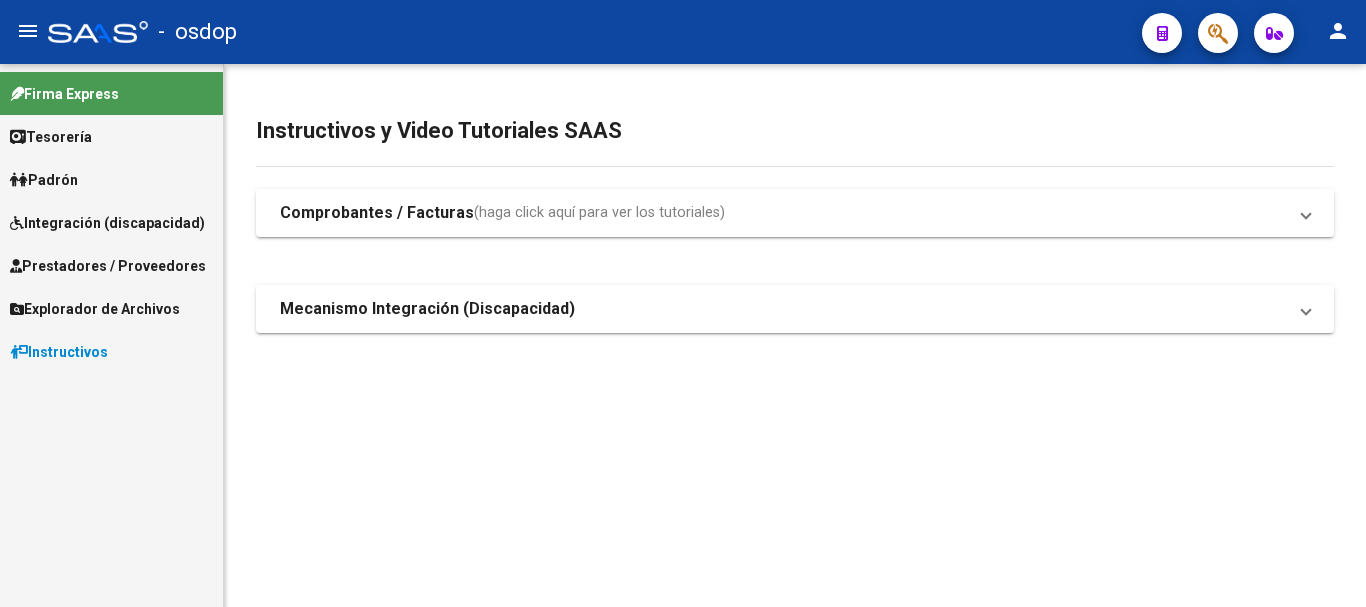 scroll, scrollTop: 0, scrollLeft: 0, axis: both 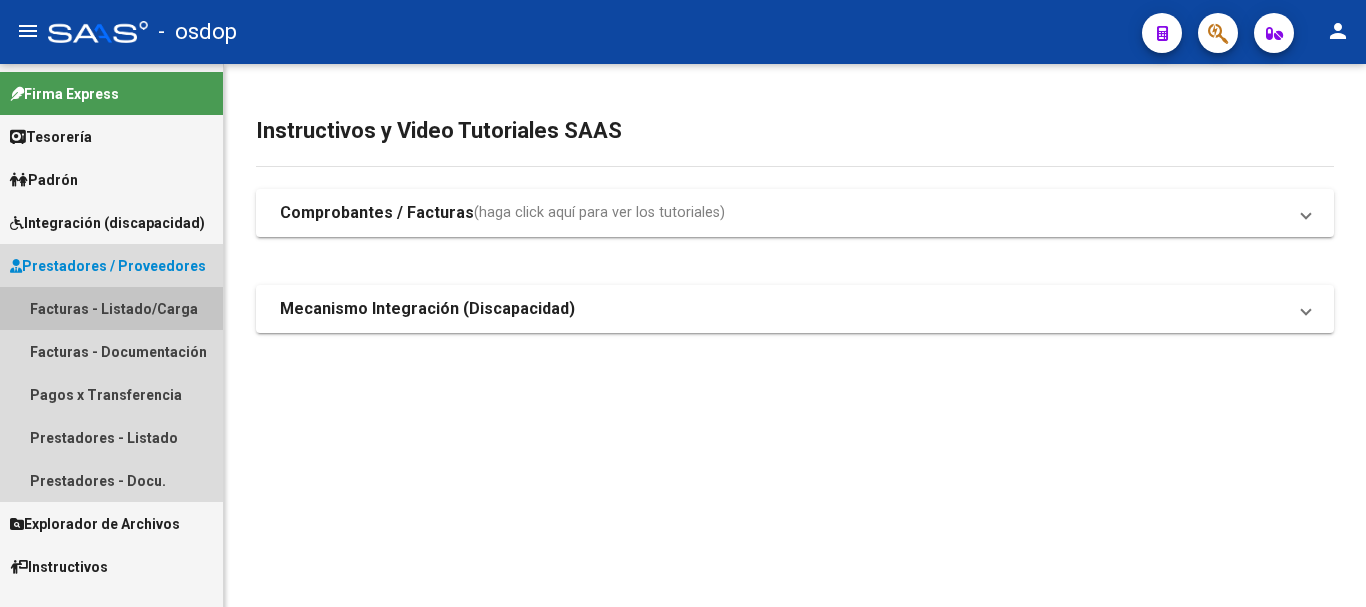 click on "Facturas - Listado/Carga" at bounding box center [111, 308] 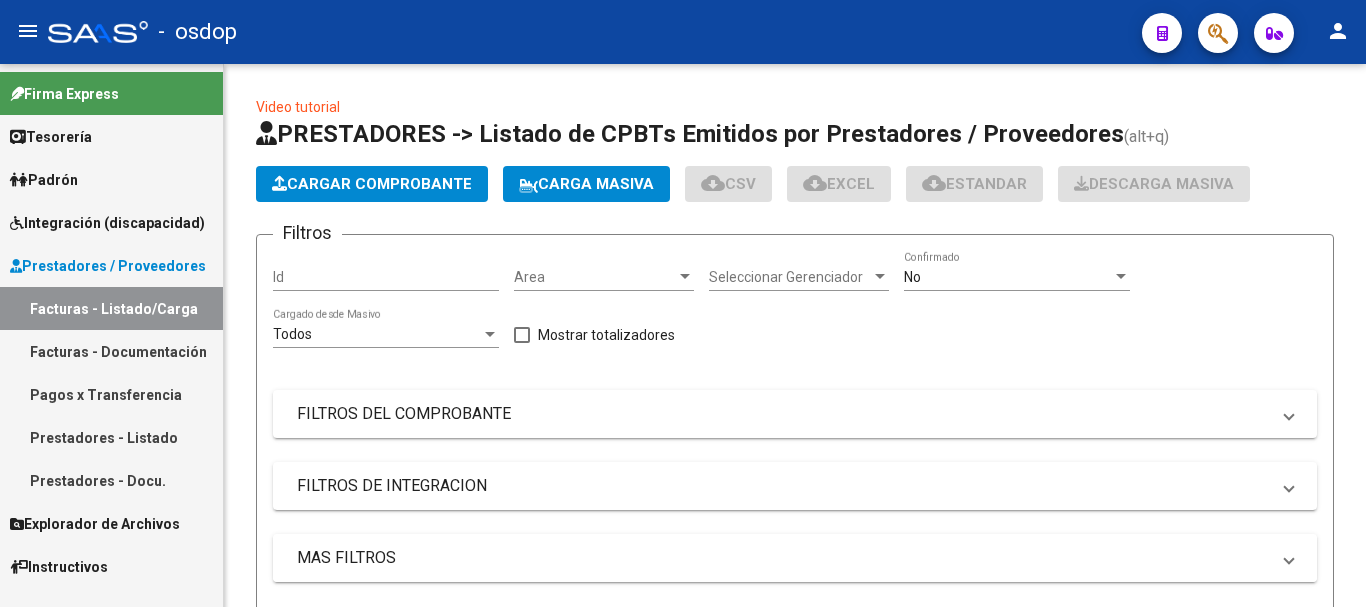 scroll, scrollTop: 879, scrollLeft: 0, axis: vertical 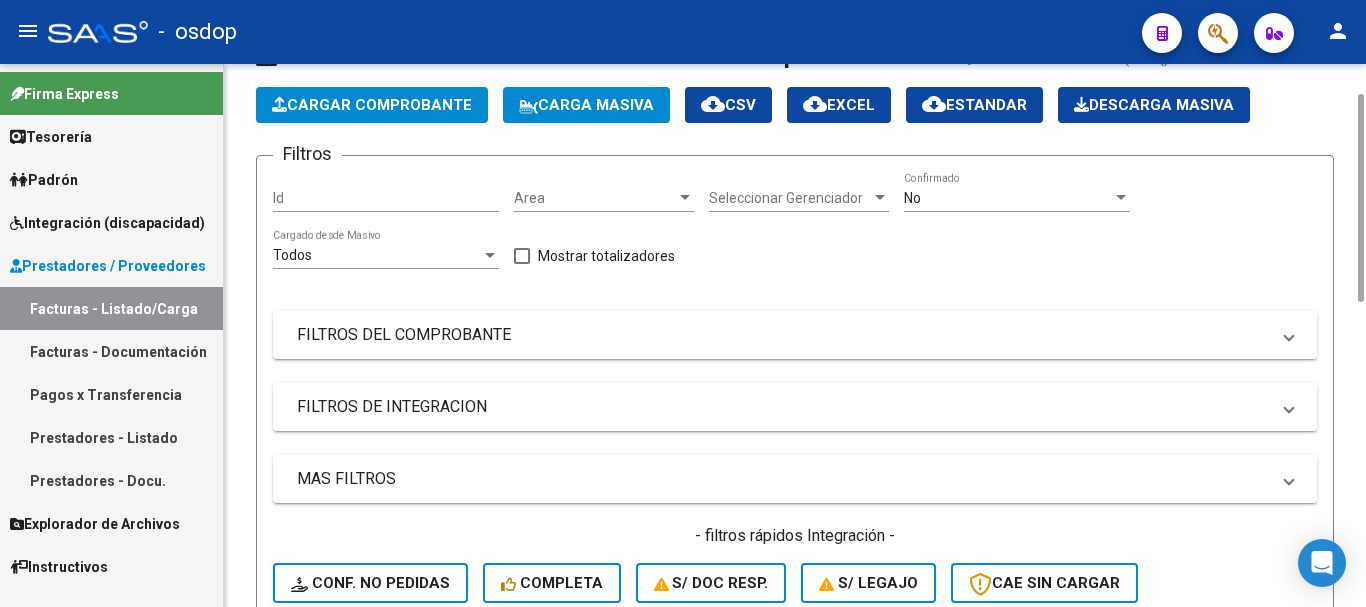 click on "FILTROS DE INTEGRACION" at bounding box center (783, 407) 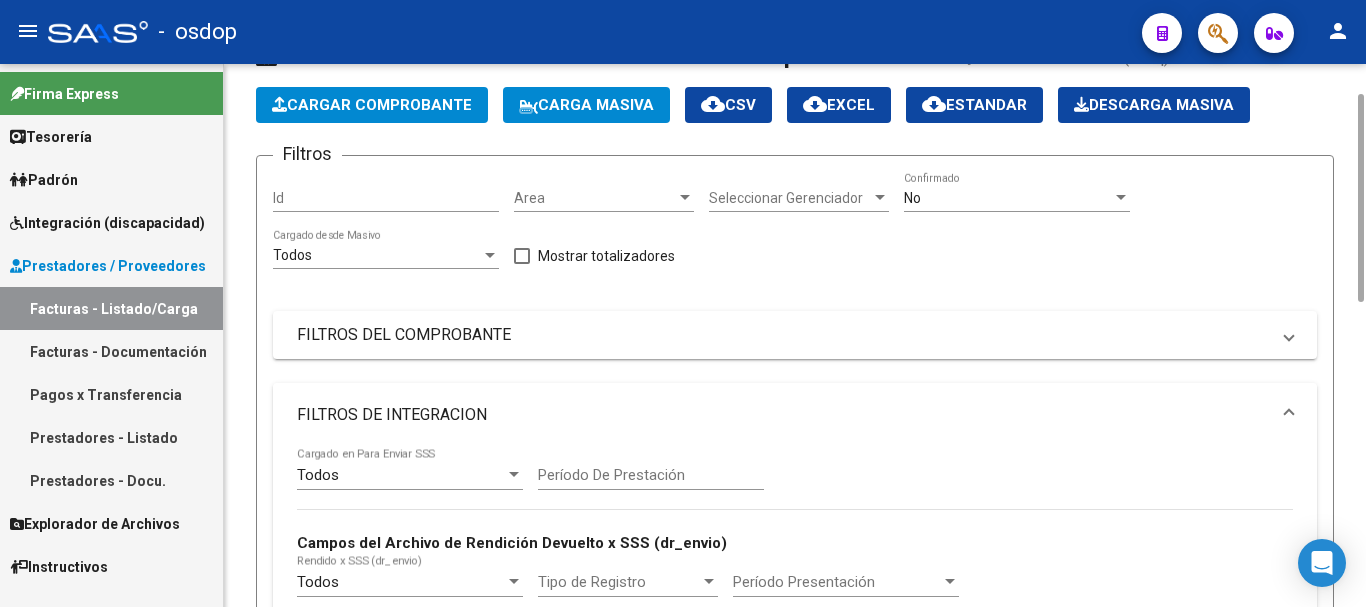 scroll, scrollTop: 679, scrollLeft: 0, axis: vertical 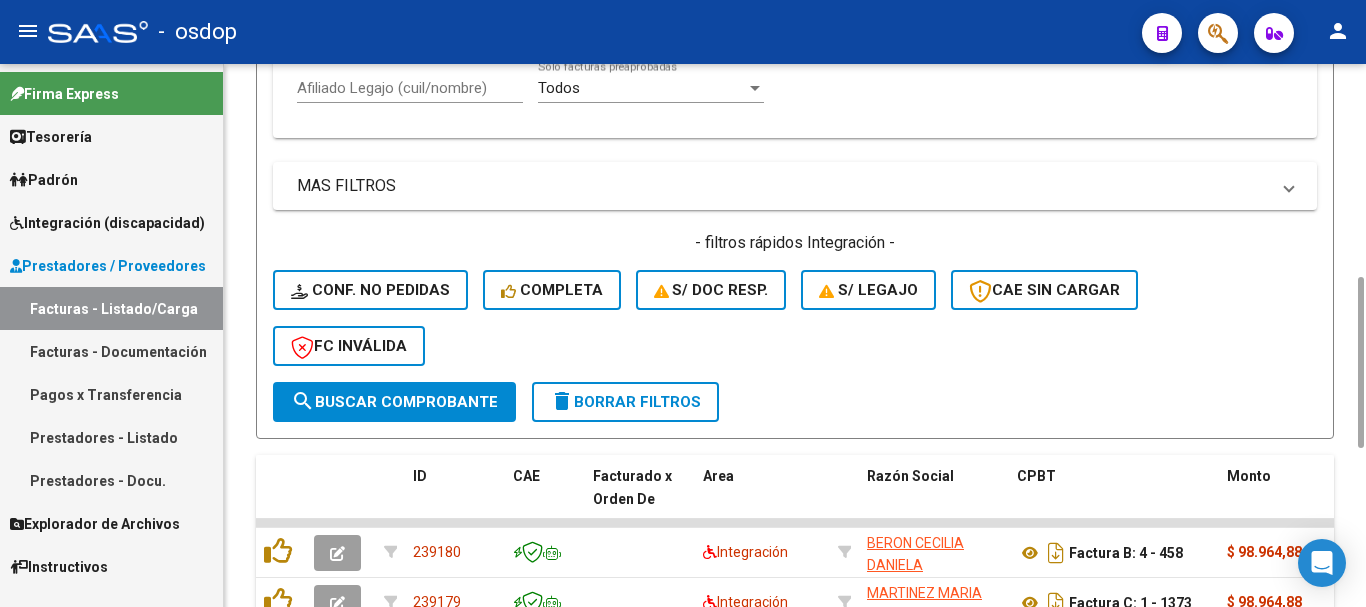 click on "Afiliado Legajo (cuil/nombre)" 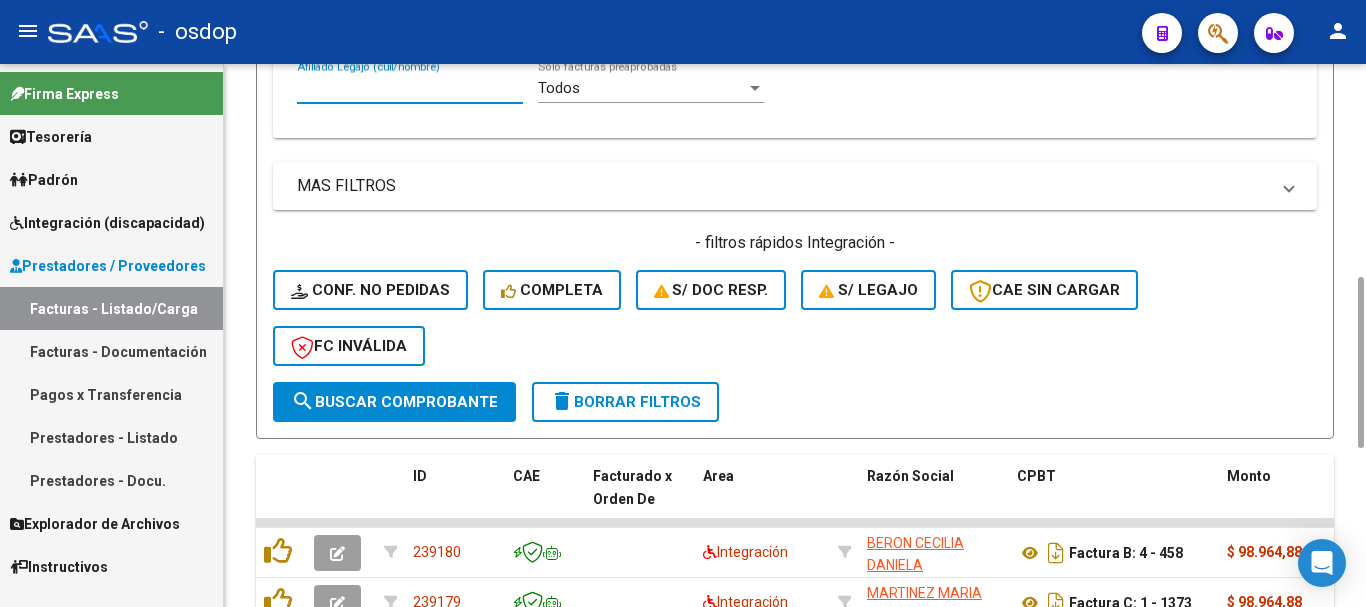 paste on "20546954782" 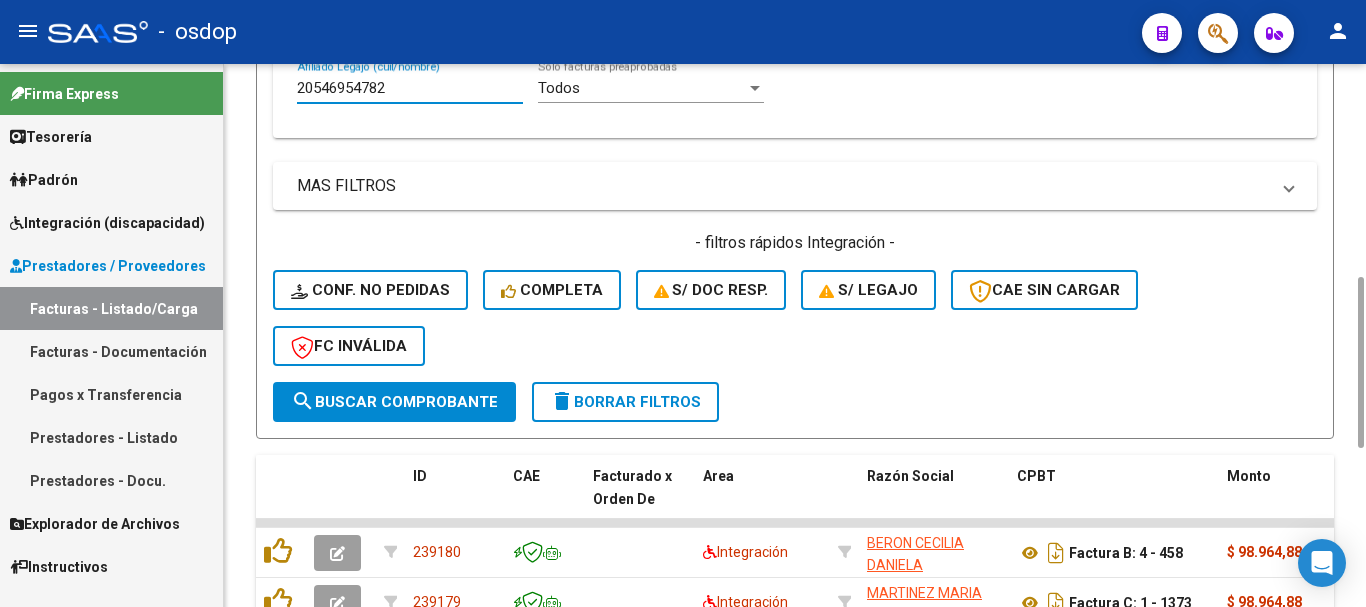 type on "20546954782" 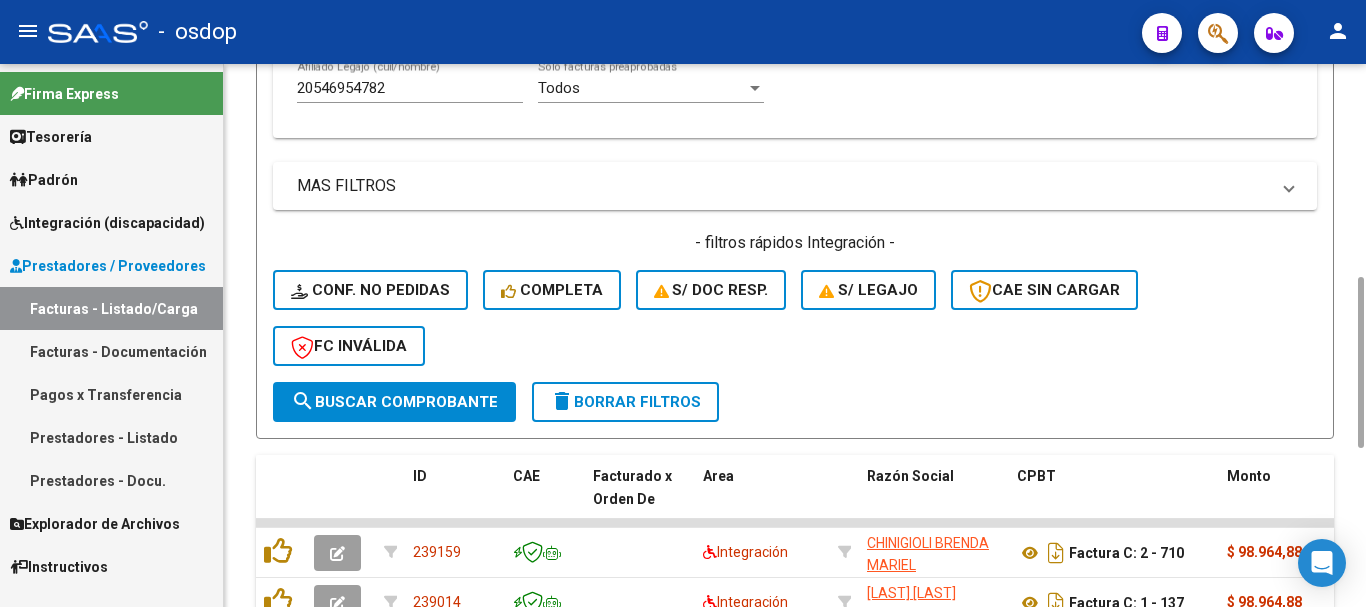 scroll, scrollTop: 781, scrollLeft: 0, axis: vertical 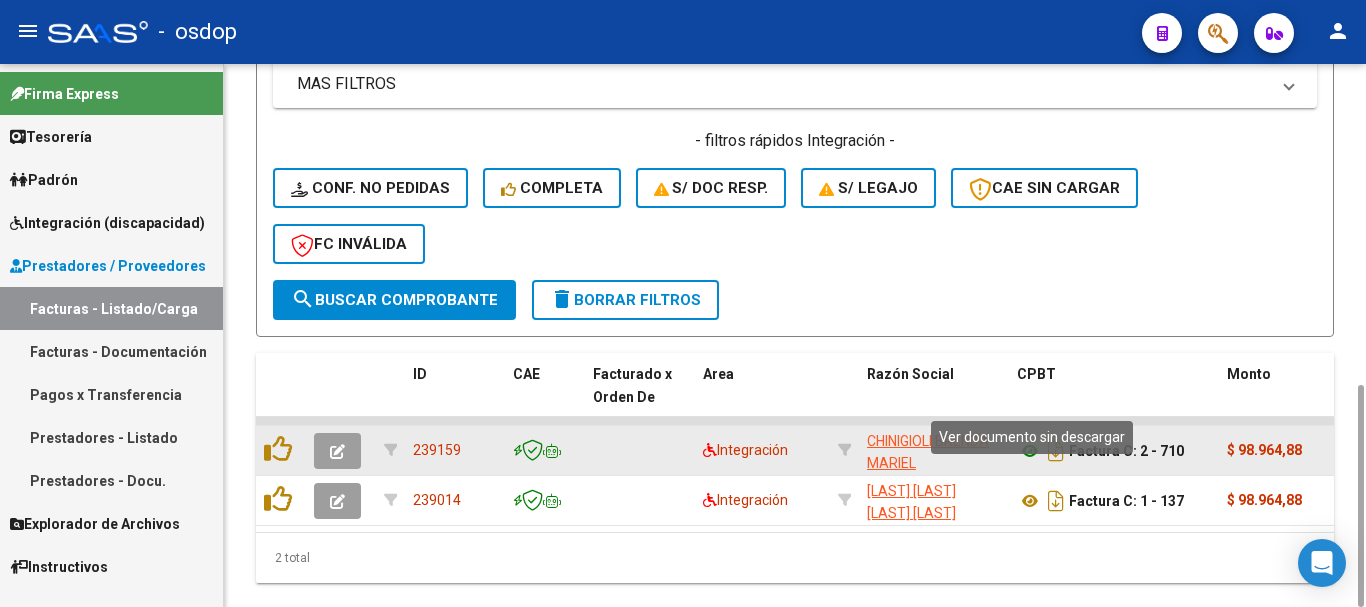 click 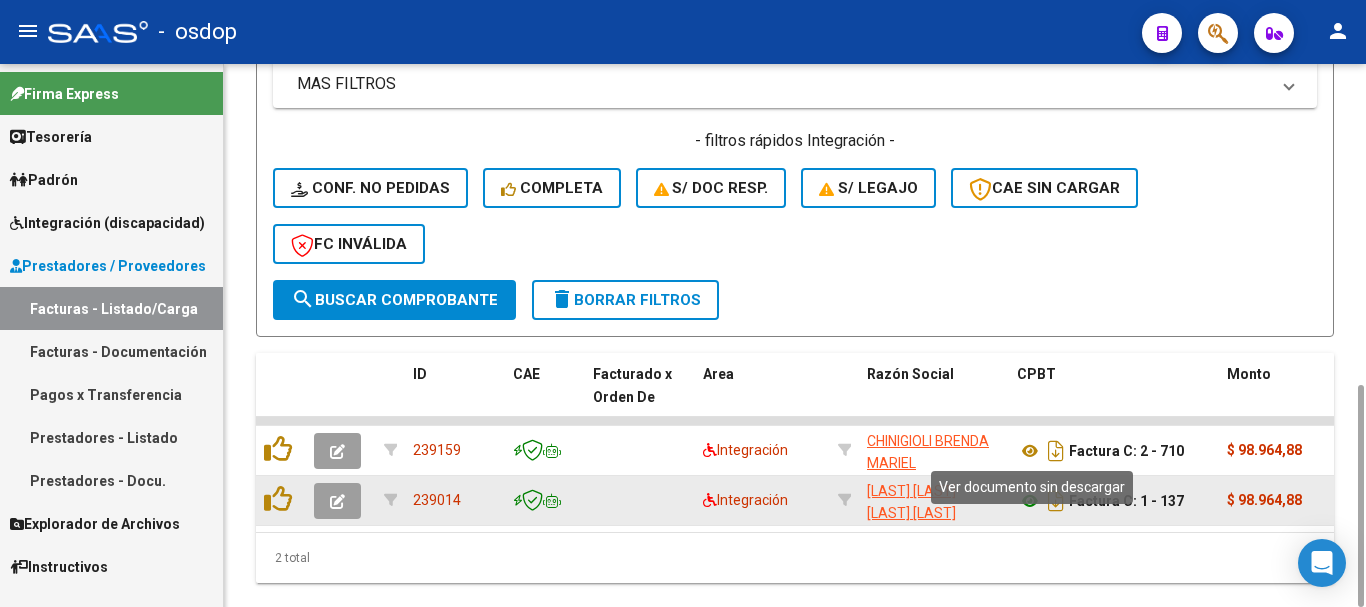 click 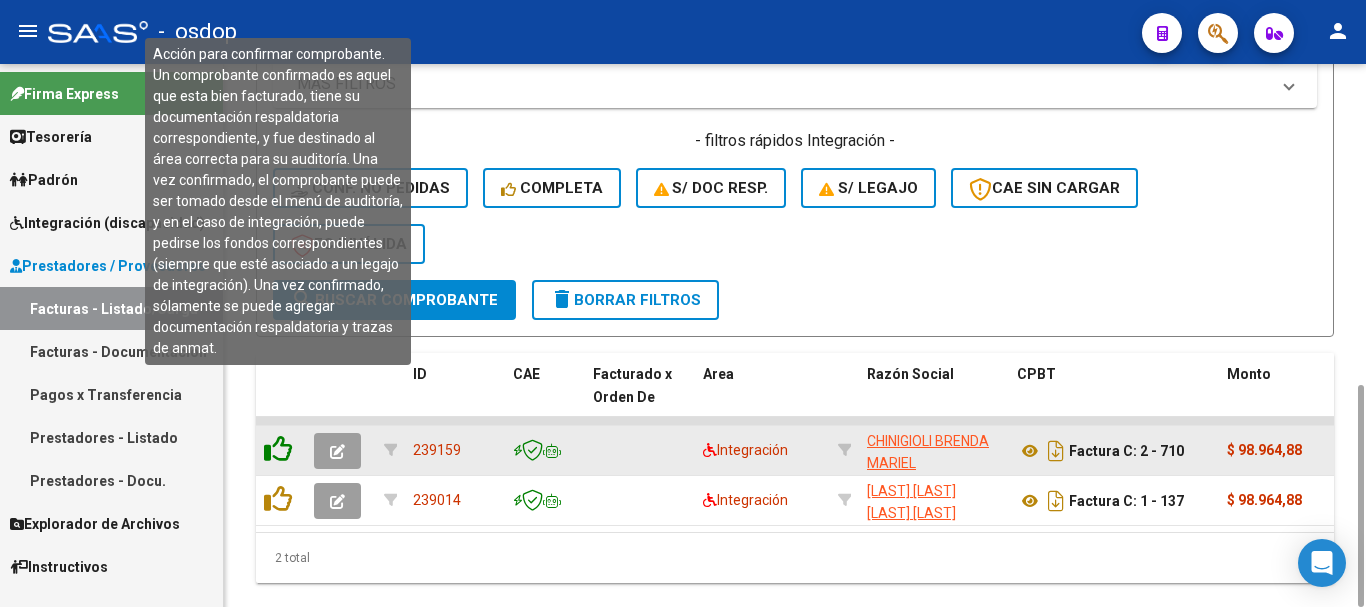 click 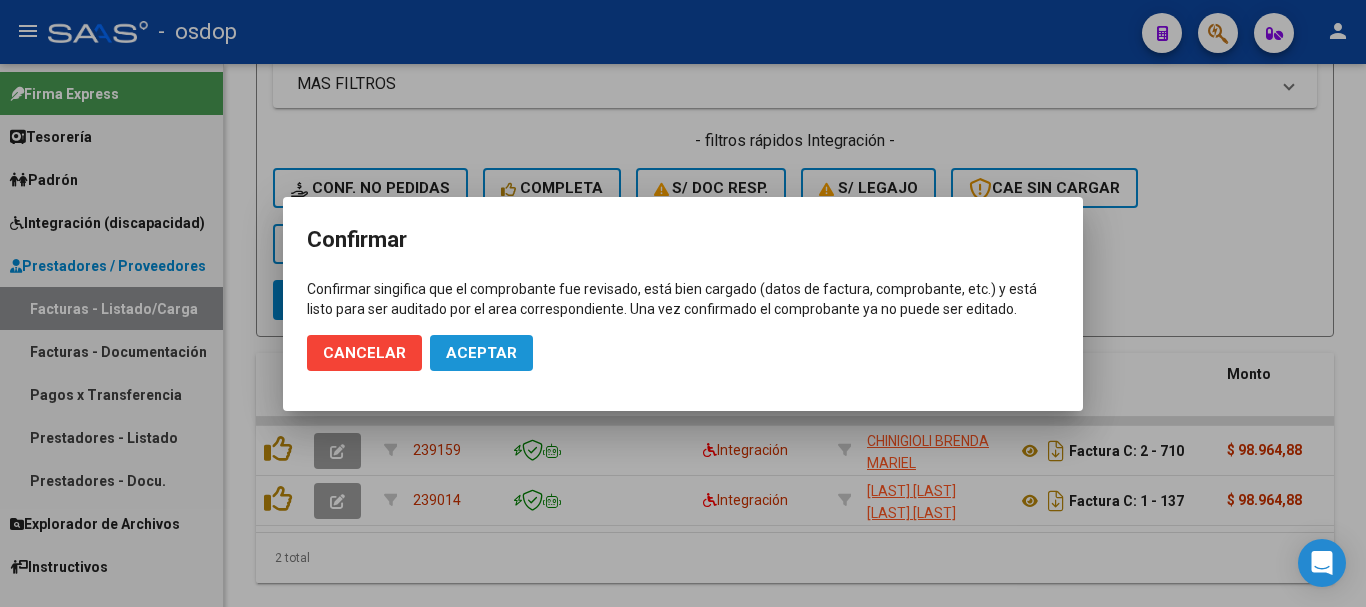 click on "Aceptar" 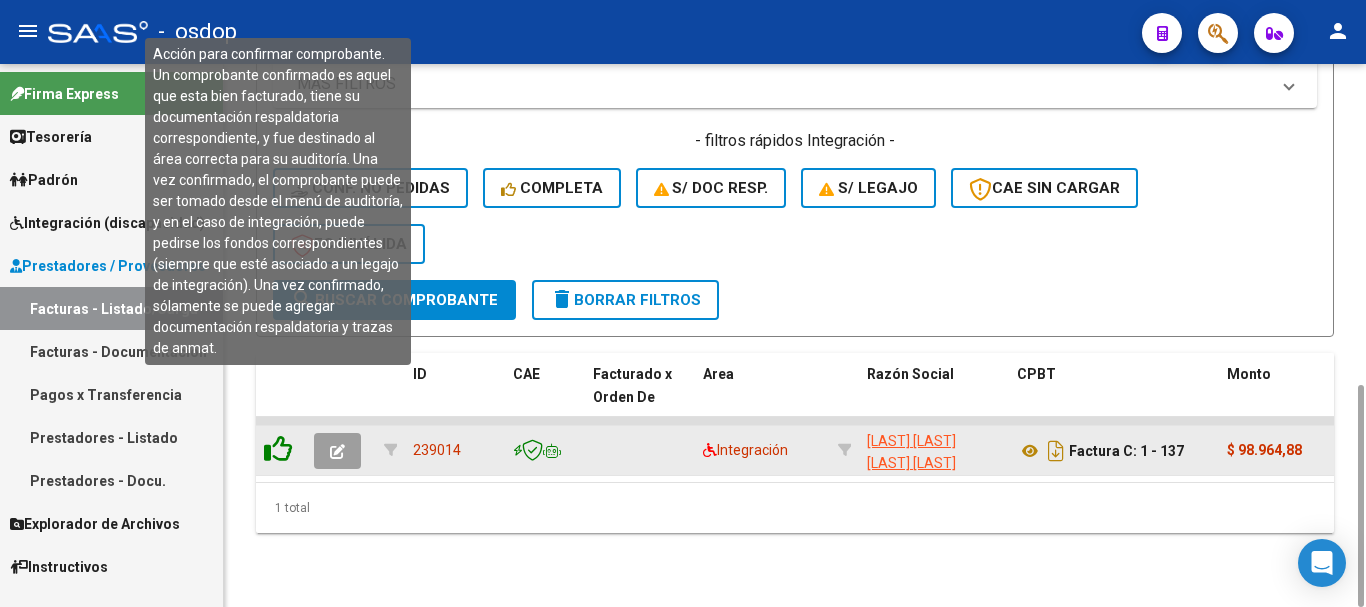 click 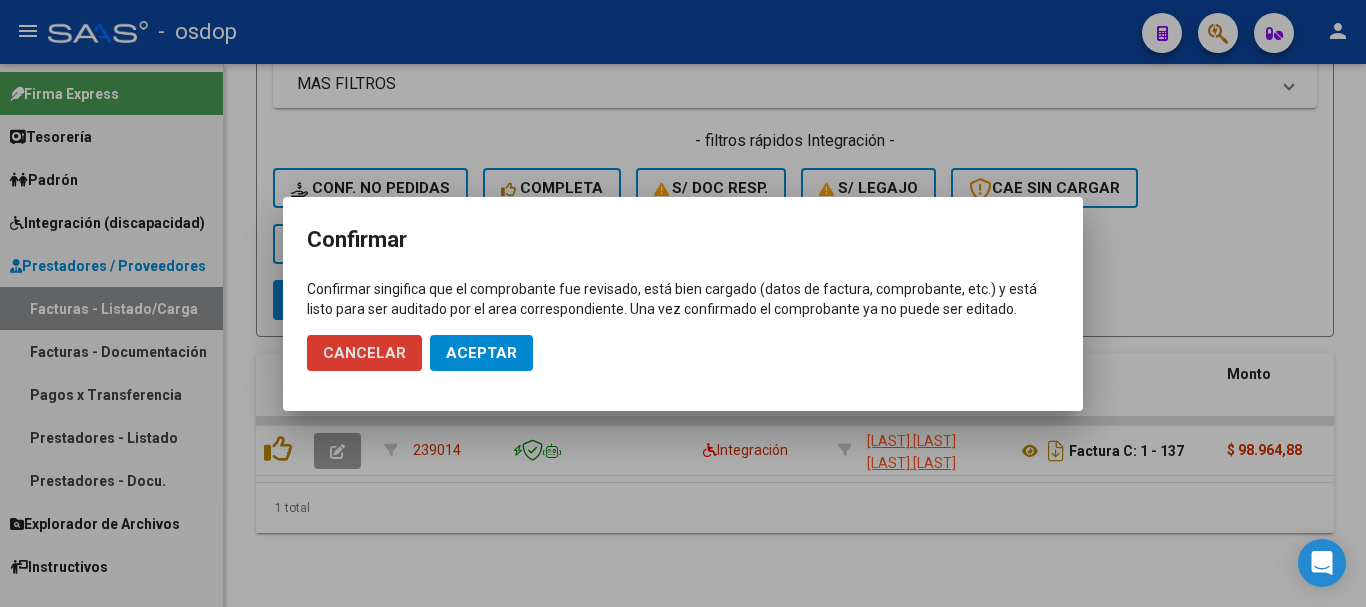 click on "Aceptar" 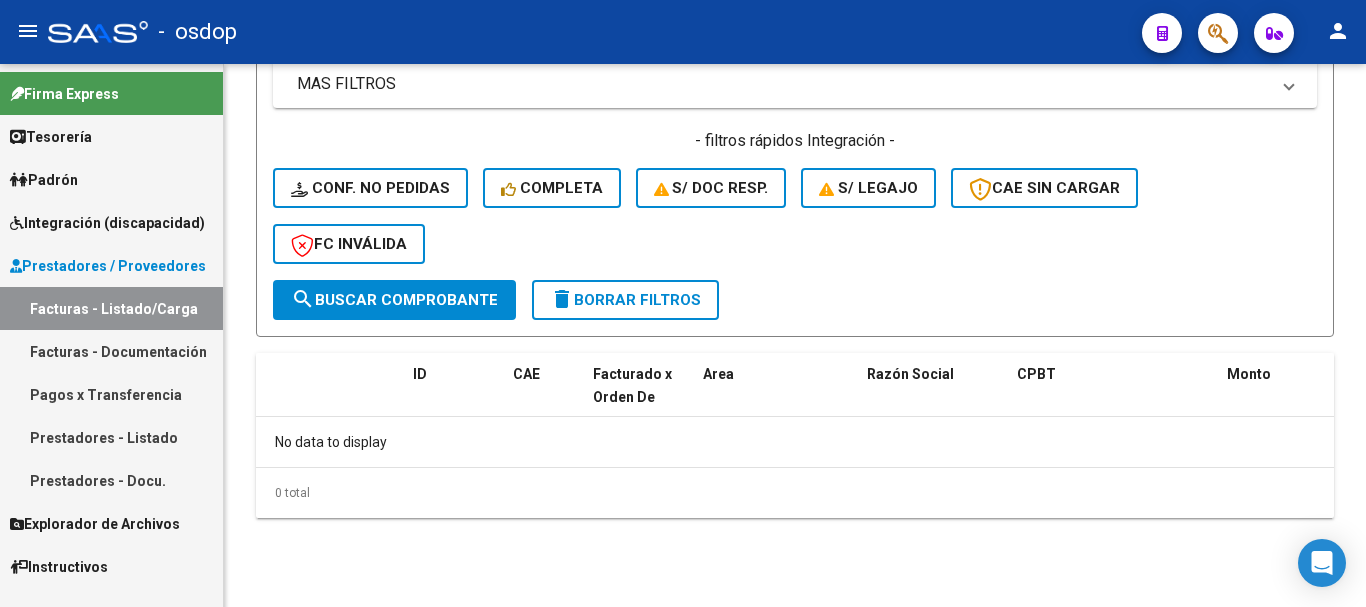 click on "Integración (discapacidad)" at bounding box center (111, 222) 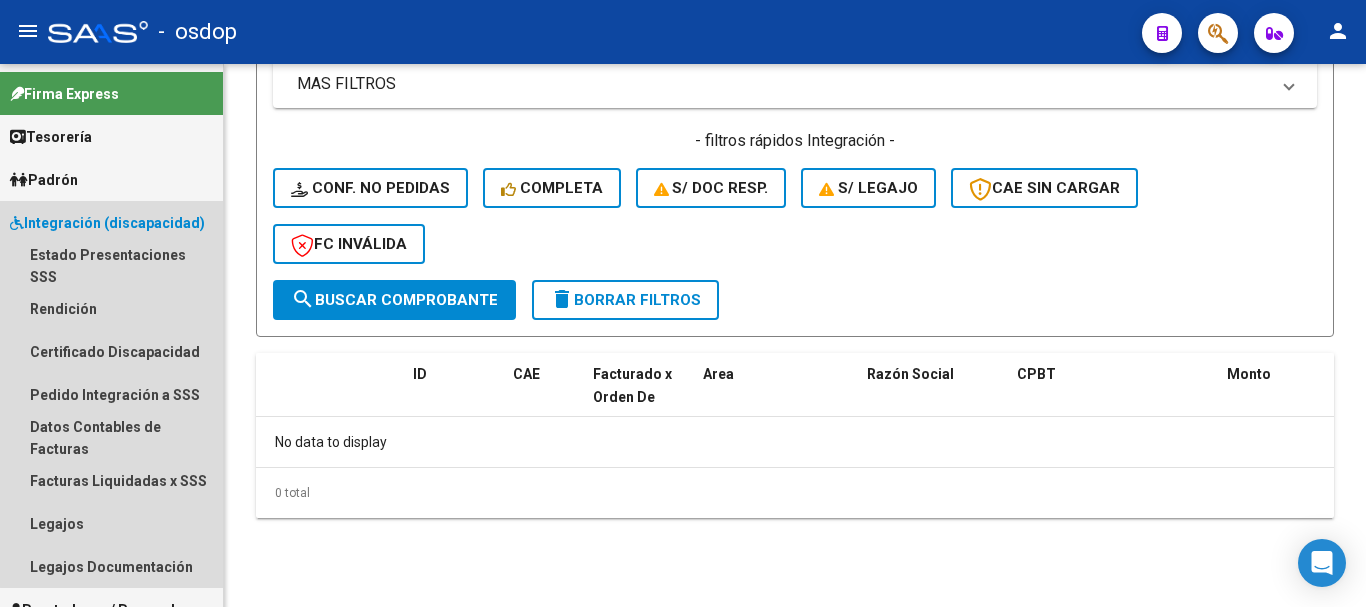 click on "Integración (discapacidad)" at bounding box center [107, 223] 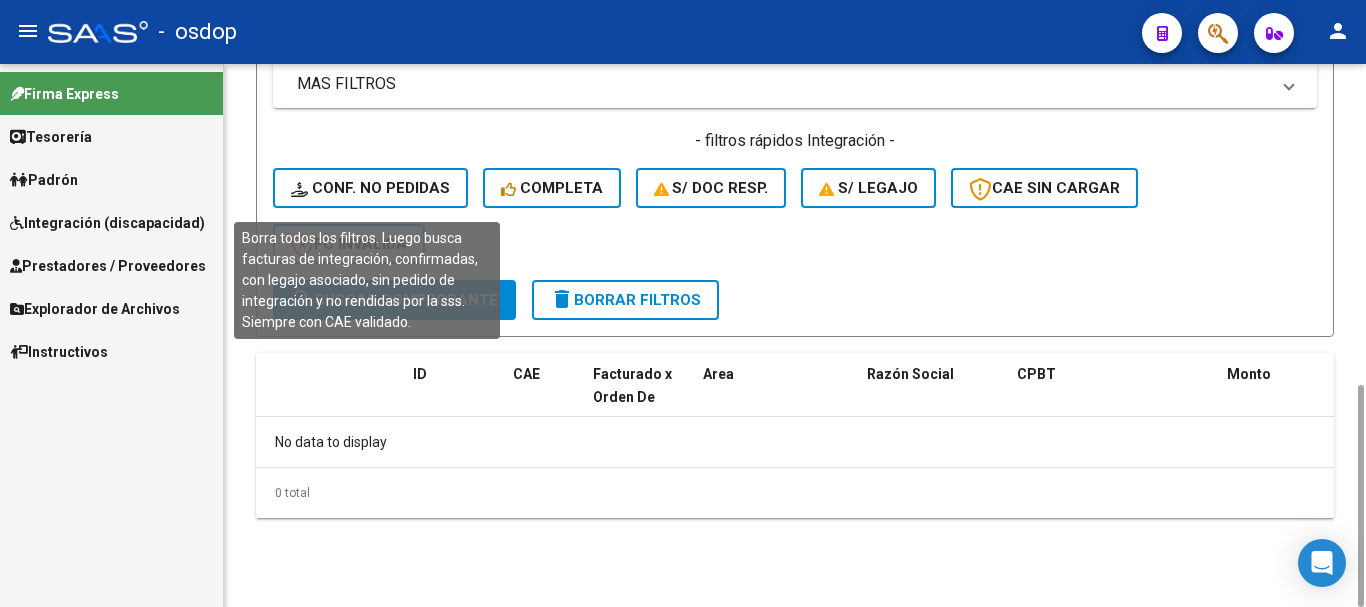 click on "Conf. no pedidas" 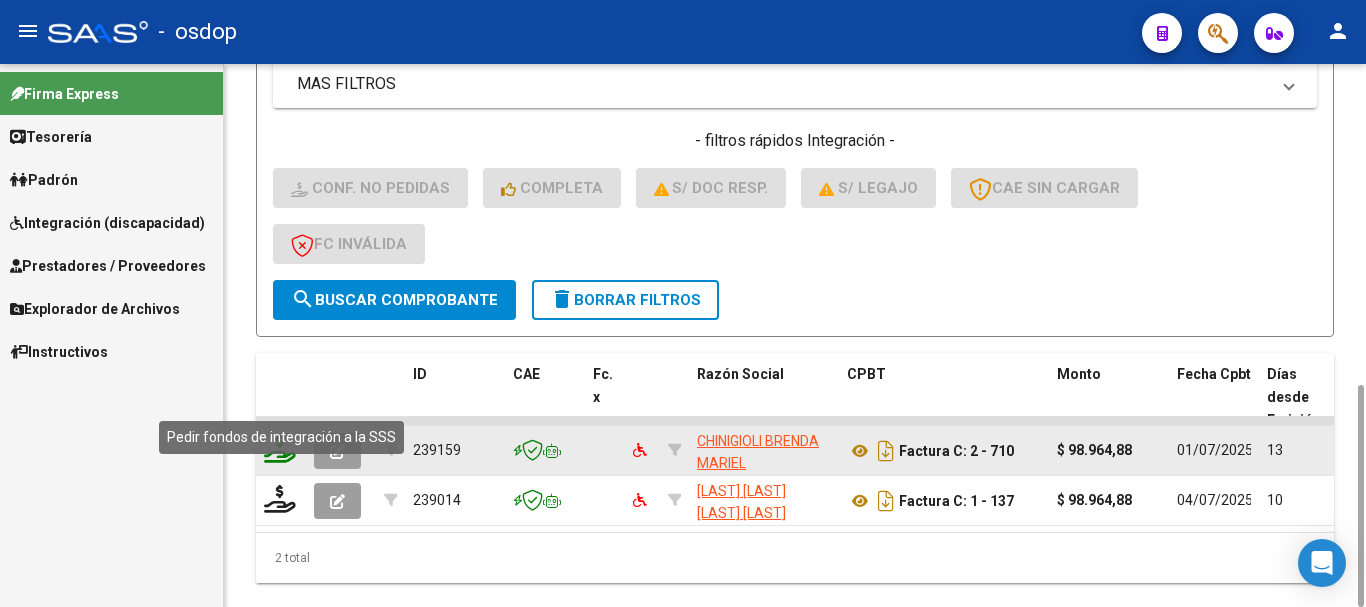 click 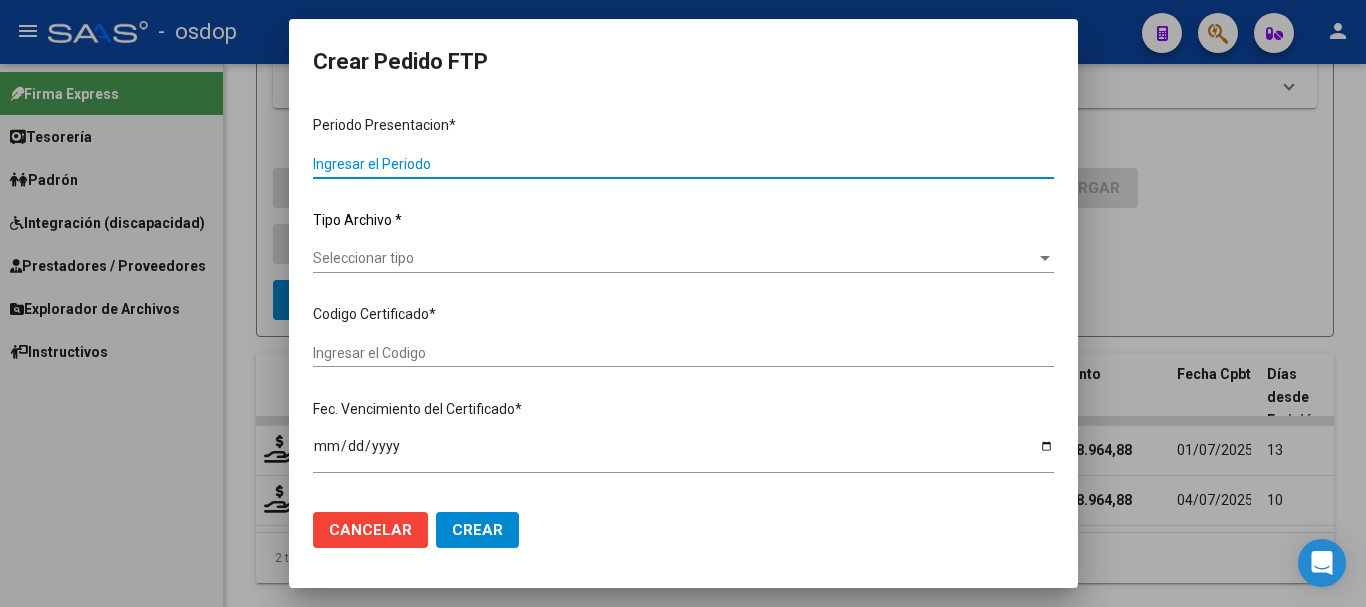 type on "202506" 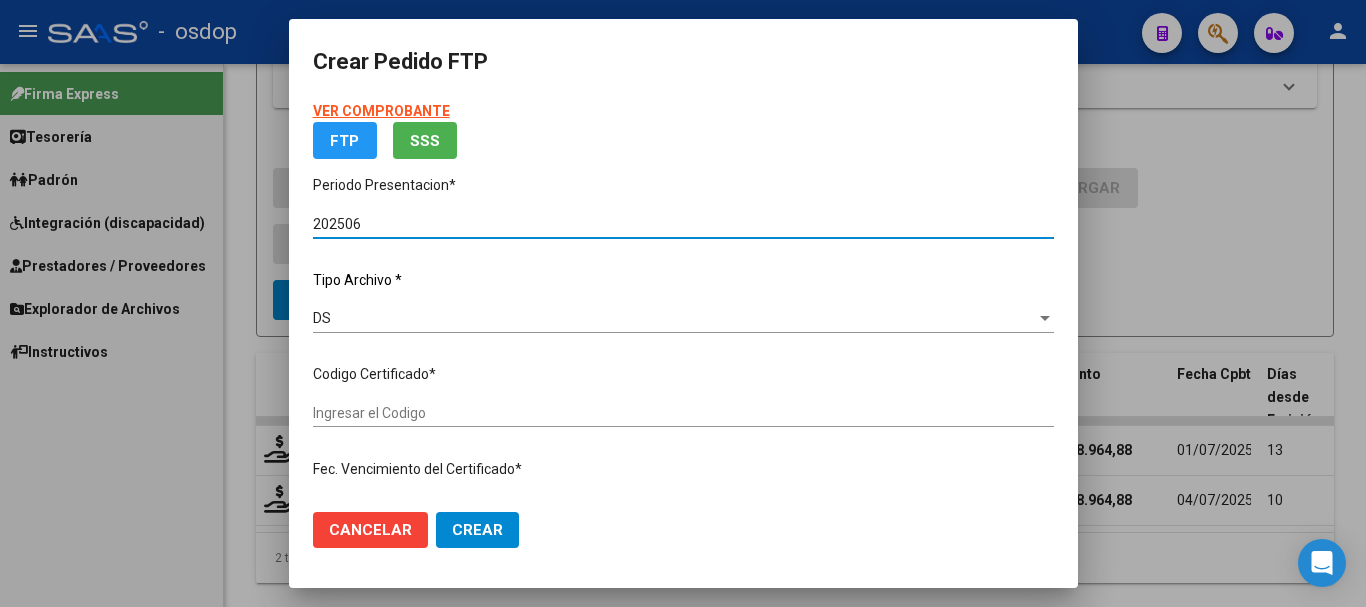 type on "149601115" 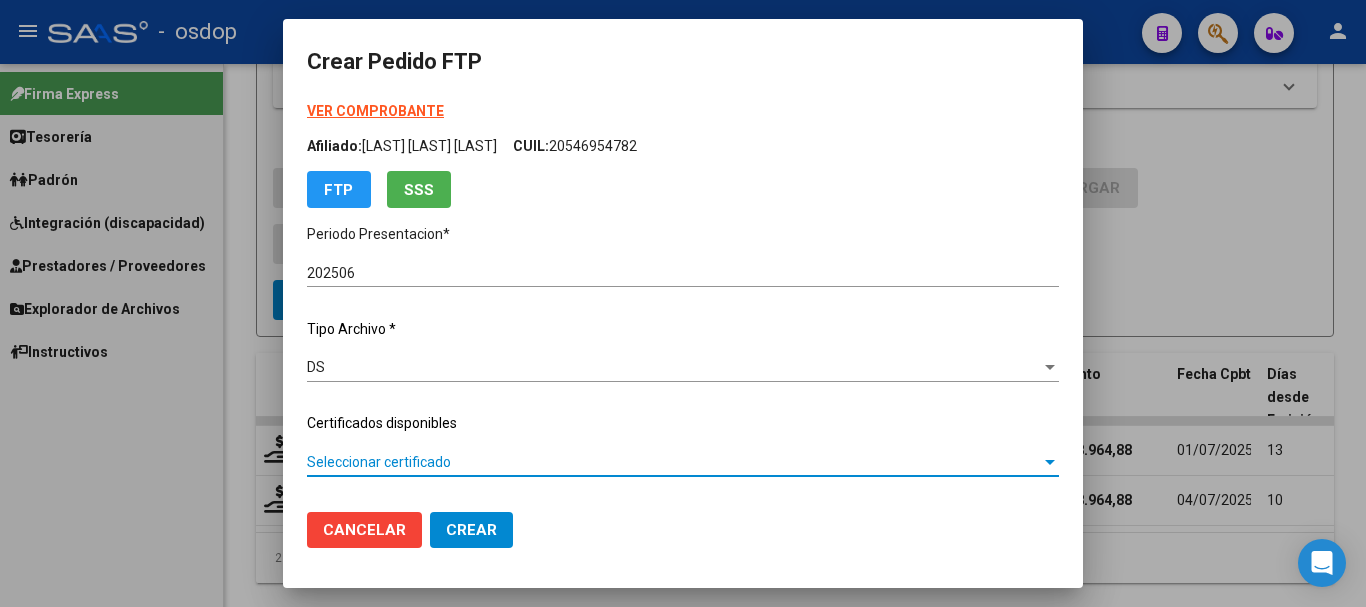 click on "Seleccionar certificado" at bounding box center (674, 462) 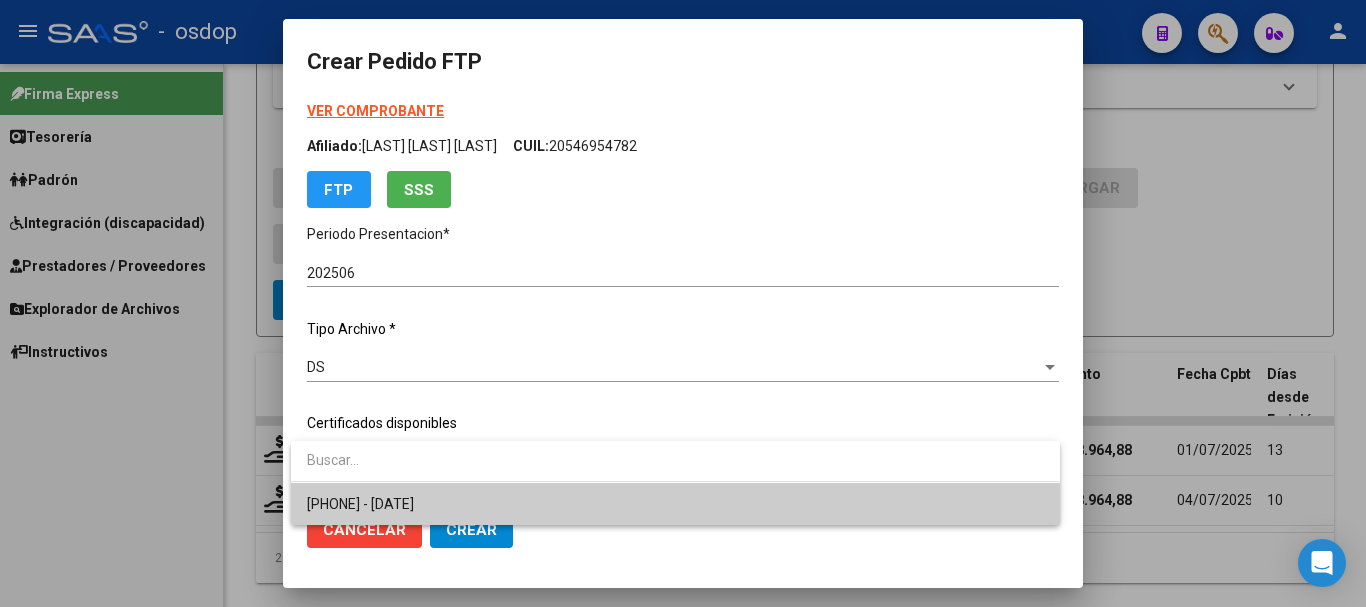 click on "149601115 - 2029-09-24" at bounding box center [360, 504] 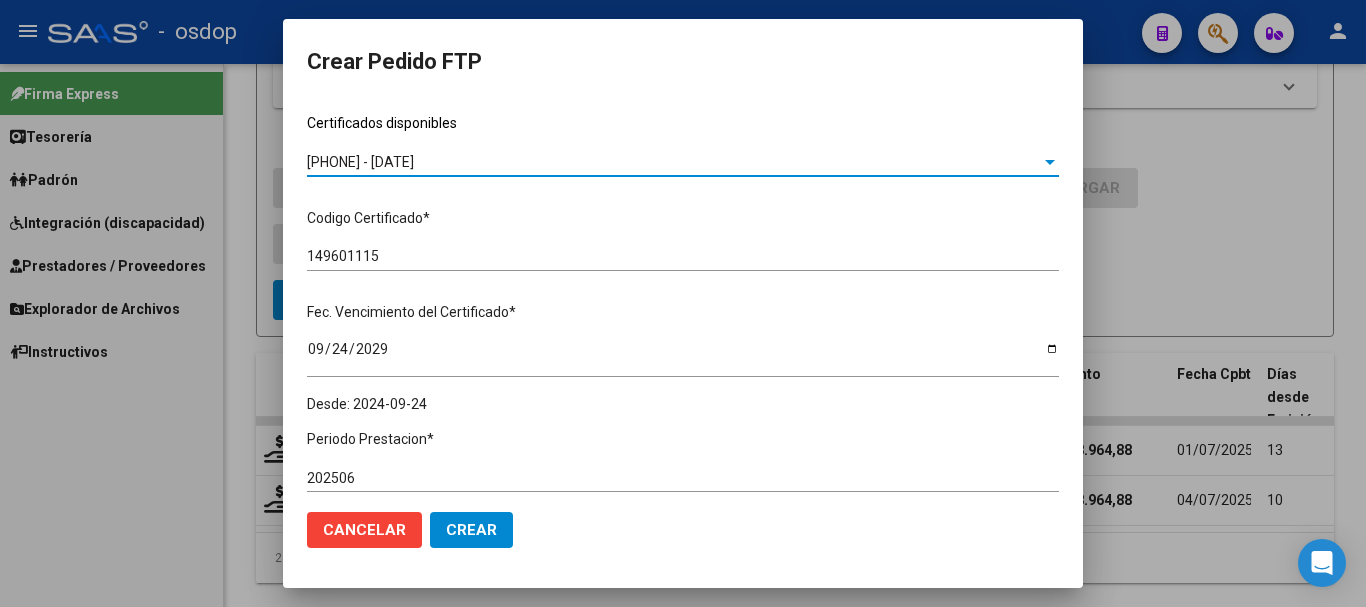 scroll, scrollTop: 600, scrollLeft: 0, axis: vertical 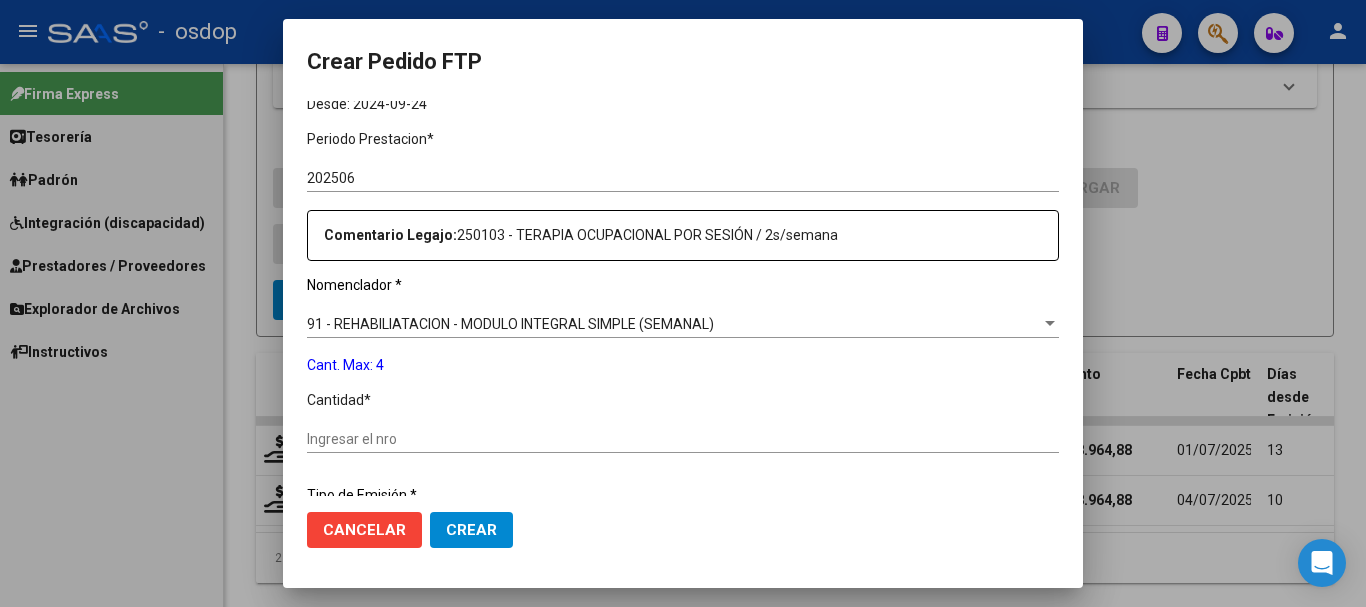 click on "Ingresar el nro" at bounding box center [683, 439] 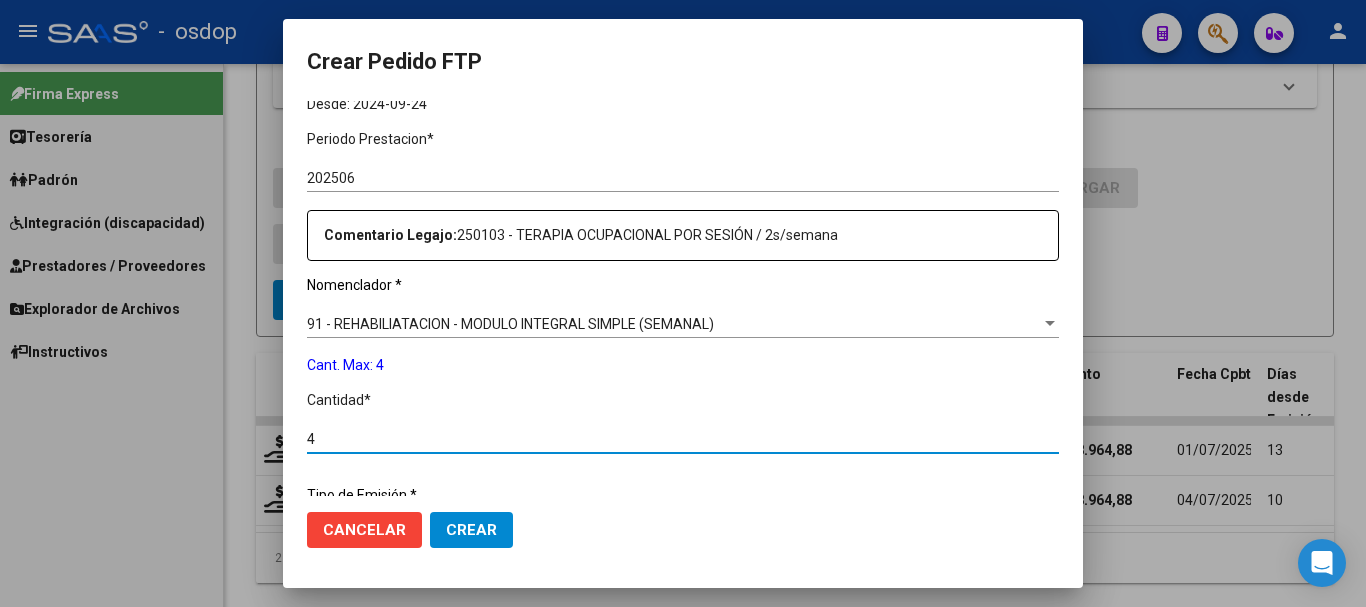 type on "4" 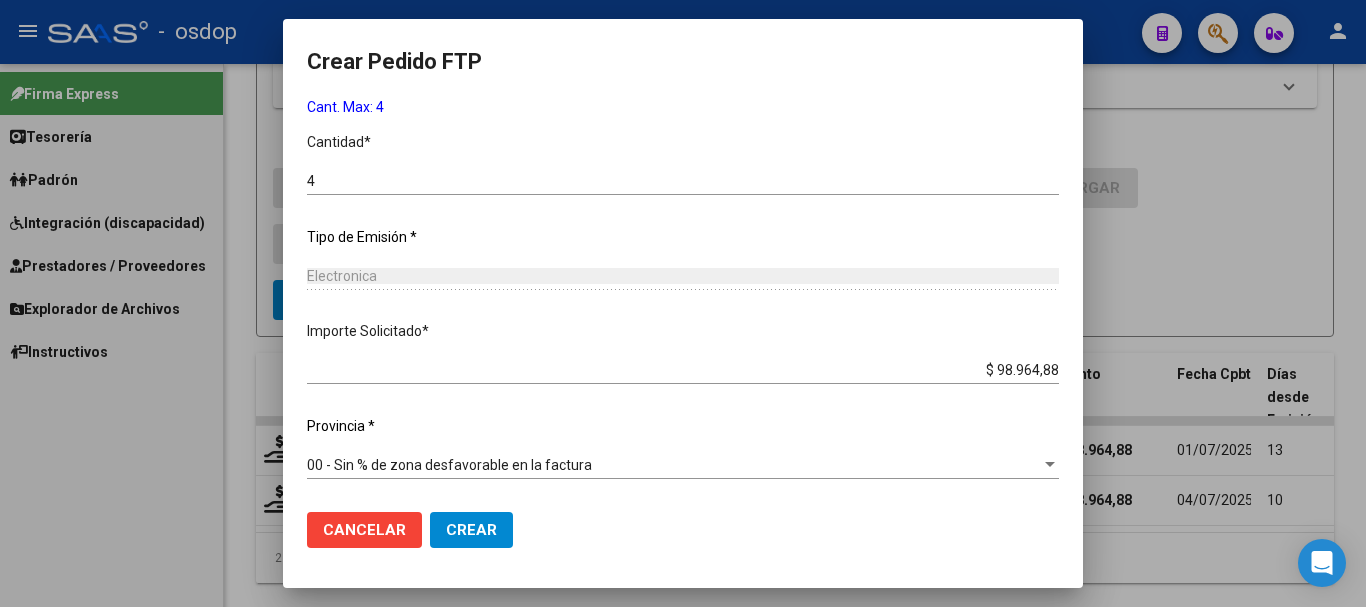 click on "Crear" 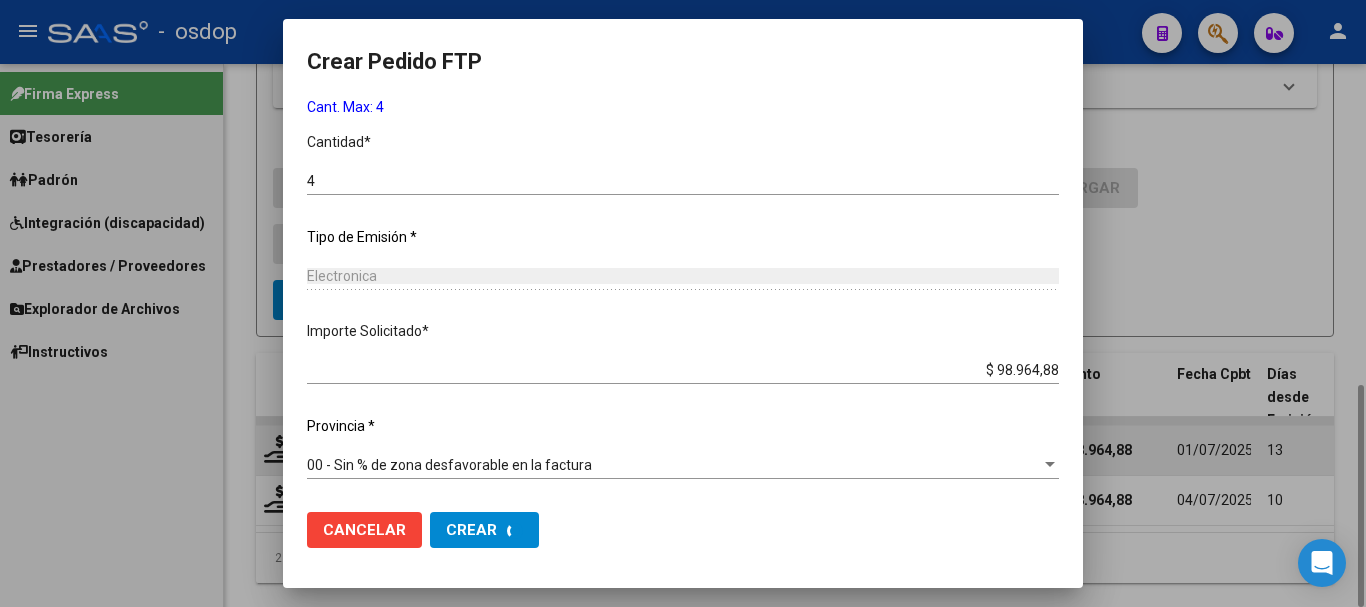 scroll, scrollTop: 0, scrollLeft: 0, axis: both 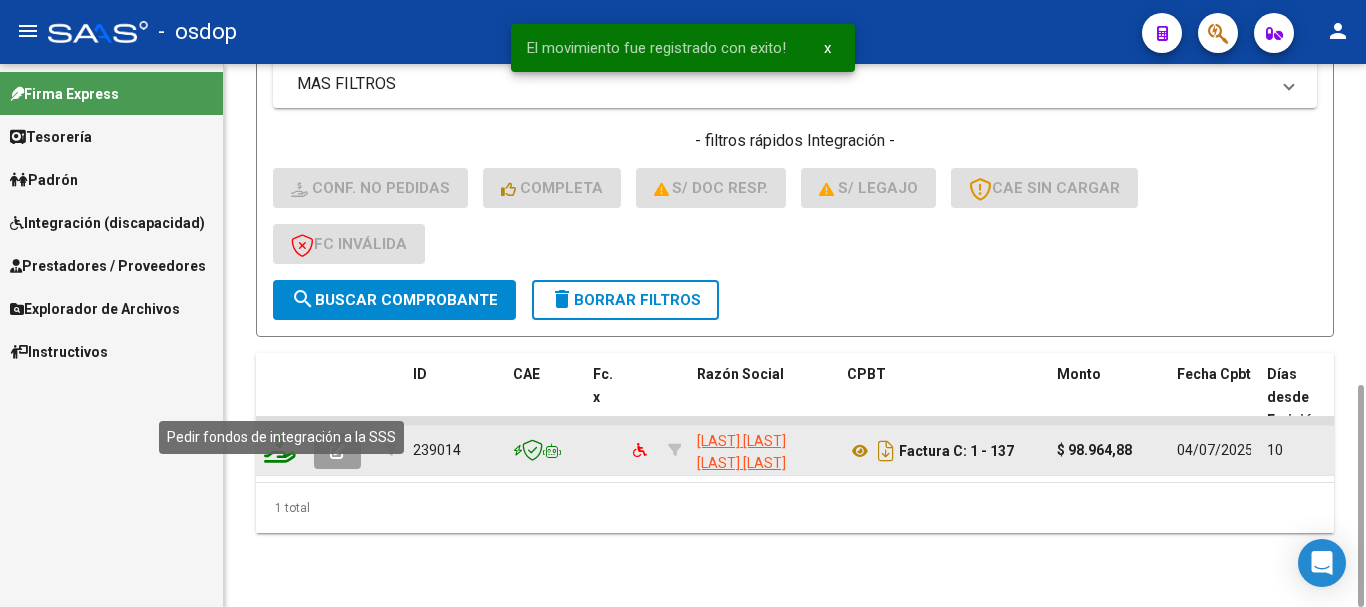 click 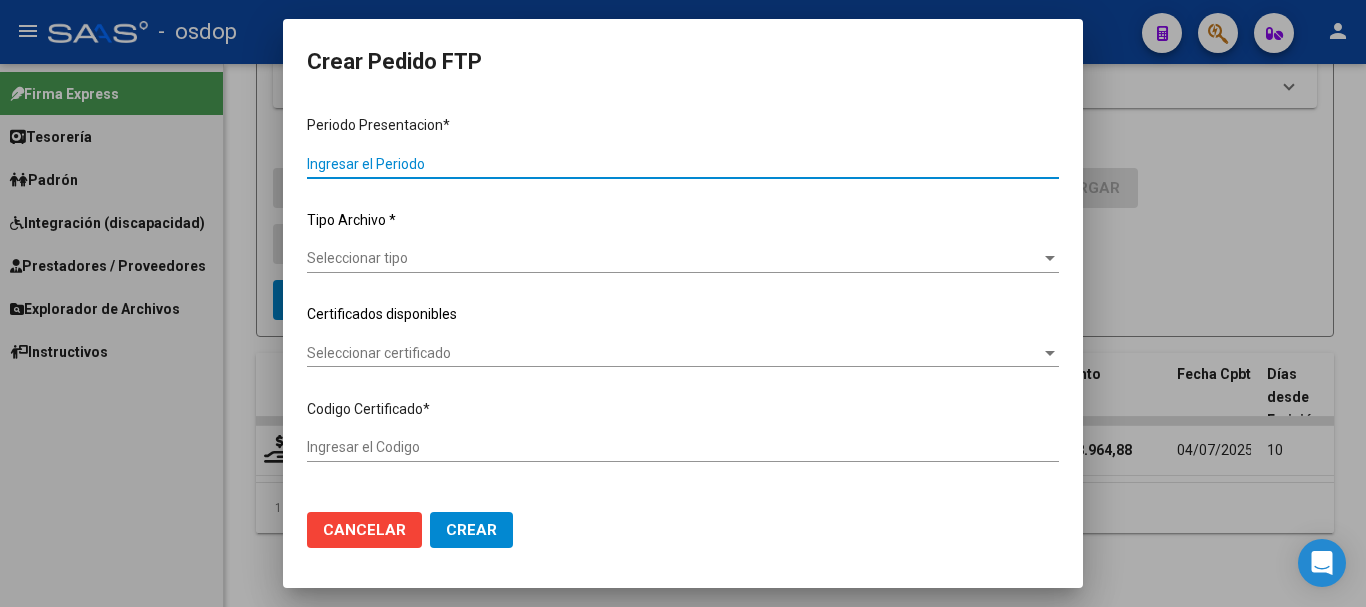type on "202506" 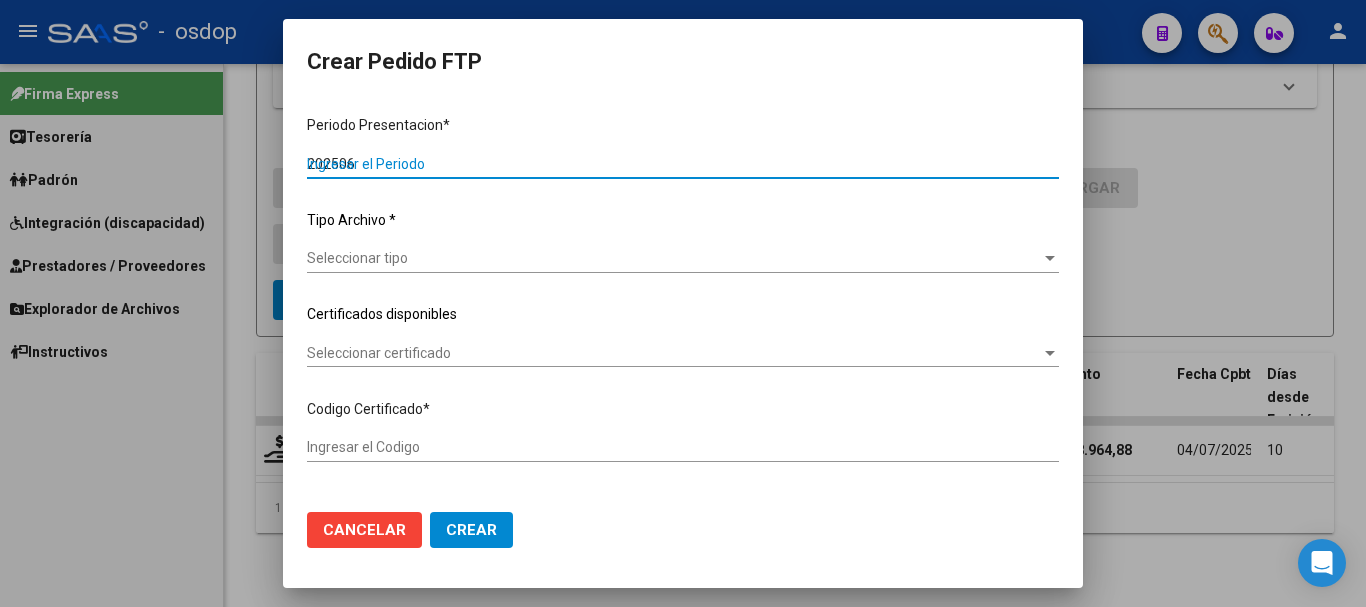 type on "202506" 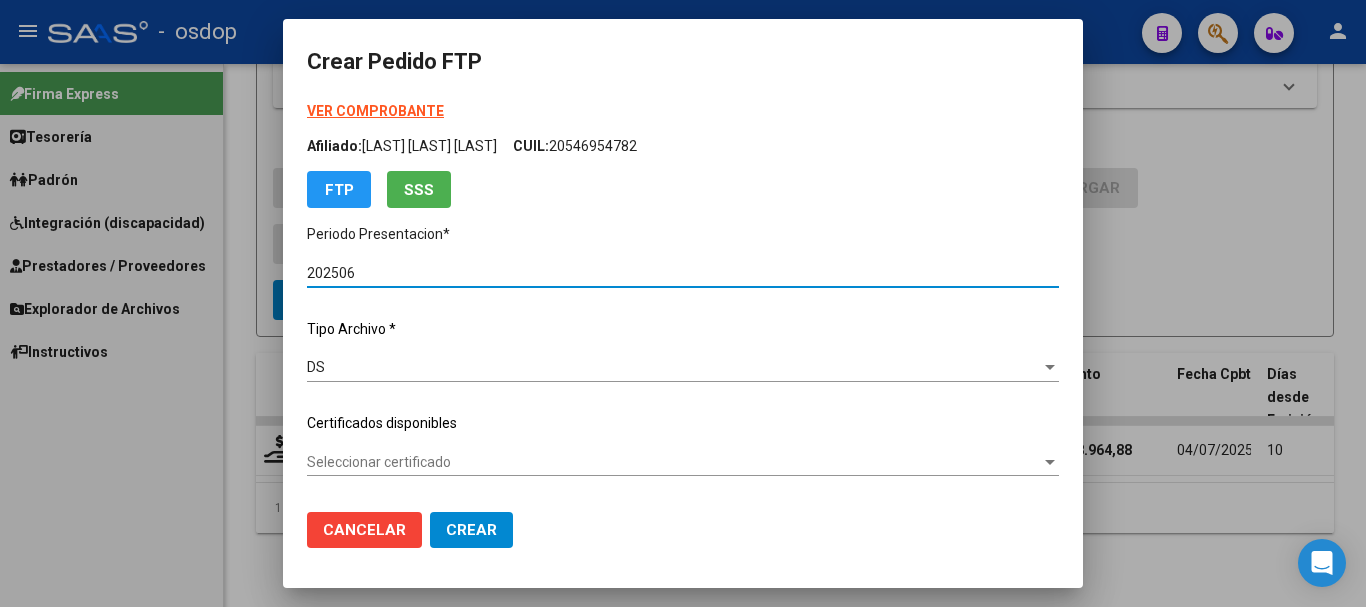 type on "149601115" 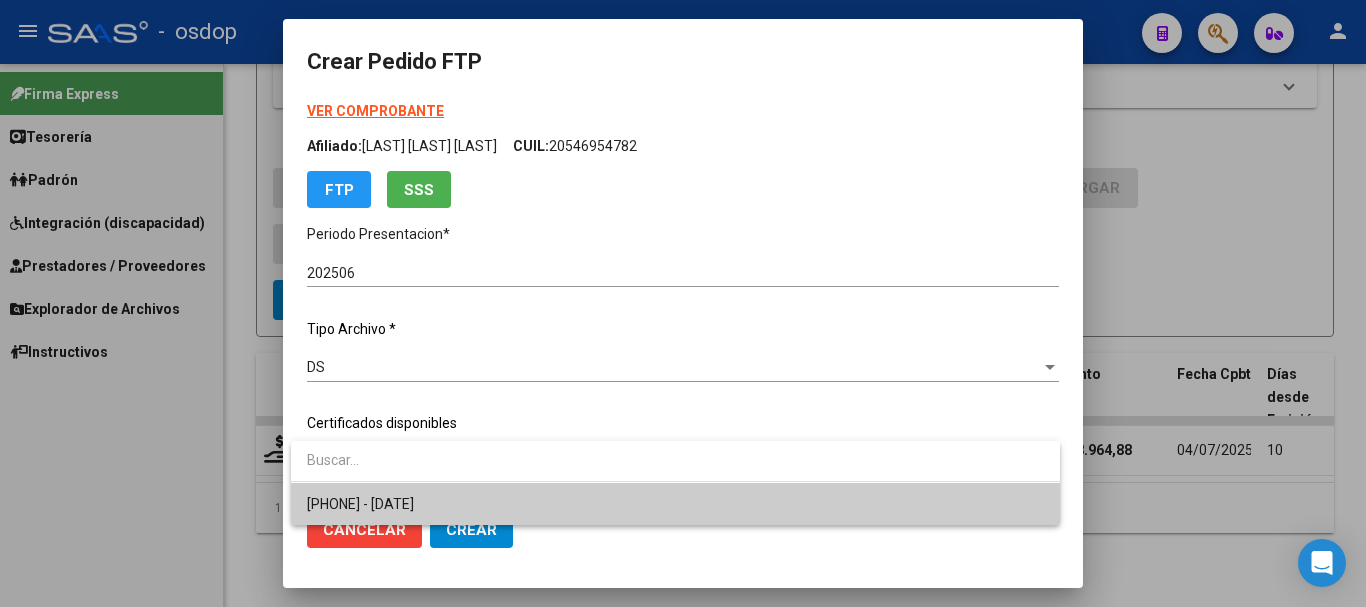 click on "149601115 - 2029-09-24" at bounding box center [675, 504] 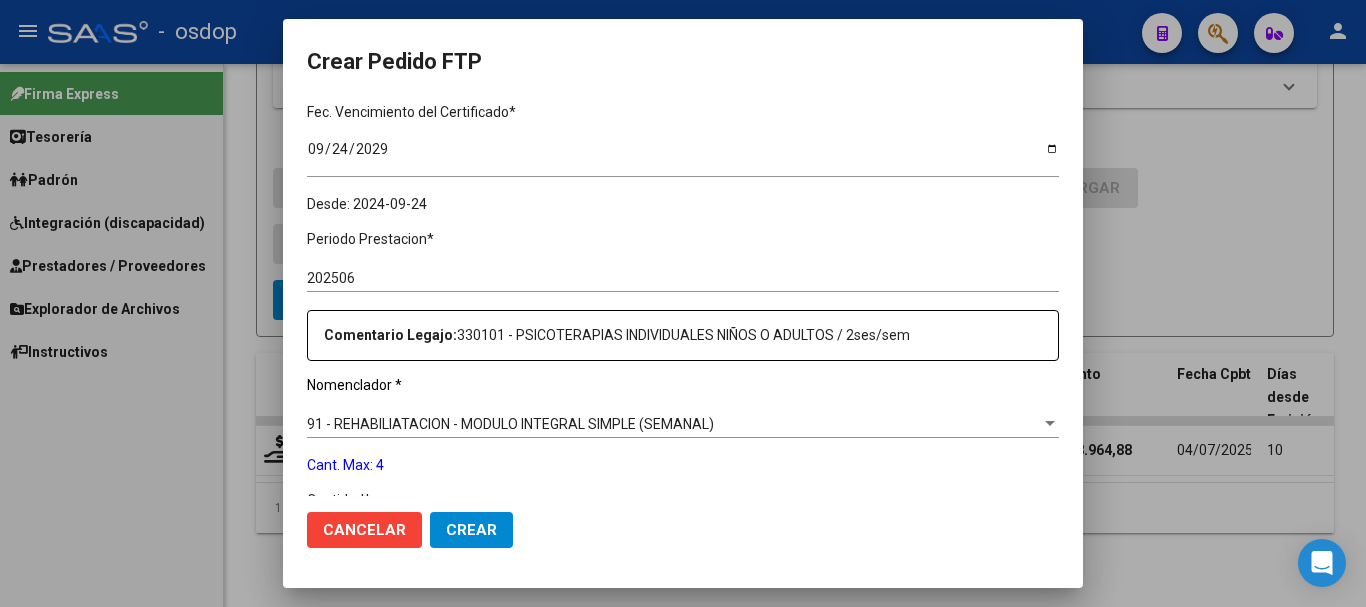 scroll, scrollTop: 700, scrollLeft: 0, axis: vertical 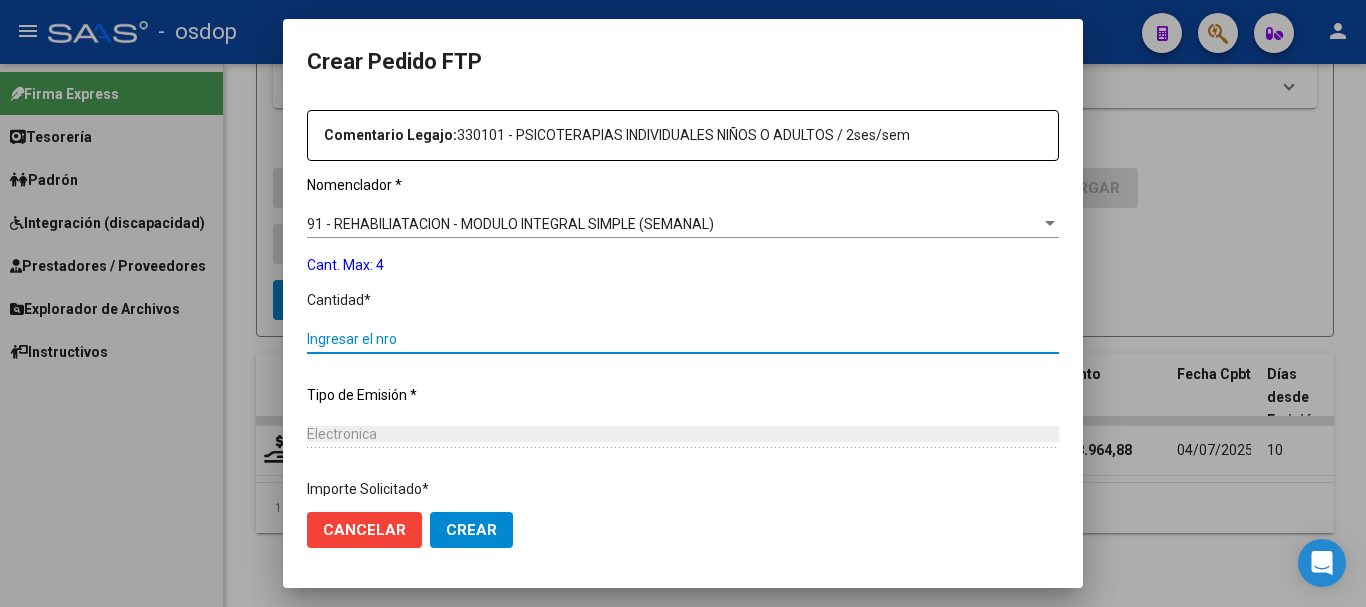 click on "Ingresar el nro" at bounding box center [683, 339] 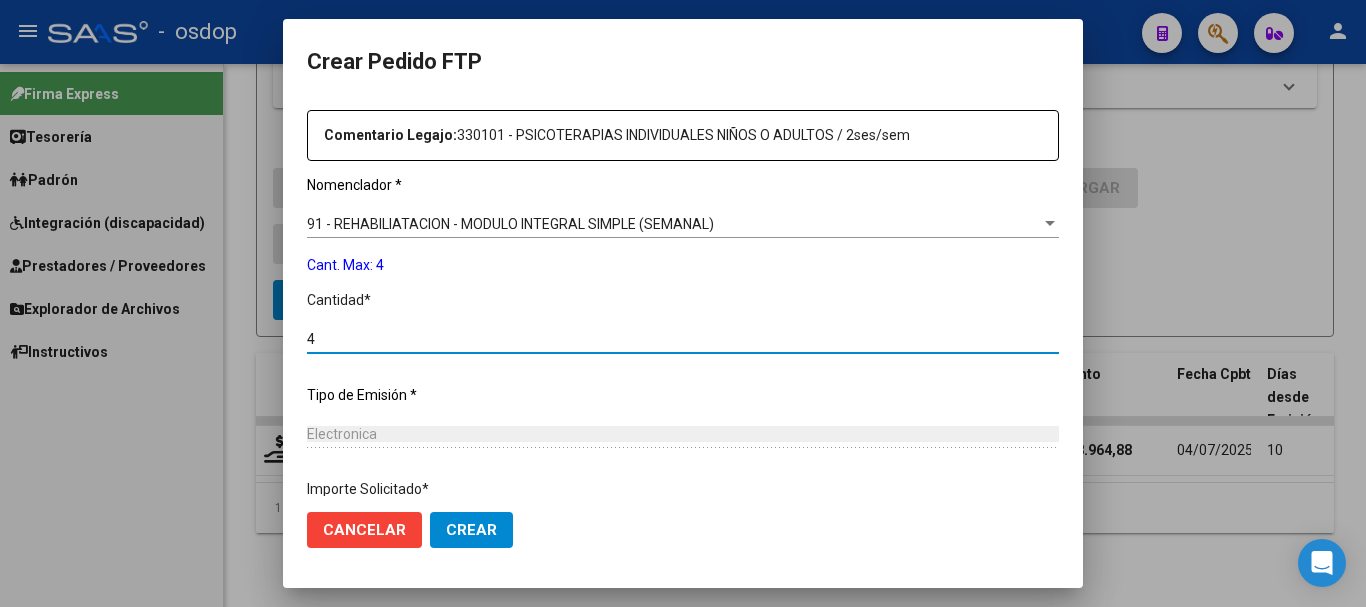 scroll, scrollTop: 858, scrollLeft: 0, axis: vertical 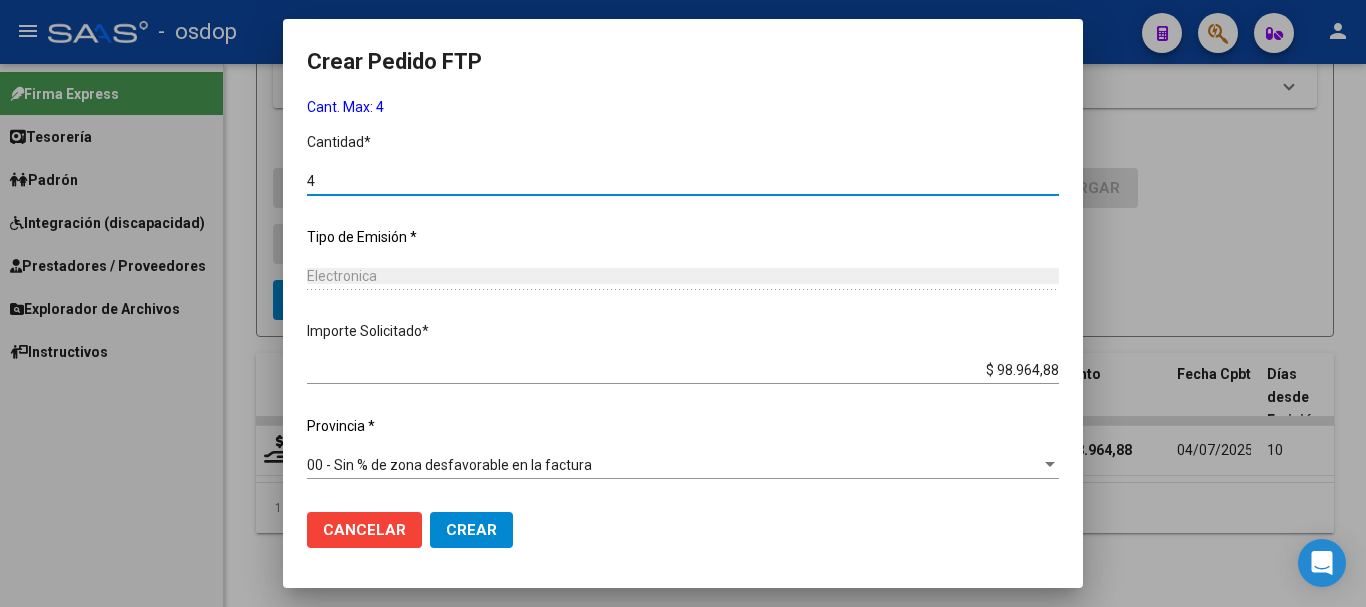 type on "4" 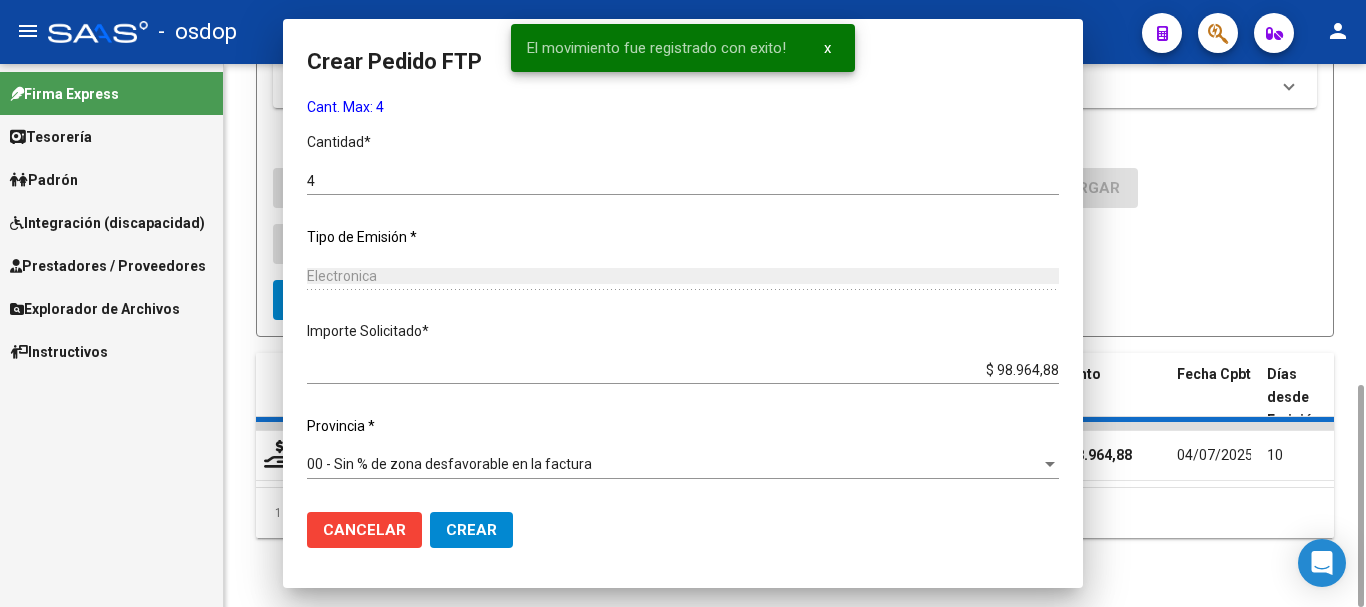 scroll, scrollTop: 0, scrollLeft: 0, axis: both 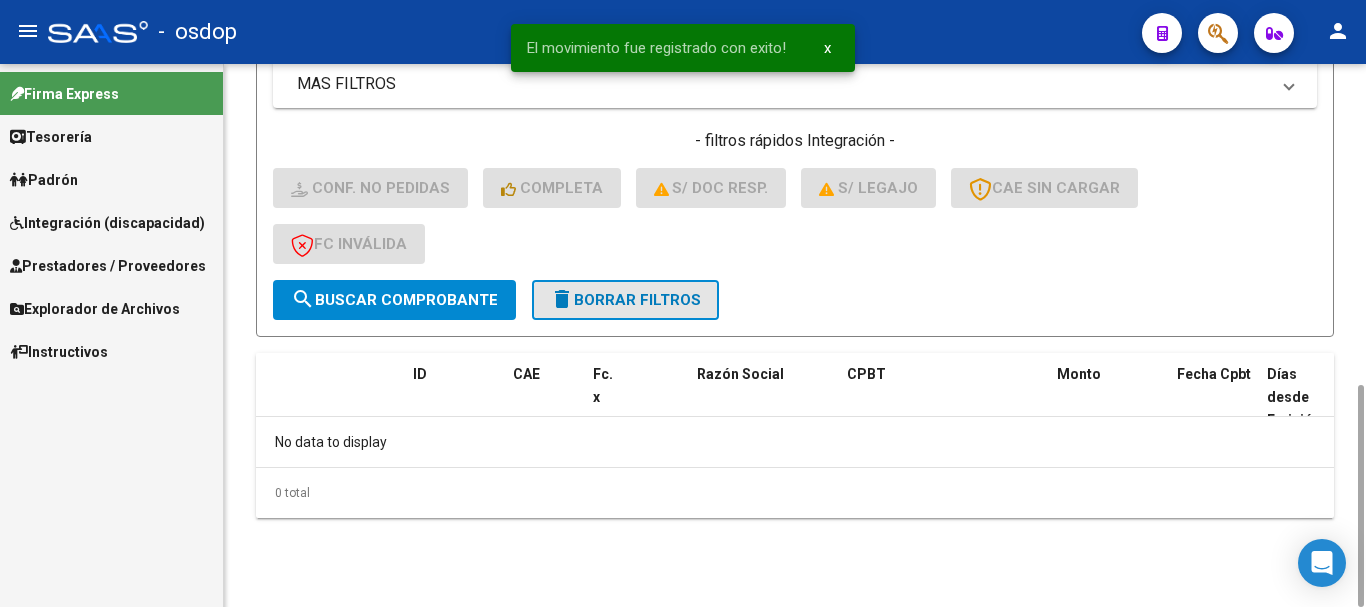 click on "delete  Borrar Filtros" 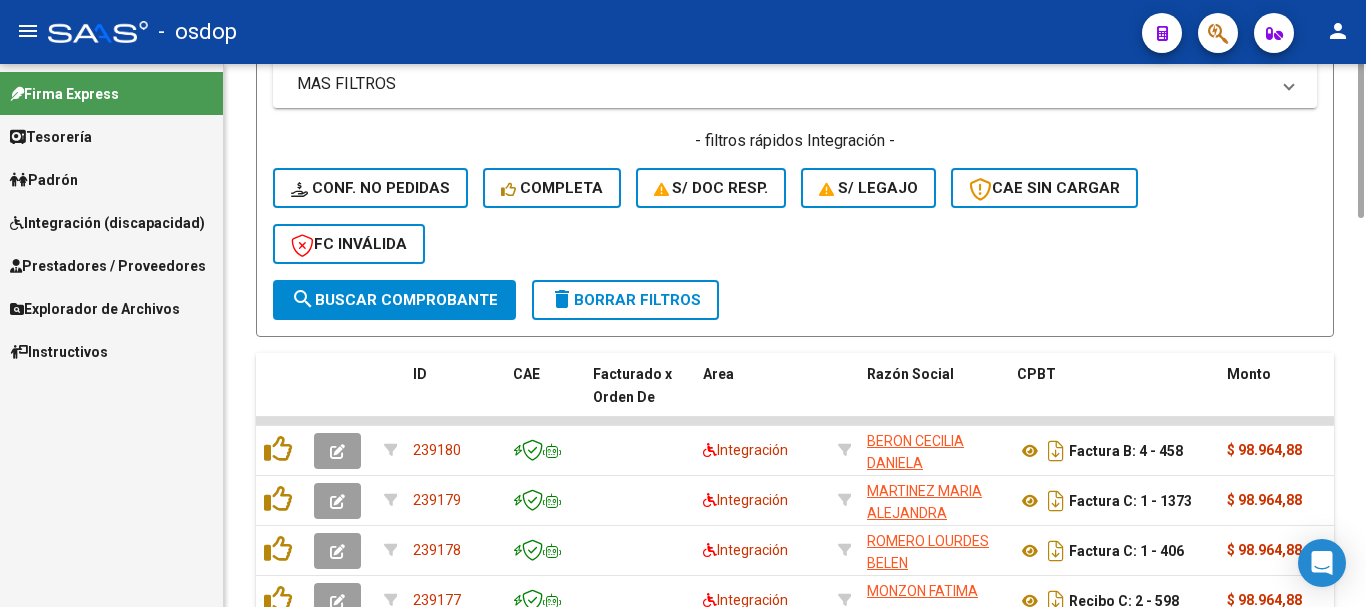 scroll, scrollTop: 381, scrollLeft: 0, axis: vertical 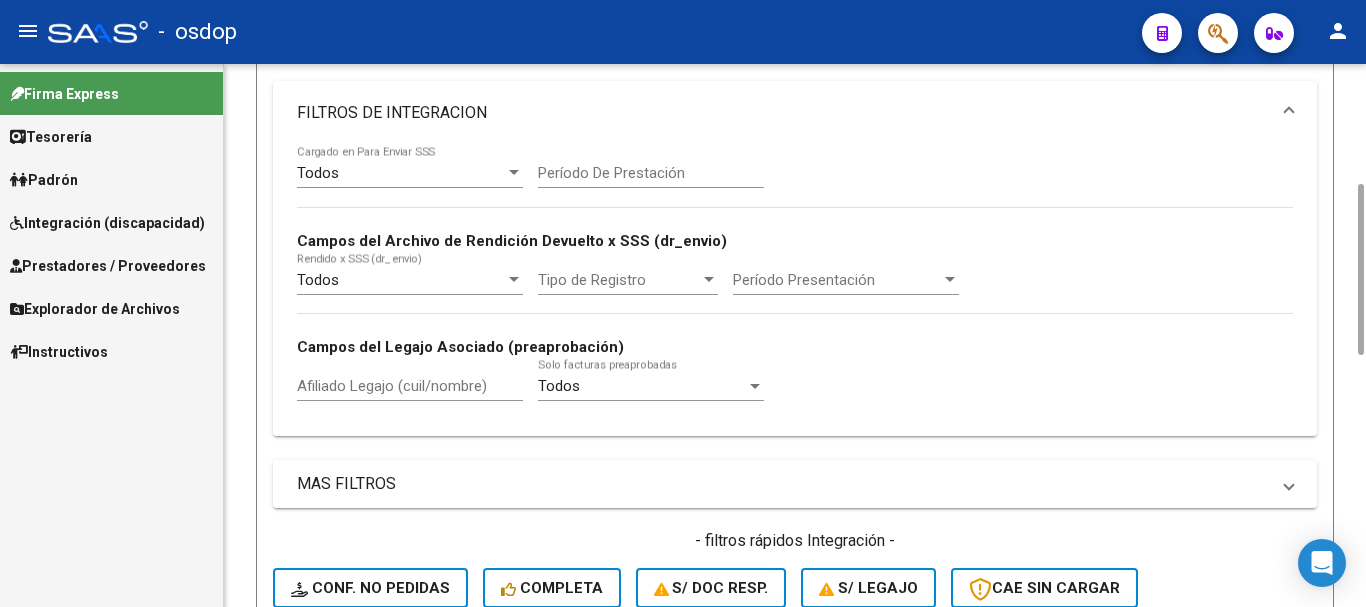 click on "Afiliado Legajo (cuil/nombre)" 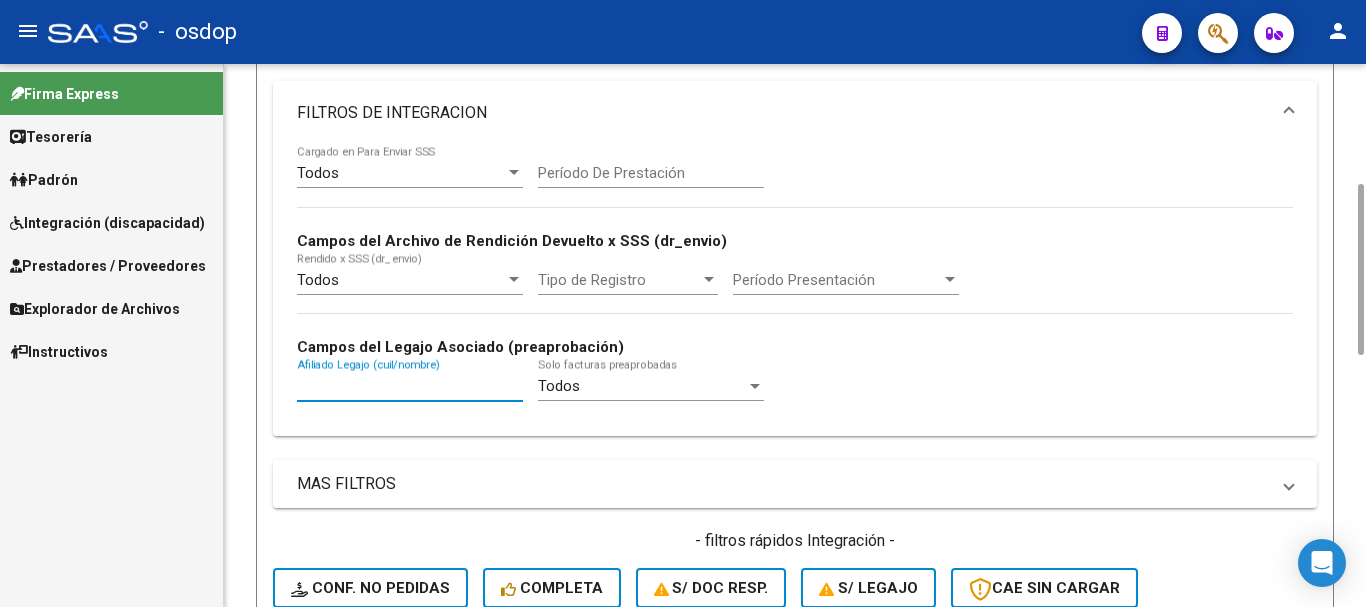 paste on "27346421393" 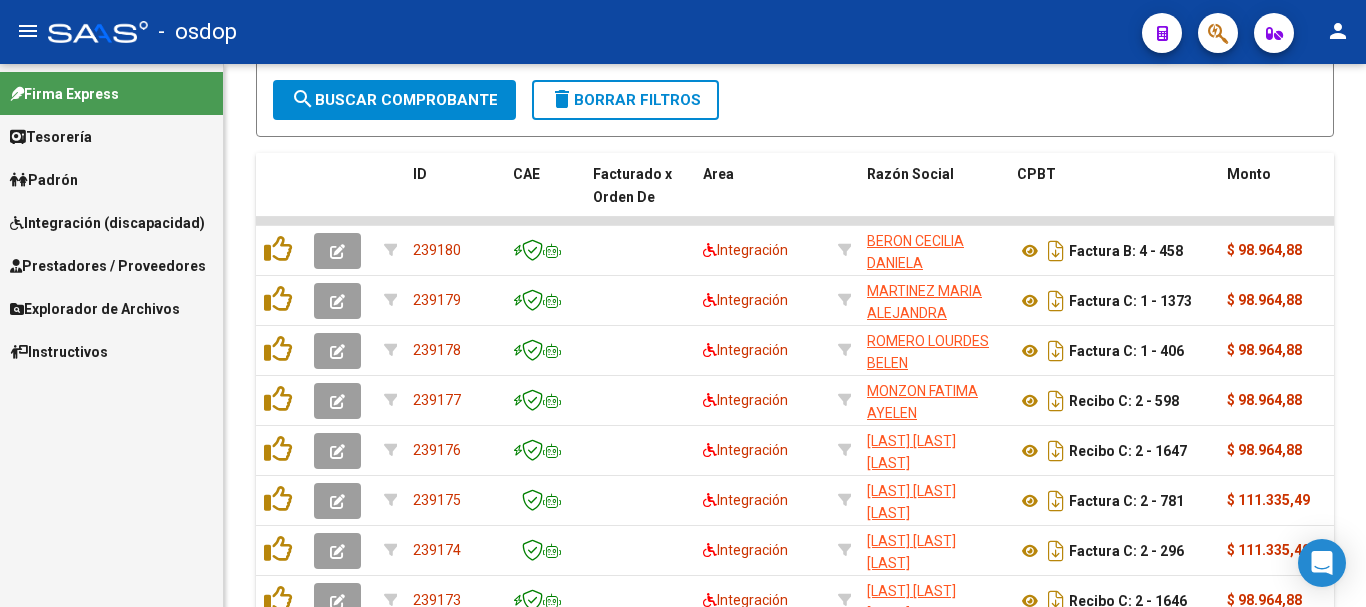 scroll, scrollTop: 581, scrollLeft: 0, axis: vertical 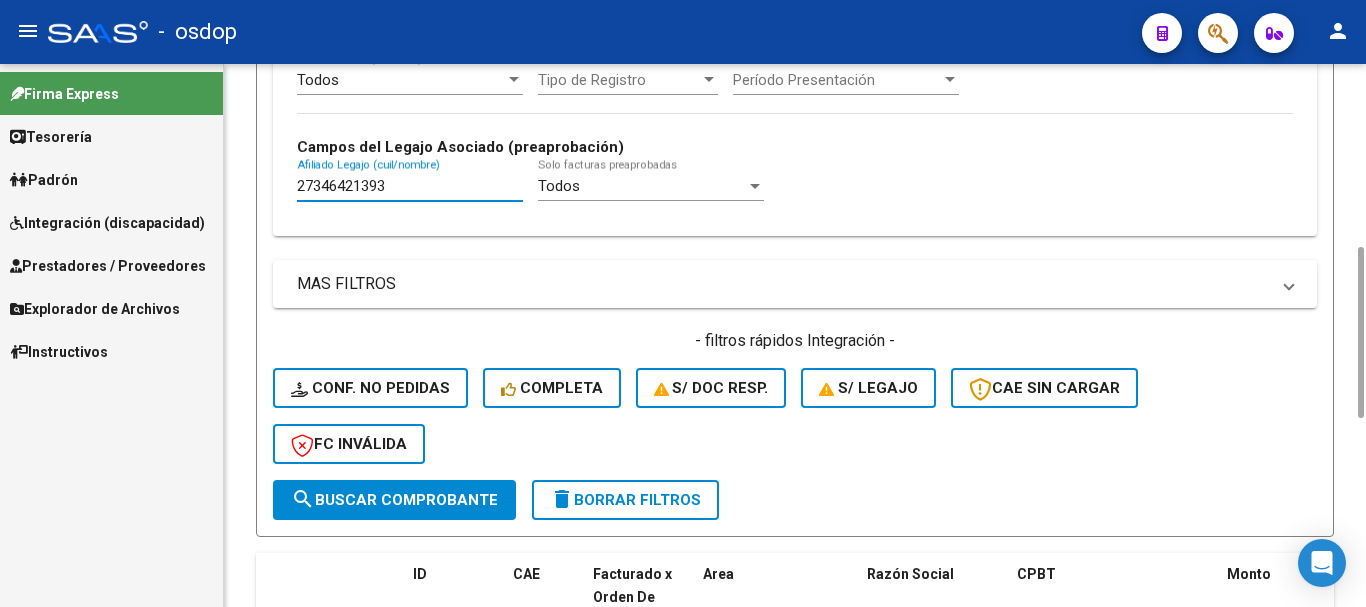 type on "27346421393" 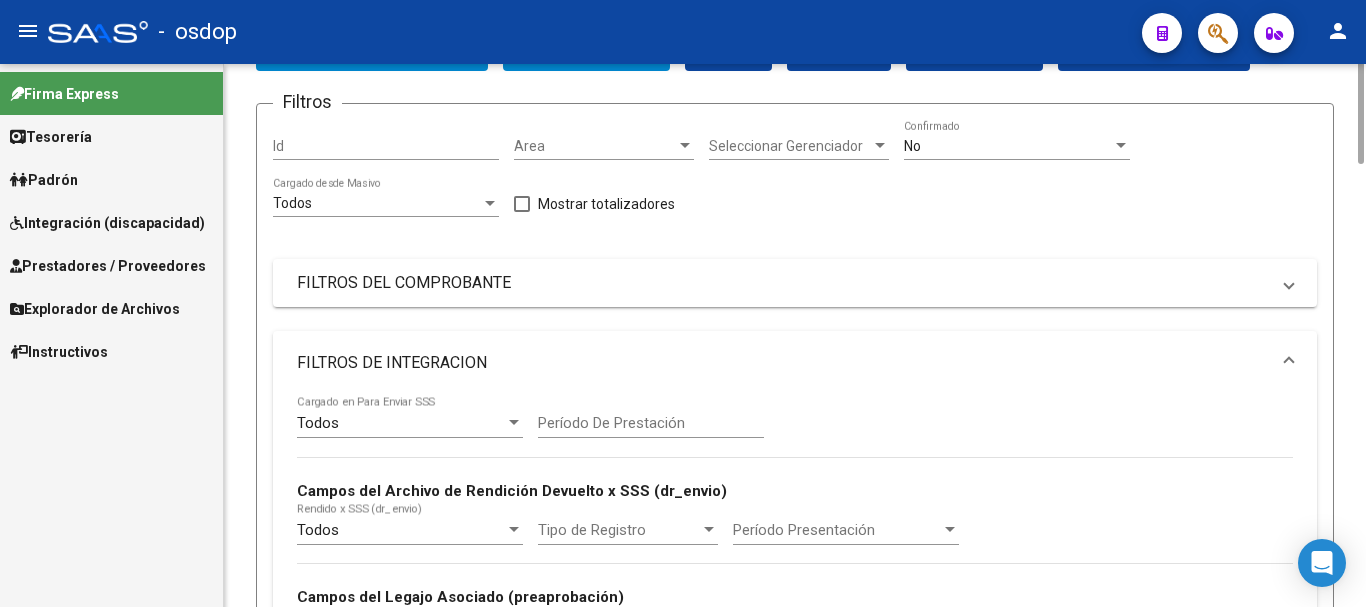 scroll, scrollTop: 0, scrollLeft: 0, axis: both 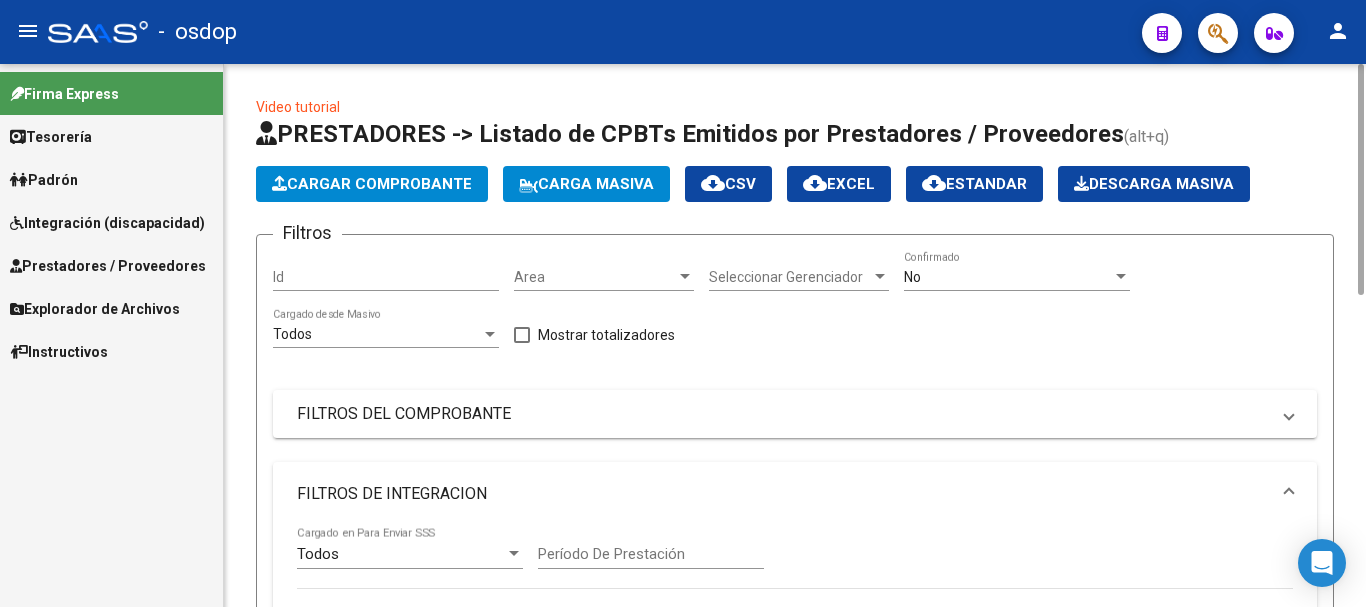 click on "No" at bounding box center (1008, 277) 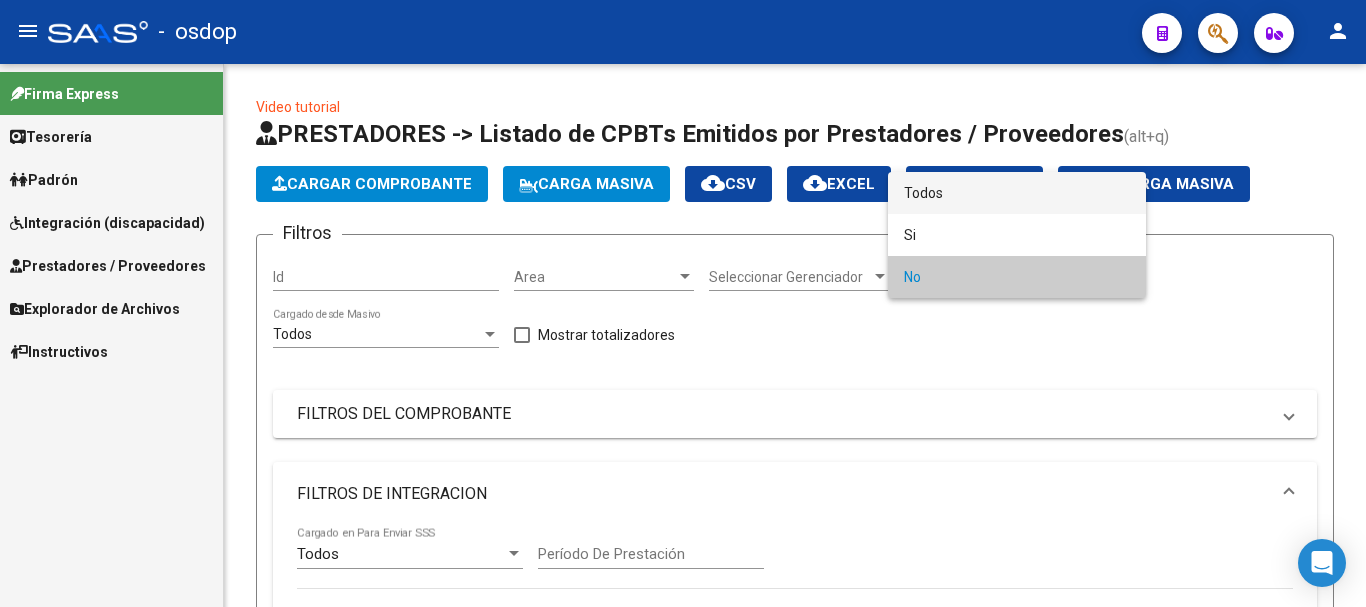 click on "Todos" at bounding box center (1017, 193) 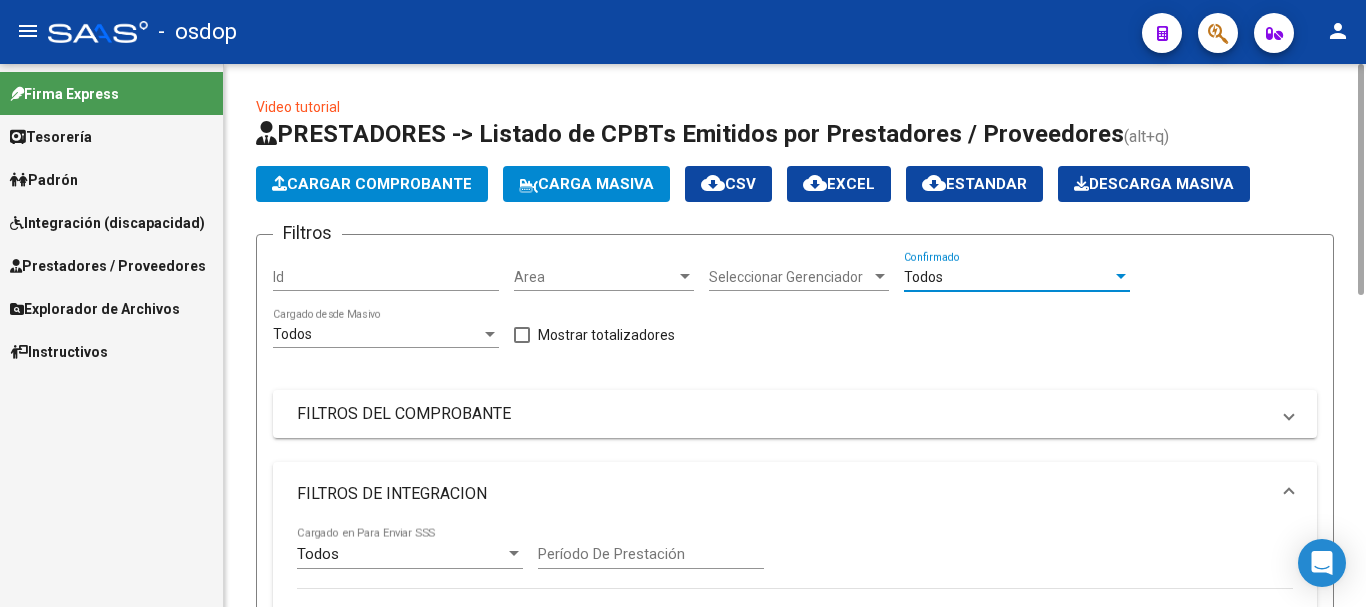 scroll, scrollTop: 600, scrollLeft: 0, axis: vertical 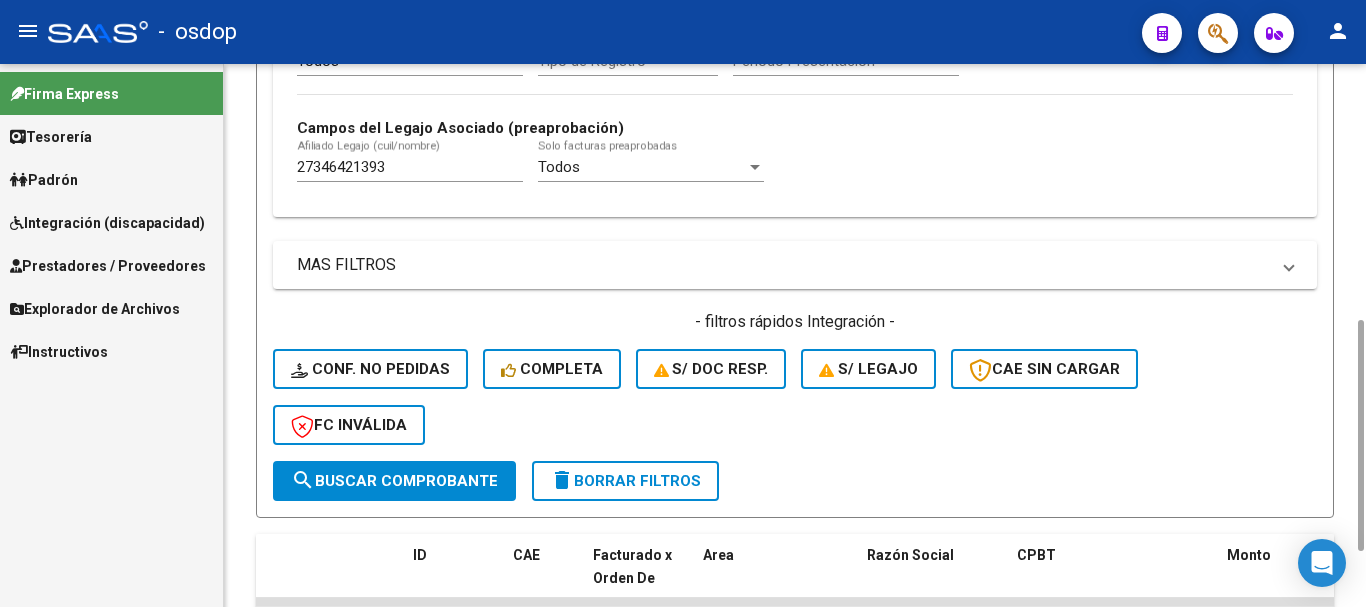 click on "search  Buscar Comprobante" 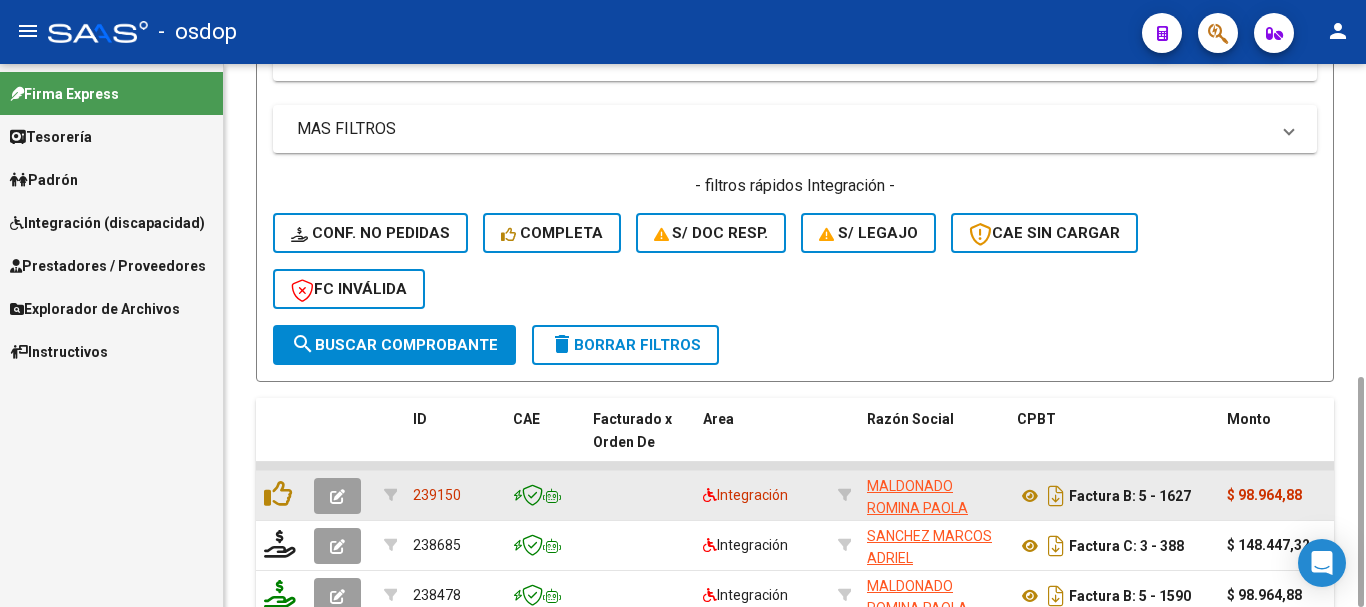 scroll, scrollTop: 881, scrollLeft: 0, axis: vertical 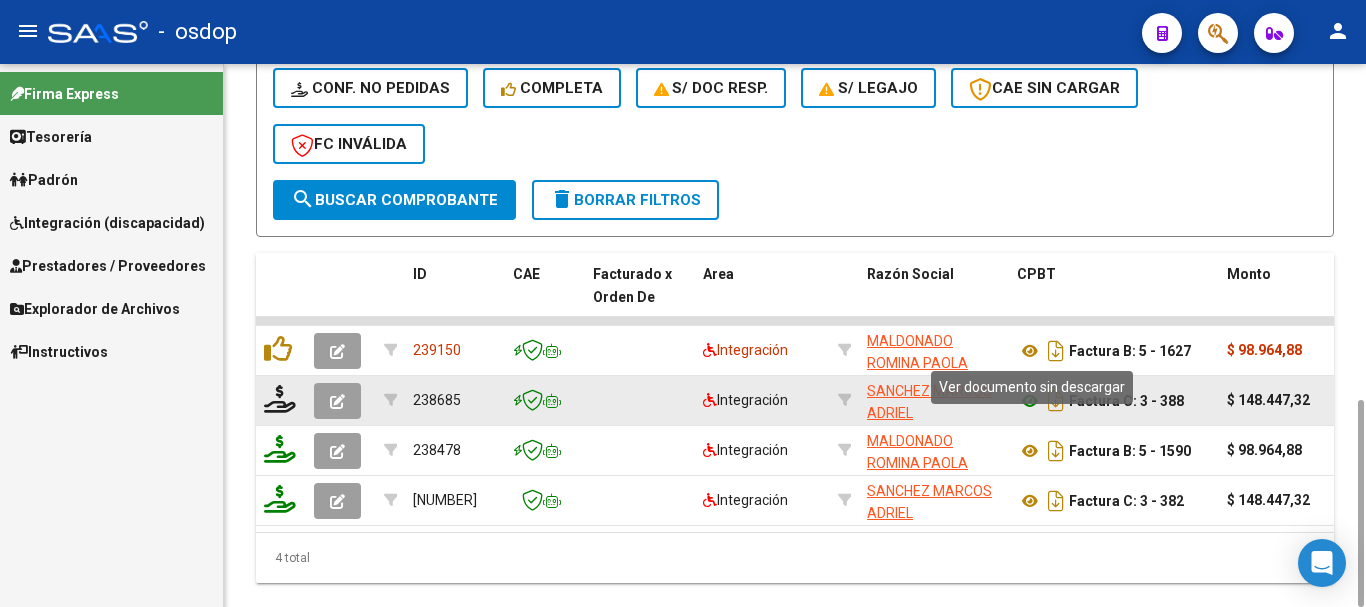click 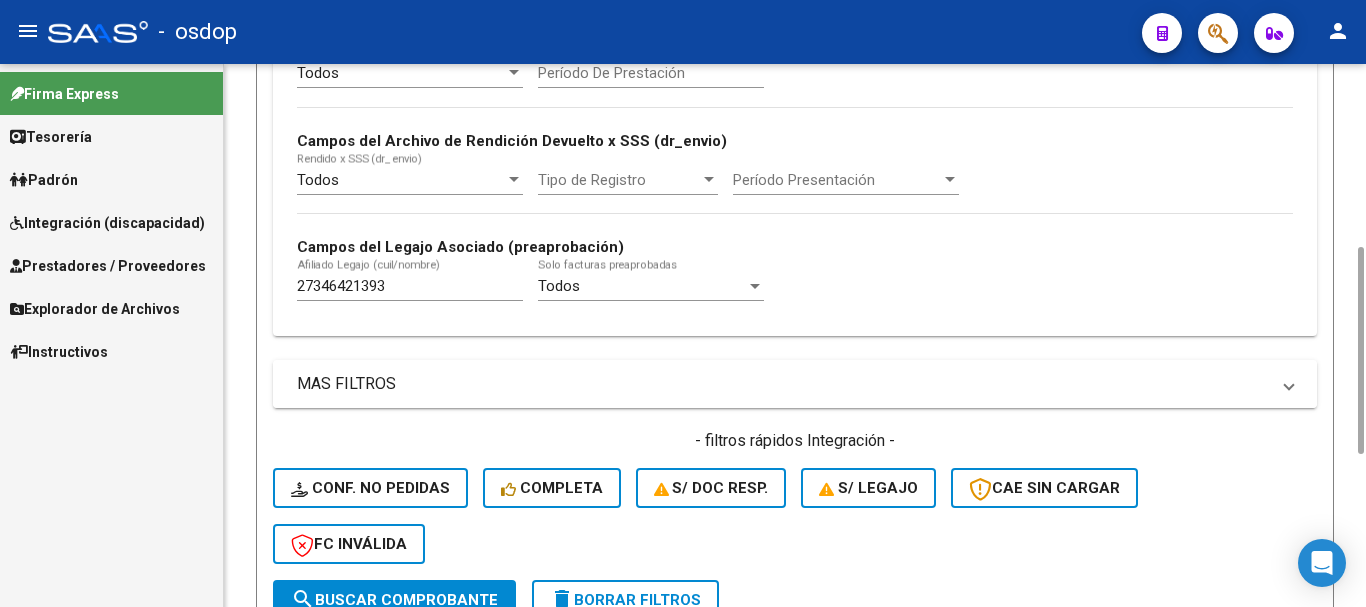 scroll, scrollTop: 0, scrollLeft: 0, axis: both 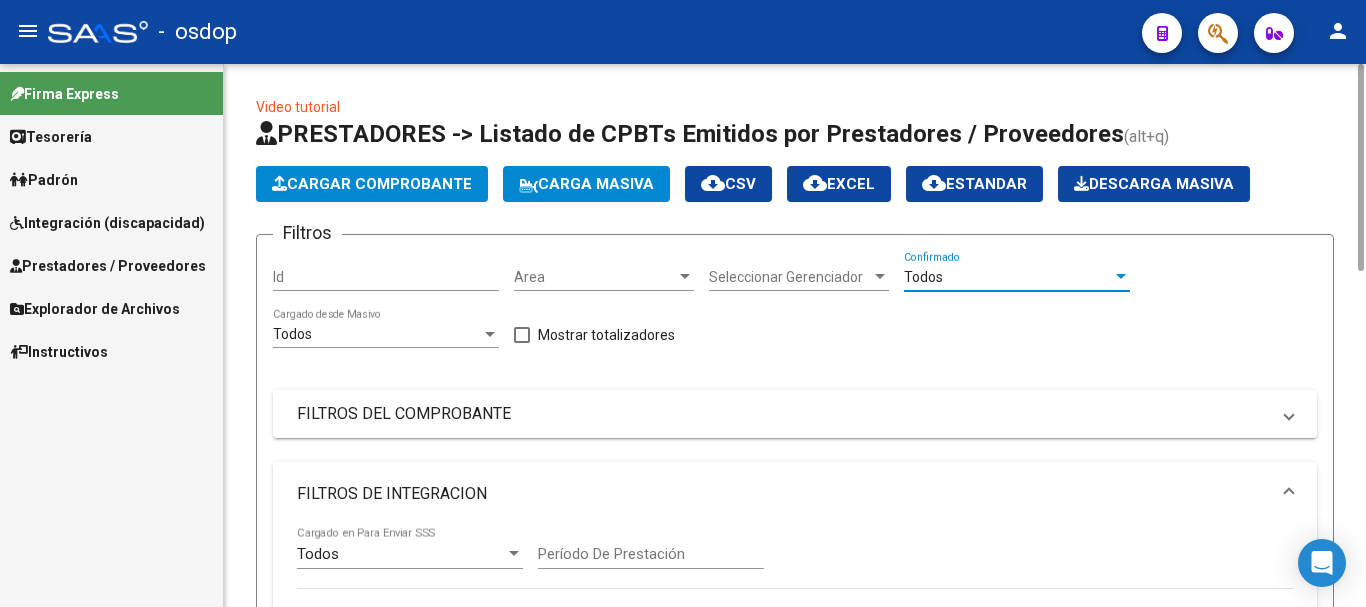 click on "Todos" at bounding box center [1008, 277] 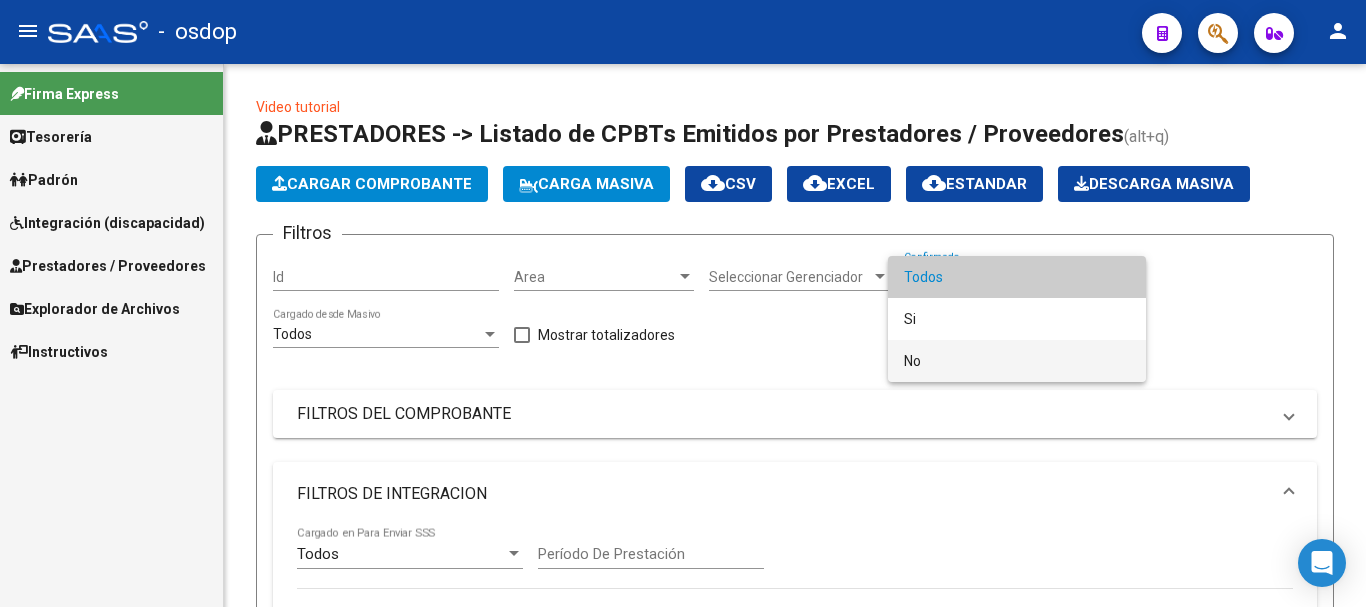 click on "No" at bounding box center [1017, 361] 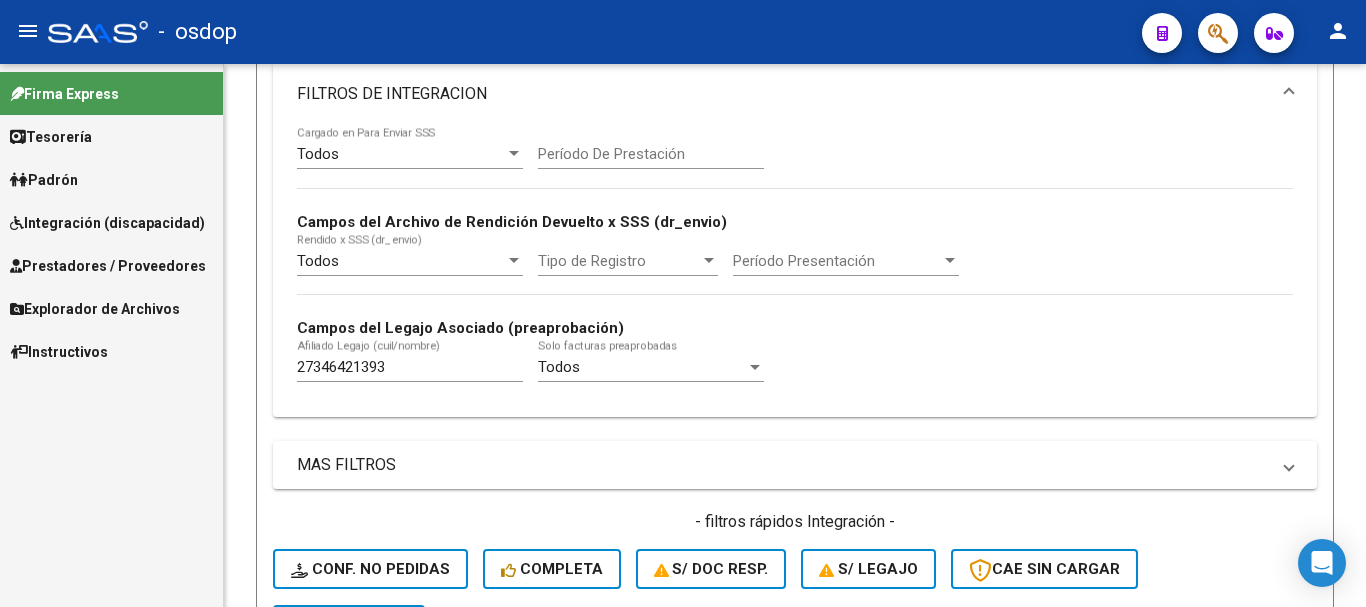 scroll, scrollTop: 800, scrollLeft: 0, axis: vertical 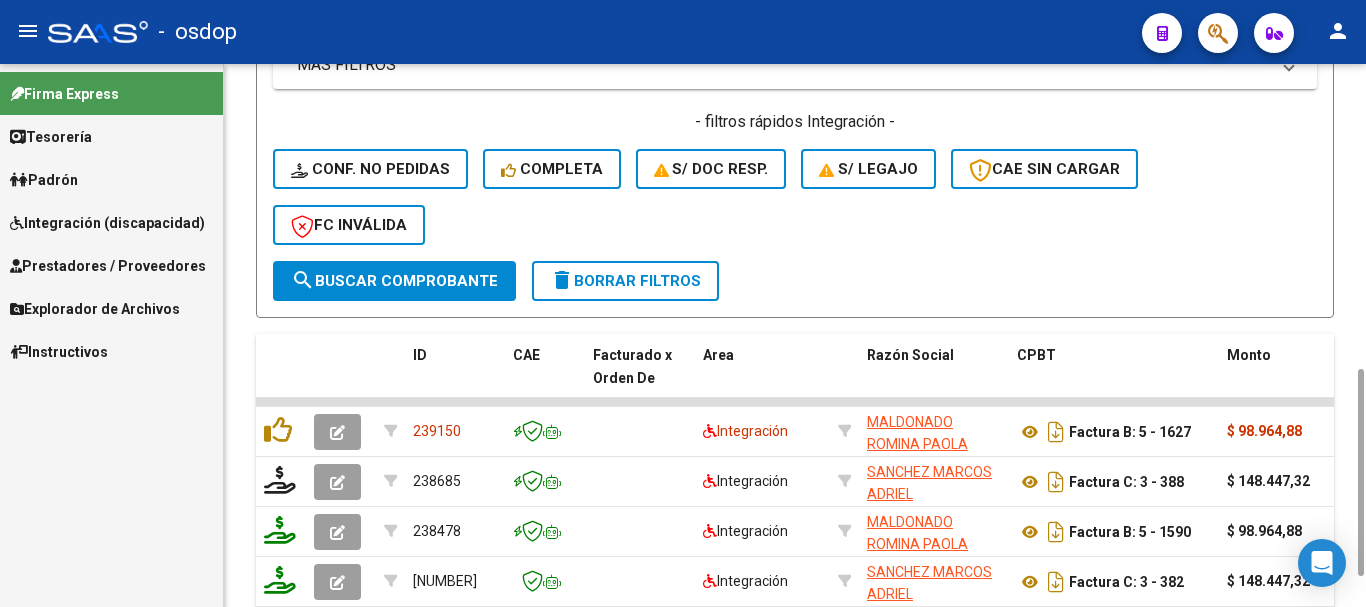 click on "search  Buscar Comprobante" 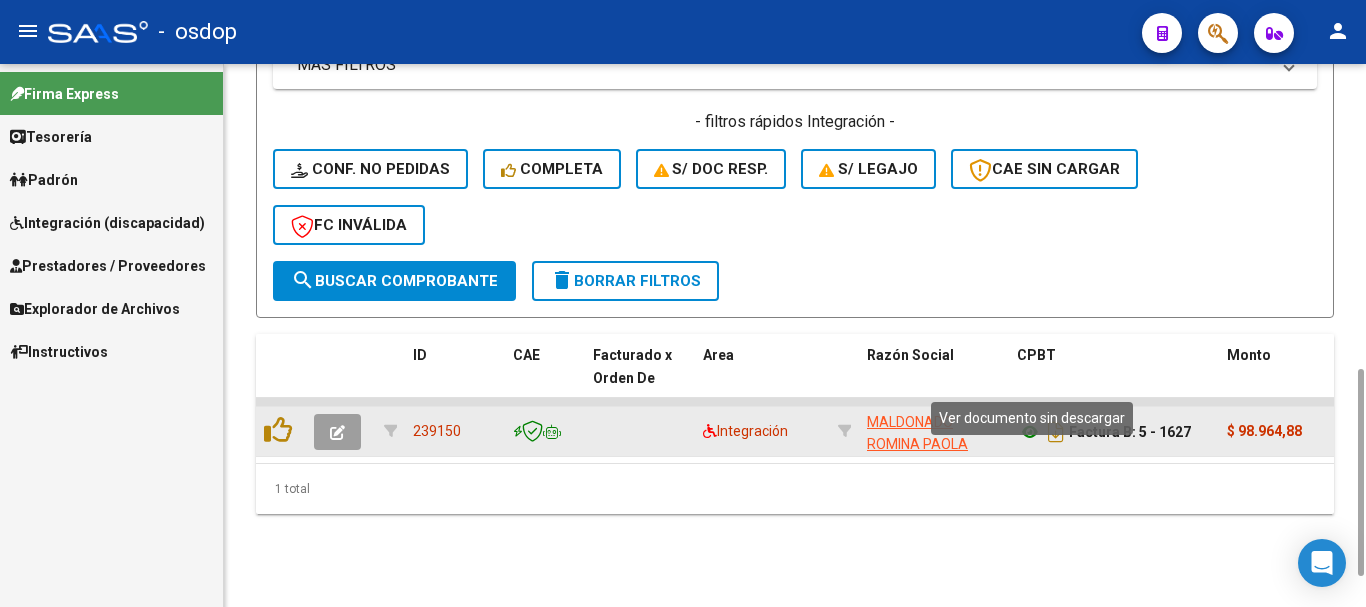 click 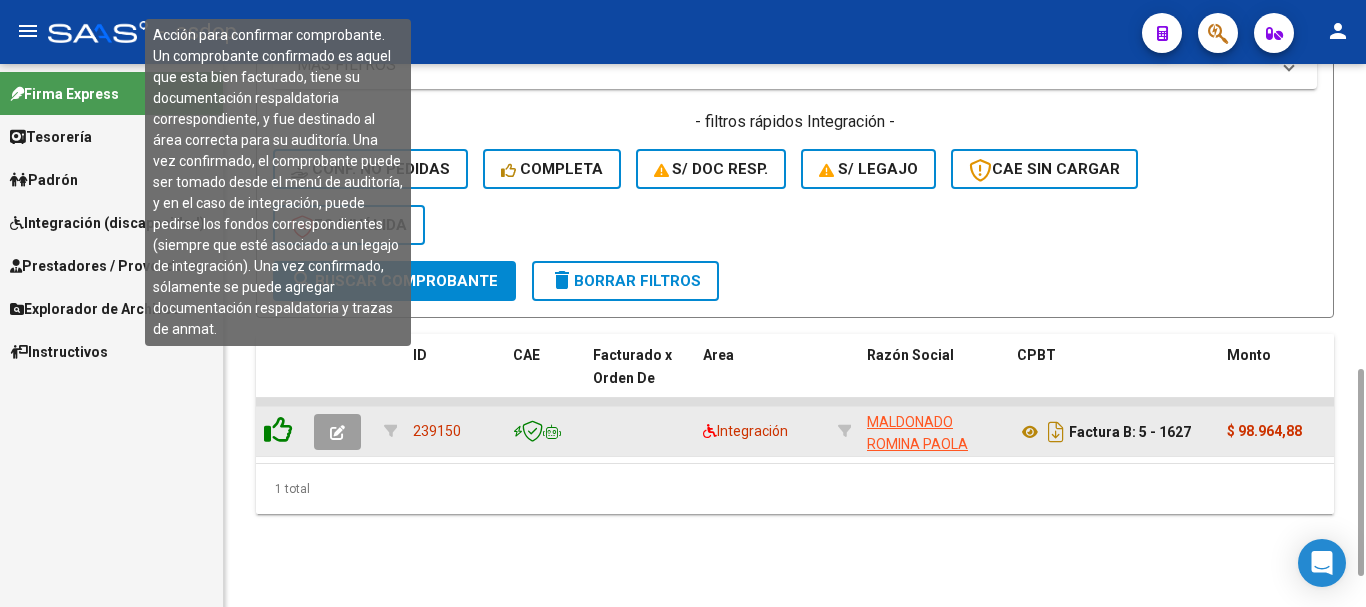 click 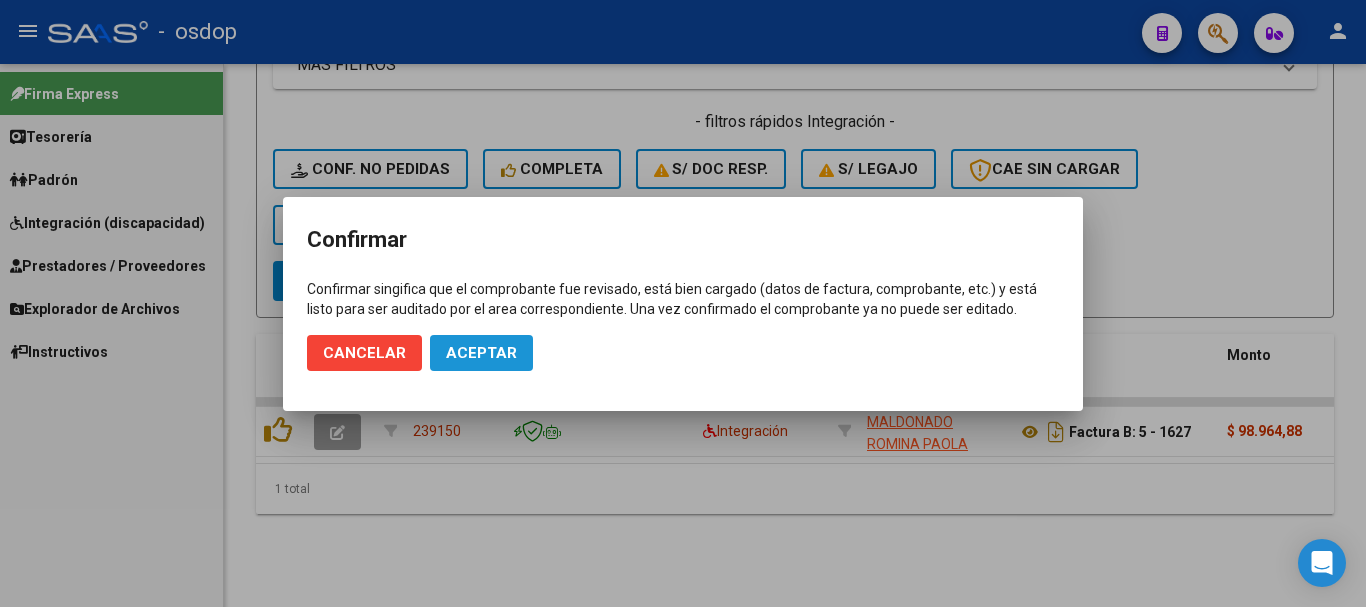 click on "Aceptar" 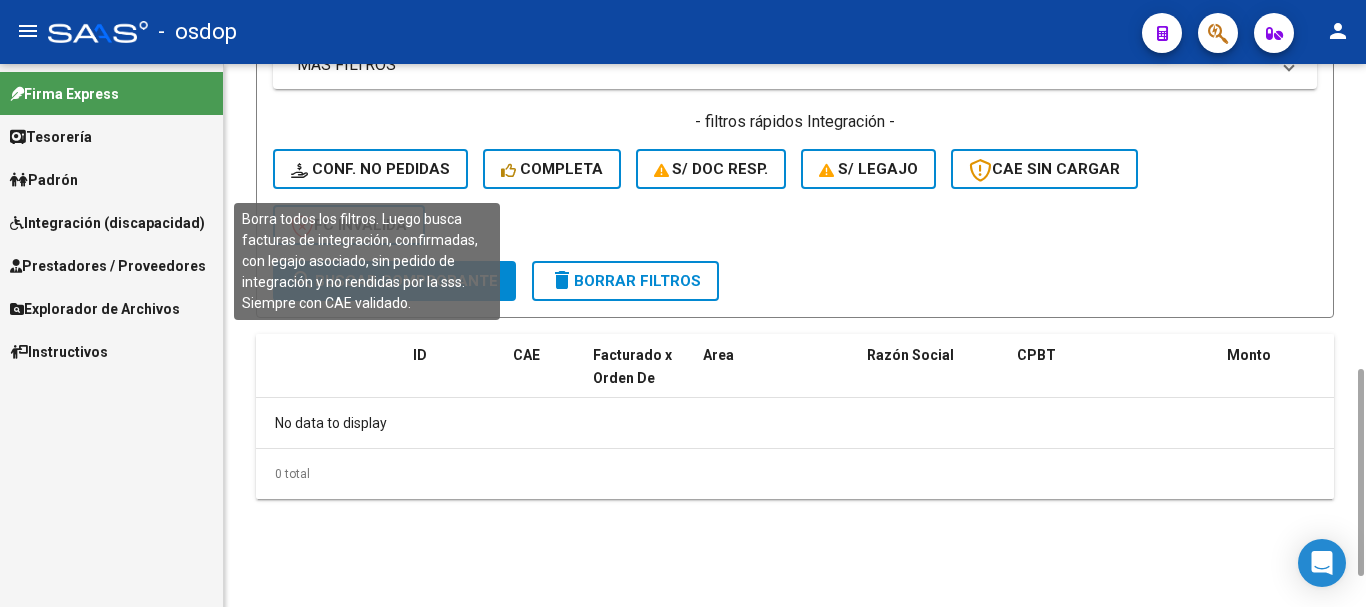 click on "Conf. no pedidas" 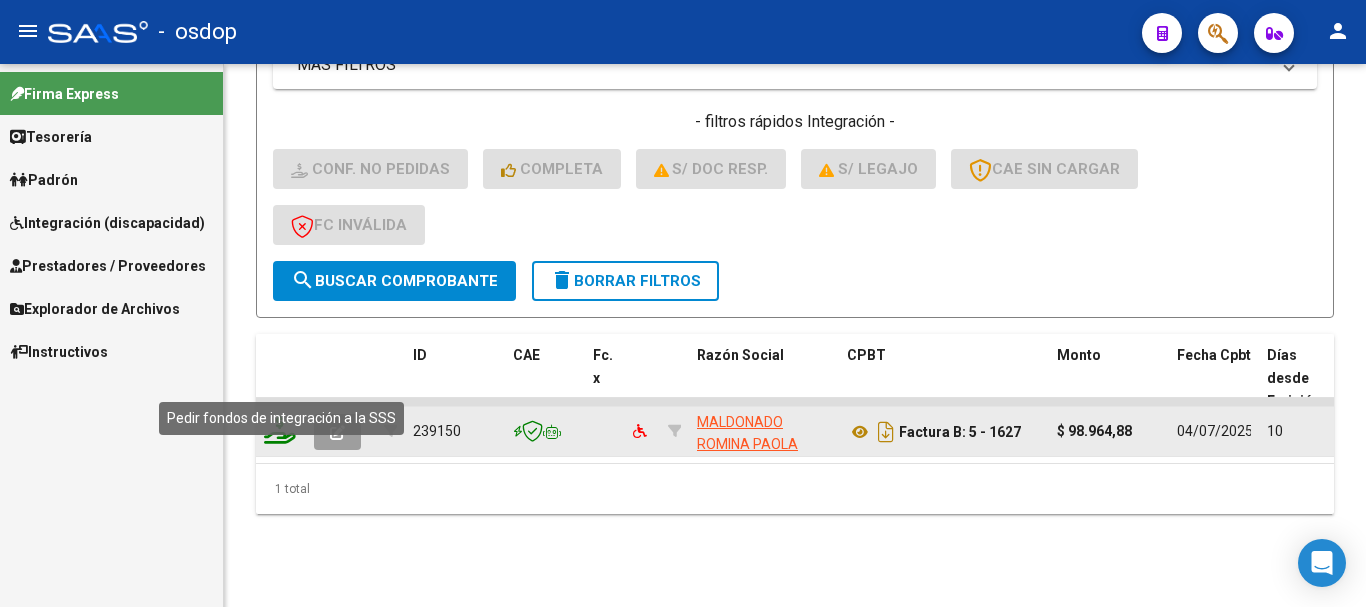 click 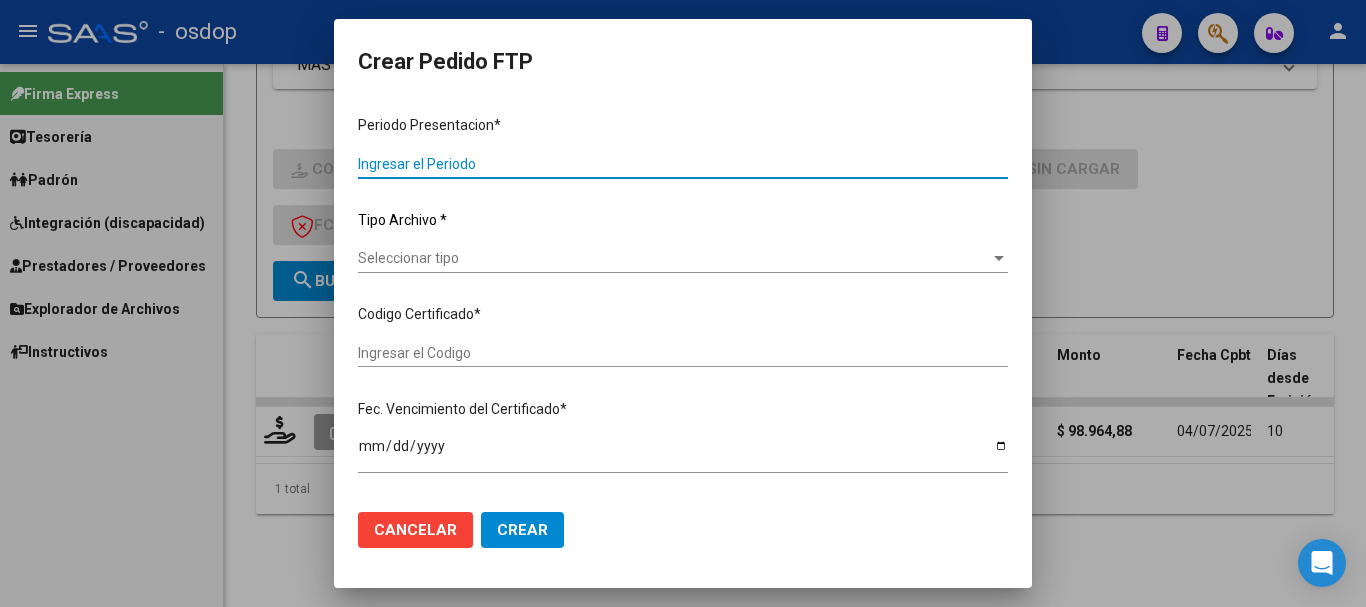 type on "202506" 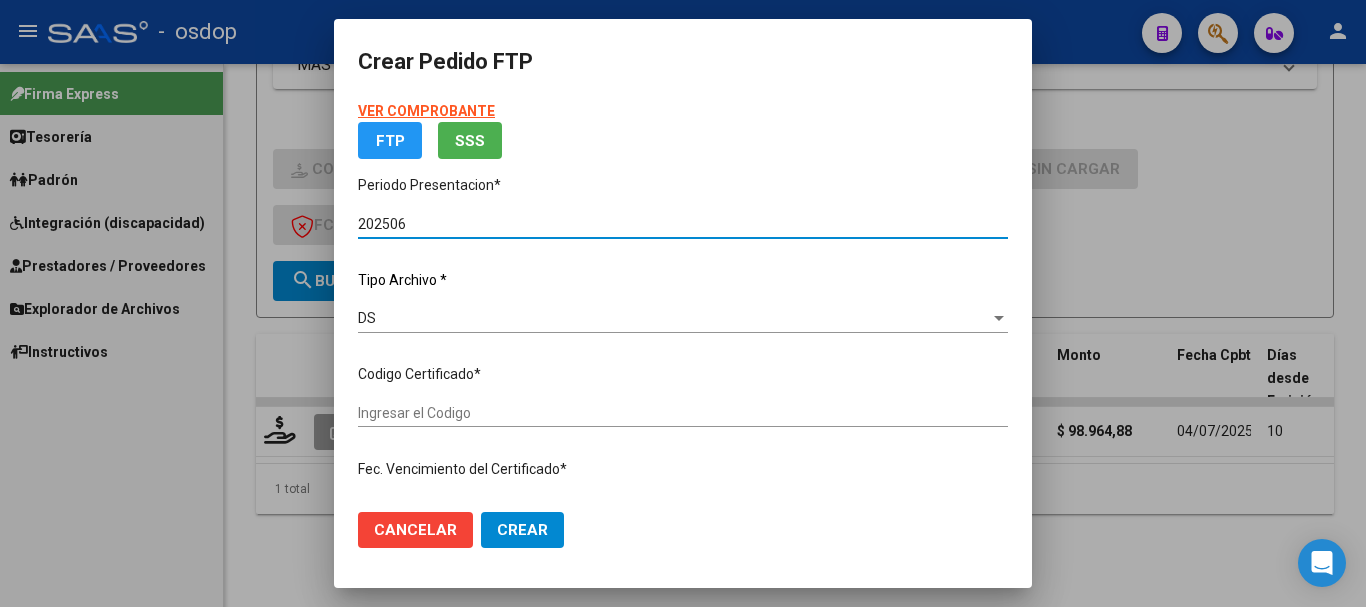 type on "2122983603" 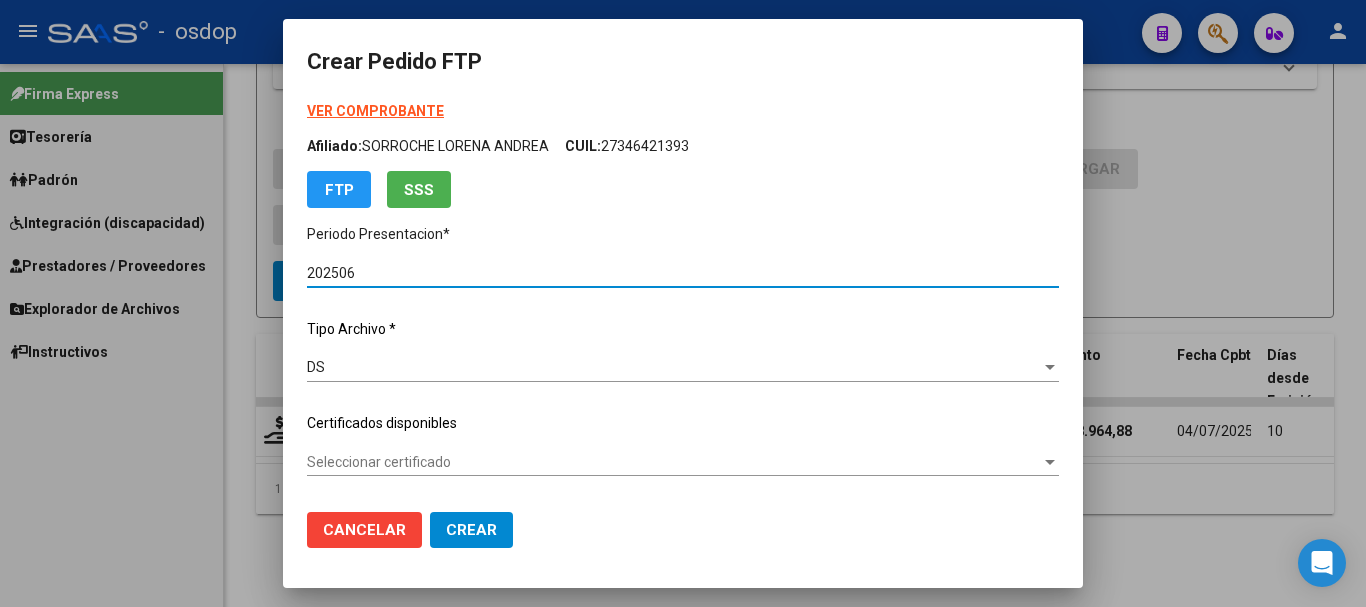 click on "Seleccionar certificado" at bounding box center (674, 462) 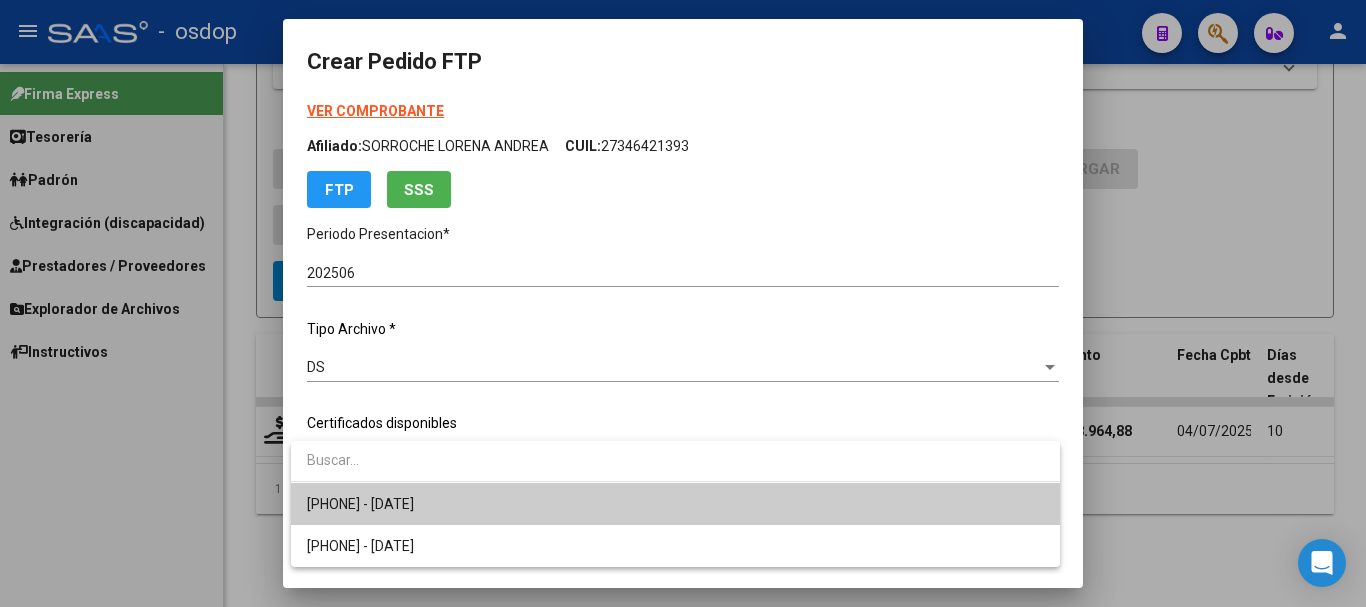click on "2122983603 - 2026-09-23" at bounding box center (675, 504) 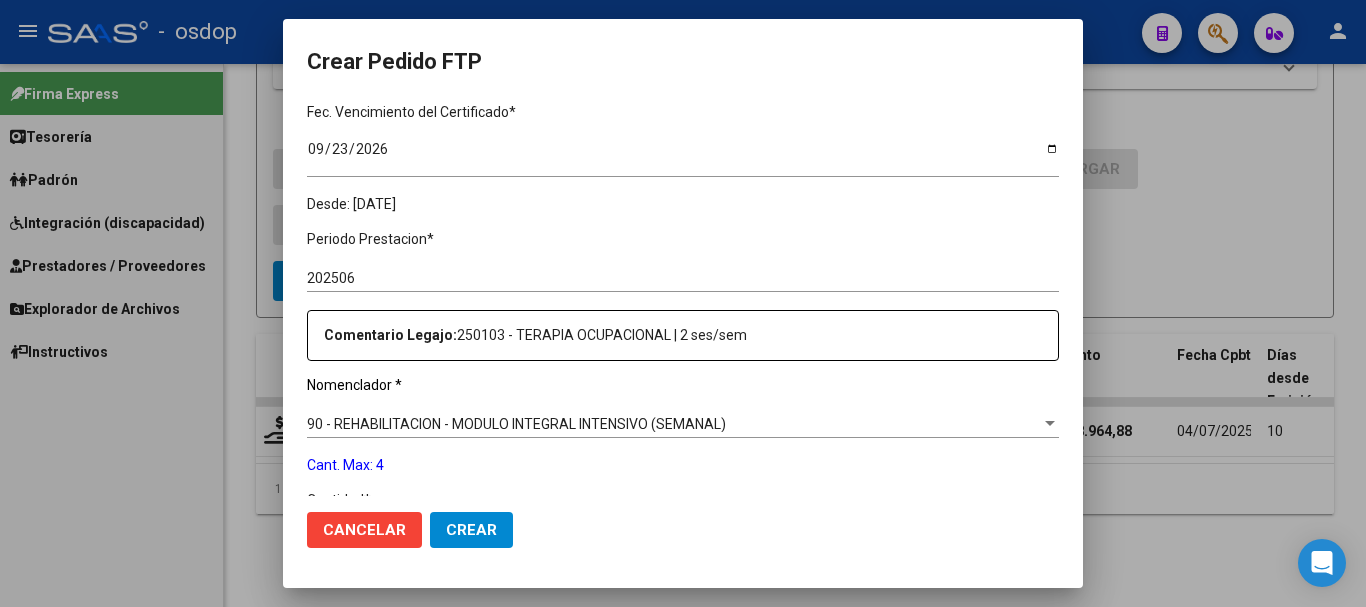 scroll, scrollTop: 700, scrollLeft: 0, axis: vertical 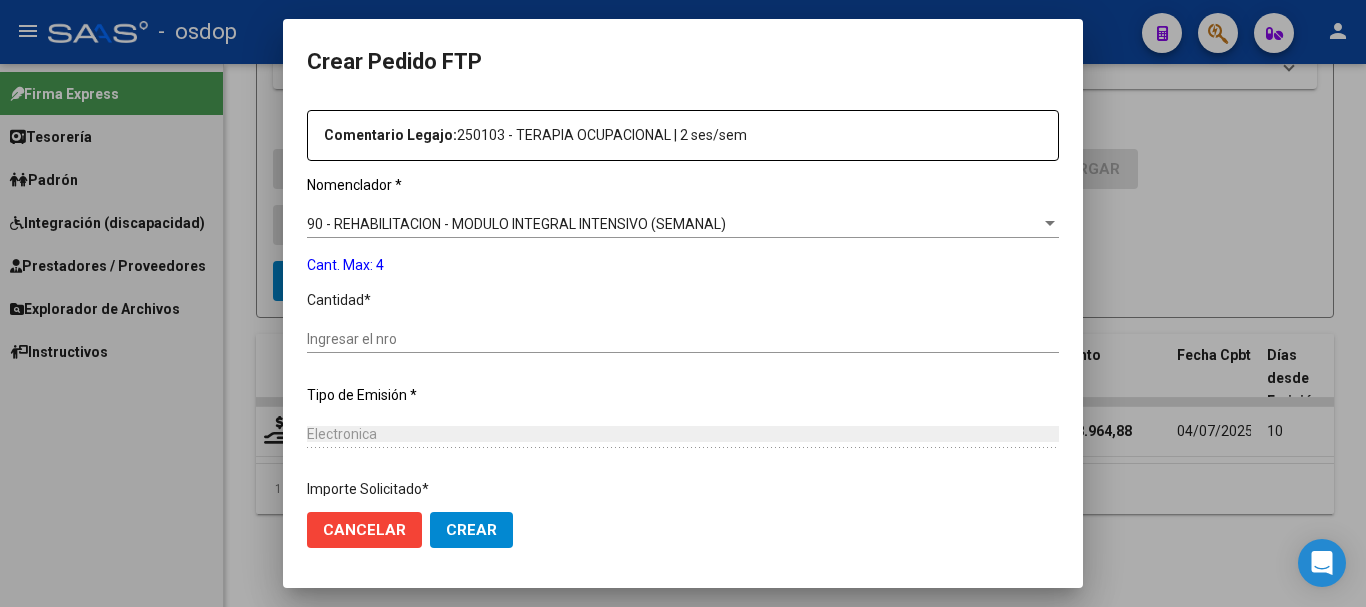 click on "Ingresar el nro" at bounding box center (683, 339) 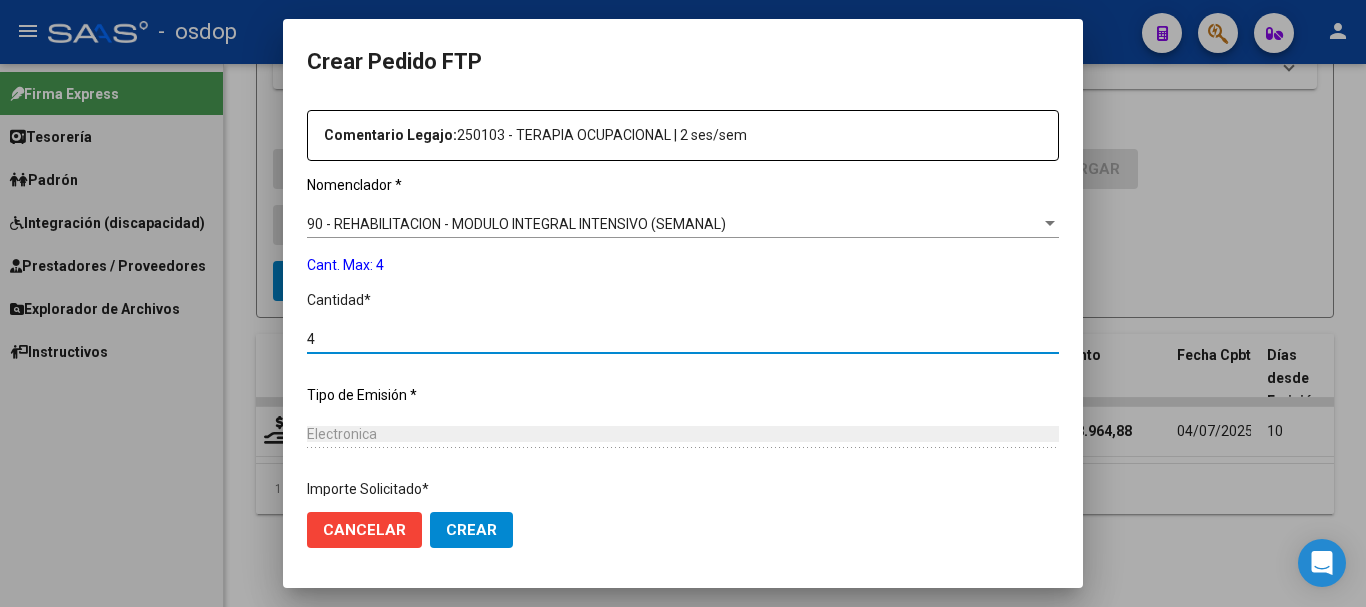 type on "4" 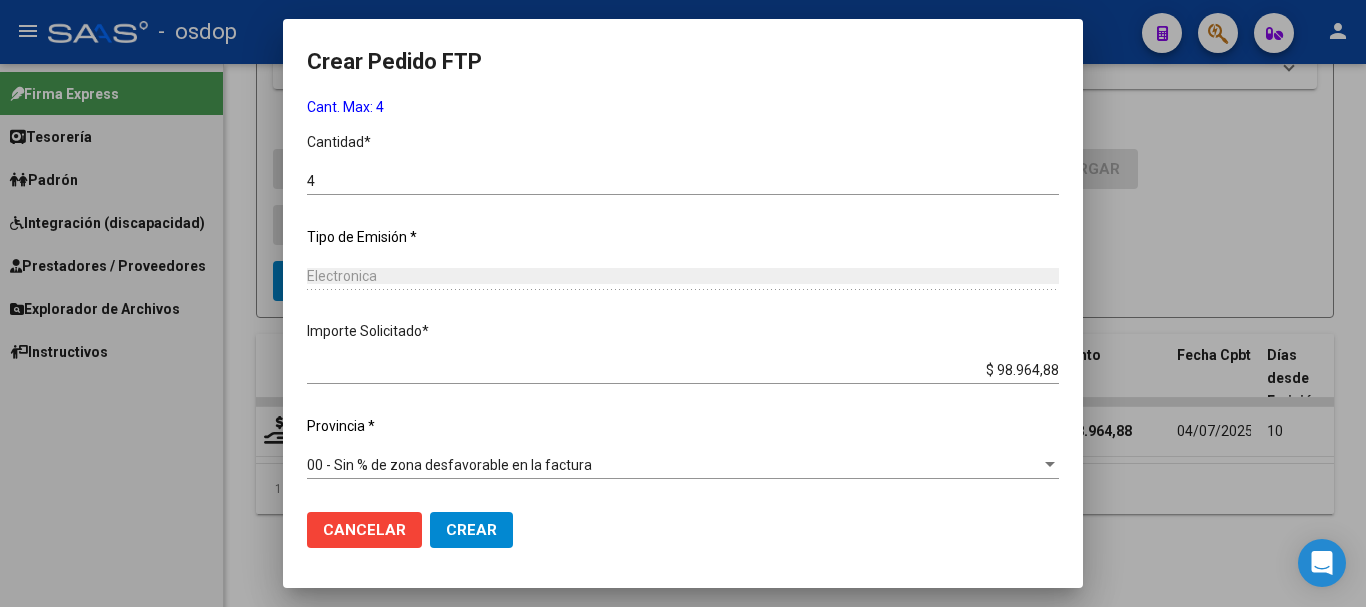 click on "Cancelar Crear" 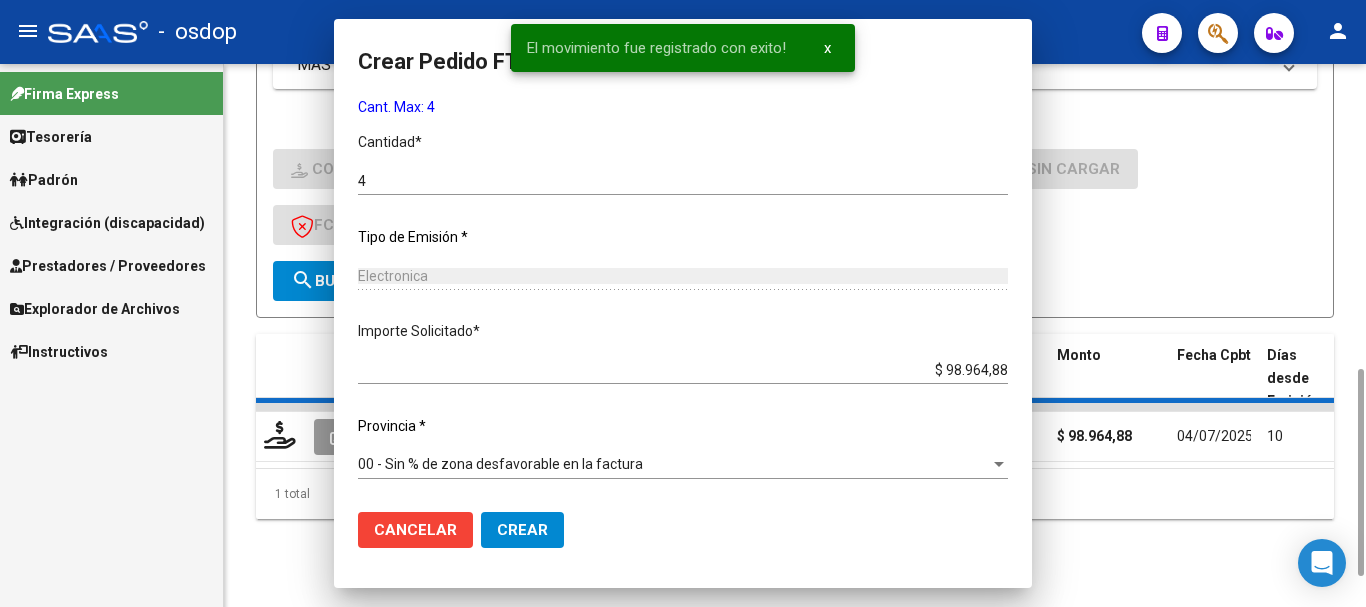 scroll, scrollTop: 749, scrollLeft: 0, axis: vertical 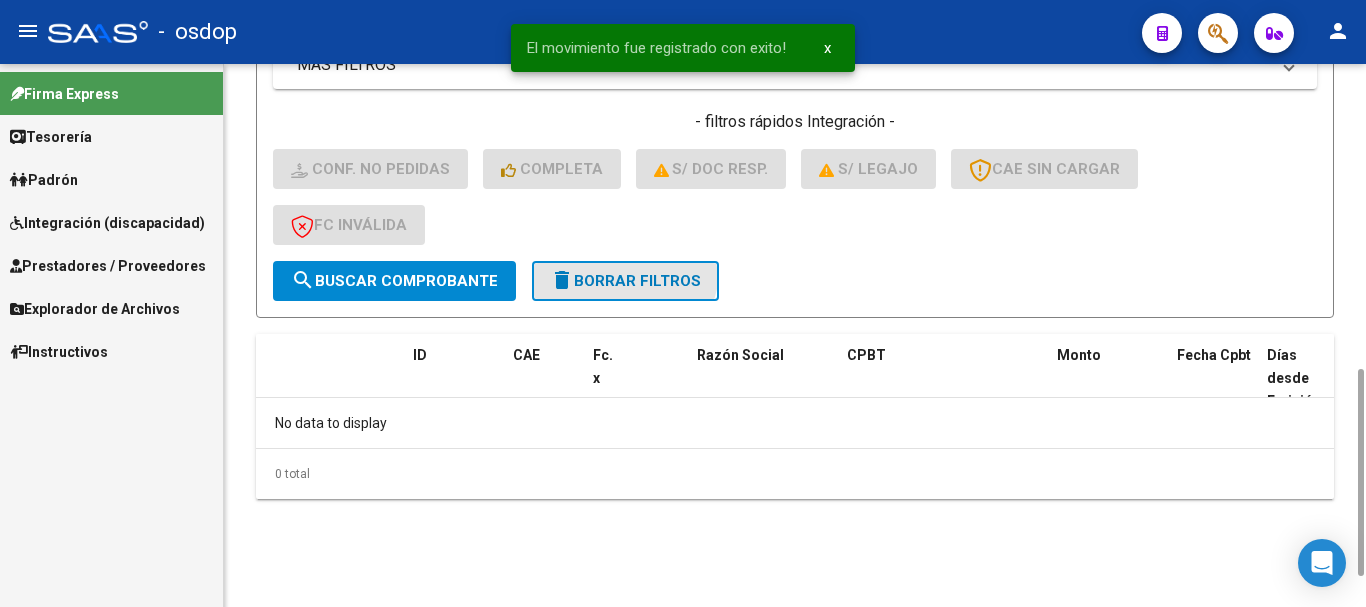 click on "delete  Borrar Filtros" 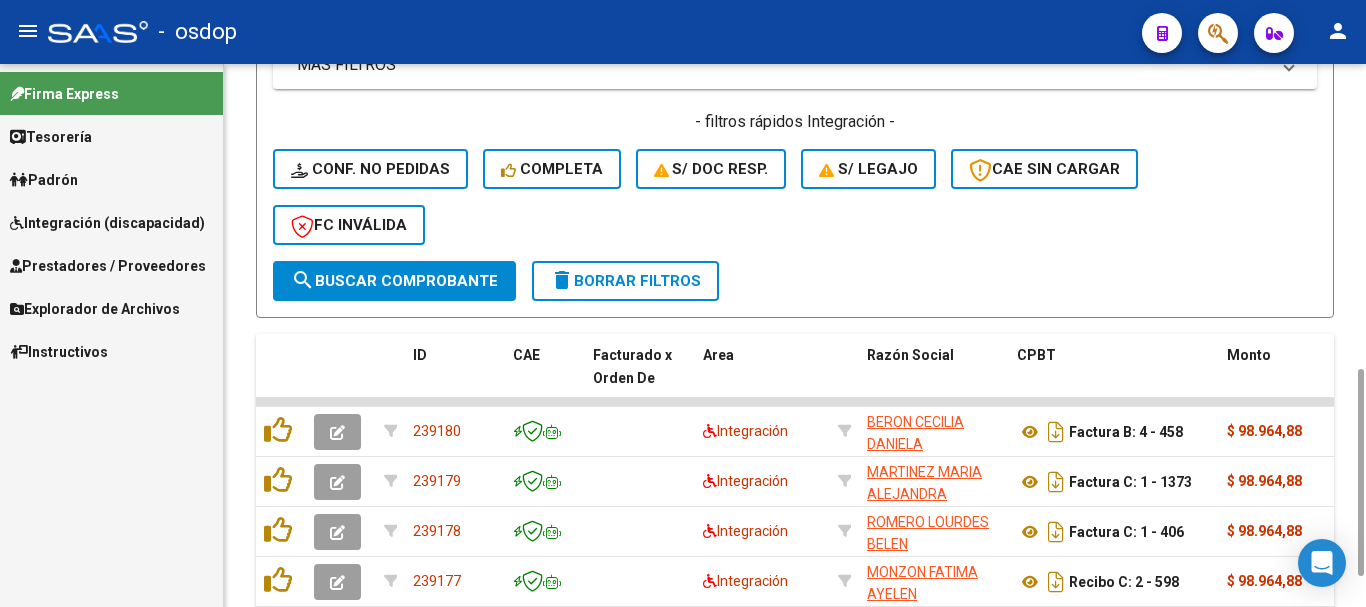 scroll, scrollTop: 600, scrollLeft: 0, axis: vertical 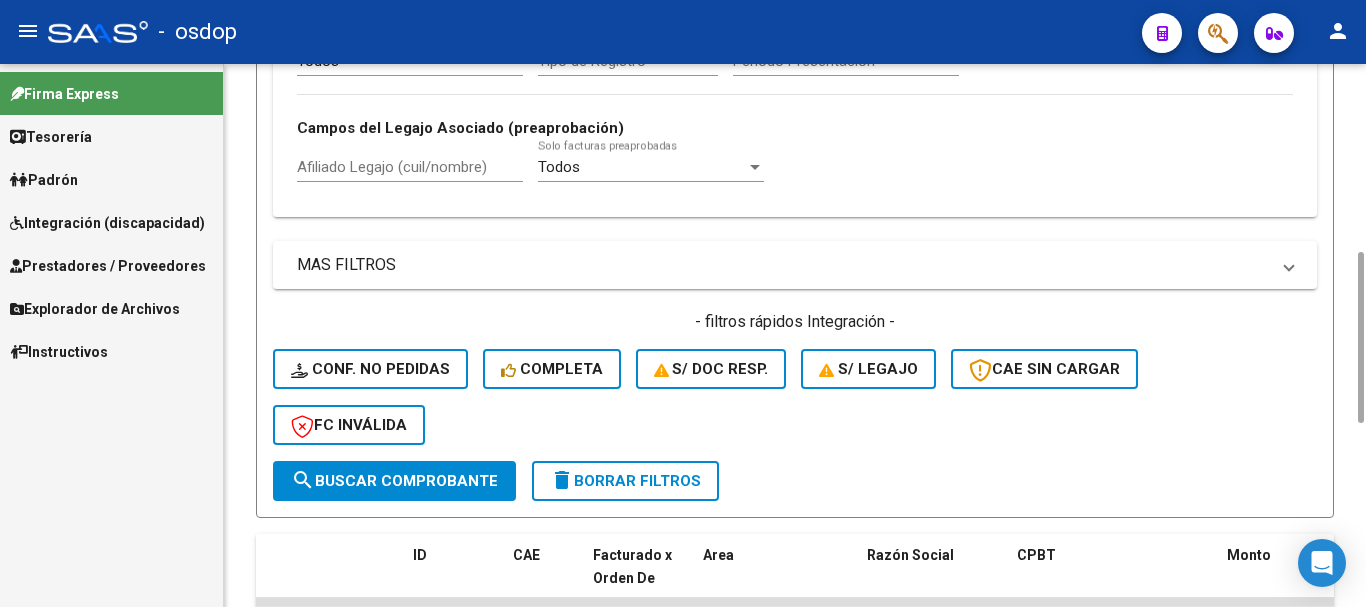 click on "Afiliado Legajo (cuil/nombre)" at bounding box center [410, 167] 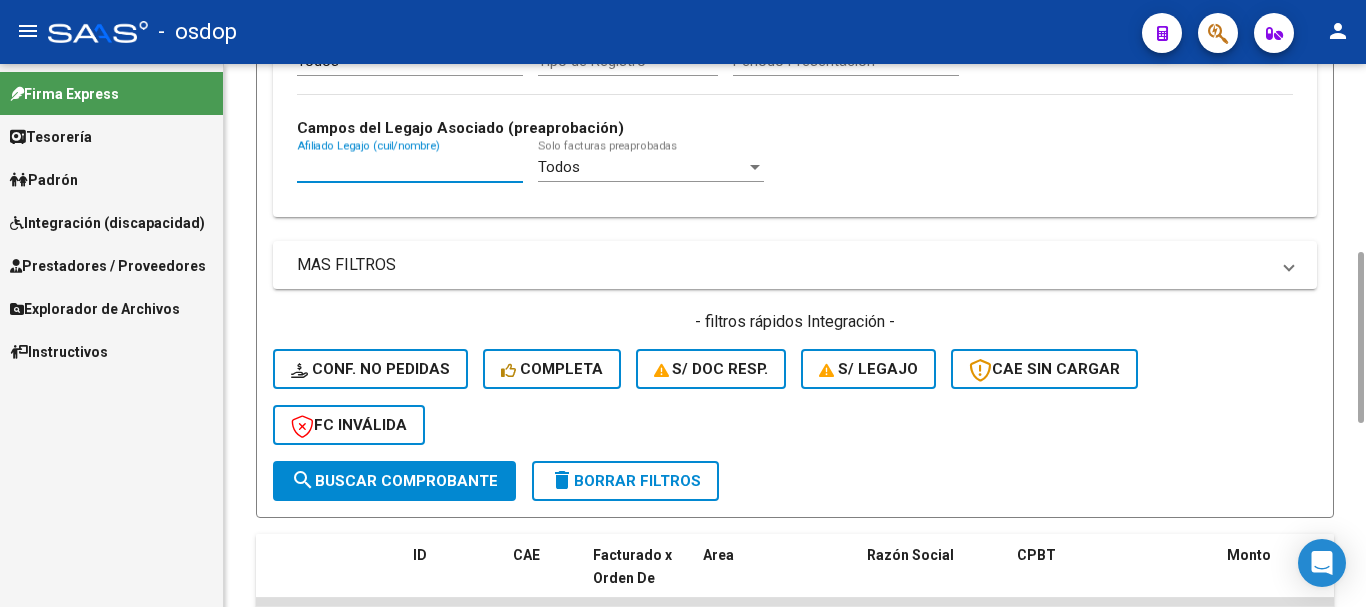 paste on "20559238776" 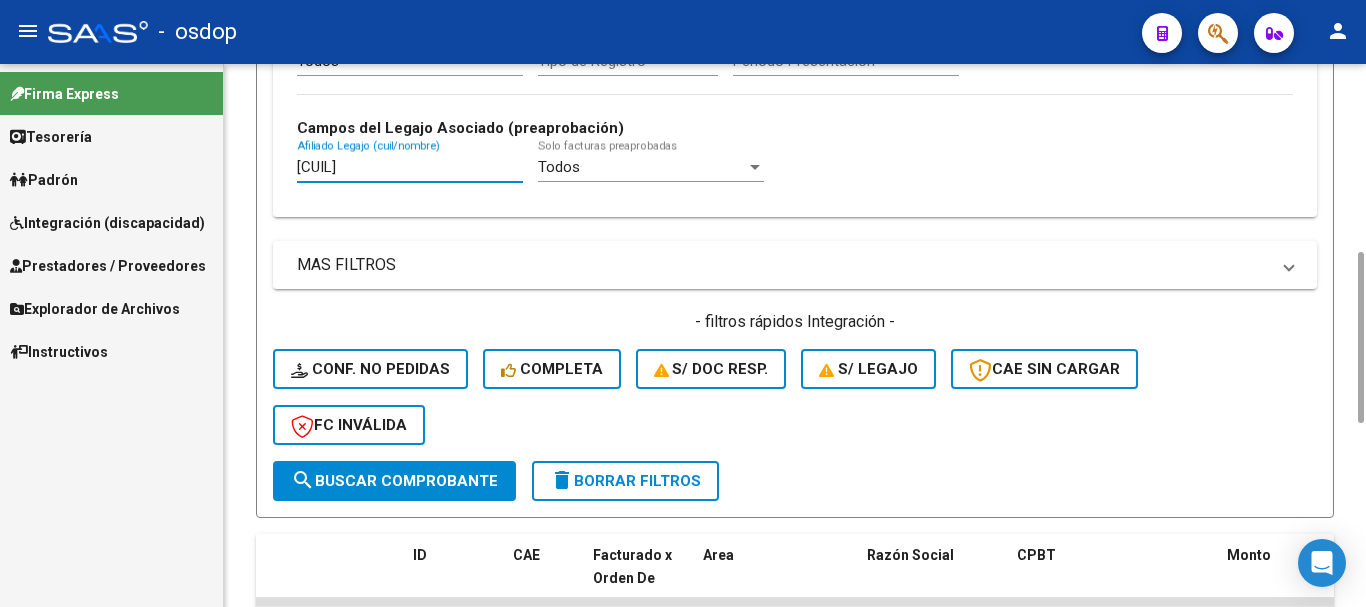 click on "search  Buscar Comprobante" 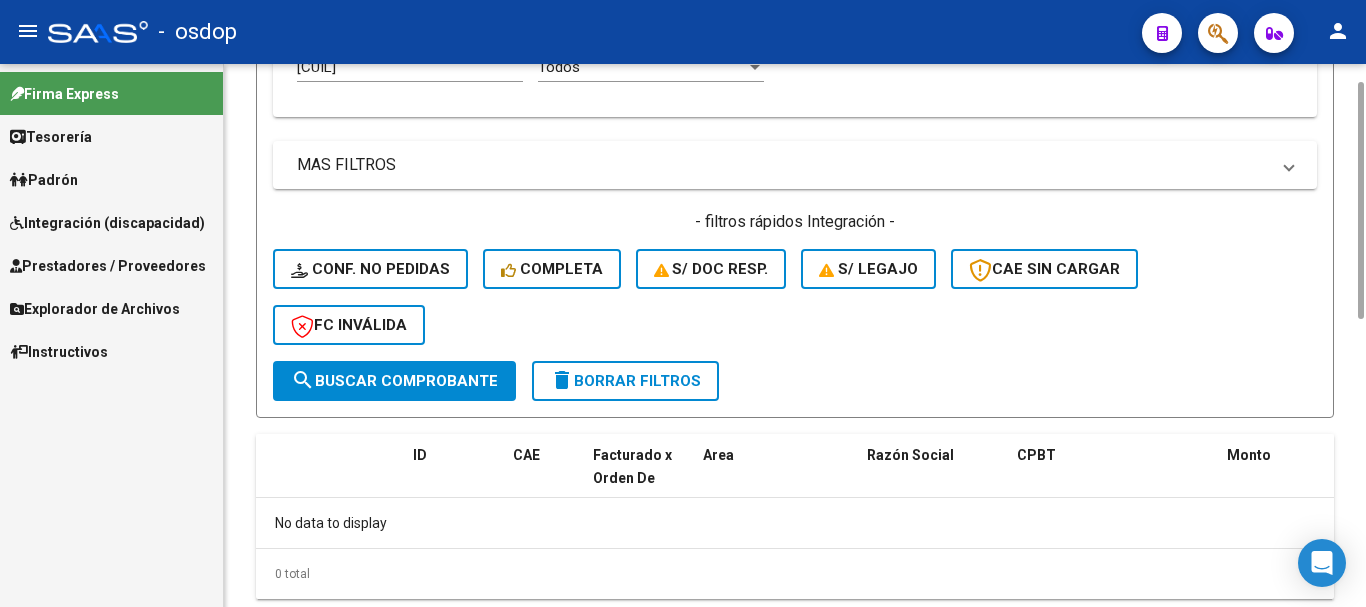 scroll, scrollTop: 500, scrollLeft: 0, axis: vertical 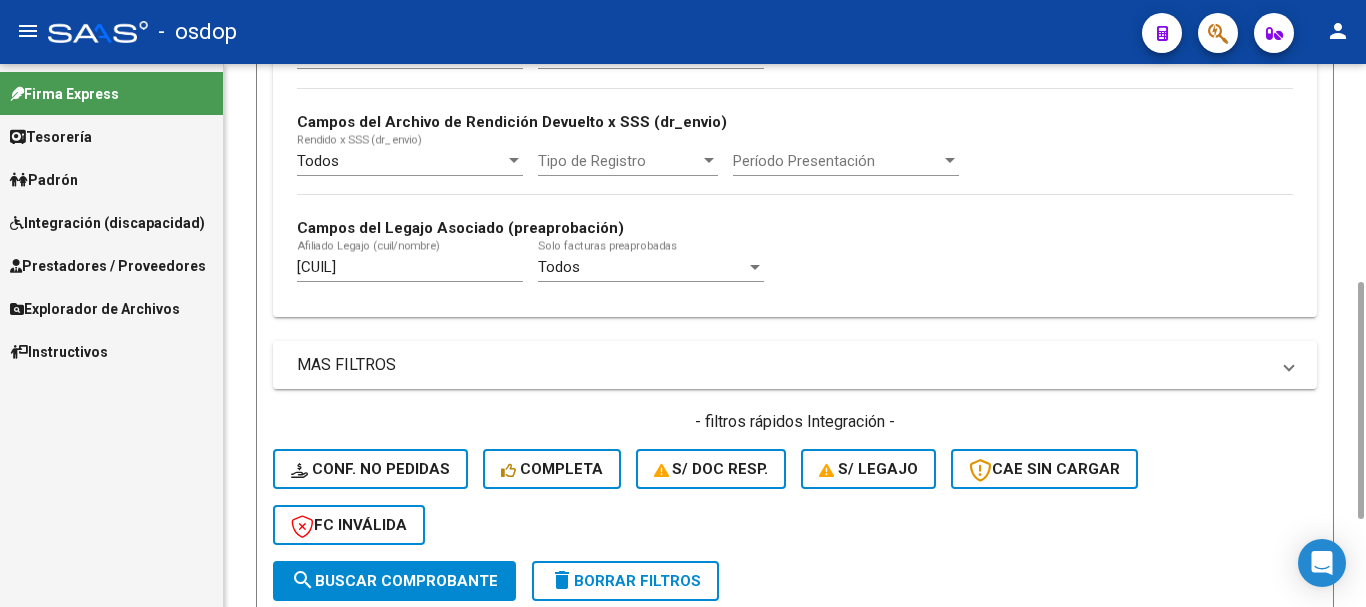 click on "20559238776 Afiliado Legajo (cuil/nombre)" 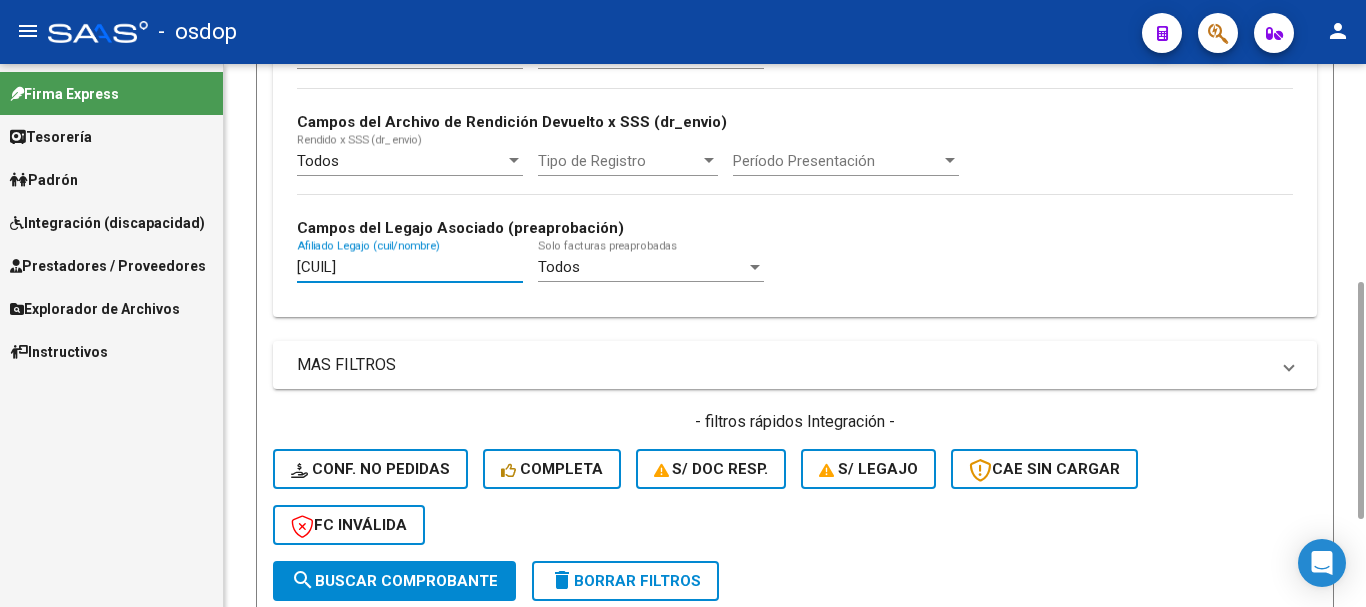click on "20559238776" at bounding box center (410, 267) 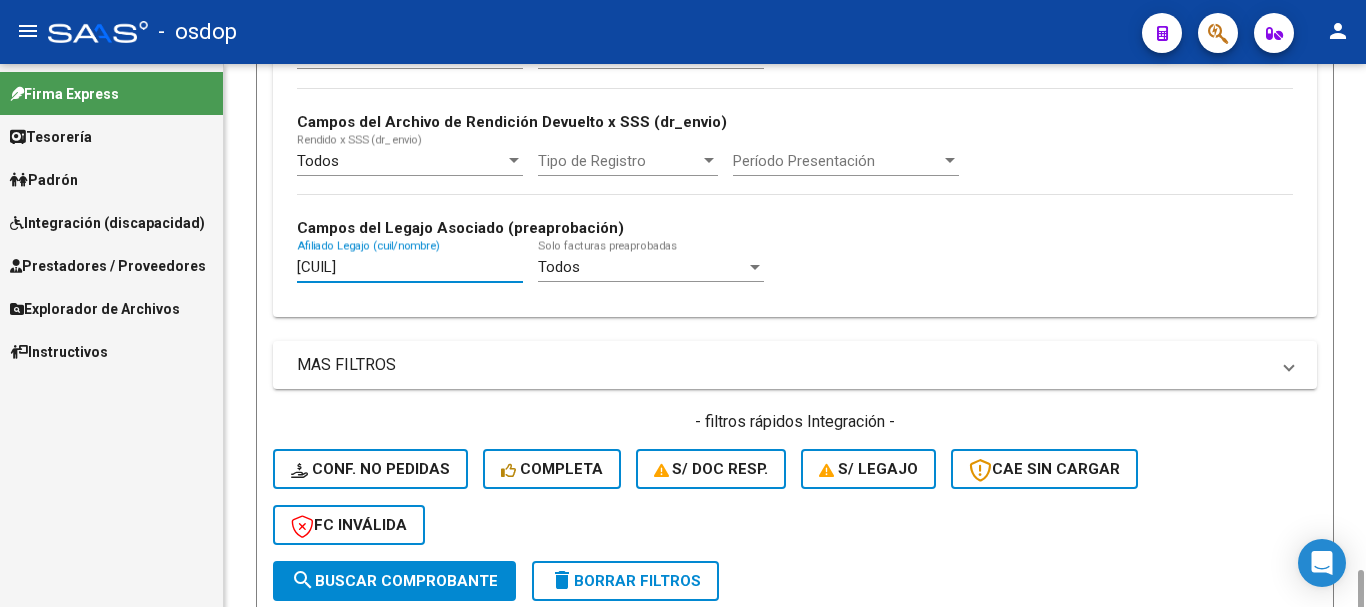 scroll, scrollTop: 700, scrollLeft: 0, axis: vertical 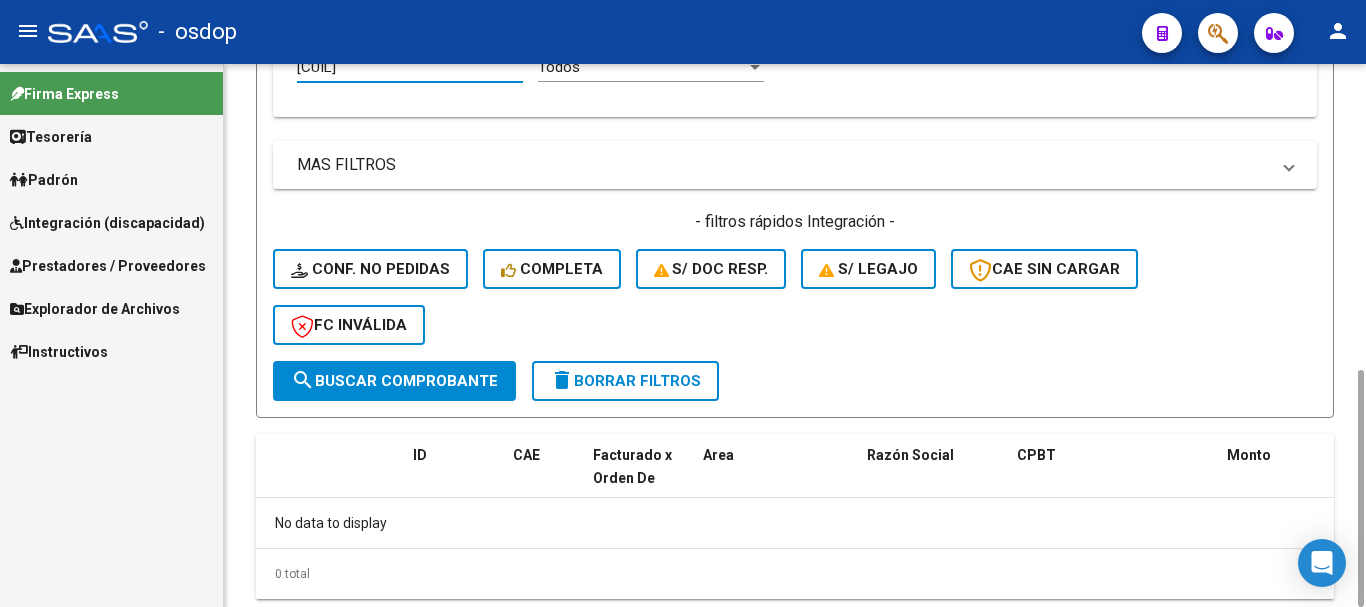 type on "20582828971" 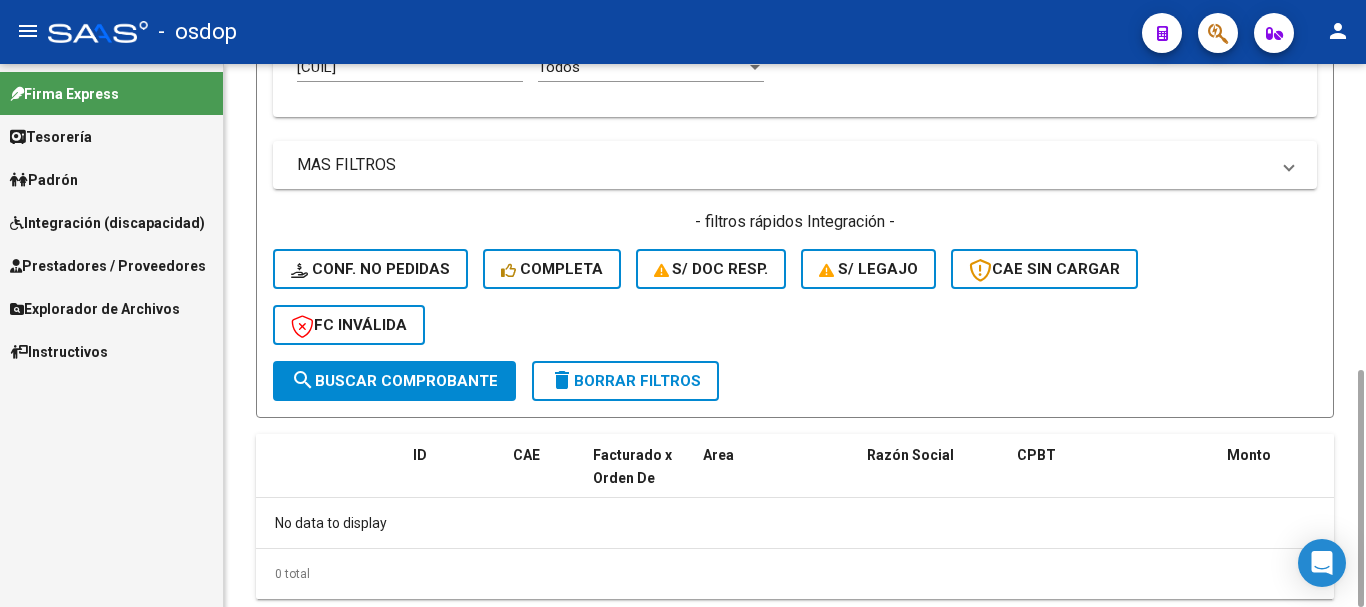 click on "delete  Borrar Filtros" 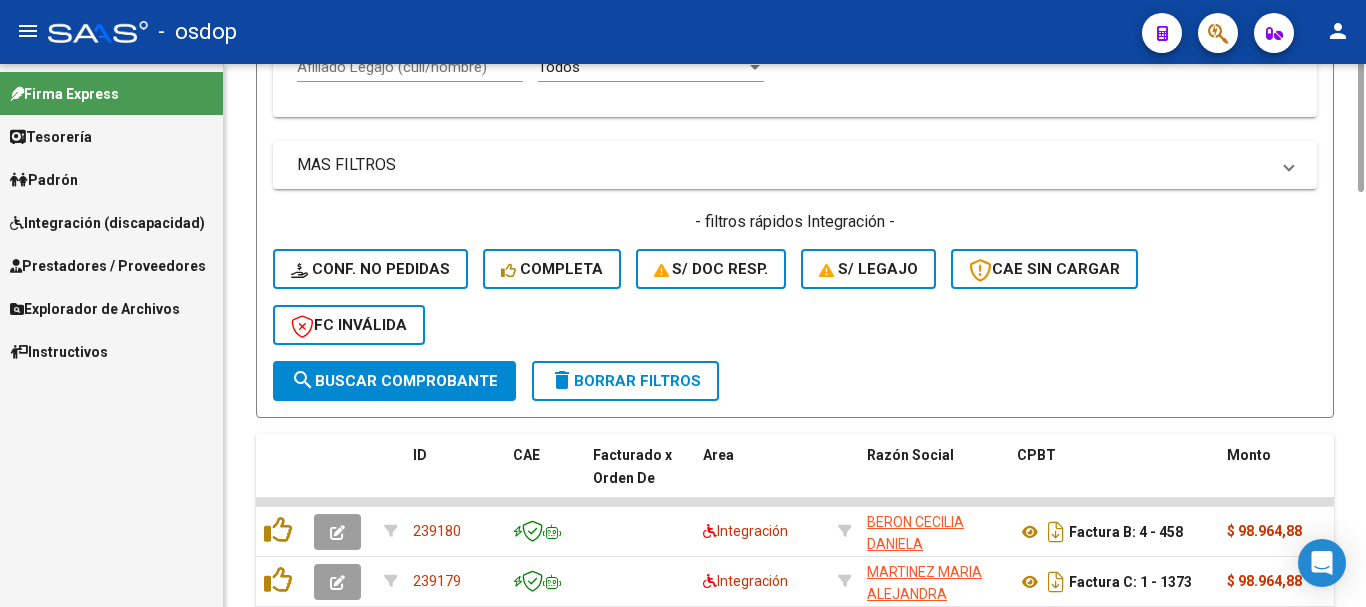 scroll, scrollTop: 500, scrollLeft: 0, axis: vertical 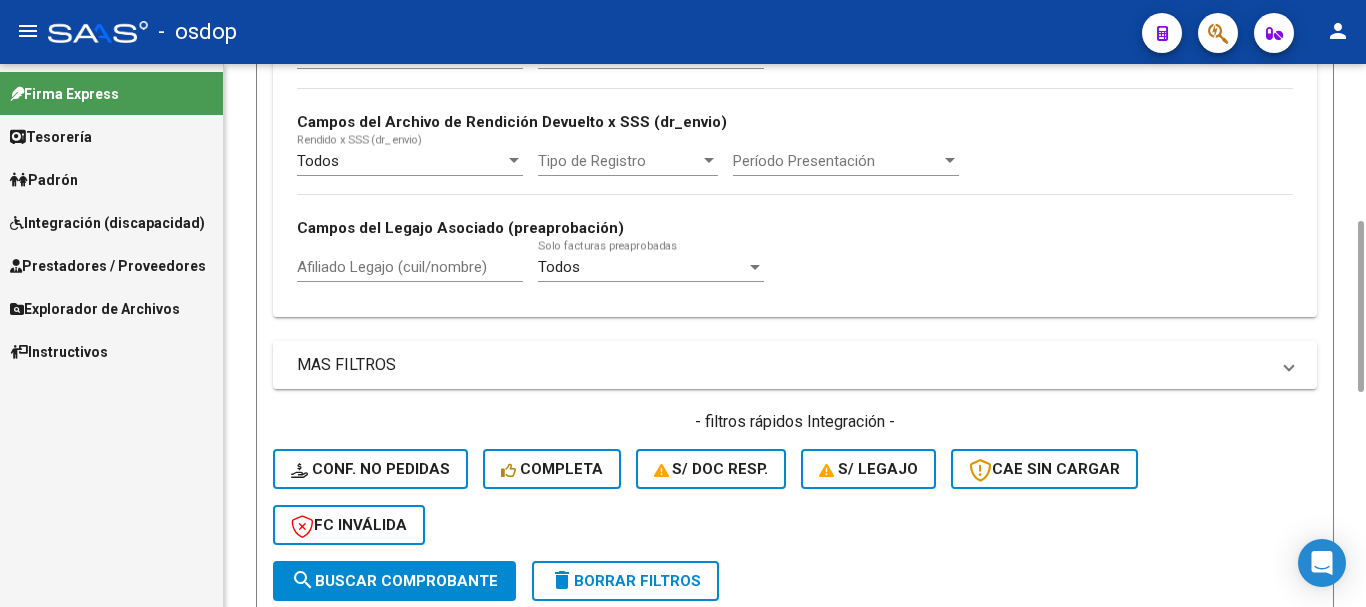 click on "Afiliado Legajo (cuil/nombre)" at bounding box center [410, 267] 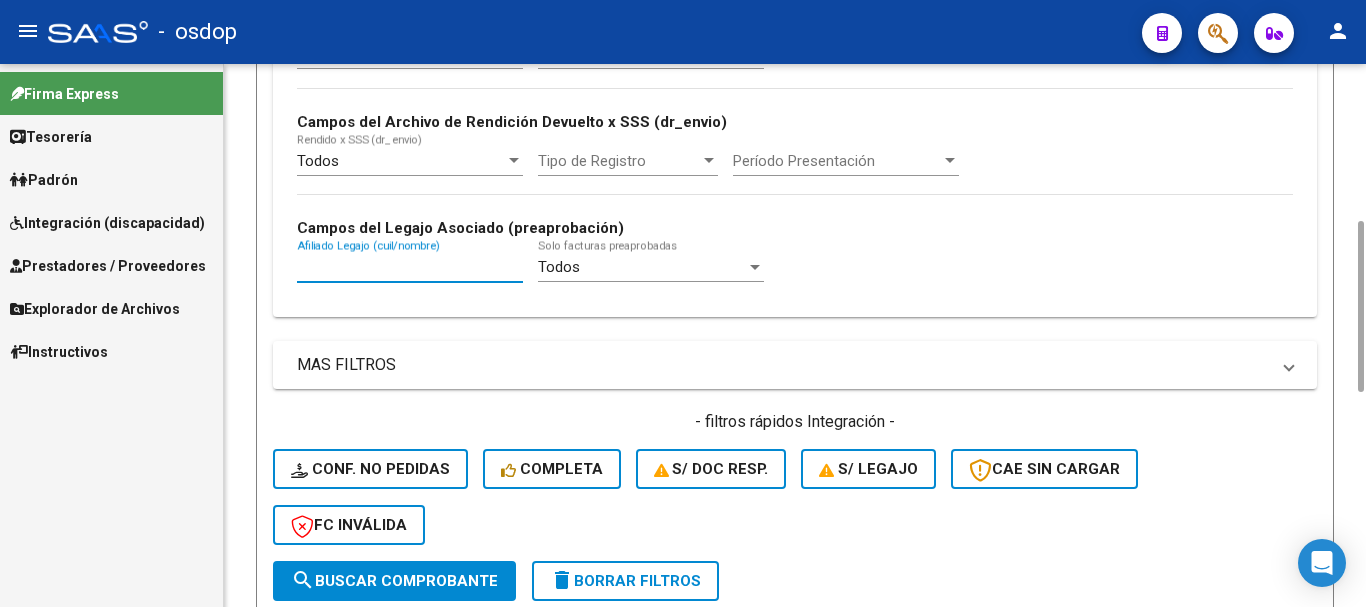 paste on "20701079753" 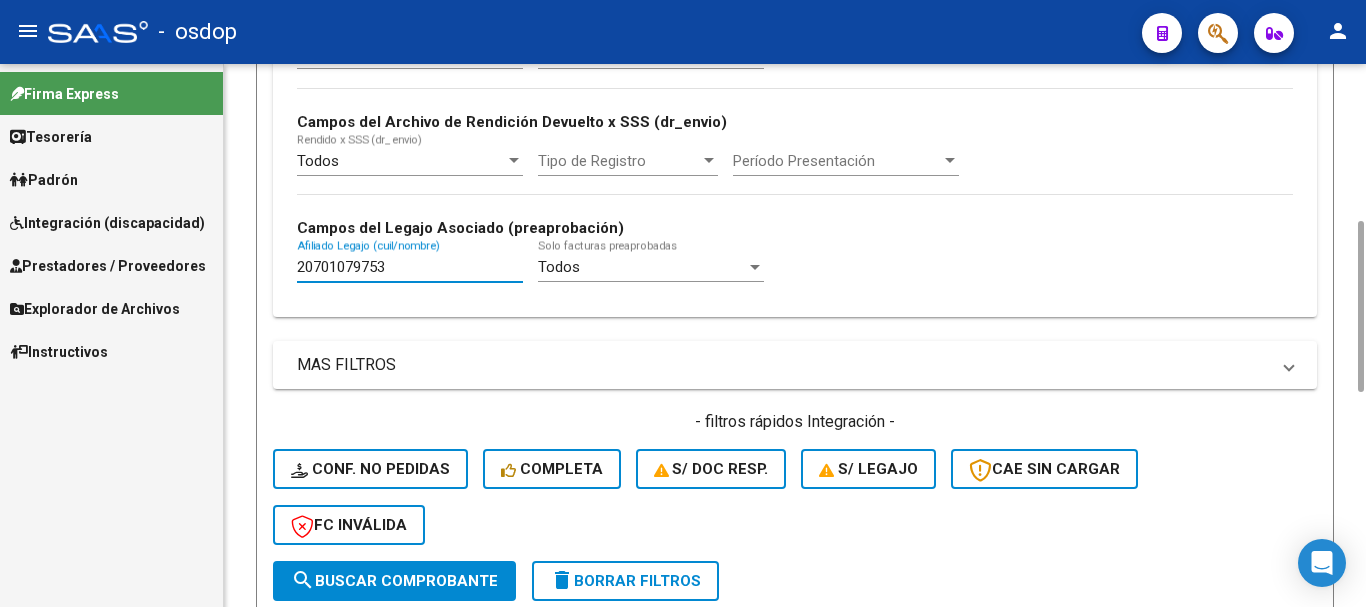 type on "20701079753" 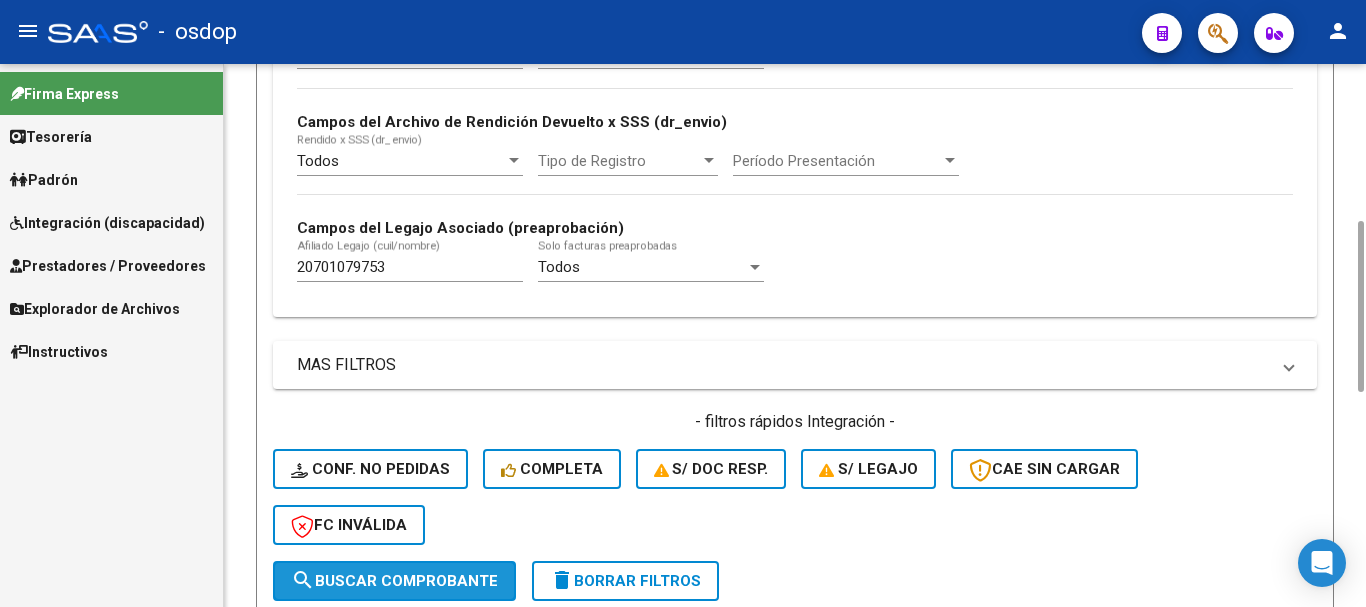 click on "search  Buscar Comprobante" 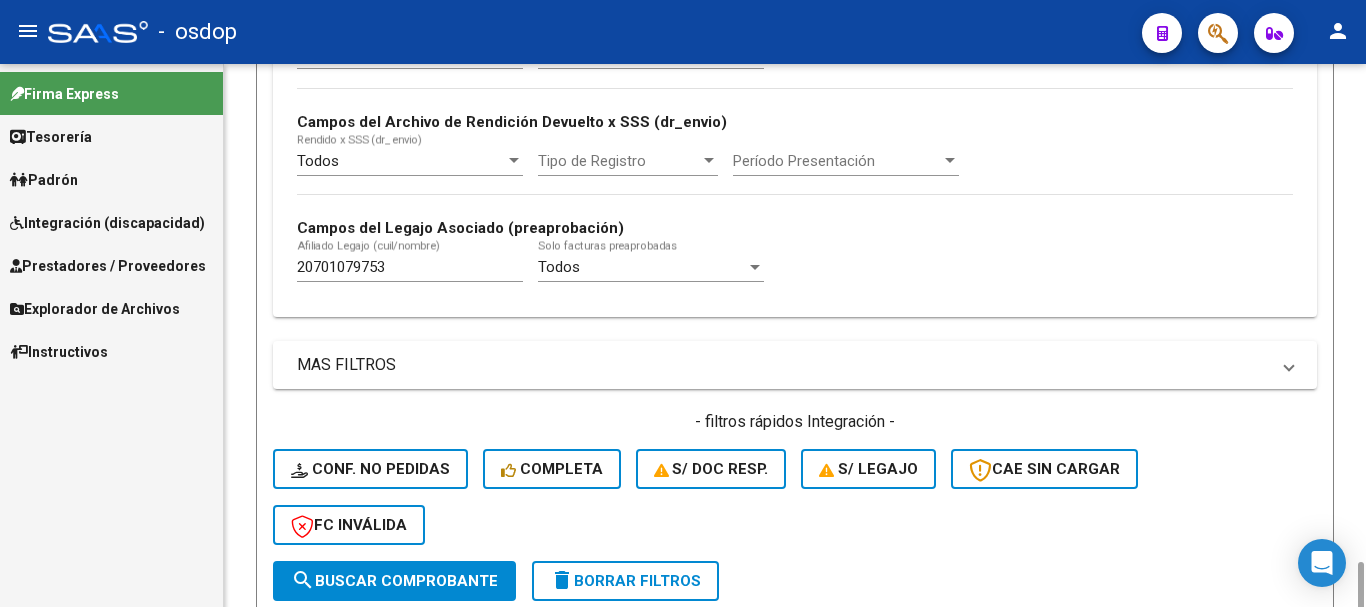 scroll, scrollTop: 700, scrollLeft: 0, axis: vertical 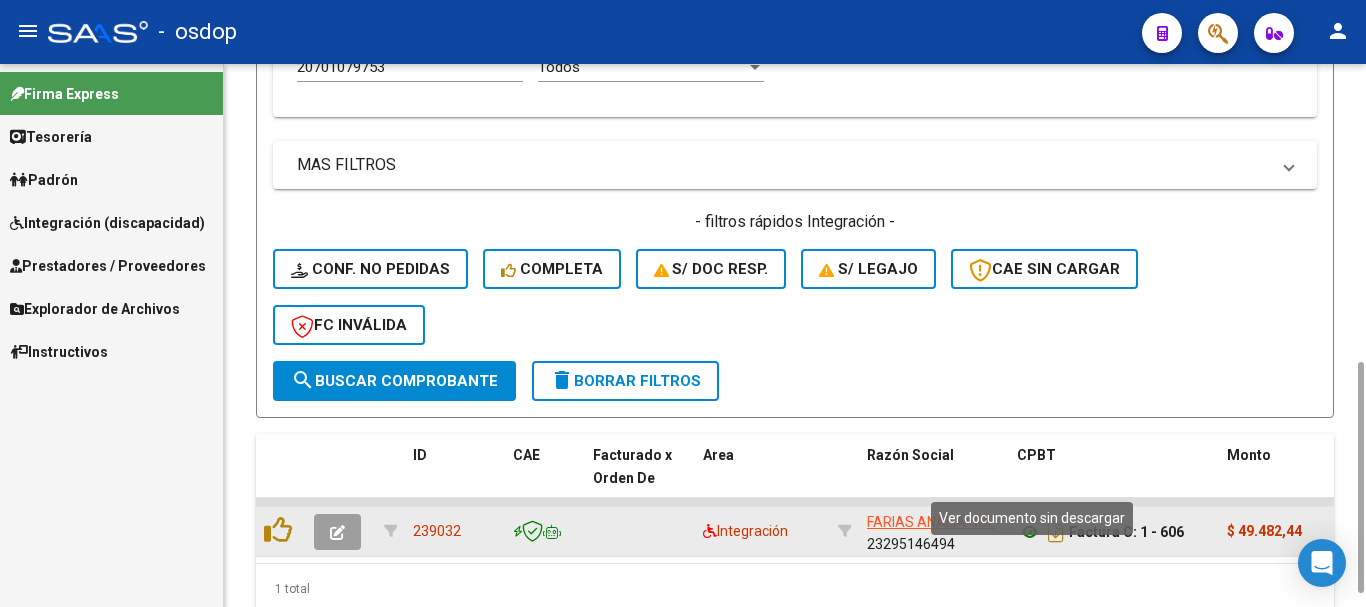 click 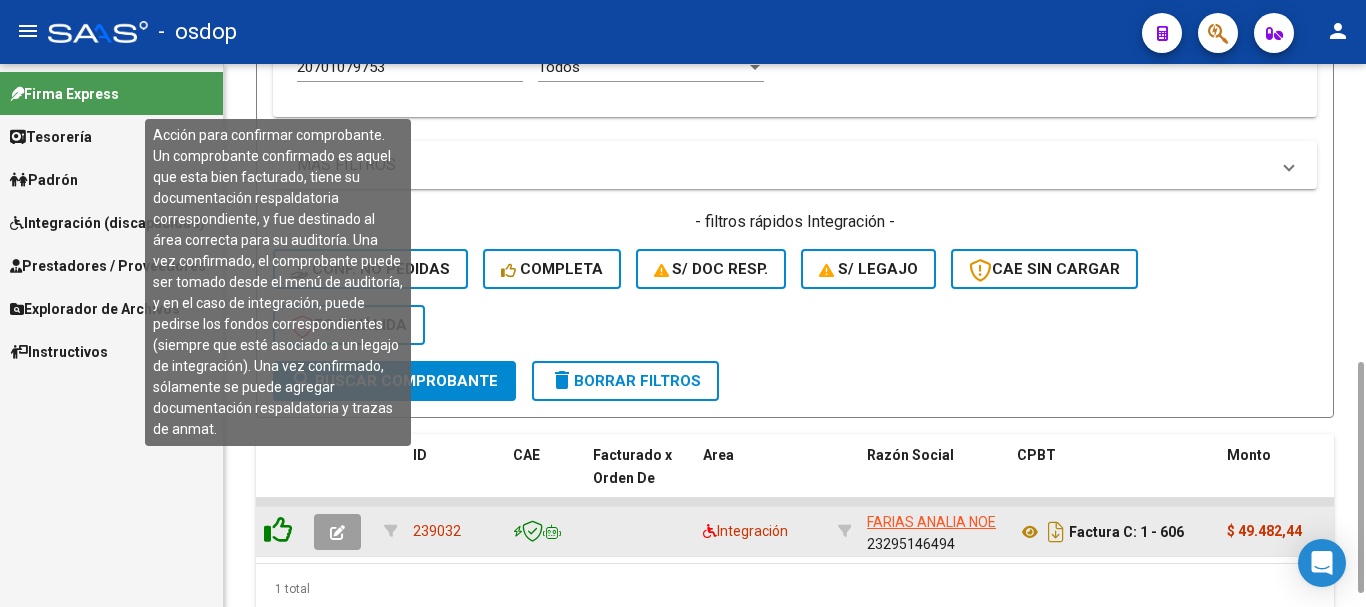 click 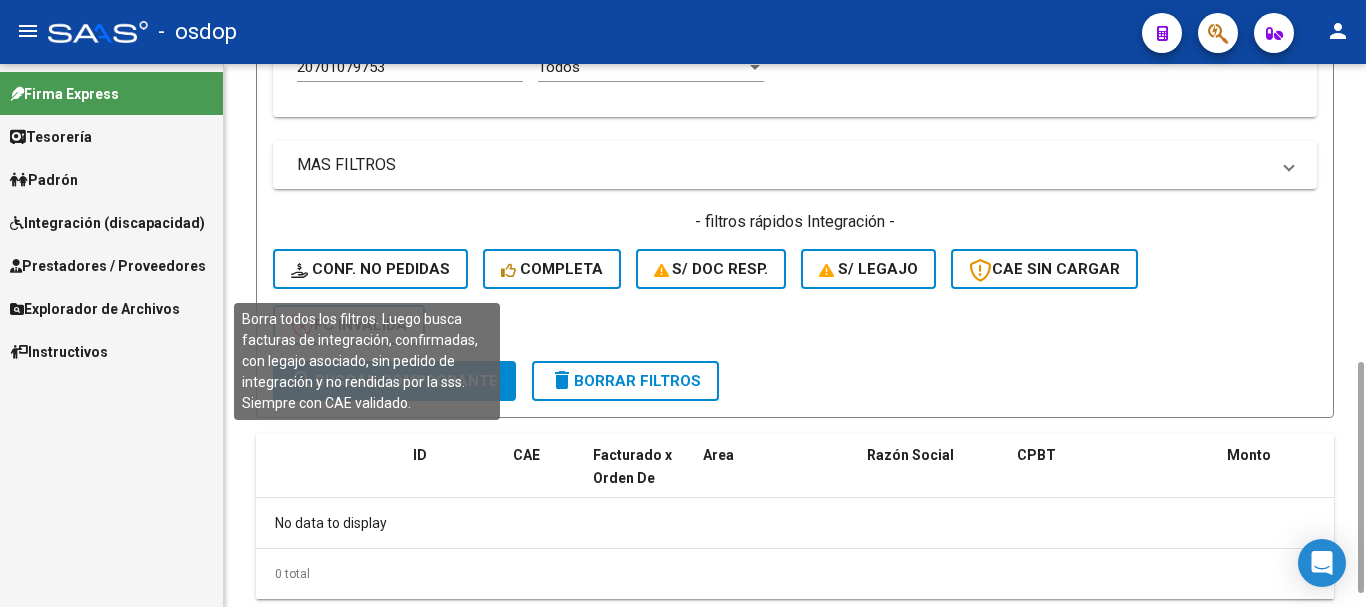 click on "Conf. no pedidas" 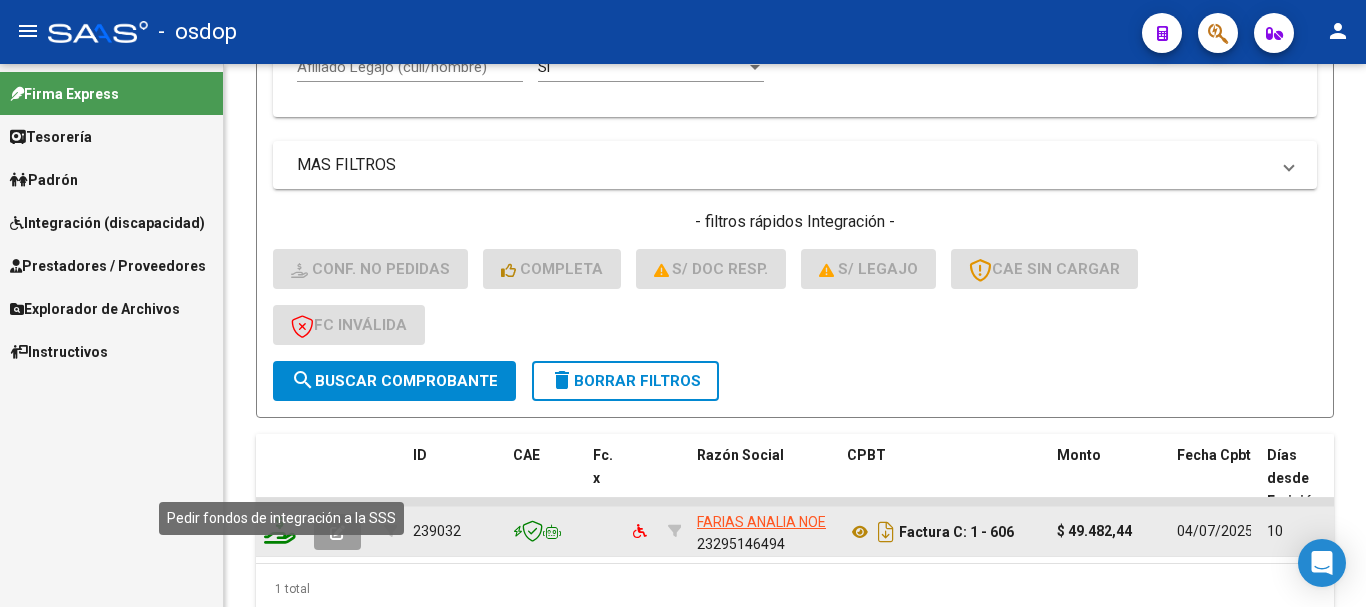click 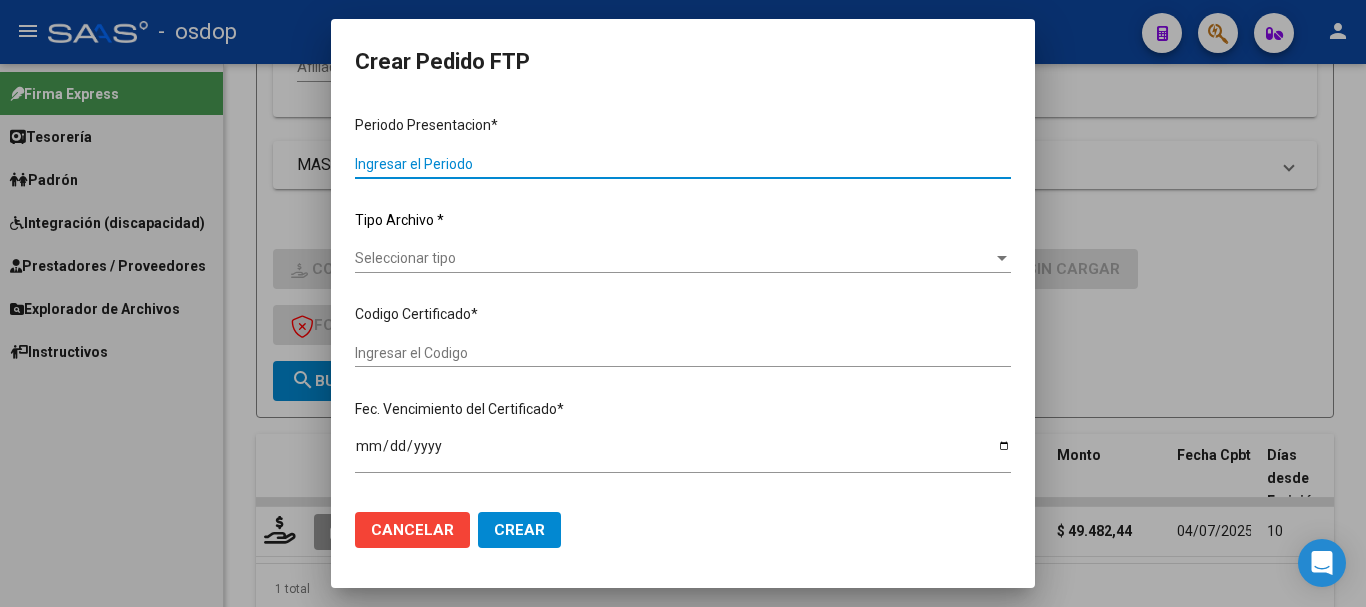 type on "202506" 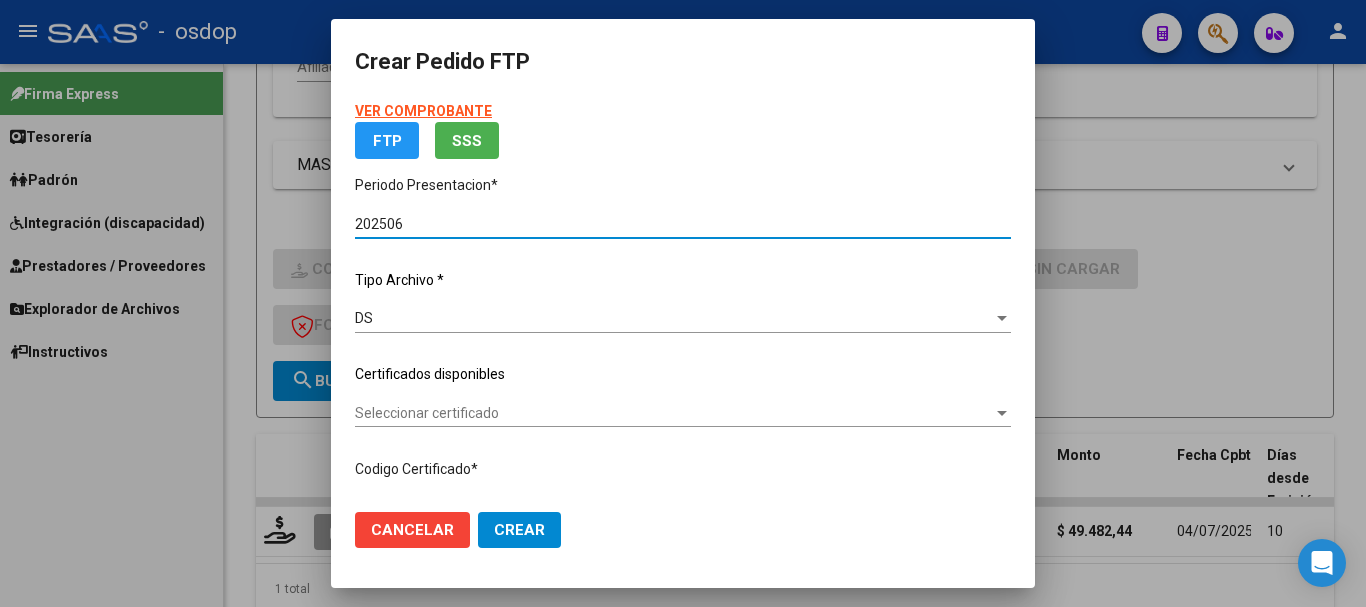 type on "4347129128" 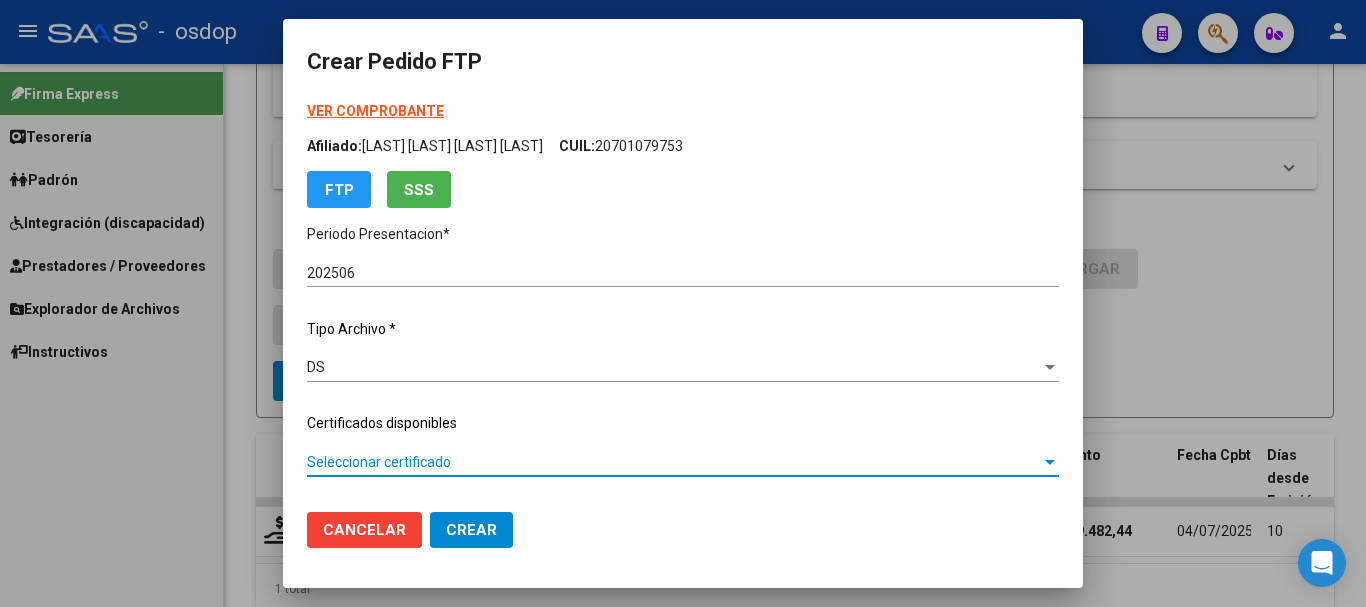 click on "Seleccionar certificado" at bounding box center [674, 462] 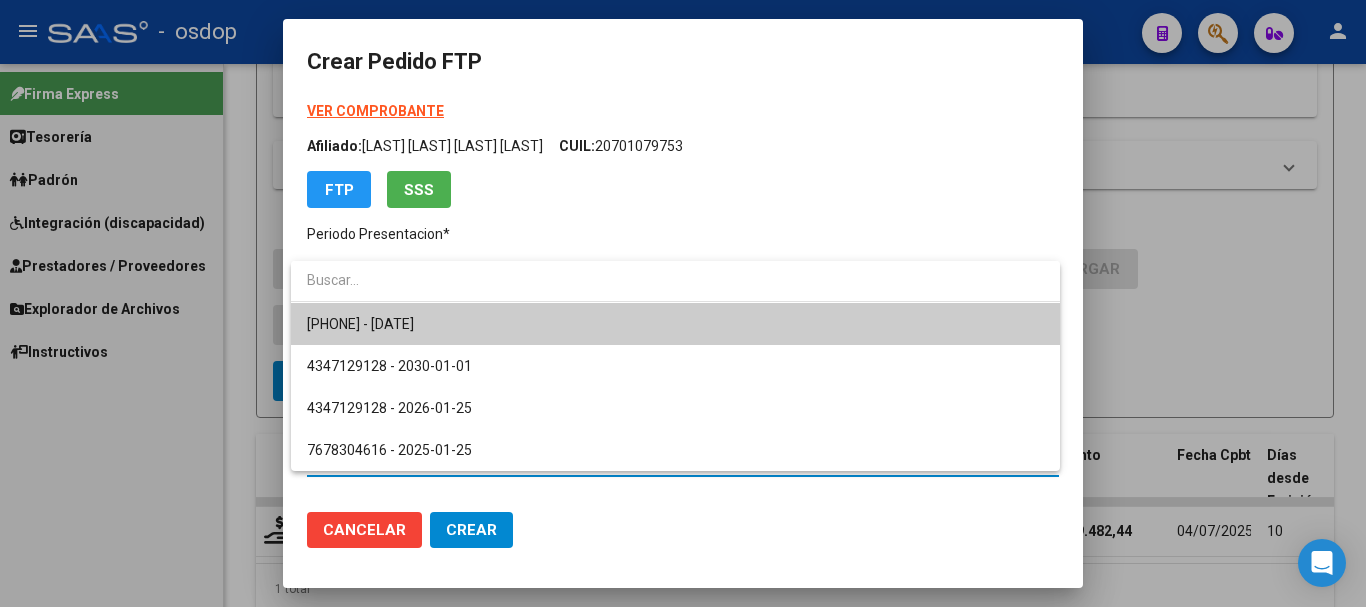 click on "4347129128 - 2030-01-15" at bounding box center (675, 324) 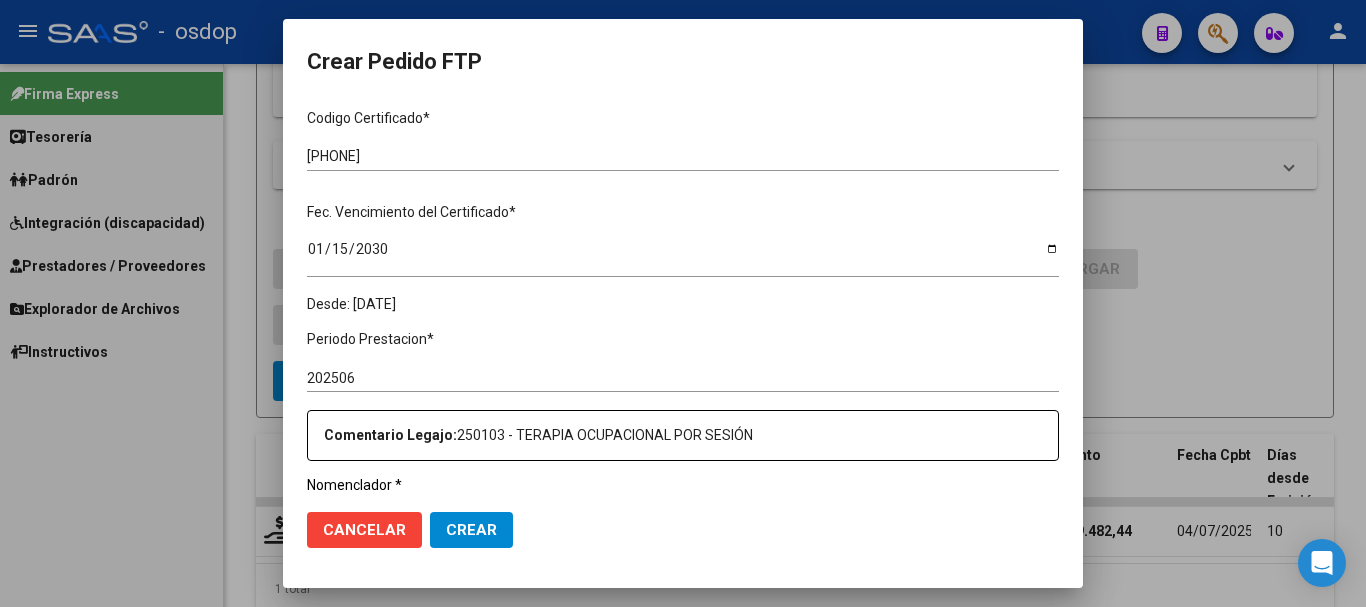 scroll, scrollTop: 600, scrollLeft: 0, axis: vertical 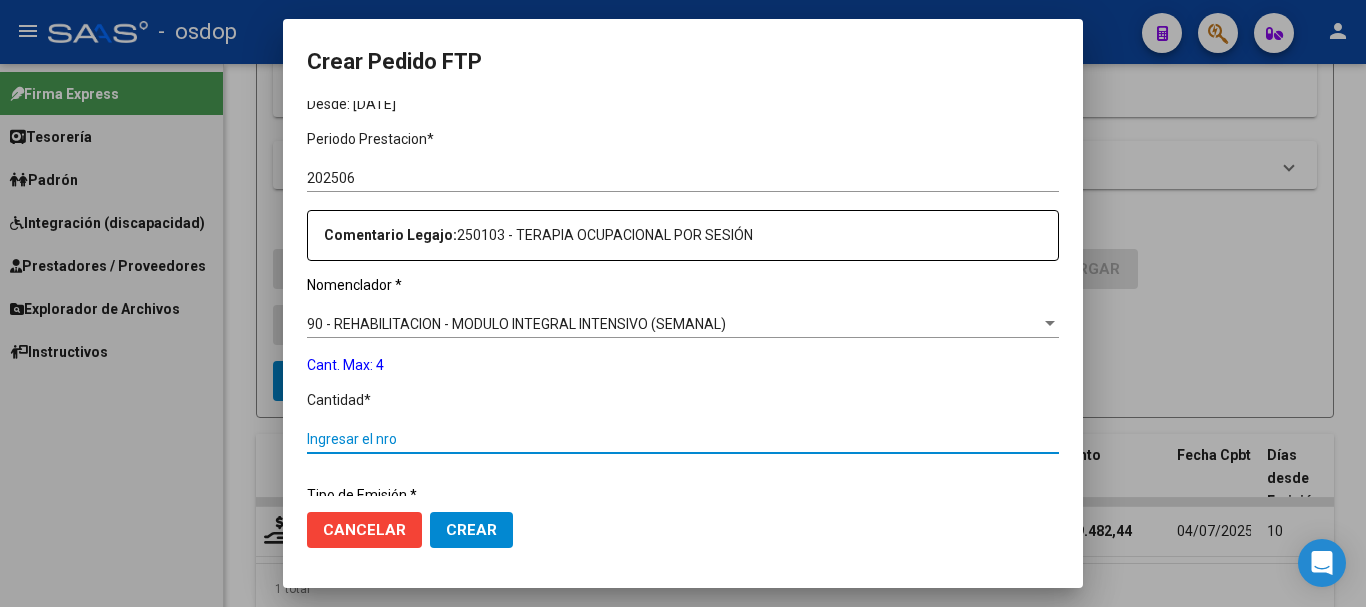 click on "Ingresar el nro" at bounding box center [683, 439] 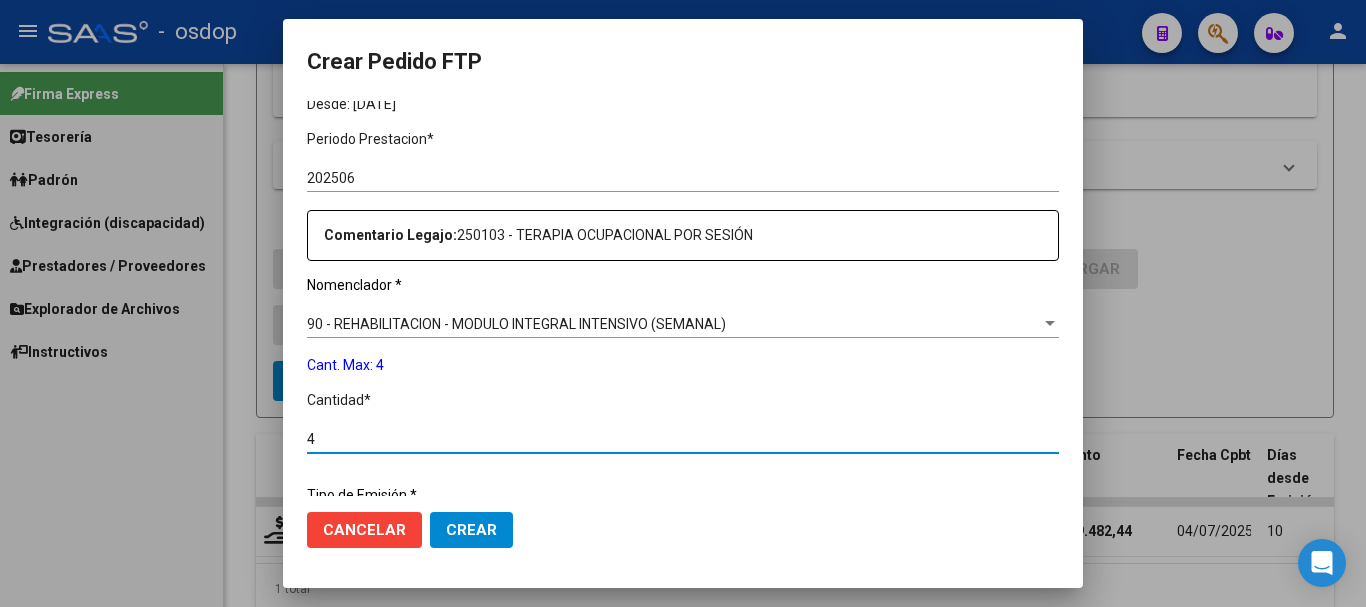 type on "4" 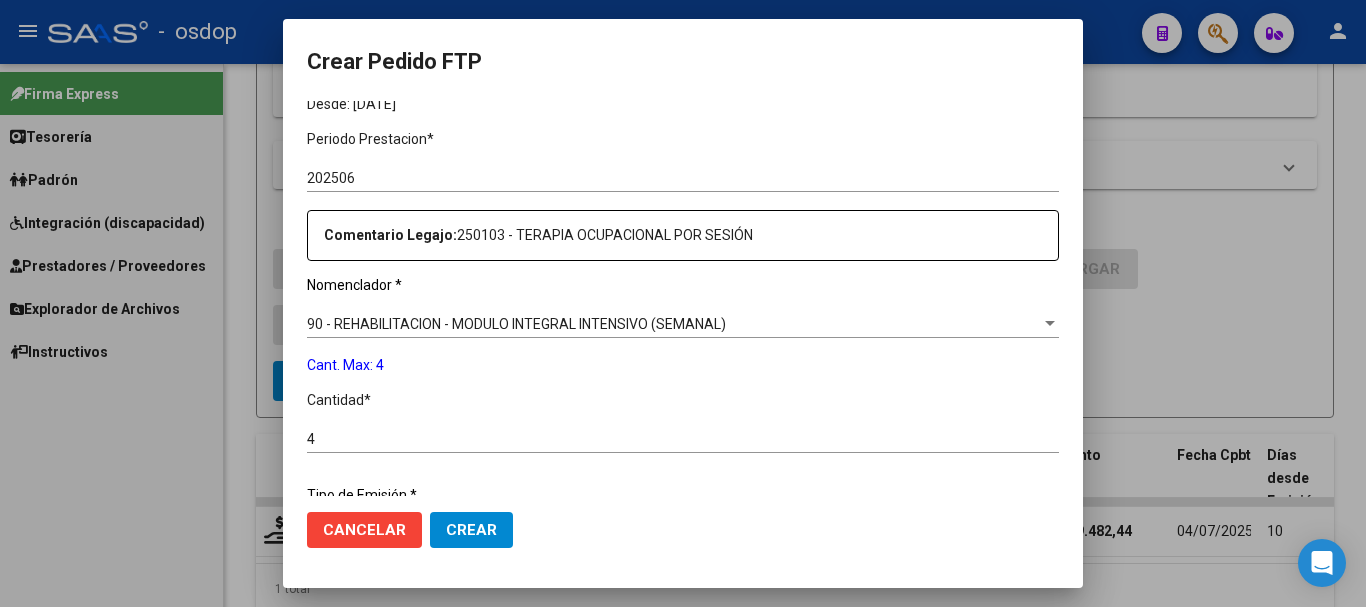 scroll, scrollTop: 858, scrollLeft: 0, axis: vertical 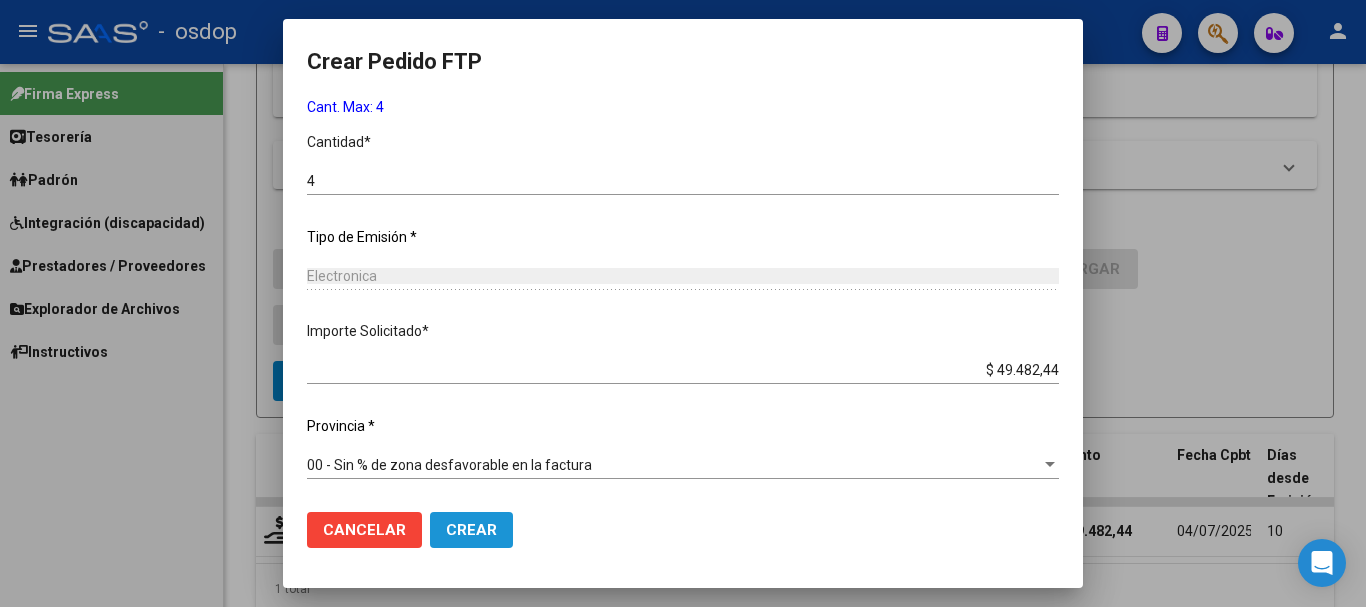 click on "Crear" 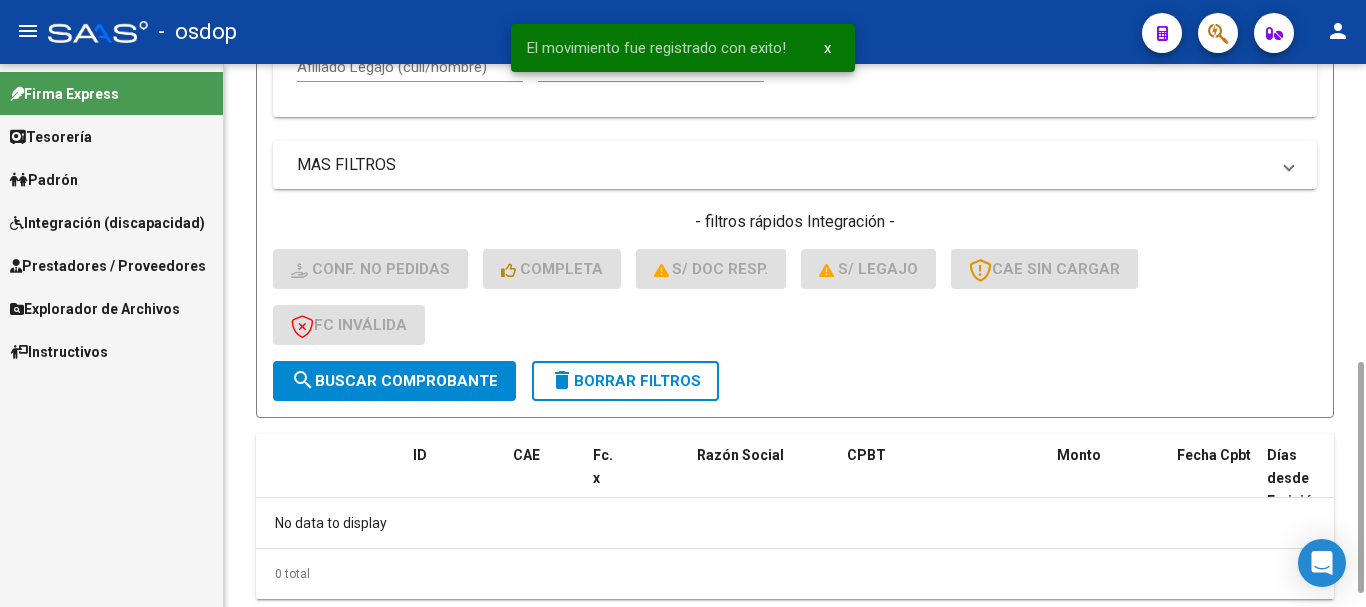 click on "delete  Borrar Filtros" 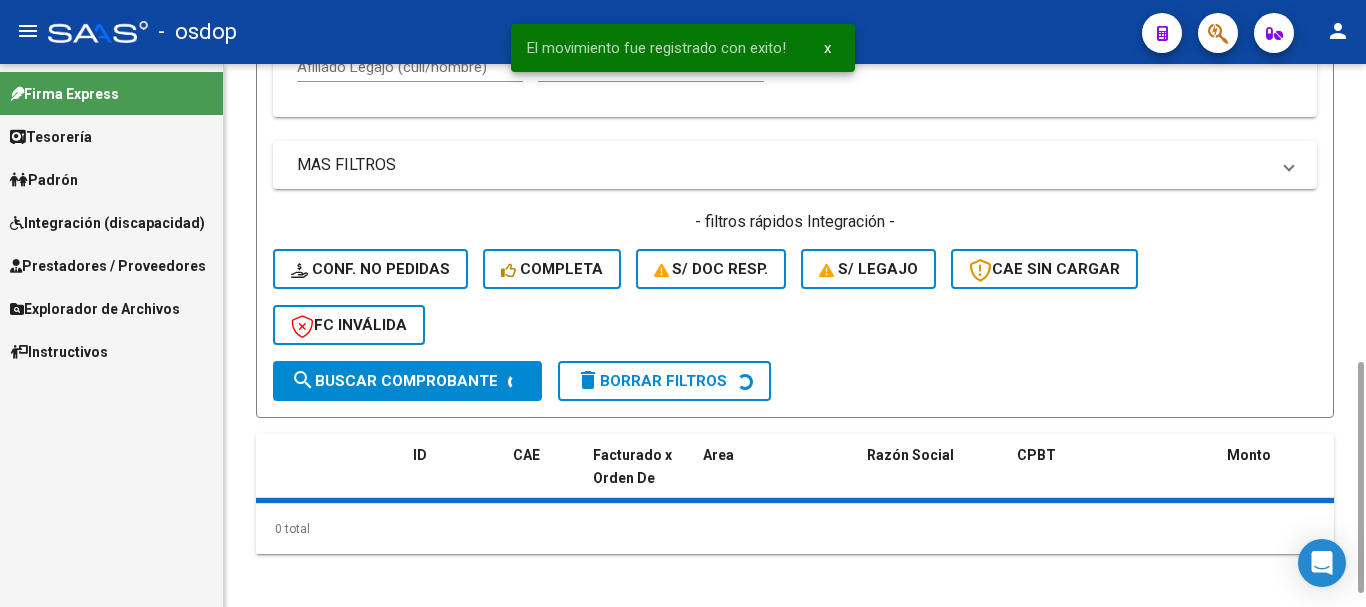 click on "Video tutorial   PRESTADORES -> Listado de CPBTs Emitidos por Prestadores / Proveedores (alt+q)   Cargar Comprobante
Carga Masiva  cloud_download  CSV  cloud_download  EXCEL  cloud_download  Estandar   Descarga Masiva
Filtros Id Area Area Seleccionar Gerenciador Seleccionar Gerenciador No  Confirmado Todos  Cargado desde Masivo   Mostrar totalizadores   FILTROS DEL COMPROBANTE  Comprobante Tipo Comprobante Tipo Start date – Fec. Comprobante Desde / Hasta Días Emisión Desde(cant. días) Días Emisión Hasta(cant. días) CUIT / Razón Social Pto. Venta Nro. Comprobante Código SSS CAE Válido CAE Válido Todos  Cargado Módulo Hosp. Todos  Tiene facturacion Apócrifa Hospital Refes  FILTROS DE INTEGRACION  Todos  Cargado en Para Enviar SSS Período De Prestación Campos del Archivo de Rendición Devuelto x SSS (dr_envio) Todos  Rendido x SSS (dr_envio) Tipo de Registro Tipo de Registro Período Presentación Período Presentación Campos del Legajo Asociado (preaprobación) Todos   MAS FILTROS  –" 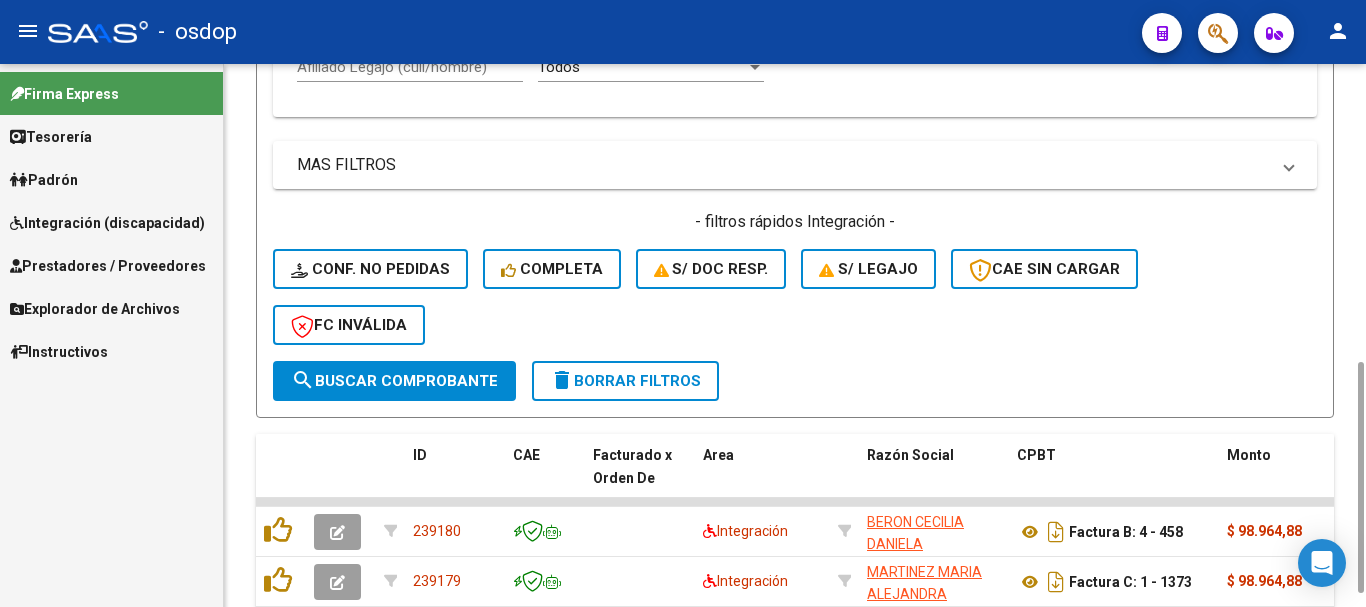 click on "Afiliado Legajo (cuil/nombre)" 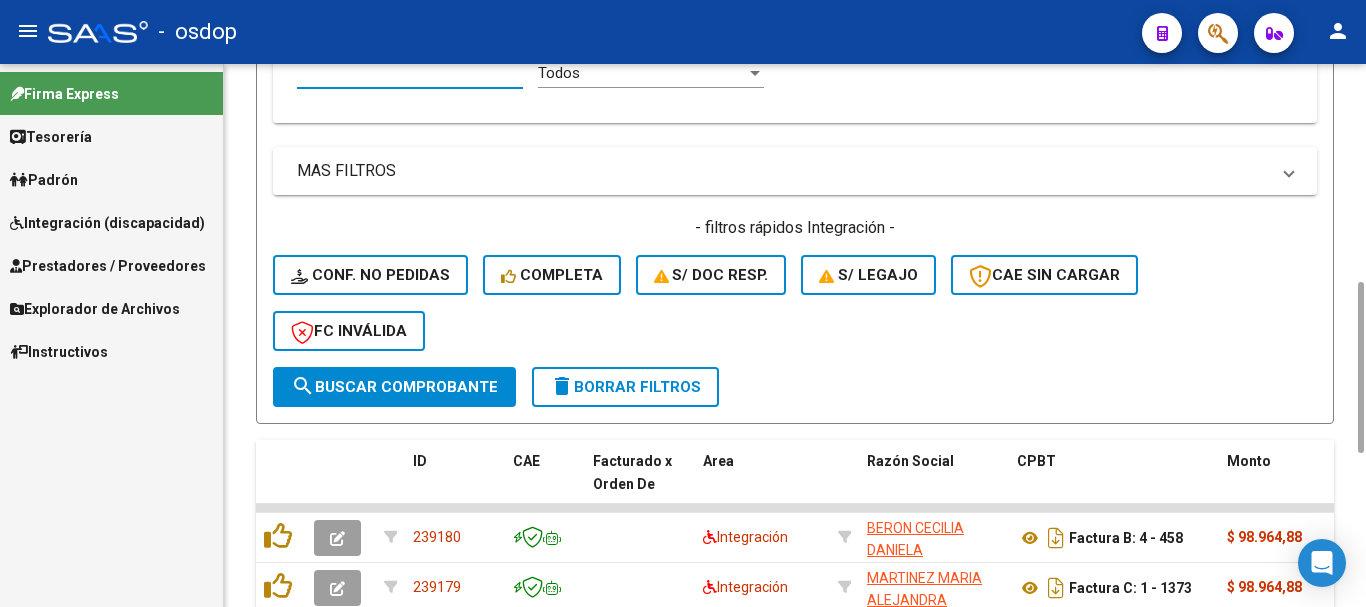 paste on "20486102188" 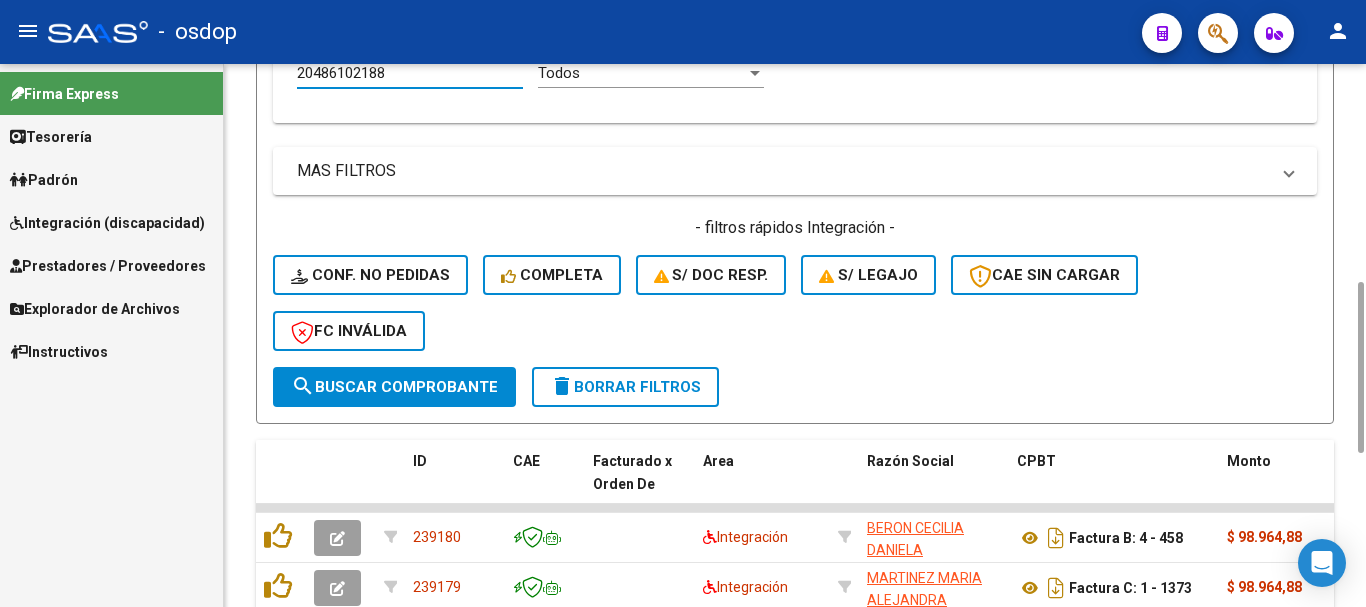 type on "20486102188" 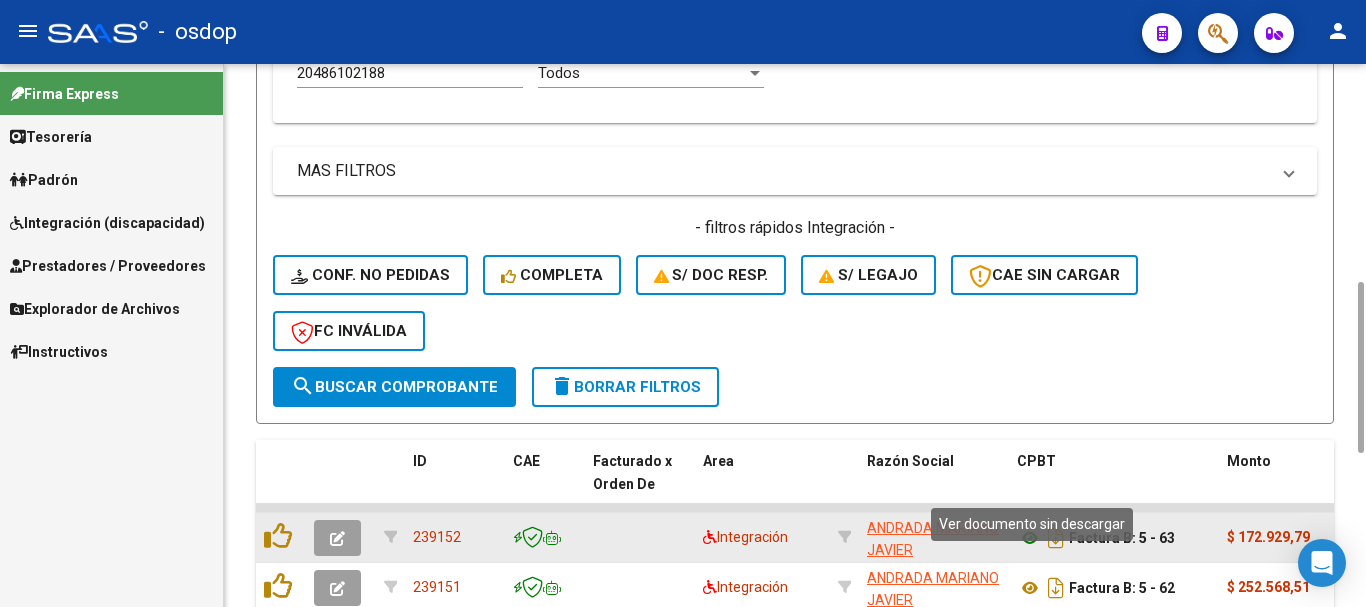 click 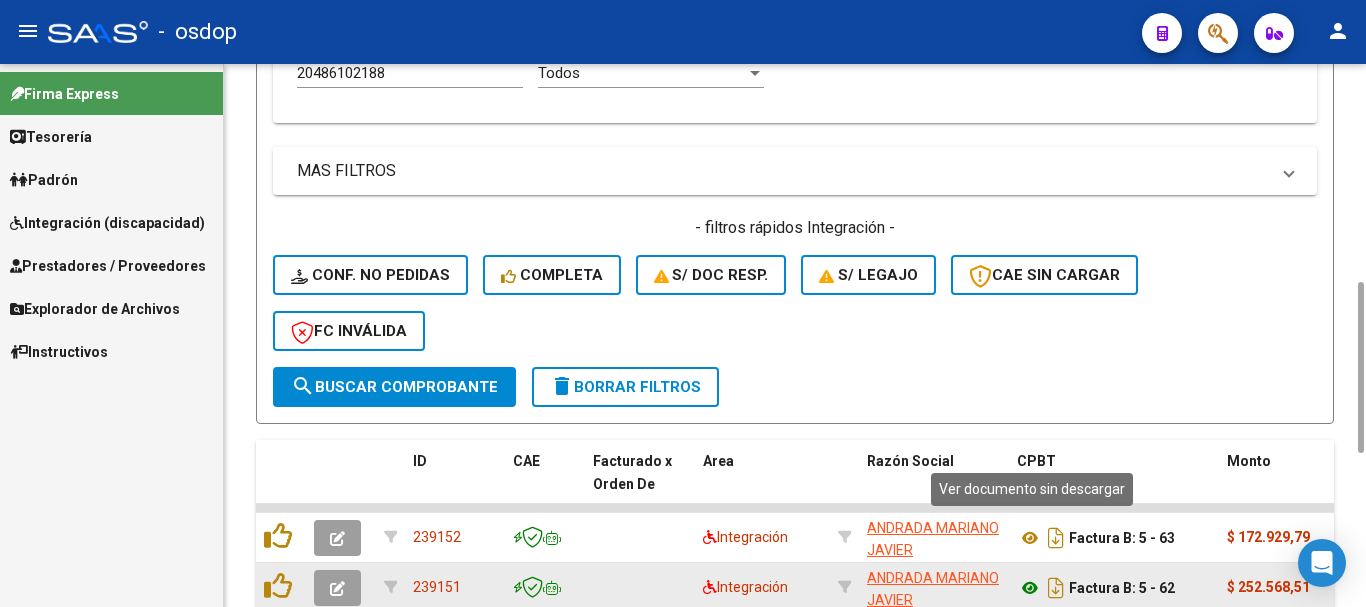 click 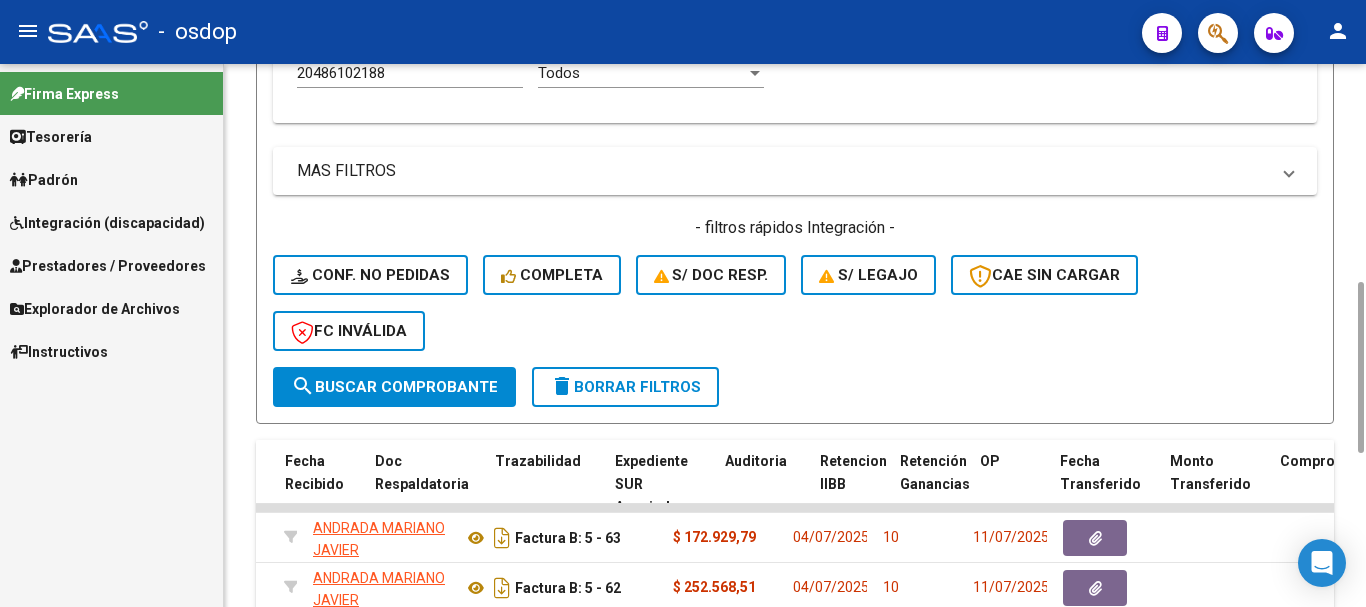 scroll, scrollTop: 0, scrollLeft: 0, axis: both 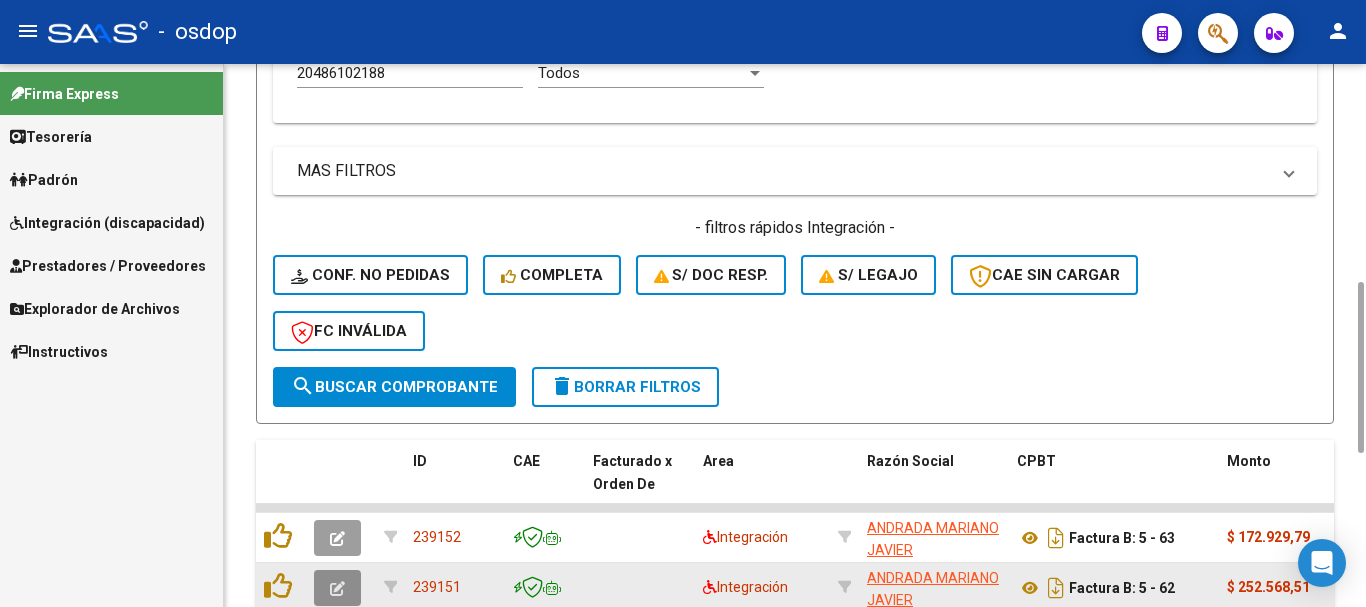 click 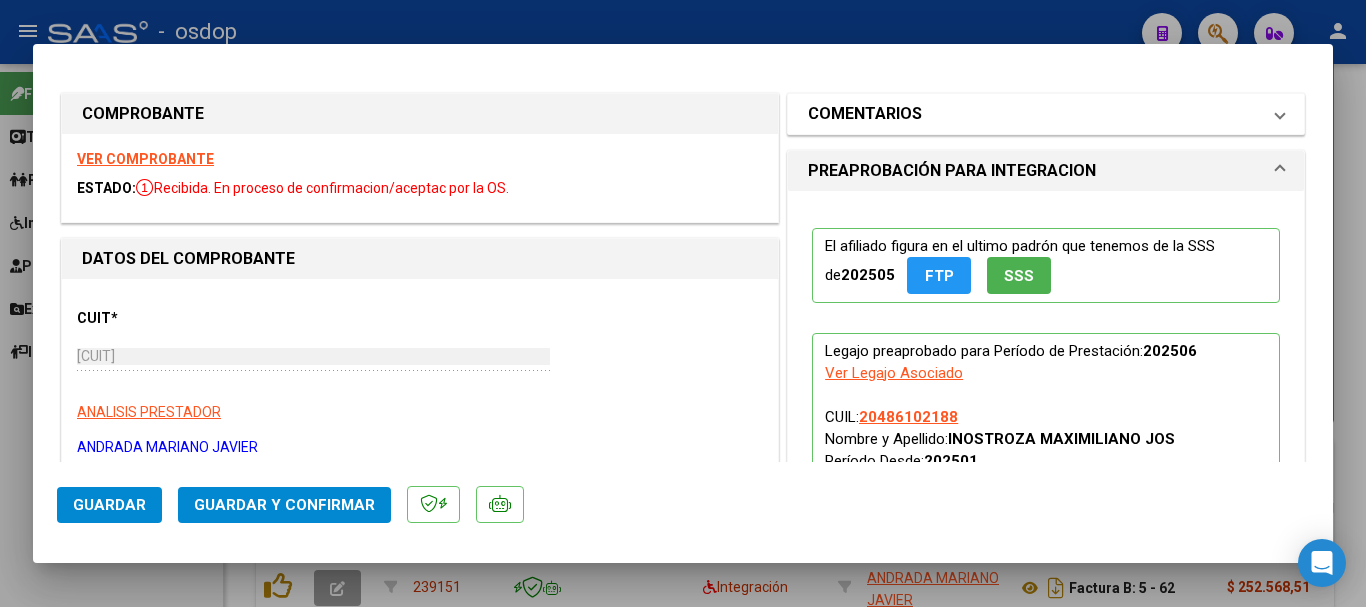 click on "COMENTARIOS" at bounding box center [1034, 114] 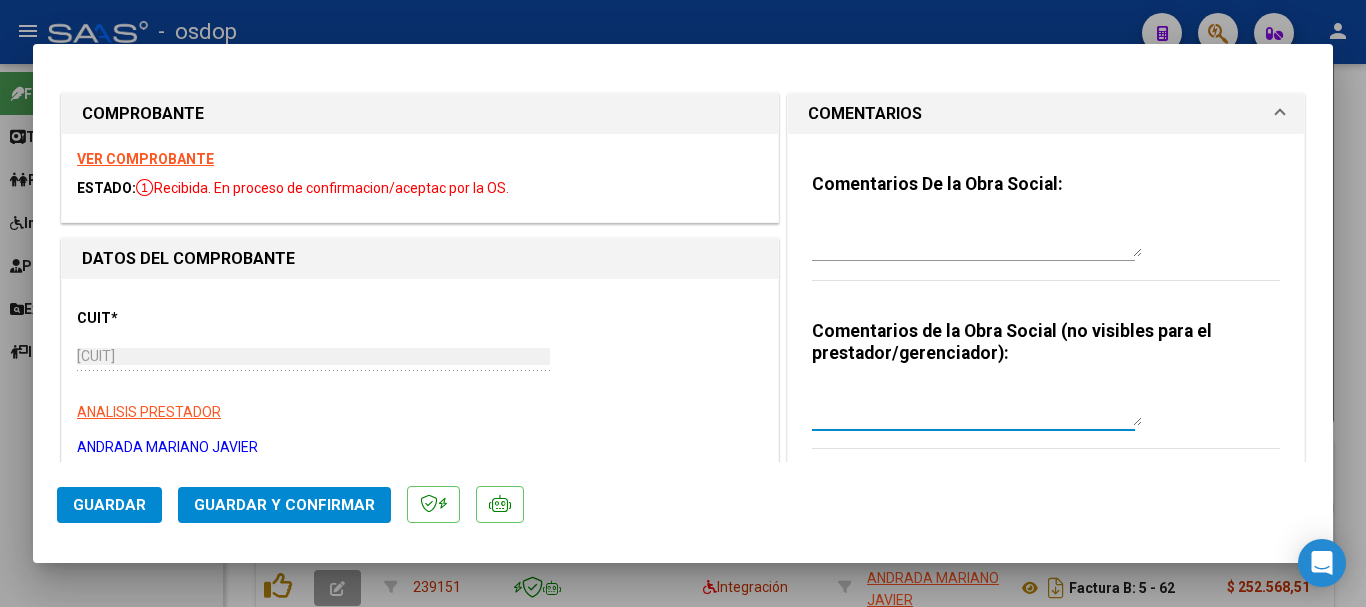 click at bounding box center [977, 406] 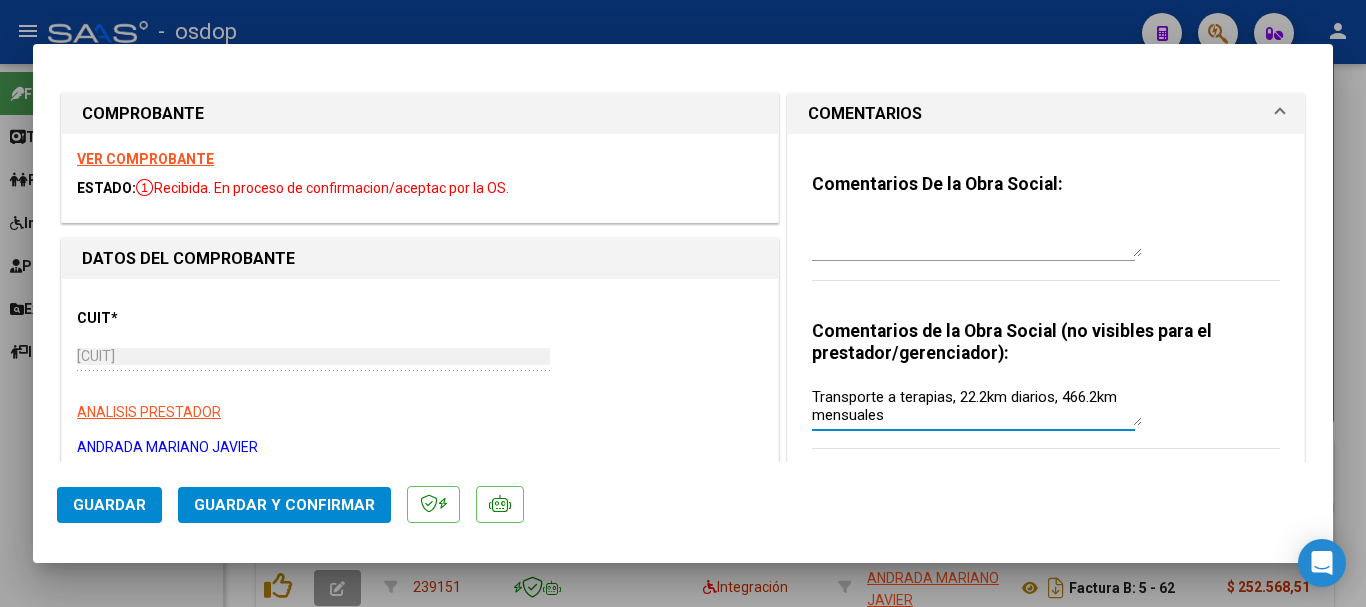click on "Transporte a terapias, 22.2km diarios, 466.2km mensuales" at bounding box center [977, 406] 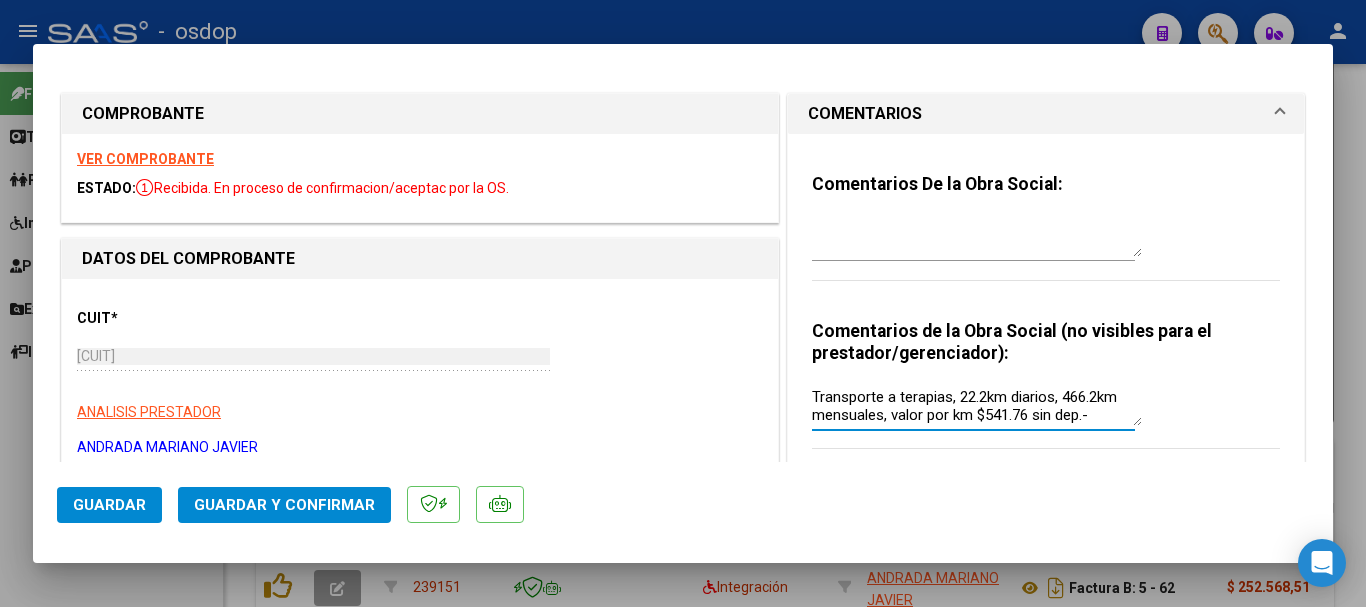 type on "Transporte a terapias, 22.2km diarios, 466.2km mensuales, valor por km $541.76 sin dep.-" 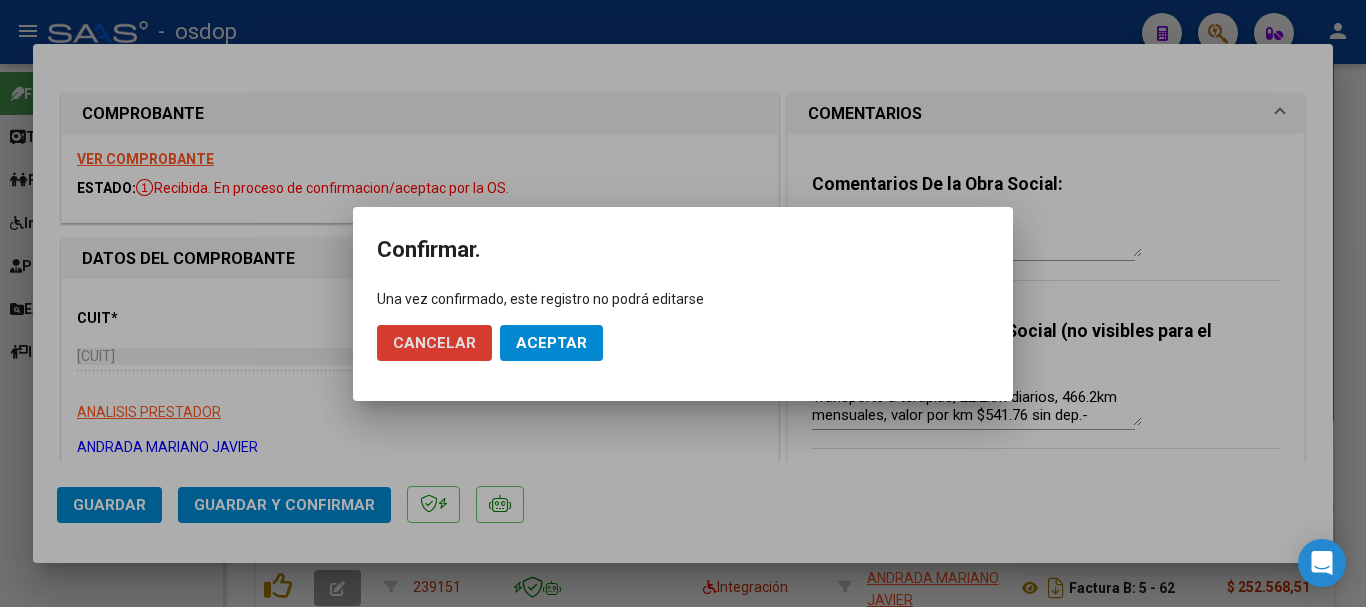 click on "Aceptar" 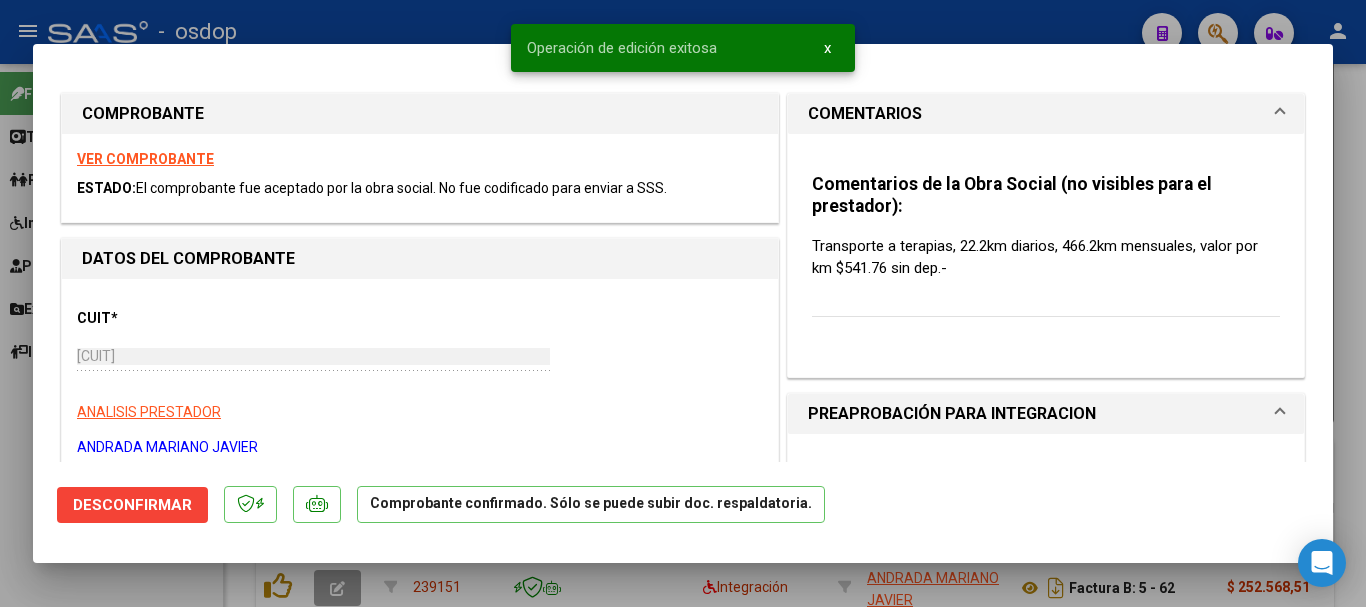 click at bounding box center (683, 303) 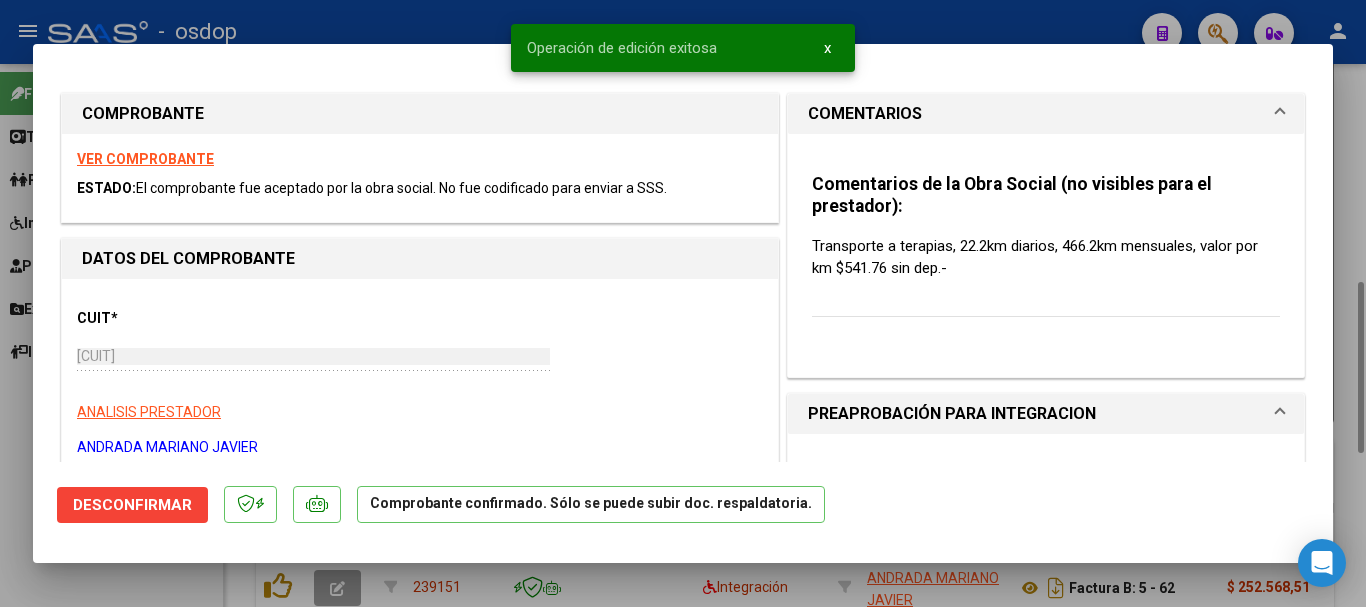 type 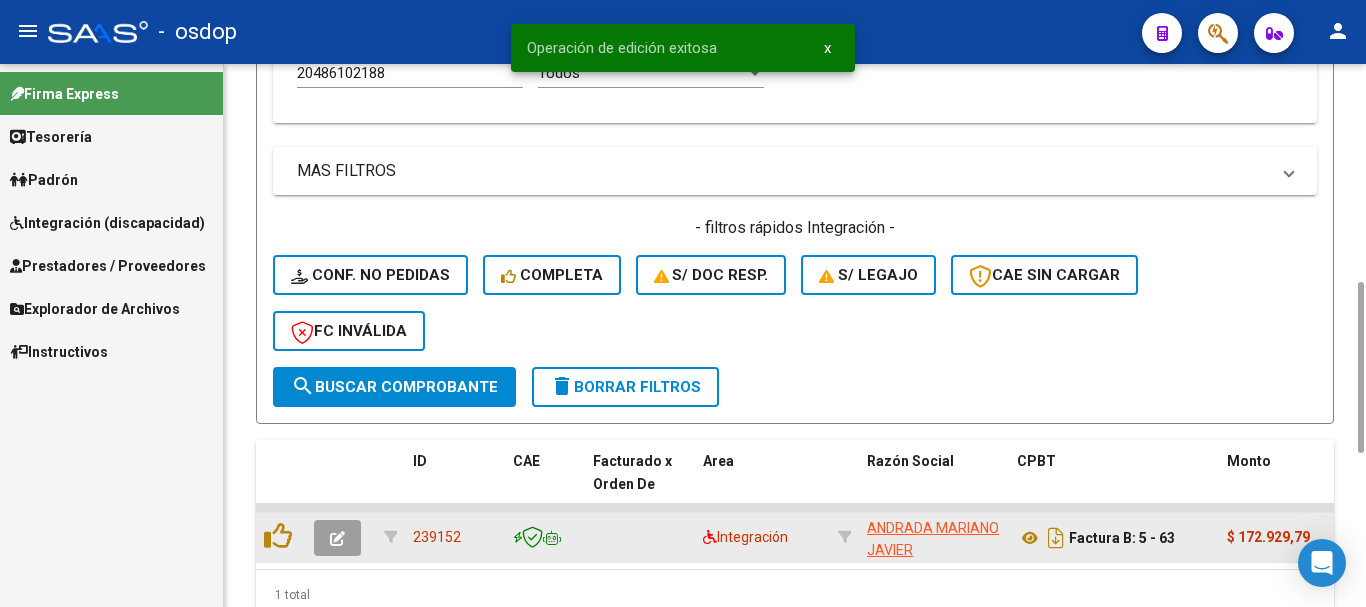 click 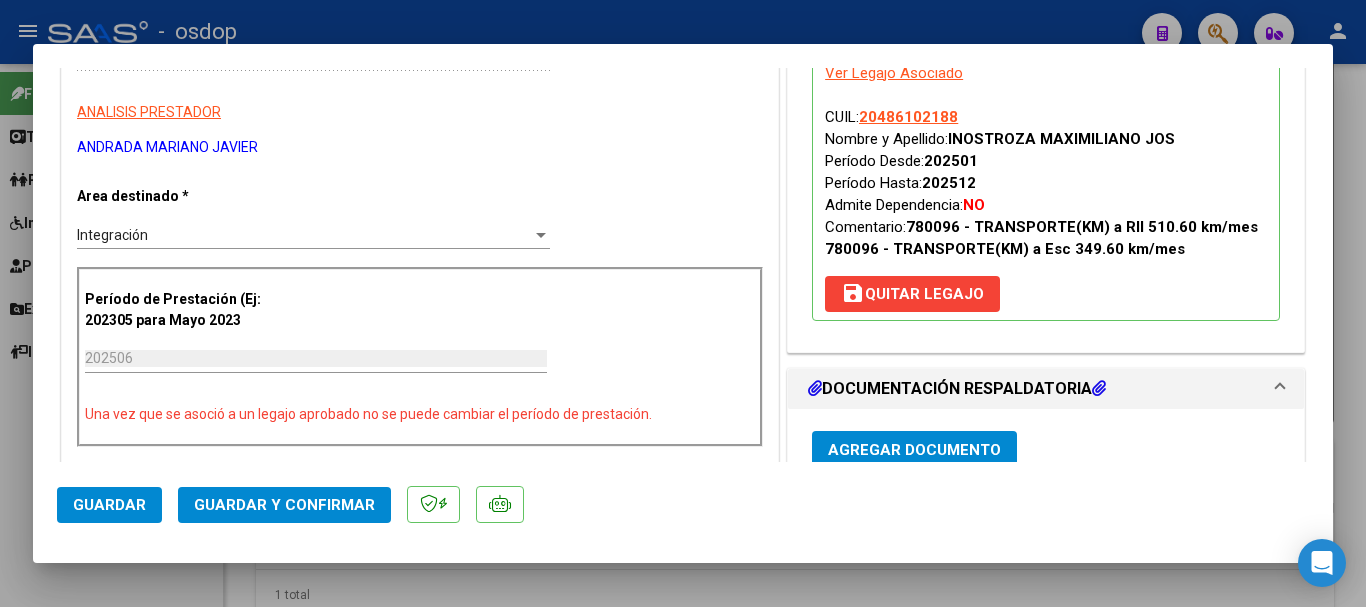 scroll, scrollTop: 0, scrollLeft: 0, axis: both 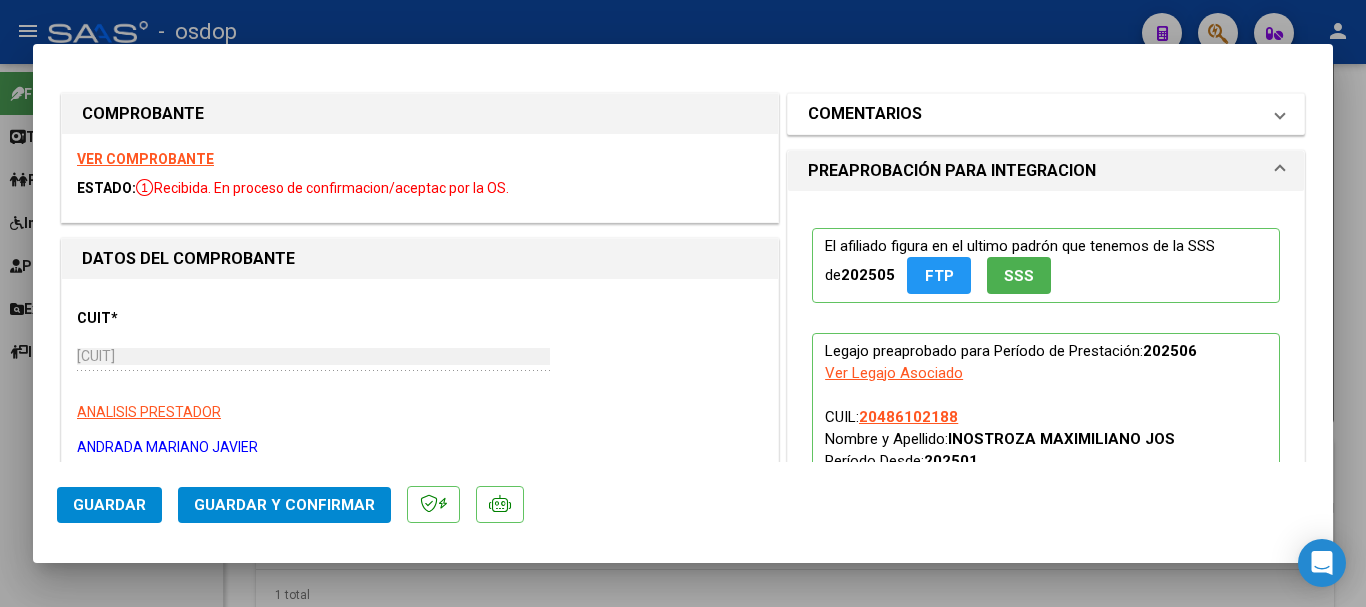 click on "COMENTARIOS" at bounding box center (865, 114) 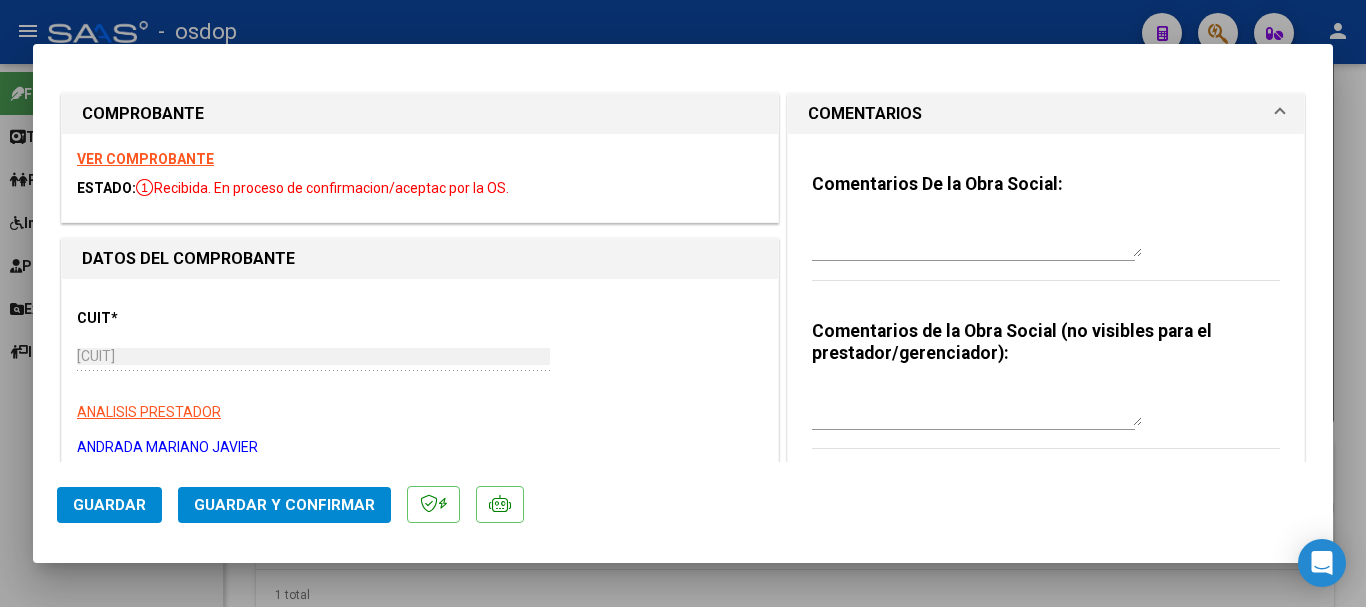 click at bounding box center (977, 406) 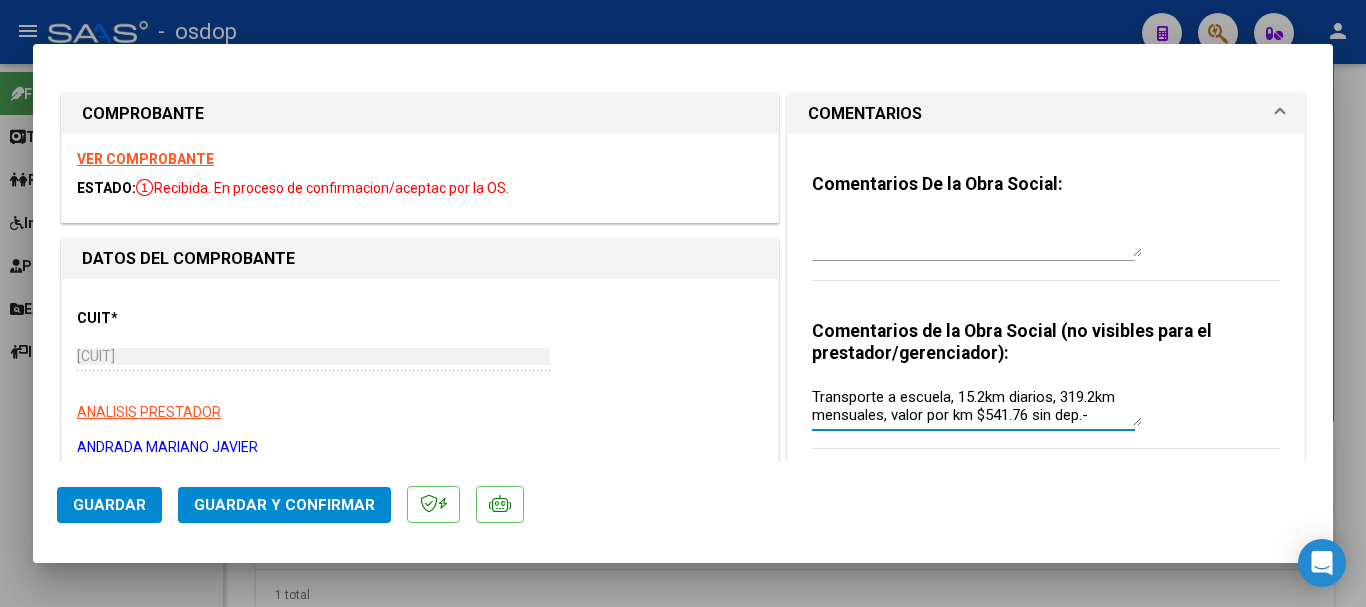 type on "Transporte a escuela, 15.2km diarios, 319.2km mensuales, valor por km $541.76 sin dep.-" 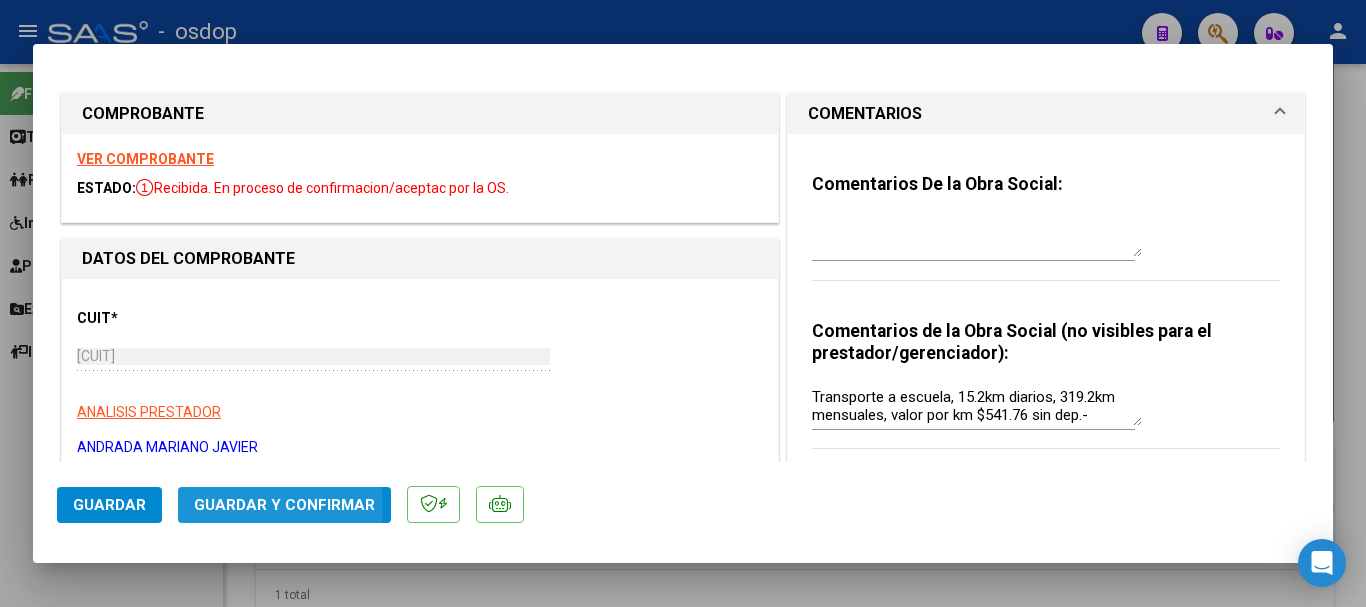 click on "Guardar y Confirmar" 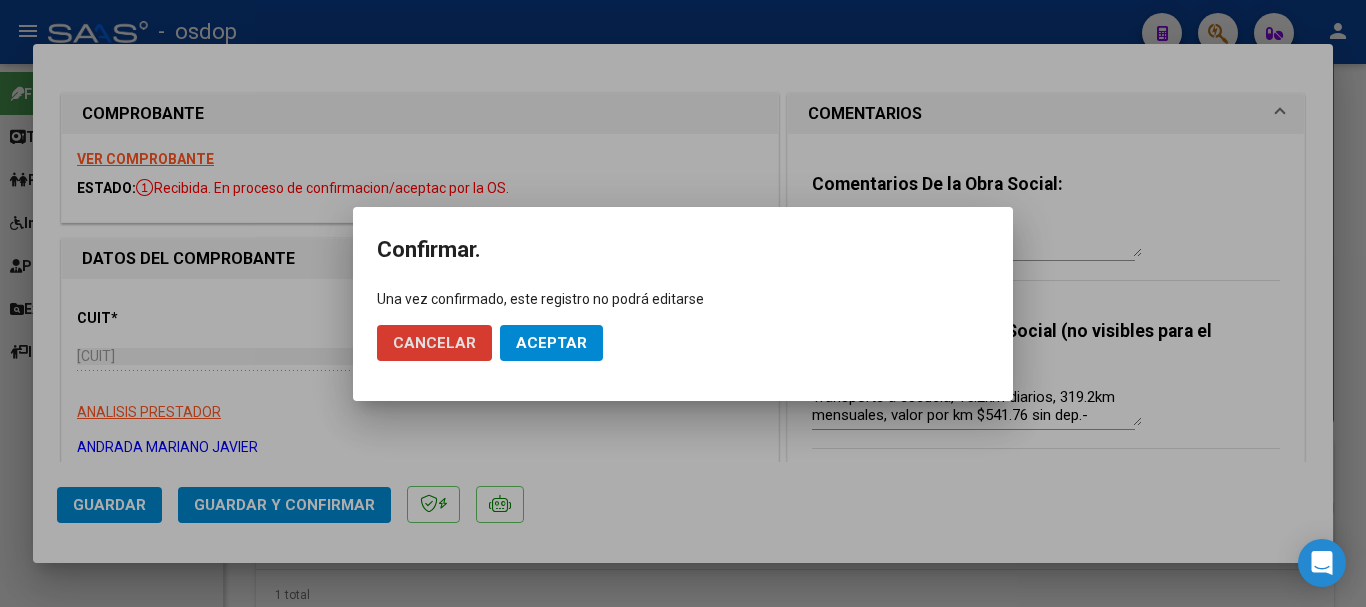 click on "Aceptar" 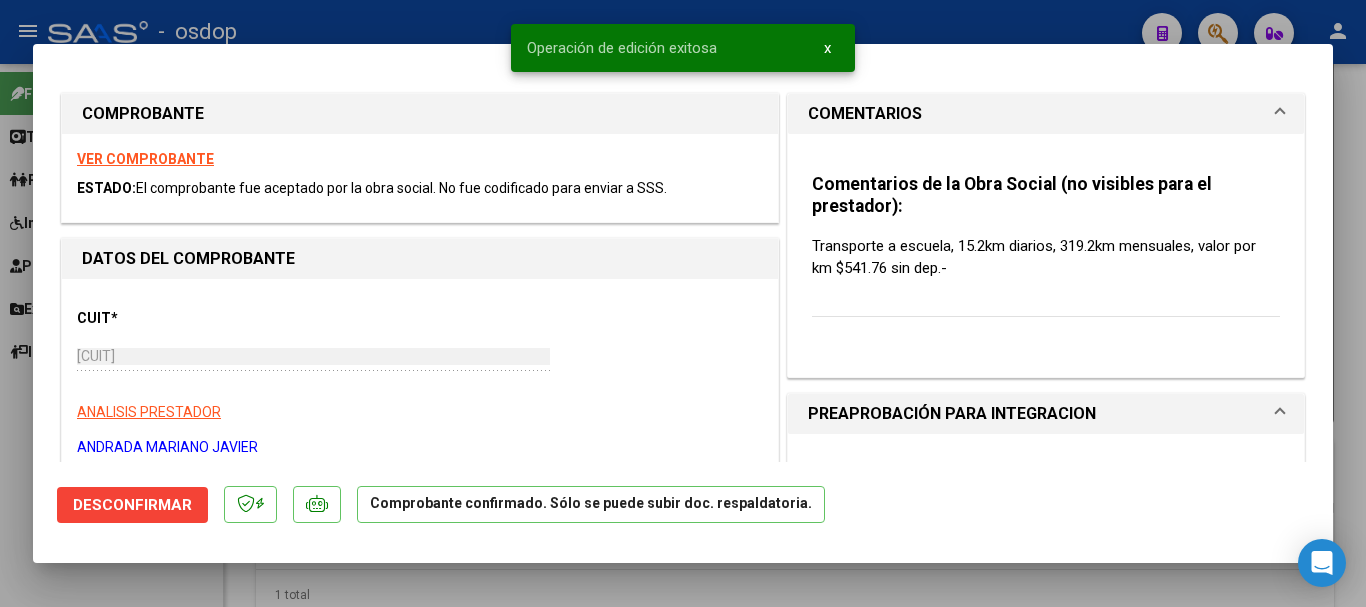 click at bounding box center (683, 303) 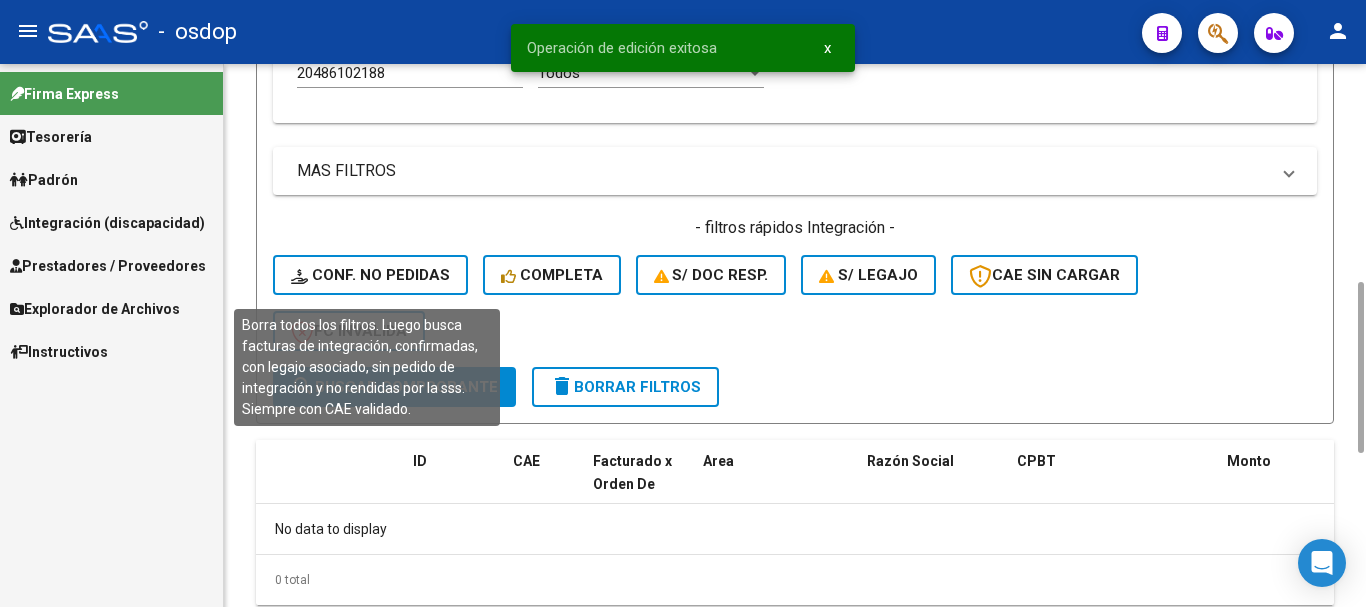 click on "Conf. no pedidas" 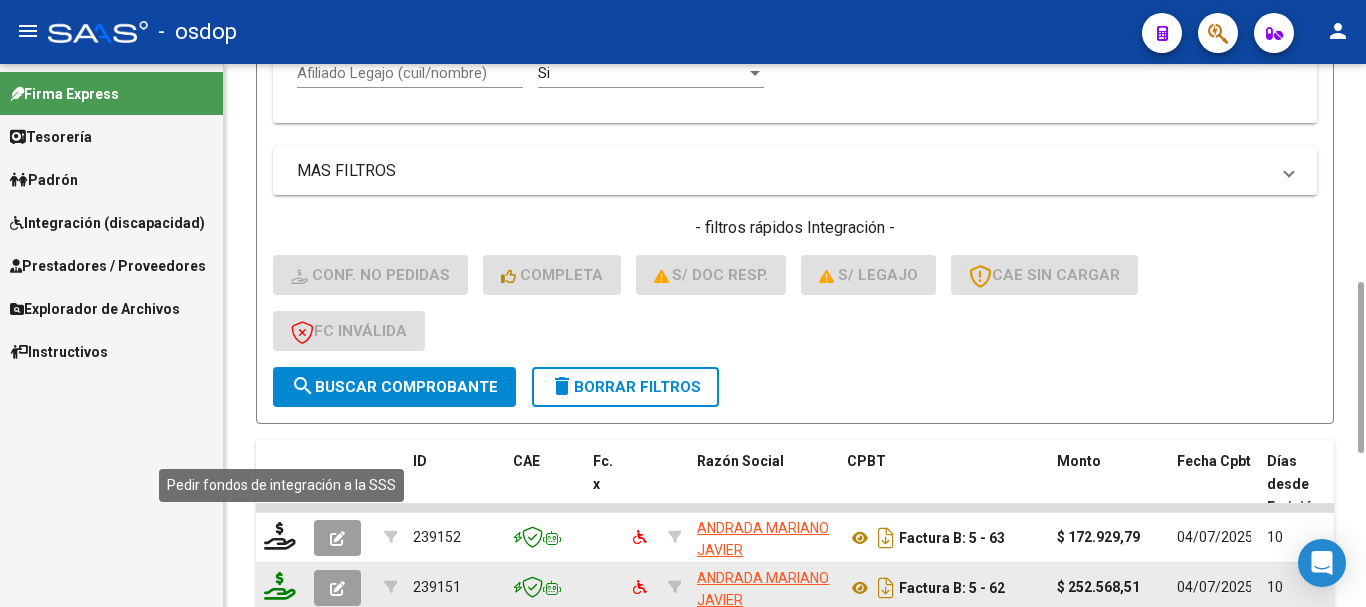 click 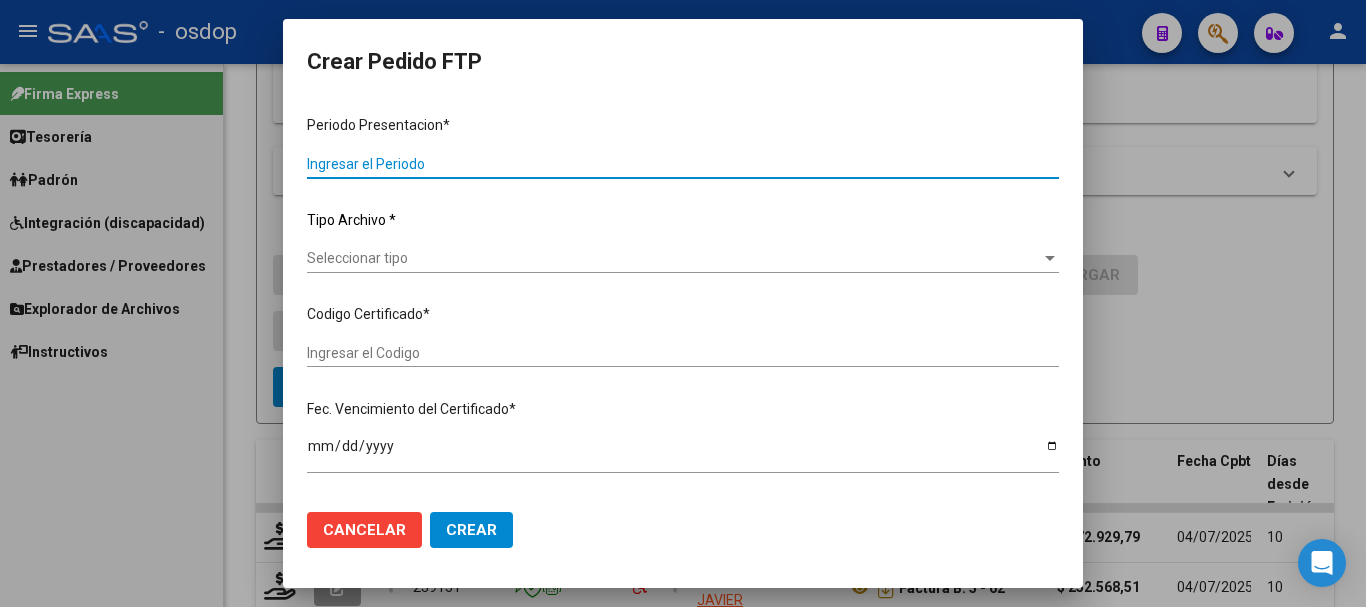 type on "202506" 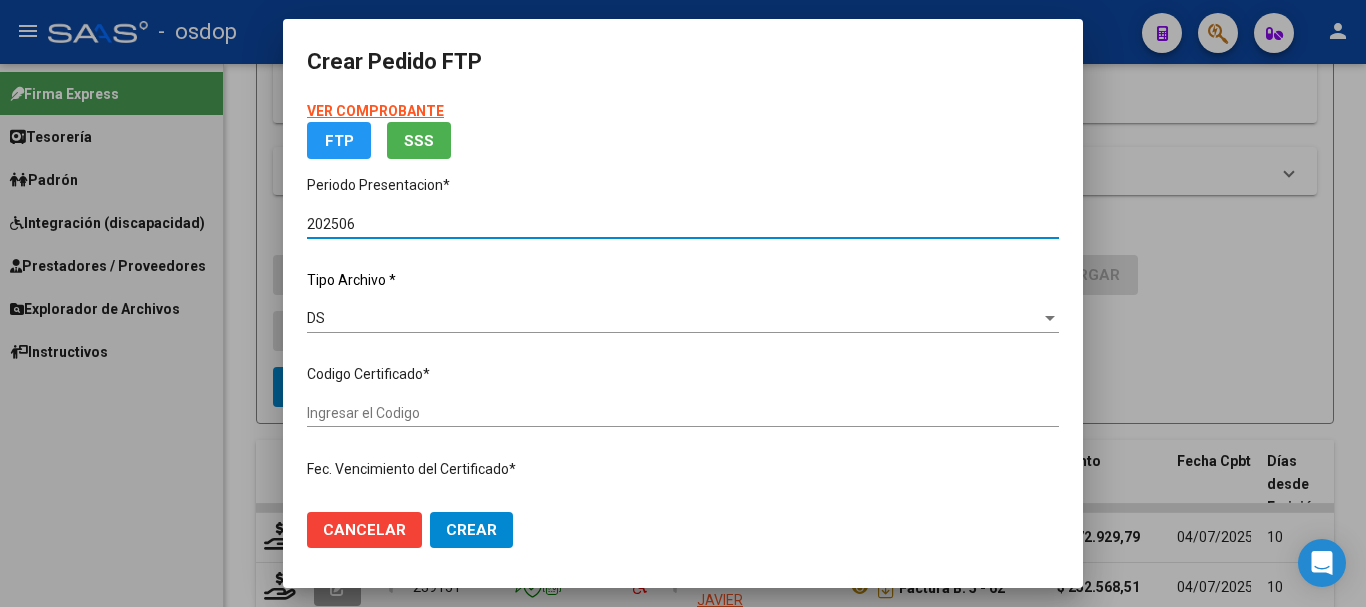 type on "992943204" 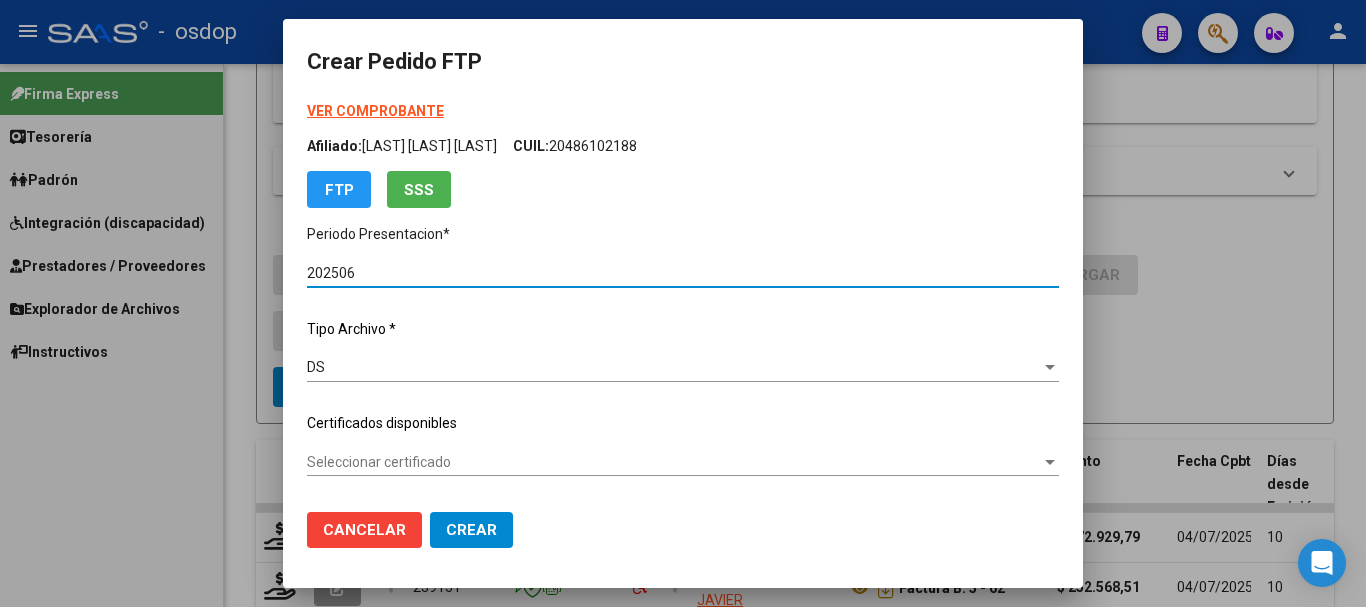 scroll, scrollTop: 100, scrollLeft: 0, axis: vertical 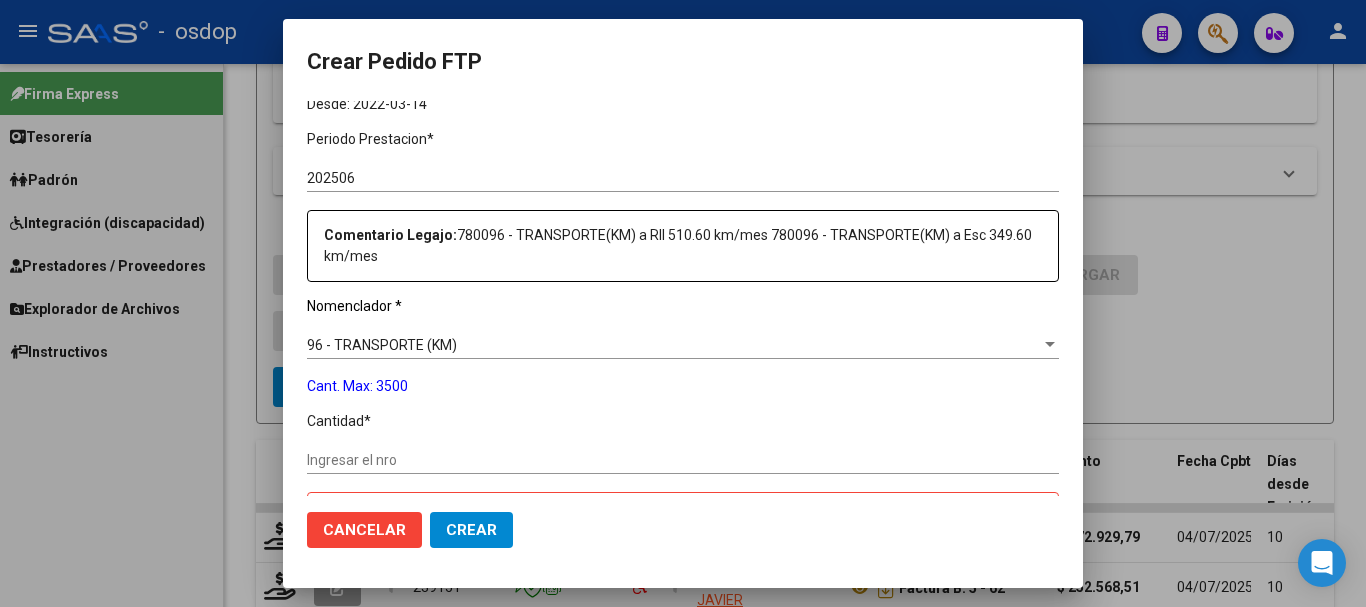 click on "Ingresar el nro" at bounding box center (683, 460) 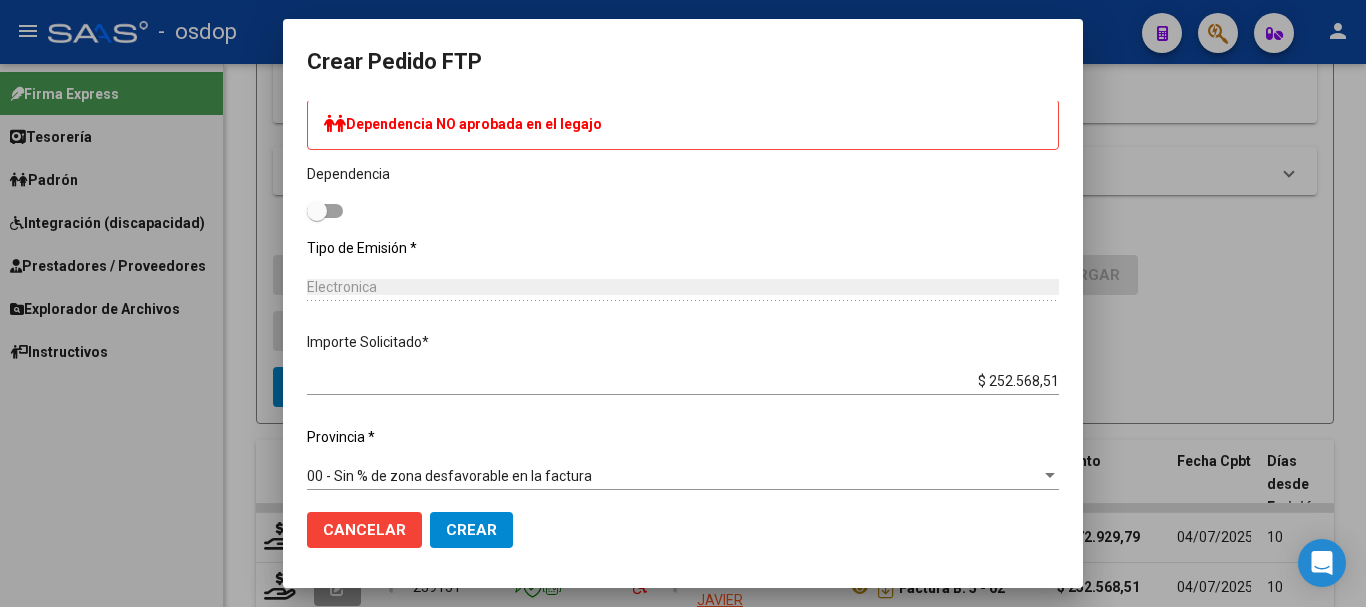 scroll, scrollTop: 1193, scrollLeft: 0, axis: vertical 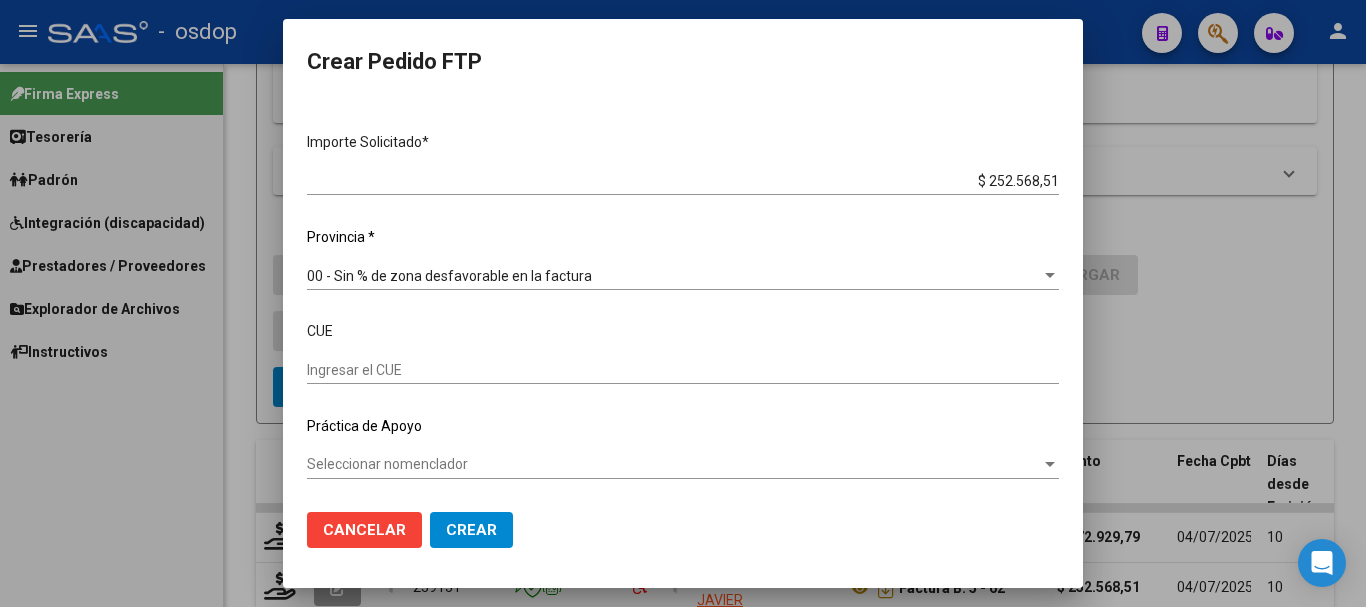 type on "466" 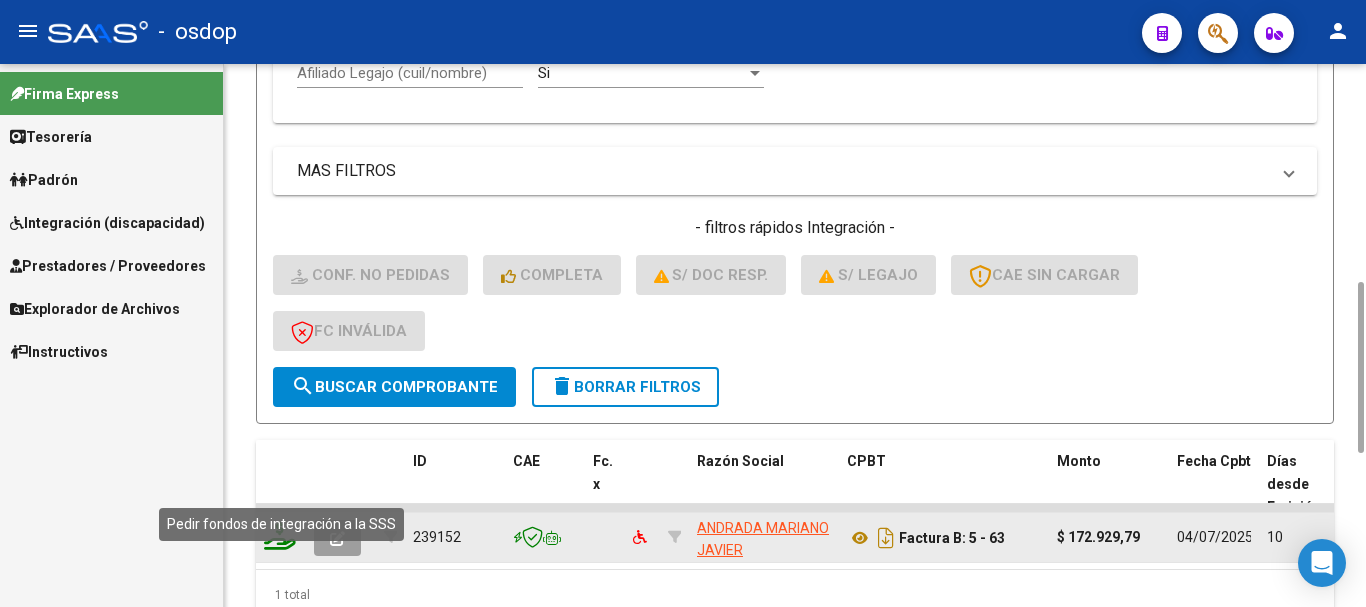 click 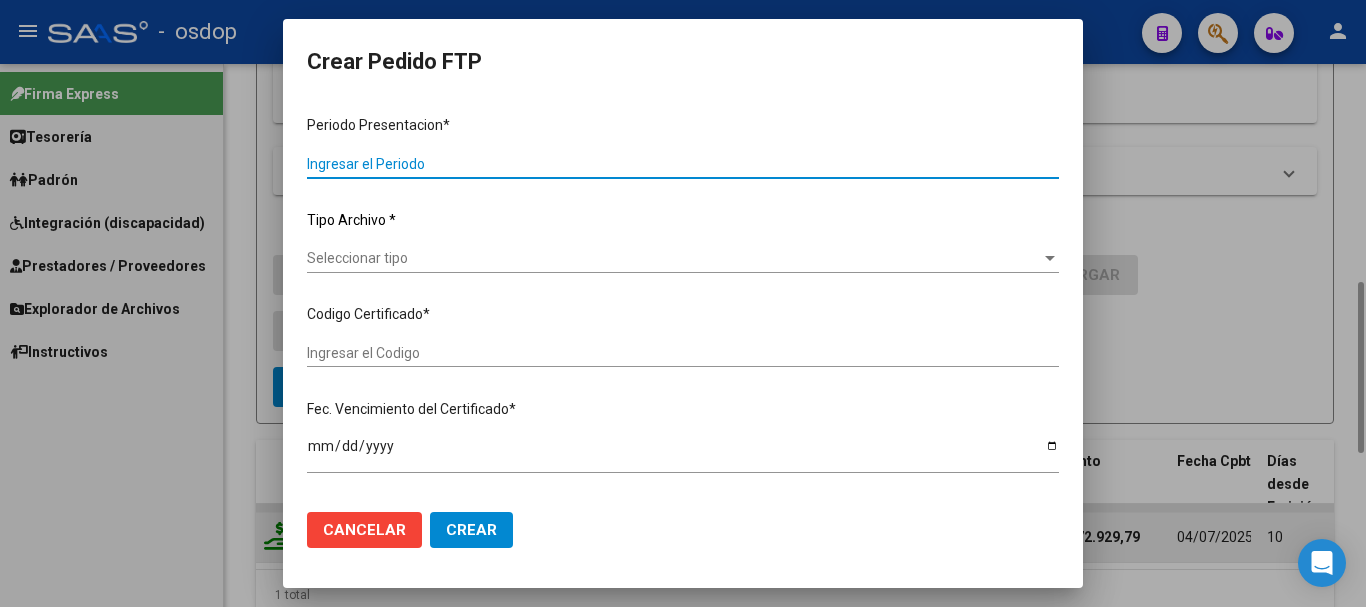 type on "202506" 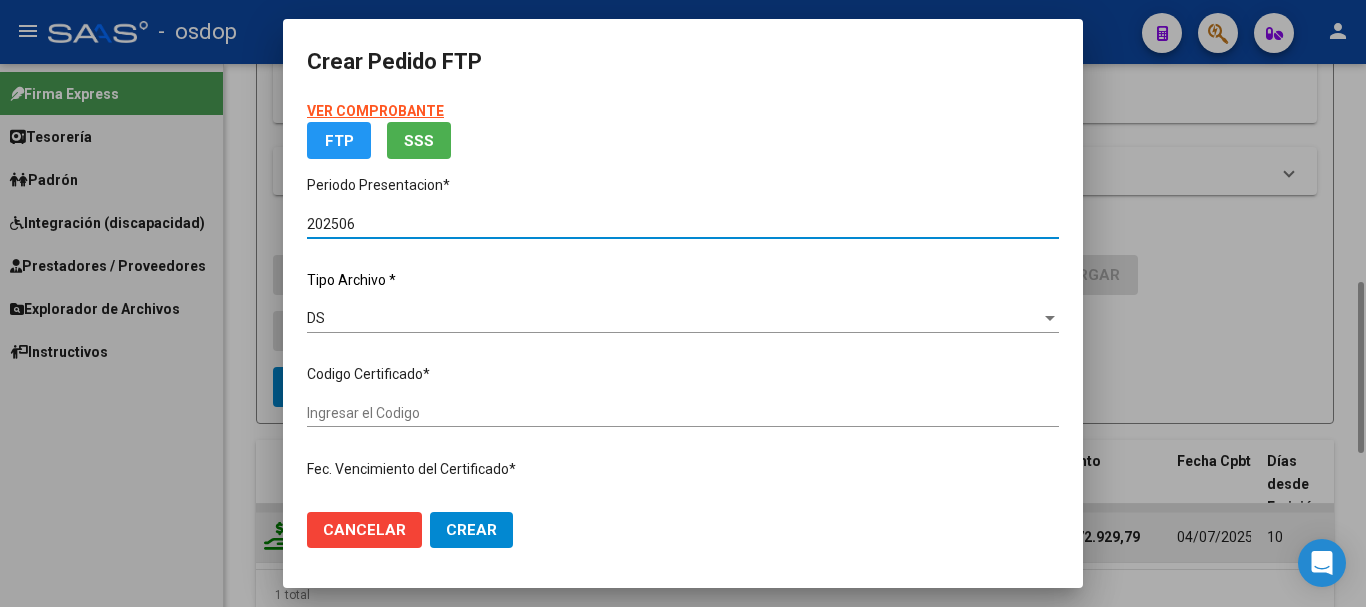 type on "992943204" 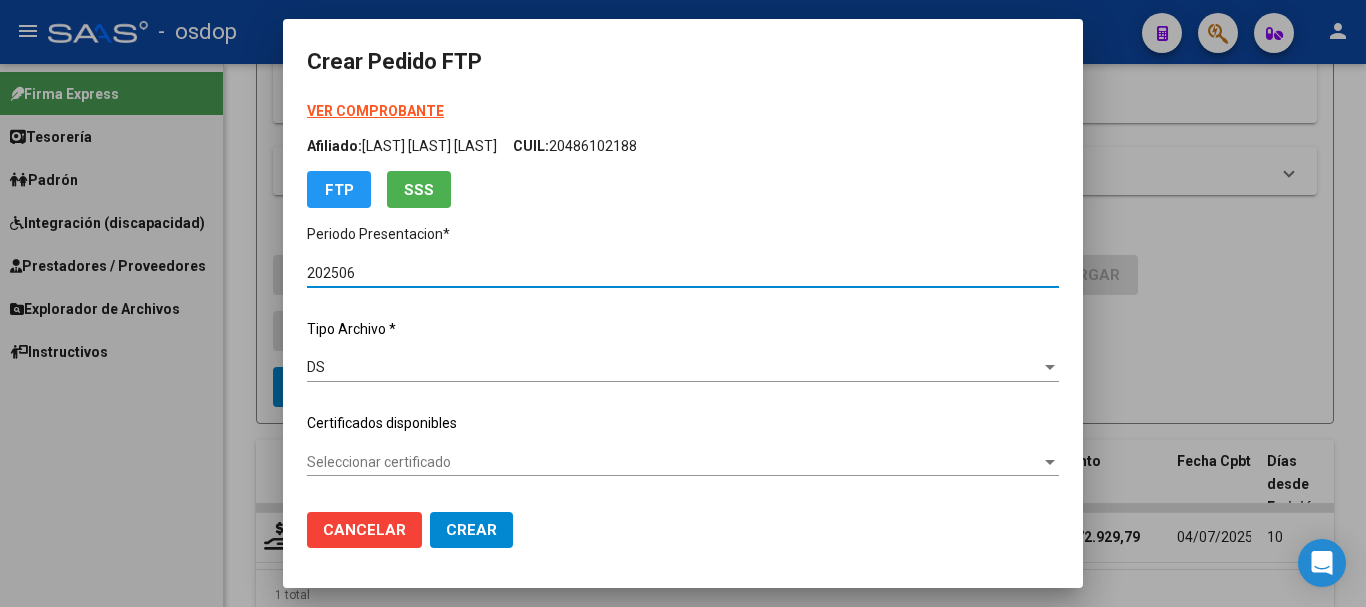 click on "Seleccionar certificado" at bounding box center [674, 462] 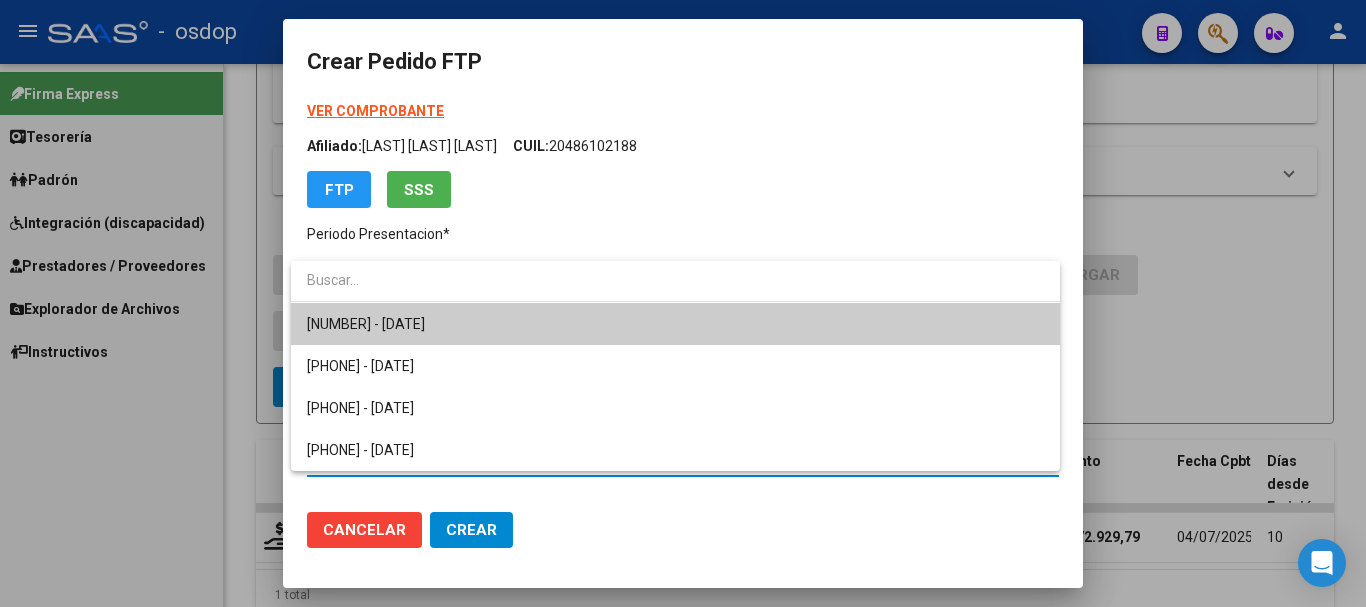 click on "992943204 - 2027-04-14" at bounding box center [675, 324] 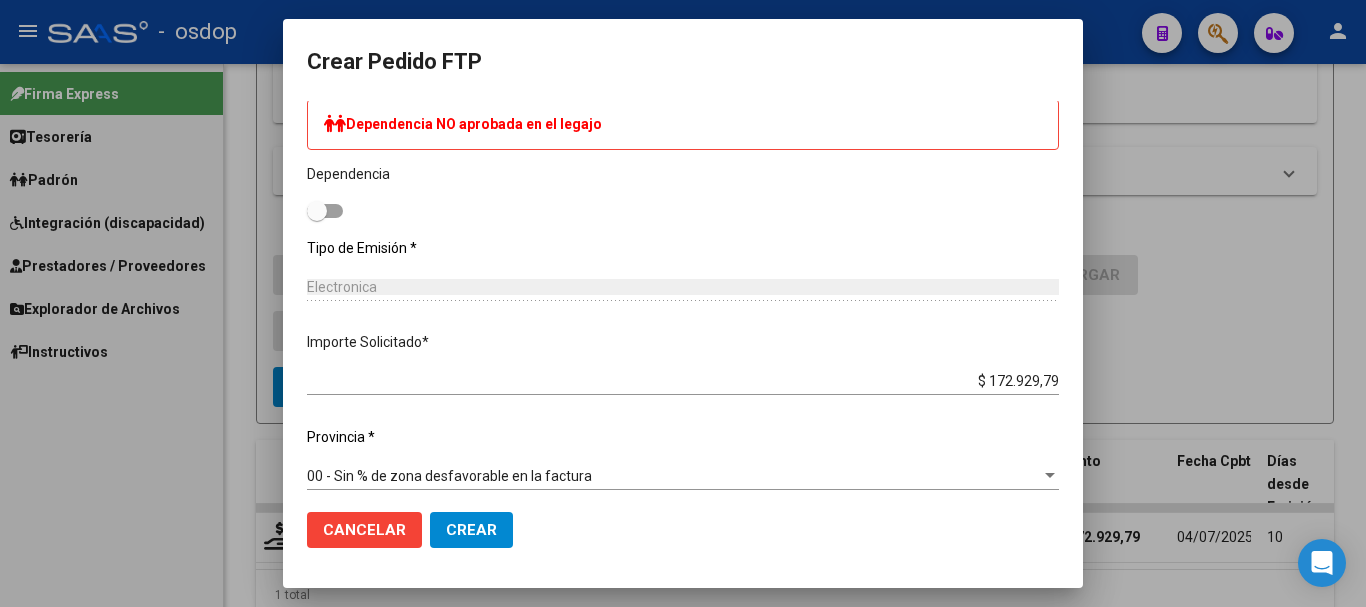 scroll, scrollTop: 693, scrollLeft: 0, axis: vertical 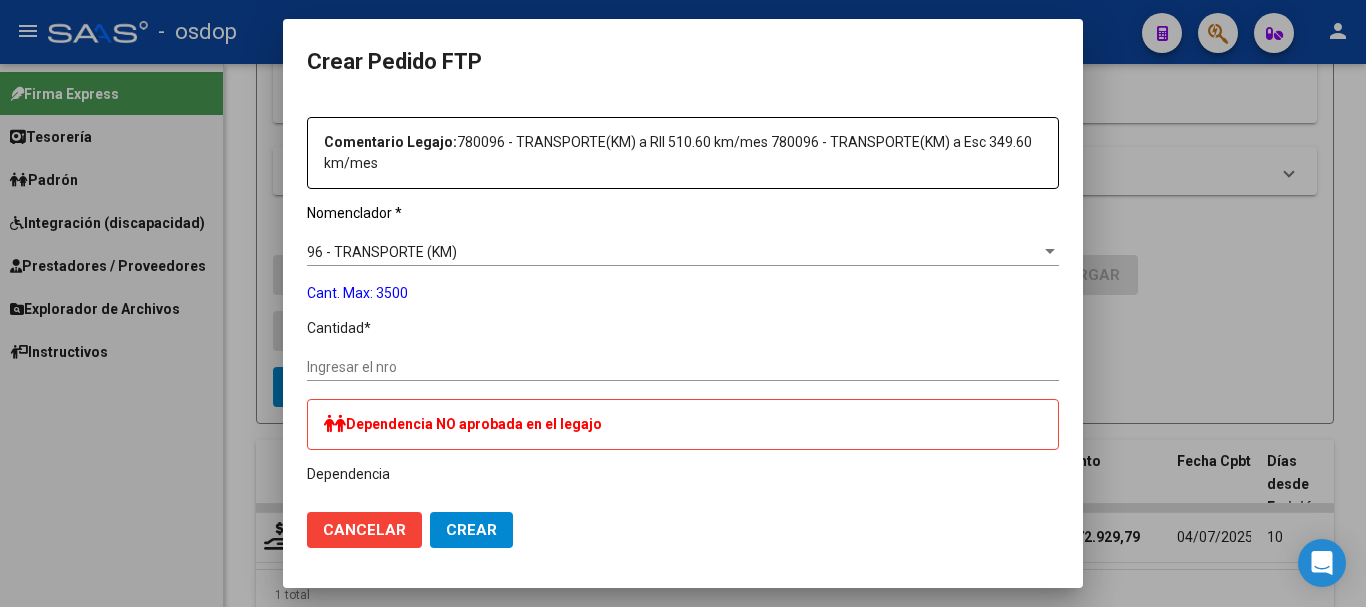 click on "Ingresar el nro" 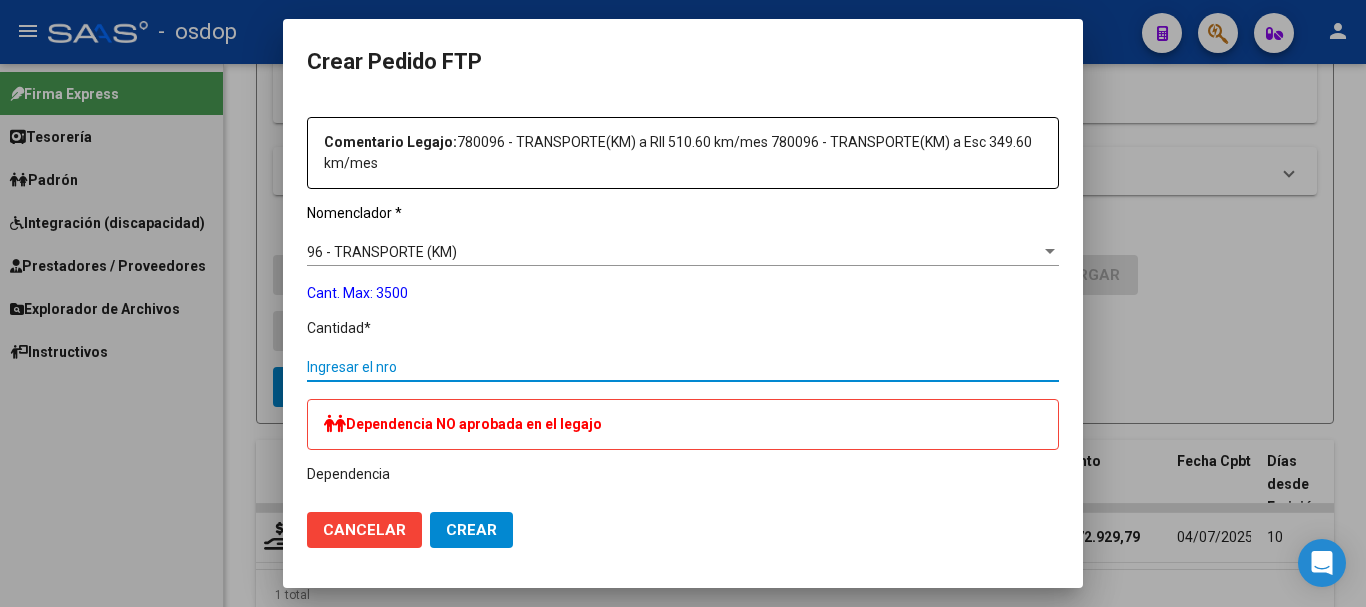 click on "Ingresar el nro" at bounding box center (683, 367) 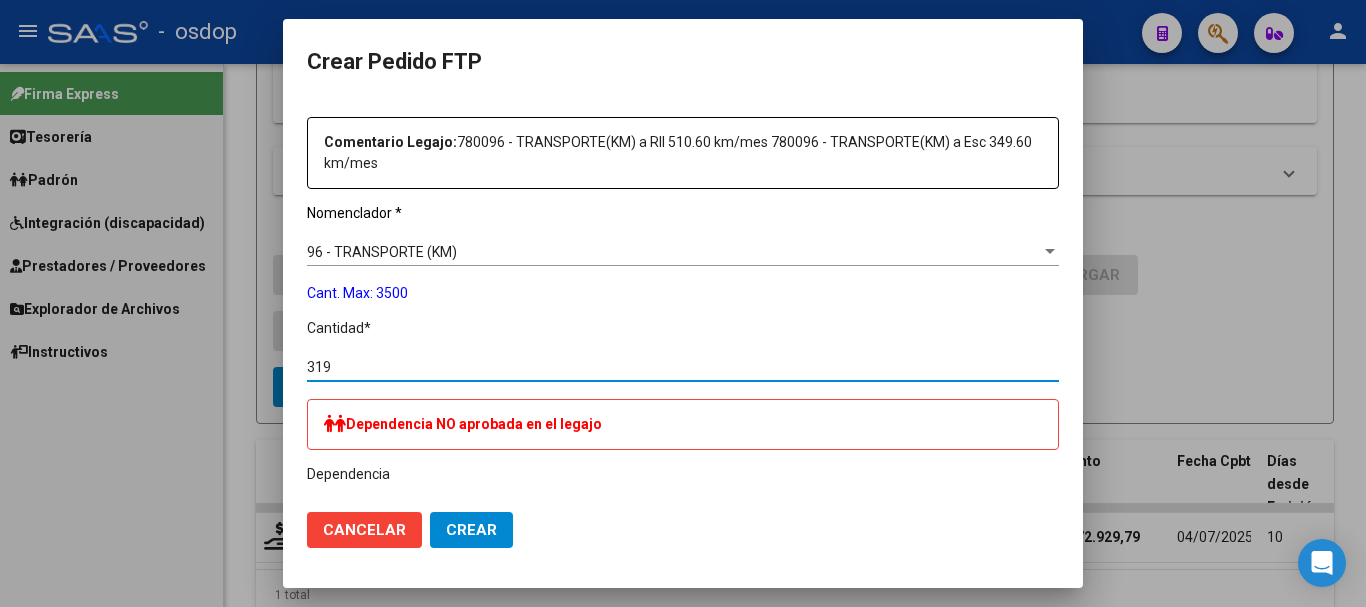 type on "319" 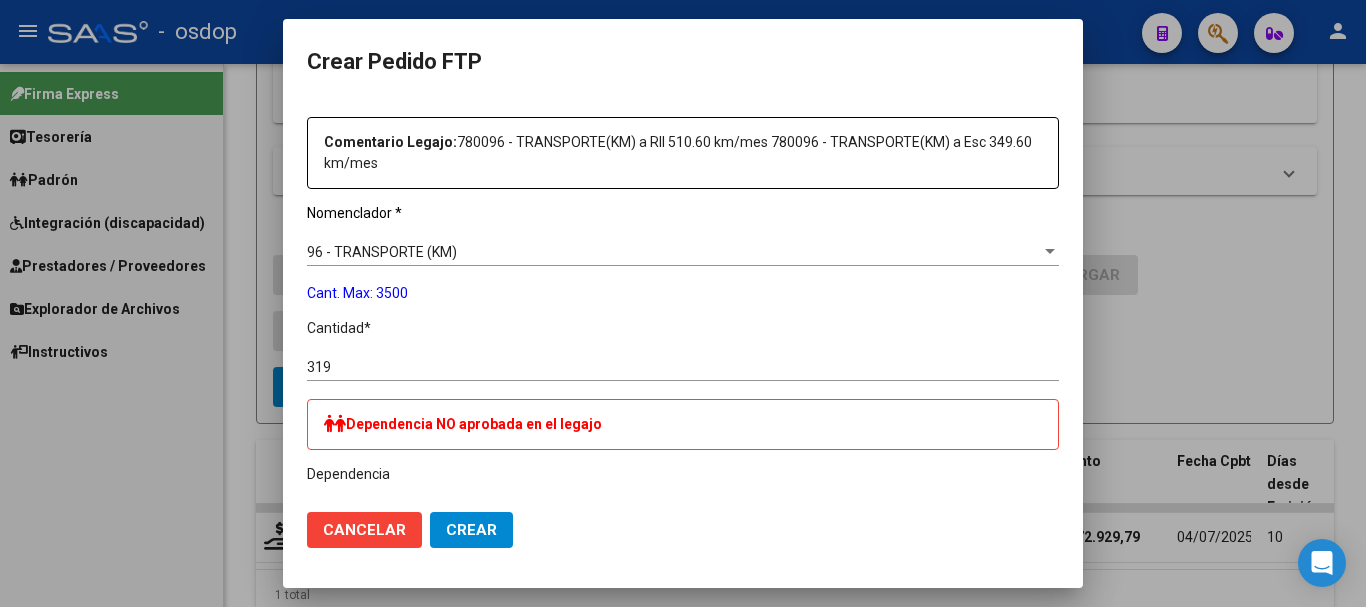 scroll, scrollTop: 1193, scrollLeft: 0, axis: vertical 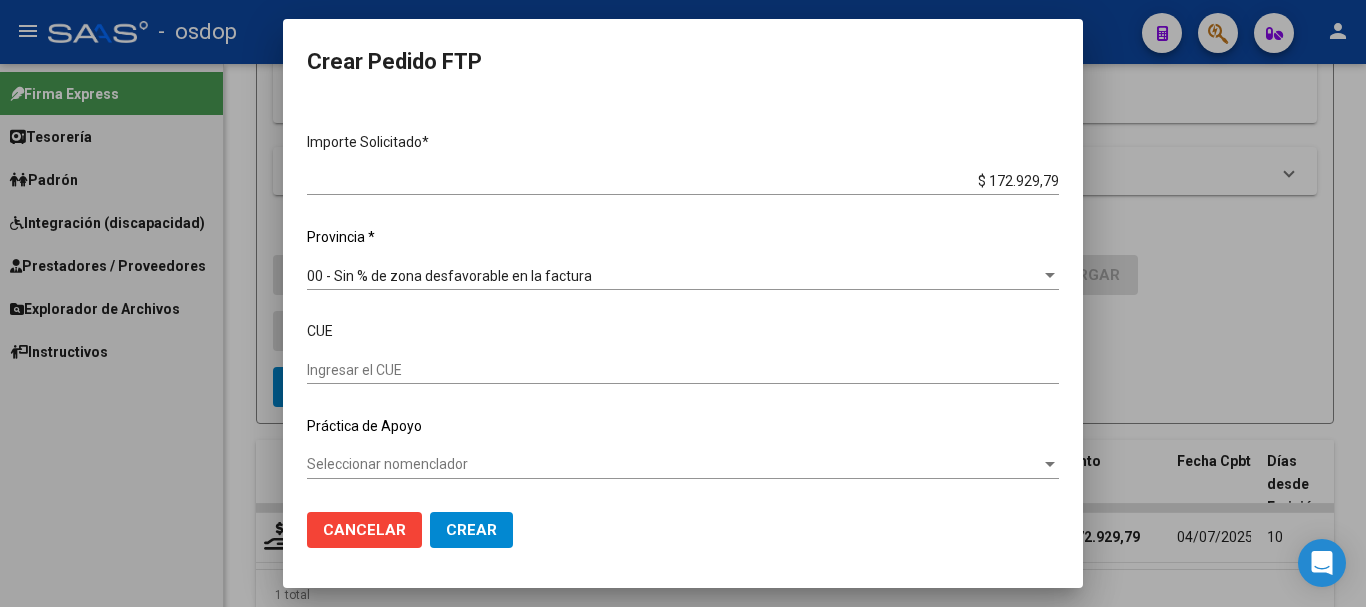click on "Crear" 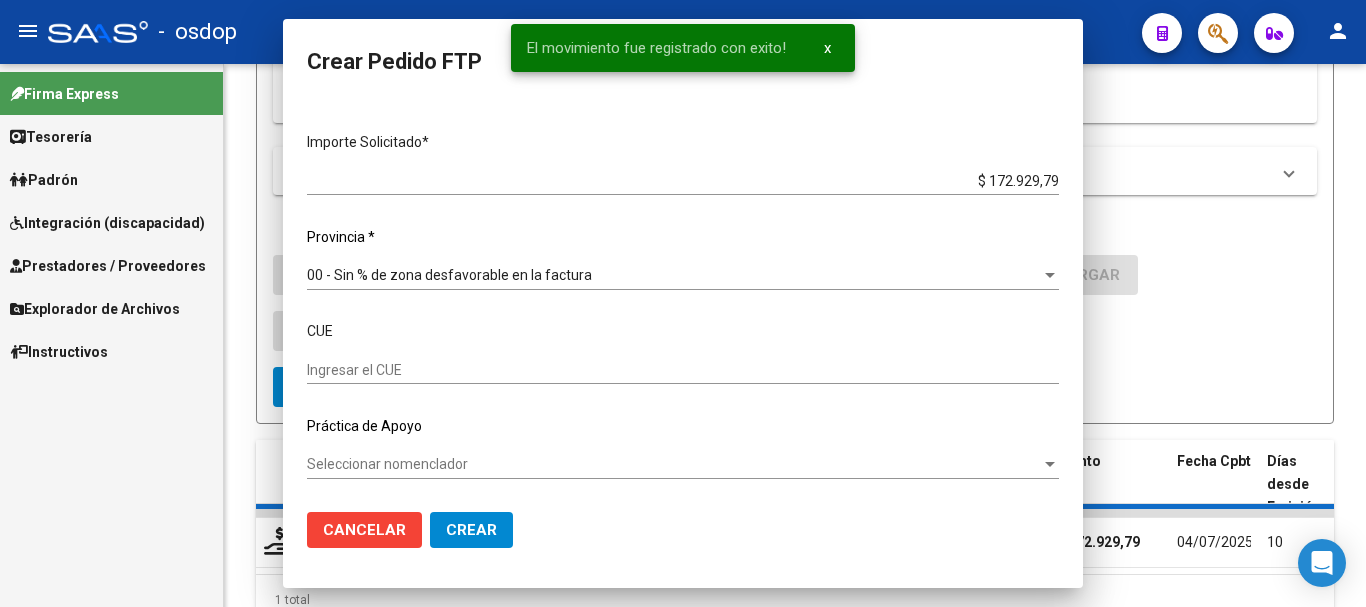 scroll, scrollTop: 0, scrollLeft: 0, axis: both 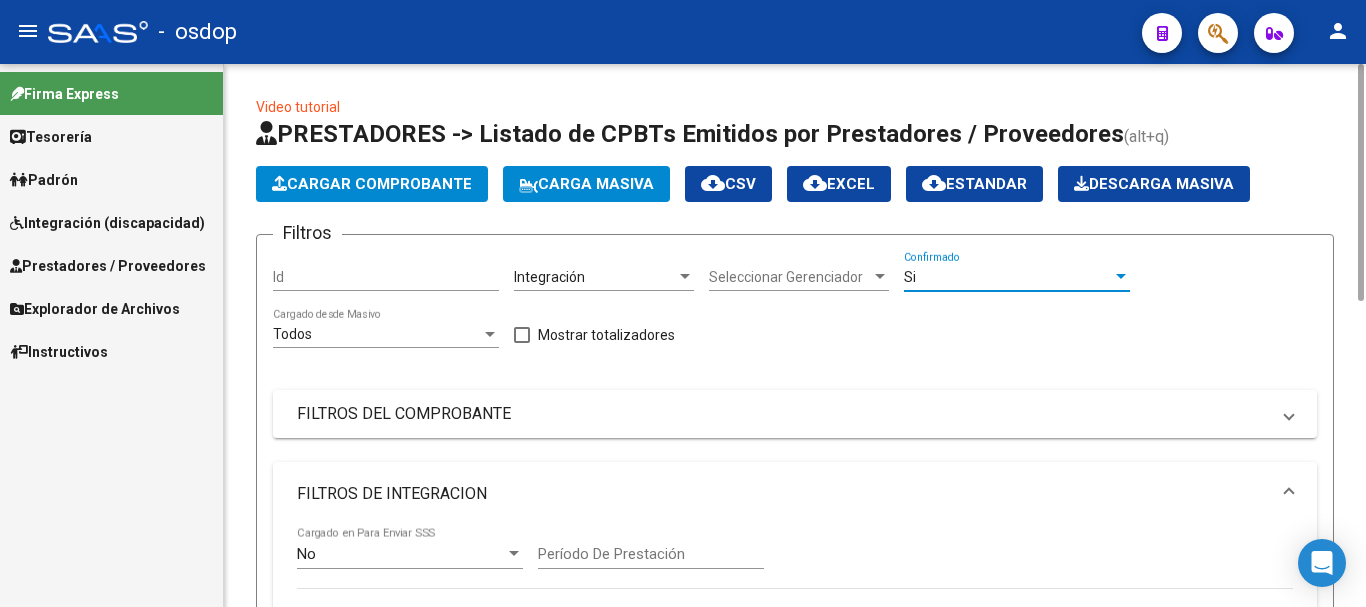 click on "Si" at bounding box center (1008, 277) 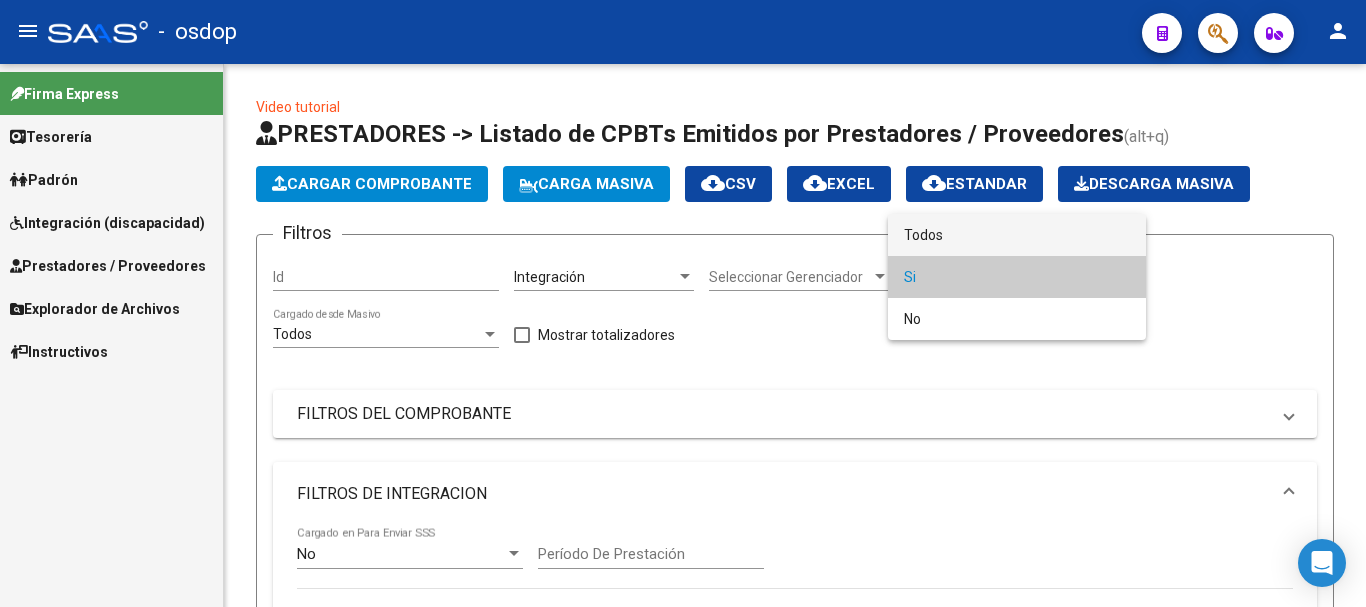 click on "Todos" at bounding box center [1017, 235] 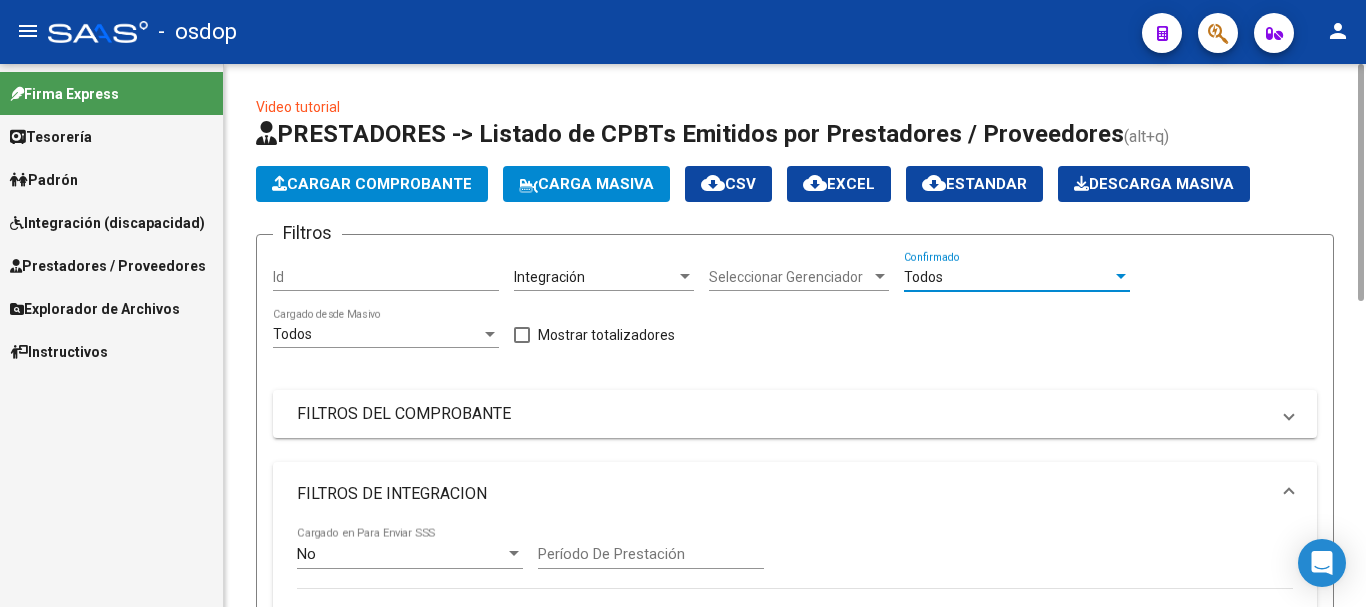 scroll, scrollTop: 600, scrollLeft: 0, axis: vertical 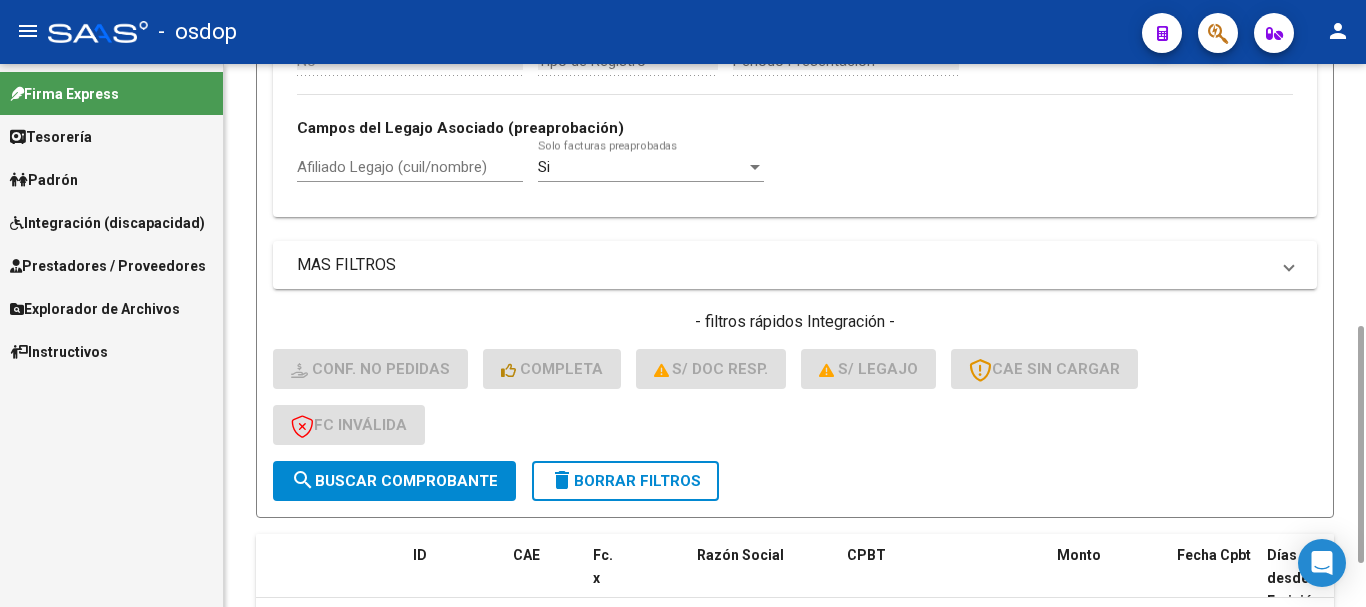 click on "search" 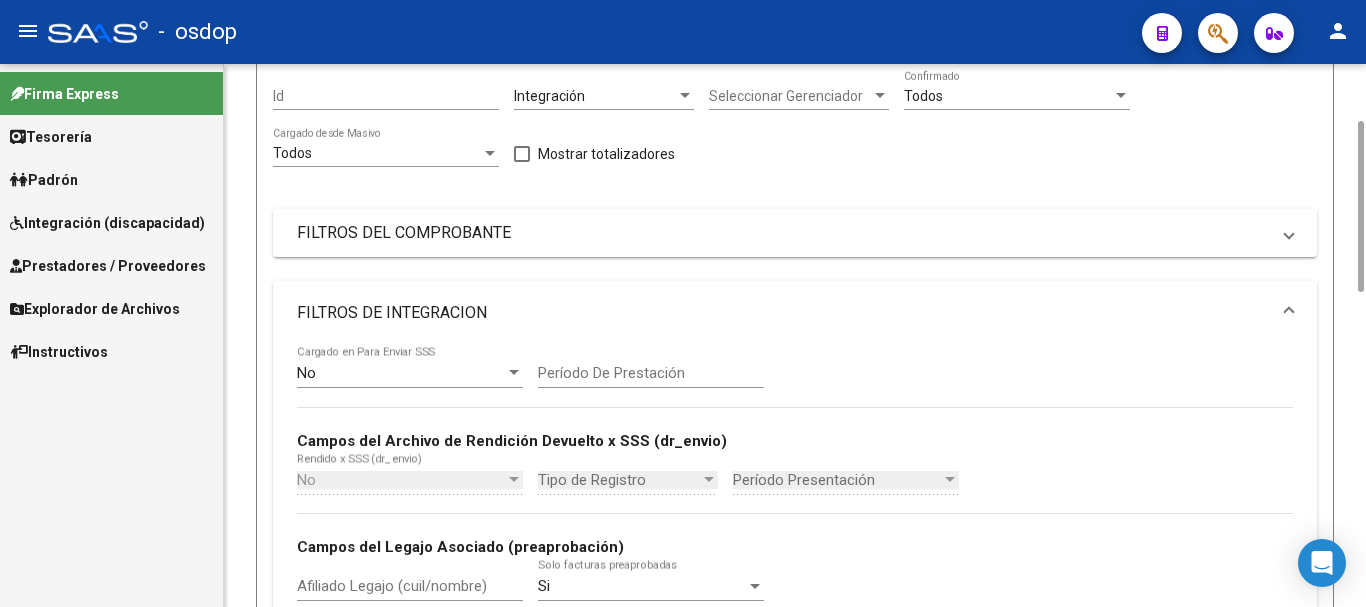 scroll, scrollTop: 381, scrollLeft: 0, axis: vertical 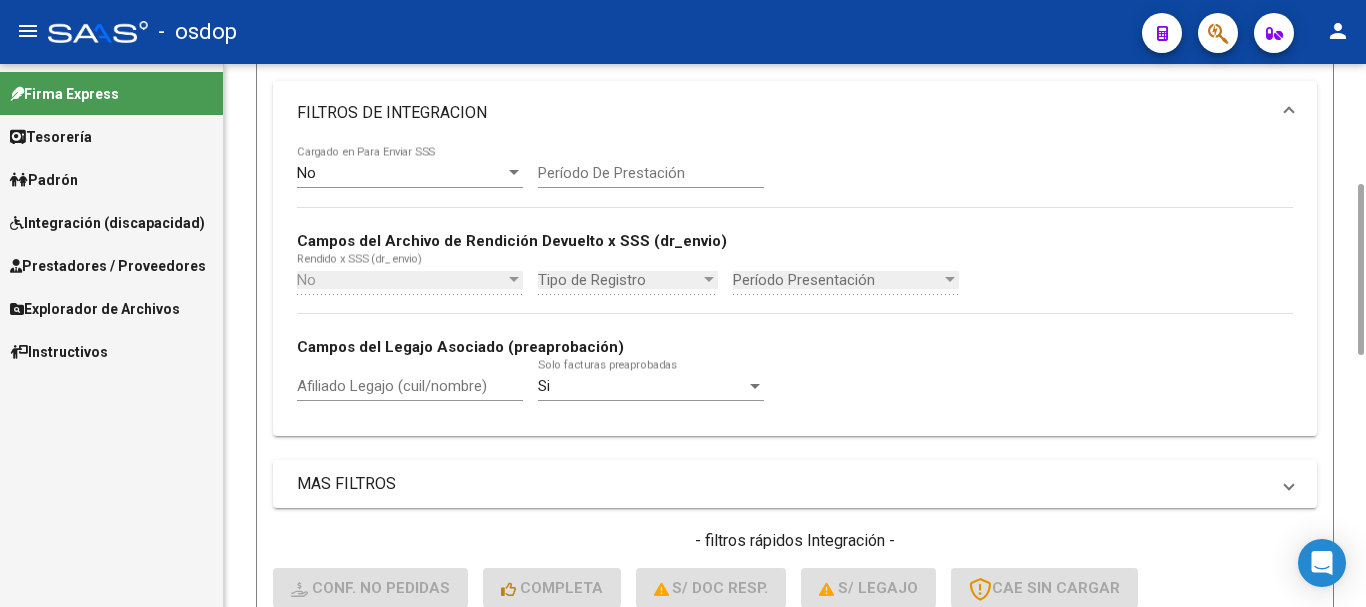 click on "Afiliado Legajo (cuil/nombre)" 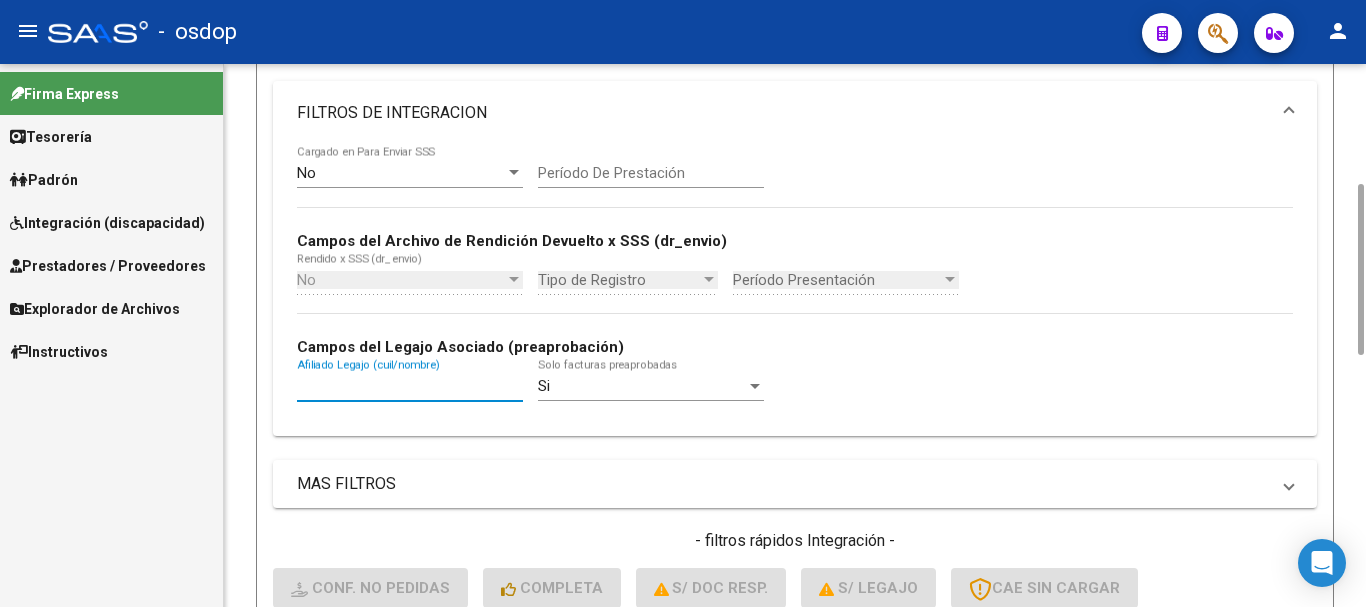 paste on "20486102188" 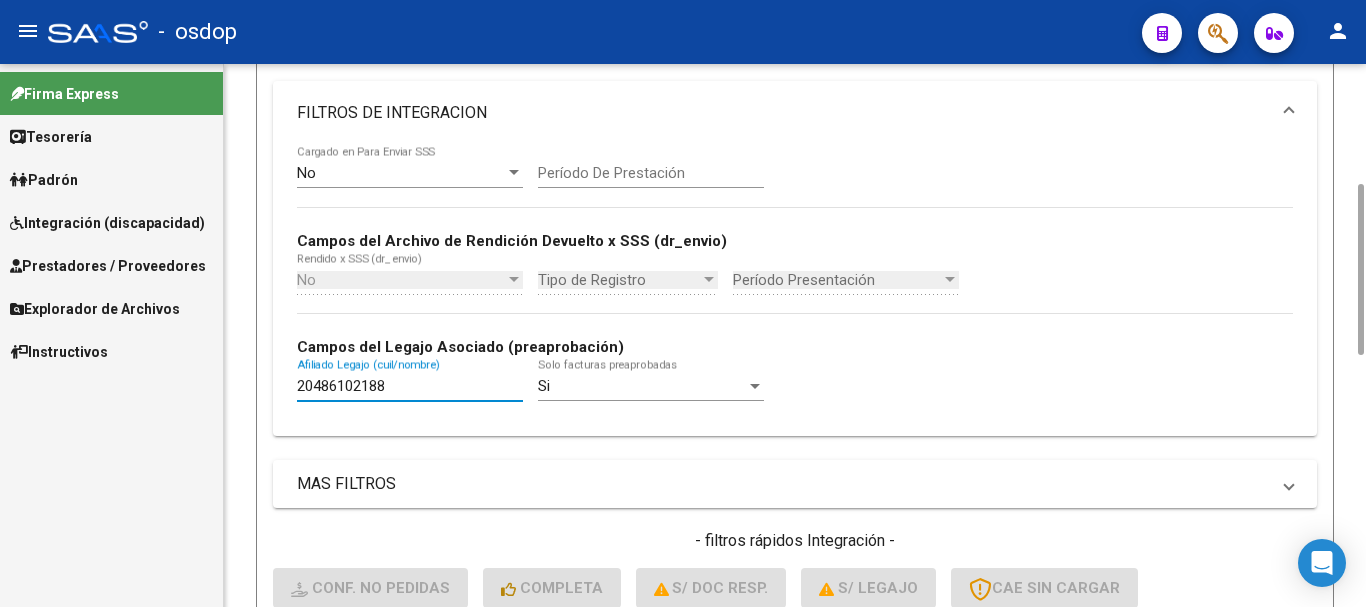 scroll, scrollTop: 781, scrollLeft: 0, axis: vertical 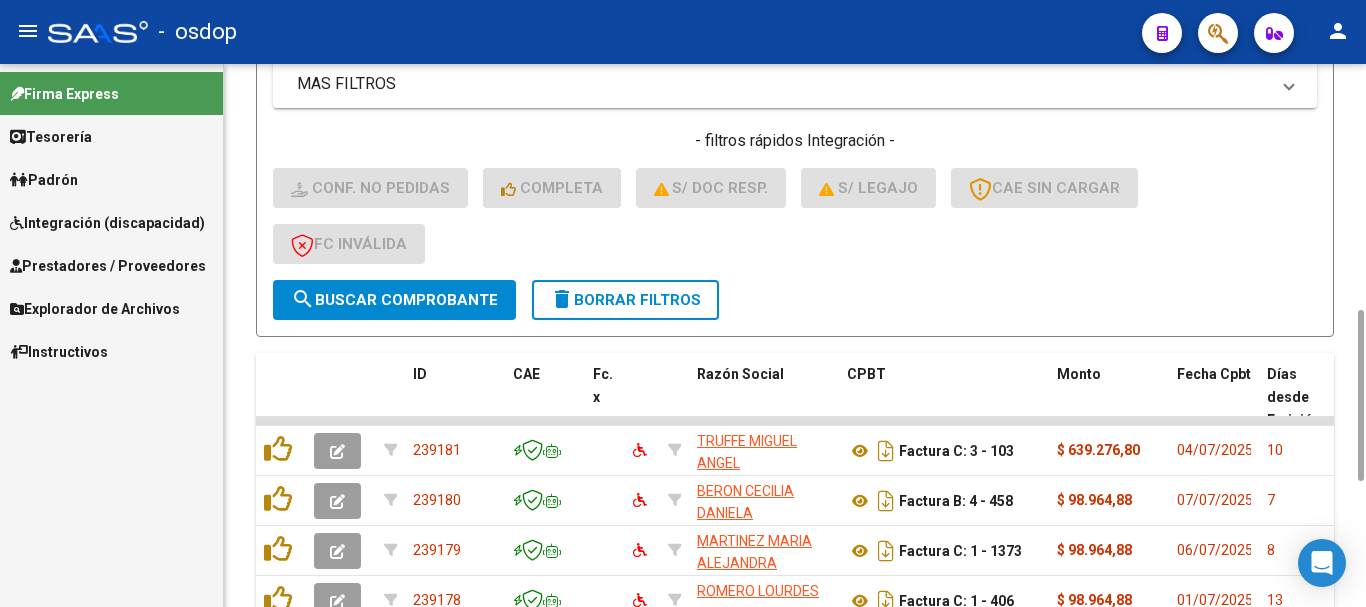 type on "20486102188" 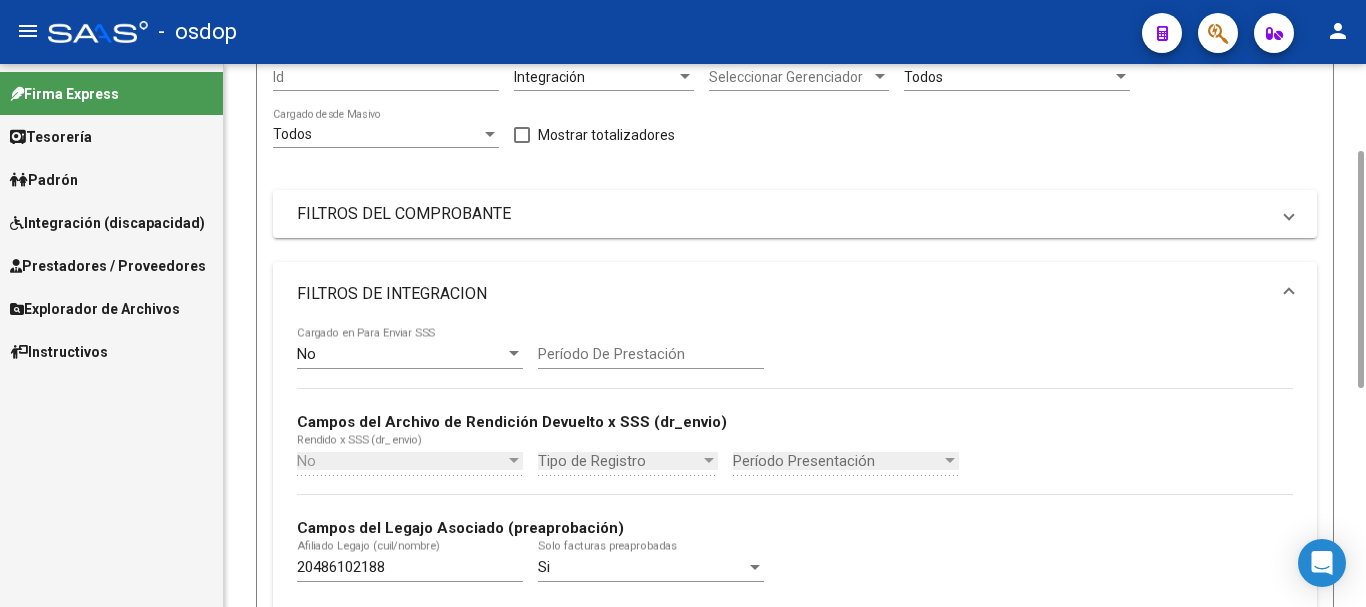 scroll, scrollTop: 700, scrollLeft: 0, axis: vertical 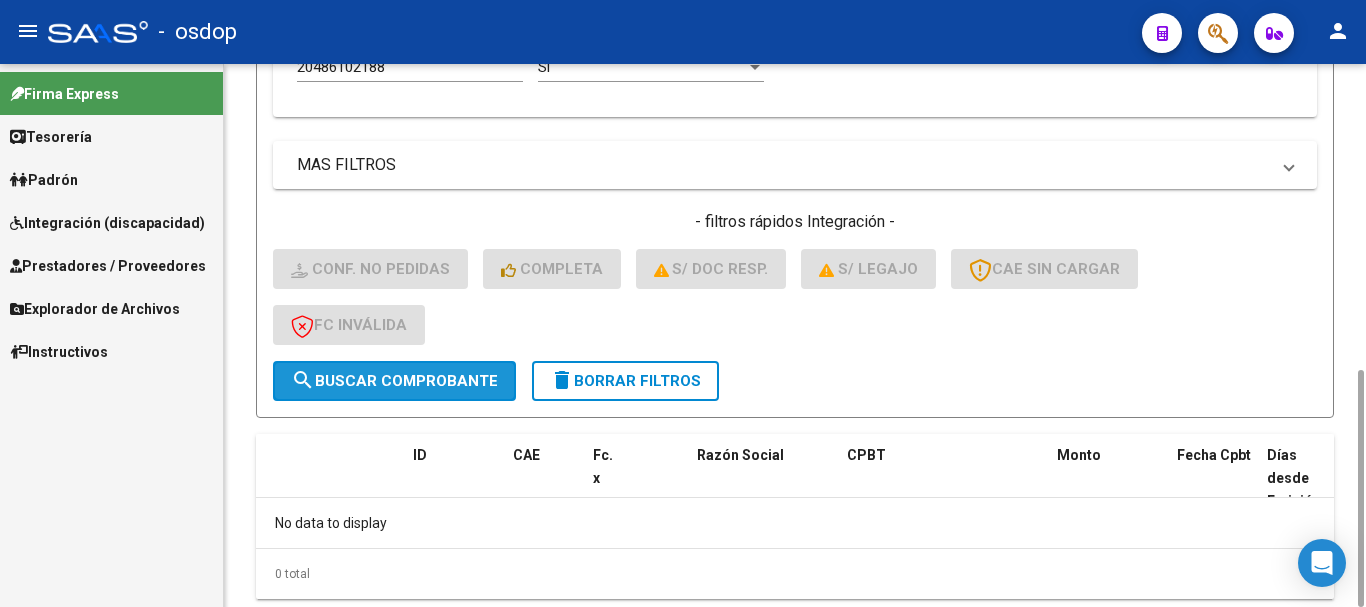click on "search  Buscar Comprobante" 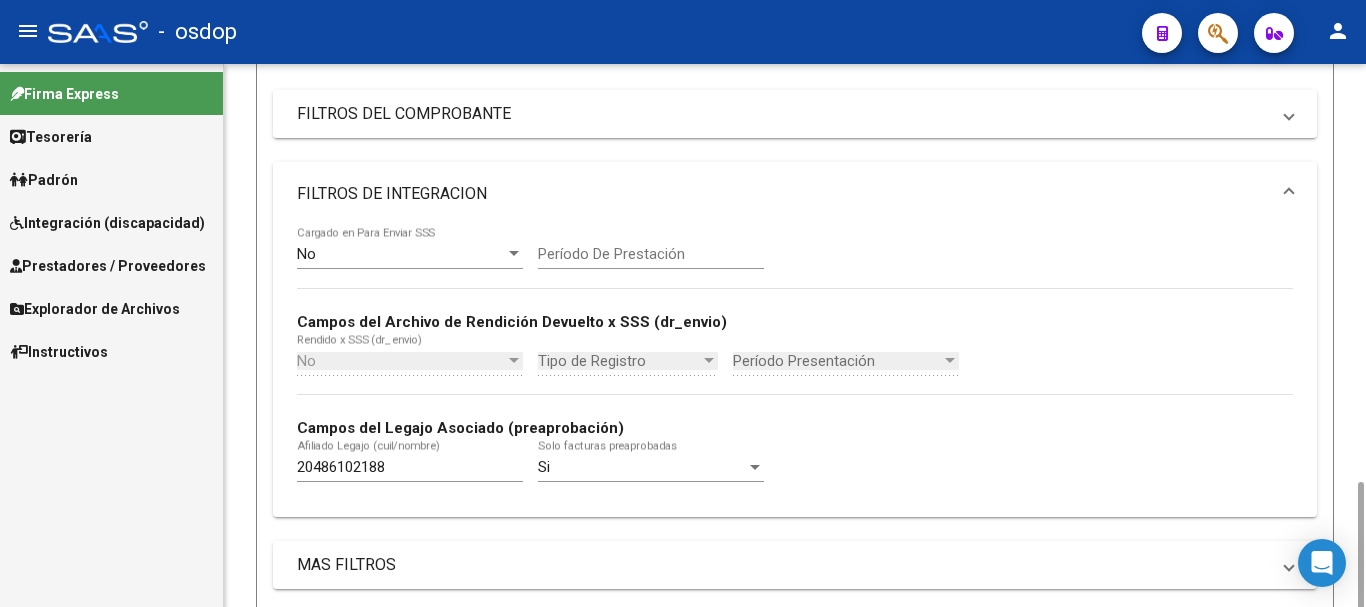 scroll, scrollTop: 500, scrollLeft: 0, axis: vertical 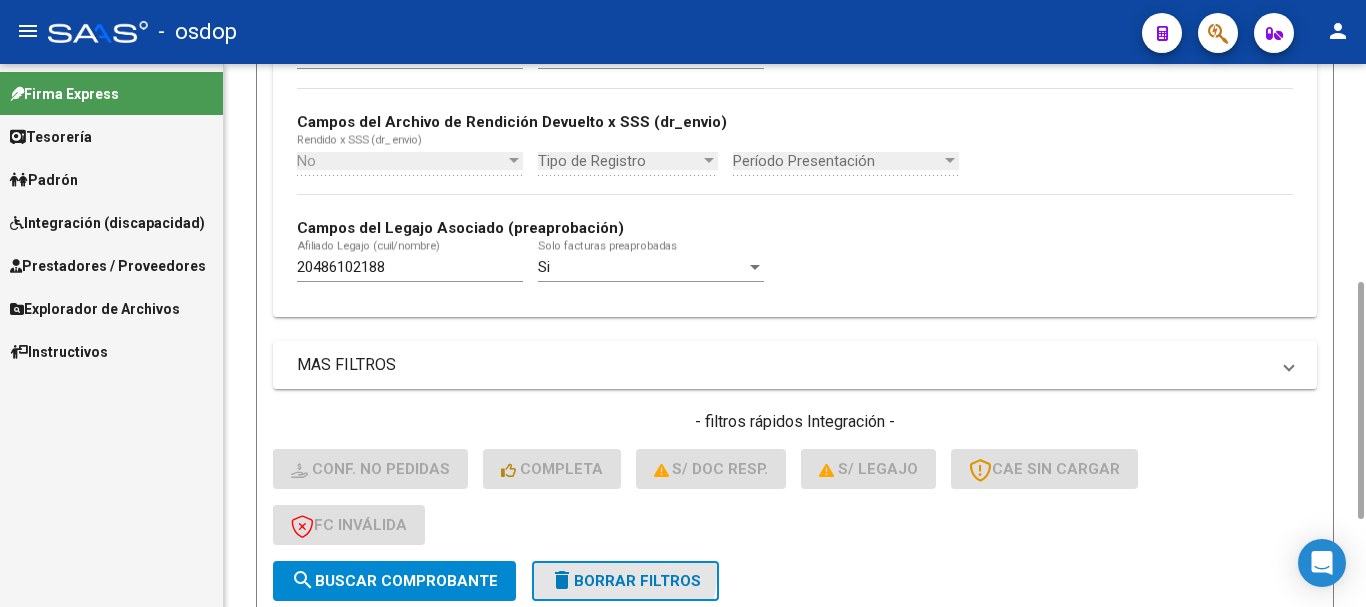 click on "delete  Borrar Filtros" 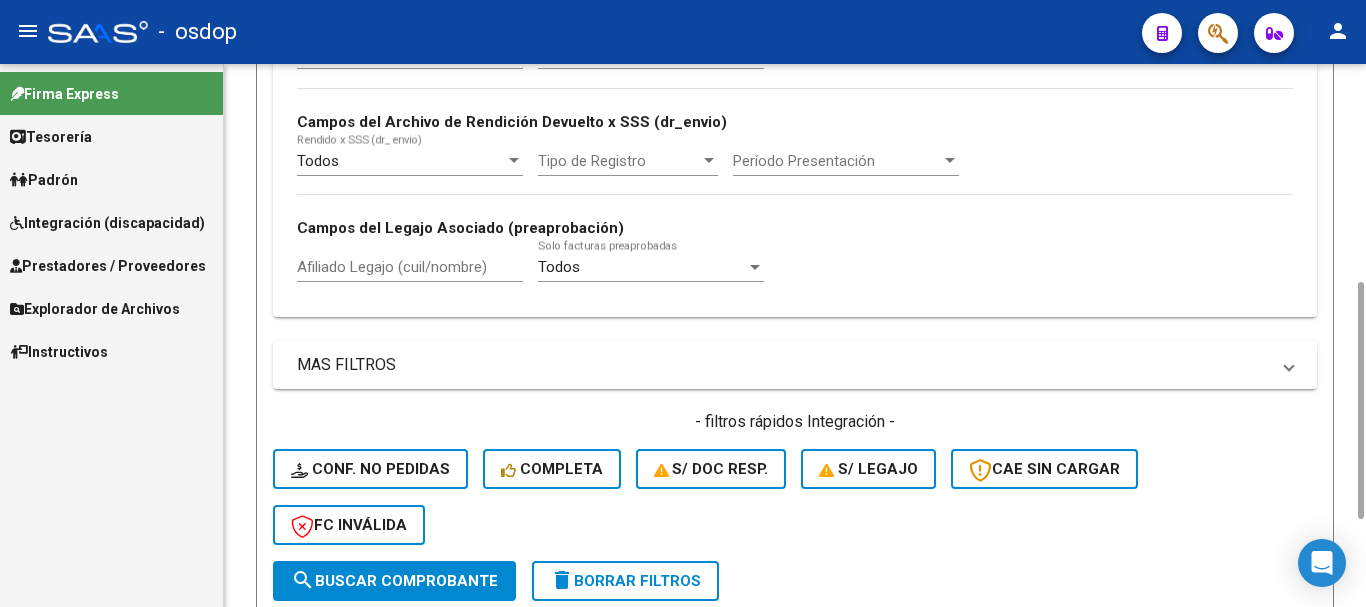 click on "Afiliado Legajo (cuil/nombre)" at bounding box center (410, 267) 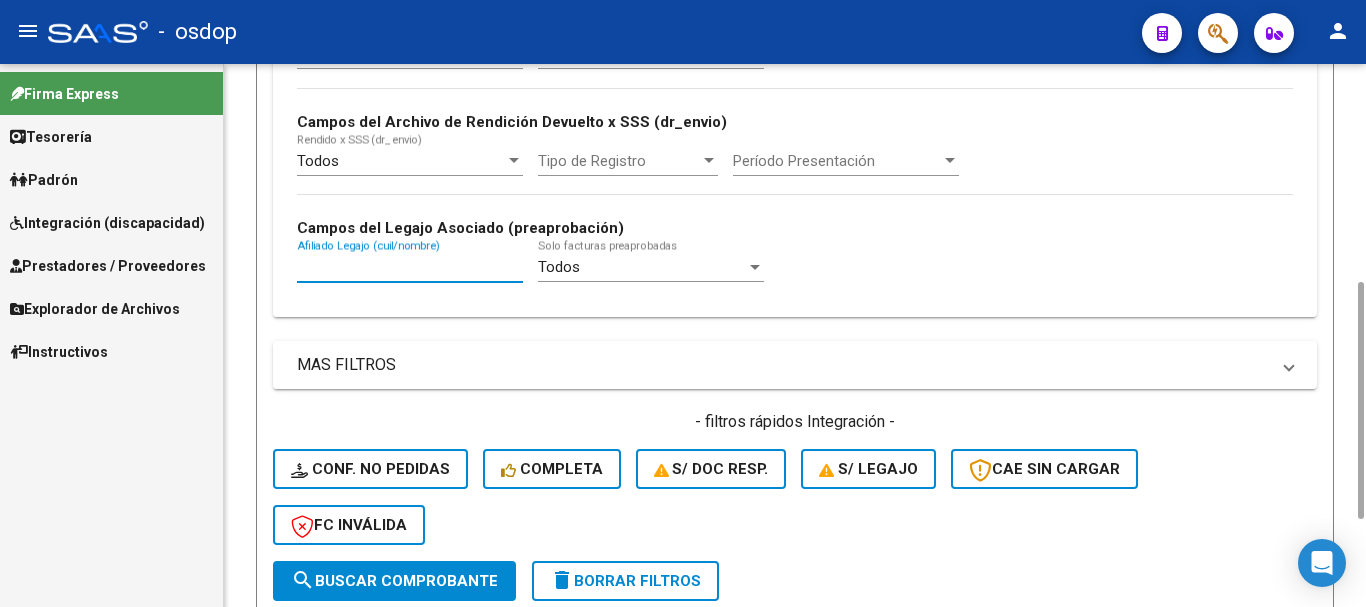 paste on "20486102188" 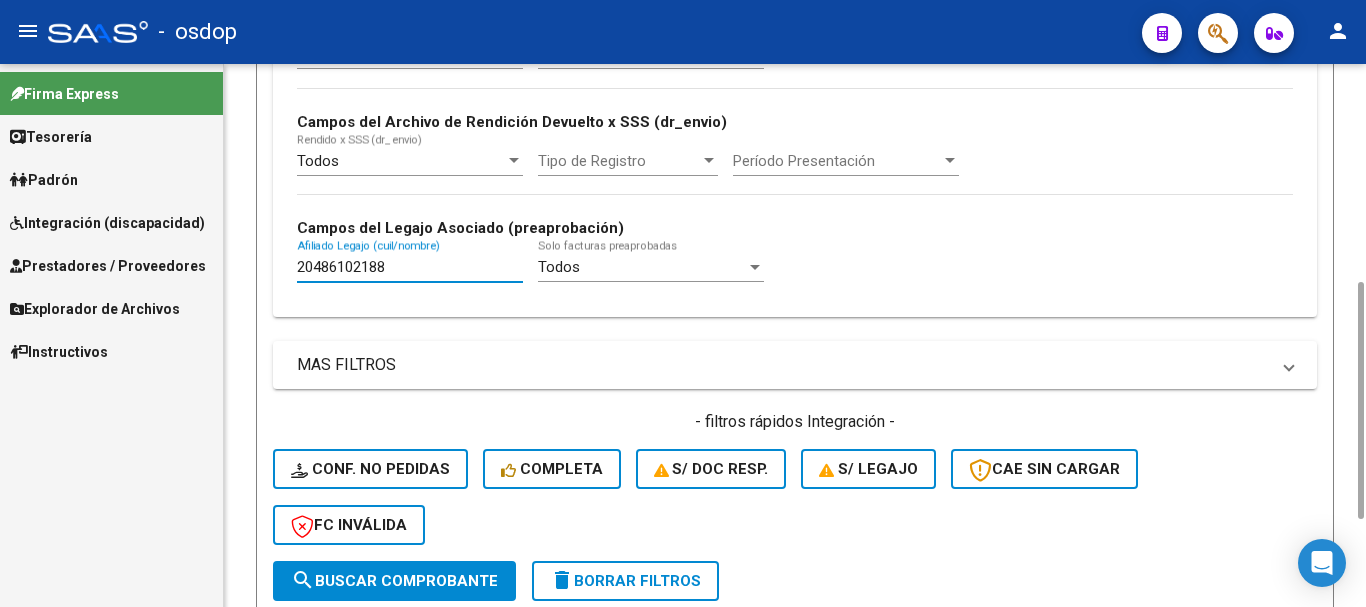 scroll, scrollTop: 0, scrollLeft: 0, axis: both 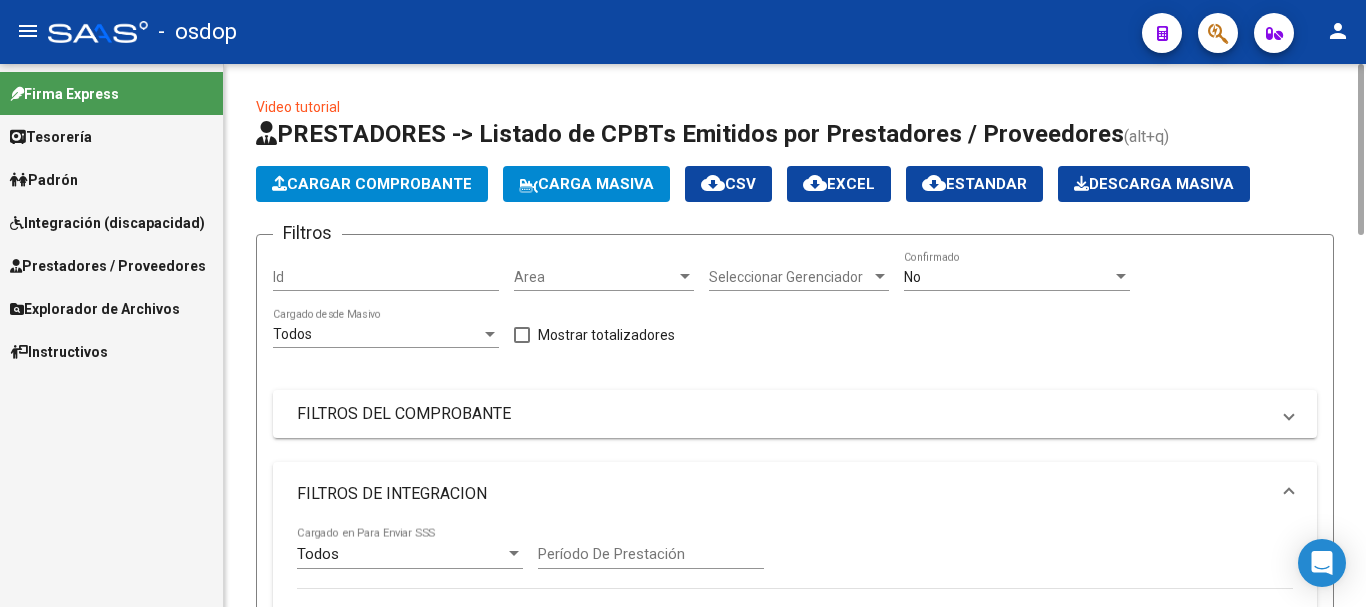 type on "20486102188" 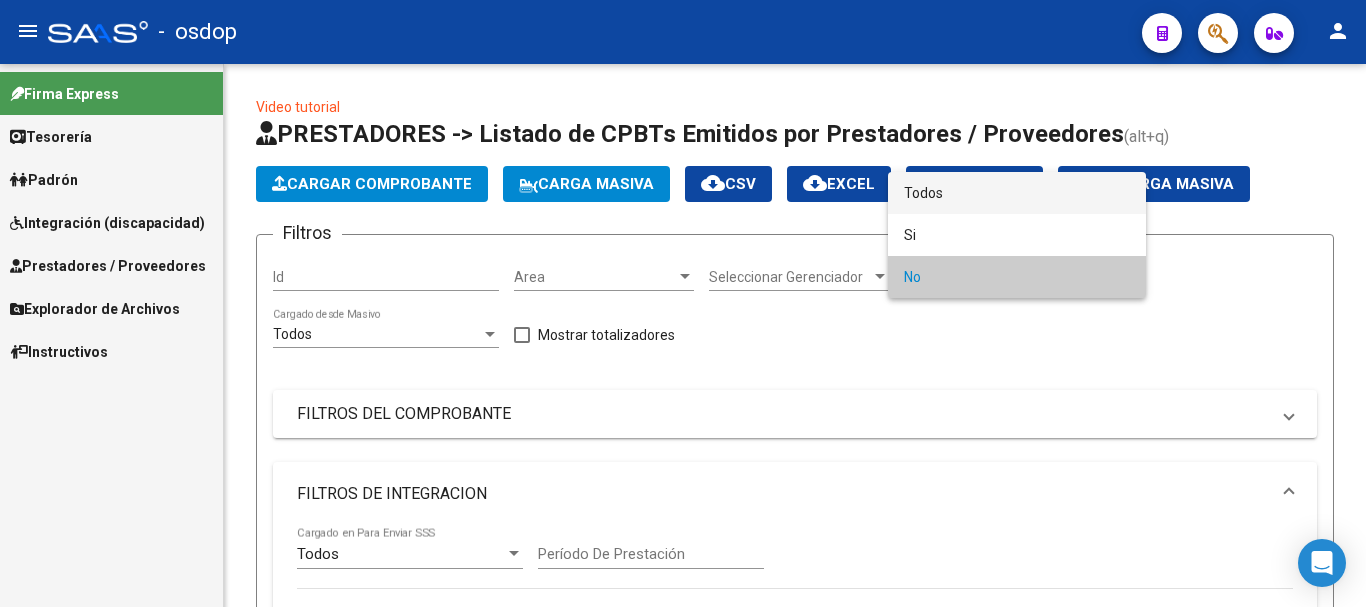 click on "Todos" at bounding box center [1017, 193] 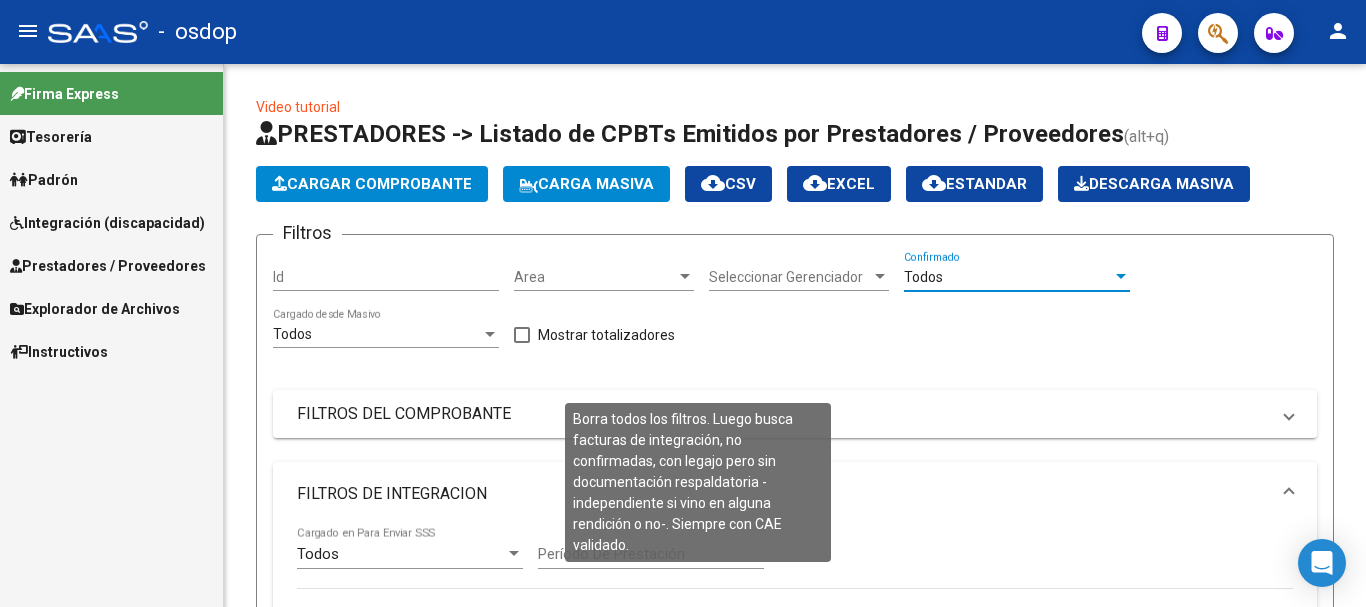 scroll, scrollTop: 600, scrollLeft: 0, axis: vertical 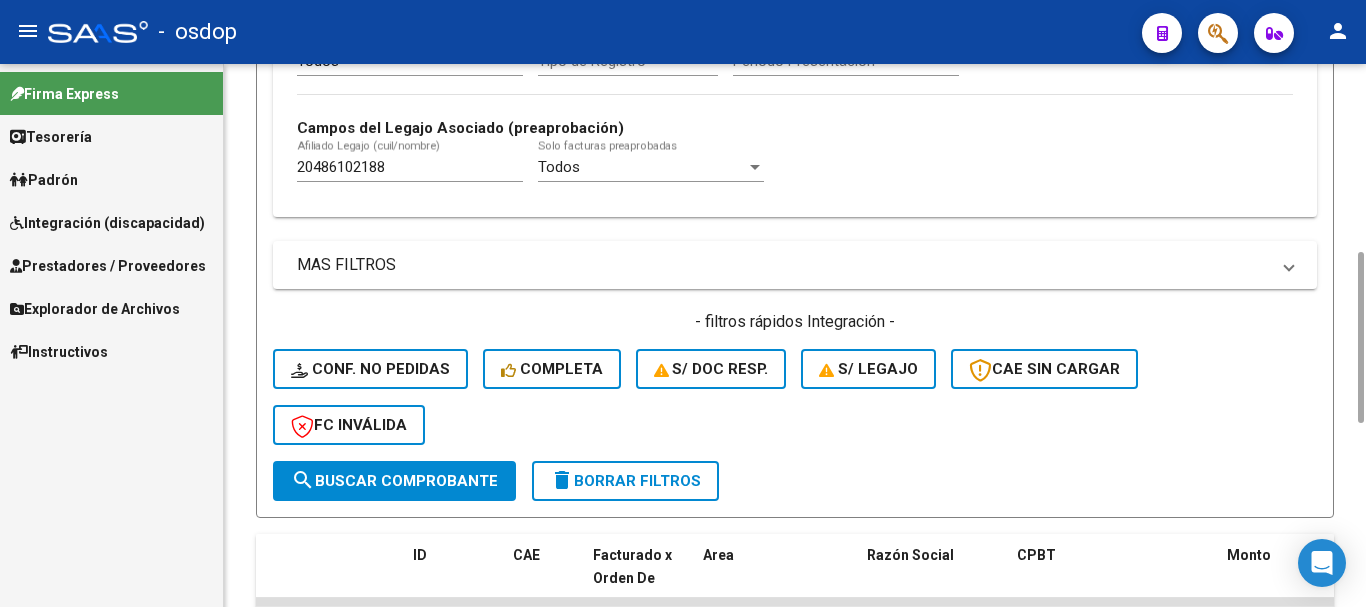 click on "search  Buscar Comprobante" 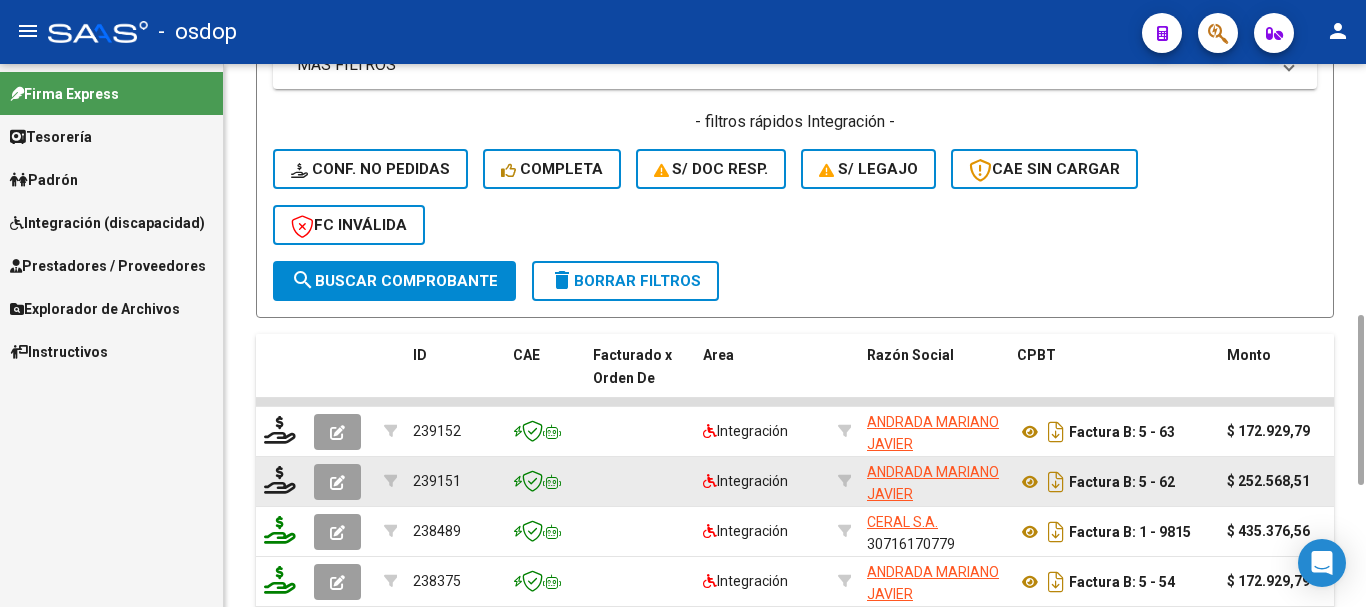 scroll, scrollTop: 931, scrollLeft: 0, axis: vertical 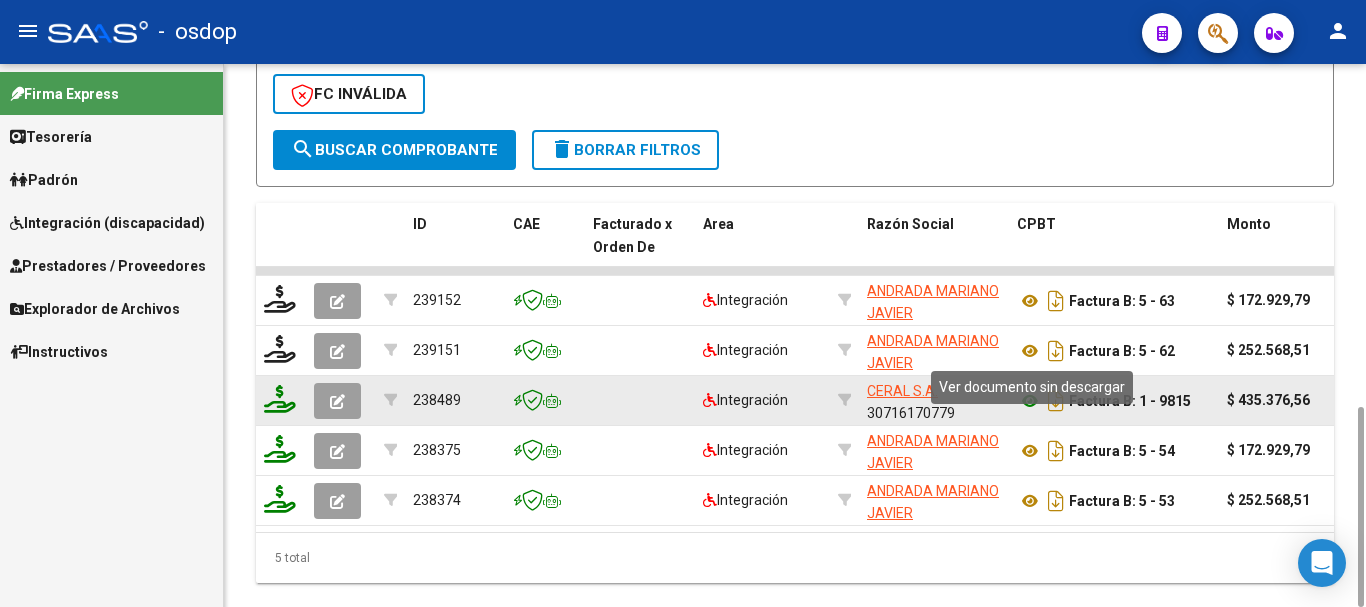 click 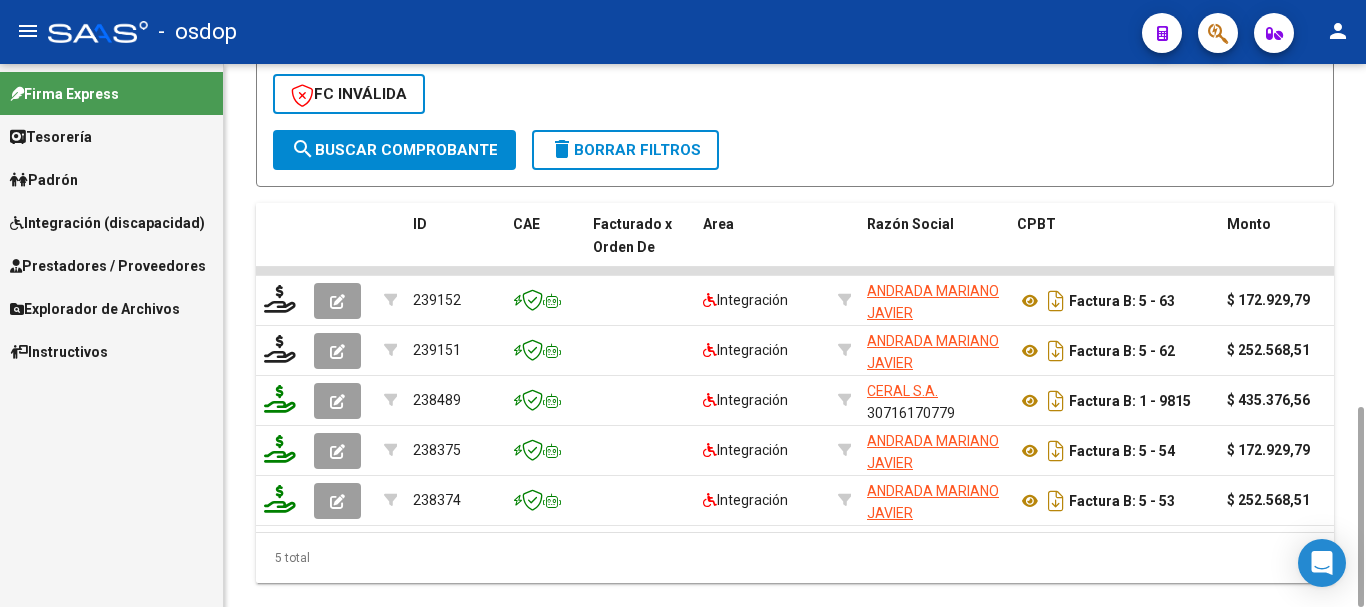 scroll, scrollTop: 531, scrollLeft: 0, axis: vertical 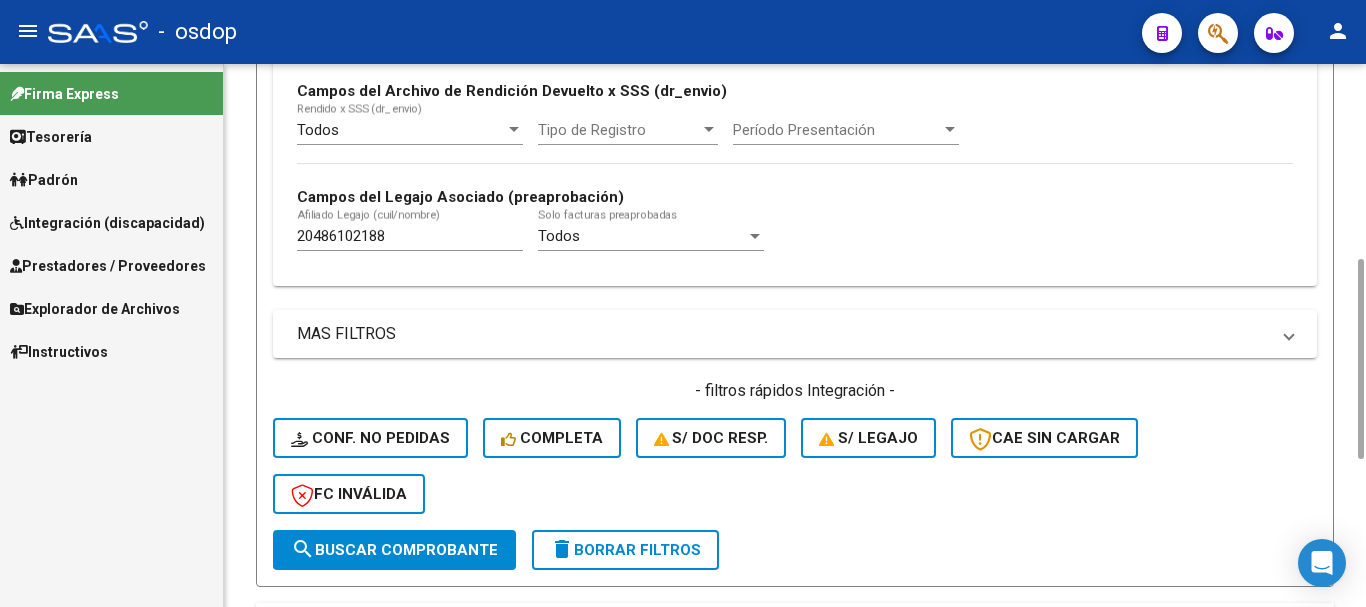 click on "delete  Borrar Filtros" 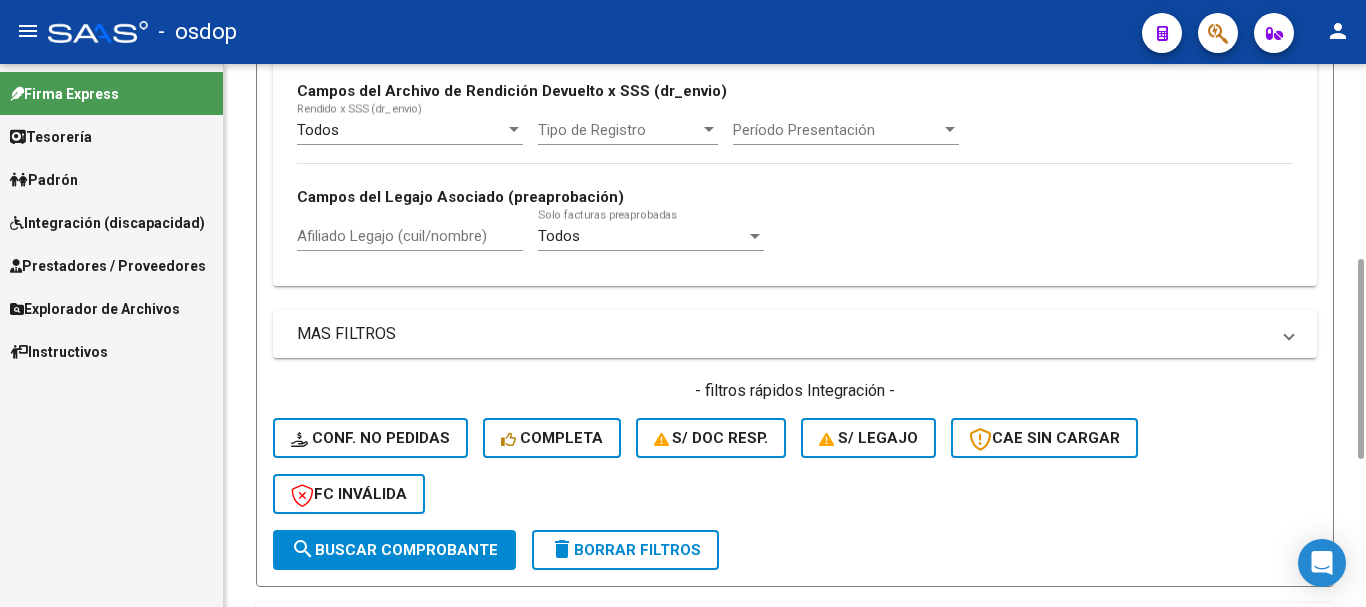 click on "Filtros Id Area Area Seleccionar Gerenciador Seleccionar Gerenciador No  Confirmado Todos  Cargado desde Masivo   Mostrar totalizadores   FILTROS DEL COMPROBANTE  Comprobante Tipo Comprobante Tipo Start date – Fec. Comprobante Desde / Hasta Días Emisión Desde(cant. días) Días Emisión Hasta(cant. días) CUIT / Razón Social Pto. Venta Nro. Comprobante Código SSS CAE Válido CAE Válido Todos  Cargado Módulo Hosp. Todos  Tiene facturacion Apócrifa Hospital Refes  FILTROS DE INTEGRACION  Todos  Cargado en Para Enviar SSS Período De Prestación Campos del Archivo de Rendición Devuelto x SSS (dr_envio) Todos  Rendido x SSS (dr_envio) Tipo de Registro Tipo de Registro Período Presentación Período Presentación Campos del Legajo Asociado (preaprobación) Afiliado Legajo (cuil/nombre) Todos  Solo facturas preaprobadas  MAS FILTROS  Todos  Con Doc. Respaldatoria Todos  Con Trazabilidad Todos  Asociado a Expediente Sur Auditoría Auditoría Auditoría Id Start date – Start date – Start date – –" 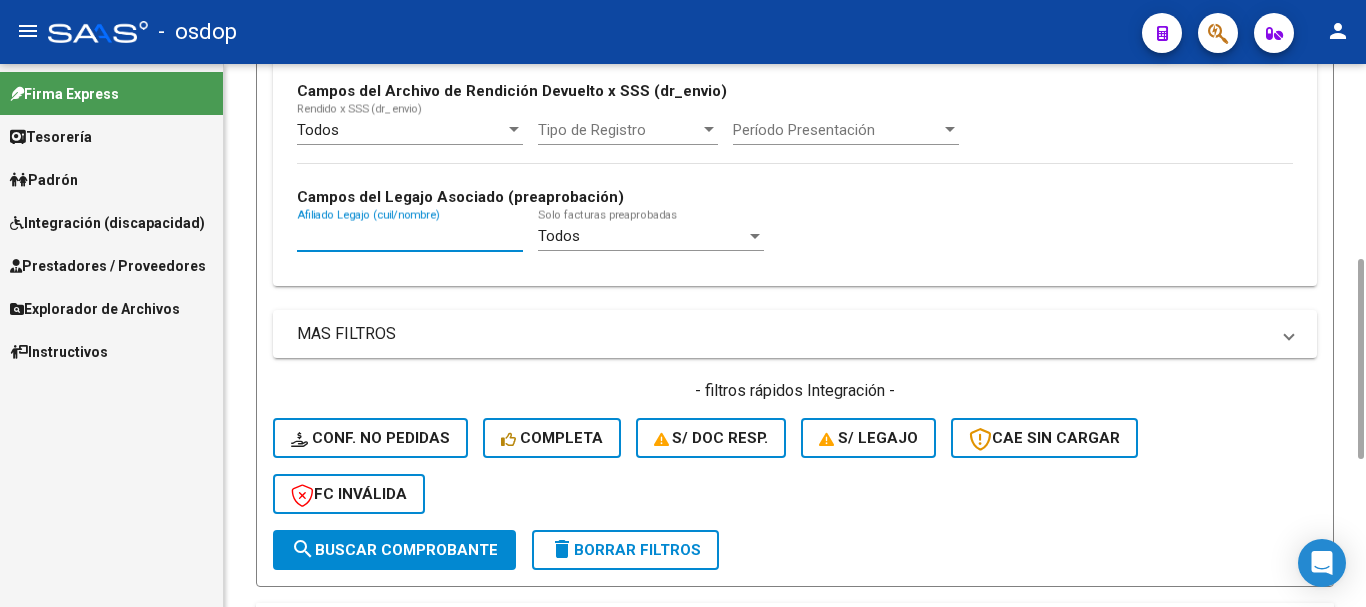paste on "20358503609" 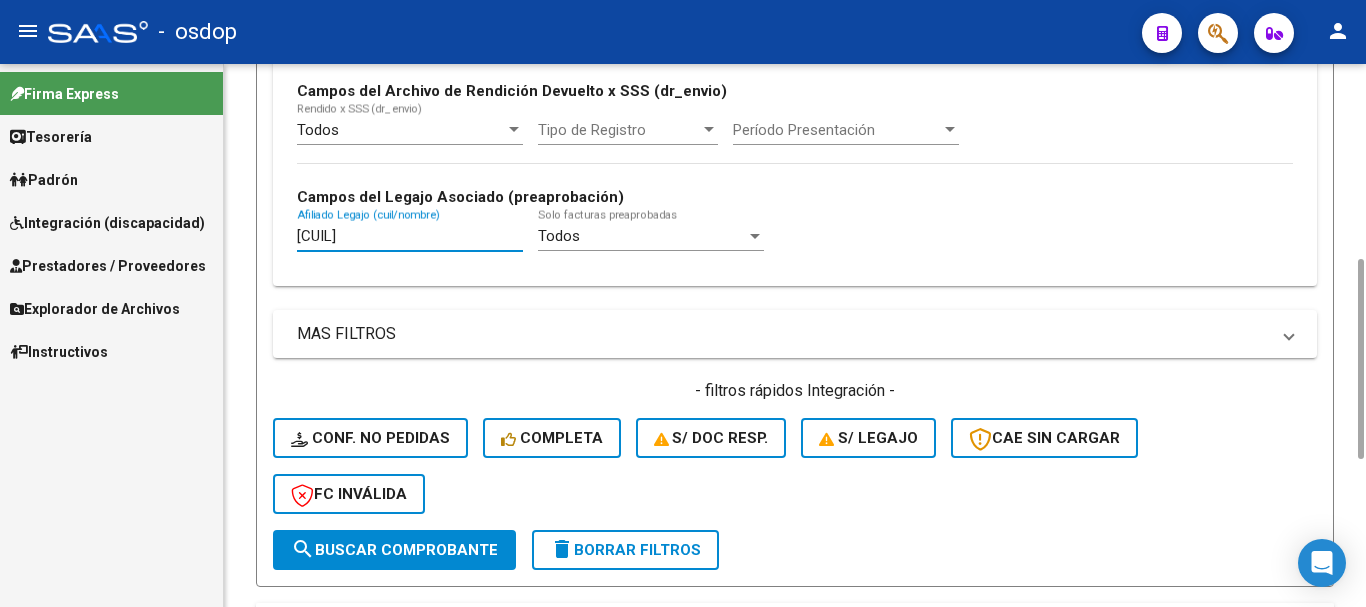click on "search  Buscar Comprobante" 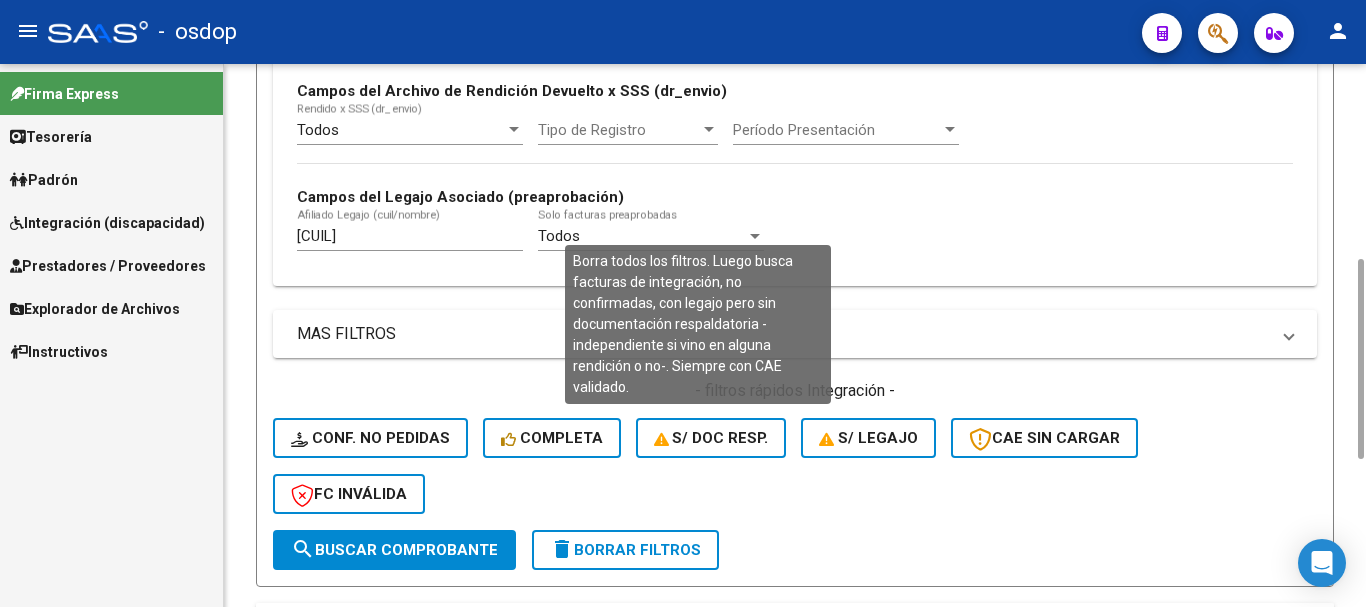 scroll, scrollTop: 700, scrollLeft: 0, axis: vertical 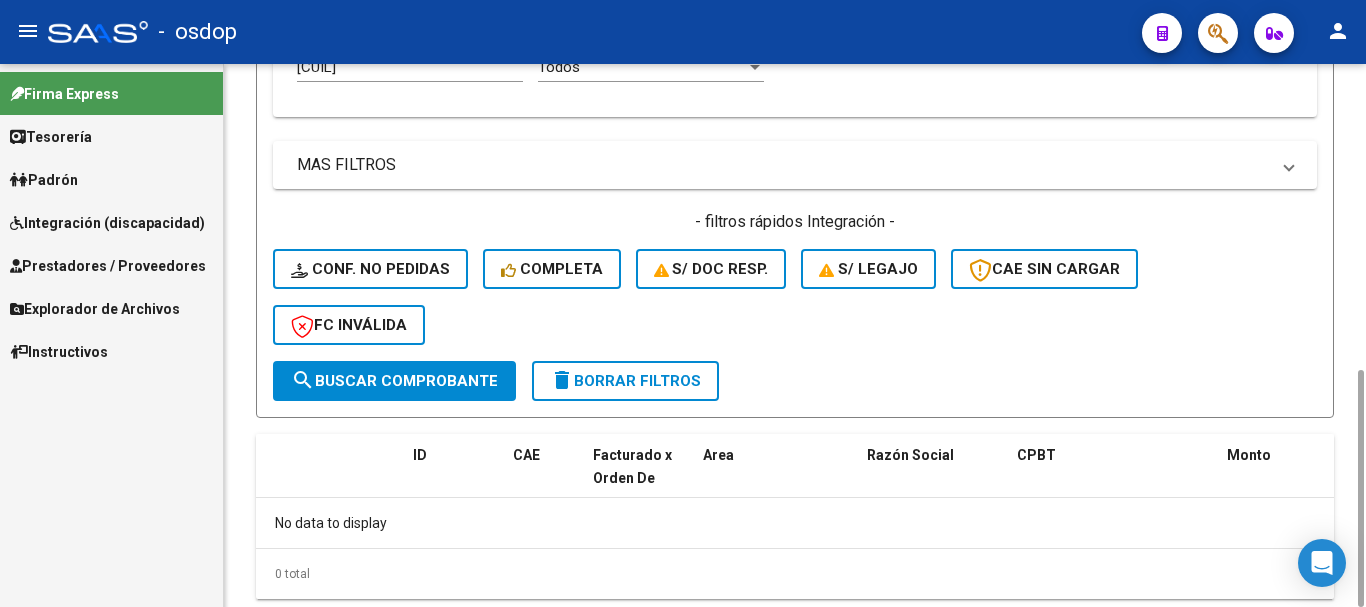 click on "search  Buscar Comprobante" 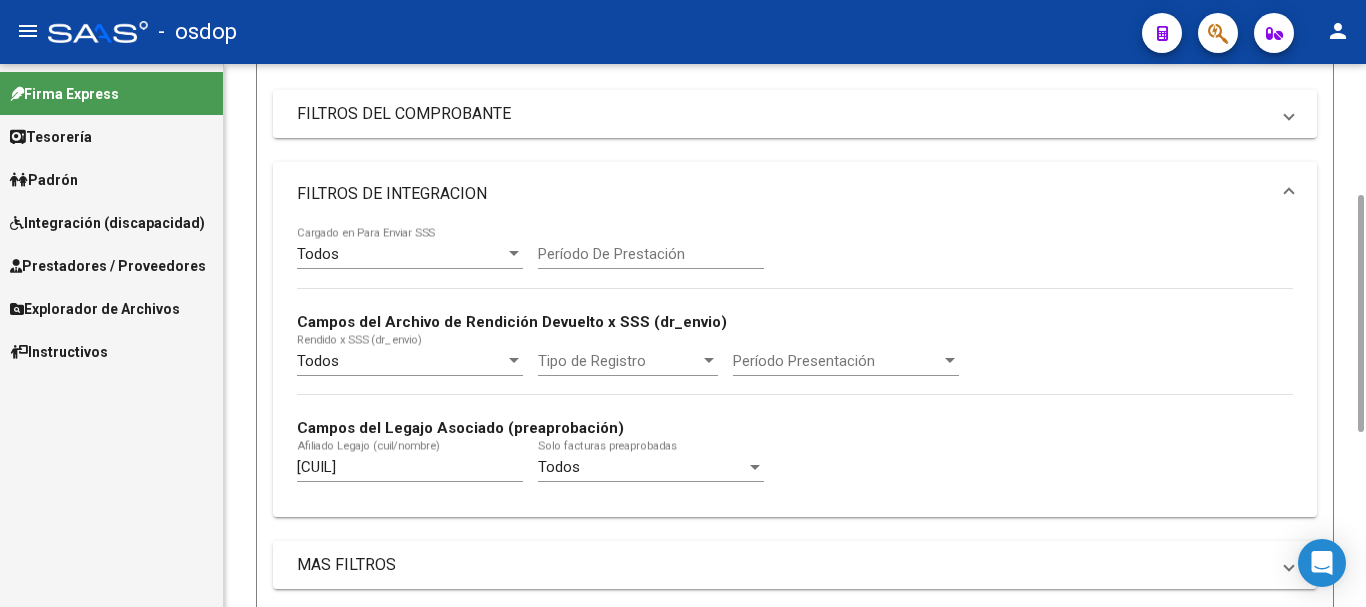 click on "20358503609" at bounding box center (410, 467) 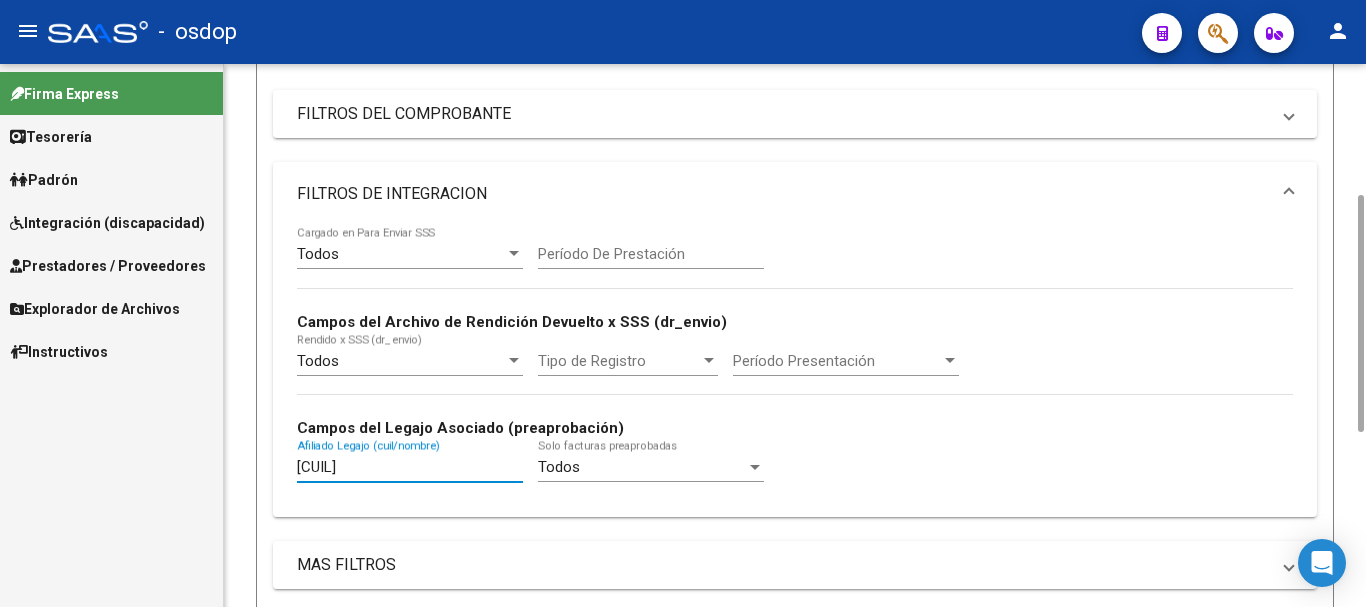 click on "20358503609" at bounding box center [410, 467] 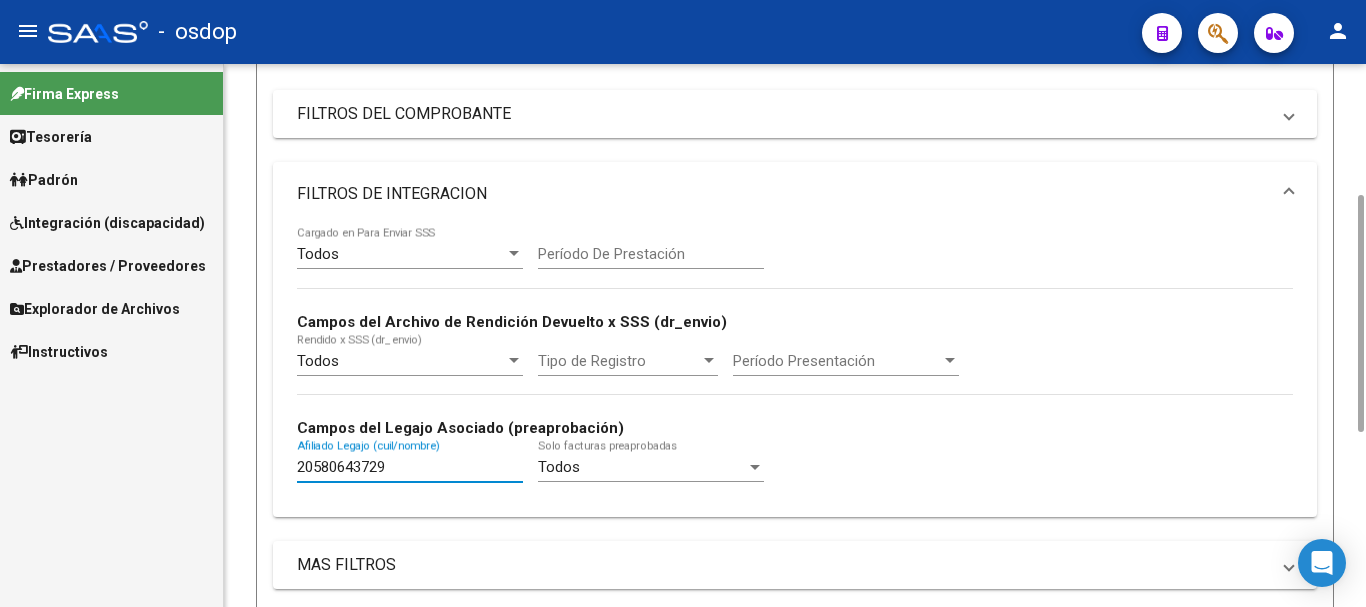 scroll, scrollTop: 700, scrollLeft: 0, axis: vertical 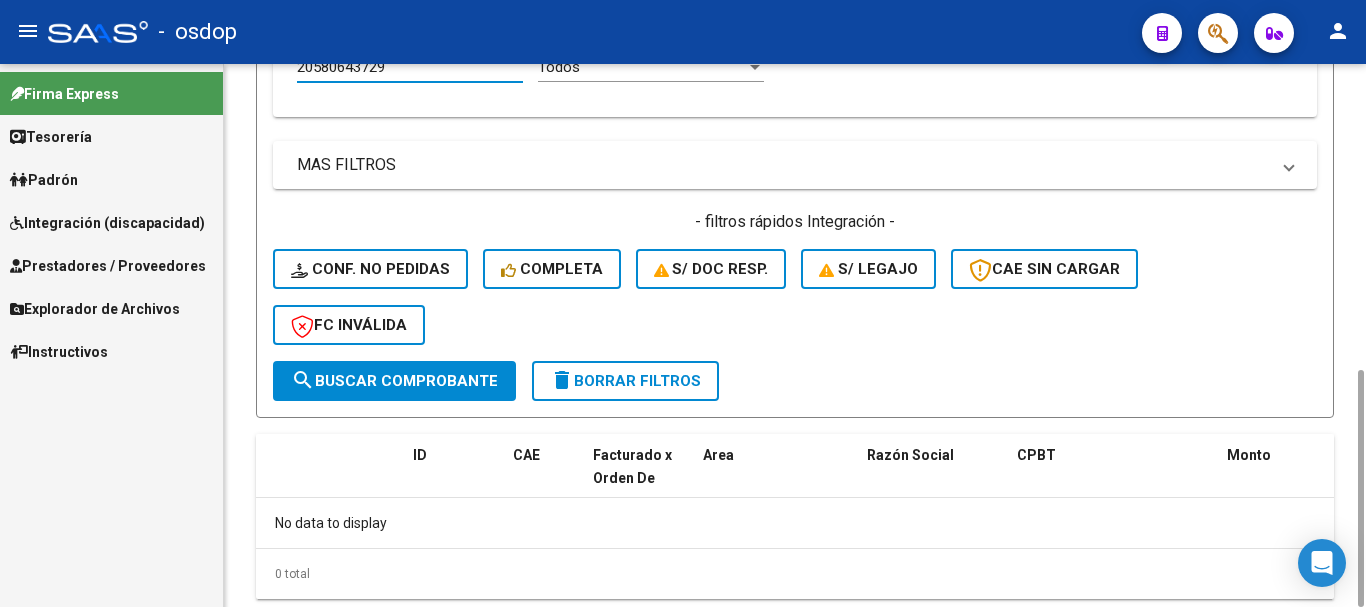 type on "20580643729" 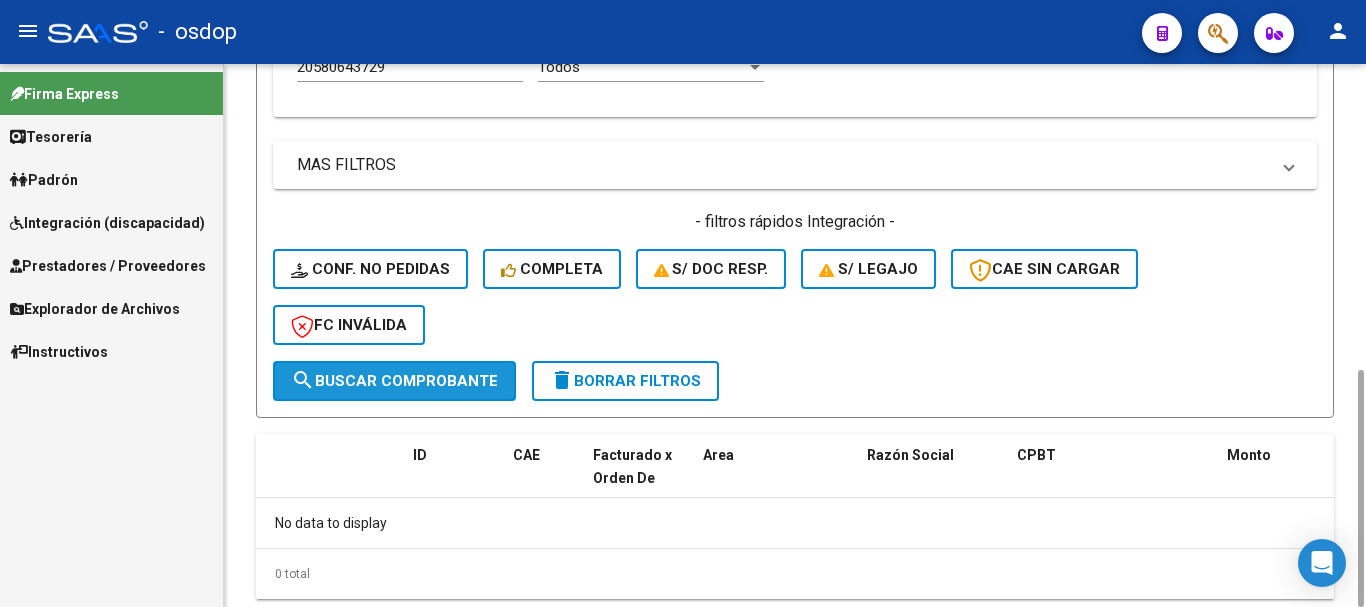 click on "search  Buscar Comprobante" 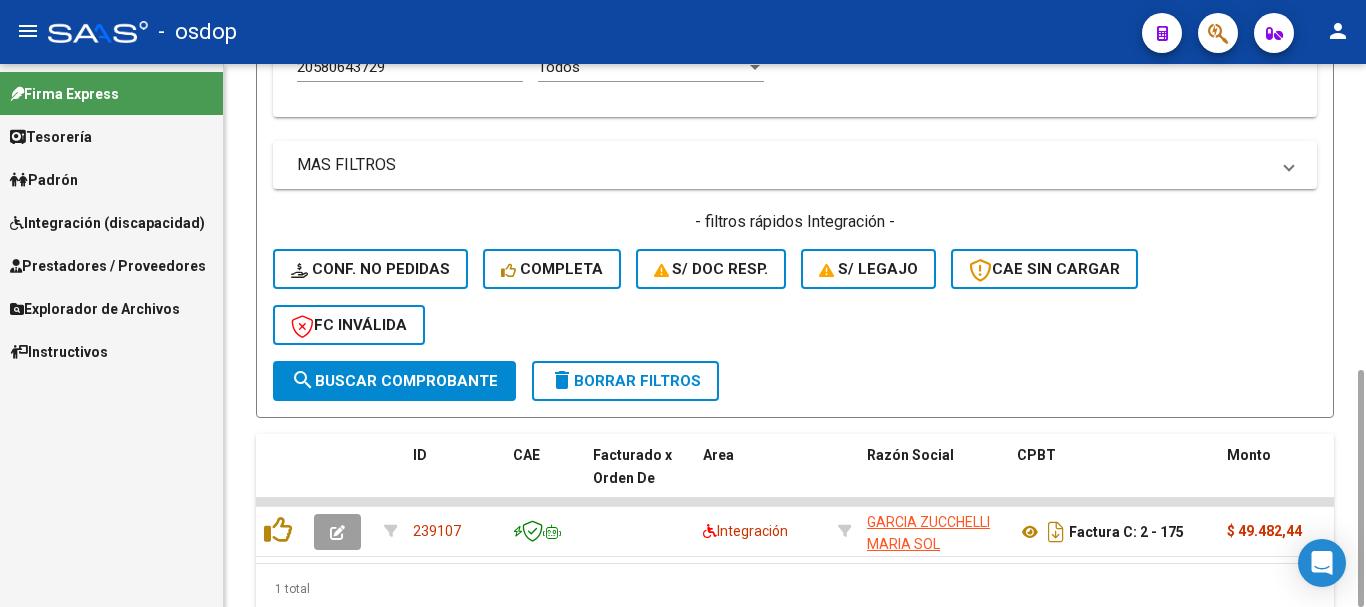 scroll, scrollTop: 100, scrollLeft: 0, axis: vertical 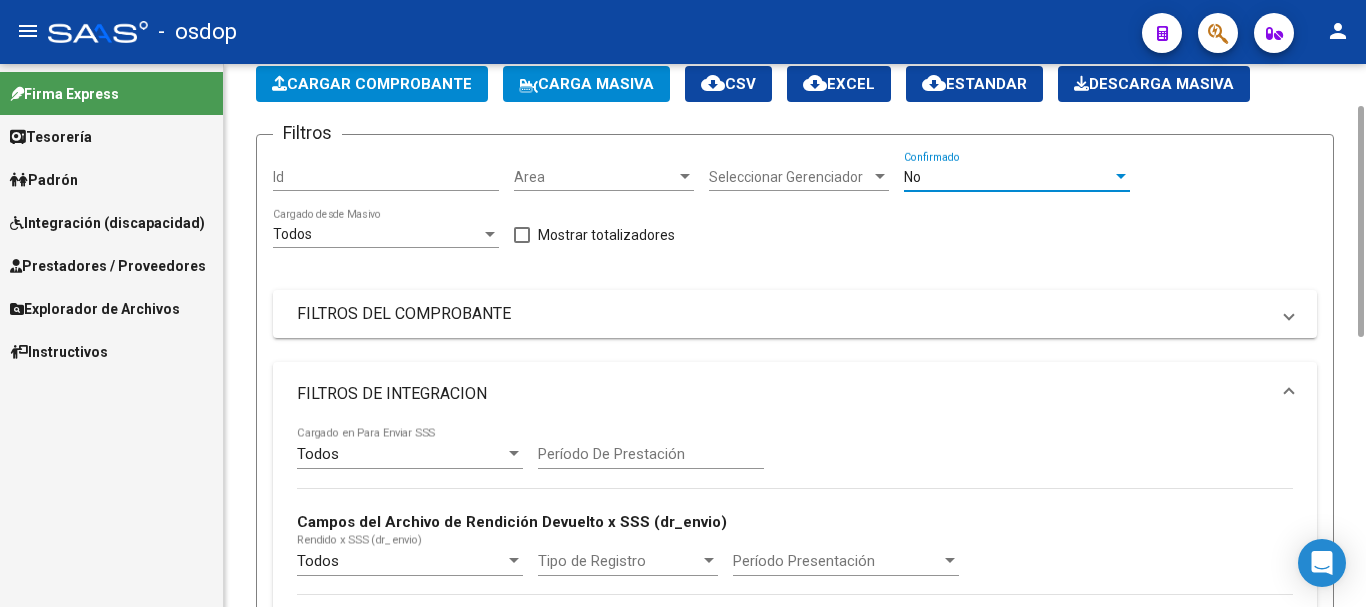 click on "No" at bounding box center (1008, 177) 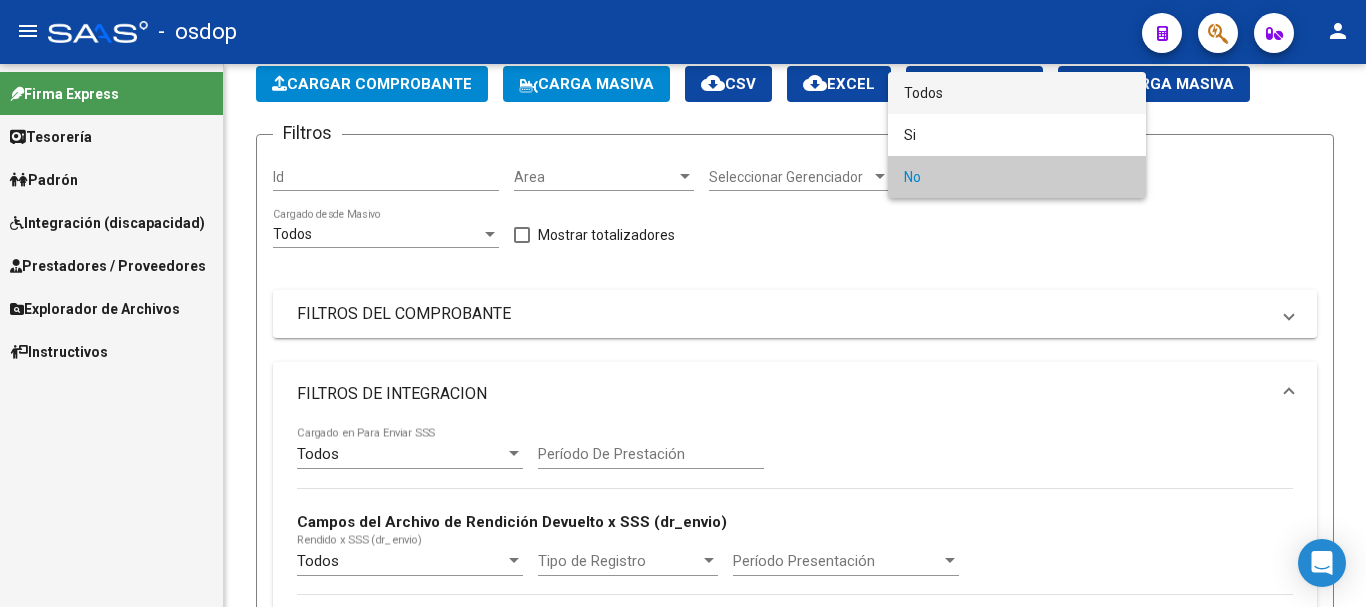 click on "Todos" at bounding box center (1017, 93) 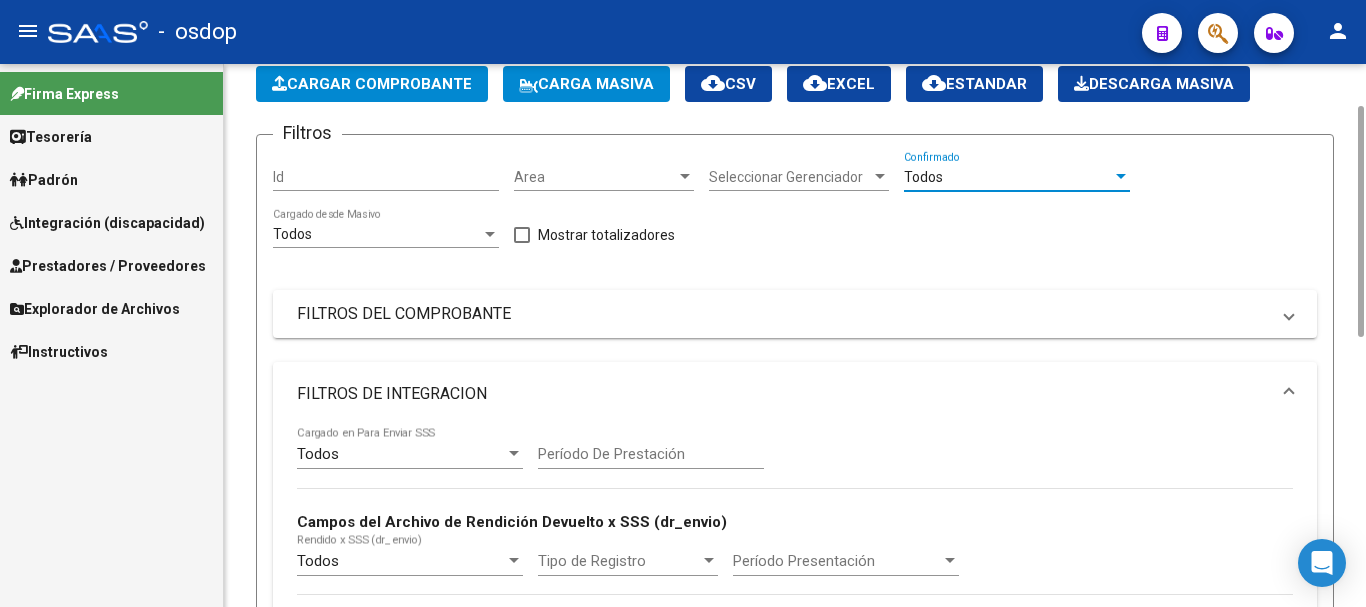 scroll, scrollTop: 731, scrollLeft: 0, axis: vertical 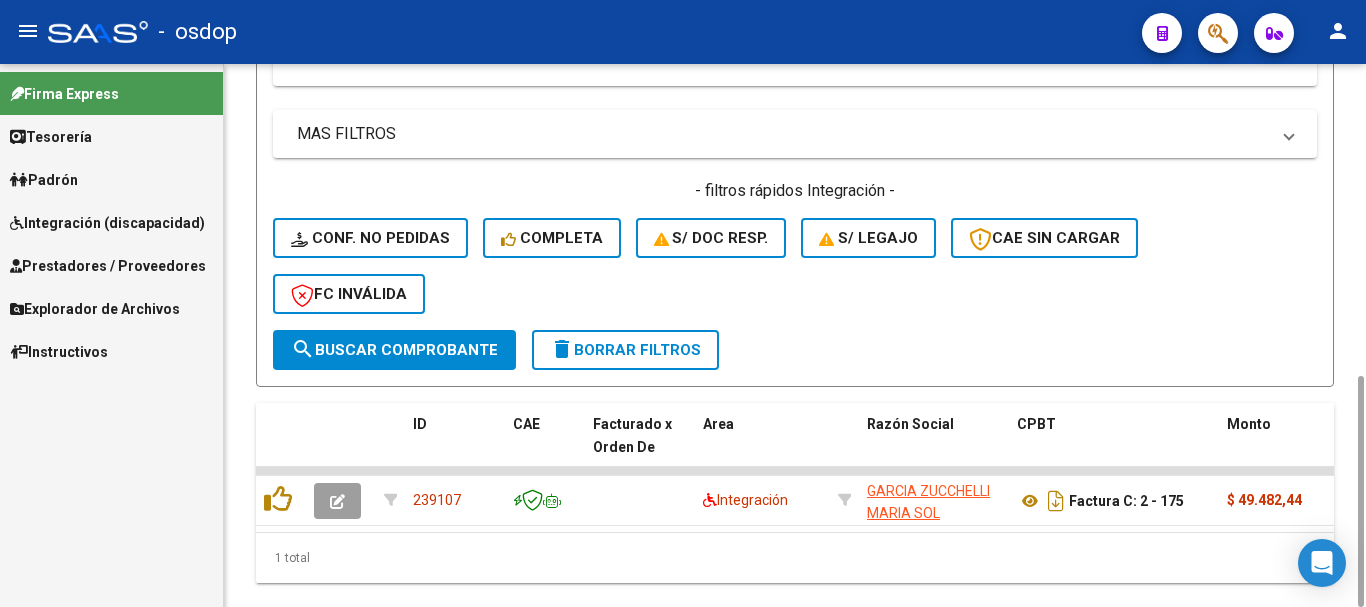click on "search  Buscar Comprobante" 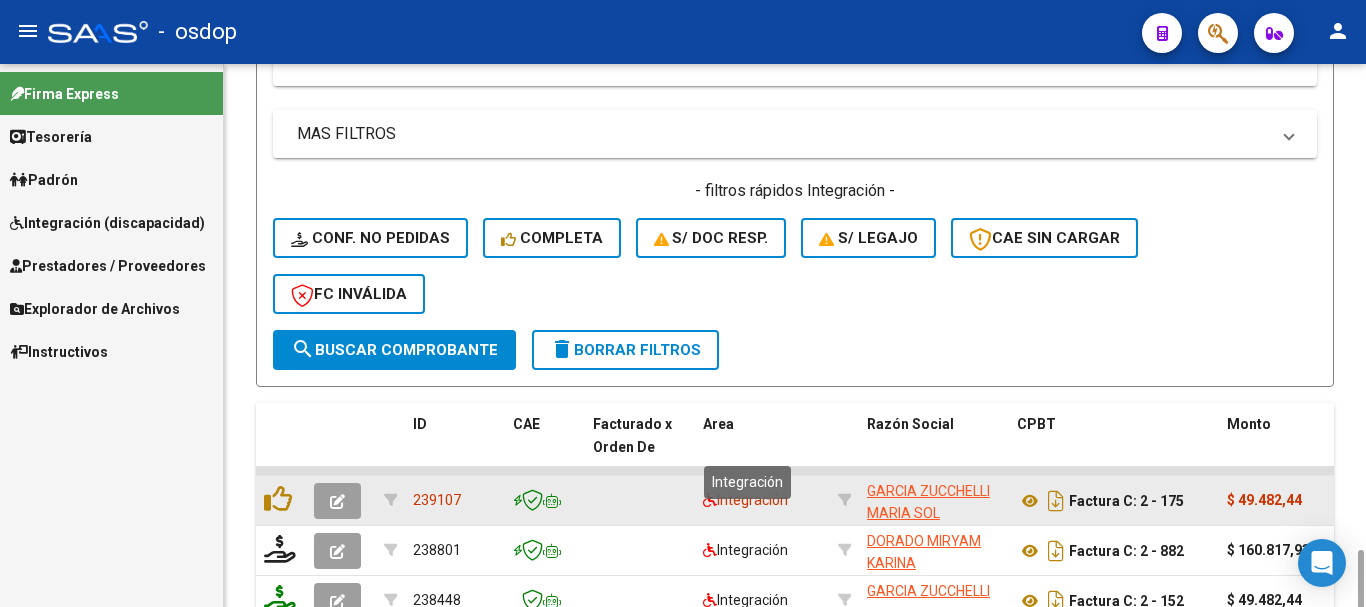scroll, scrollTop: 881, scrollLeft: 0, axis: vertical 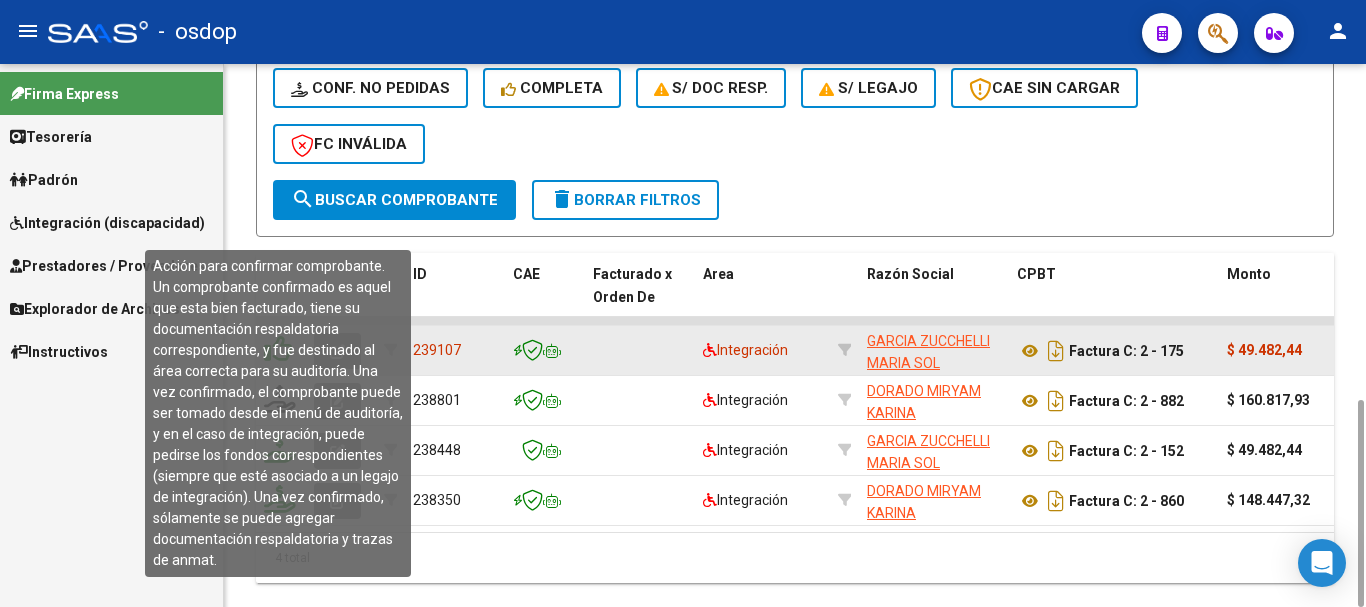 click 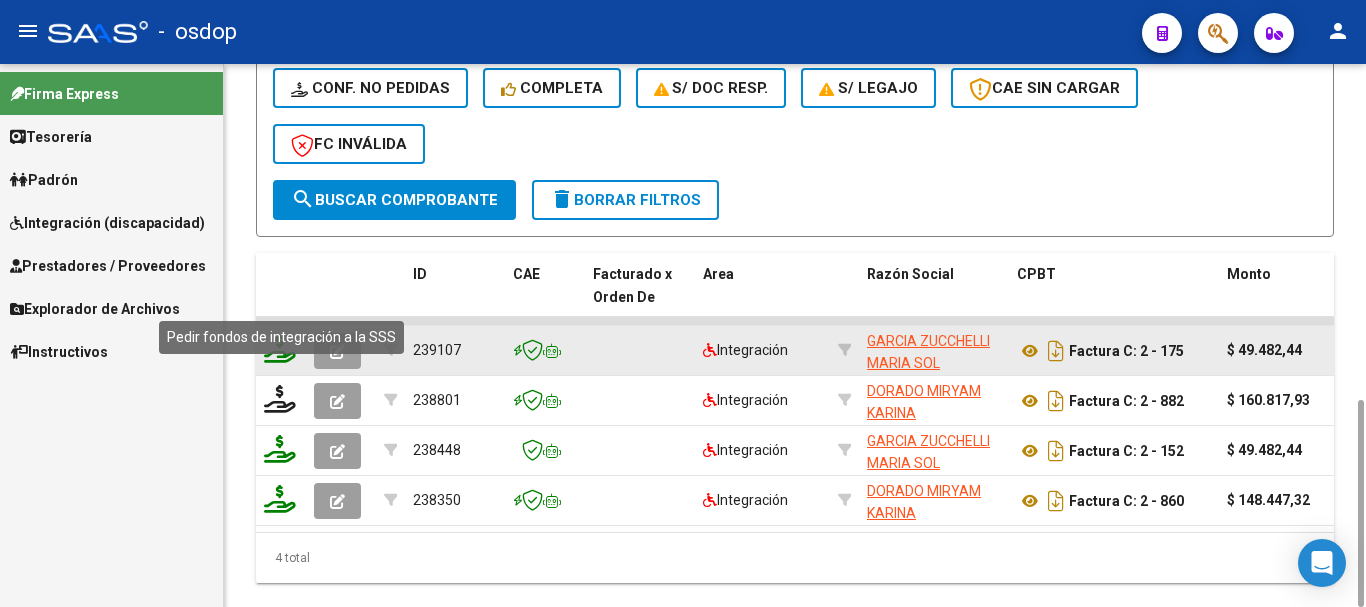 click 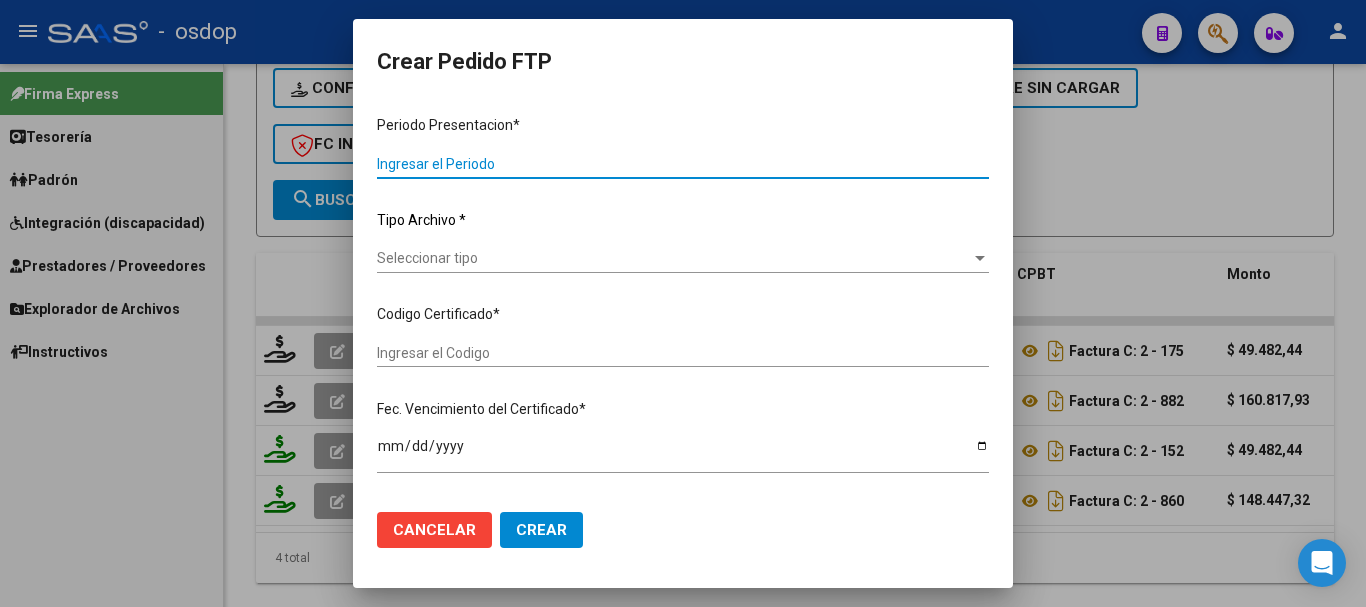 type on "202506" 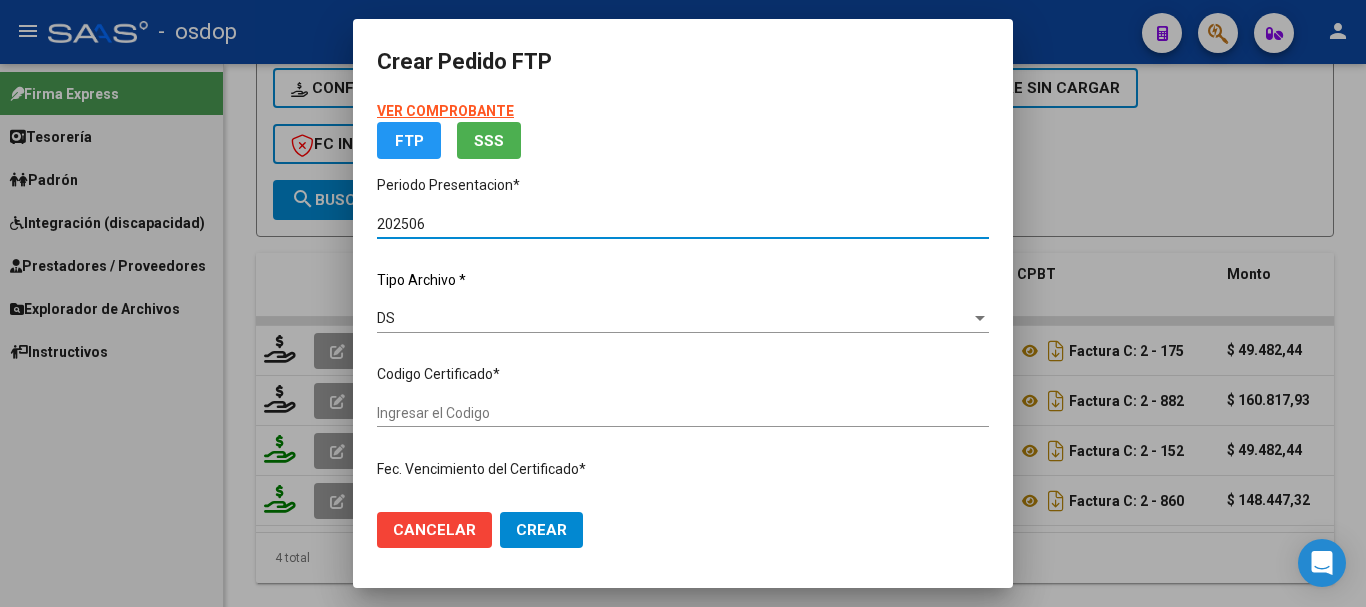 type on "7994772885" 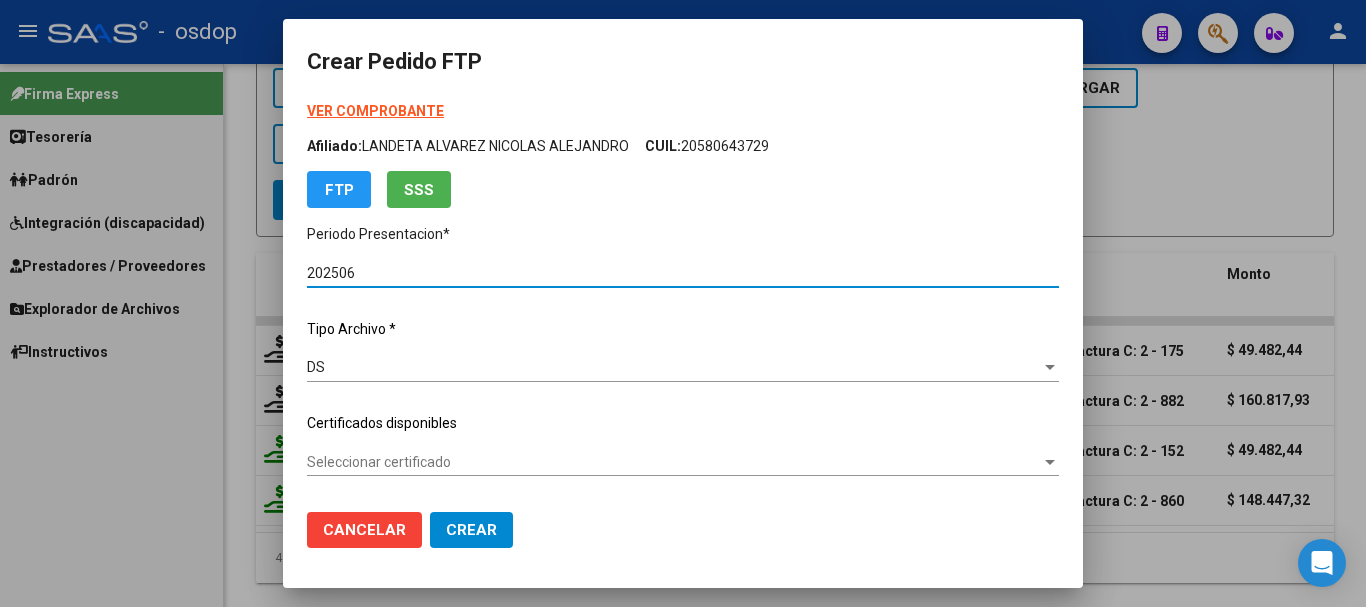 click on "Seleccionar certificado Seleccionar certificado" 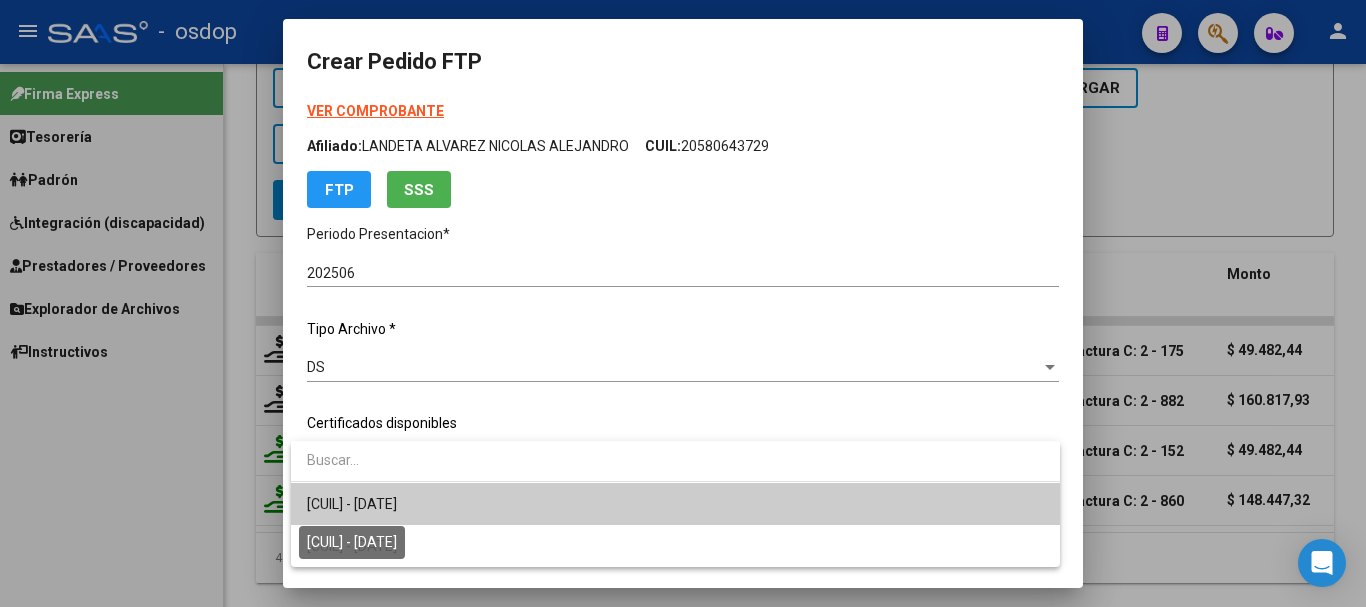 click on "7994772885 - 2028-01-03" at bounding box center [352, 504] 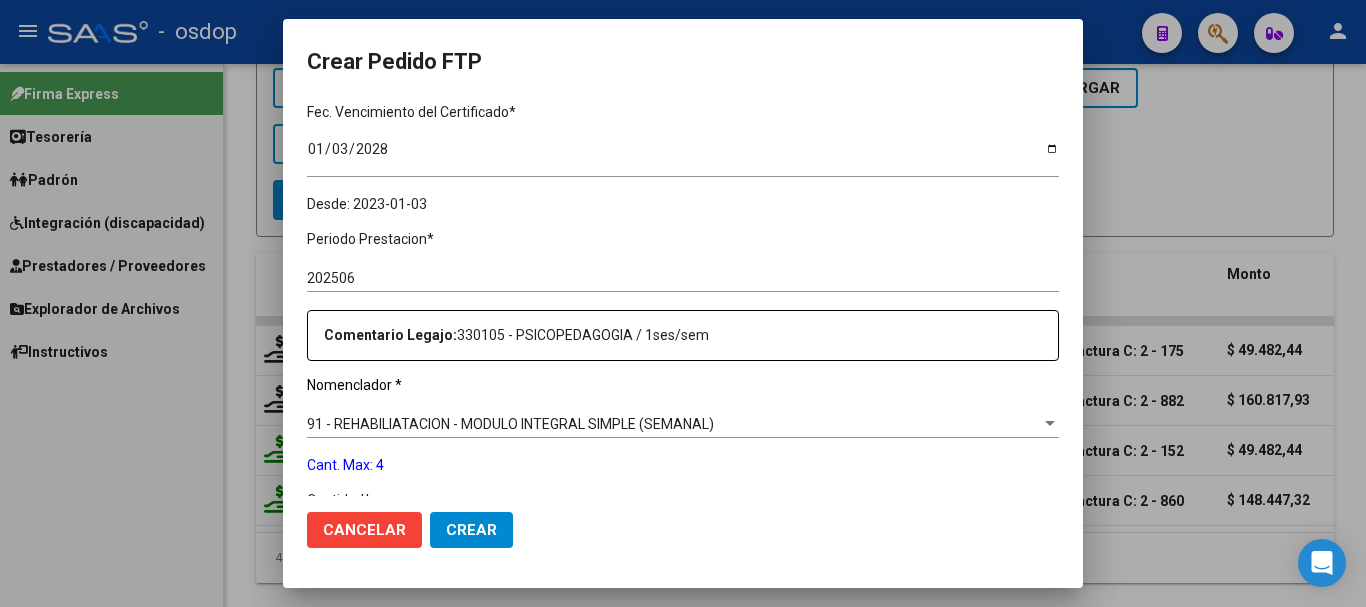 scroll, scrollTop: 700, scrollLeft: 0, axis: vertical 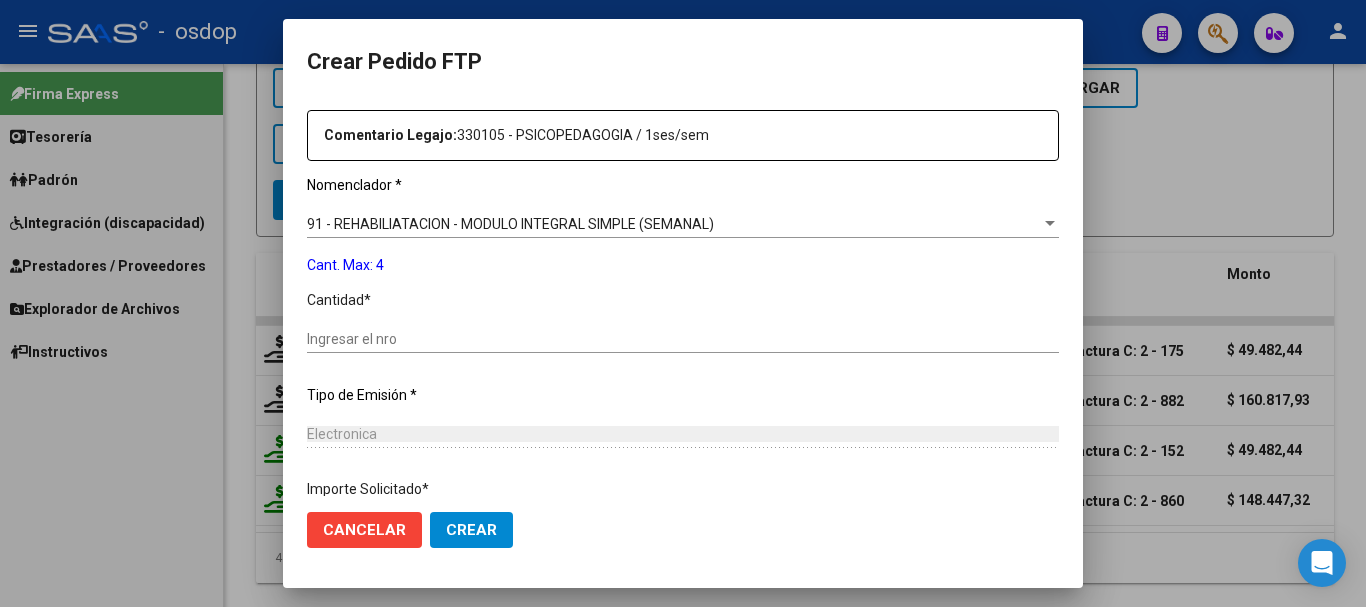 click on "Ingresar el nro" at bounding box center (683, 339) 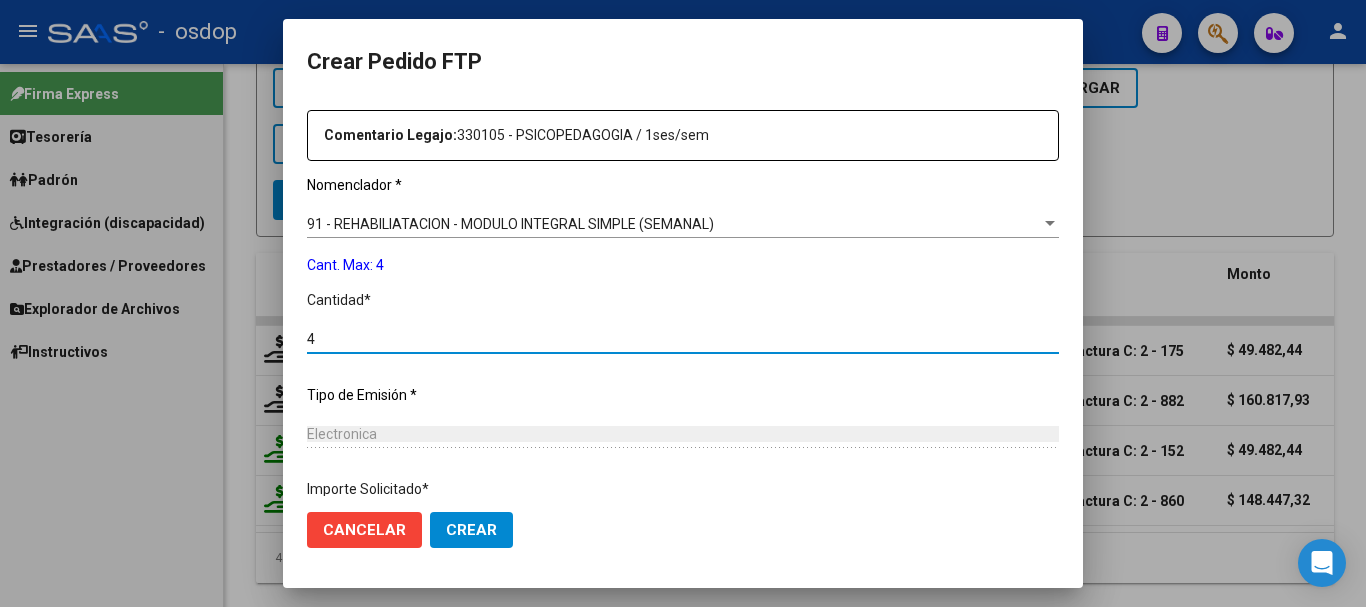 scroll, scrollTop: 858, scrollLeft: 0, axis: vertical 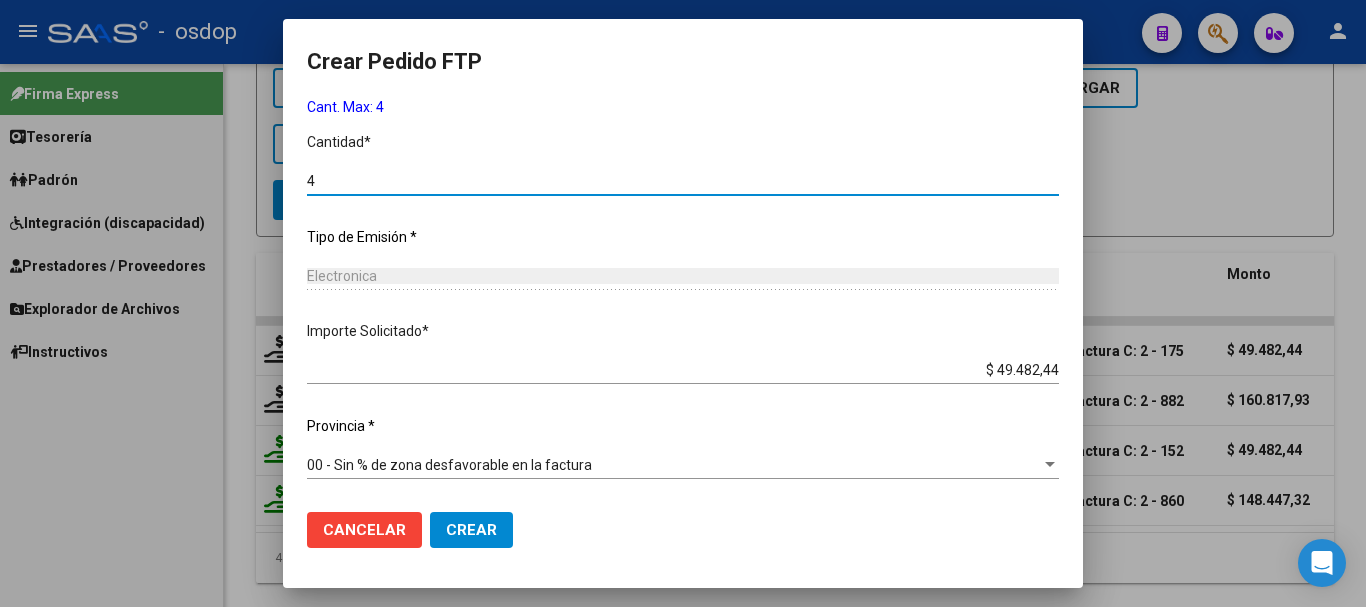 type on "4" 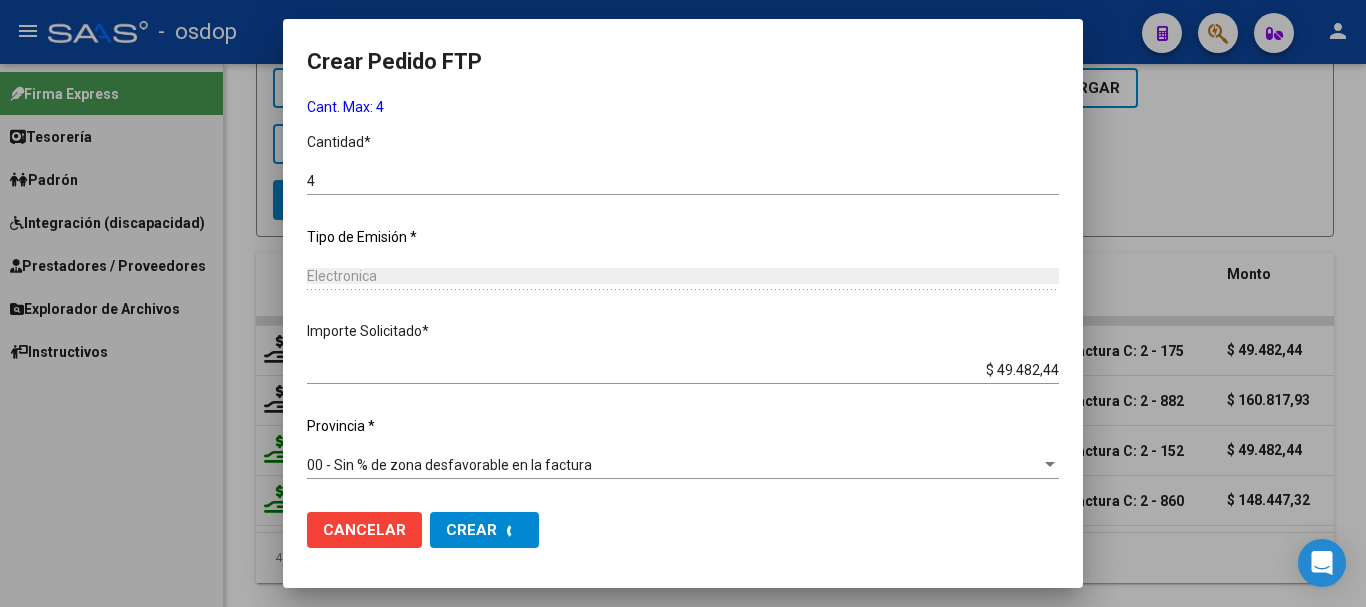 scroll, scrollTop: 0, scrollLeft: 0, axis: both 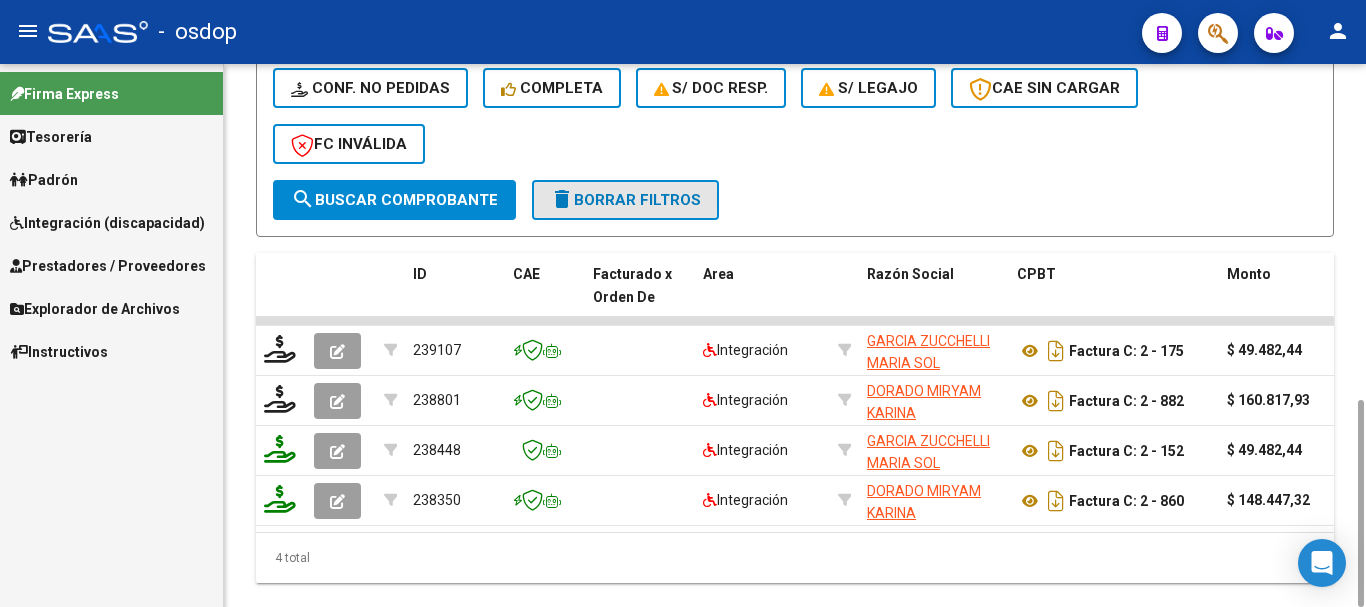 click on "delete  Borrar Filtros" 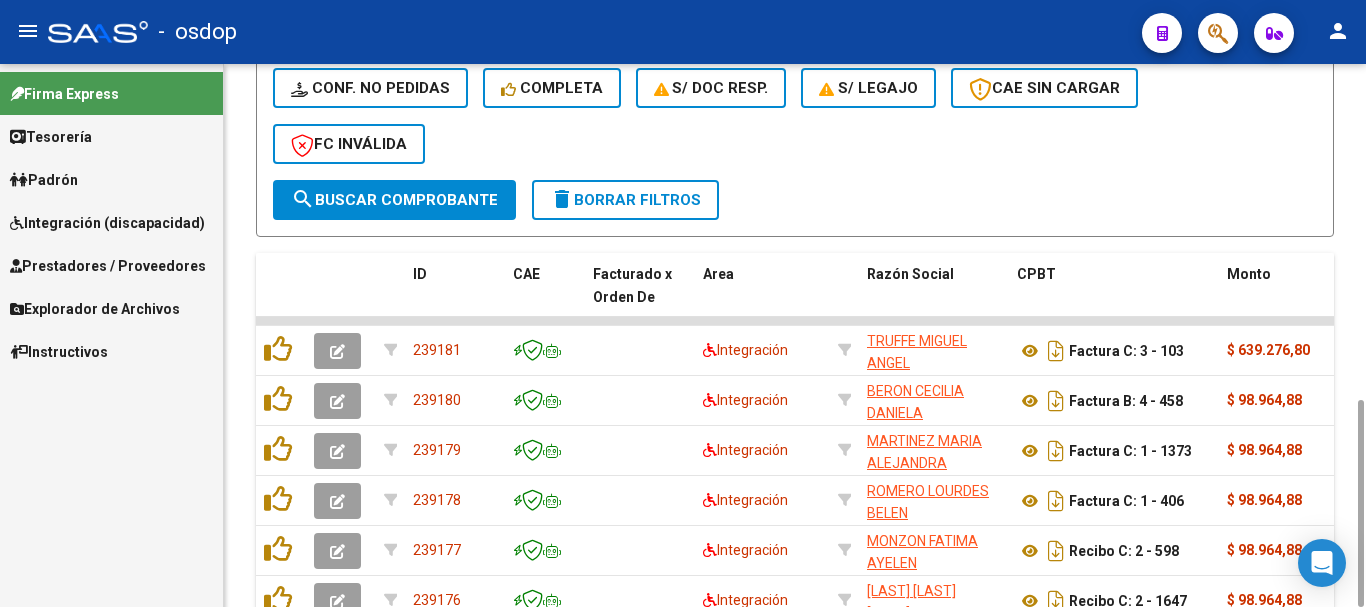 scroll, scrollTop: 481, scrollLeft: 0, axis: vertical 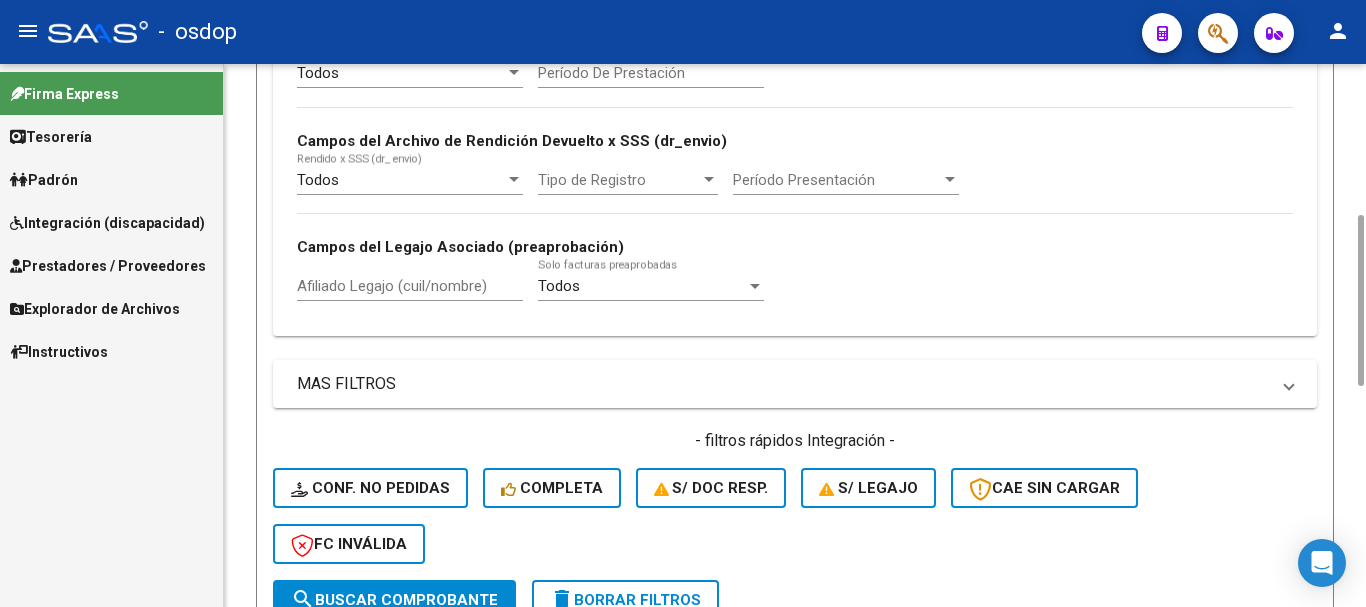 click on "Afiliado Legajo (cuil/nombre)" 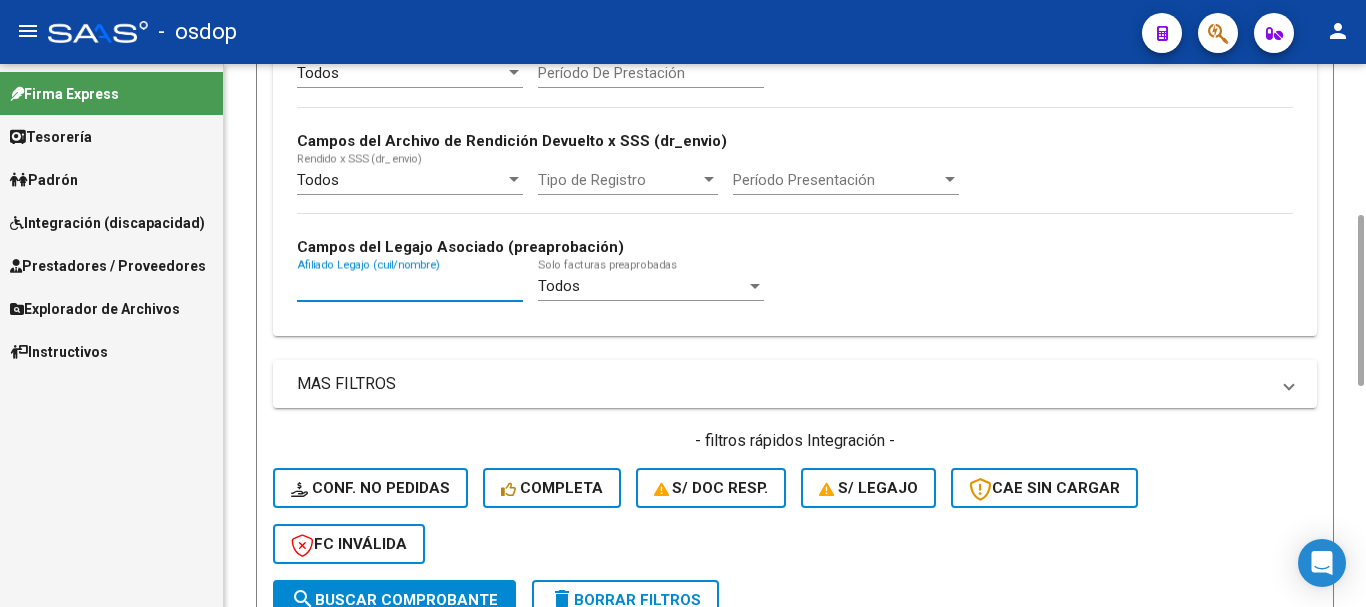 click on "Afiliado Legajo (cuil/nombre)" at bounding box center (410, 286) 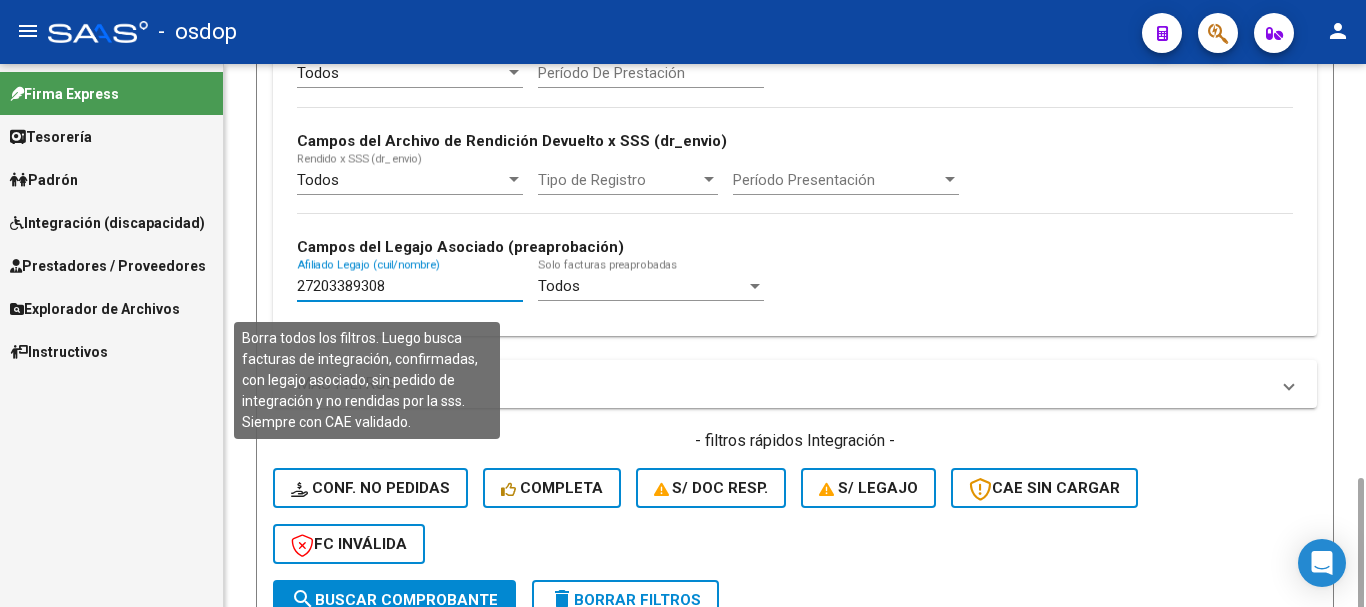 scroll, scrollTop: 681, scrollLeft: 0, axis: vertical 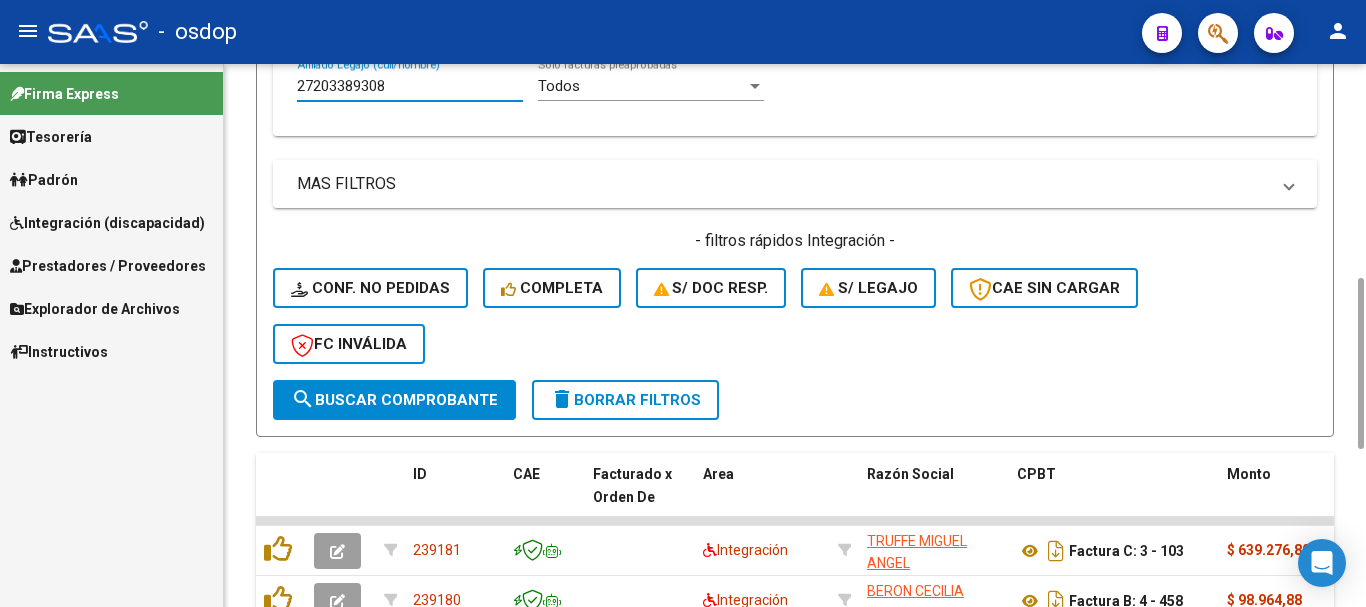 type on "27203389308" 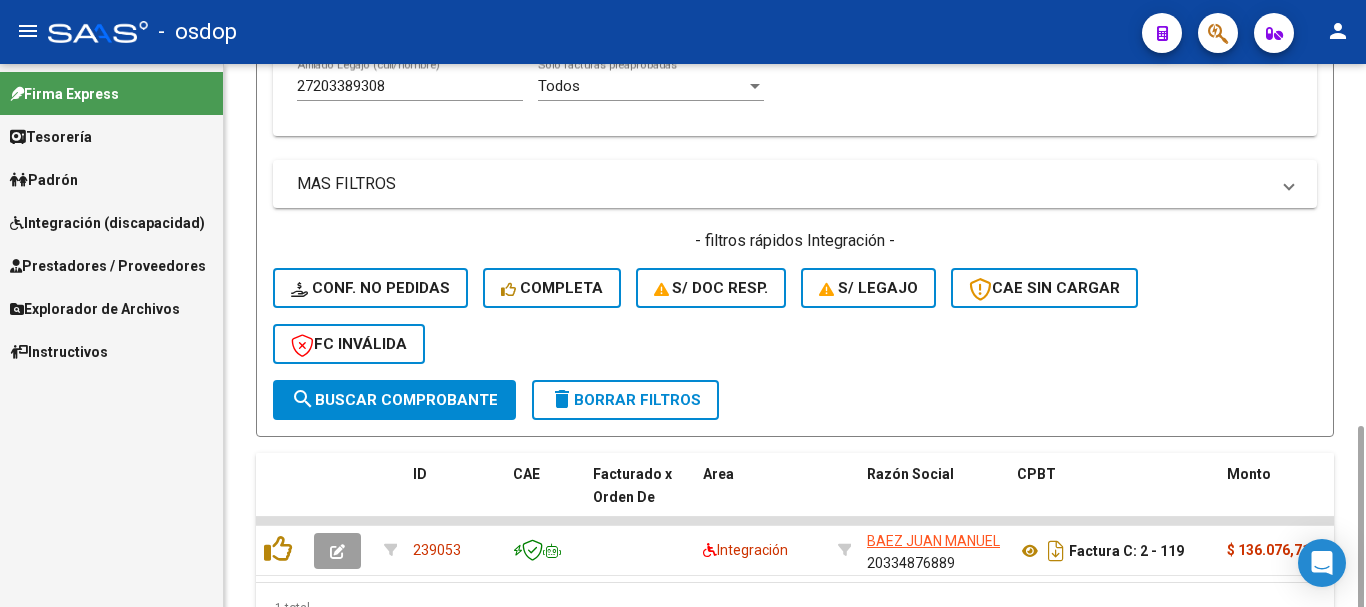 scroll, scrollTop: 731, scrollLeft: 0, axis: vertical 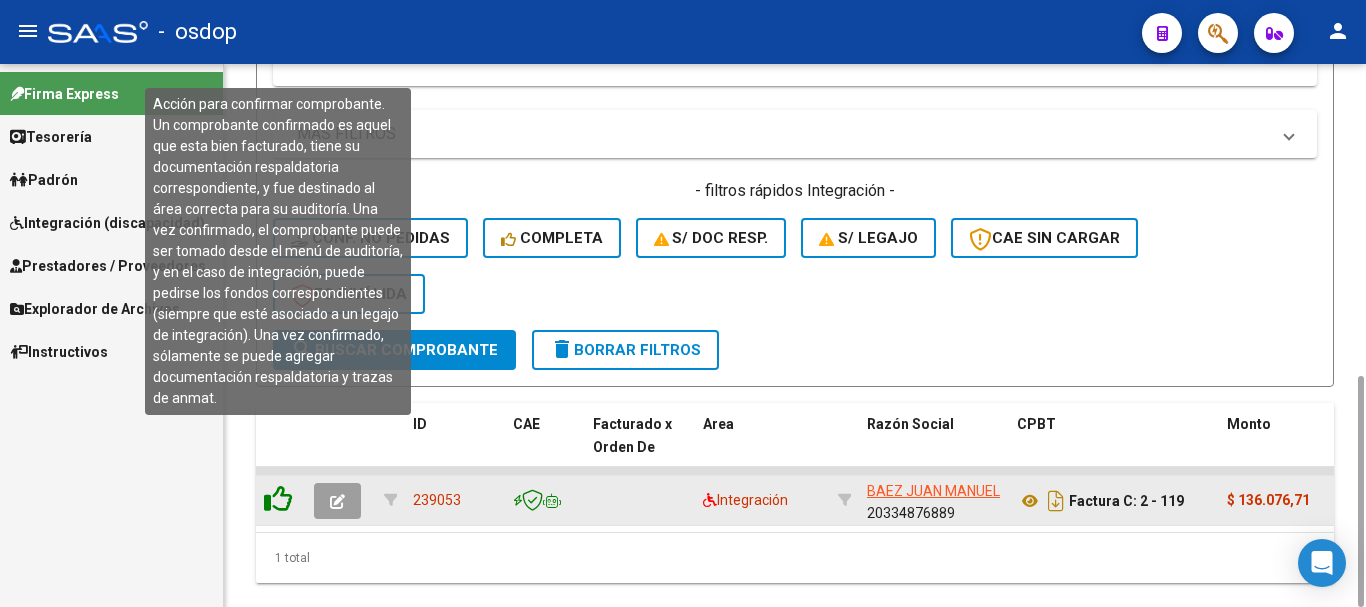 click 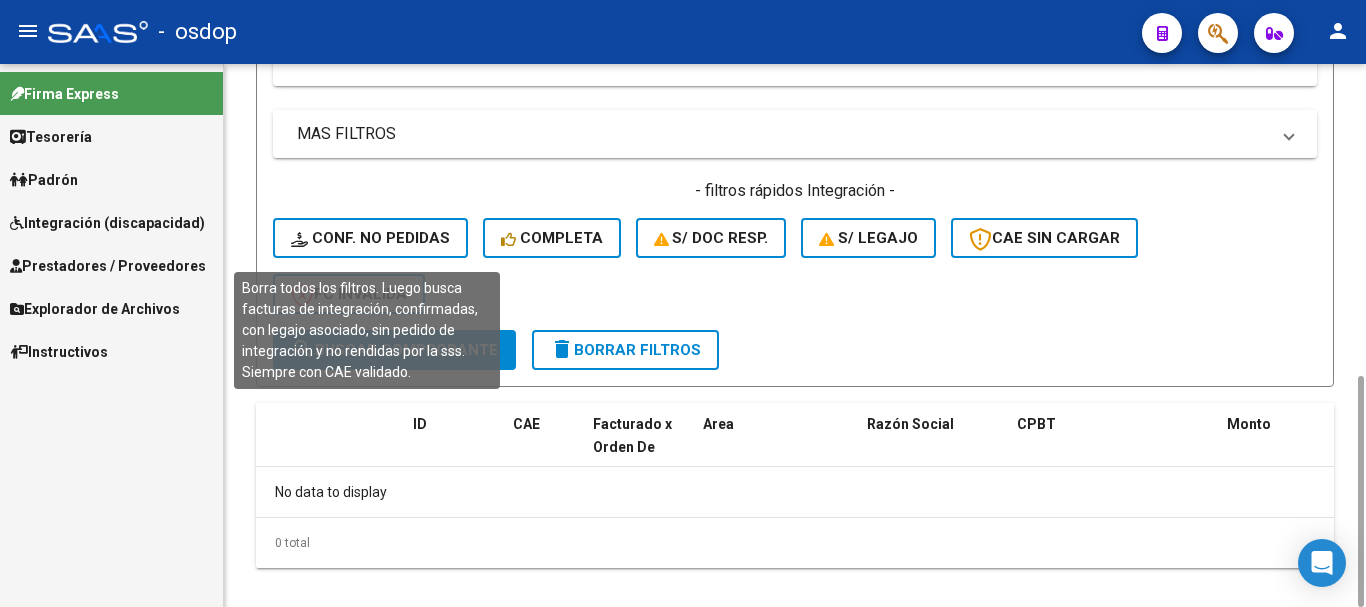 click on "Conf. no pedidas" 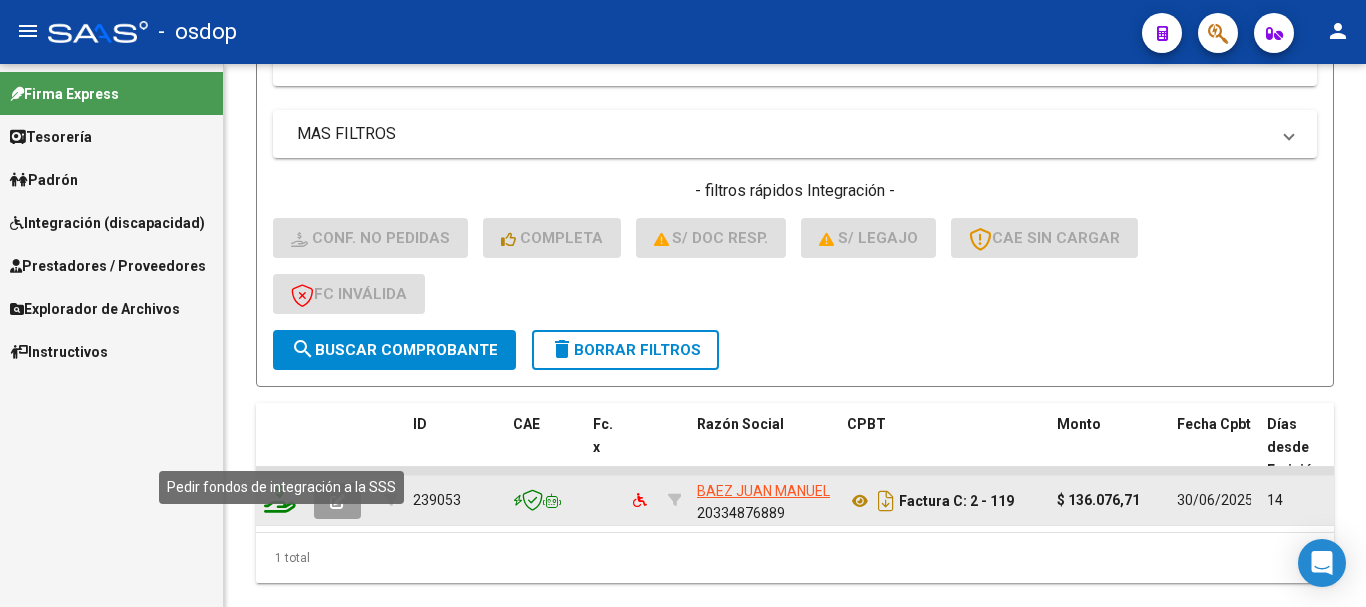 click 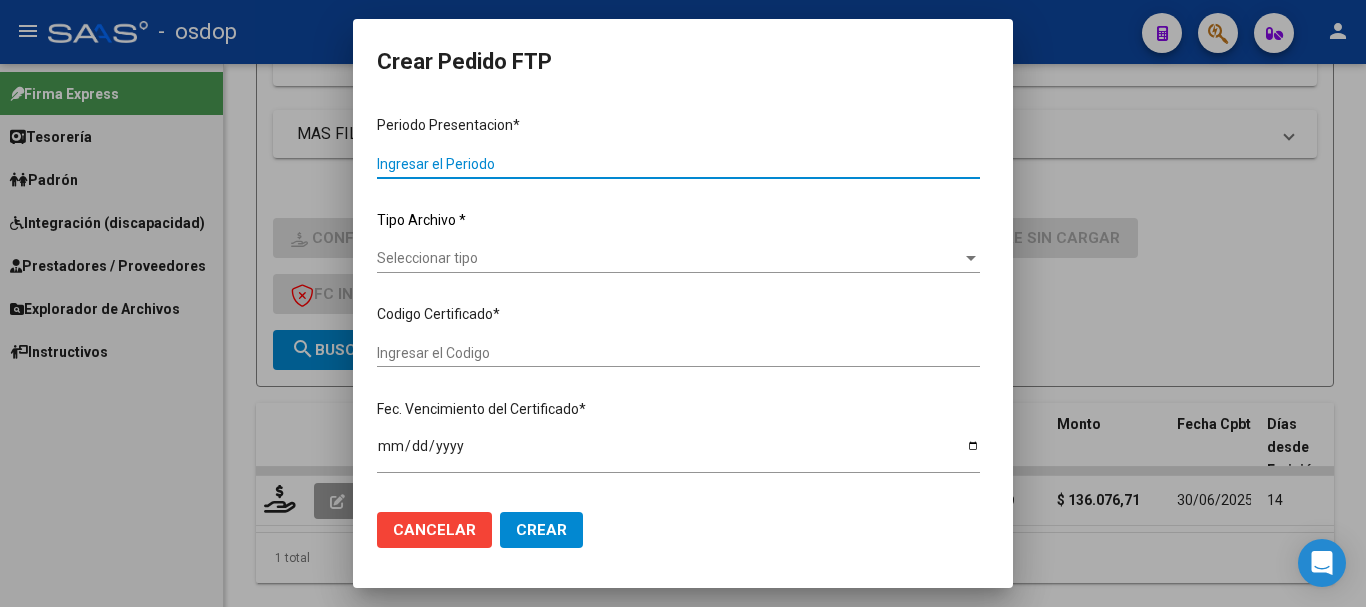 type on "202506" 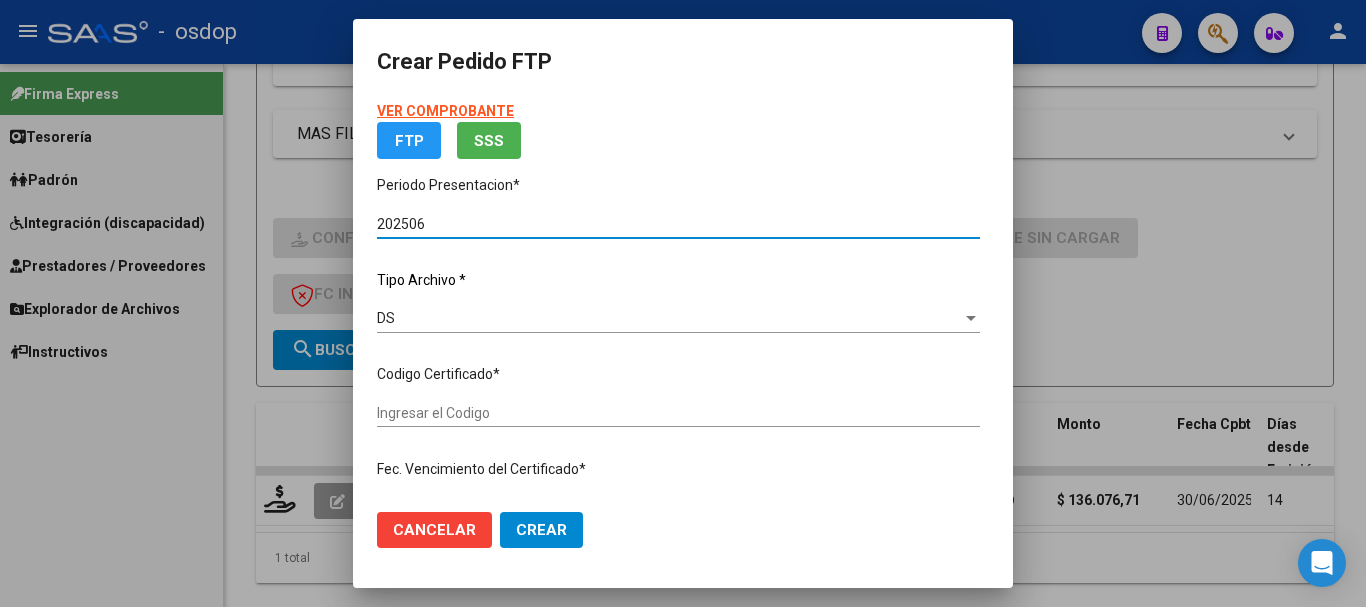 type on "1176332686" 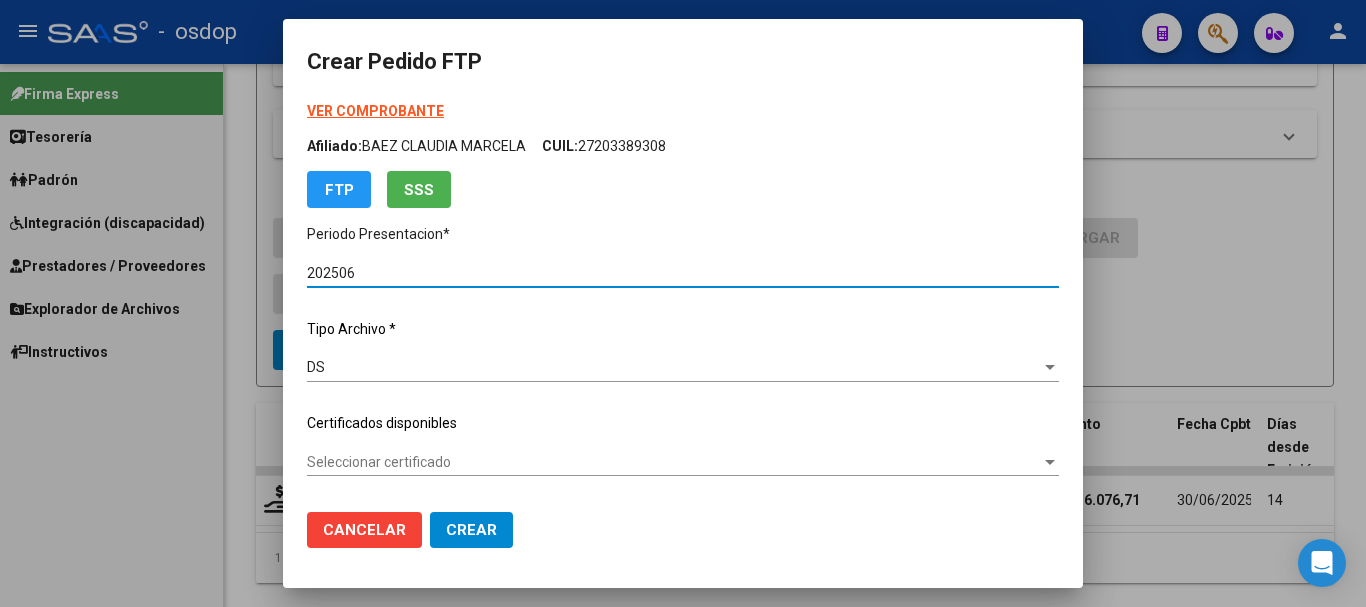 click on "Seleccionar certificado Seleccionar certificado" 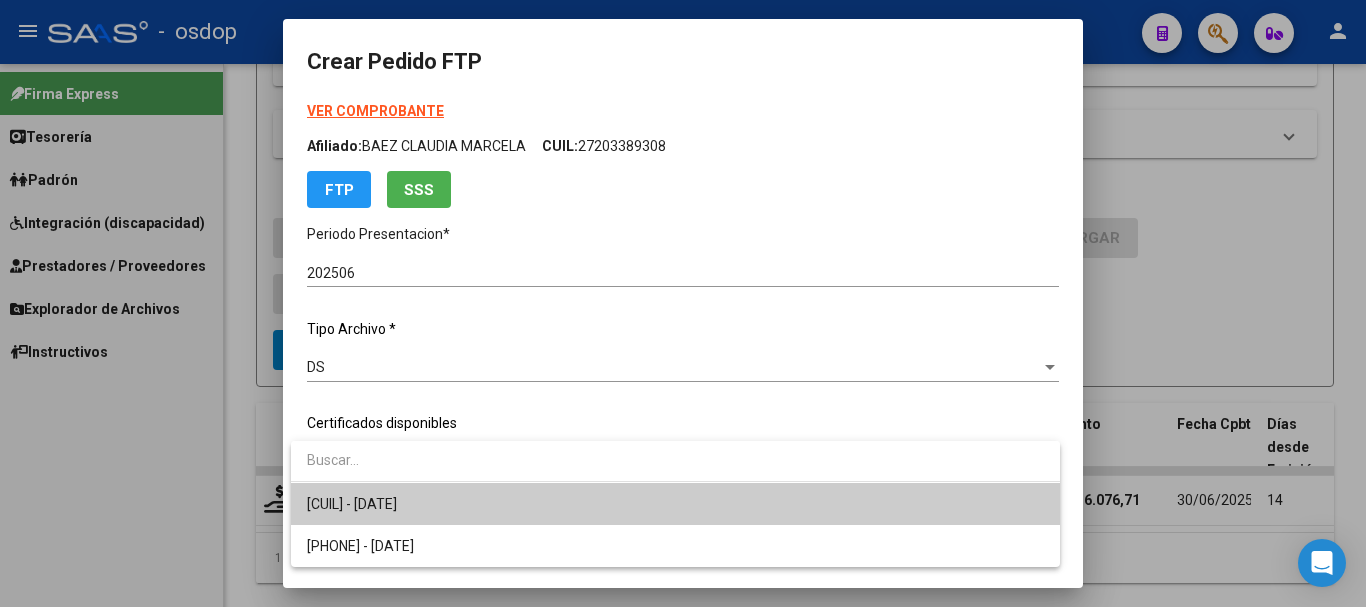 click on "1176332686 - 2029-08-22" at bounding box center (675, 504) 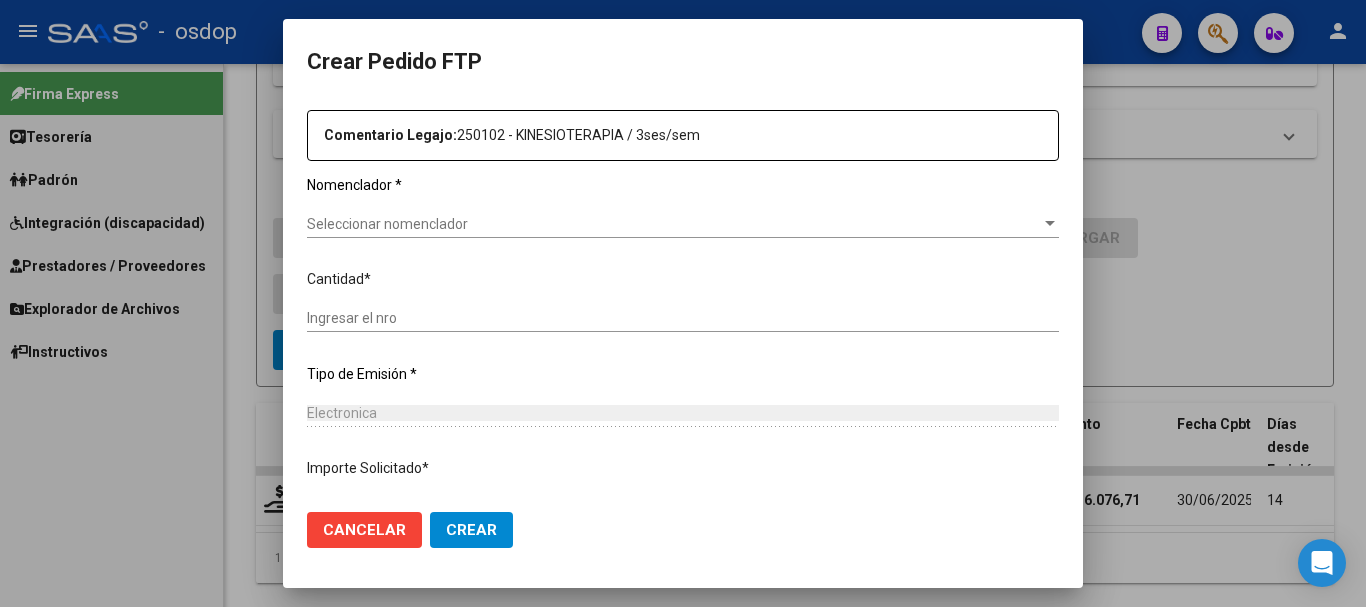 scroll, scrollTop: 837, scrollLeft: 0, axis: vertical 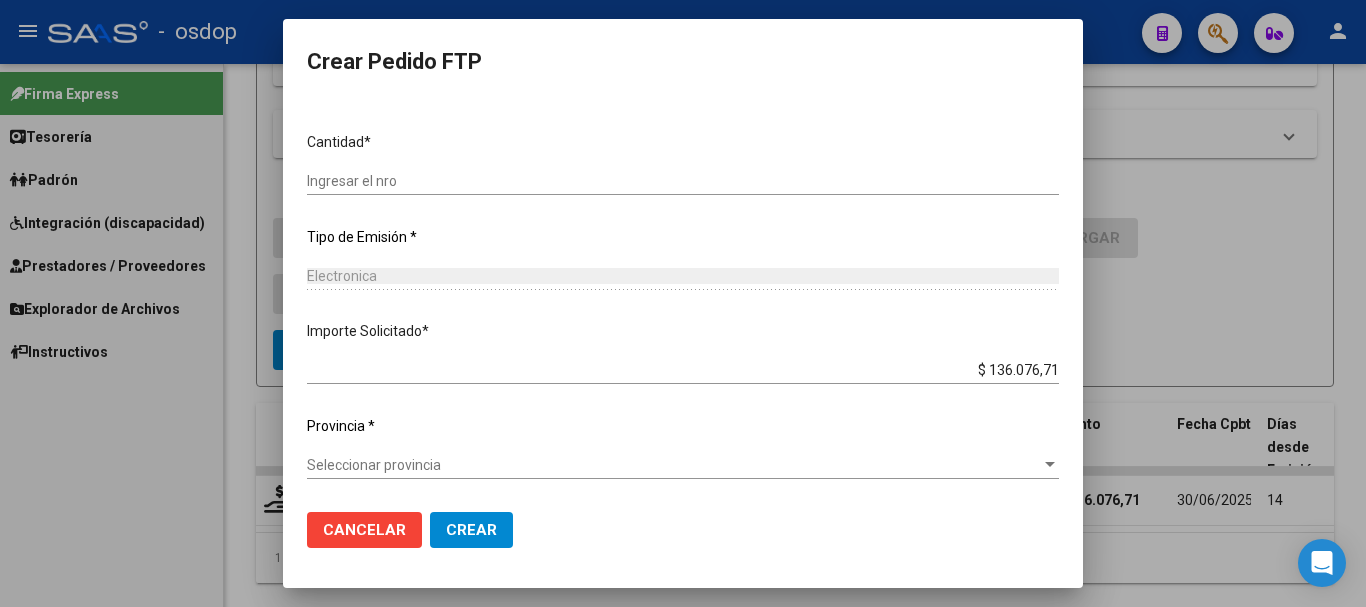 click at bounding box center (683, 303) 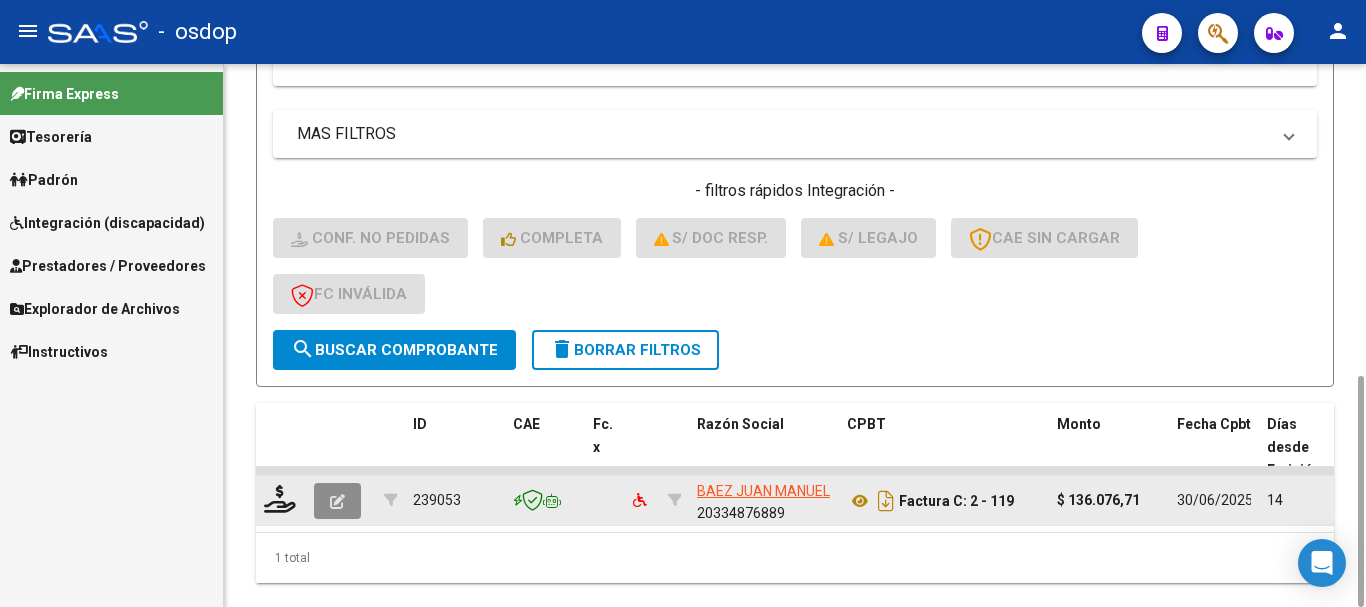 click 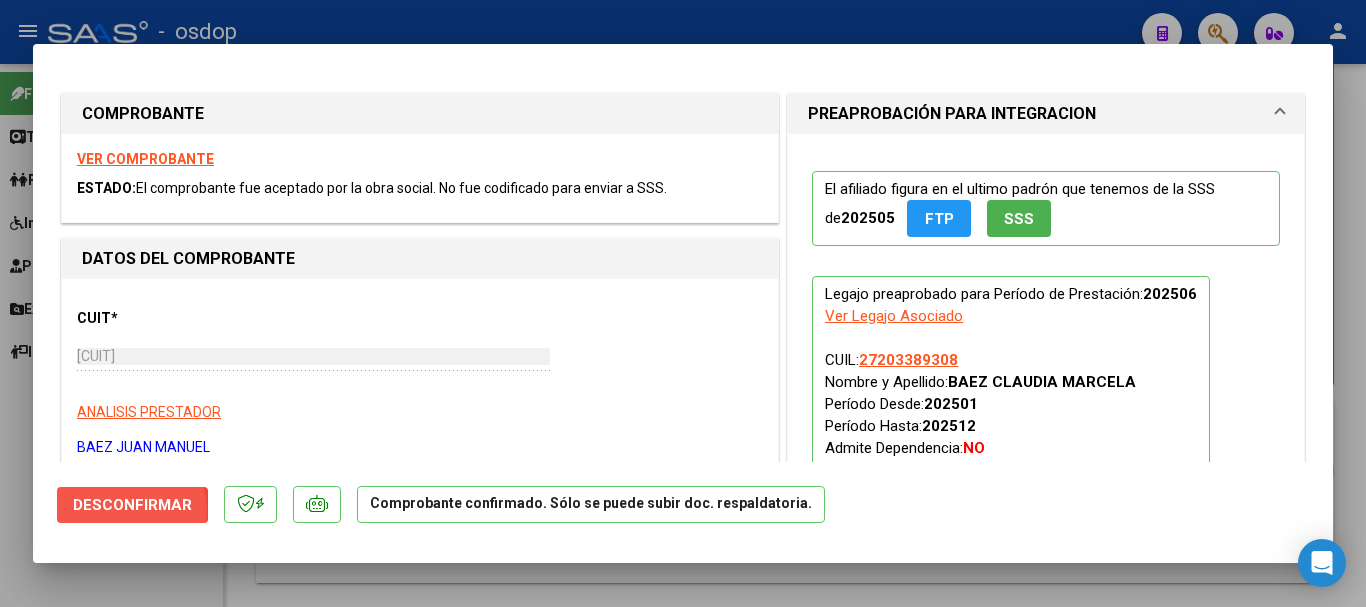 click on "Desconfirmar" 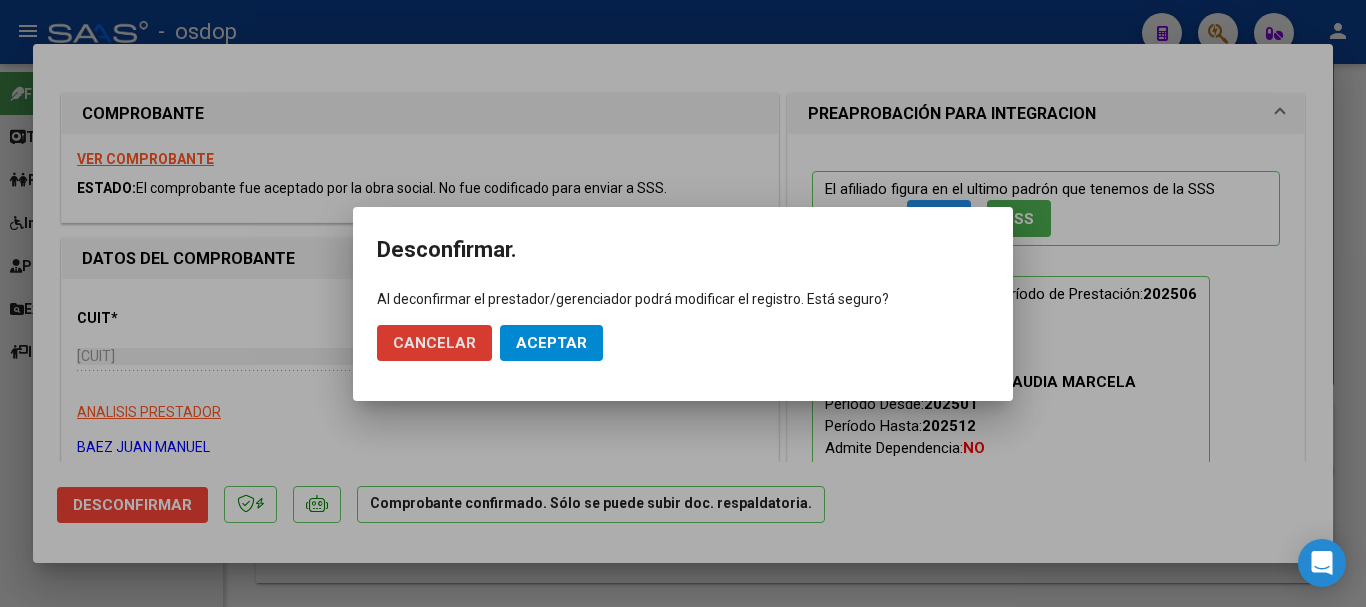 click on "Aceptar" 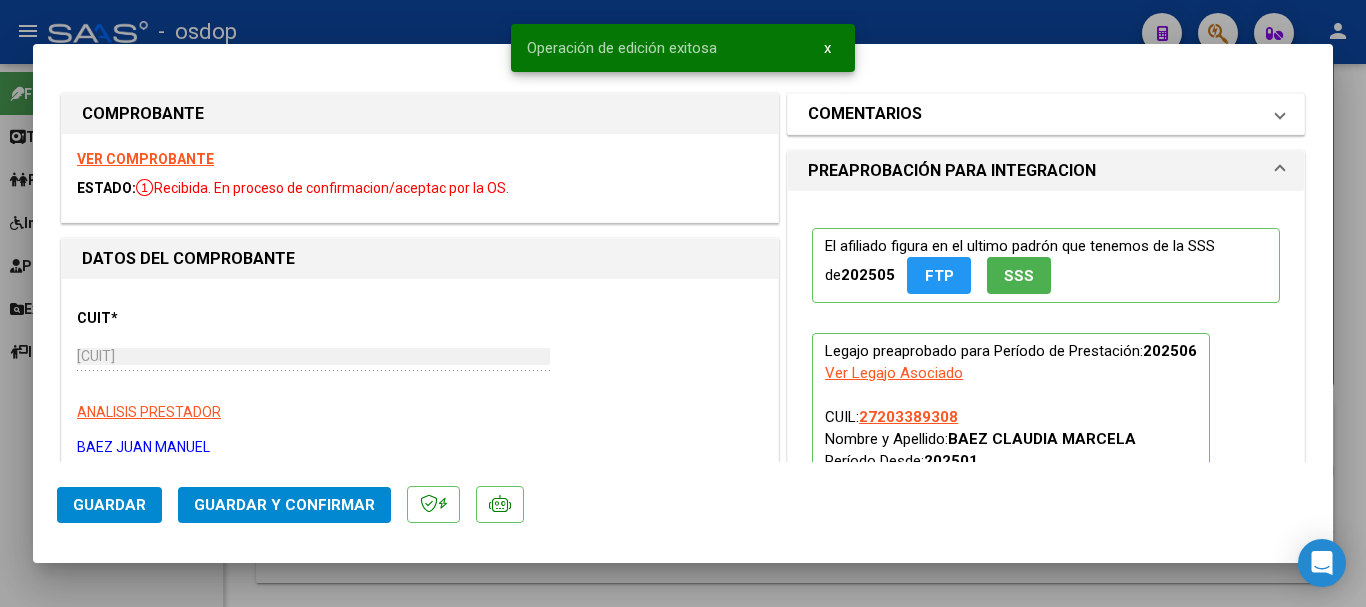 click on "COMENTARIOS" at bounding box center (1046, 114) 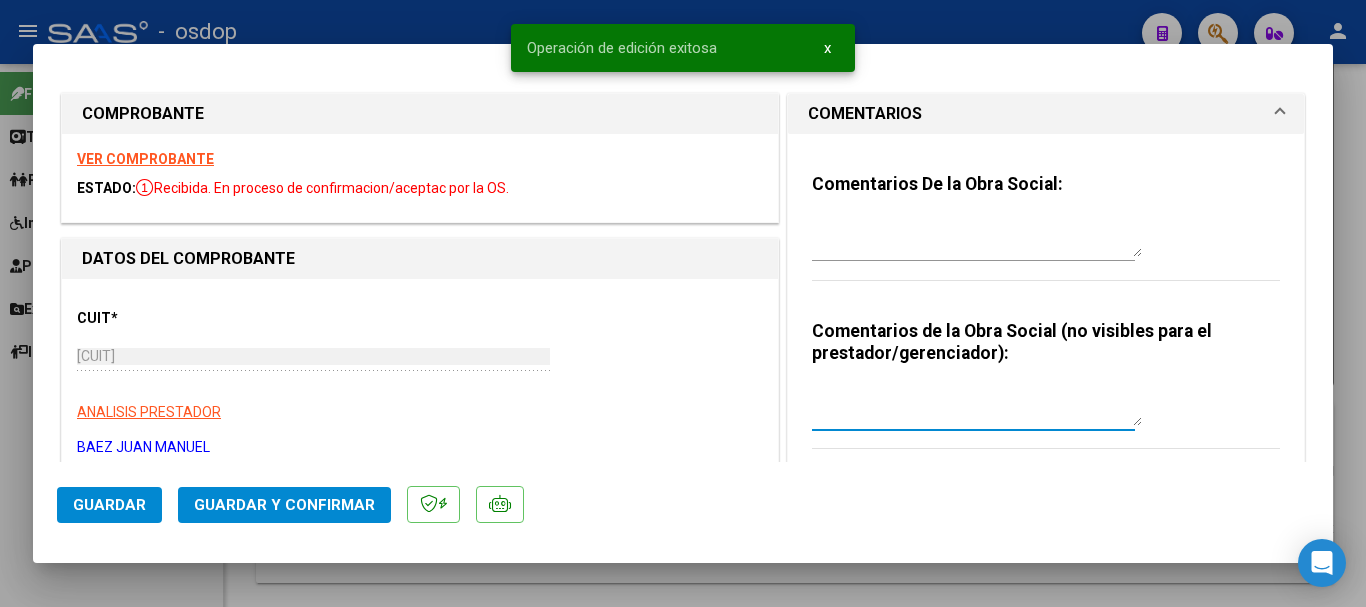 click at bounding box center (977, 406) 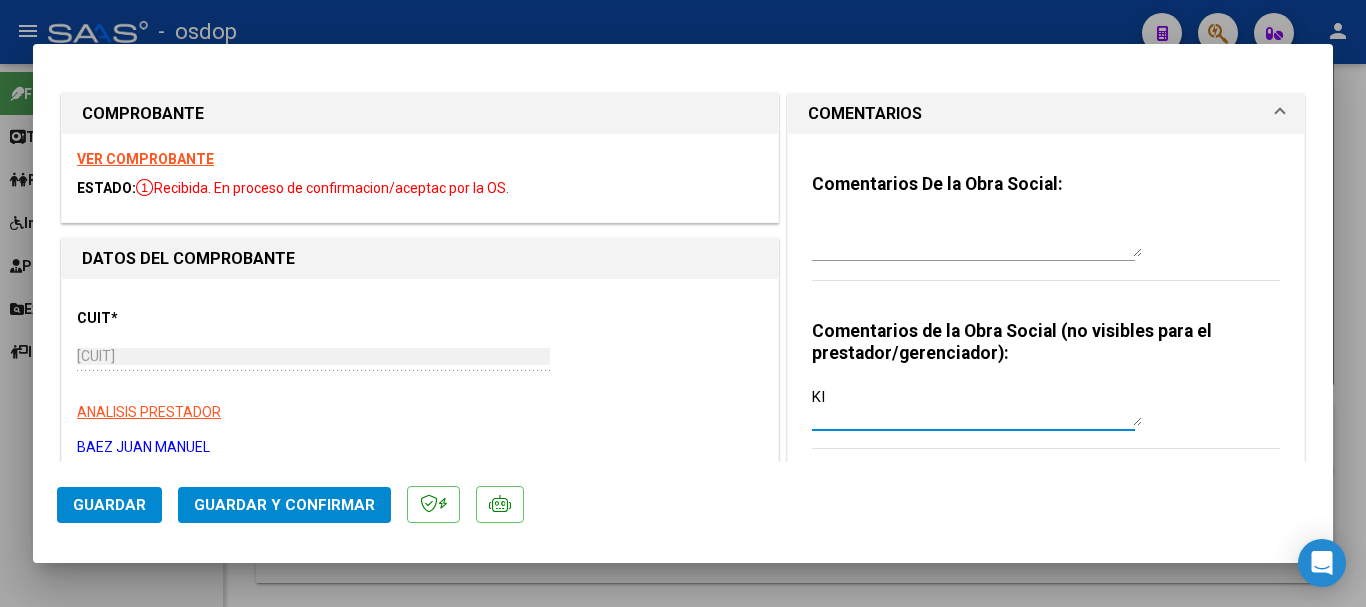 type on "K" 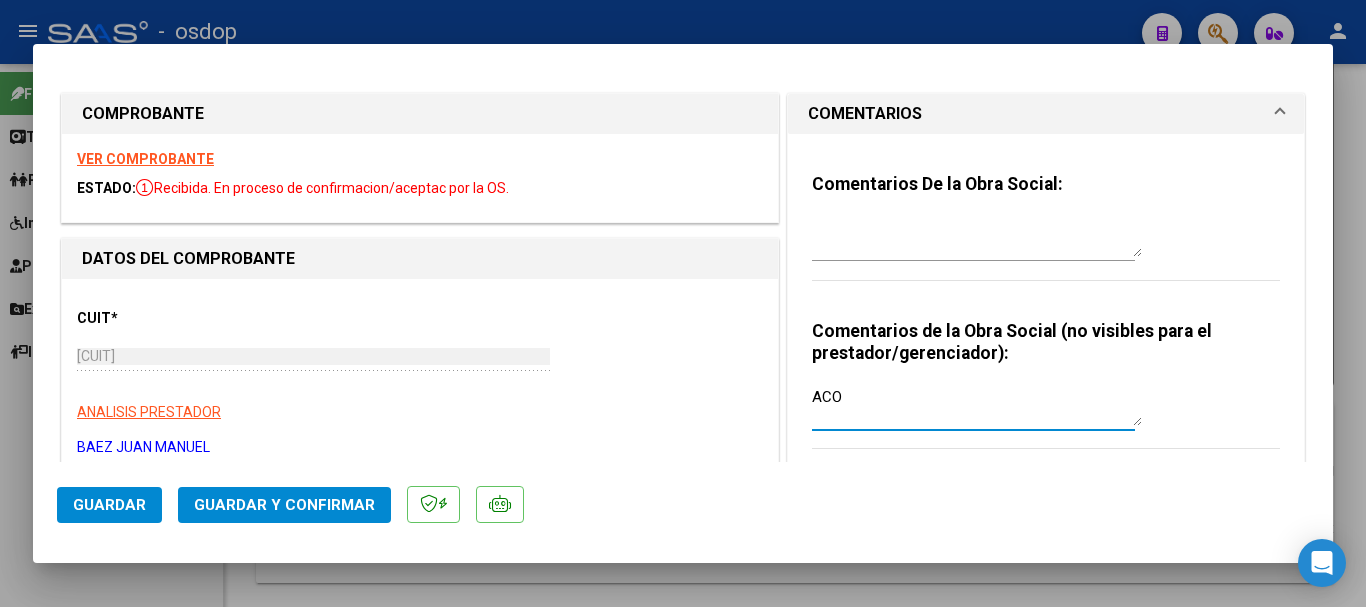 click on "ACO" at bounding box center [977, 406] 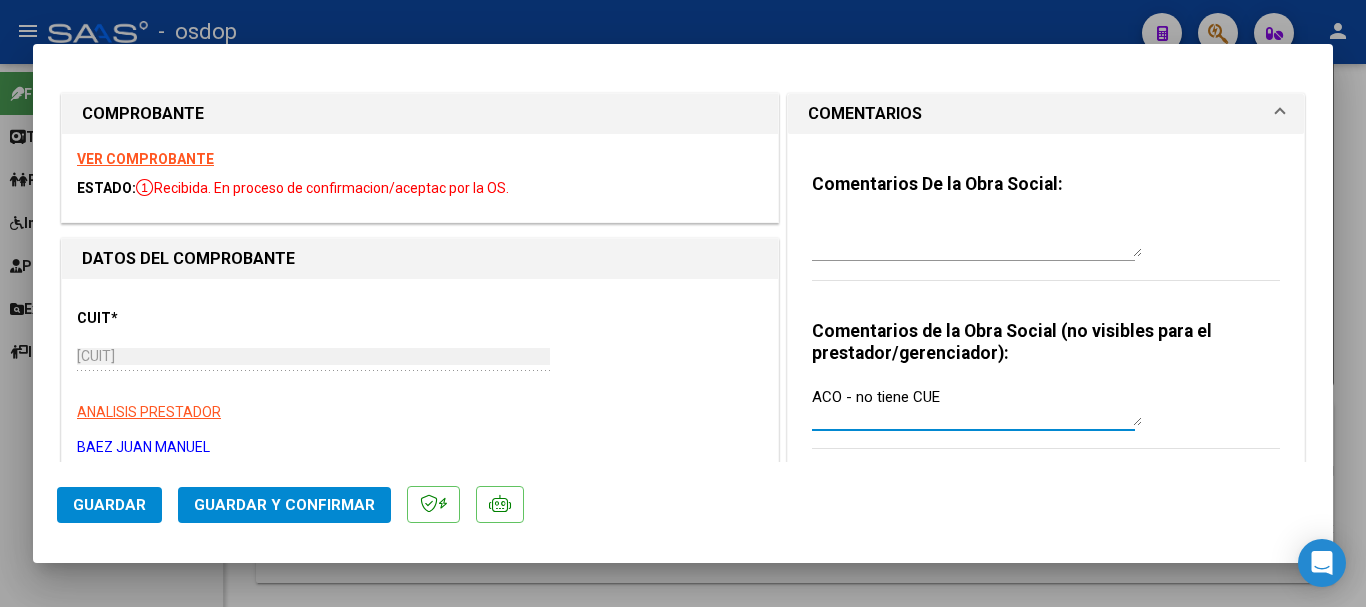 type on "ACO - no tiene CUE" 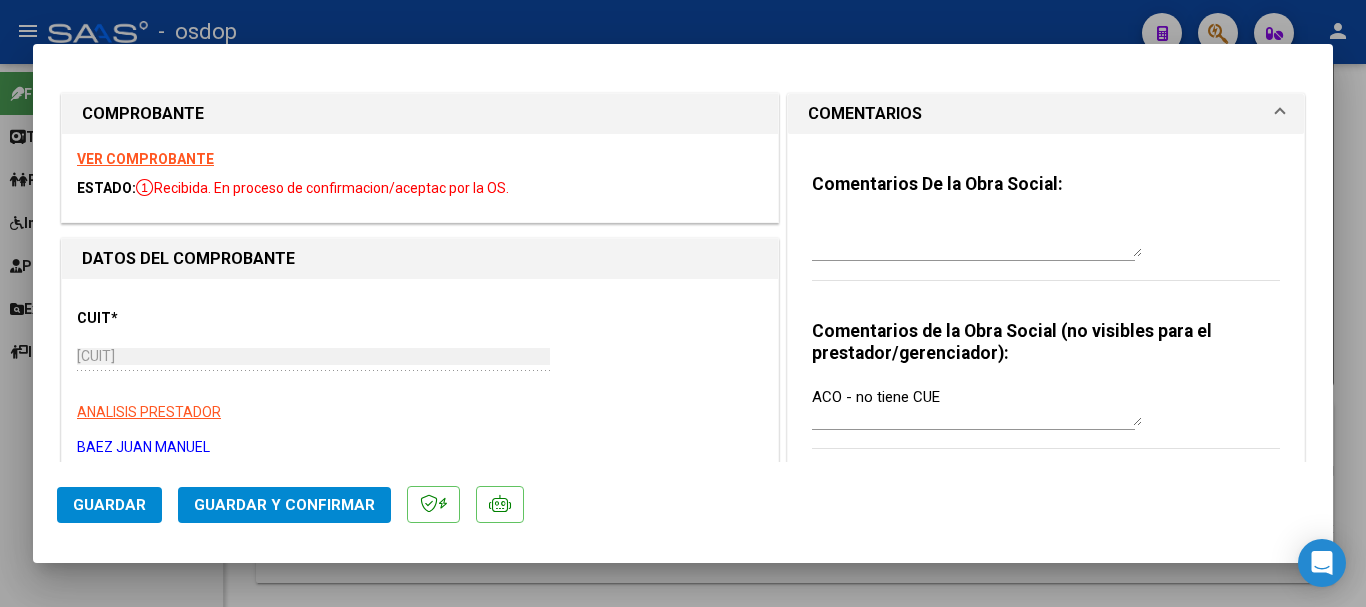 click on "Guardar Guardar y Confirmar" 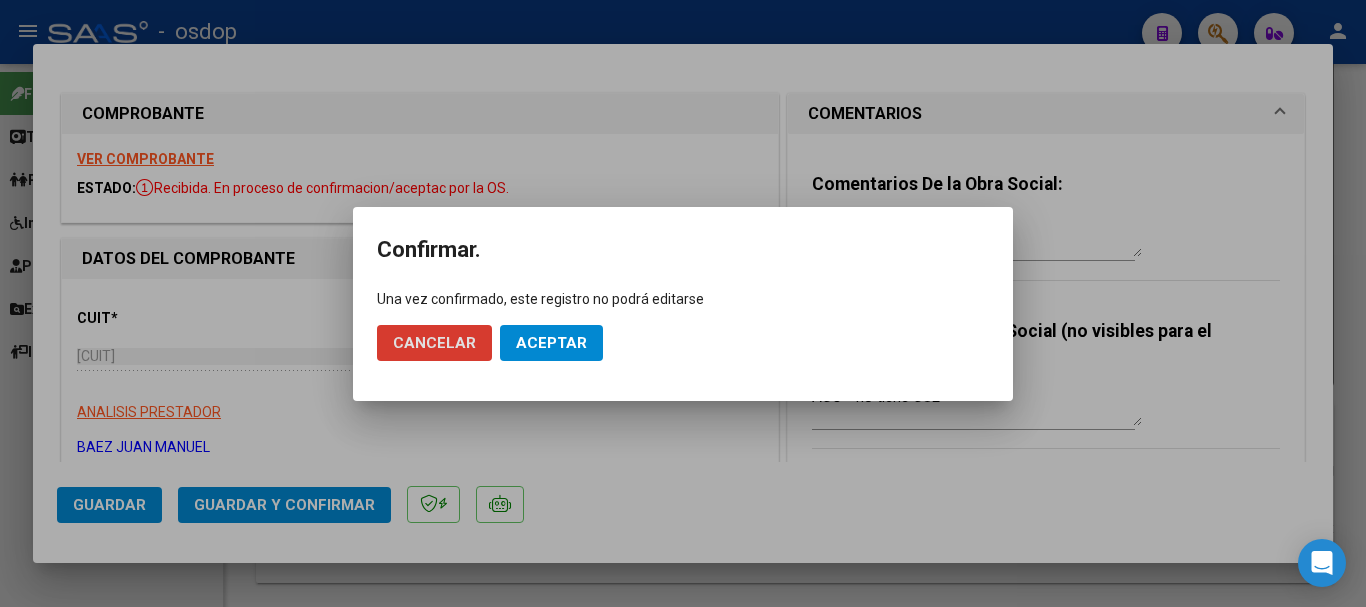click on "Aceptar" 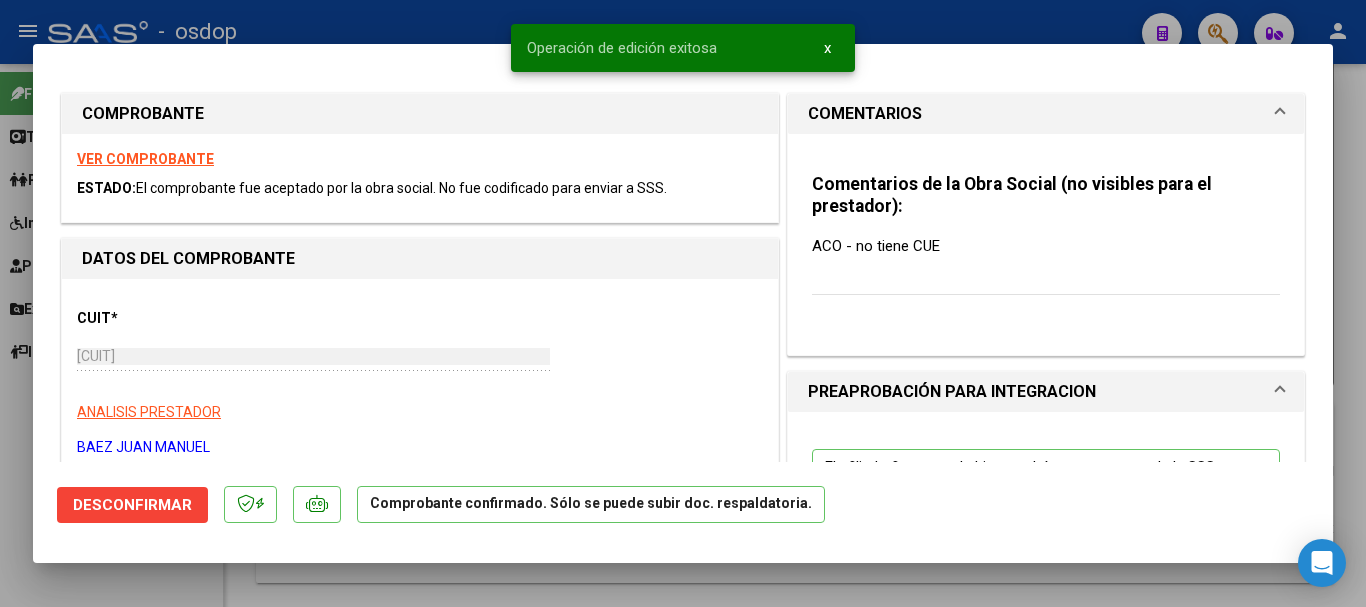 click at bounding box center [683, 303] 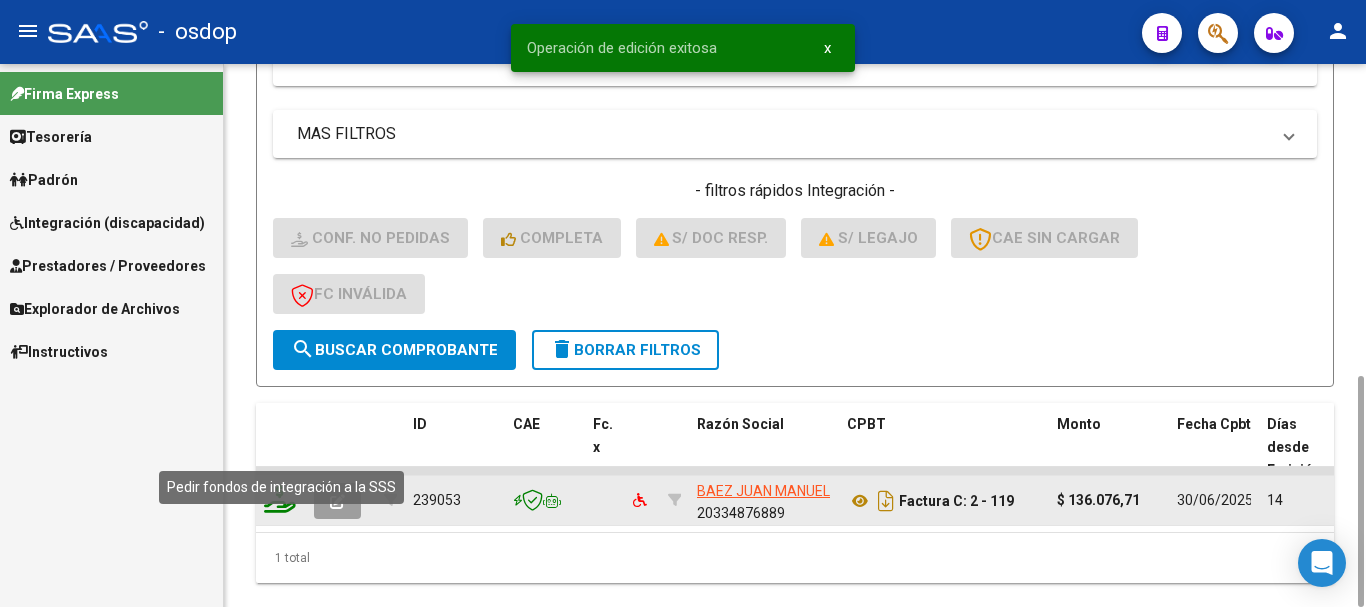 click 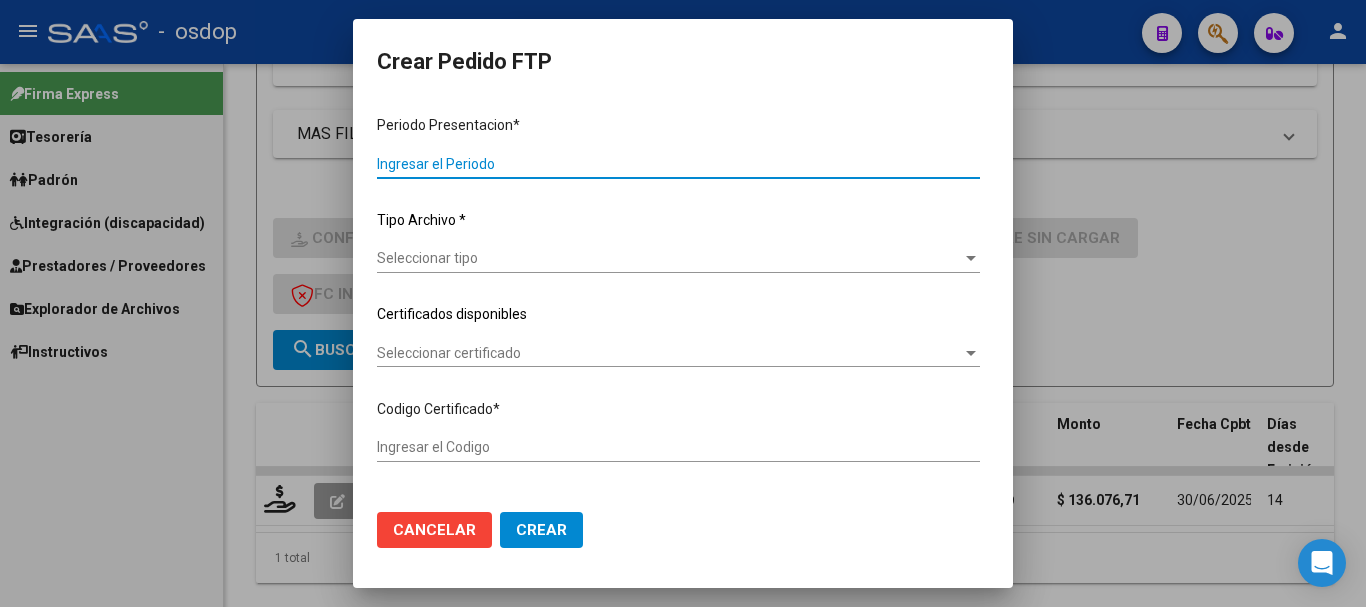 type on "202506" 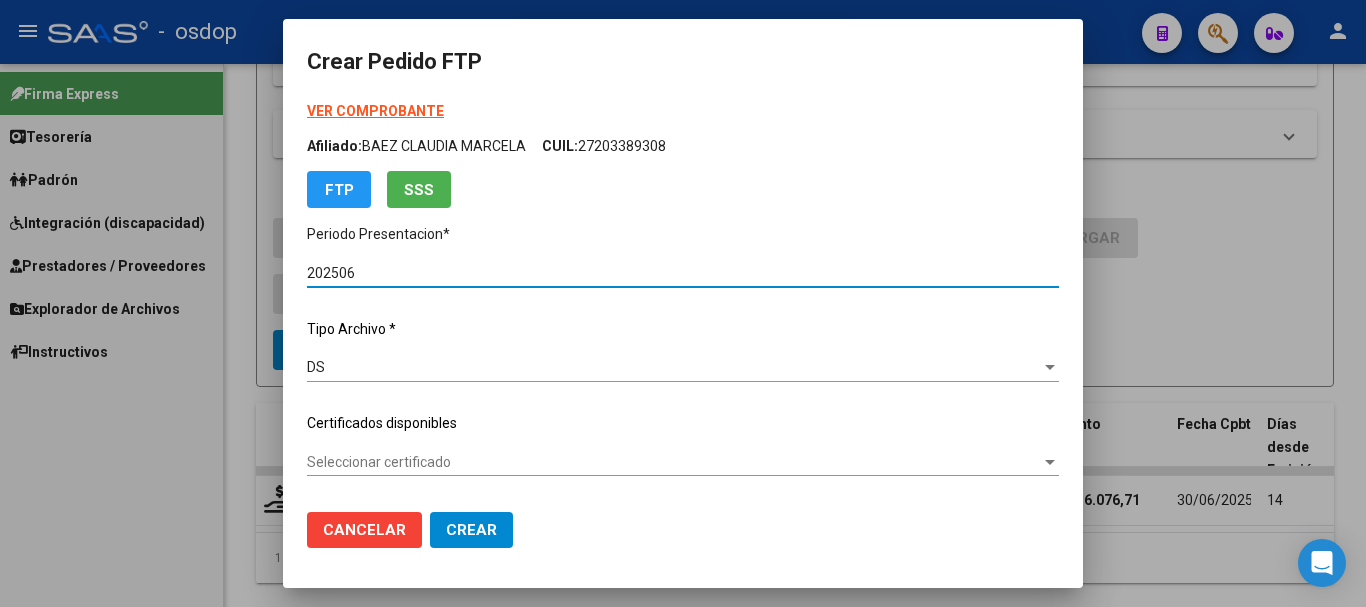 type on "1176332686" 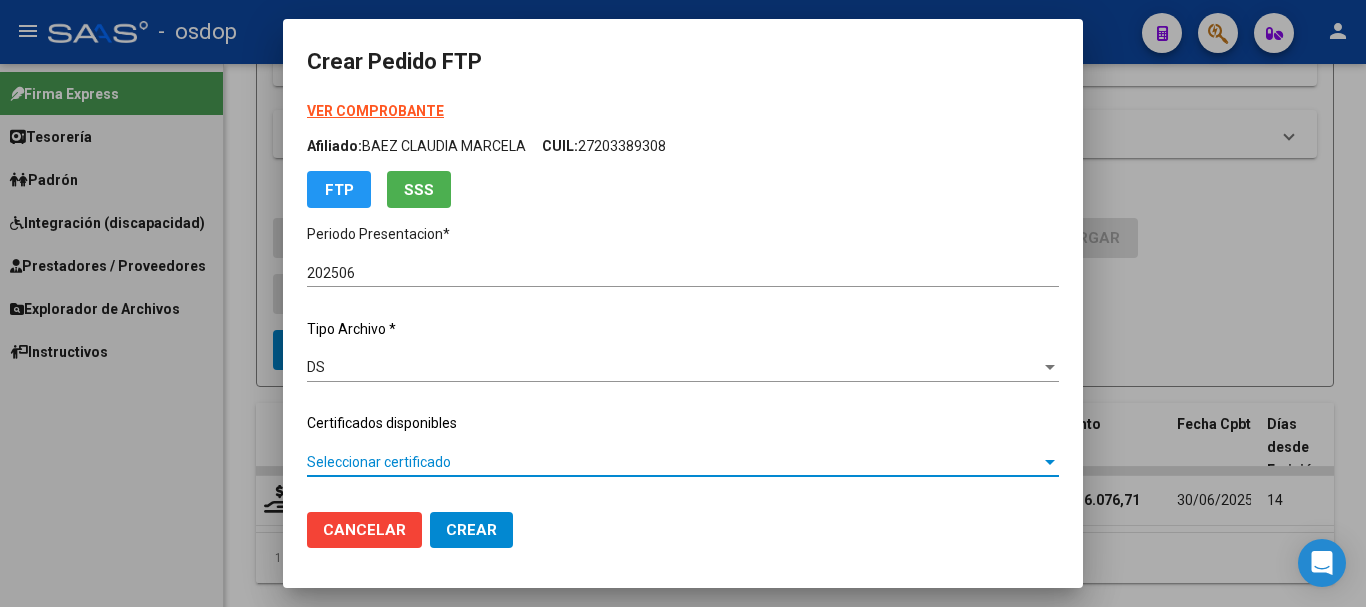 click on "Seleccionar certificado" at bounding box center (674, 462) 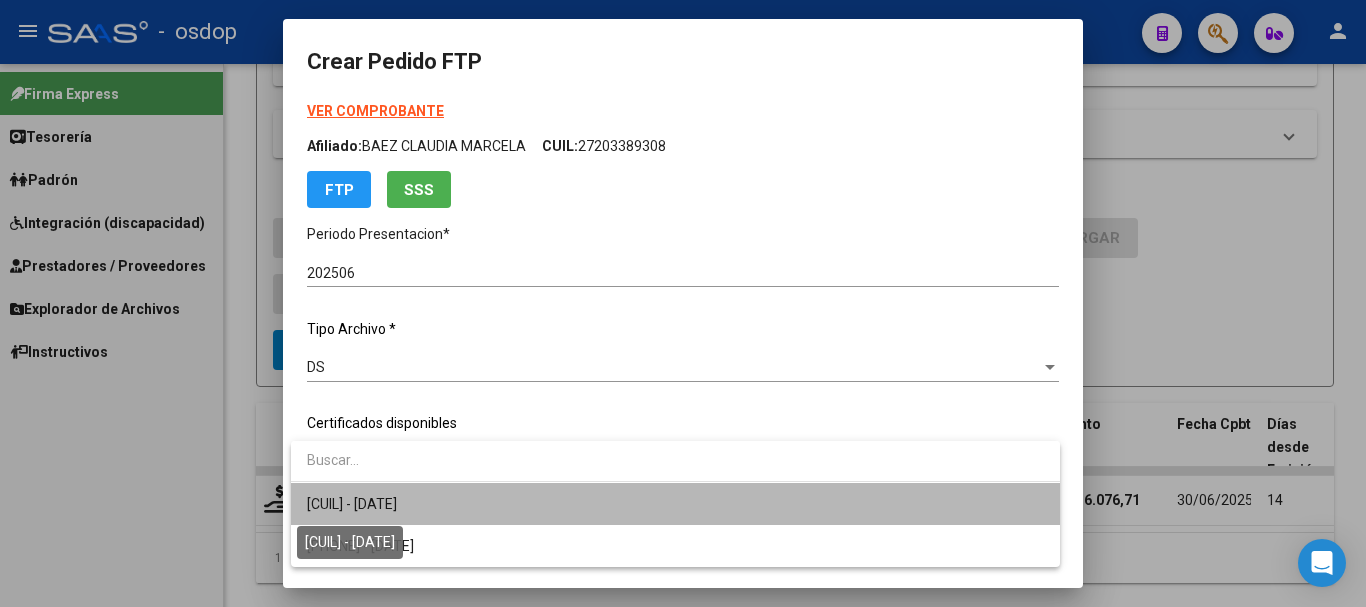 drag, startPoint x: 416, startPoint y: 495, endPoint x: 422, endPoint y: 486, distance: 10.816654 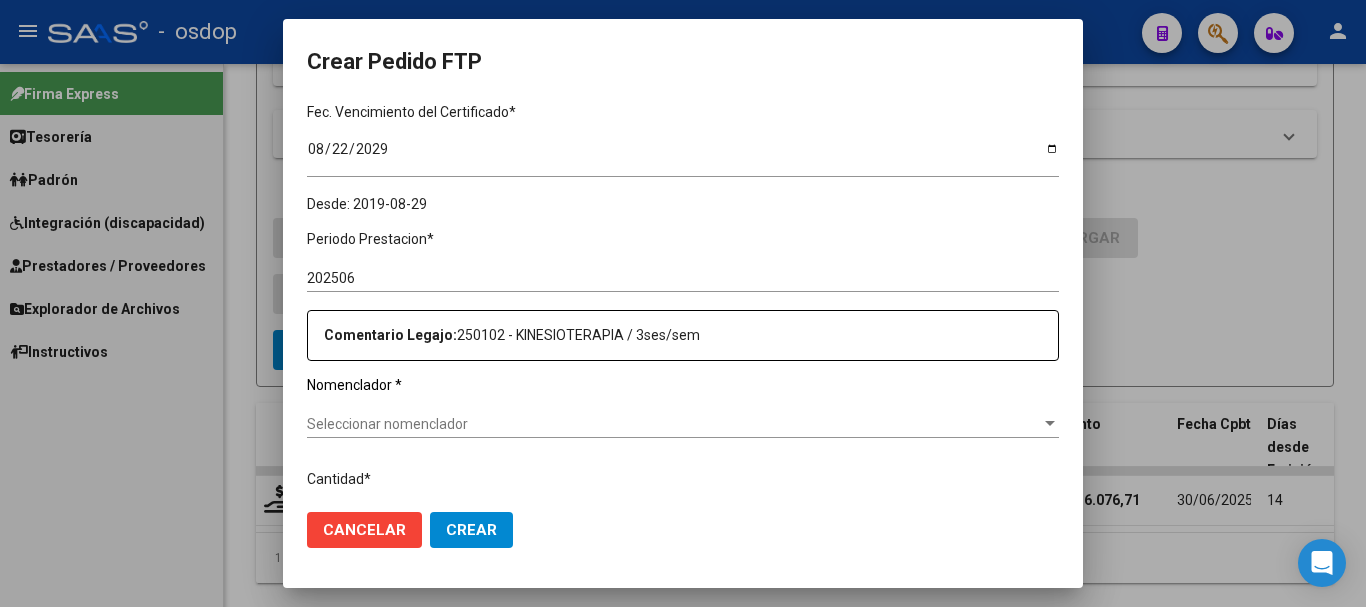 scroll, scrollTop: 700, scrollLeft: 0, axis: vertical 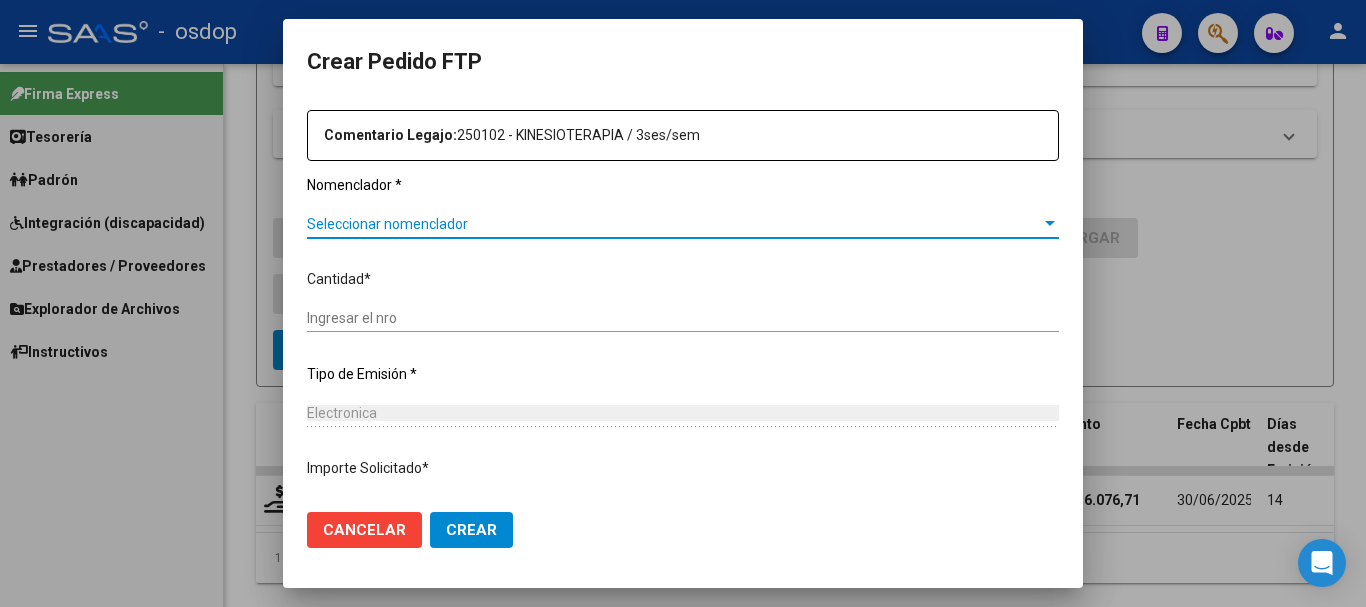 click on "Seleccionar nomenclador" at bounding box center (674, 224) 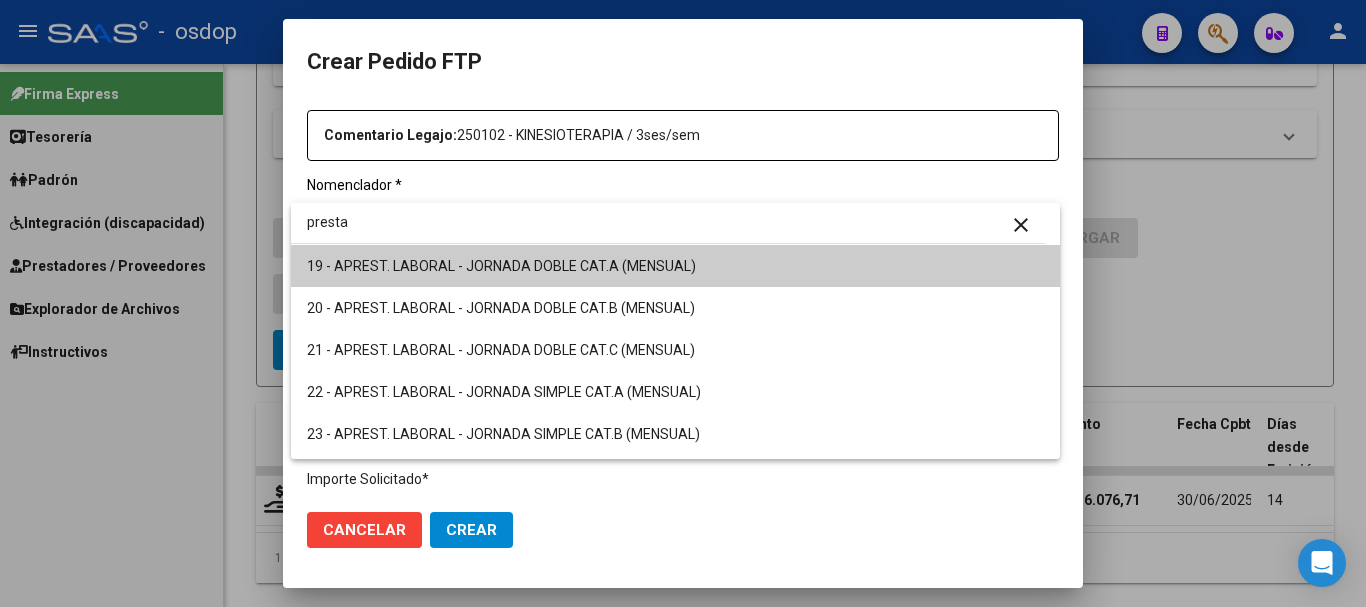type on "presta" 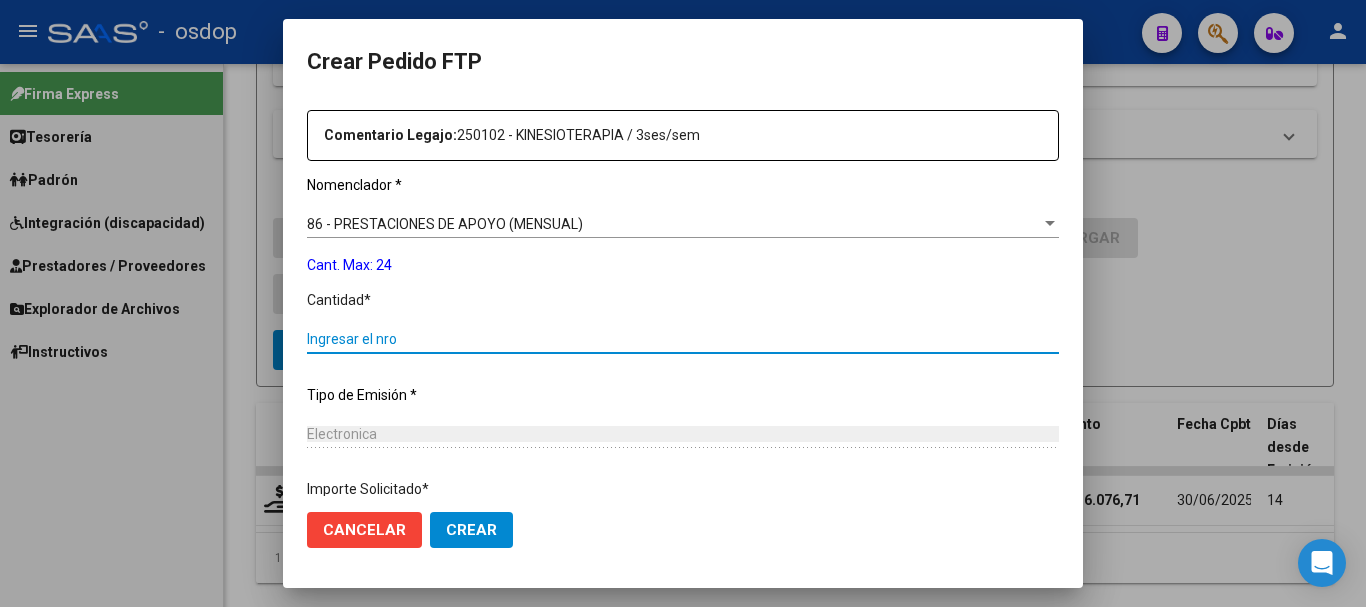 click on "Ingresar el nro" at bounding box center [683, 339] 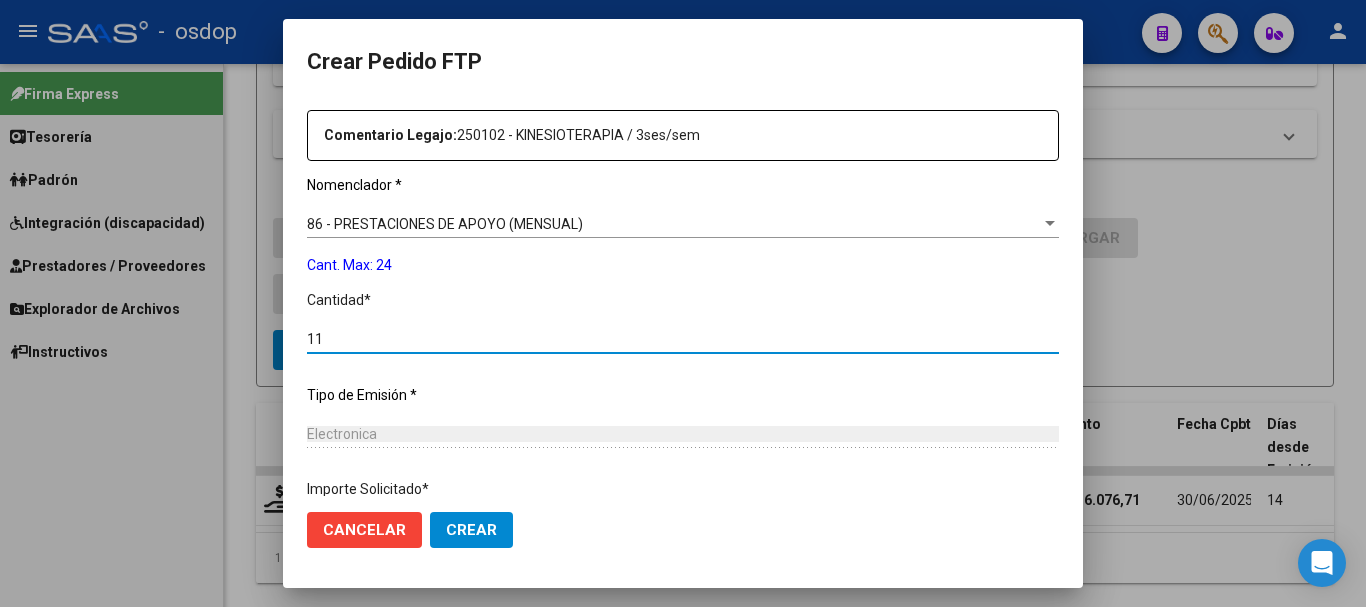 scroll, scrollTop: 1047, scrollLeft: 0, axis: vertical 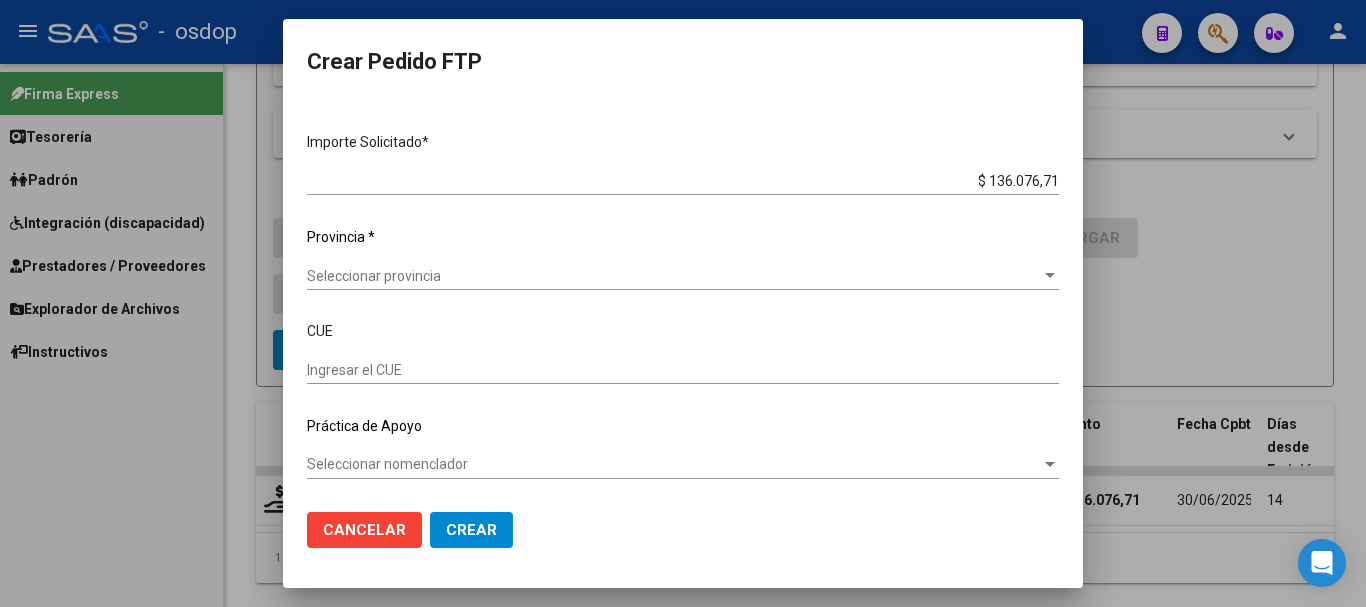 type on "11" 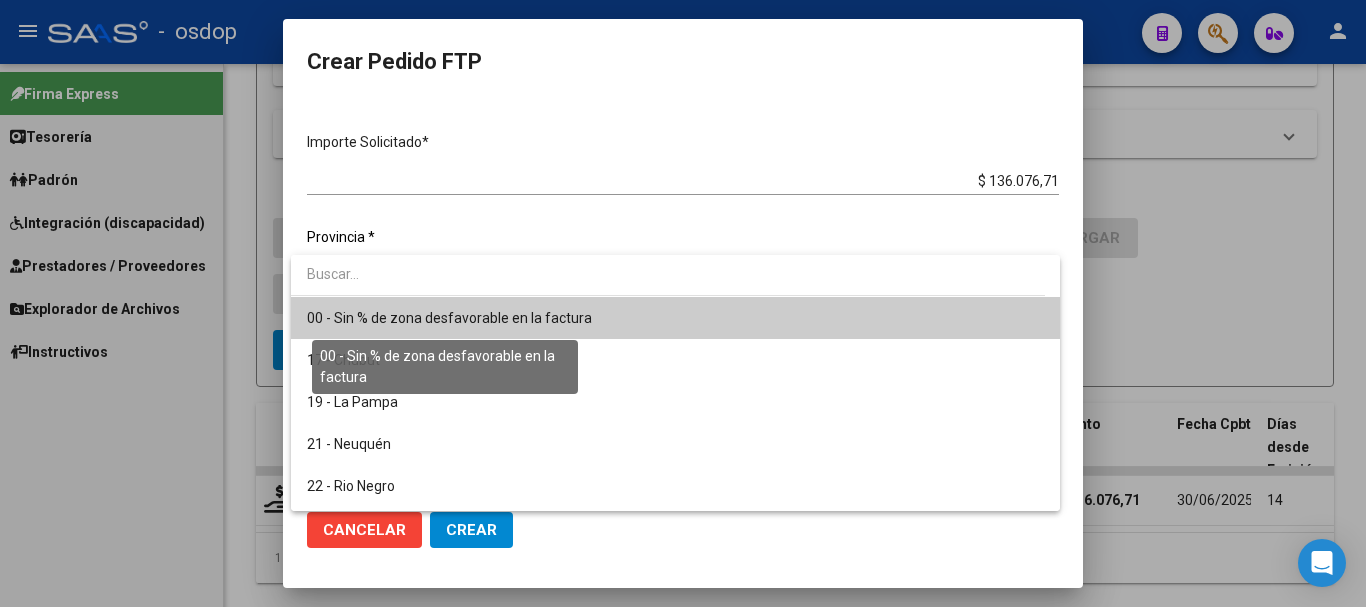 click on "00 - Sin % de zona desfavorable en la factura" at bounding box center [449, 318] 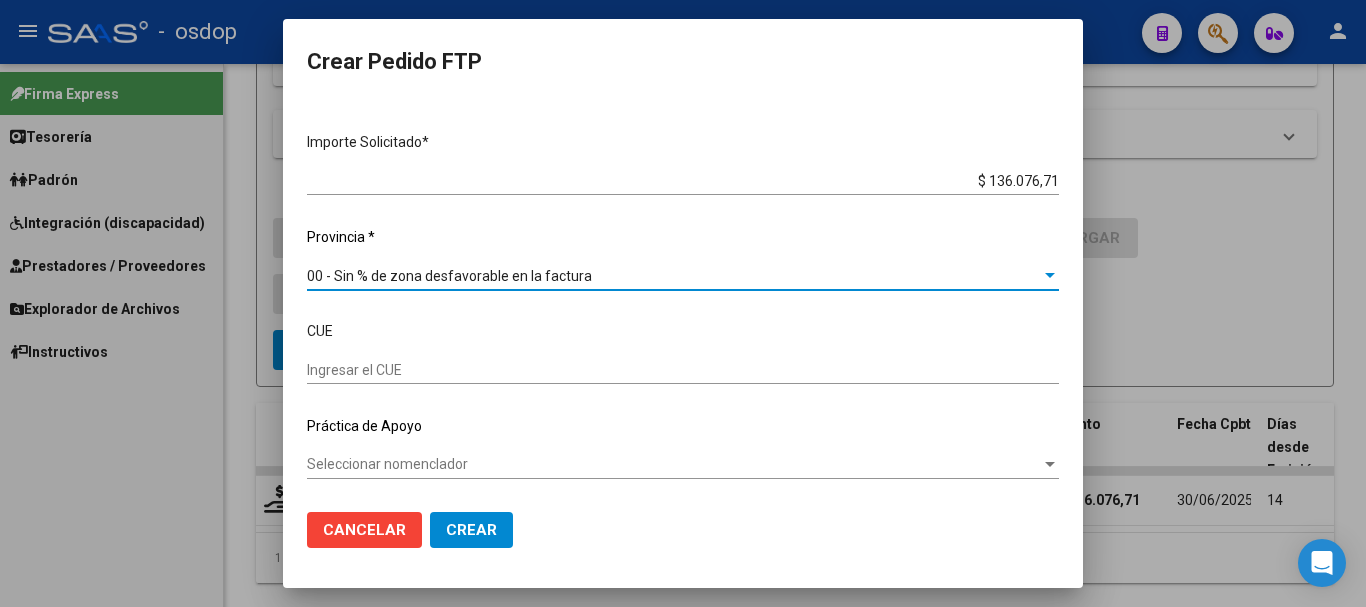 click on "Crear" 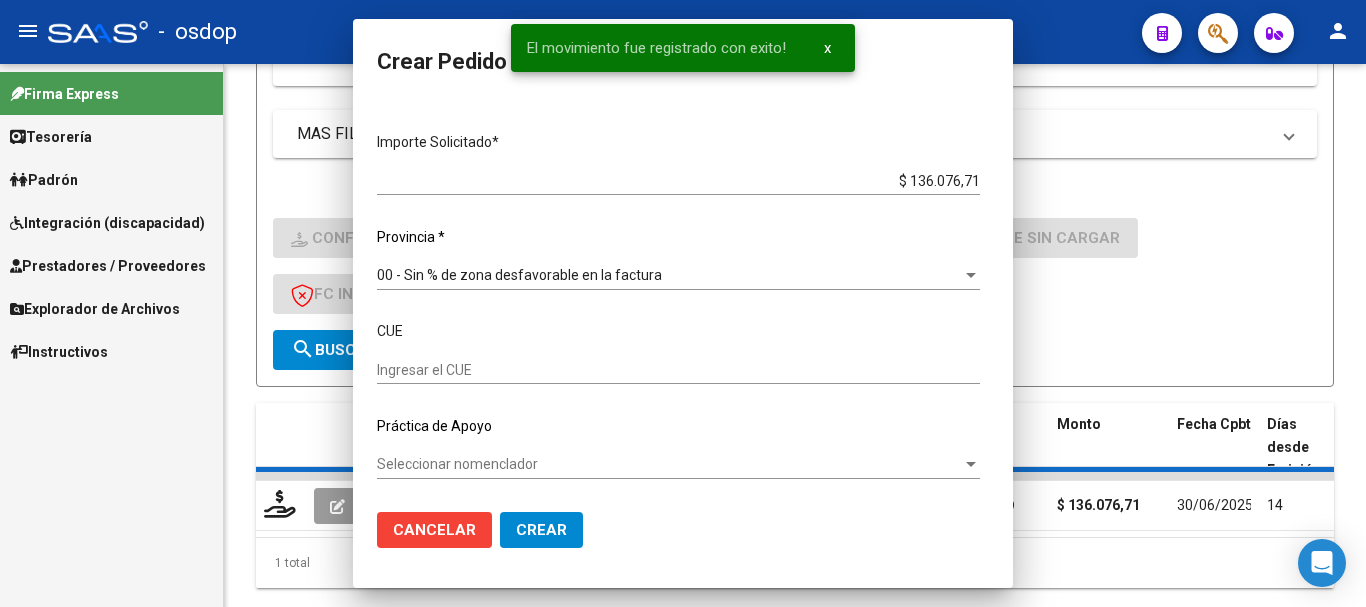 scroll, scrollTop: 0, scrollLeft: 0, axis: both 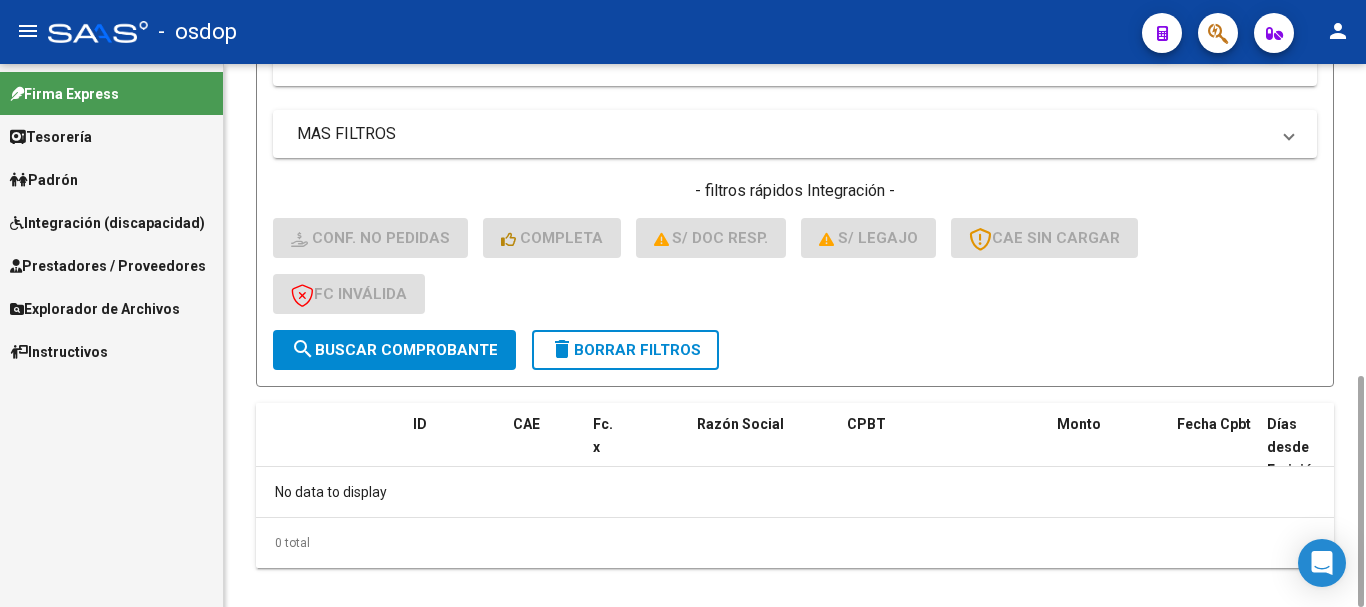 click on "delete  Borrar Filtros" 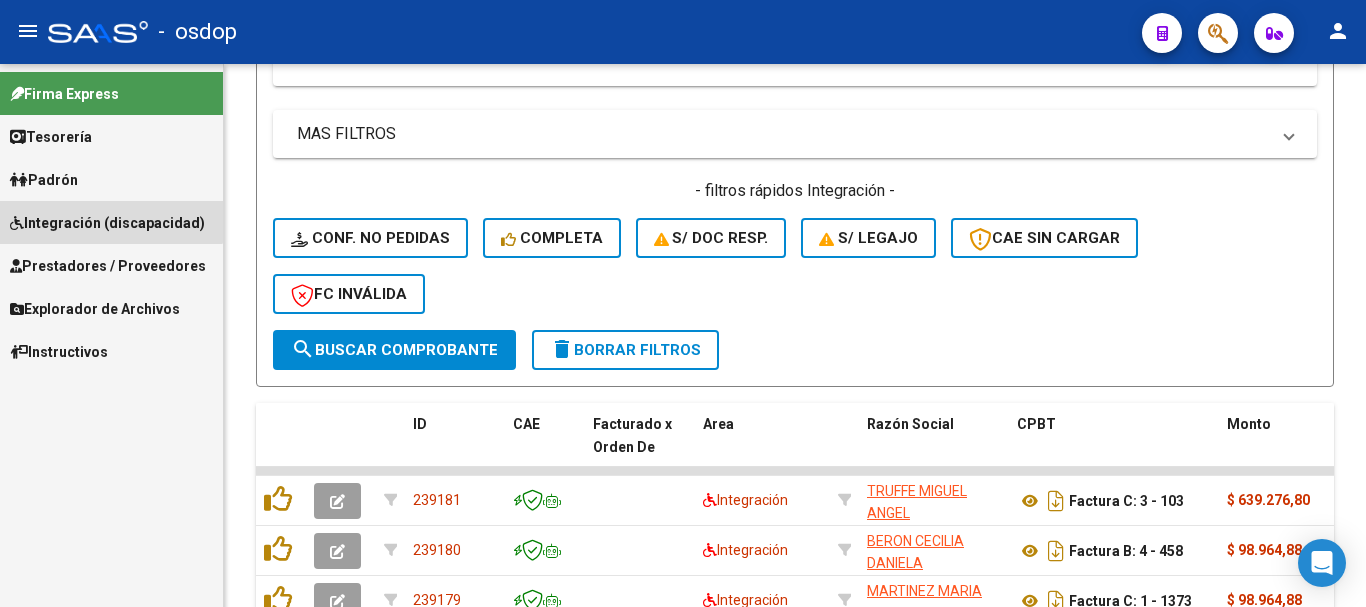 click on "Integración (discapacidad)" at bounding box center [111, 222] 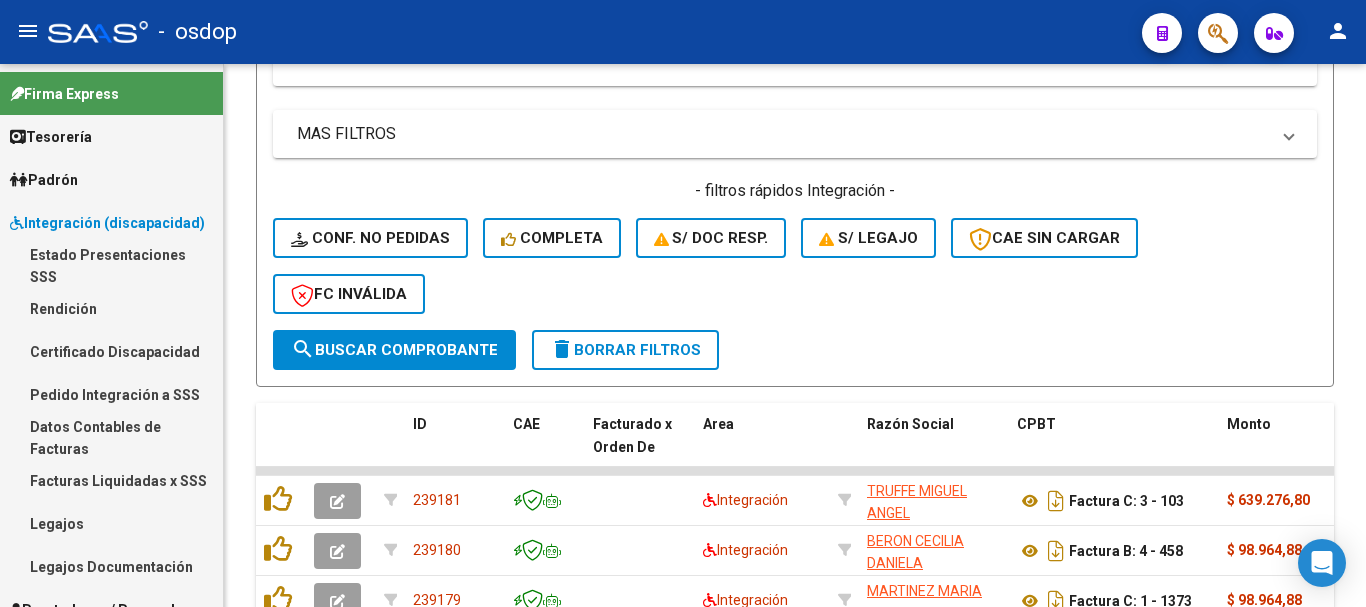 click on "Pedido Integración a SSS" at bounding box center [111, 394] 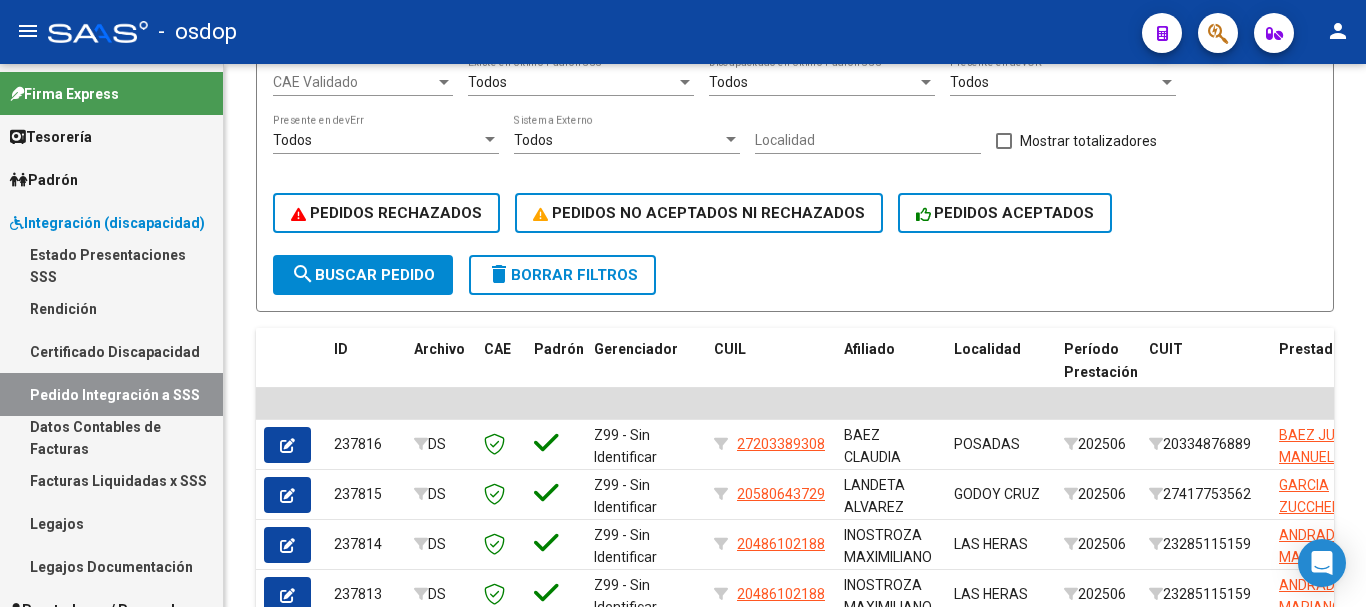 scroll, scrollTop: 0, scrollLeft: 0, axis: both 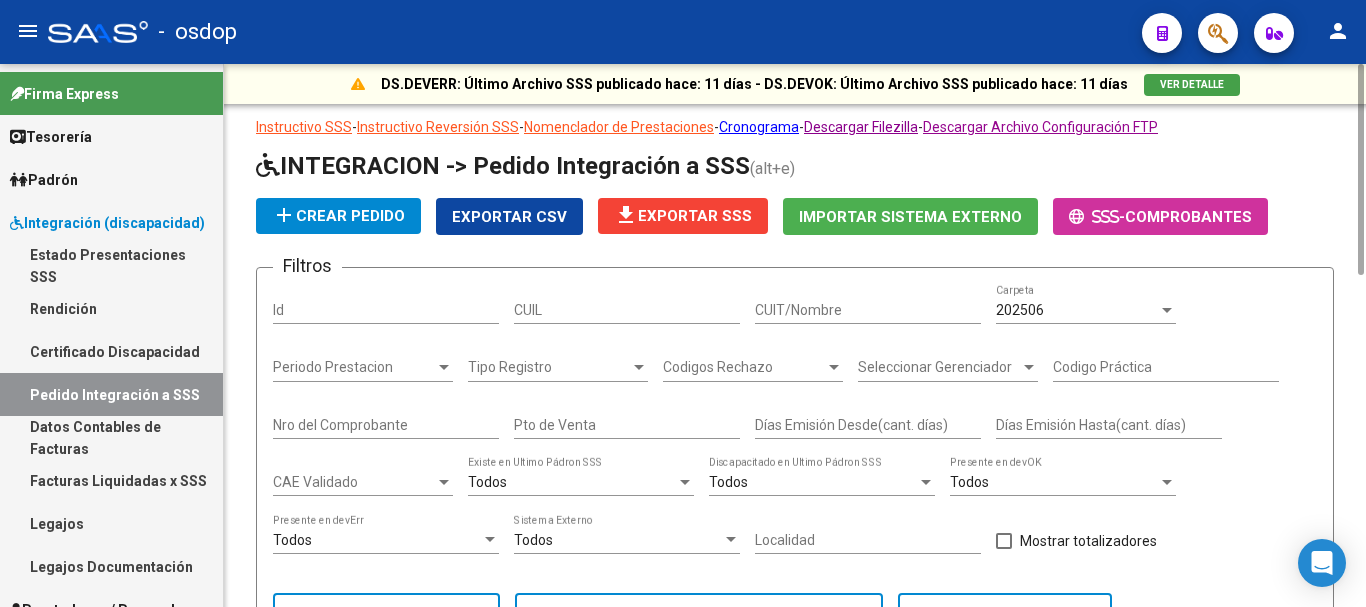 click on "CUIT/Nombre" at bounding box center [868, 310] 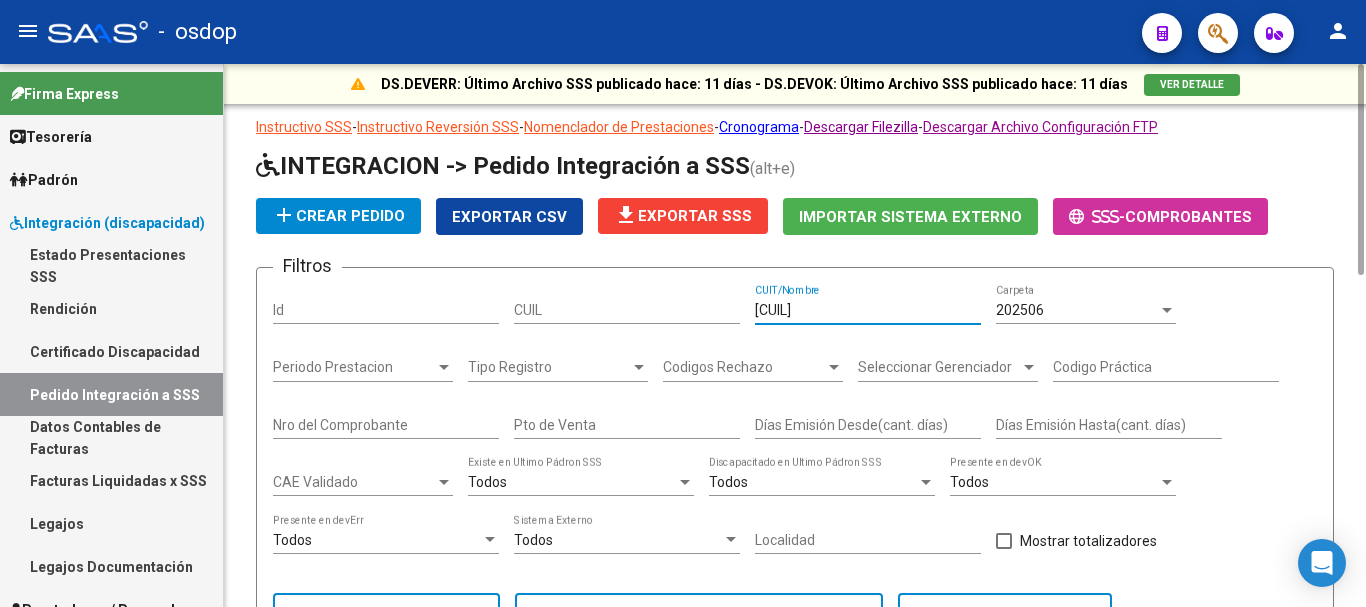 scroll, scrollTop: 450, scrollLeft: 0, axis: vertical 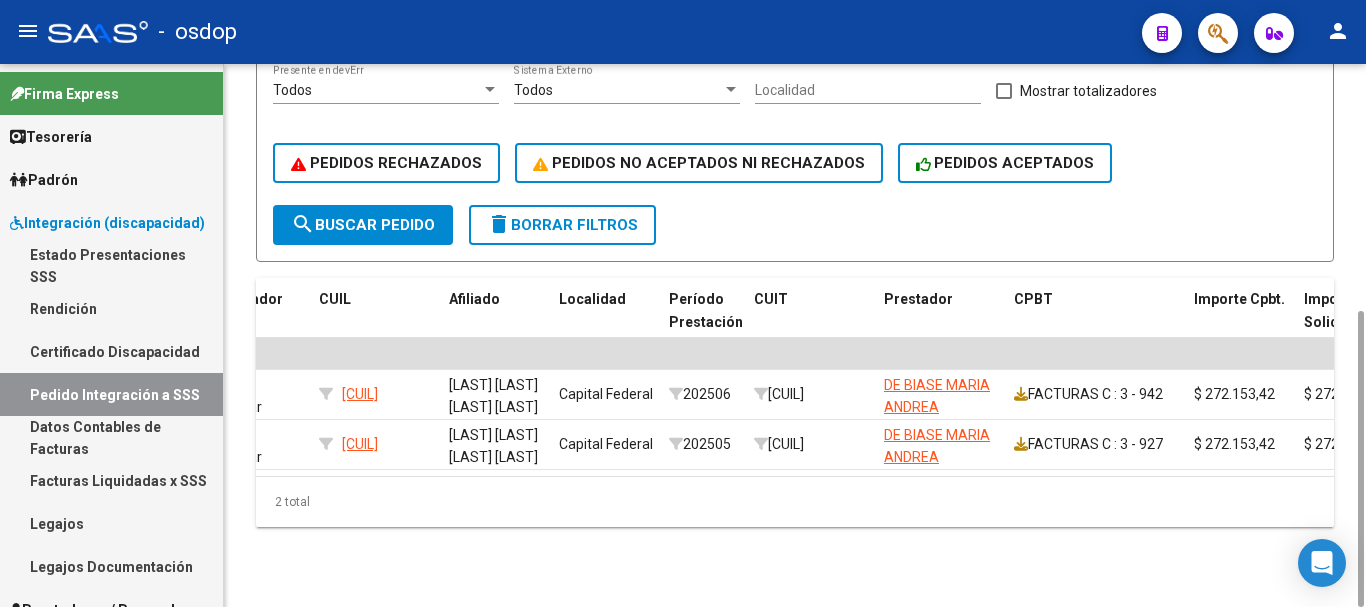 type on "27173319318" 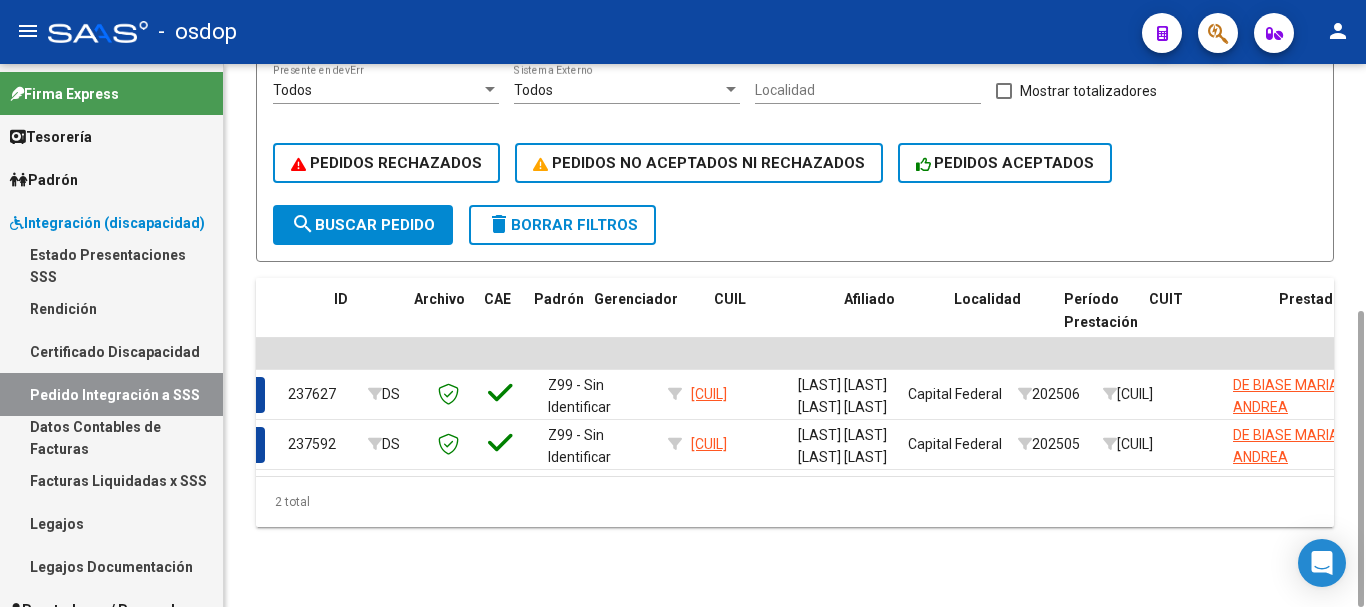scroll, scrollTop: 0, scrollLeft: 0, axis: both 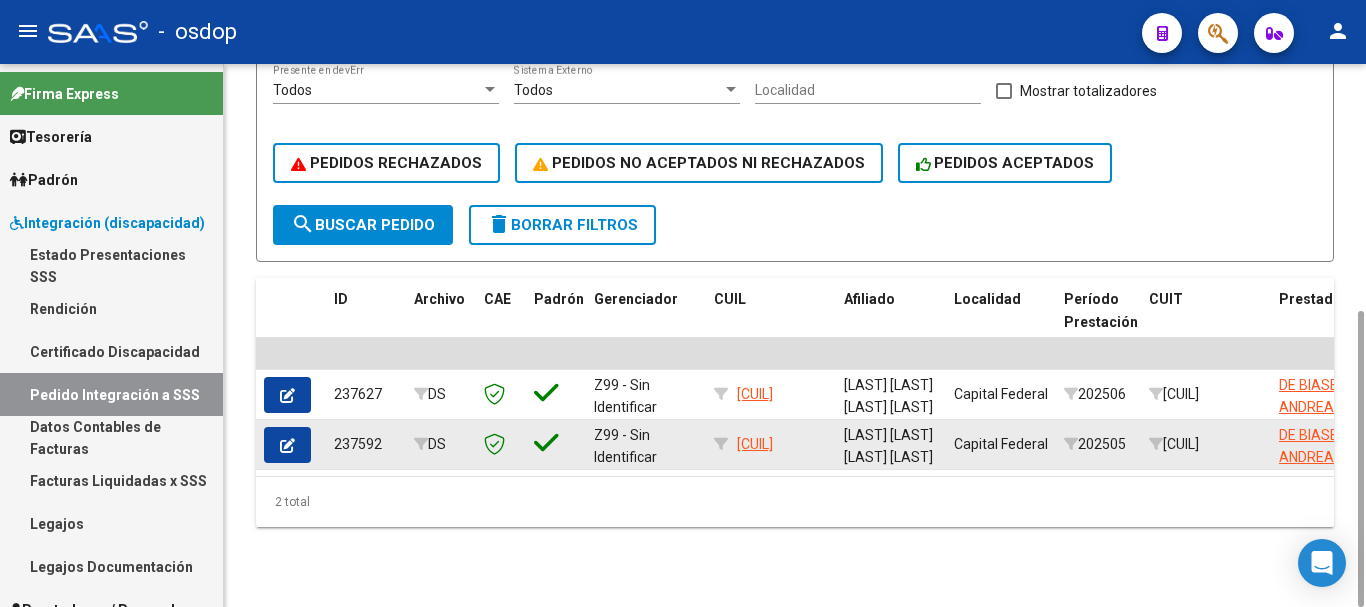 click 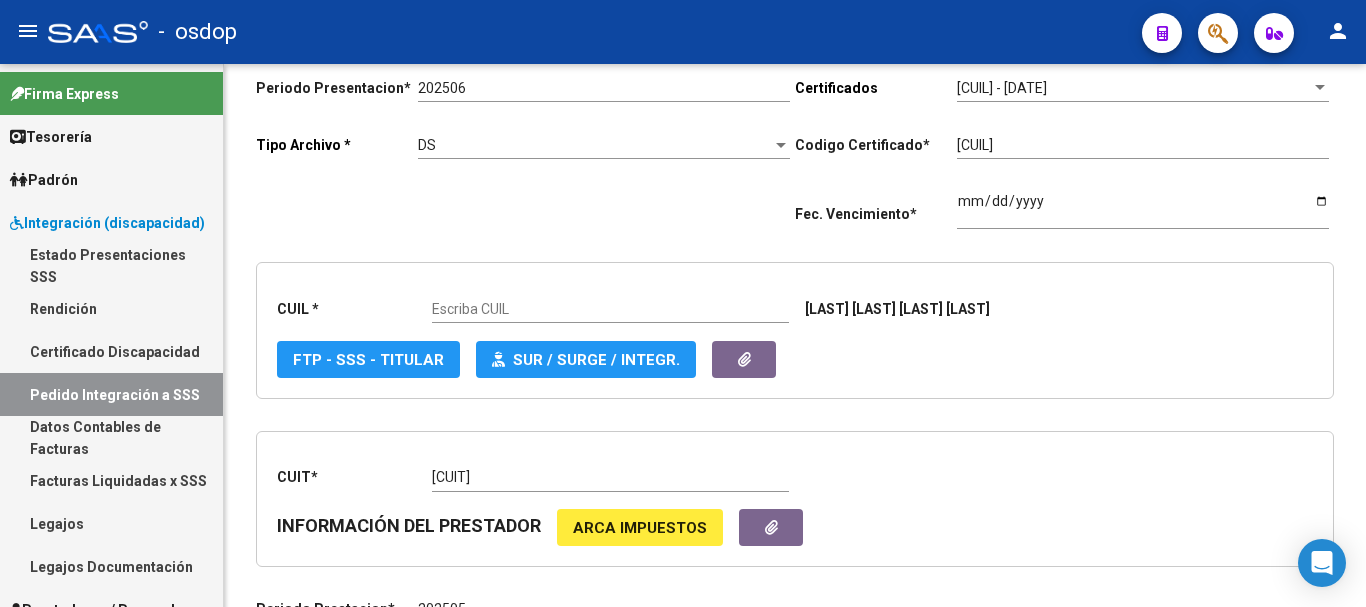 scroll, scrollTop: 146, scrollLeft: 0, axis: vertical 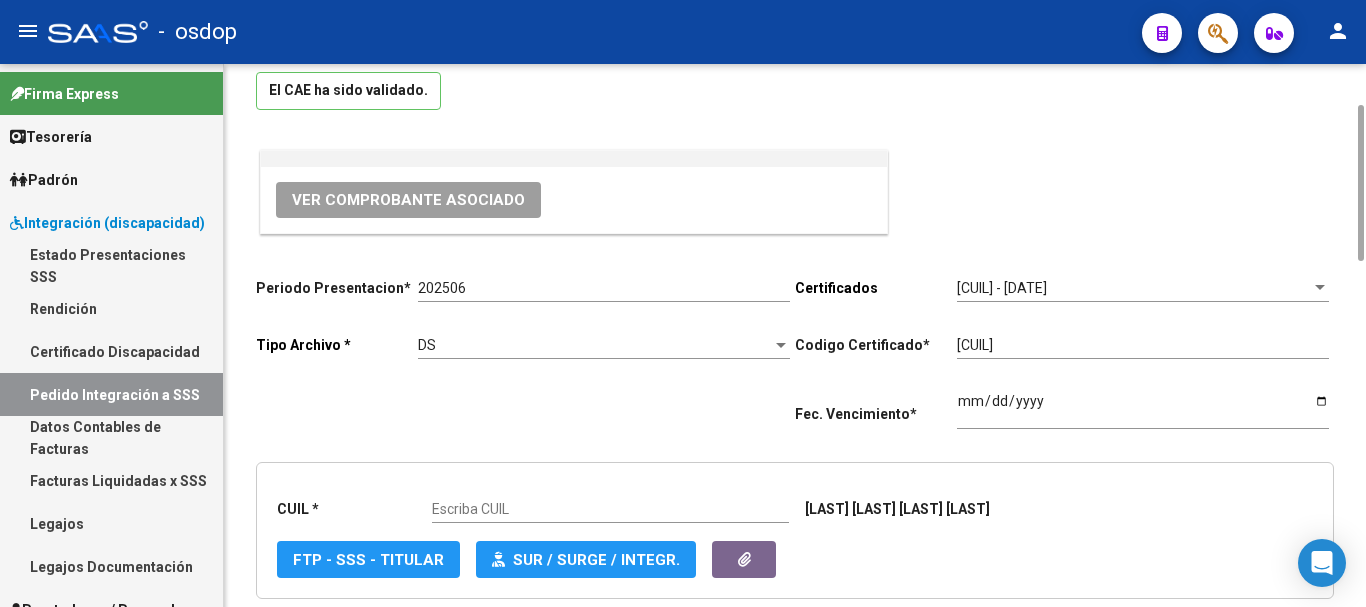 type on "27956231170" 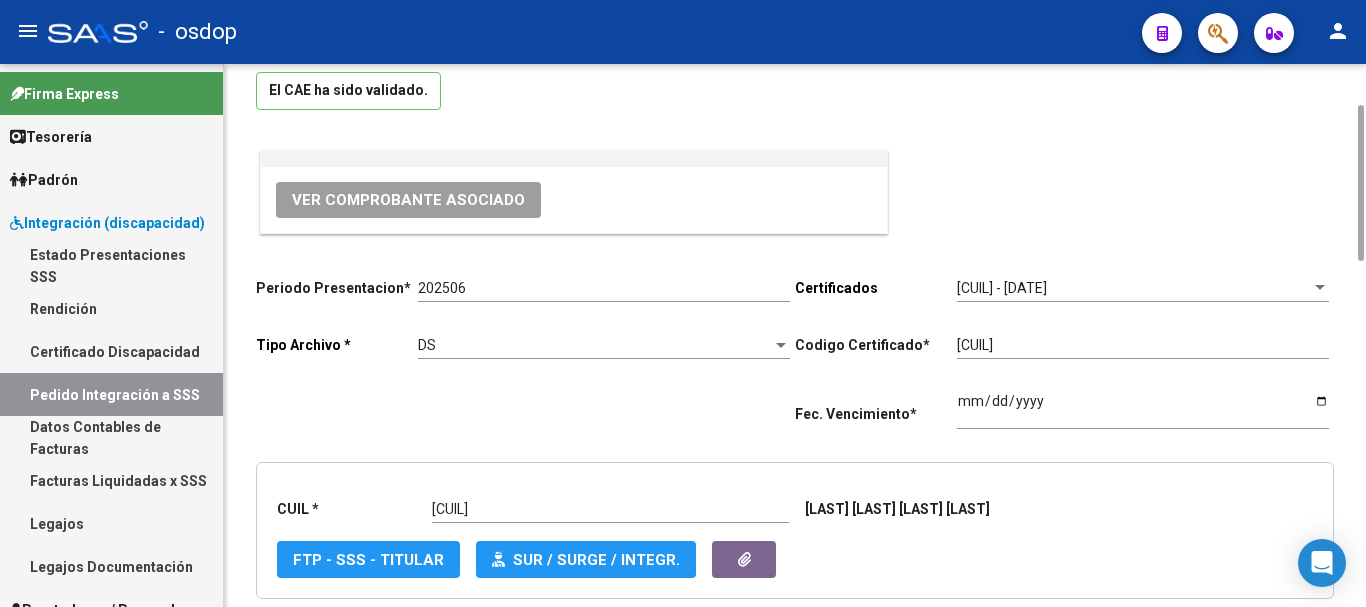 scroll, scrollTop: 0, scrollLeft: 0, axis: both 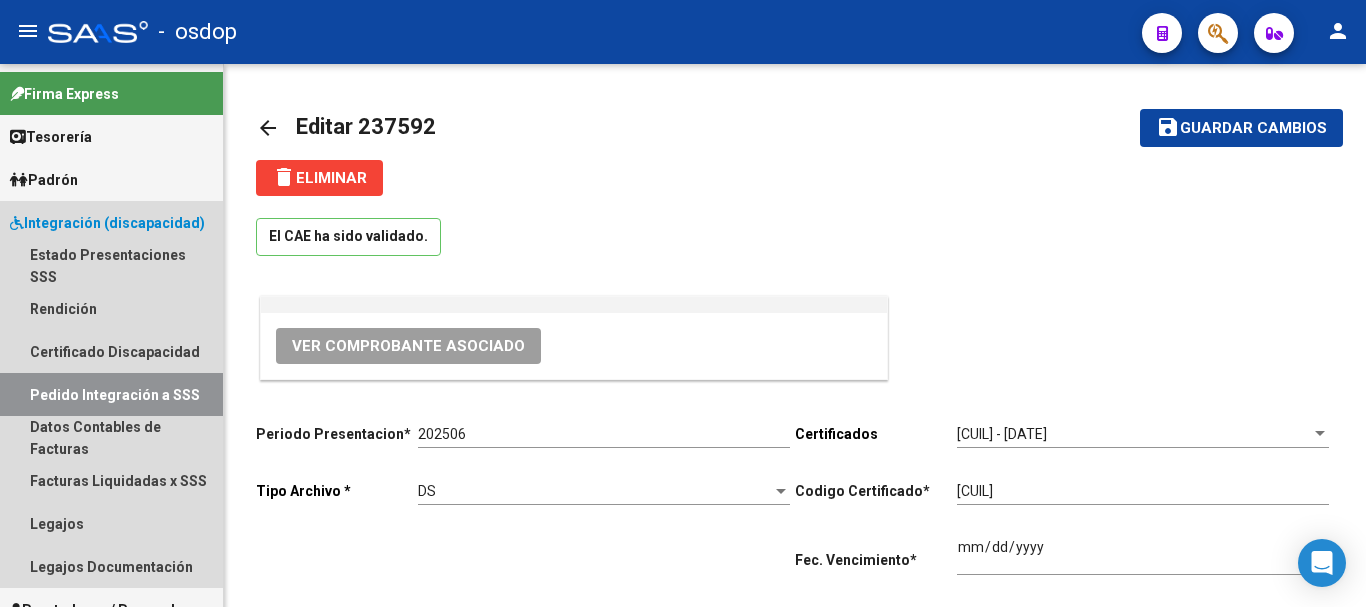 click on "Integración (discapacidad)" at bounding box center [107, 223] 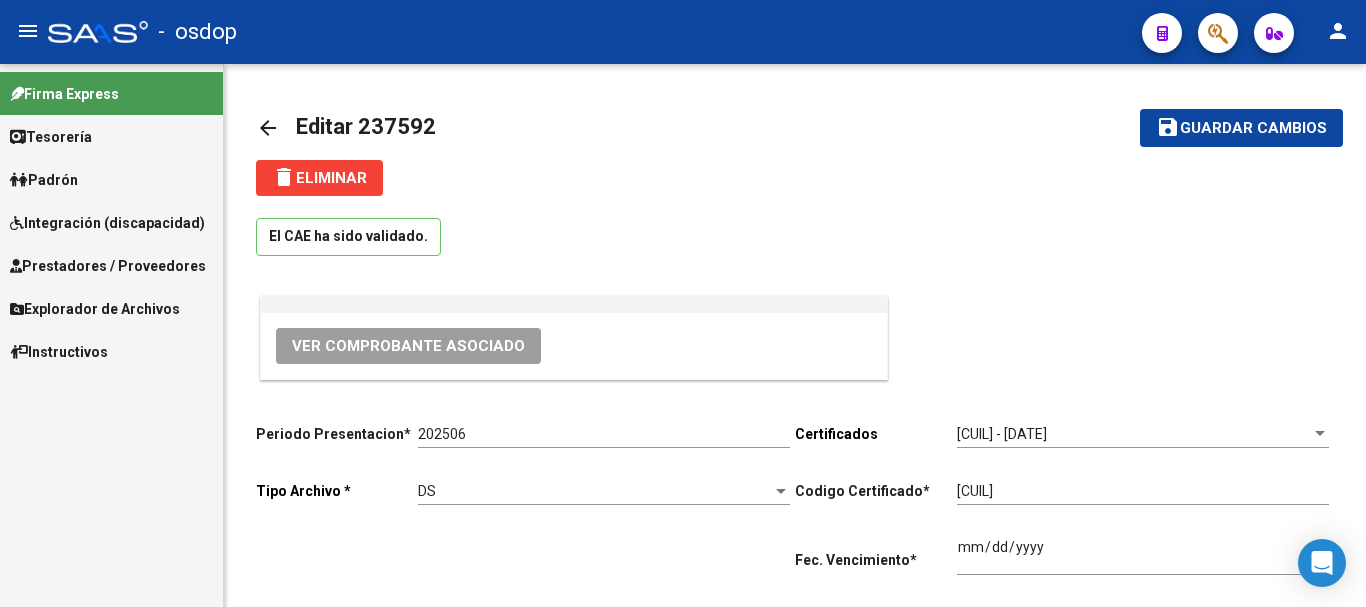 click on "Prestadores / Proveedores" at bounding box center (108, 266) 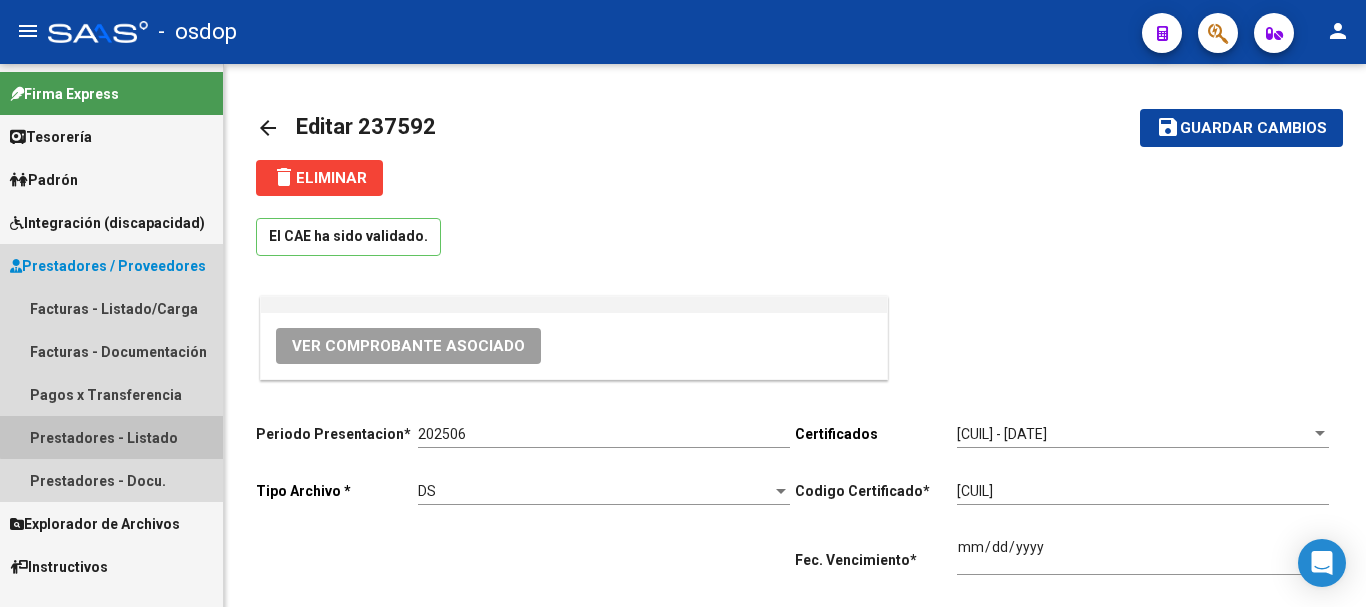 click on "Prestadores - Listado" at bounding box center (111, 437) 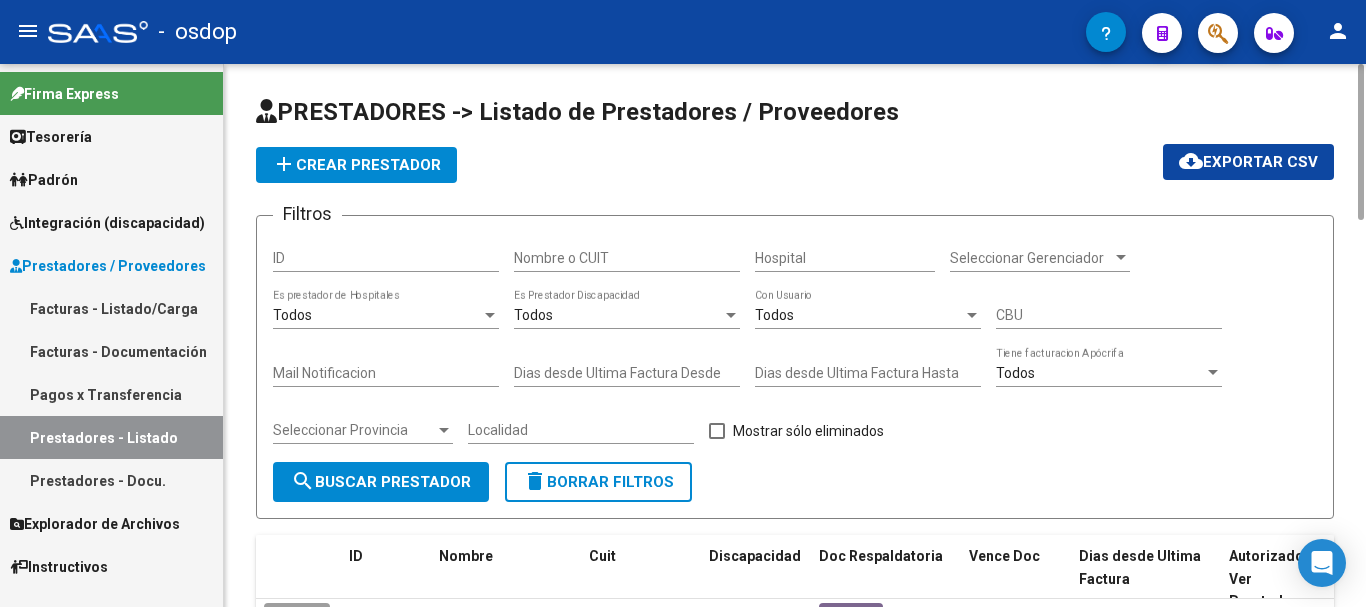 click on "Nombre o CUIT" at bounding box center (627, 258) 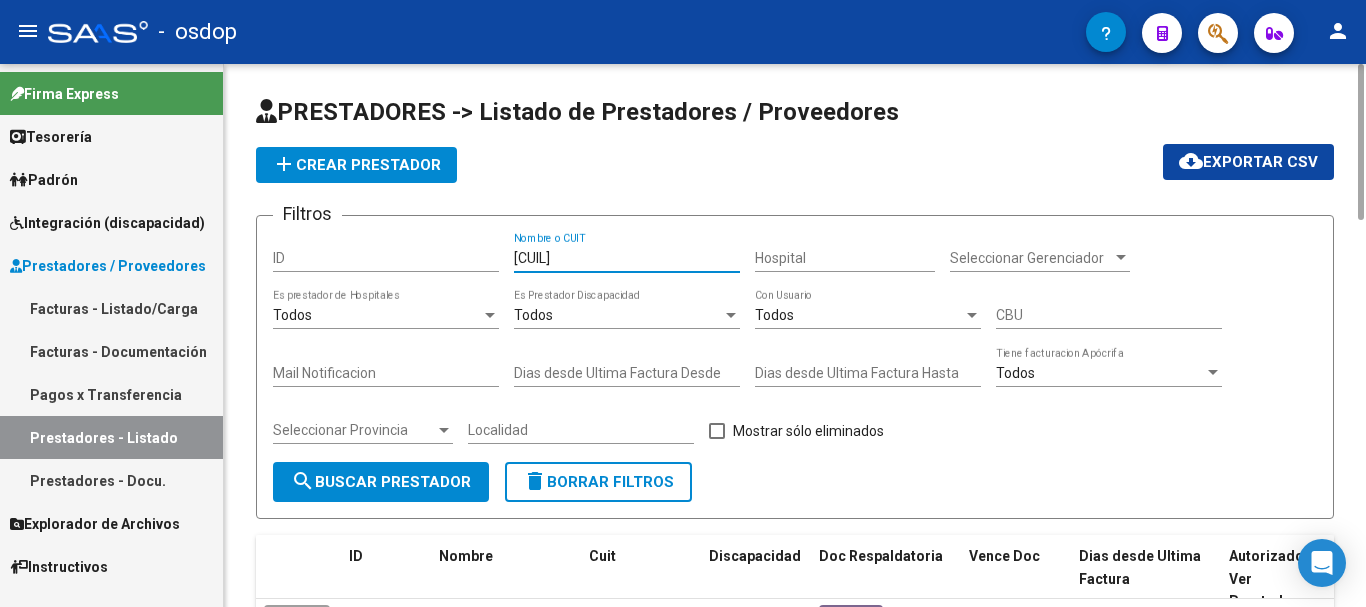 scroll, scrollTop: 179, scrollLeft: 0, axis: vertical 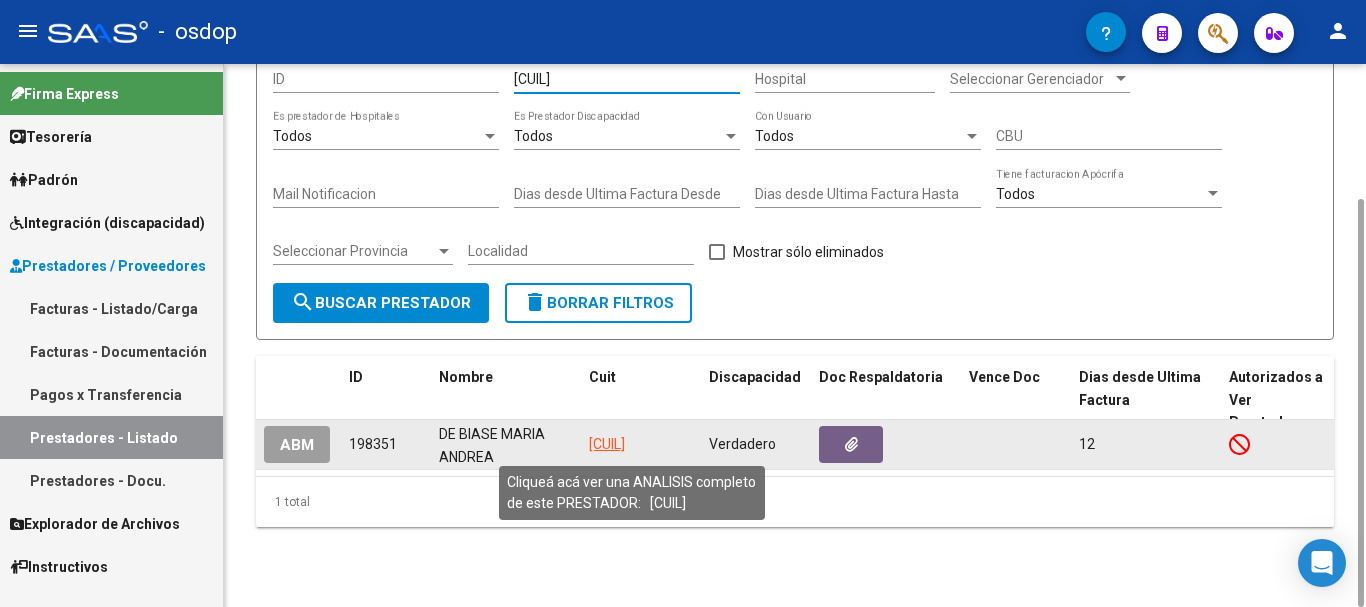 type on "27173319318" 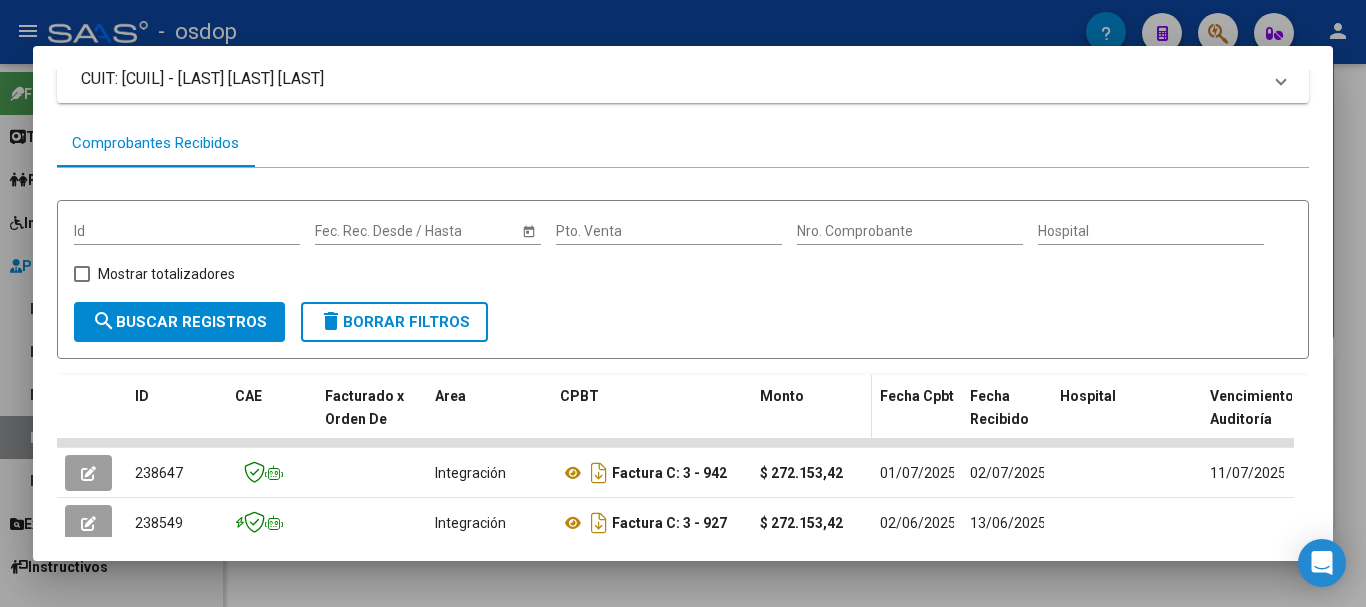 scroll, scrollTop: 439, scrollLeft: 0, axis: vertical 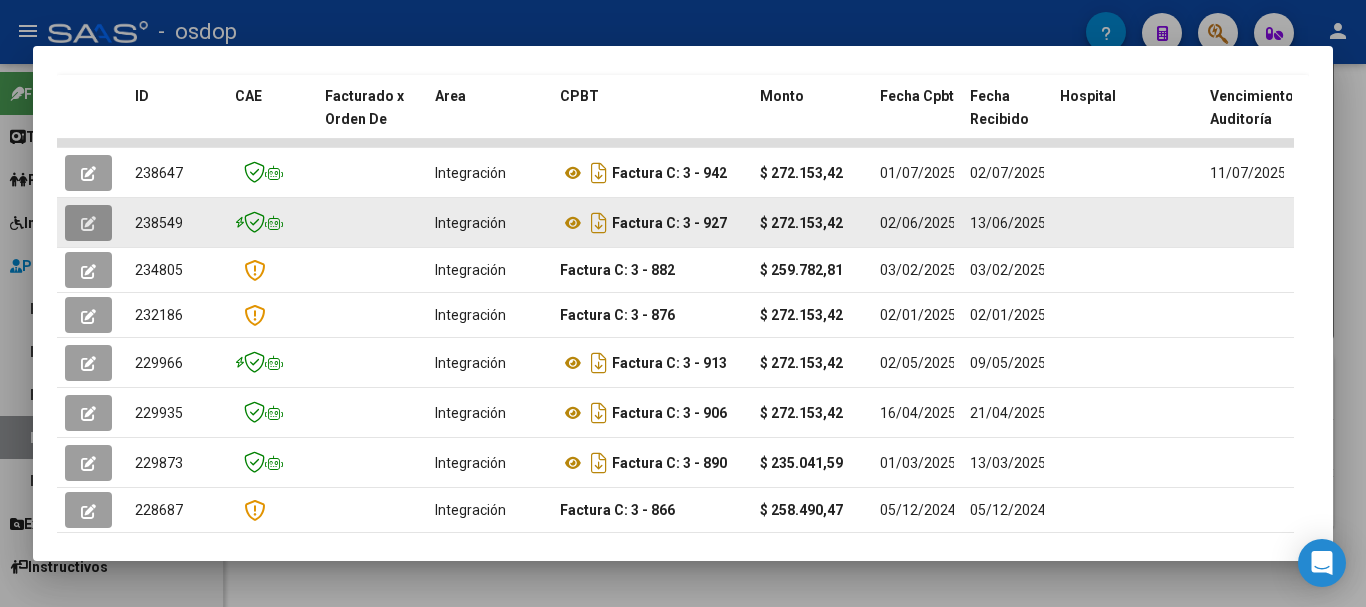 click 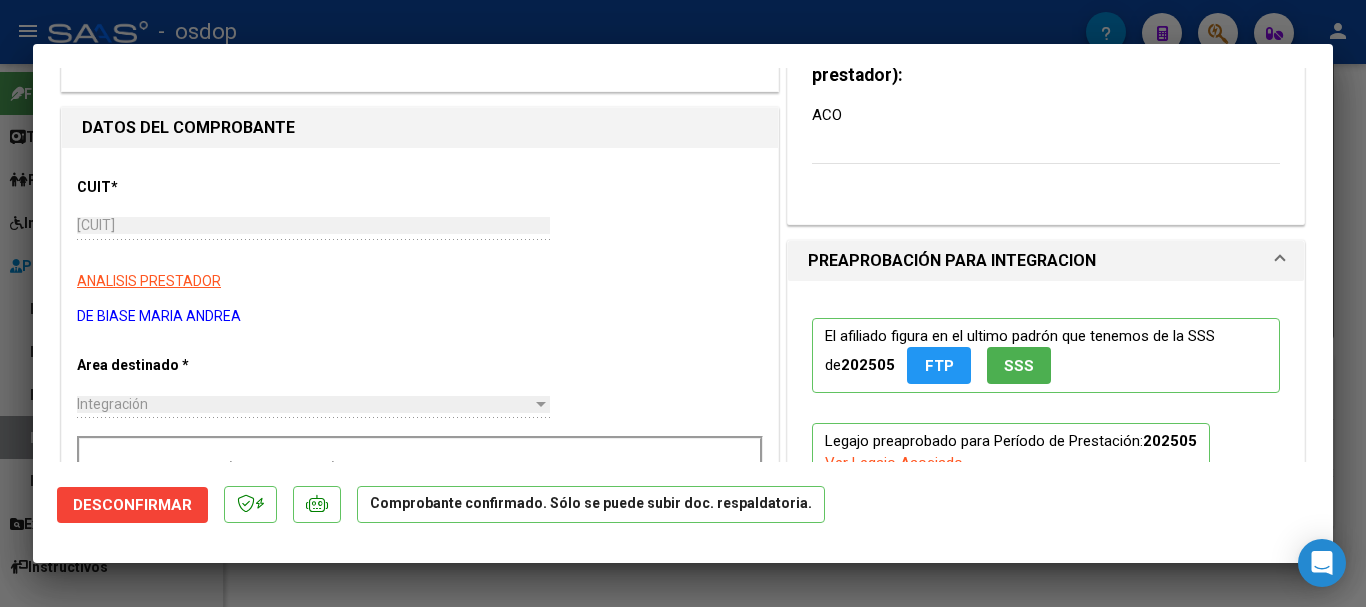 scroll, scrollTop: 200, scrollLeft: 0, axis: vertical 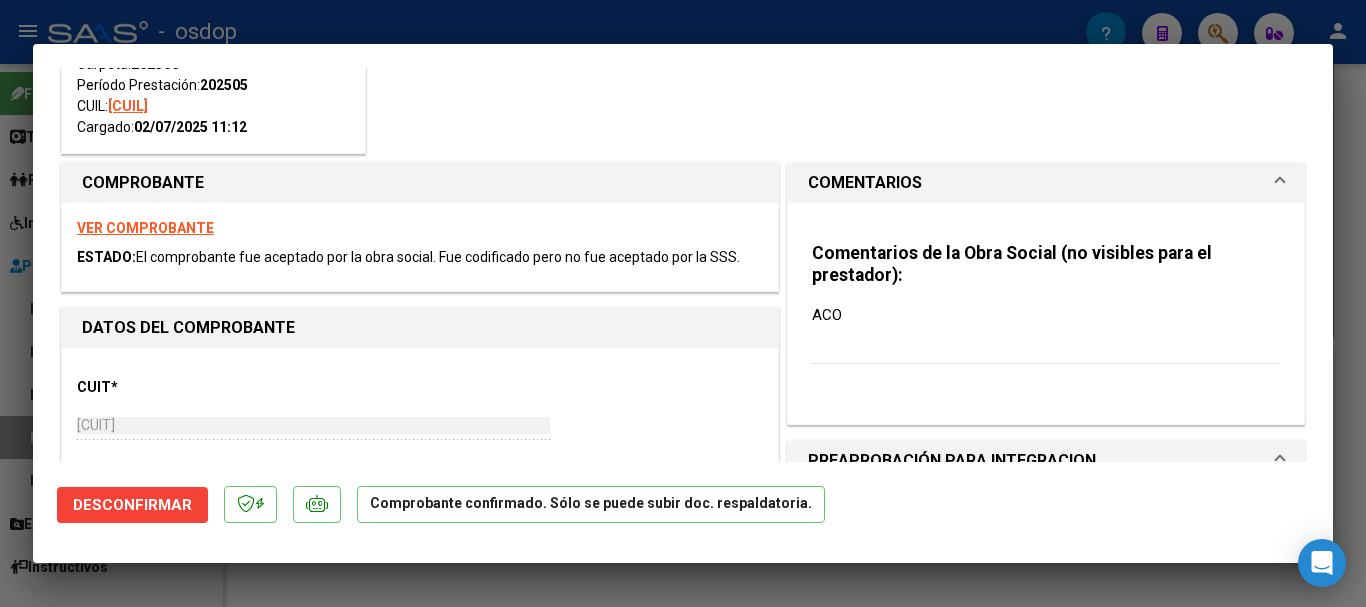 click at bounding box center (683, 303) 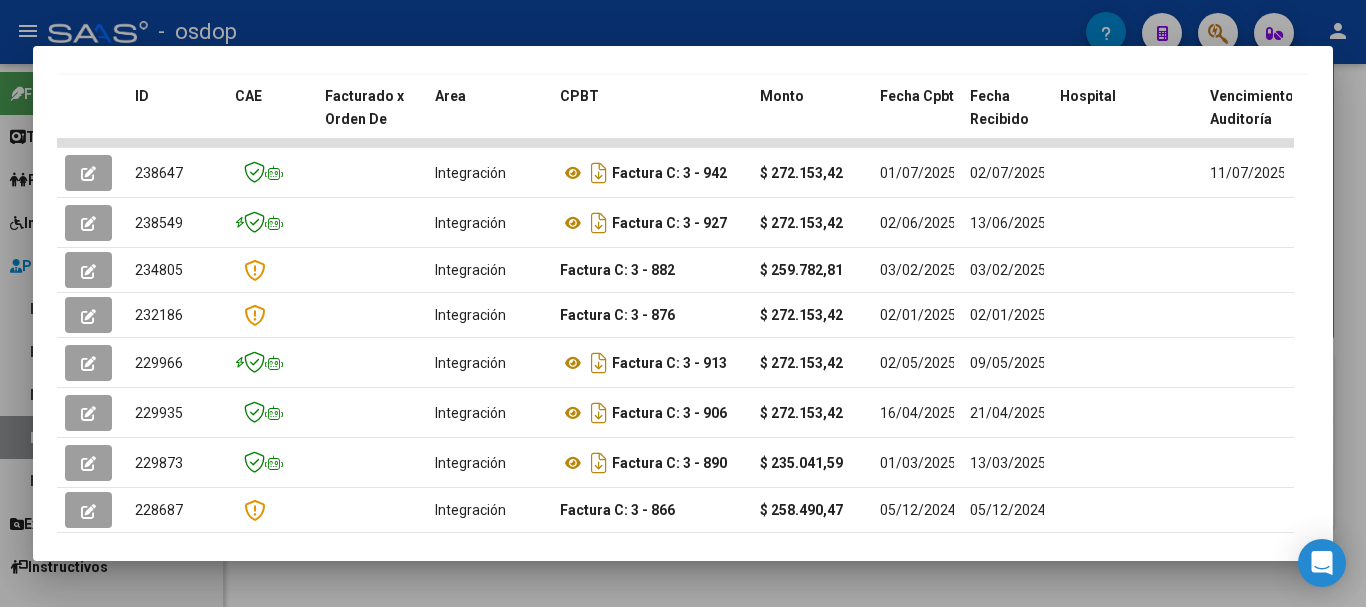 scroll, scrollTop: 339, scrollLeft: 0, axis: vertical 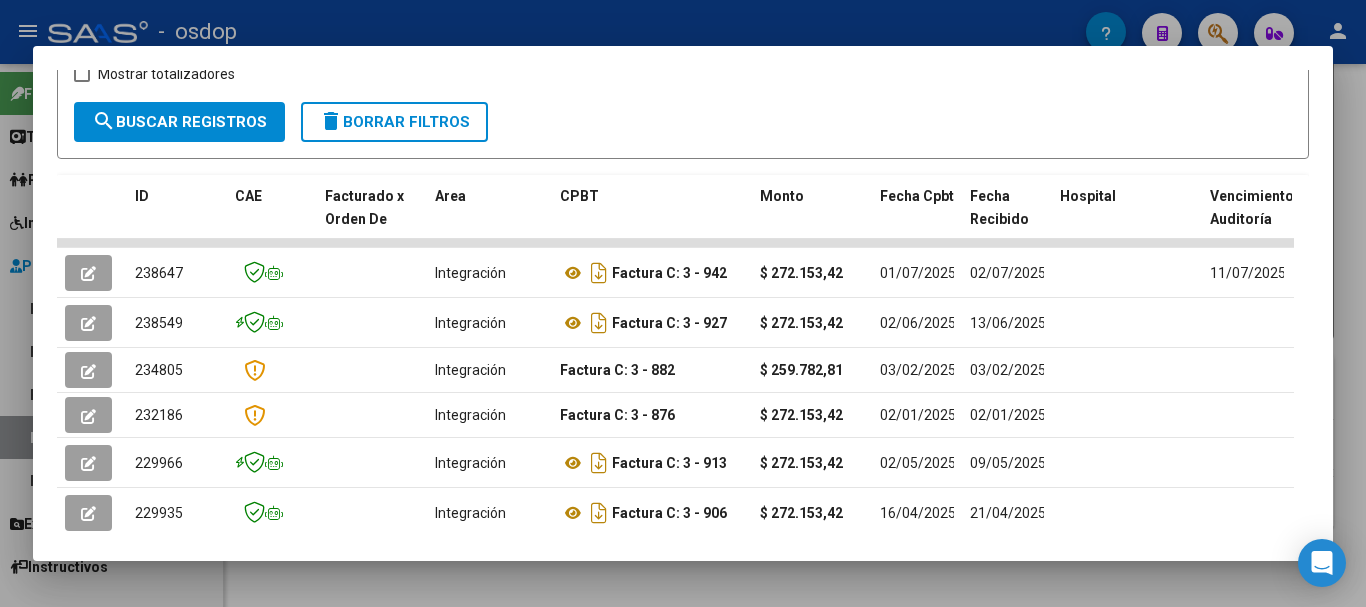 click at bounding box center (683, 303) 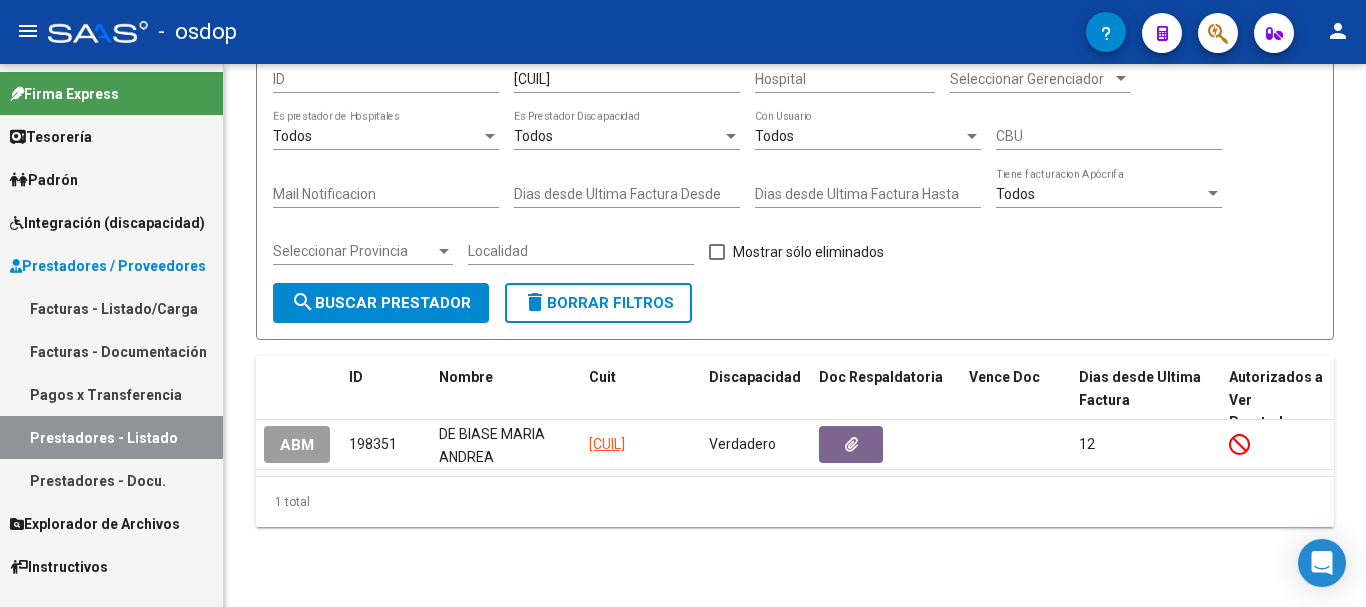 click on "Integración (discapacidad)" at bounding box center [107, 223] 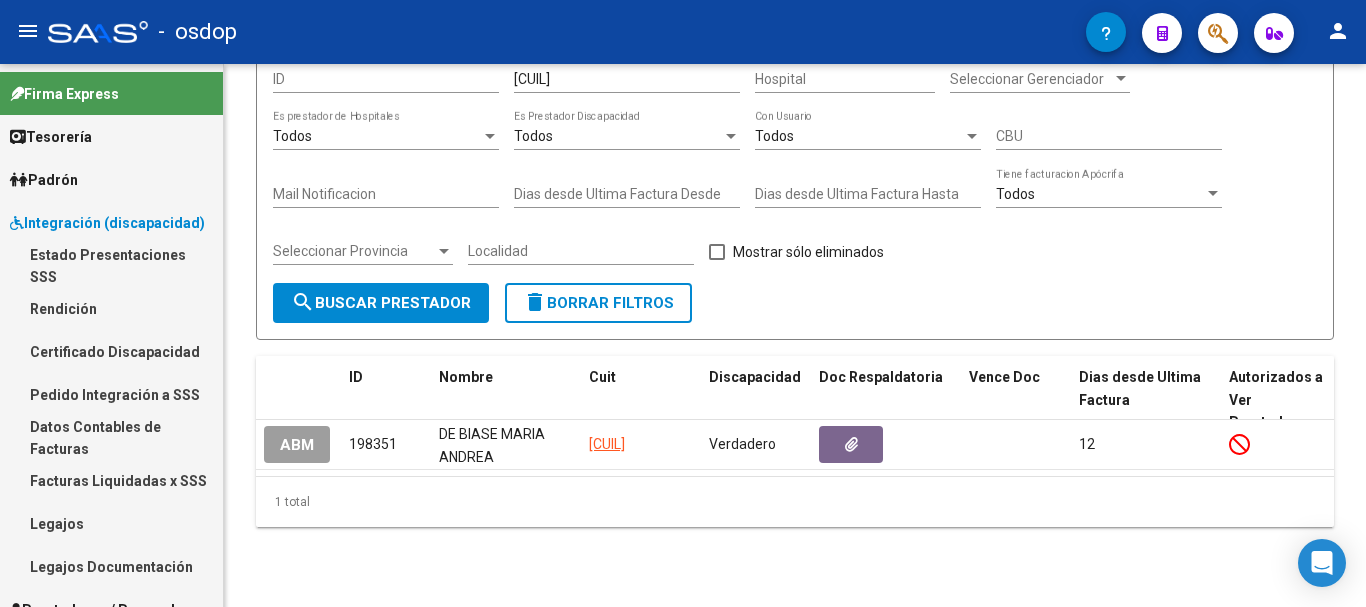 click on "Pedido Integración a SSS" at bounding box center [111, 394] 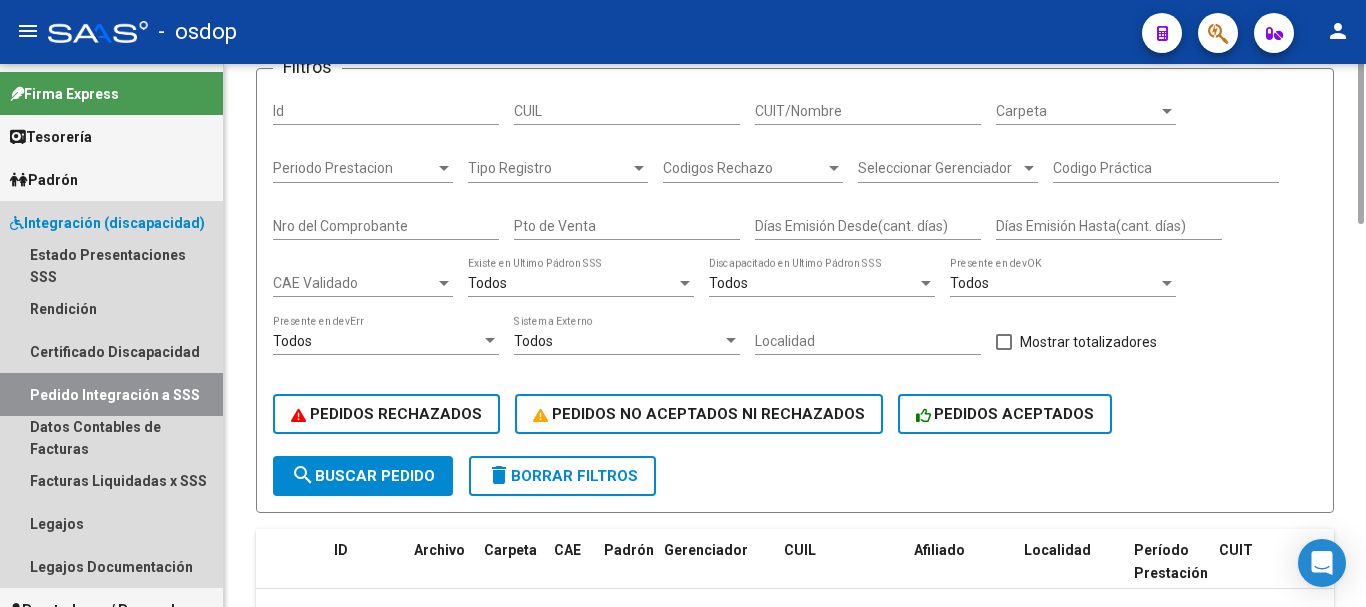 scroll, scrollTop: 0, scrollLeft: 0, axis: both 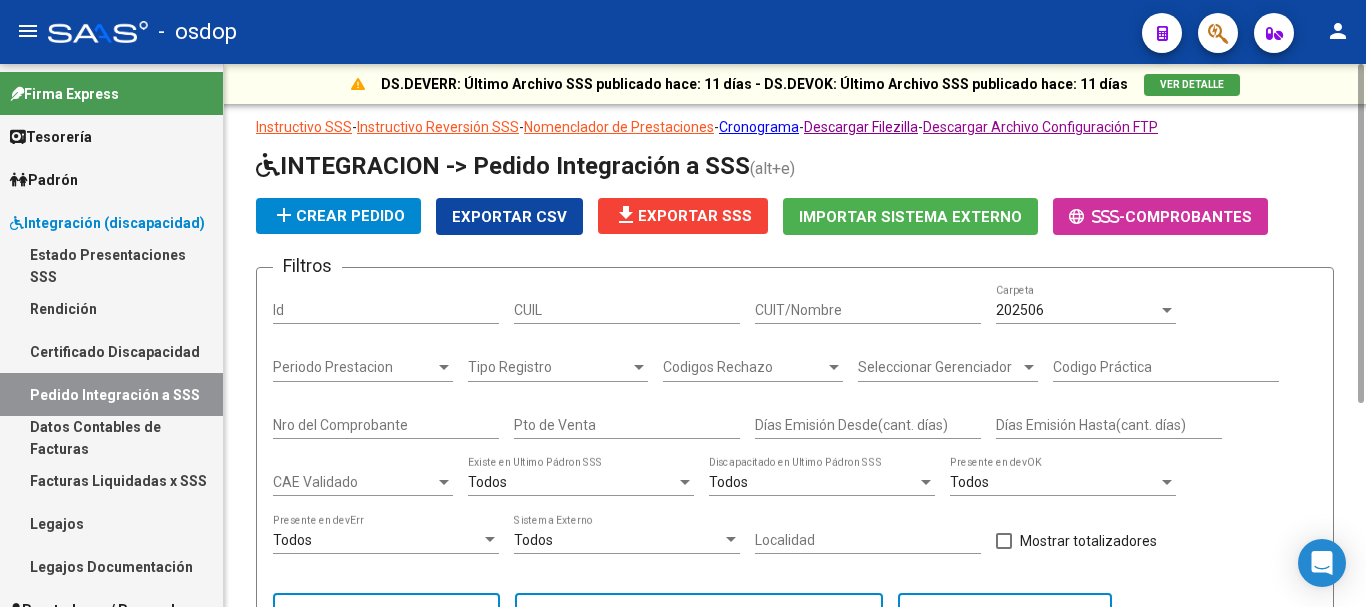 click on "CUIT/Nombre" at bounding box center (868, 310) 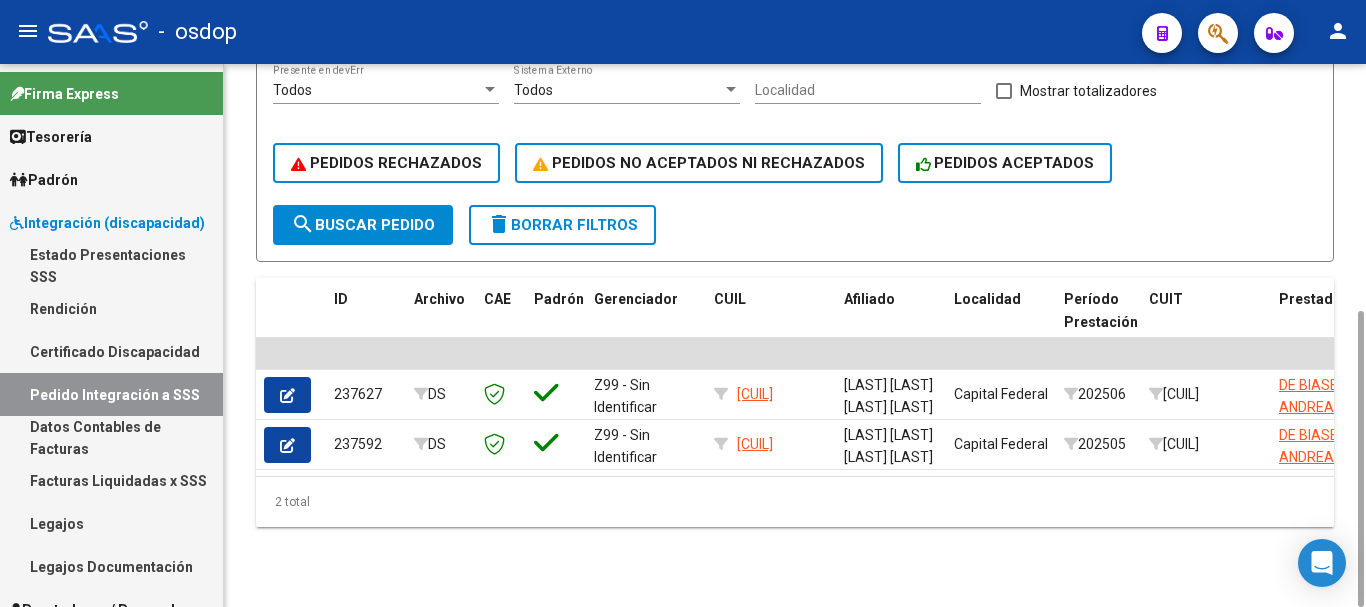 scroll, scrollTop: 50, scrollLeft: 0, axis: vertical 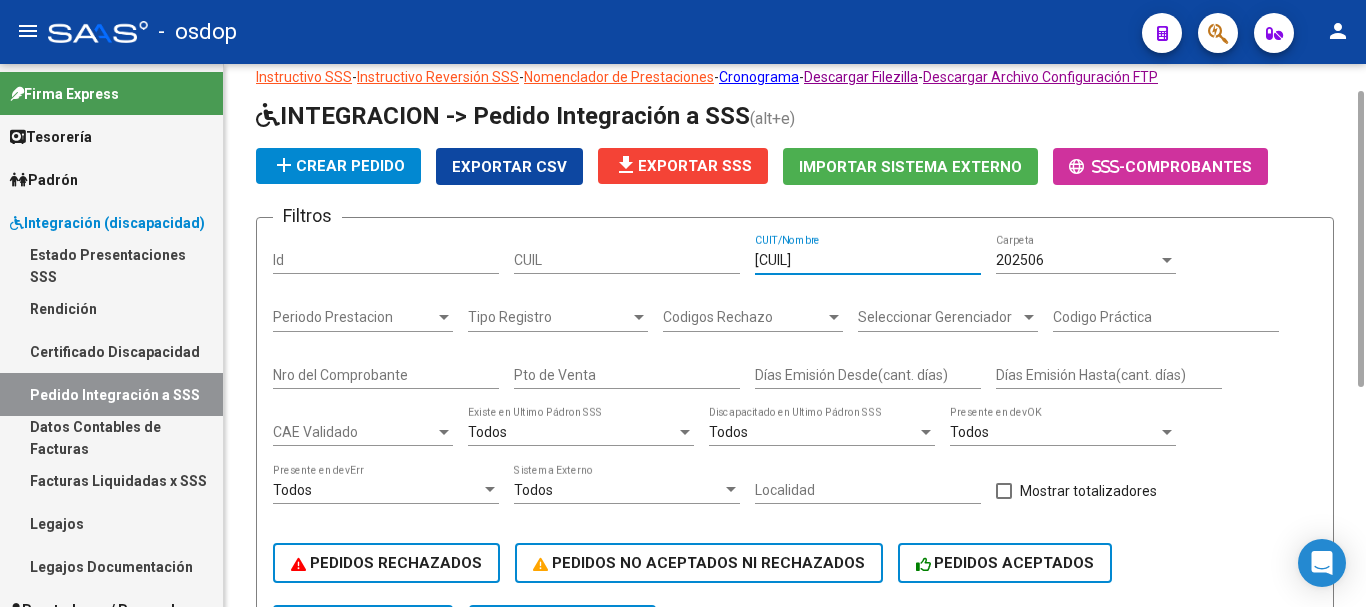 type on "27173319318" 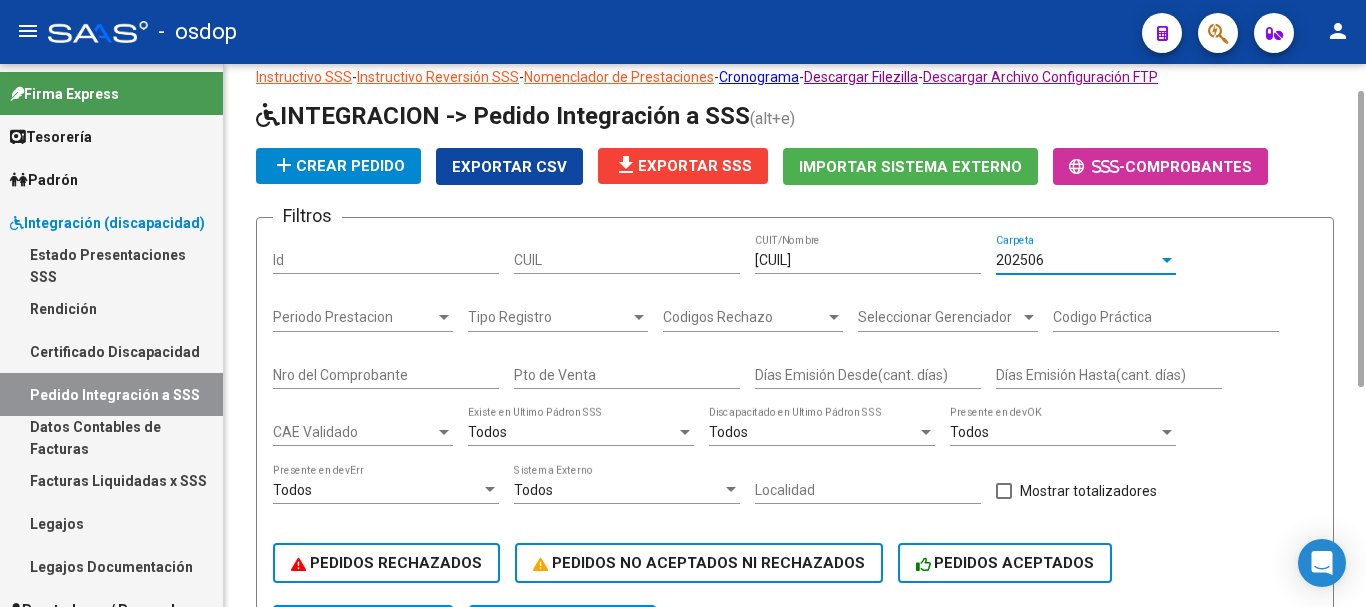 click on "202506" at bounding box center [1077, 260] 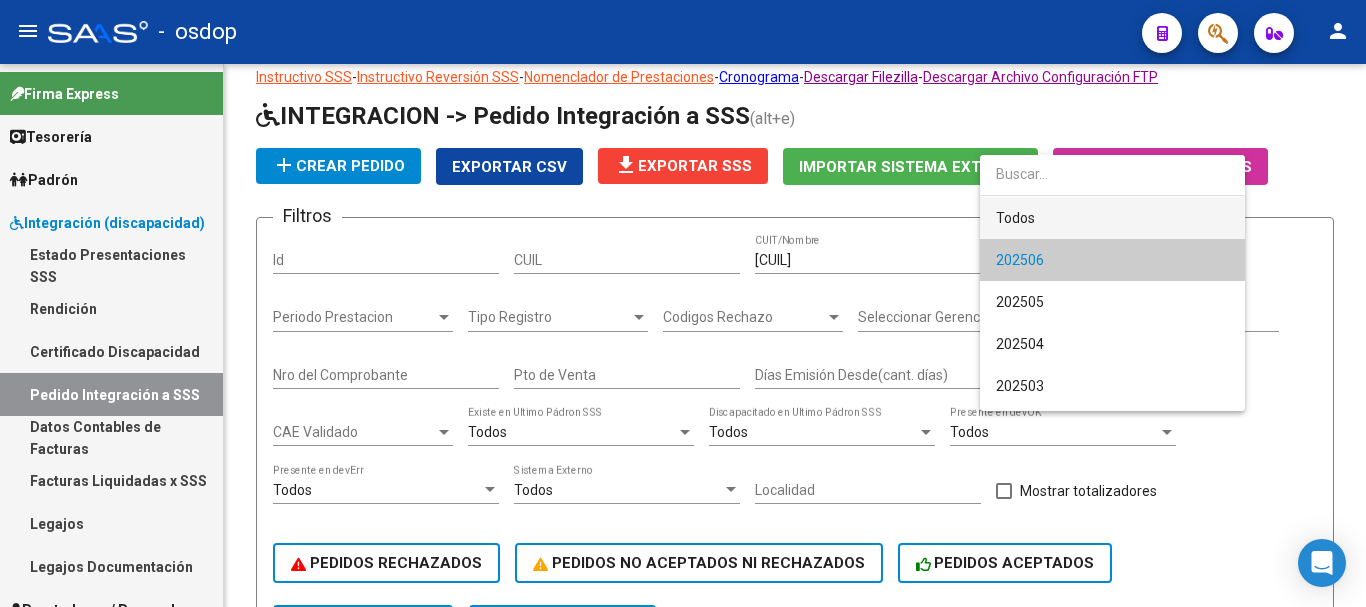 click on "Todos" at bounding box center (1112, 218) 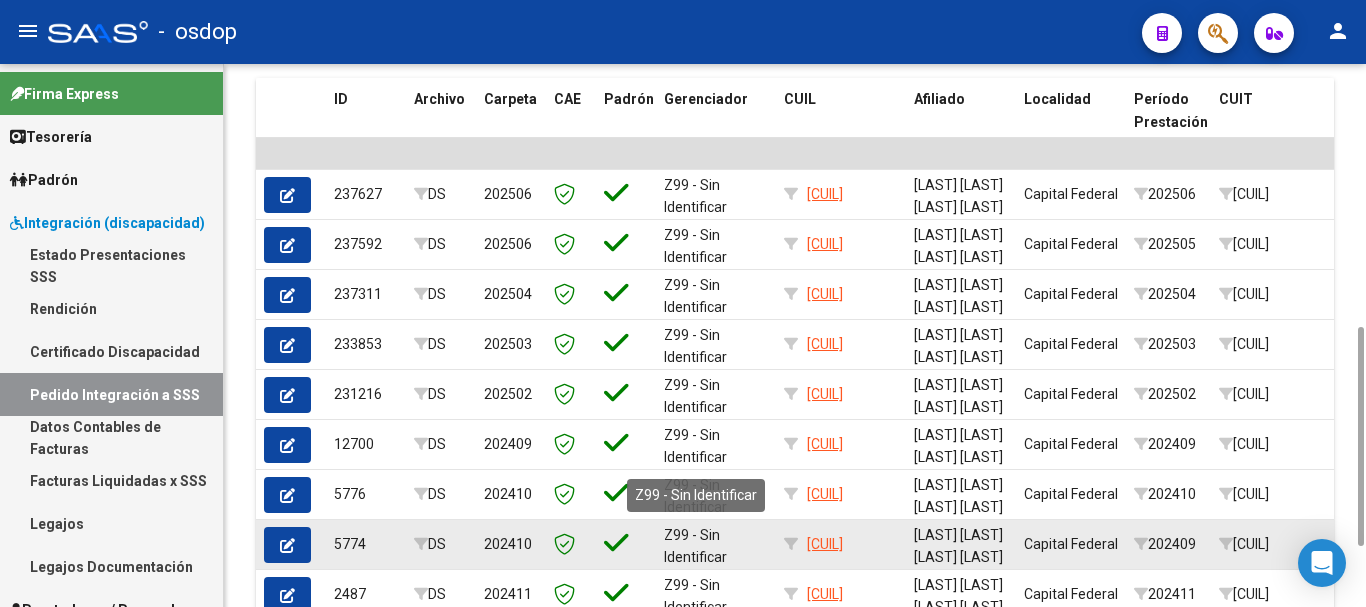 scroll, scrollTop: 800, scrollLeft: 0, axis: vertical 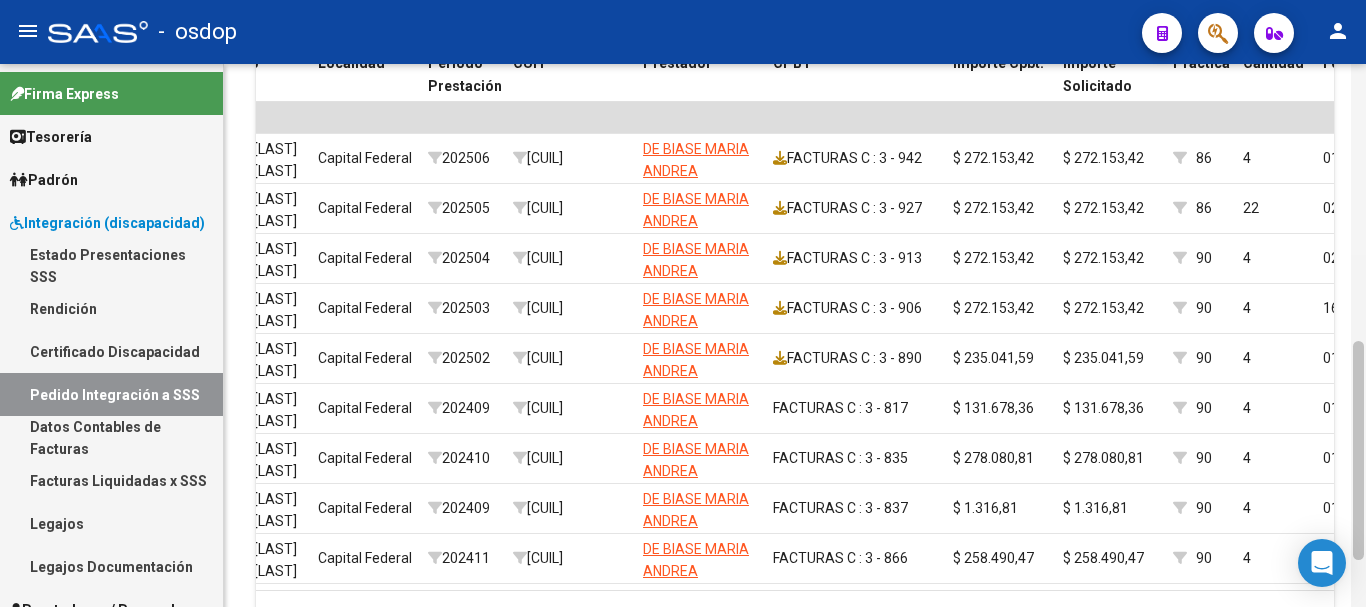 drag, startPoint x: 1361, startPoint y: 352, endPoint x: 1359, endPoint y: 379, distance: 27.073973 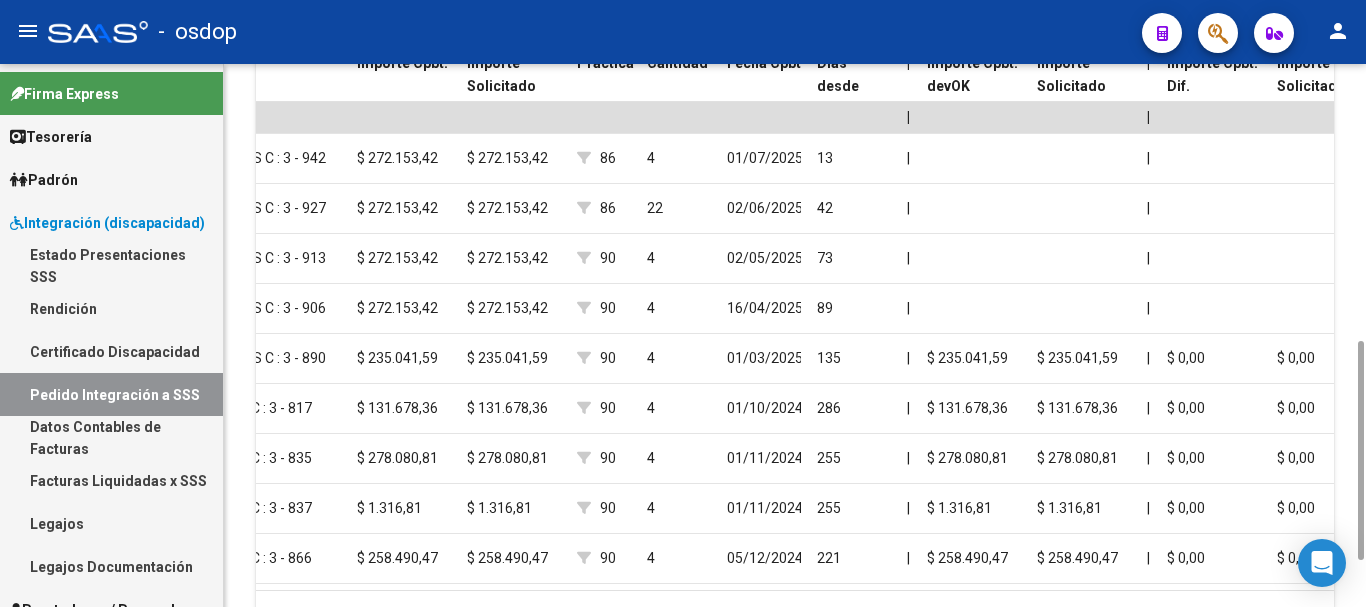 scroll, scrollTop: 0, scrollLeft: 1312, axis: horizontal 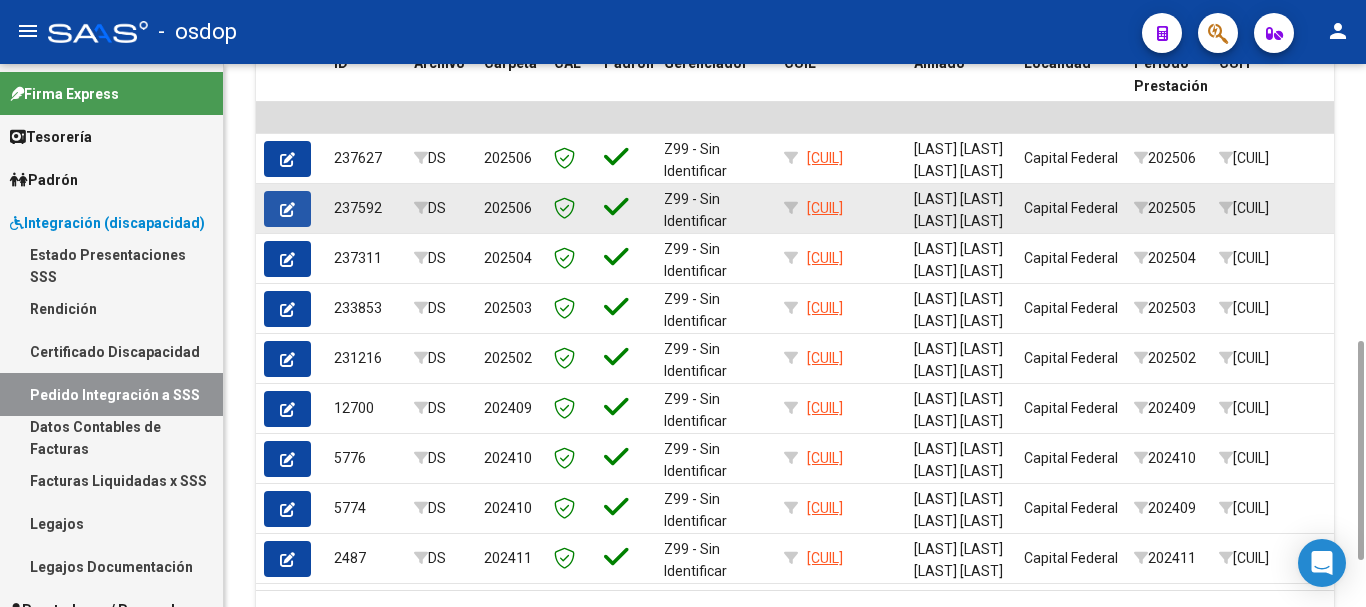 click 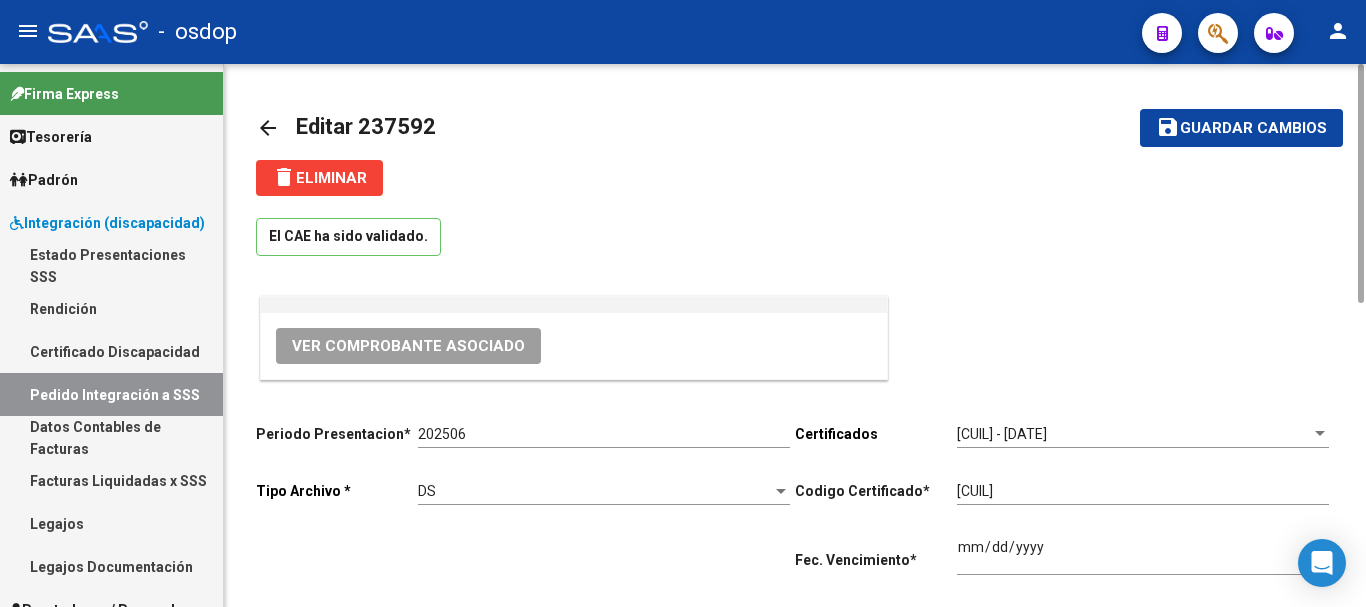 type on "27956231170" 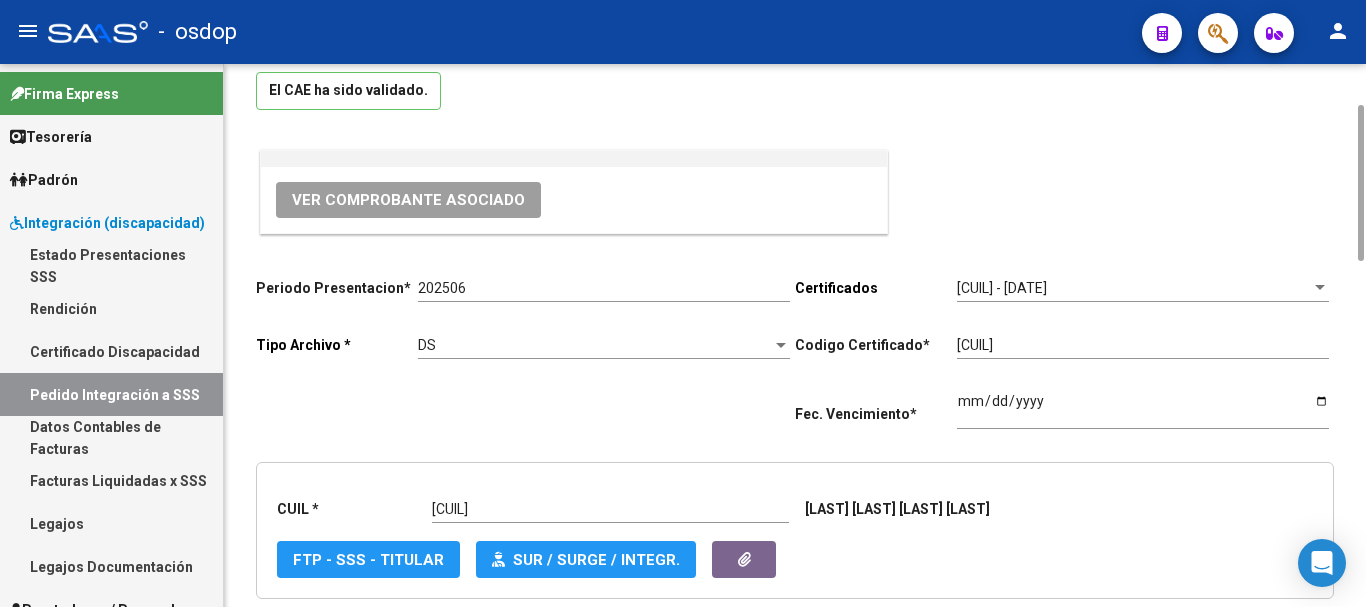 scroll, scrollTop: 0, scrollLeft: 0, axis: both 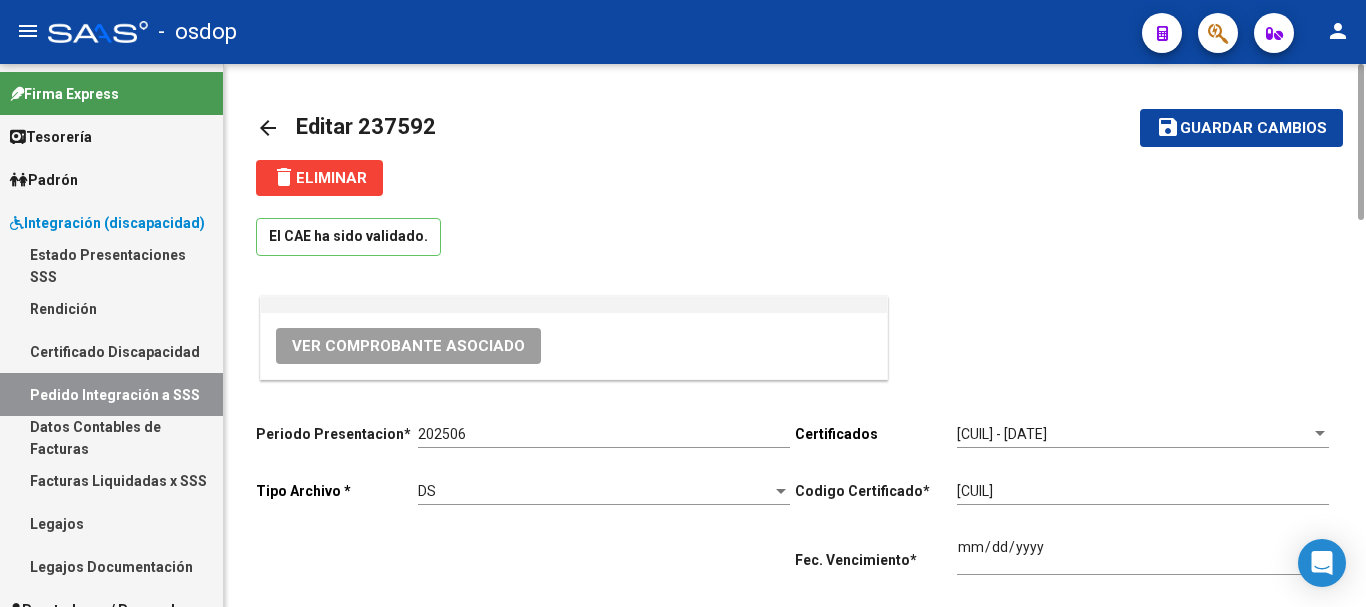 click on "arrow_back" 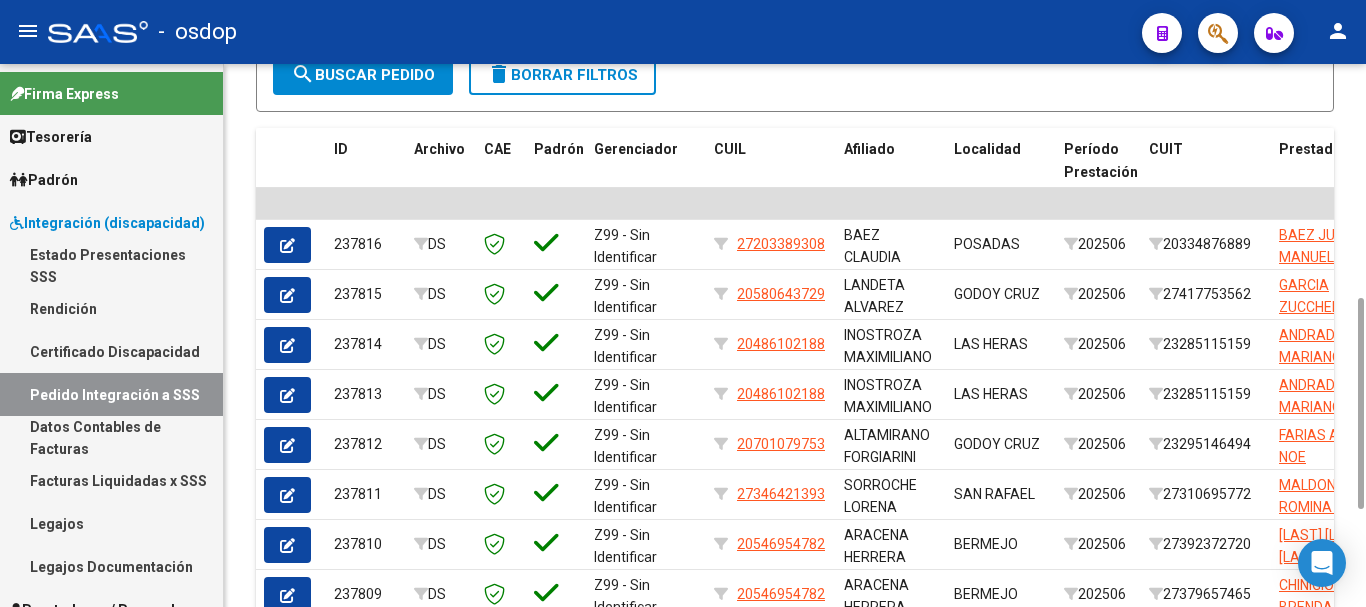 scroll, scrollTop: 0, scrollLeft: 0, axis: both 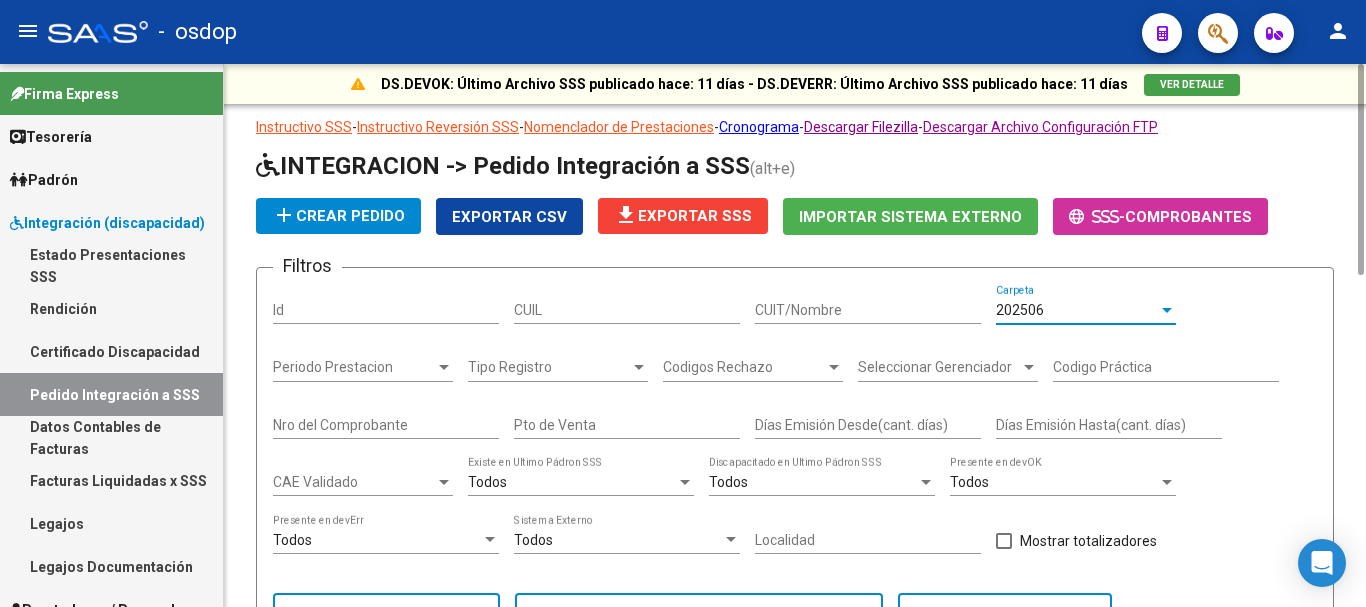 click on "202506" at bounding box center (1077, 310) 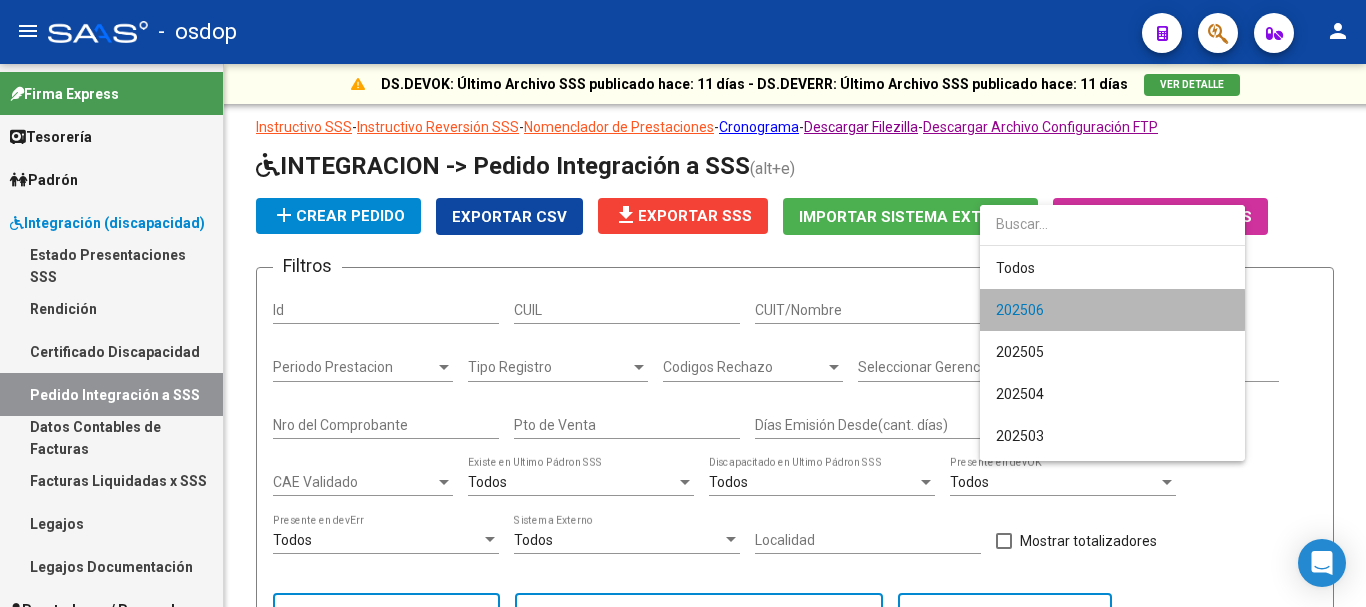 click on "202506" at bounding box center [1112, 310] 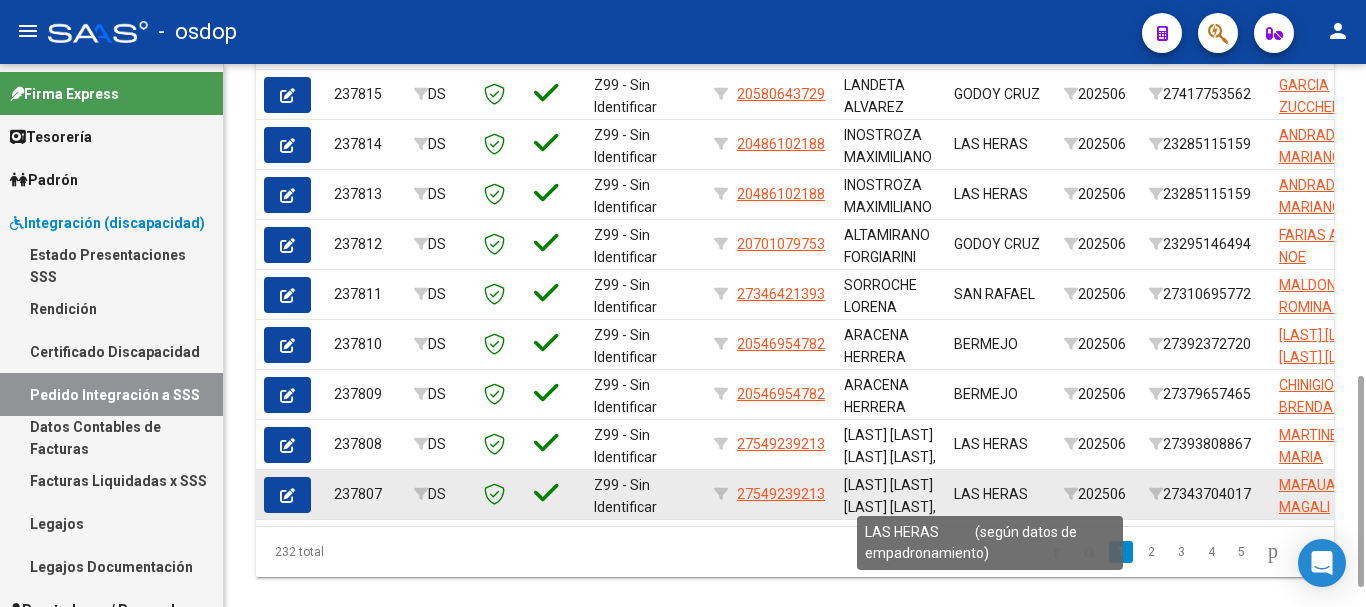 scroll, scrollTop: 400, scrollLeft: 0, axis: vertical 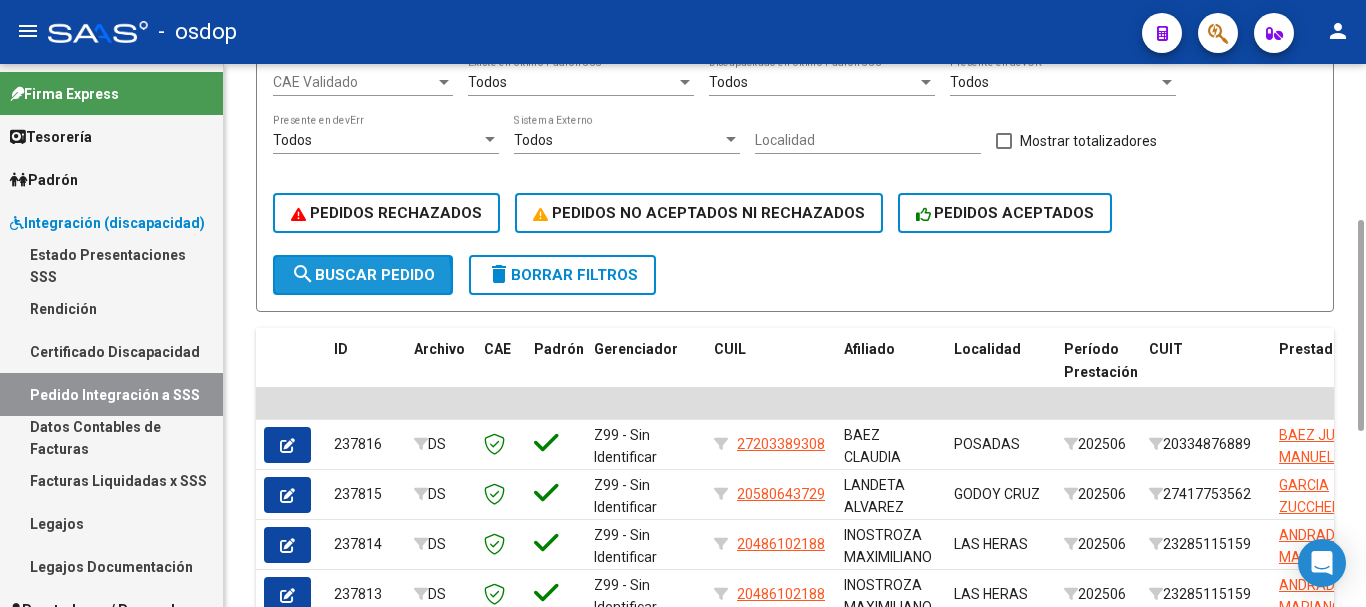 click on "search  Buscar Pedido" 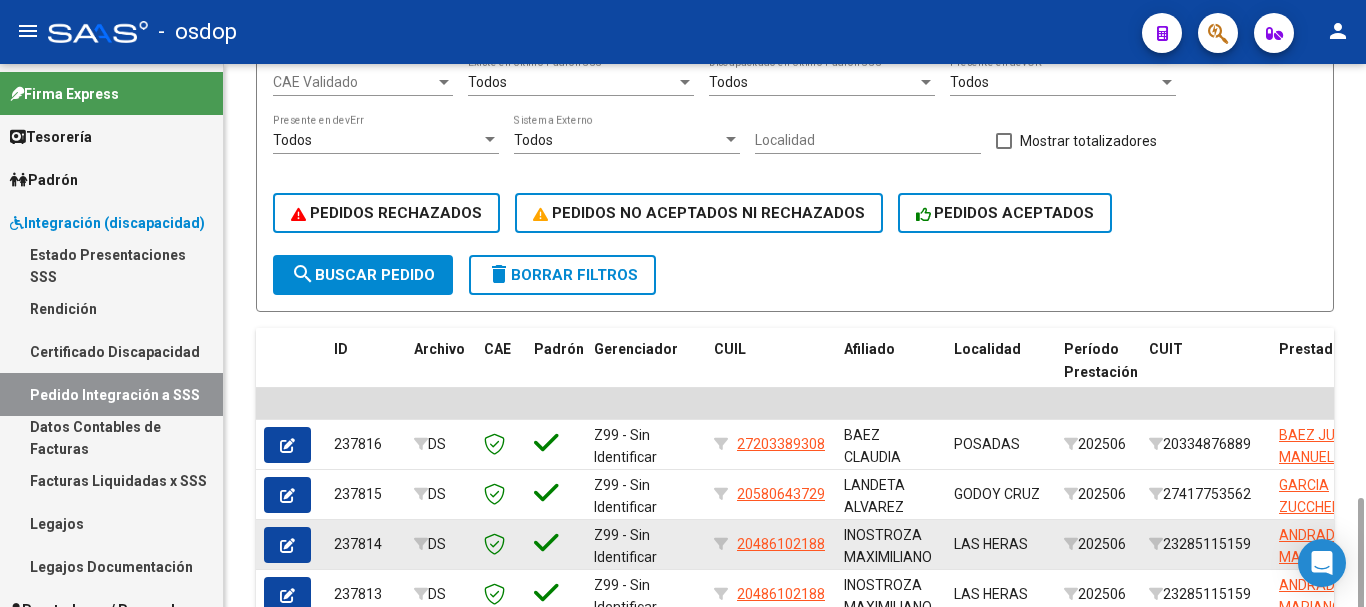 scroll, scrollTop: 600, scrollLeft: 0, axis: vertical 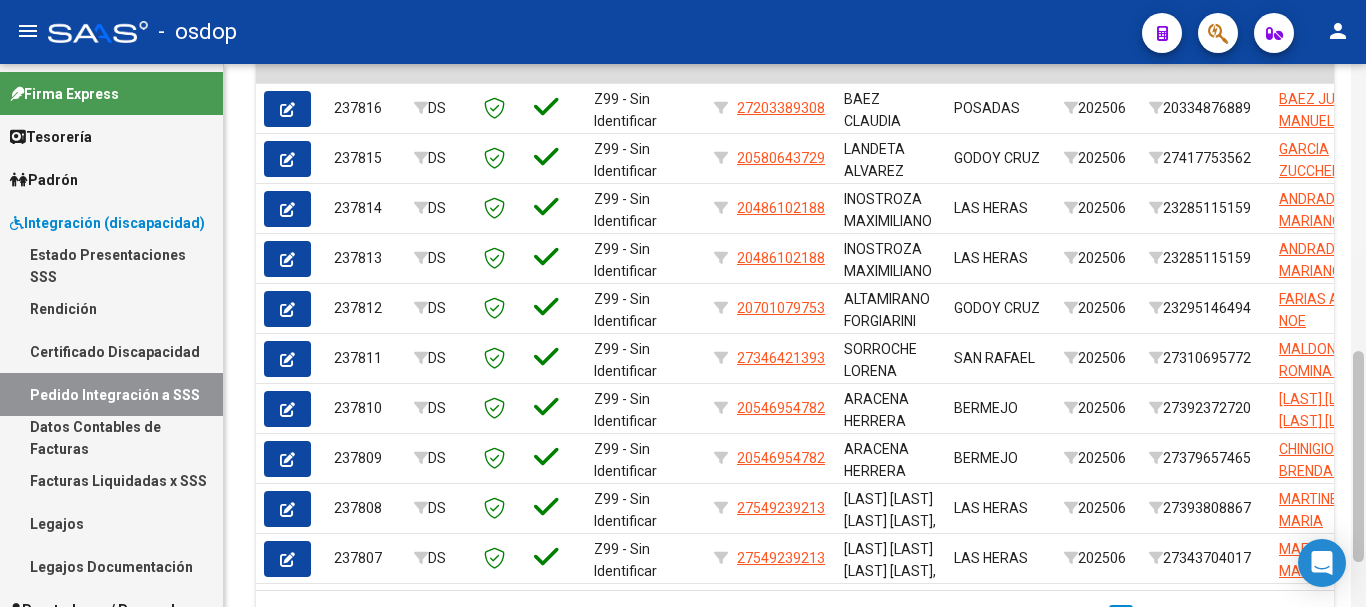 drag, startPoint x: 1358, startPoint y: 399, endPoint x: 1364, endPoint y: 452, distance: 53.338543 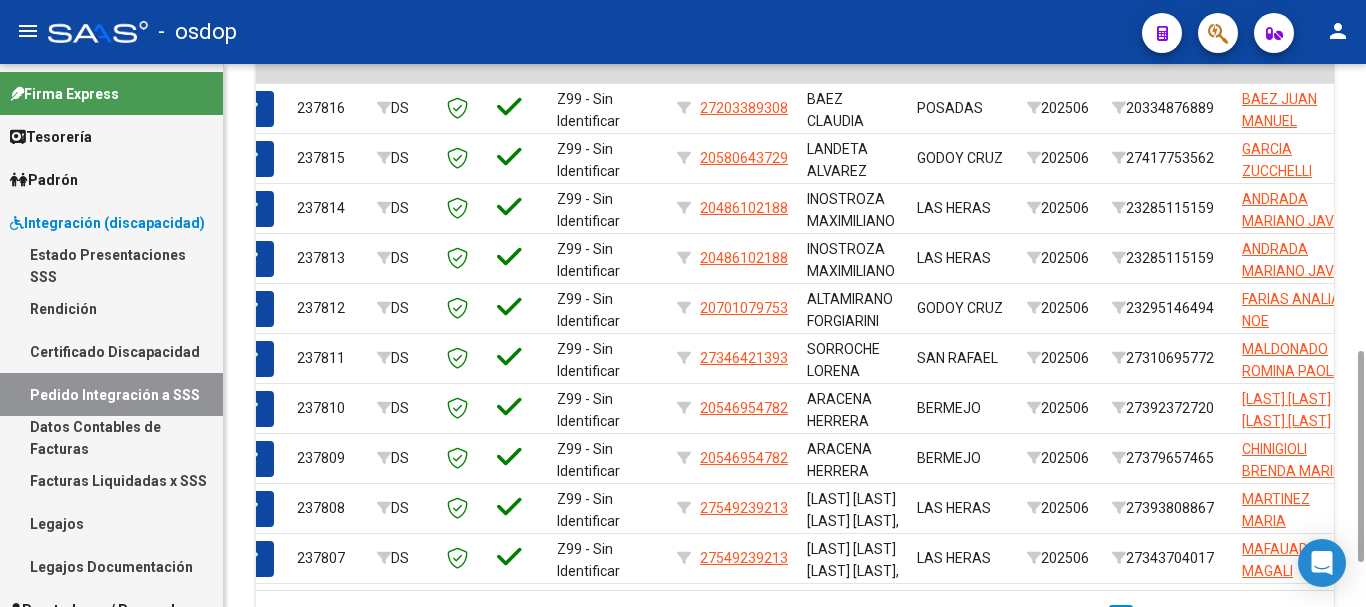 scroll, scrollTop: 0, scrollLeft: 0, axis: both 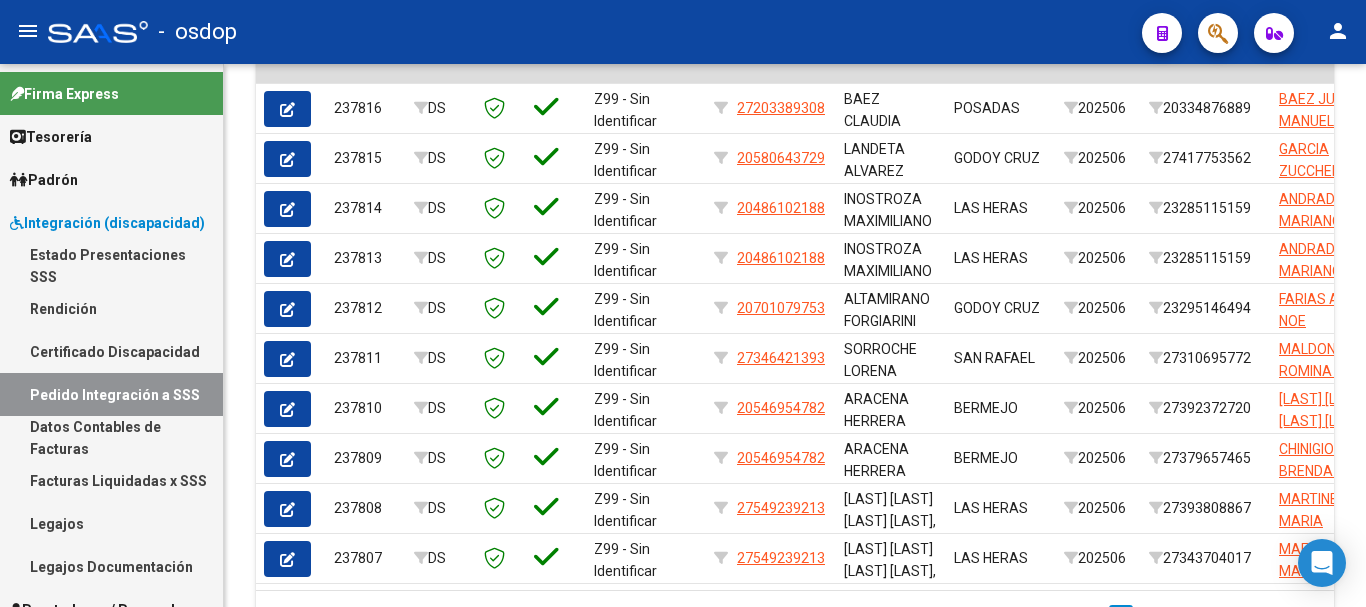 click on "Estado Presentaciones SSS" at bounding box center (111, 265) 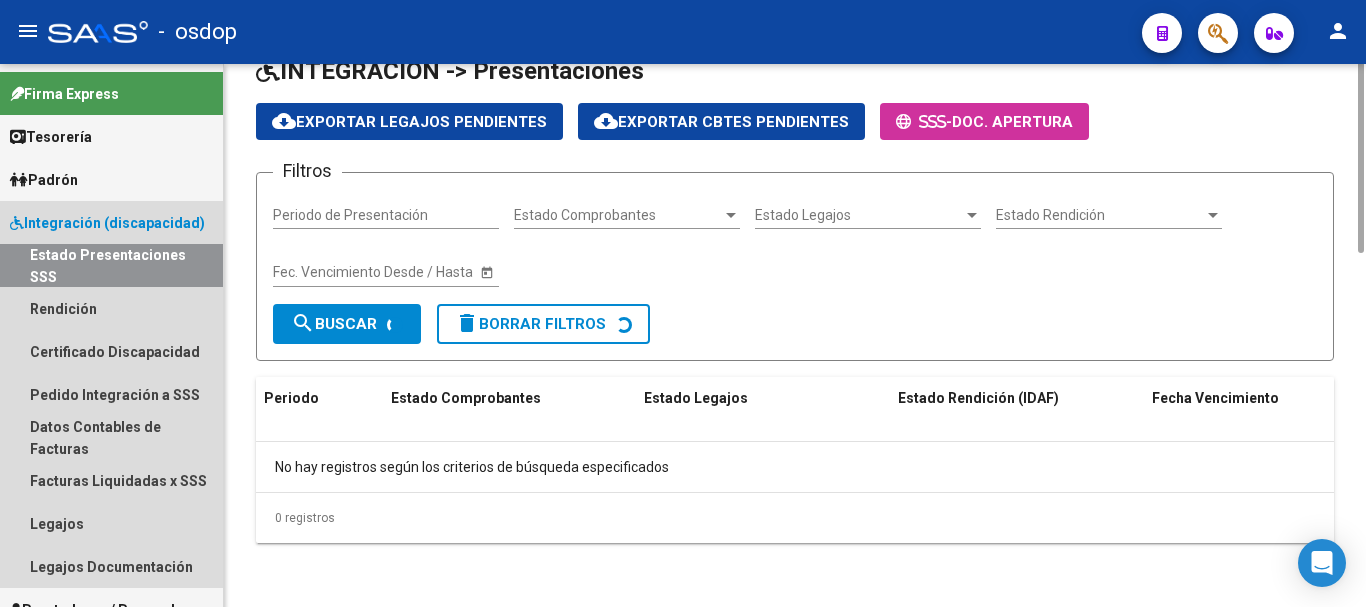 scroll, scrollTop: 0, scrollLeft: 0, axis: both 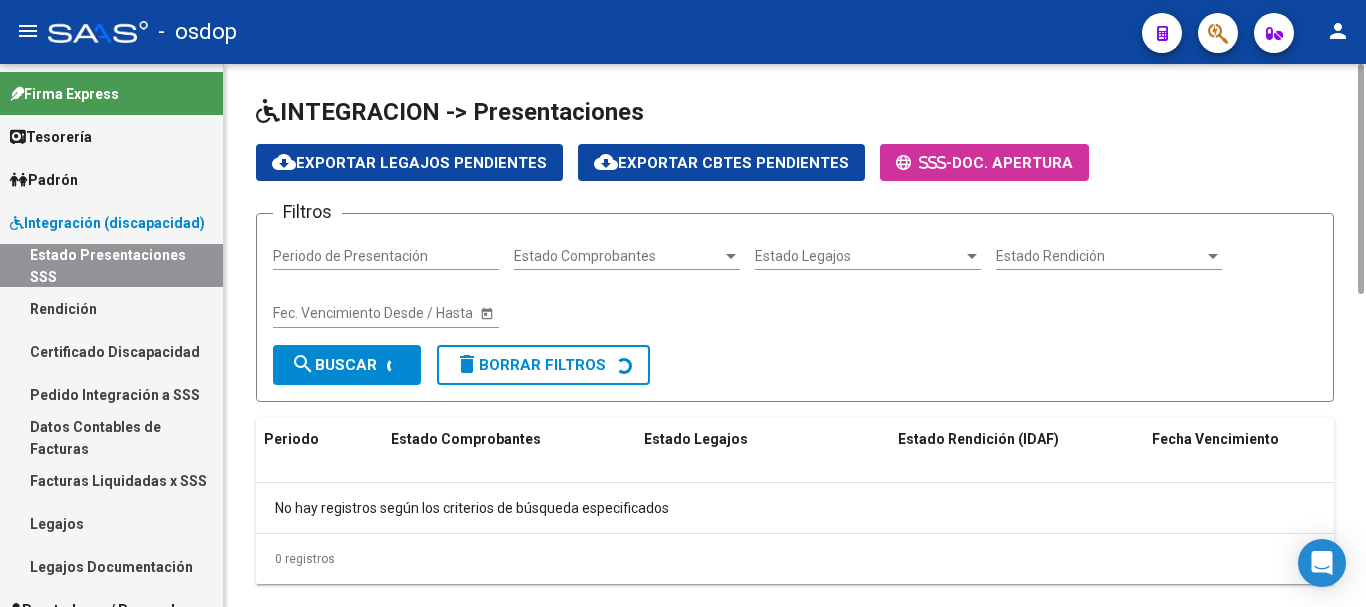 click on "Integración (discapacidad)" at bounding box center (107, 223) 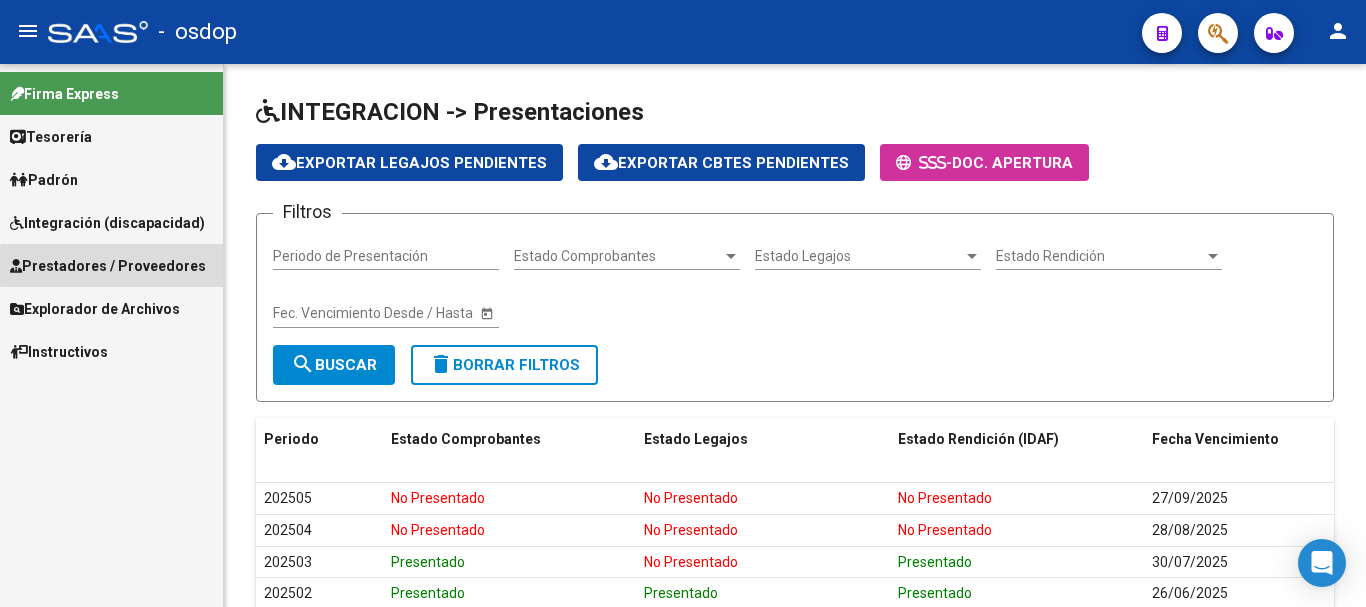 click on "Prestadores / Proveedores" at bounding box center (108, 266) 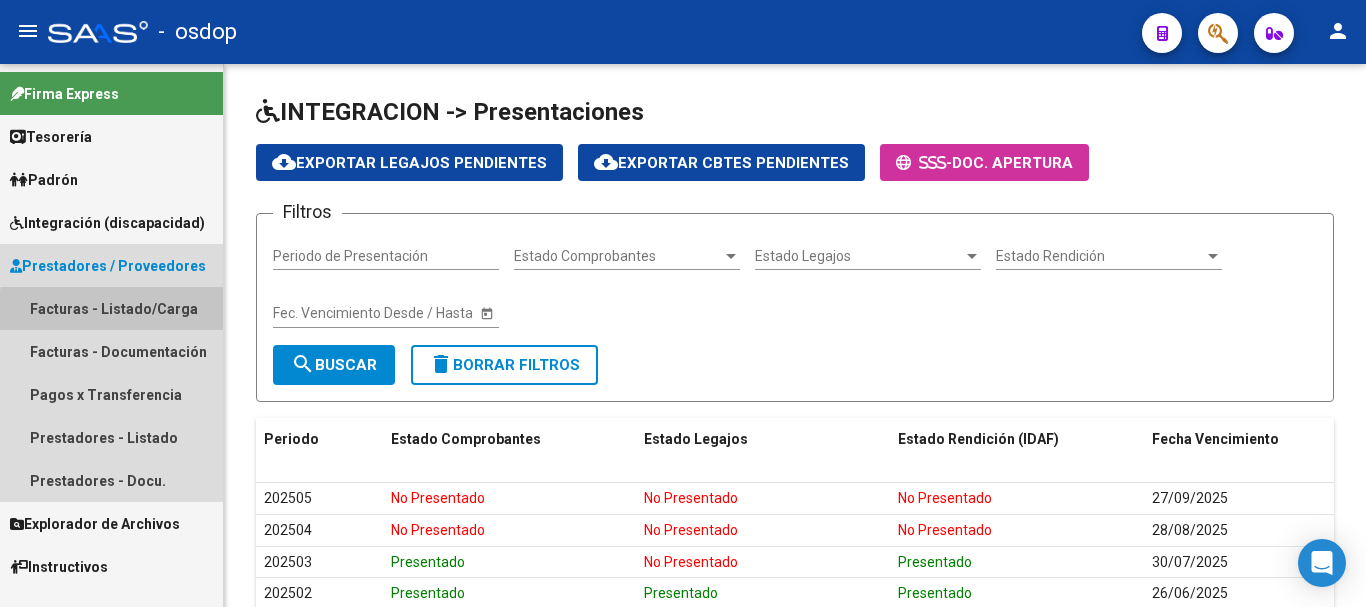 click on "Facturas - Listado/Carga" at bounding box center (111, 308) 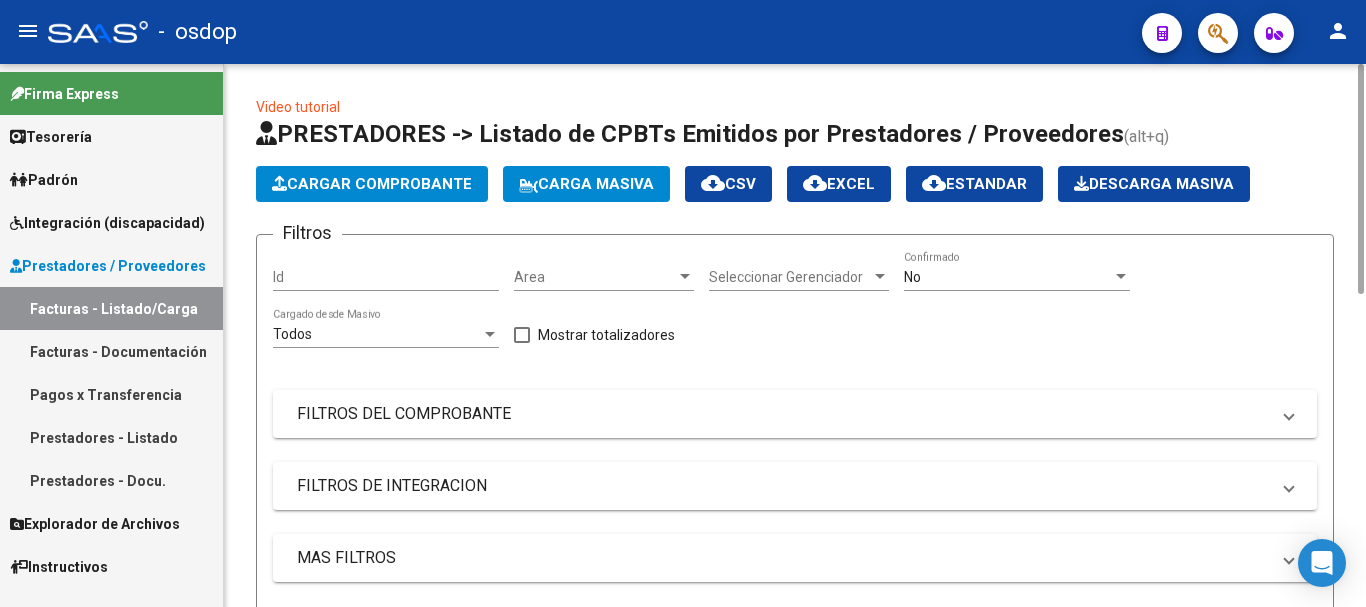 click on "PRESTADORES -> Listado de CPBTs Emitidos por Prestadores / Proveedores (alt+q)" 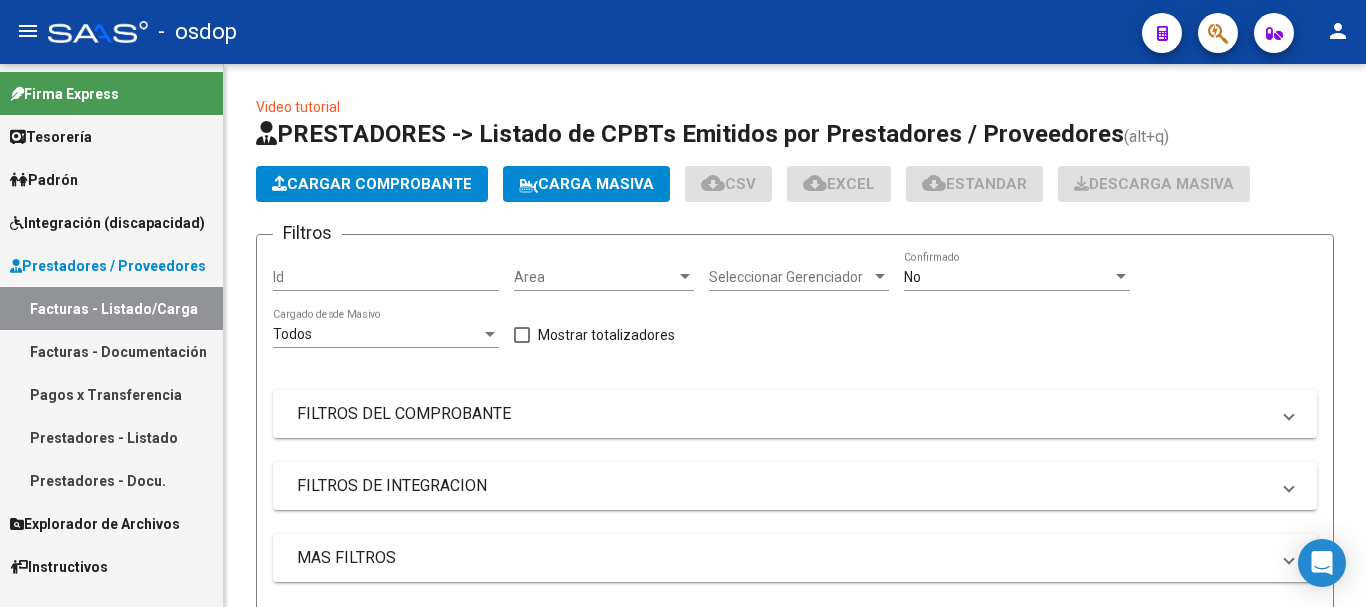 scroll, scrollTop: 0, scrollLeft: 0, axis: both 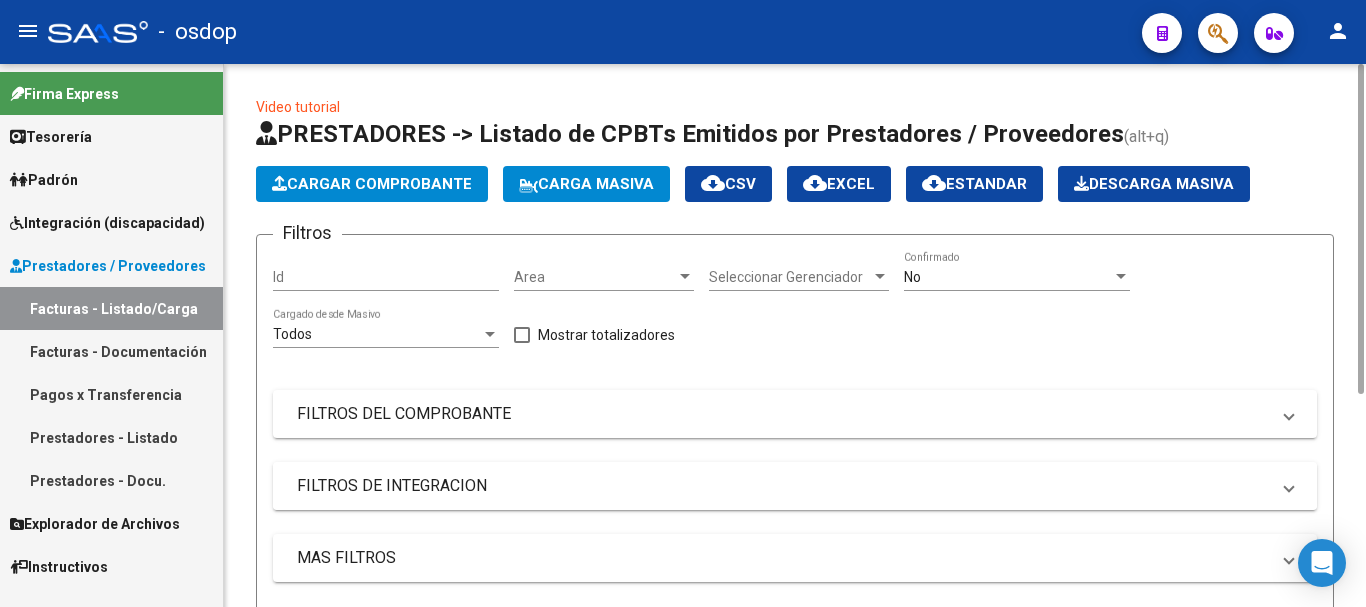 click on "FILTROS DE INTEGRACION" at bounding box center [783, 486] 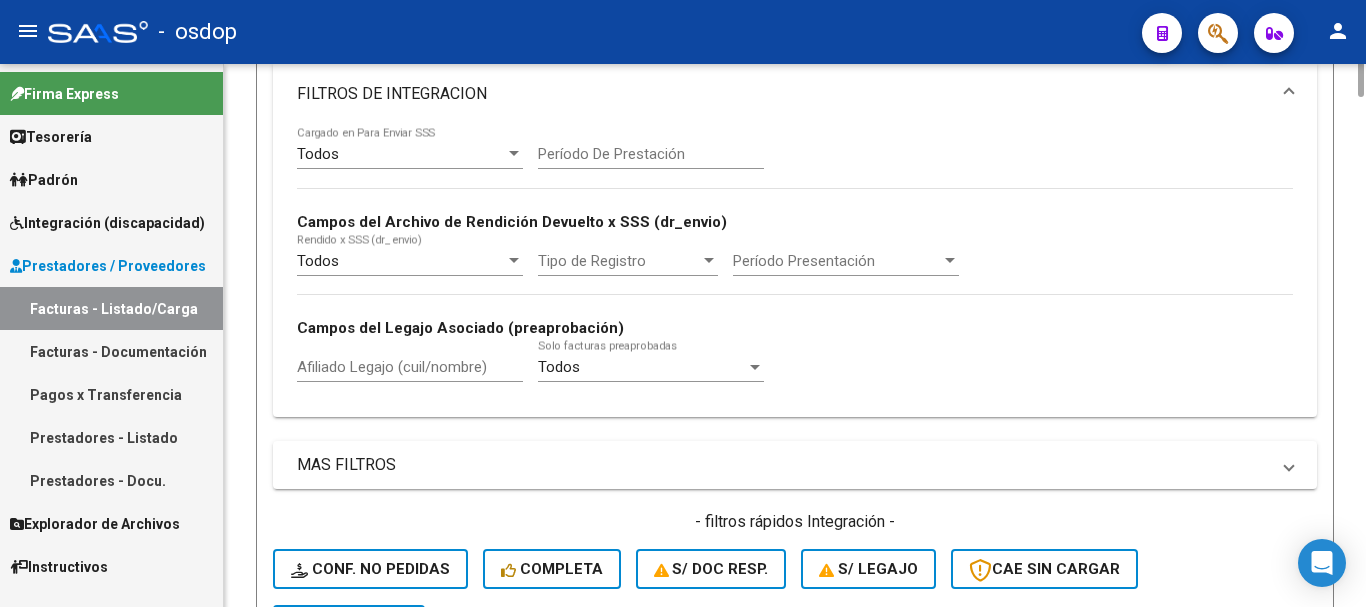 scroll, scrollTop: 600, scrollLeft: 0, axis: vertical 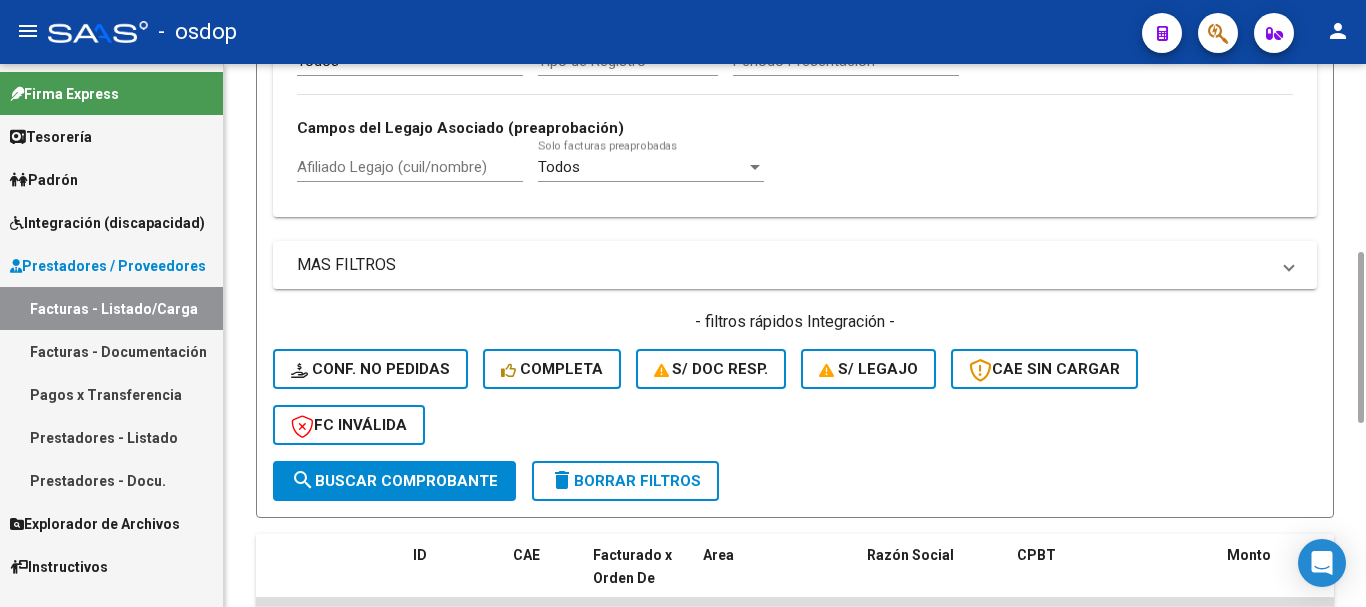 click on "Afiliado Legajo (cuil/nombre)" at bounding box center (410, 167) 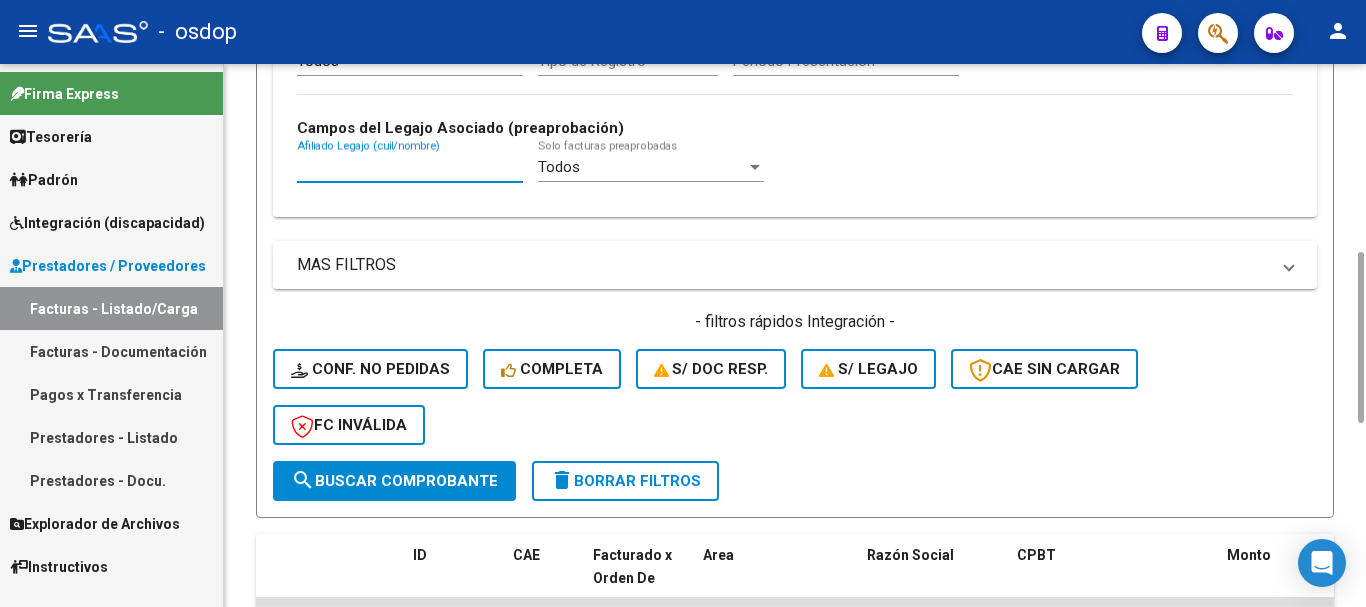 paste on "27533638282" 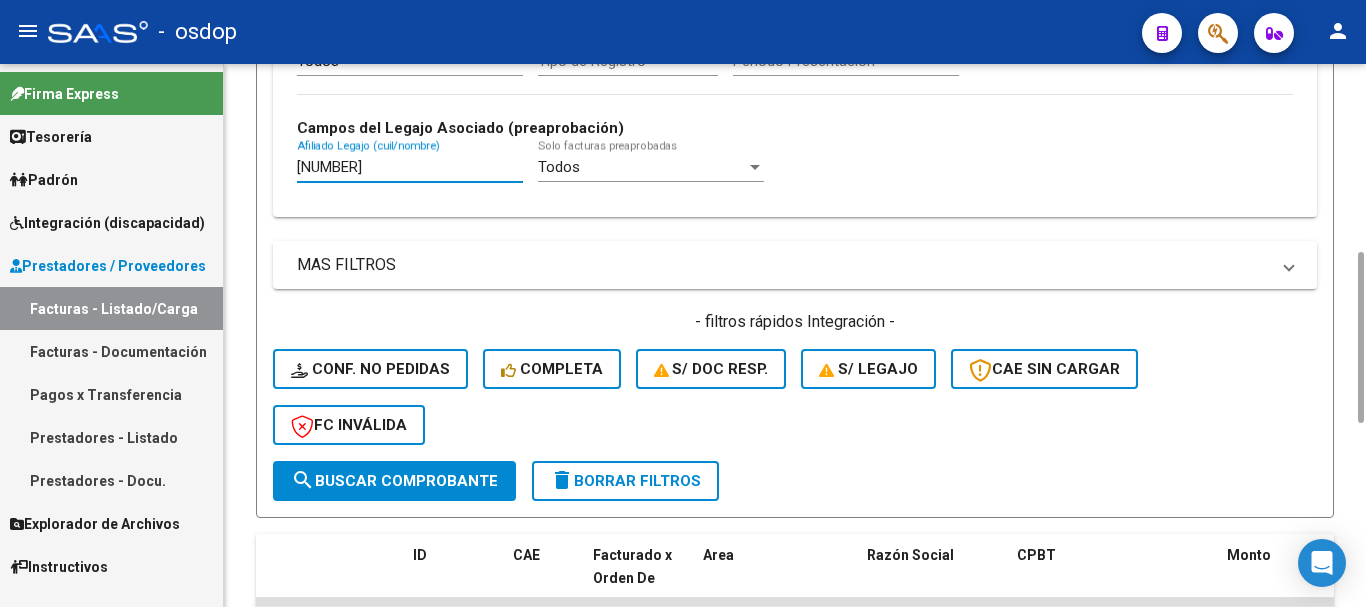 click on "search  Buscar Comprobante" 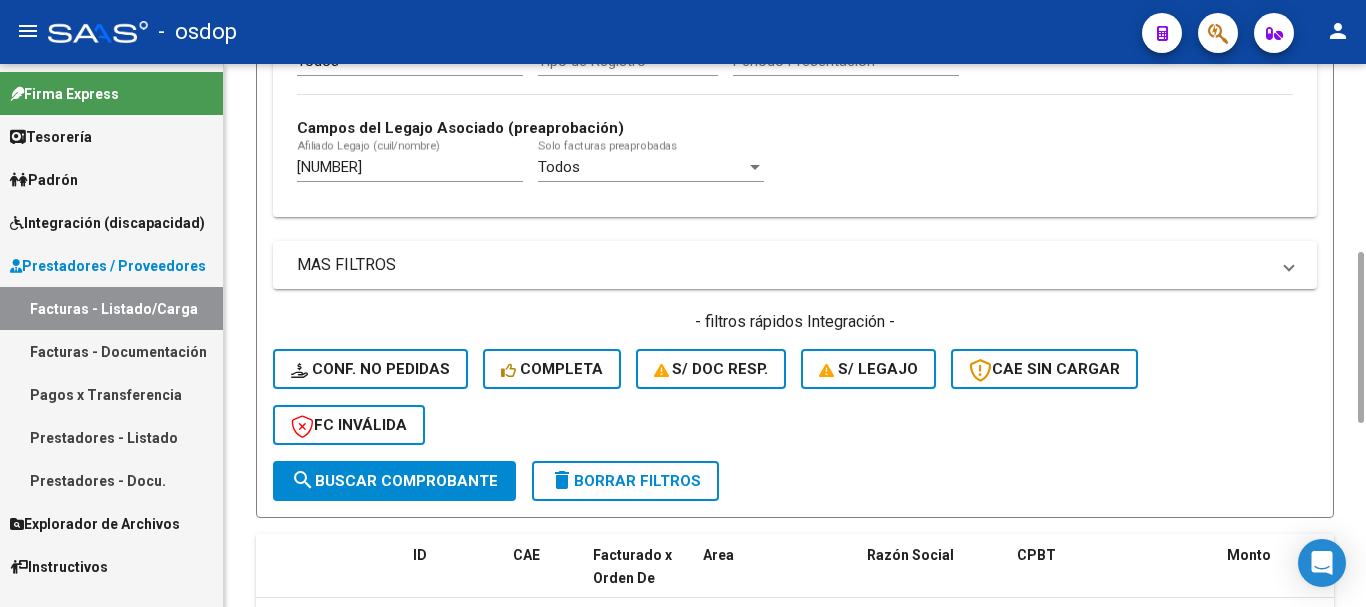 click on "27533638282" at bounding box center (410, 167) 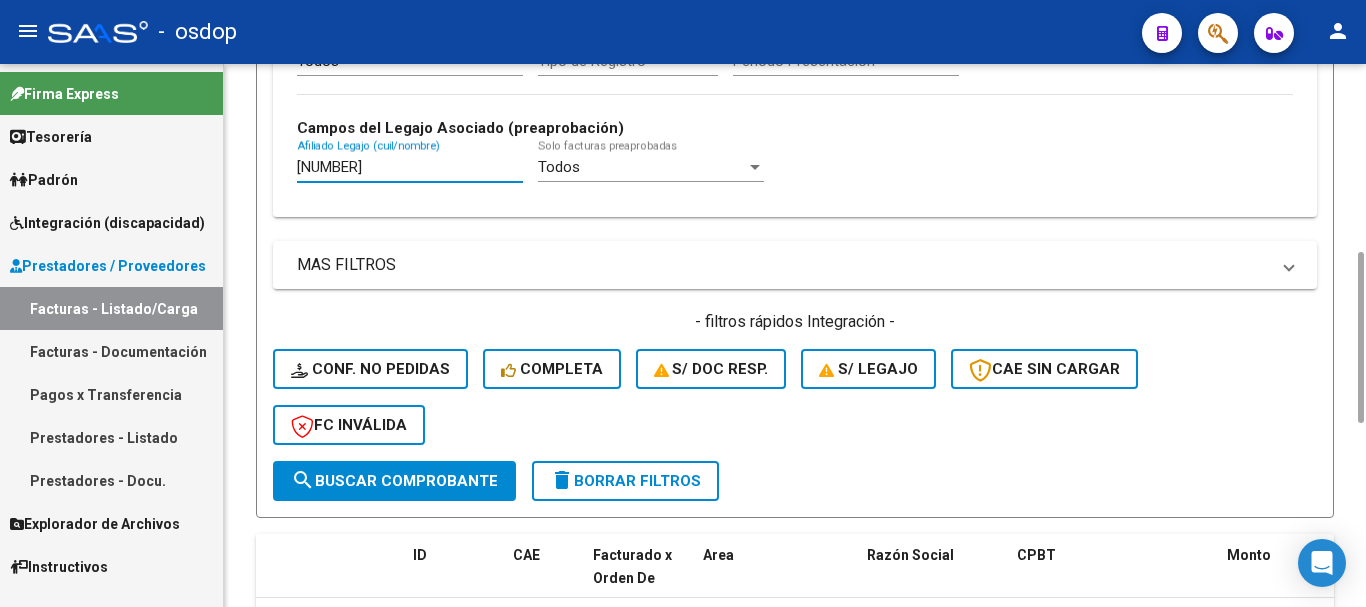 click on "27533638282" at bounding box center (410, 167) 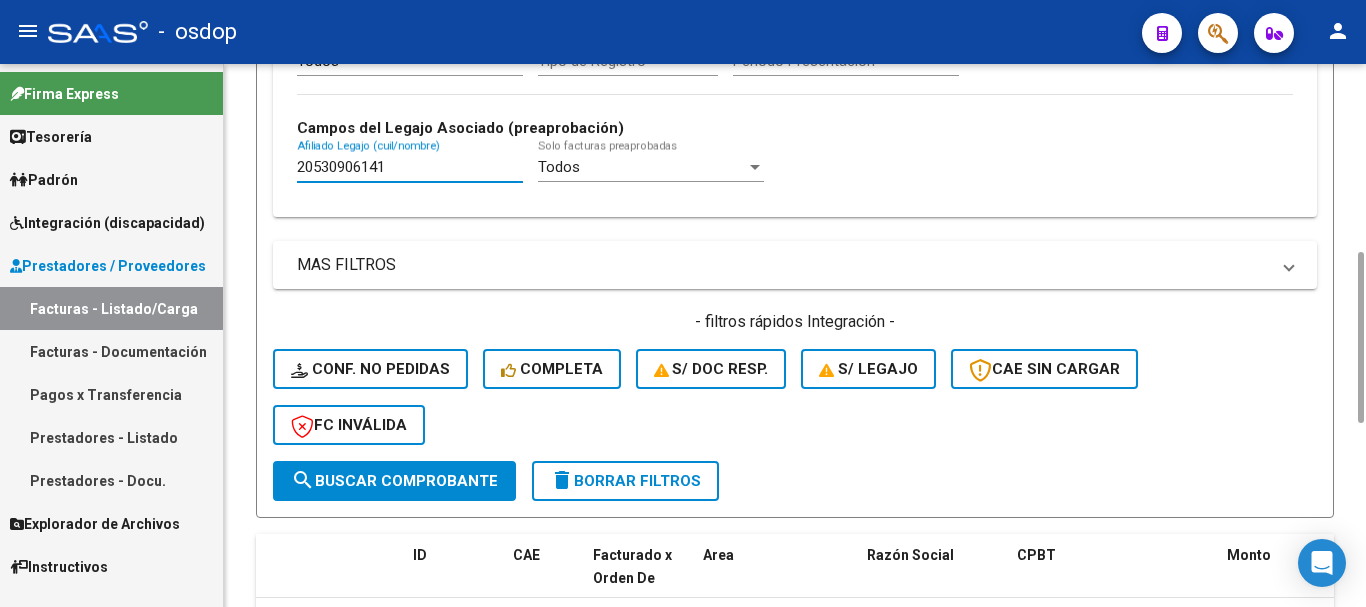 click on "search  Buscar Comprobante" 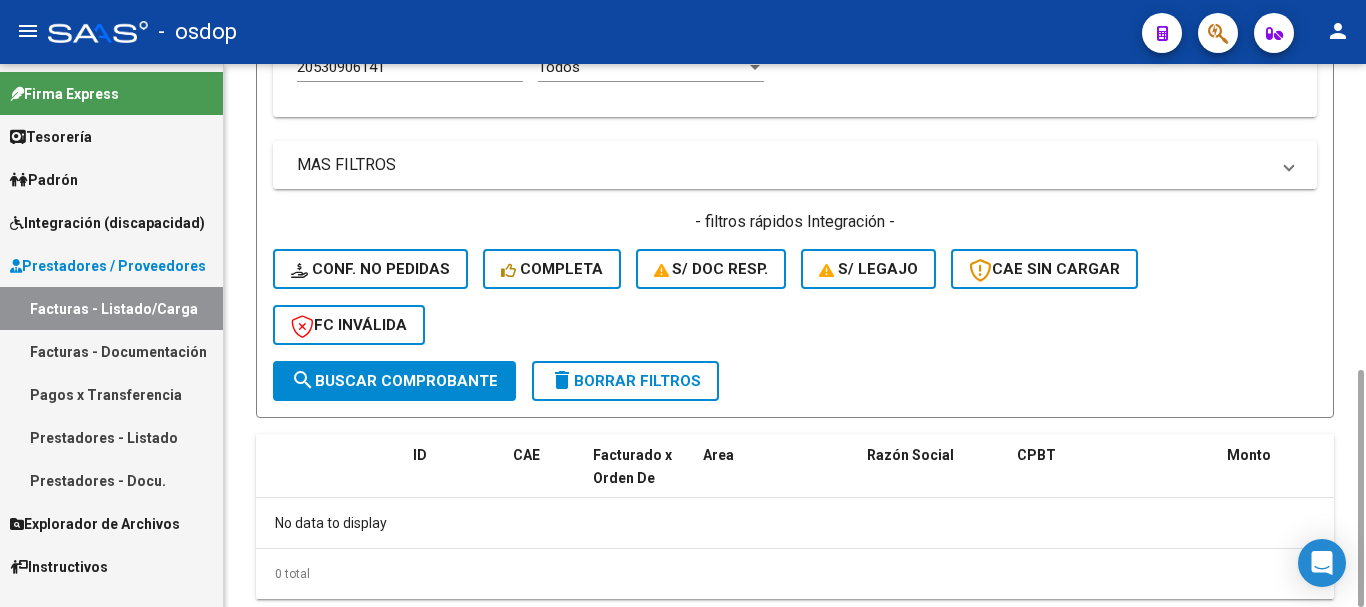 scroll, scrollTop: 500, scrollLeft: 0, axis: vertical 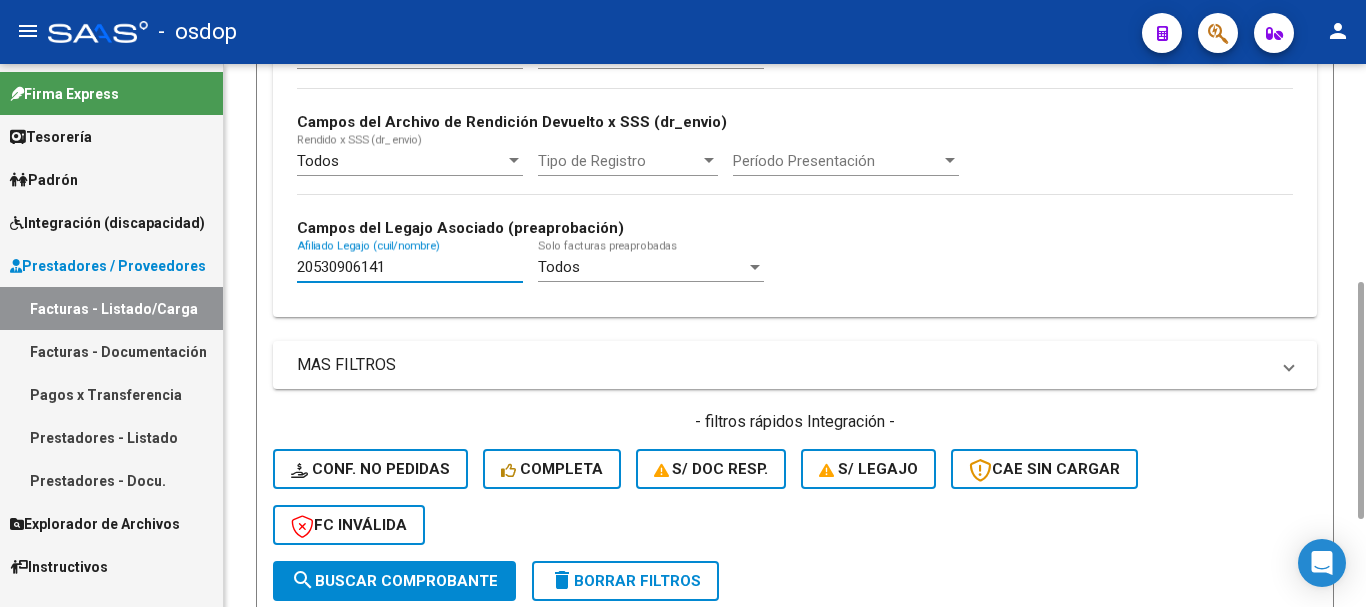 click on "20530906141" at bounding box center [410, 267] 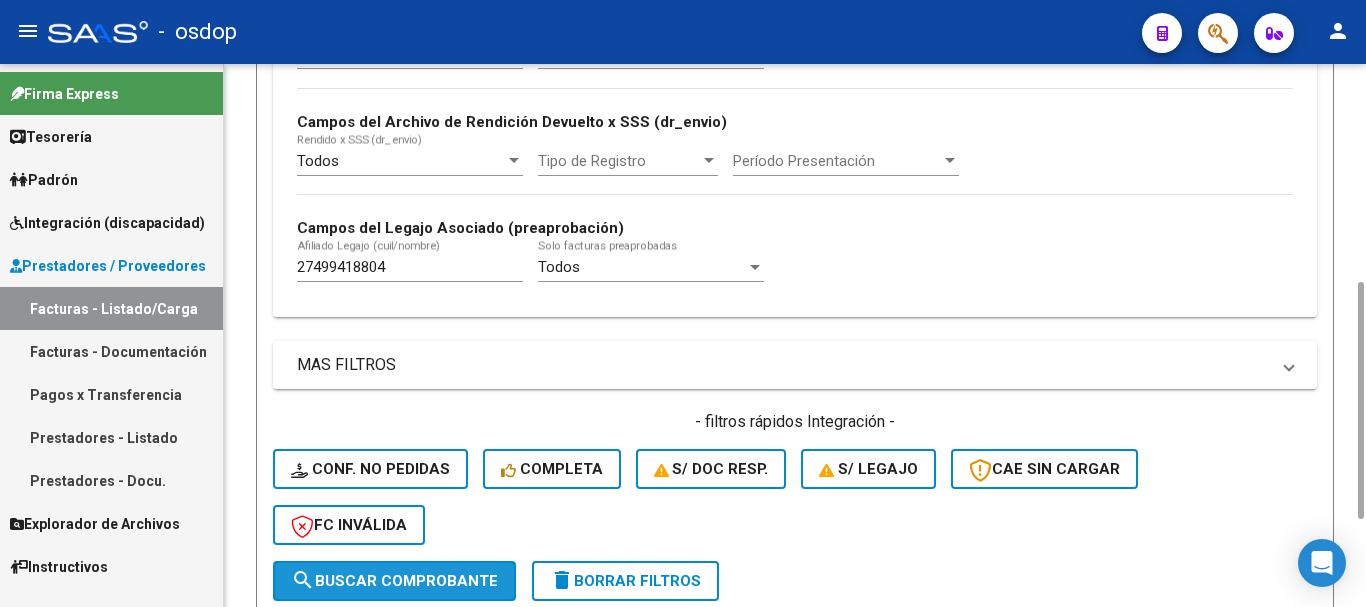 click on "search  Buscar Comprobante" 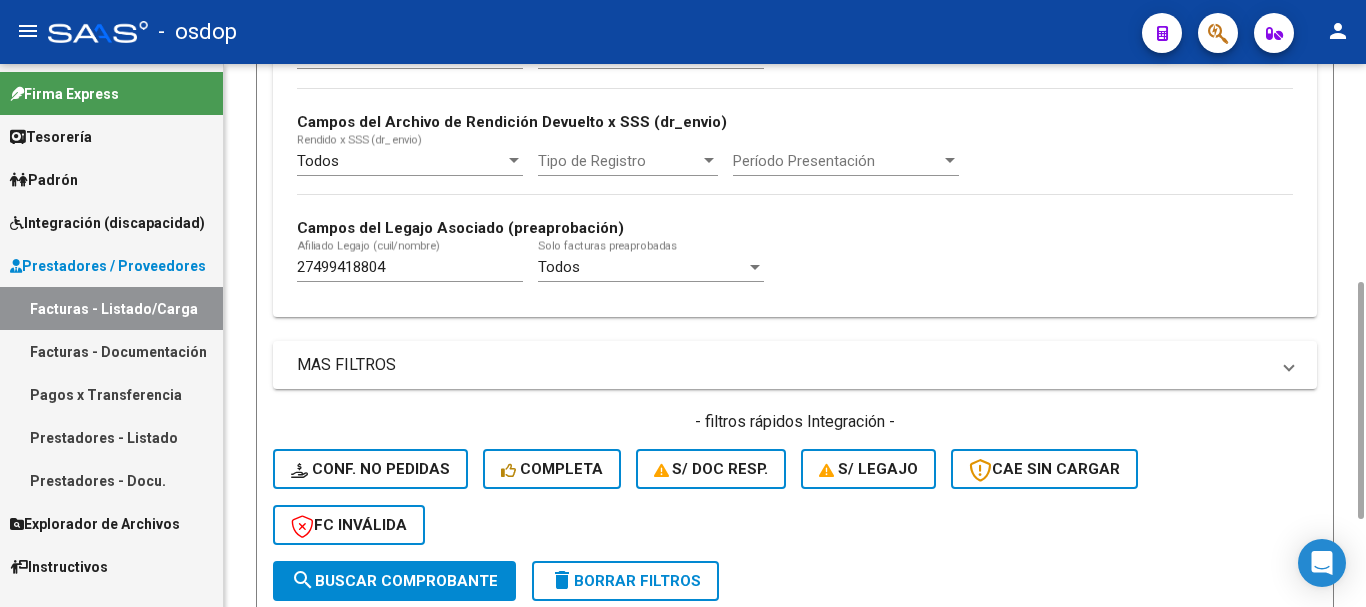 scroll, scrollTop: 700, scrollLeft: 0, axis: vertical 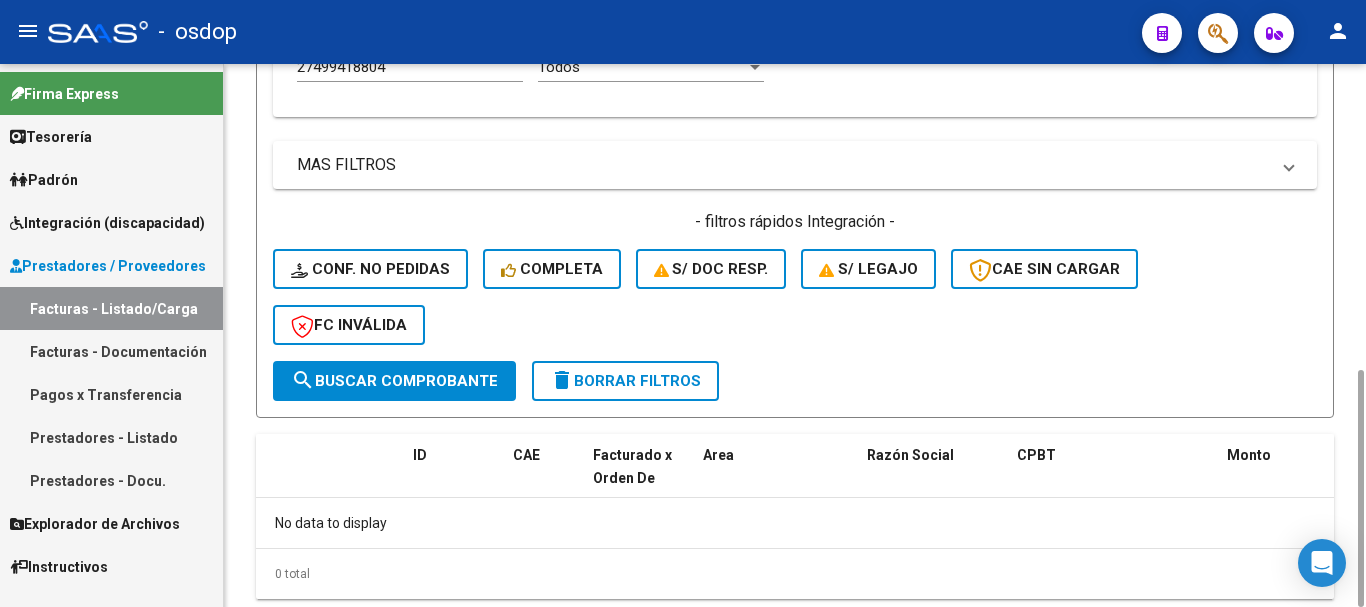click on "27499418804" at bounding box center [410, 67] 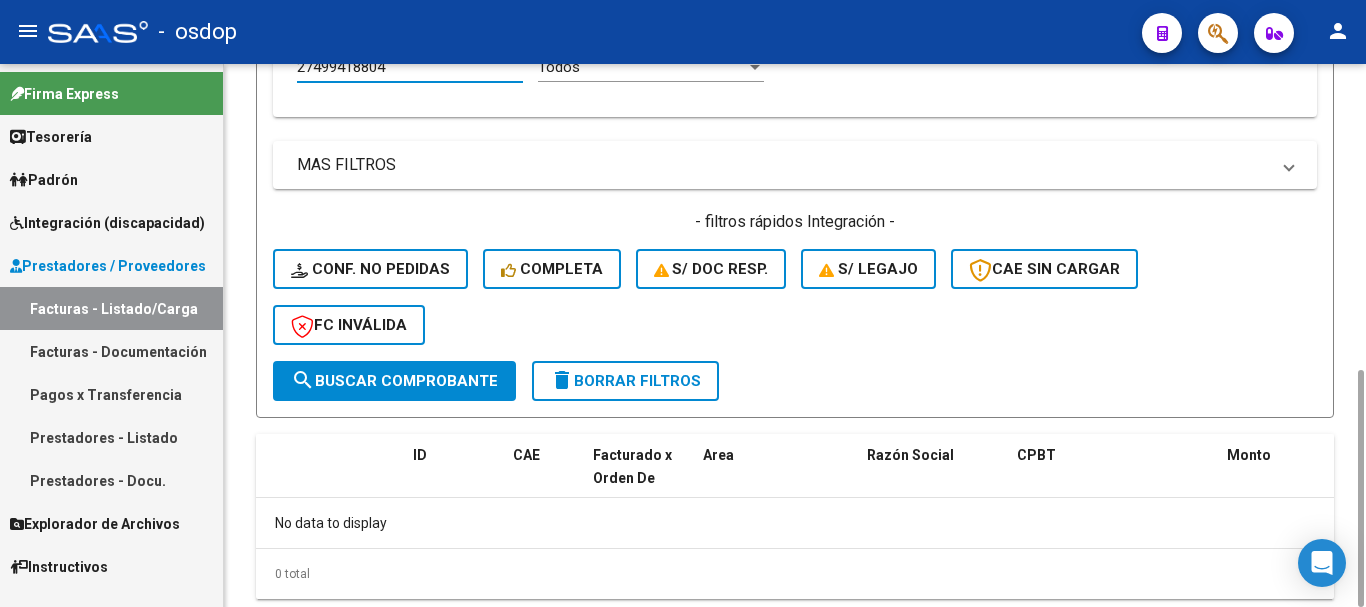 click on "27499418804" at bounding box center (410, 67) 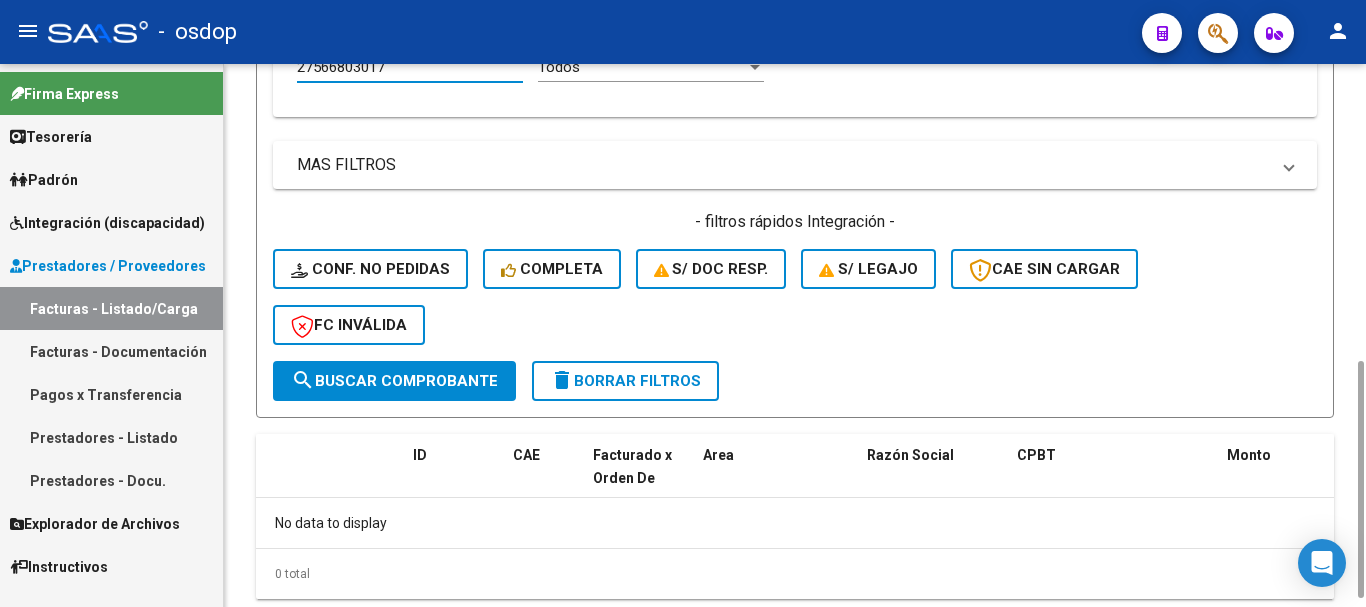 scroll, scrollTop: 694, scrollLeft: 0, axis: vertical 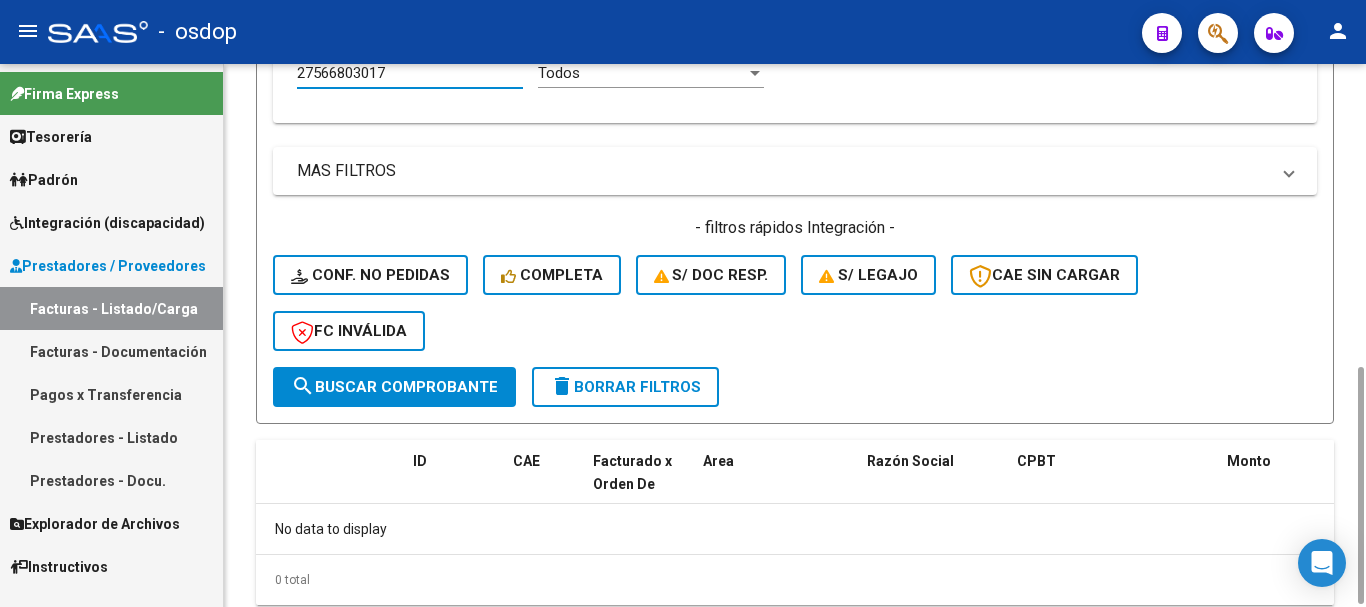 type on "27566803017" 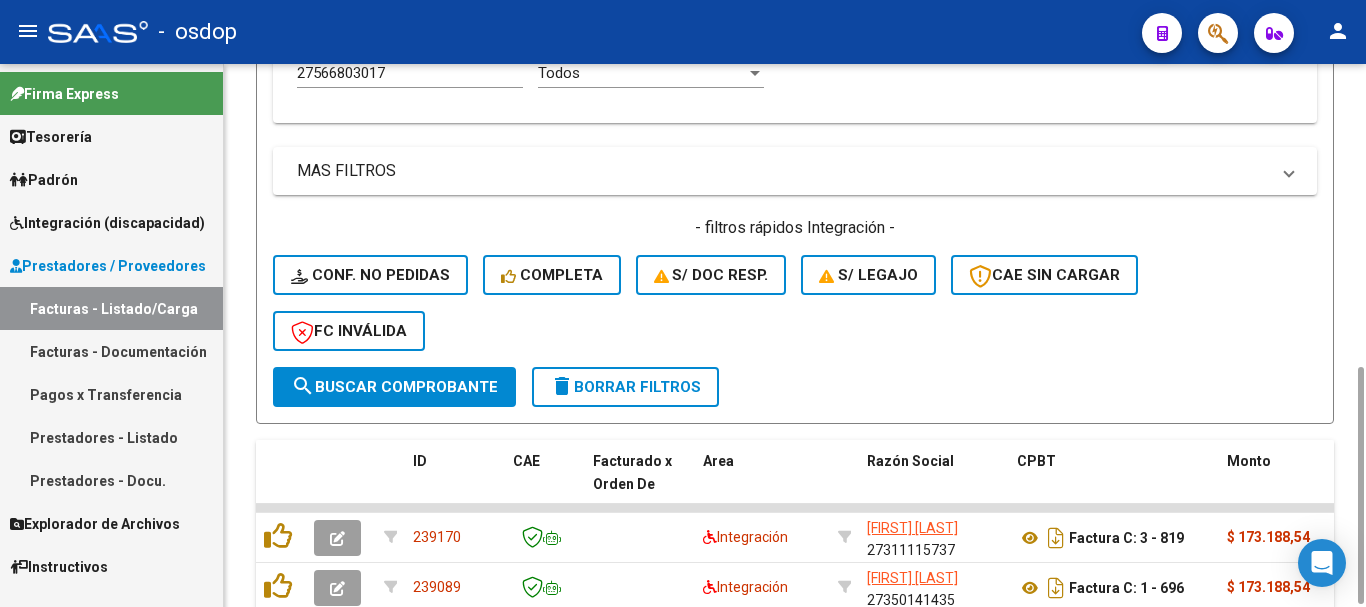 scroll, scrollTop: 831, scrollLeft: 0, axis: vertical 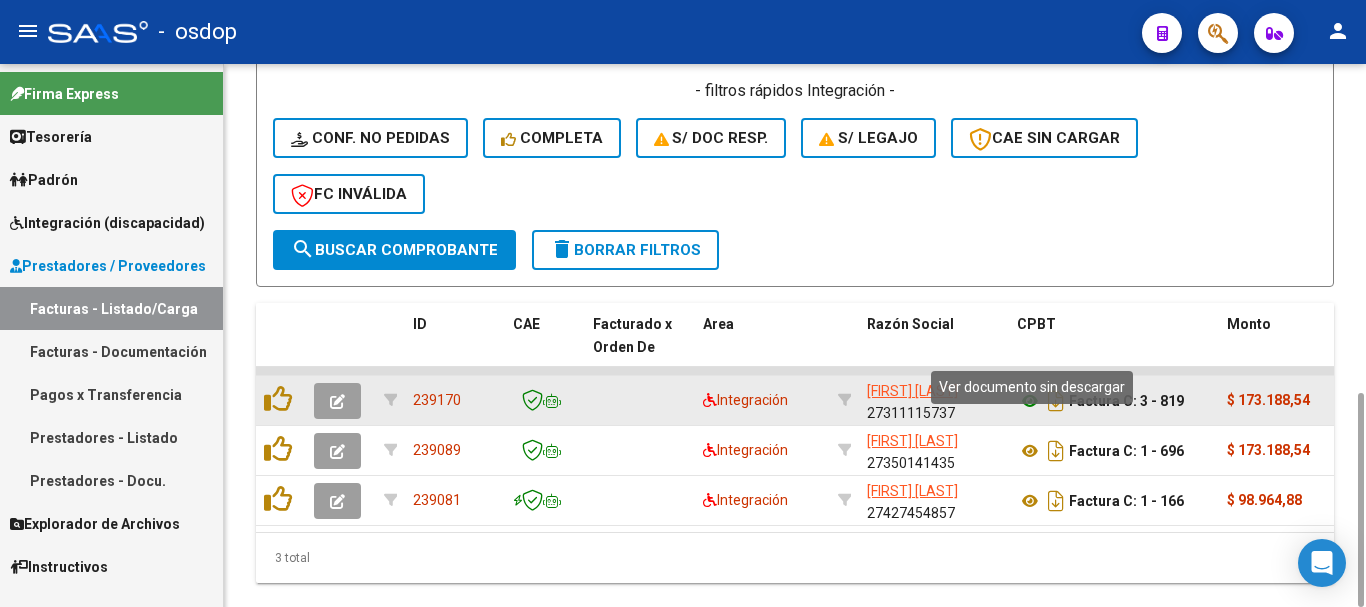 click 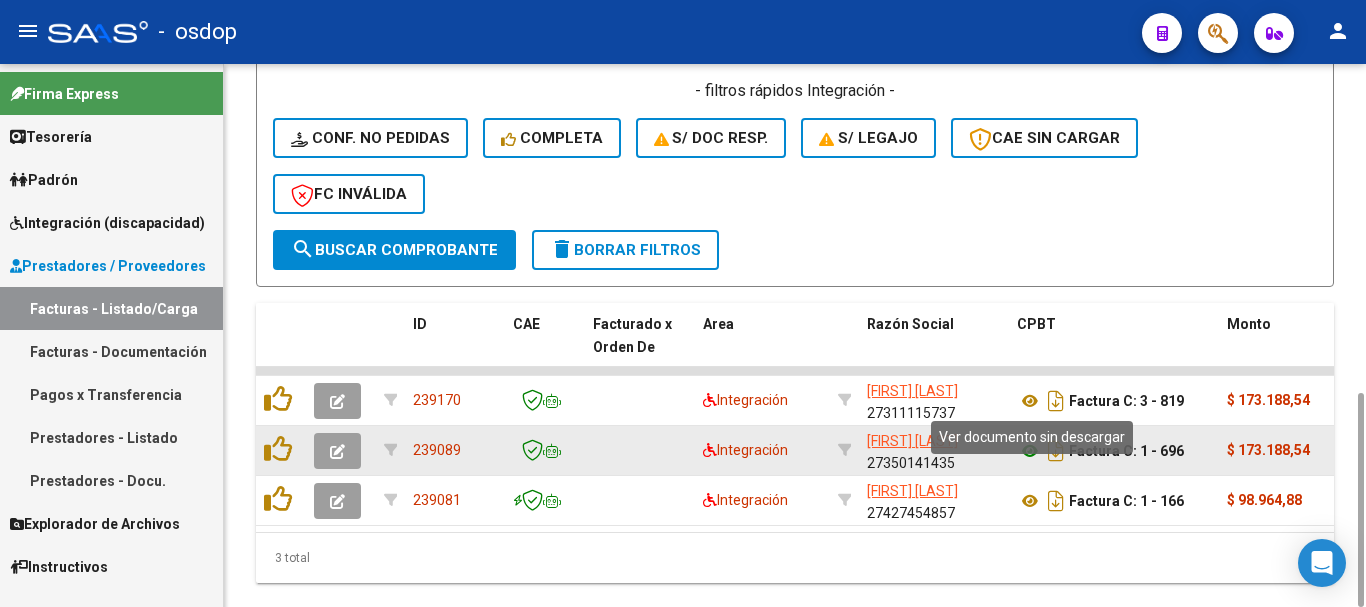 click 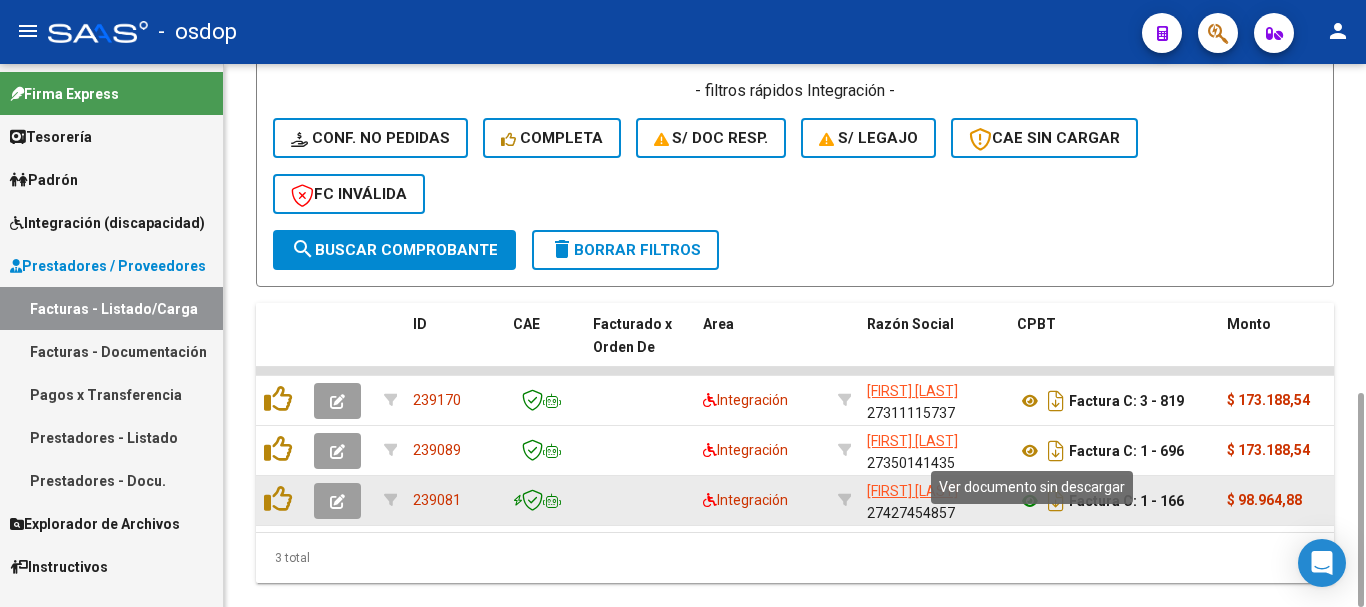 click 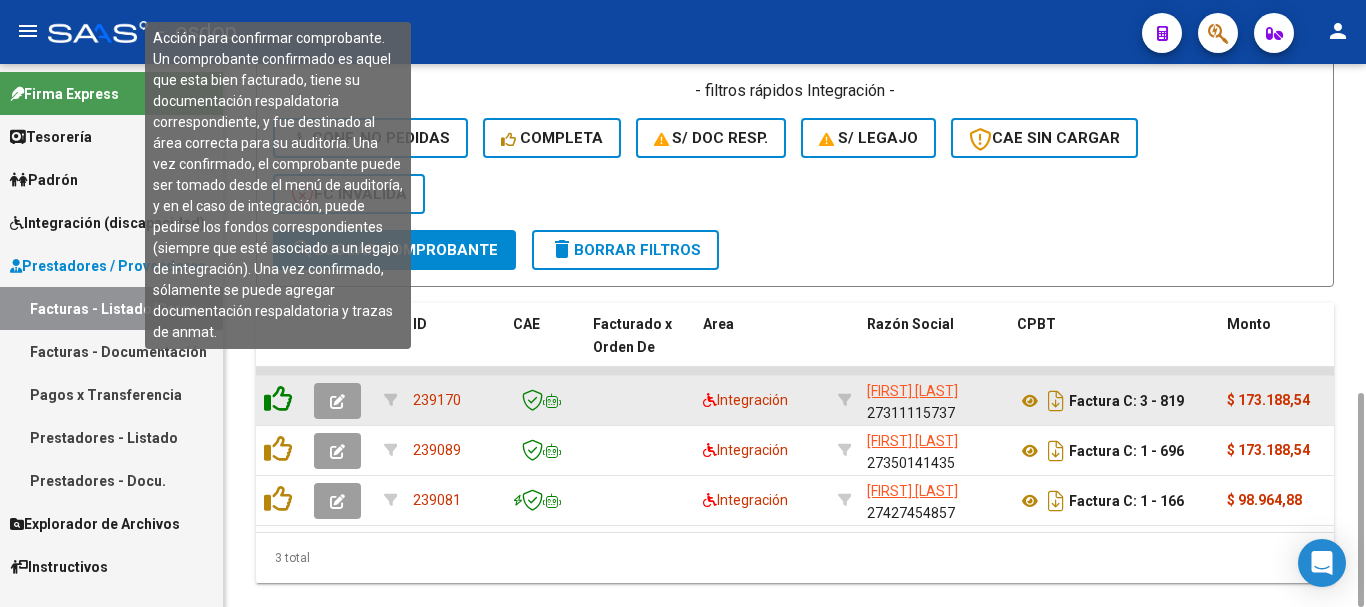 click 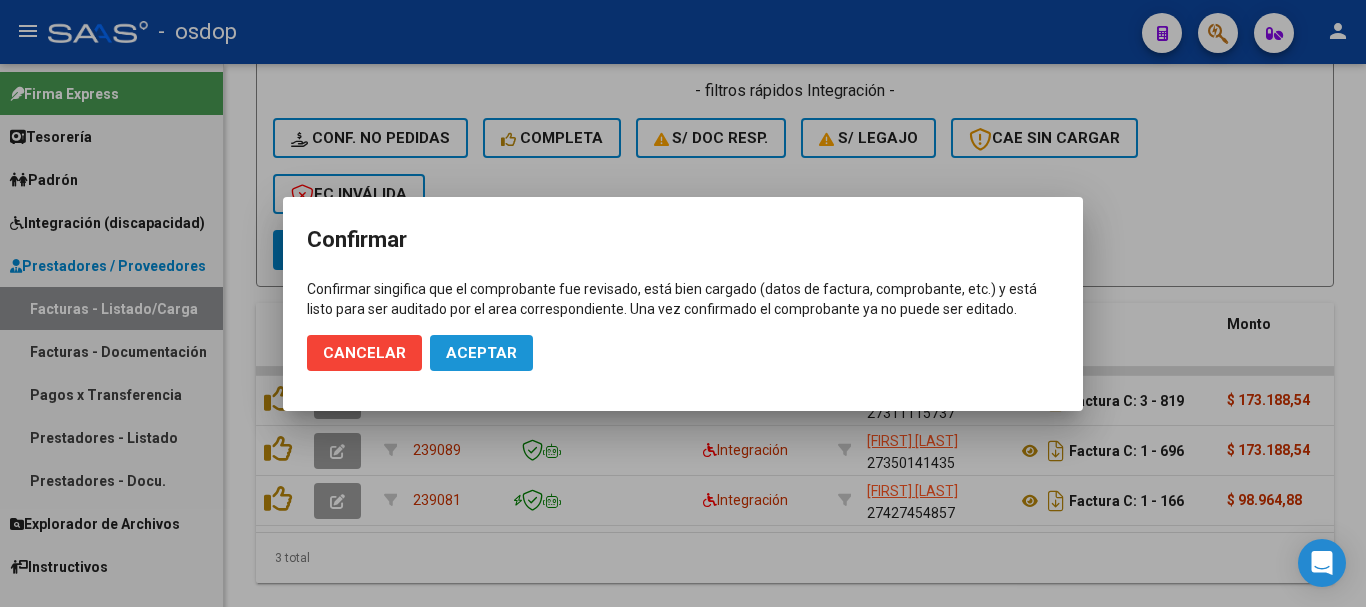 click on "Aceptar" 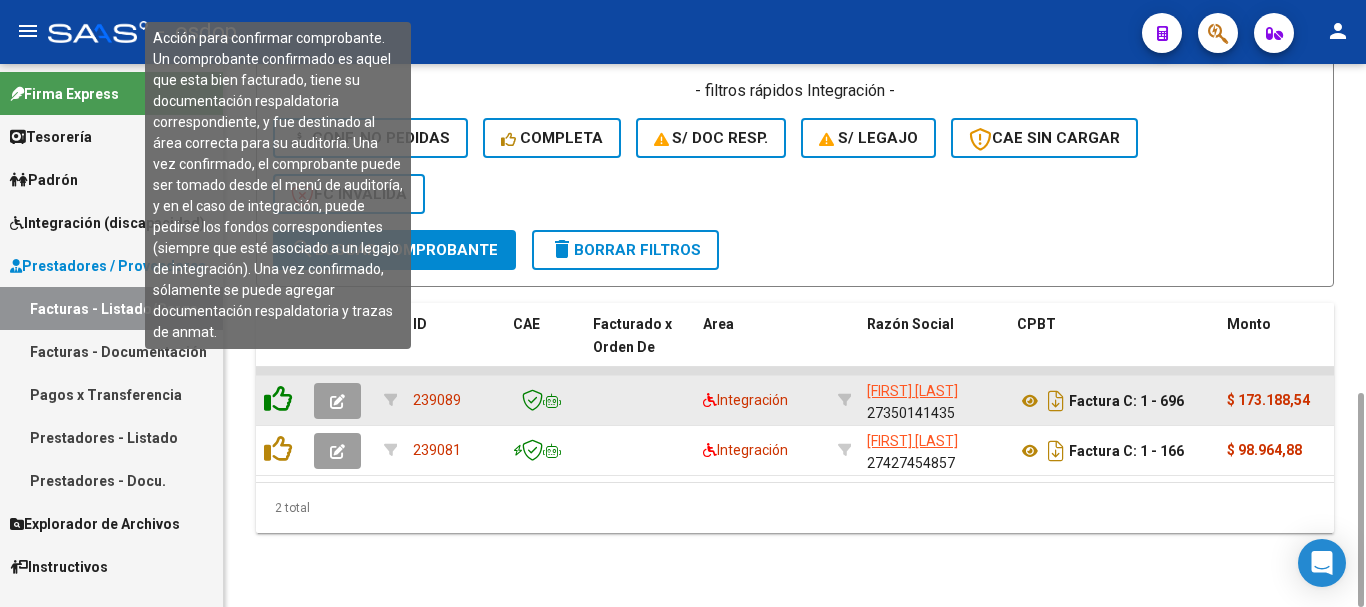 click 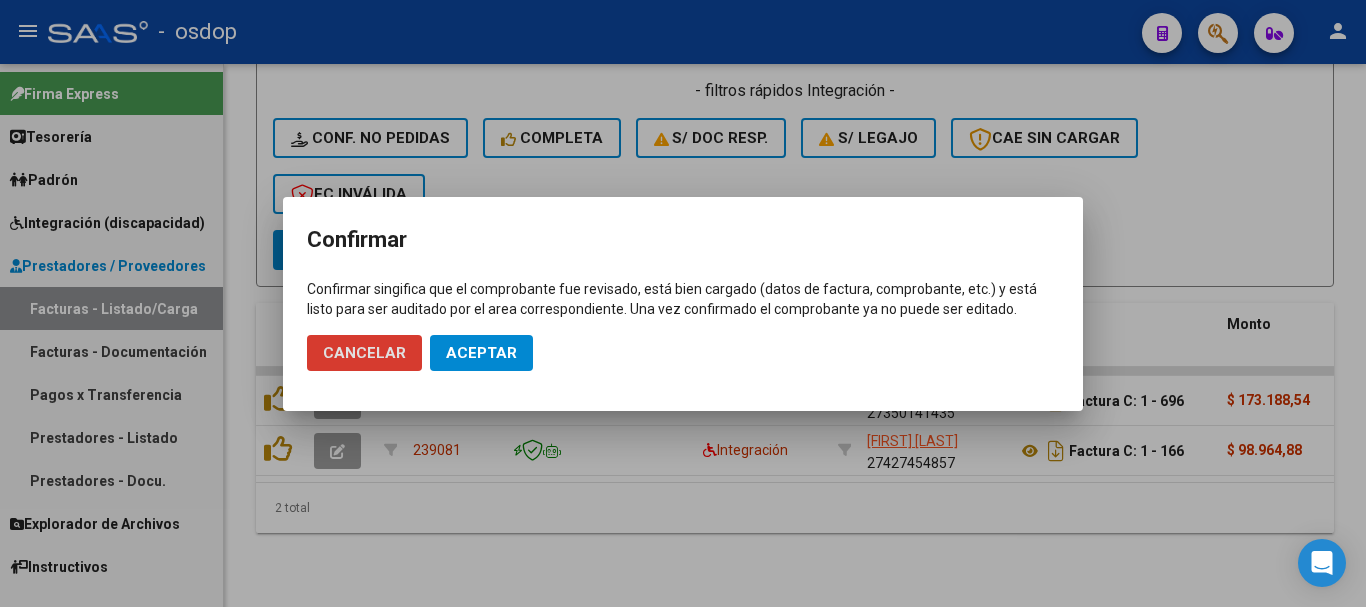 click on "Aceptar" 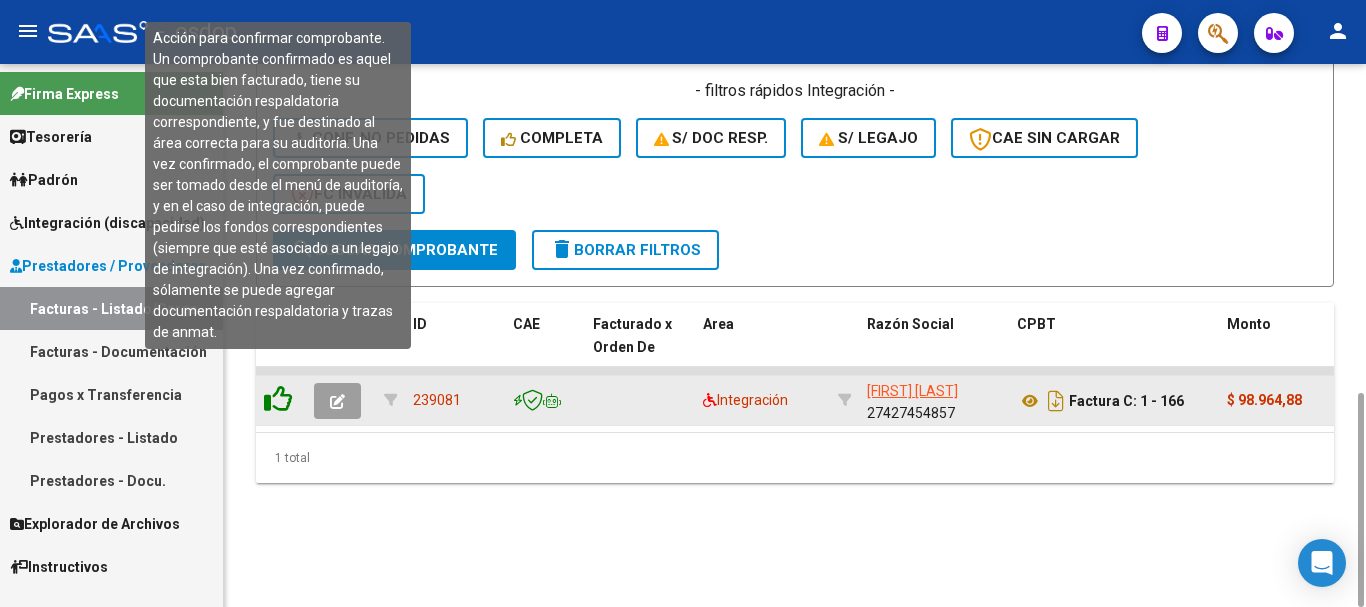 click 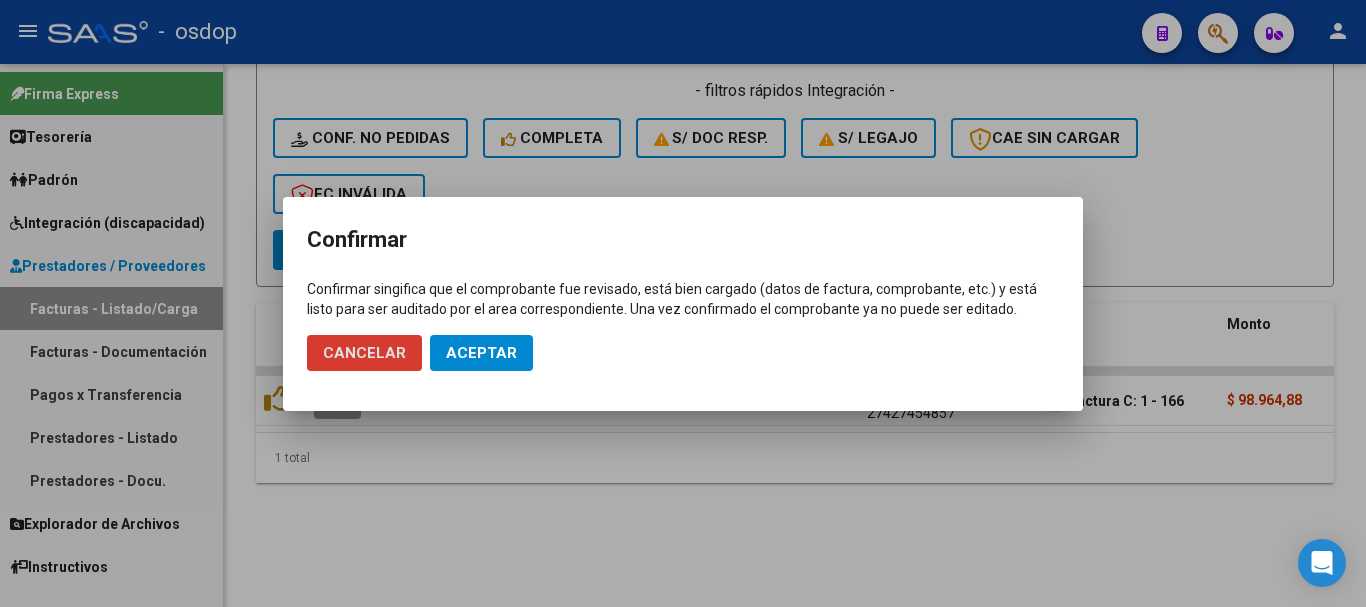 click on "Aceptar" 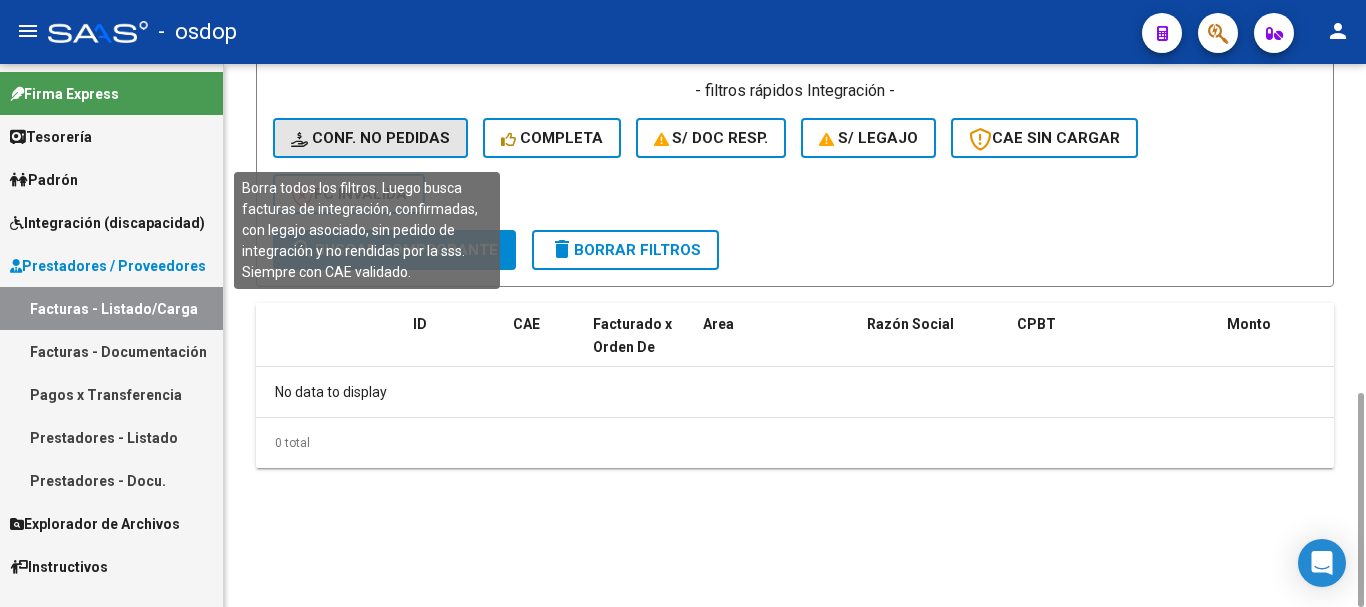 click on "Conf. no pedidas" 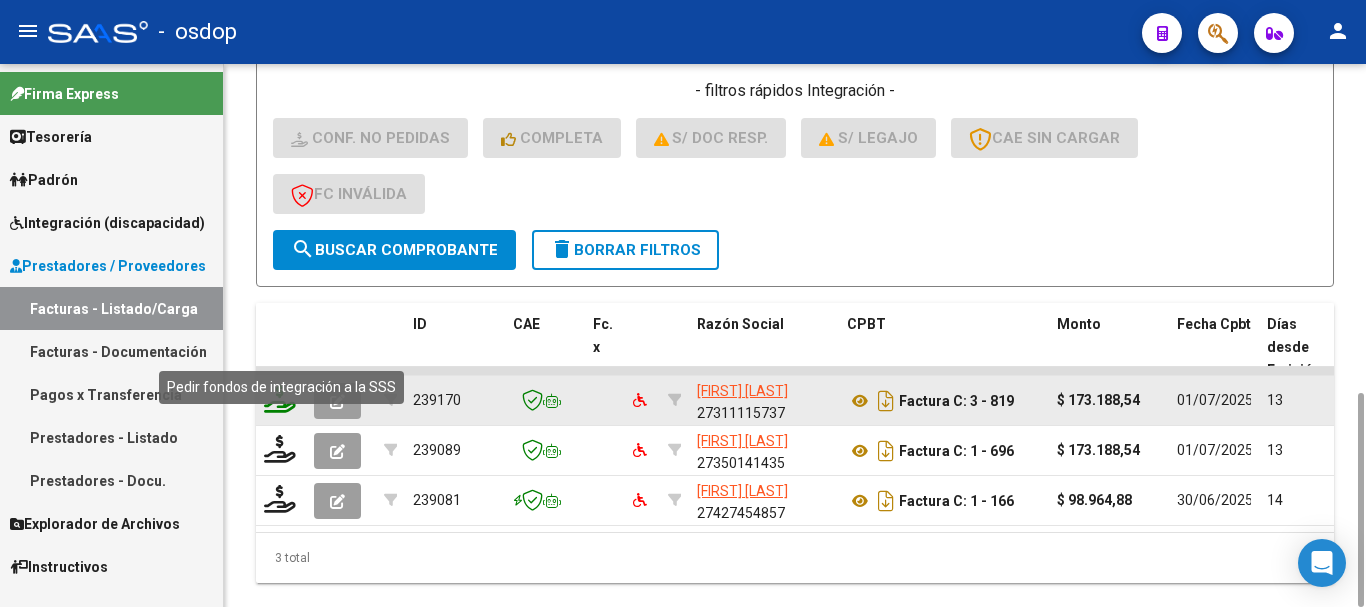 click 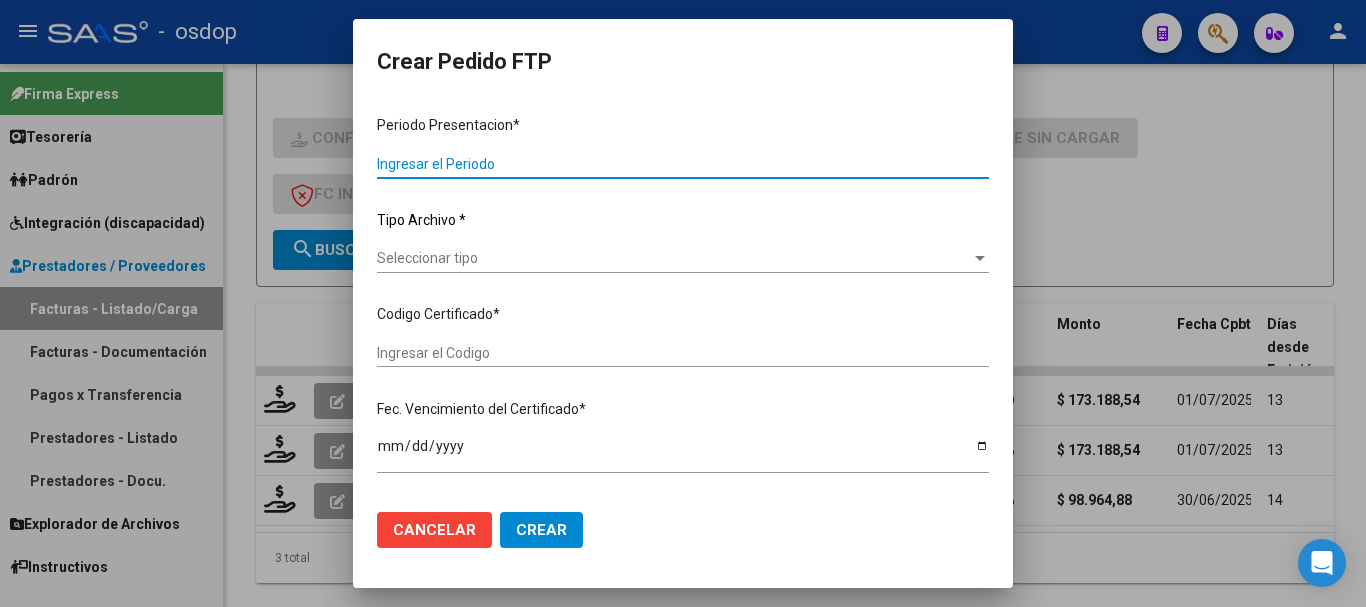type on "202506" 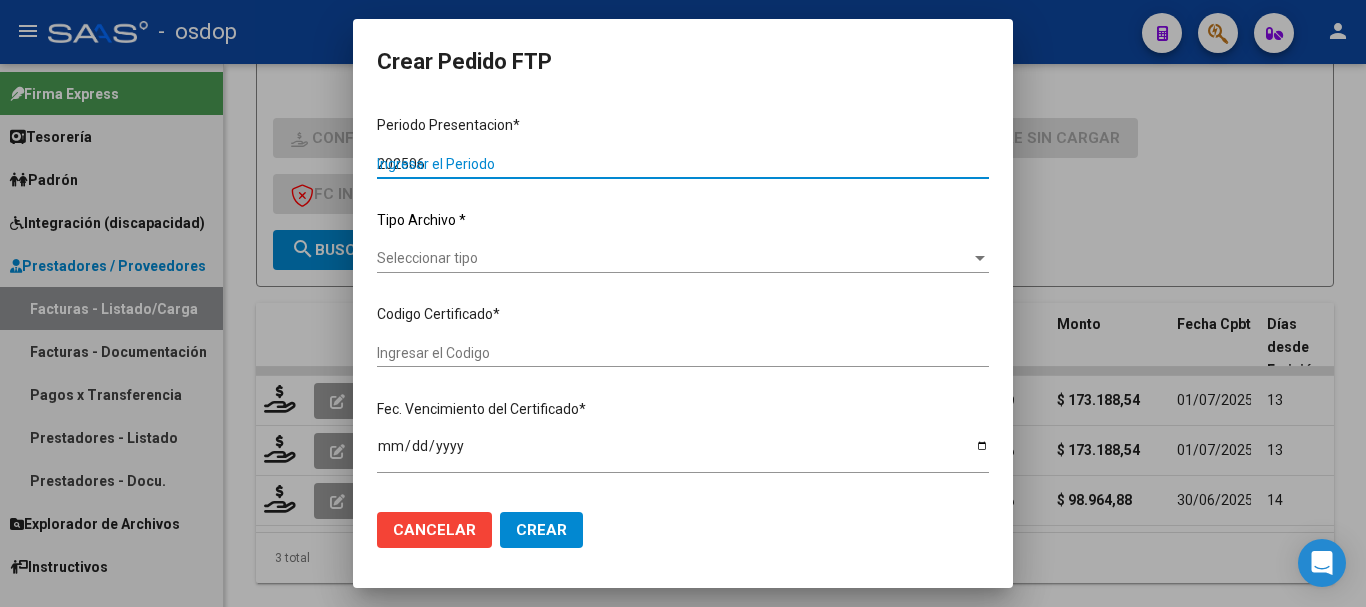 type on "202506" 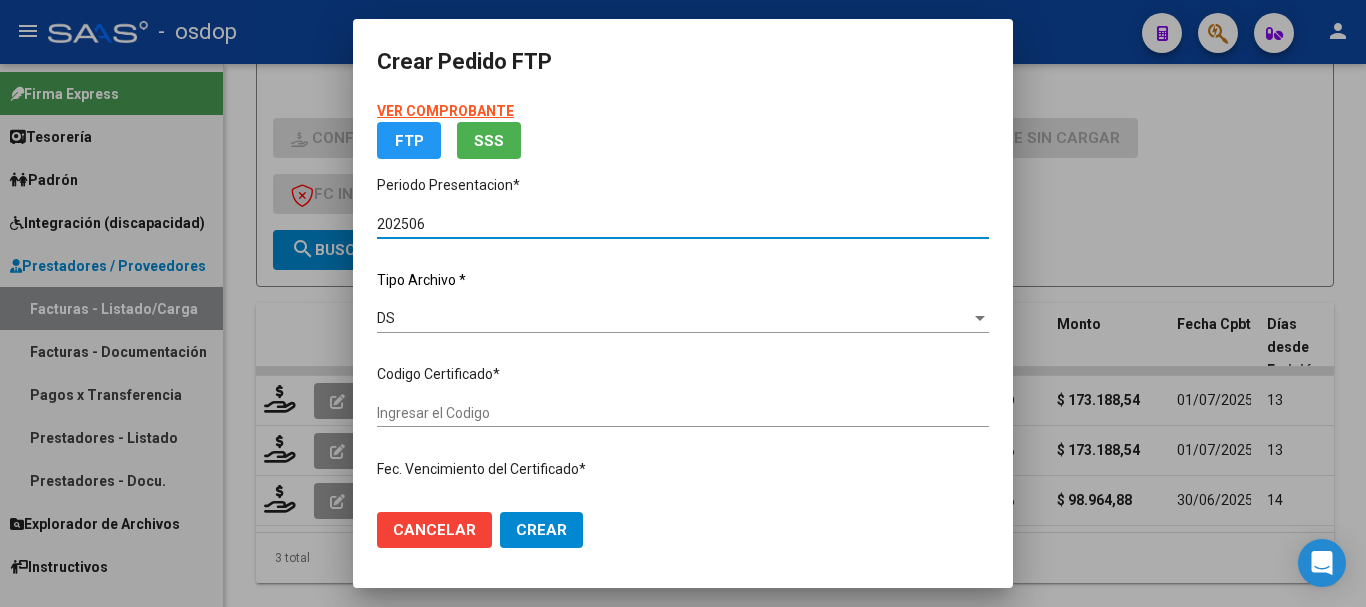type on "2560779199" 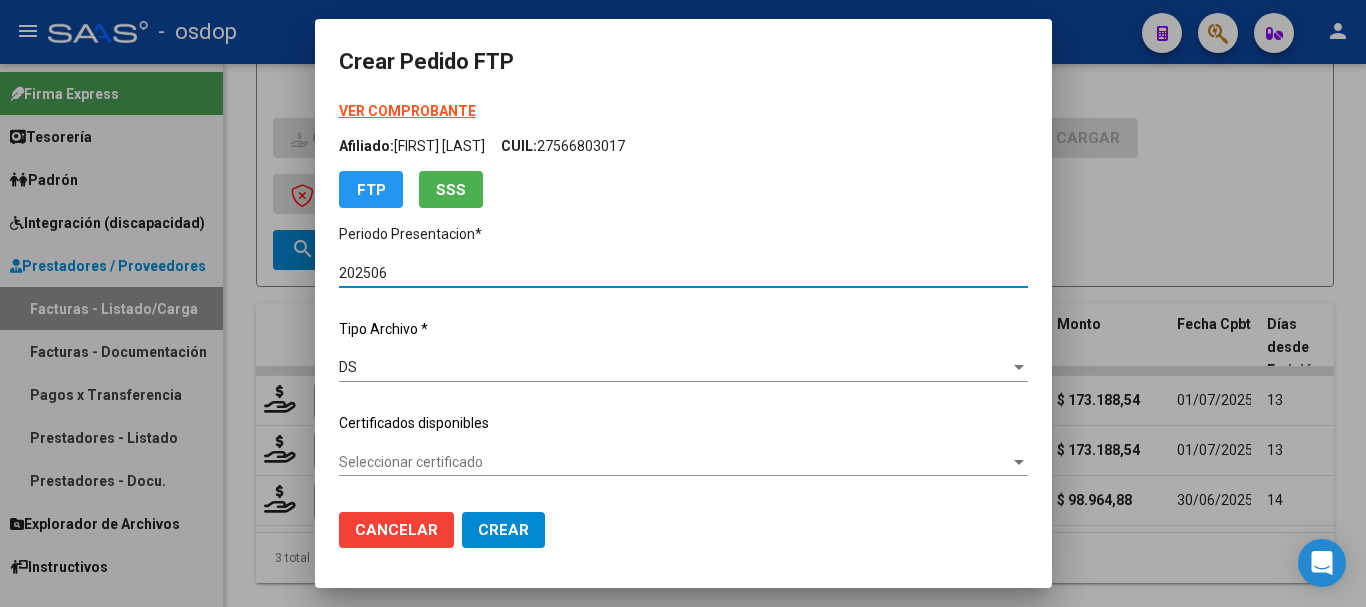 click on "Seleccionar certificado" at bounding box center (674, 462) 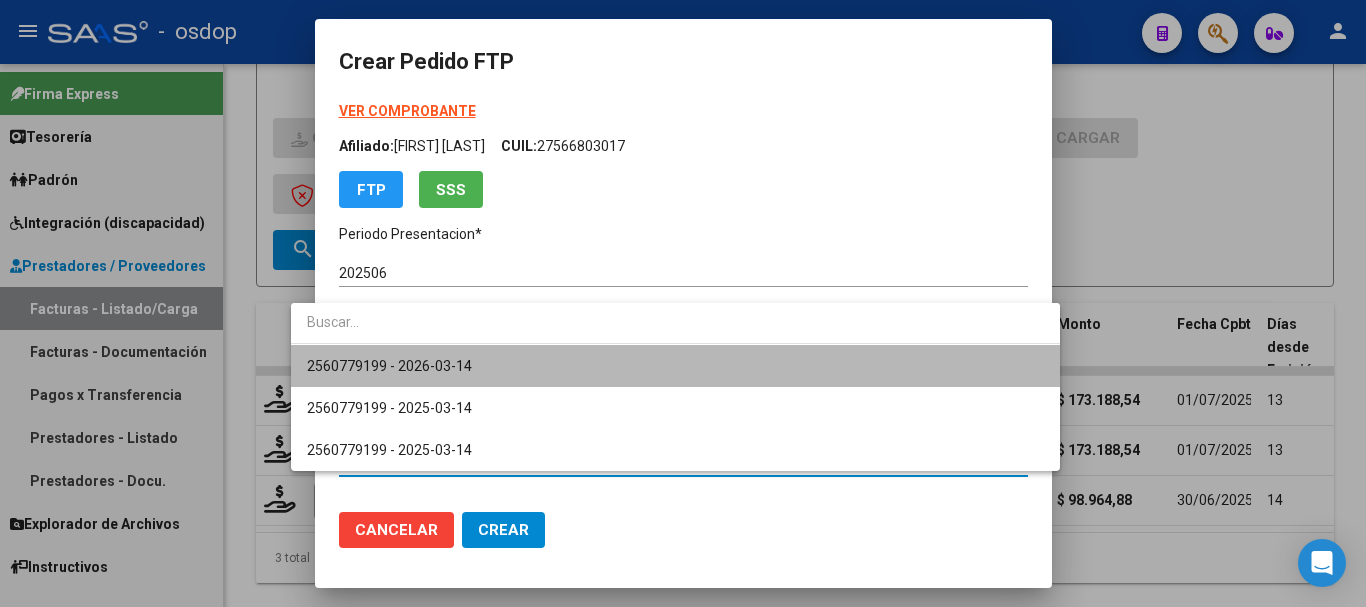 click on "2560779199 - 2026-03-14" at bounding box center [675, 366] 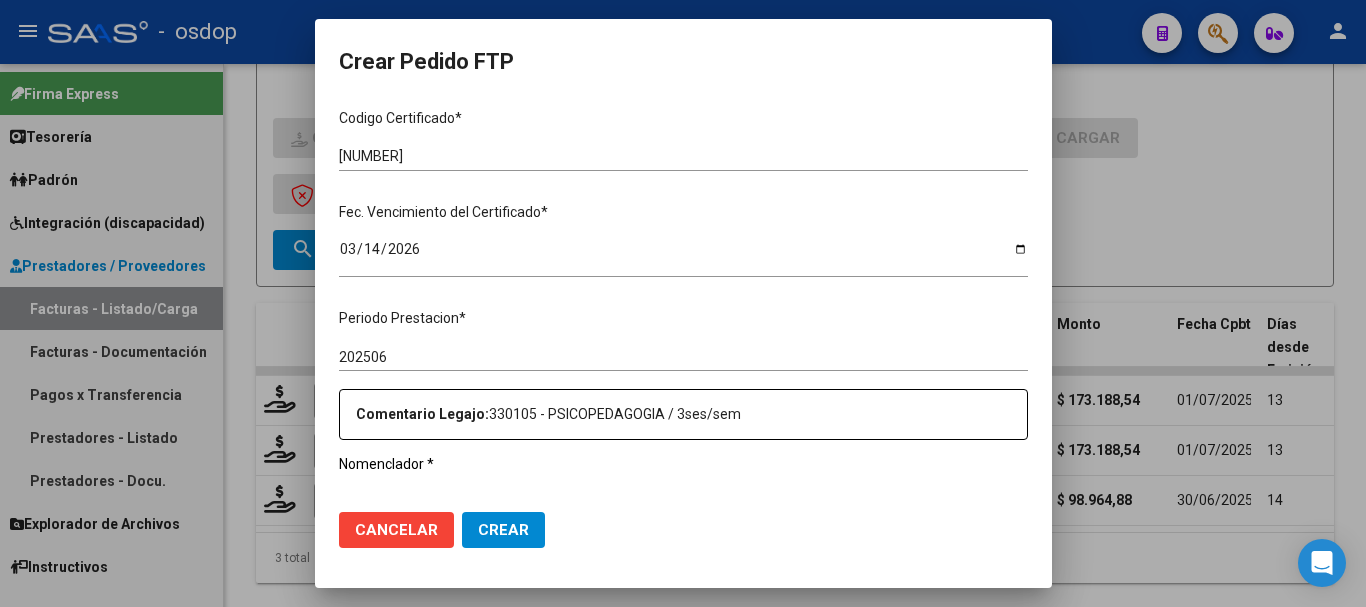 scroll, scrollTop: 600, scrollLeft: 0, axis: vertical 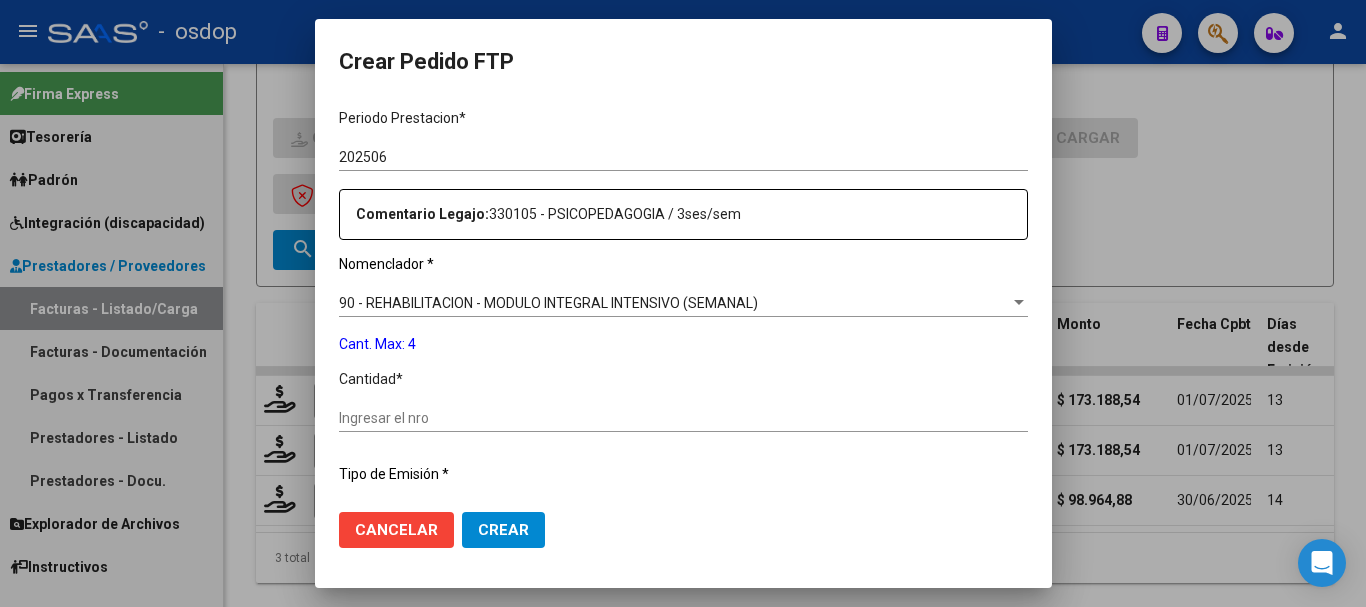click on "Ingresar el nro" at bounding box center (683, 418) 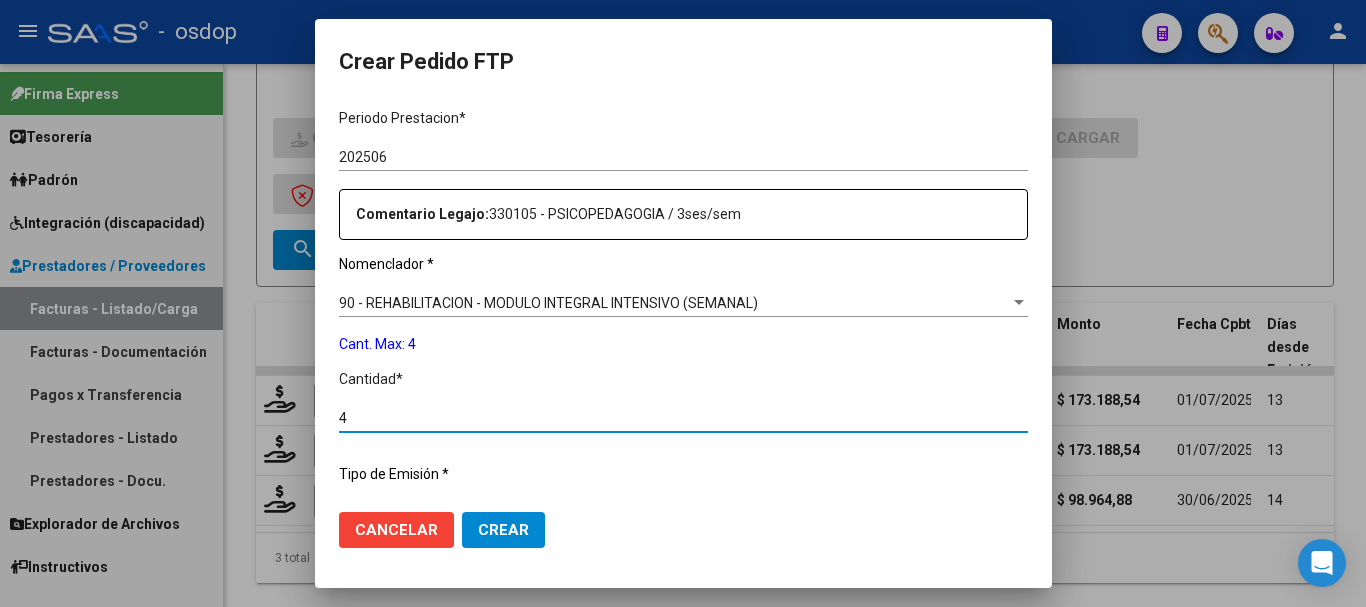 type on "4" 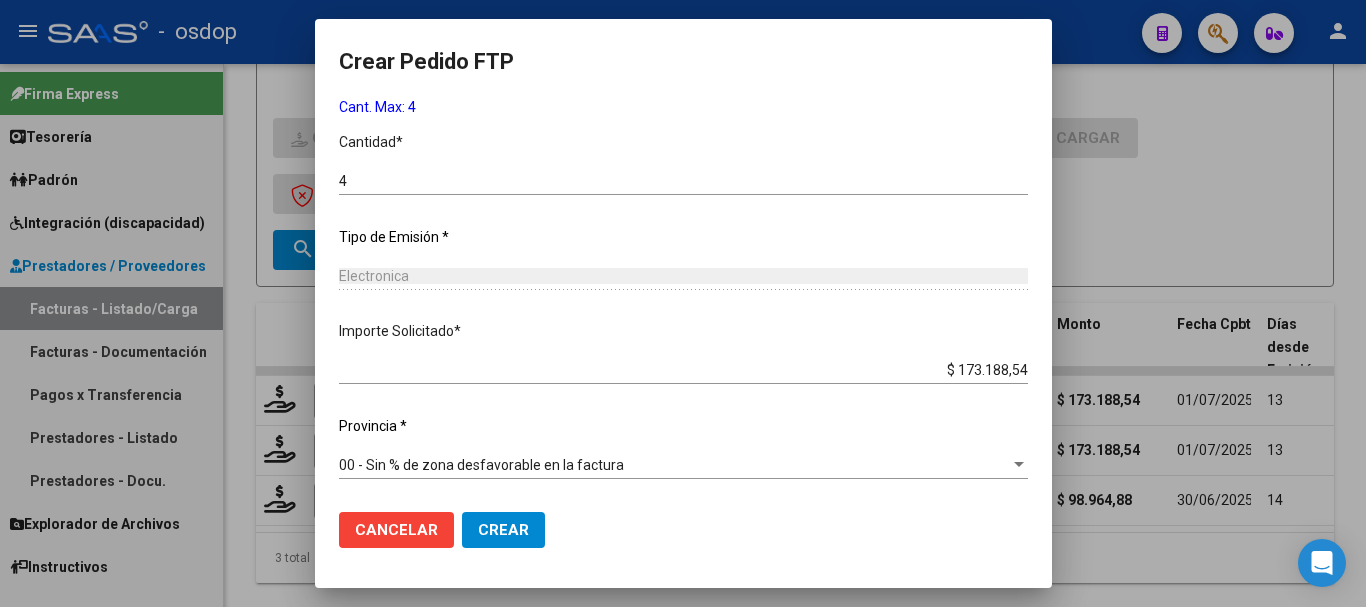 click on "Crear" 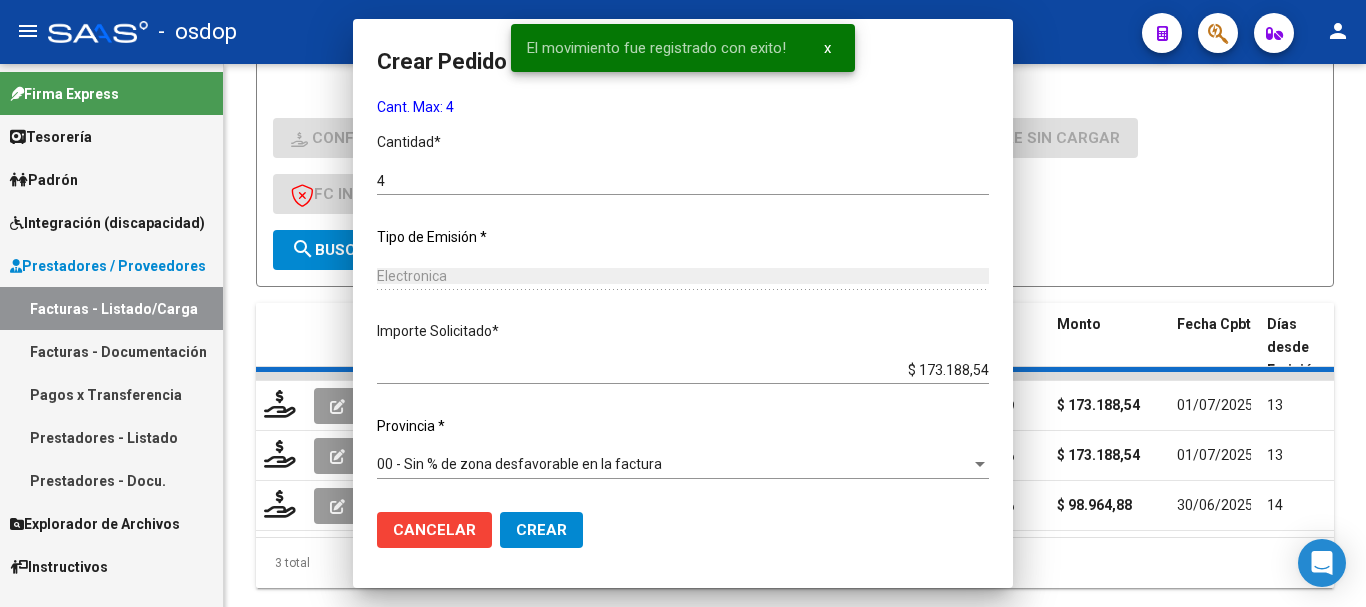 scroll, scrollTop: 0, scrollLeft: 0, axis: both 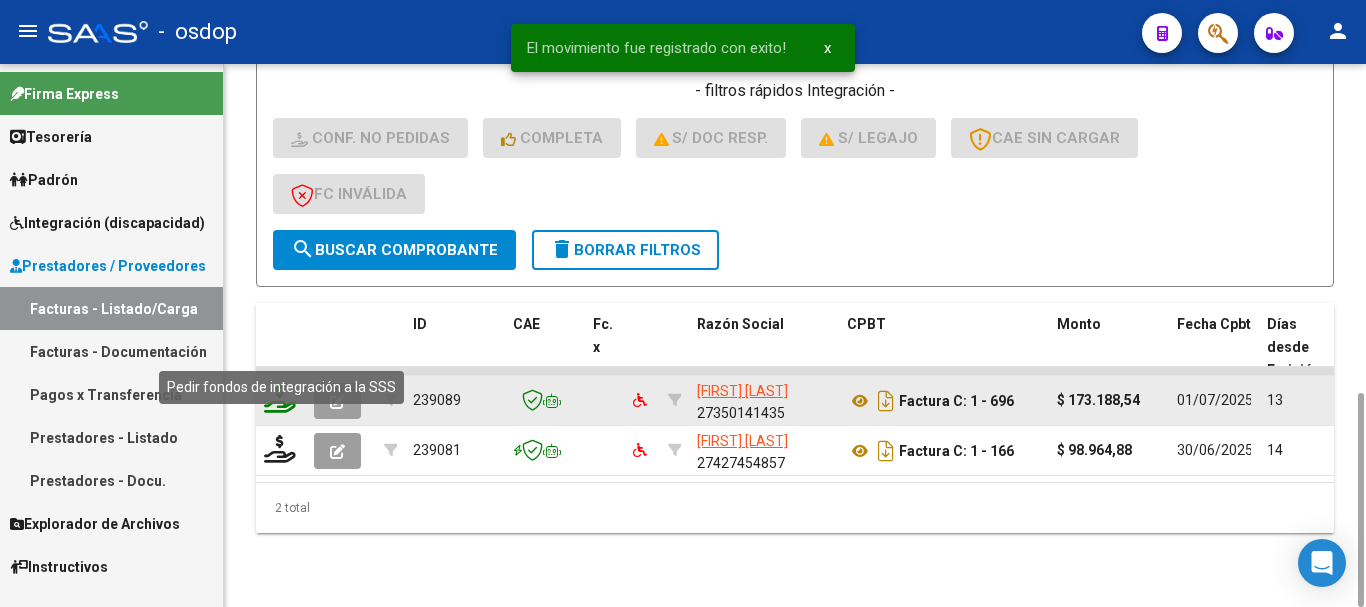 click 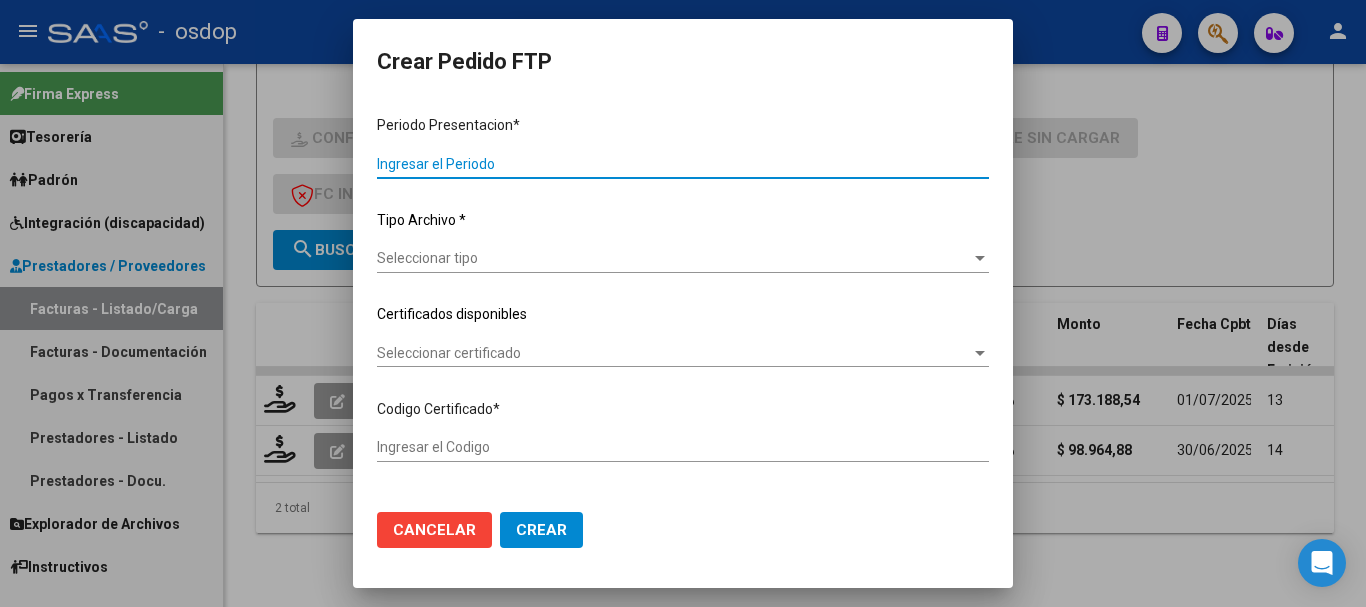 type on "202506" 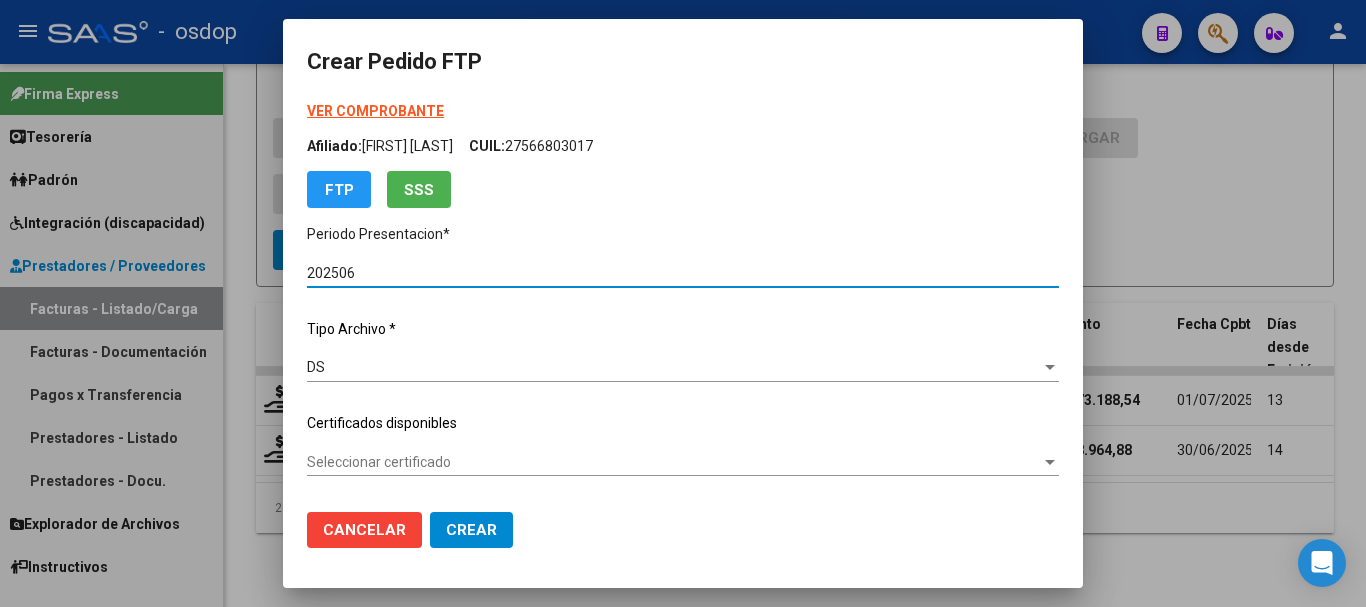 type on "2560779199" 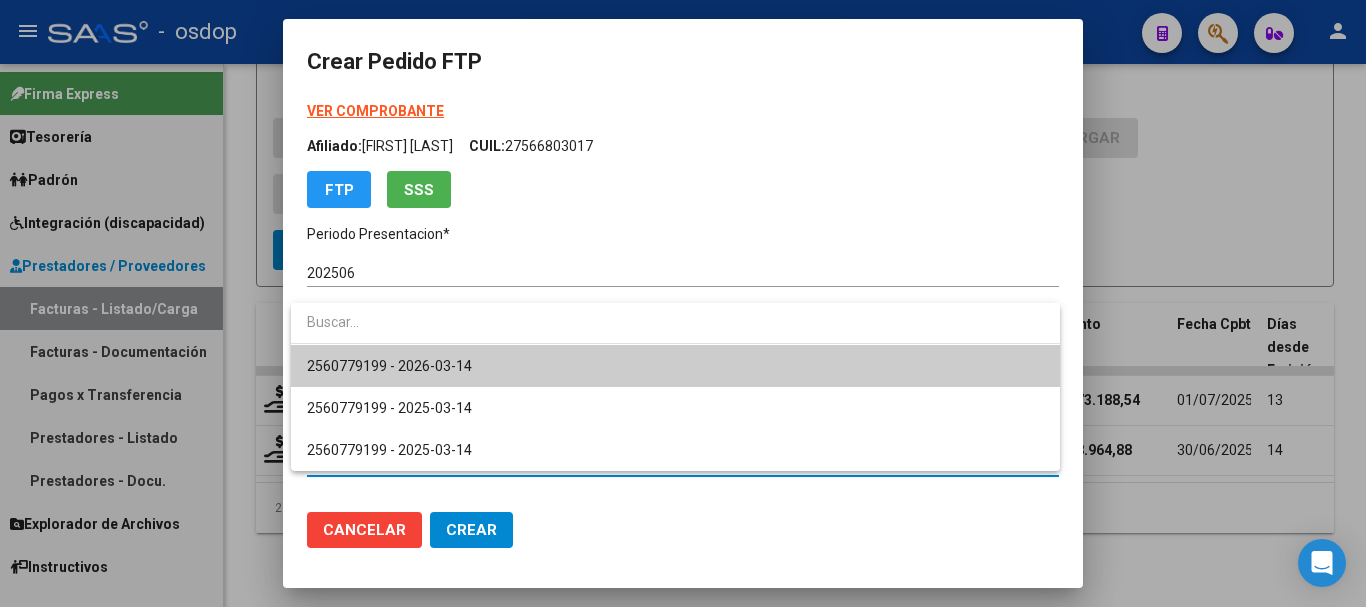 click on "2560779199 - 2026-03-14" at bounding box center (675, 366) 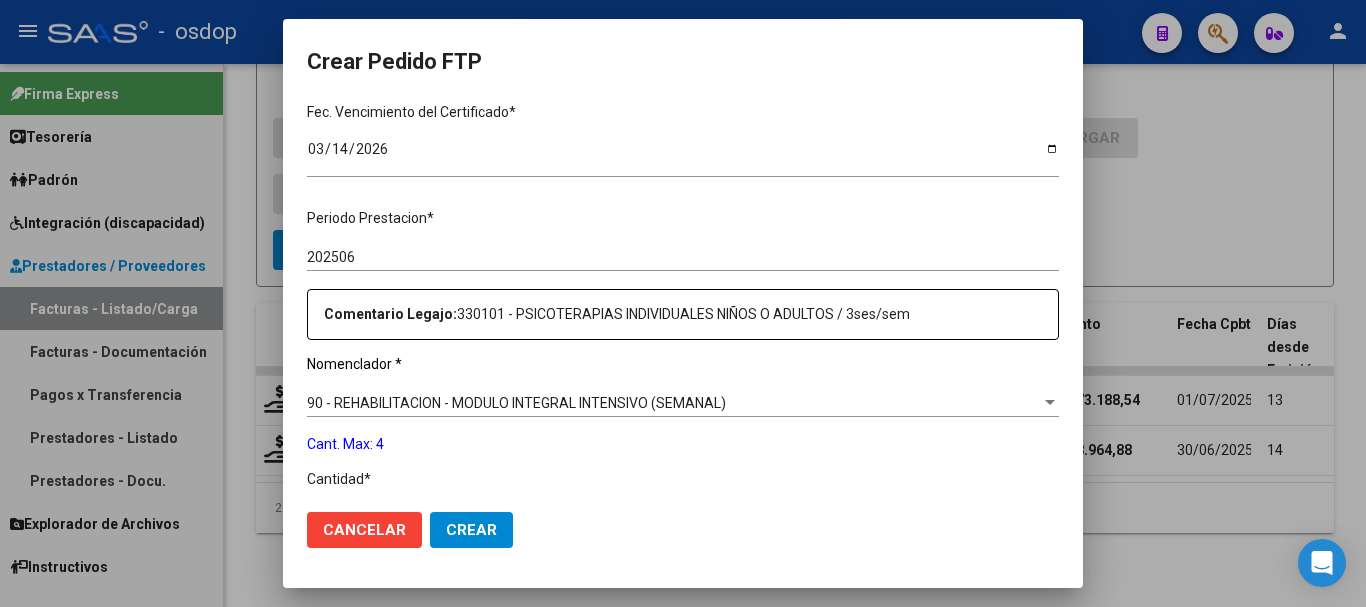 scroll, scrollTop: 600, scrollLeft: 0, axis: vertical 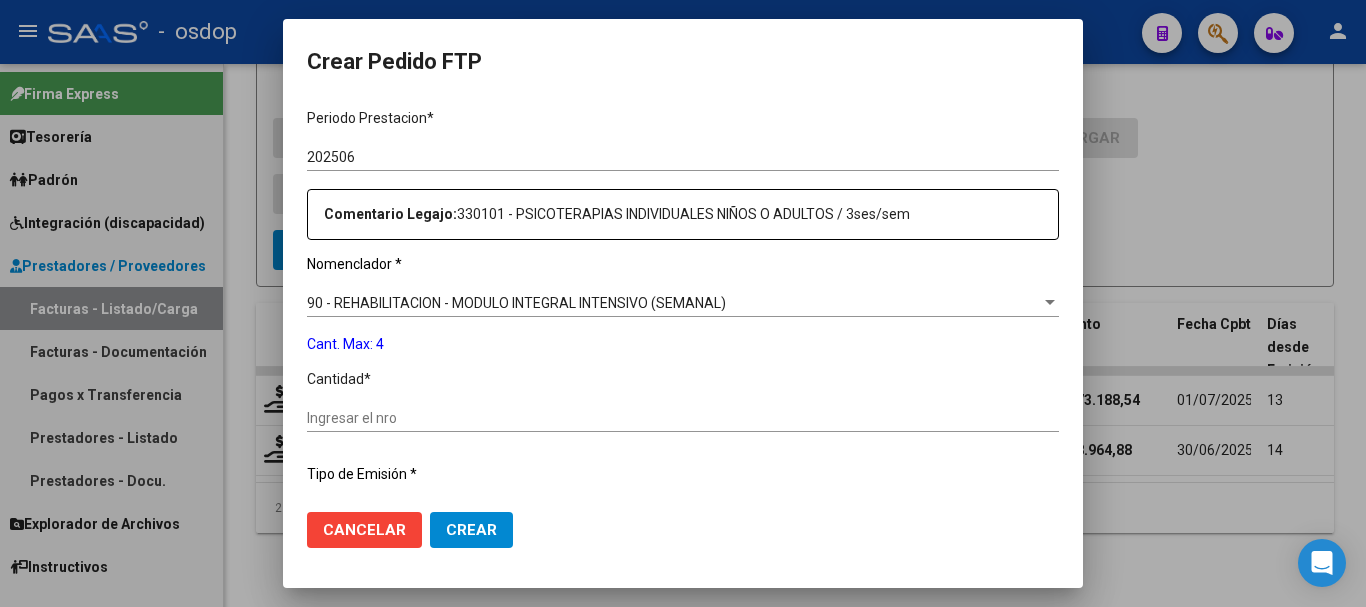 click on "Ingresar el nro" at bounding box center [683, 418] 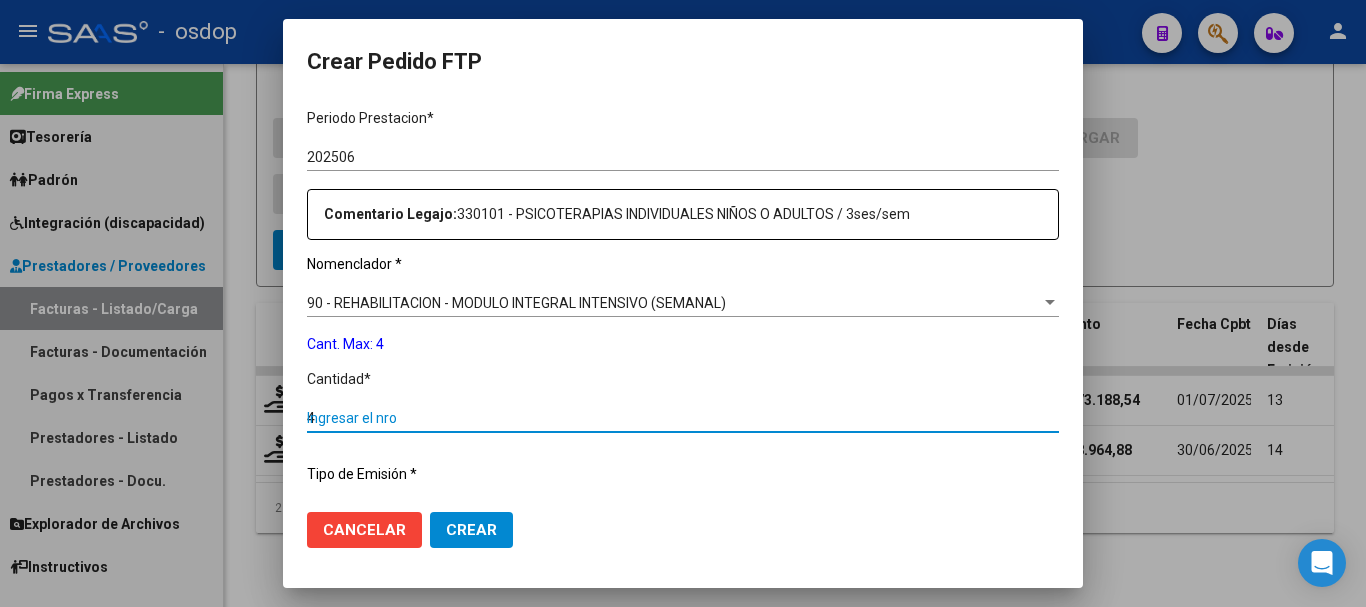 type on "4" 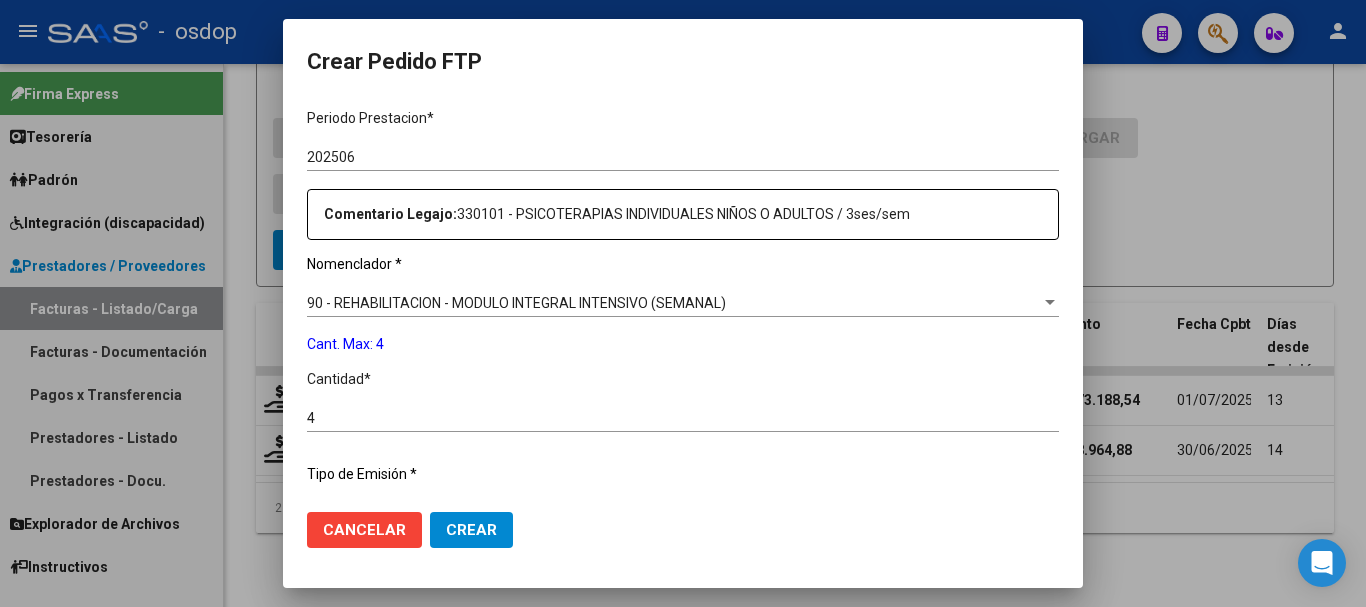 scroll, scrollTop: 837, scrollLeft: 0, axis: vertical 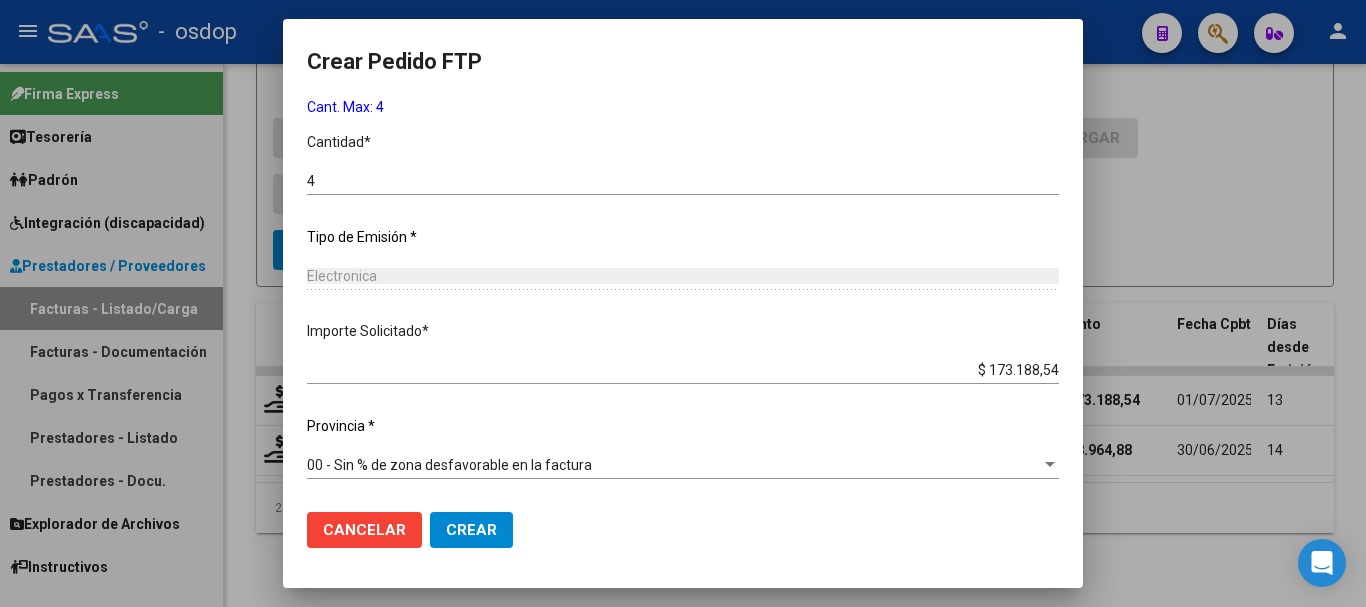 click on "Crear" 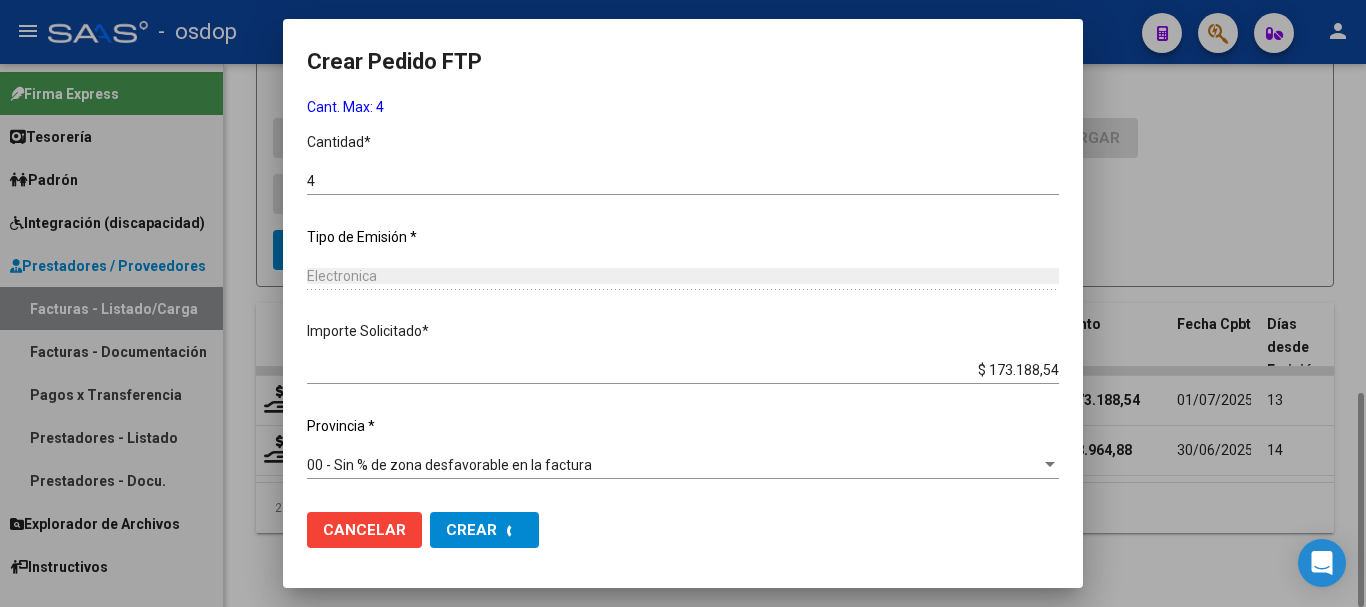 scroll, scrollTop: 0, scrollLeft: 0, axis: both 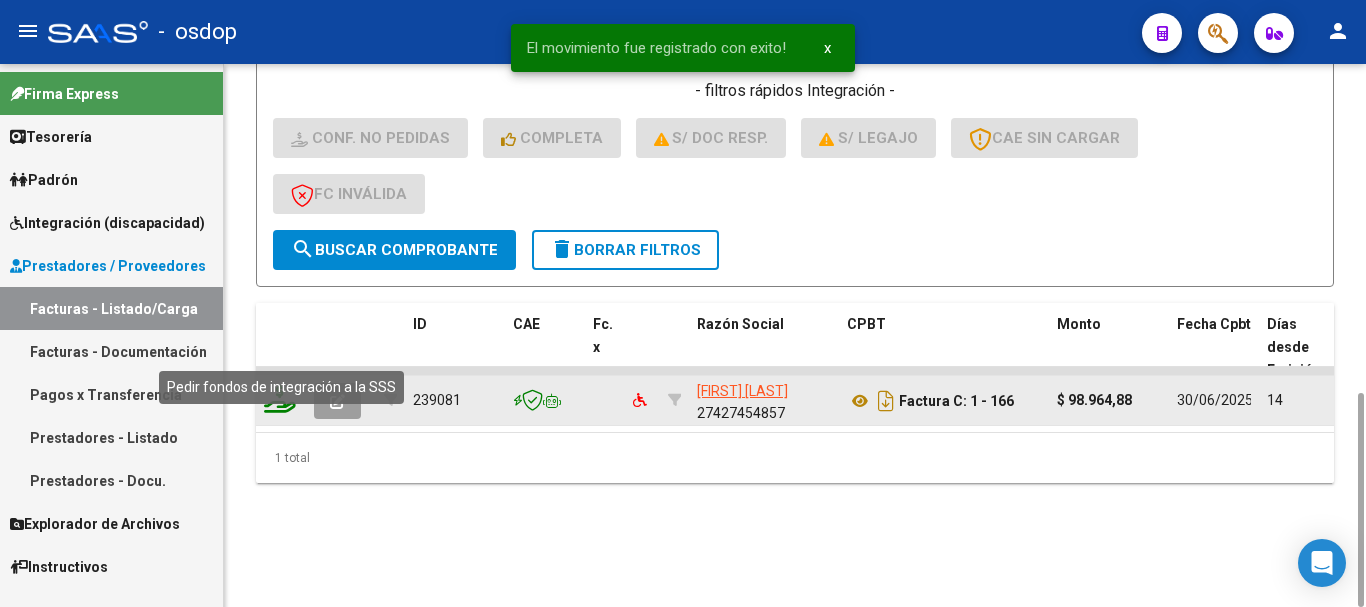 click 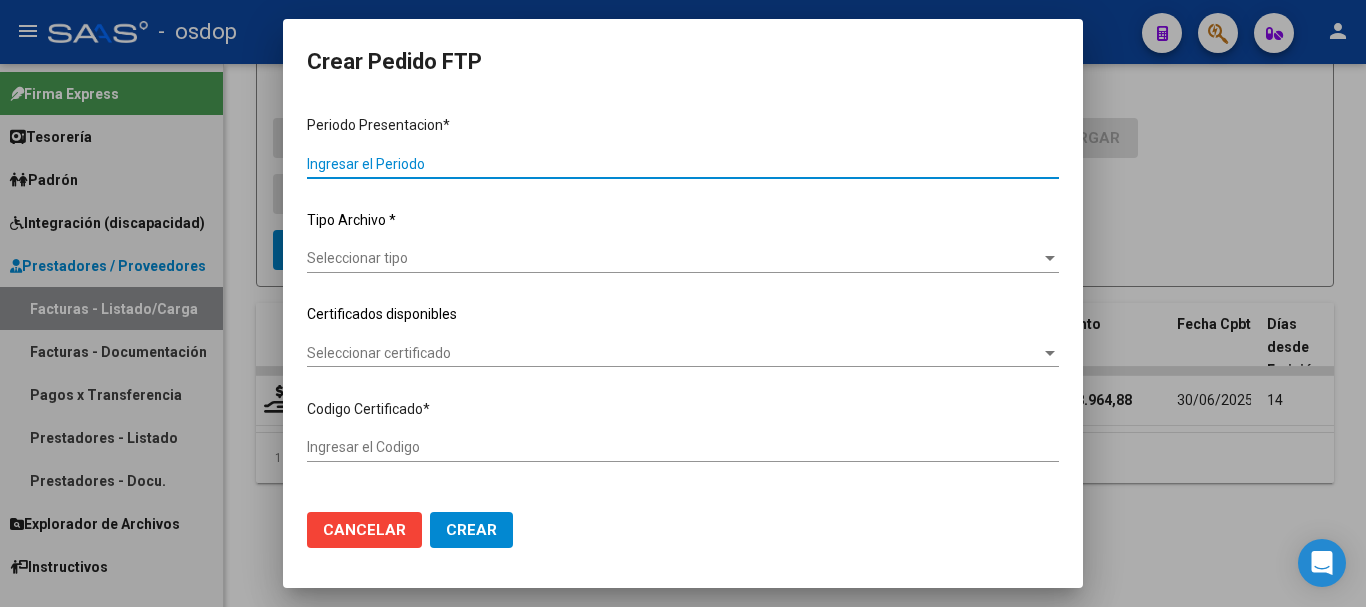 type on "202506" 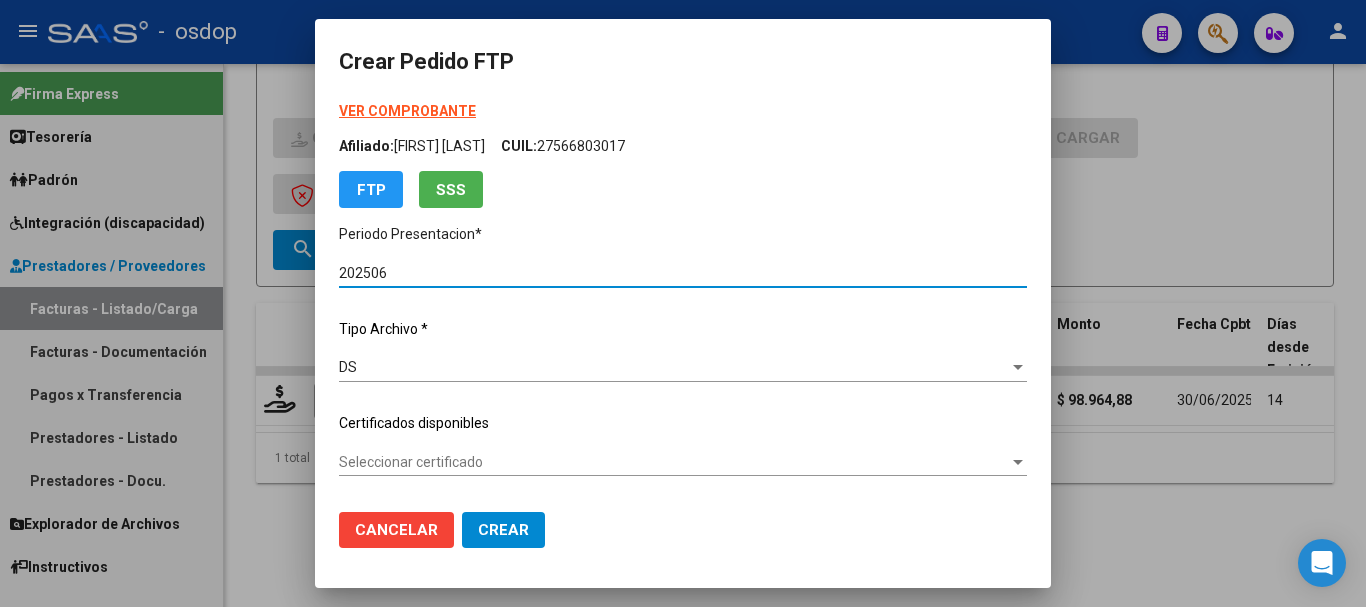 type on "2560779199" 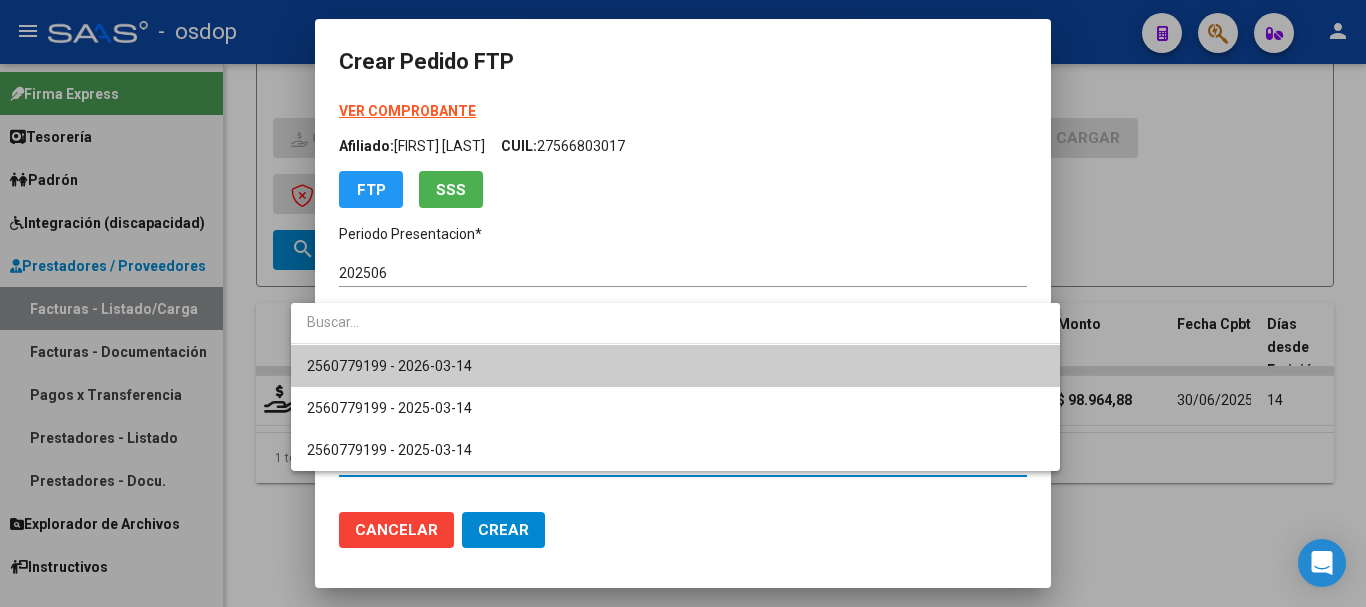 click on "2560779199 - 2026-03-14" at bounding box center (675, 366) 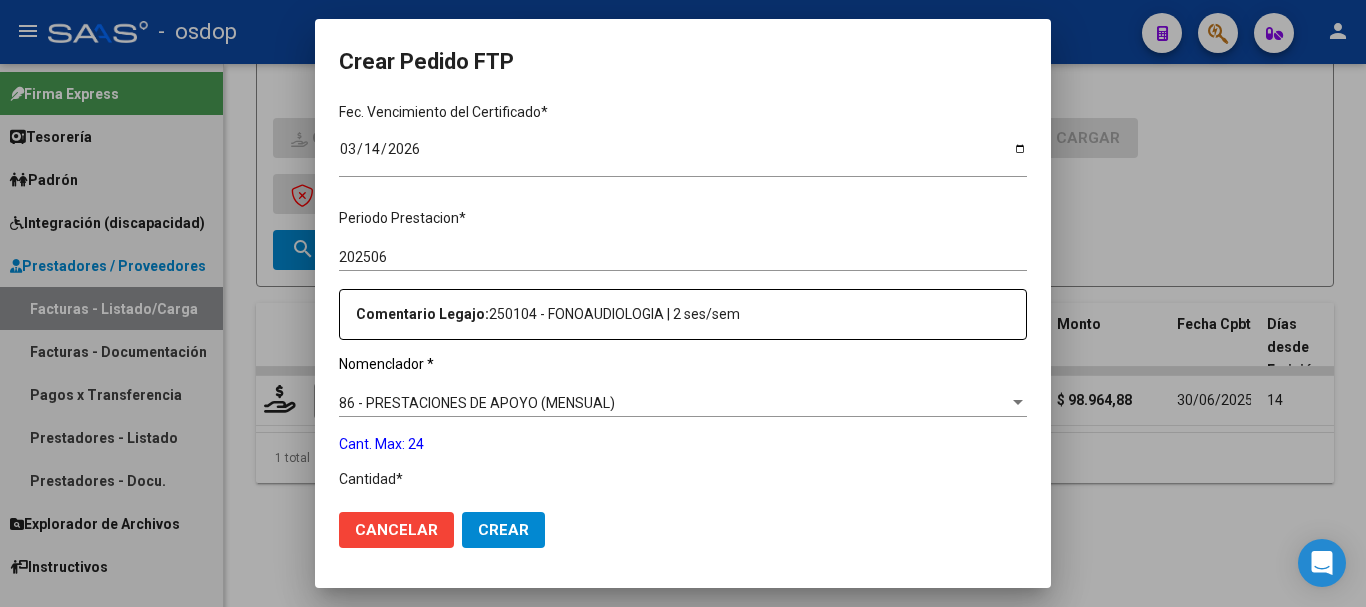 scroll, scrollTop: 700, scrollLeft: 0, axis: vertical 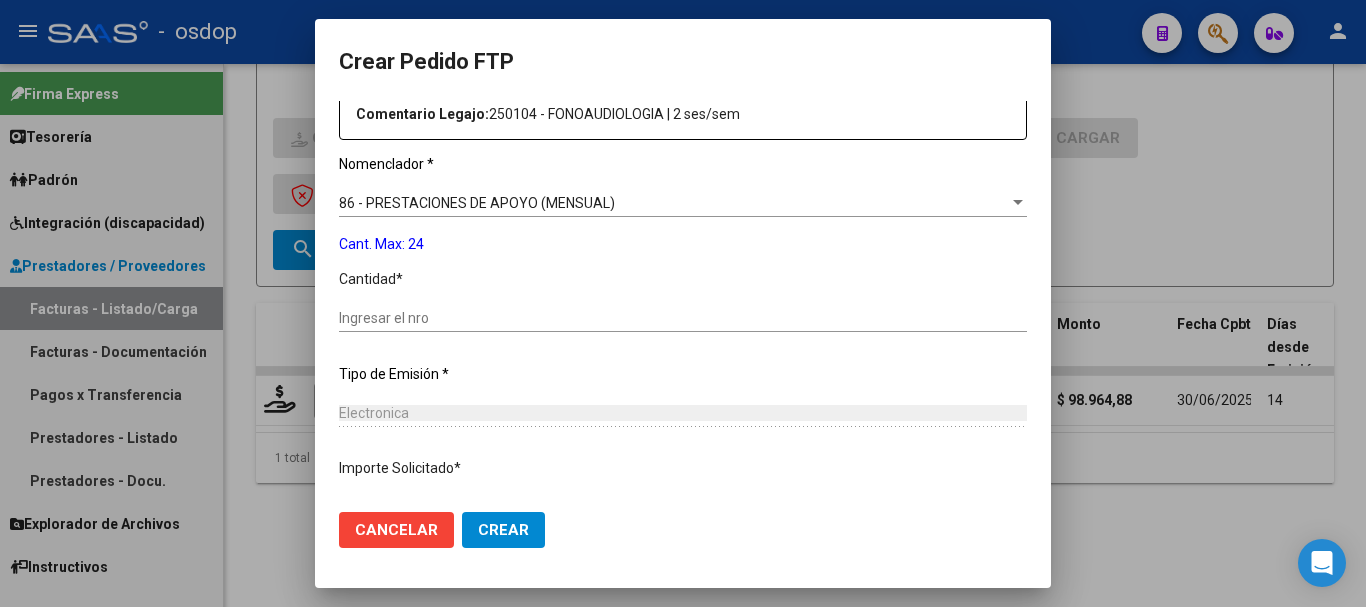 click on "Ingresar el nro" at bounding box center (683, 318) 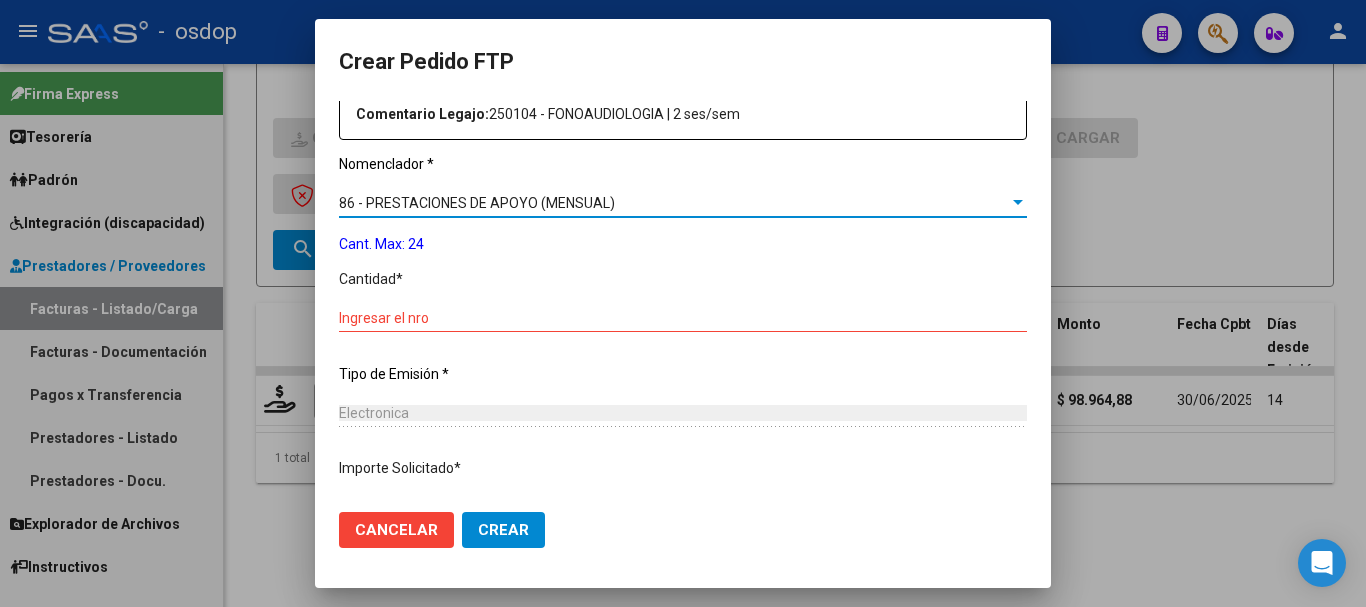 click on "86 - PRESTACIONES DE APOYO (MENSUAL)" at bounding box center [477, 203] 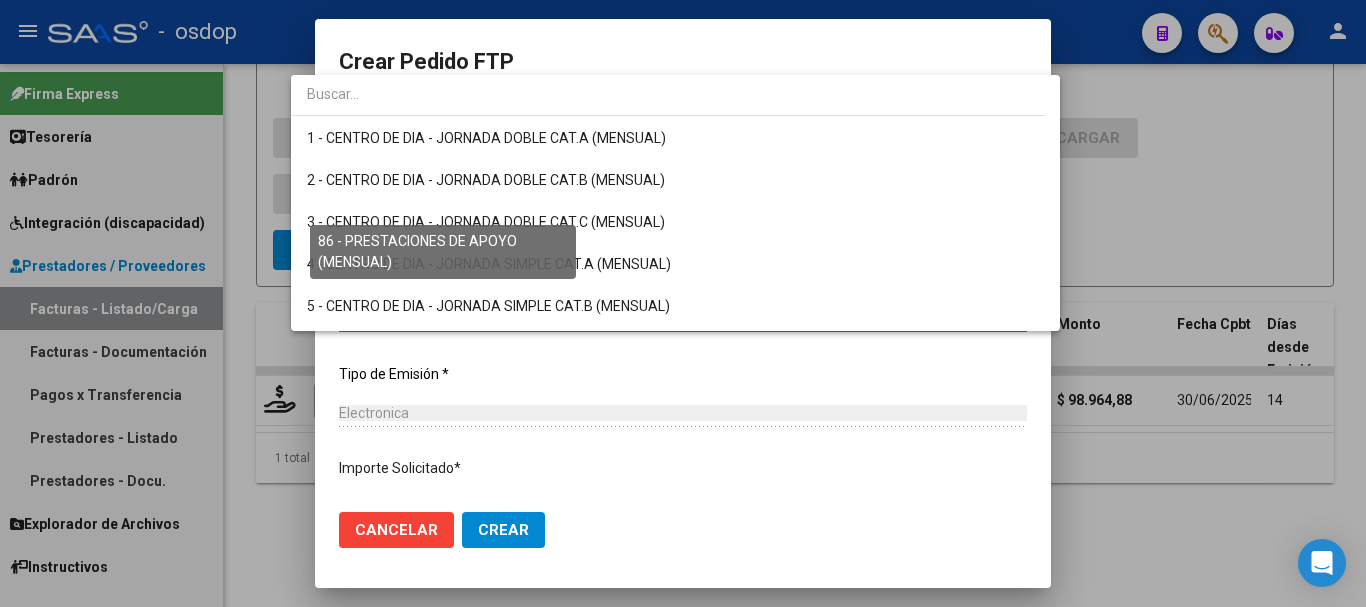 scroll, scrollTop: 3505, scrollLeft: 0, axis: vertical 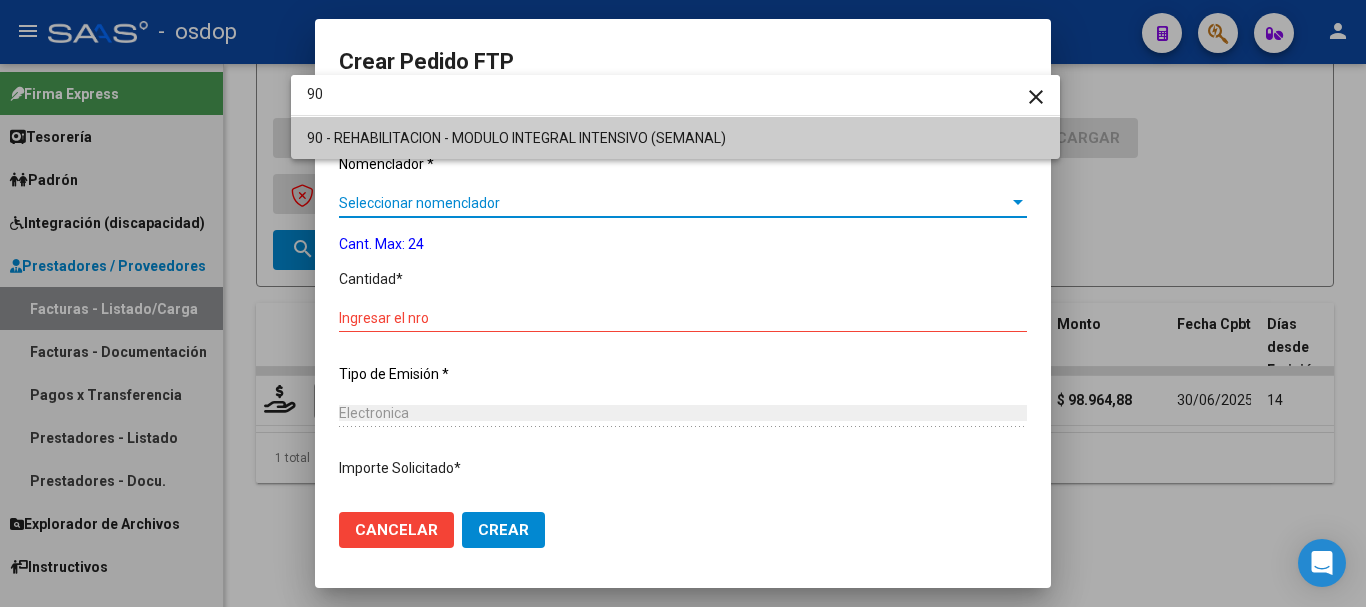 type on "90" 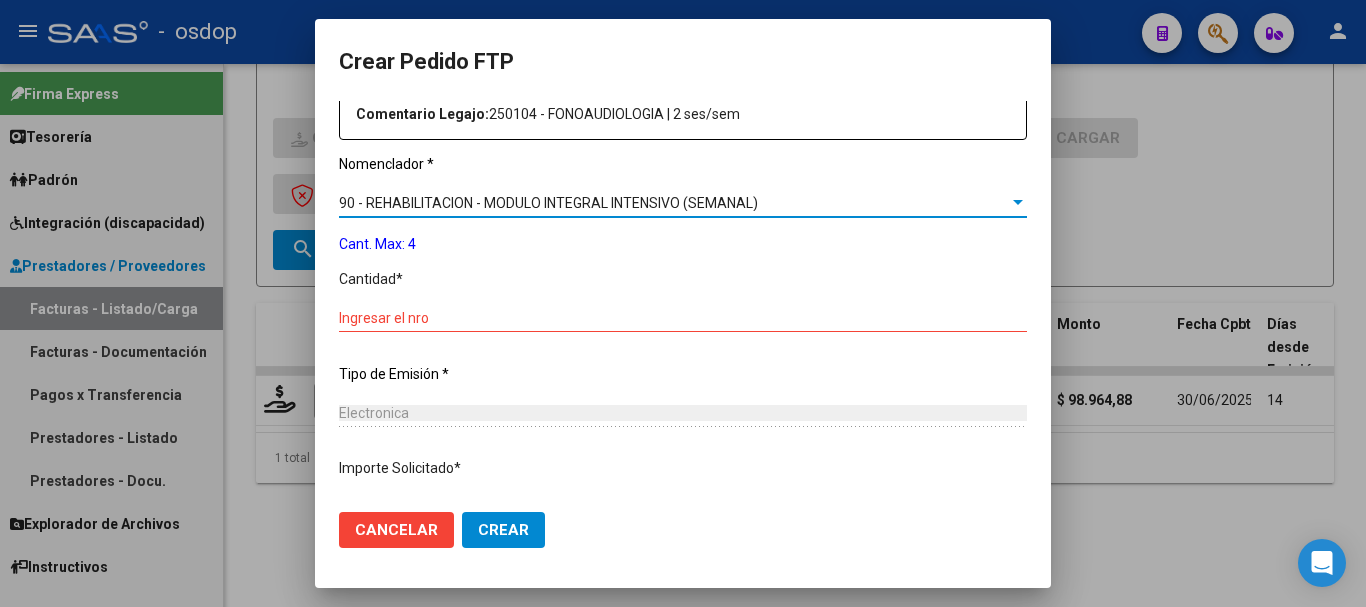 click on "Ingresar el nro" 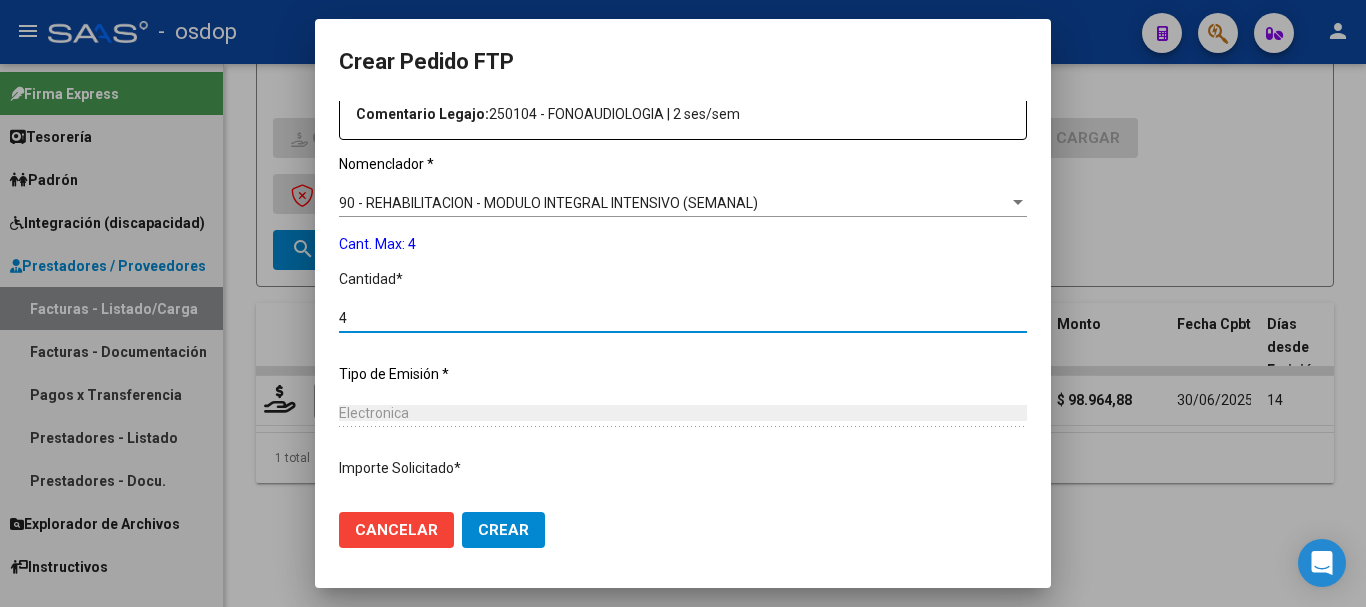 scroll, scrollTop: 837, scrollLeft: 0, axis: vertical 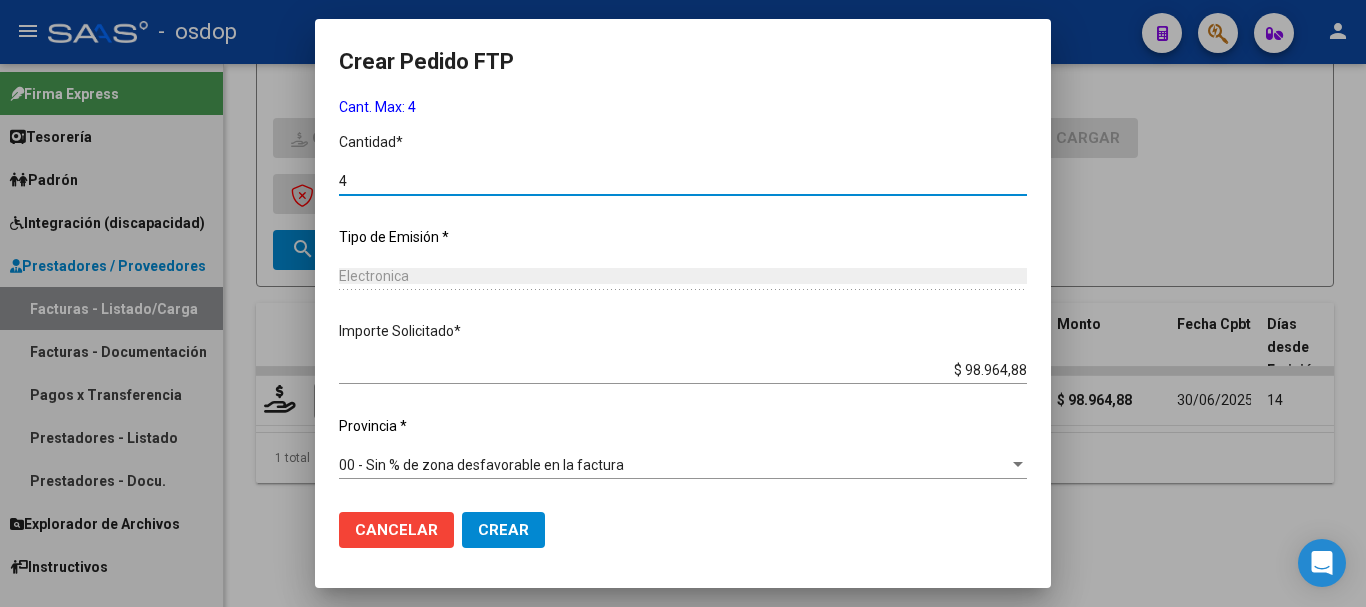 type on "4" 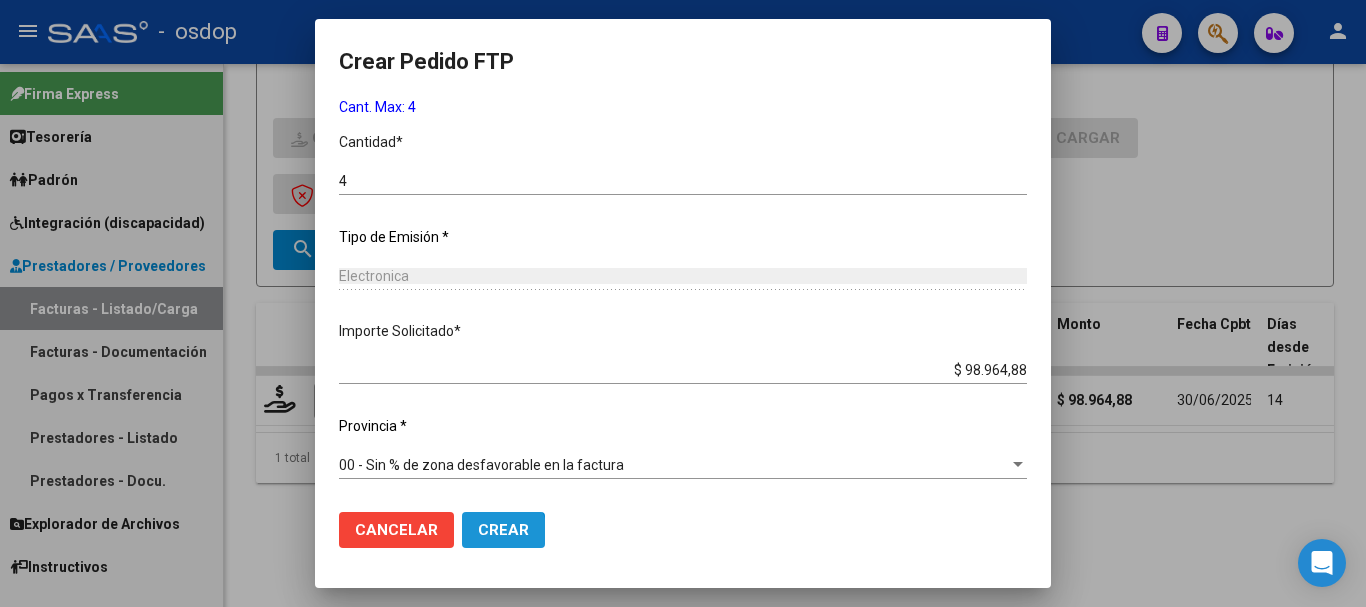 click on "Crear" 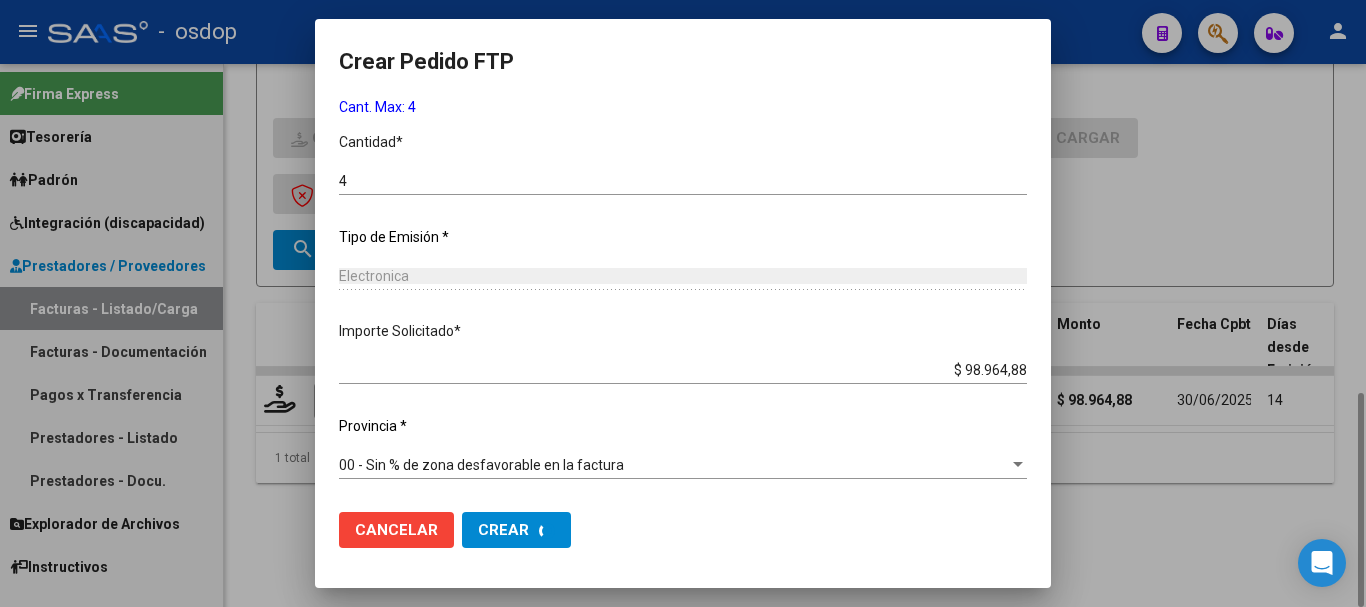 scroll, scrollTop: 0, scrollLeft: 0, axis: both 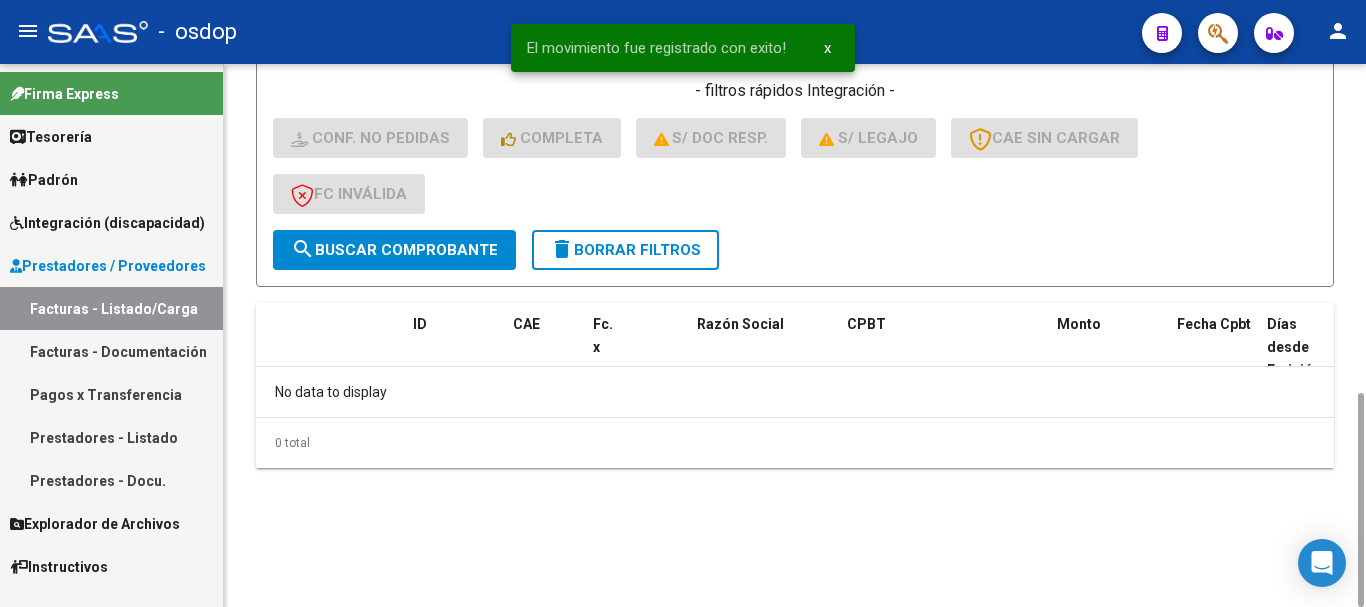 click on "delete  Borrar Filtros" 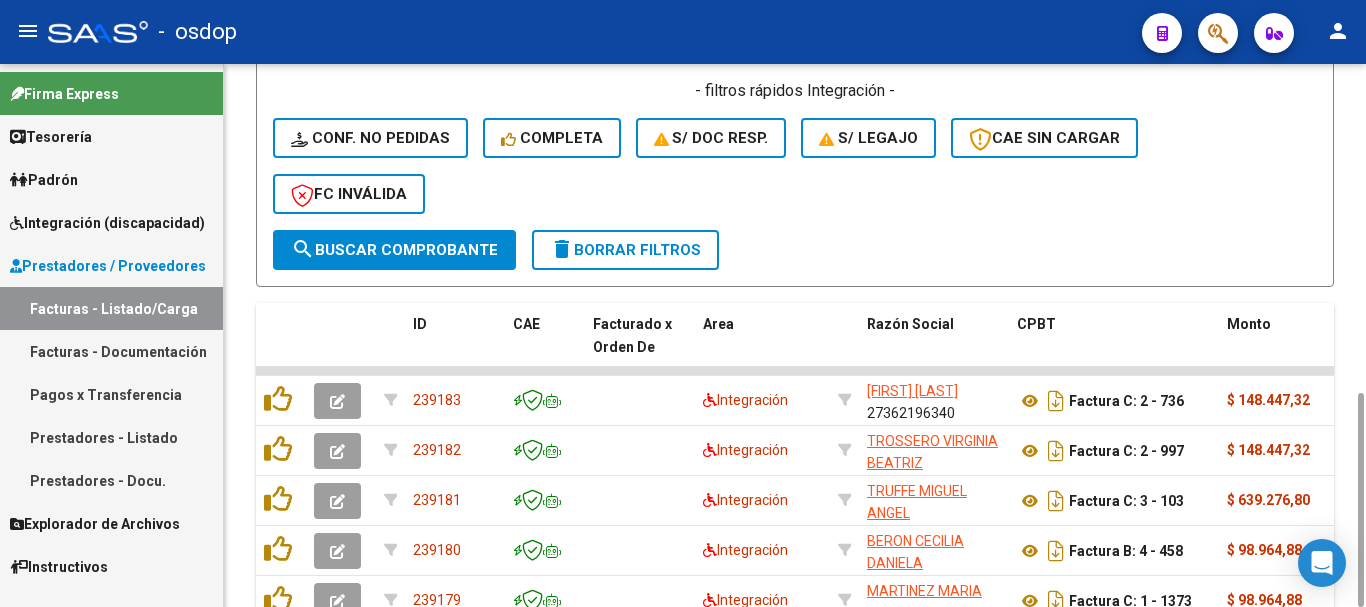 scroll, scrollTop: 631, scrollLeft: 0, axis: vertical 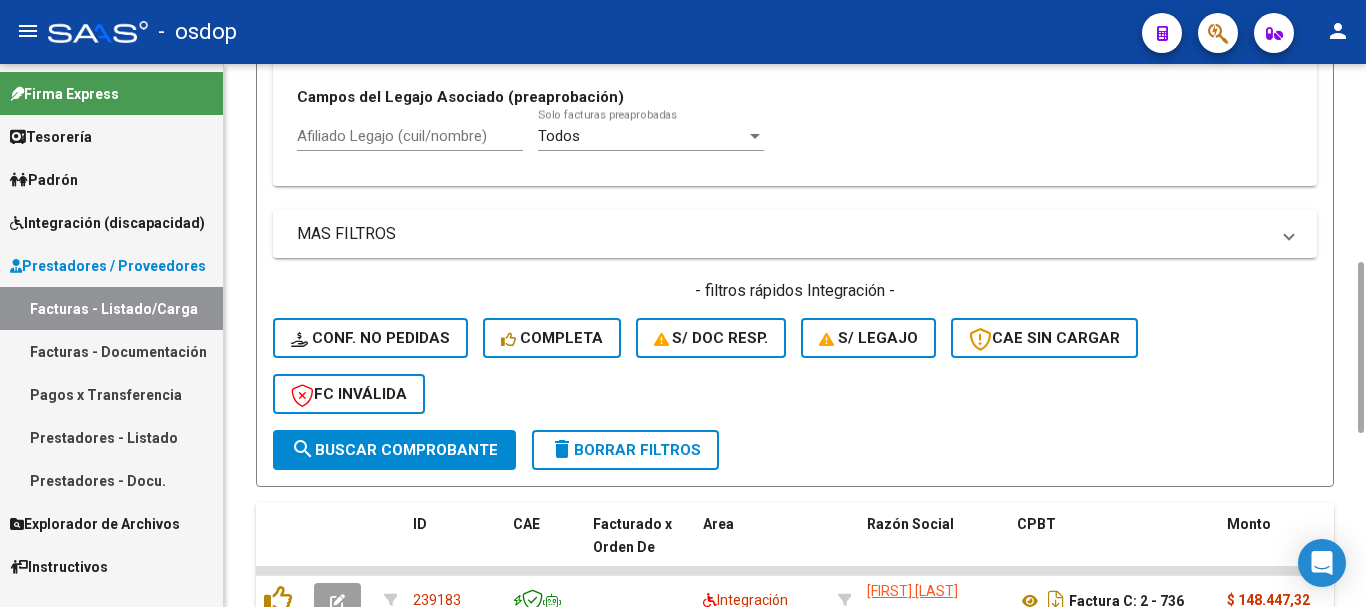 click on "Afiliado Legajo (cuil/nombre)" at bounding box center (410, 136) 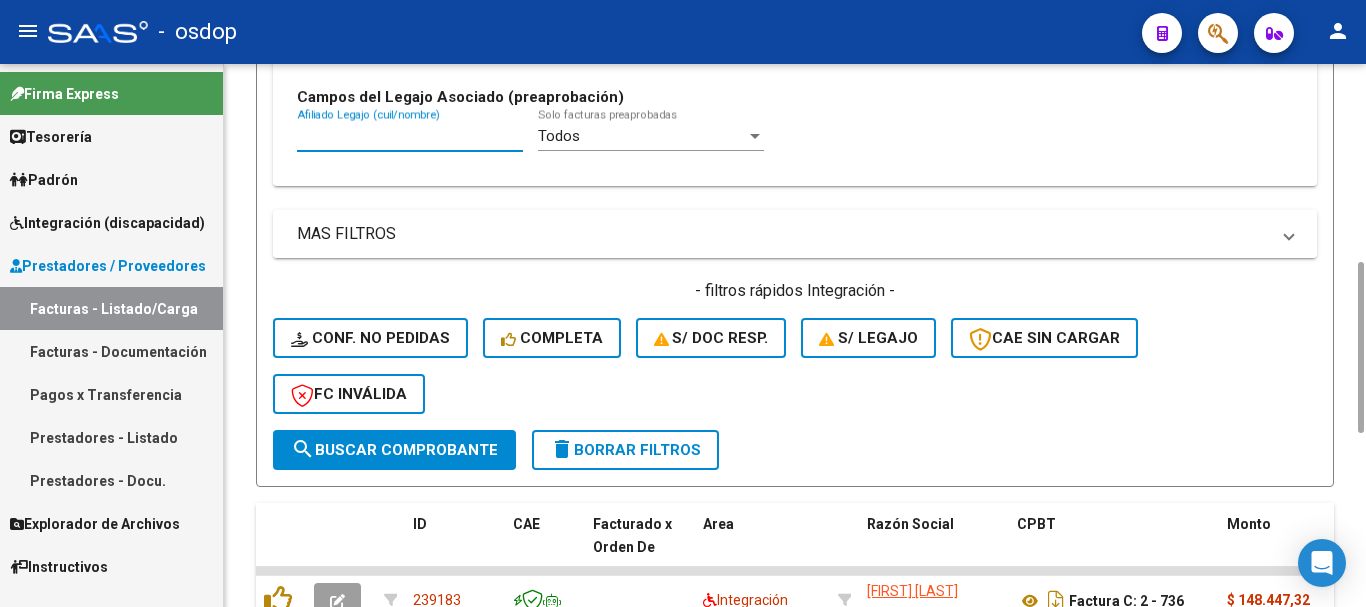 paste on "27568198773" 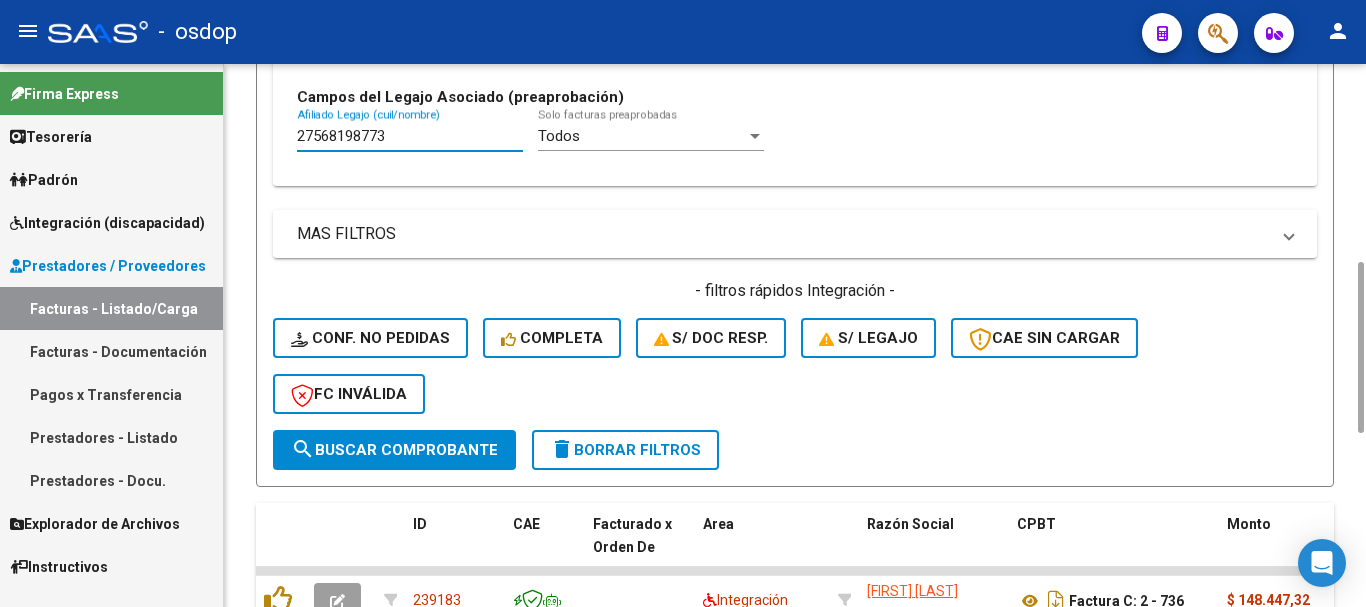 type on "27568198773" 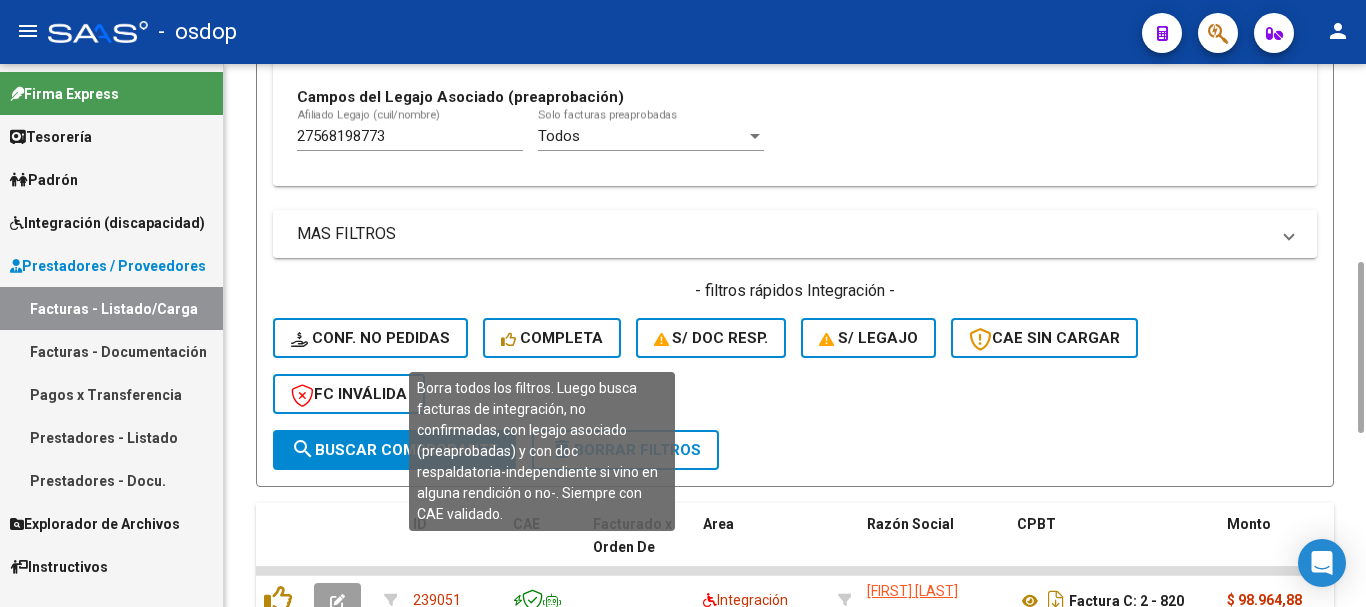 scroll, scrollTop: 881, scrollLeft: 0, axis: vertical 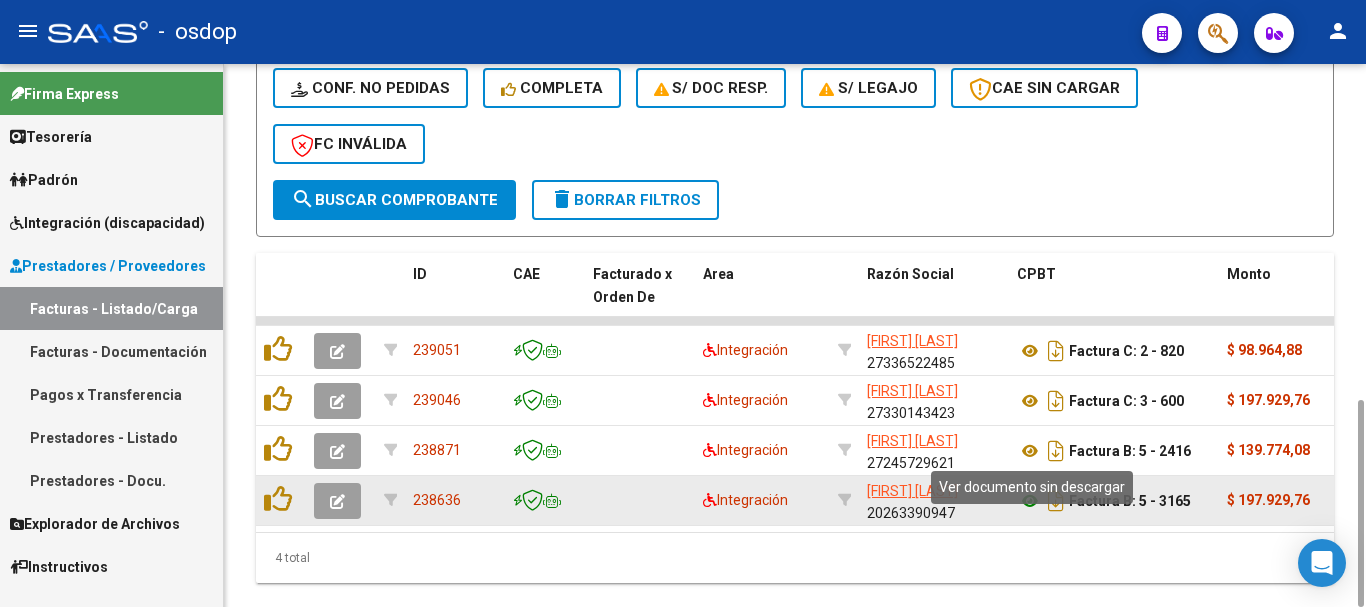 click 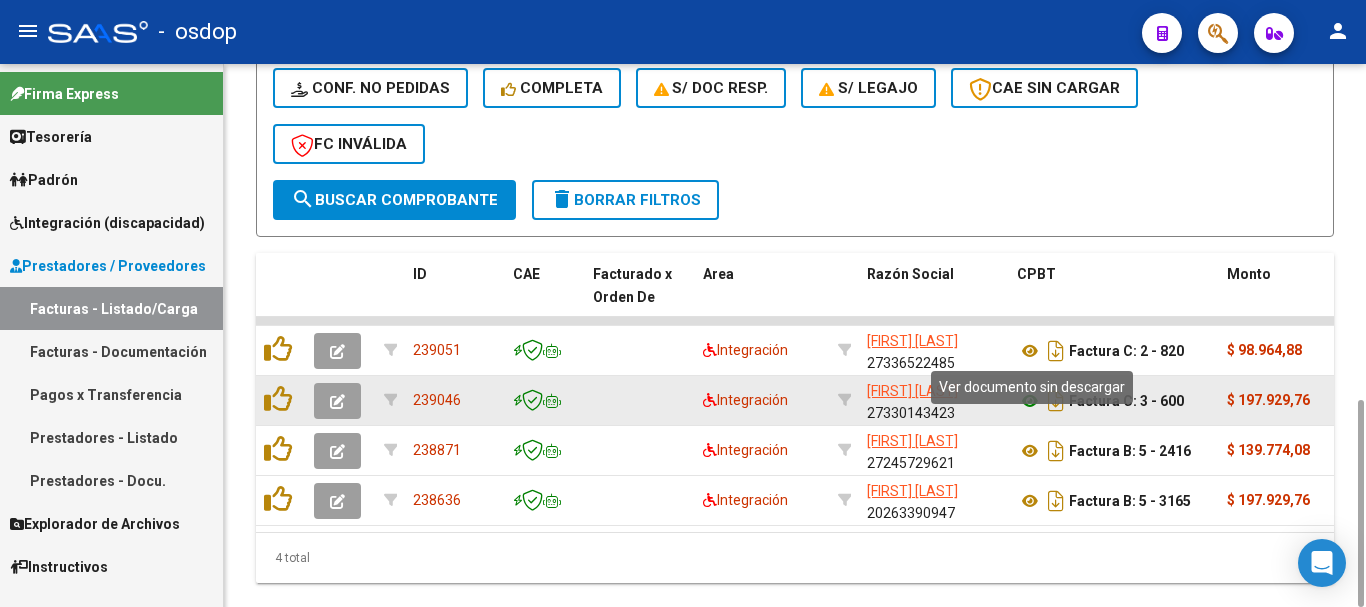 click 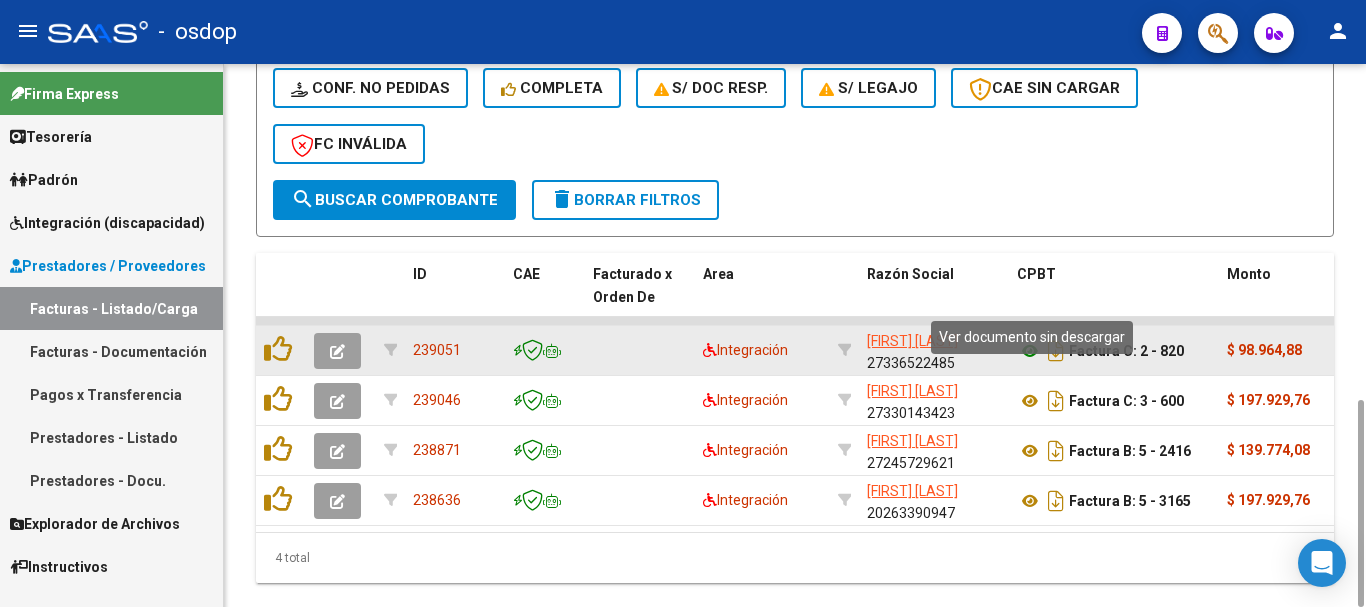 click 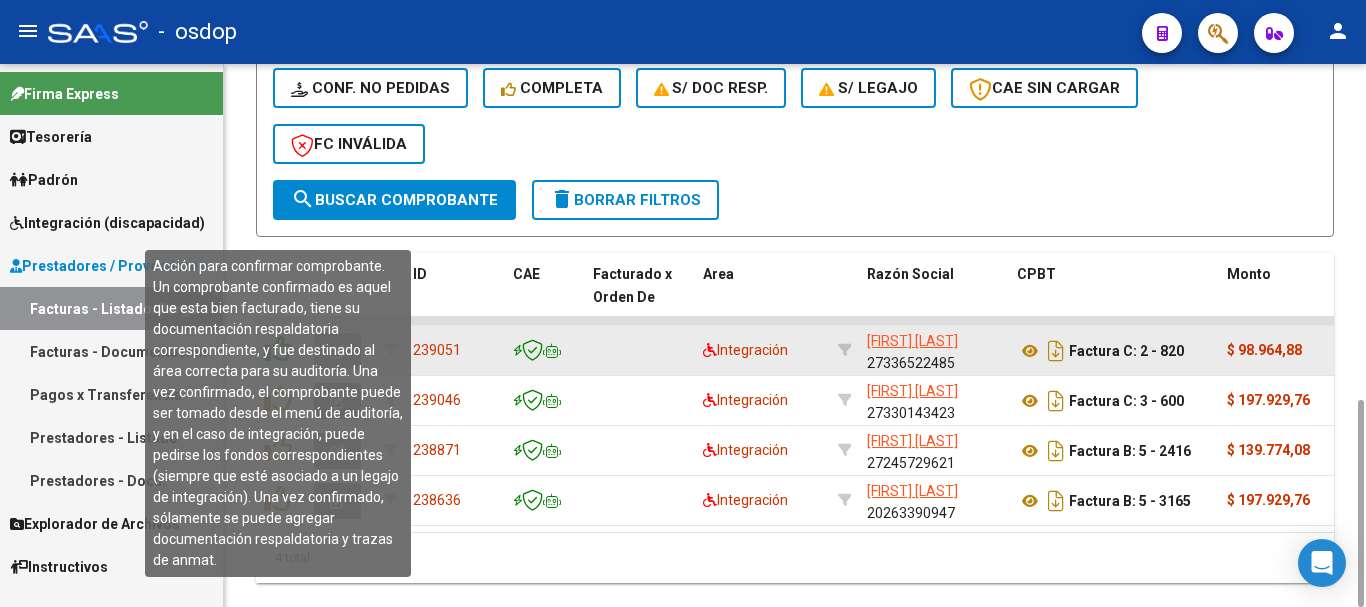 click 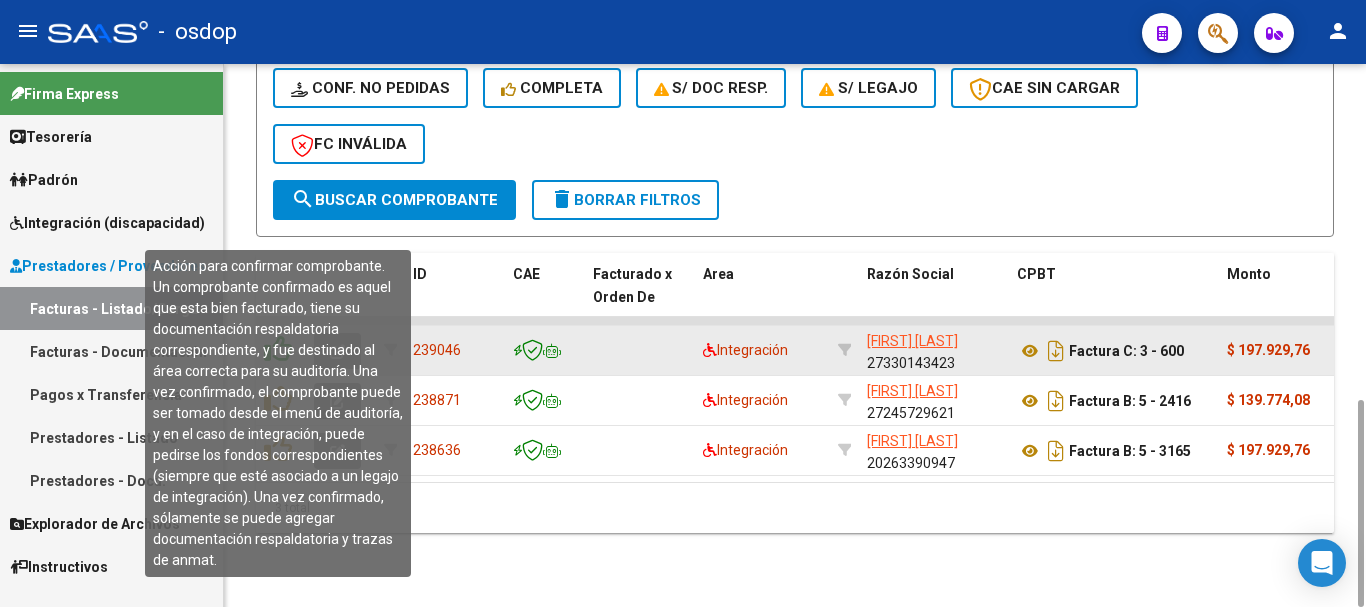 click 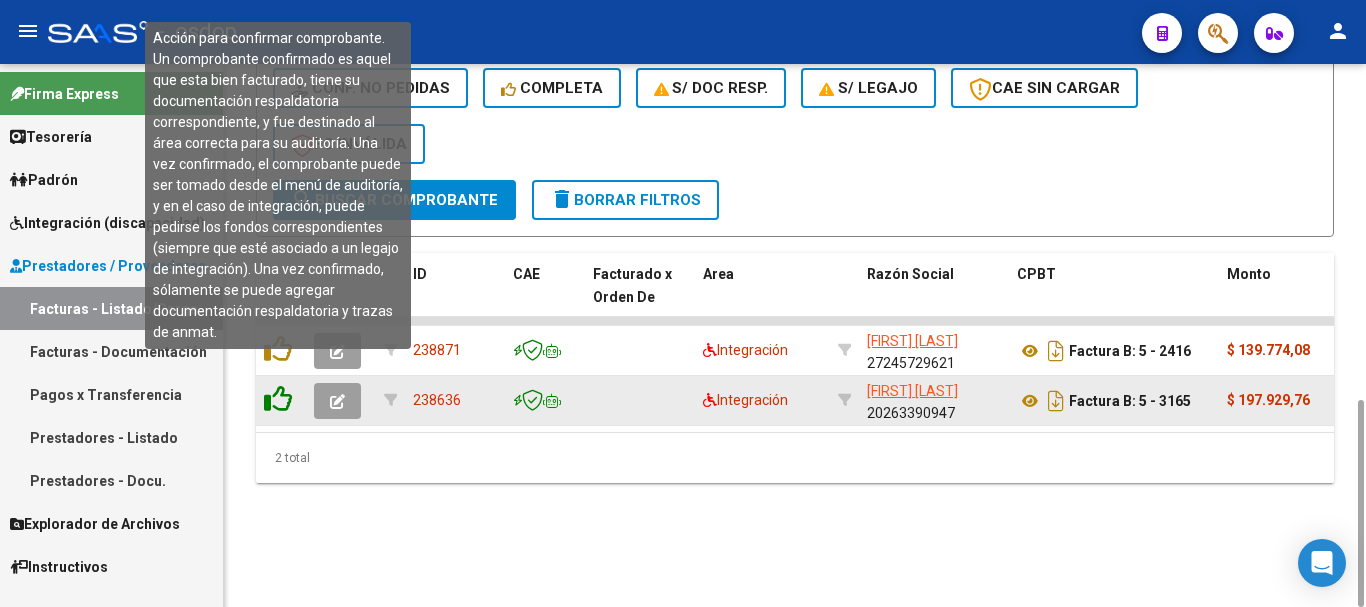 click 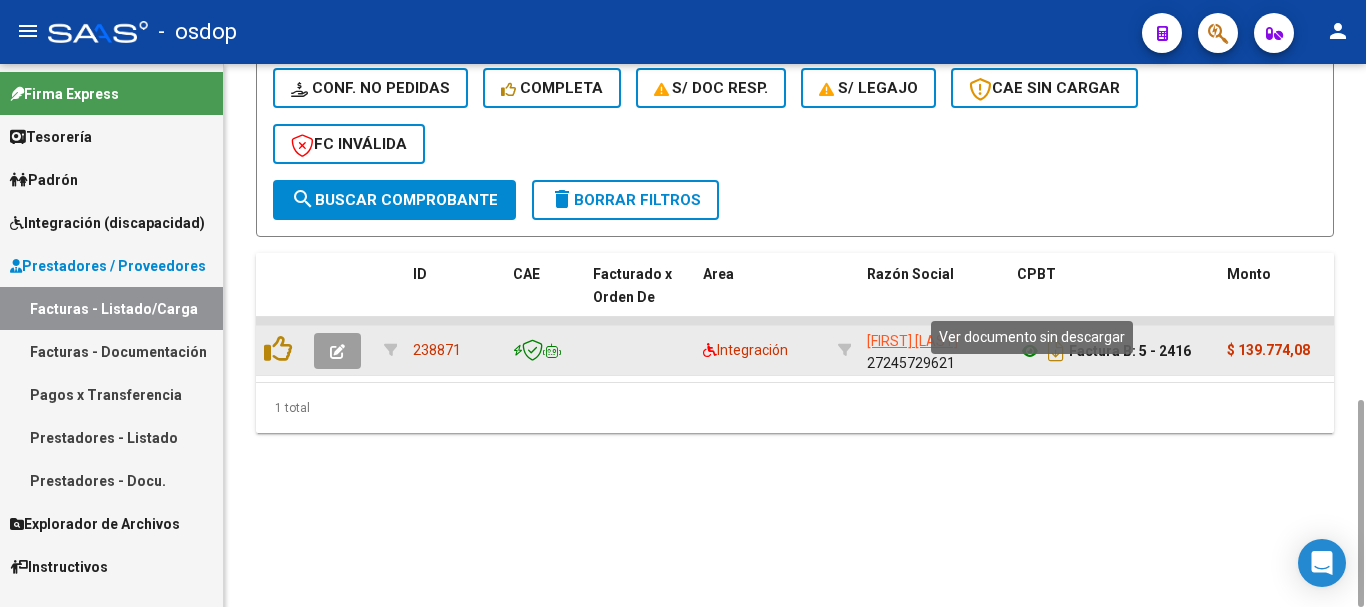 click 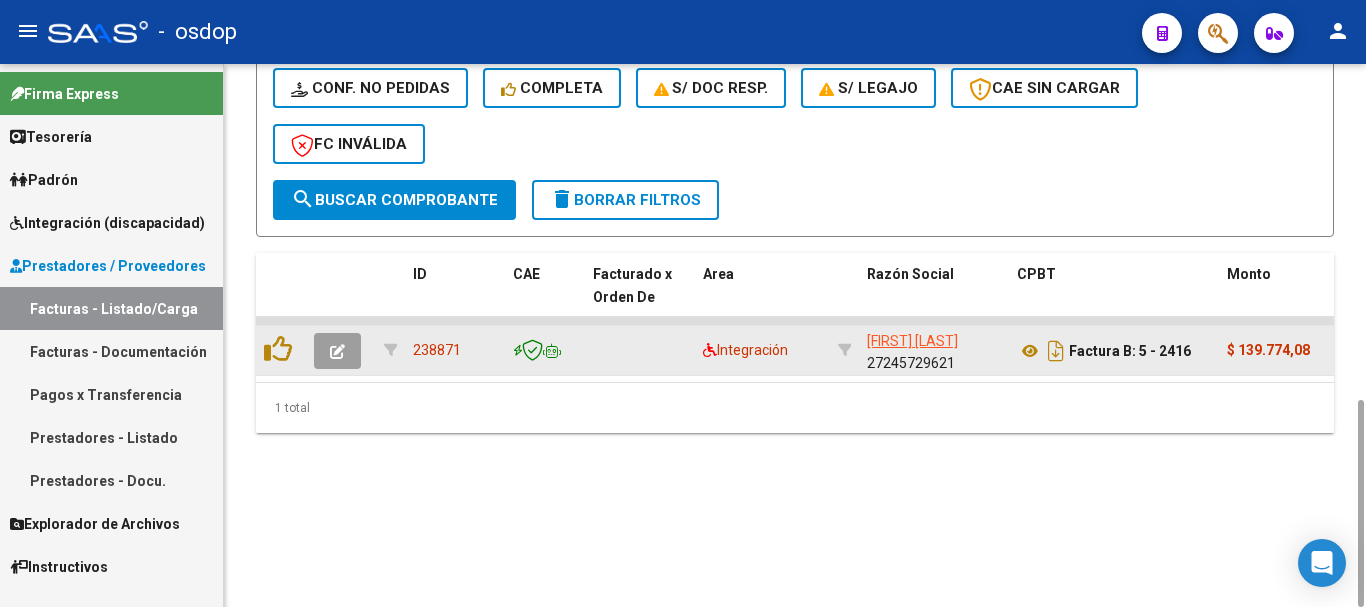 click 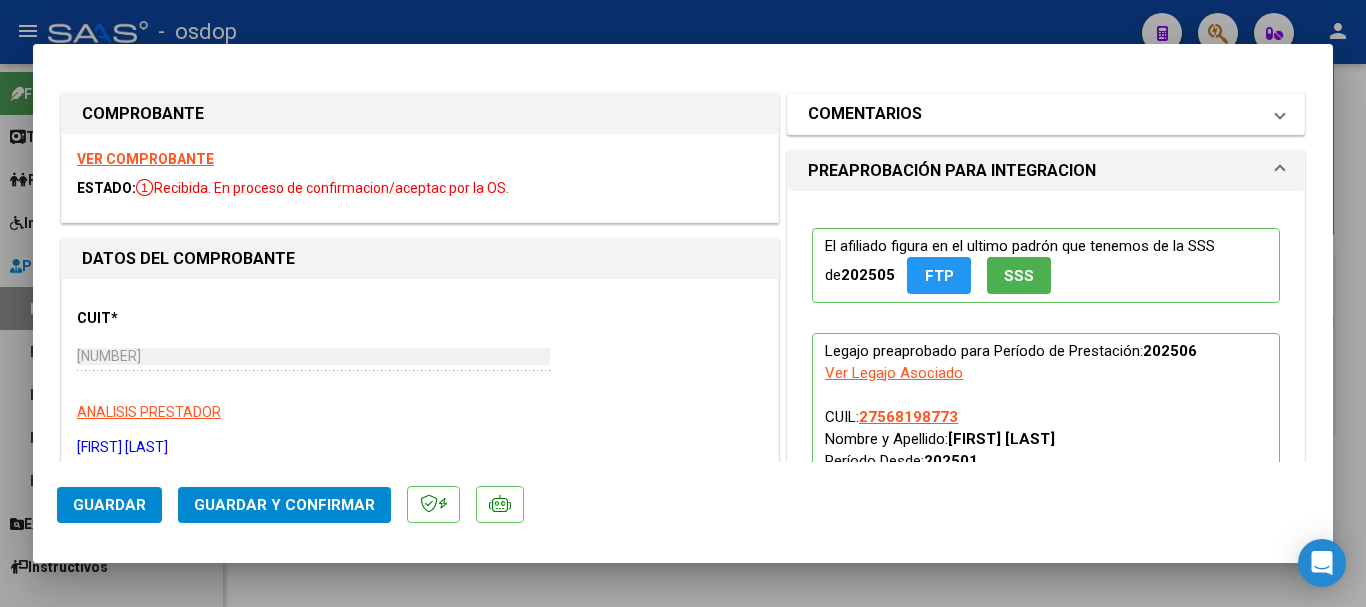 click on "COMENTARIOS" at bounding box center (865, 114) 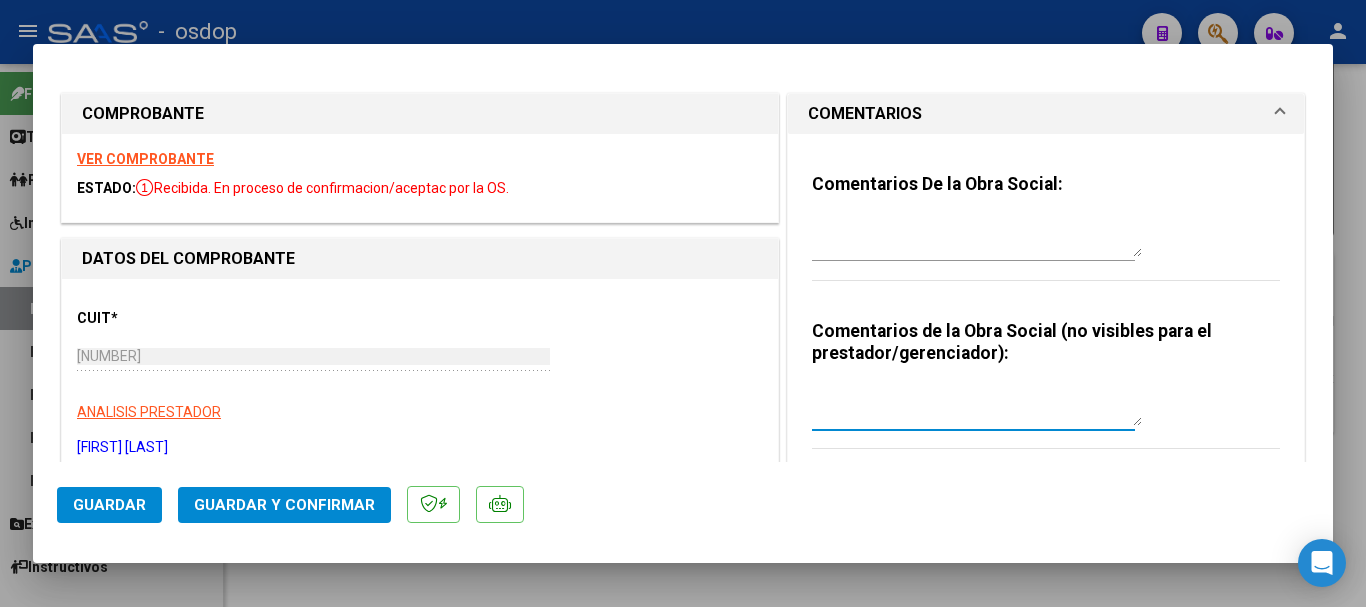 click at bounding box center [977, 406] 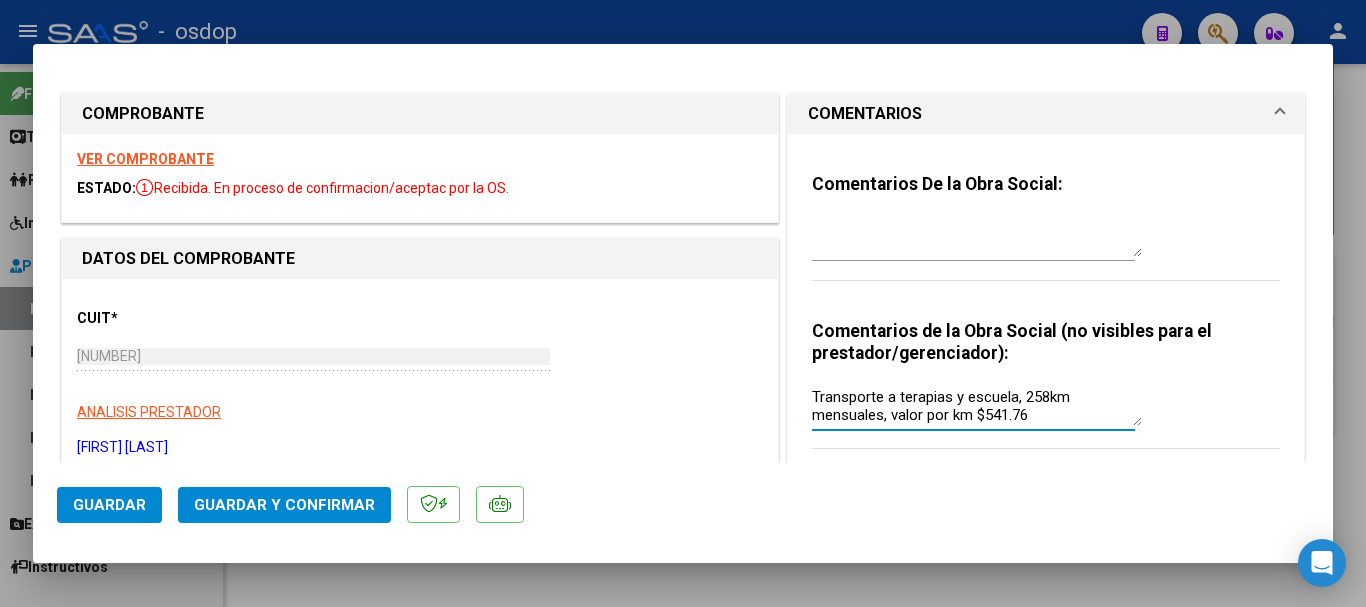 type on "Transporte a terapias y escuela, 258km mensuales, valor por km $541.76" 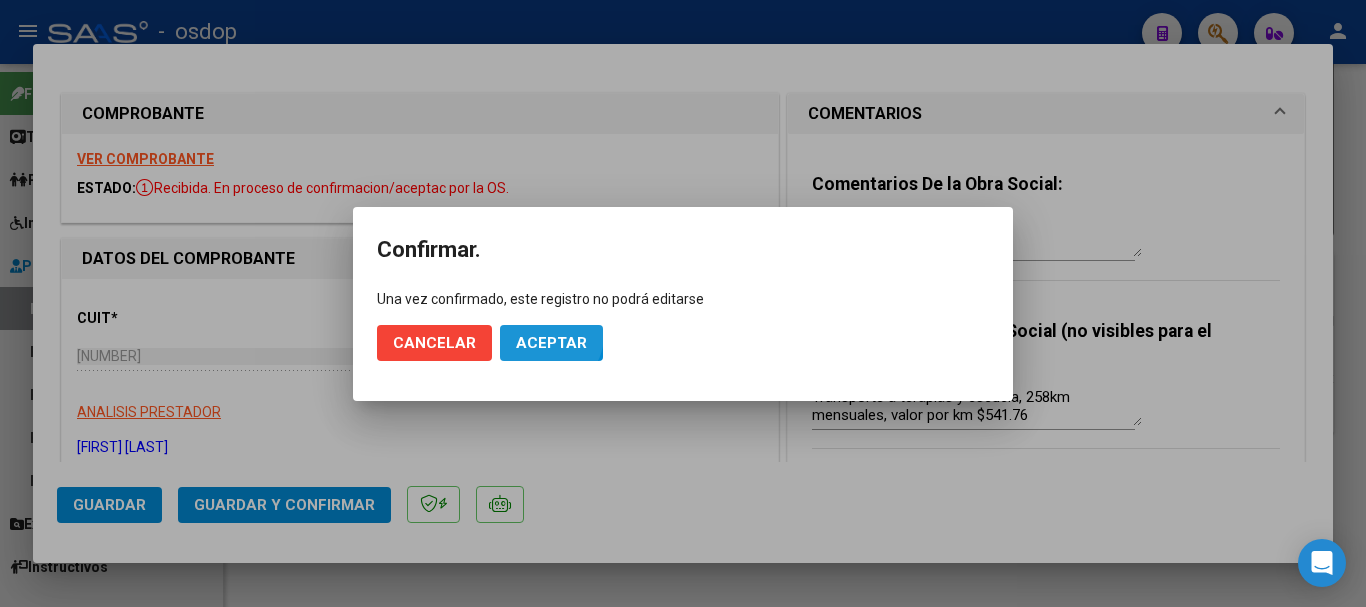 click on "Aceptar" 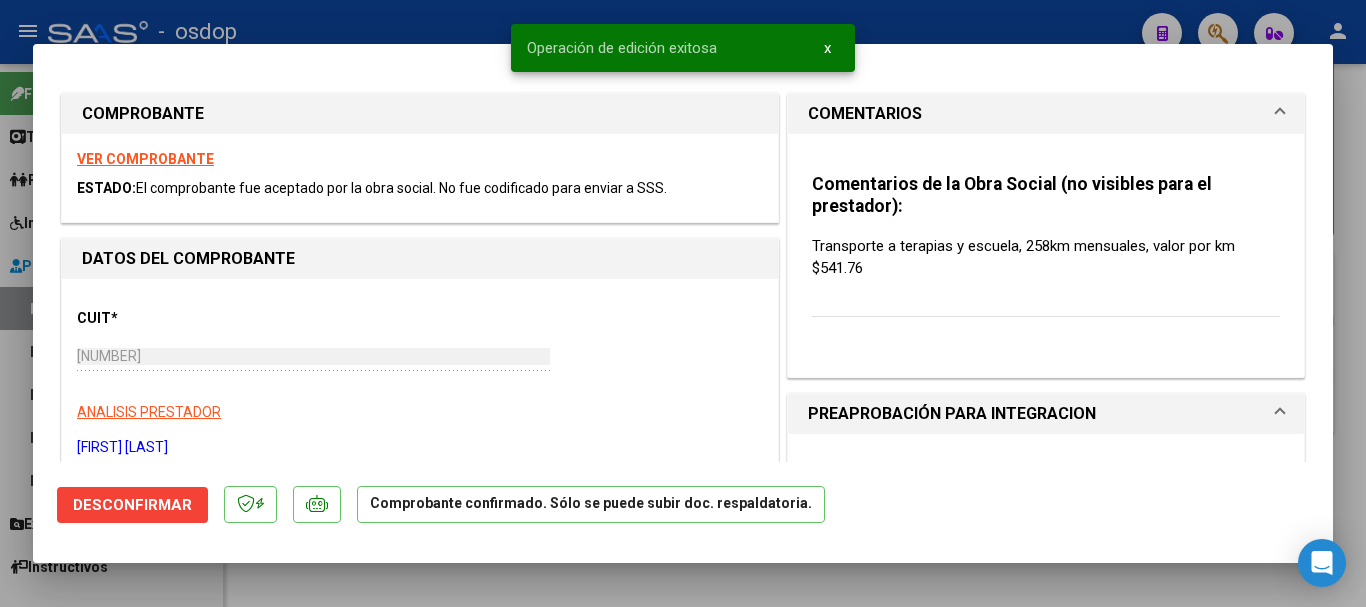 click at bounding box center [683, 303] 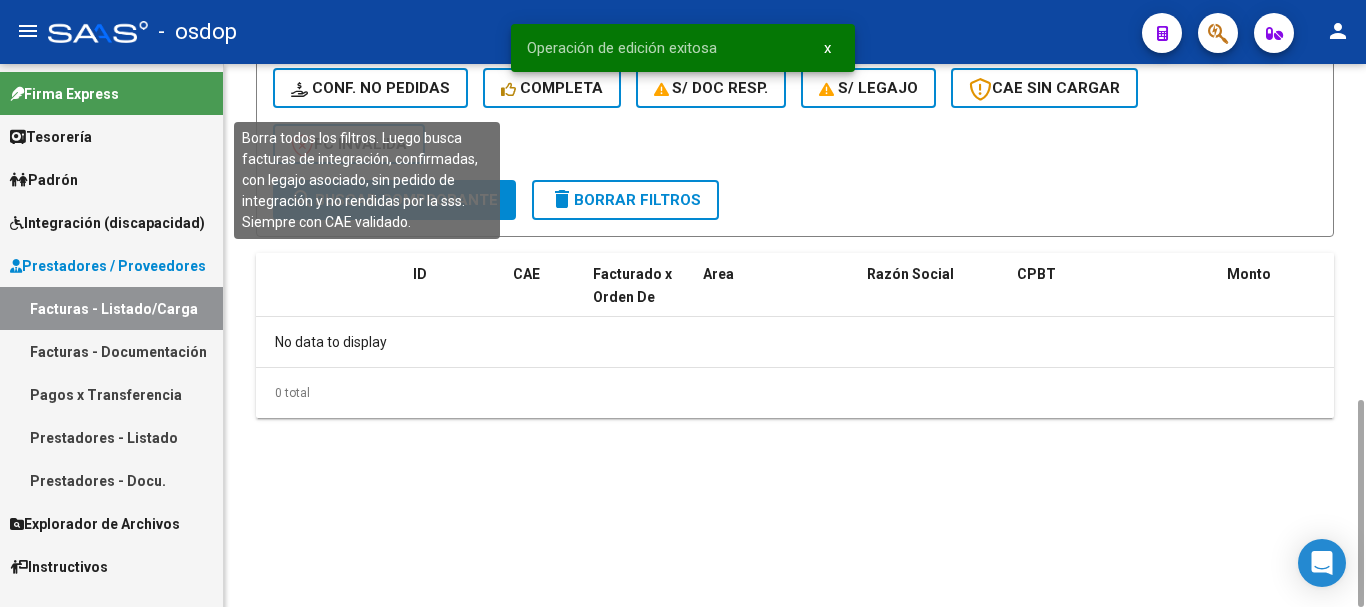 click on "Conf. no pedidas" 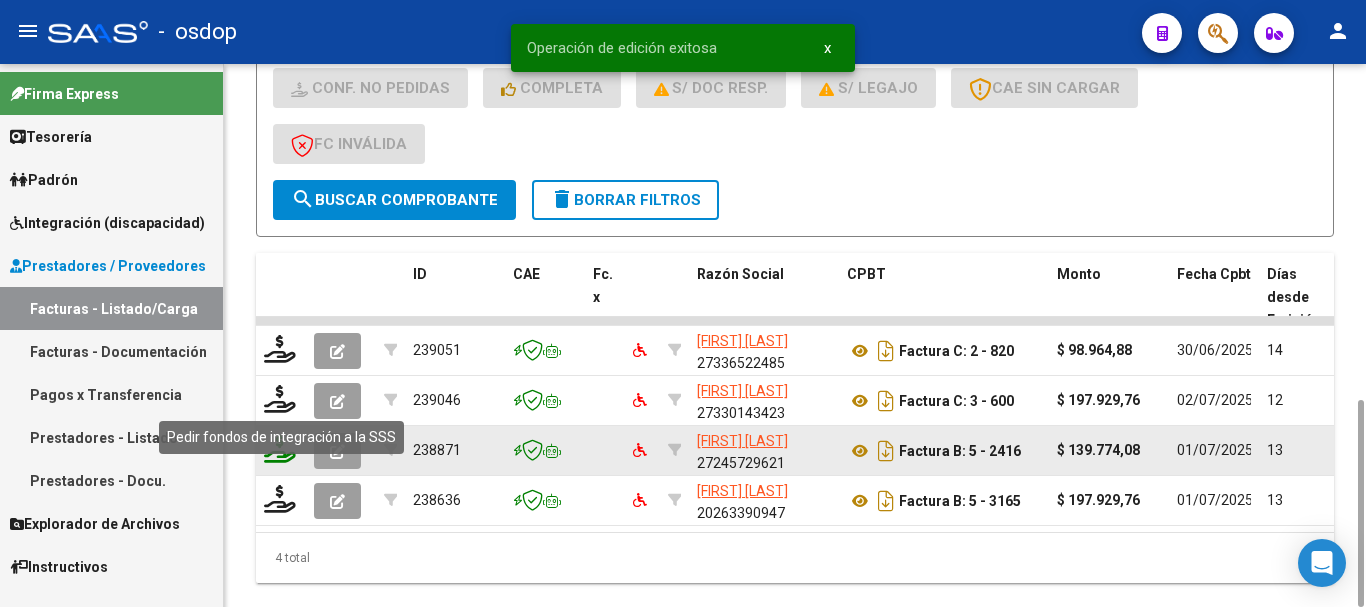 click 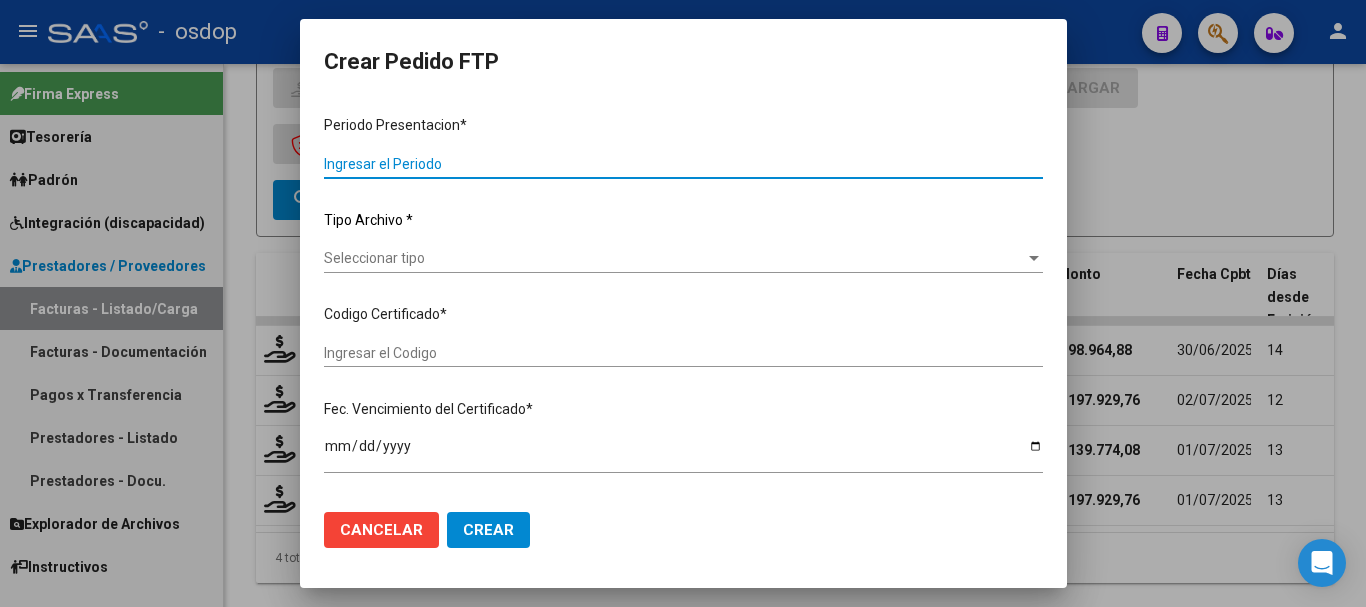 type on "202506" 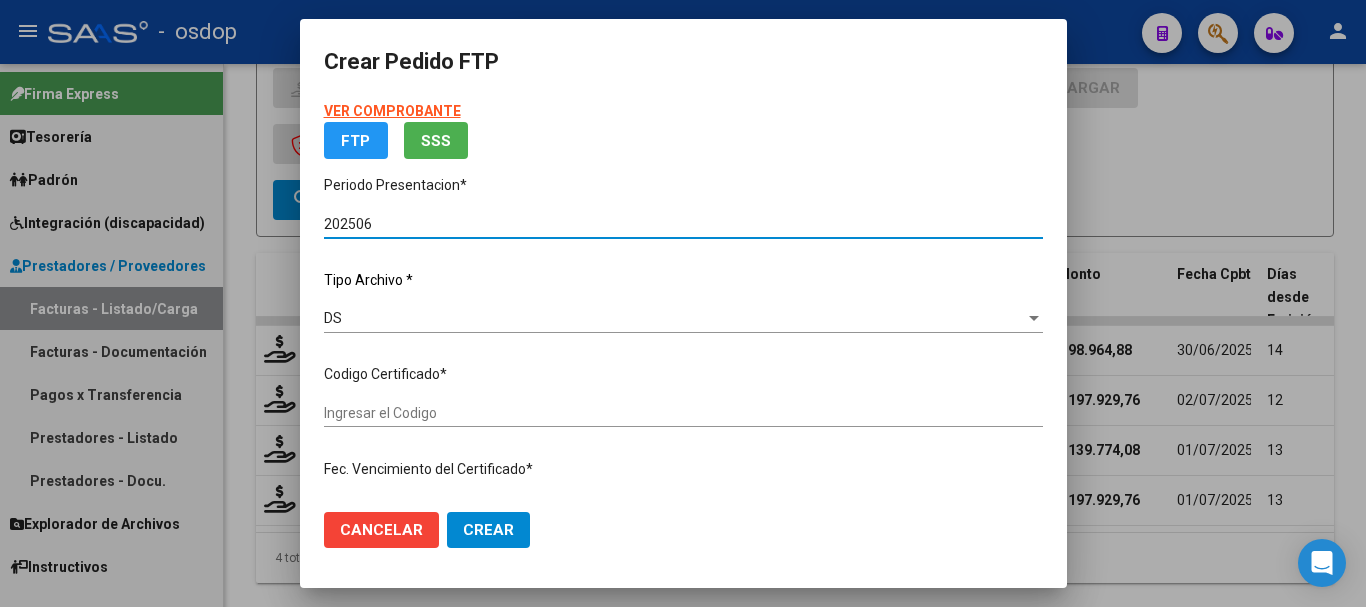 type on "8468457613" 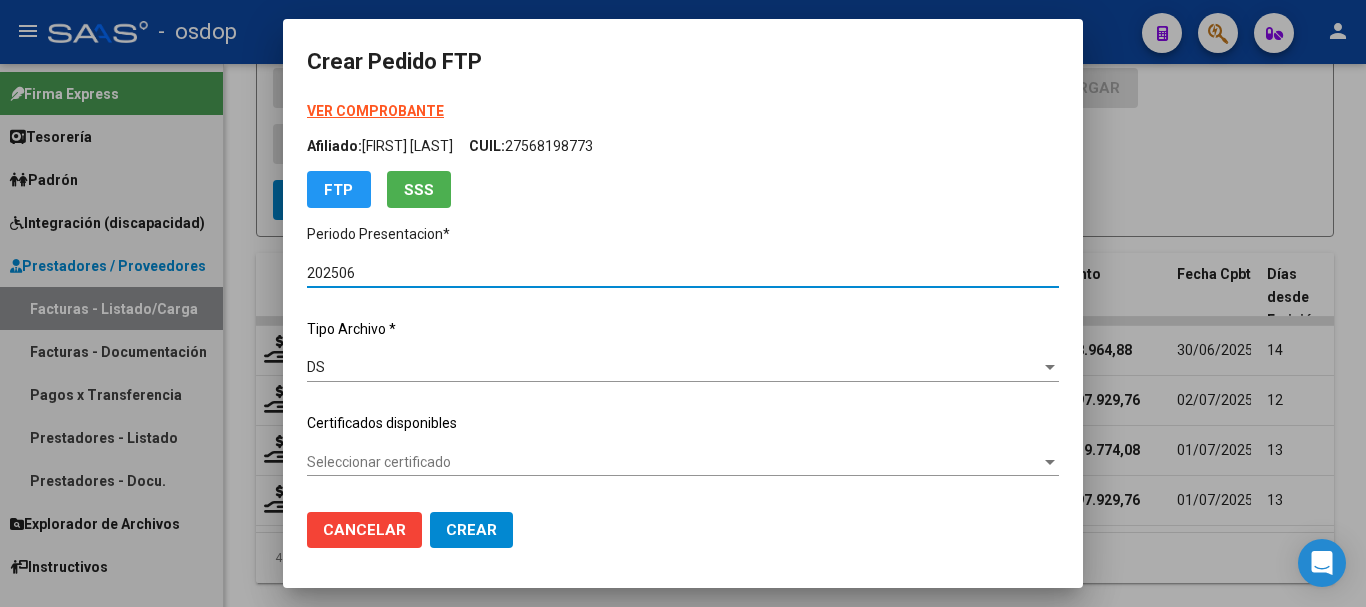click on "Seleccionar certificado" at bounding box center (674, 462) 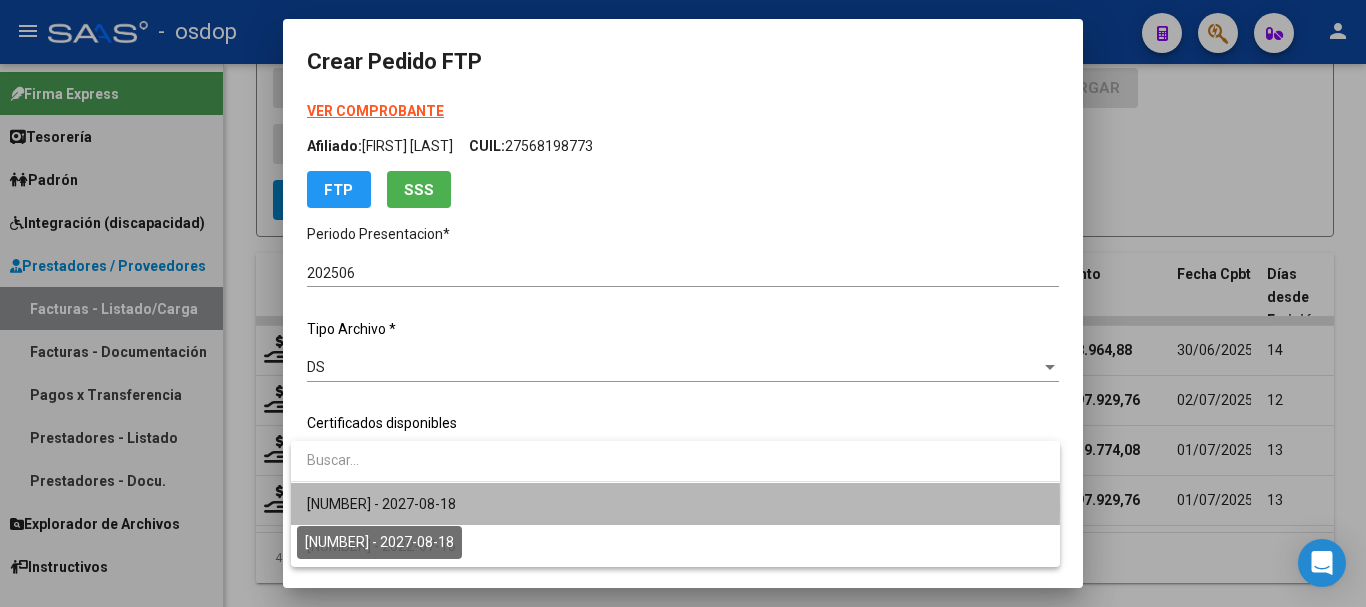 click on "8468457613 - 2027-08-18" at bounding box center (381, 504) 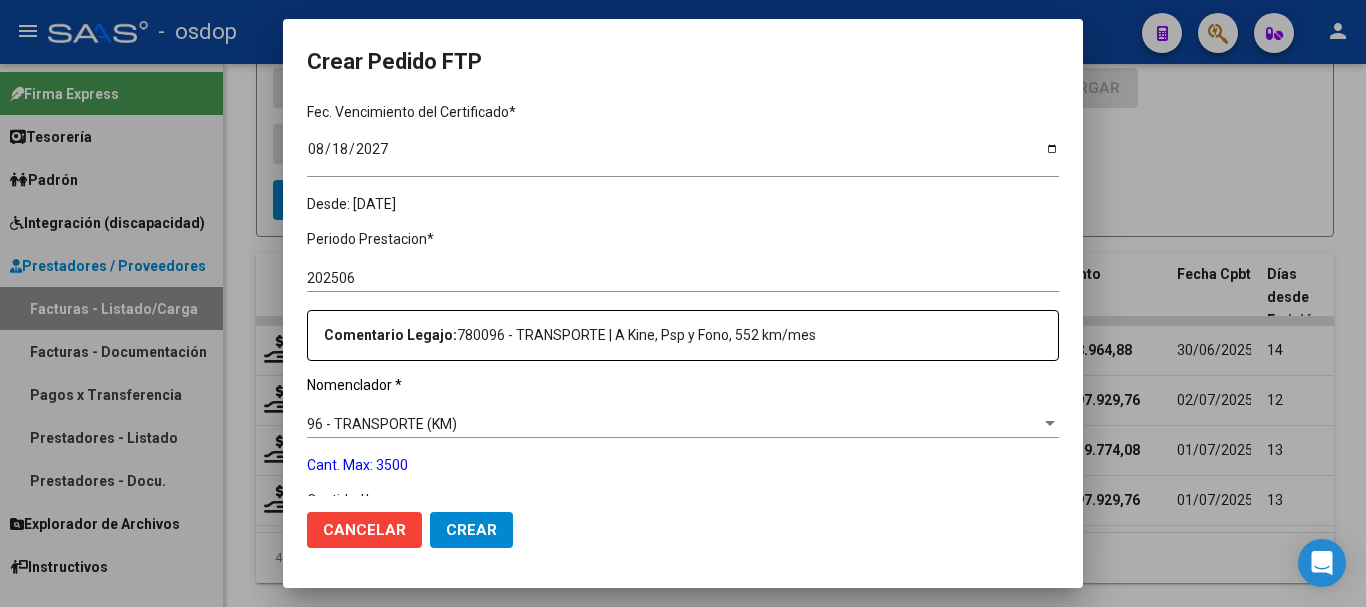 scroll, scrollTop: 700, scrollLeft: 0, axis: vertical 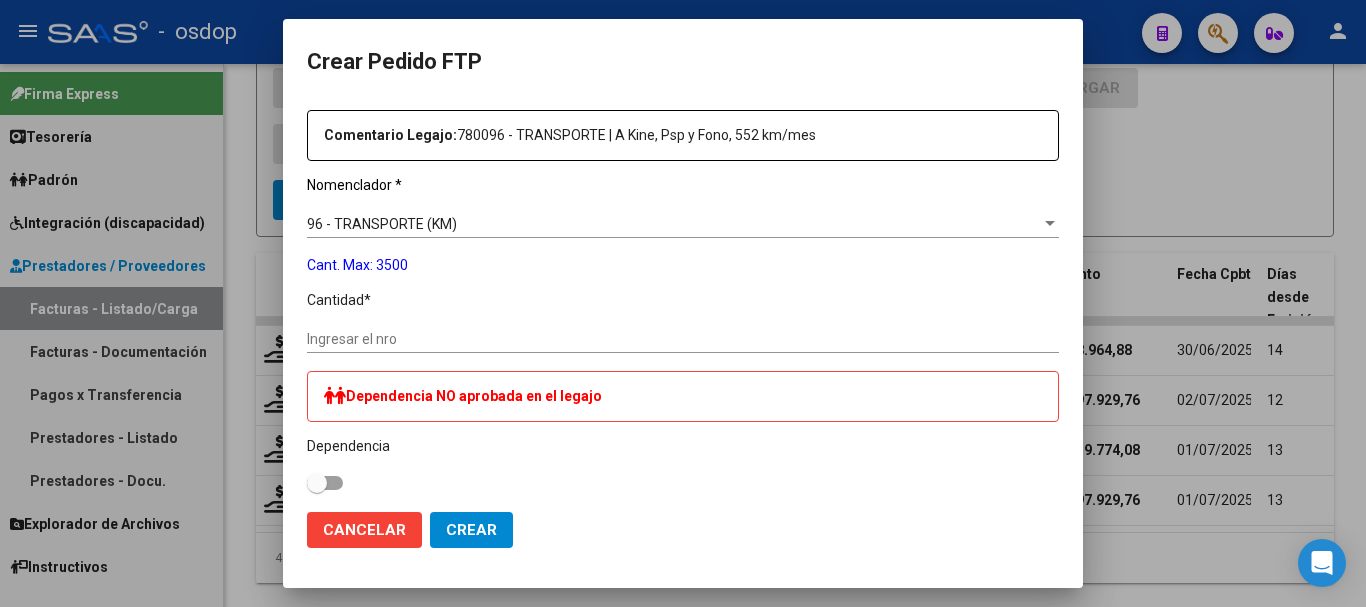 click on "96 - TRANSPORTE (KM)" at bounding box center (382, 224) 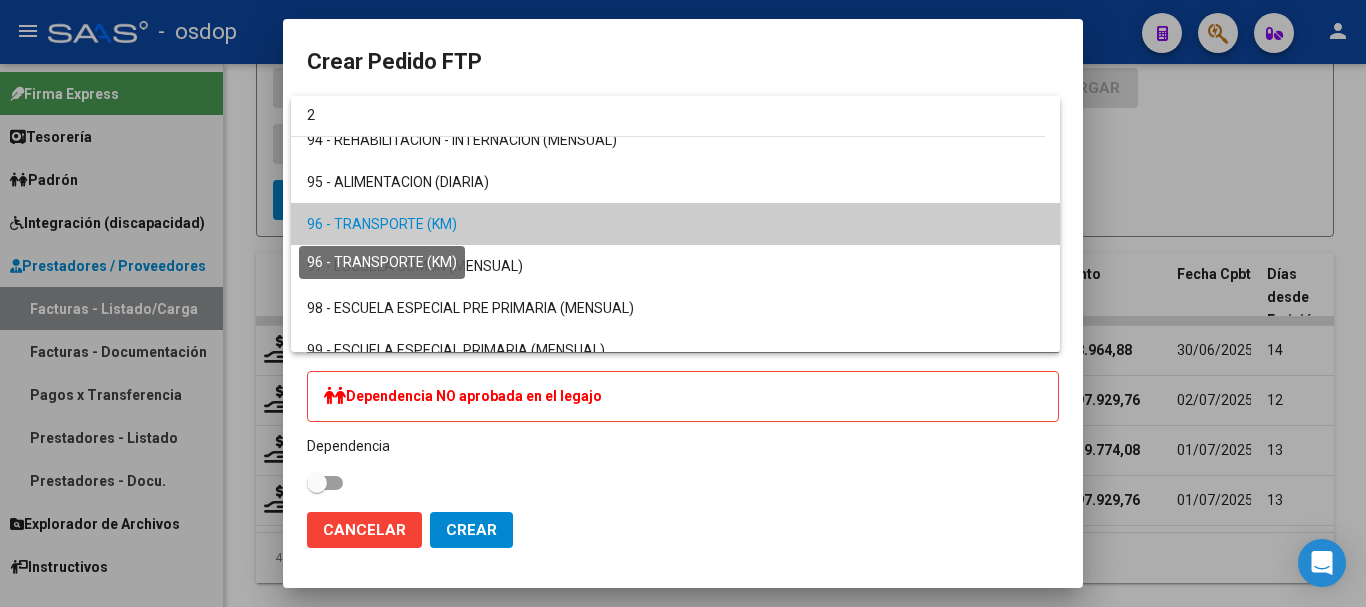 scroll, scrollTop: 0, scrollLeft: 0, axis: both 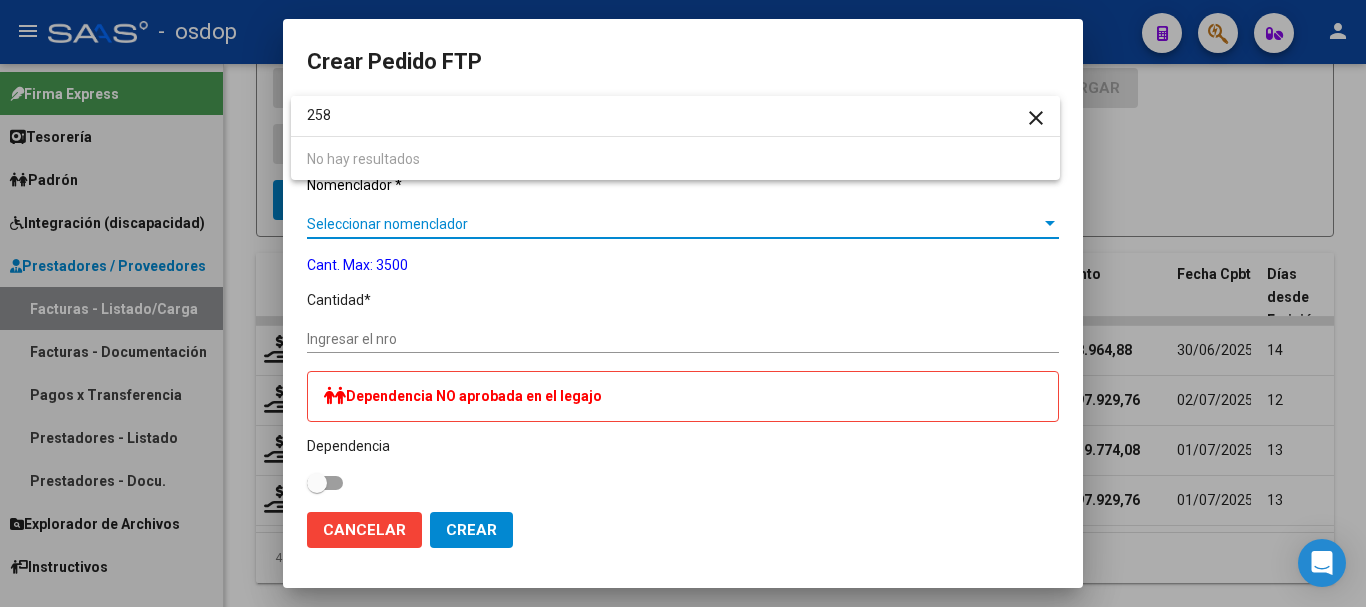 click on "258" at bounding box center (675, 115) 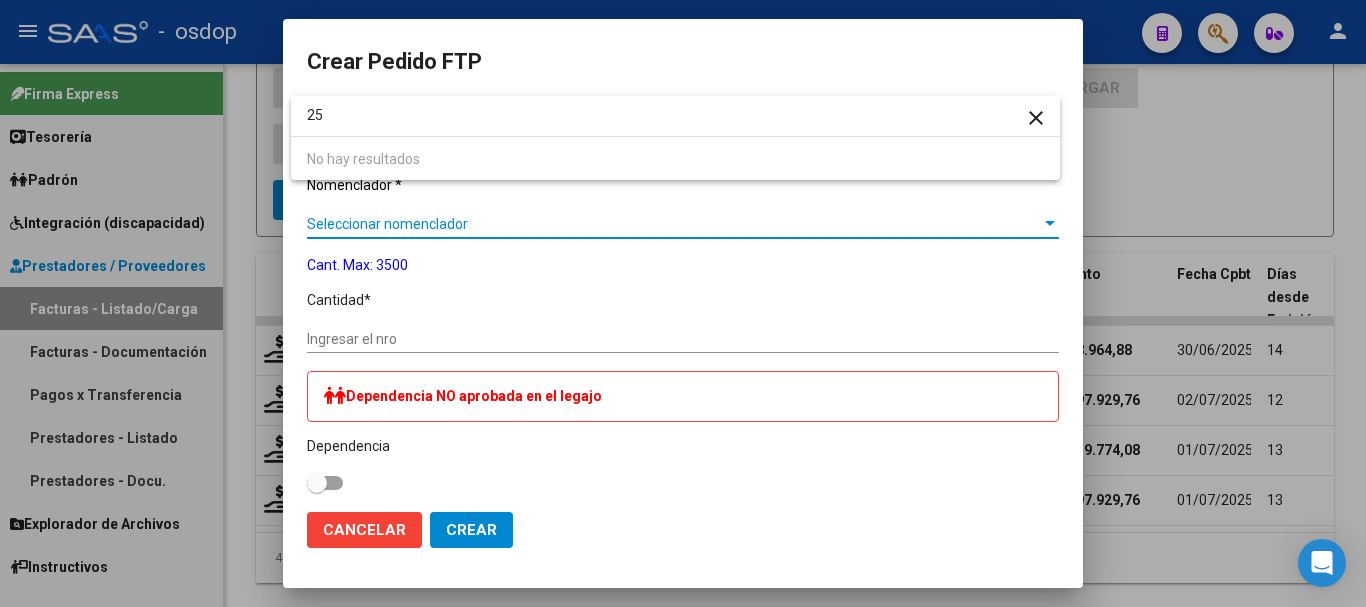type on "2" 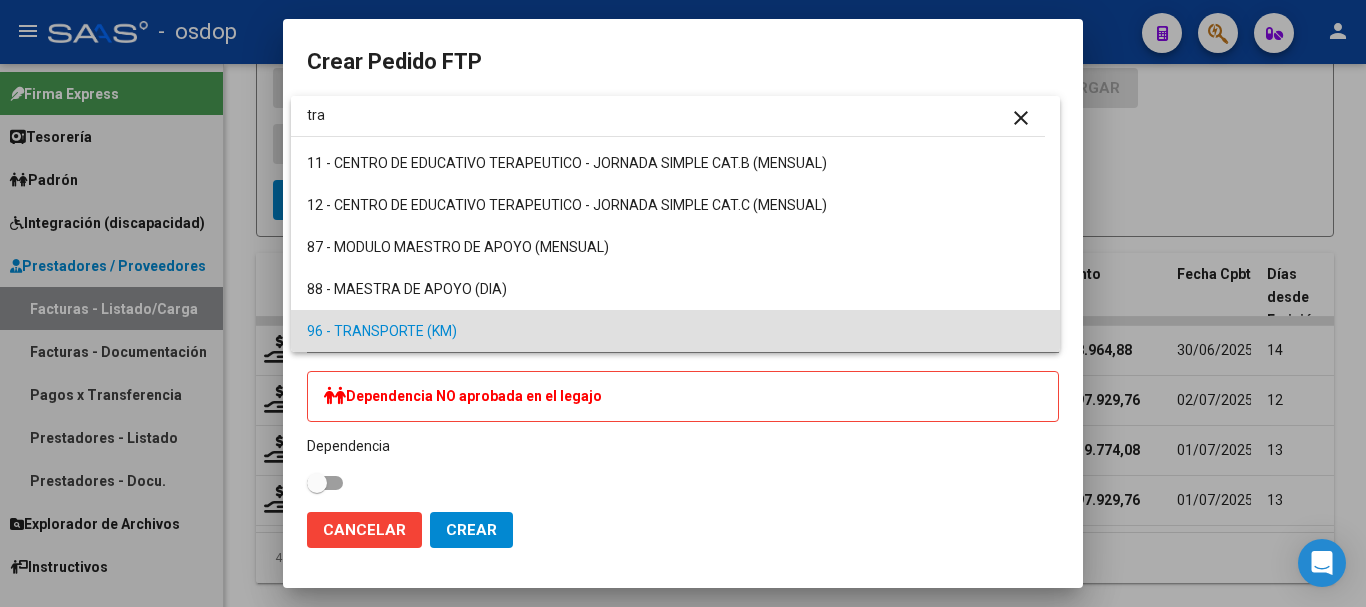 scroll, scrollTop: 0, scrollLeft: 0, axis: both 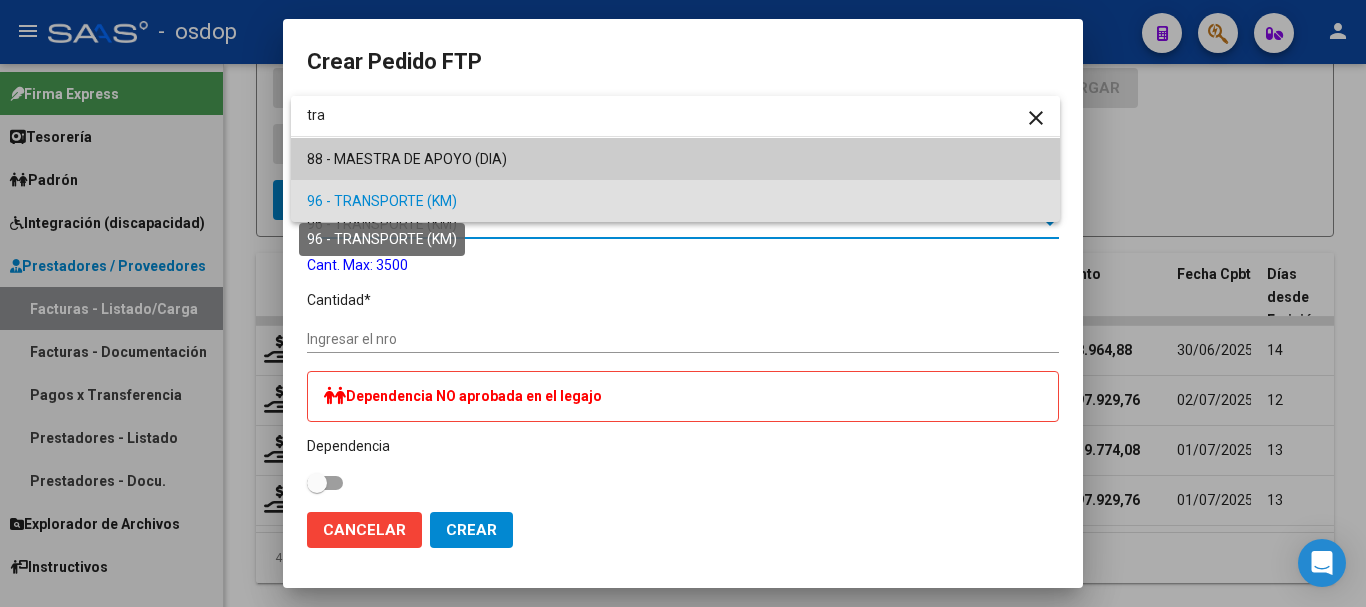 type on "tra" 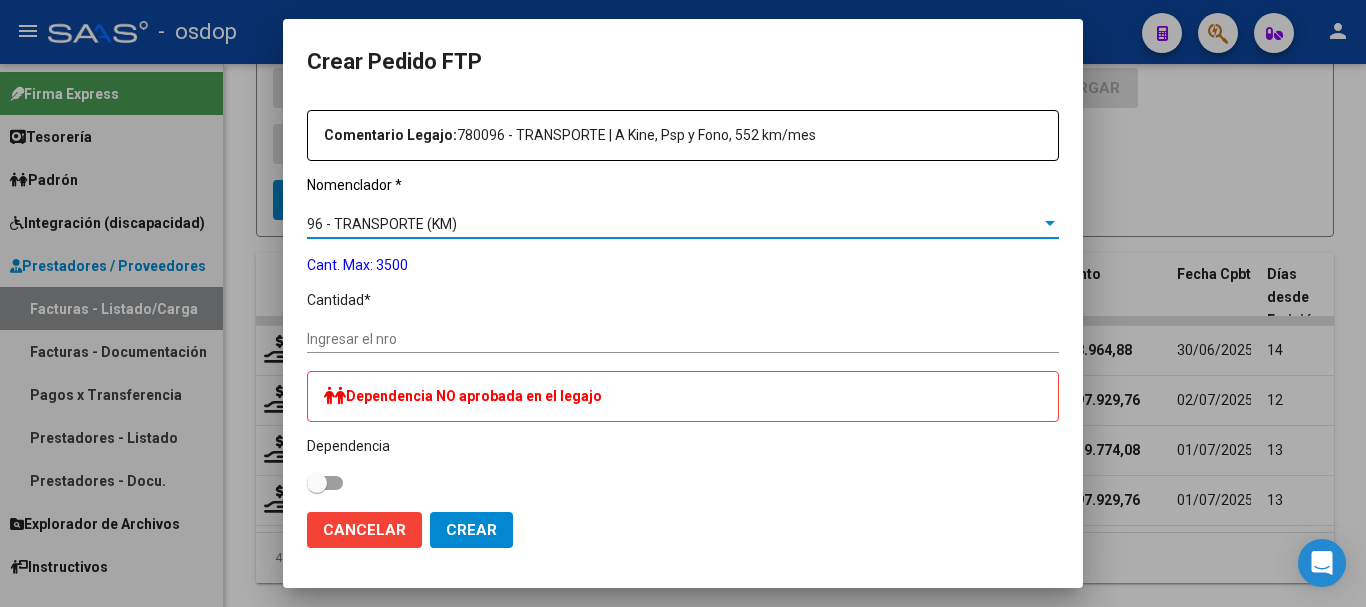 click on "Ingresar el nro" at bounding box center (683, 339) 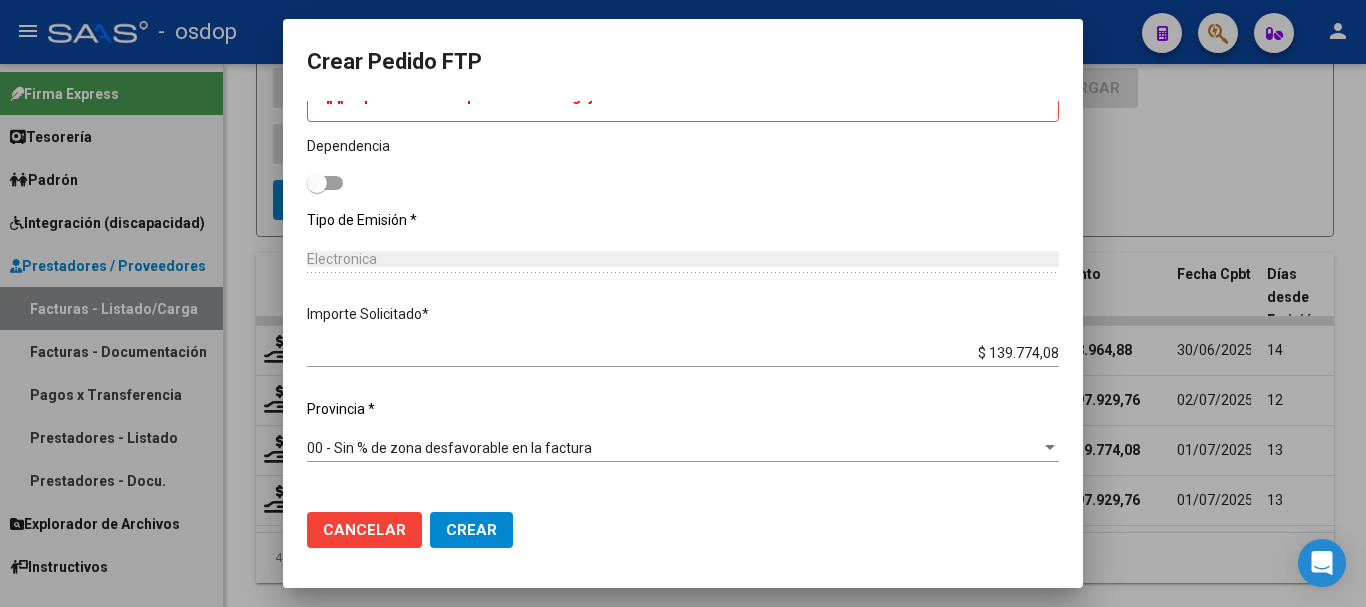 scroll, scrollTop: 1172, scrollLeft: 0, axis: vertical 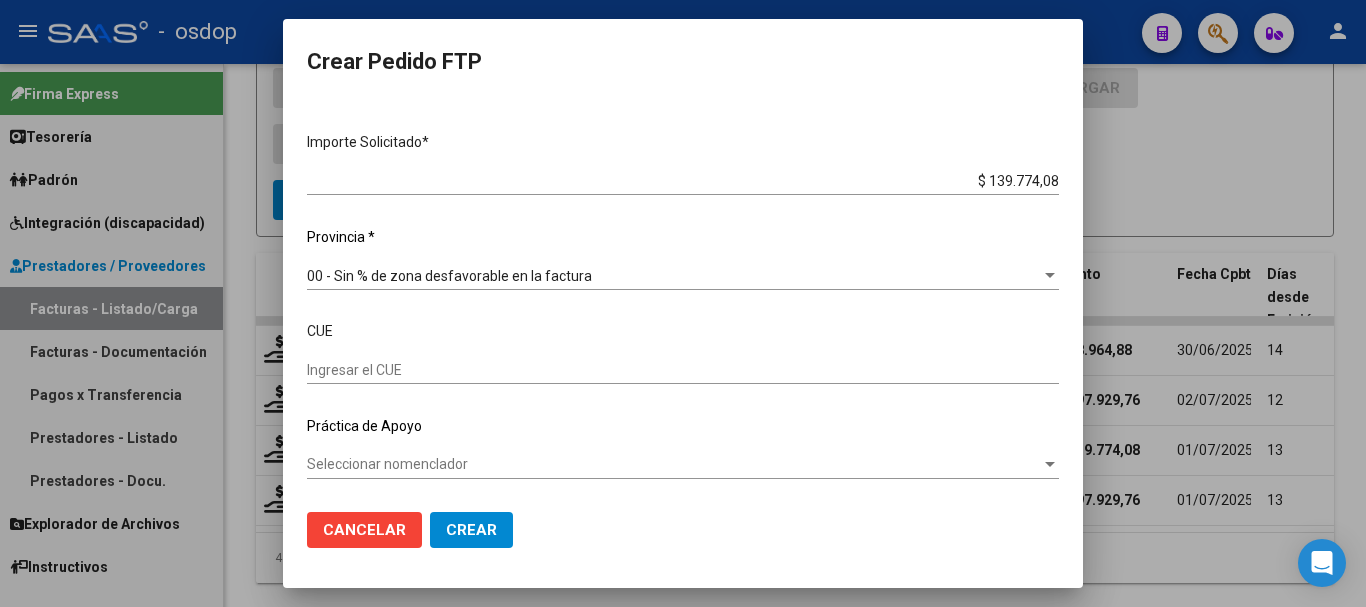 type on "258" 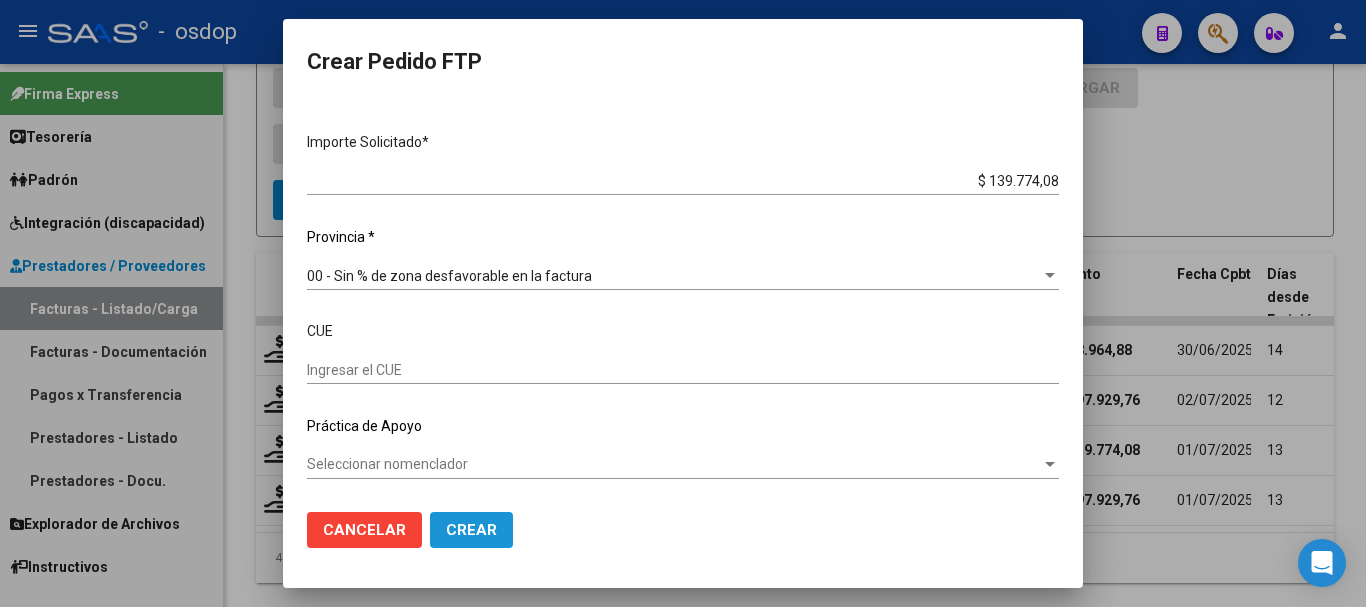 click on "Crear" 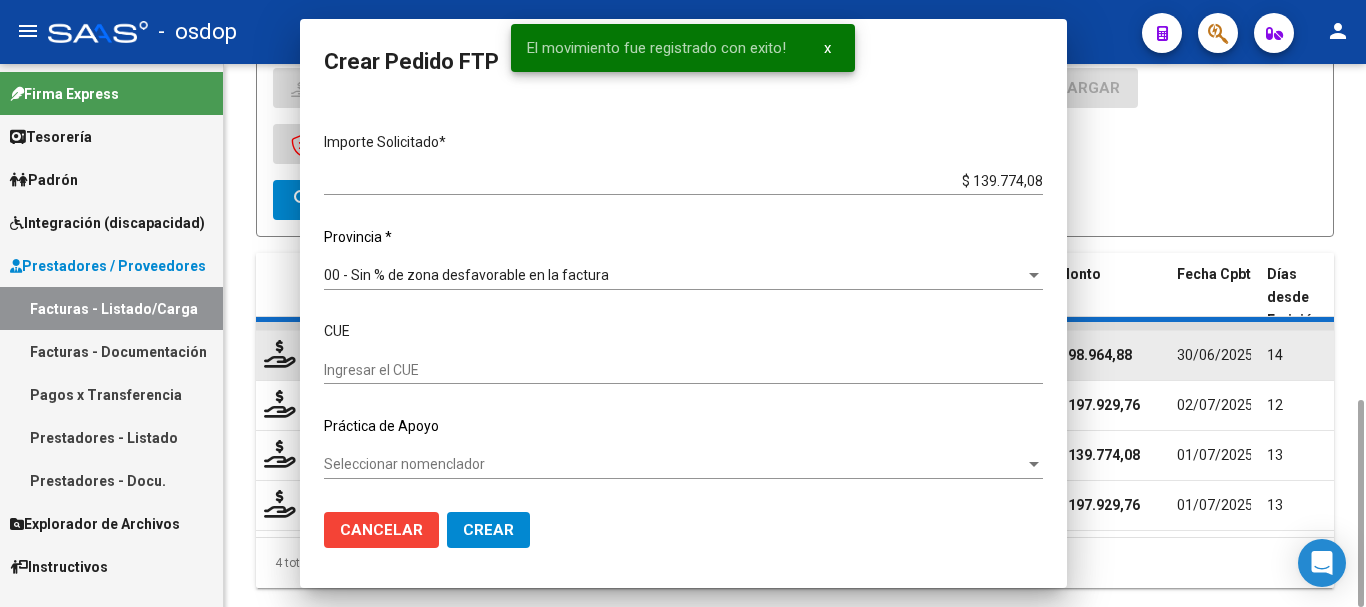 scroll, scrollTop: 0, scrollLeft: 0, axis: both 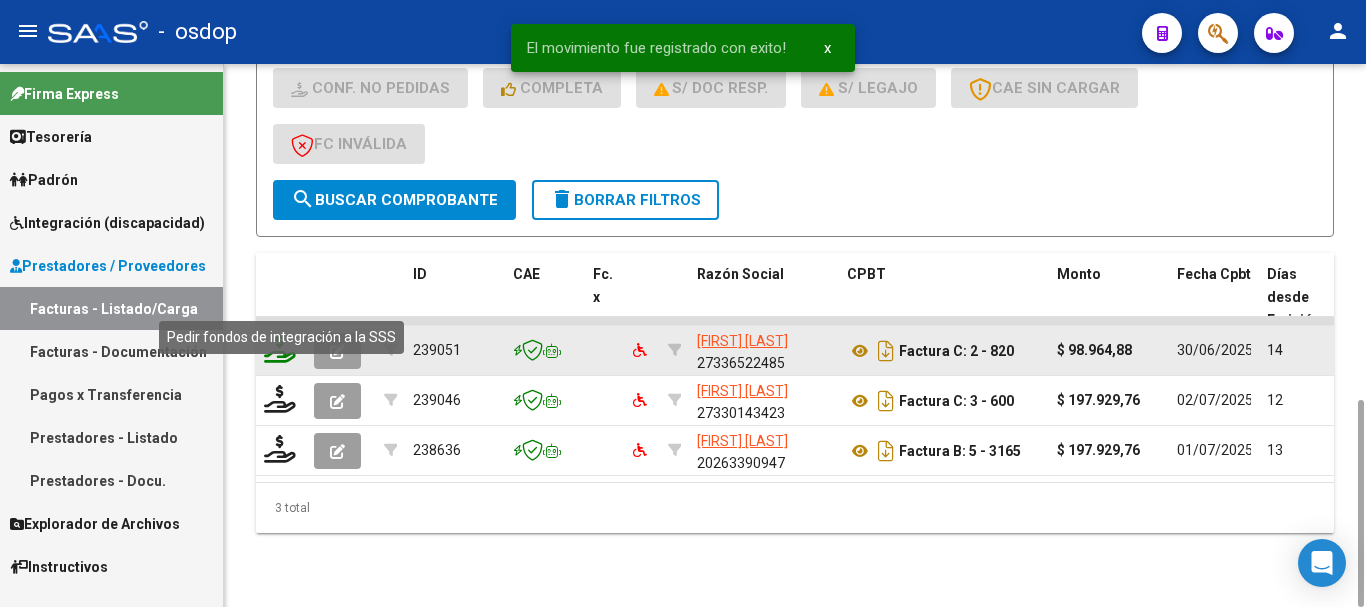click 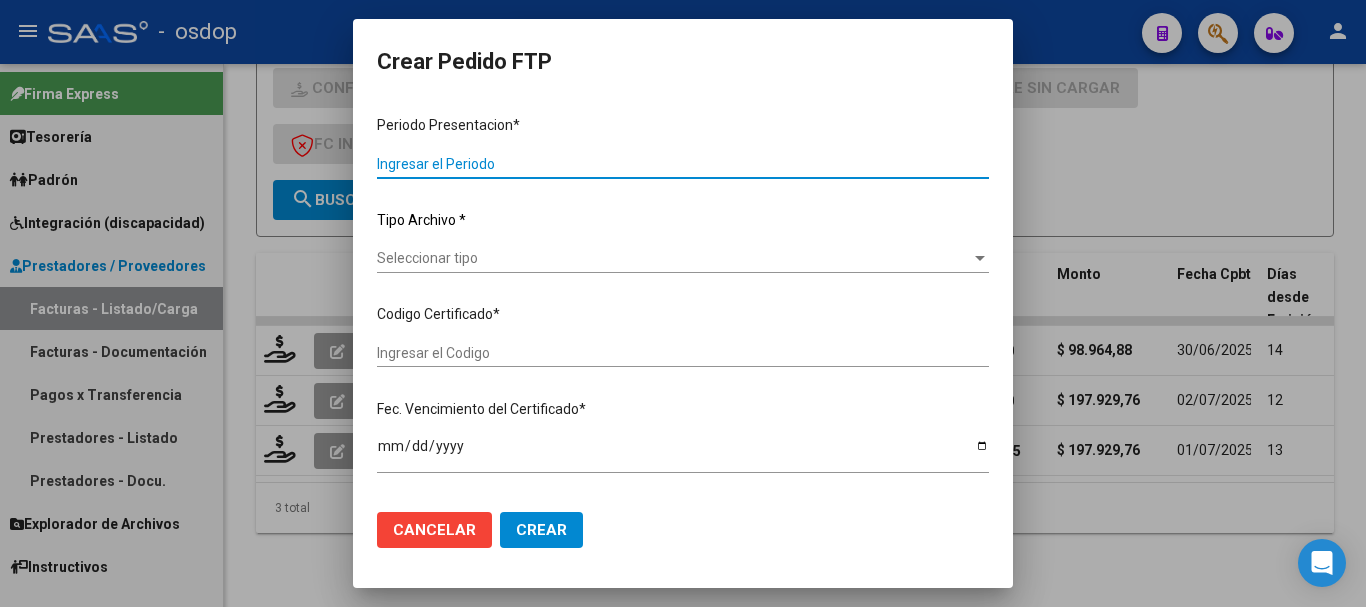 type on "202506" 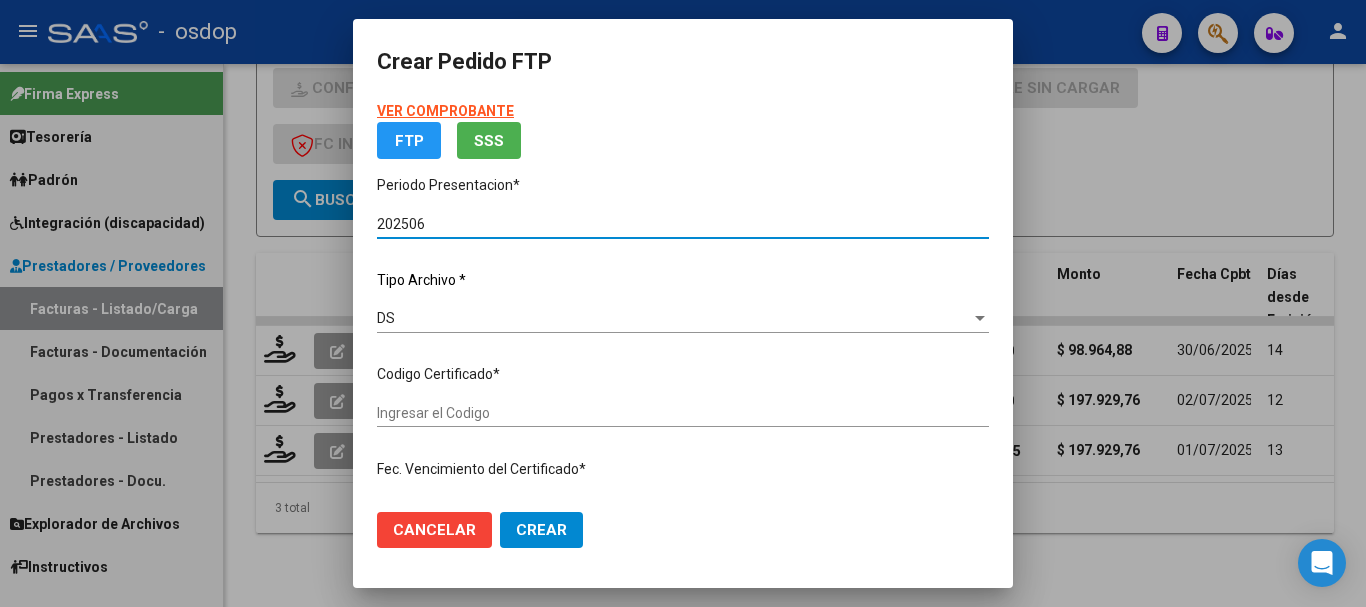 type on "8468457613" 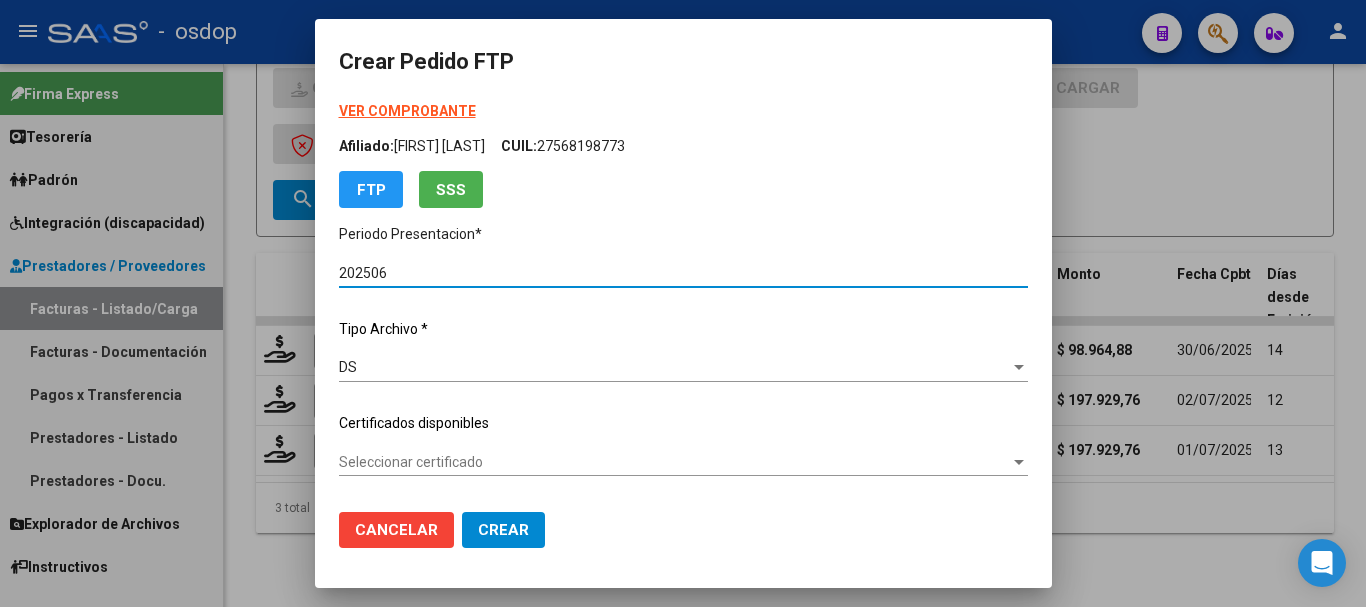 click on "Seleccionar certificado" at bounding box center (674, 462) 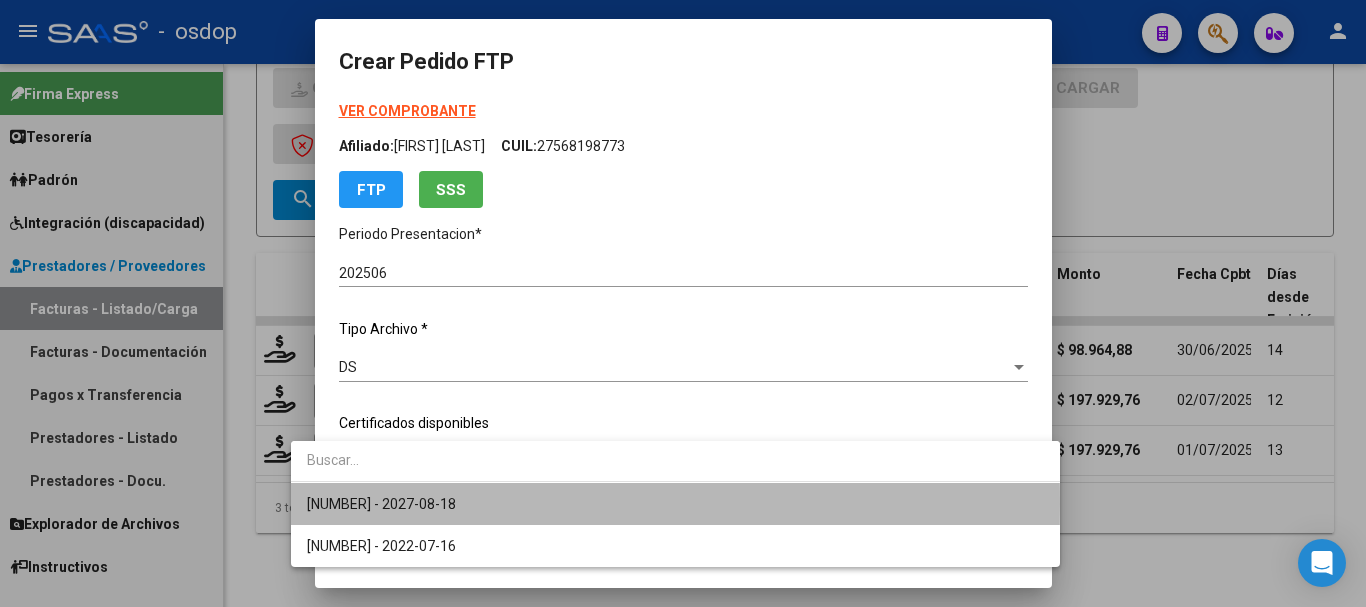 click on "8468457613 - 2027-08-18" at bounding box center [675, 504] 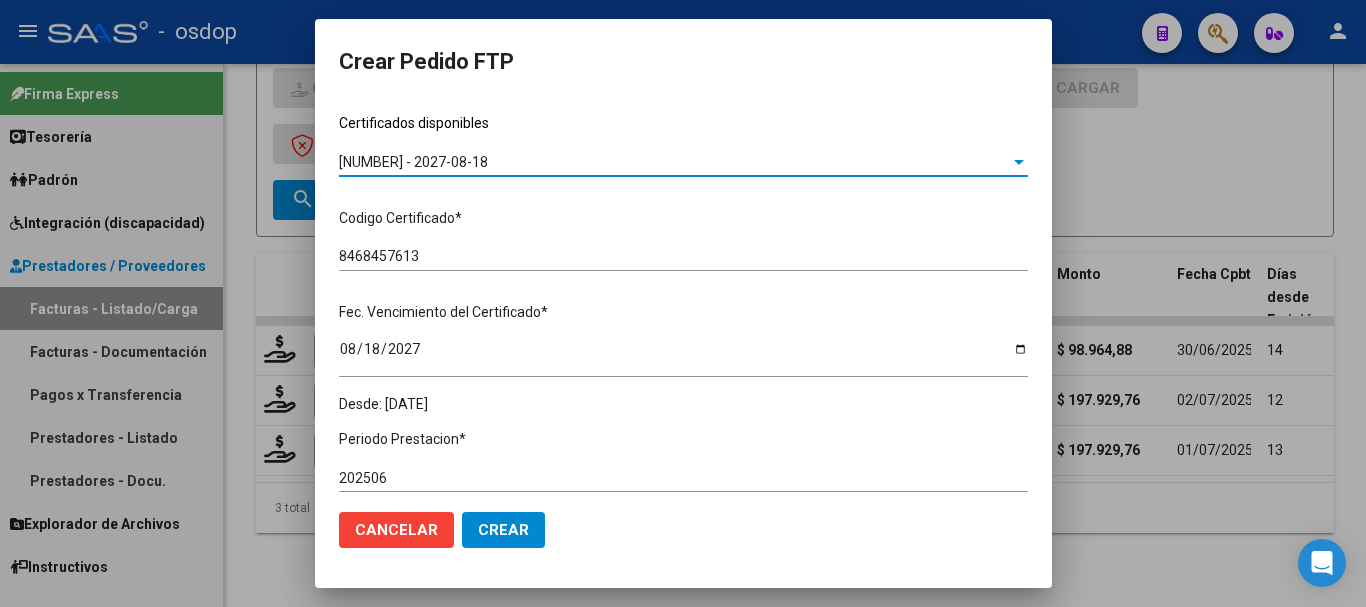 scroll, scrollTop: 500, scrollLeft: 0, axis: vertical 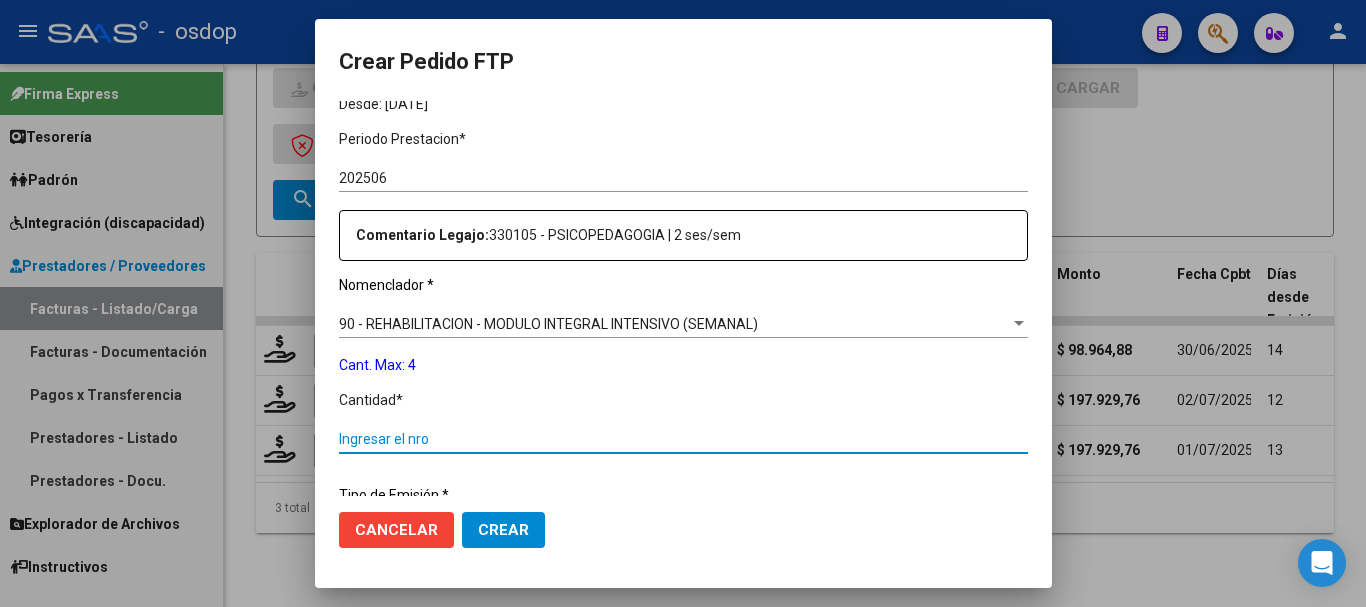 click on "Ingresar el nro" at bounding box center [683, 439] 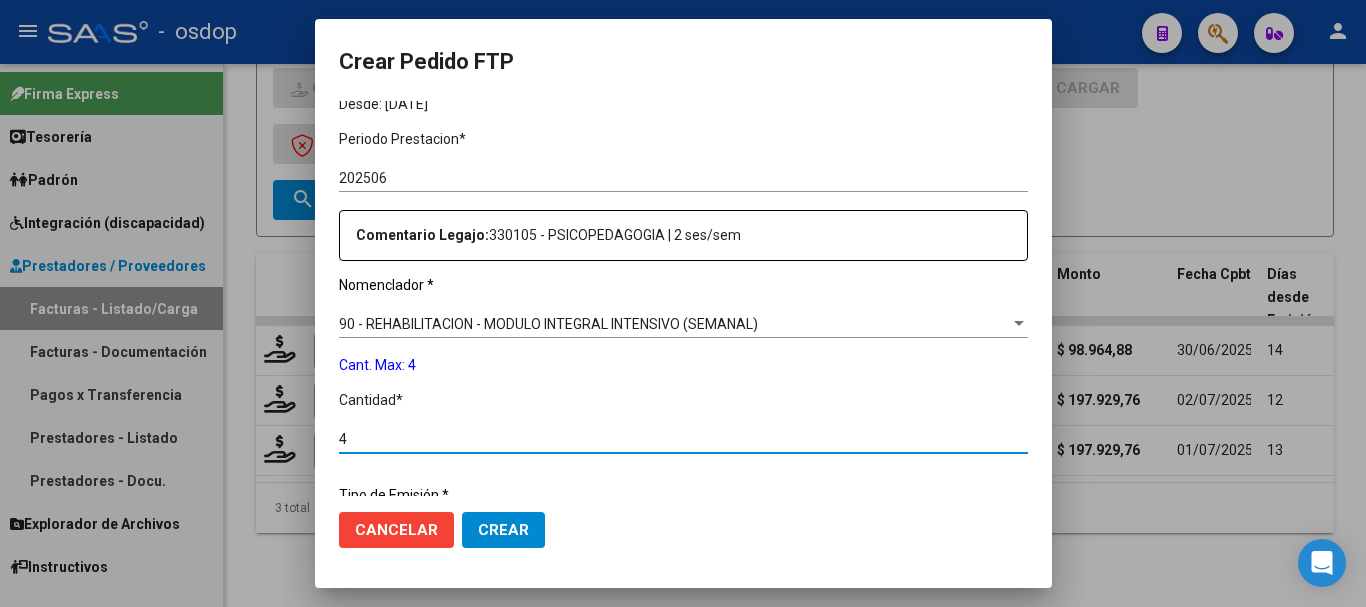 type on "4" 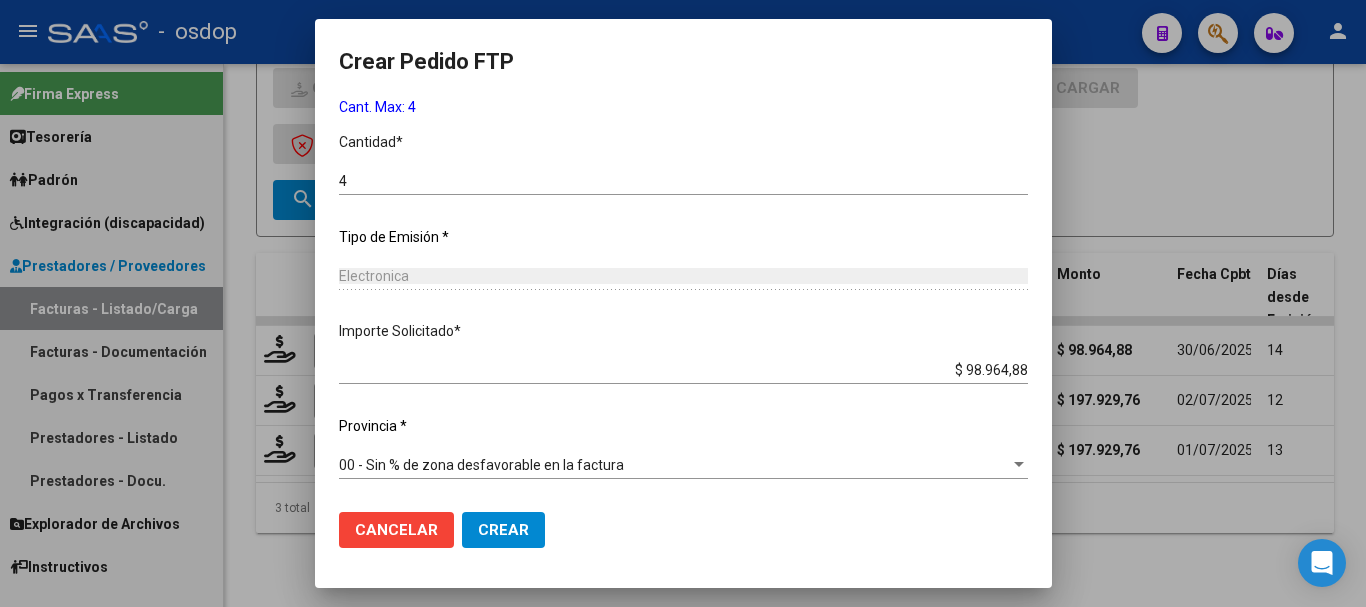 click on "Crear" 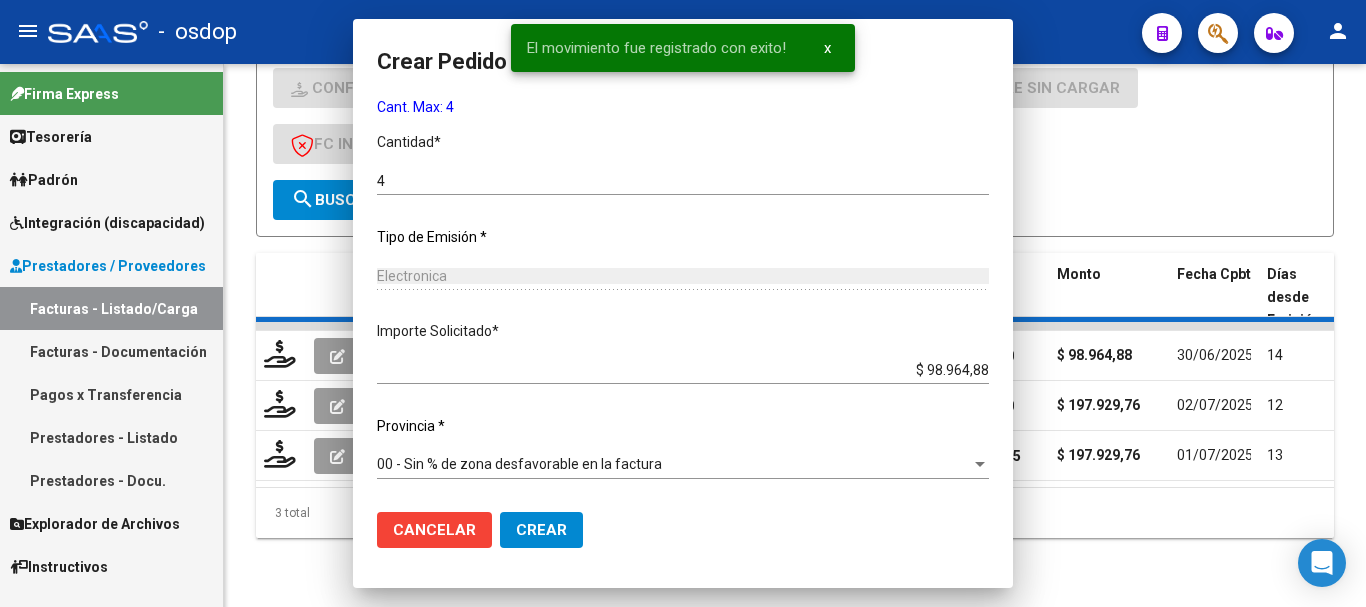 scroll, scrollTop: 749, scrollLeft: 0, axis: vertical 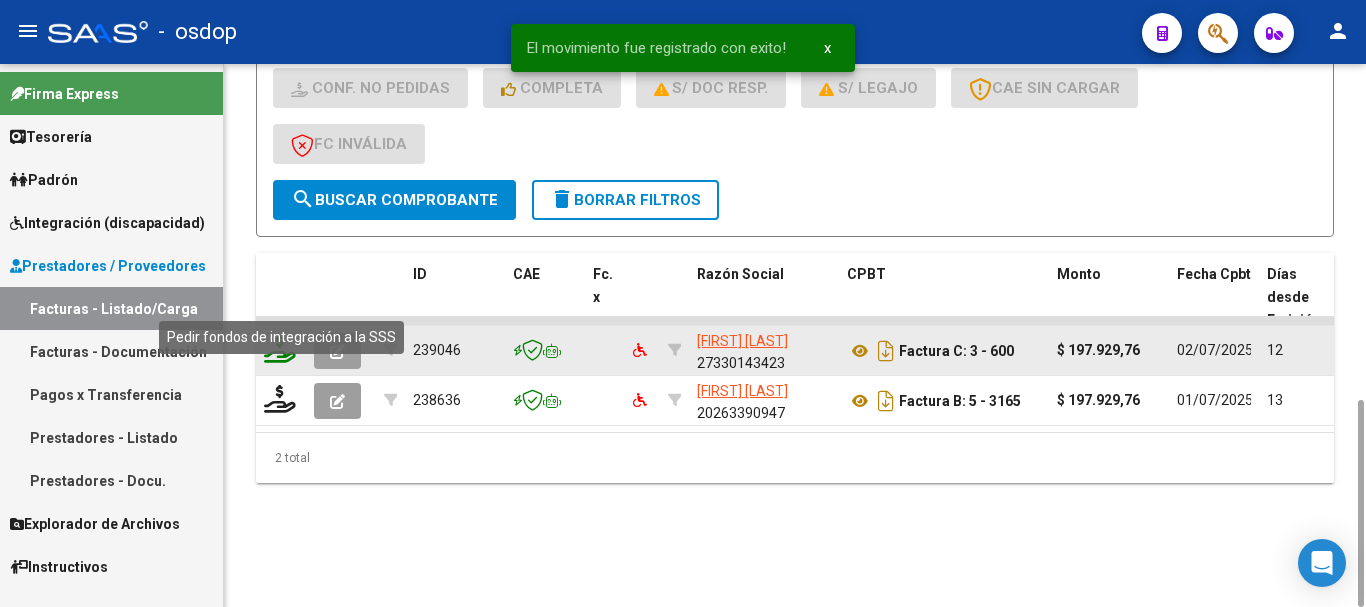 click 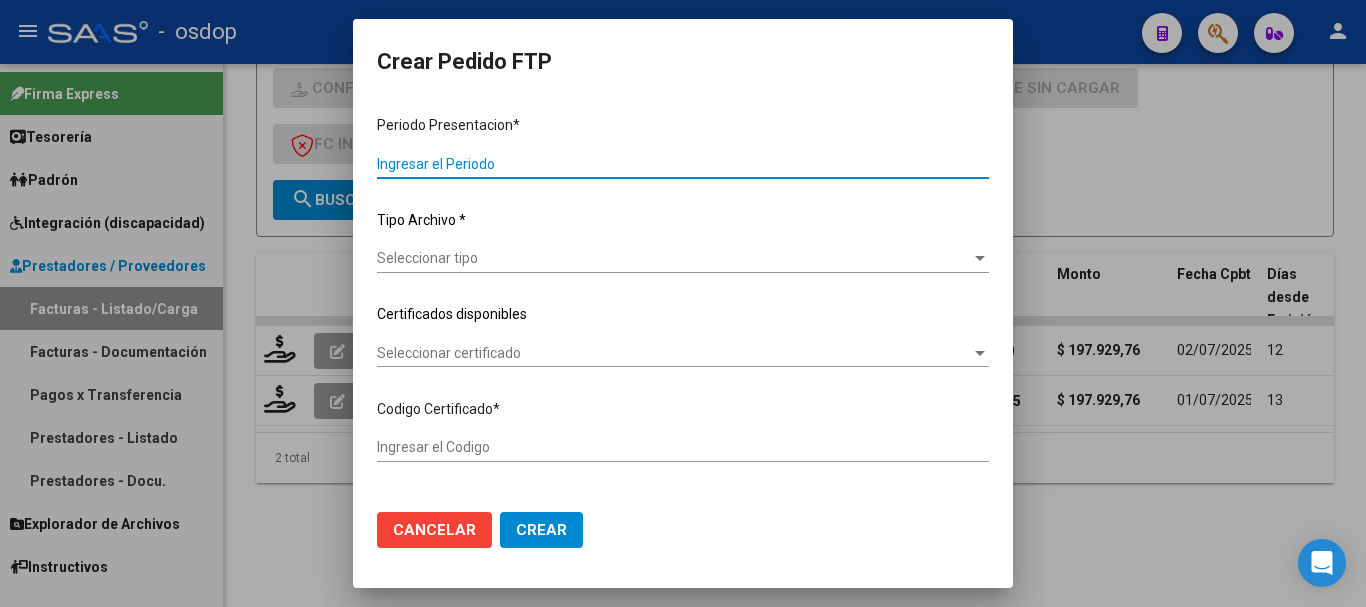 type on "202506" 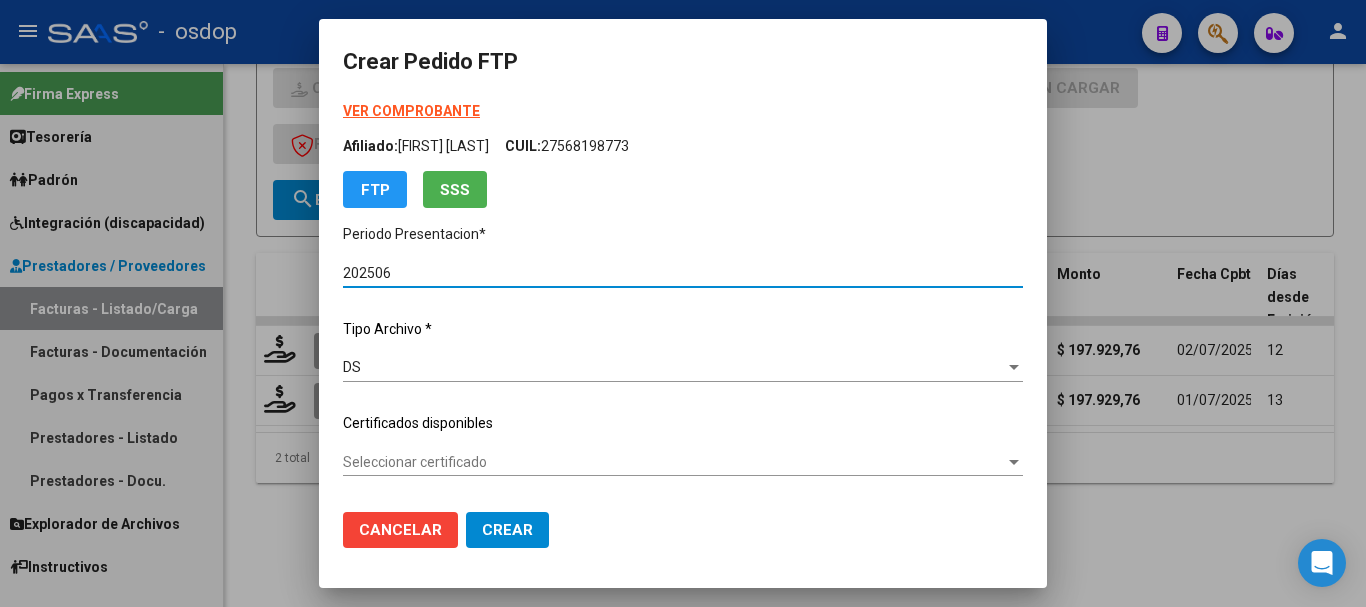 type on "8468457613" 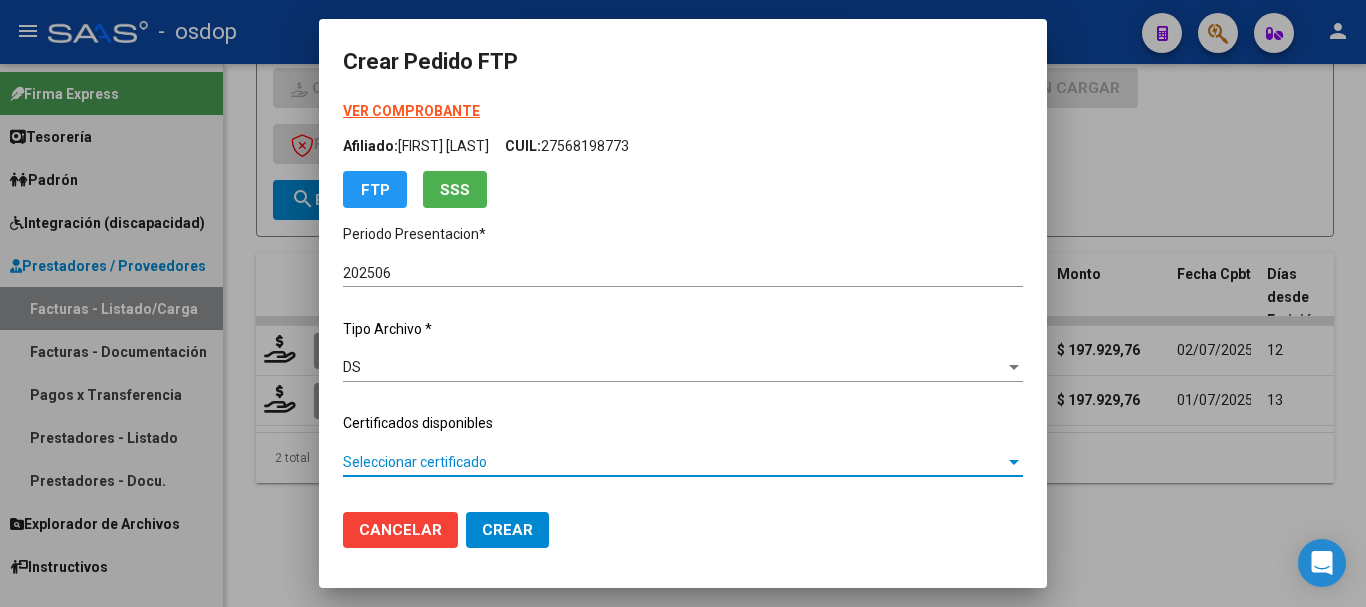 click on "Seleccionar certificado" at bounding box center [674, 462] 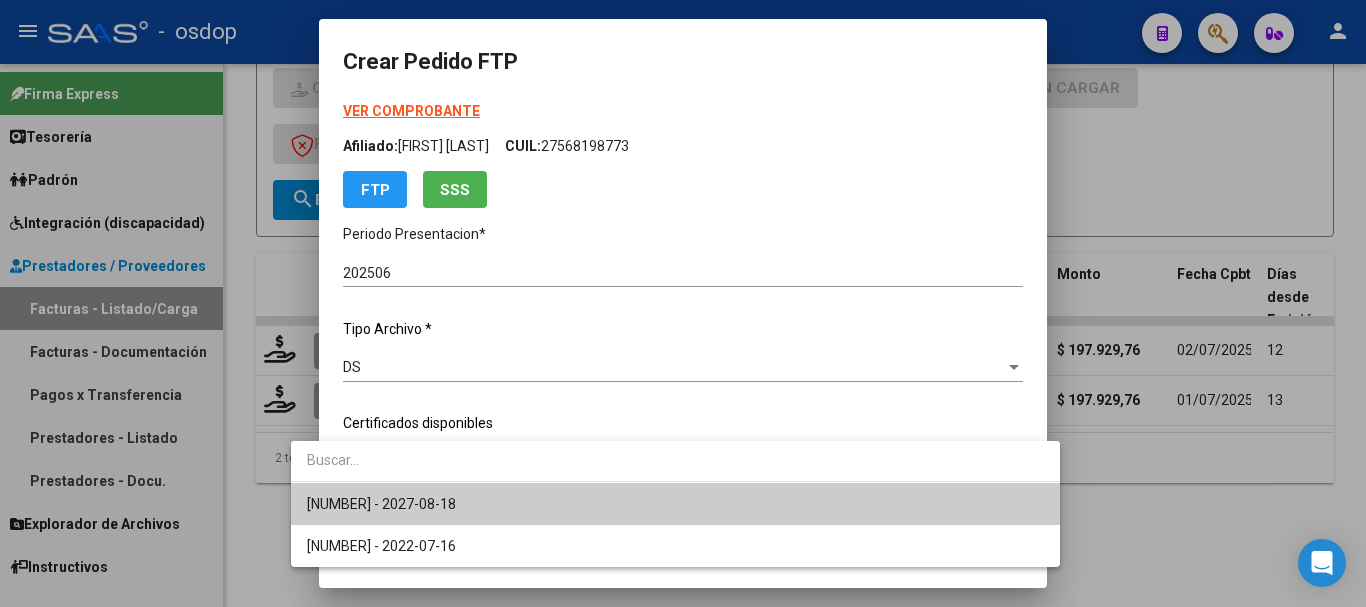 click on "8468457613 - 2027-08-18" at bounding box center (675, 504) 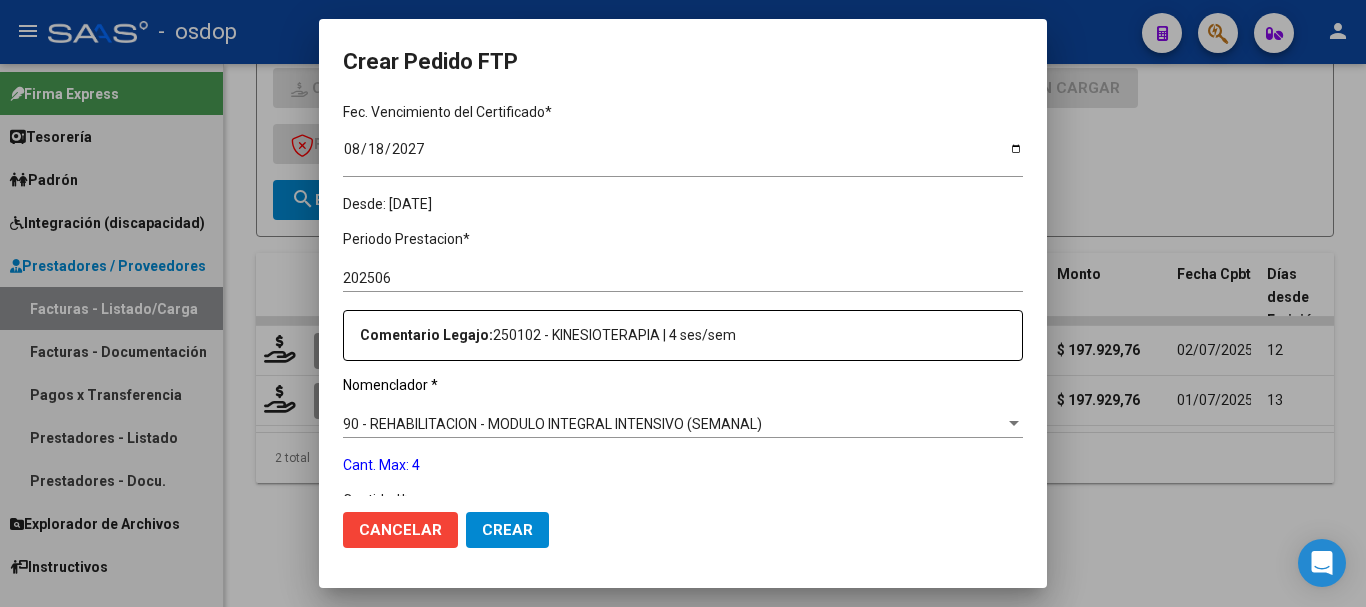 scroll, scrollTop: 600, scrollLeft: 0, axis: vertical 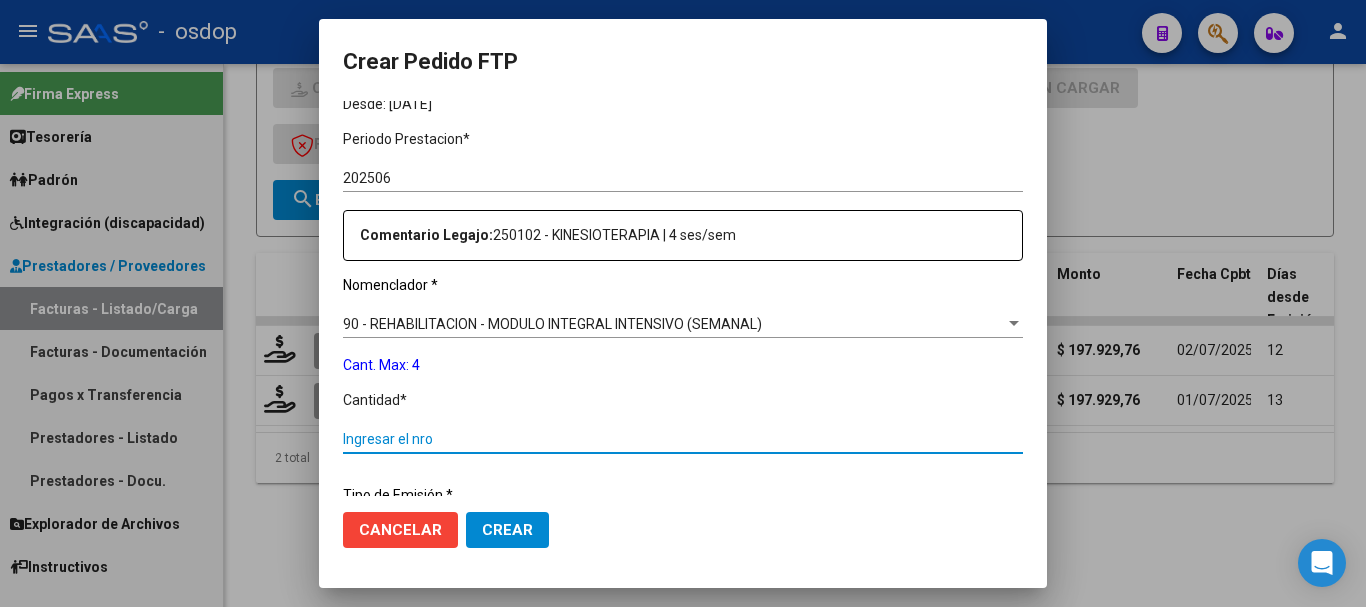 click on "Ingresar el nro" at bounding box center (683, 439) 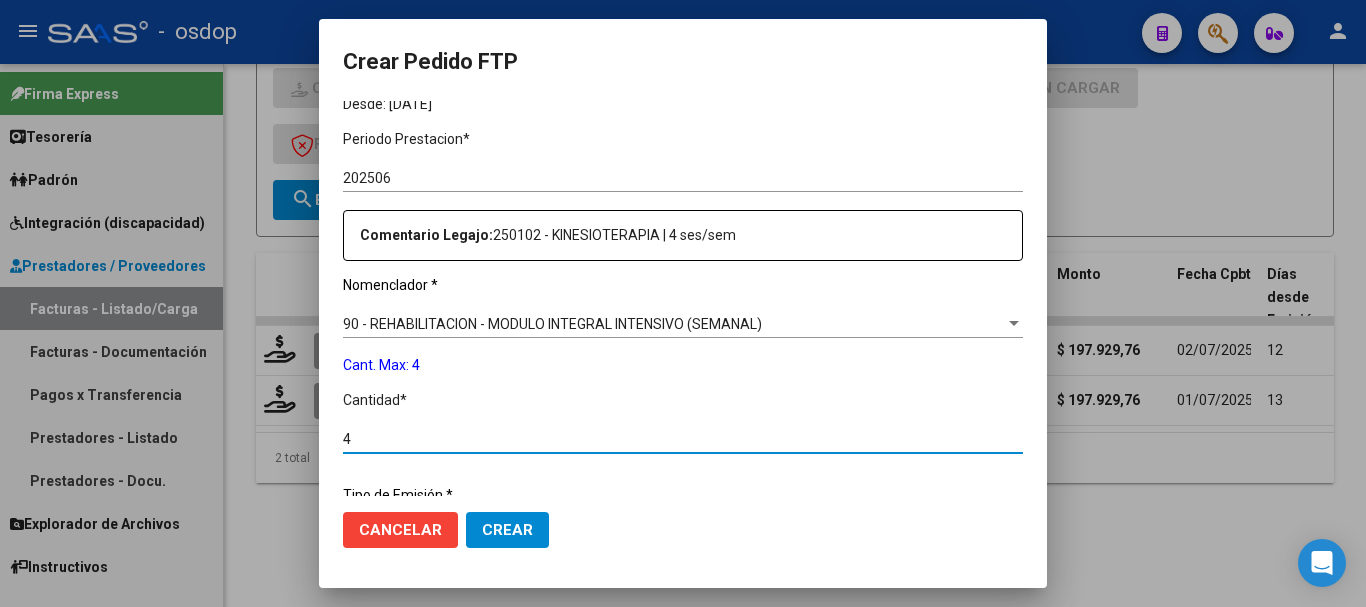 type on "4" 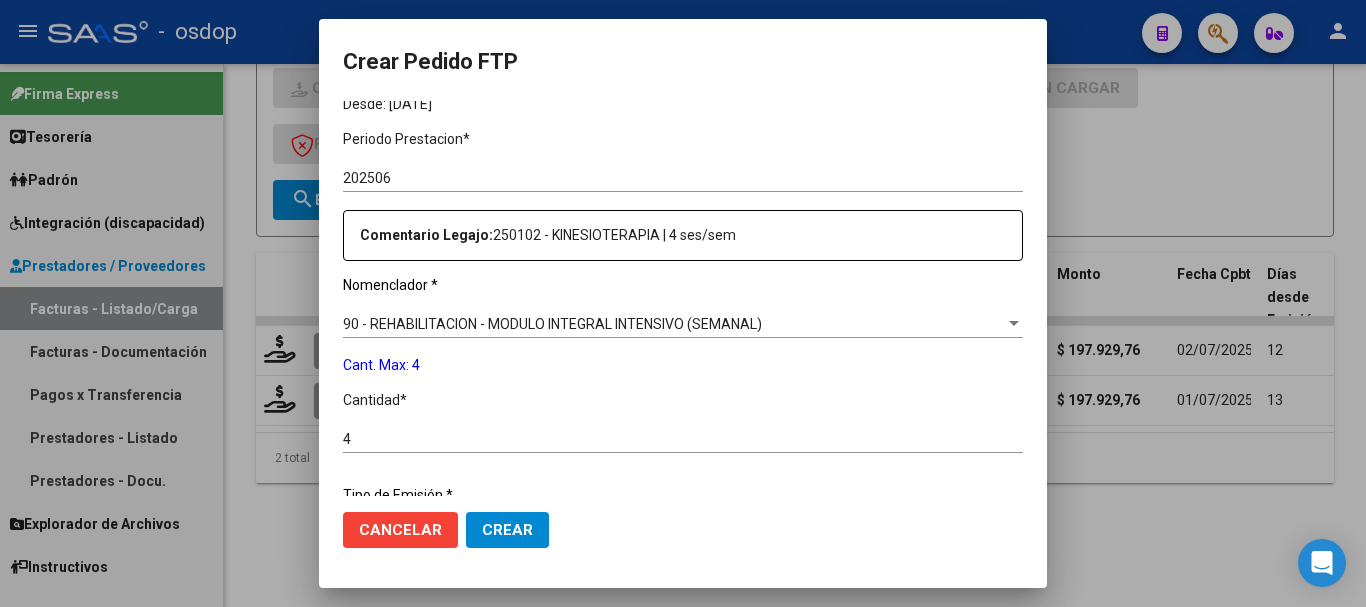 scroll, scrollTop: 858, scrollLeft: 0, axis: vertical 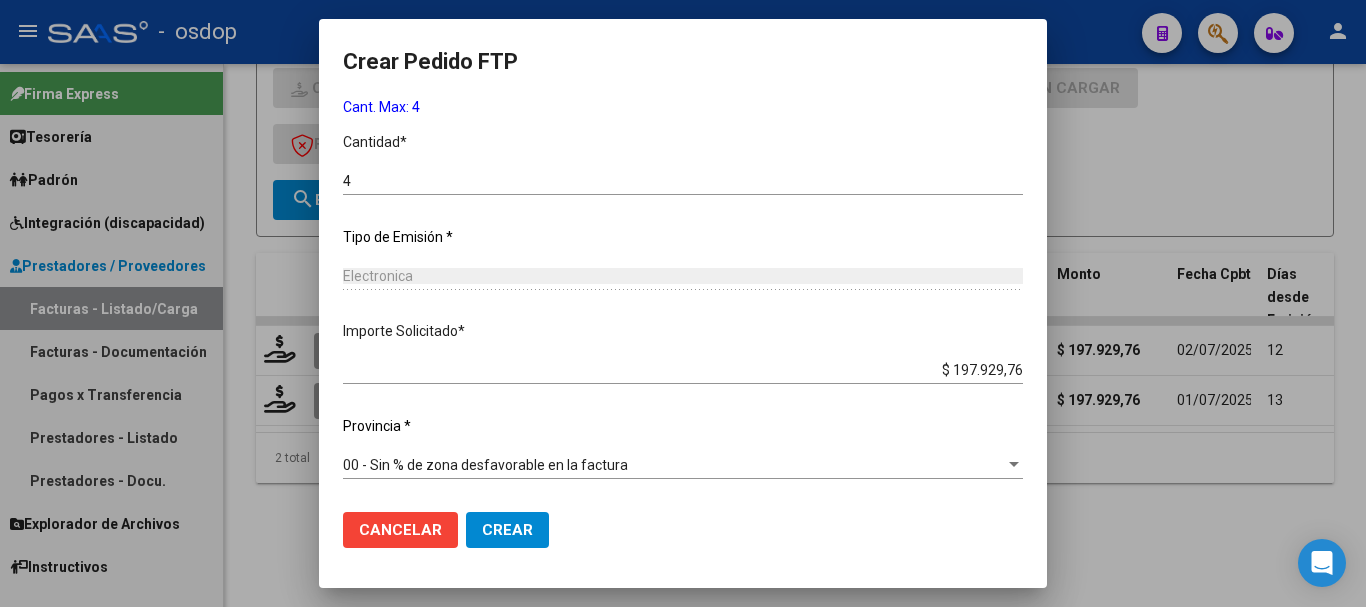 click on "Crear" 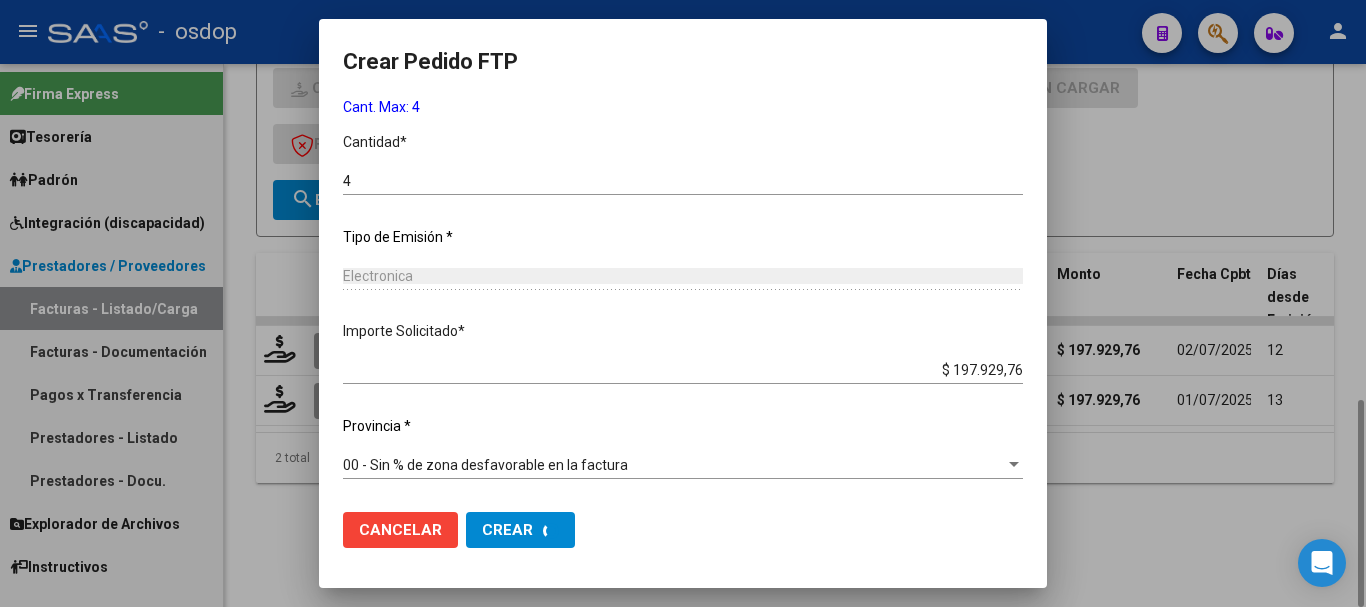 scroll, scrollTop: 0, scrollLeft: 0, axis: both 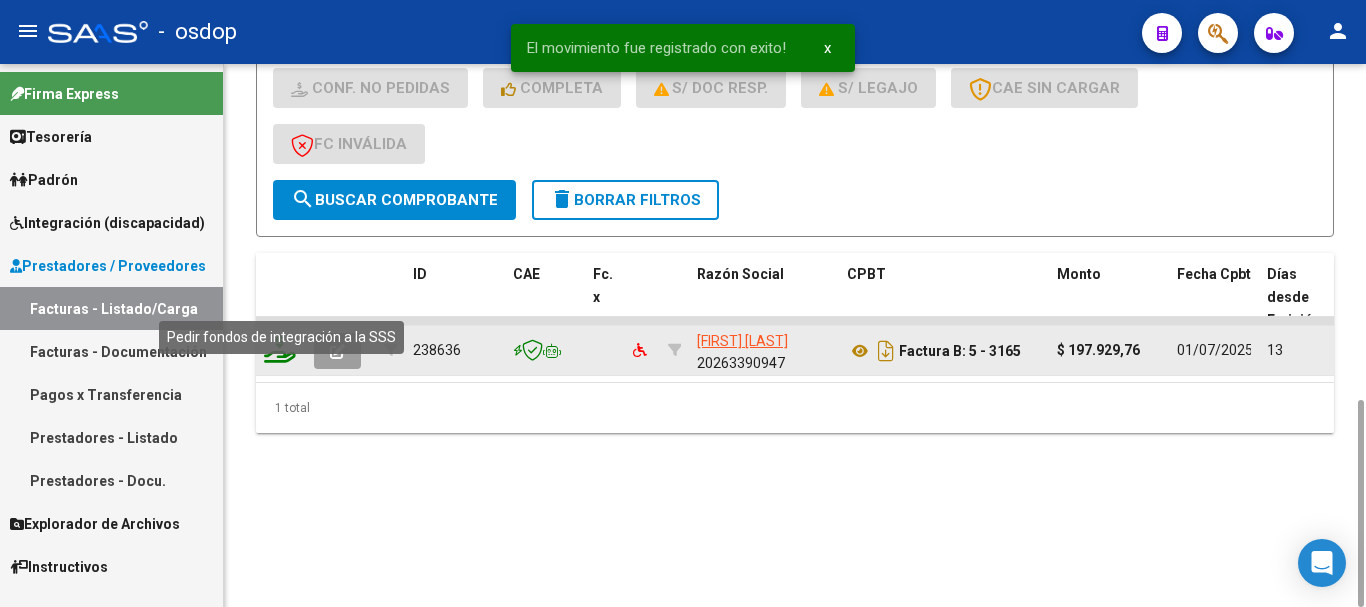 click 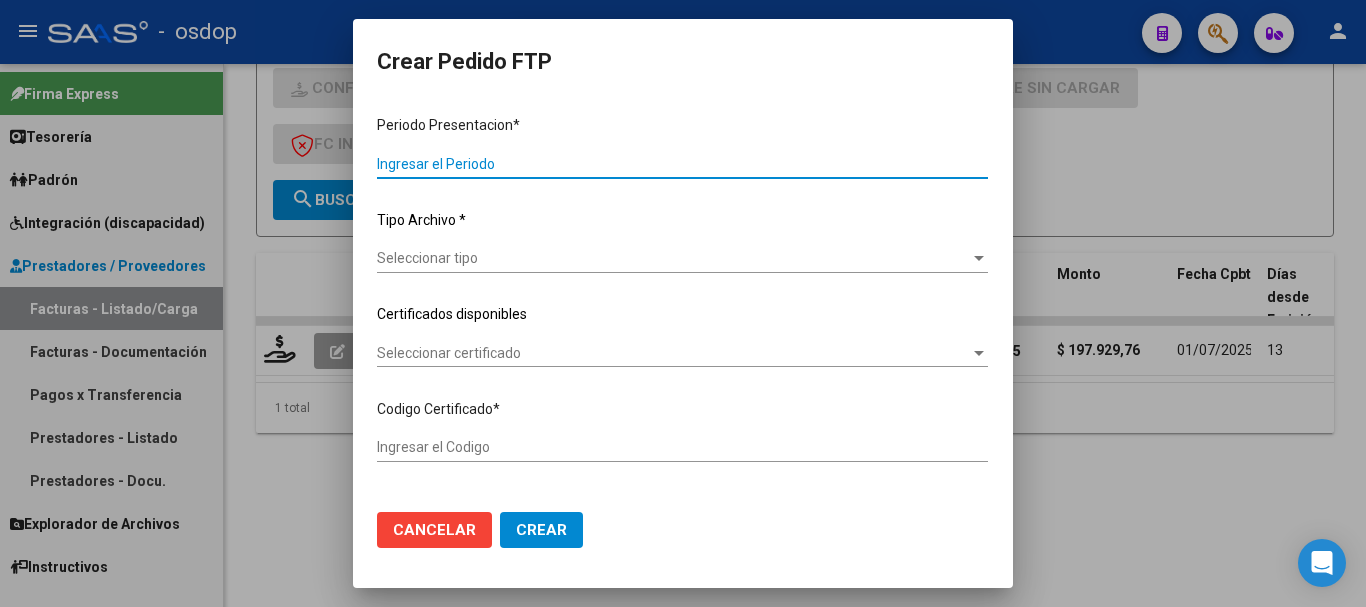 type on "202506" 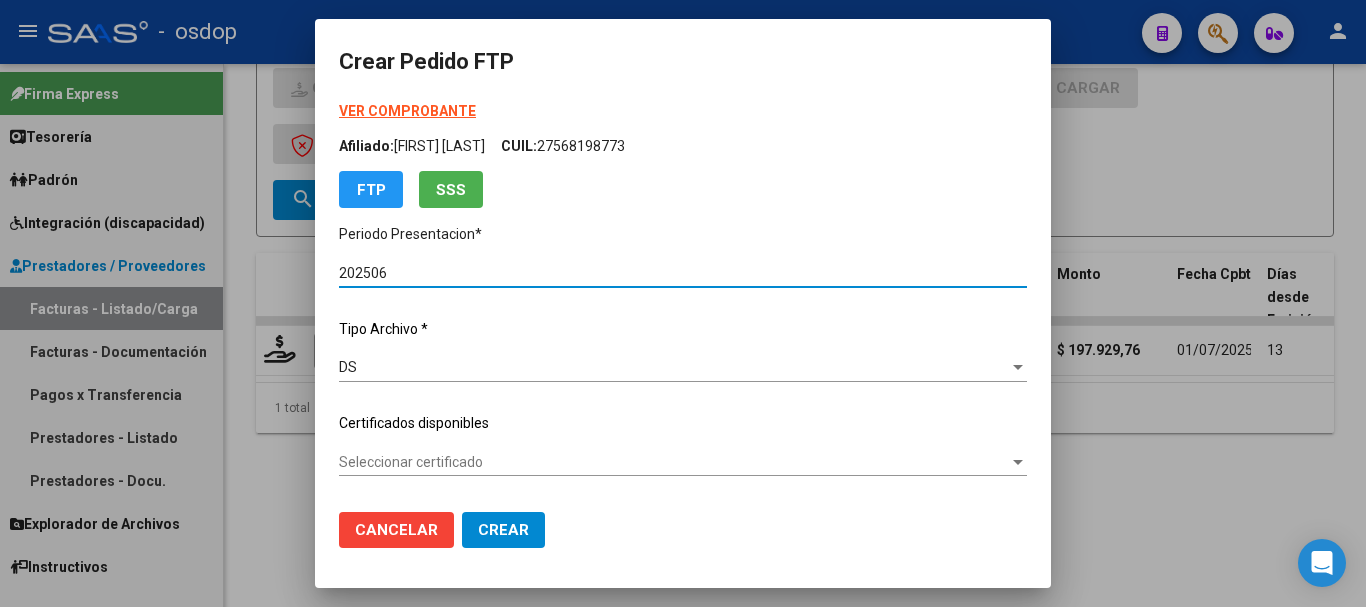 type on "8468457613" 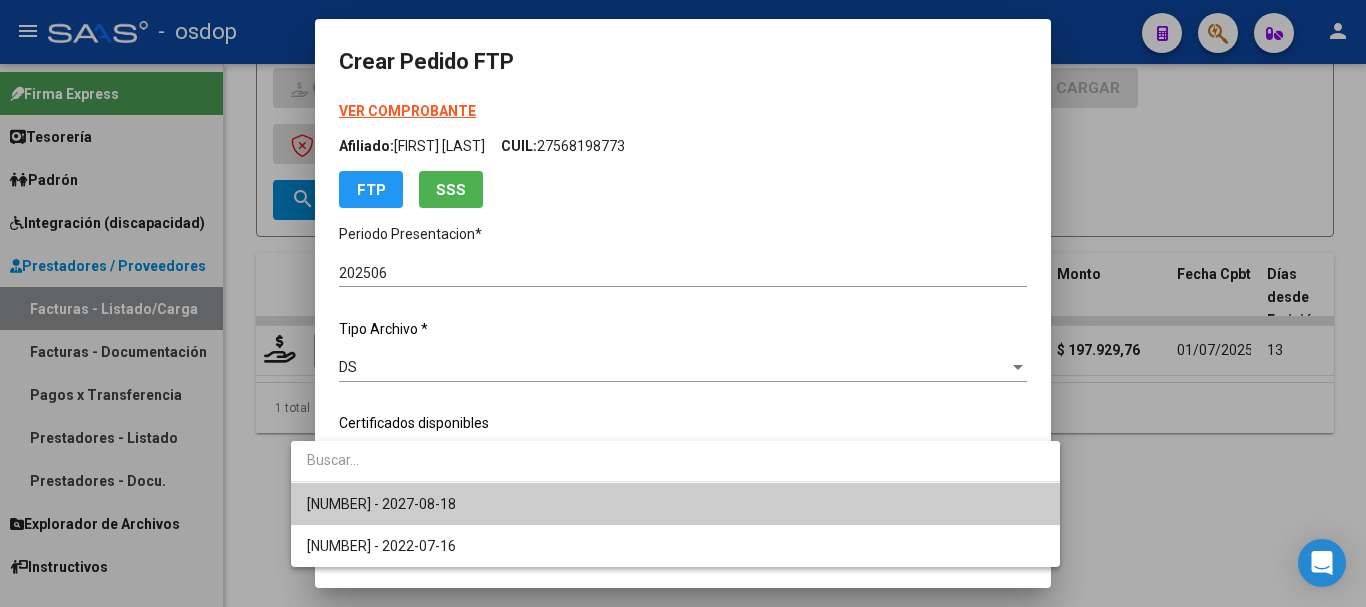 click on "8468457613 - 2027-08-18" at bounding box center [675, 504] 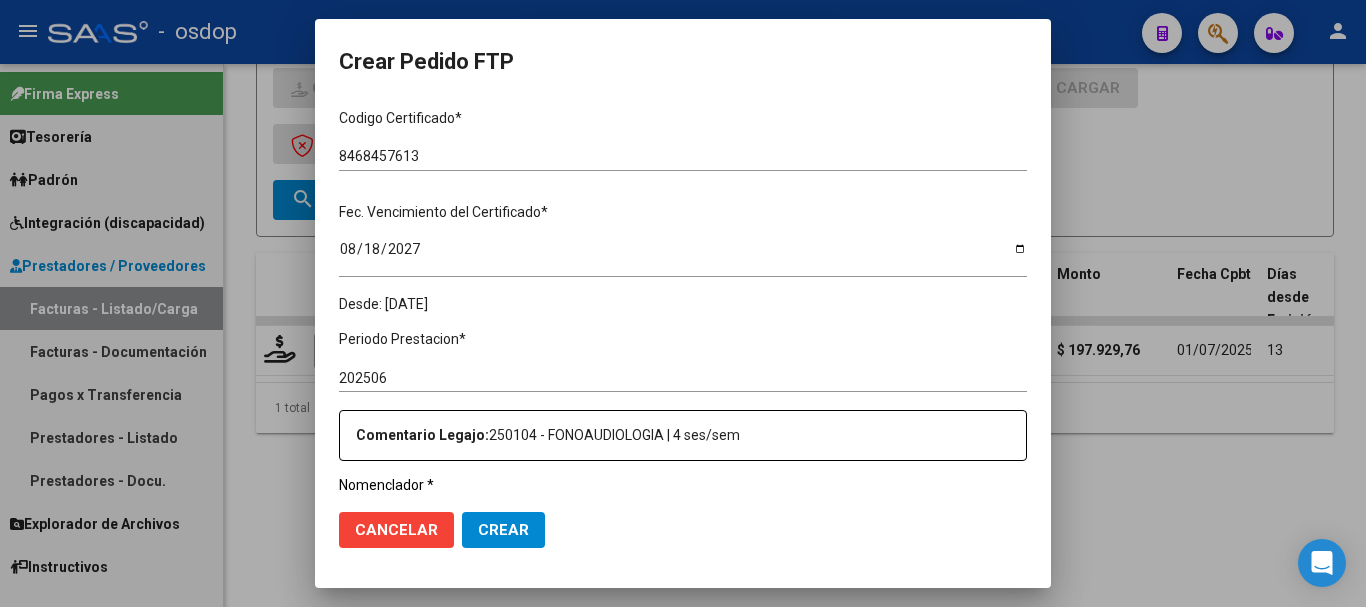 scroll, scrollTop: 600, scrollLeft: 0, axis: vertical 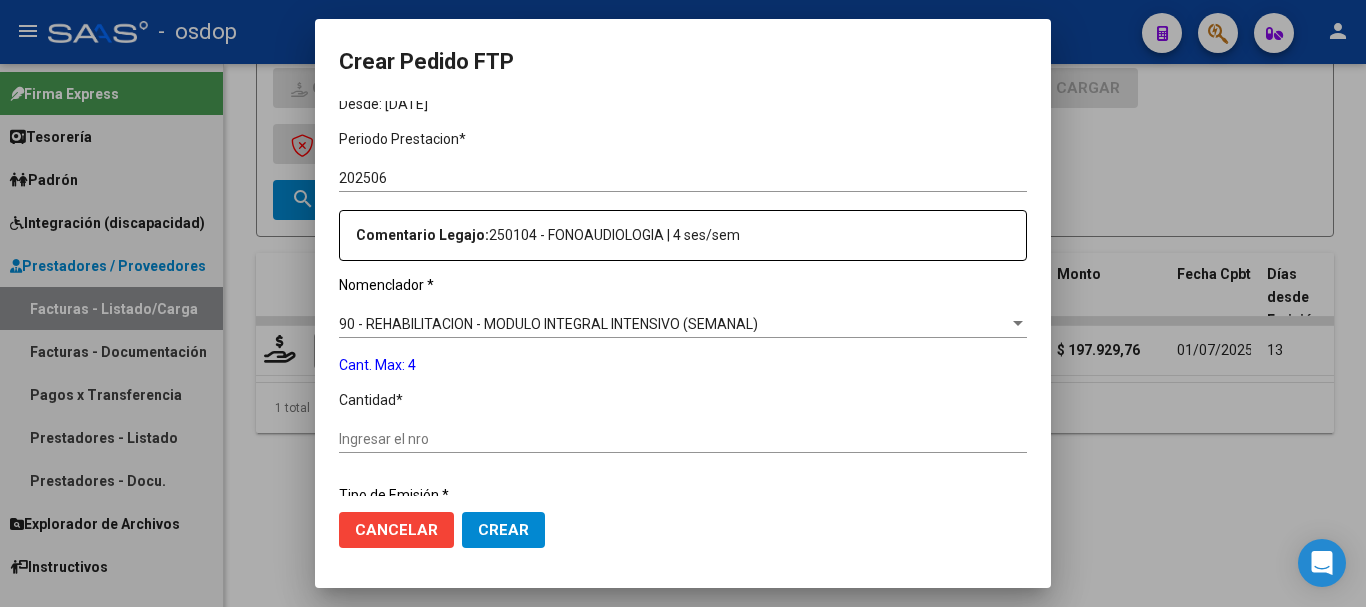 click on "Ingresar el nro" at bounding box center [683, 439] 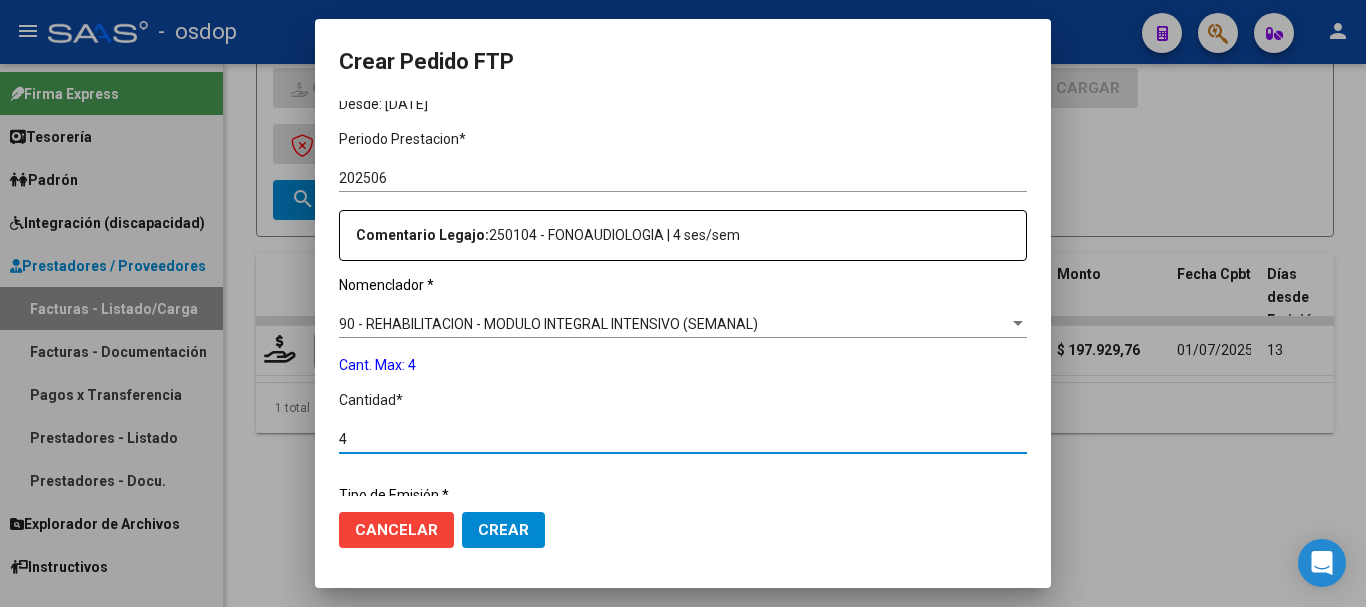 type on "4" 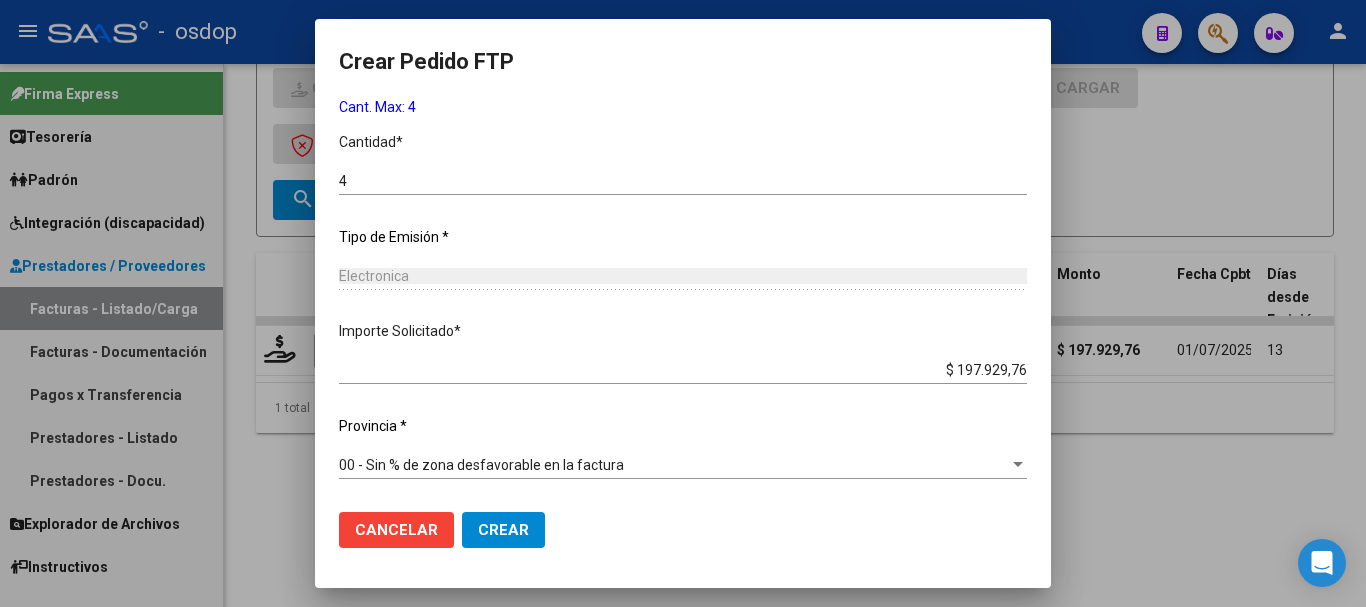 click on "Crear" 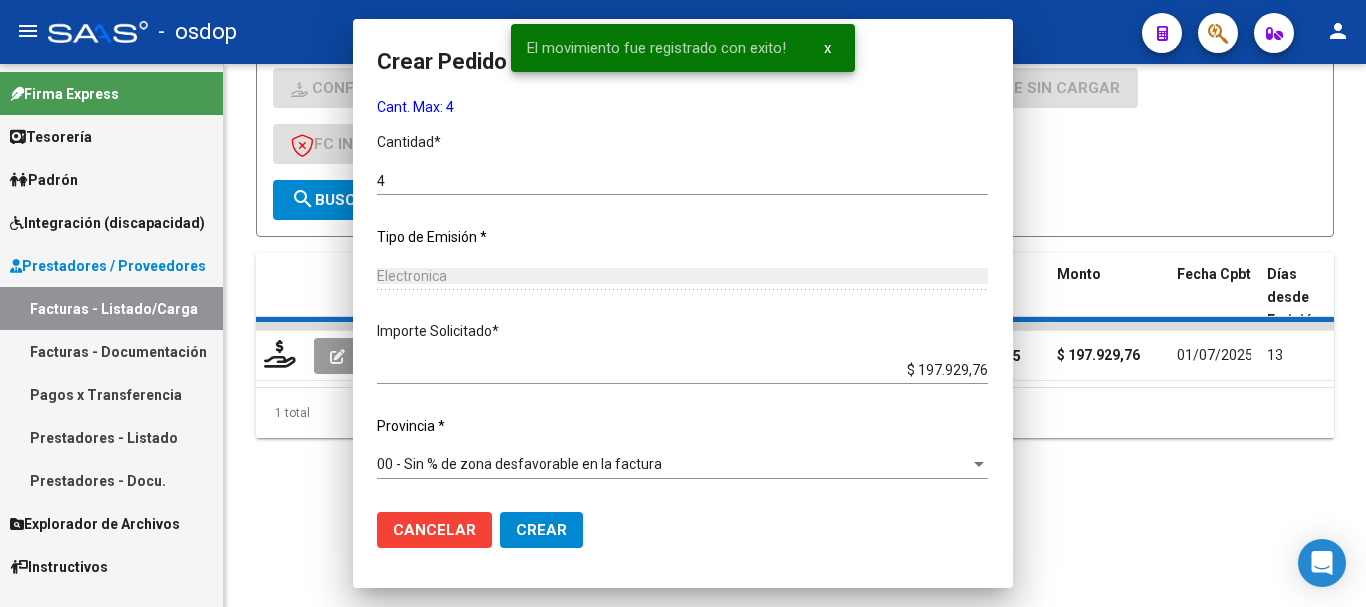 scroll, scrollTop: 0, scrollLeft: 0, axis: both 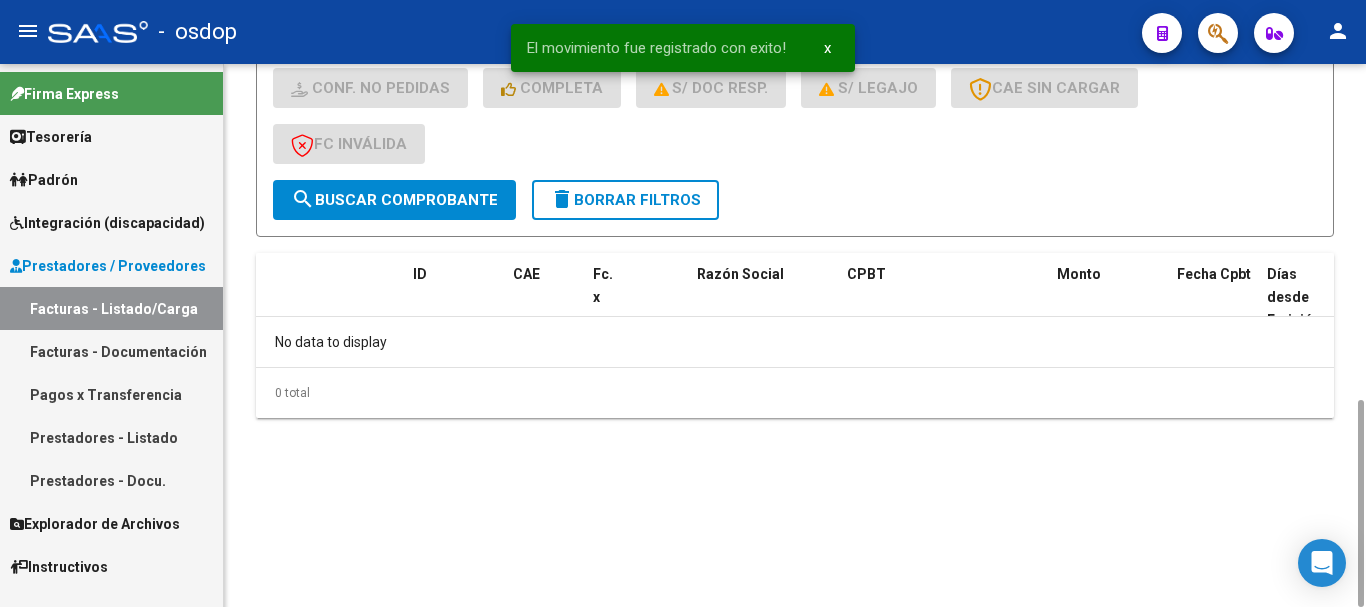 click on "delete  Borrar Filtros" 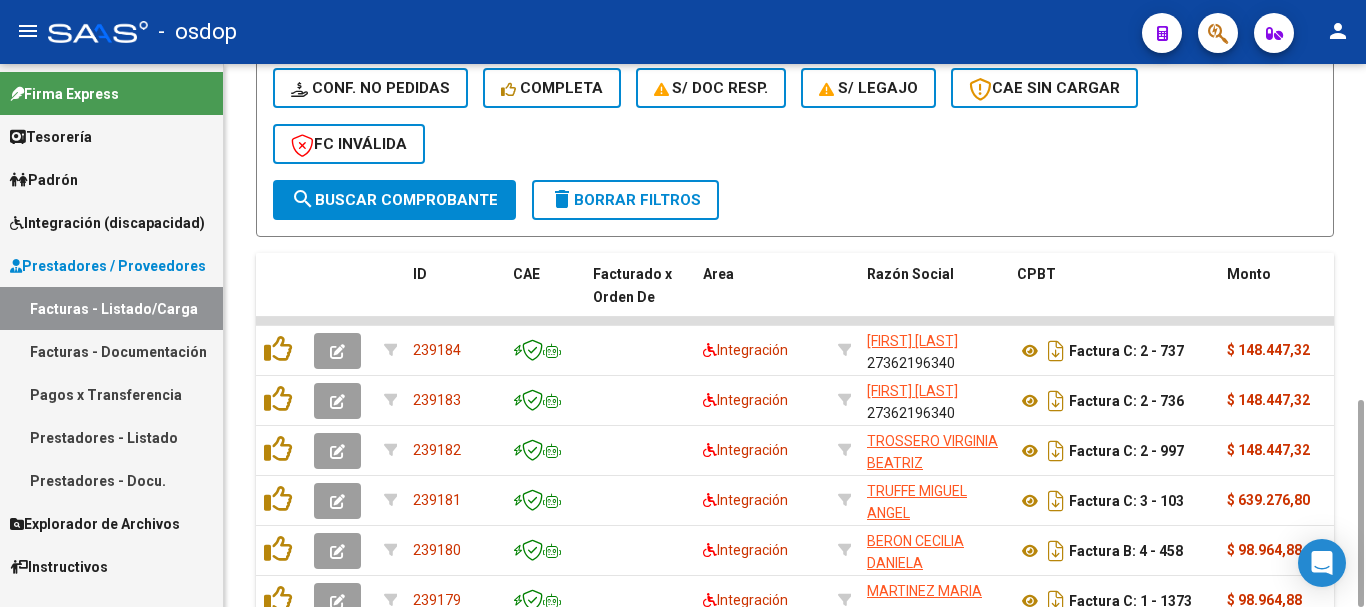 click on "delete  Borrar Filtros" 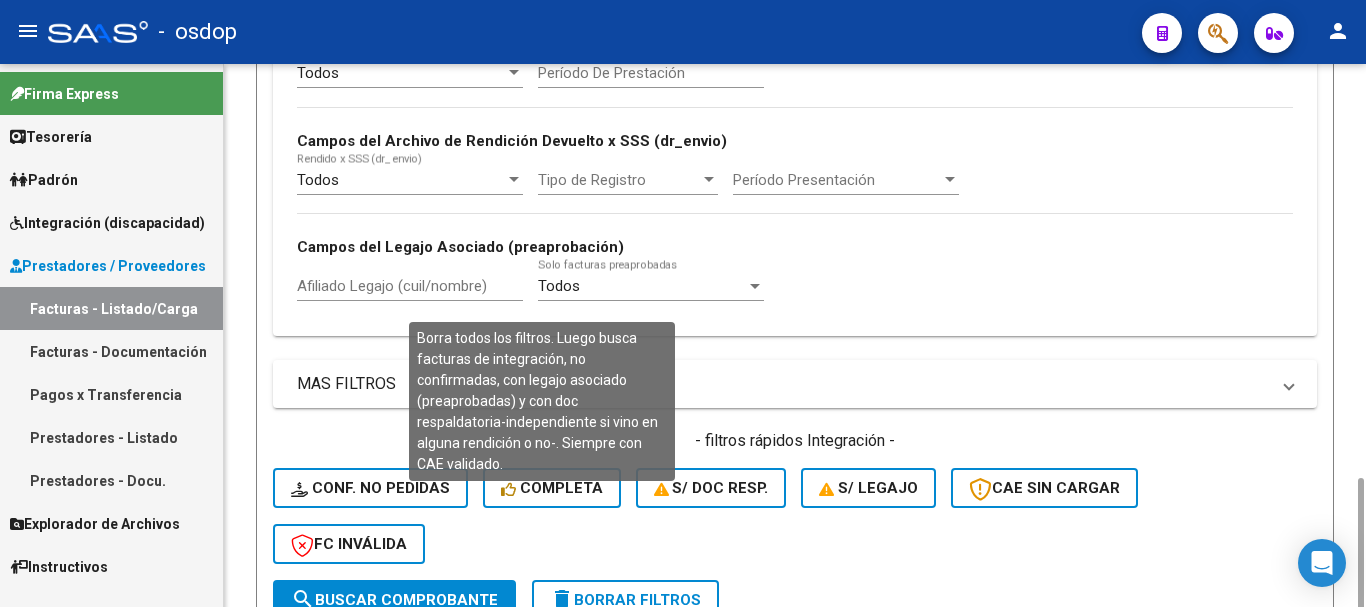 scroll, scrollTop: 681, scrollLeft: 0, axis: vertical 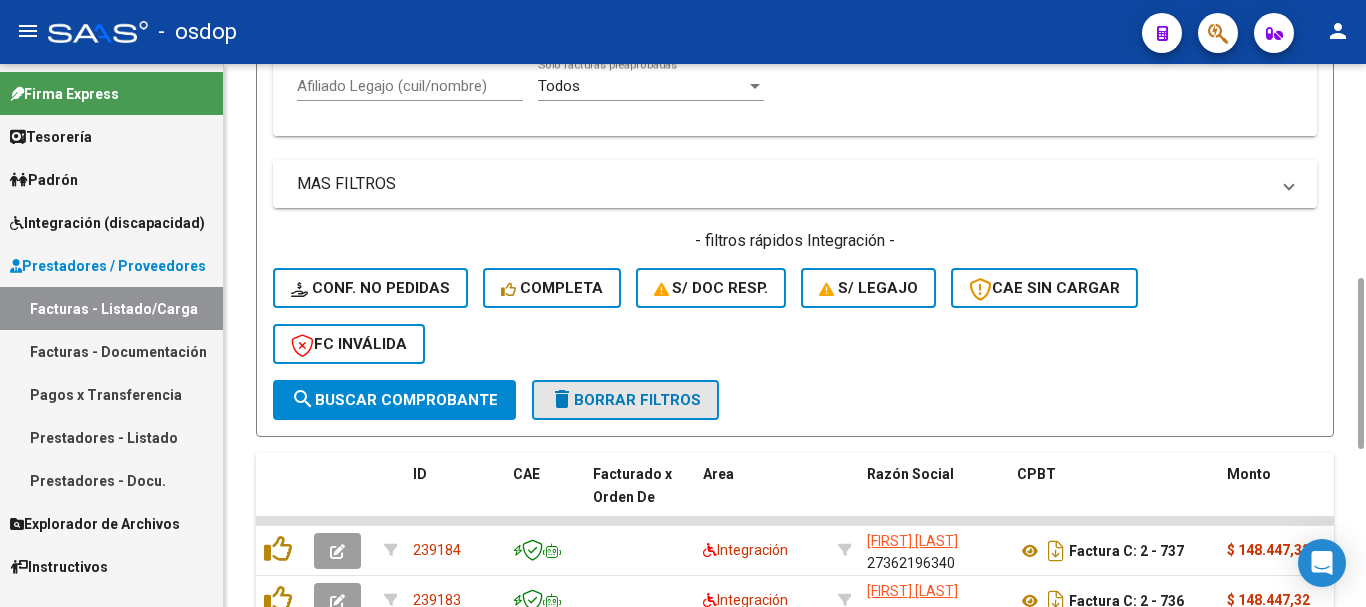 click on "delete  Borrar Filtros" 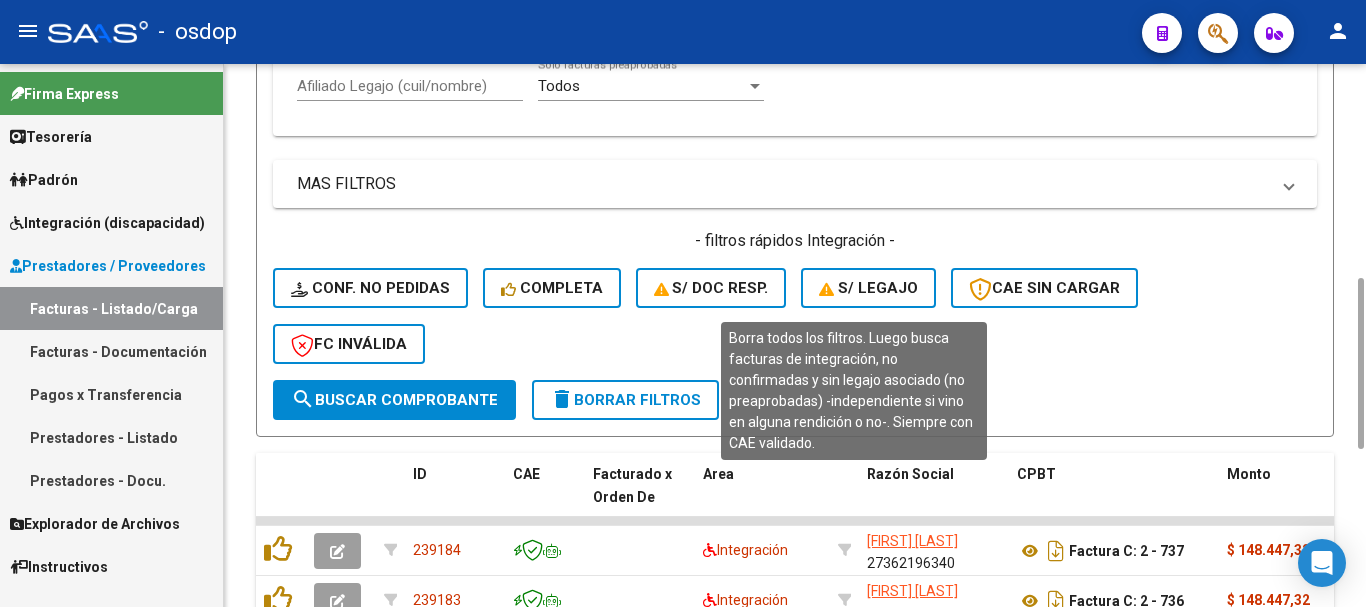 click on "S/ legajo" 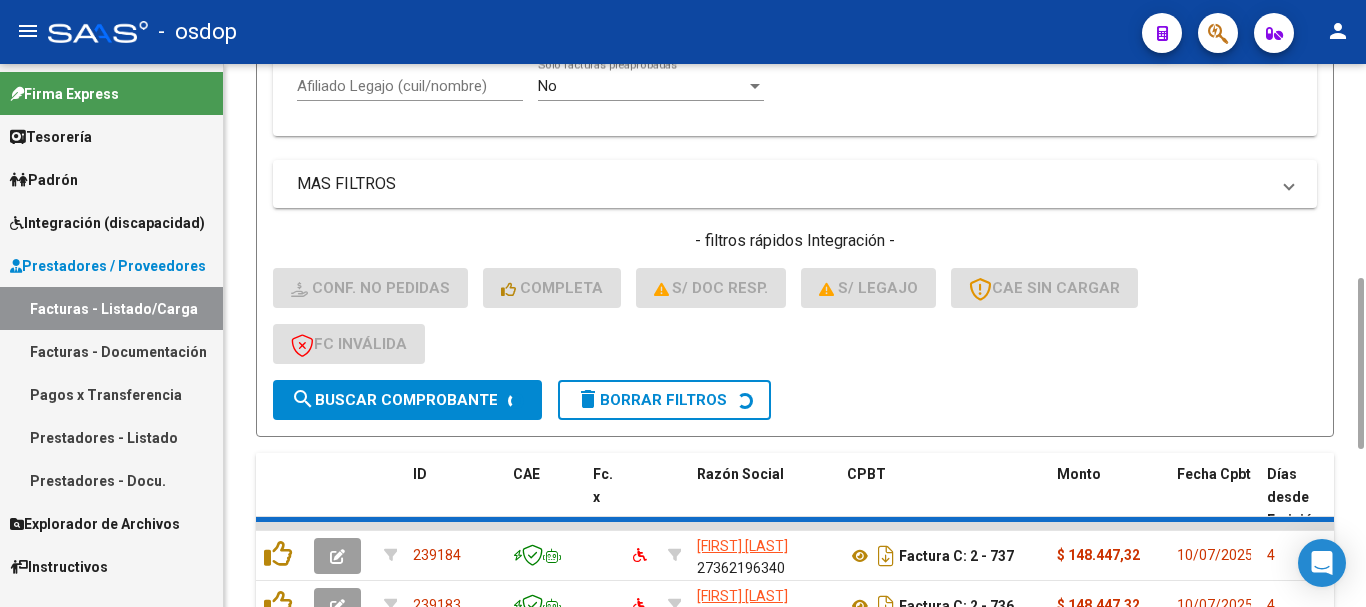 scroll, scrollTop: 1186, scrollLeft: 0, axis: vertical 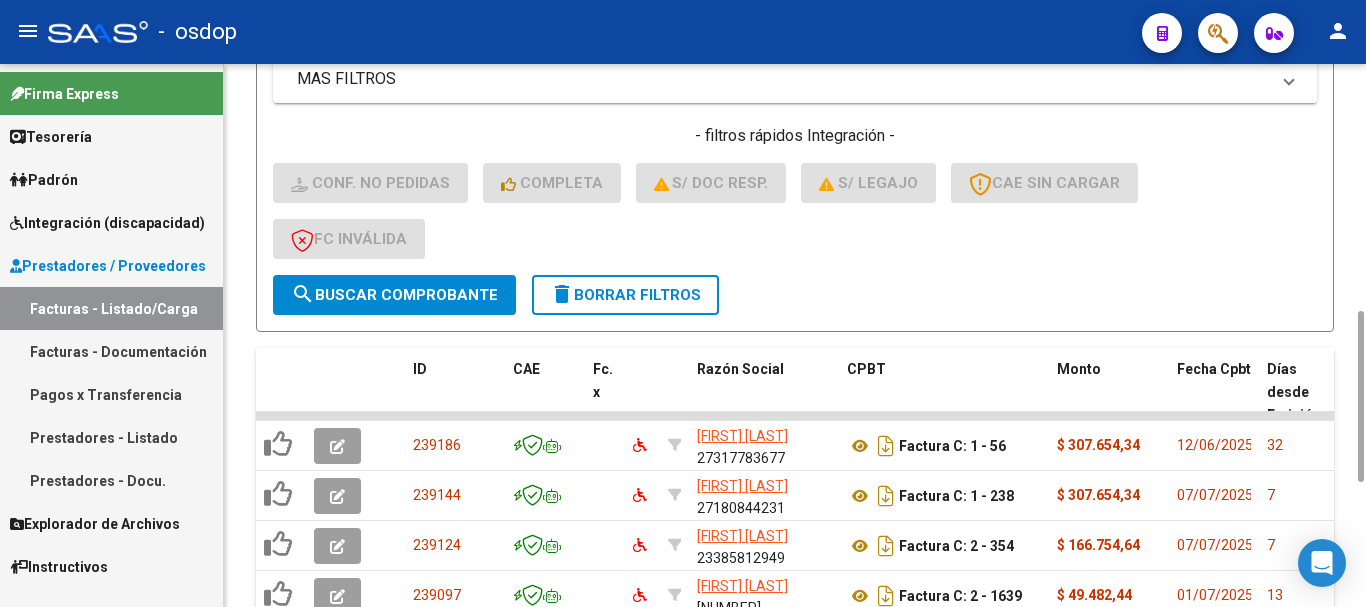click on "delete  Borrar Filtros" 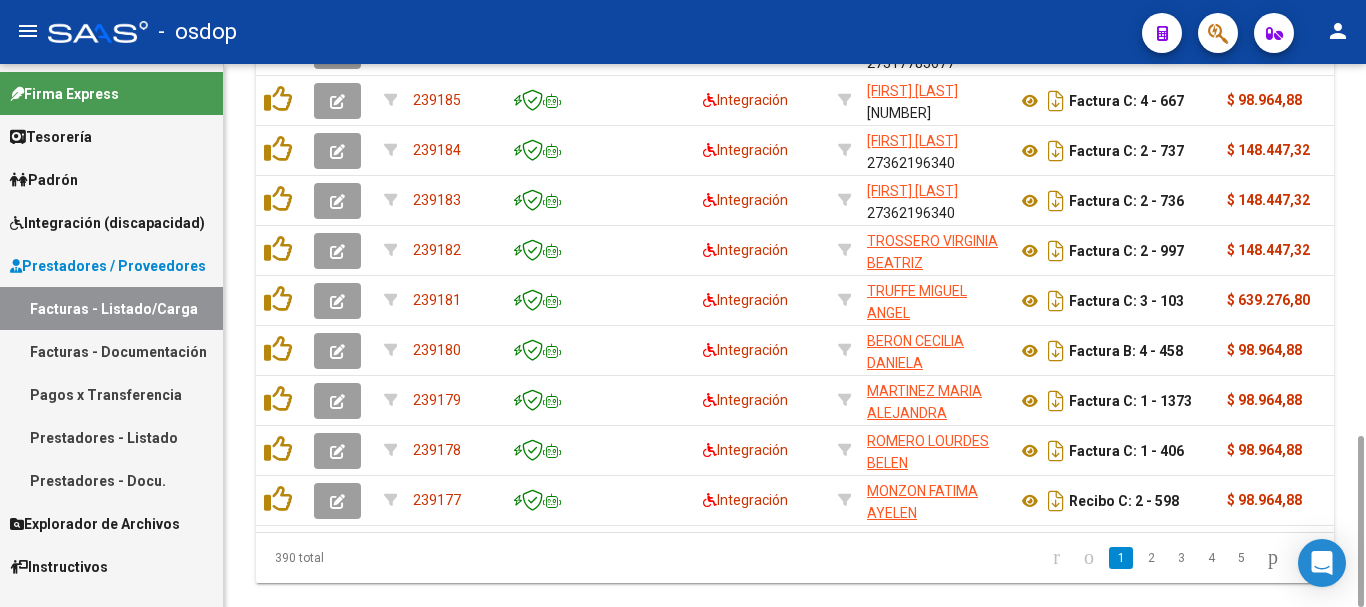 scroll, scrollTop: 381, scrollLeft: 0, axis: vertical 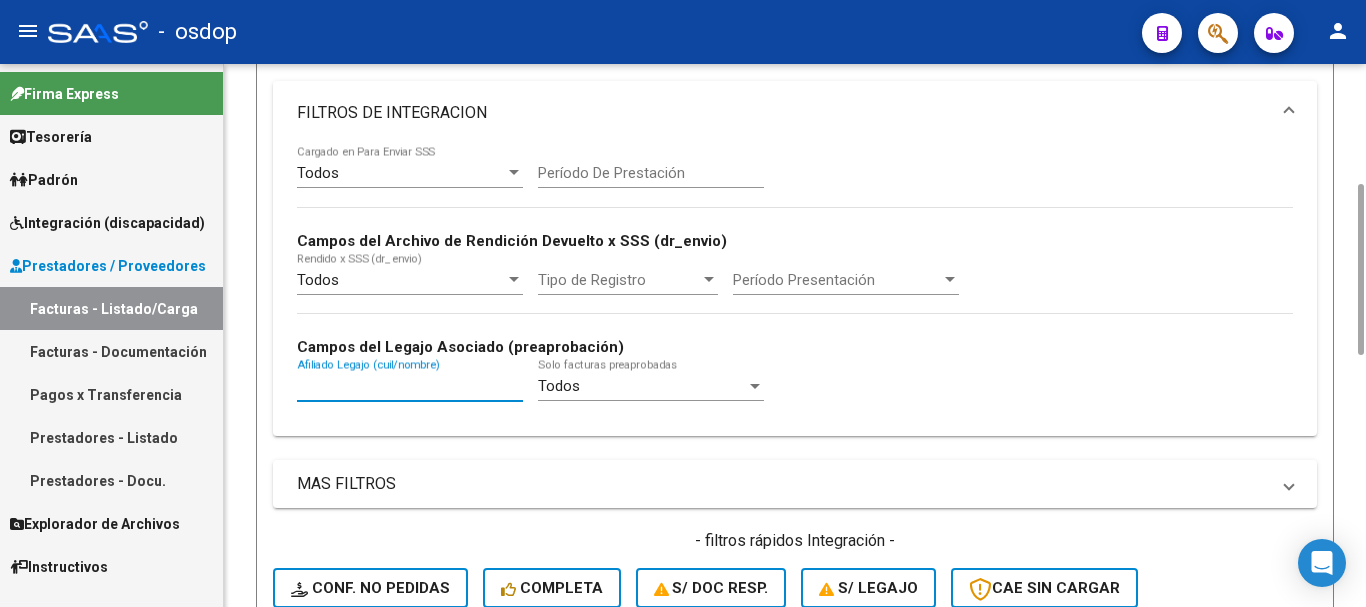 click on "Afiliado Legajo (cuil/nombre)" at bounding box center (410, 386) 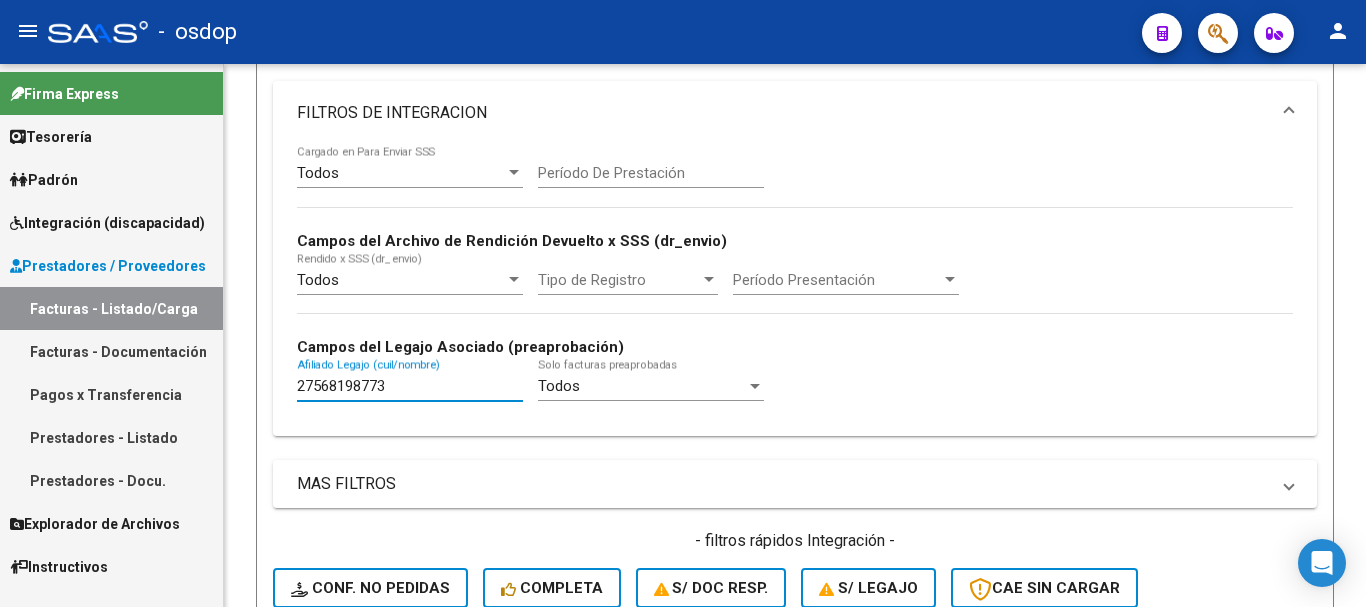 scroll, scrollTop: 781, scrollLeft: 0, axis: vertical 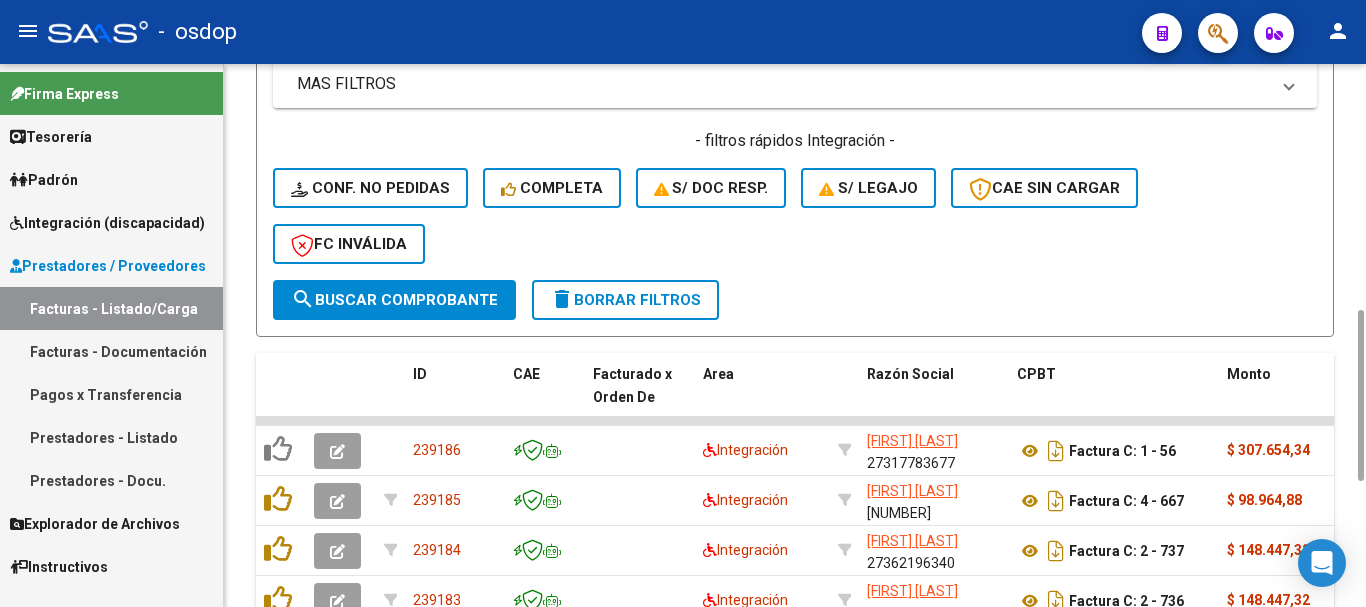 type on "27568198773" 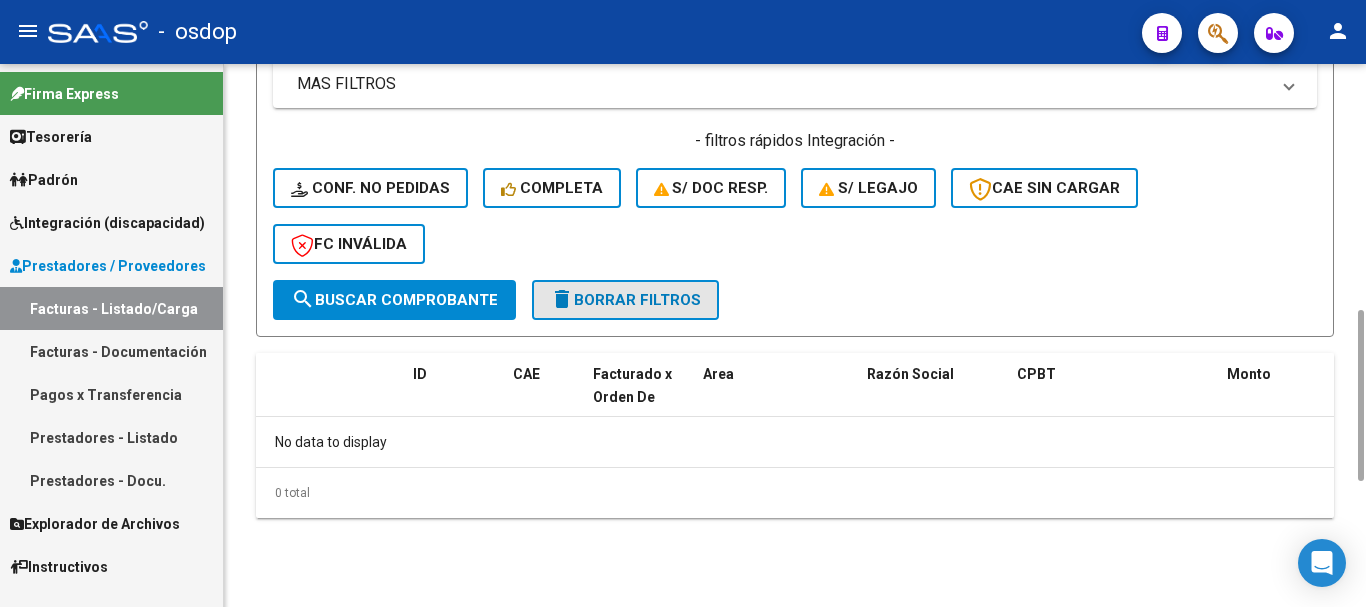 click on "delete  Borrar Filtros" 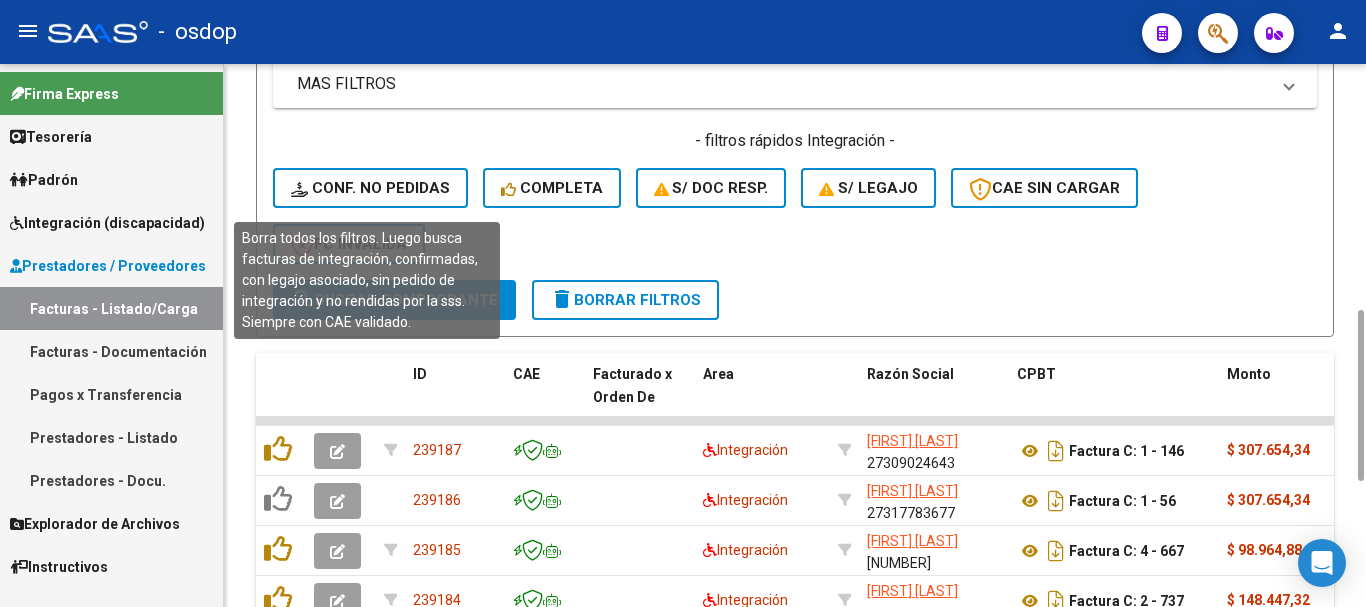 click on "Conf. no pedidas" 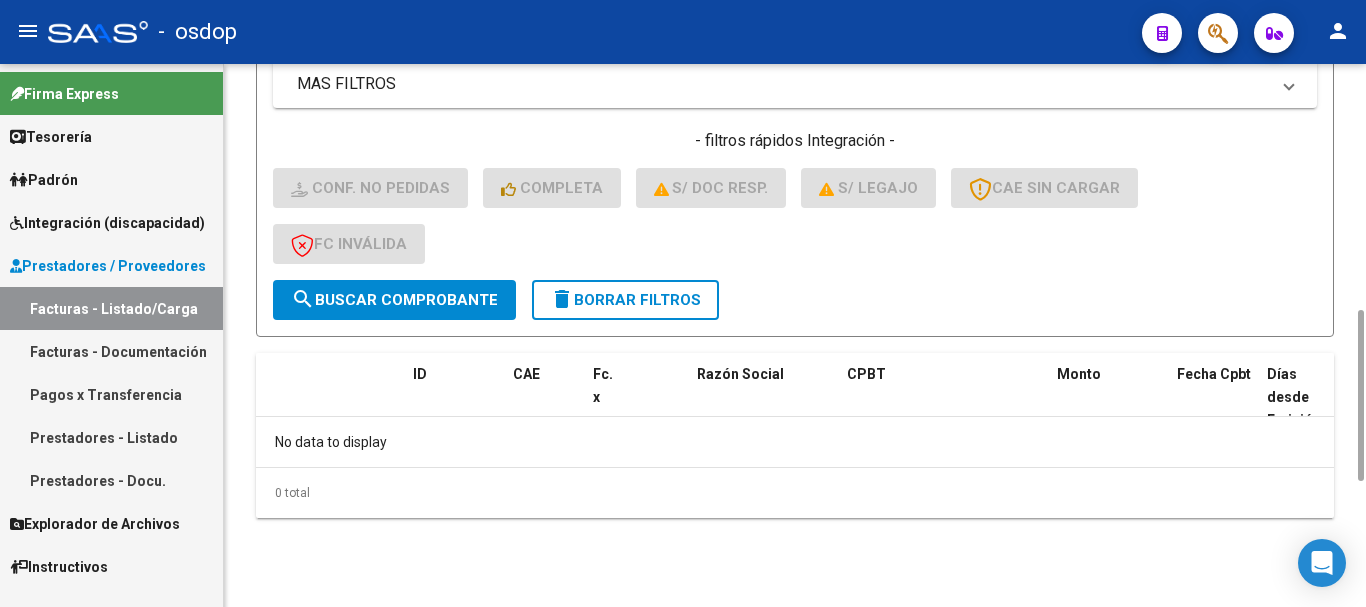 click on "delete  Borrar Filtros" 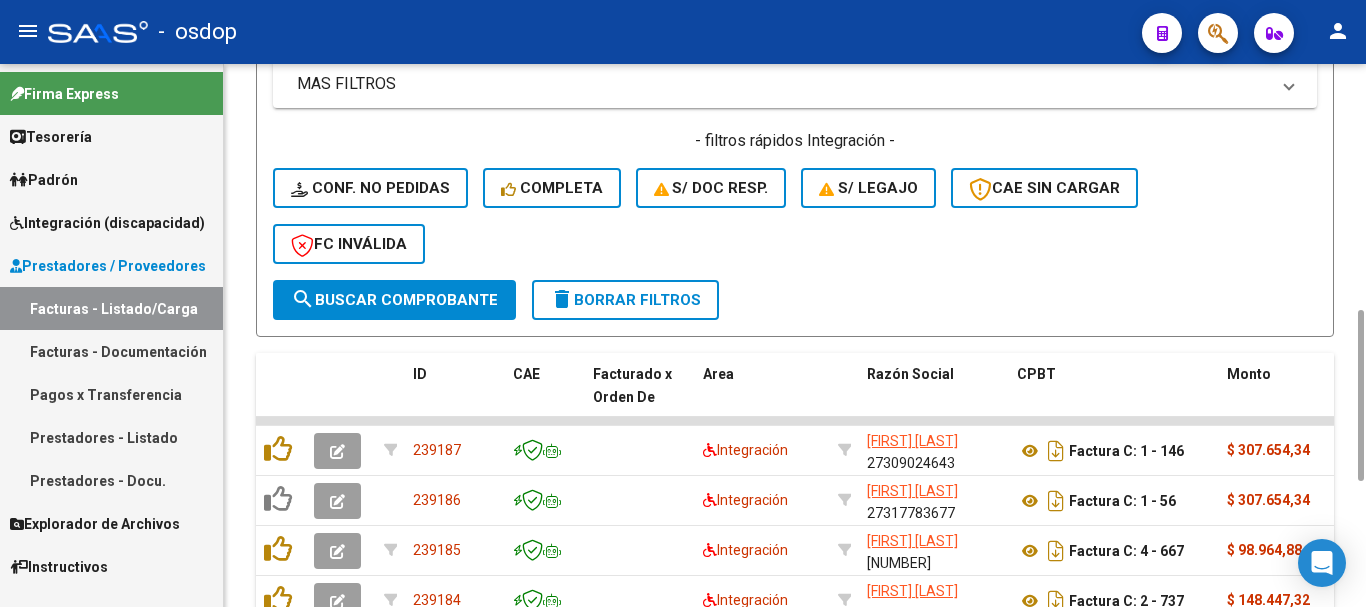 scroll, scrollTop: 581, scrollLeft: 0, axis: vertical 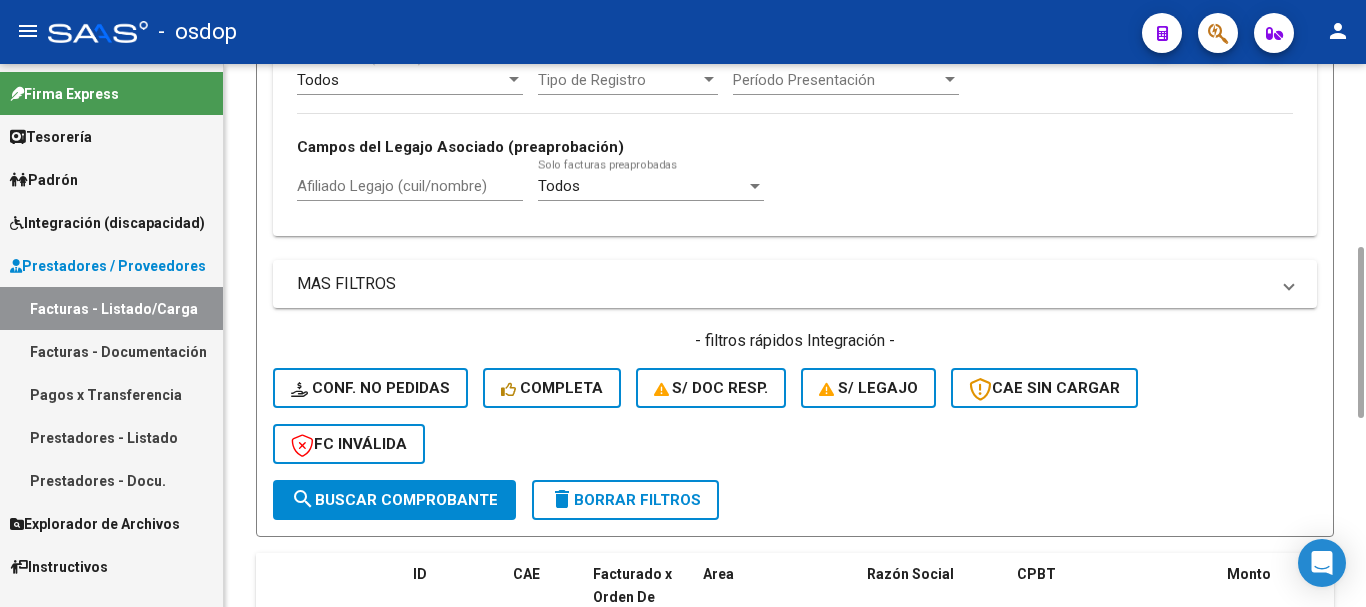 click on "Afiliado Legajo (cuil/nombre)" 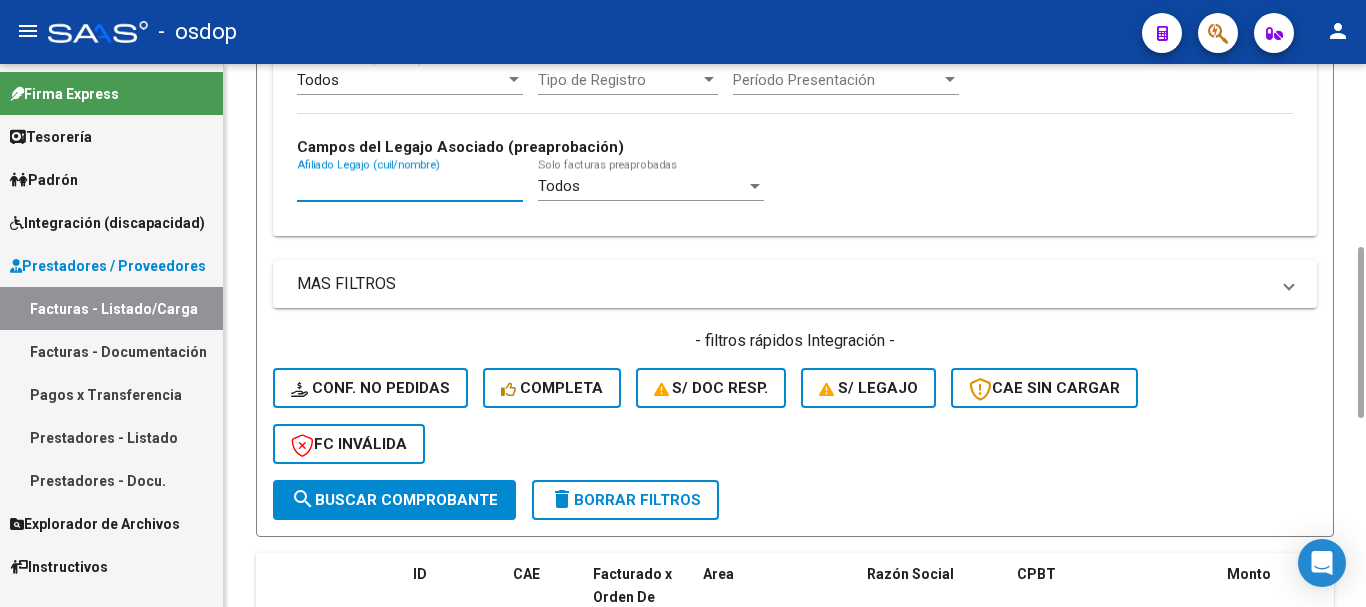 click on "Afiliado Legajo (cuil/nombre)" at bounding box center [410, 186] 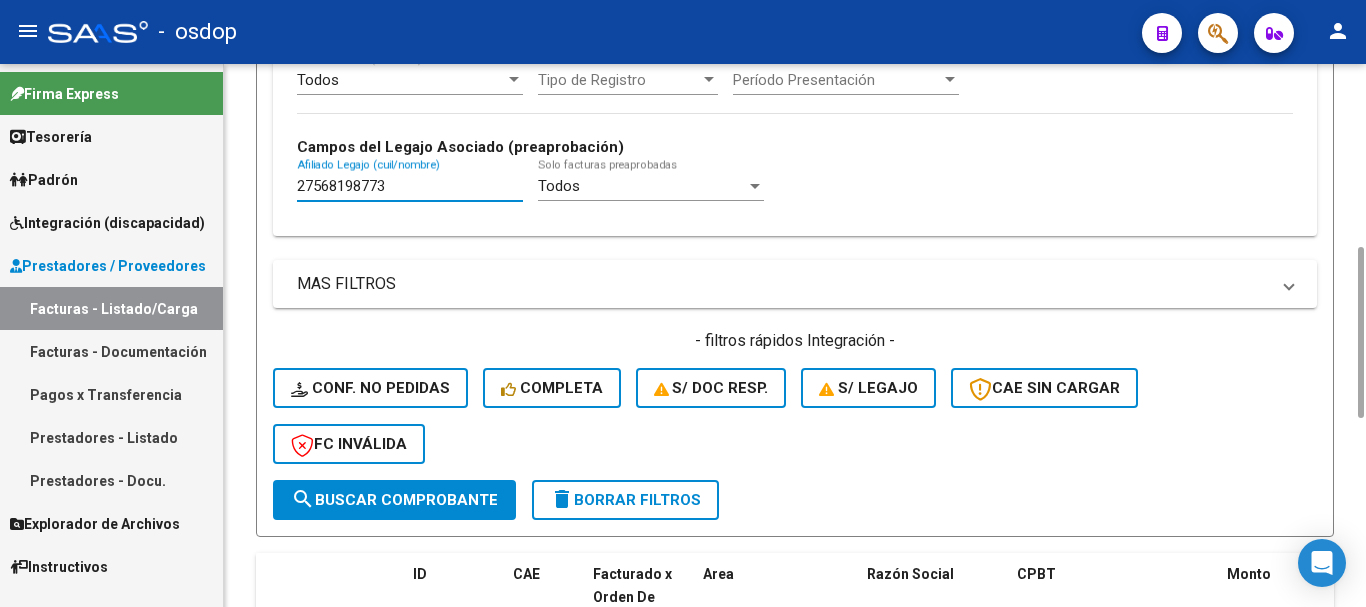 type on "27568198773" 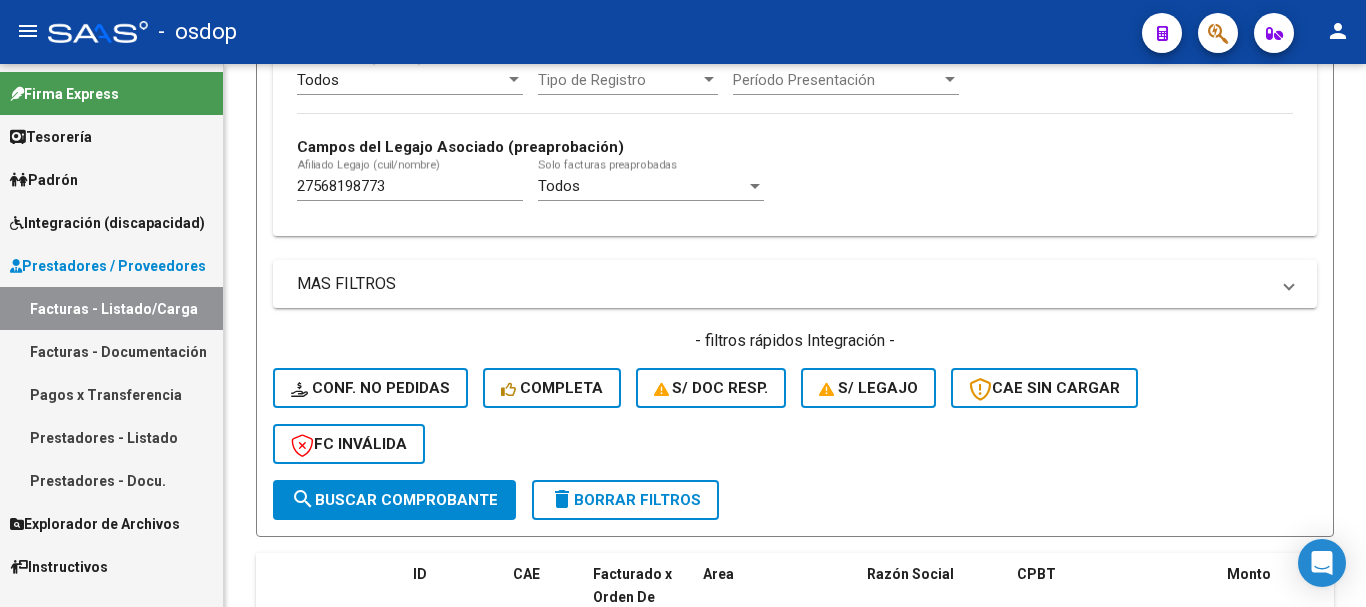 click on "Integración (discapacidad)" at bounding box center [107, 223] 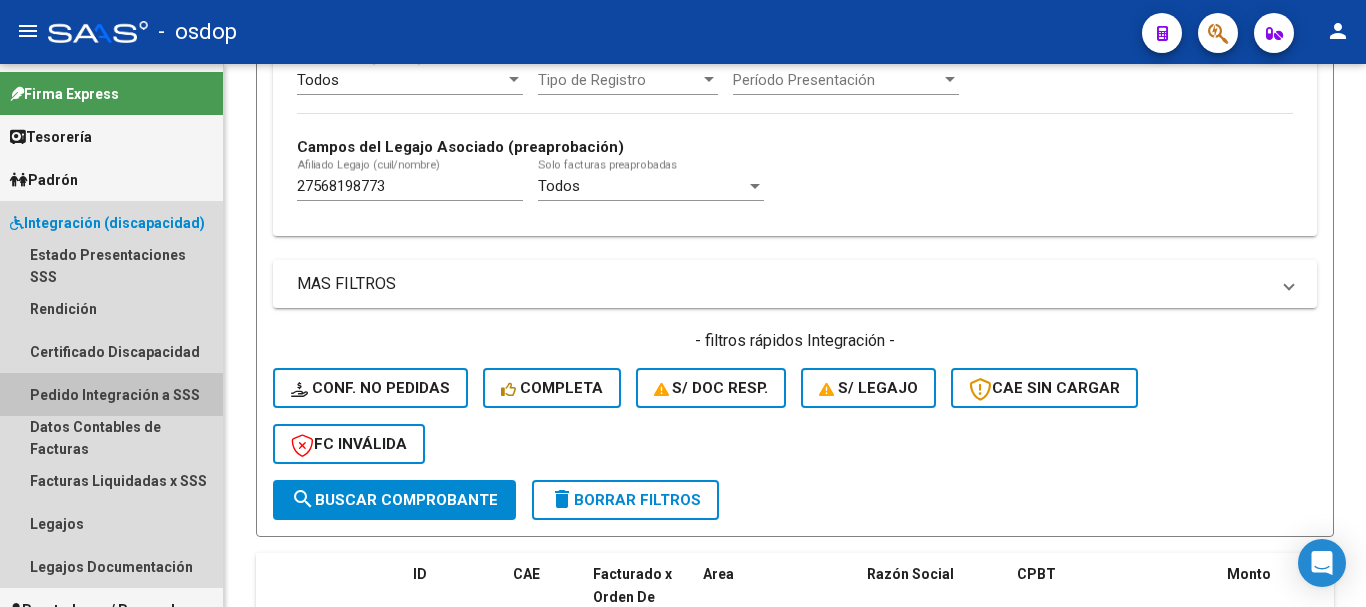 click on "Pedido Integración a SSS" at bounding box center [111, 394] 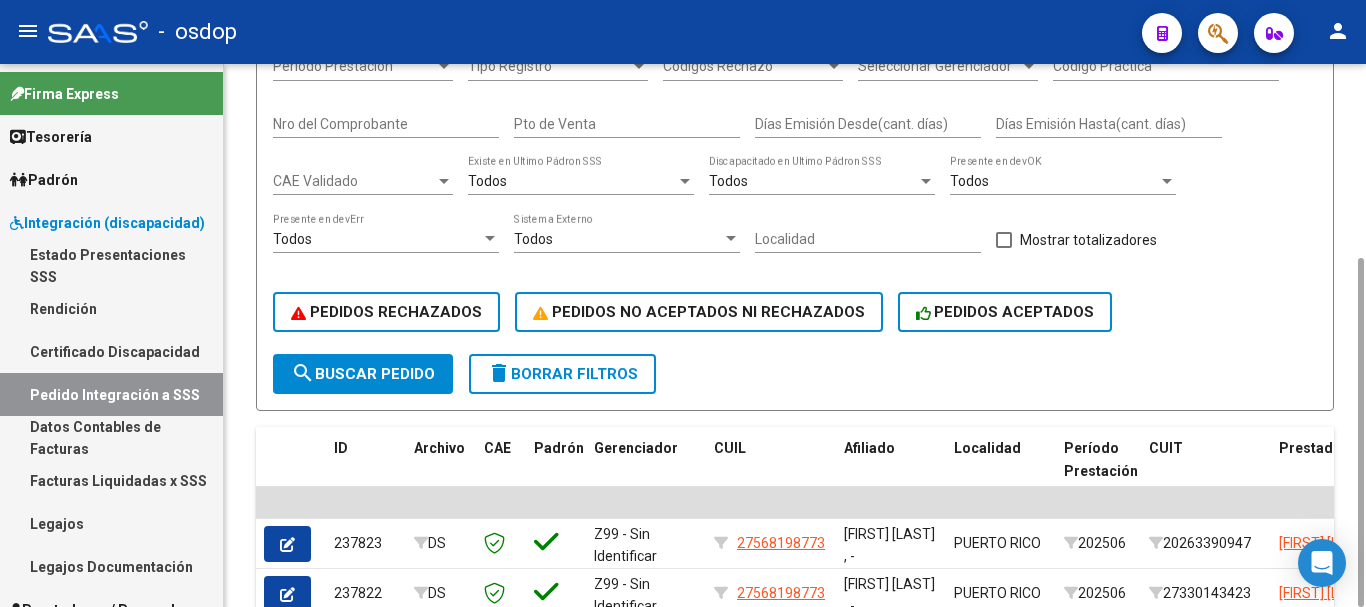 scroll, scrollTop: 701, scrollLeft: 0, axis: vertical 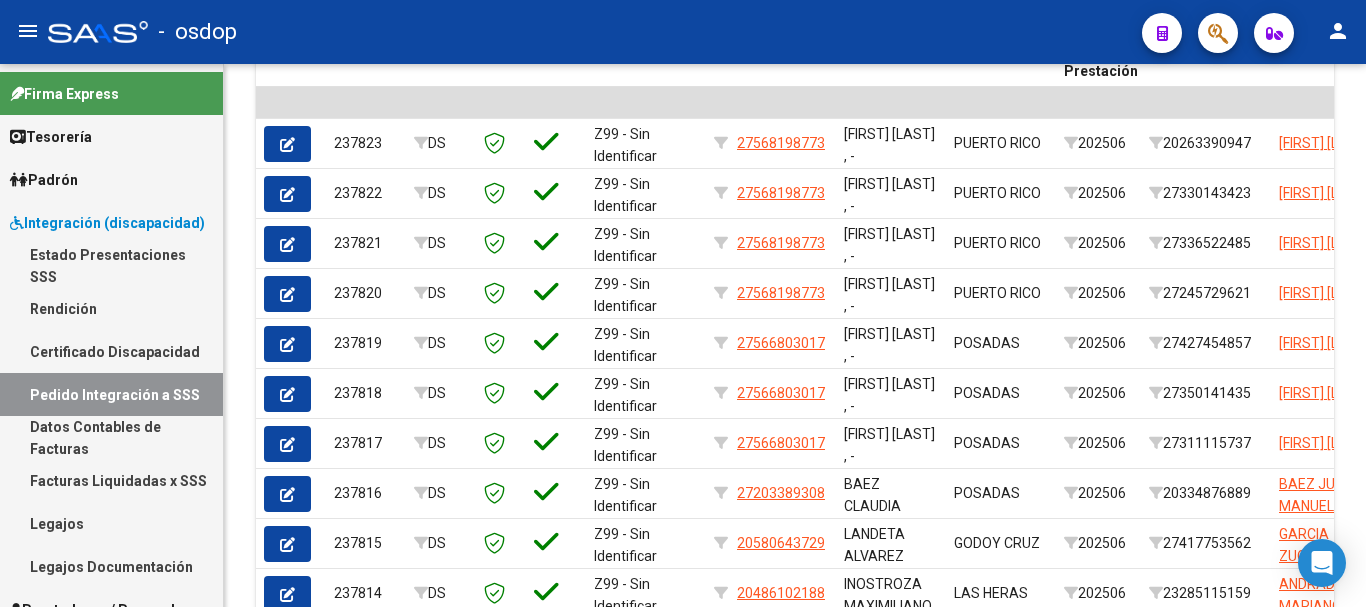 click on "Integración (discapacidad)" at bounding box center (107, 223) 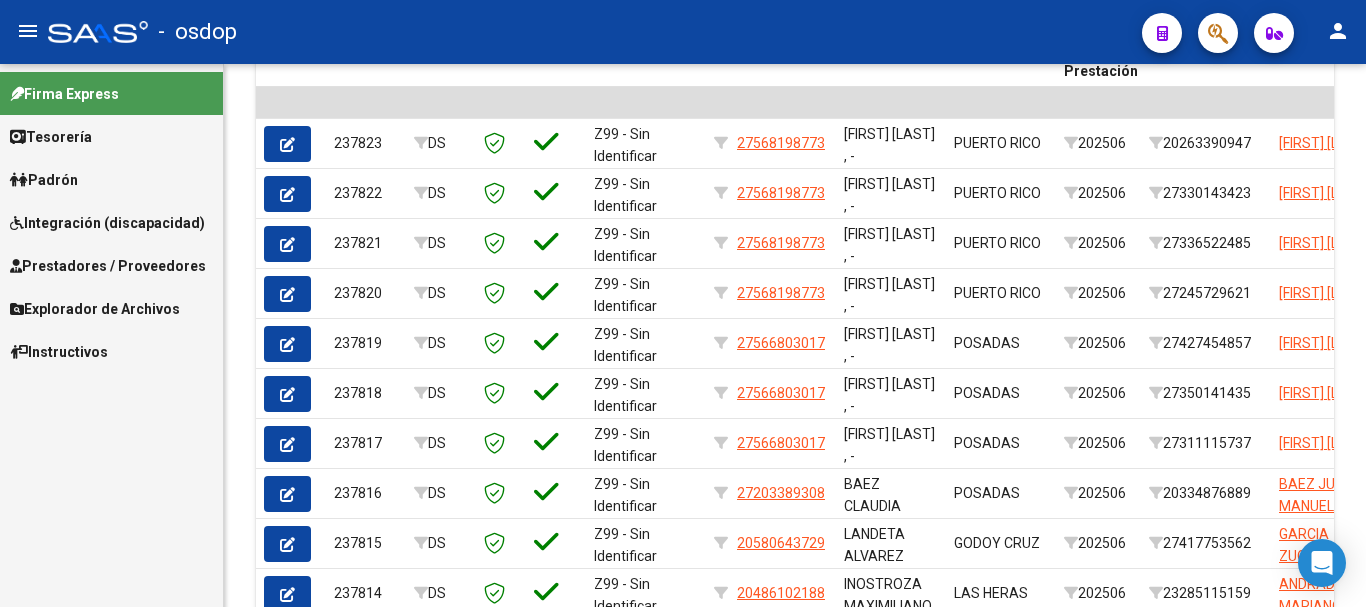 click on "Prestadores / Proveedores" at bounding box center (108, 266) 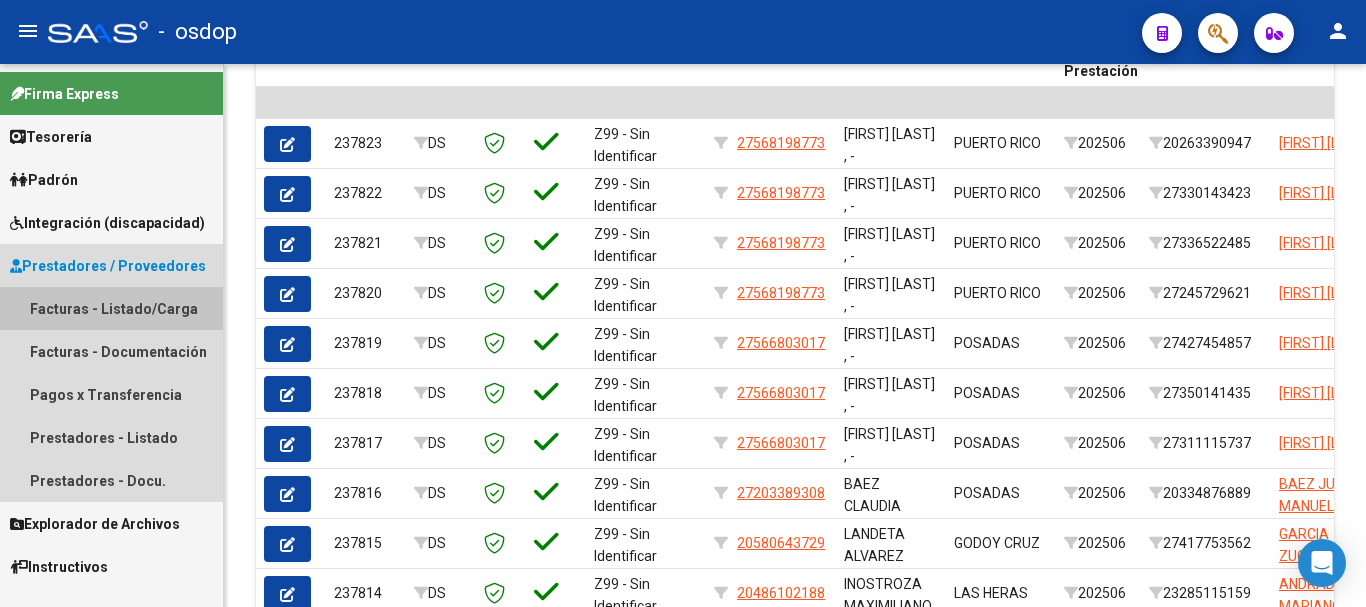 click on "Facturas - Listado/Carga" at bounding box center [111, 308] 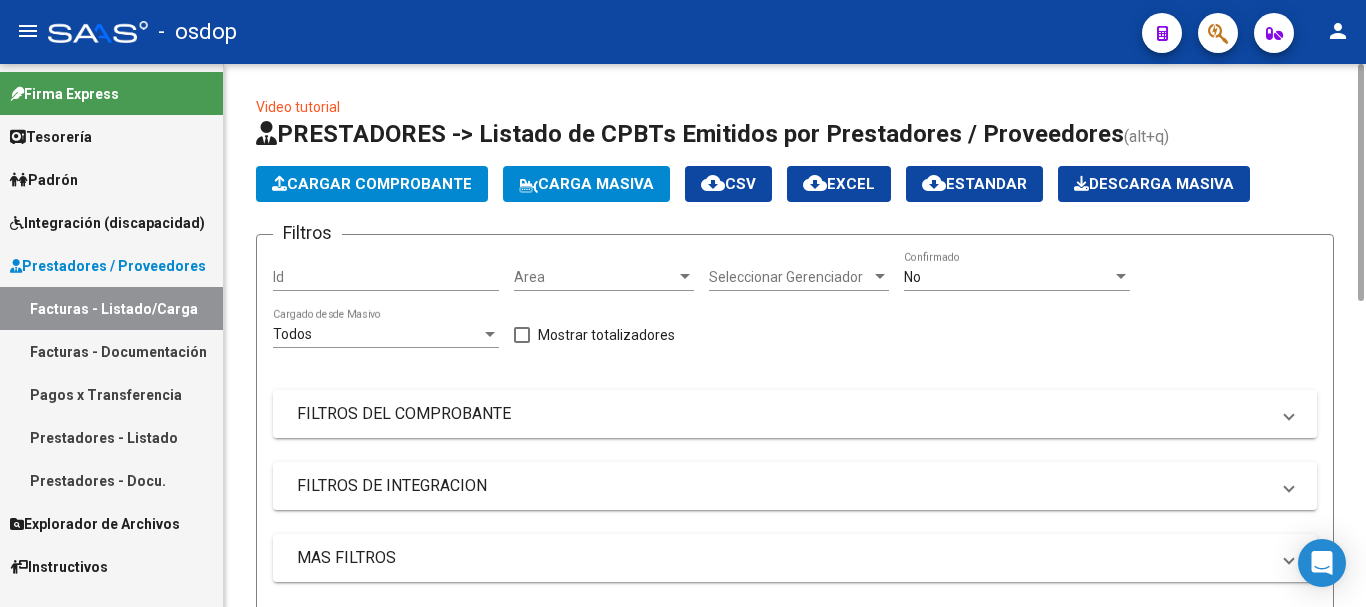 scroll, scrollTop: 200, scrollLeft: 0, axis: vertical 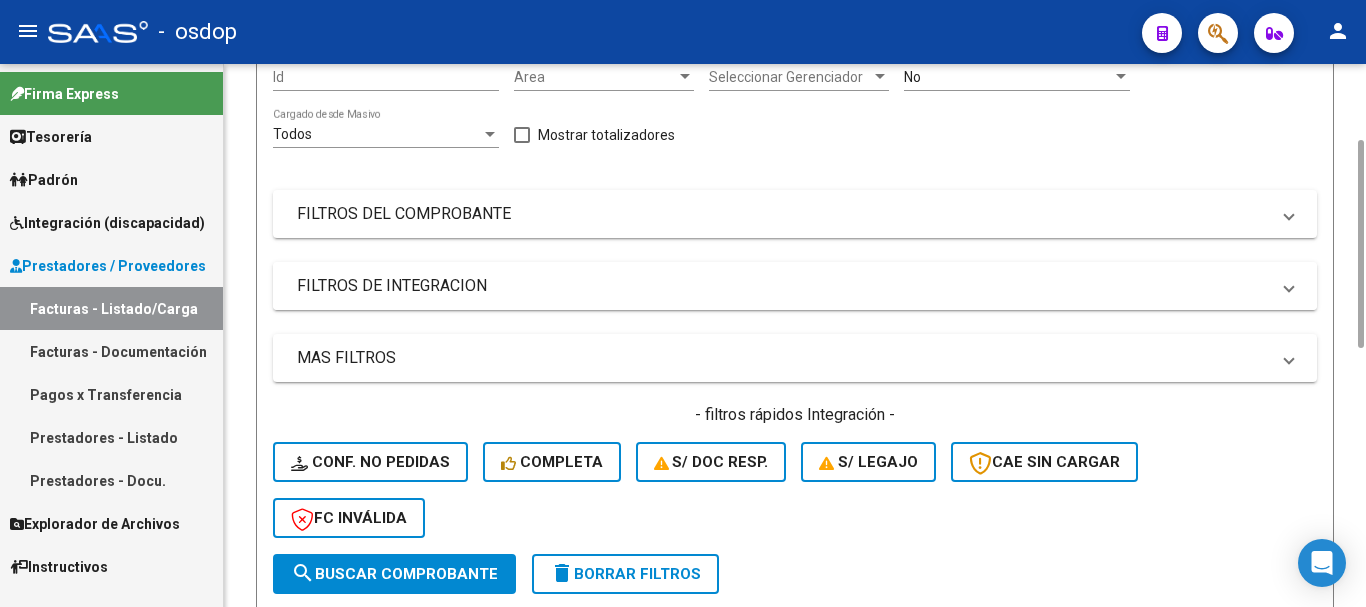 click on "FILTROS DE INTEGRACION" at bounding box center [783, 286] 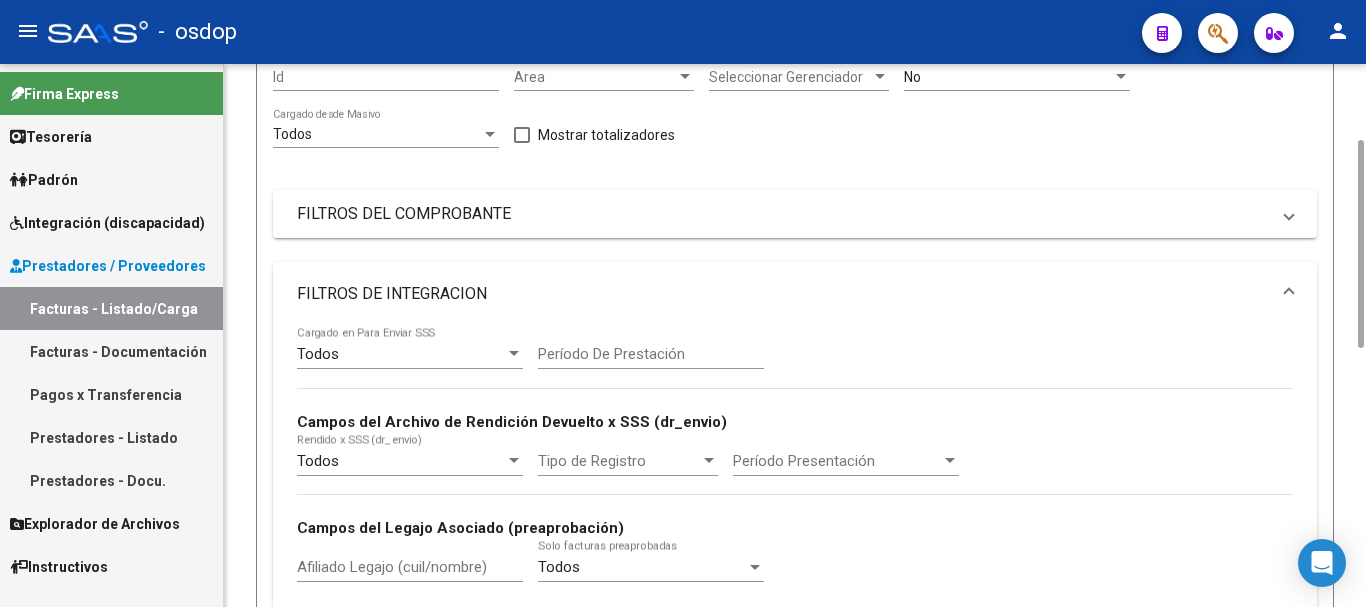 scroll, scrollTop: 600, scrollLeft: 0, axis: vertical 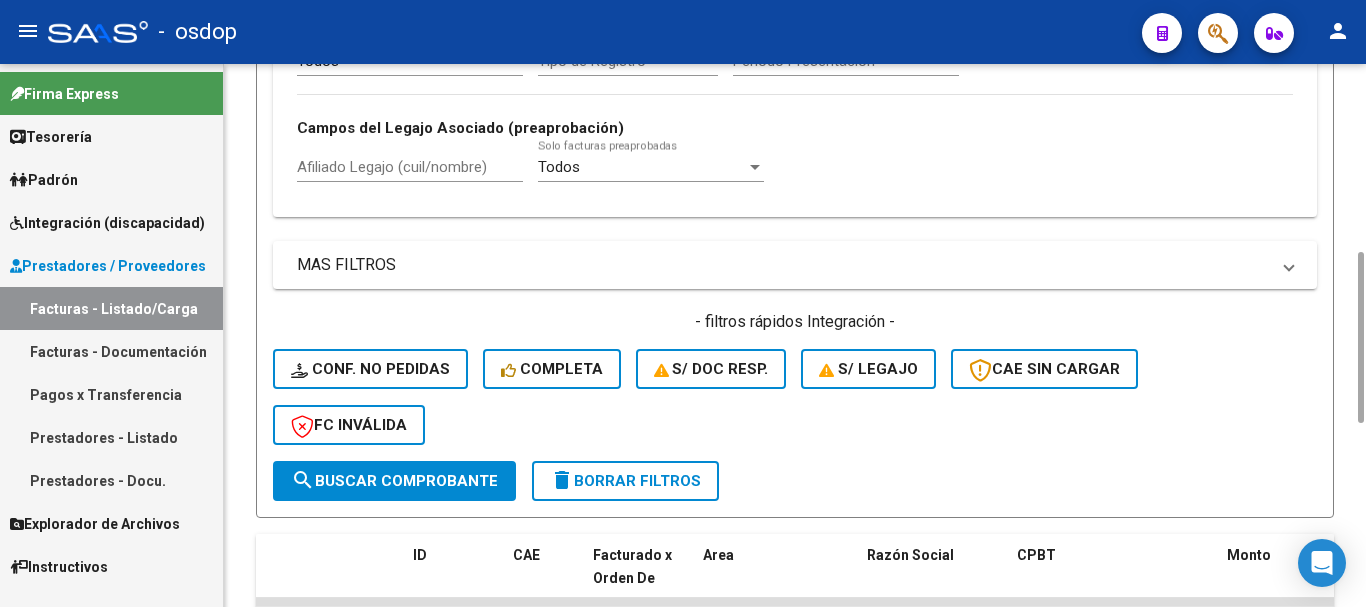 click on "Afiliado Legajo (cuil/nombre)" at bounding box center [410, 167] 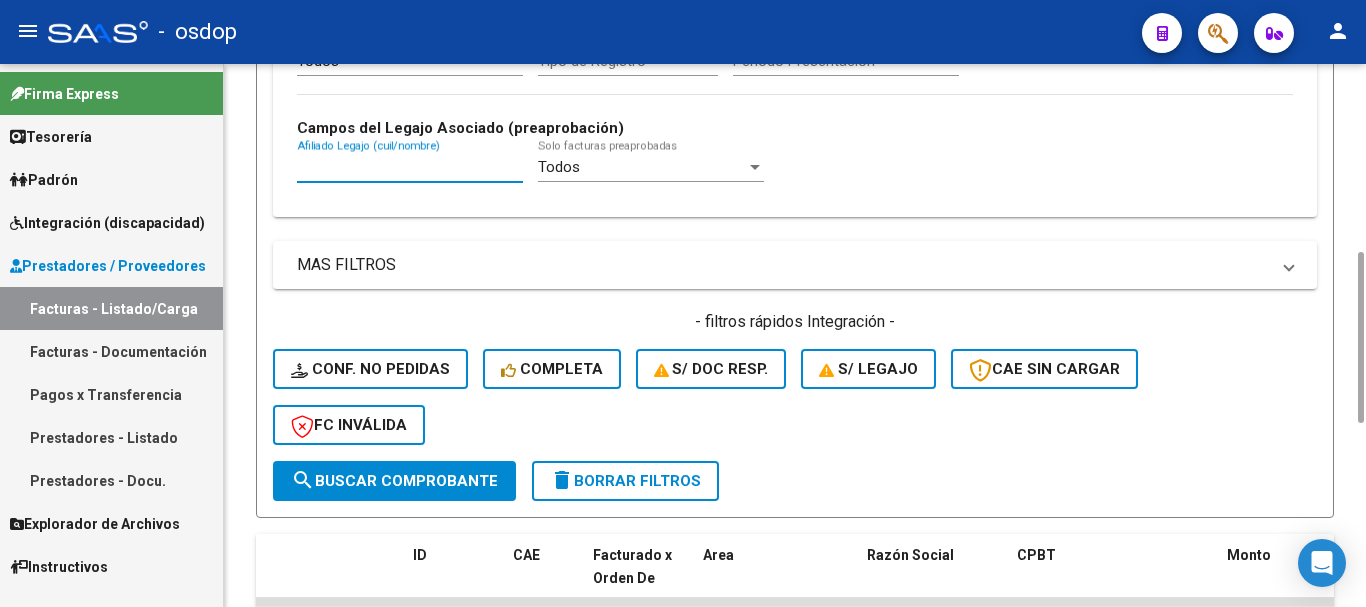 paste on "20578505742" 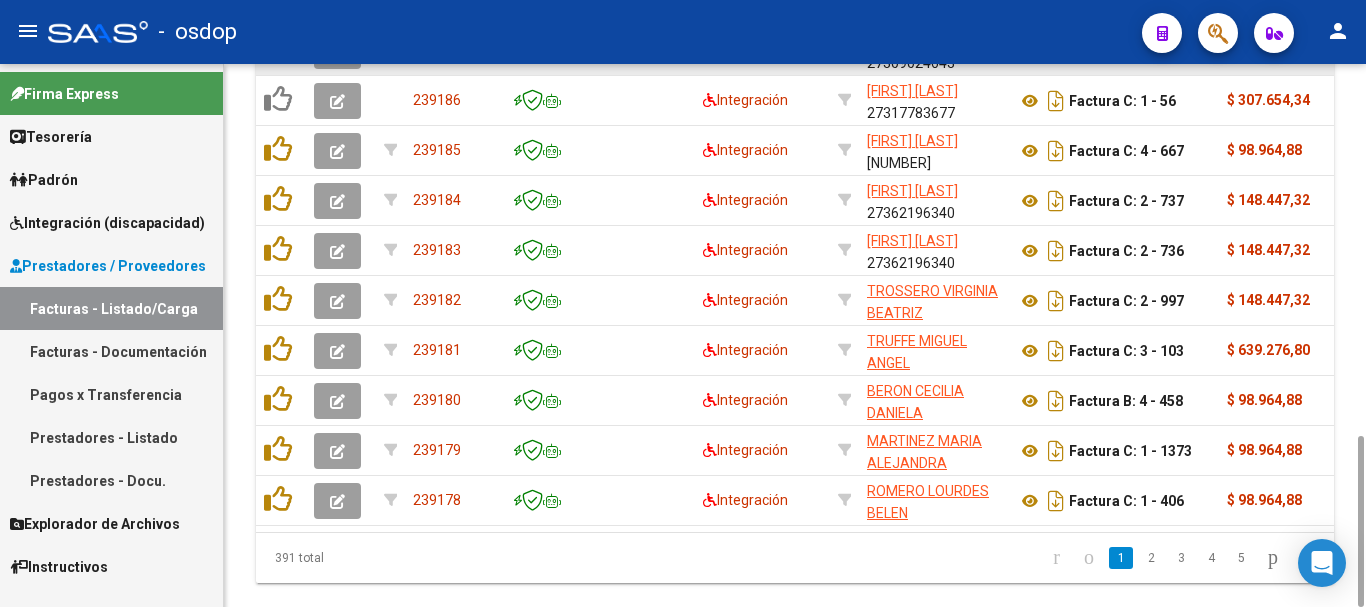 scroll, scrollTop: 781, scrollLeft: 0, axis: vertical 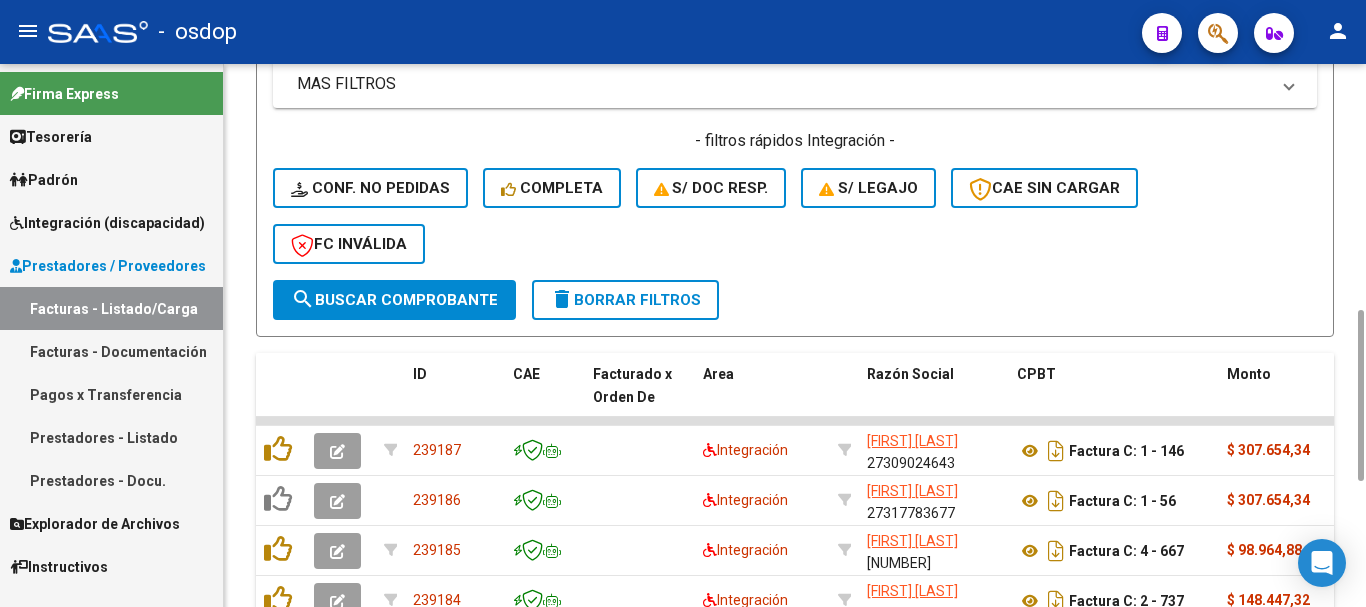 type on "20578505742" 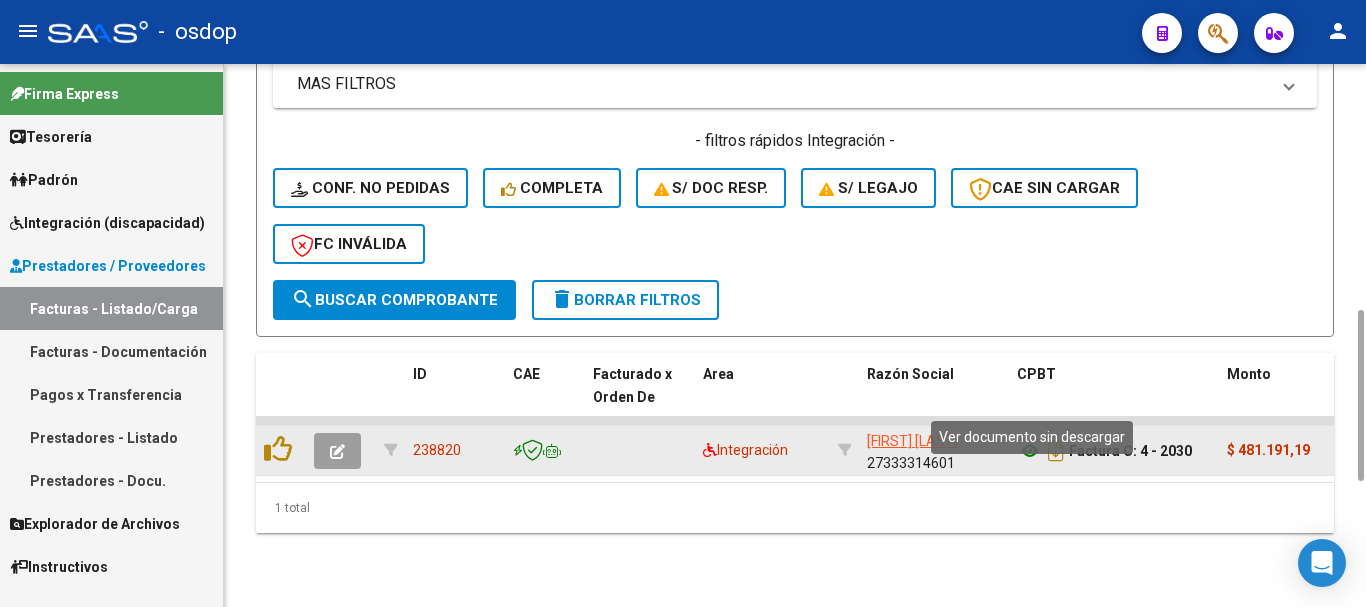 click 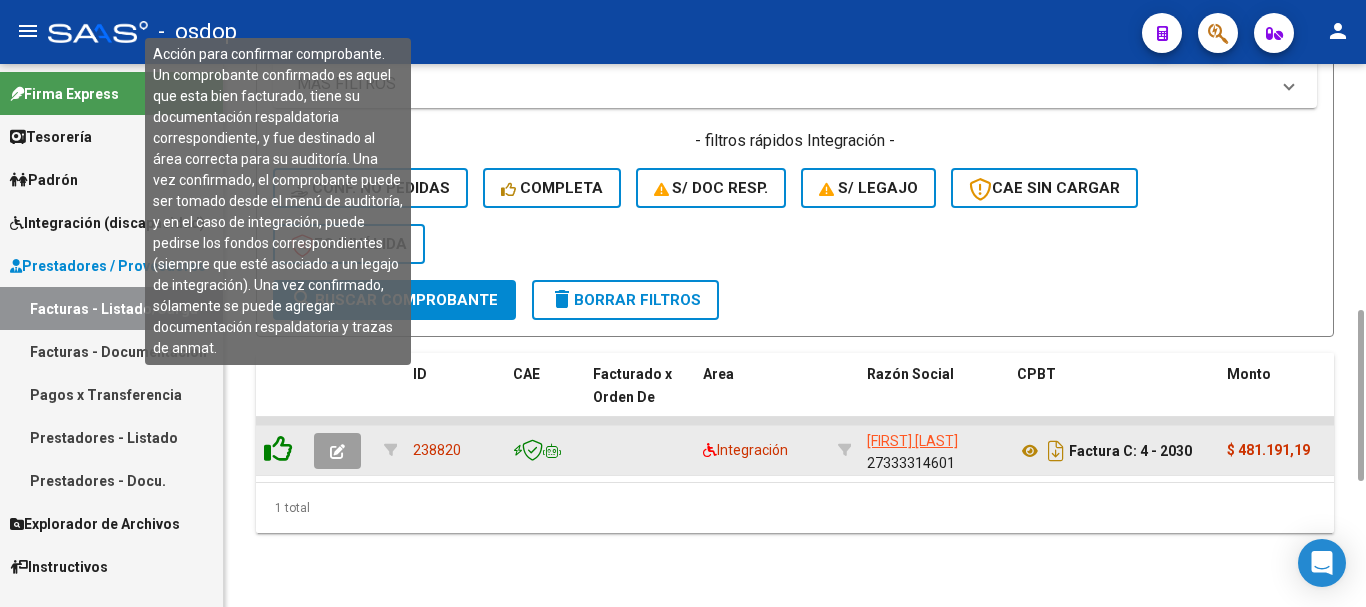click 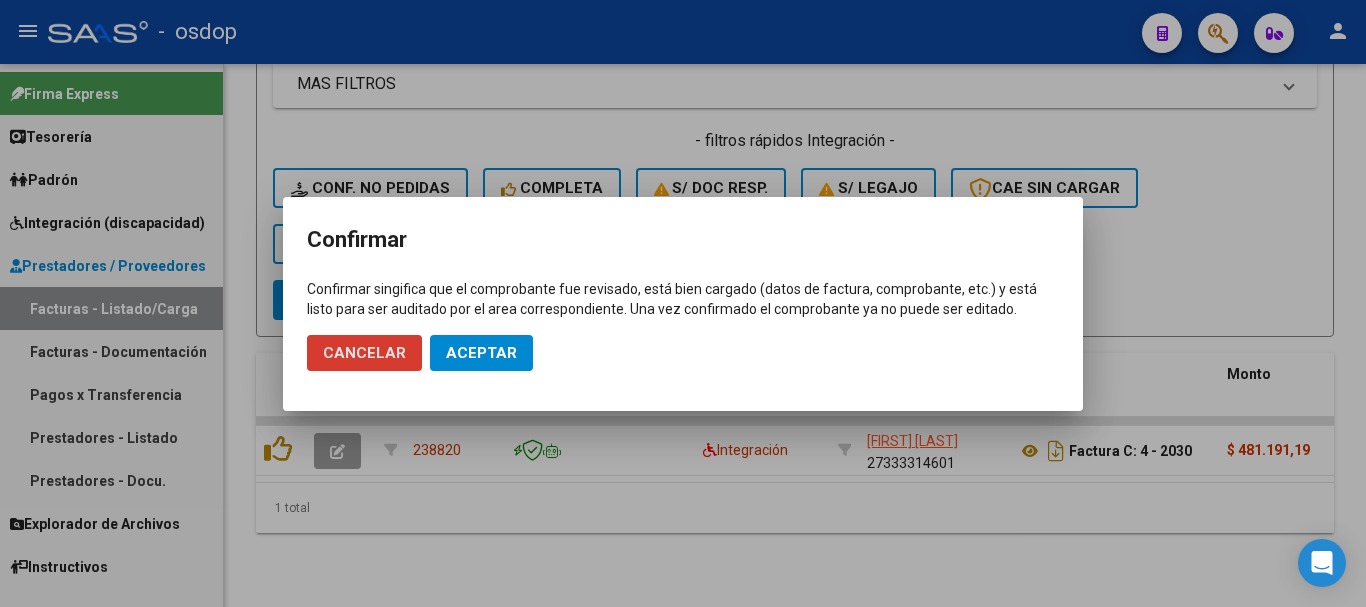 click on "Aceptar" 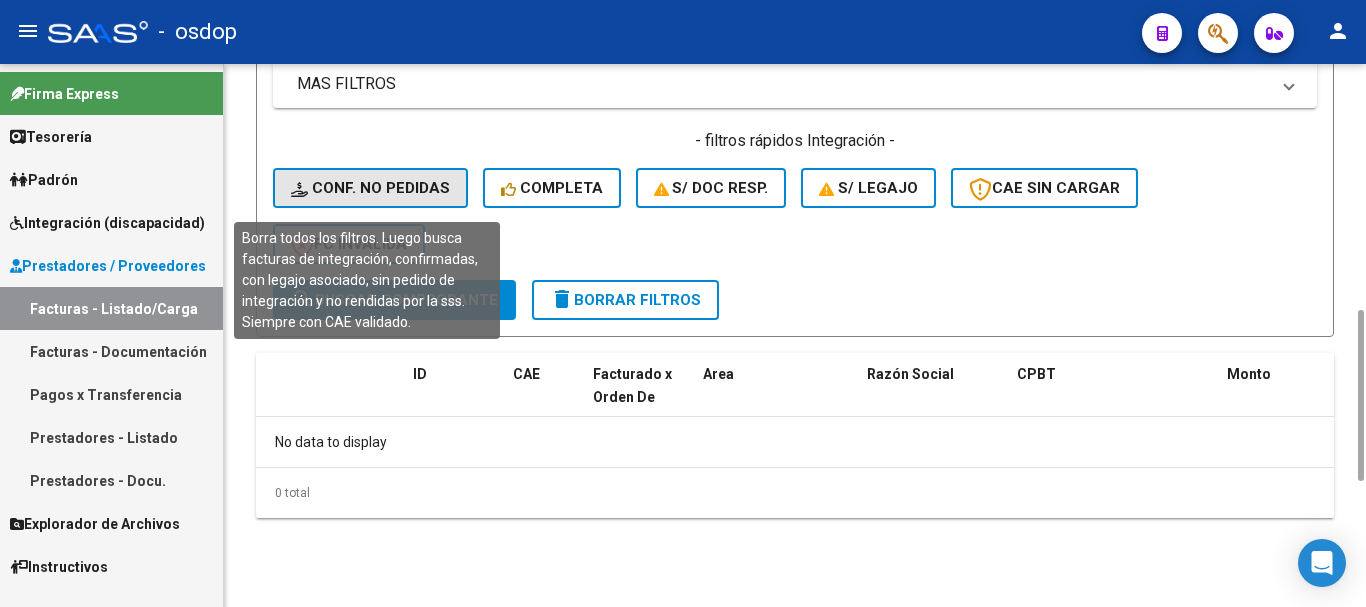 click on "Conf. no pedidas" 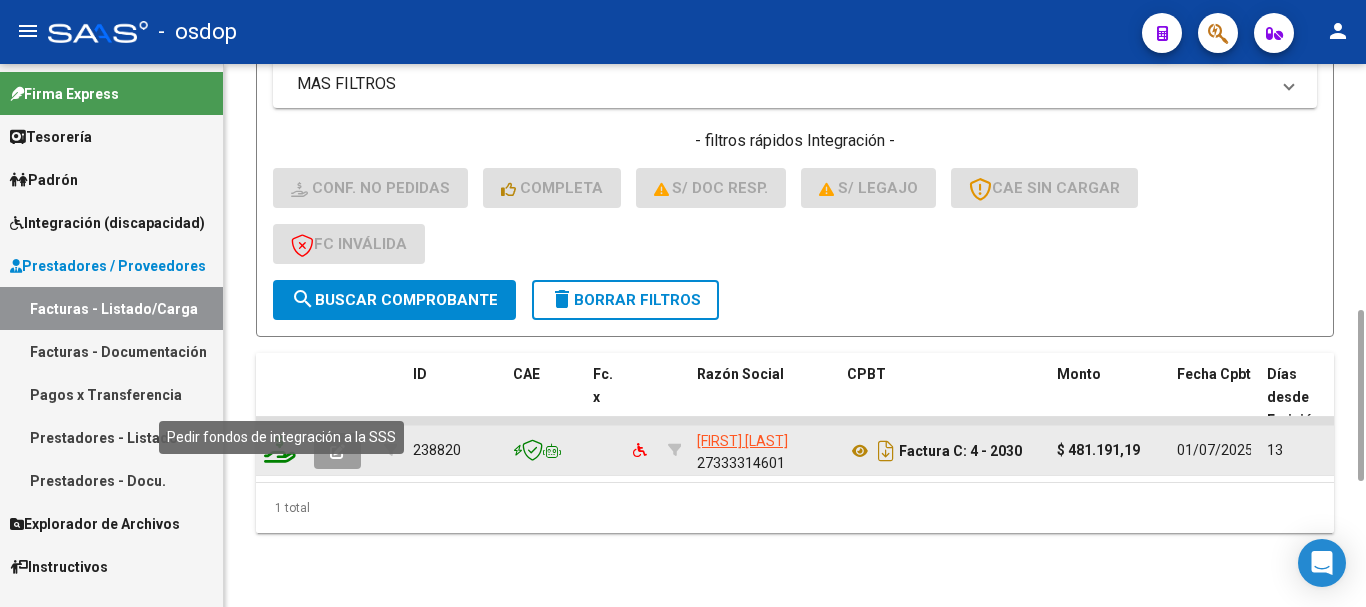 click 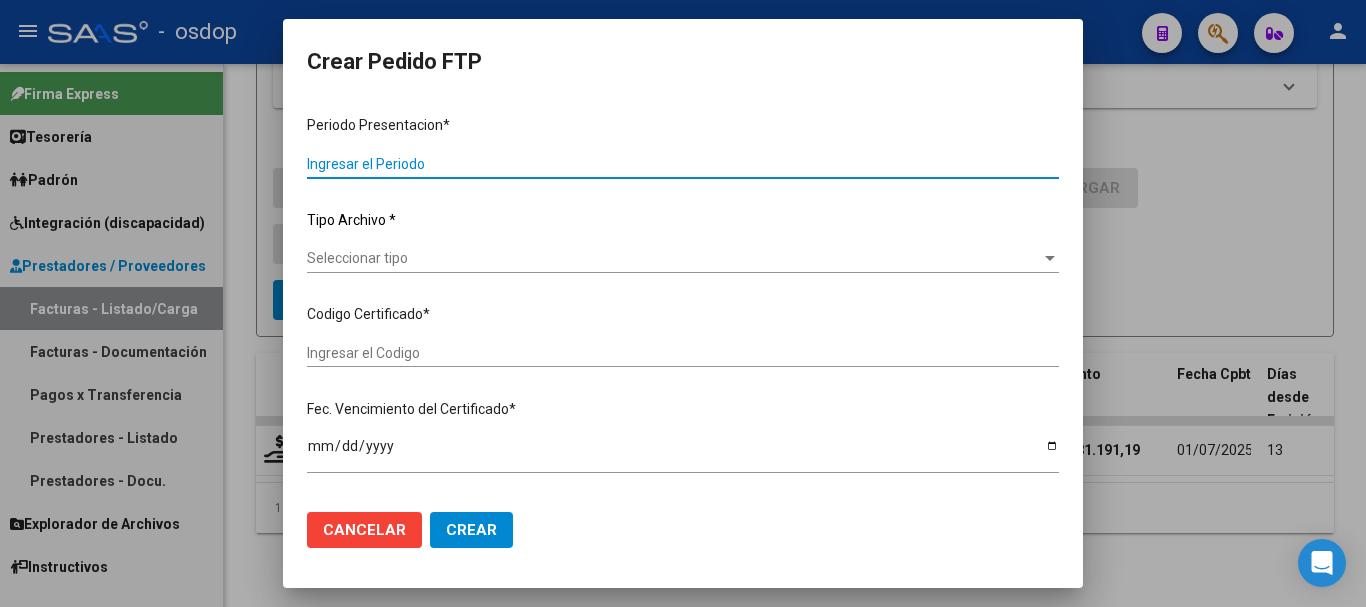 type on "202506" 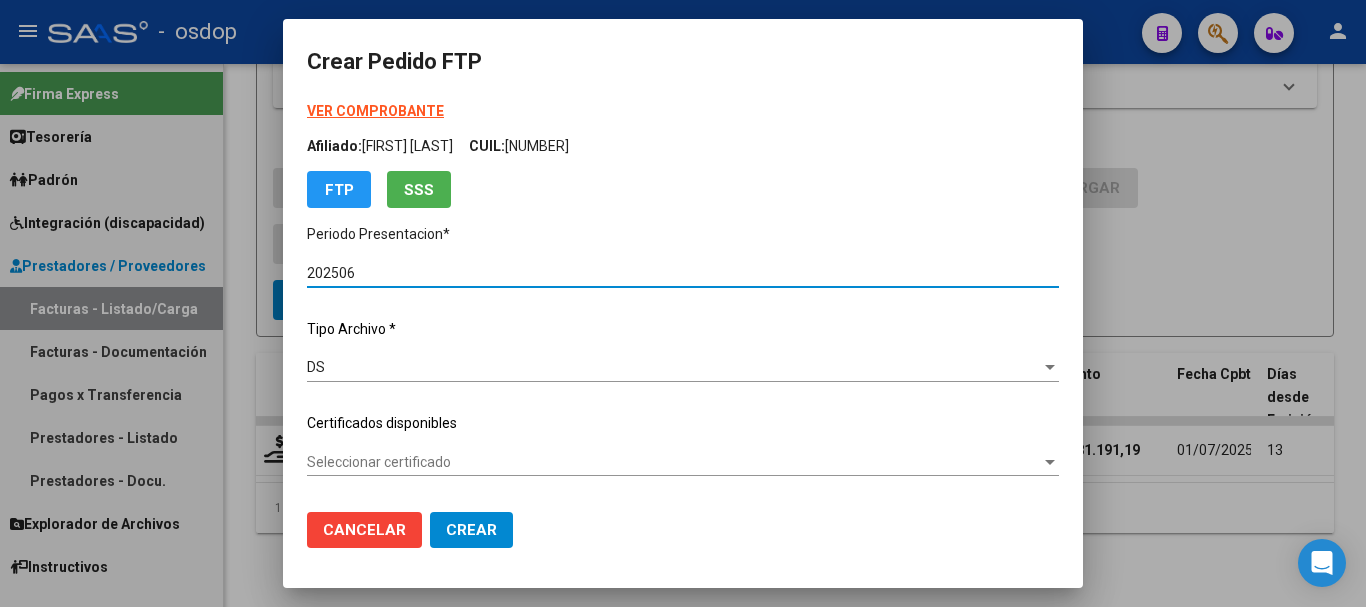 scroll, scrollTop: 100, scrollLeft: 0, axis: vertical 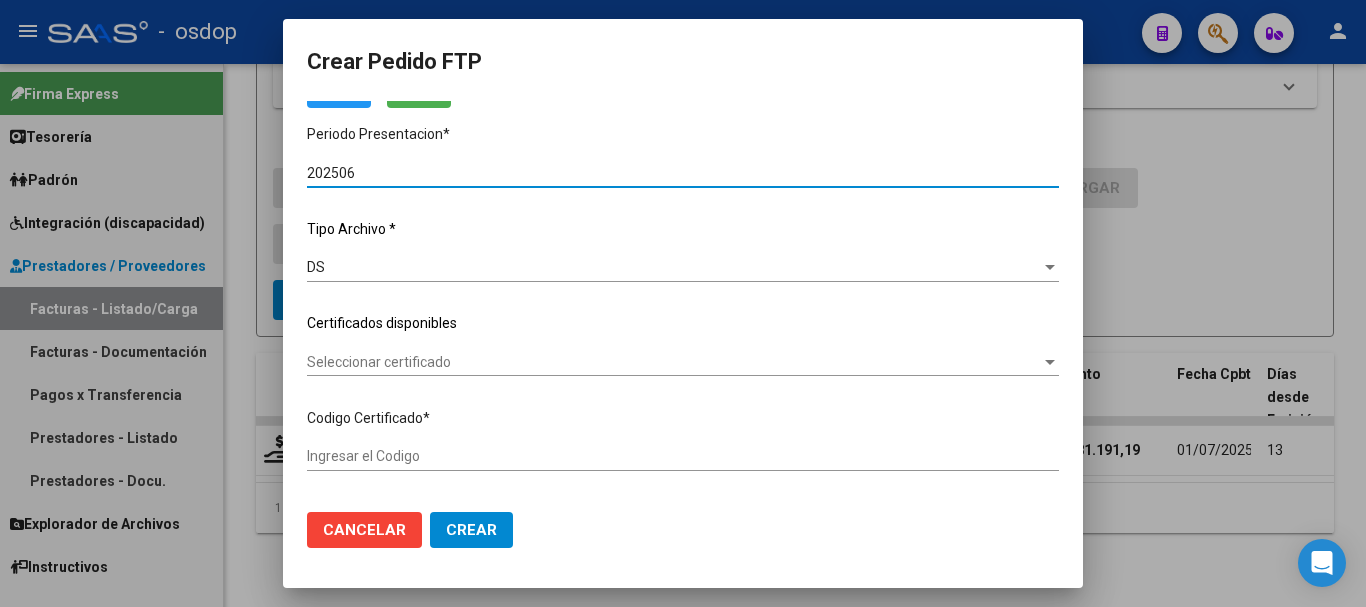 click on "VER COMPROBANTE ARCA Padrón Afiliado:  SARUBBI BAEZ ENZO  CUIL:  20578505742  FTP SSS Periodo Presentacion  *   202506 Ingresar el Periodo   Tipo Archivo * DS Seleccionar tipo  Certificados disponibles  Seleccionar certificado Seleccionar certificado Codigo Certificado  *   Ingresar el Codigo  Fec. Vencimiento del Certificado  *   Ingresar el fecha" at bounding box center (683, 297) 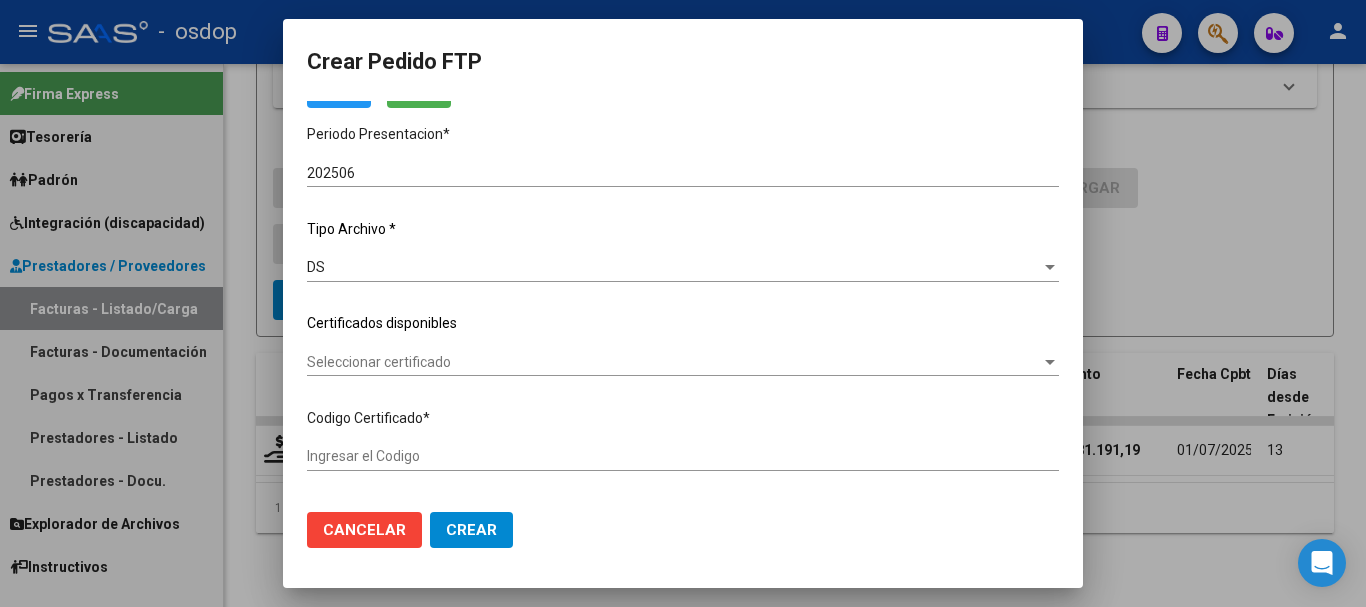 click on "Seleccionar certificado" at bounding box center (674, 362) 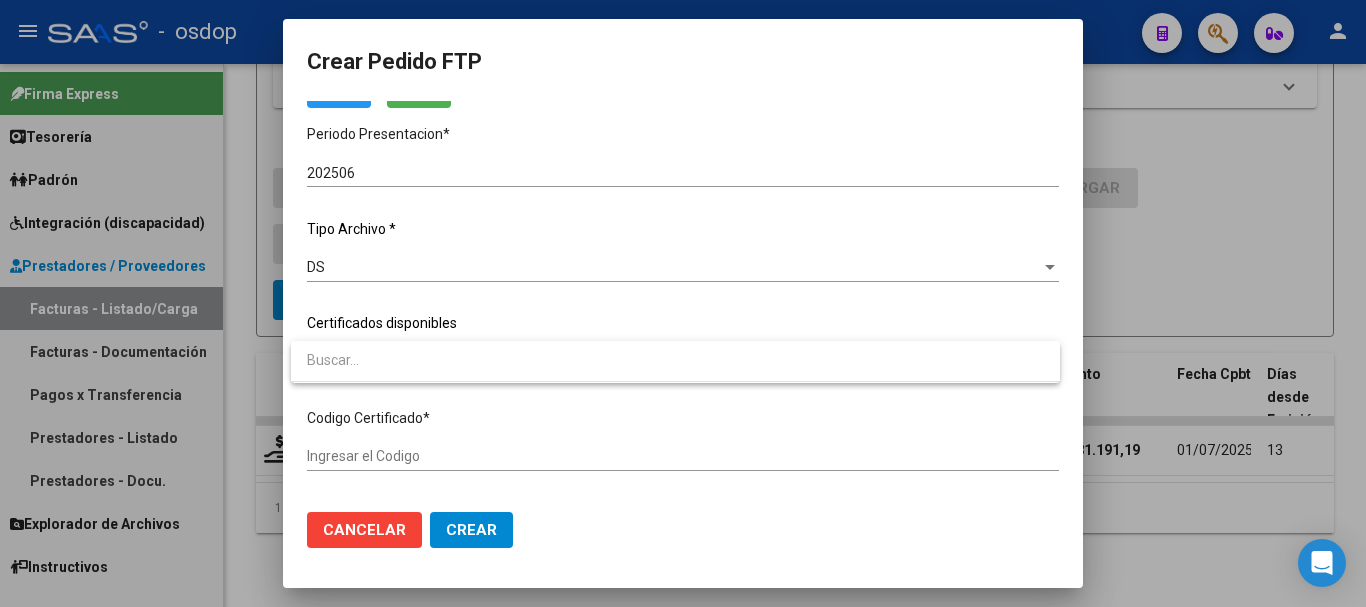 click at bounding box center [683, 303] 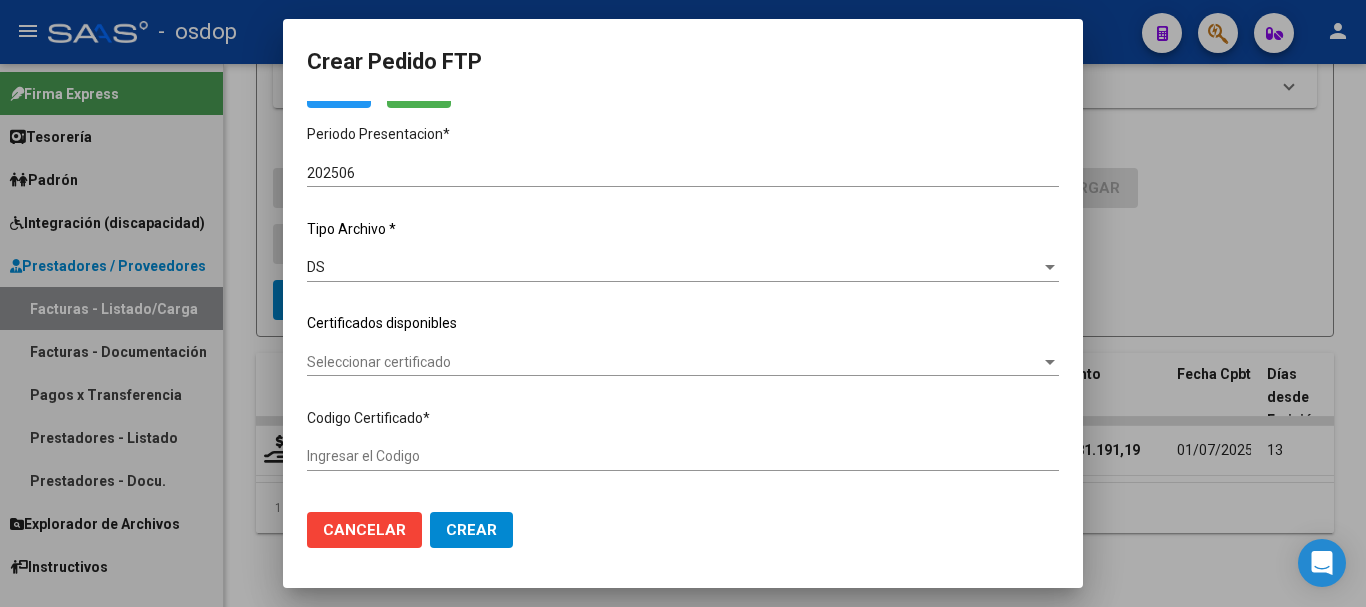 click on "Seleccionar certificado" at bounding box center (674, 362) 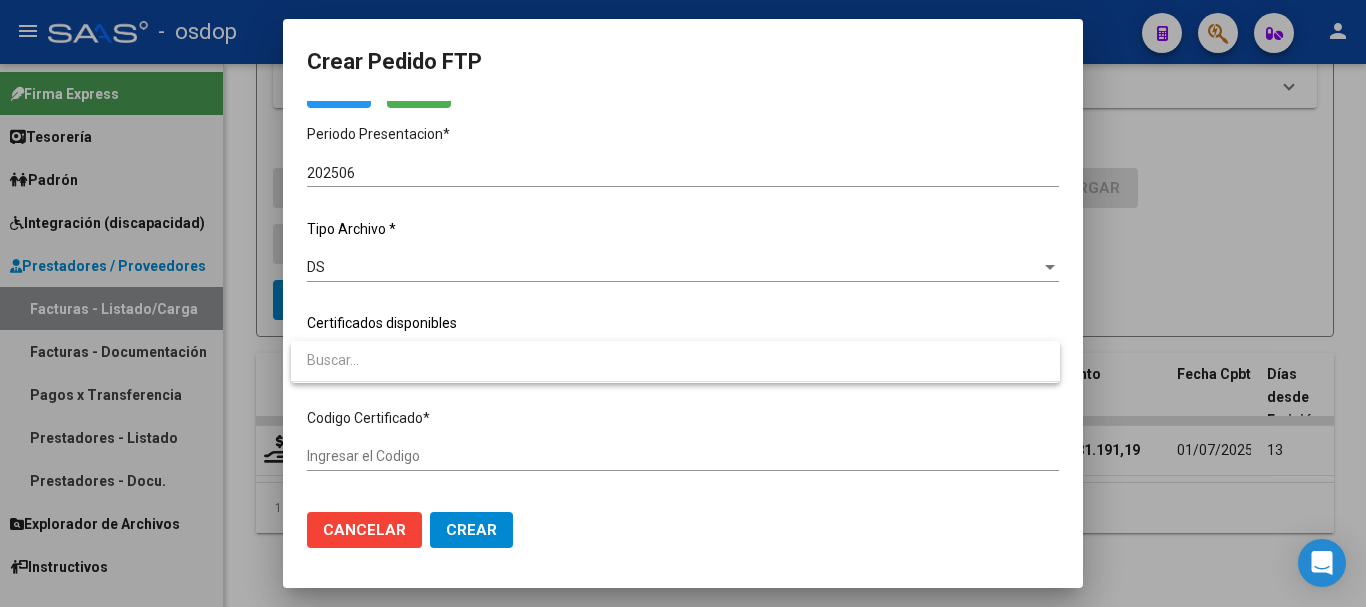 click at bounding box center [683, 303] 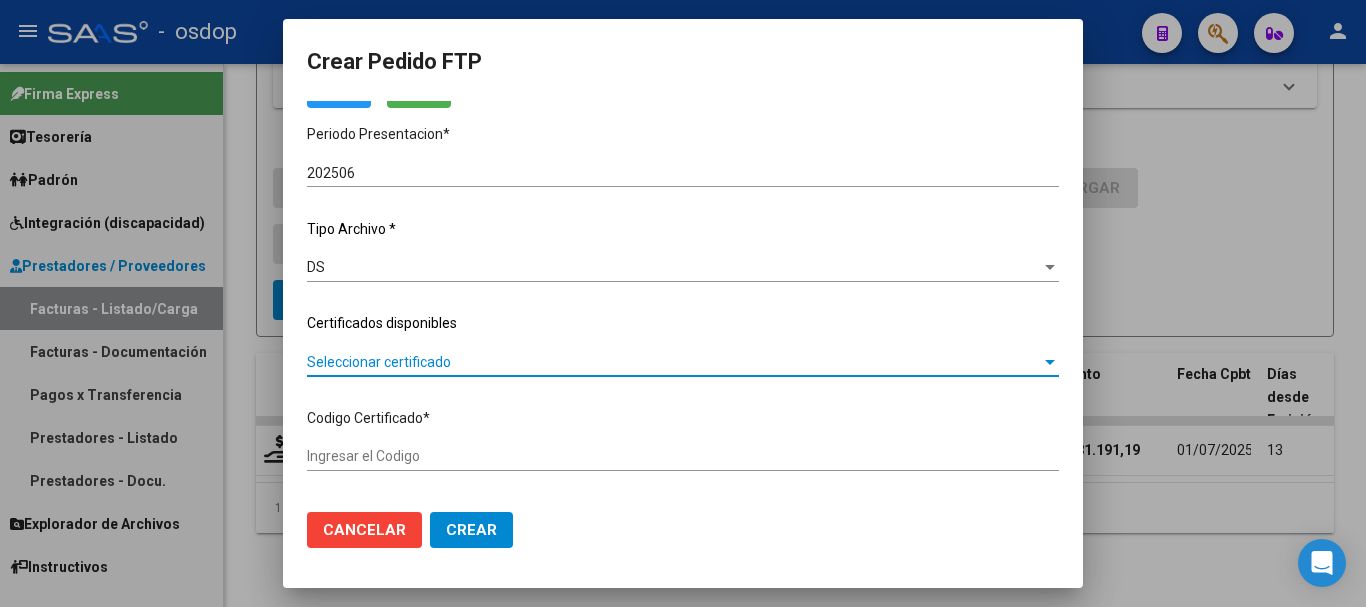 click at bounding box center [1050, 362] 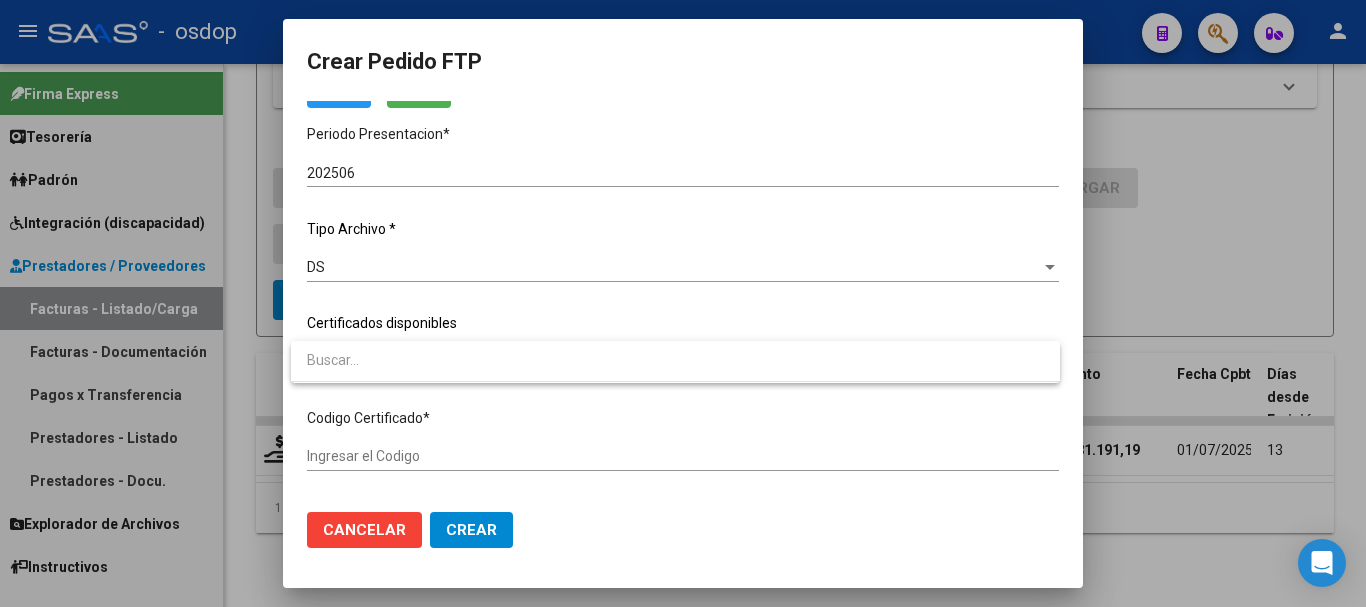click at bounding box center [683, 303] 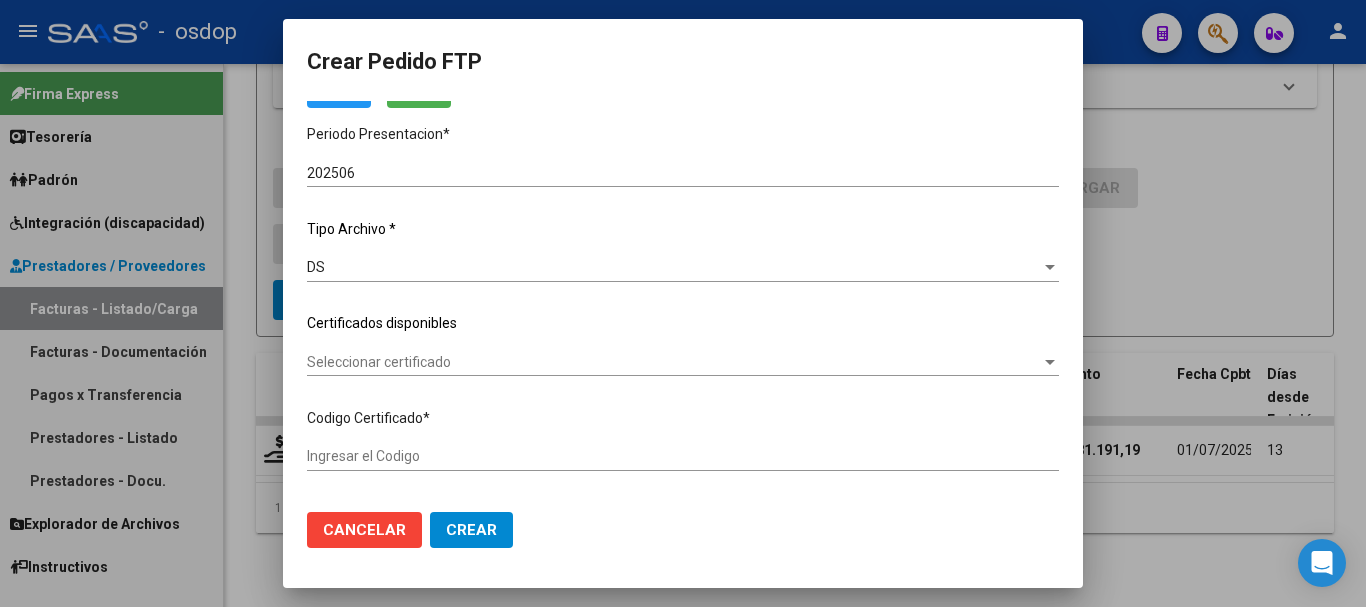 click at bounding box center (1050, 362) 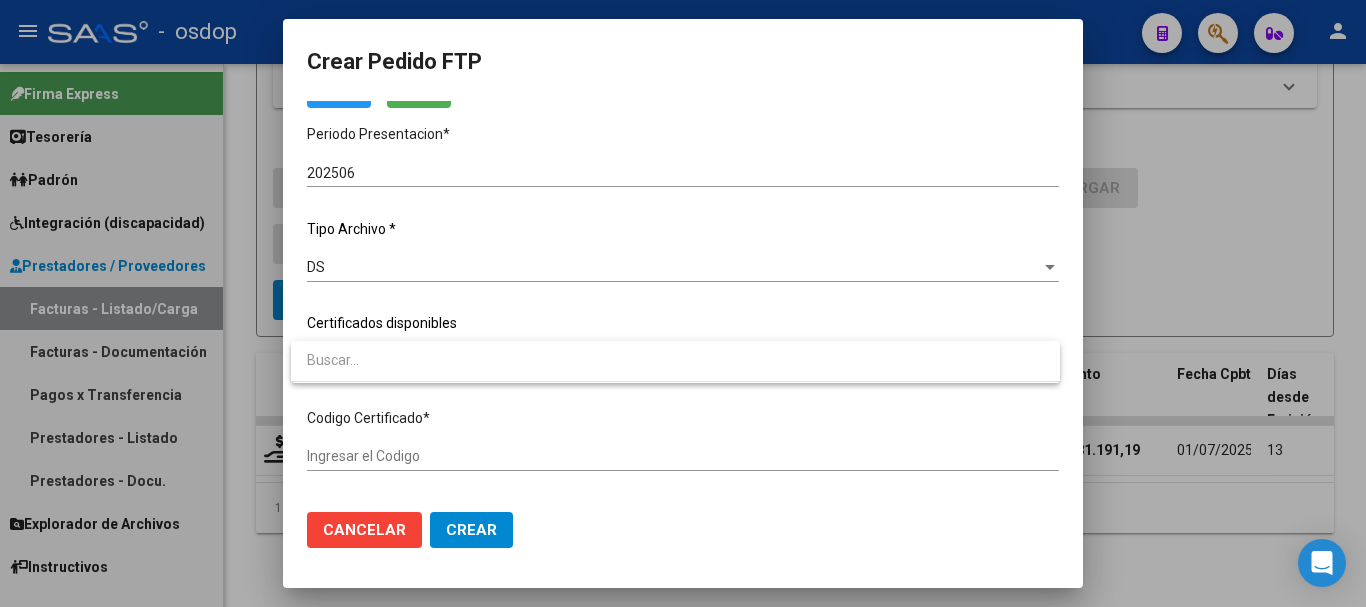 click at bounding box center [675, 360] 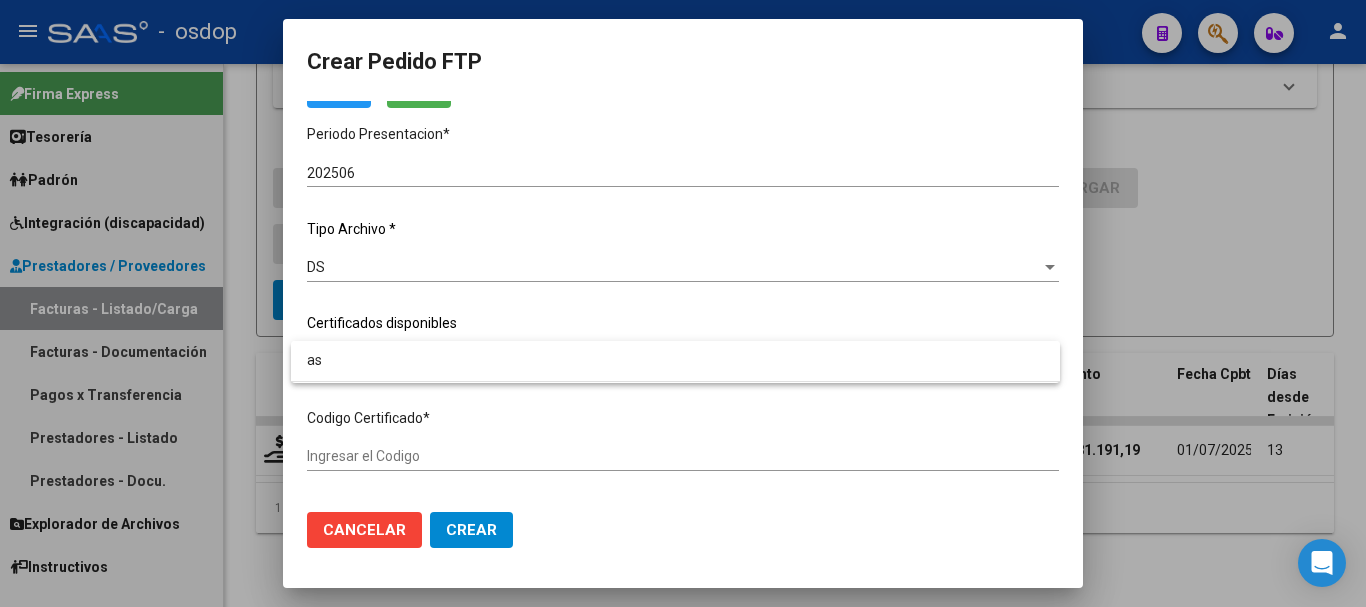 type on "asd" 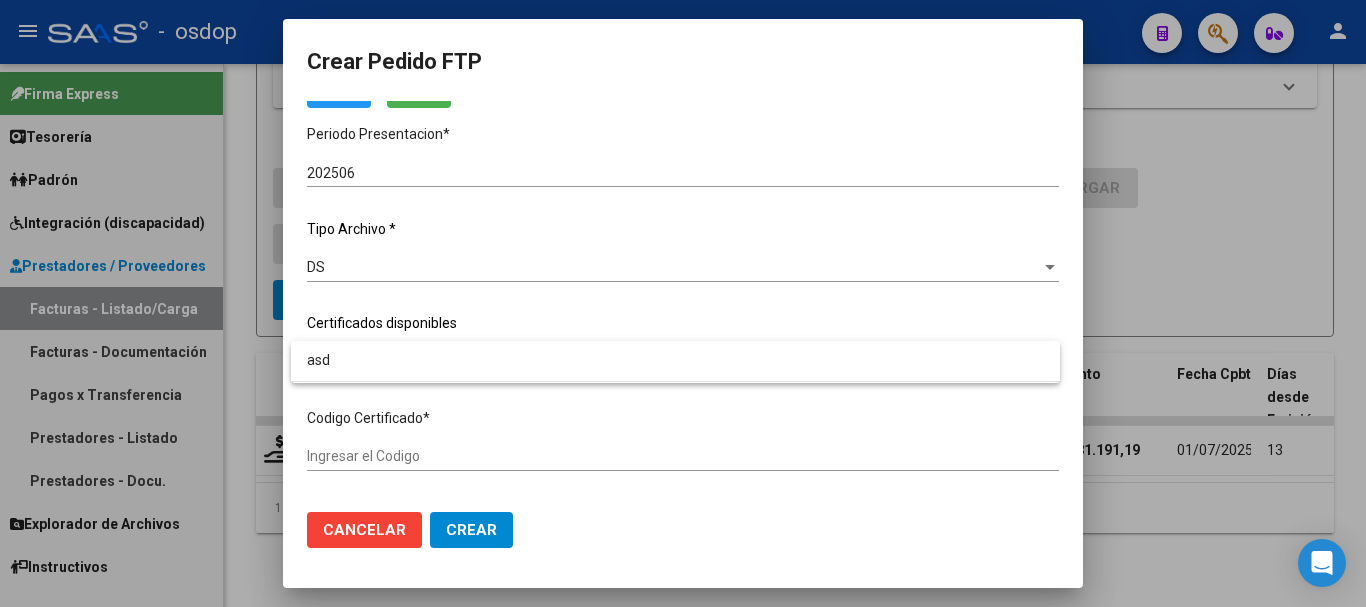 click on "asd" at bounding box center [675, 360] 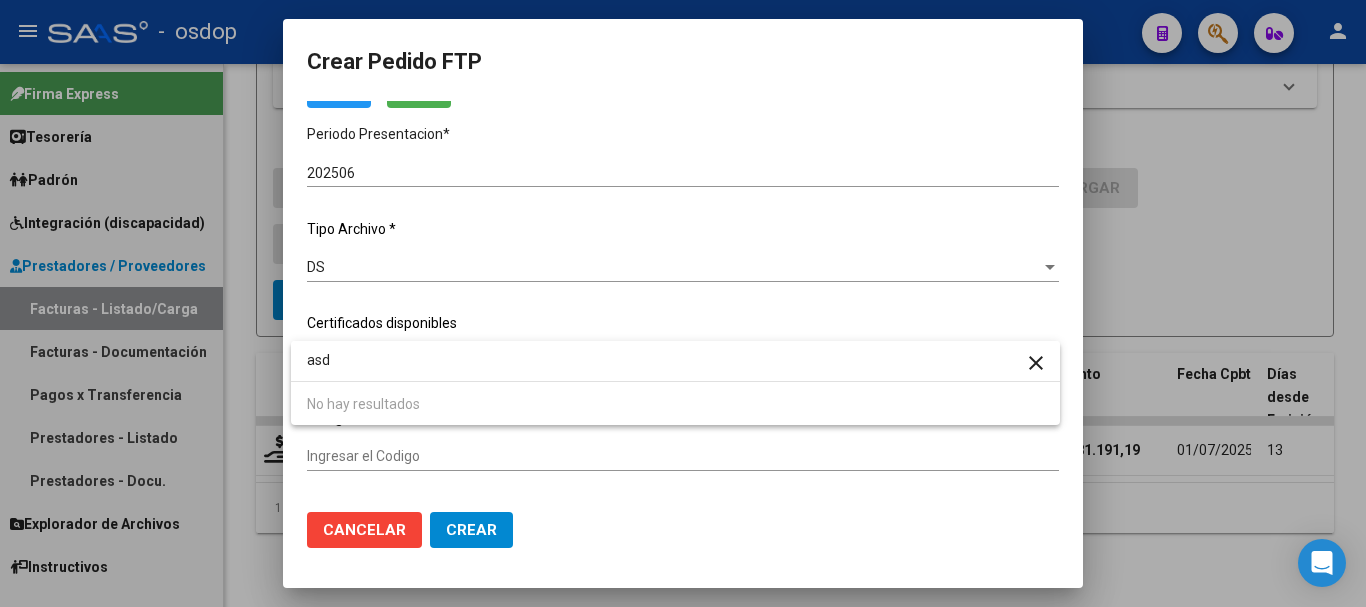 type 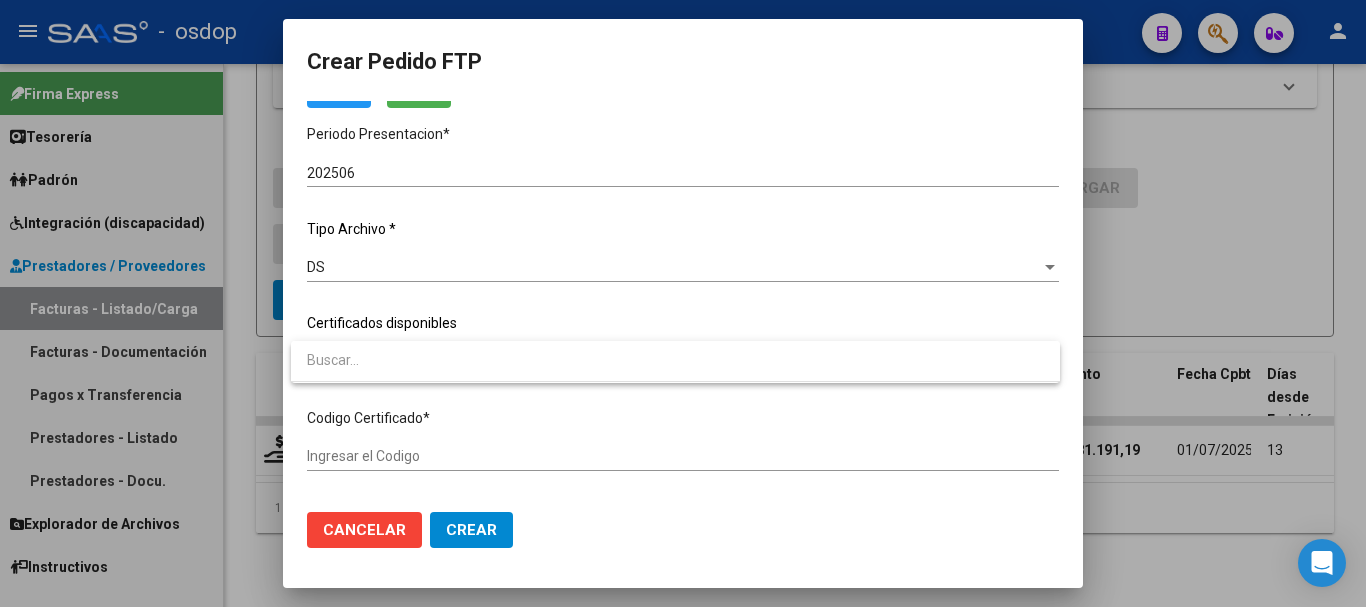 click at bounding box center [683, 303] 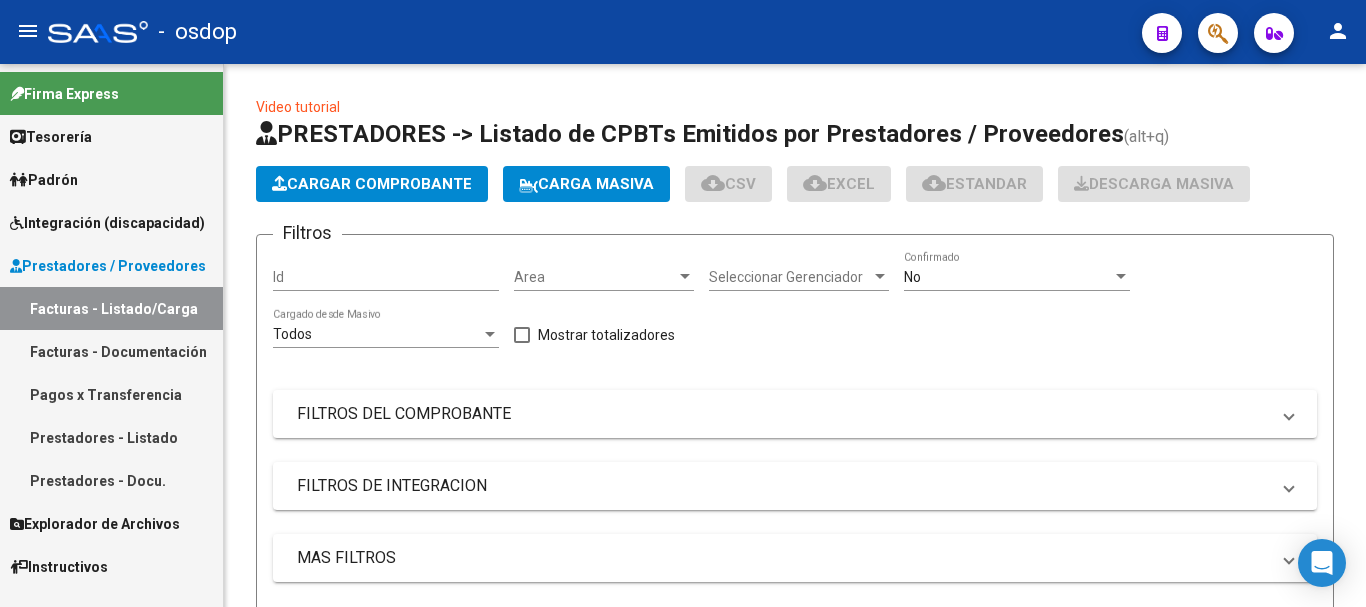 scroll, scrollTop: 0, scrollLeft: 0, axis: both 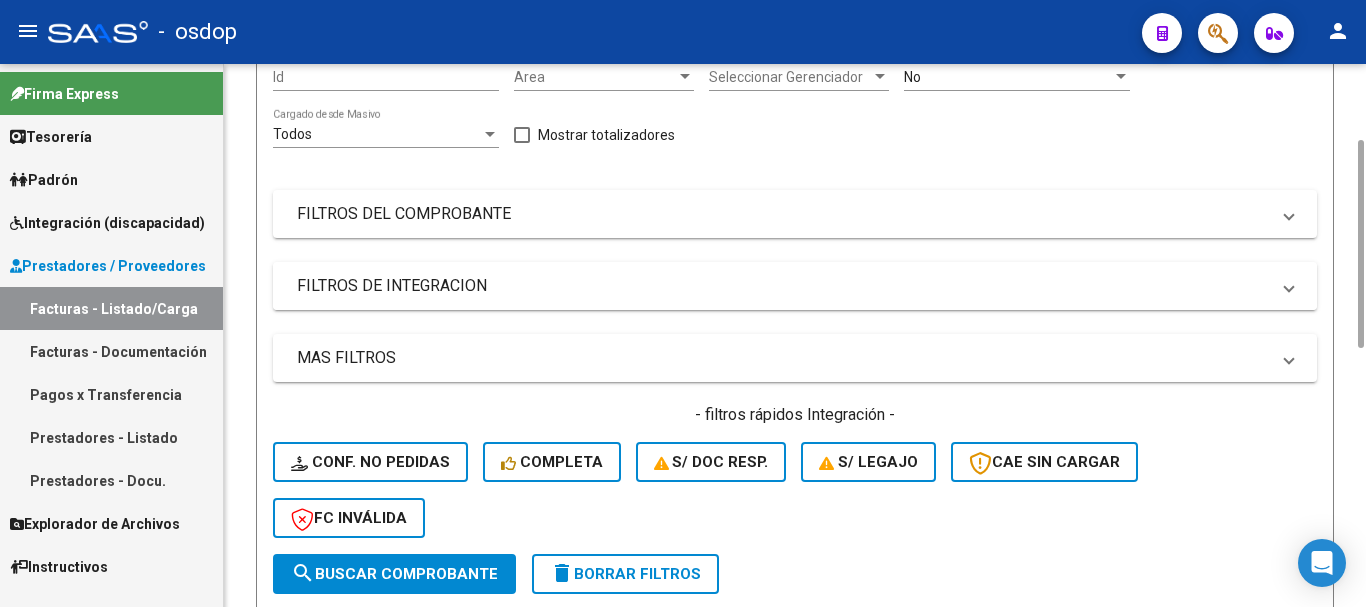 click on "FILTROS DE INTEGRACION" at bounding box center (783, 286) 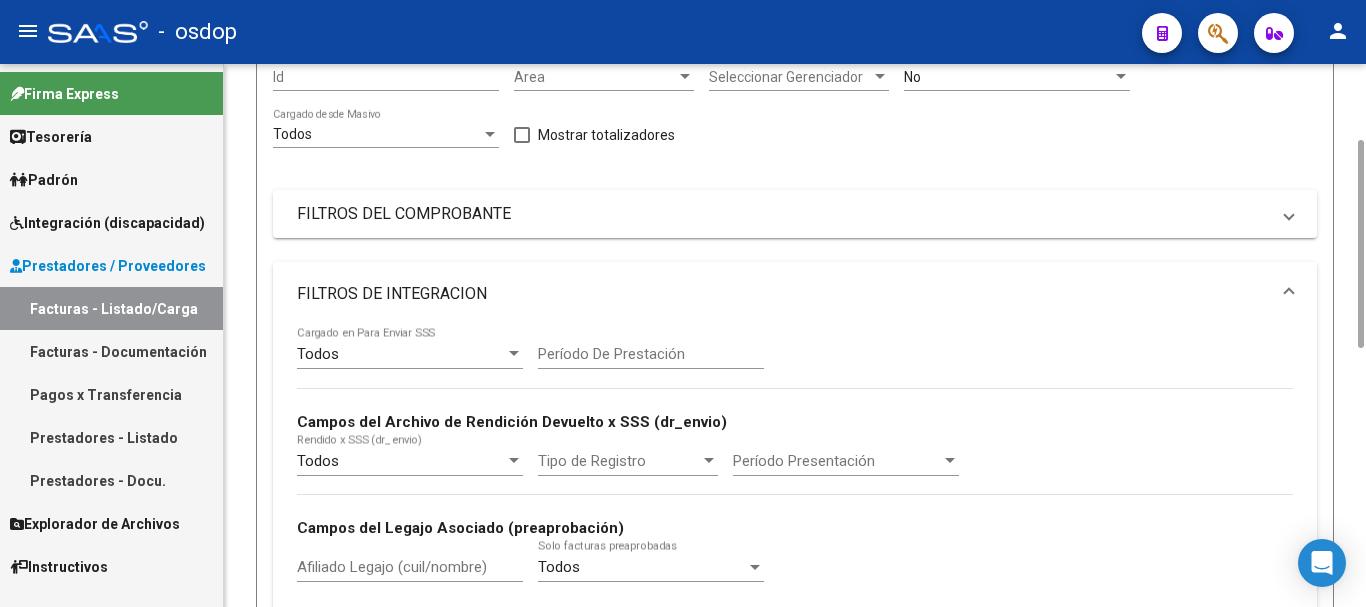 scroll, scrollTop: 400, scrollLeft: 0, axis: vertical 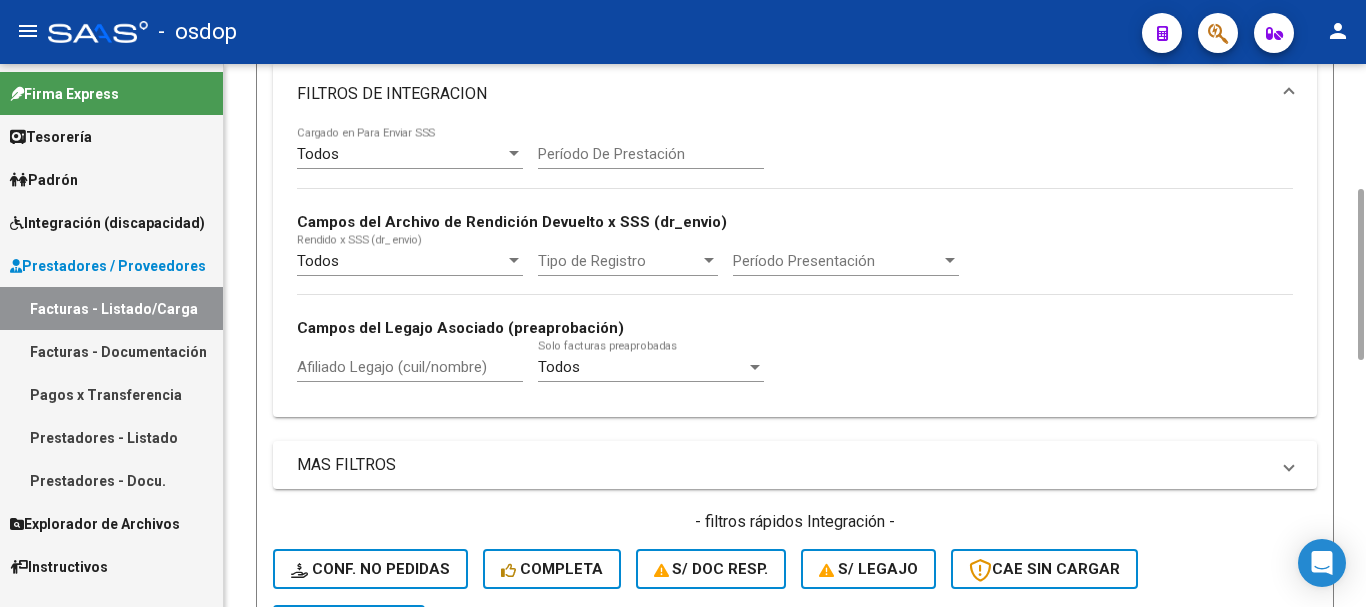 click on "Afiliado Legajo (cuil/nombre)" at bounding box center [410, 367] 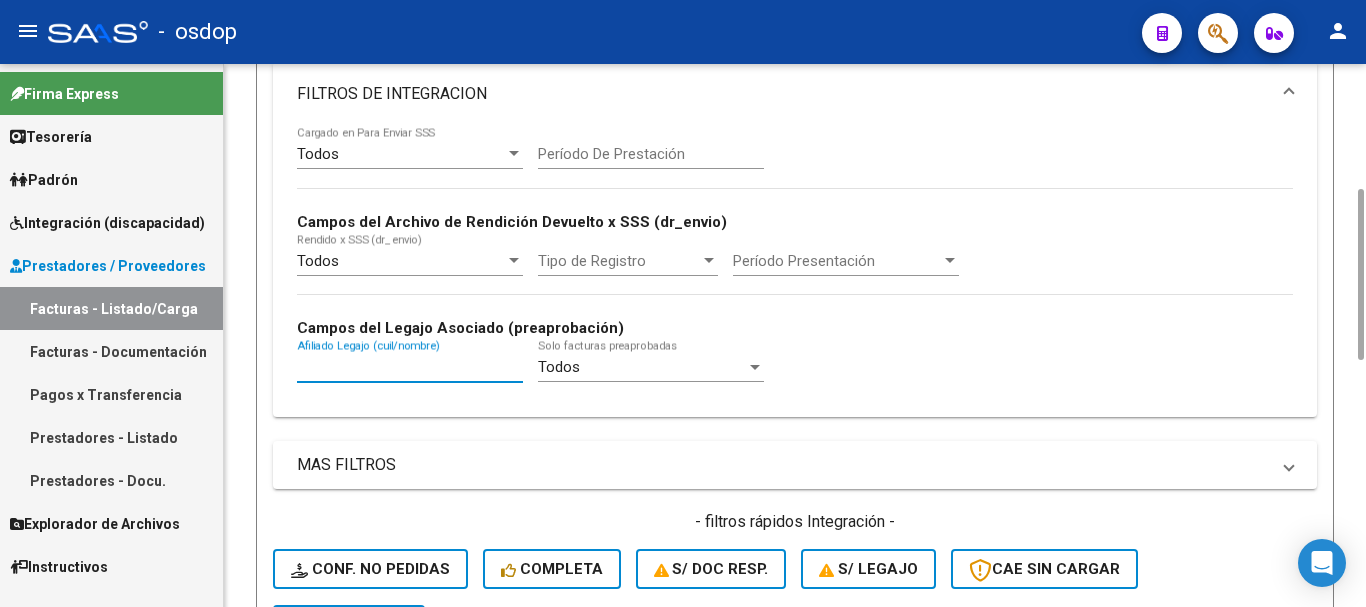 paste on "20578505742" 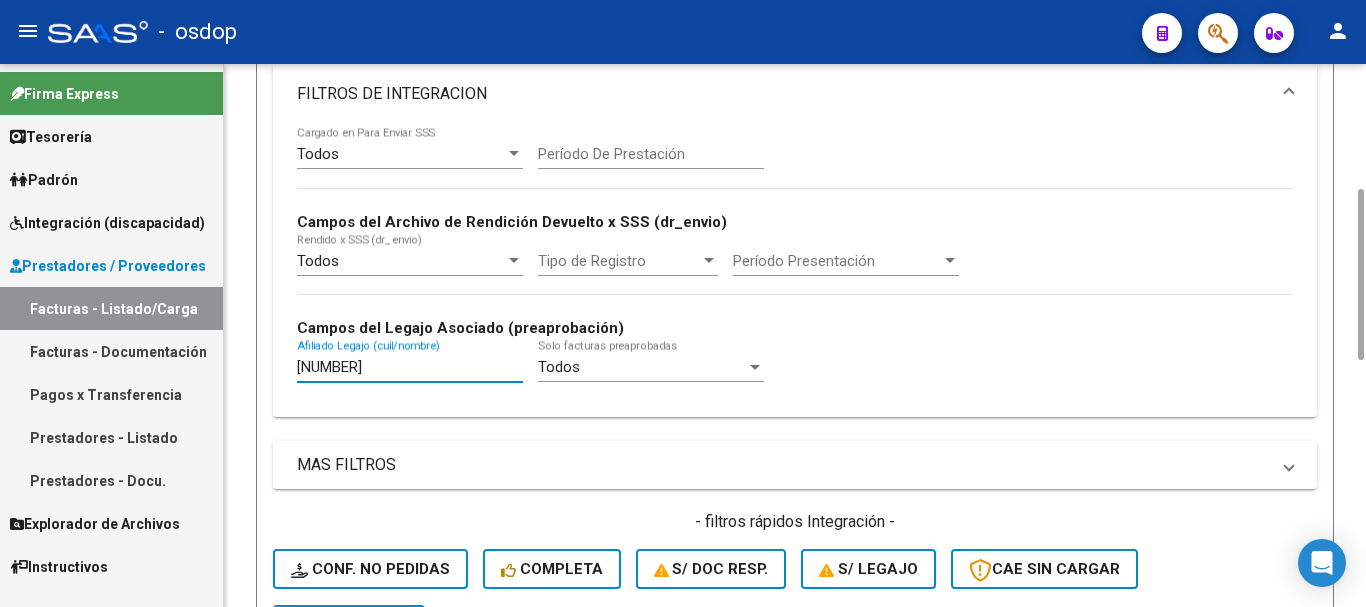 scroll, scrollTop: 600, scrollLeft: 0, axis: vertical 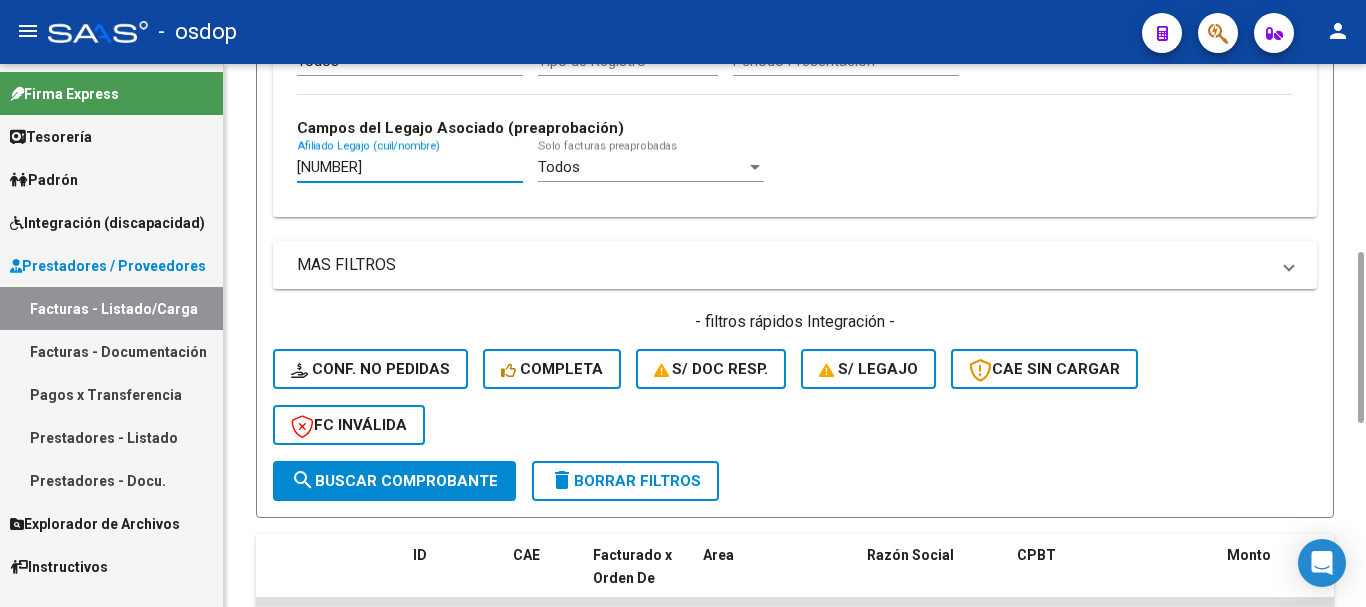 type on "20578505742" 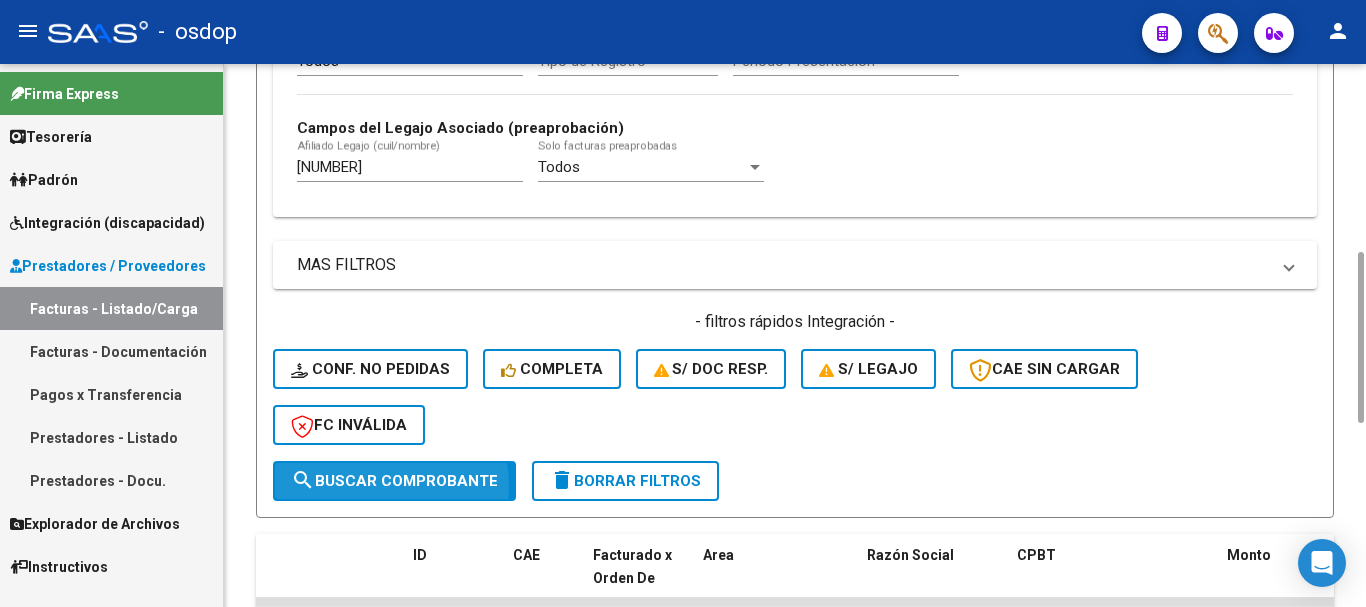 click on "search  Buscar Comprobante" 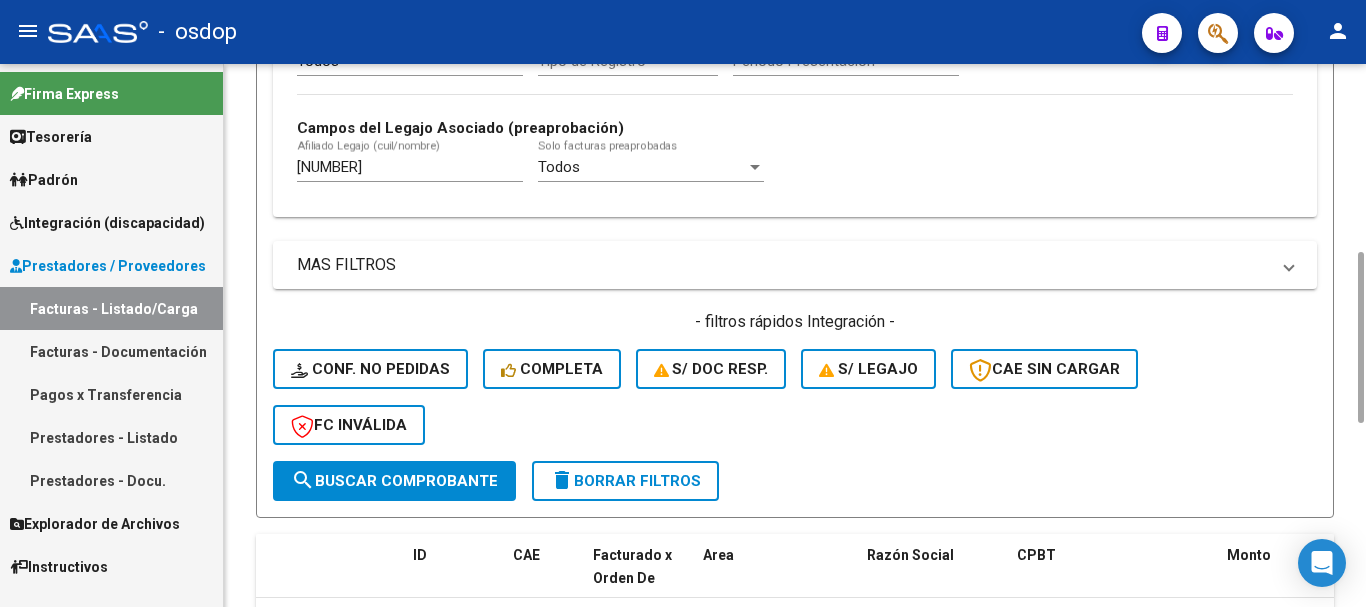 scroll, scrollTop: 700, scrollLeft: 0, axis: vertical 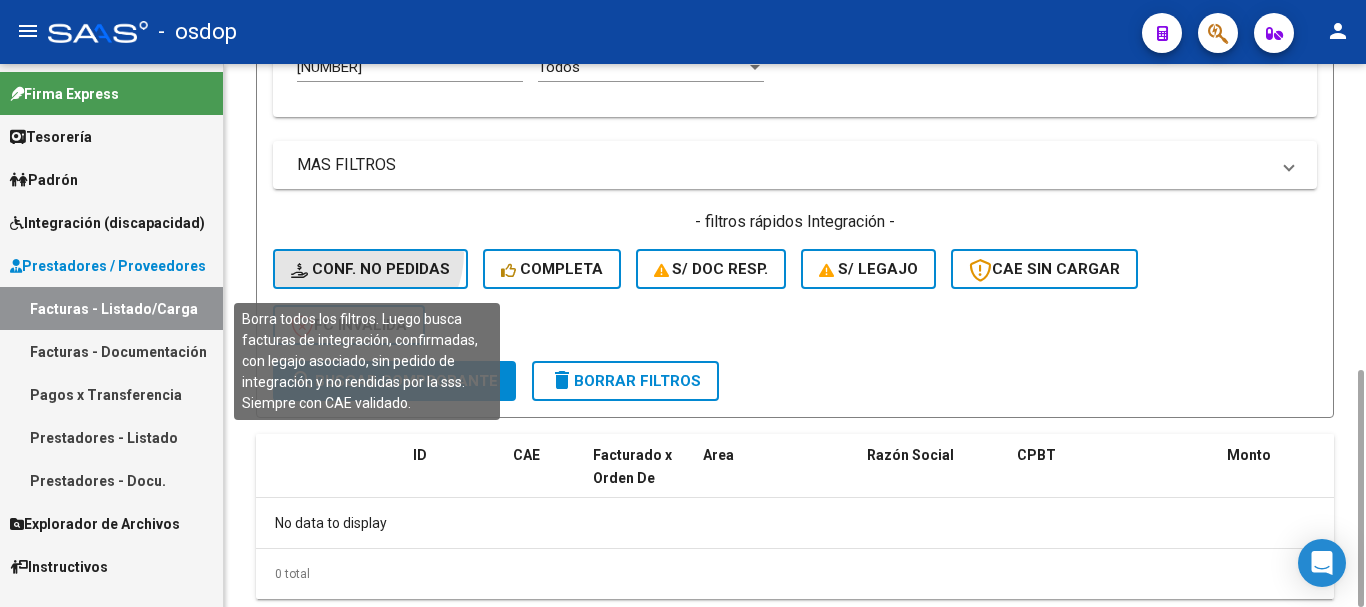 click on "Conf. no pedidas" 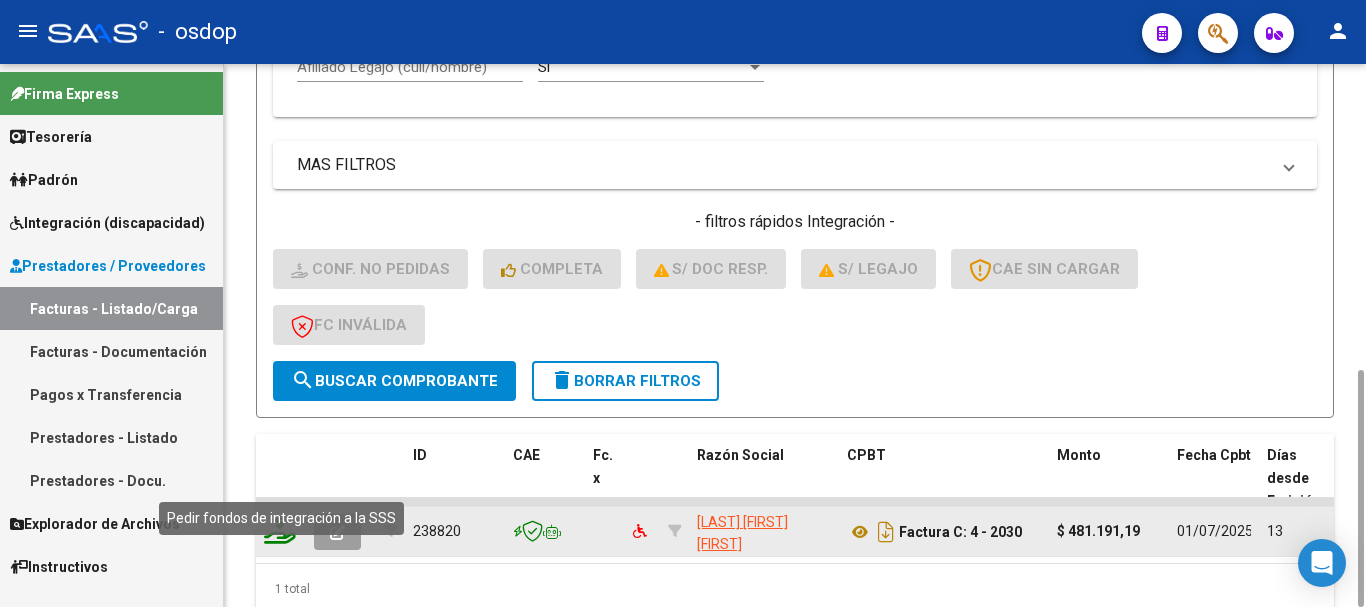 click 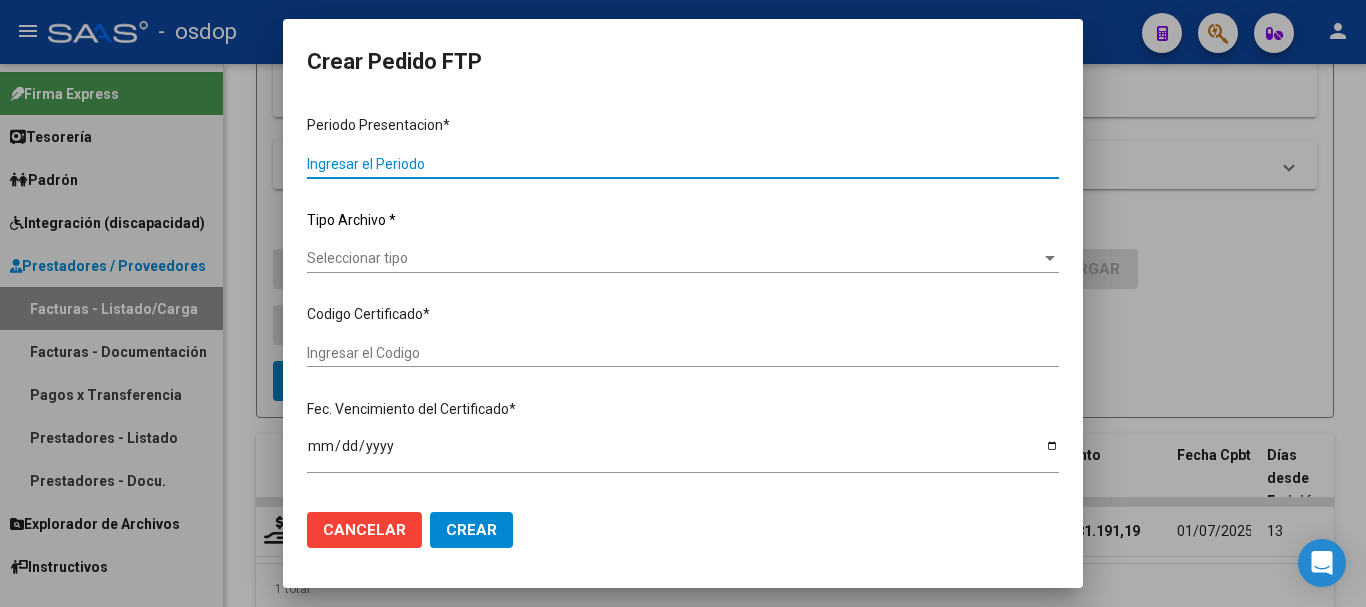 type on "202506" 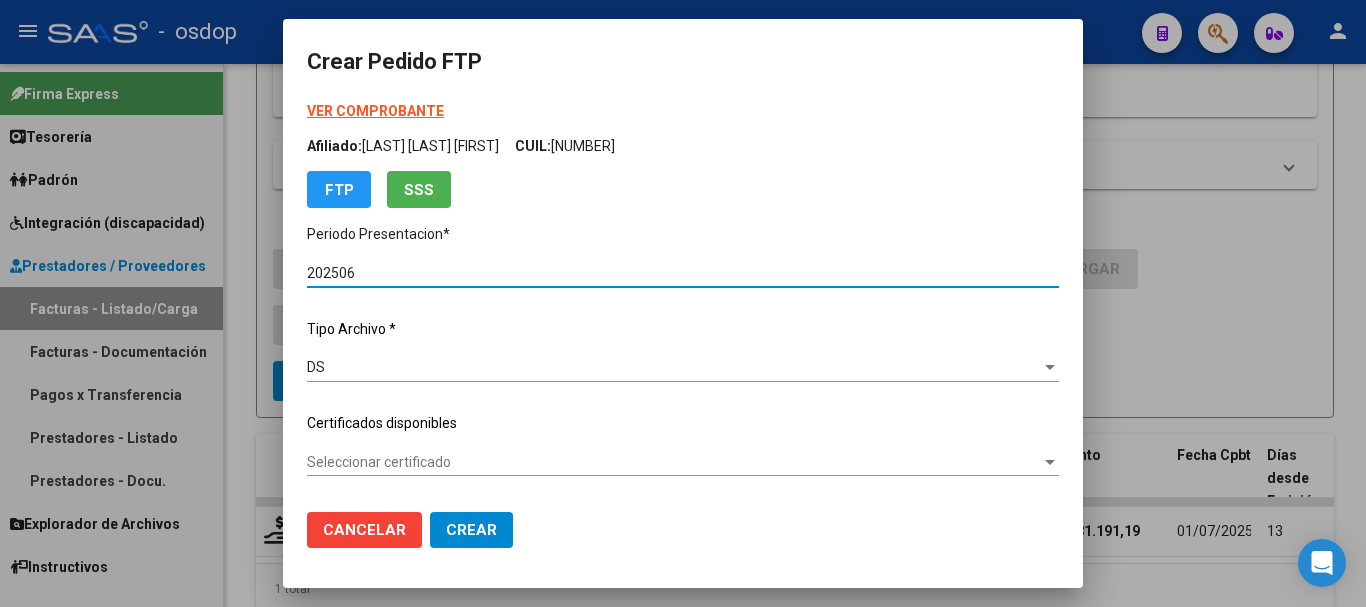 click on "Seleccionar certificado" at bounding box center (674, 462) 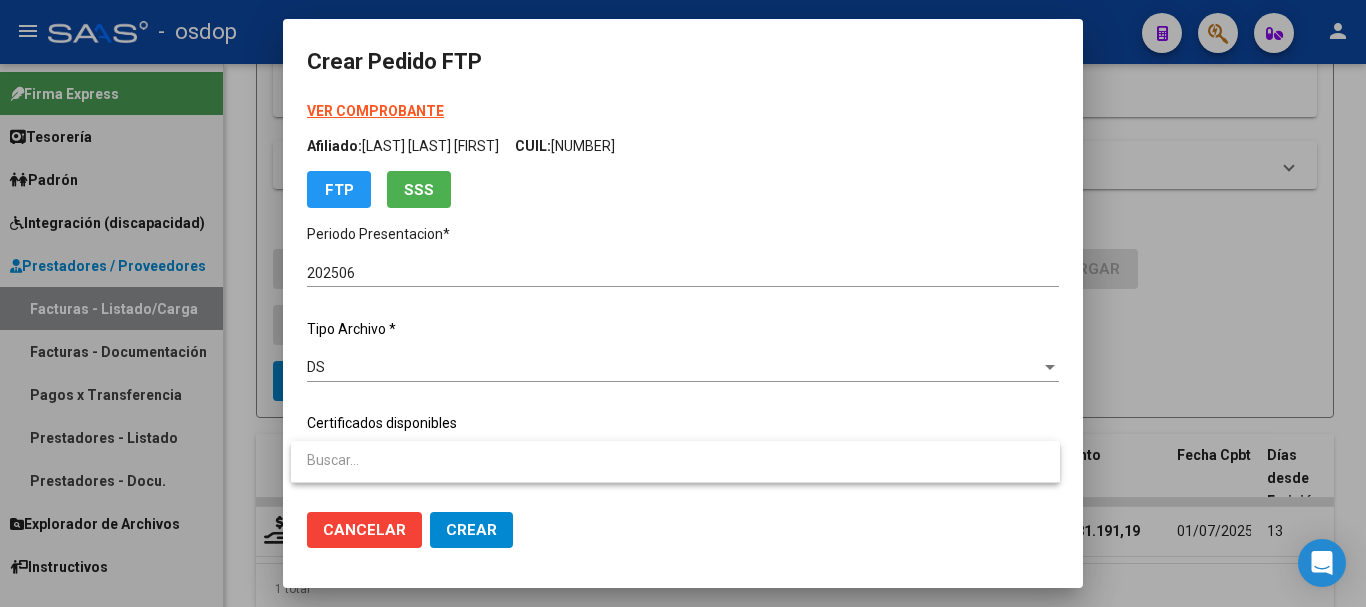 click at bounding box center [683, 303] 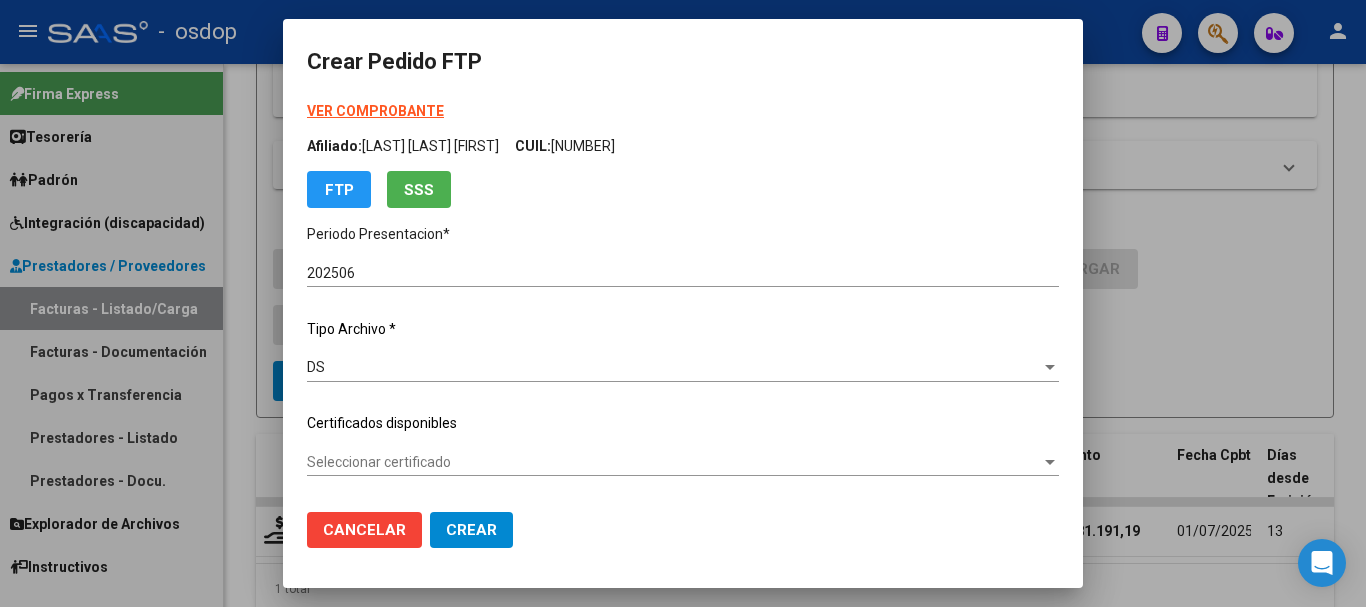click at bounding box center [683, 303] 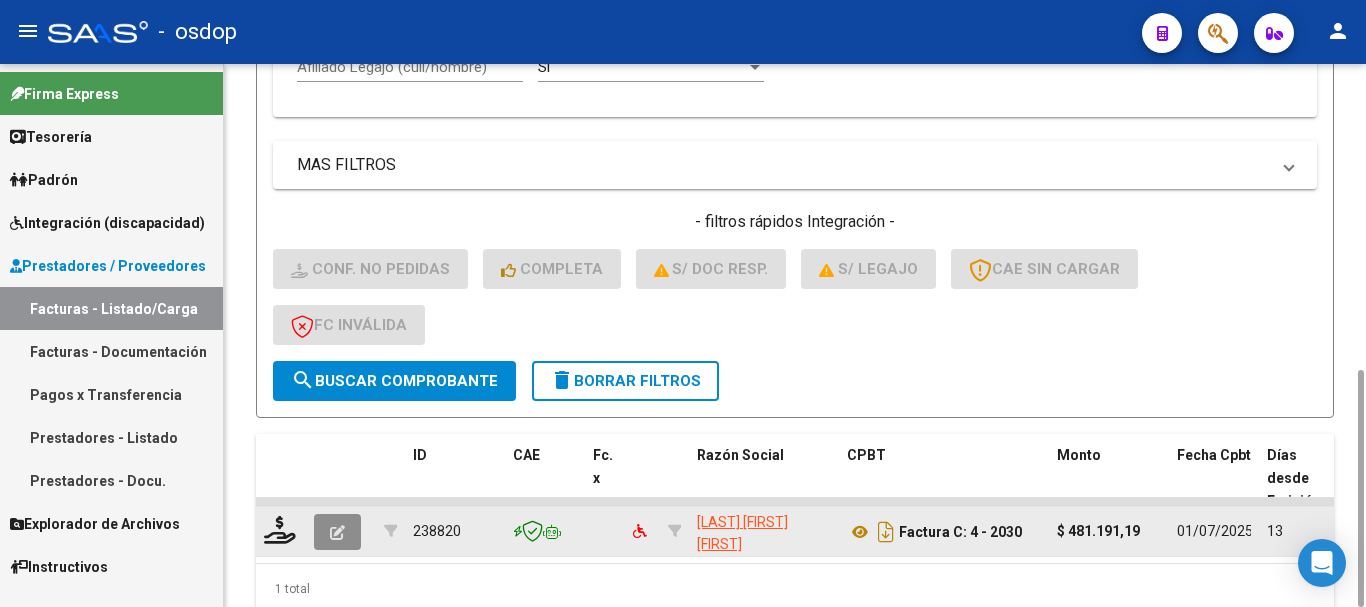 click 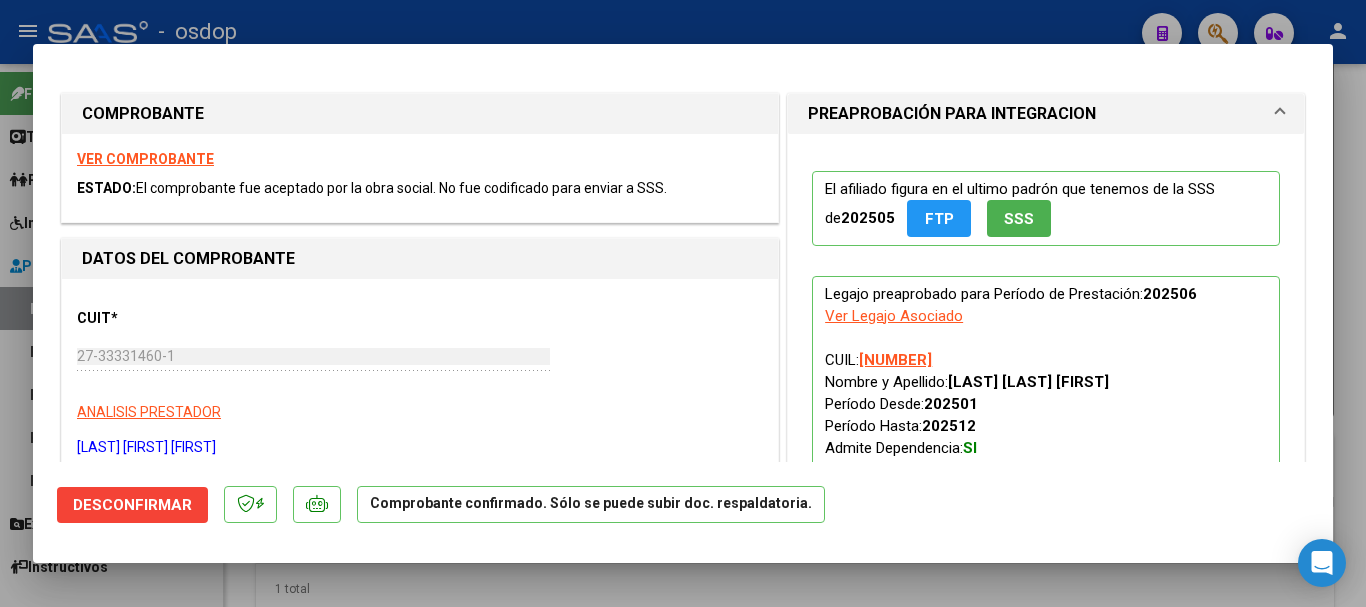 scroll, scrollTop: 100, scrollLeft: 0, axis: vertical 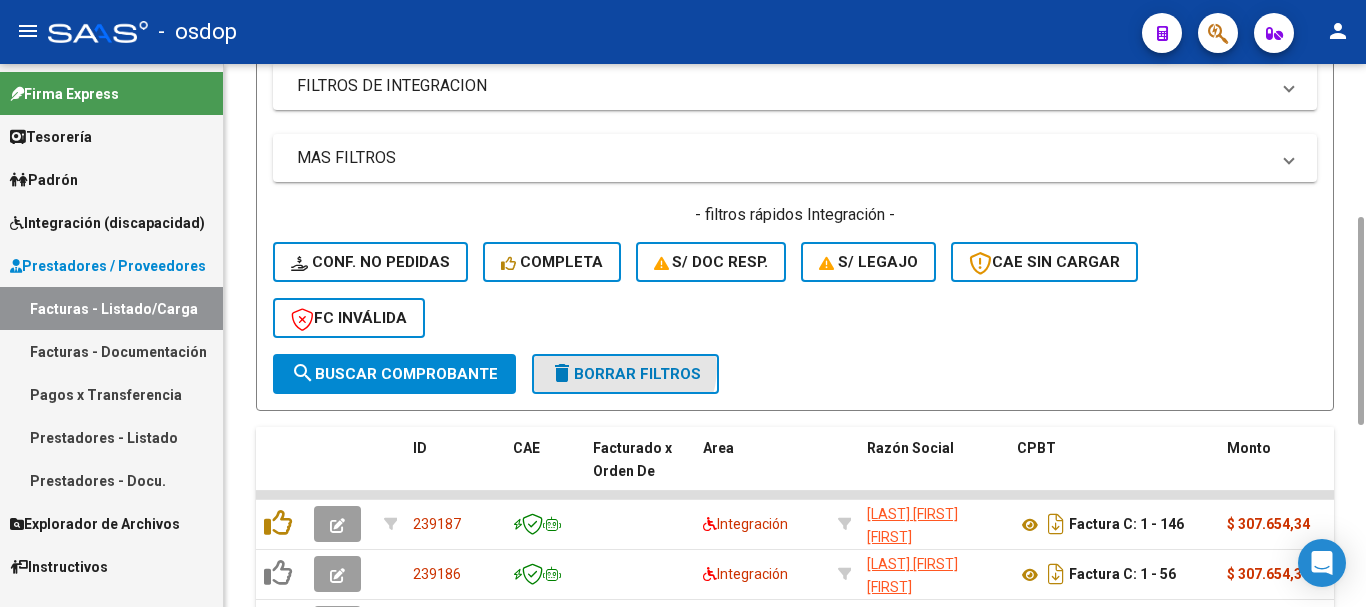 click on "delete  Borrar Filtros" 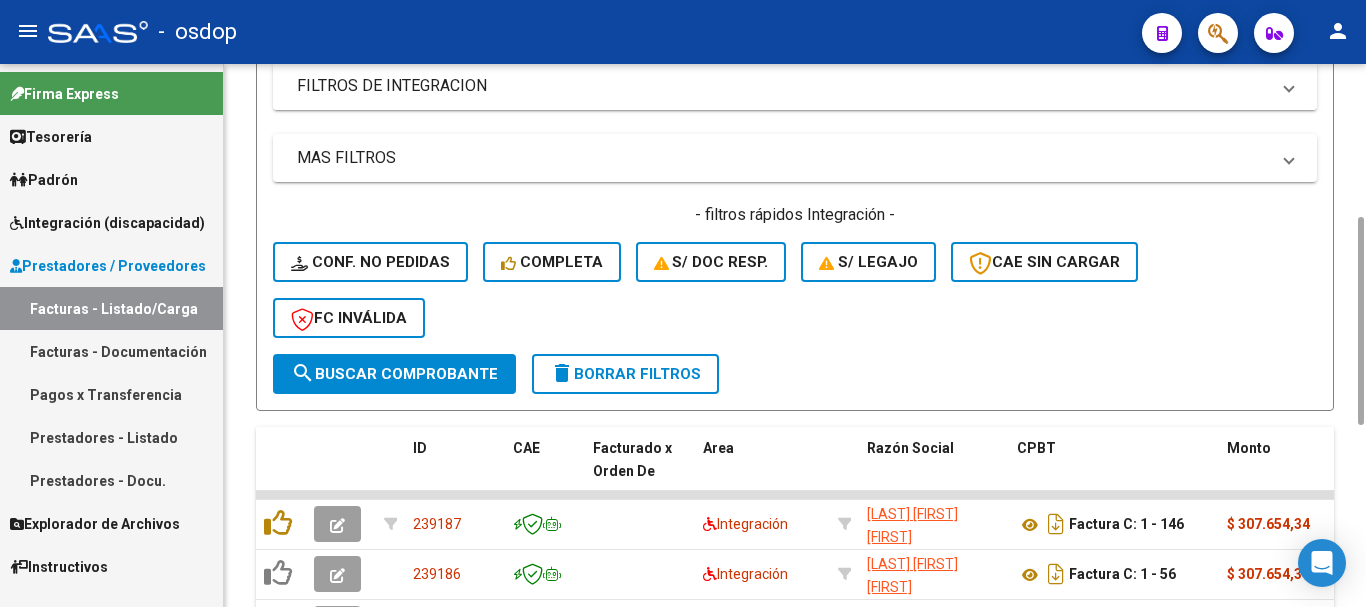 click on "FILTROS DE INTEGRACION" at bounding box center [783, 86] 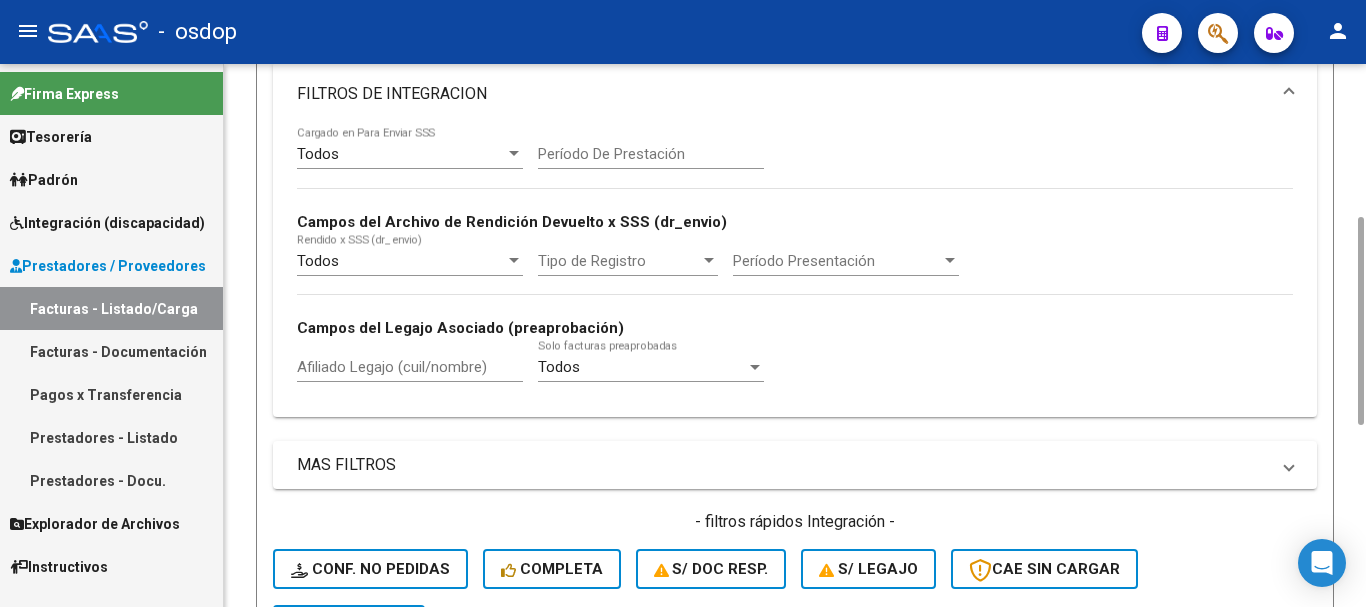 click on "Afiliado Legajo (cuil/nombre)" 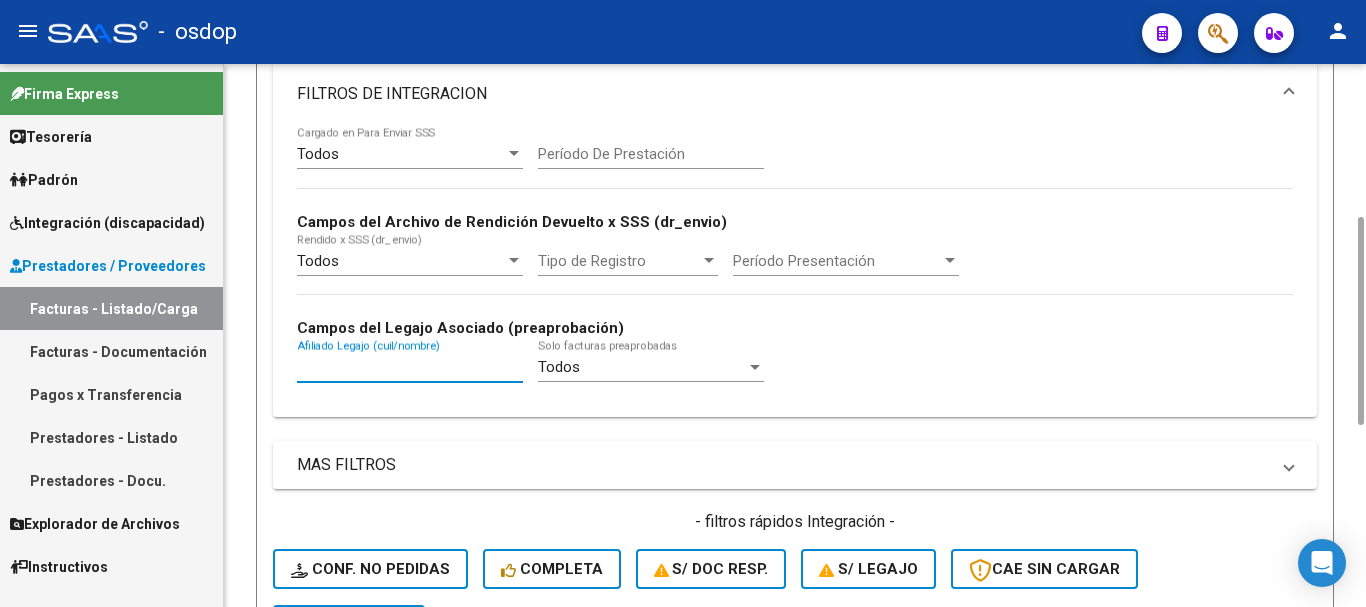 paste on "27544861080" 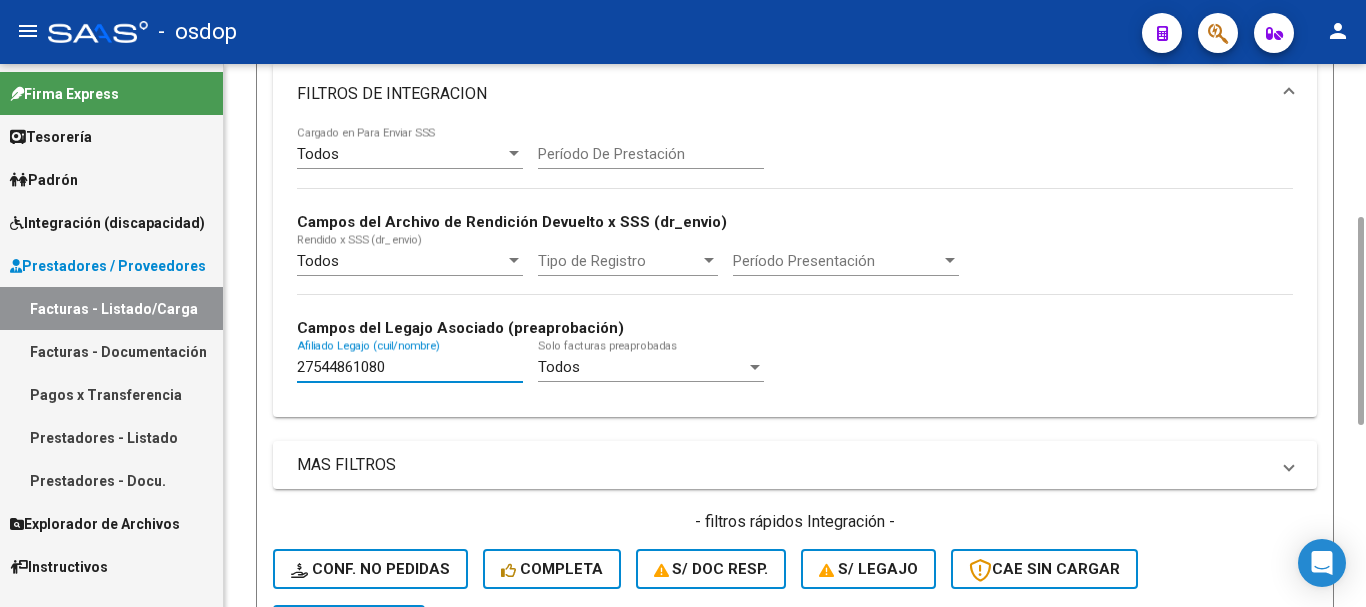 scroll, scrollTop: 800, scrollLeft: 0, axis: vertical 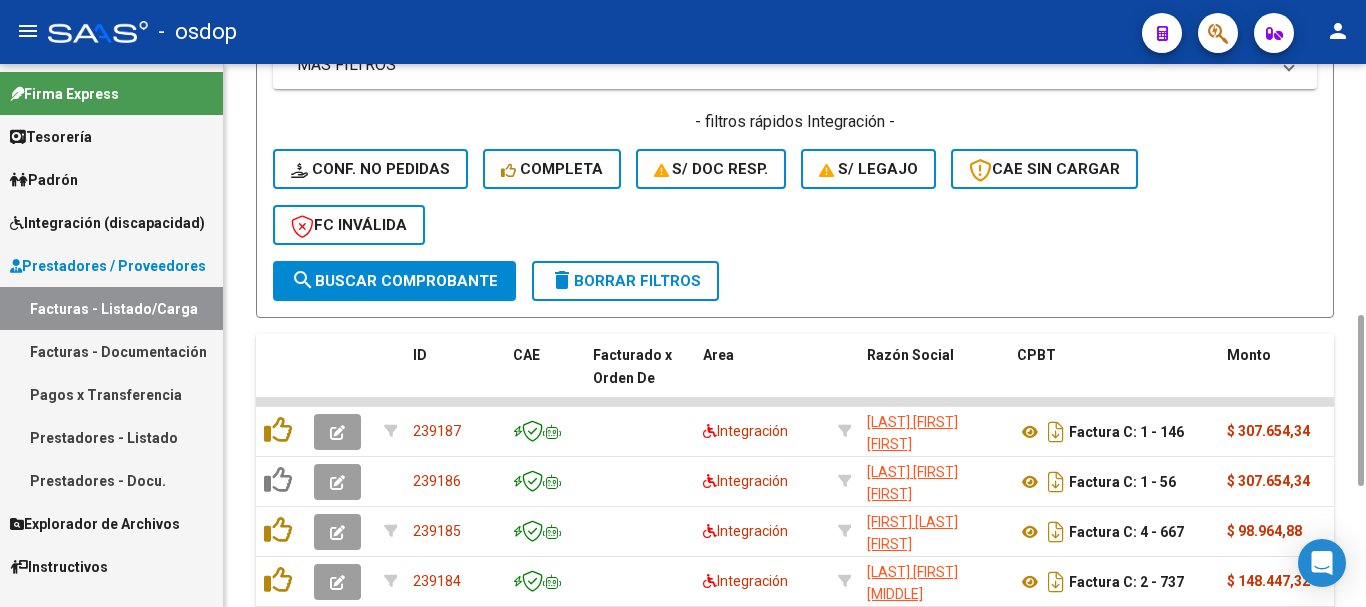 type on "27544861080" 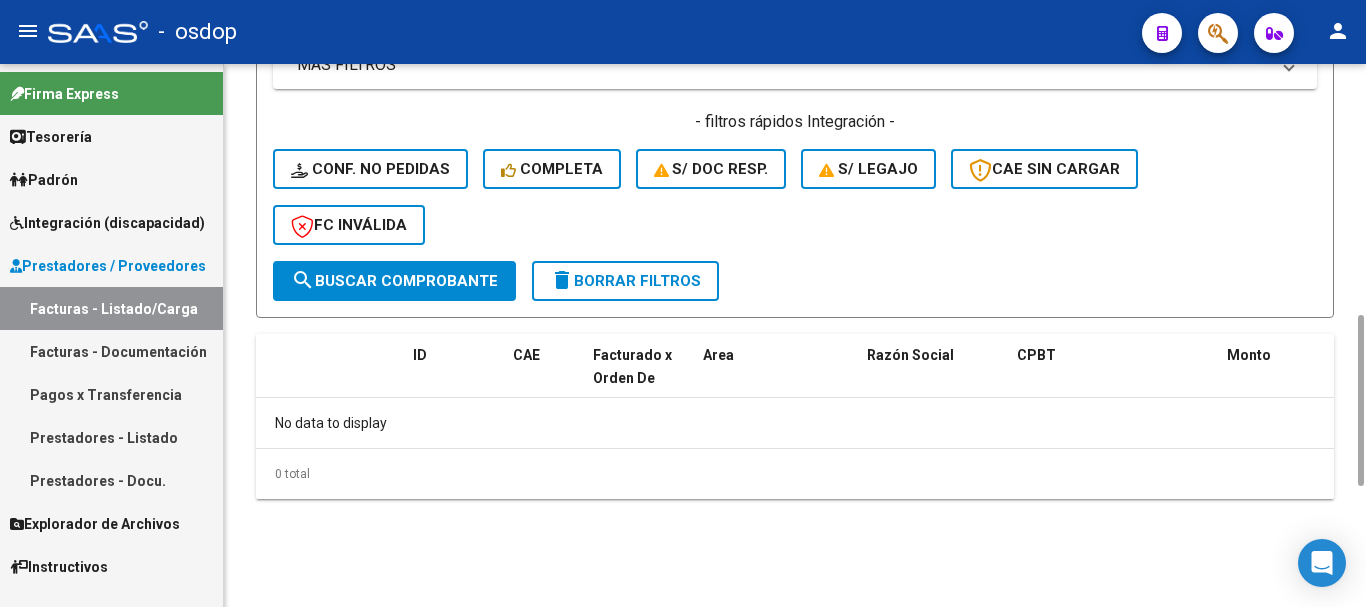 click on "delete  Borrar Filtros" 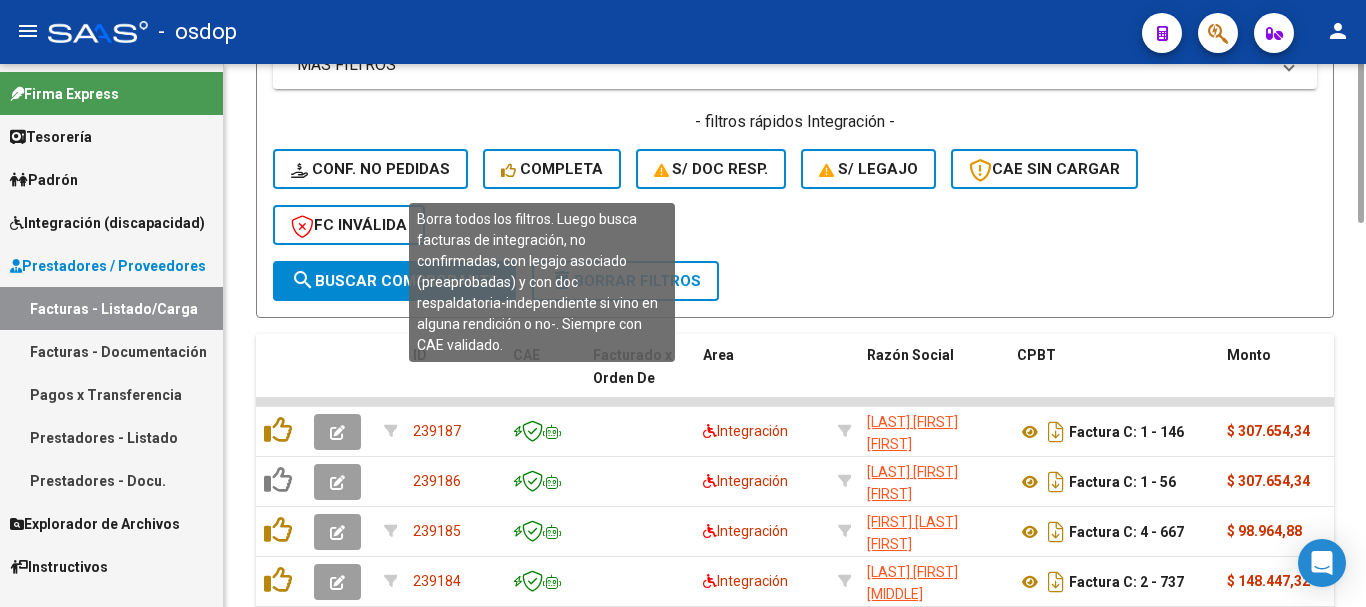 scroll, scrollTop: 600, scrollLeft: 0, axis: vertical 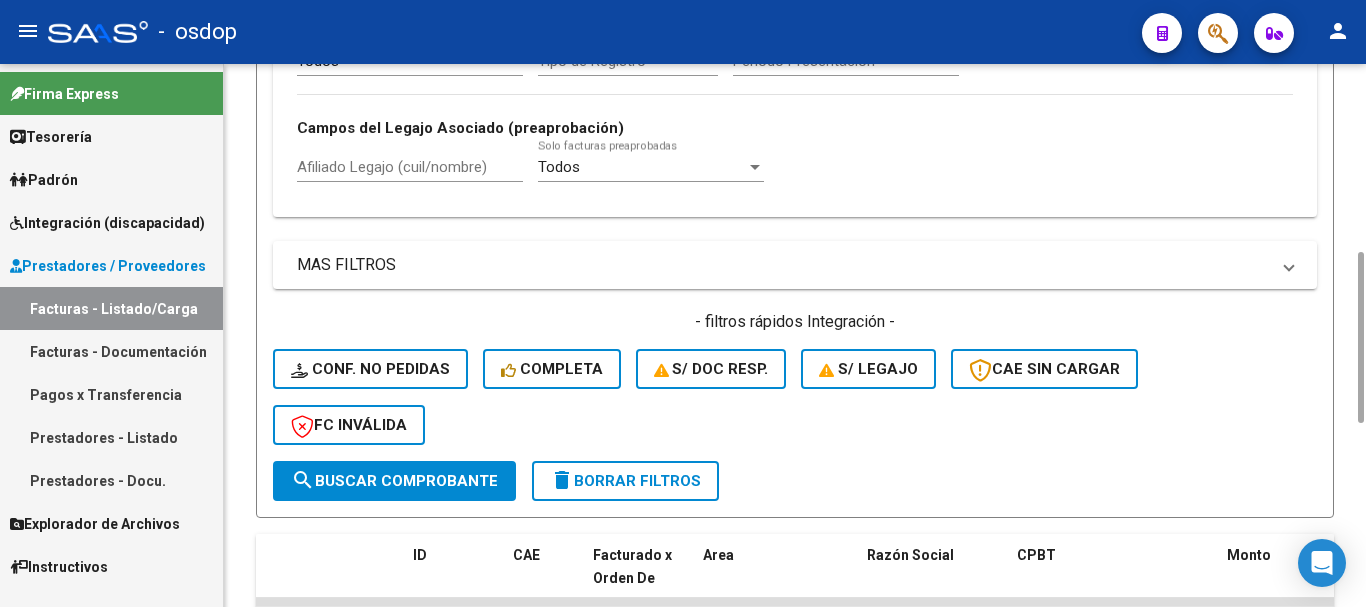 click on "Afiliado Legajo (cuil/nombre)" at bounding box center [410, 167] 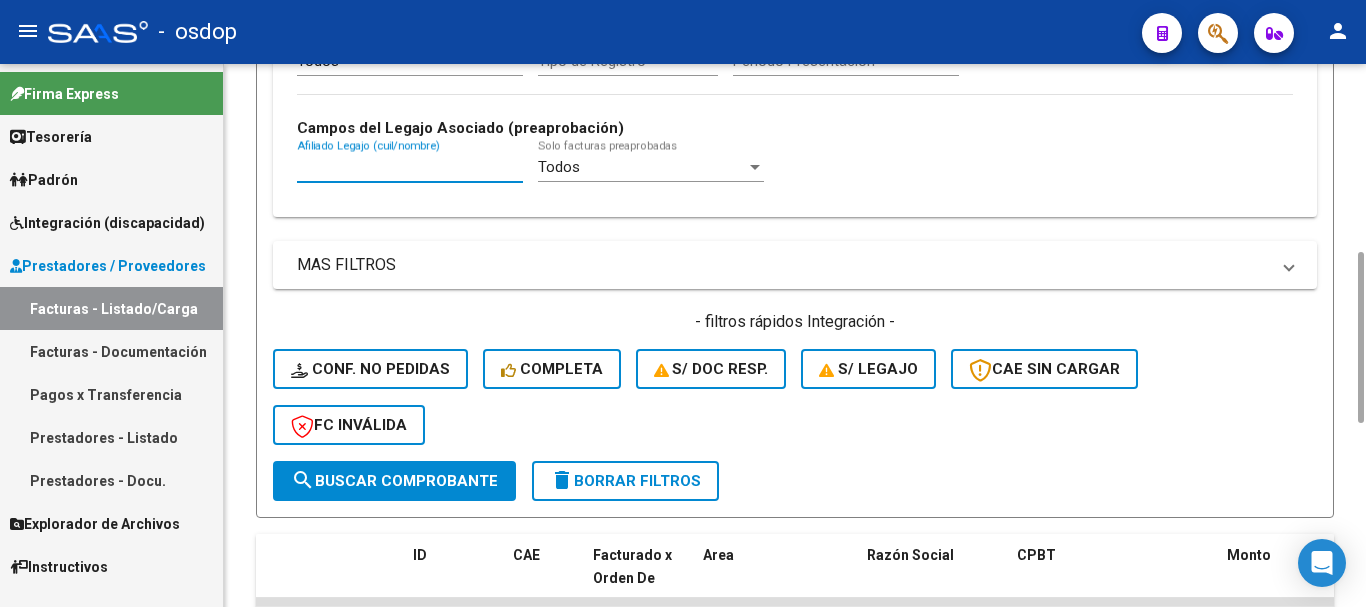 paste on "27499418375" 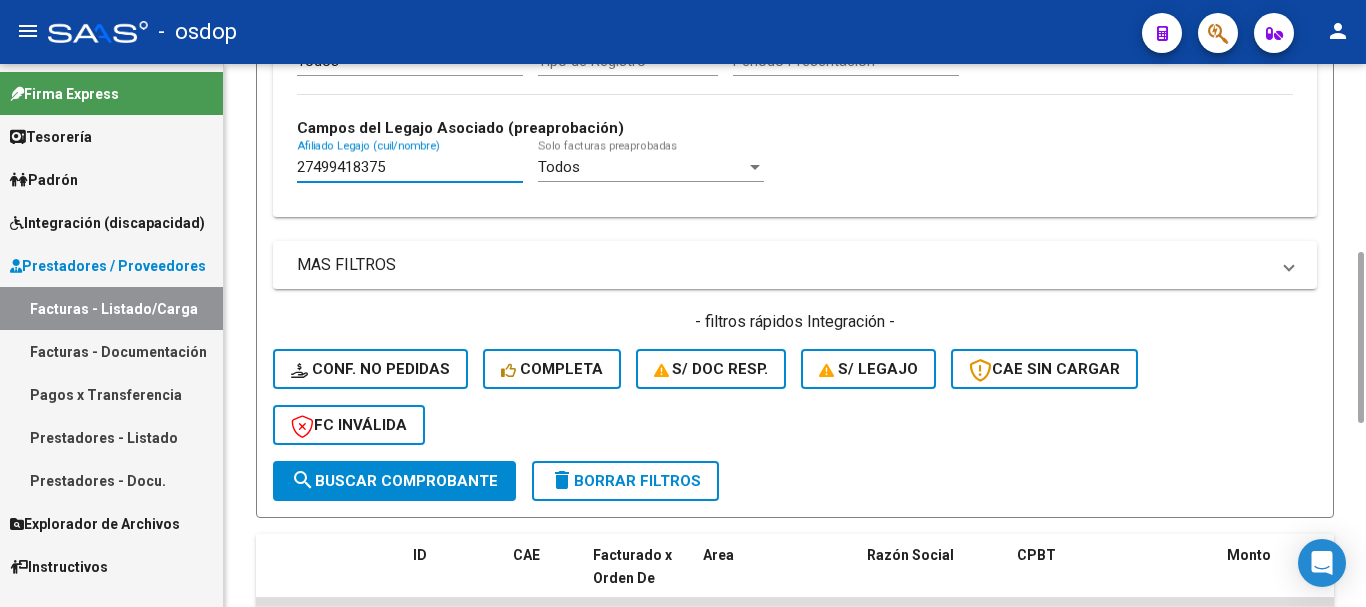 type on "27499418375" 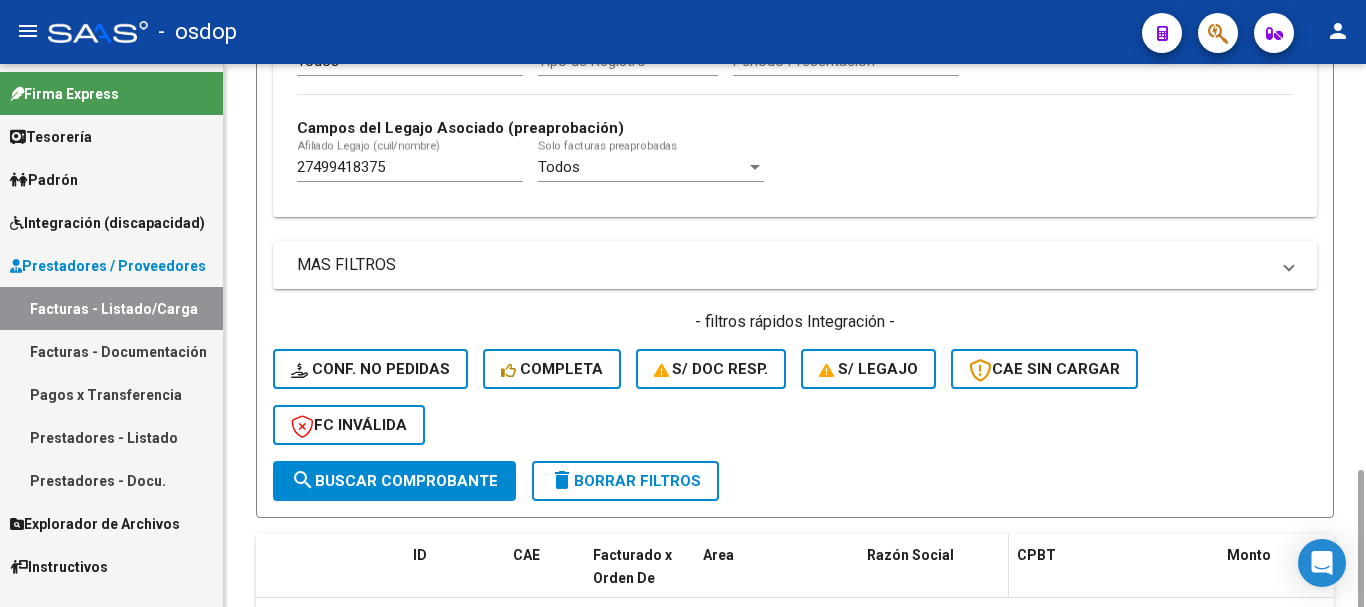 scroll, scrollTop: 700, scrollLeft: 0, axis: vertical 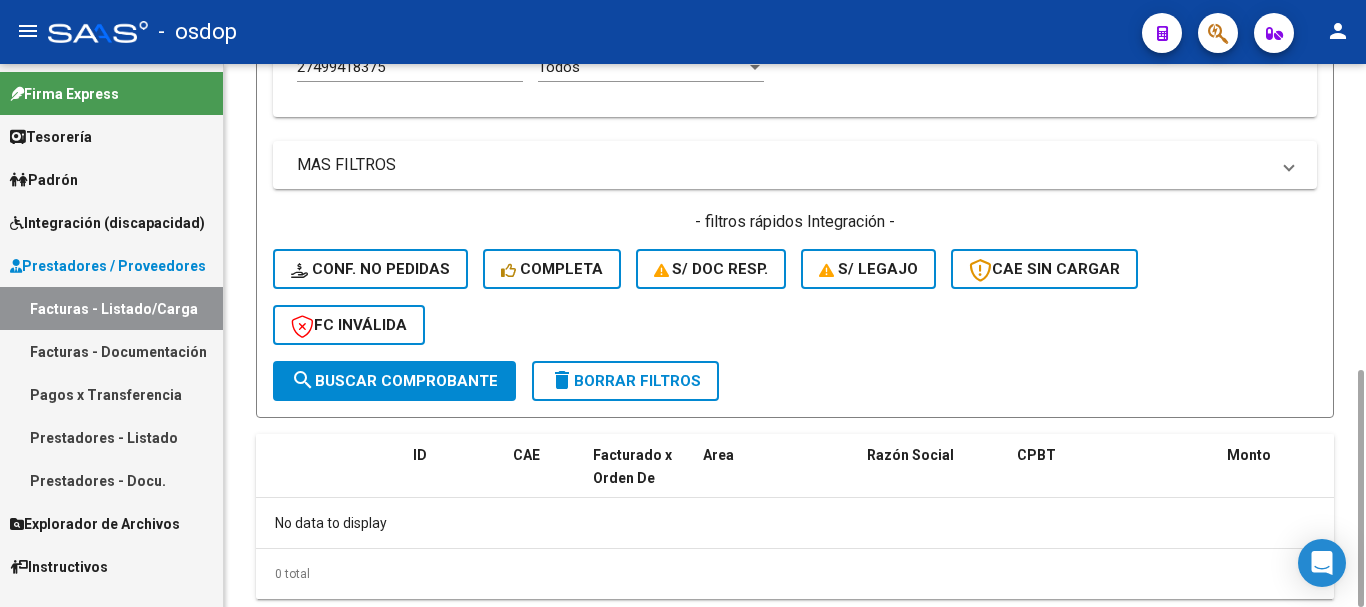 click on "delete  Borrar Filtros" 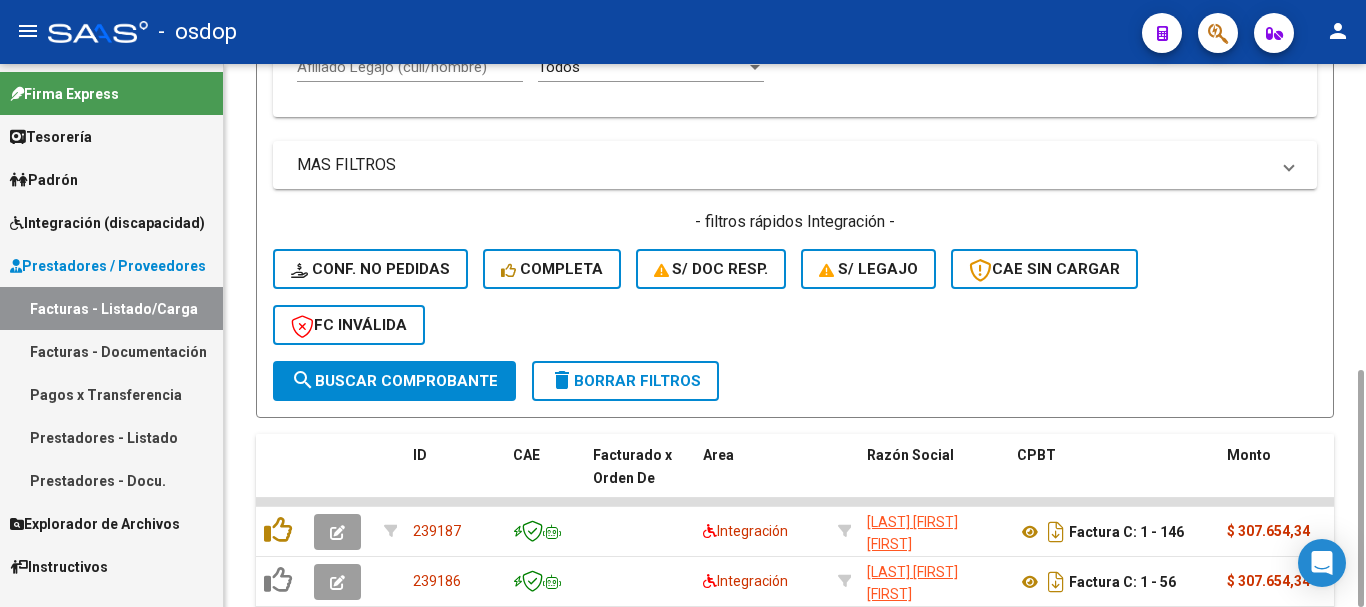 click on "Afiliado Legajo (cuil/nombre)" at bounding box center (410, 67) 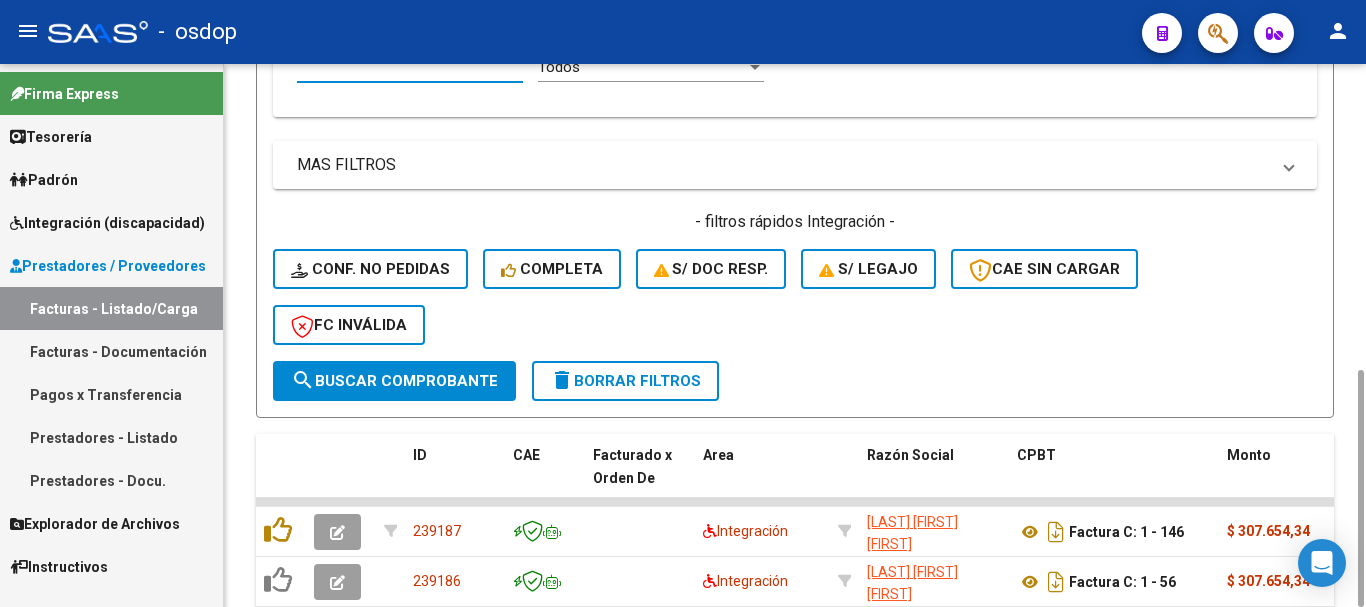 paste on "20557007025" 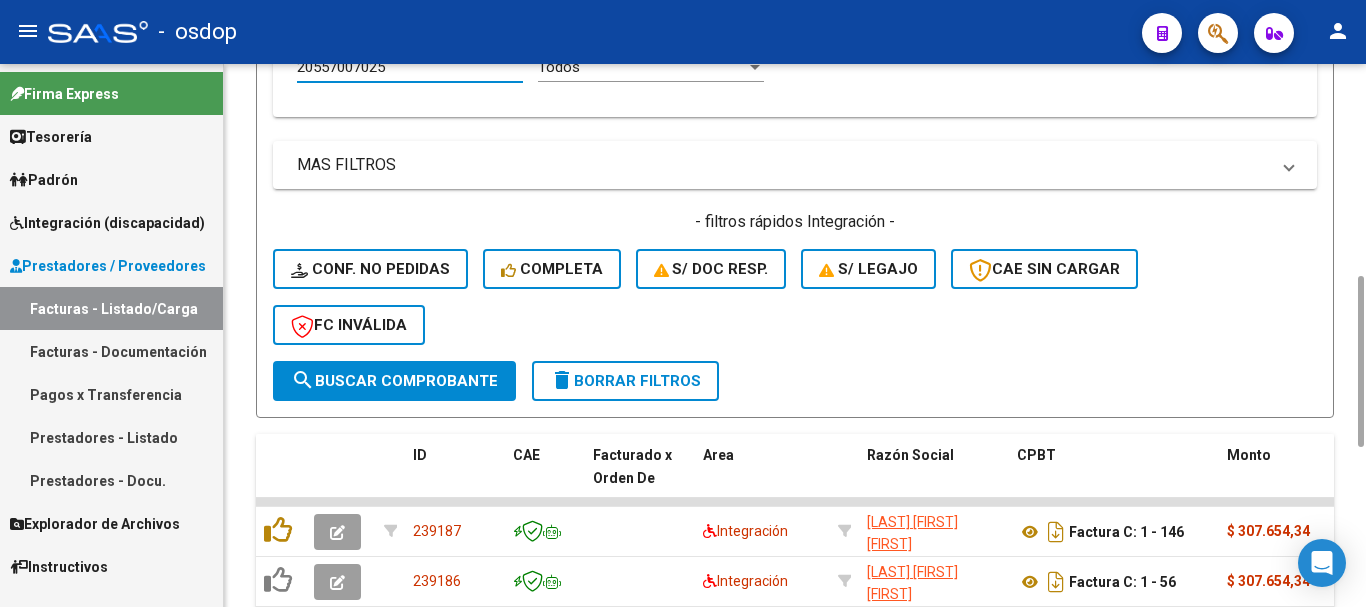 scroll, scrollTop: 694, scrollLeft: 0, axis: vertical 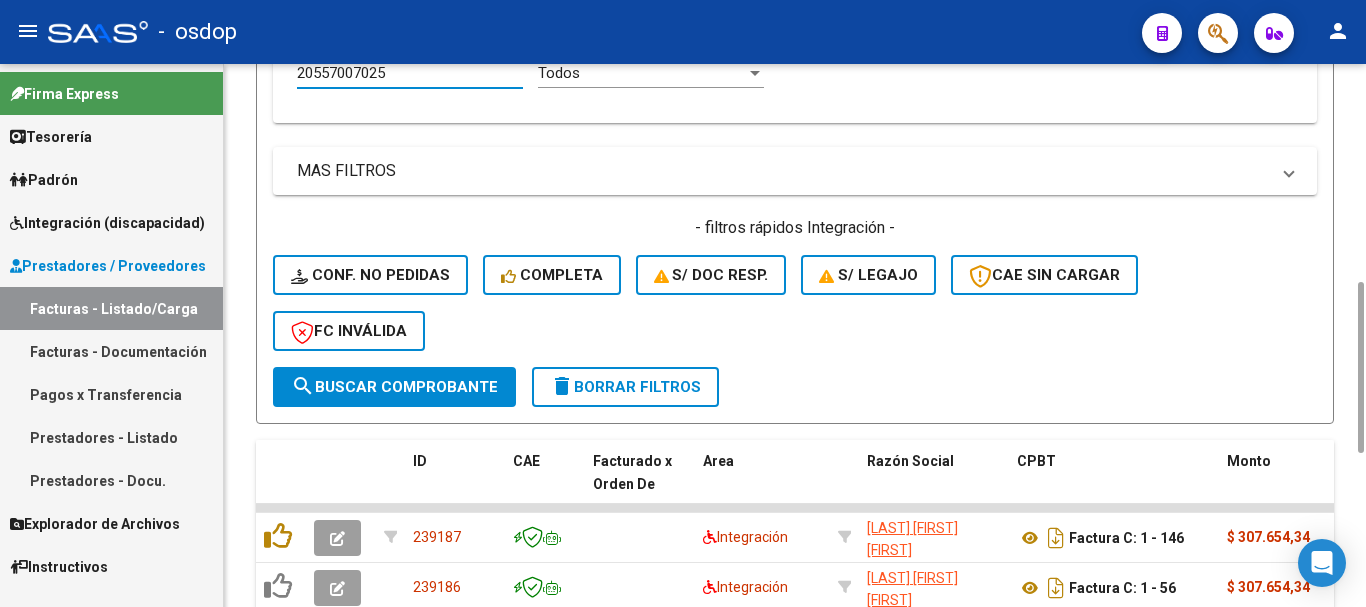 type on "20557007025" 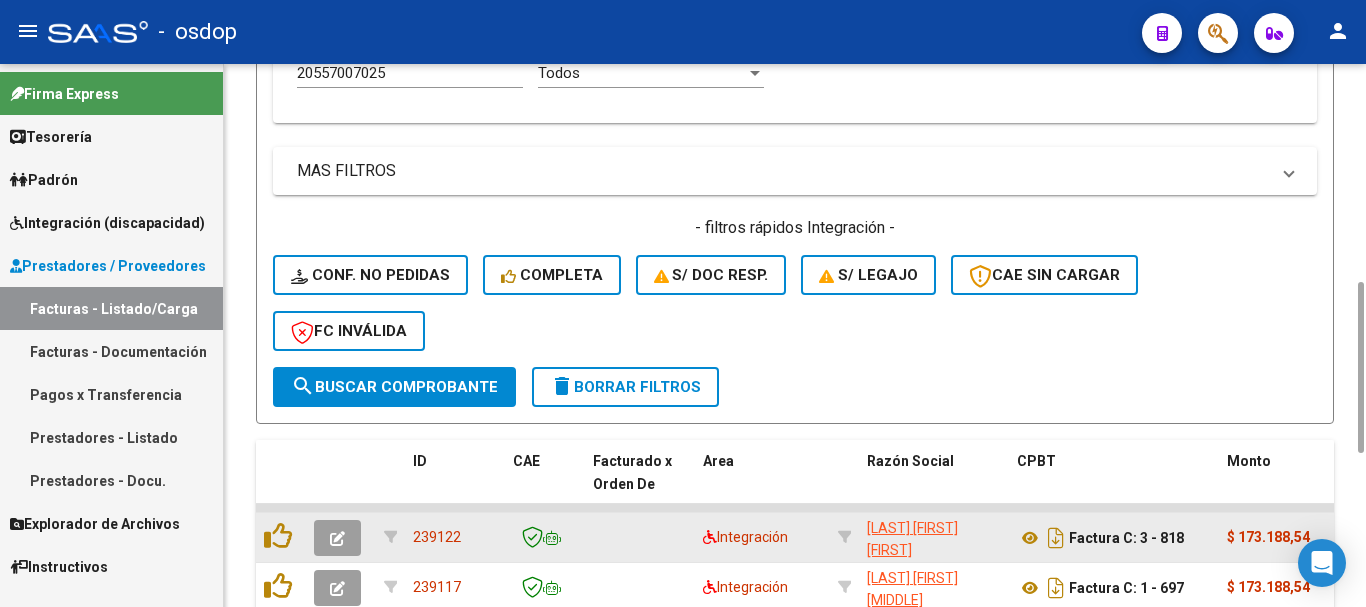 scroll, scrollTop: 881, scrollLeft: 0, axis: vertical 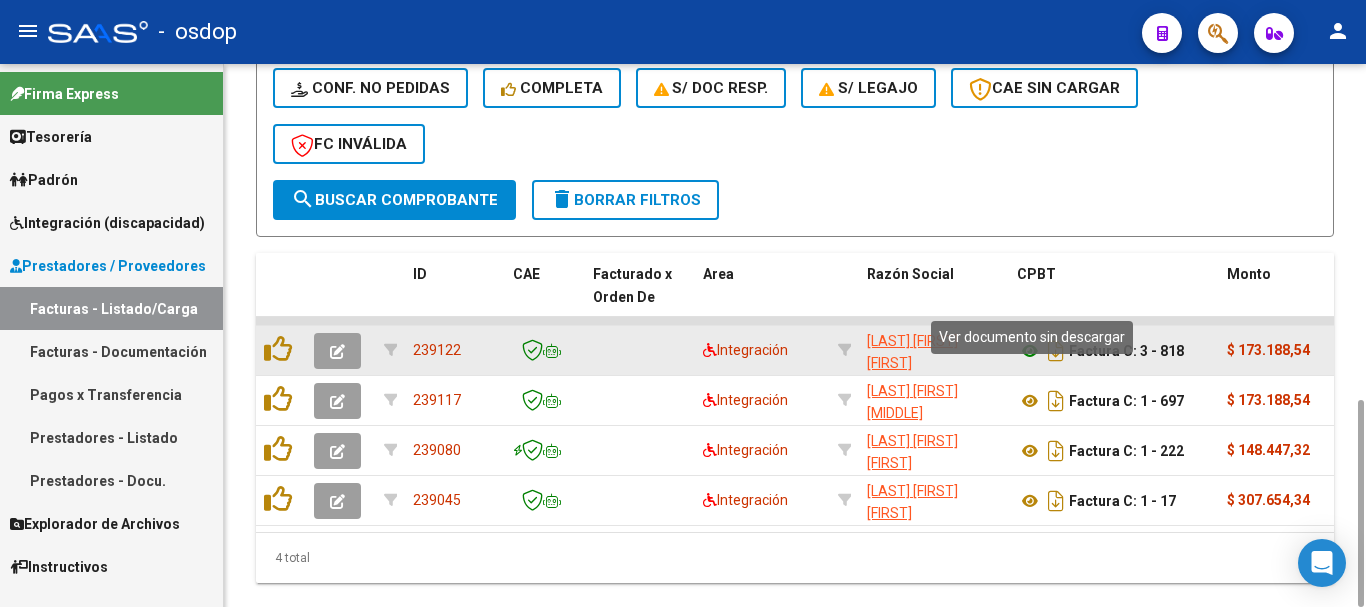 click 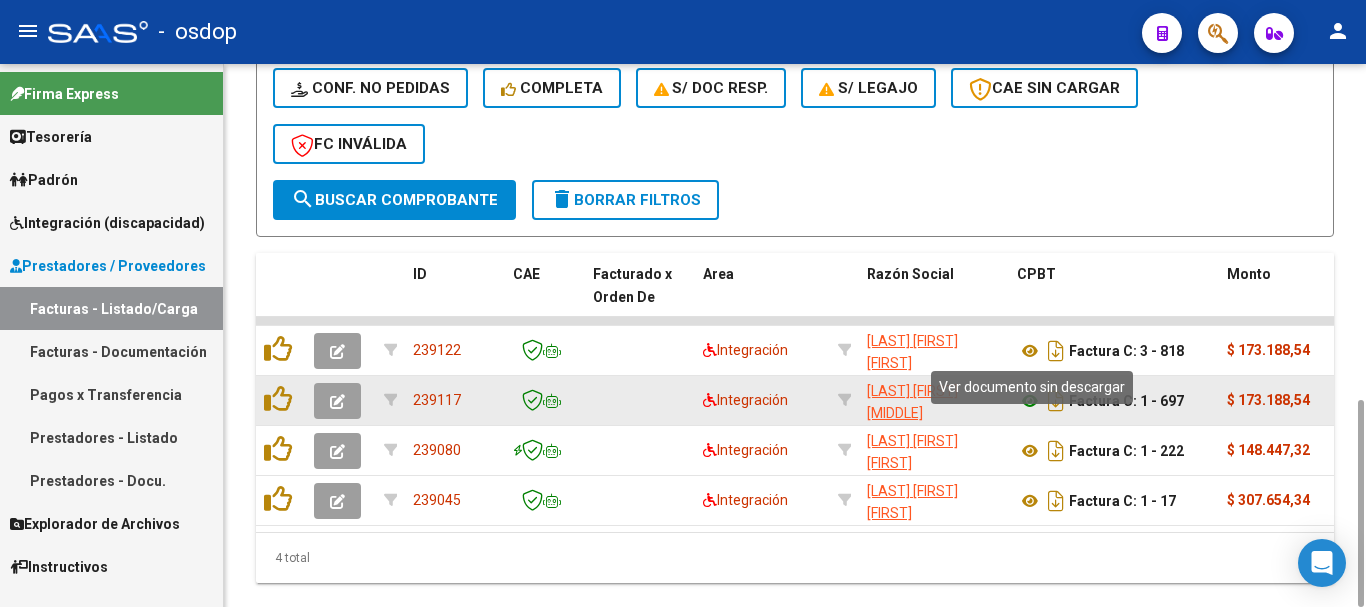 click 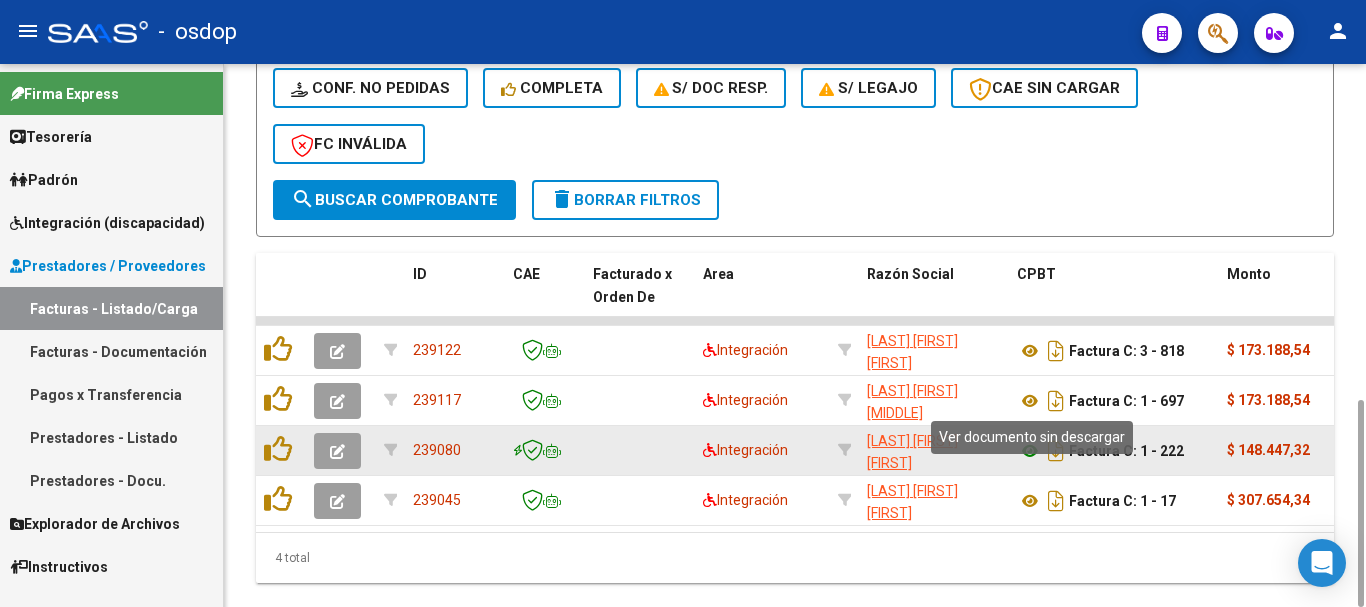 click 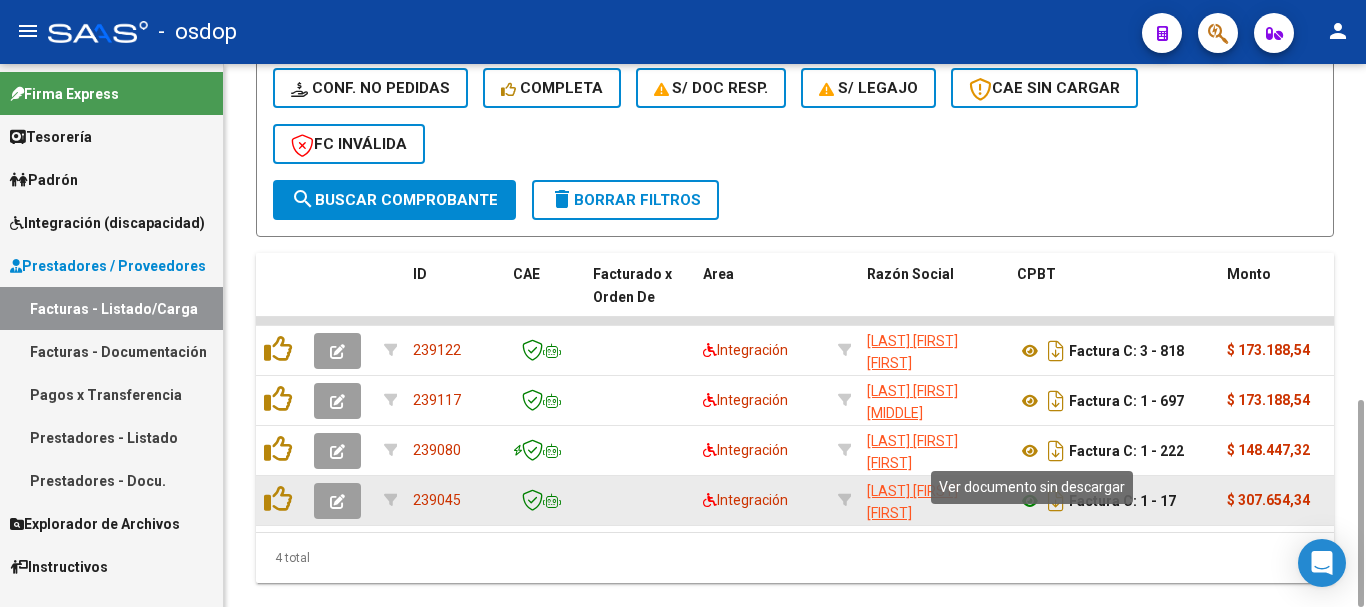 click 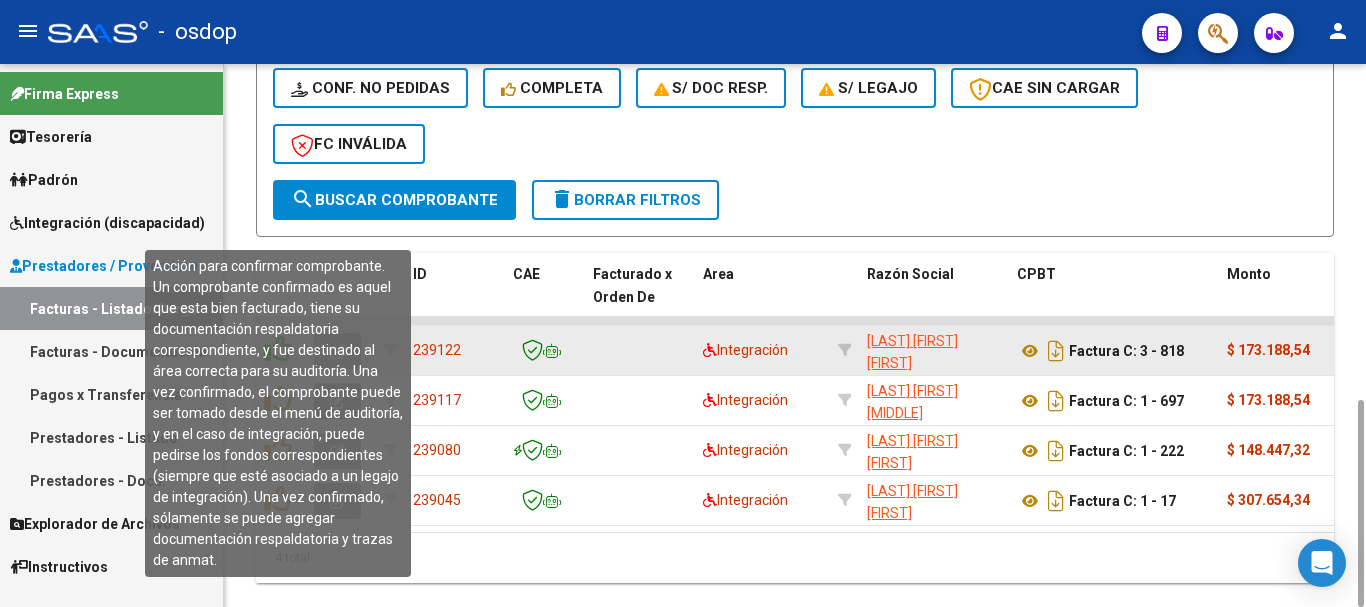click 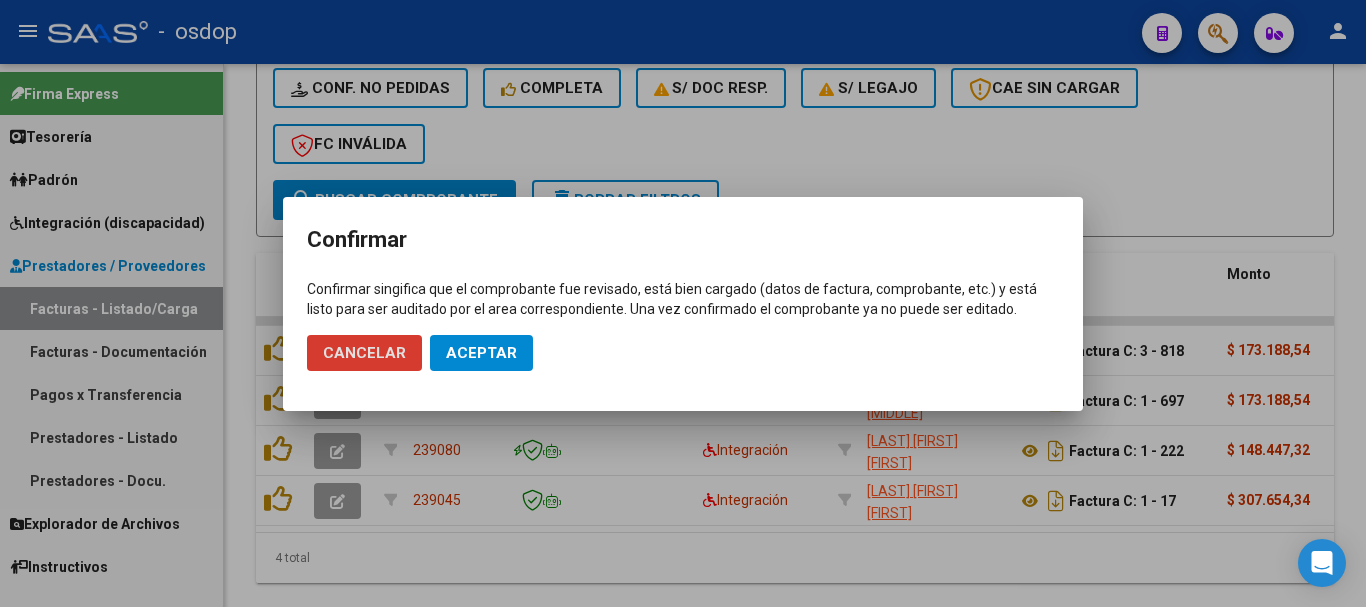 click on "Aceptar" 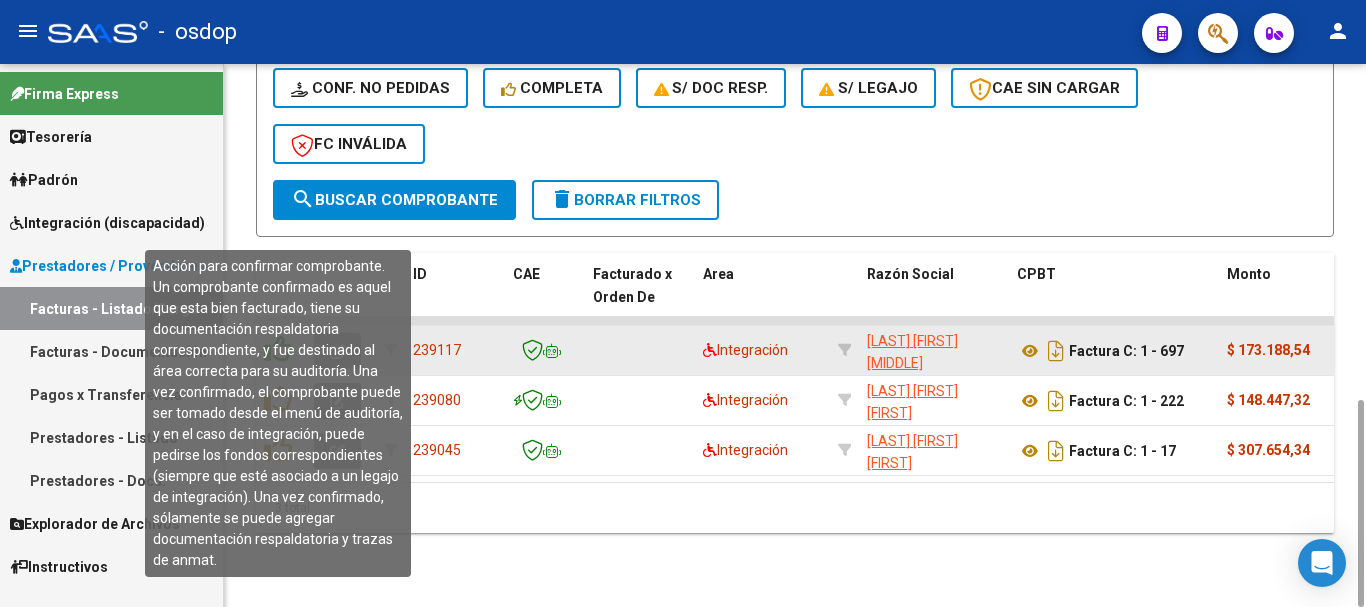 click 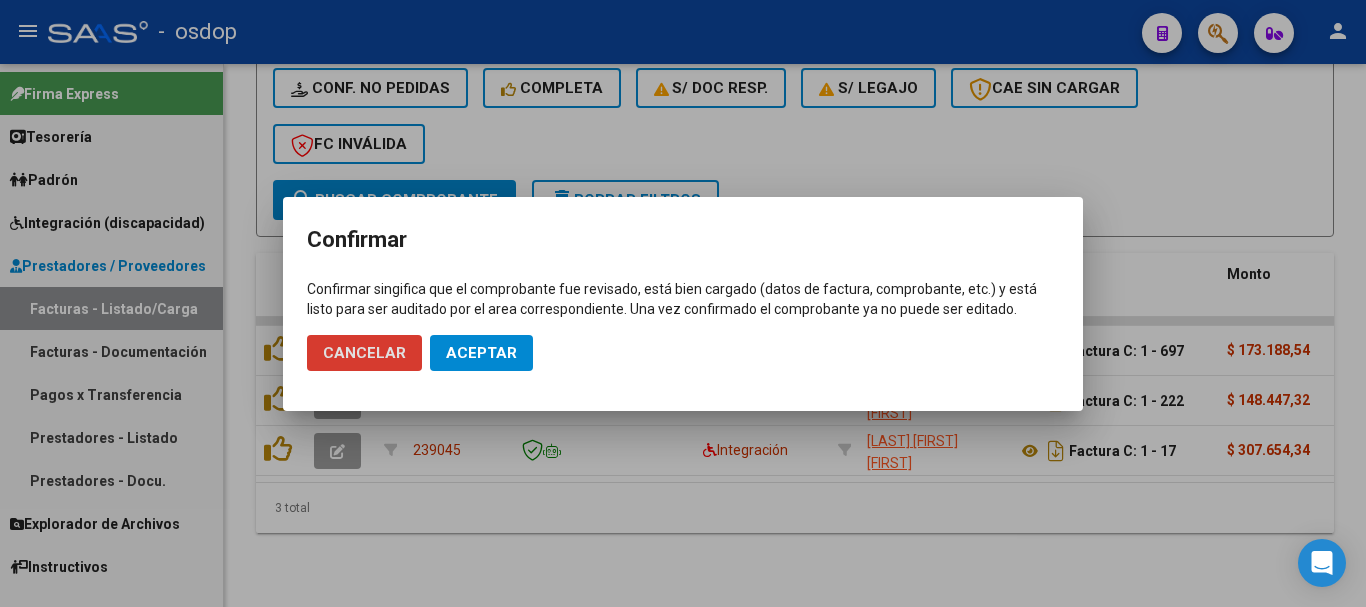 click on "Aceptar" 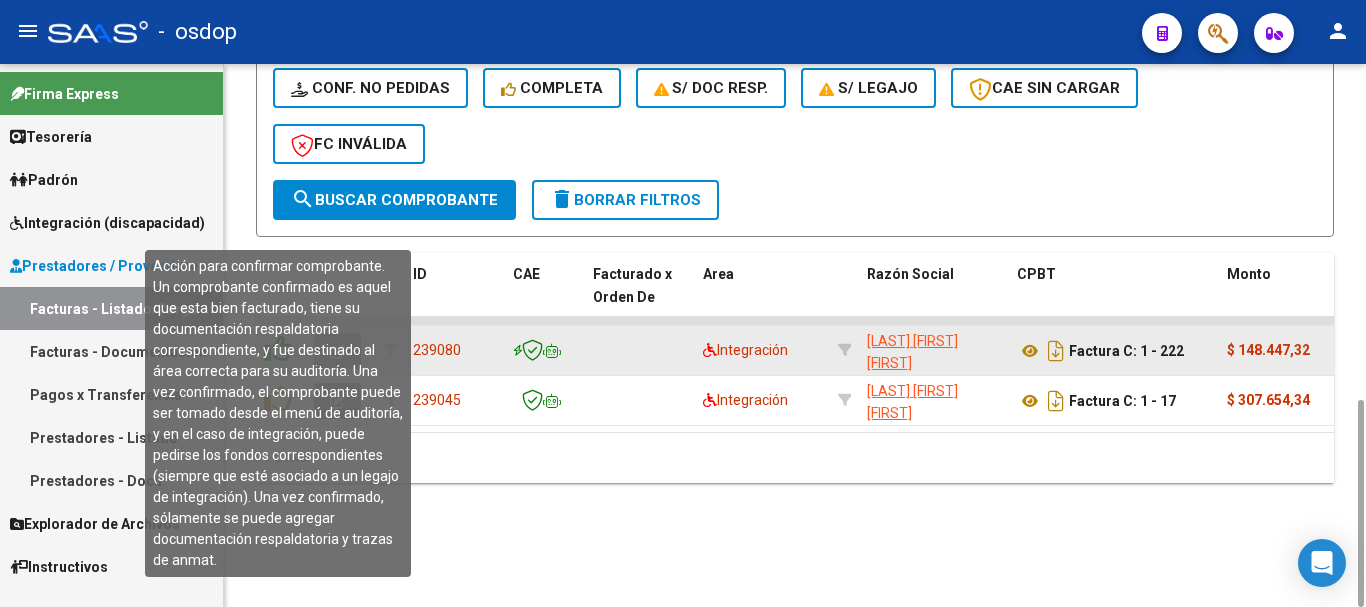click 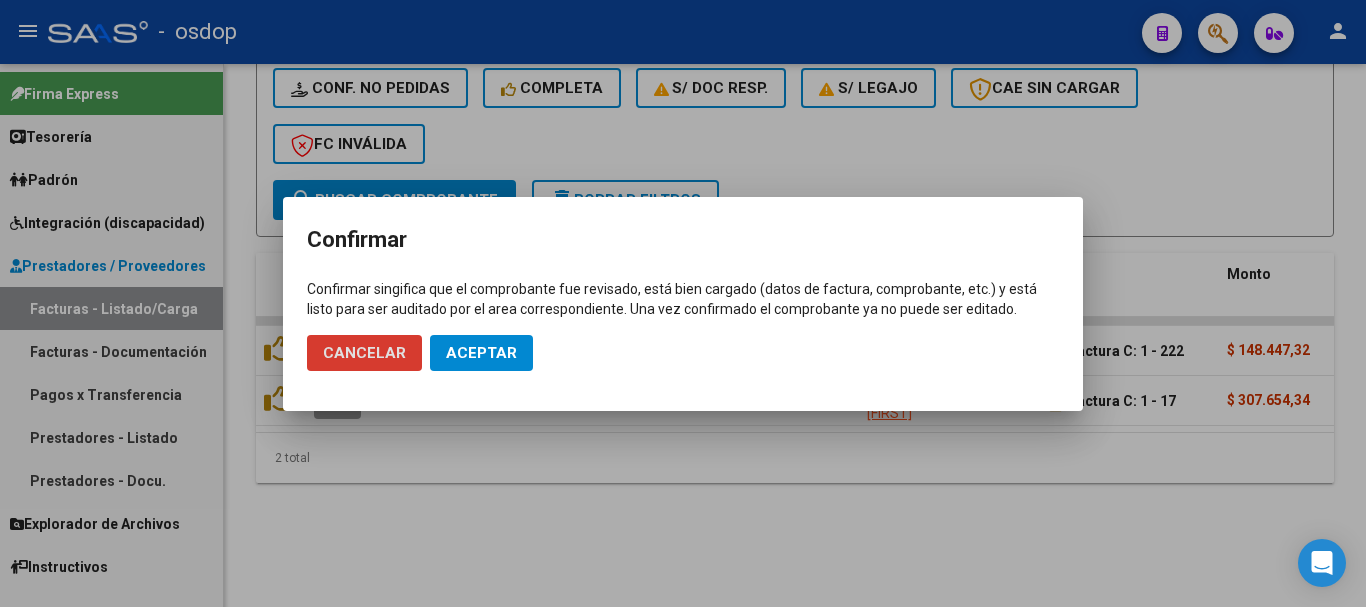click on "Aceptar" 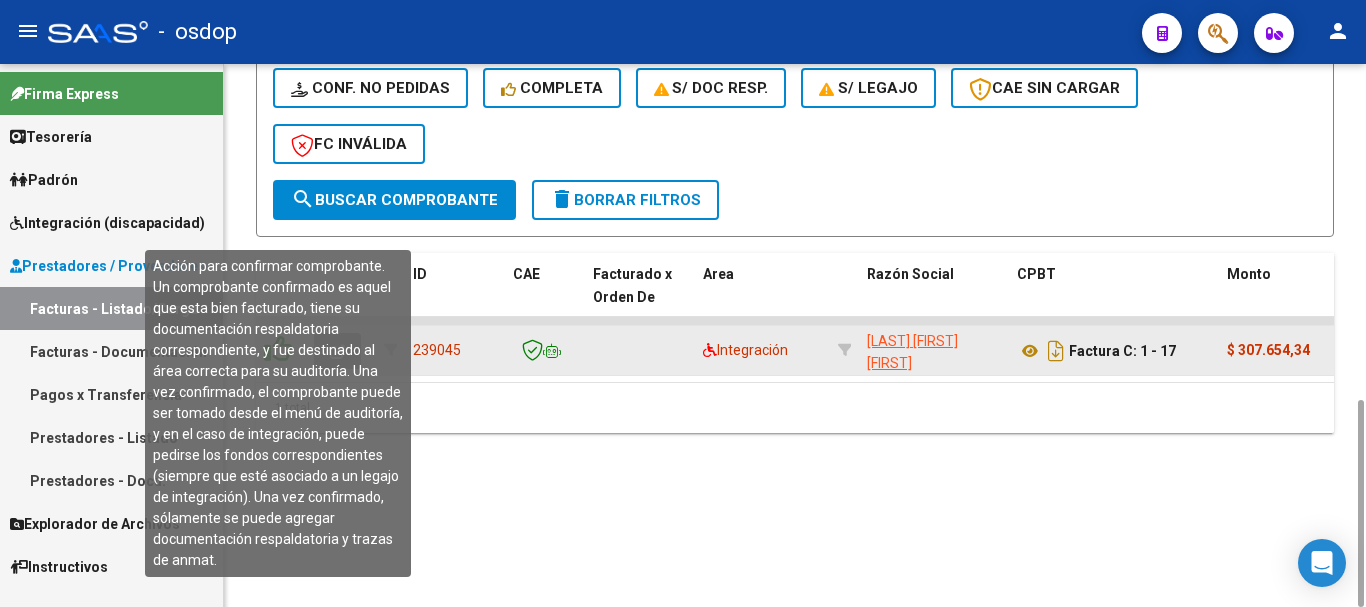 click 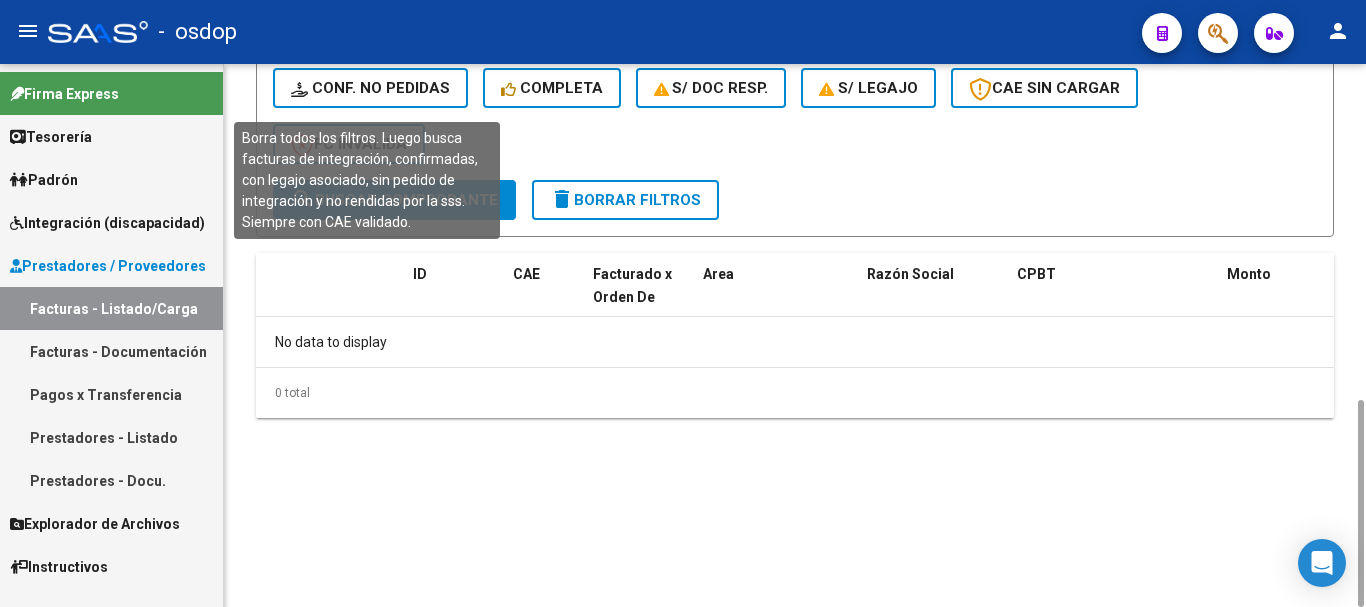 click on "Conf. no pedidas" 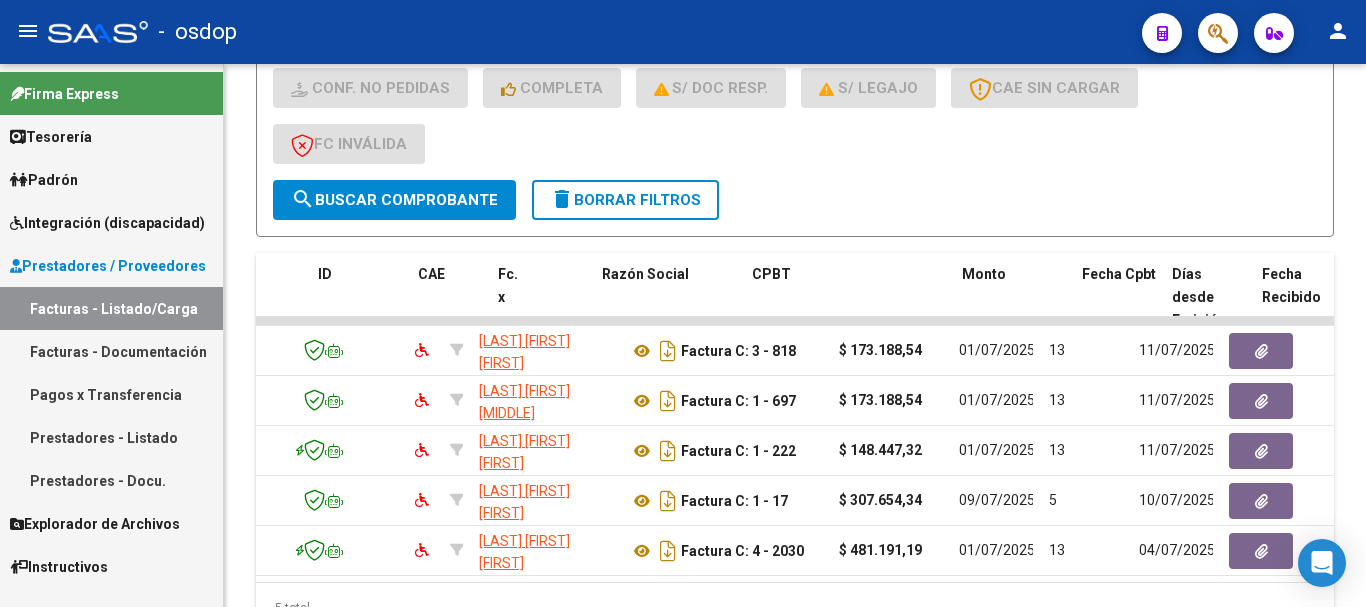 scroll, scrollTop: 0, scrollLeft: 0, axis: both 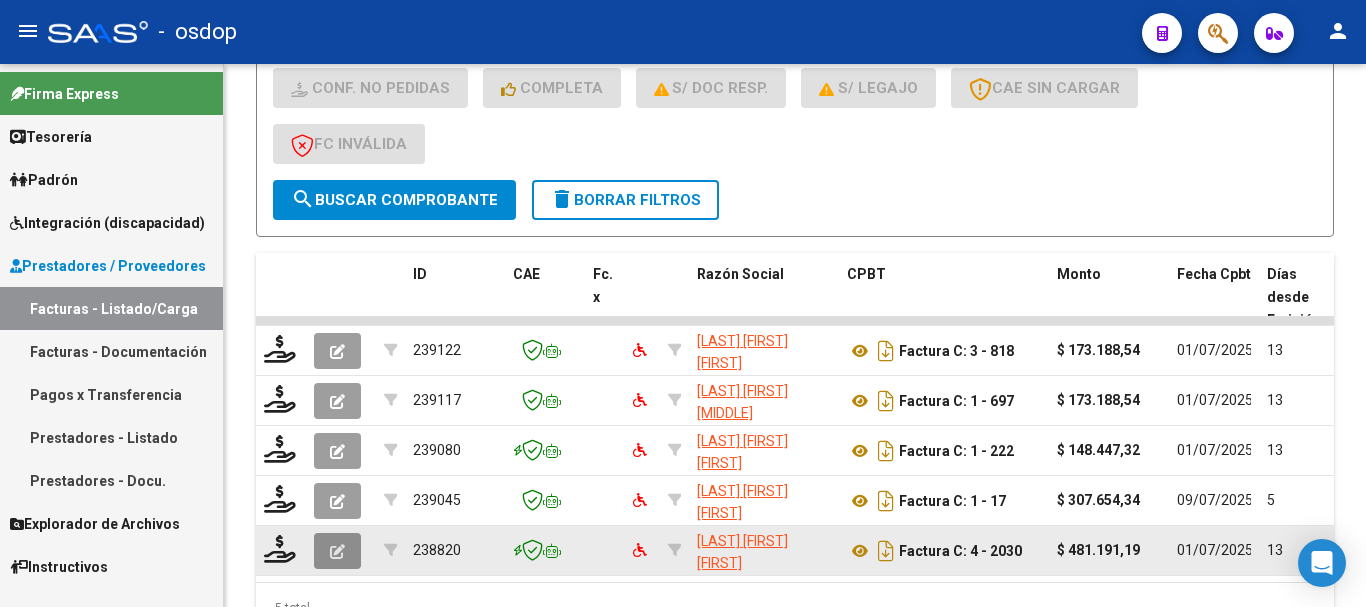 click 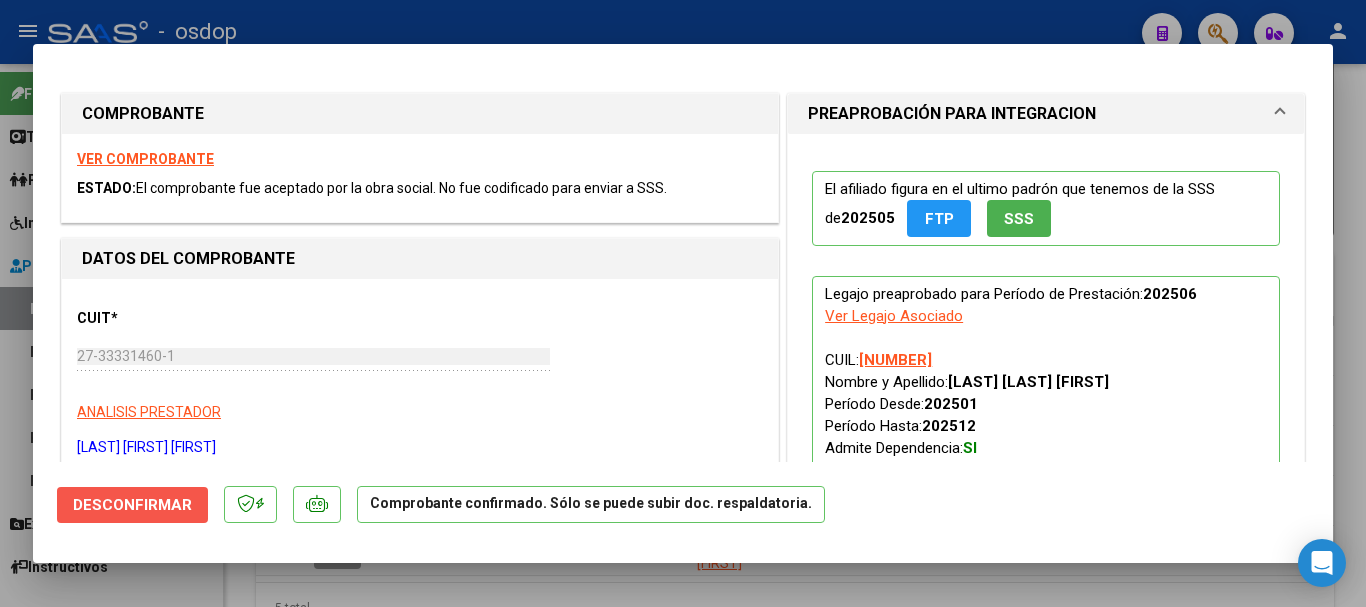 click on "Desconfirmar" 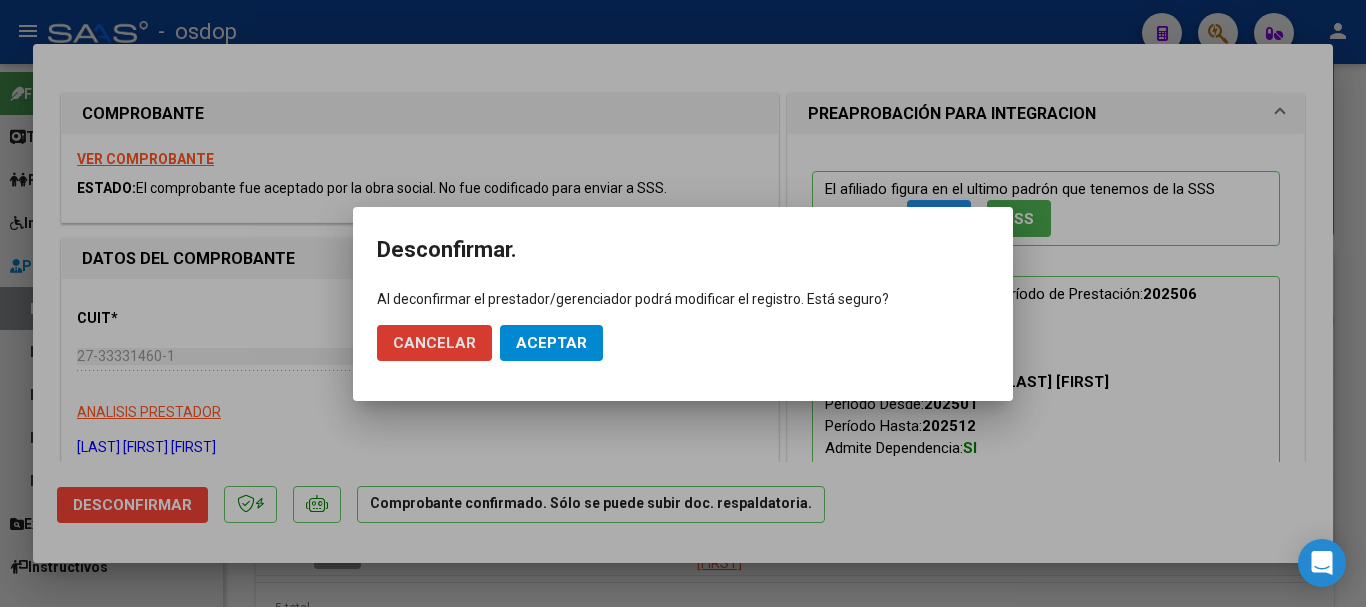 click on "Aceptar" 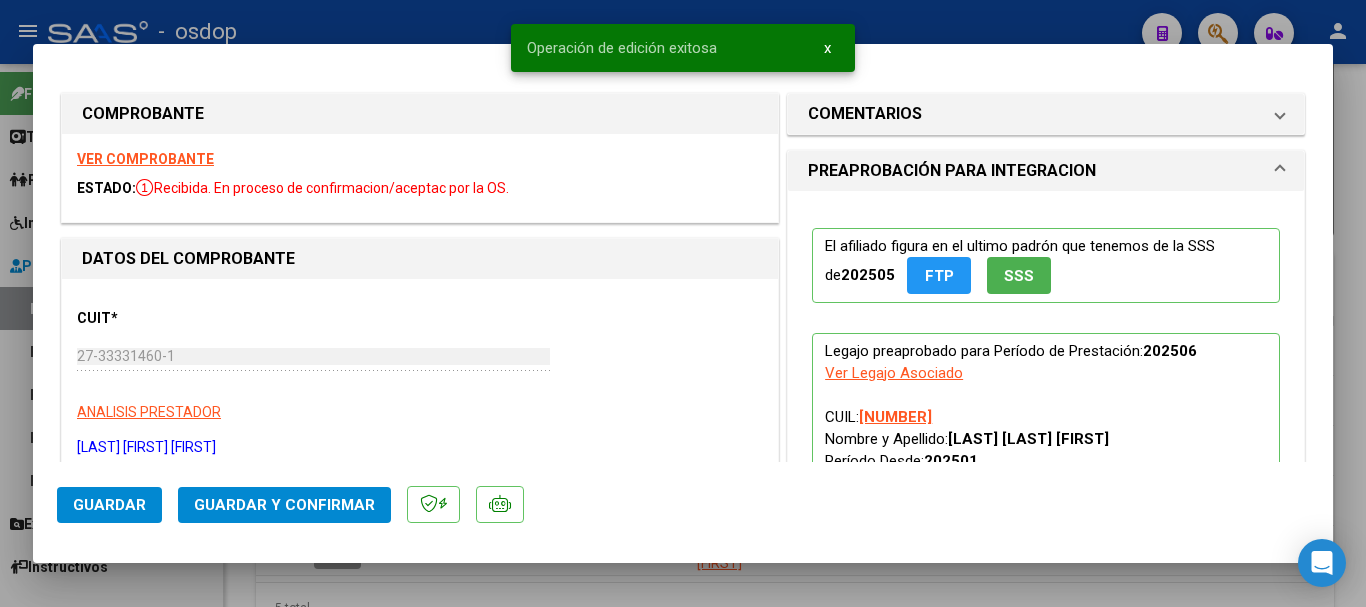 click at bounding box center [683, 303] 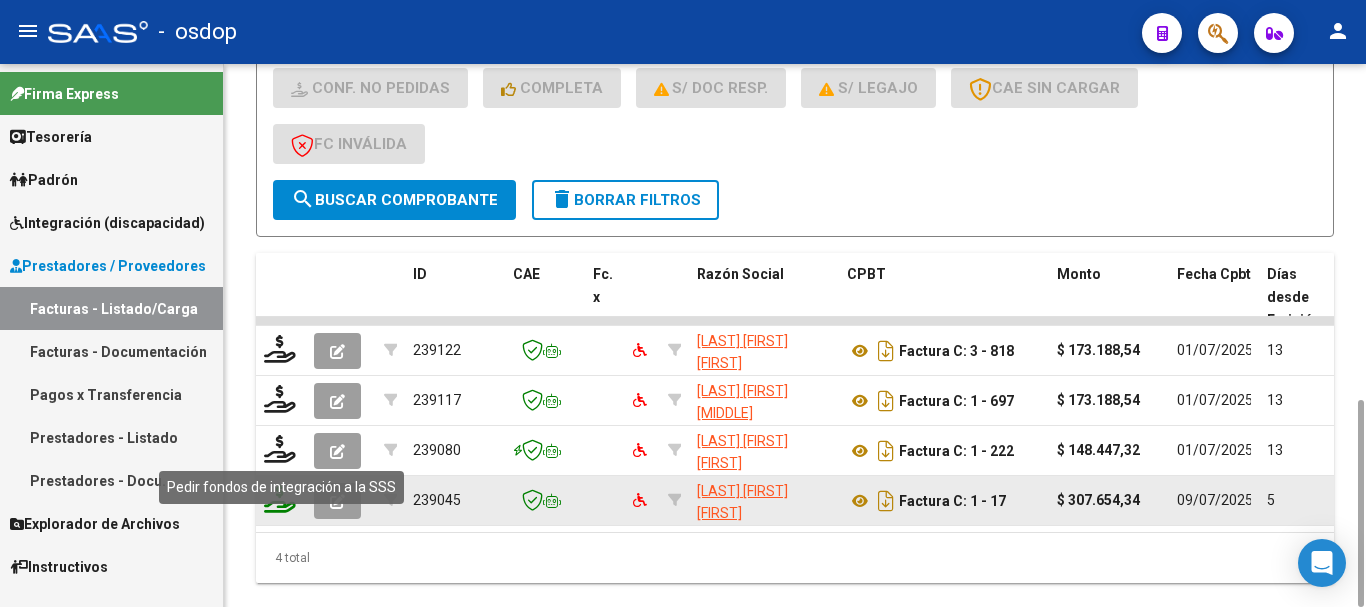 click 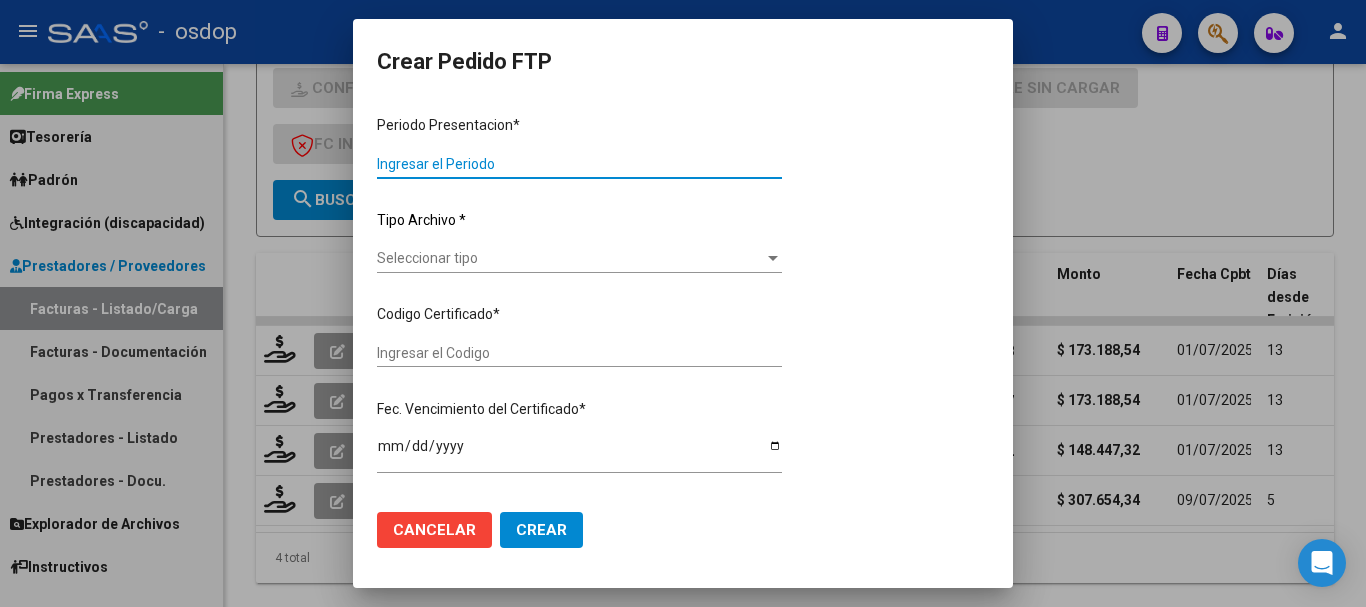 type on "202506" 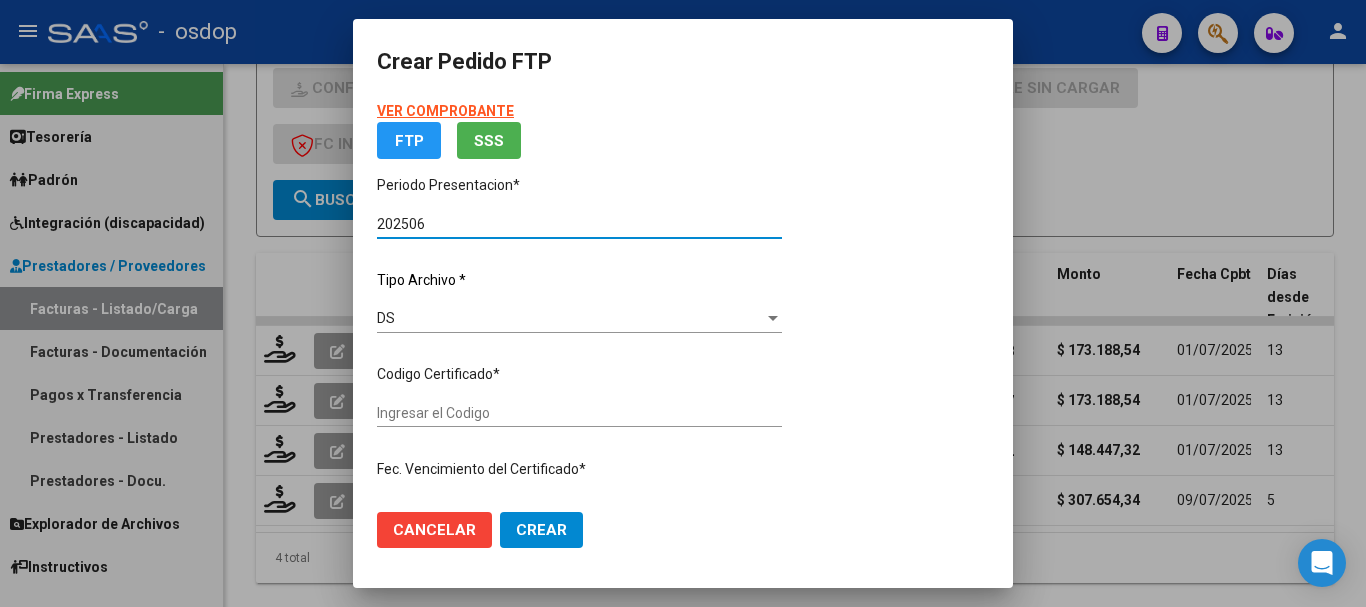 type on "5558868301" 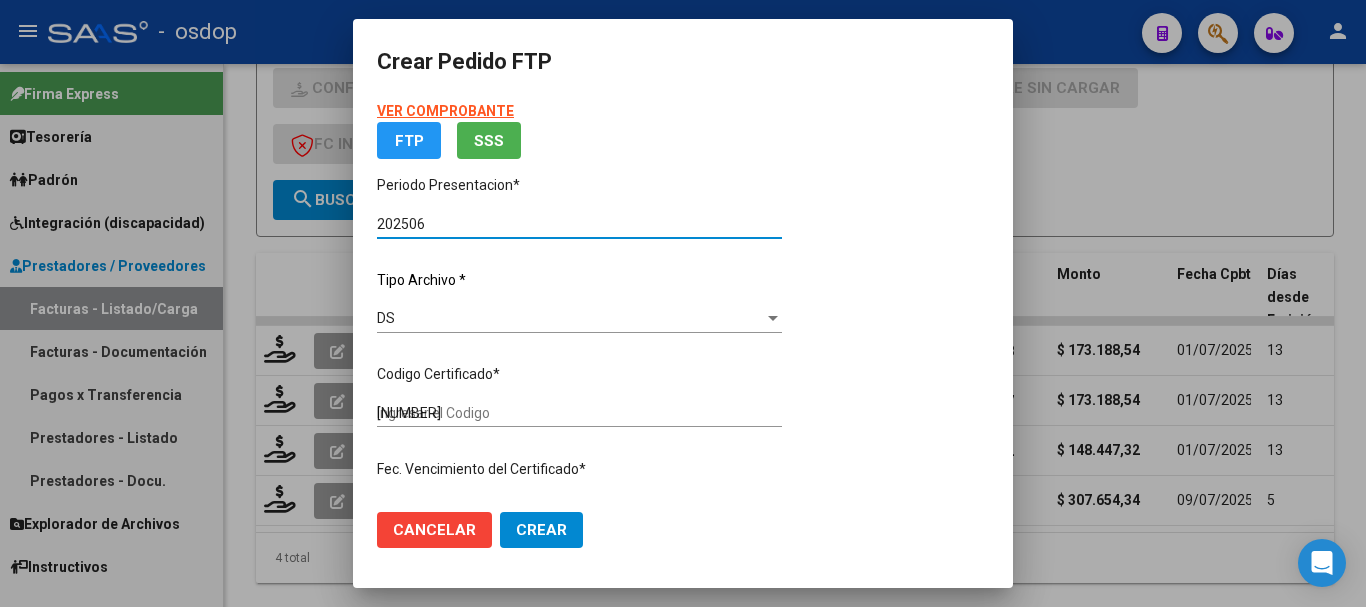 type on "2025-02-11" 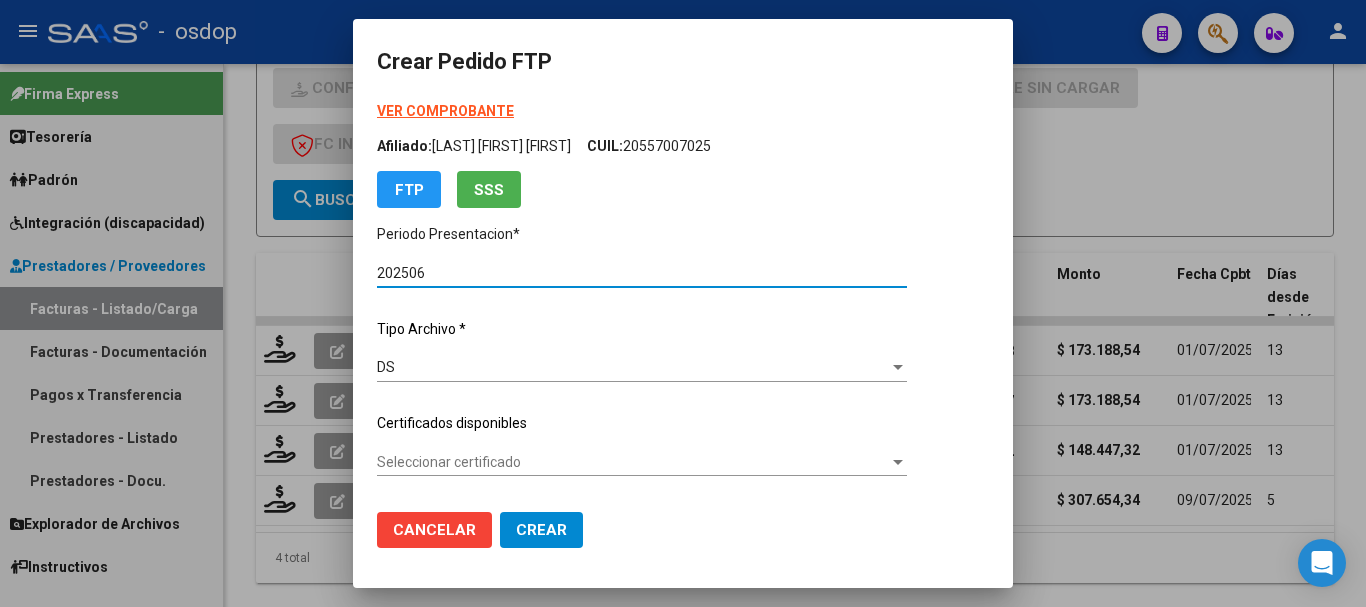 click on "Seleccionar certificado" at bounding box center (633, 462) 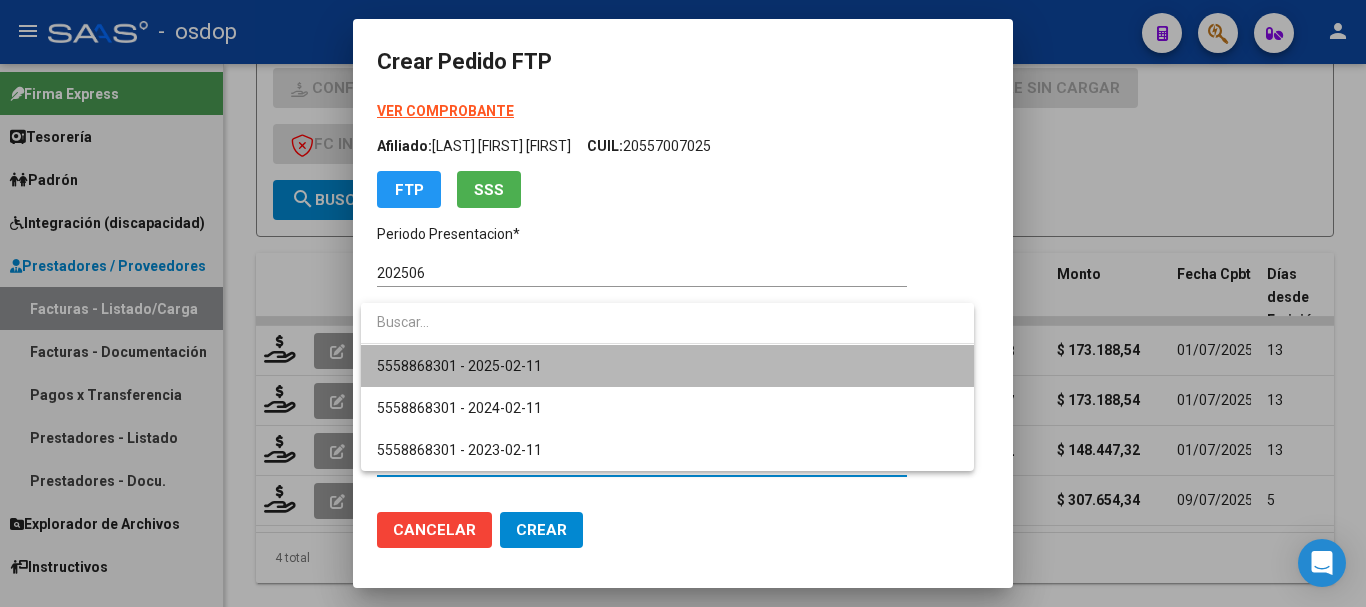 click on "5558868301 - 2025-02-11" at bounding box center (667, 366) 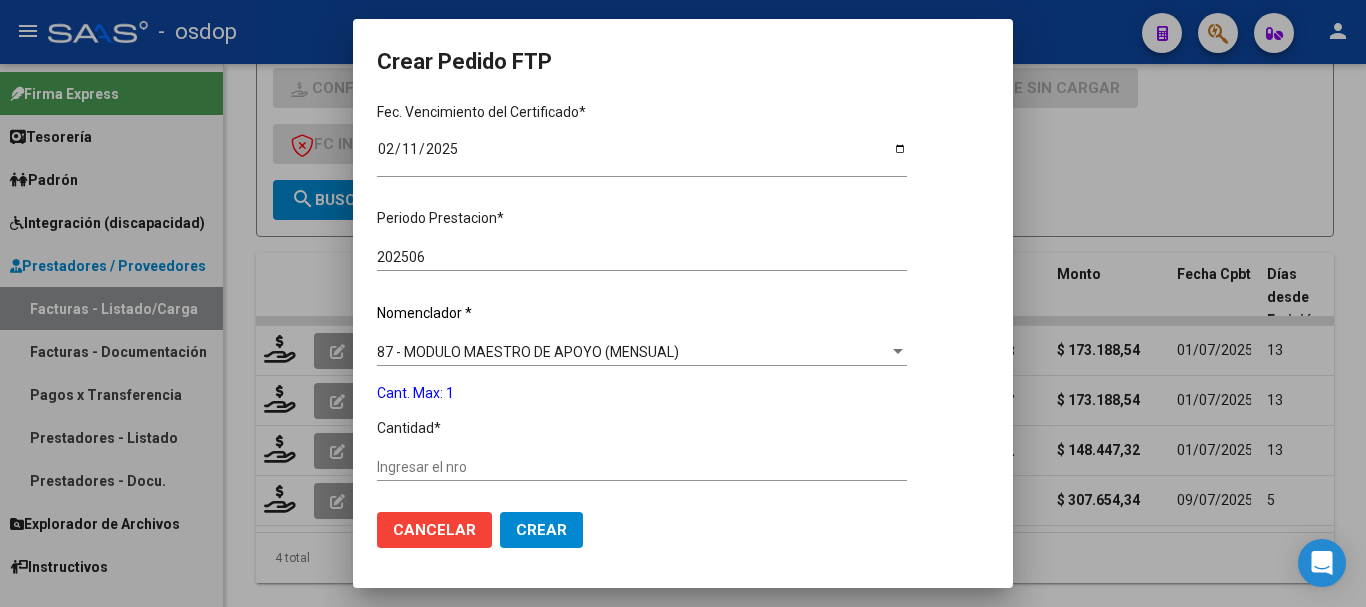 scroll, scrollTop: 700, scrollLeft: 0, axis: vertical 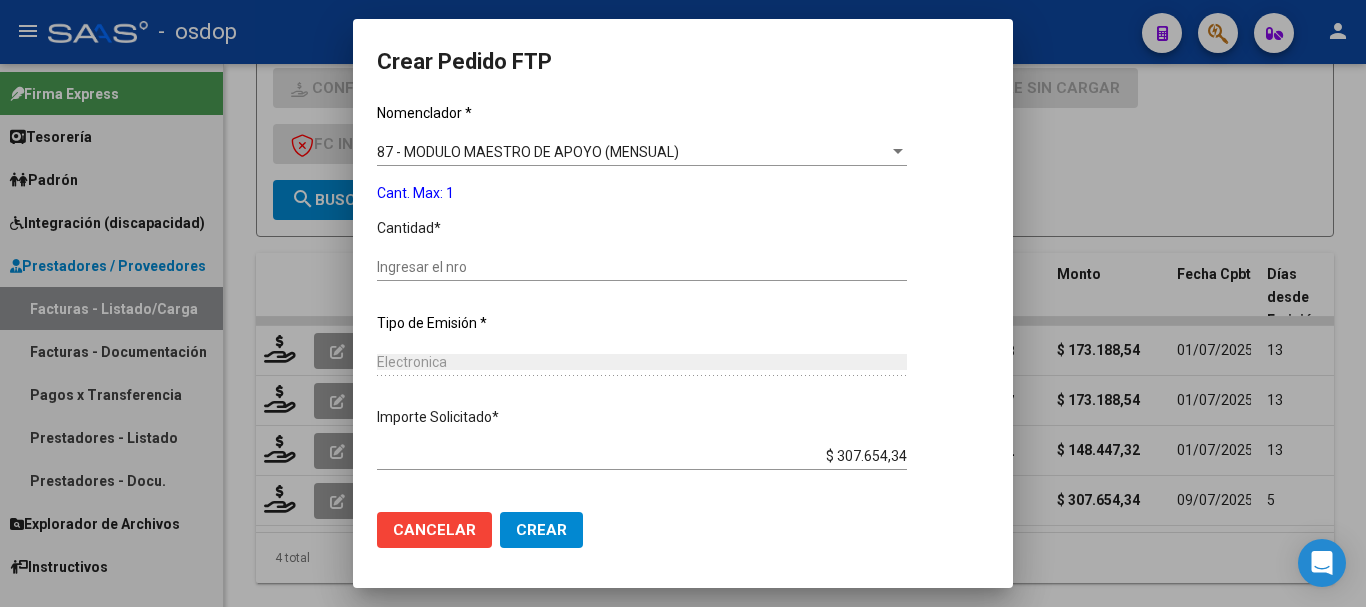 click on "Ingresar el nro" at bounding box center [642, 267] 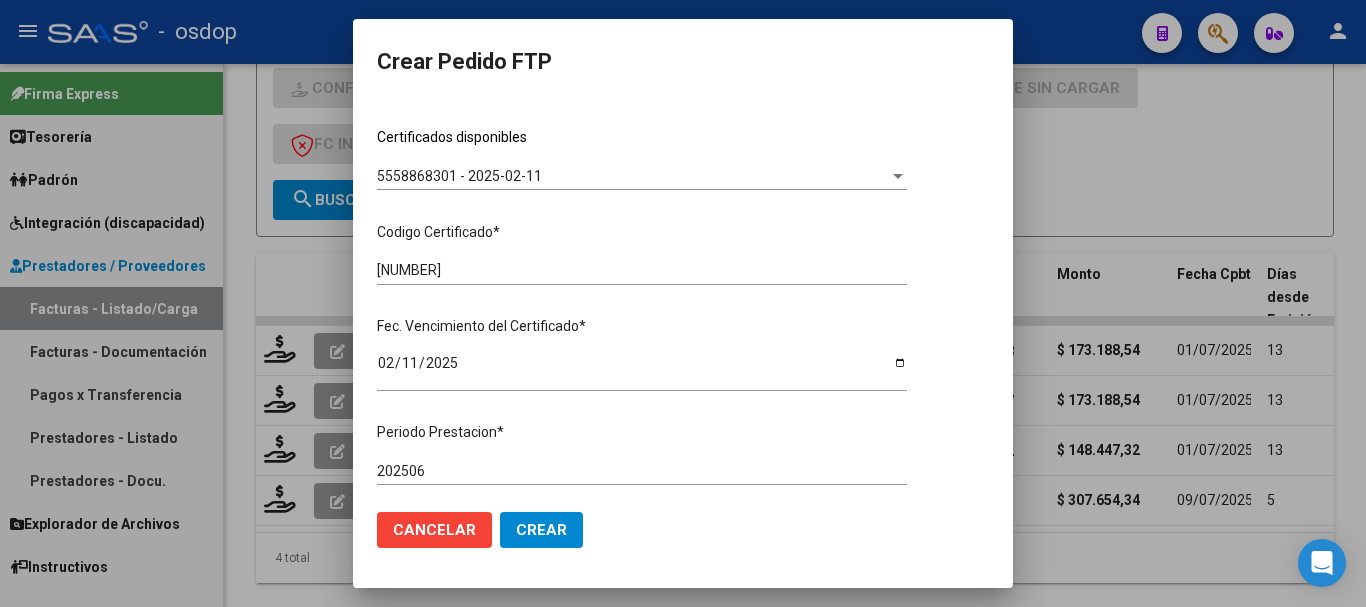 scroll, scrollTop: 786, scrollLeft: 0, axis: vertical 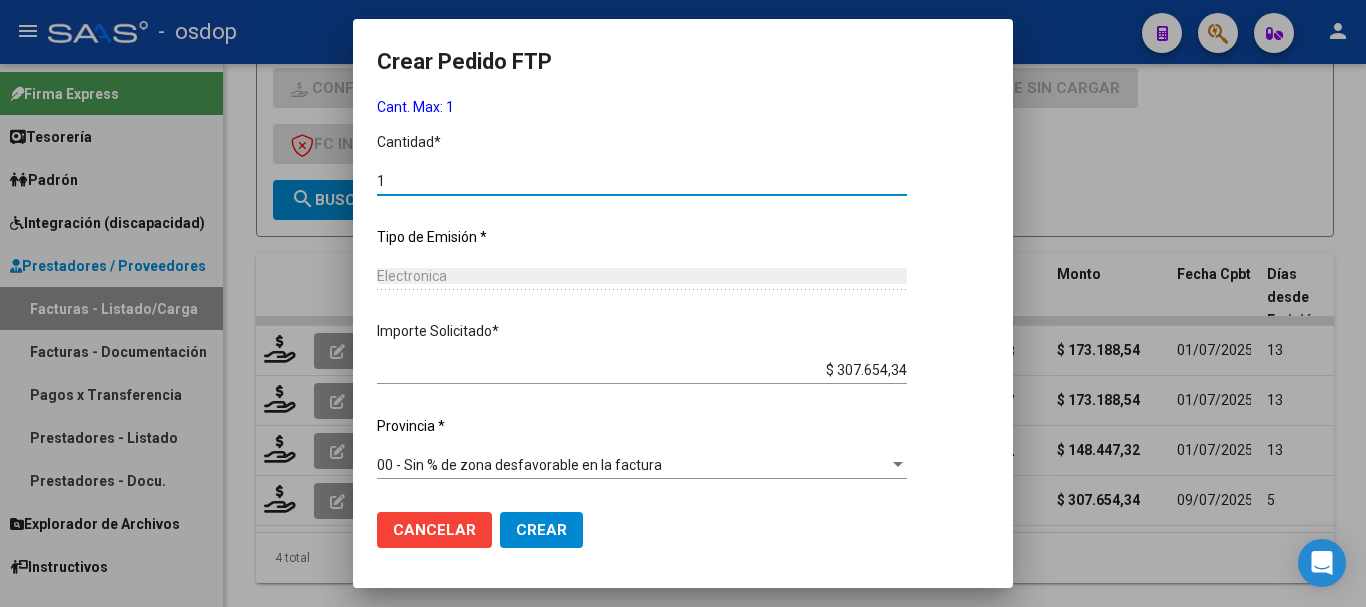 type on "1" 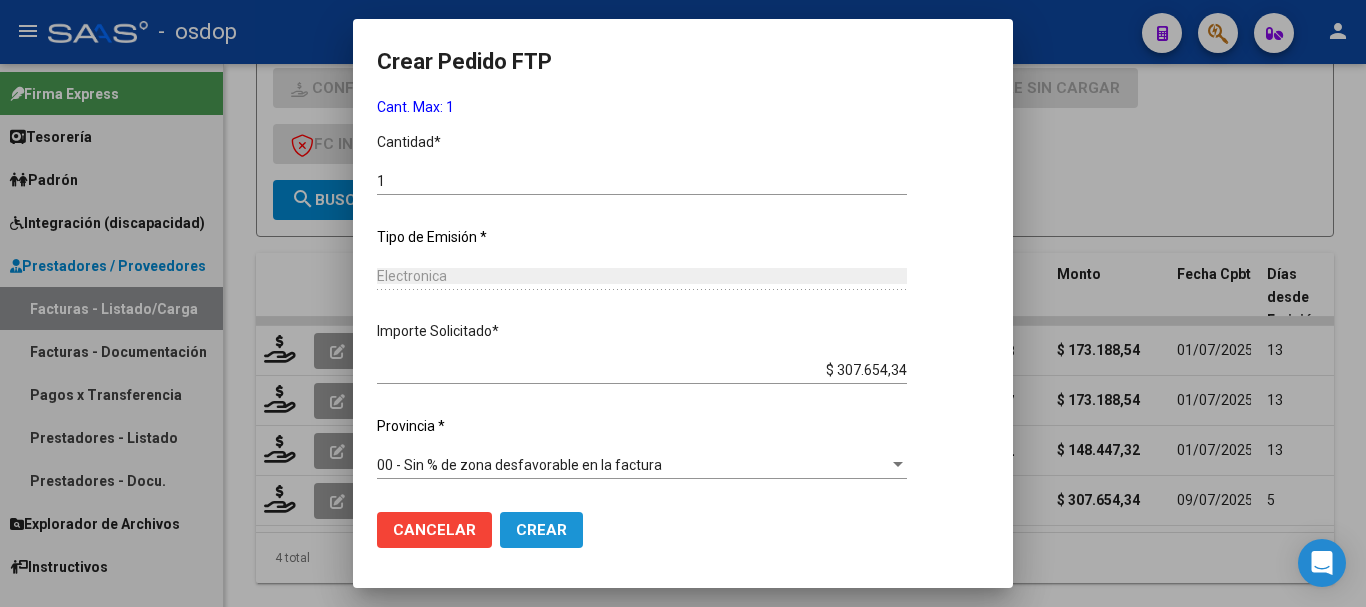 click on "Crear" 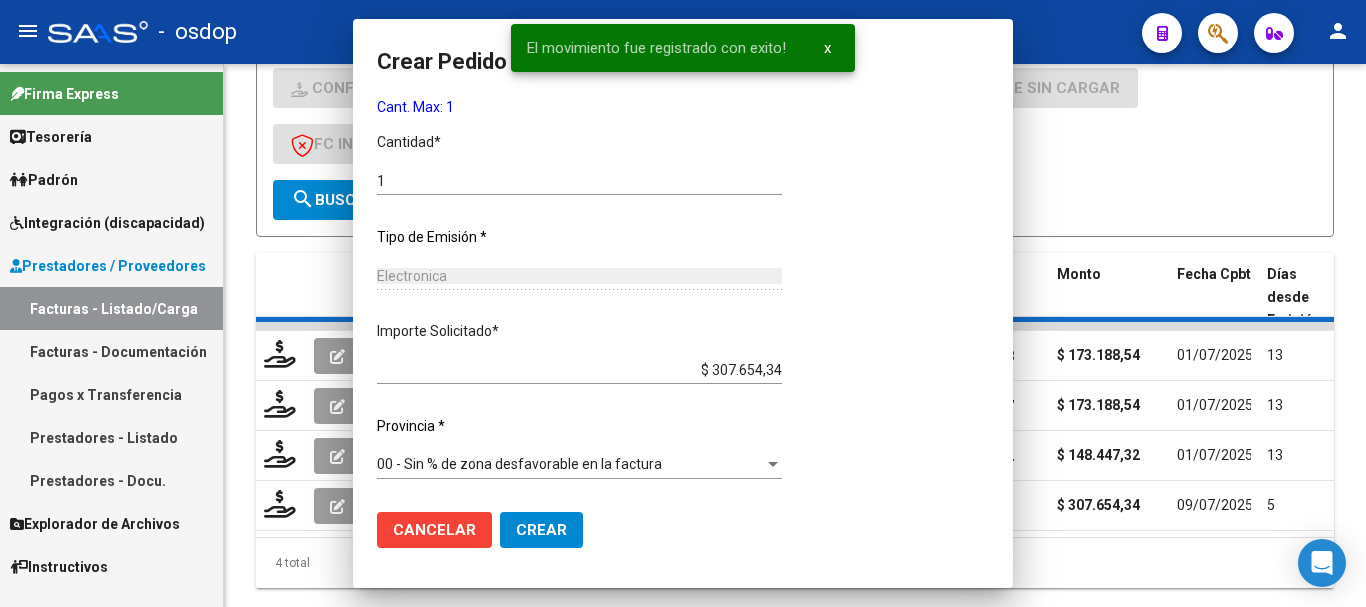 scroll, scrollTop: 0, scrollLeft: 0, axis: both 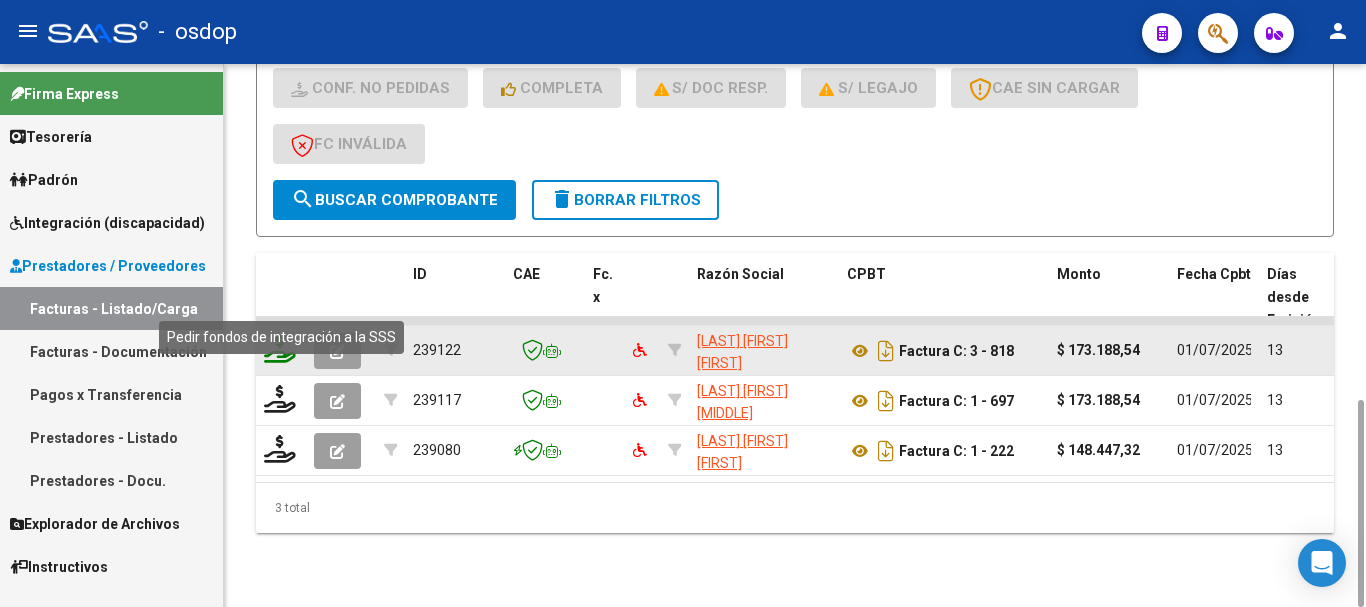 click 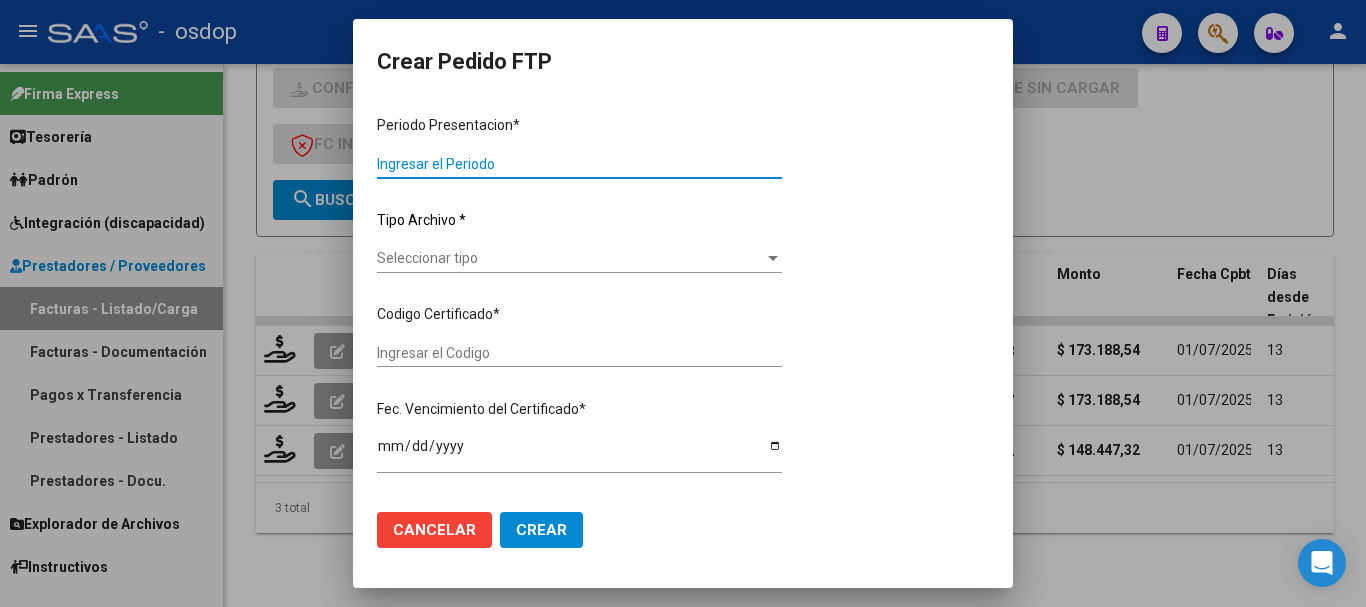 type on "202506" 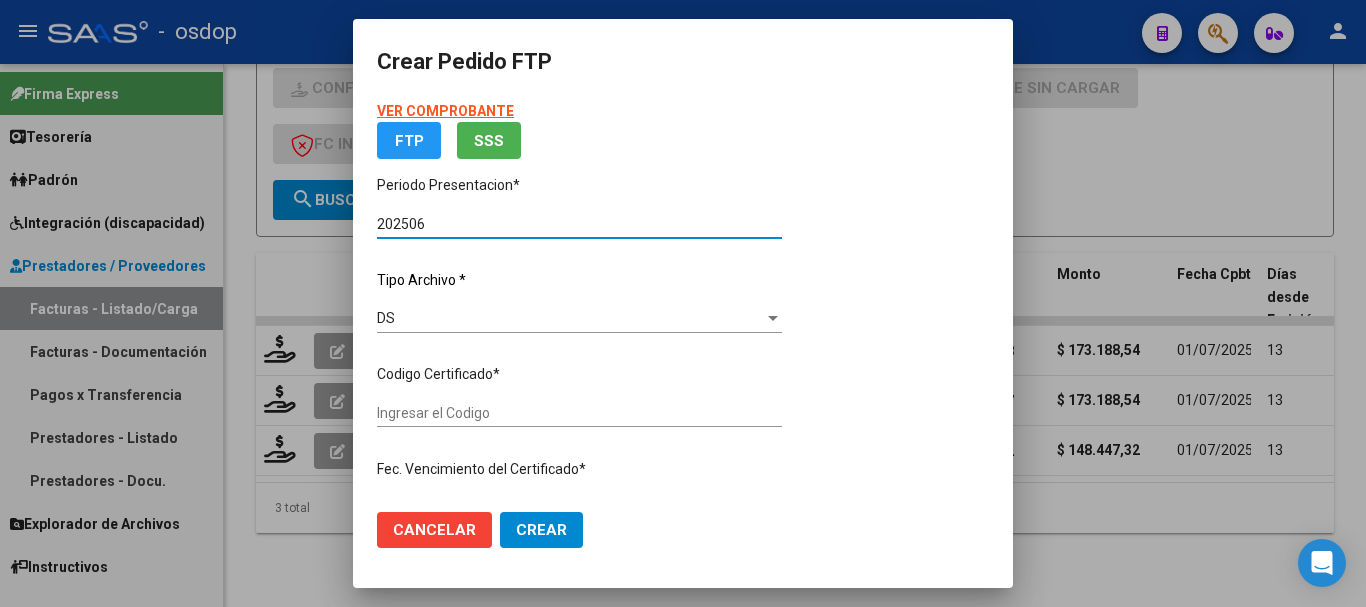type on "5558868301" 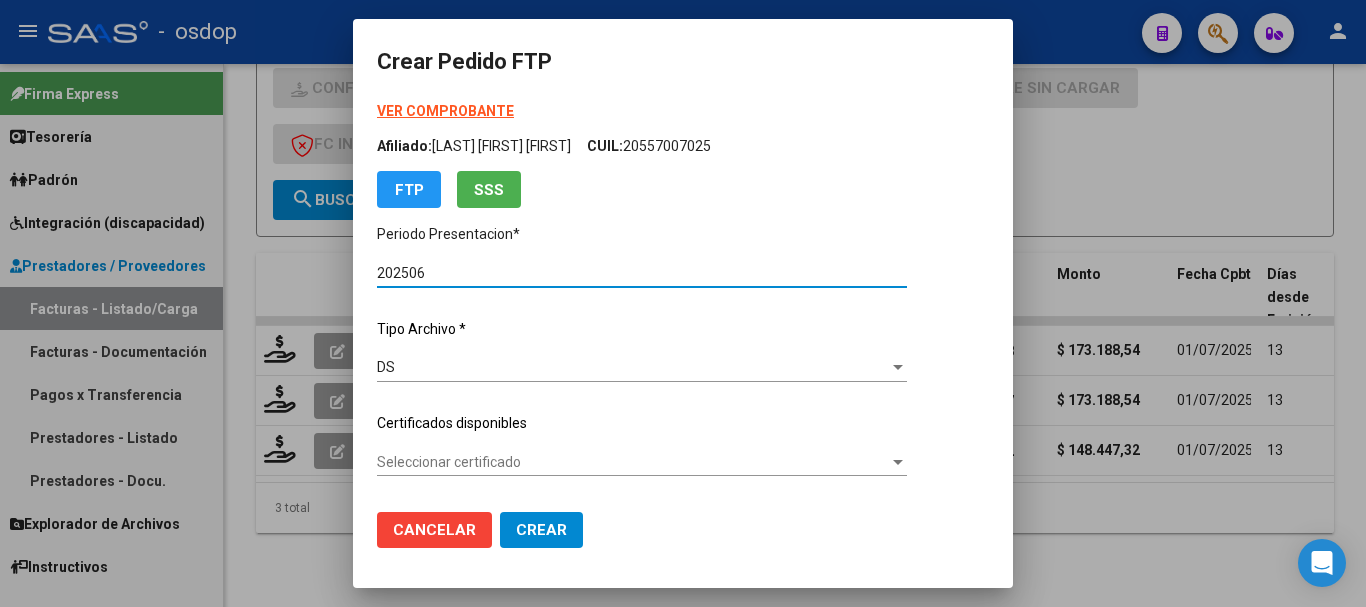 click on "Seleccionar certificado" at bounding box center (633, 462) 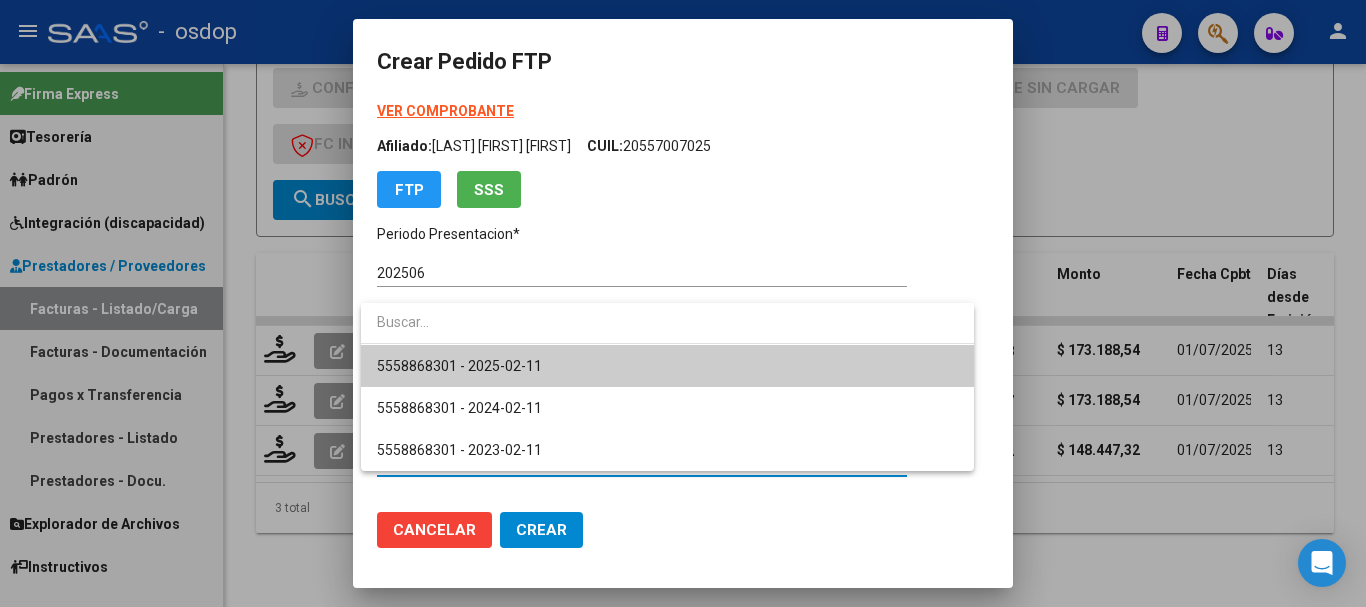 click on "5558868301 - 2025-02-11" at bounding box center (667, 366) 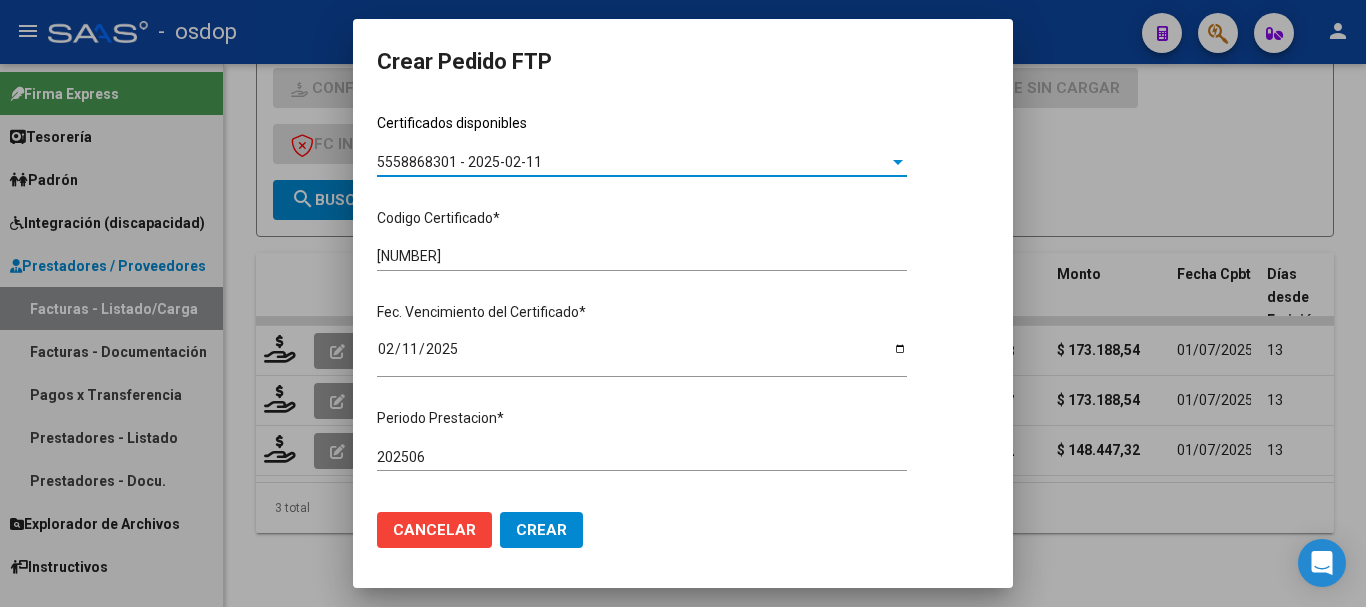 scroll, scrollTop: 600, scrollLeft: 0, axis: vertical 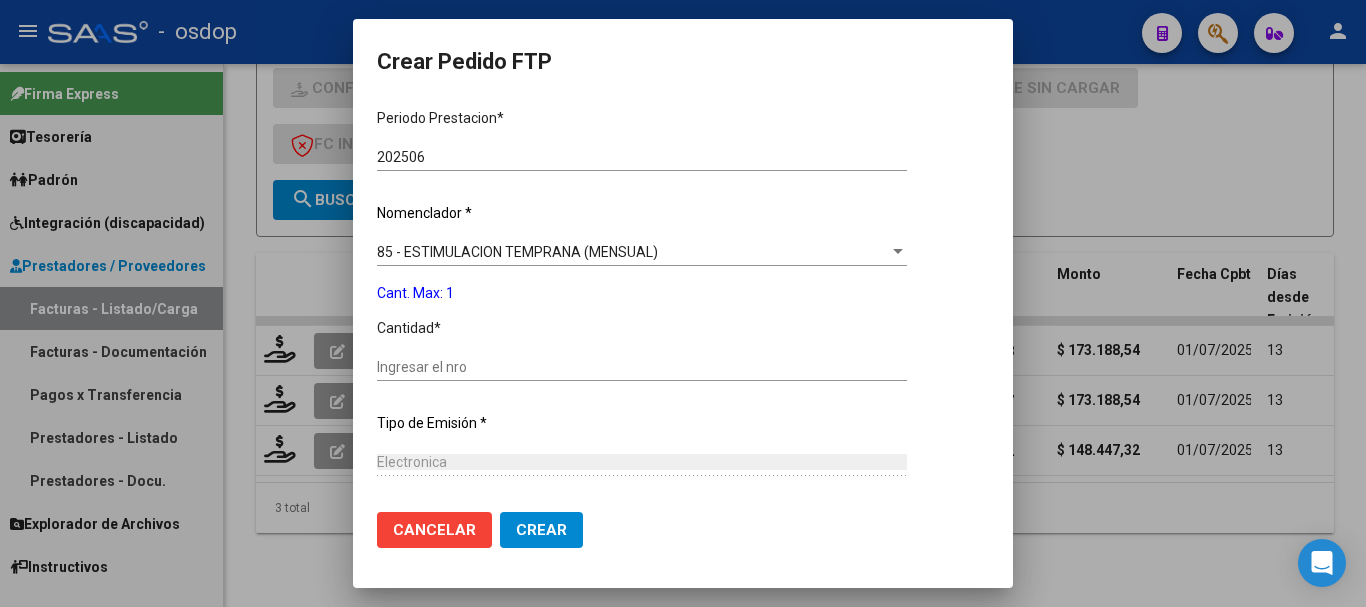 click on "85 - ESTIMULACION TEMPRANA (MENSUAL)" at bounding box center [517, 252] 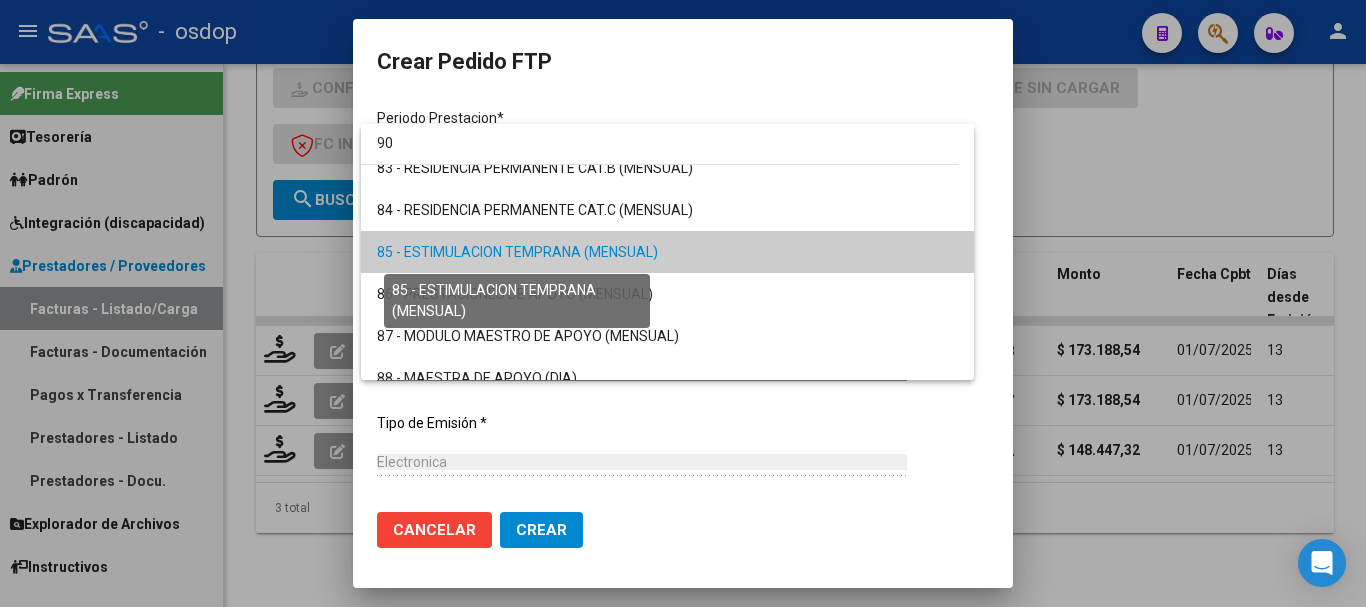 scroll, scrollTop: 0, scrollLeft: 0, axis: both 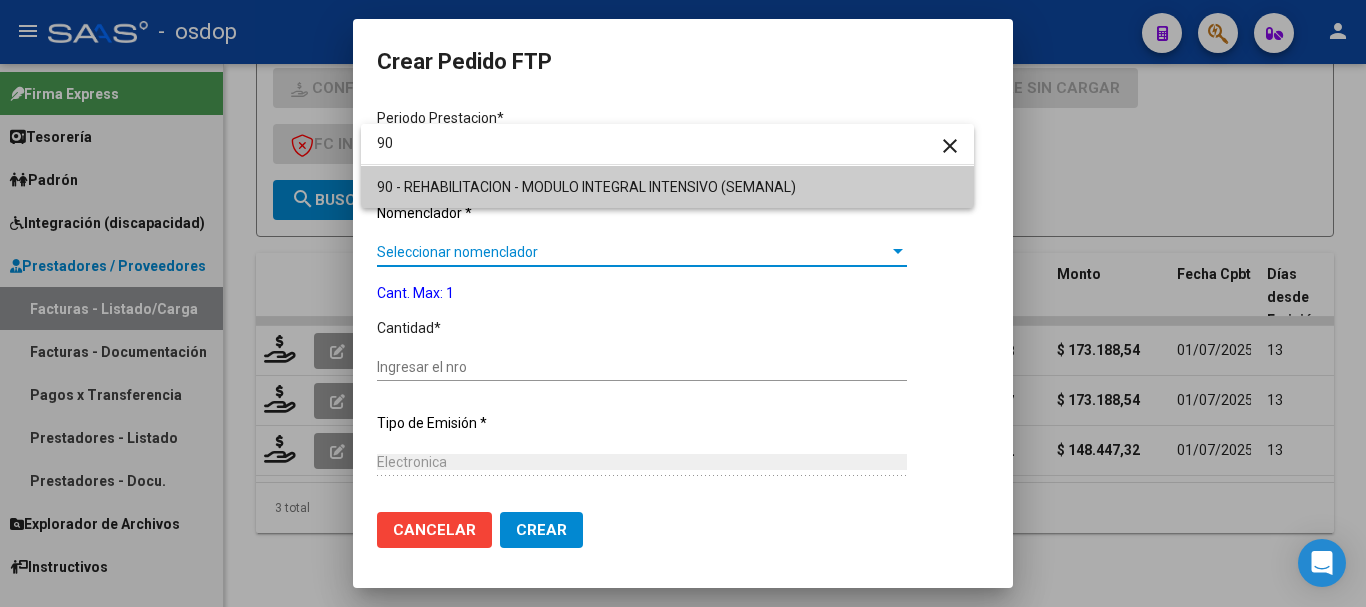 type on "90" 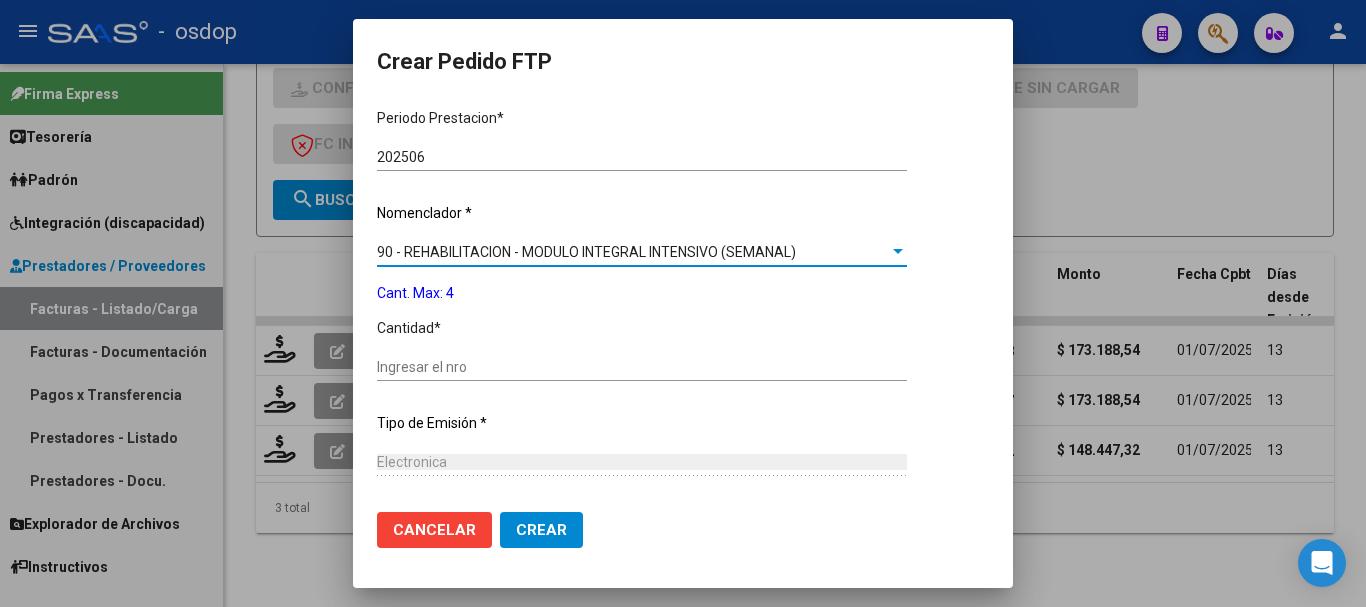click on "Ingresar el nro" at bounding box center [642, 367] 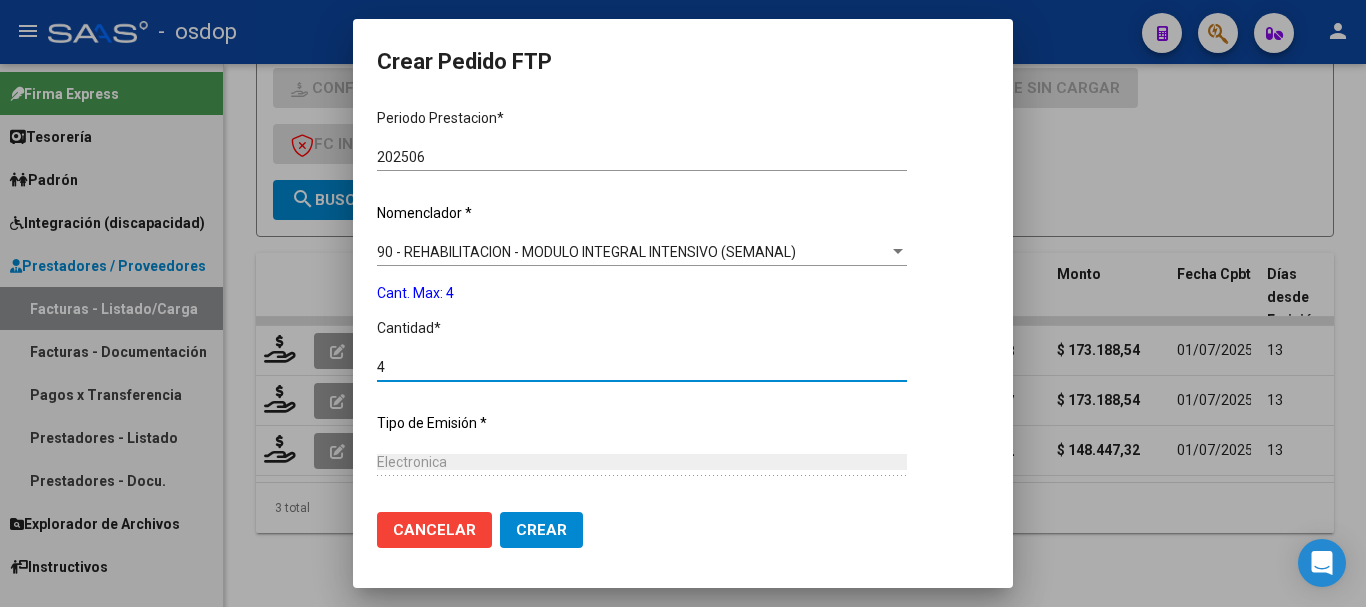 type on "4" 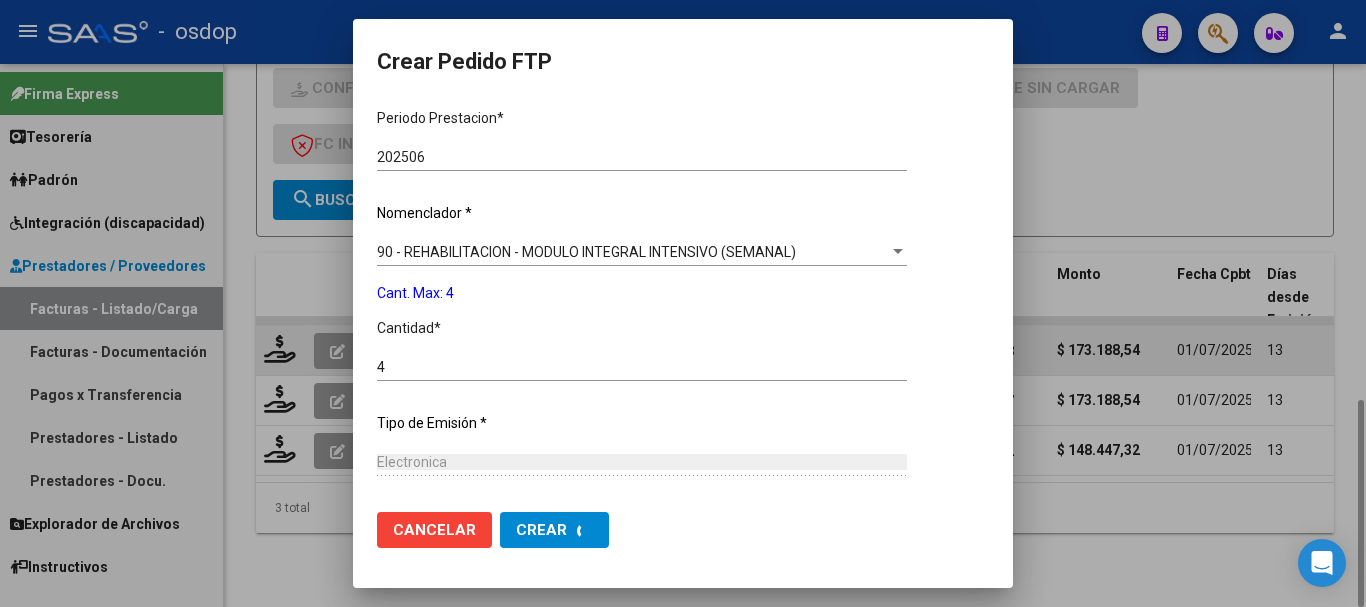 scroll, scrollTop: 0, scrollLeft: 0, axis: both 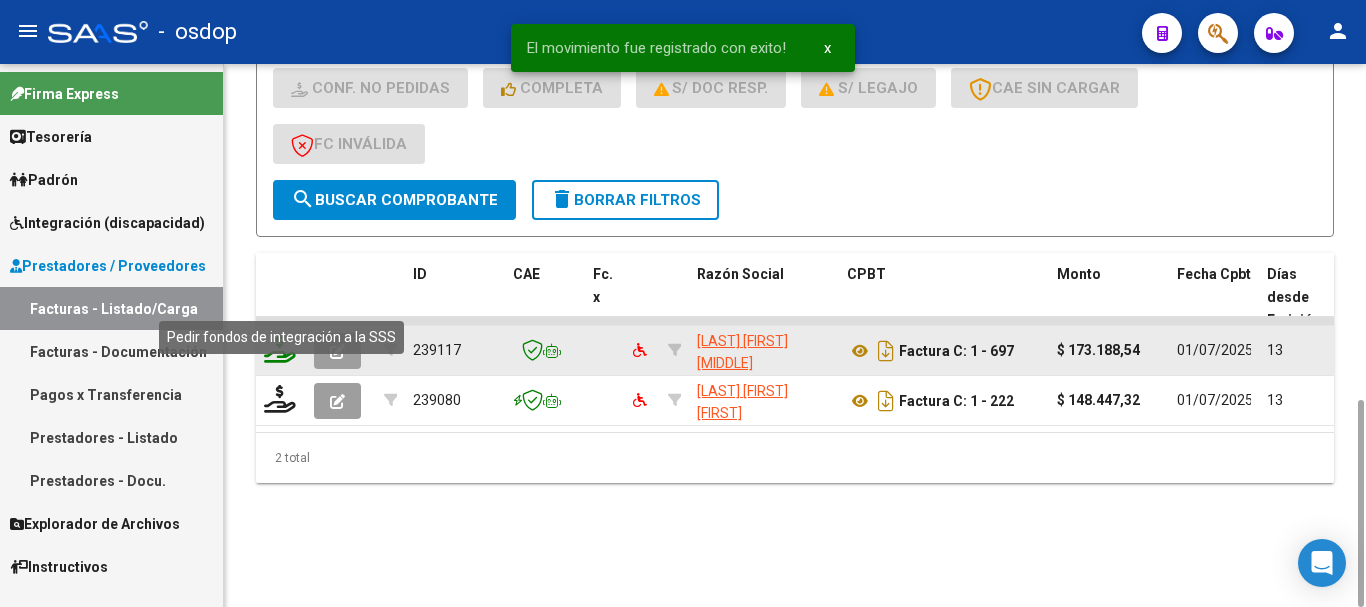 click 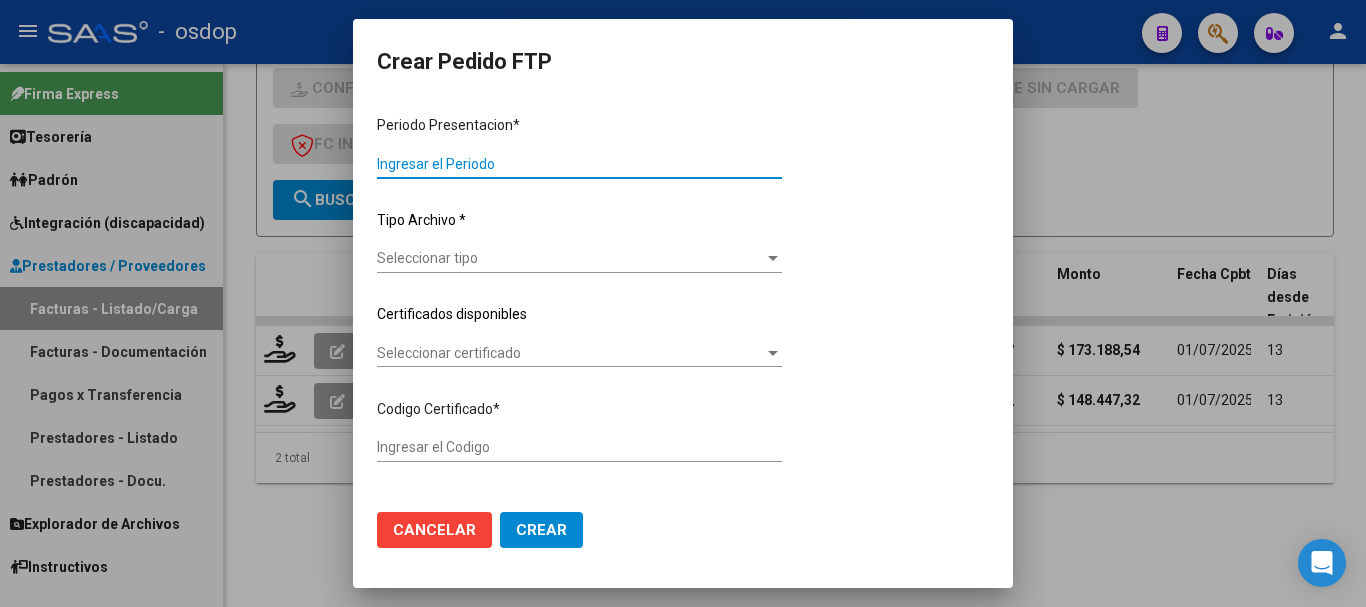 type on "202506" 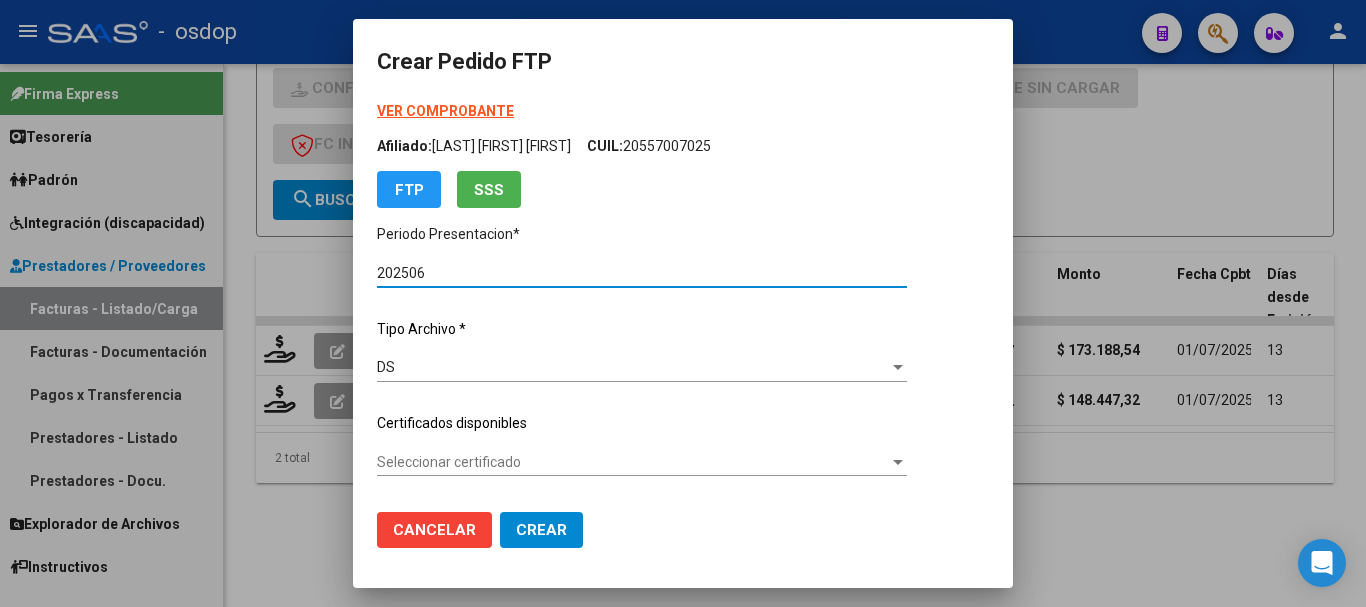 type on "5558868301" 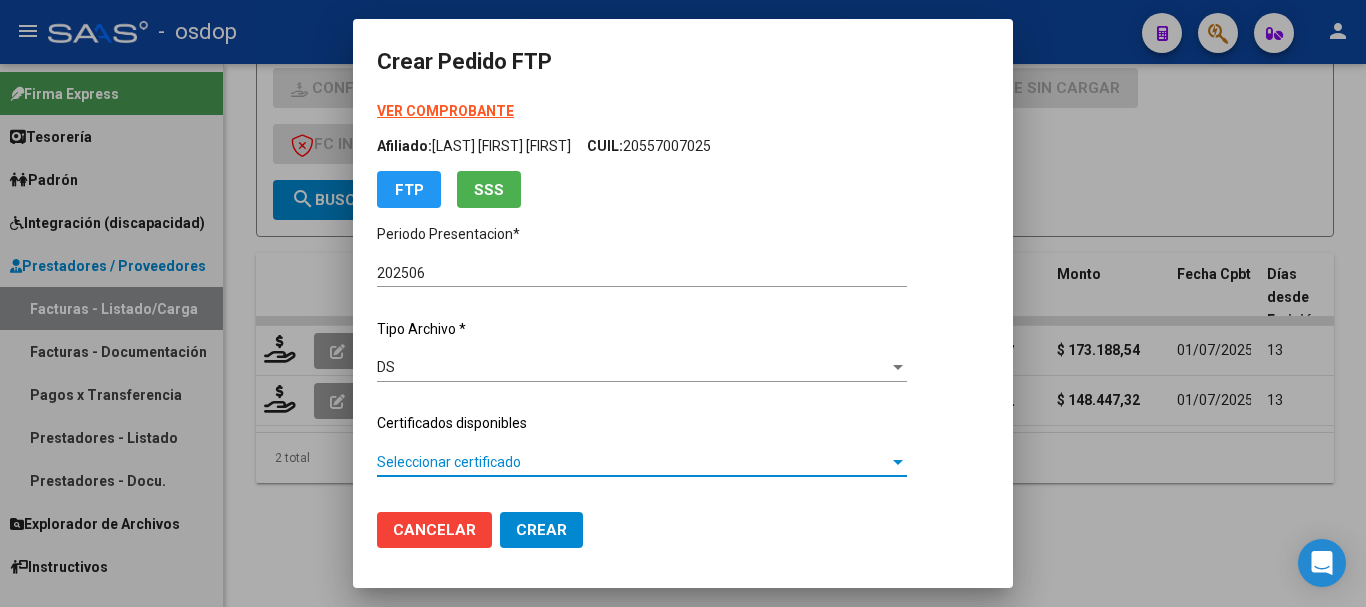 click on "Seleccionar certificado" at bounding box center [633, 462] 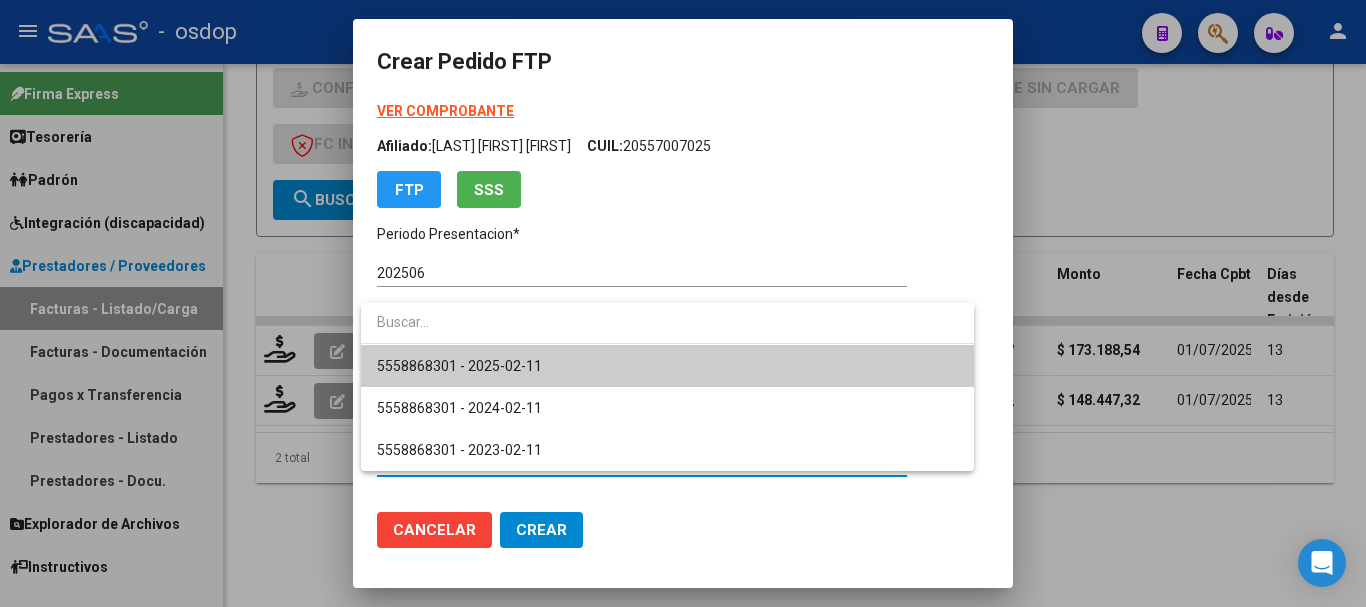 click on "5558868301 - 2025-02-11" at bounding box center [667, 366] 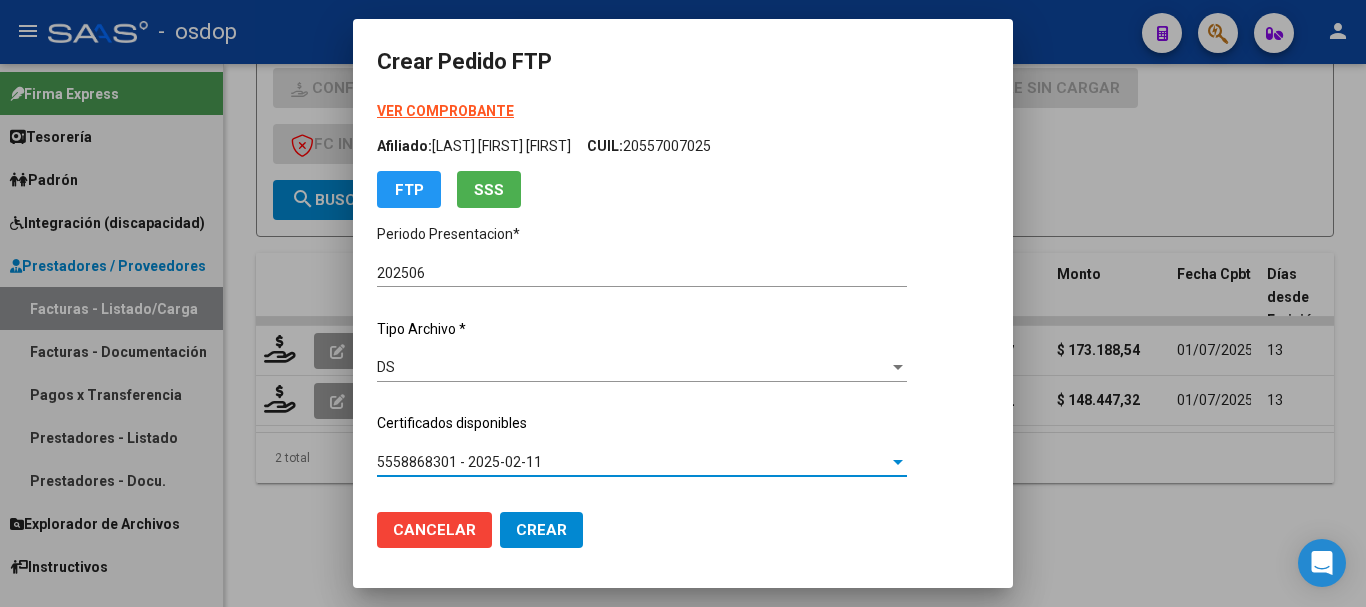 scroll, scrollTop: 100, scrollLeft: 0, axis: vertical 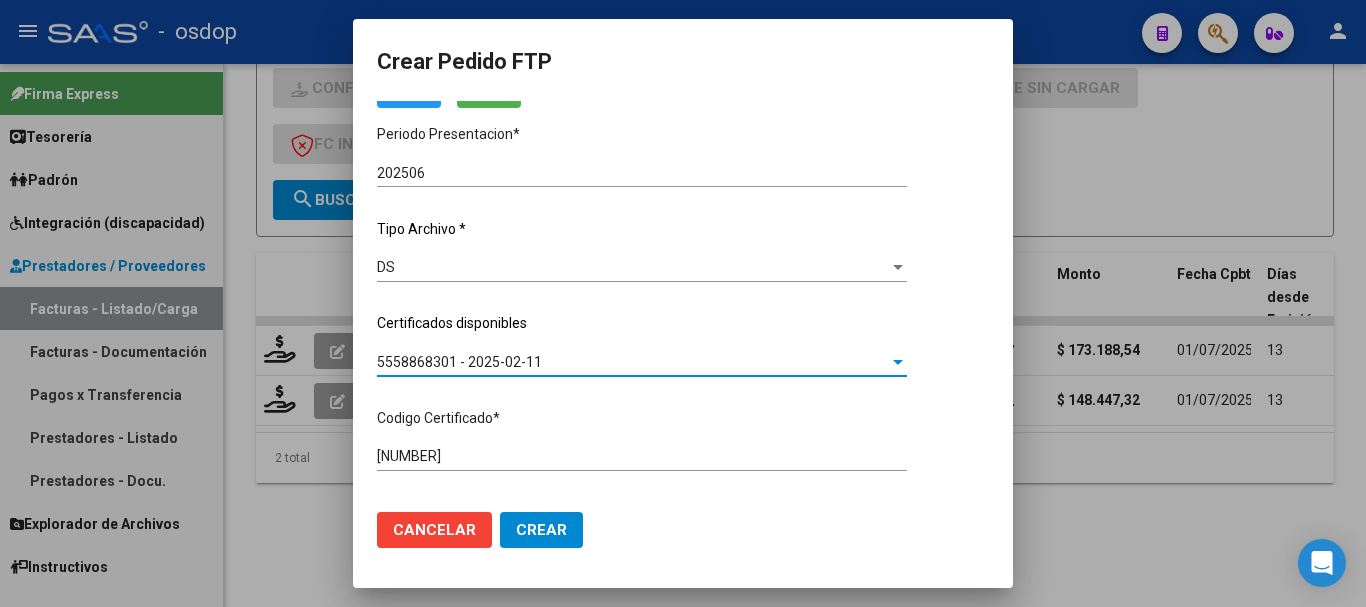 click on "5558868301 Ingresar el Codigo" 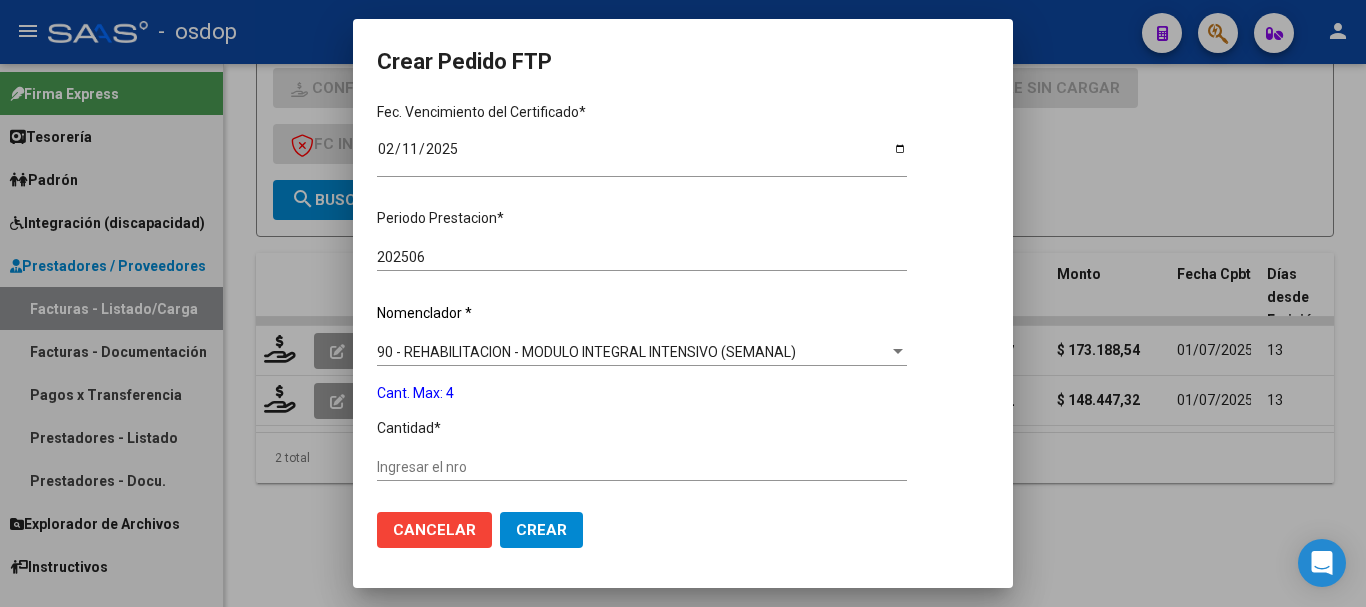 scroll, scrollTop: 600, scrollLeft: 0, axis: vertical 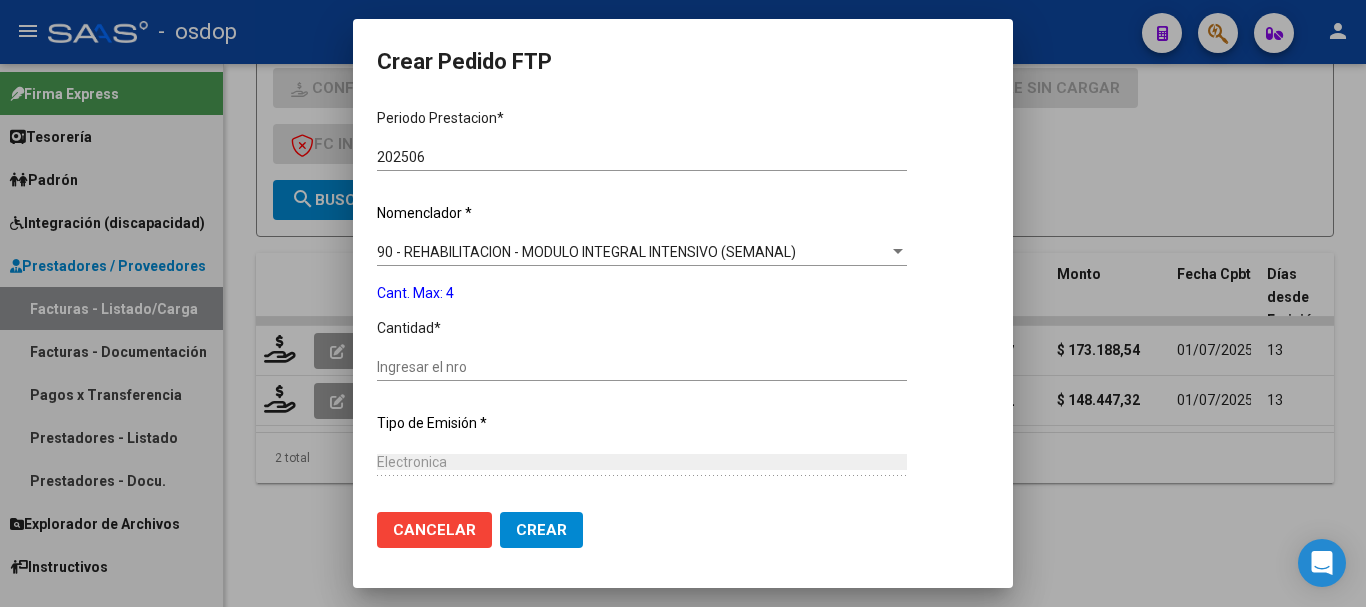 click on "Ingresar el nro" 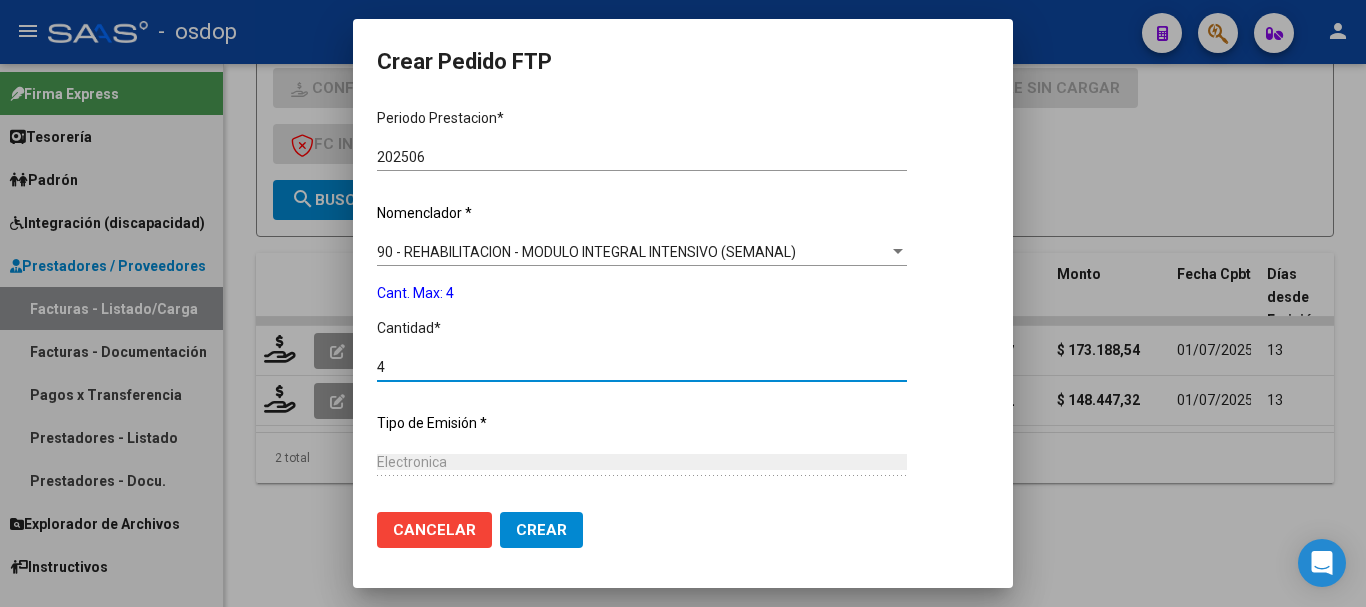 type on "4" 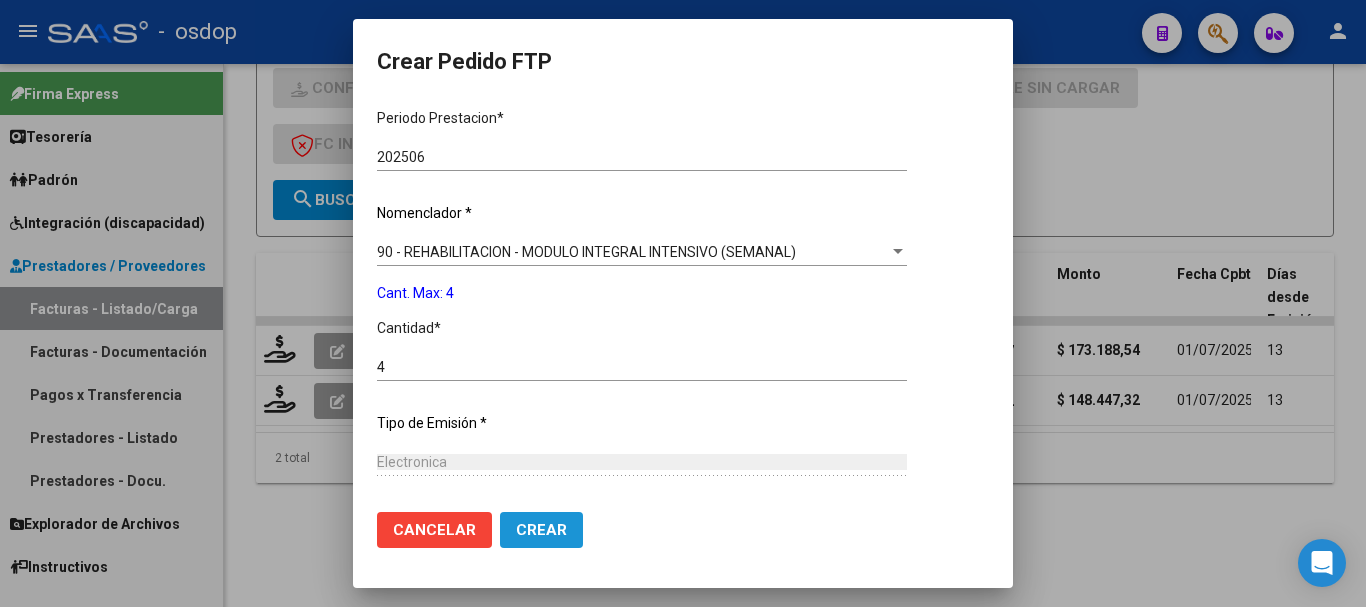 click on "Crear" 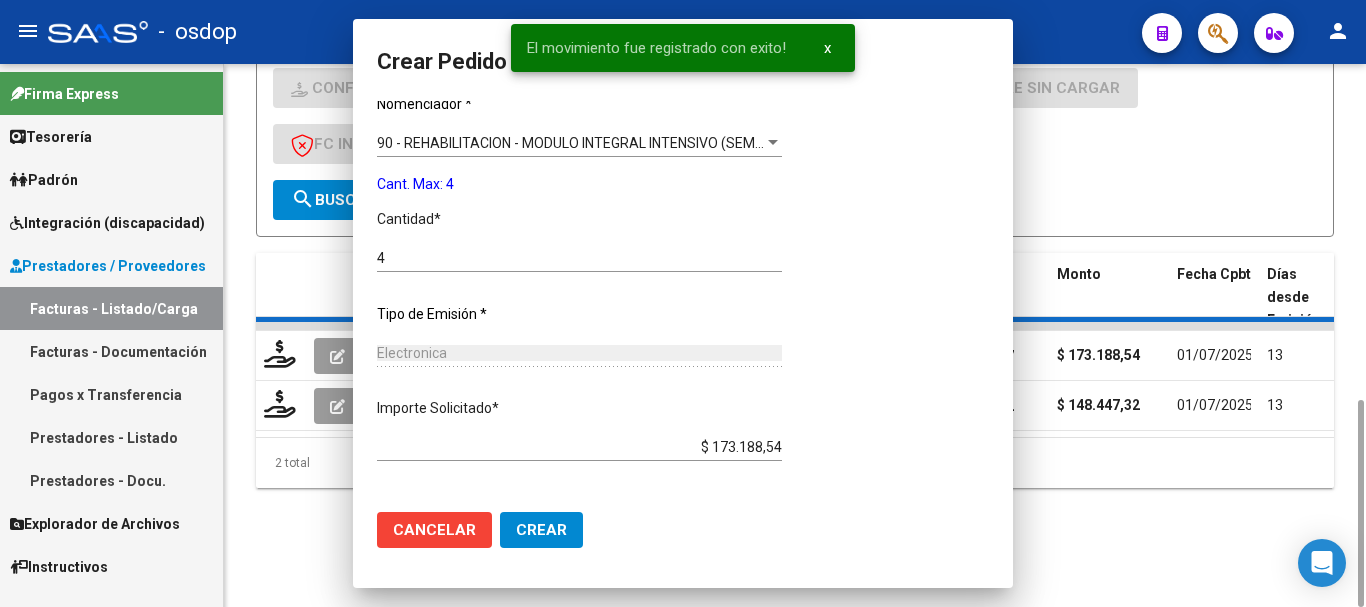 scroll, scrollTop: 0, scrollLeft: 0, axis: both 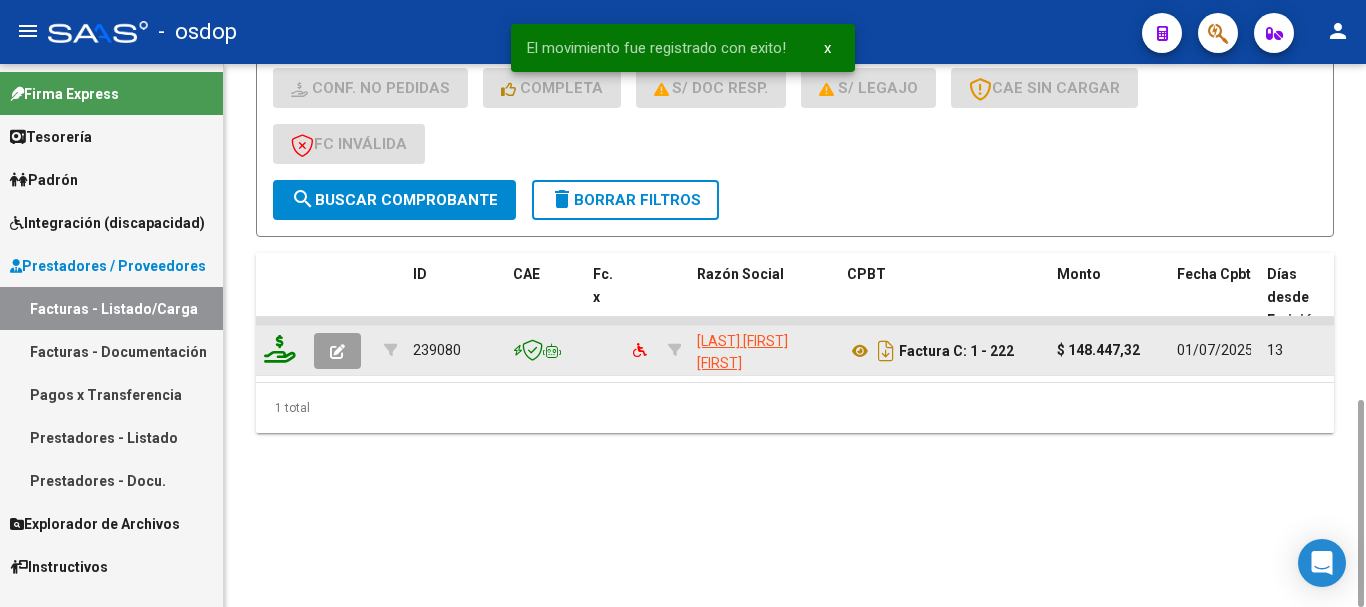 click 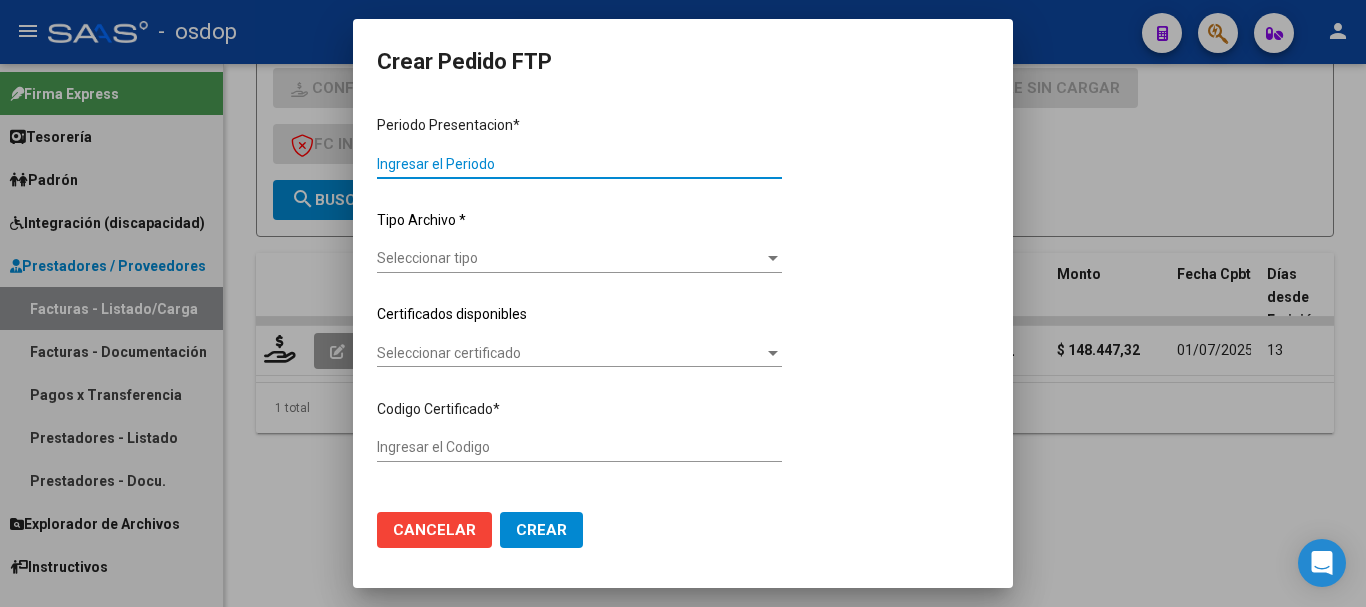 type on "202506" 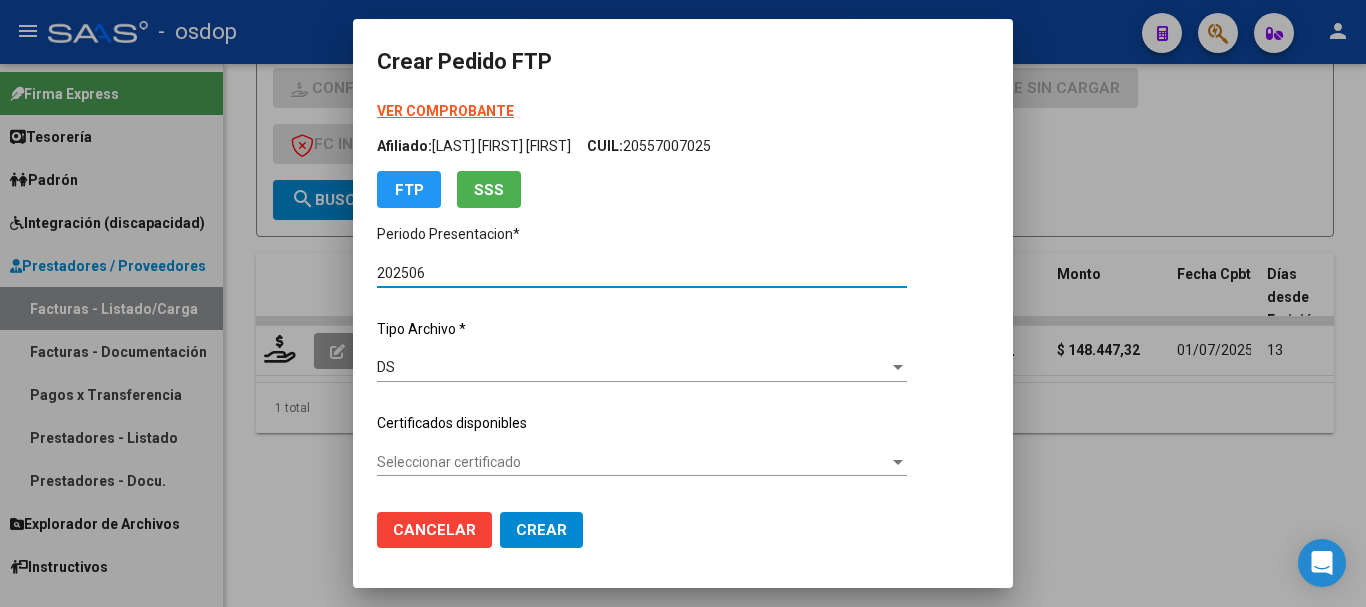 type on "5558868301" 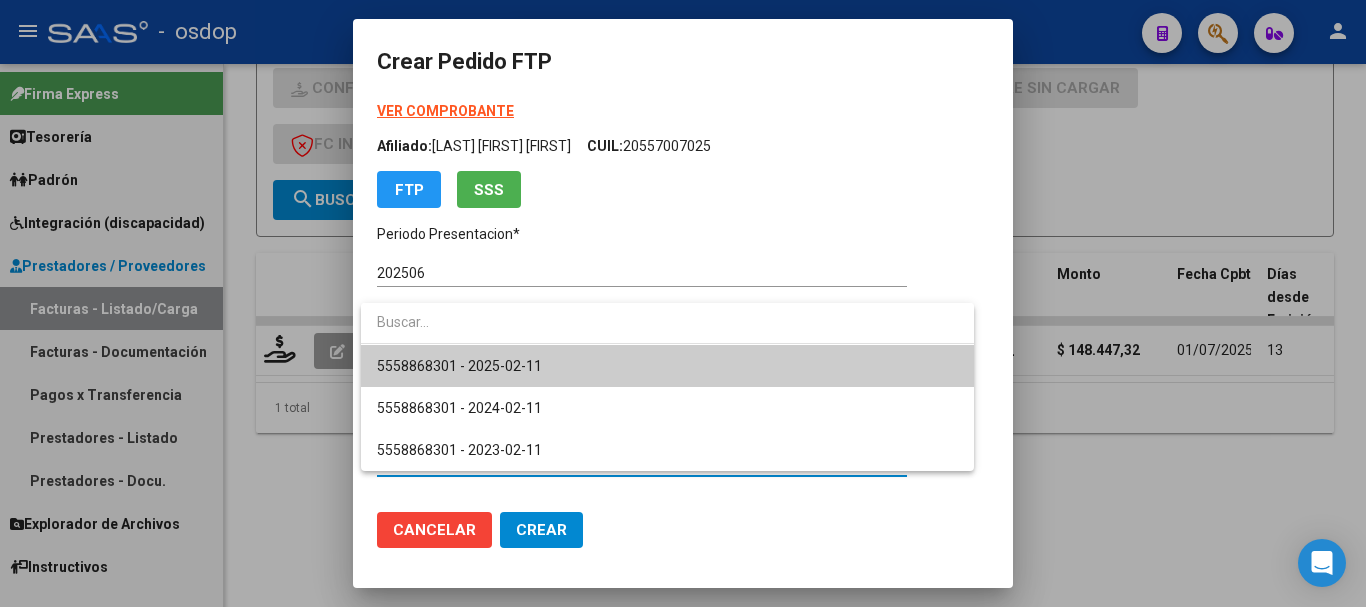 click on "5558868301 - 2025-02-11" at bounding box center [667, 366] 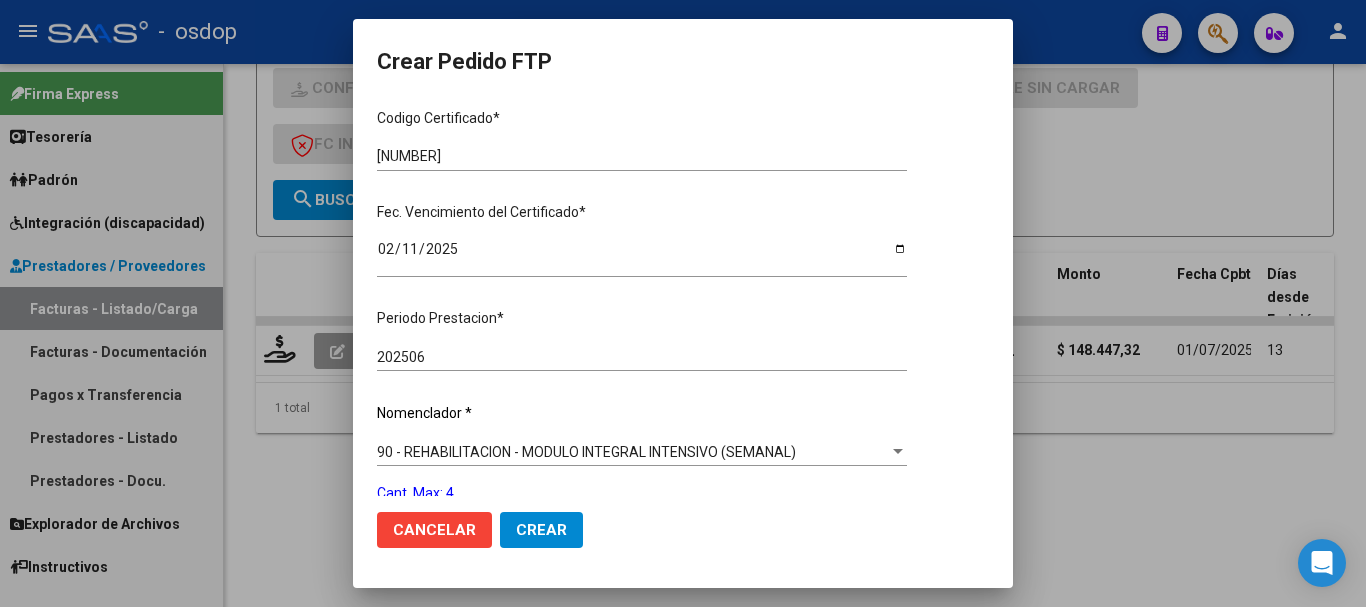 scroll, scrollTop: 500, scrollLeft: 0, axis: vertical 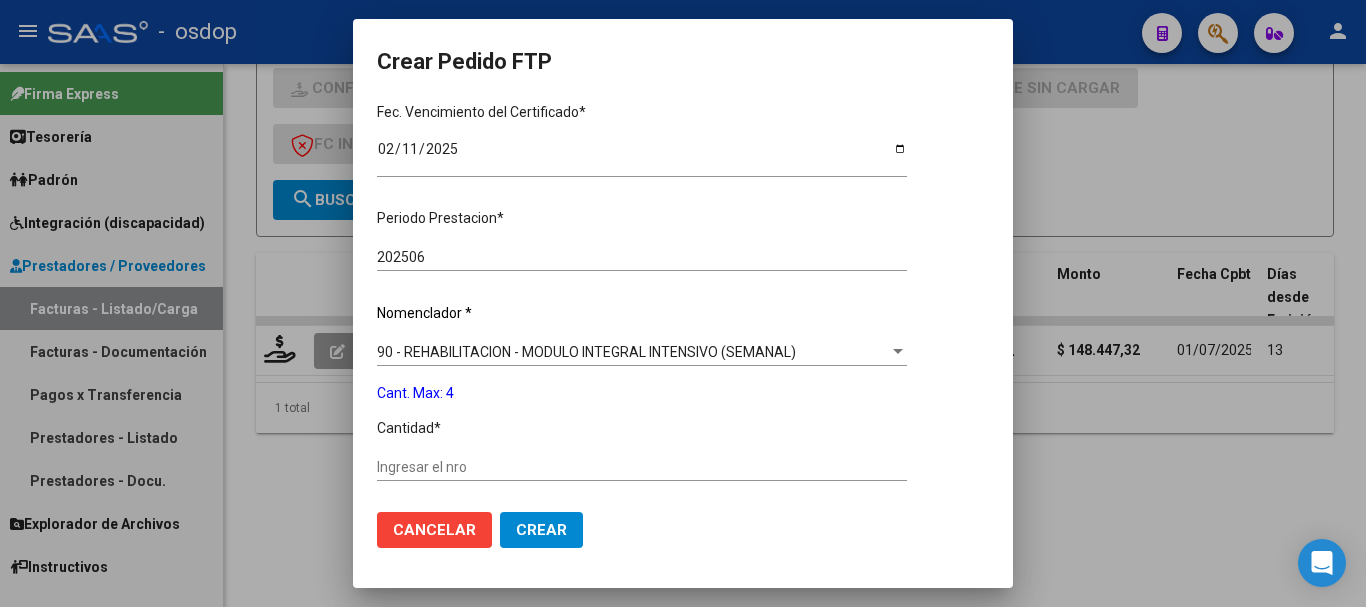 click on "Ingresar el nro" 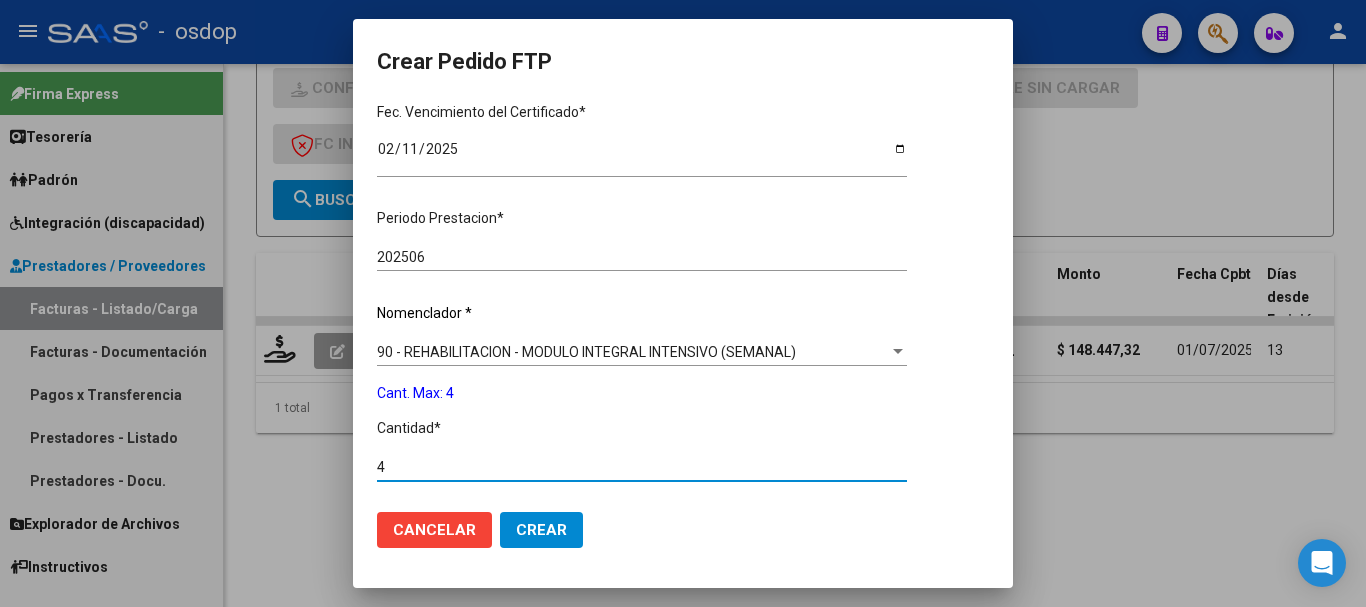 scroll, scrollTop: 786, scrollLeft: 0, axis: vertical 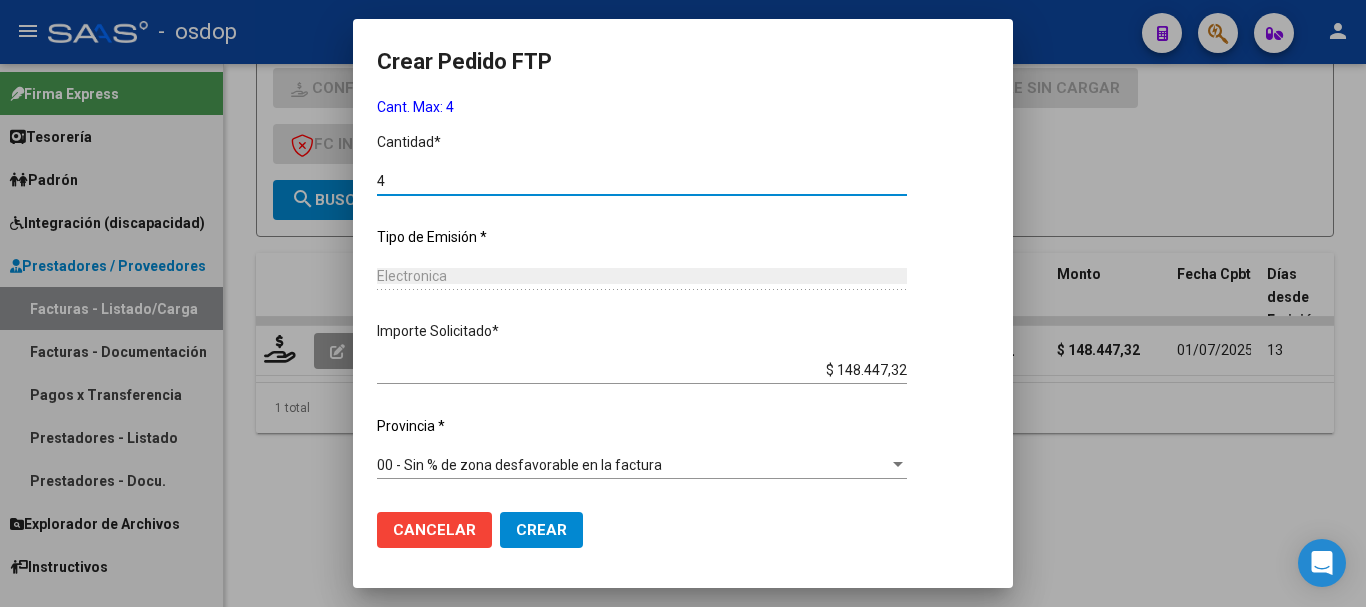 type on "4" 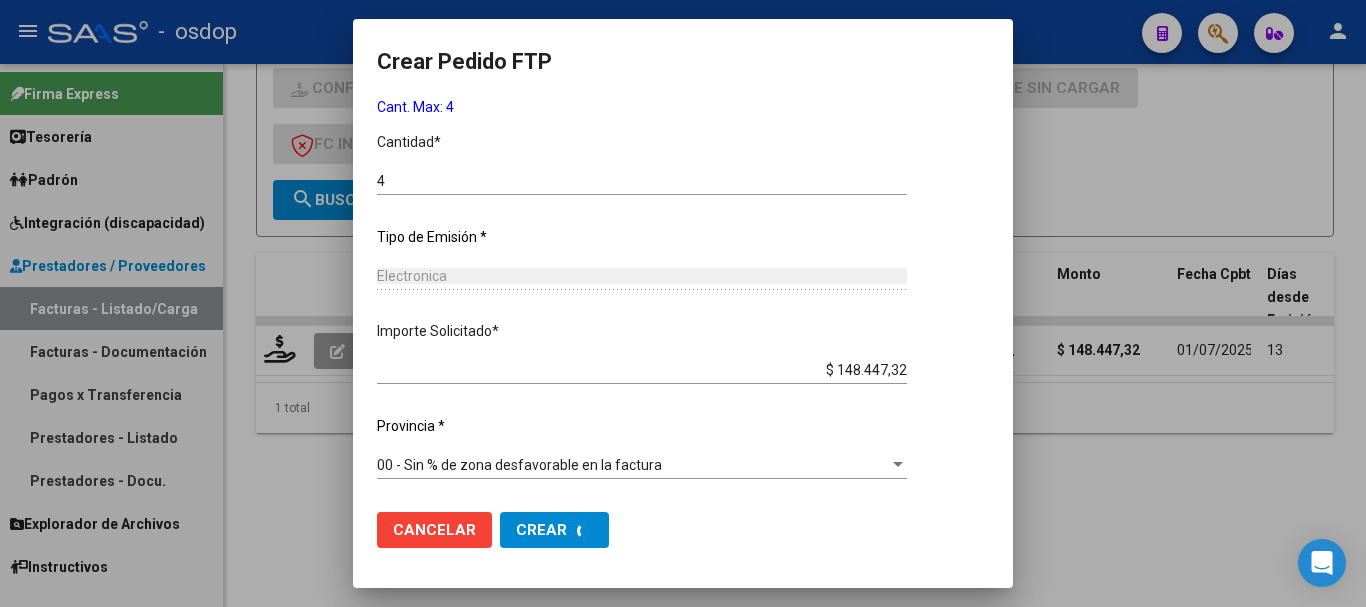 scroll, scrollTop: 0, scrollLeft: 0, axis: both 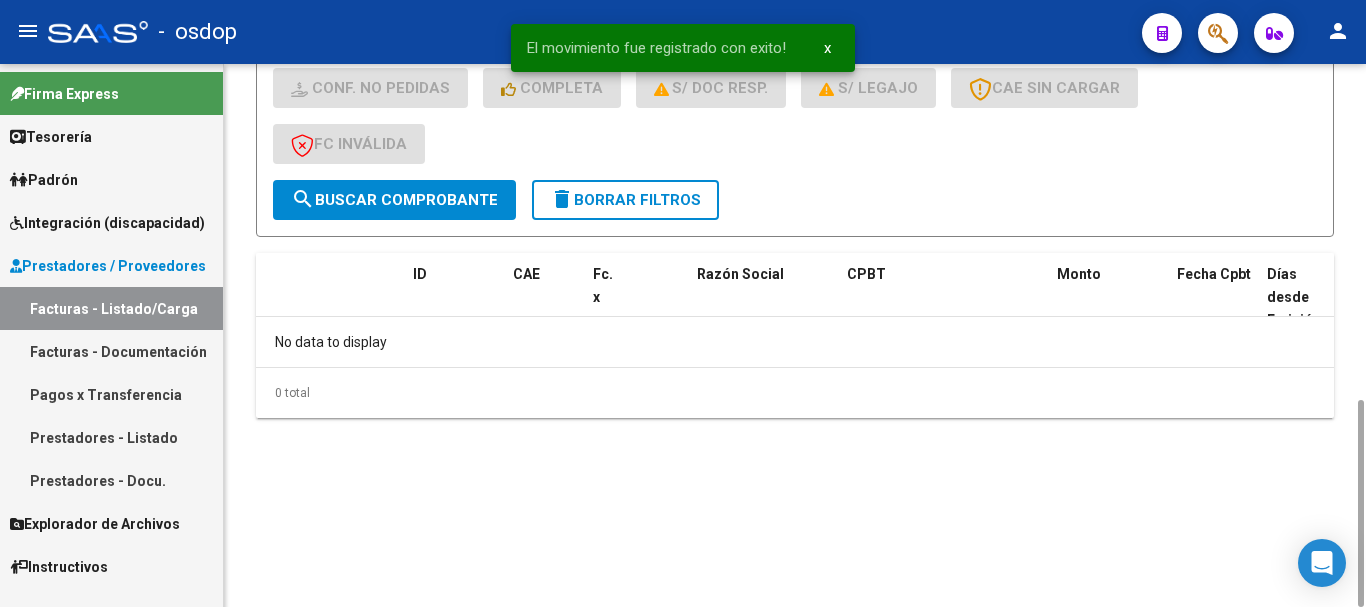 click on "delete  Borrar Filtros" 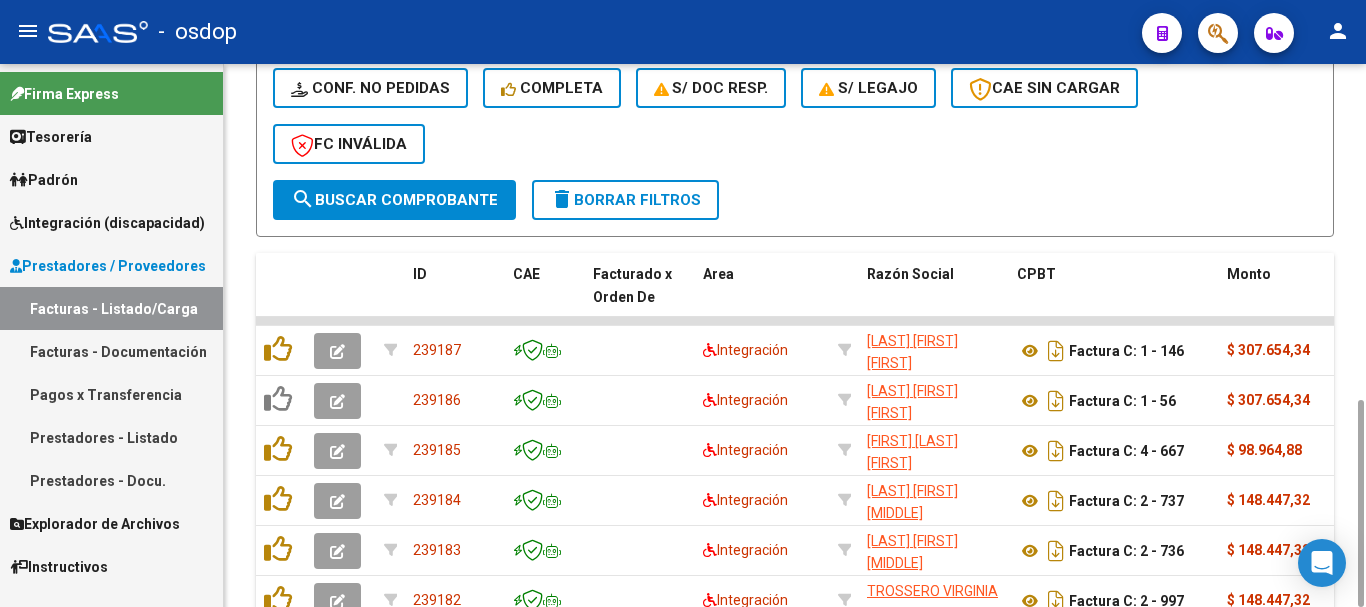 click on "delete  Borrar Filtros" 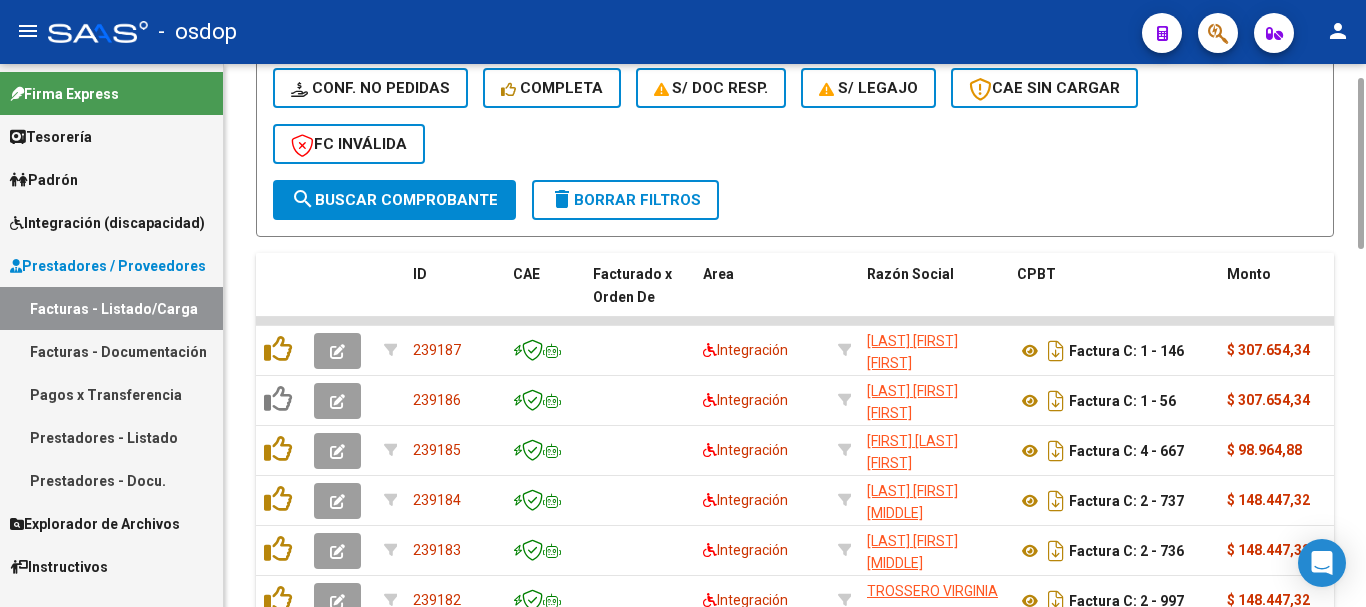 scroll, scrollTop: 681, scrollLeft: 0, axis: vertical 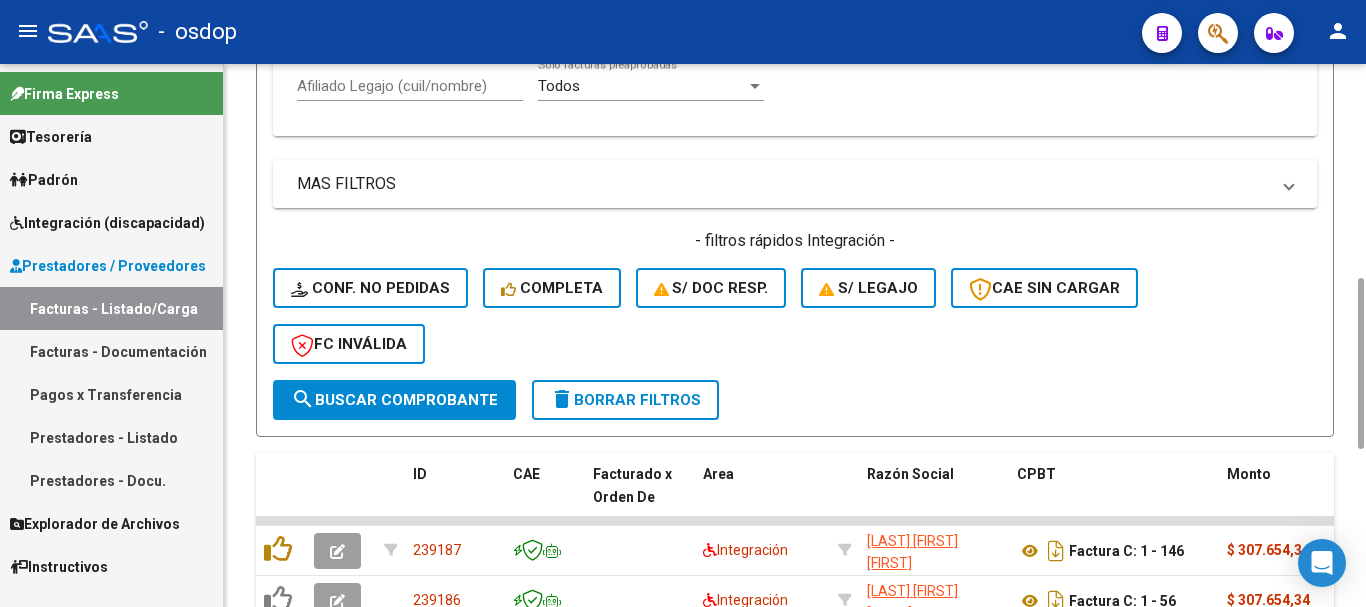 click on "Afiliado Legajo (cuil/nombre)" at bounding box center (410, 86) 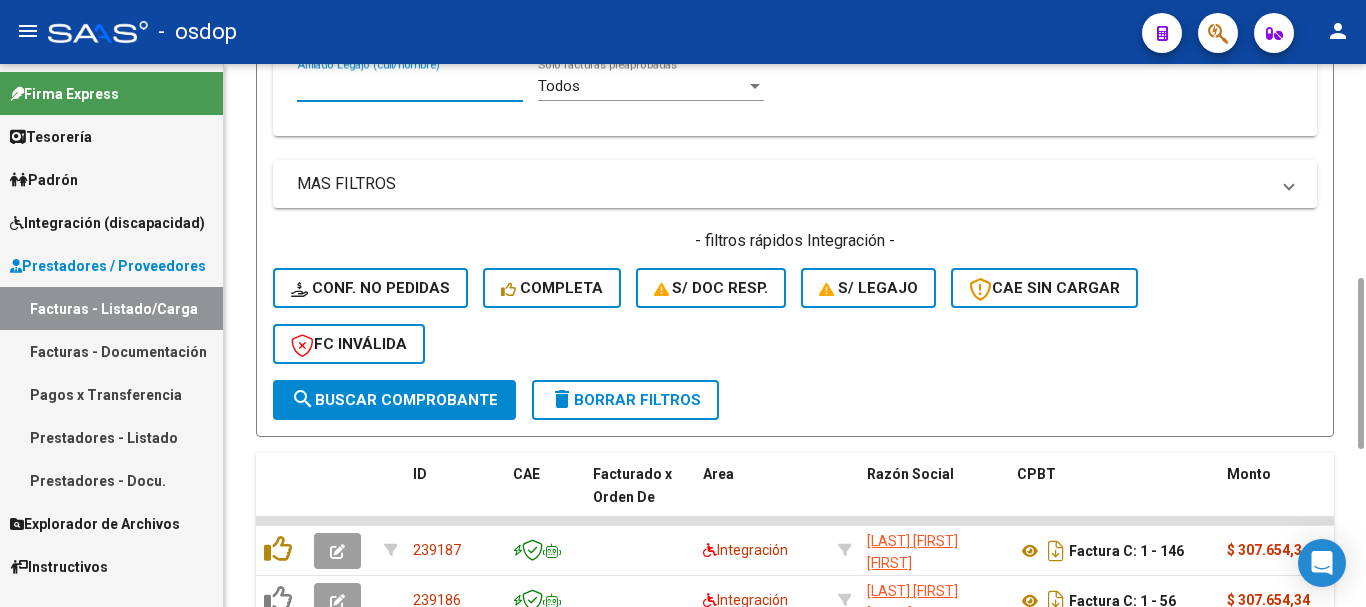 paste on "20572805442" 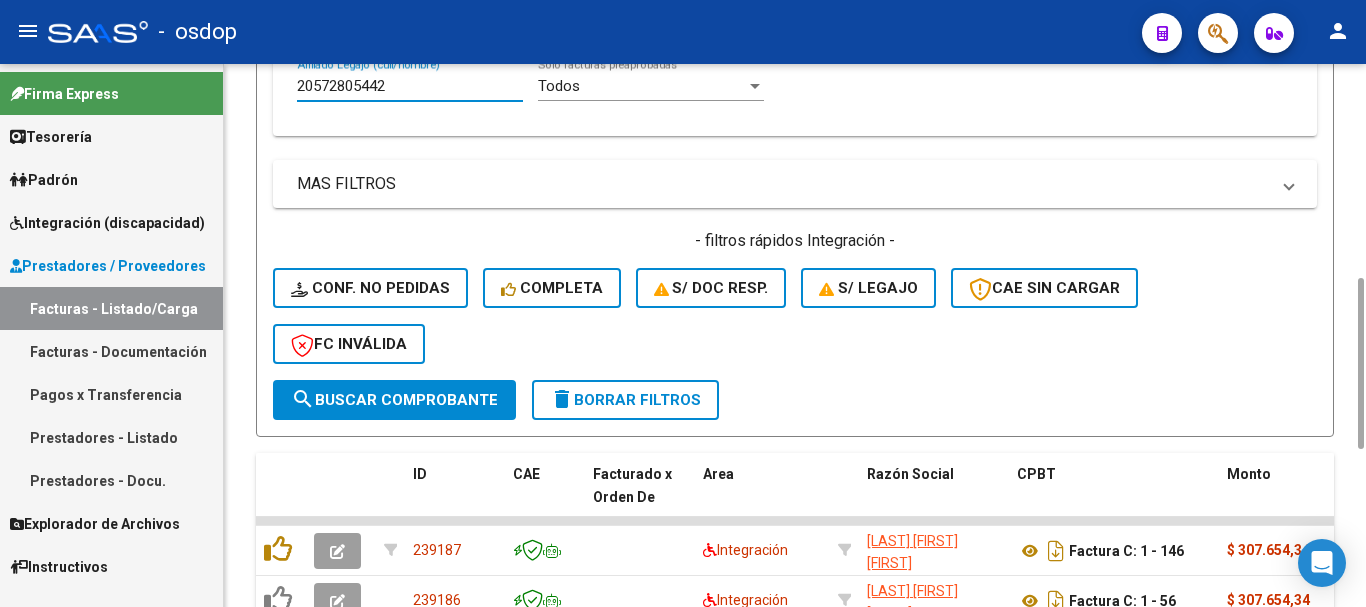 type on "20572805442" 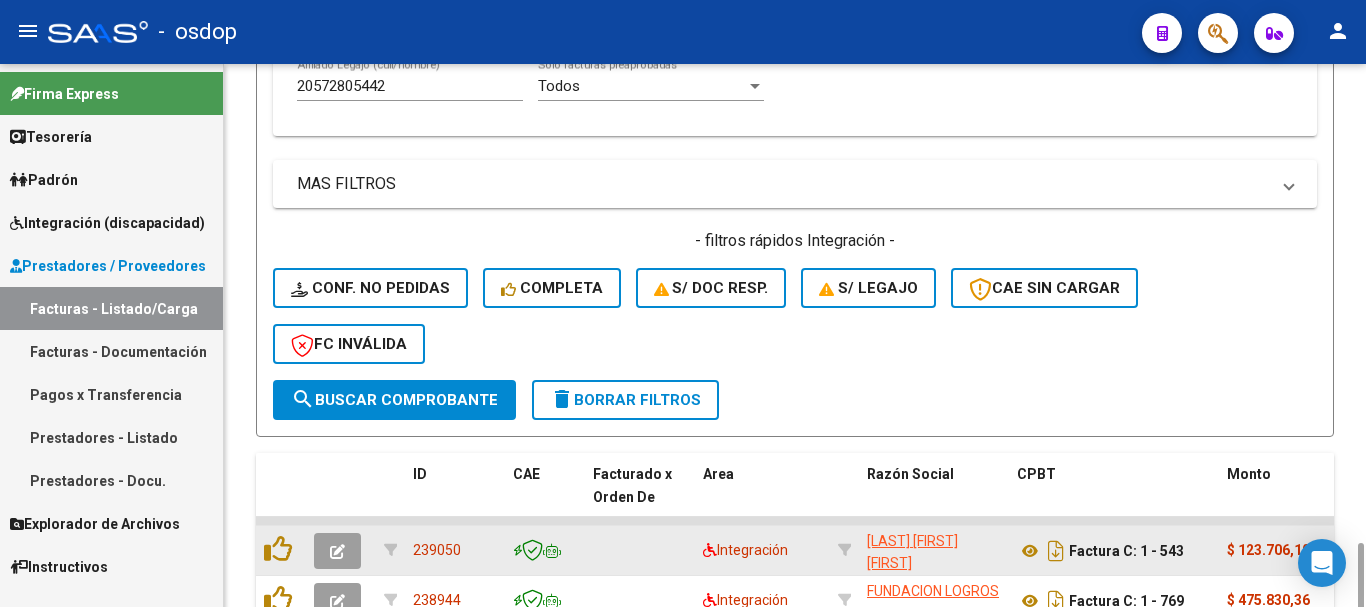 scroll, scrollTop: 831, scrollLeft: 0, axis: vertical 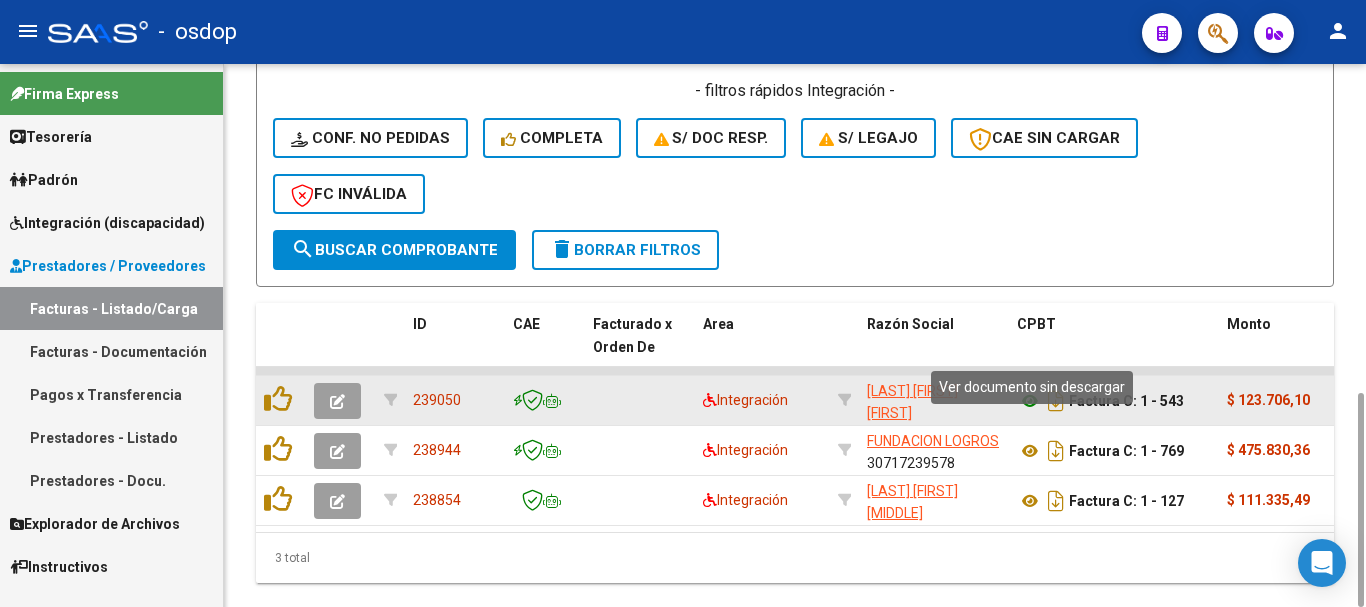 click 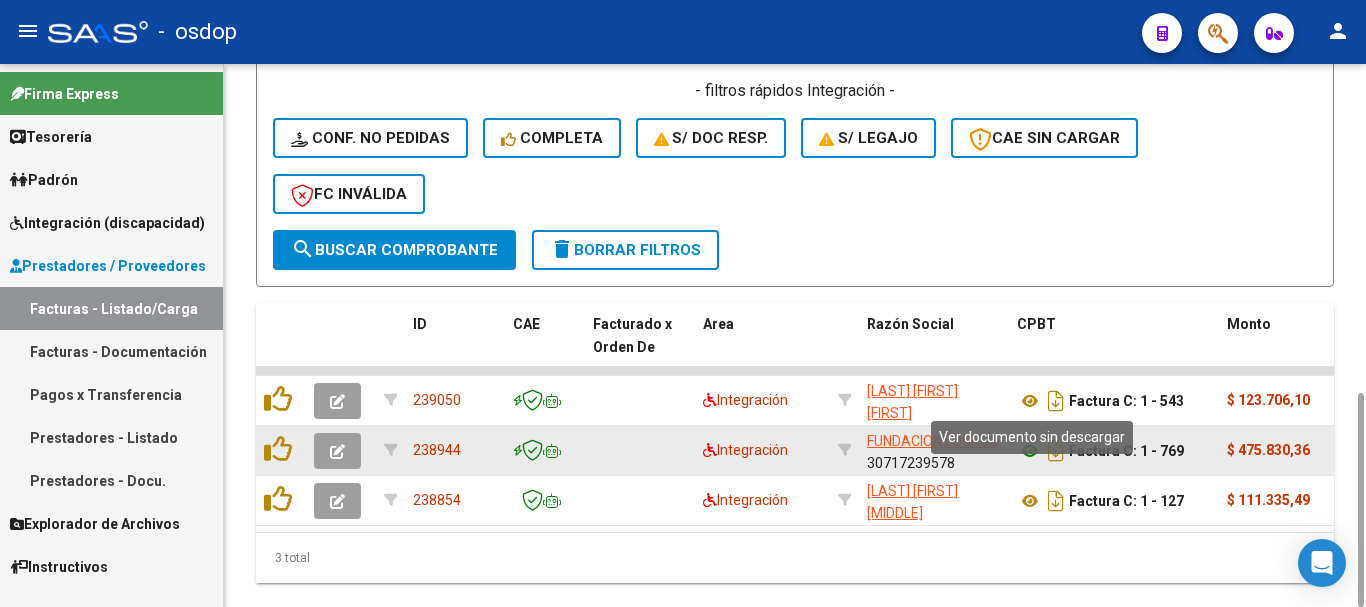 click 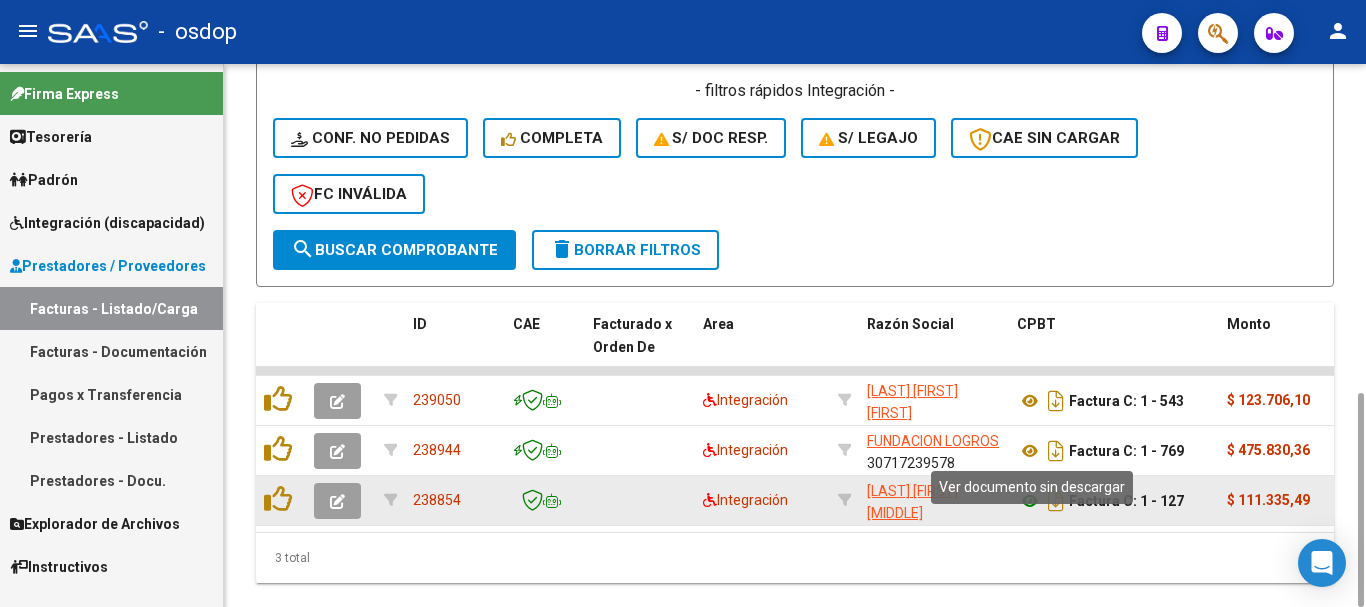 click 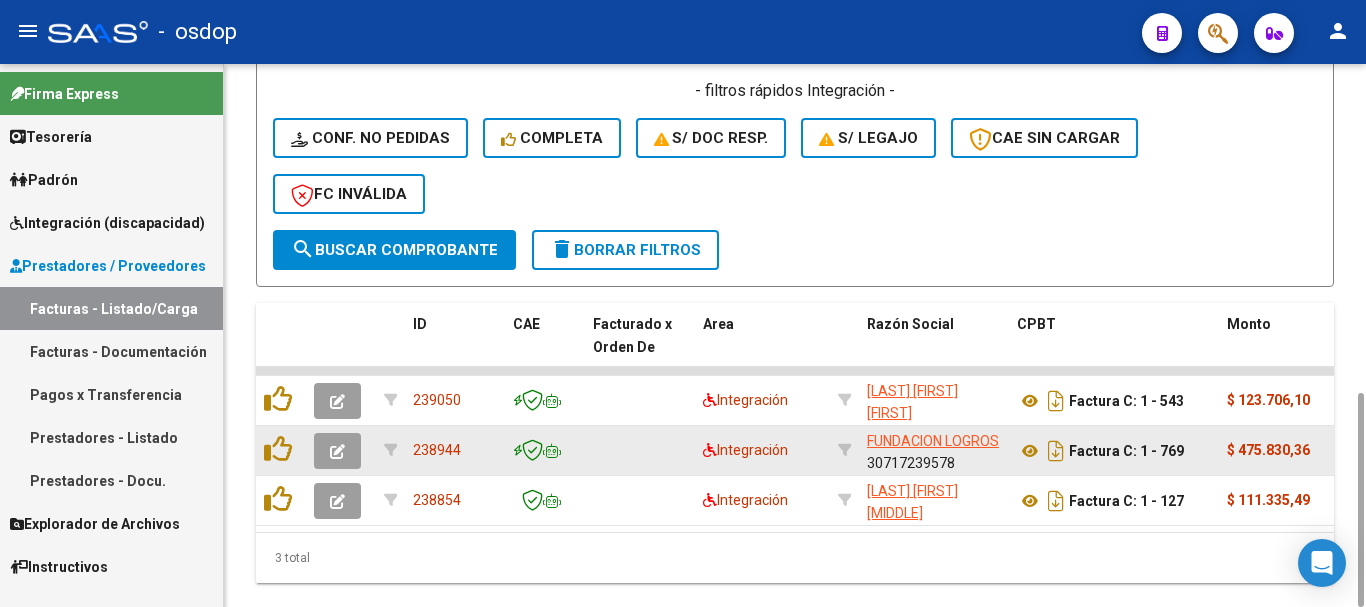 click 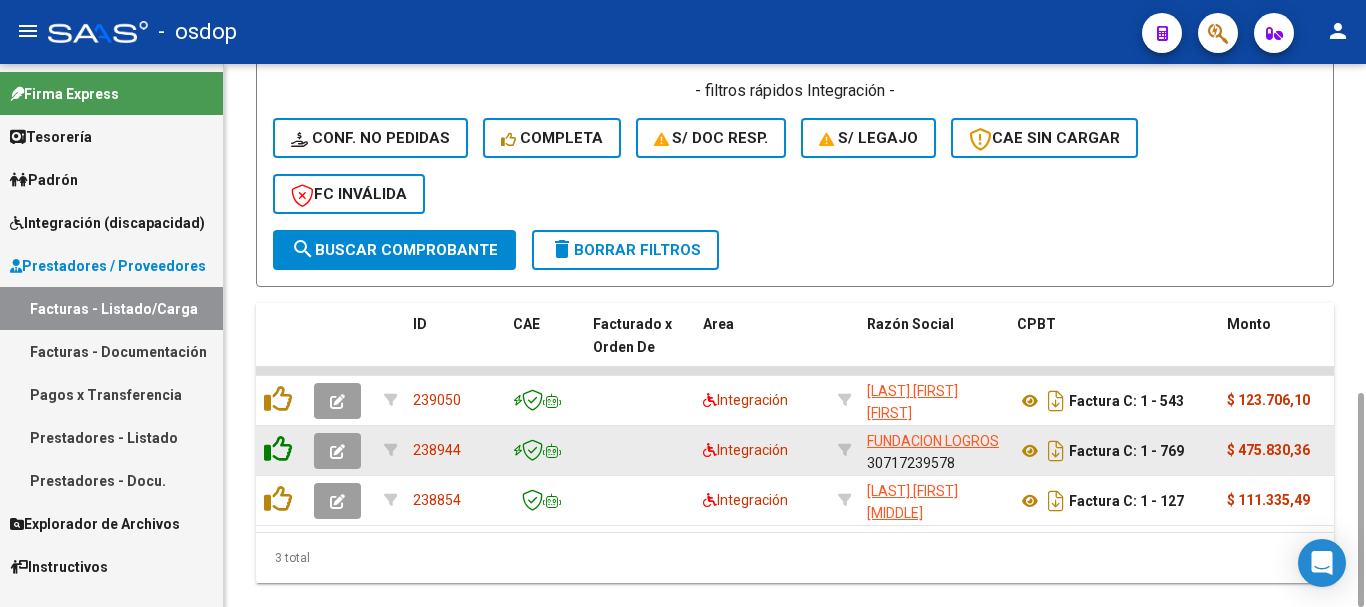 click 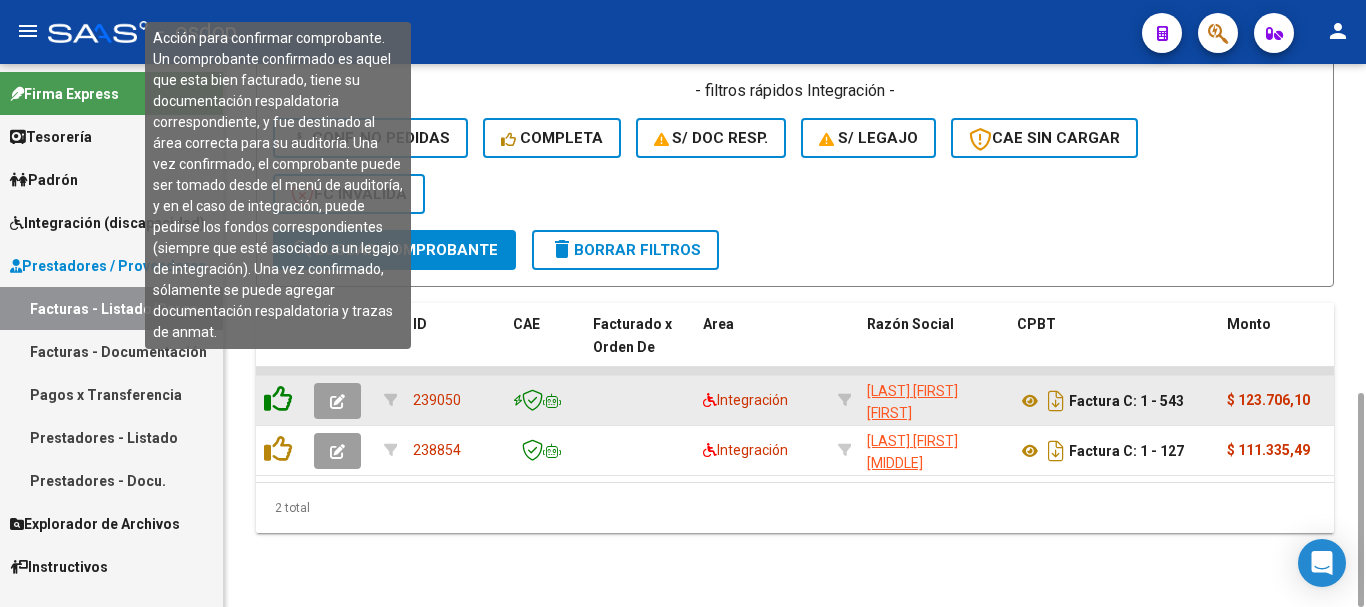 click 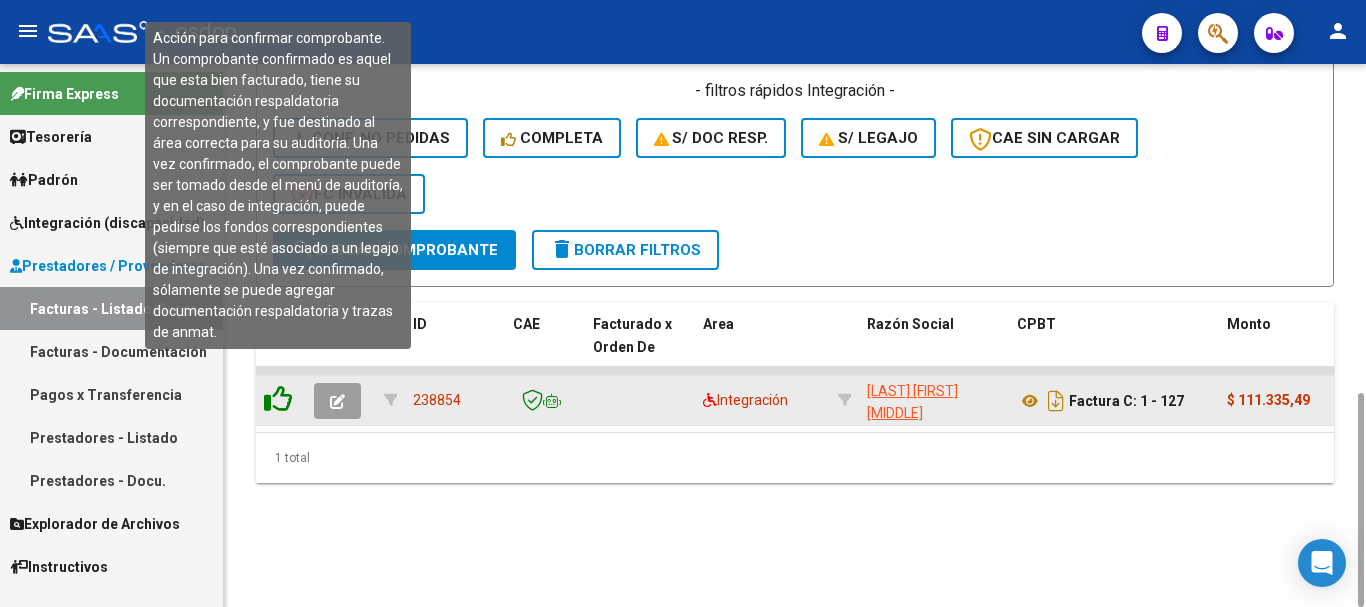 click 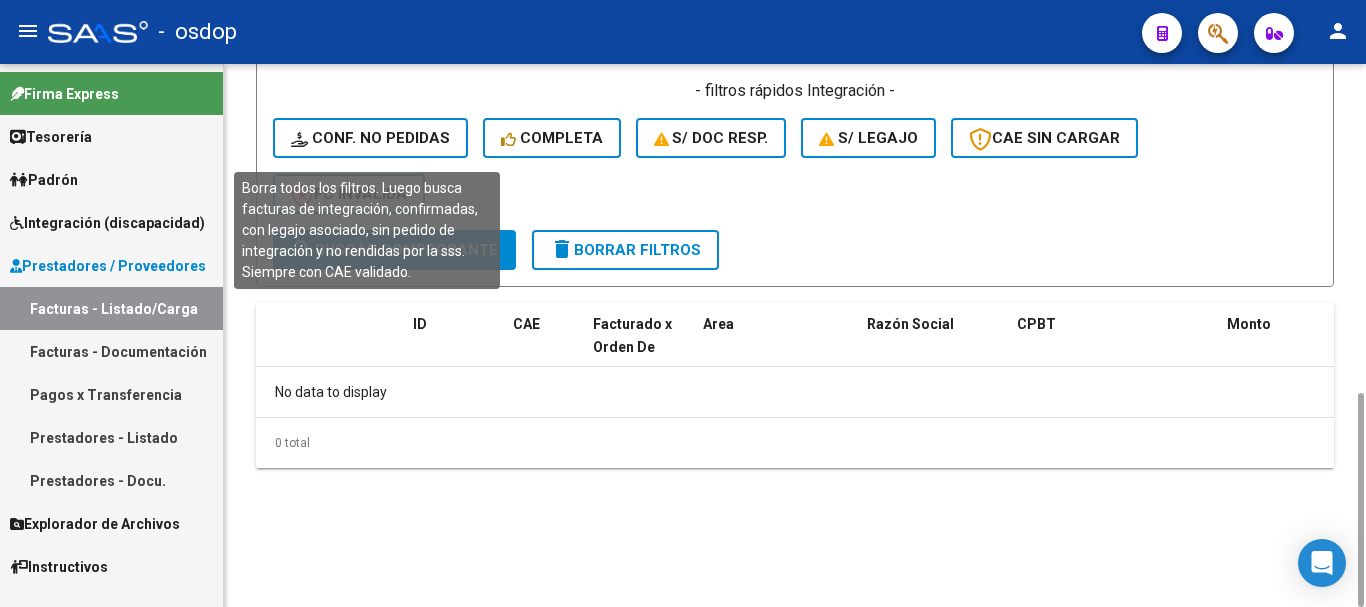 click on "Conf. no pedidas" 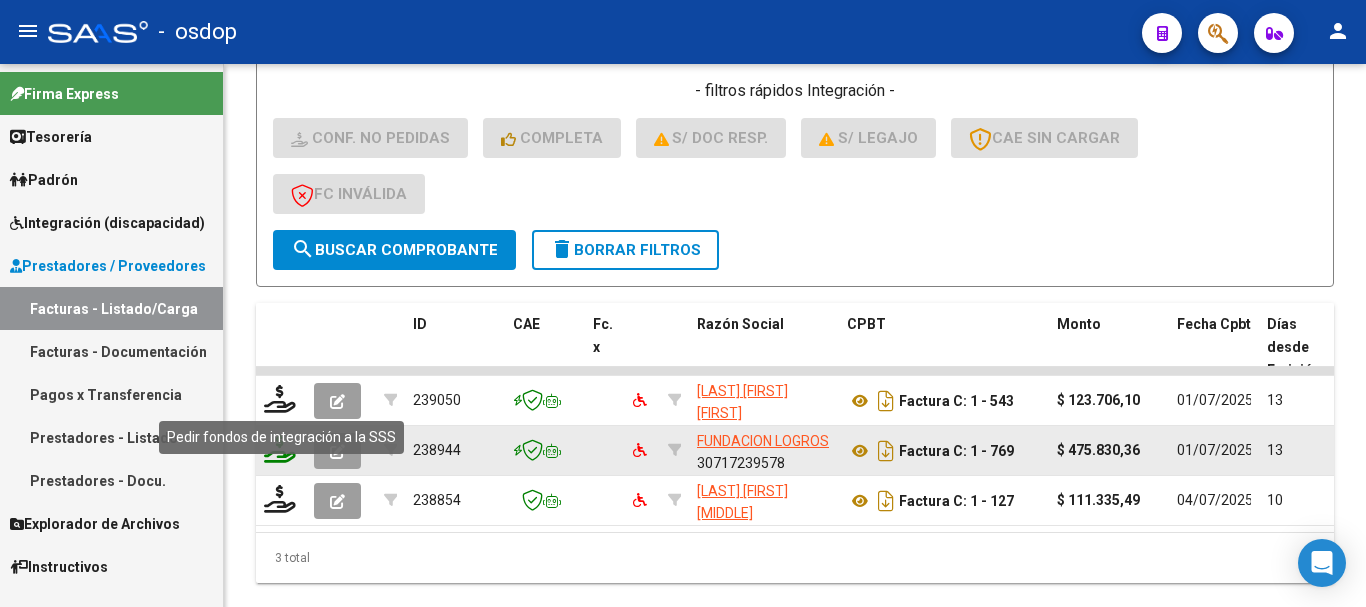 click 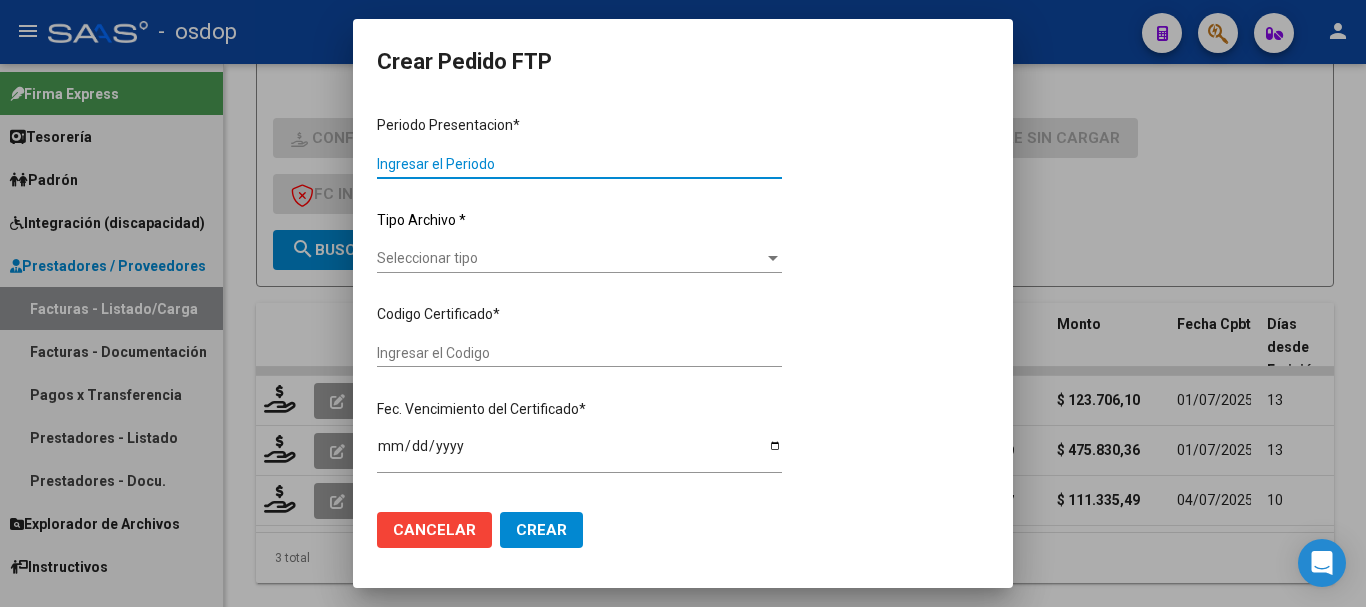 type on "202506" 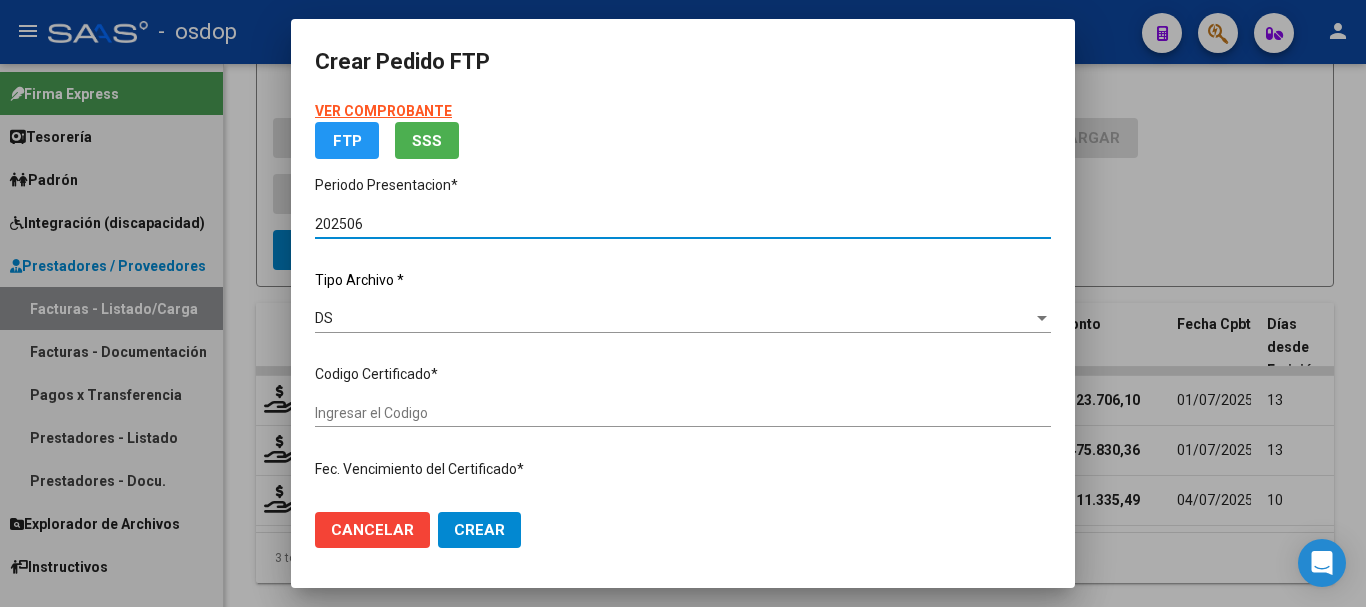 type on "5643284524" 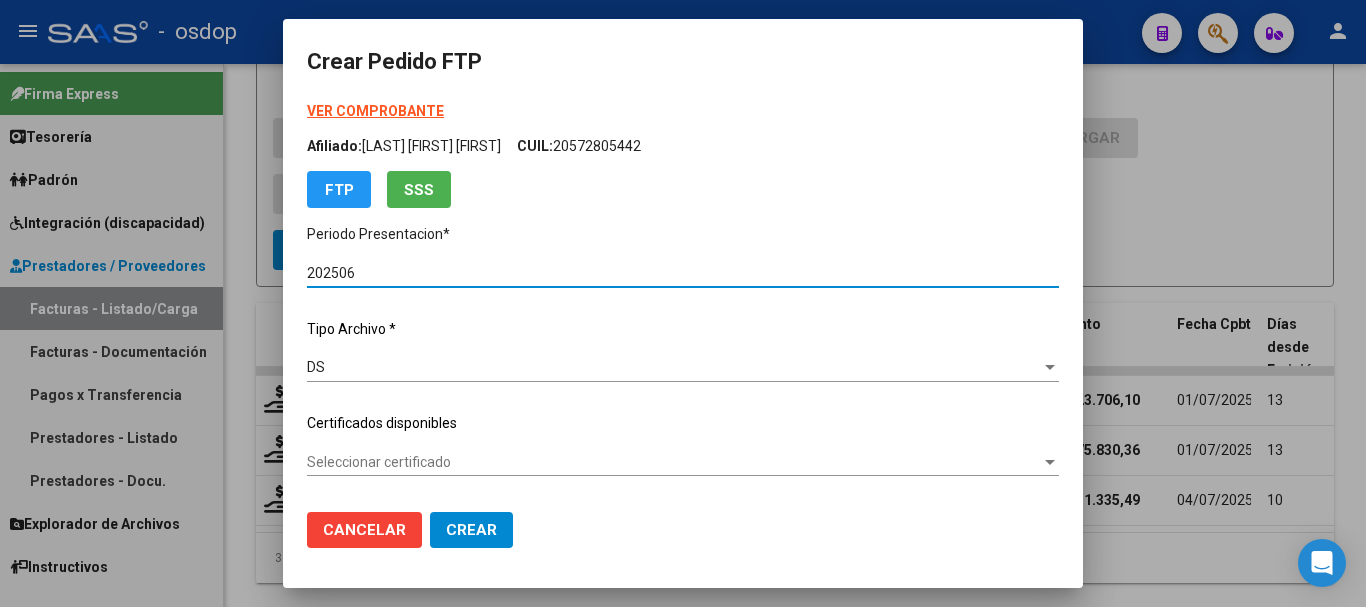 click on "Seleccionar certificado" at bounding box center [674, 462] 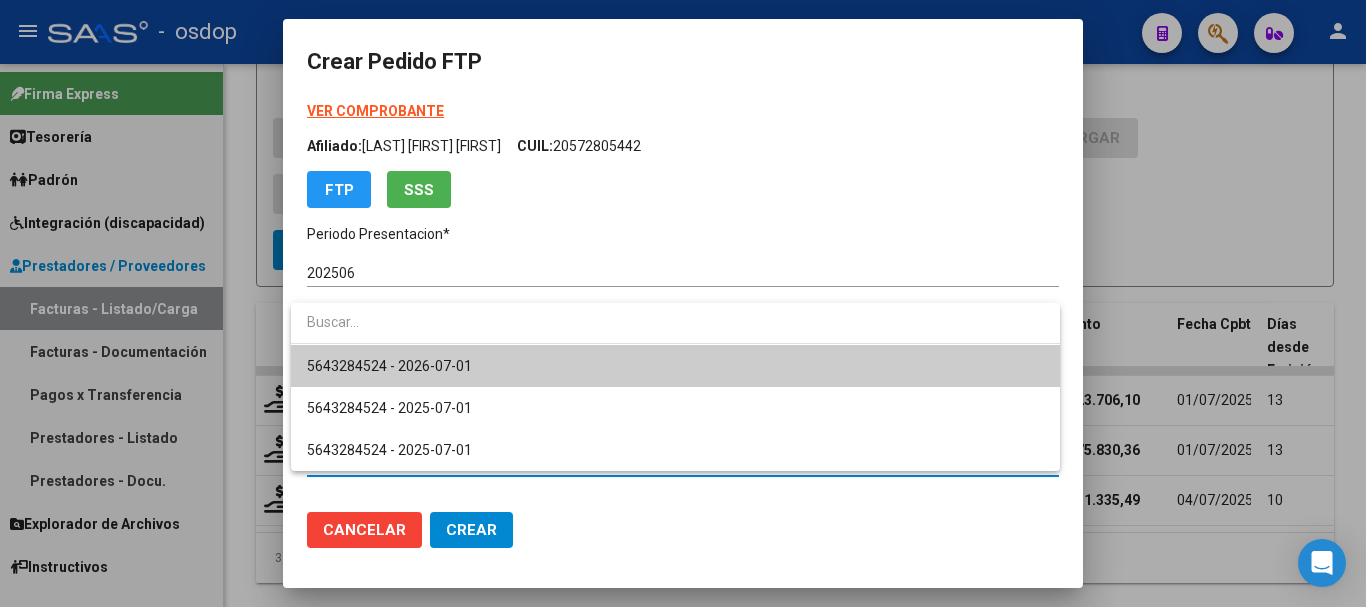 click on "5643284524 - 2026-07-01" at bounding box center (675, 366) 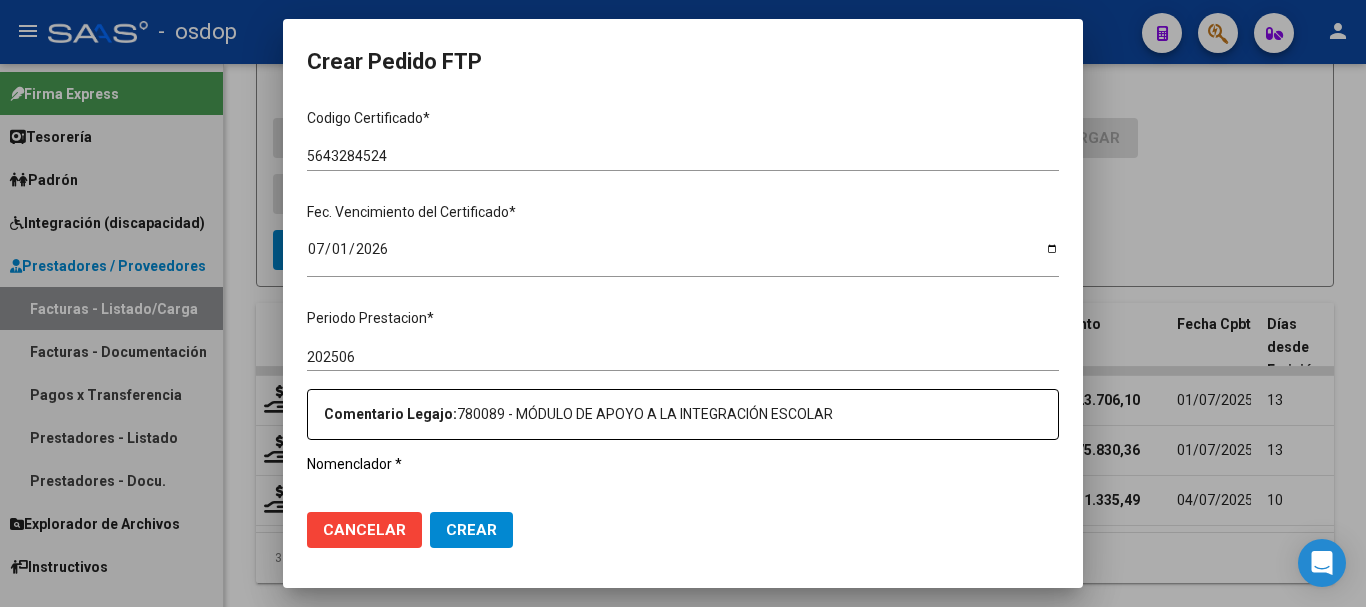 scroll, scrollTop: 500, scrollLeft: 0, axis: vertical 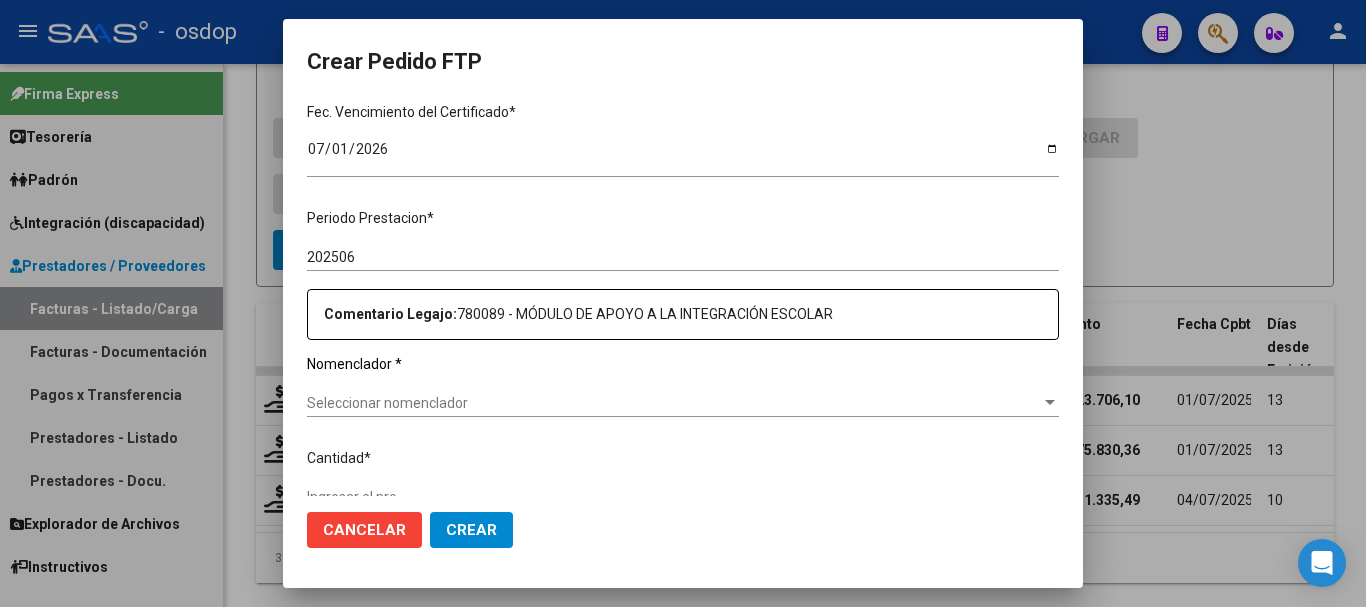 click on "Seleccionar nomenclador" at bounding box center (674, 403) 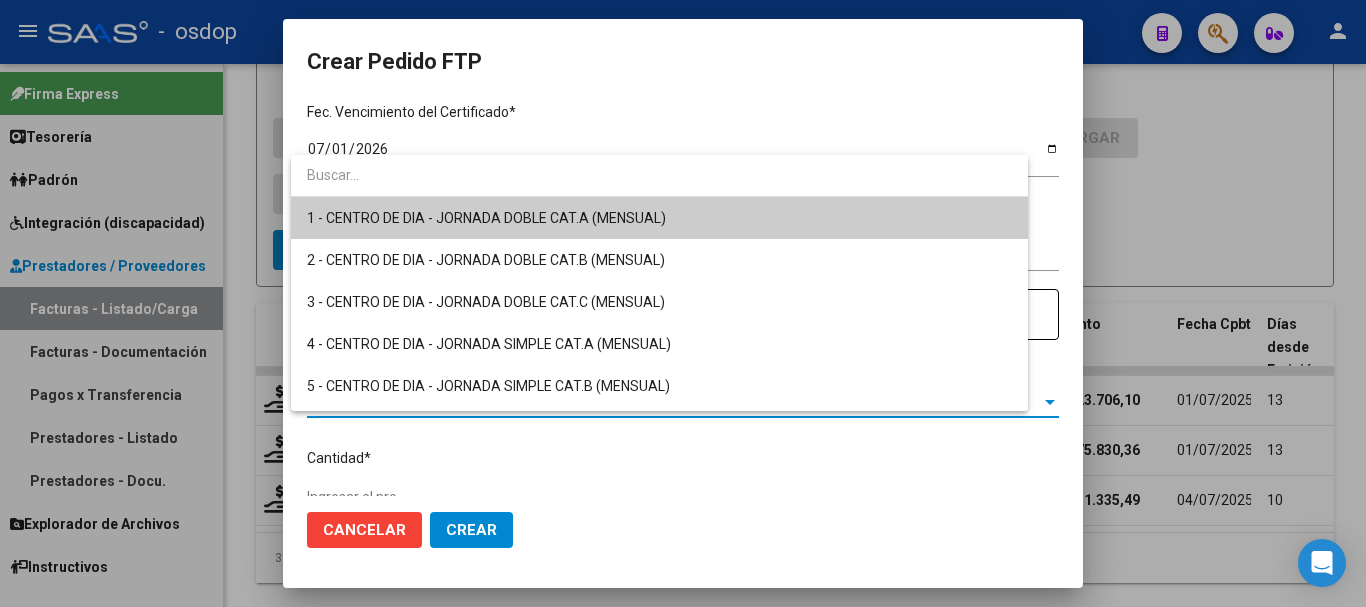 type on "1" 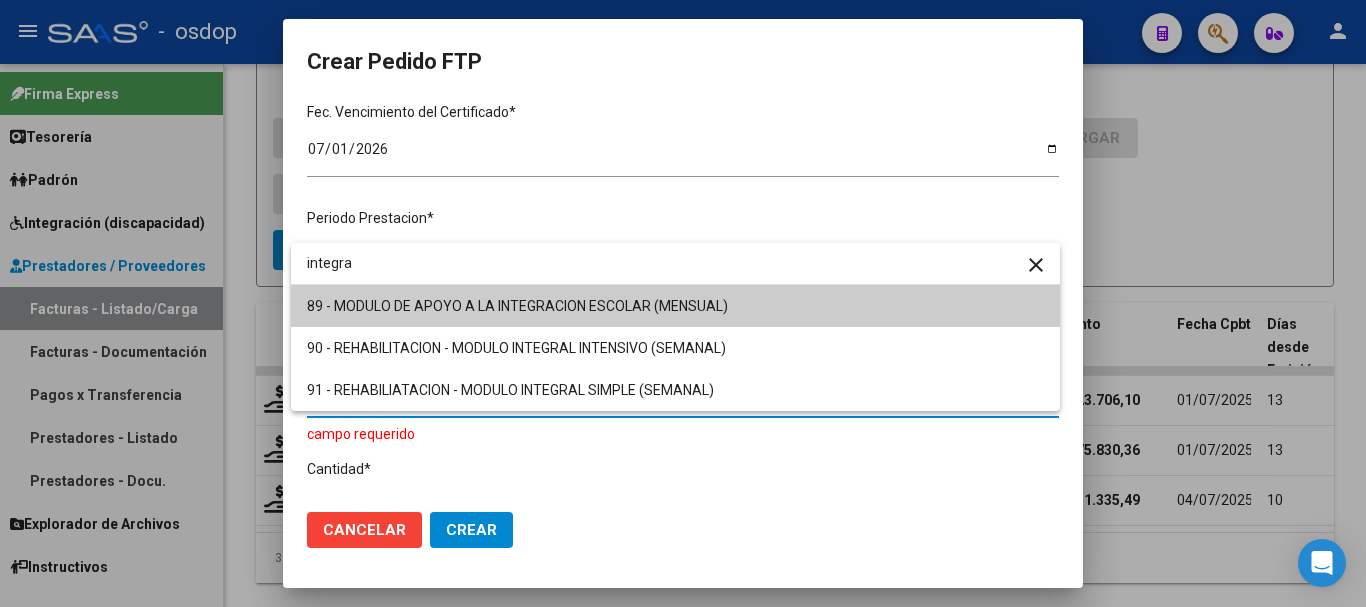 type on "integra" 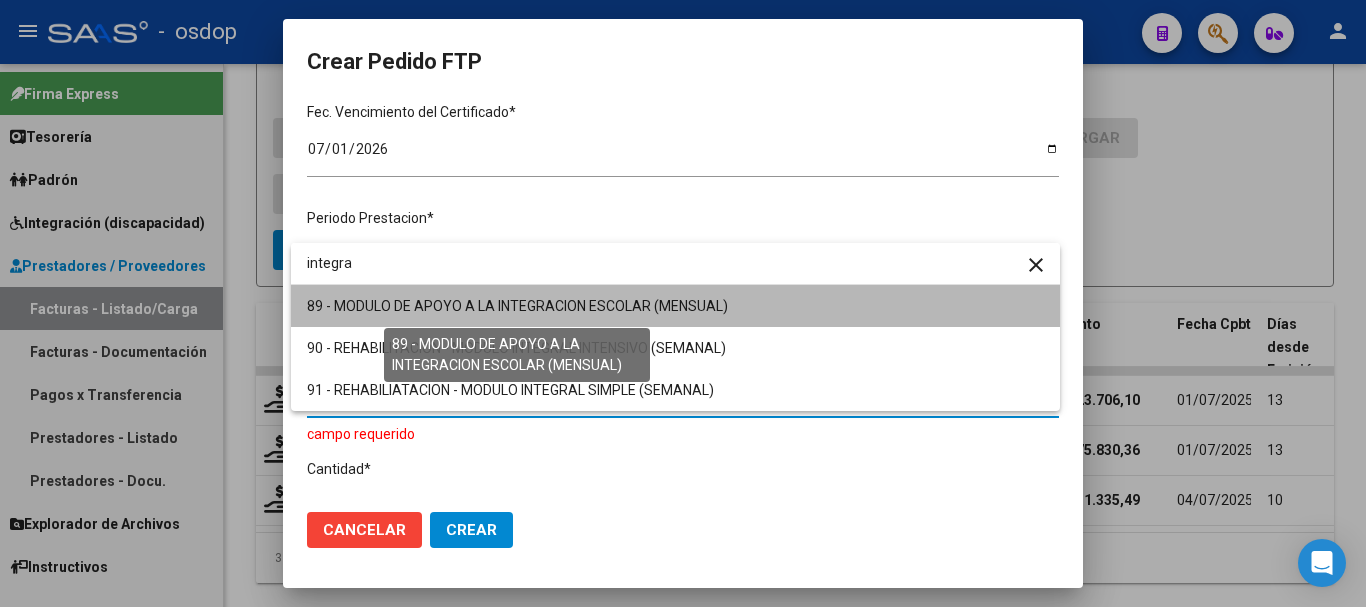 click on "89 - MODULO DE APOYO A LA INTEGRACION ESCOLAR (MENSUAL)" at bounding box center (517, 306) 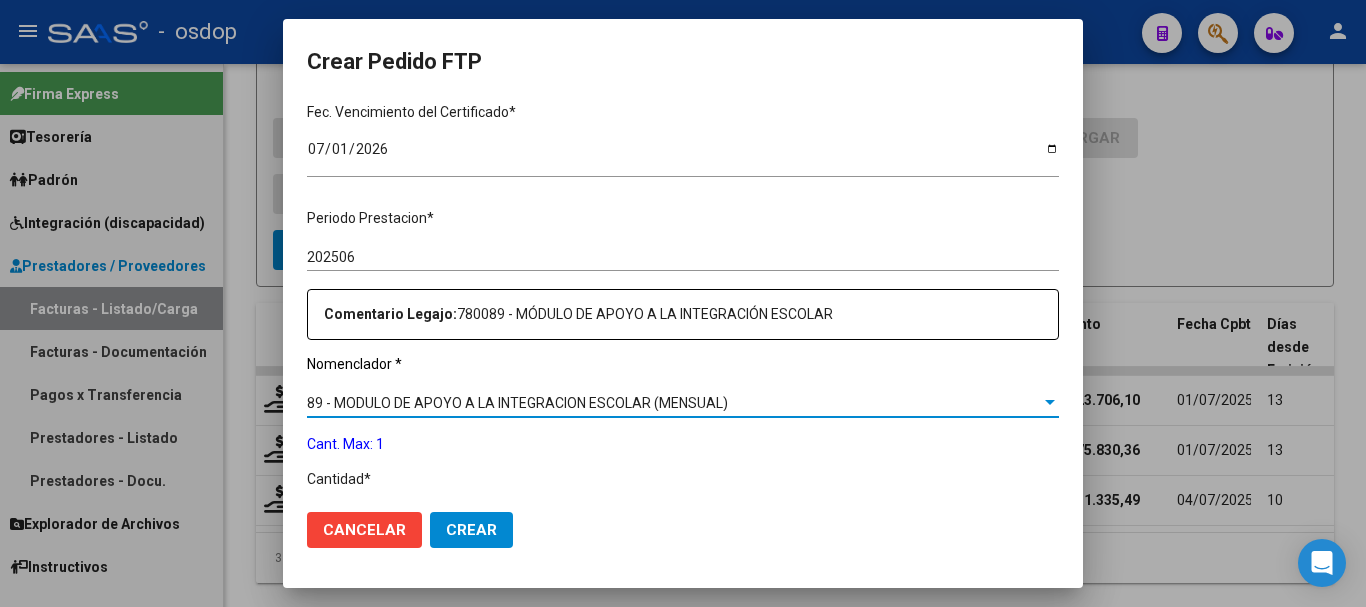 scroll, scrollTop: 700, scrollLeft: 0, axis: vertical 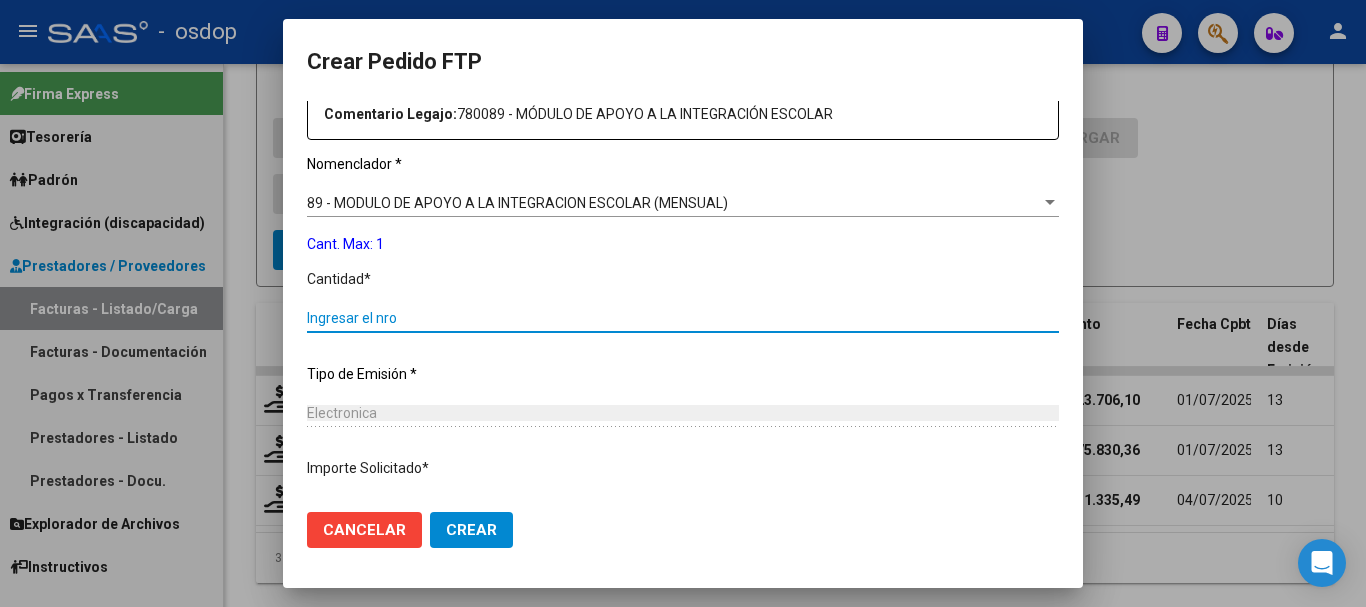 click on "Ingresar el nro" at bounding box center [683, 318] 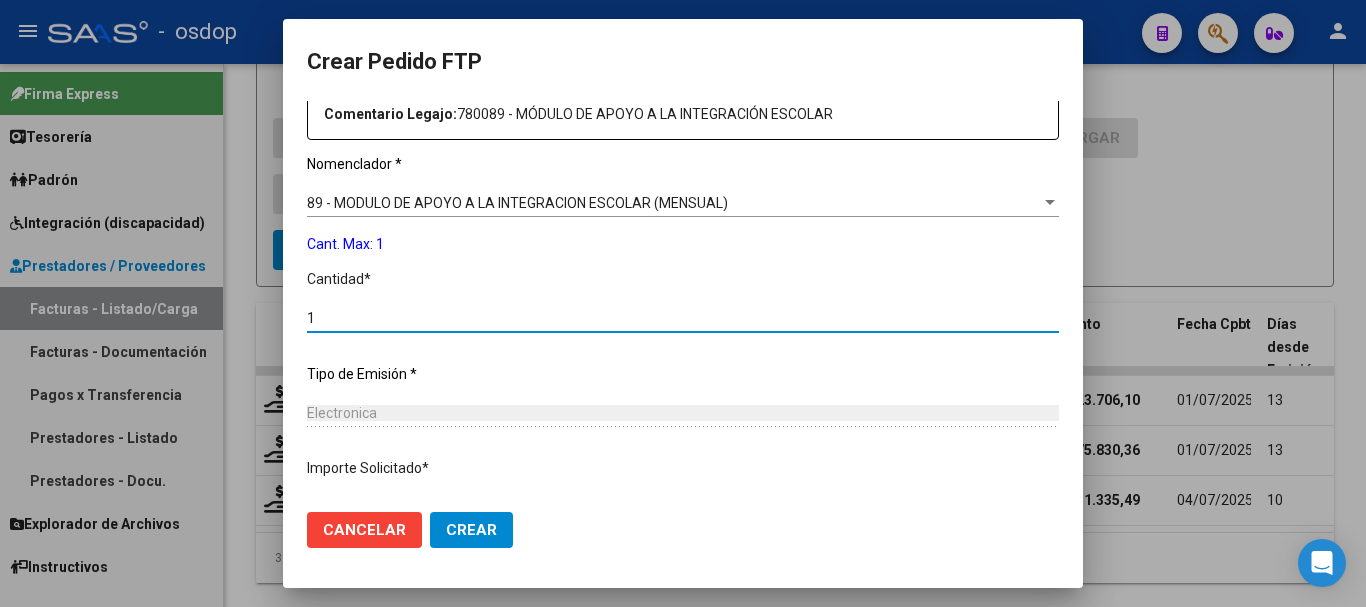 type on "1" 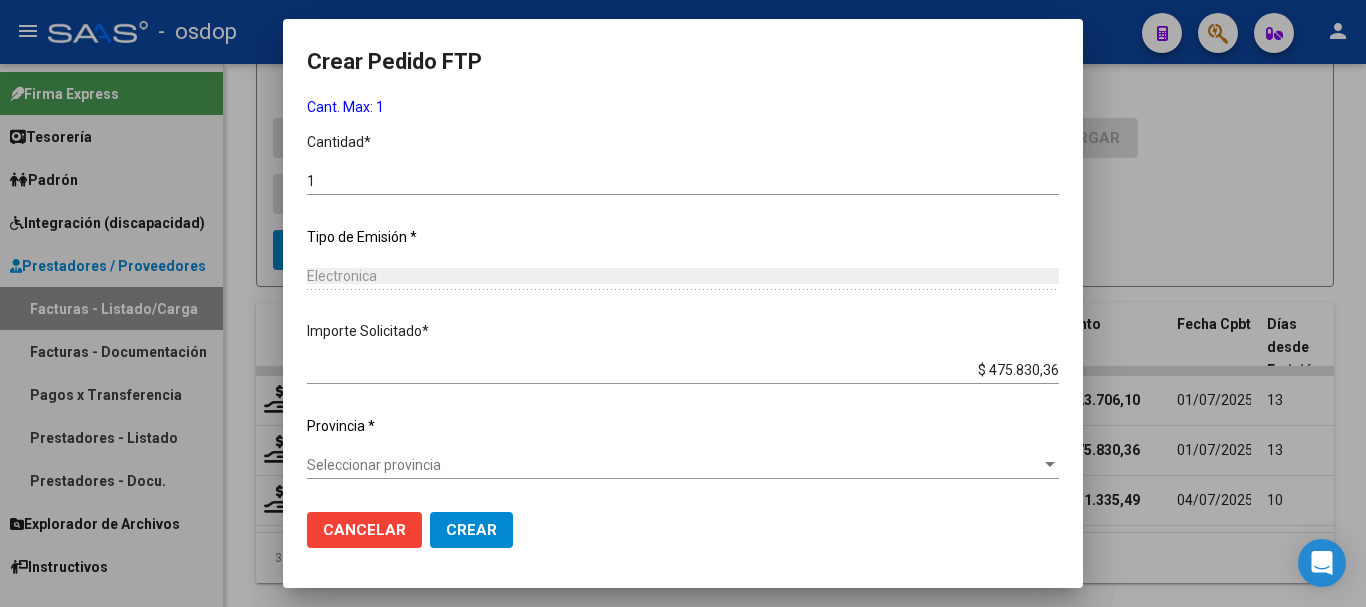 click on "Seleccionar provincia" at bounding box center (674, 465) 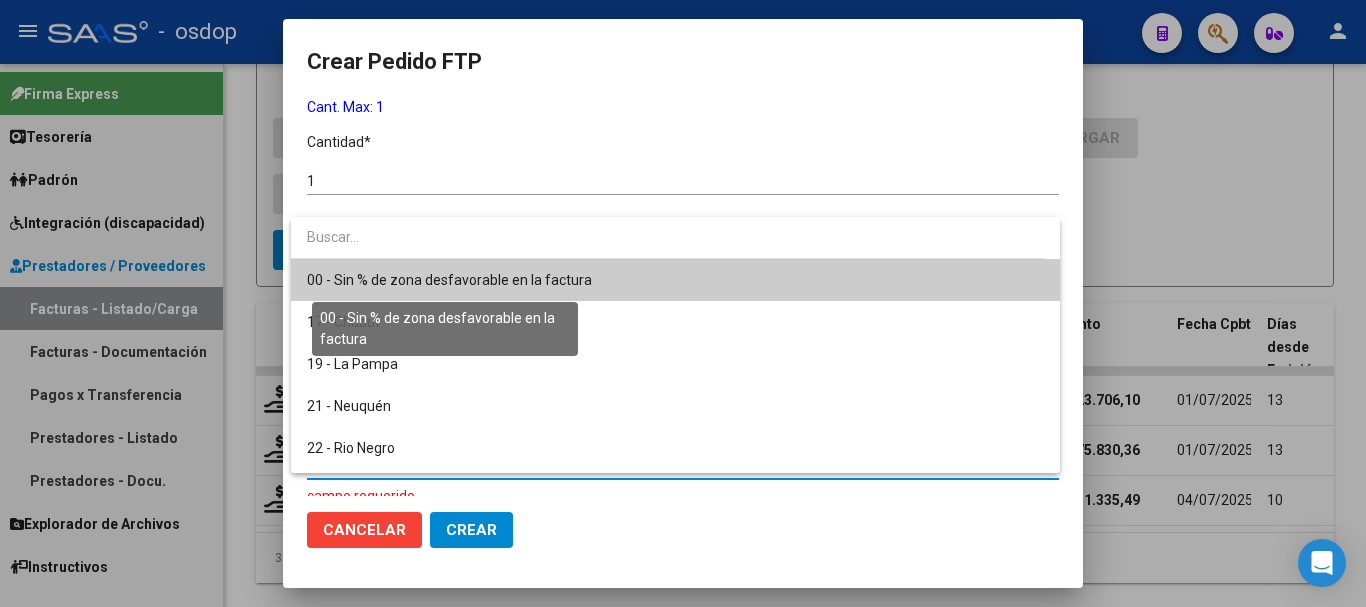 click on "00 - Sin % de zona desfavorable en la factura" at bounding box center (449, 280) 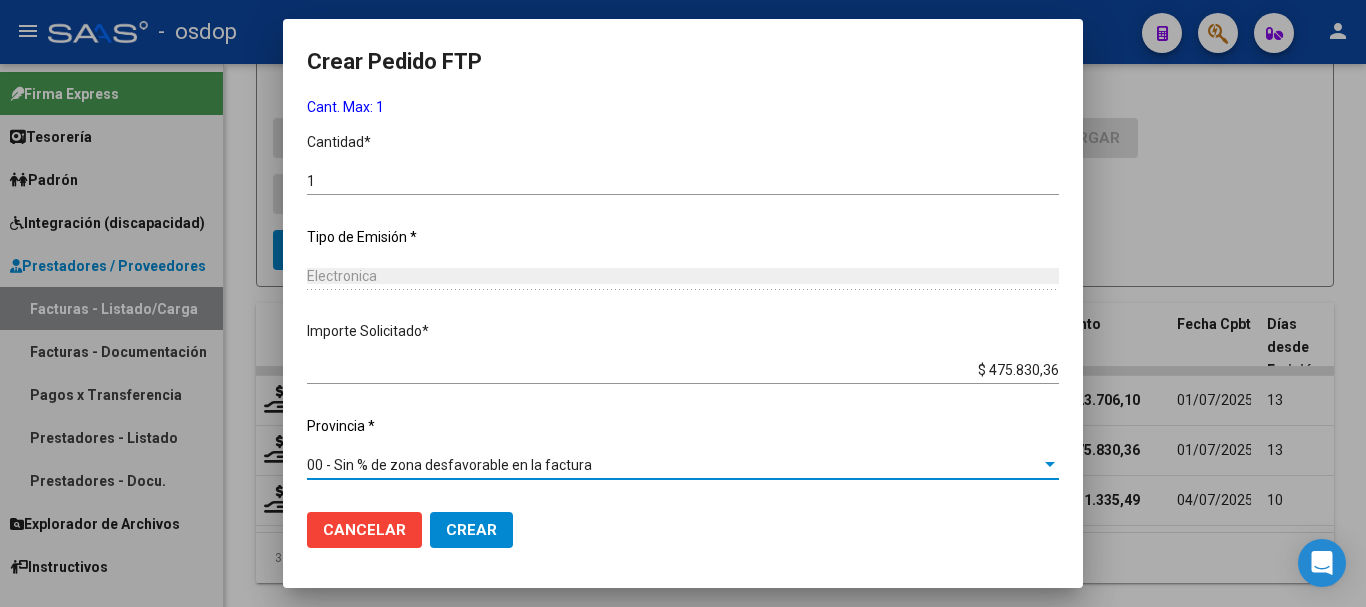 click on "Crear" 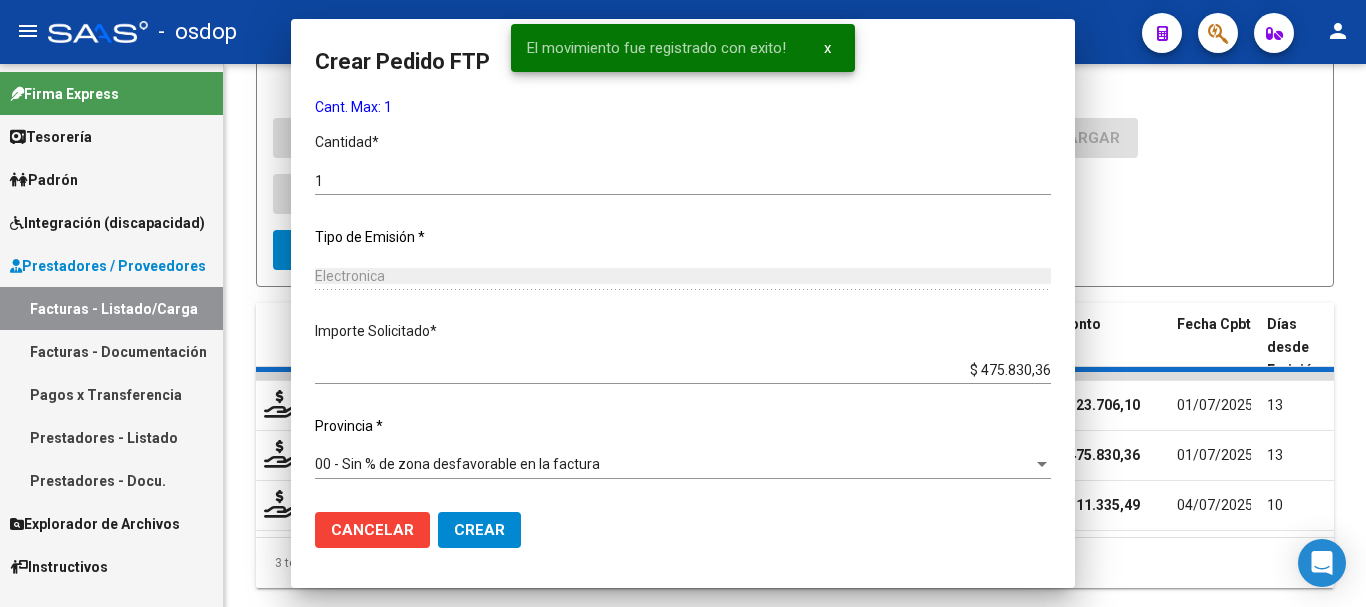 scroll, scrollTop: 0, scrollLeft: 0, axis: both 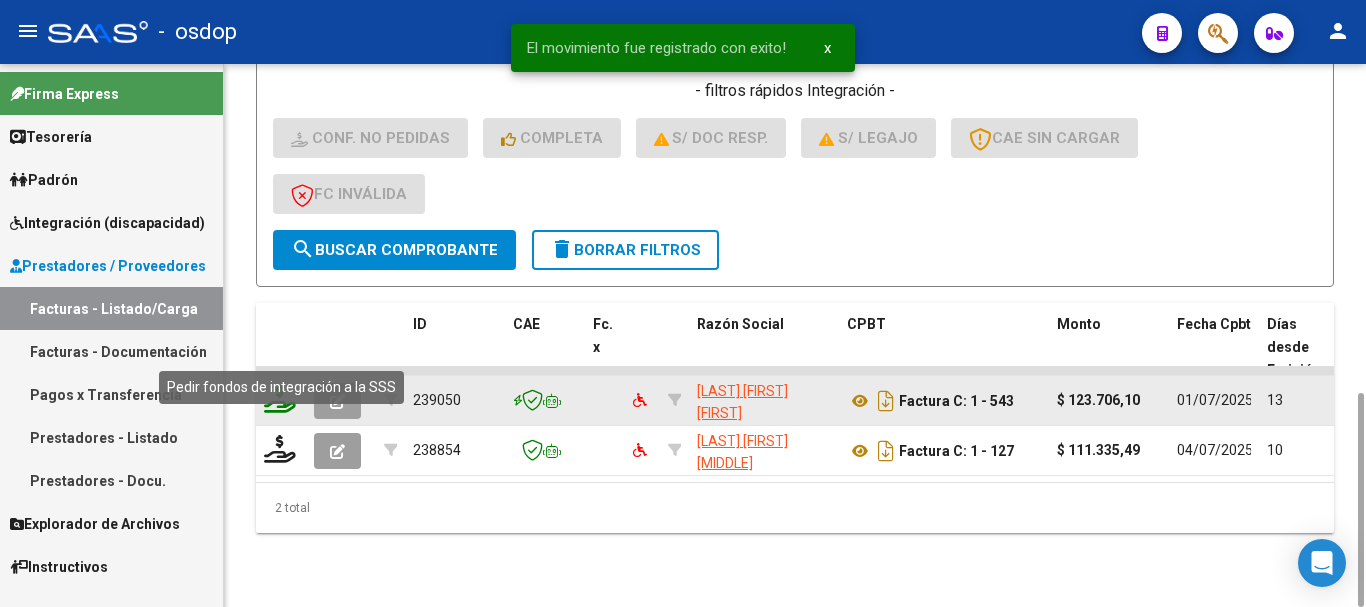 click 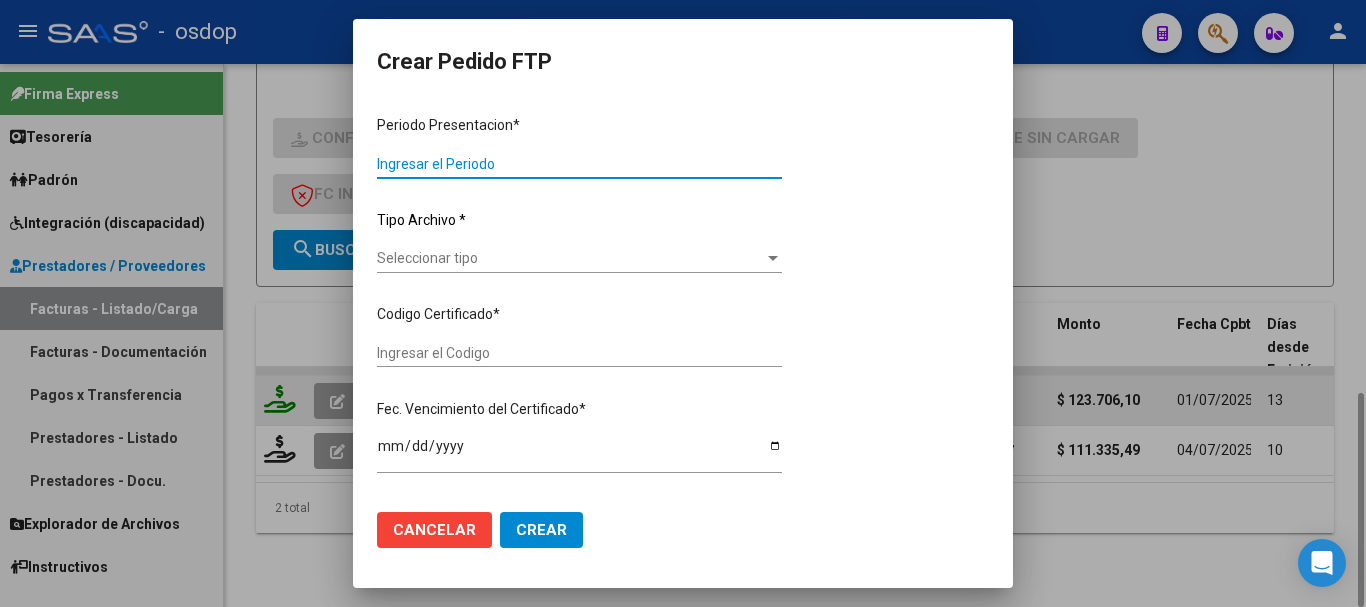 type on "202506" 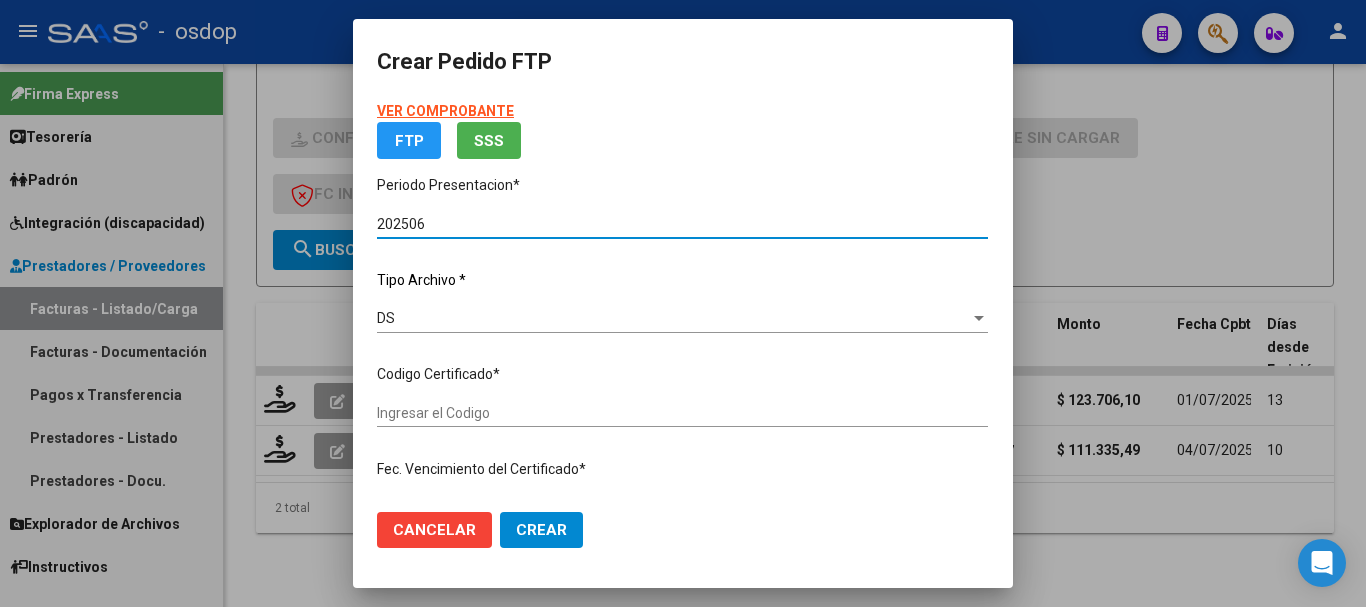 type on "5643284524" 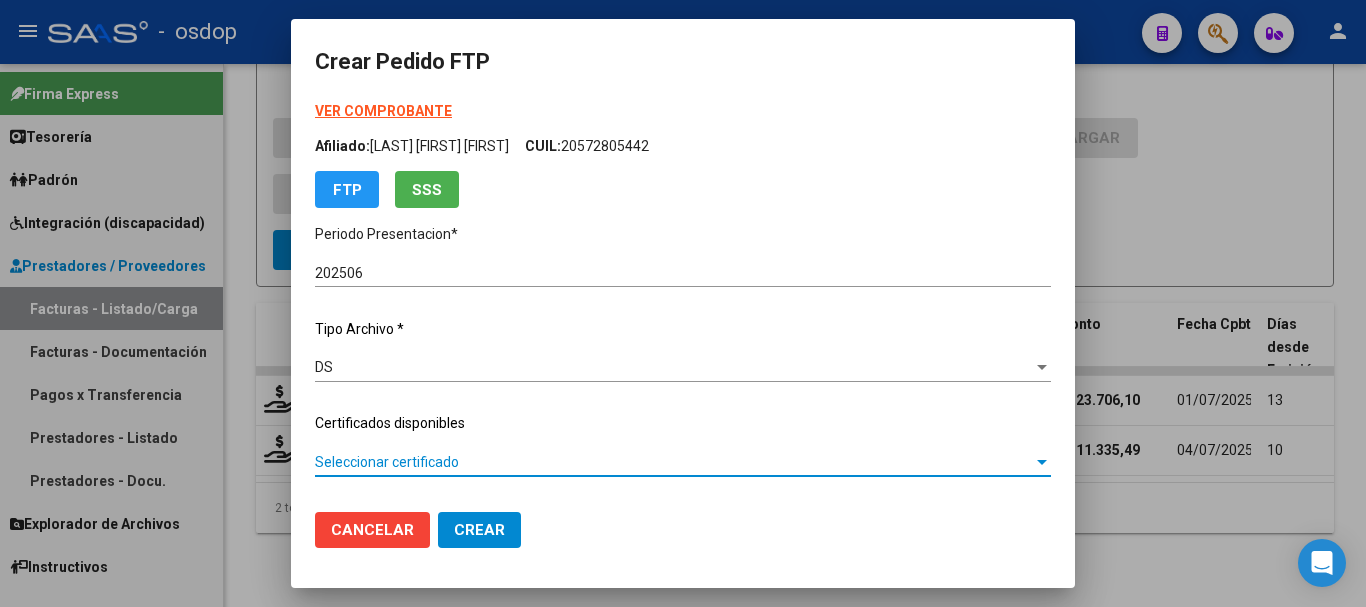 click on "Seleccionar certificado" at bounding box center [674, 462] 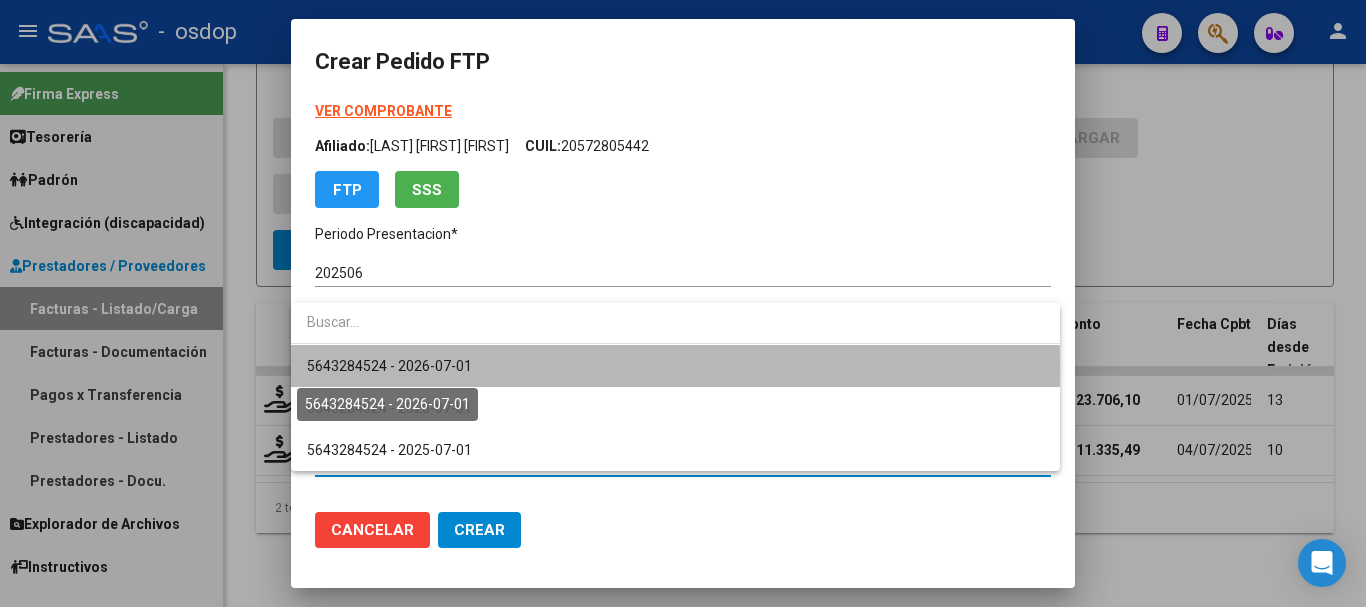 click on "5643284524 - 2026-07-01" at bounding box center [389, 366] 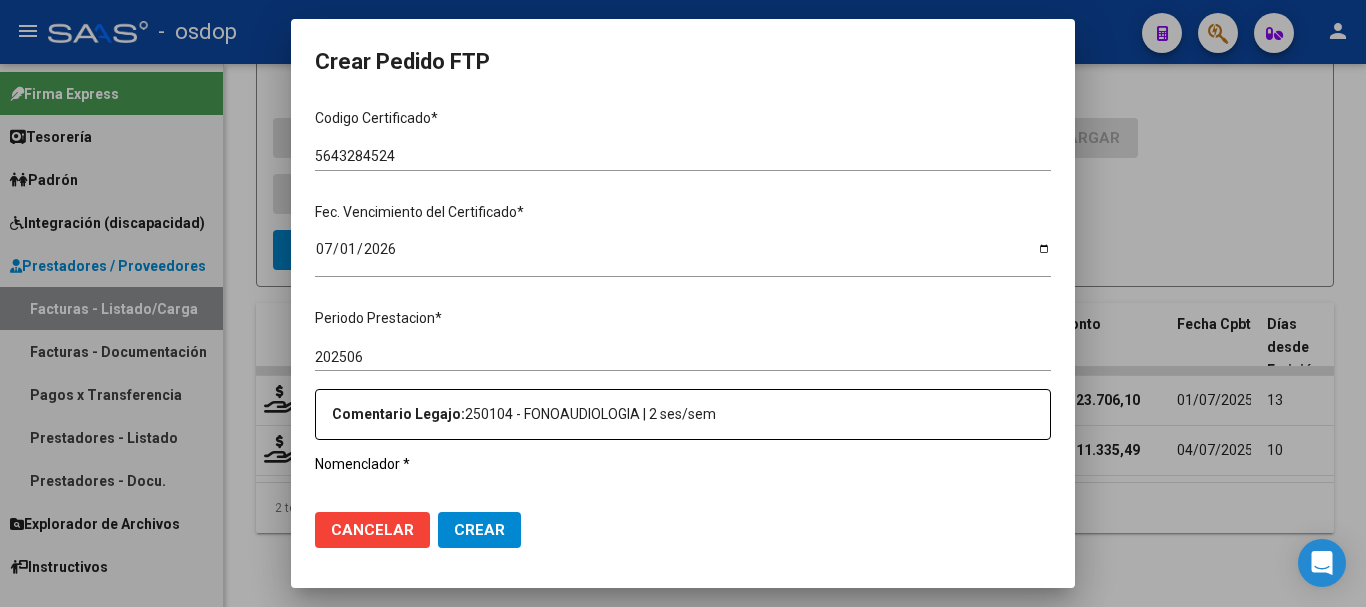scroll, scrollTop: 600, scrollLeft: 0, axis: vertical 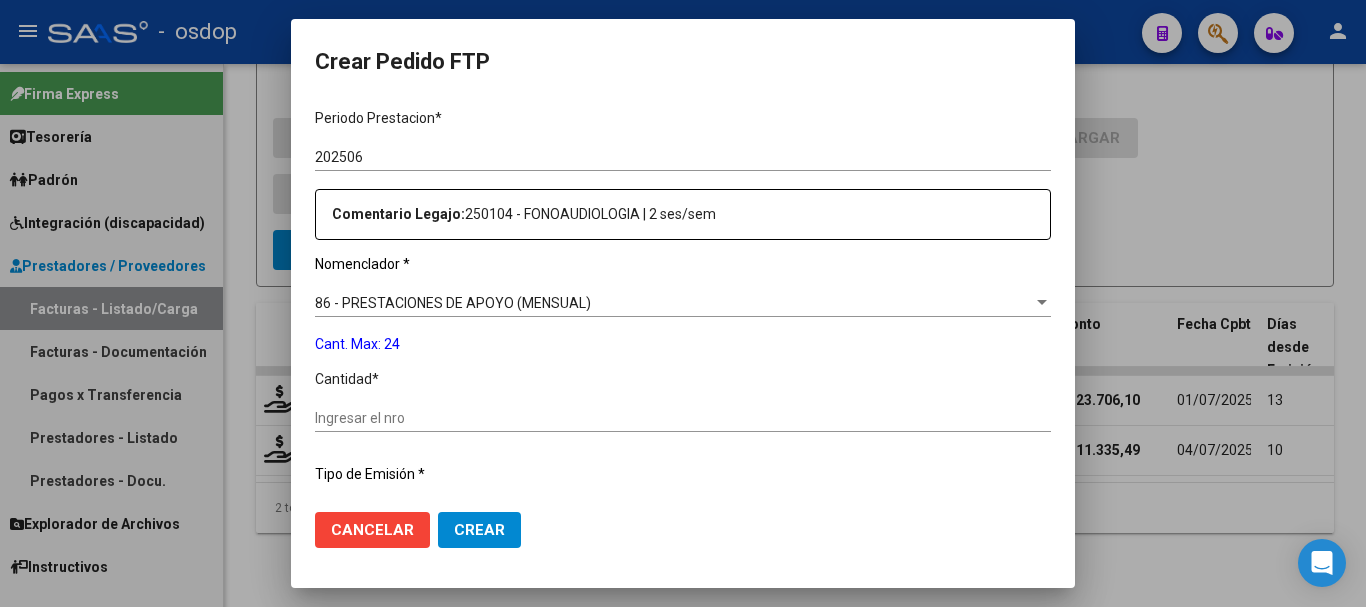 click on "86 - PRESTACIONES DE APOYO (MENSUAL)" at bounding box center [453, 303] 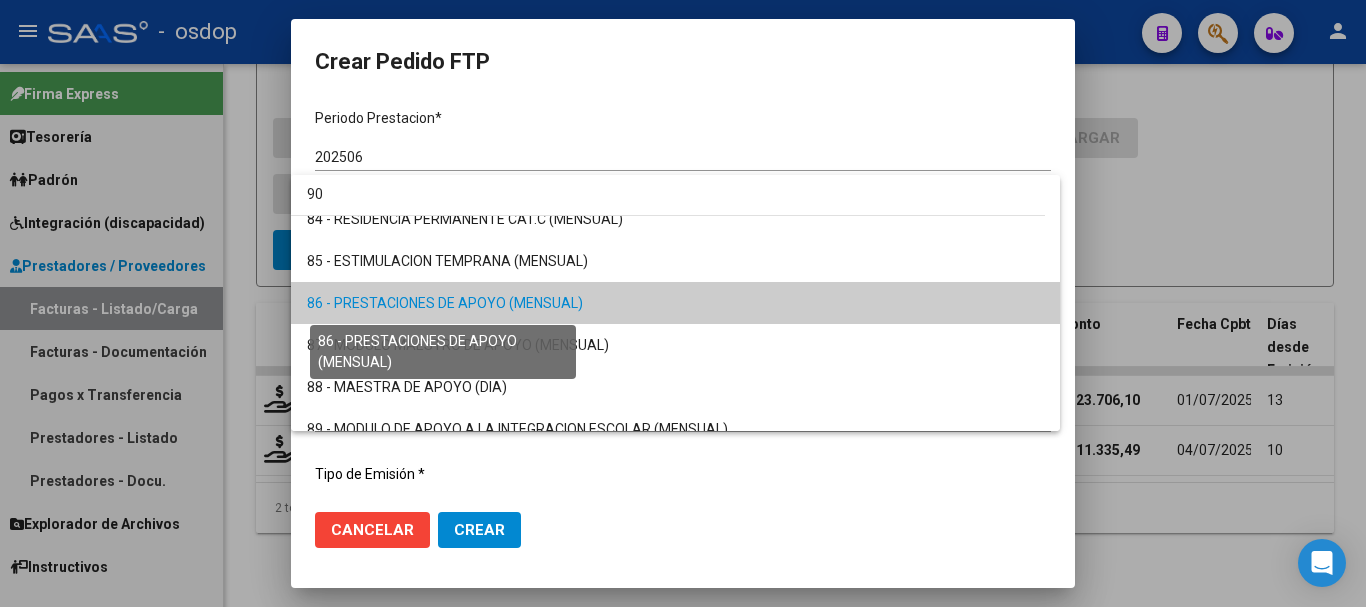 scroll, scrollTop: 0, scrollLeft: 0, axis: both 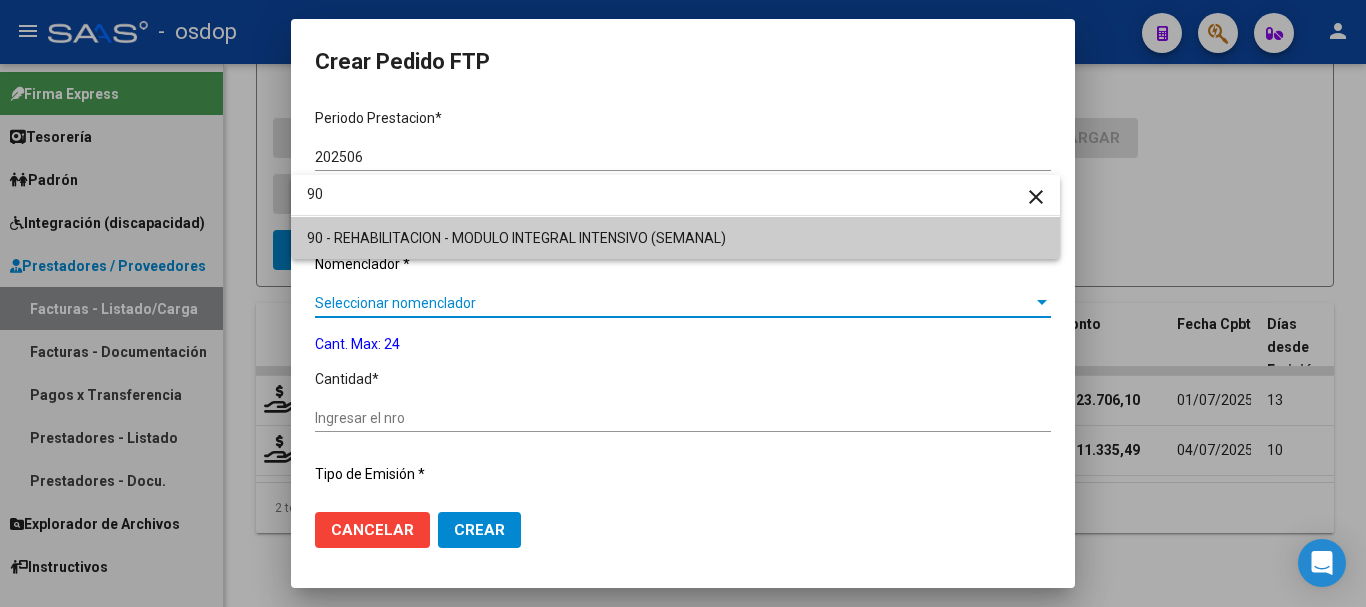 type on "90" 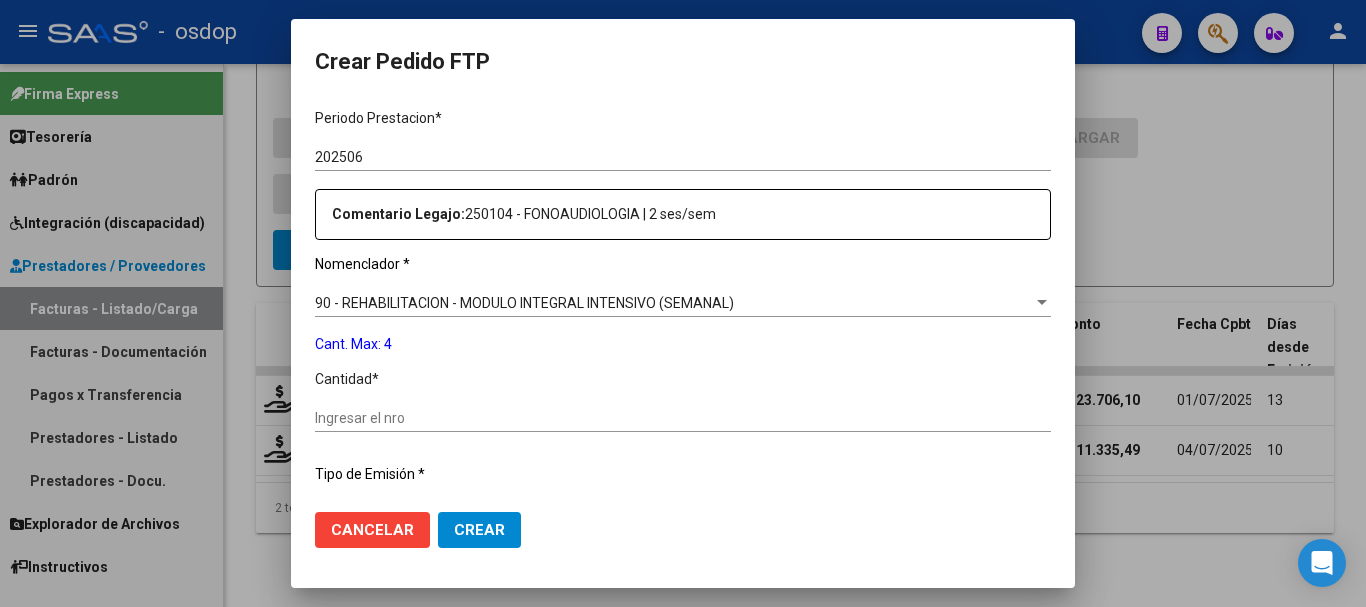 click on "Ingresar el nro" 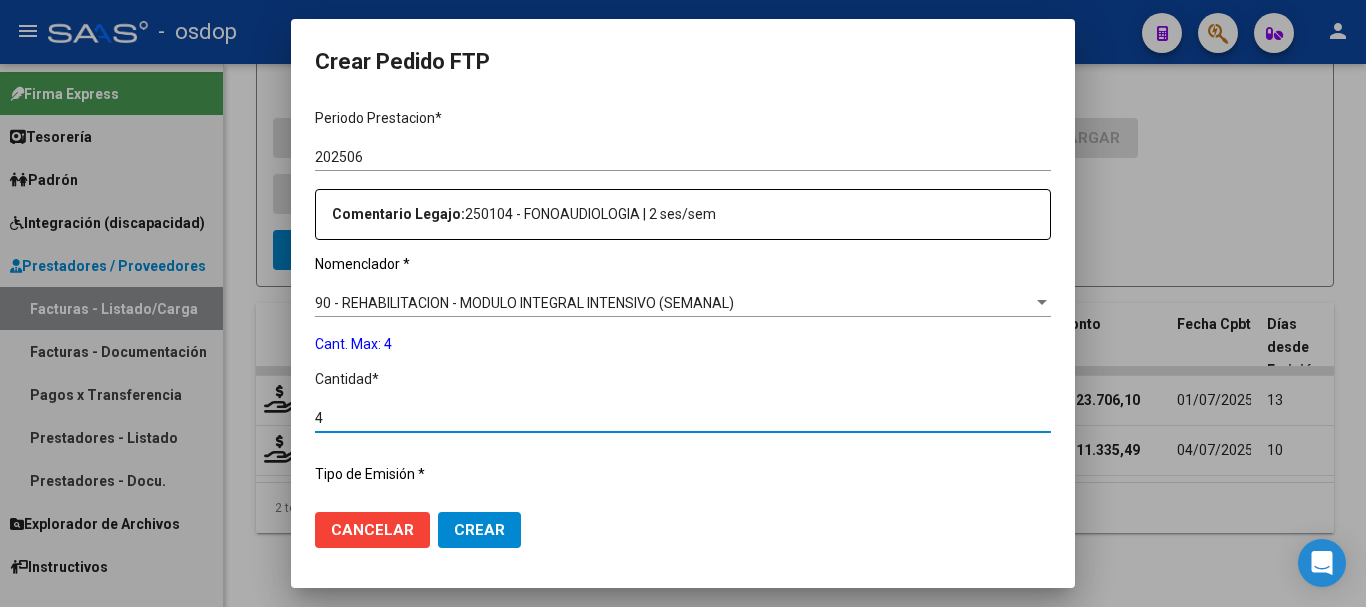type on "4" 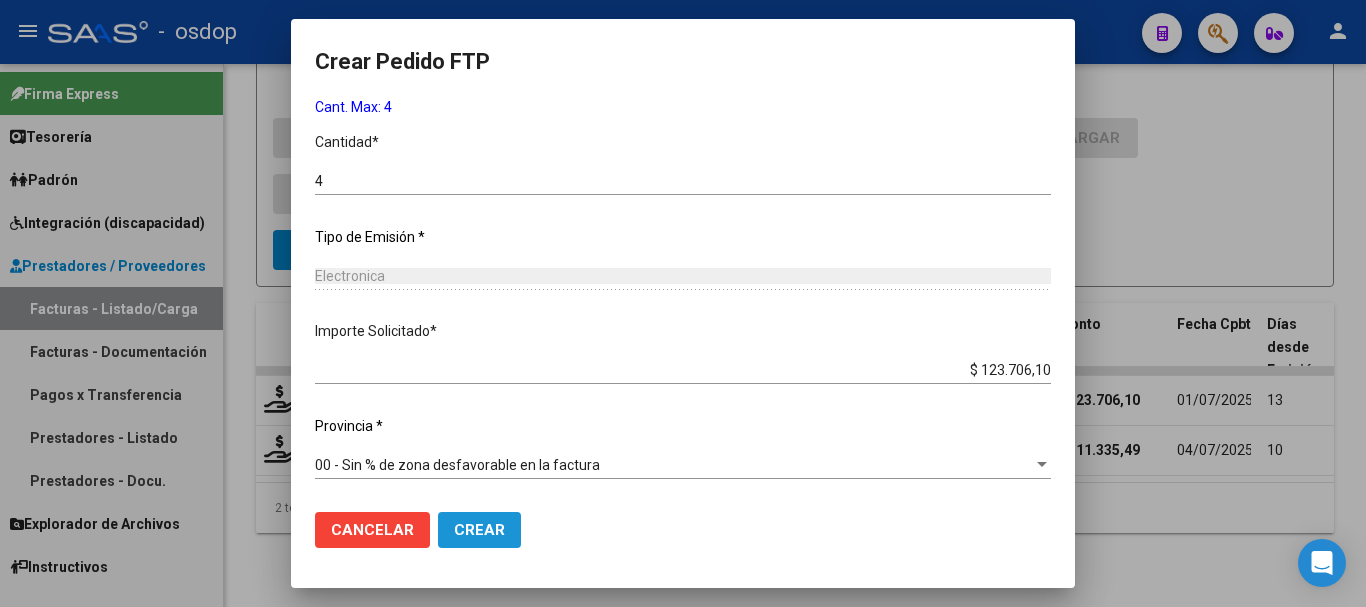 click on "Crear" 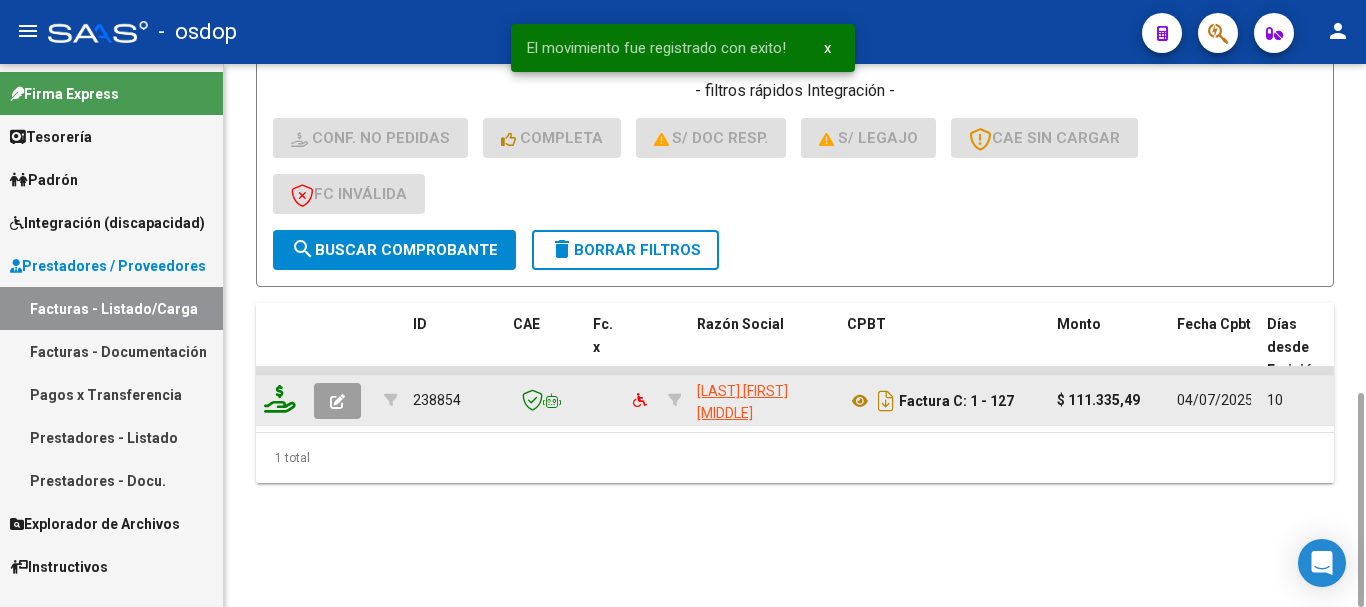 click 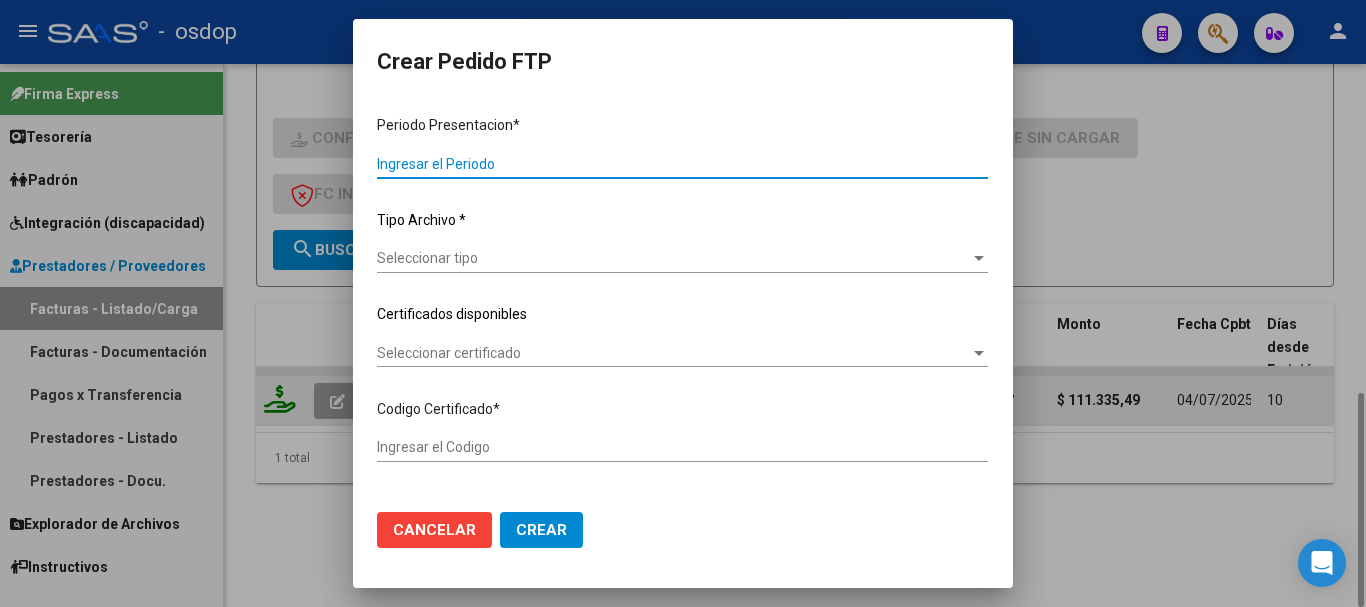 type on "202506" 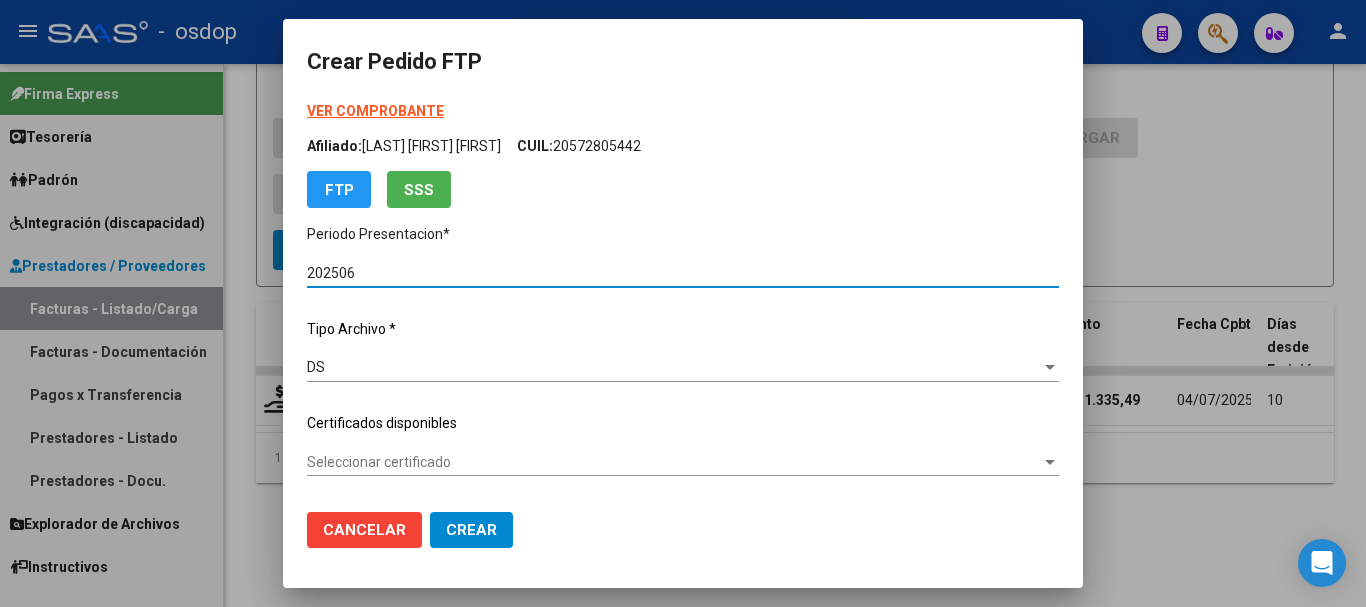 type on "5643284524" 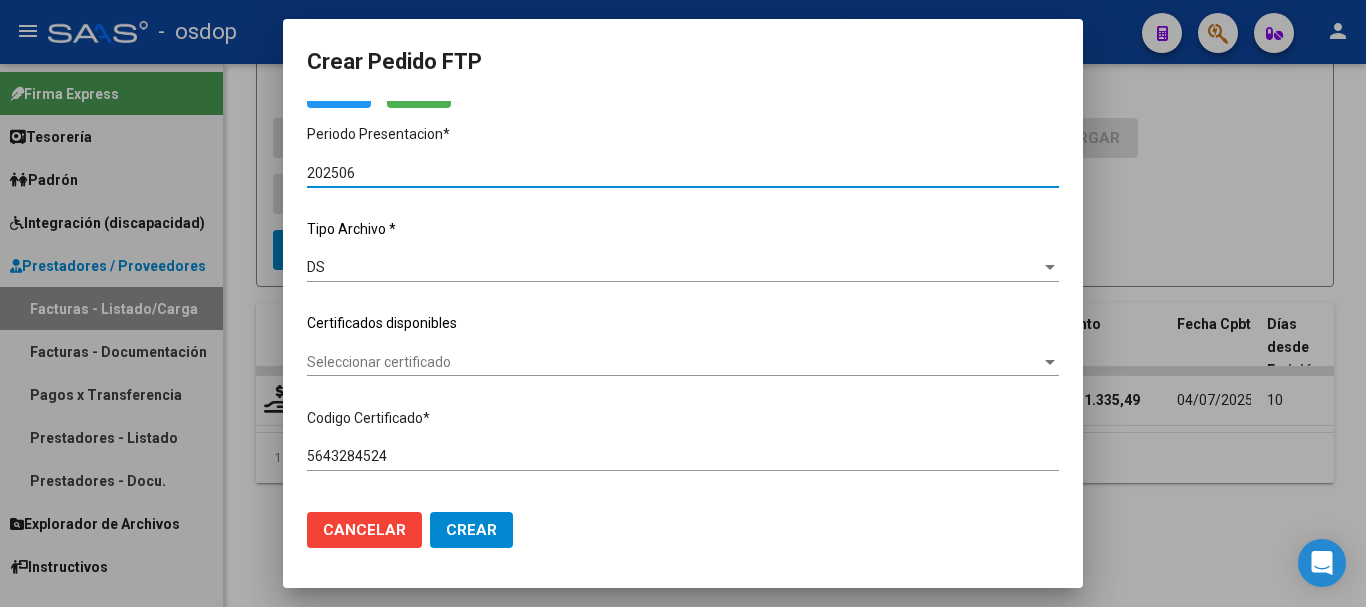 click on "Seleccionar certificado" at bounding box center (674, 362) 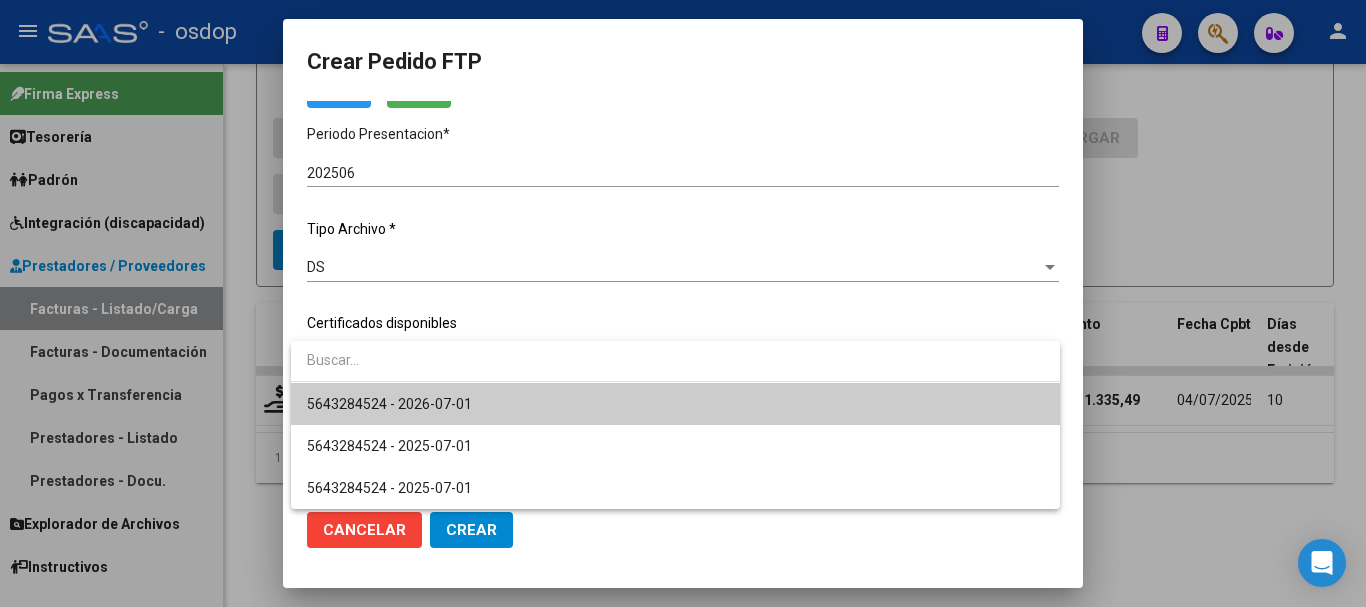 click on "5643284524 - 2026-07-01" at bounding box center [675, 404] 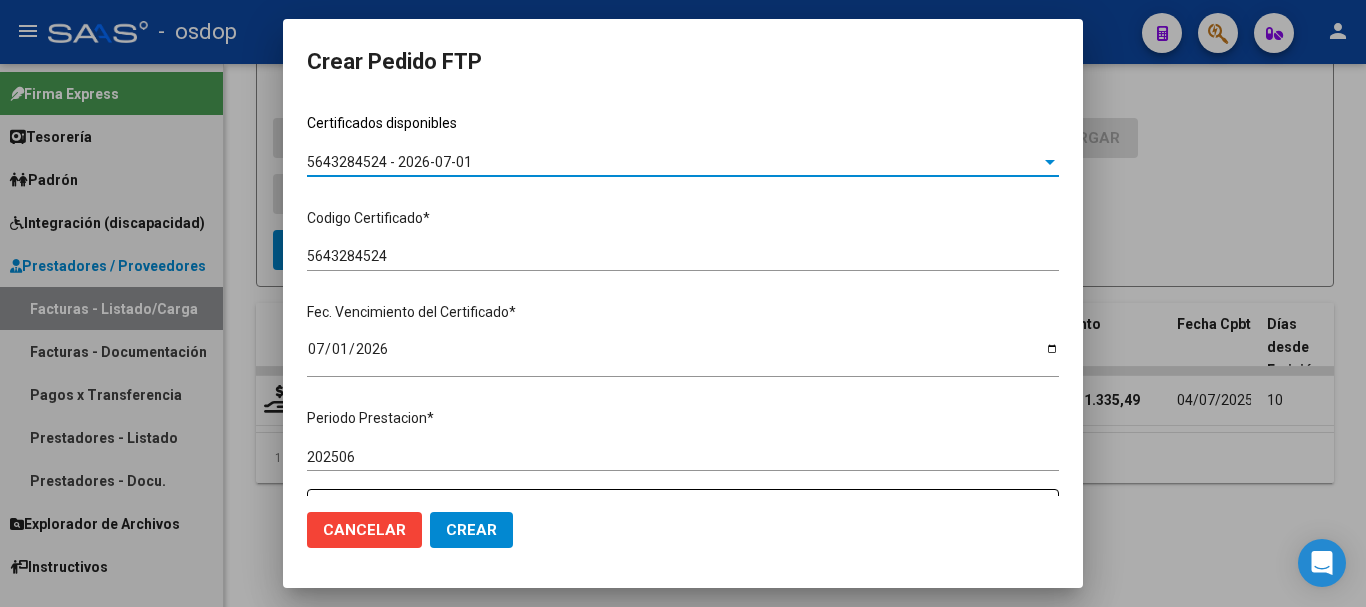 scroll, scrollTop: 500, scrollLeft: 0, axis: vertical 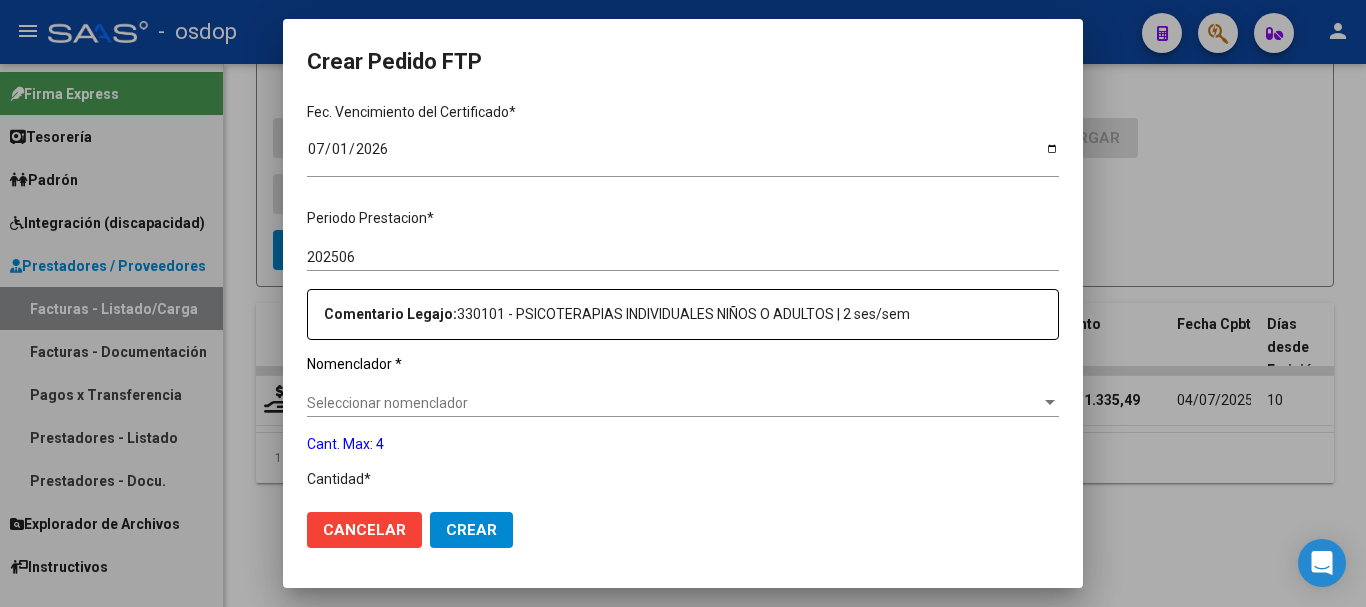 click on "Seleccionar nomenclador" at bounding box center [674, 403] 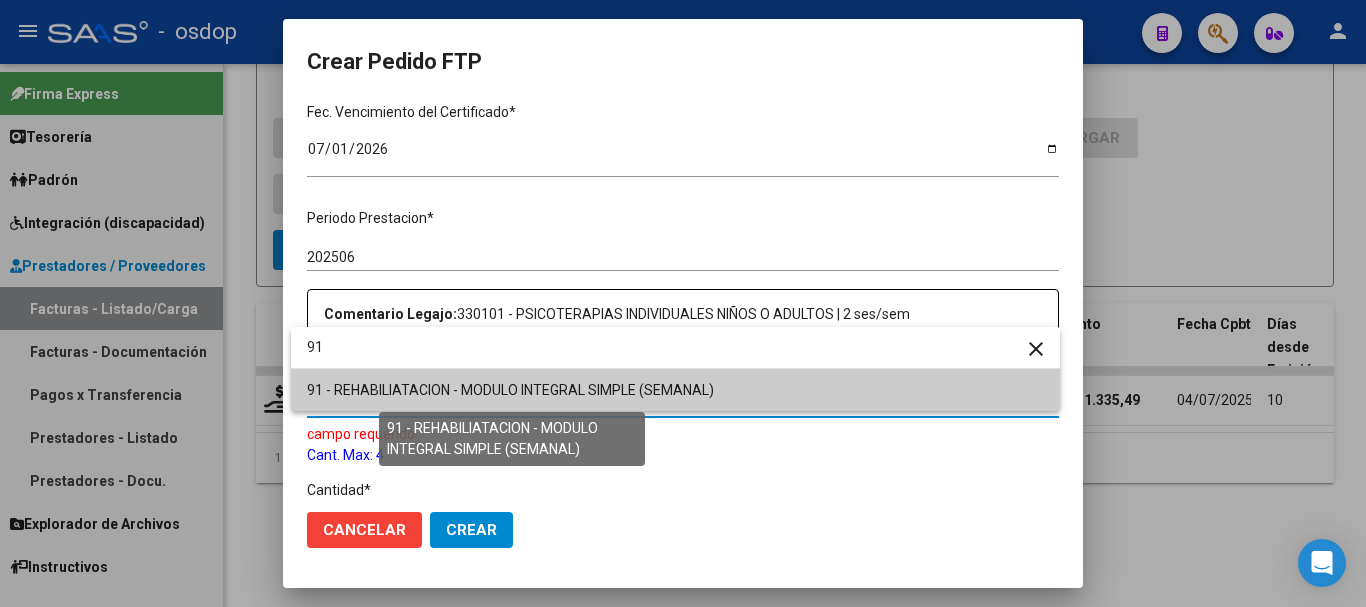 type on "91" 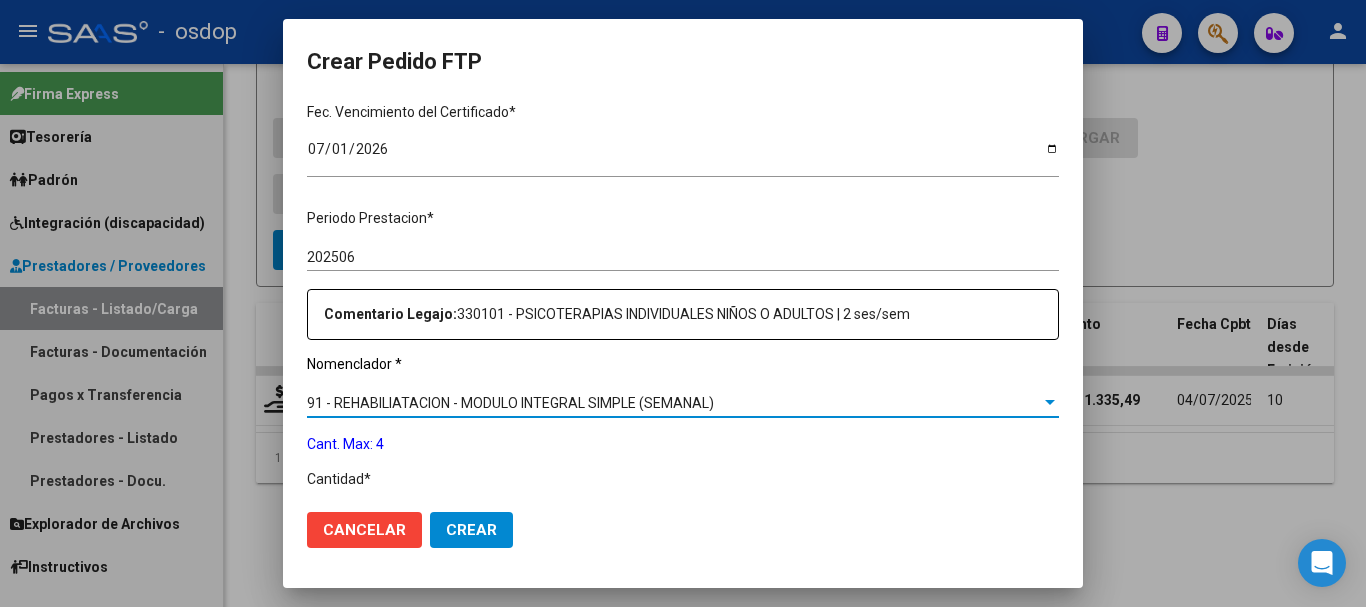 scroll, scrollTop: 700, scrollLeft: 0, axis: vertical 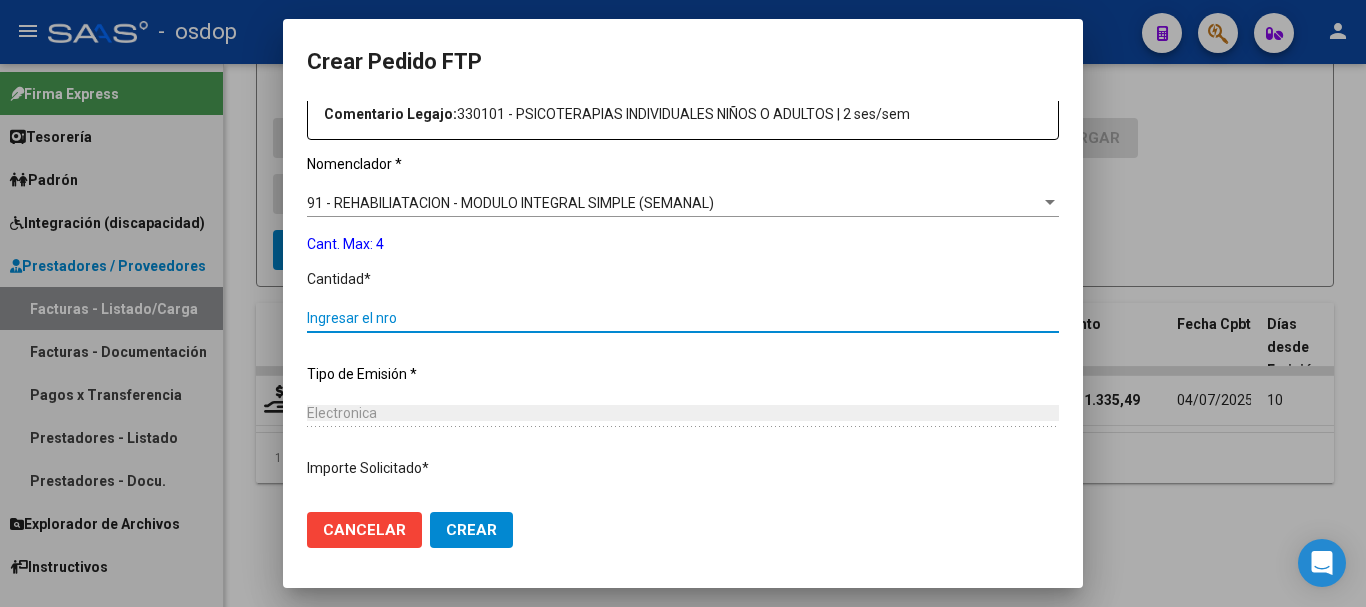 click on "Ingresar el nro" at bounding box center (683, 318) 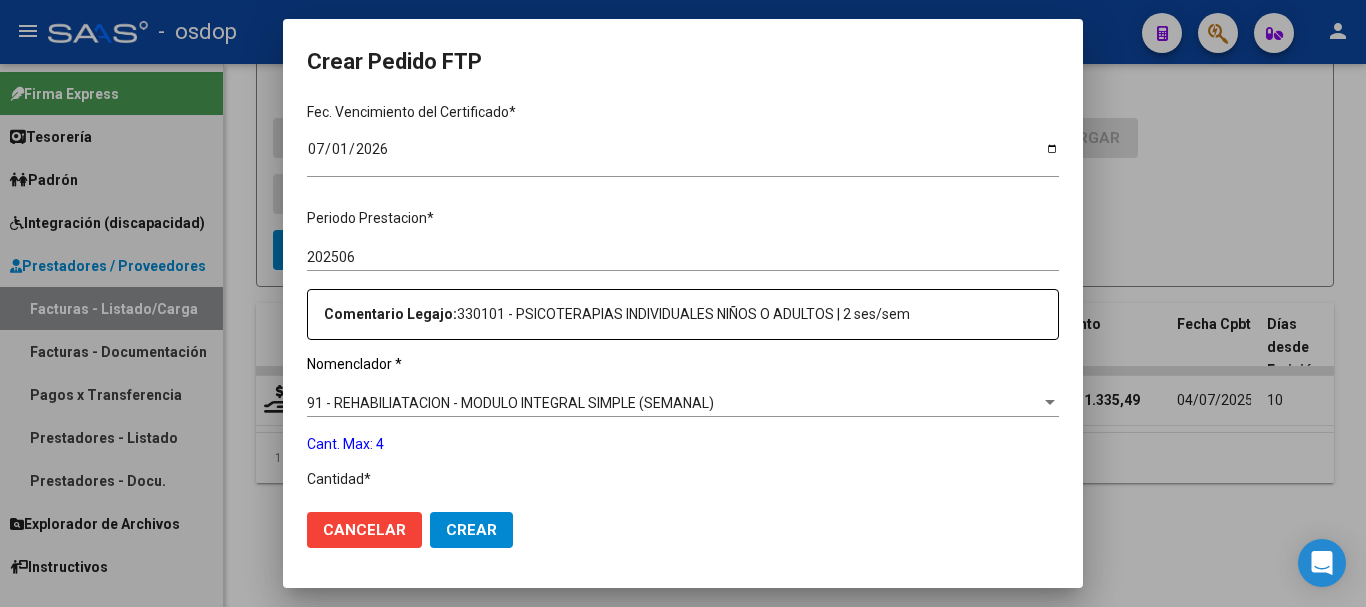 scroll, scrollTop: 0, scrollLeft: 0, axis: both 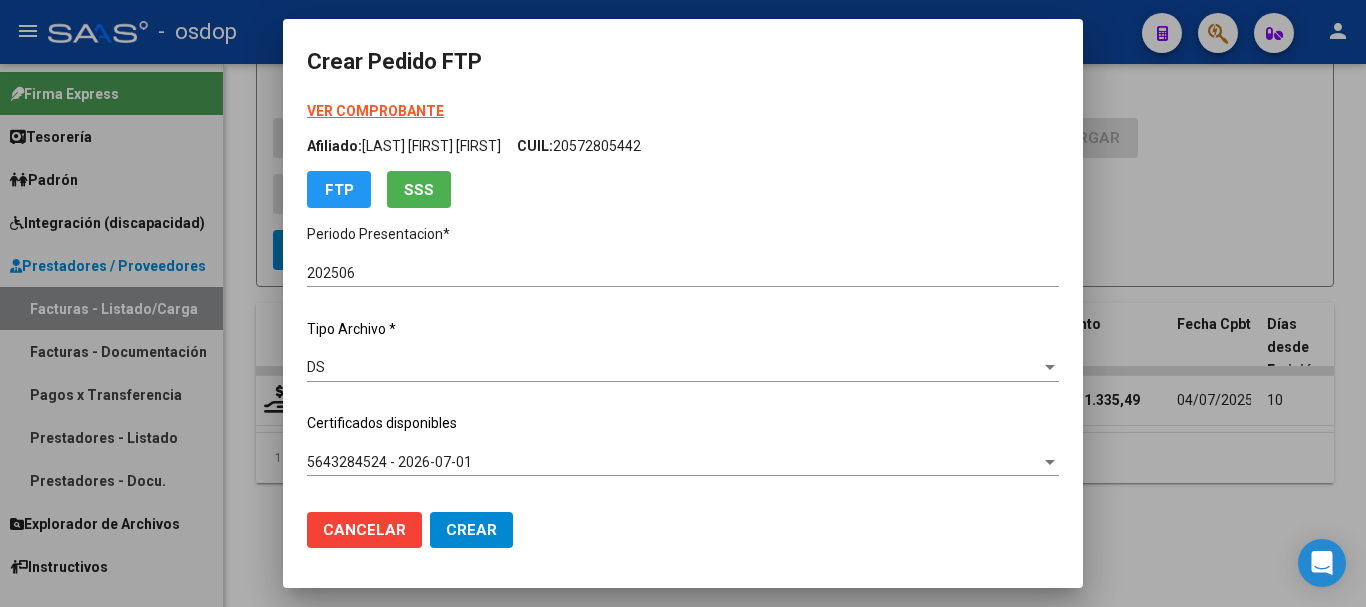 type on "4" 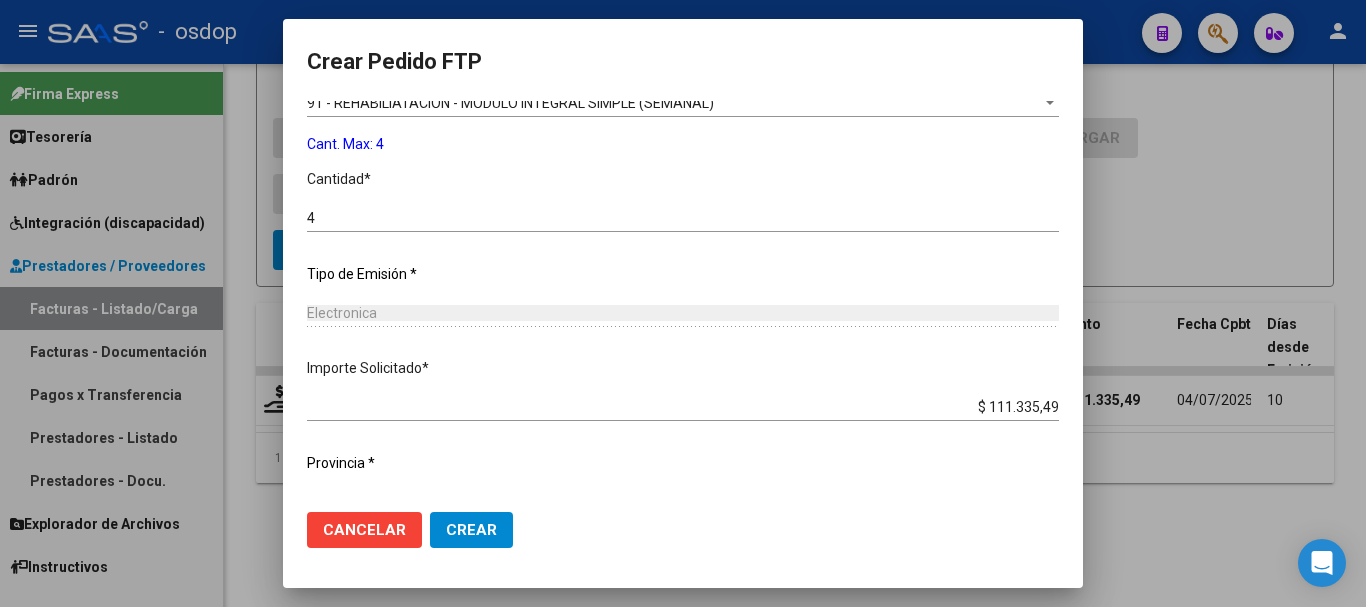 scroll, scrollTop: 837, scrollLeft: 0, axis: vertical 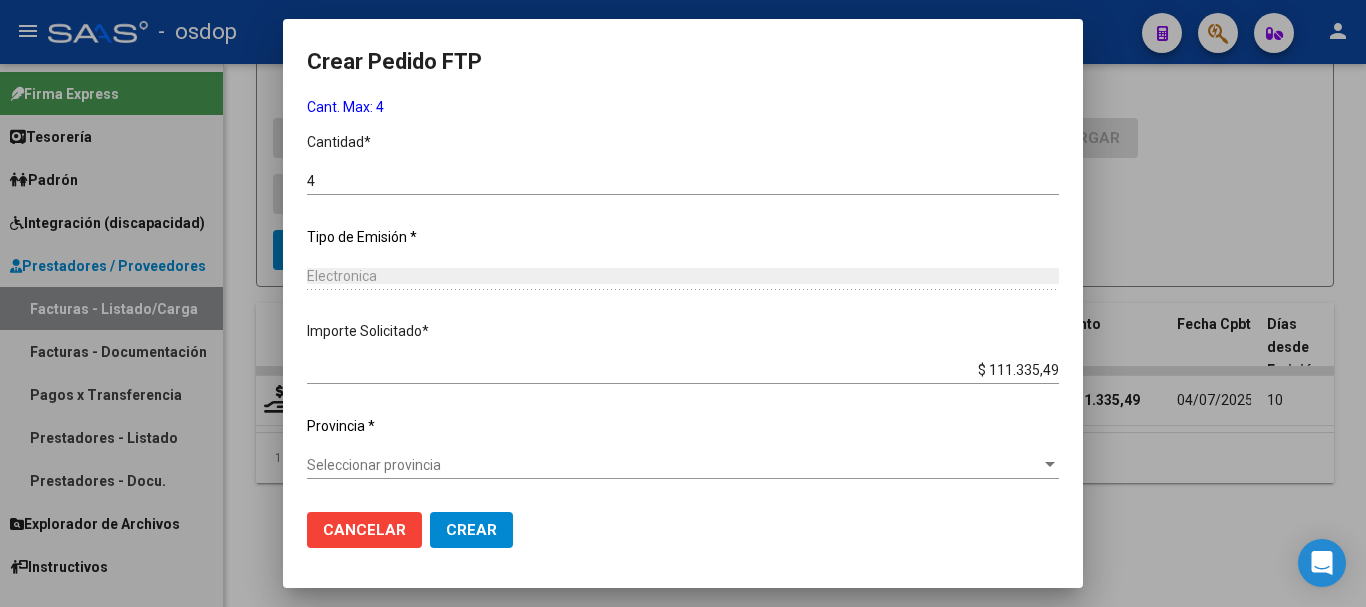 click on "Seleccionar provincia" at bounding box center [674, 465] 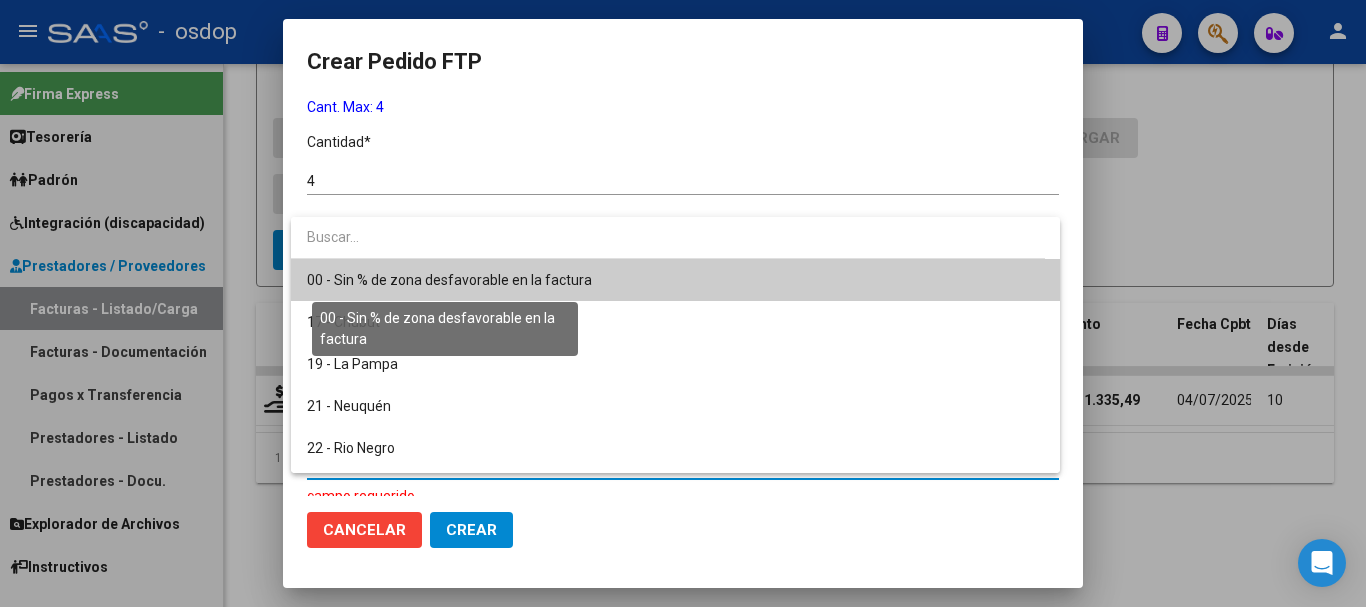 click on "00 - Sin % de zona desfavorable en la factura" at bounding box center [449, 280] 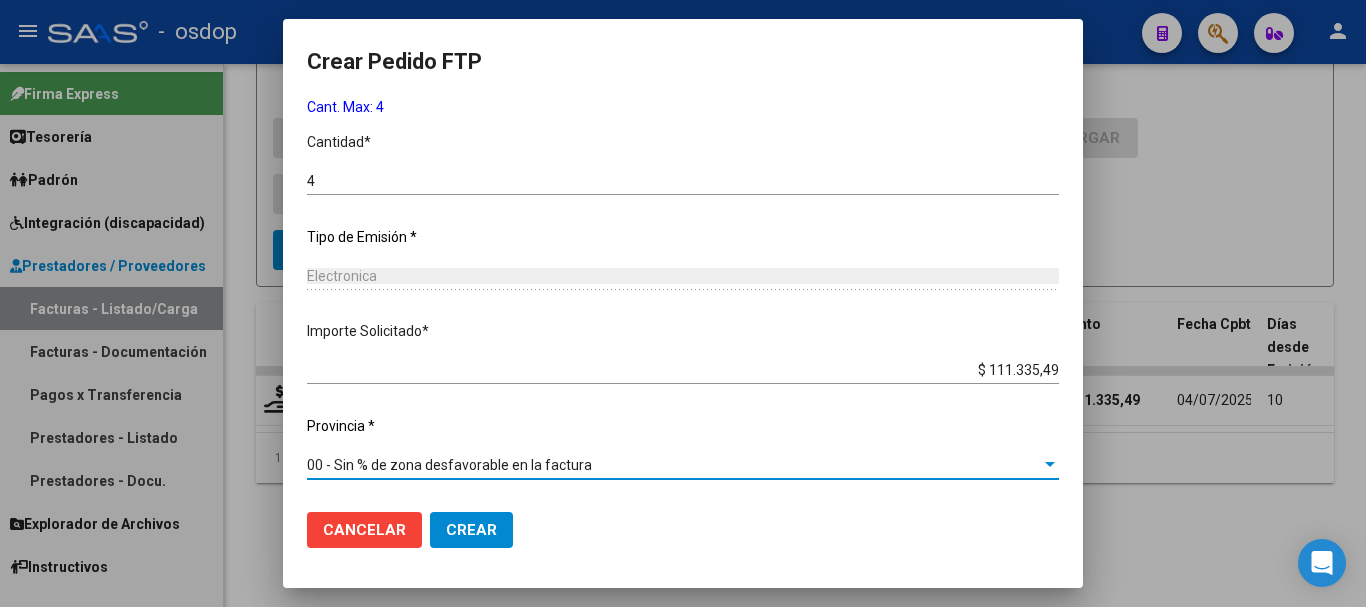 click on "Crear" 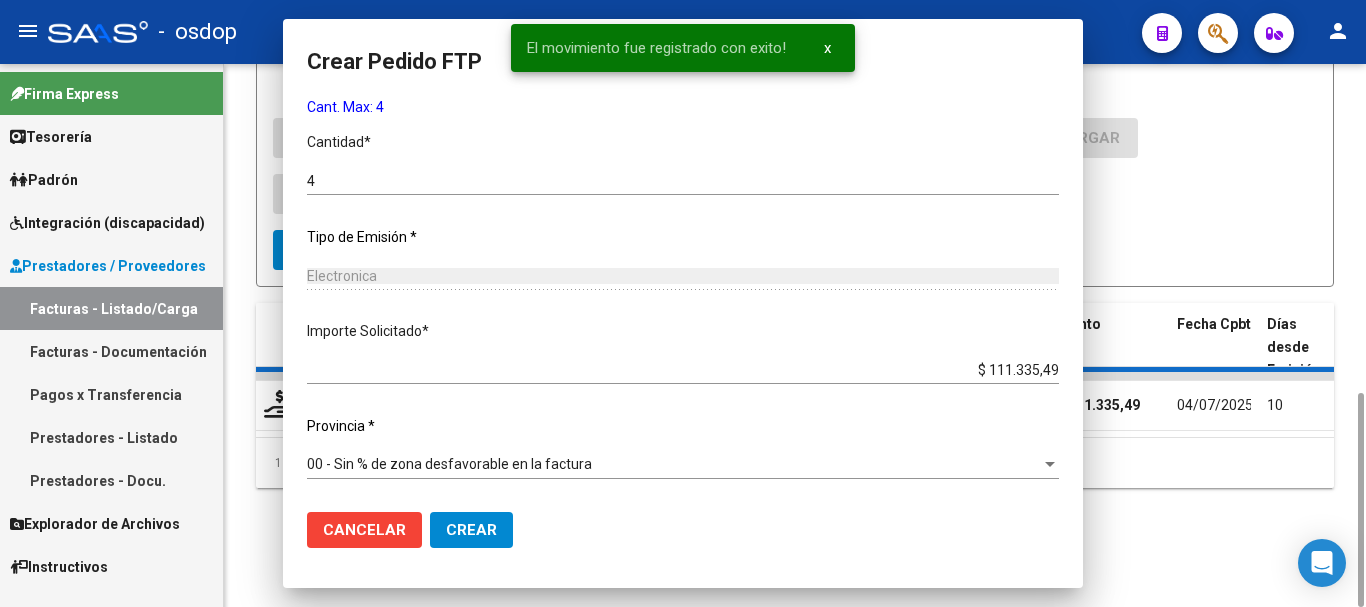 scroll, scrollTop: 0, scrollLeft: 0, axis: both 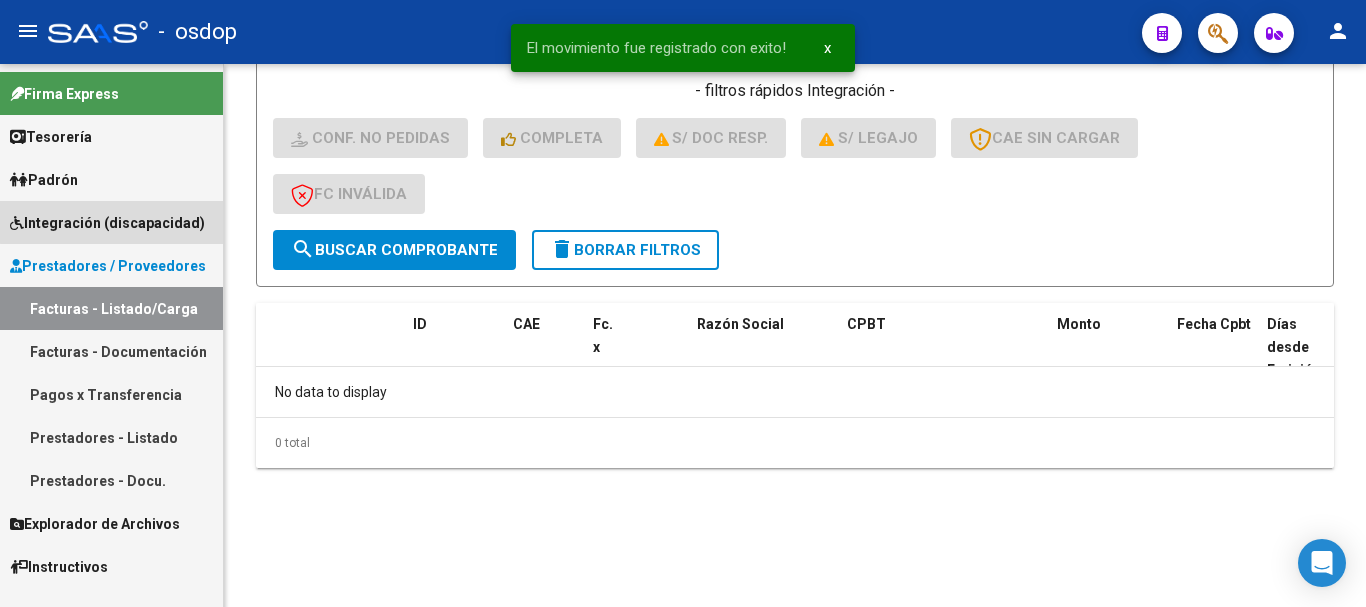 click on "Integración (discapacidad)" at bounding box center [107, 223] 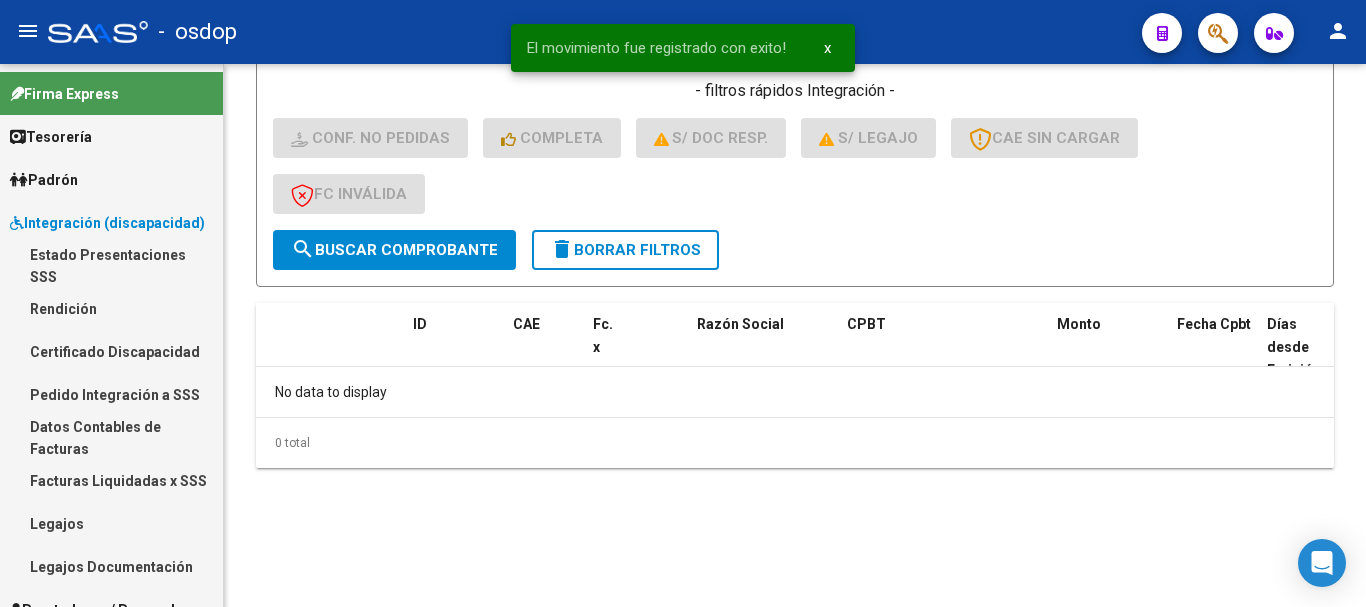 click on "Pedido Integración a SSS" at bounding box center [111, 394] 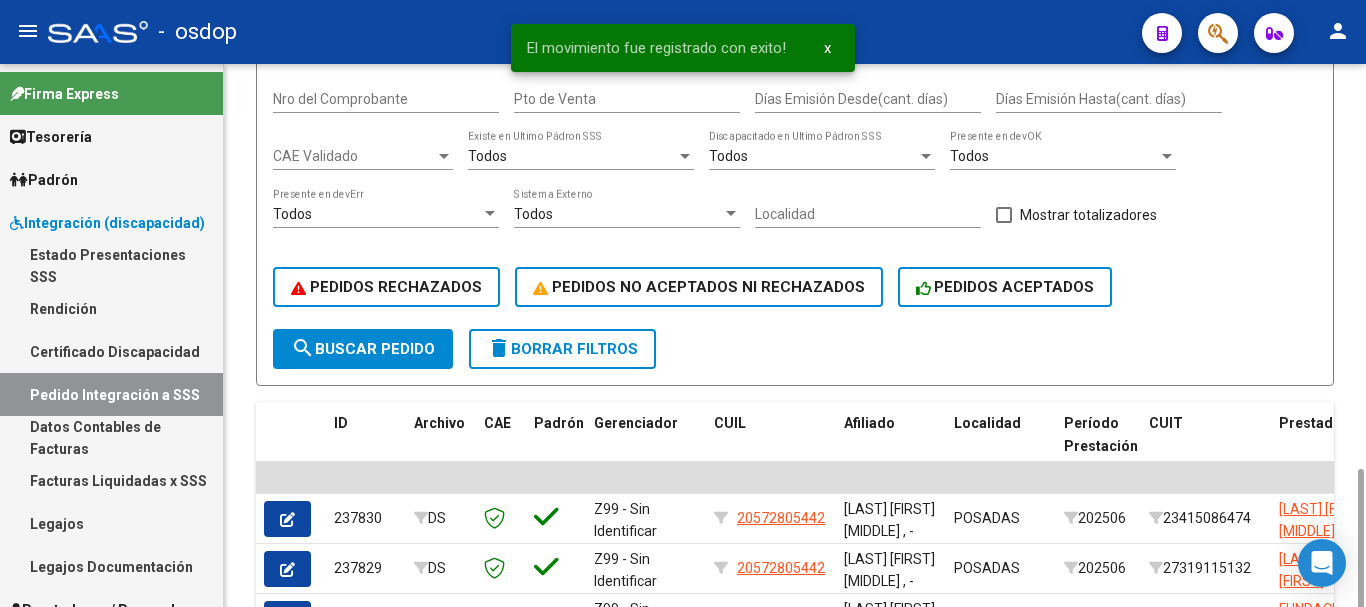 scroll, scrollTop: 526, scrollLeft: 0, axis: vertical 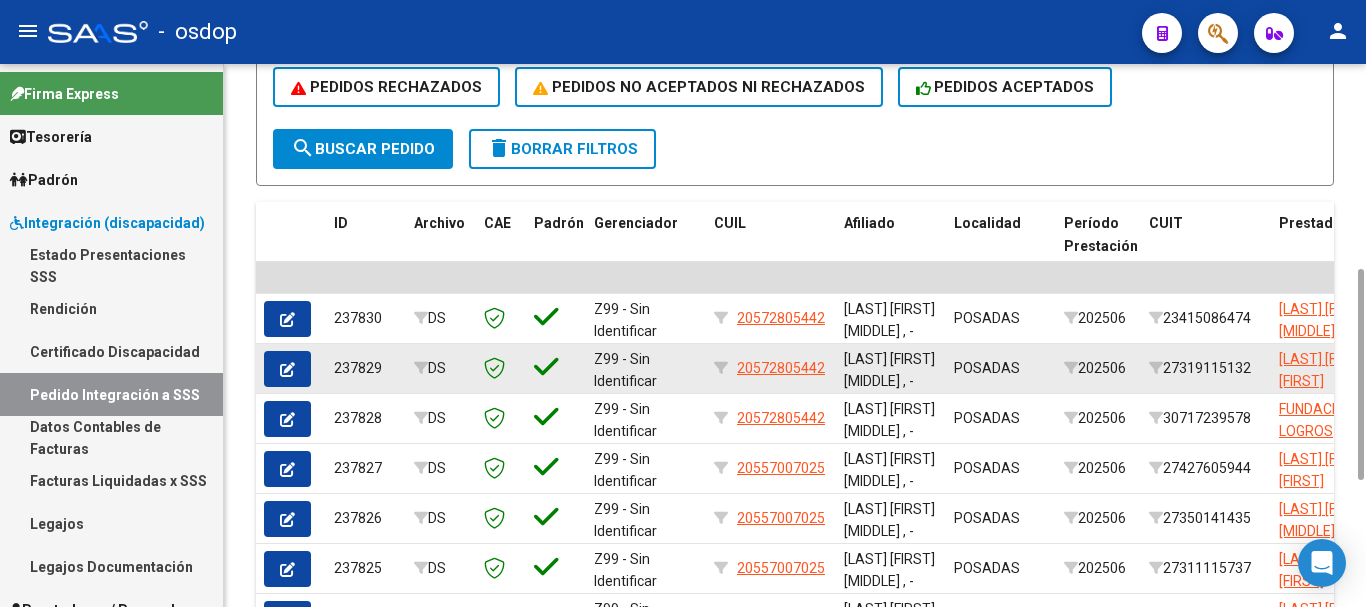 click 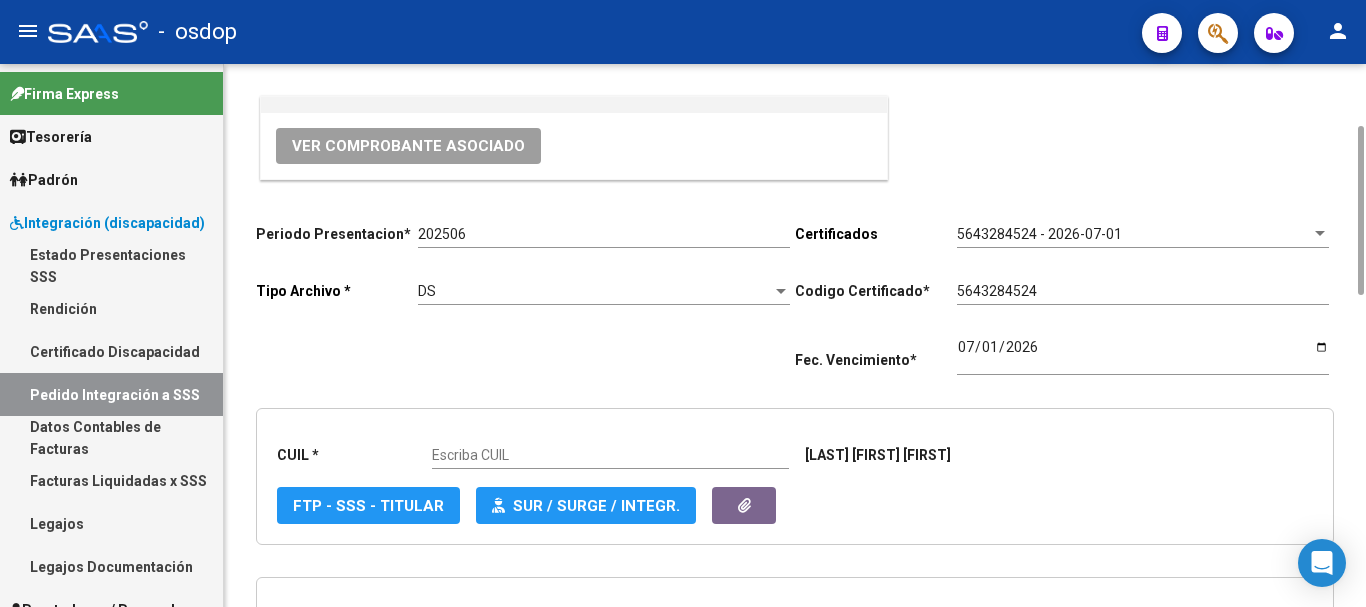 scroll, scrollTop: 600, scrollLeft: 0, axis: vertical 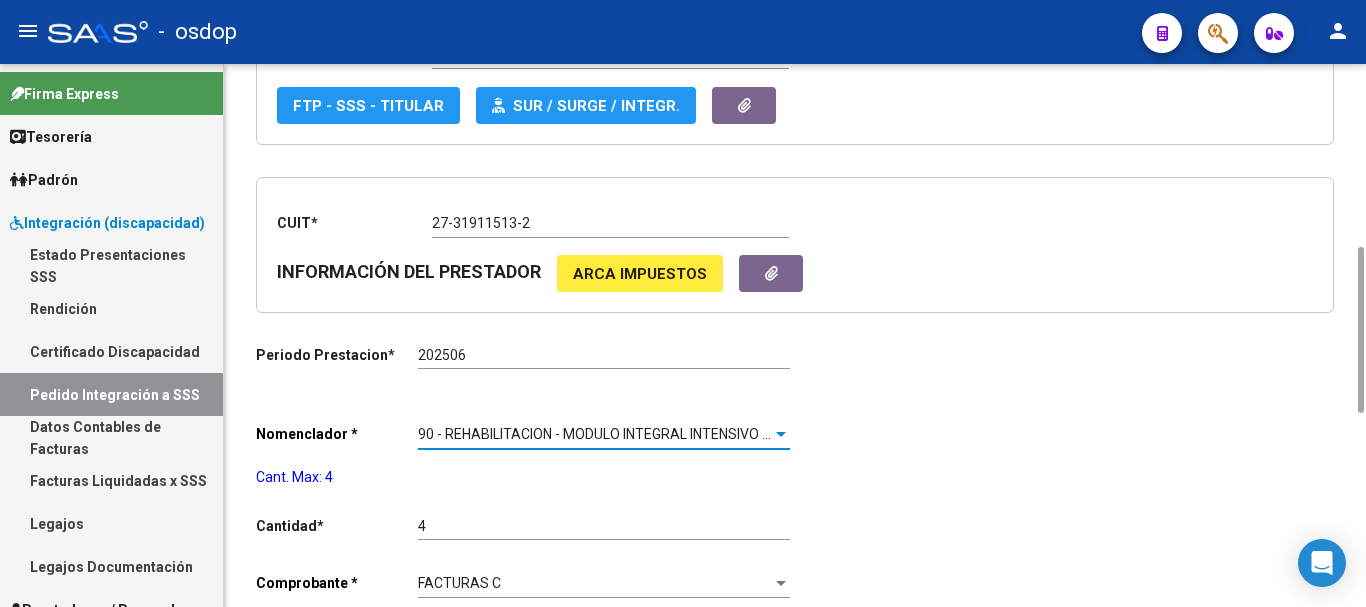 click on "90 - REHABILITACION - MODULO INTEGRAL INTENSIVO (SEMANAL)" at bounding box center [627, 434] 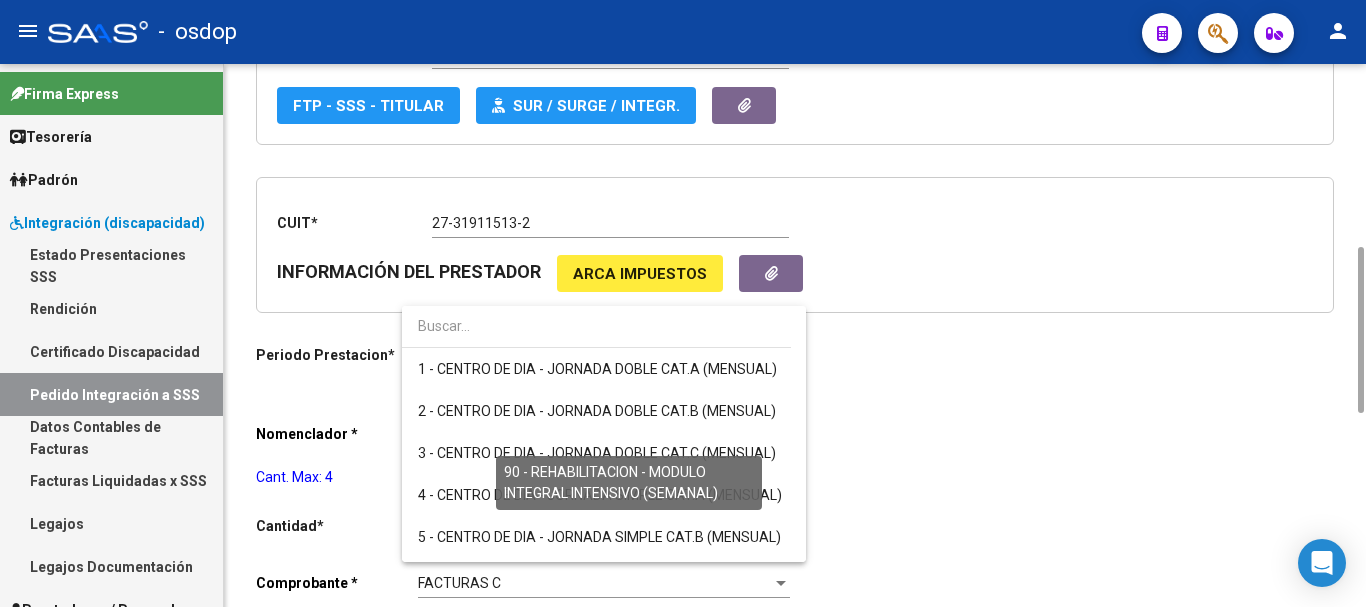 type on "20572805442" 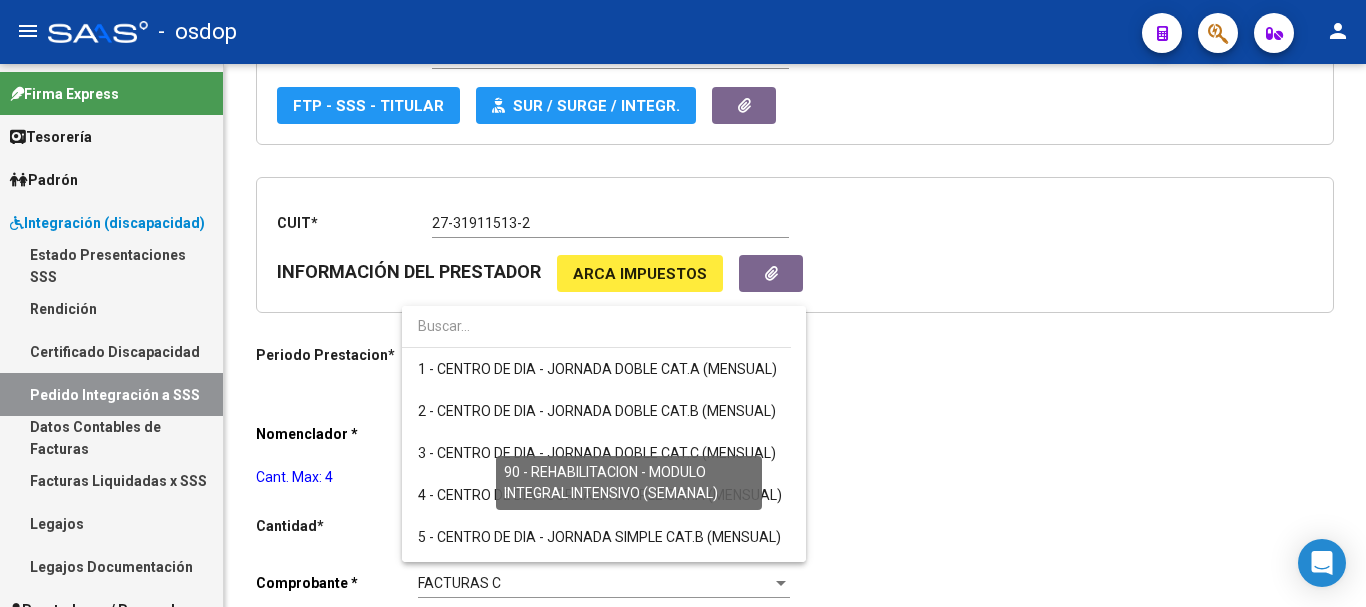 scroll, scrollTop: 3673, scrollLeft: 0, axis: vertical 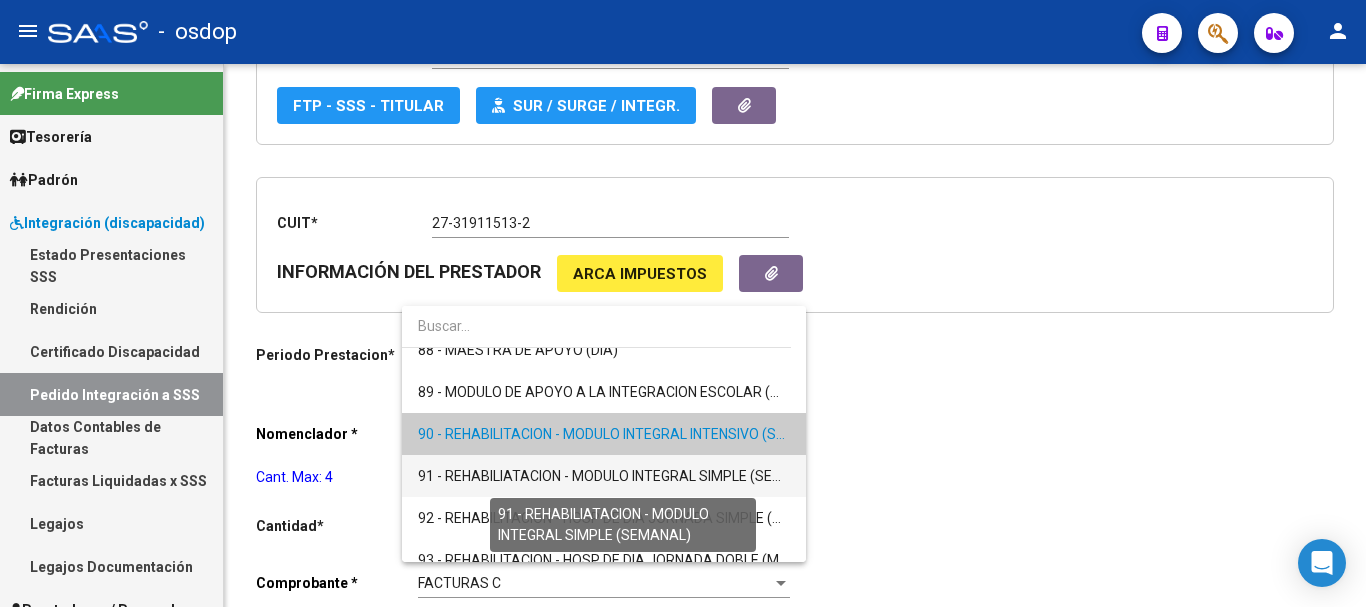 click on "91 - REHABILIATACION - MODULO INTEGRAL SIMPLE (SEMANAL)" at bounding box center (621, 476) 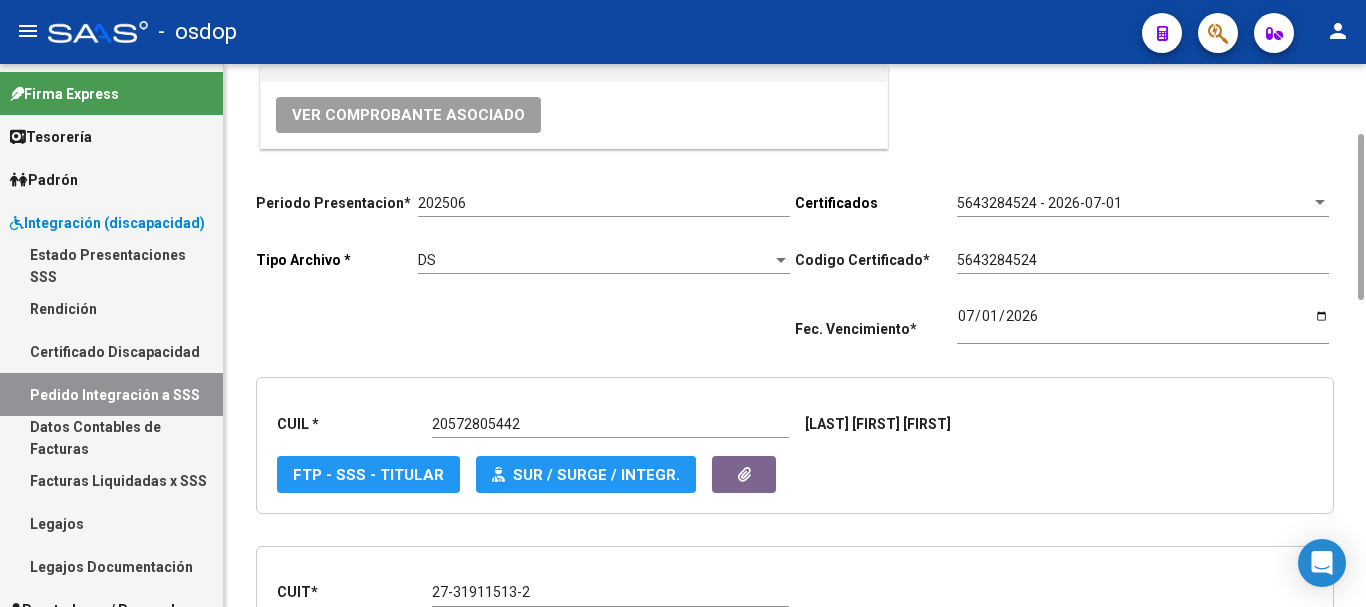 scroll, scrollTop: 0, scrollLeft: 0, axis: both 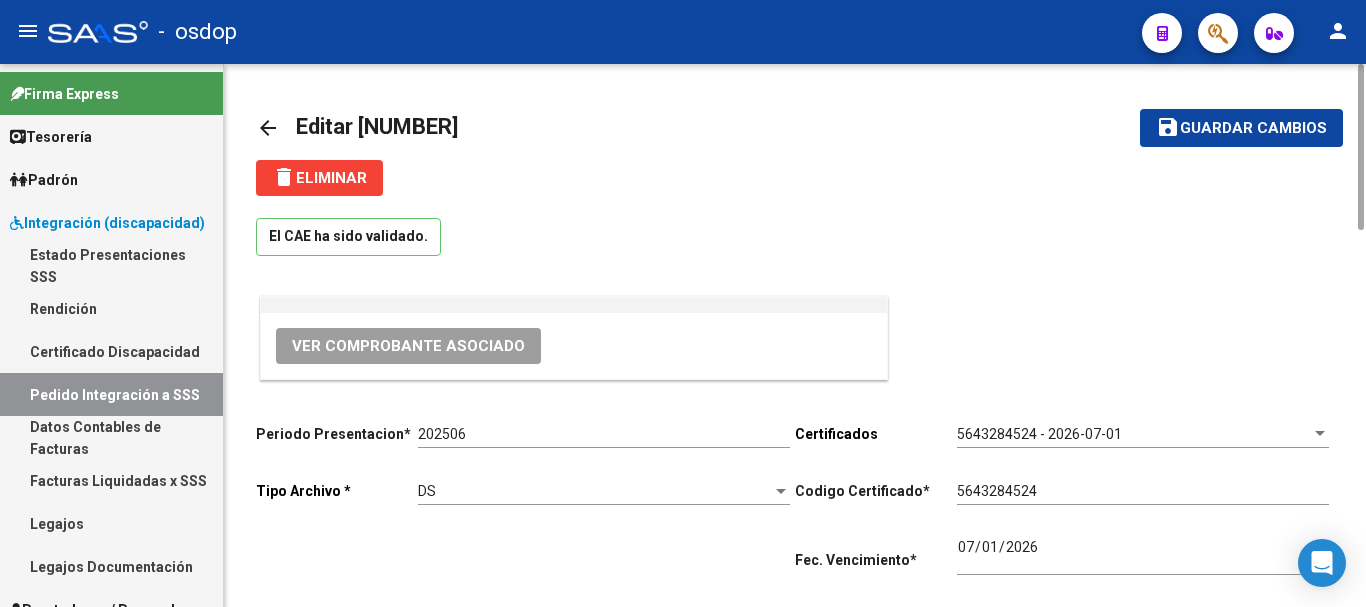 click on "Guardar cambios" 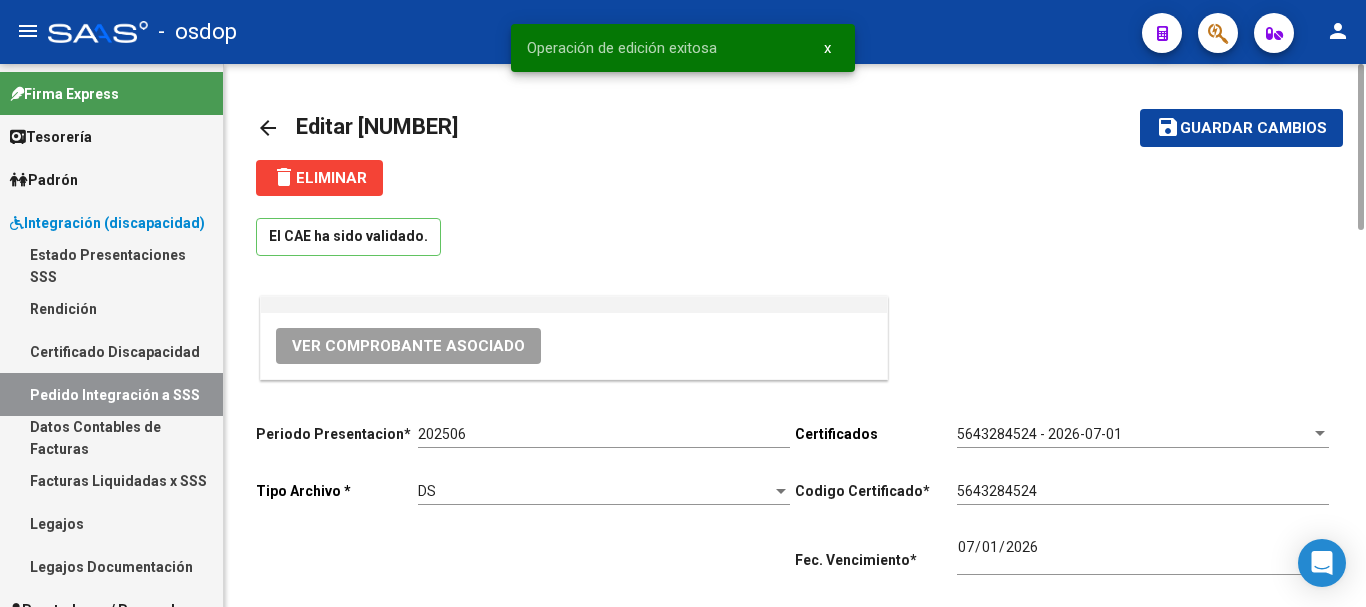 click on "arrow_back" 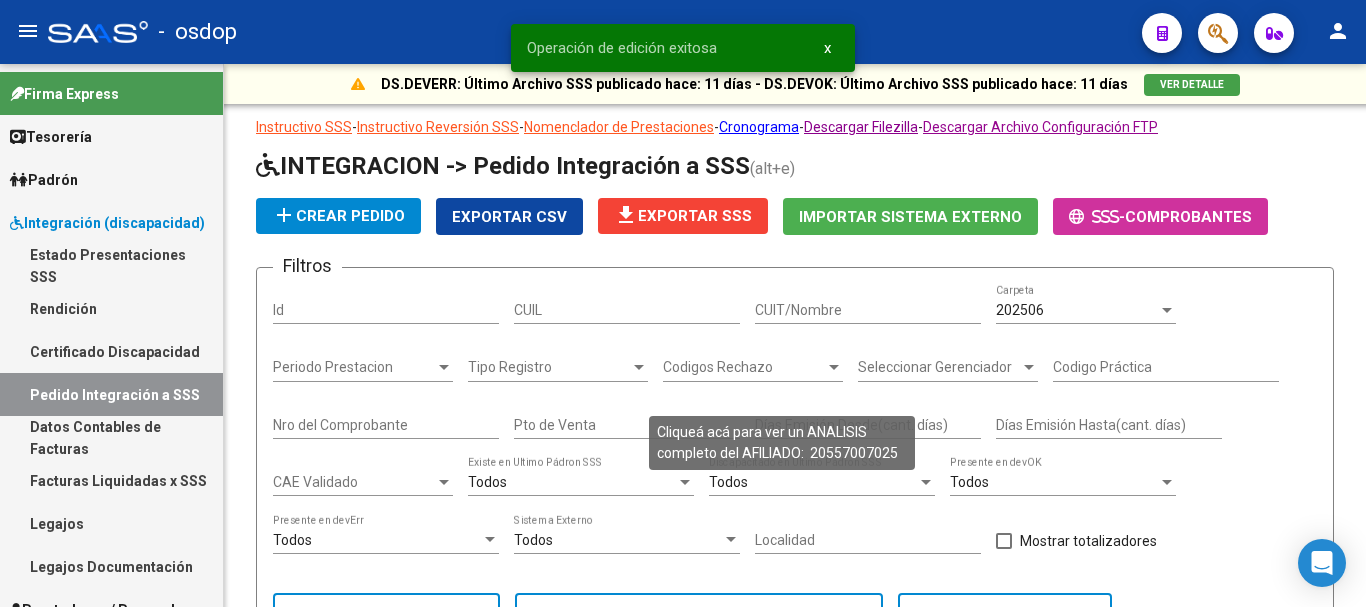 scroll, scrollTop: 600, scrollLeft: 0, axis: vertical 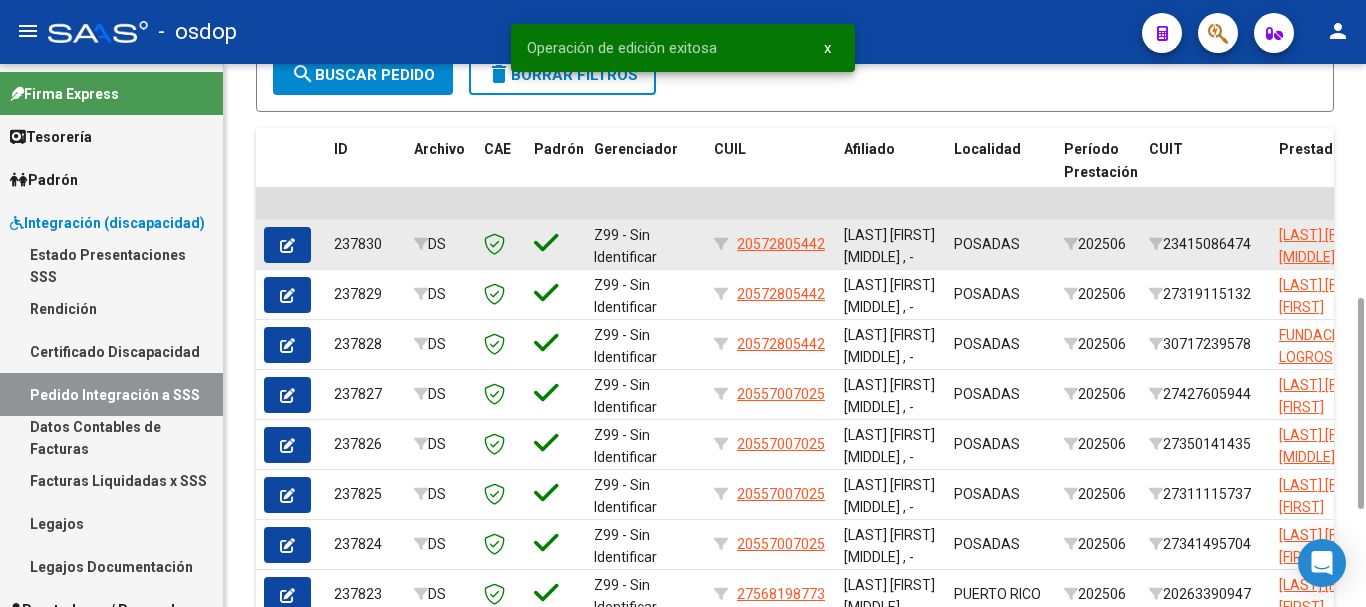 click 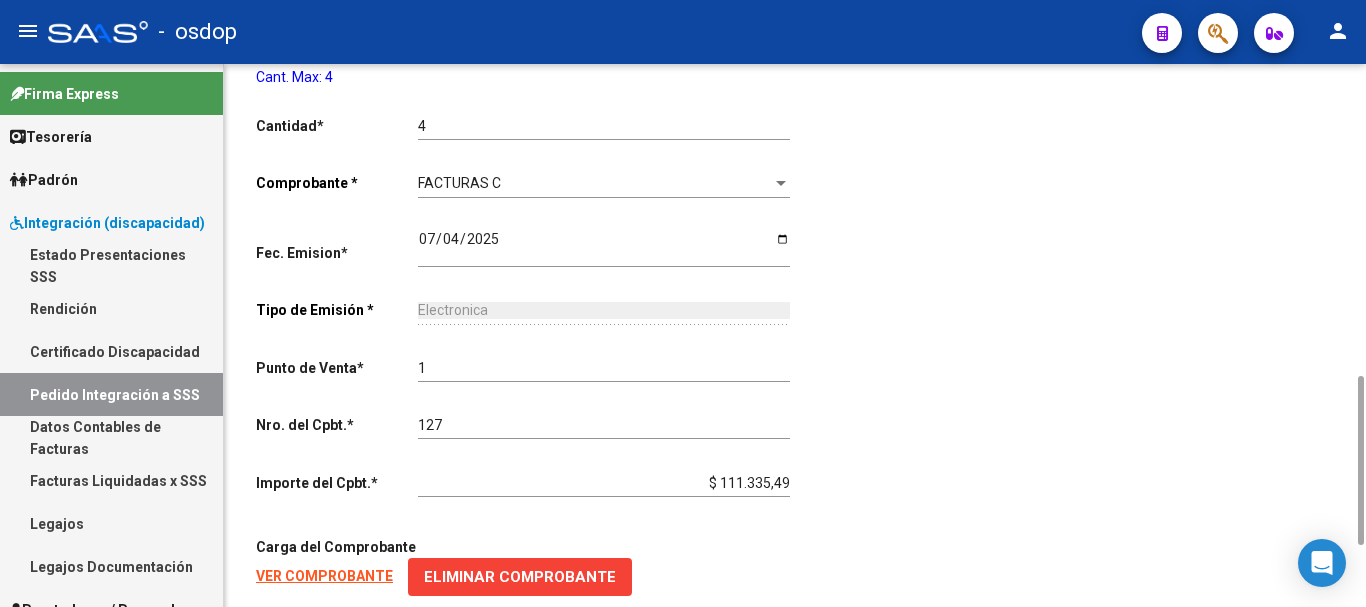 scroll, scrollTop: 600, scrollLeft: 0, axis: vertical 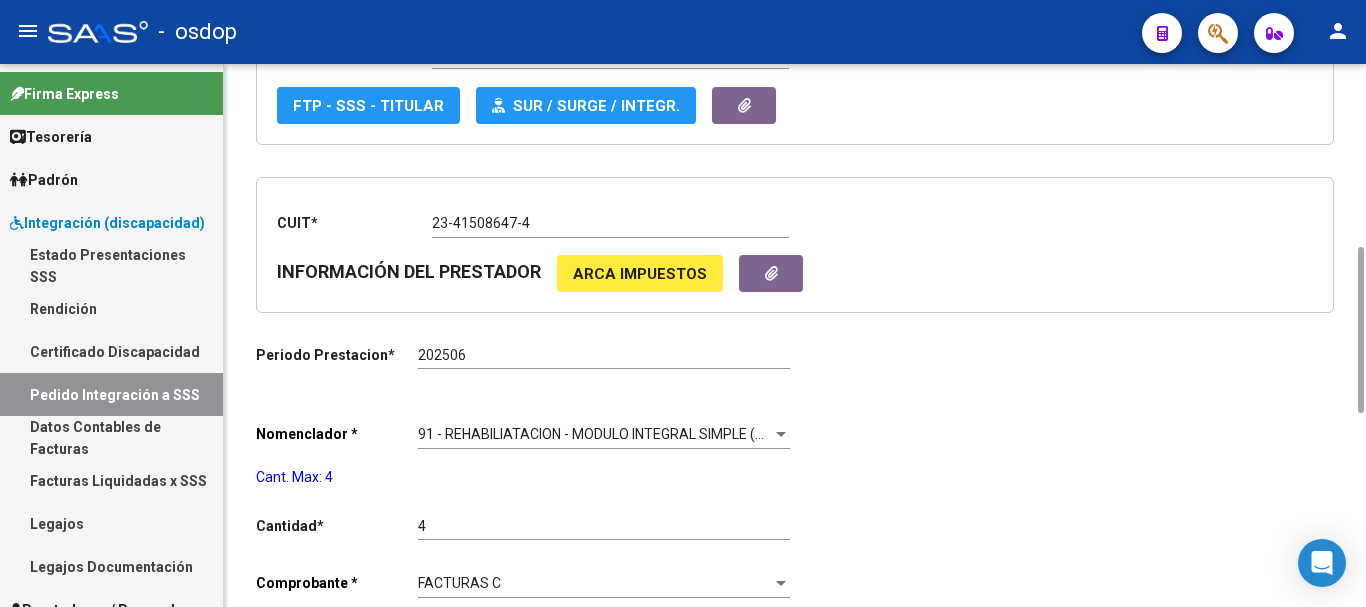 type on "20572805442" 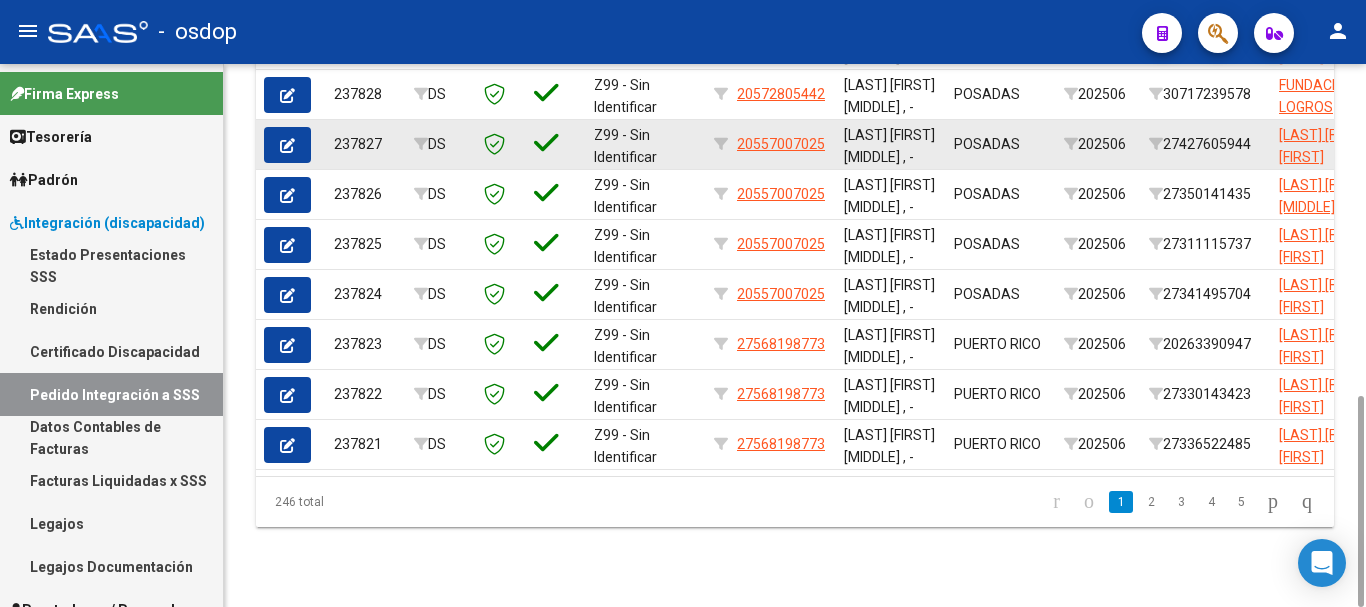 scroll, scrollTop: 650, scrollLeft: 0, axis: vertical 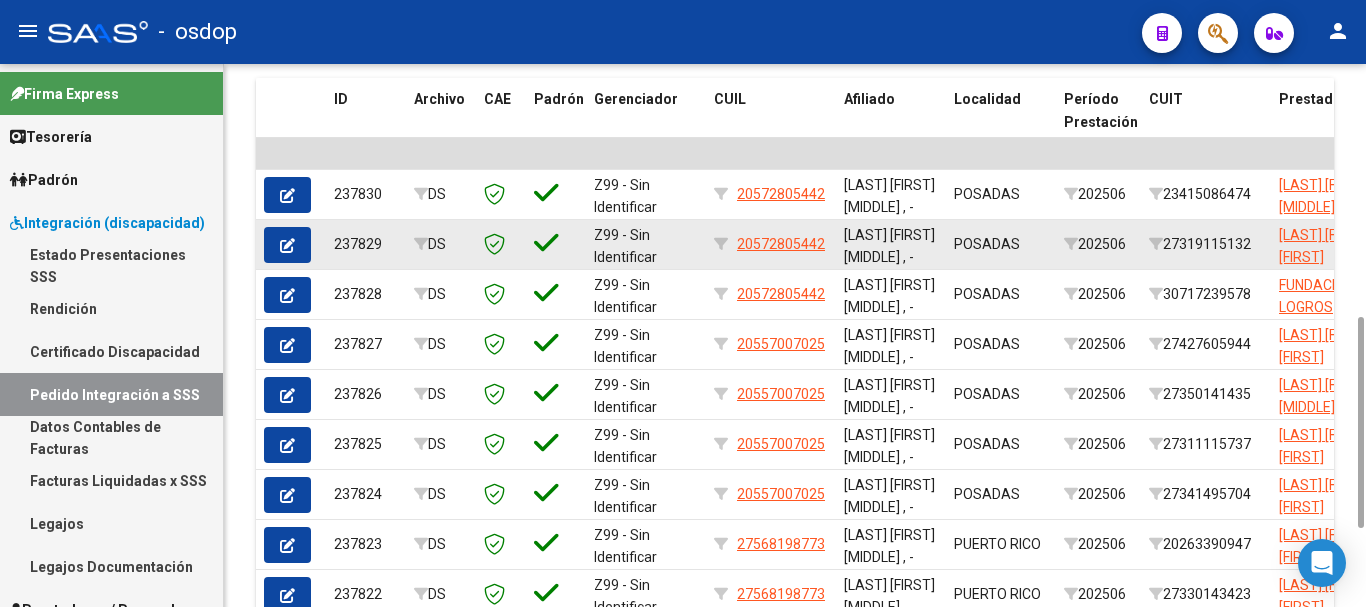 click 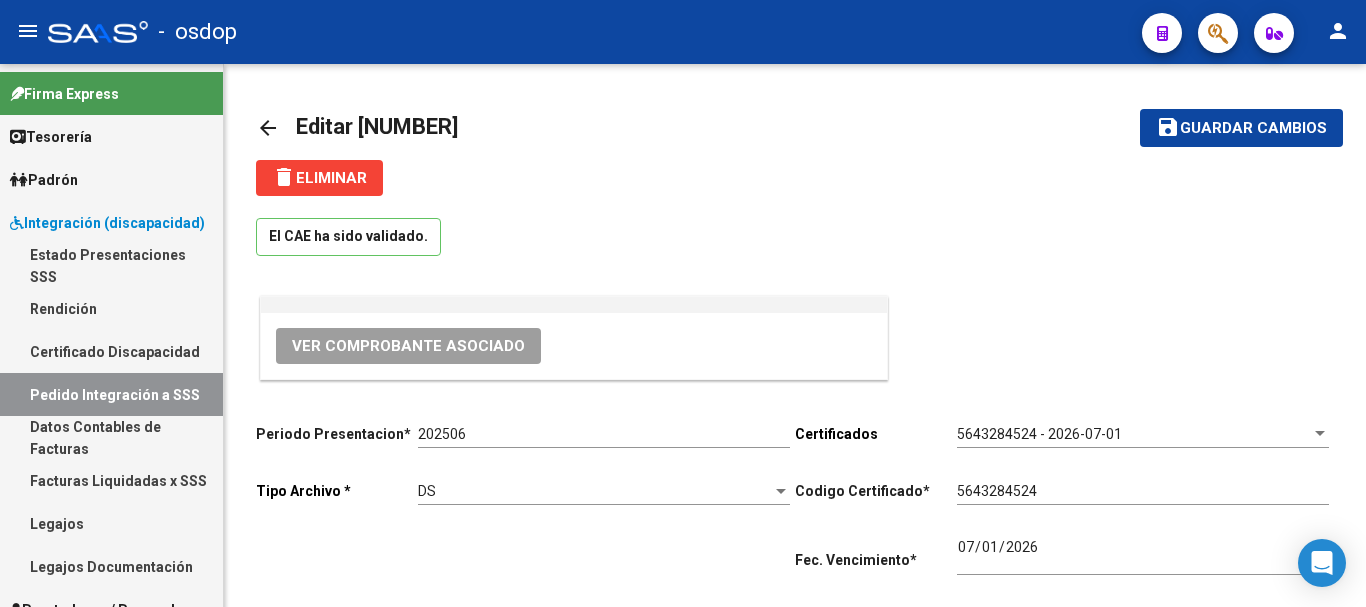scroll, scrollTop: 800, scrollLeft: 0, axis: vertical 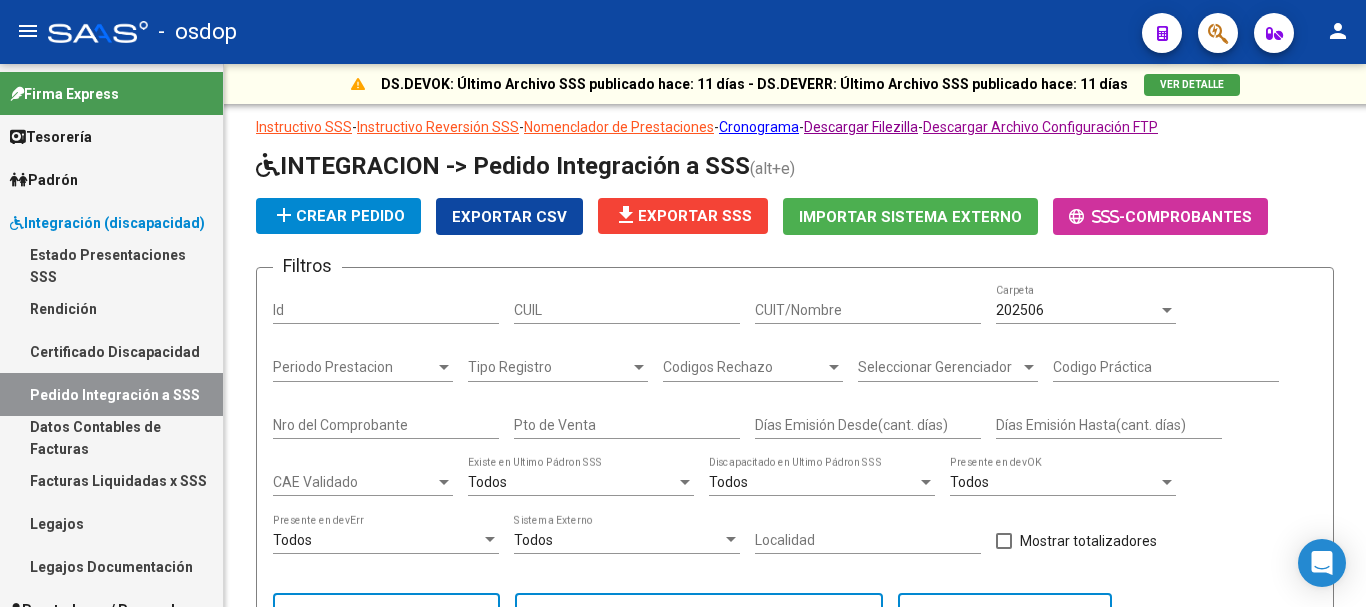click on "Integración (discapacidad)" at bounding box center (107, 223) 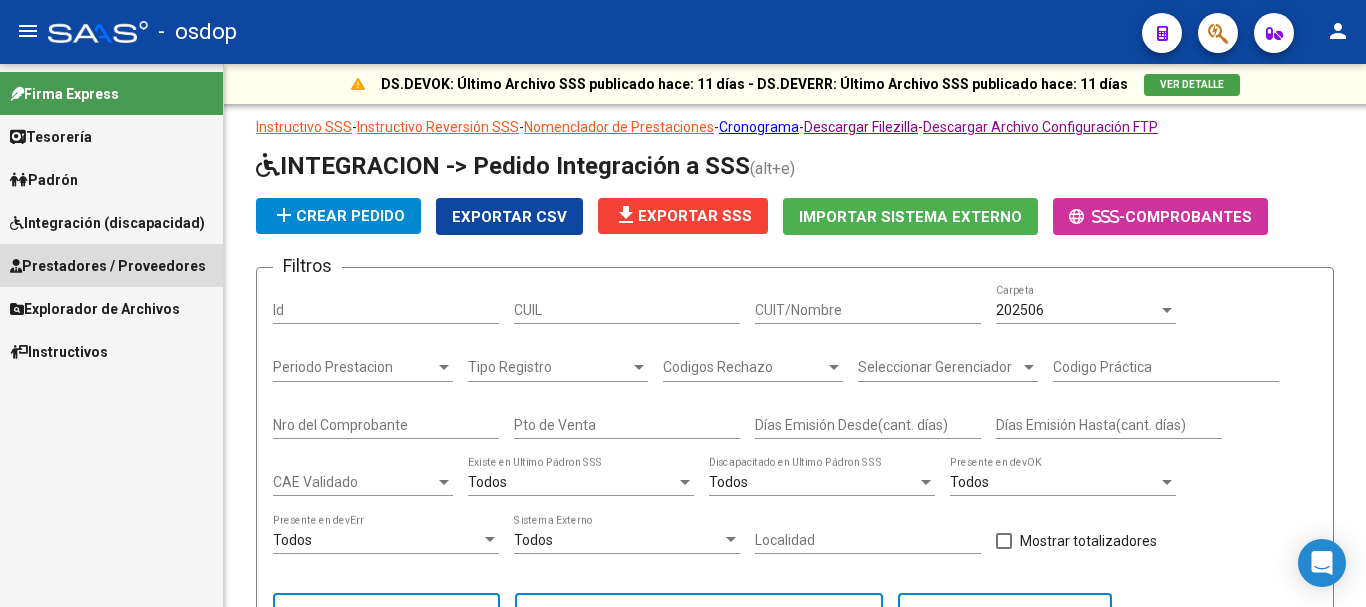 click on "Prestadores / Proveedores" at bounding box center [108, 266] 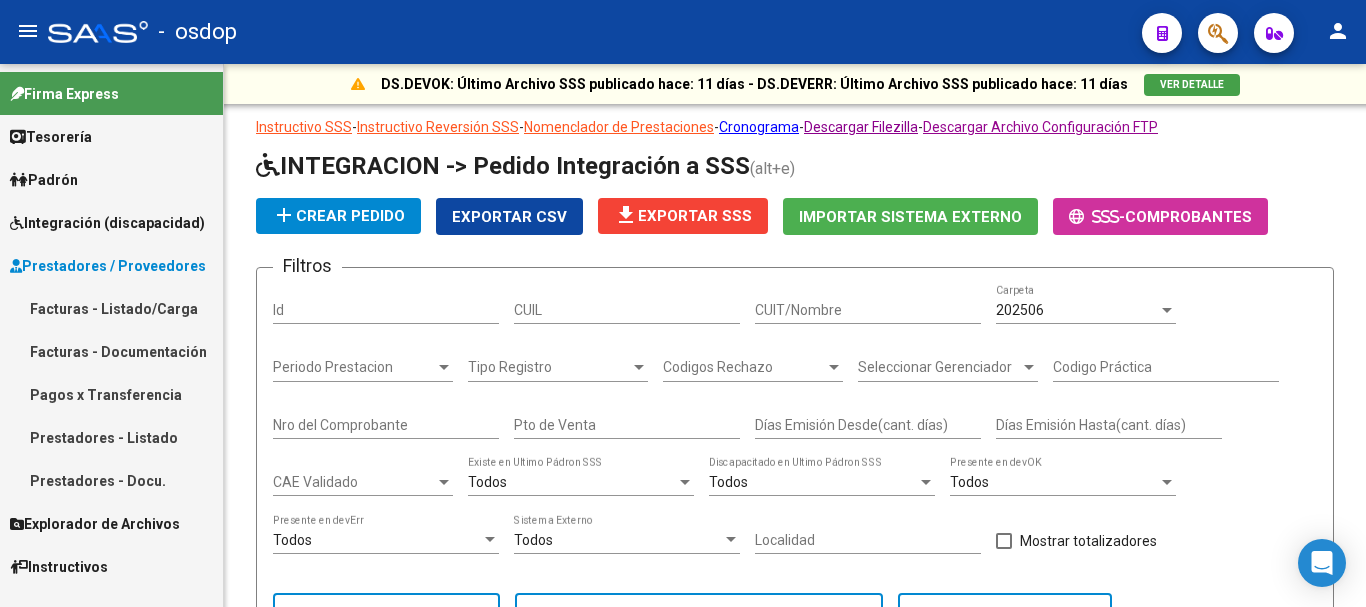 click on "Facturas - Listado/Carga" at bounding box center (111, 308) 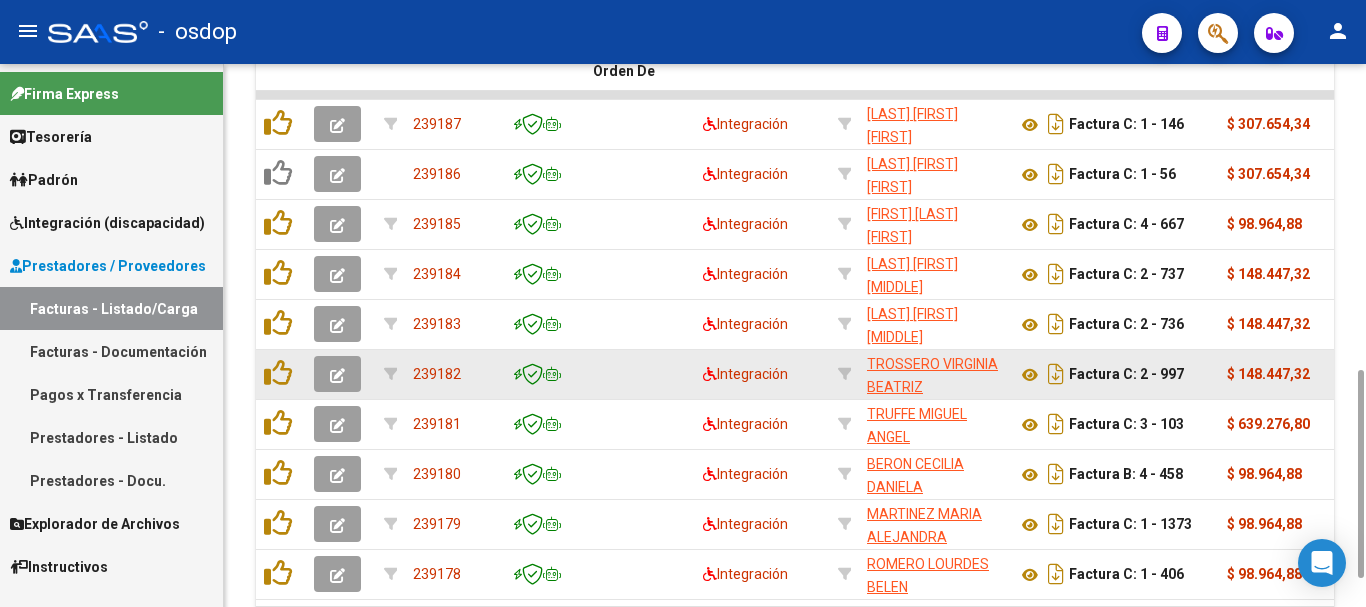 scroll, scrollTop: 400, scrollLeft: 0, axis: vertical 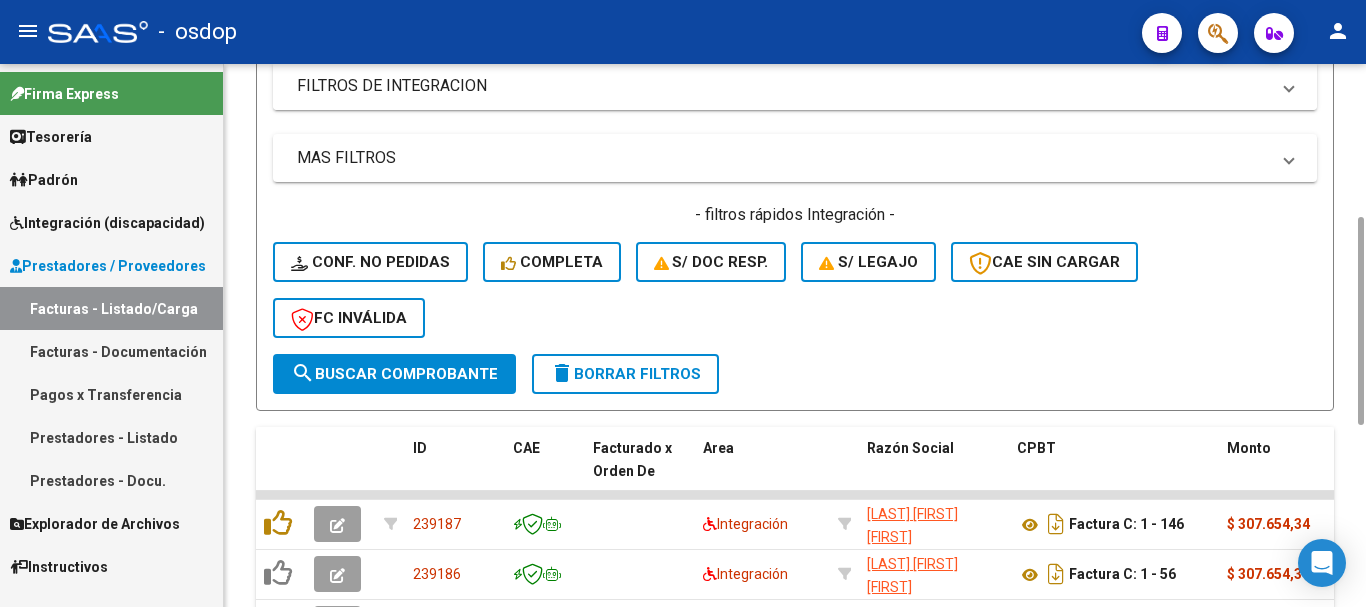 click on "FILTROS DE INTEGRACION" at bounding box center [783, 86] 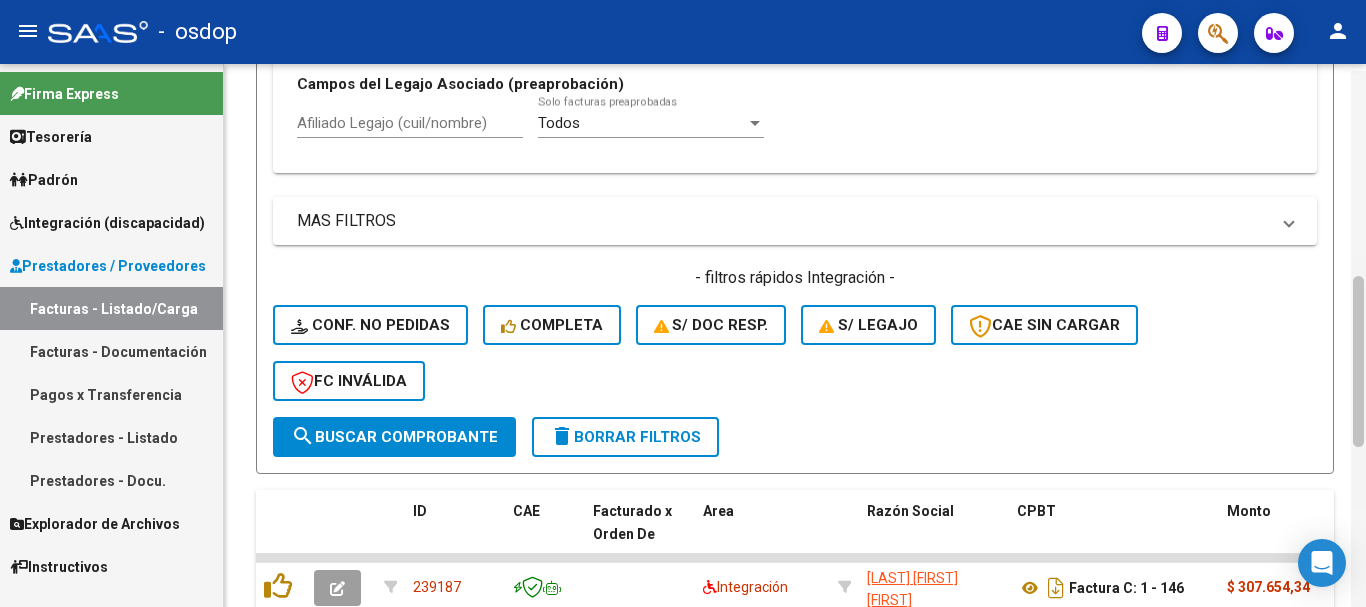 scroll, scrollTop: 651, scrollLeft: 0, axis: vertical 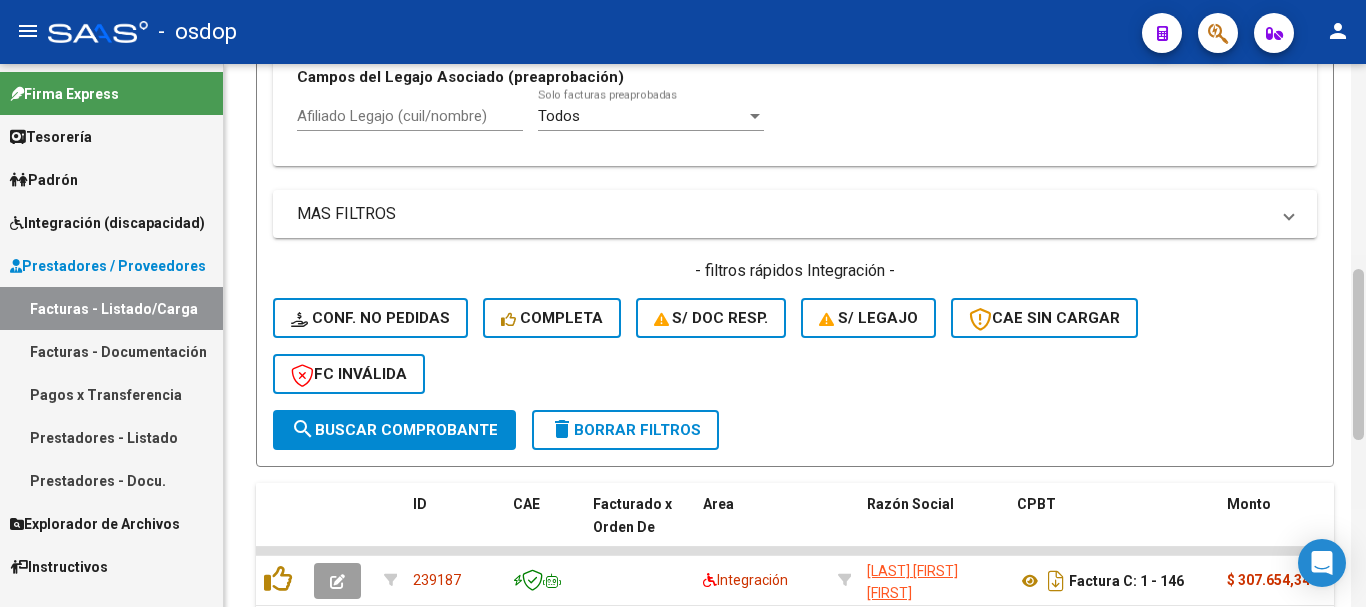 drag, startPoint x: 1357, startPoint y: 274, endPoint x: 1358, endPoint y: 290, distance: 16.03122 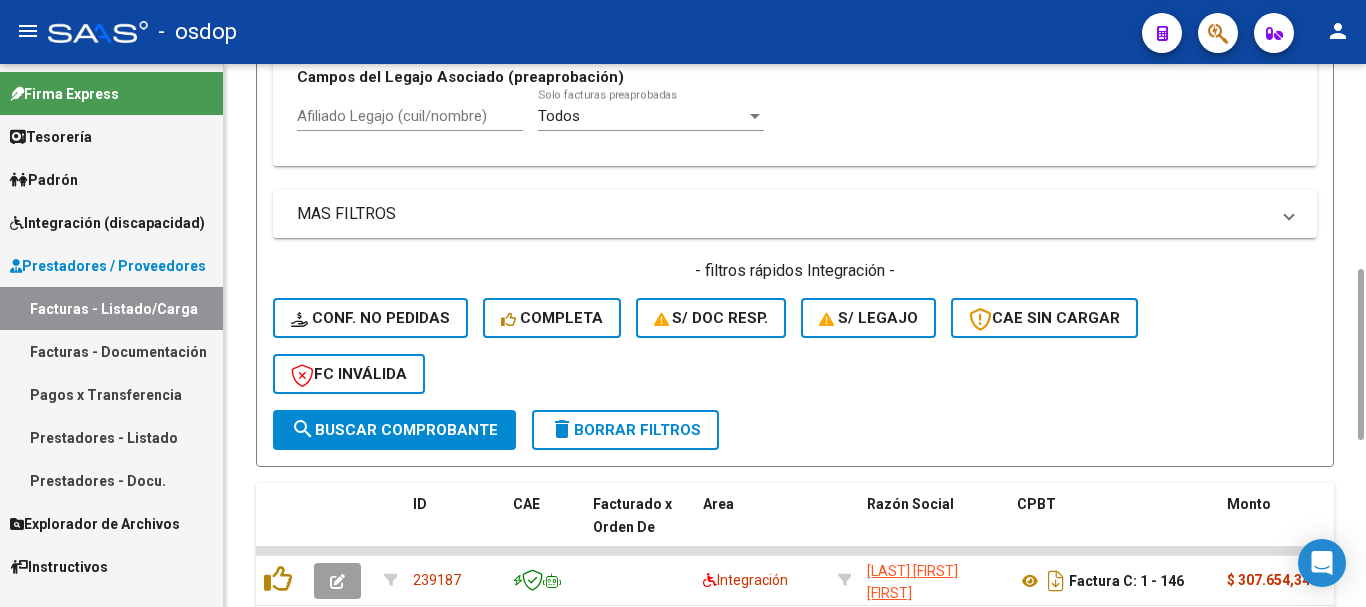 click on "Afiliado Legajo (cuil/nombre)" at bounding box center (410, 116) 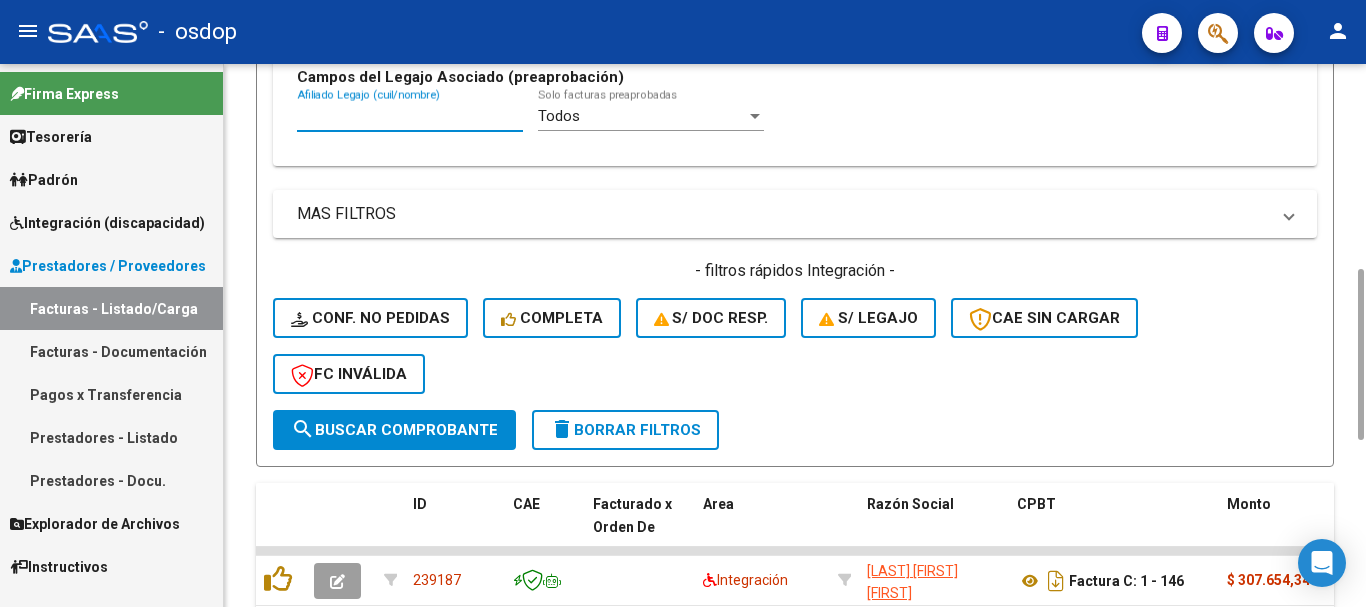paste on "27505697958" 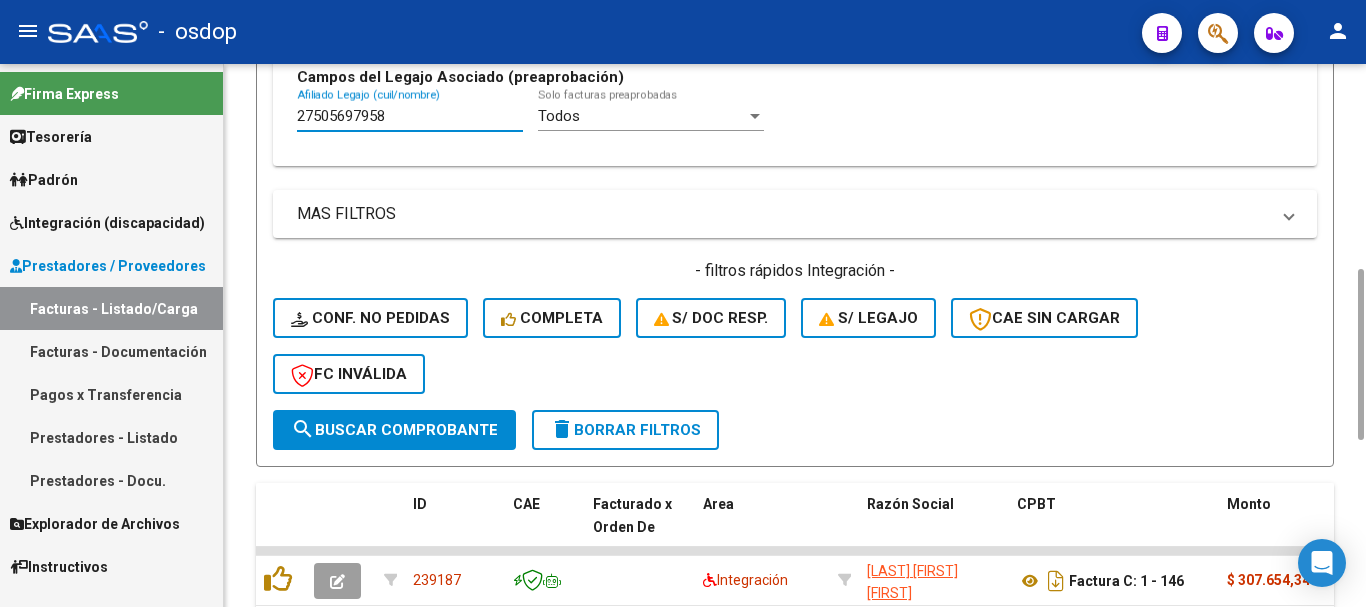 type on "27505697958" 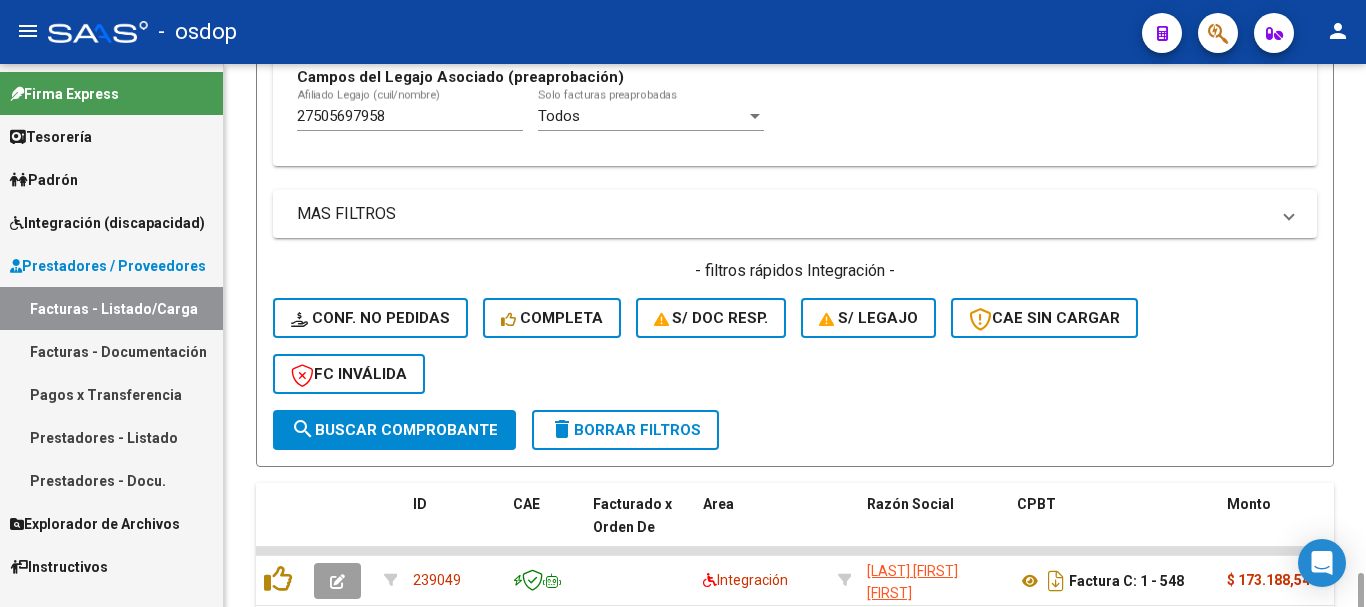 scroll, scrollTop: 831, scrollLeft: 0, axis: vertical 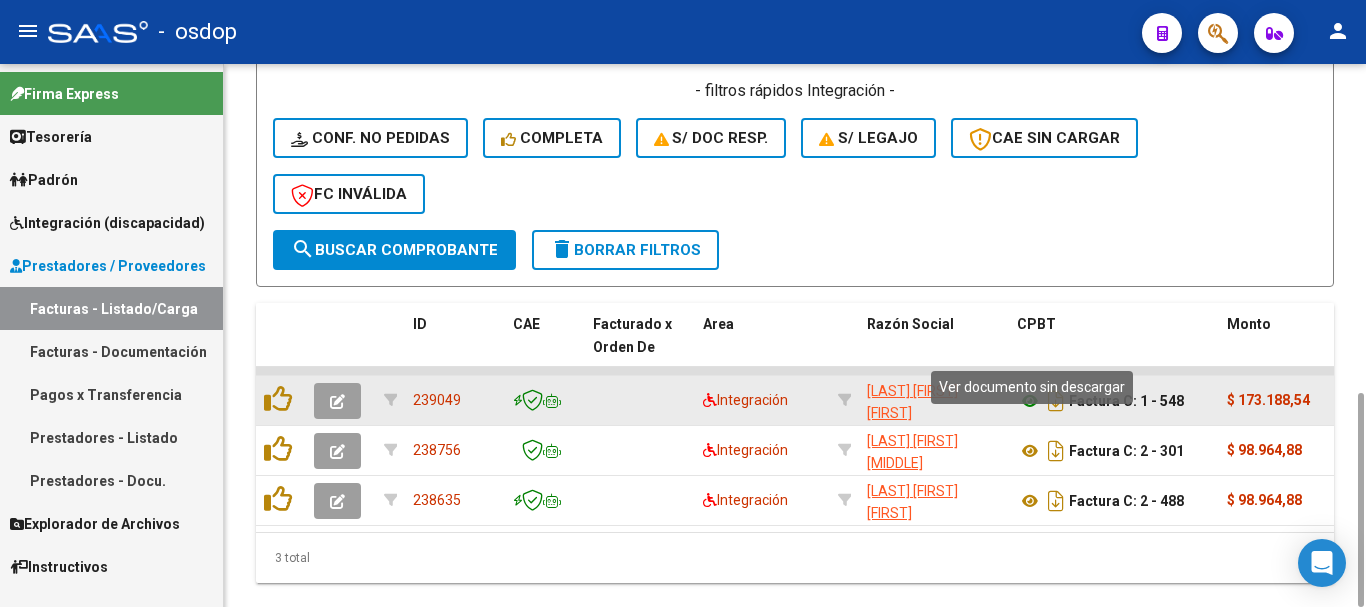 click 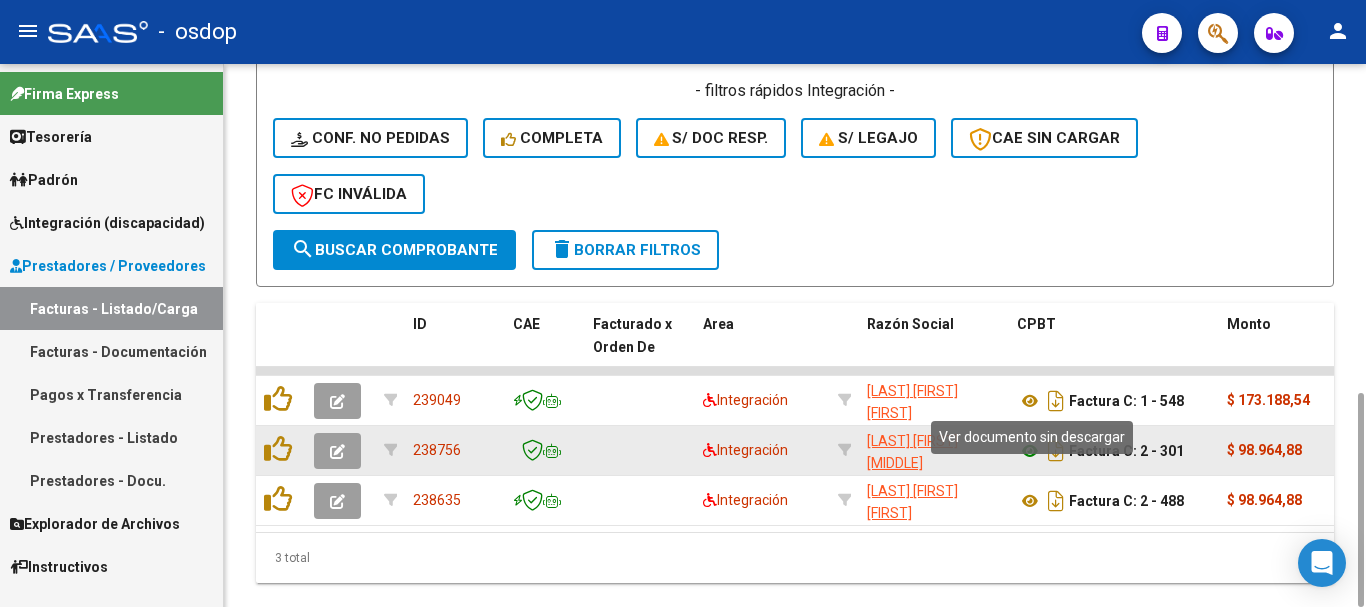 click 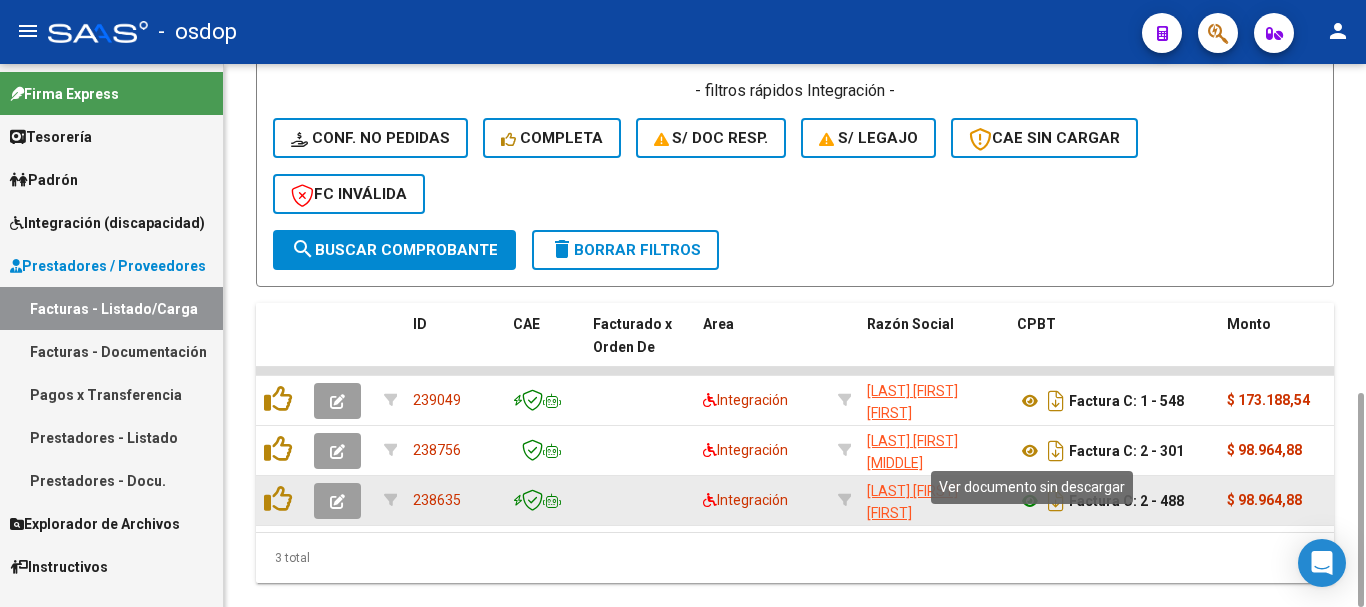 click 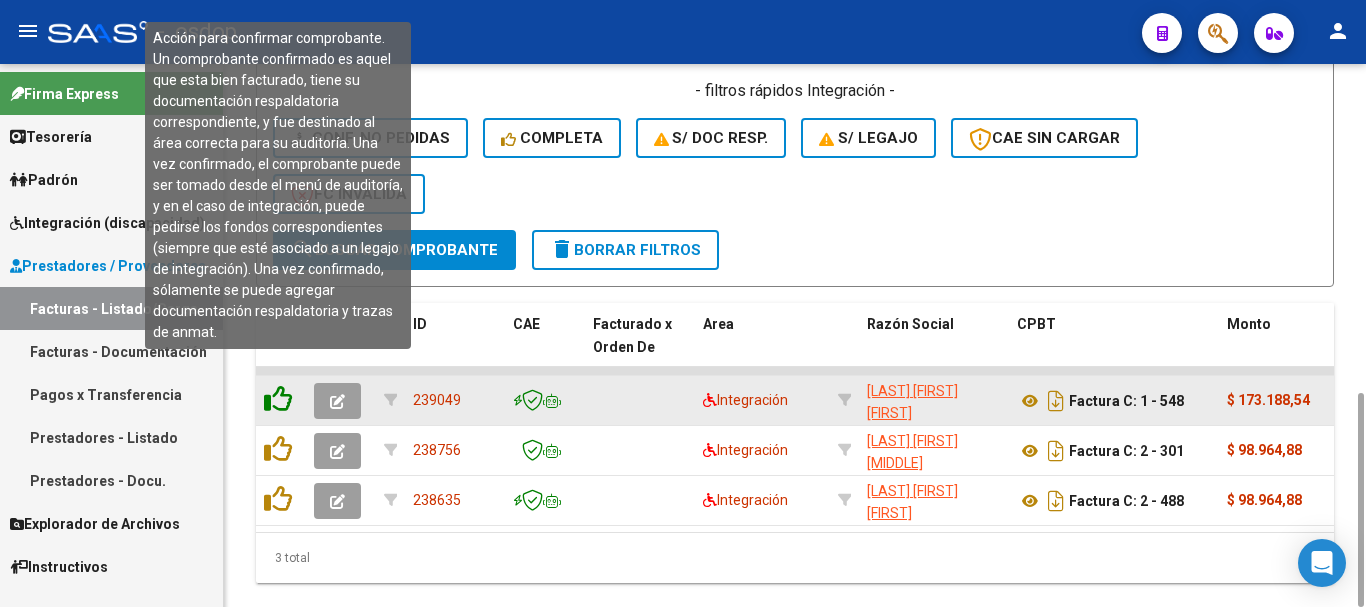 click 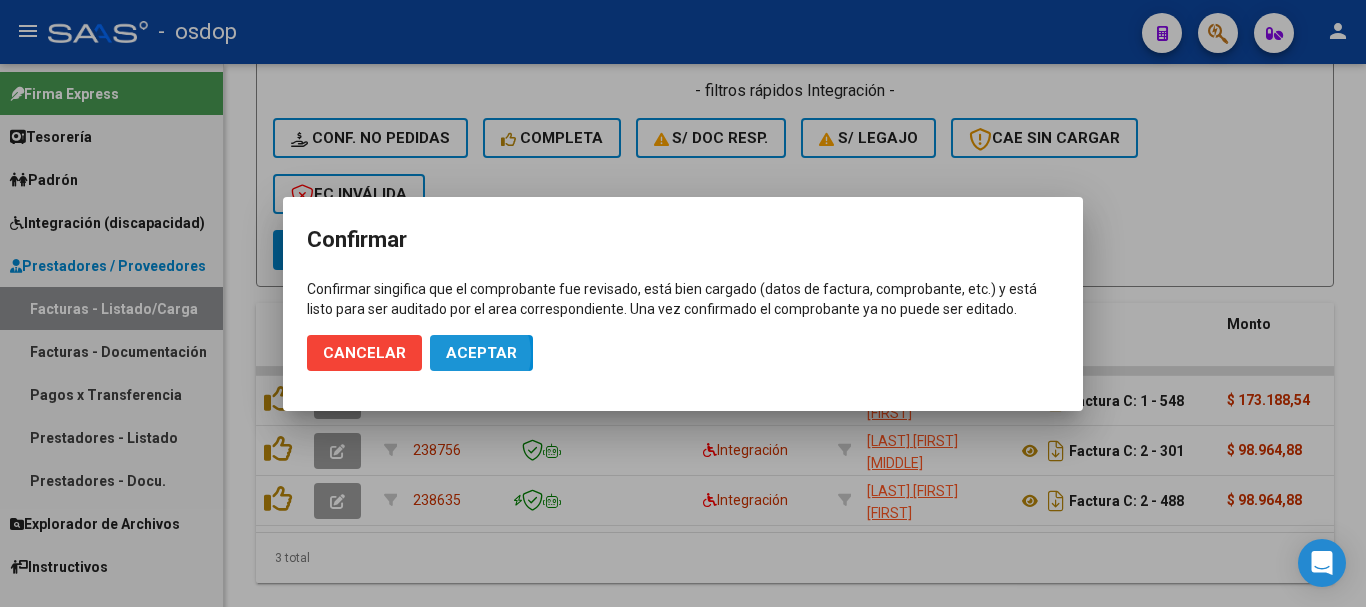 click on "Aceptar" 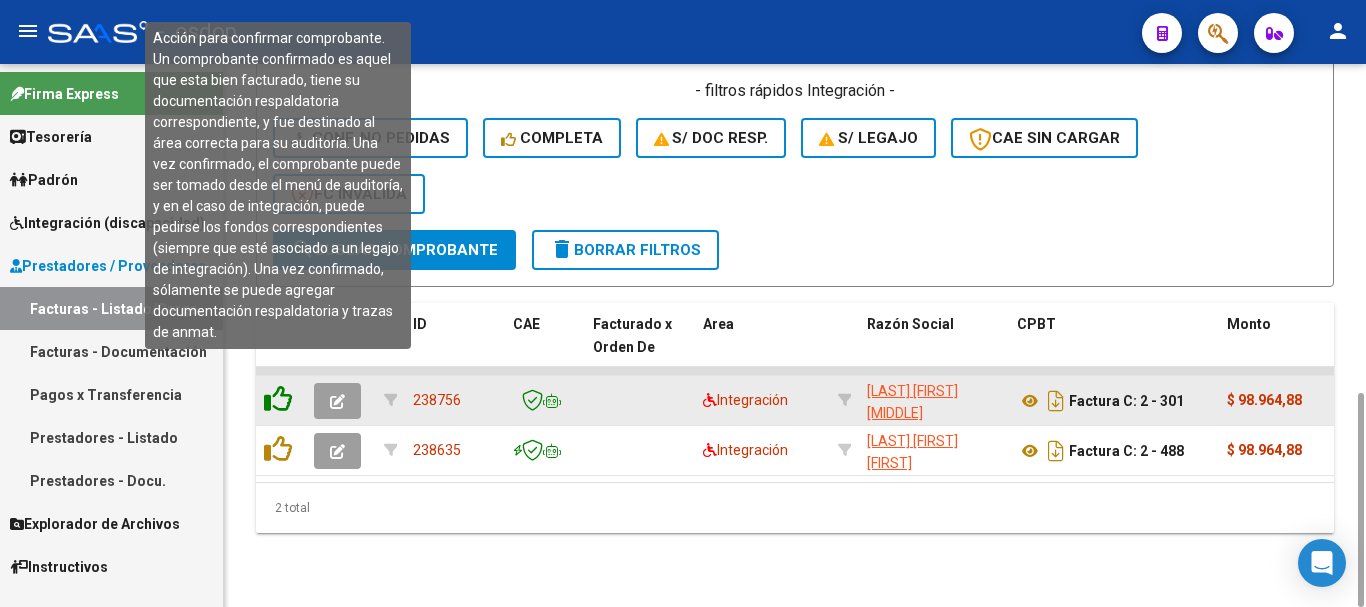 click 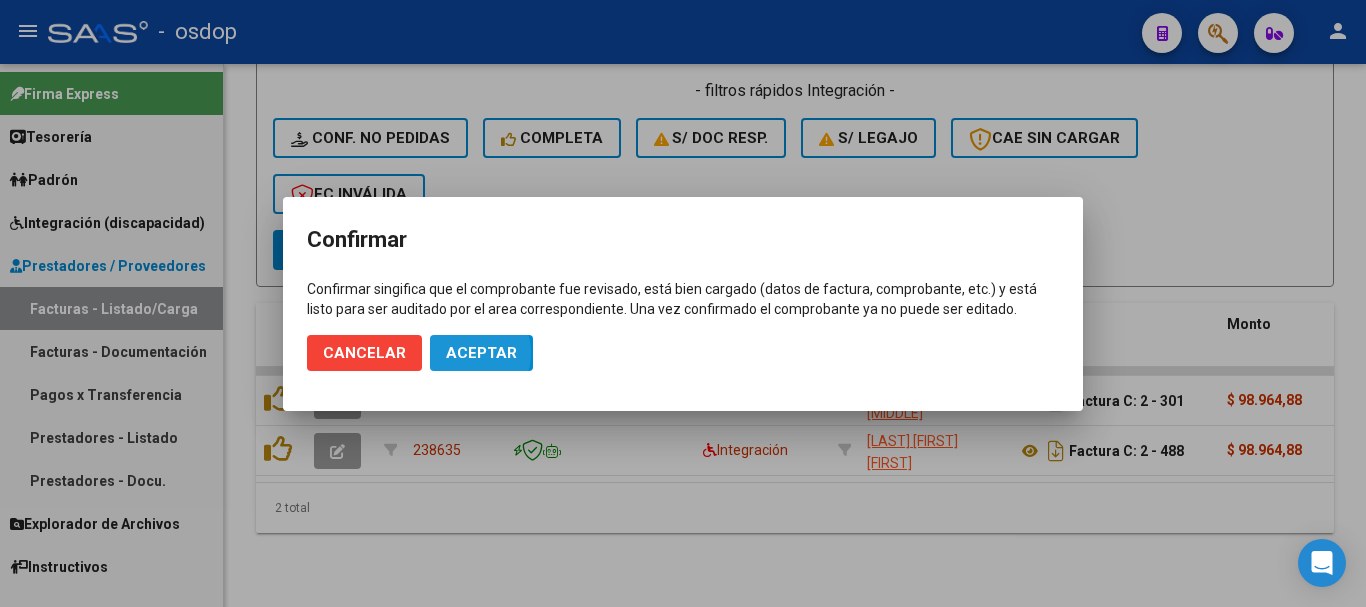 click on "Aceptar" 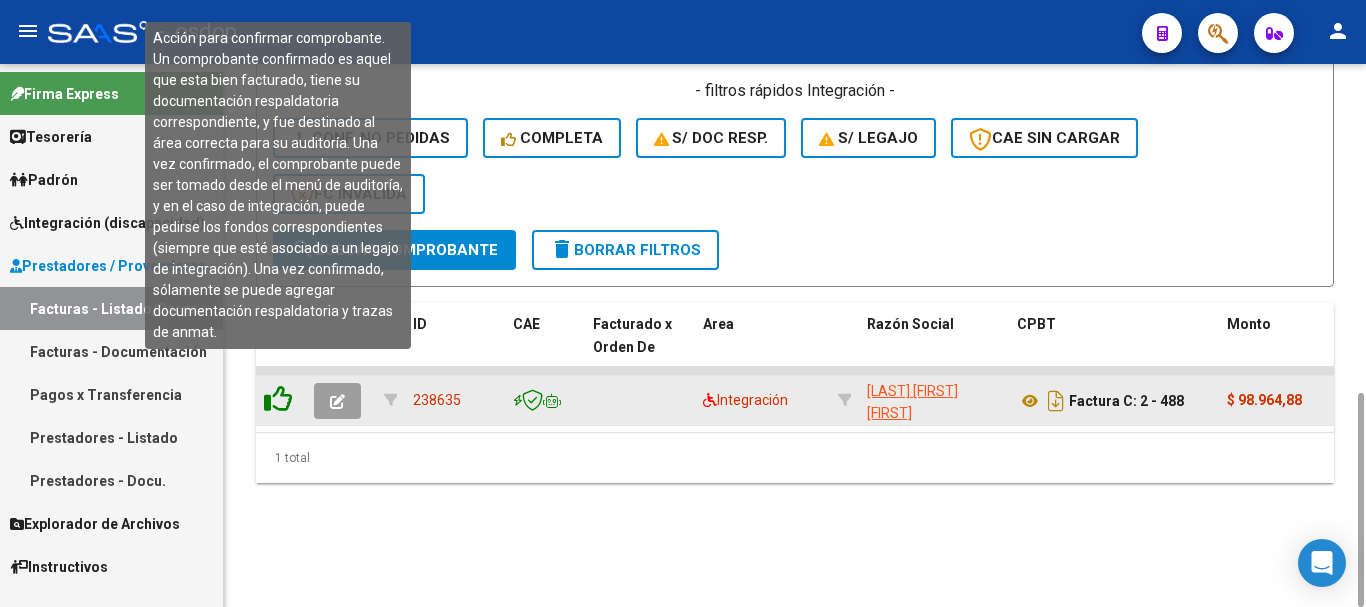click 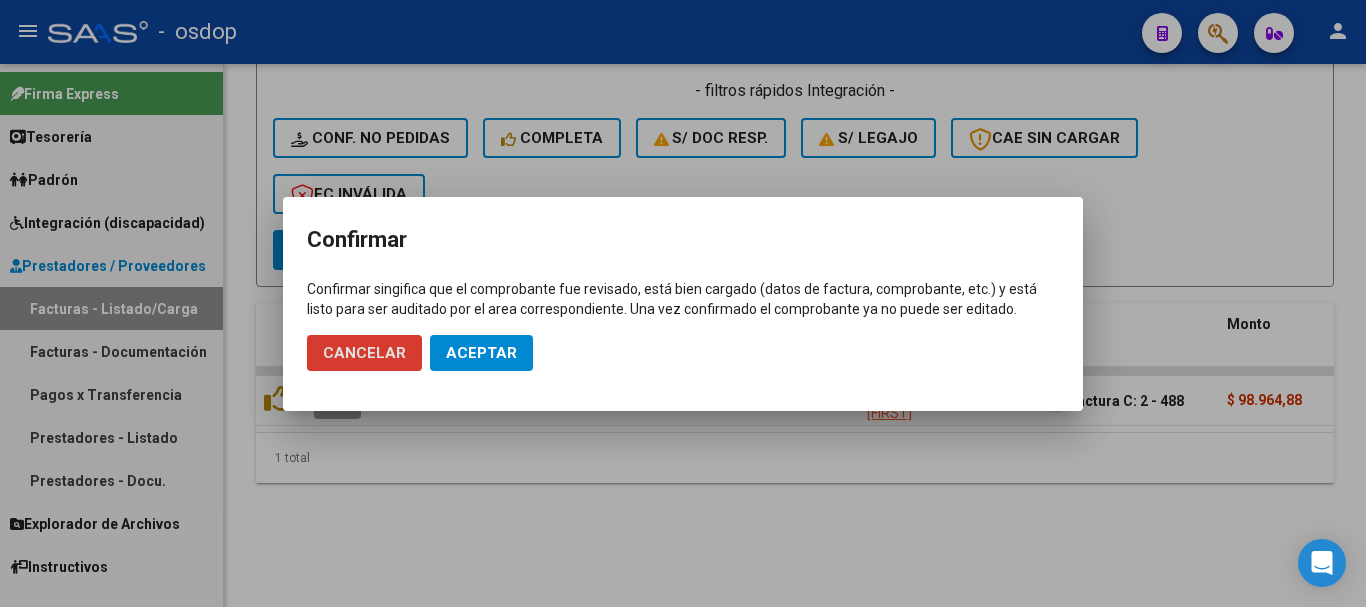 click on "Aceptar" 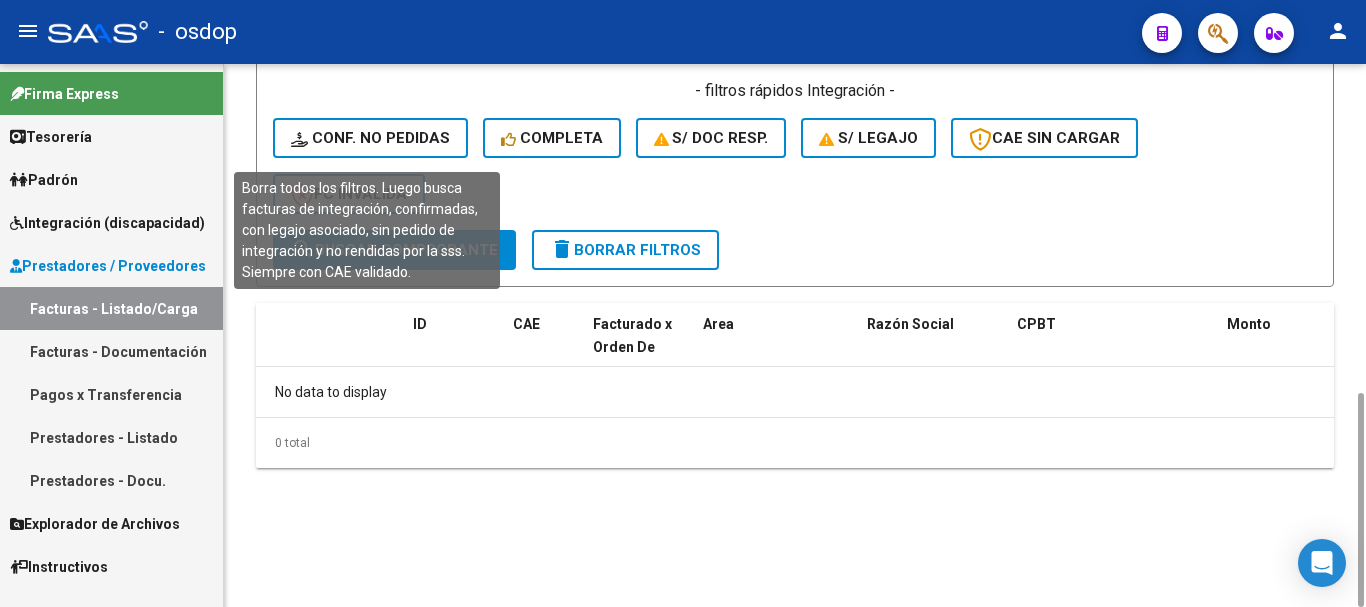 click on "Conf. no pedidas" 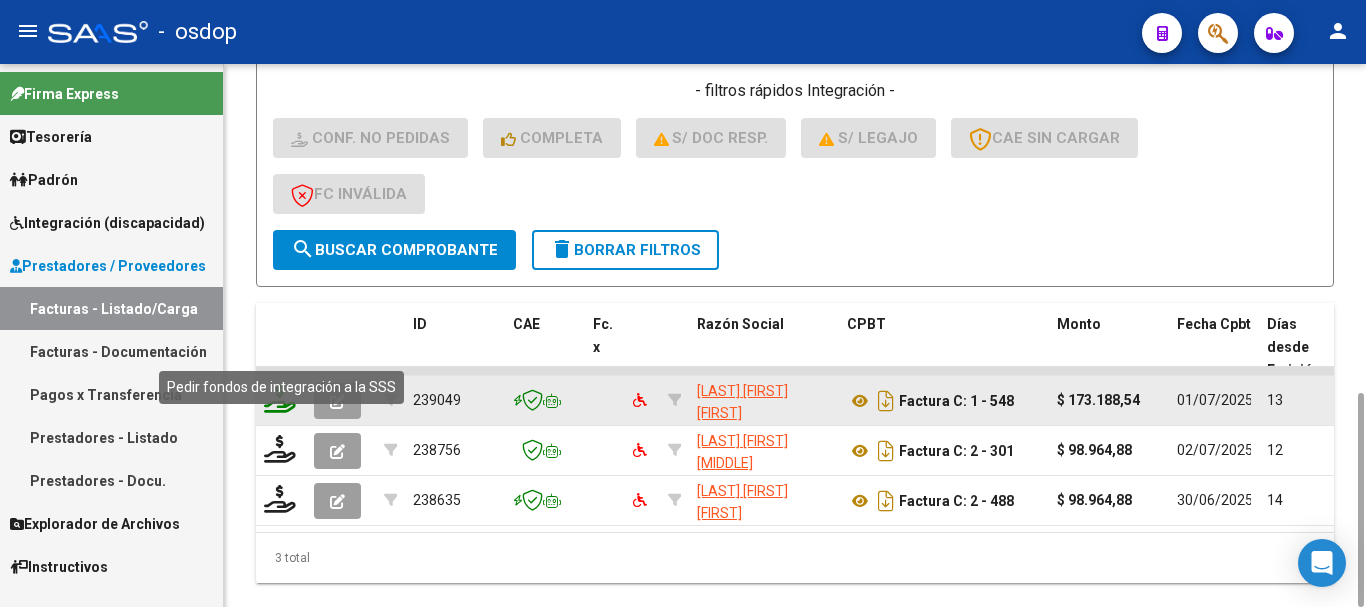 click 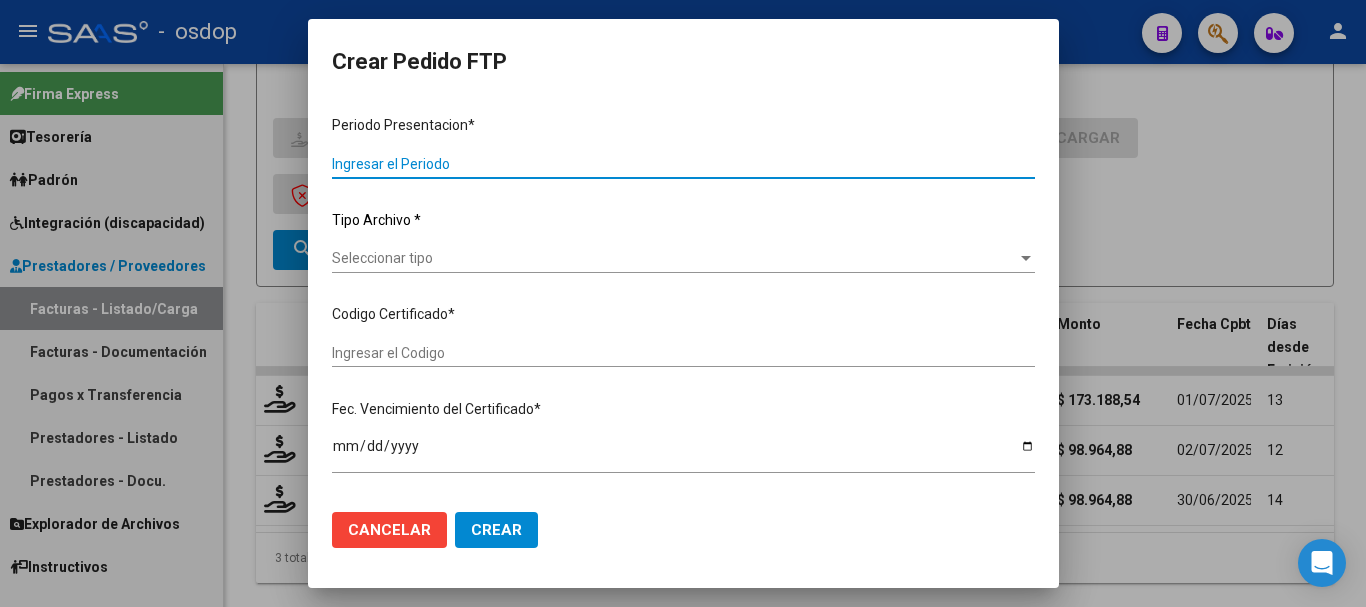 type on "202506" 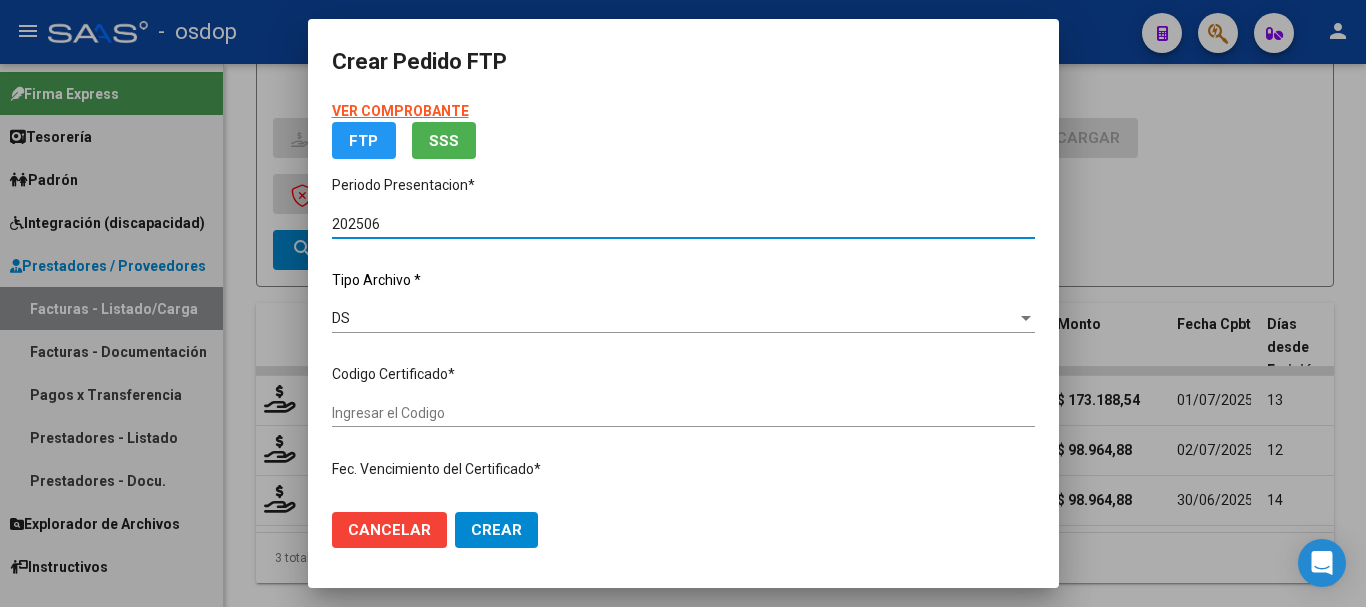 type on "5883836851" 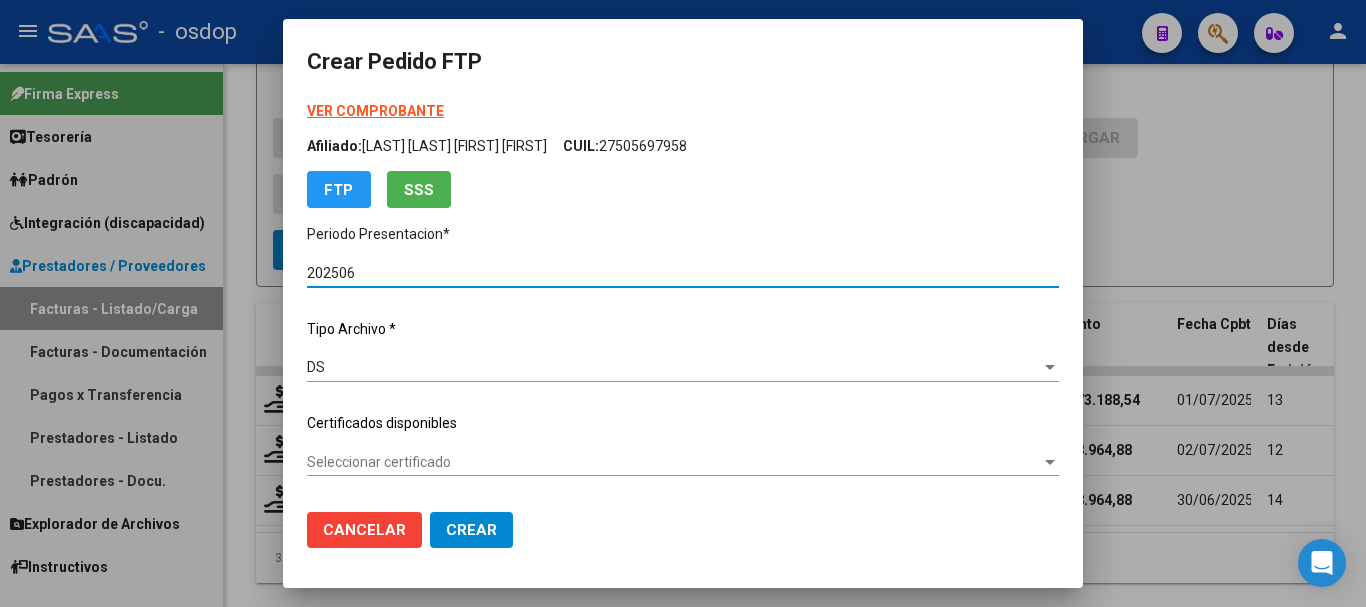 click on "Seleccionar certificado" at bounding box center [674, 462] 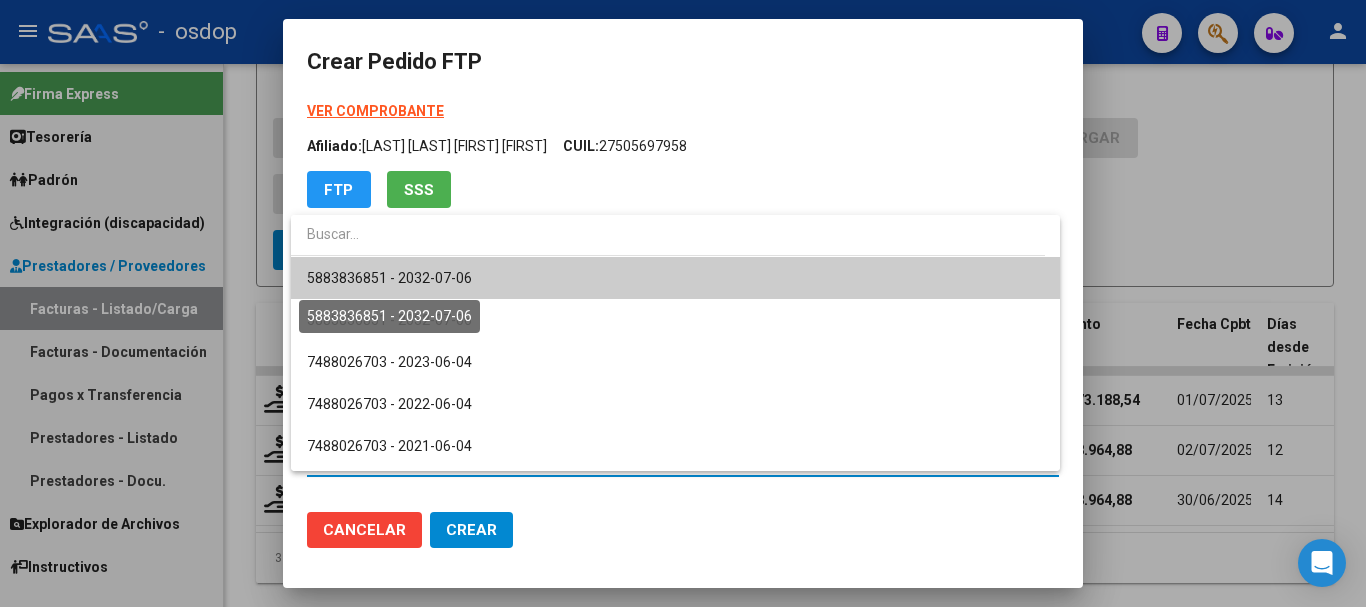 click on "5883836851 - 2032-07-06" at bounding box center [389, 278] 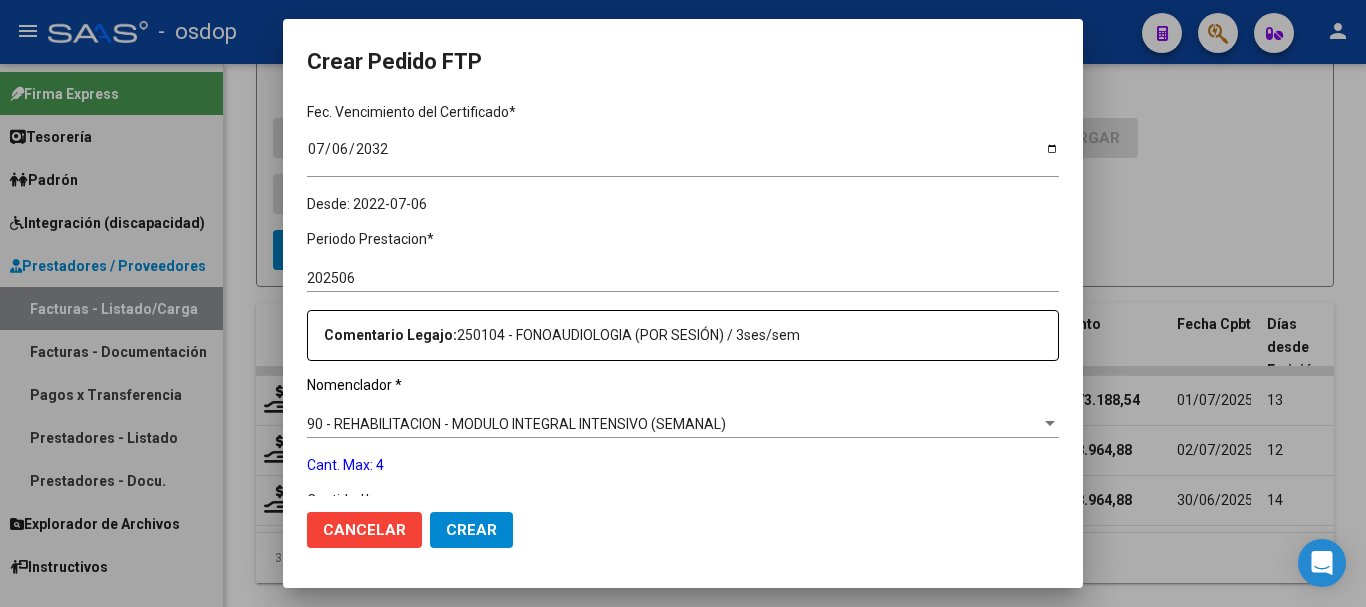 scroll, scrollTop: 600, scrollLeft: 0, axis: vertical 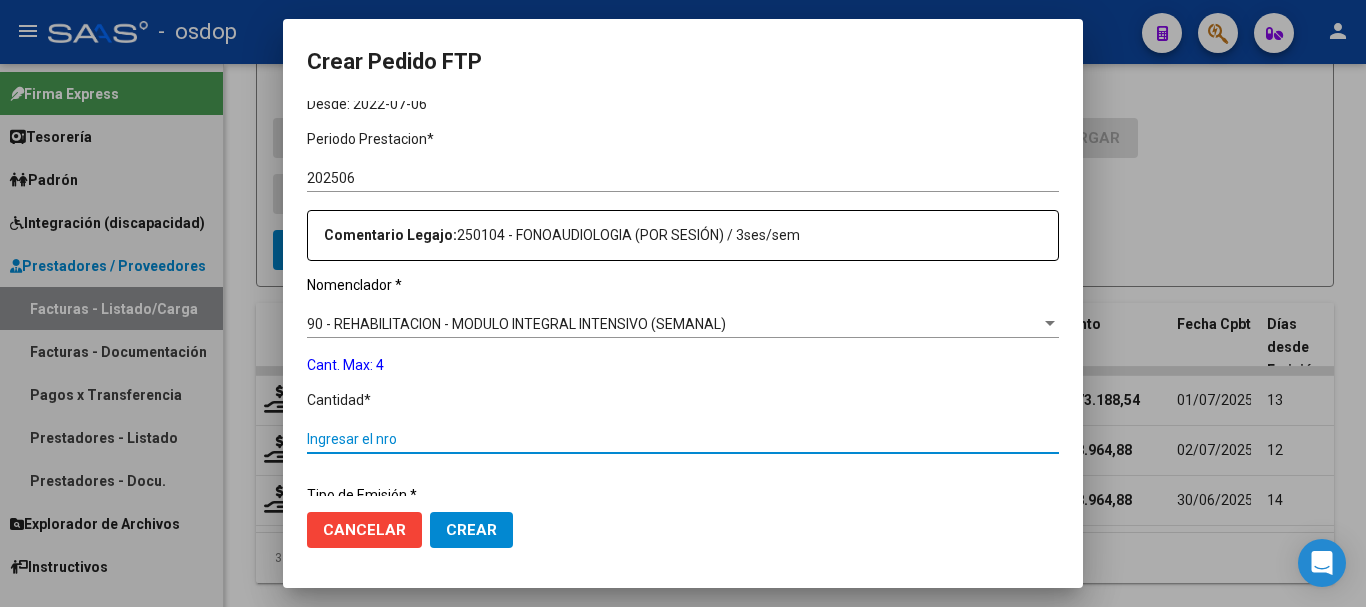 click on "Ingresar el nro" at bounding box center (683, 439) 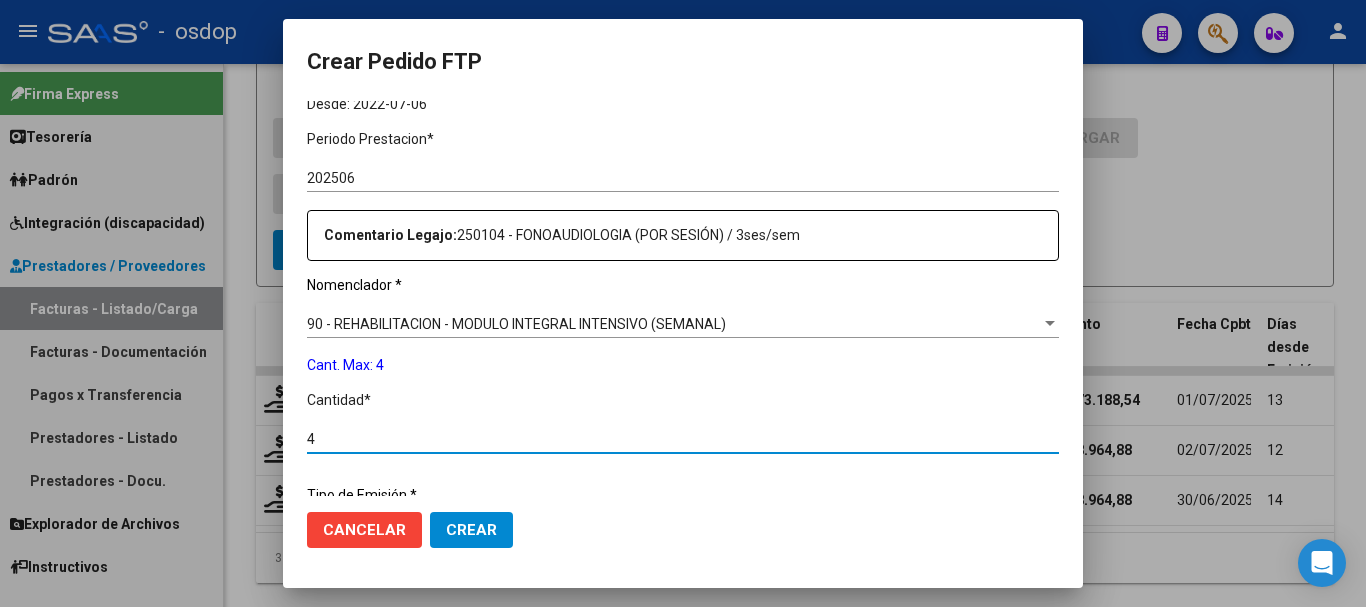 type on "4" 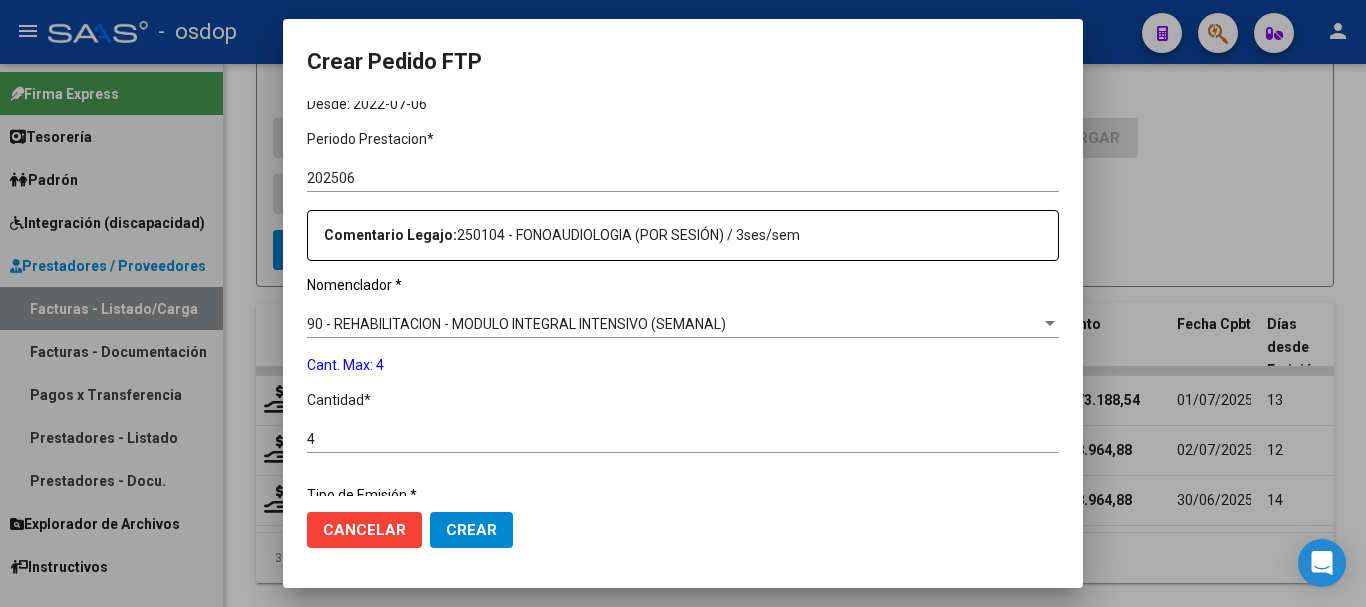 scroll, scrollTop: 858, scrollLeft: 0, axis: vertical 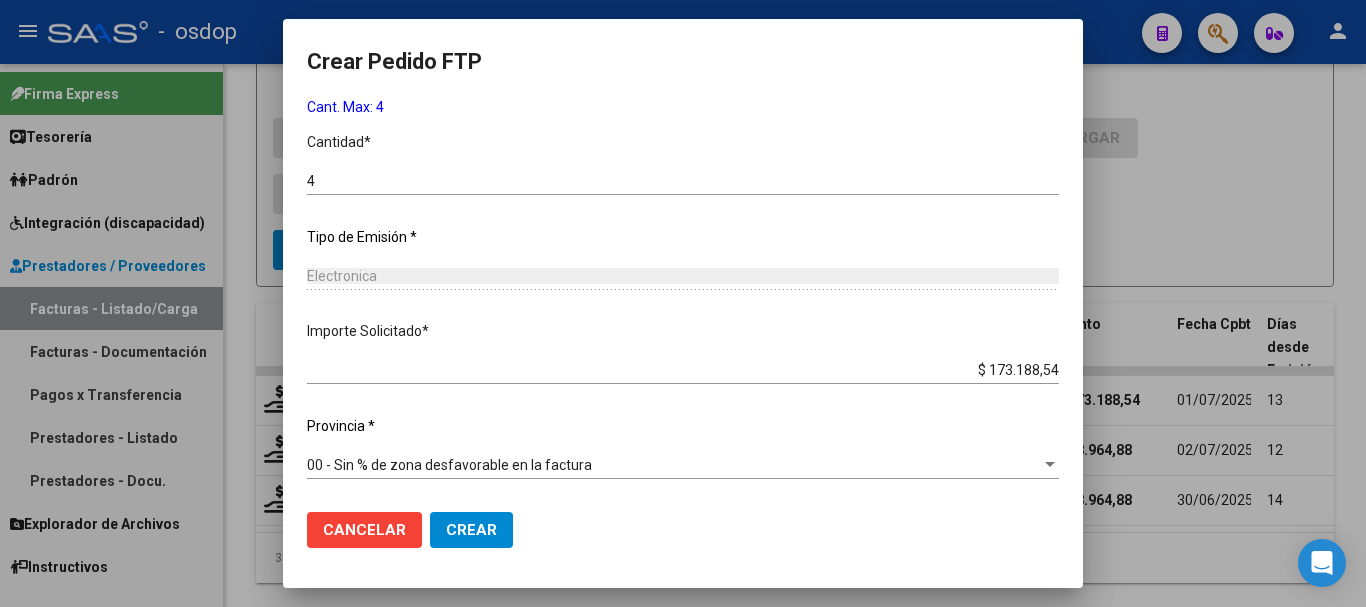 click on "Crear" 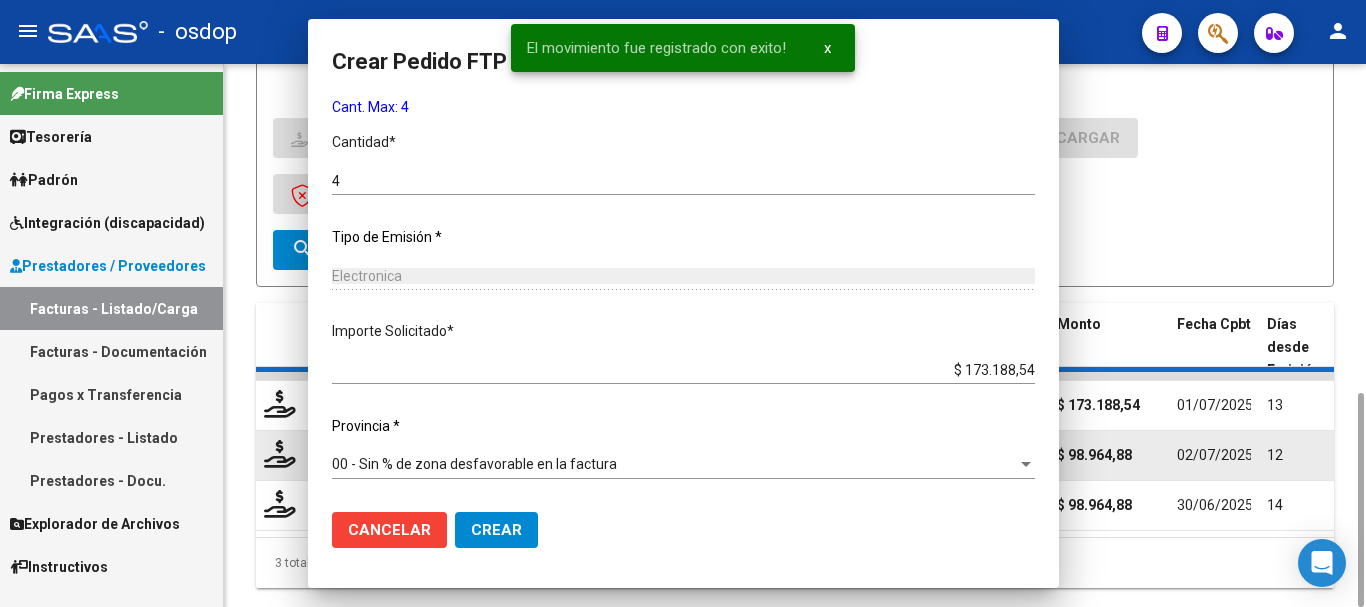 scroll, scrollTop: 0, scrollLeft: 0, axis: both 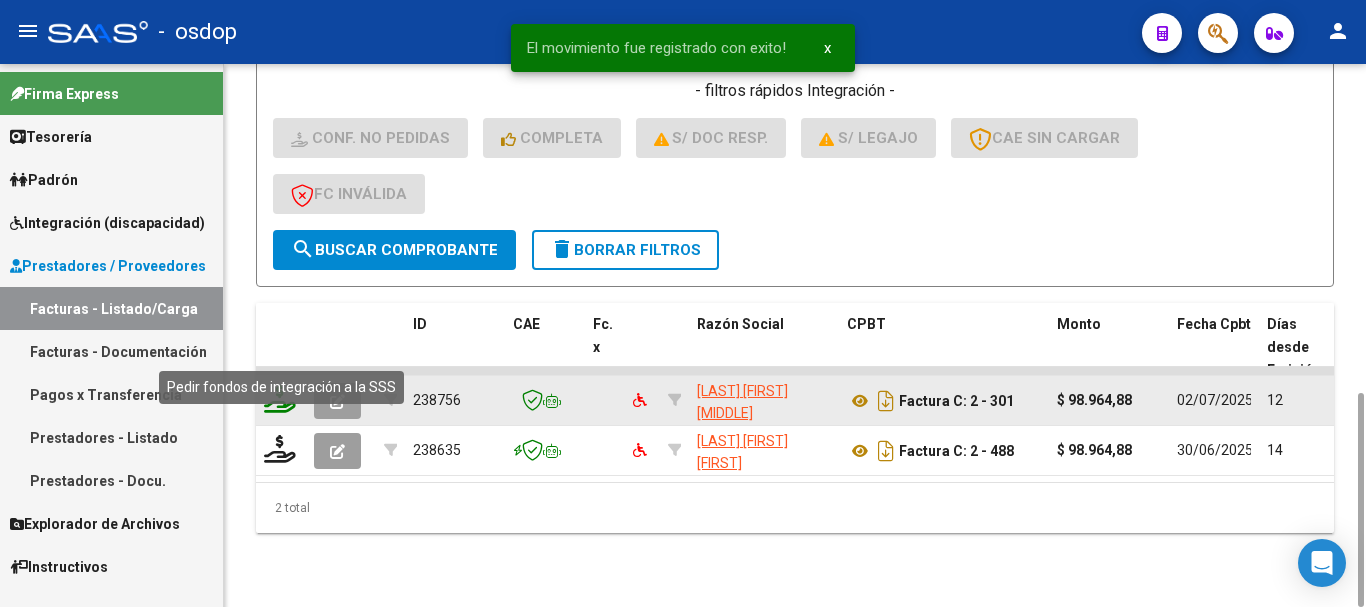 click 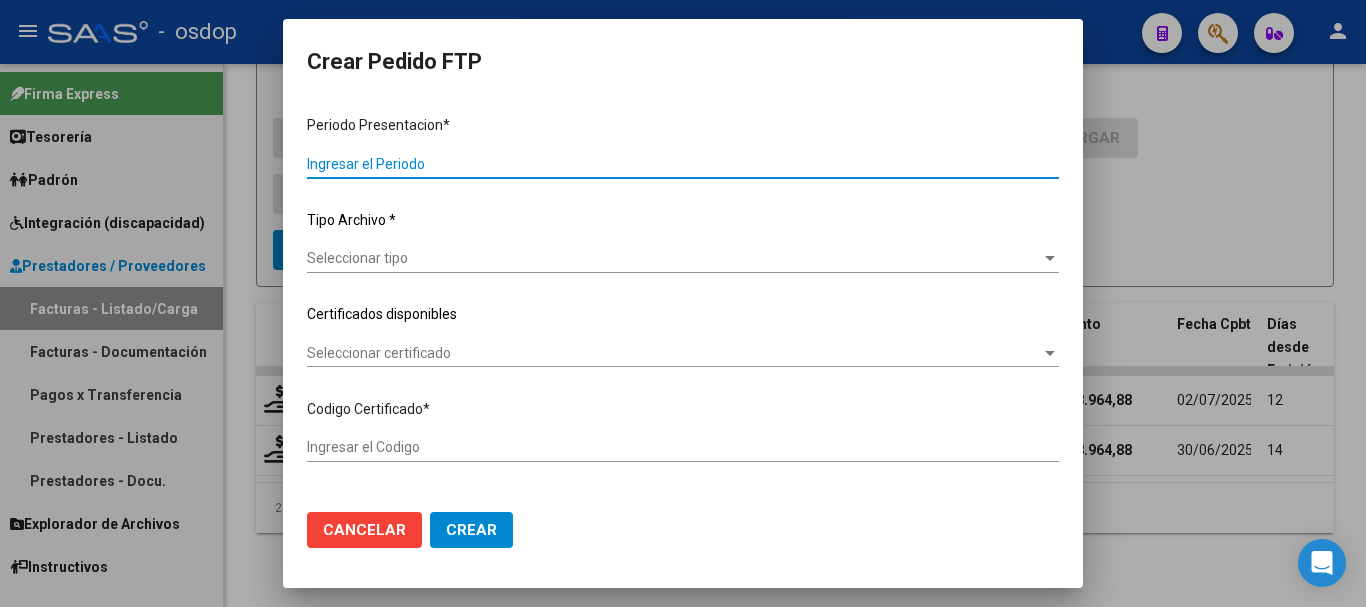 type on "202506" 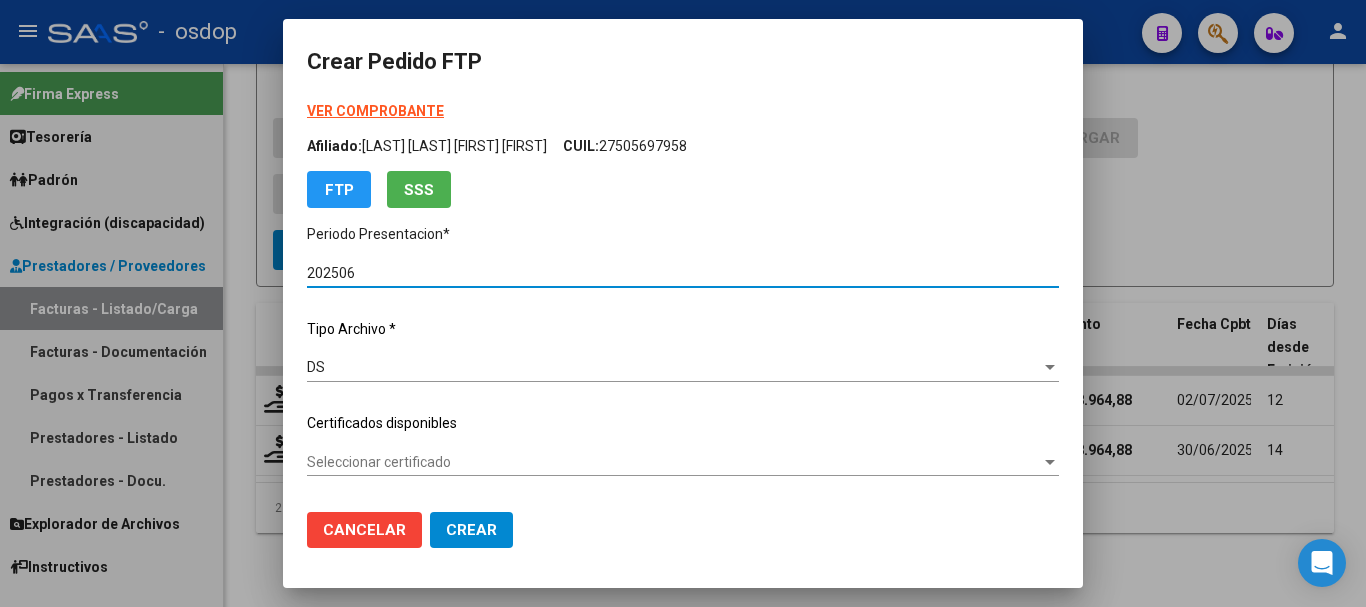 type on "5883836851" 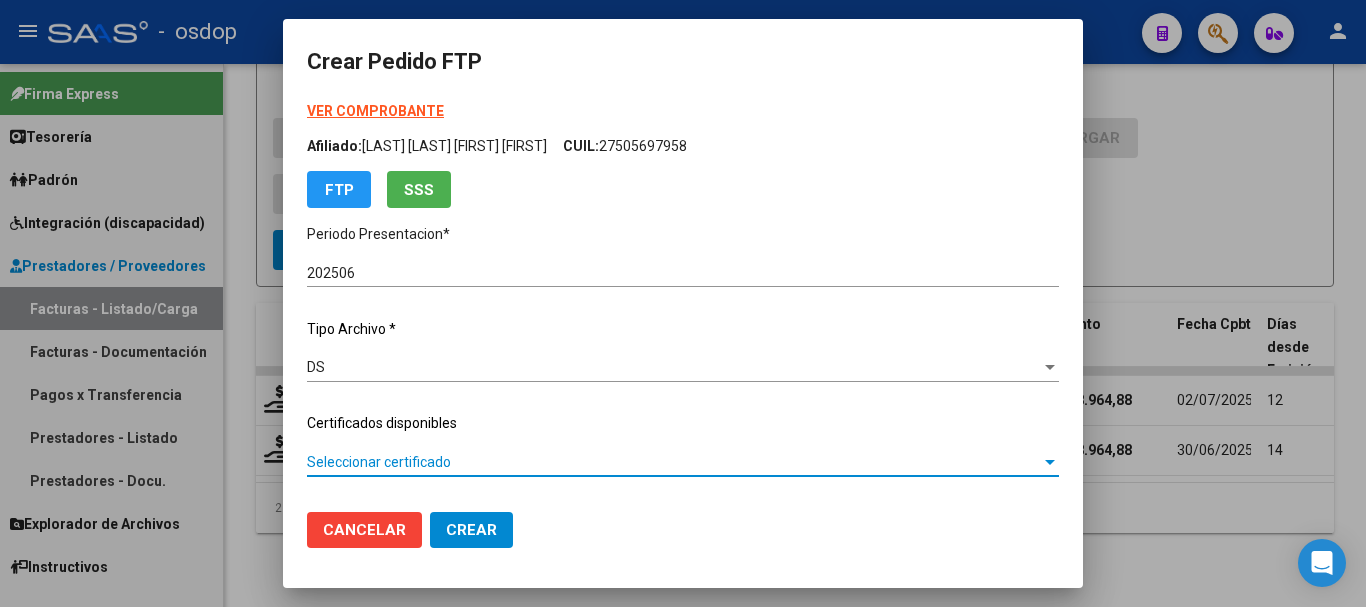 click on "Seleccionar certificado" at bounding box center [674, 462] 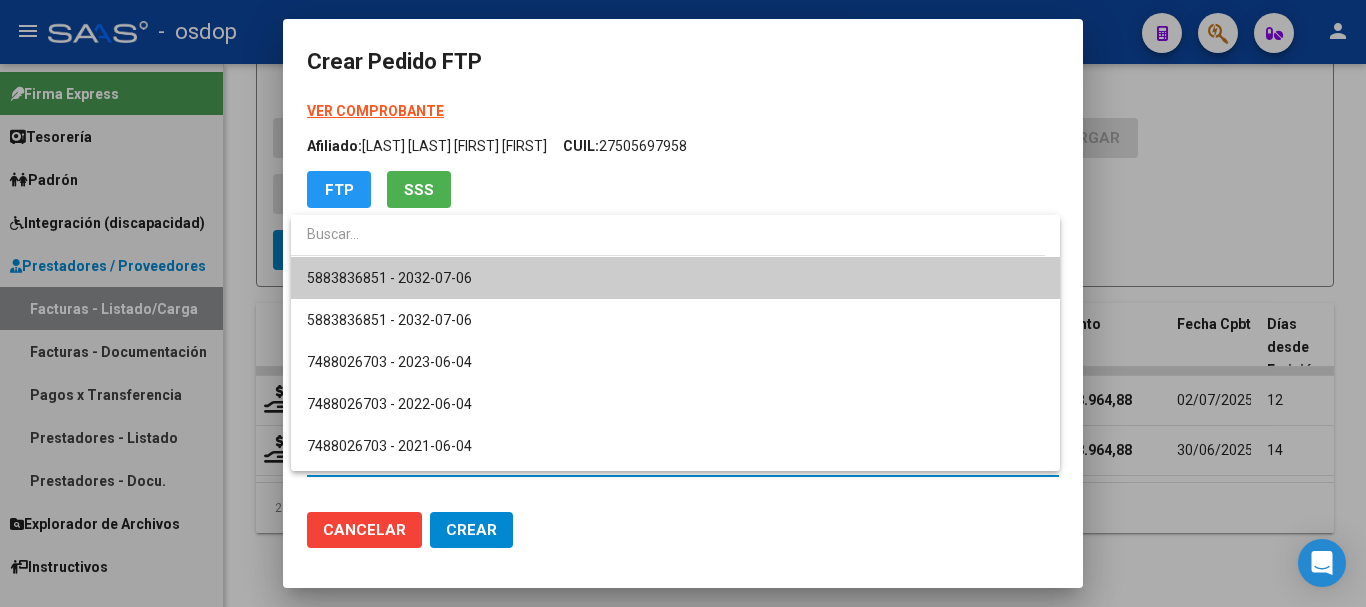 click on "5883836851 - 2032-07-06" at bounding box center [675, 278] 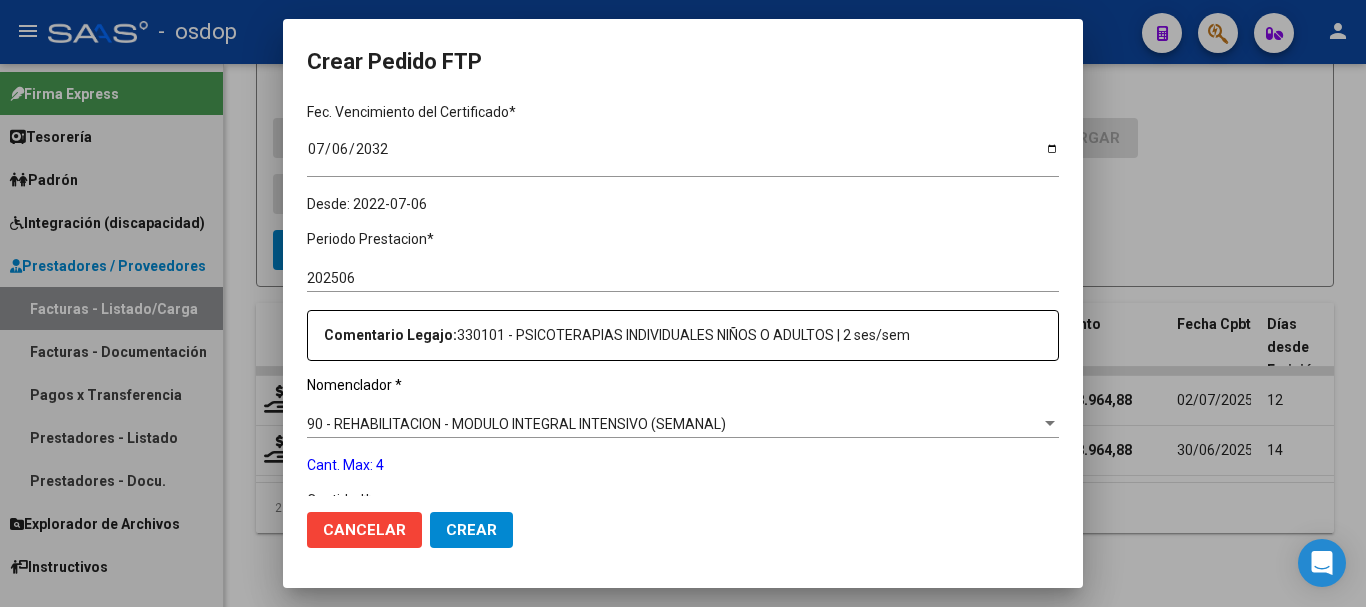 scroll, scrollTop: 700, scrollLeft: 0, axis: vertical 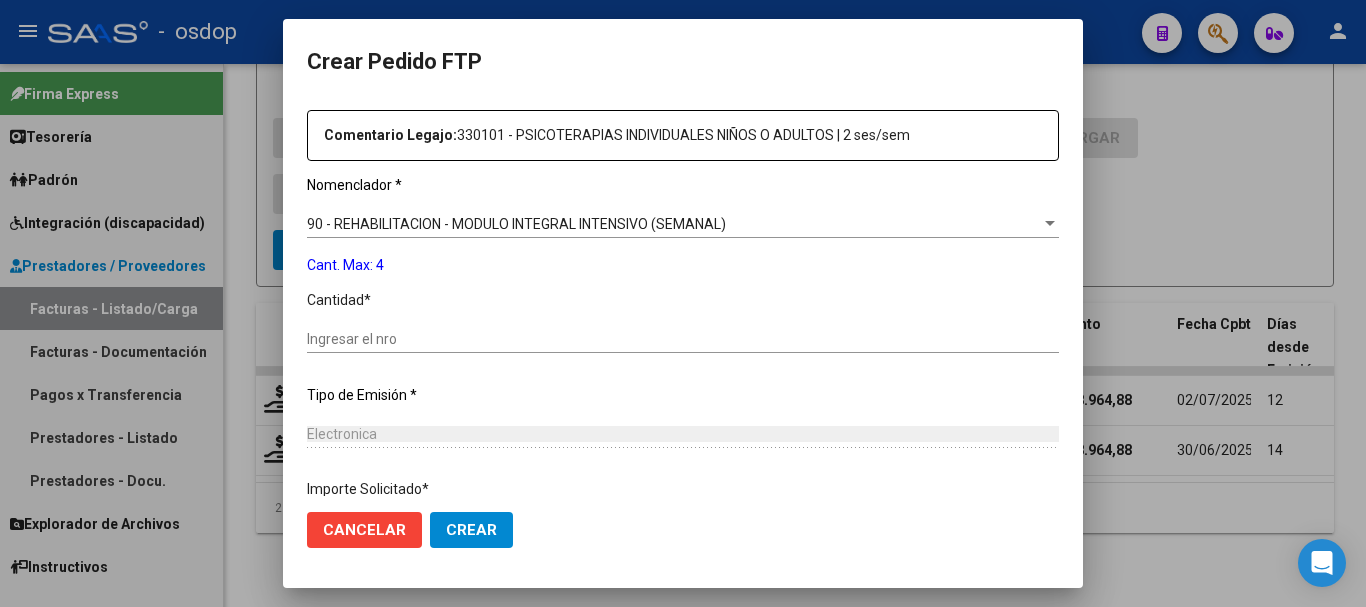 click on "Ingresar el nro" at bounding box center [683, 339] 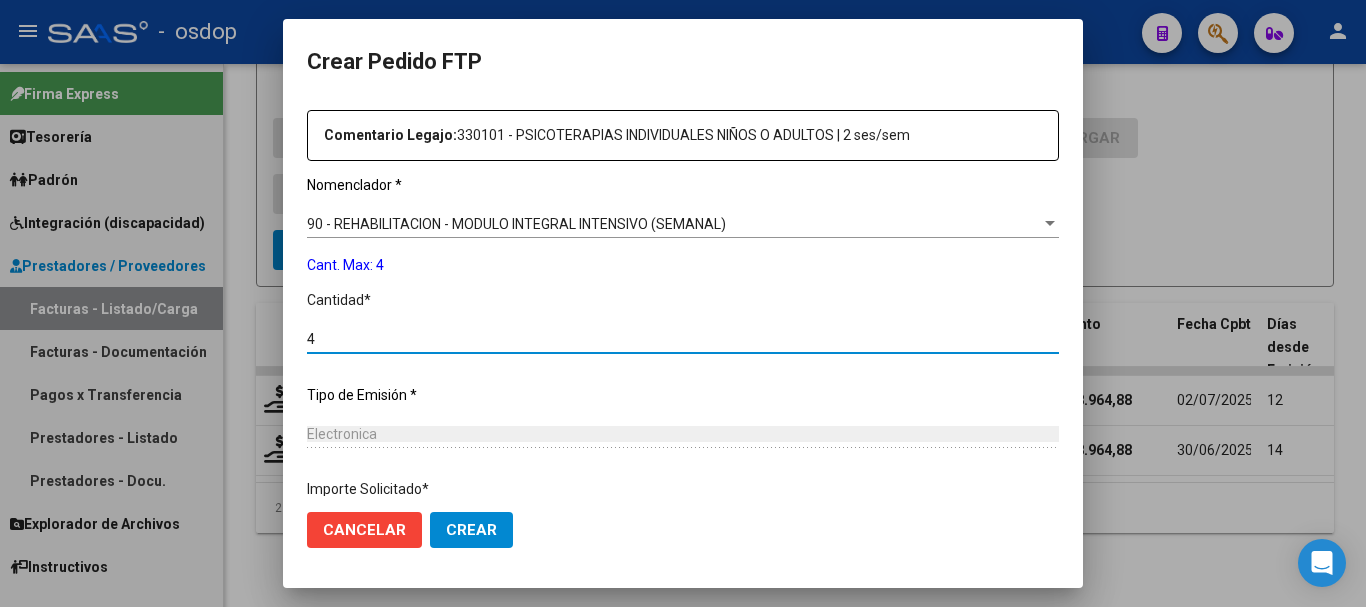 type on "4" 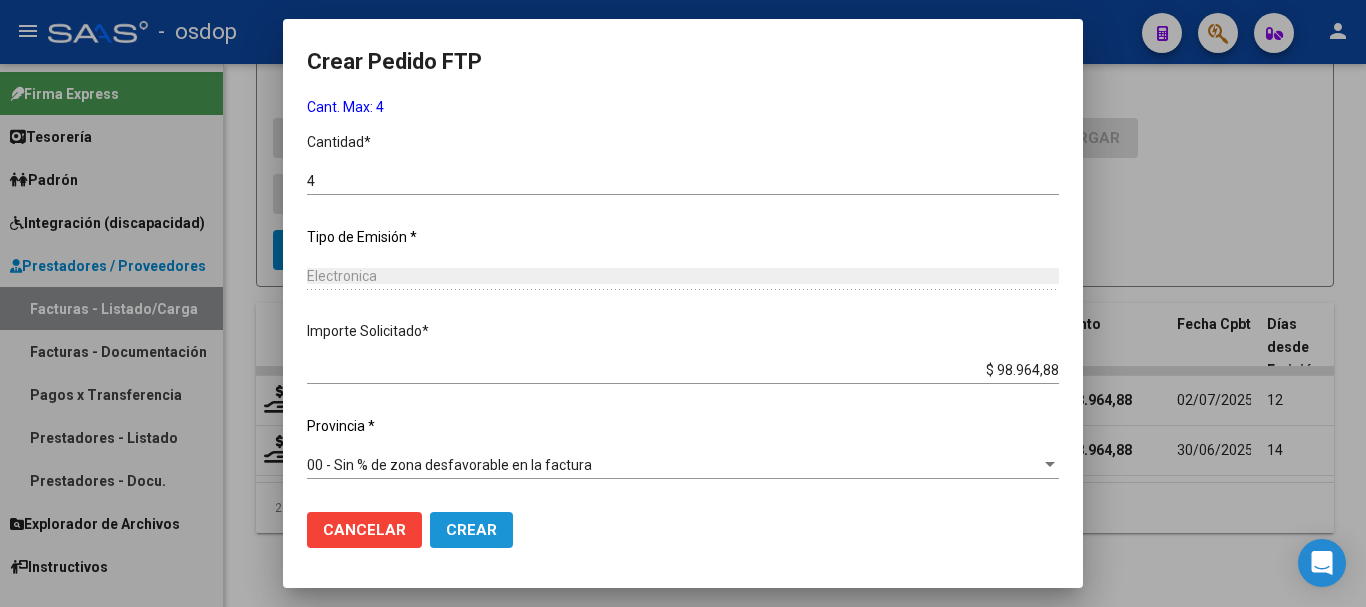 click on "Crear" 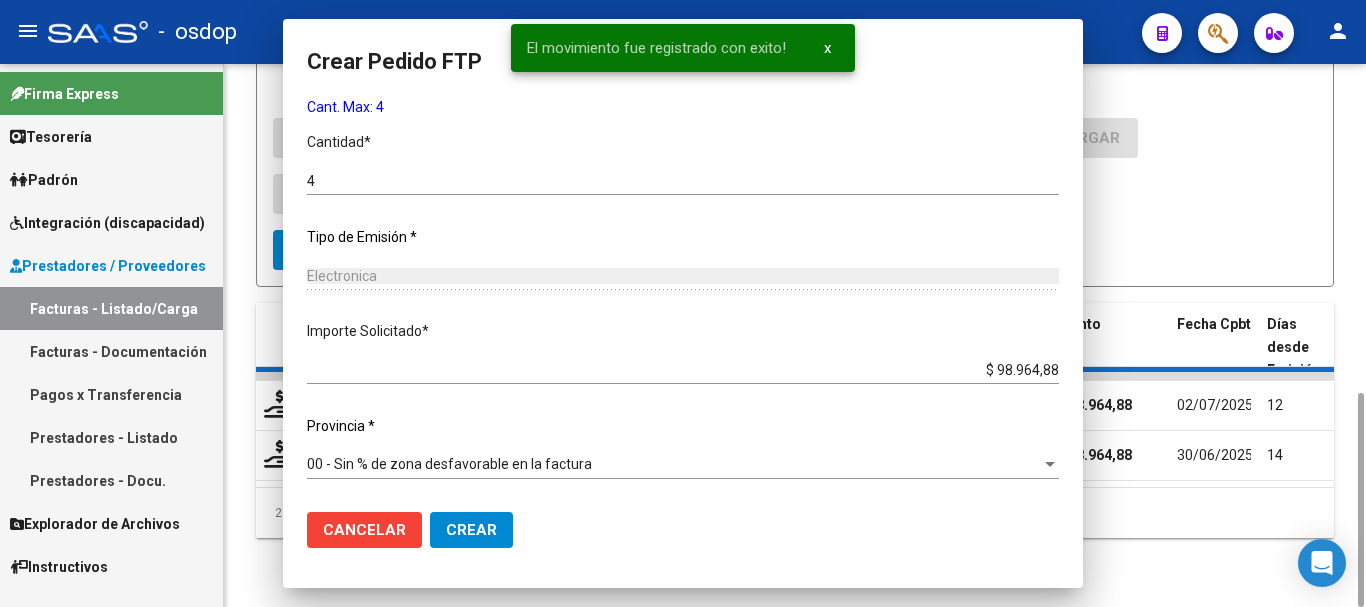 scroll, scrollTop: 0, scrollLeft: 0, axis: both 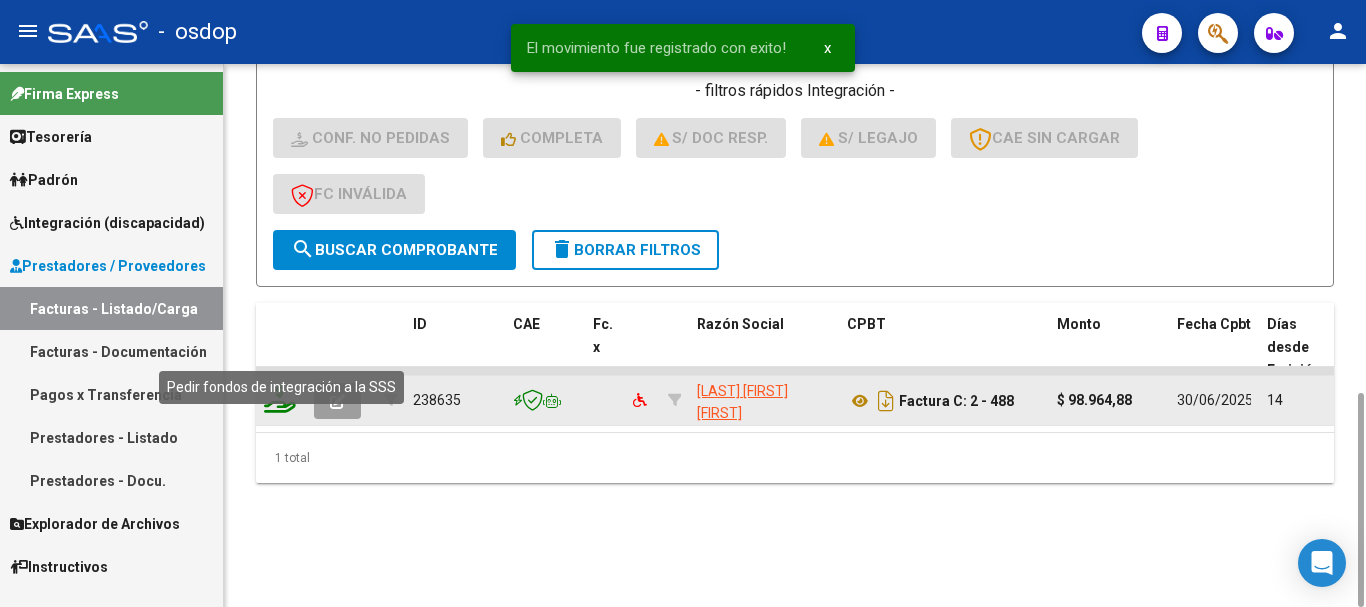 click 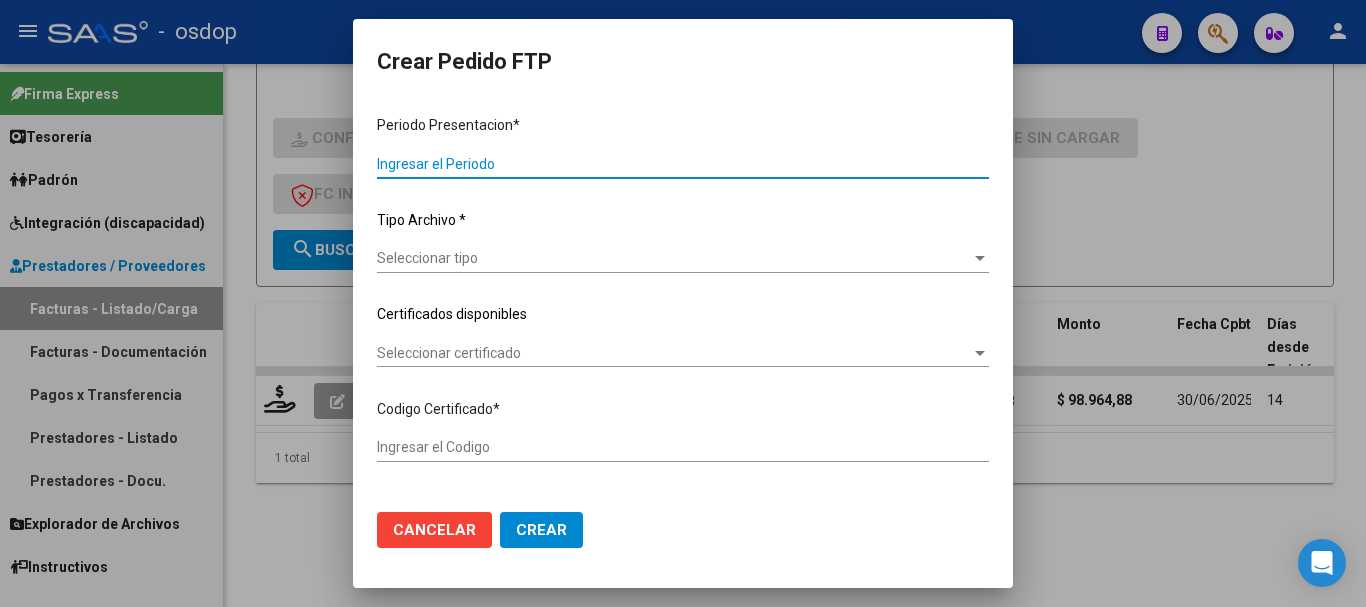 type on "202506" 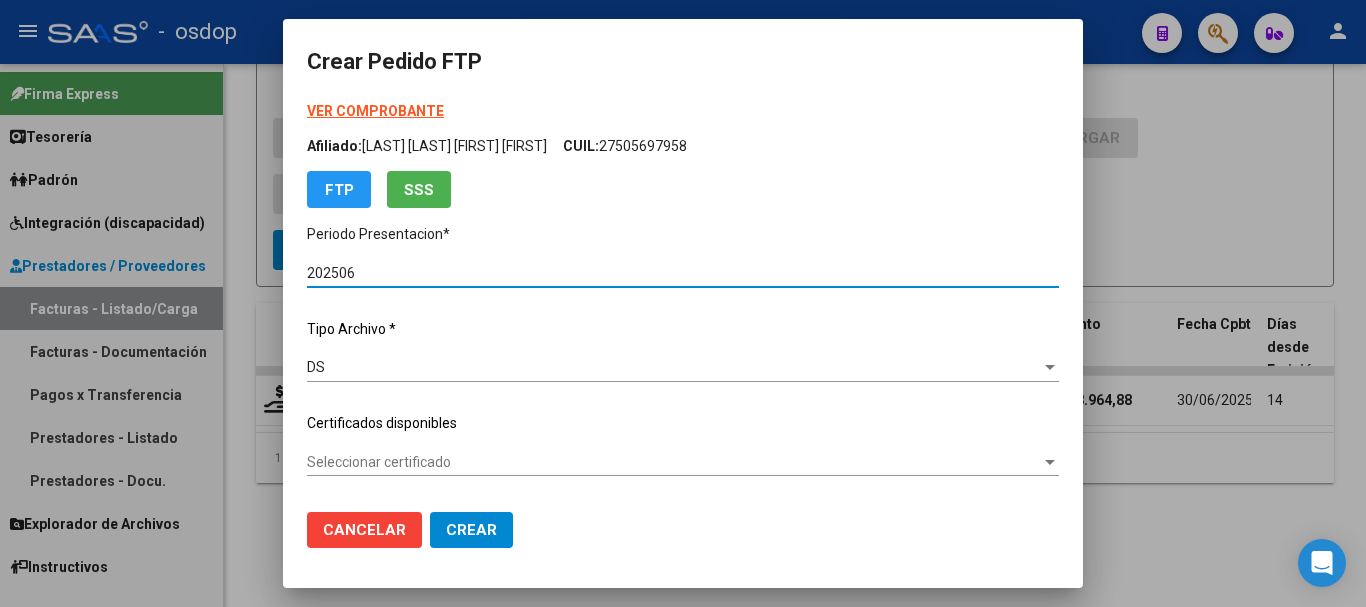 type on "5883836851" 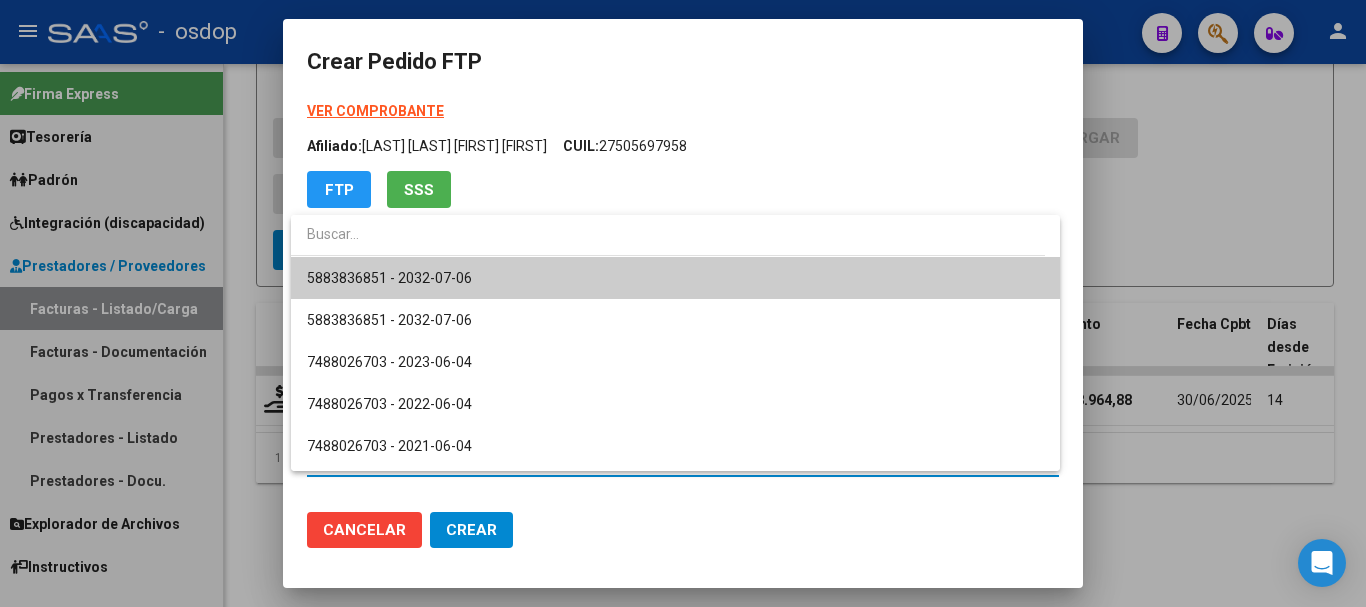 click on "5883836851 - 2032-07-06" at bounding box center (675, 278) 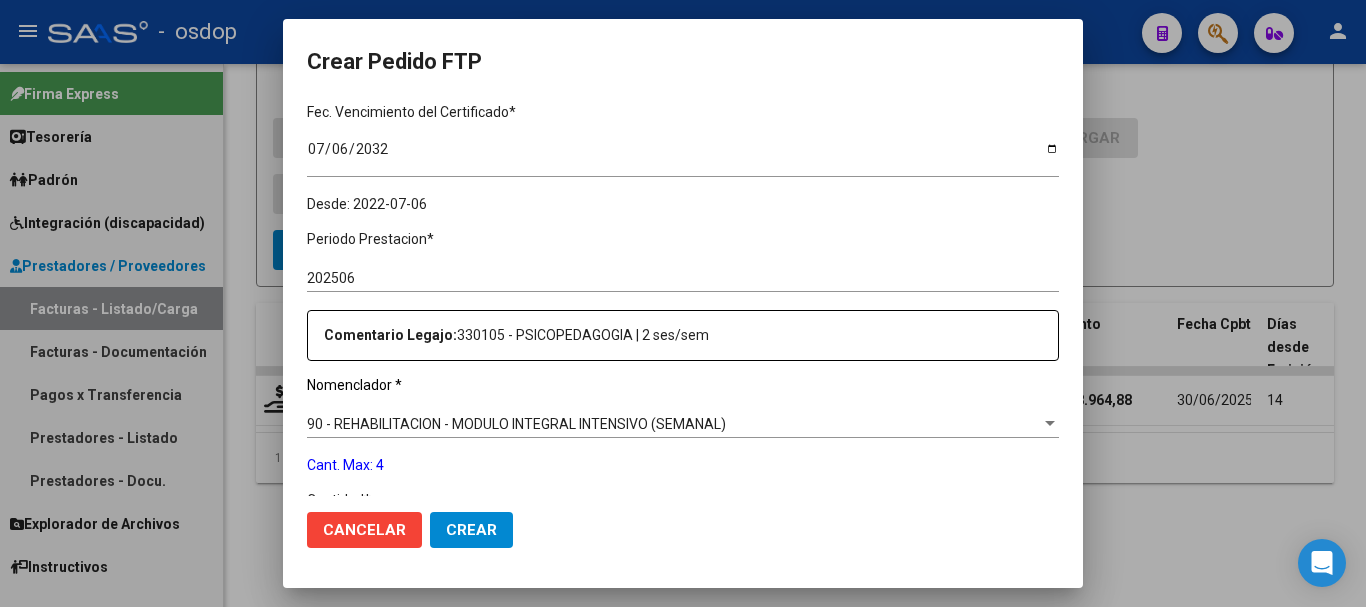 scroll, scrollTop: 600, scrollLeft: 0, axis: vertical 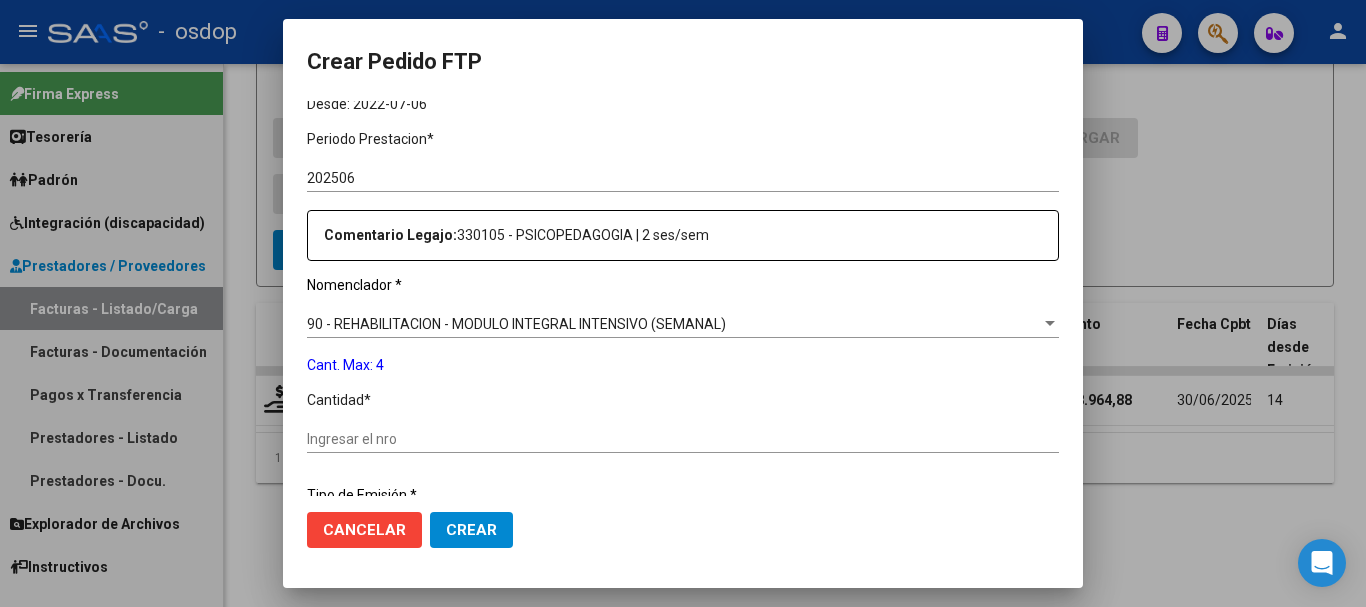 click on "Ingresar el nro" 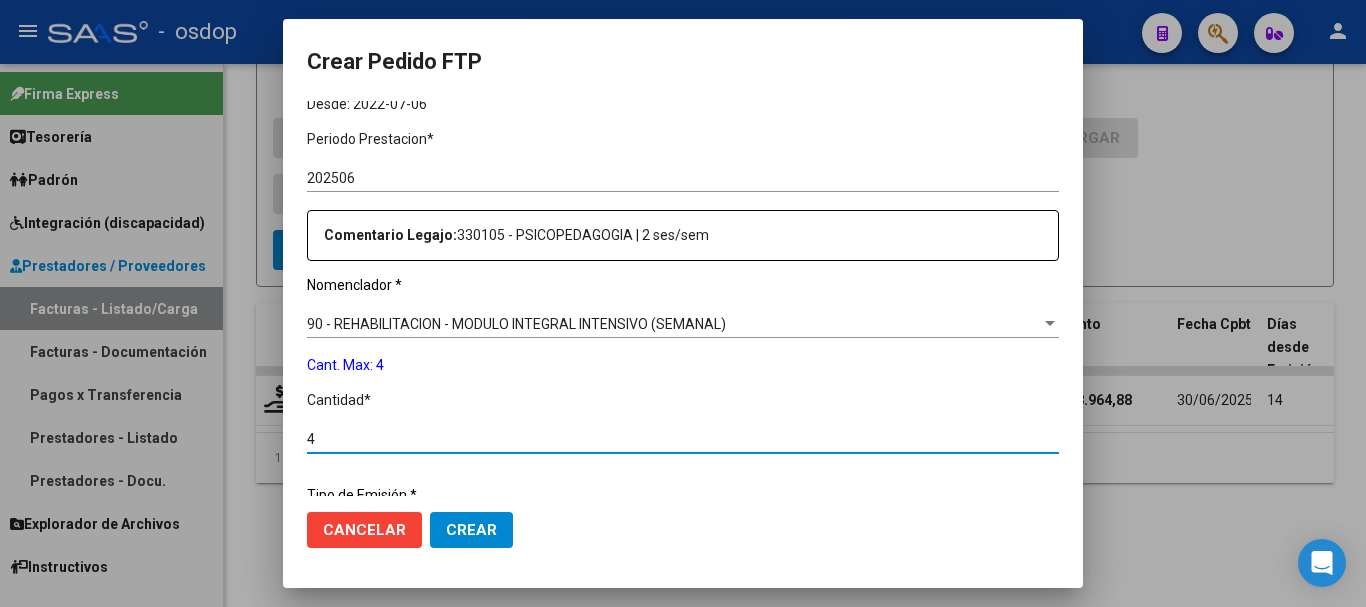 scroll, scrollTop: 858, scrollLeft: 0, axis: vertical 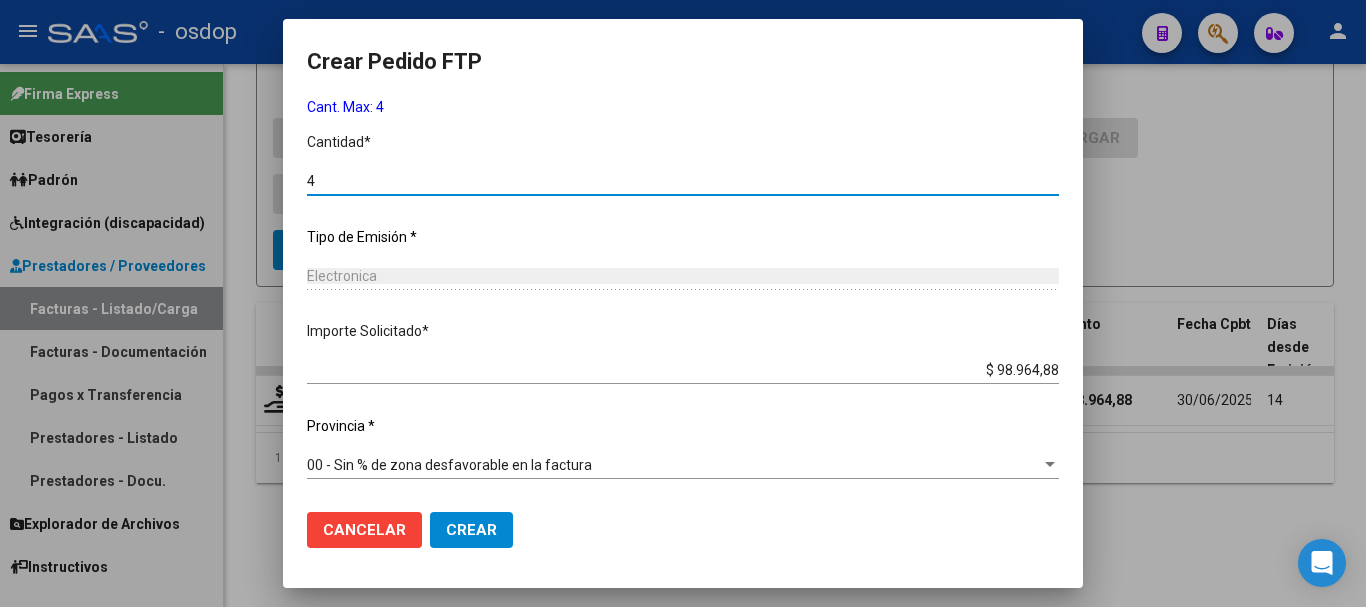 type on "4" 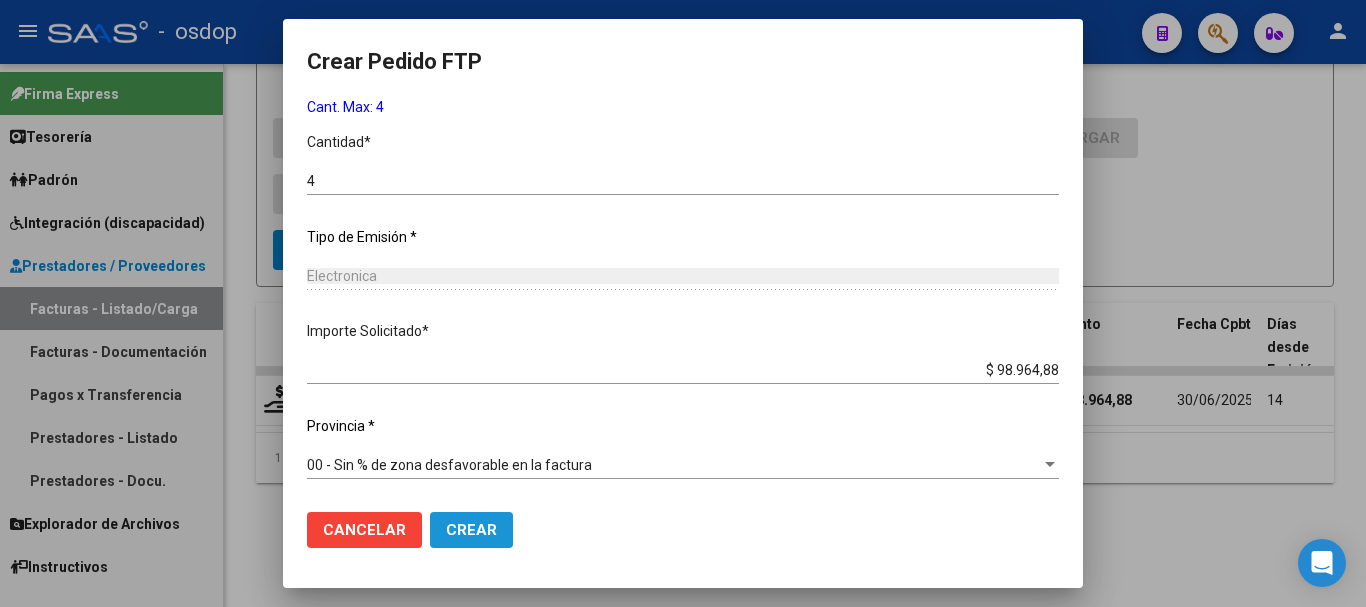 click on "Crear" 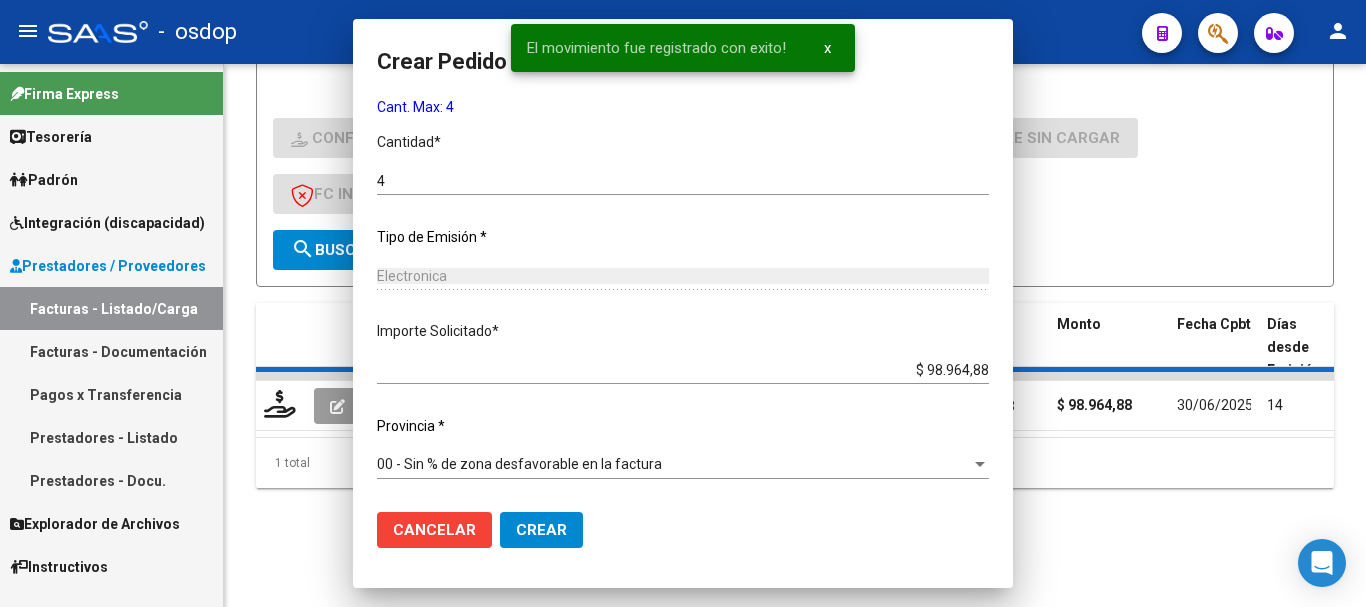 scroll, scrollTop: 0, scrollLeft: 0, axis: both 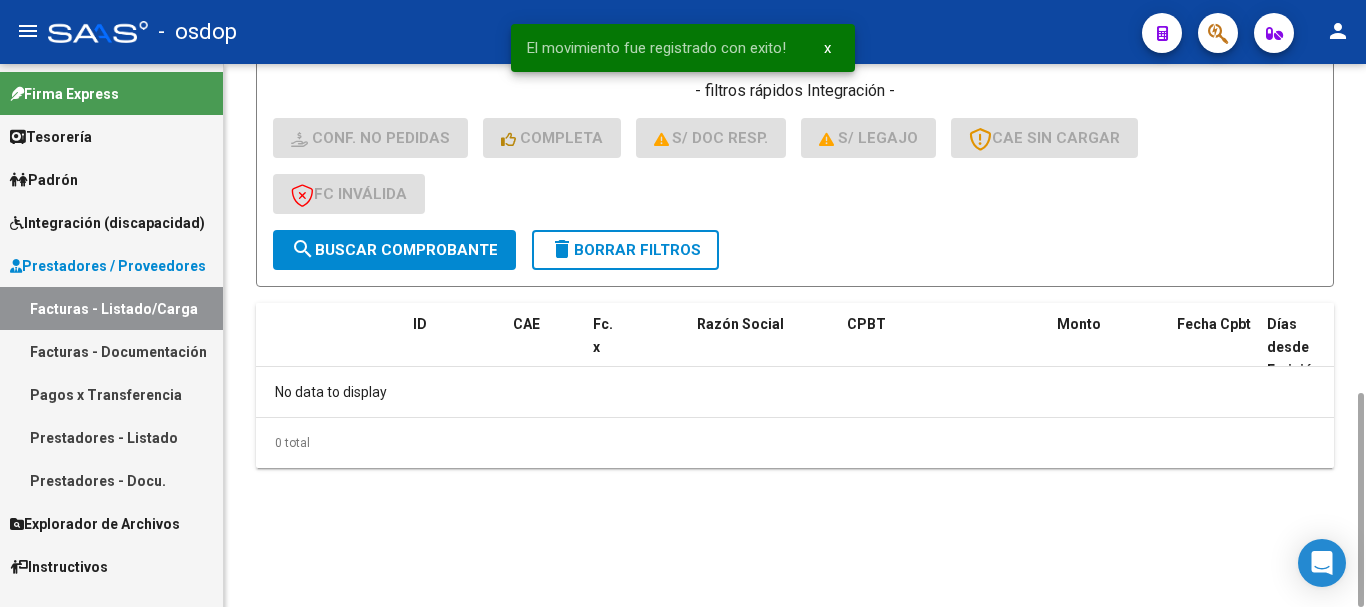 click on "delete  Borrar Filtros" 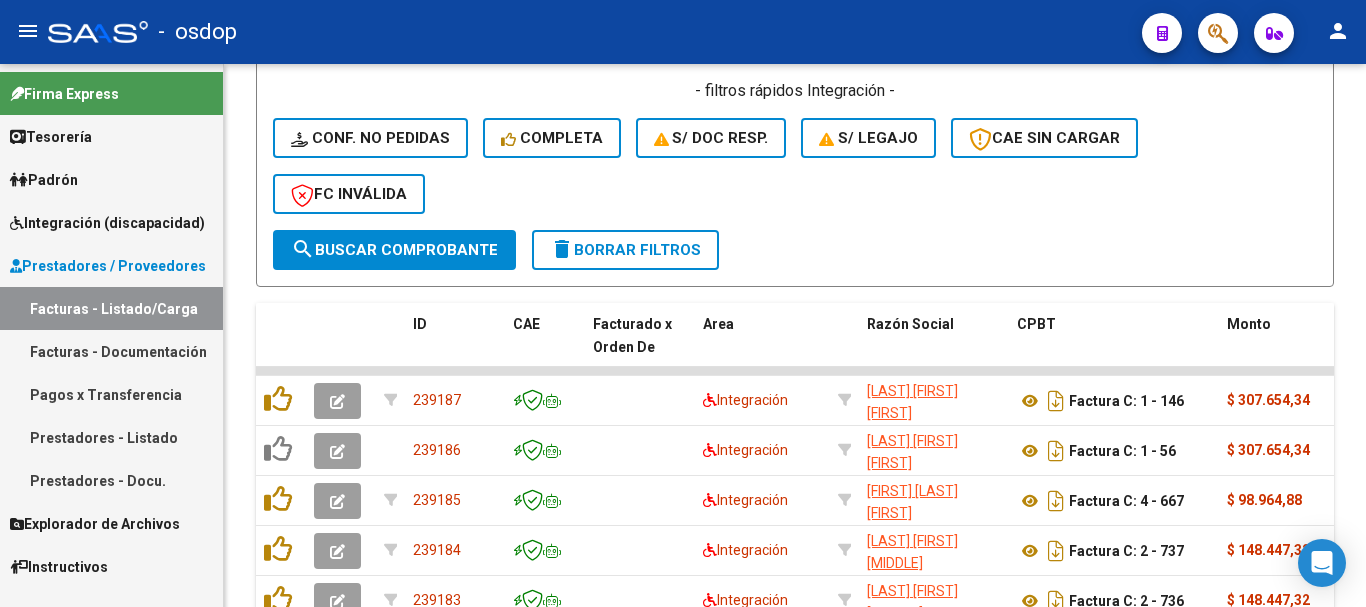 click on "Integración (discapacidad)" at bounding box center [107, 223] 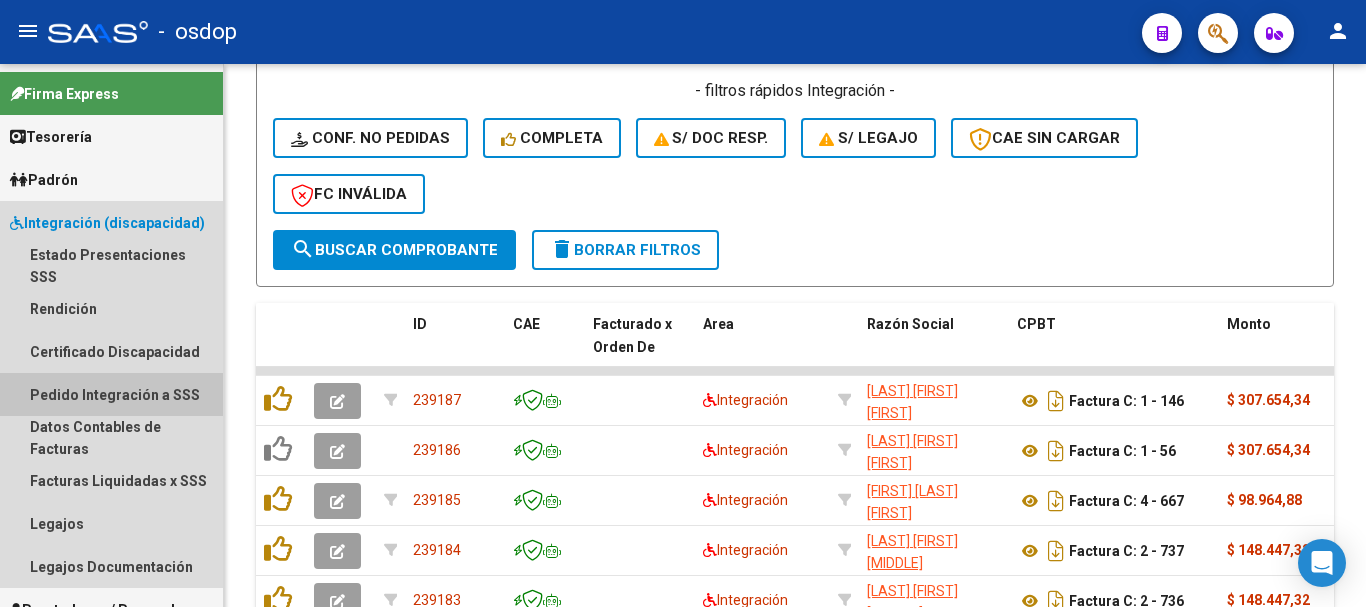 click on "Pedido Integración a SSS" at bounding box center (111, 394) 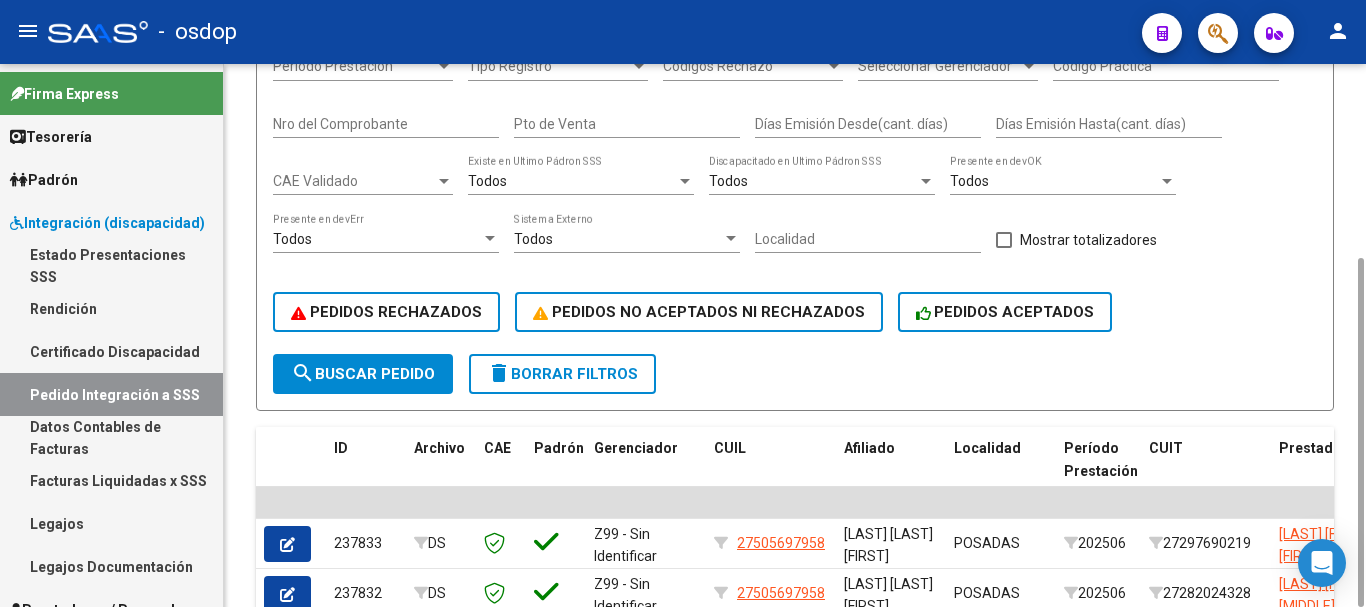 scroll, scrollTop: 701, scrollLeft: 0, axis: vertical 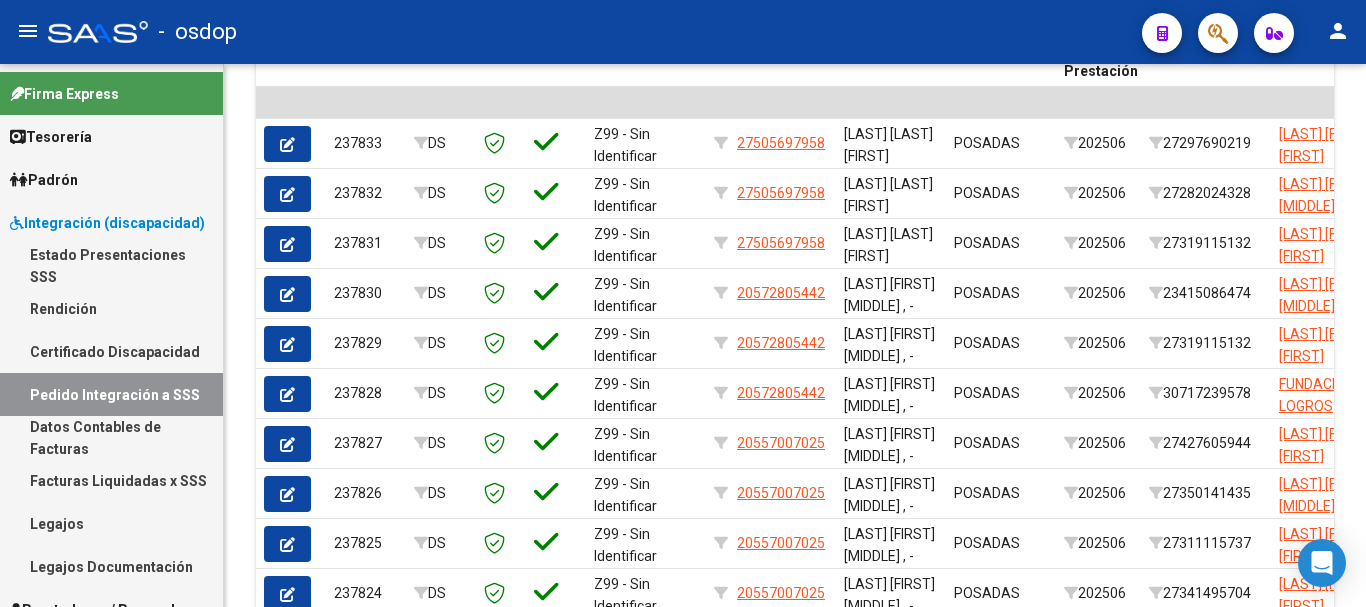 click on "Integración (discapacidad)" at bounding box center [107, 223] 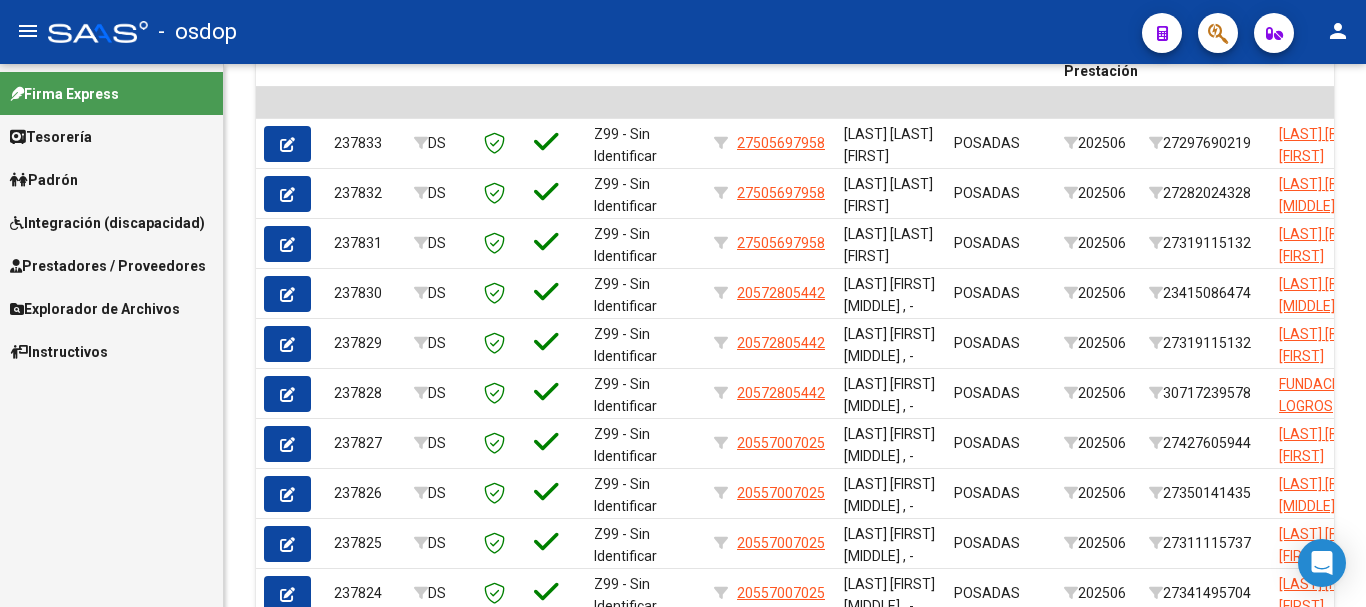 click on "Prestadores / Proveedores" at bounding box center [108, 266] 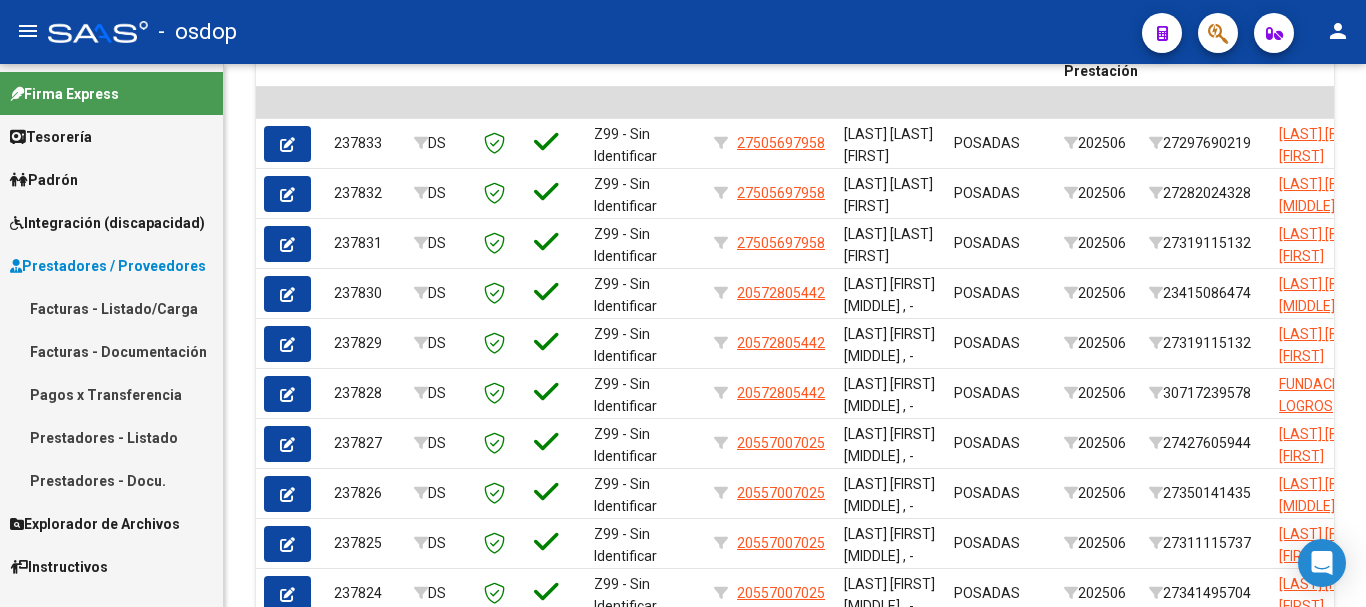 click on "Facturas - Listado/Carga" at bounding box center (111, 308) 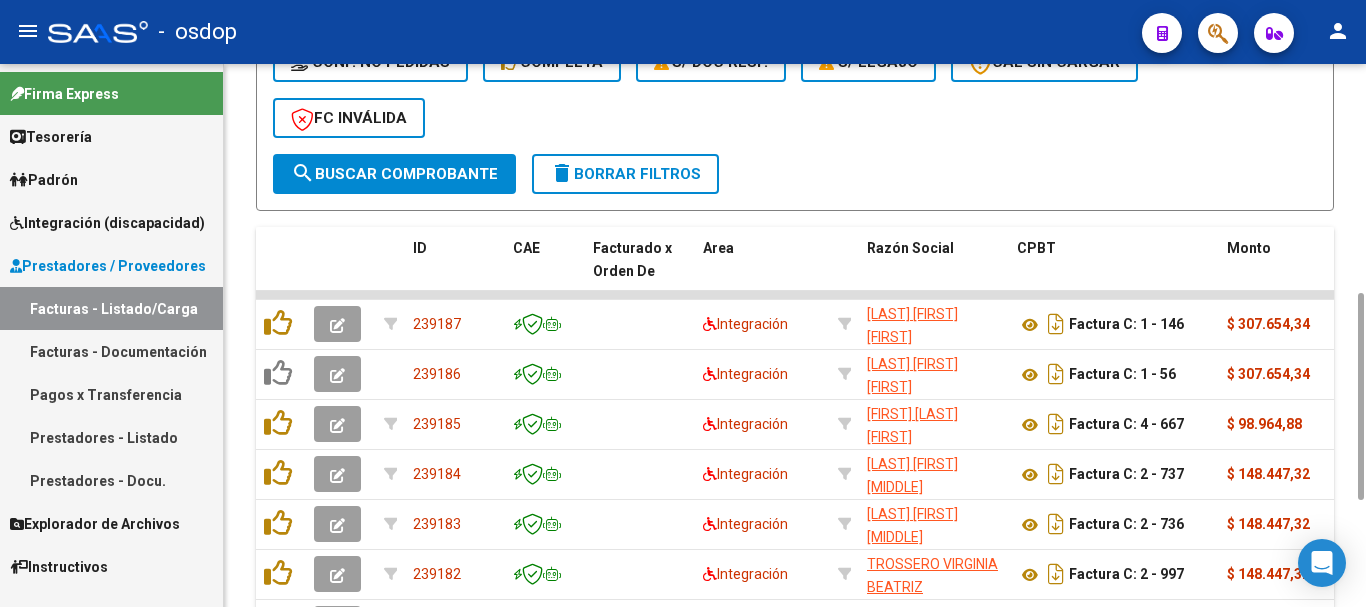 scroll, scrollTop: 200, scrollLeft: 0, axis: vertical 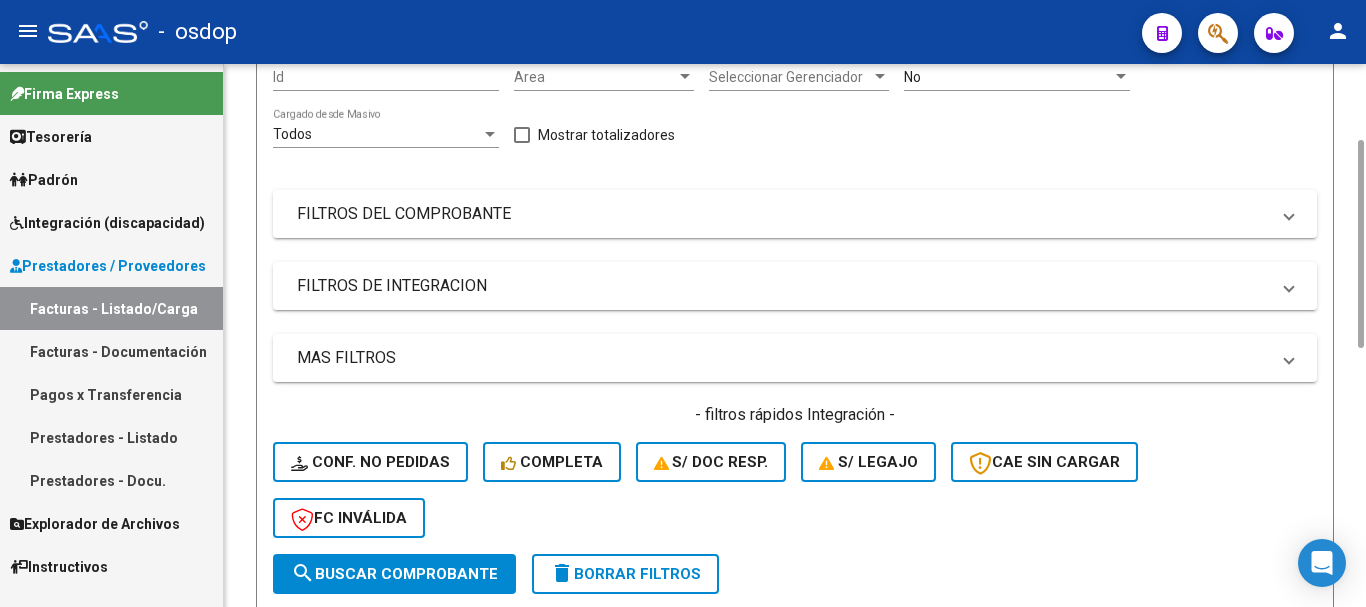 click on "FILTROS DE INTEGRACION" at bounding box center [783, 286] 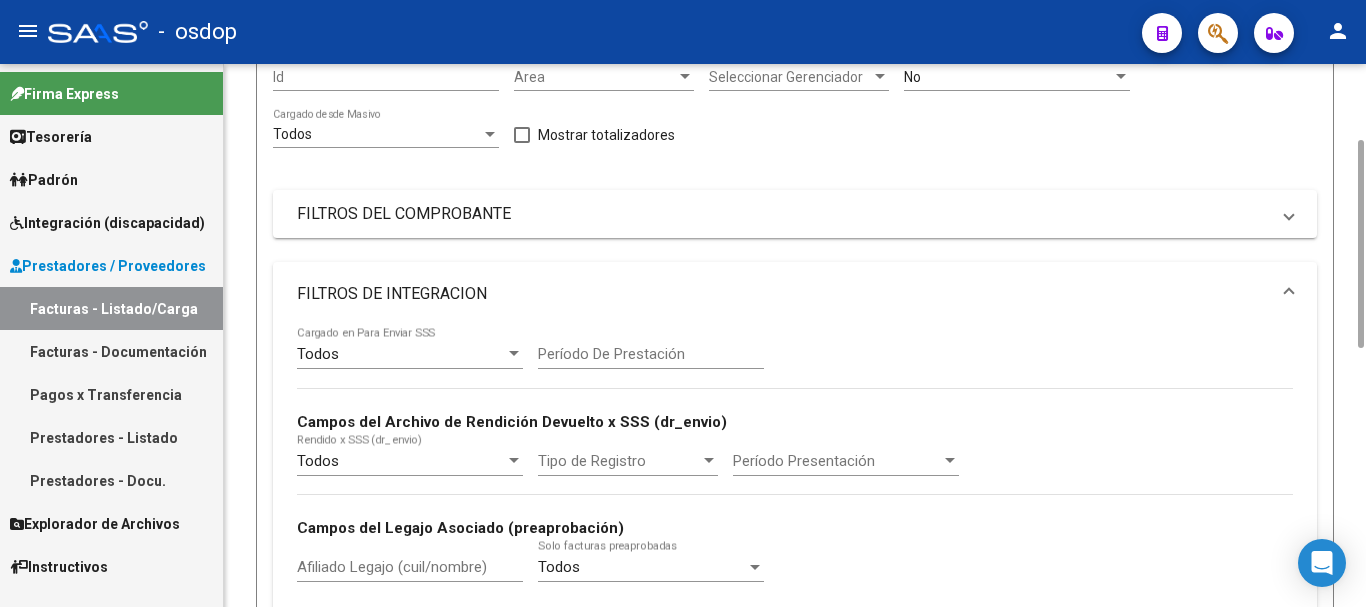 click on "Afiliado Legajo (cuil/nombre)" at bounding box center (410, 567) 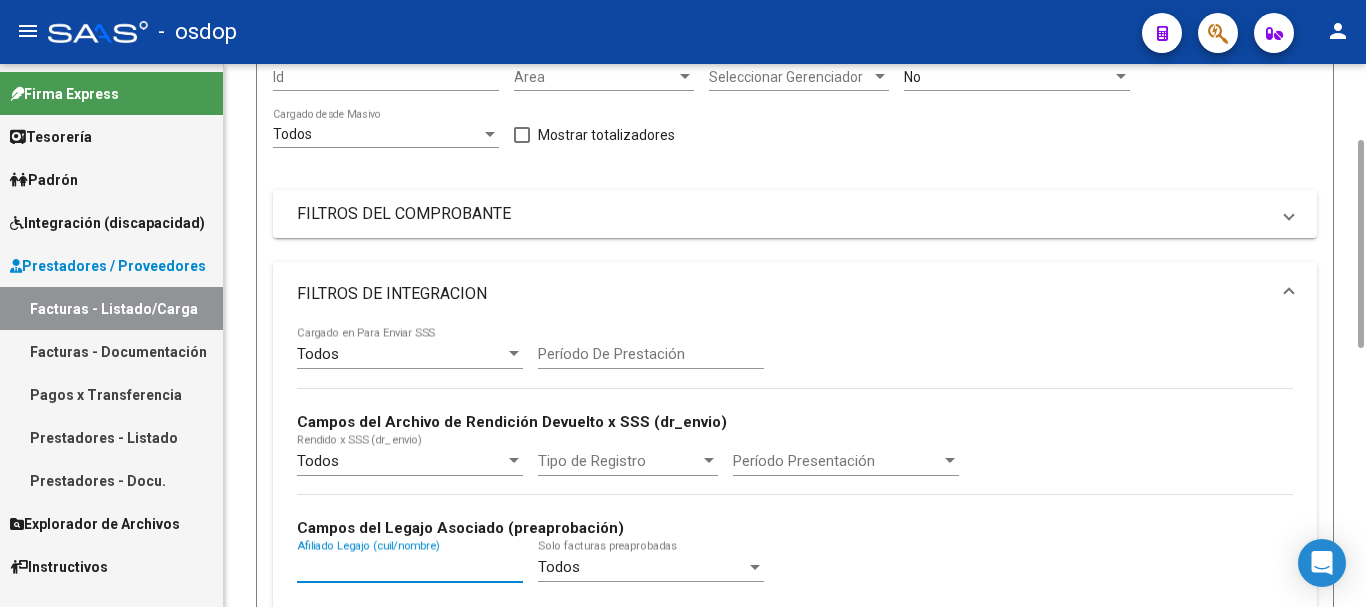 paste on "20544862279" 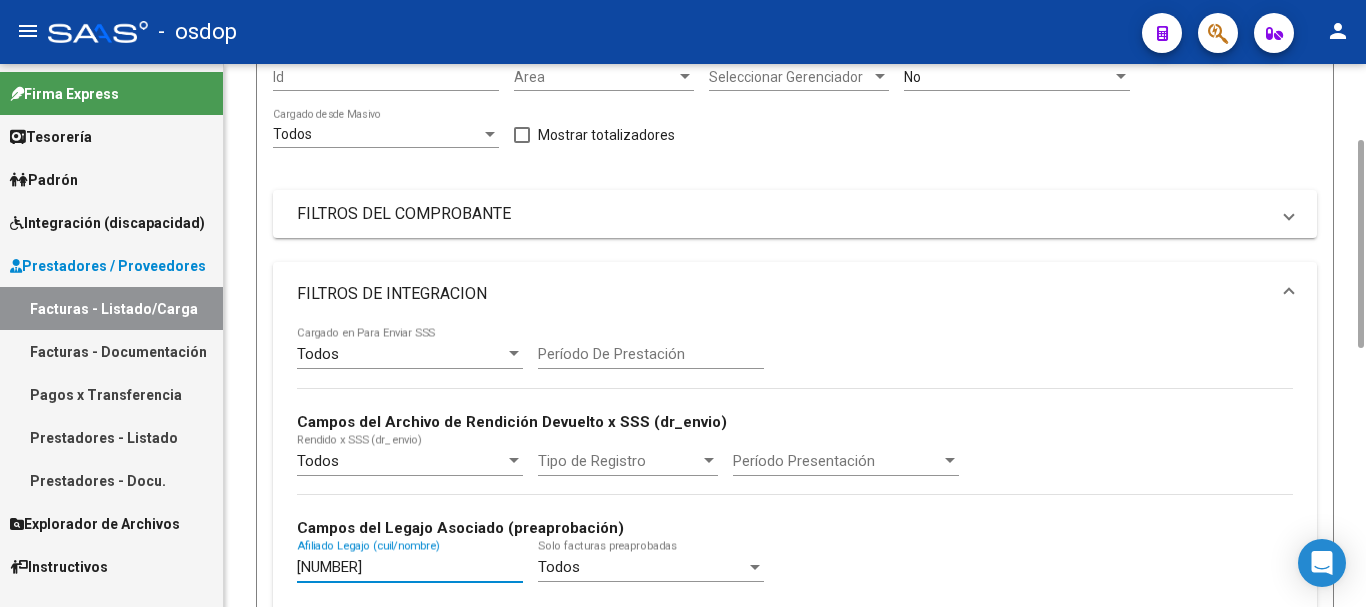scroll, scrollTop: 600, scrollLeft: 0, axis: vertical 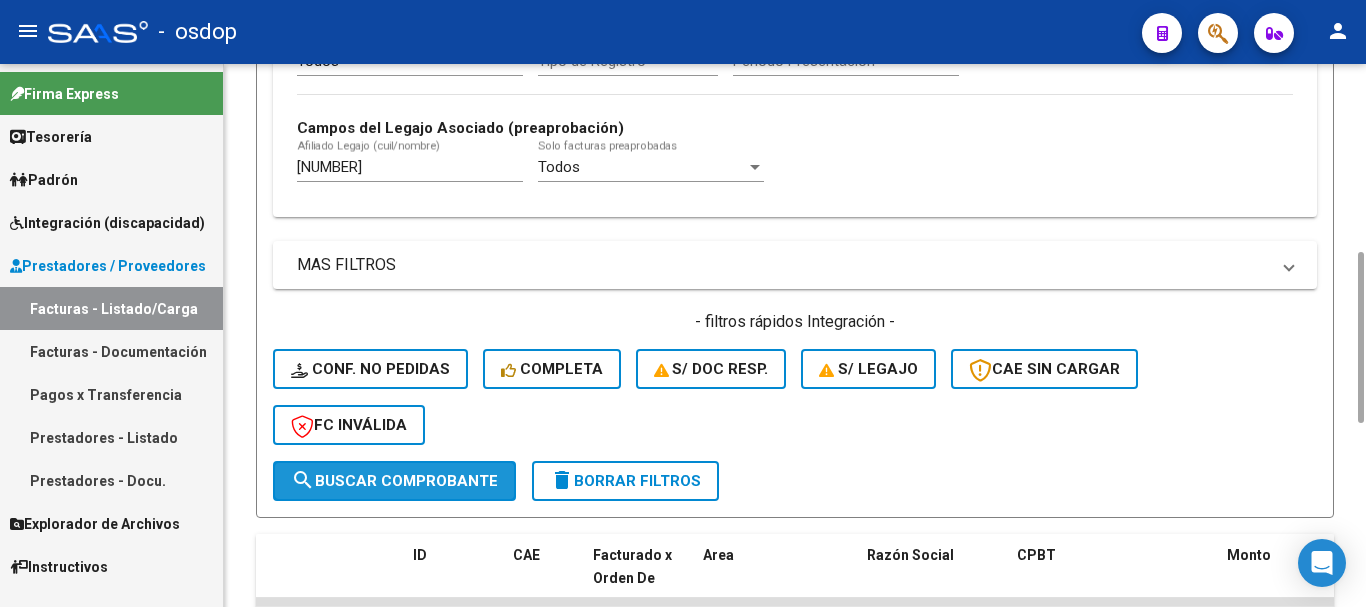 click on "search  Buscar Comprobante" 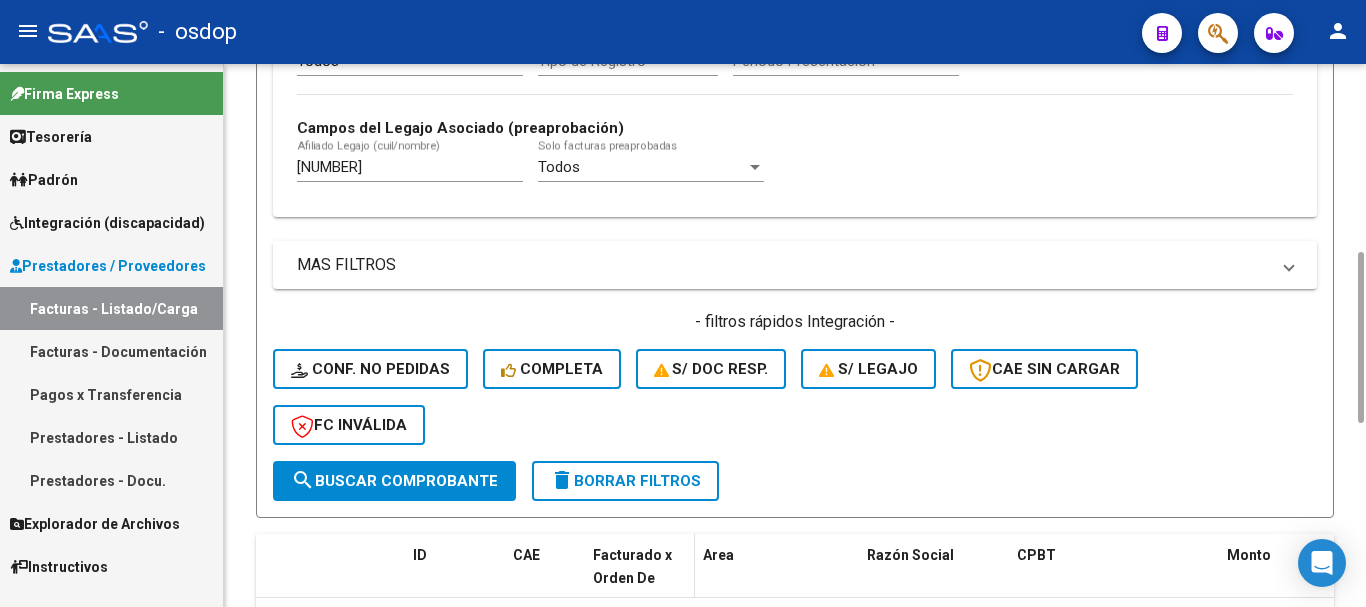 scroll, scrollTop: 700, scrollLeft: 0, axis: vertical 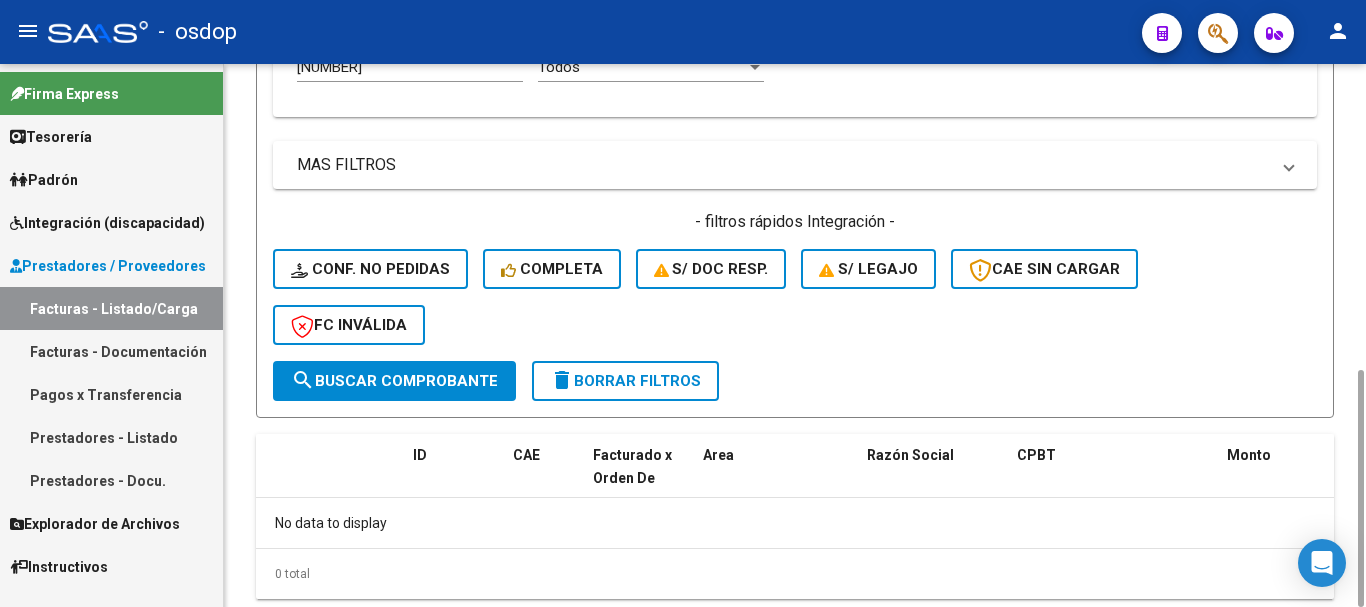 click on "20544862279 Afiliado Legajo (cuil/nombre)" 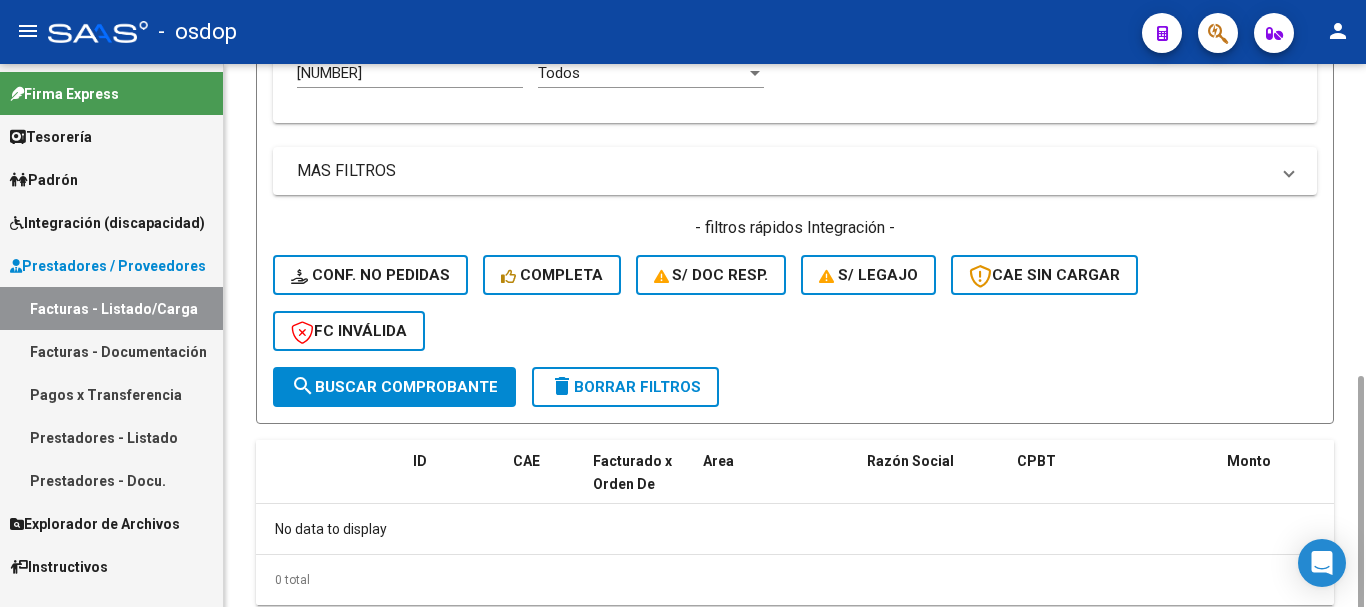 click on "20544862279" at bounding box center [410, 73] 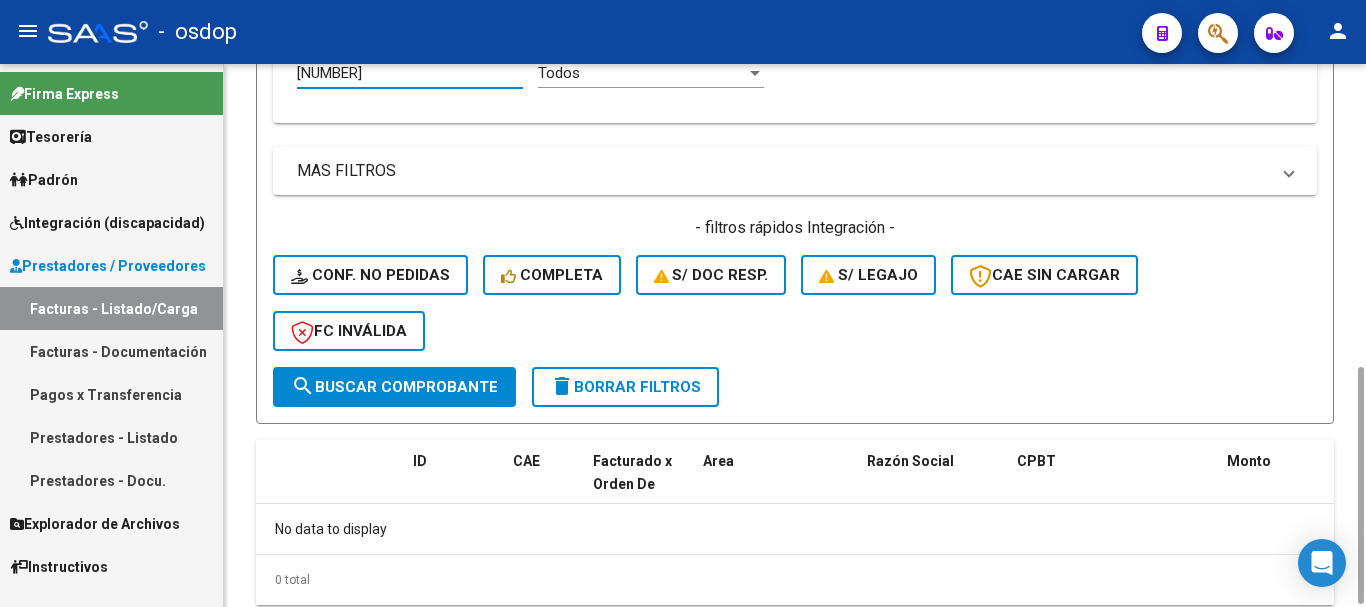 click on "20544862279" at bounding box center (410, 73) 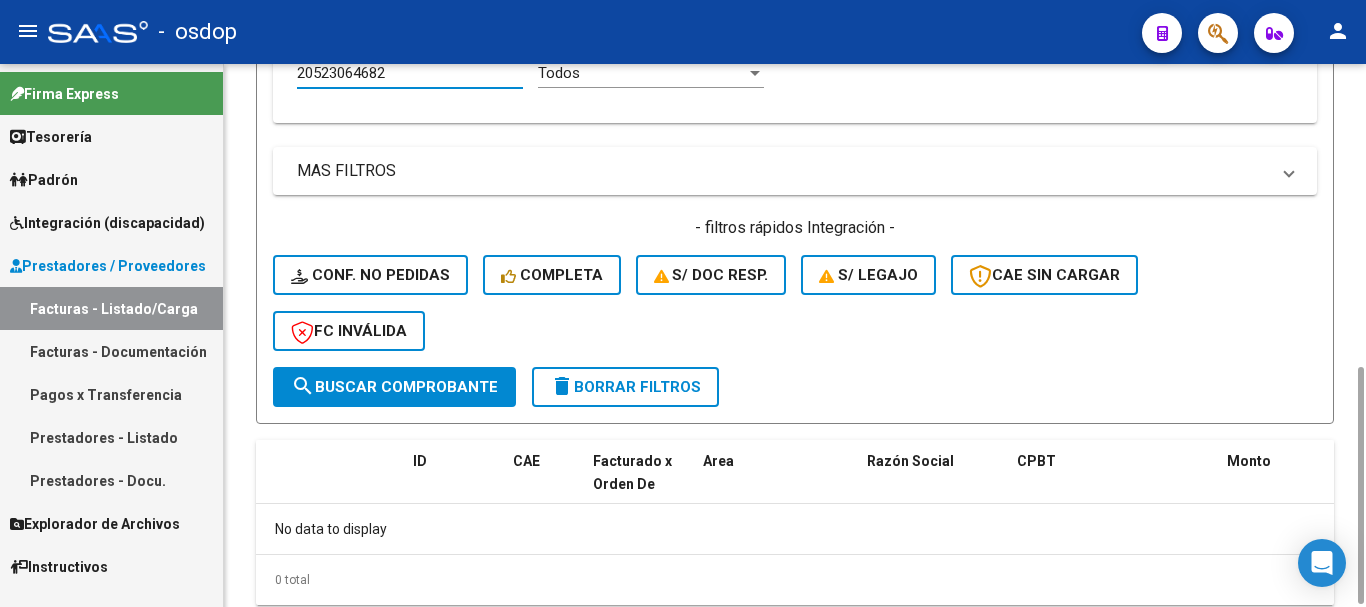 type on "20523064682" 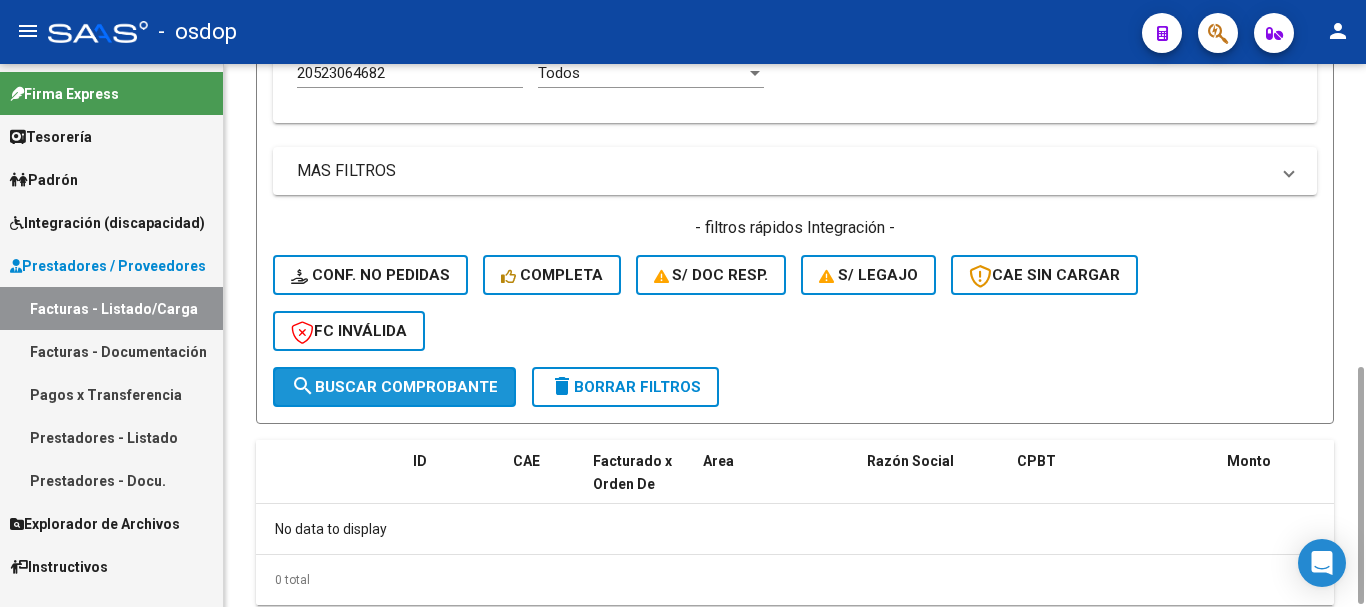 click on "search  Buscar Comprobante" 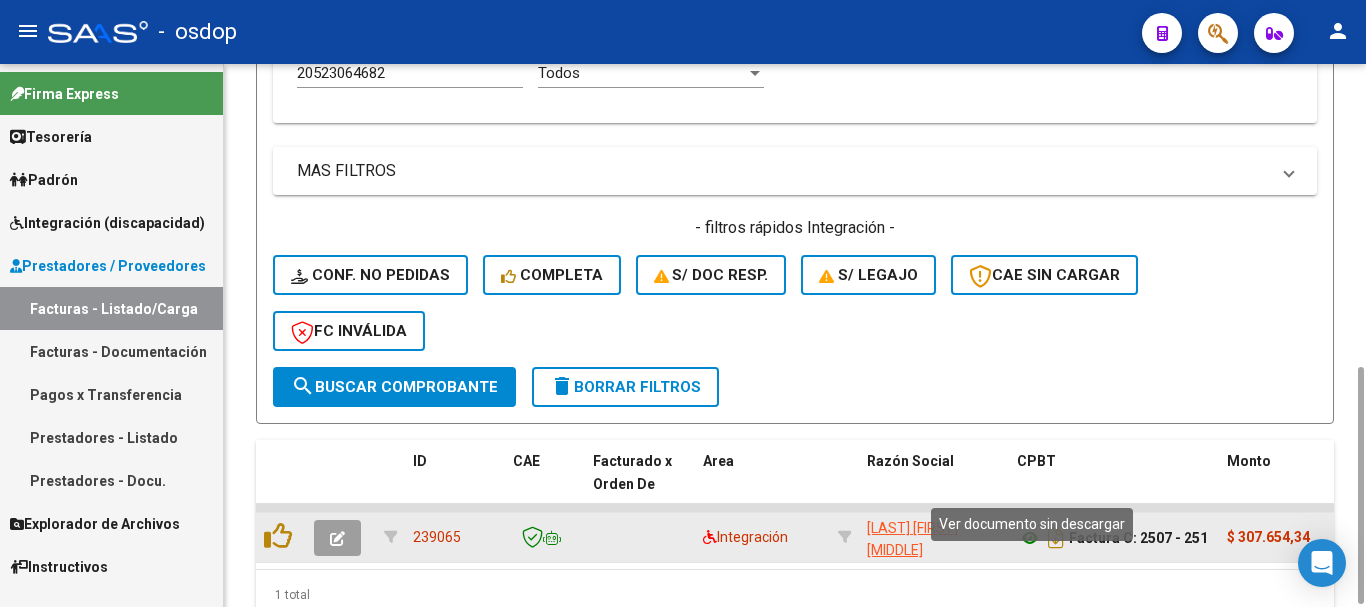 click 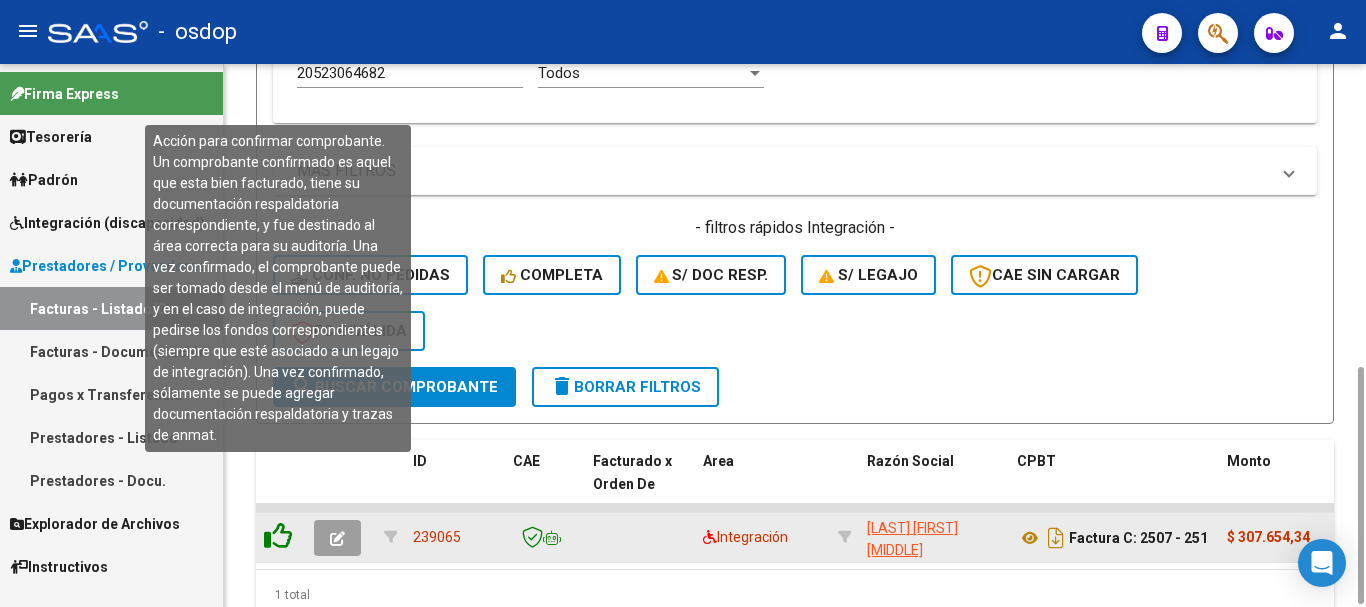 click 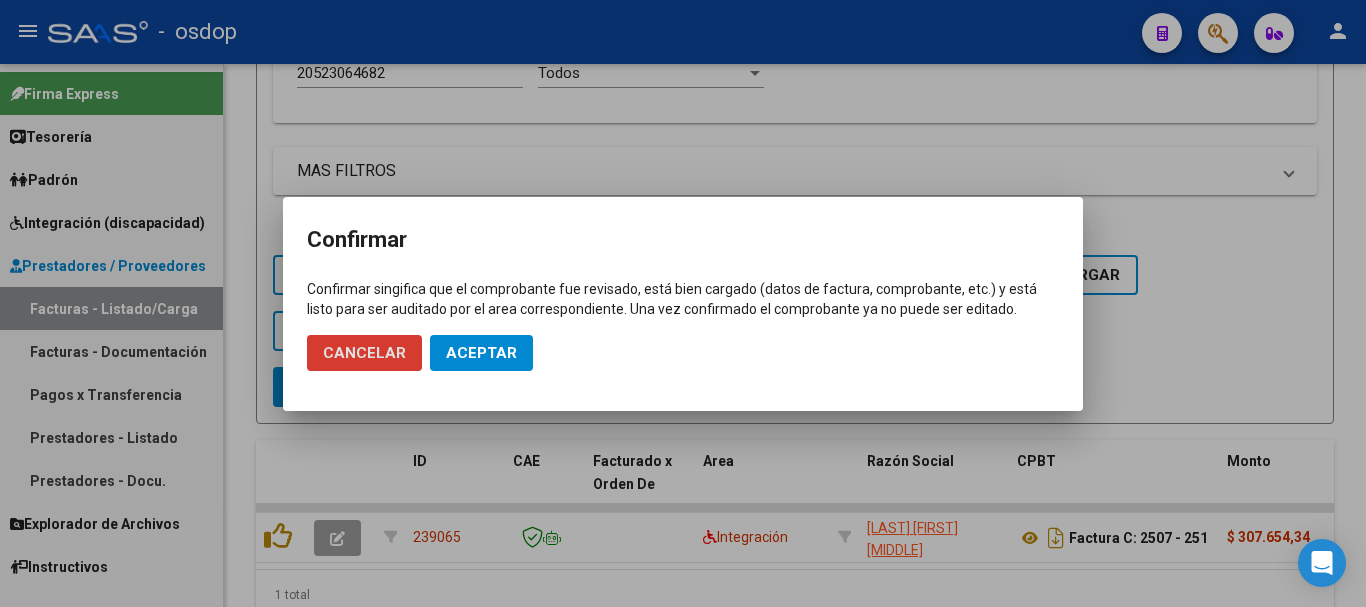 click on "Aceptar" 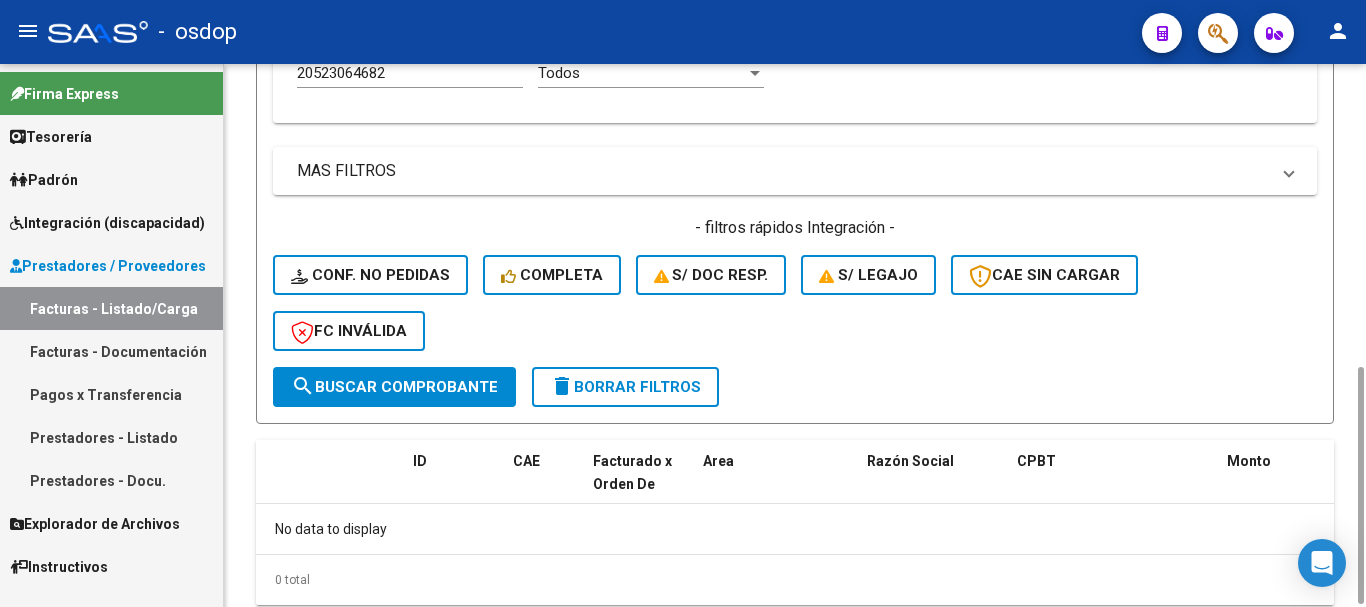 click on "- filtros rápidos Integración -    Conf. no pedidas    Completa    S/ Doc Resp.    S/ legajo  CAE SIN CARGAR  FC Inválida" 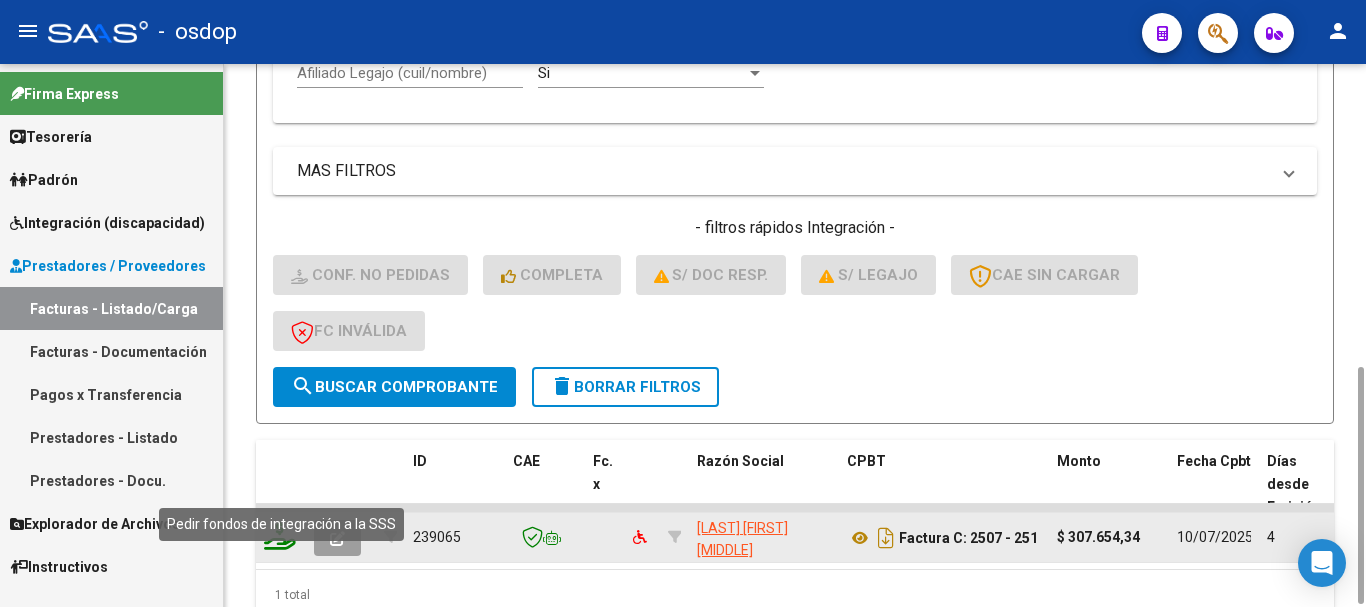 click 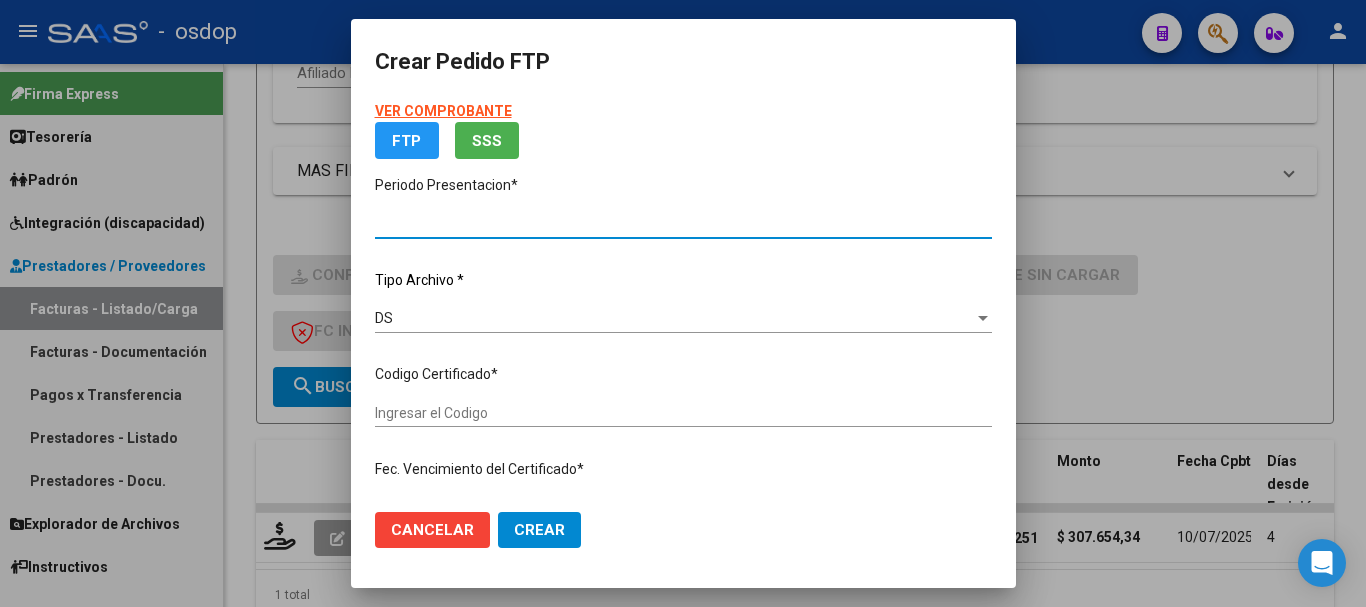 type on "202506" 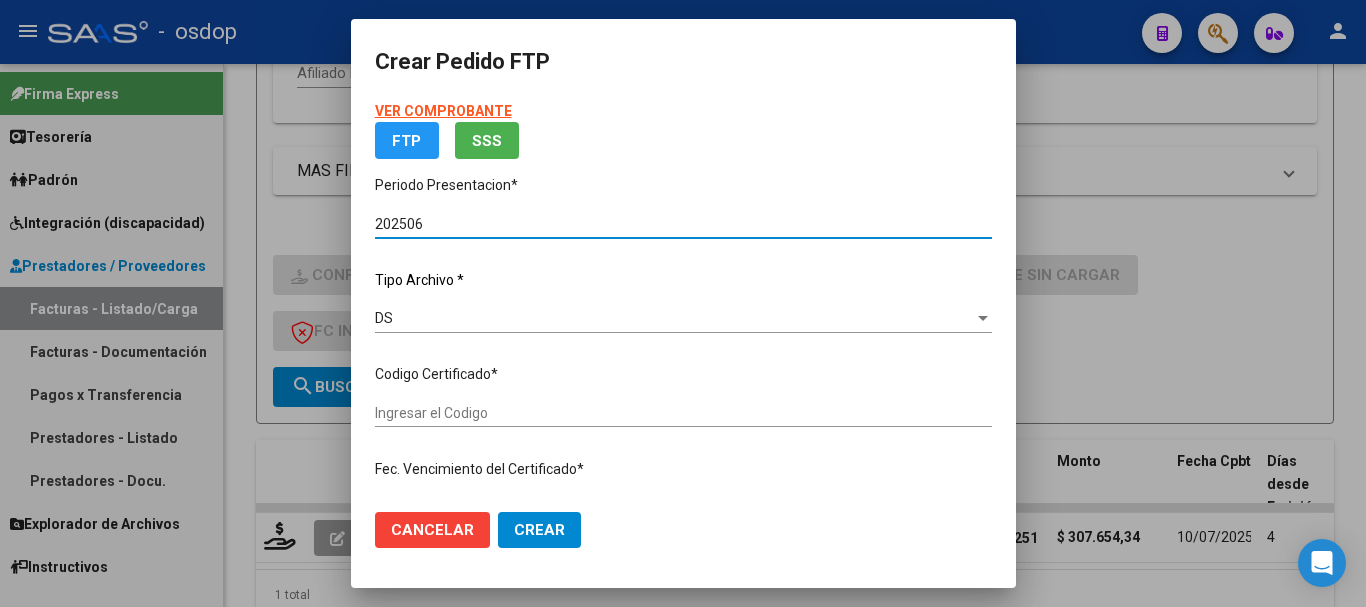 type on "1482171095" 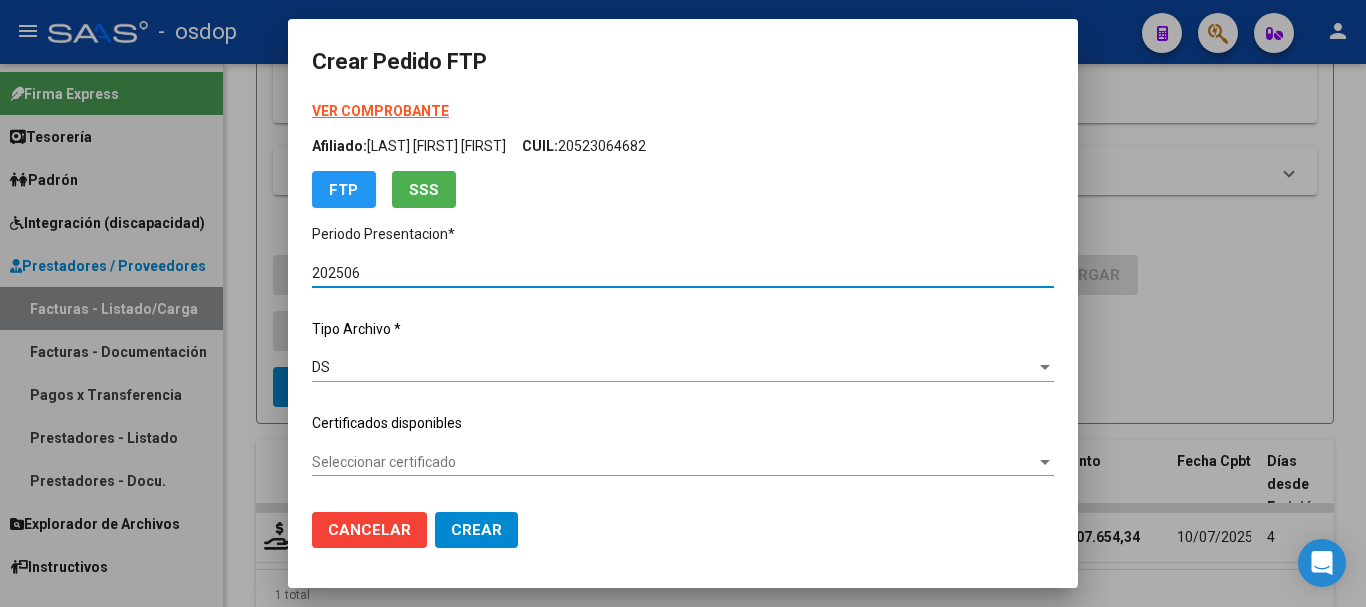 click on "Seleccionar certificado" at bounding box center (674, 462) 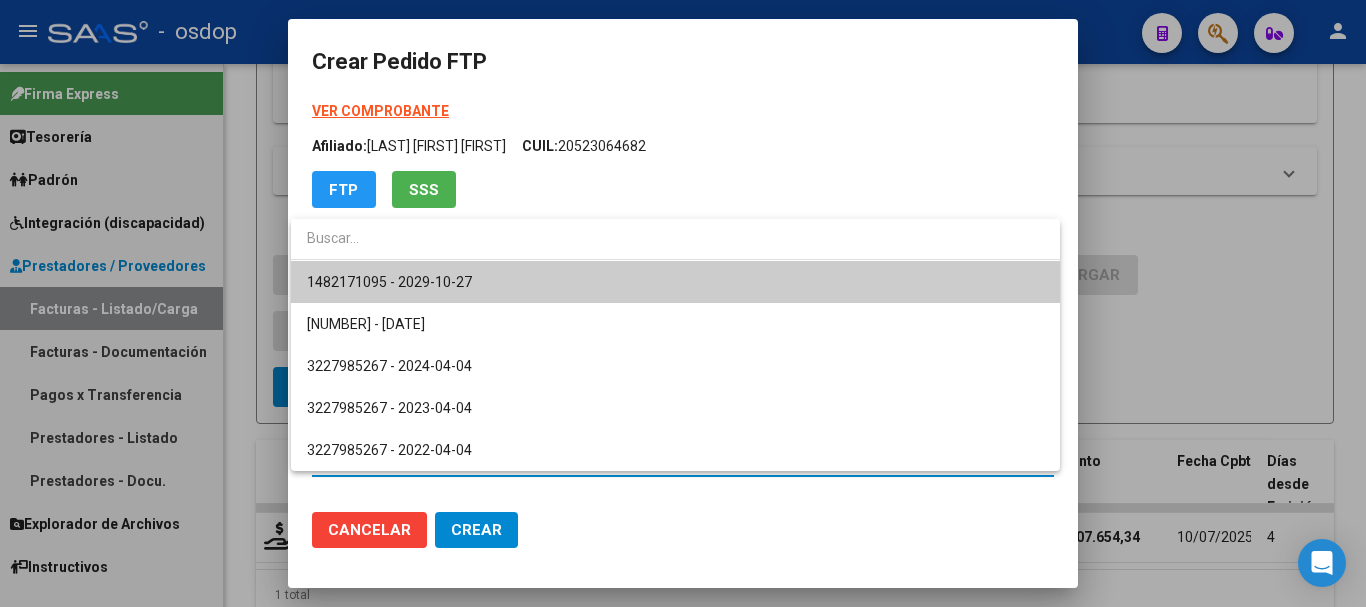 click on "1482171095 - 2029-10-27" at bounding box center (675, 282) 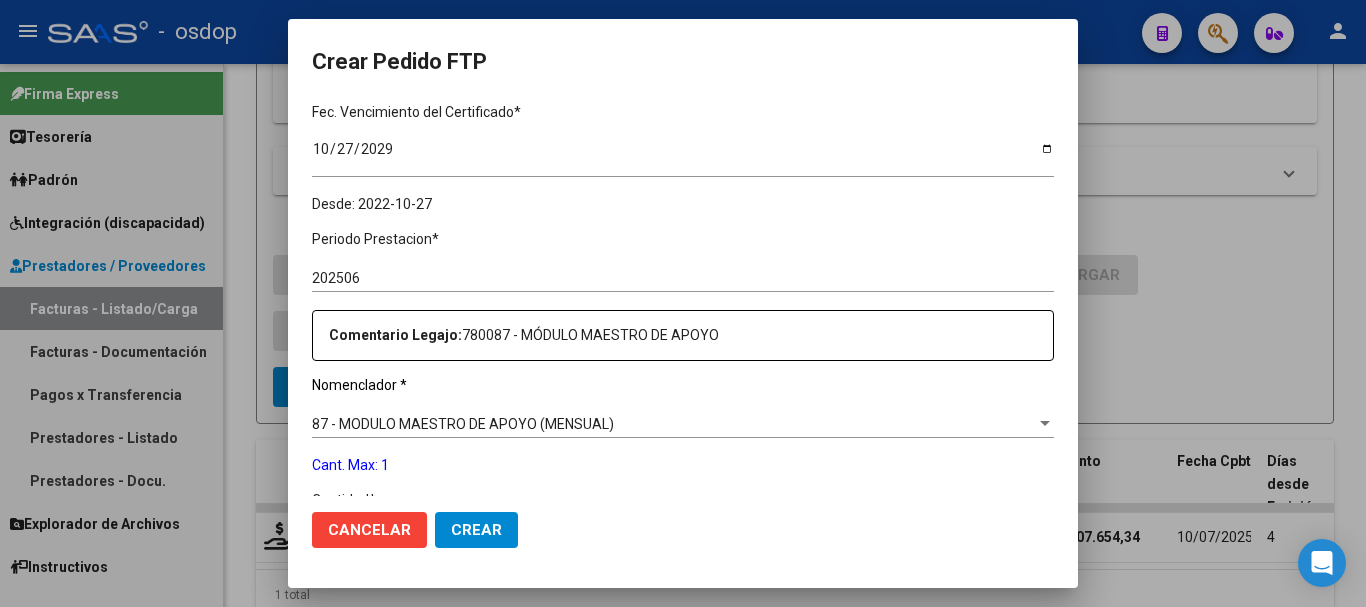 scroll, scrollTop: 600, scrollLeft: 0, axis: vertical 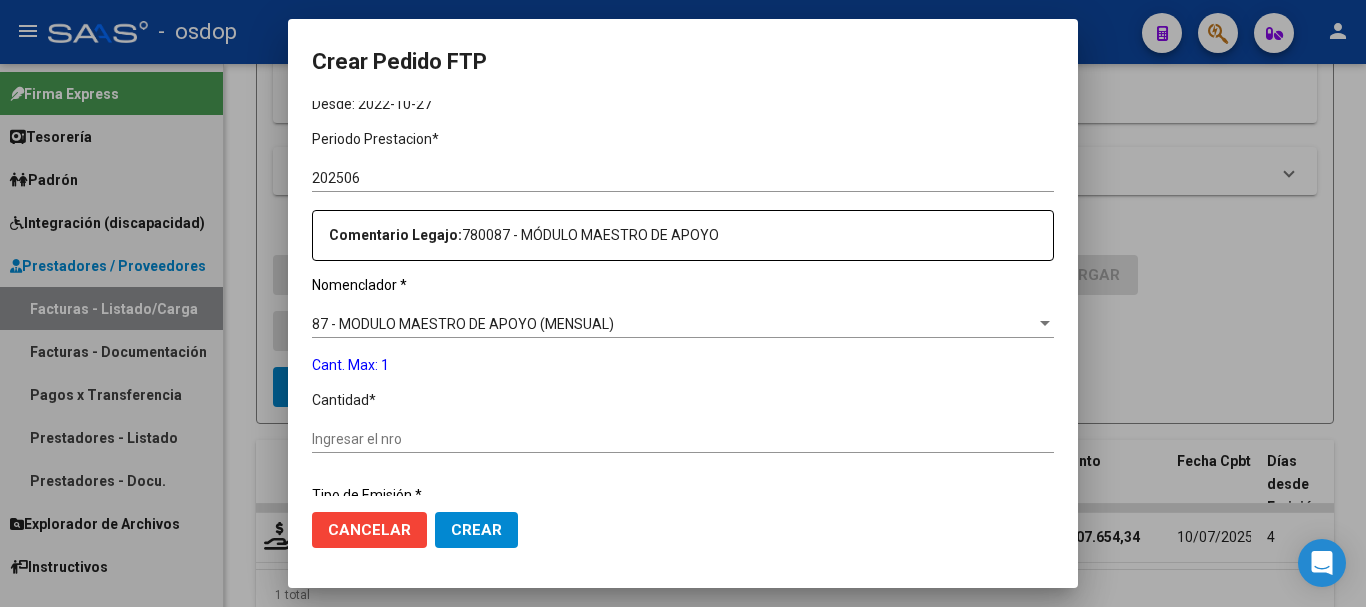 click on "Ingresar el nro" 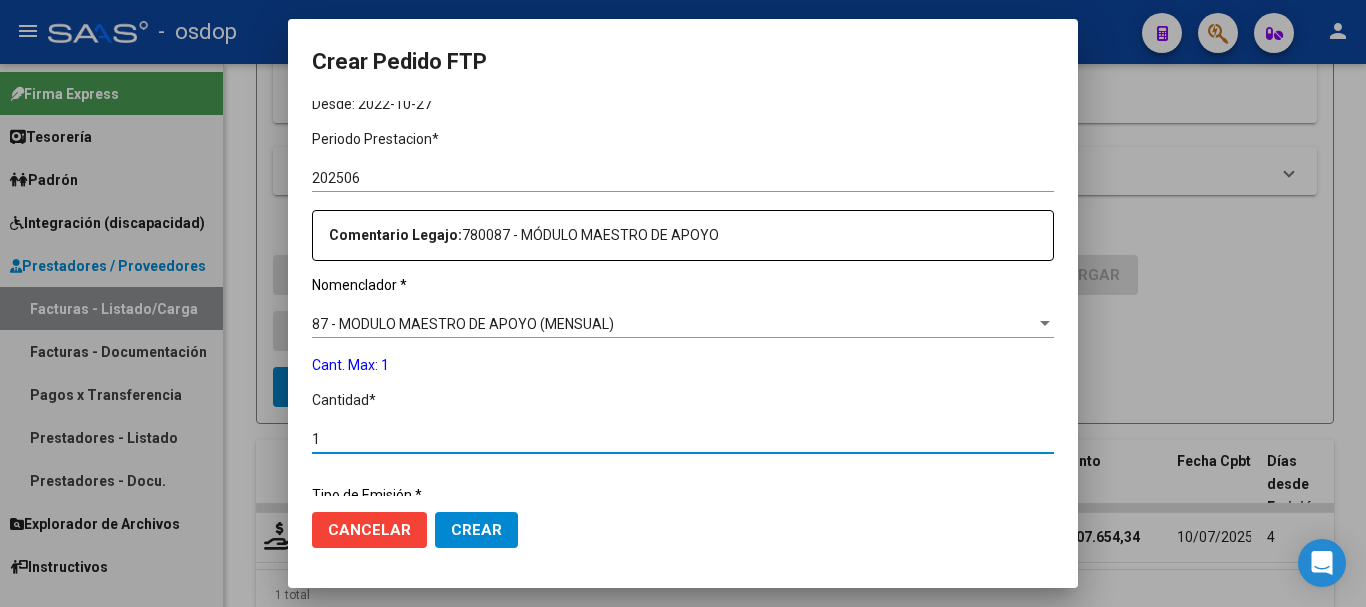 scroll, scrollTop: 858, scrollLeft: 0, axis: vertical 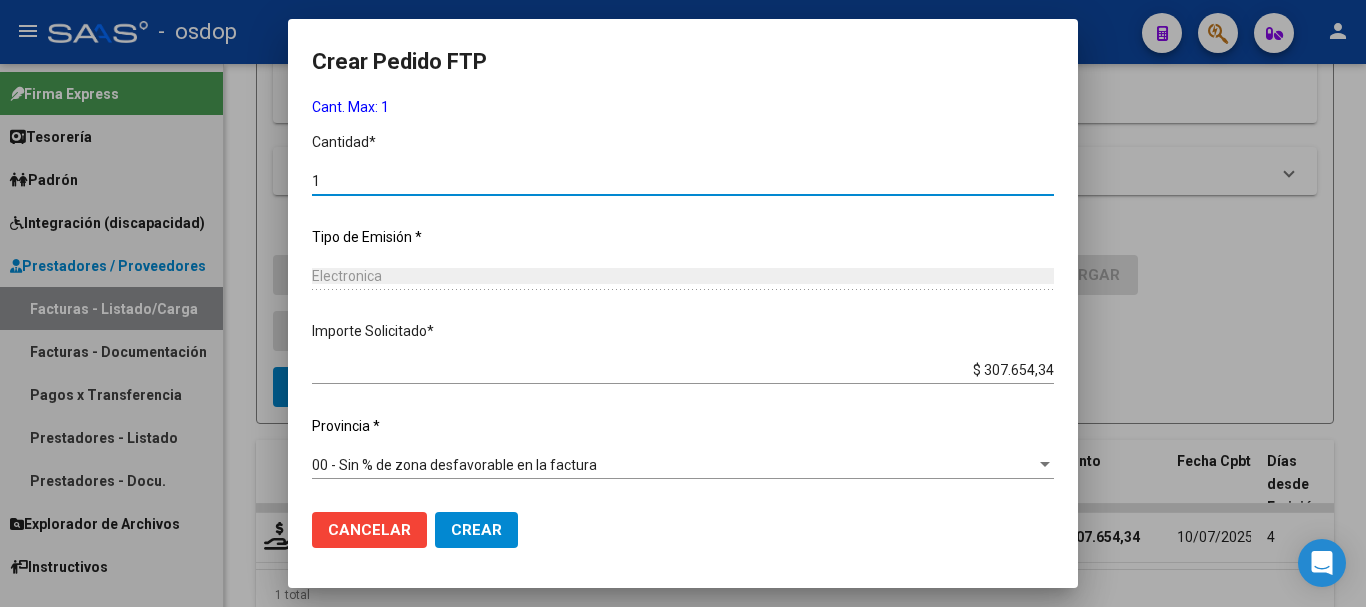 type on "1" 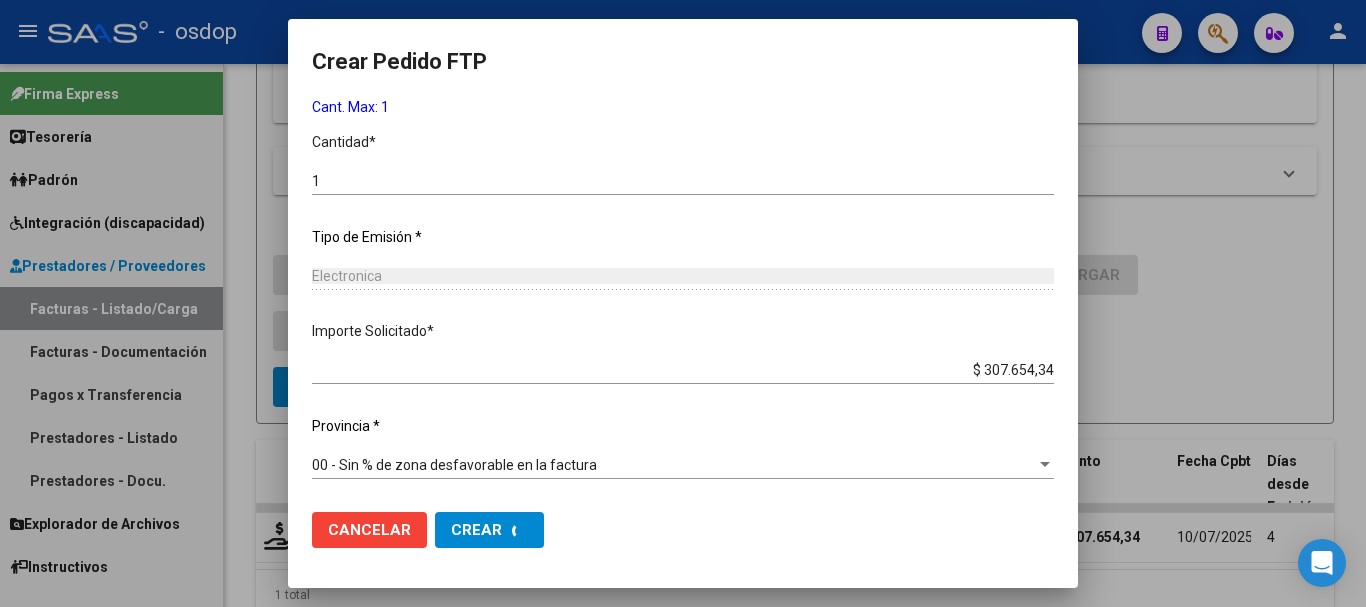 scroll, scrollTop: 0, scrollLeft: 0, axis: both 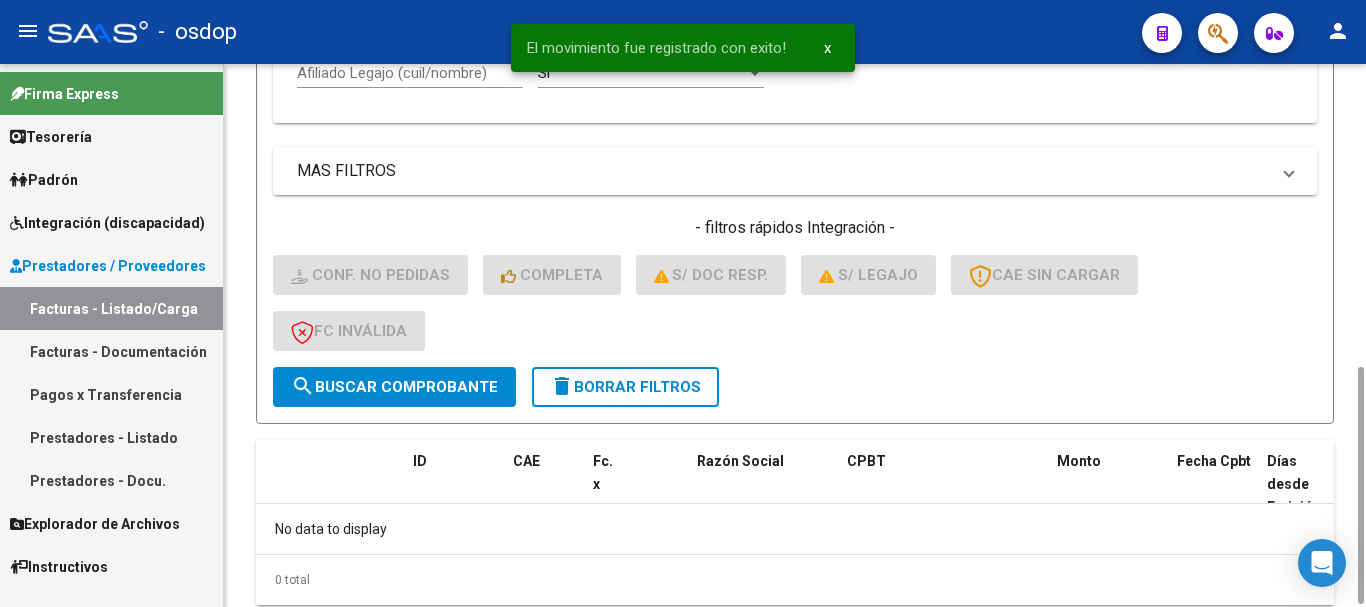 click on "delete  Borrar Filtros" 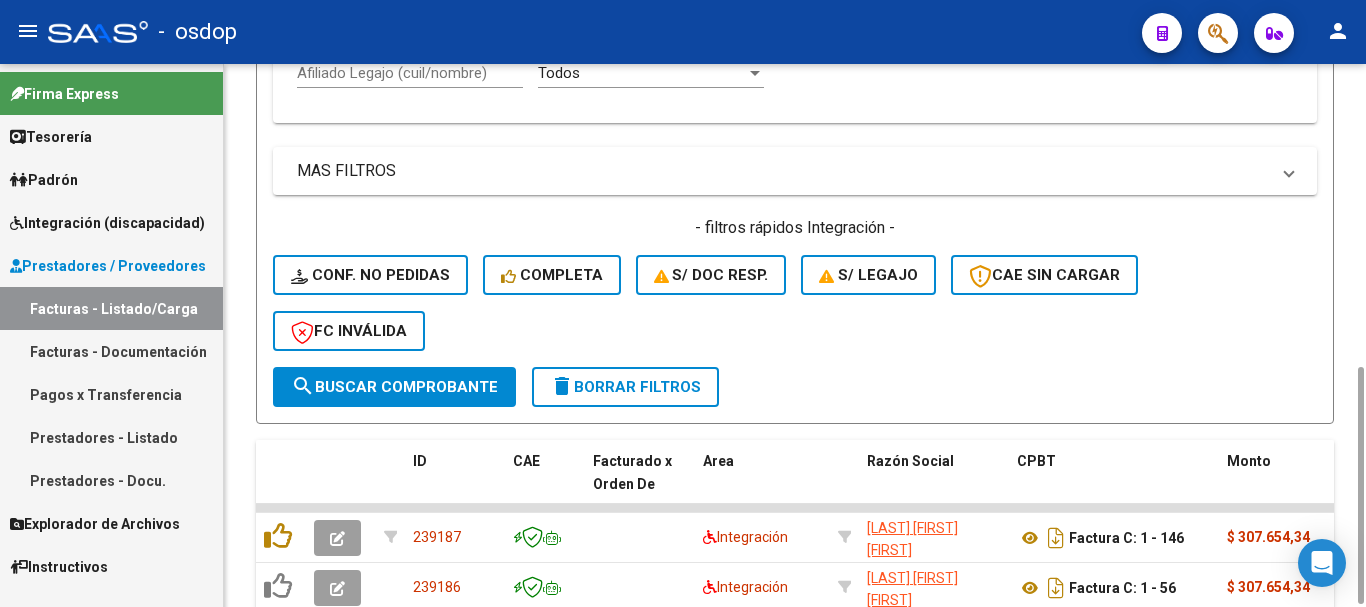 click on "Afiliado Legajo (cuil/nombre)" at bounding box center [410, 73] 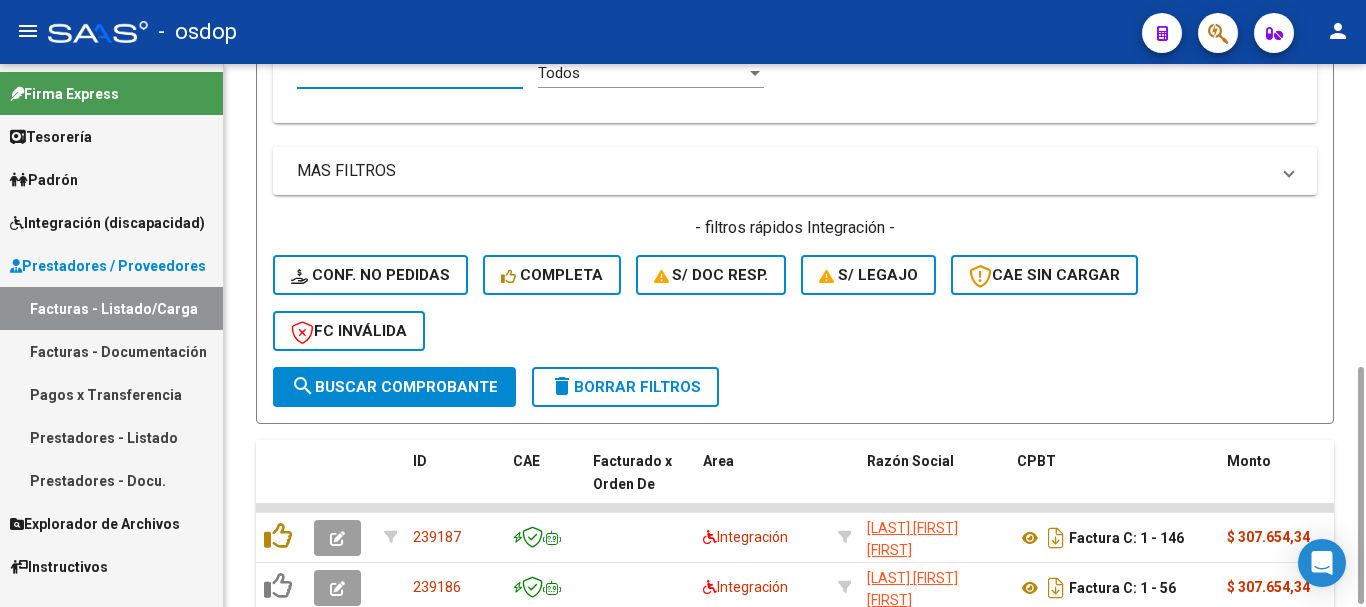 paste on "20540374784" 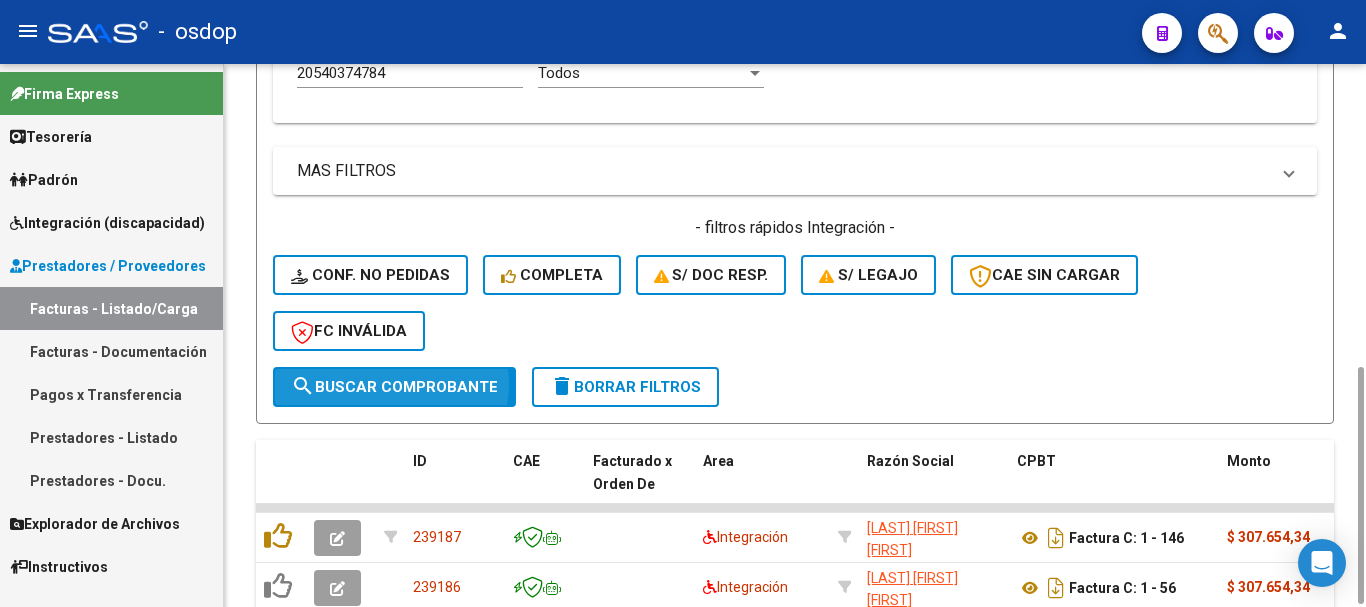 click on "search  Buscar Comprobante" 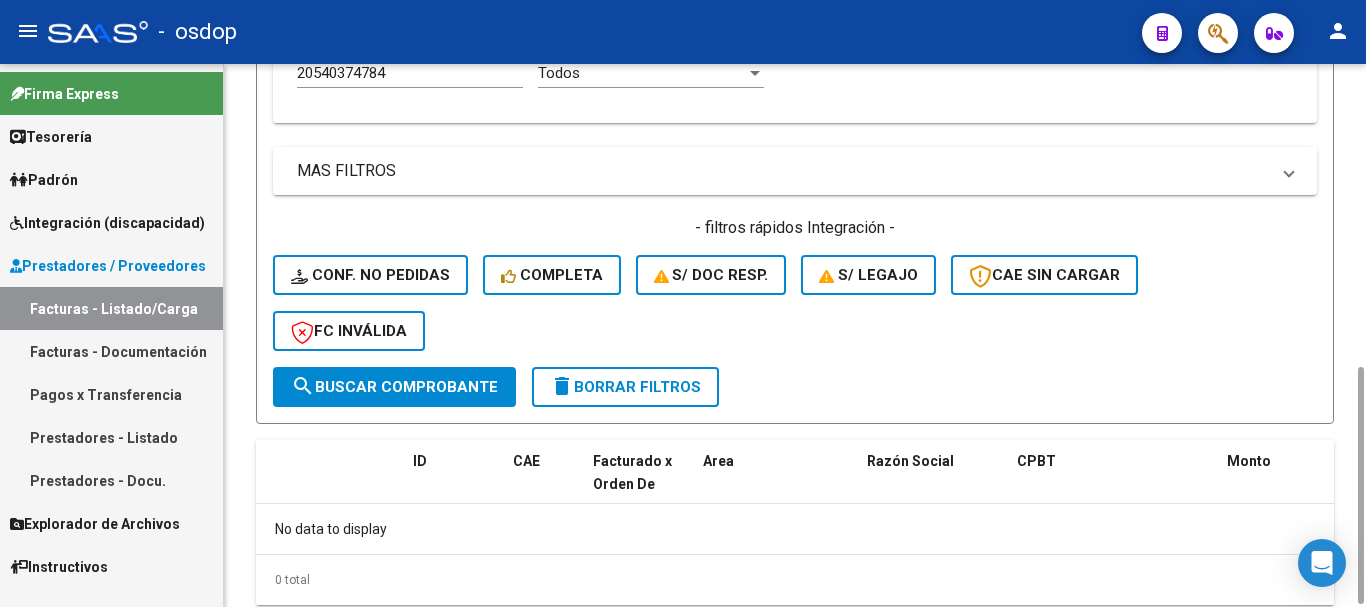 click on "20540374784 Afiliado Legajo (cuil/nombre)" 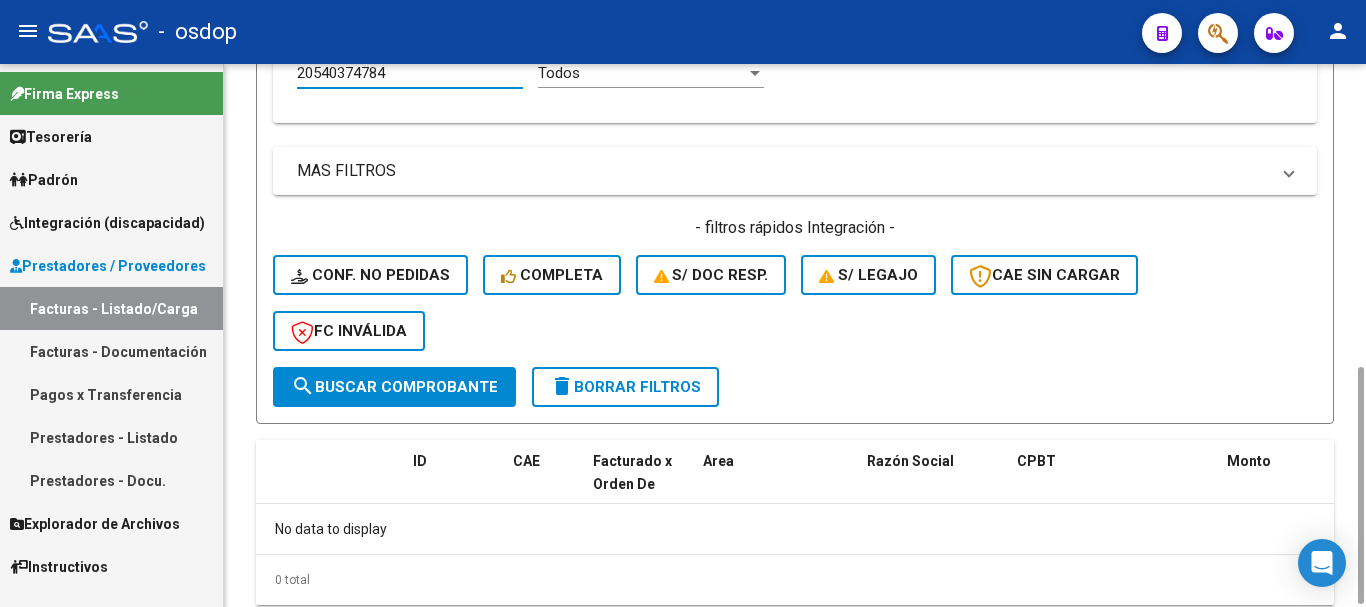click on "20540374784 Afiliado Legajo (cuil/nombre)" 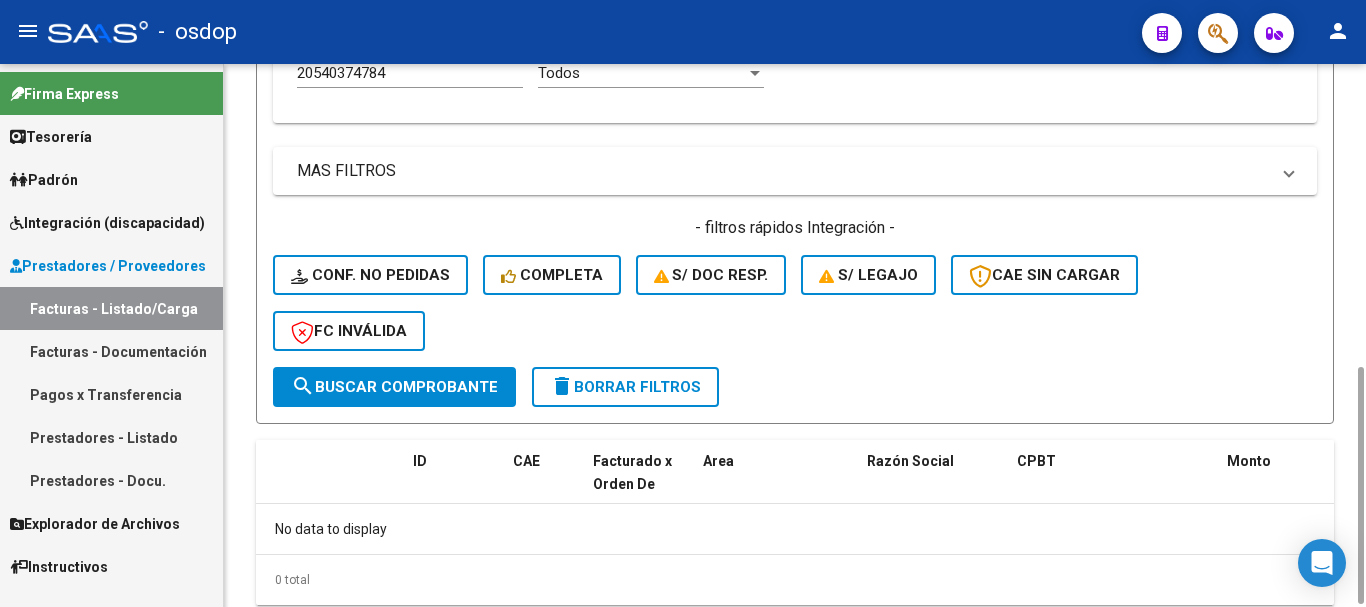 click on "20540374784 Afiliado Legajo (cuil/nombre)" 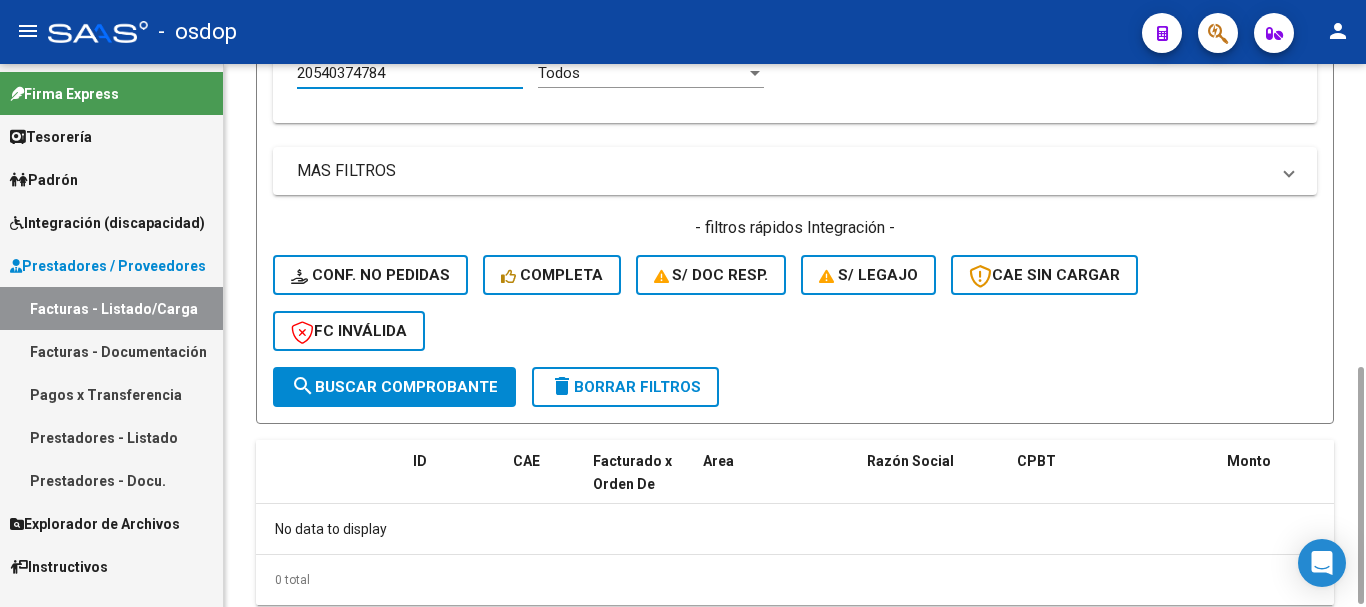 paste on "27581893944" 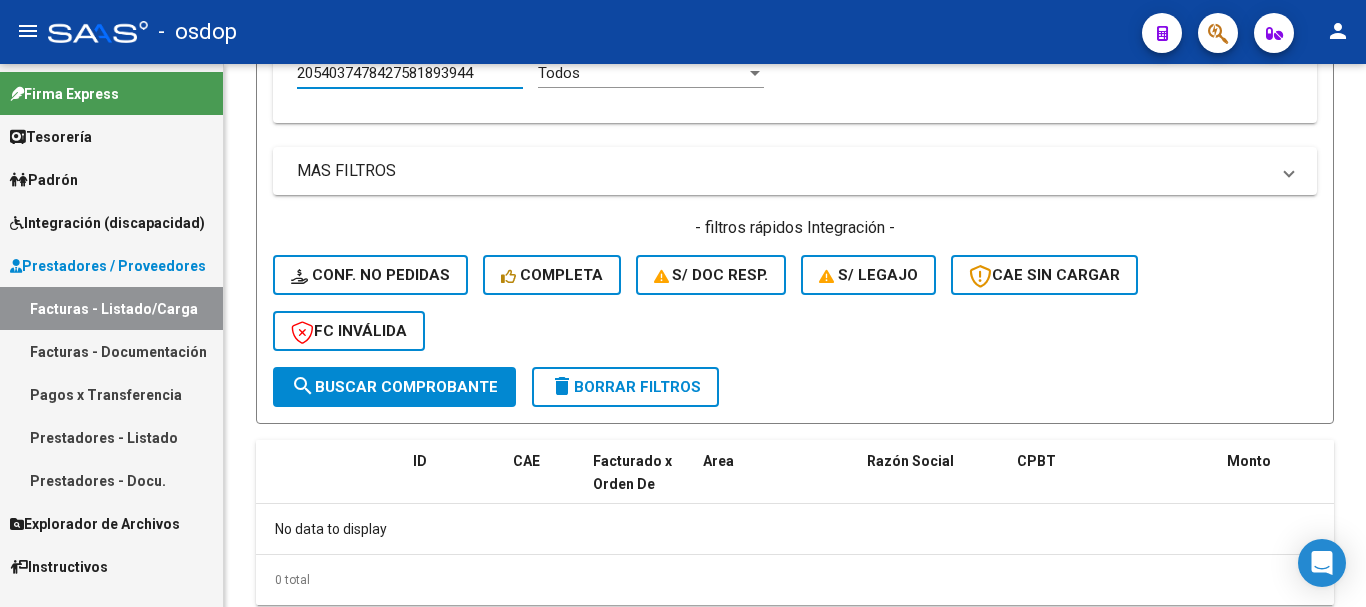 drag, startPoint x: 502, startPoint y: 77, endPoint x: 158, endPoint y: 83, distance: 344.0523 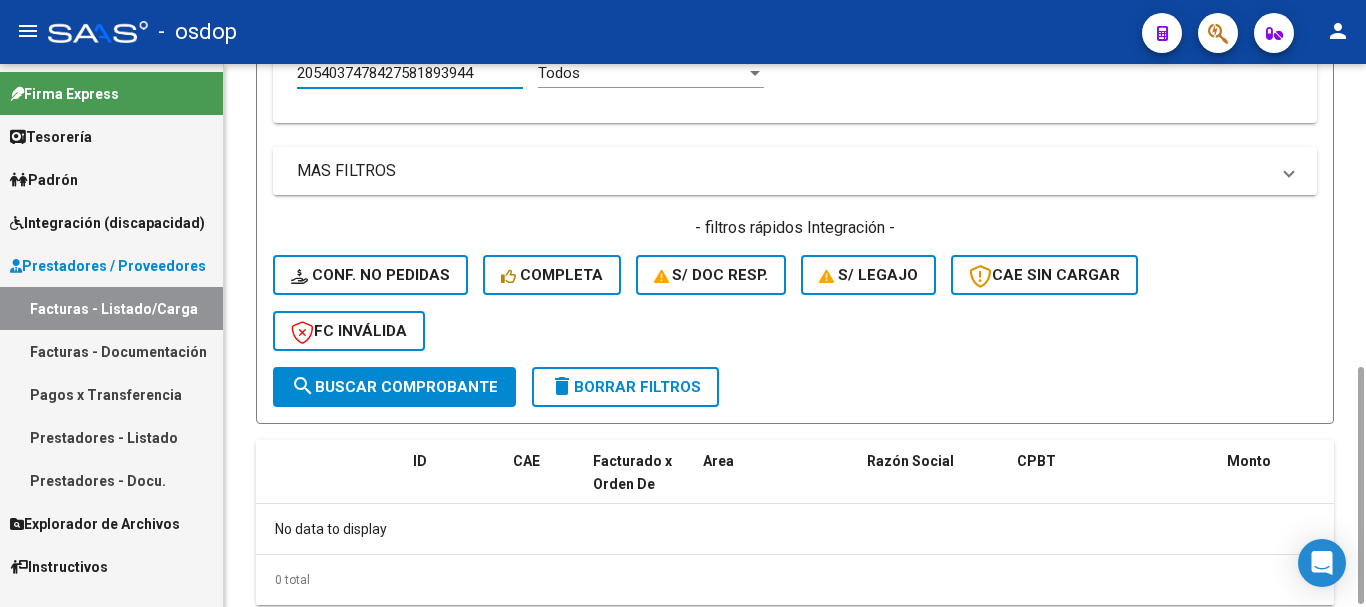 paste 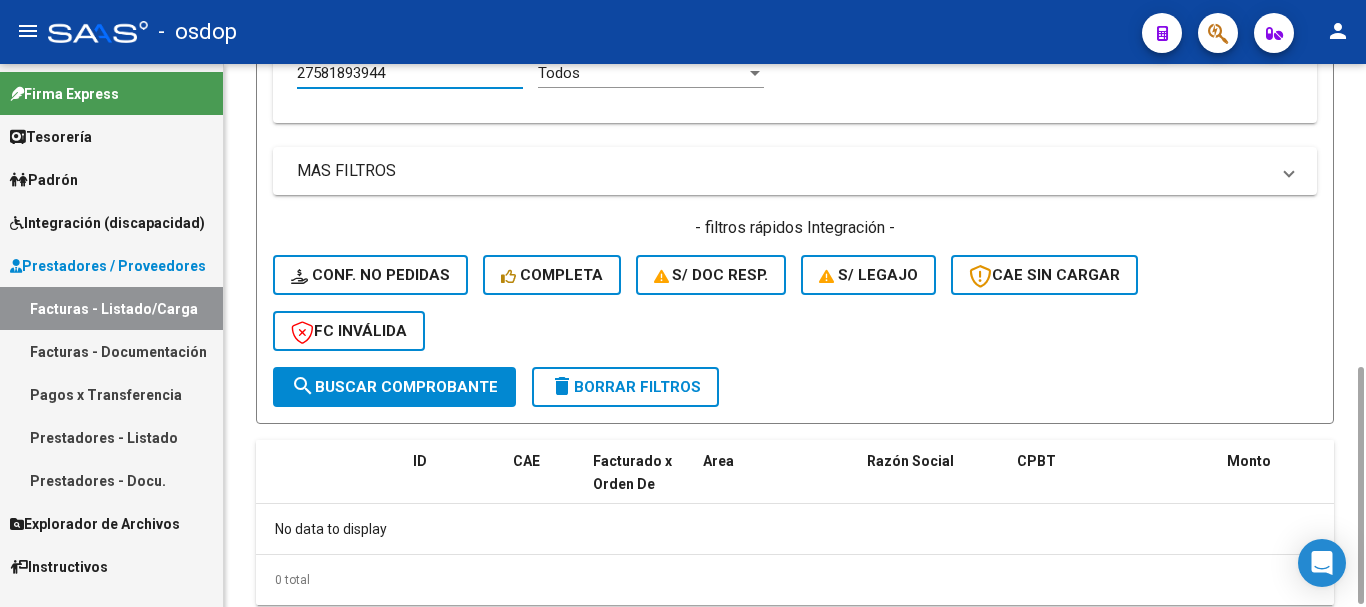 type on "27581893944" 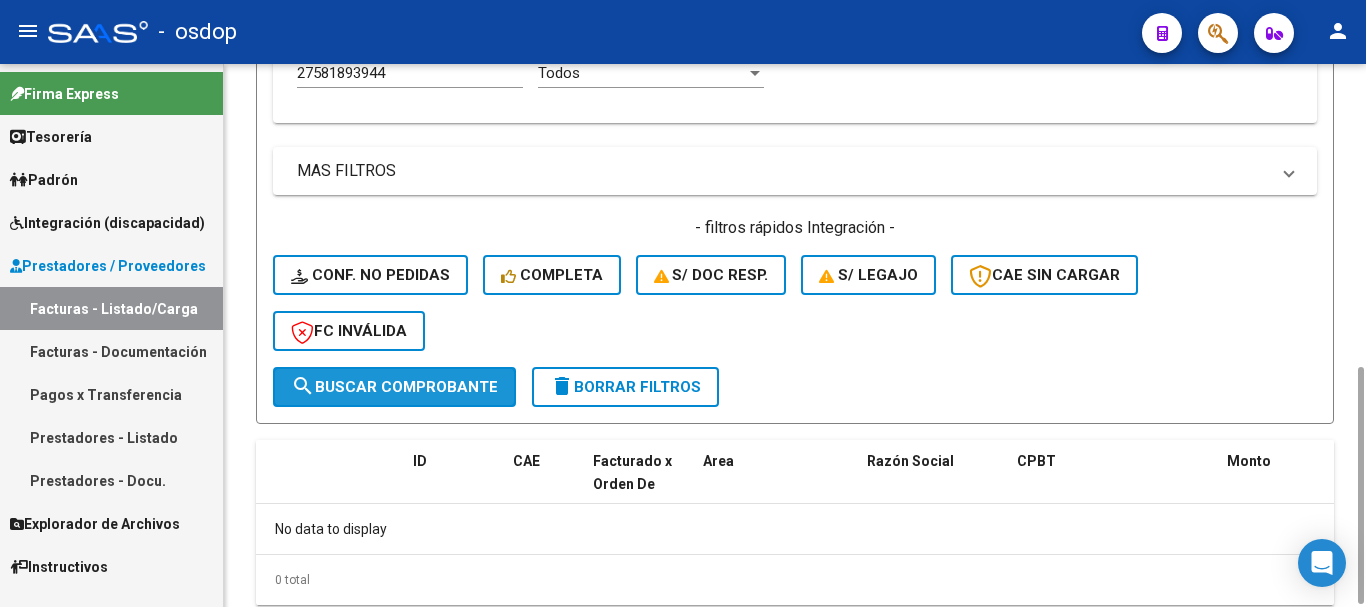 click on "search  Buscar Comprobante" 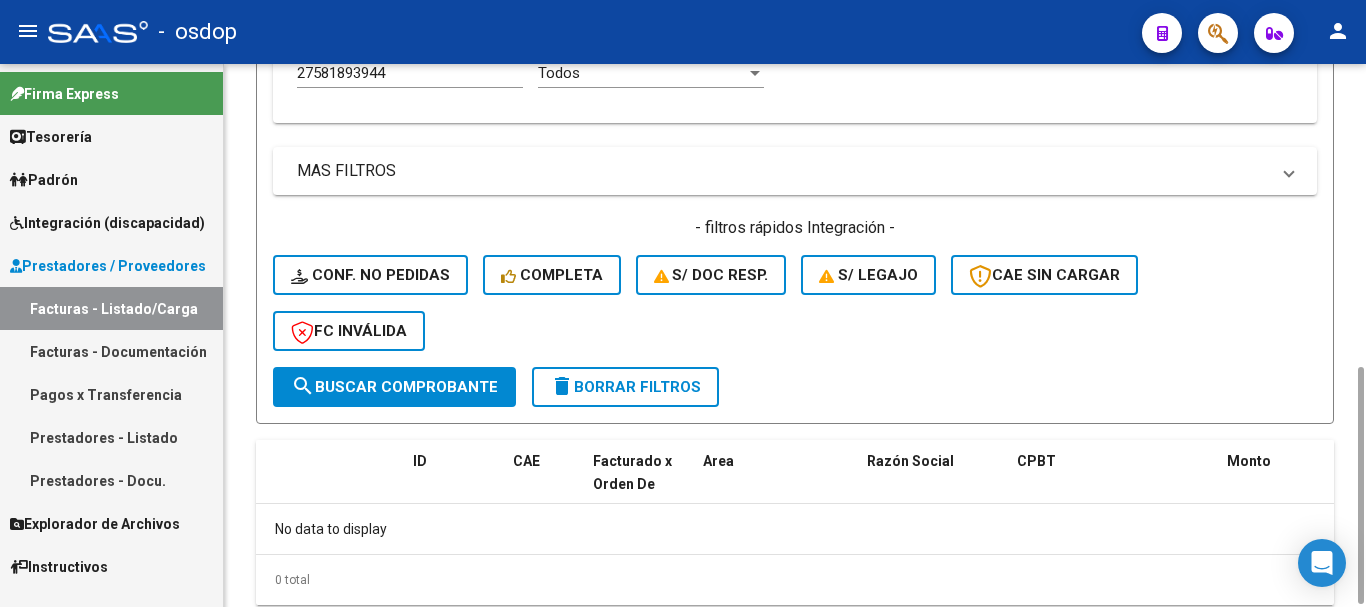 click on "delete  Borrar Filtros" 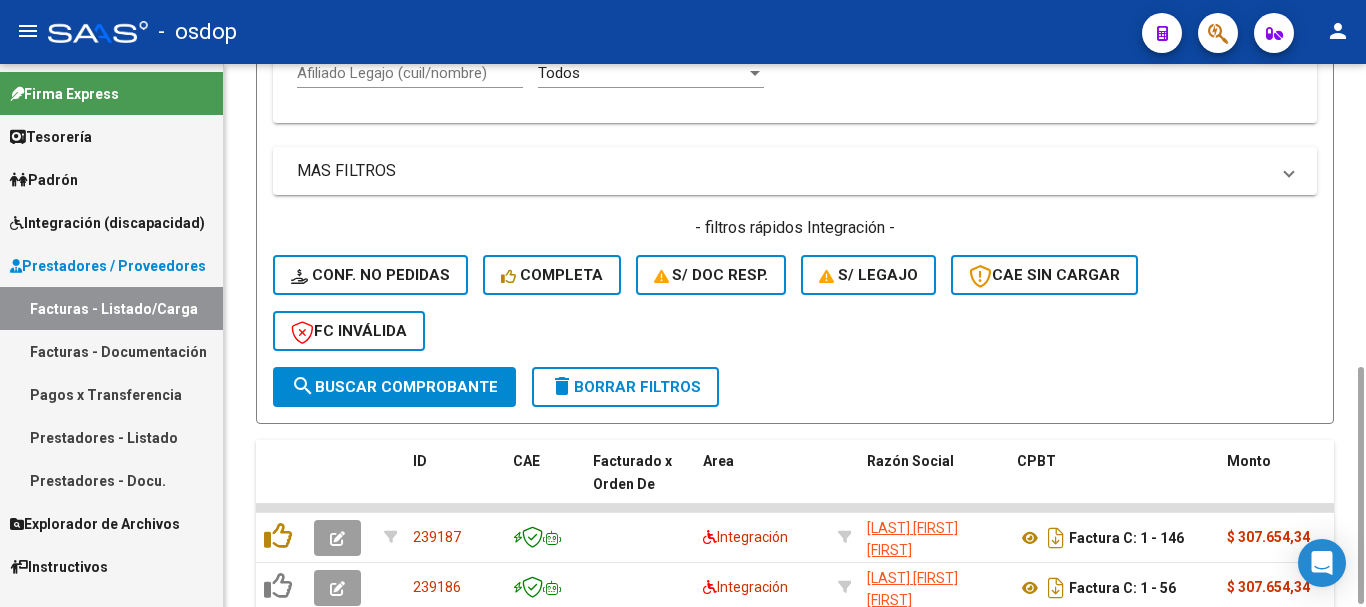 click on "Afiliado Legajo (cuil/nombre)" at bounding box center [410, 73] 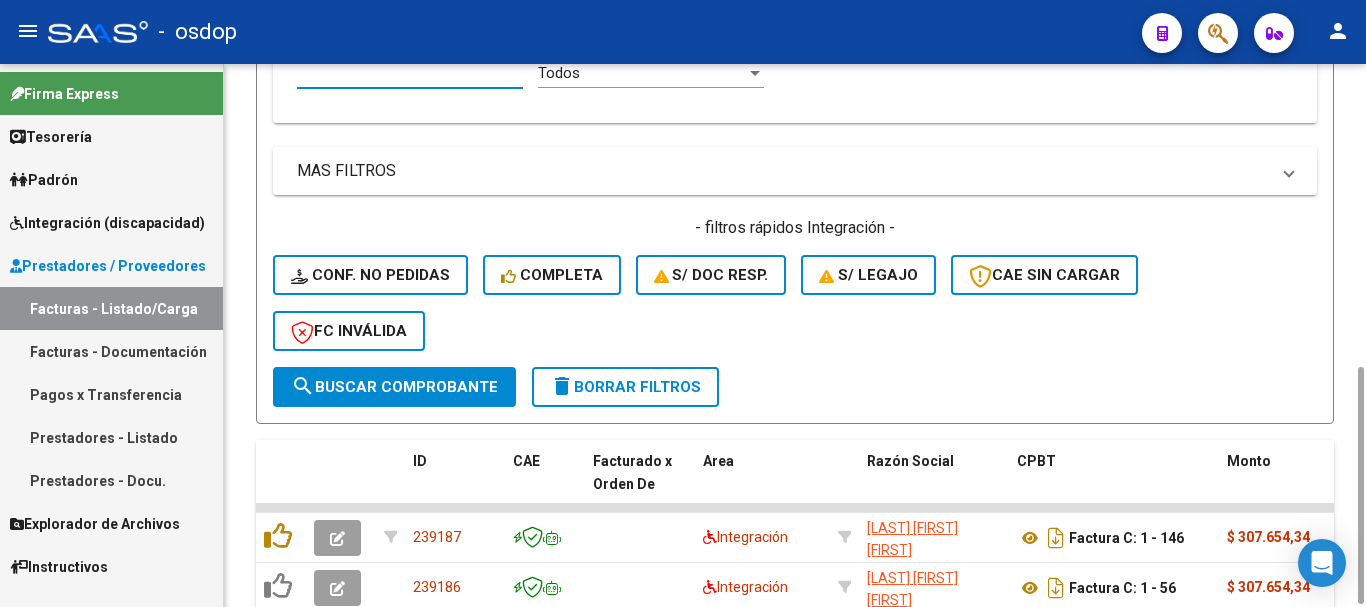 paste on "20499414030" 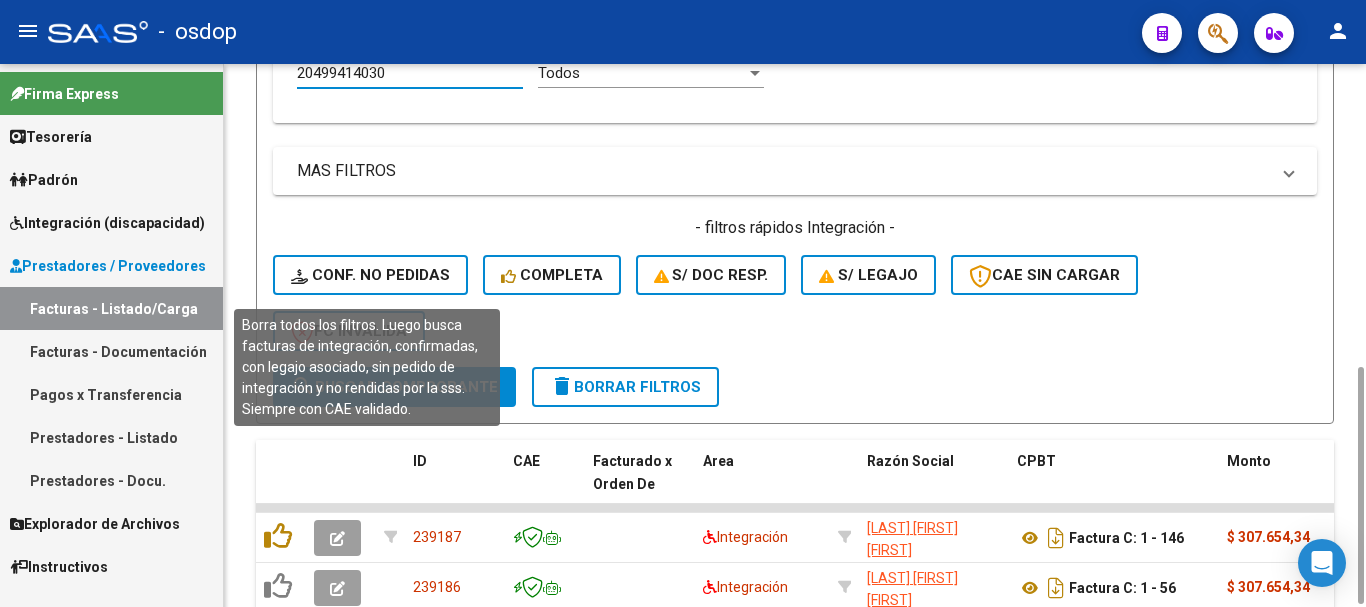 type on "20499414030" 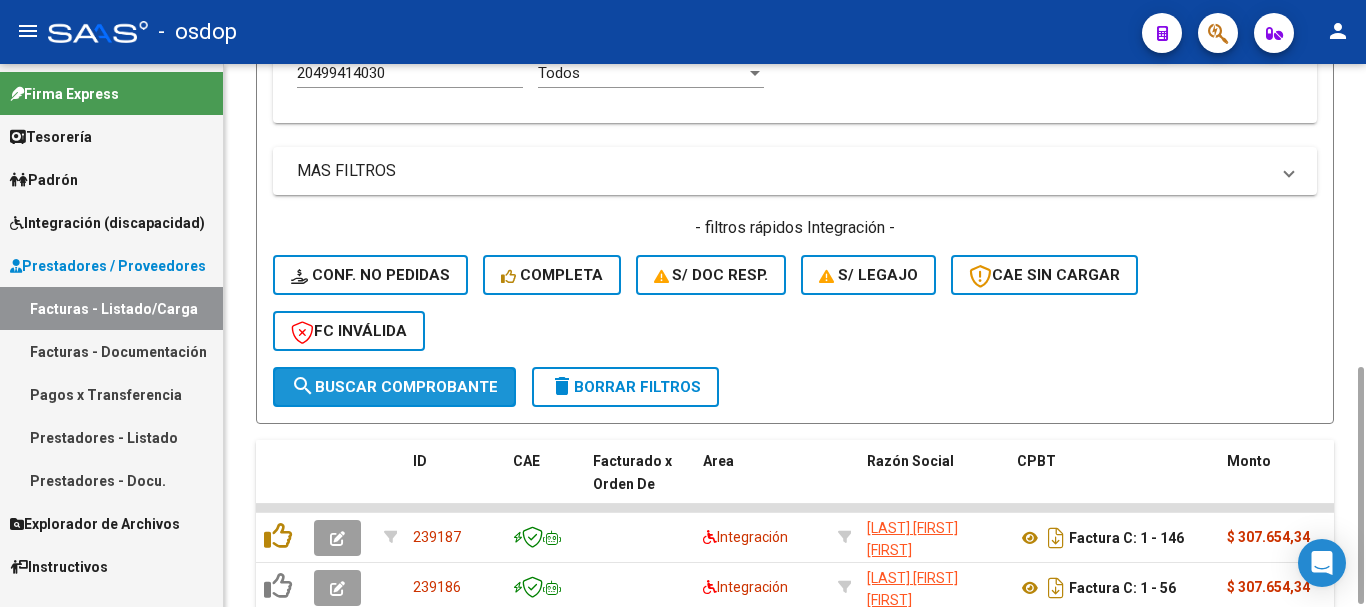 click on "search  Buscar Comprobante" 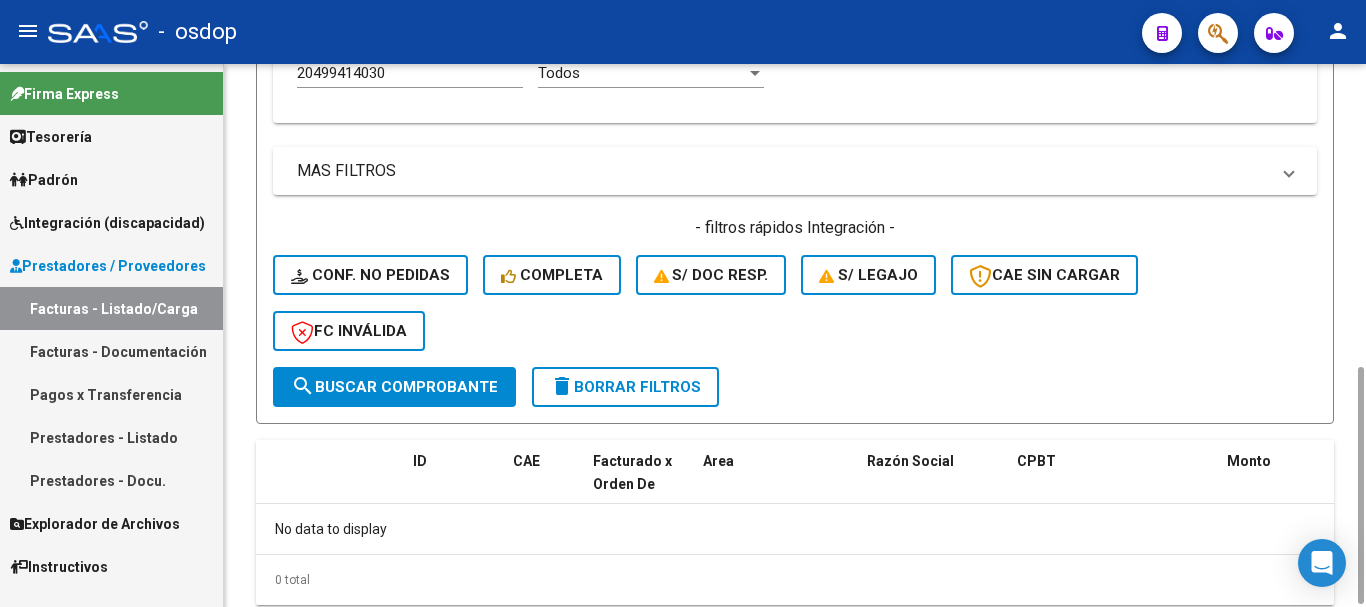 click on "- filtros rápidos Integración -    Conf. no pedidas    Completa    S/ Doc Resp.    S/ legajo  CAE SIN CARGAR  FC Inválida" 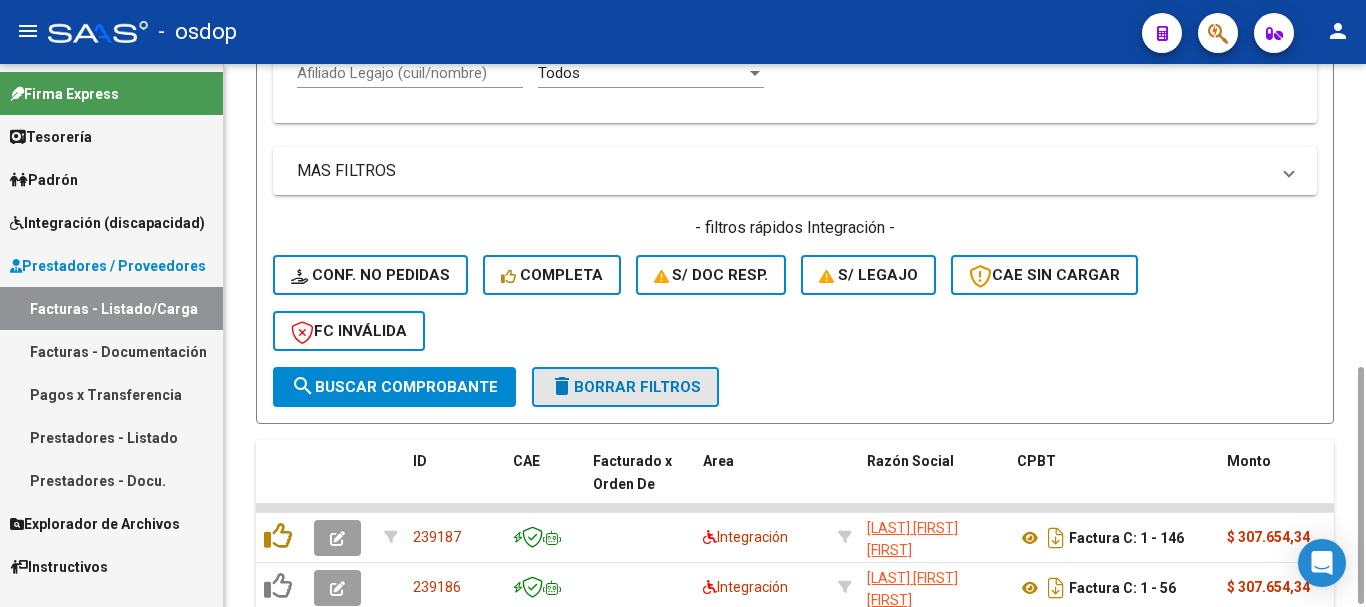 click on "delete  Borrar Filtros" 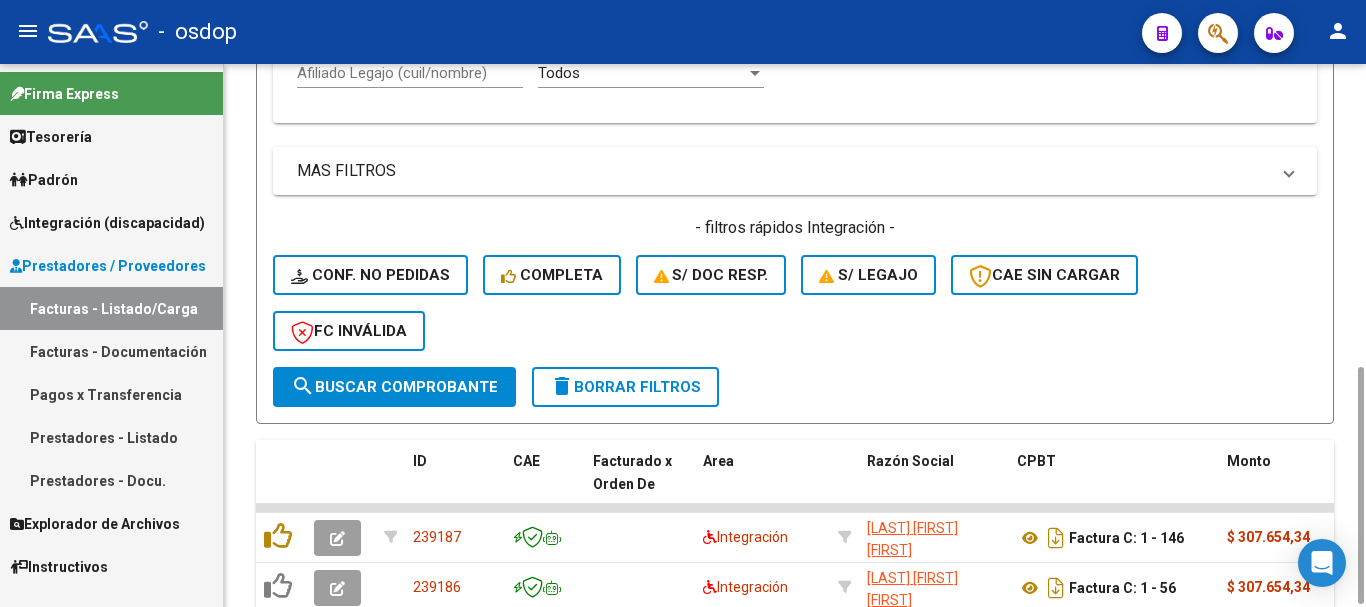 click on "Afiliado Legajo (cuil/nombre)" at bounding box center (410, 73) 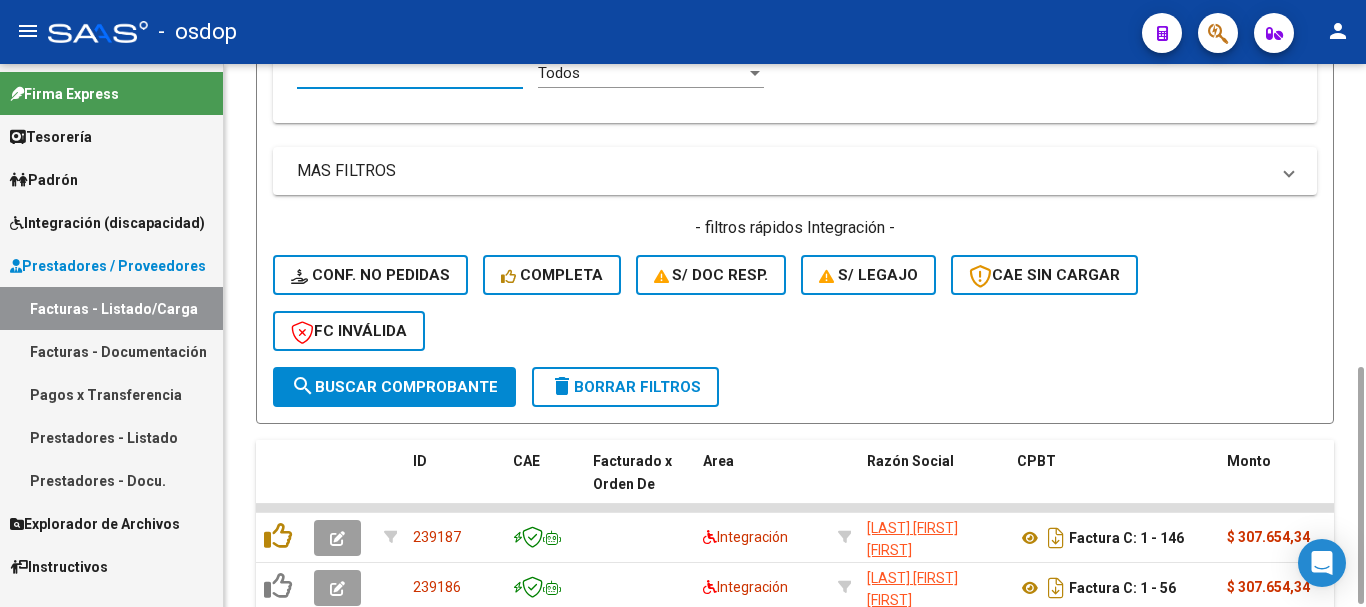 paste on "20499414030" 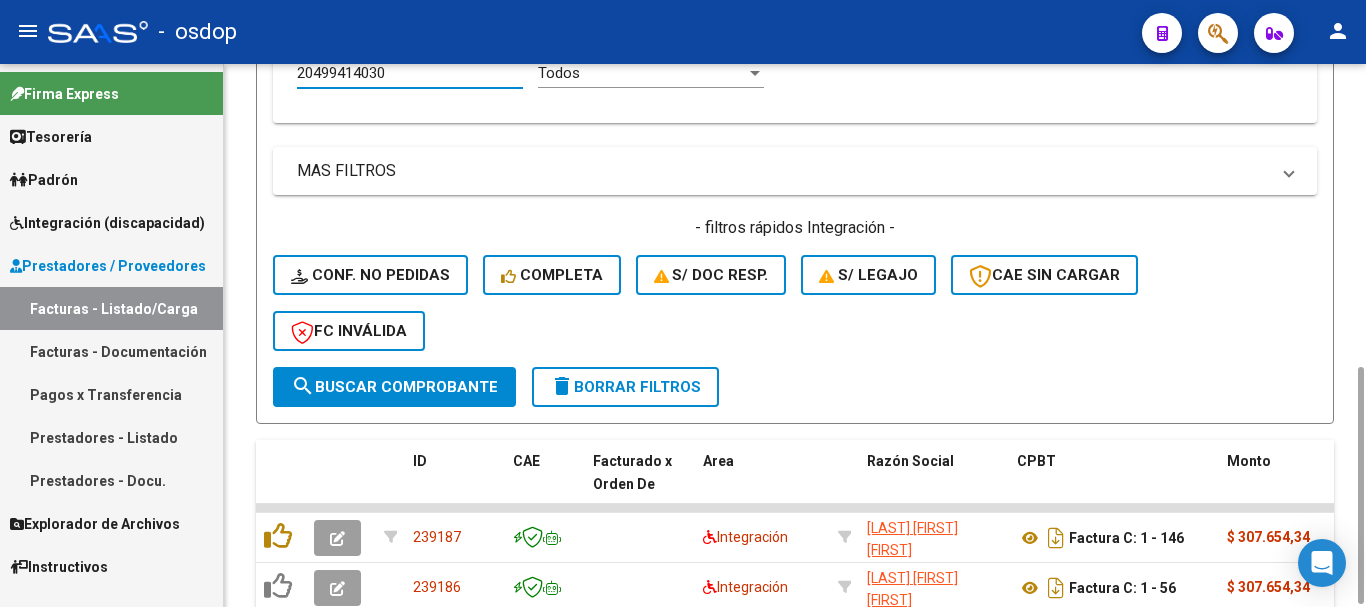 type on "20499414030" 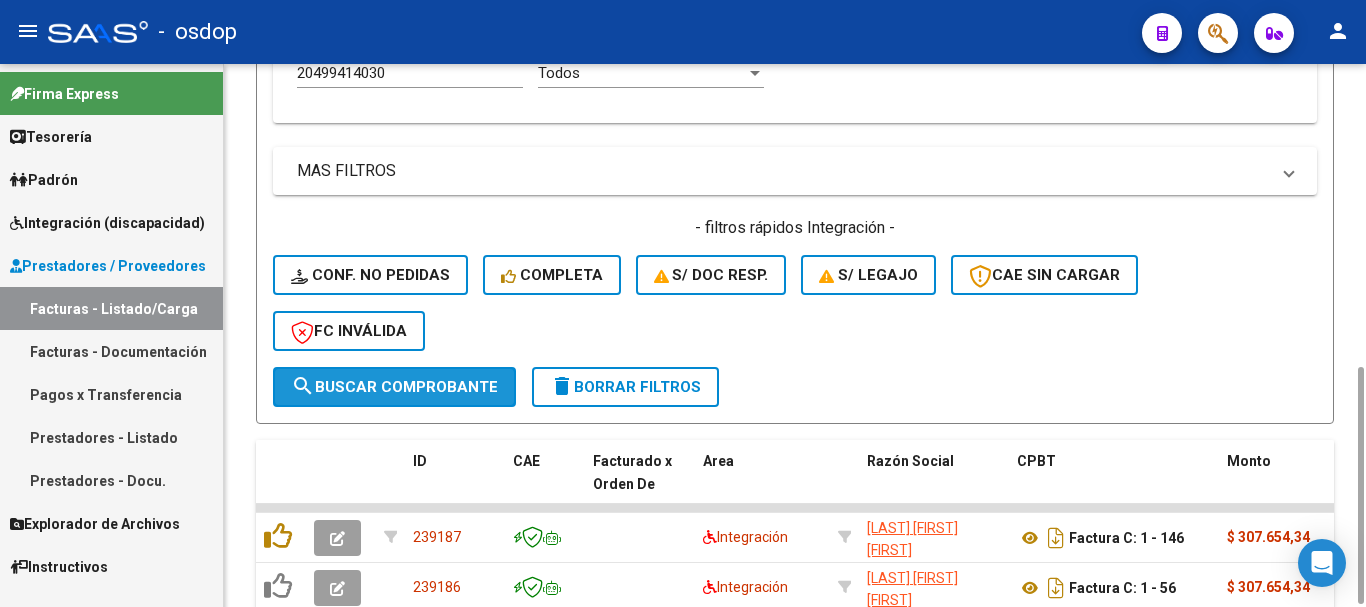 click on "search  Buscar Comprobante" 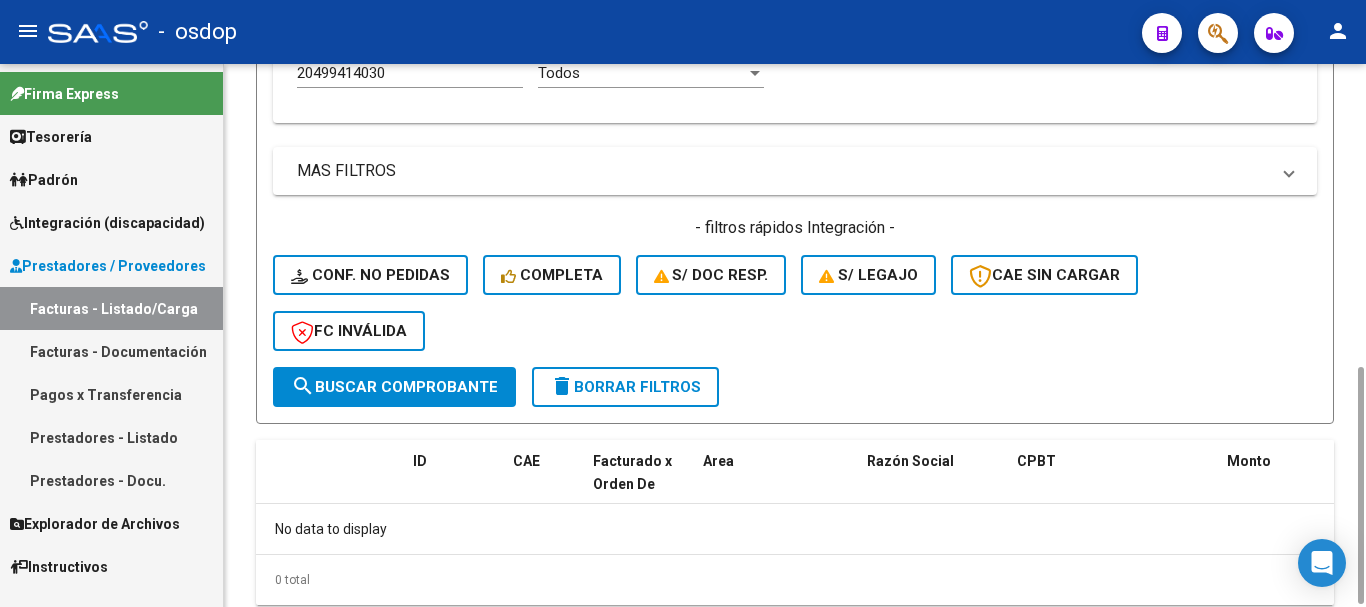 click on "delete  Borrar Filtros" 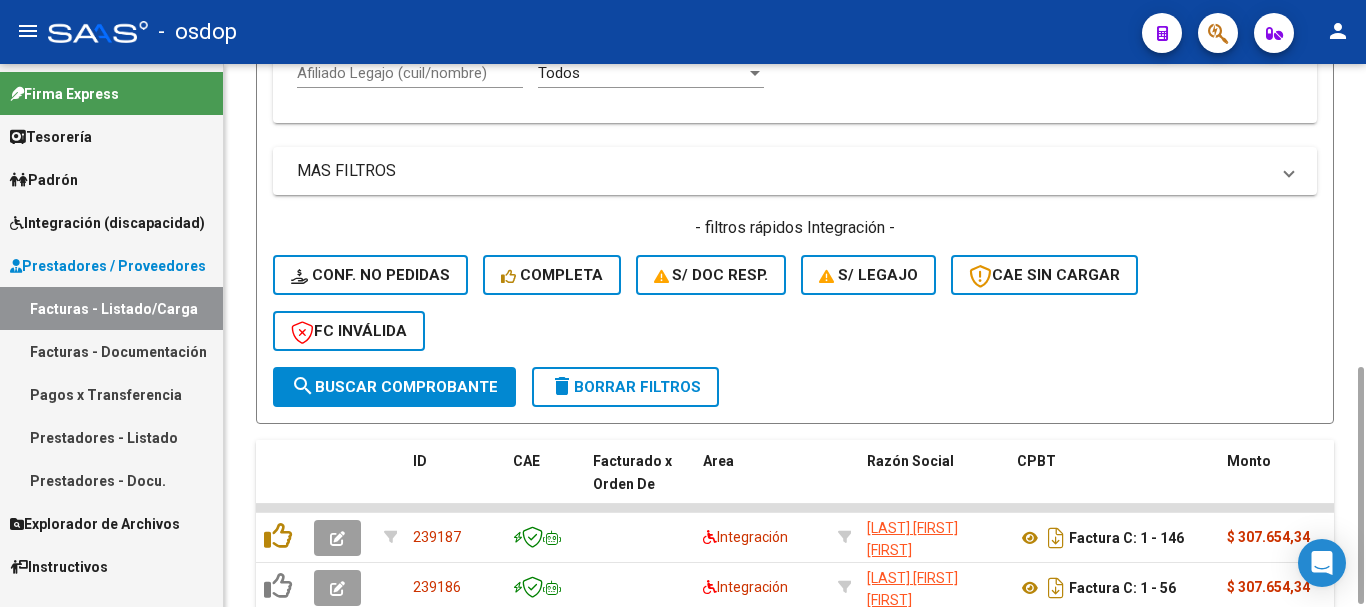 click on "Afiliado Legajo (cuil/nombre)" at bounding box center (410, 73) 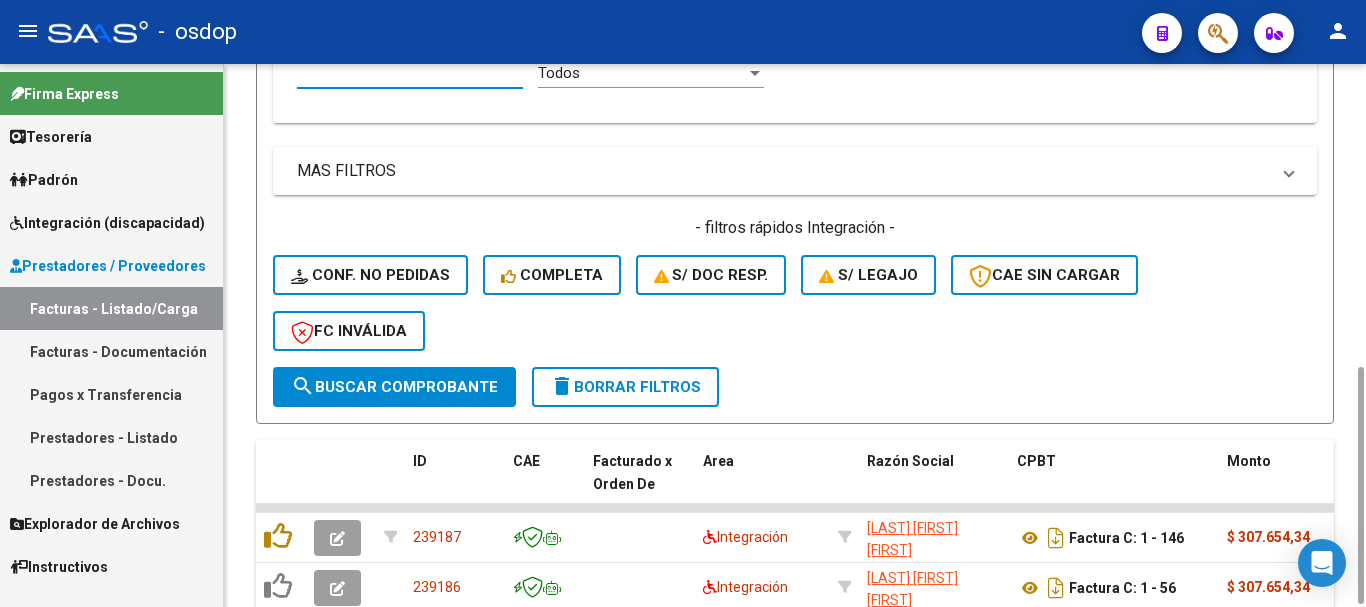 click on "Afiliado Legajo (cuil/nombre)" at bounding box center [410, 73] 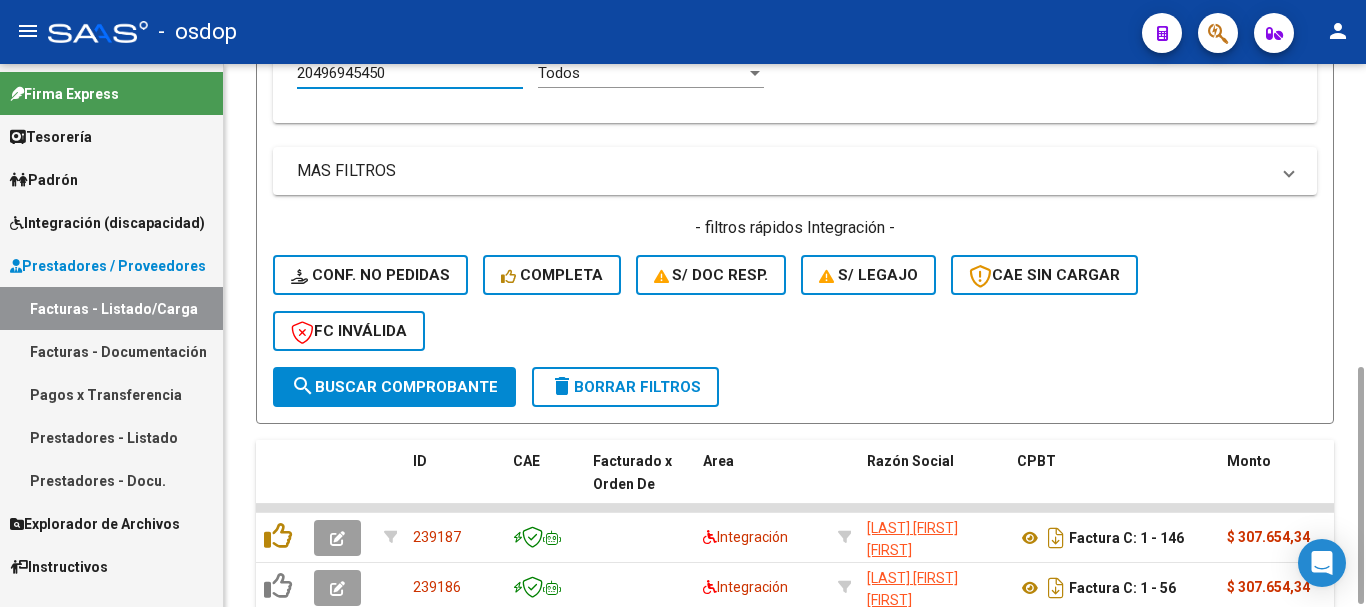 type on "20496945450" 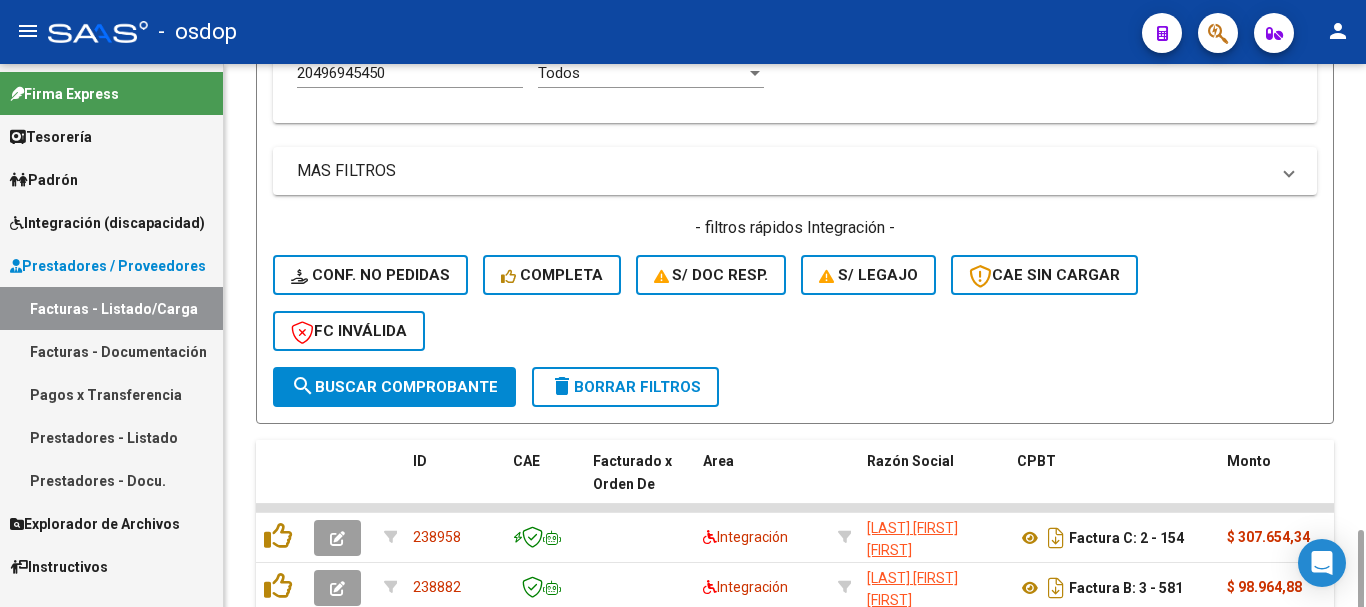 scroll, scrollTop: 831, scrollLeft: 0, axis: vertical 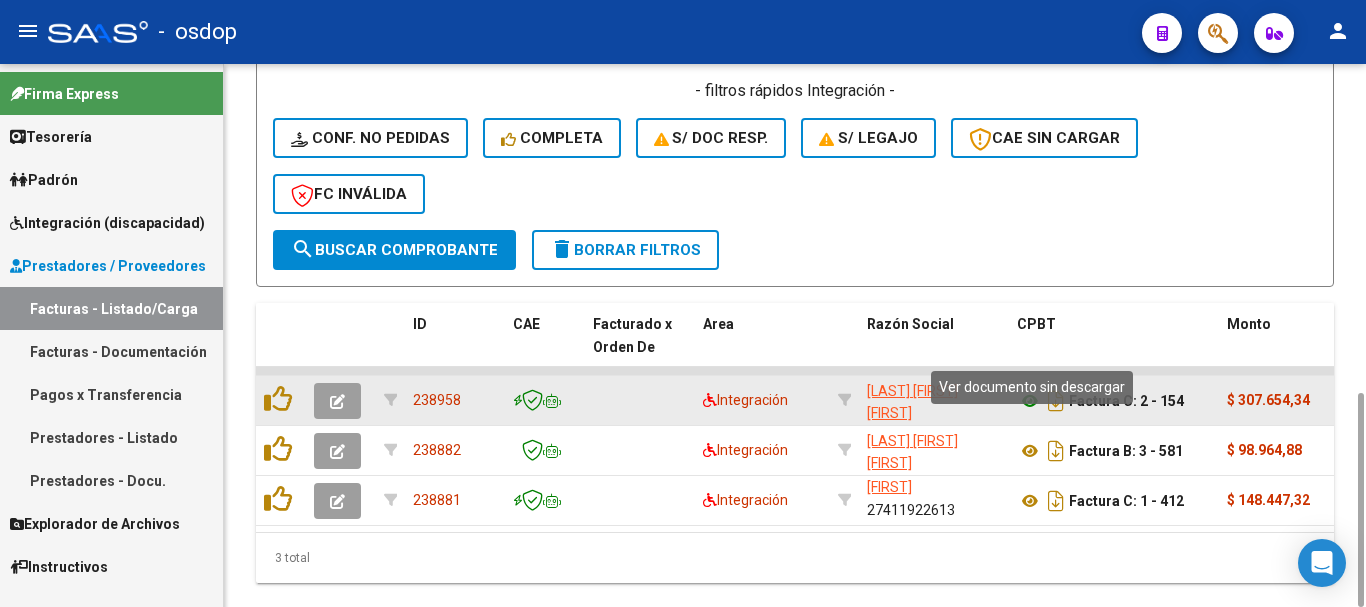 click 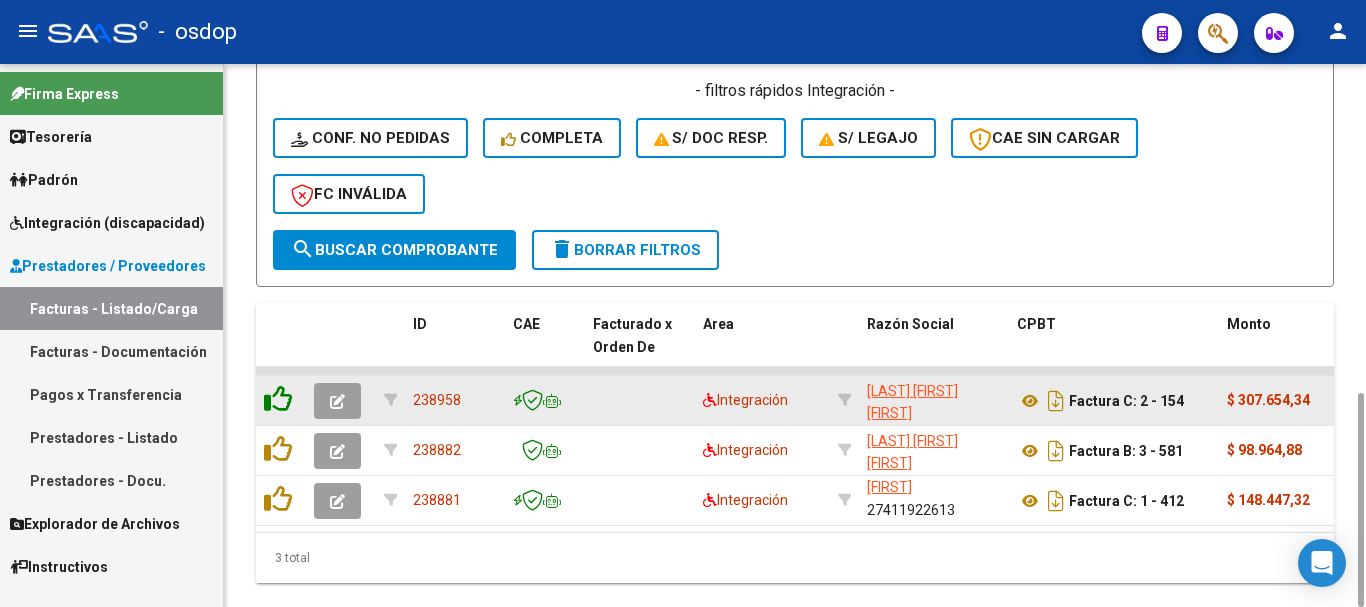 click 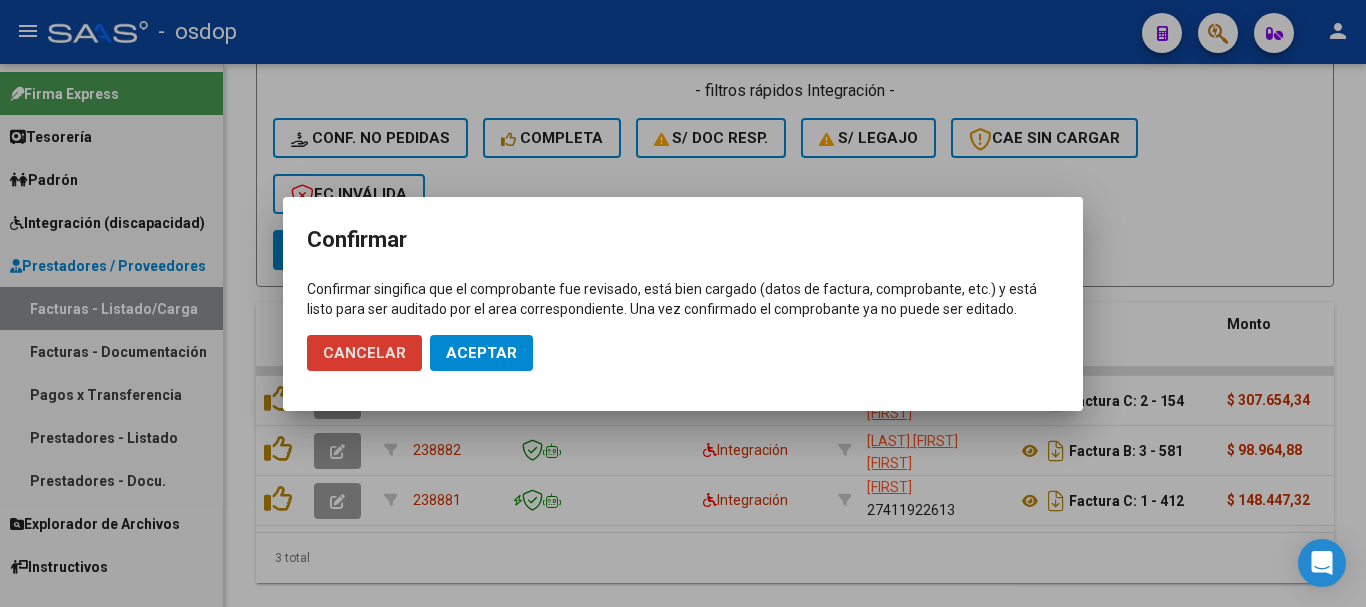 click on "Aceptar" 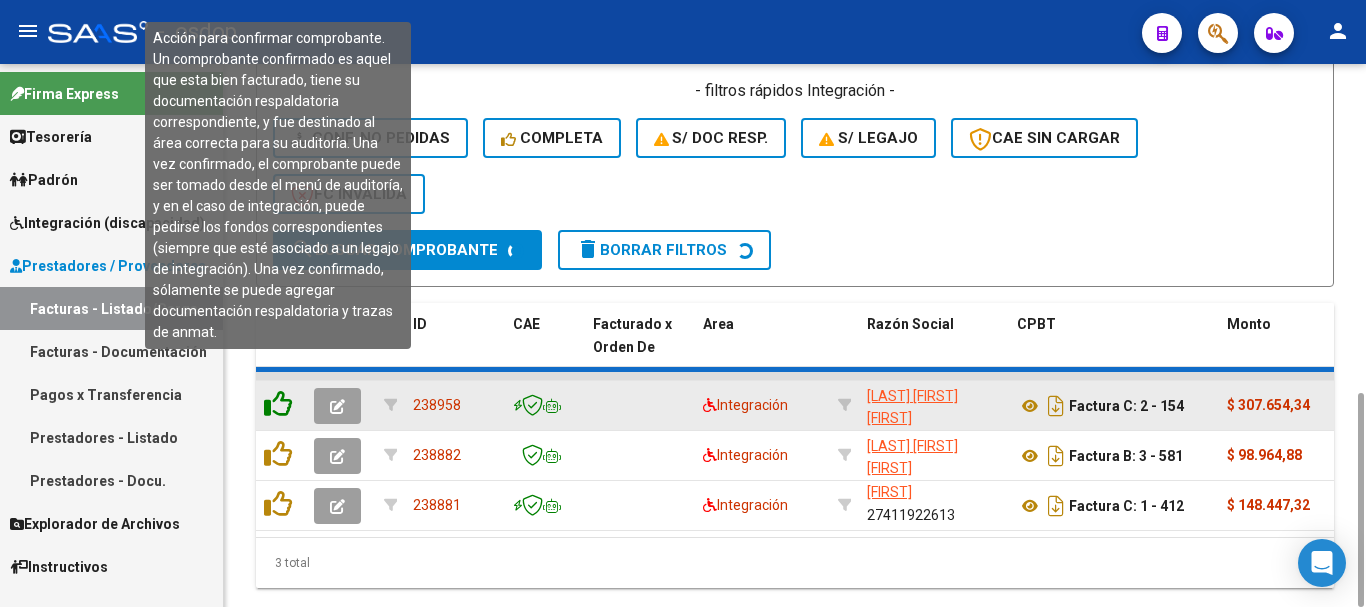click 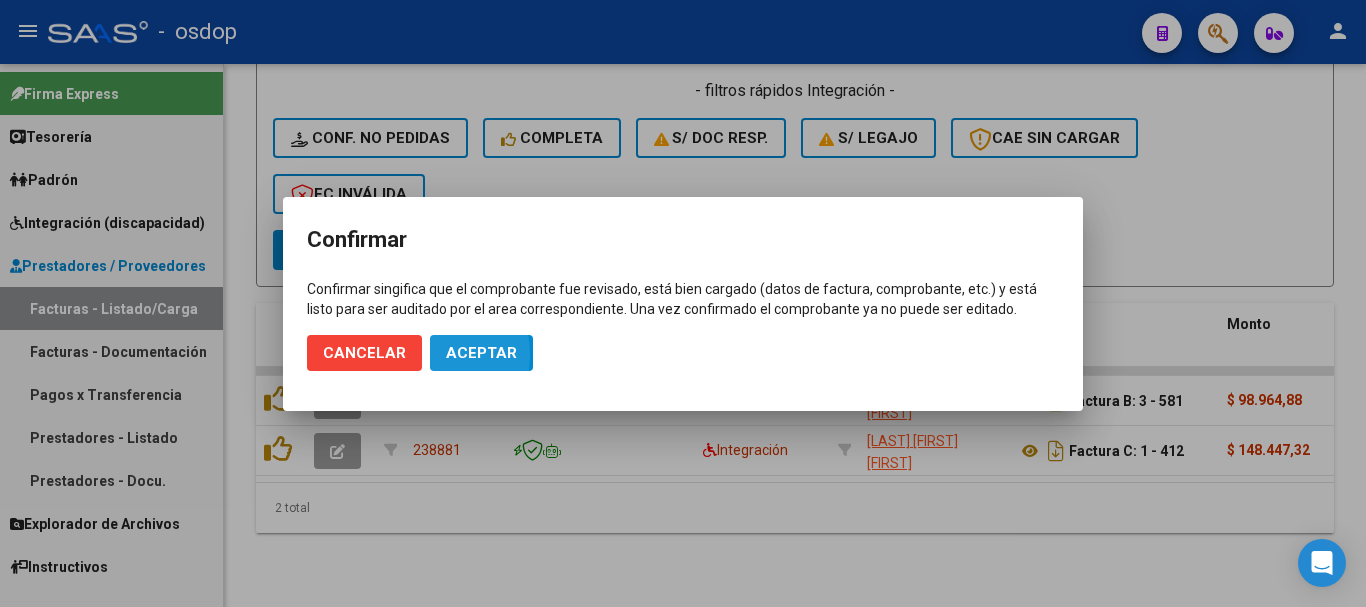 click on "Aceptar" 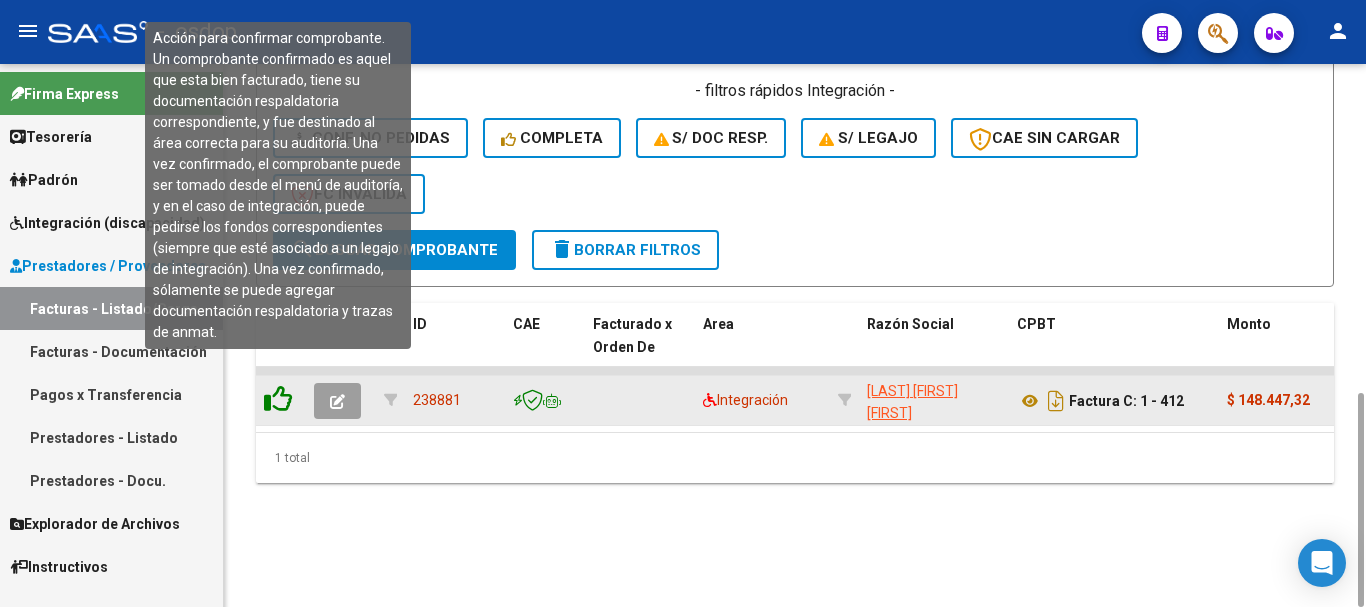 click 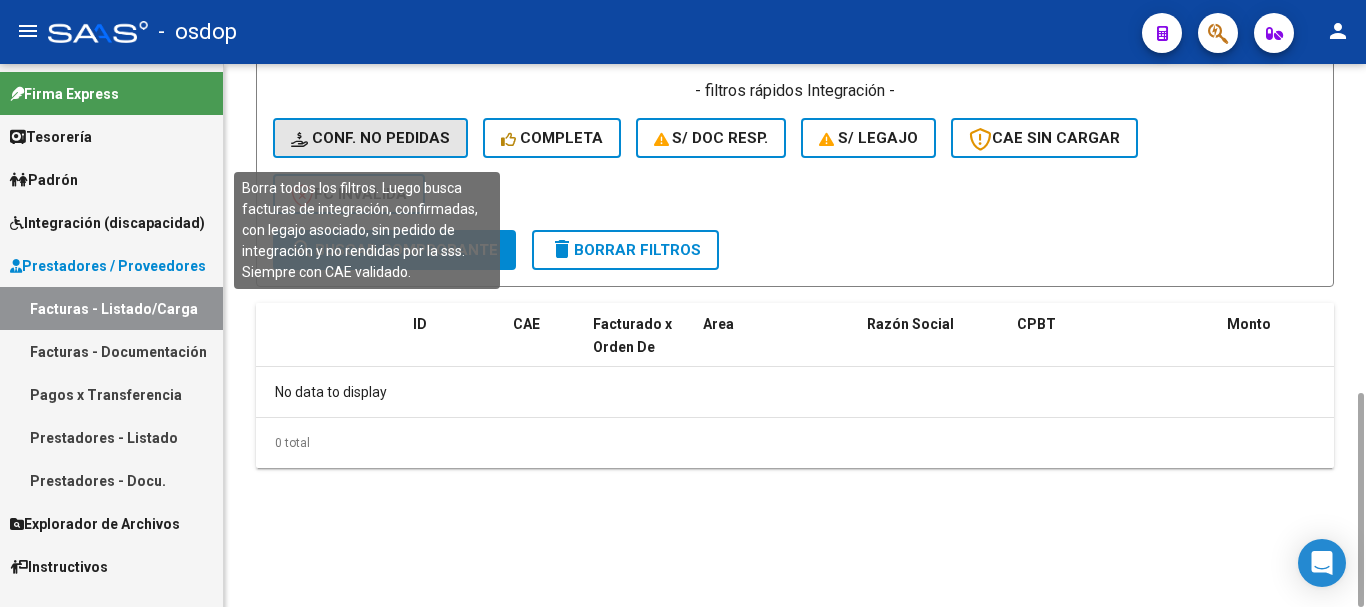 click on "Conf. no pedidas" 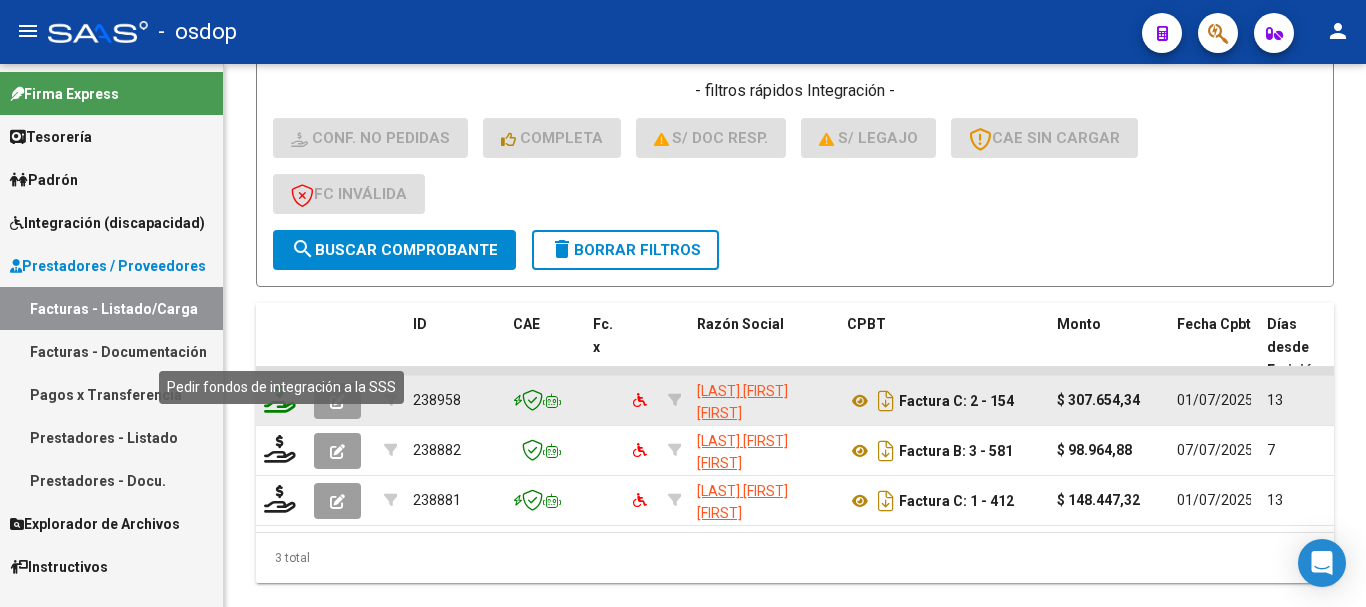 click 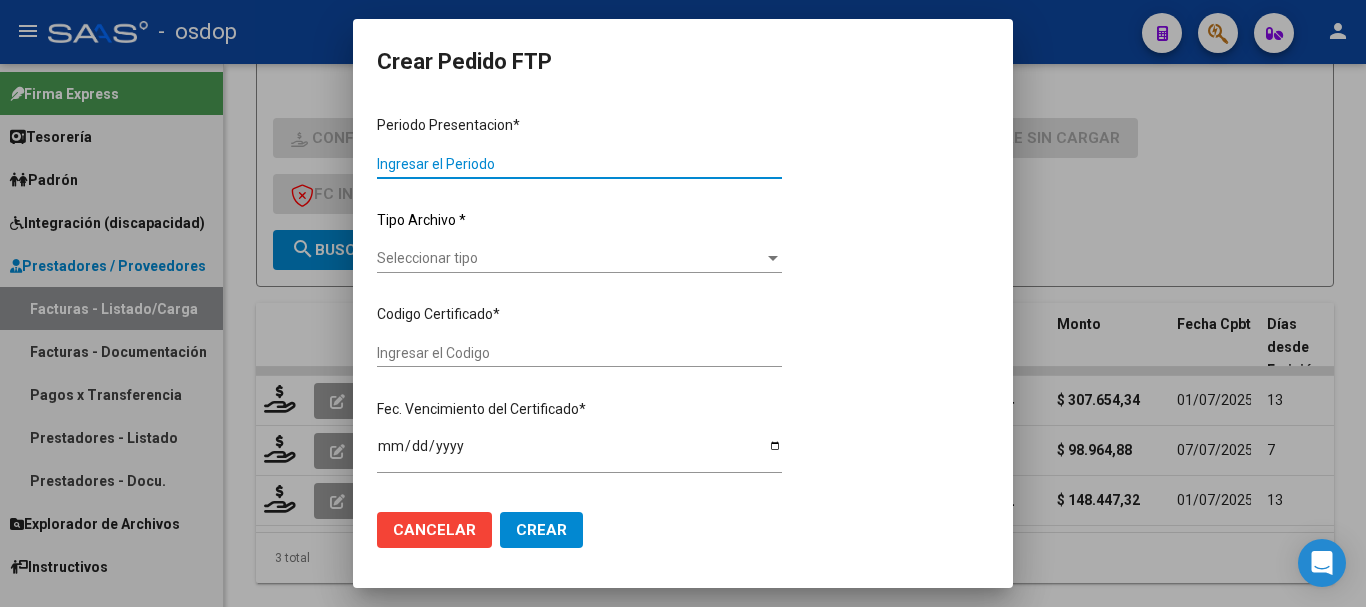 type on "202506" 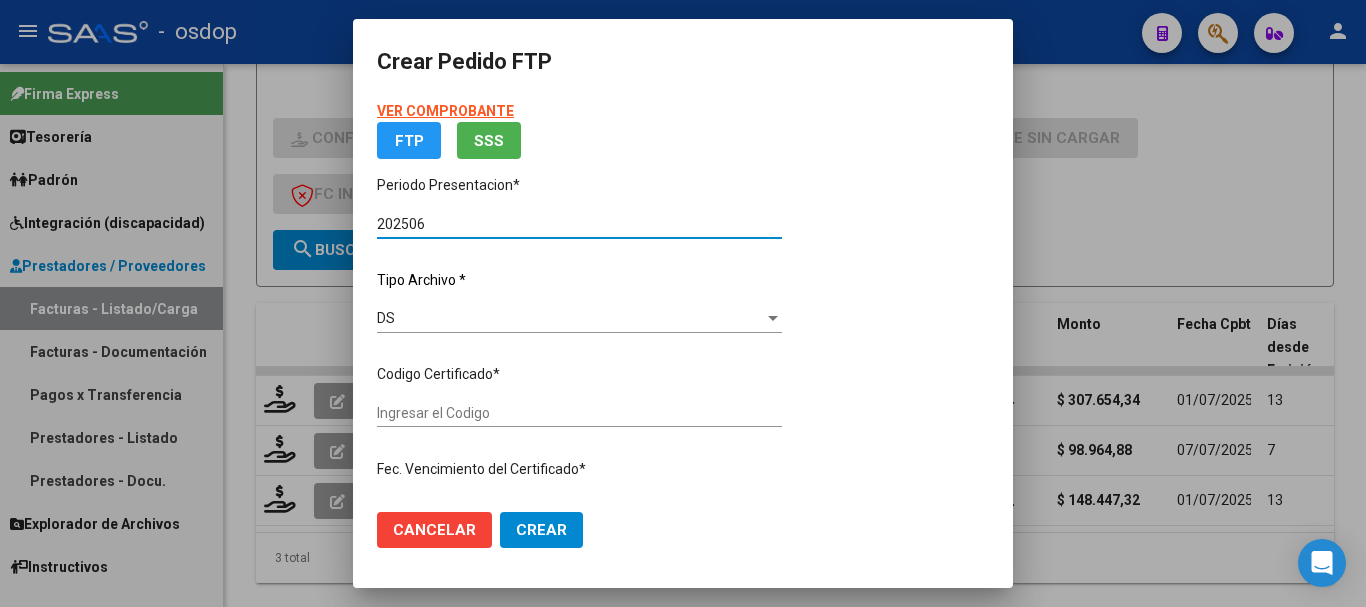 type on "6466491917" 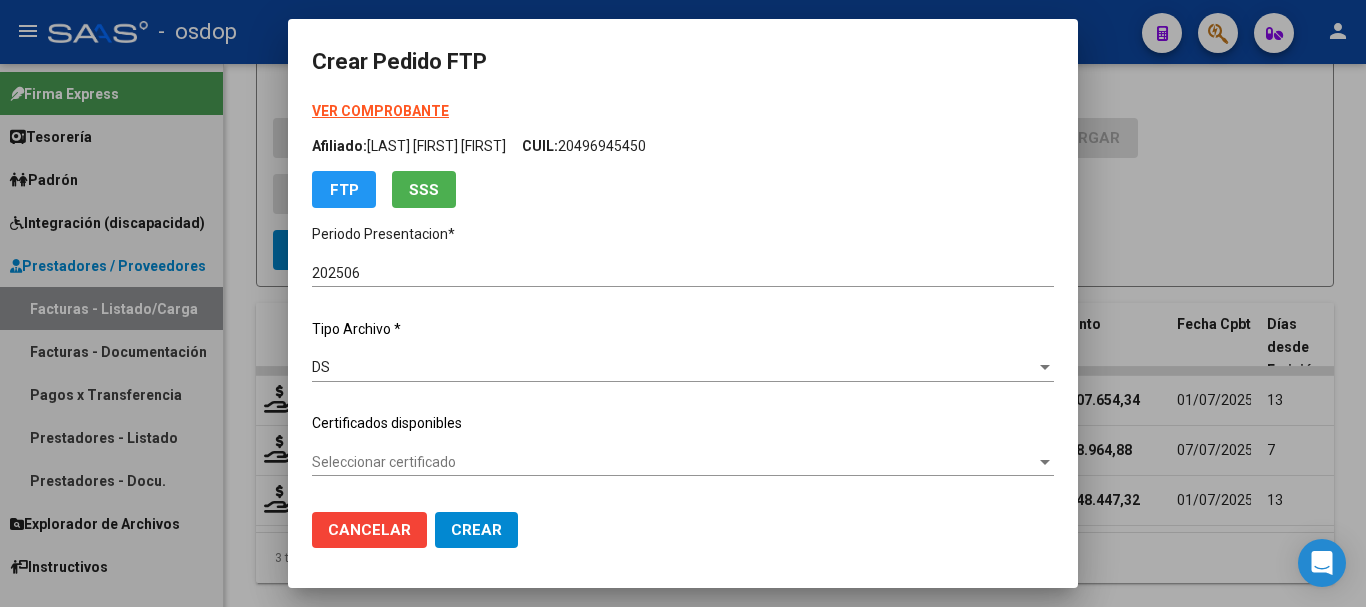 click on "Certificados disponibles" 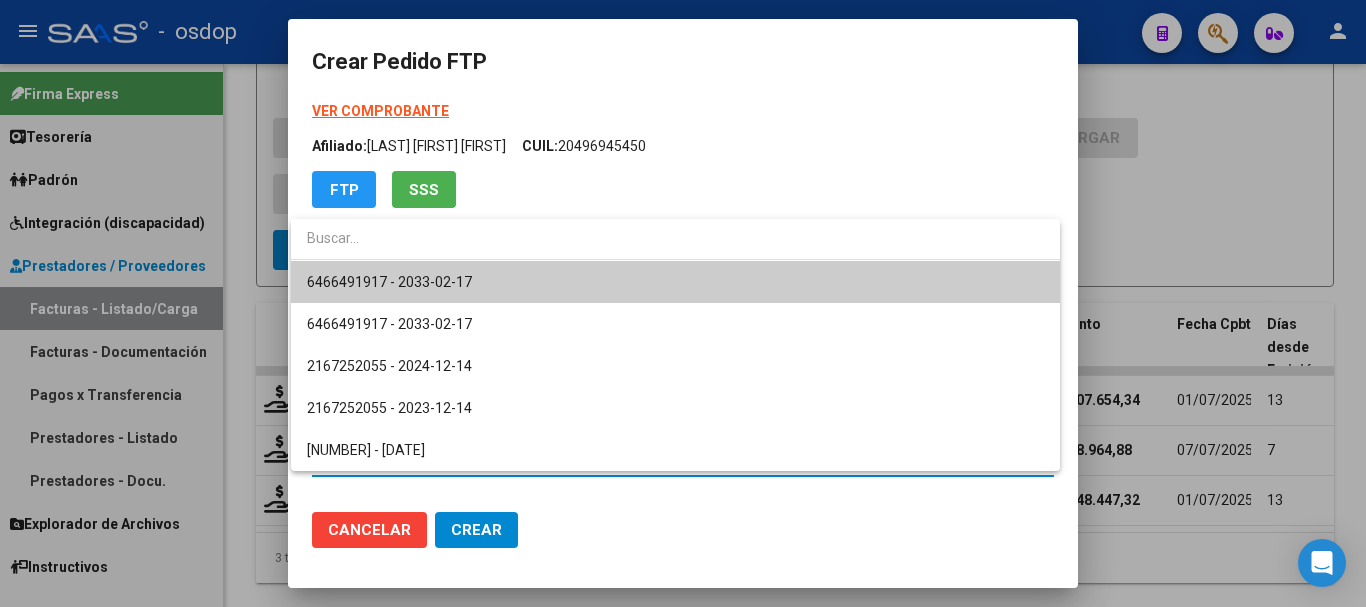 click on "6466491917 - 2033-02-17" at bounding box center (675, 282) 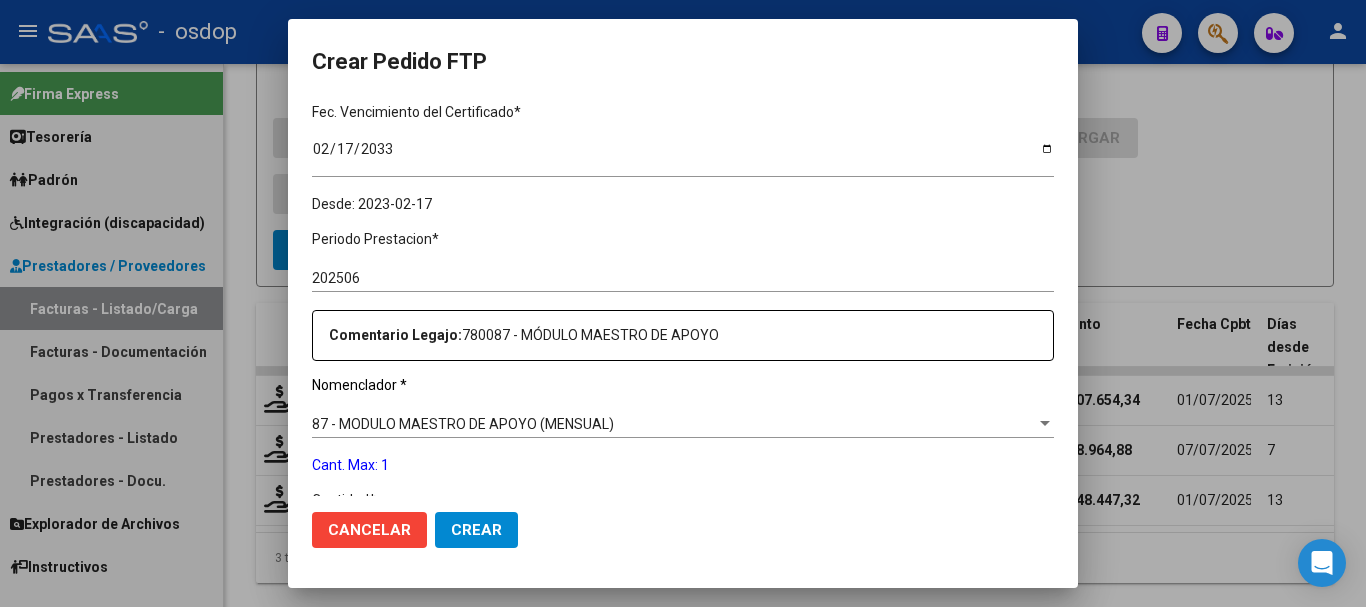 scroll, scrollTop: 600, scrollLeft: 0, axis: vertical 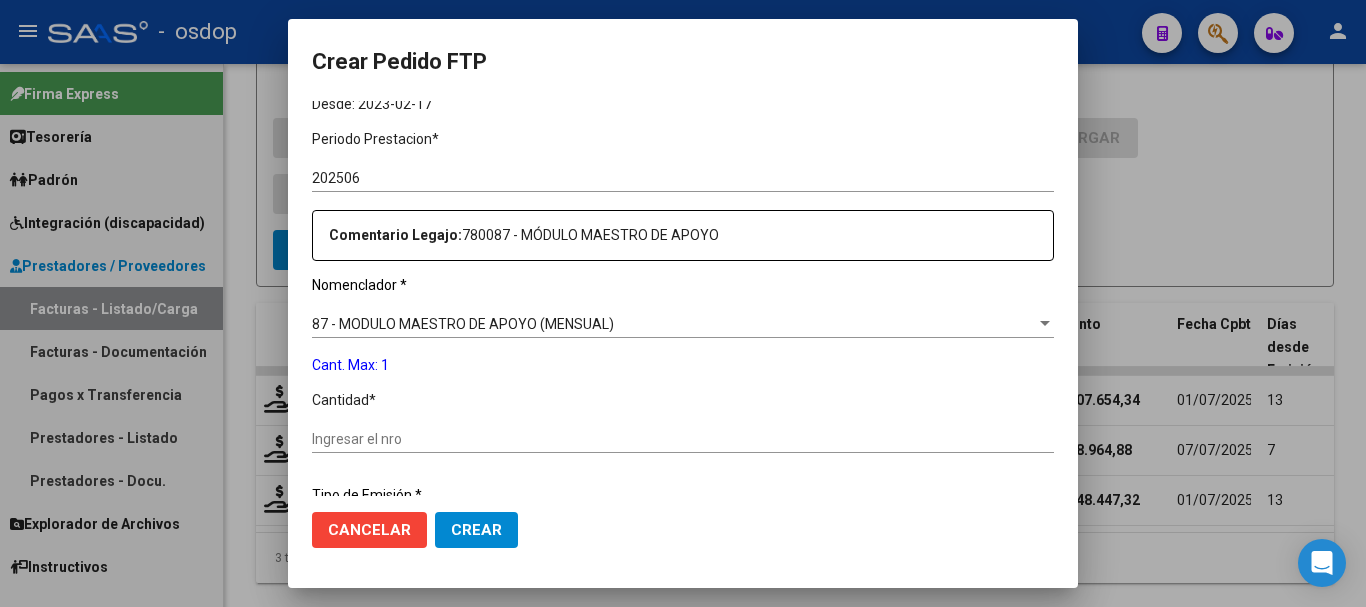 click on "Ingresar el nro" at bounding box center (683, 439) 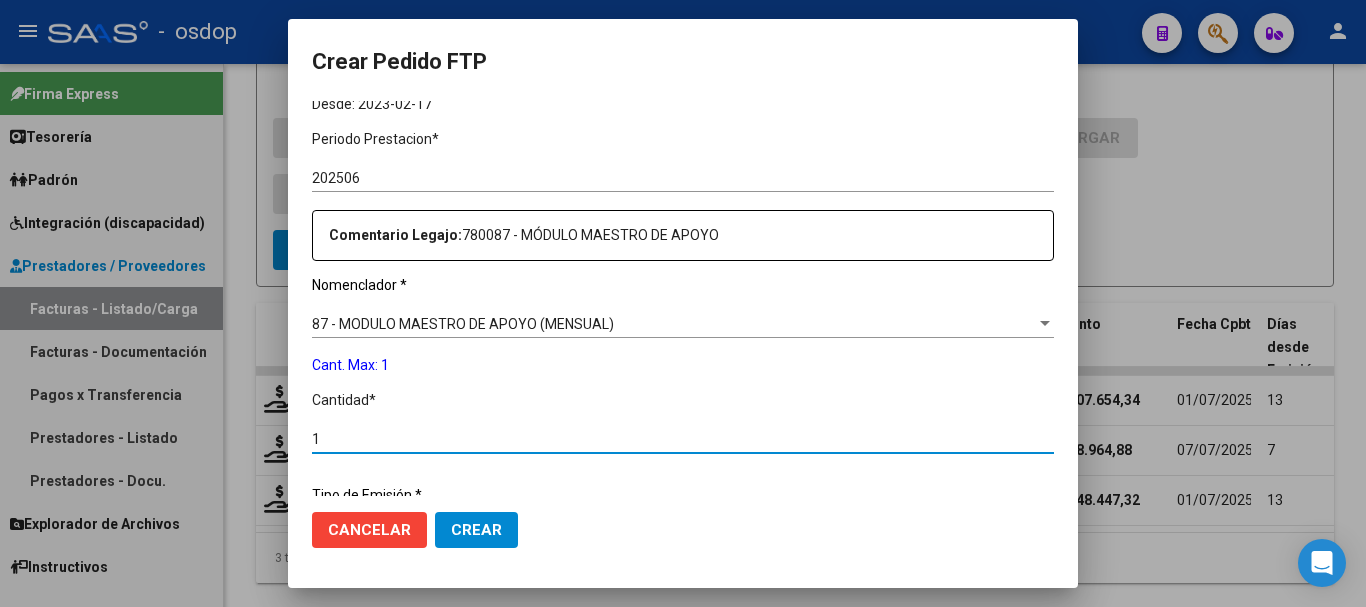 type on "1" 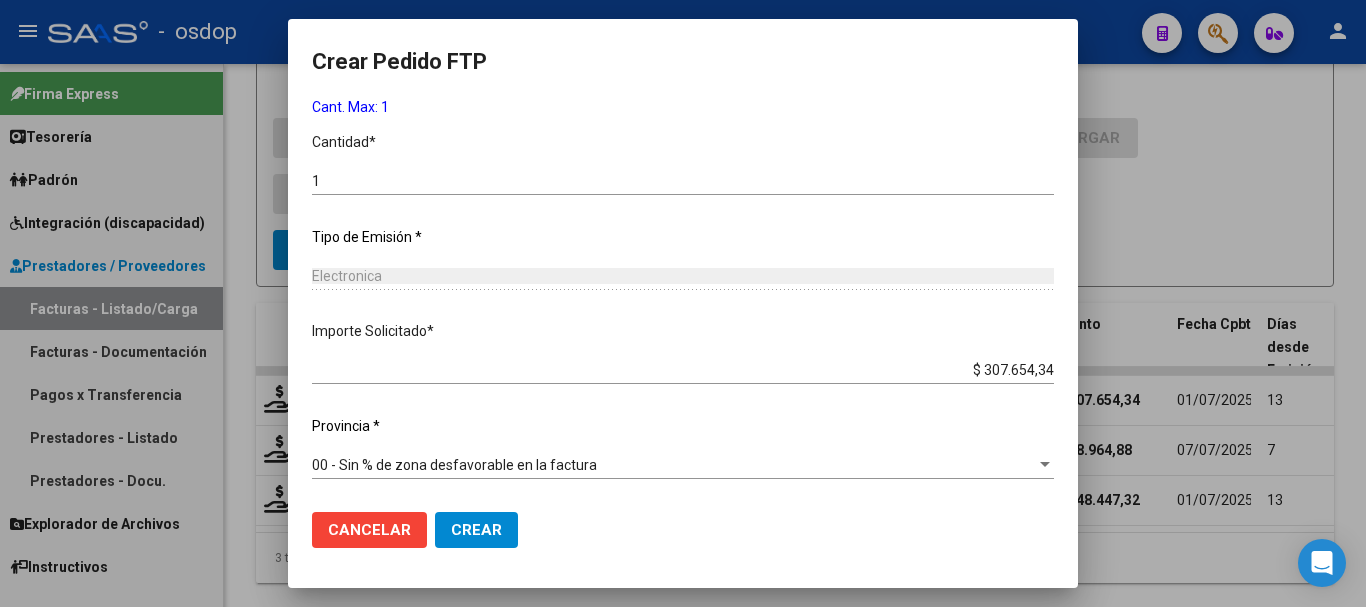 click on "Crear" 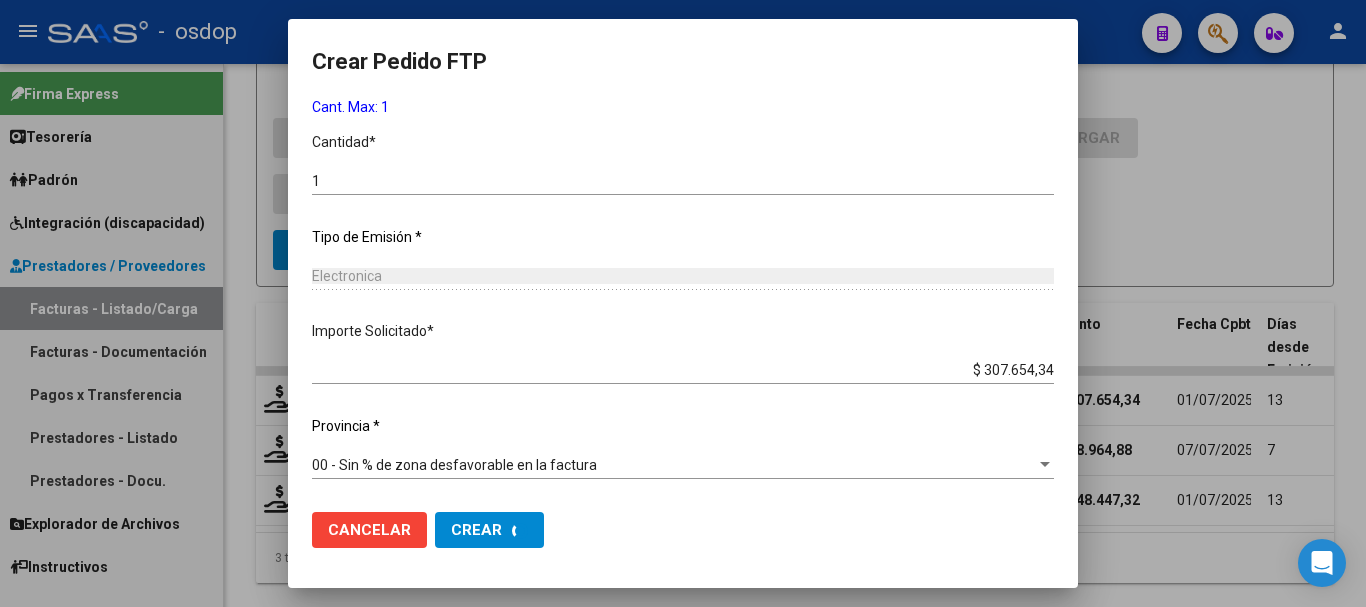 scroll, scrollTop: 0, scrollLeft: 0, axis: both 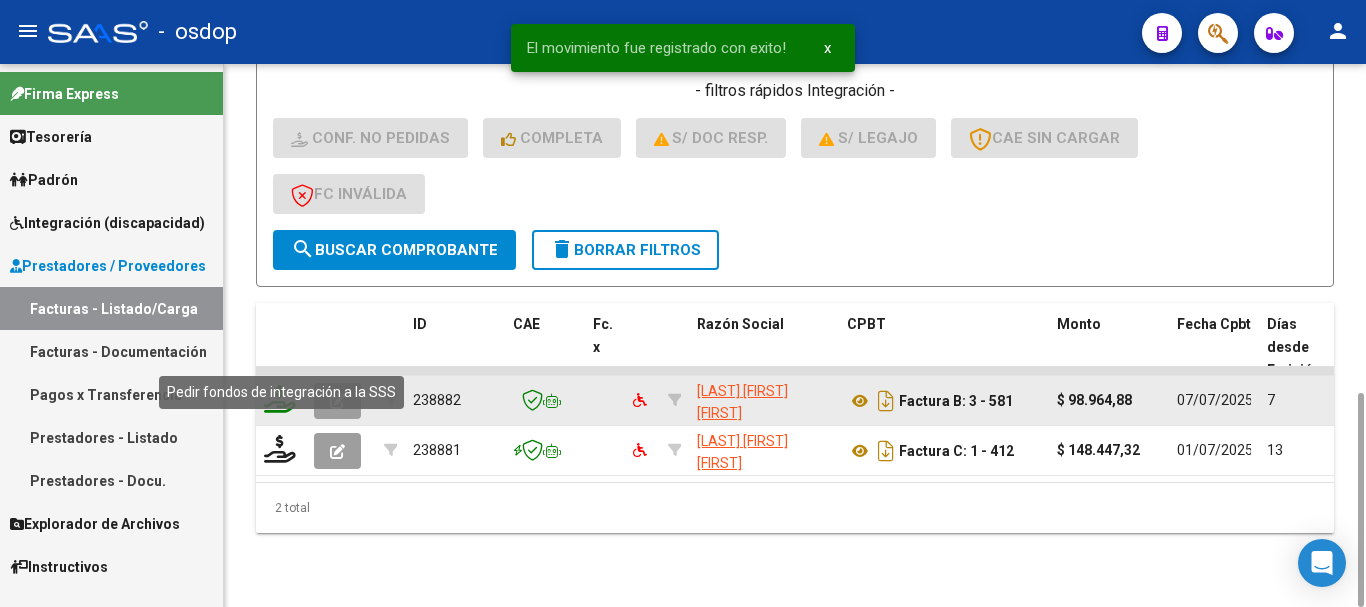 click 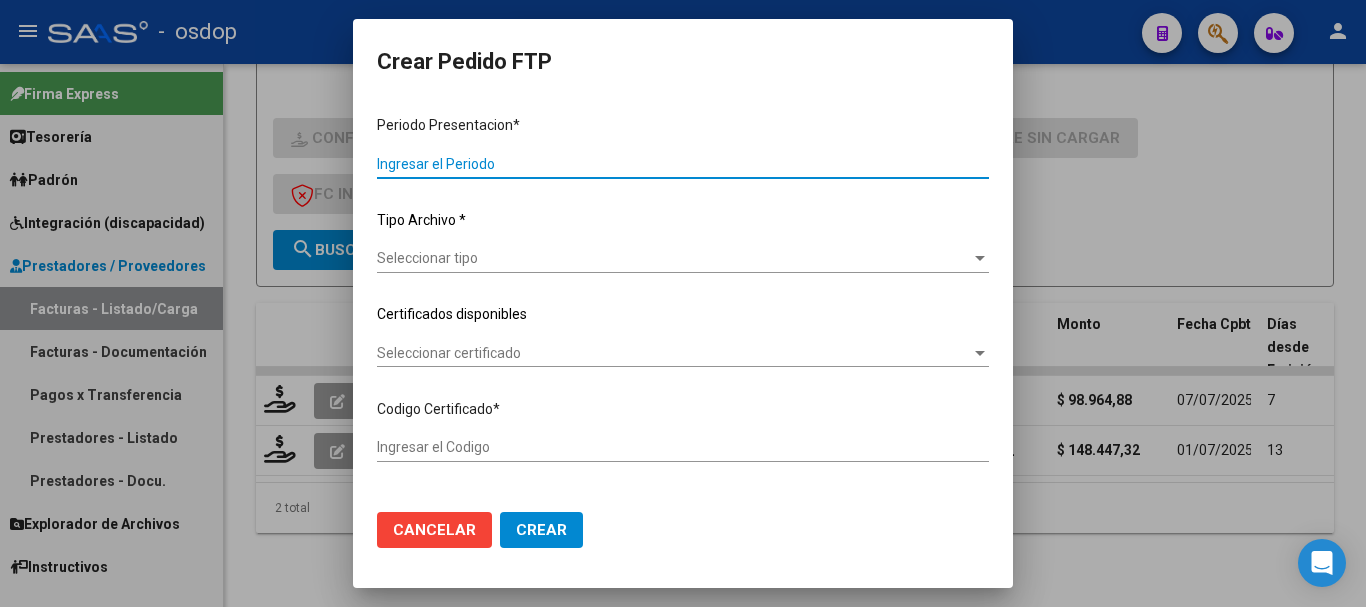type on "202506" 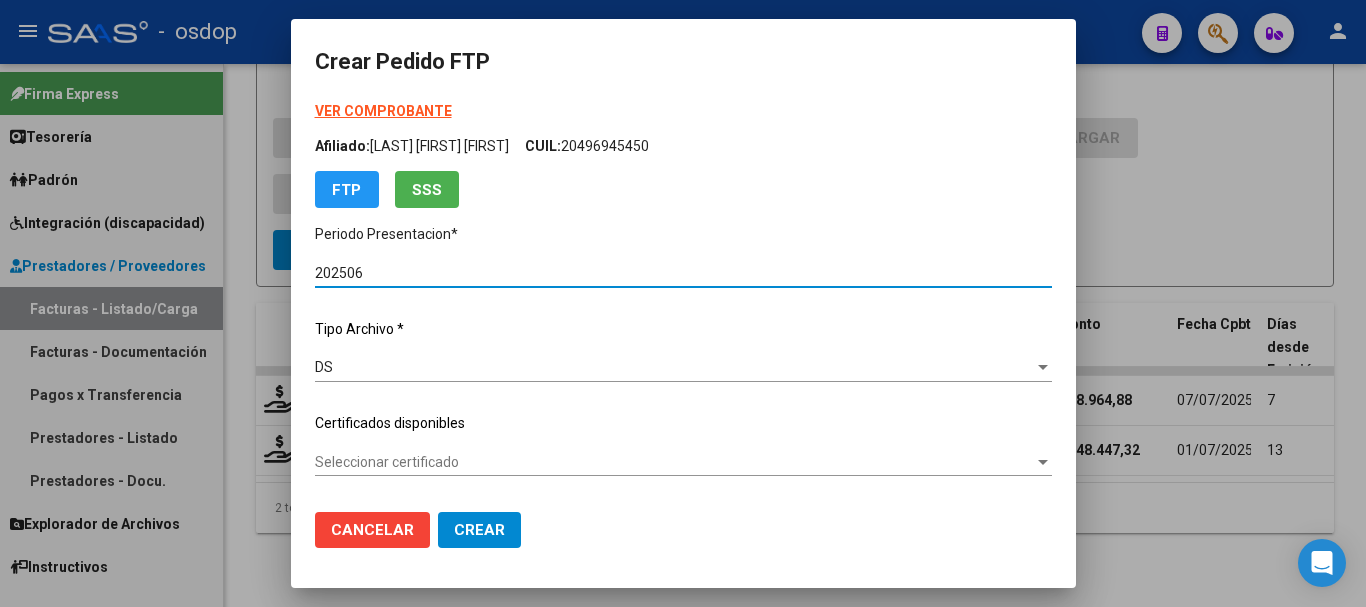 type on "6466491917" 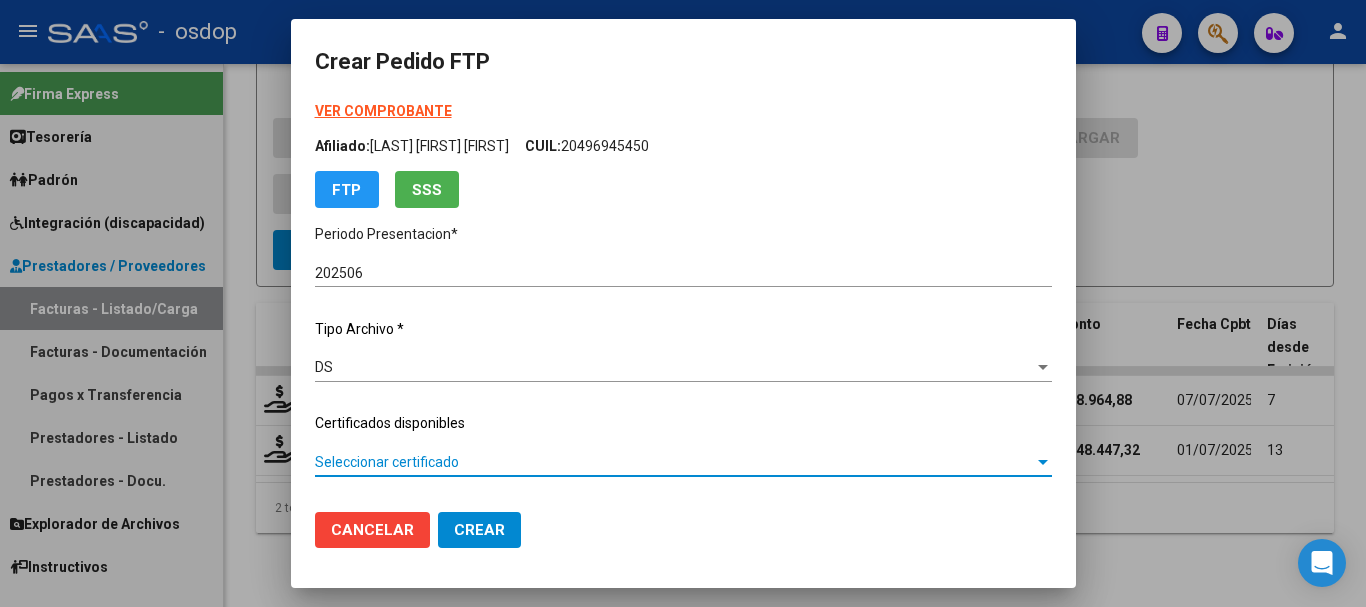 click on "Seleccionar certificado" at bounding box center (674, 462) 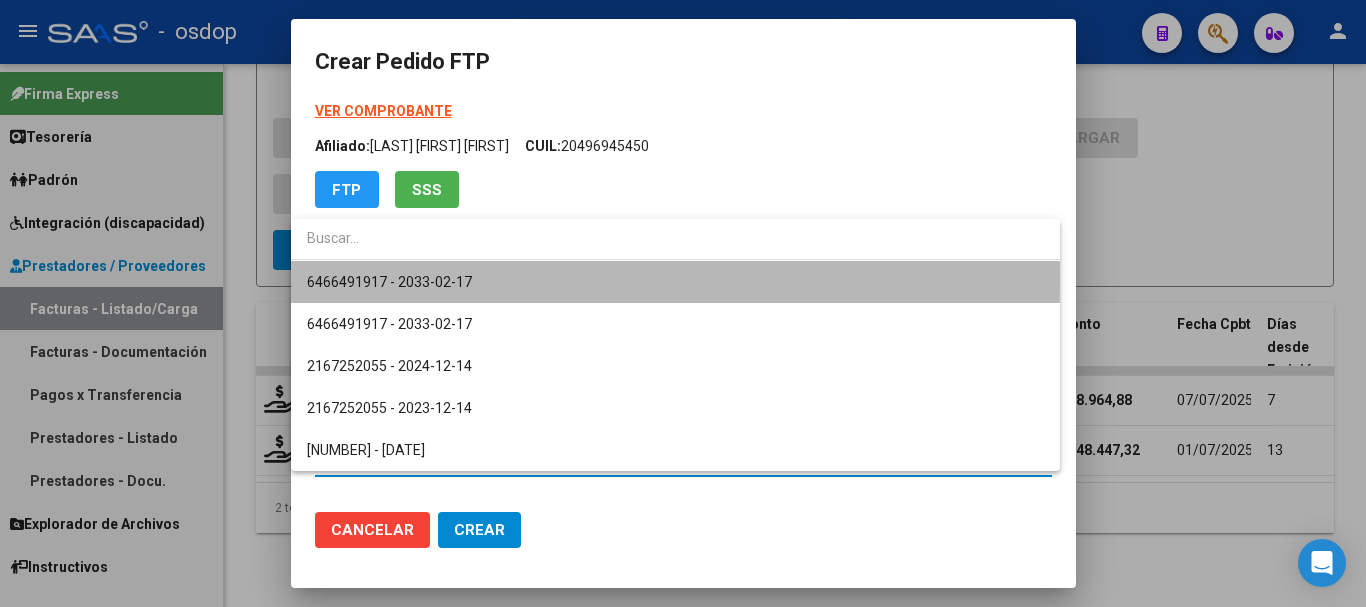 click on "6466491917 - 2033-02-17" at bounding box center (675, 282) 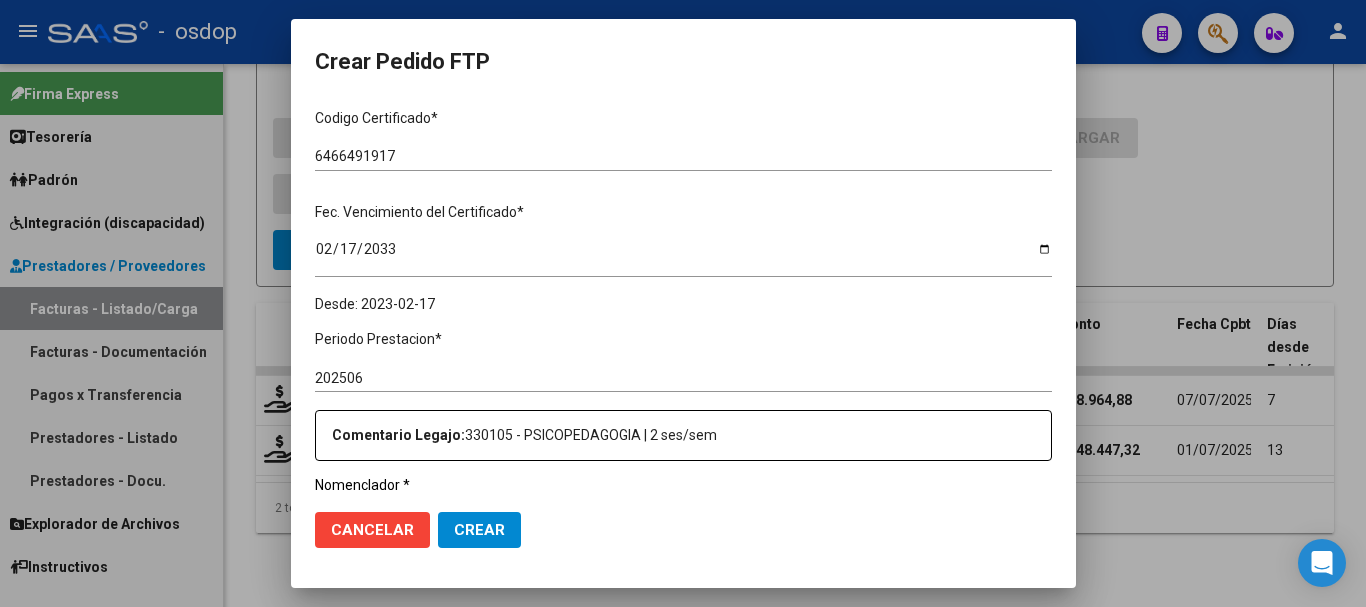 scroll, scrollTop: 600, scrollLeft: 0, axis: vertical 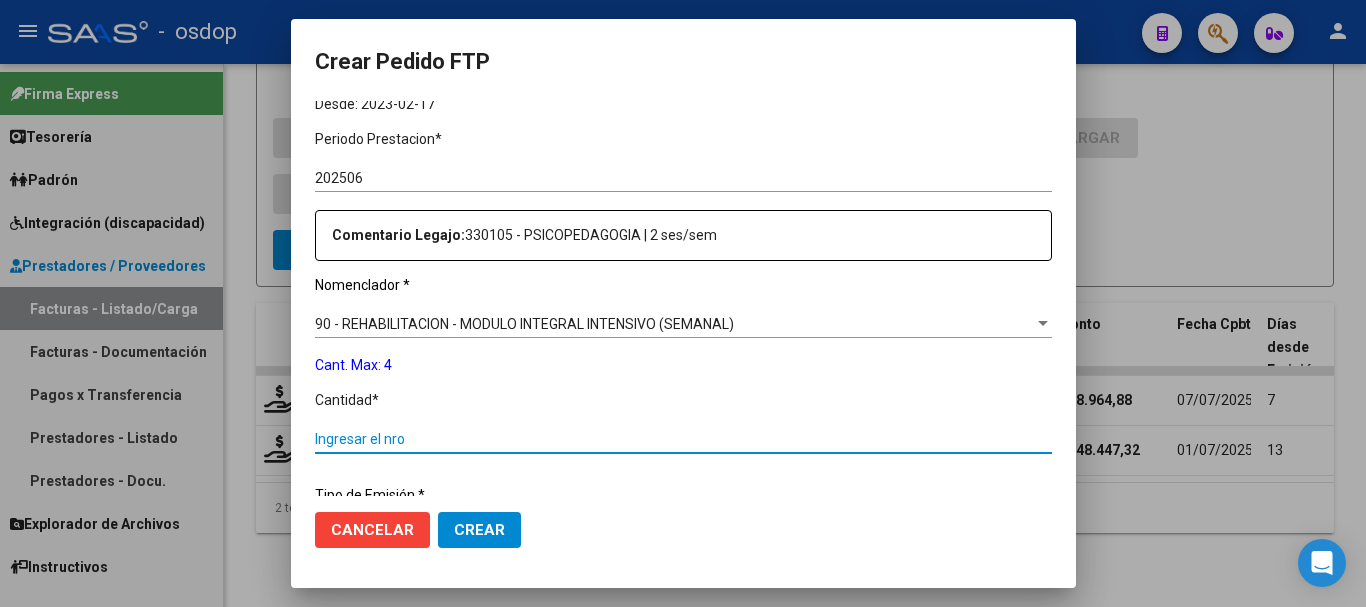 click on "Ingresar el nro" at bounding box center [683, 439] 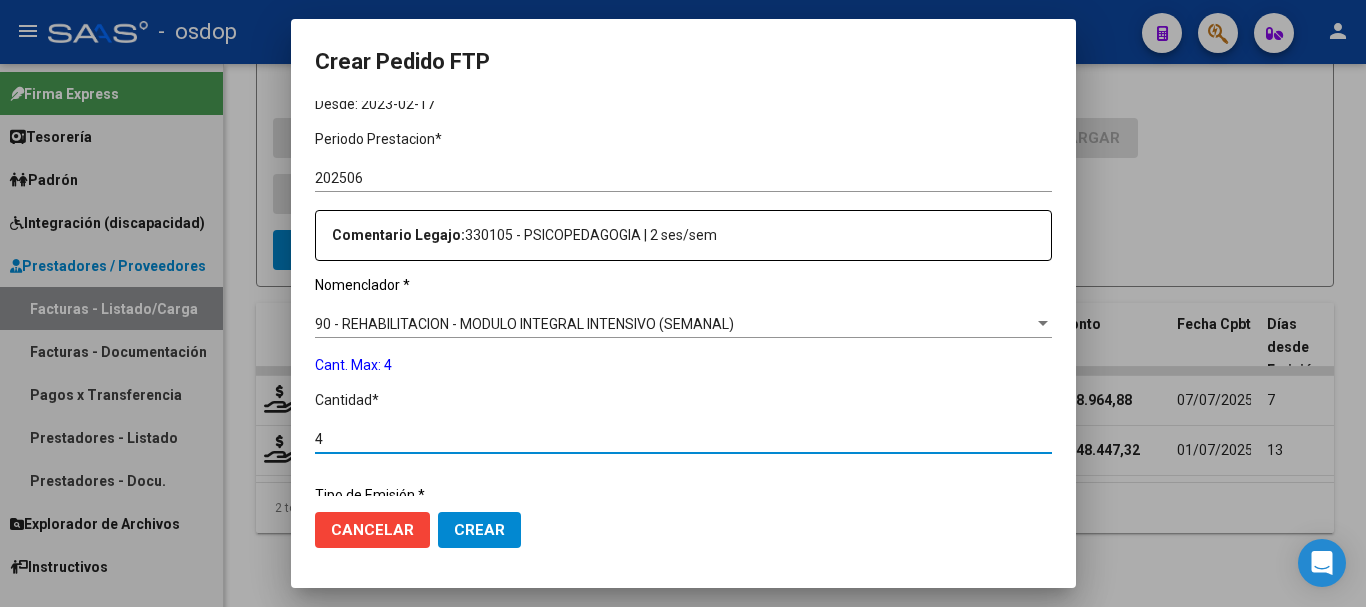 type on "4" 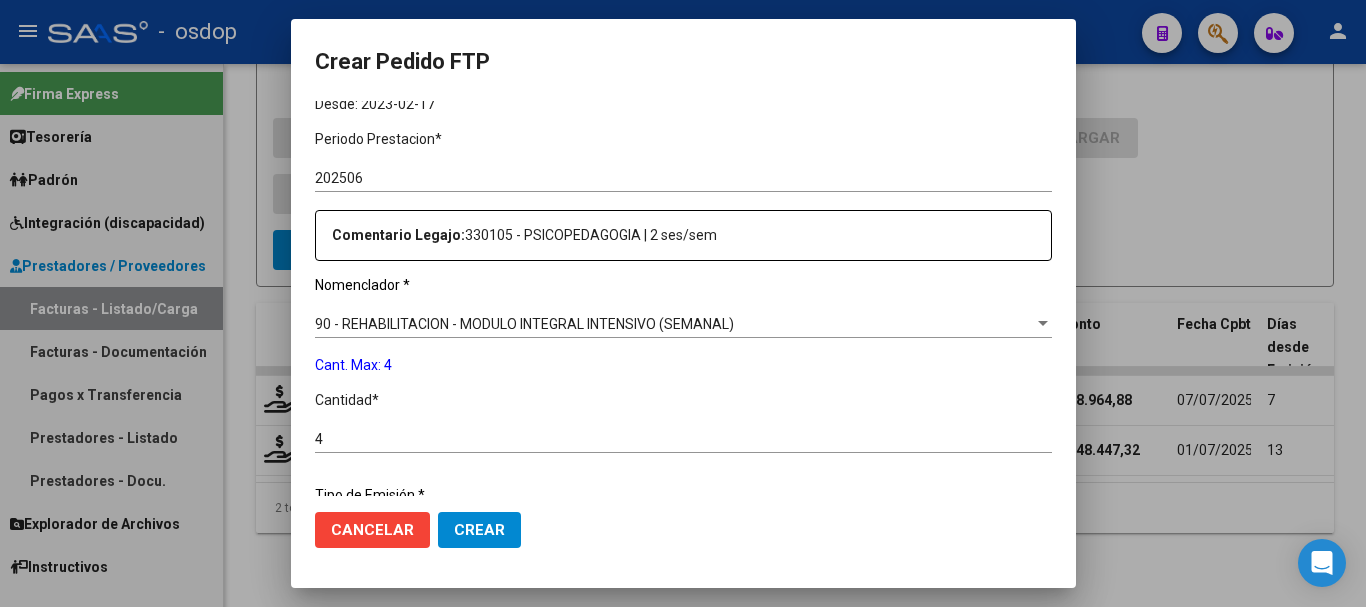 scroll, scrollTop: 858, scrollLeft: 0, axis: vertical 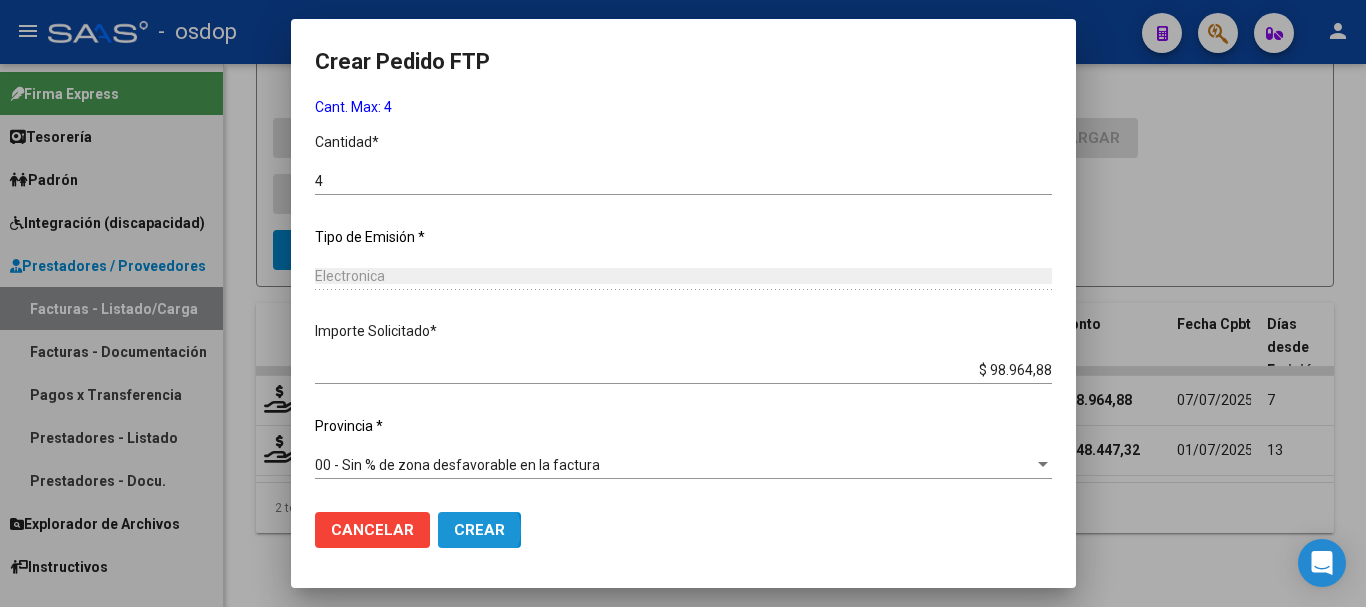 click on "Crear" 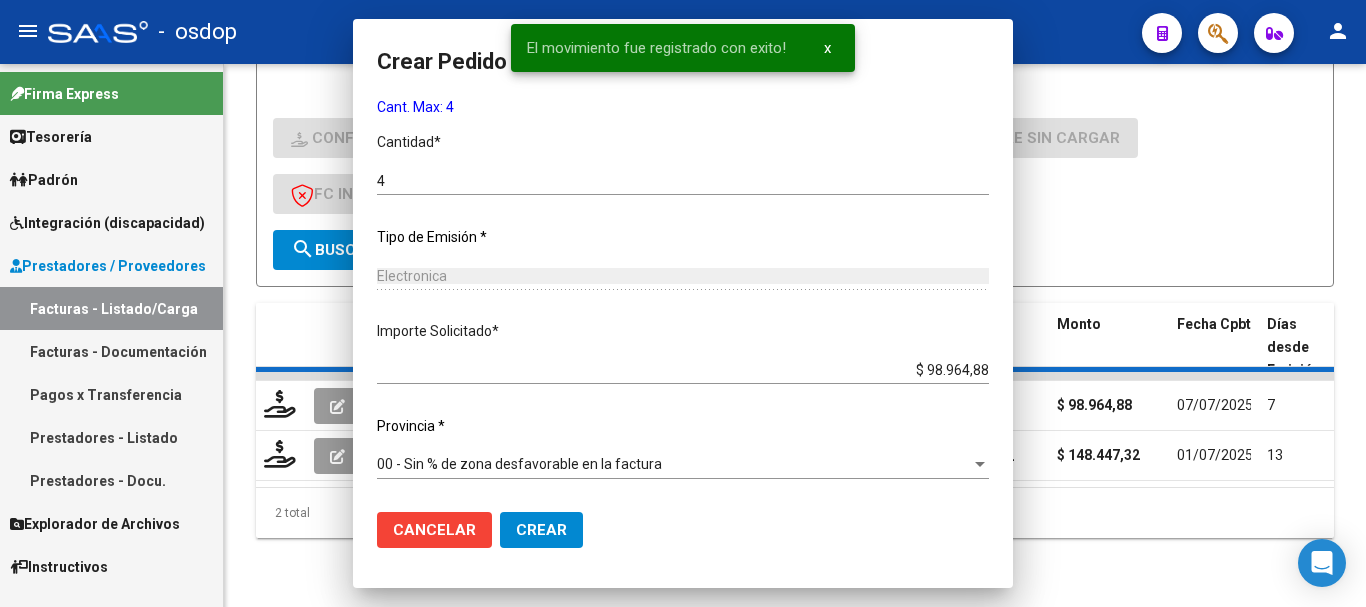 scroll, scrollTop: 0, scrollLeft: 0, axis: both 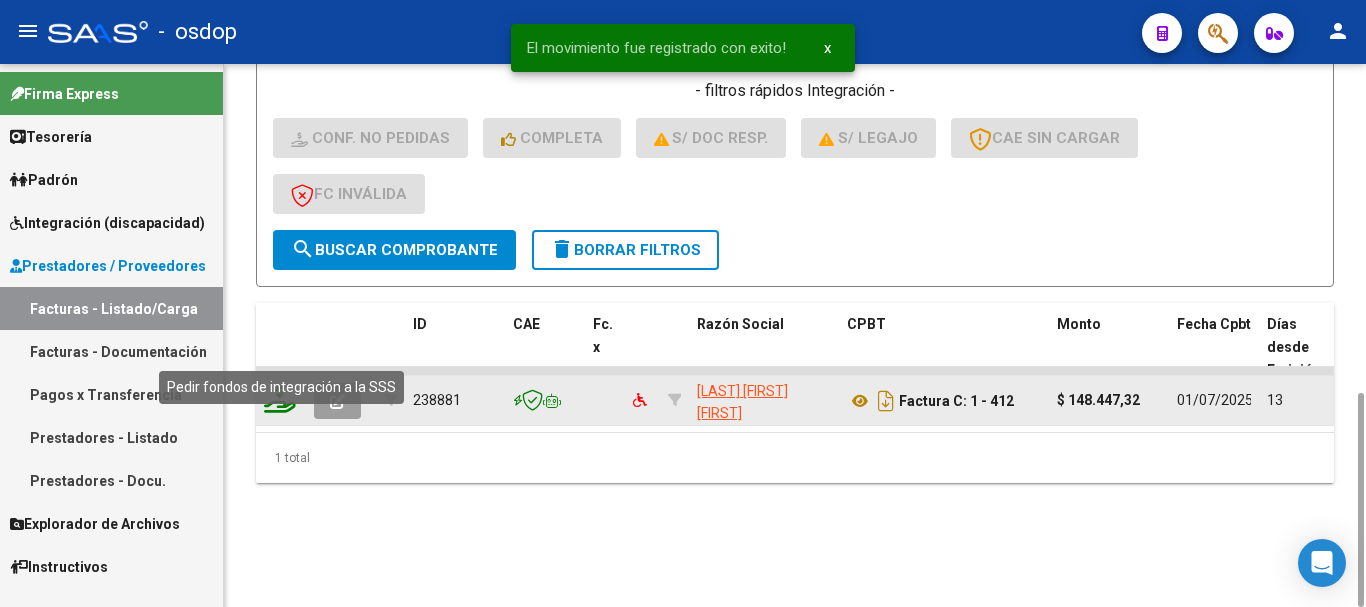 click 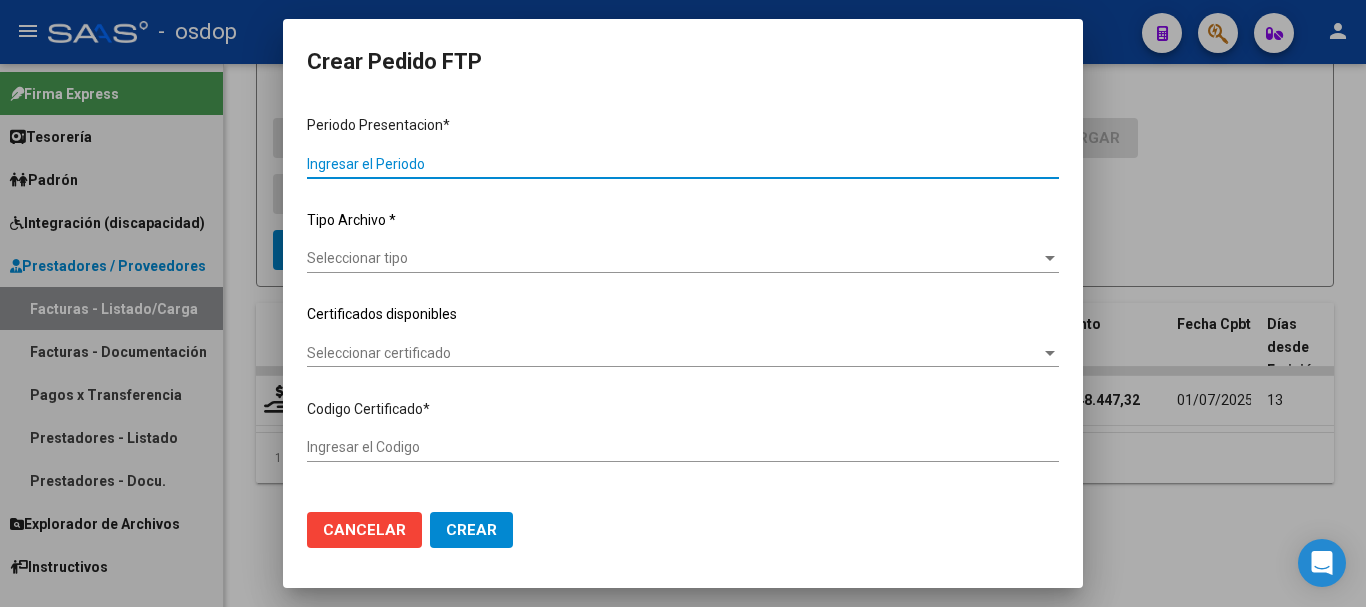 type on "202506" 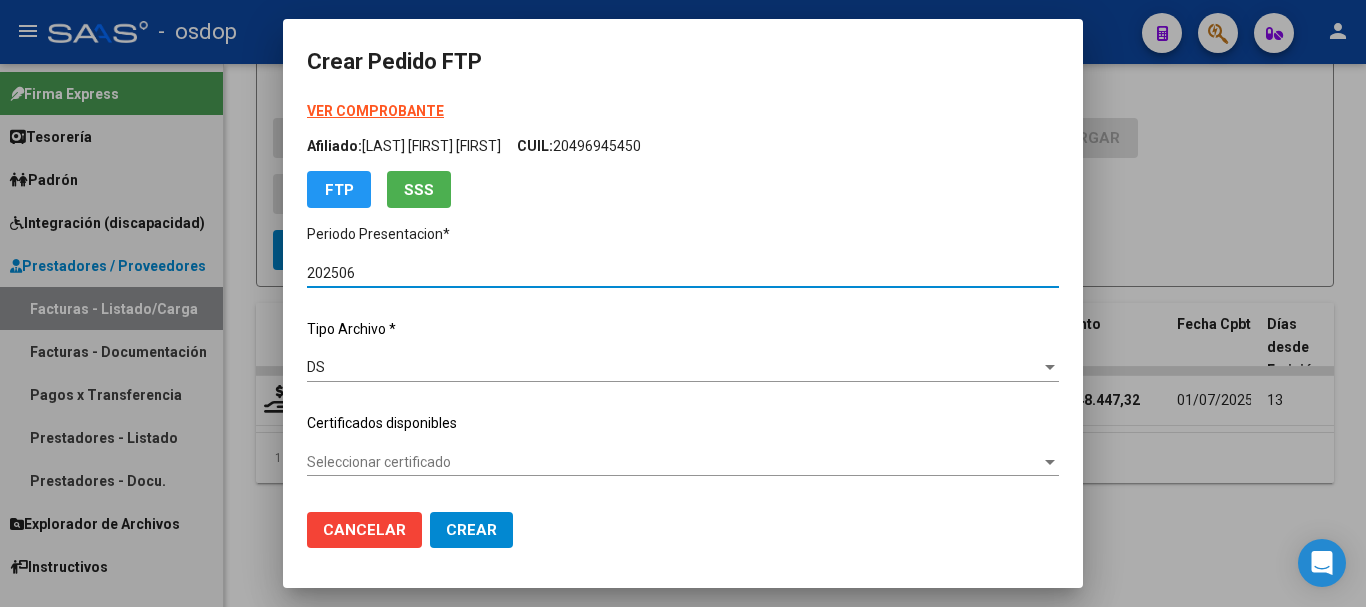 type on "6466491917" 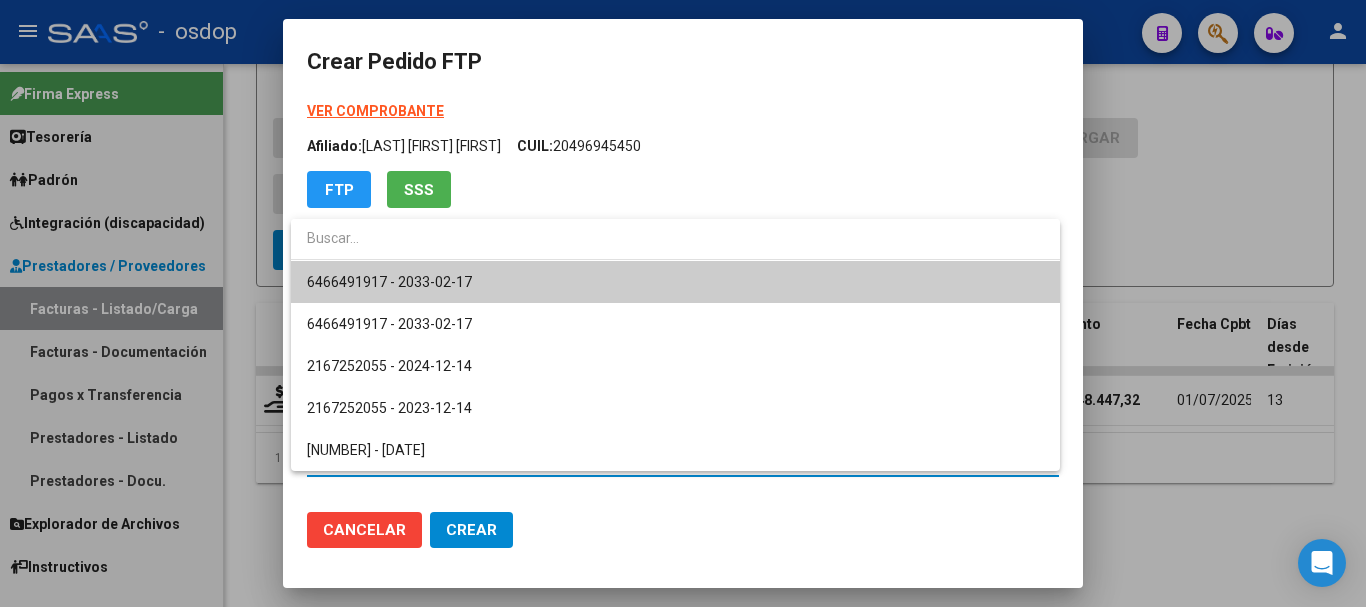 click on "6466491917 - 2033-02-17" at bounding box center (675, 282) 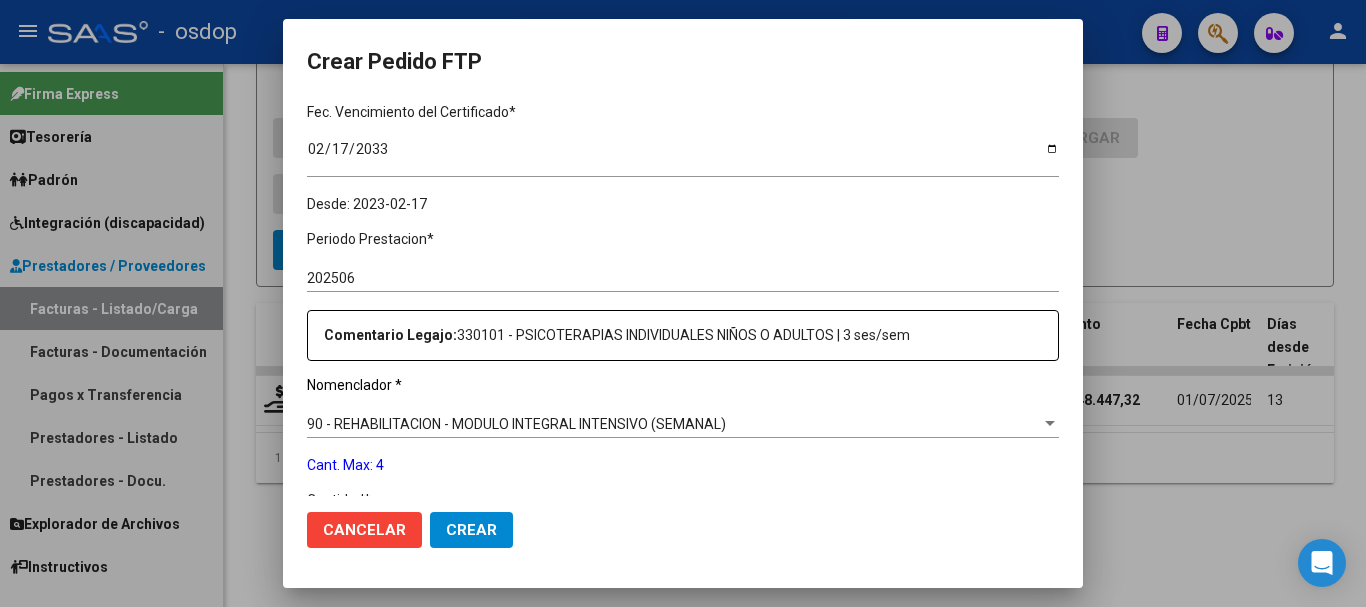 scroll, scrollTop: 700, scrollLeft: 0, axis: vertical 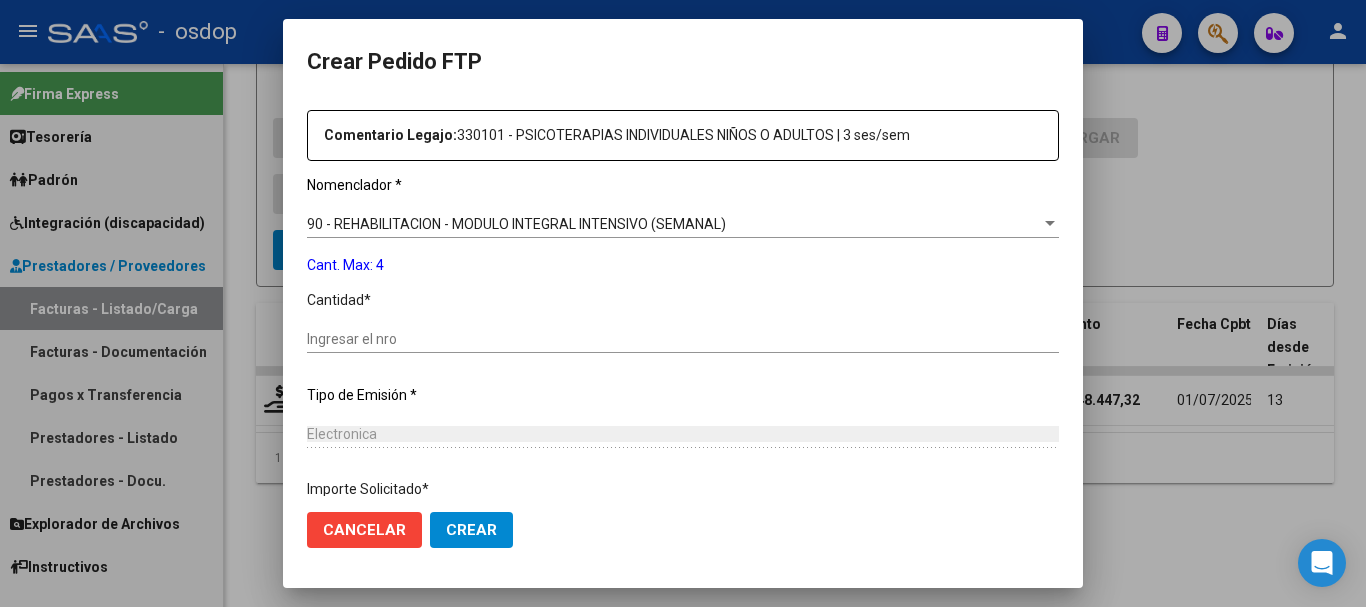 click on "Ingresar el nro" at bounding box center [683, 339] 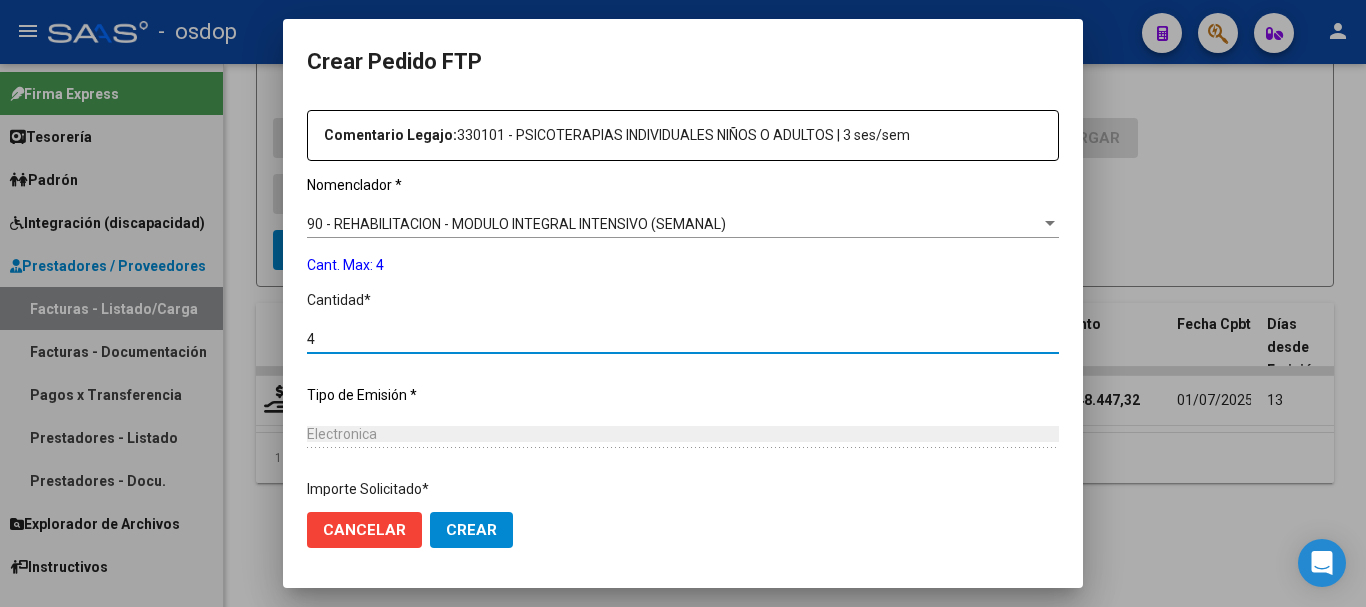 scroll, scrollTop: 858, scrollLeft: 0, axis: vertical 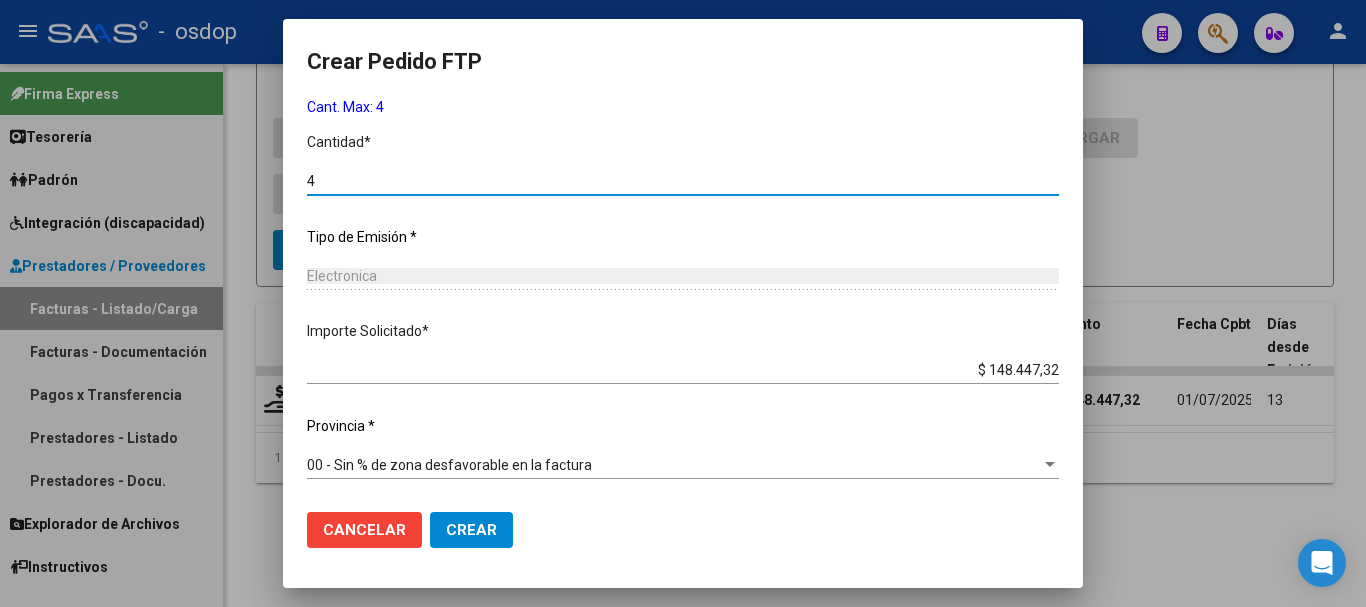 type on "4" 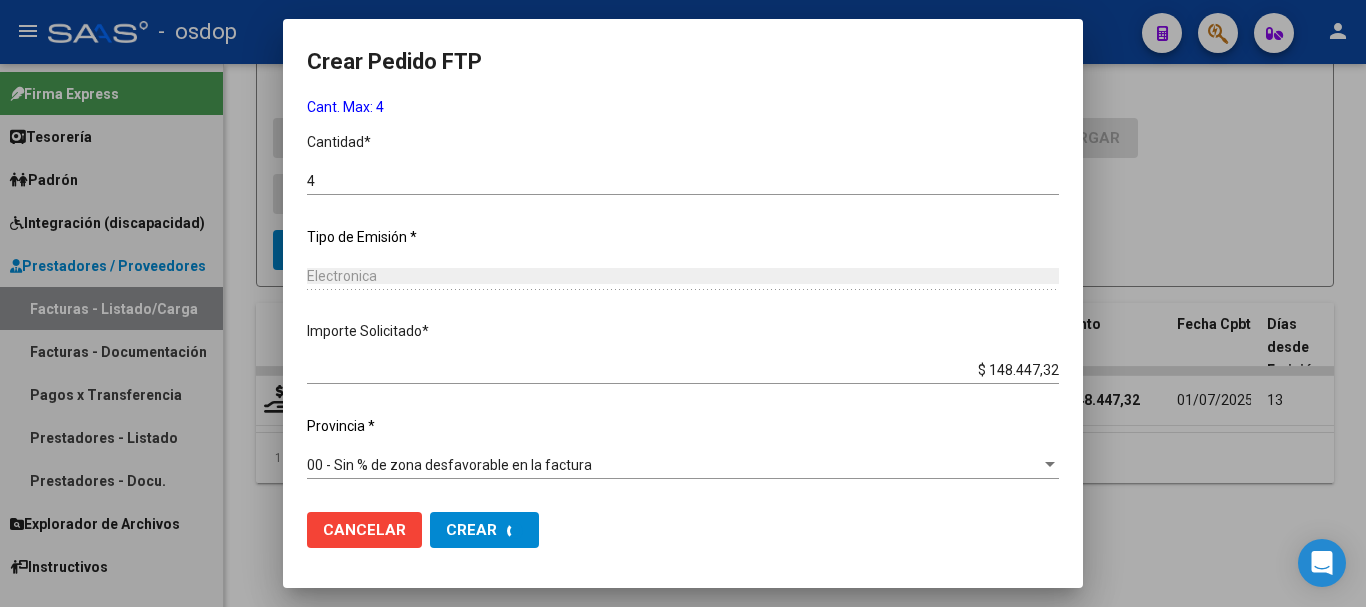 scroll, scrollTop: 0, scrollLeft: 0, axis: both 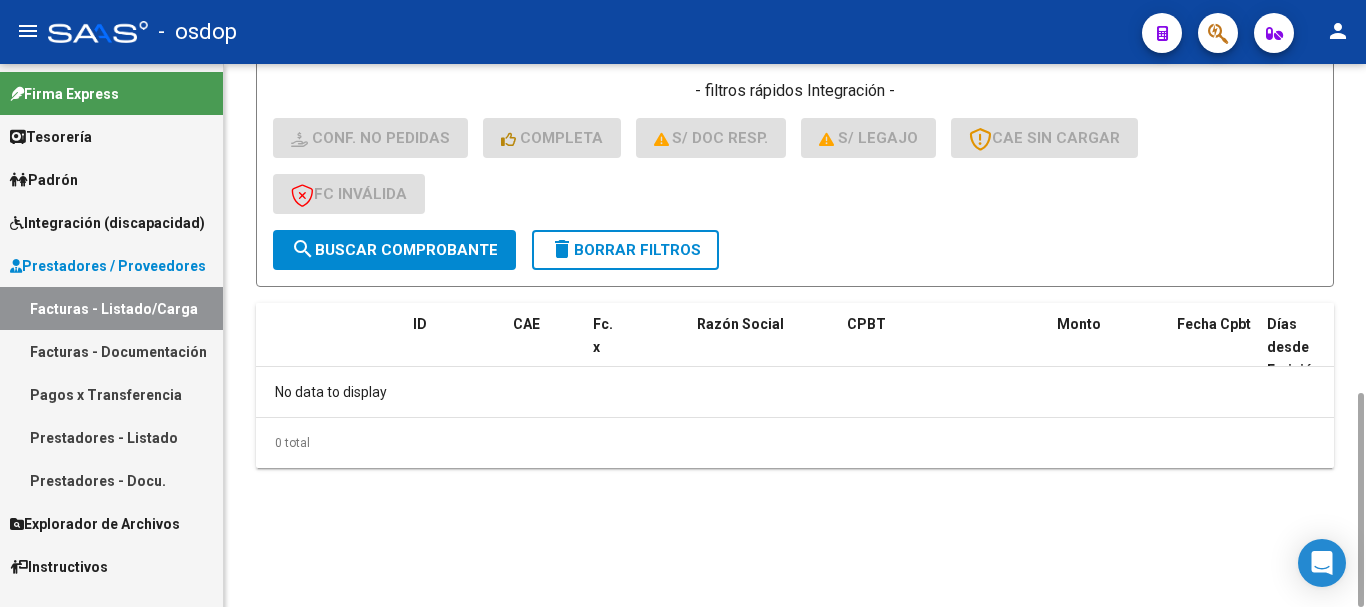 click on "delete  Borrar Filtros" 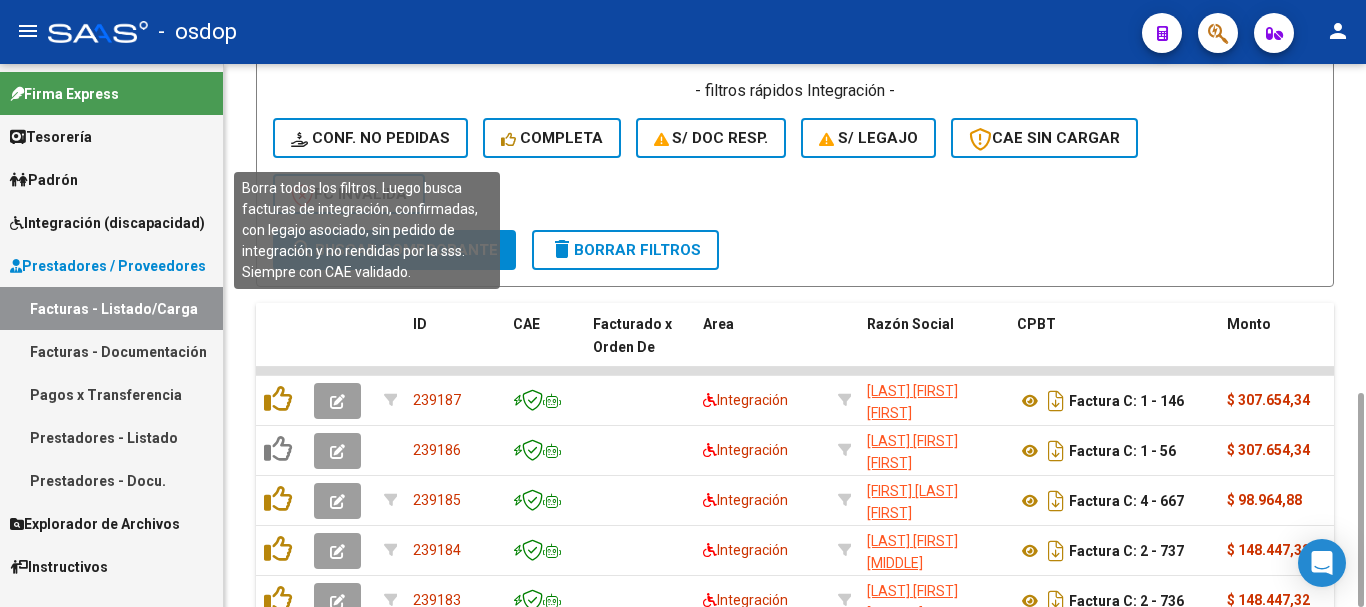 click on "Conf. no pedidas" 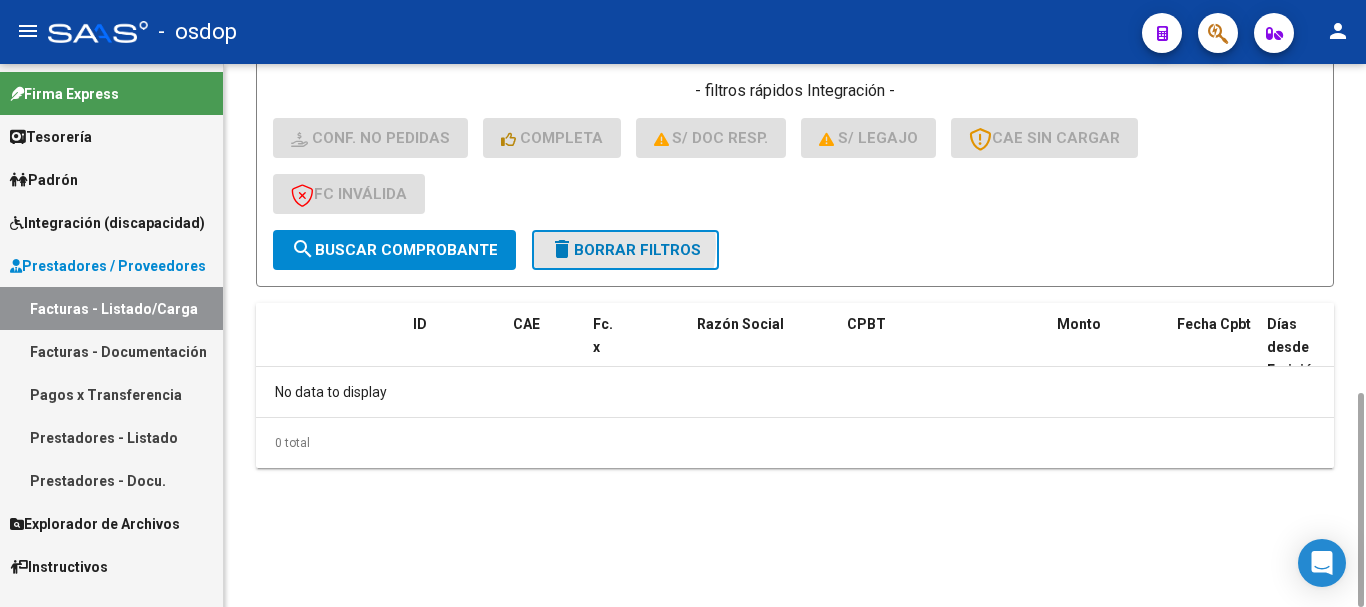 click on "delete  Borrar Filtros" 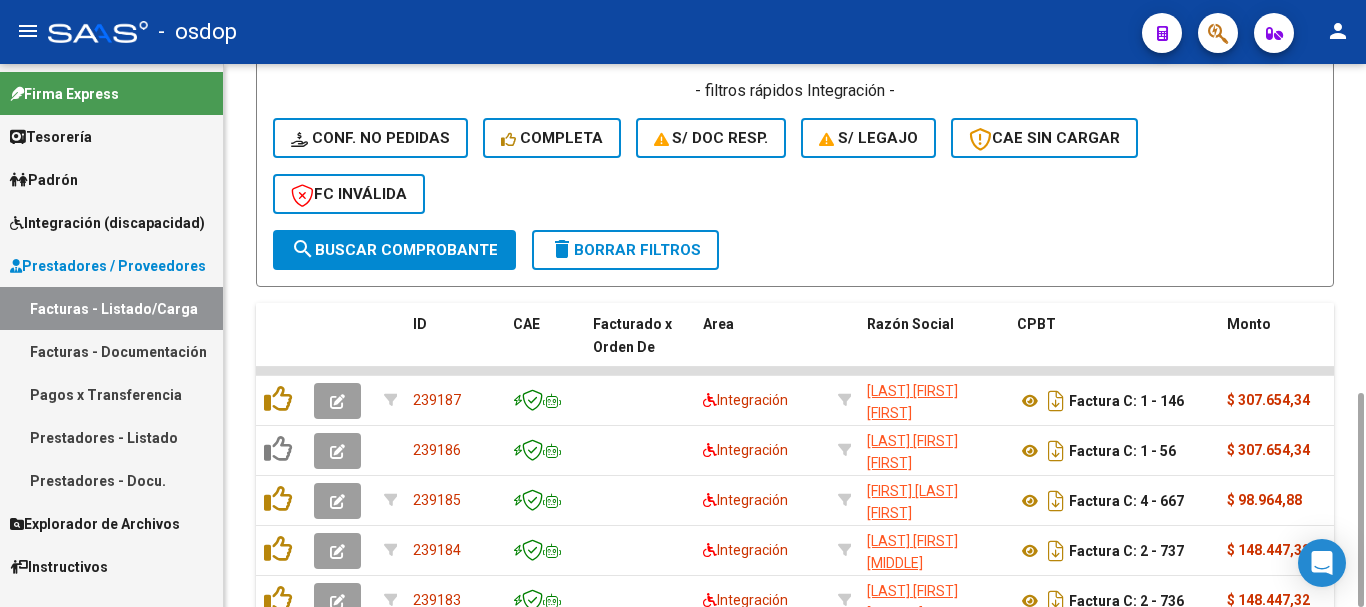 click on "delete  Borrar Filtros" 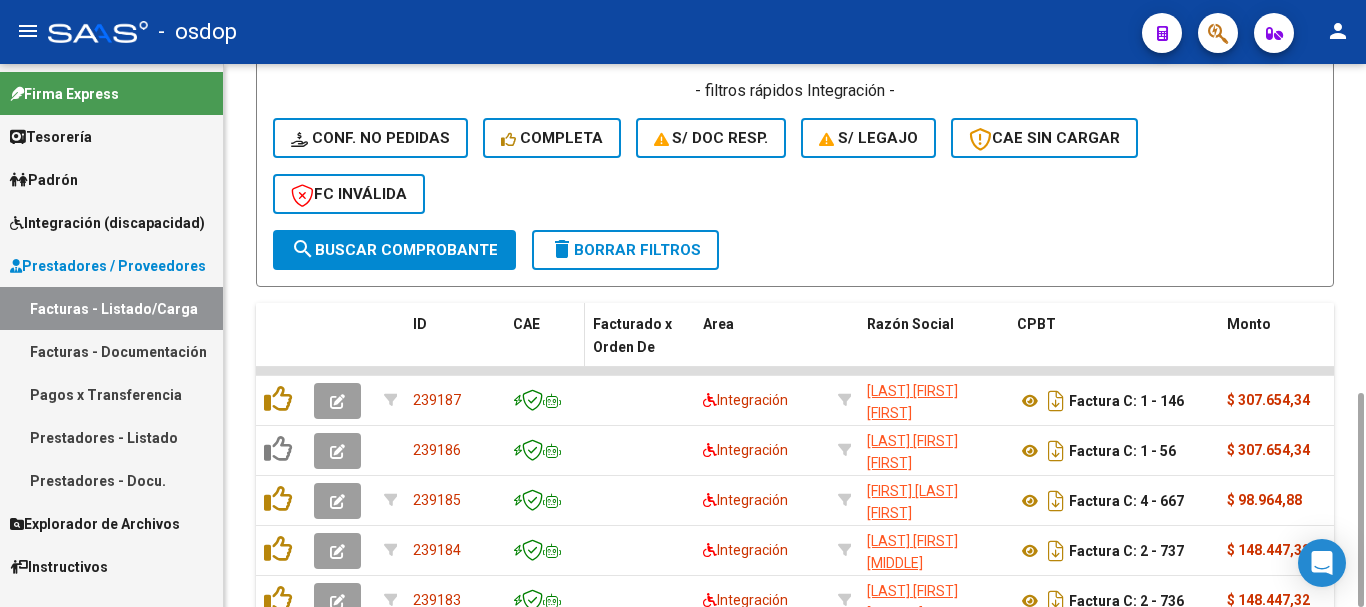 scroll, scrollTop: 631, scrollLeft: 0, axis: vertical 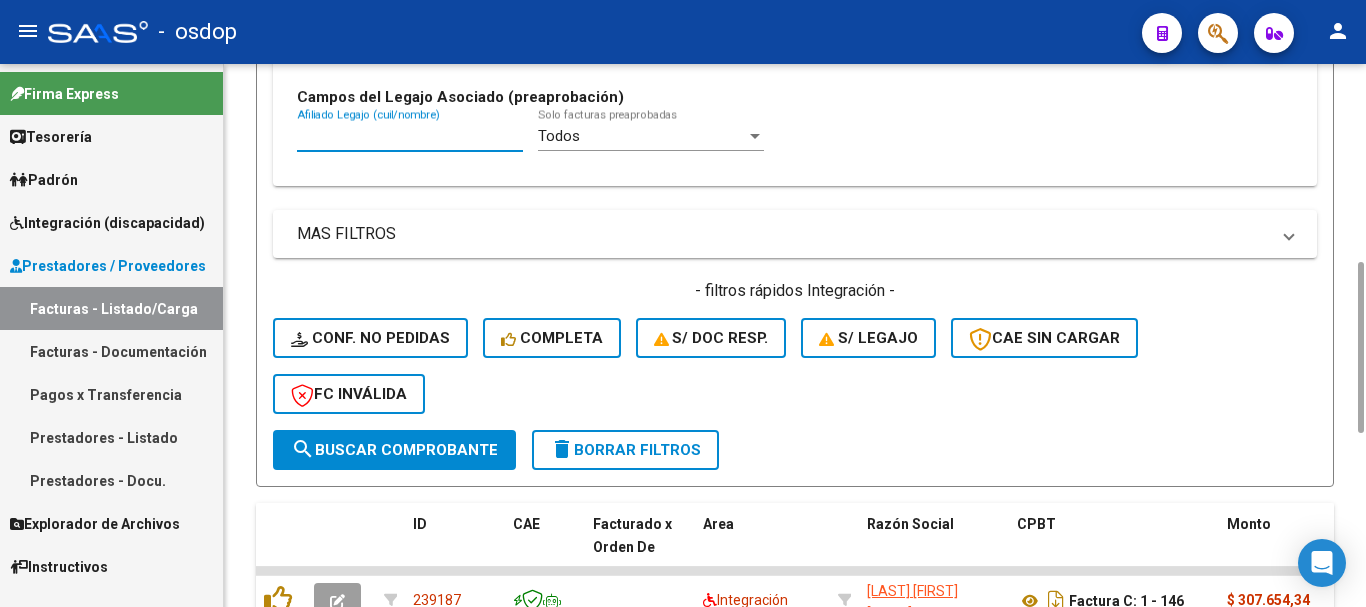 click on "Afiliado Legajo (cuil/nombre)" at bounding box center [410, 136] 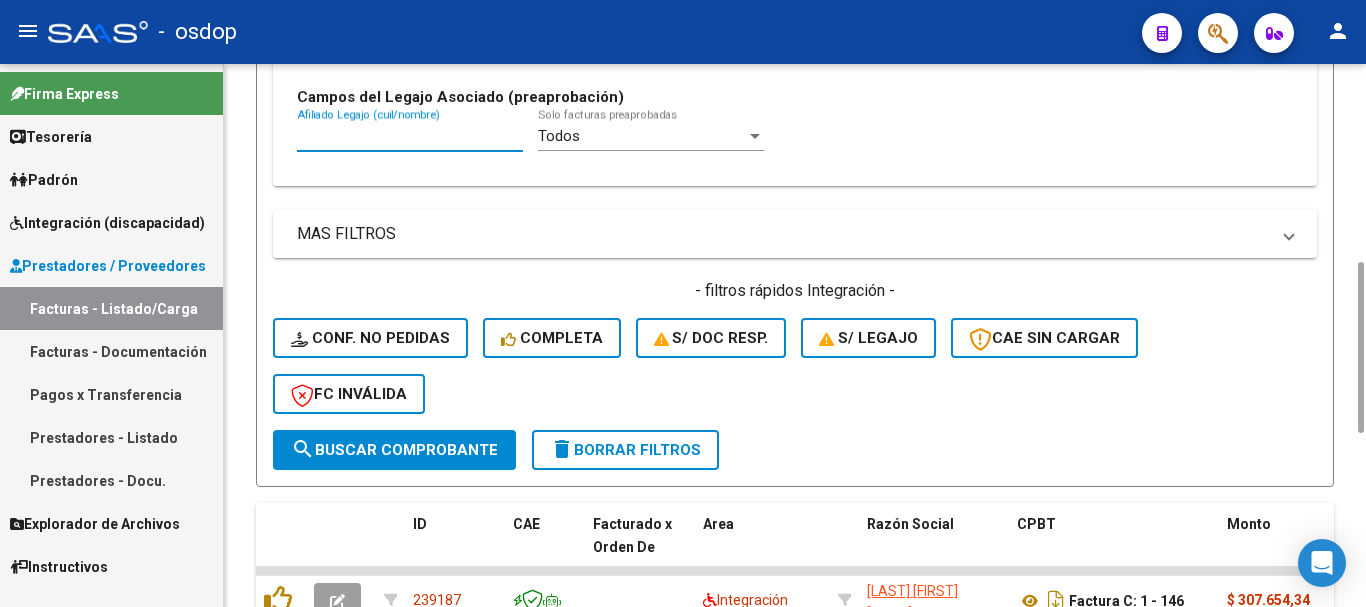 paste on "23523109359" 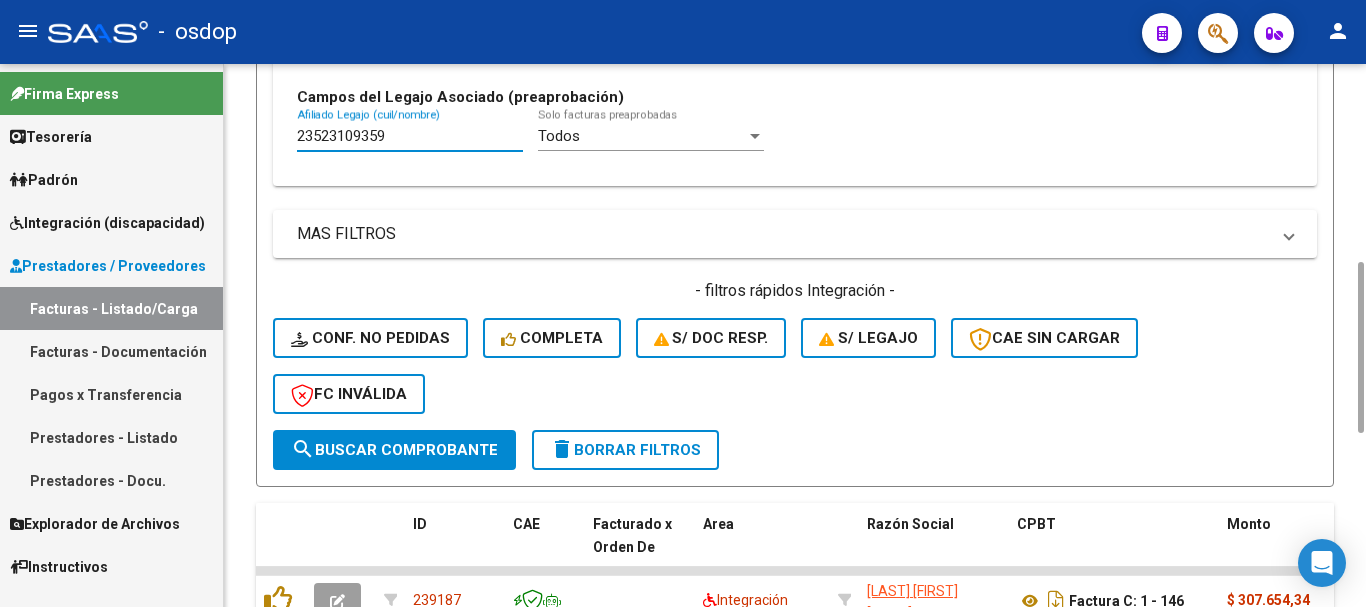 type on "23523109359" 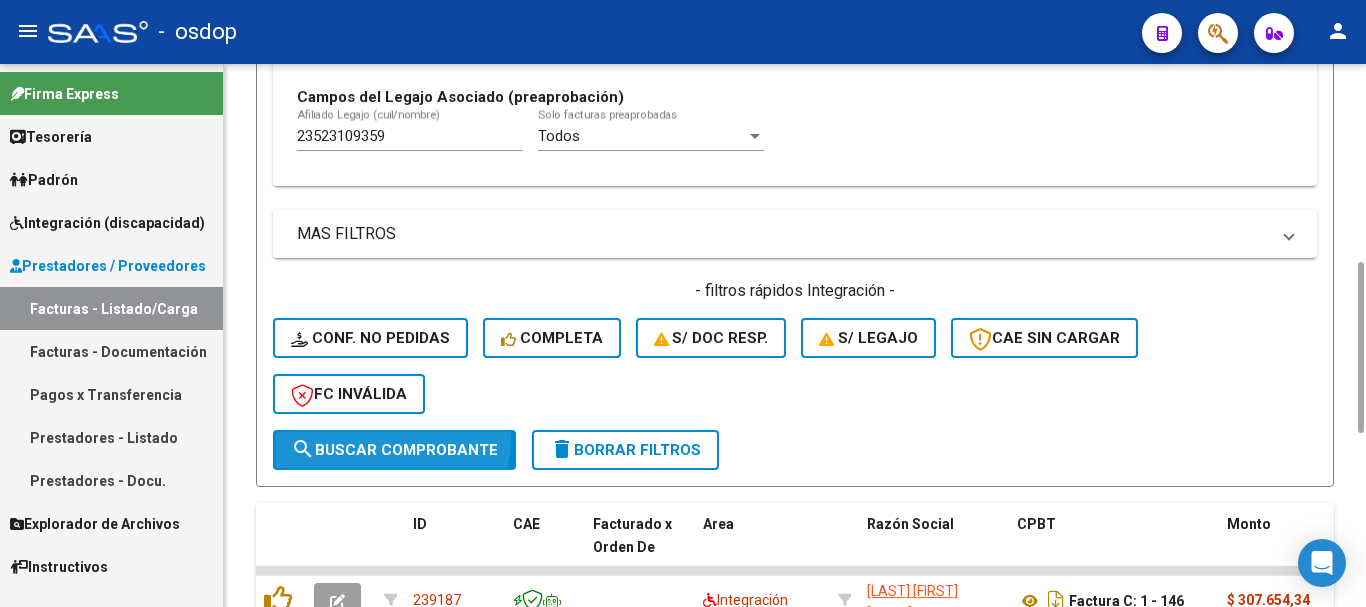 click on "search  Buscar Comprobante" 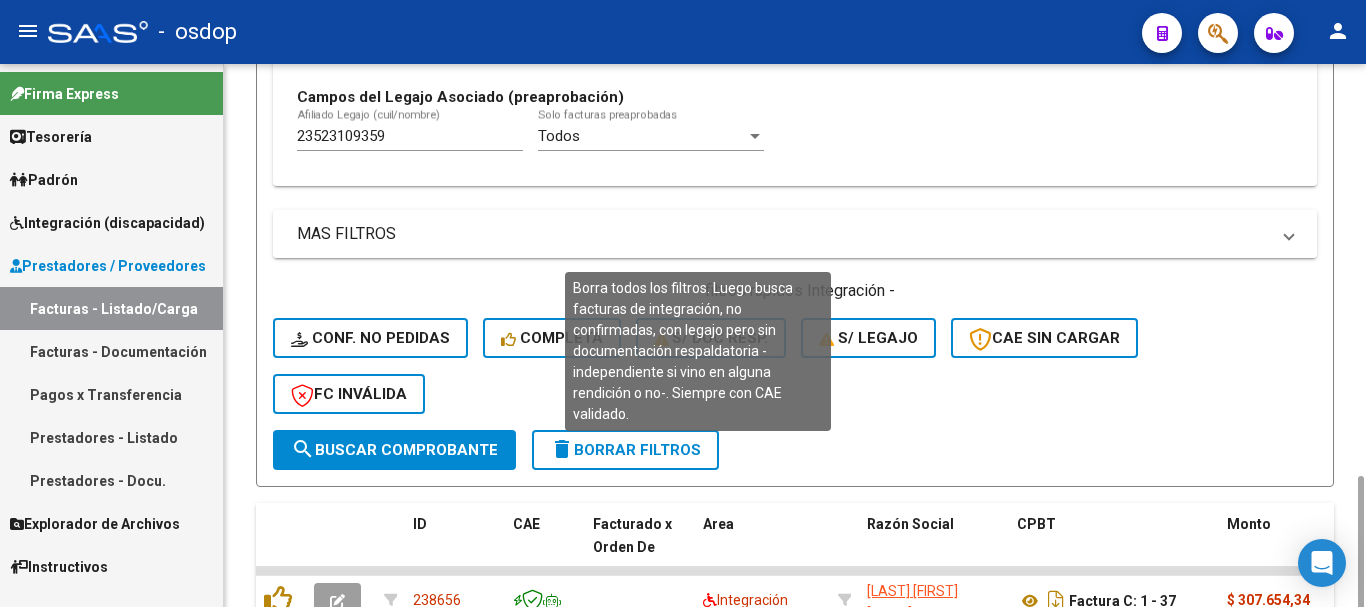 scroll, scrollTop: 731, scrollLeft: 0, axis: vertical 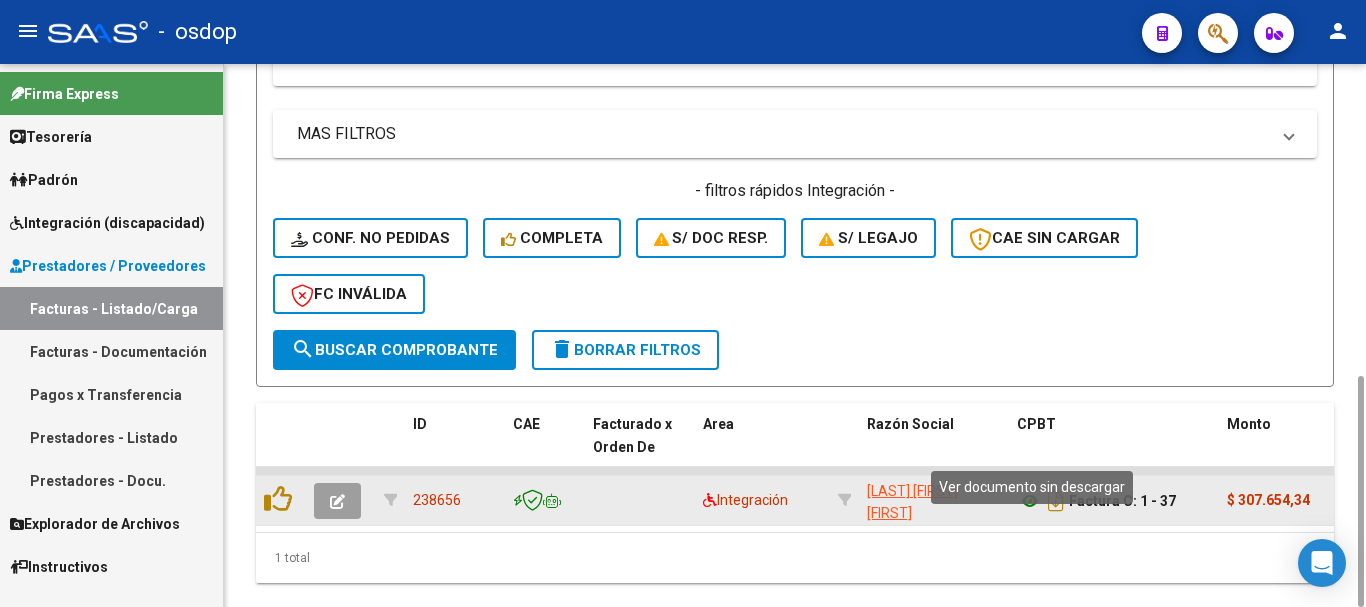 click 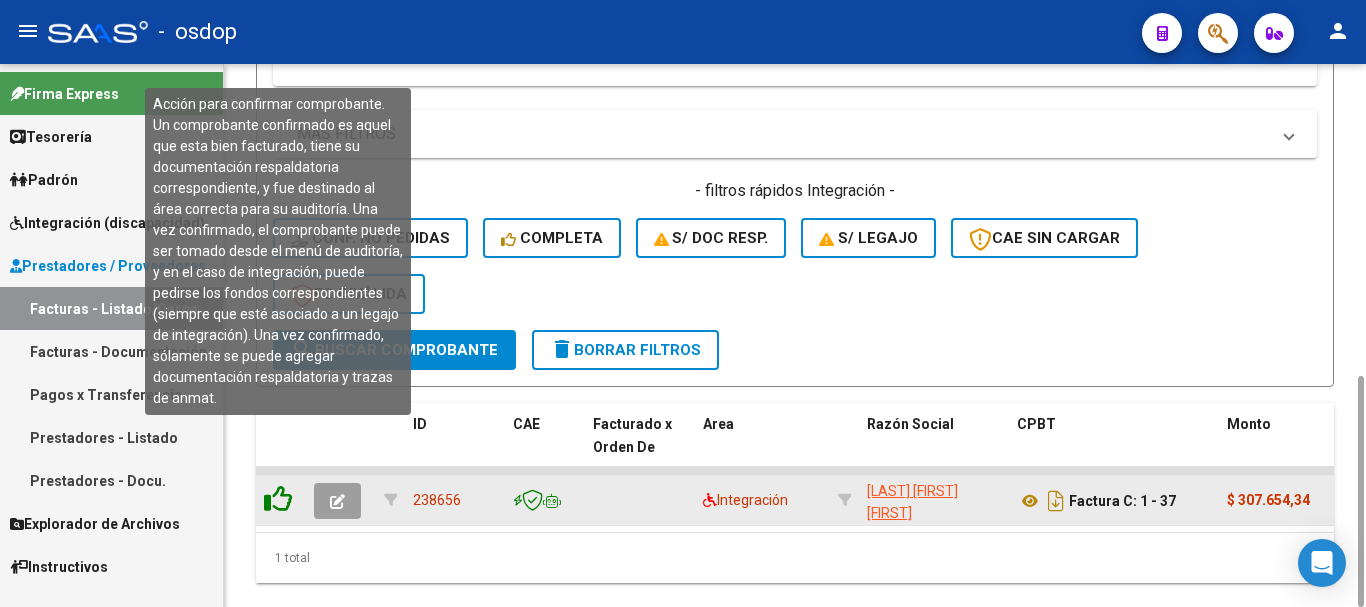 click 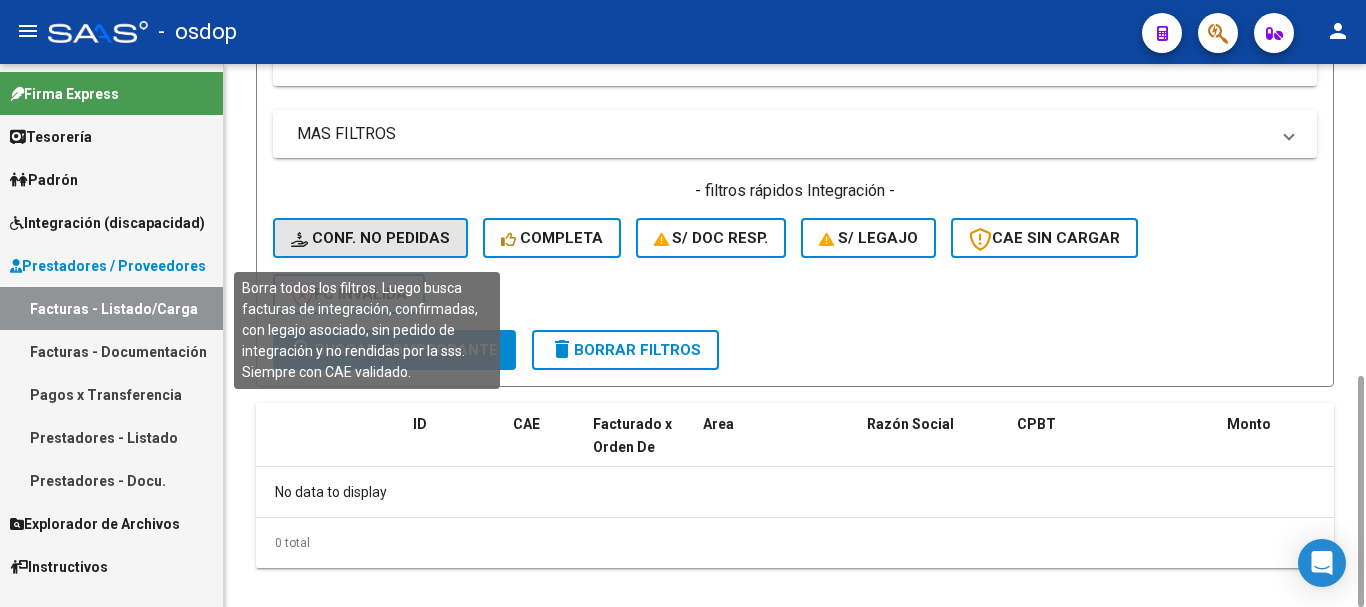 click on "Conf. no pedidas" 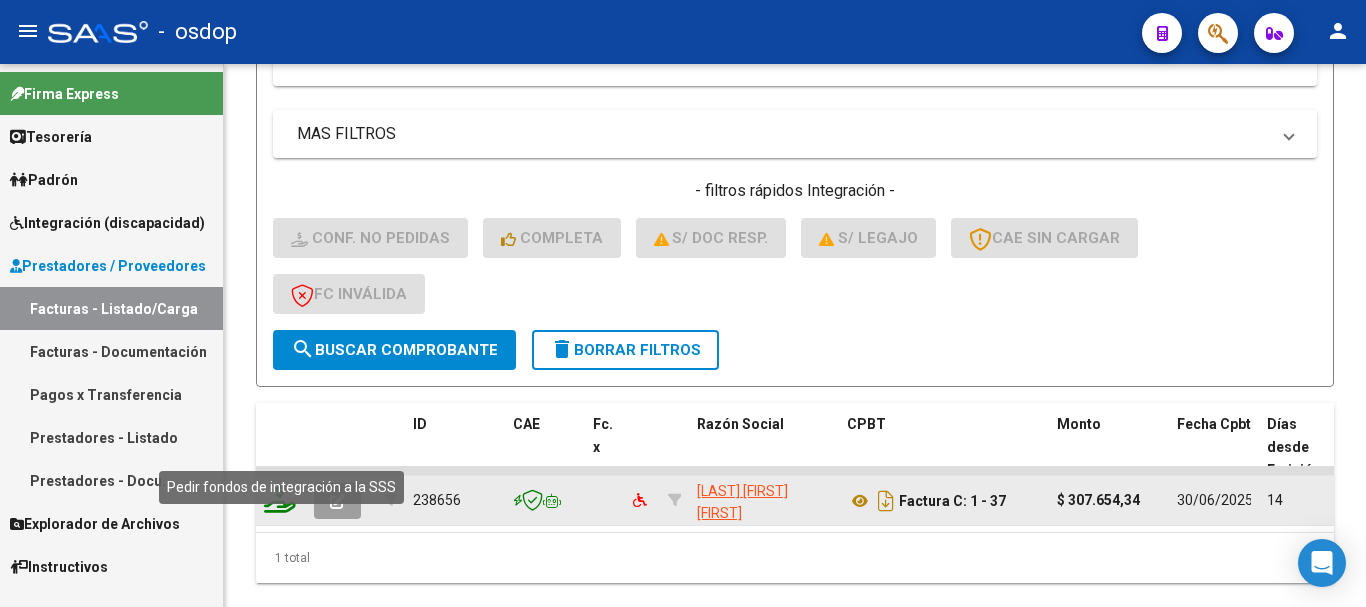 click 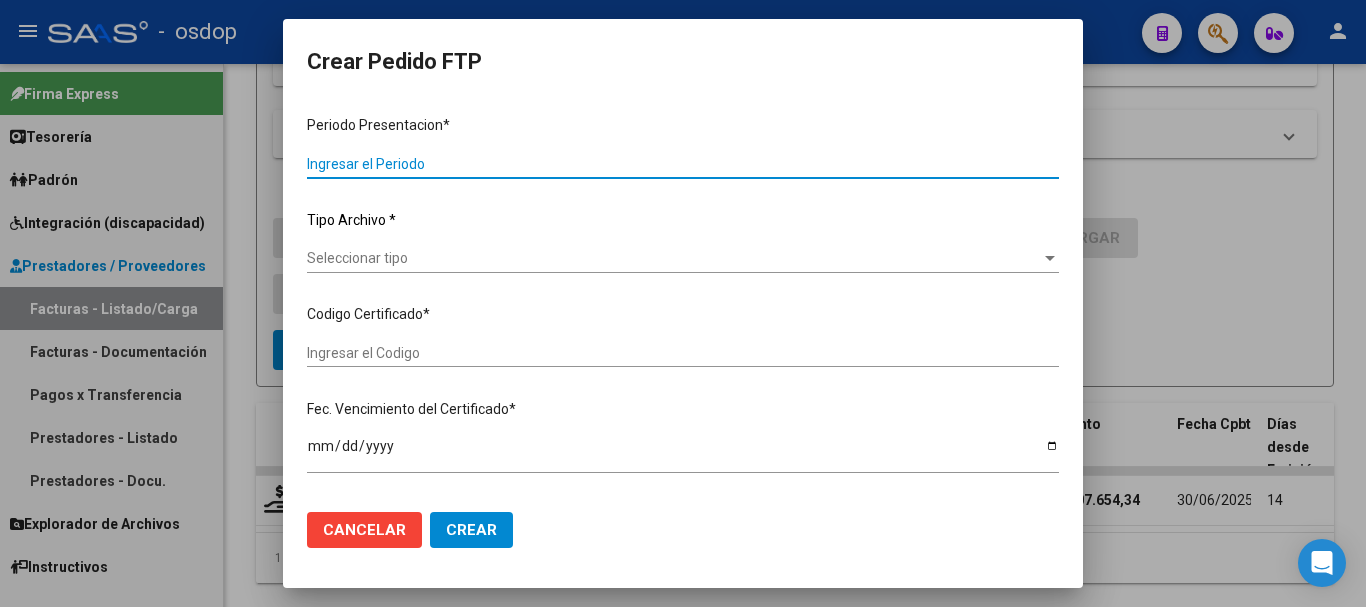 type on "202506" 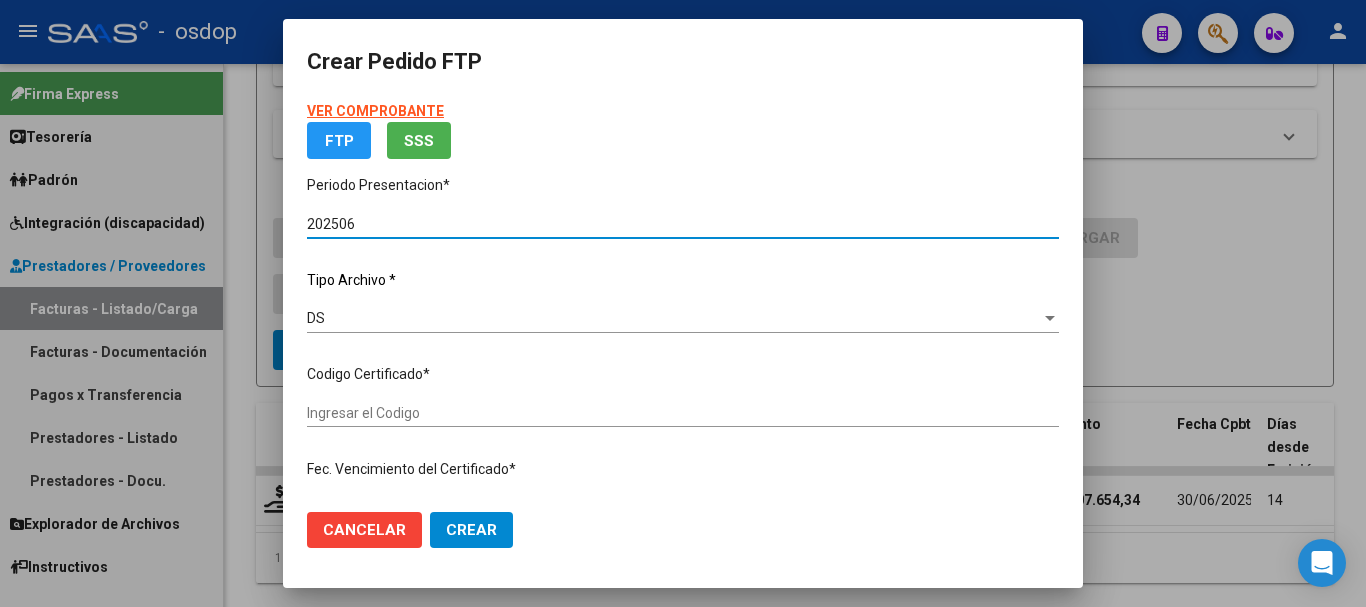 type on "2726590427" 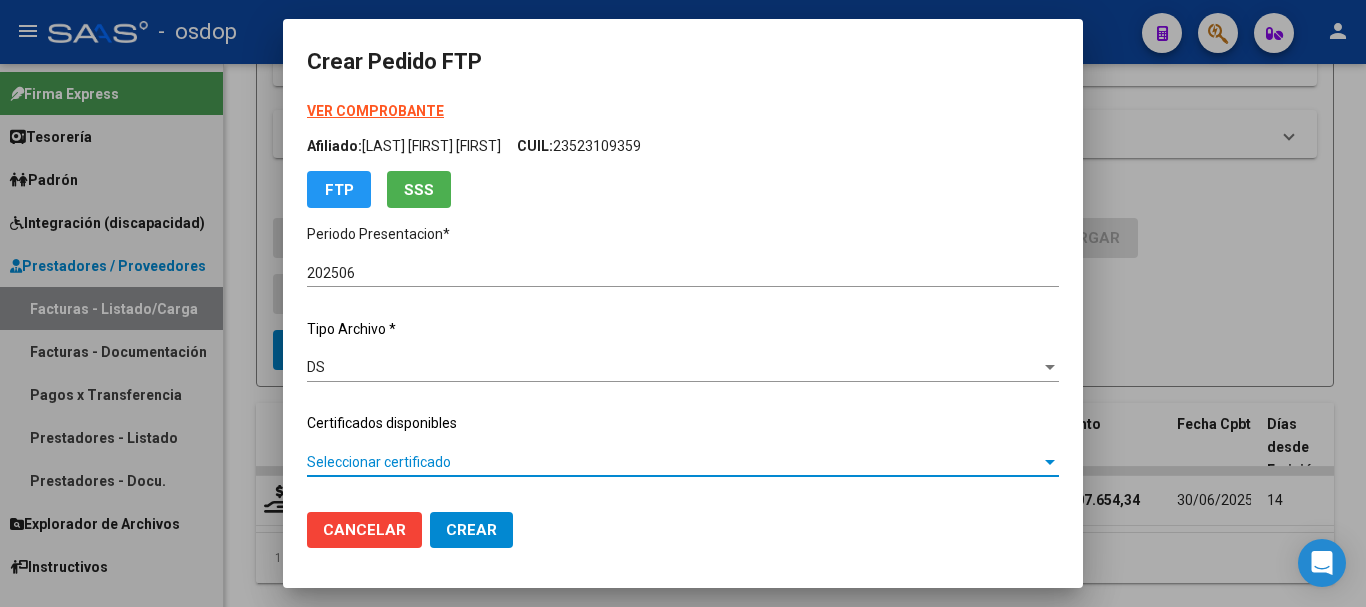 click on "Seleccionar certificado" at bounding box center [674, 462] 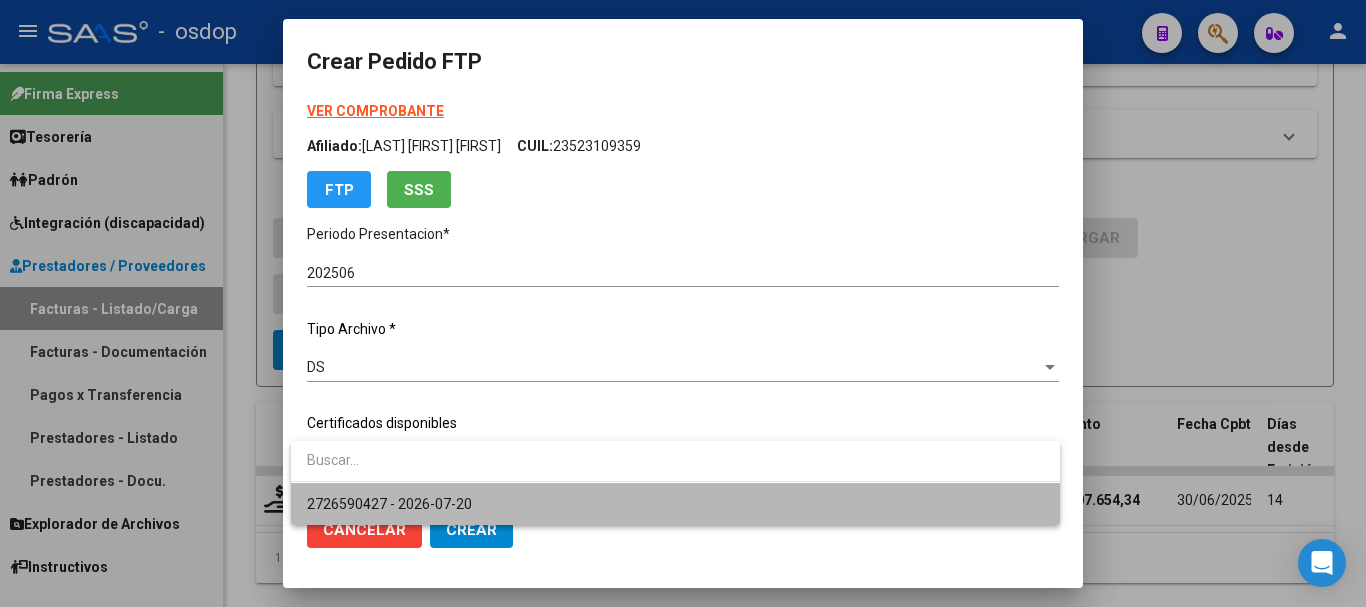 click on "2726590427 - 2026-07-20" at bounding box center [675, 504] 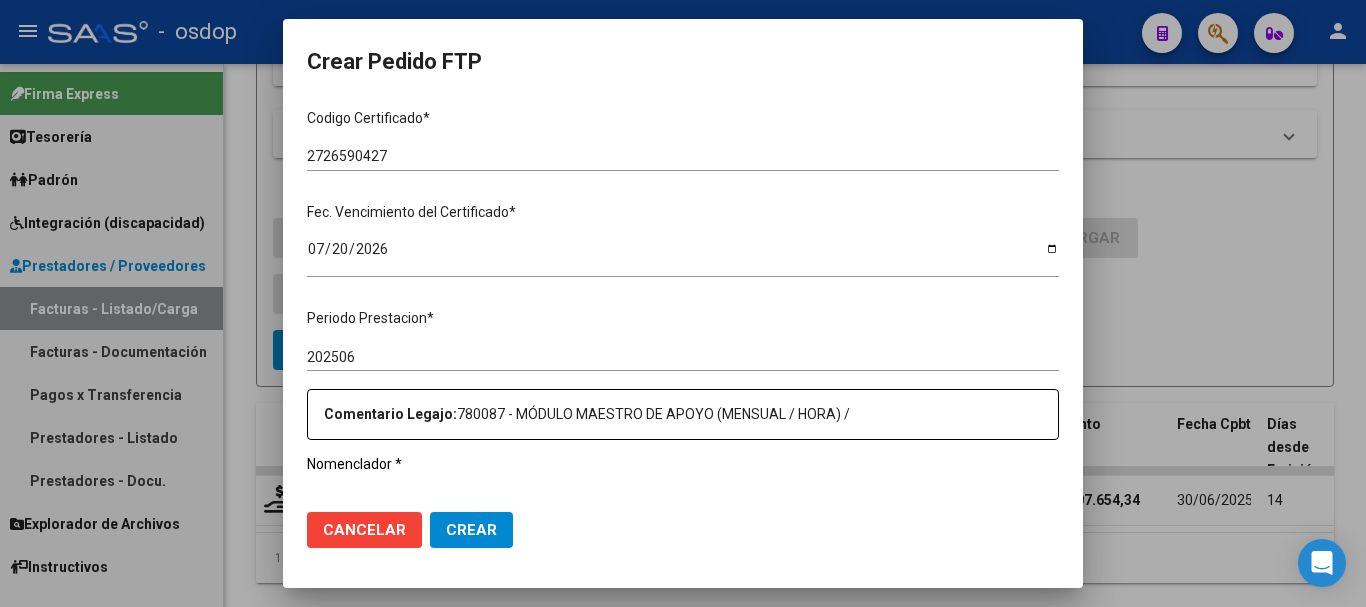 scroll, scrollTop: 600, scrollLeft: 0, axis: vertical 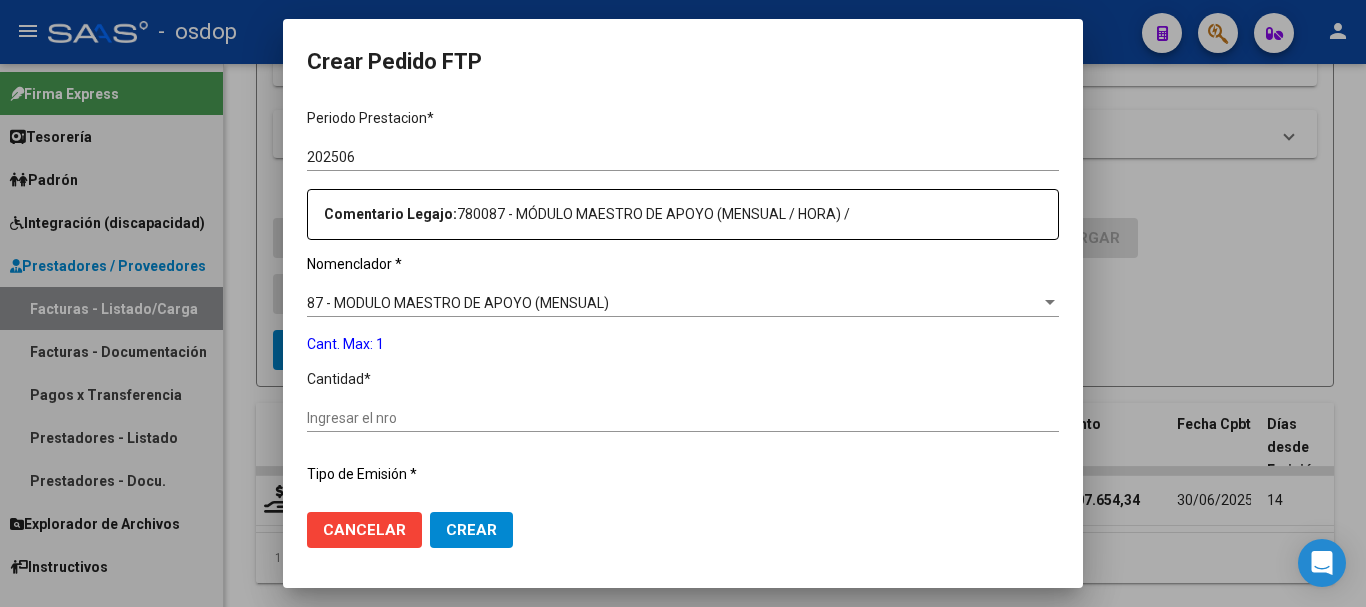 click on "Ingresar el nro" at bounding box center [683, 418] 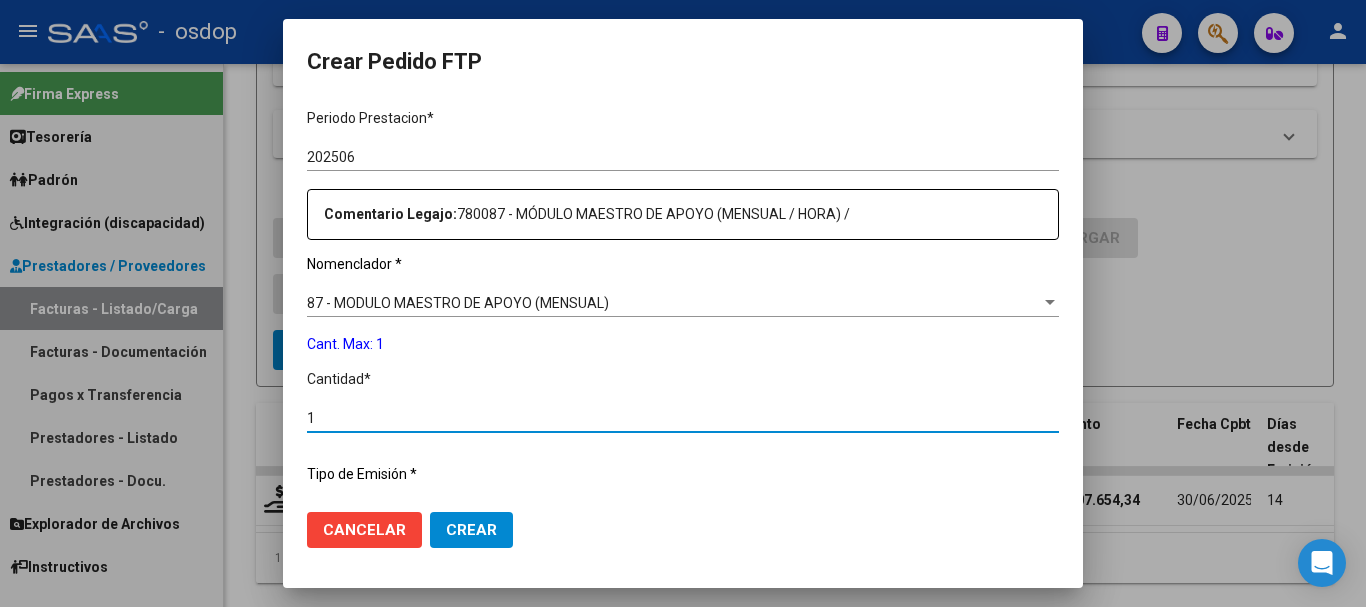 scroll, scrollTop: 837, scrollLeft: 0, axis: vertical 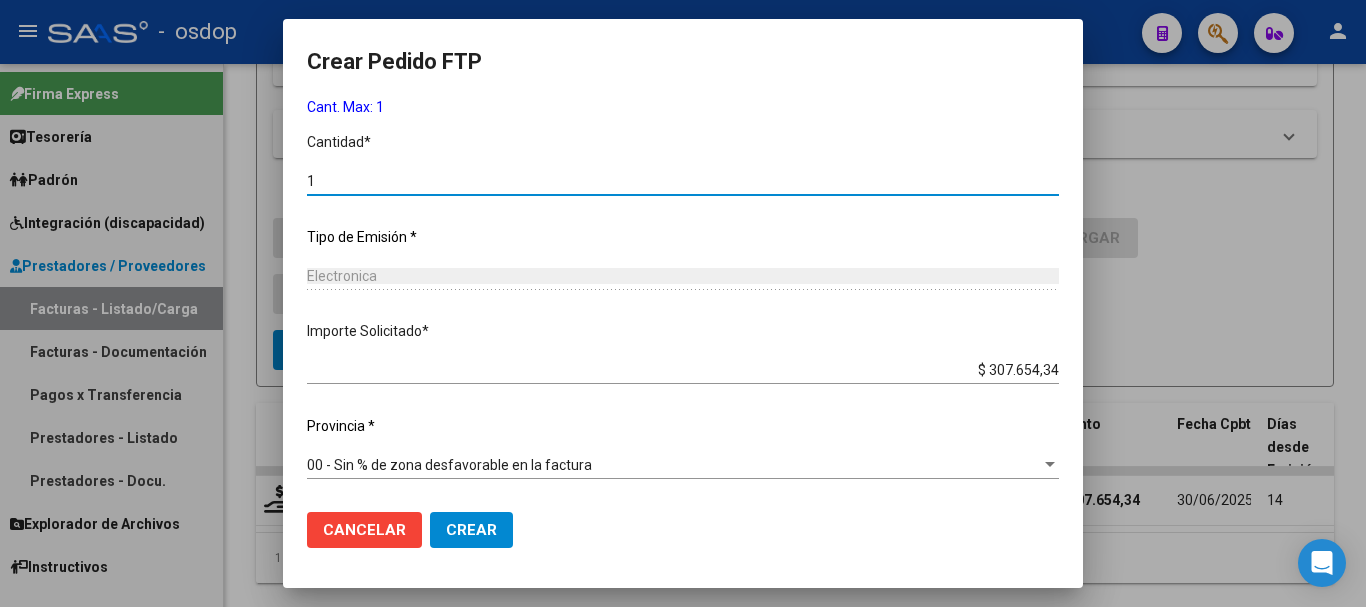 type on "1" 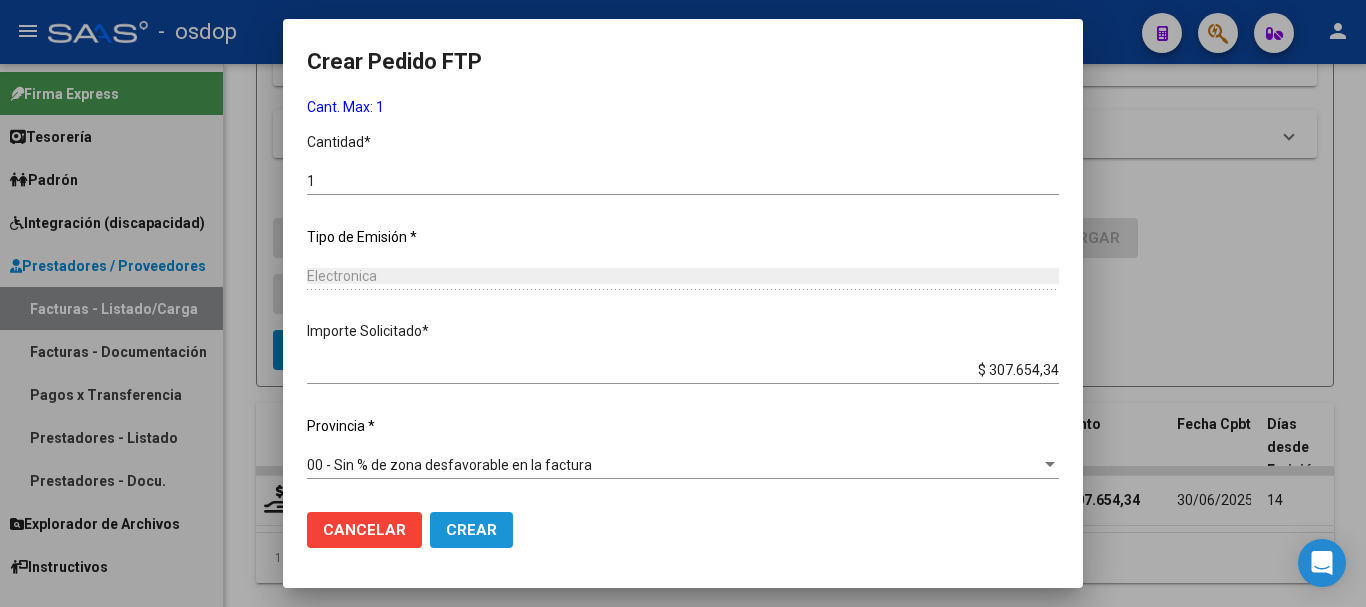 click on "Crear" 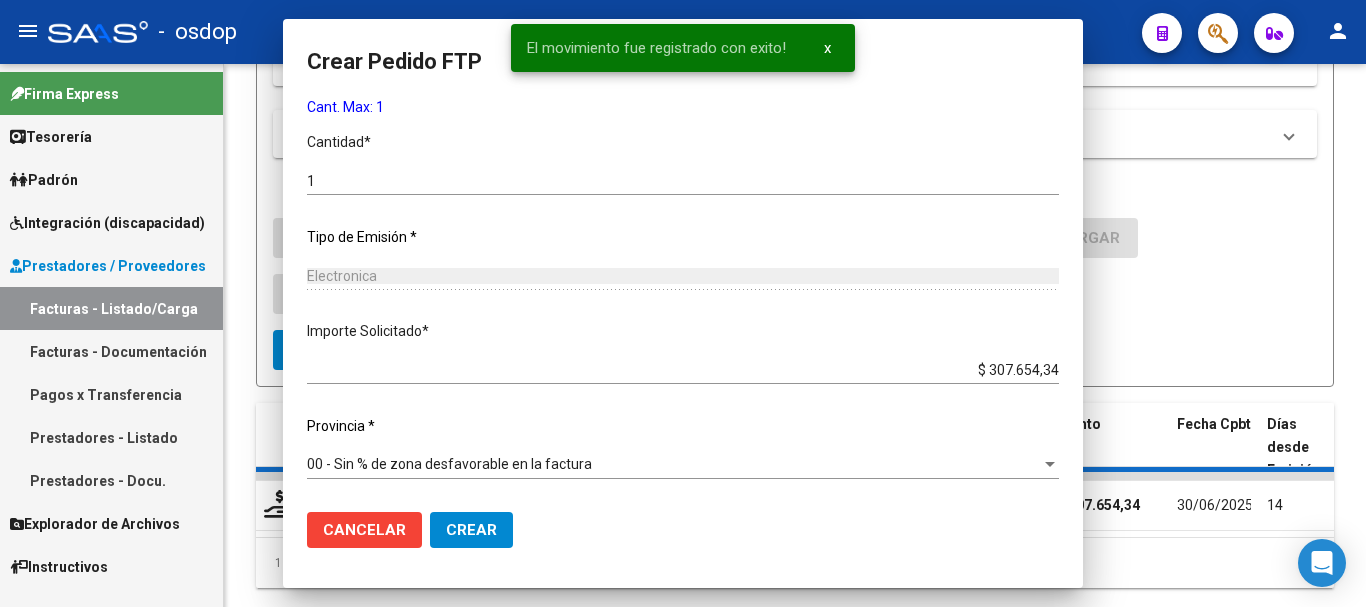scroll, scrollTop: 0, scrollLeft: 0, axis: both 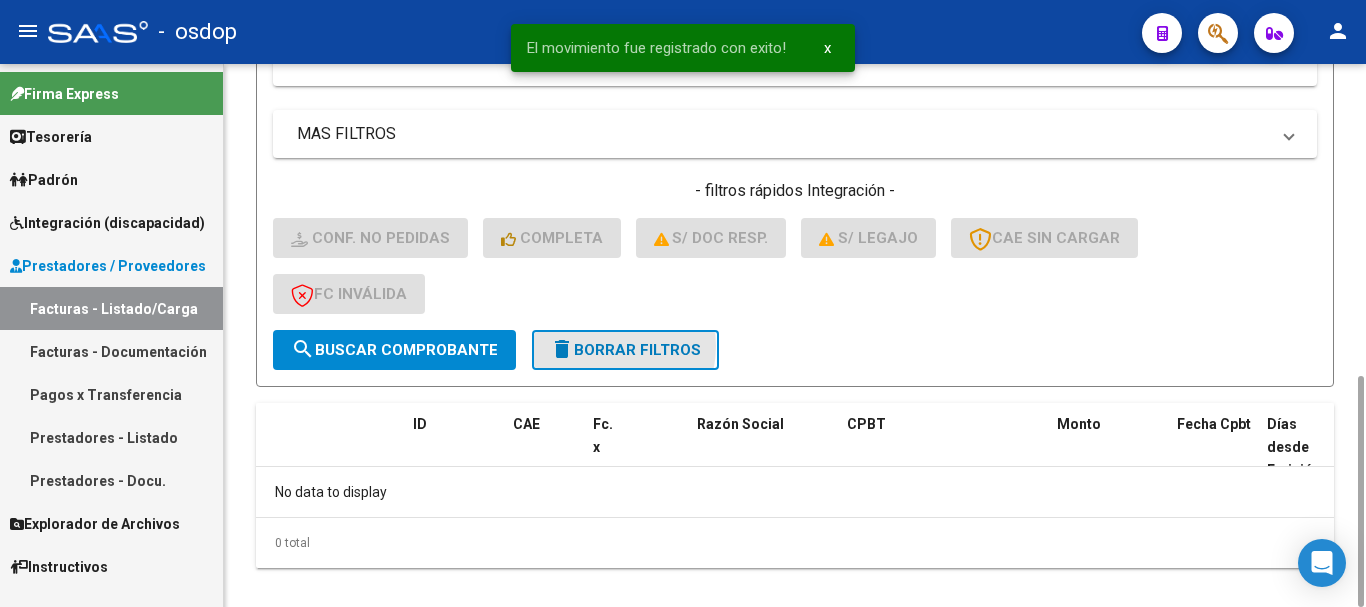 click on "delete  Borrar Filtros" 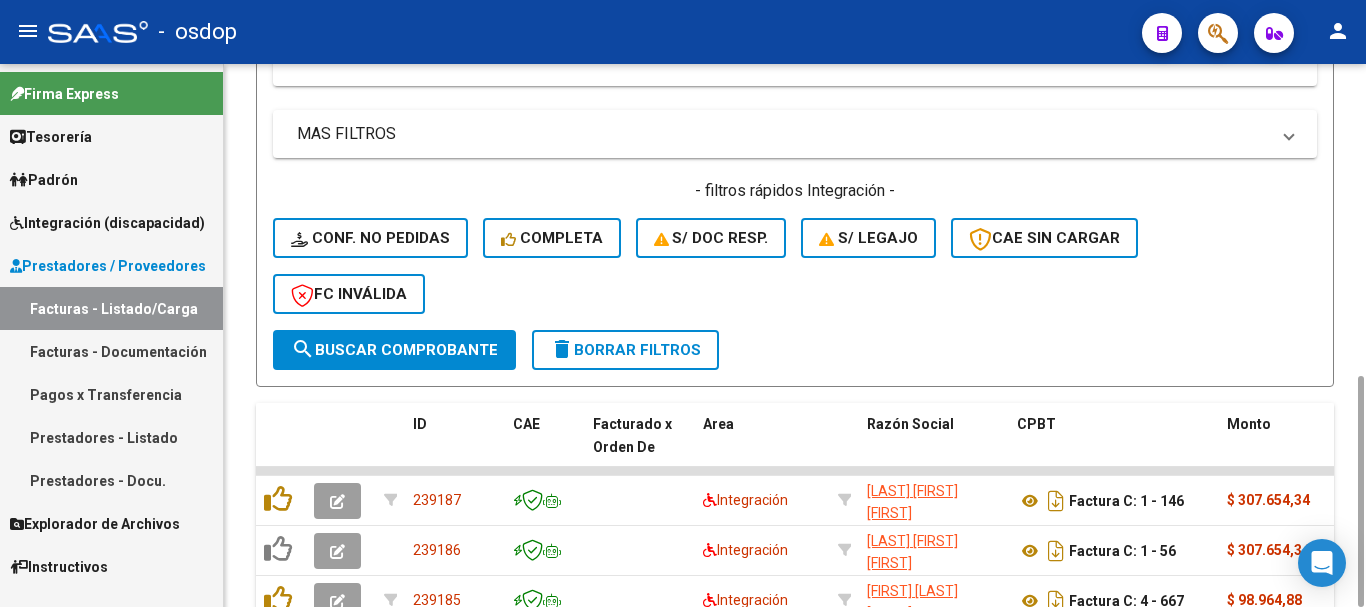 scroll, scrollTop: 531, scrollLeft: 0, axis: vertical 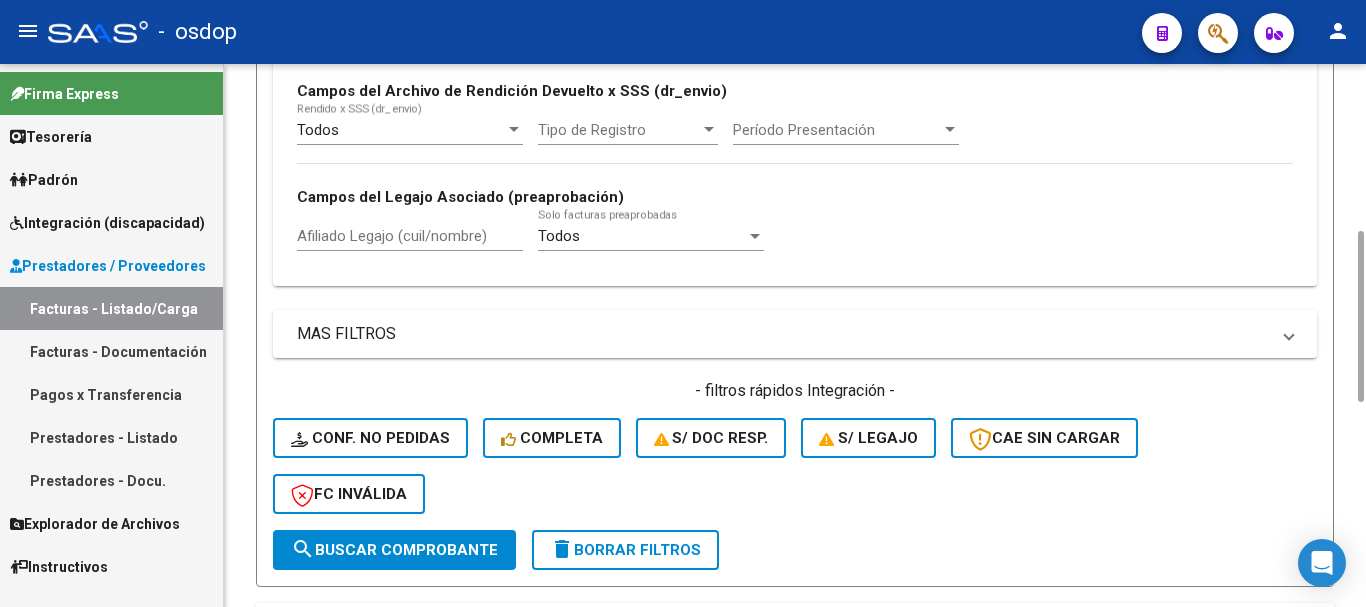 click on "Afiliado Legajo (cuil/nombre)" at bounding box center [410, 236] 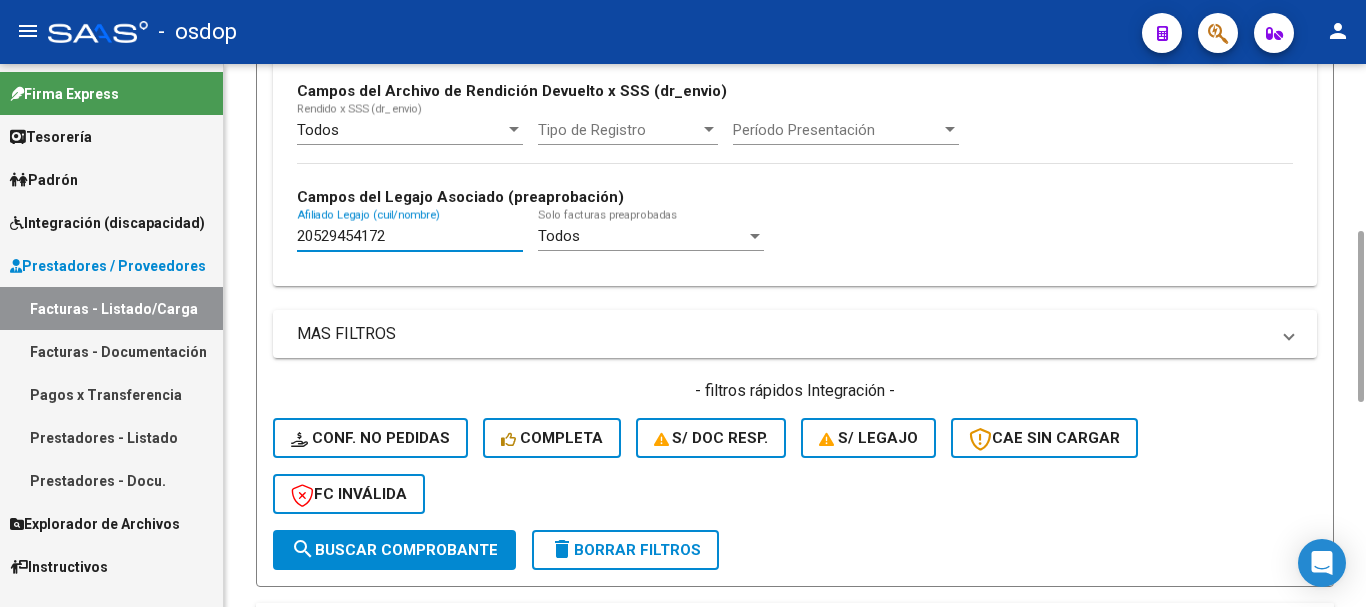 type on "20529454172" 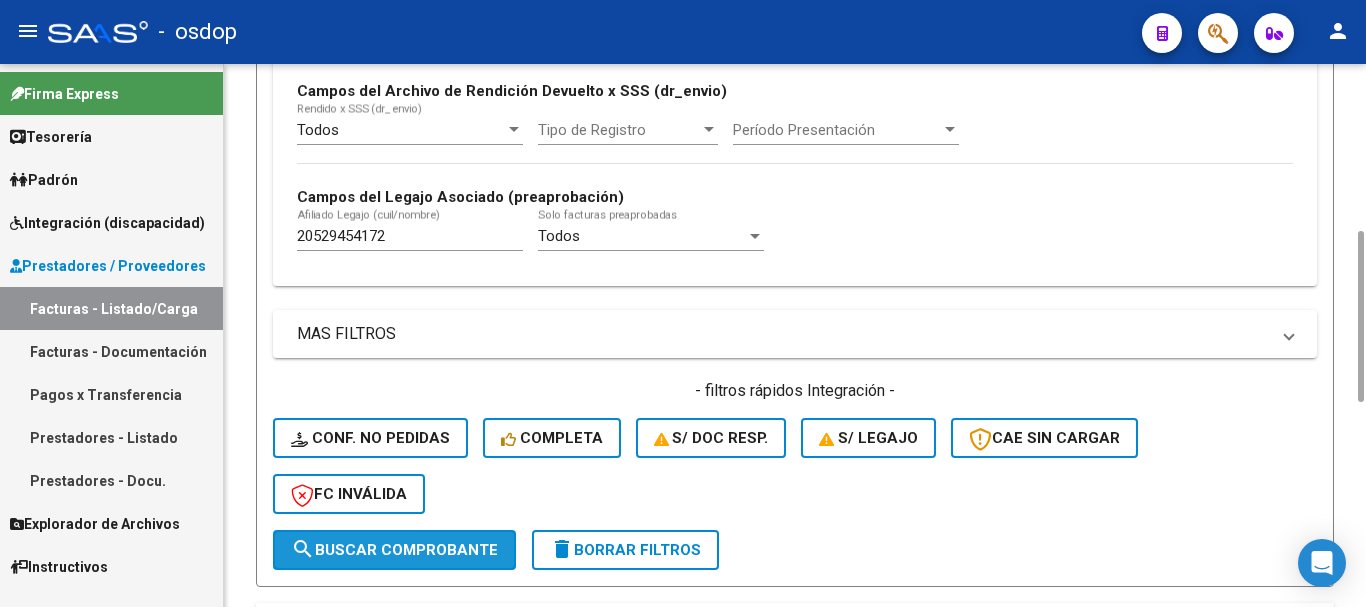 click on "search  Buscar Comprobante" 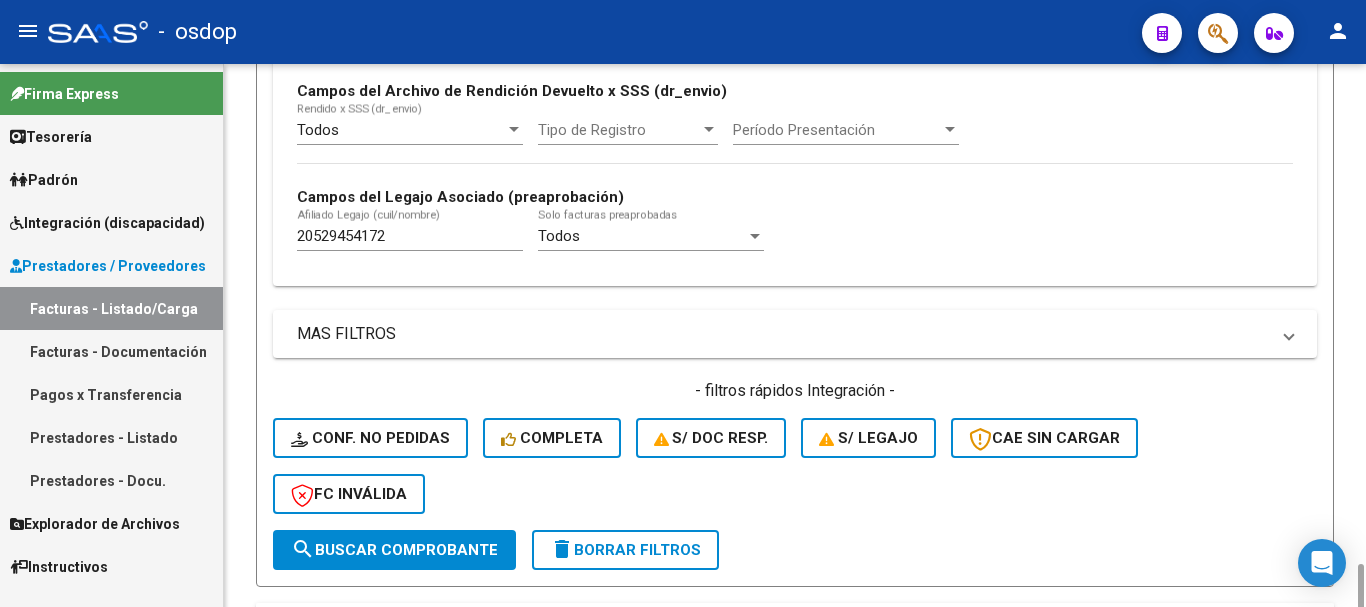 scroll, scrollTop: 731, scrollLeft: 0, axis: vertical 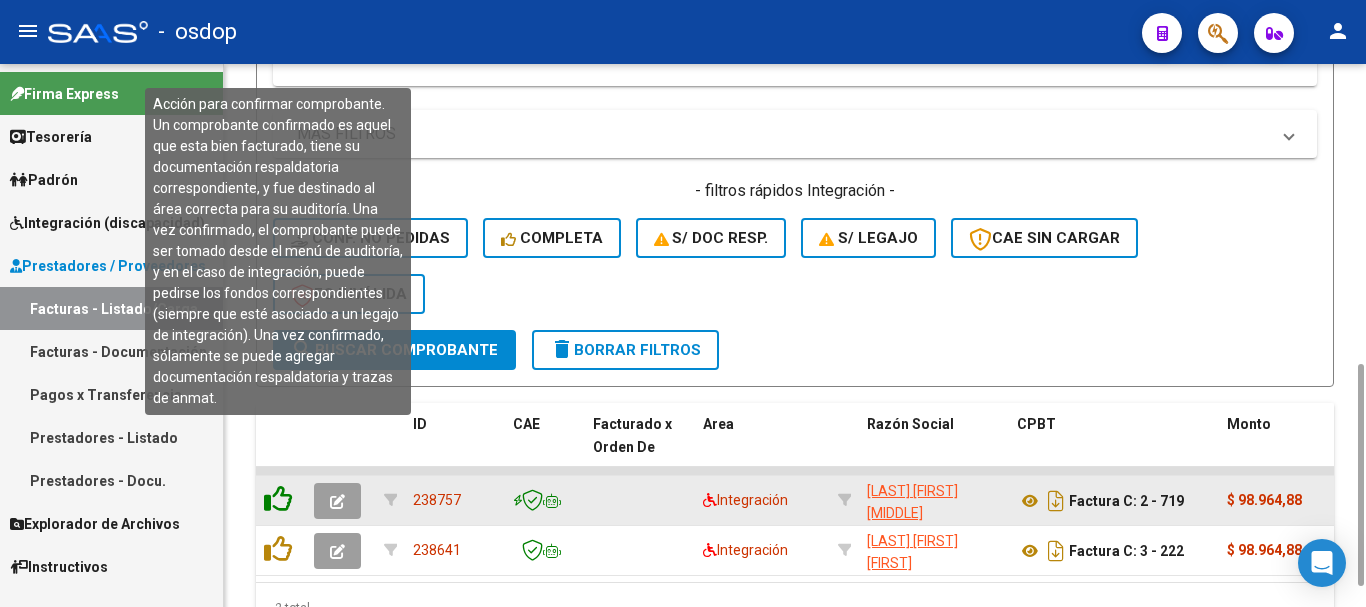 click 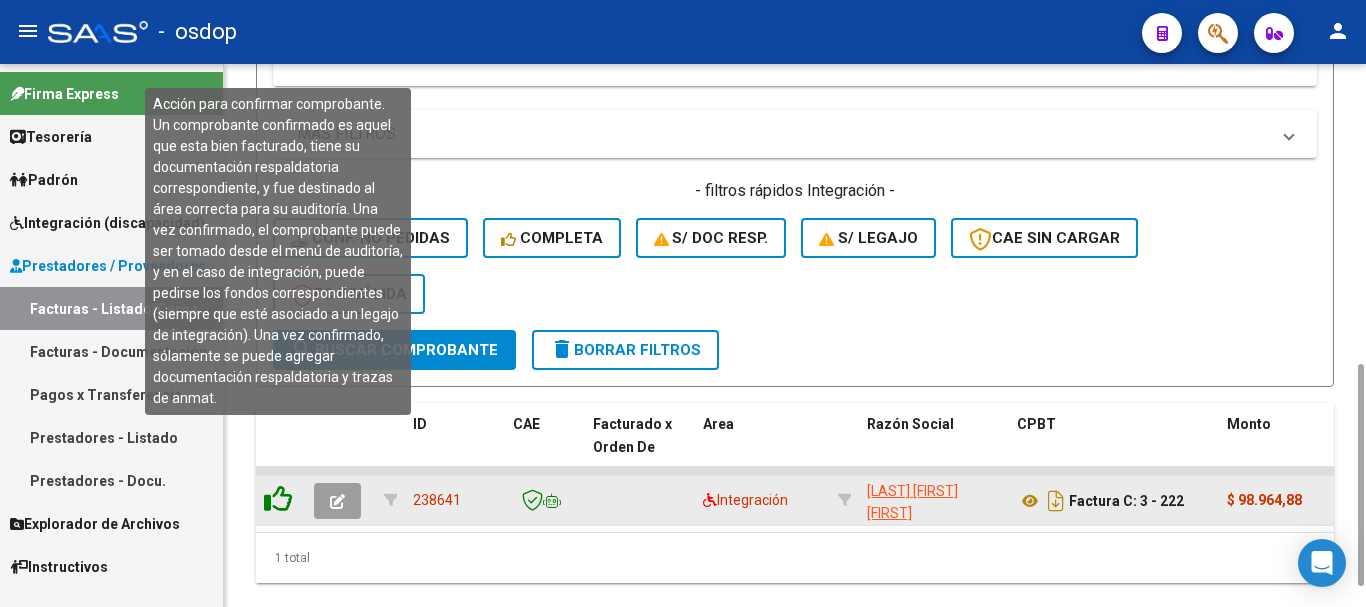 click 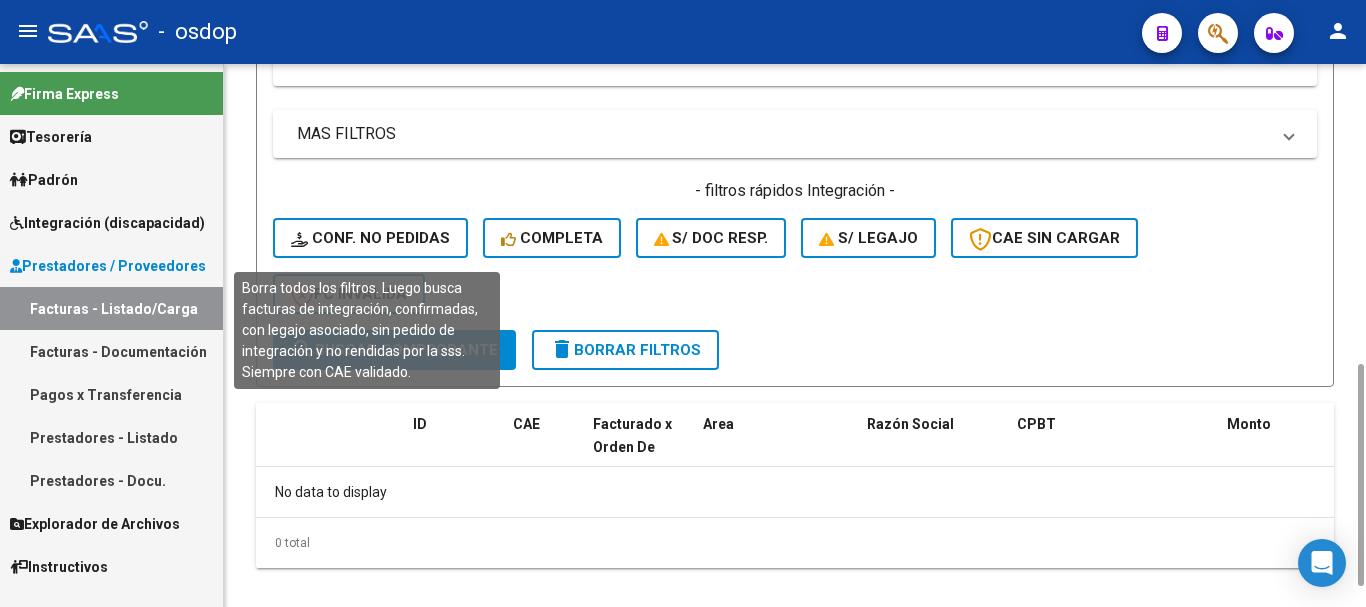click on "Conf. no pedidas" 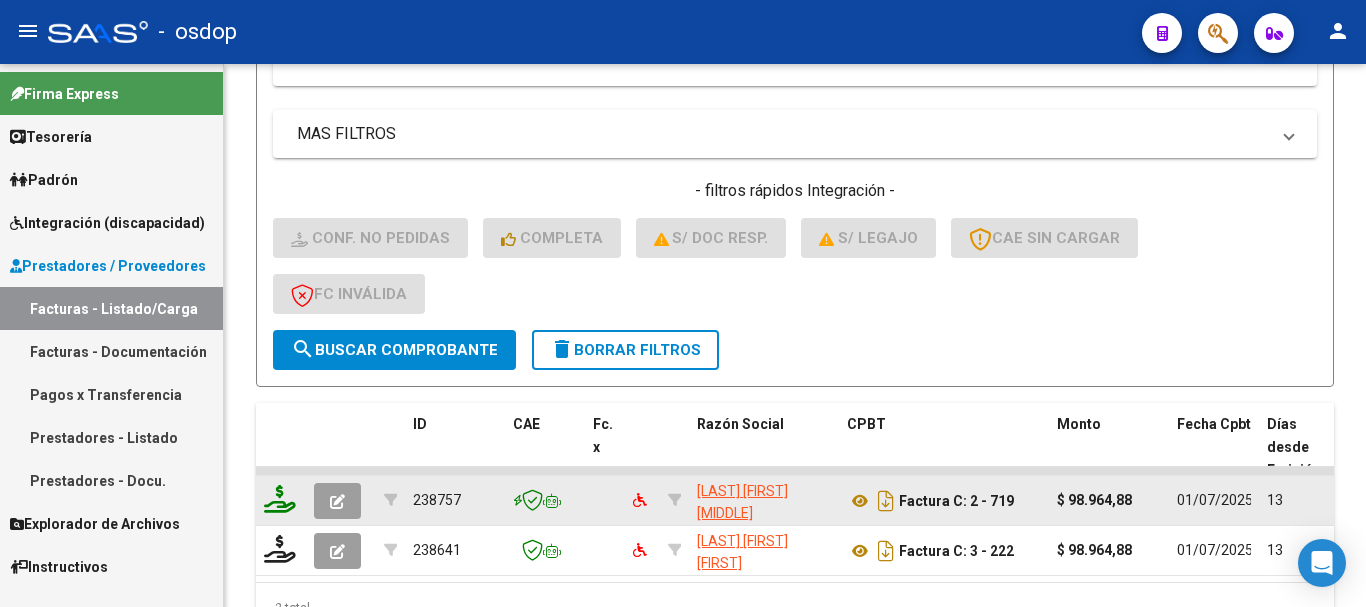 click 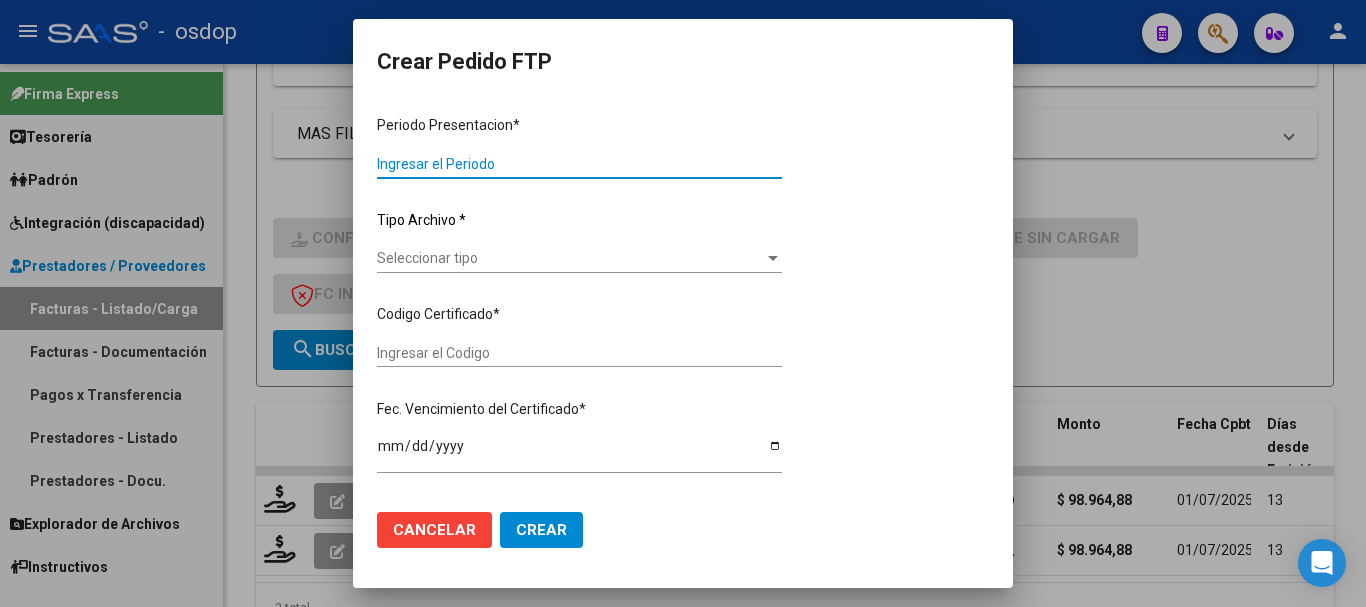 type on "202506" 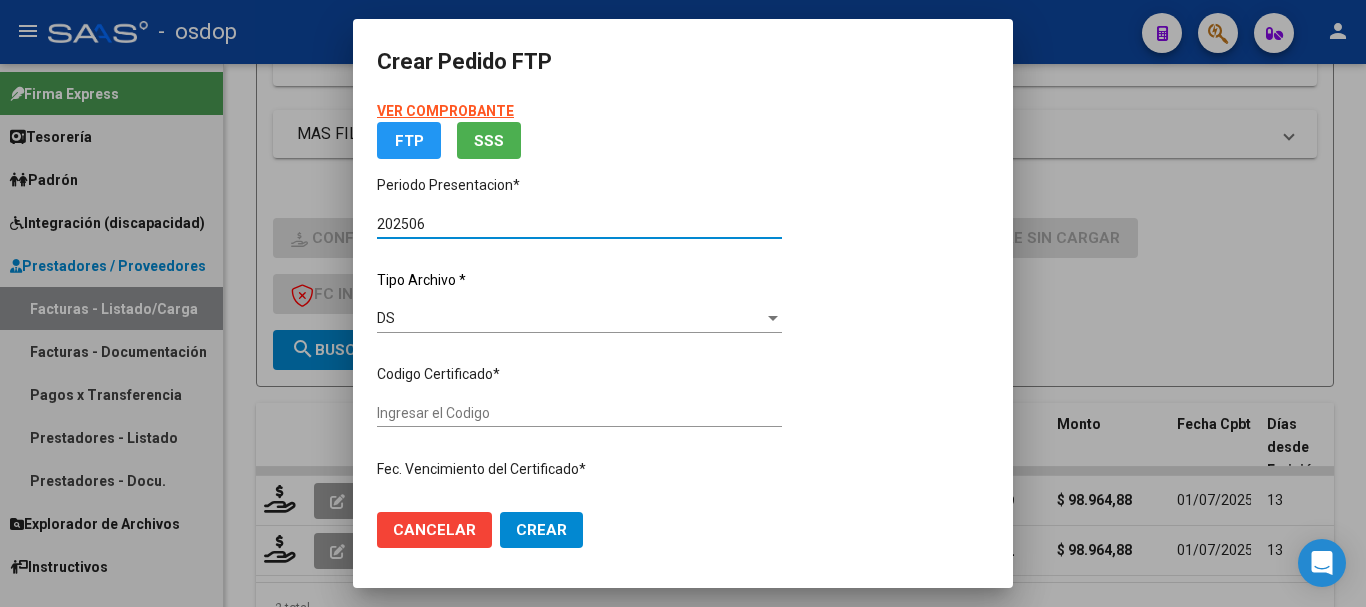 type on "2085146660" 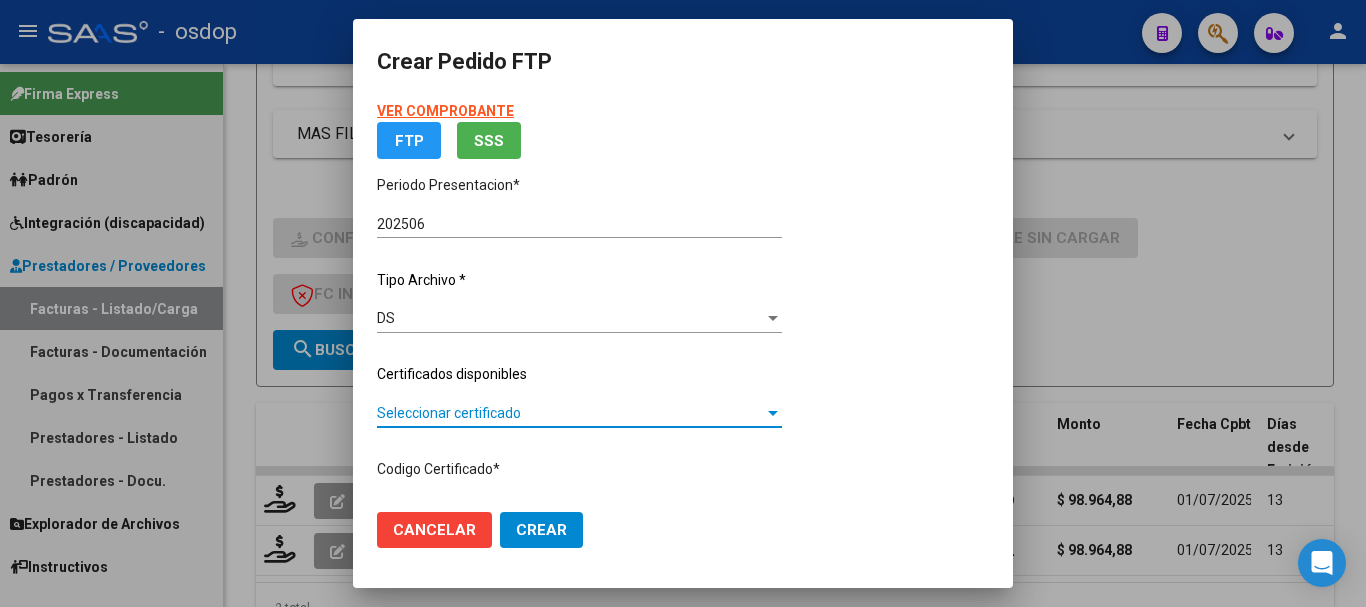 click on "Seleccionar certificado" at bounding box center (570, 413) 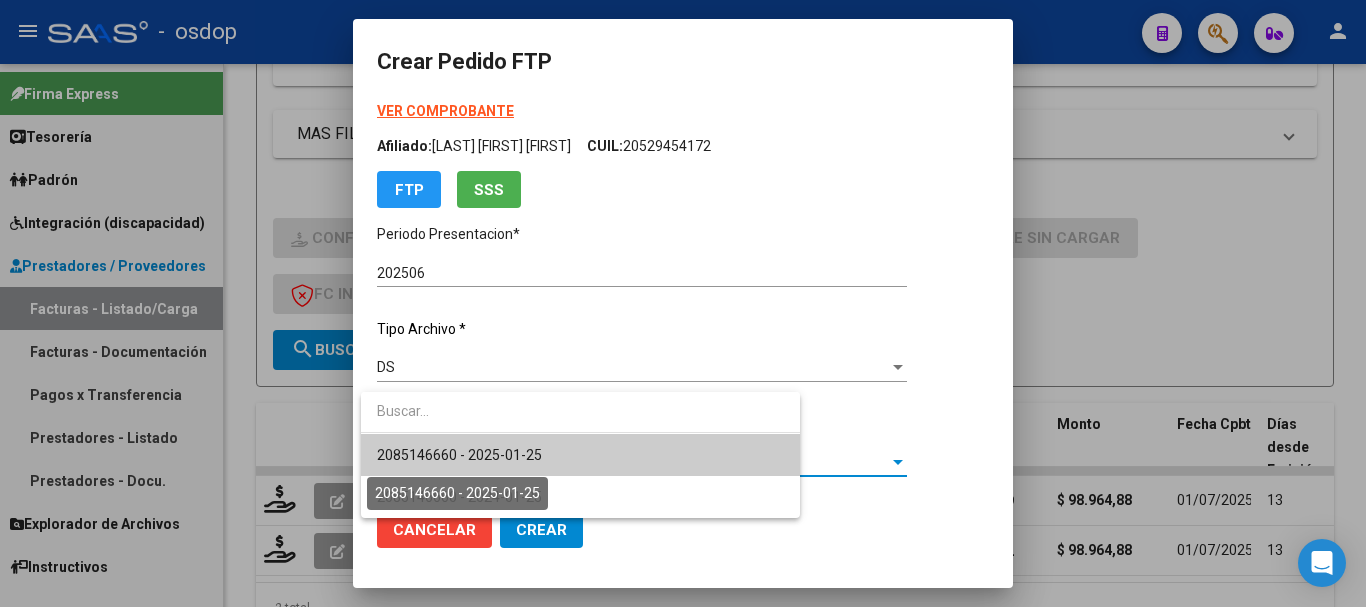 click on "2085146660 - 2025-01-25" at bounding box center [459, 455] 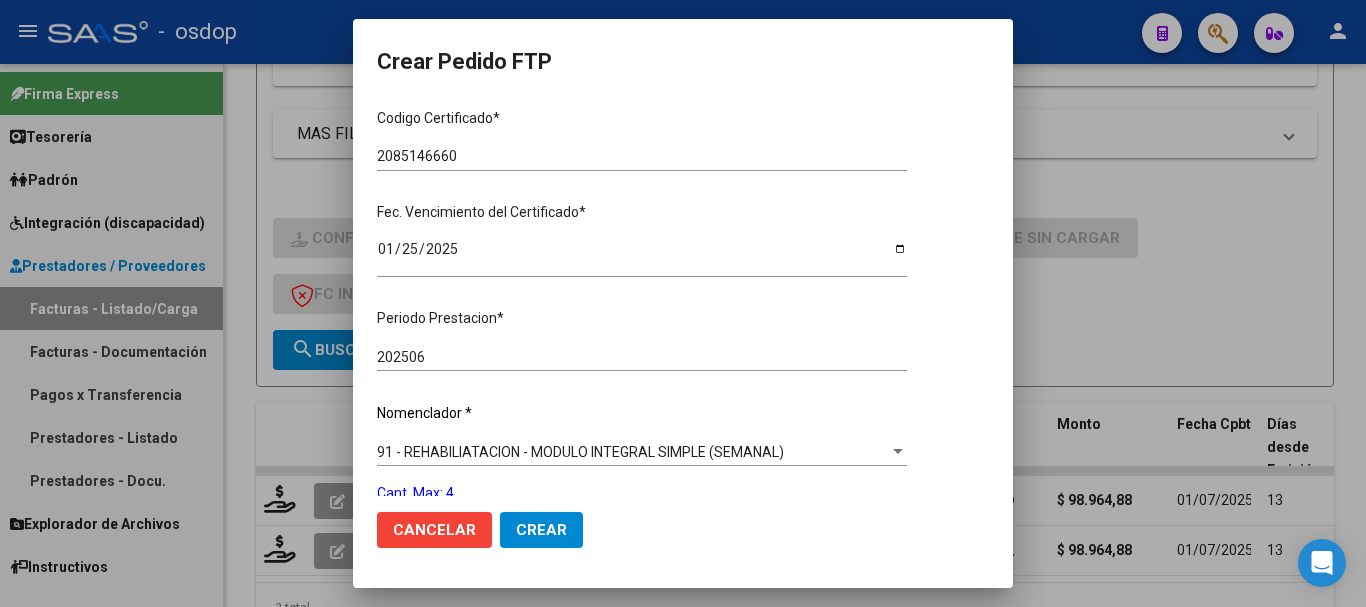 scroll, scrollTop: 600, scrollLeft: 0, axis: vertical 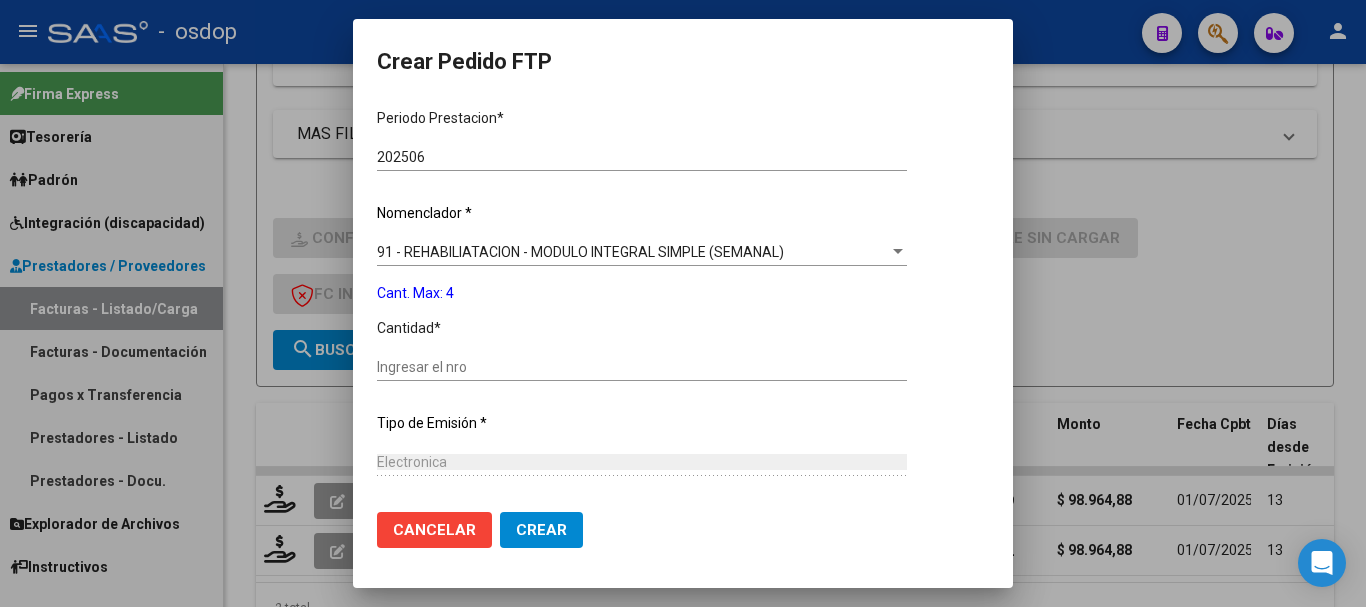 click on "Ingresar el nro" at bounding box center (642, 367) 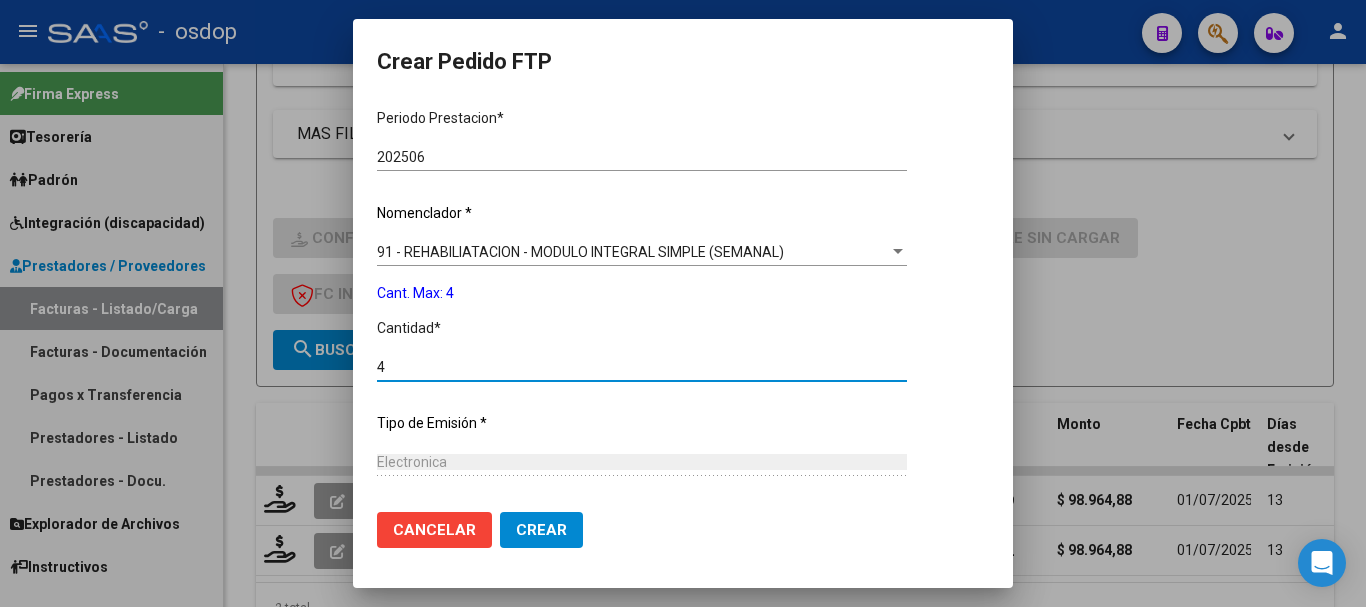 scroll, scrollTop: 786, scrollLeft: 0, axis: vertical 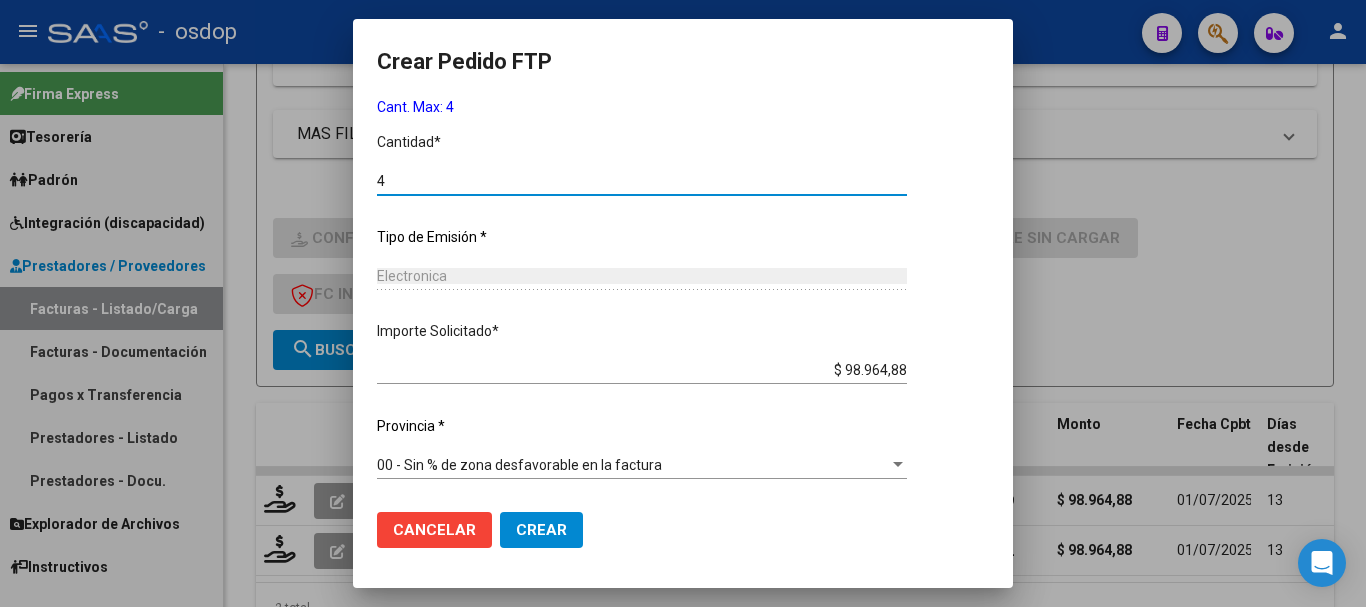 type on "4" 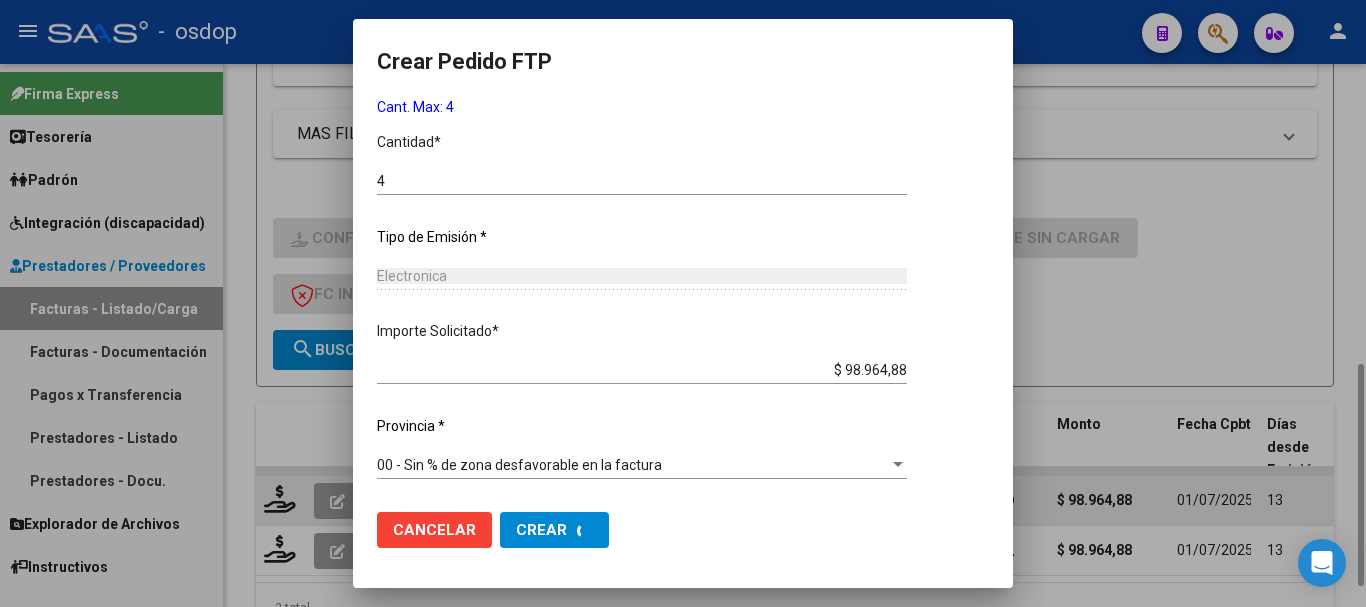 scroll, scrollTop: 0, scrollLeft: 0, axis: both 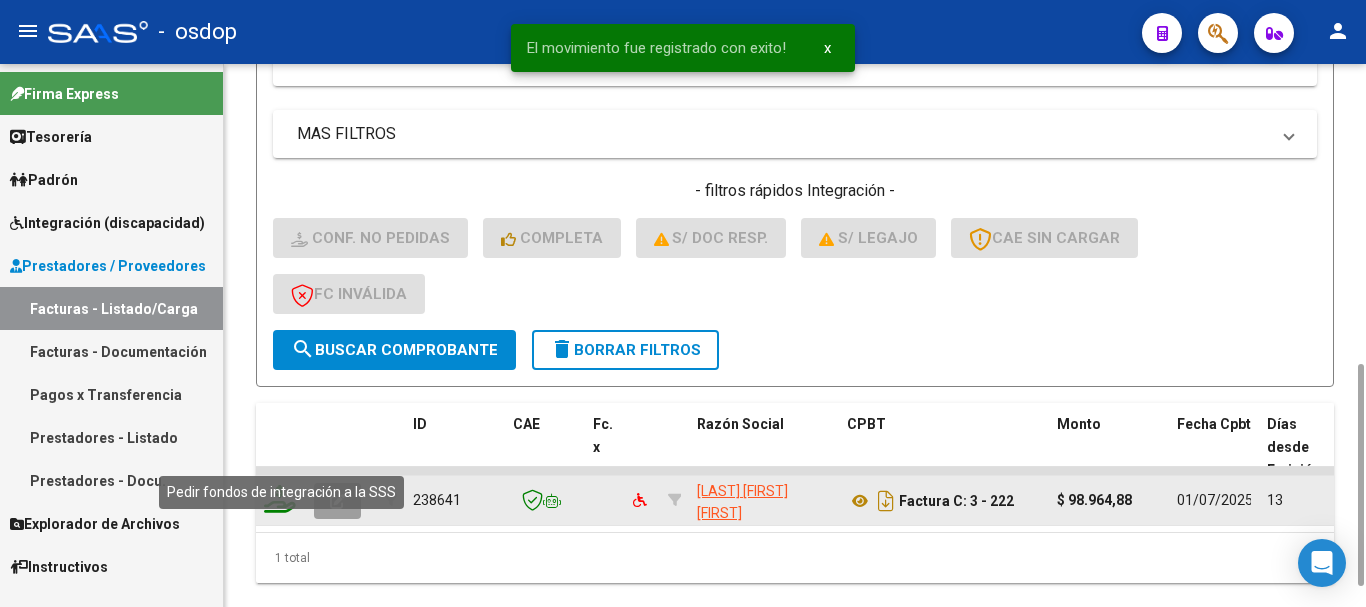 click 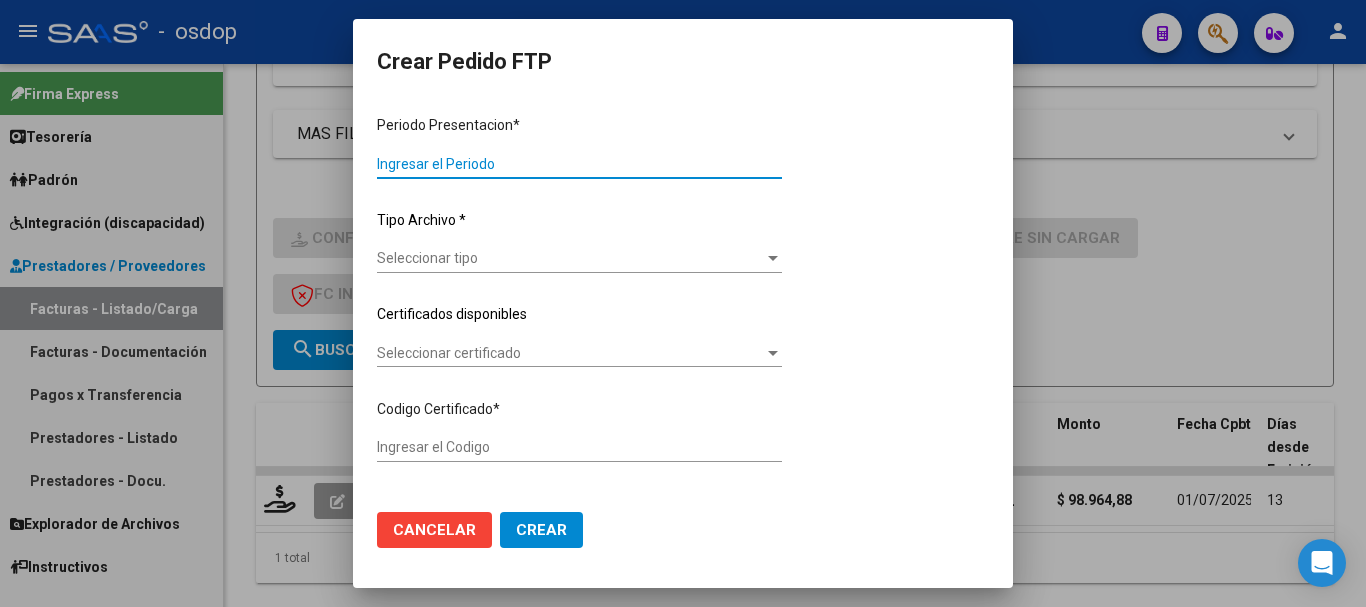 type on "202506" 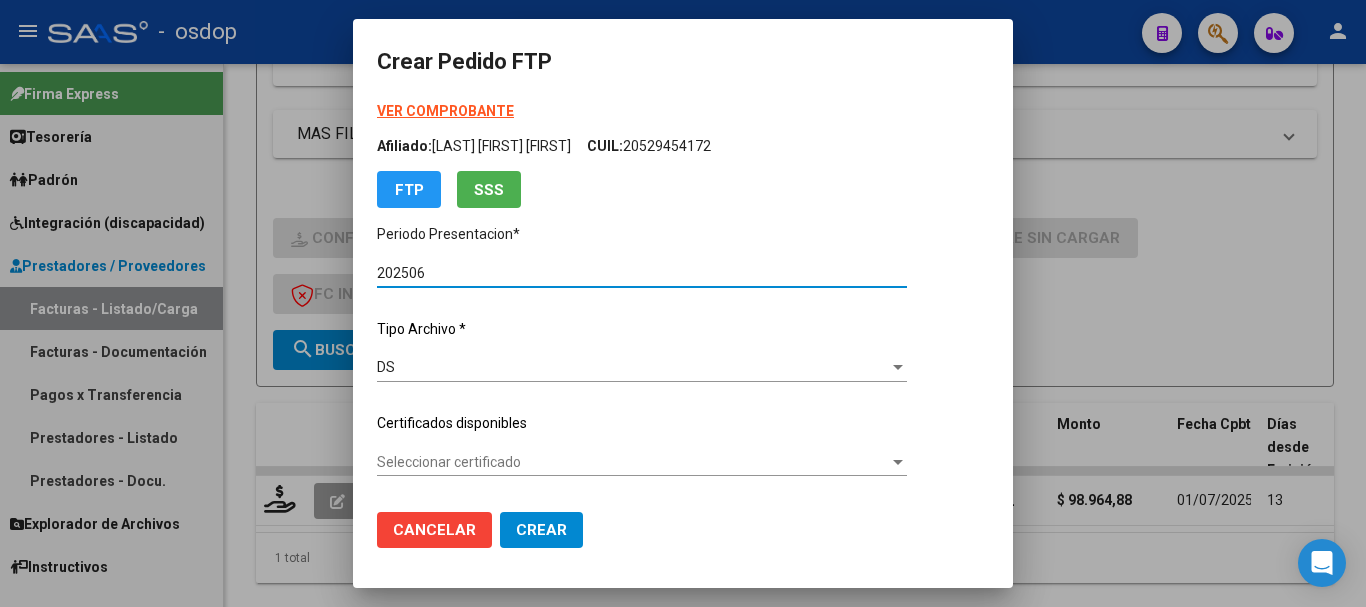 type on "2085146660" 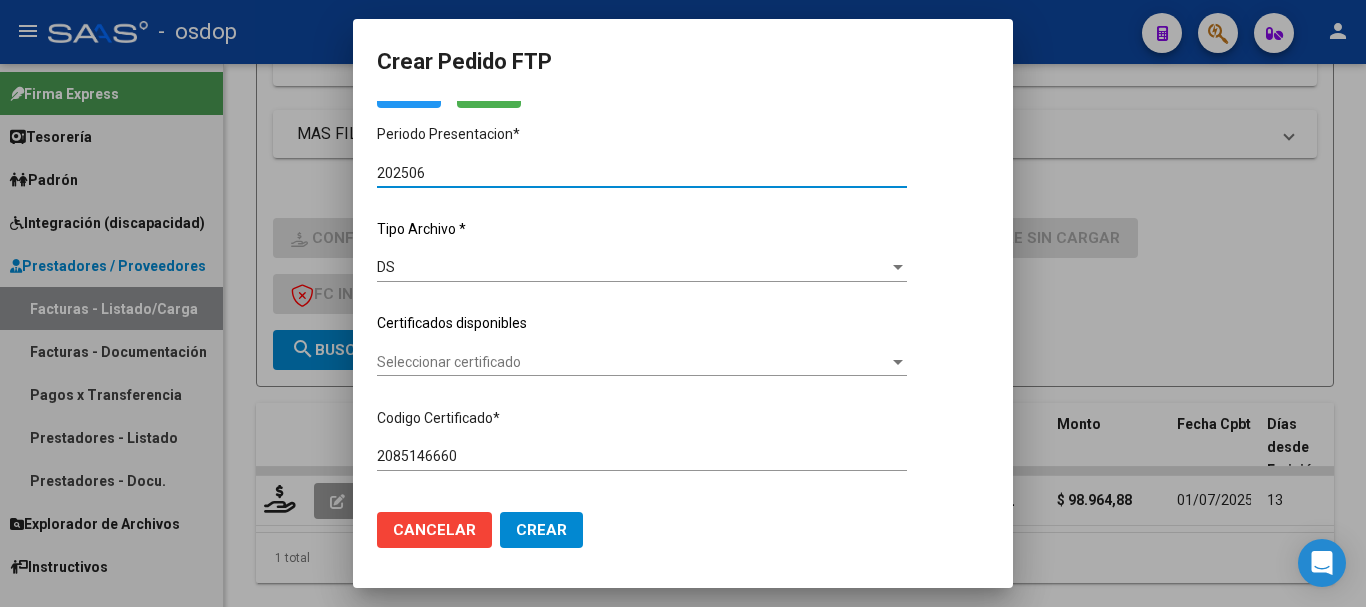 click on "Seleccionar certificado" at bounding box center [633, 362] 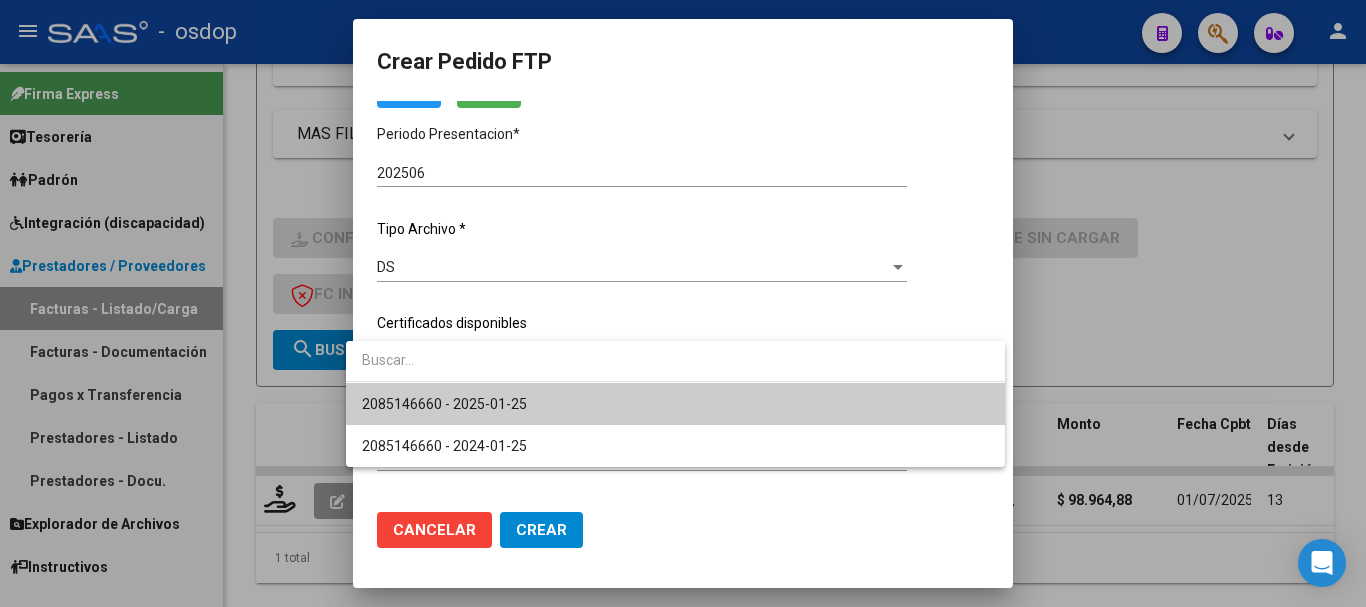 click on "2085146660 - 2025-01-25" at bounding box center (675, 404) 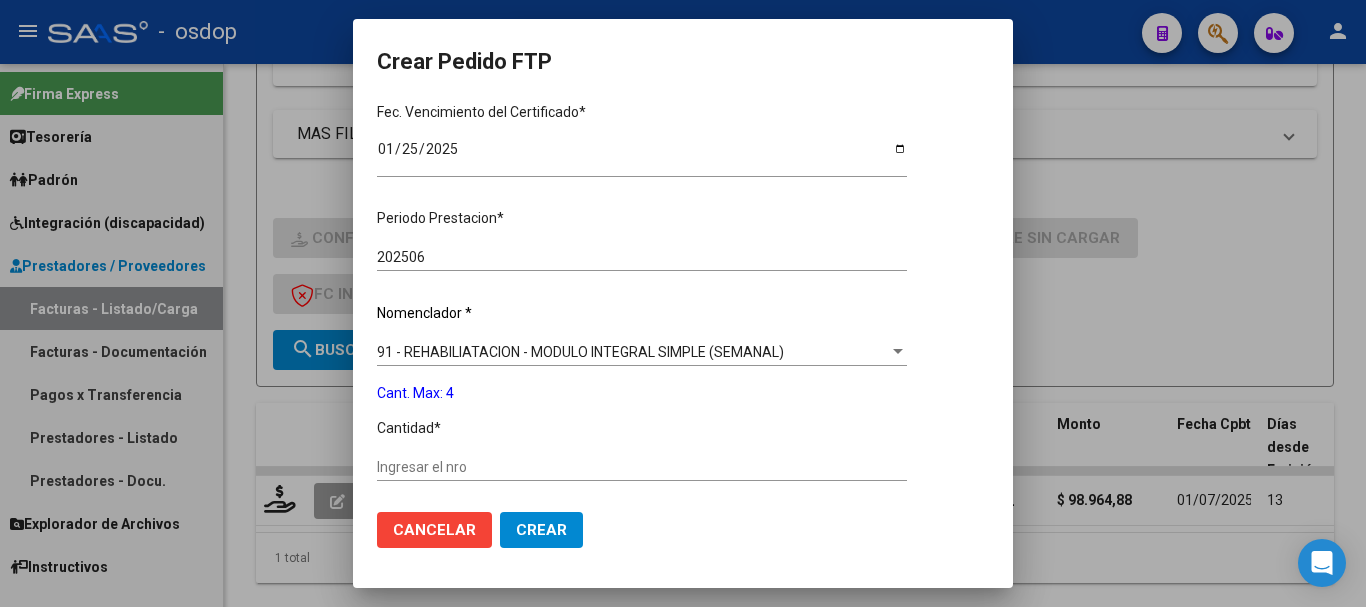 scroll, scrollTop: 600, scrollLeft: 0, axis: vertical 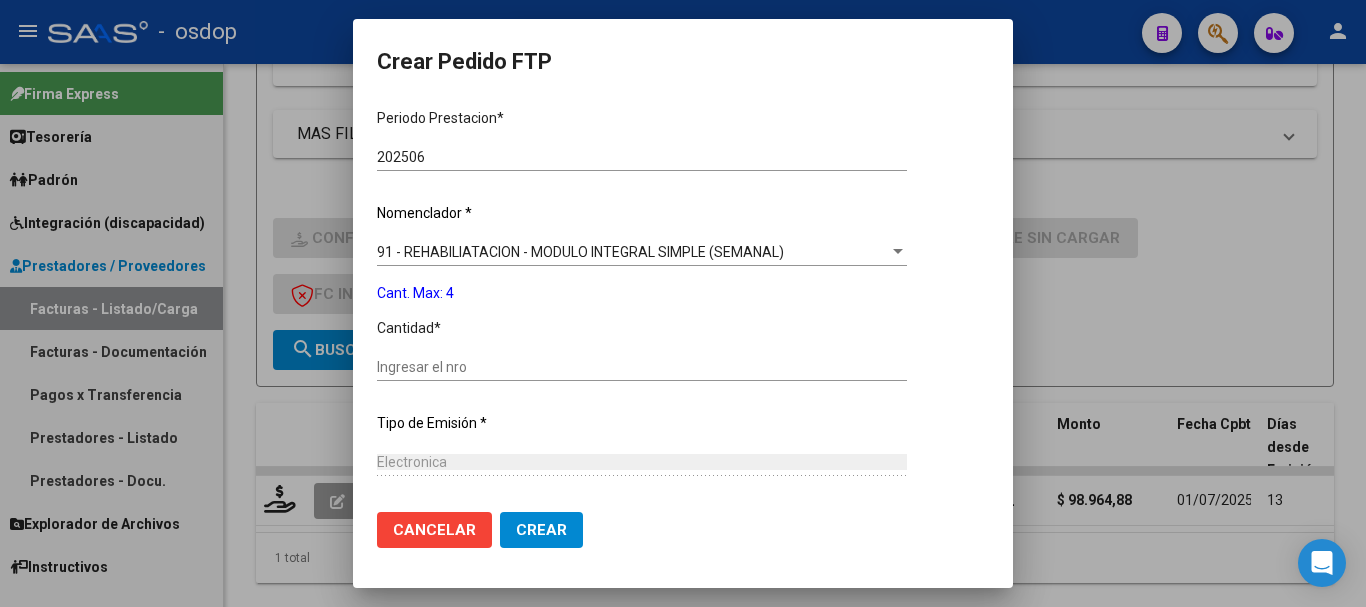 click on "Ingresar el nro" at bounding box center (642, 367) 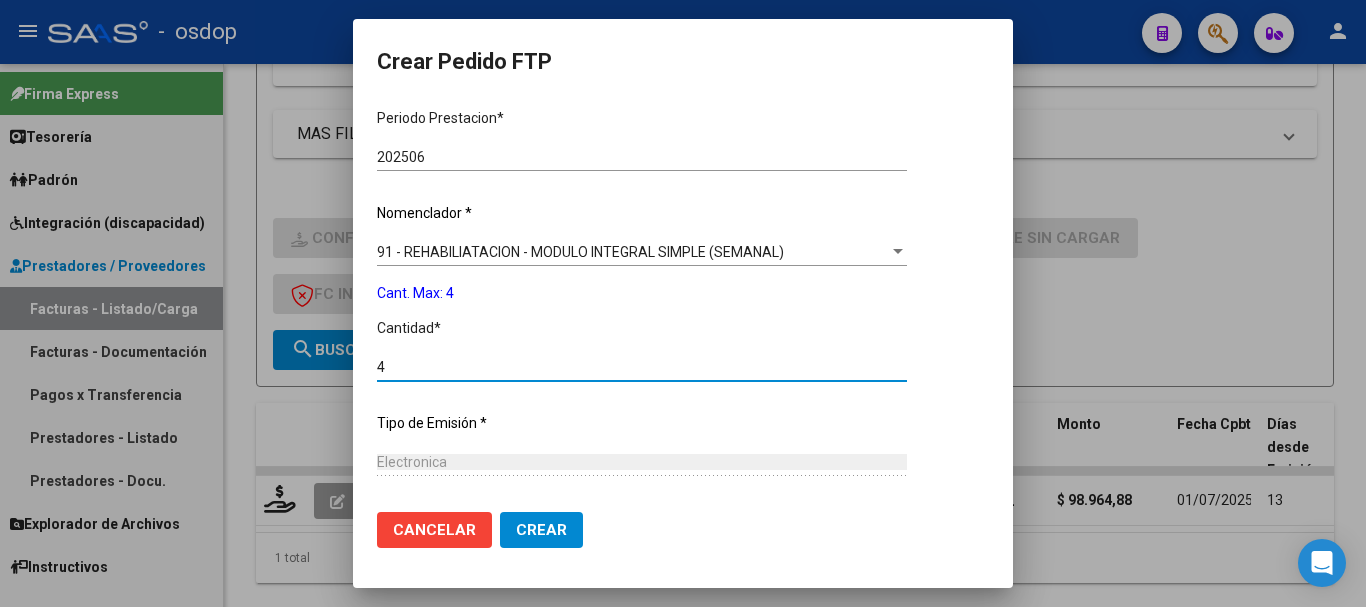 scroll, scrollTop: 786, scrollLeft: 0, axis: vertical 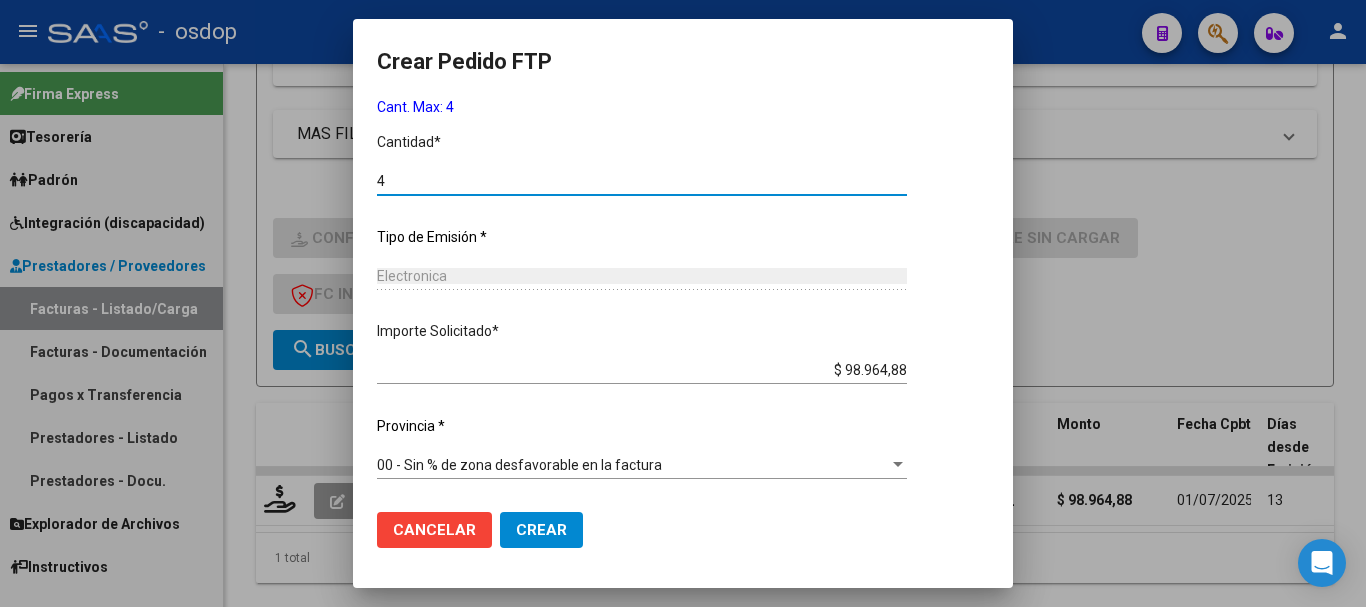 type on "4" 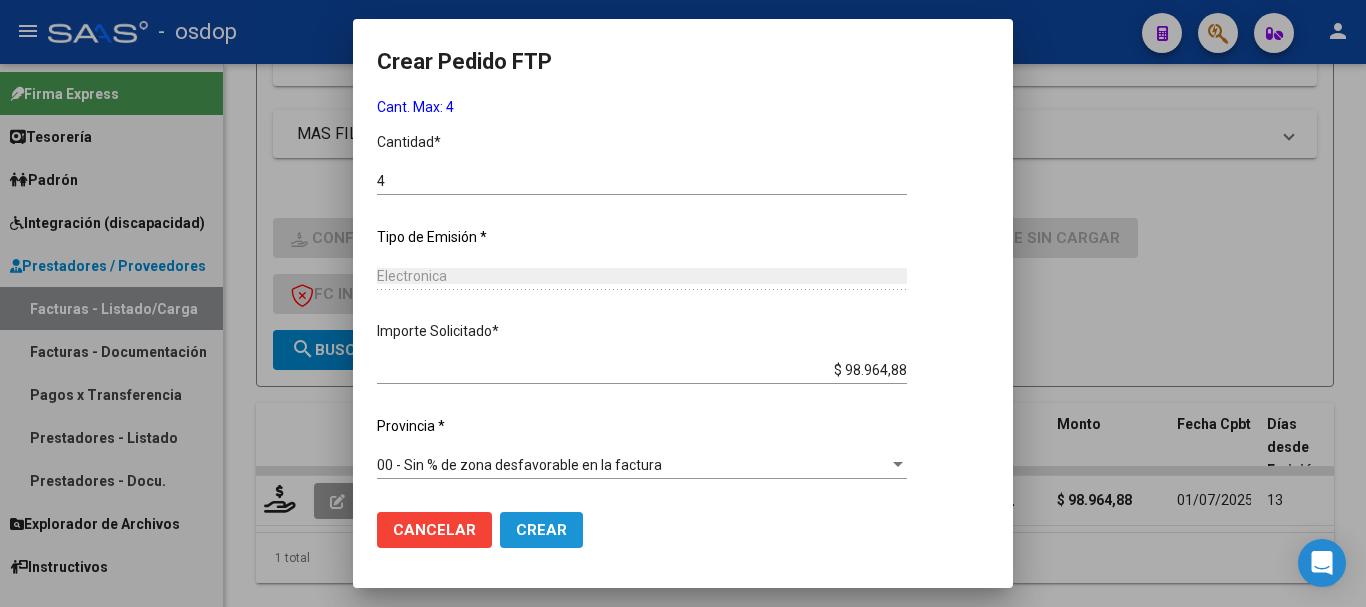 click on "Crear" 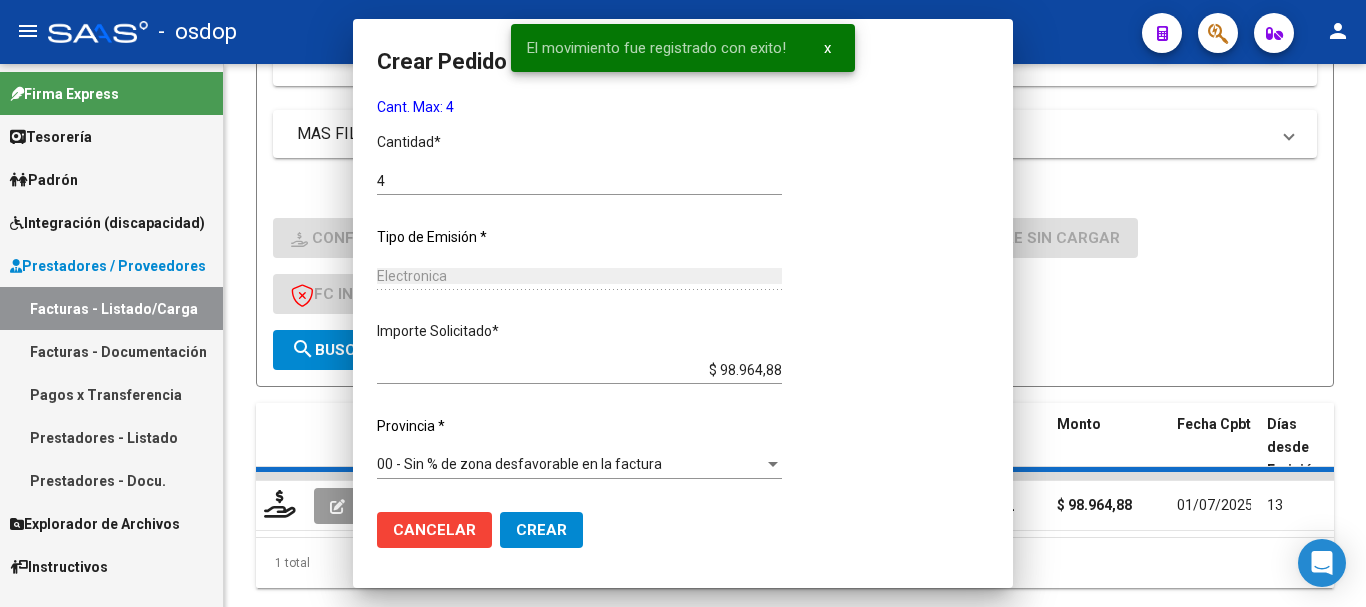 scroll, scrollTop: 0, scrollLeft: 0, axis: both 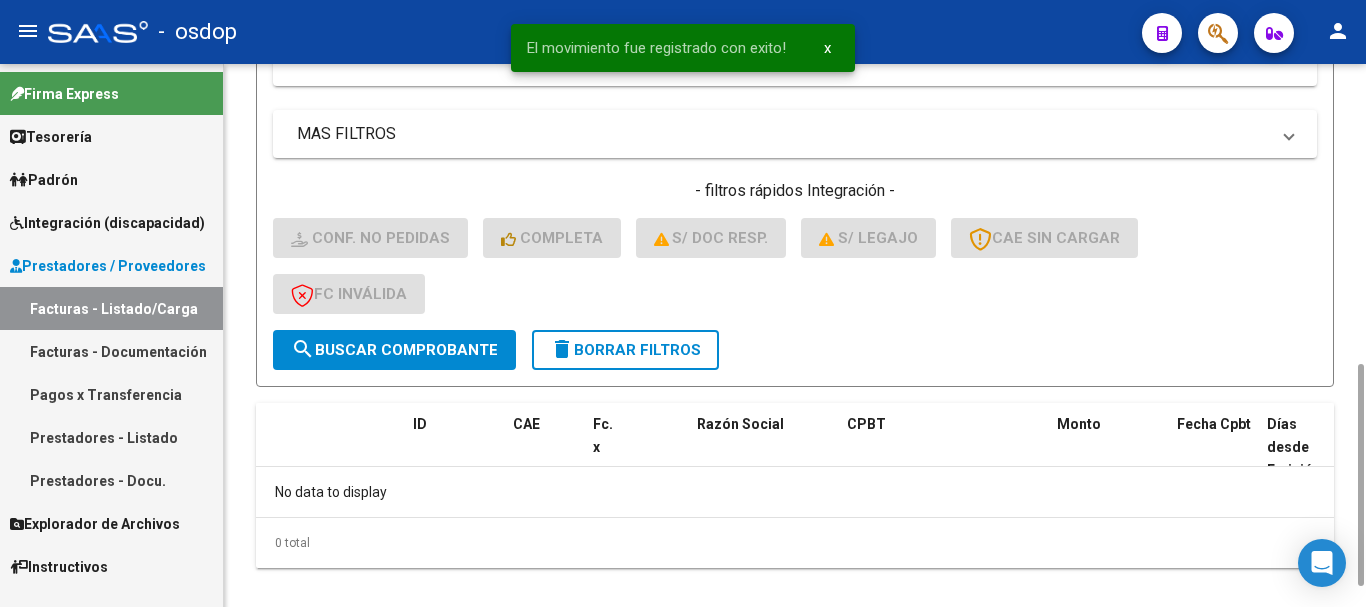click on "delete  Borrar Filtros" 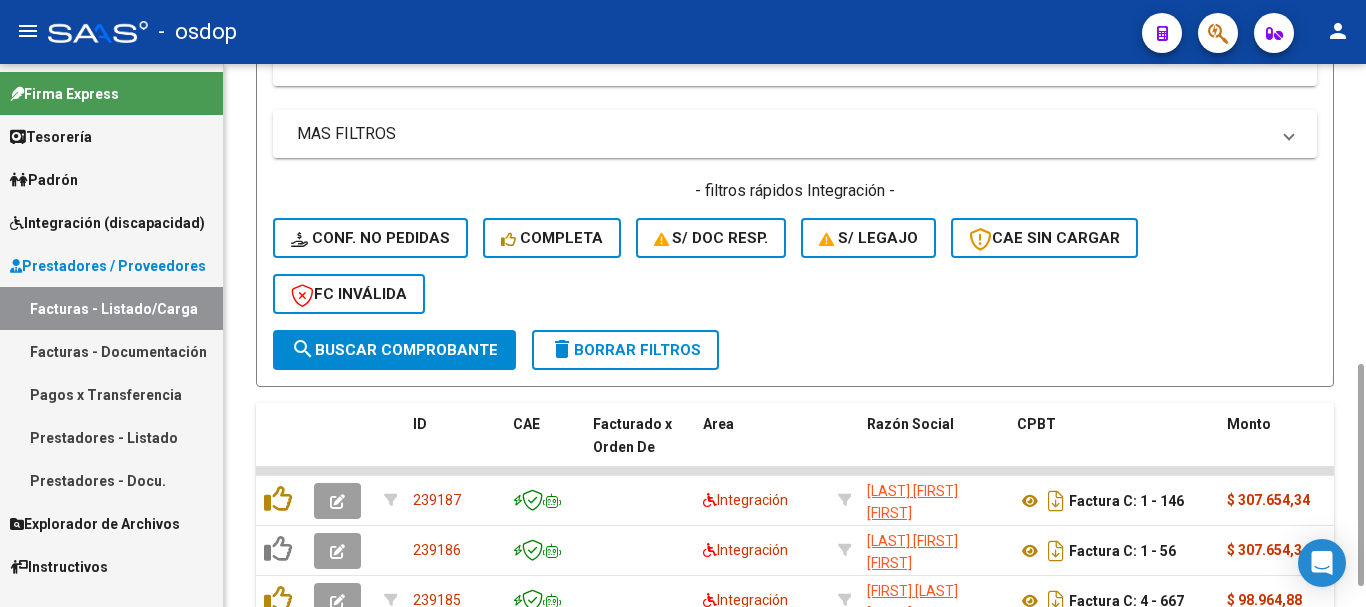 scroll, scrollTop: 531, scrollLeft: 0, axis: vertical 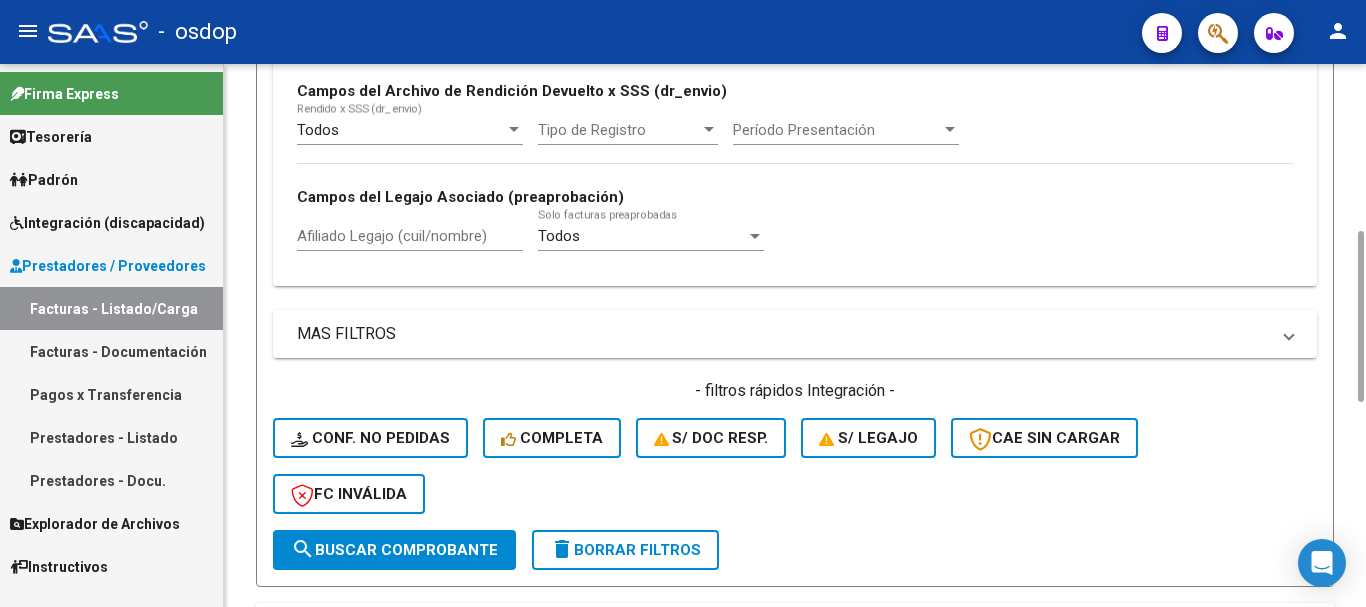 click on "Afiliado Legajo (cuil/nombre)" at bounding box center [410, 236] 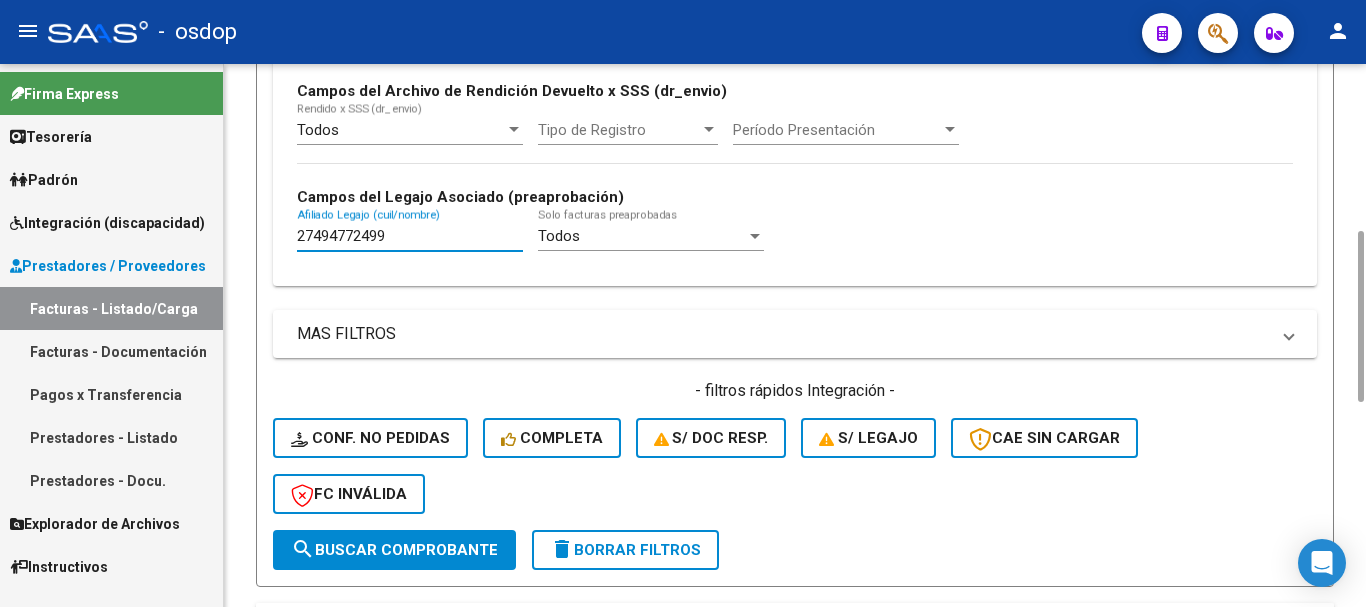 scroll, scrollTop: 731, scrollLeft: 0, axis: vertical 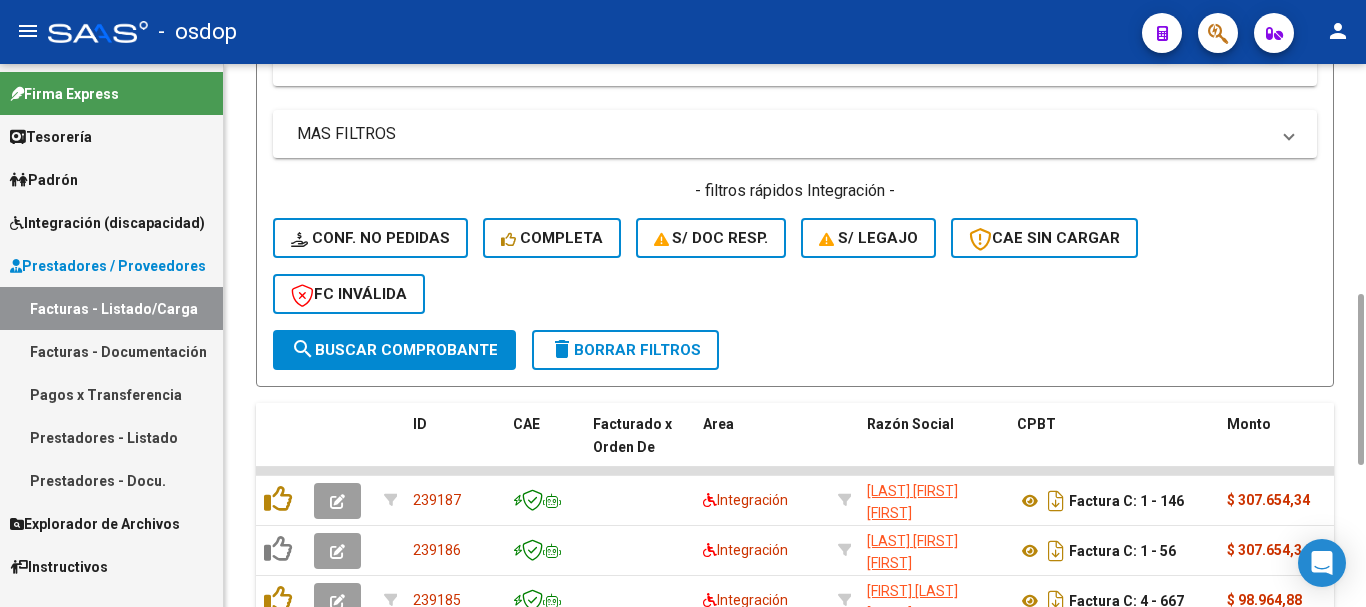 type on "27494772499" 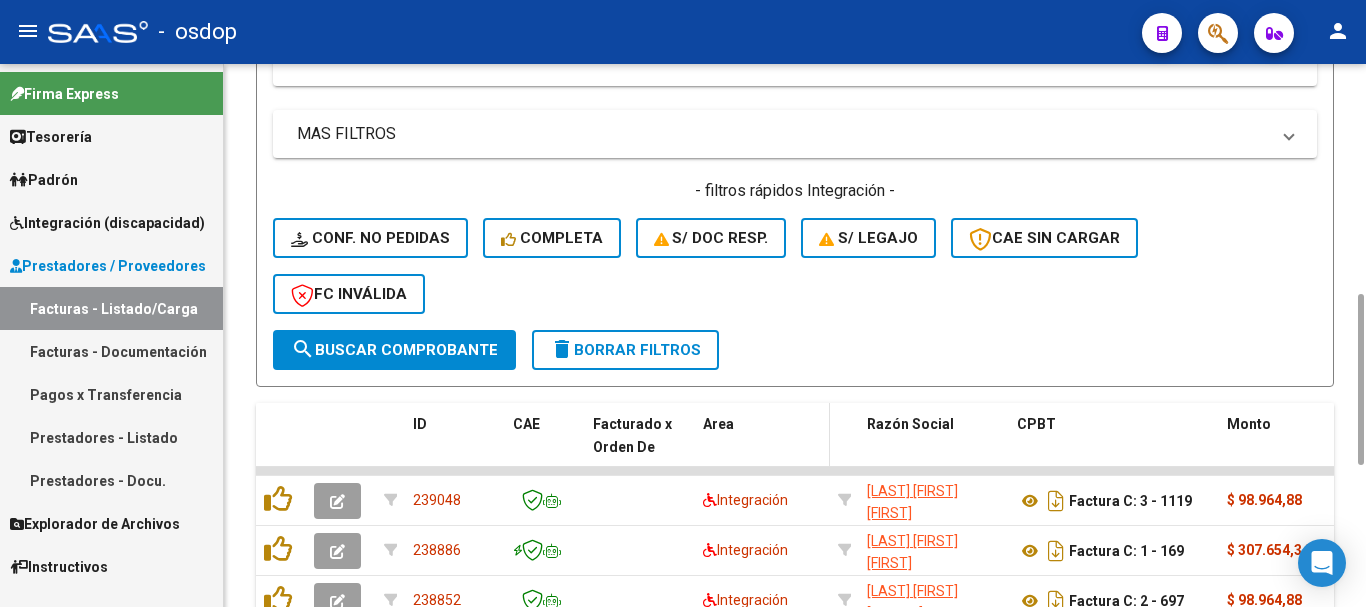scroll, scrollTop: 881, scrollLeft: 0, axis: vertical 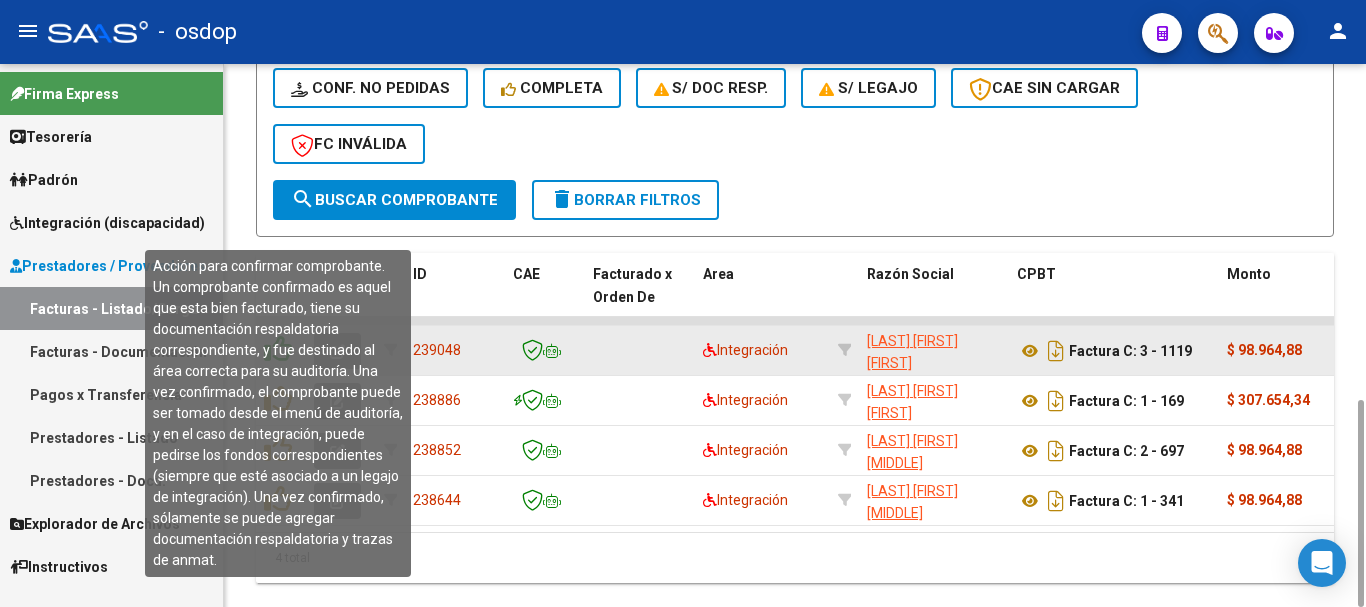 click 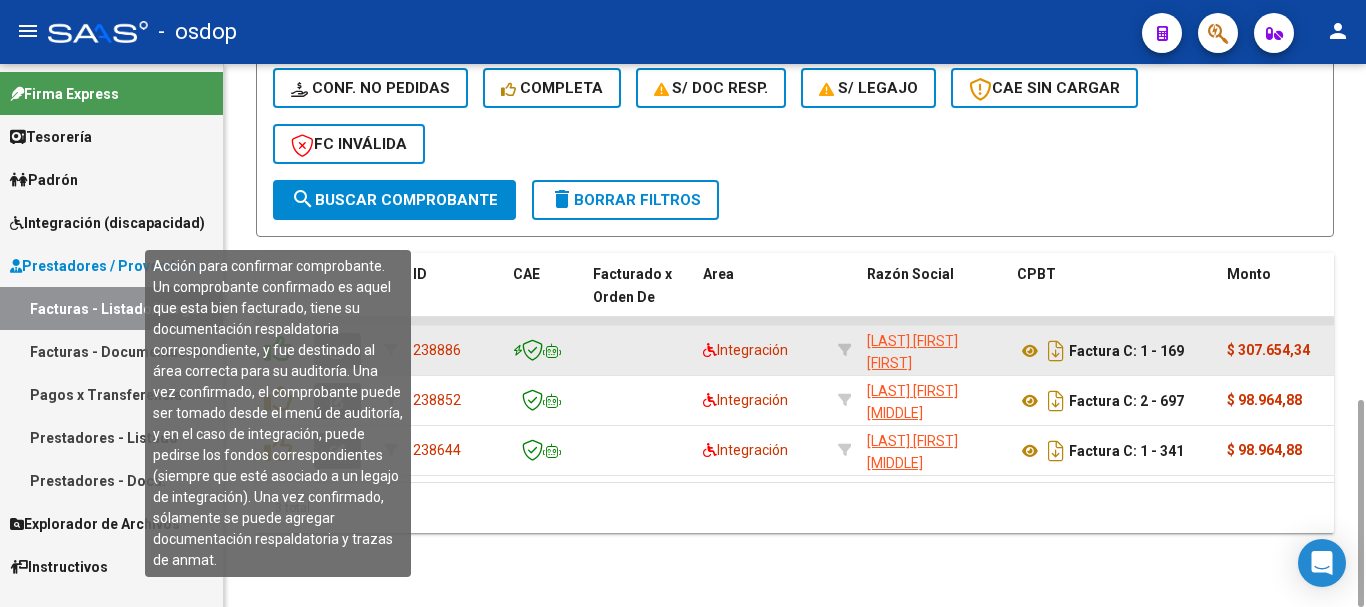click 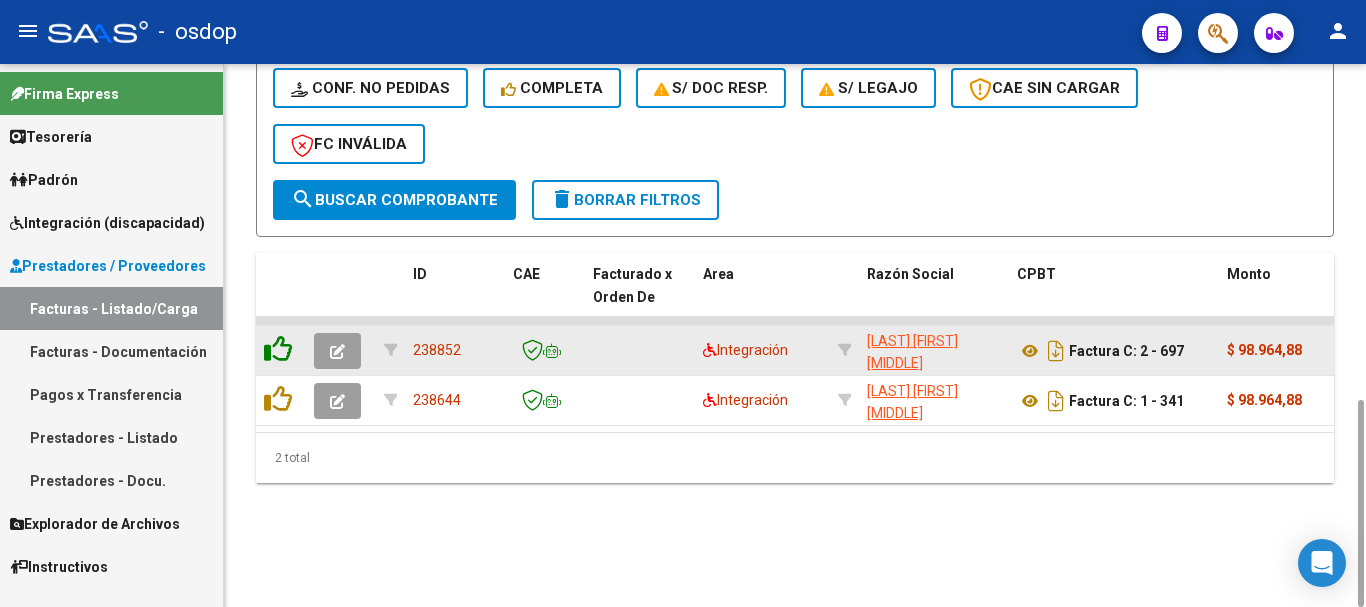 click 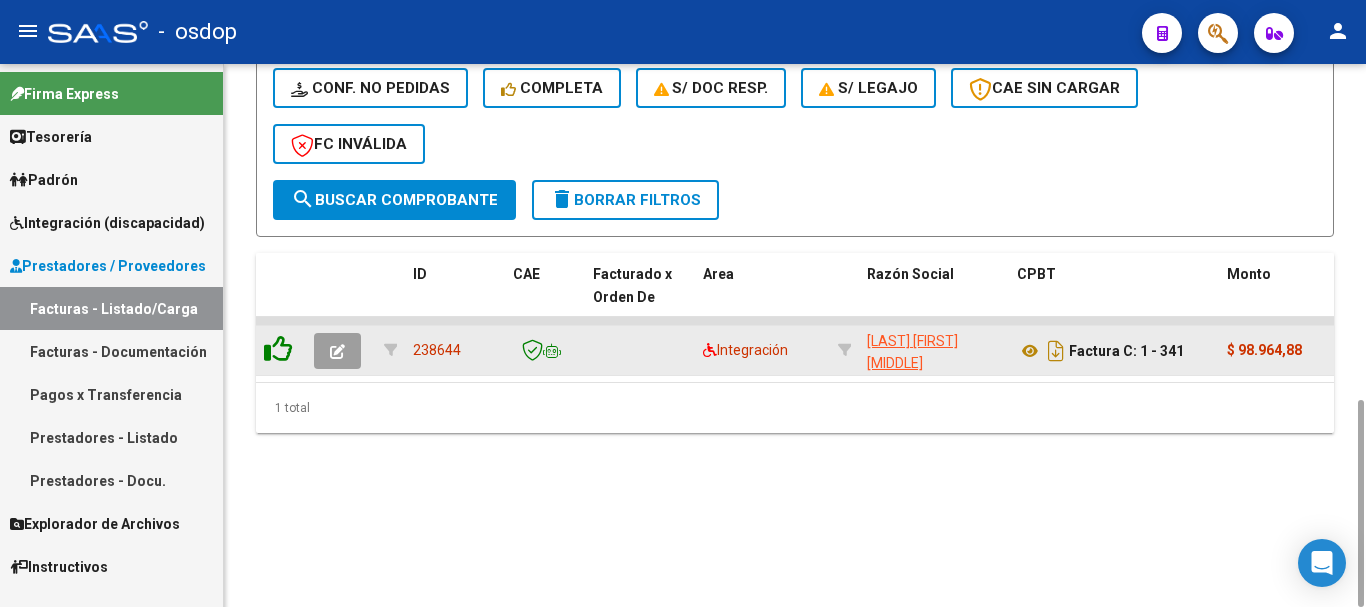 click 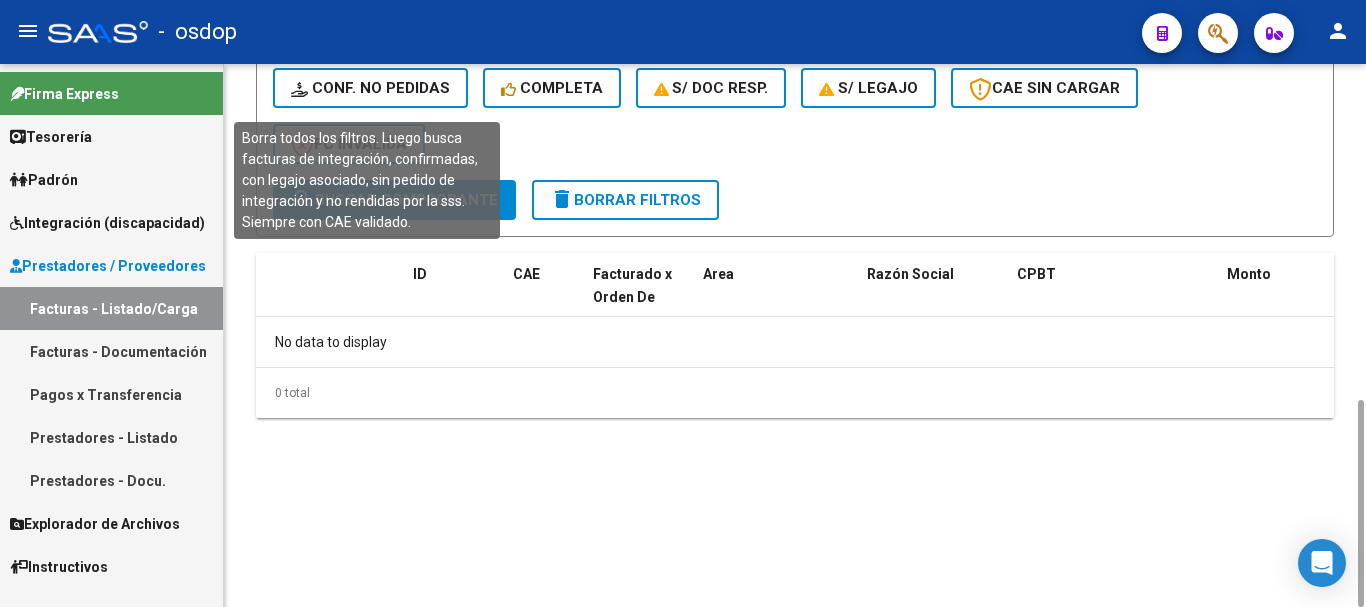 click on "Conf. no pedidas" 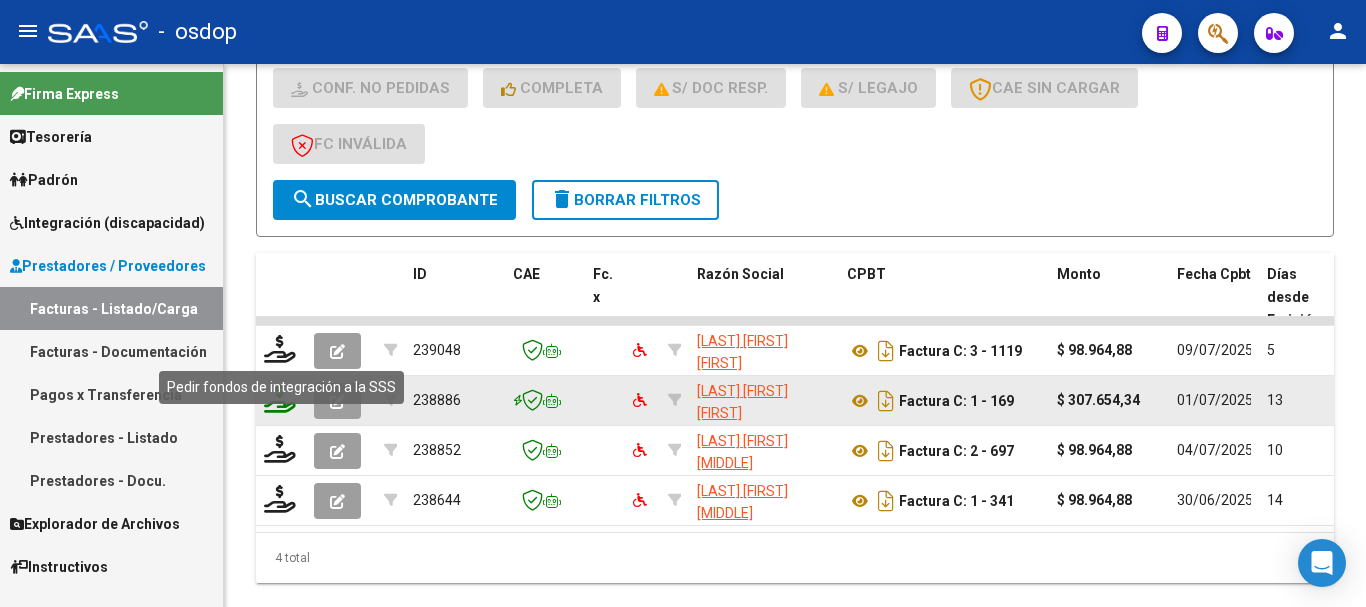 click 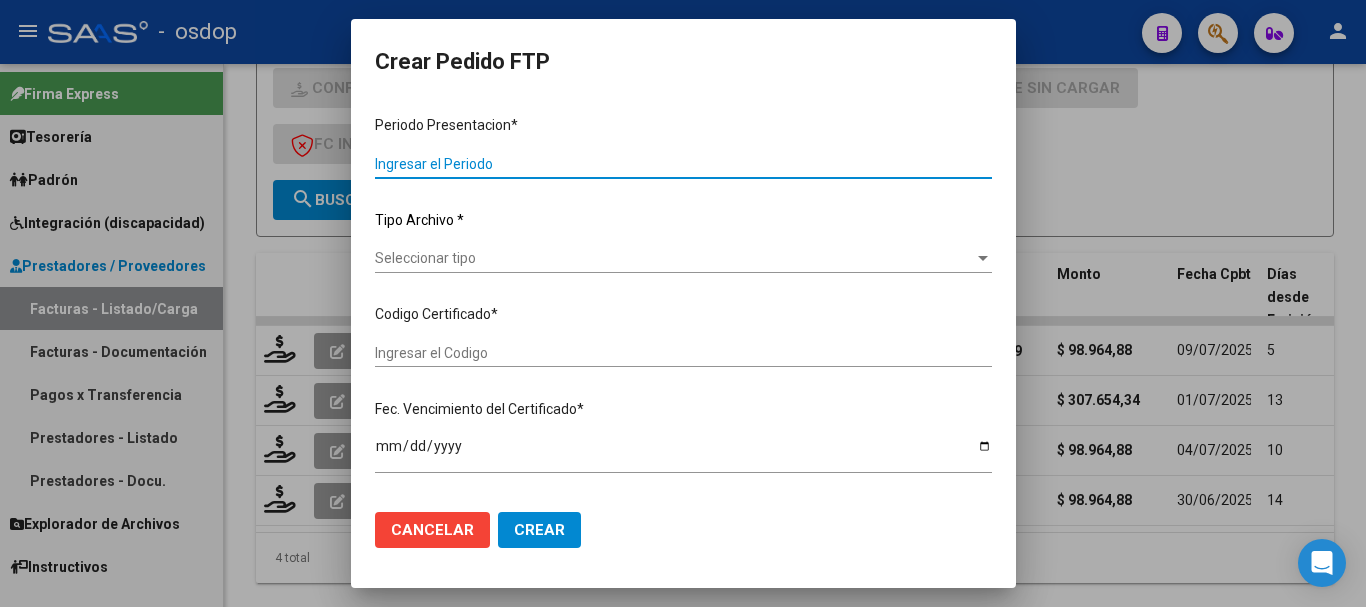 type on "202506" 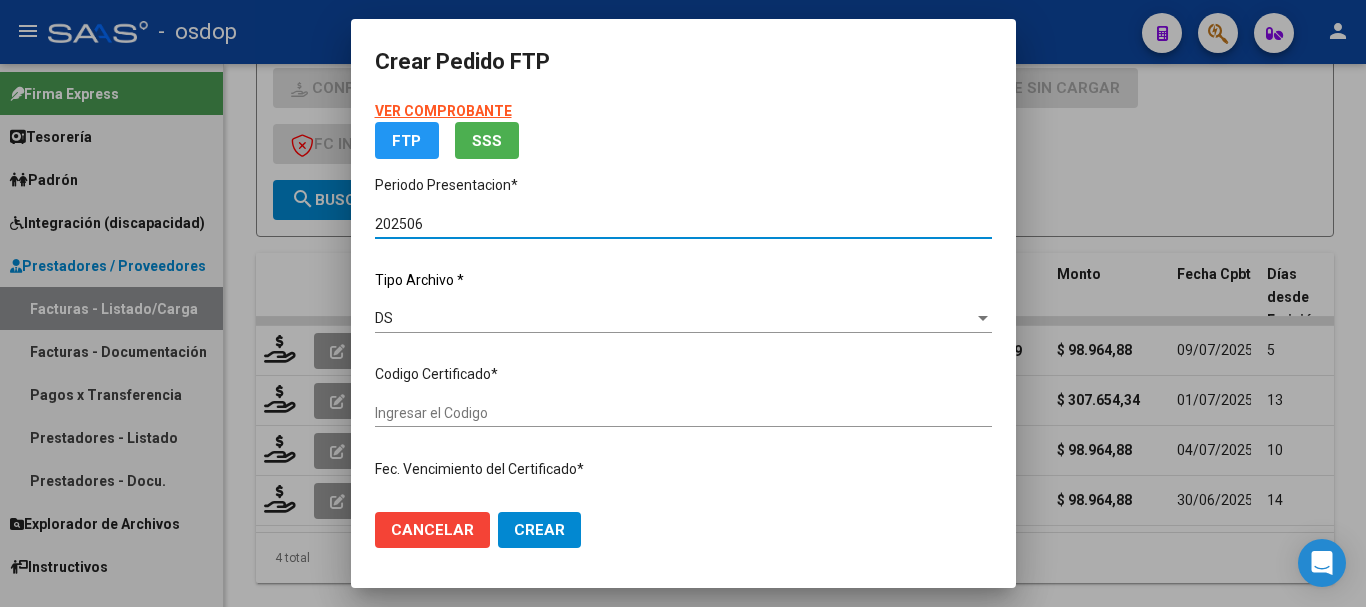 type on "7978454551" 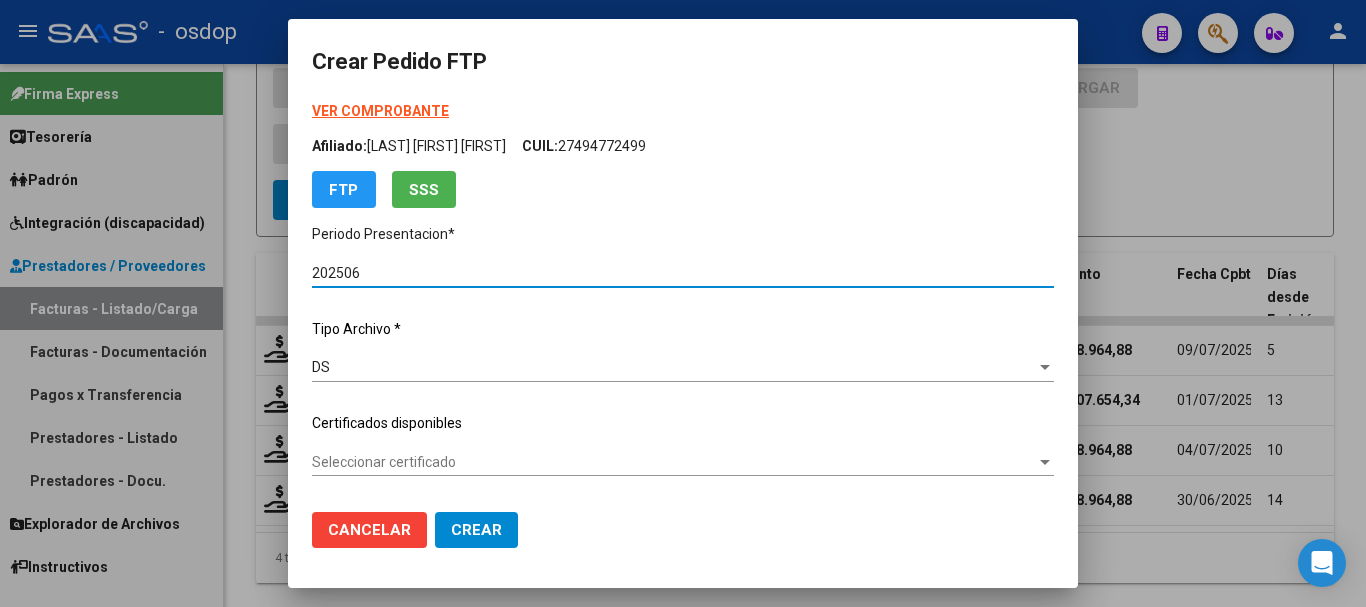 scroll, scrollTop: 100, scrollLeft: 0, axis: vertical 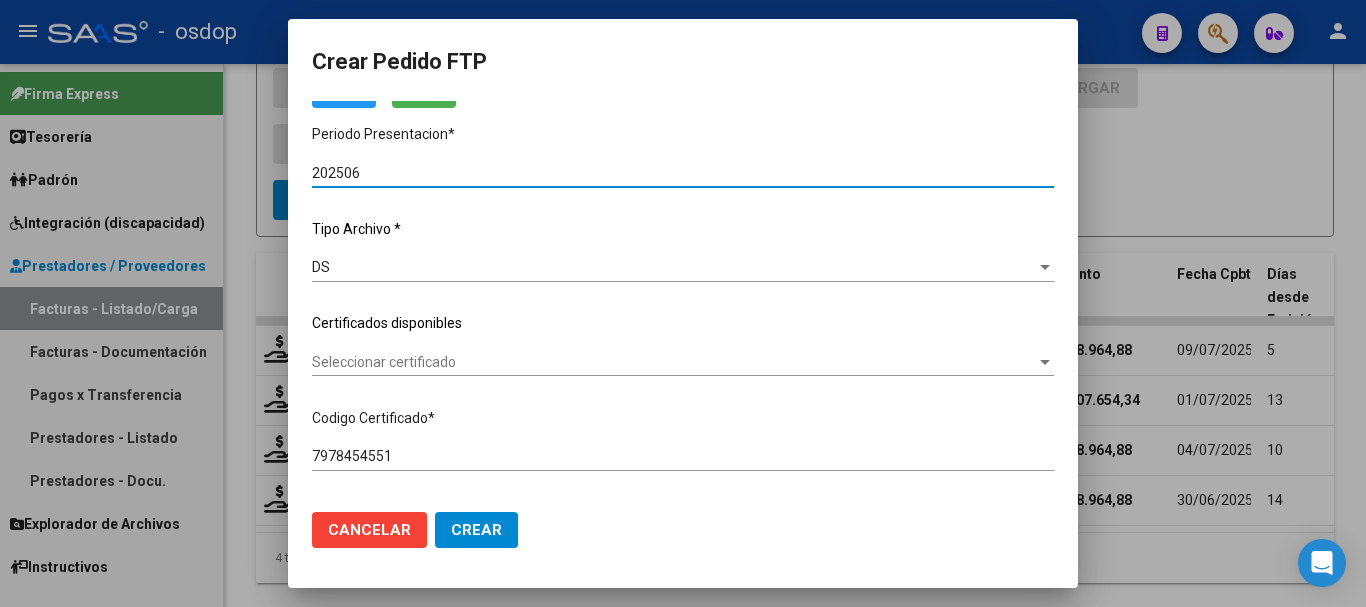 click on "Seleccionar certificado Seleccionar certificado" 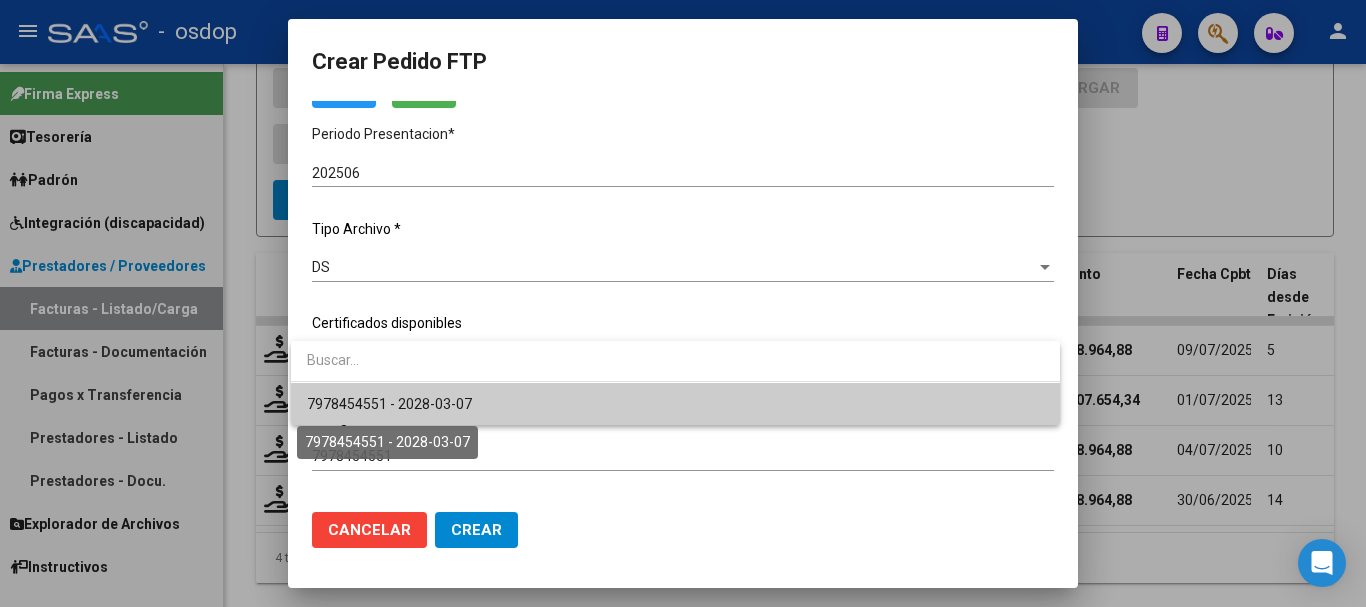 click on "7978454551 - 2028-03-07" at bounding box center [389, 404] 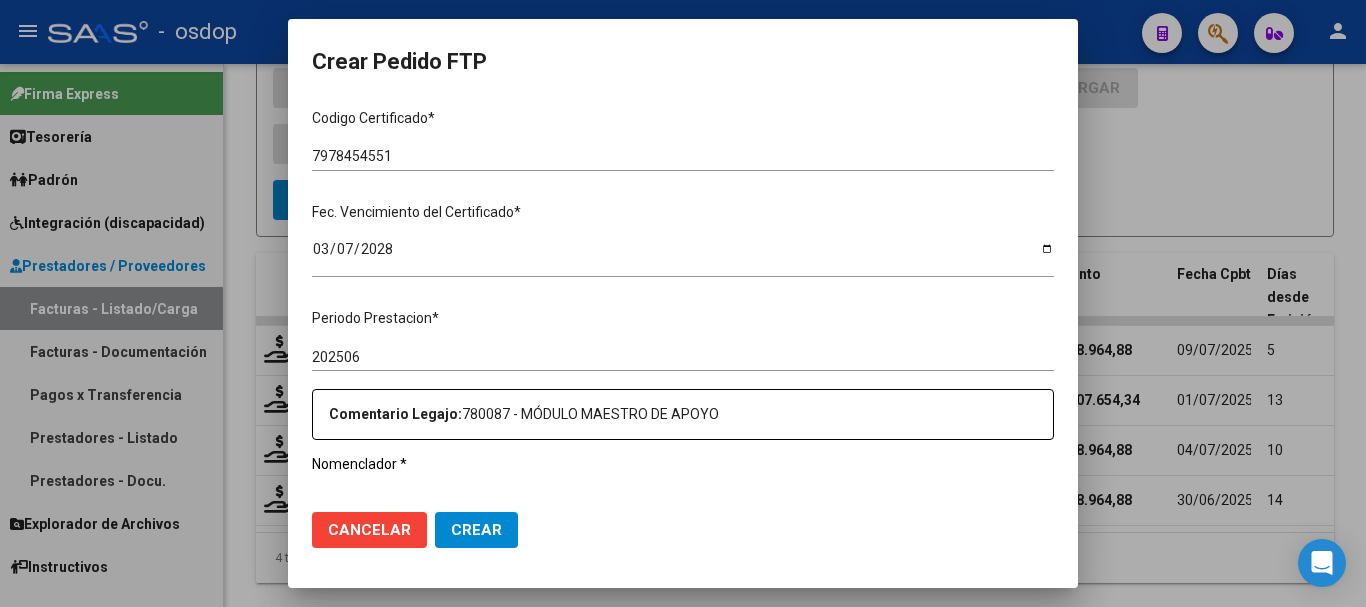 scroll, scrollTop: 600, scrollLeft: 0, axis: vertical 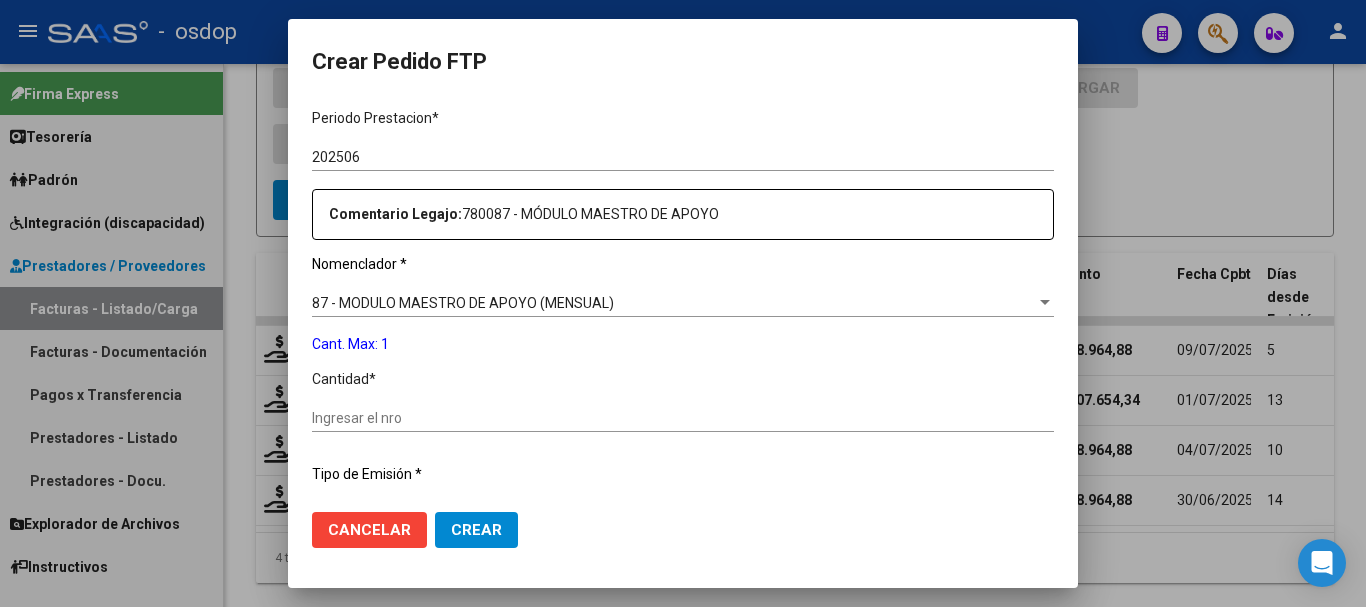click on "Ingresar el nro" at bounding box center (683, 418) 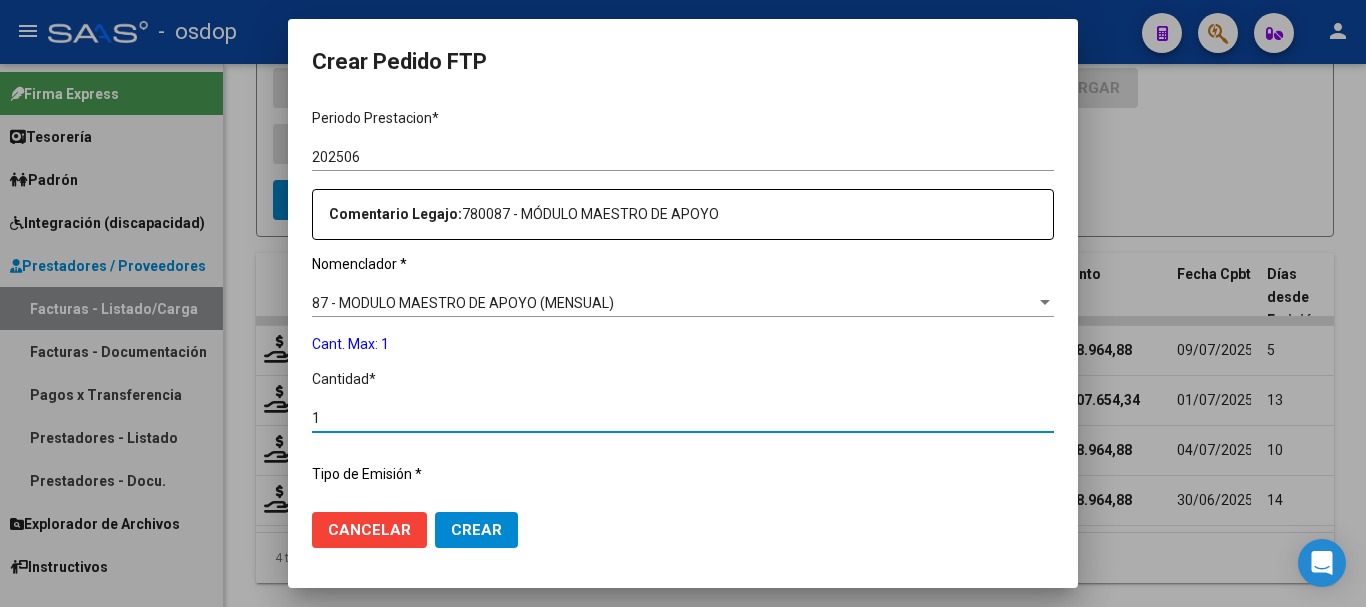 type on "1" 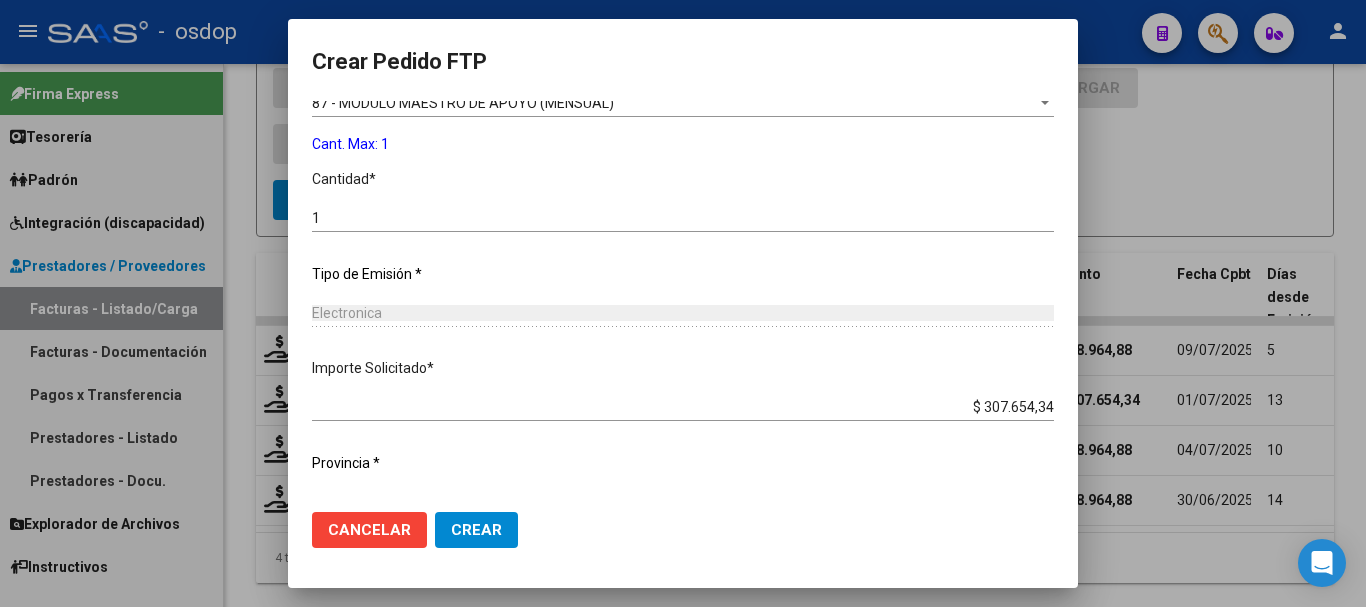 scroll, scrollTop: 837, scrollLeft: 0, axis: vertical 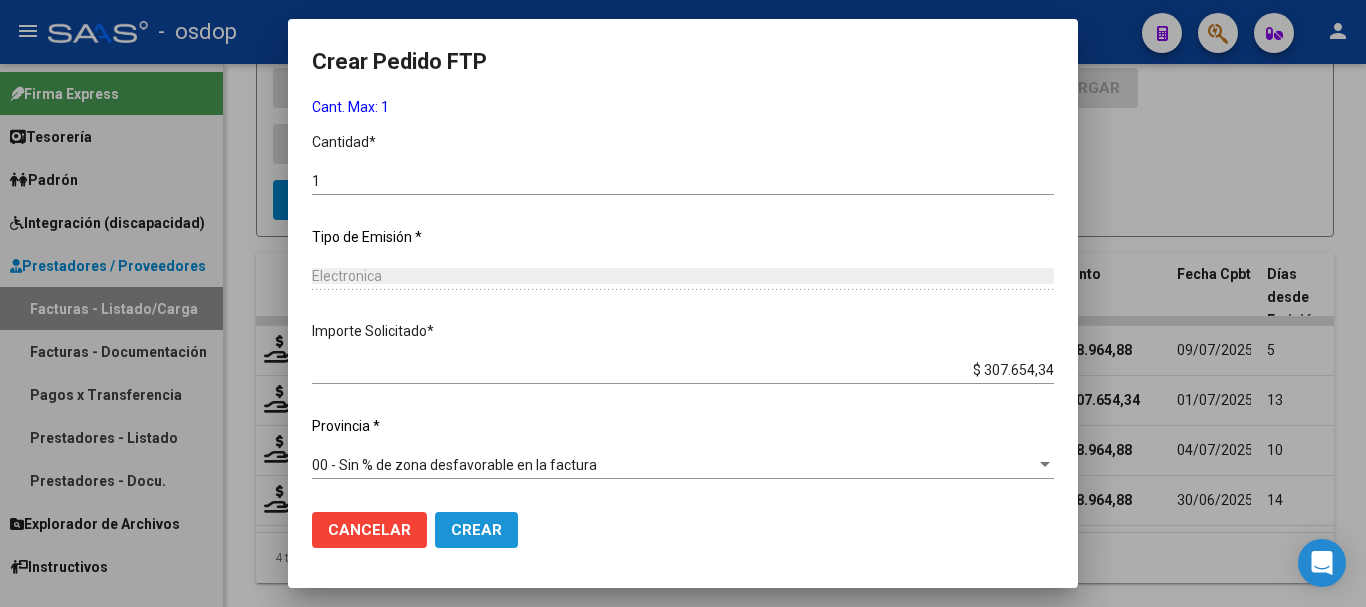 click on "Crear" 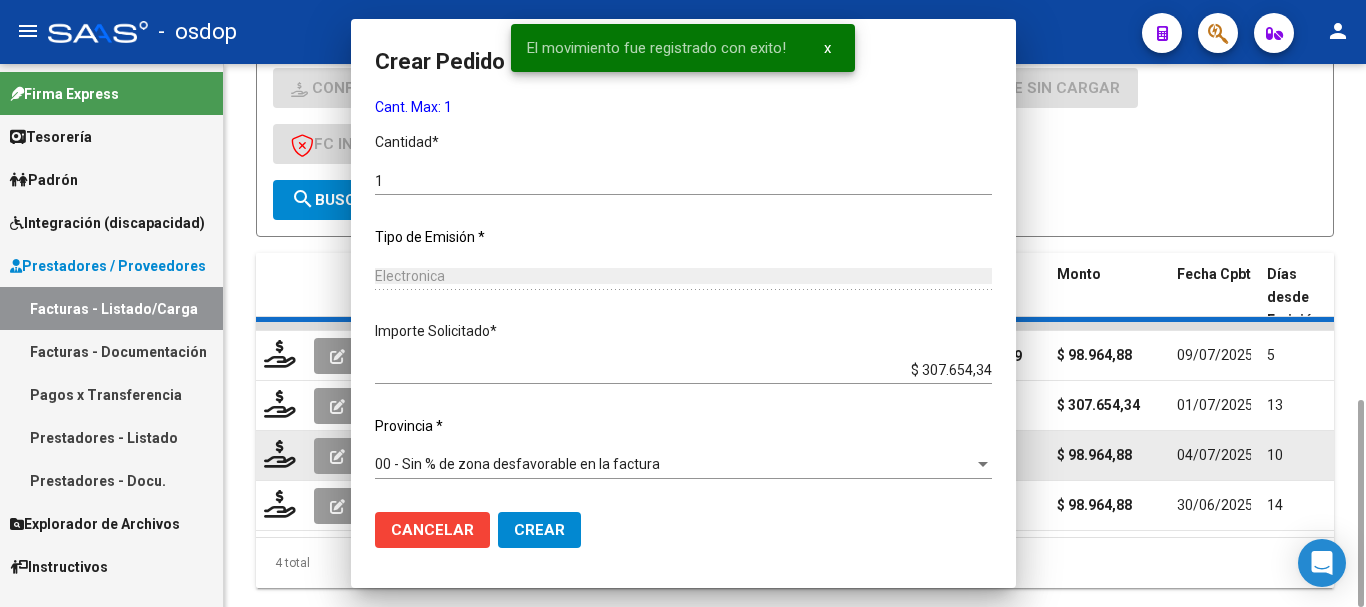 scroll, scrollTop: 0, scrollLeft: 0, axis: both 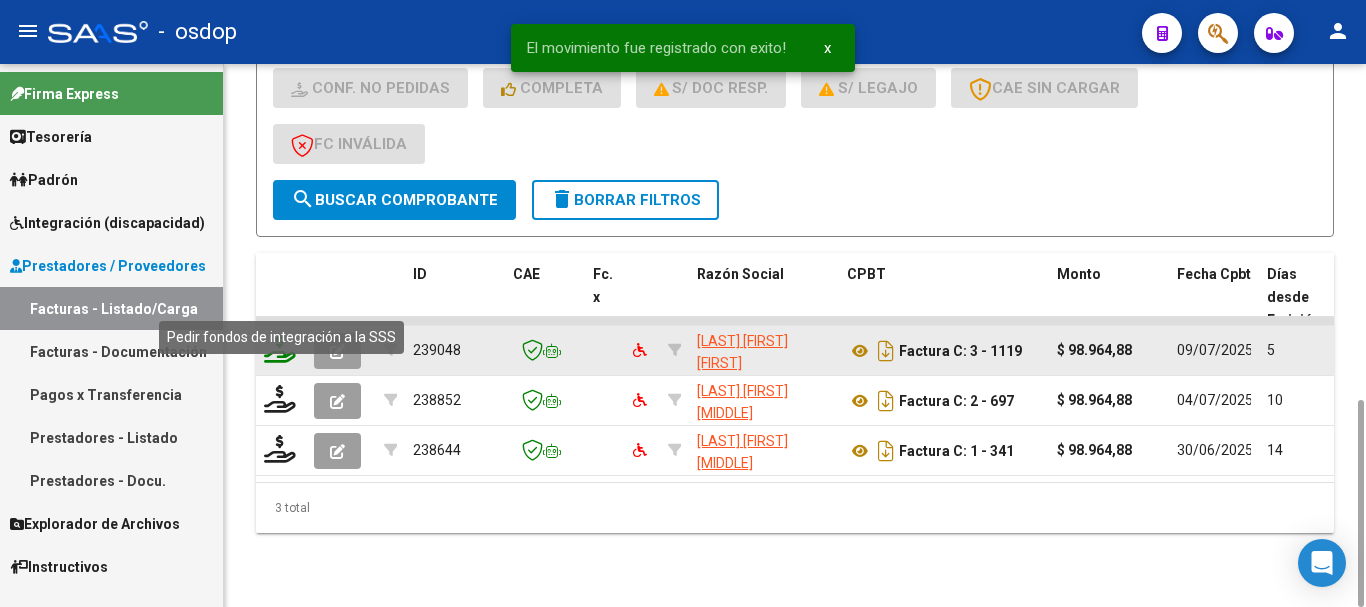 click 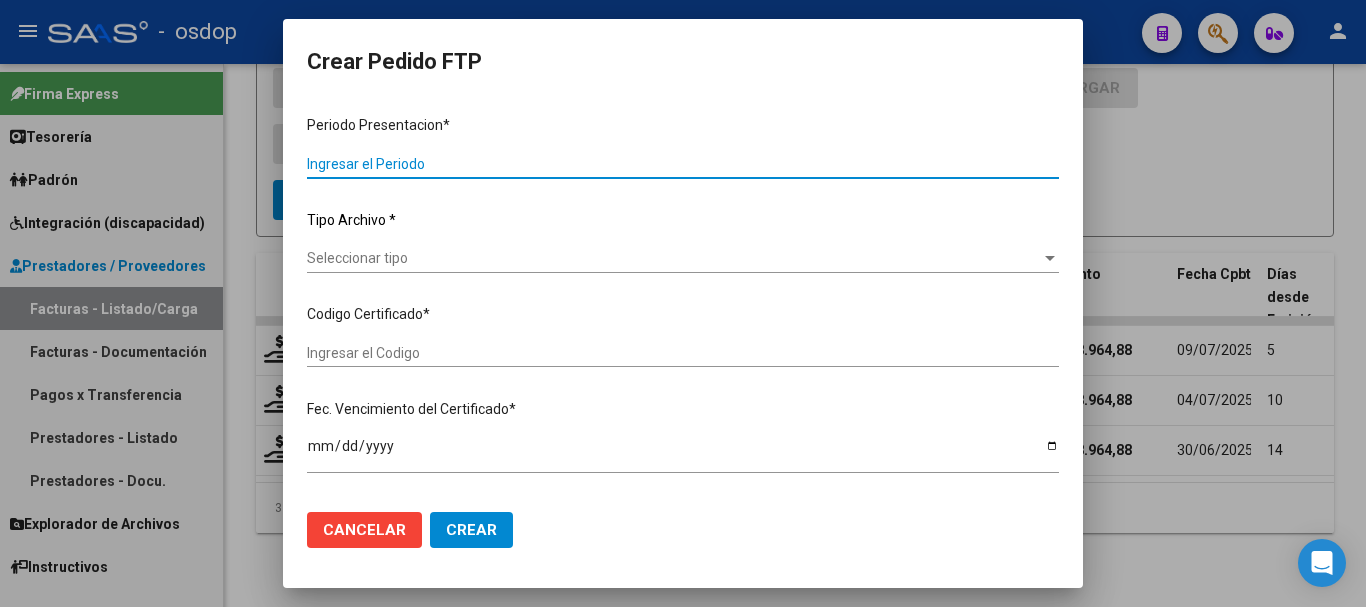 type on "202506" 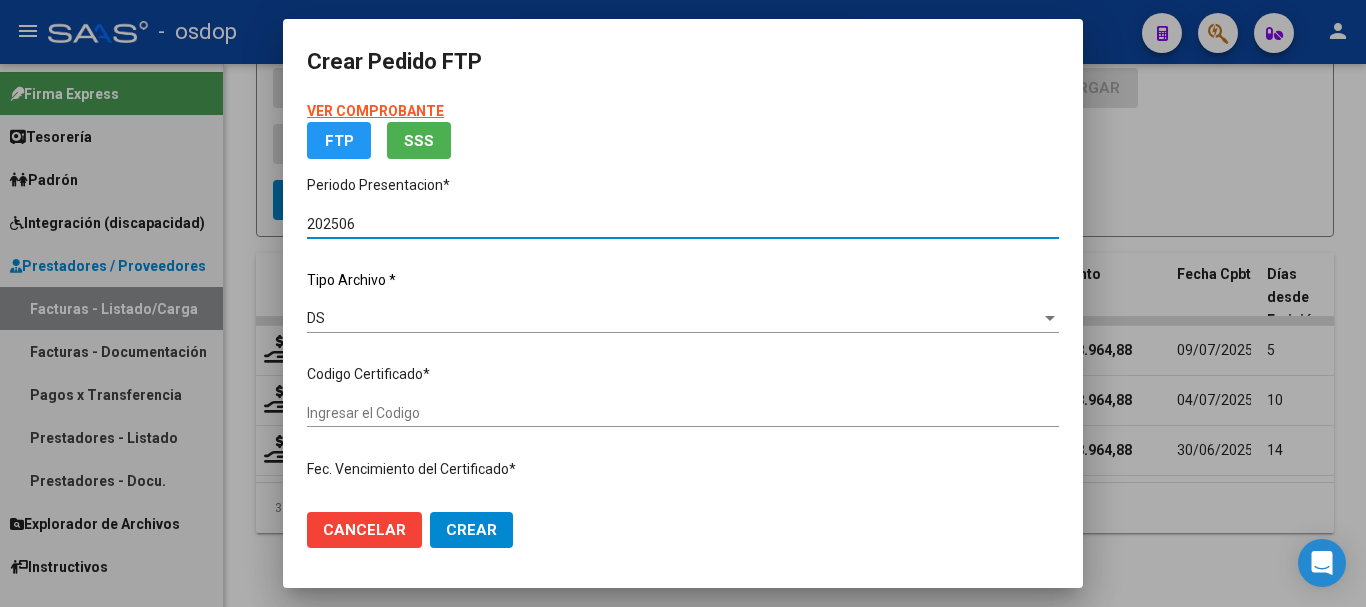 type on "7978454551" 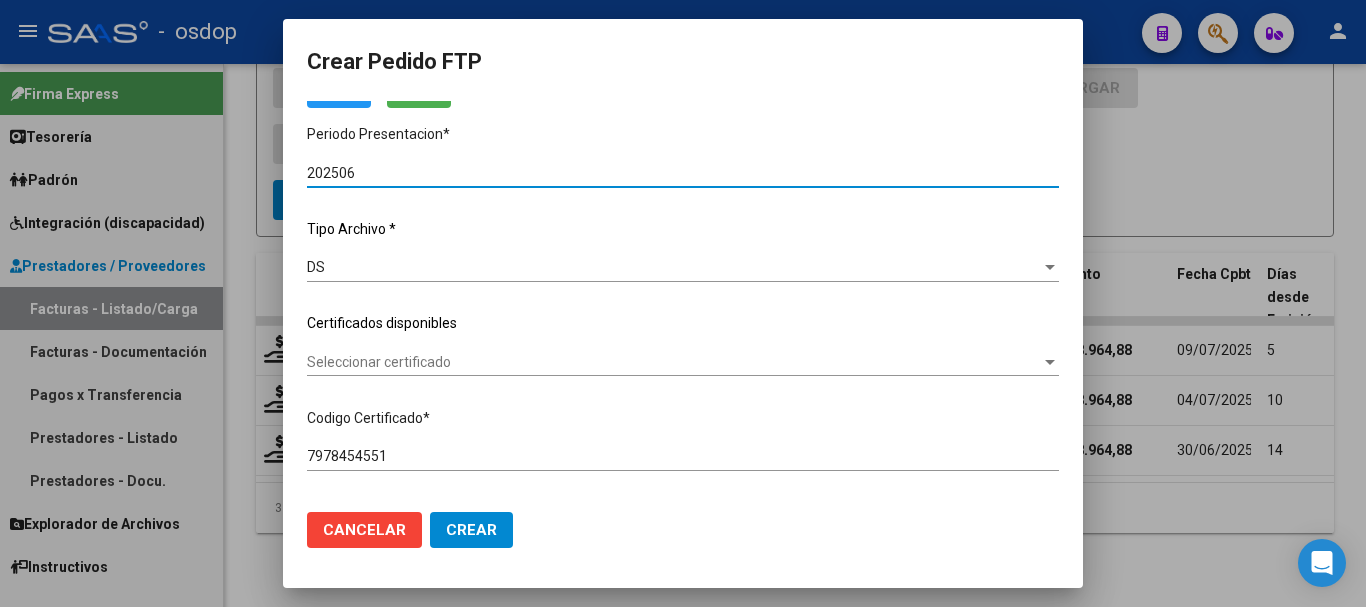 scroll, scrollTop: 200, scrollLeft: 0, axis: vertical 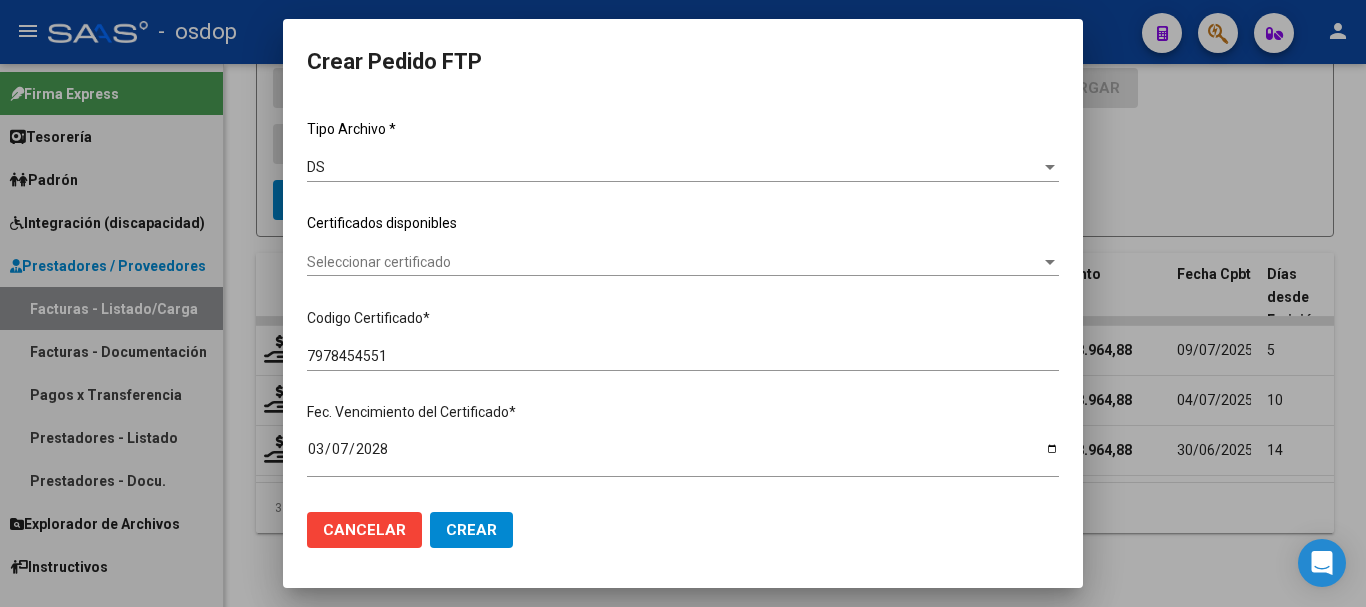 click on "VER COMPROBANTE ARCA Padrón Afiliado:  MEDINA MARIA VICTORIA  CUIL:  27494772499  FTP SSS Periodo Presentacion  *   202506 Ingresar el Periodo   Tipo Archivo * DS Seleccionar tipo  Certificados disponibles  Seleccionar certificado Seleccionar certificado Codigo Certificado  *   7978454551 Ingresar el Codigo  Fec. Vencimiento del Certificado  *   2028-03-07 Ingresar el fecha" at bounding box center (683, 197) 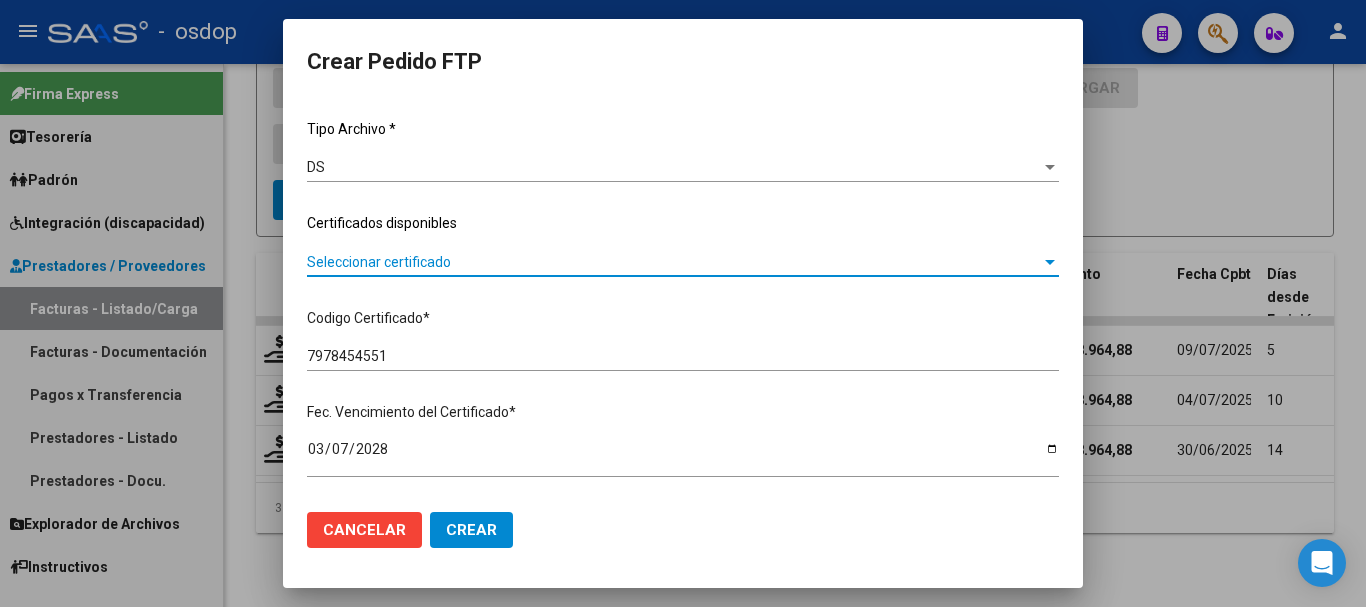 click on "Seleccionar certificado" at bounding box center [674, 262] 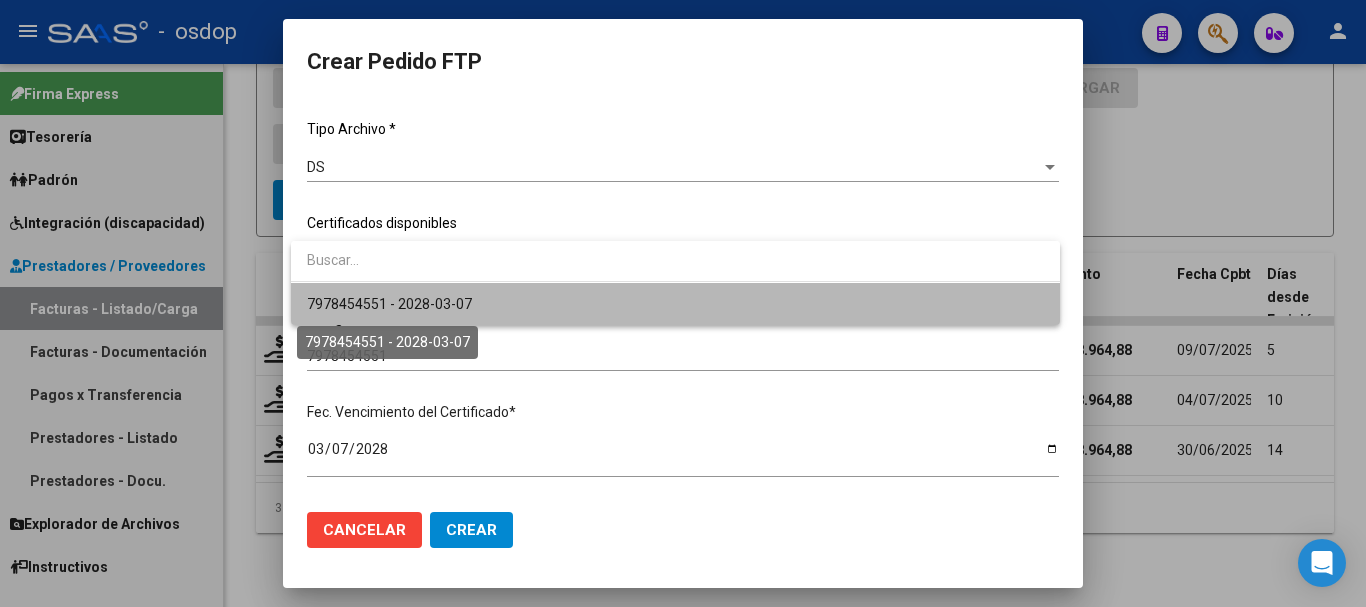 click on "7978454551 - 2028-03-07" at bounding box center (389, 304) 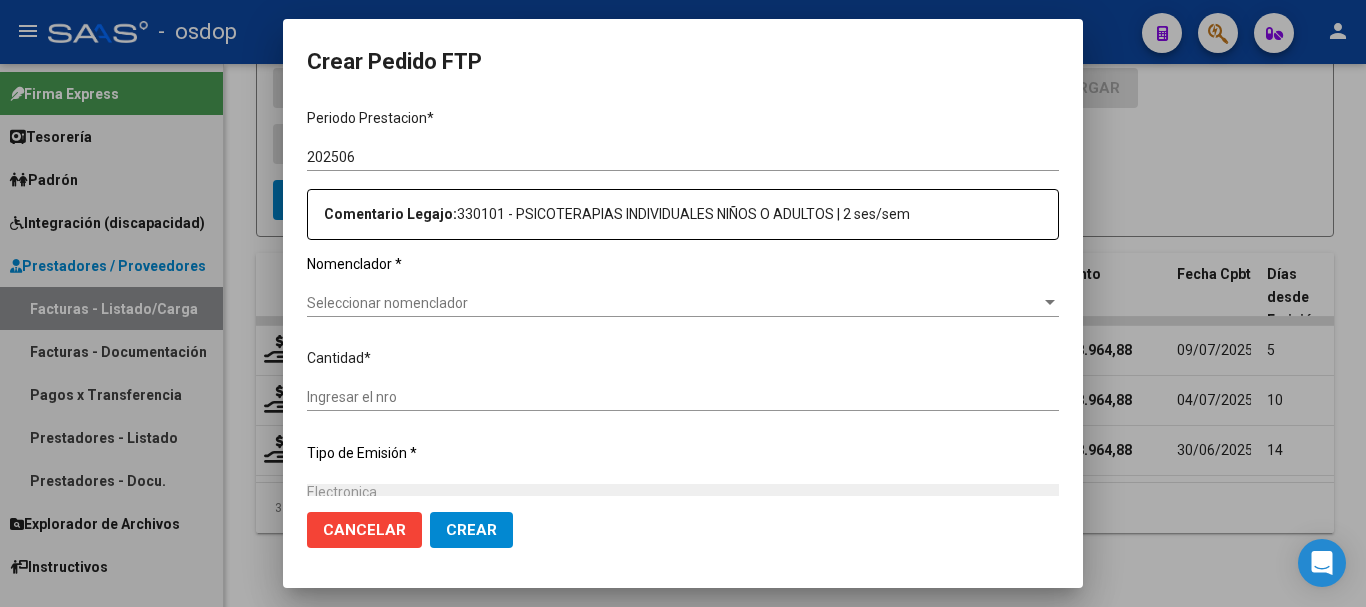 scroll, scrollTop: 700, scrollLeft: 0, axis: vertical 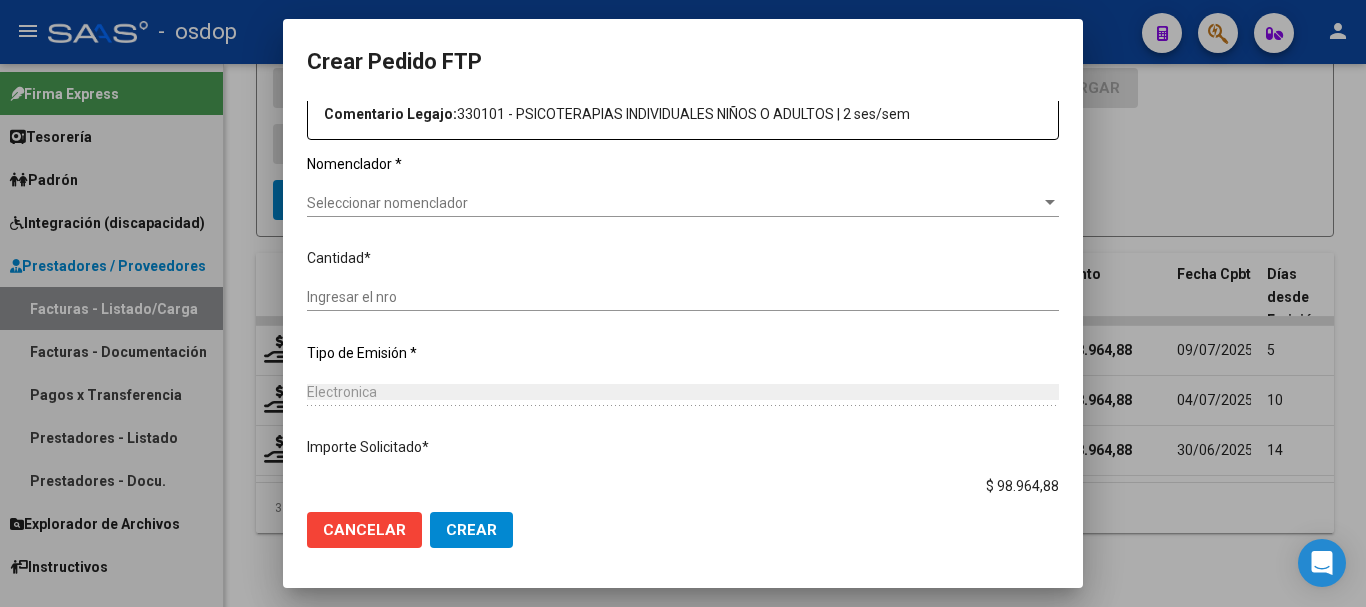 click on "Seleccionar nomenclador Seleccionar nomenclador" 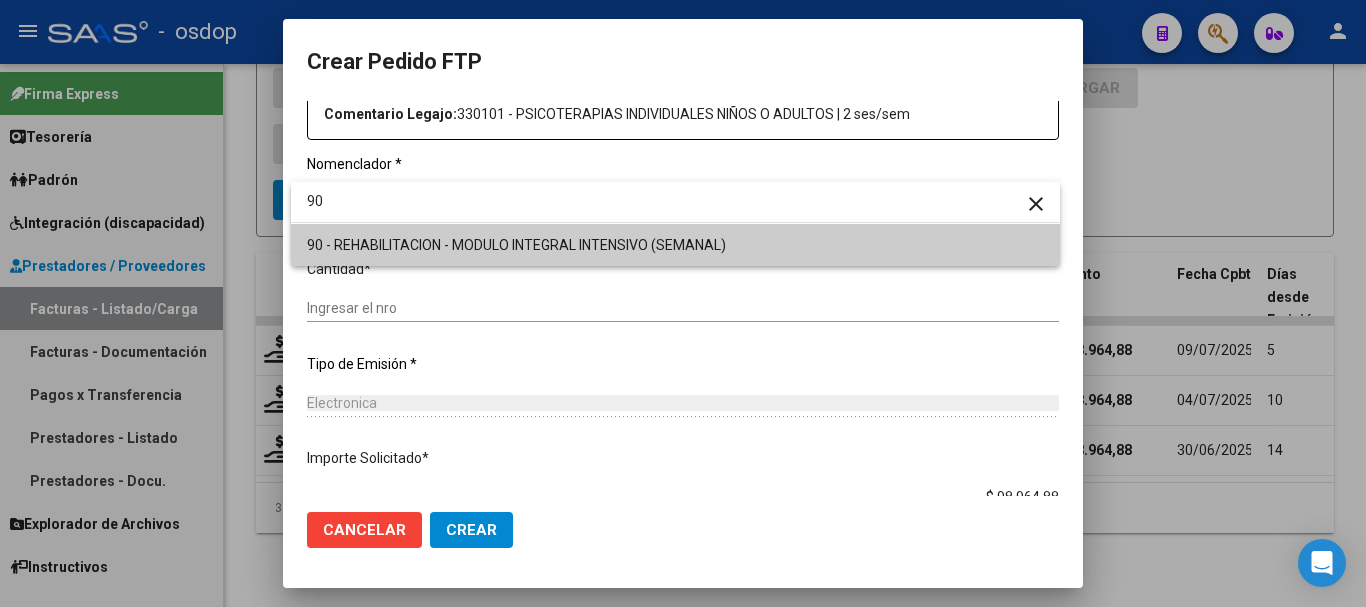 type on "90" 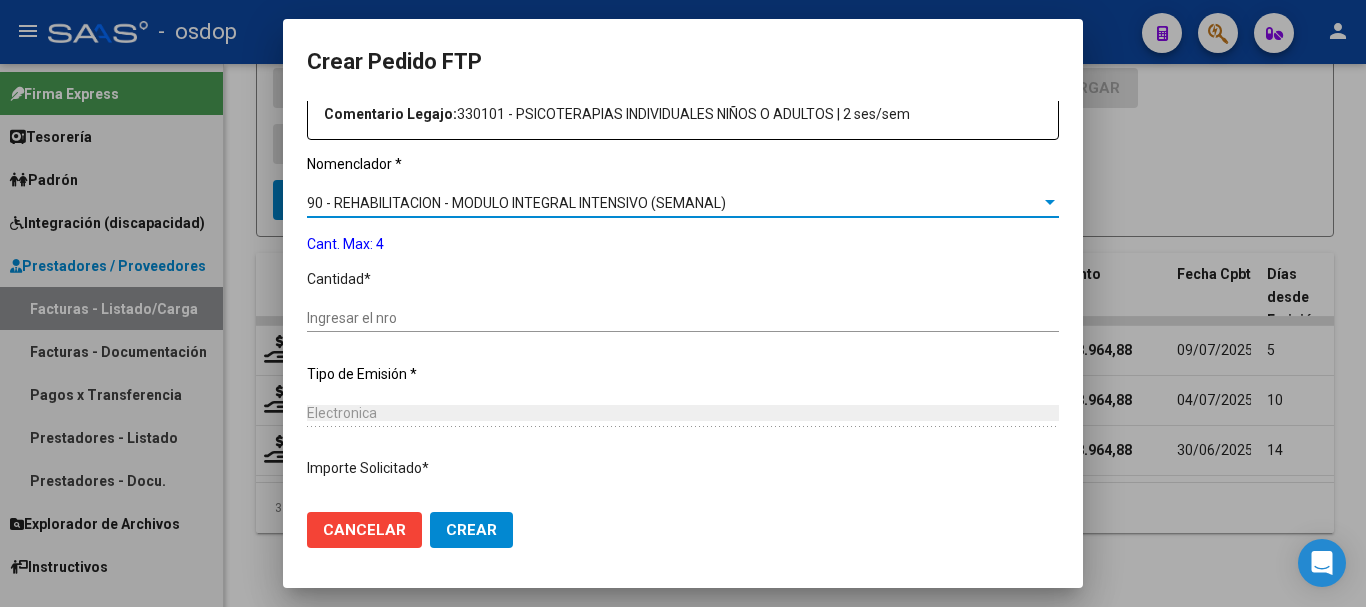 click on "Ingresar el nro" 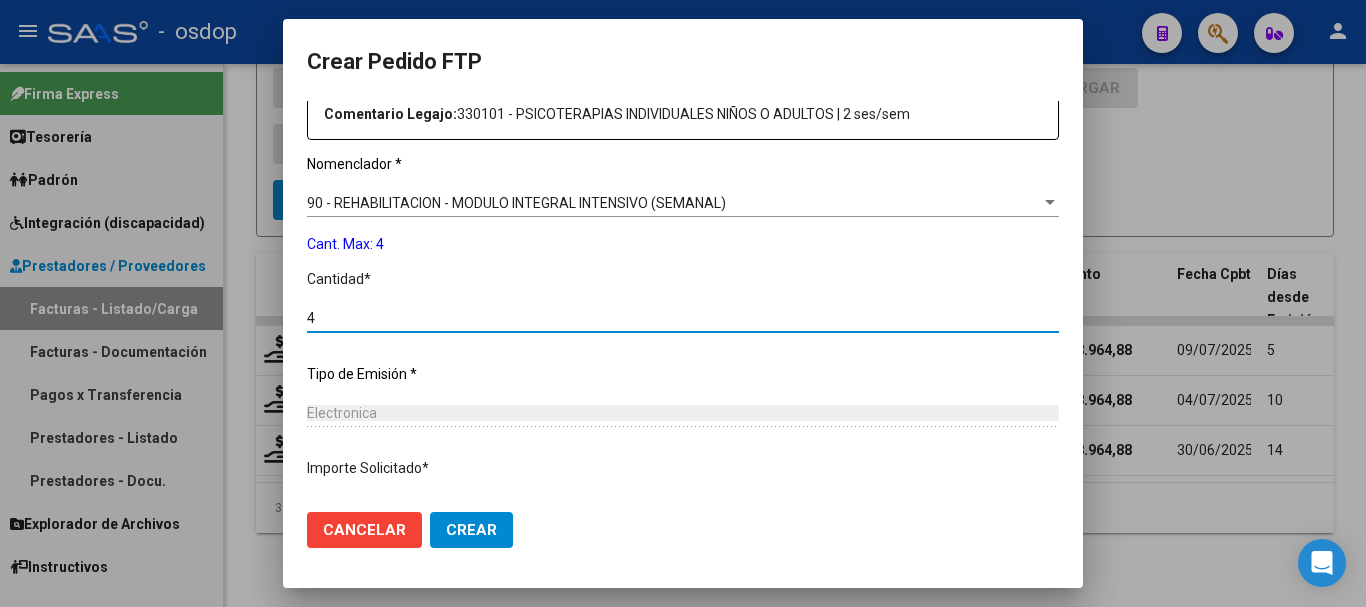 scroll, scrollTop: 837, scrollLeft: 0, axis: vertical 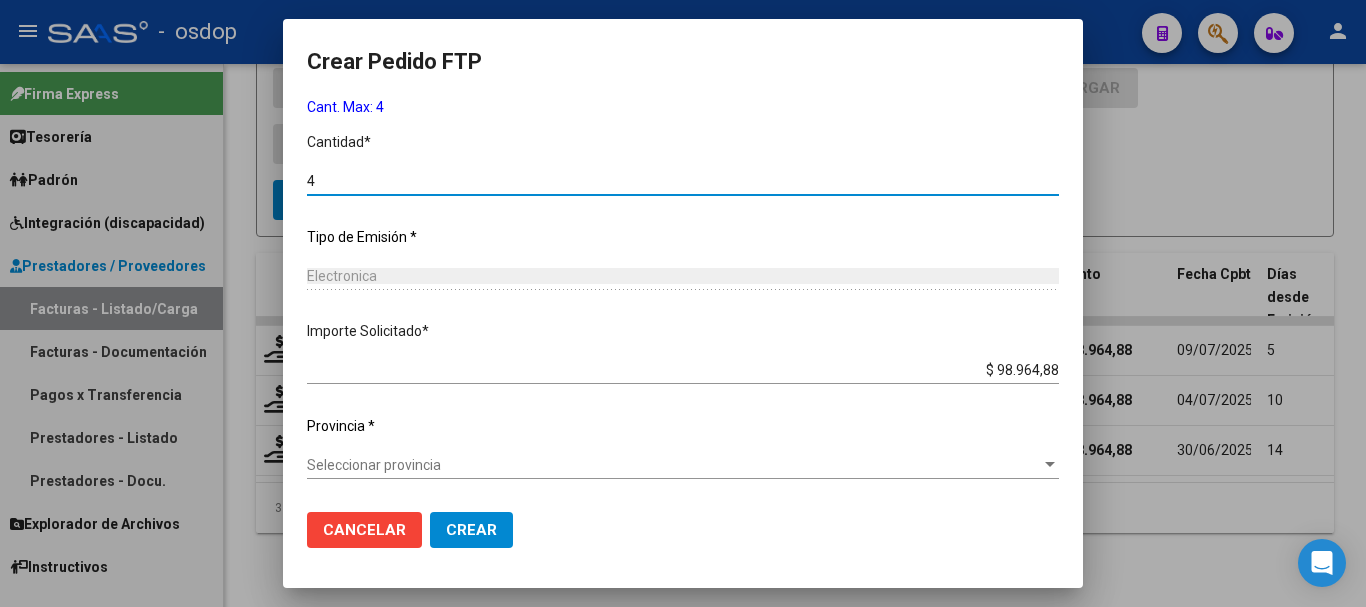 type on "4" 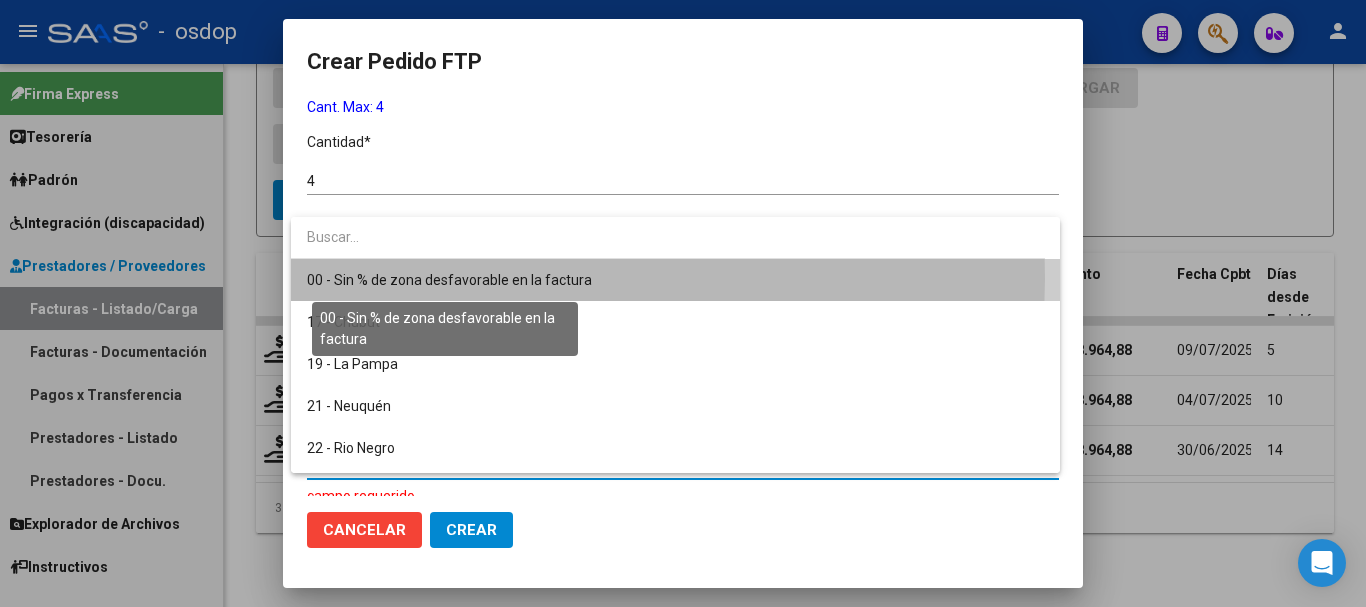 click on "00 - Sin % de zona desfavorable en la factura" at bounding box center (449, 280) 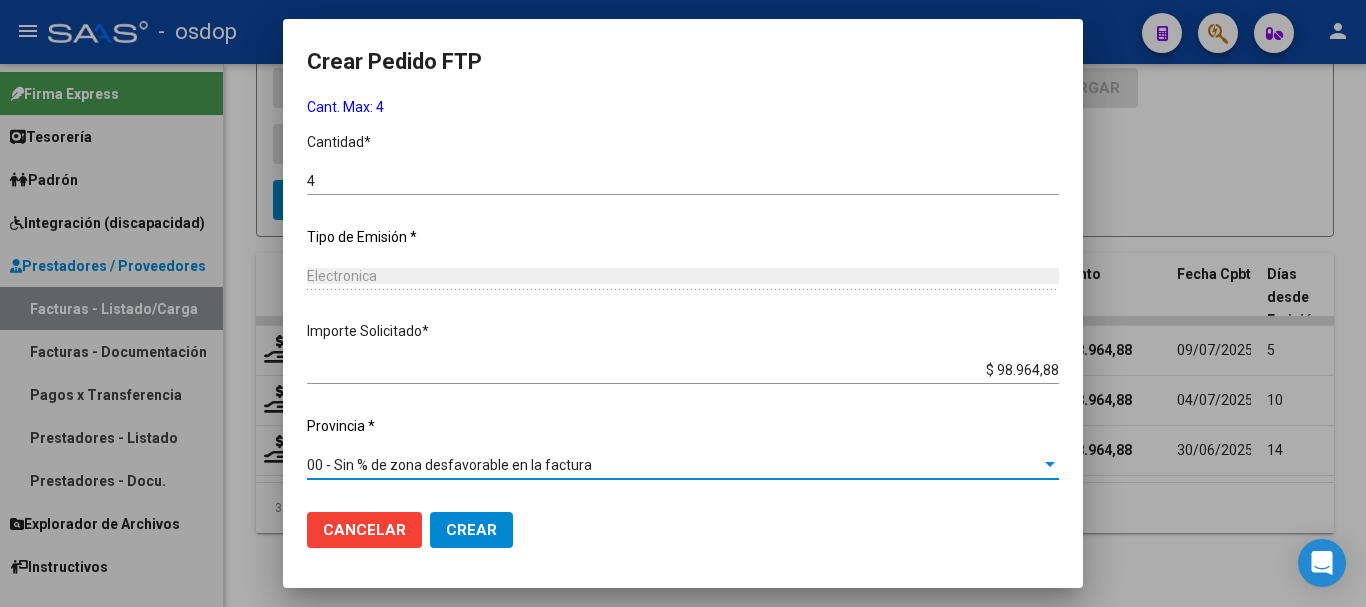 click on "Crear" 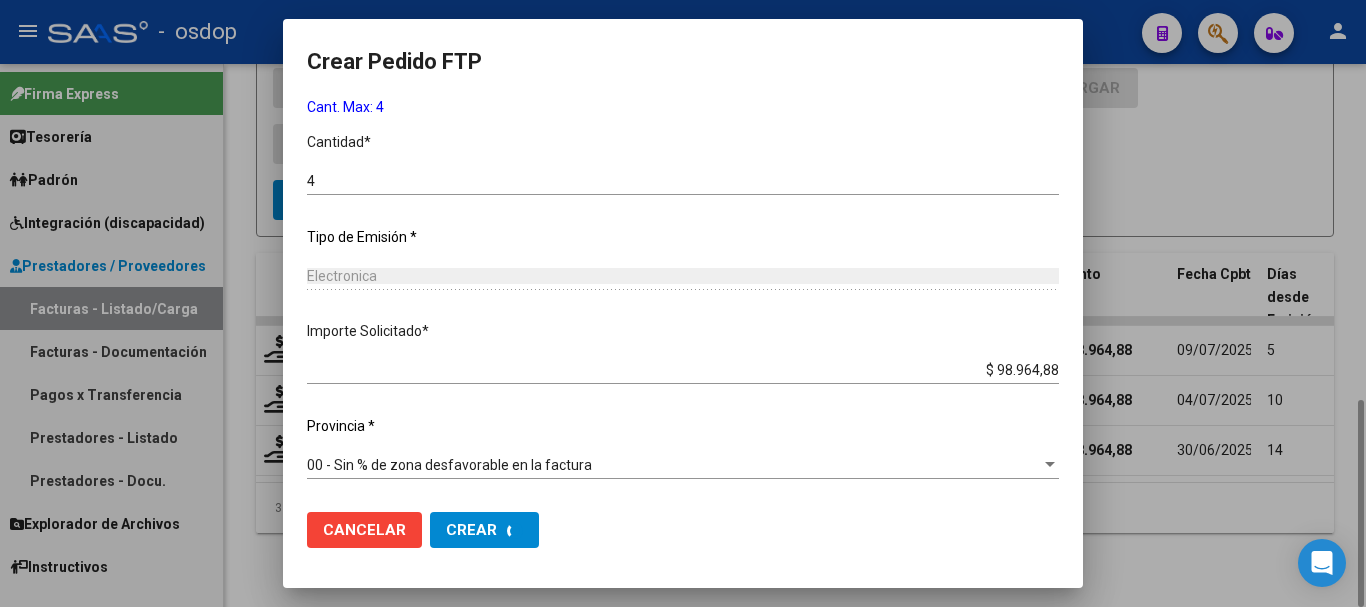 scroll, scrollTop: 0, scrollLeft: 0, axis: both 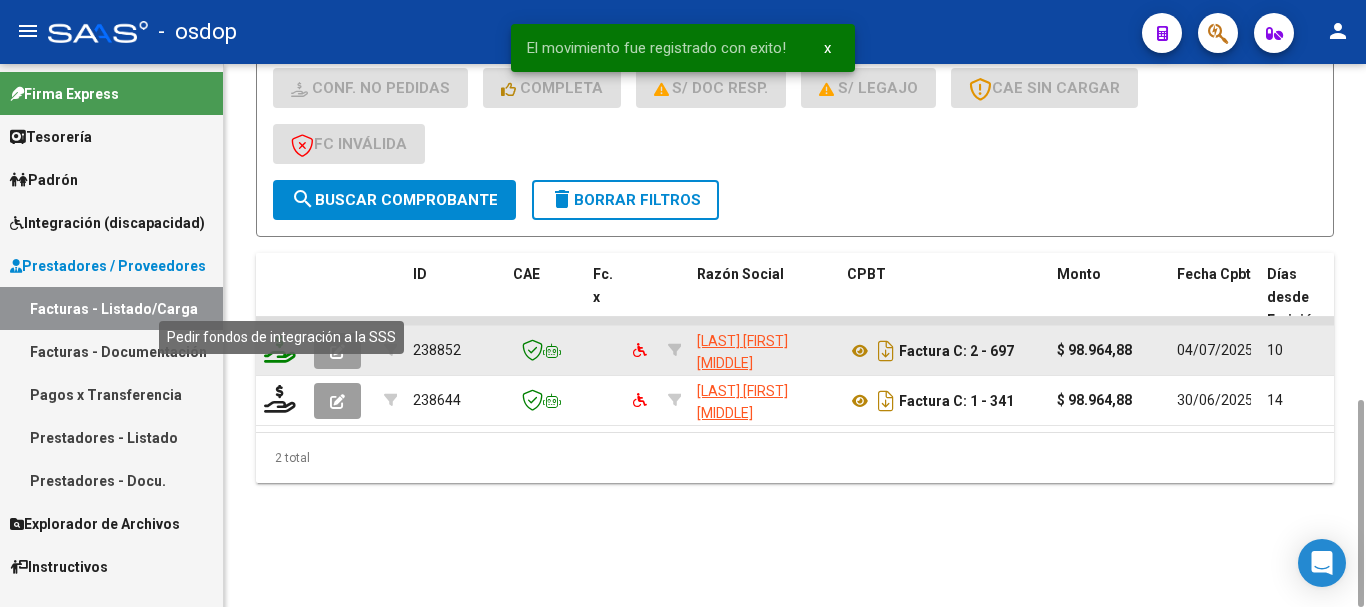 click 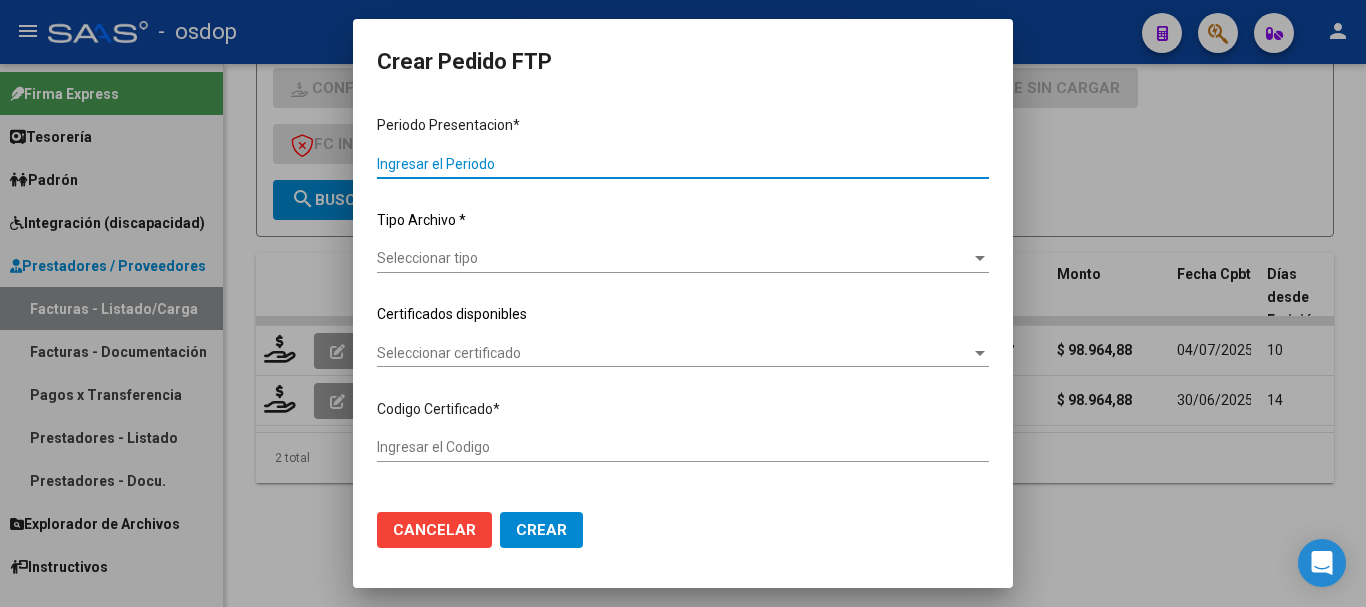 type on "202506" 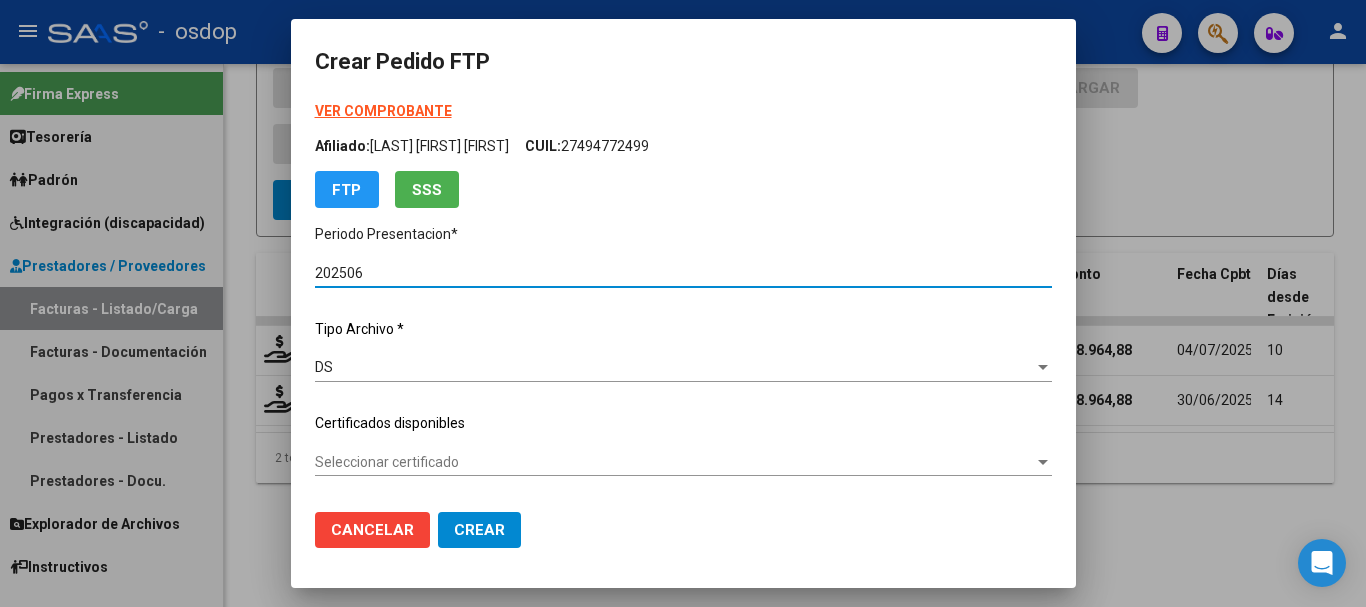 type on "7978454551" 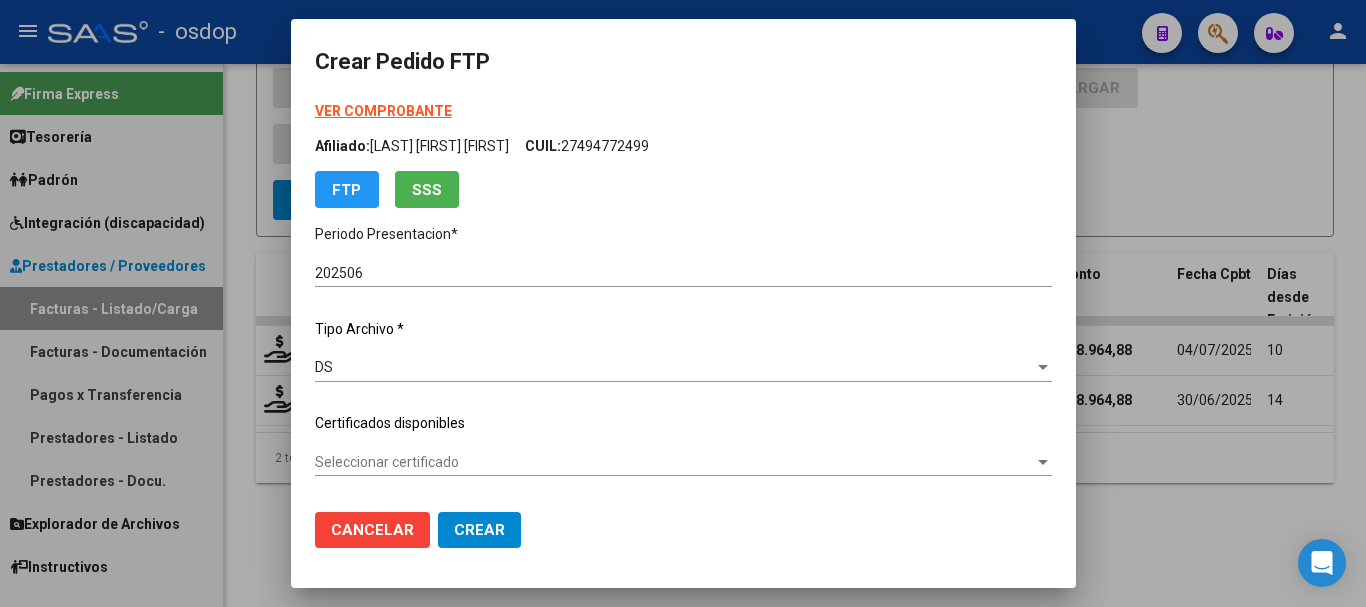 click on "Seleccionar certificado" at bounding box center (674, 462) 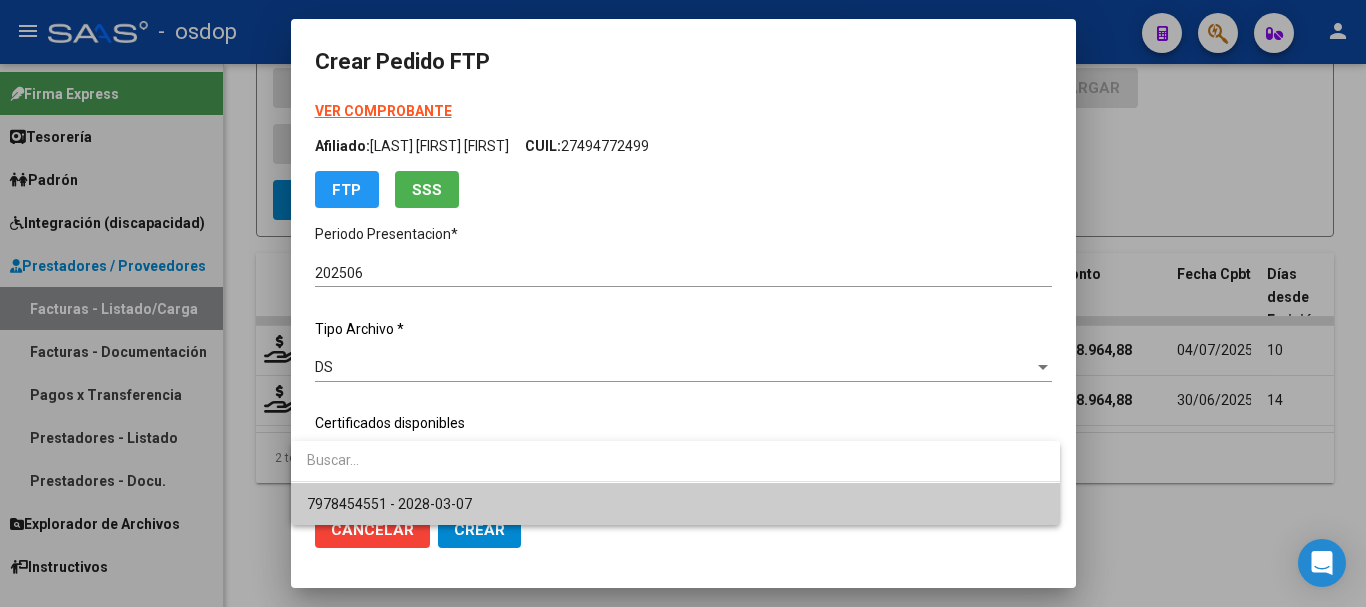 click on "7978454551 - 2028-03-07" at bounding box center (675, 504) 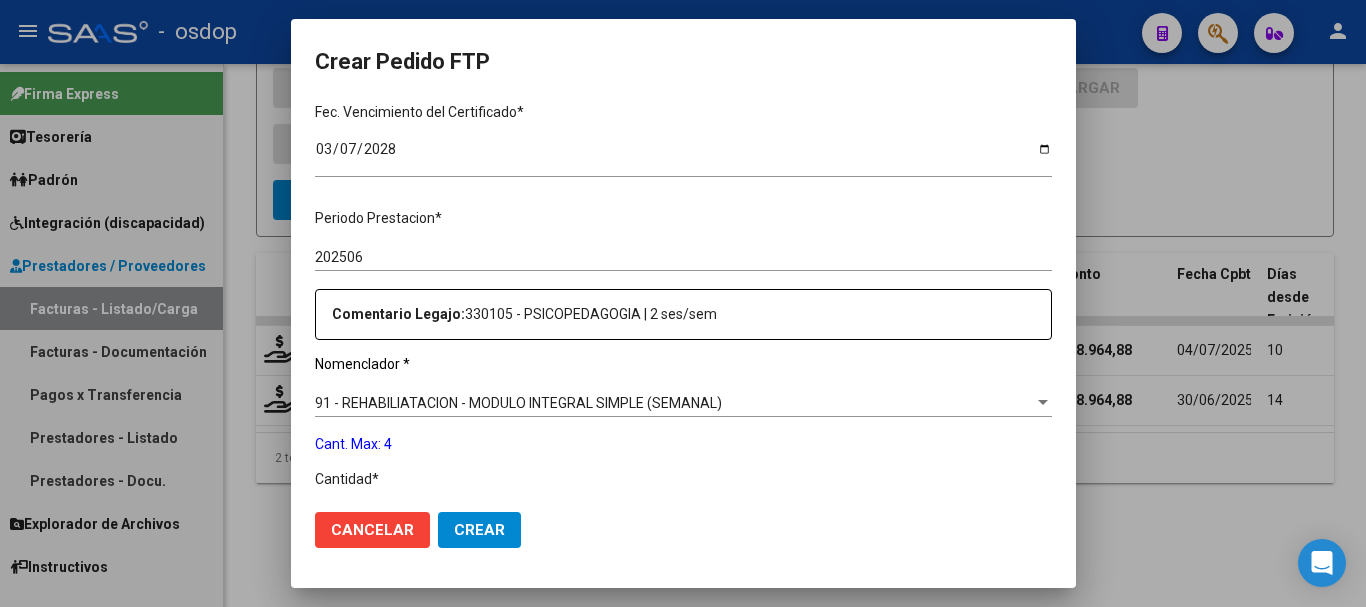 scroll, scrollTop: 700, scrollLeft: 0, axis: vertical 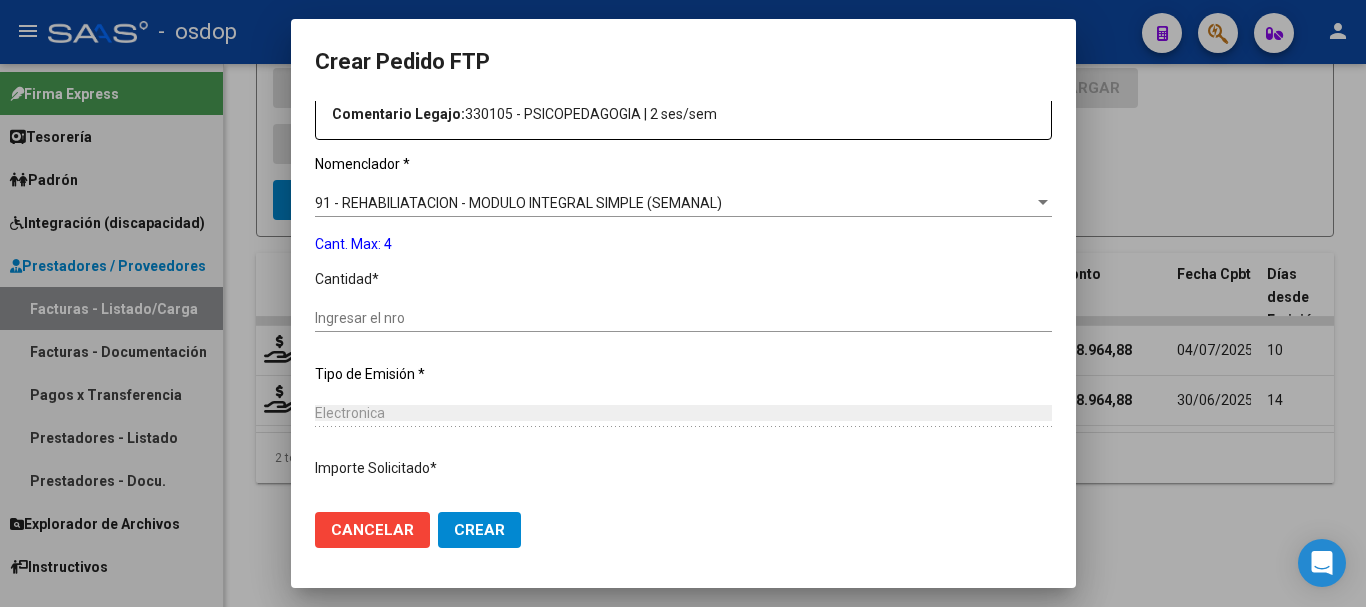 click on "91 - REHABILIATACION - MODULO INTEGRAL SIMPLE (SEMANAL)" at bounding box center (518, 203) 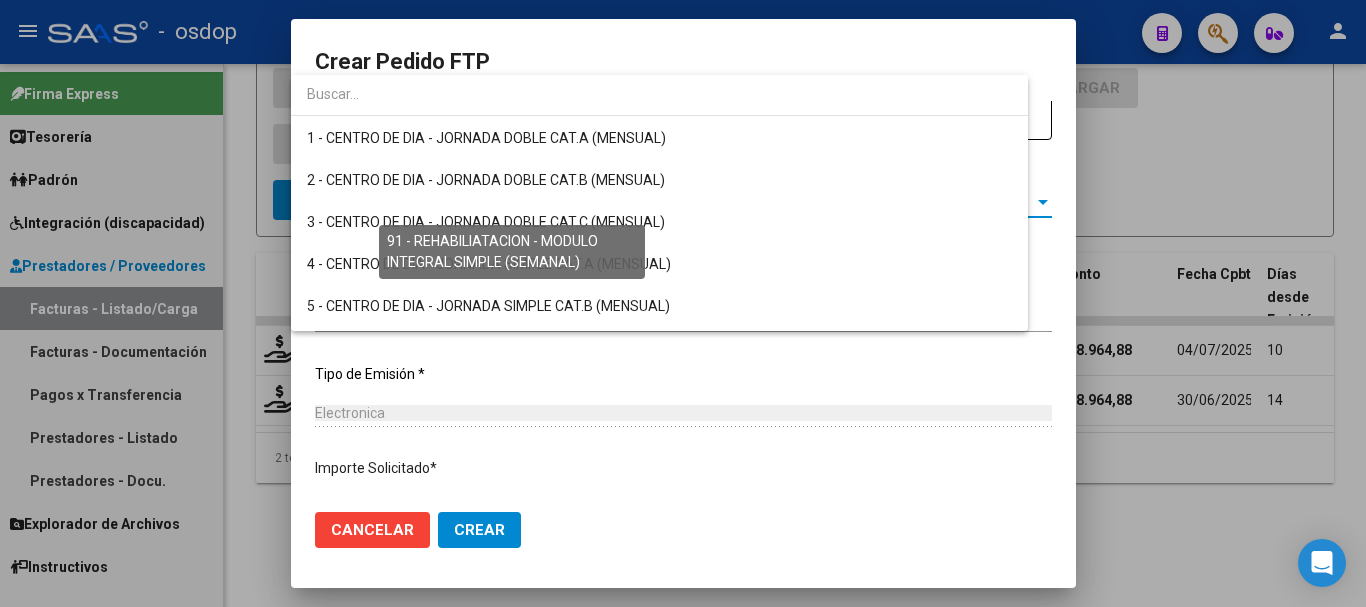scroll, scrollTop: 3715, scrollLeft: 0, axis: vertical 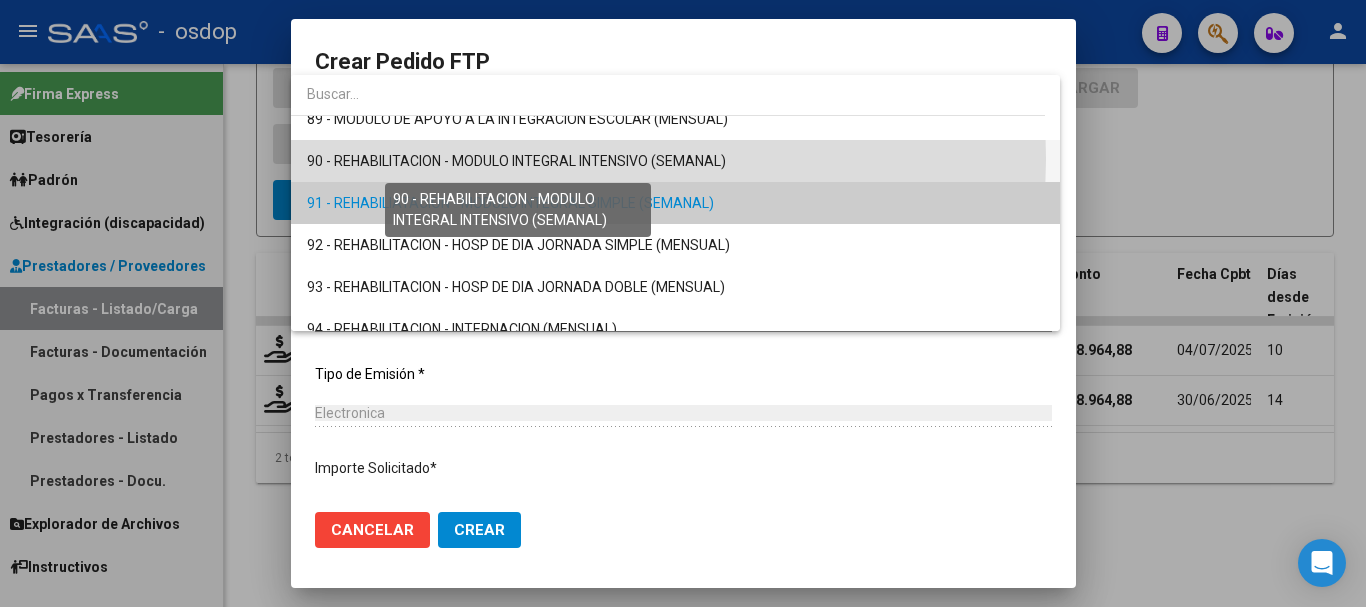 click on "90 - REHABILITACION - MODULO INTEGRAL INTENSIVO (SEMANAL)" at bounding box center (516, 161) 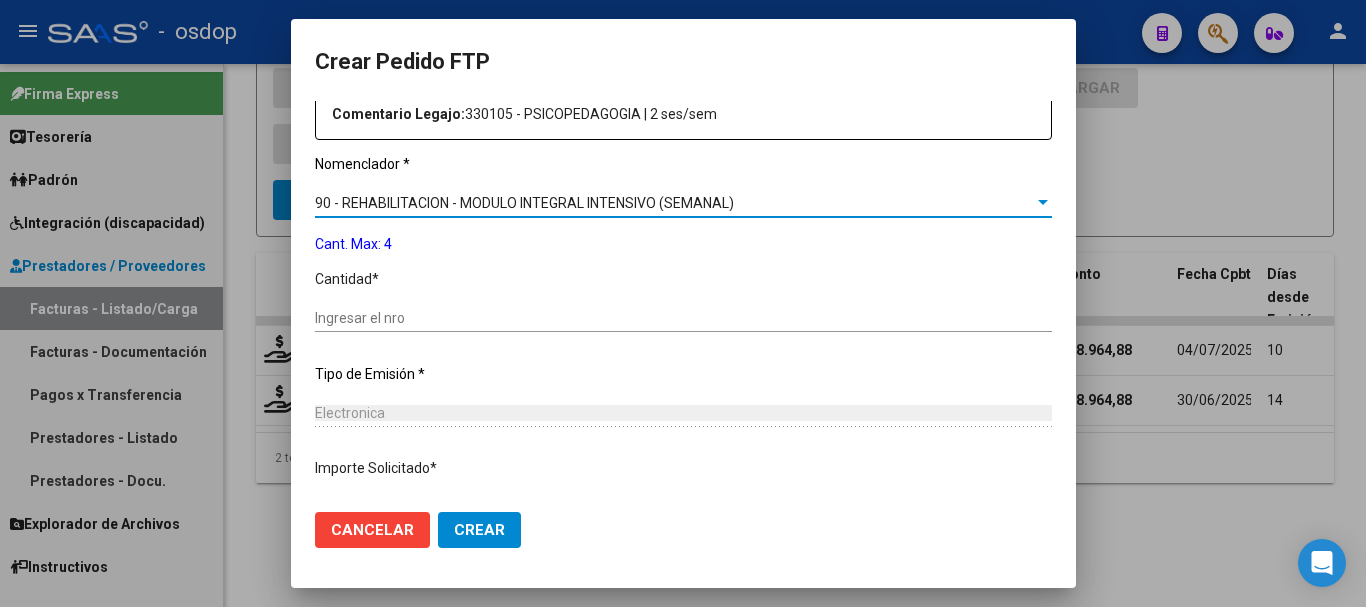 click on "Ingresar el nro" at bounding box center [683, 318] 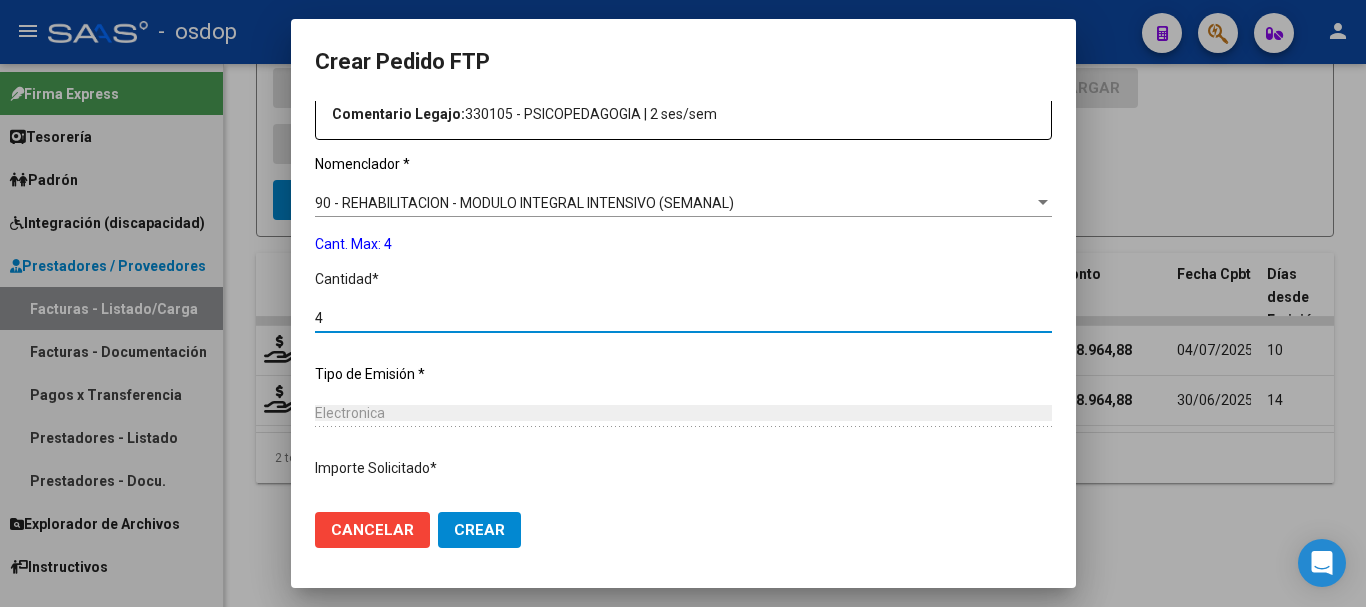 type on "4" 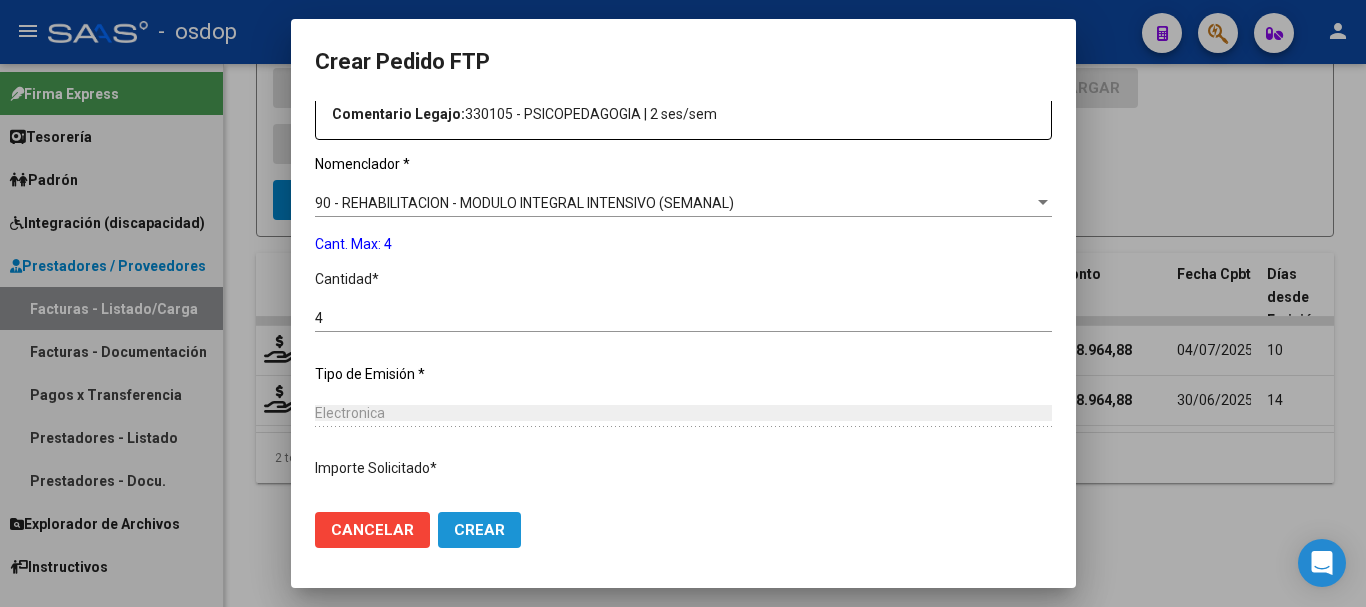 click on "Crear" 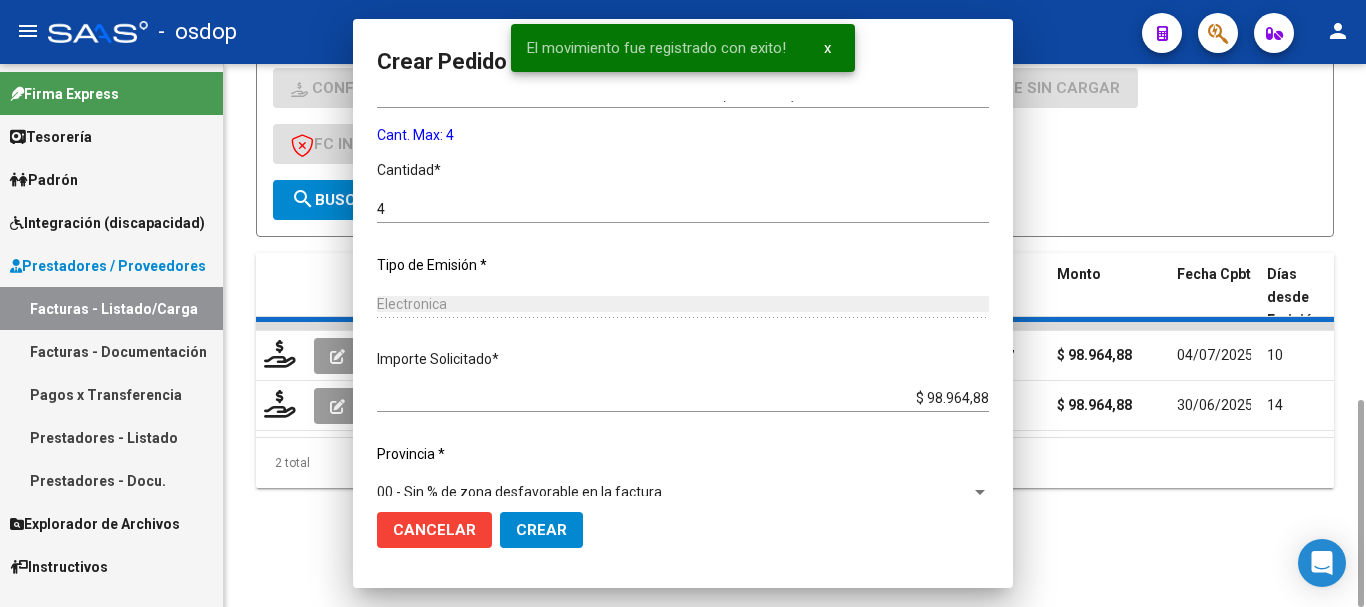scroll, scrollTop: 0, scrollLeft: 0, axis: both 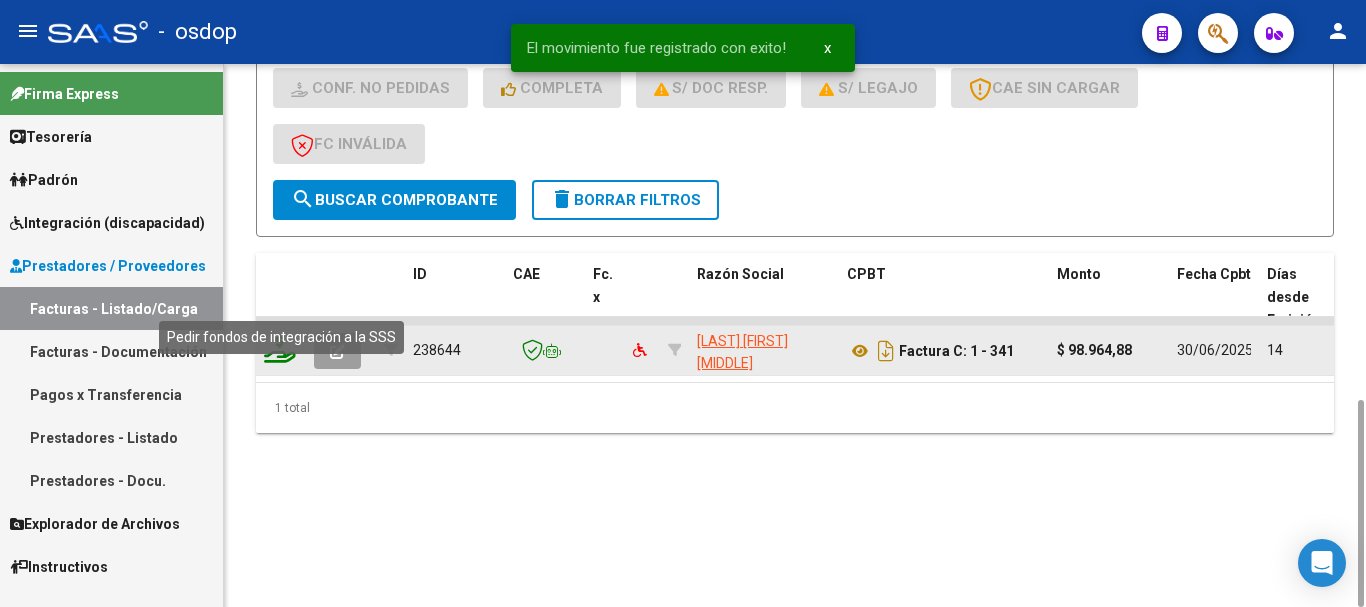 click 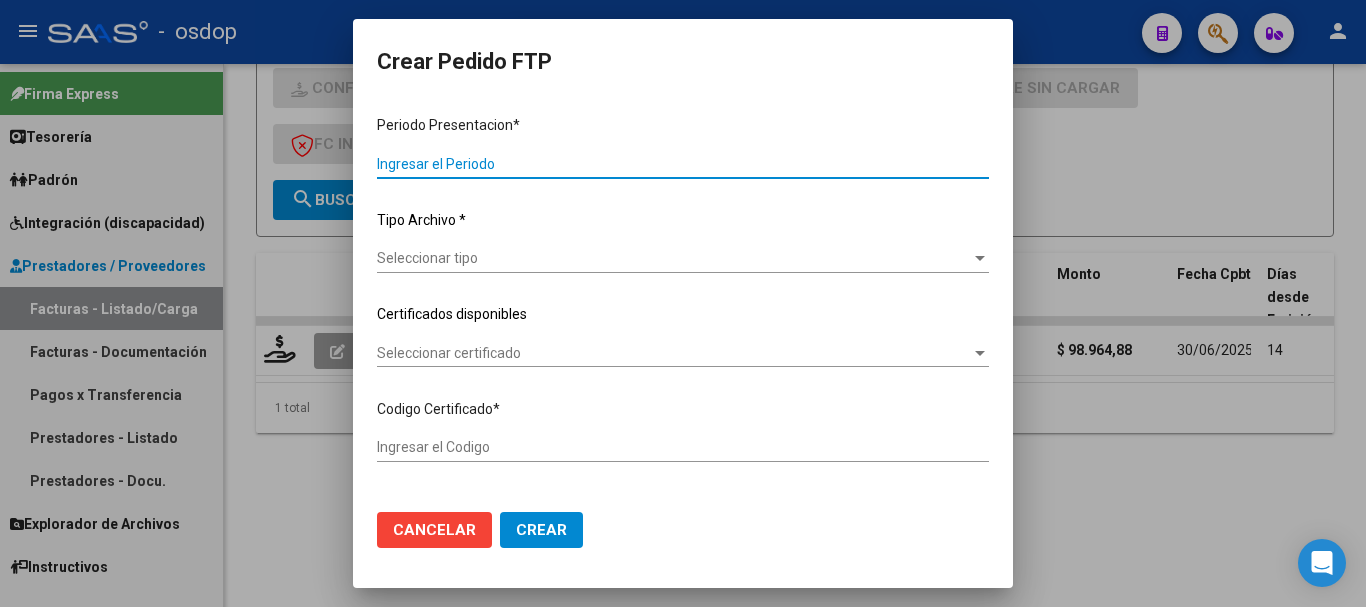 type on "202506" 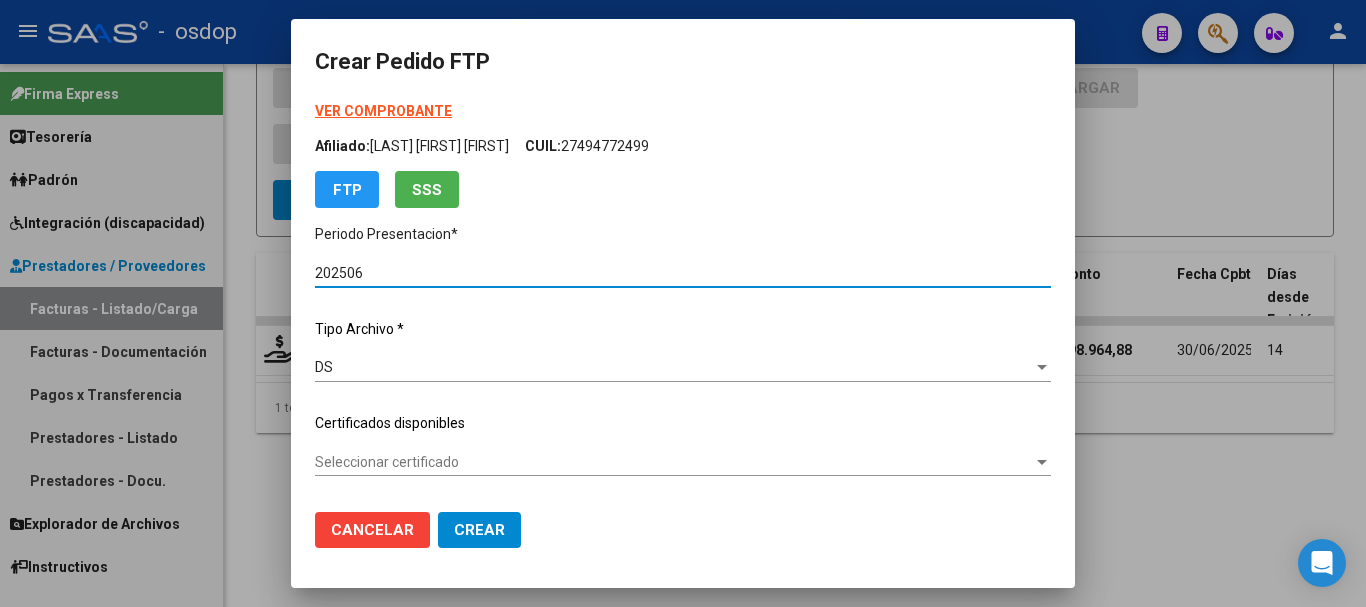 type on "7978454551" 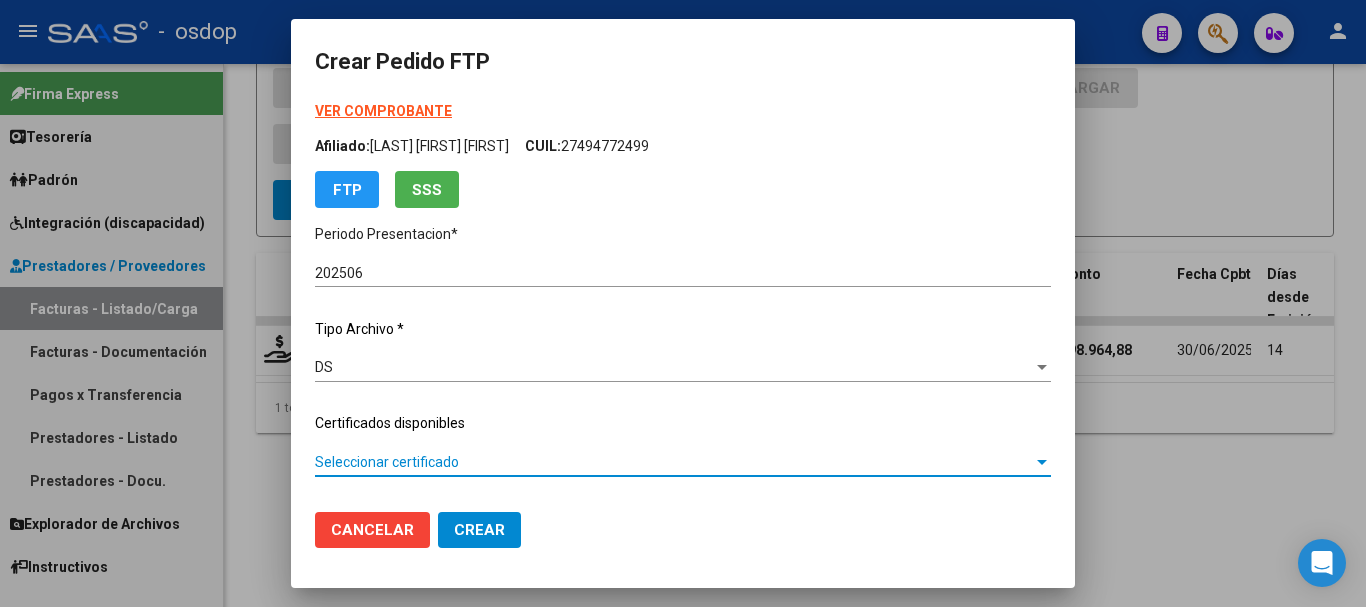 click on "Seleccionar certificado" at bounding box center (674, 462) 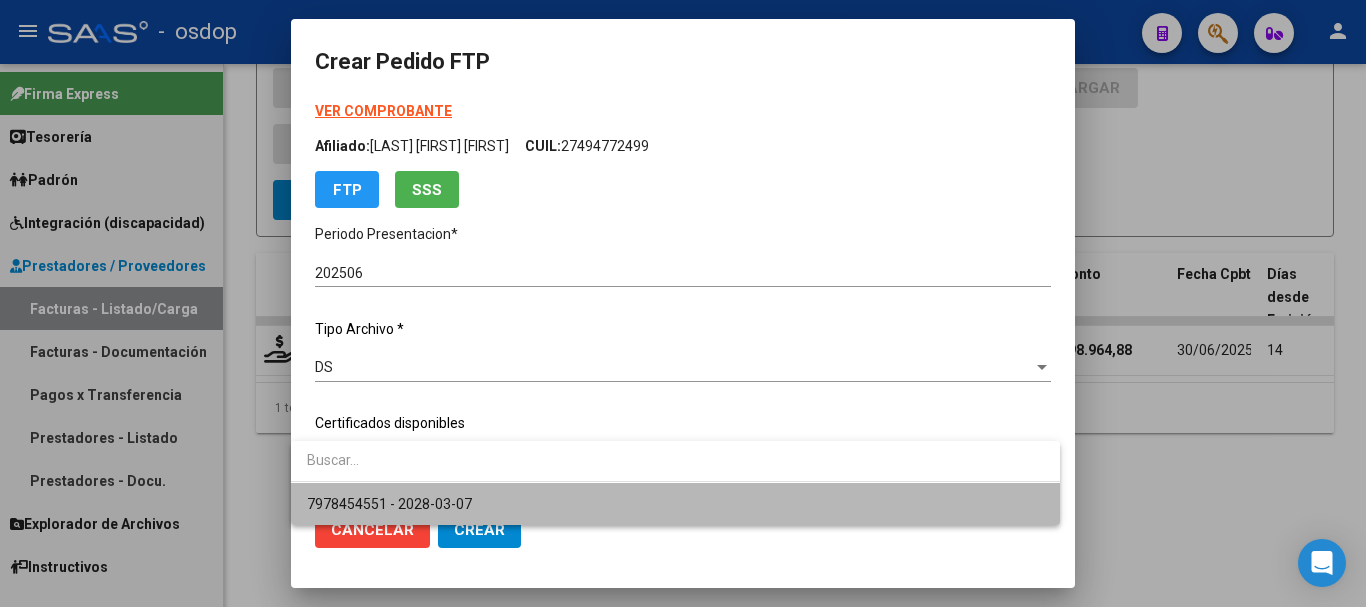 click on "7978454551 - 2028-03-07" at bounding box center (675, 504) 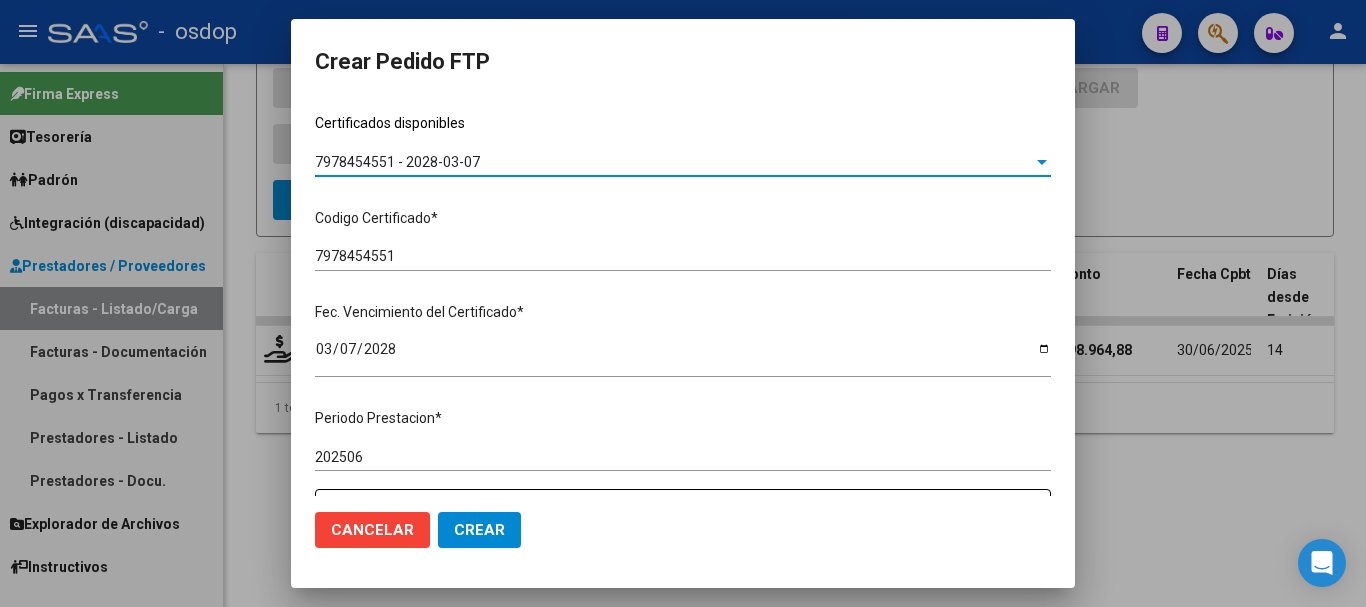 scroll, scrollTop: 600, scrollLeft: 0, axis: vertical 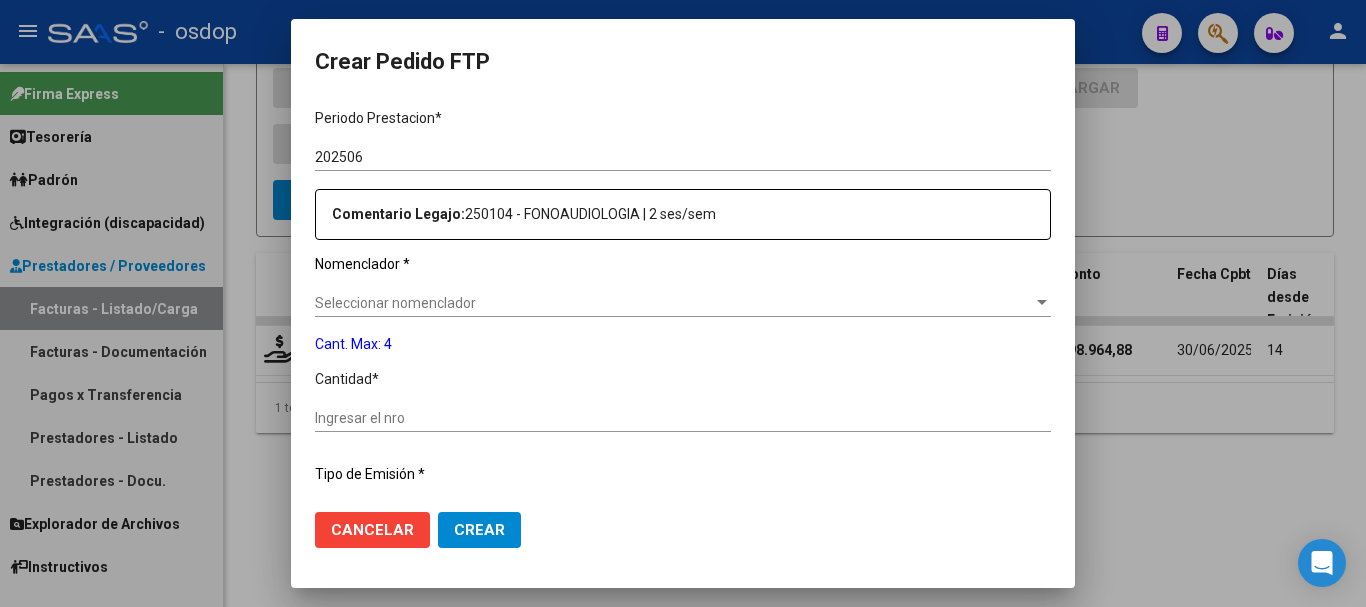 click on "Seleccionar nomenclador Seleccionar nomenclador" 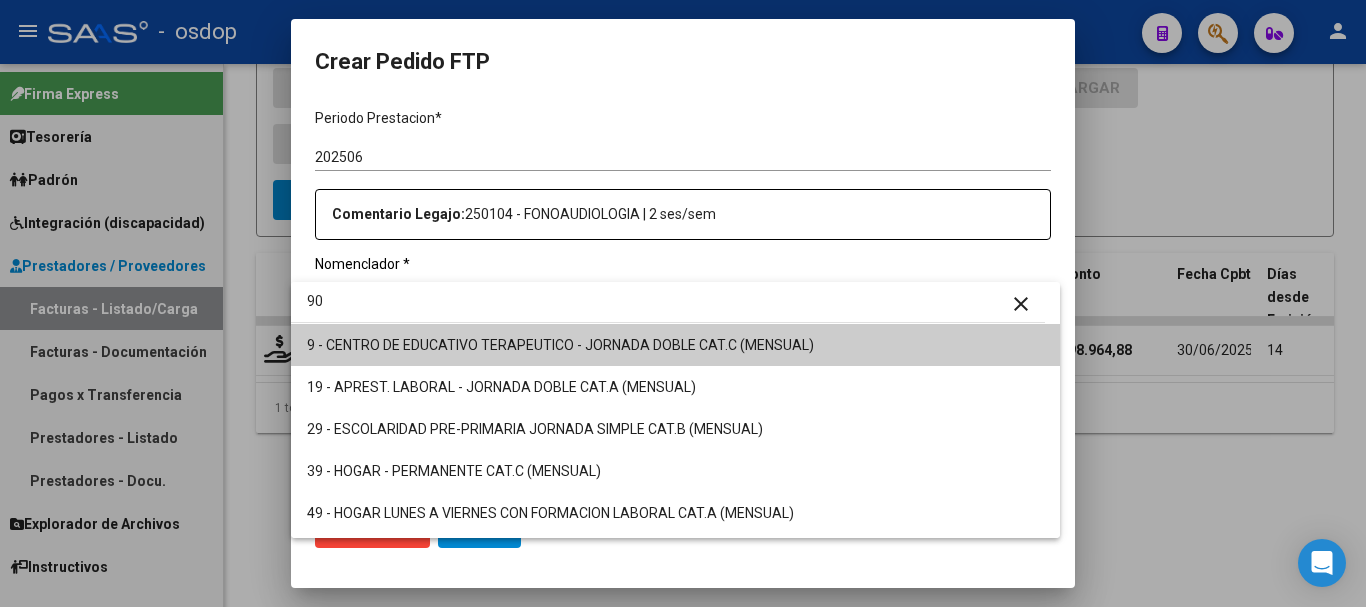 type on "90" 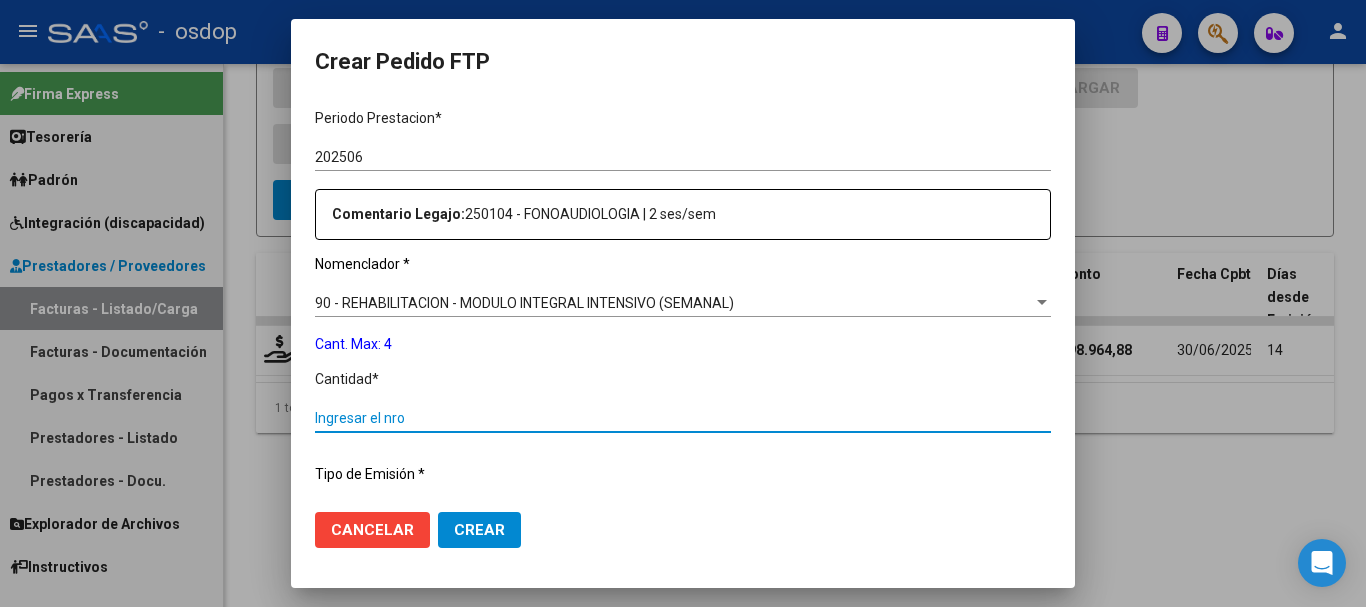 click on "Ingresar el nro" at bounding box center [683, 418] 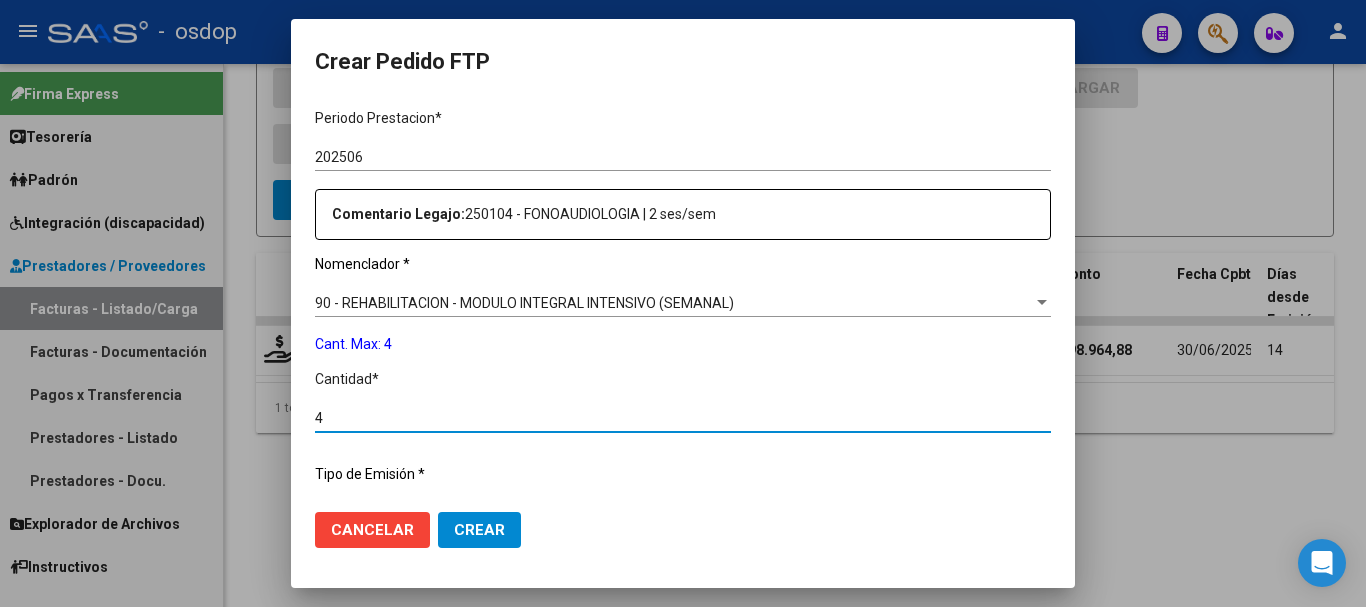 type on "4" 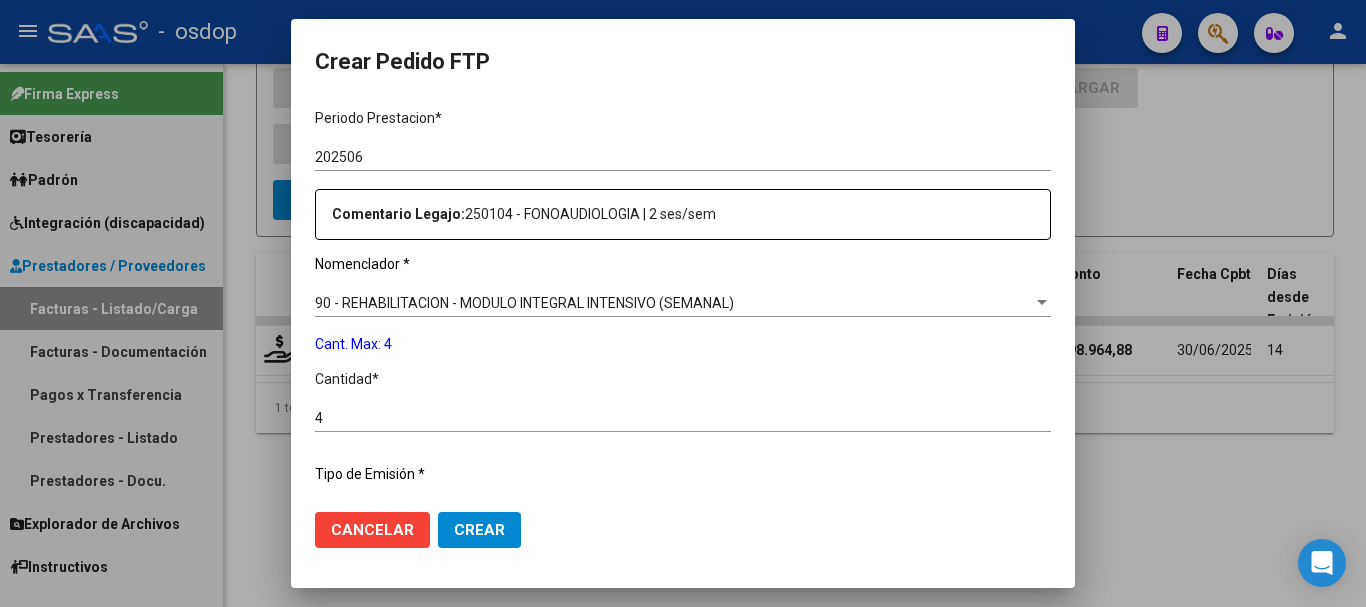 scroll, scrollTop: 837, scrollLeft: 0, axis: vertical 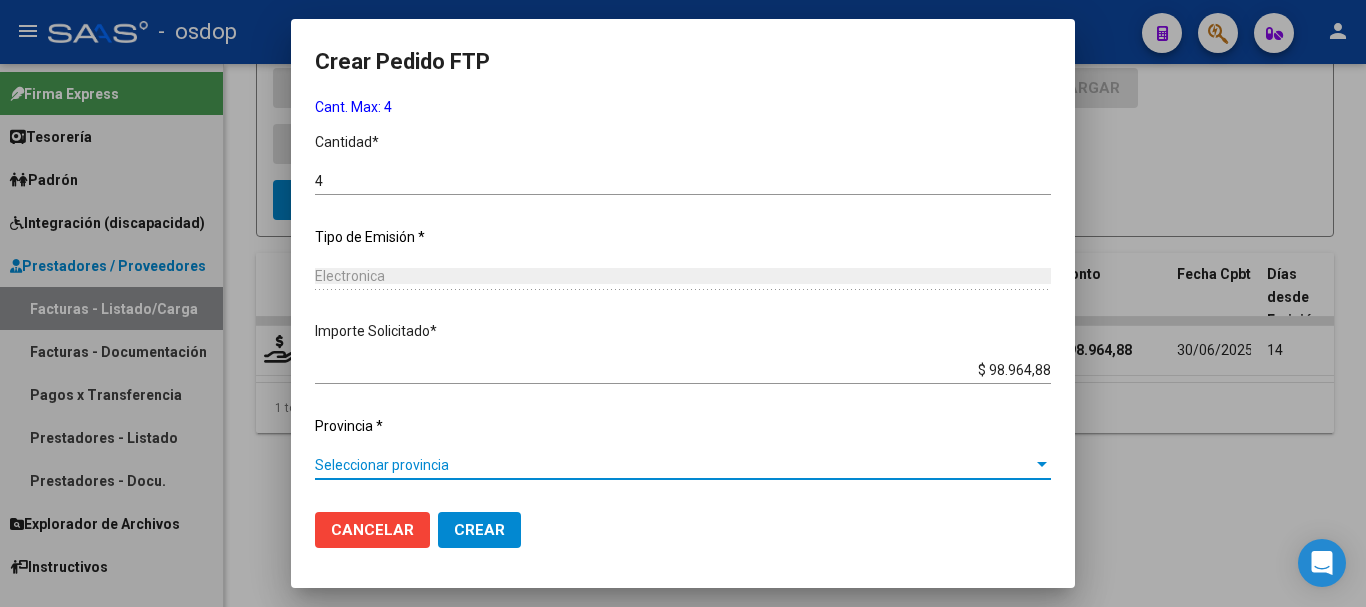 click on "Seleccionar provincia" at bounding box center (674, 465) 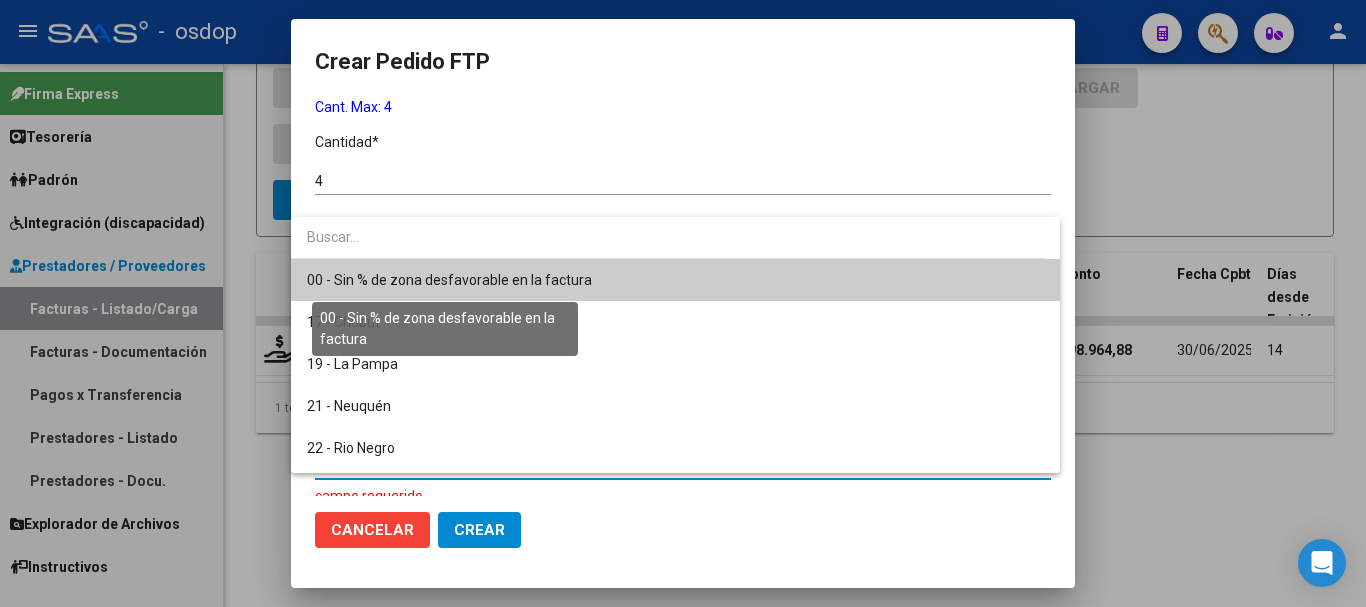 click on "00 - Sin % de zona desfavorable en la factura" at bounding box center [449, 280] 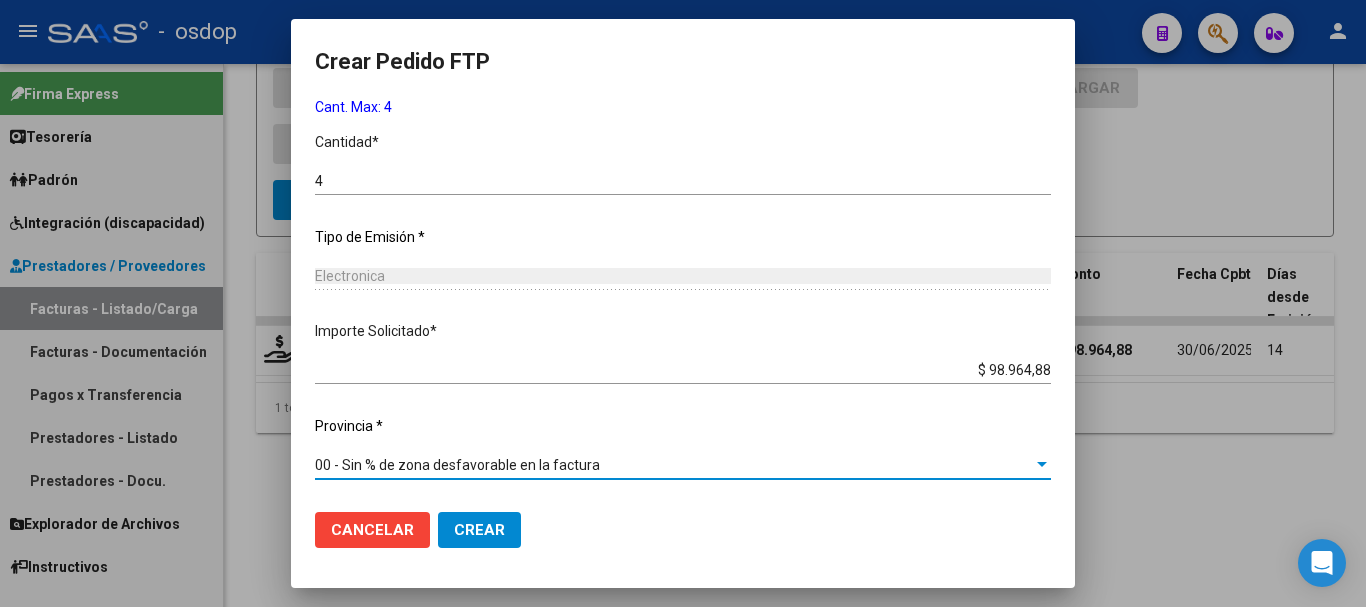 click on "Crear" 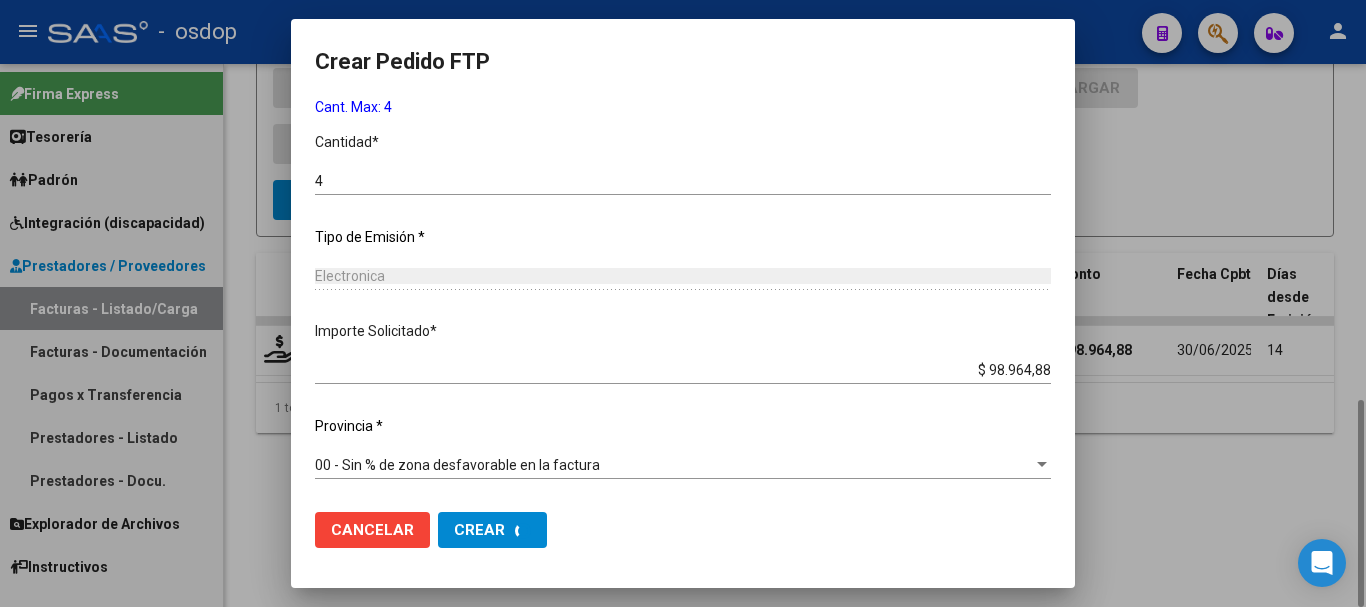 scroll, scrollTop: 0, scrollLeft: 0, axis: both 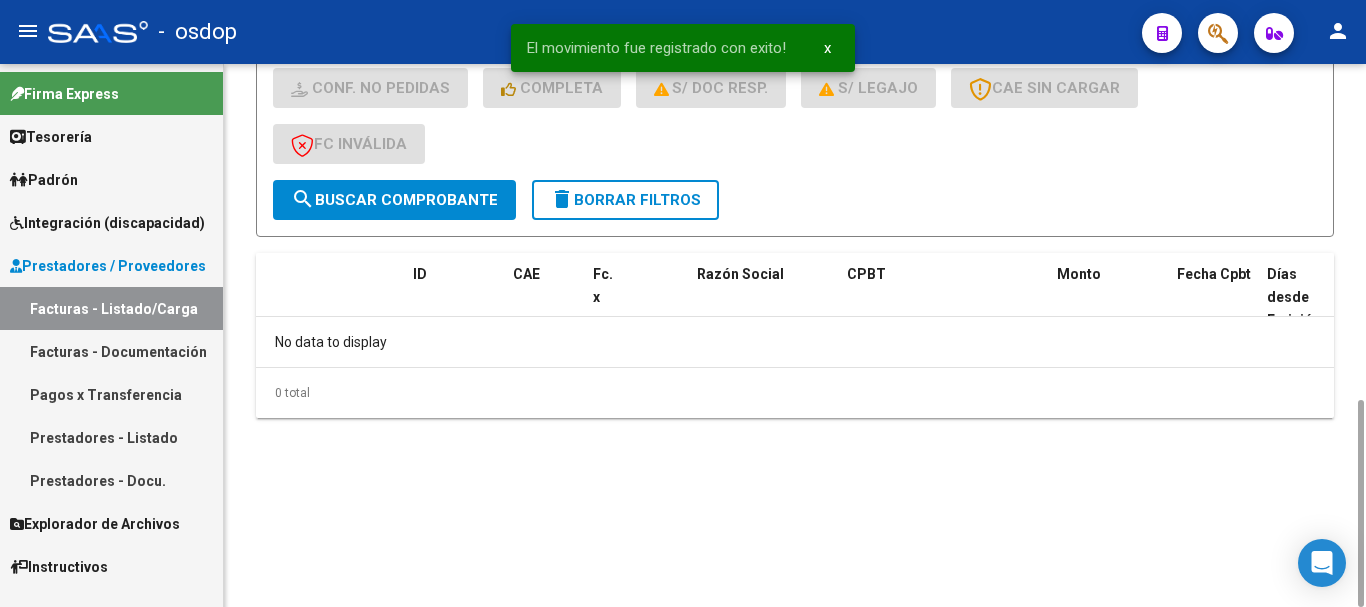click on "delete  Borrar Filtros" 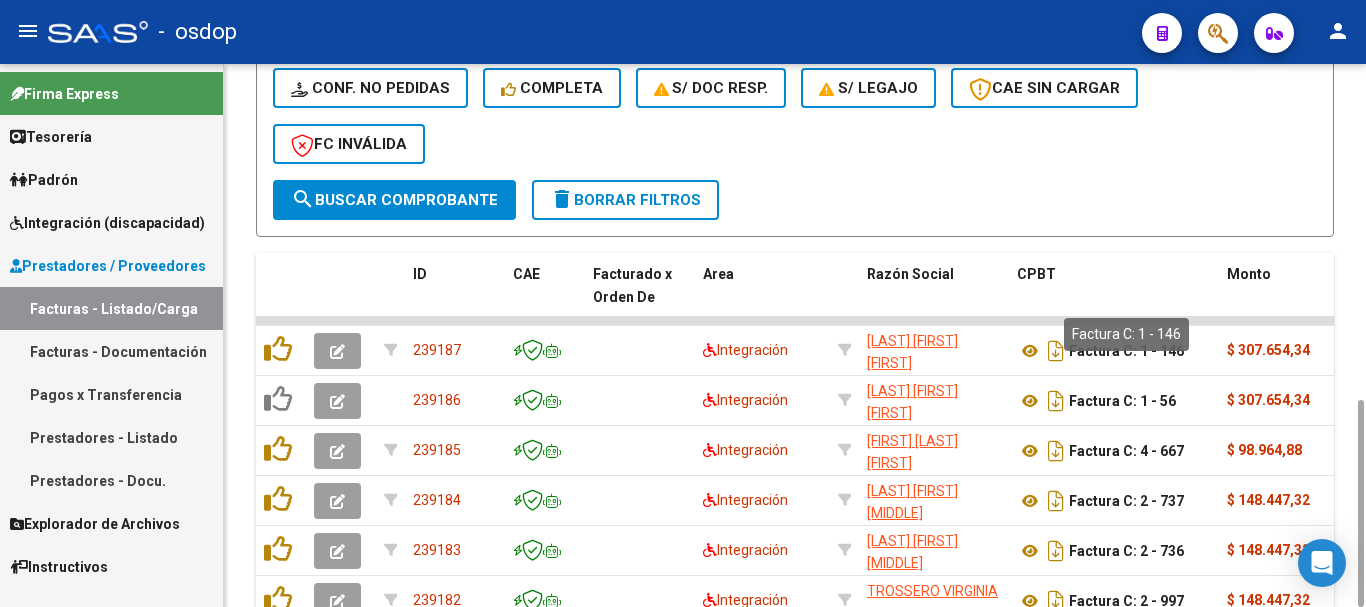 scroll, scrollTop: 1181, scrollLeft: 0, axis: vertical 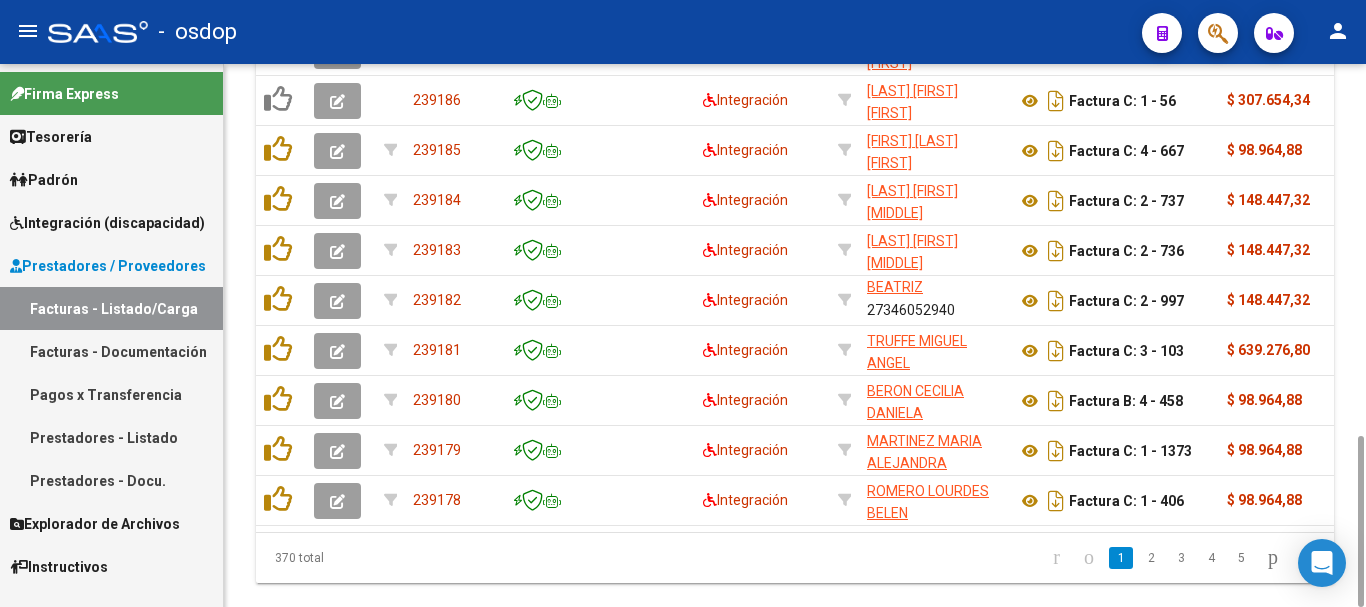 click on "Video tutorial   PRESTADORES -> Listado de CPBTs Emitidos por Prestadores / Proveedores (alt+q)   Cargar Comprobante
Carga Masiva  cloud_download  CSV  cloud_download  EXCEL  cloud_download  Estandar   Descarga Masiva
Filtros Id Area Area Seleccionar Gerenciador Seleccionar Gerenciador No  Confirmado Todos  Cargado desde Masivo   Mostrar totalizadores   FILTROS DEL COMPROBANTE  Comprobante Tipo Comprobante Tipo Start date – Fec. Comprobante Desde / Hasta Días Emisión Desde(cant. días) Días Emisión Hasta(cant. días) CUIT / Razón Social Pto. Venta Nro. Comprobante Código SSS CAE Válido CAE Válido Todos  Cargado Módulo Hosp. Todos  Tiene facturacion Apócrifa Hospital Refes  FILTROS DE INTEGRACION  Todos  Cargado en Para Enviar SSS Período De Prestación Campos del Archivo de Rendición Devuelto x SSS (dr_envio) Todos  Rendido x SSS (dr_envio) Tipo de Registro Tipo de Registro Período Presentación Período Presentación Campos del Legajo Asociado (preaprobación) Todos   MAS FILTROS  –" 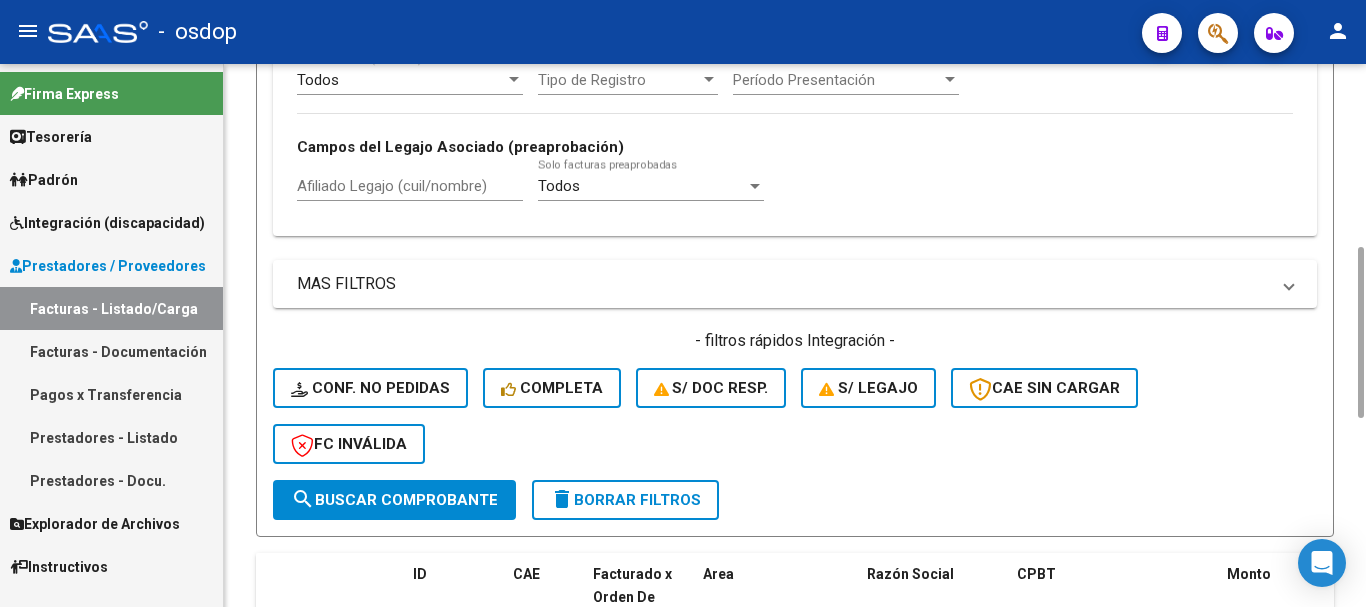 scroll, scrollTop: 781, scrollLeft: 0, axis: vertical 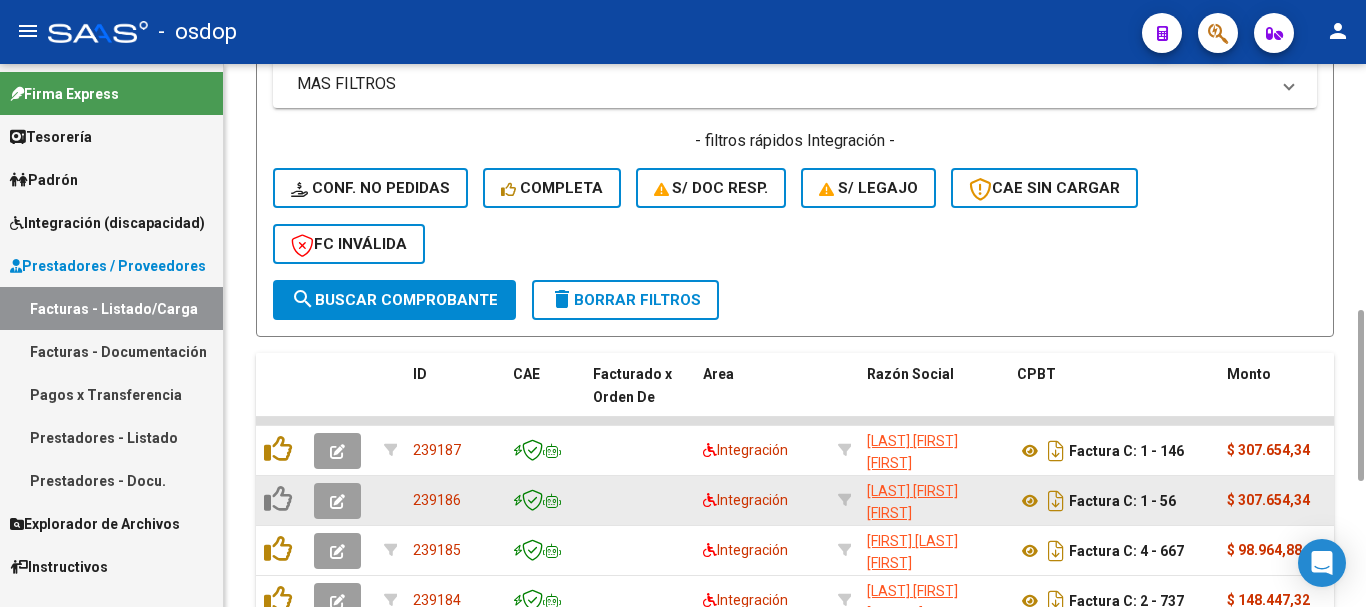 click on "[LAST_NAME] [LAST_NAME] [LAST_NAME]" 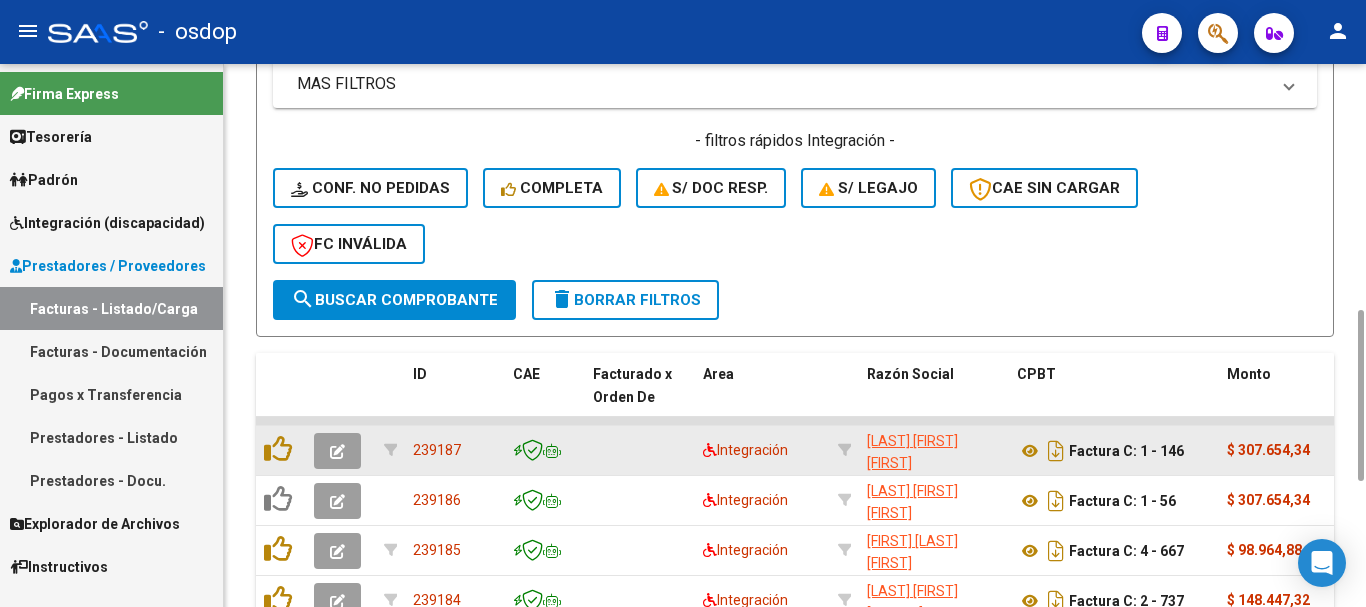 click on "HILT LUCIA NOEMI    27309024643" 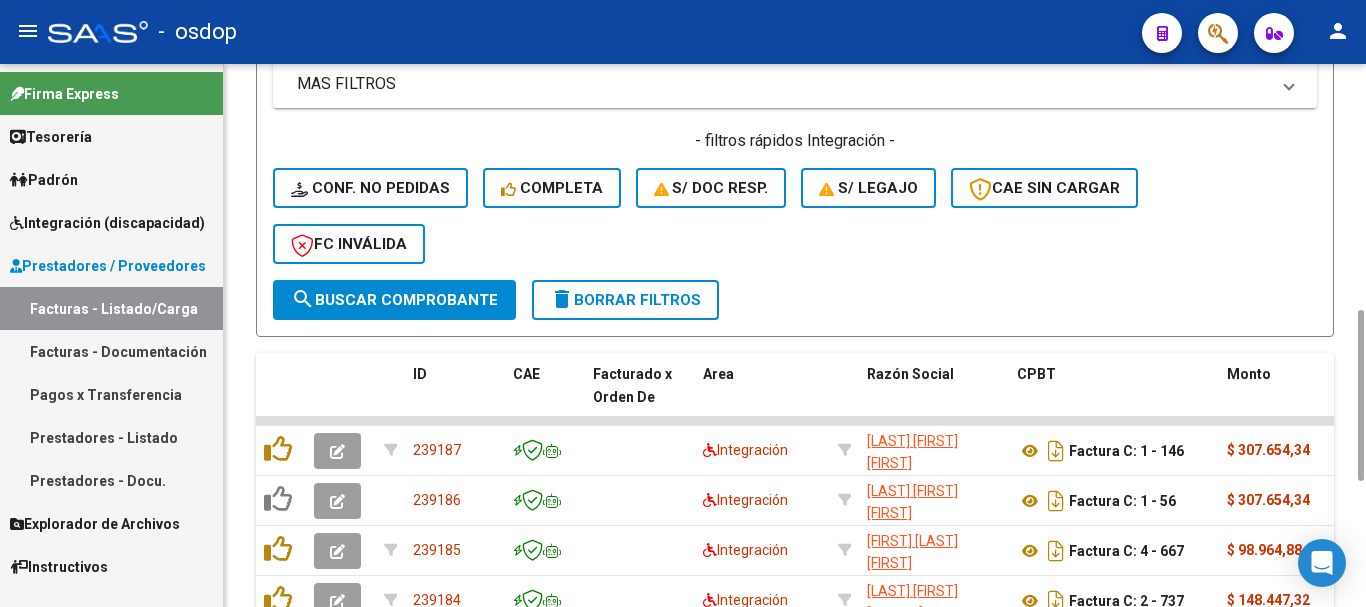 scroll, scrollTop: 581, scrollLeft: 0, axis: vertical 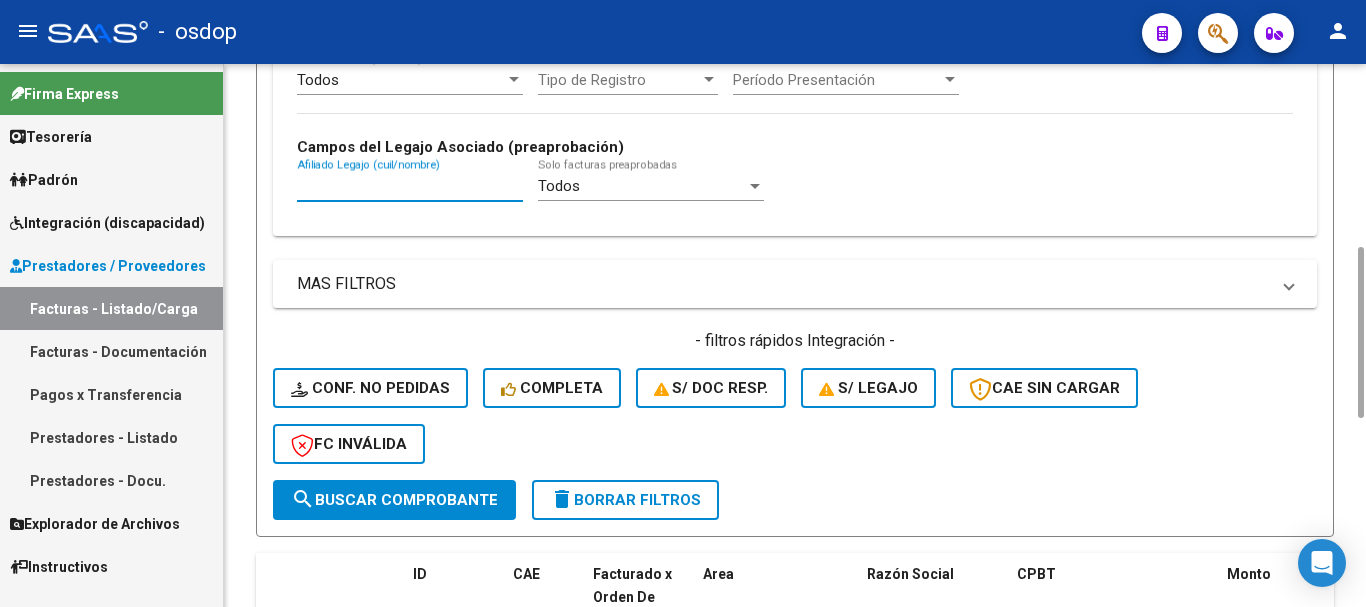 click on "Afiliado Legajo (cuil/nombre)" at bounding box center (410, 186) 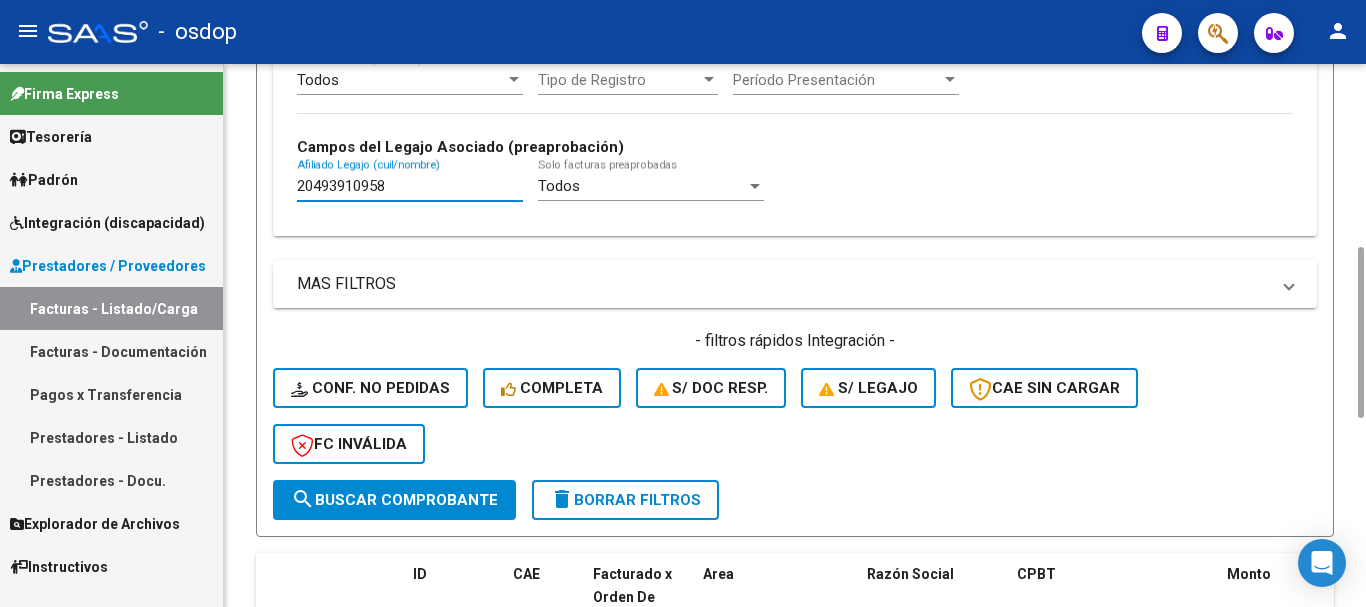type on "20493910958" 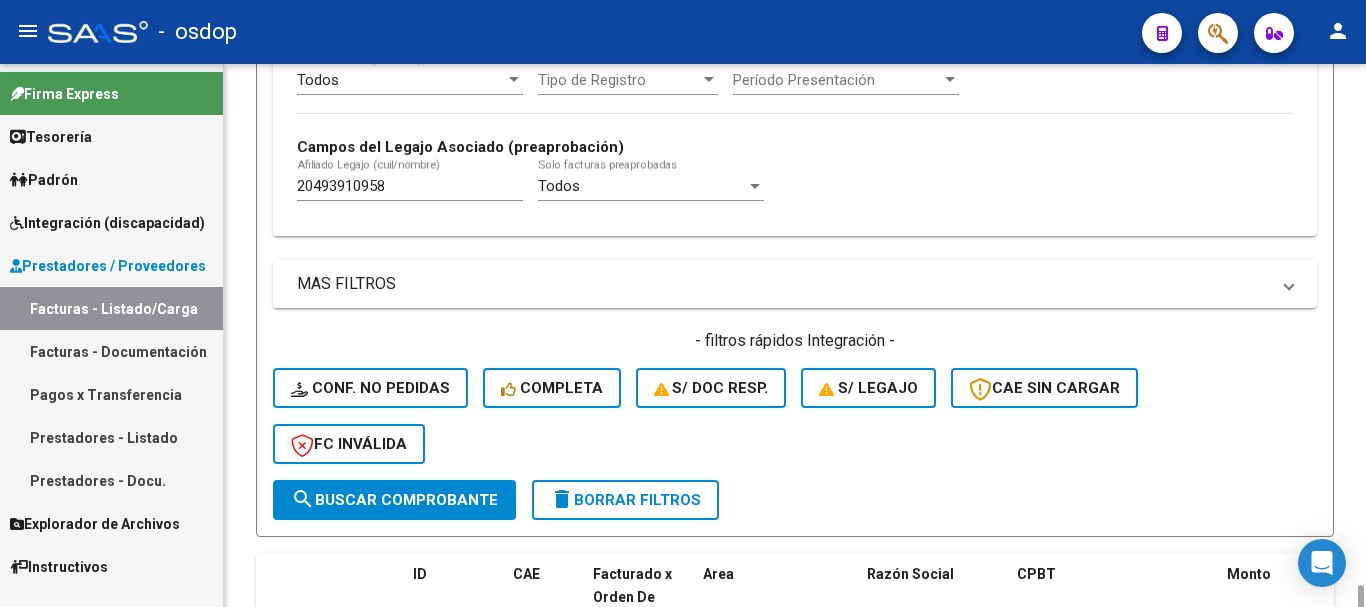 scroll, scrollTop: 781, scrollLeft: 0, axis: vertical 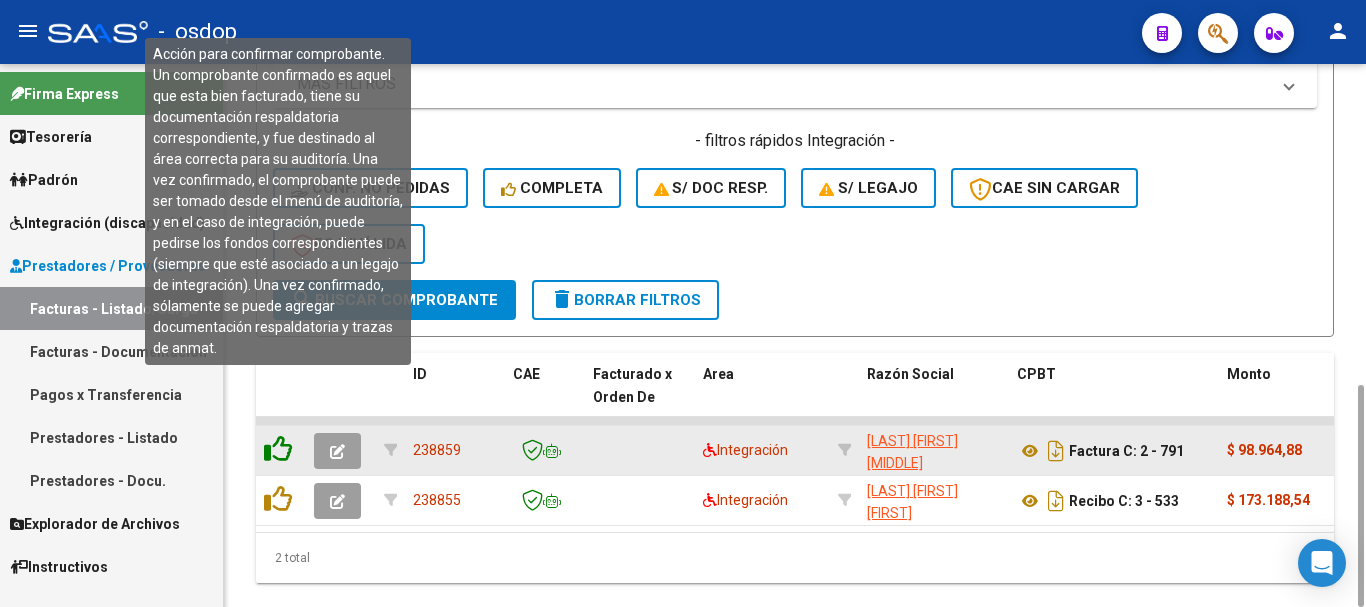 click 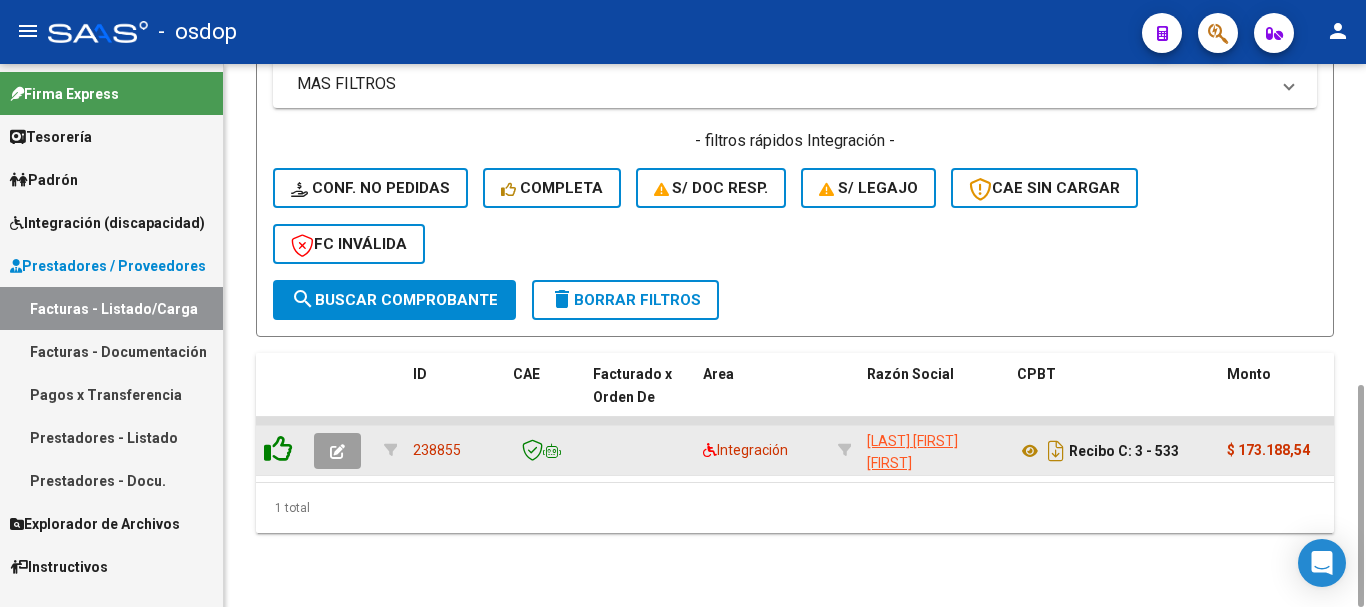 click 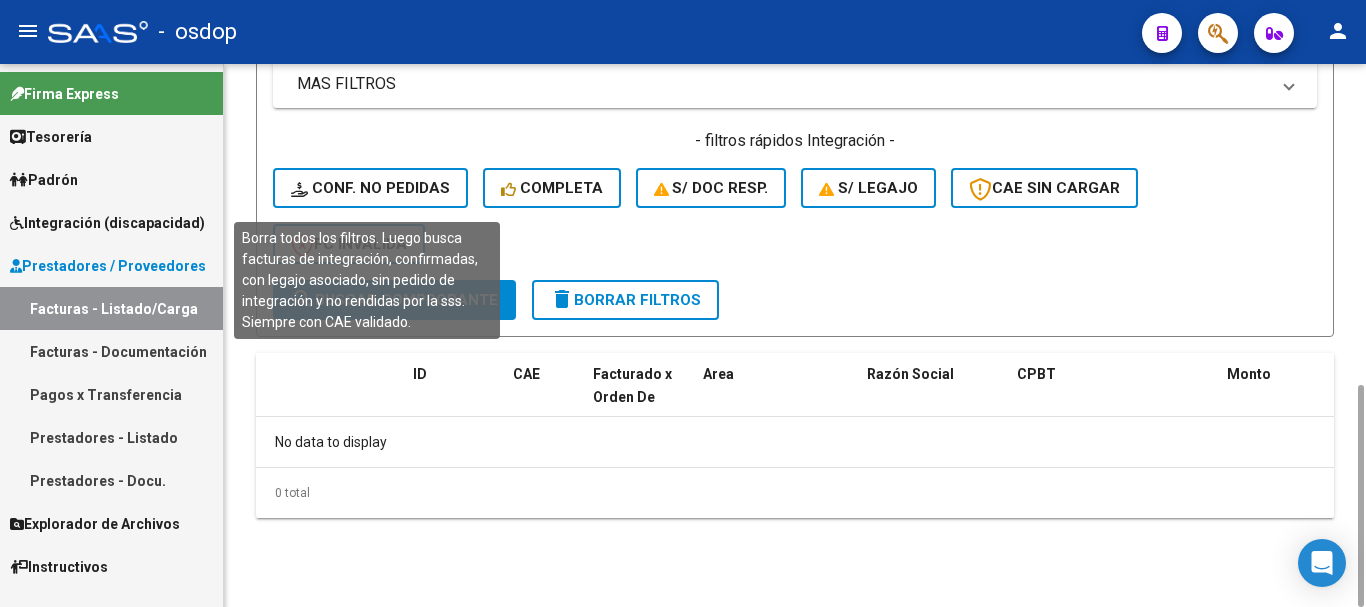click on "Conf. no pedidas" 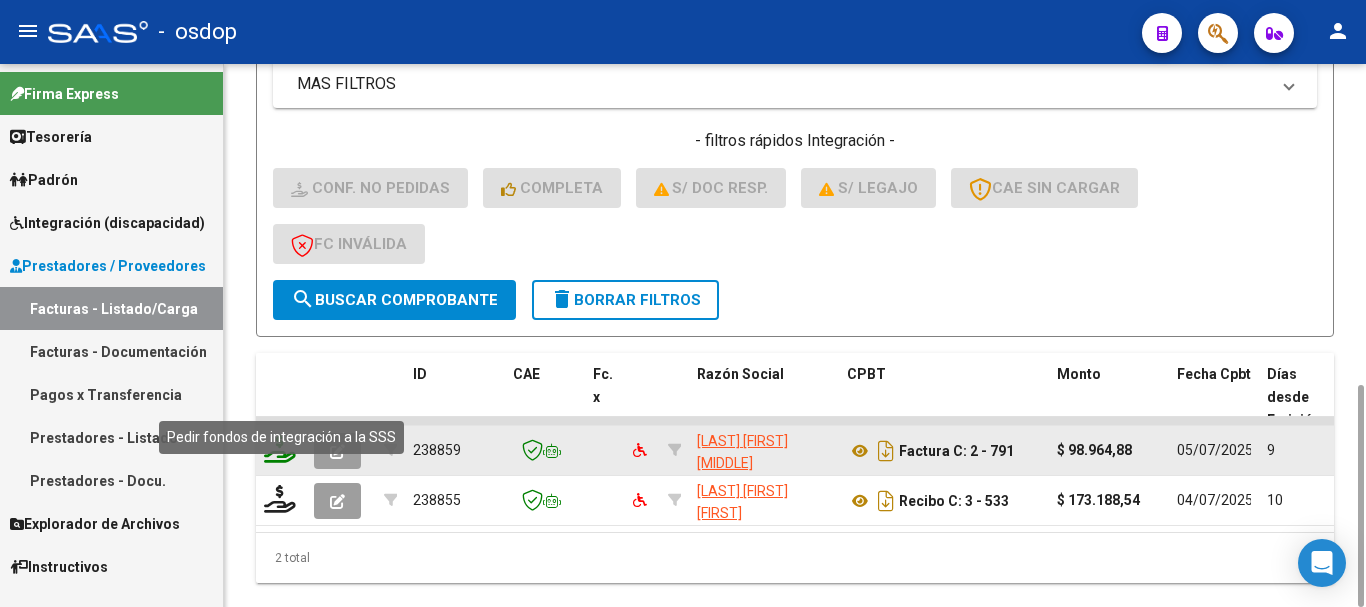 click 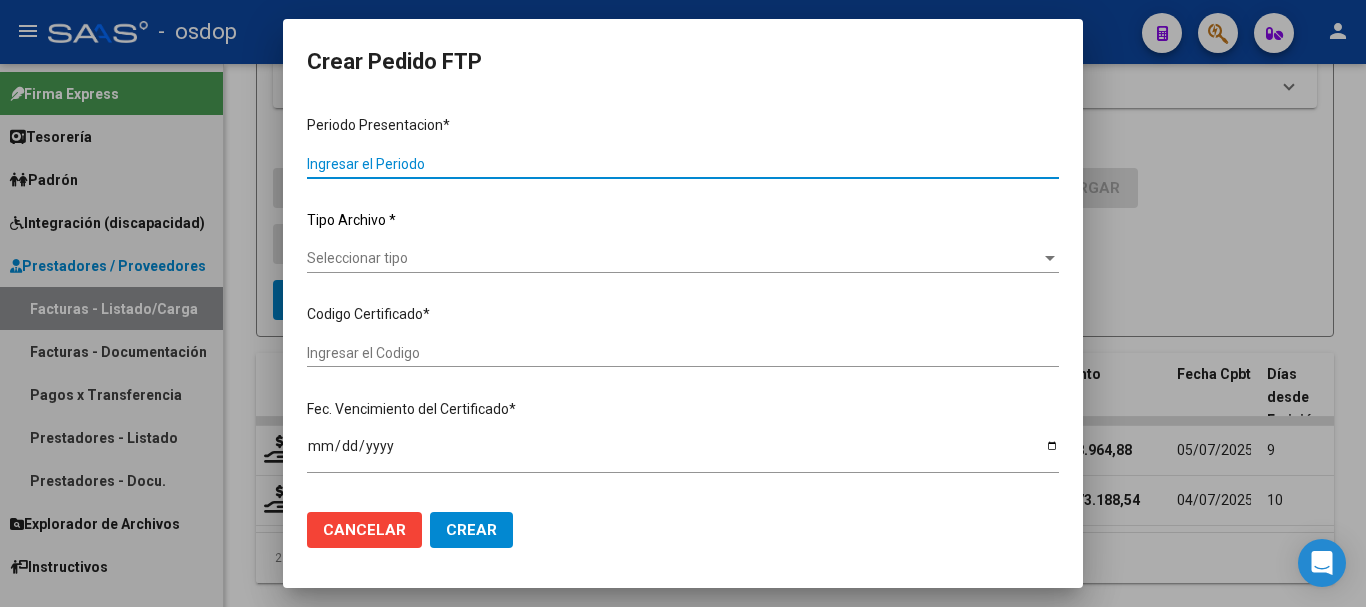 type on "202506" 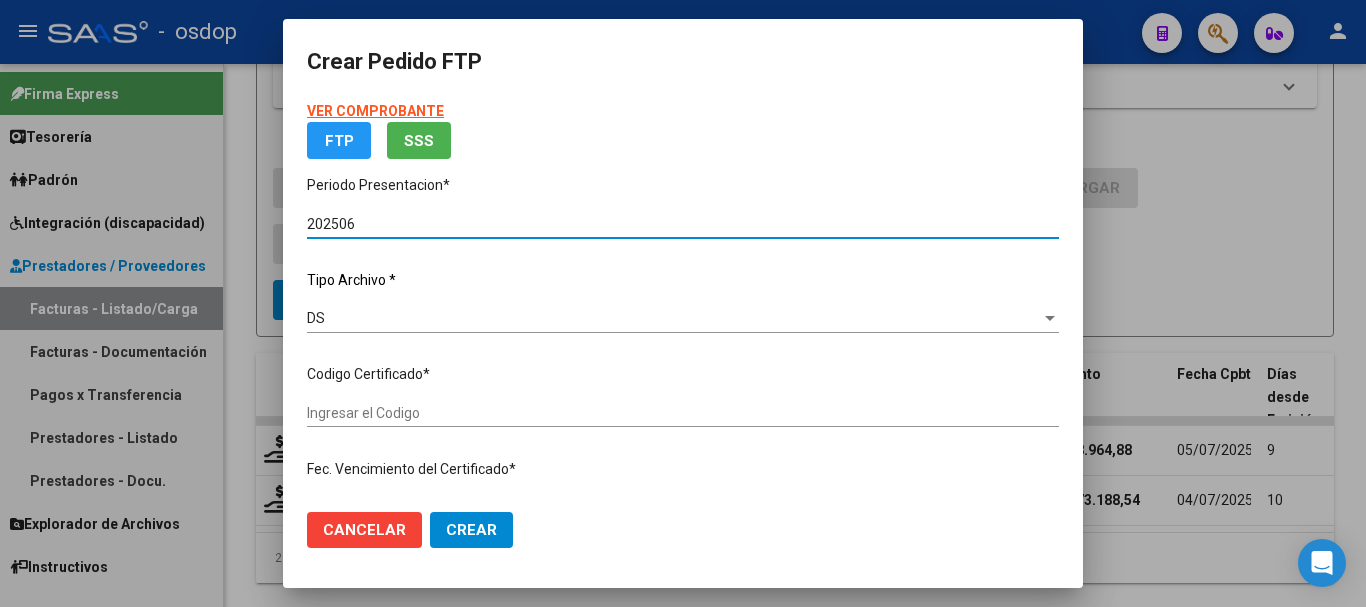 type on "5925688055" 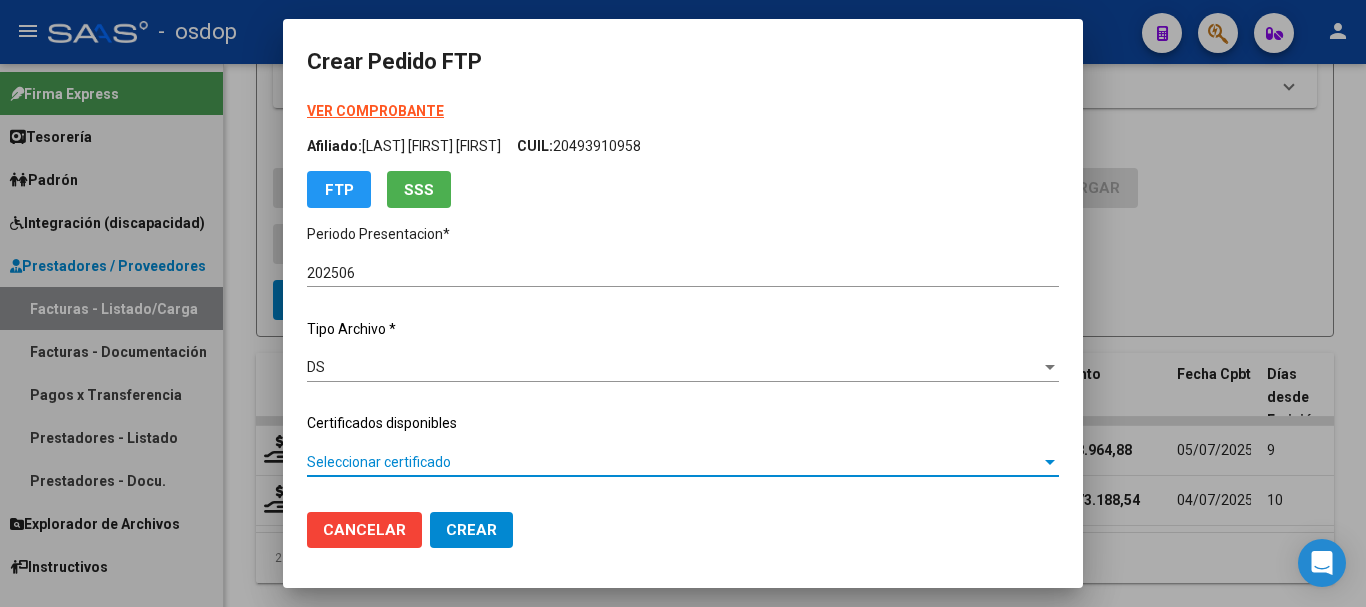 click on "Seleccionar certificado" at bounding box center (674, 462) 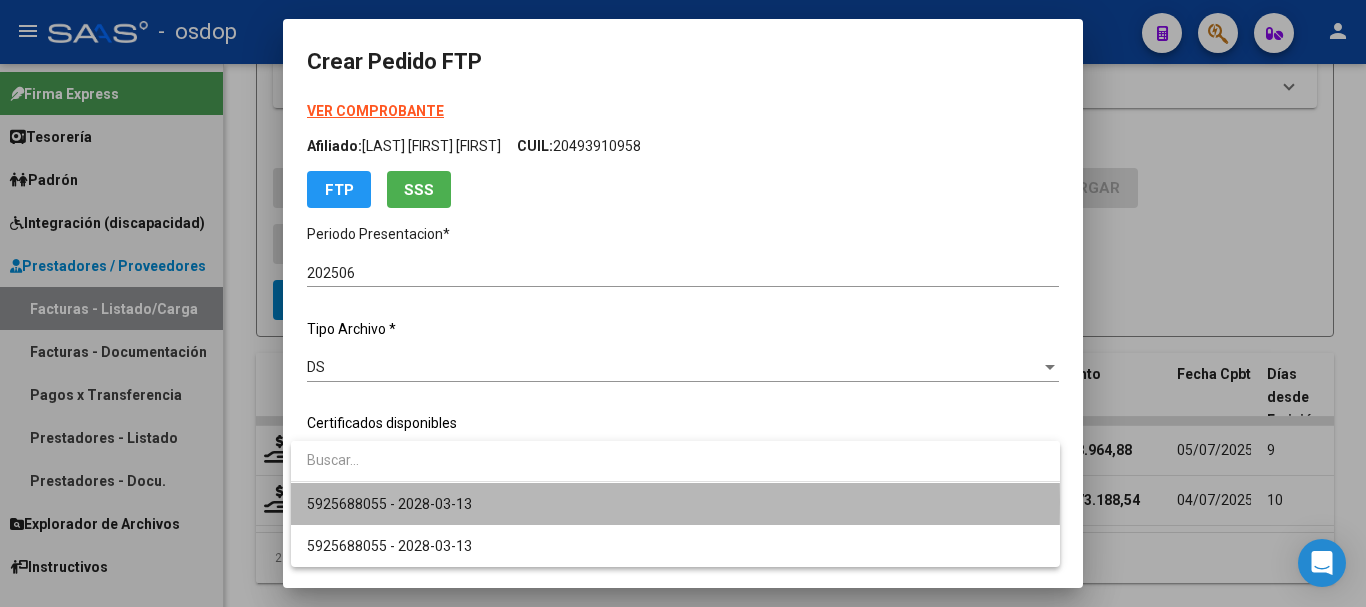 click on "5925688055 - 2028-03-13" at bounding box center [675, 504] 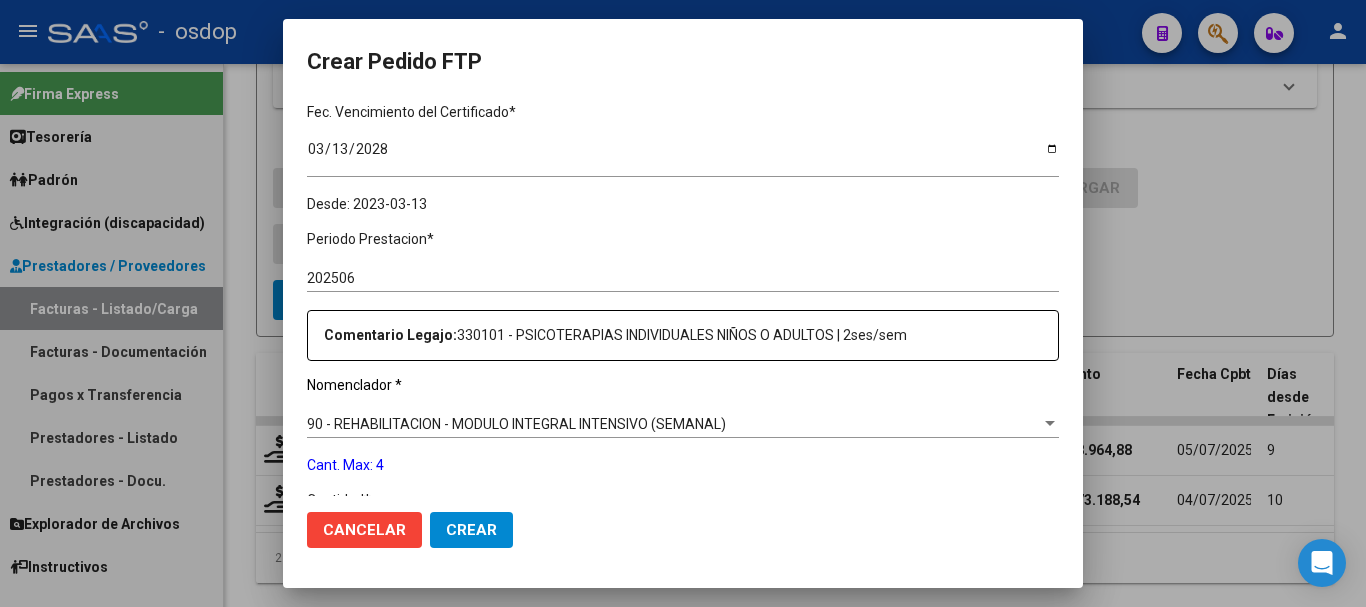 scroll, scrollTop: 700, scrollLeft: 0, axis: vertical 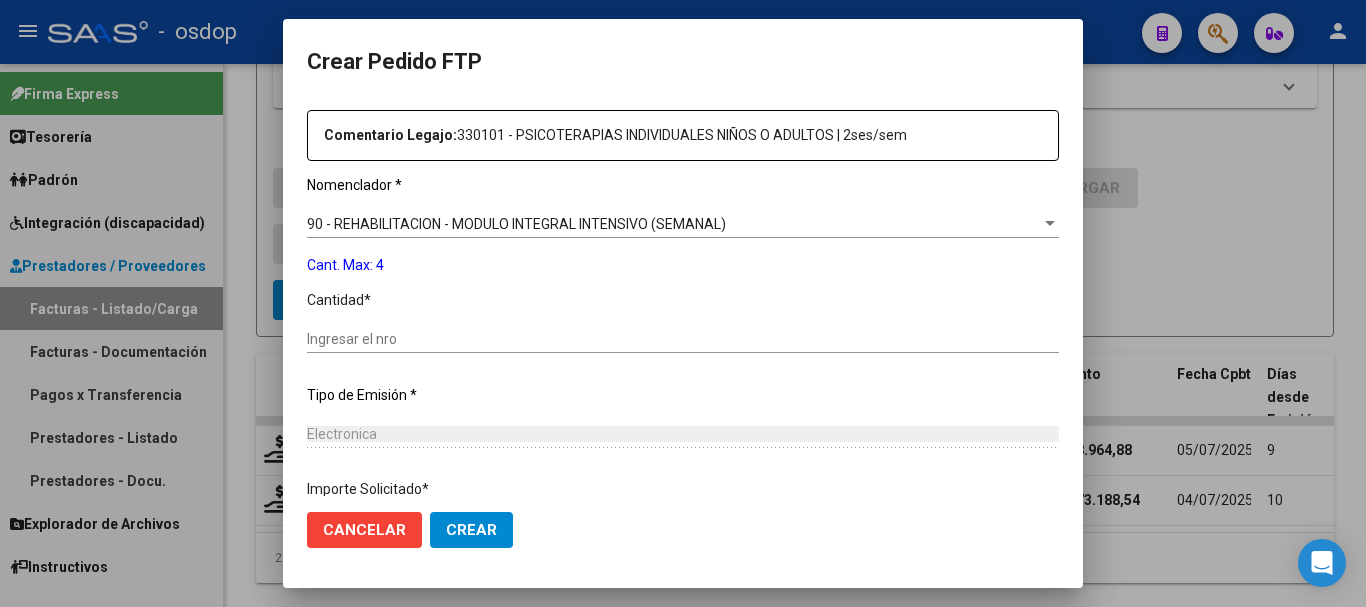 click on "Ingresar el nro" at bounding box center [683, 339] 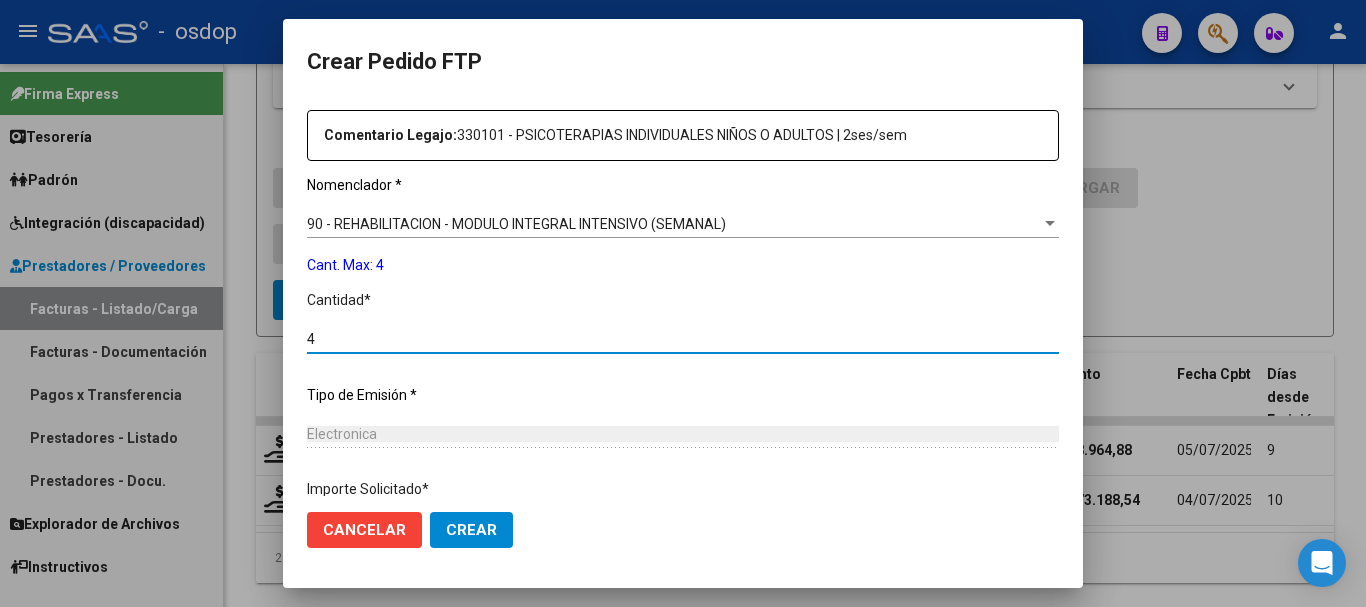 type on "4" 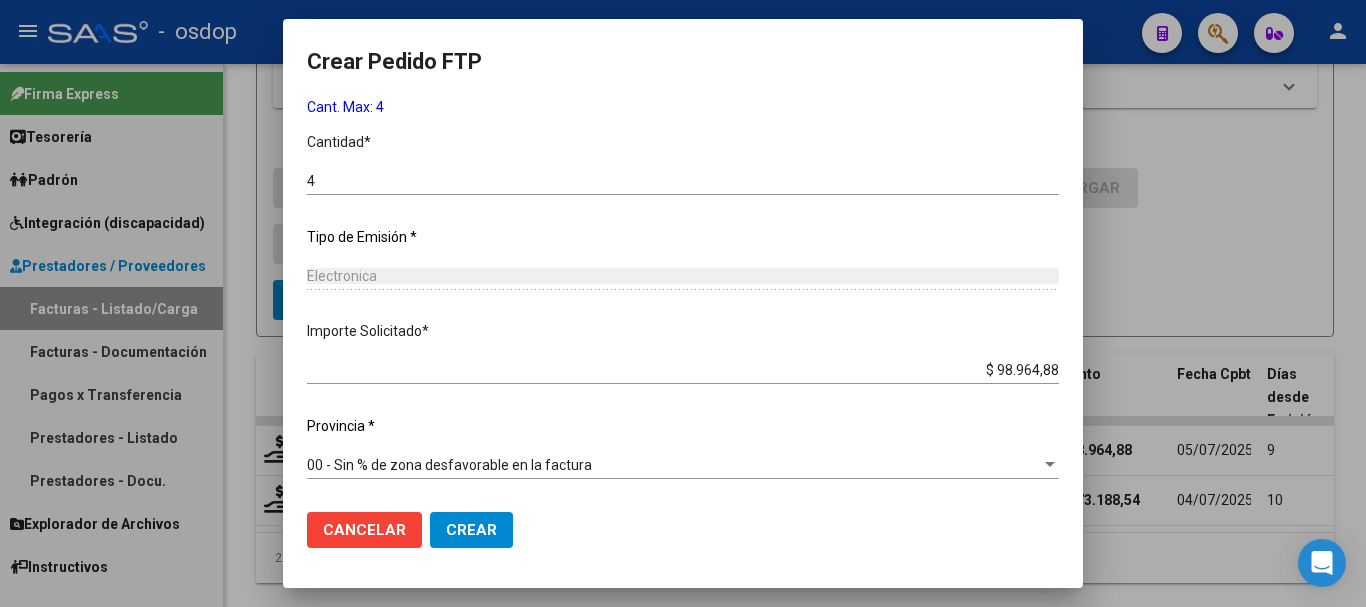 click on "Crear" 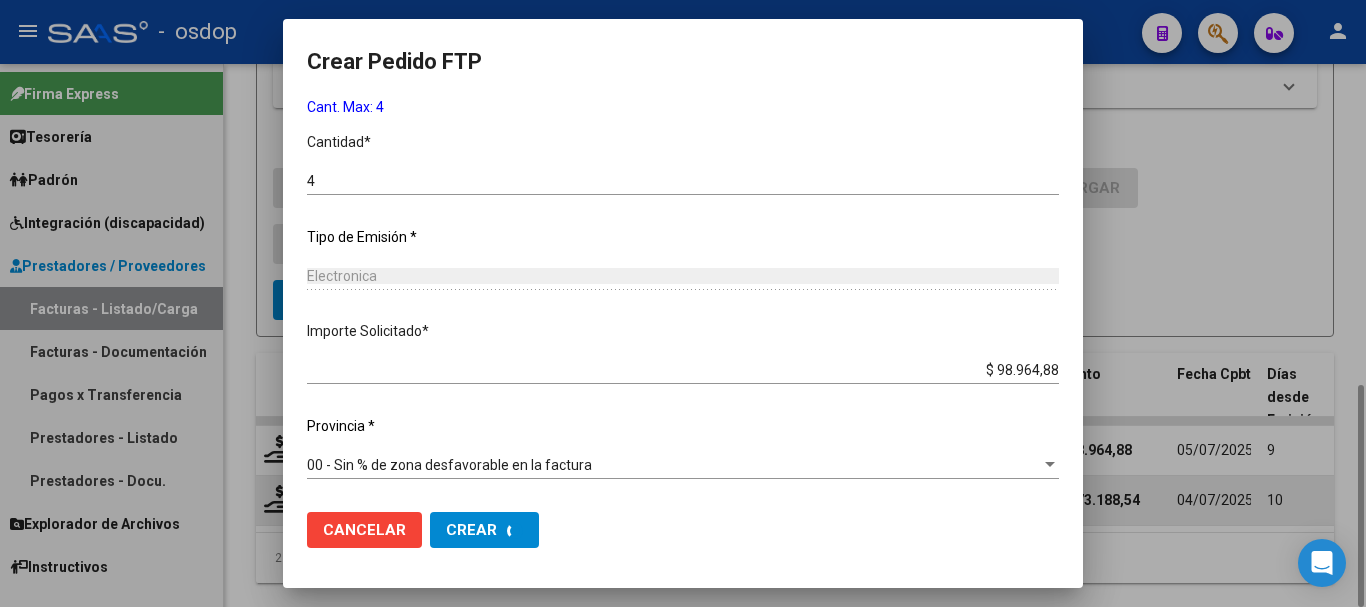 scroll, scrollTop: 0, scrollLeft: 0, axis: both 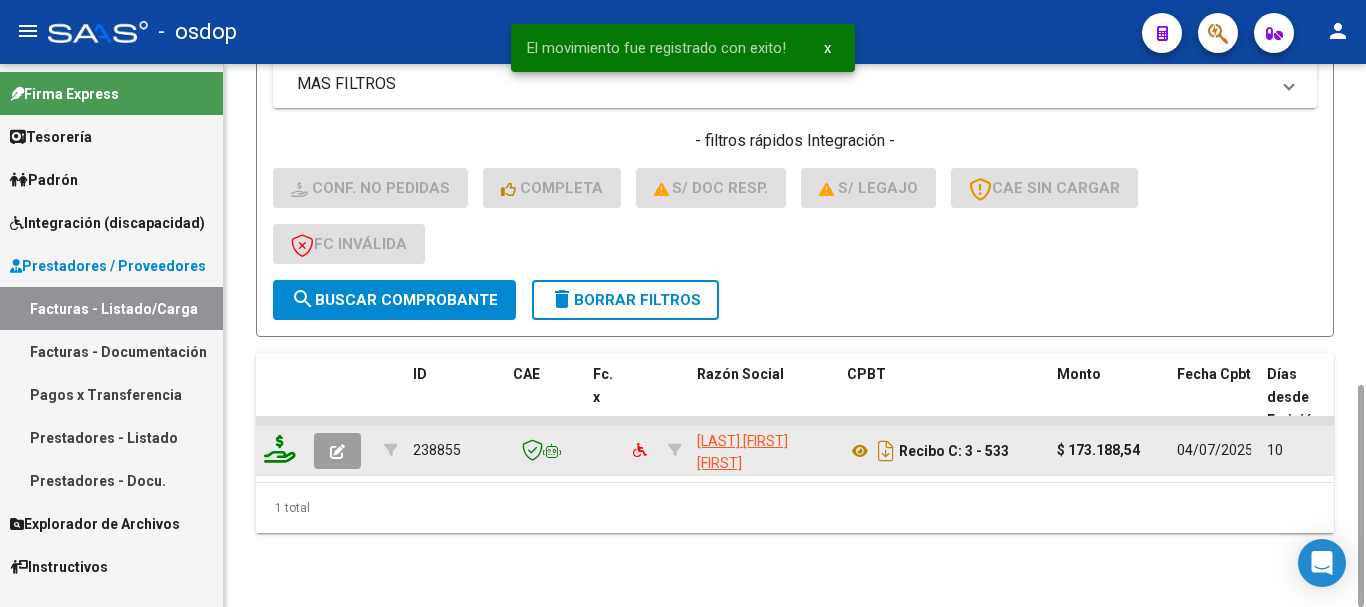 click 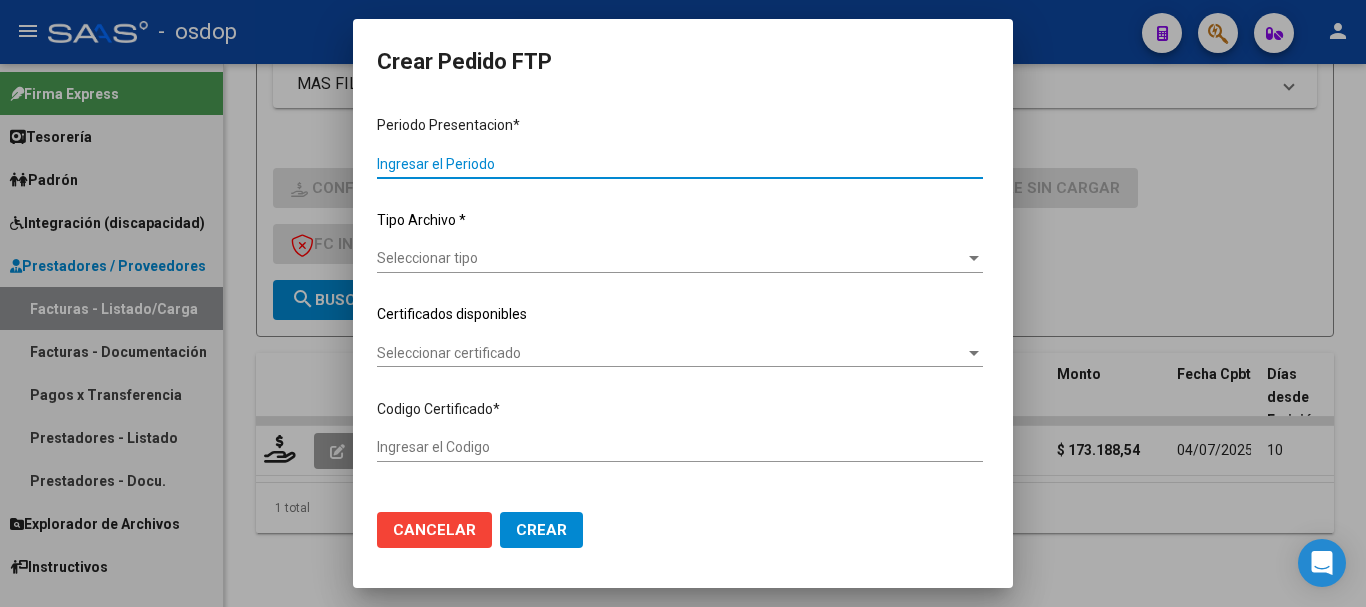 type on "202506" 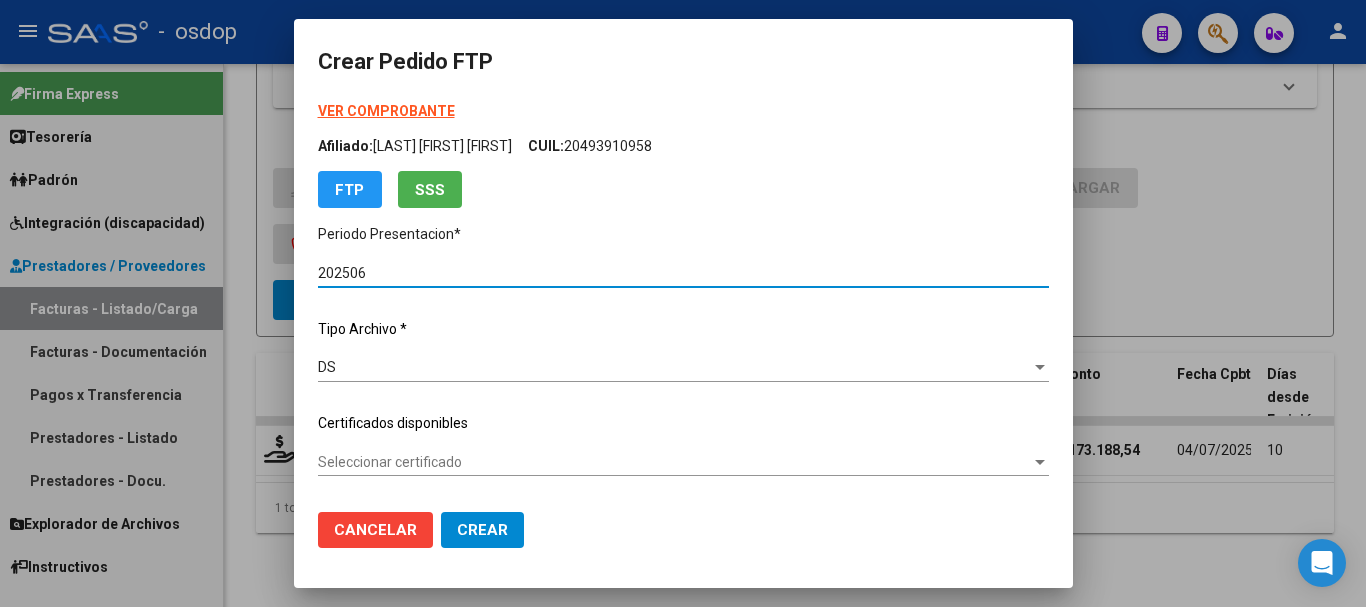 type on "5925688055" 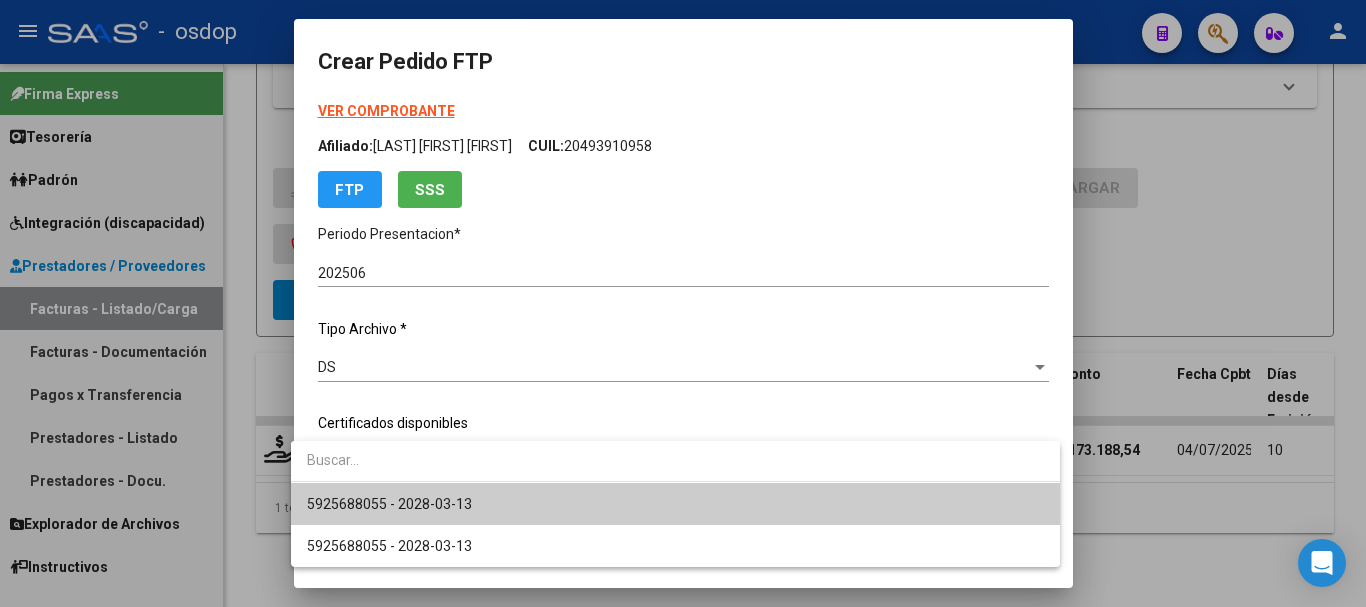 click on "5925688055 - 2028-03-13" at bounding box center (675, 504) 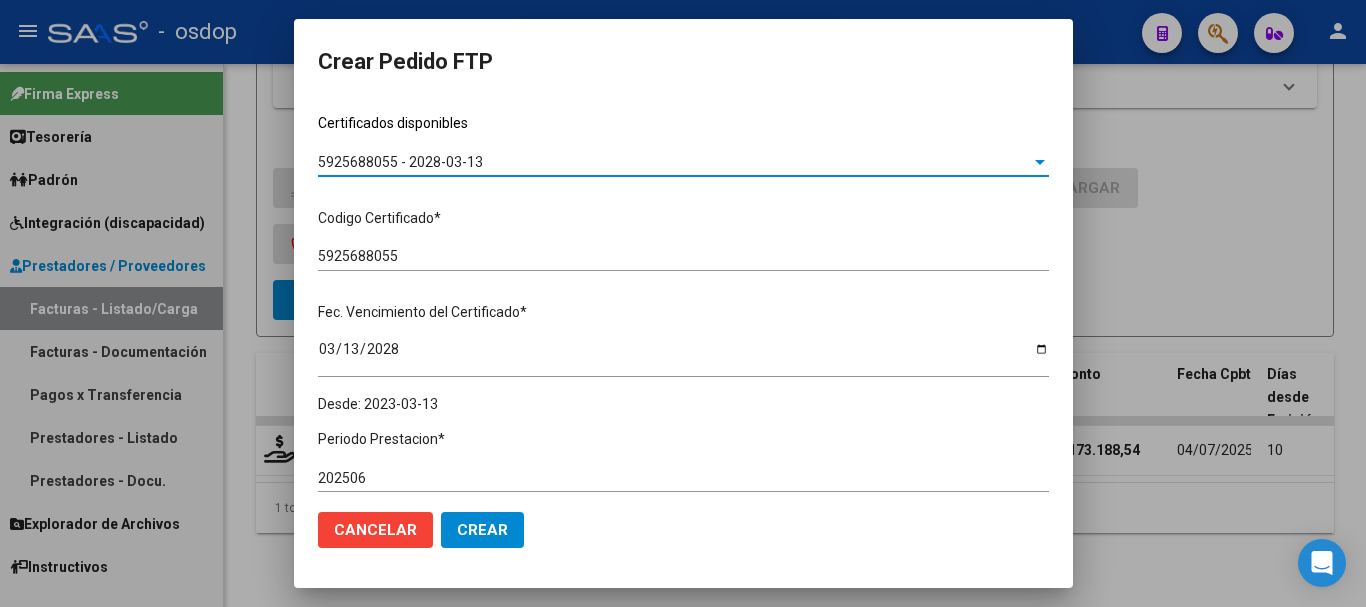 scroll, scrollTop: 600, scrollLeft: 0, axis: vertical 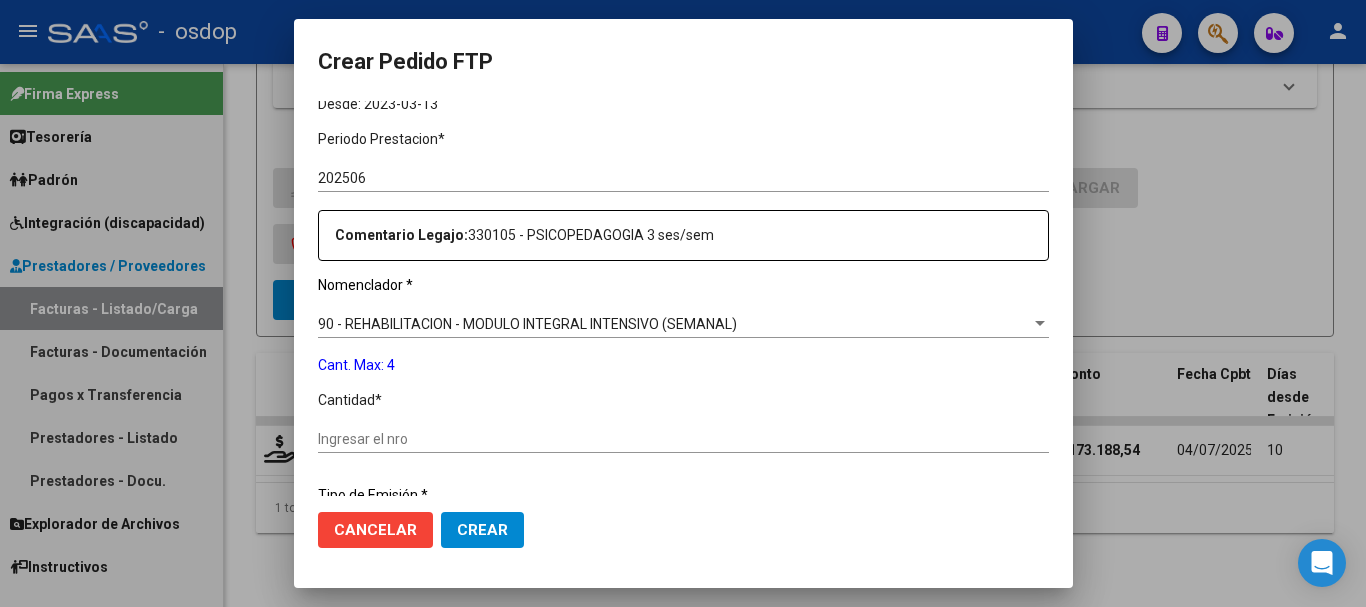 click on "Ingresar el nro" at bounding box center (683, 439) 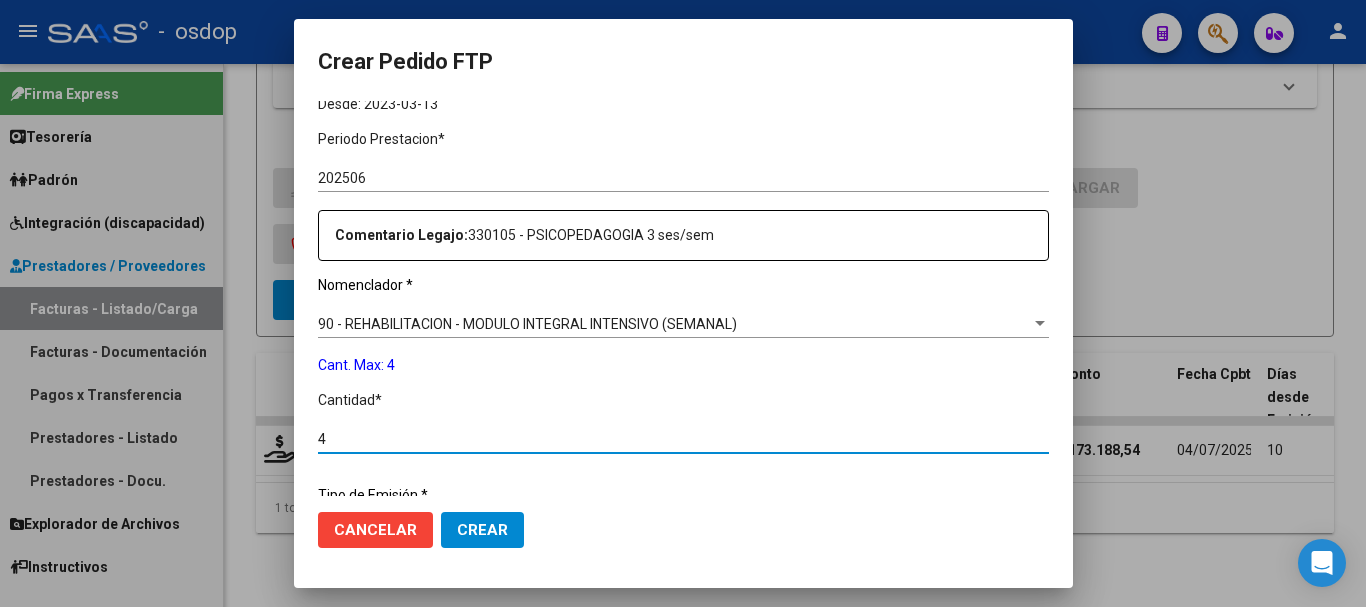 type on "4" 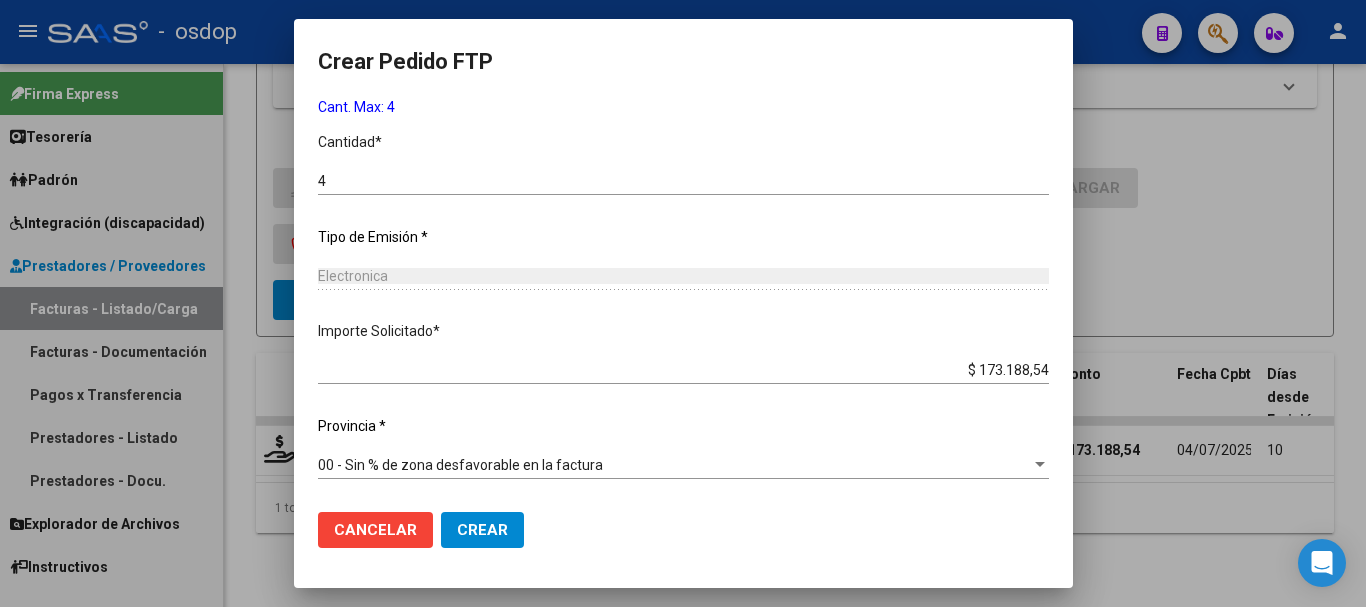 click on "Crear" 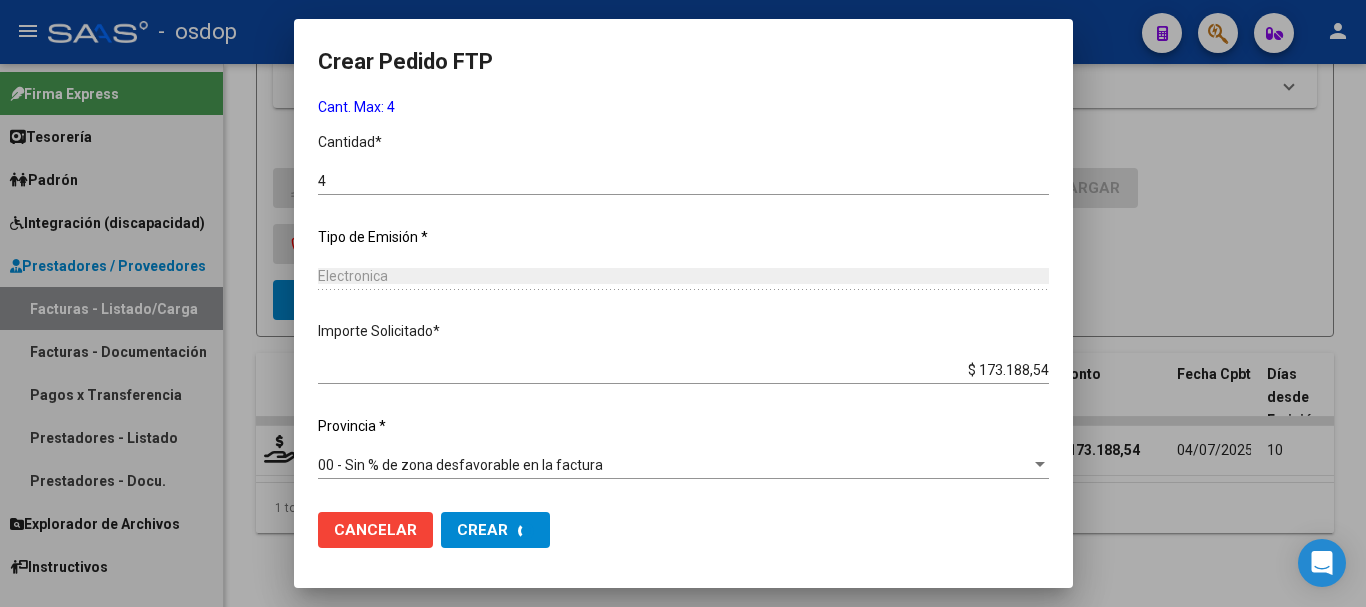 scroll, scrollTop: 0, scrollLeft: 0, axis: both 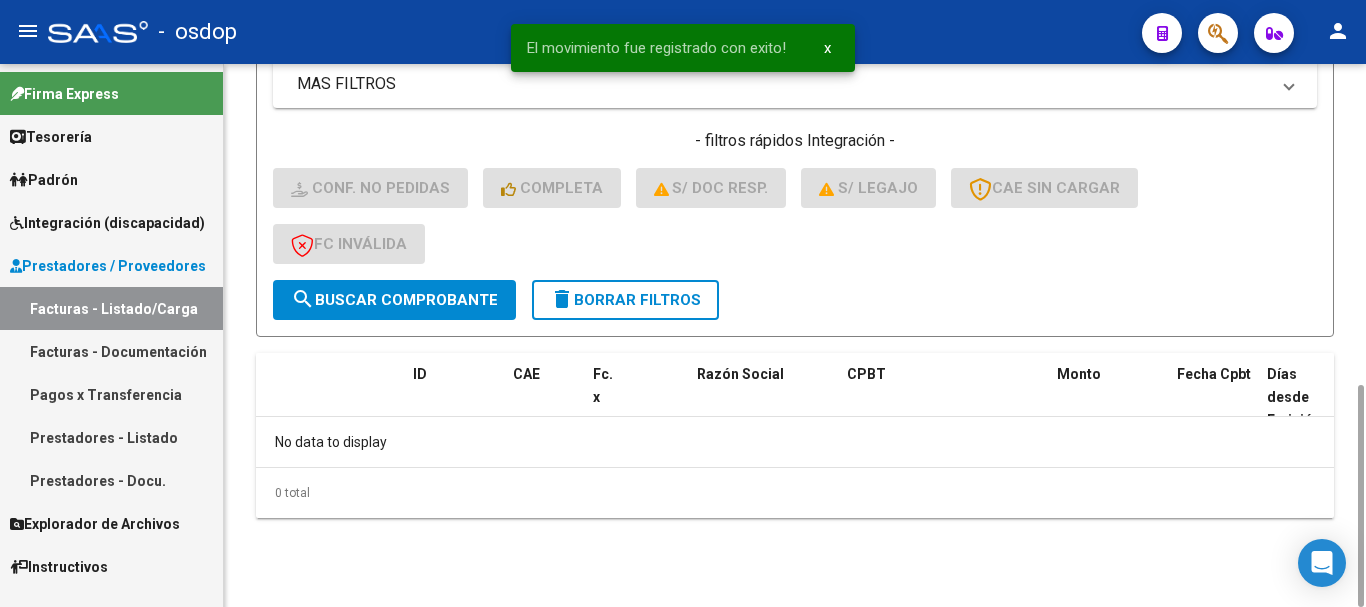 click on "delete  Borrar Filtros" 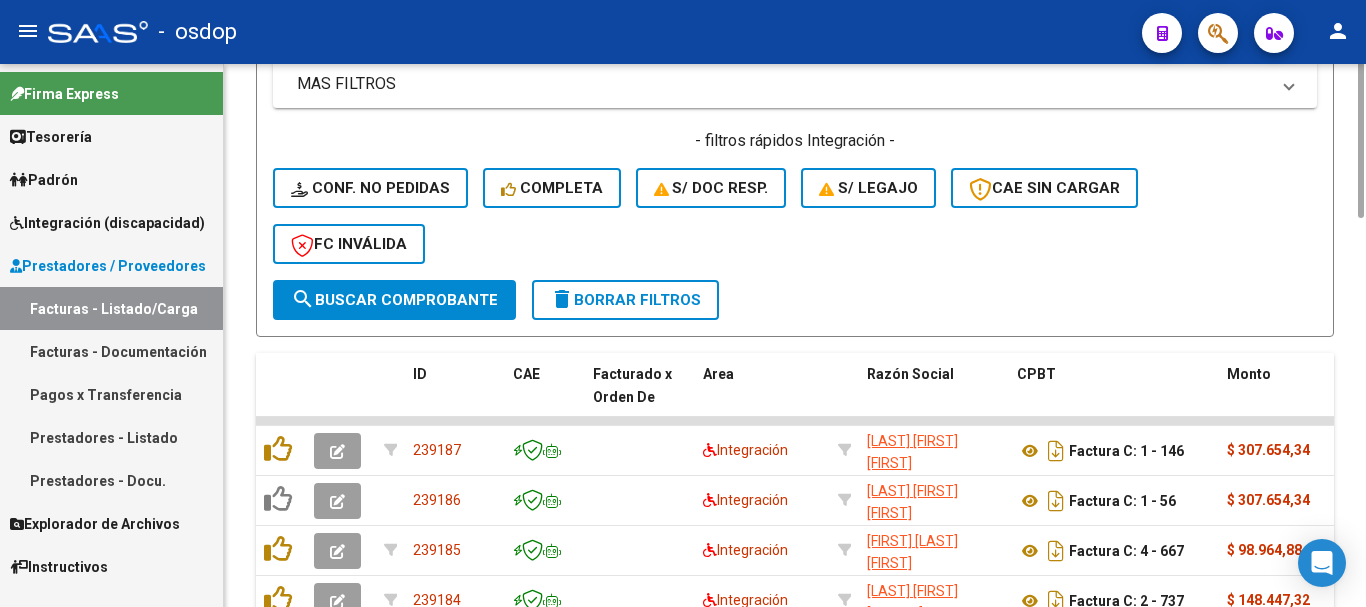 scroll, scrollTop: 581, scrollLeft: 0, axis: vertical 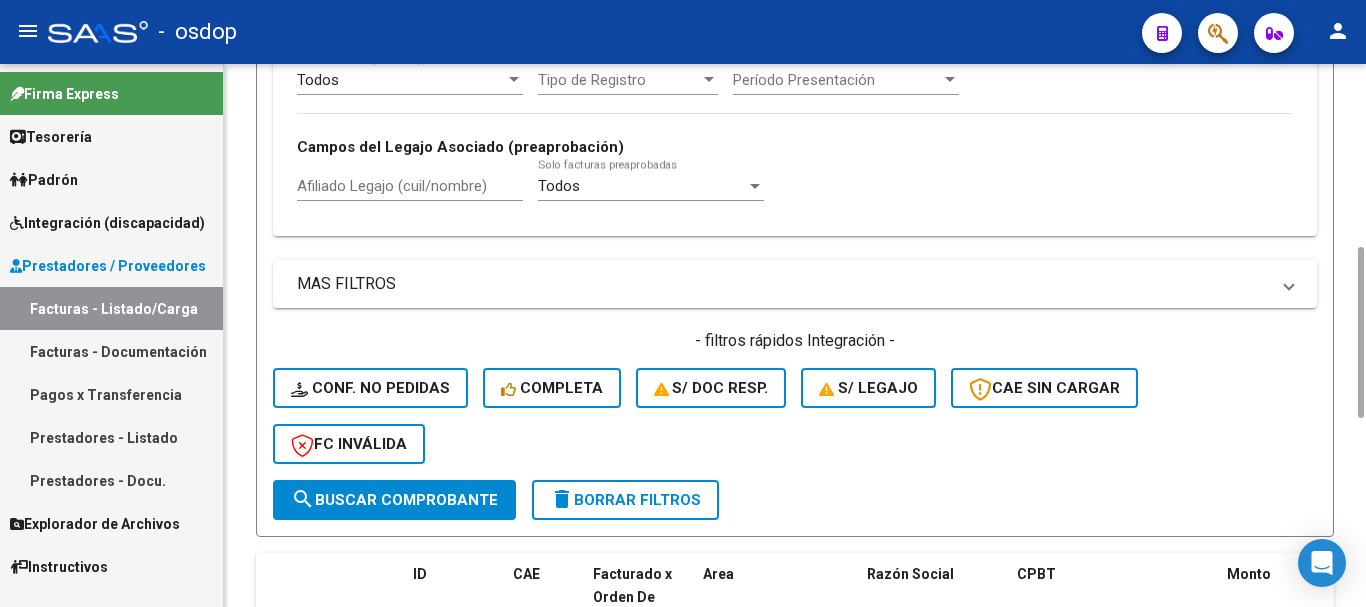 click on "Afiliado Legajo (cuil/nombre)" at bounding box center (410, 186) 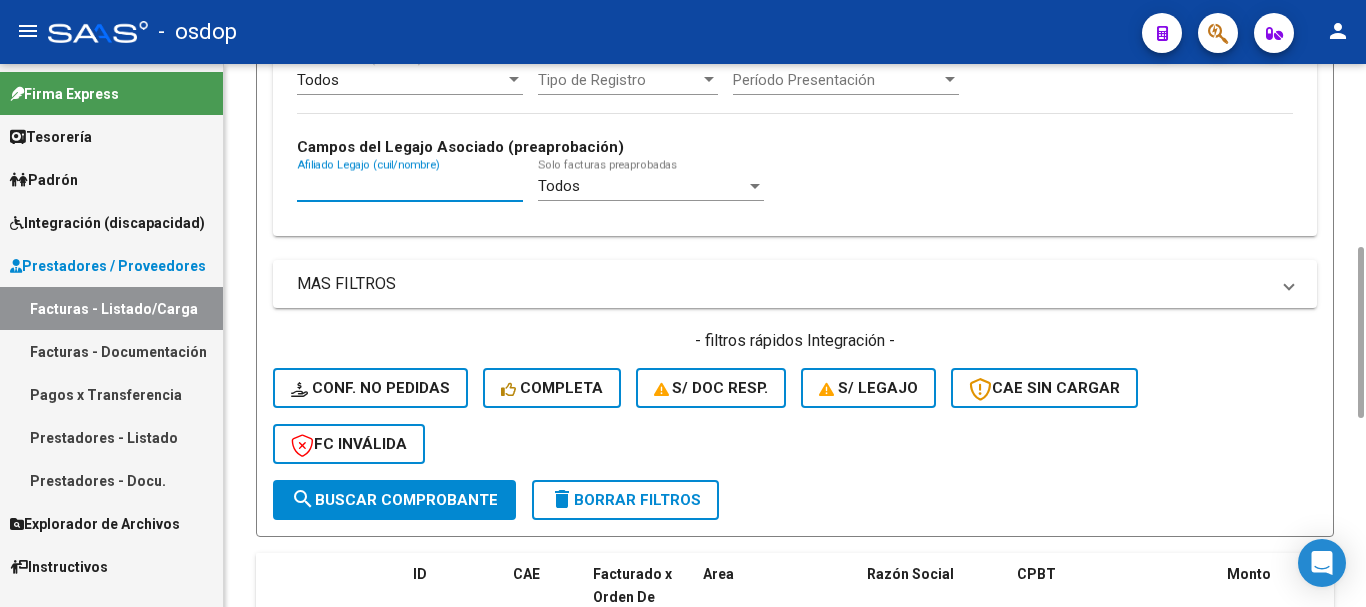 paste on "20574862362" 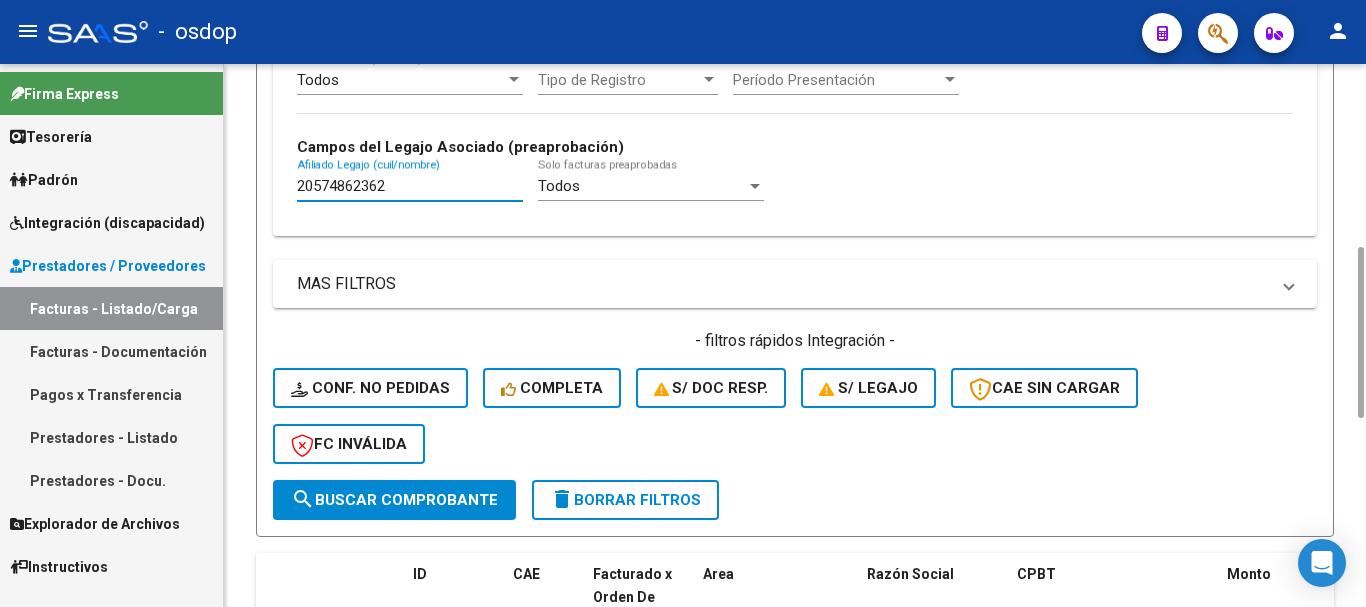 type on "20574862362" 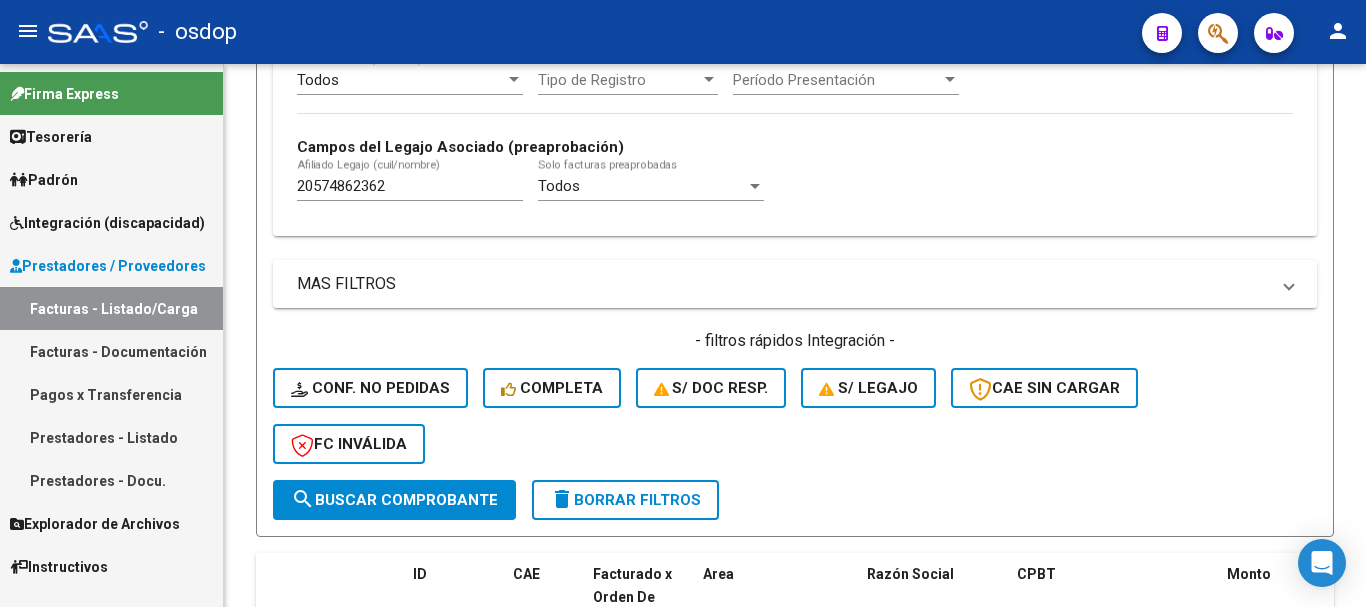 scroll, scrollTop: 831, scrollLeft: 0, axis: vertical 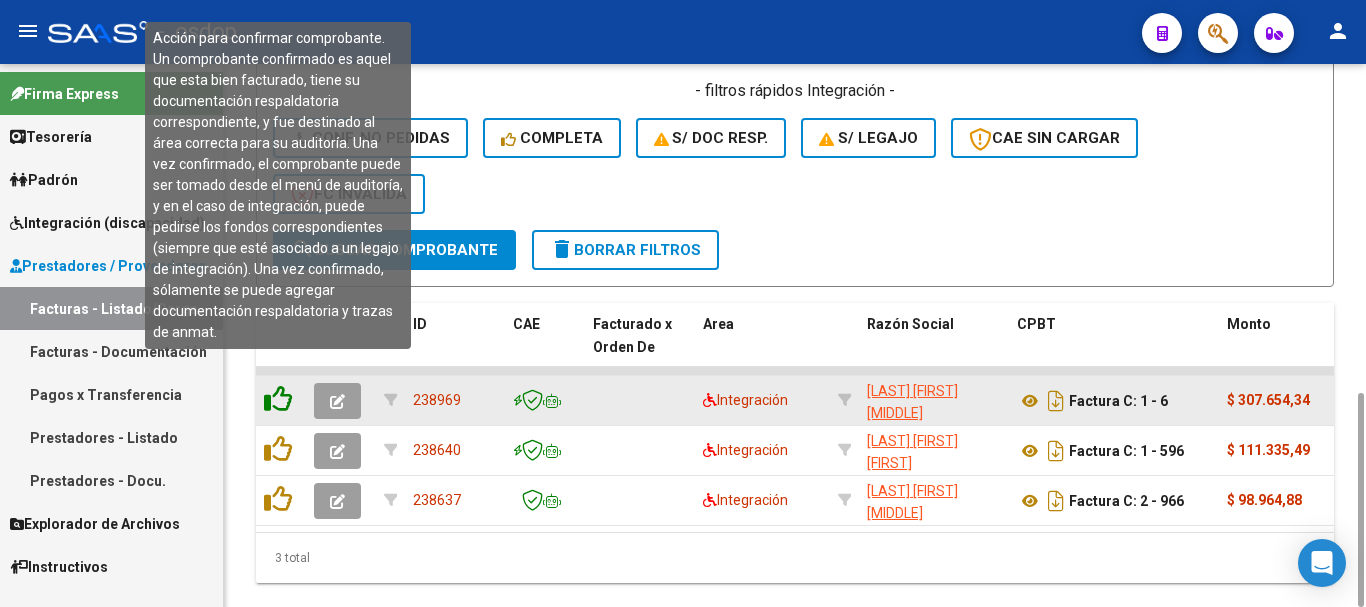 click 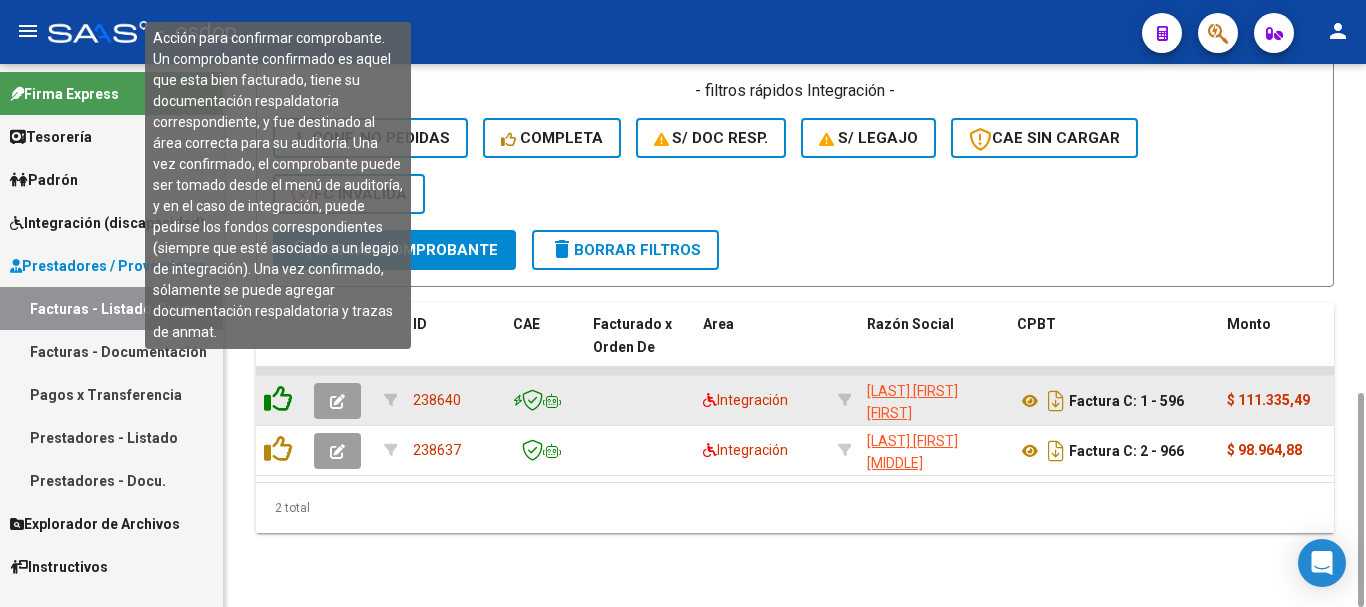 click 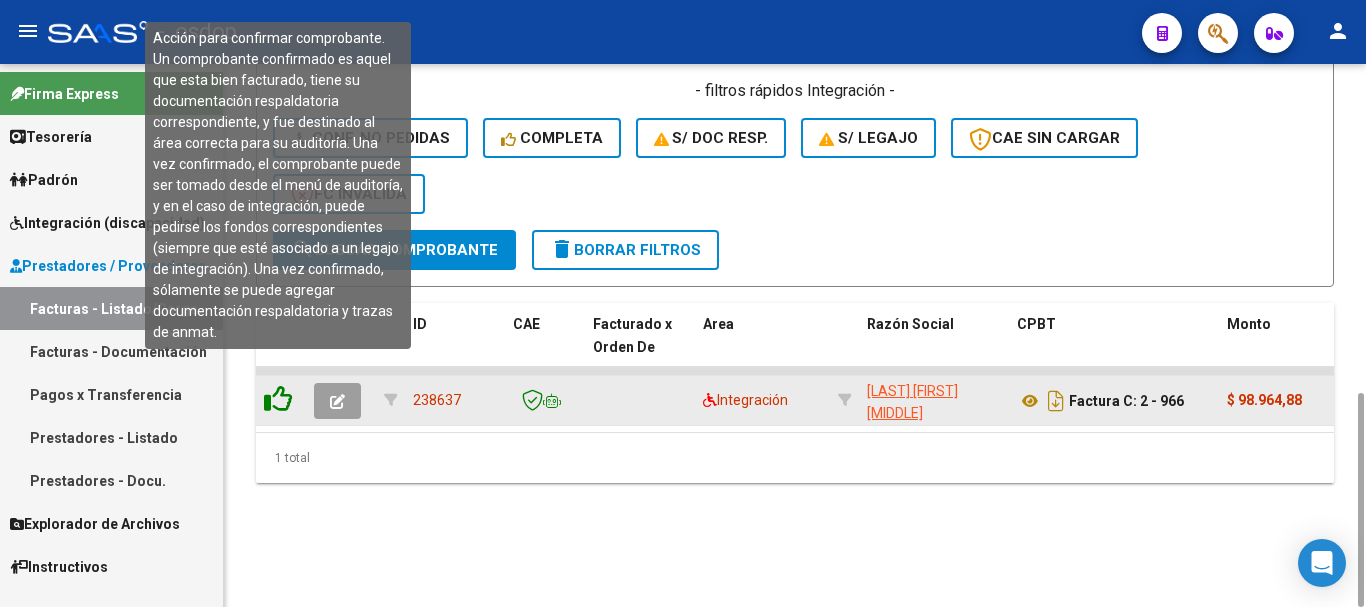 click 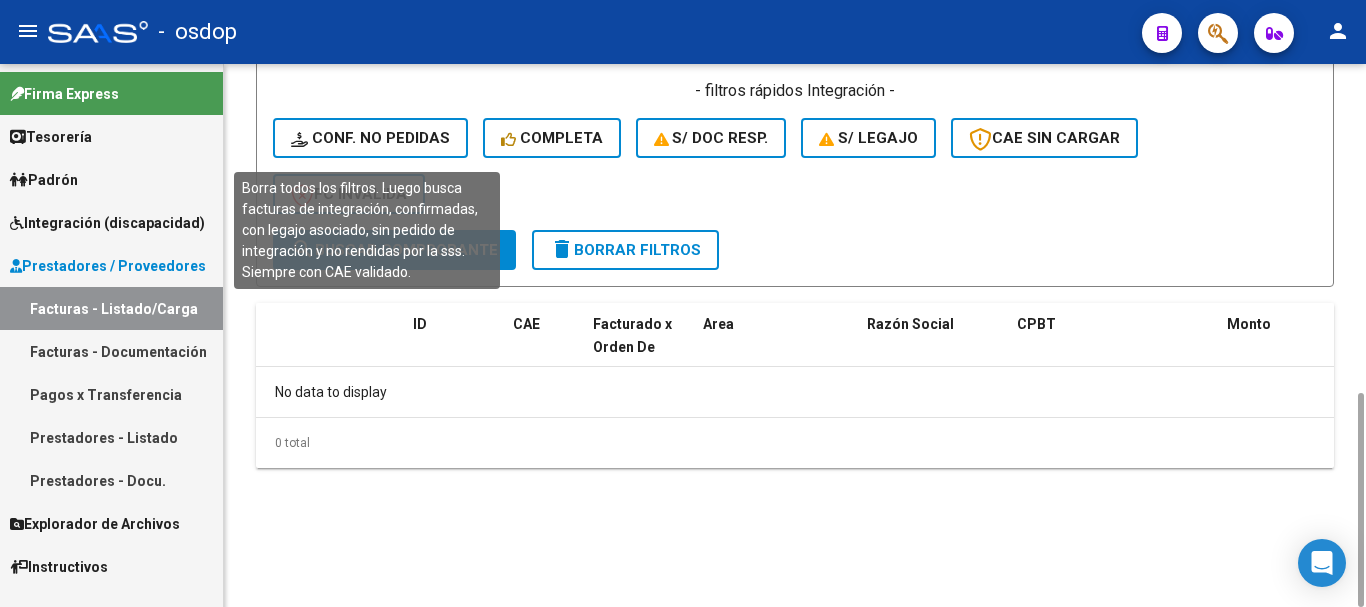 click on "Conf. no pedidas" 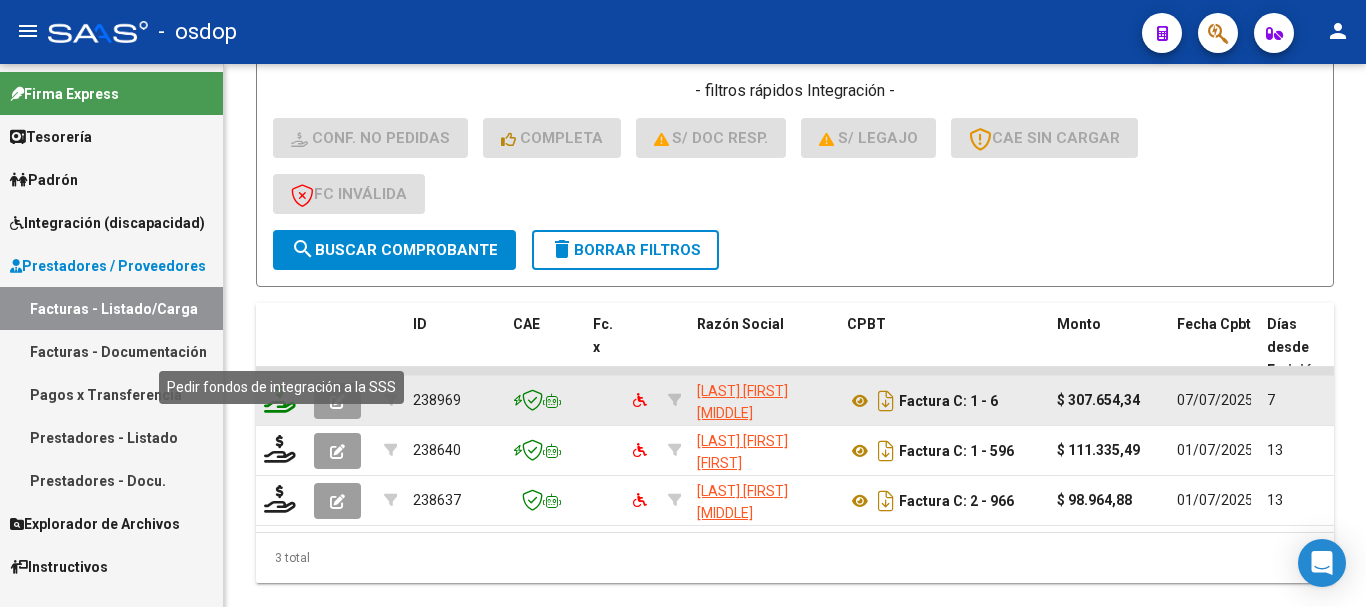 click 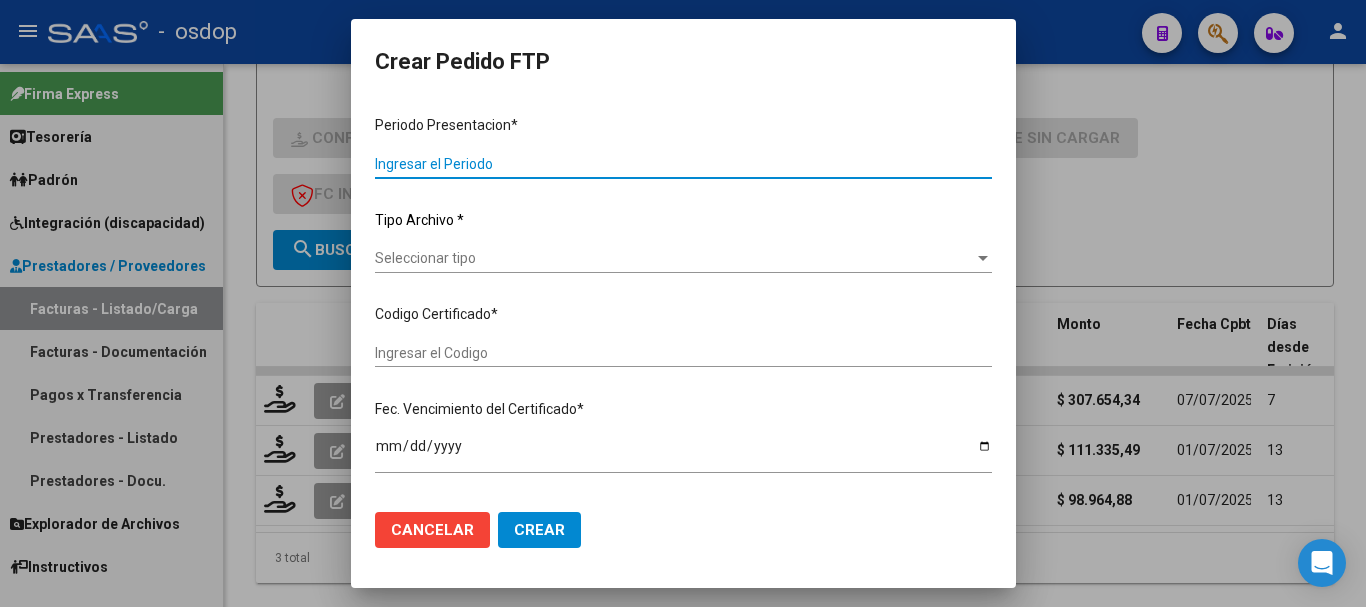 type on "202506" 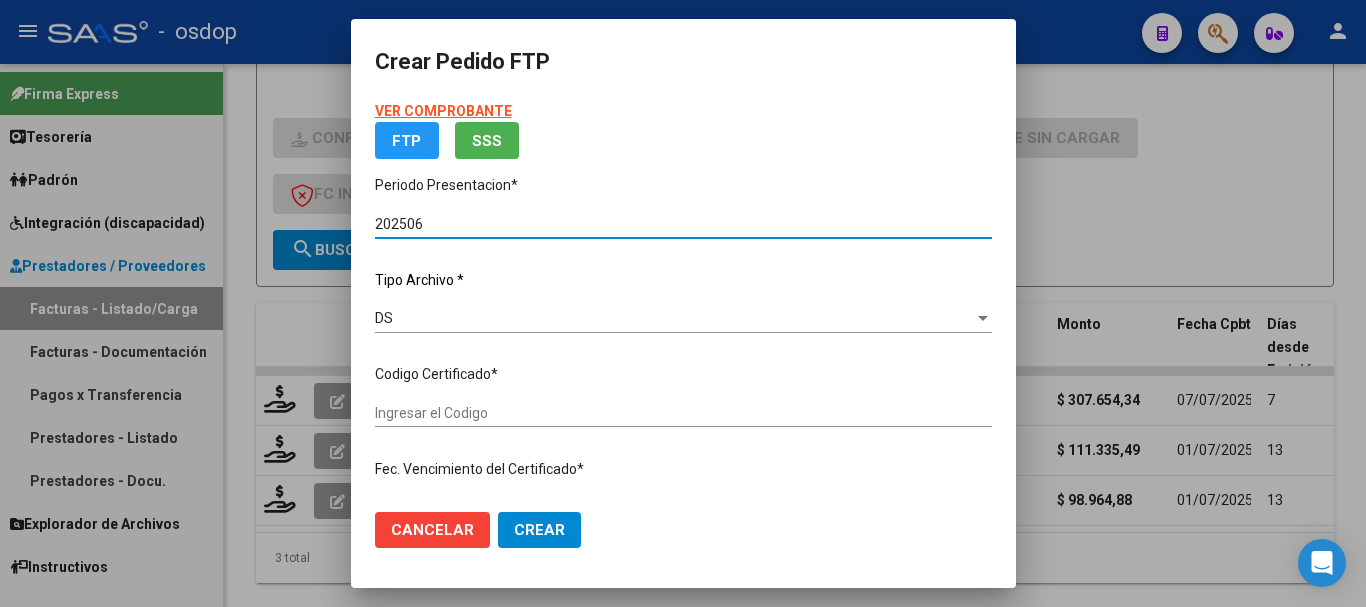 type on "1807857016" 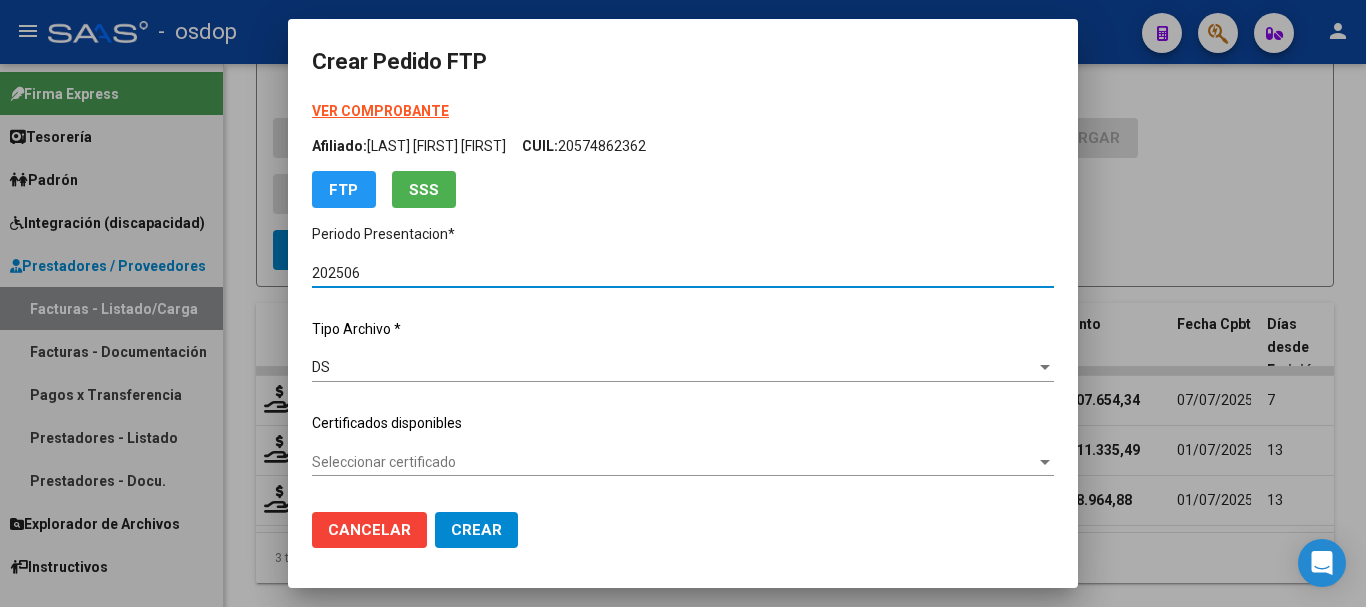 click on "Certificados disponibles" 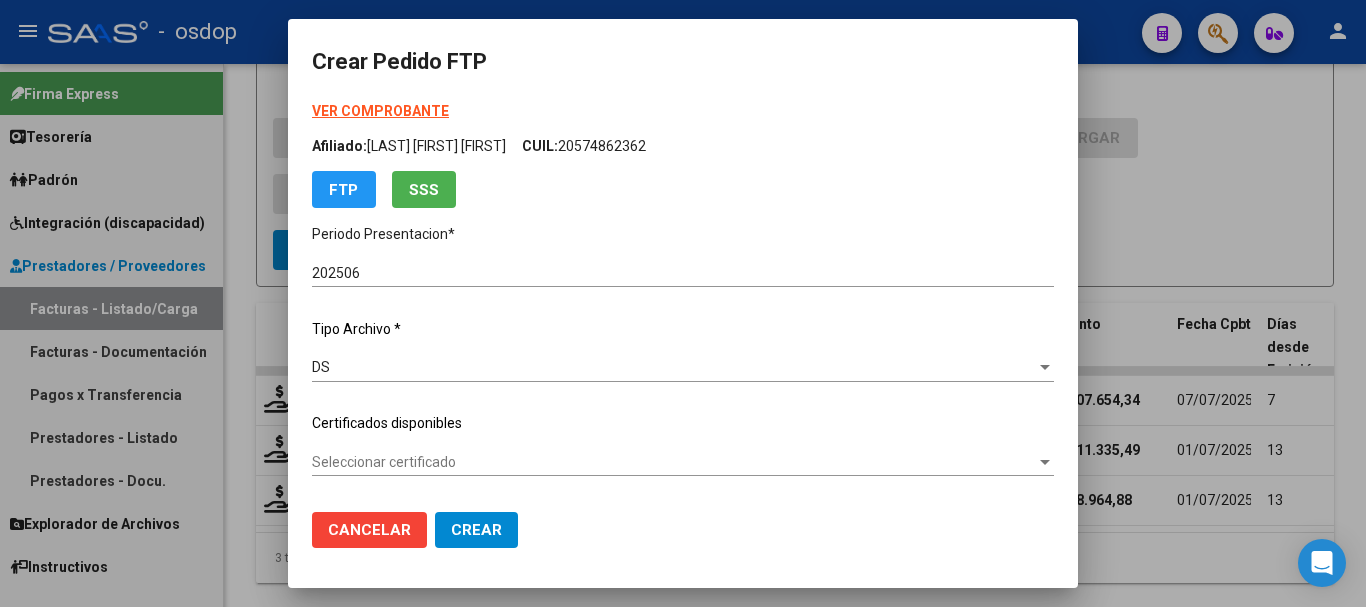 click on "Seleccionar certificado" at bounding box center (674, 462) 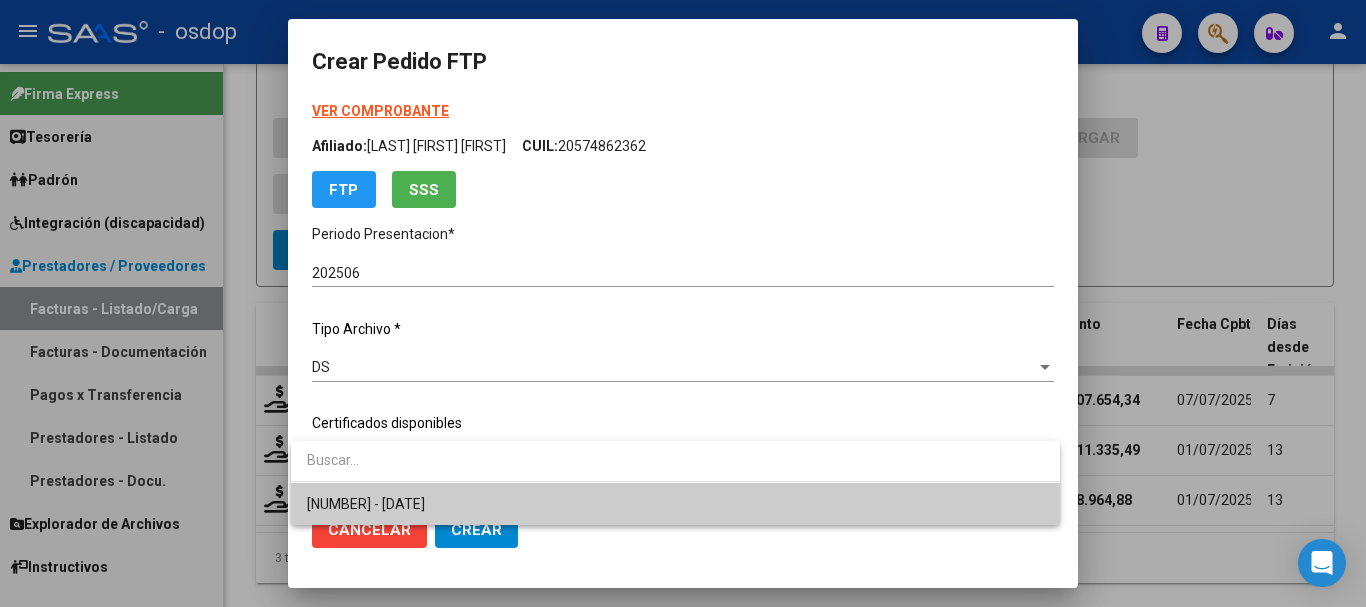click on "1807857016 - 2028-09-01" at bounding box center (675, 504) 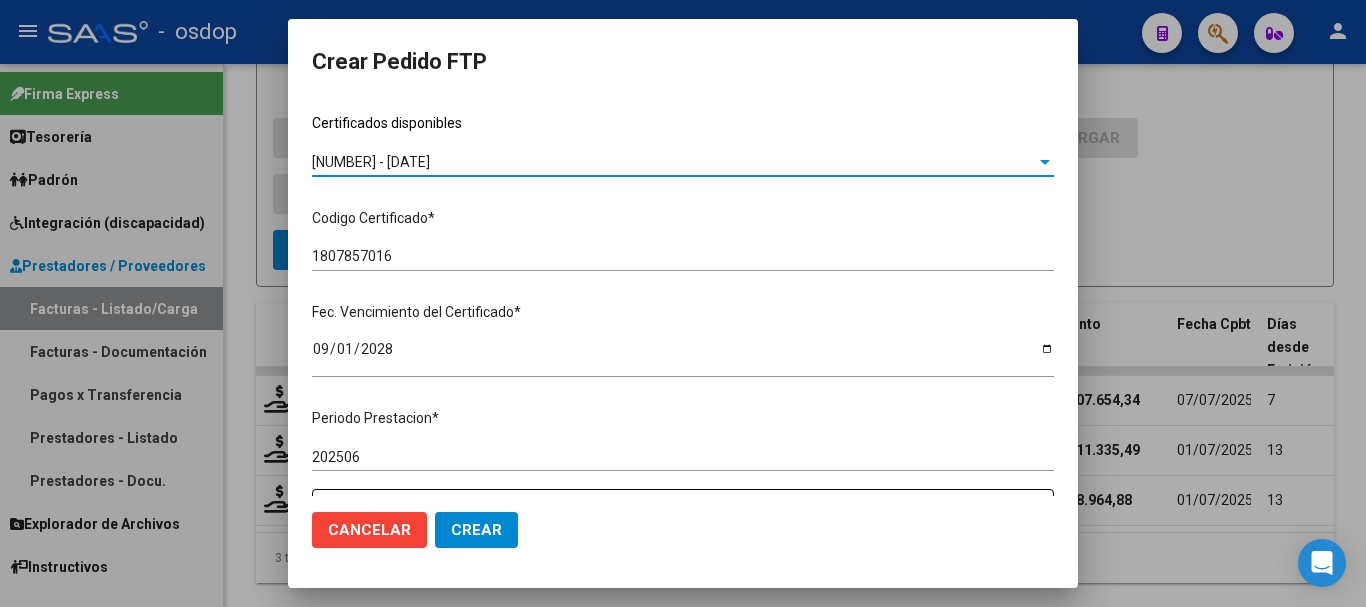 scroll, scrollTop: 600, scrollLeft: 0, axis: vertical 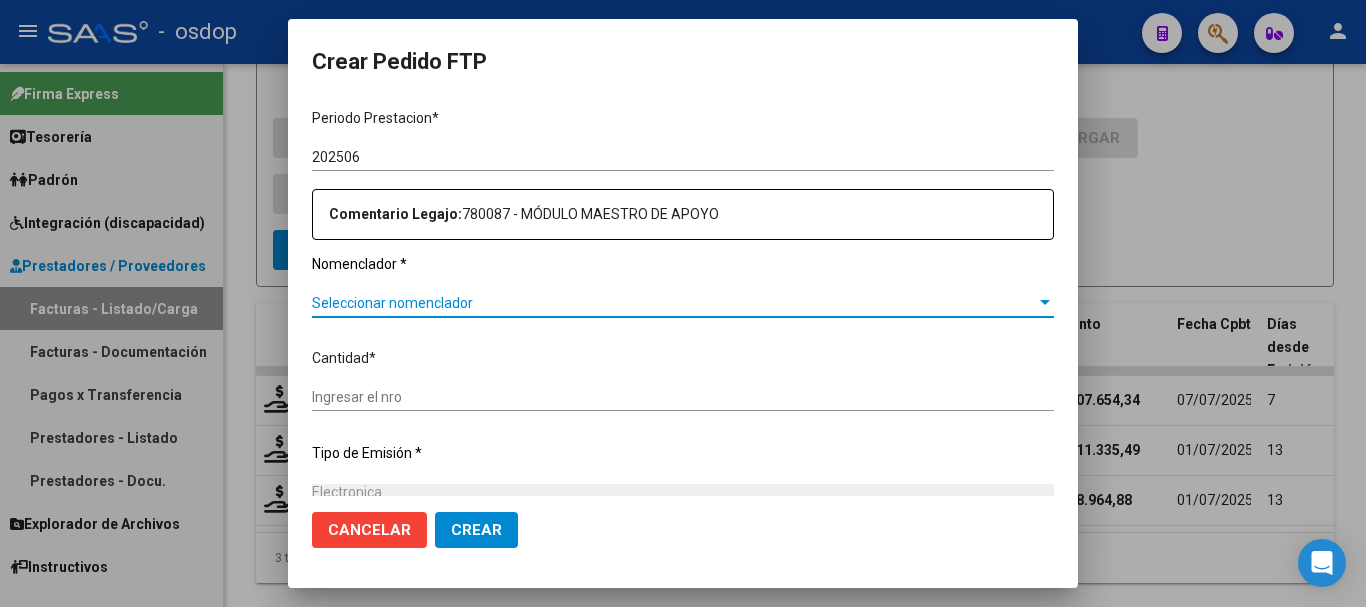 click on "Seleccionar nomenclador" at bounding box center (674, 303) 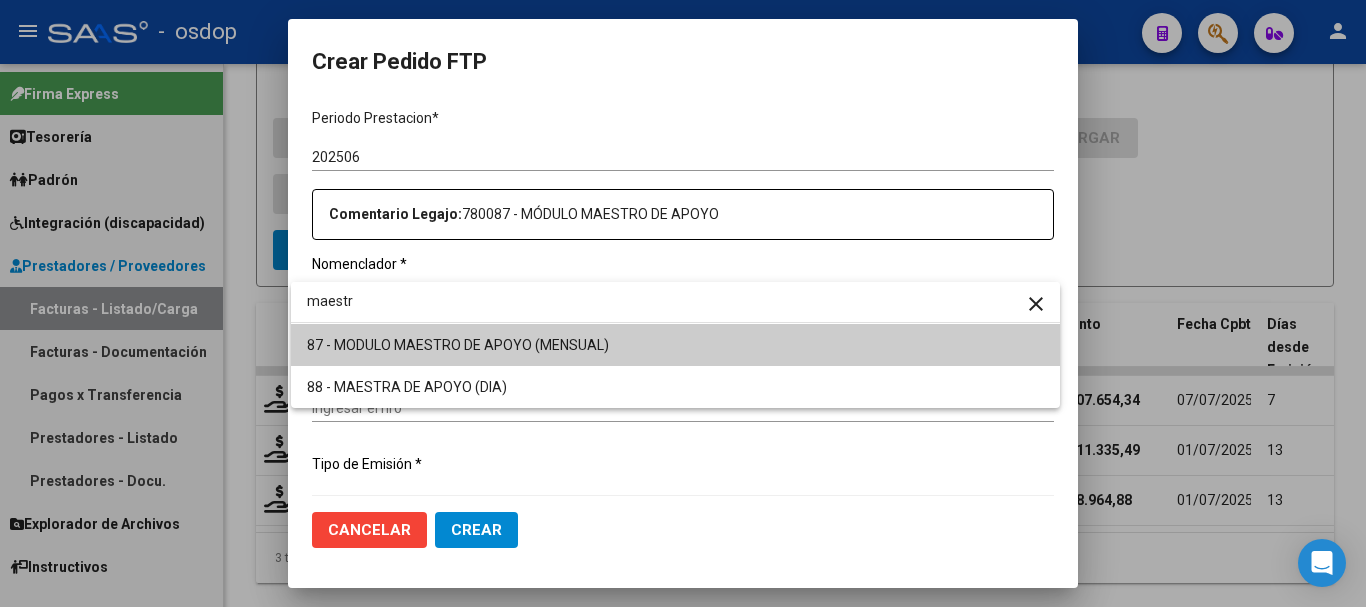 type on "maestr" 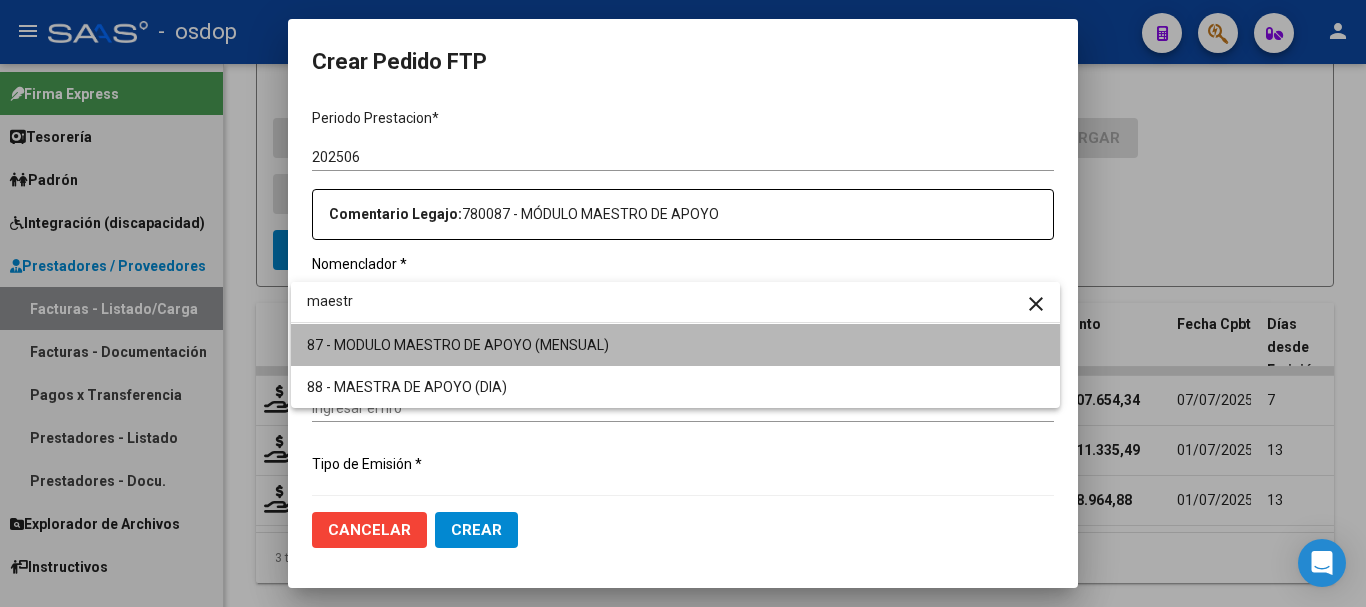 click on "87 - MODULO MAESTRO DE APOYO (MENSUAL)" at bounding box center (675, 345) 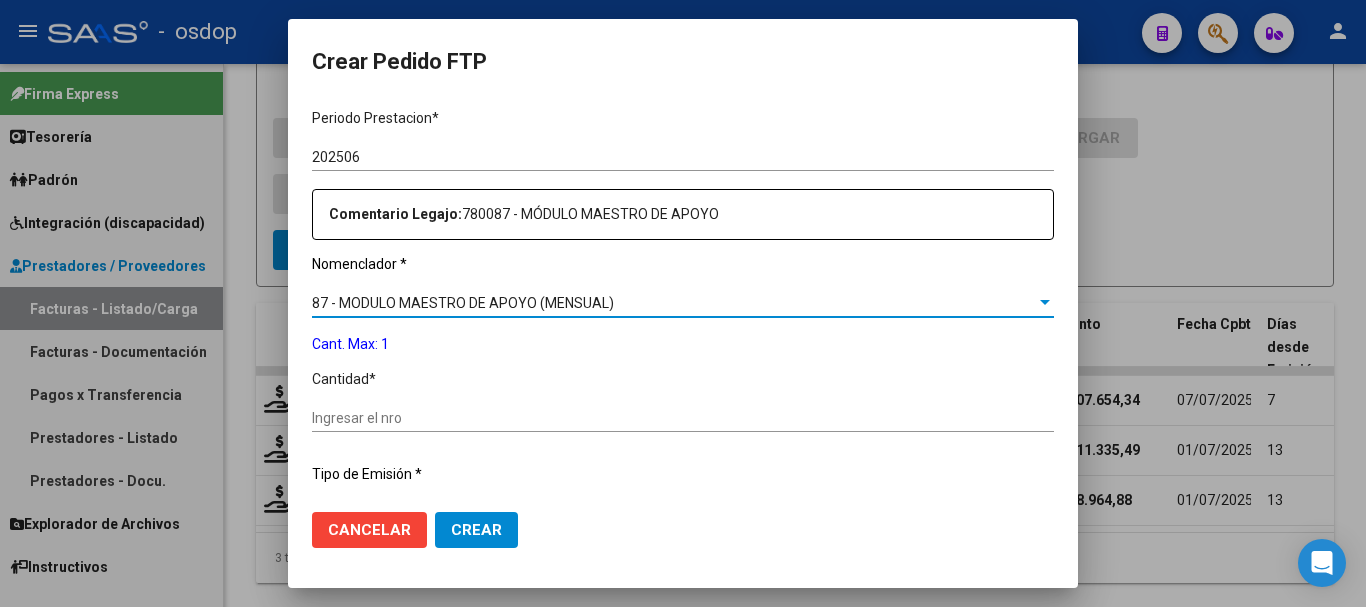 click on "Ingresar el nro" at bounding box center (683, 418) 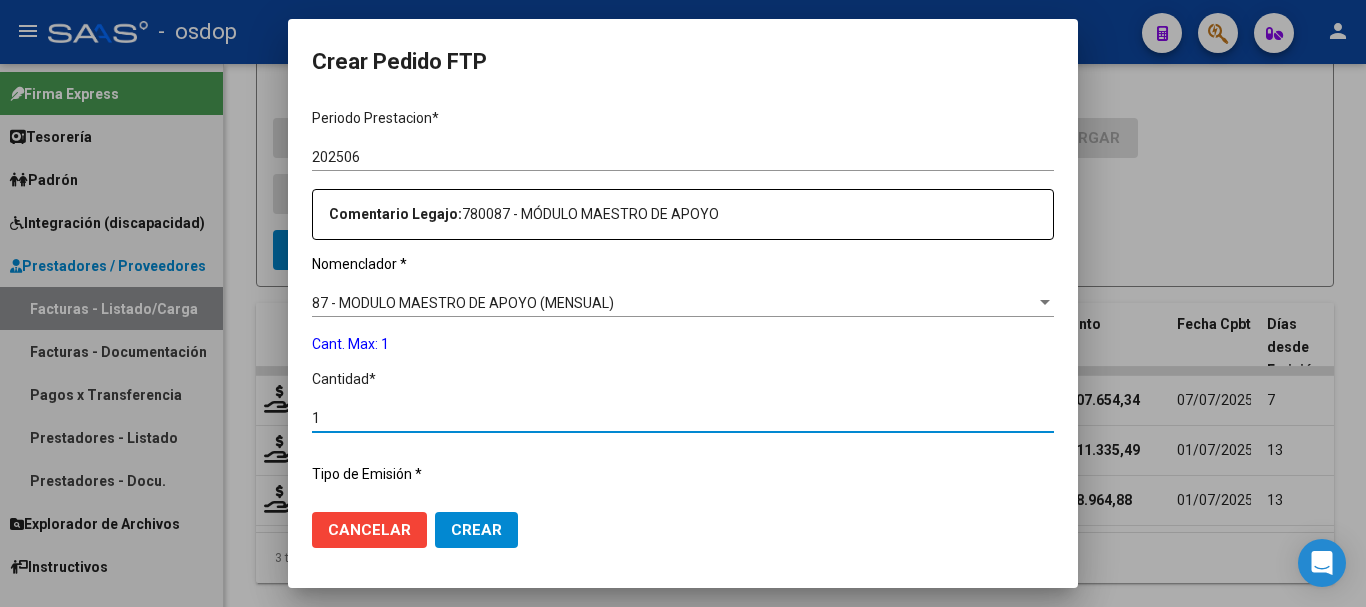 type on "1" 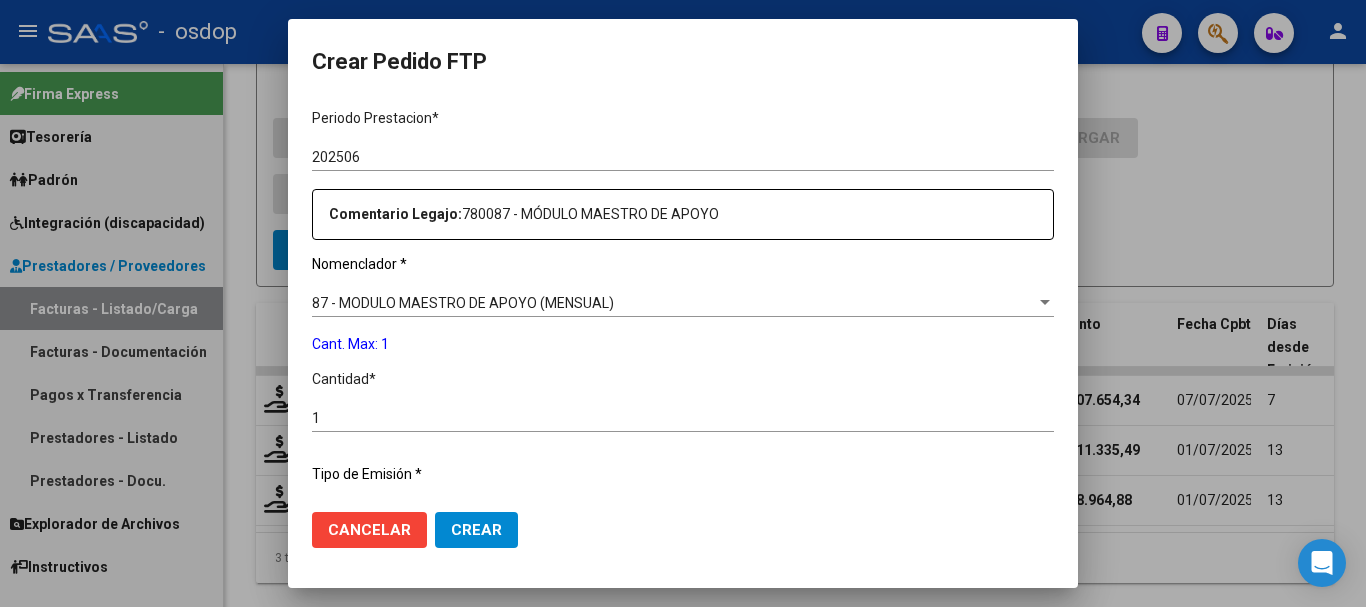 scroll, scrollTop: 837, scrollLeft: 0, axis: vertical 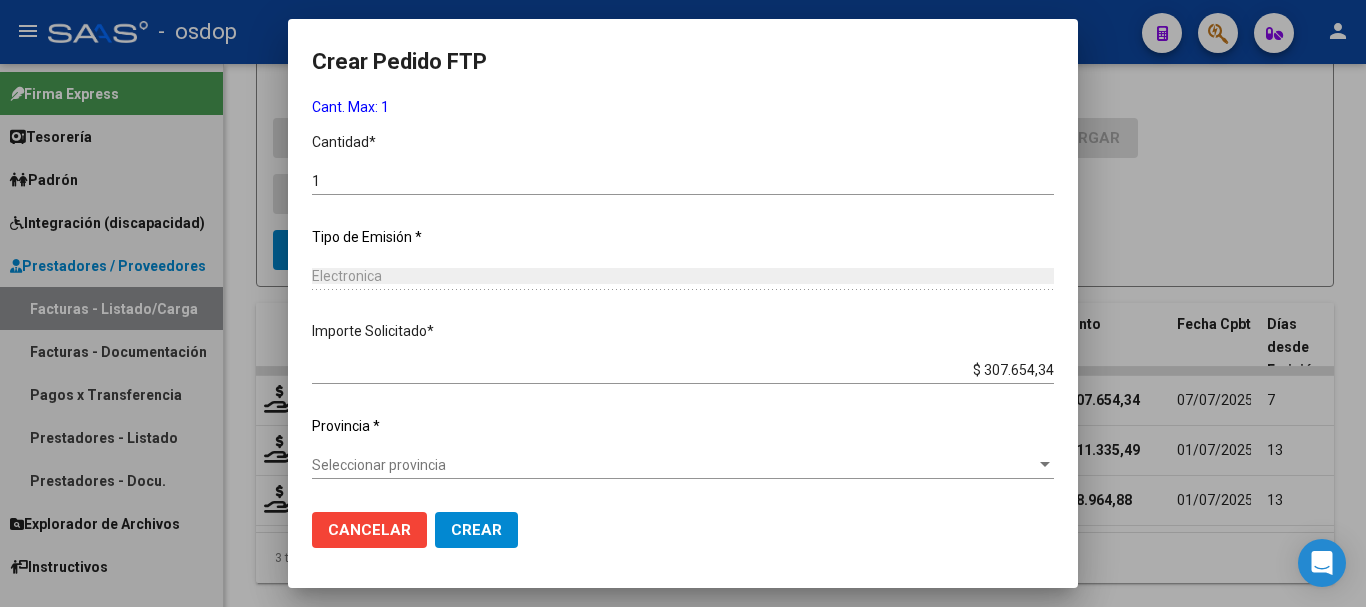 click on "Seleccionar provincia" at bounding box center (674, 465) 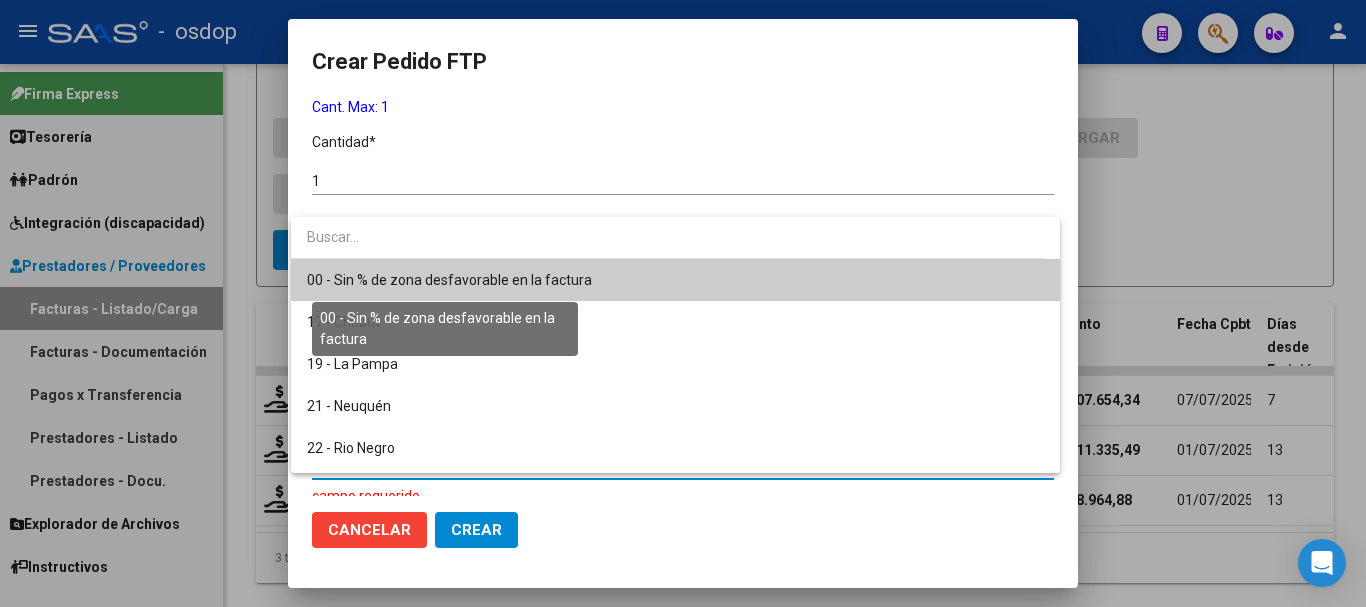 click on "00 - Sin % de zona desfavorable en la factura" at bounding box center [449, 280] 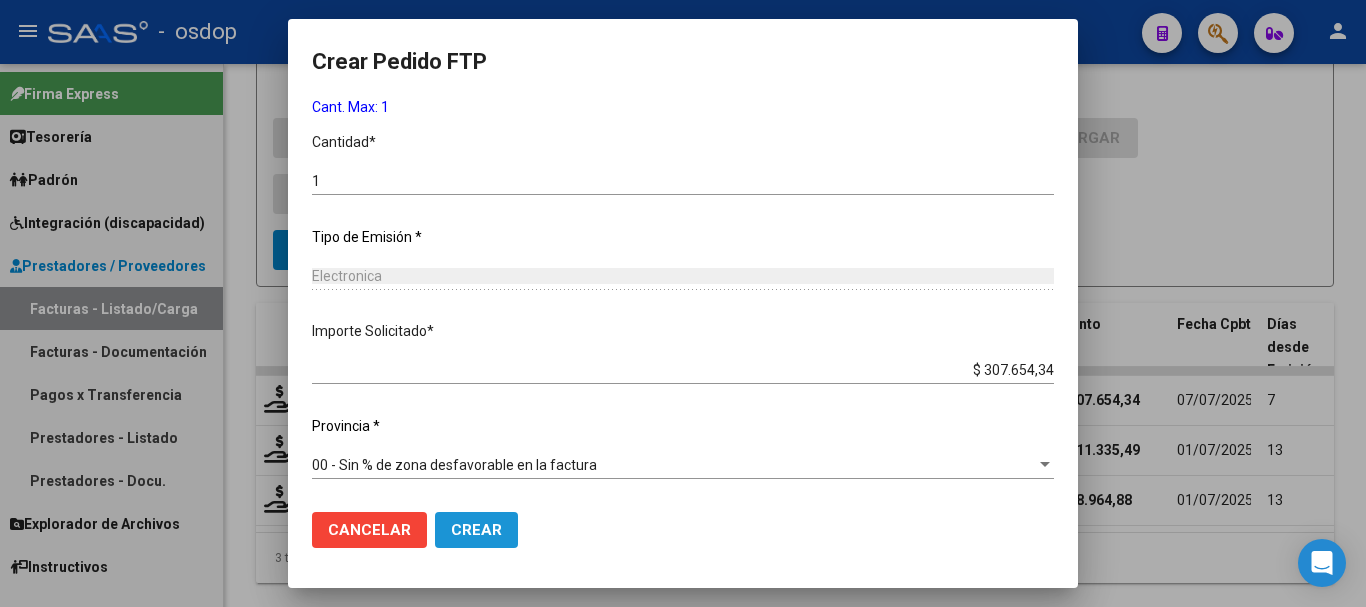 click on "Crear" 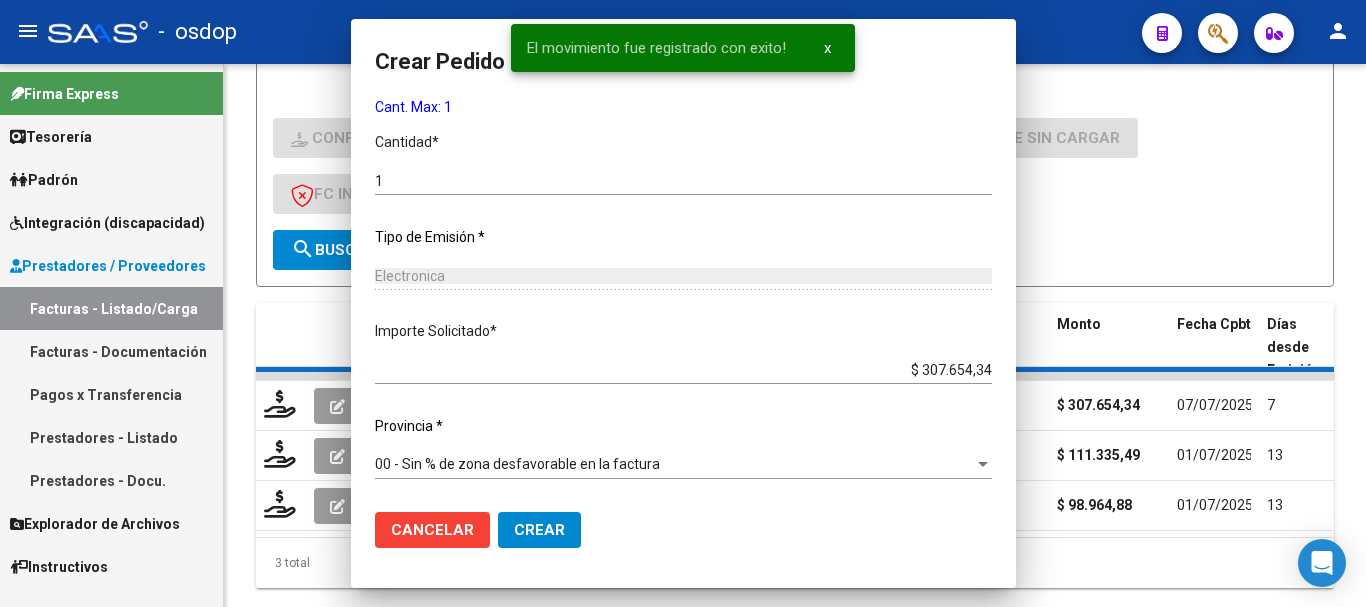 scroll, scrollTop: 0, scrollLeft: 0, axis: both 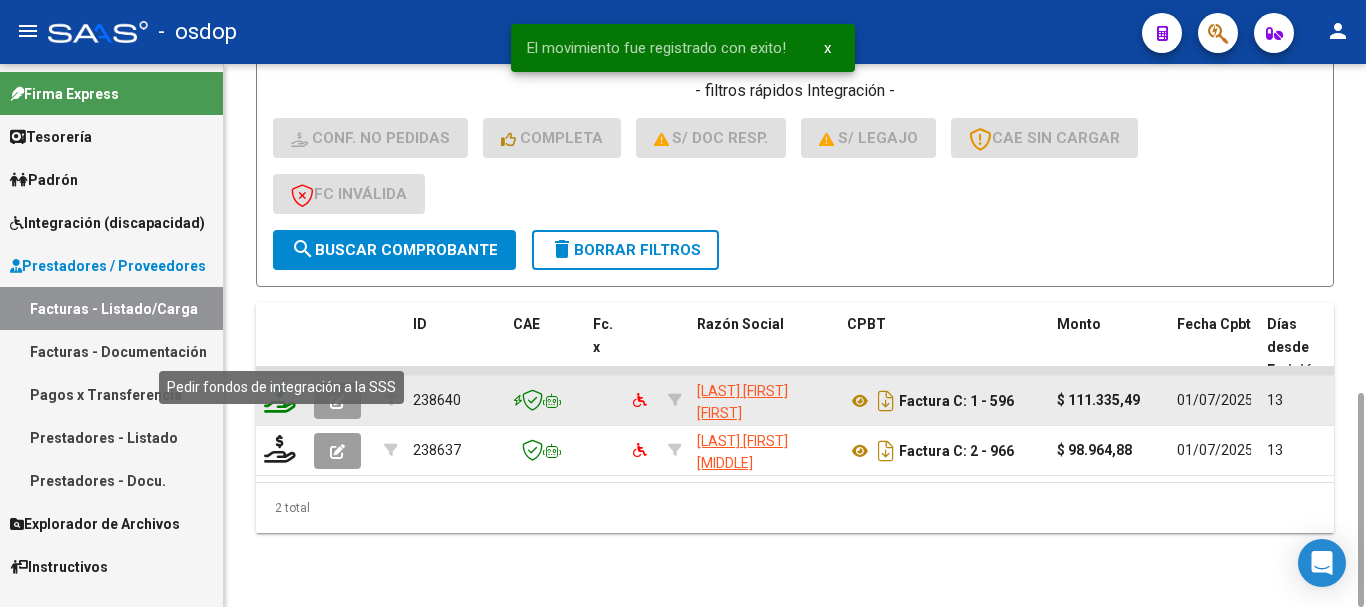 click 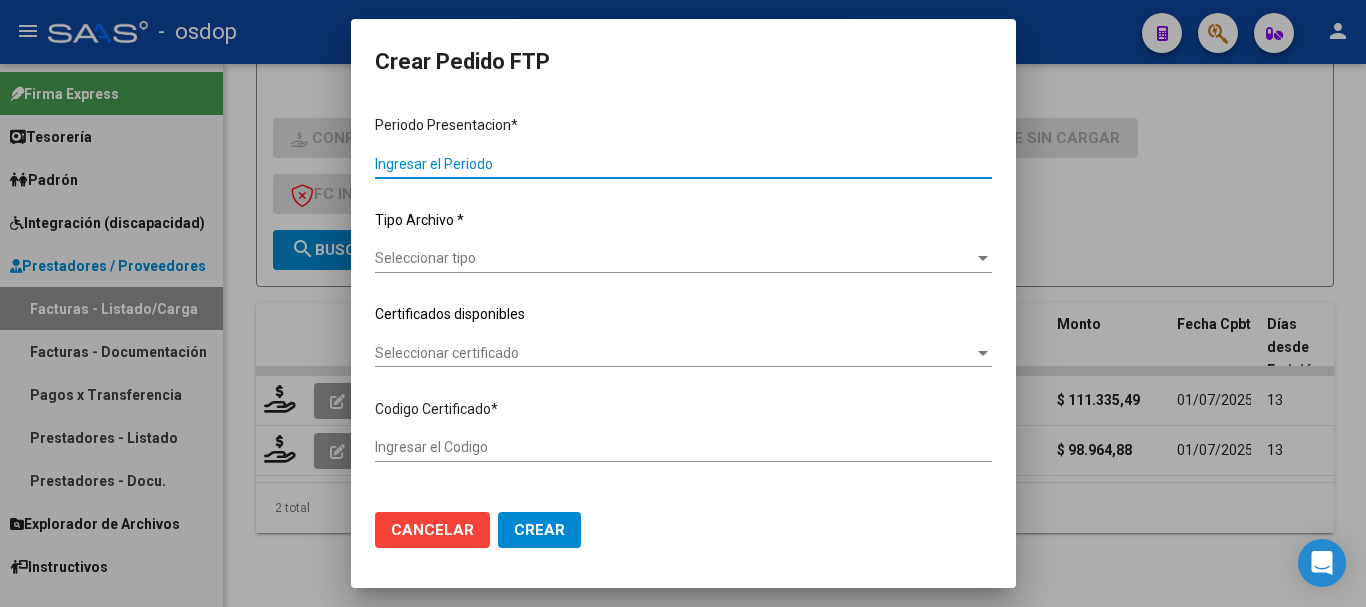 type on "202506" 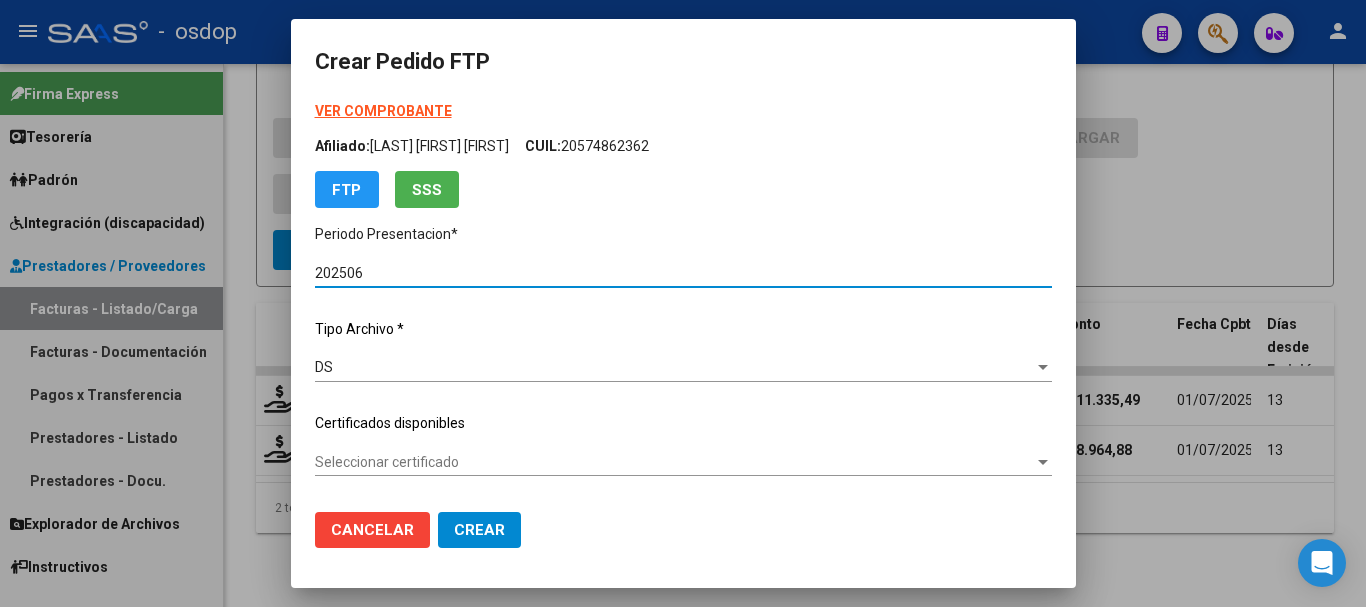 type on "1807857016" 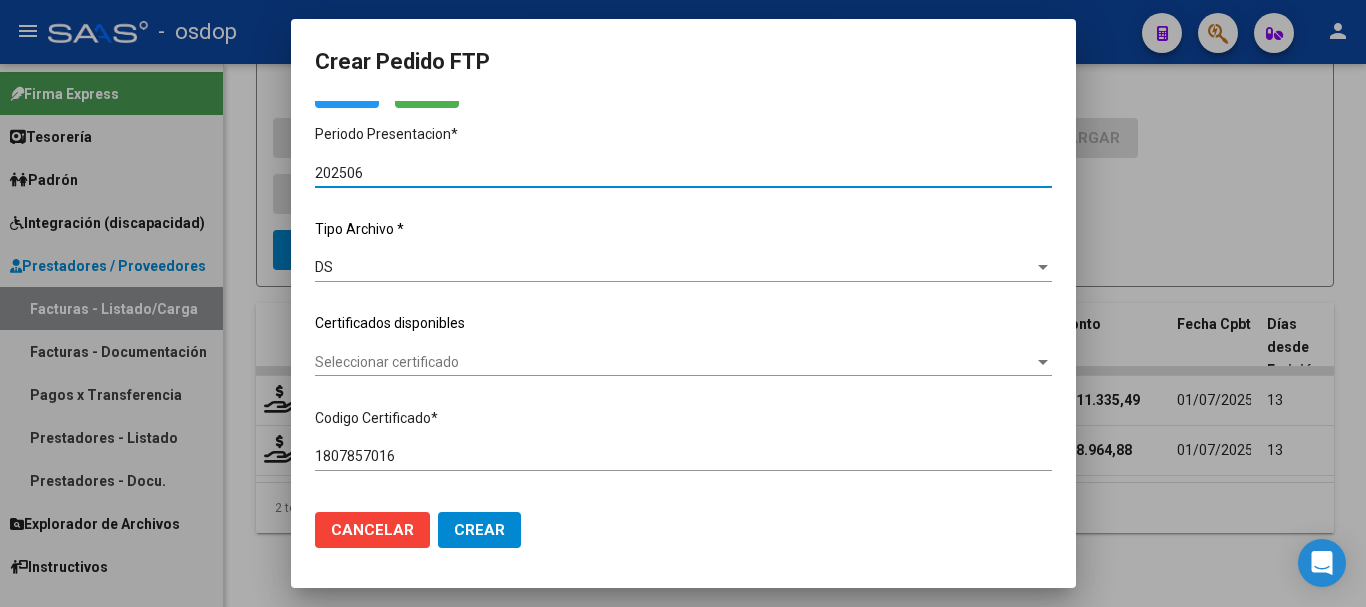 click on "Seleccionar certificado" at bounding box center [674, 362] 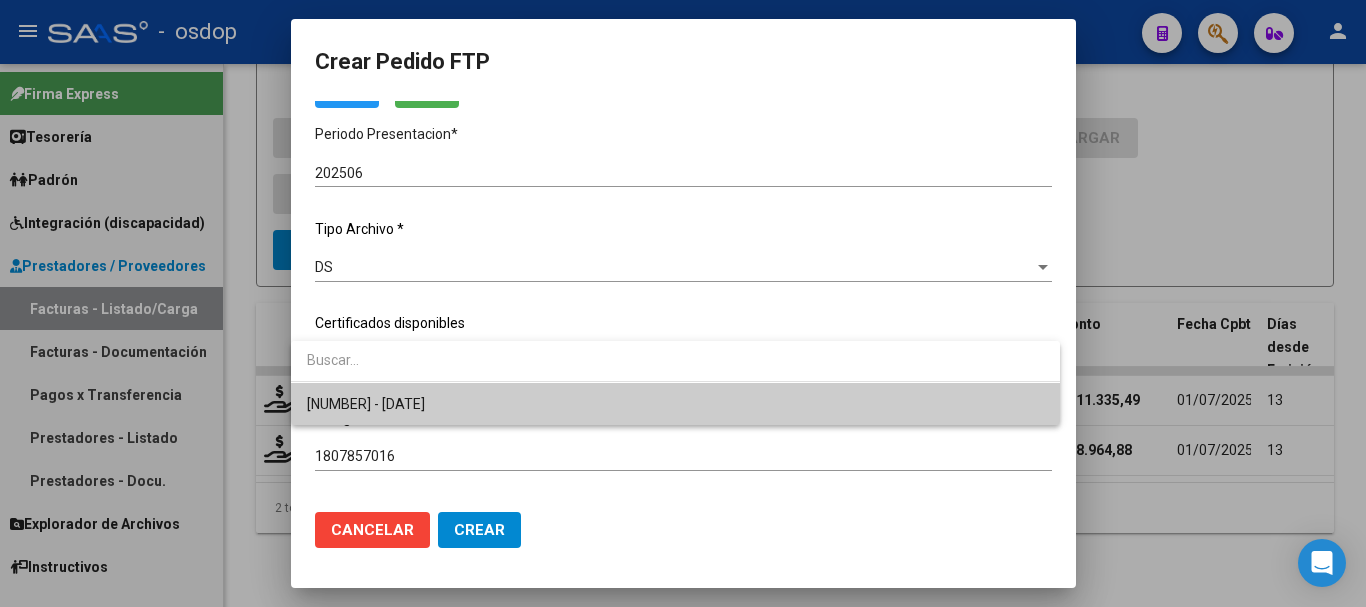 click on "1807857016 - 2028-09-01" at bounding box center (366, 404) 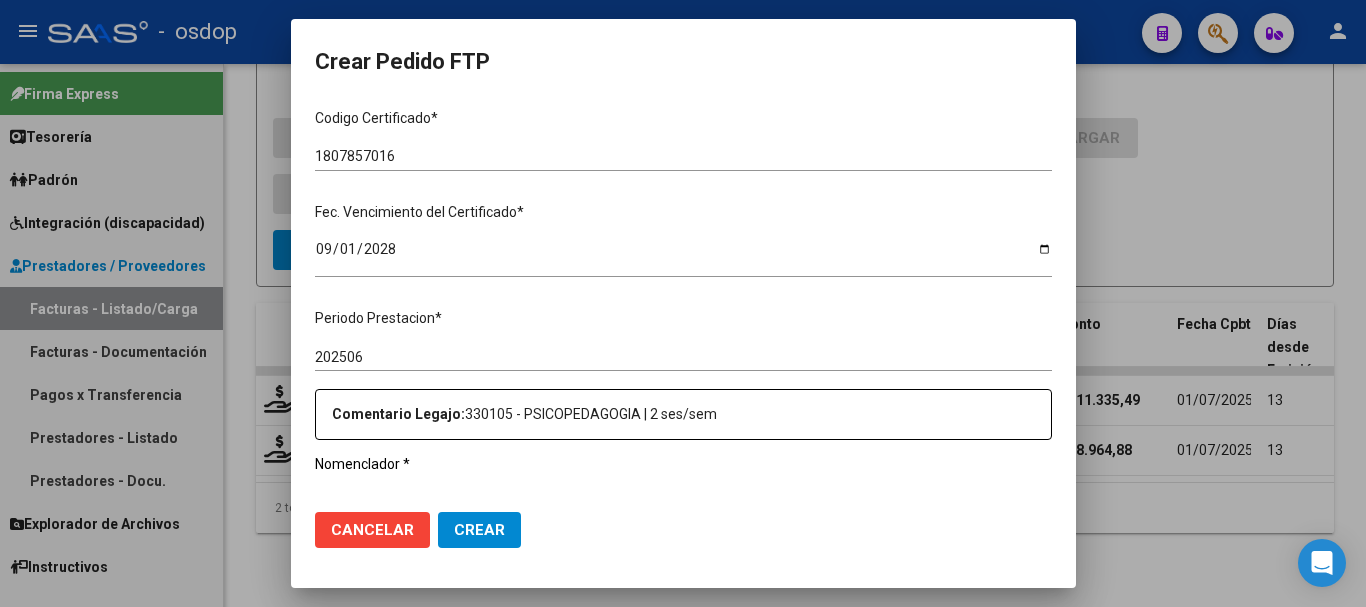 scroll, scrollTop: 700, scrollLeft: 0, axis: vertical 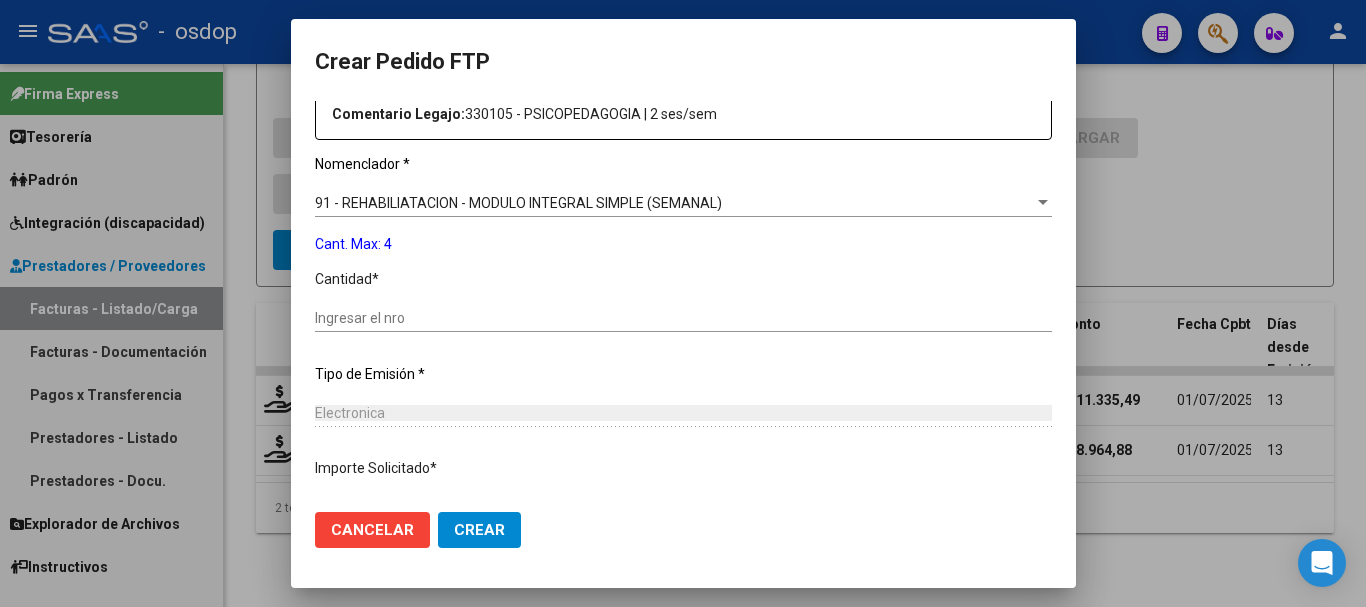 click on "Ingresar el nro" 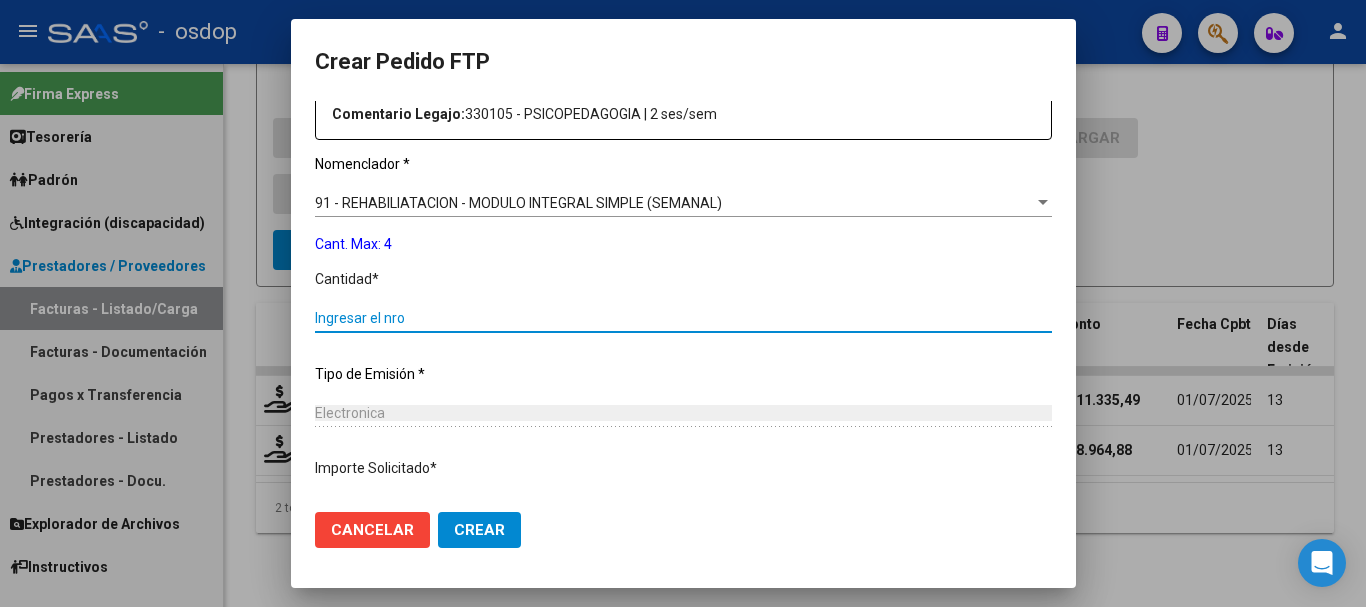 click on "Ingresar el nro" at bounding box center [683, 318] 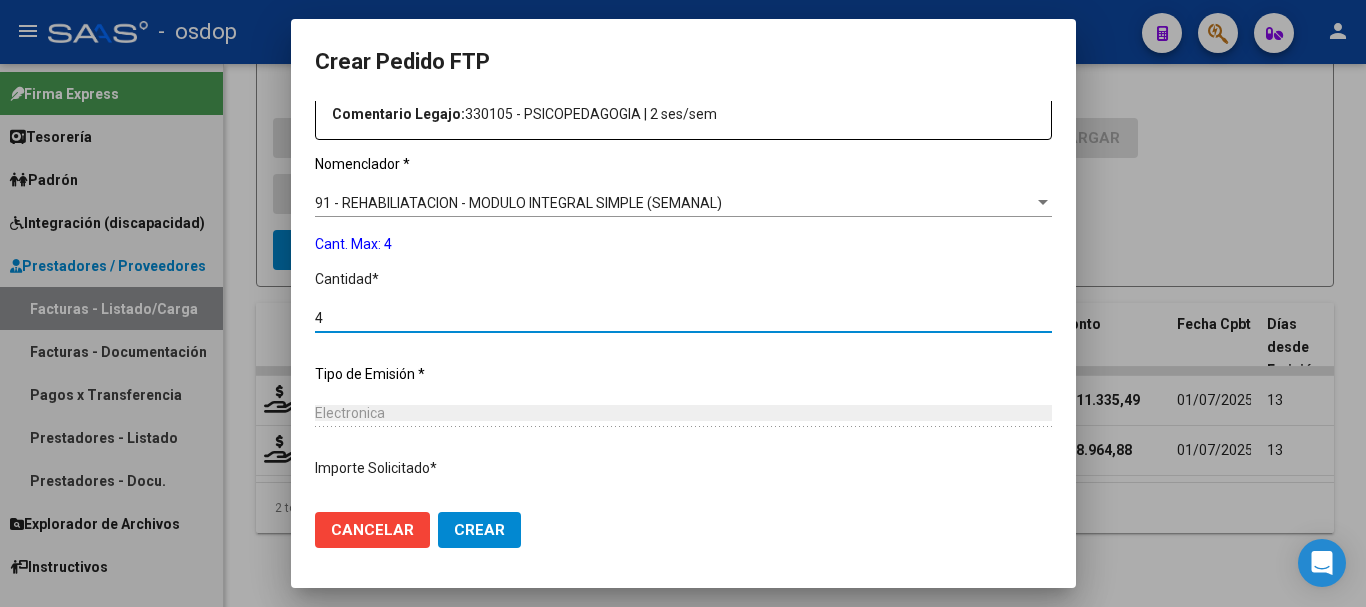type on "4" 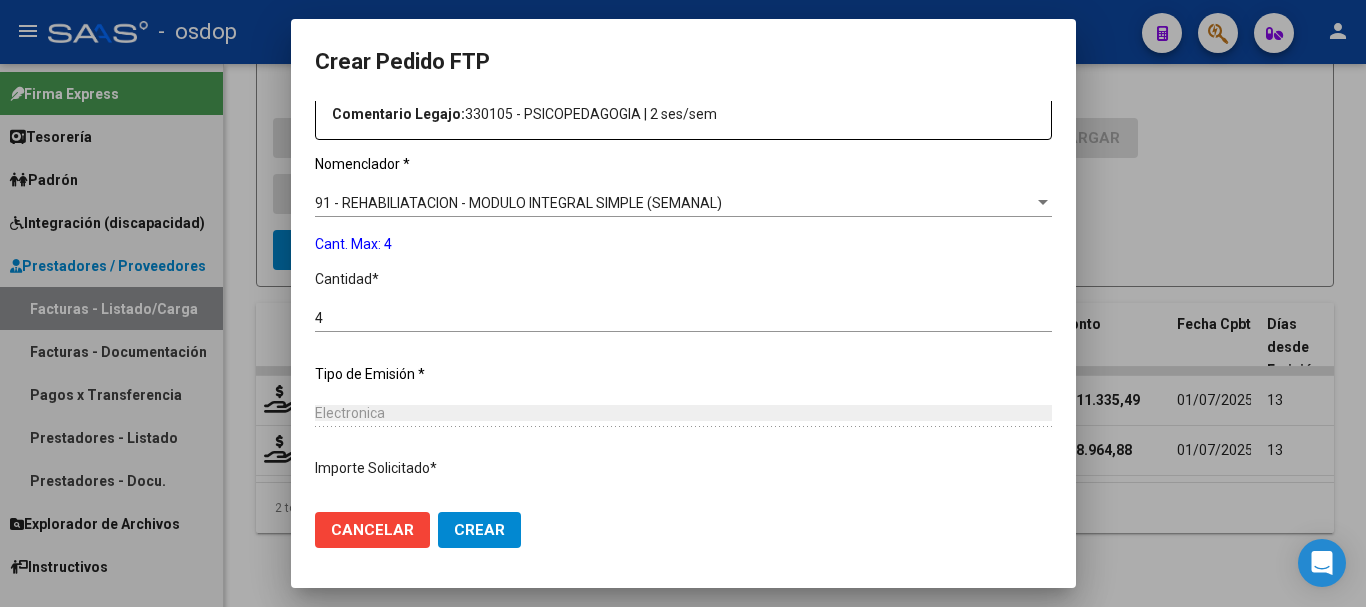 scroll, scrollTop: 837, scrollLeft: 0, axis: vertical 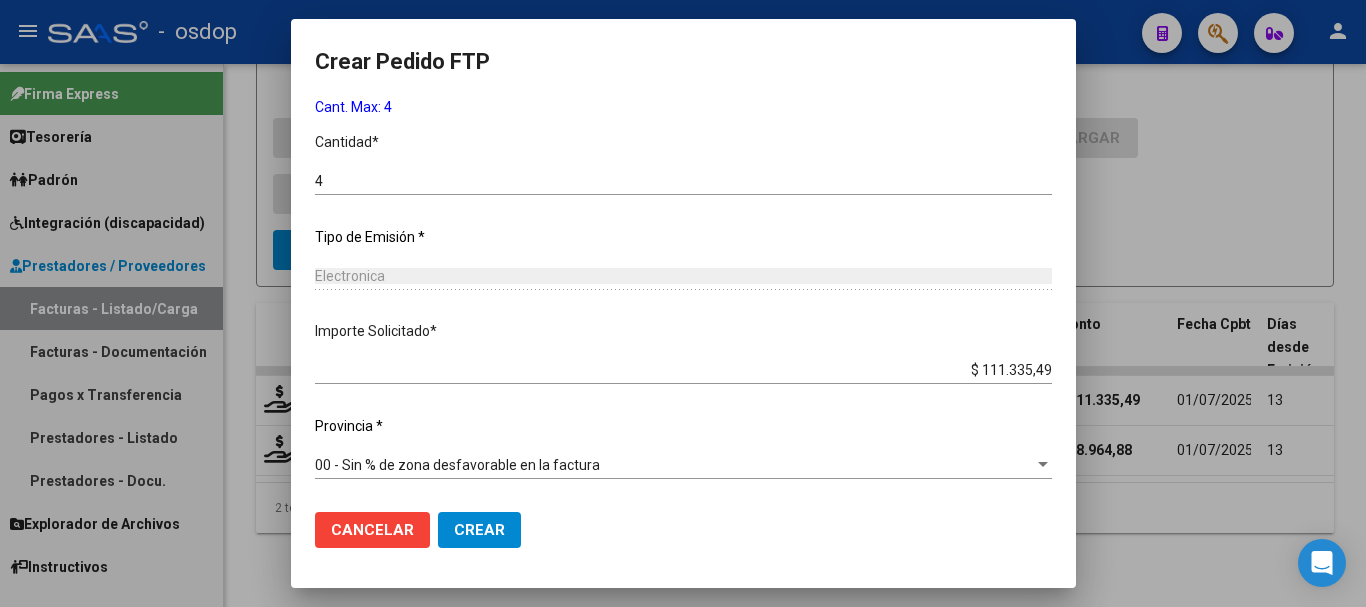 click on "Crear" 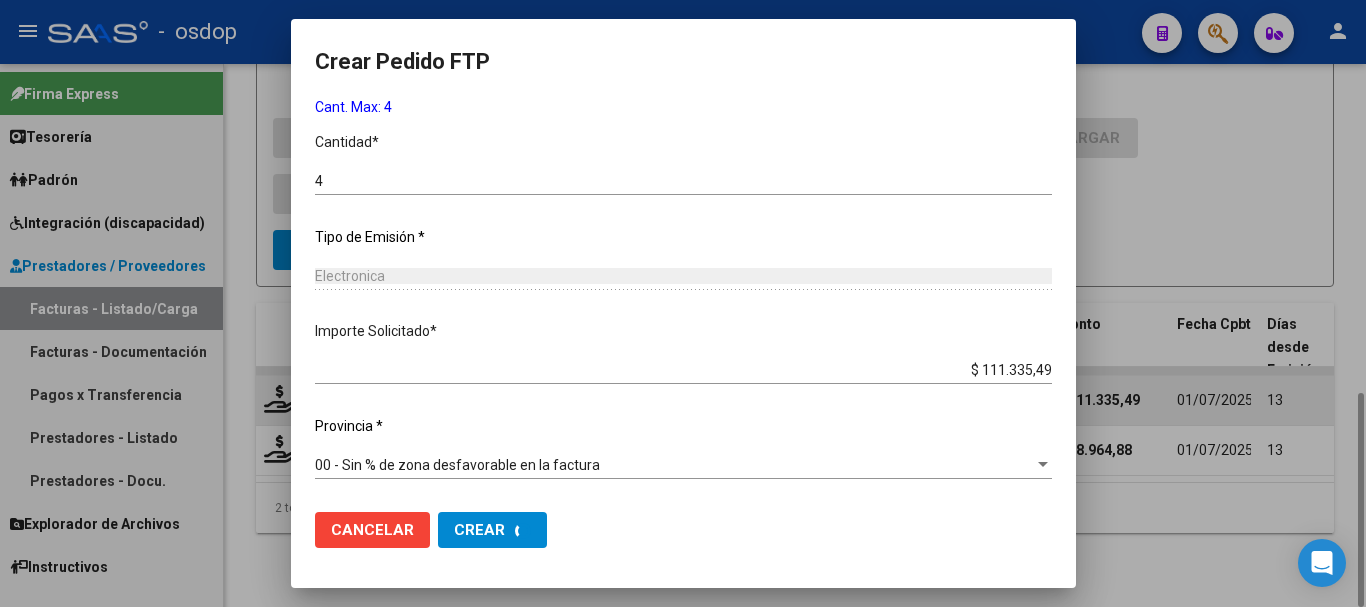 scroll, scrollTop: 0, scrollLeft: 0, axis: both 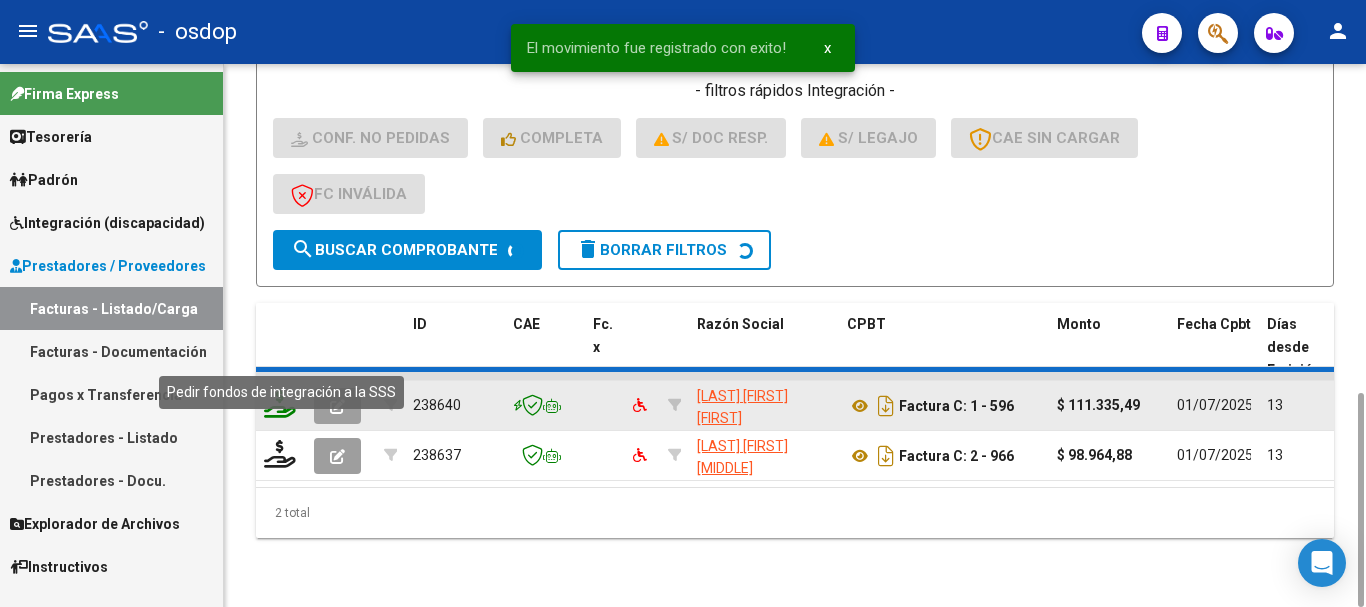 click 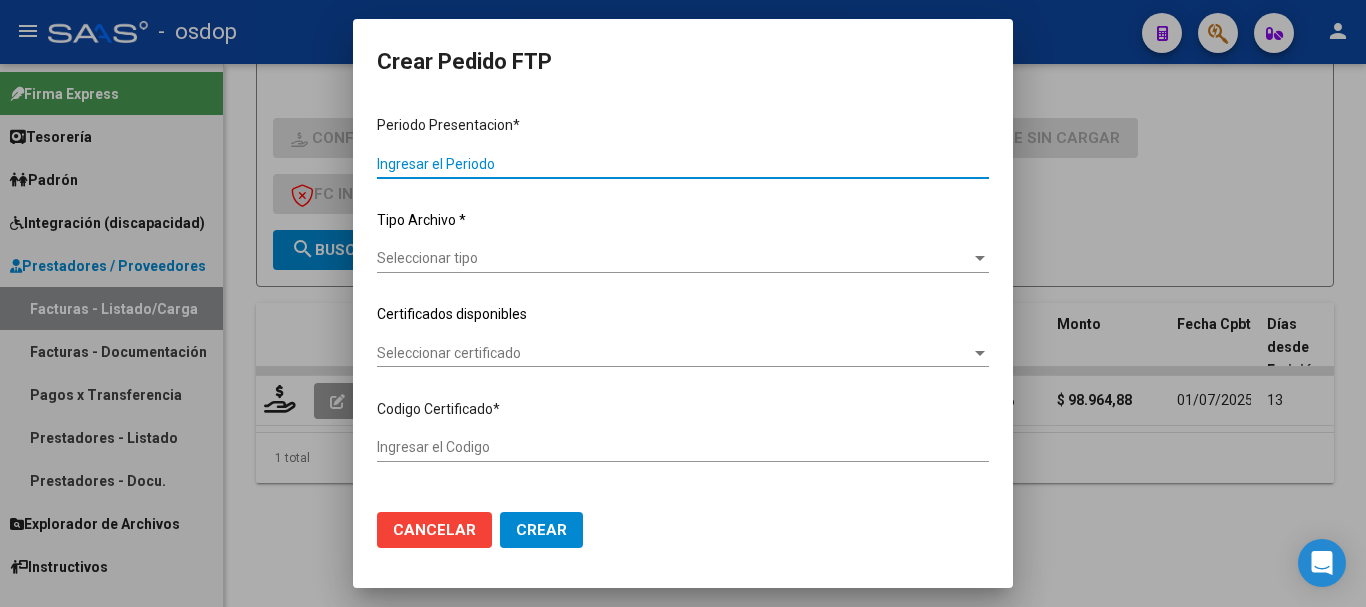 type on "202506" 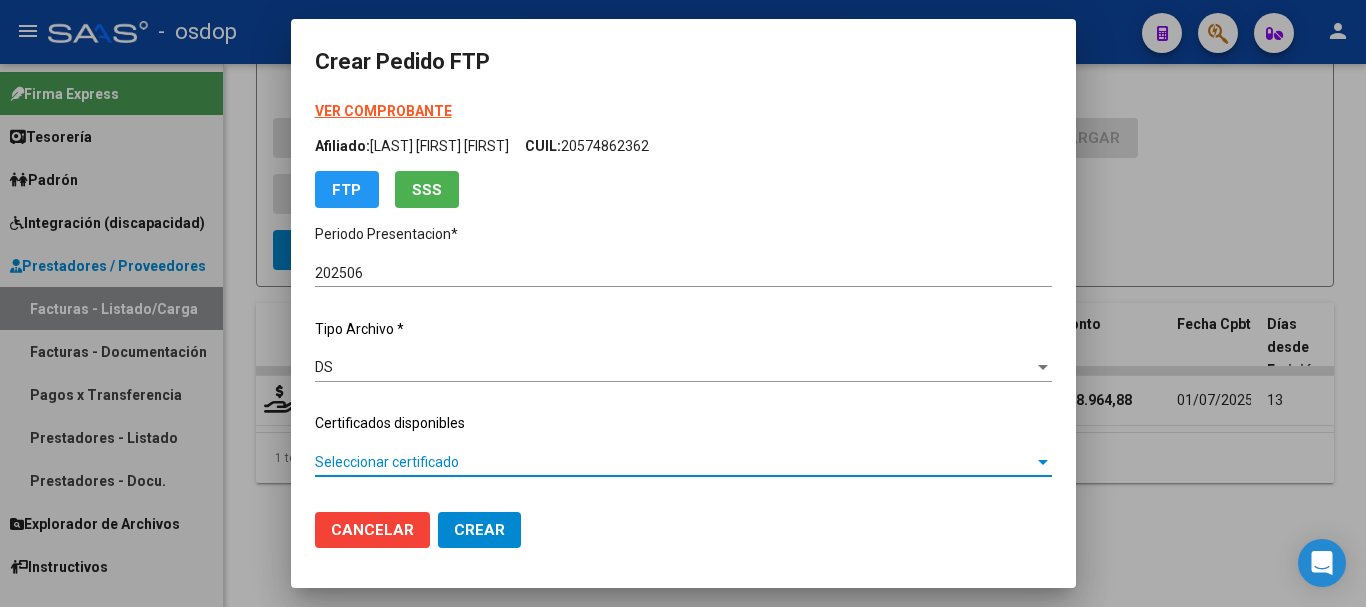 click on "Seleccionar certificado" at bounding box center [674, 462] 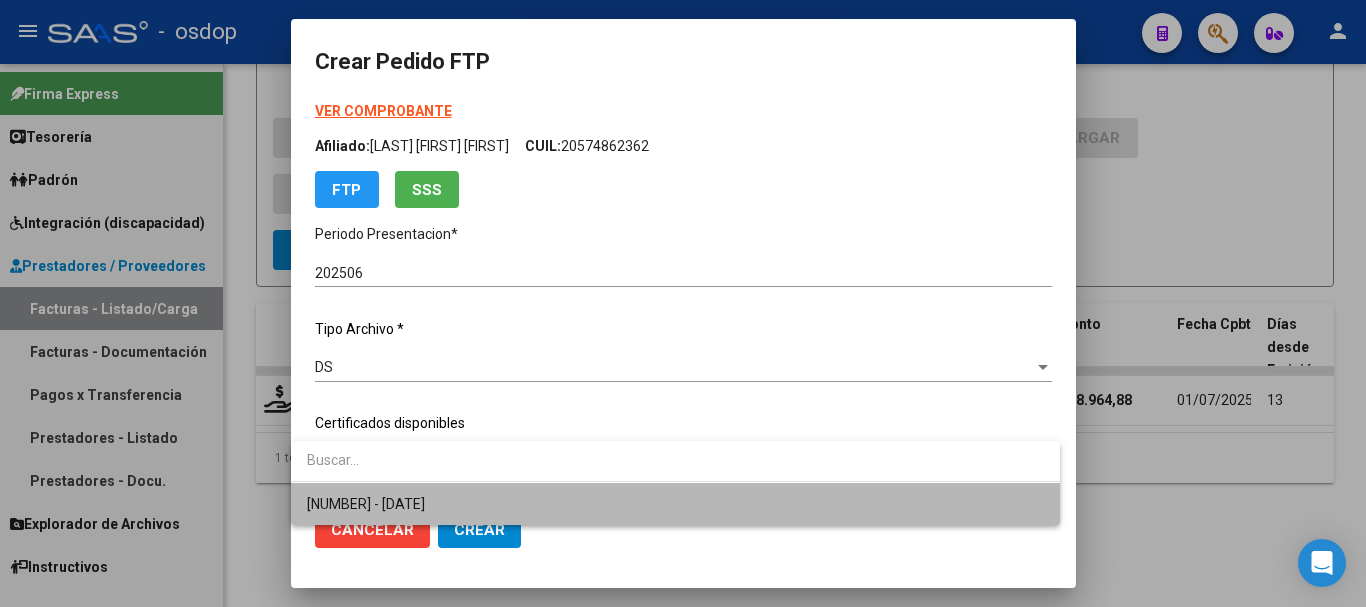 click on "1807857016 - 2028-09-01" at bounding box center (675, 504) 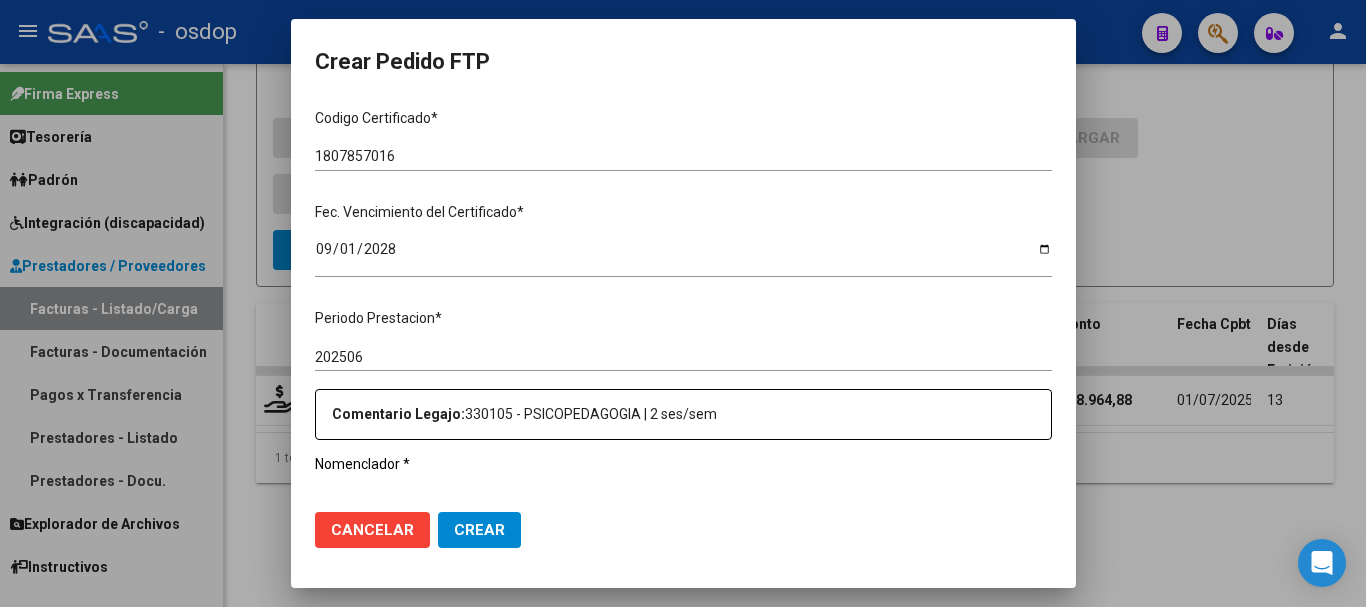 scroll, scrollTop: 600, scrollLeft: 0, axis: vertical 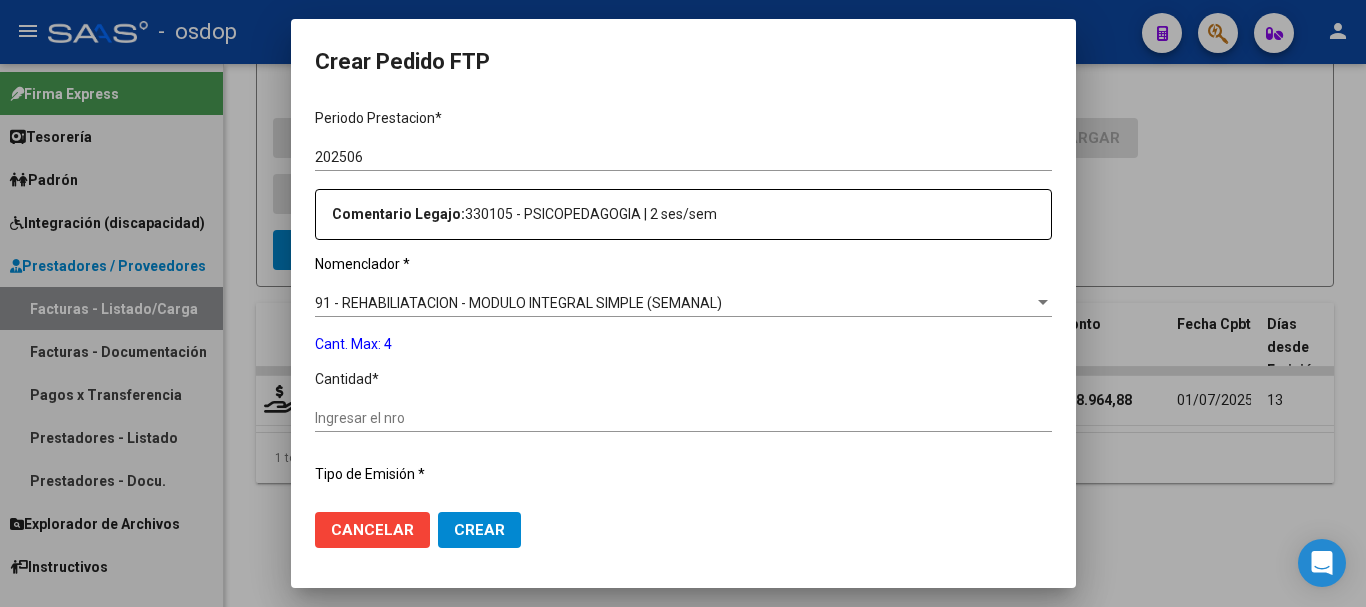 click on "Ingresar el nro" at bounding box center (683, 418) 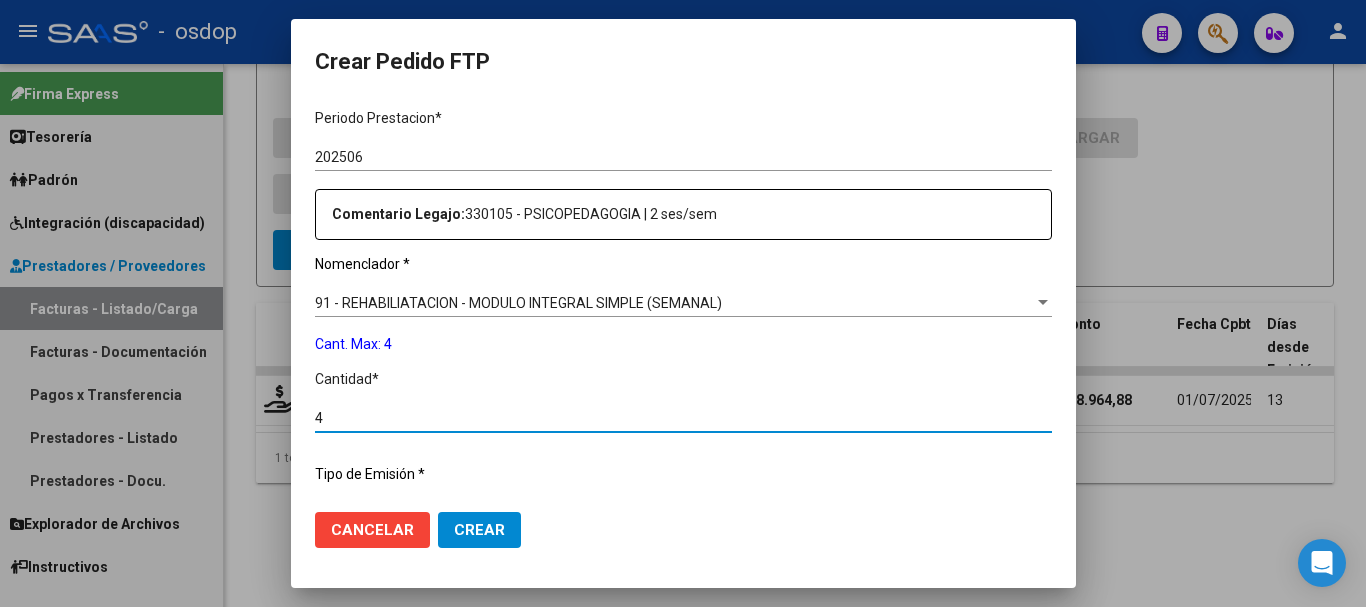 scroll, scrollTop: 837, scrollLeft: 0, axis: vertical 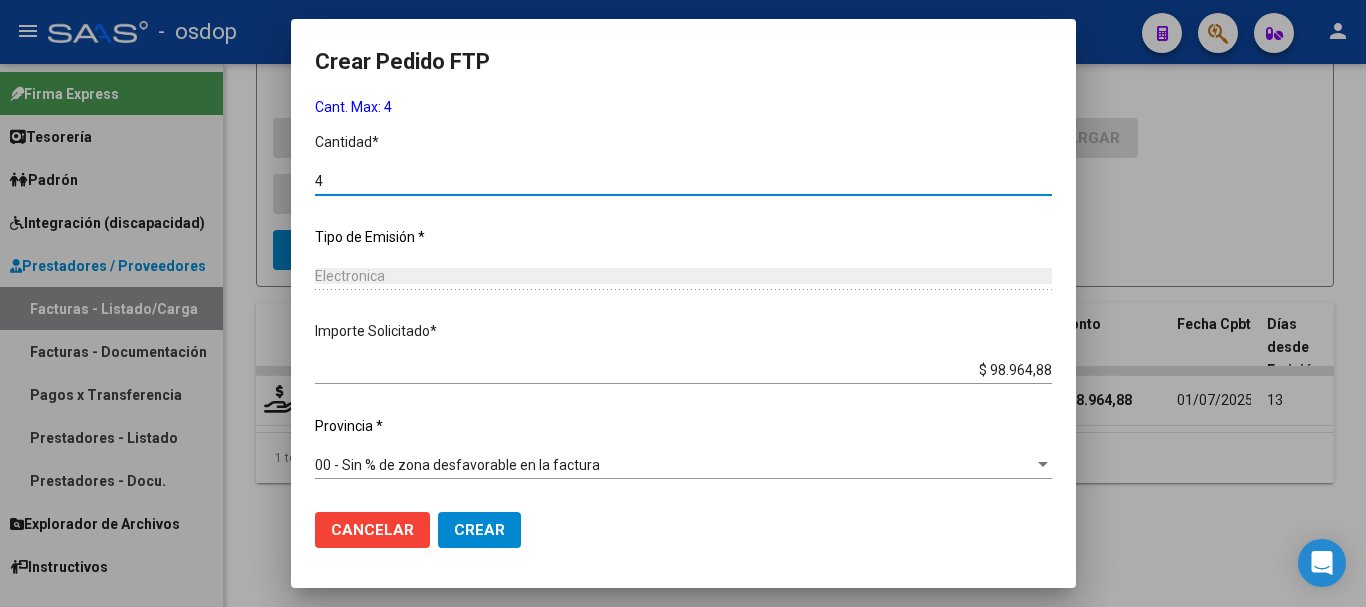 click on "Crear" 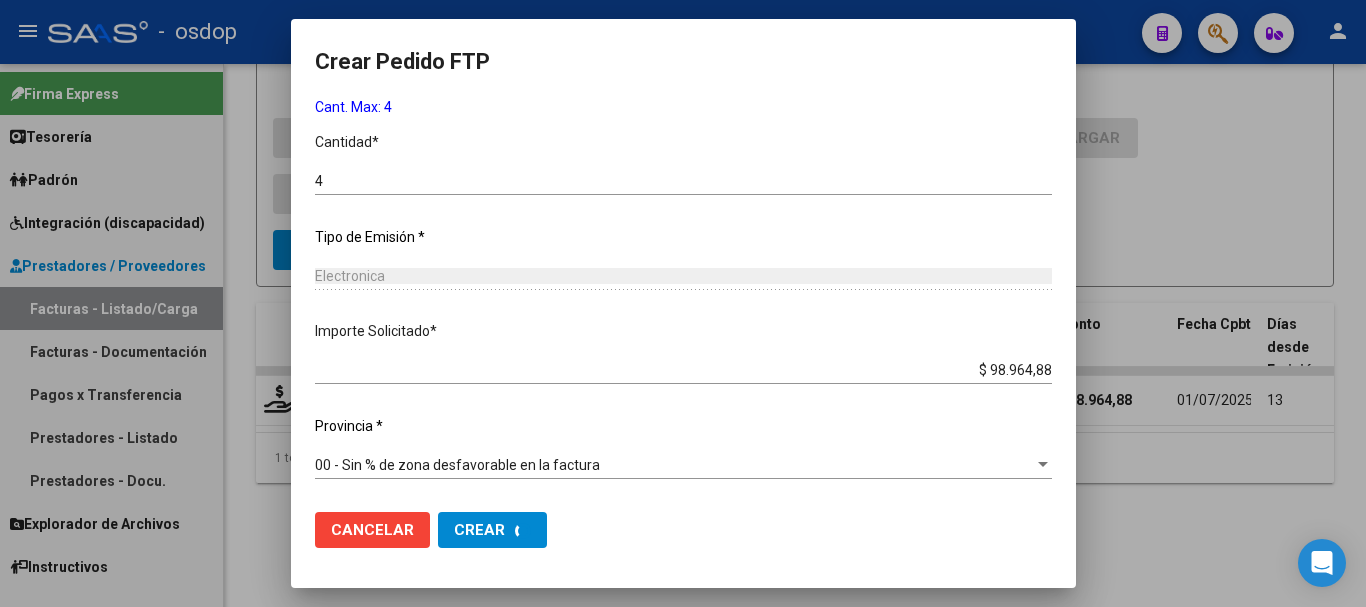scroll, scrollTop: 0, scrollLeft: 0, axis: both 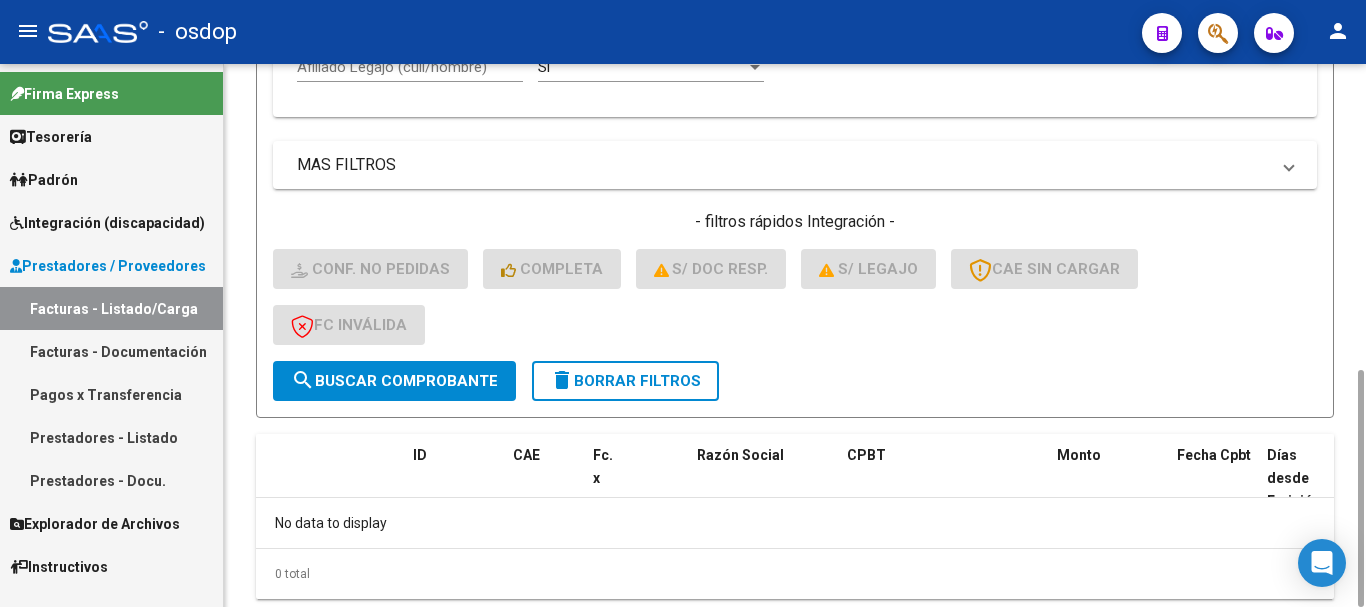 click on "delete  Borrar Filtros" 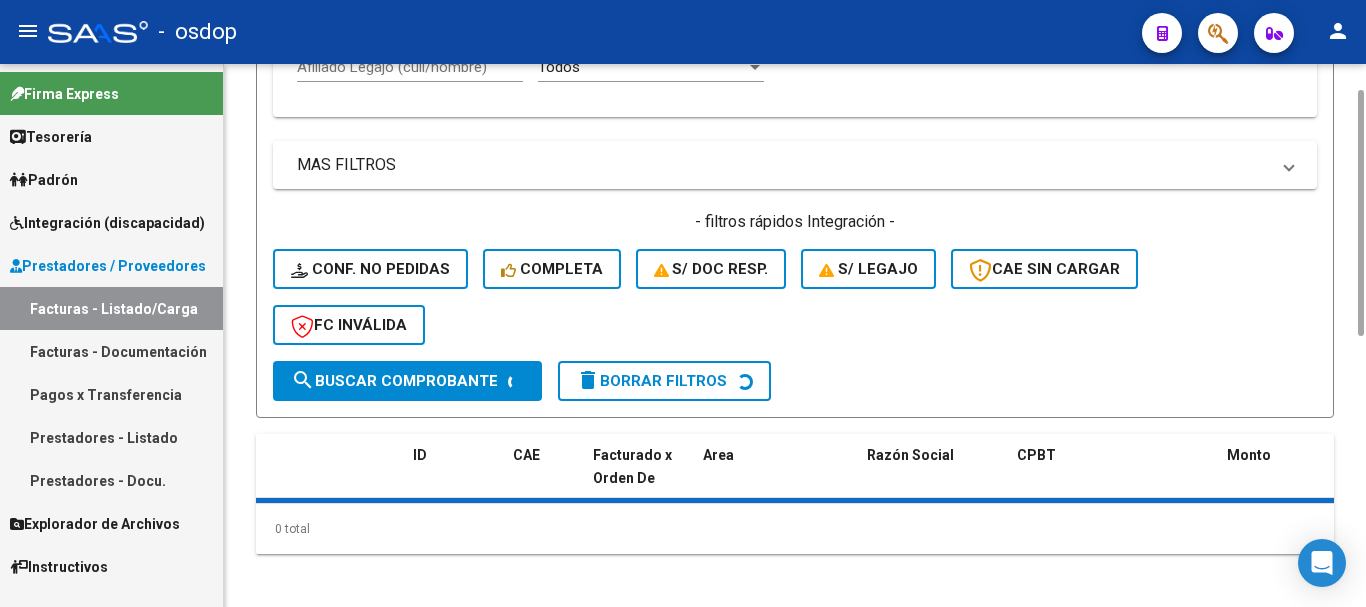 scroll, scrollTop: 500, scrollLeft: 0, axis: vertical 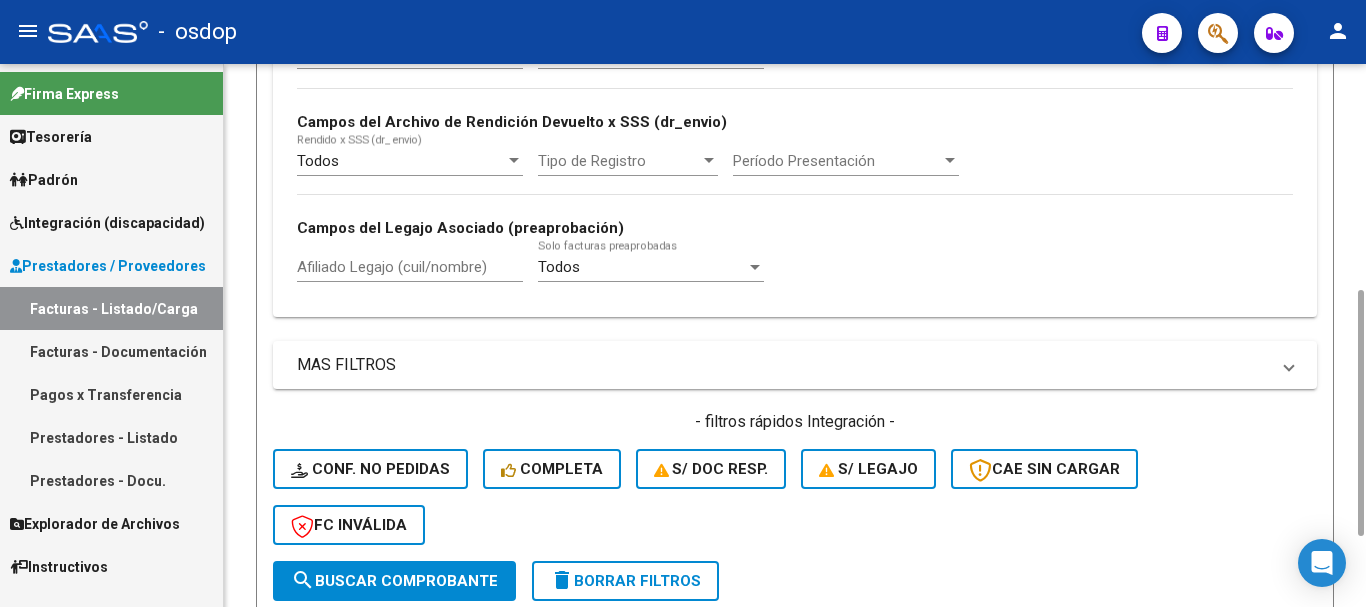 click on "Afiliado Legajo (cuil/nombre)" at bounding box center (410, 267) 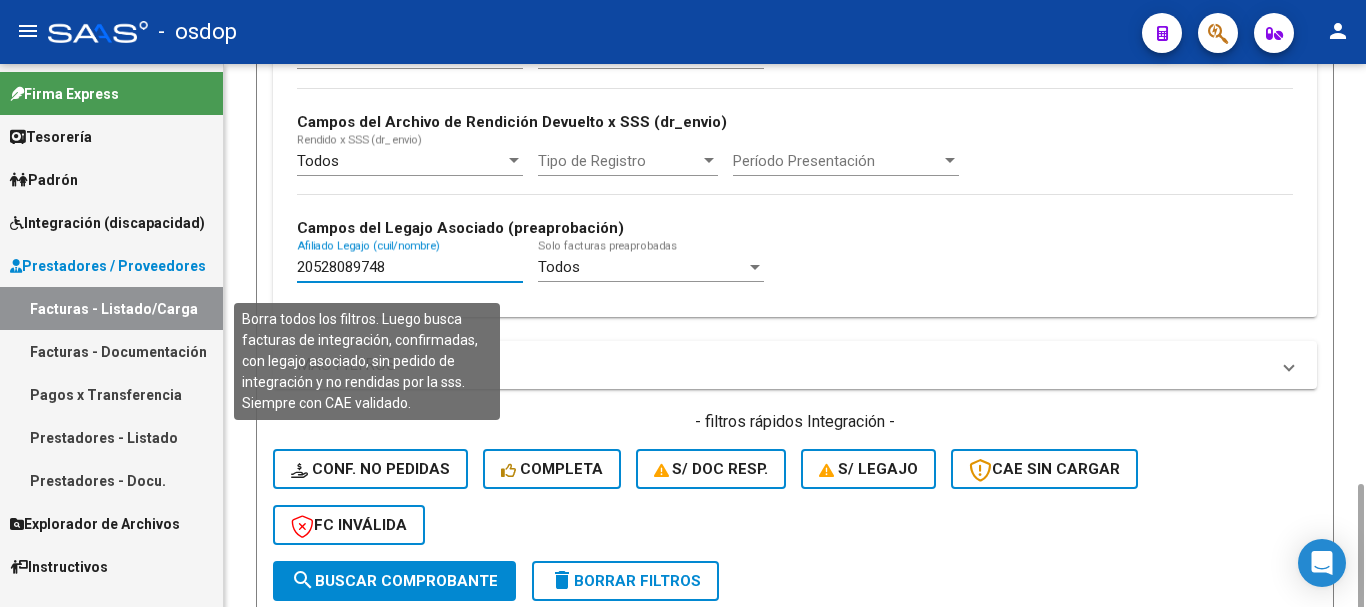 scroll, scrollTop: 700, scrollLeft: 0, axis: vertical 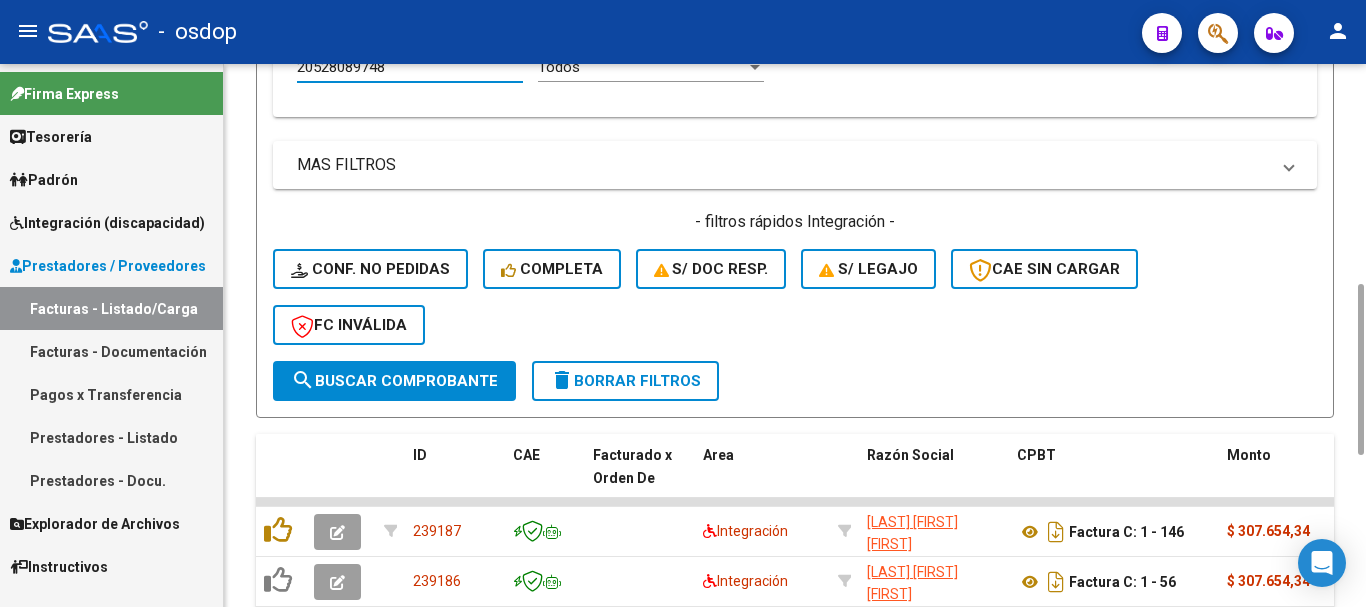 click on "search  Buscar Comprobante" 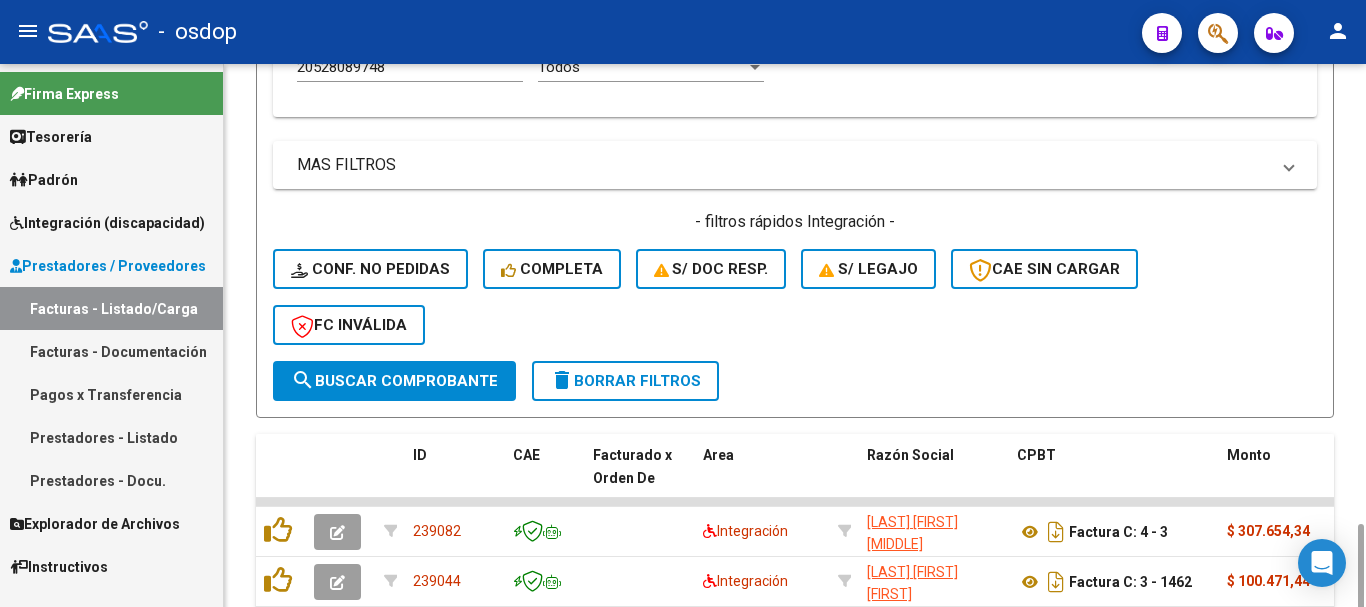 scroll, scrollTop: 831, scrollLeft: 0, axis: vertical 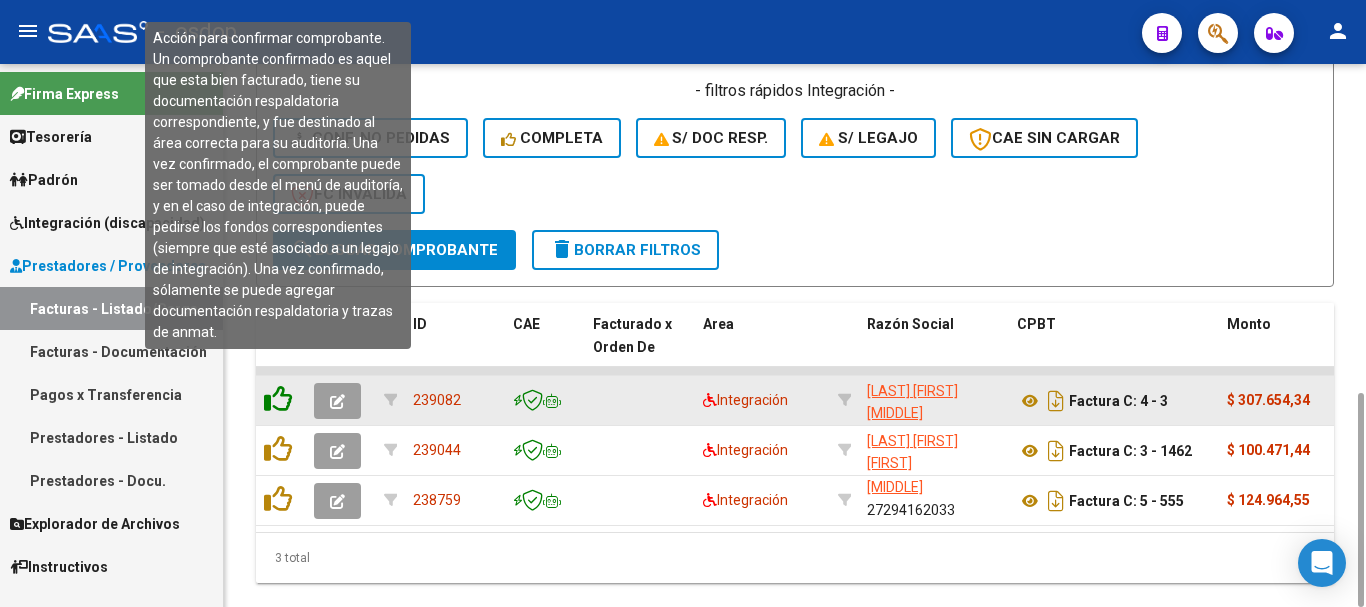 click 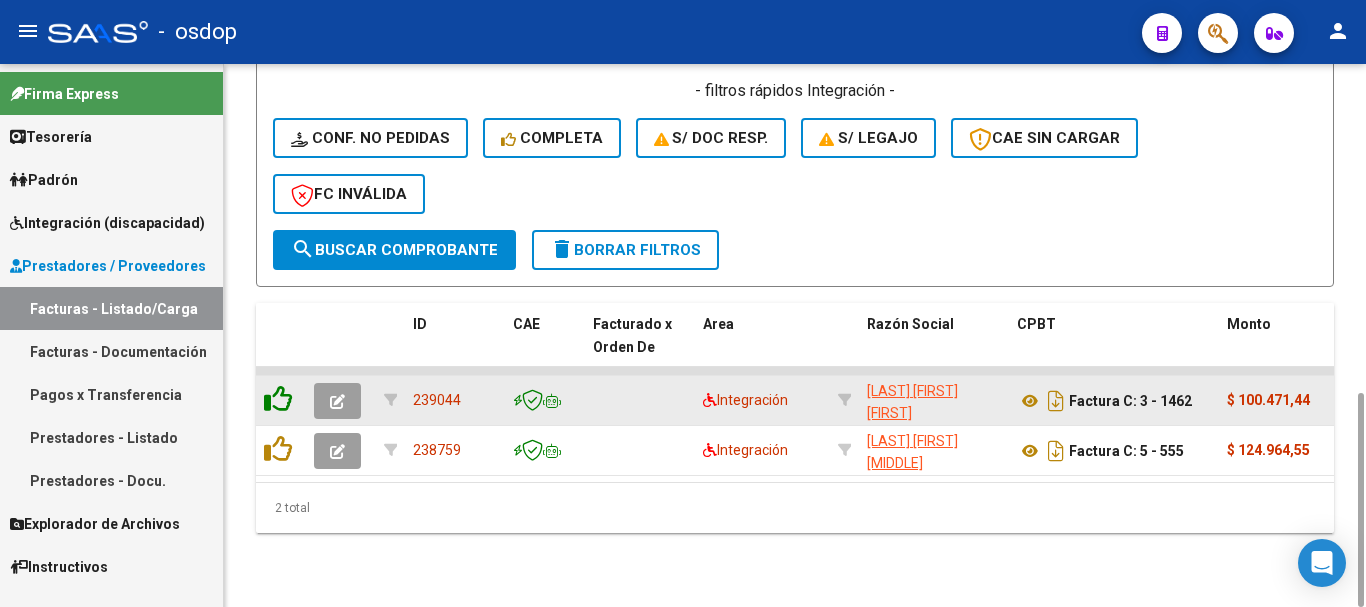 click 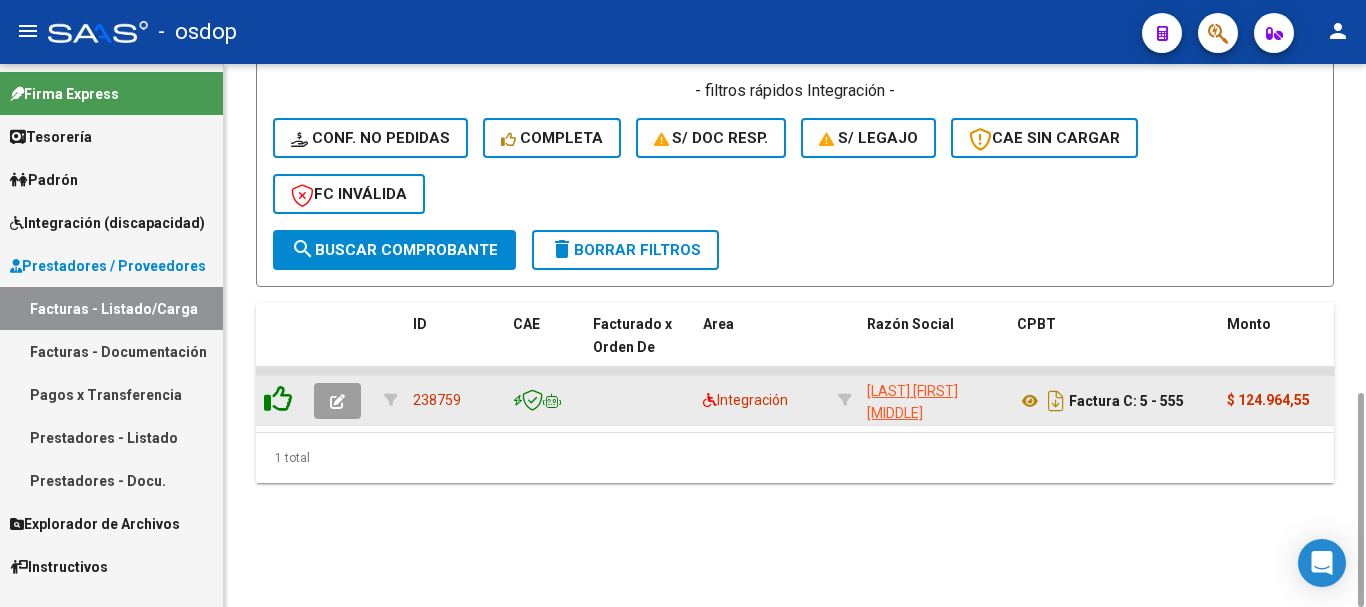 click 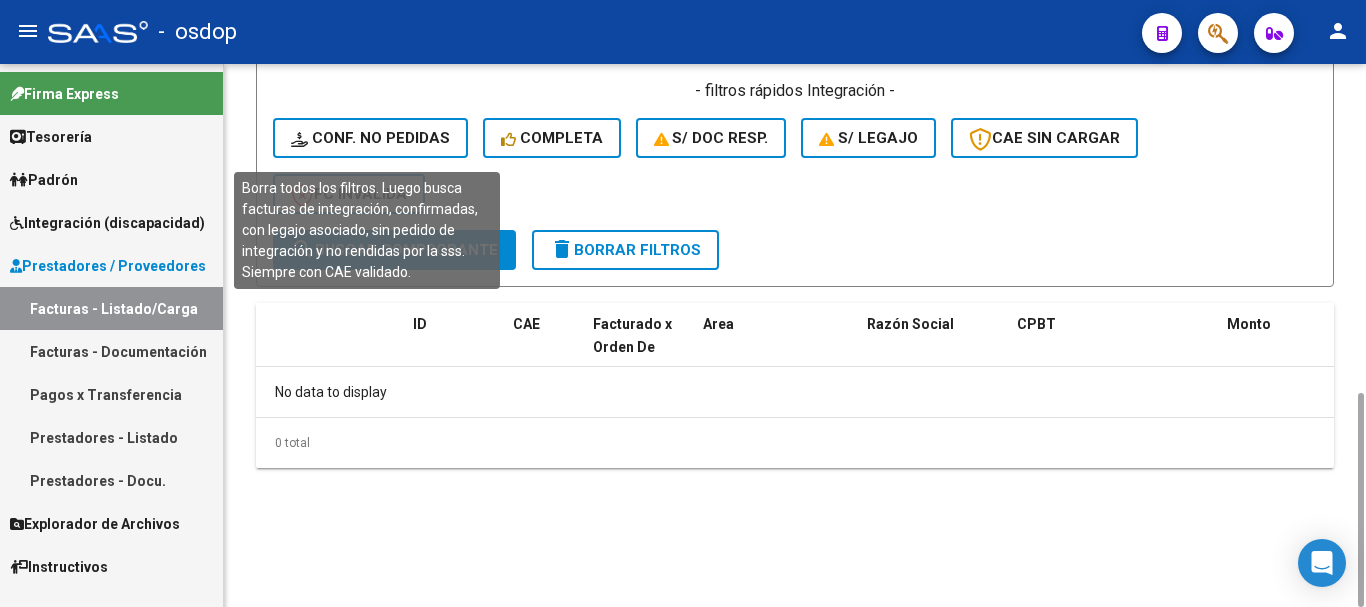 click on "Conf. no pedidas" 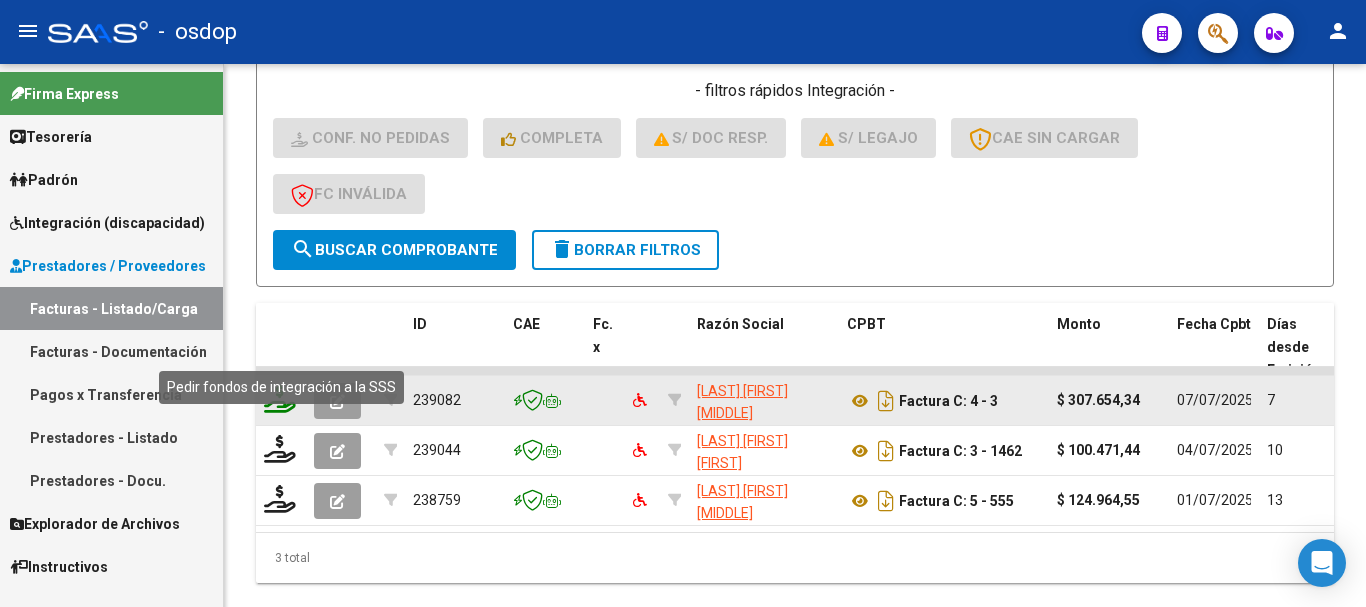 click 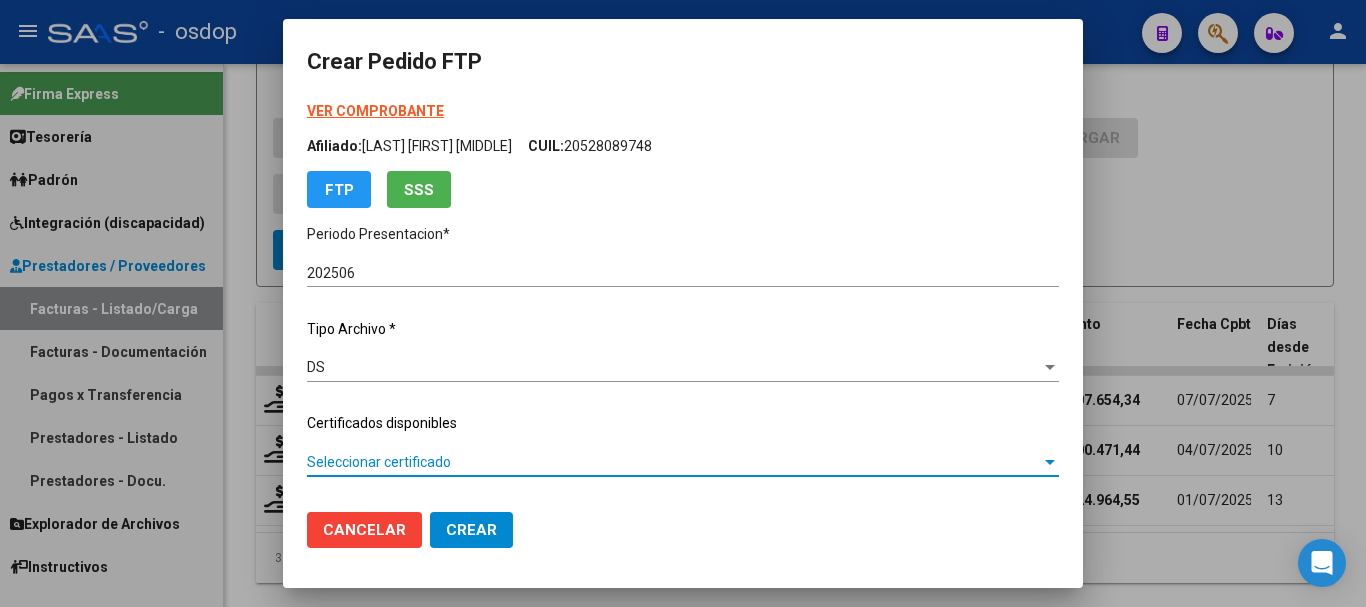 click on "Seleccionar certificado" at bounding box center (674, 462) 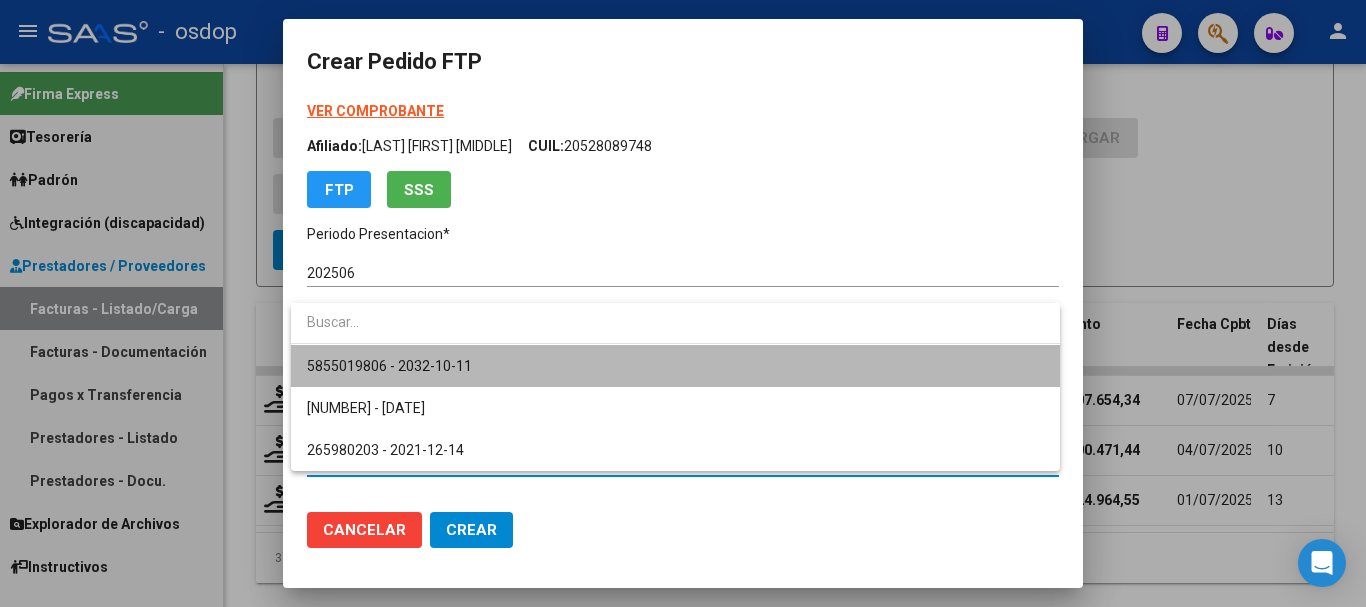 click on "5855019806 - 2032-10-11" at bounding box center (675, 366) 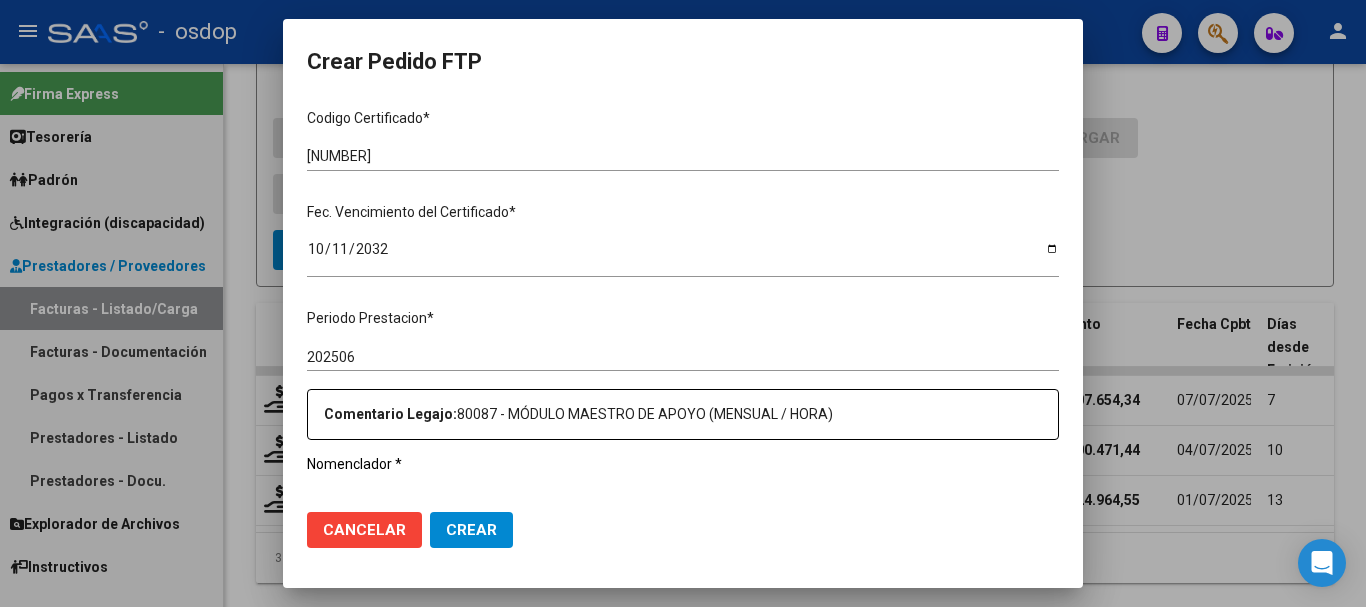 scroll, scrollTop: 500, scrollLeft: 0, axis: vertical 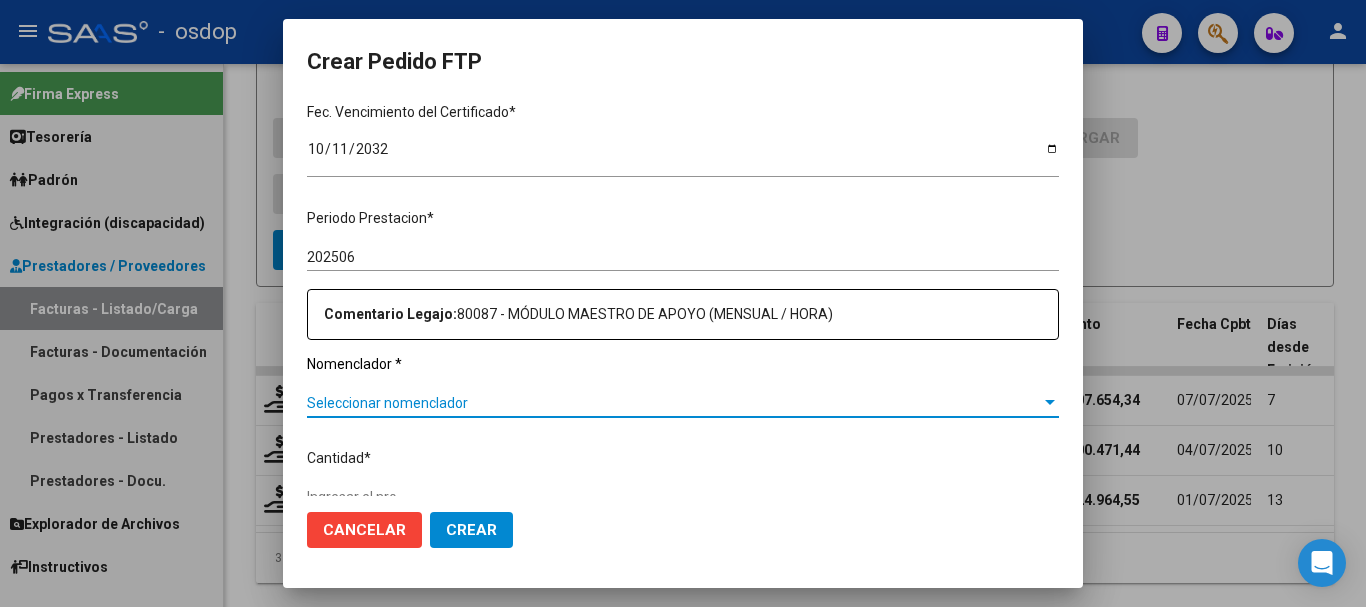 click on "Seleccionar nomenclador" at bounding box center (674, 403) 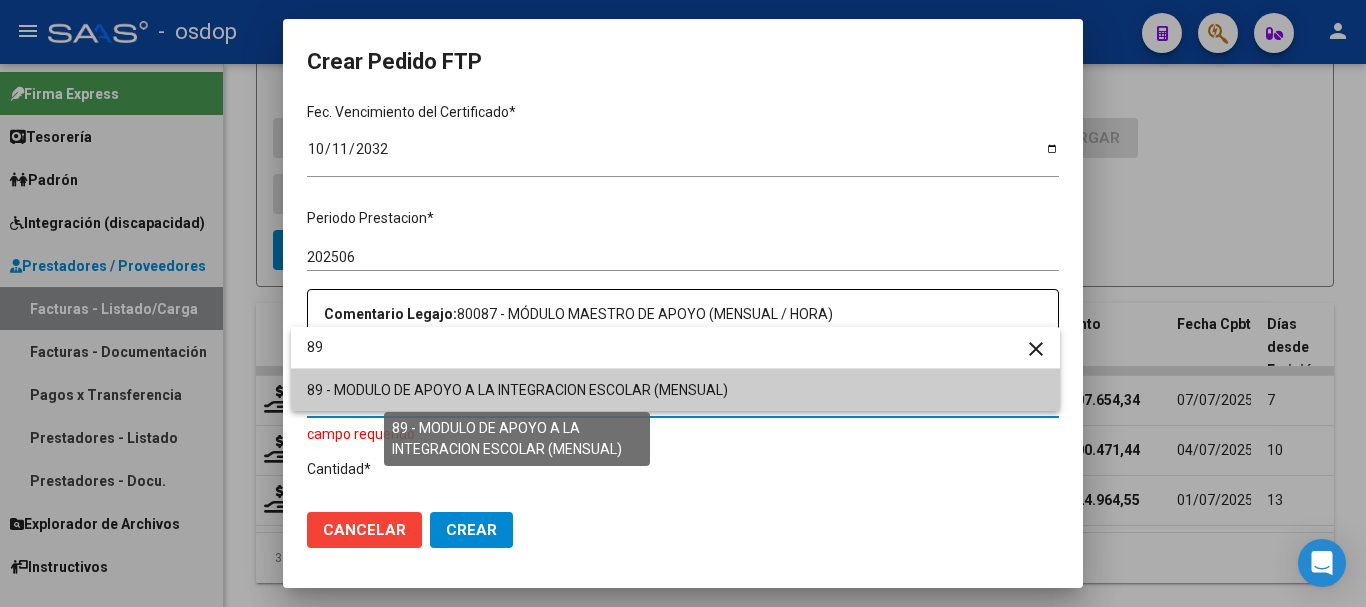 click on "89 - MODULO DE APOYO A LA INTEGRACION ESCOLAR (MENSUAL)" at bounding box center [517, 390] 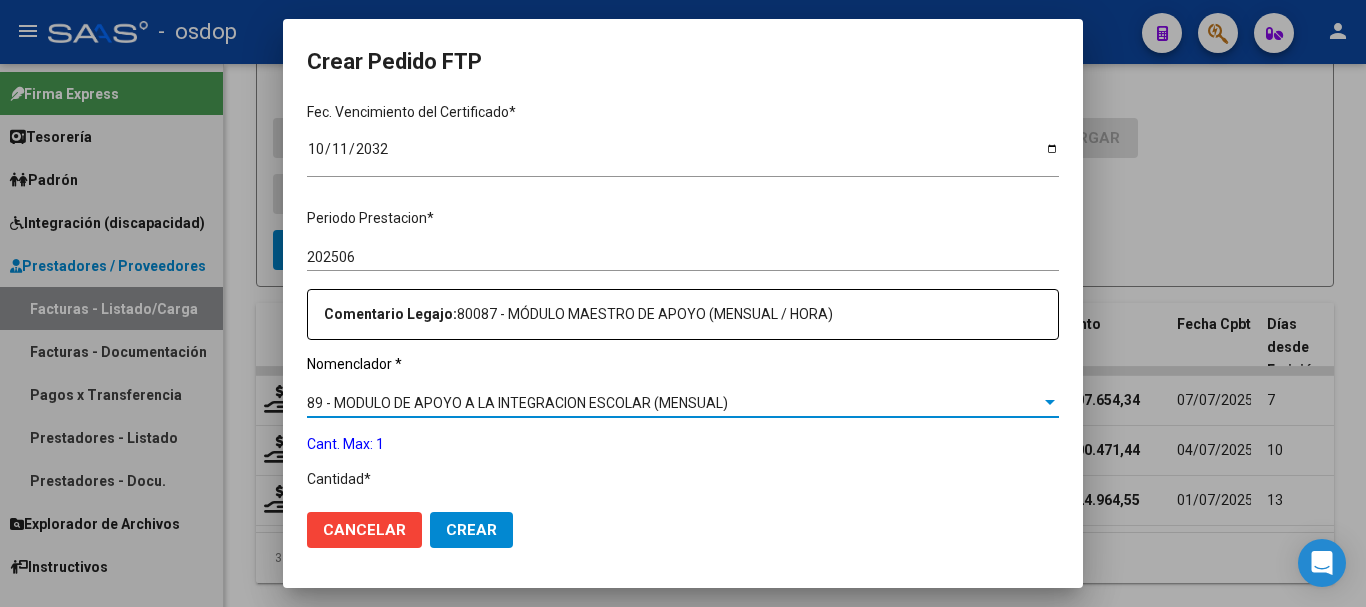 click on "89 - MODULO DE APOYO A LA INTEGRACION ESCOLAR (MENSUAL)" at bounding box center (517, 403) 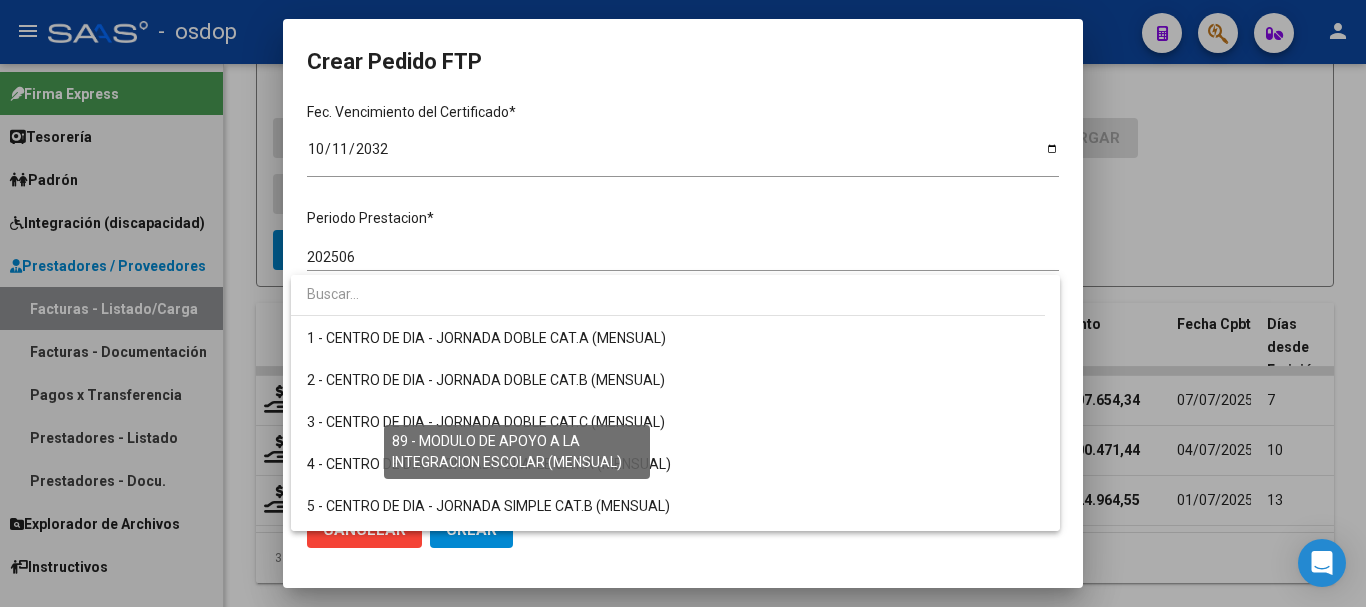 scroll, scrollTop: 3631, scrollLeft: 0, axis: vertical 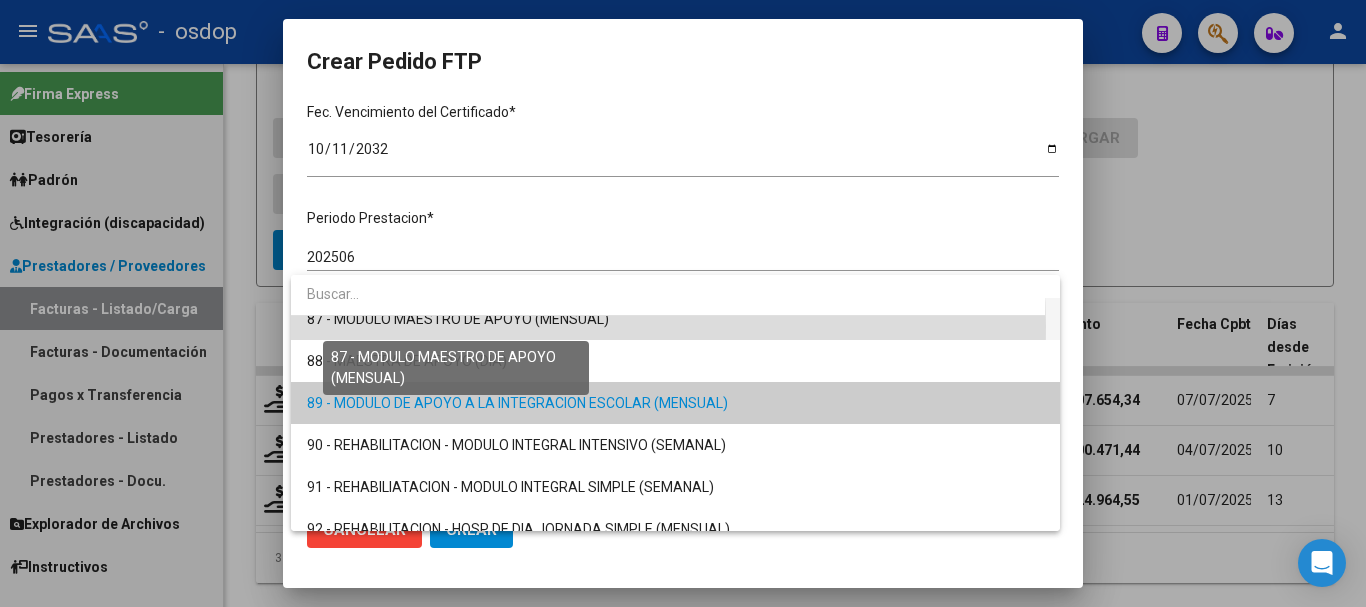 click on "87 - MODULO MAESTRO DE APOYO (MENSUAL)" at bounding box center (458, 319) 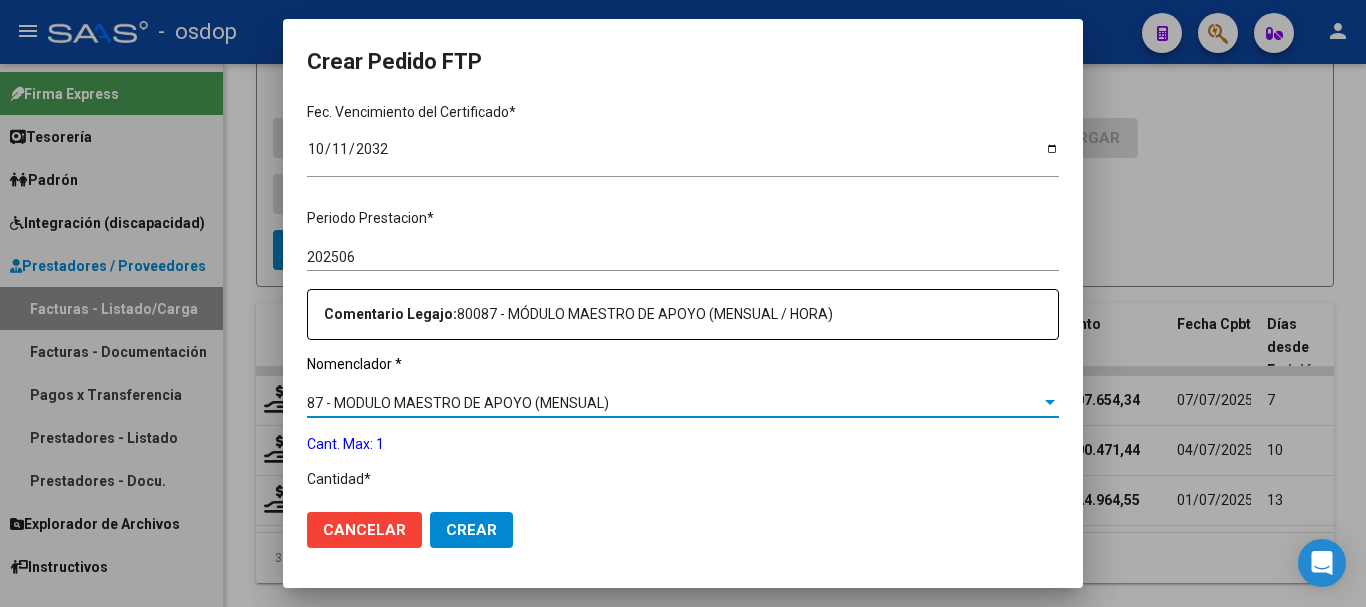 scroll, scrollTop: 600, scrollLeft: 0, axis: vertical 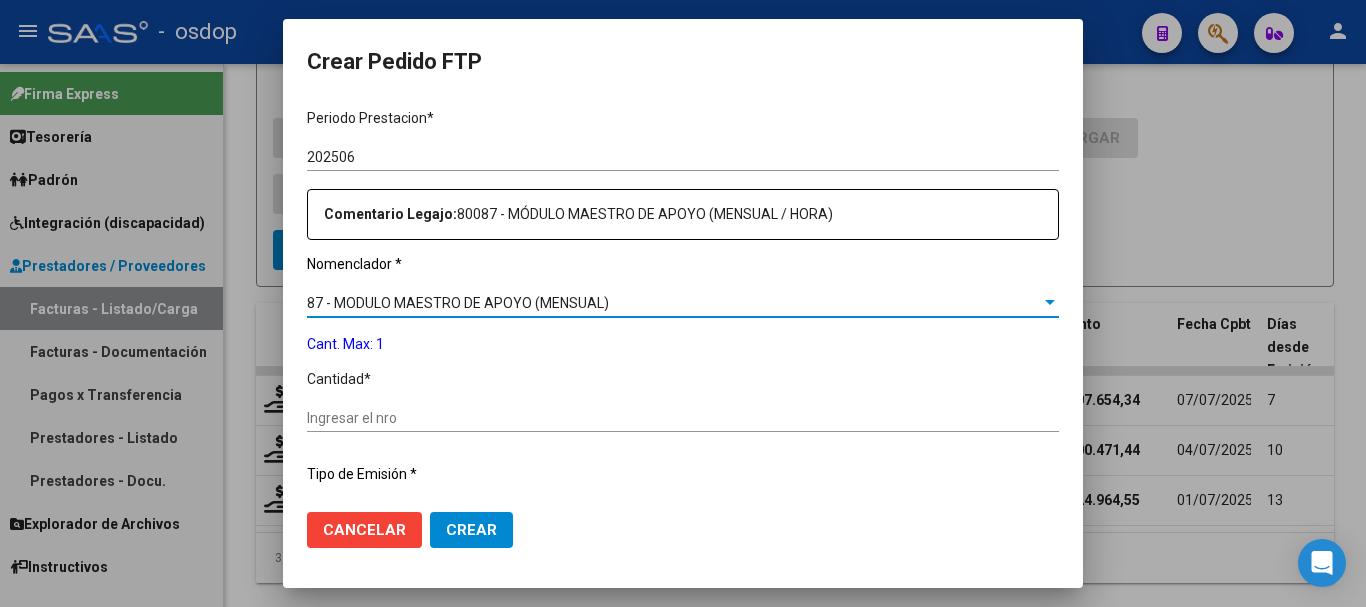 click on "Ingresar el nro" at bounding box center [683, 418] 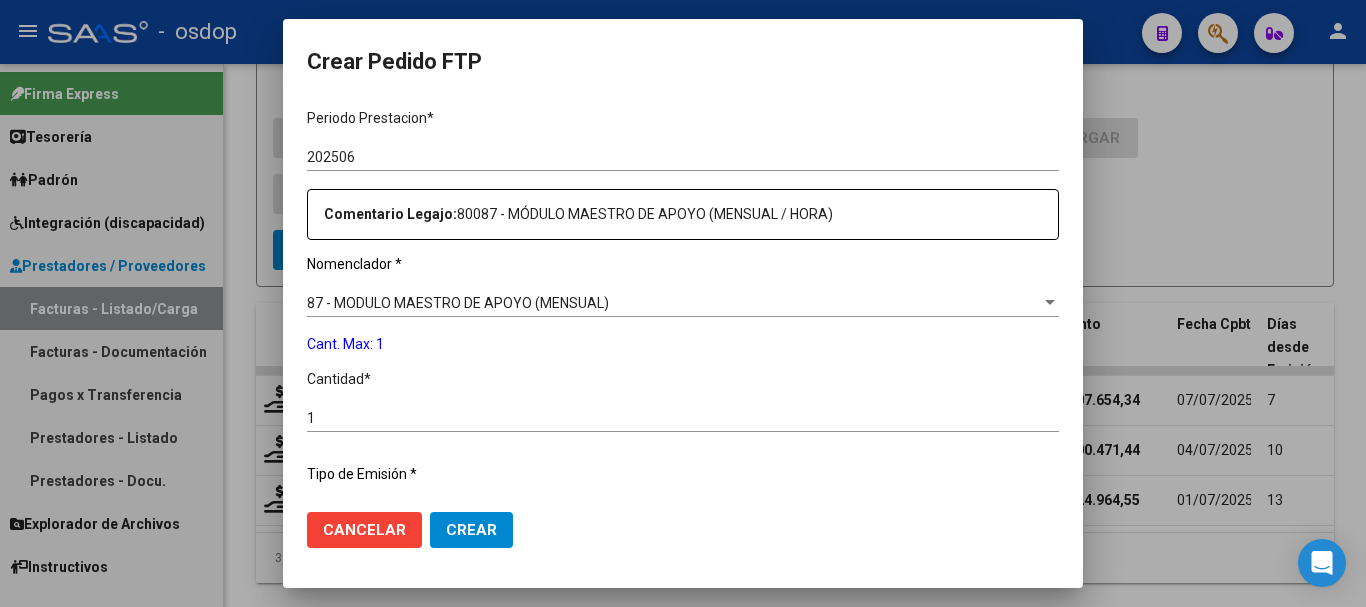 scroll, scrollTop: 837, scrollLeft: 0, axis: vertical 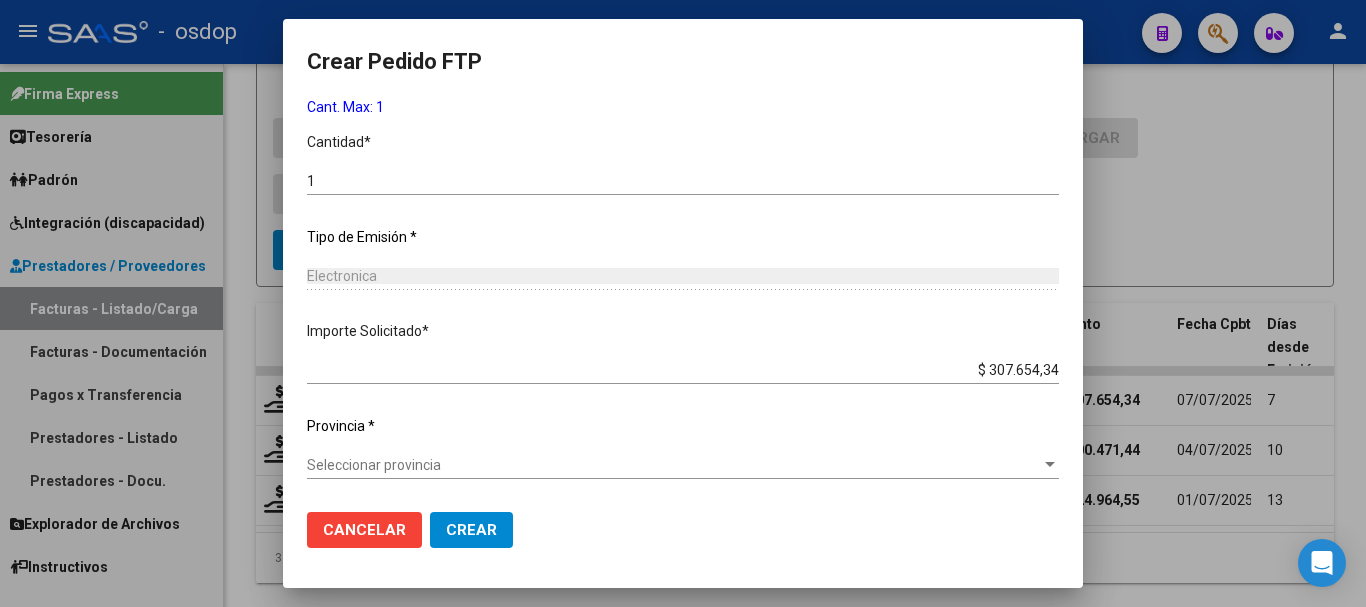 click on "Seleccionar provincia" at bounding box center (674, 465) 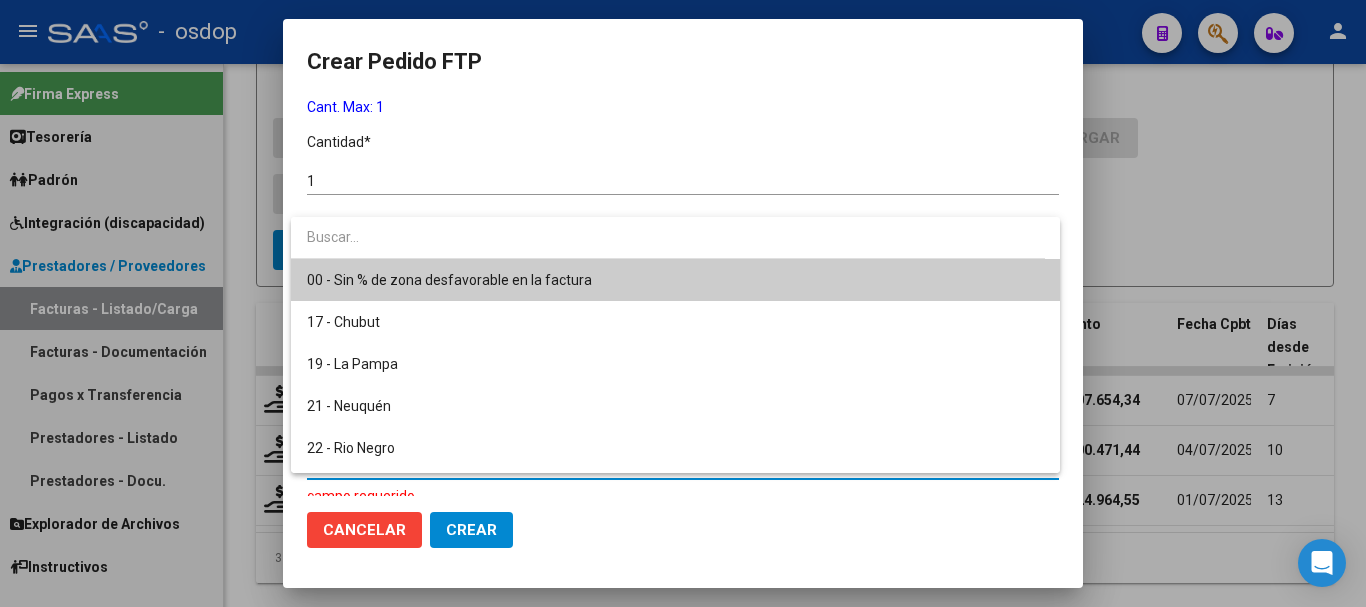 click on "00 - Sin % de zona desfavorable en la factura" at bounding box center [675, 280] 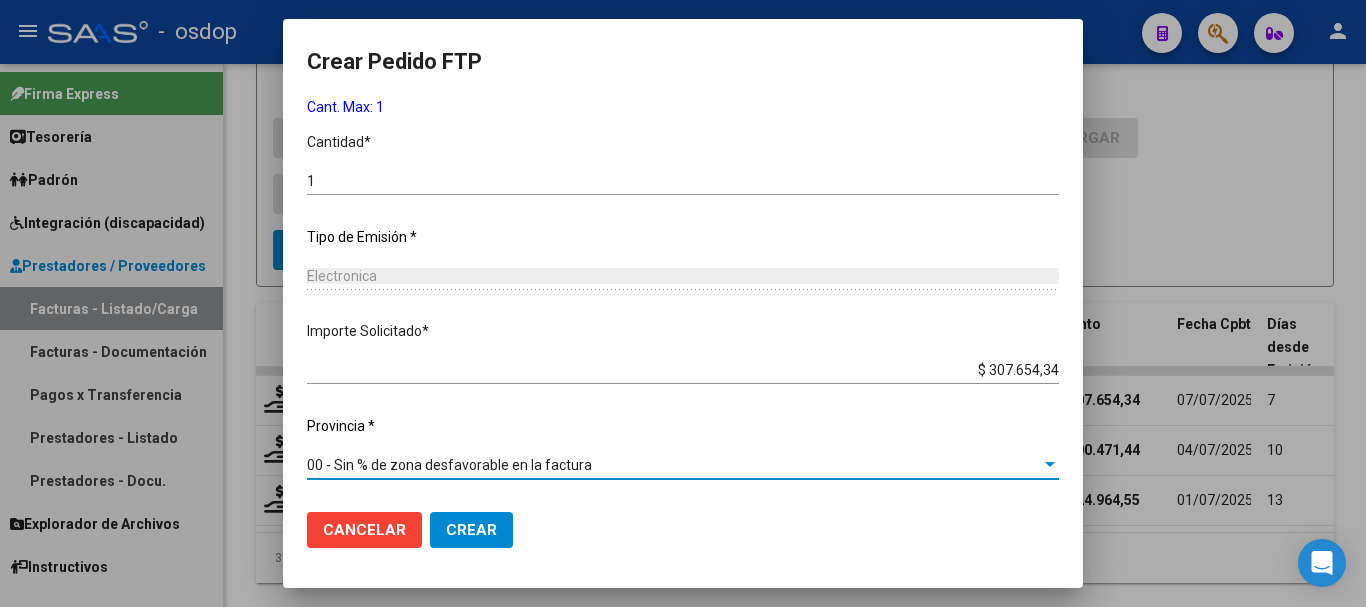 click on "Crear" 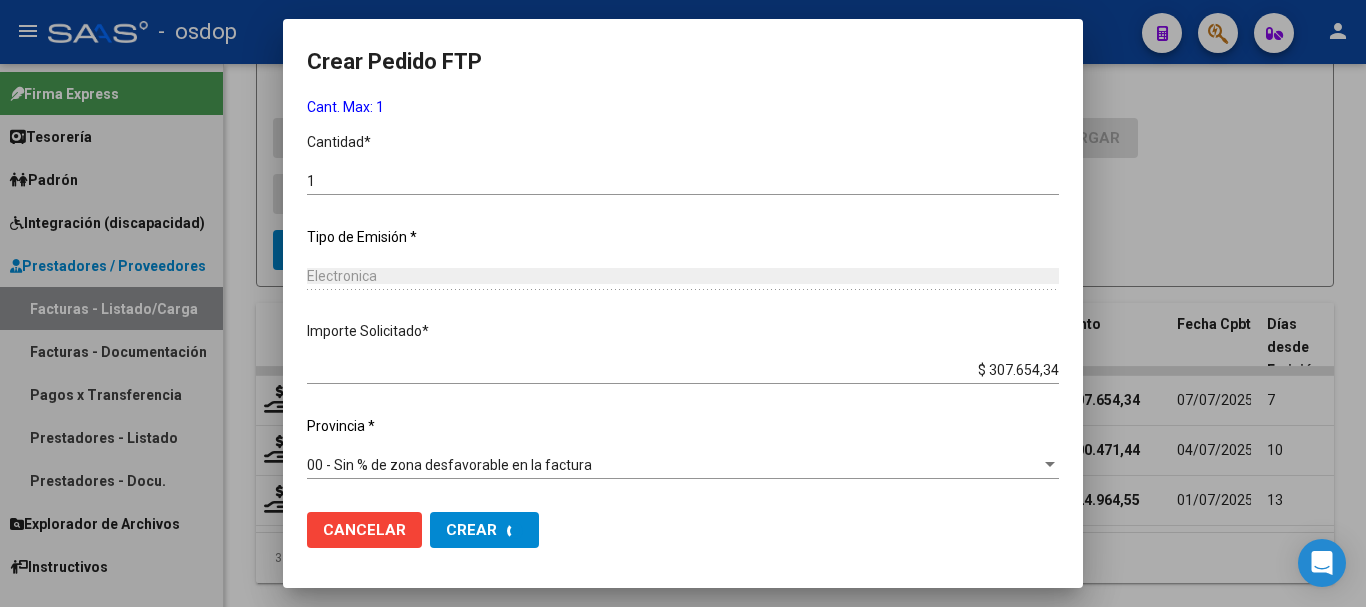 scroll, scrollTop: 0, scrollLeft: 0, axis: both 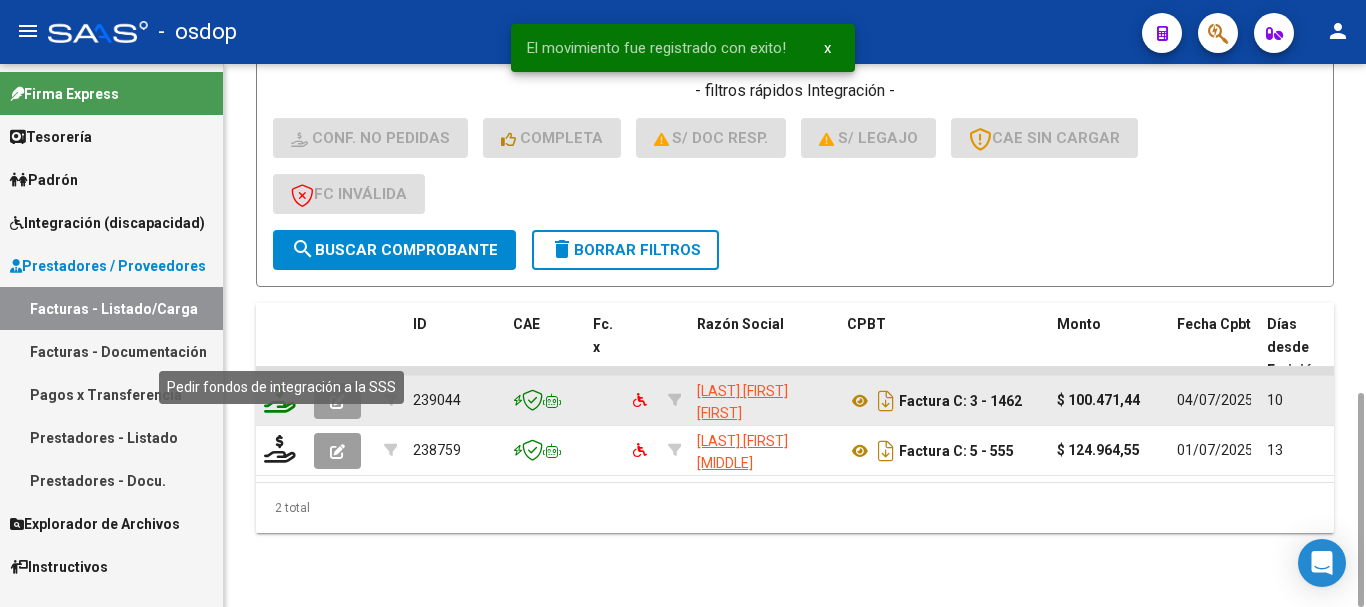 click 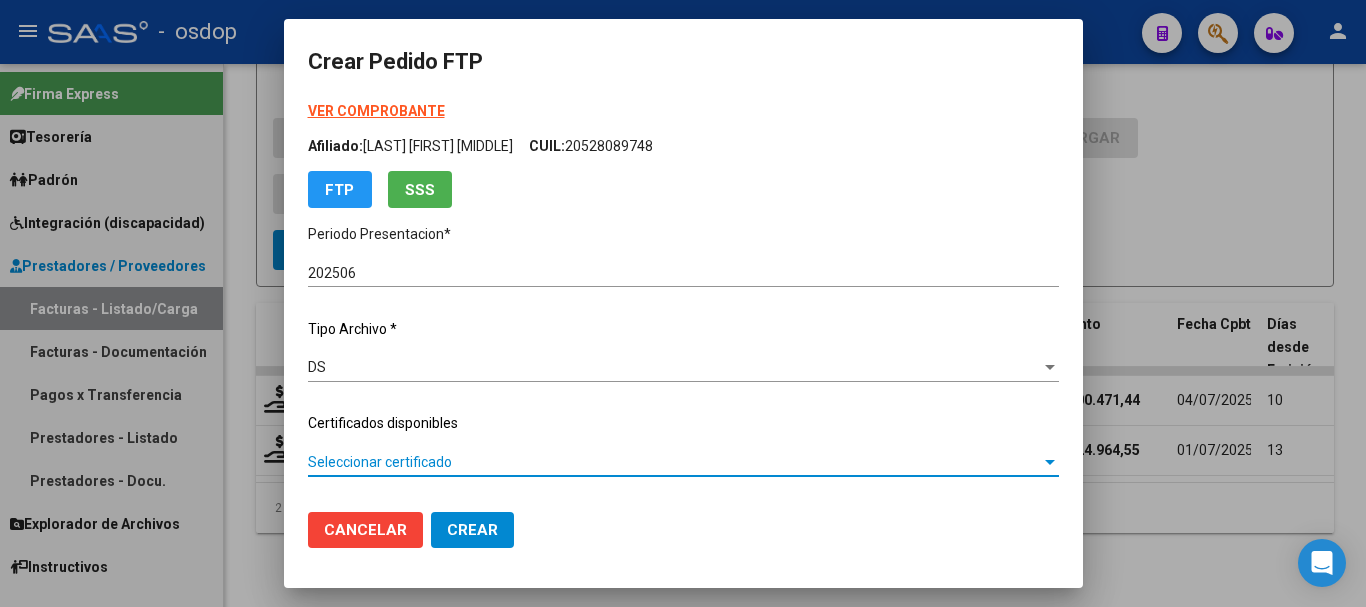 click on "Seleccionar certificado" at bounding box center [674, 462] 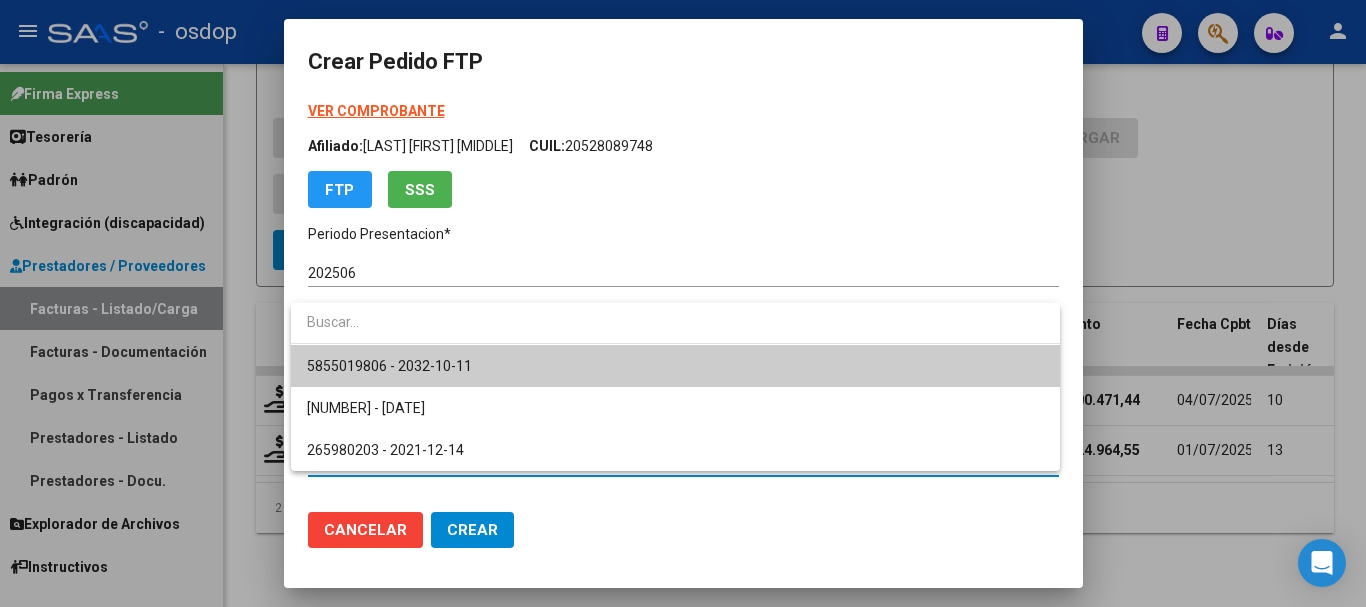 click on "5855019806 - 2032-10-11" at bounding box center [675, 366] 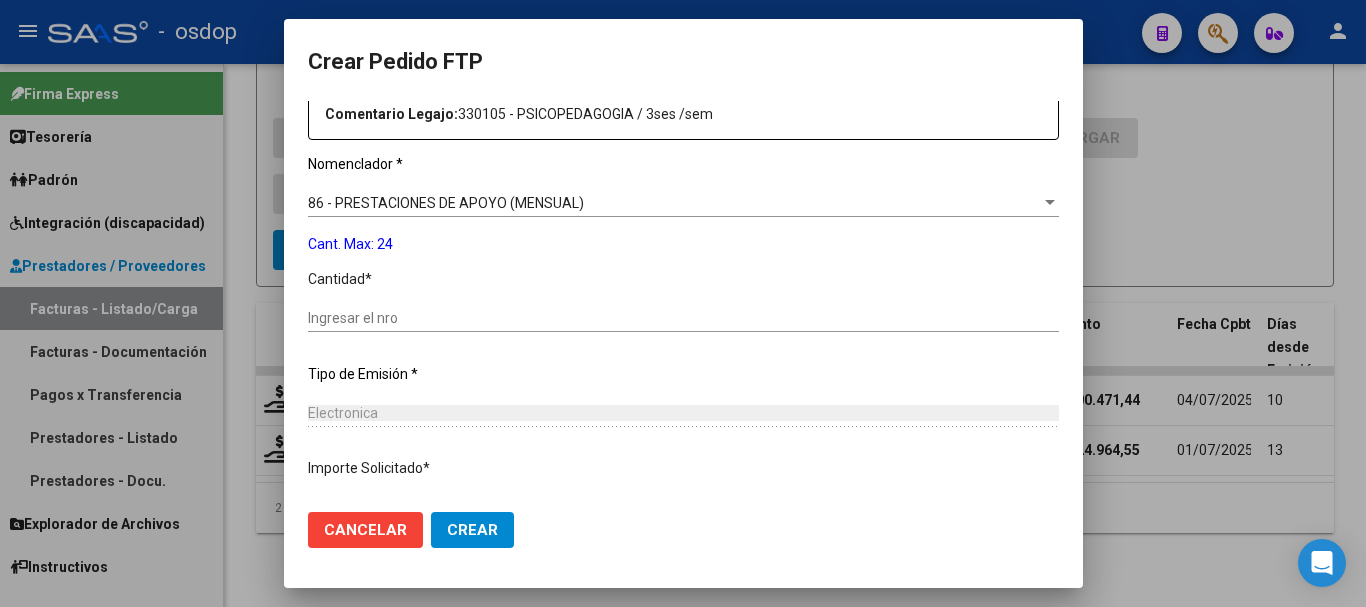 scroll, scrollTop: 500, scrollLeft: 0, axis: vertical 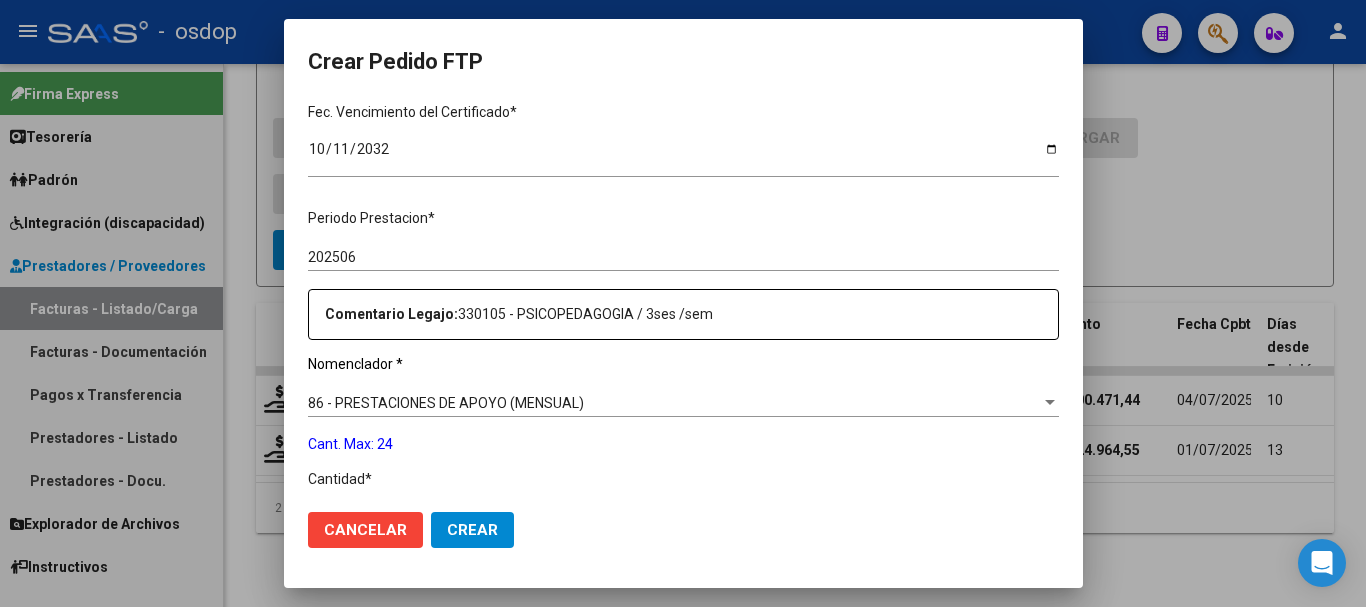 click on "86 - PRESTACIONES DE APOYO (MENSUAL)" at bounding box center [674, 403] 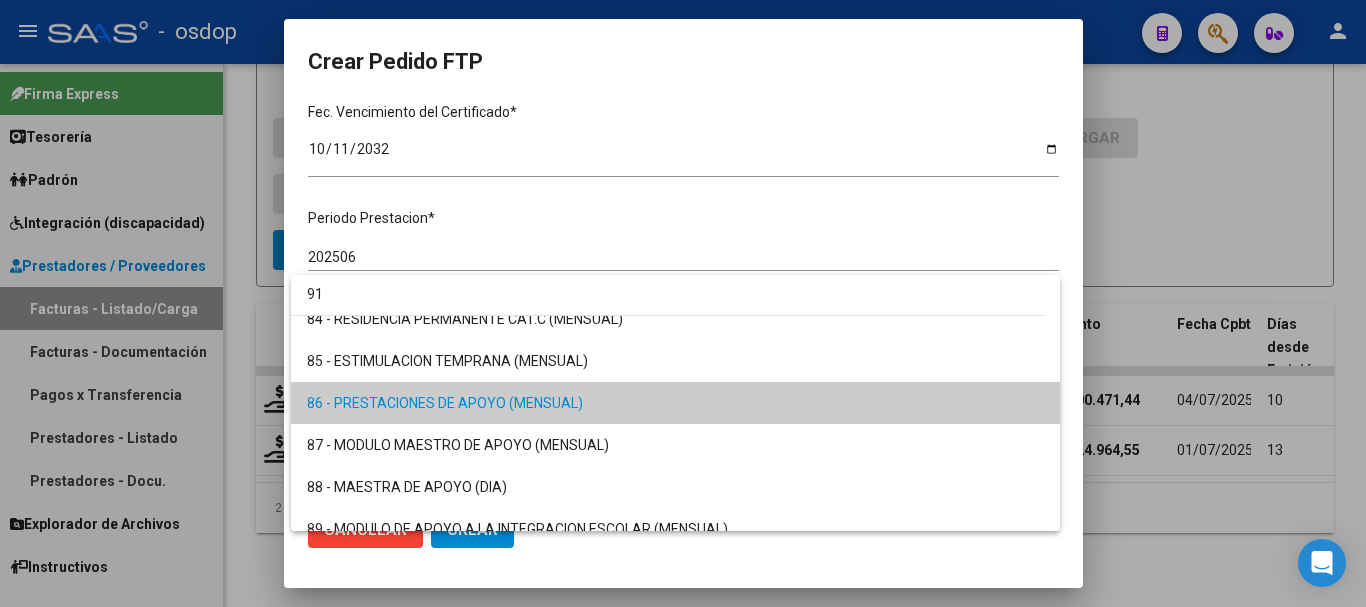 scroll, scrollTop: 0, scrollLeft: 0, axis: both 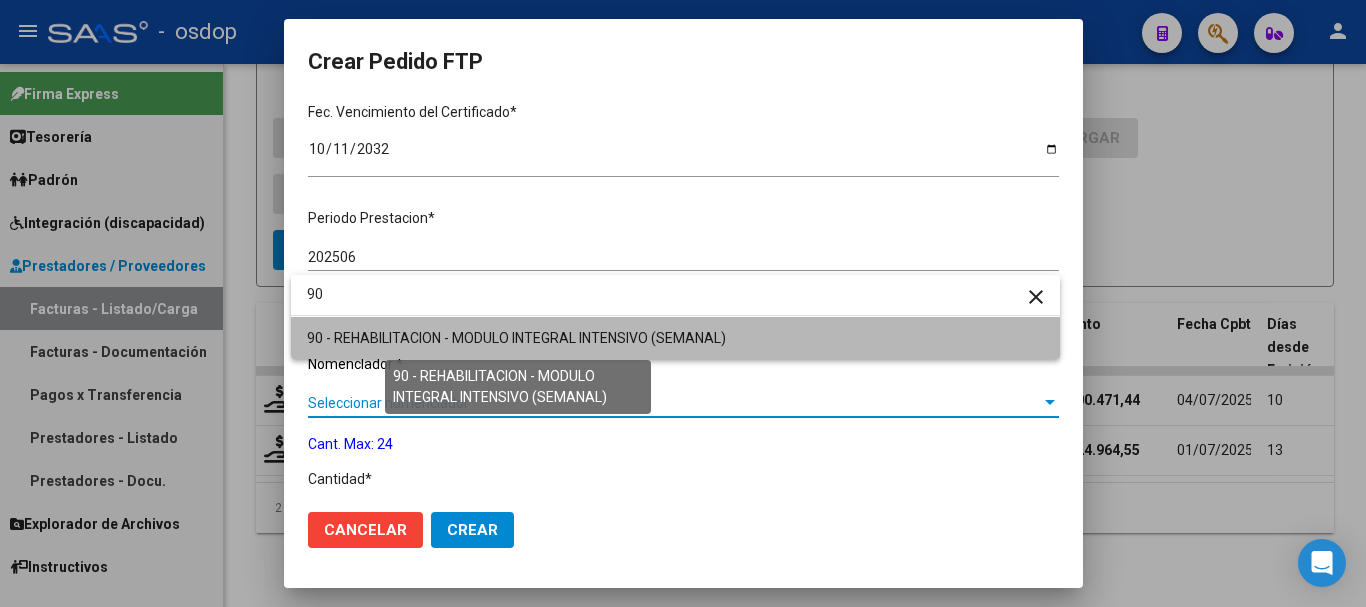 click on "90 - REHABILITACION - MODULO INTEGRAL INTENSIVO (SEMANAL)" at bounding box center (516, 338) 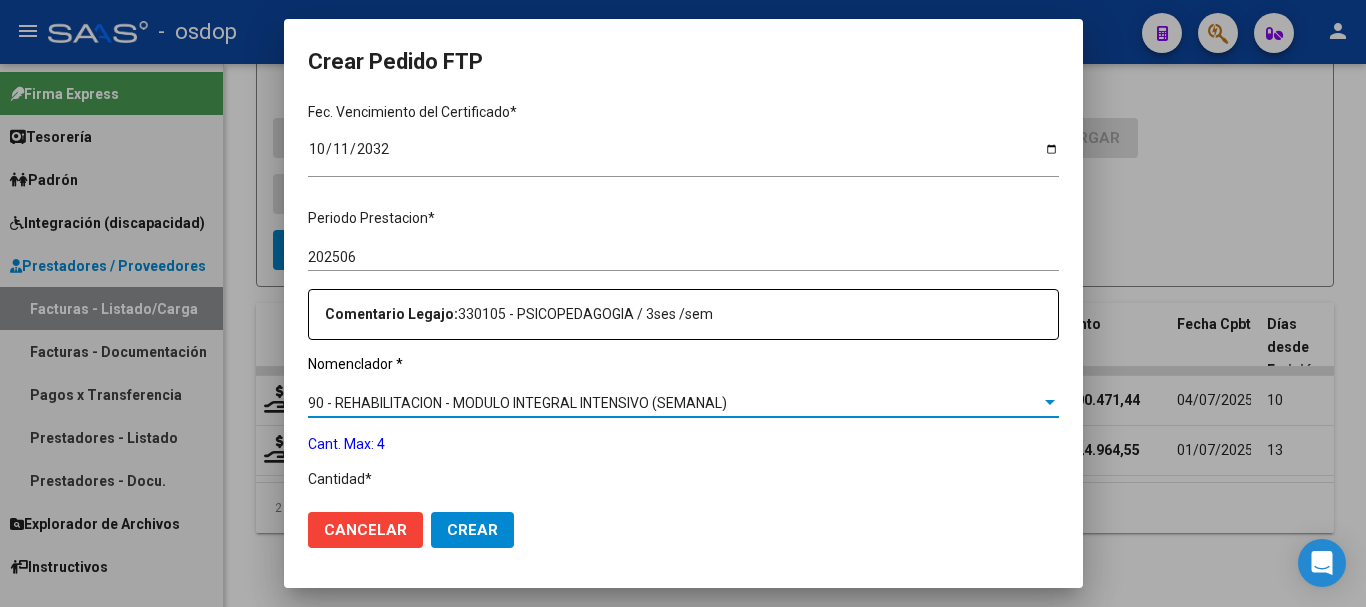 scroll, scrollTop: 700, scrollLeft: 0, axis: vertical 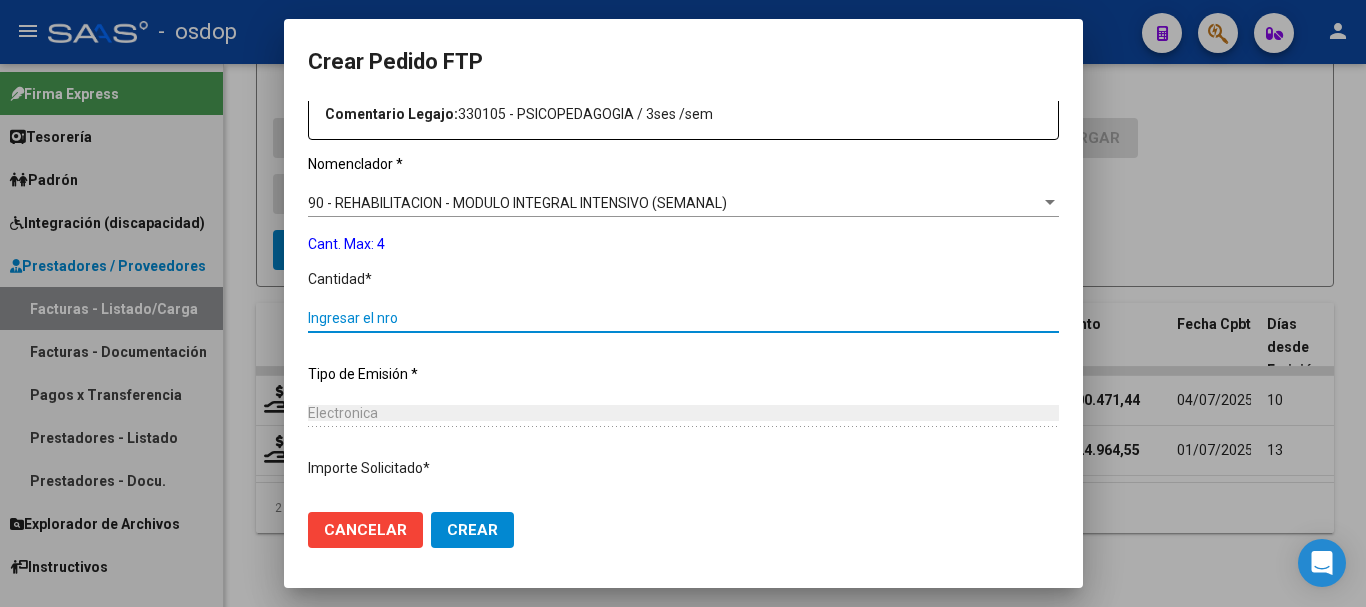 click on "Ingresar el nro" at bounding box center (683, 318) 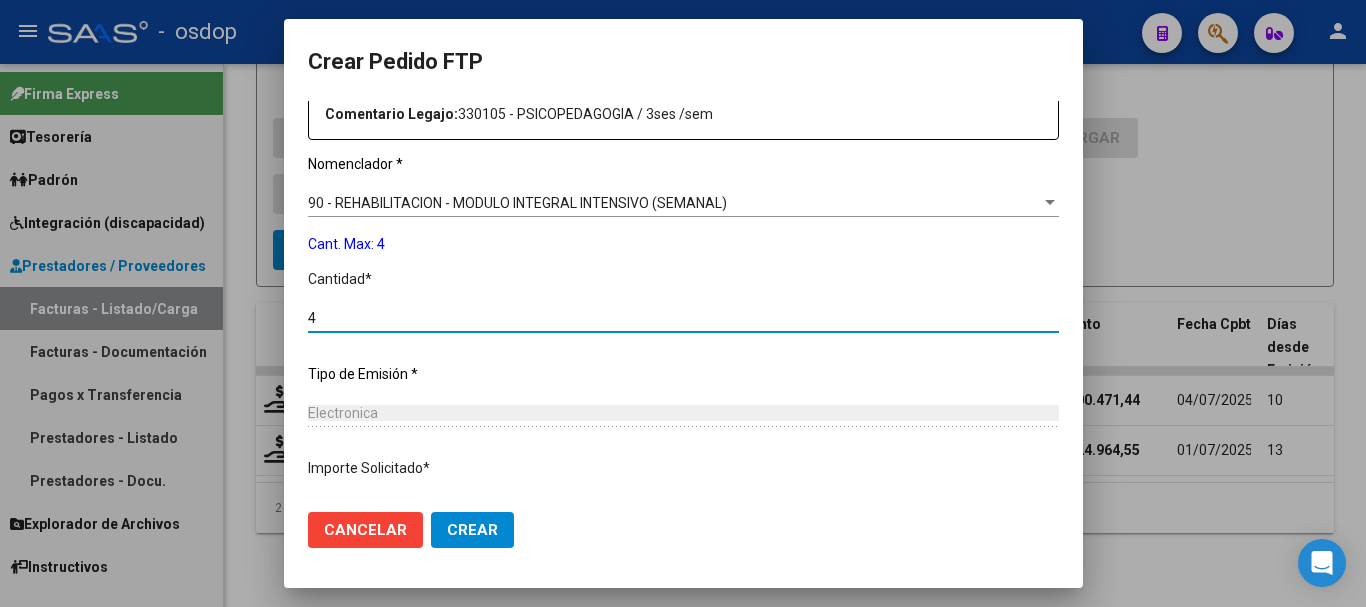 scroll, scrollTop: 837, scrollLeft: 0, axis: vertical 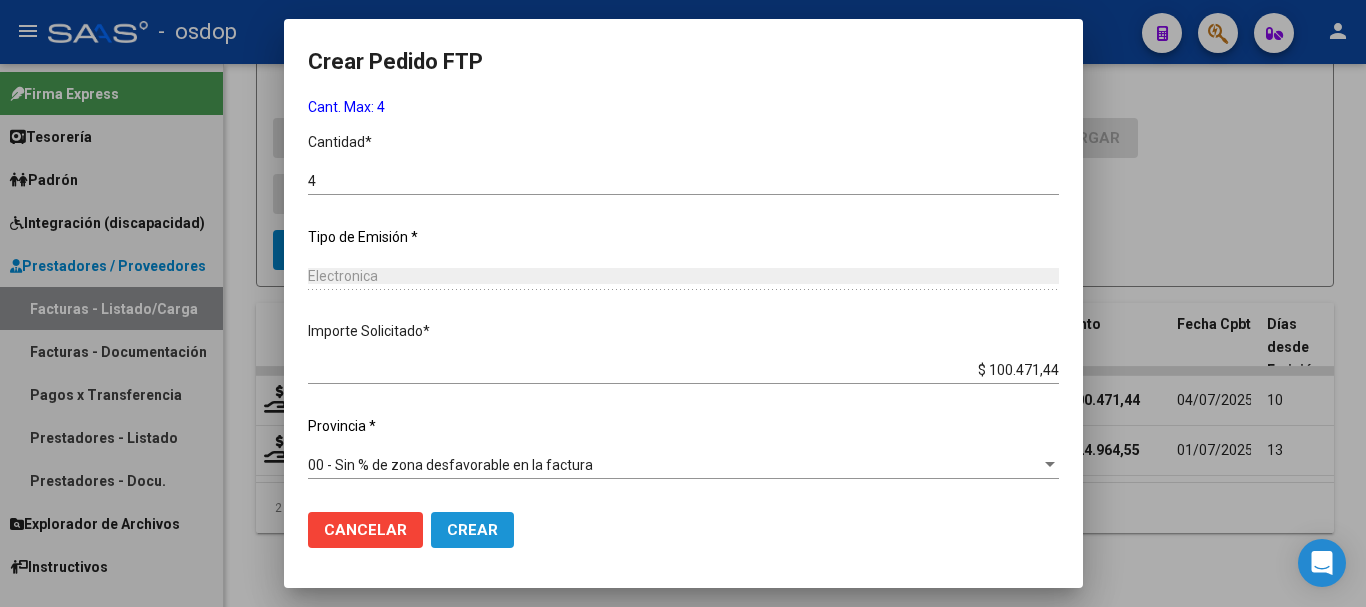 click on "Crear" 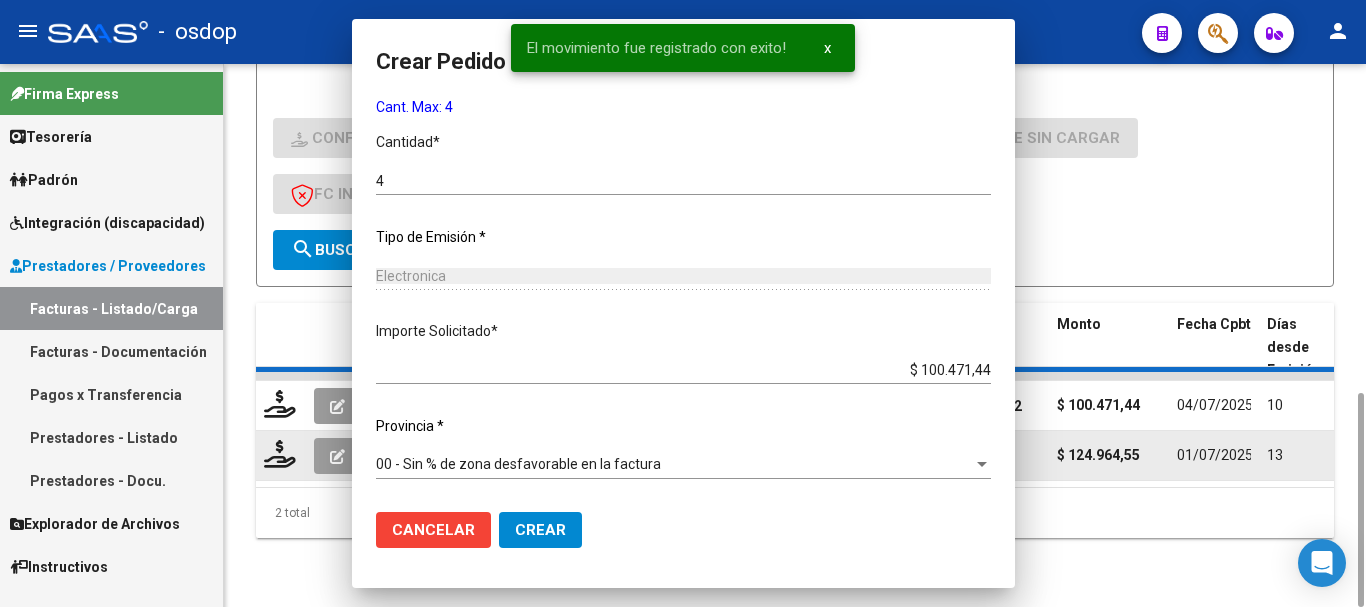 scroll, scrollTop: 0, scrollLeft: 0, axis: both 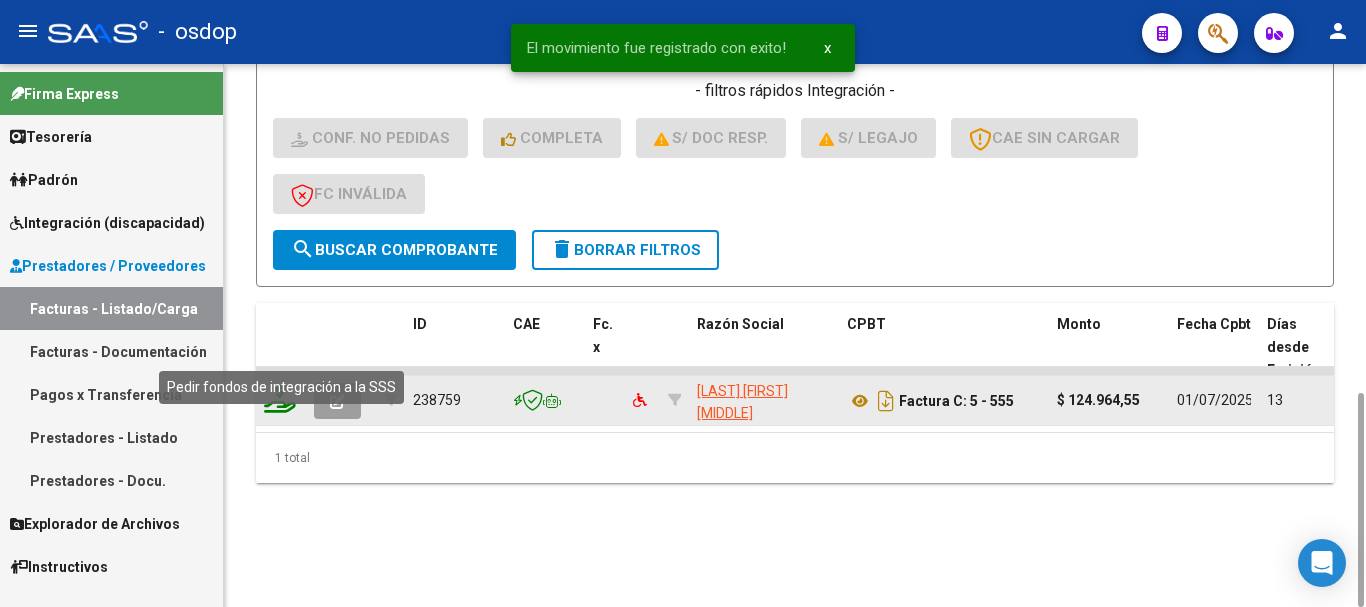 click 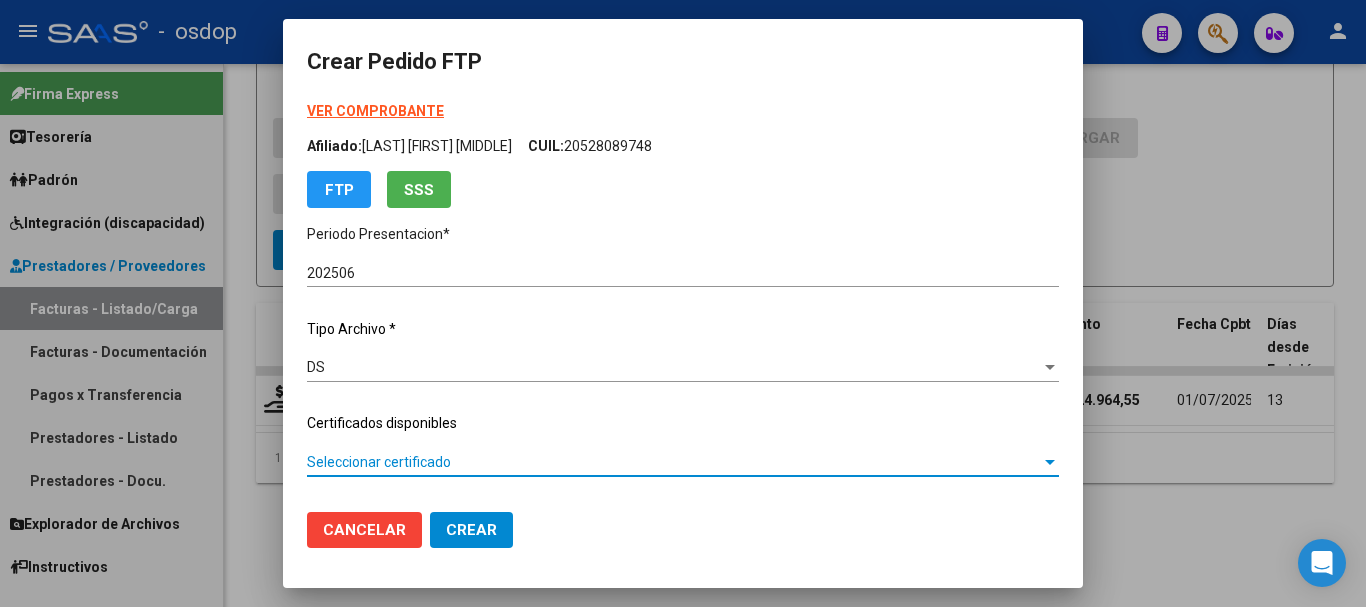 click on "Seleccionar certificado" at bounding box center [674, 462] 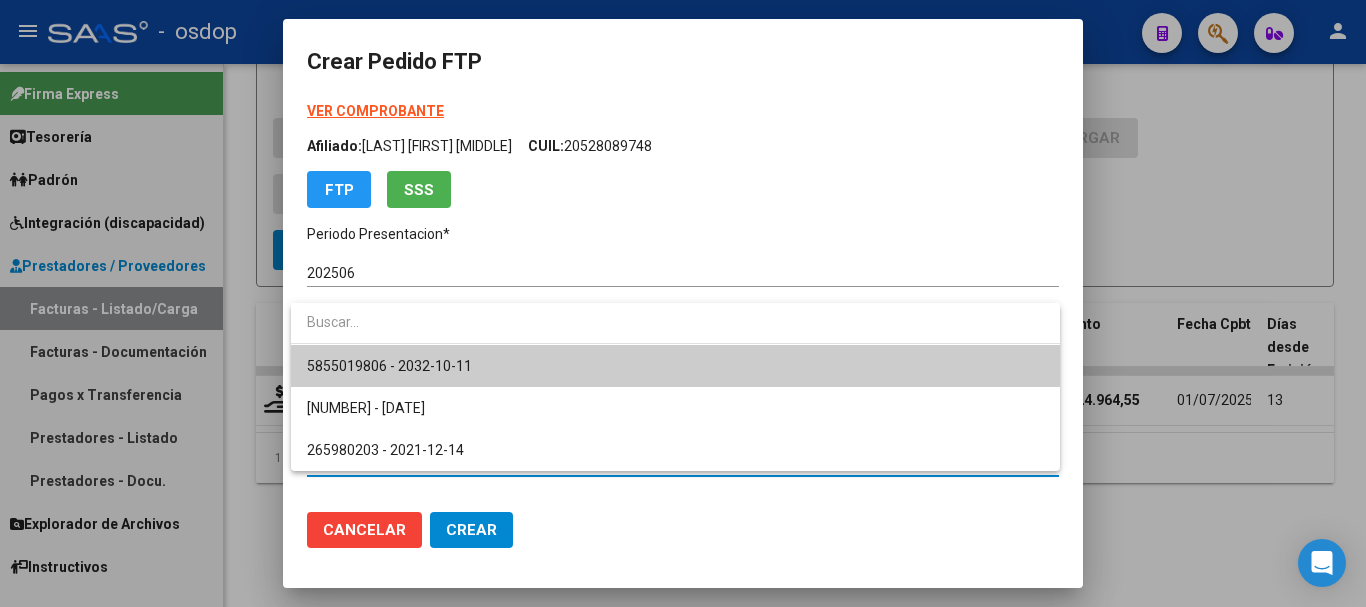 click on "5855019806 - 2032-10-11" at bounding box center (675, 366) 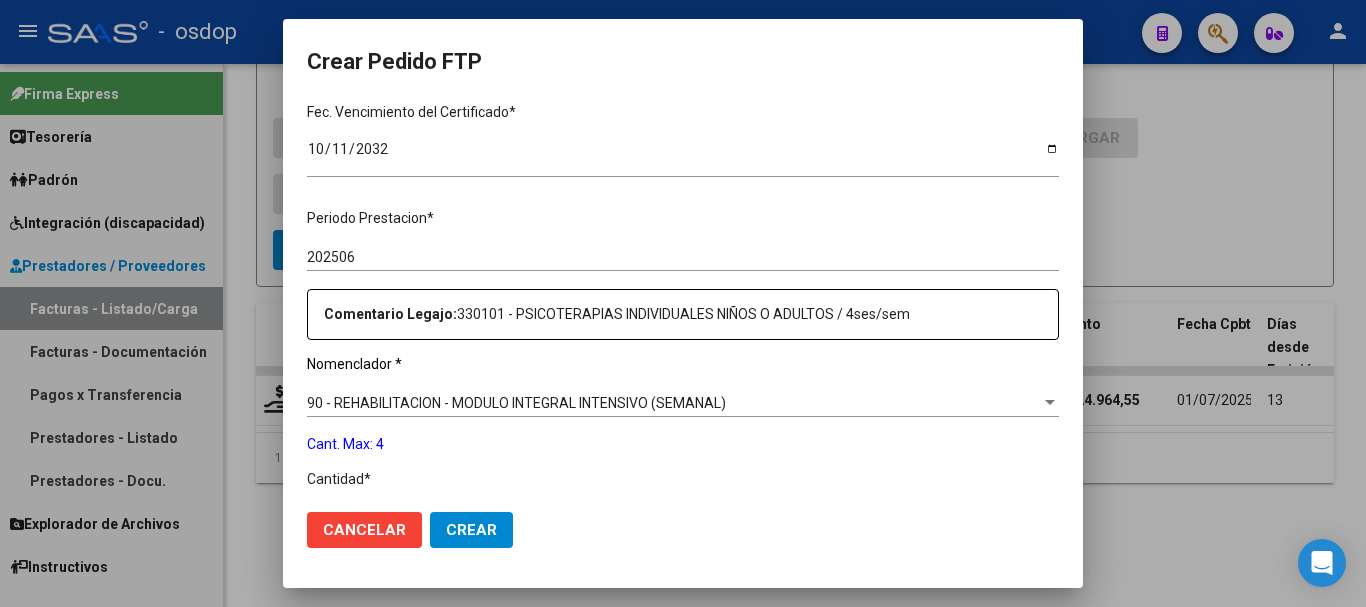 scroll, scrollTop: 700, scrollLeft: 0, axis: vertical 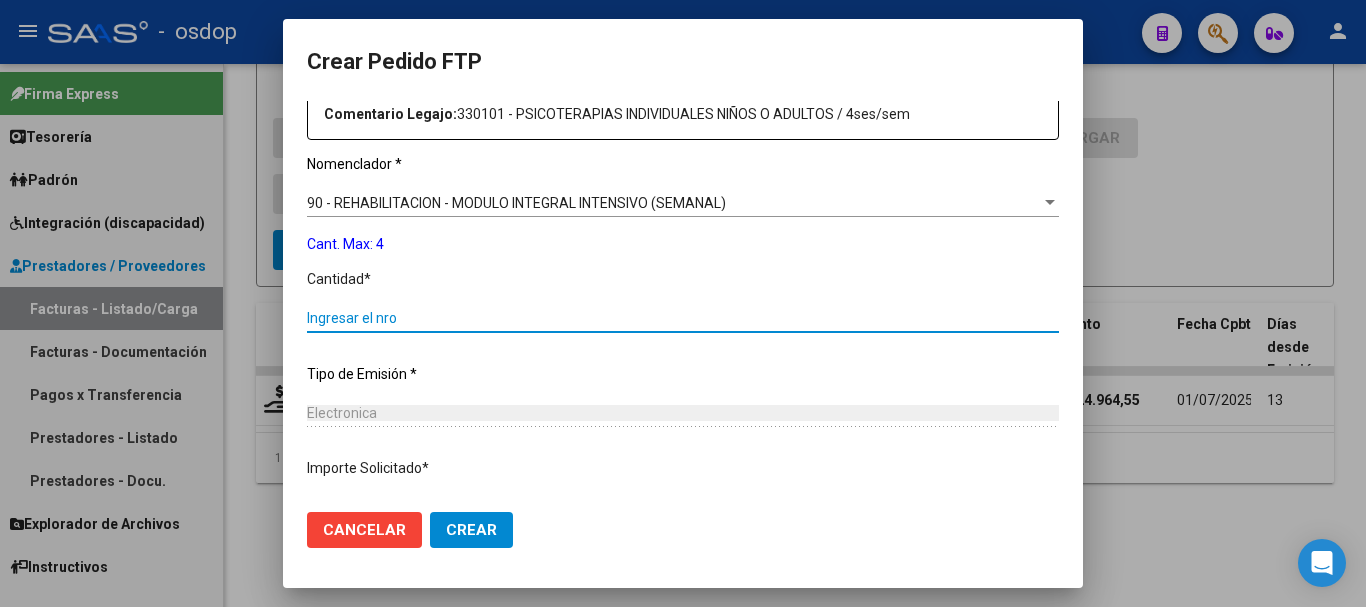 click on "Ingresar el nro" at bounding box center [683, 318] 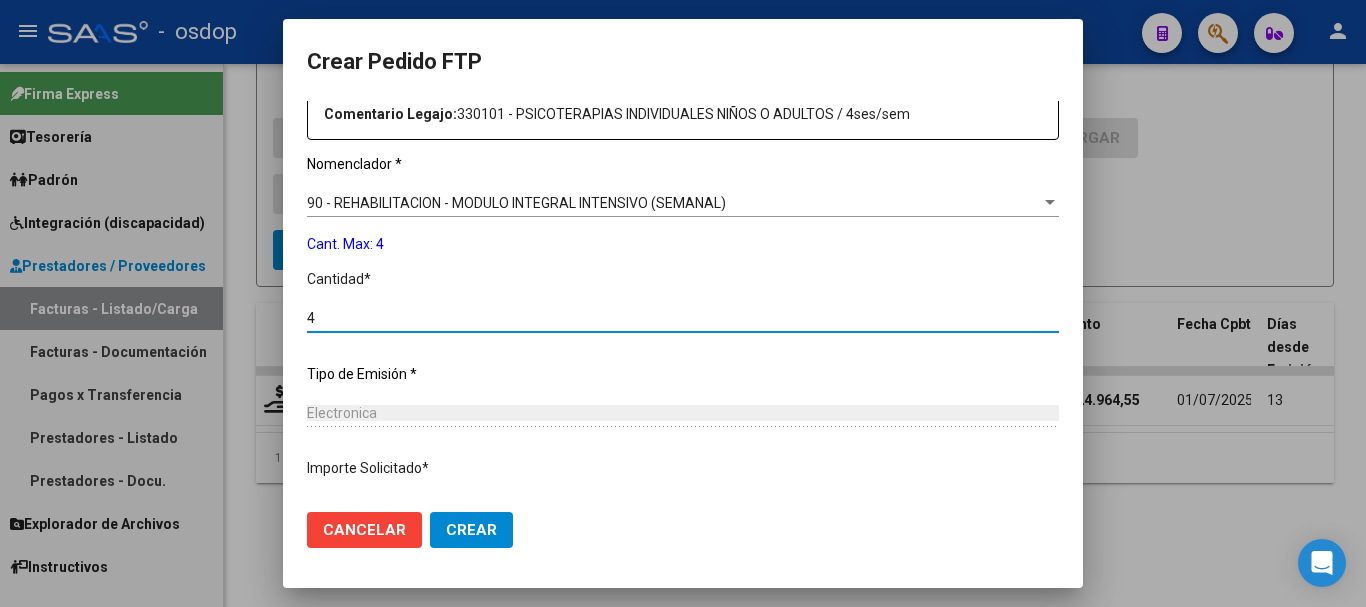 scroll, scrollTop: 837, scrollLeft: 0, axis: vertical 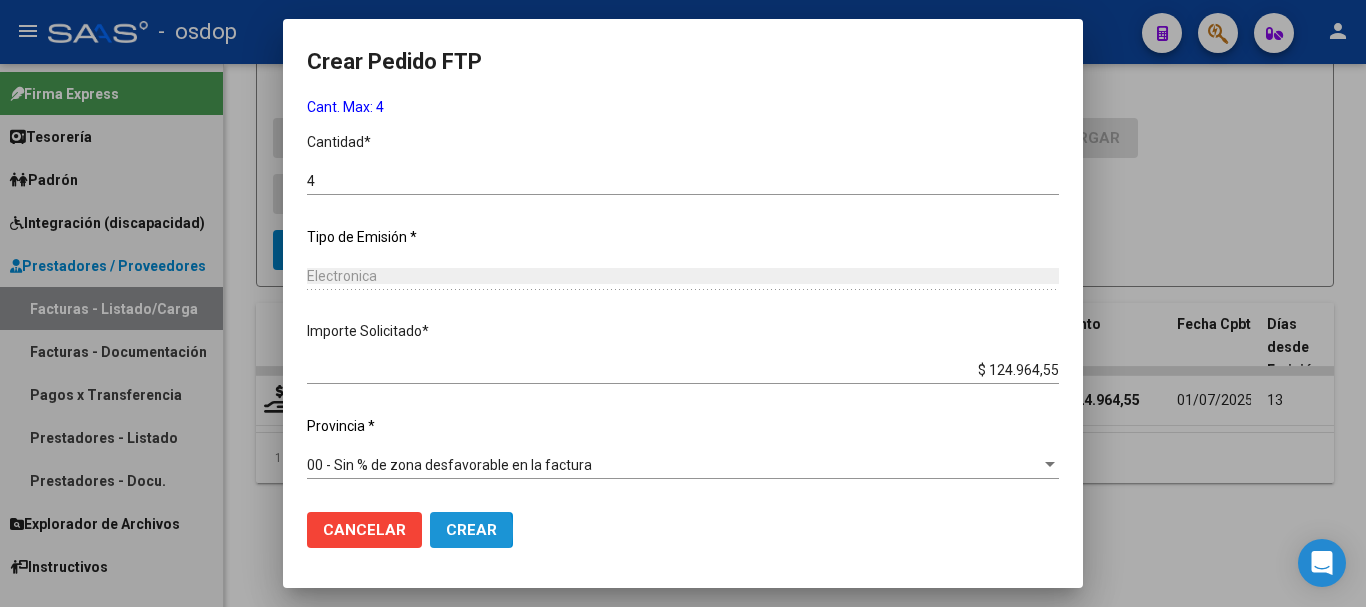 click on "Crear" 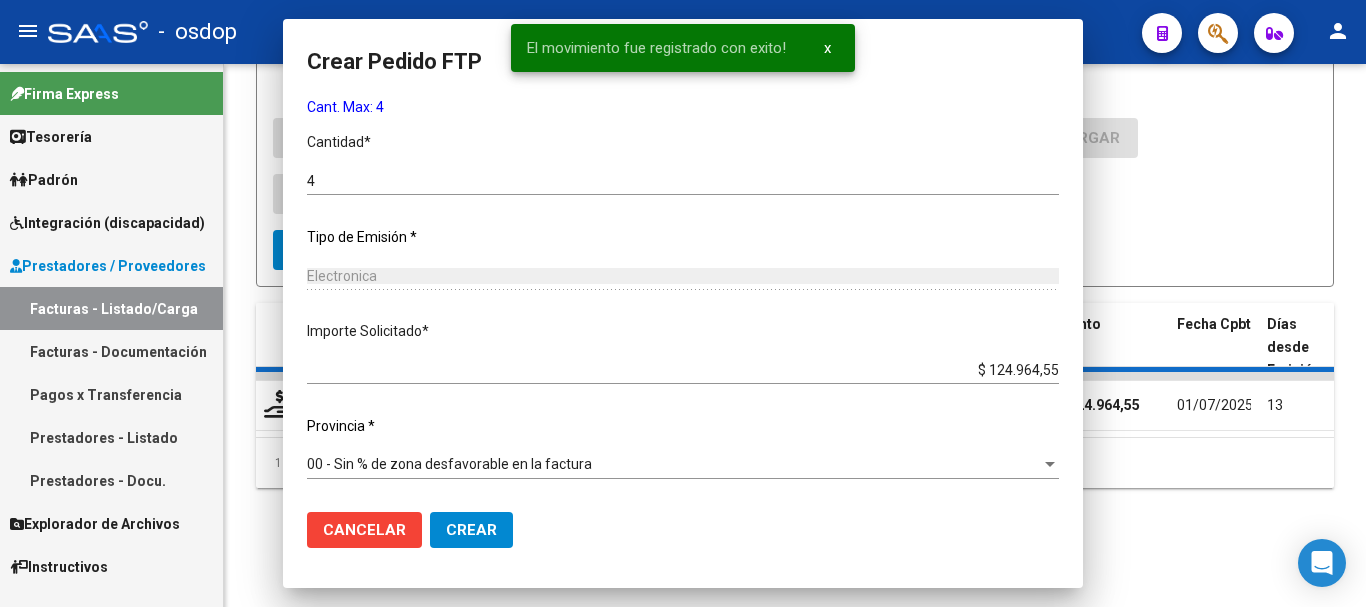 scroll, scrollTop: 0, scrollLeft: 0, axis: both 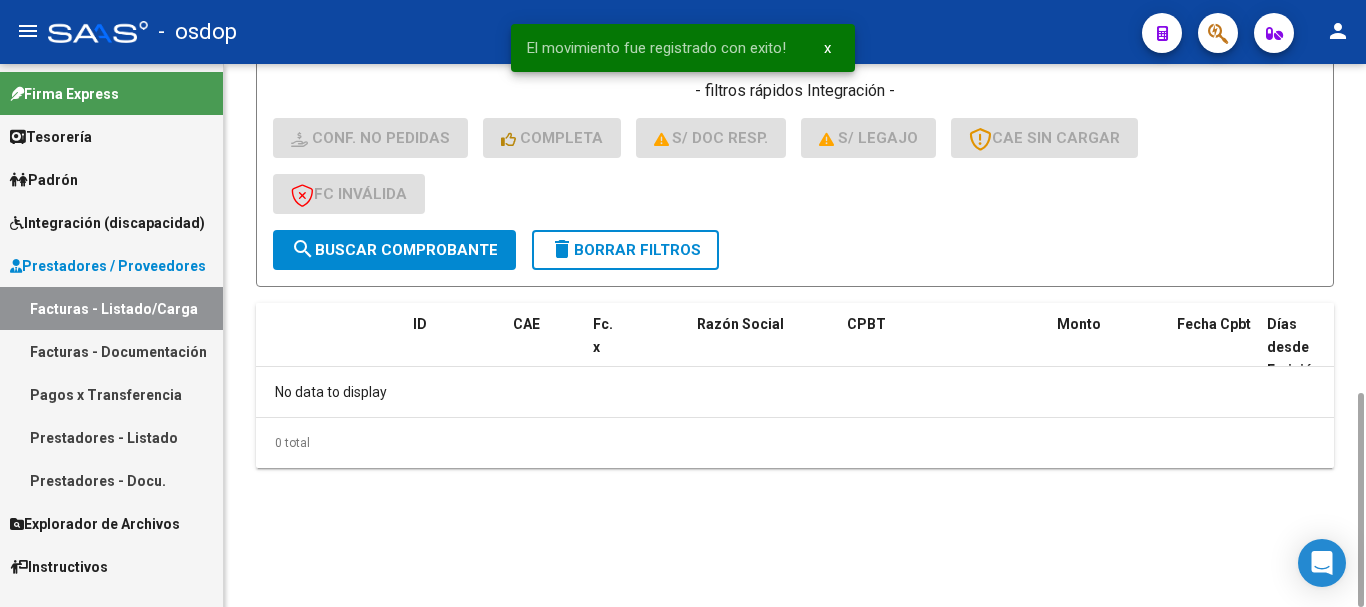 click on "delete  Borrar Filtros" 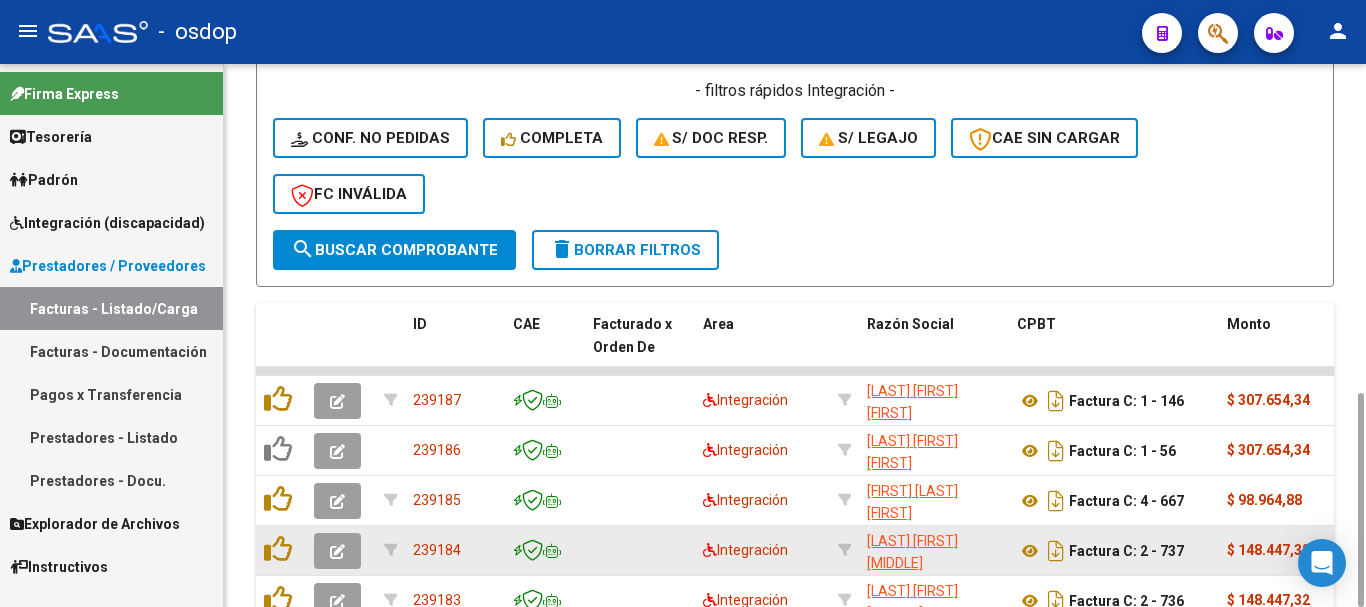 scroll, scrollTop: 1031, scrollLeft: 0, axis: vertical 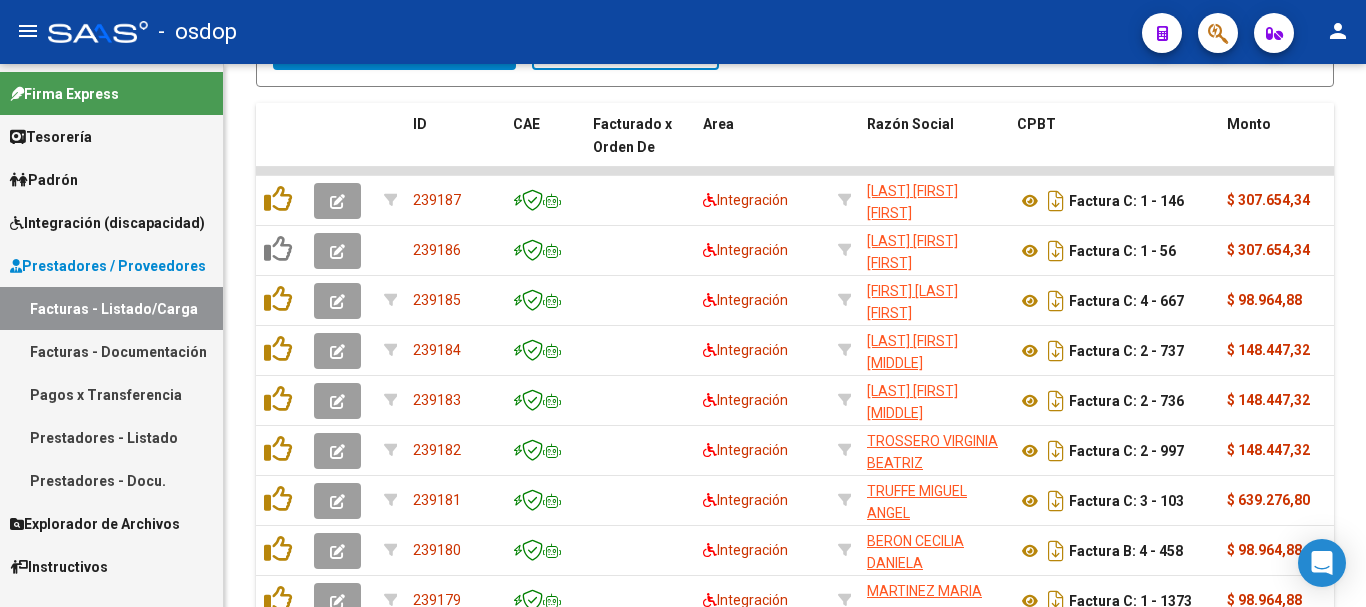 click on "Integración (discapacidad)" at bounding box center (107, 223) 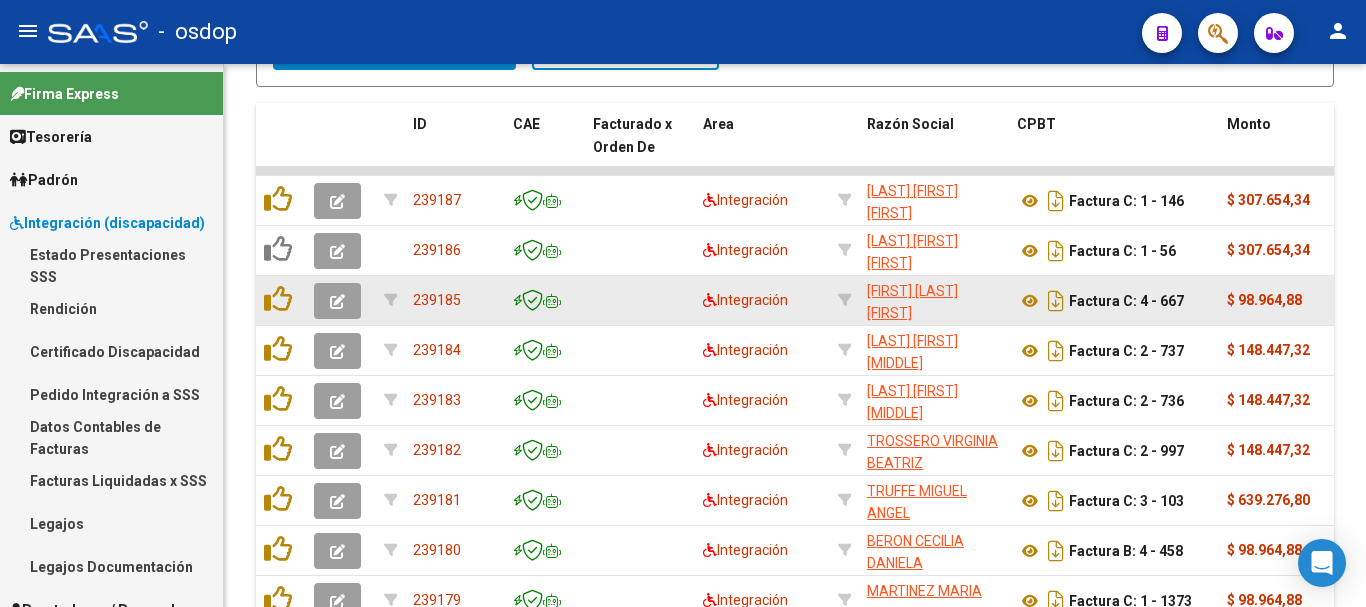 scroll, scrollTop: 431, scrollLeft: 0, axis: vertical 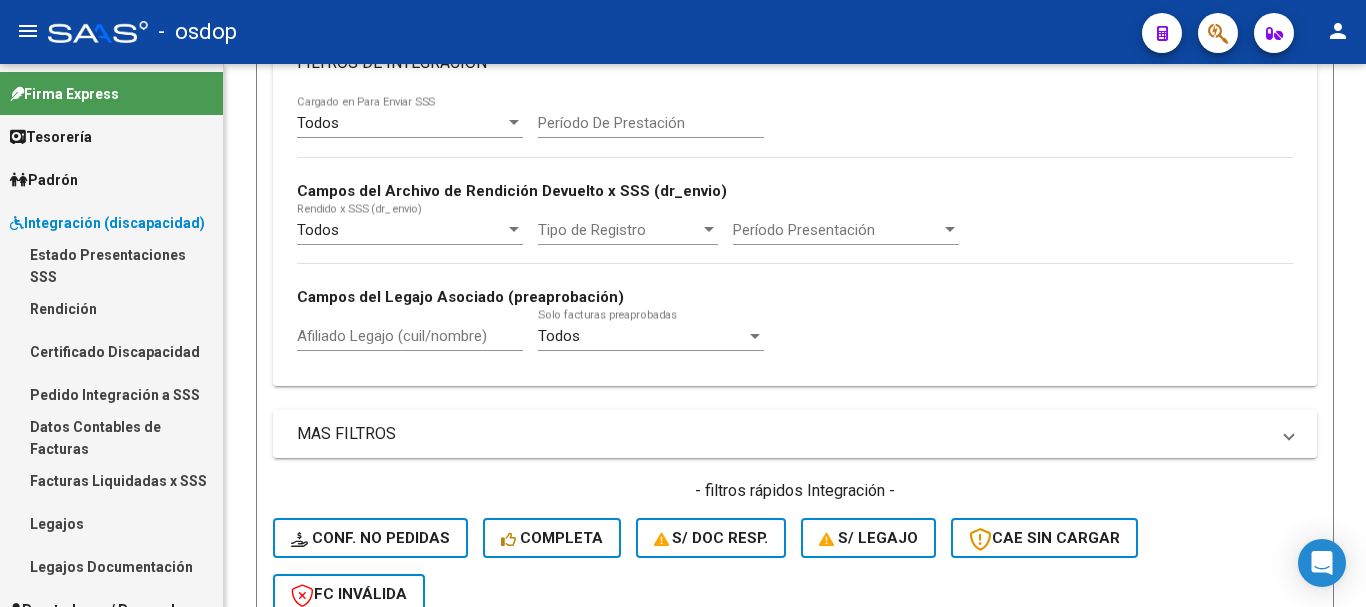 click on "Pedido Integración a SSS" at bounding box center (111, 394) 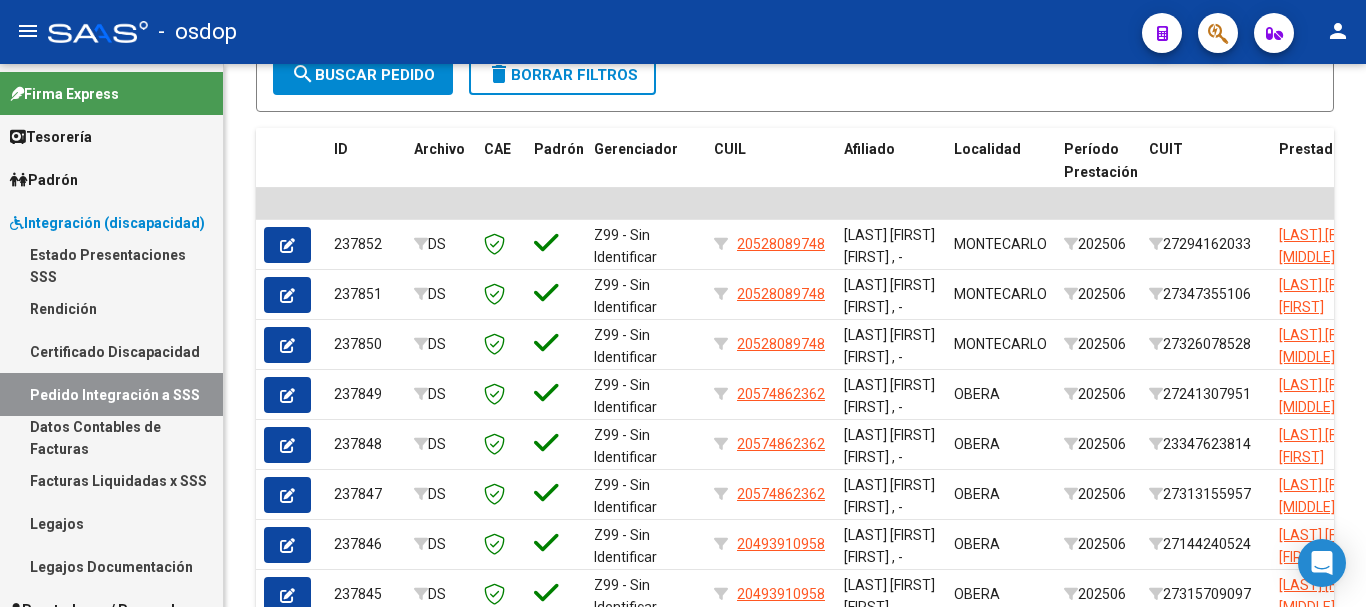 scroll, scrollTop: 850, scrollLeft: 0, axis: vertical 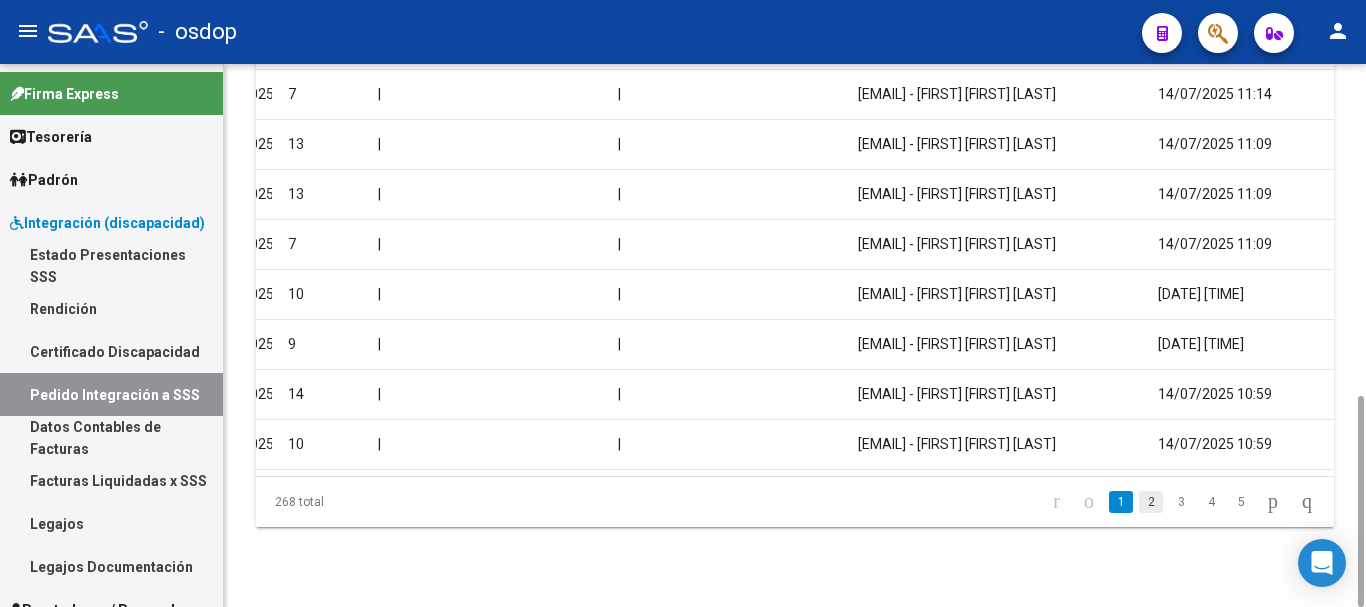 click on "2" 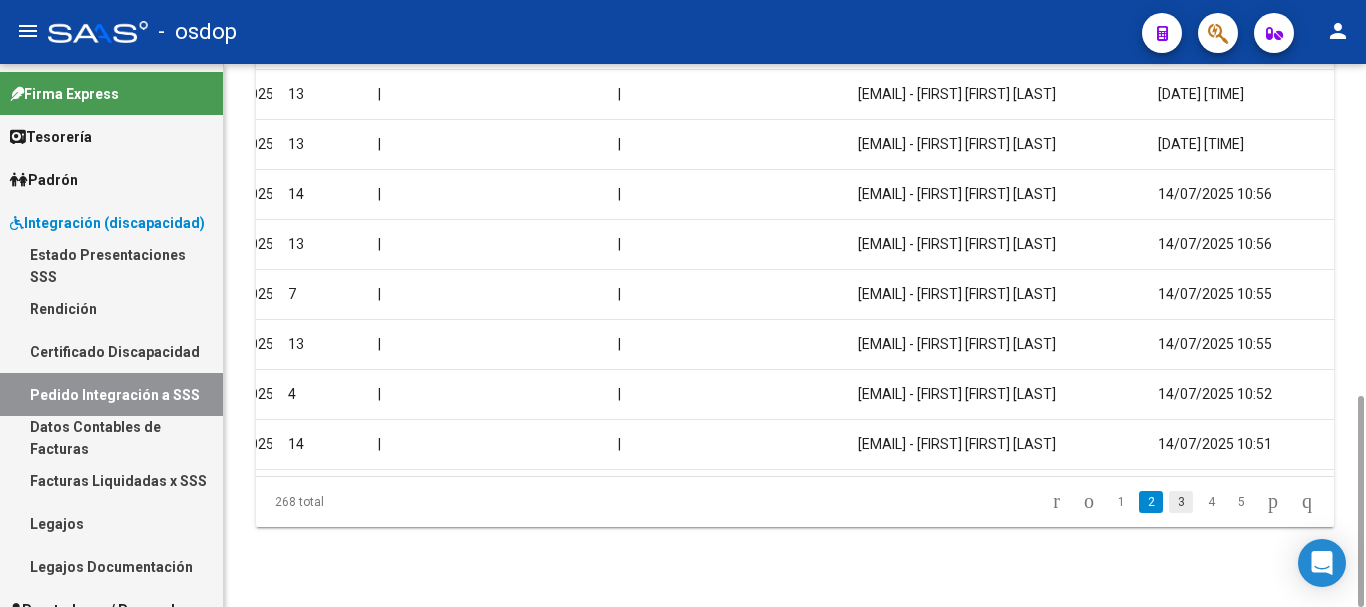 click on "3" 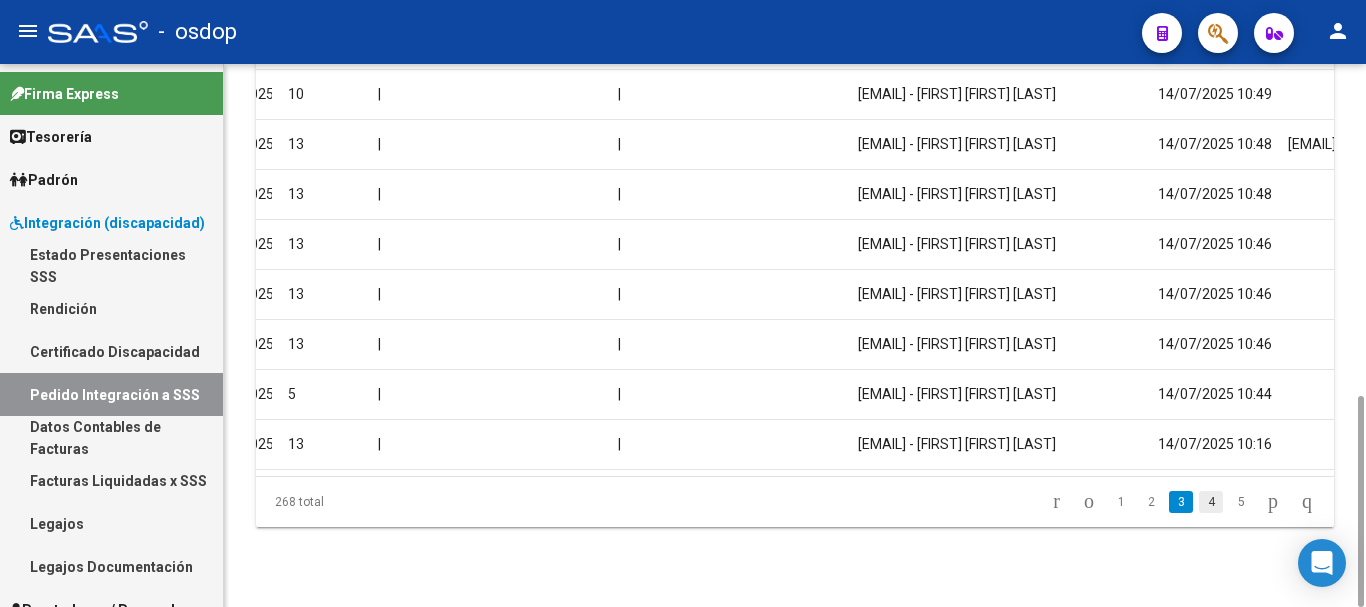 click on "4" 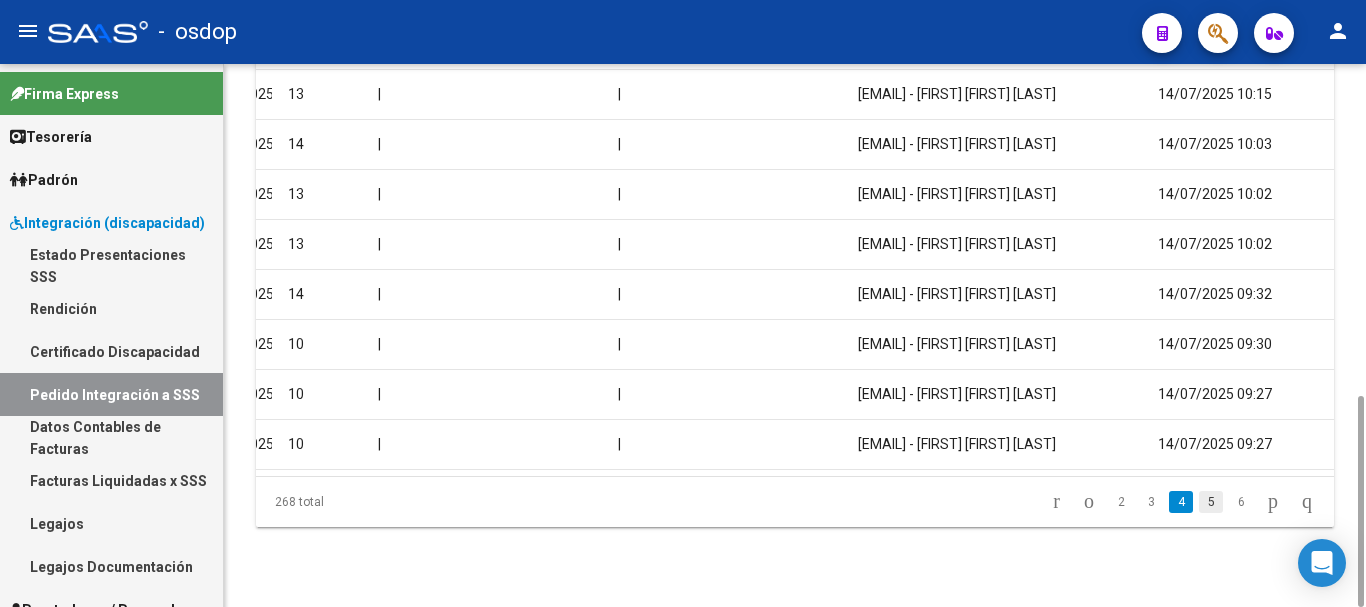 click on "5" 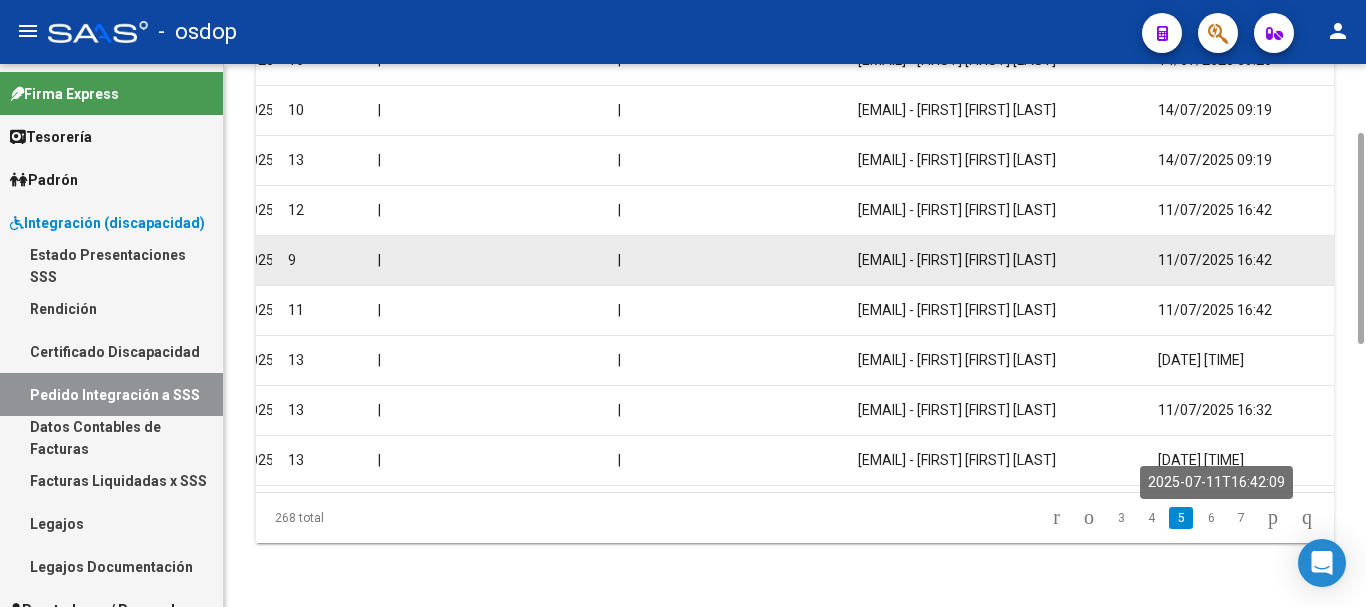 scroll, scrollTop: 650, scrollLeft: 0, axis: vertical 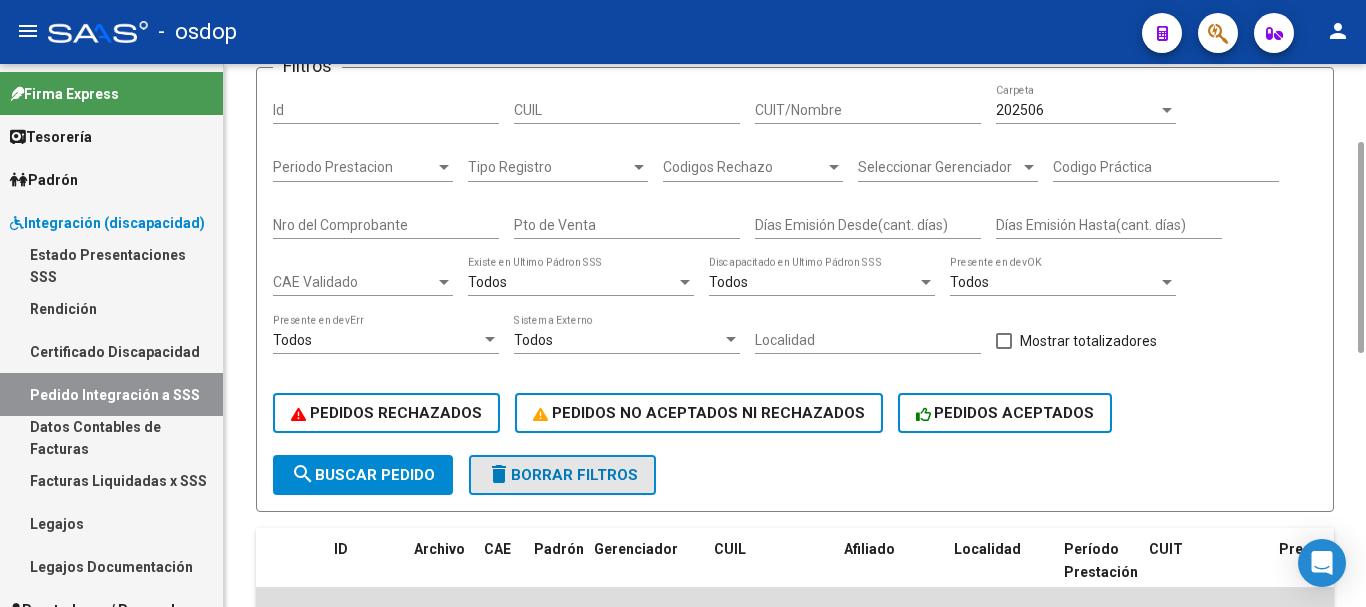 click on "delete  Borrar Filtros" 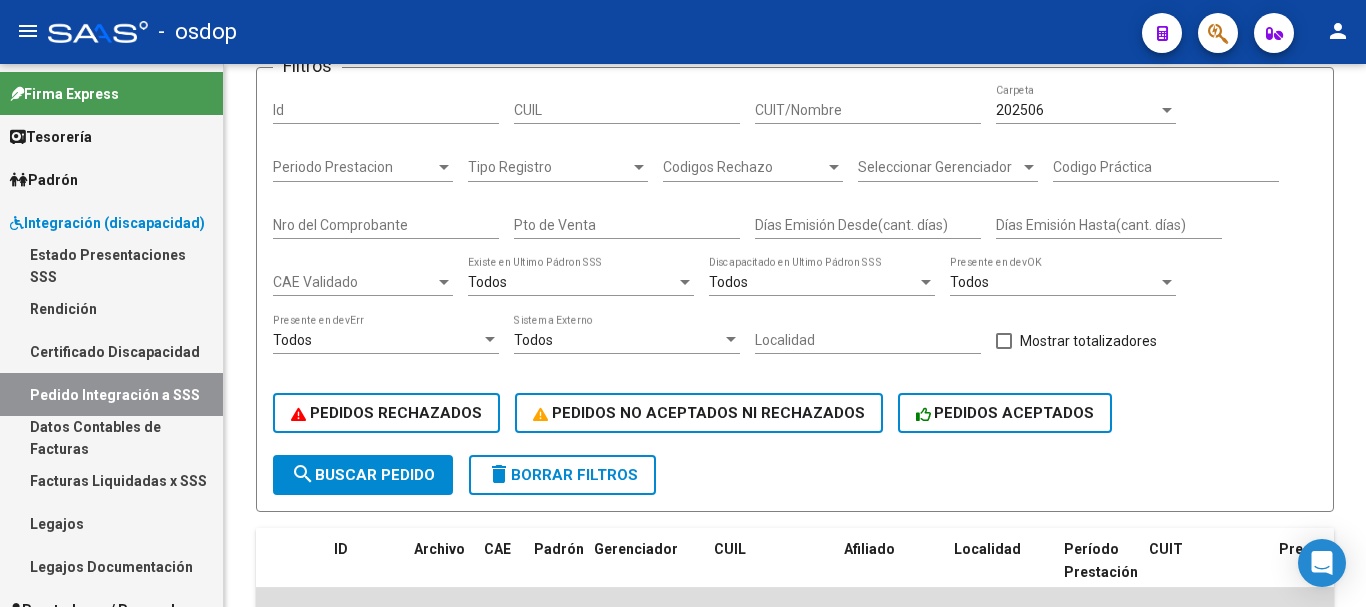 scroll, scrollTop: 855, scrollLeft: 0, axis: vertical 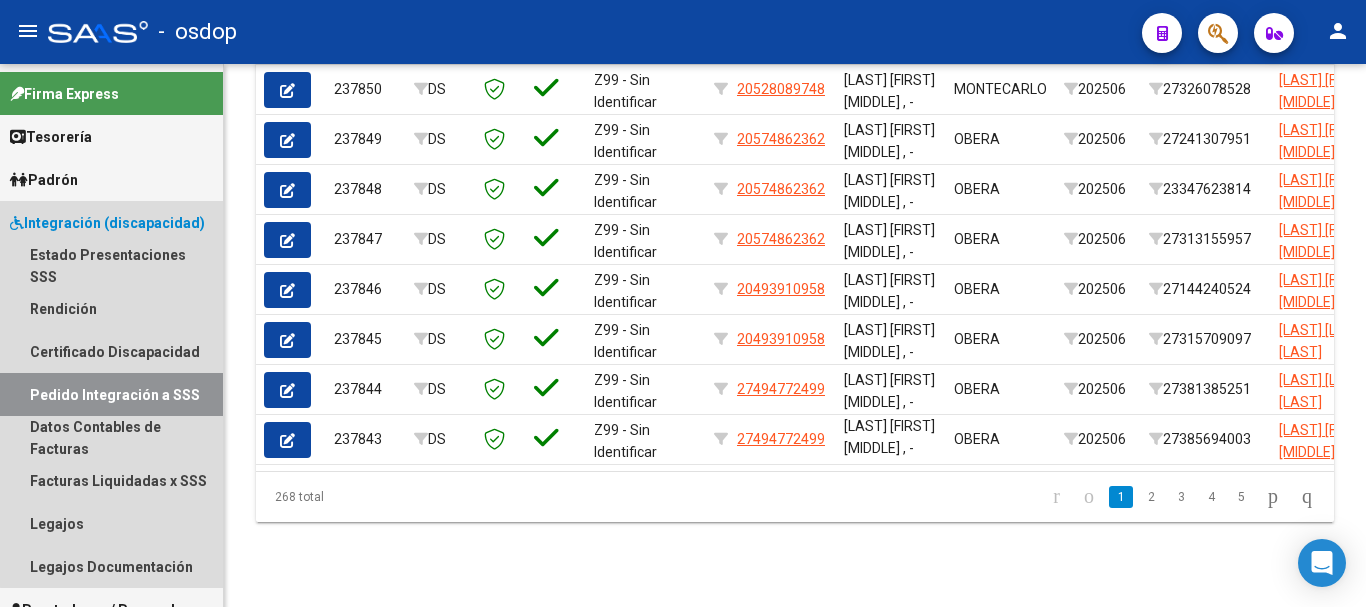 click on "Integración (discapacidad)" at bounding box center (107, 223) 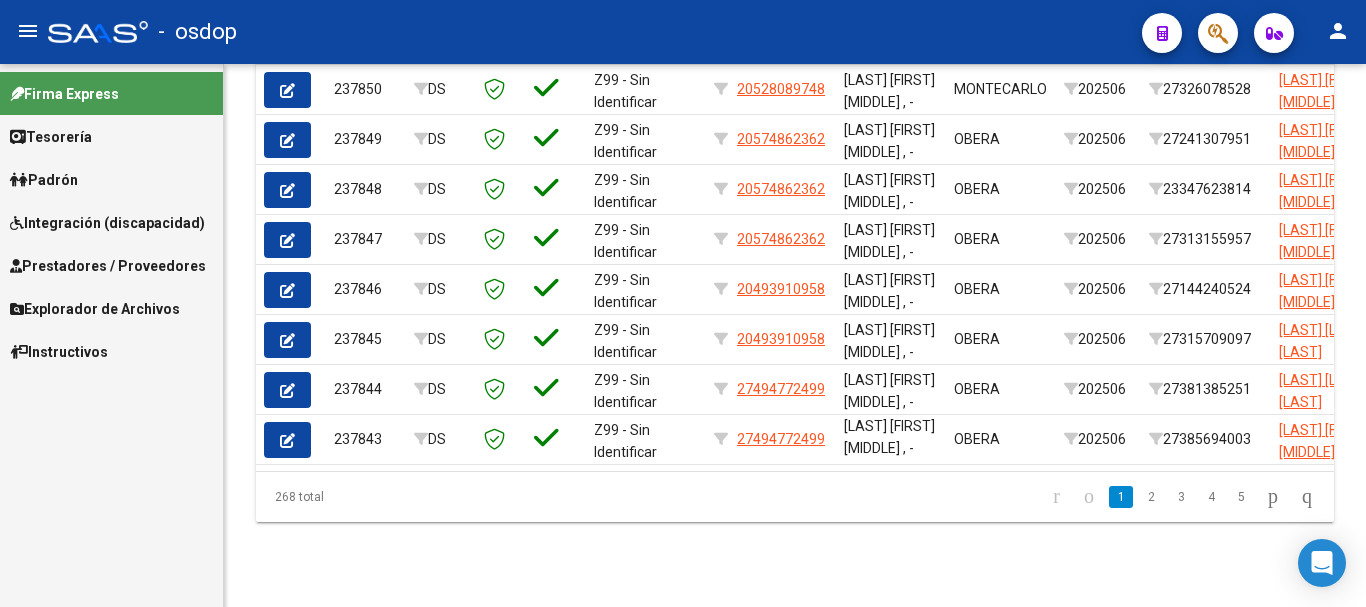 click on "Prestadores / Proveedores" at bounding box center [108, 266] 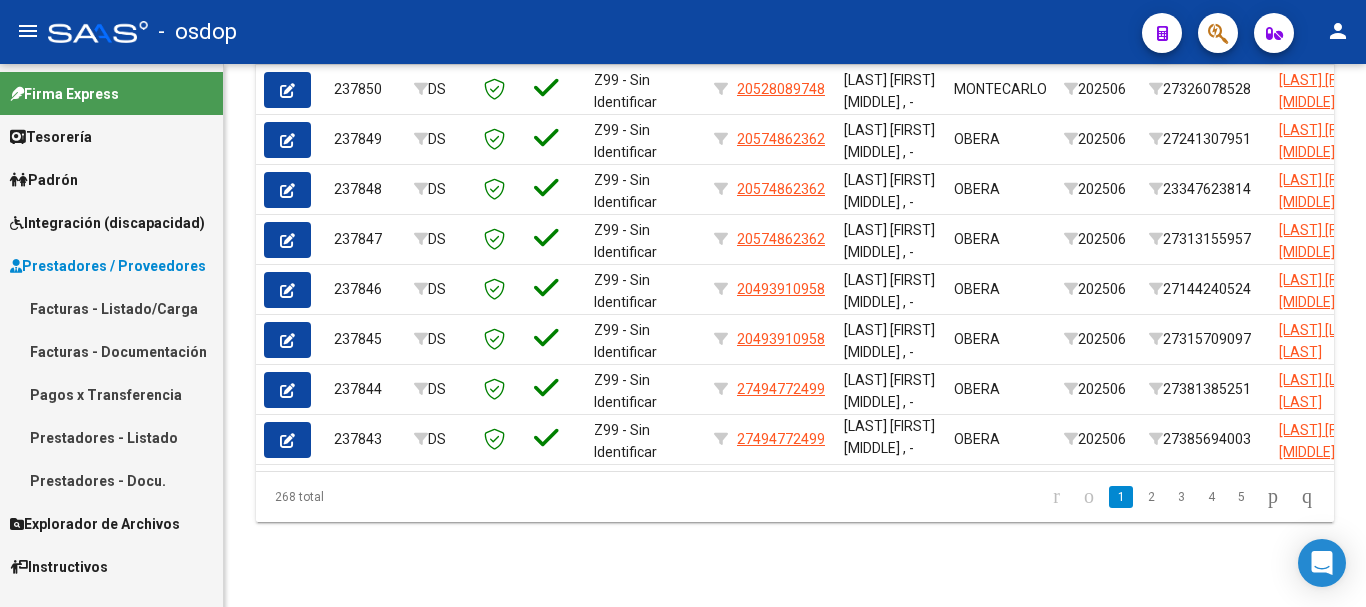 click on "Facturas - Listado/Carga" at bounding box center [111, 308] 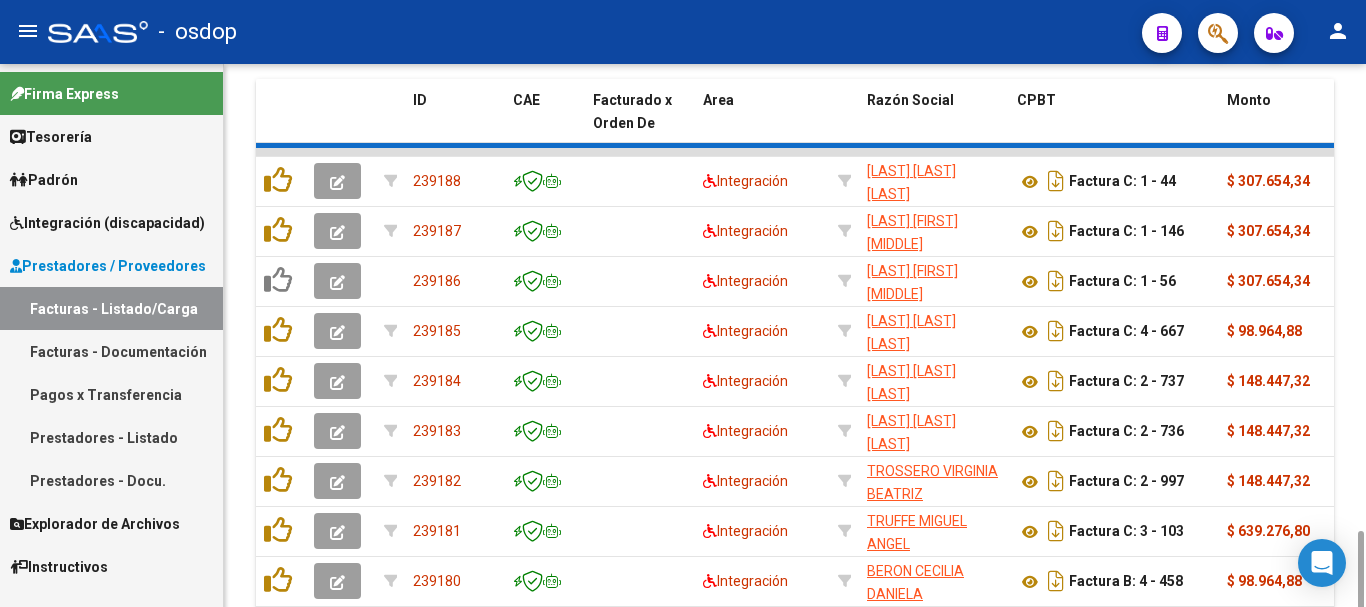 scroll, scrollTop: 879, scrollLeft: 0, axis: vertical 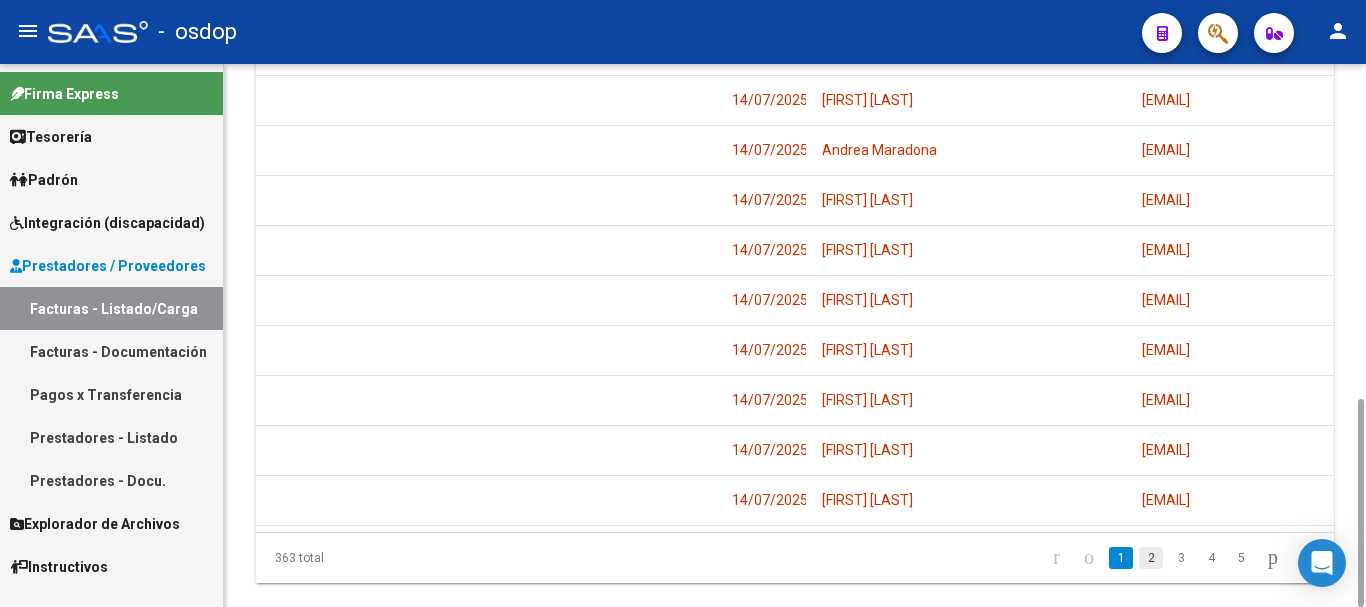 click on "2" 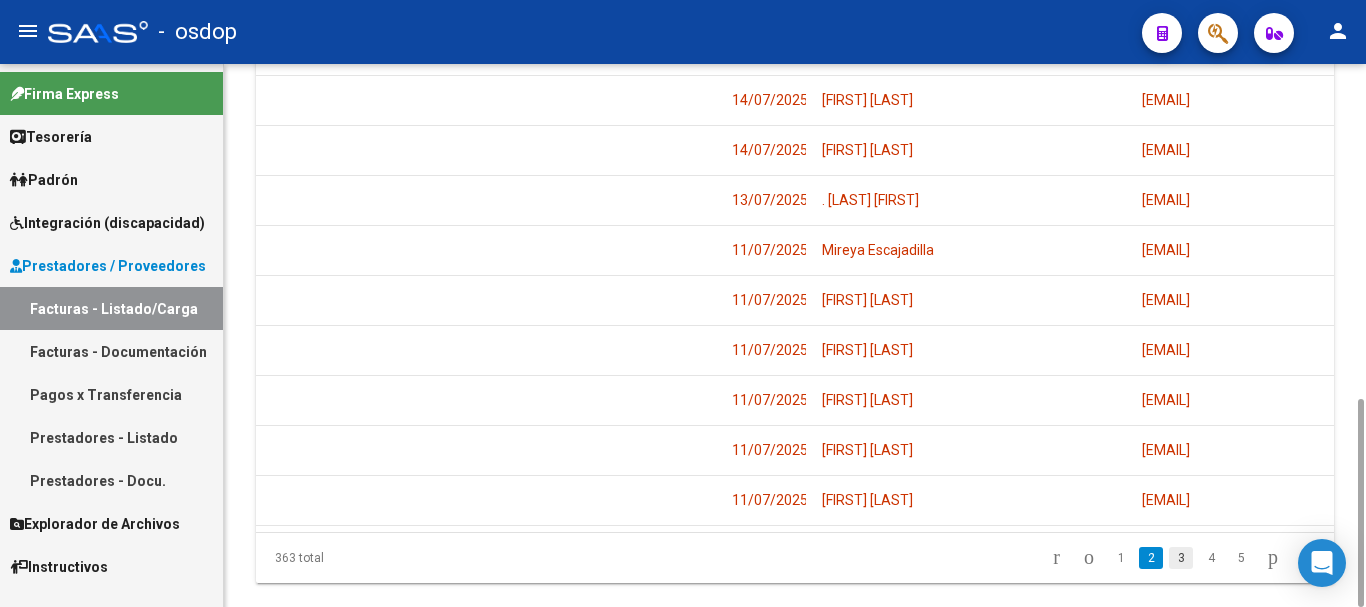 click on "3" 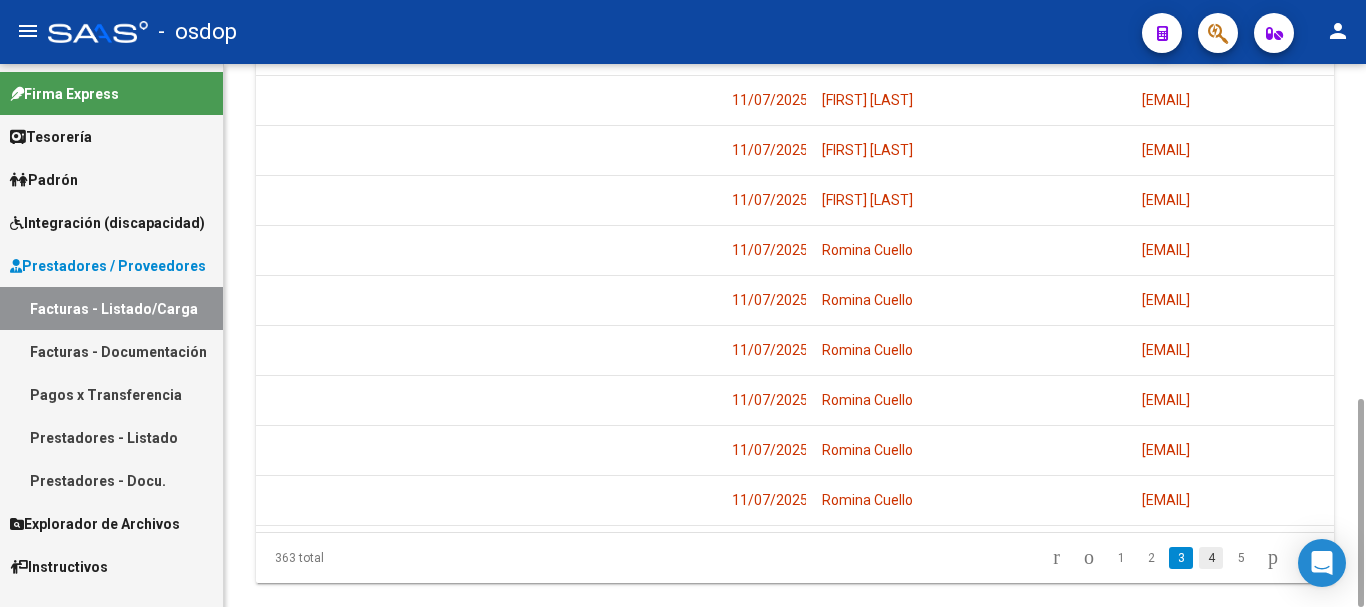 click on "4" 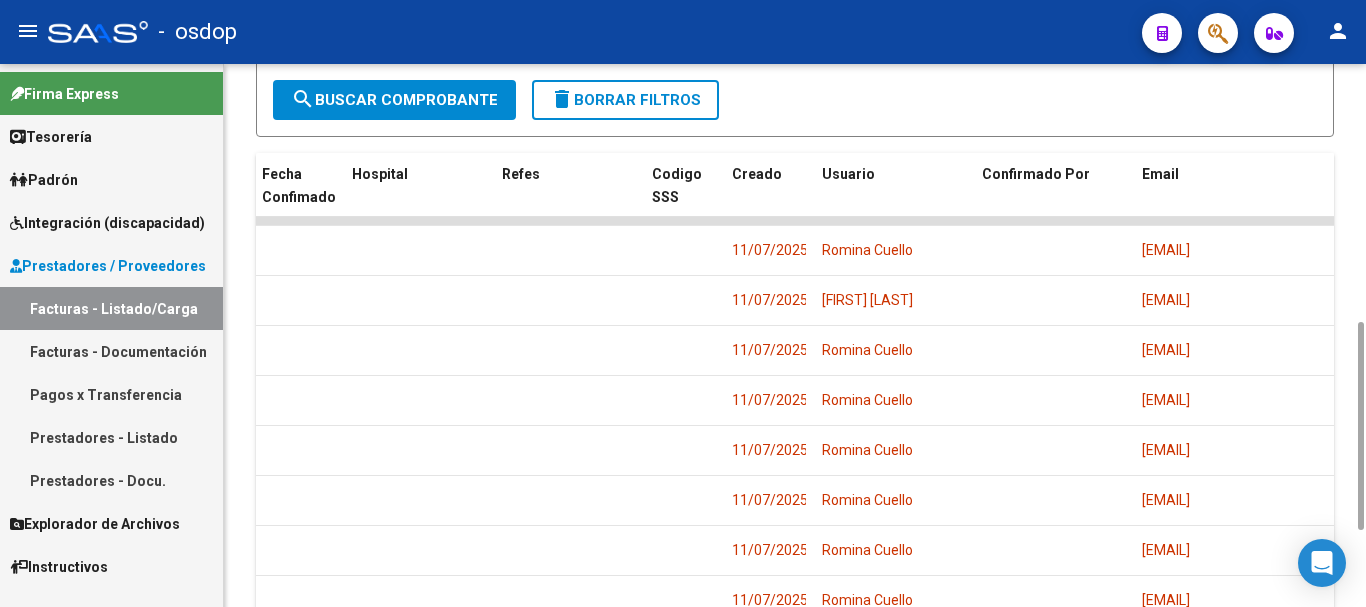 scroll, scrollTop: 874, scrollLeft: 0, axis: vertical 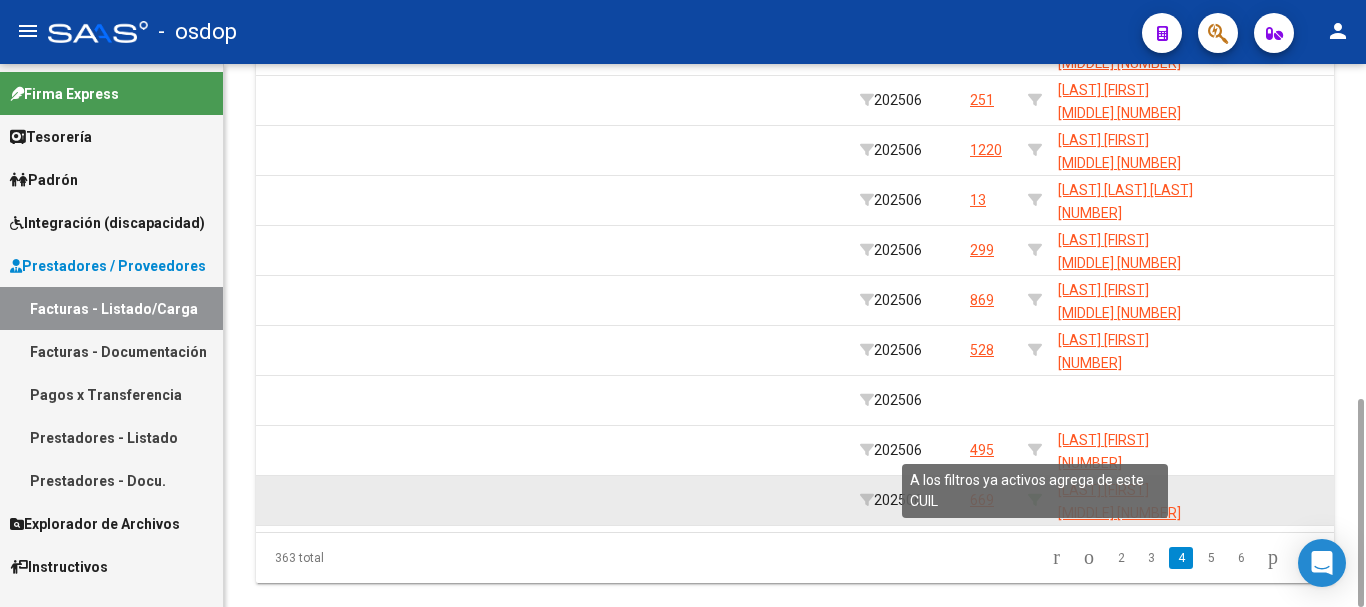 click 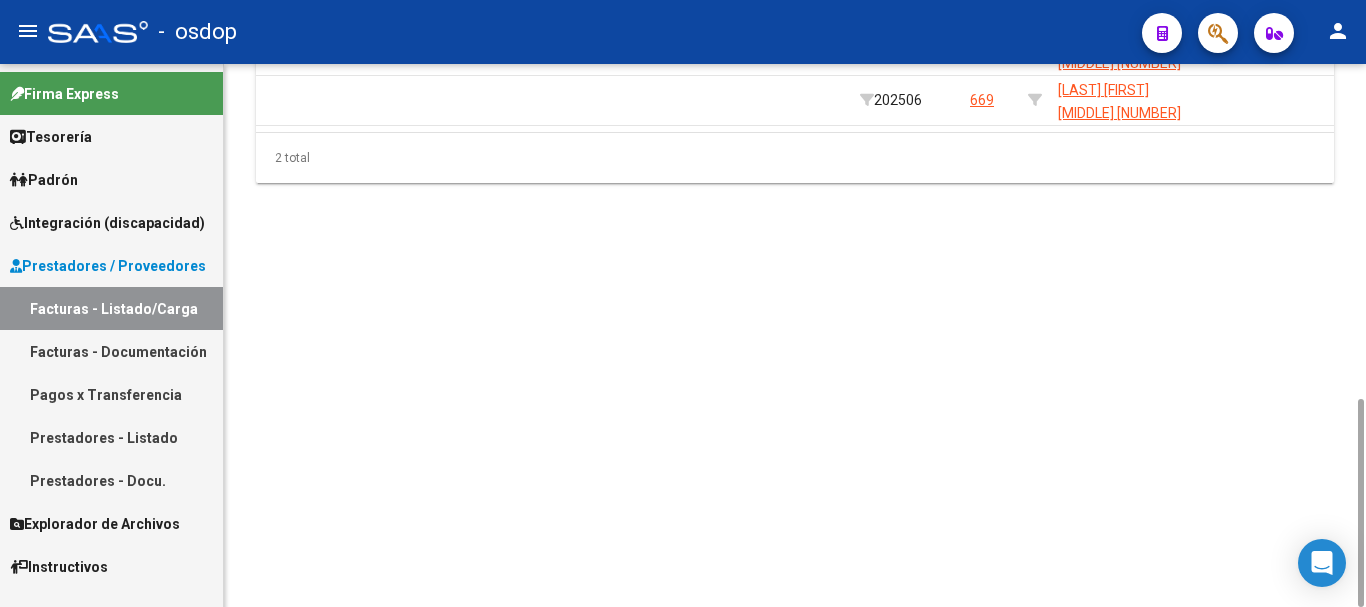 scroll, scrollTop: 474, scrollLeft: 0, axis: vertical 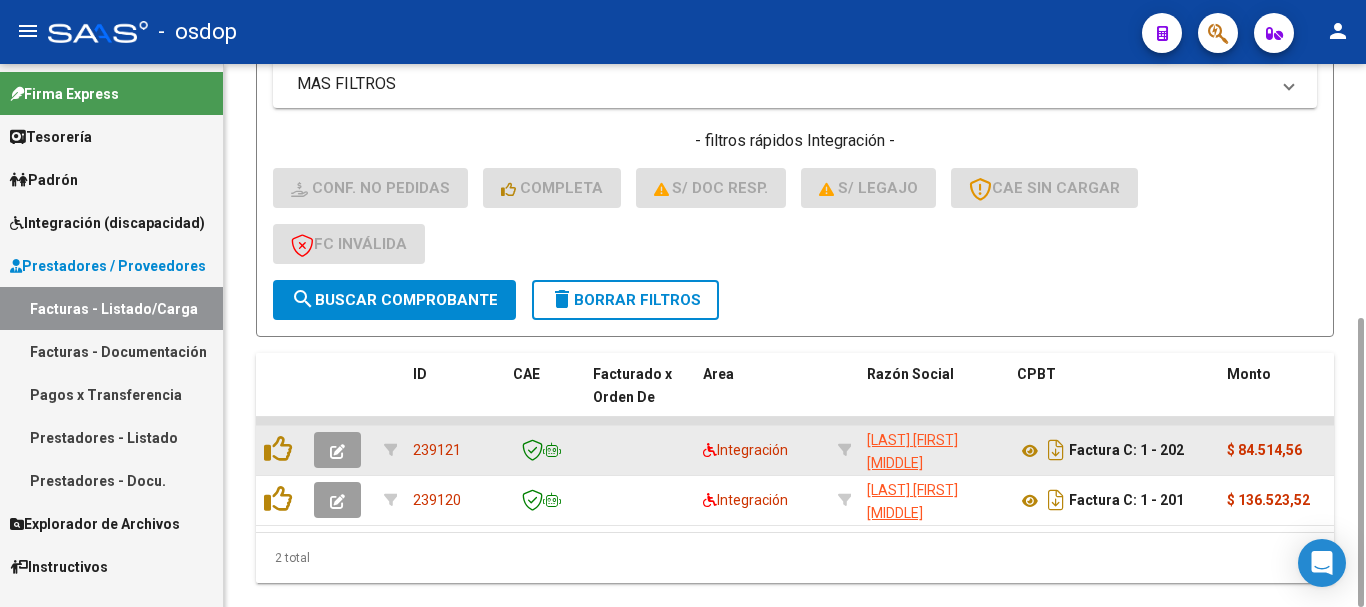 click 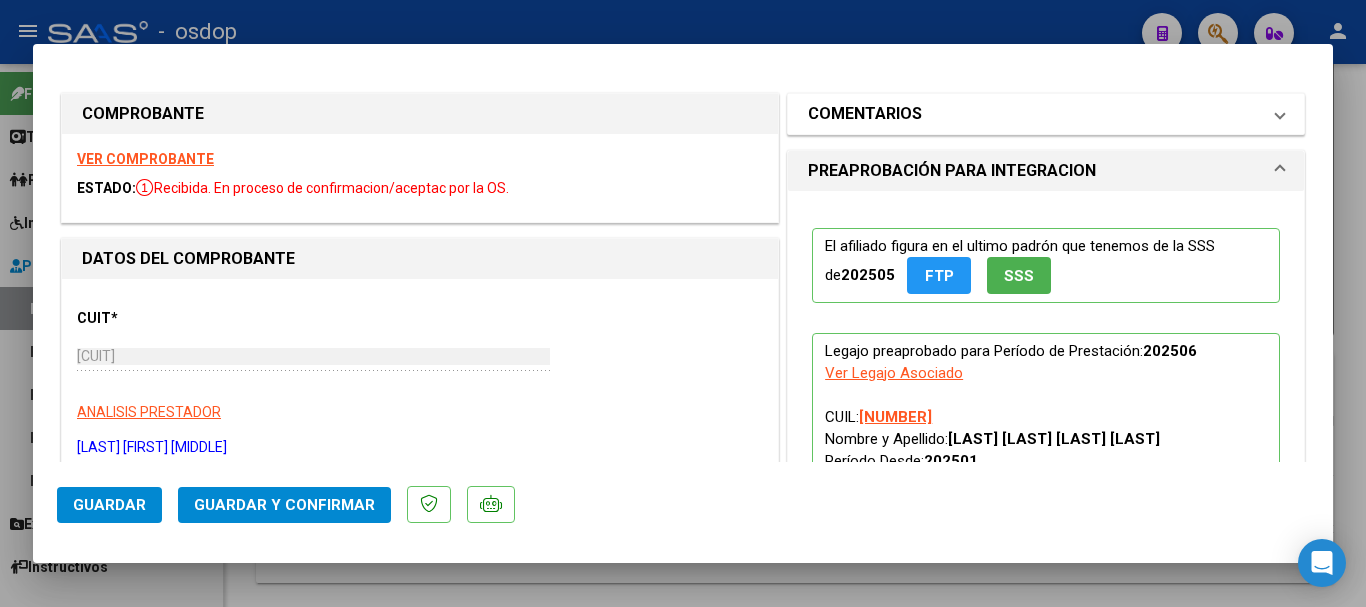 click on "COMENTARIOS" at bounding box center [1034, 114] 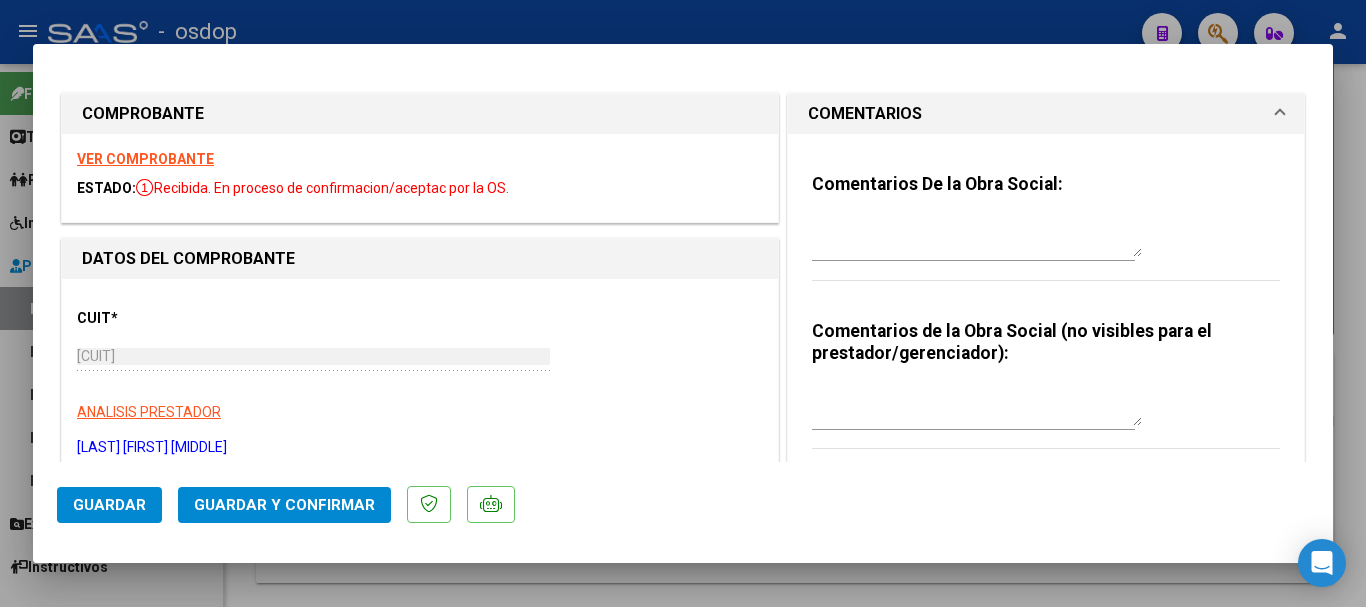 click at bounding box center [977, 406] 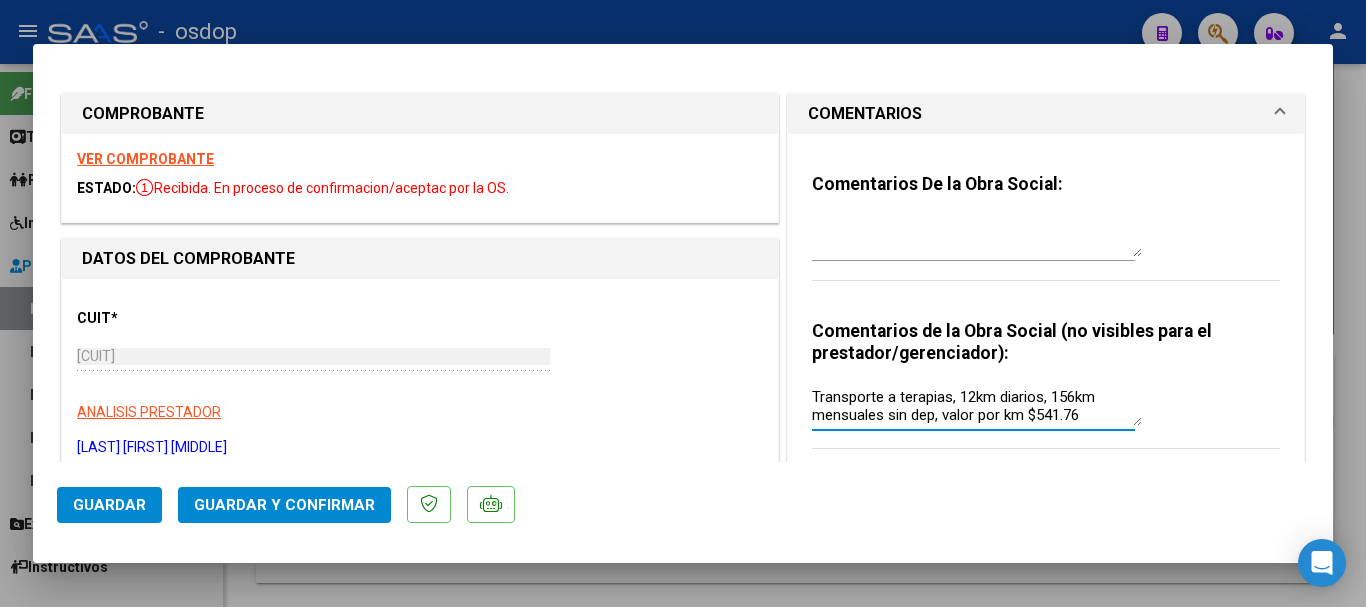 type on "Transporte a terapias, 12km diarios, 156km mensuales sin dep, valor por km $541.76" 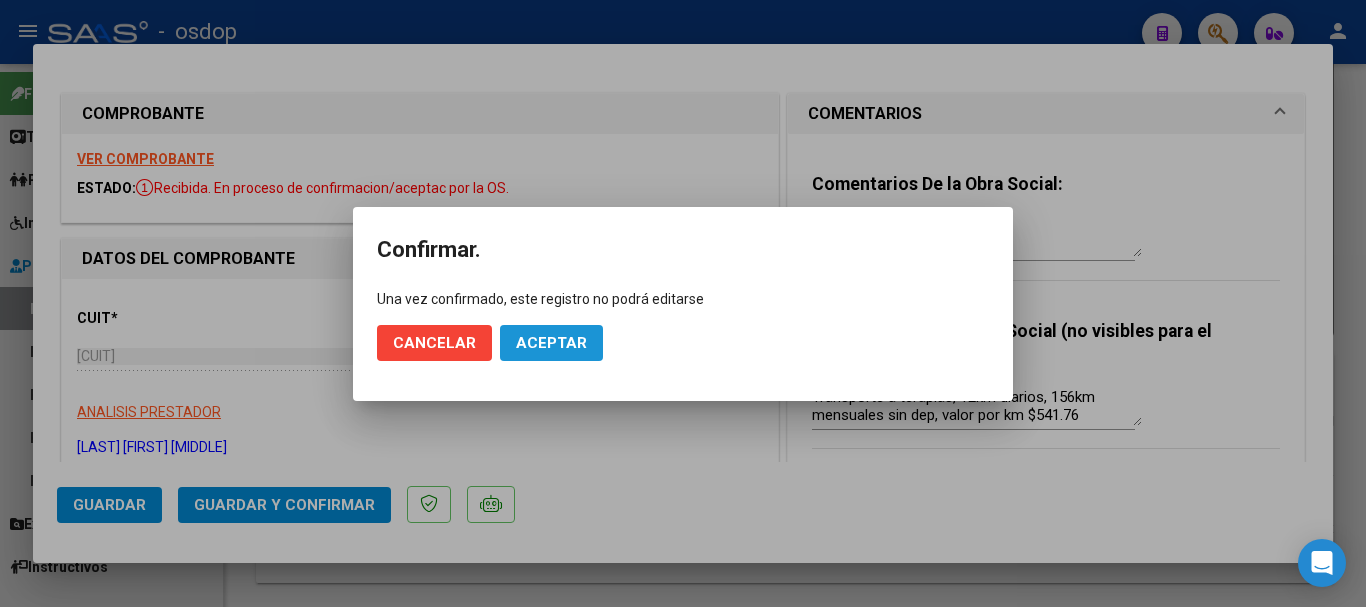 click on "Aceptar" 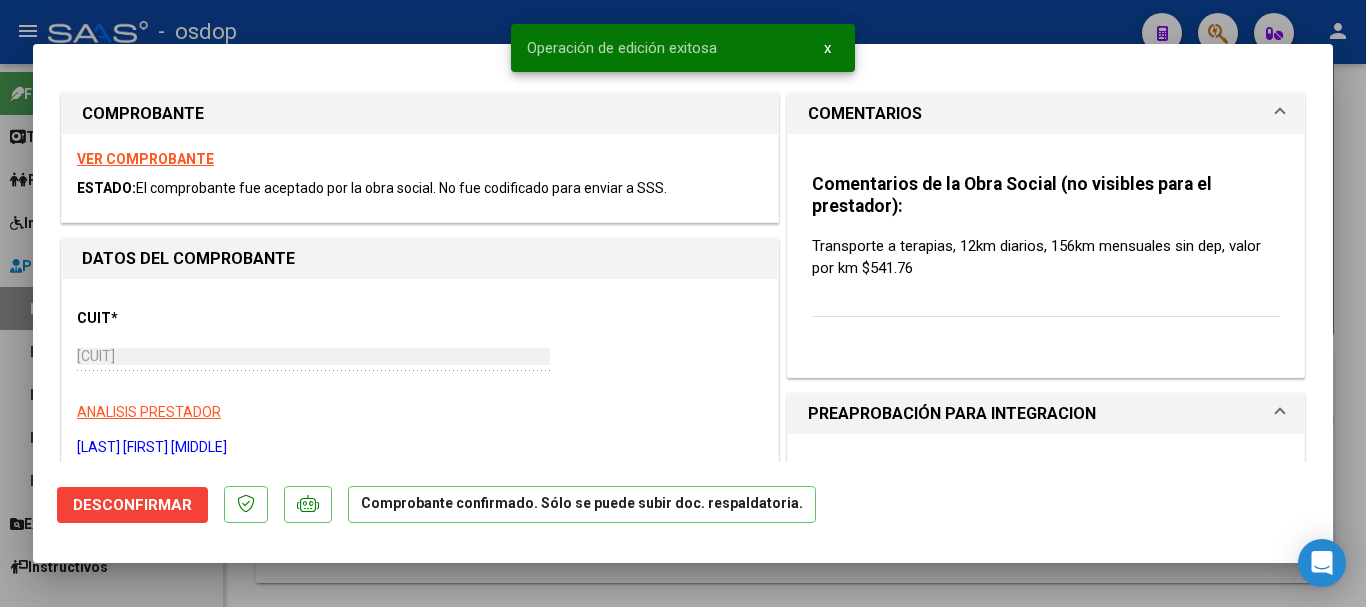 click at bounding box center [683, 303] 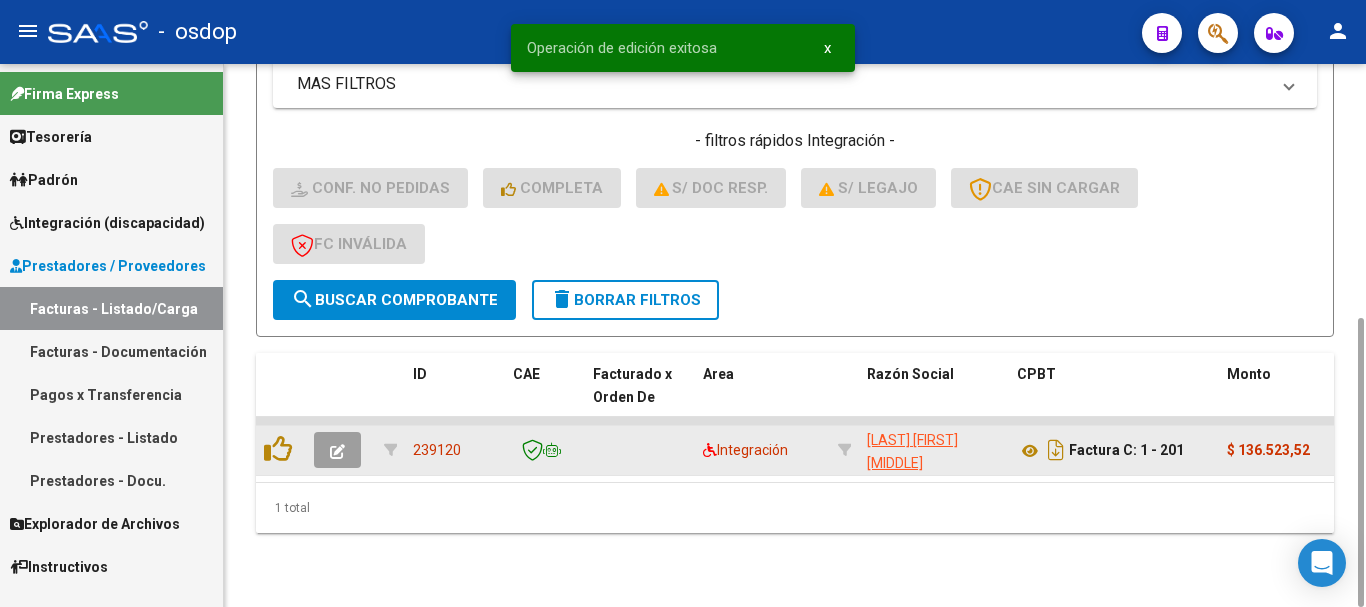 click 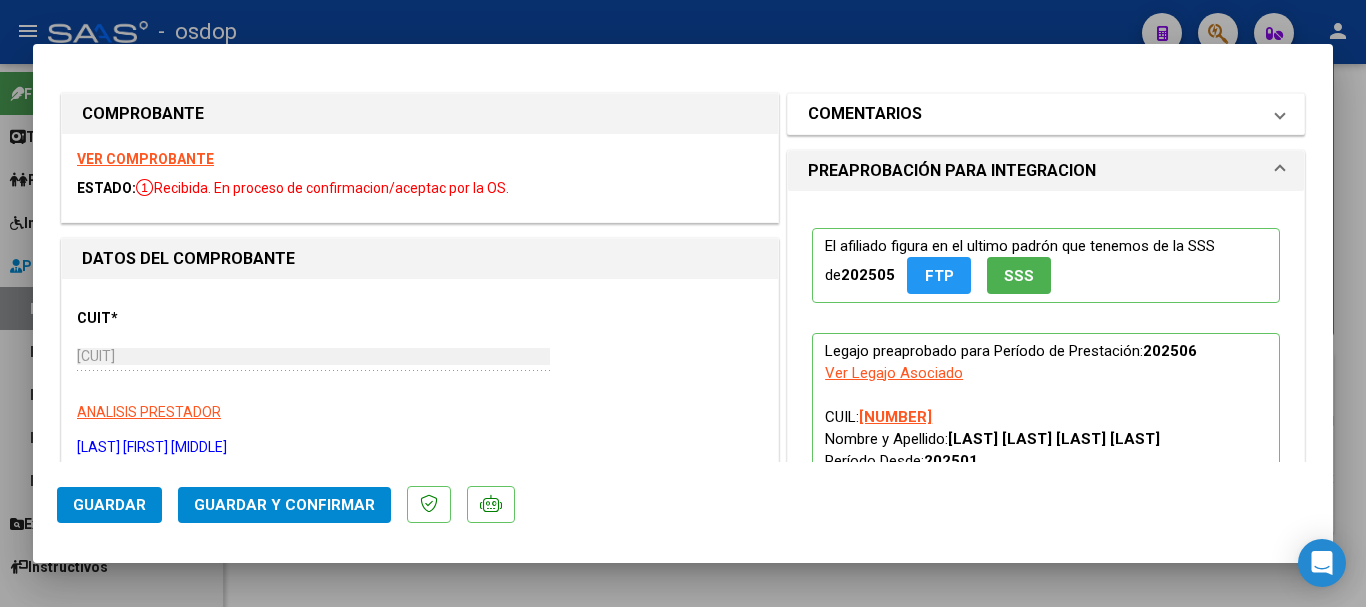 click on "COMENTARIOS" at bounding box center [1034, 114] 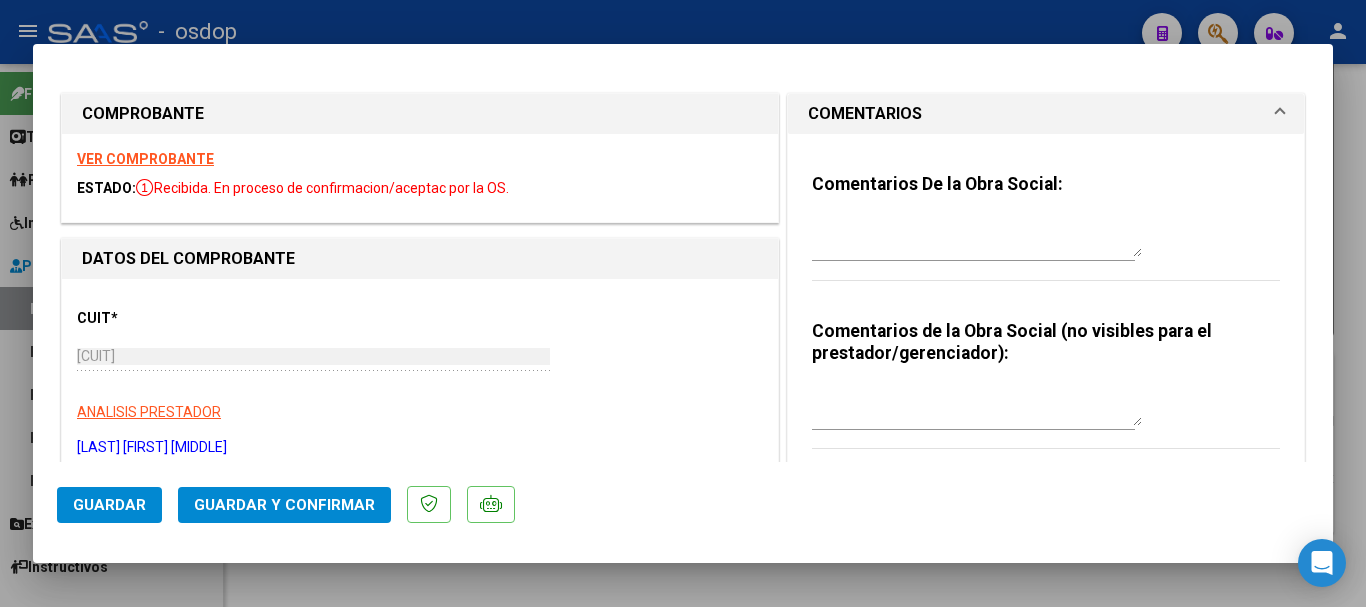 click at bounding box center [977, 406] 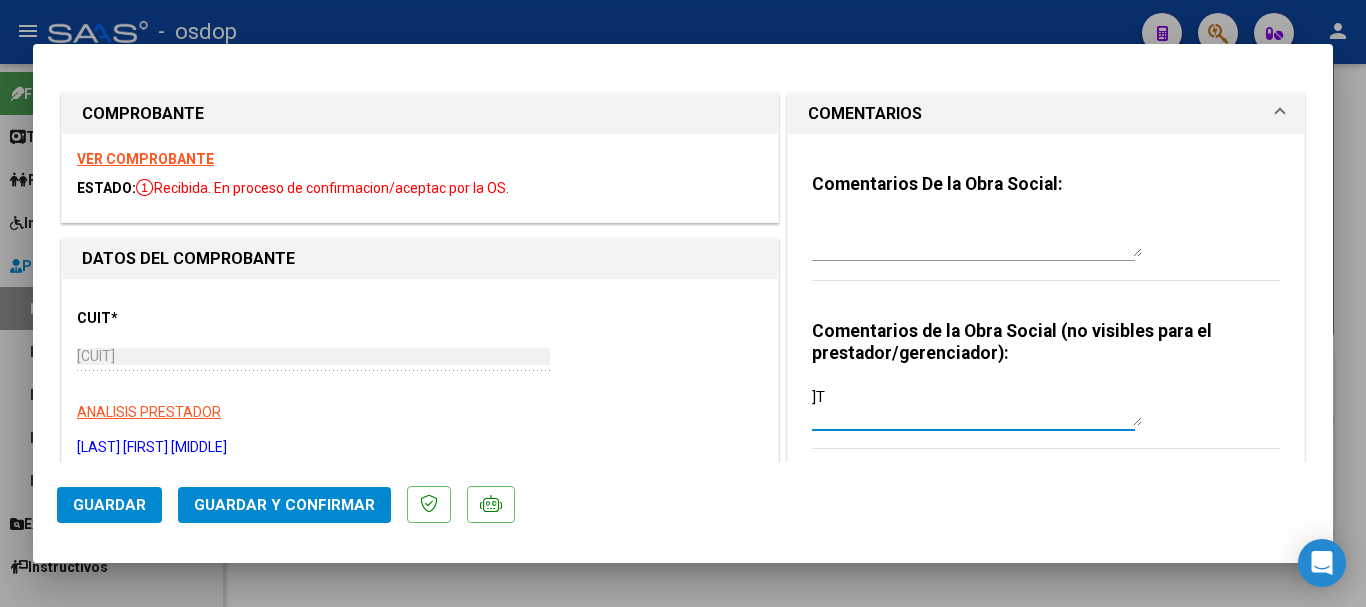 type on "]" 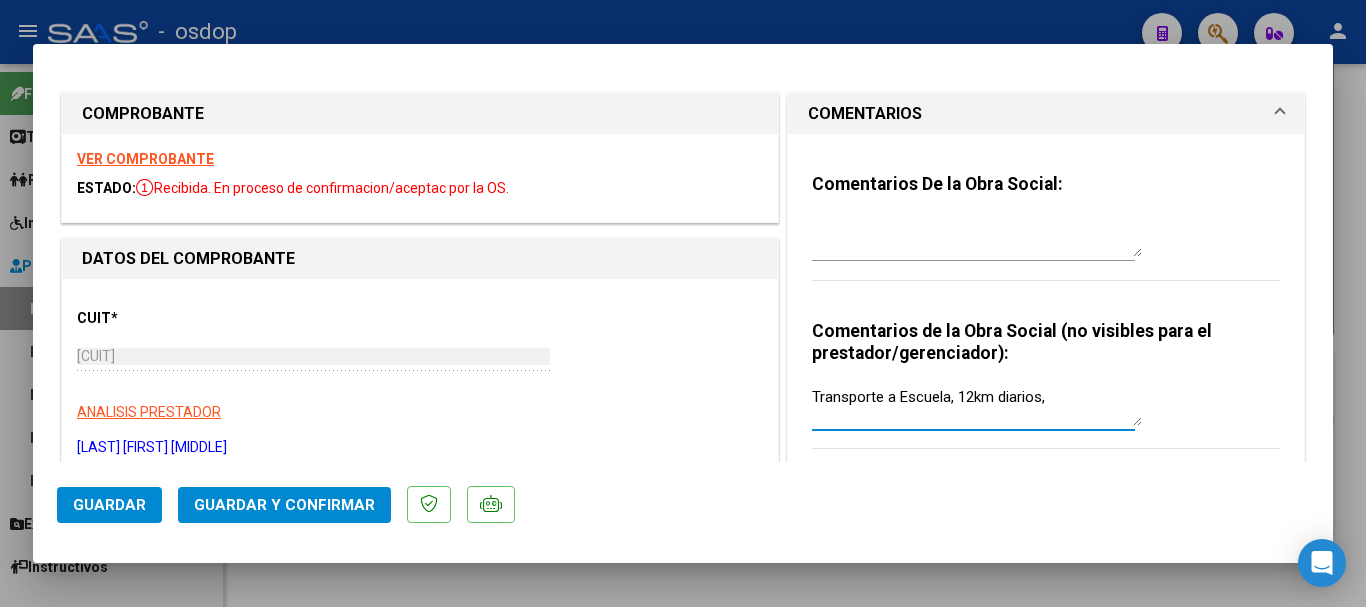 click on "Transporte a Escuela, 12km diarios," at bounding box center [977, 406] 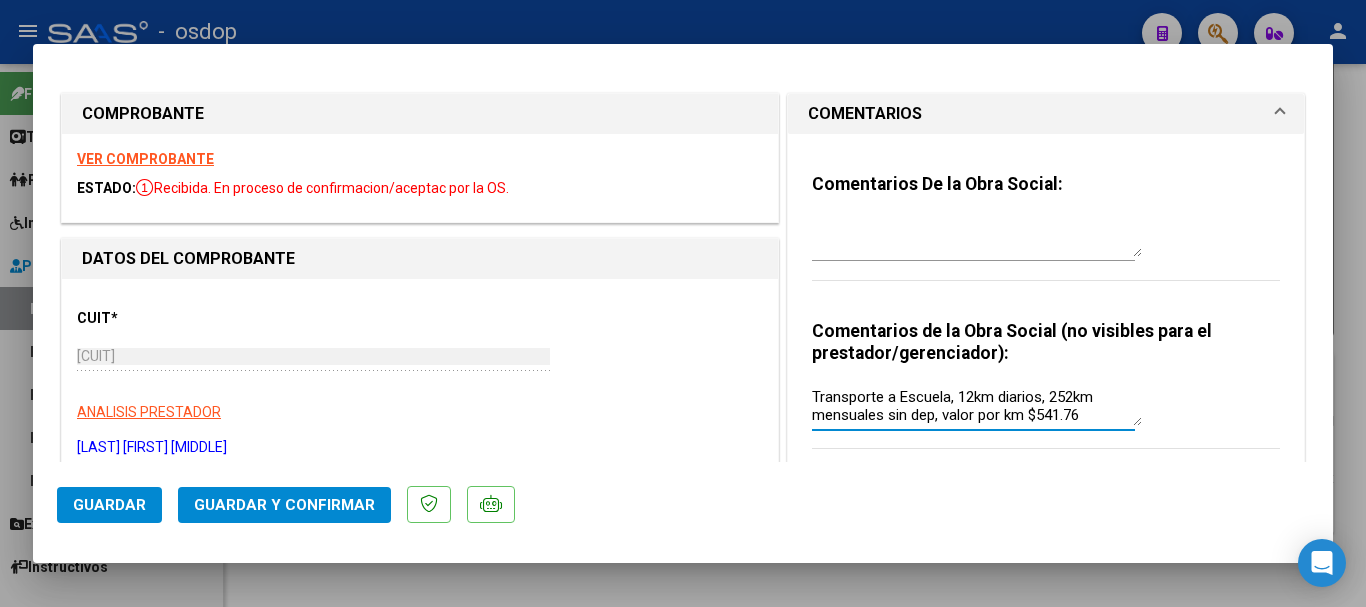 type on "Transporte a Escuela, 12km diarios, 252km mensuales sin dep, valor por km $541.76" 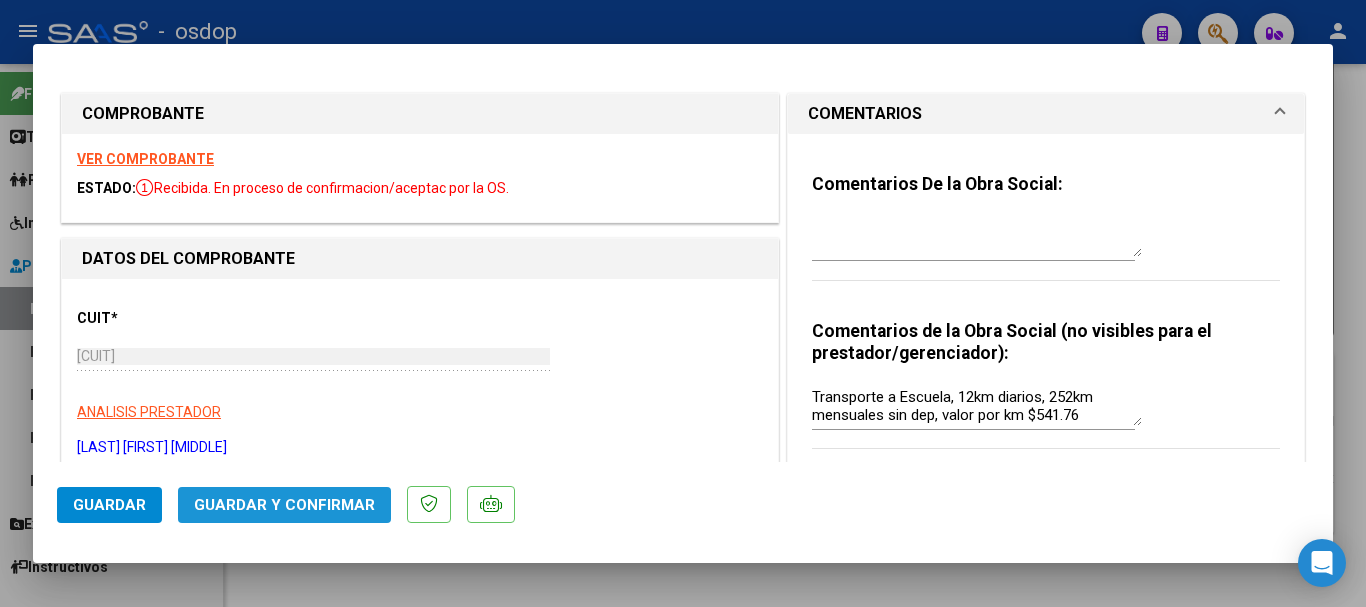 click on "Guardar y Confirmar" 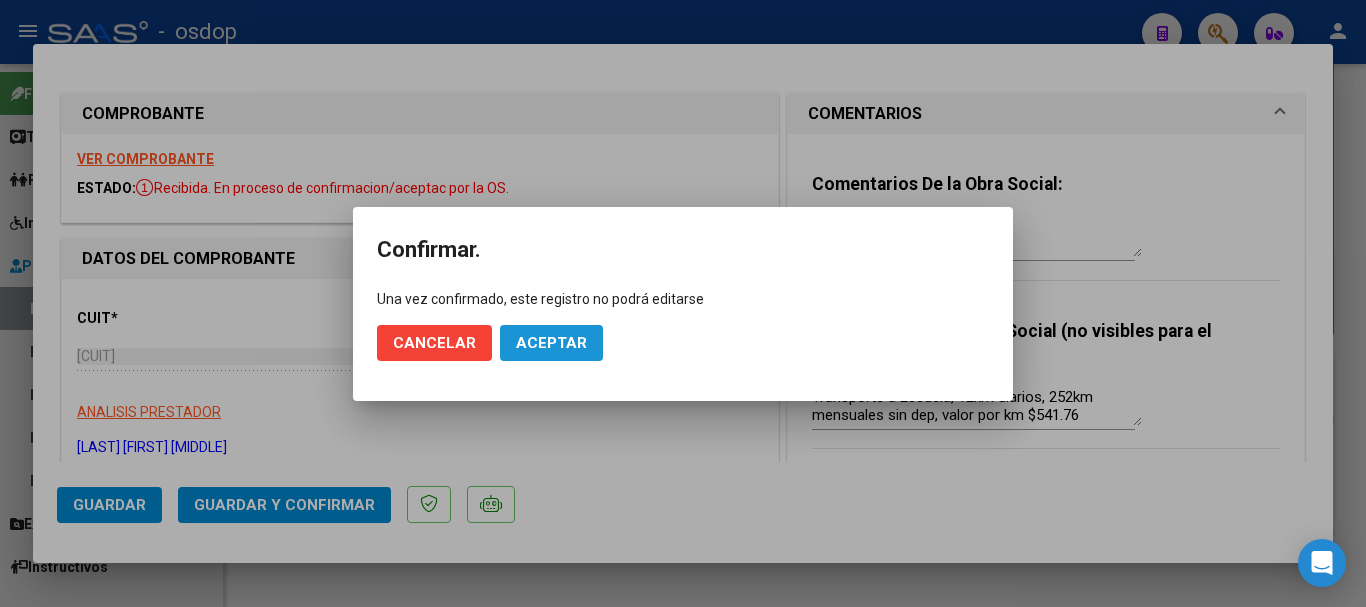 click on "Aceptar" 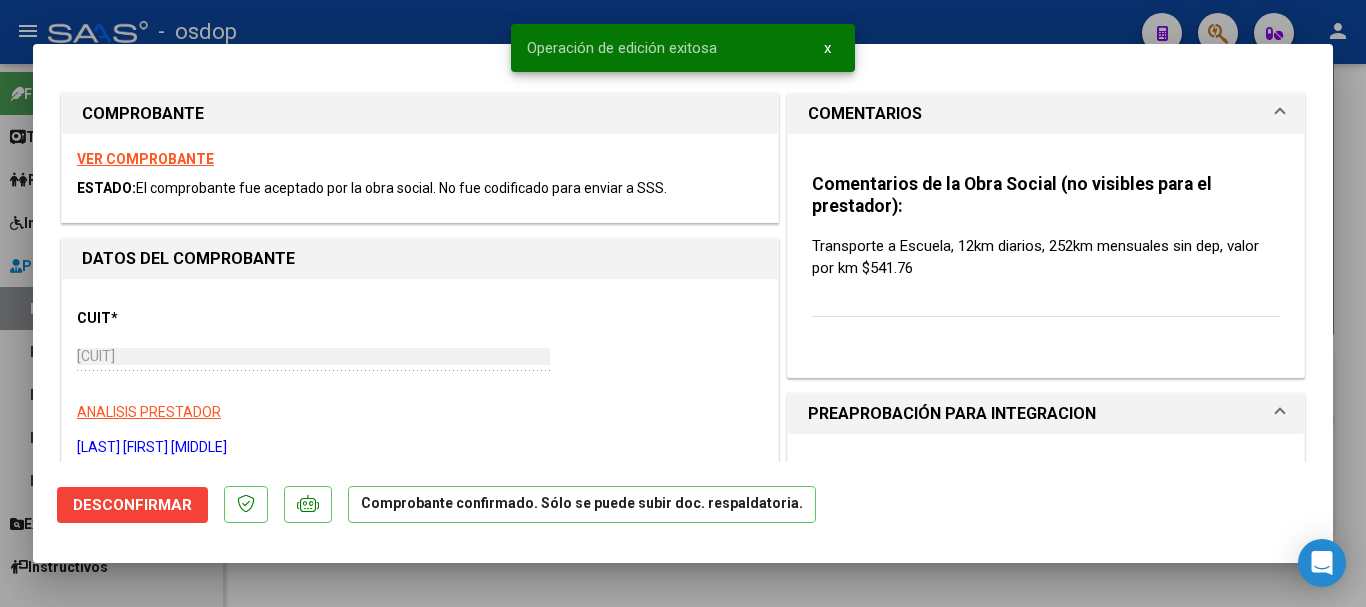 click at bounding box center (683, 303) 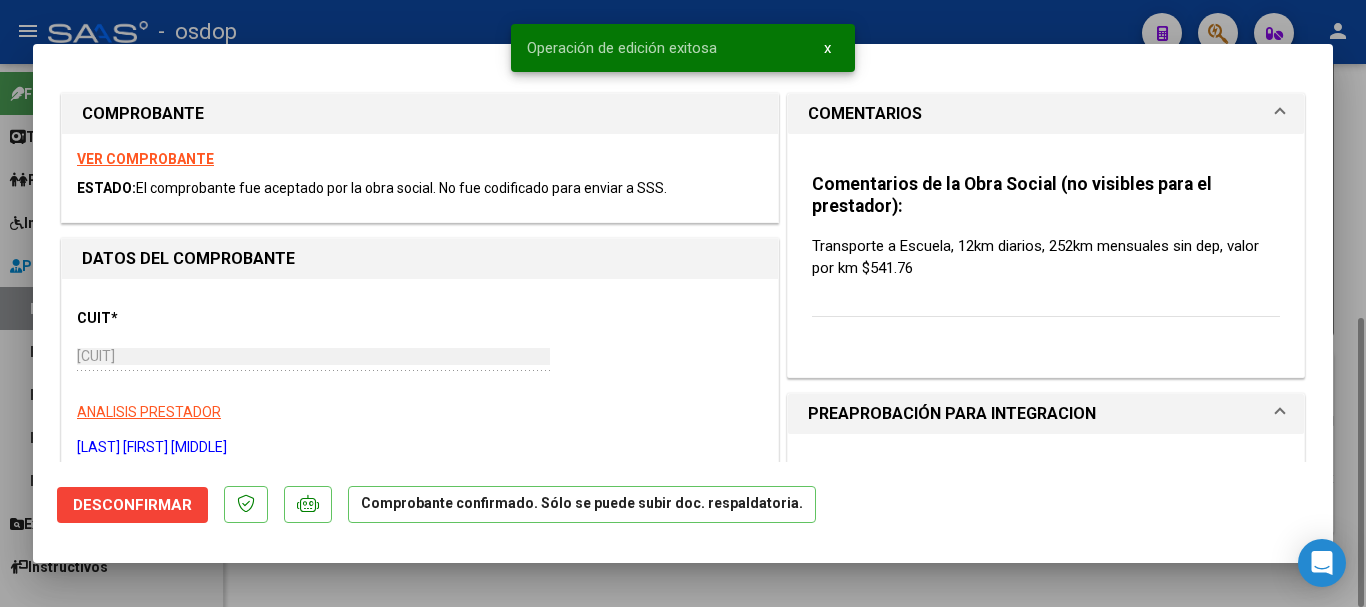 type 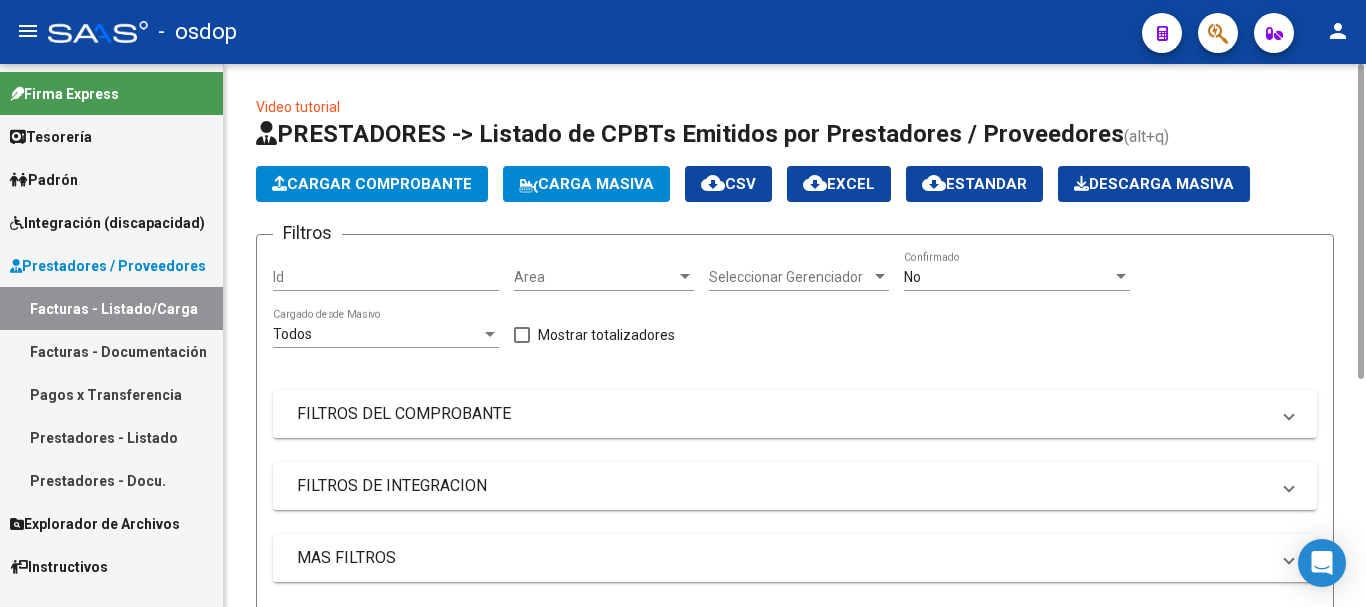 scroll, scrollTop: 393, scrollLeft: 0, axis: vertical 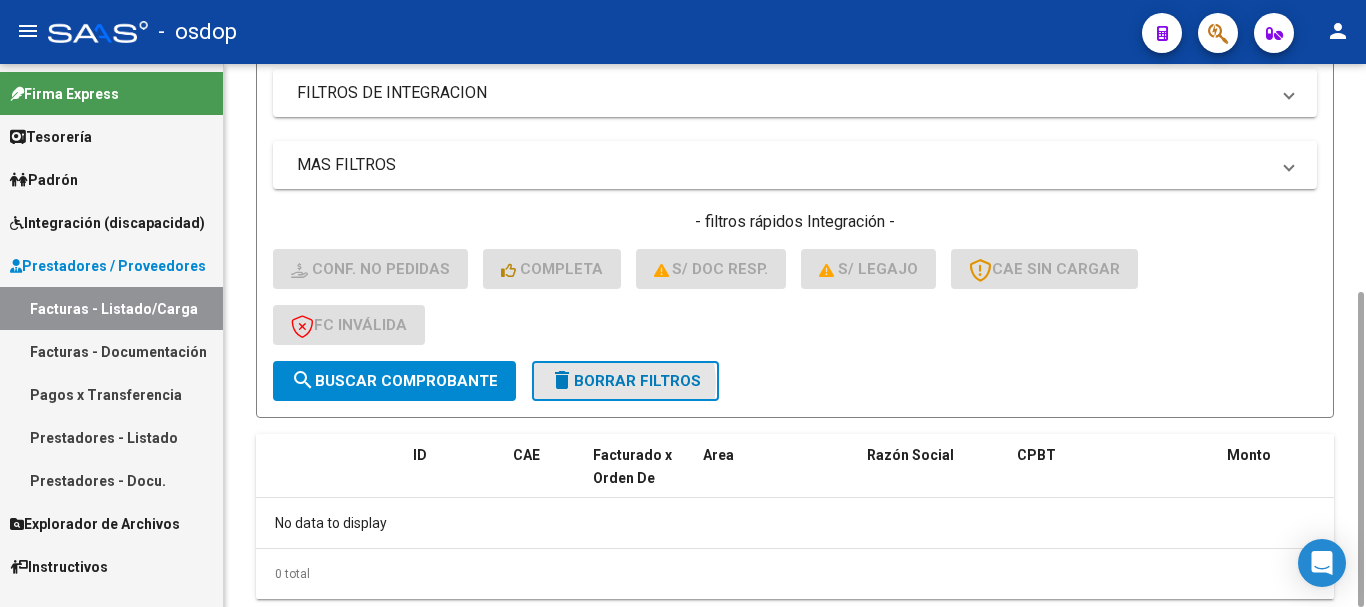 click on "delete  Borrar Filtros" 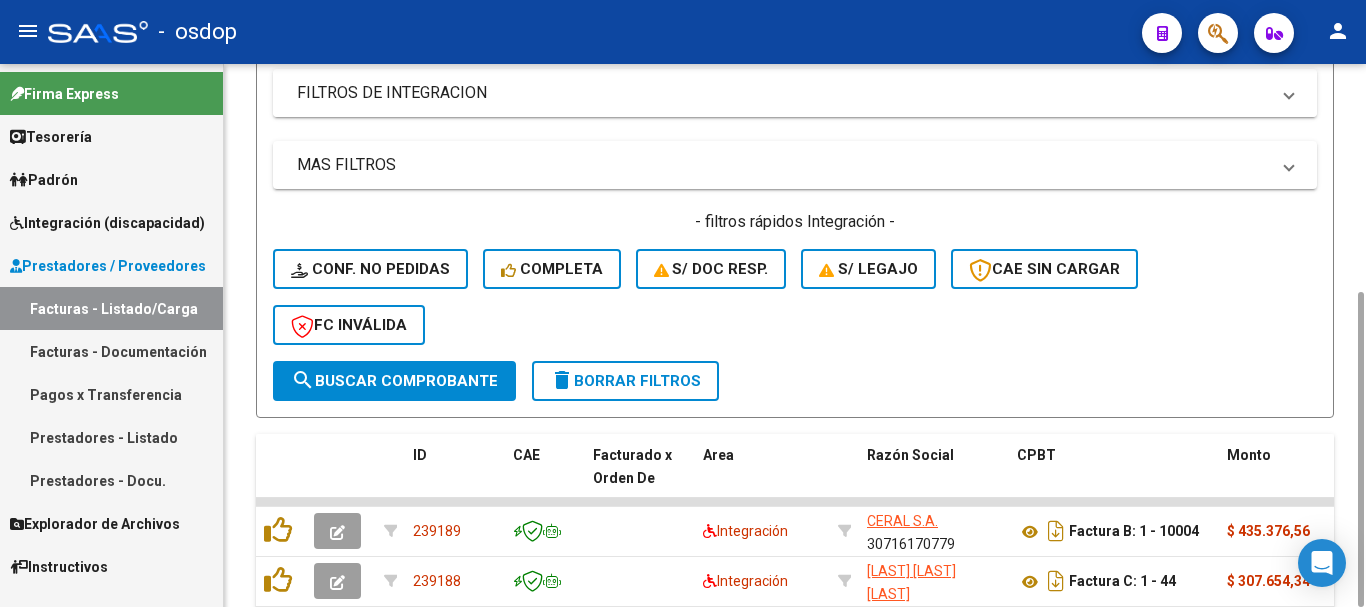 click on "FILTROS DE INTEGRACION" at bounding box center [783, 93] 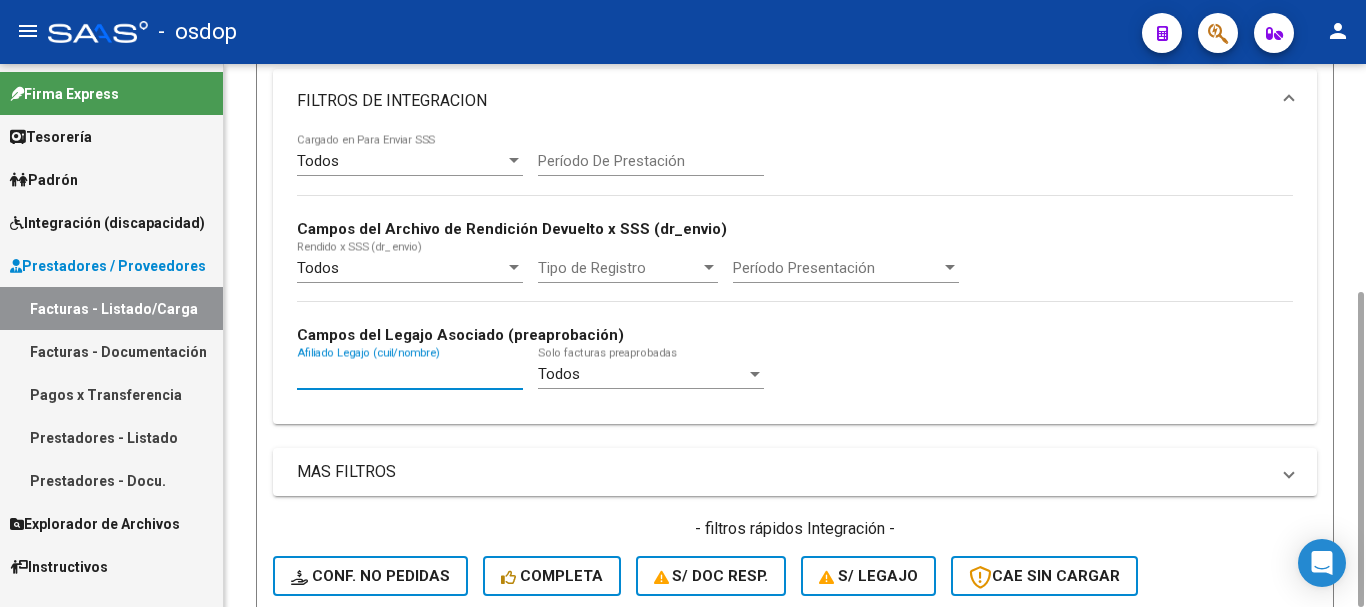 click on "Afiliado Legajo (cuil/nombre)" at bounding box center (410, 374) 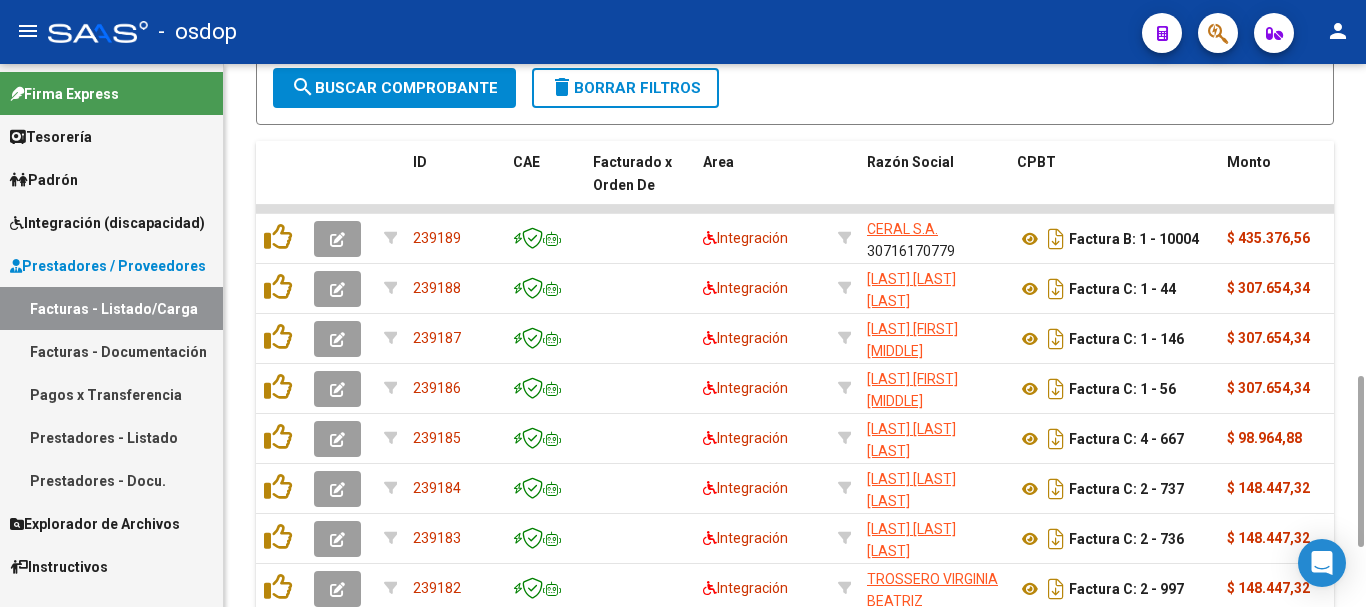 scroll, scrollTop: 593, scrollLeft: 0, axis: vertical 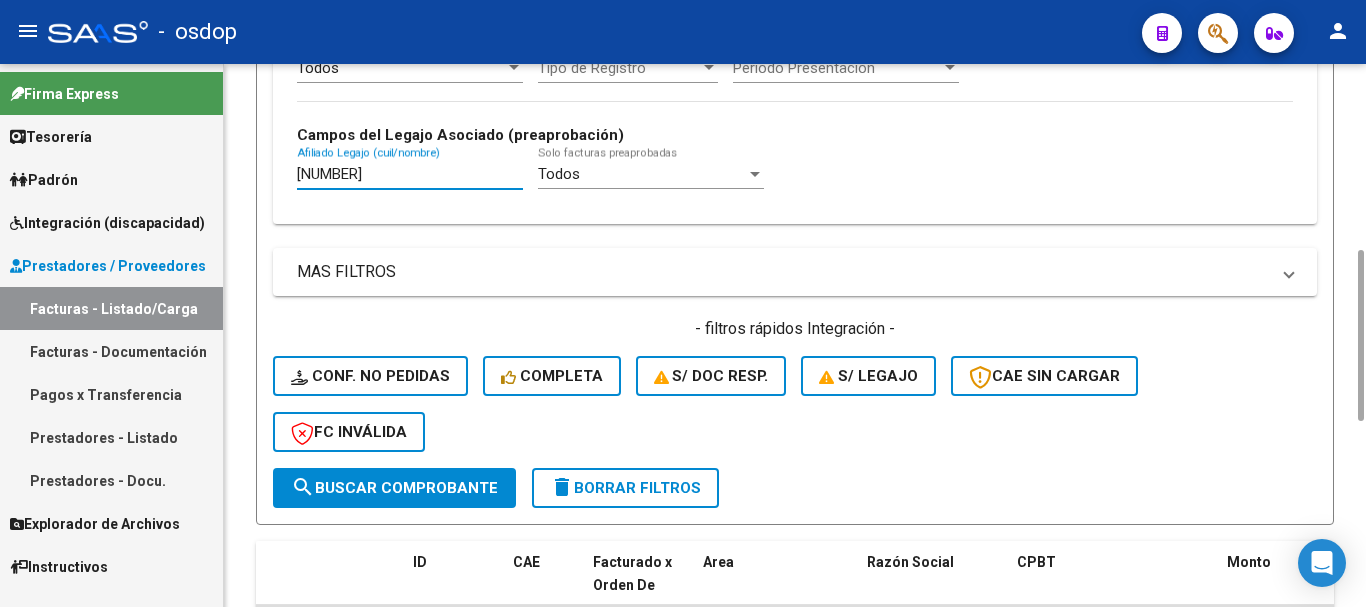 type on "20557090933" 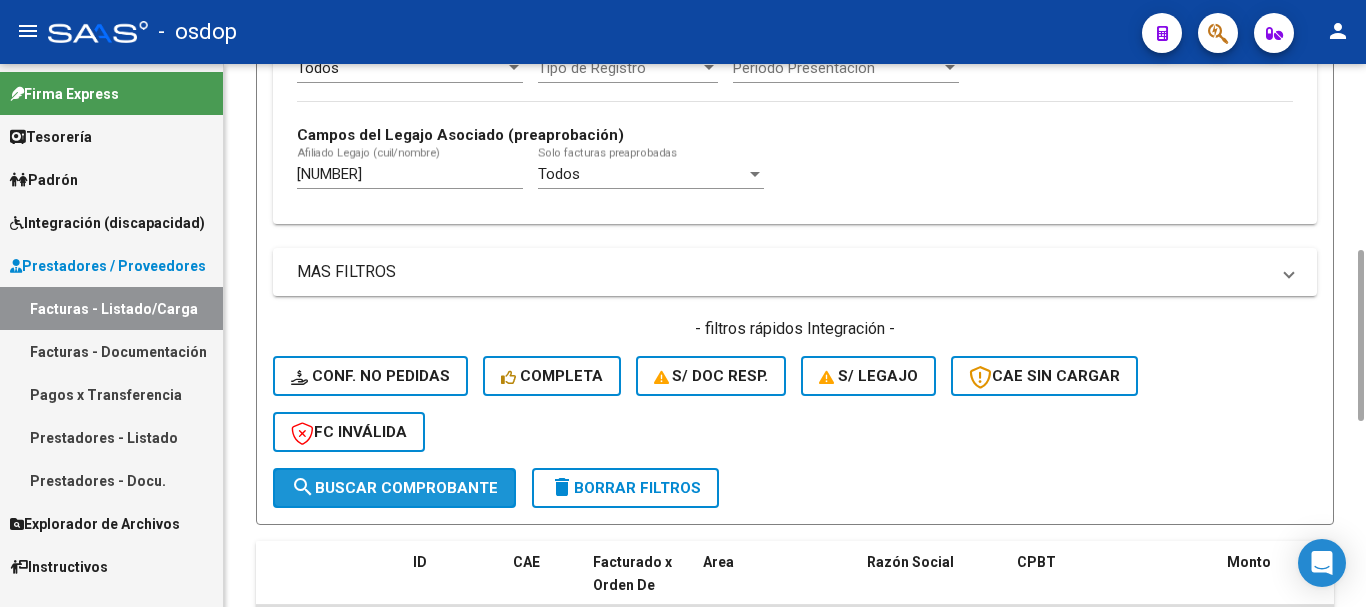 click on "search  Buscar Comprobante" 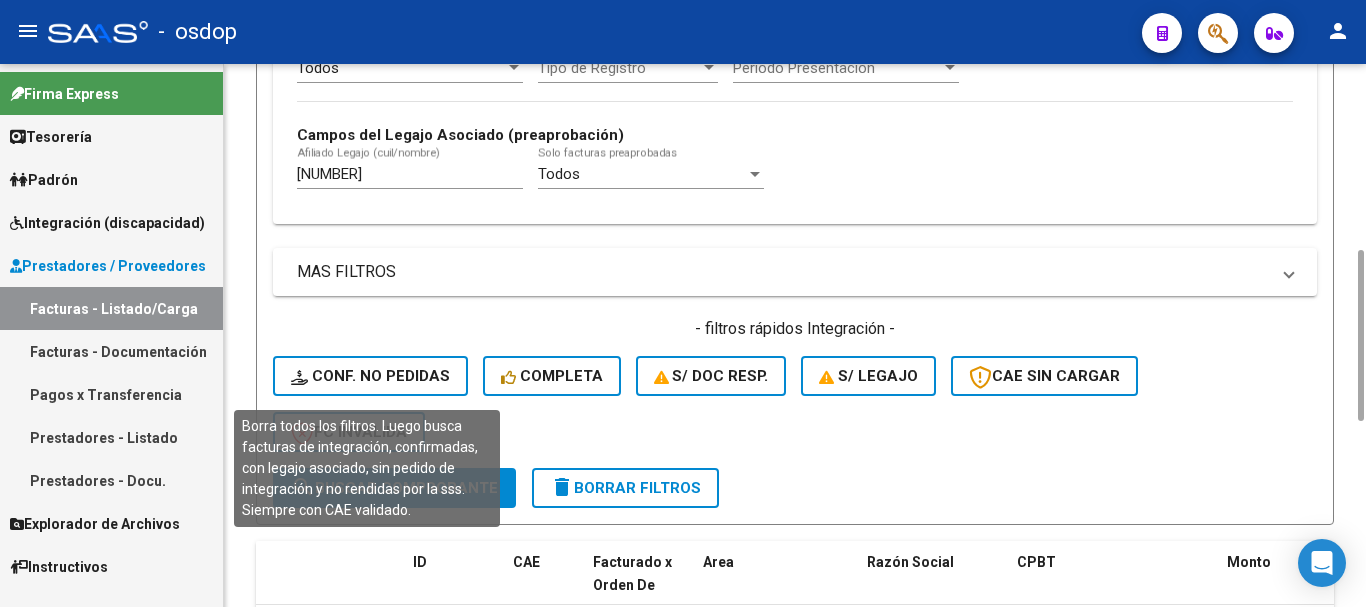 click on "Conf. no pedidas" 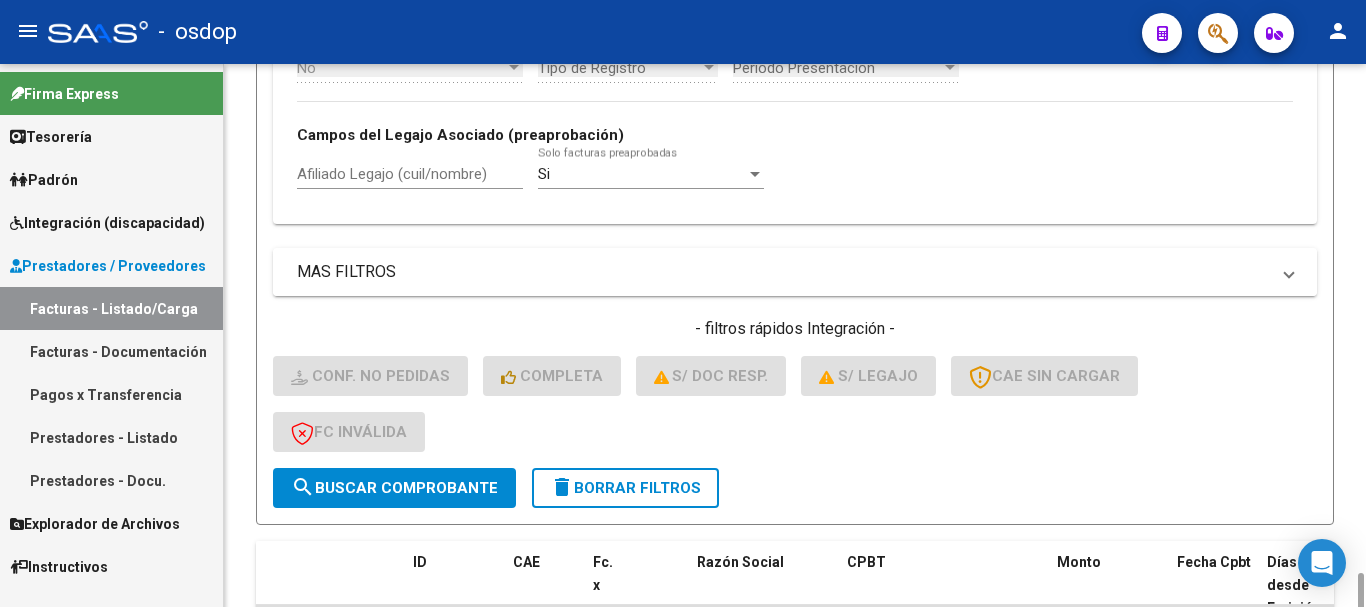 scroll, scrollTop: 781, scrollLeft: 0, axis: vertical 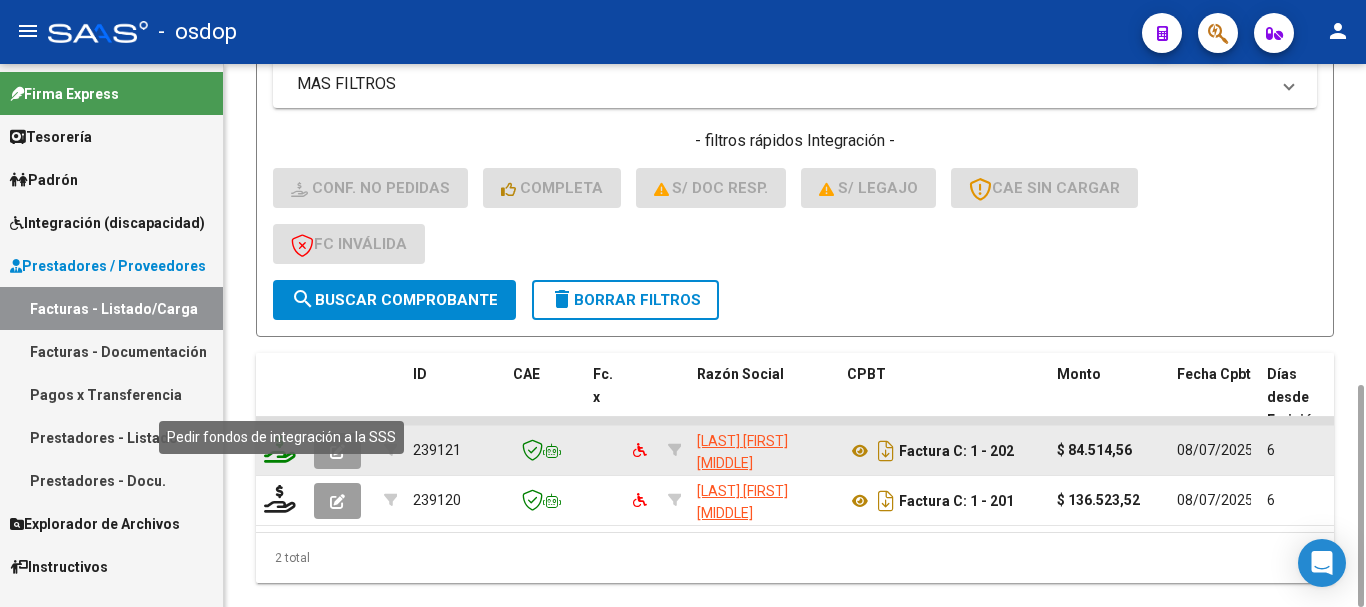 click 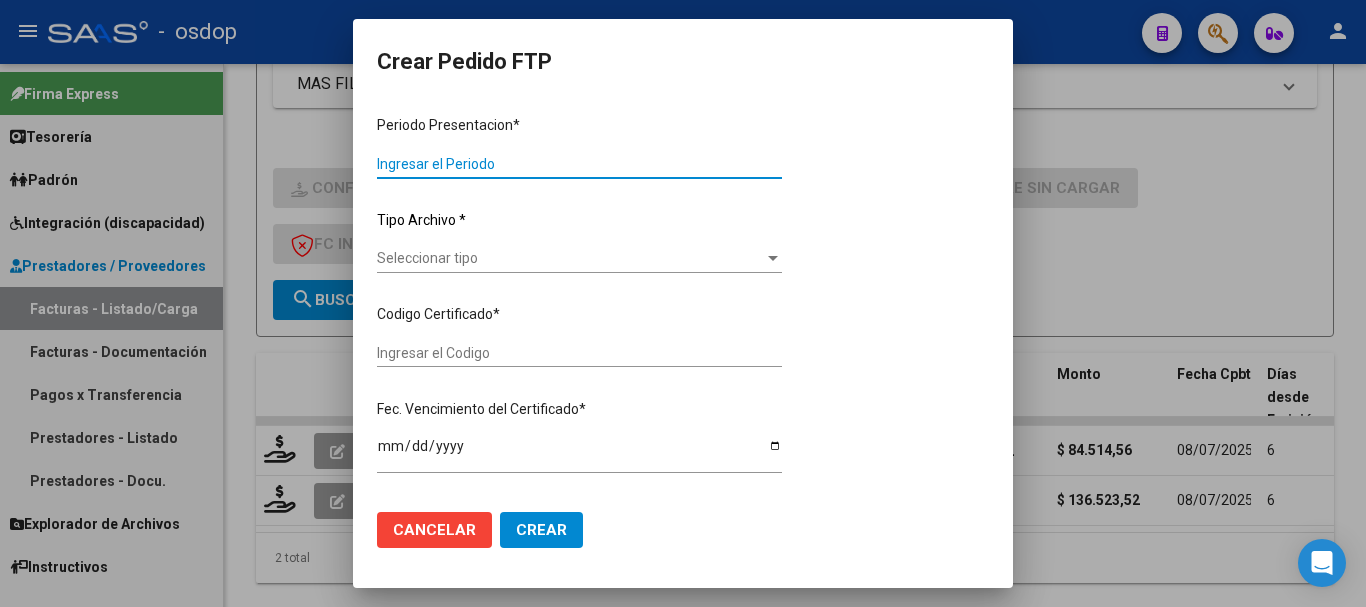 type on "202506" 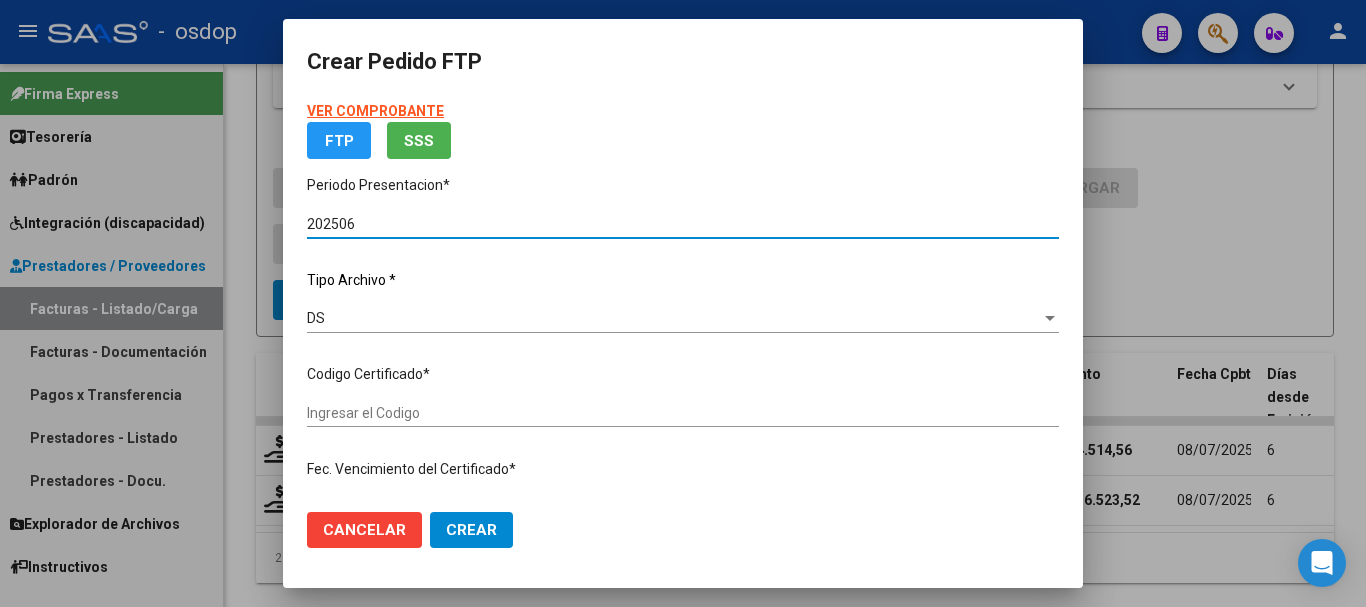 type on "7250617771" 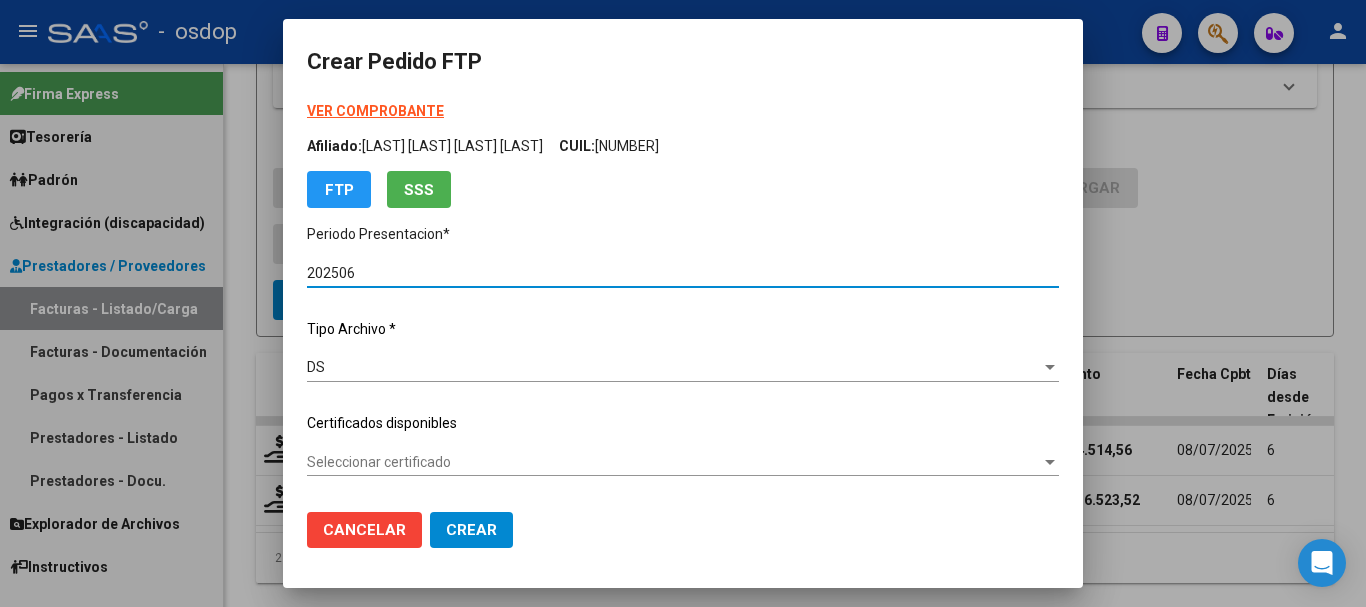 click at bounding box center [683, 303] 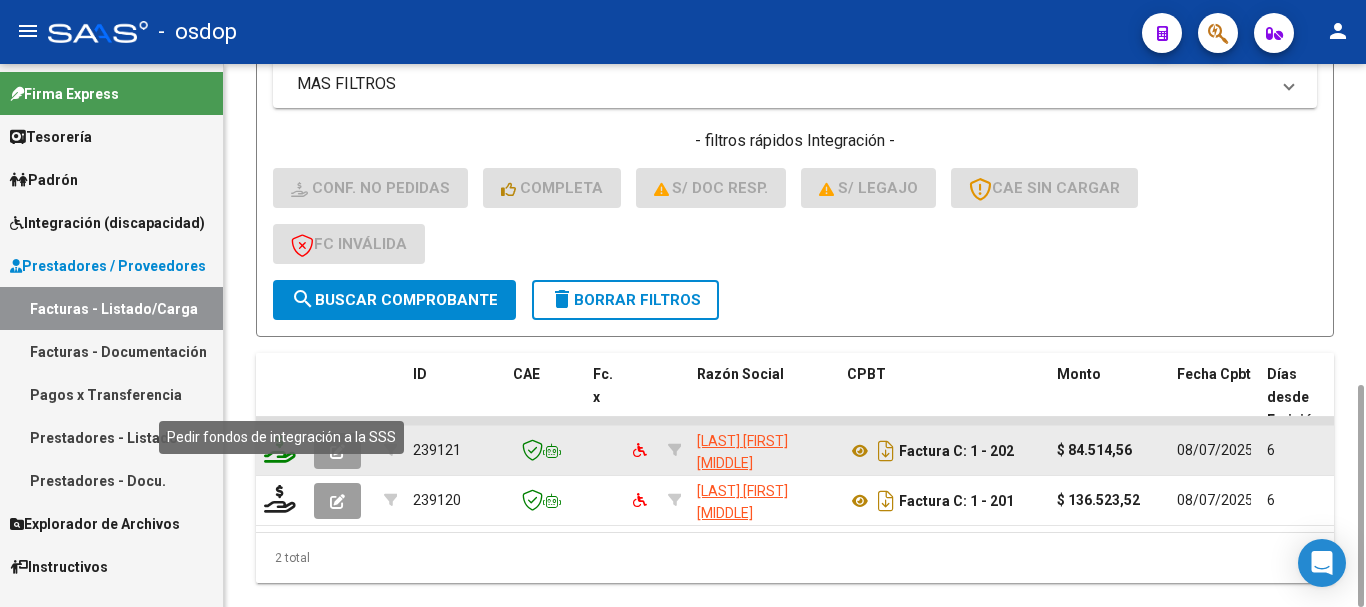 click 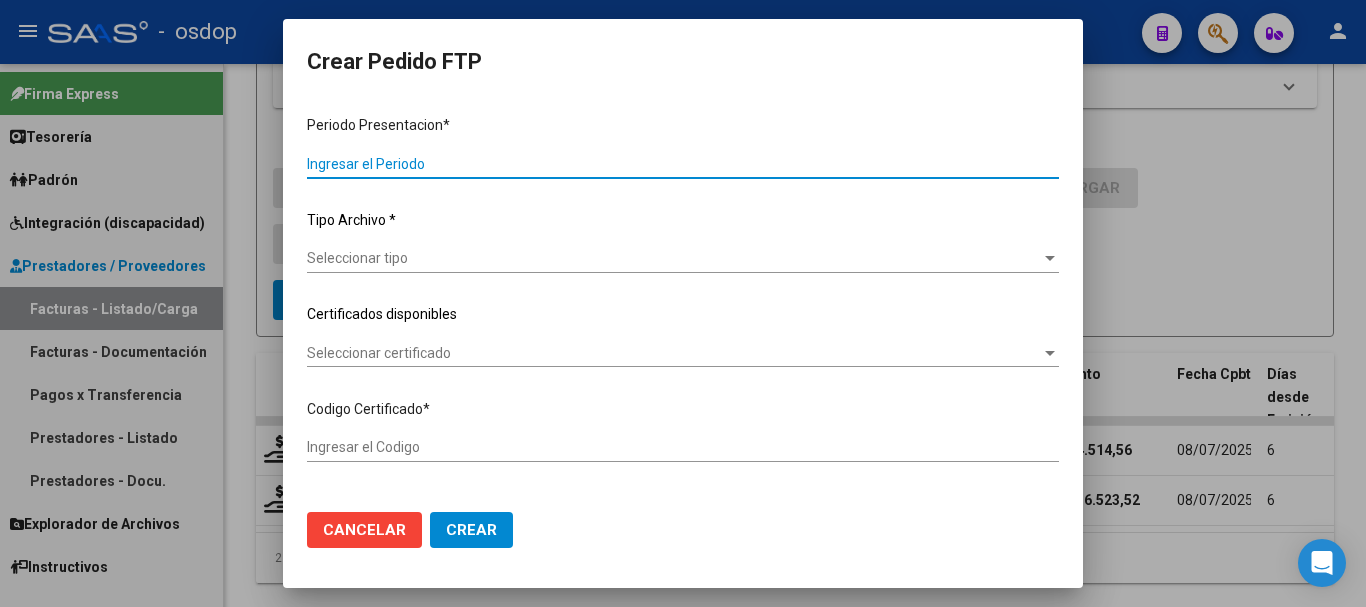 type on "202506" 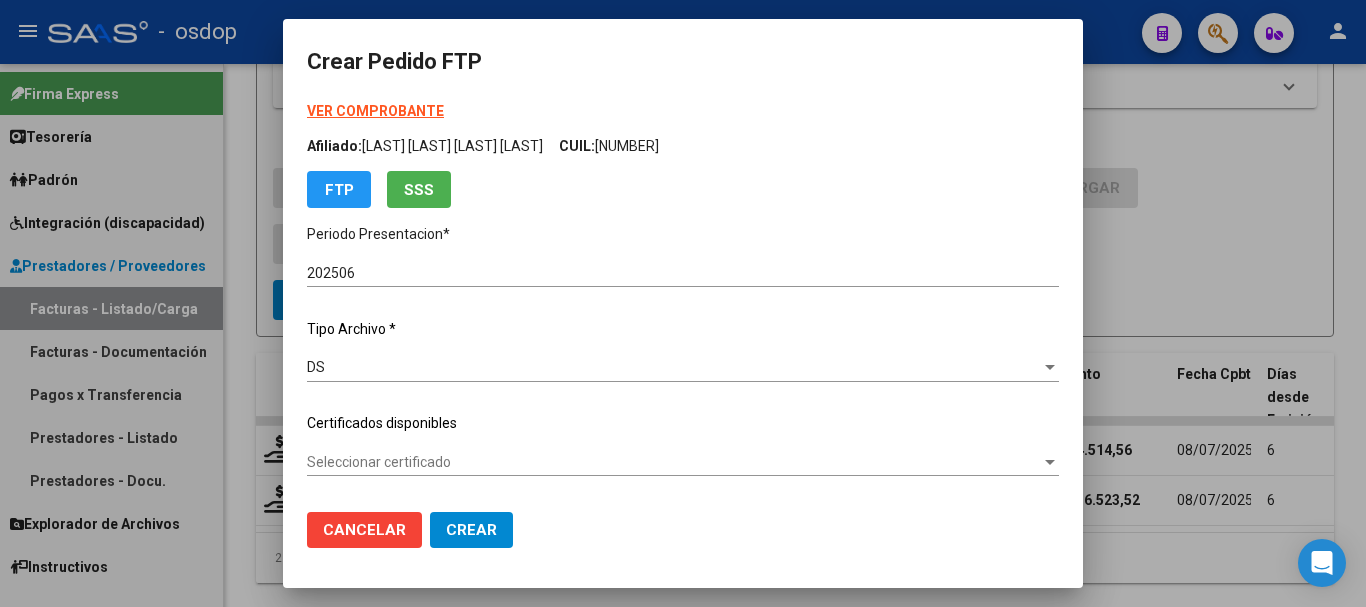 type on "7250617771" 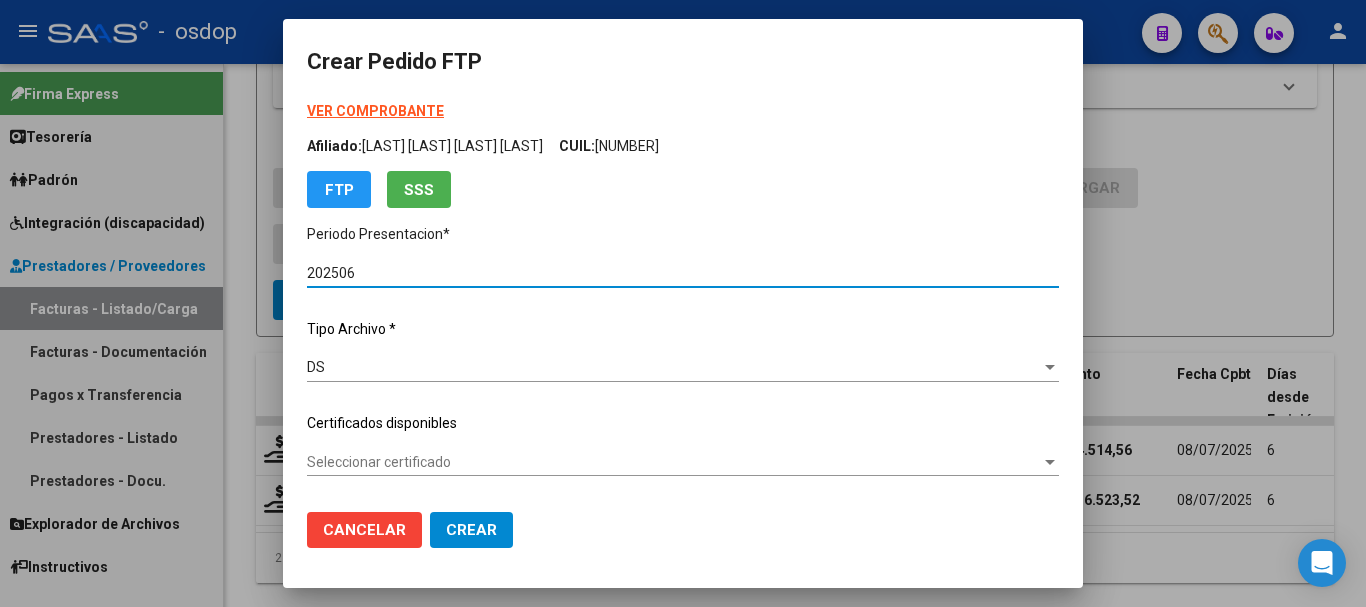 scroll, scrollTop: 200, scrollLeft: 0, axis: vertical 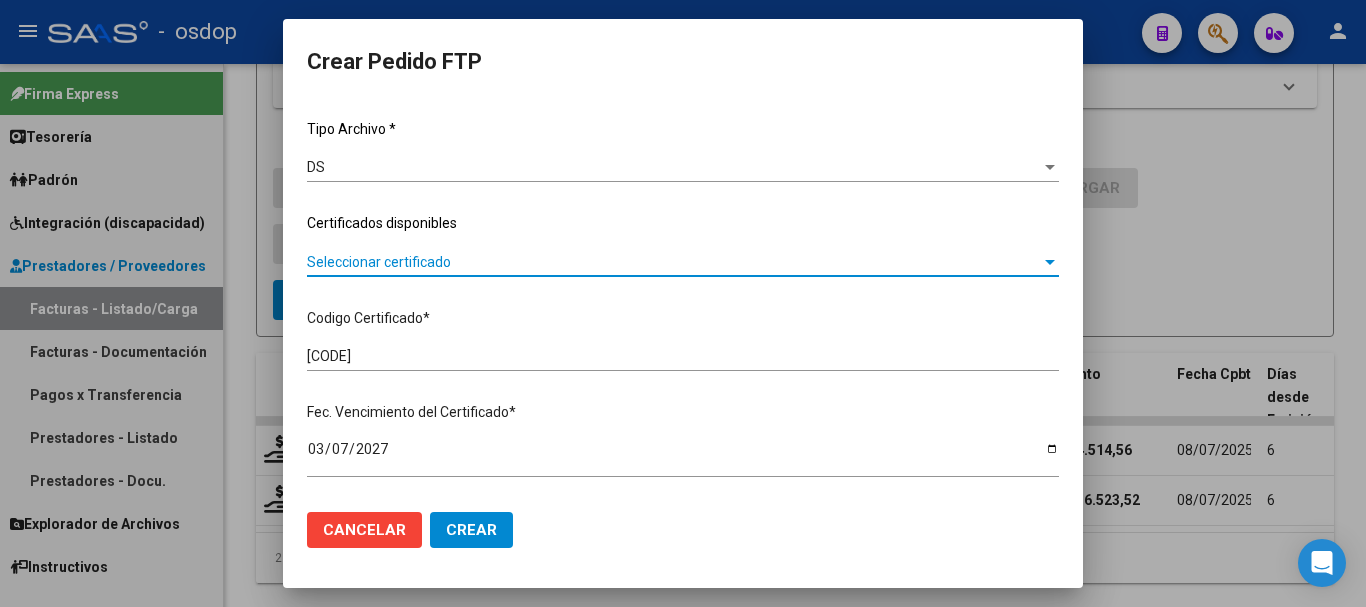 click on "Seleccionar certificado" at bounding box center (674, 262) 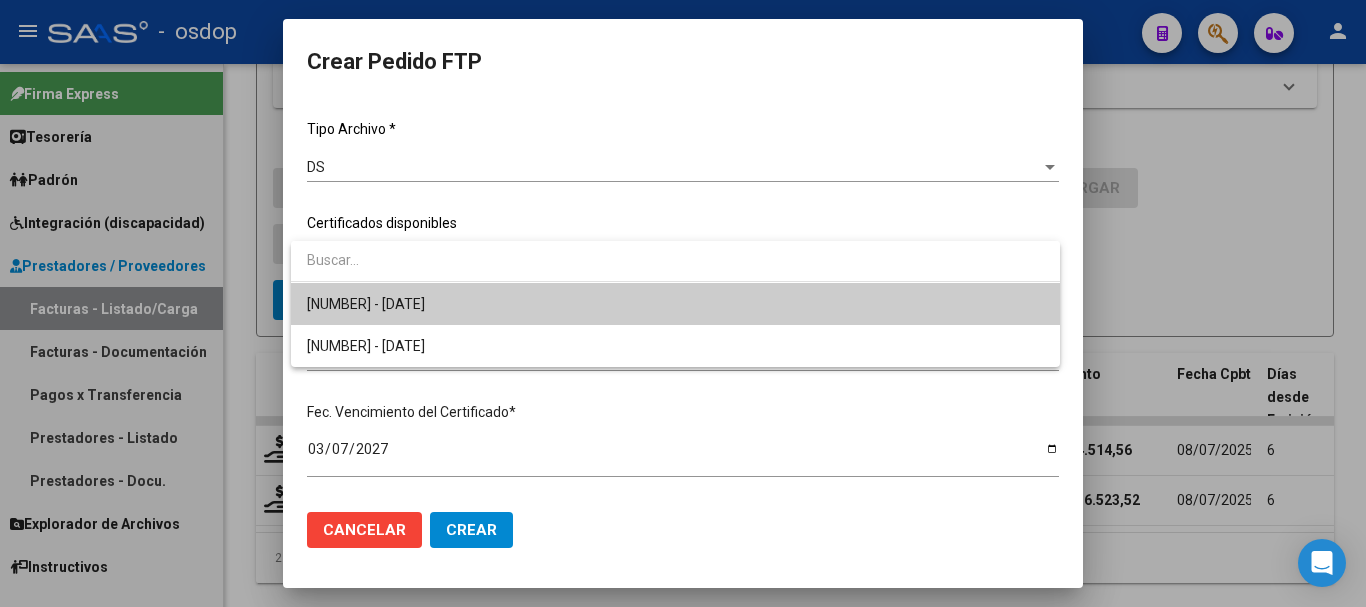 click on "7250617771 - 2027-03-07" at bounding box center [366, 304] 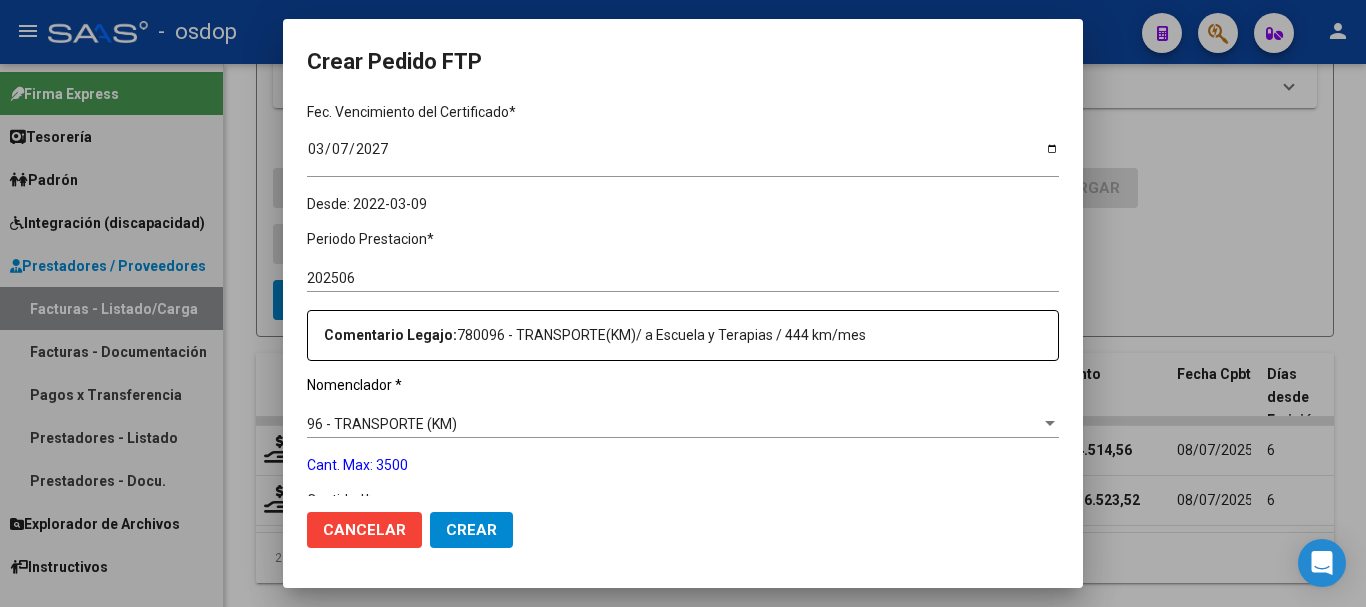 scroll, scrollTop: 700, scrollLeft: 0, axis: vertical 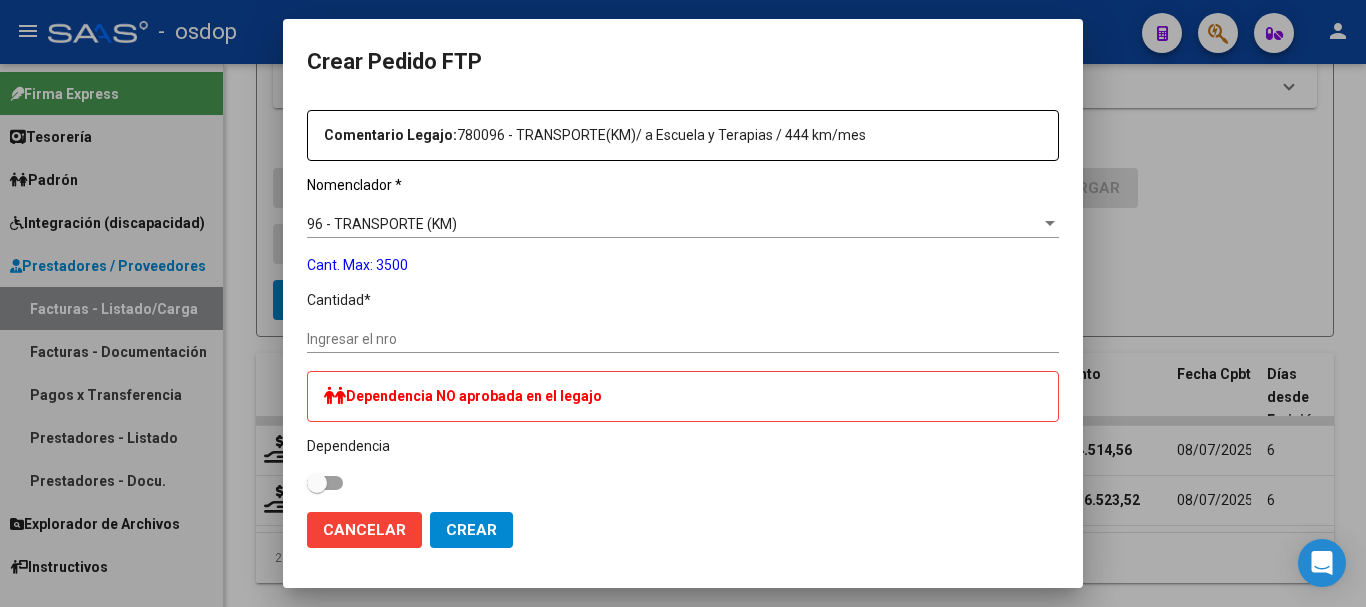 click on "Ingresar el nro" at bounding box center (683, 339) 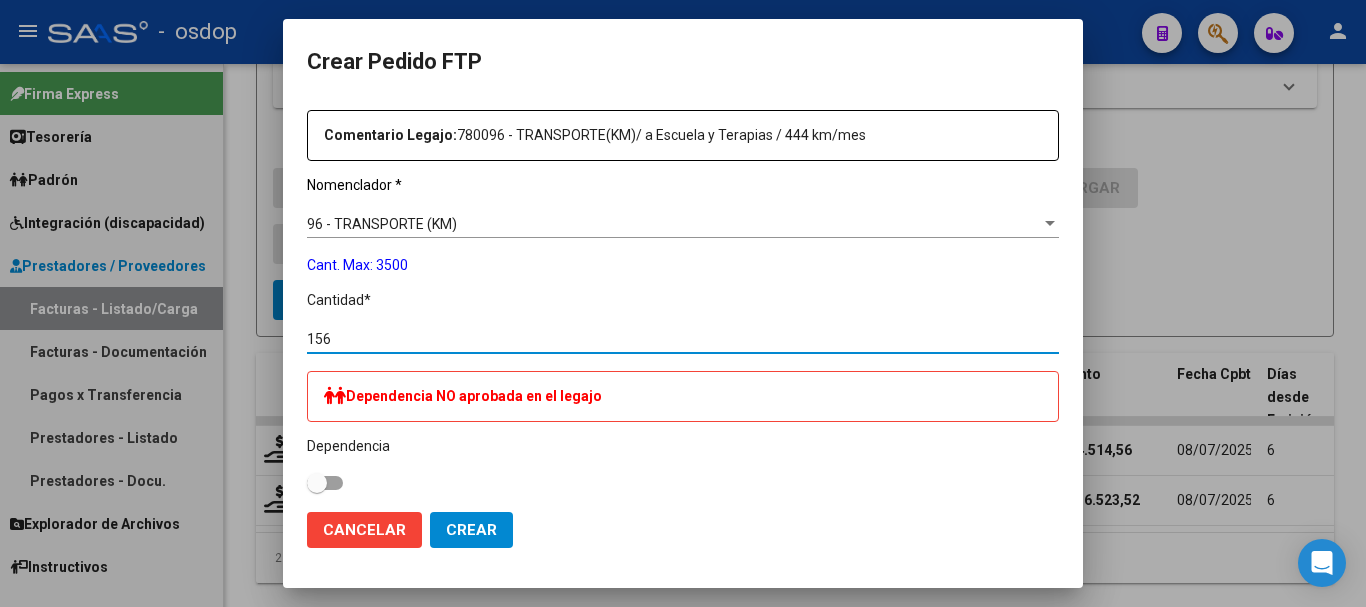 type on "156" 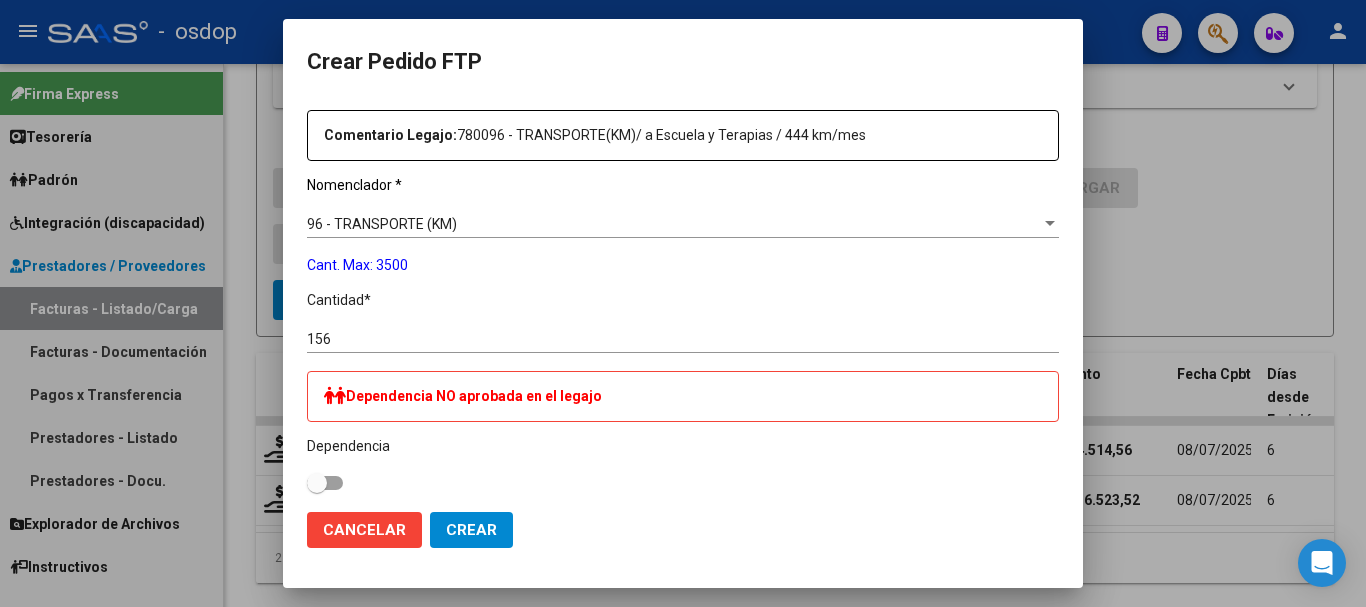 scroll, scrollTop: 1172, scrollLeft: 0, axis: vertical 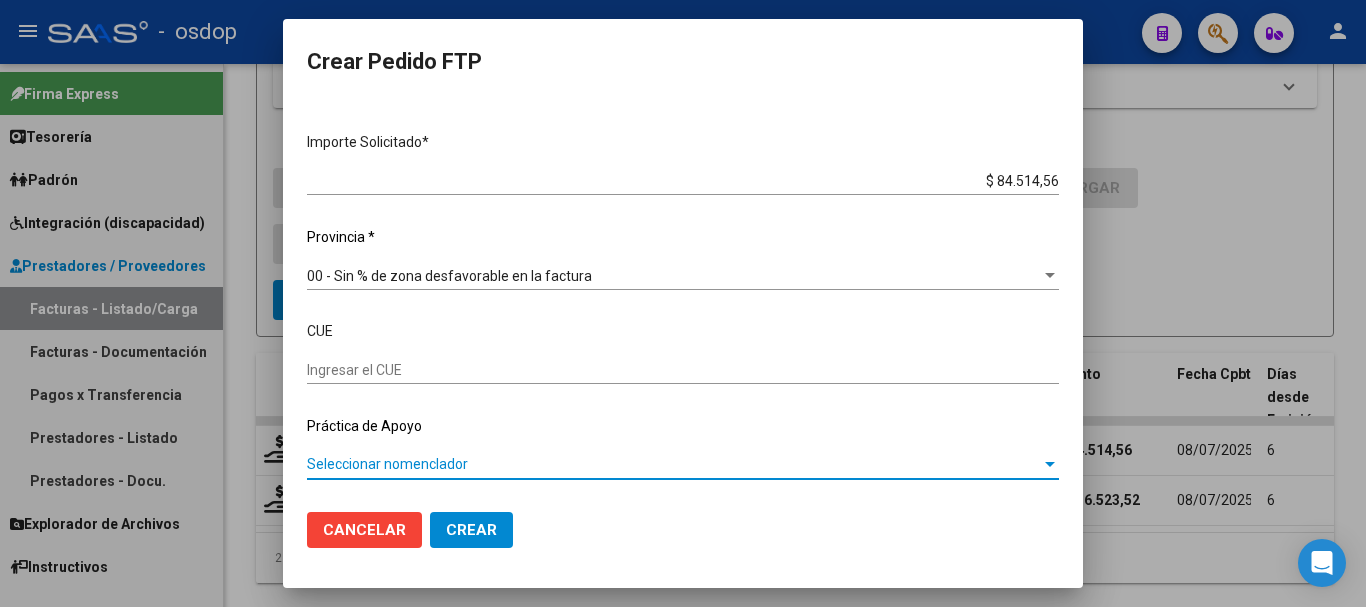 click on "Seleccionar nomenclador" at bounding box center (674, 464) 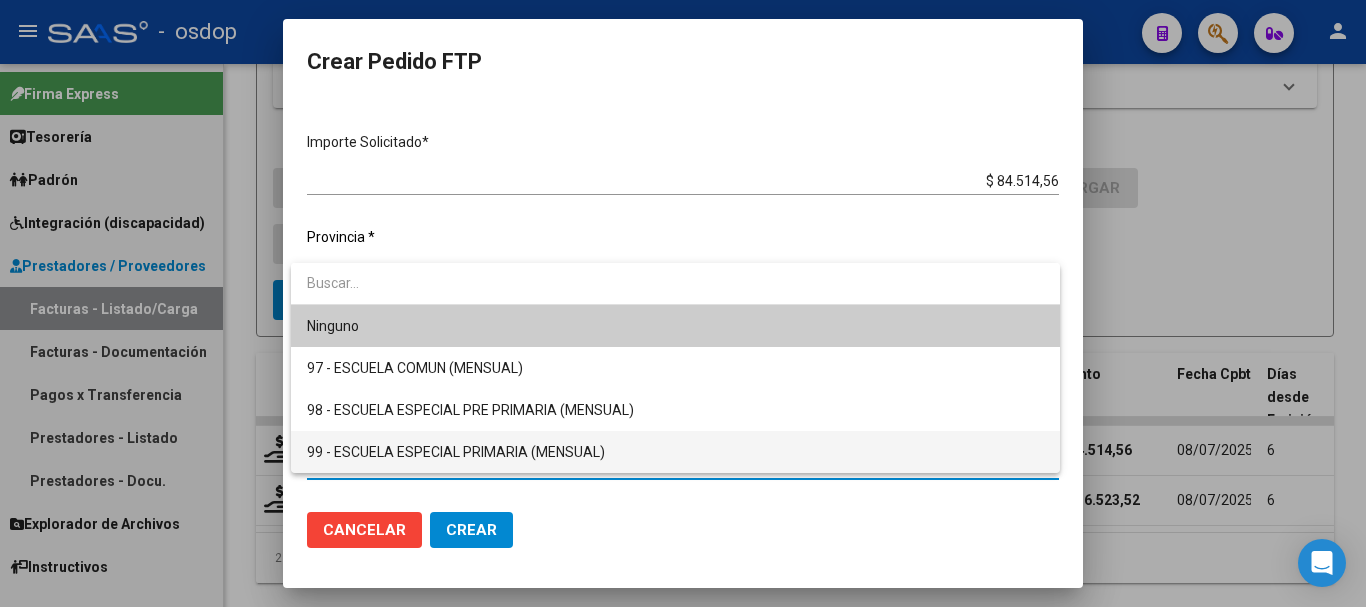 click on "99 - ESCUELA ESPECIAL PRIMARIA (MENSUAL)" at bounding box center [675, 452] 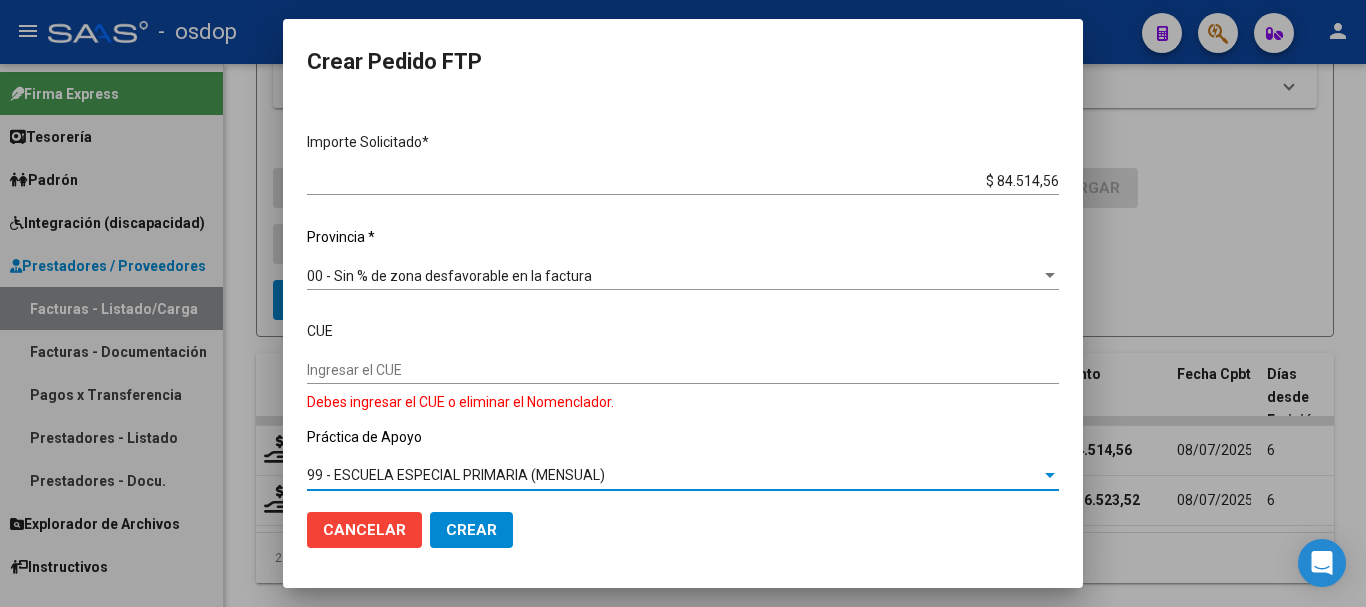 click on "99 - ESCUELA ESPECIAL PRIMARIA (MENSUAL)" at bounding box center (456, 475) 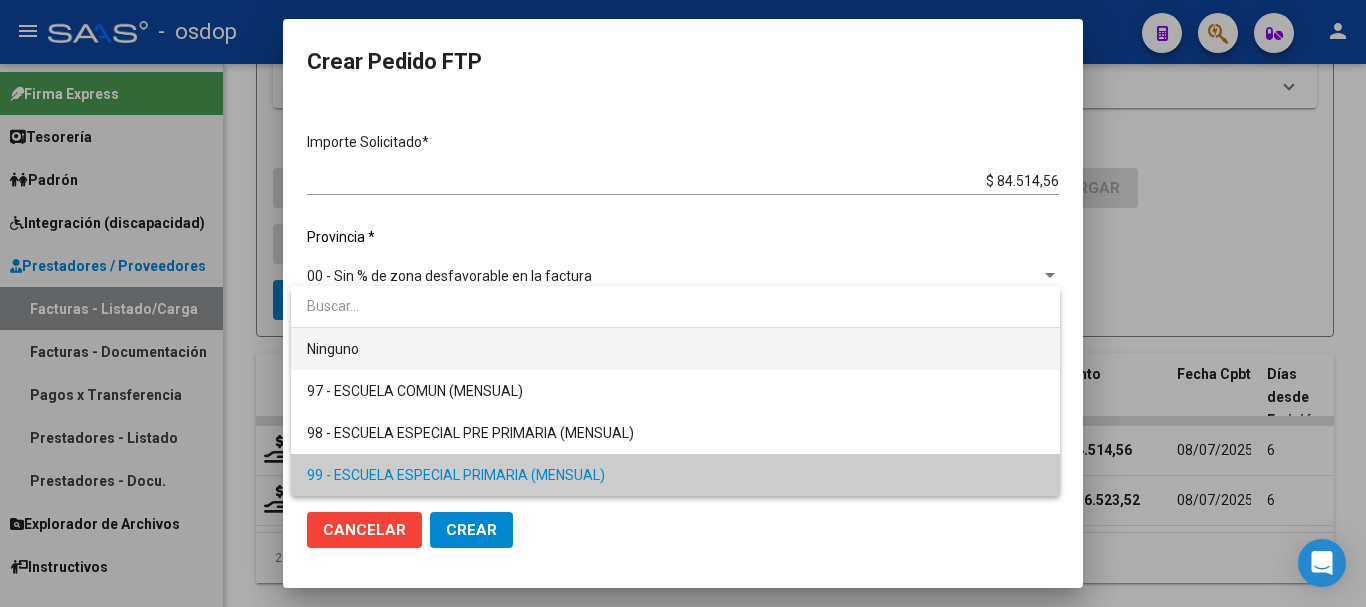 click on "Ninguno" at bounding box center (675, 349) 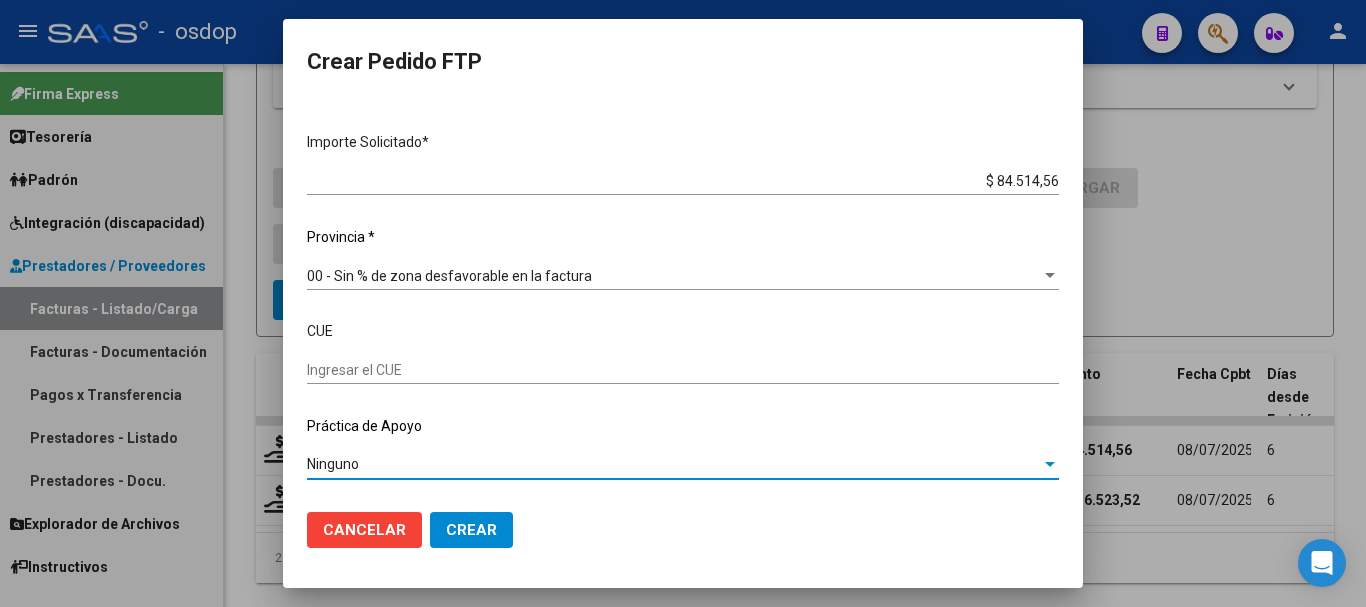 click on "Crear" 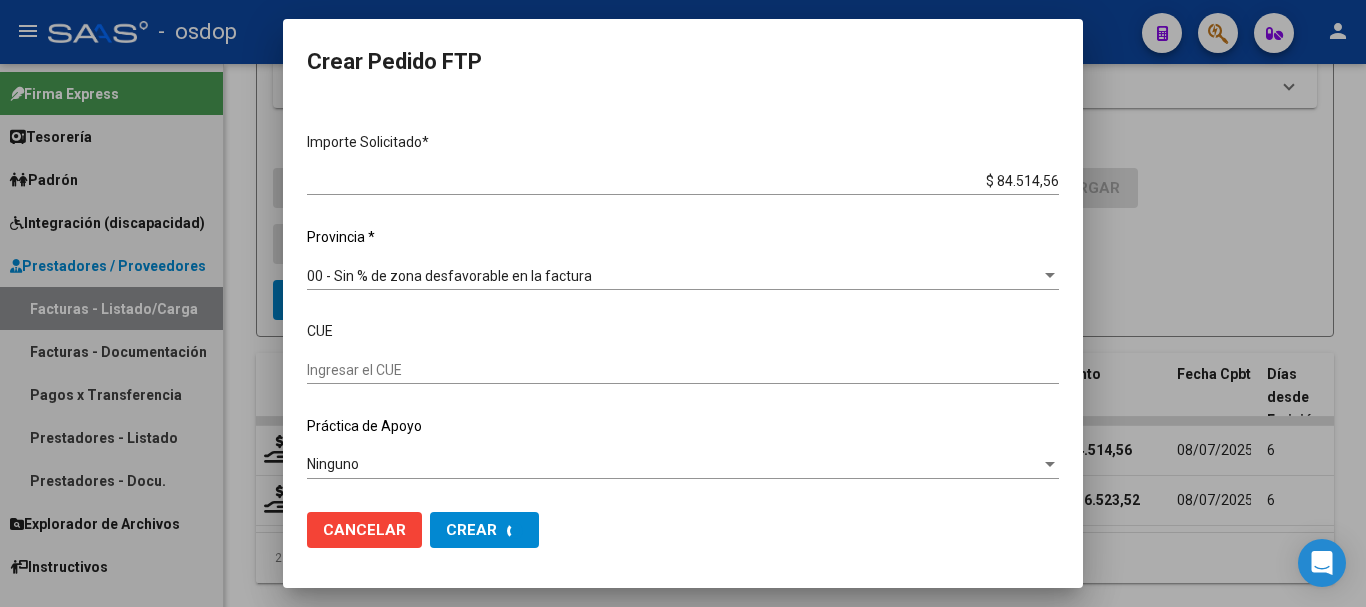 scroll, scrollTop: 0, scrollLeft: 0, axis: both 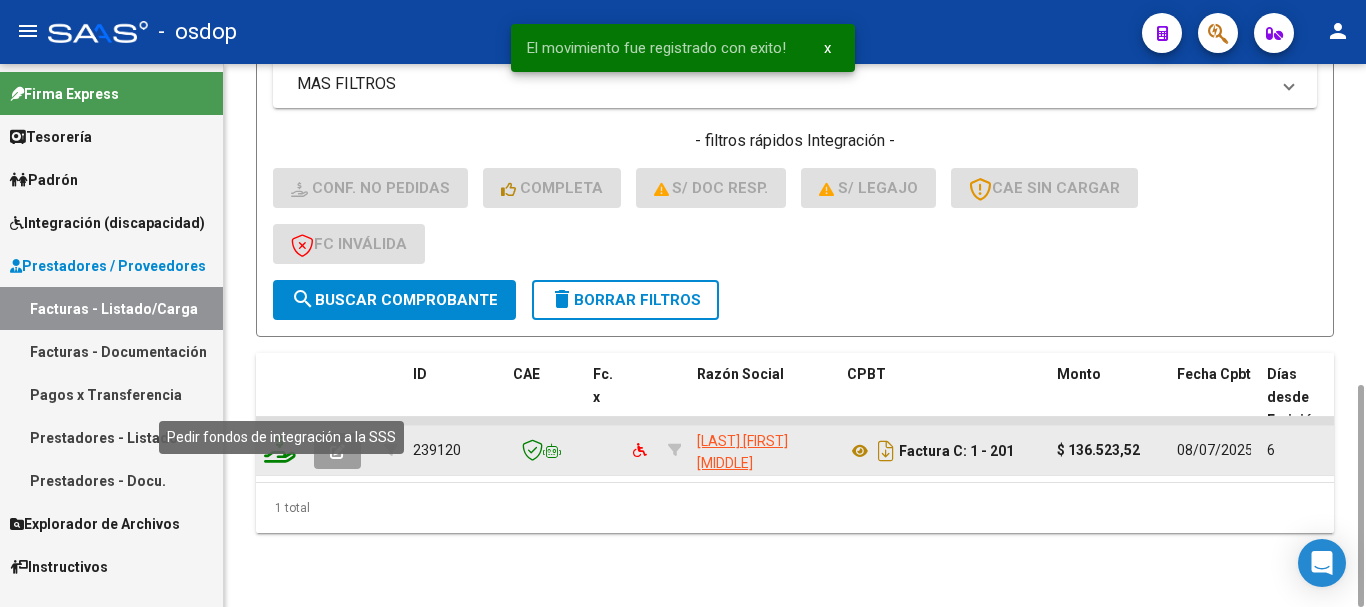 click 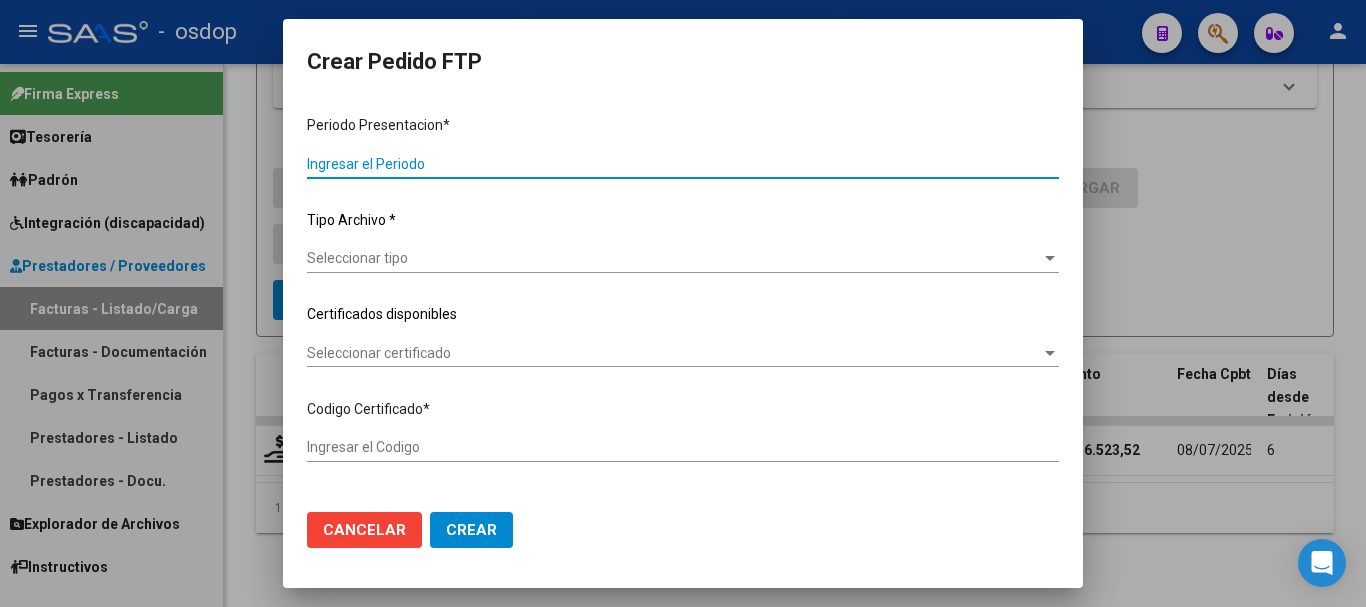 type on "202506" 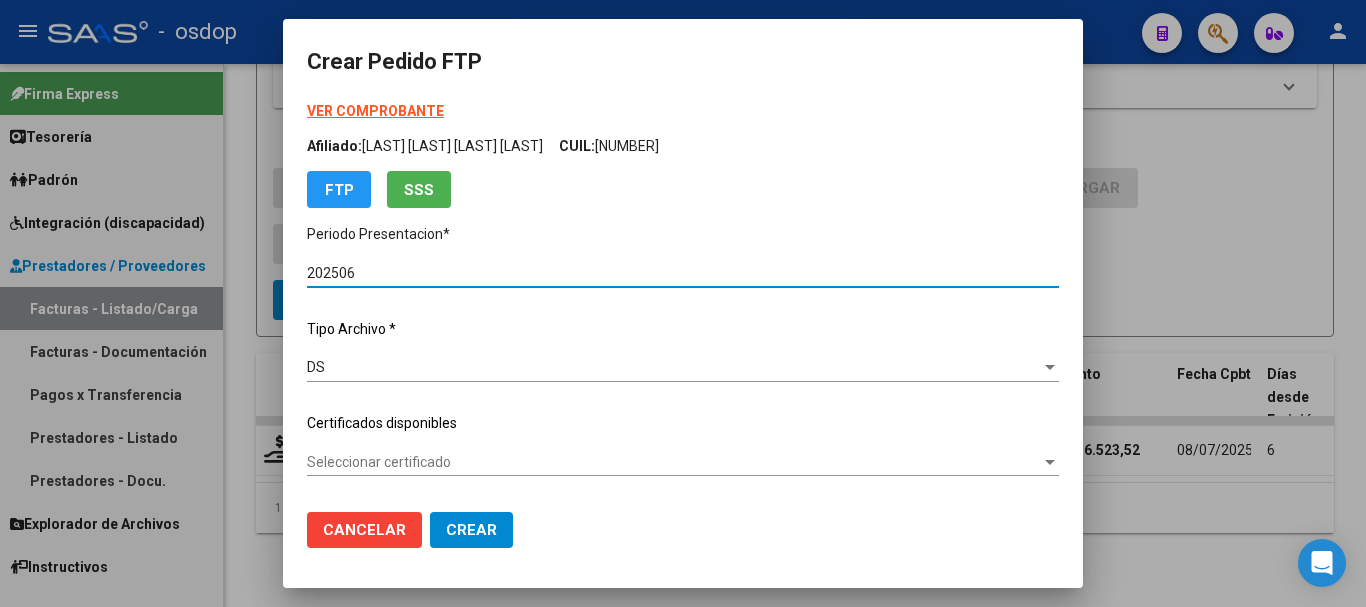 type on "7250617771" 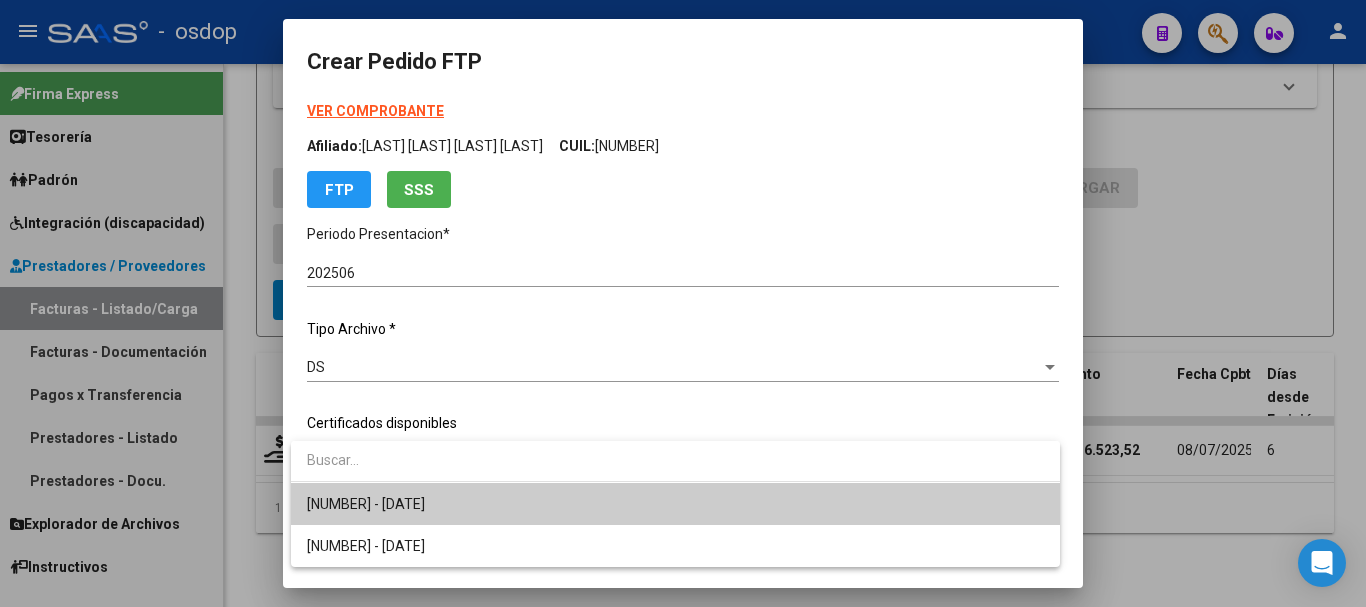 click on "7250617771 - 2027-03-07" at bounding box center [675, 504] 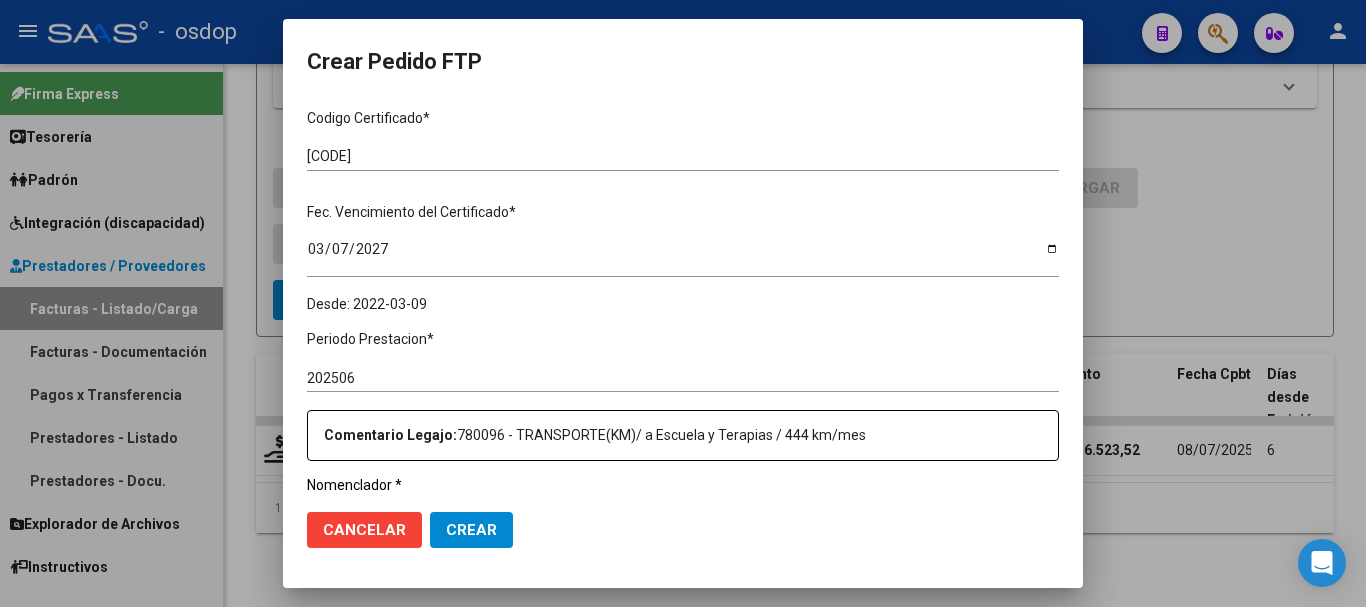 scroll, scrollTop: 700, scrollLeft: 0, axis: vertical 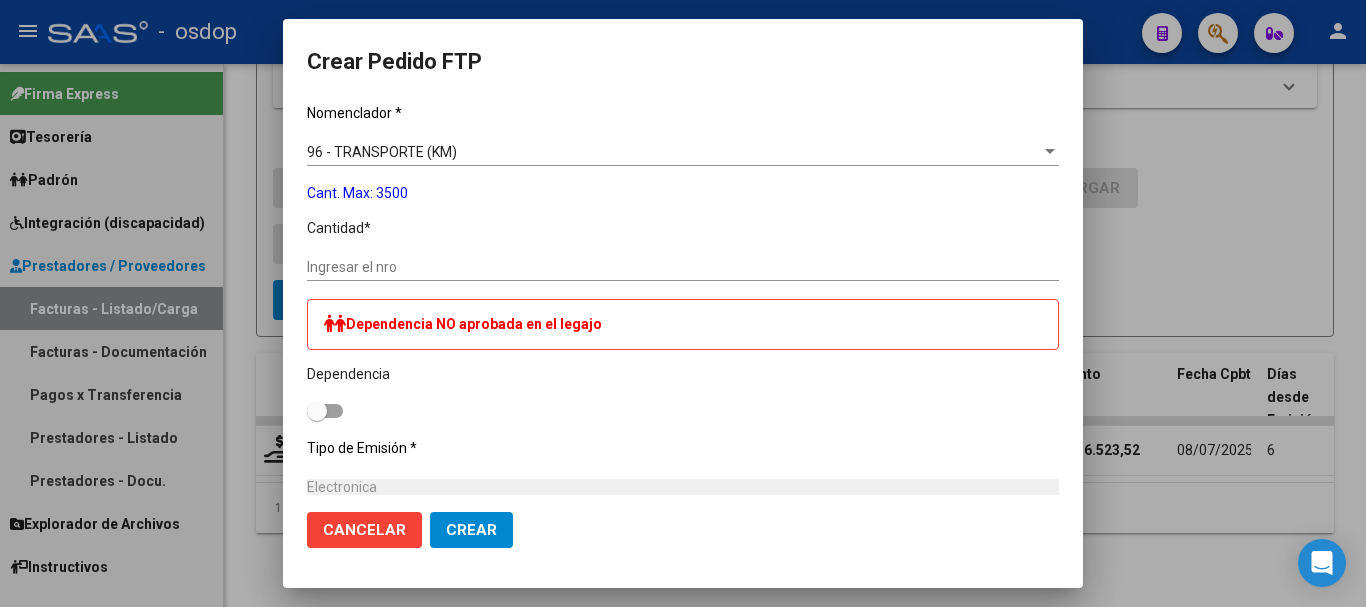 click on "Ingresar el nro" 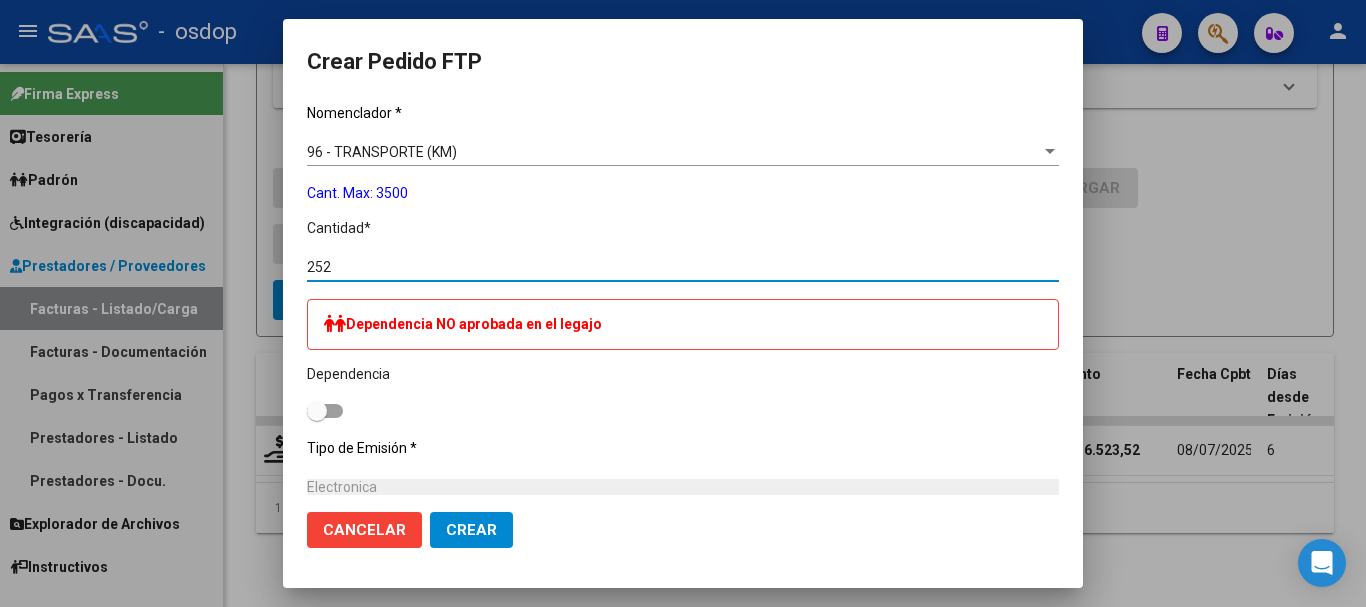 scroll, scrollTop: 1172, scrollLeft: 0, axis: vertical 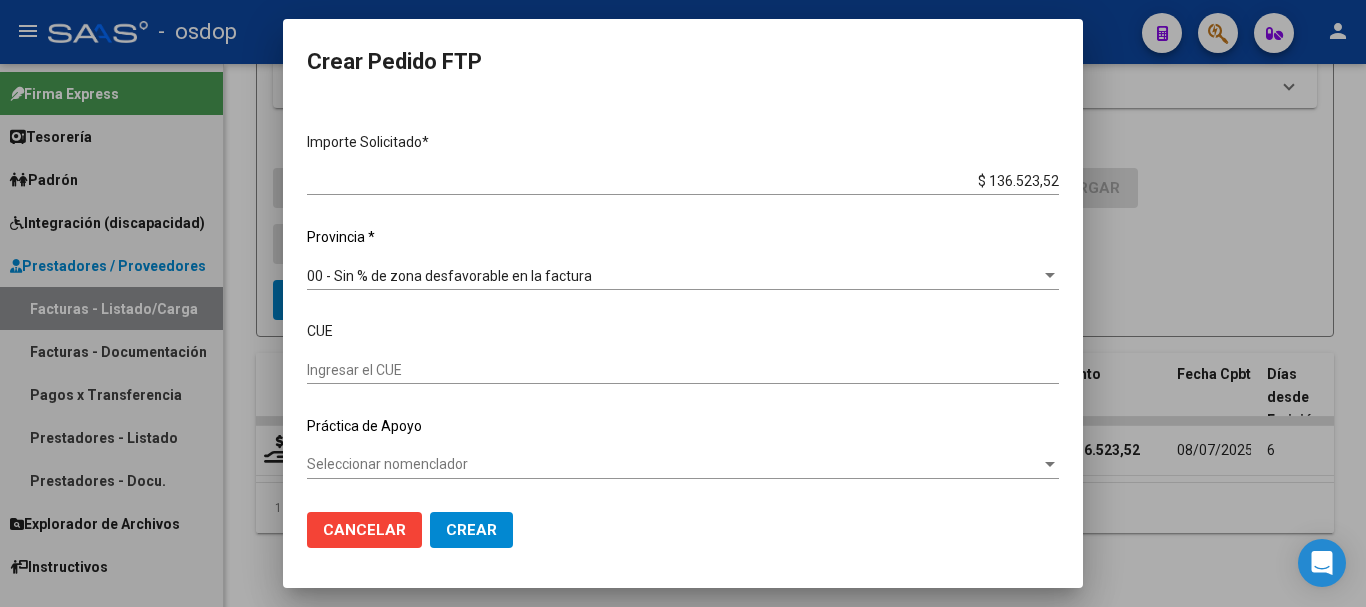 type on "252" 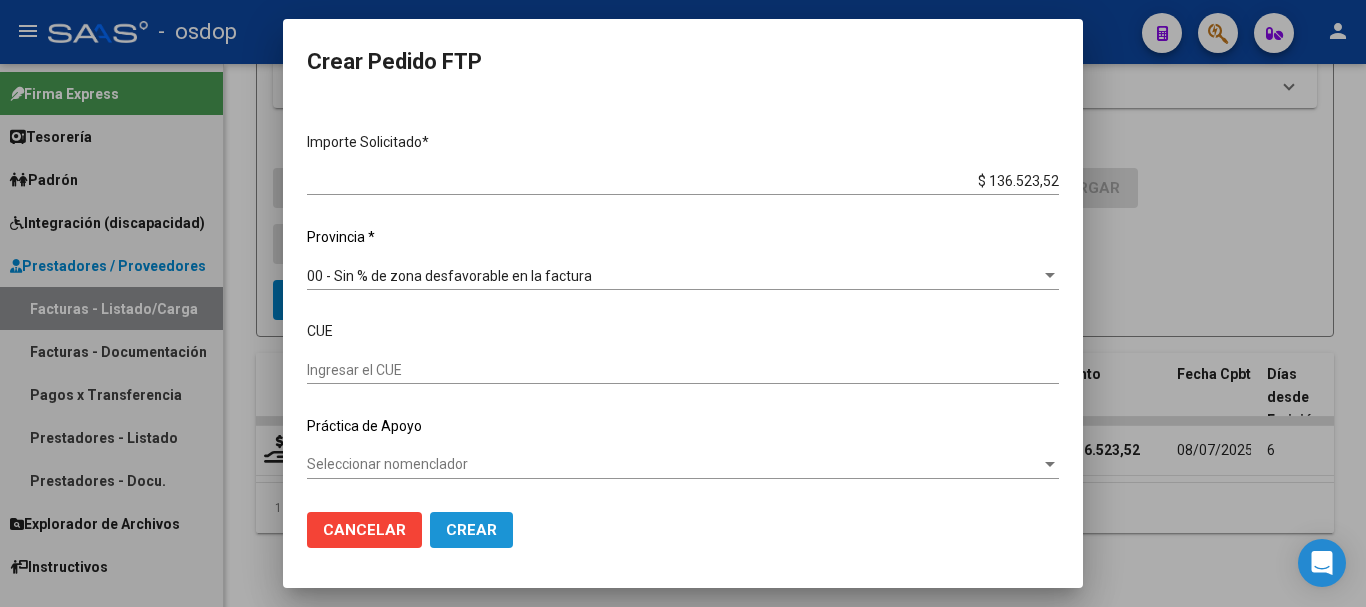 click on "Crear" 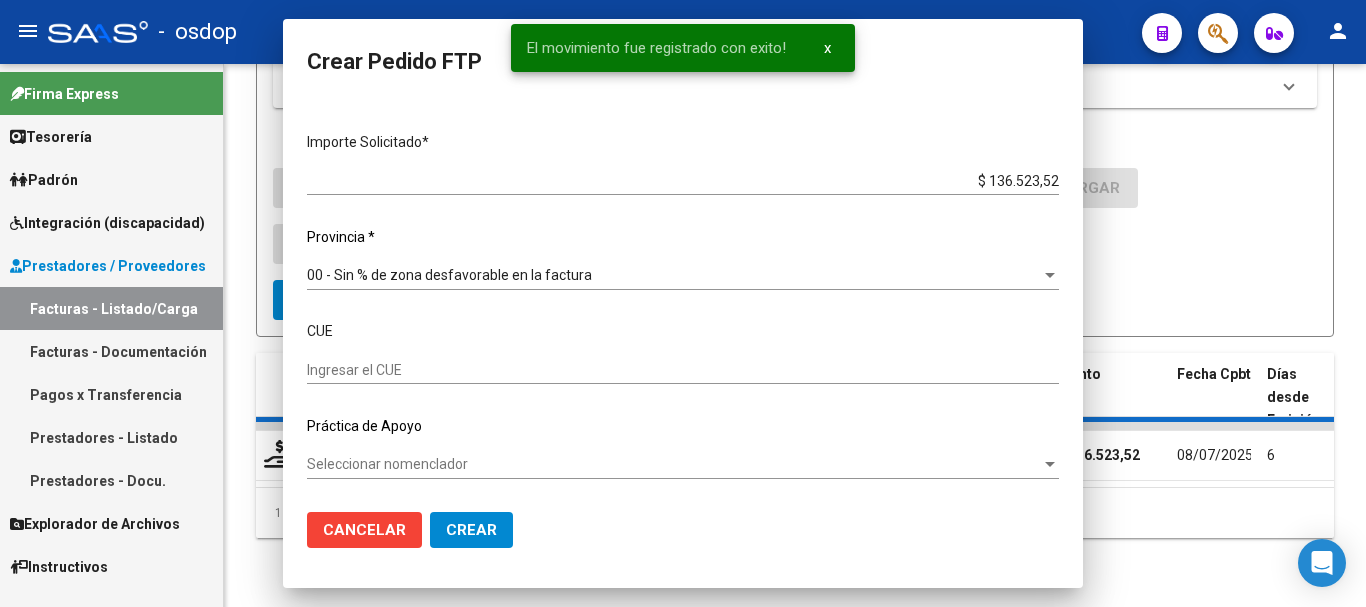 scroll, scrollTop: 0, scrollLeft: 0, axis: both 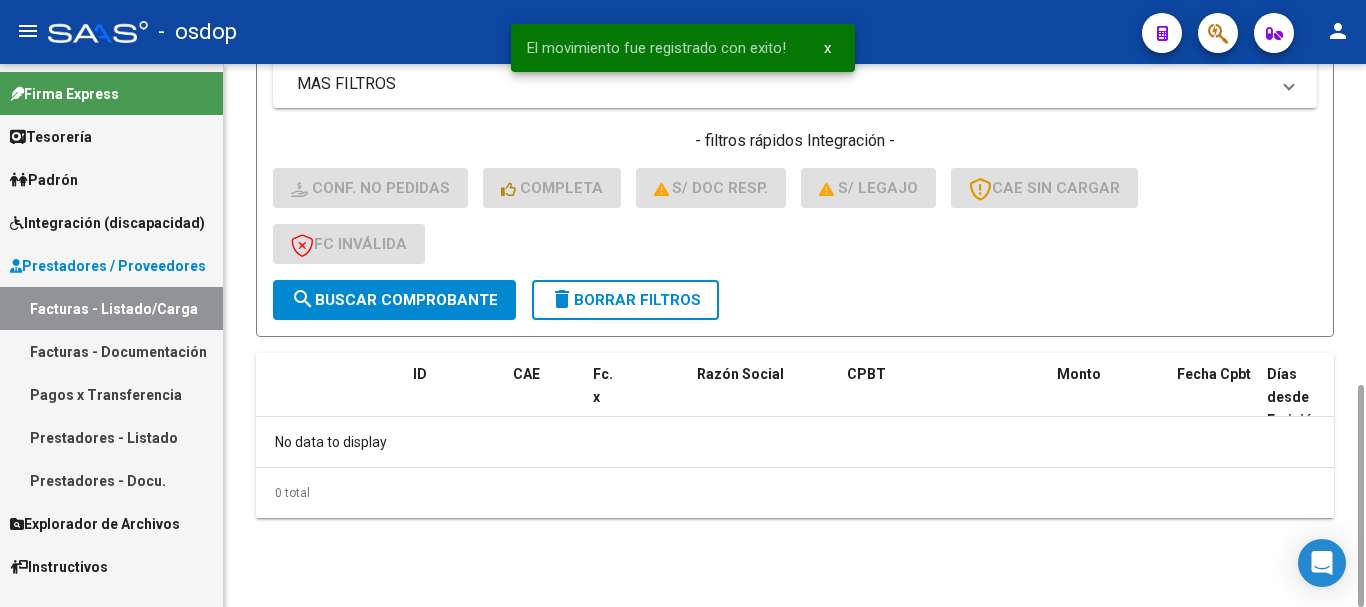 click on "delete  Borrar Filtros" 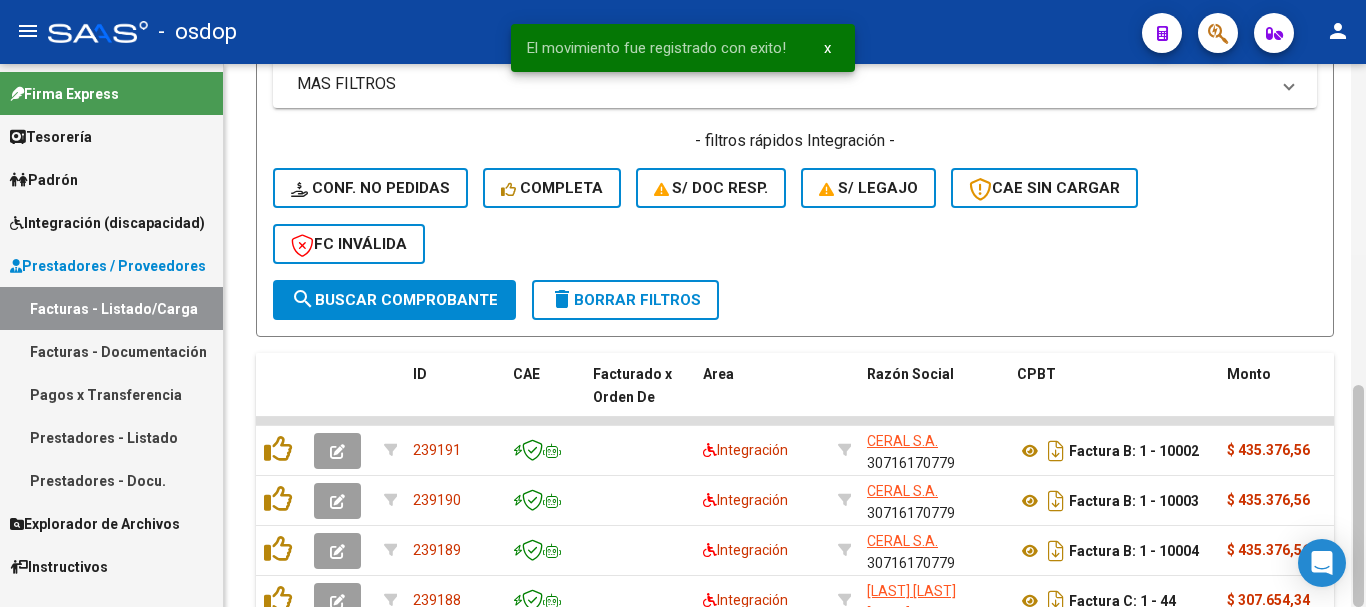 click 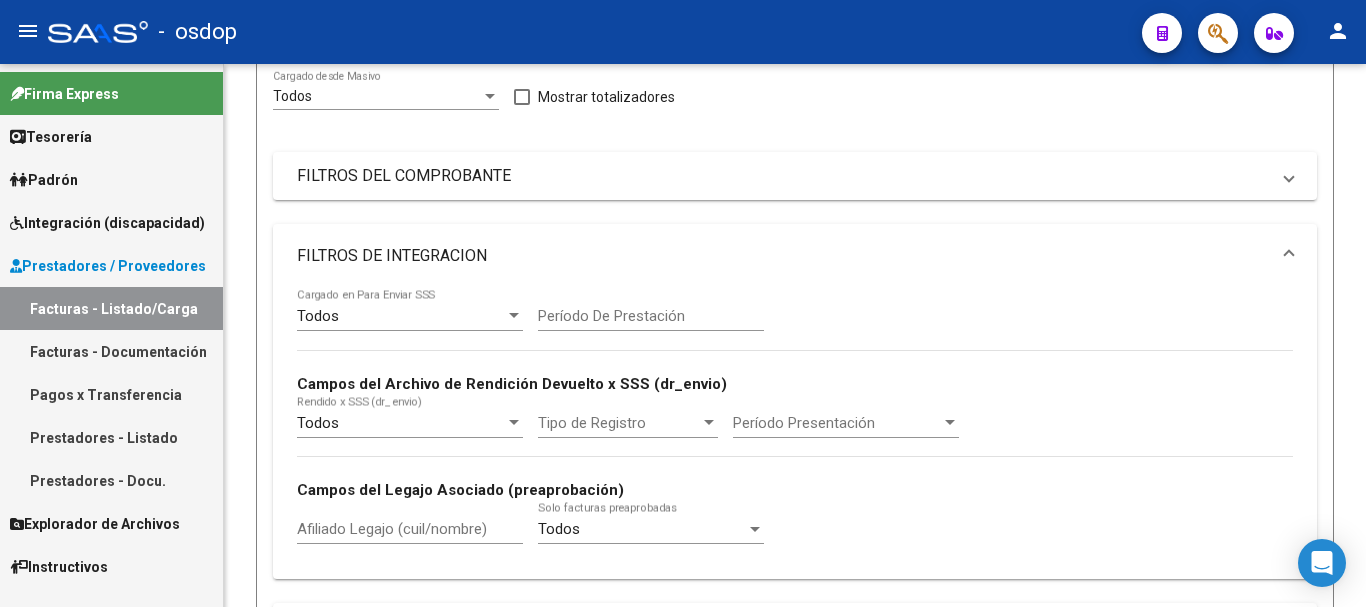 click on "Prestadores / Proveedores" at bounding box center [108, 266] 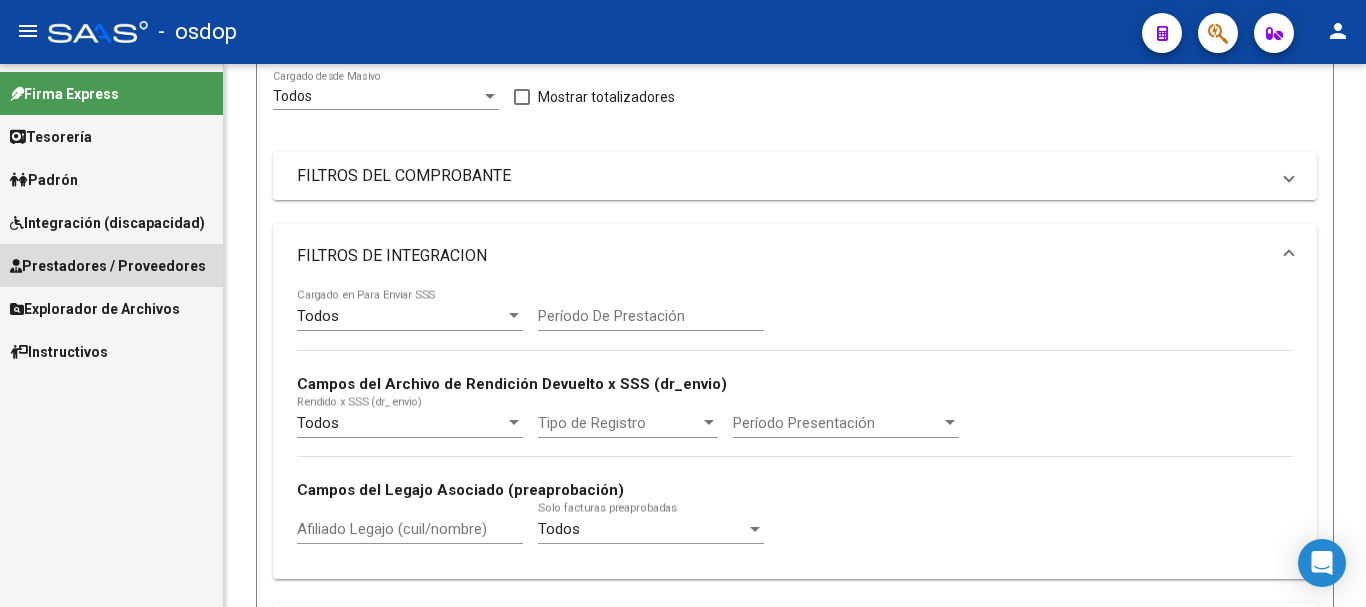 click on "Prestadores / Proveedores" at bounding box center [108, 266] 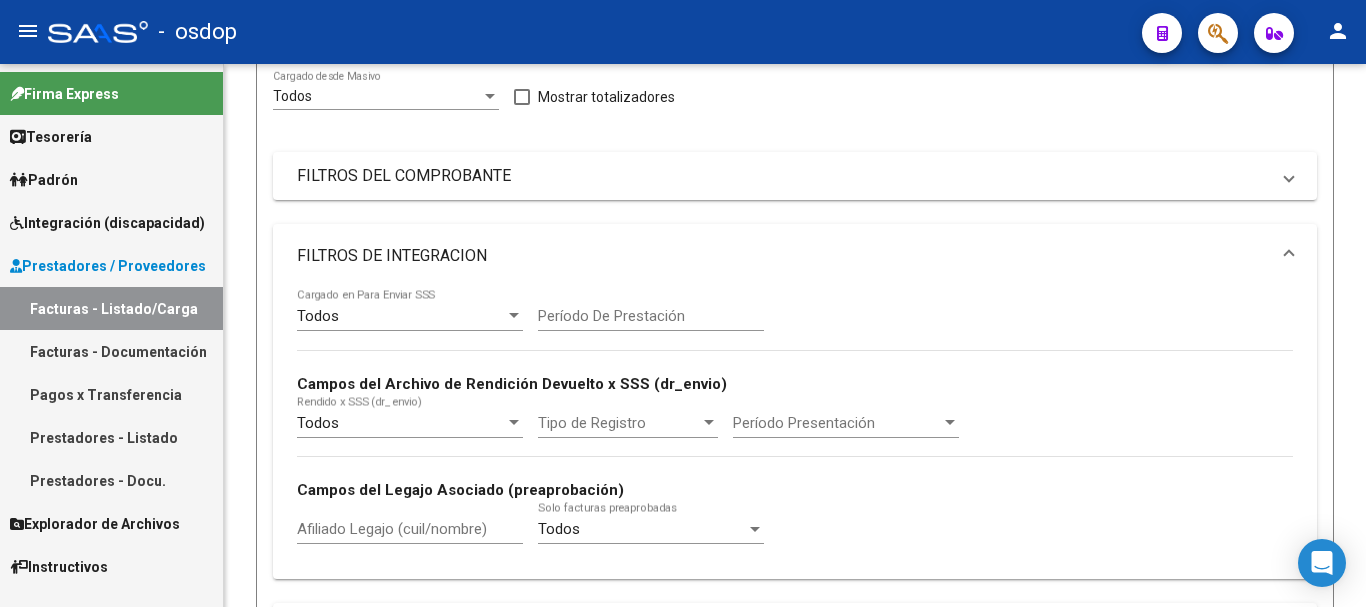 click on "Facturas - Listado/Carga" at bounding box center (111, 308) 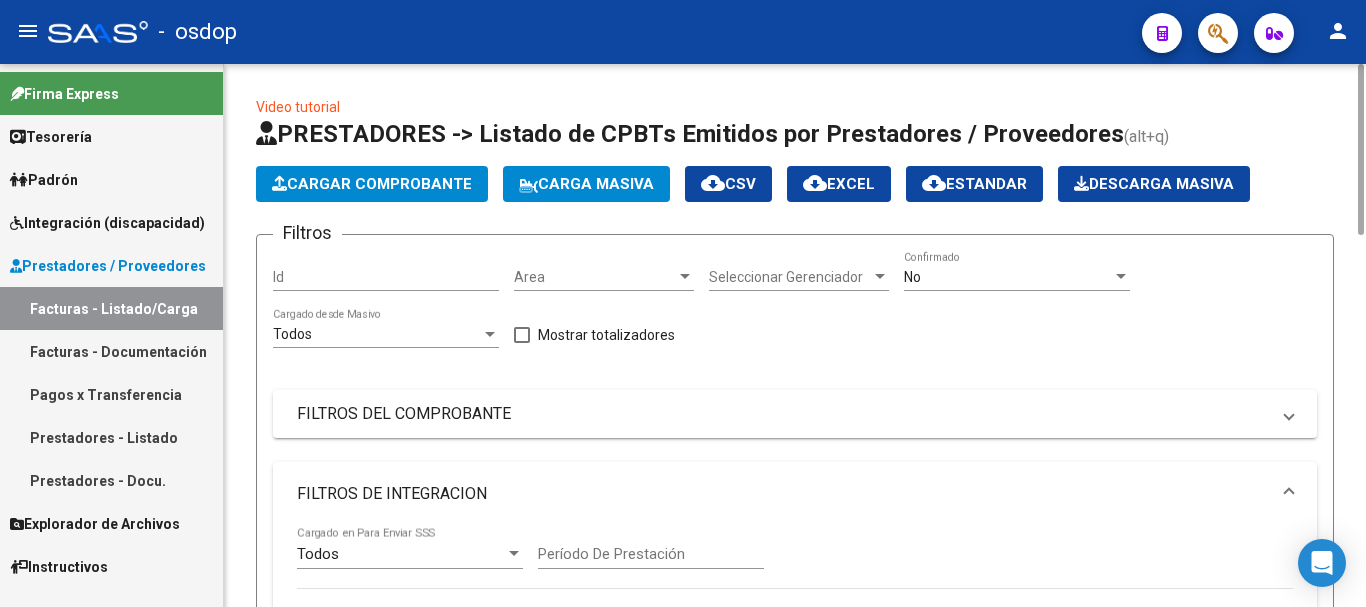 scroll, scrollTop: 800, scrollLeft: 0, axis: vertical 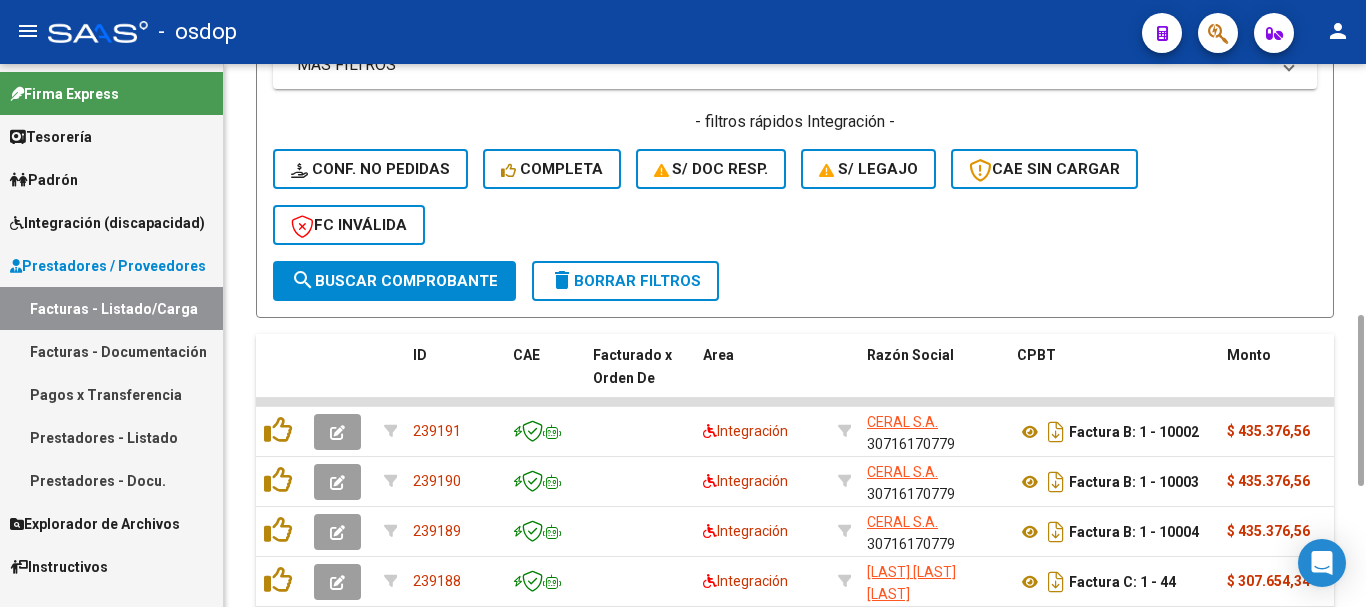 click on "delete  Borrar Filtros" 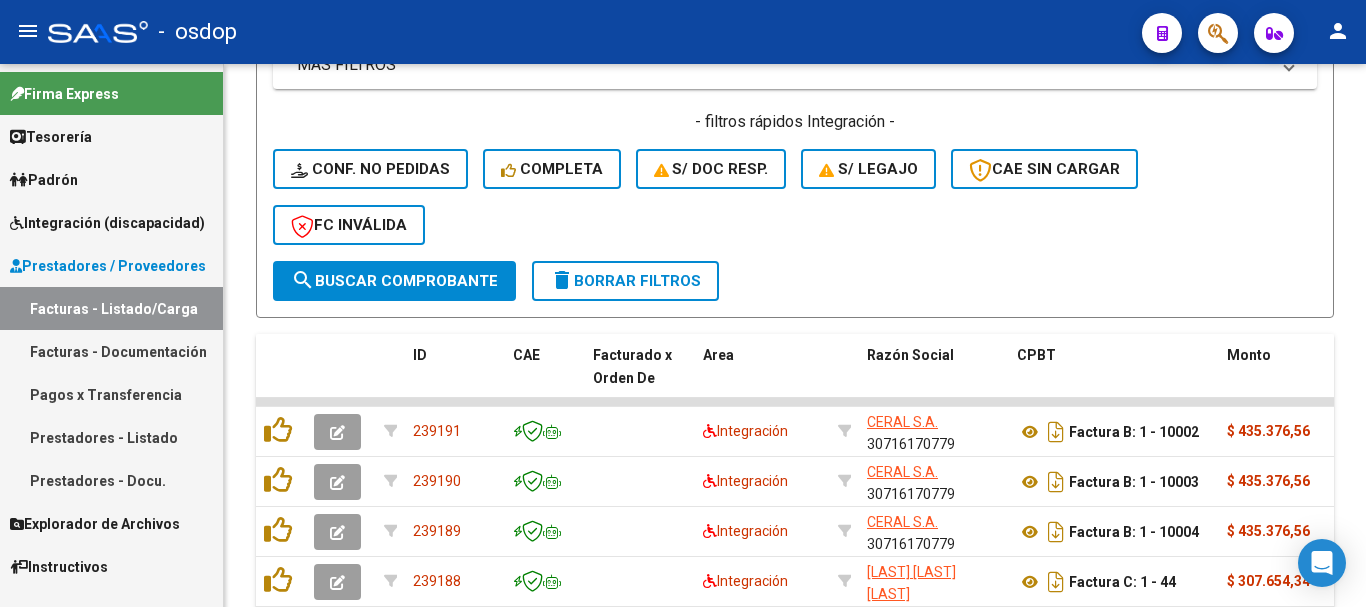 scroll, scrollTop: 1181, scrollLeft: 0, axis: vertical 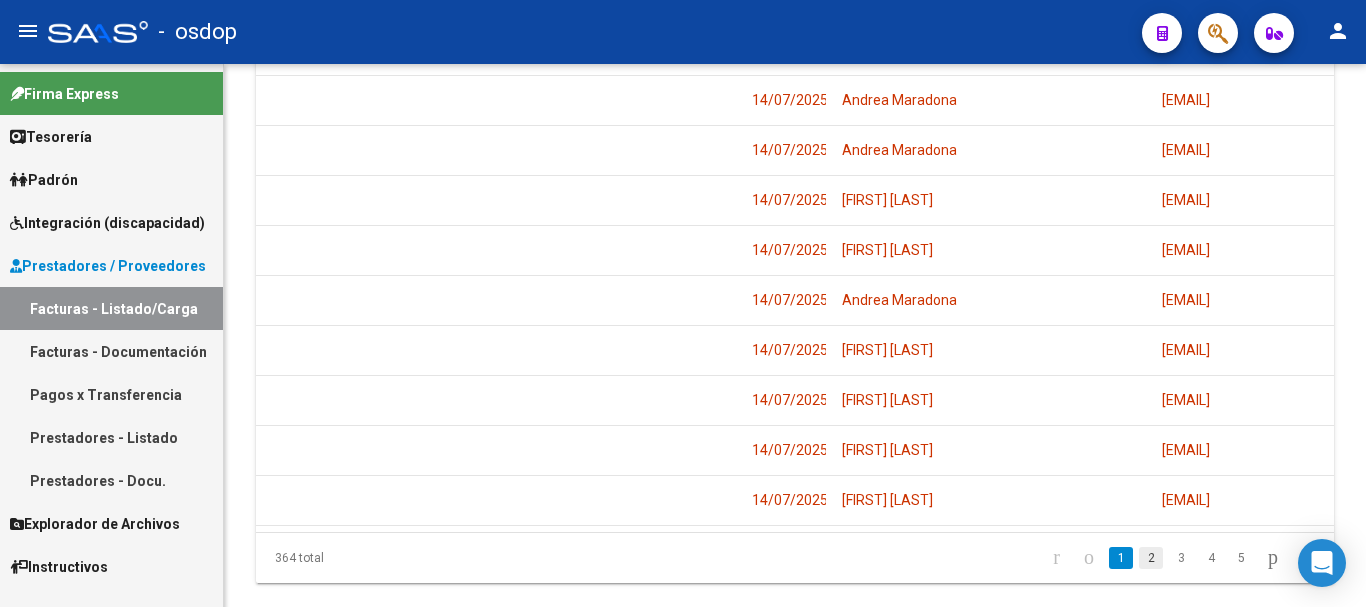 click on "2" 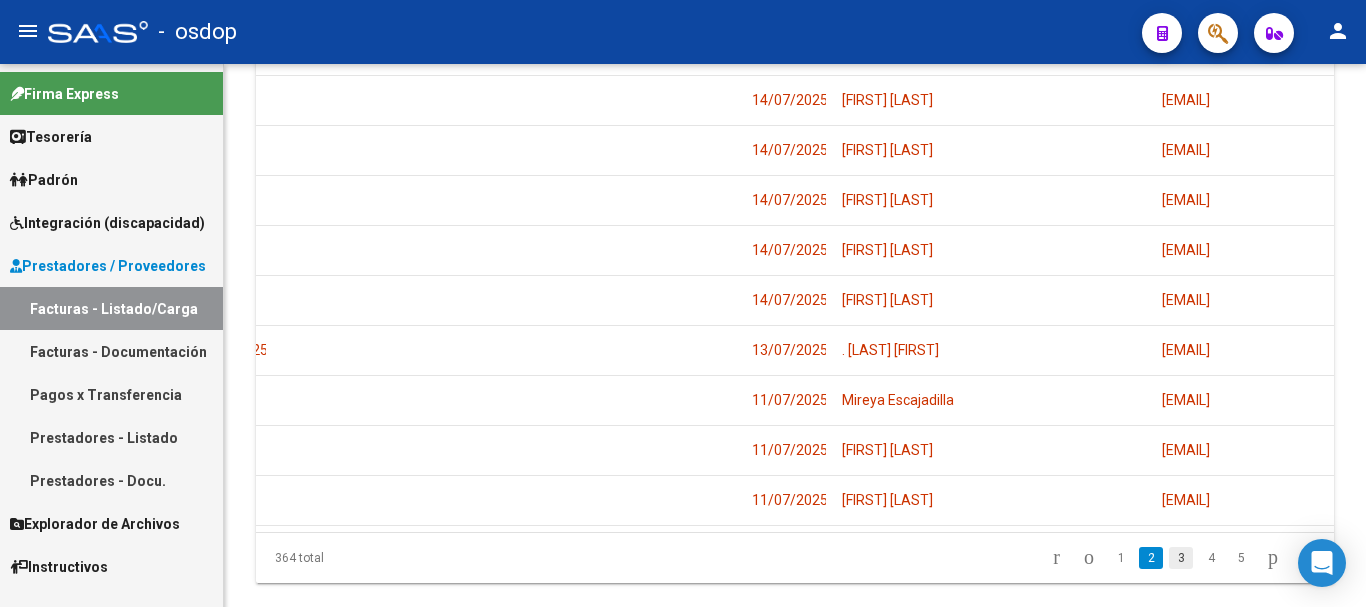 click on "3" 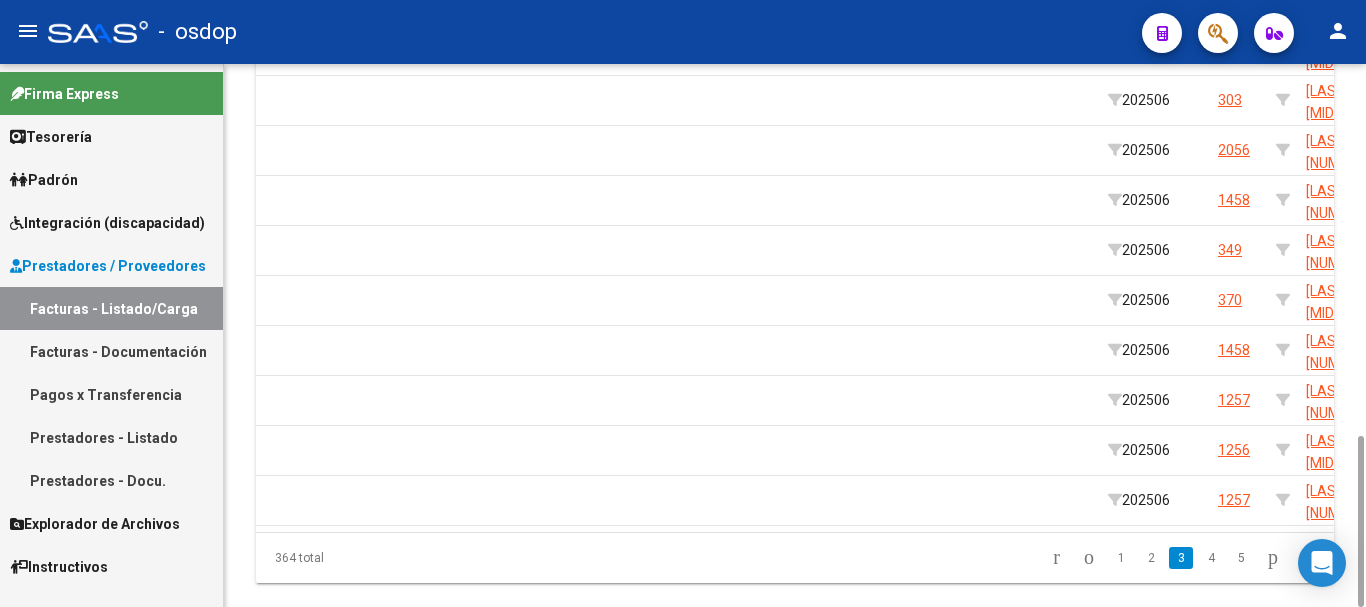 scroll, scrollTop: 0, scrollLeft: 2534, axis: horizontal 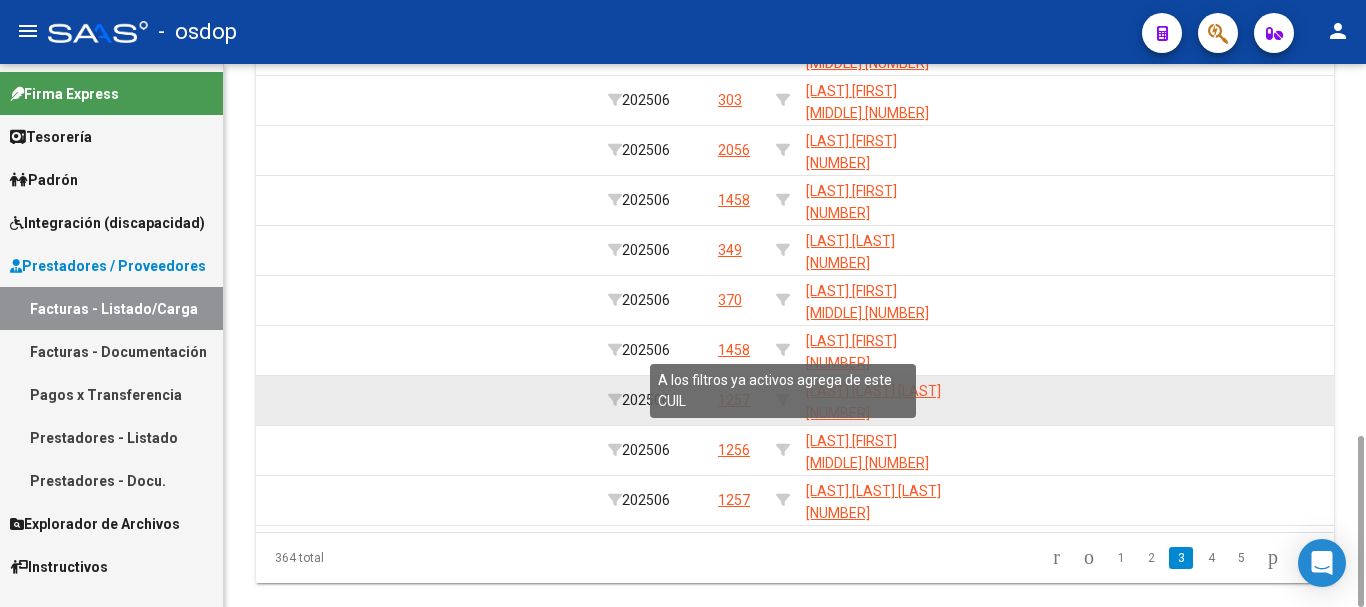 click 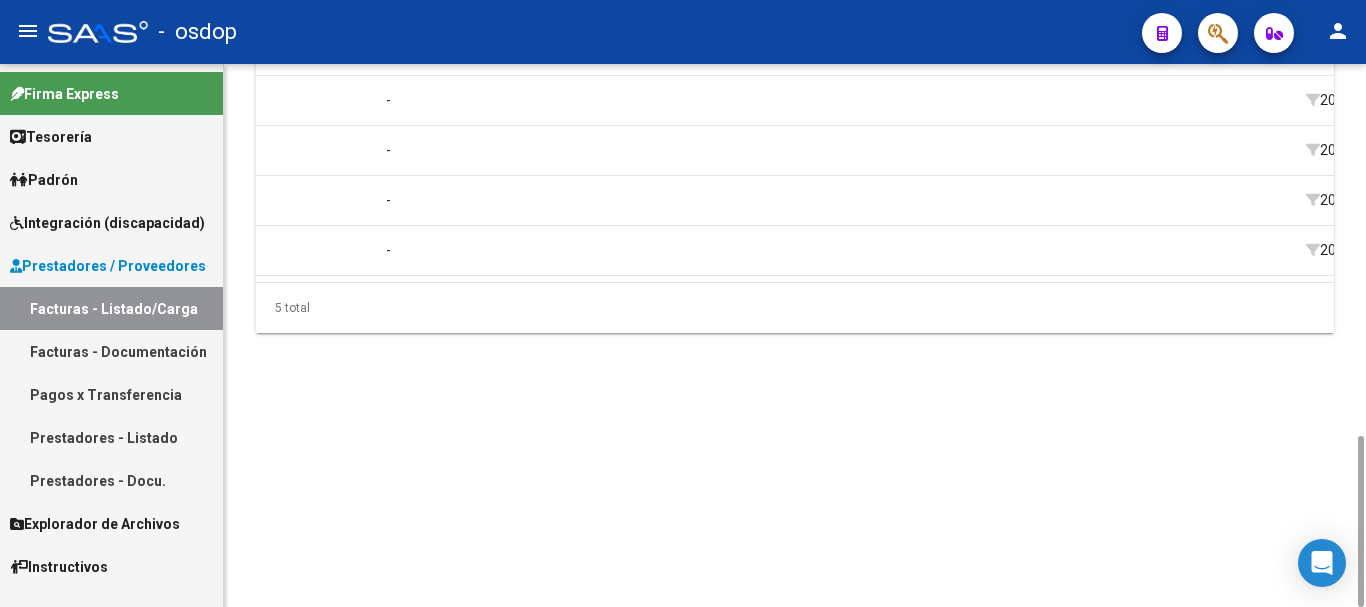 scroll, scrollTop: 0, scrollLeft: 1712, axis: horizontal 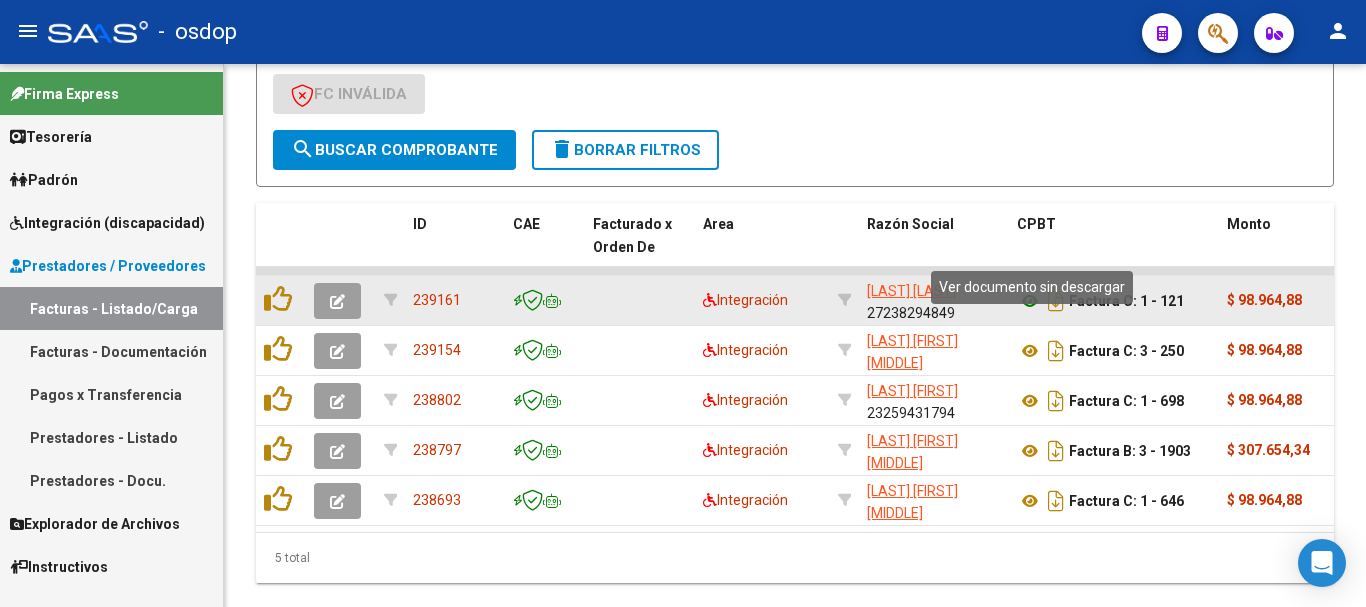 click 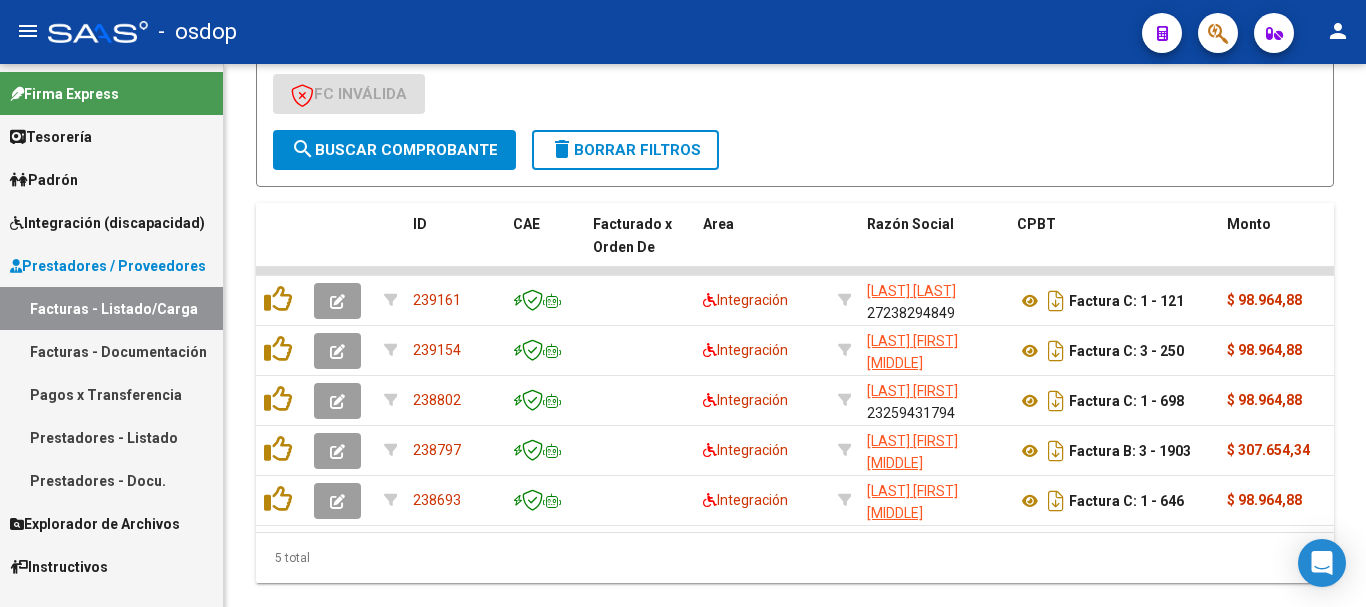 scroll, scrollTop: 331, scrollLeft: 0, axis: vertical 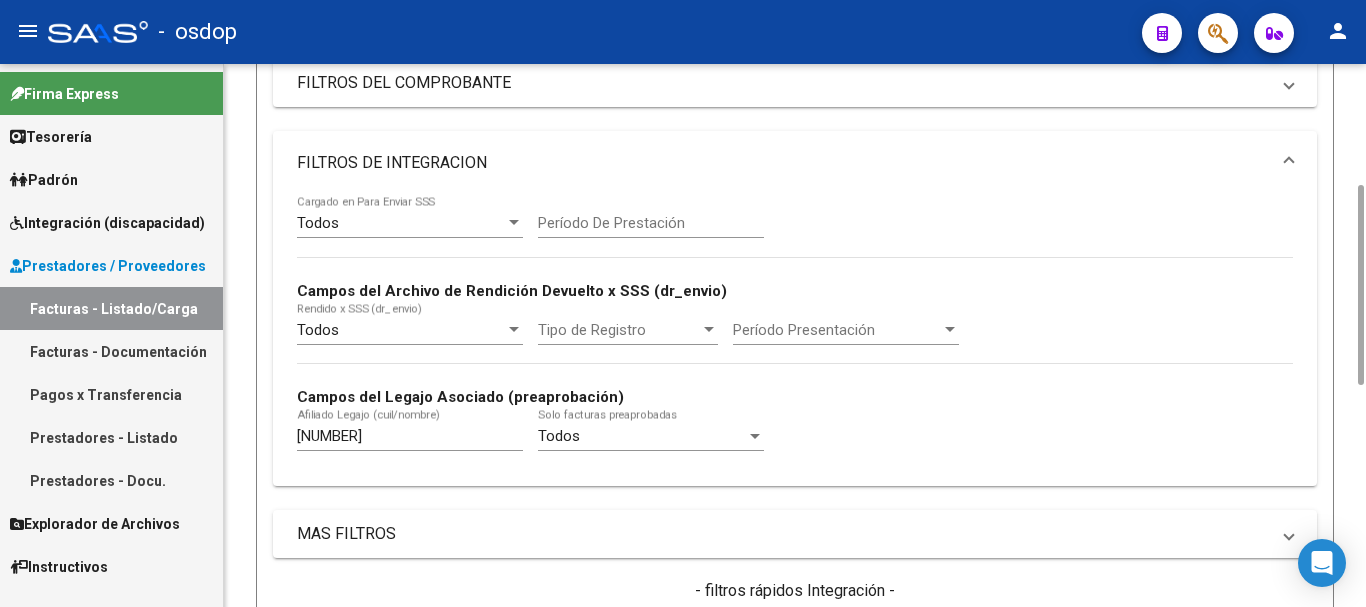 click on "20536664301" at bounding box center (410, 436) 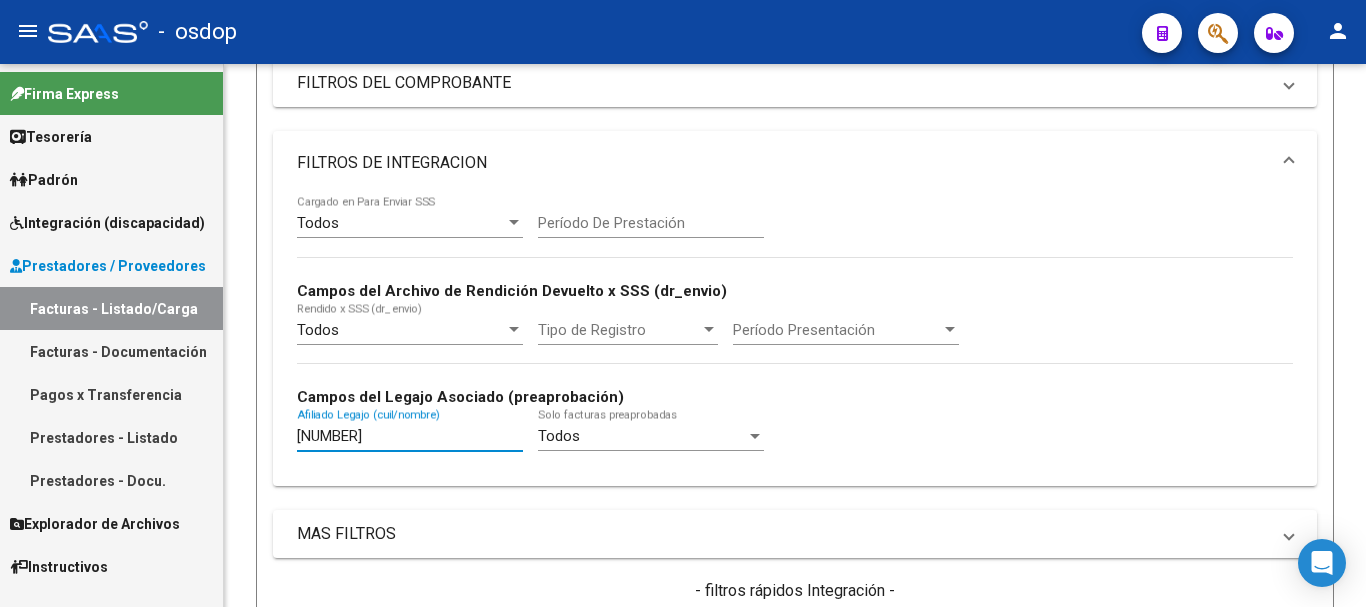 click on "20536664301" at bounding box center [410, 436] 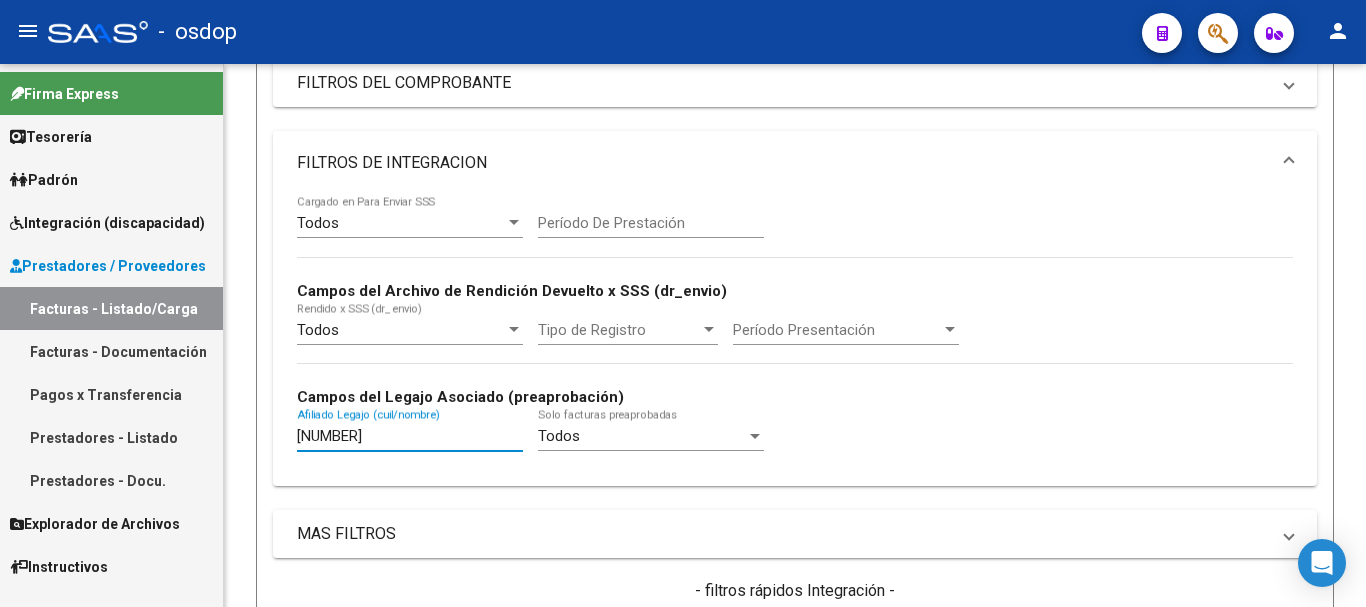 scroll, scrollTop: 731, scrollLeft: 0, axis: vertical 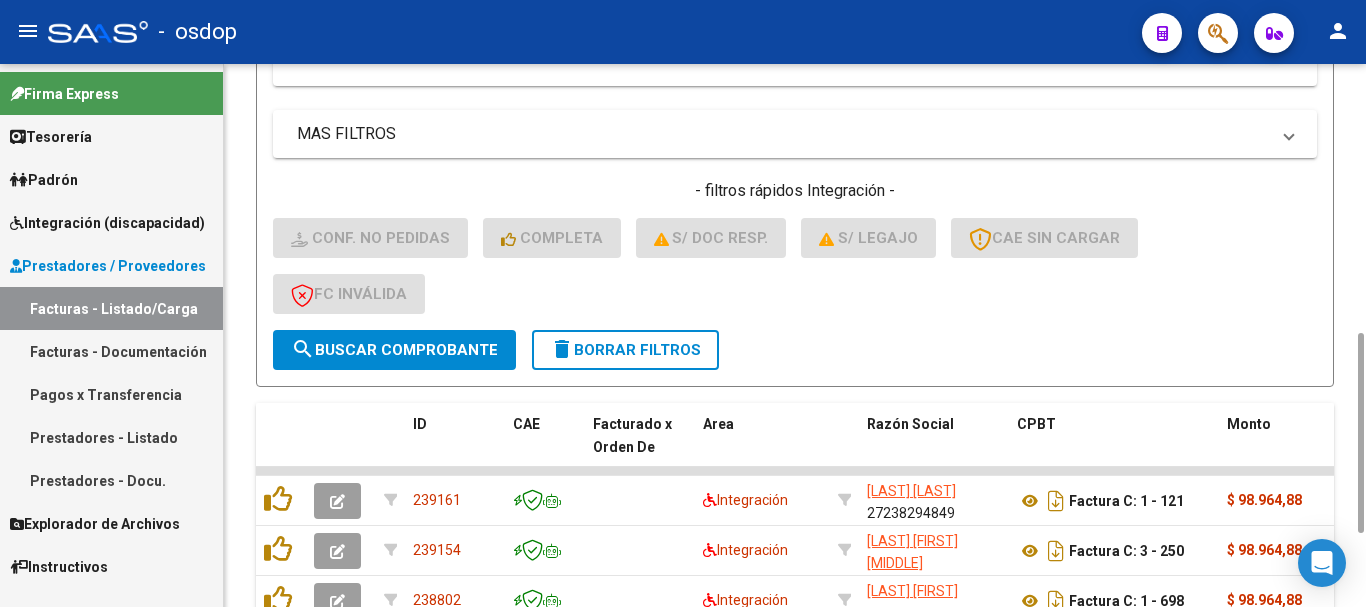 type on "27549279258" 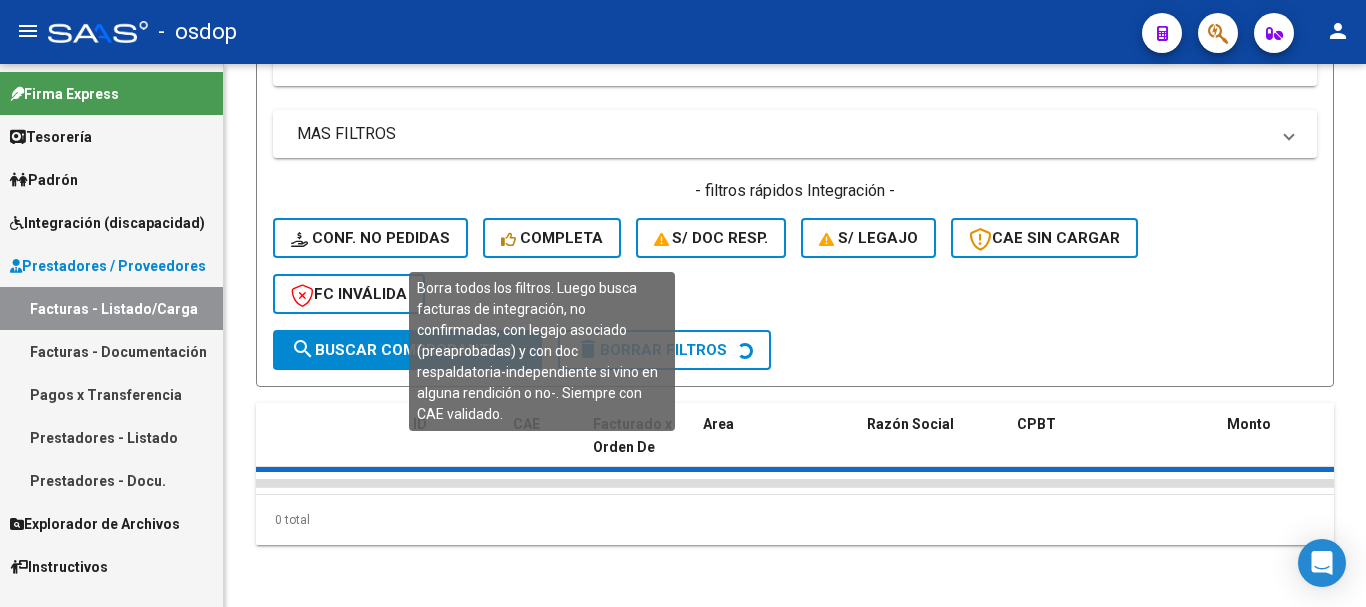 scroll, scrollTop: 531, scrollLeft: 0, axis: vertical 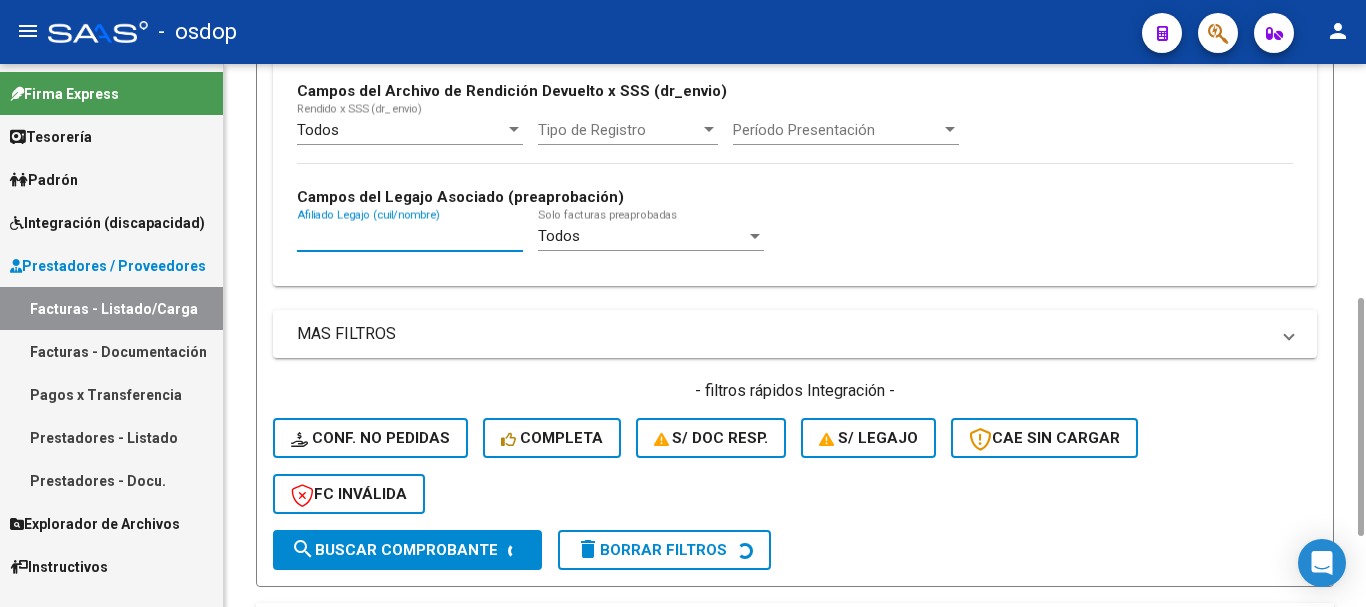 click on "Afiliado Legajo (cuil/nombre)" at bounding box center [410, 236] 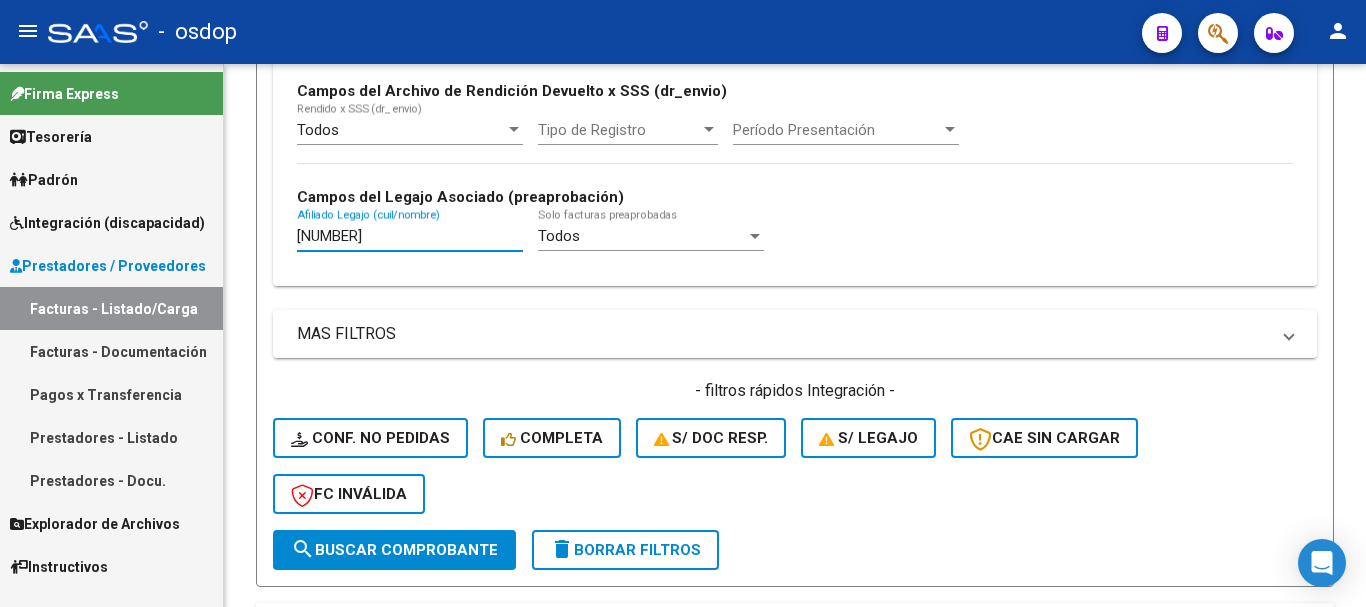 type on "27549279258" 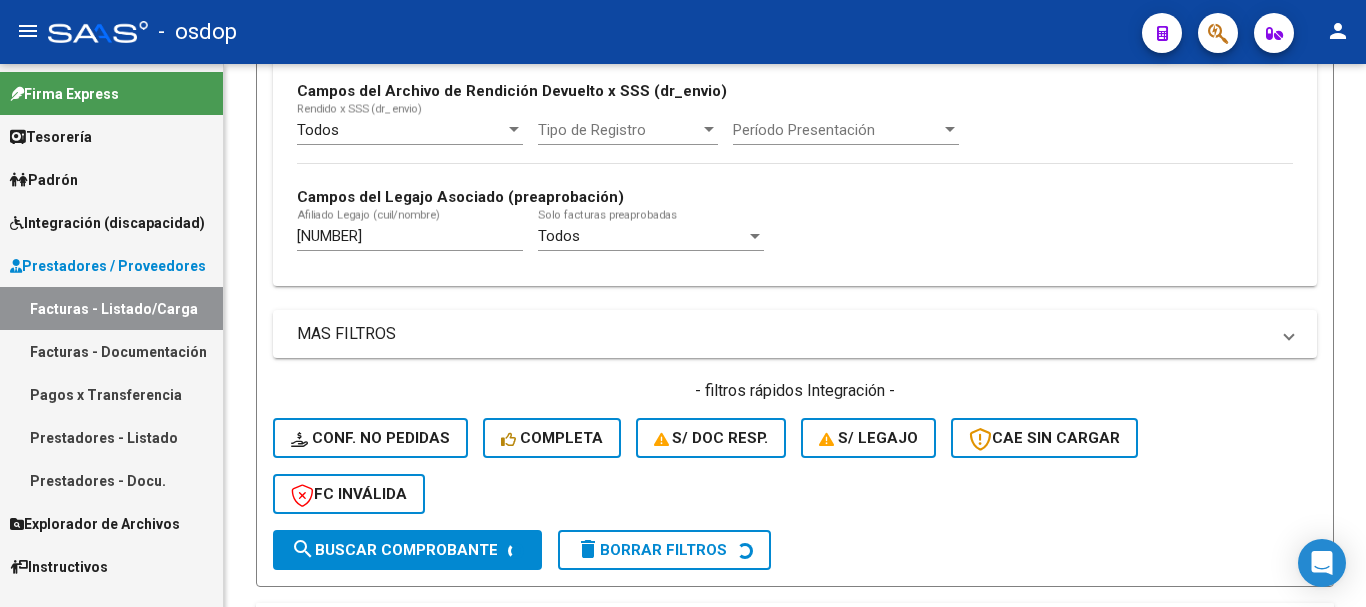 scroll, scrollTop: 931, scrollLeft: 0, axis: vertical 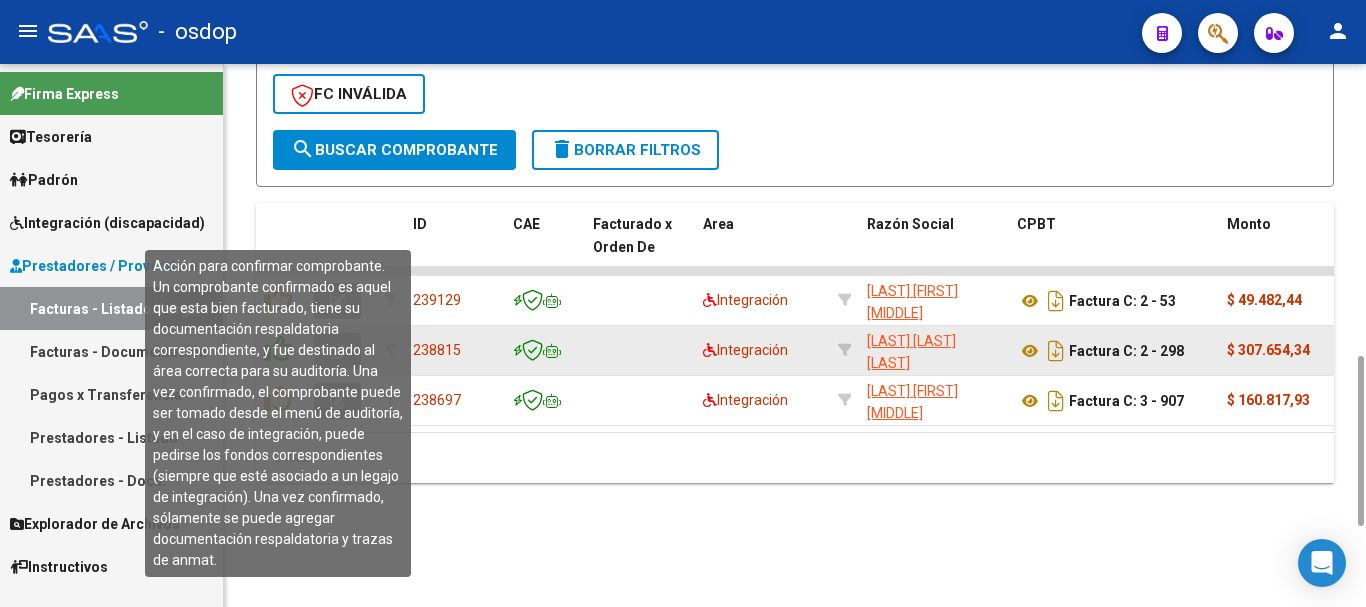 click 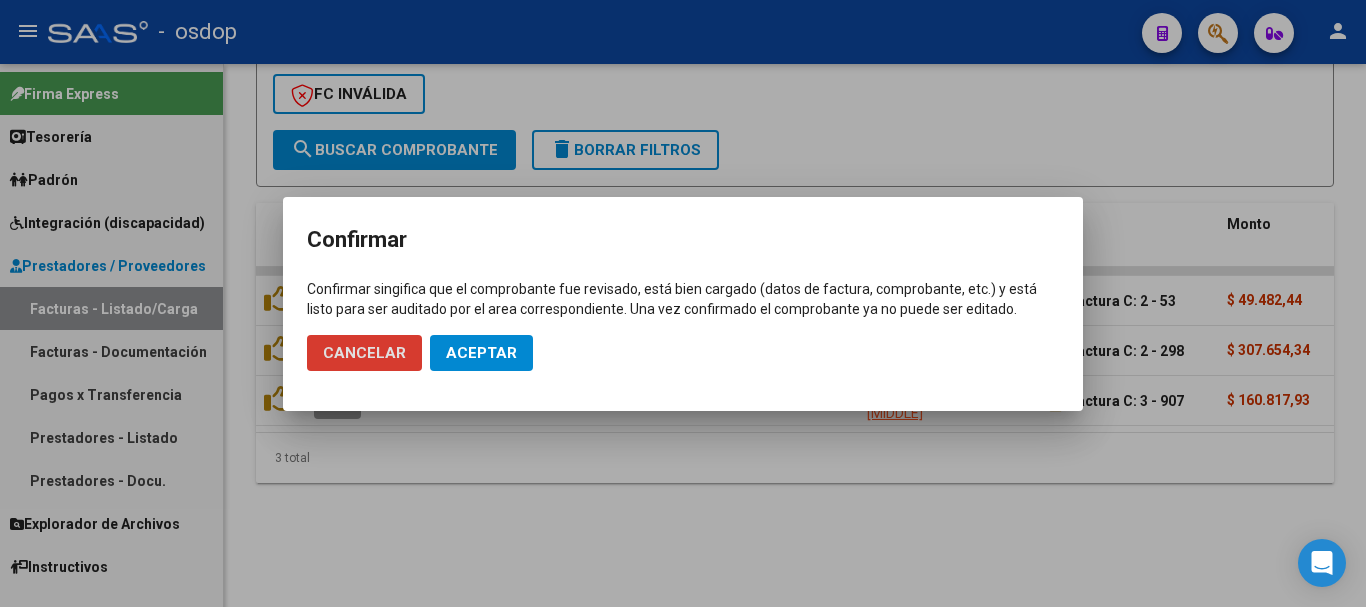 click on "Aceptar" 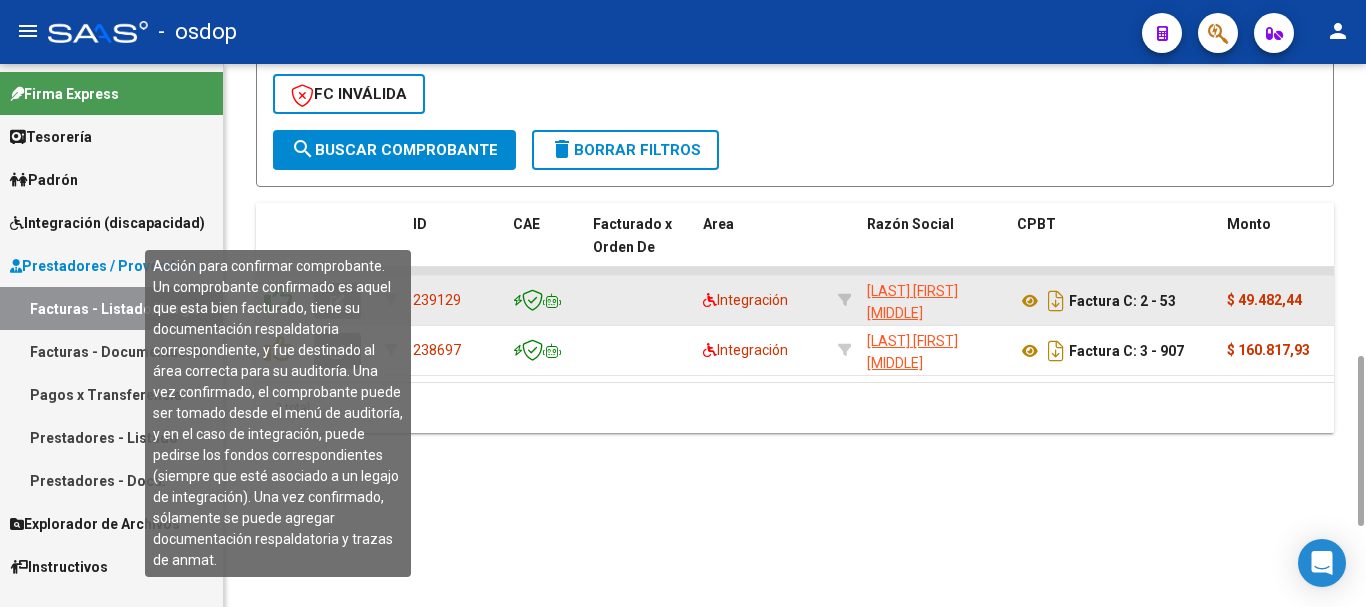 click 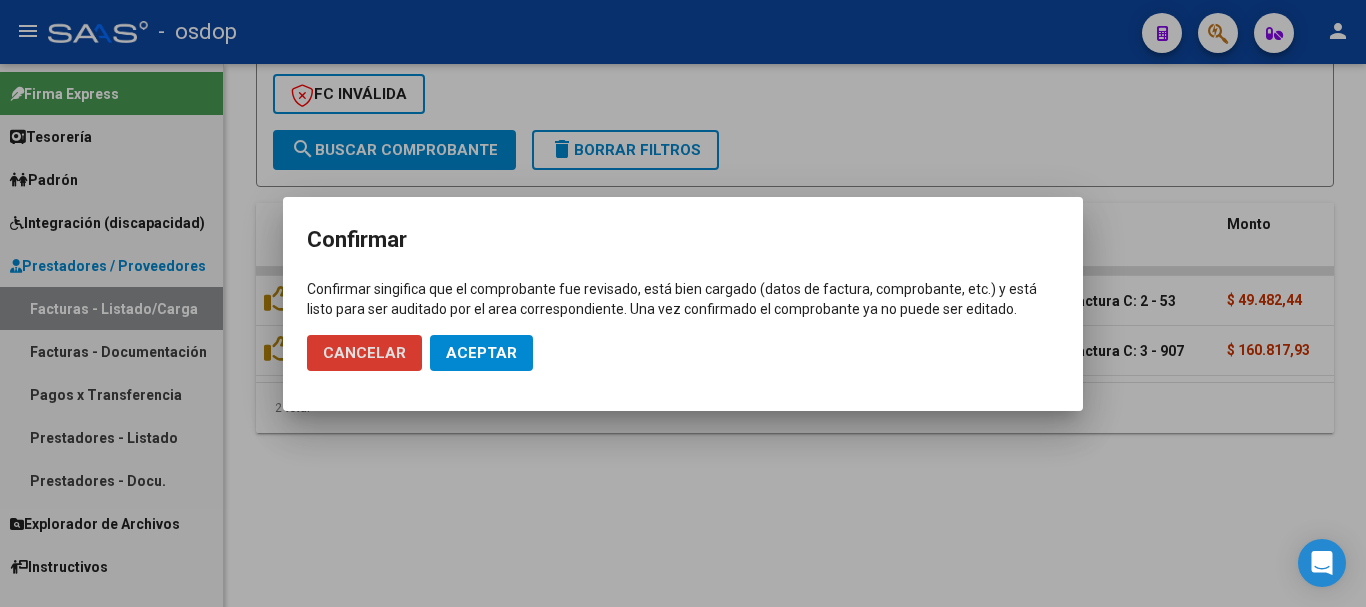 click on "Aceptar" 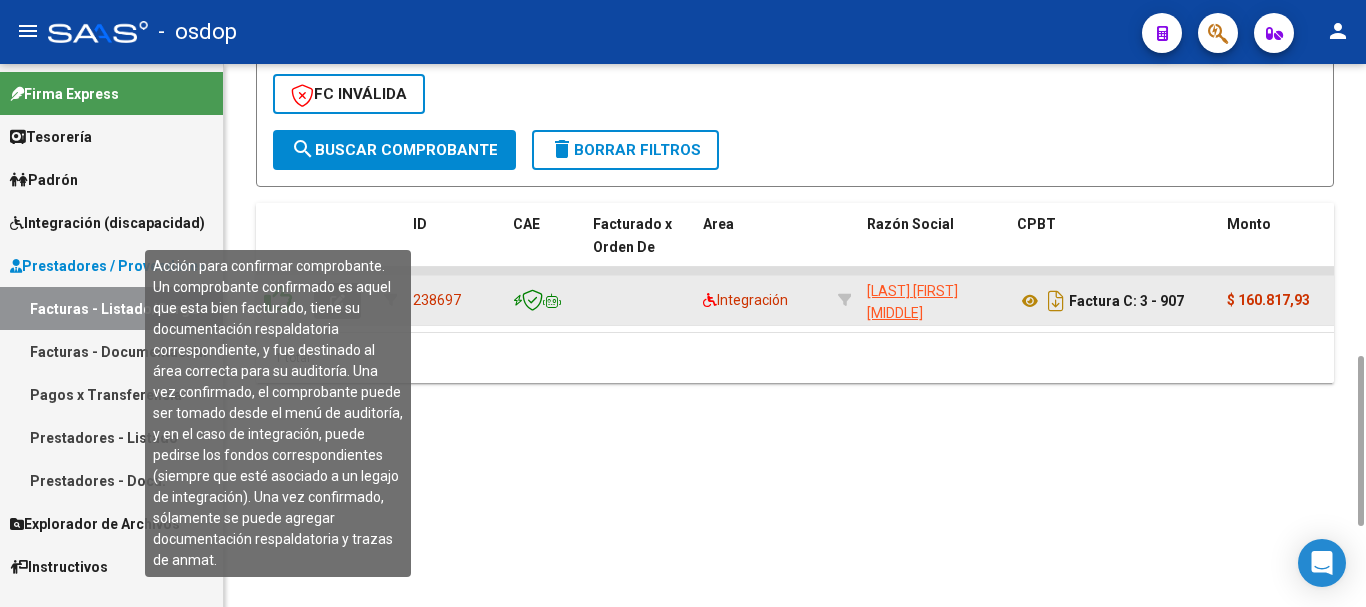 click 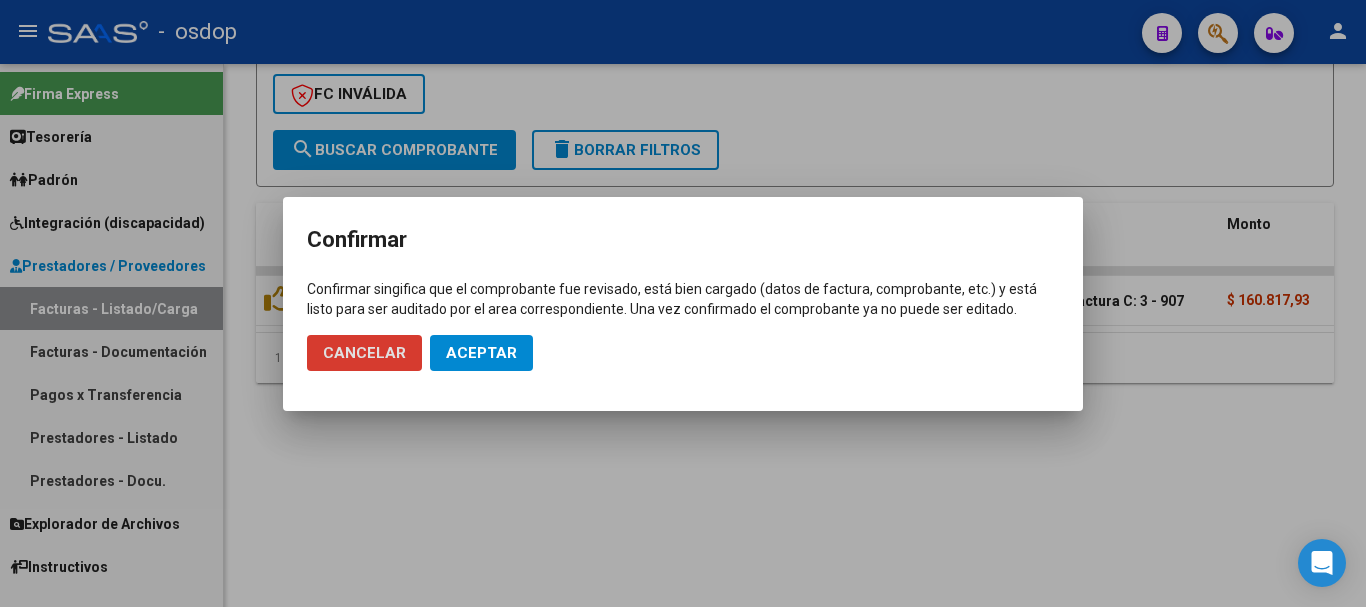 click on "Aceptar" 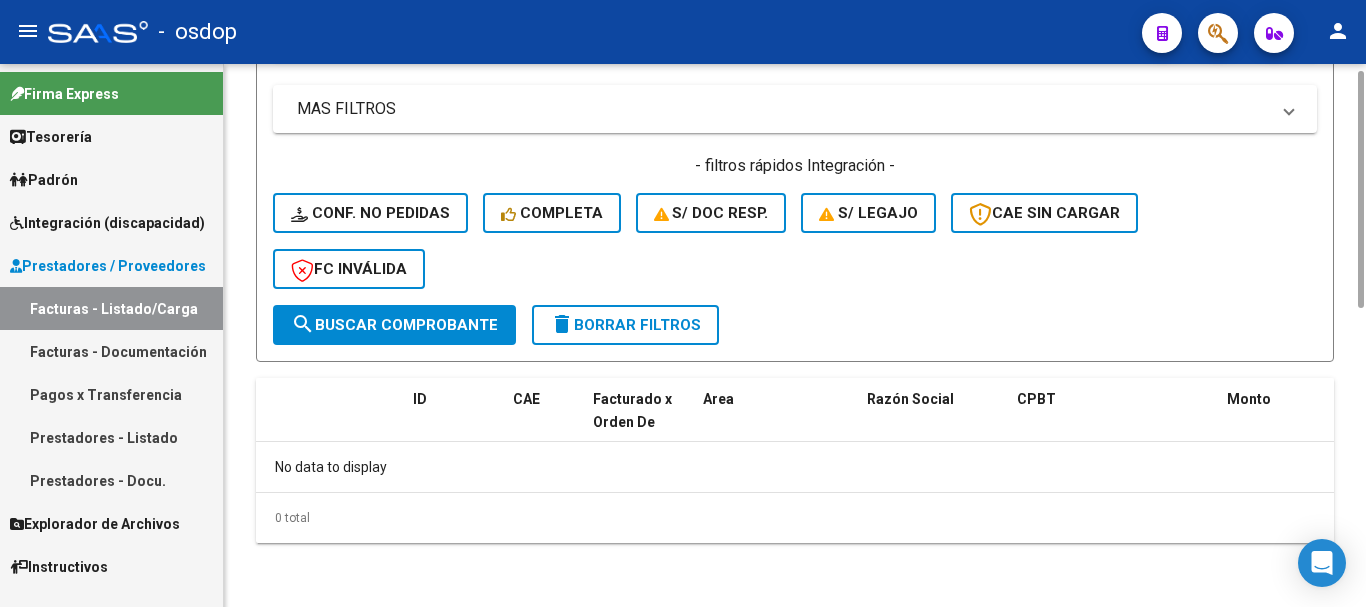 scroll, scrollTop: 531, scrollLeft: 0, axis: vertical 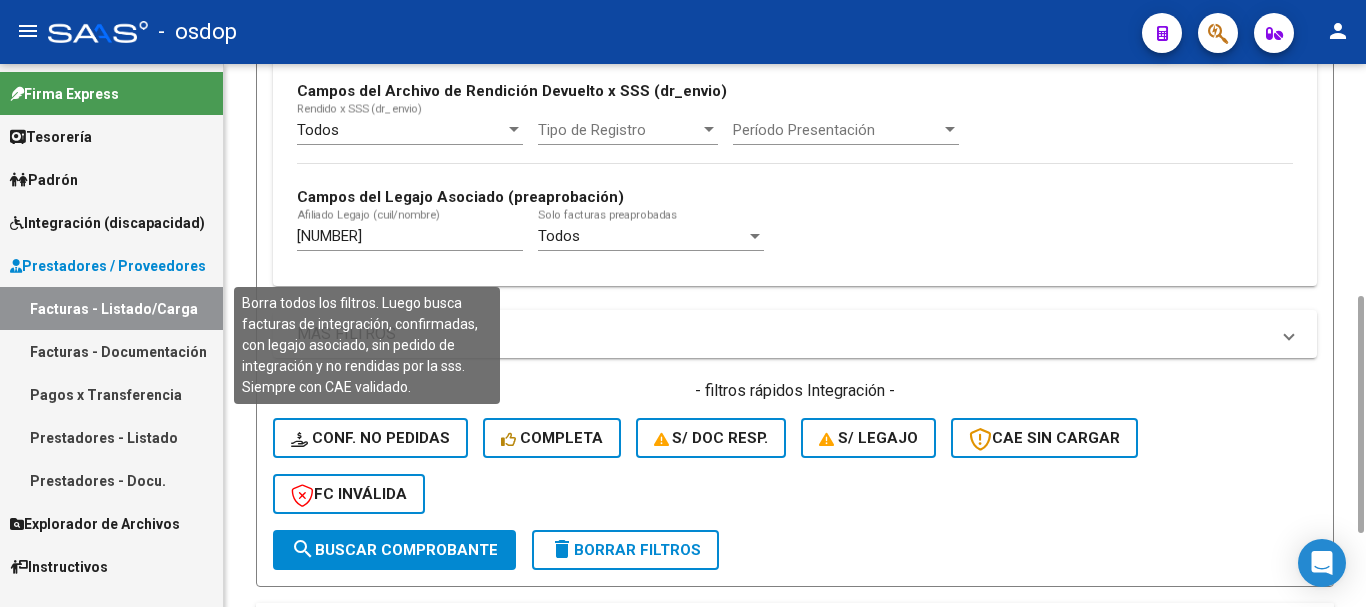 click on "Conf. no pedidas" 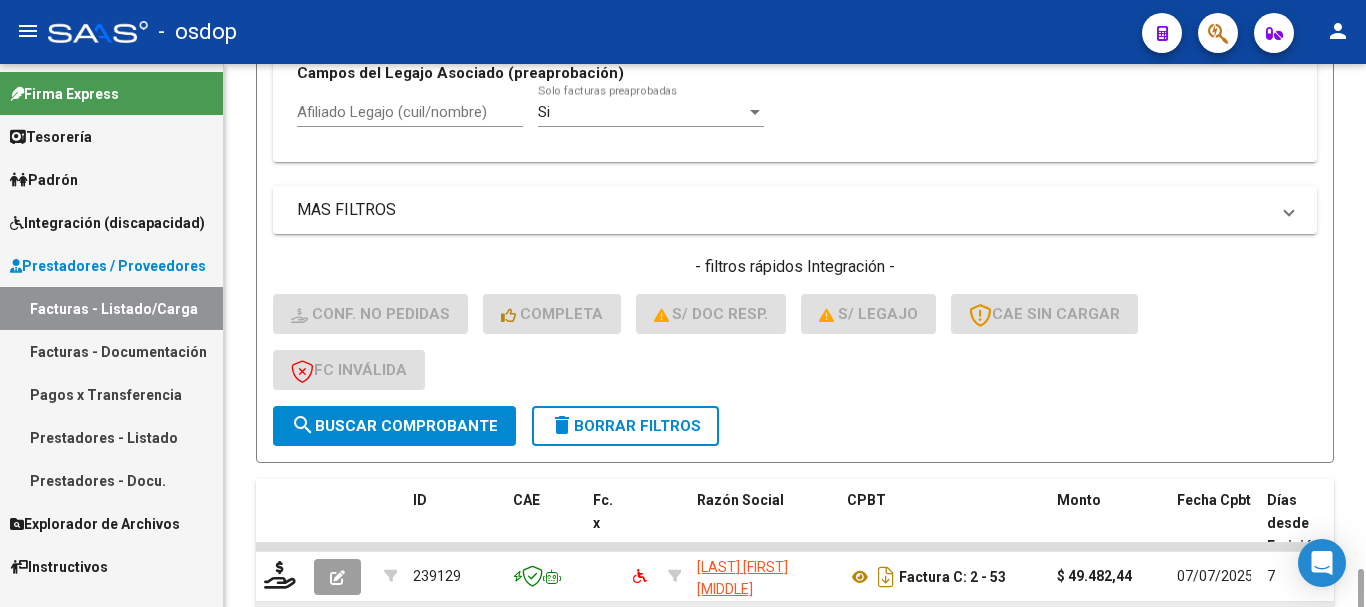 scroll, scrollTop: 831, scrollLeft: 0, axis: vertical 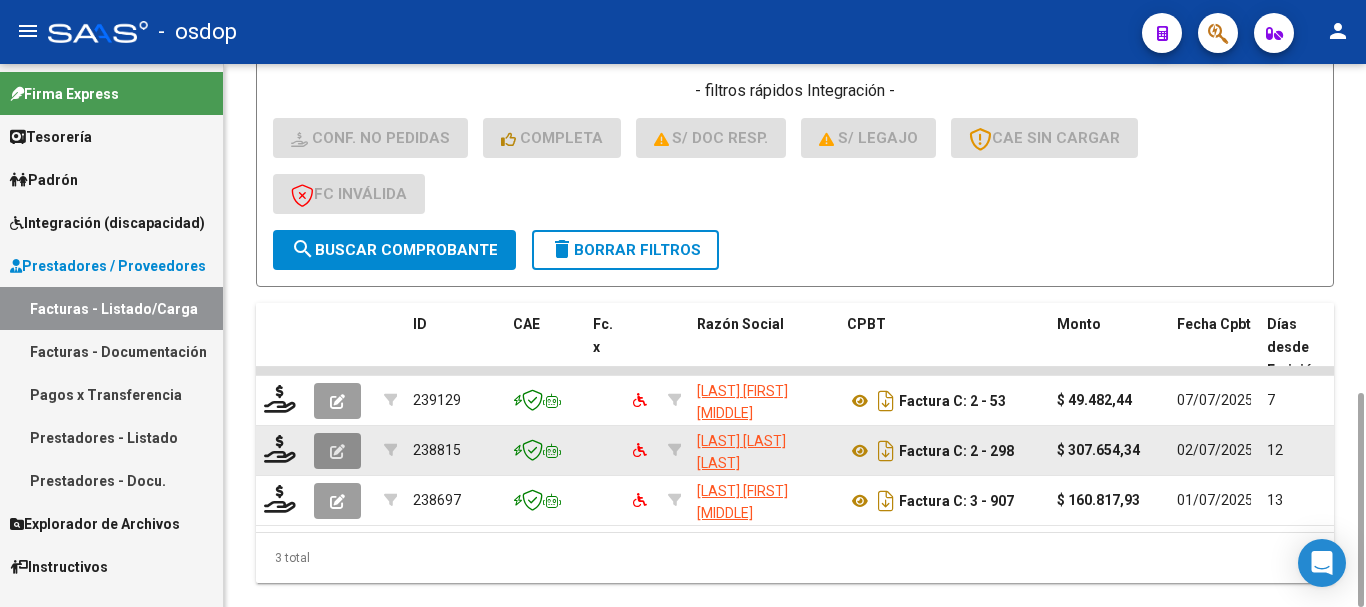 click 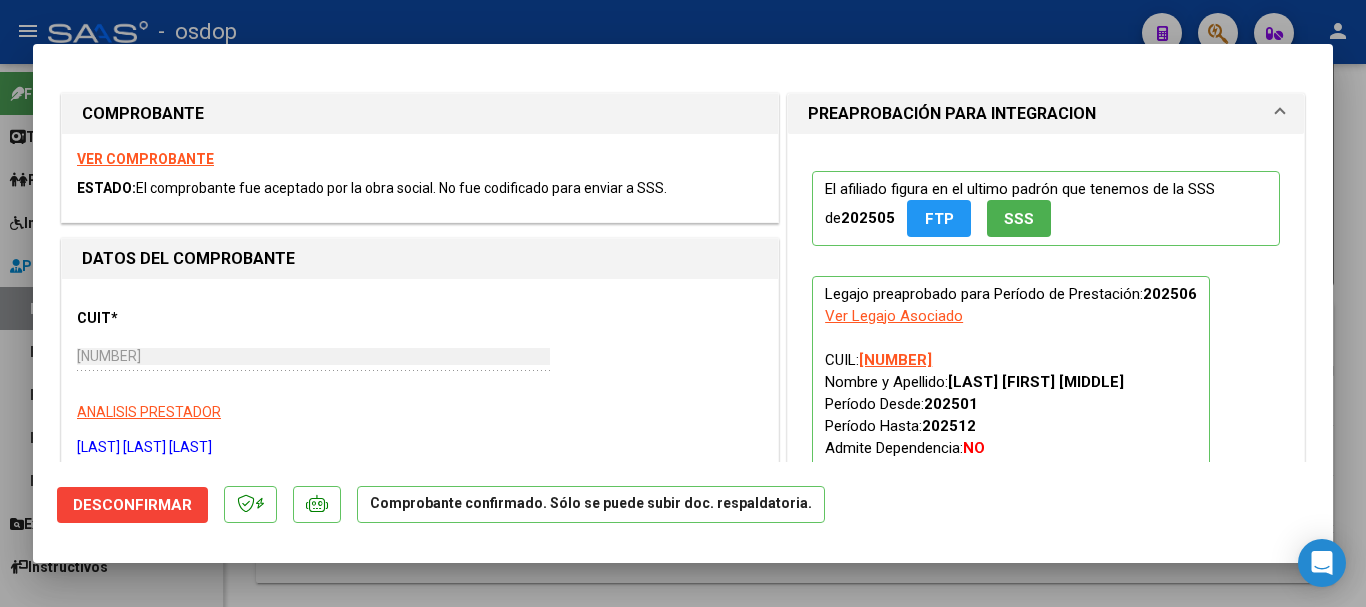 click at bounding box center [683, 303] 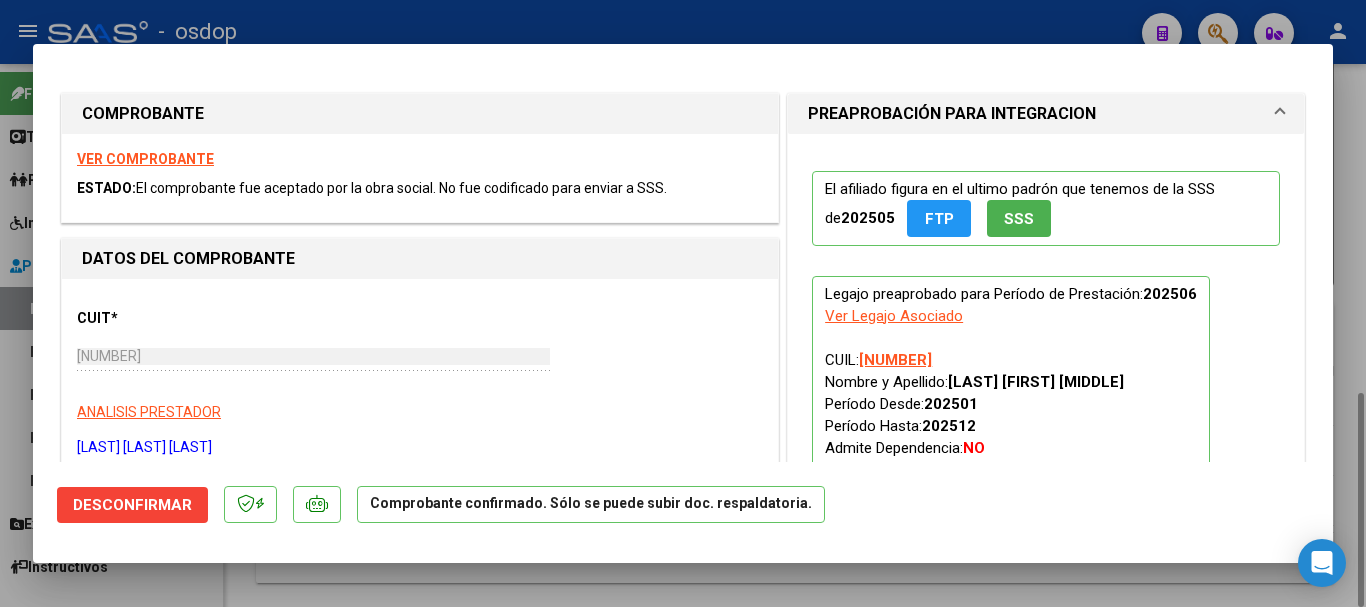 type 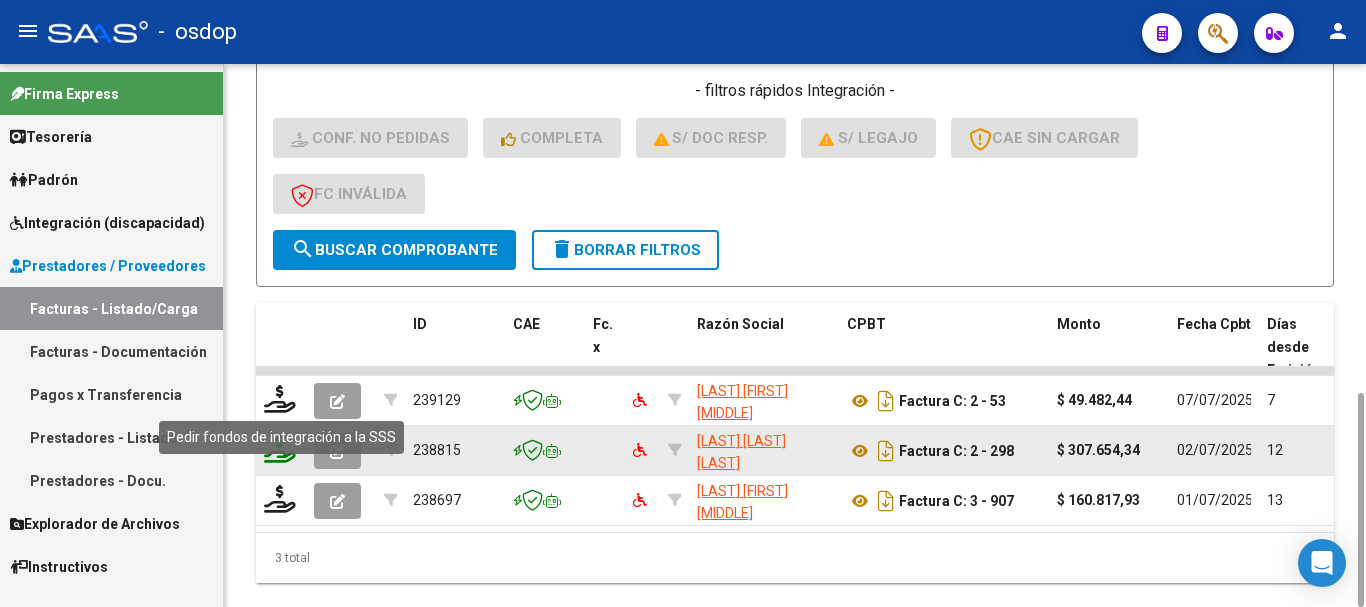 click 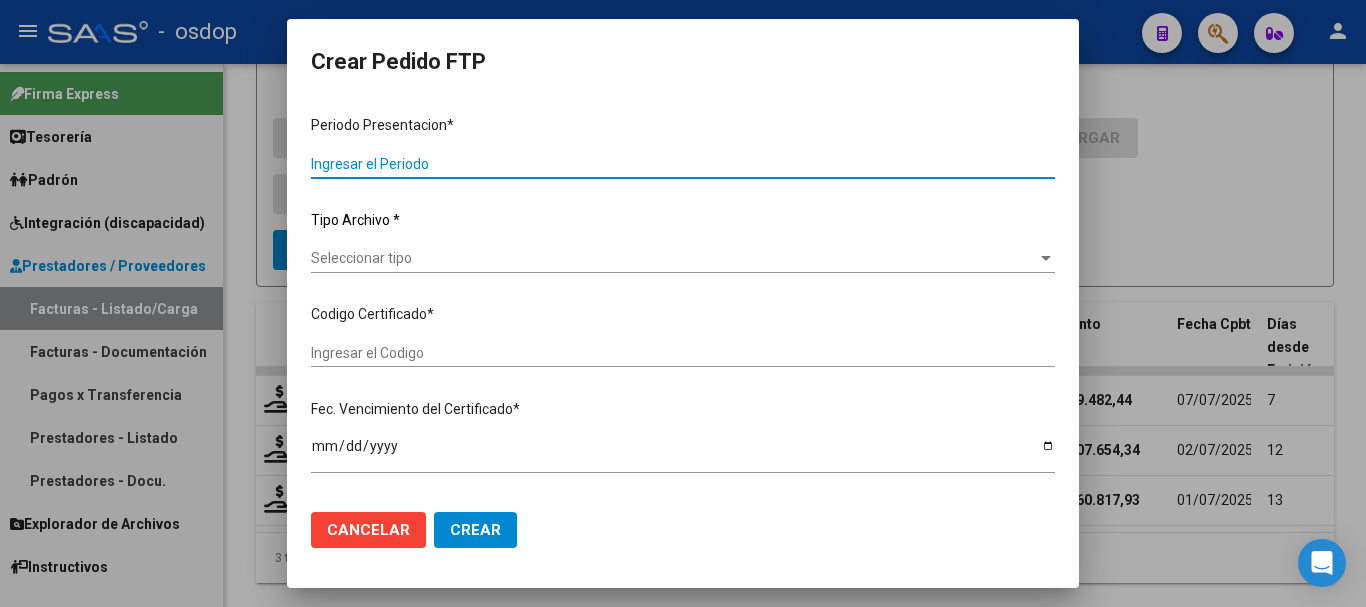 type on "202506" 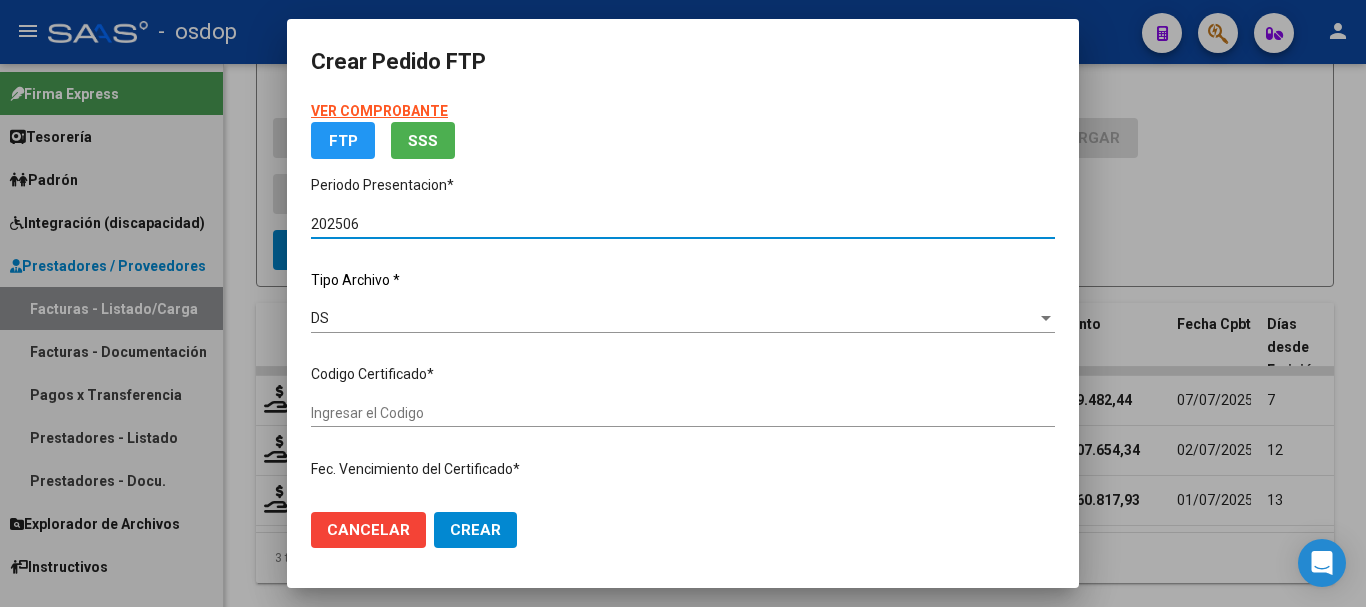 type on "6635354104" 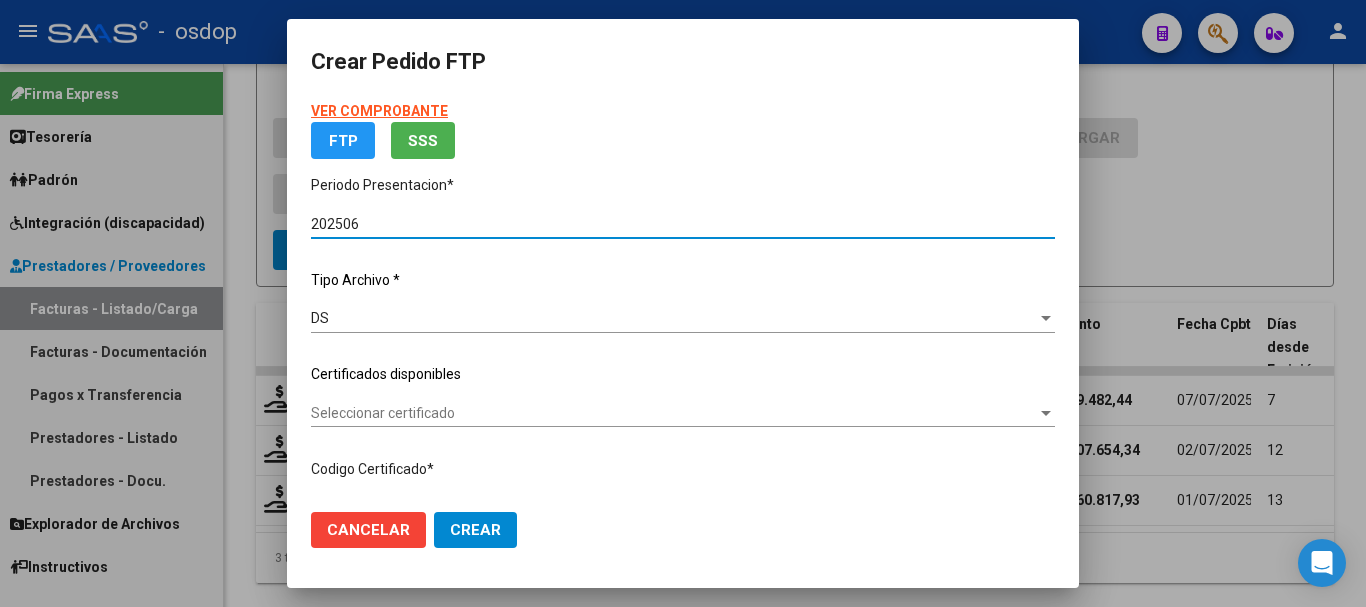 click on "Certificados disponibles  Seleccionar certificado Seleccionar certificado" 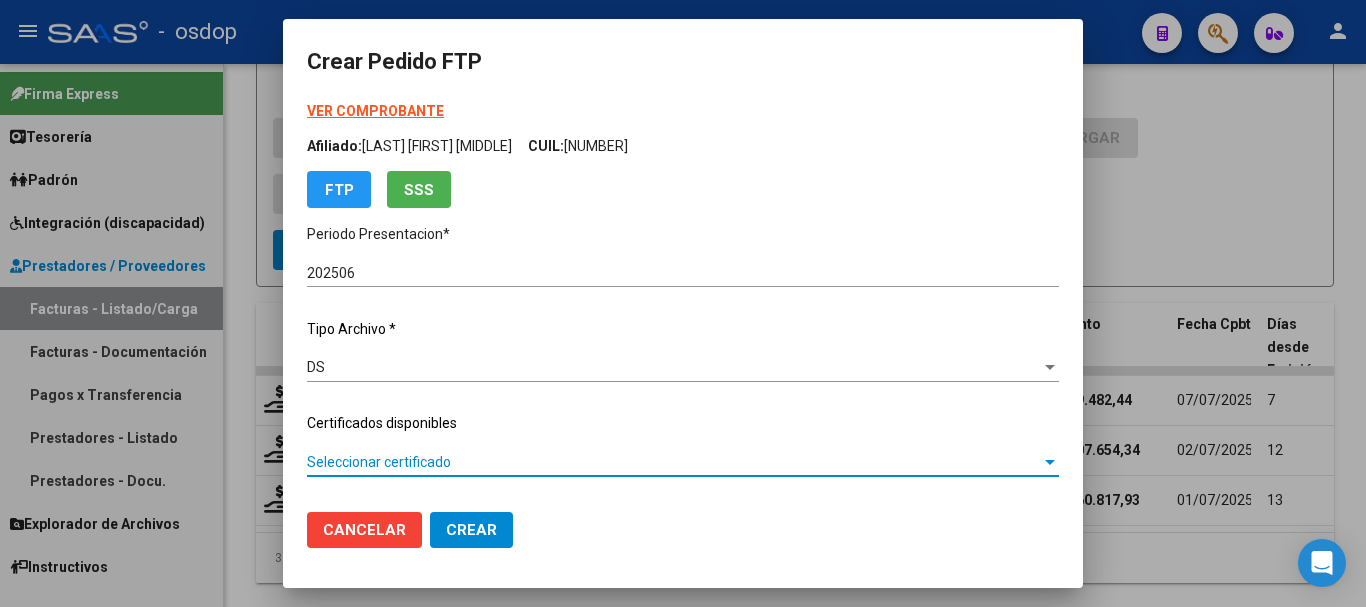 click on "Seleccionar certificado" at bounding box center (674, 462) 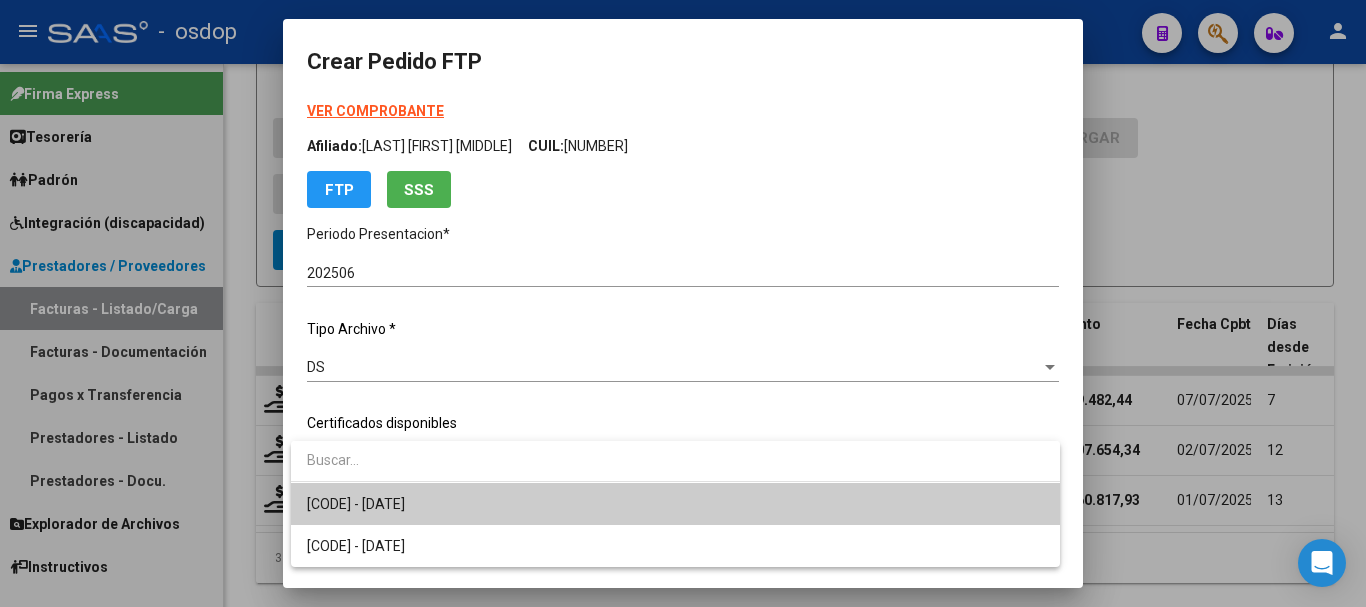 click on "6635354104 - 2026-08-01" at bounding box center [675, 504] 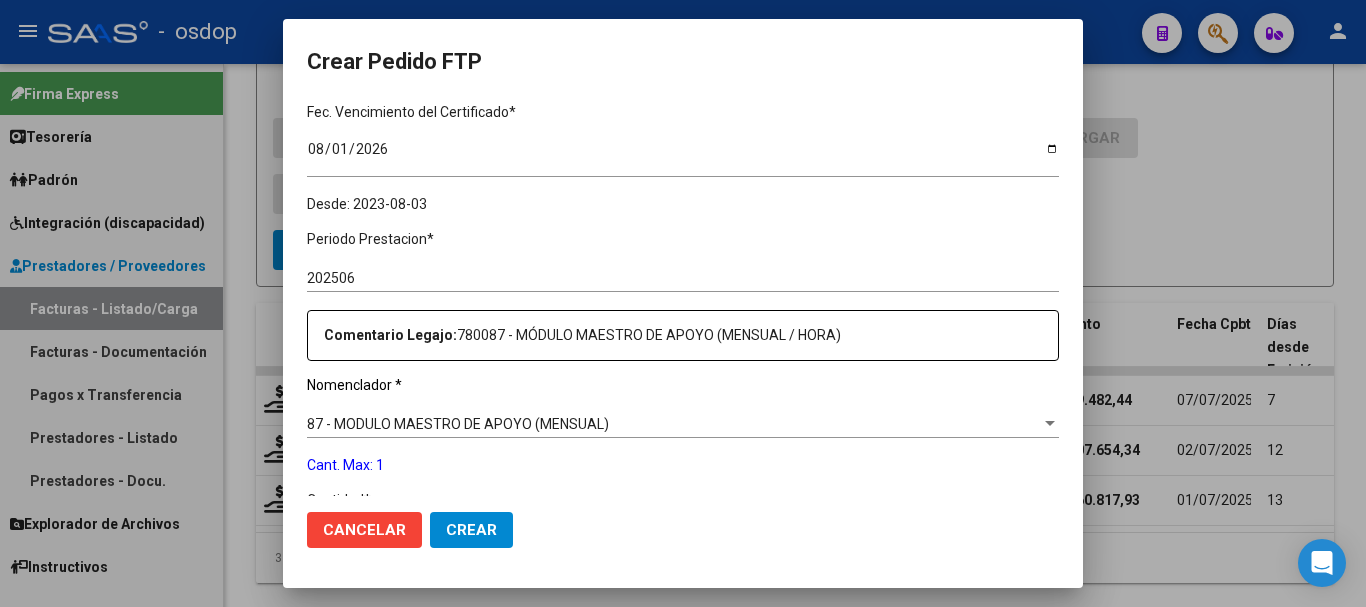 scroll, scrollTop: 700, scrollLeft: 0, axis: vertical 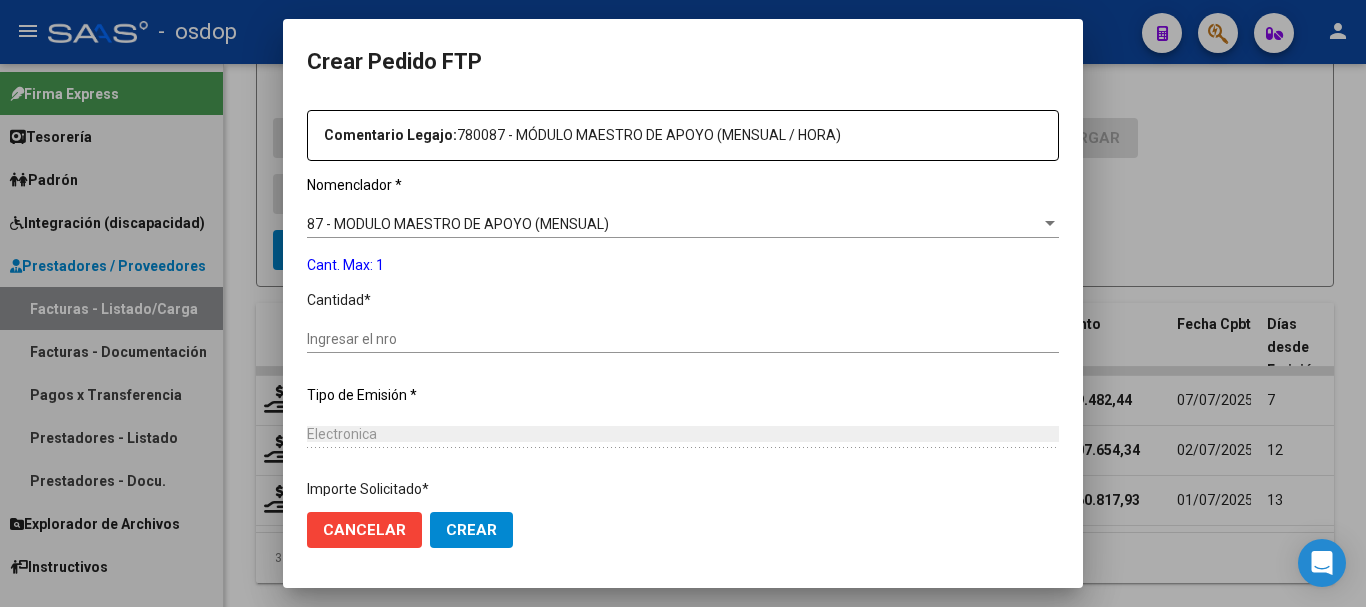 click on "Ingresar el nro" at bounding box center [683, 339] 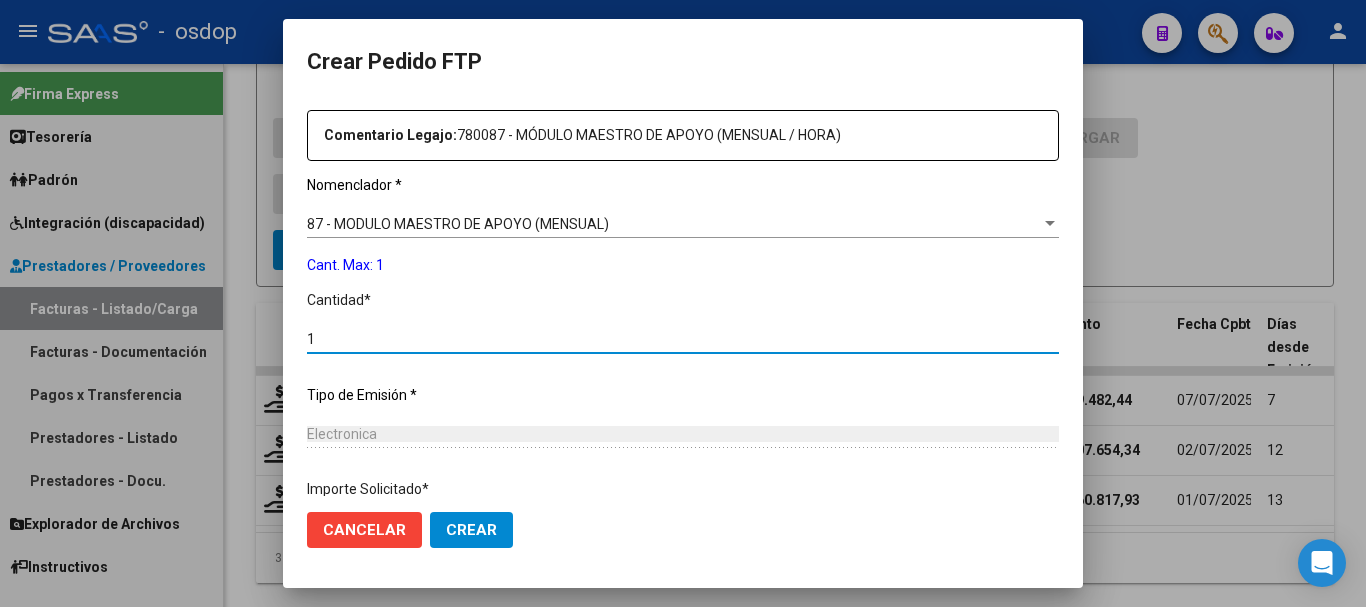 scroll, scrollTop: 858, scrollLeft: 0, axis: vertical 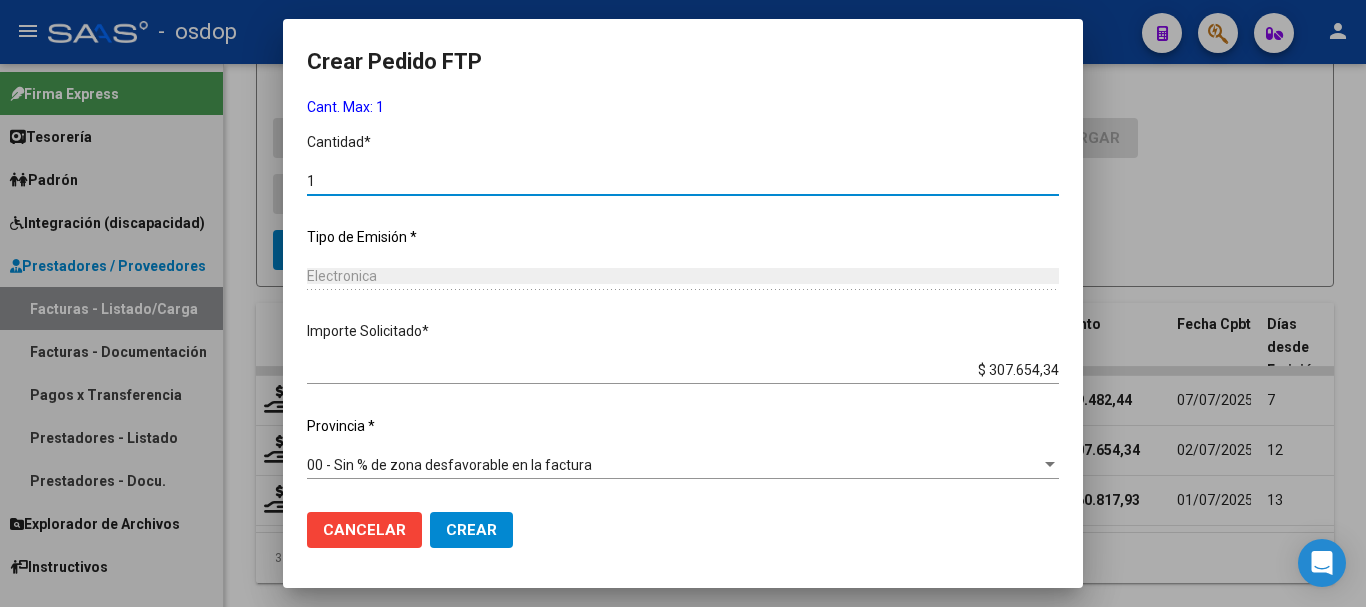 type on "1" 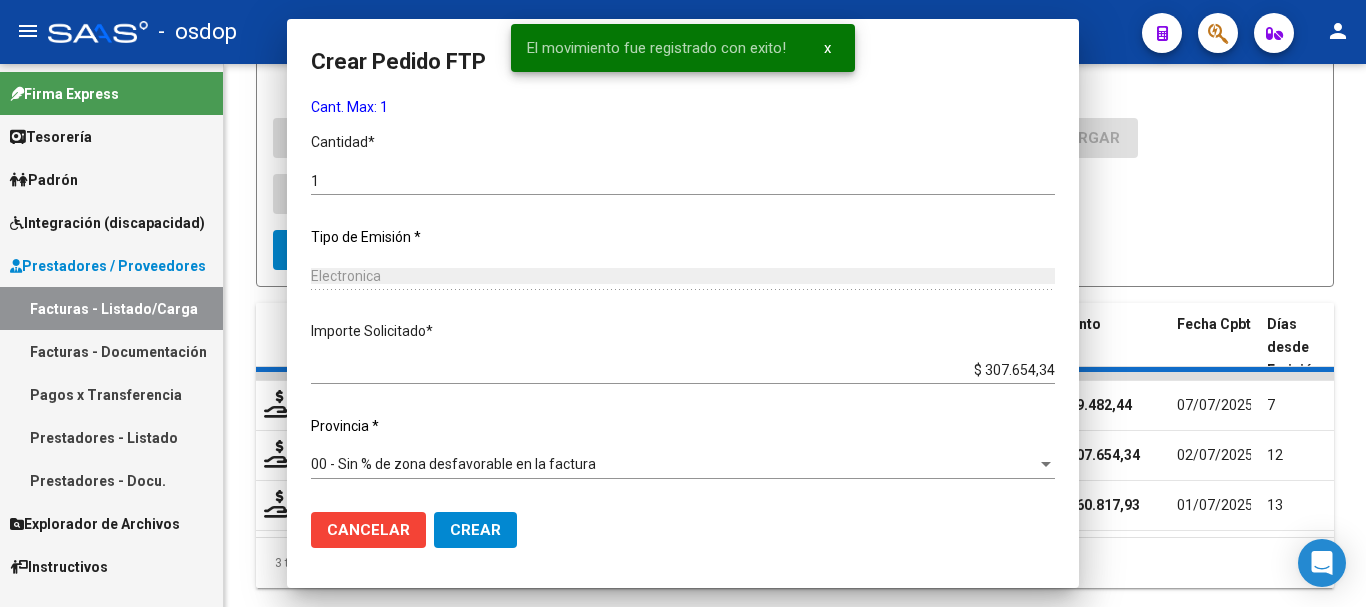 scroll, scrollTop: 0, scrollLeft: 0, axis: both 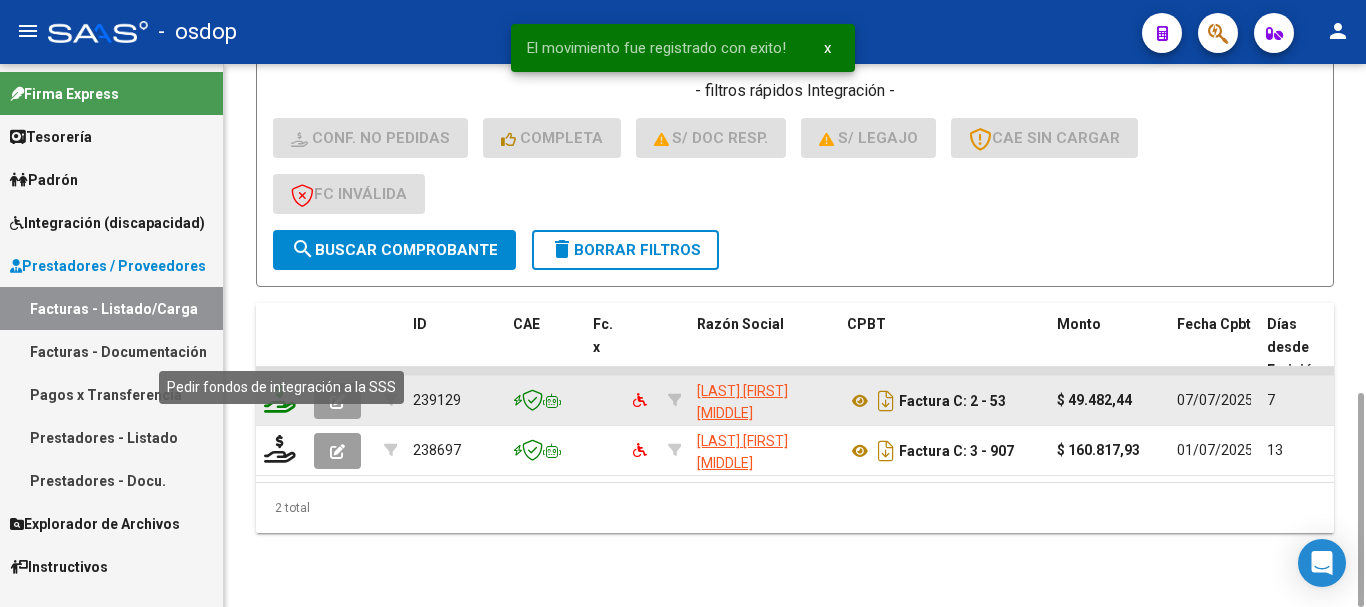click 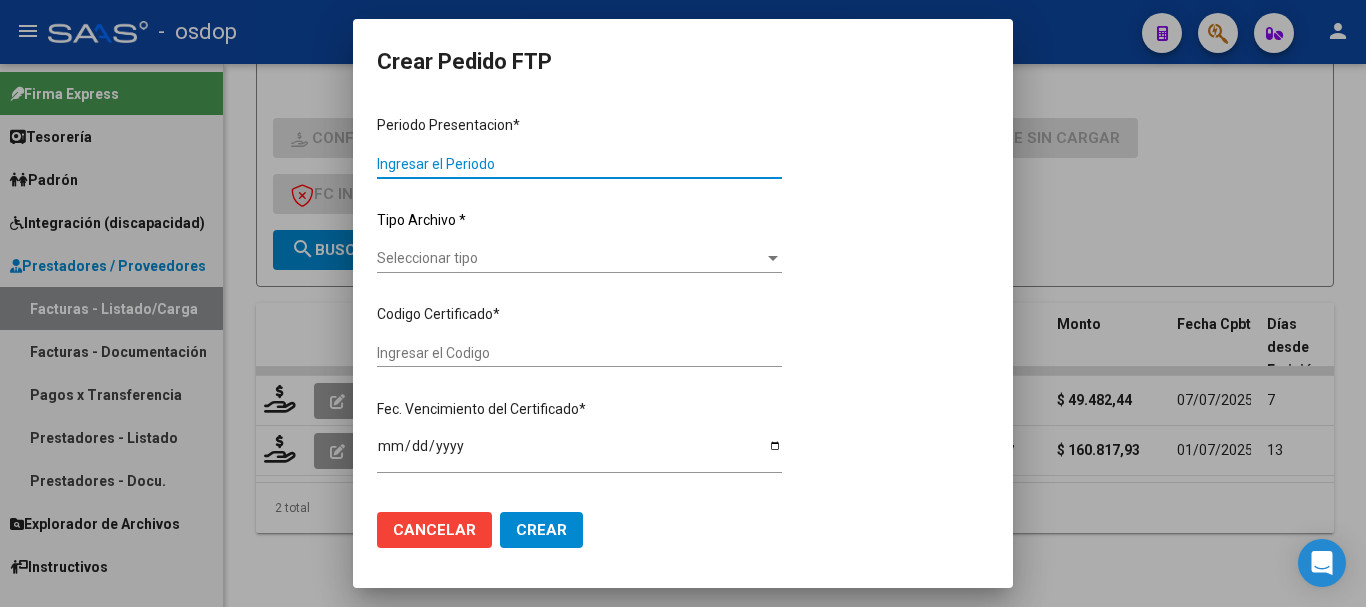 type on "202506" 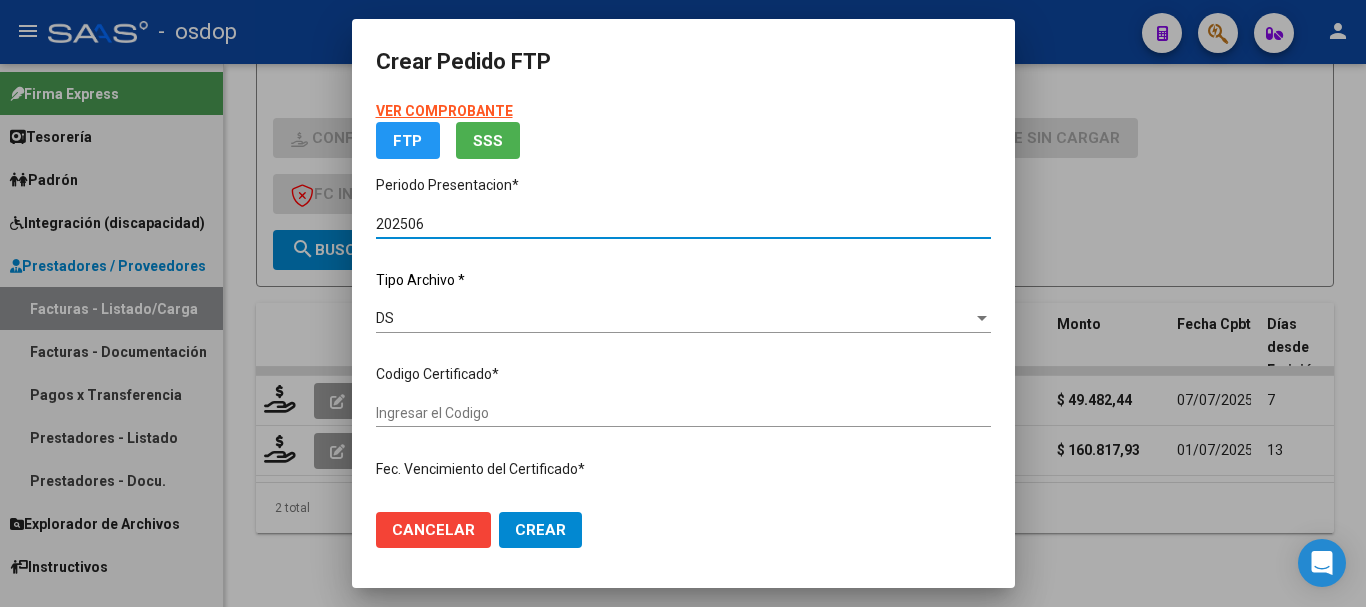 type on "6635354104" 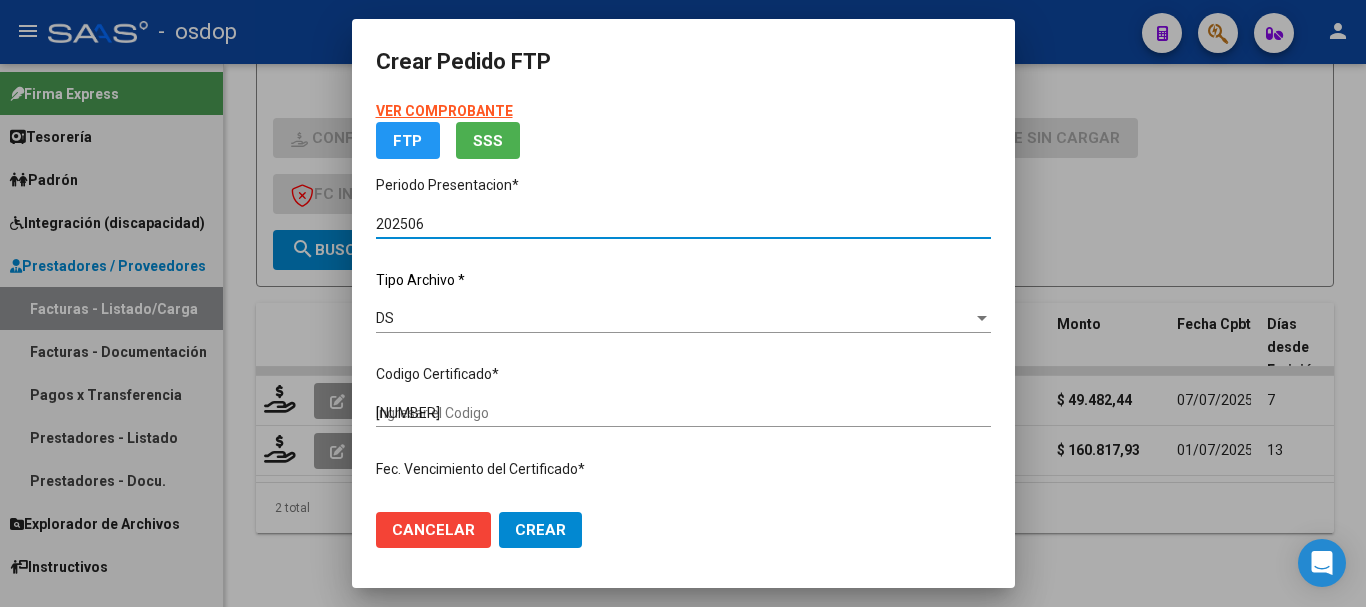 type on "2026-08-01" 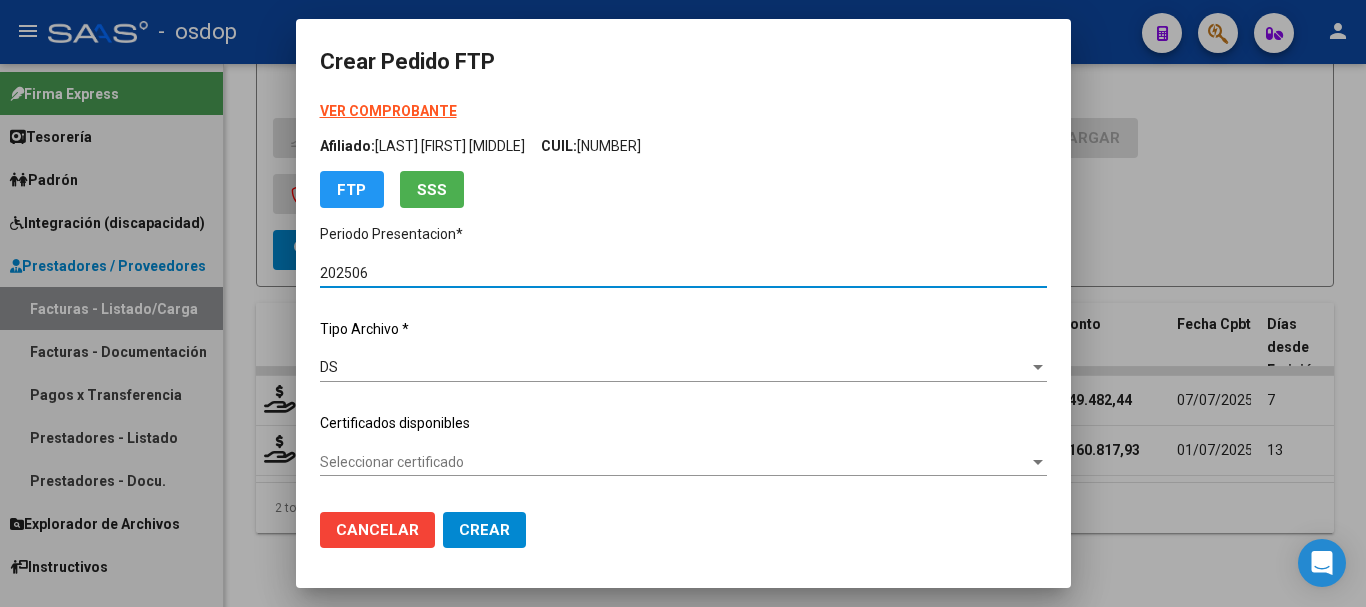 click on "Certificados disponibles" 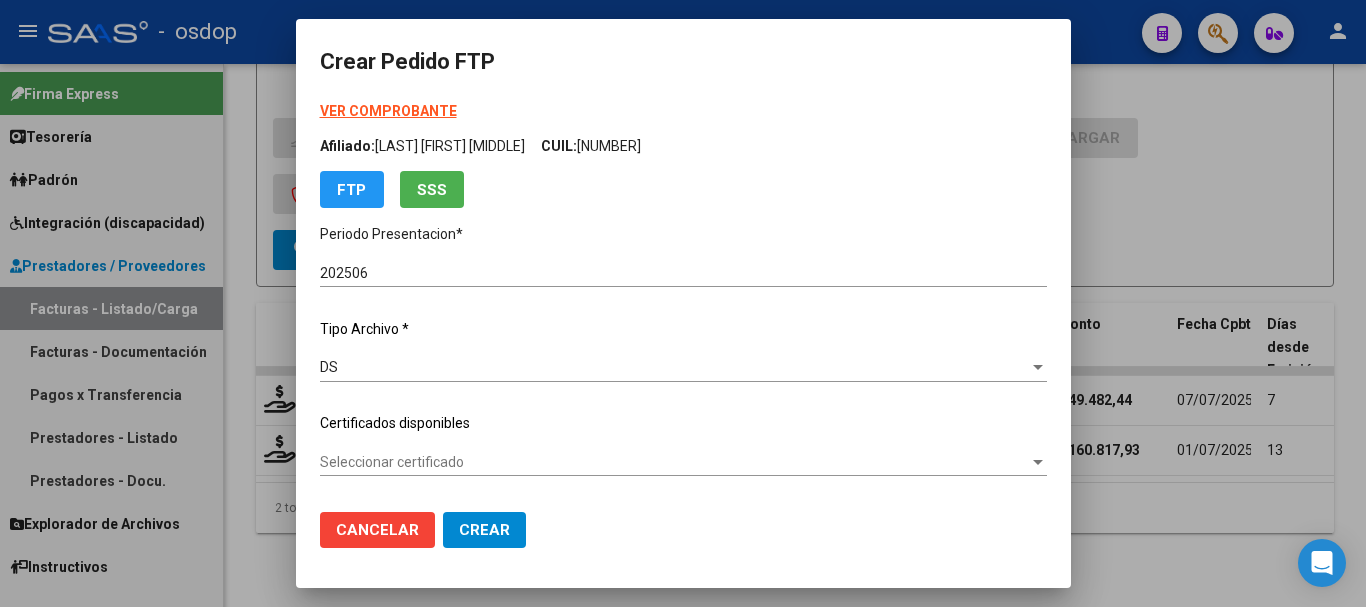 click on "Seleccionar certificado Seleccionar certificado" 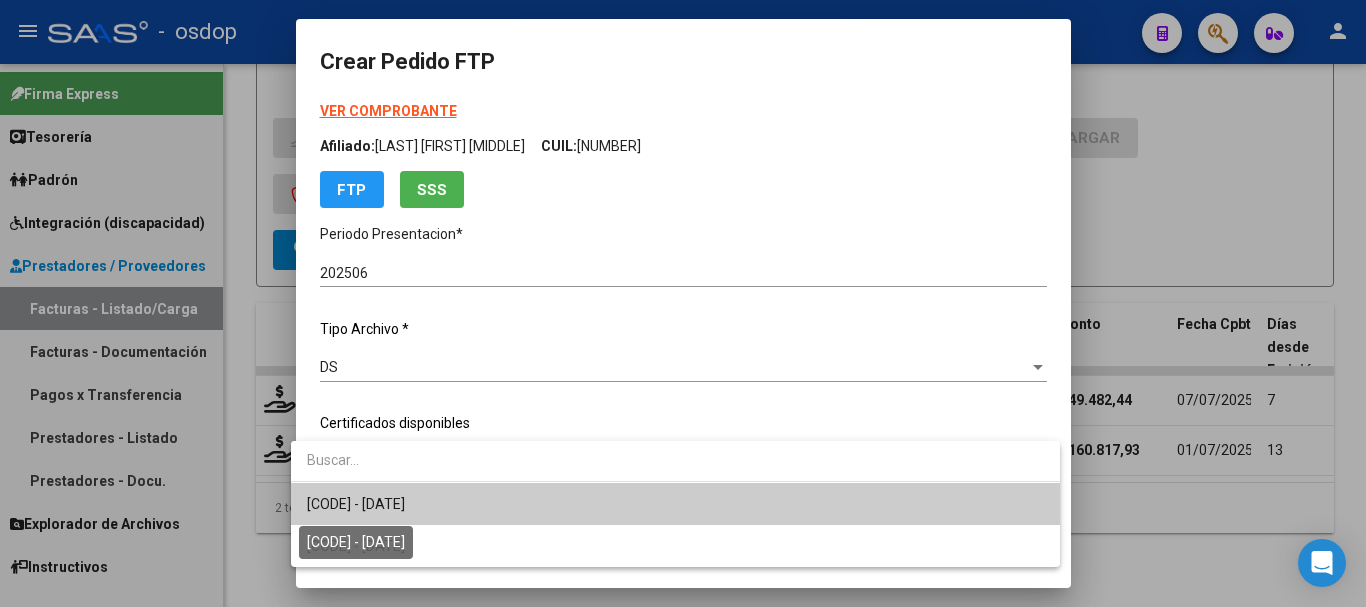 click on "6635354104 - 2026-08-01" at bounding box center (356, 504) 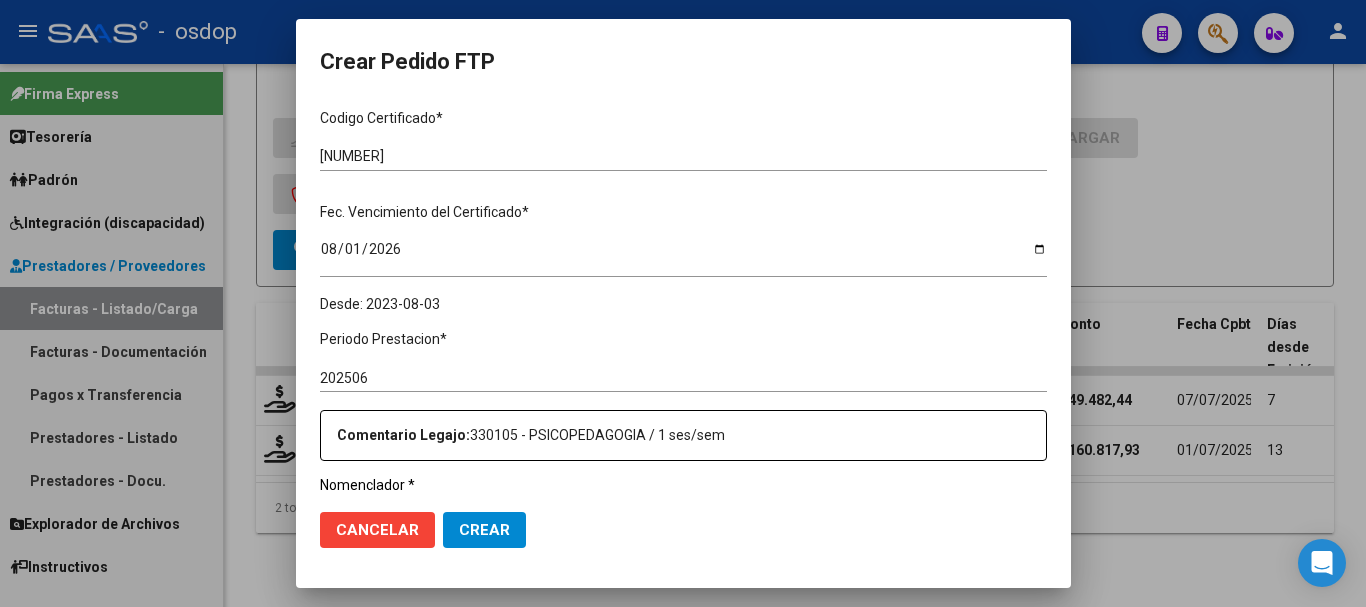 scroll, scrollTop: 600, scrollLeft: 0, axis: vertical 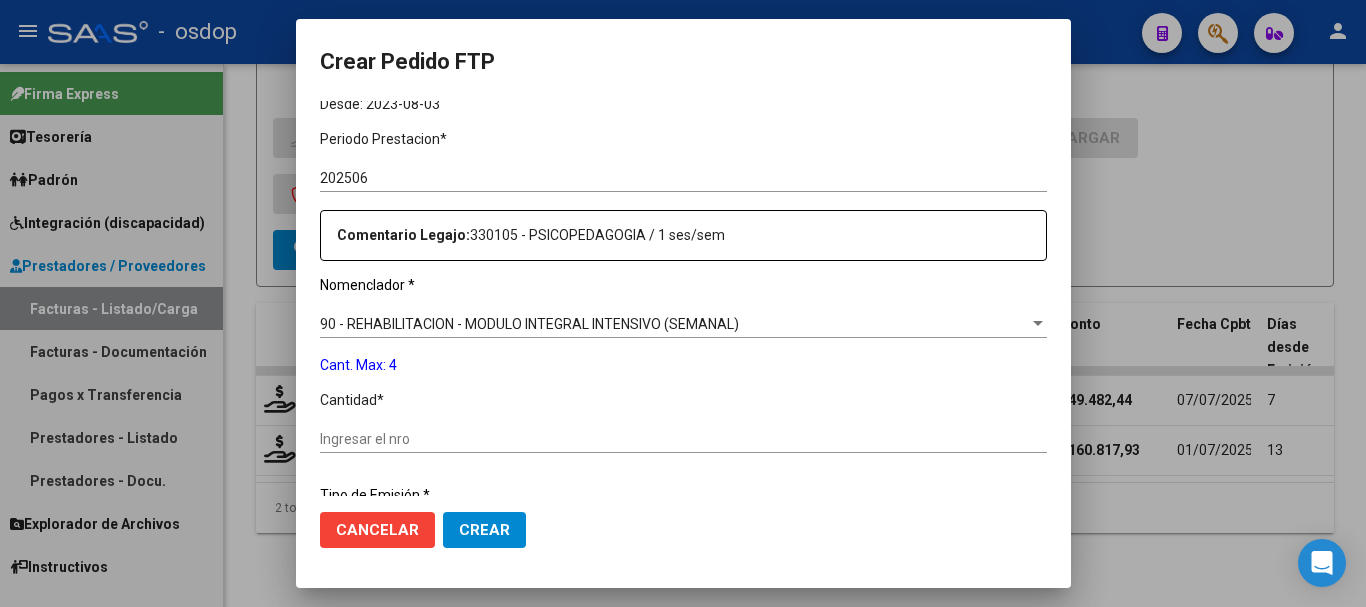 click on "Ingresar el nro" at bounding box center (683, 439) 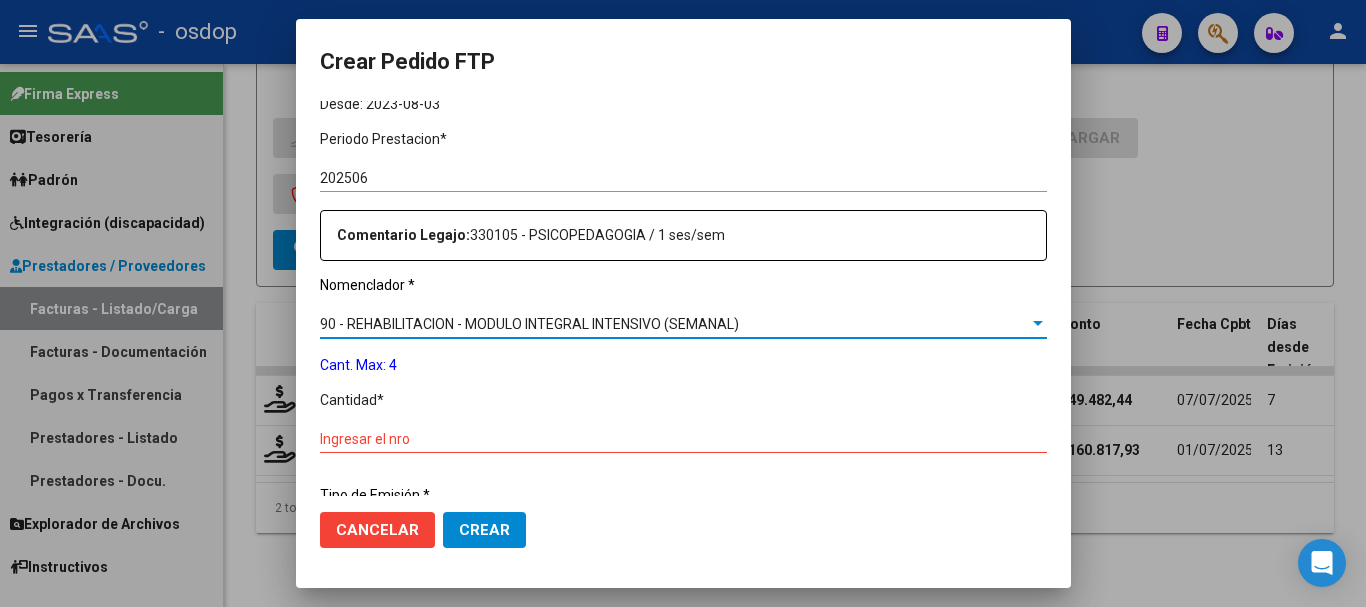 click on "90 - REHABILITACION - MODULO INTEGRAL INTENSIVO (SEMANAL)" at bounding box center [529, 324] 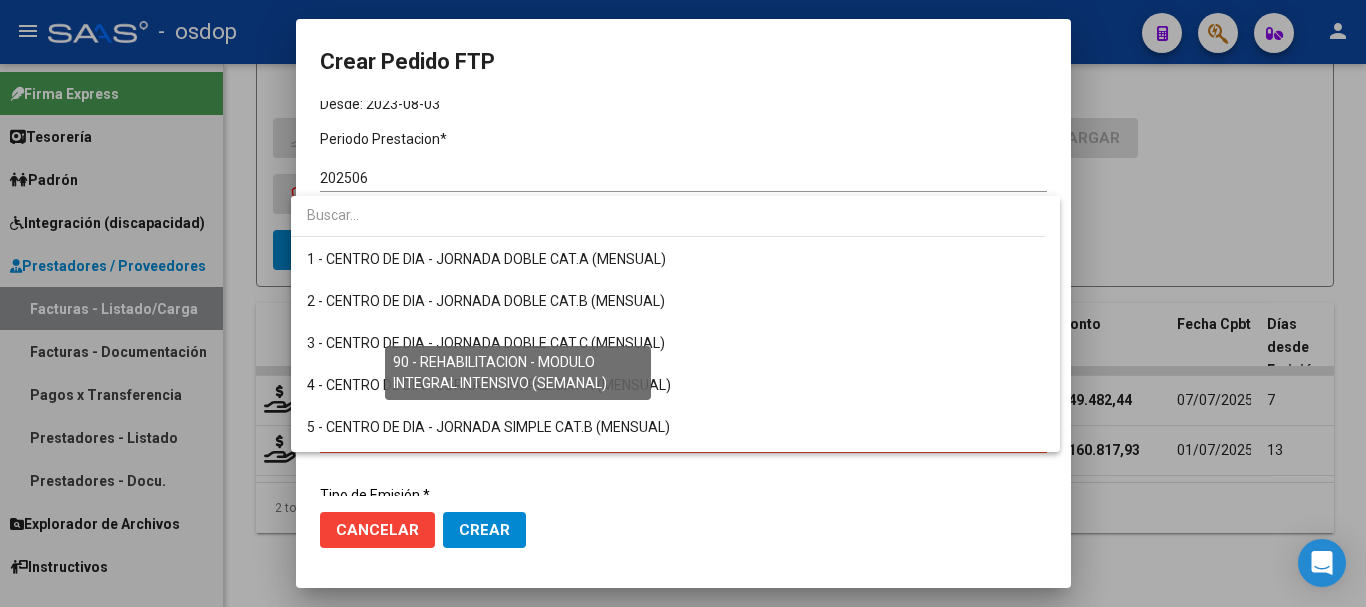 scroll, scrollTop: 3673, scrollLeft: 0, axis: vertical 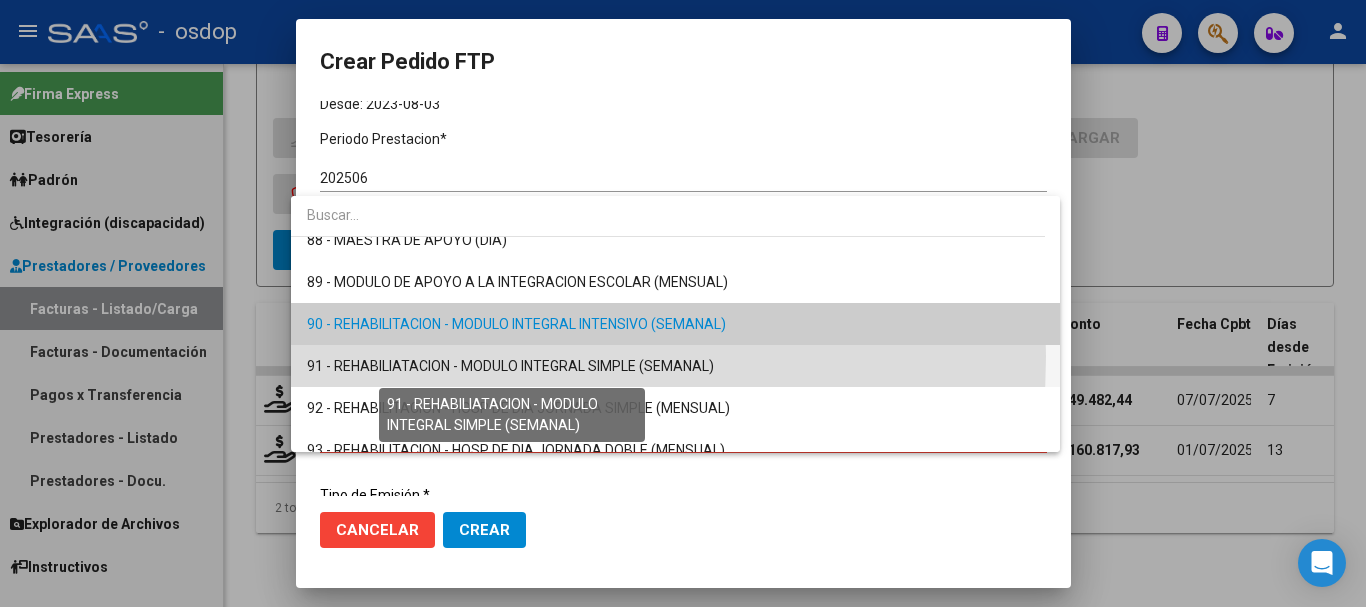 click on "91 - REHABILIATACION - MODULO INTEGRAL SIMPLE (SEMANAL)" at bounding box center (510, 366) 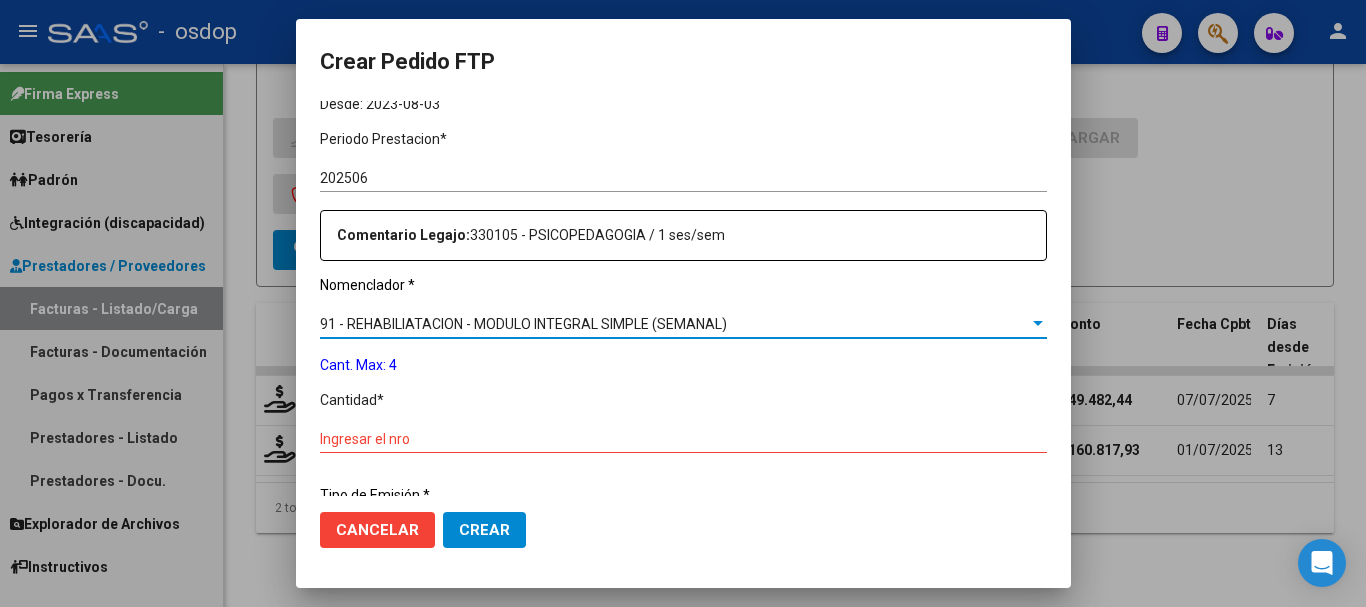 click on "Ingresar el nro" at bounding box center (683, 439) 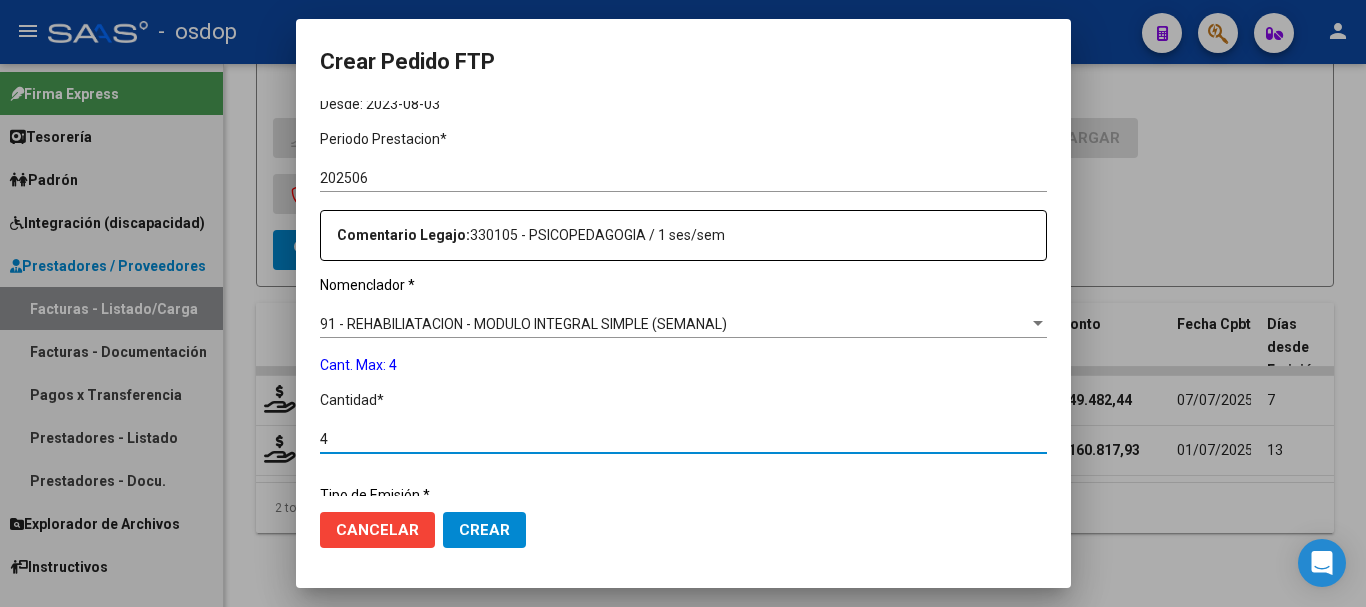 scroll, scrollTop: 858, scrollLeft: 0, axis: vertical 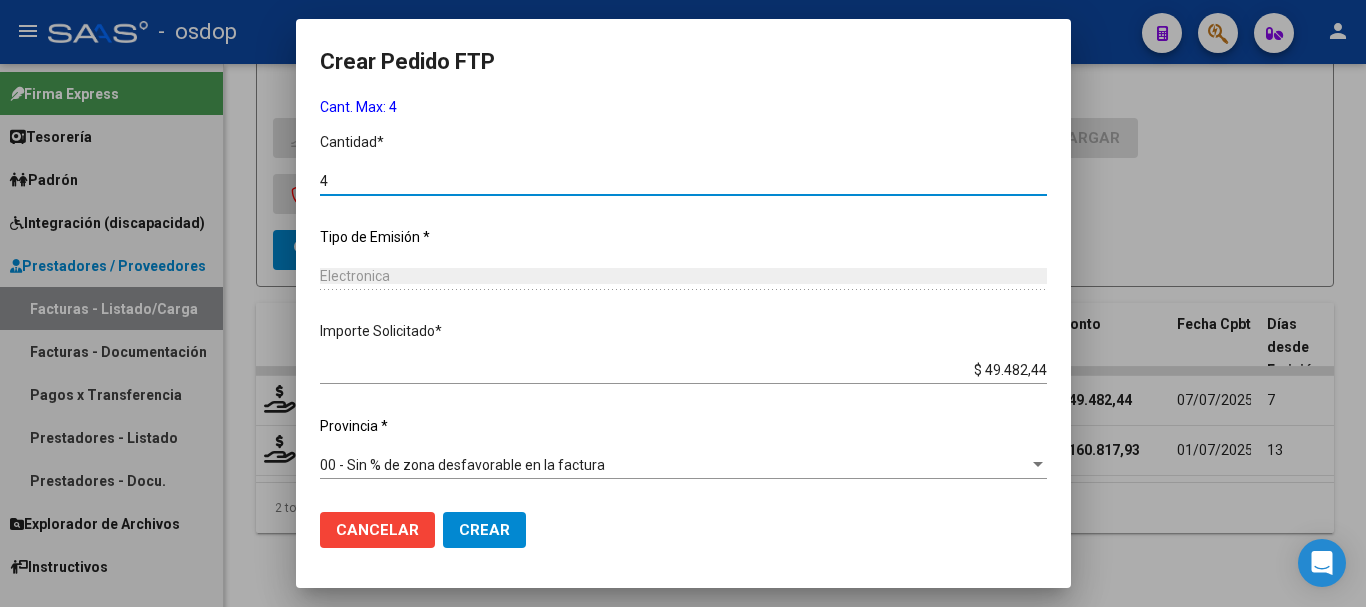 type on "4" 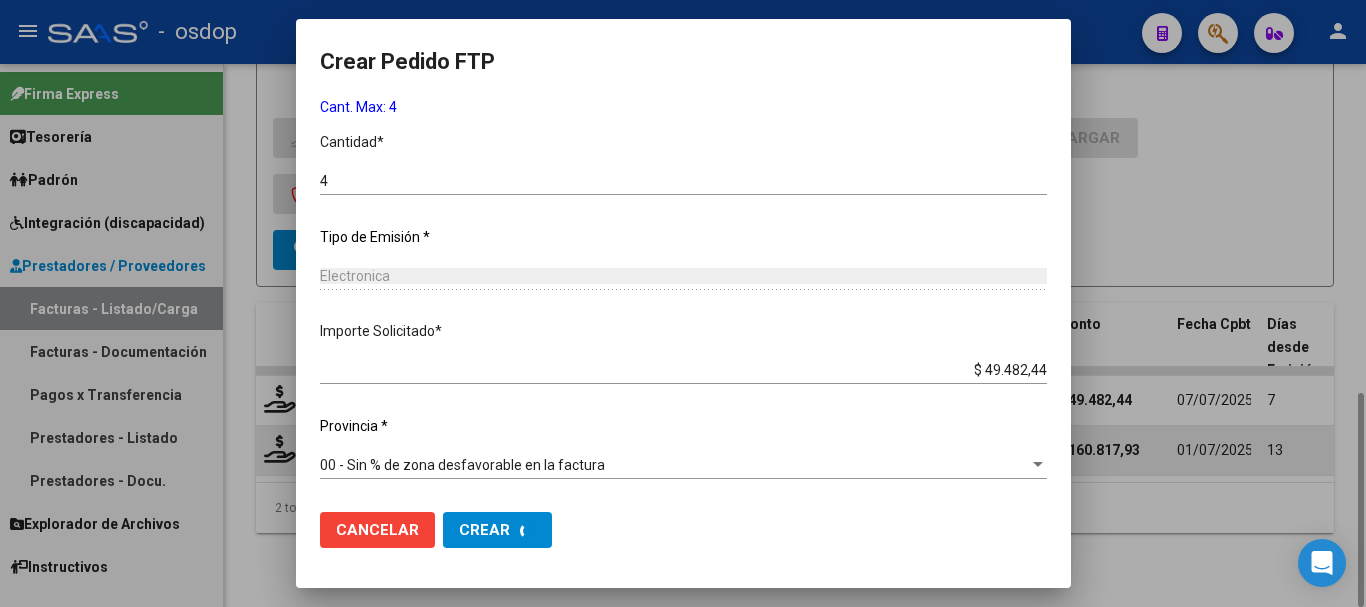 scroll, scrollTop: 0, scrollLeft: 0, axis: both 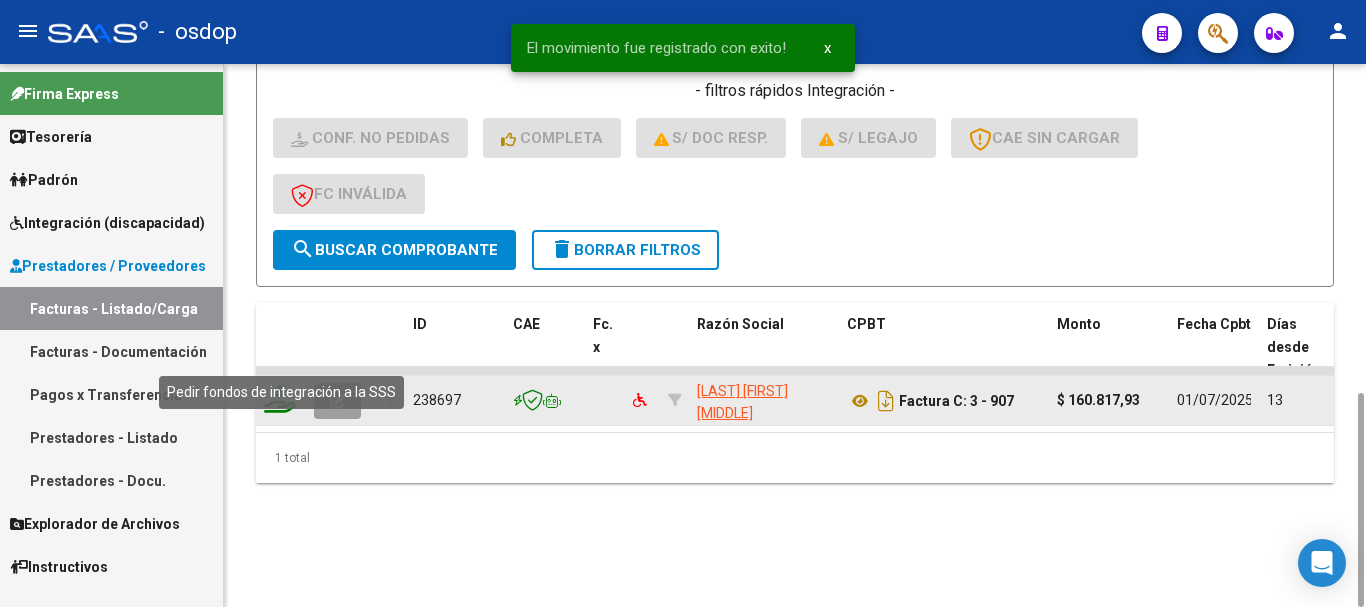 click 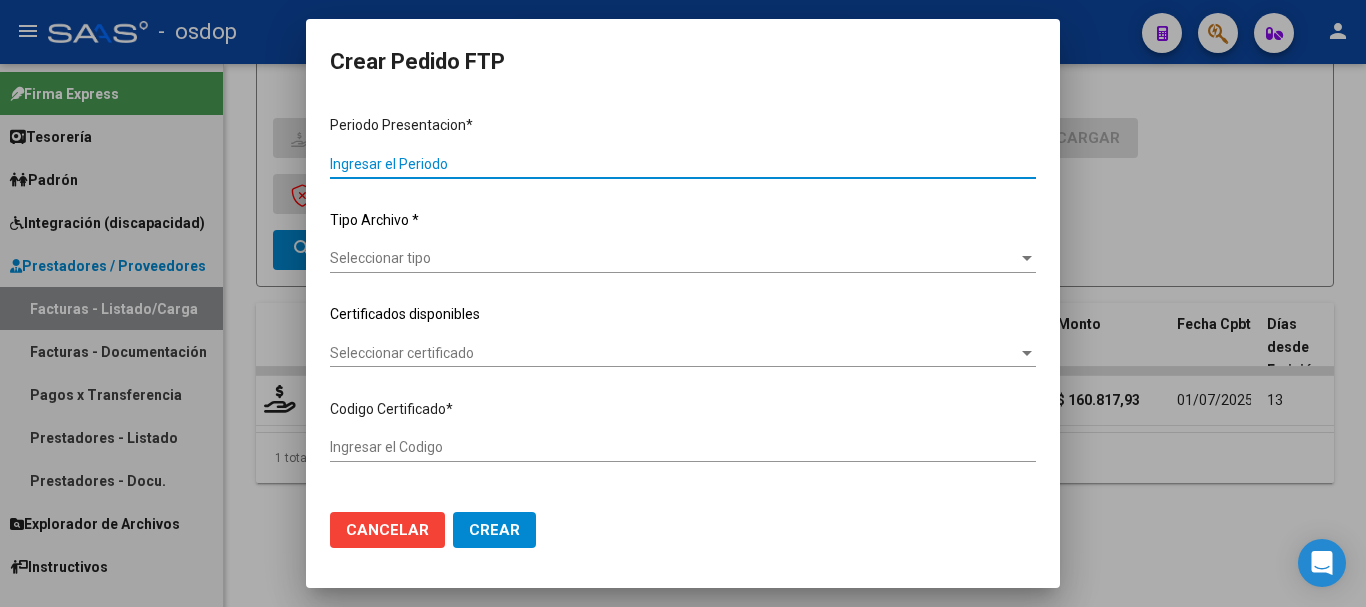 type on "202506" 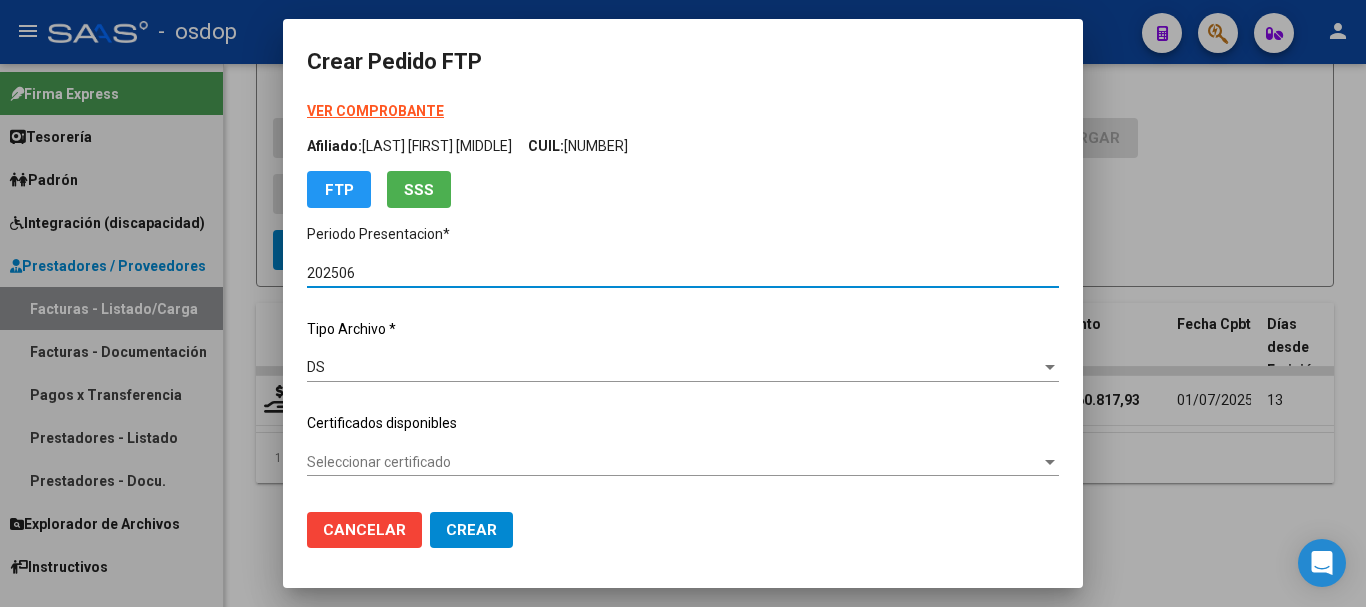 type on "6635354104" 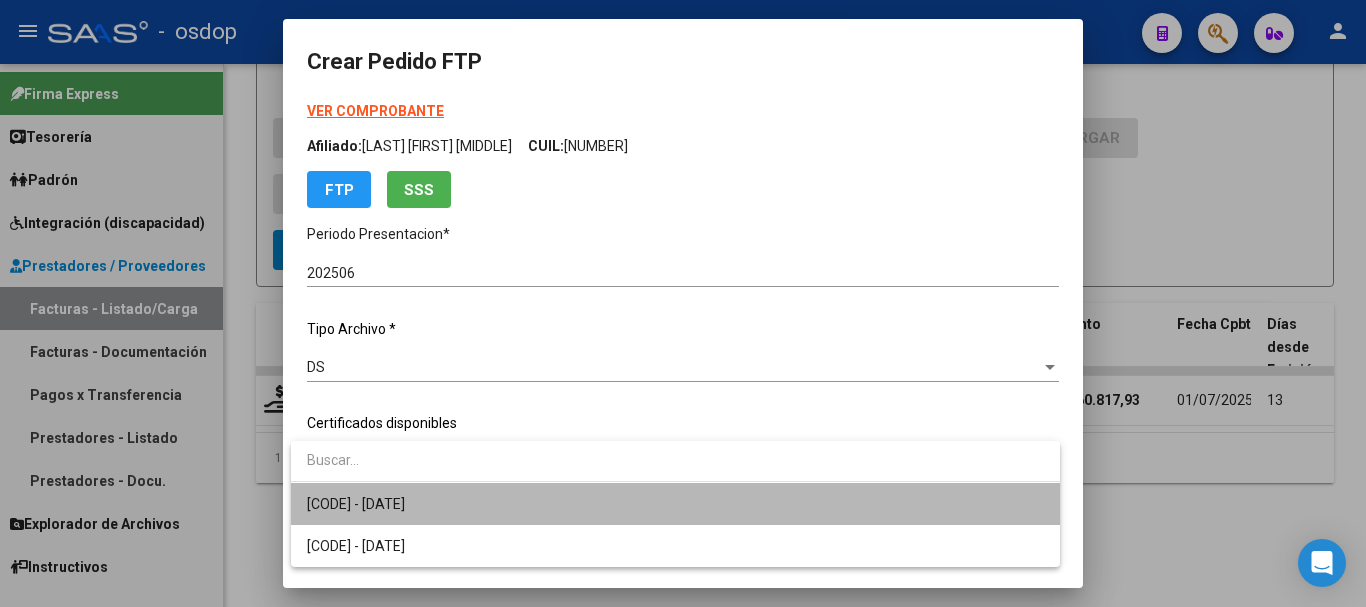 drag, startPoint x: 494, startPoint y: 499, endPoint x: 509, endPoint y: 489, distance: 18.027756 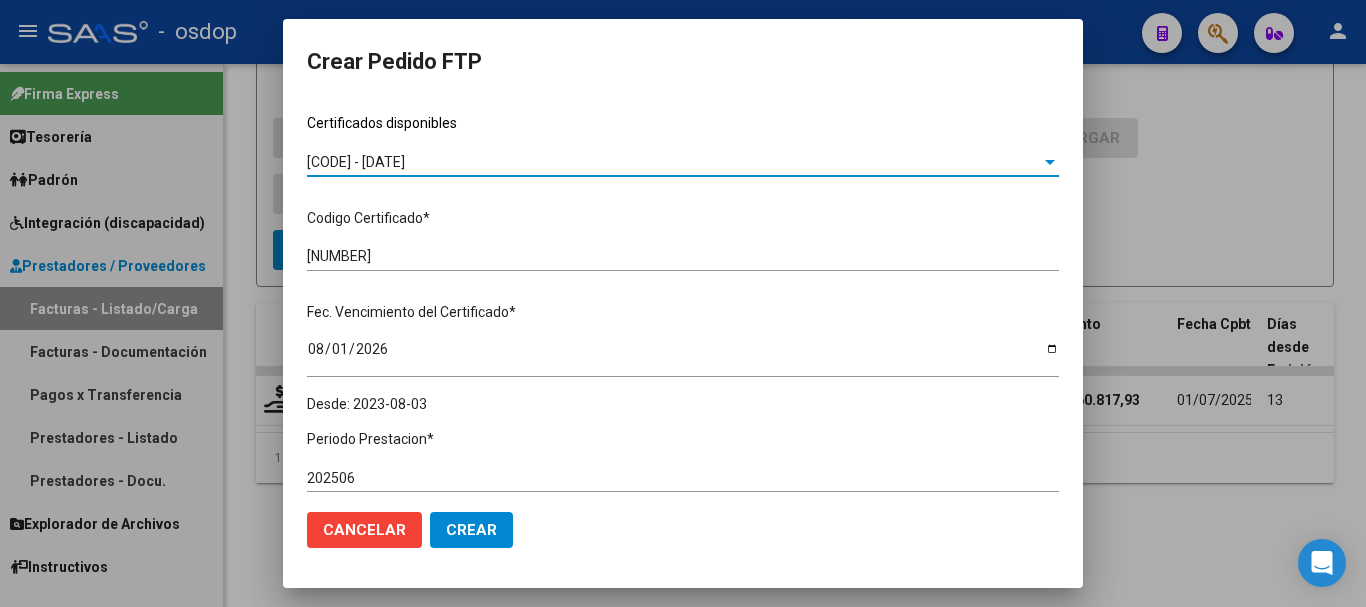 scroll, scrollTop: 500, scrollLeft: 0, axis: vertical 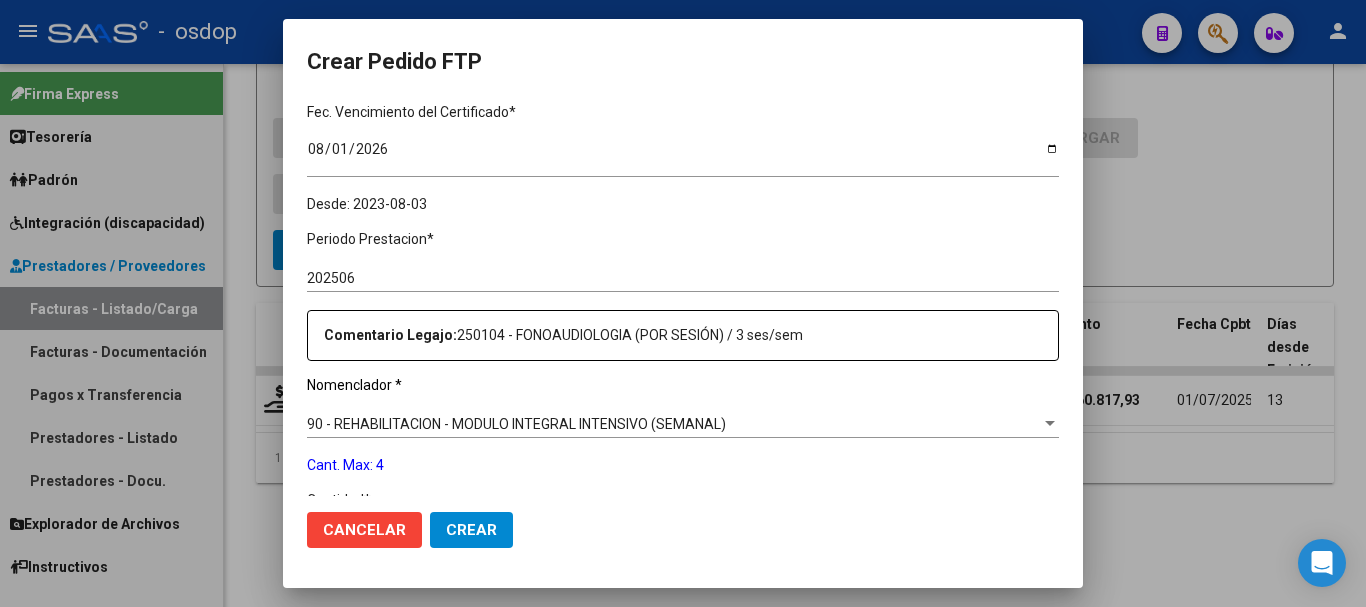 click on "90 - REHABILITACION - MODULO INTEGRAL INTENSIVO (SEMANAL)" at bounding box center [674, 424] 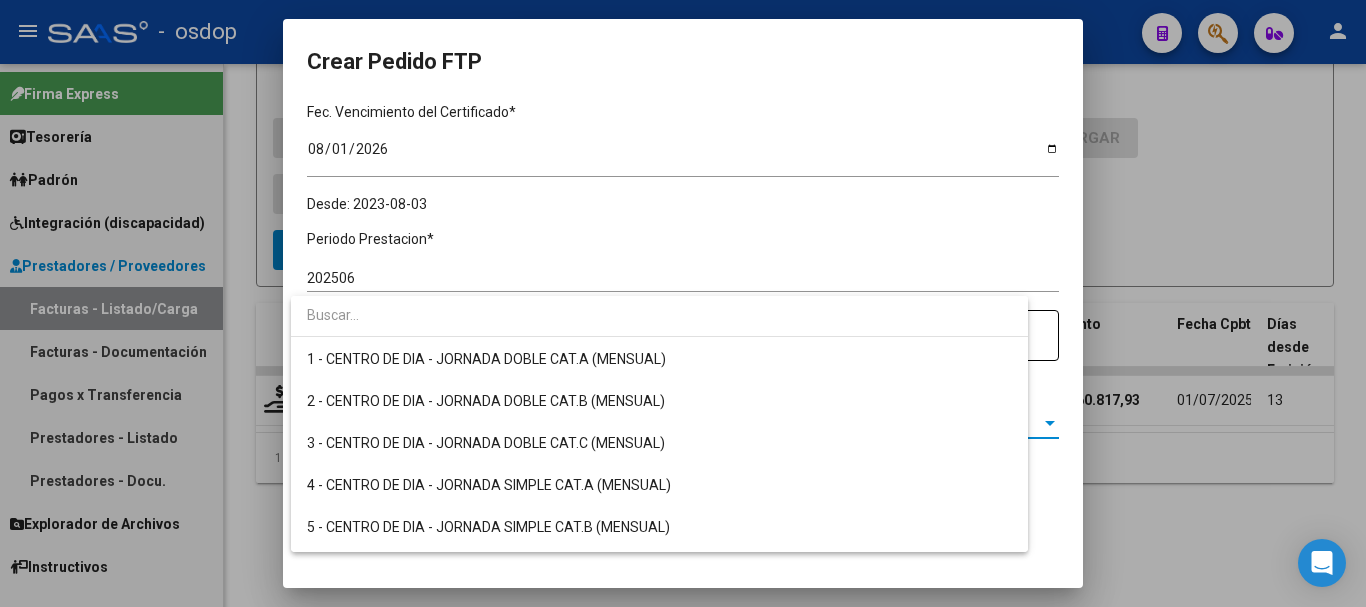 scroll, scrollTop: 3673, scrollLeft: 0, axis: vertical 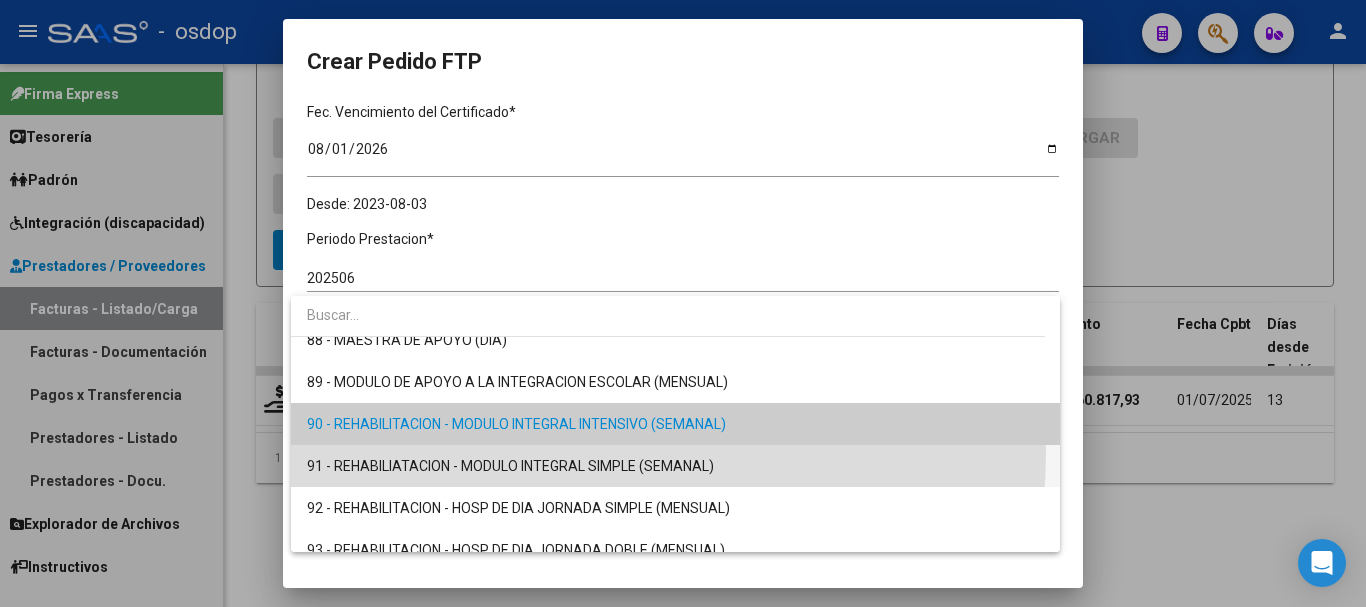 click on "91 - REHABILIATACION - MODULO INTEGRAL SIMPLE (SEMANAL)" at bounding box center (675, 466) 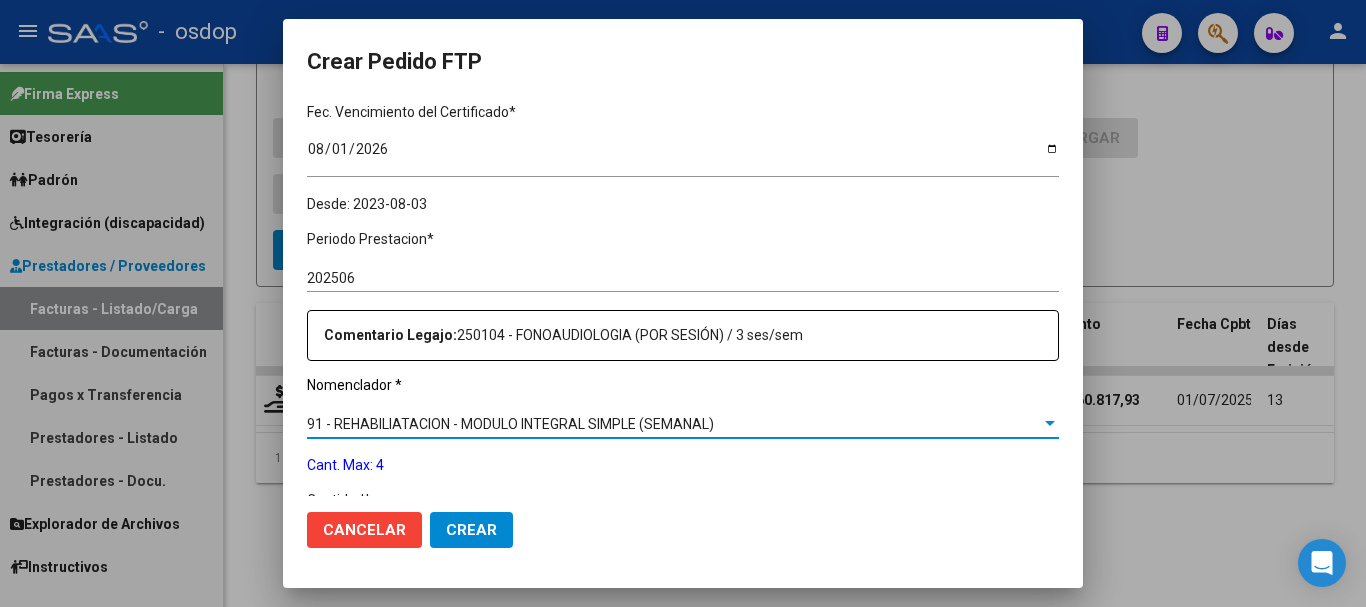scroll, scrollTop: 700, scrollLeft: 0, axis: vertical 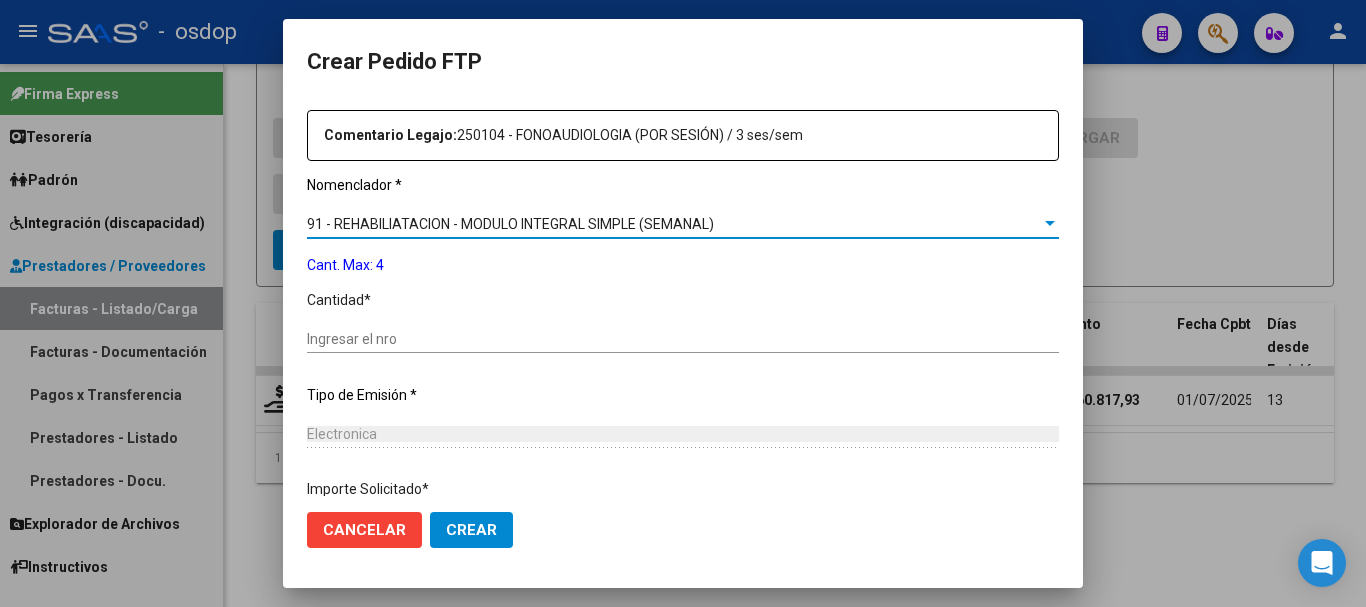 click on "Ingresar el nro" 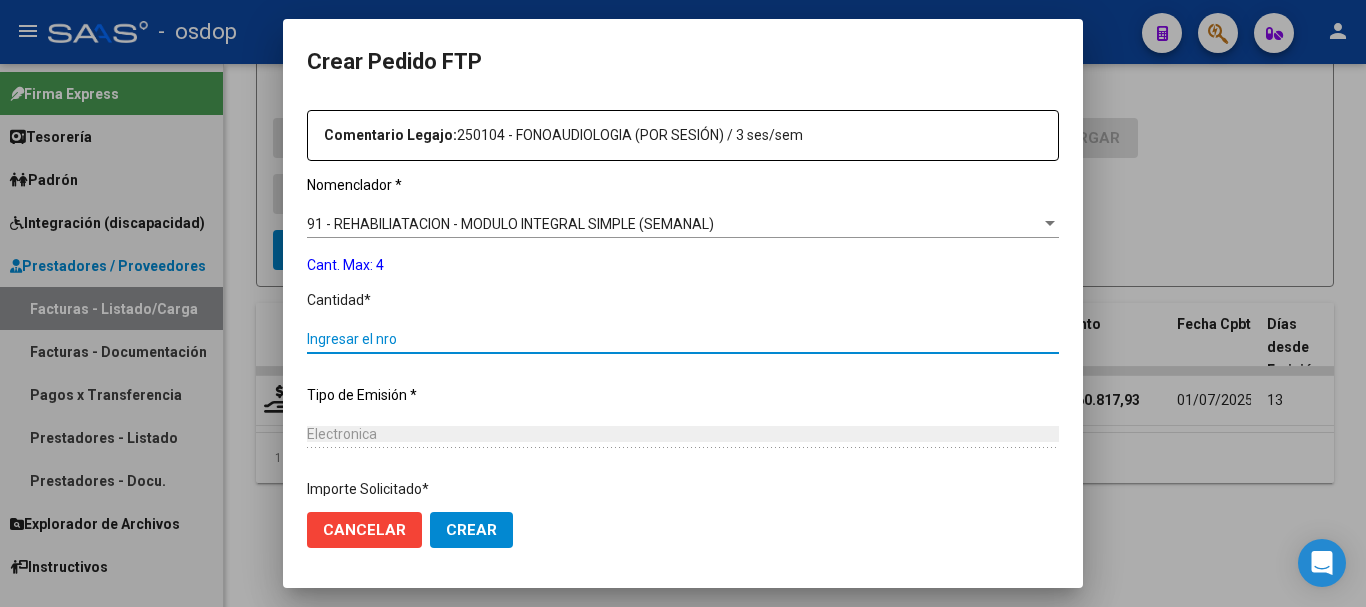 click on "Ingresar el nro" at bounding box center (683, 339) 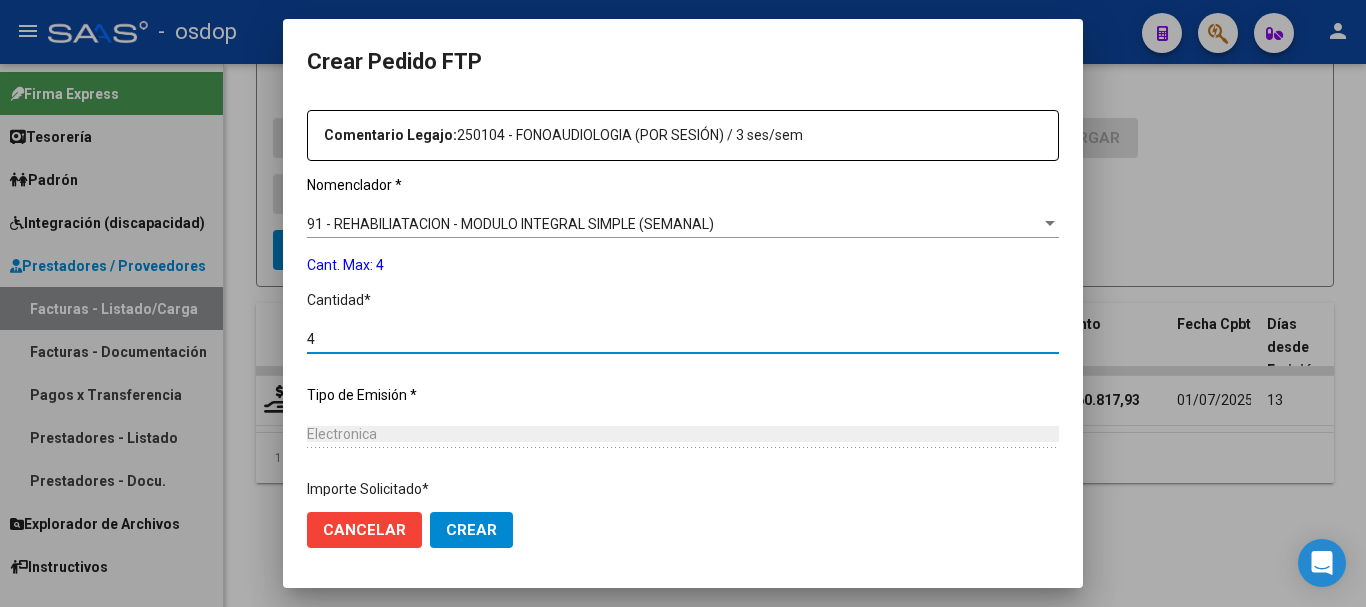 scroll, scrollTop: 858, scrollLeft: 0, axis: vertical 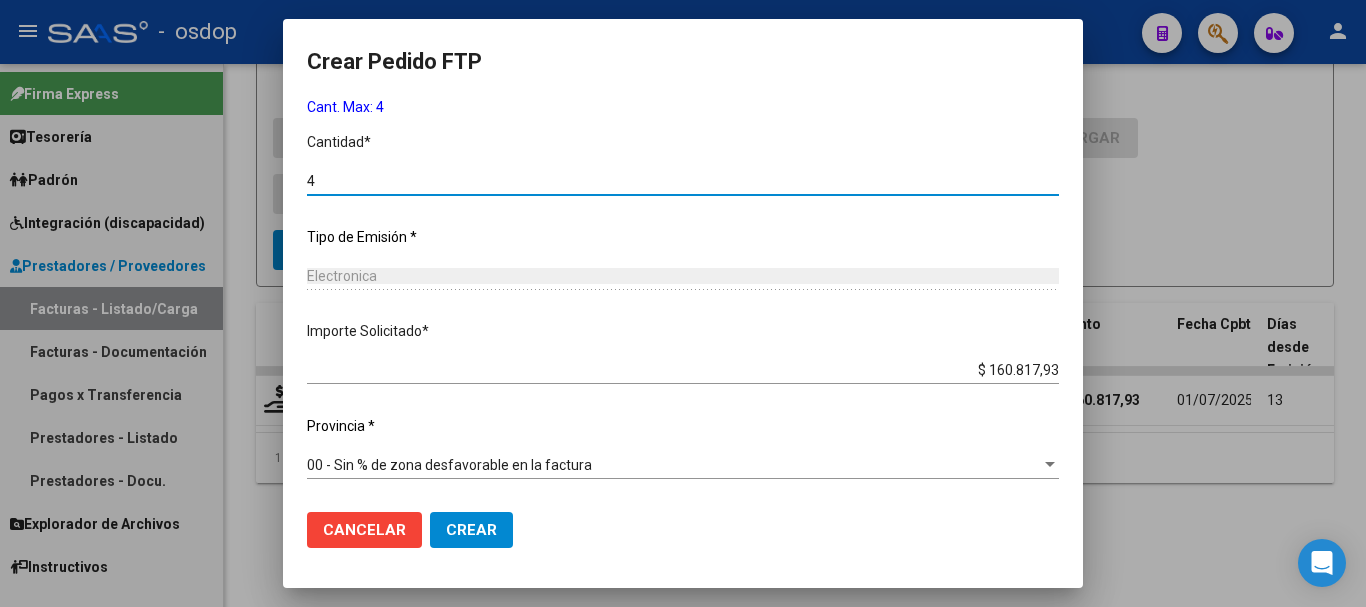 type on "4" 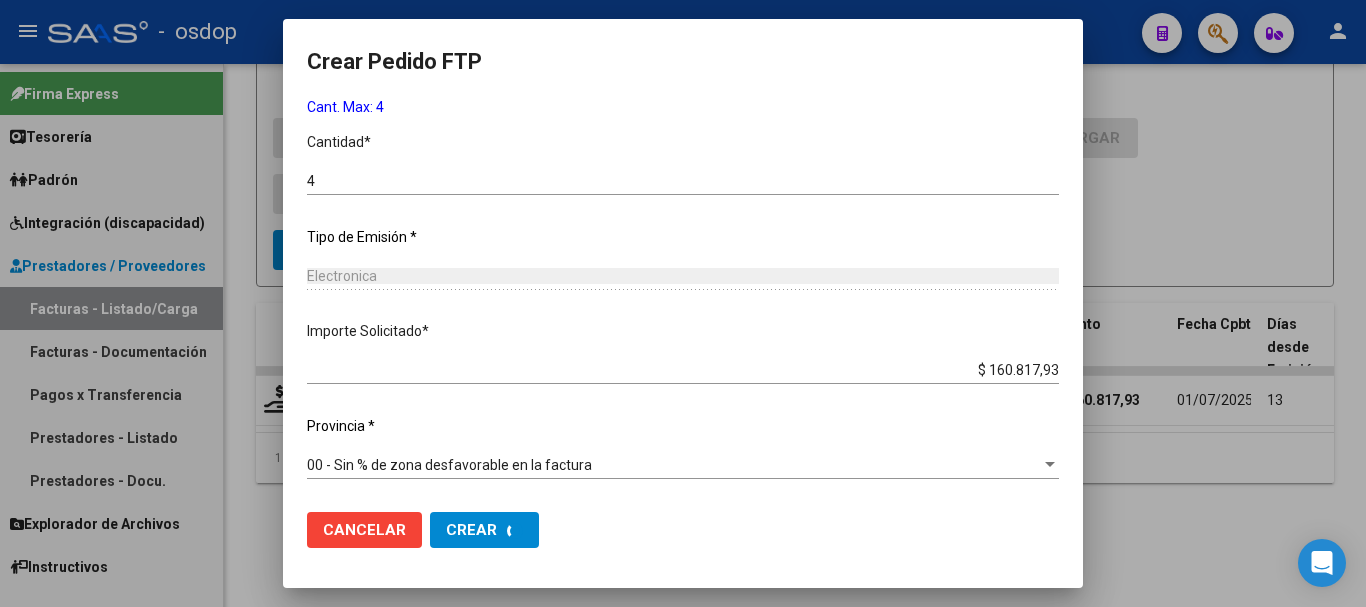 scroll, scrollTop: 0, scrollLeft: 0, axis: both 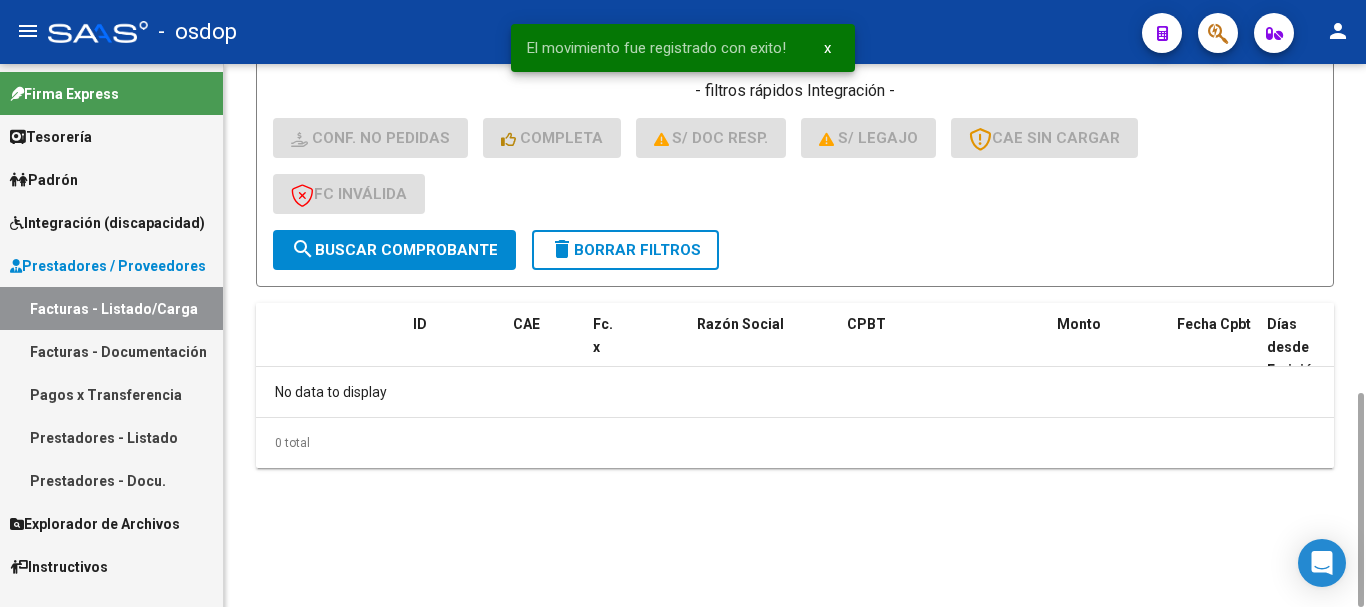 click on "delete  Borrar Filtros" 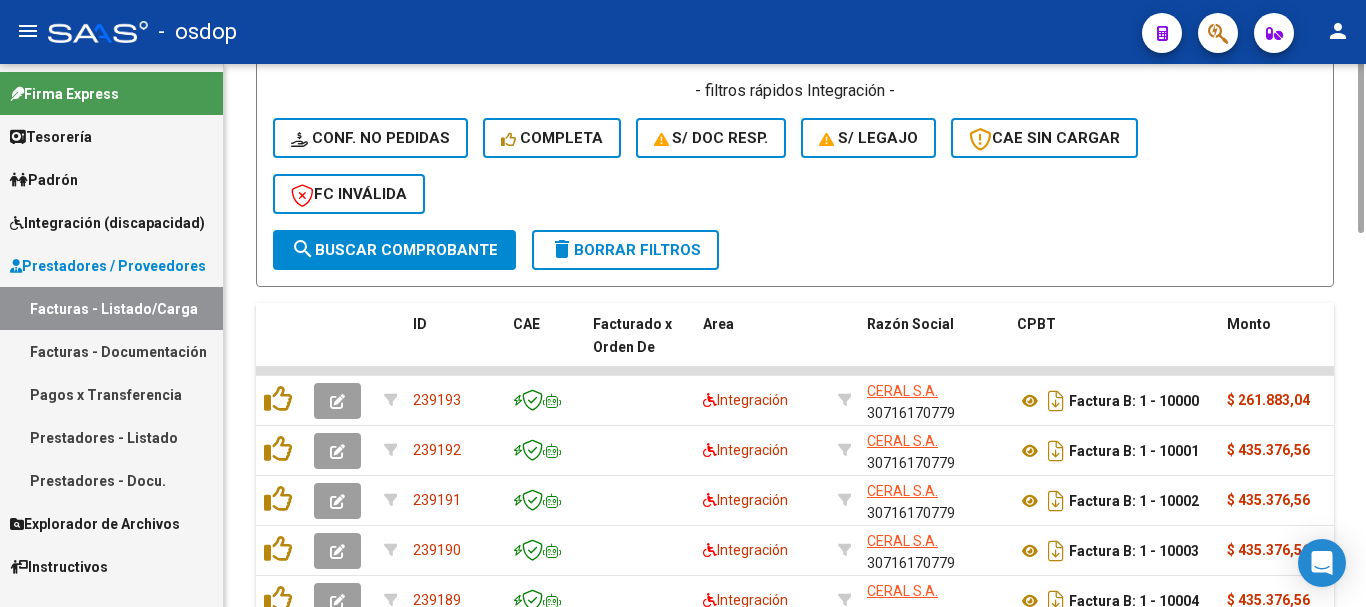 scroll, scrollTop: 631, scrollLeft: 0, axis: vertical 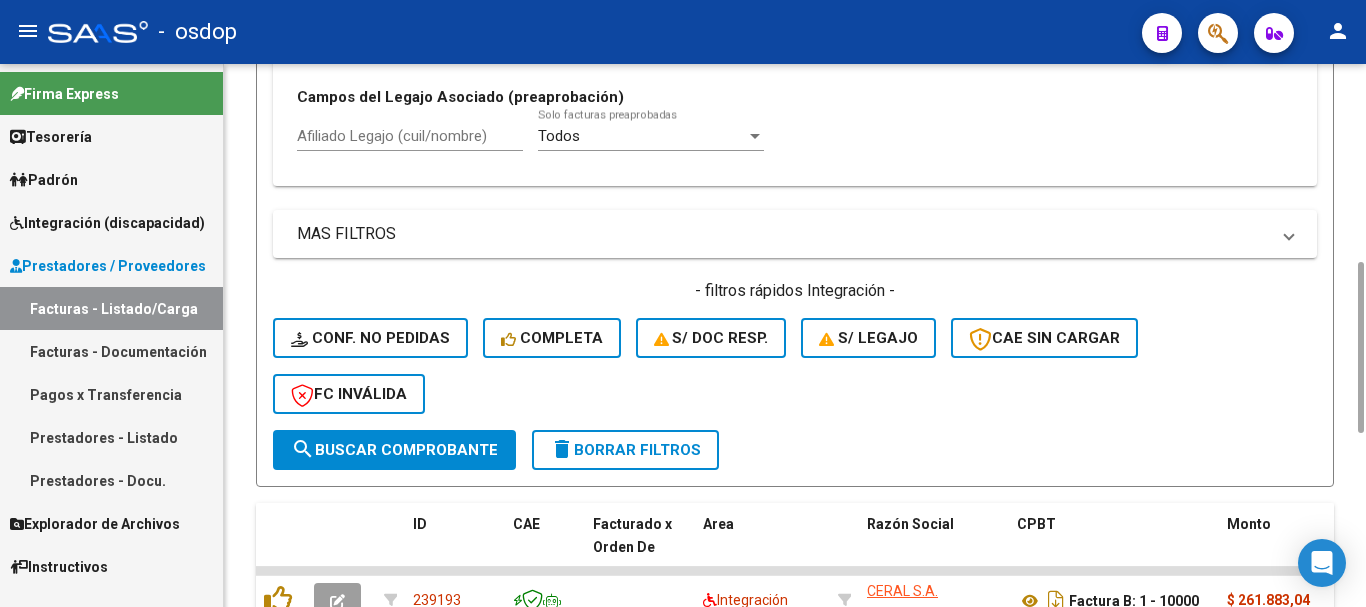 click on "Afiliado Legajo (cuil/nombre)" at bounding box center [410, 136] 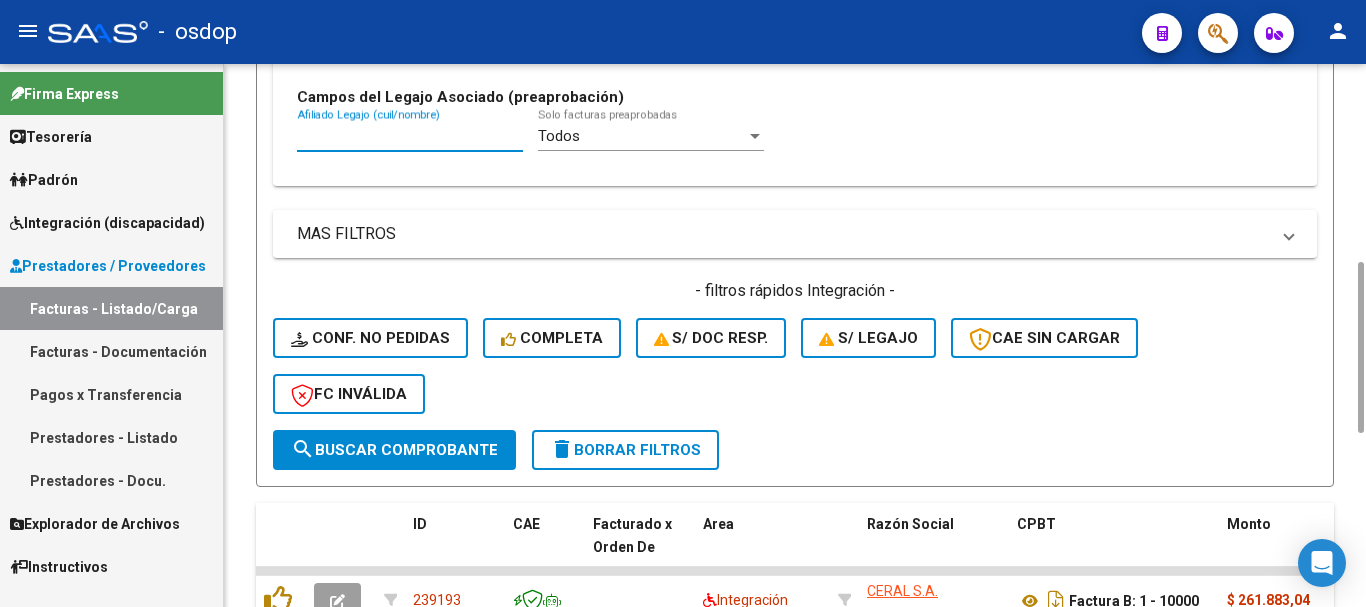 paste on "20536664301" 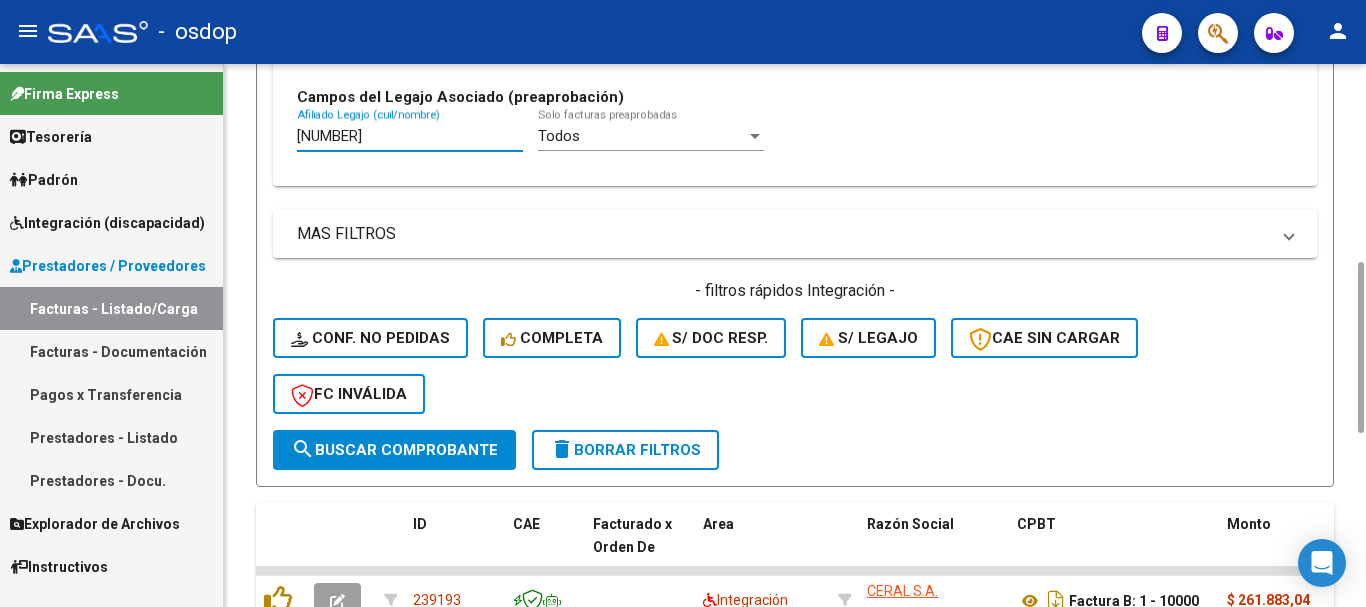 type on "20536664301" 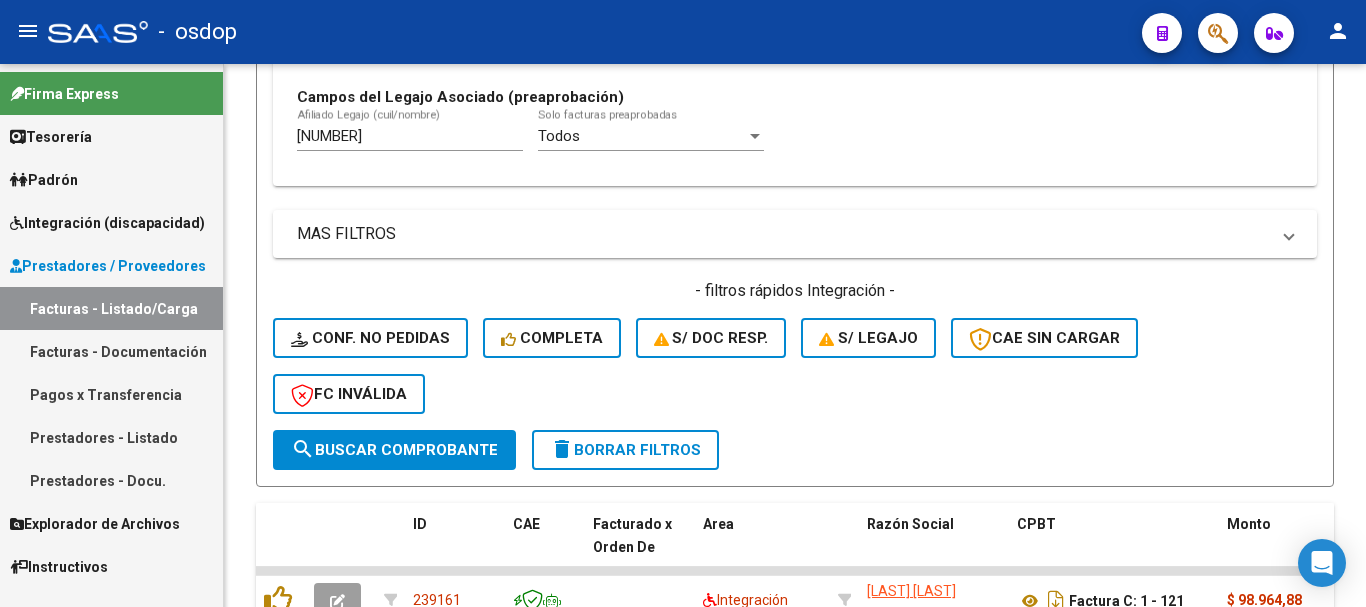 scroll, scrollTop: 931, scrollLeft: 0, axis: vertical 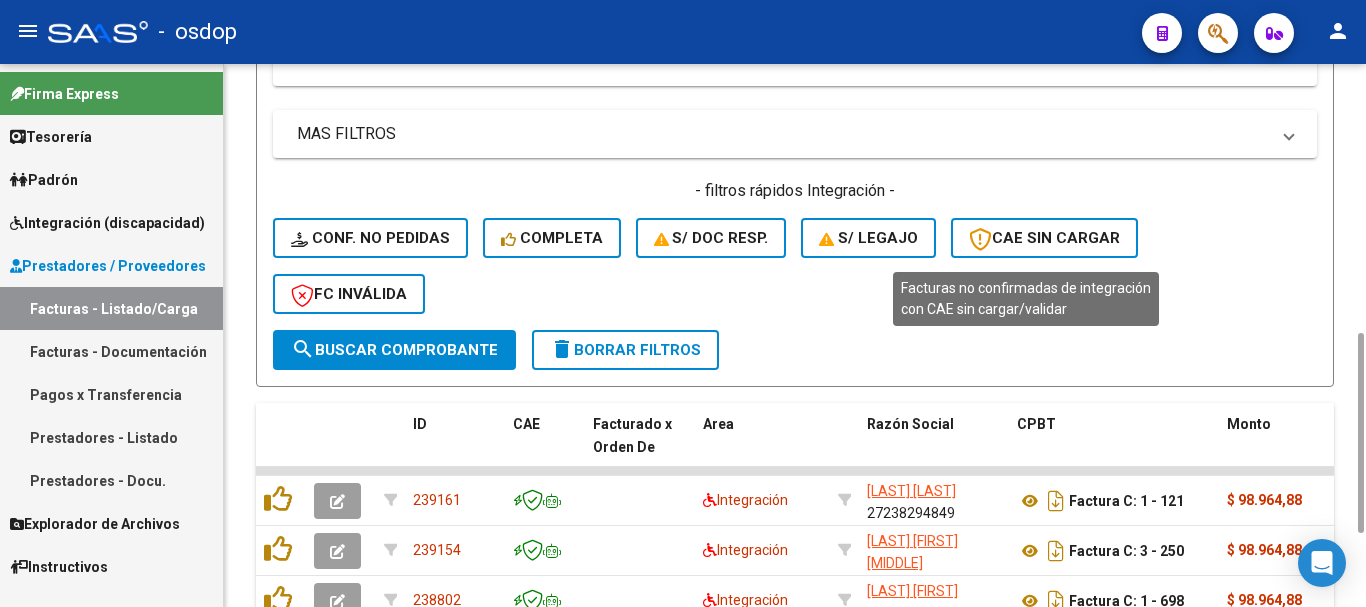 drag, startPoint x: 1026, startPoint y: 245, endPoint x: 1034, endPoint y: 297, distance: 52.611786 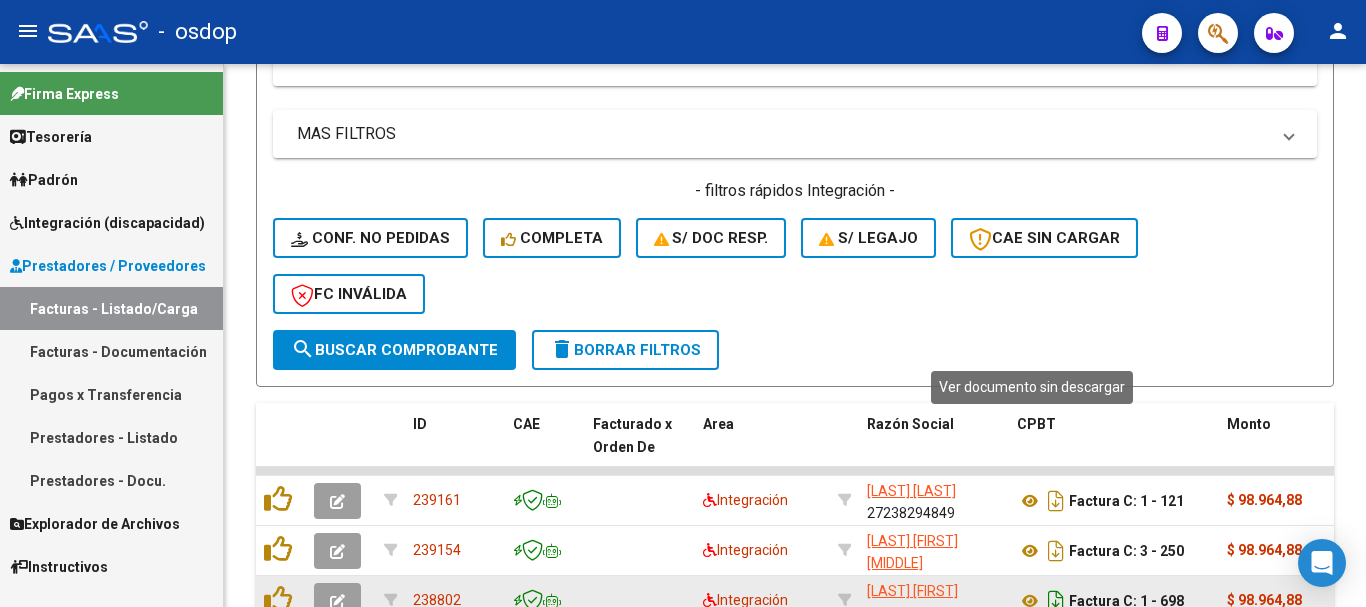 scroll, scrollTop: 931, scrollLeft: 0, axis: vertical 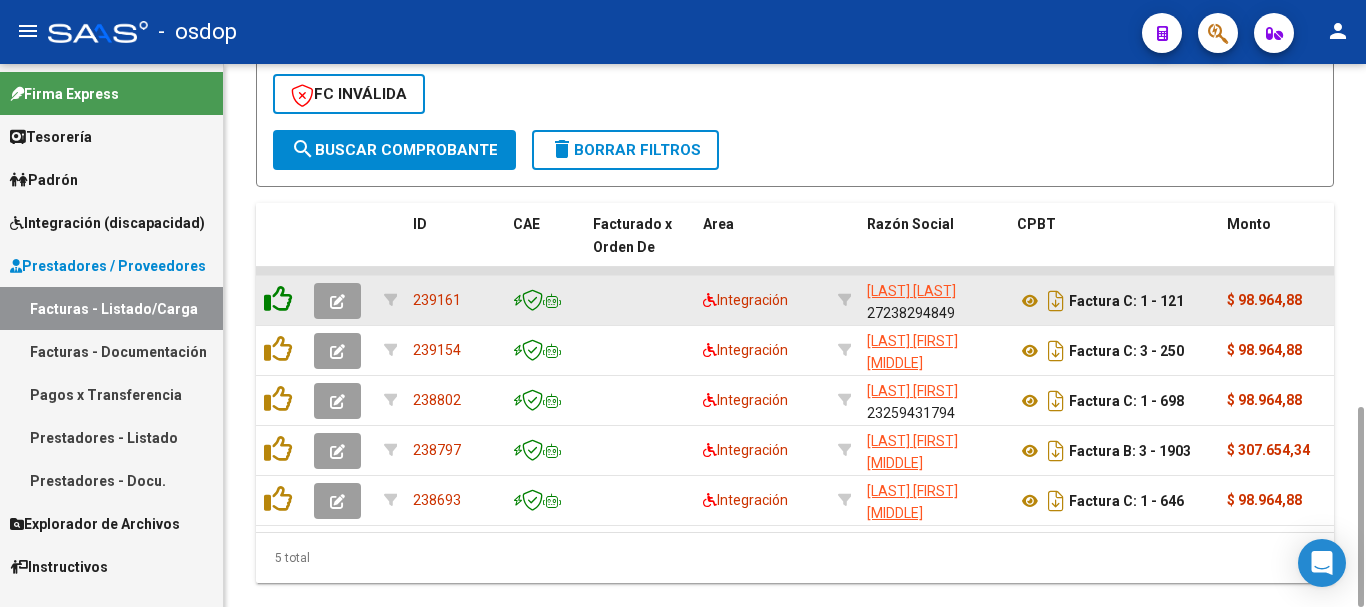 click 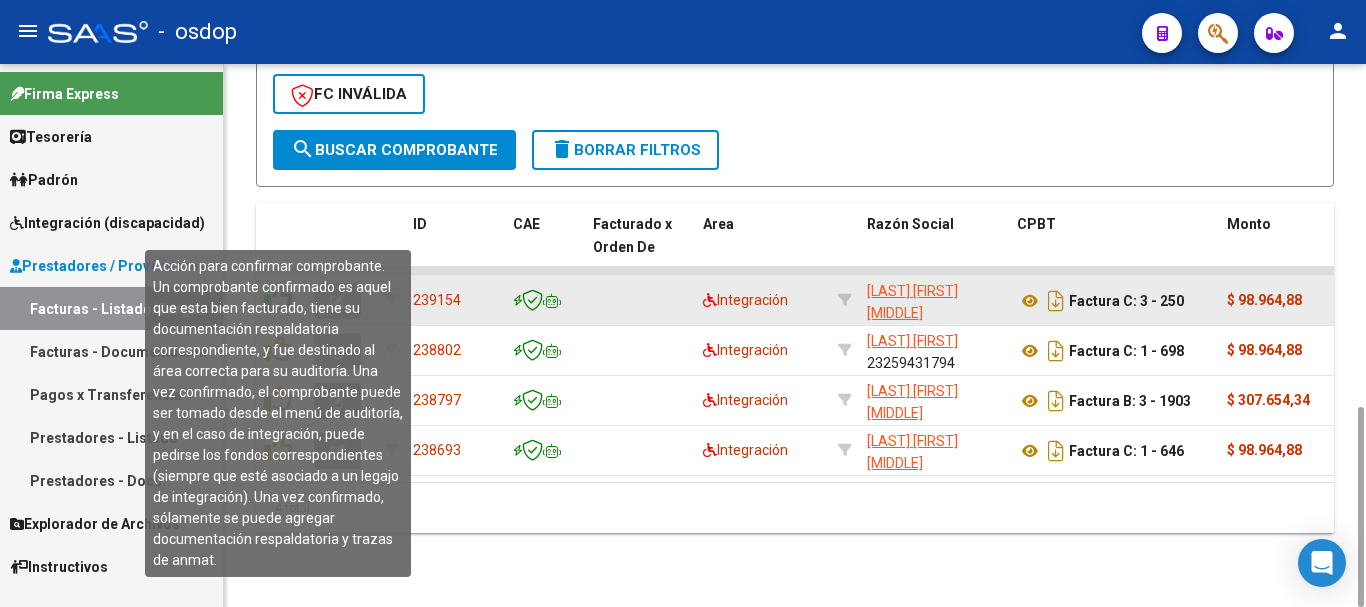 click 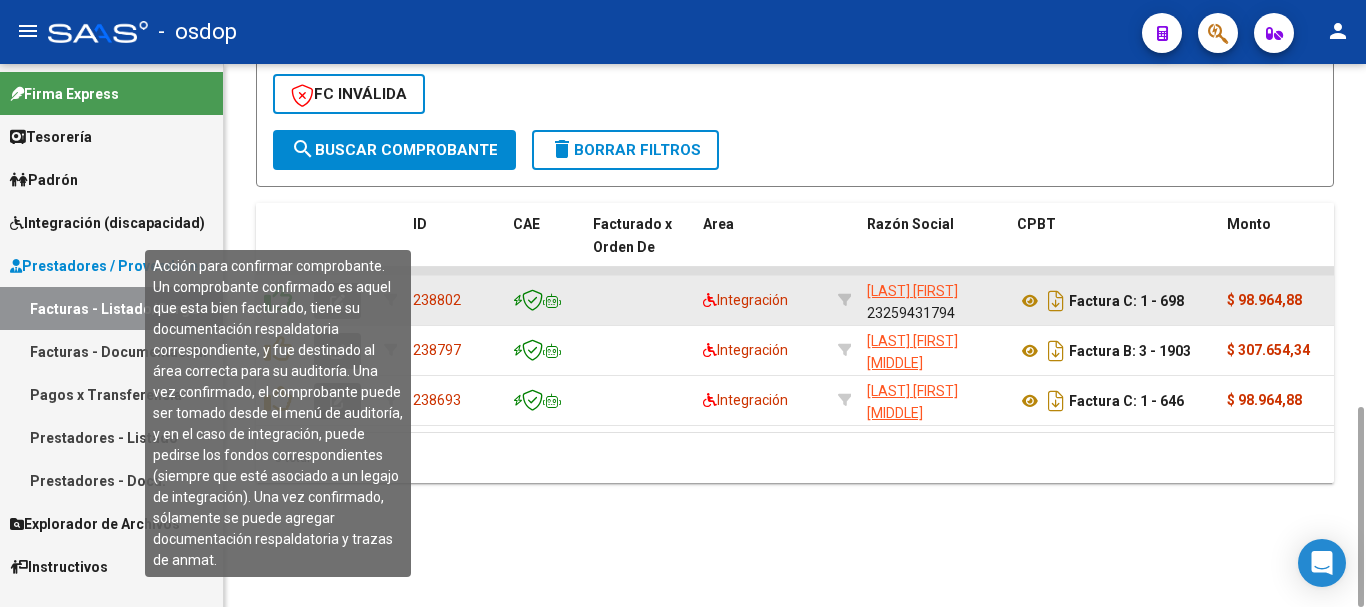 click 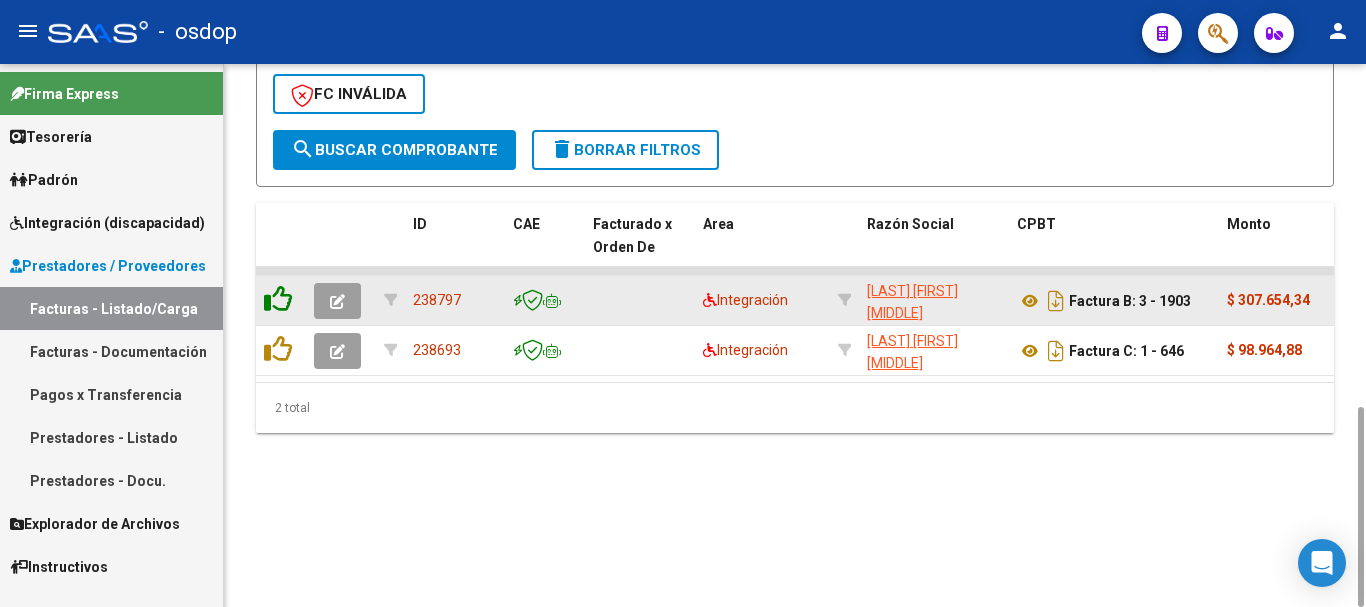 click 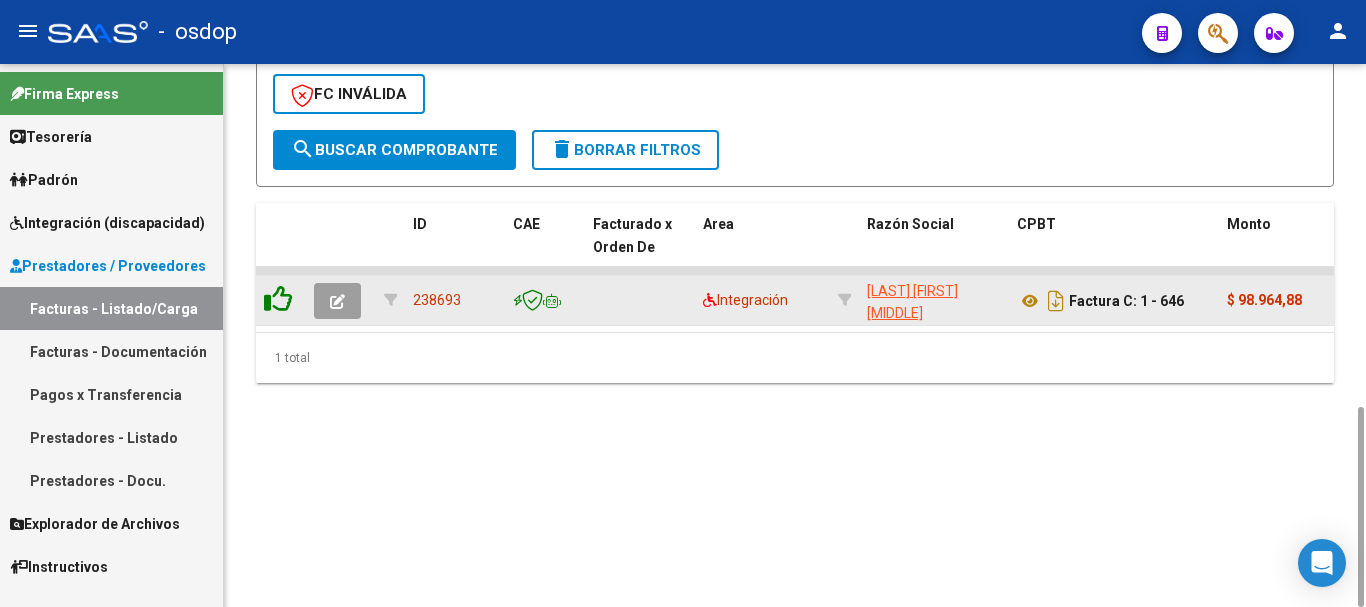 click 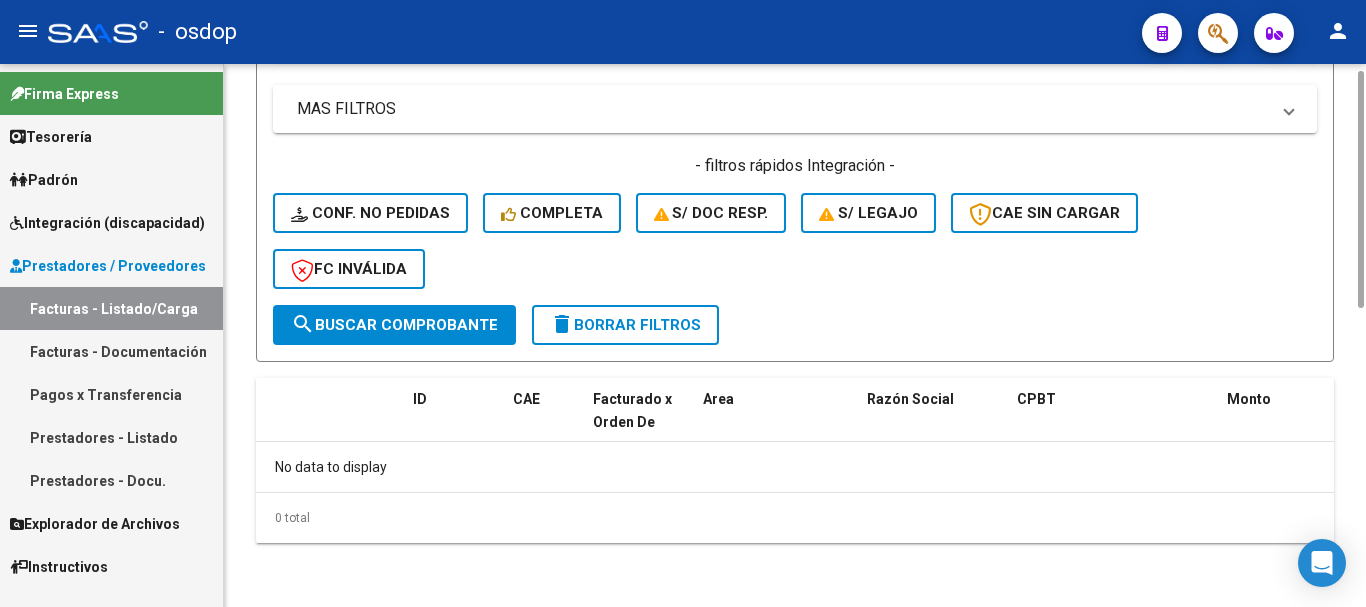 scroll, scrollTop: 531, scrollLeft: 0, axis: vertical 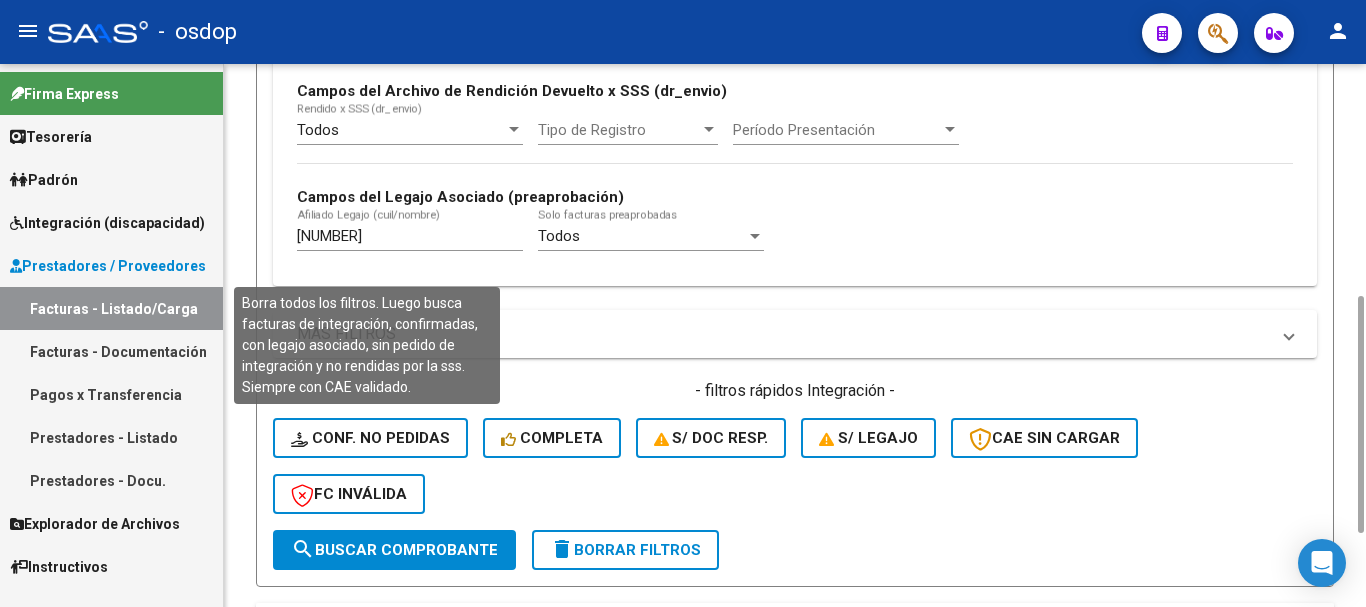 click on "Conf. no pedidas" 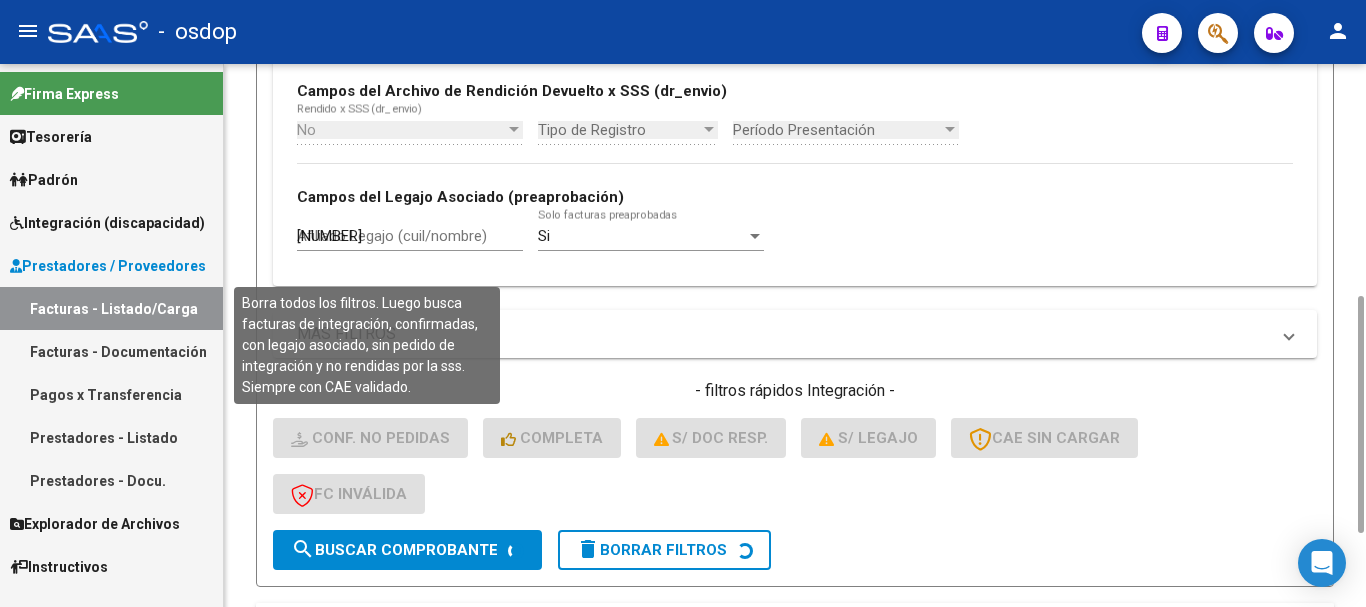 type 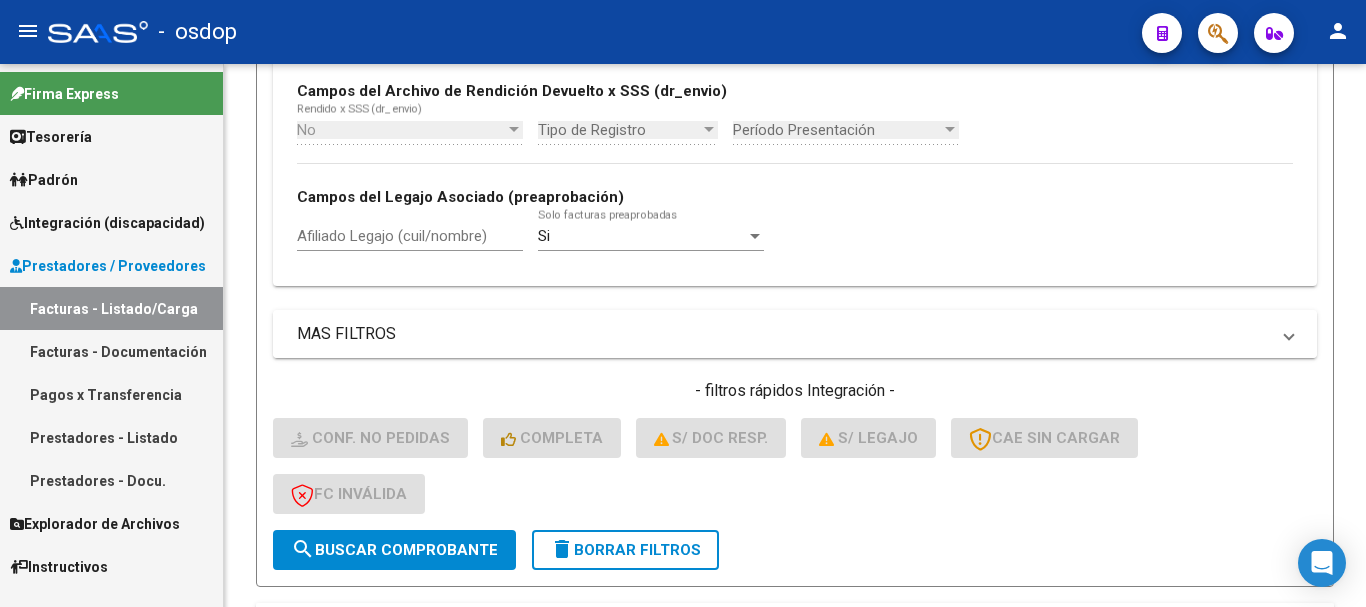 scroll, scrollTop: 931, scrollLeft: 0, axis: vertical 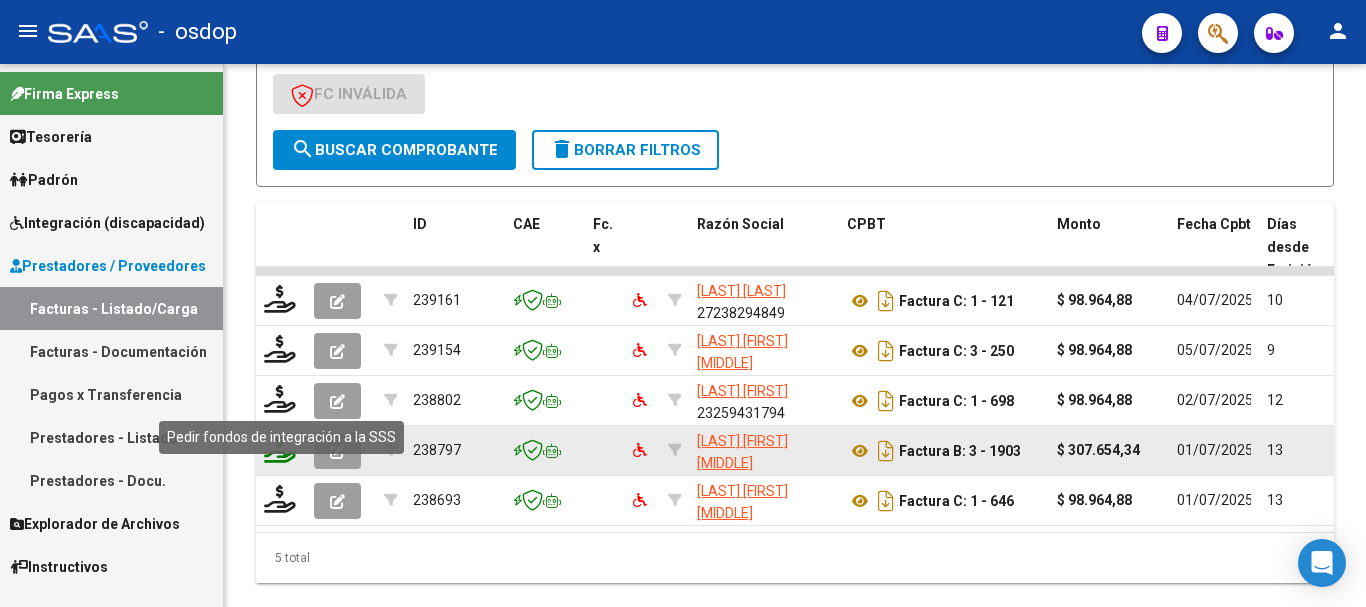 click 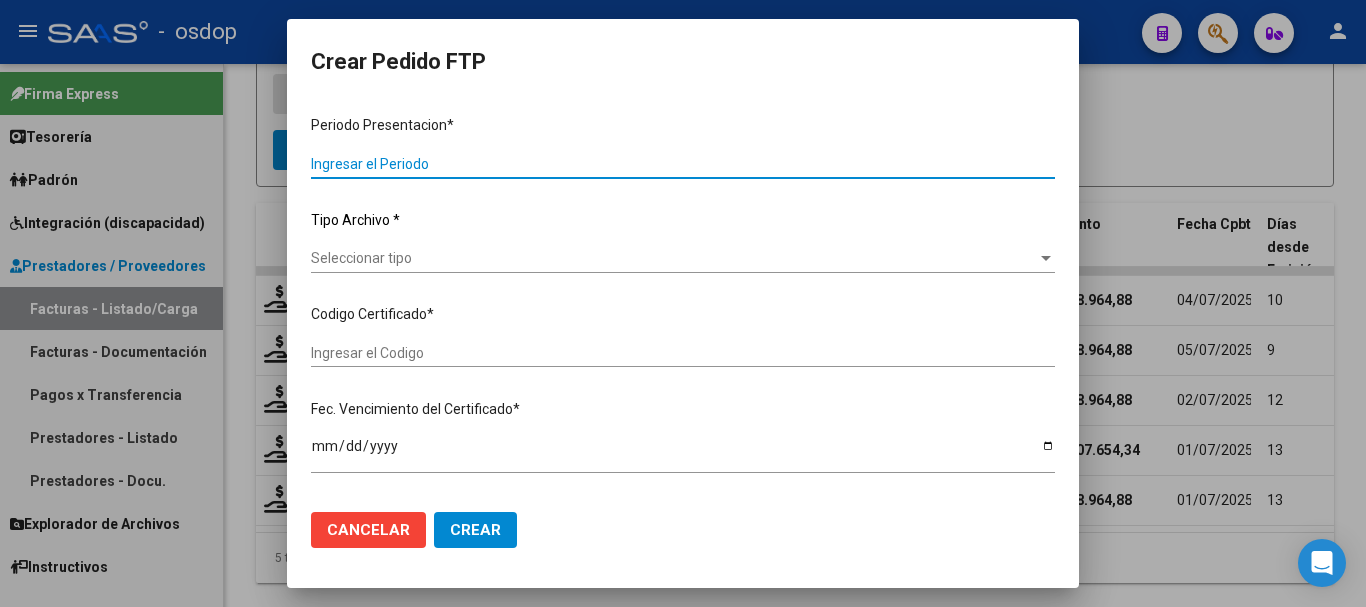 type on "202506" 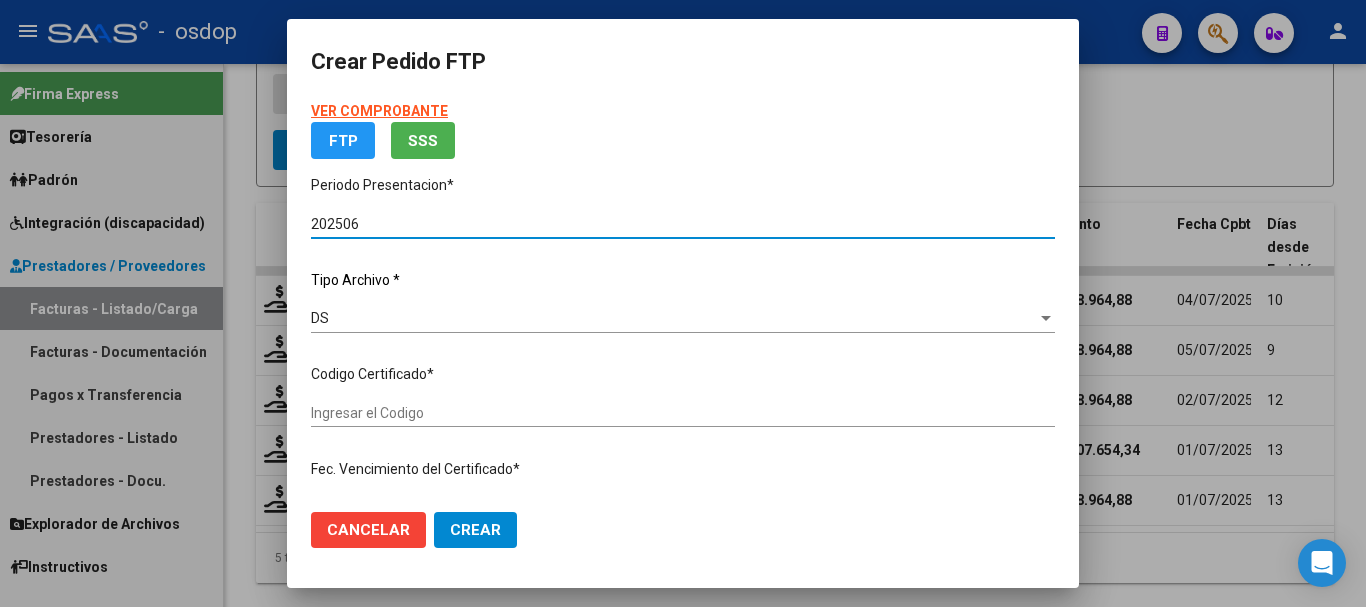 type on "2166999973" 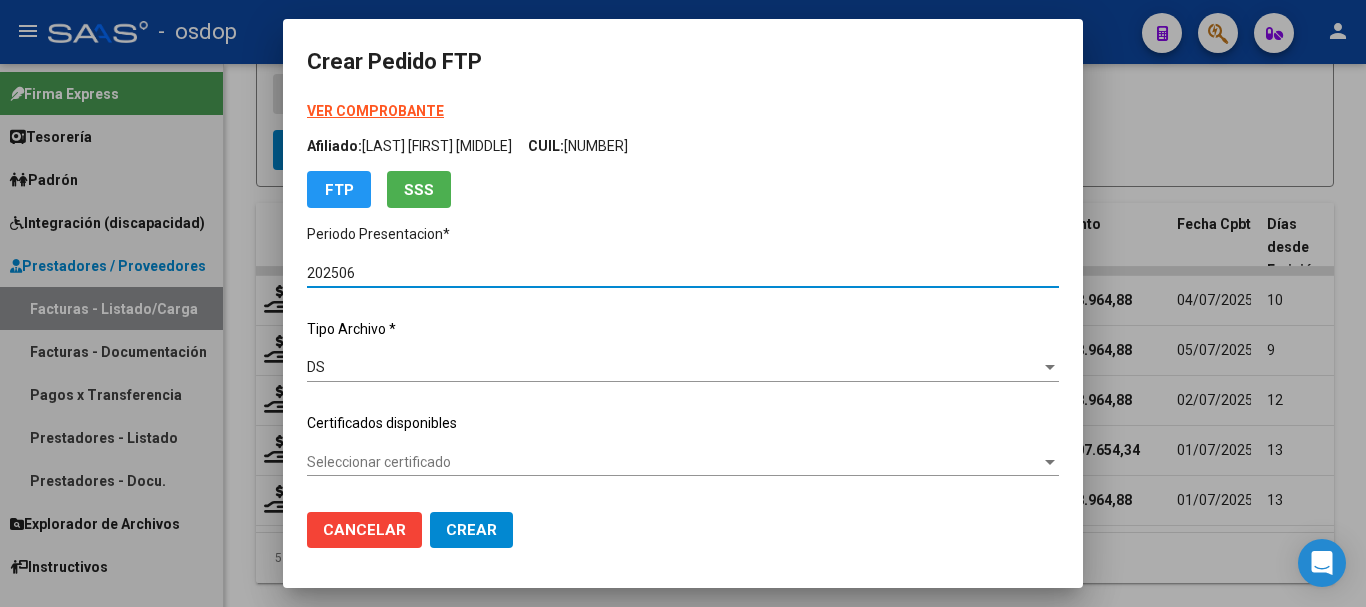 click on "Seleccionar certificado" at bounding box center (674, 462) 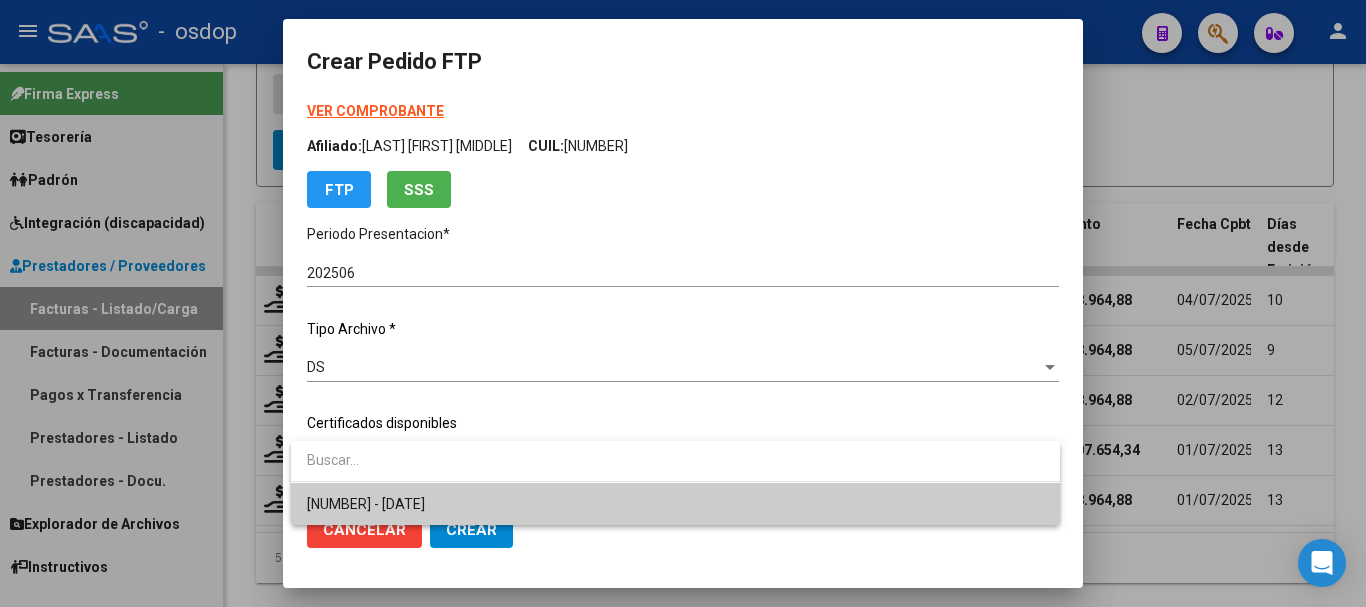 click on "2166999973 - 2026-10-17" at bounding box center (675, 504) 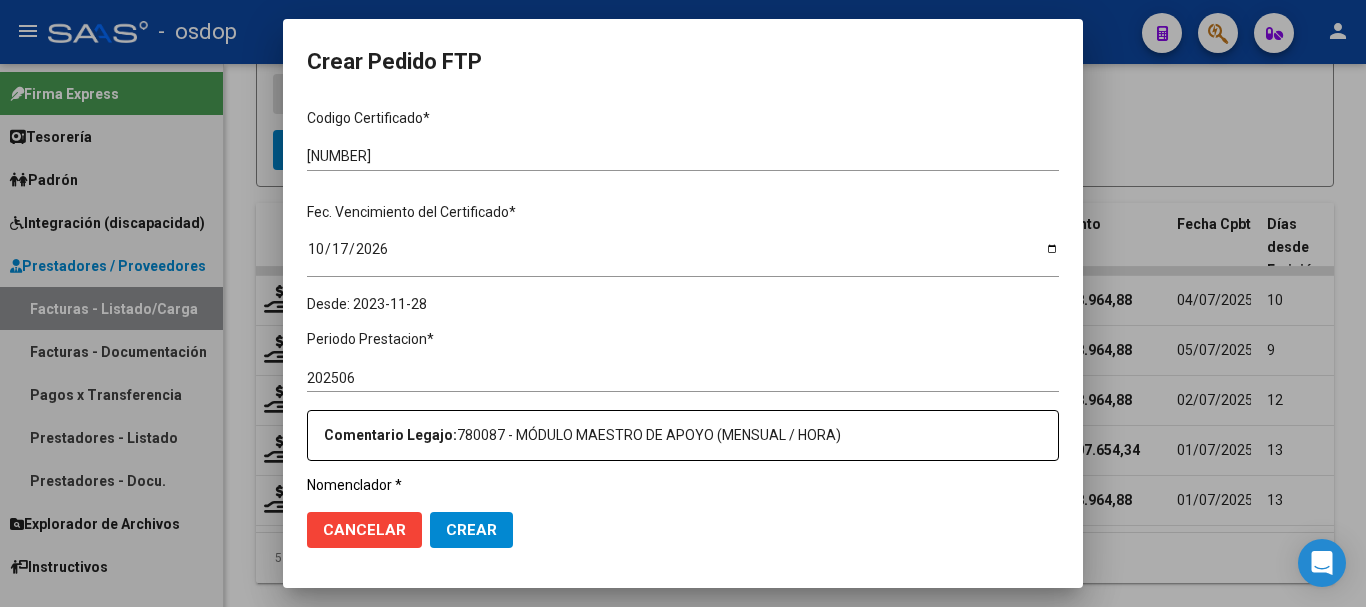 scroll, scrollTop: 600, scrollLeft: 0, axis: vertical 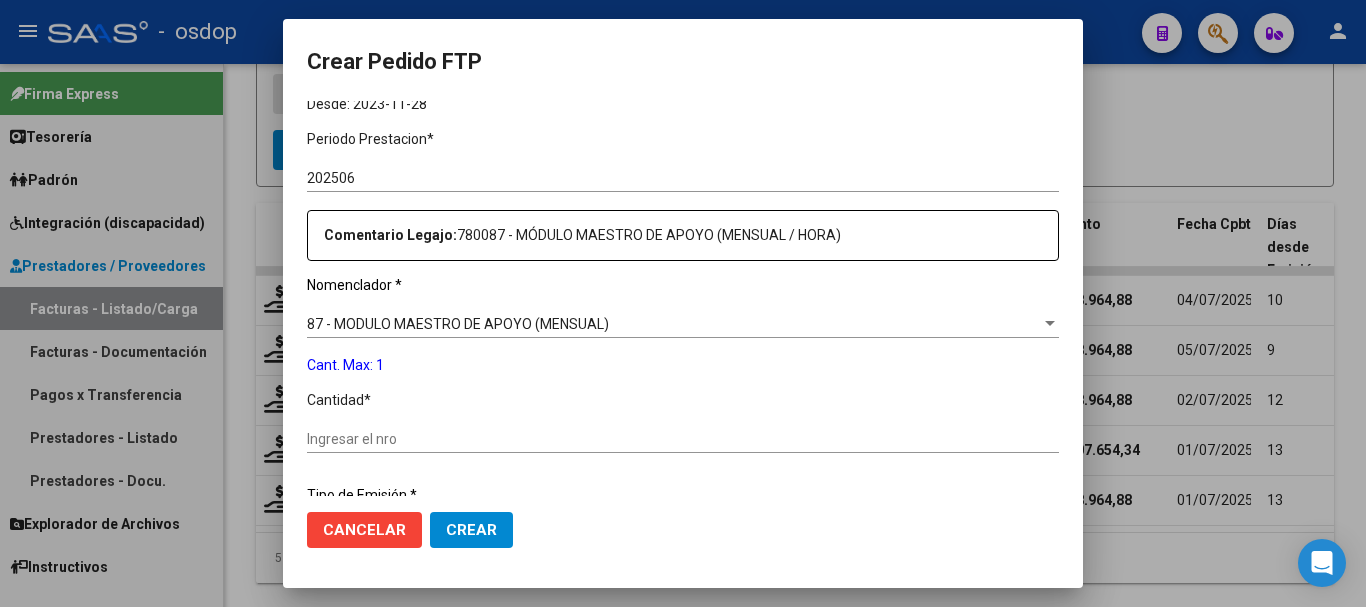 click on "Ingresar el nro" 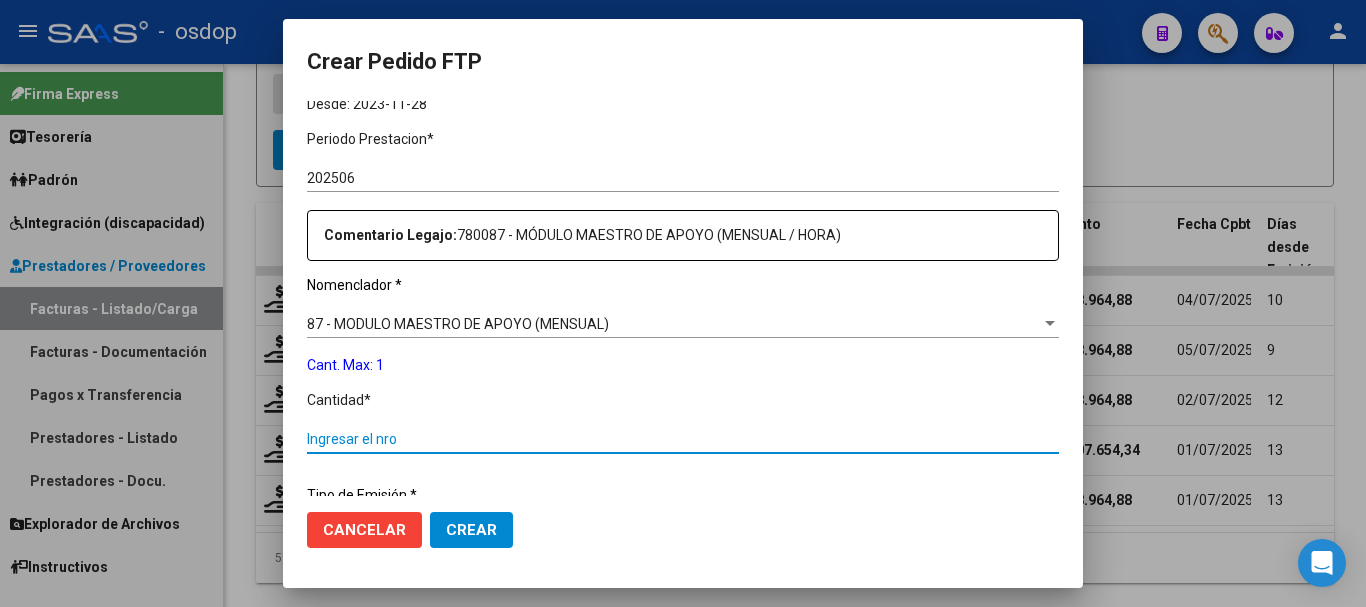 click on "Ingresar el nro" at bounding box center (683, 439) 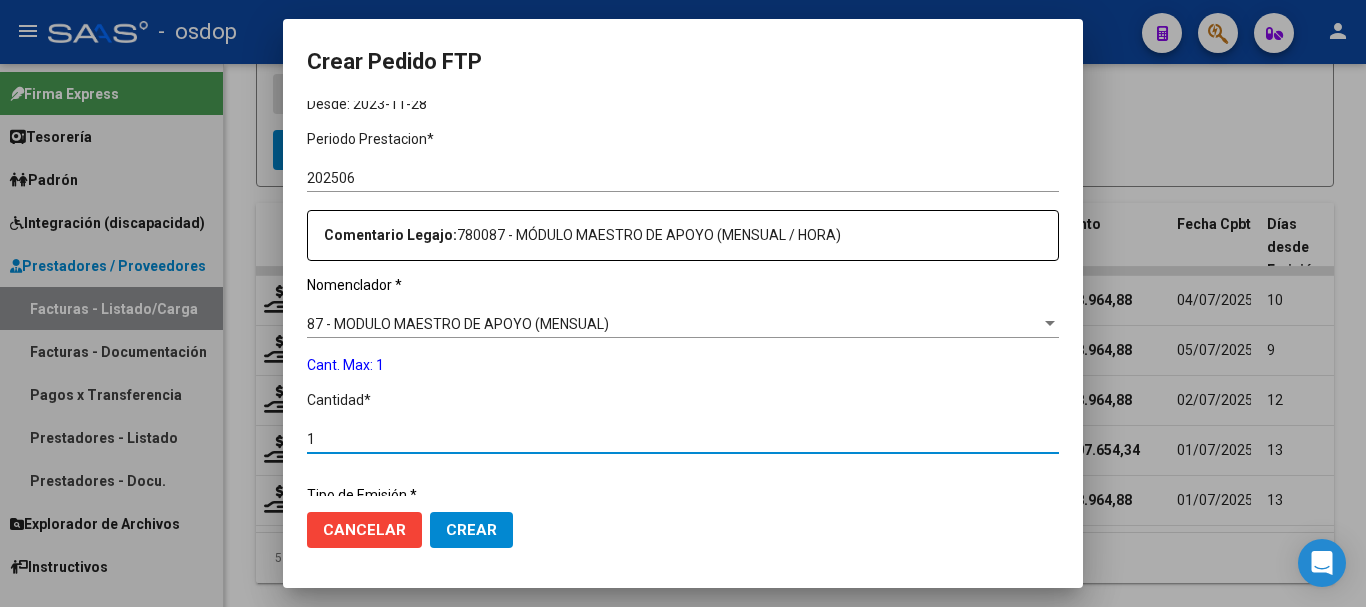type on "1" 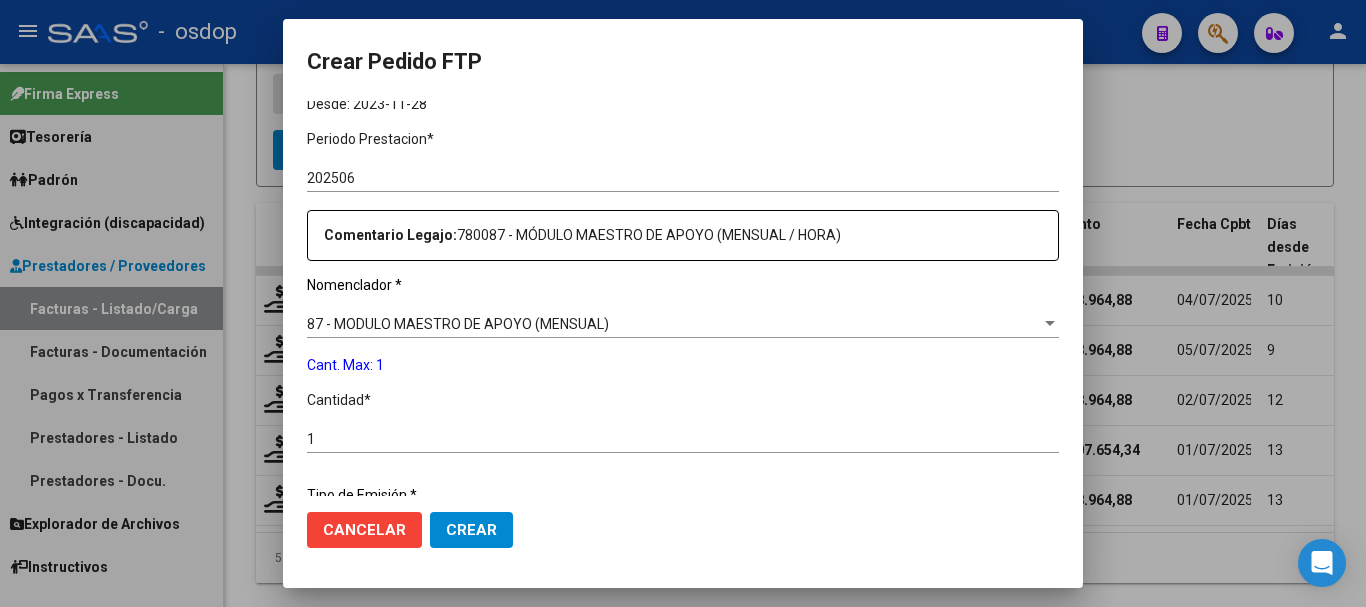 scroll, scrollTop: 858, scrollLeft: 0, axis: vertical 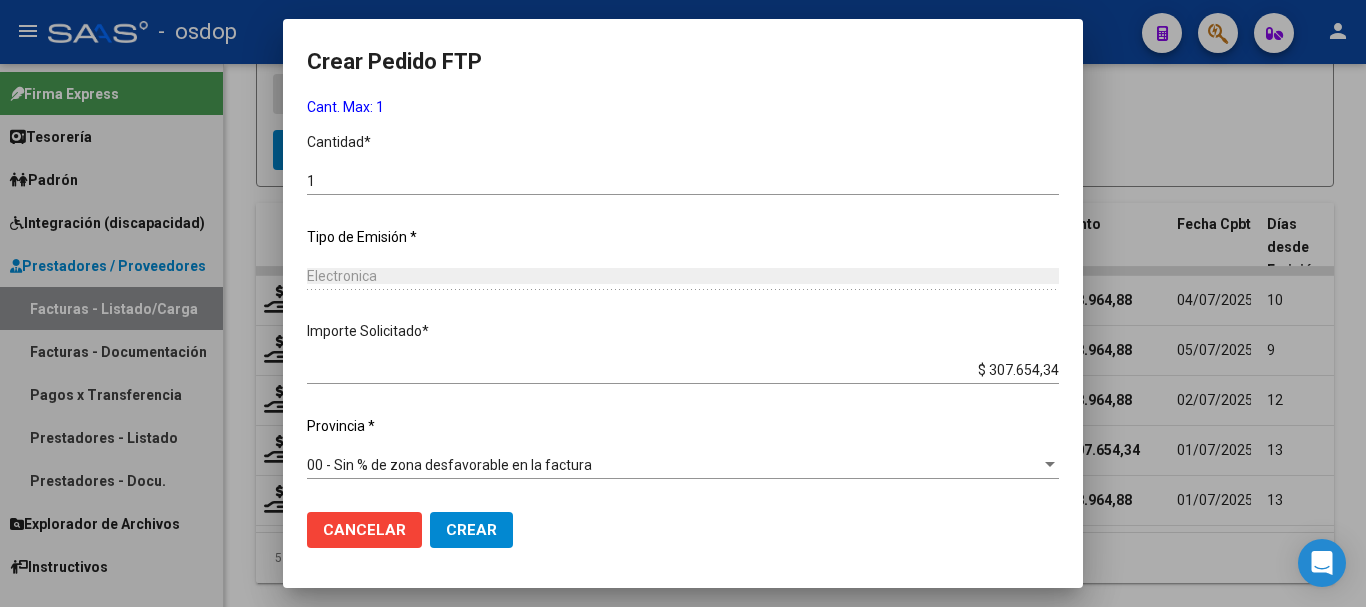 click on "Crear" 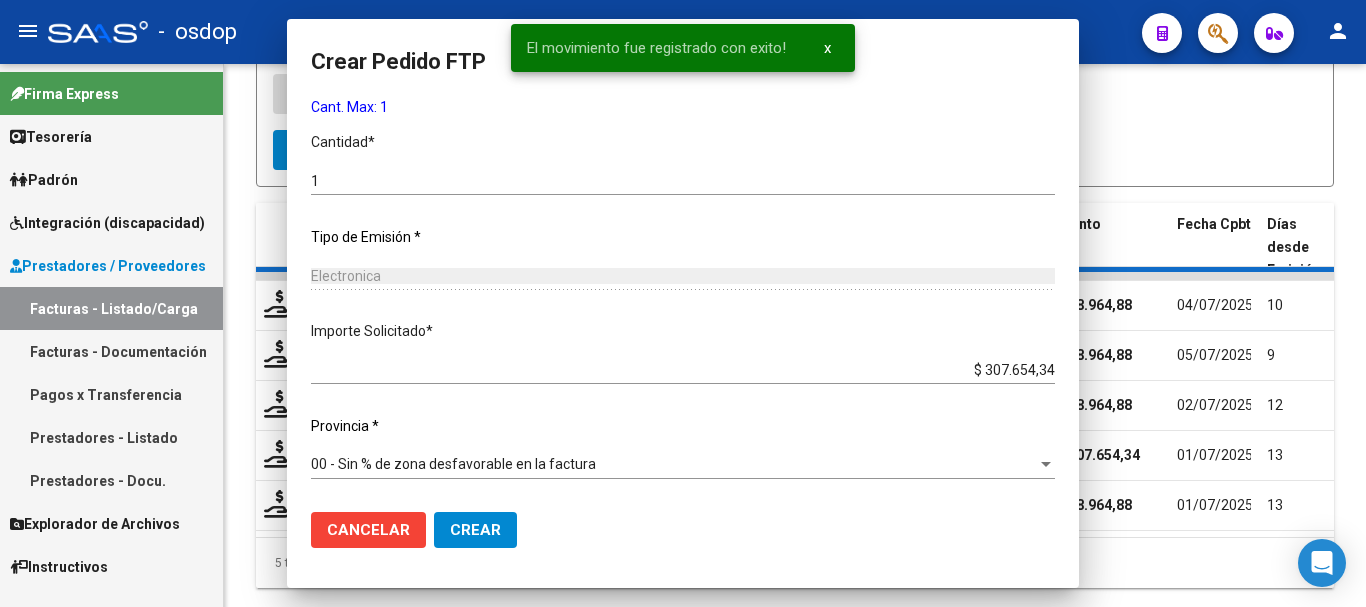 scroll, scrollTop: 749, scrollLeft: 0, axis: vertical 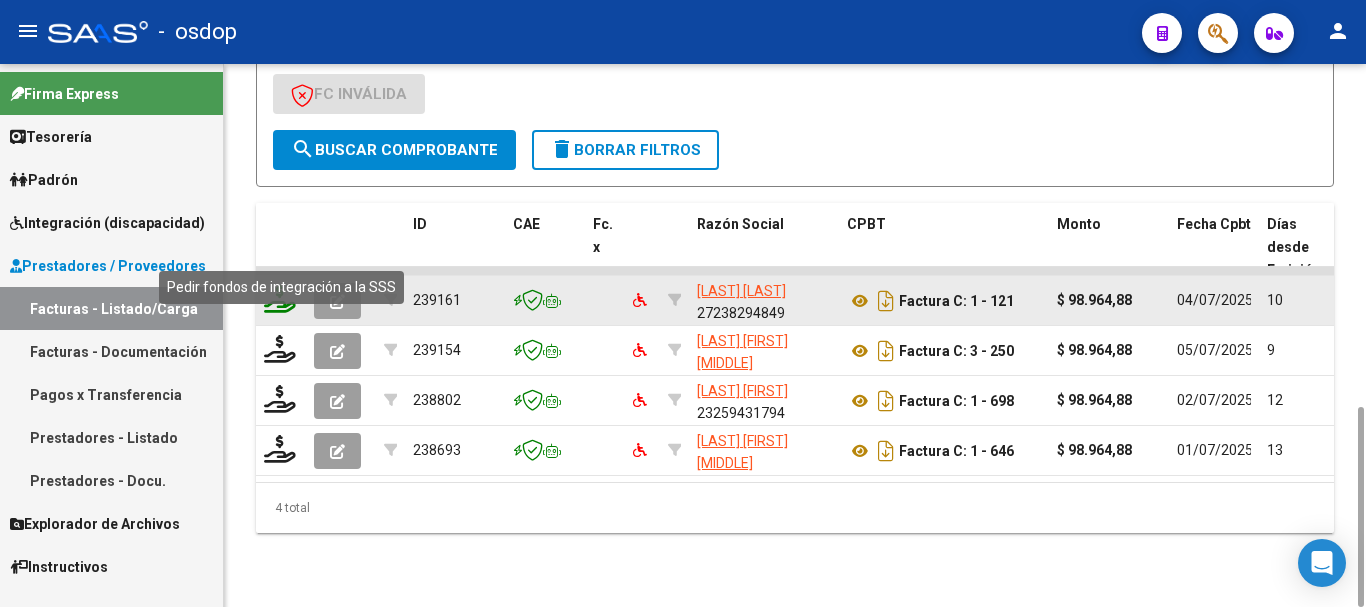 click 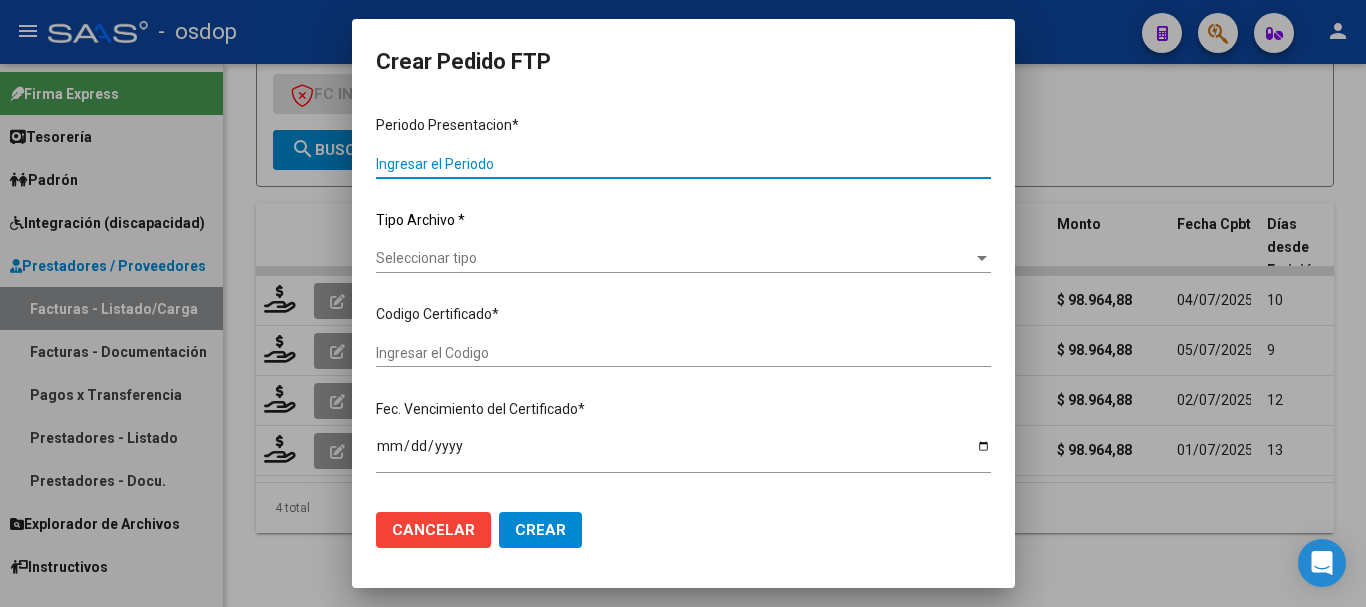 type on "202506" 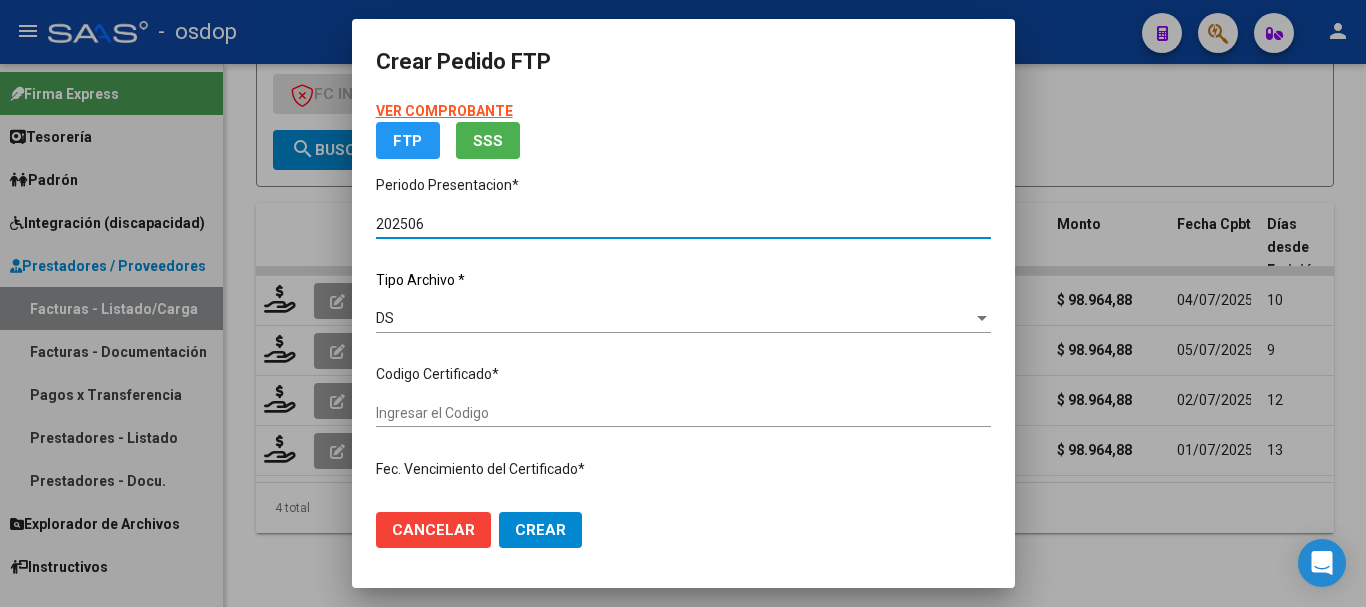 type on "2166999973" 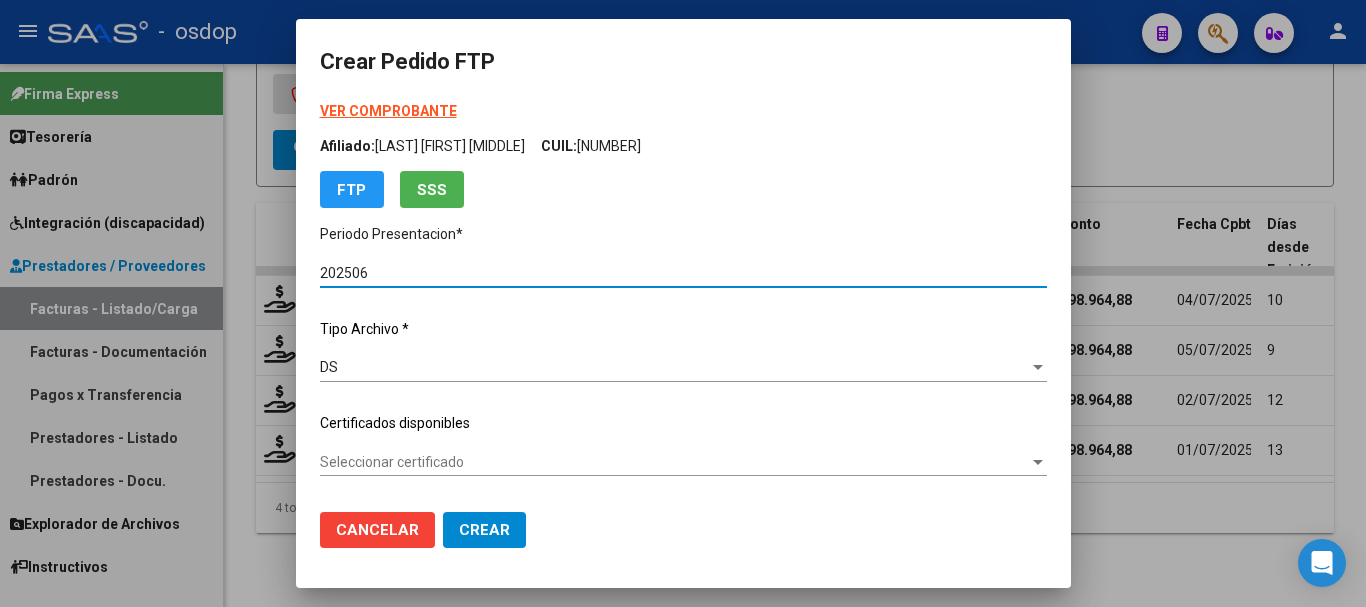 click on "Seleccionar certificado" at bounding box center (674, 462) 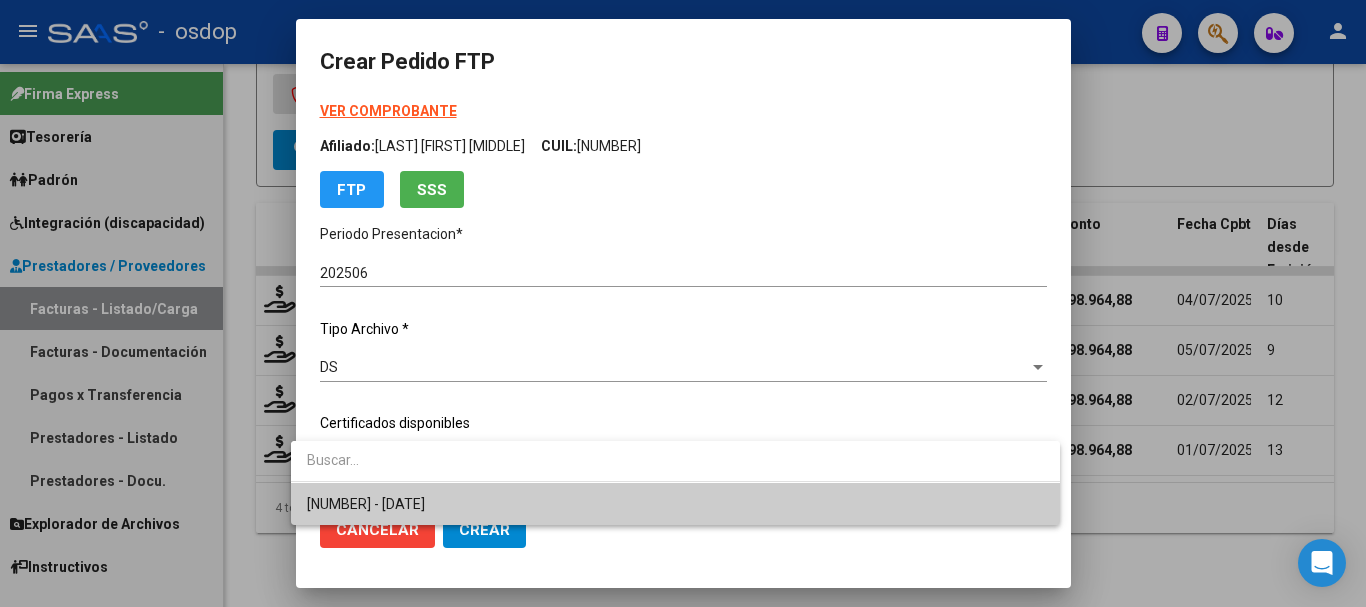 click on "2166999973 - 2026-10-17" at bounding box center (675, 504) 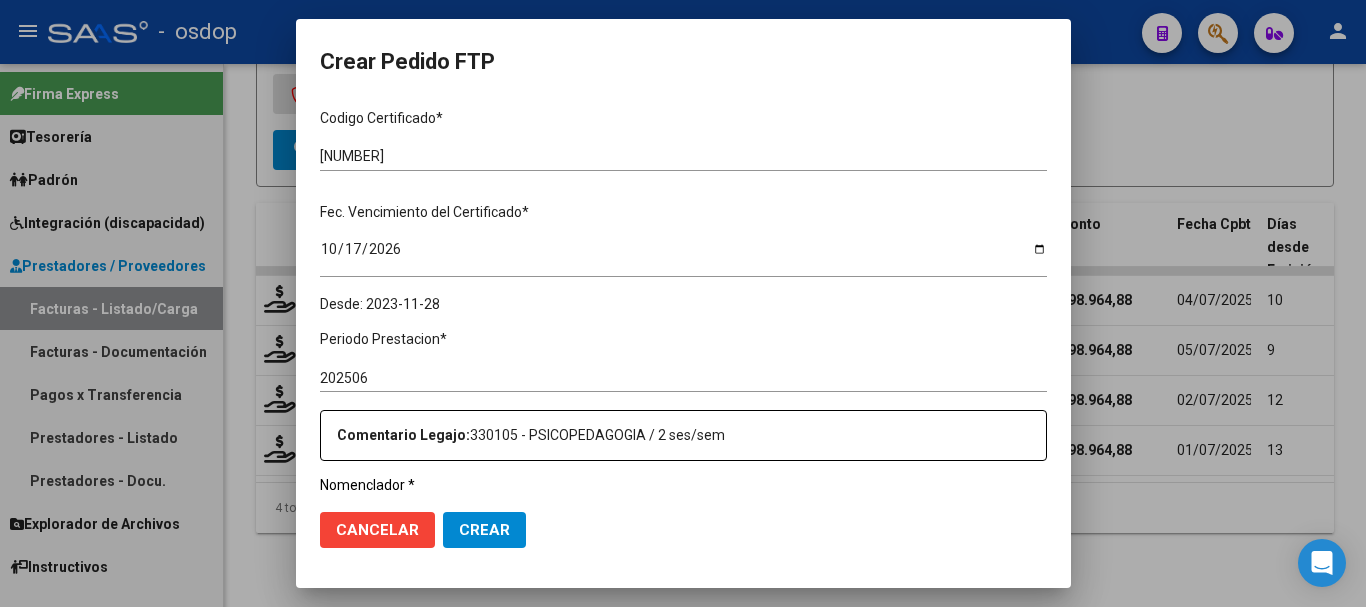 scroll, scrollTop: 700, scrollLeft: 0, axis: vertical 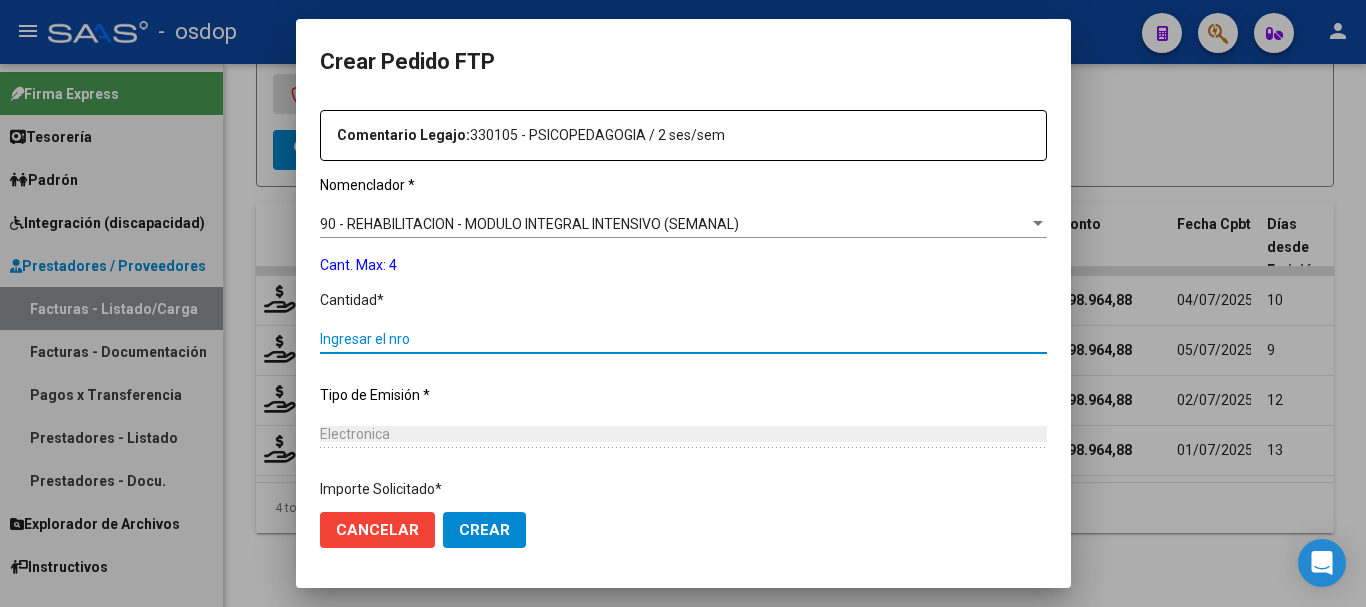 click on "Ingresar el nro" at bounding box center (683, 339) 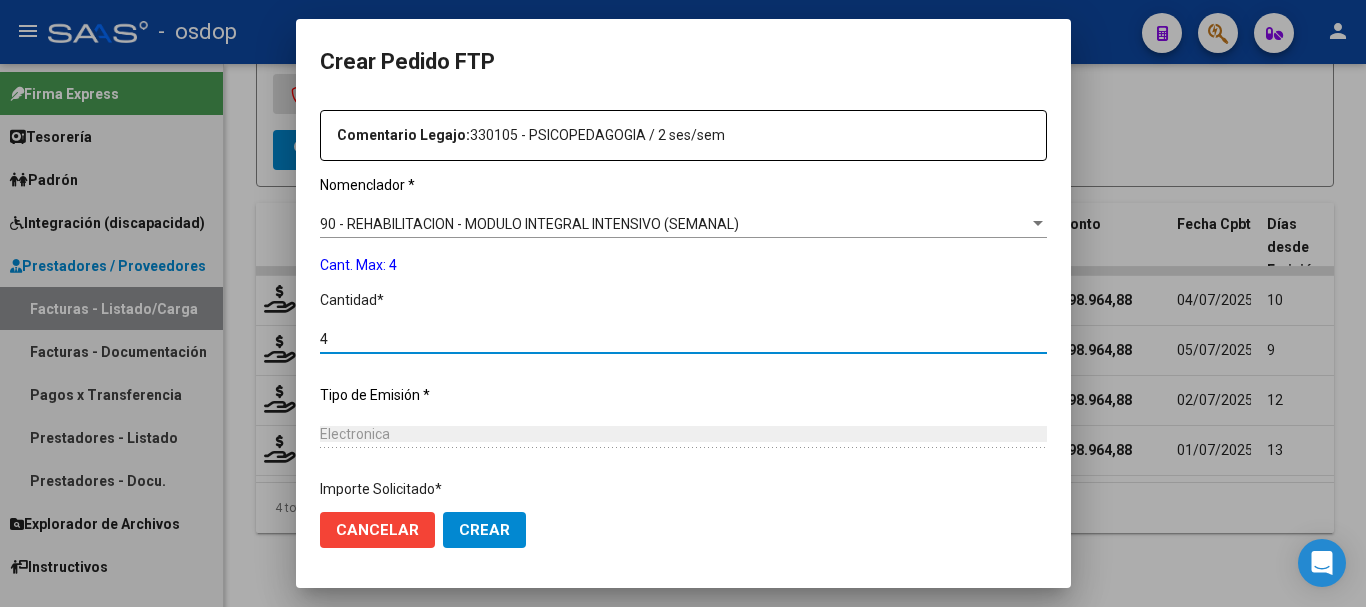 scroll, scrollTop: 858, scrollLeft: 0, axis: vertical 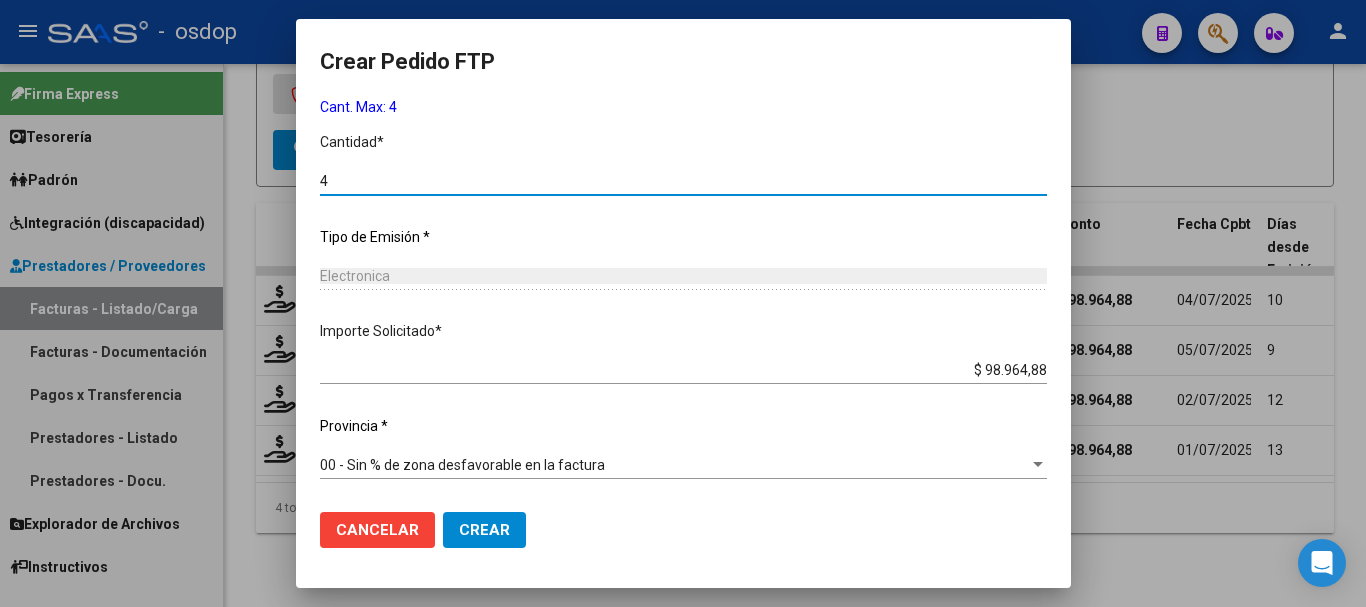 type on "4" 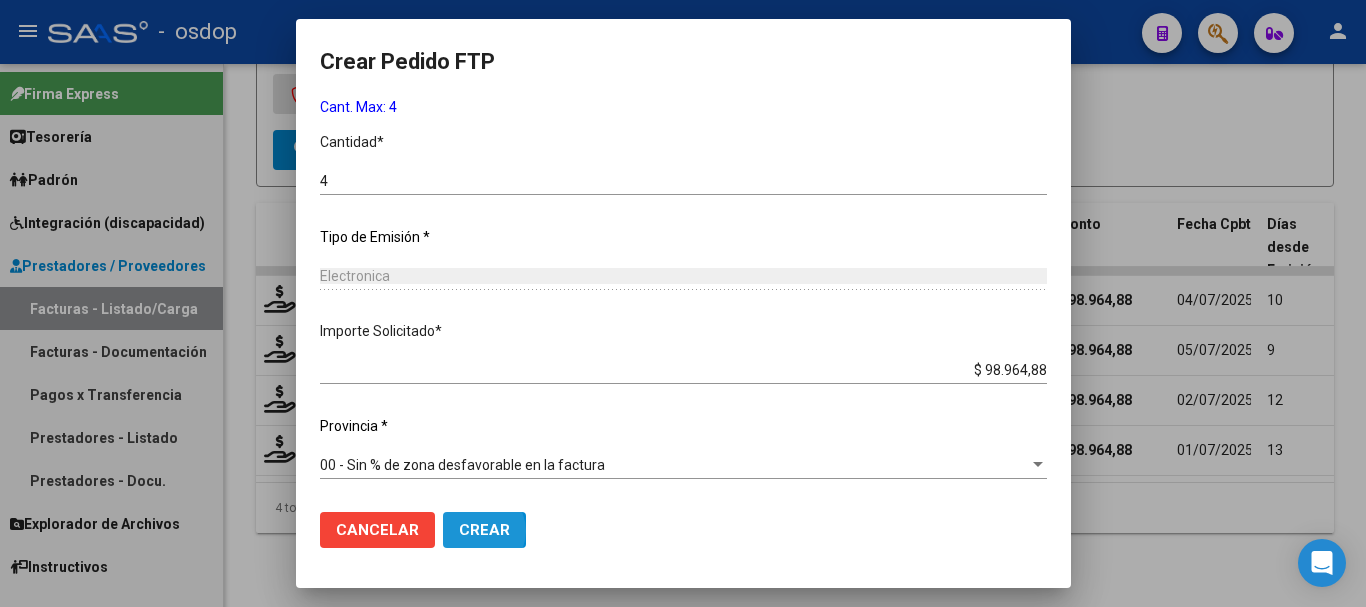 click on "Crear" 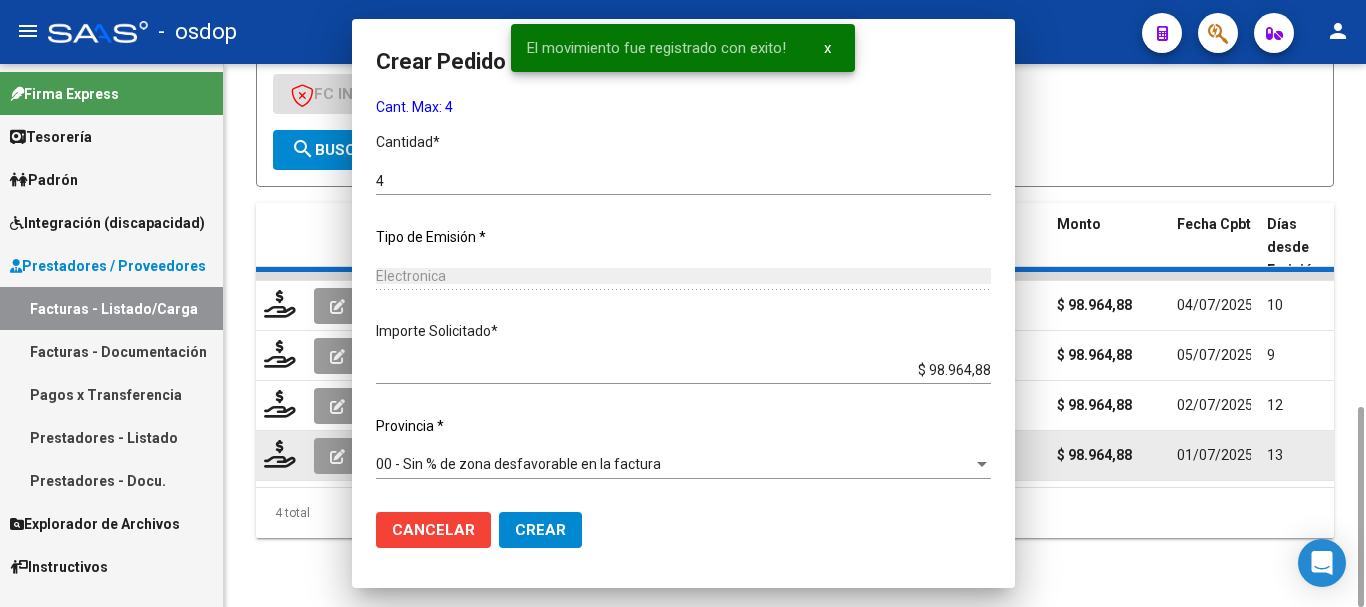 scroll, scrollTop: 0, scrollLeft: 0, axis: both 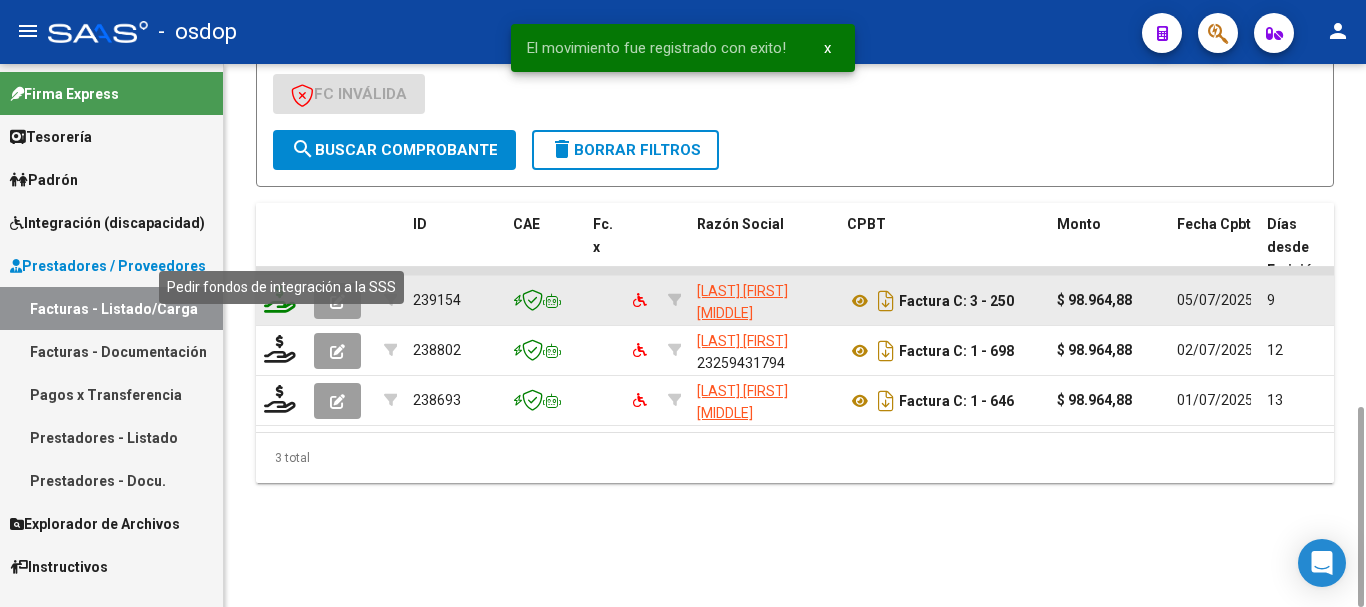 click 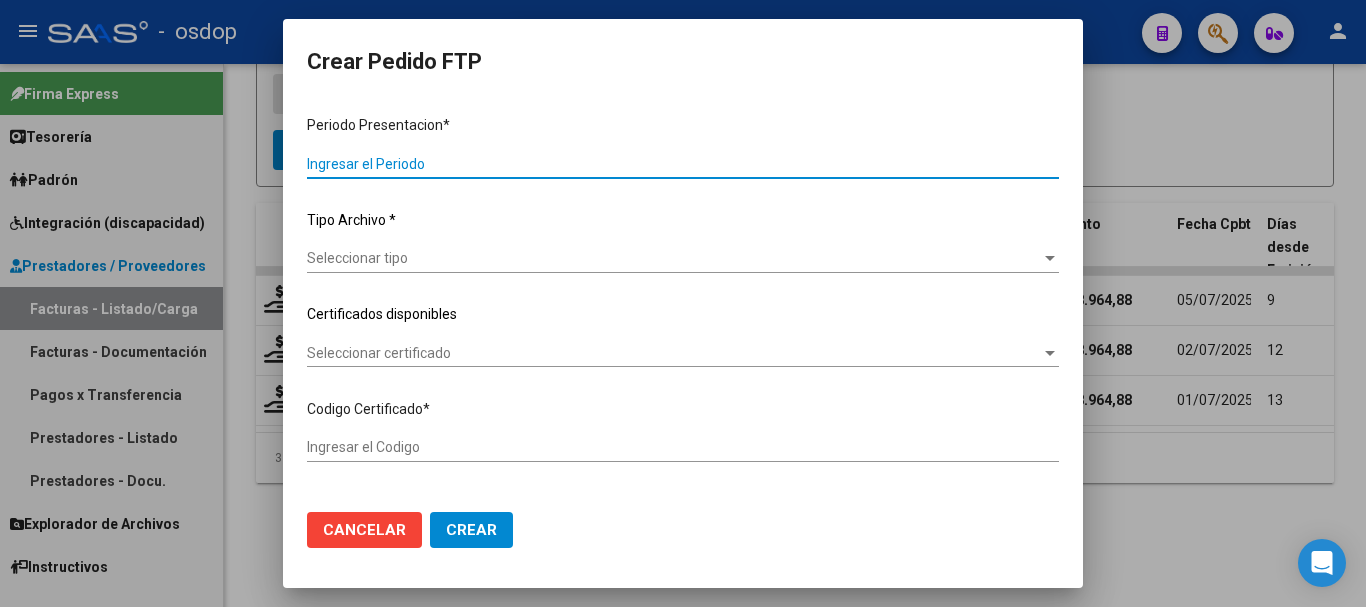type on "202506" 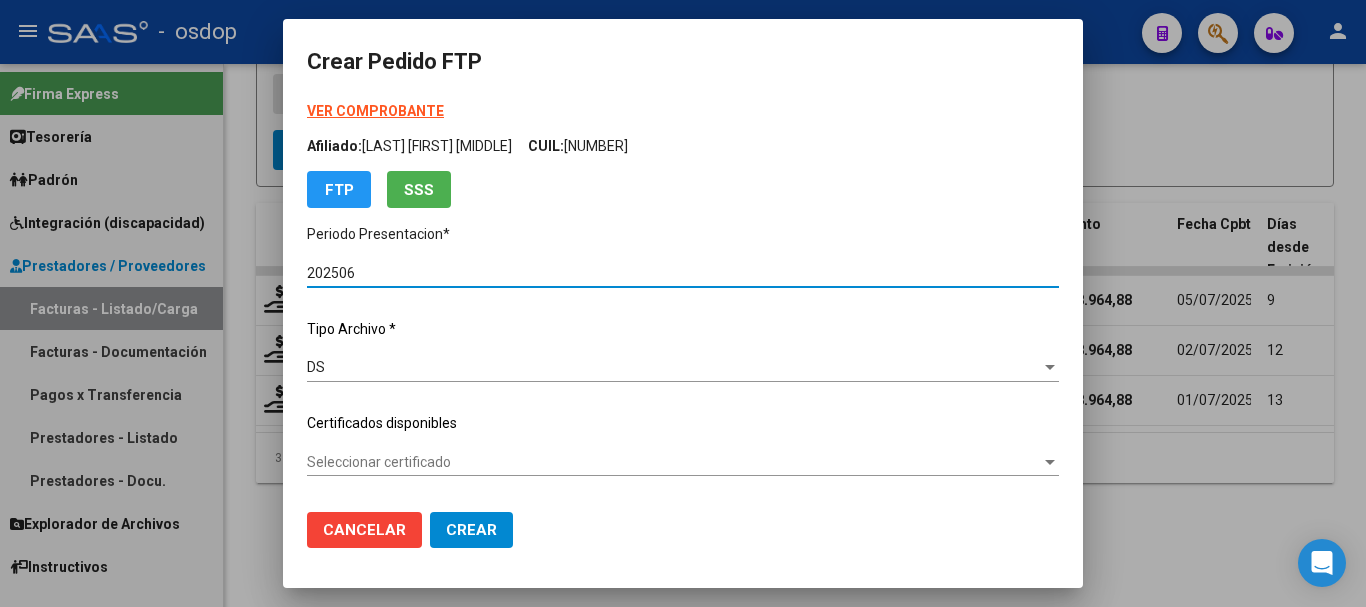type on "2166999973" 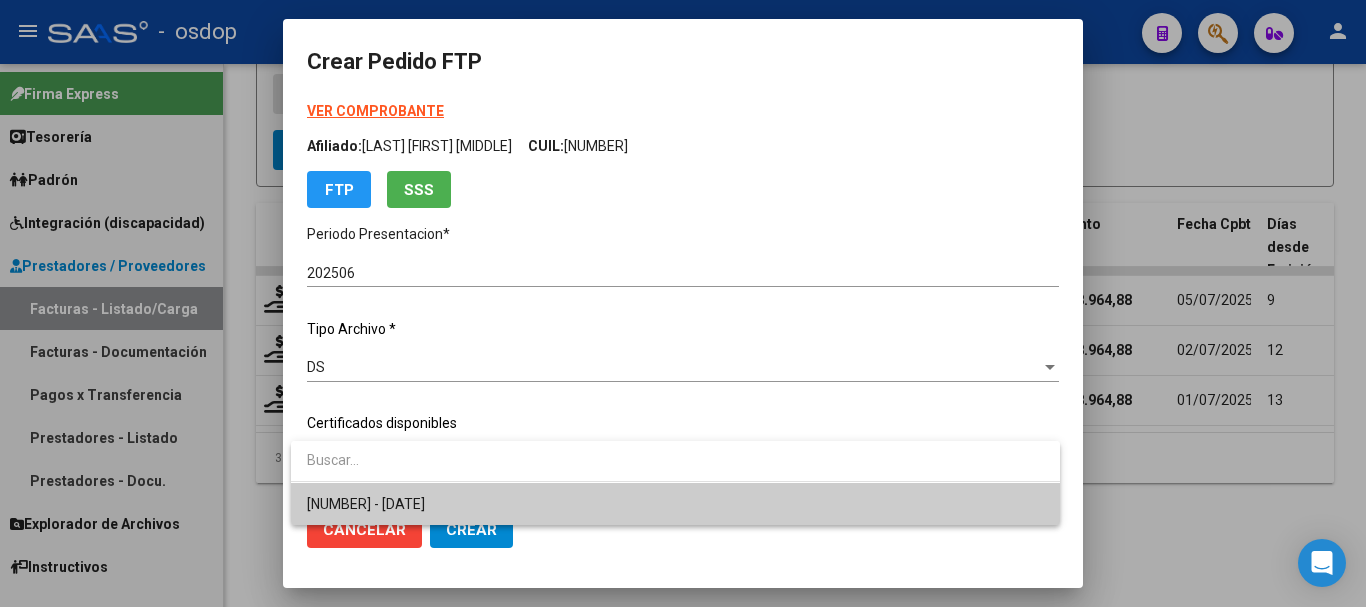click on "2166999973 - 2026-10-17" at bounding box center [675, 504] 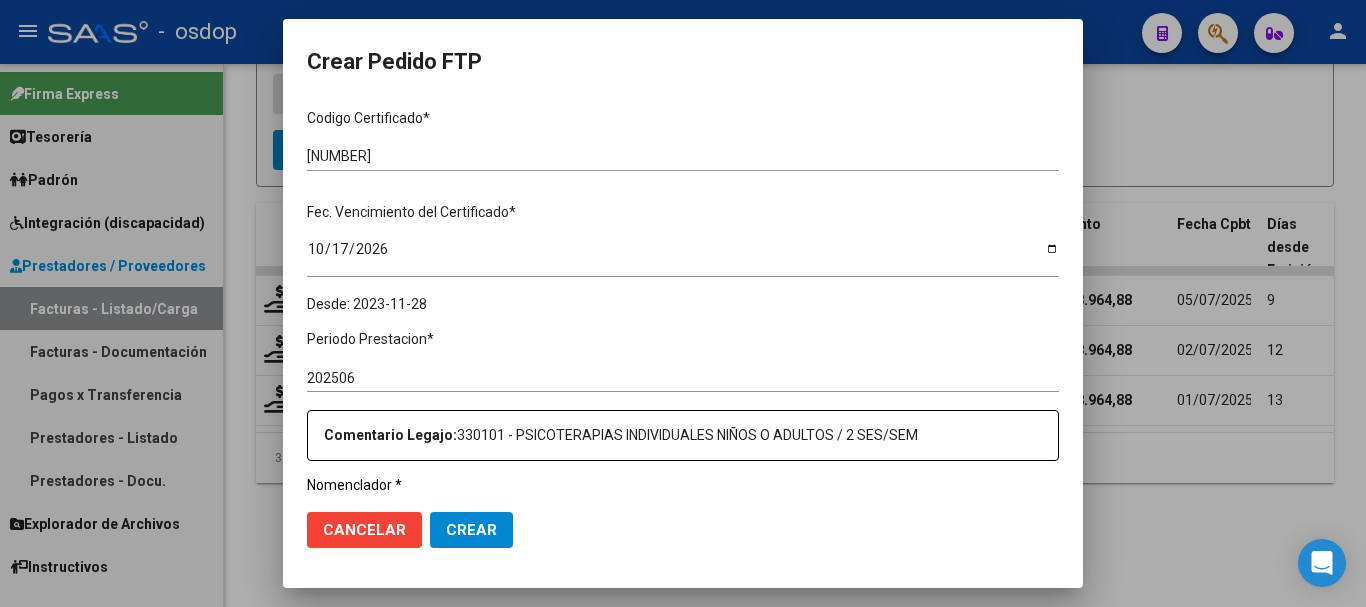 scroll, scrollTop: 600, scrollLeft: 0, axis: vertical 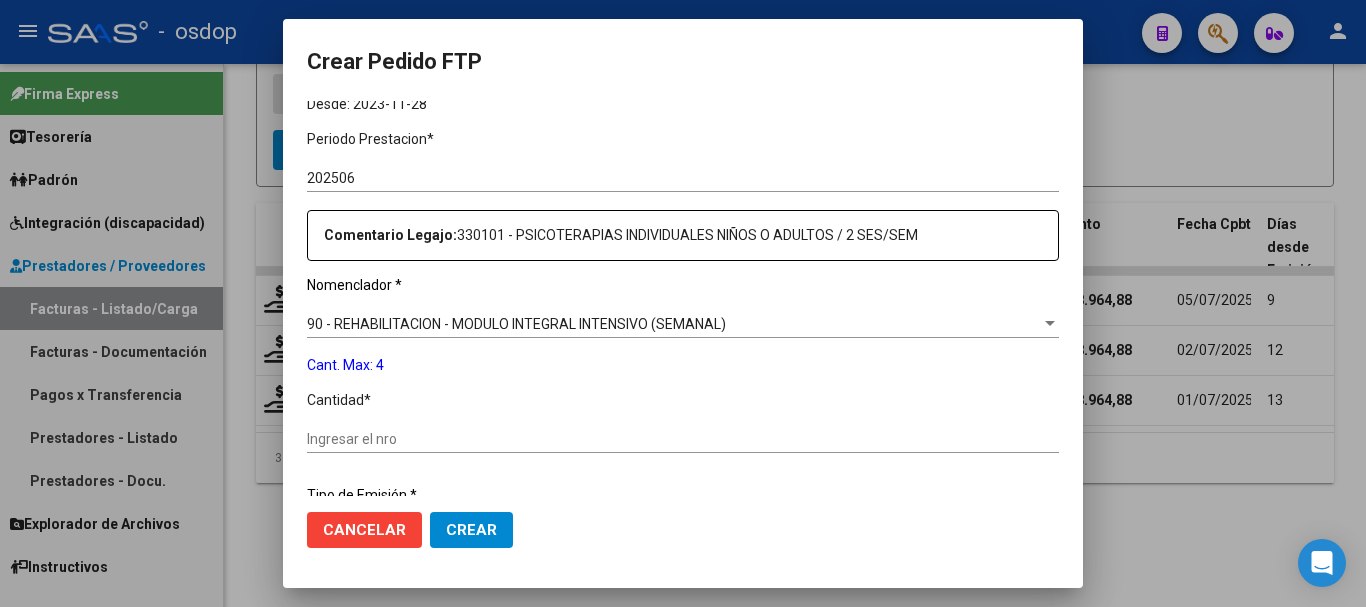 click on "Ingresar el nro" at bounding box center (683, 439) 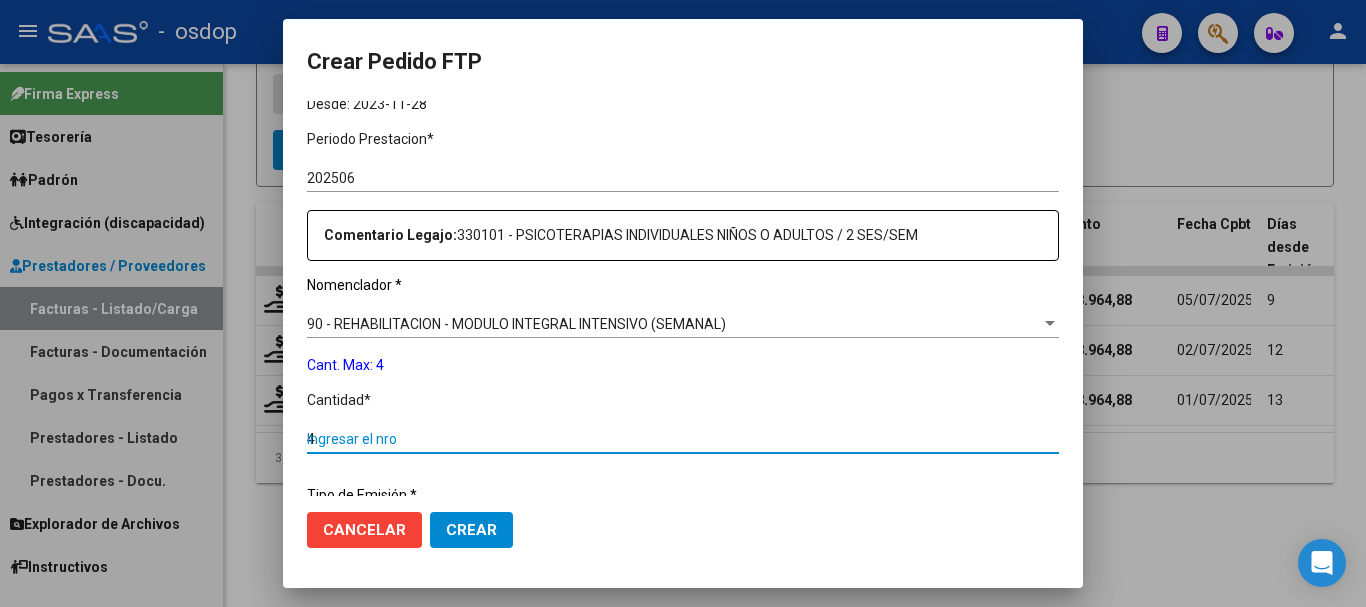 type on "4" 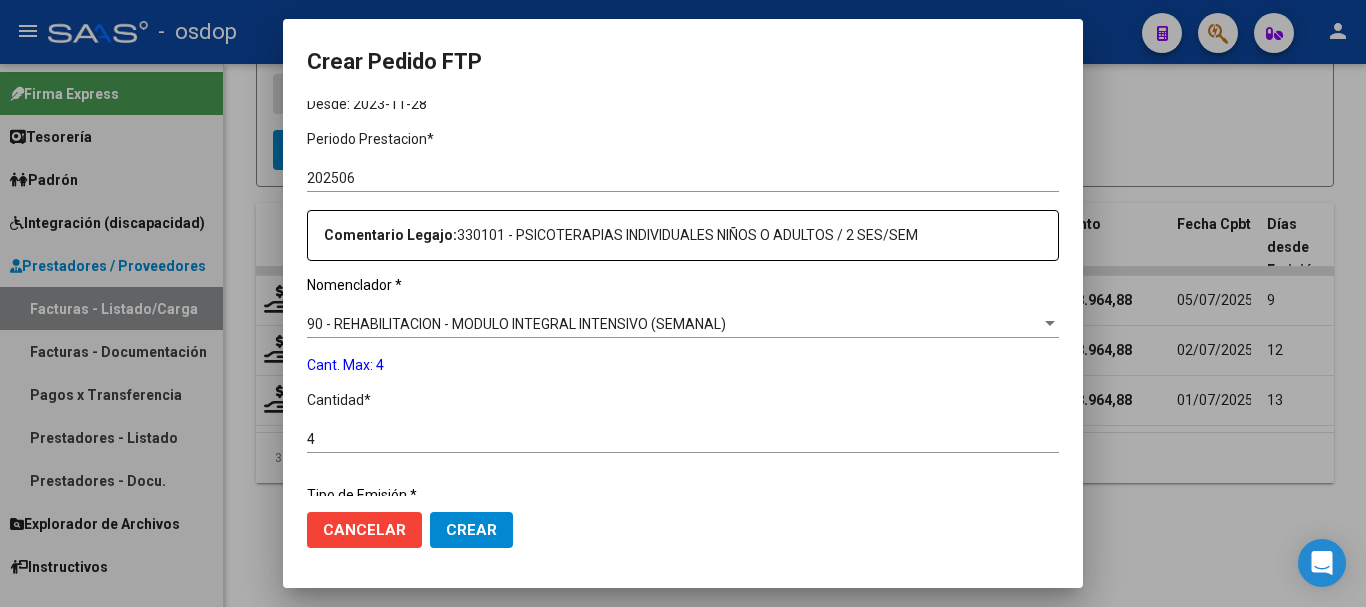 scroll, scrollTop: 858, scrollLeft: 0, axis: vertical 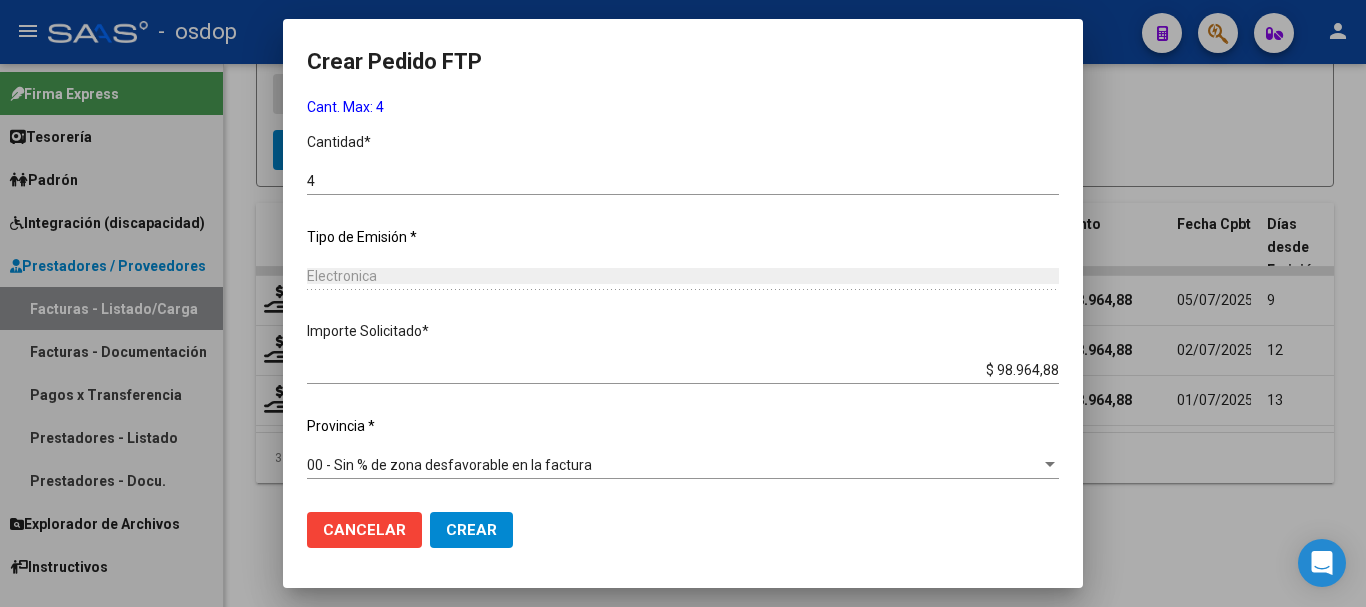 click on "Cancelar Crear" 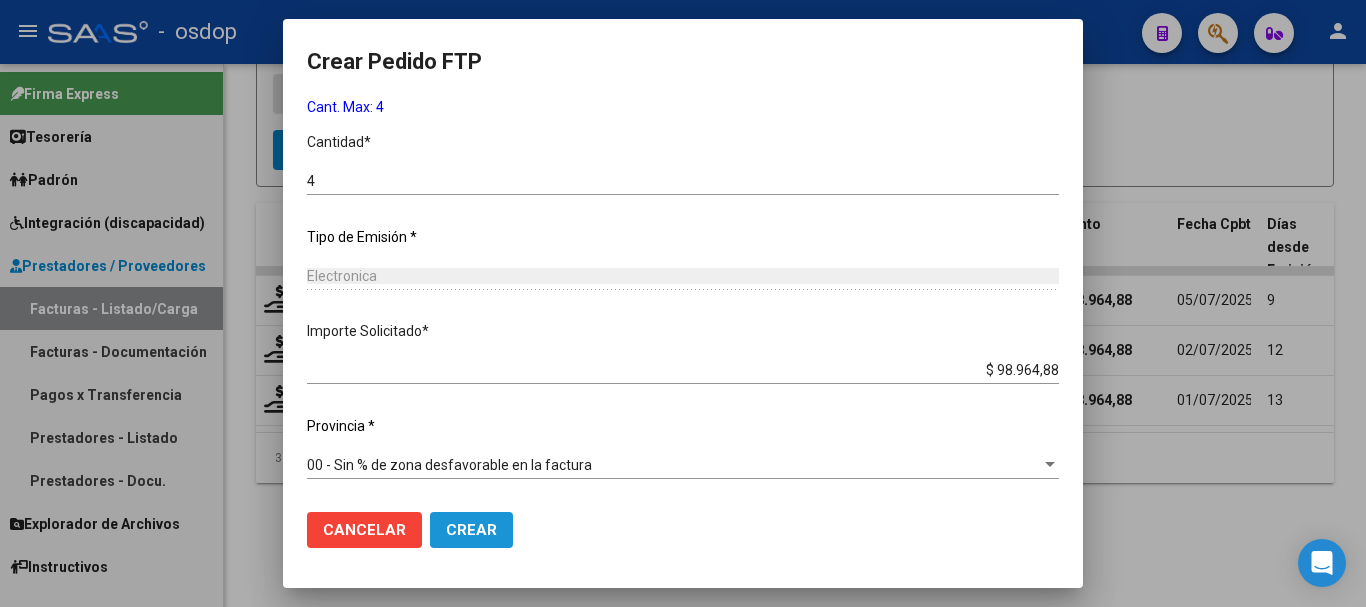 click on "Crear" 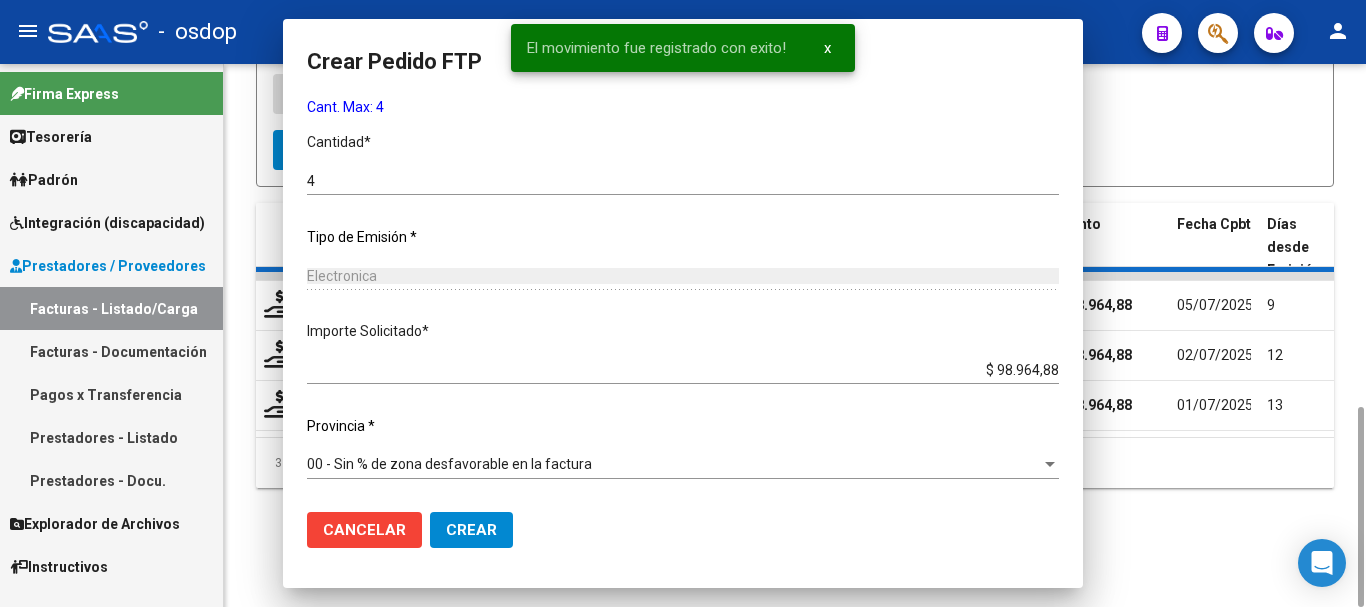 scroll, scrollTop: 0, scrollLeft: 0, axis: both 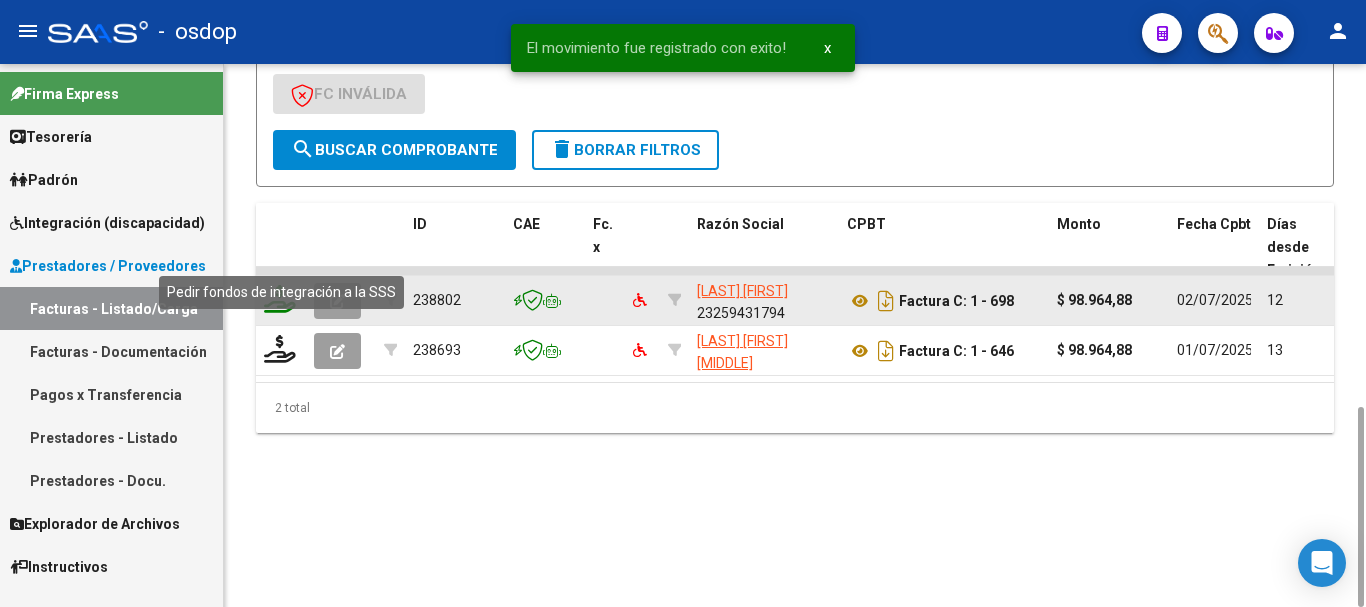 click 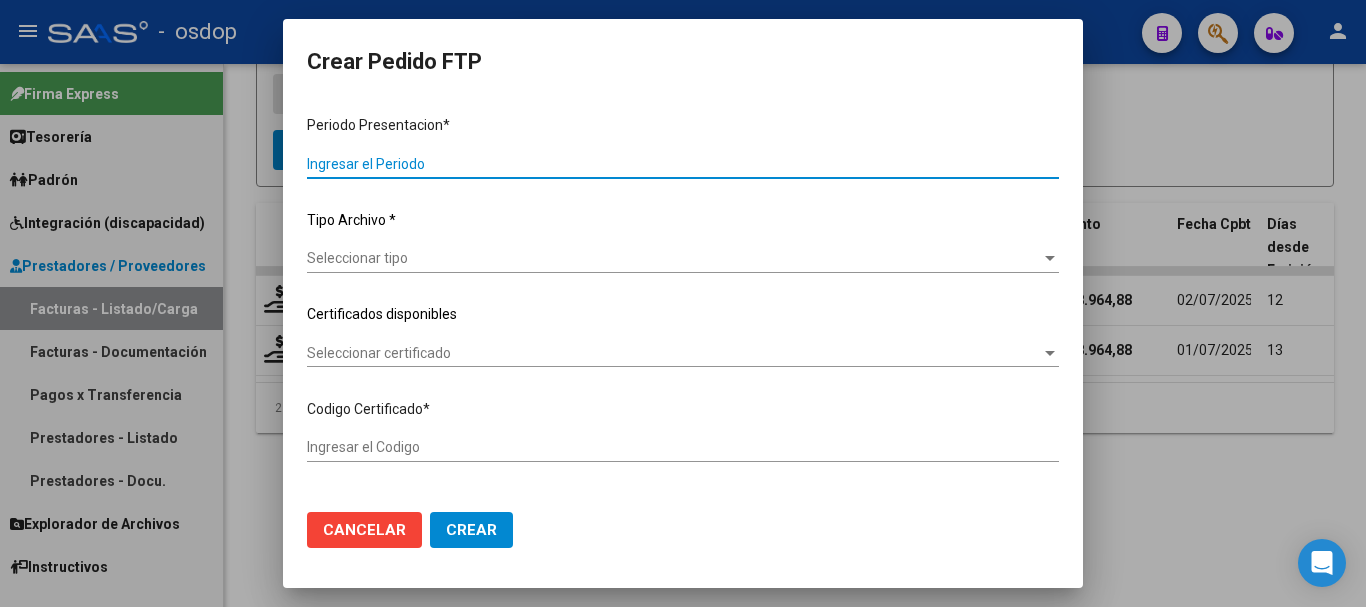 type on "202506" 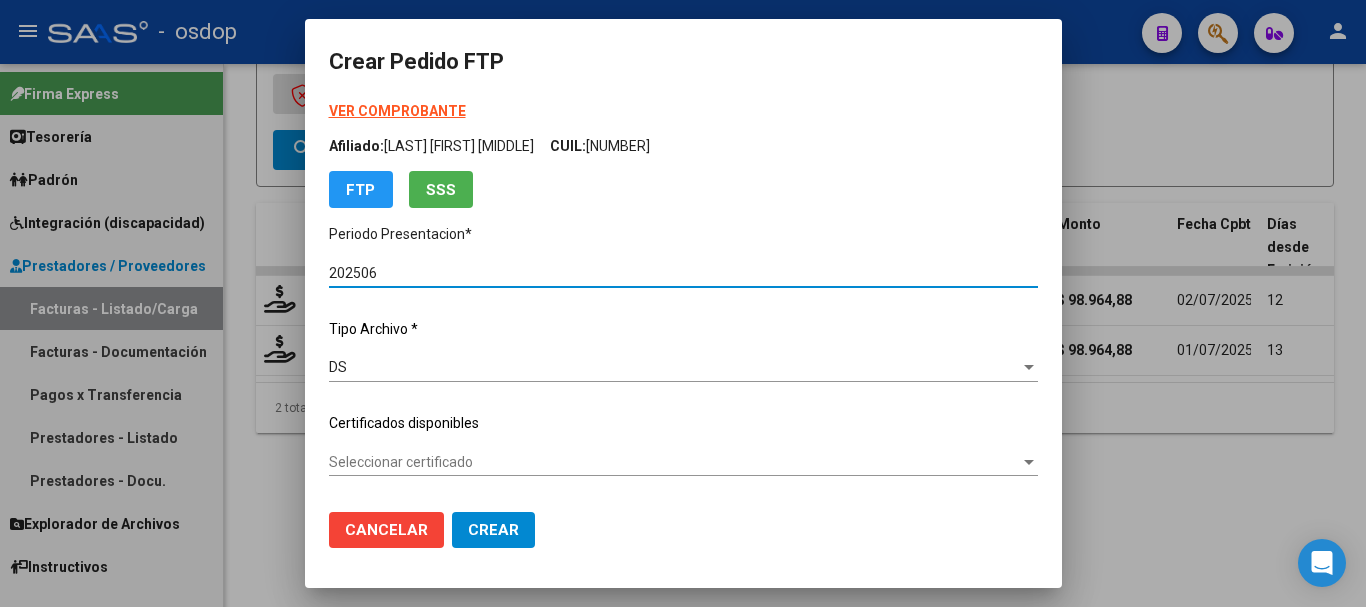 type on "2166999973" 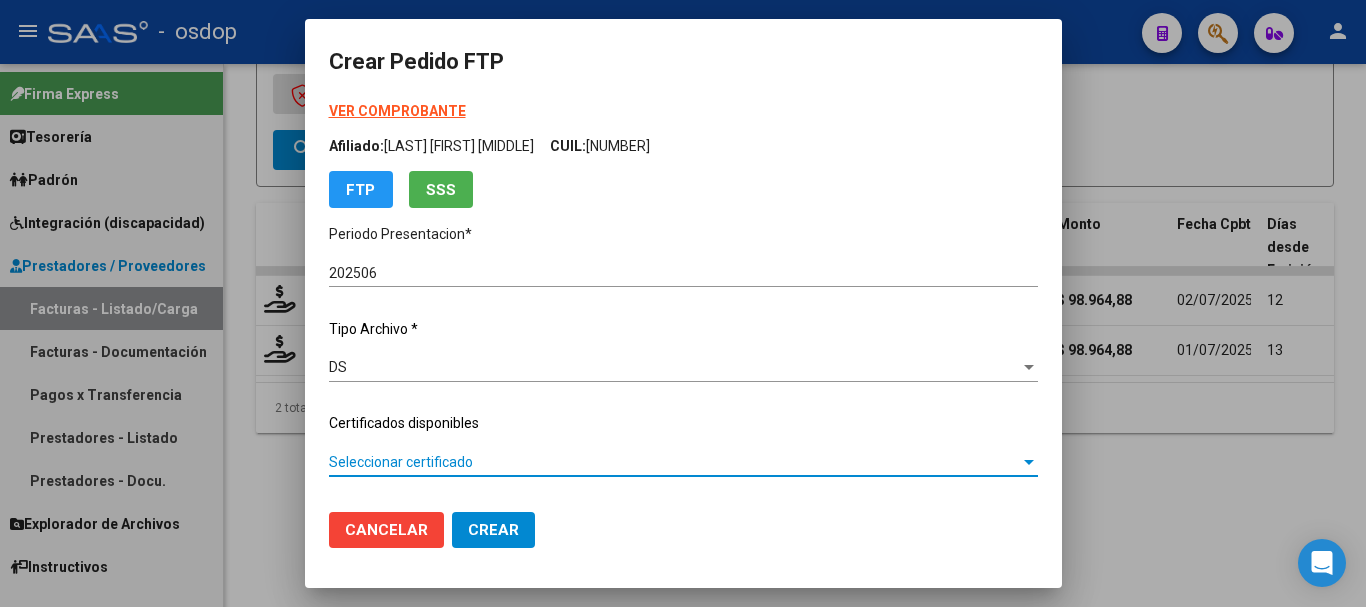 click on "Seleccionar certificado" at bounding box center (674, 462) 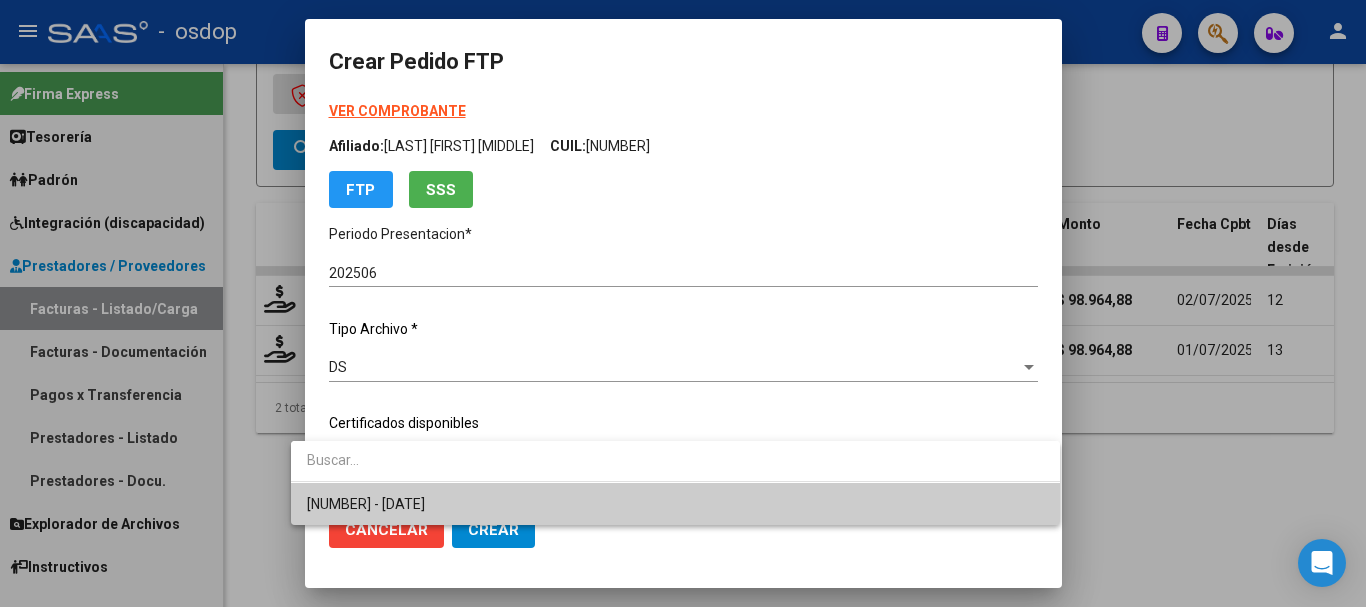 click on "2166999973 - 2026-10-17" at bounding box center [675, 504] 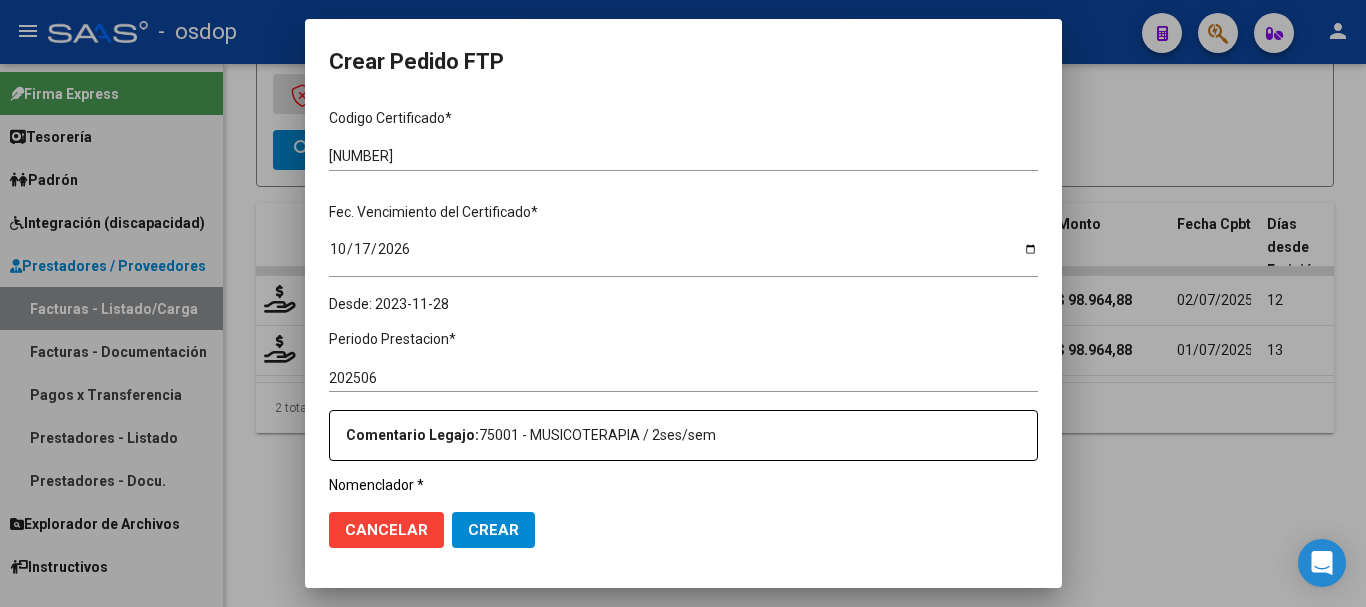 scroll, scrollTop: 600, scrollLeft: 0, axis: vertical 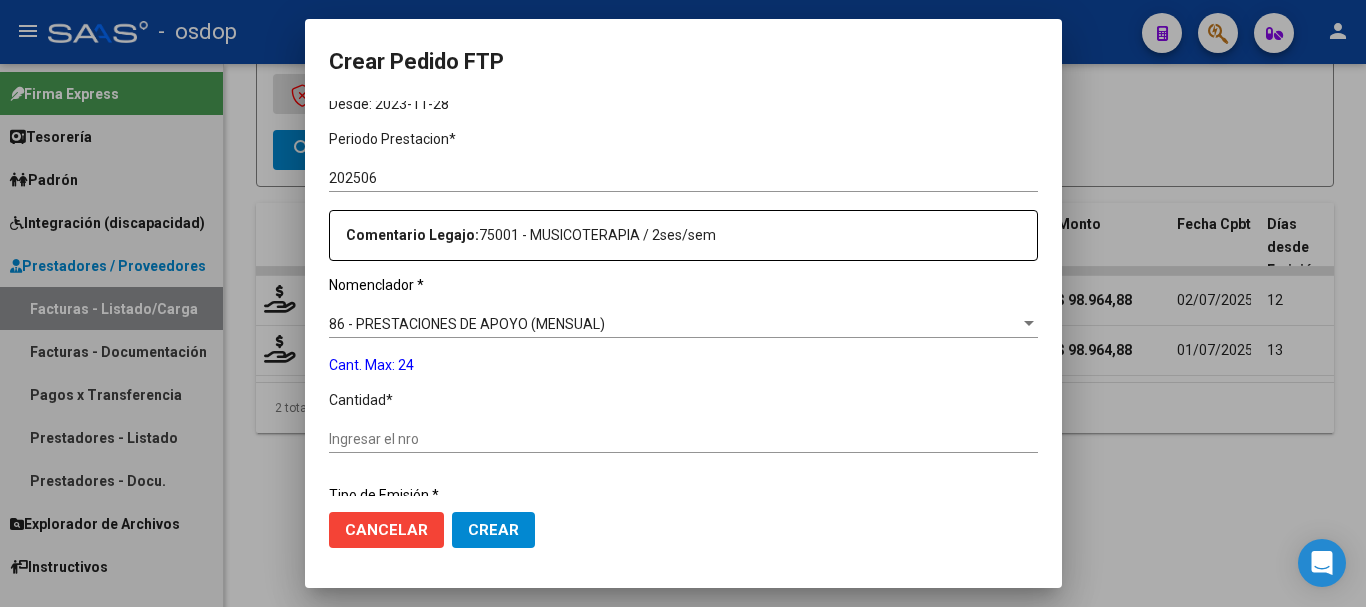click on "86 - PRESTACIONES DE APOYO (MENSUAL)" at bounding box center (674, 324) 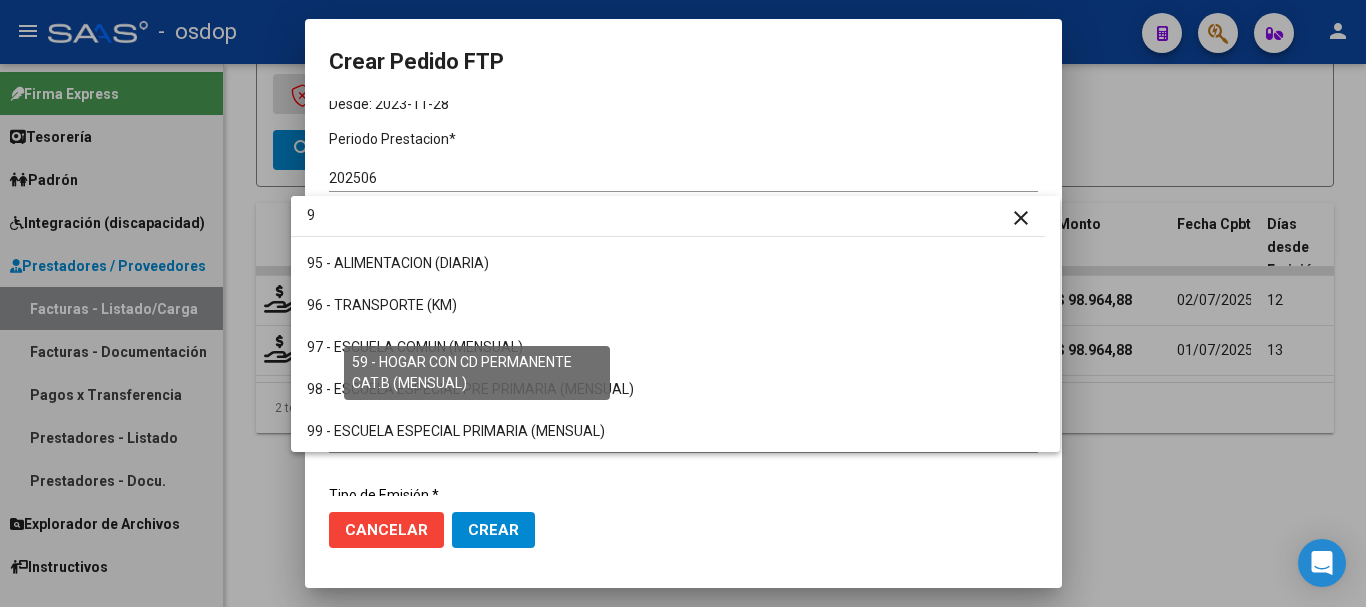 scroll, scrollTop: 0, scrollLeft: 0, axis: both 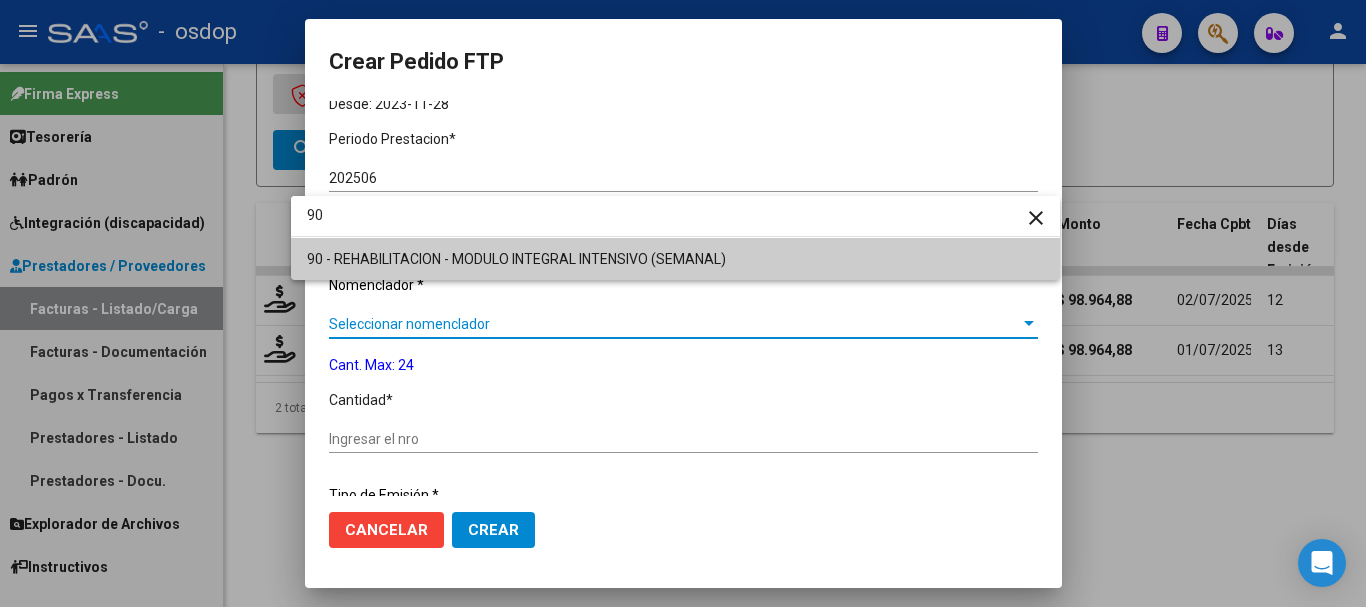type on "90" 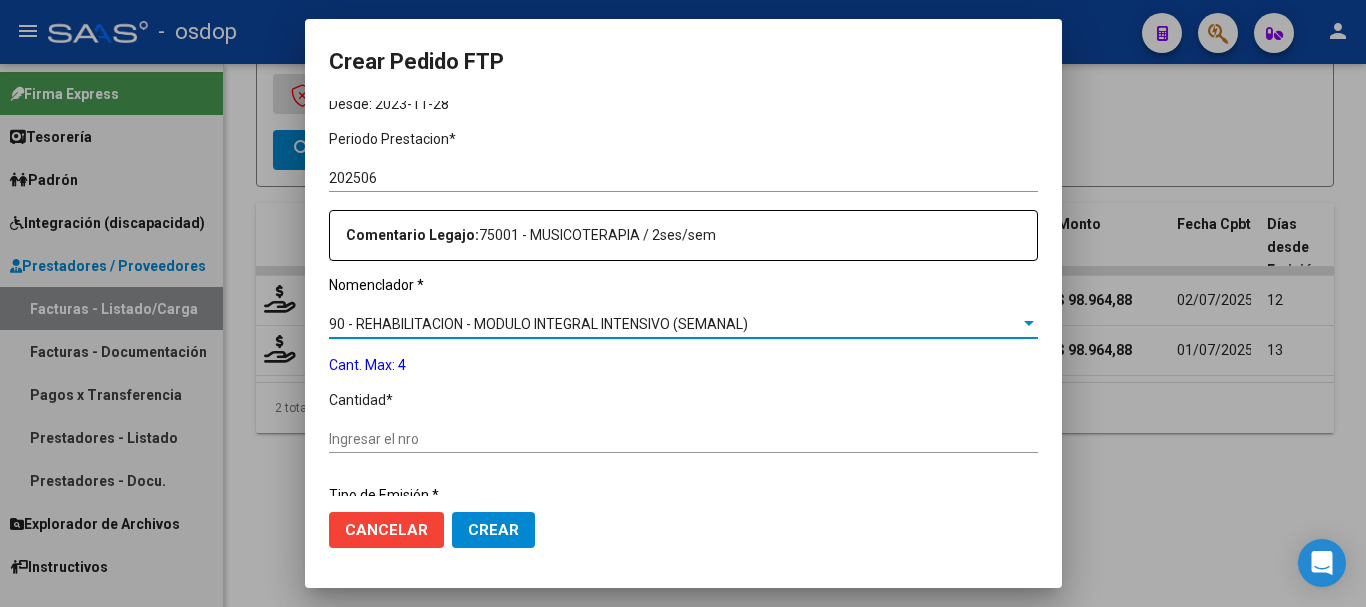 click on "Ingresar el nro" at bounding box center (683, 439) 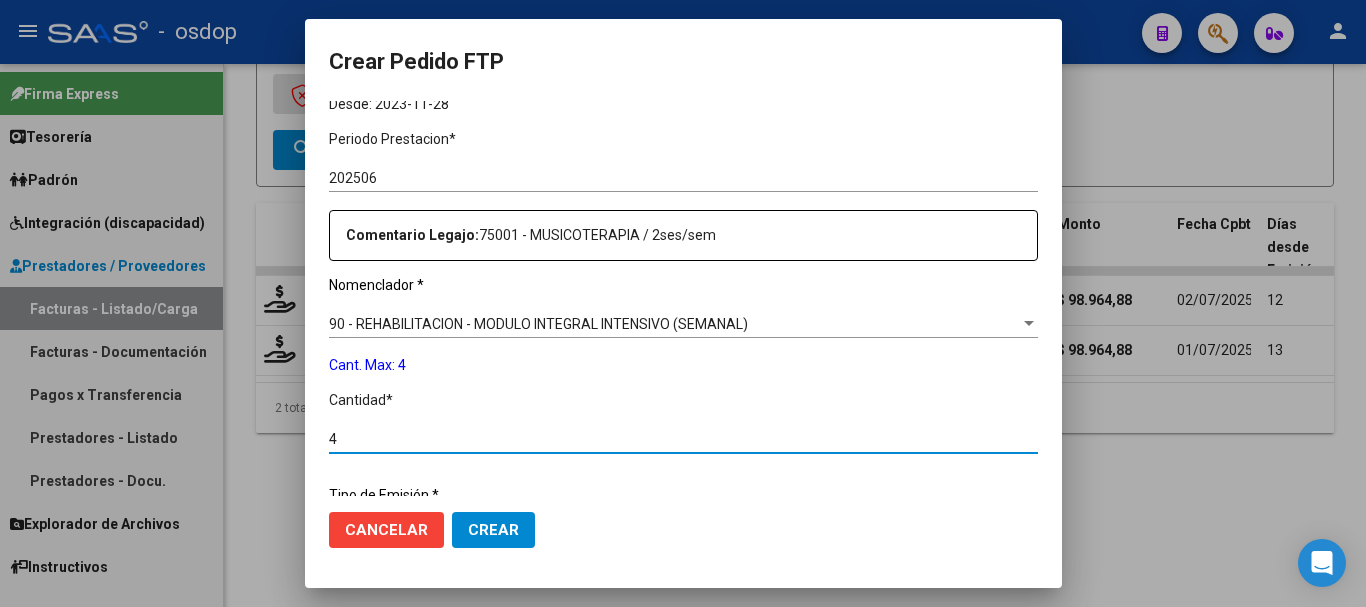 type on "4" 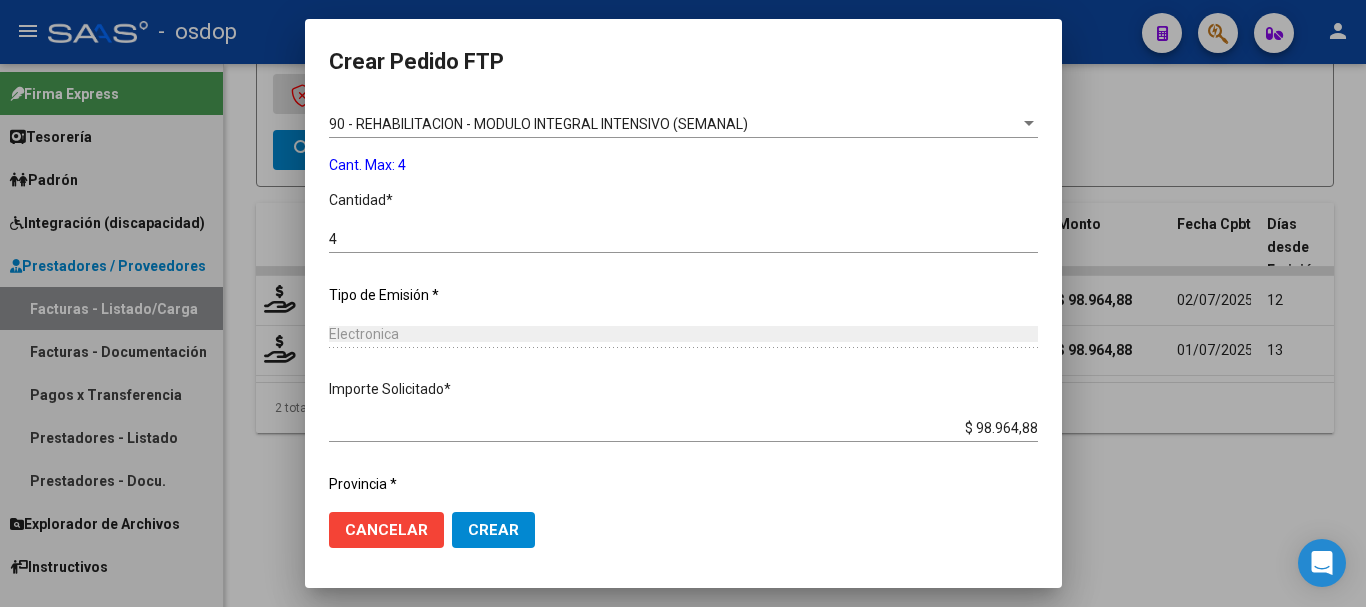 scroll, scrollTop: 858, scrollLeft: 0, axis: vertical 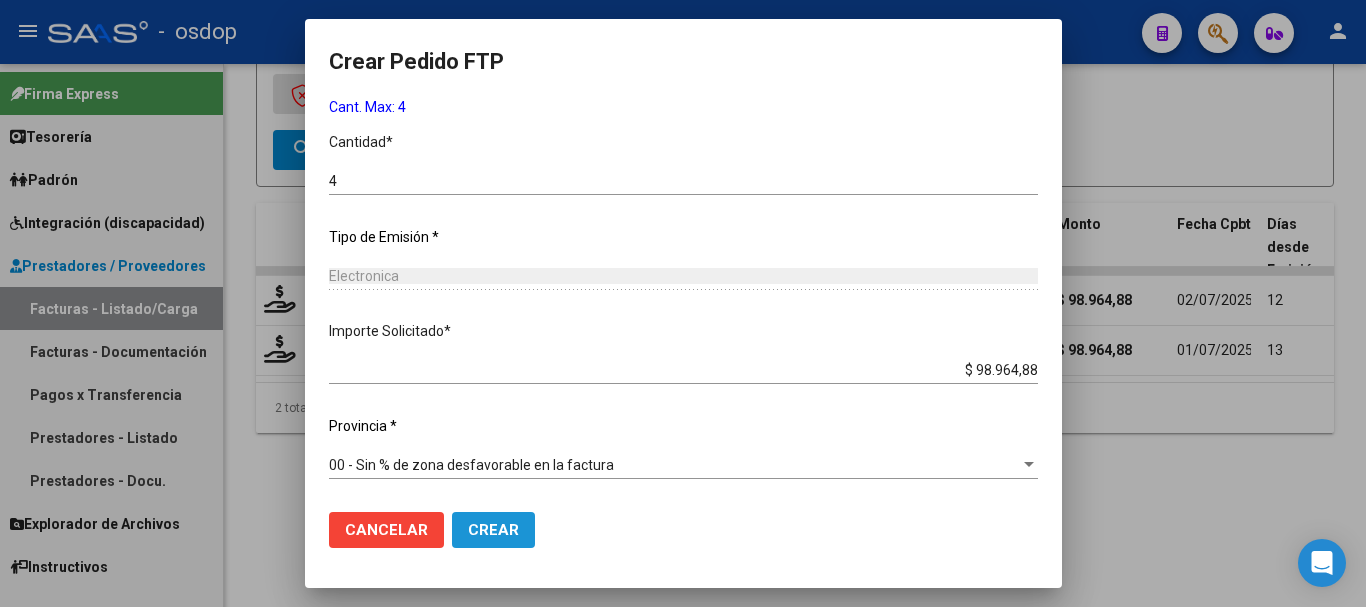 click on "Crear" 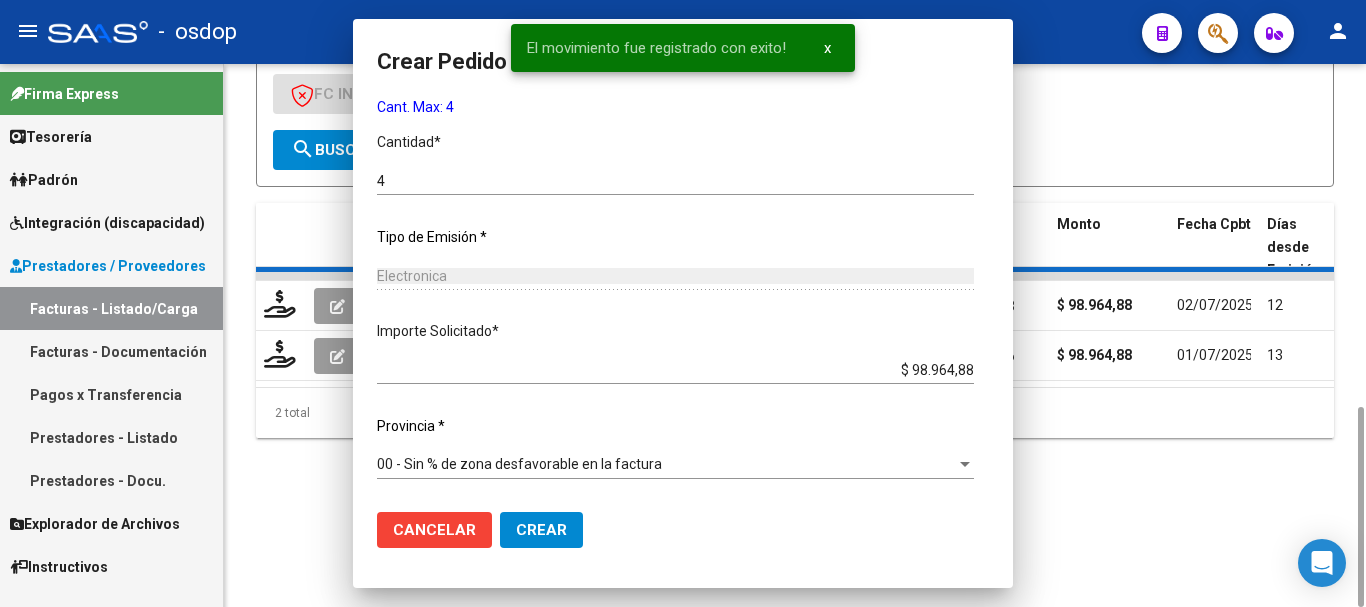 scroll, scrollTop: 0, scrollLeft: 0, axis: both 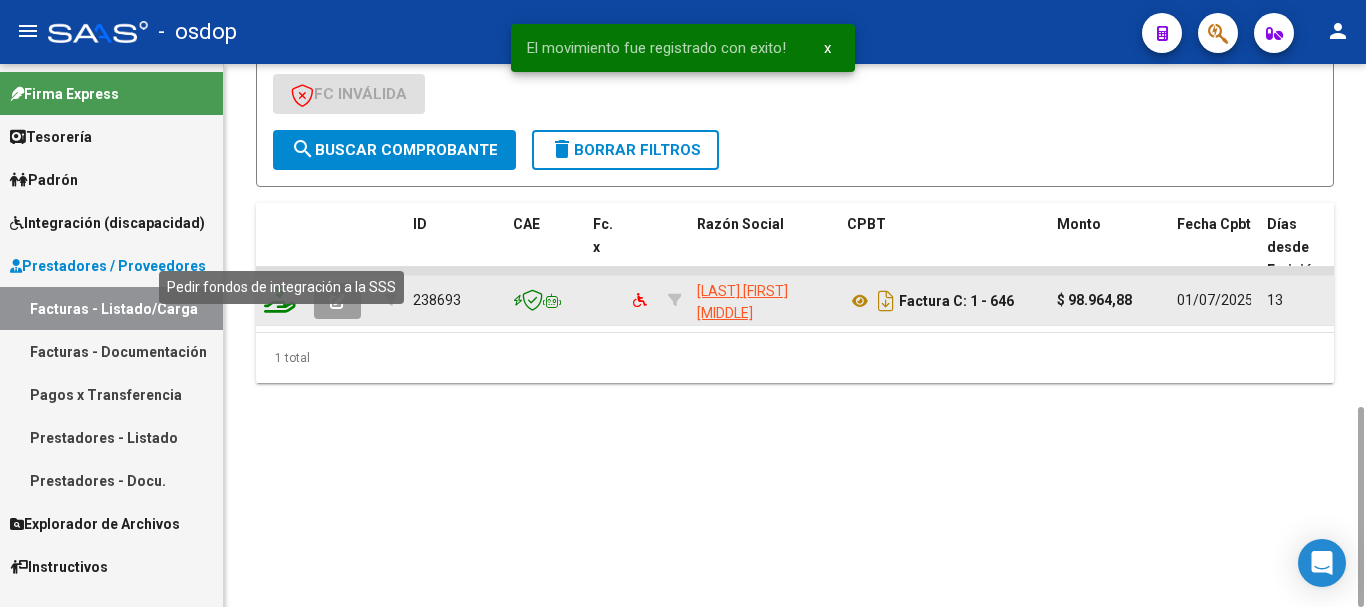 click 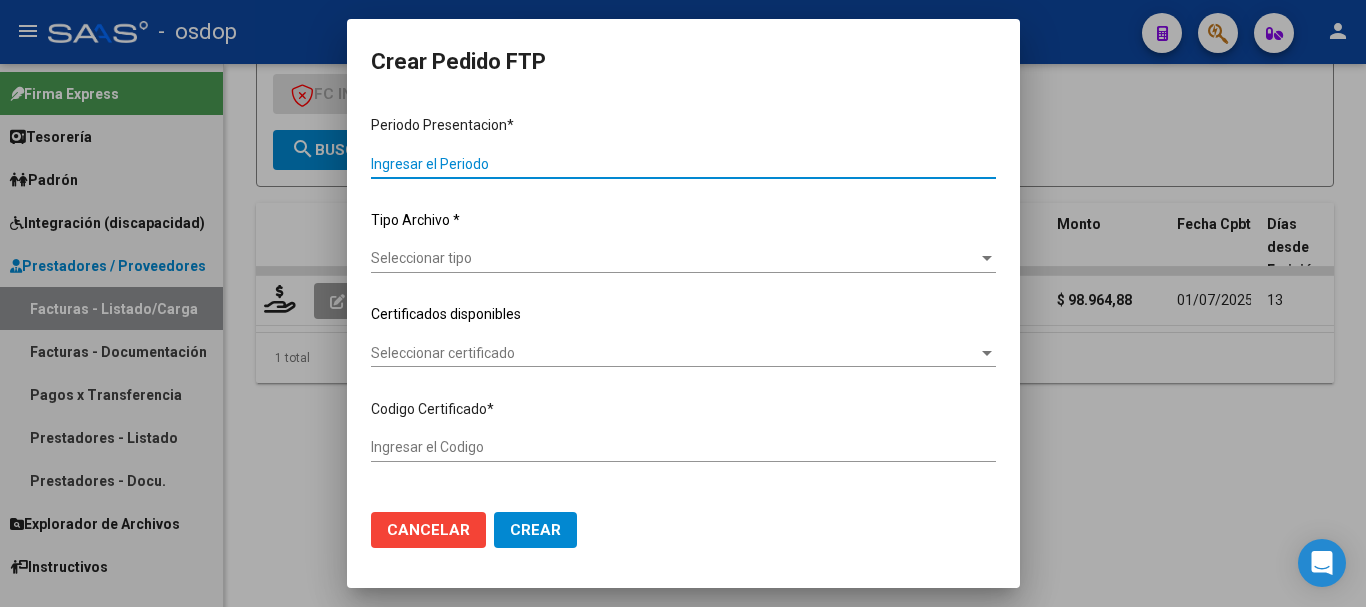 type on "202506" 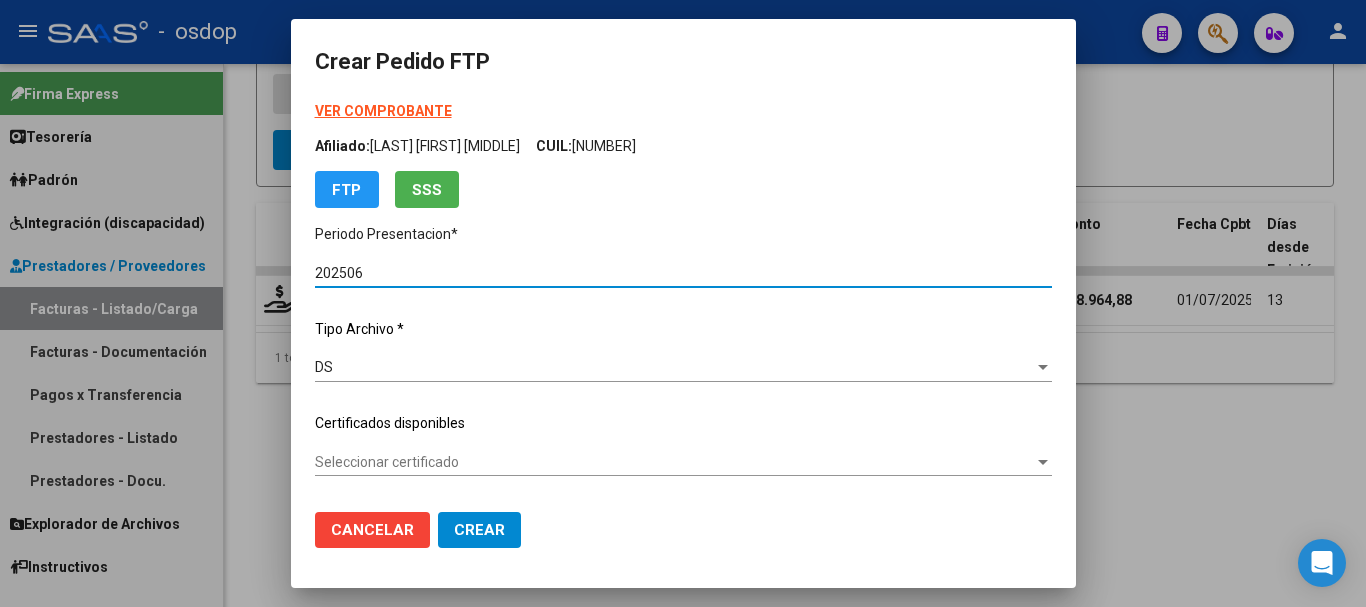 type on "2166999973" 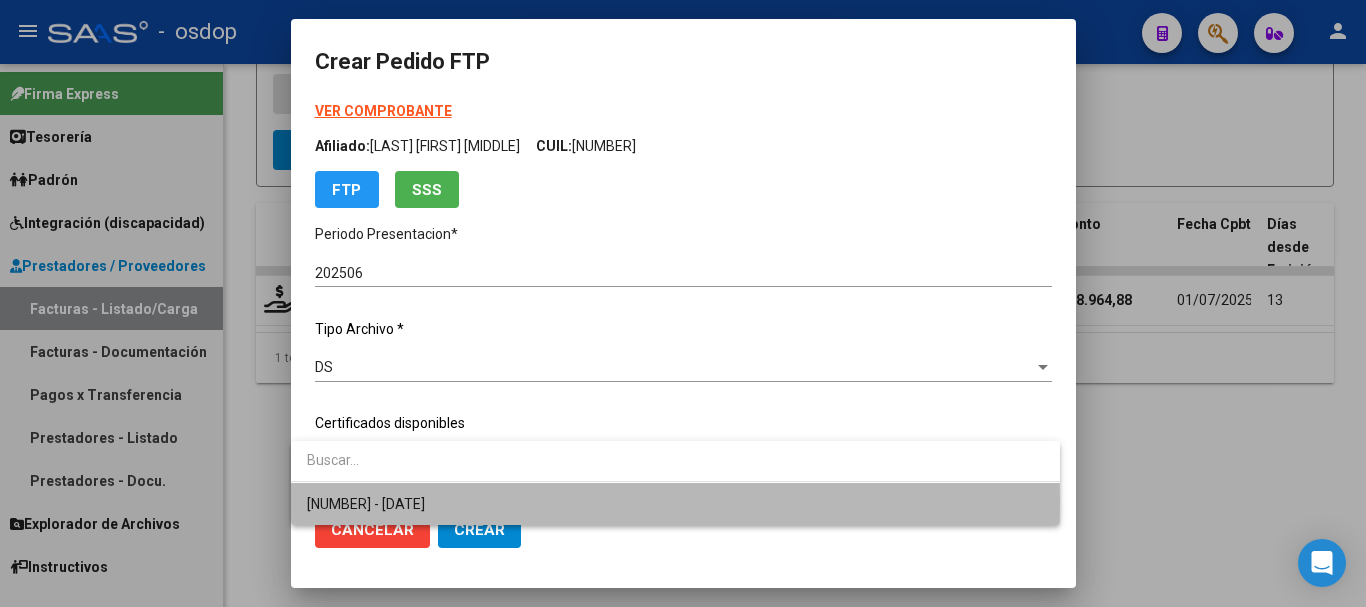click on "2166999973 - 2026-10-17" at bounding box center [675, 504] 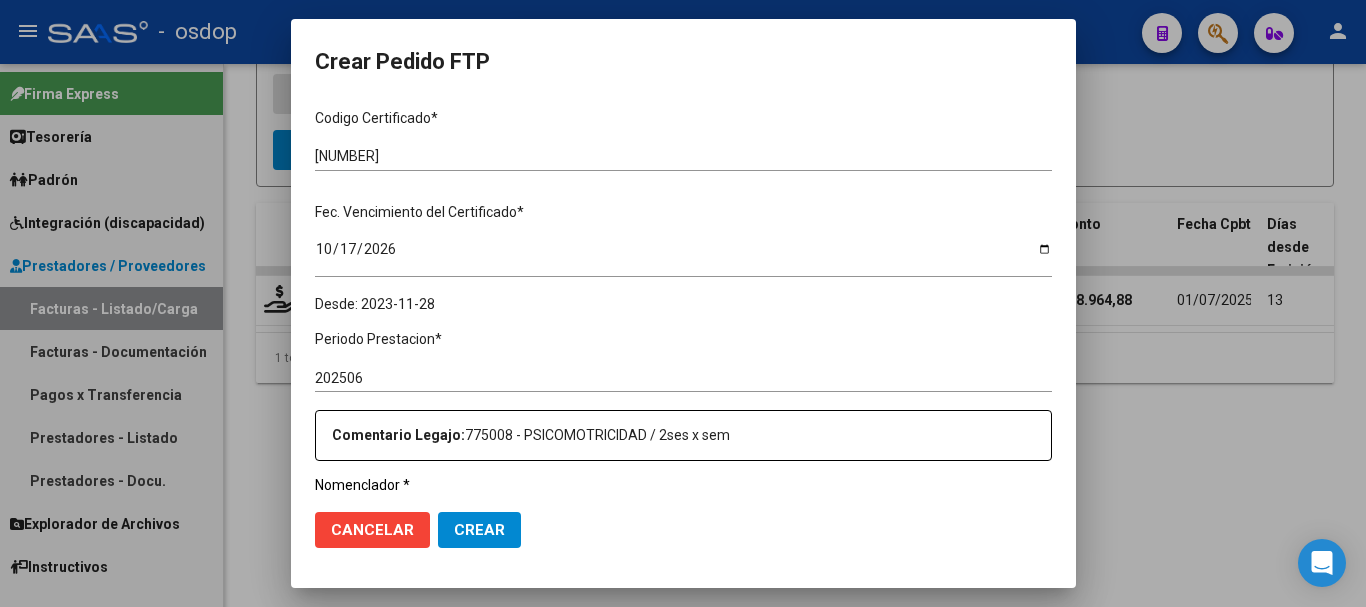 scroll, scrollTop: 600, scrollLeft: 0, axis: vertical 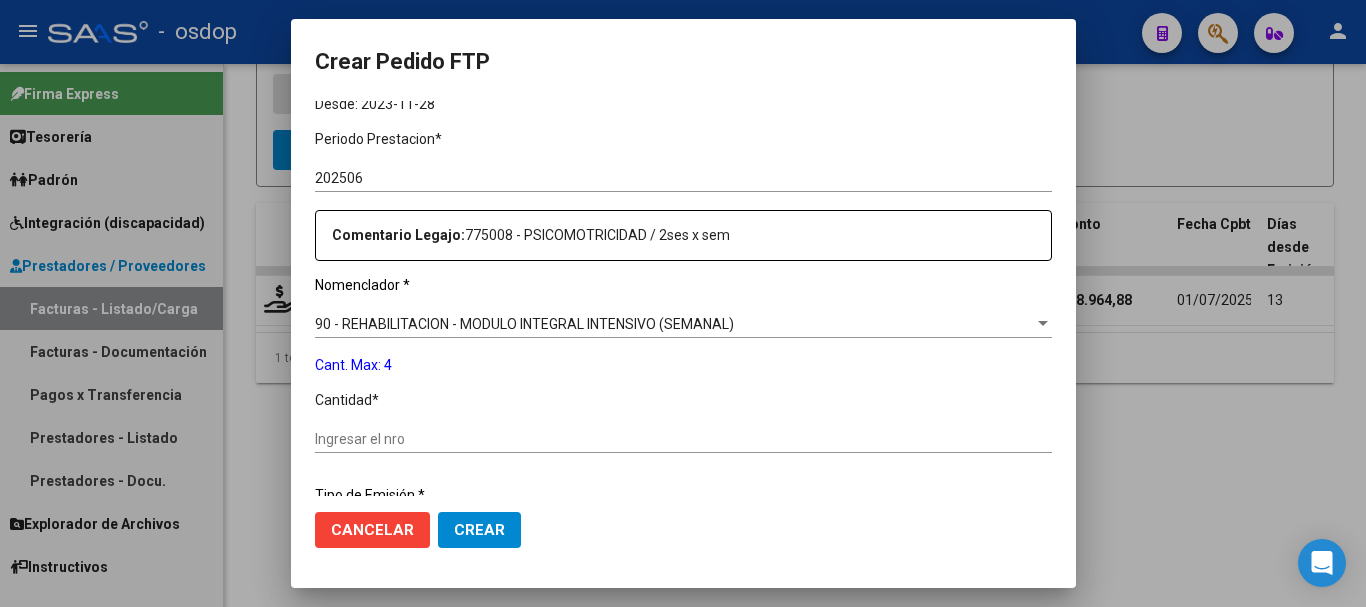 click on "Ingresar el nro" at bounding box center [683, 439] 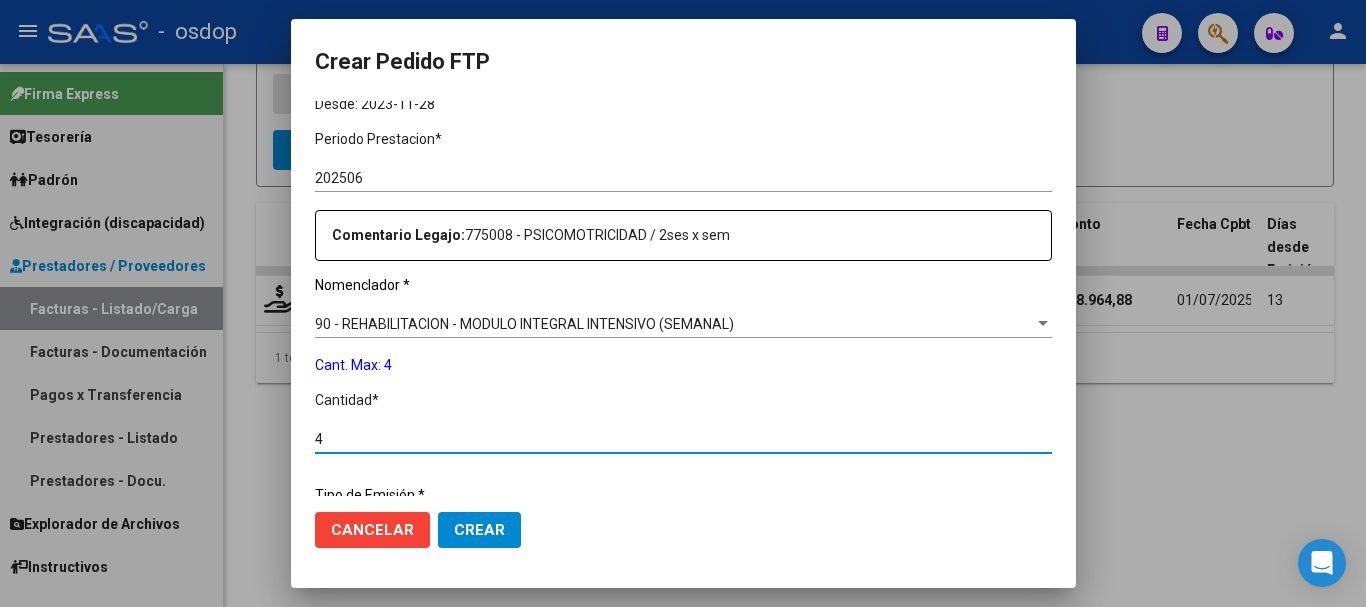 type on "4" 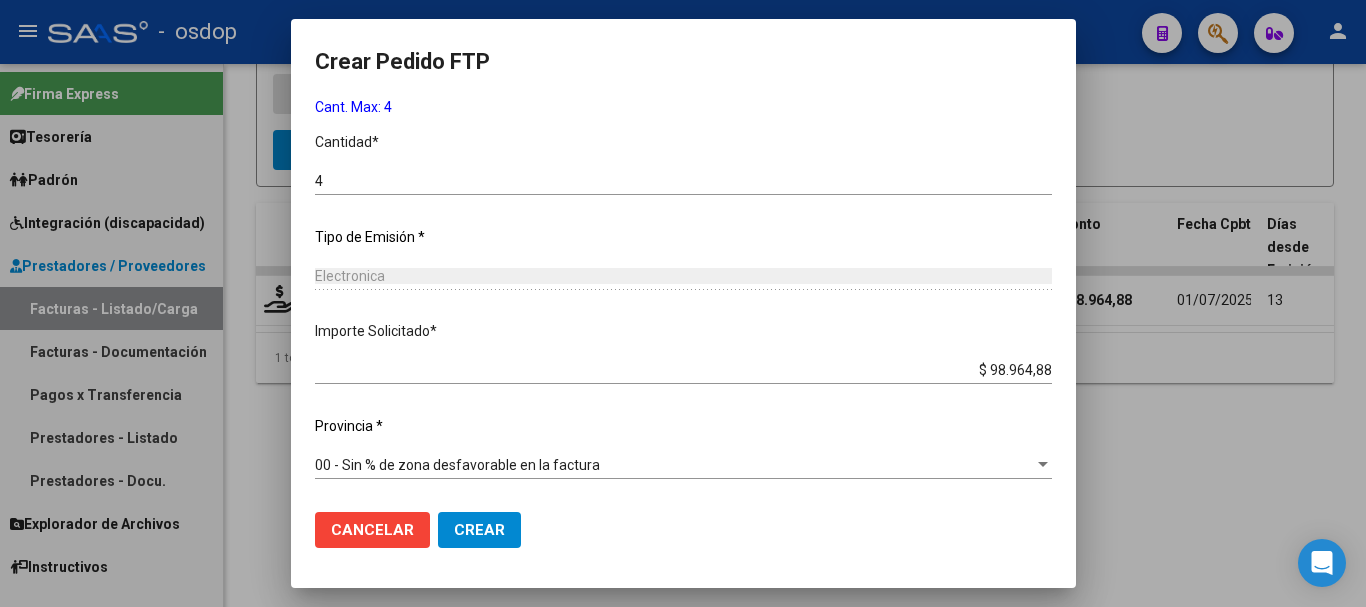 click on "Crear" 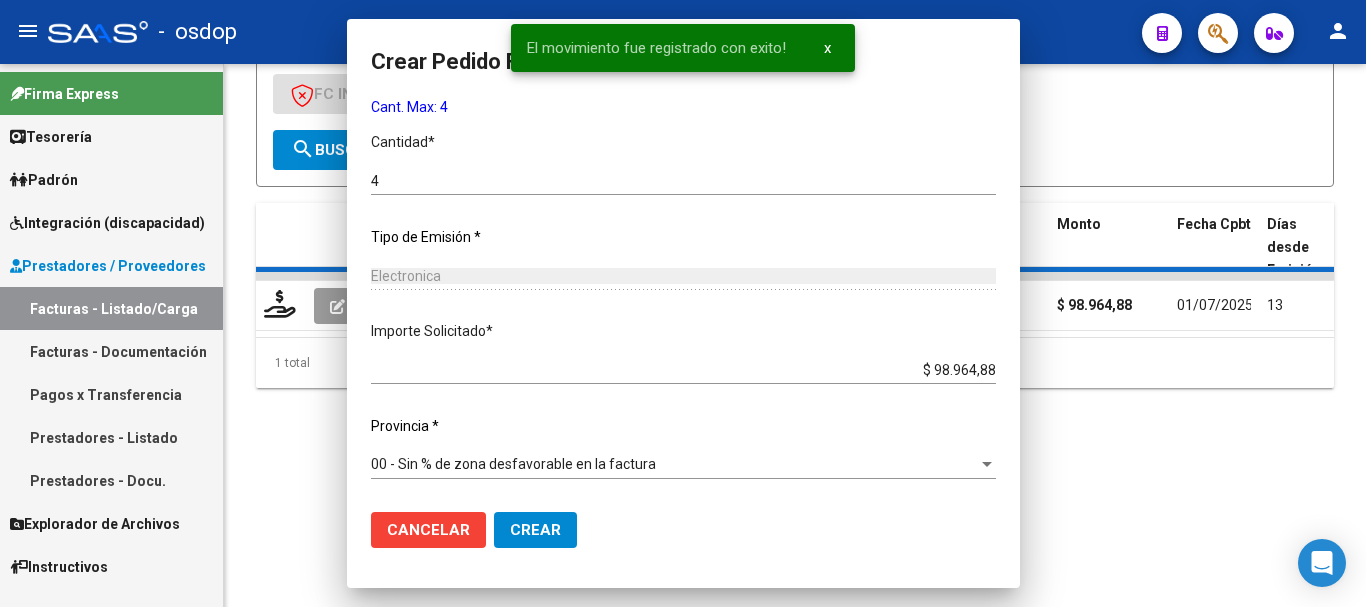 scroll, scrollTop: 749, scrollLeft: 0, axis: vertical 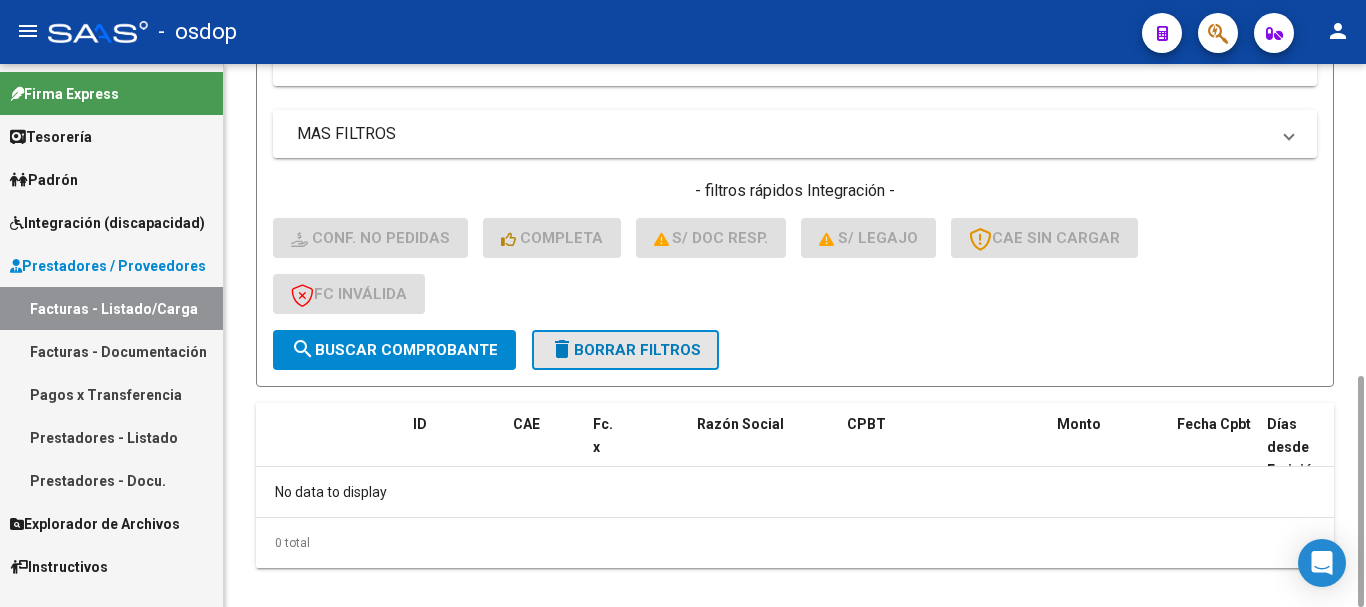 click on "delete  Borrar Filtros" 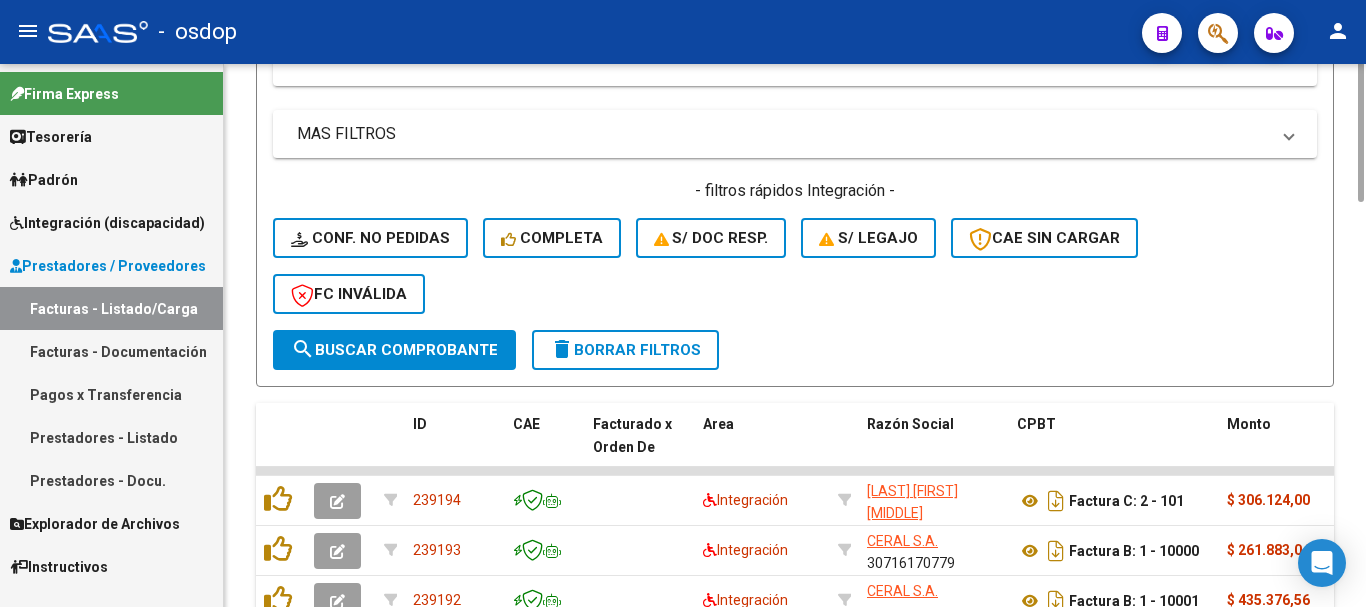 scroll, scrollTop: 331, scrollLeft: 0, axis: vertical 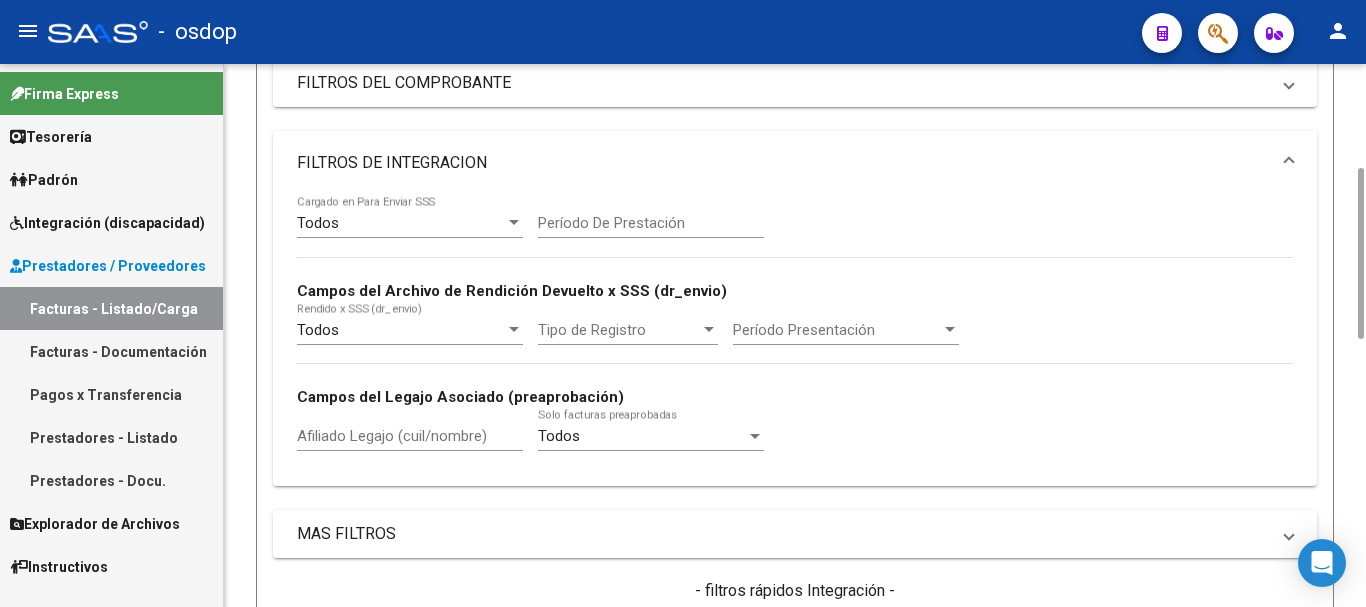 click on "Afiliado Legajo (cuil/nombre)" at bounding box center [410, 436] 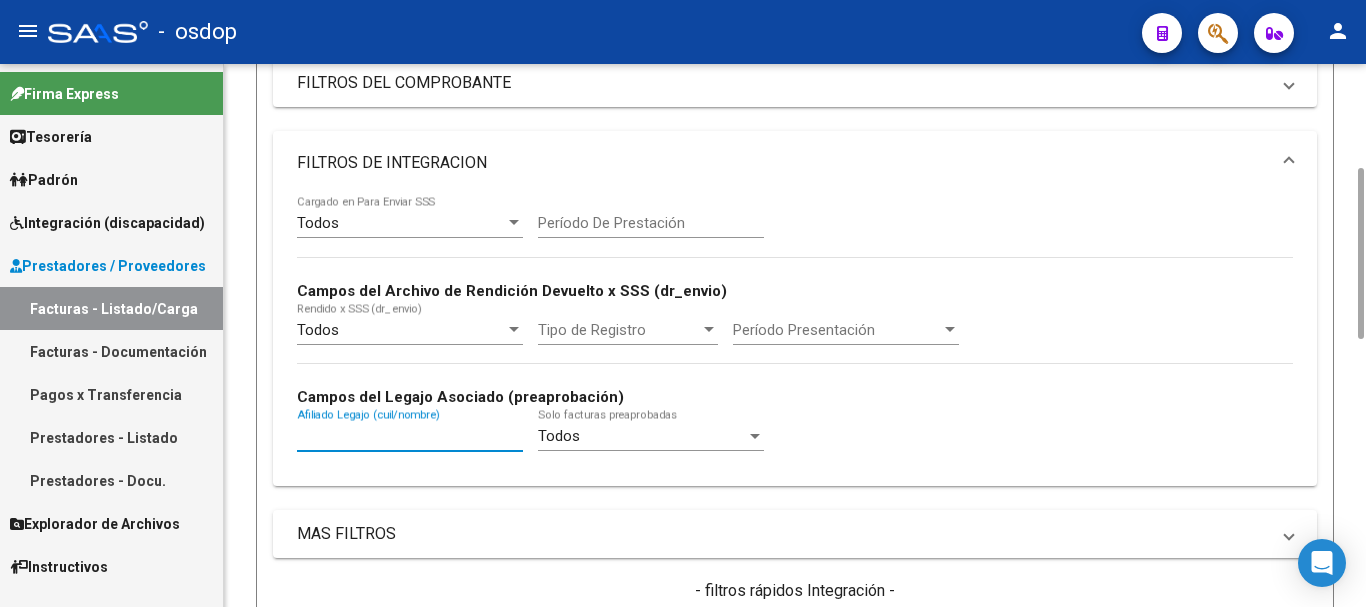 paste on "20549204296" 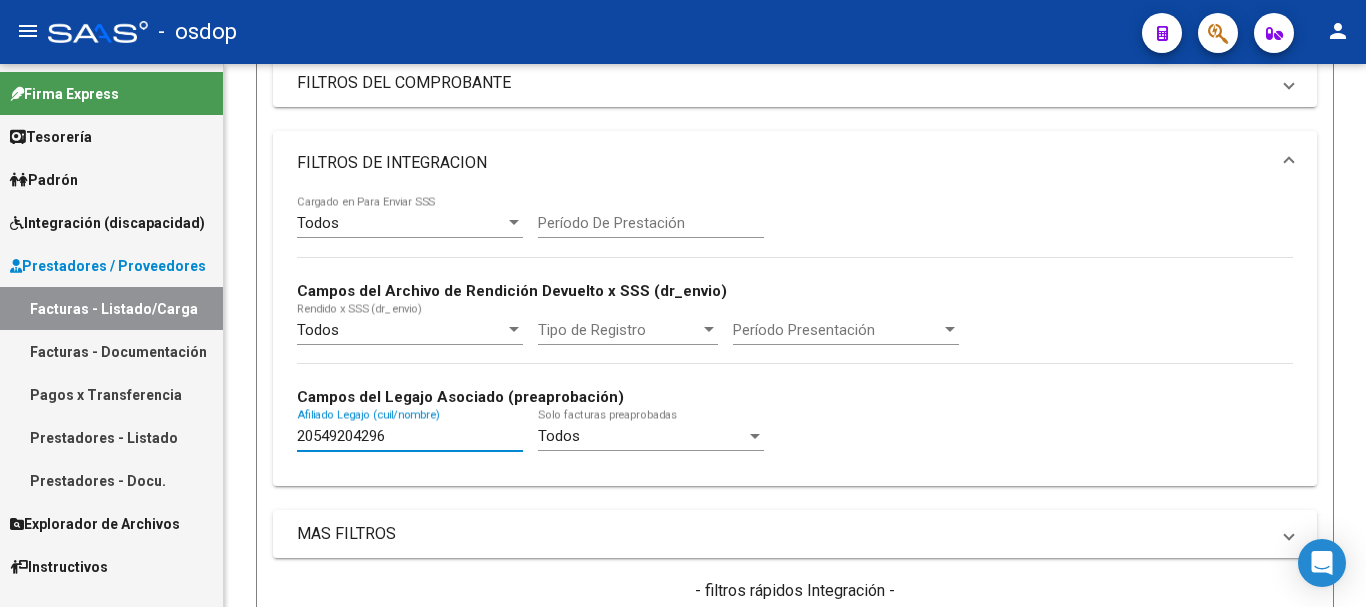scroll, scrollTop: 731, scrollLeft: 0, axis: vertical 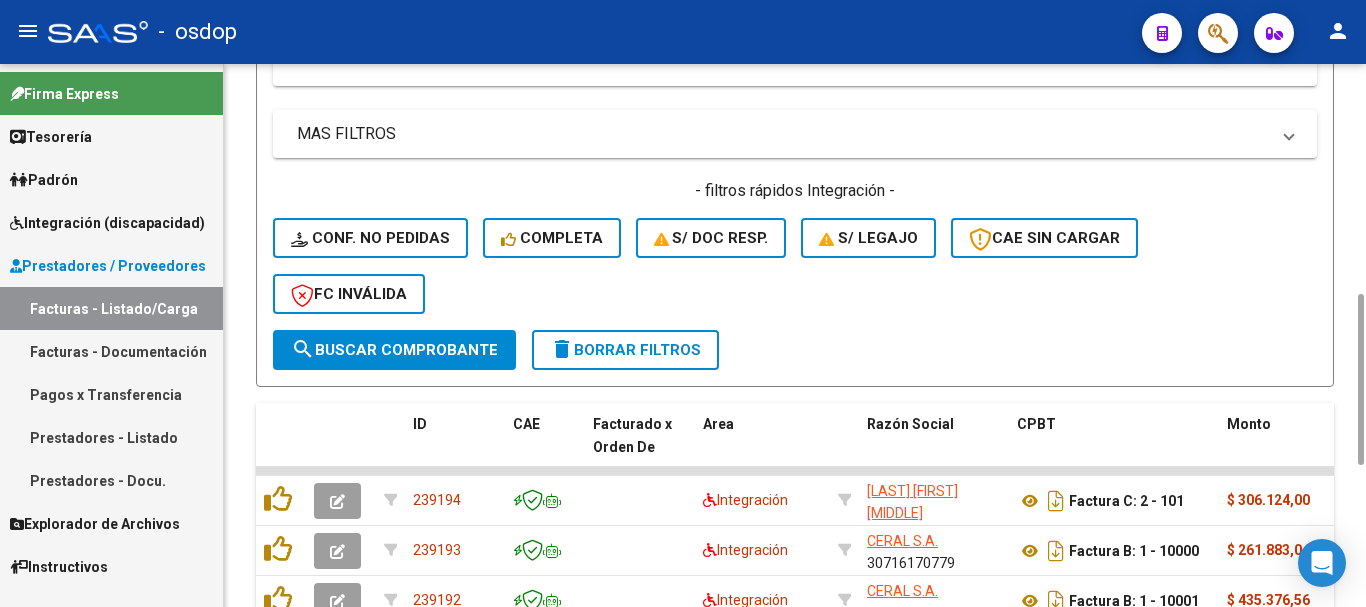 type on "20549204296" 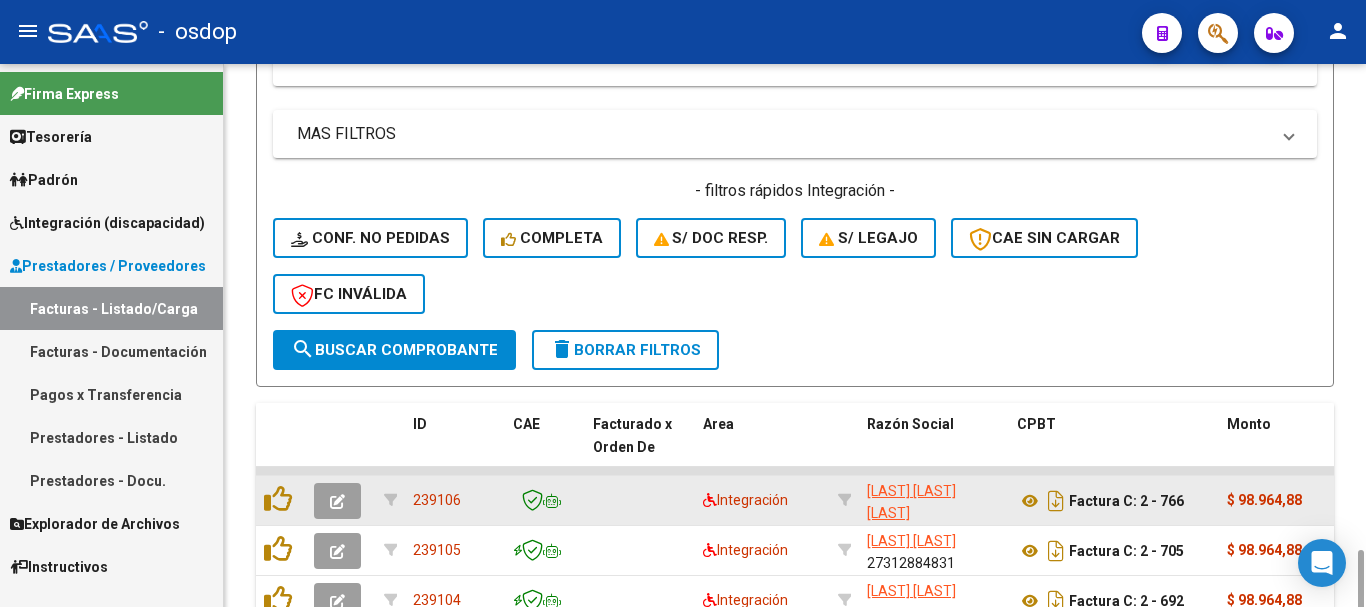 scroll, scrollTop: 881, scrollLeft: 0, axis: vertical 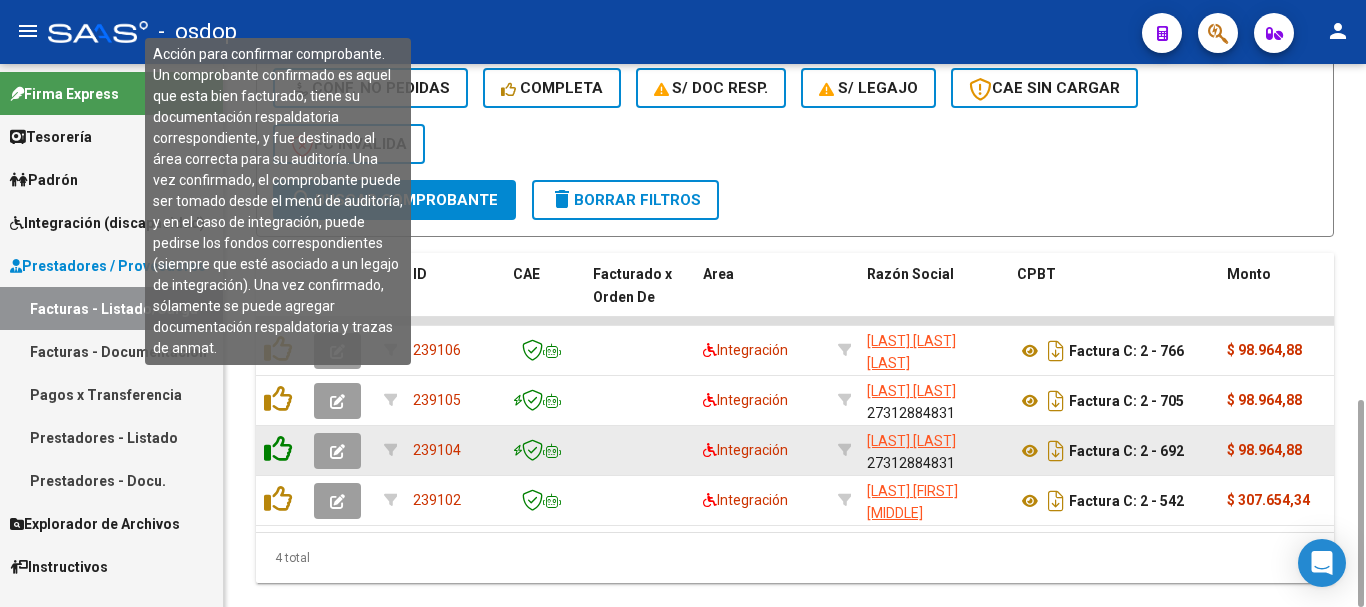 click 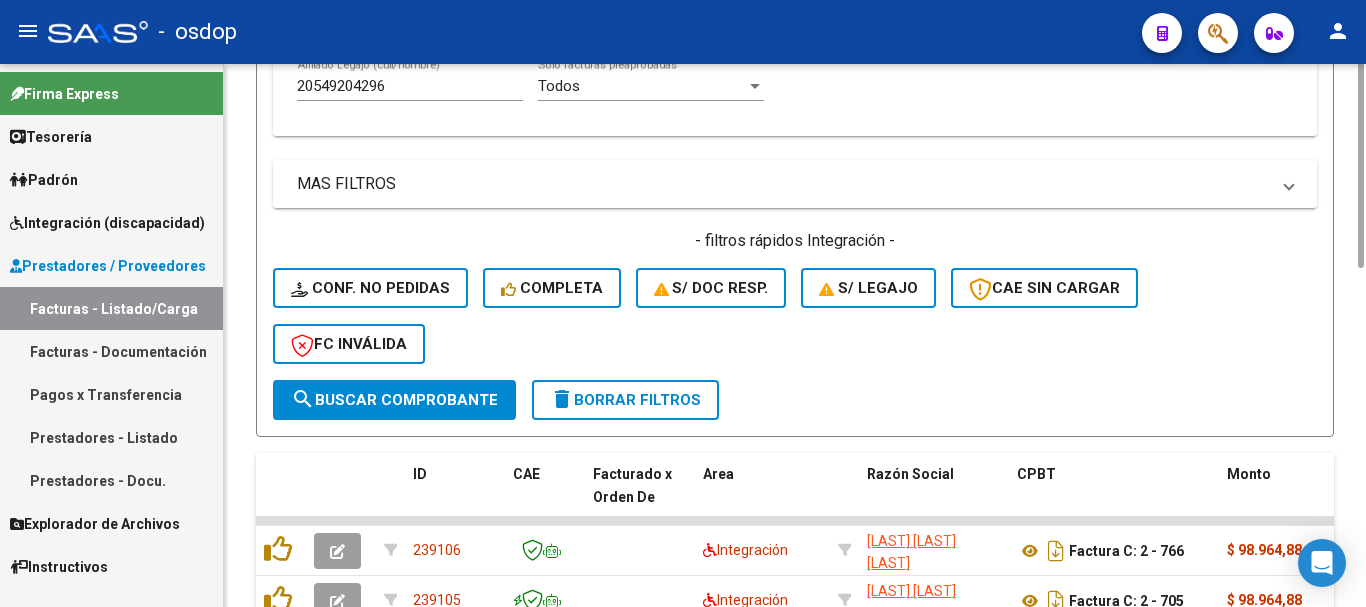scroll, scrollTop: 281, scrollLeft: 0, axis: vertical 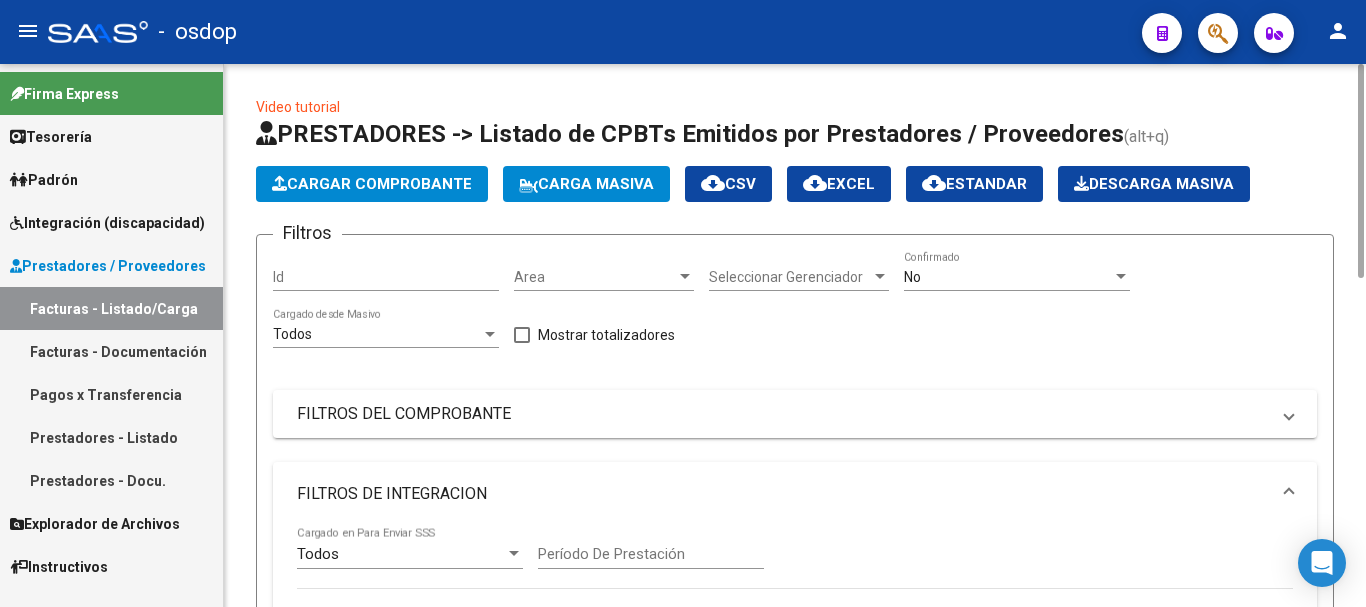 click on "No" at bounding box center (1008, 277) 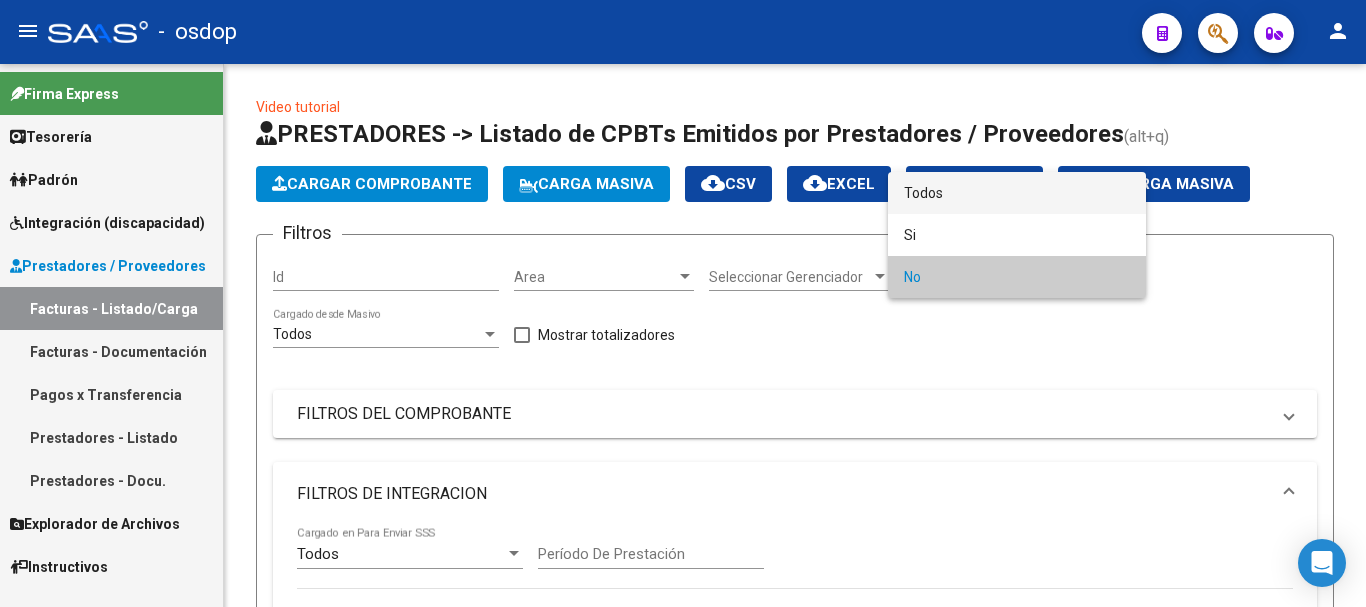 click on "Todos" at bounding box center [1017, 193] 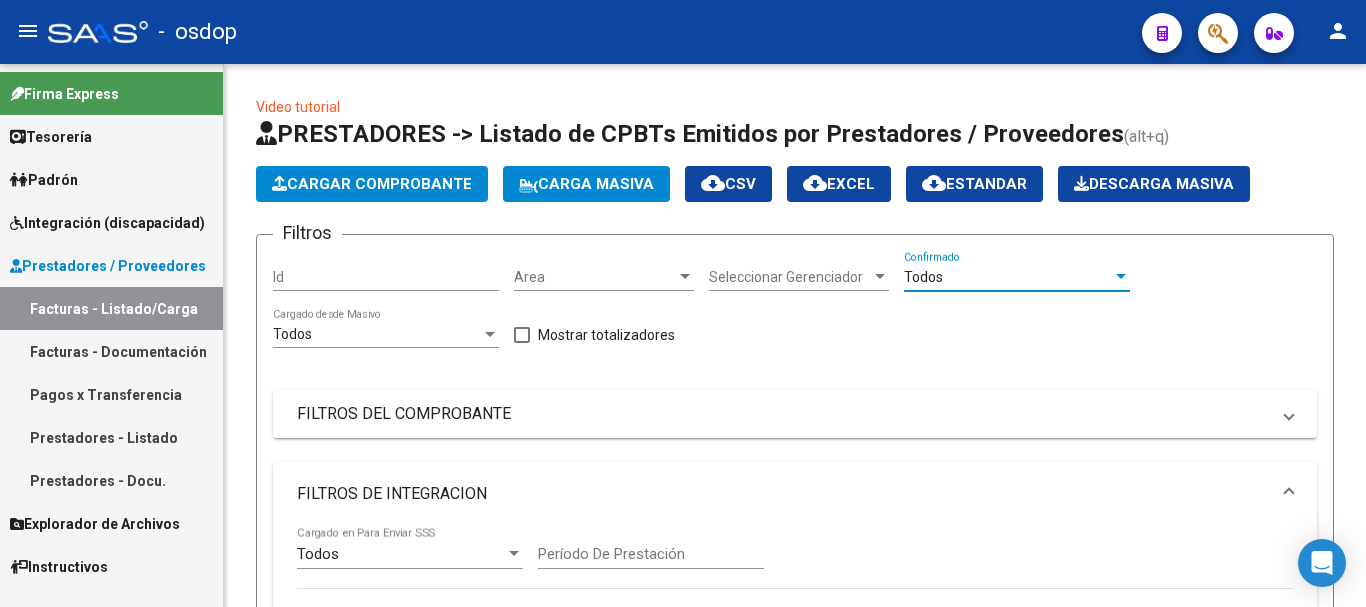 scroll, scrollTop: 400, scrollLeft: 0, axis: vertical 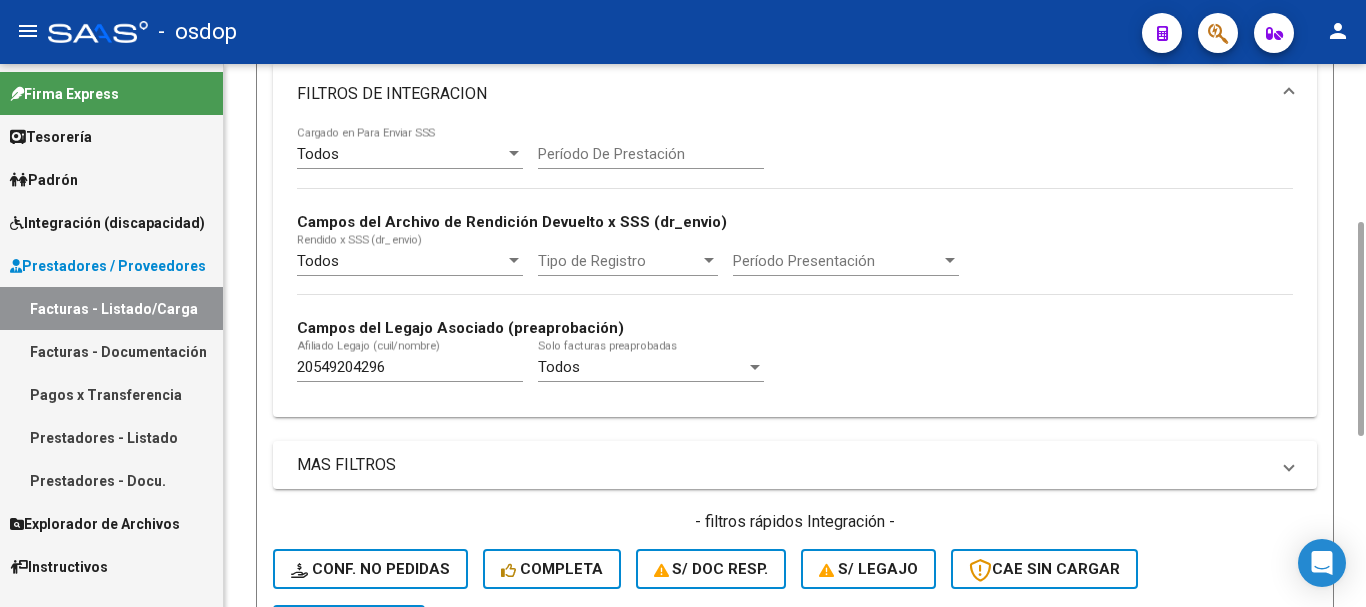 click on "Período Presentación" at bounding box center [837, 261] 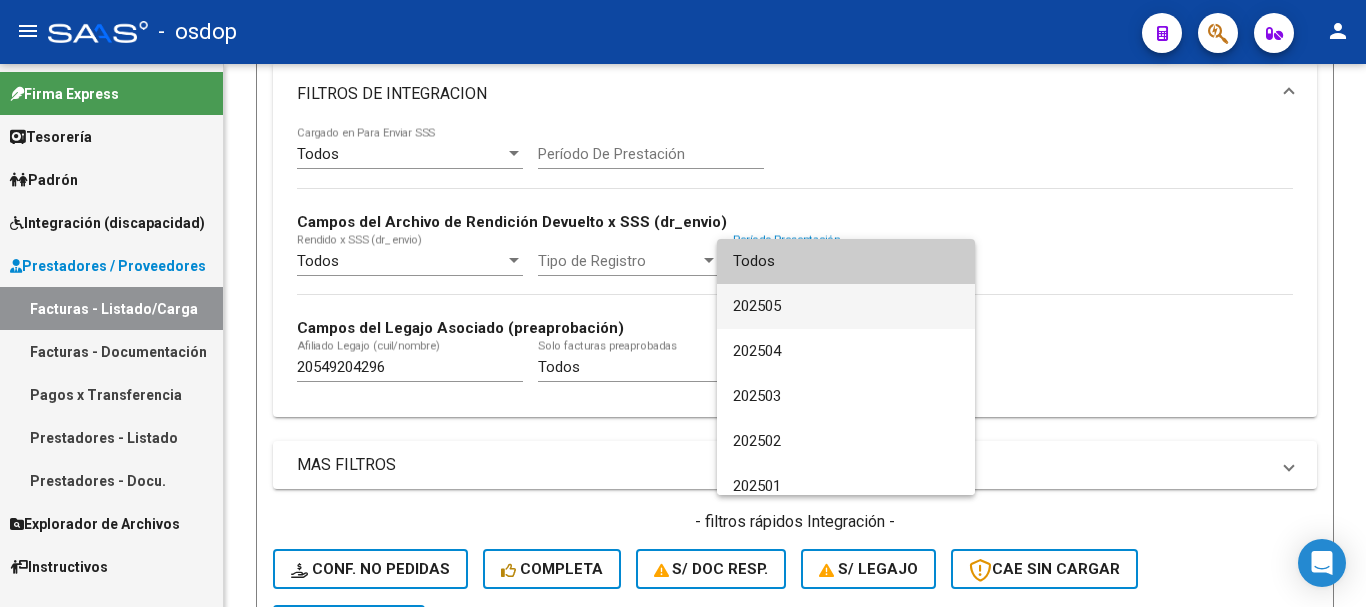 click on "202505" at bounding box center (846, 306) 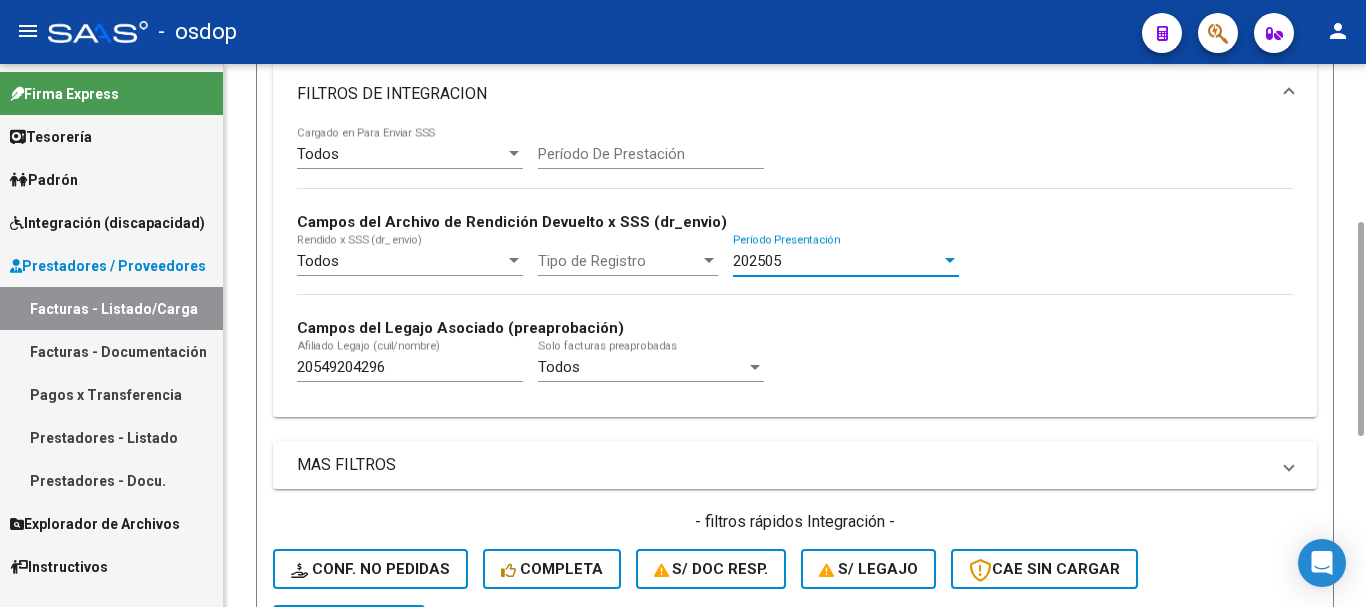 scroll, scrollTop: 800, scrollLeft: 0, axis: vertical 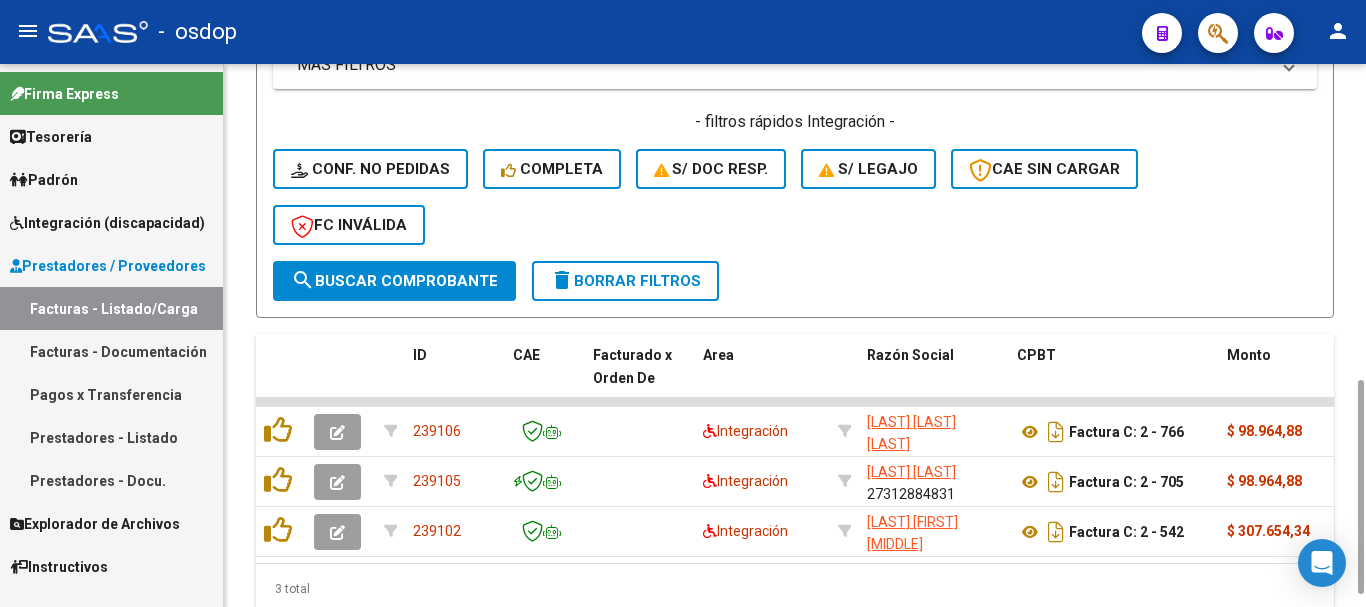 click on "search  Buscar Comprobante" 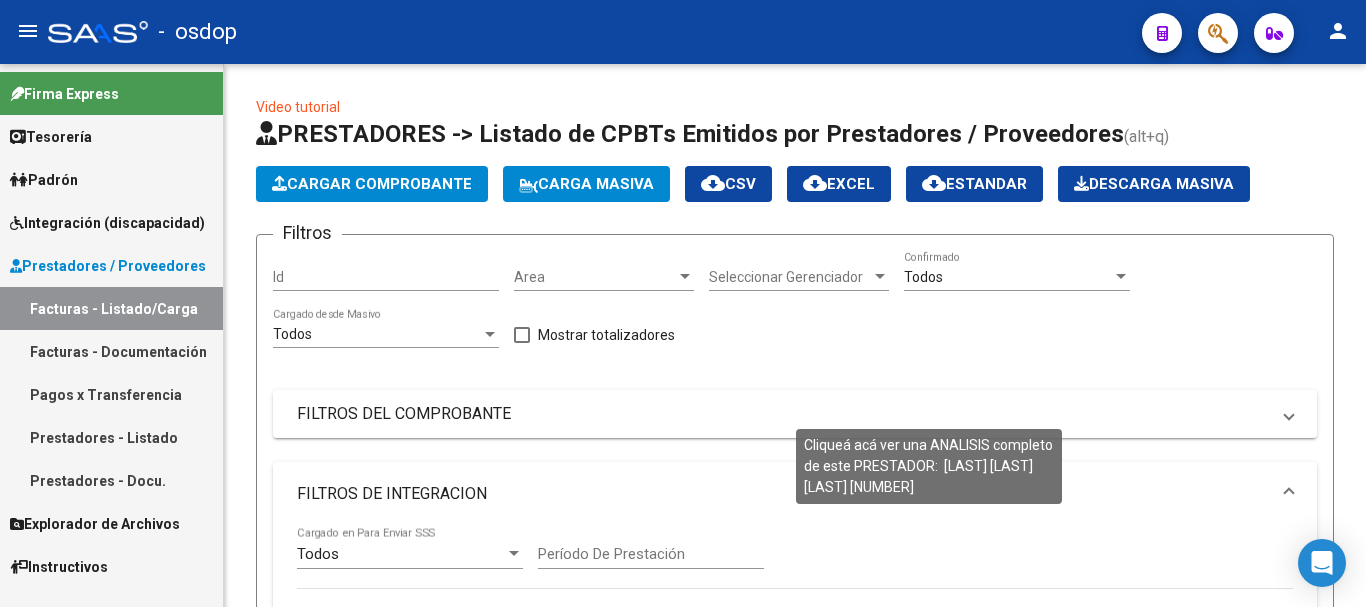 scroll, scrollTop: 781, scrollLeft: 0, axis: vertical 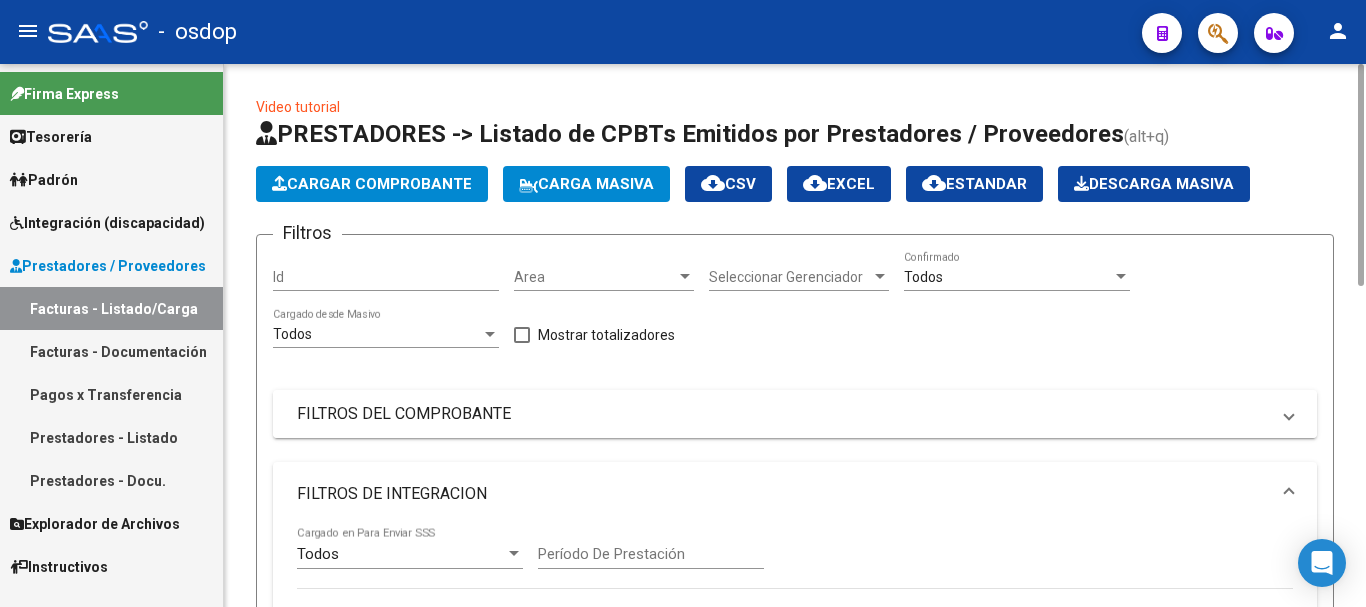 click on "FILTROS DEL COMPROBANTE" at bounding box center (795, 414) 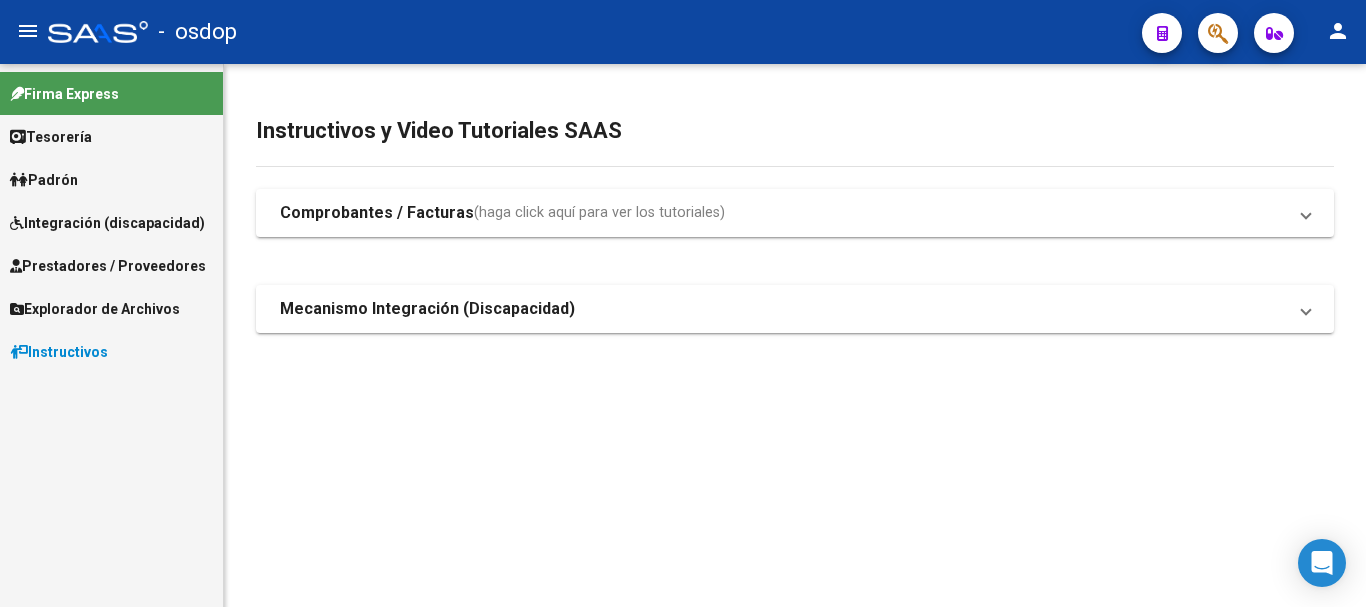 scroll, scrollTop: 0, scrollLeft: 0, axis: both 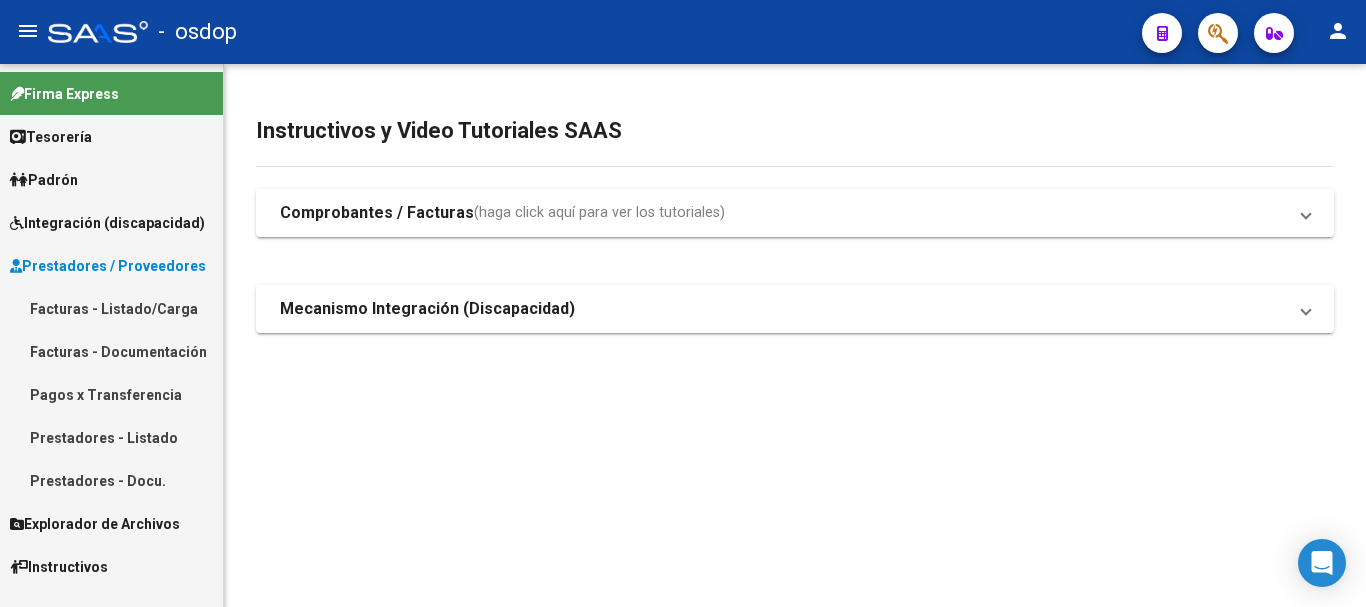 click on "Prestadores - Listado" at bounding box center (111, 437) 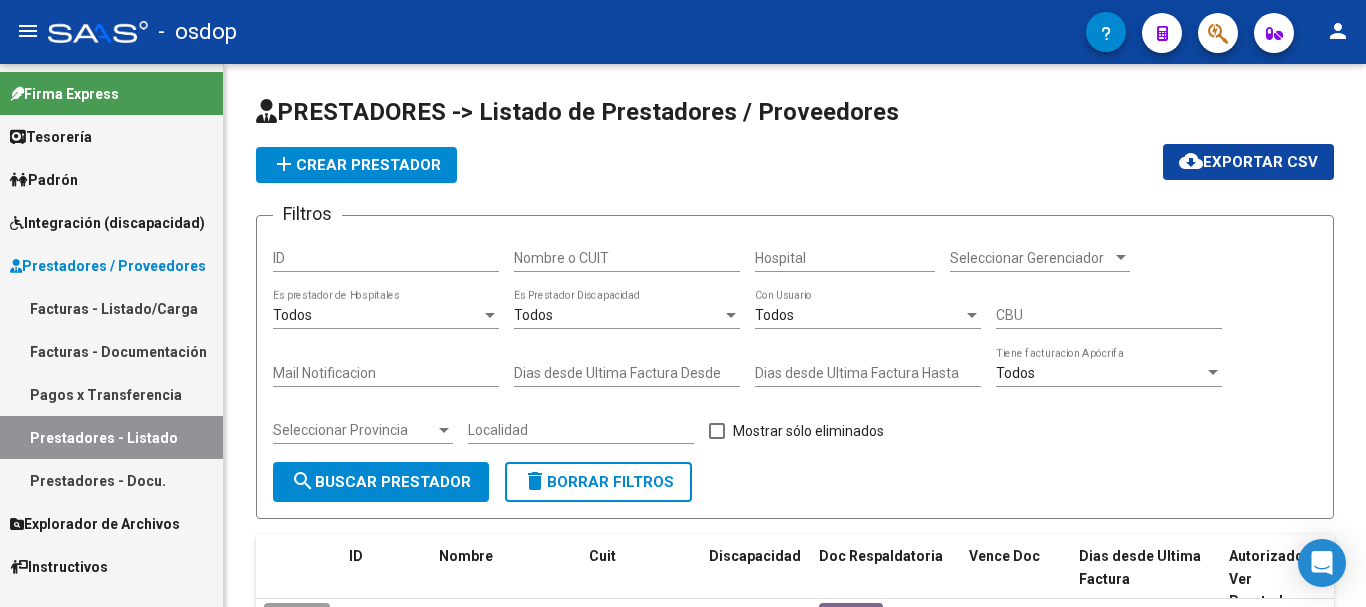 click on "Nombre o CUIT" 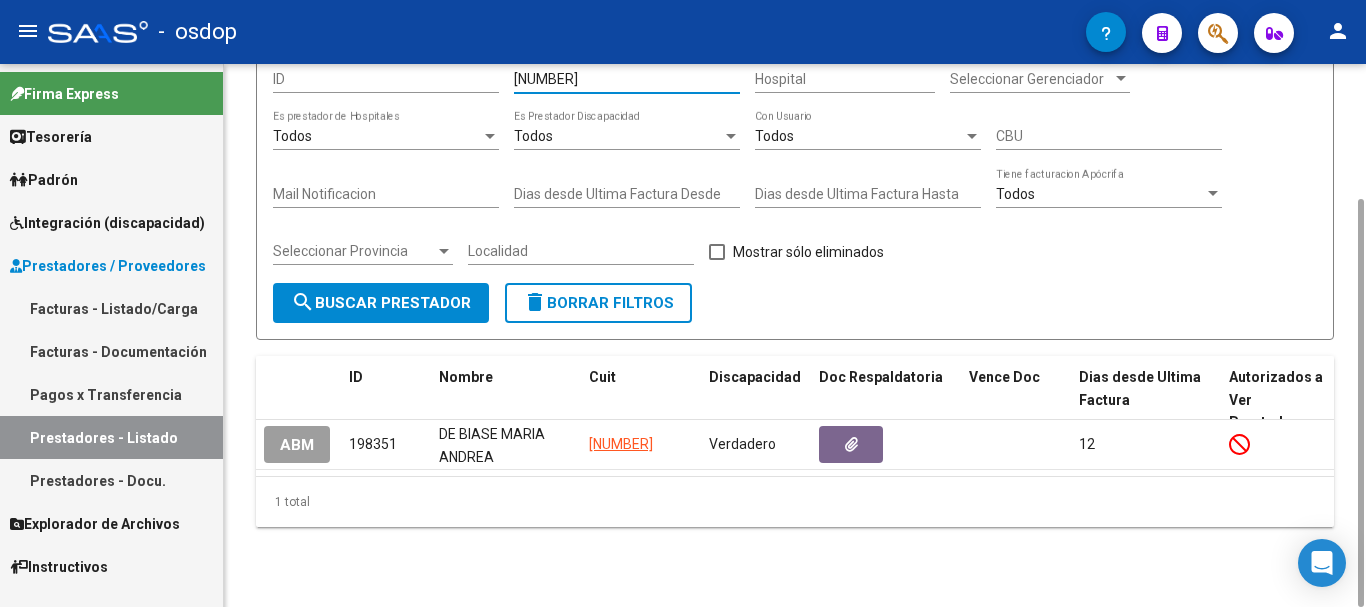 scroll, scrollTop: 0, scrollLeft: 0, axis: both 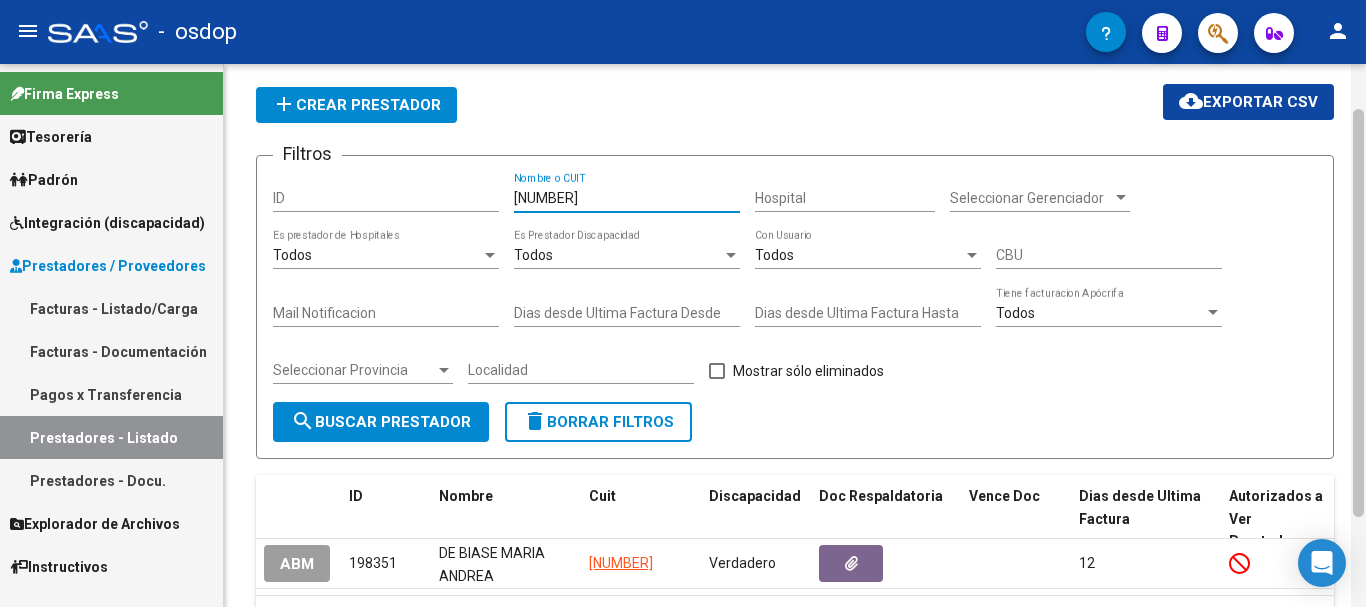 drag, startPoint x: 1361, startPoint y: 247, endPoint x: 1359, endPoint y: 289, distance: 42.047592 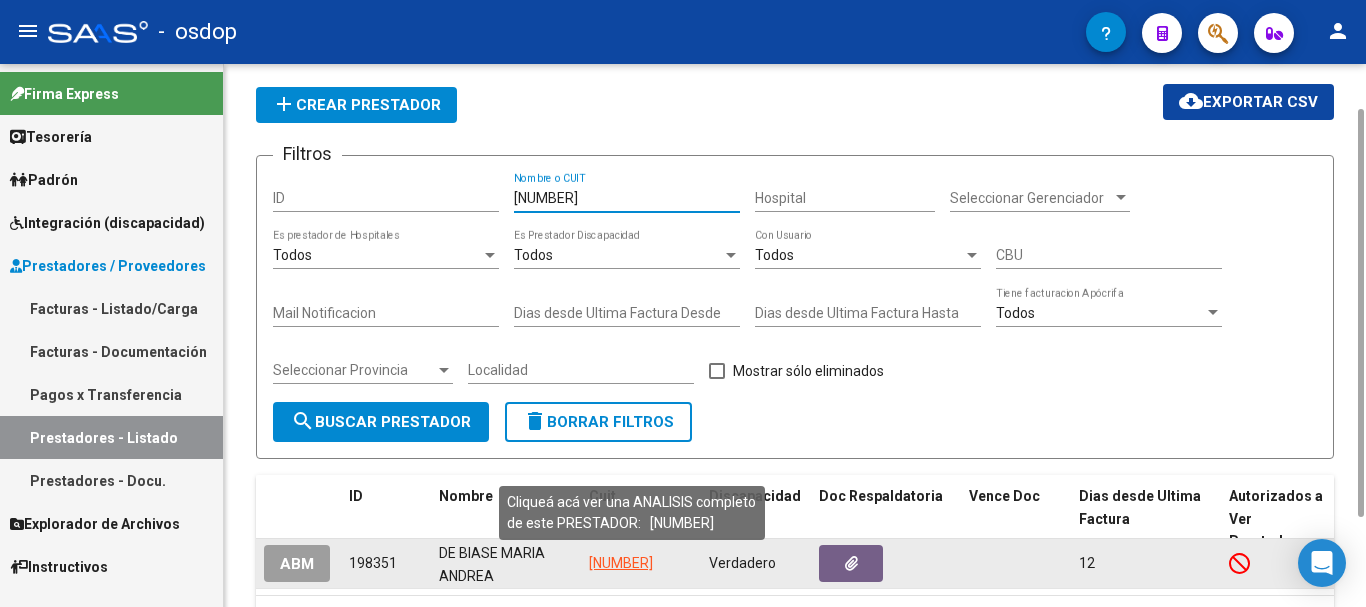 type on "[NUMBER]" 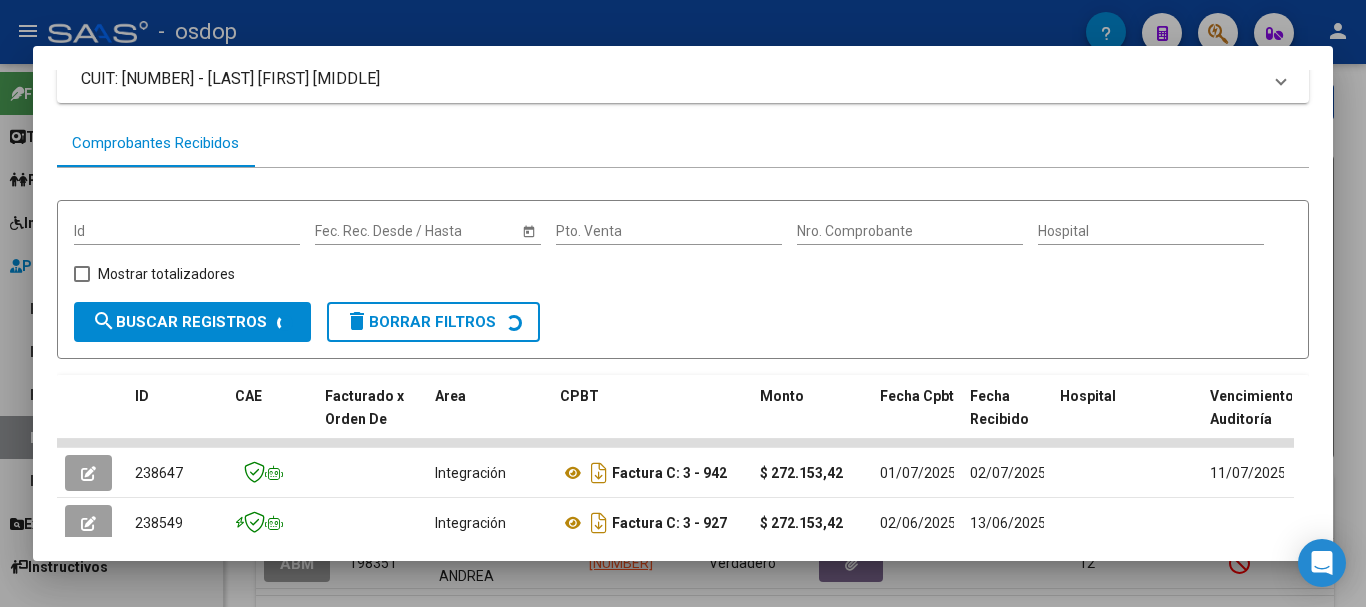 scroll, scrollTop: 339, scrollLeft: 0, axis: vertical 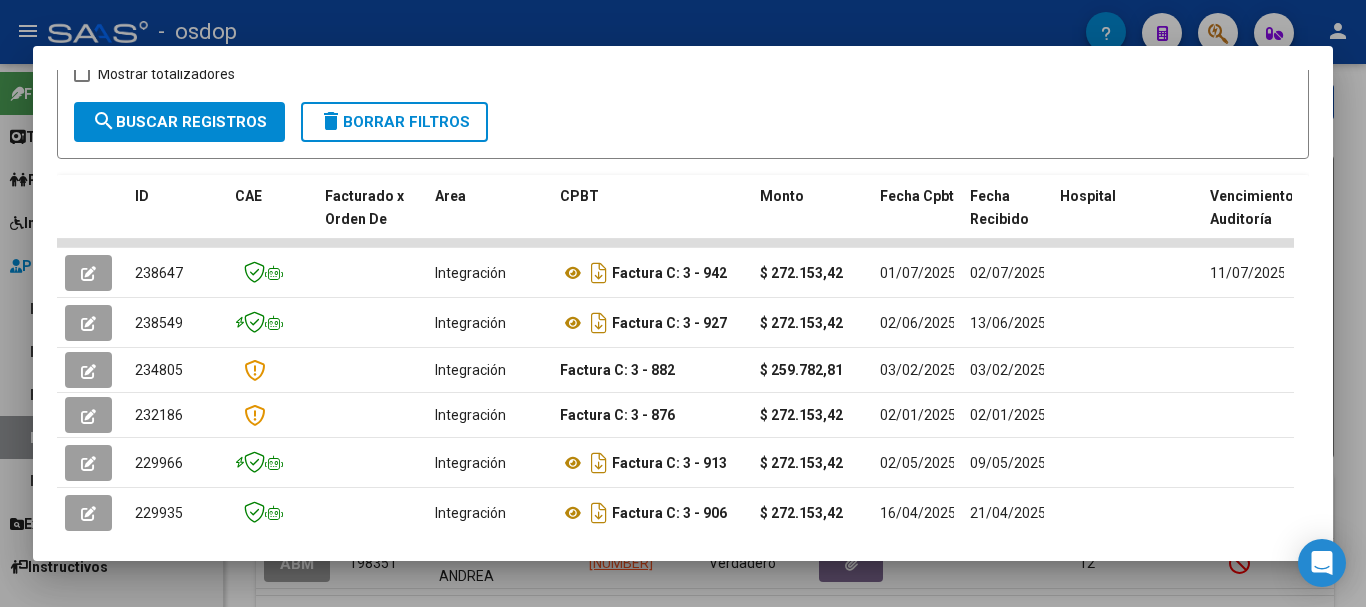 click at bounding box center (683, 303) 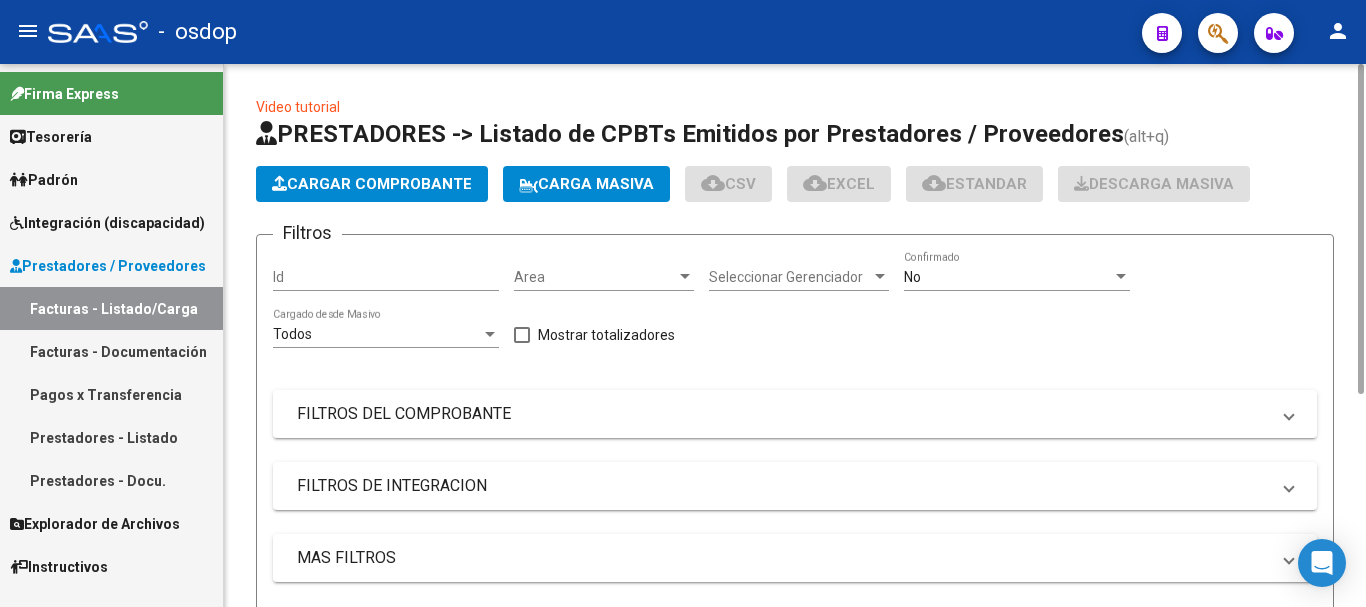 scroll, scrollTop: 0, scrollLeft: 0, axis: both 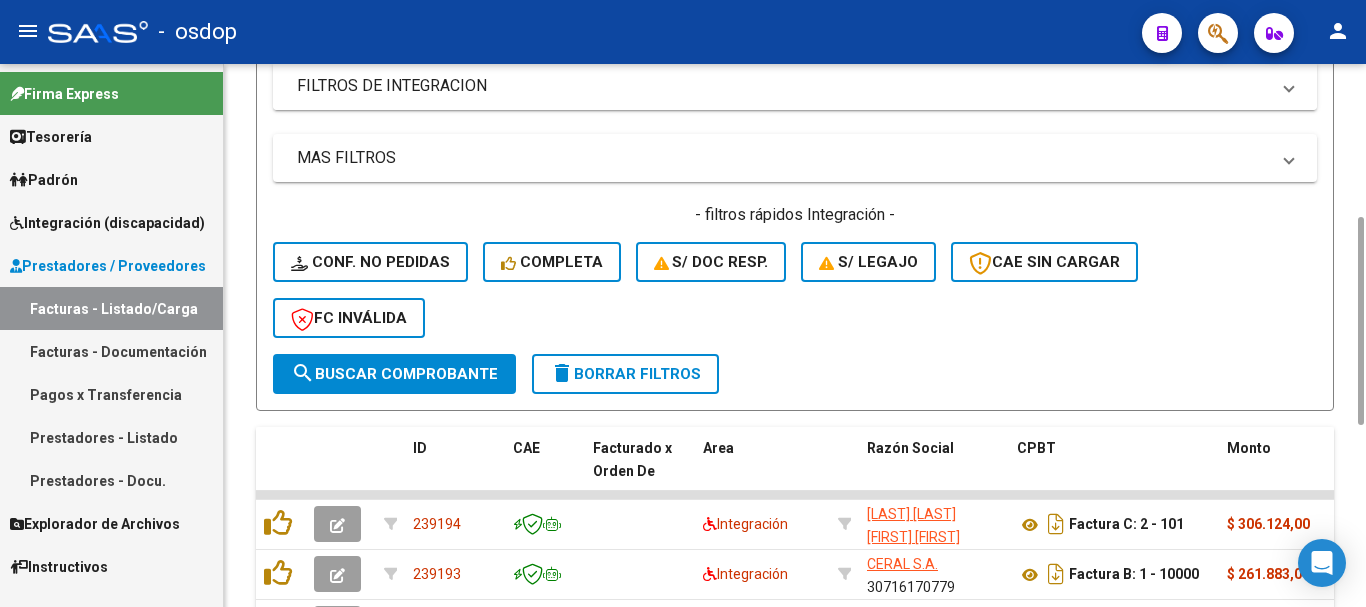 drag, startPoint x: 425, startPoint y: 83, endPoint x: 435, endPoint y: 100, distance: 19.723083 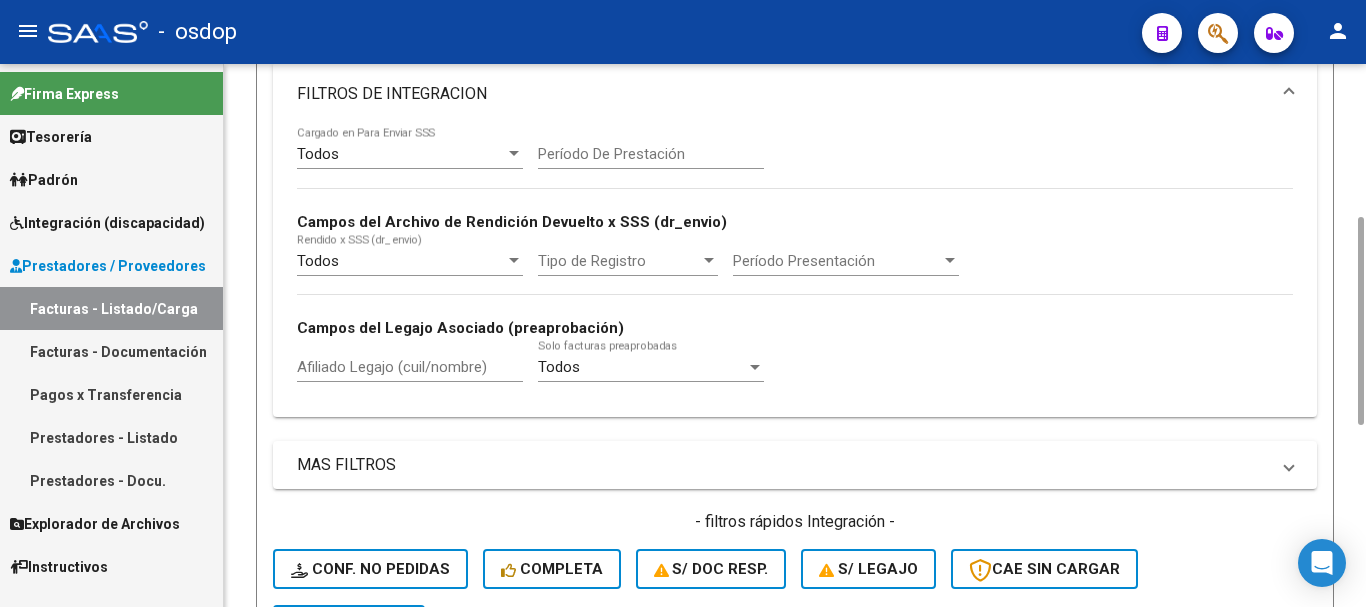 click on "Afiliado Legajo (cuil/nombre)" 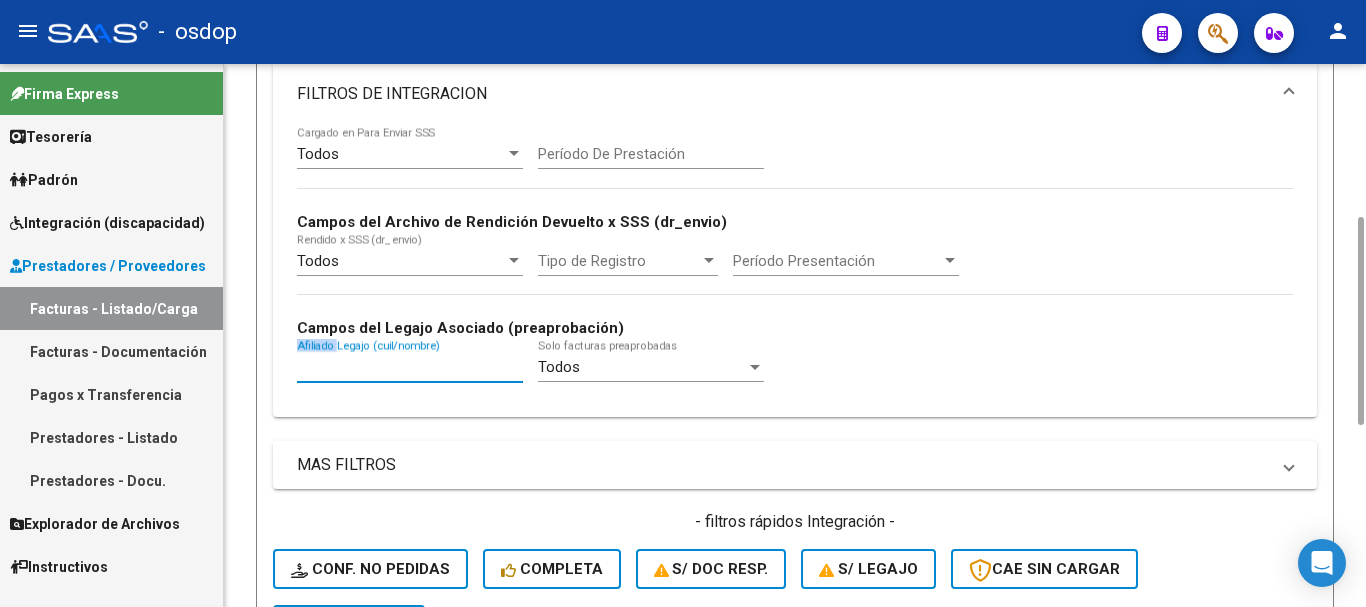 click on "Afiliado Legajo (cuil/nombre)" 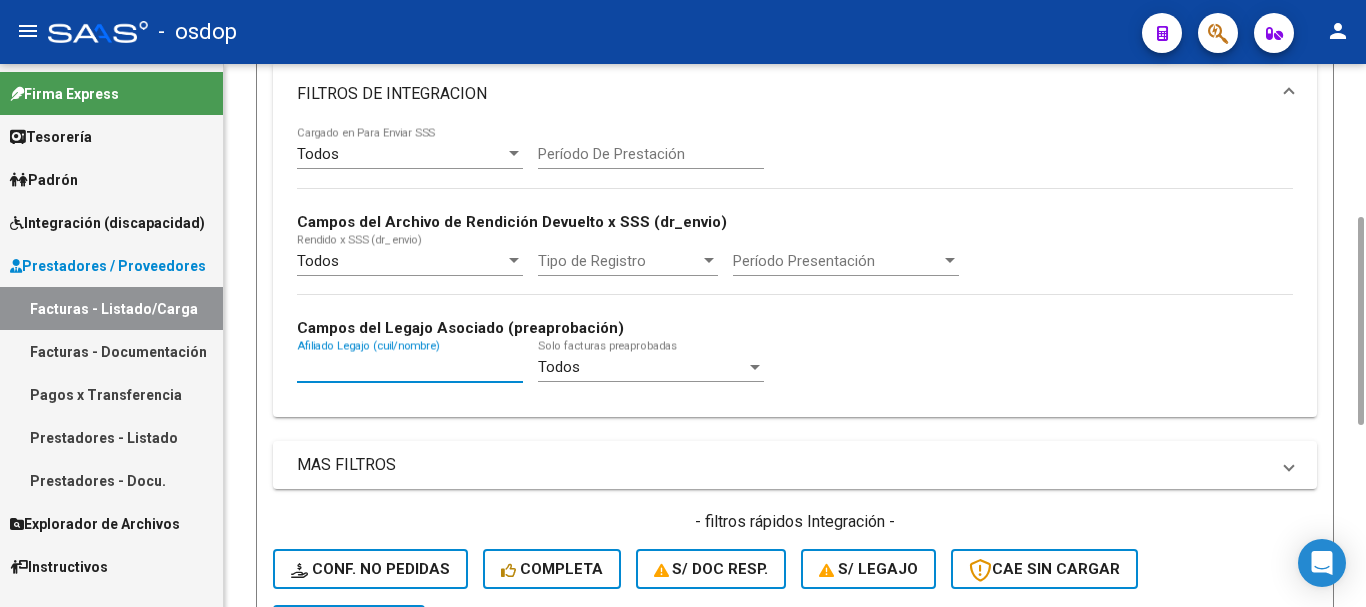 paste on "20549204296" 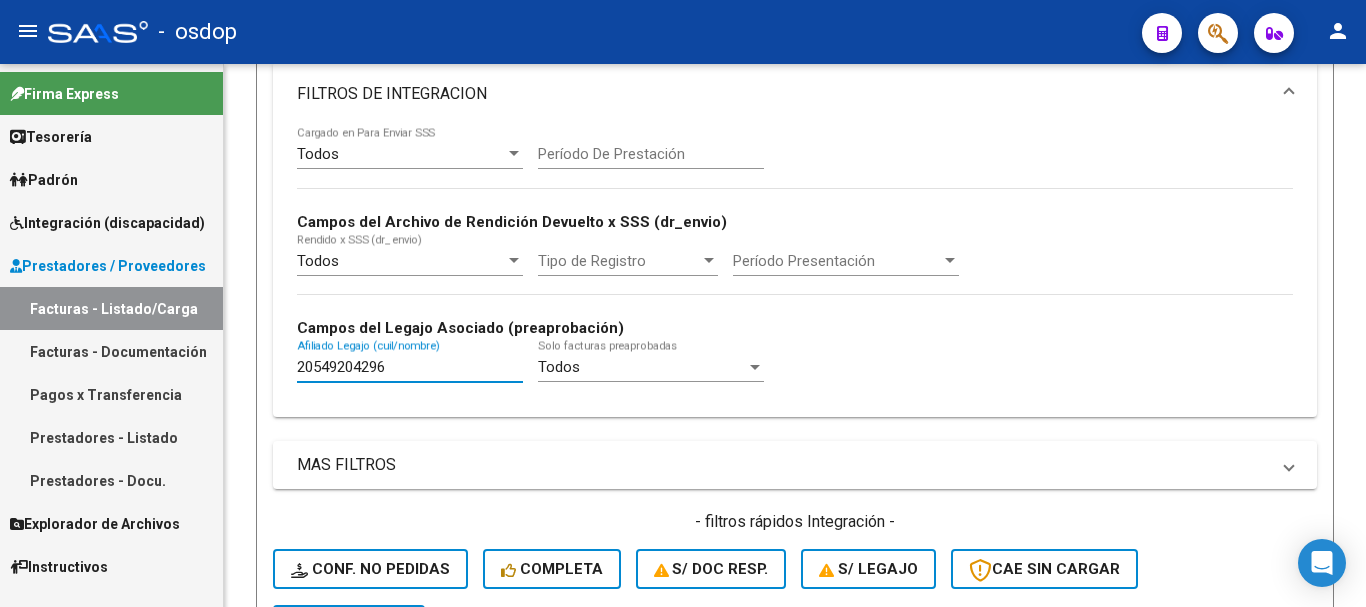 scroll, scrollTop: 800, scrollLeft: 0, axis: vertical 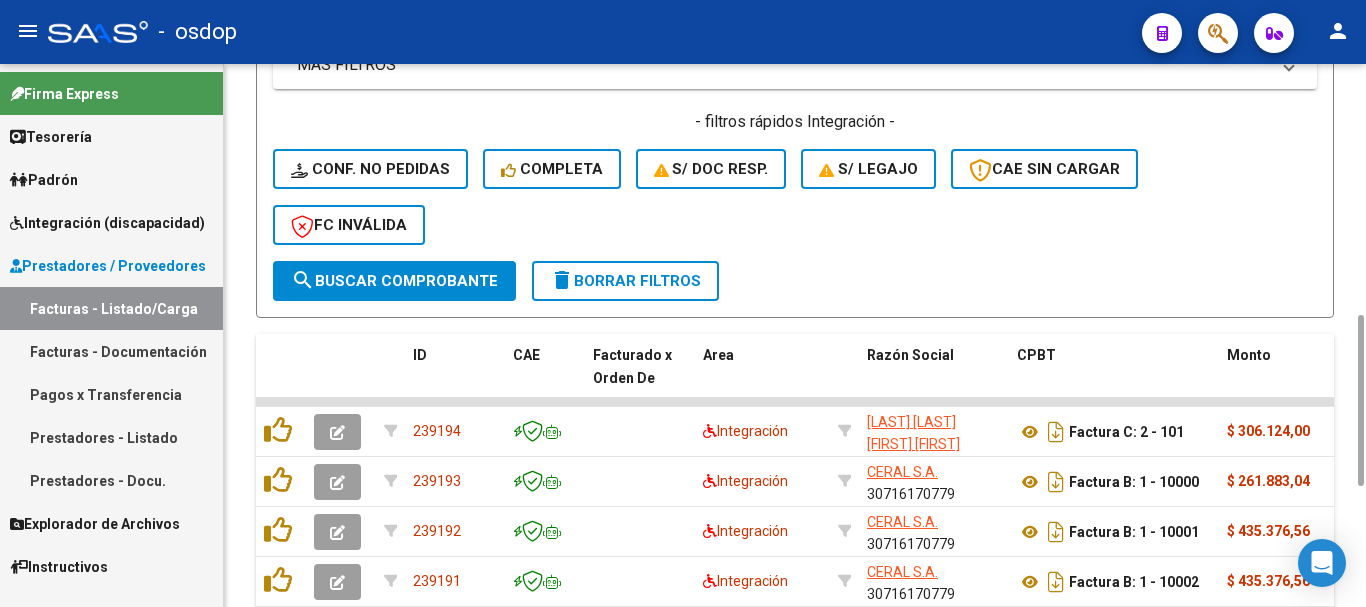 type on "20549204296" 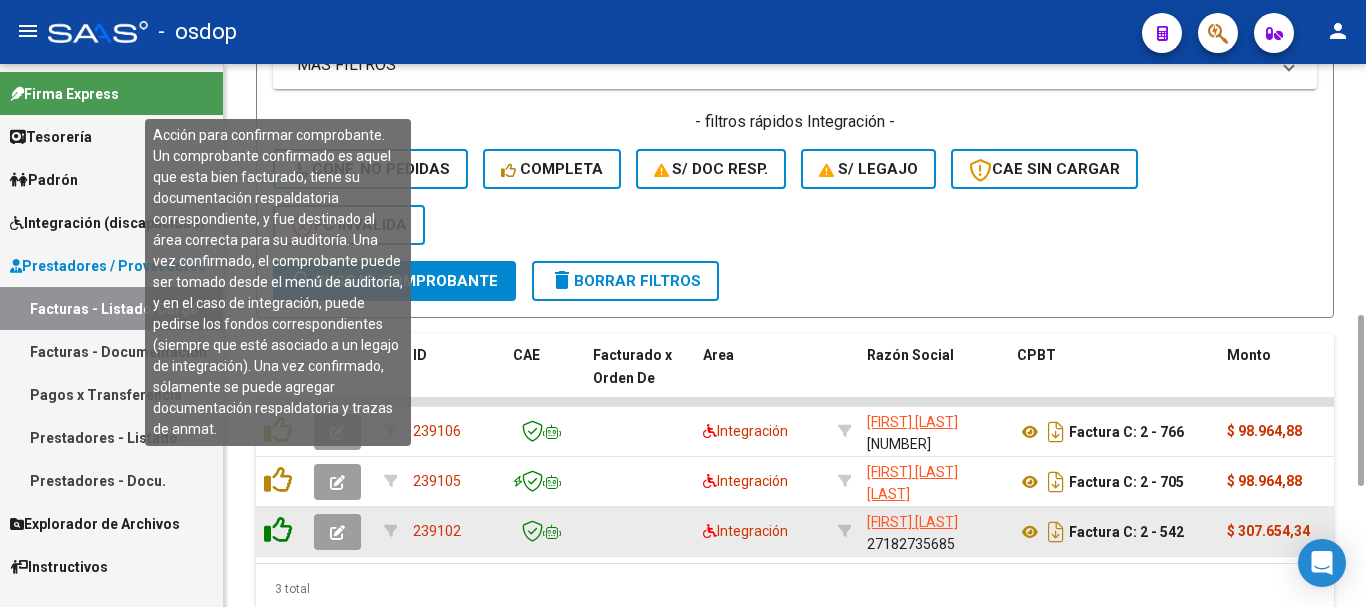 click 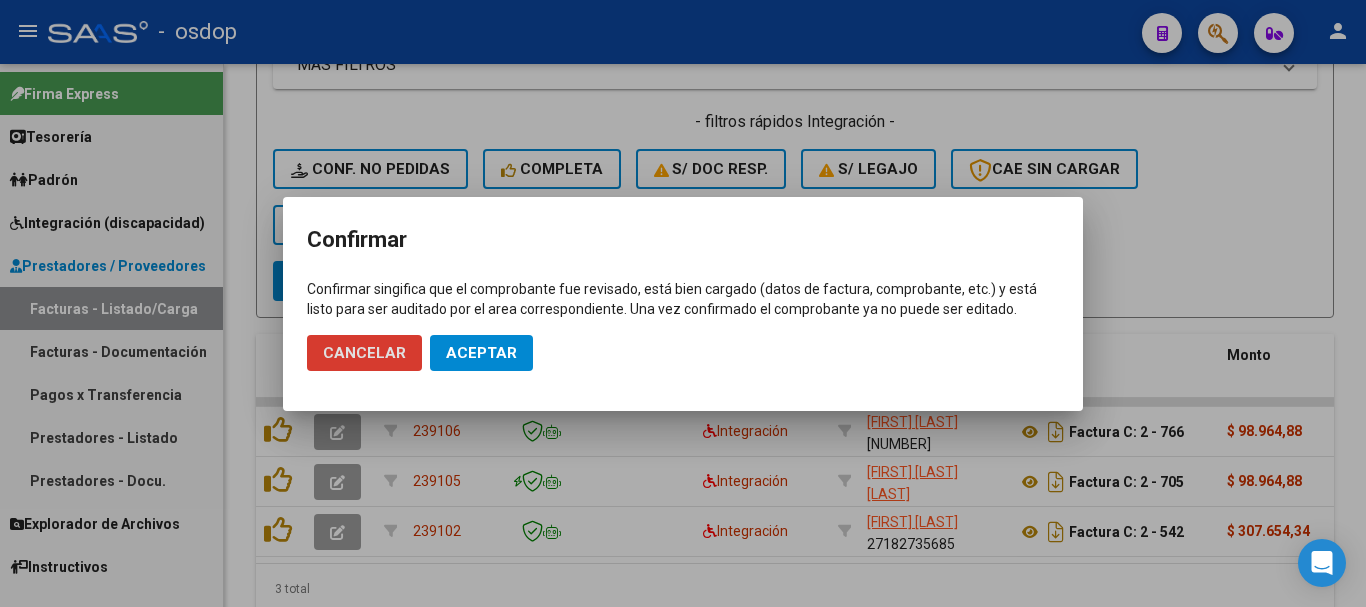 click on "Aceptar" 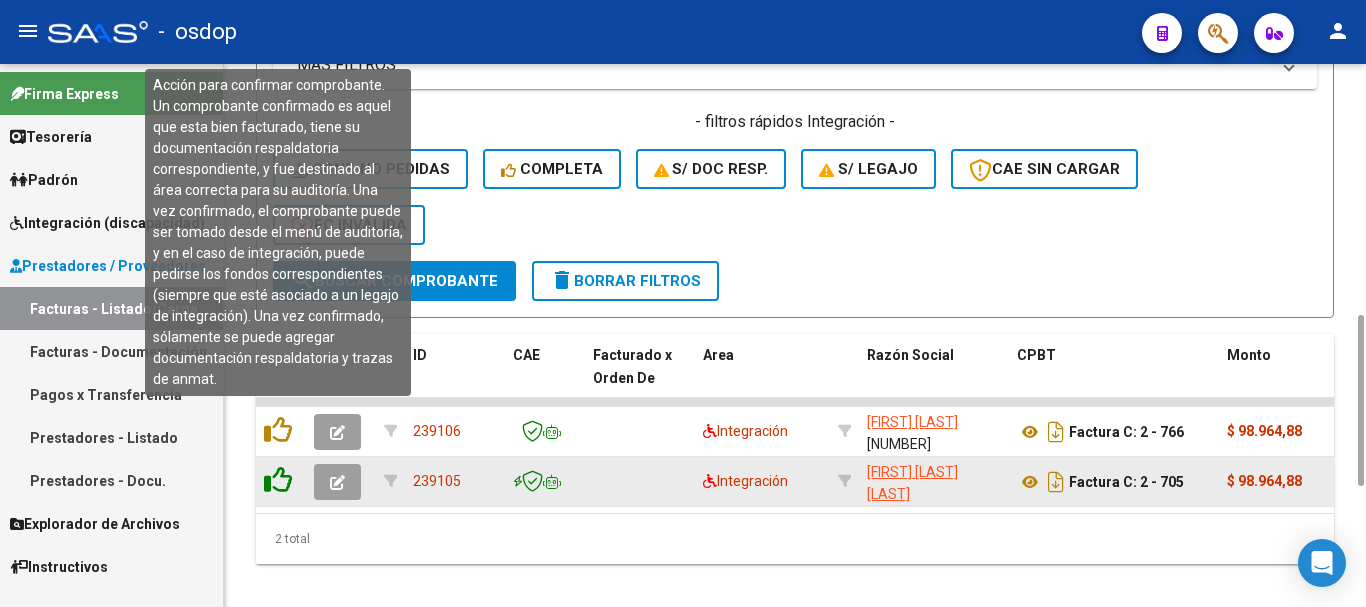 click 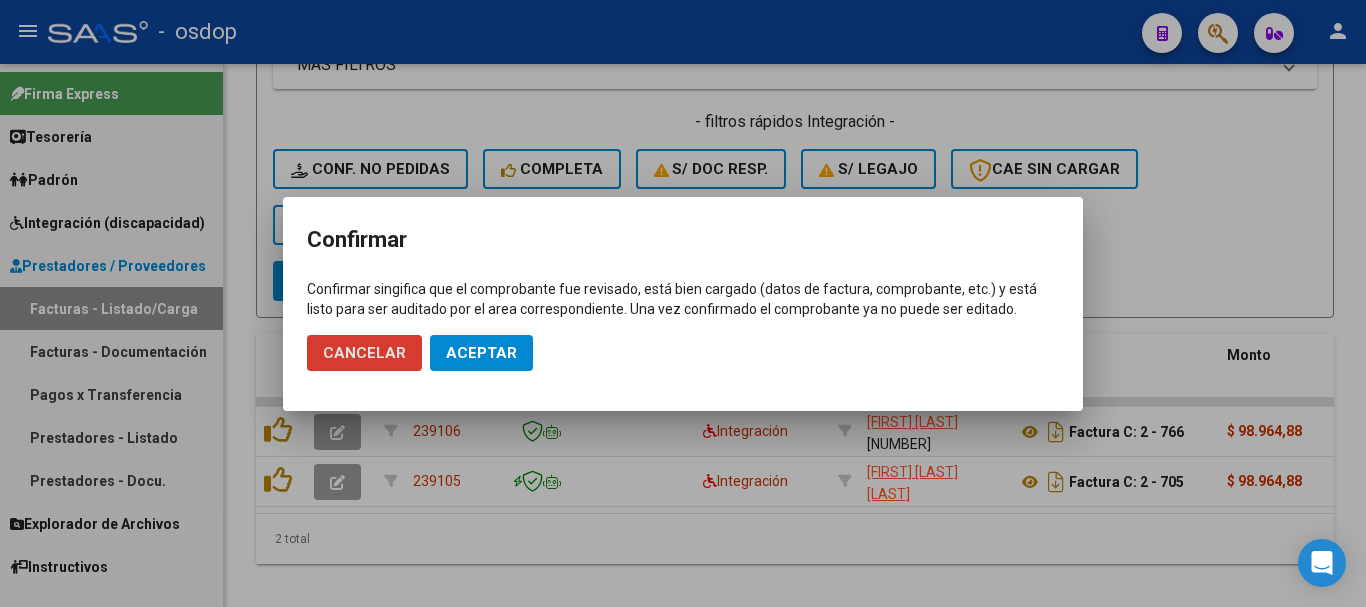 click on "Aceptar" 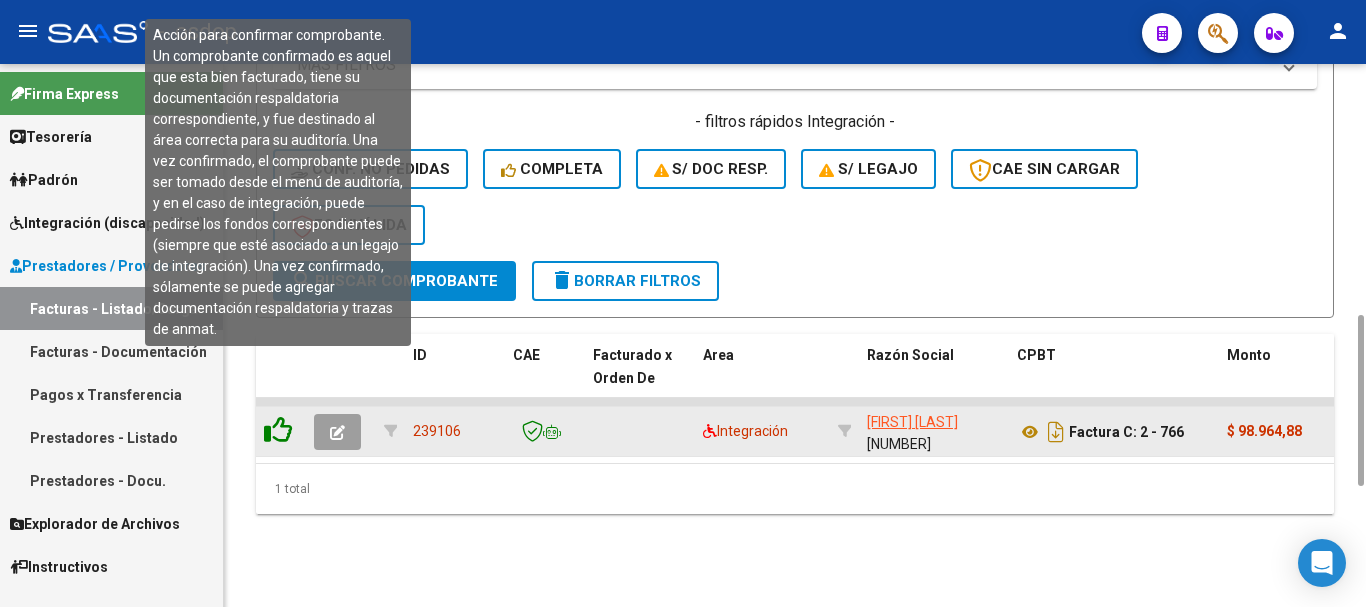 click 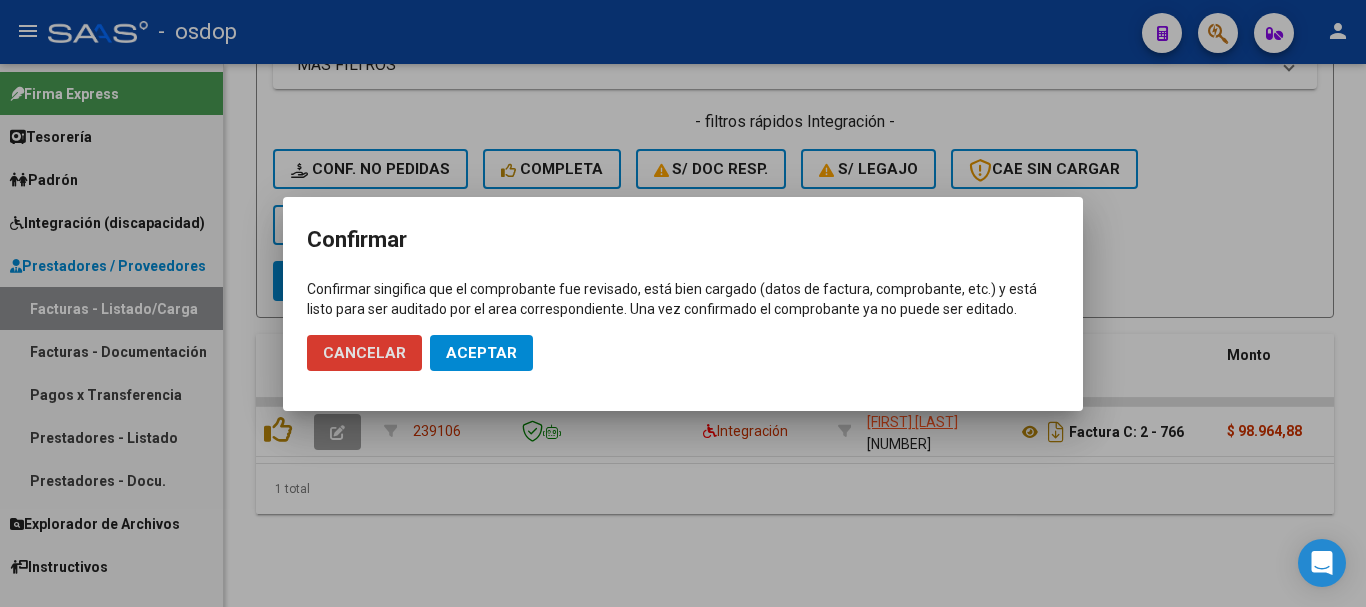 click on "Aceptar" 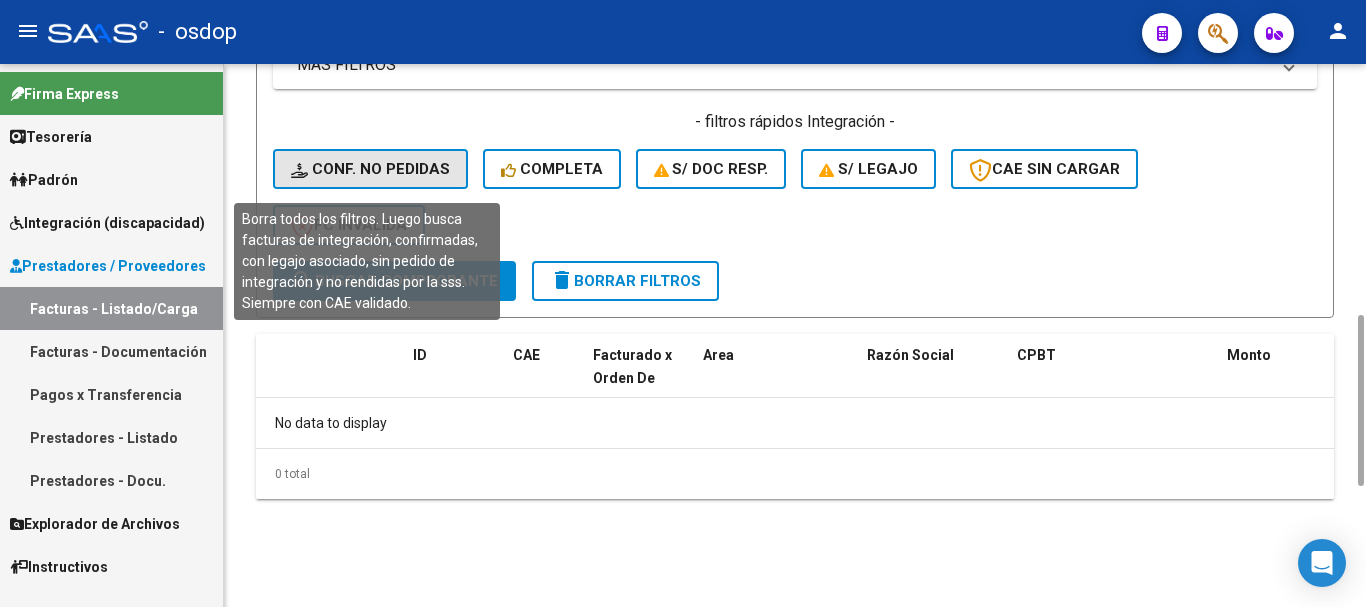 click on "Conf. no pedidas" 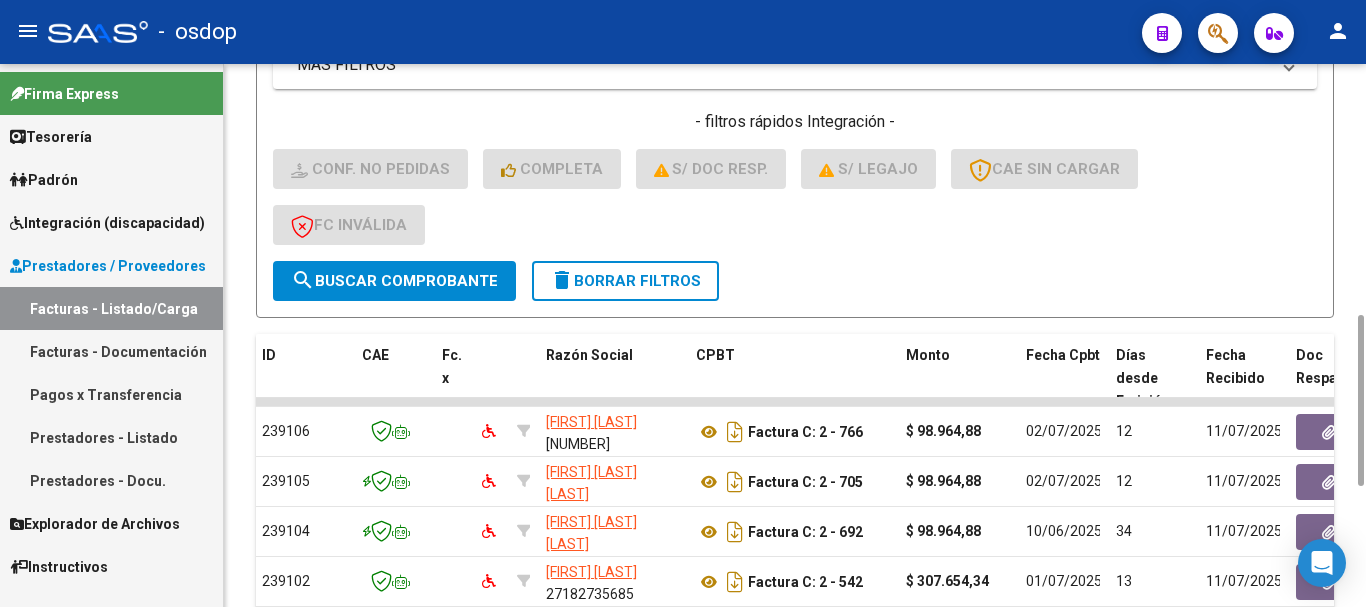 scroll, scrollTop: 0, scrollLeft: 0, axis: both 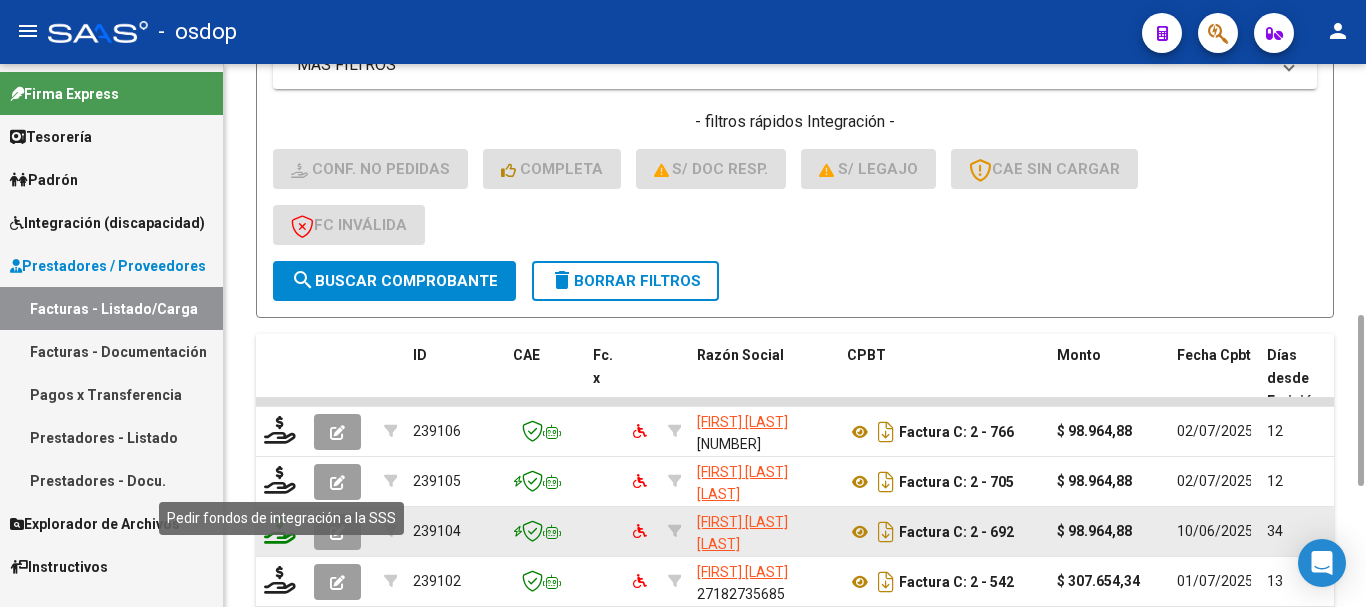 click 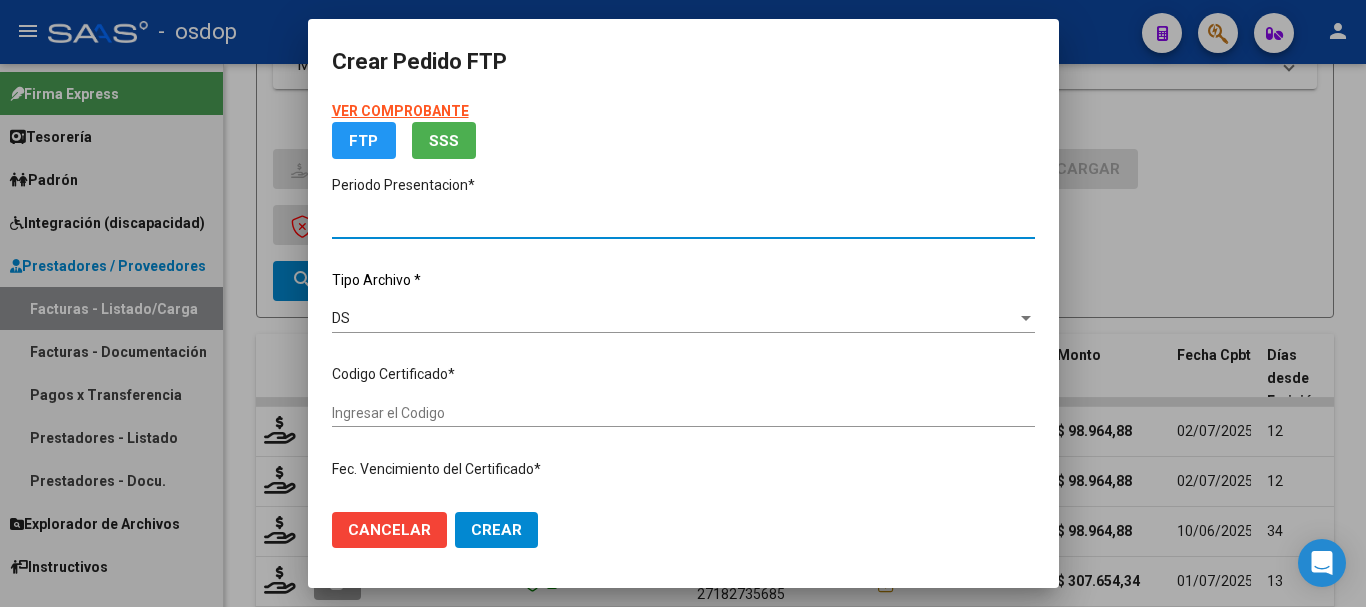 type on "202506" 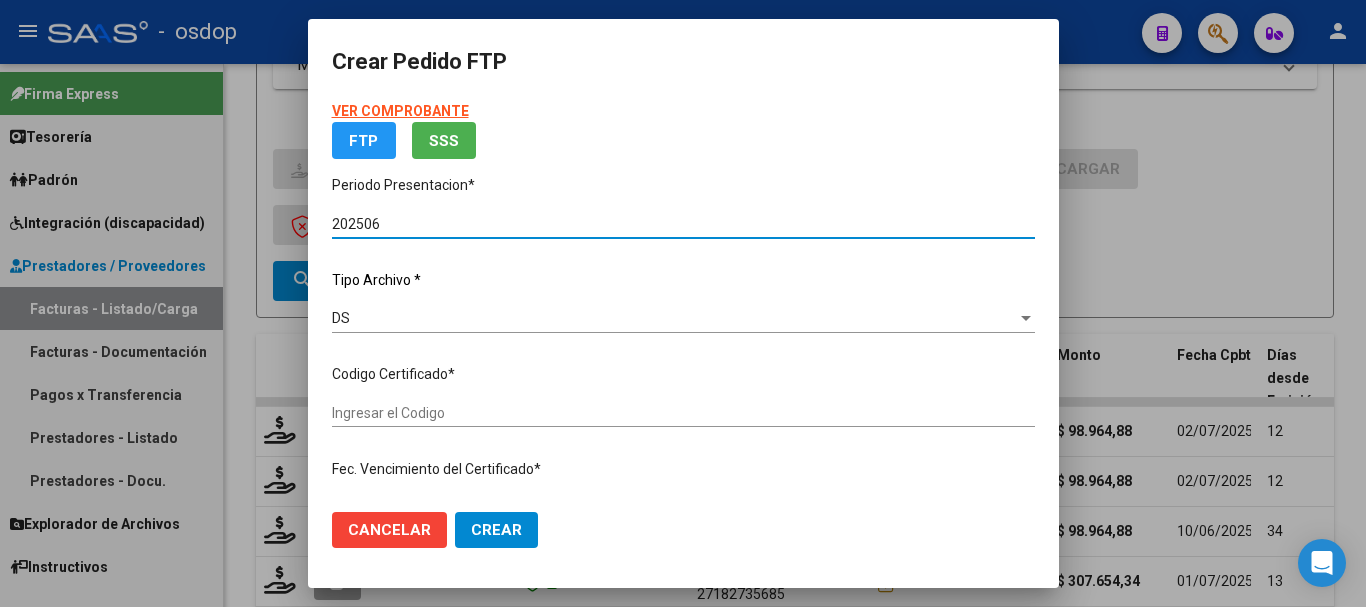type on "3944079731" 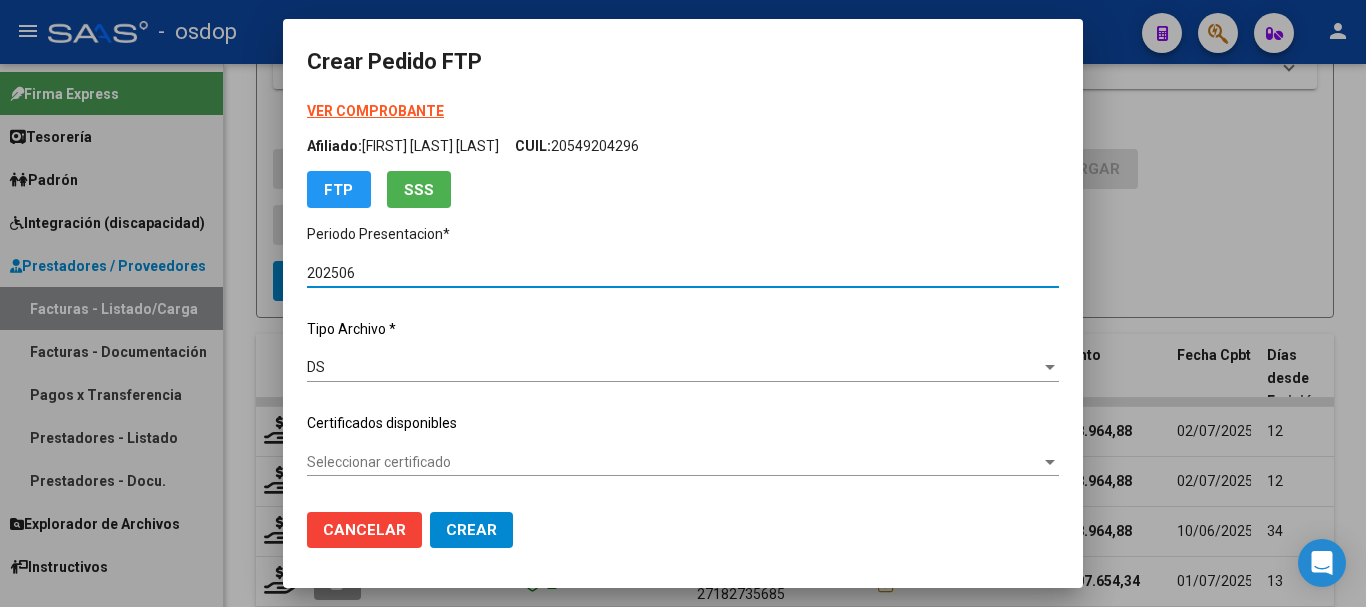 click on "Seleccionar certificado Seleccionar certificado" 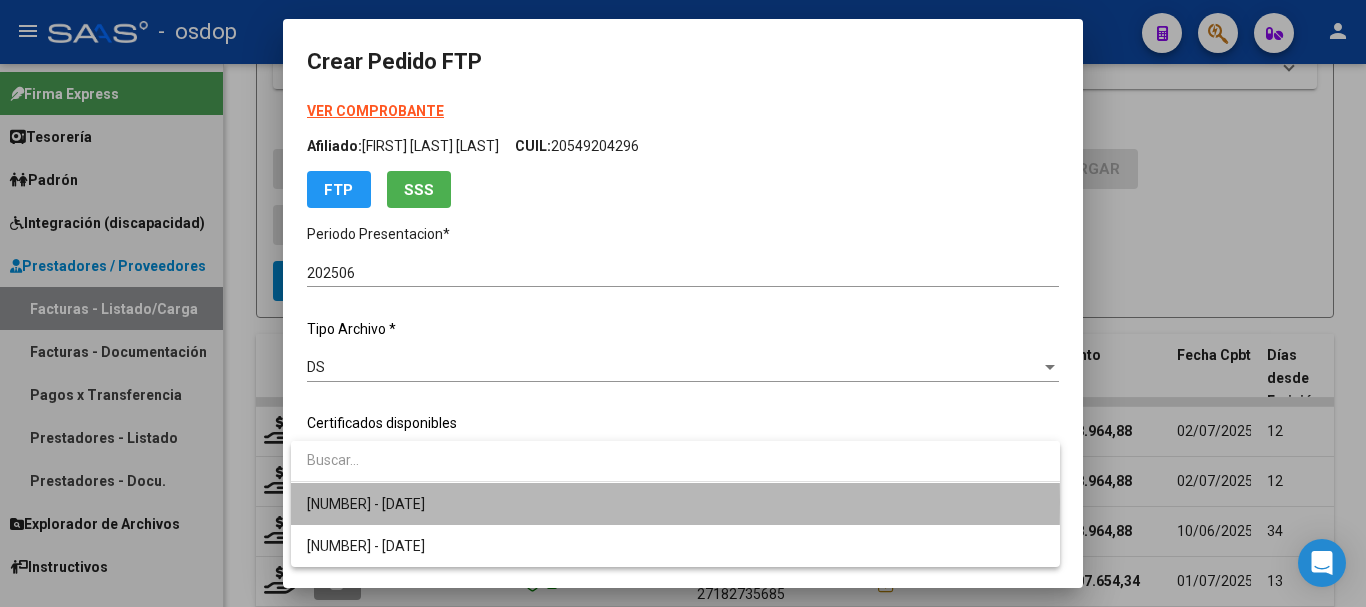 click on "3944079731 - 2025-10-20" at bounding box center [675, 504] 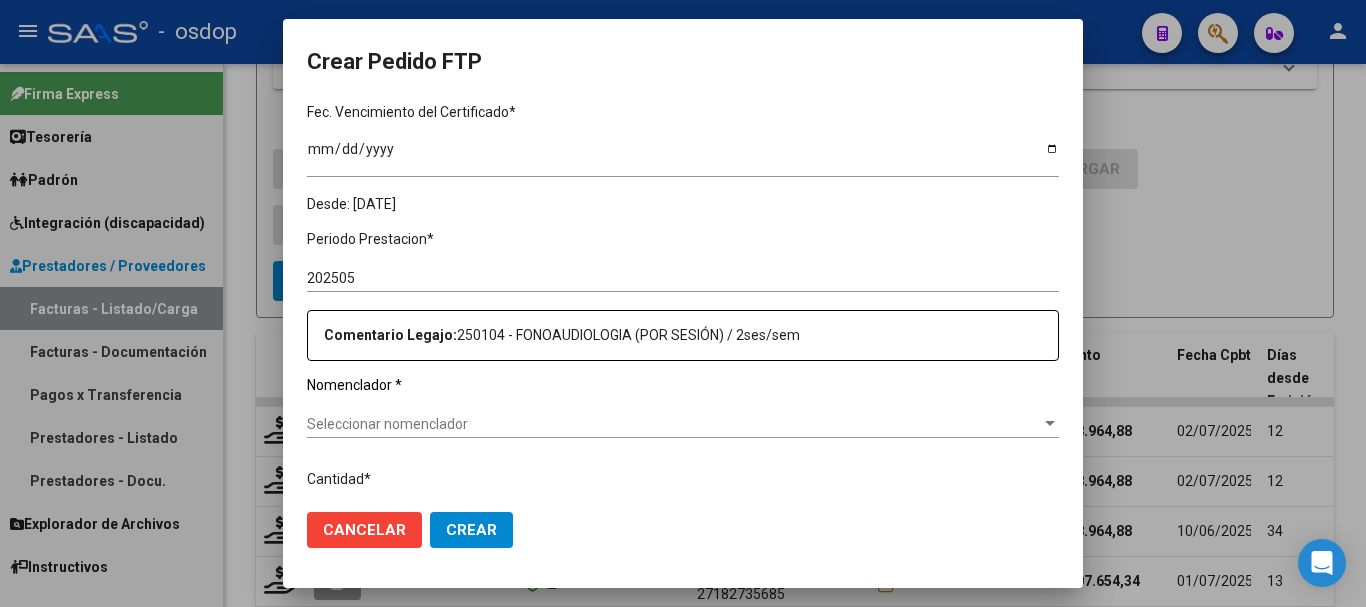 scroll, scrollTop: 600, scrollLeft: 0, axis: vertical 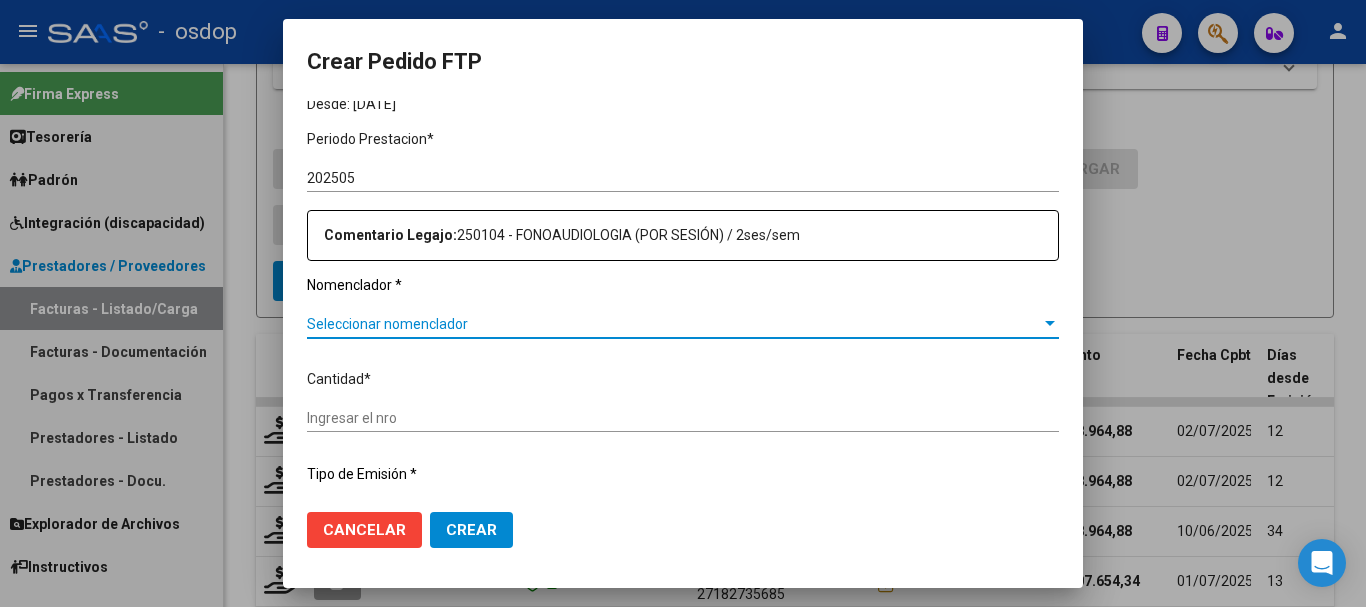 click on "Seleccionar nomenclador" at bounding box center (674, 324) 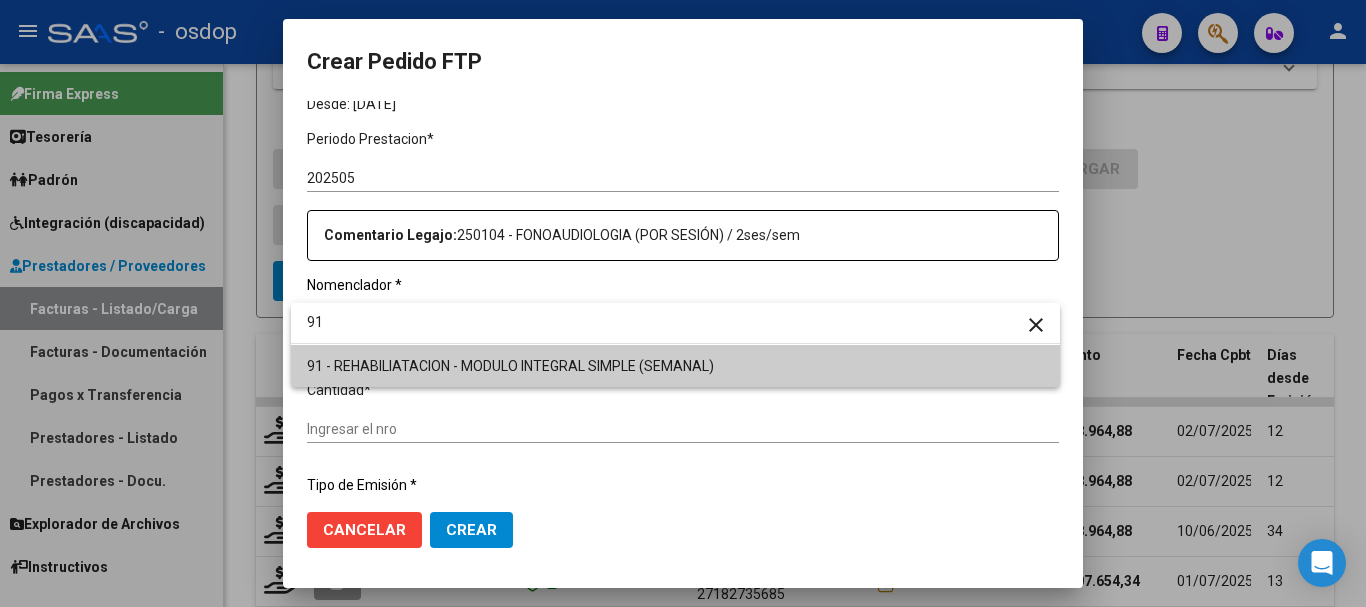 type on "91" 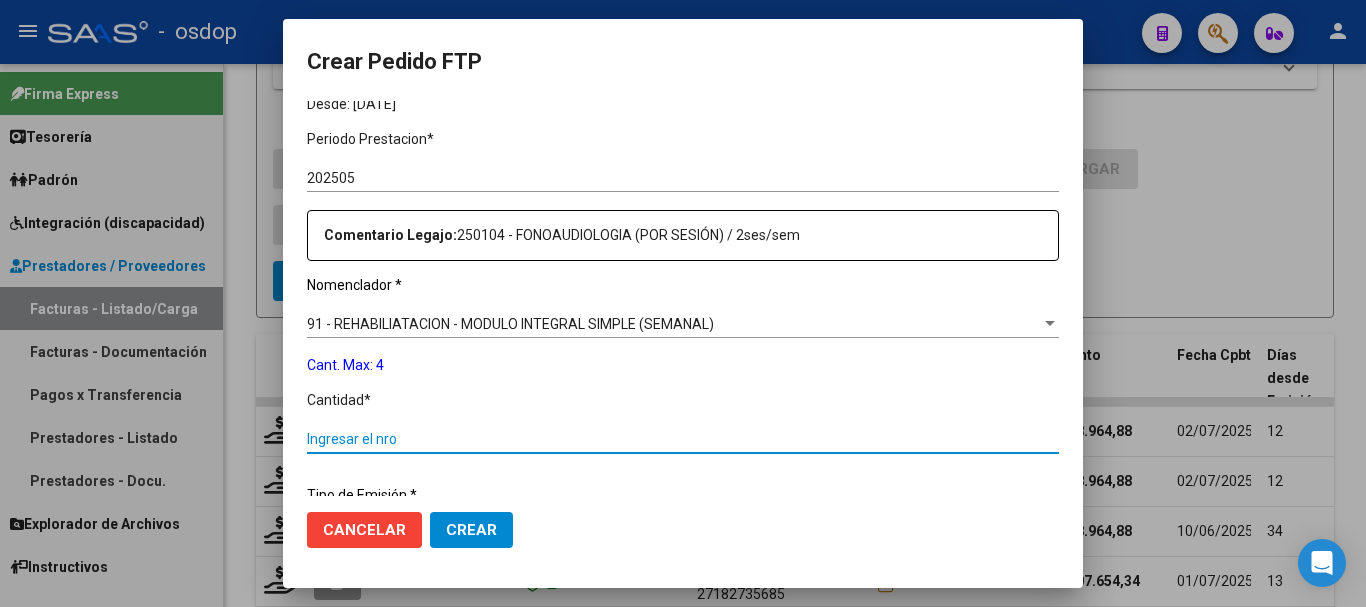 click on "Ingresar el nro" at bounding box center [683, 439] 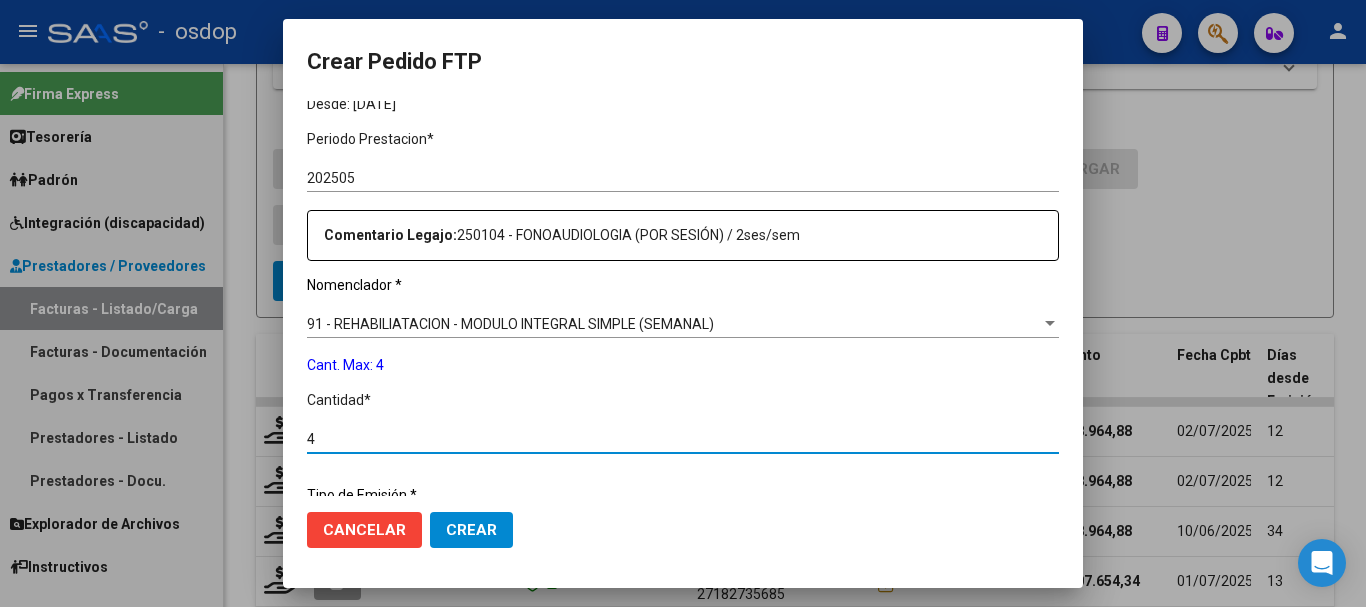 type on "4" 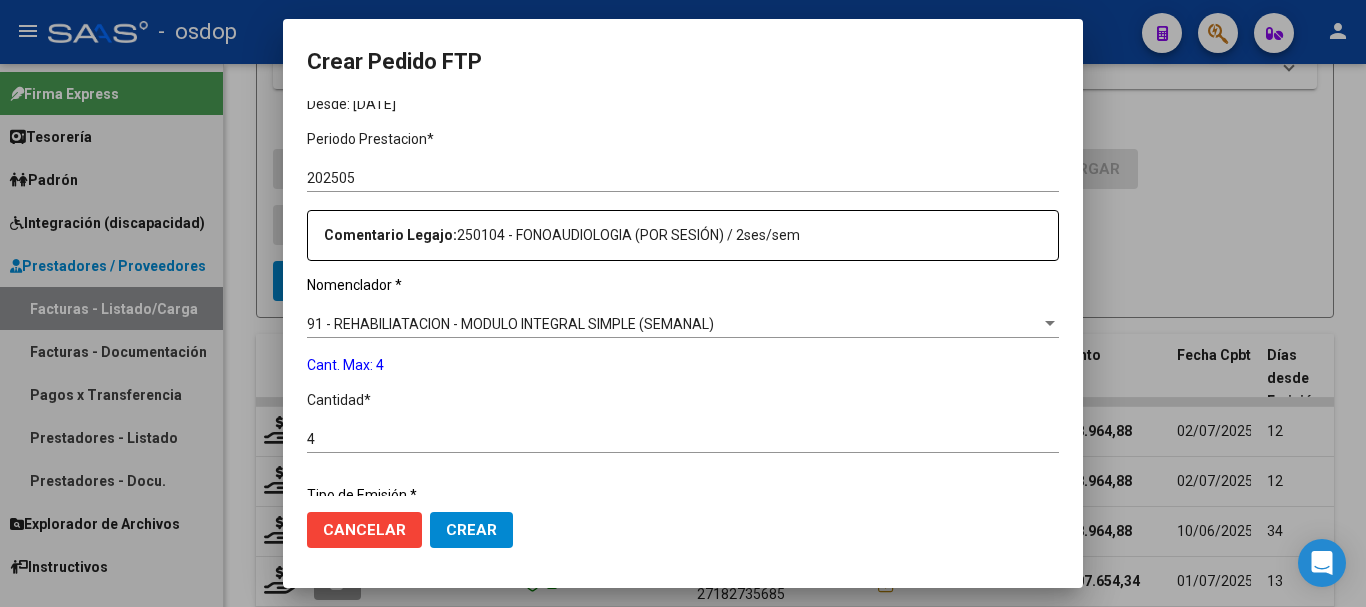 scroll, scrollTop: 858, scrollLeft: 0, axis: vertical 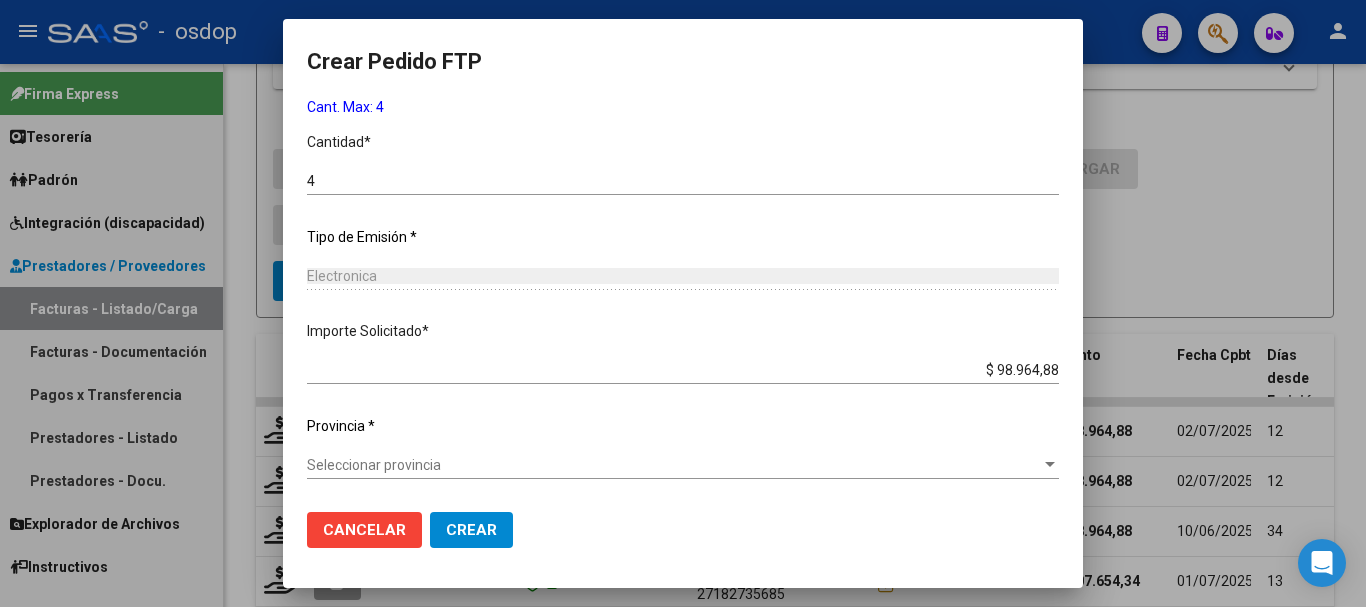 click on "Seleccionar provincia Seleccionar provincia" 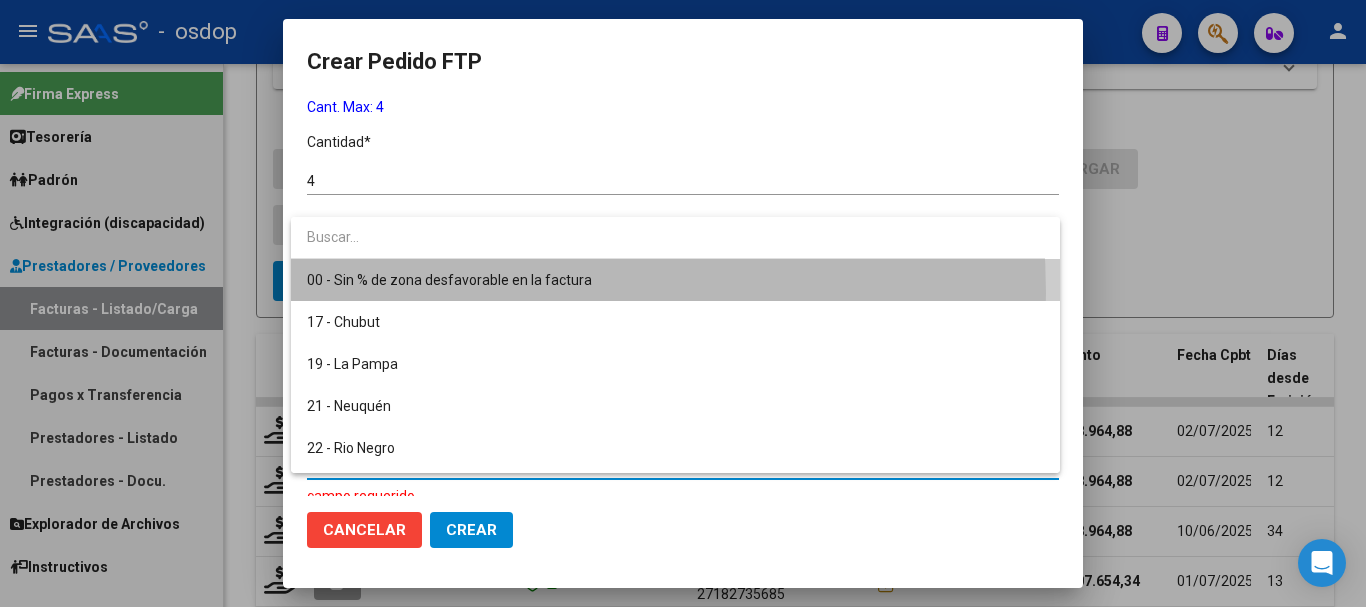 click on "00 - Sin % de zona desfavorable en la factura" at bounding box center [675, 280] 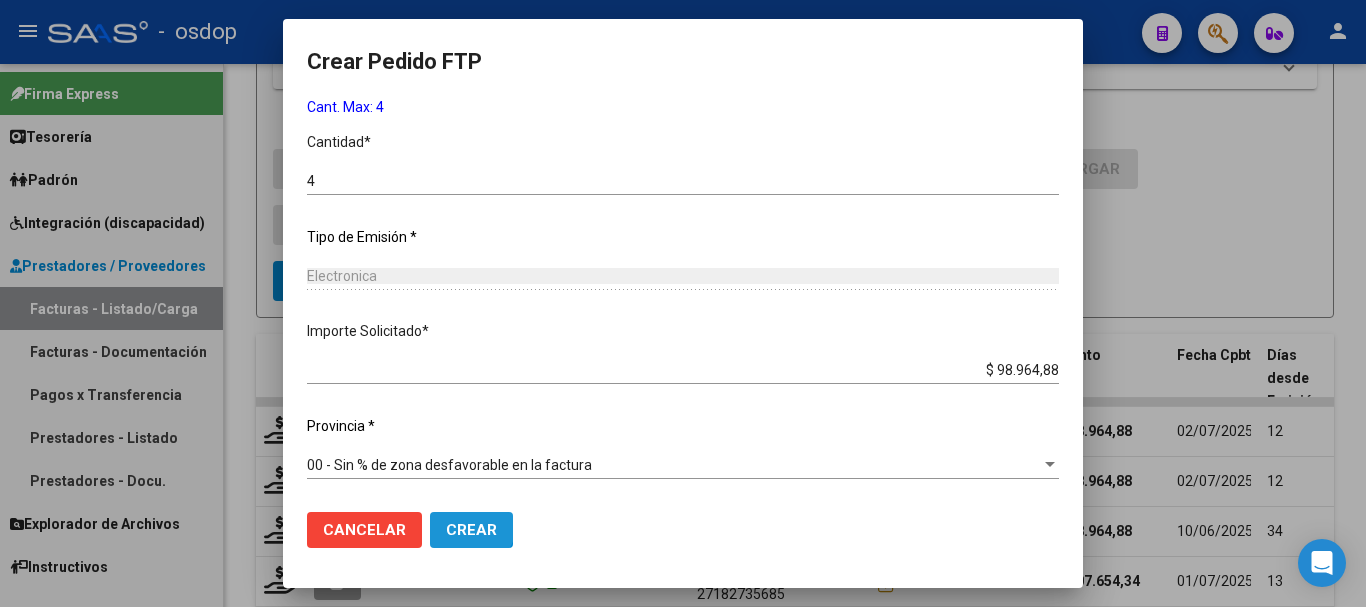 click on "Crear" 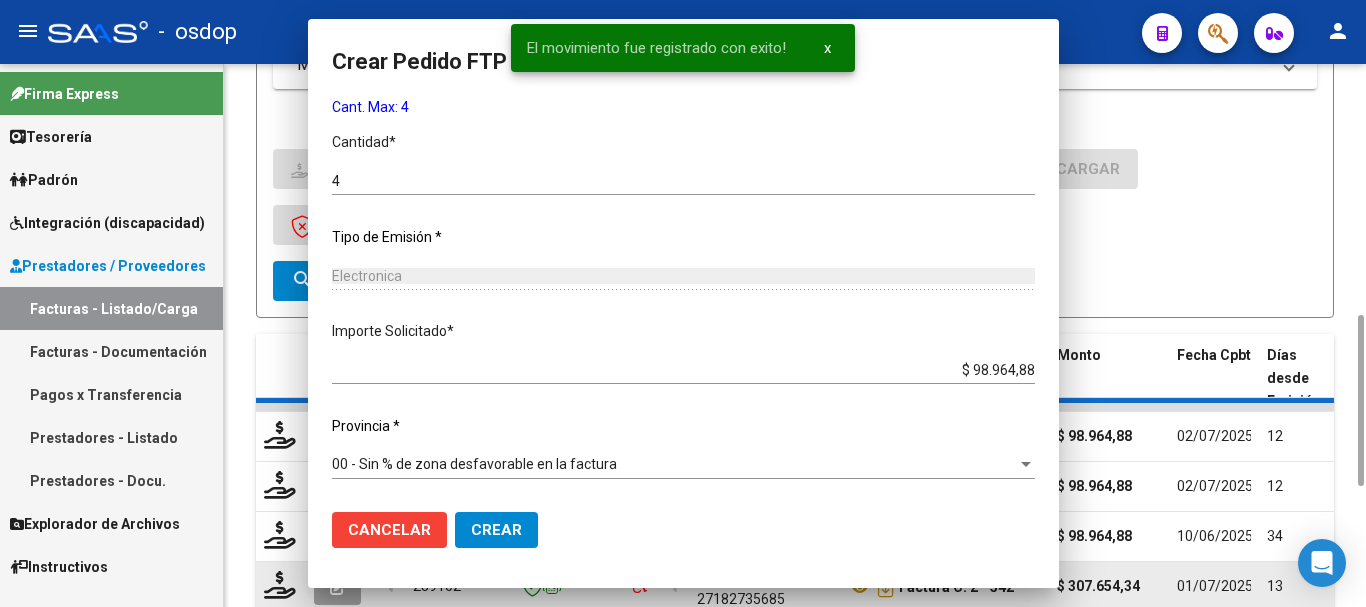 scroll, scrollTop: 0, scrollLeft: 0, axis: both 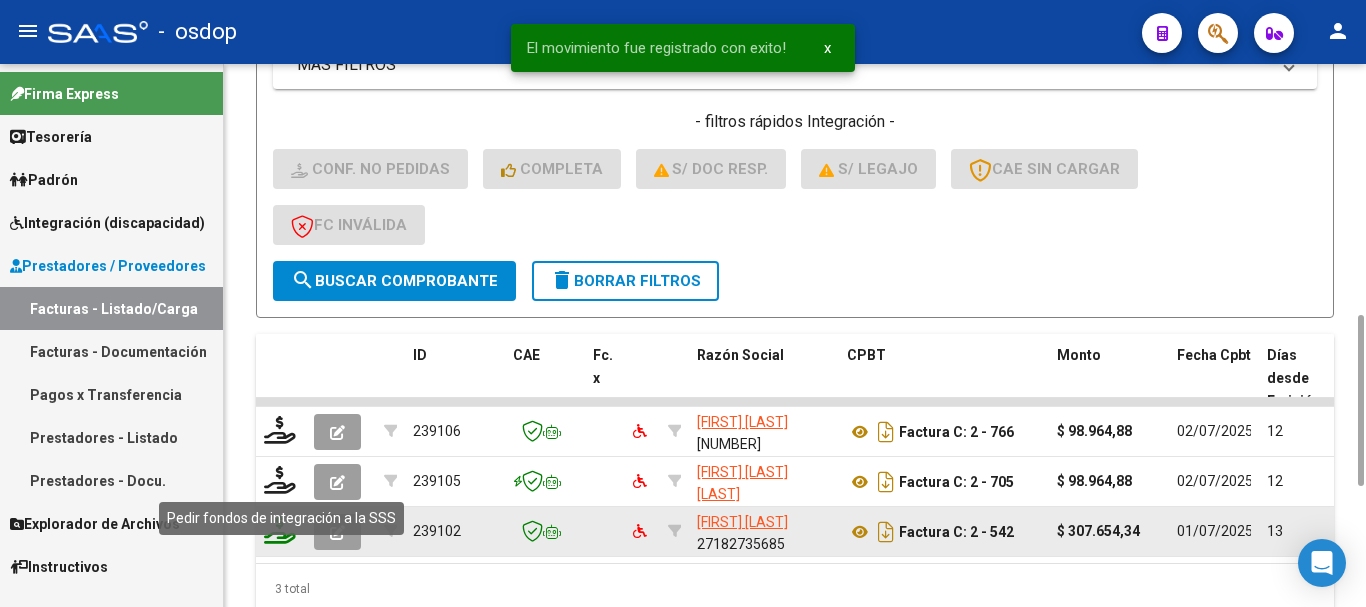click 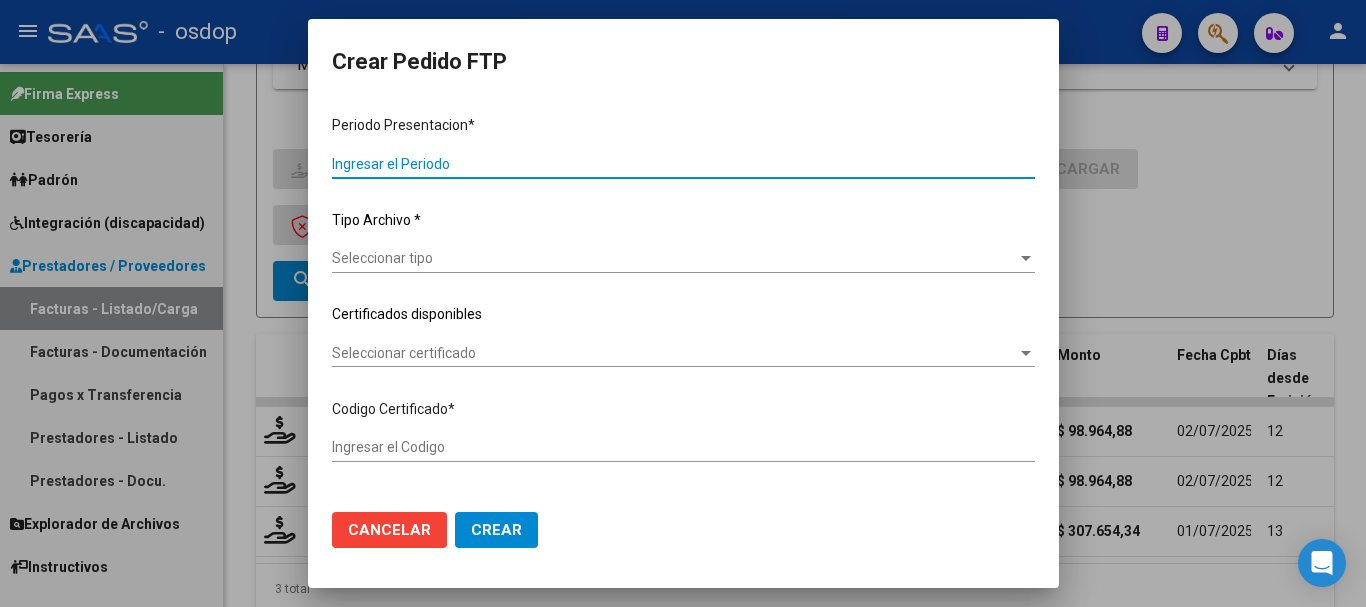 type on "202506" 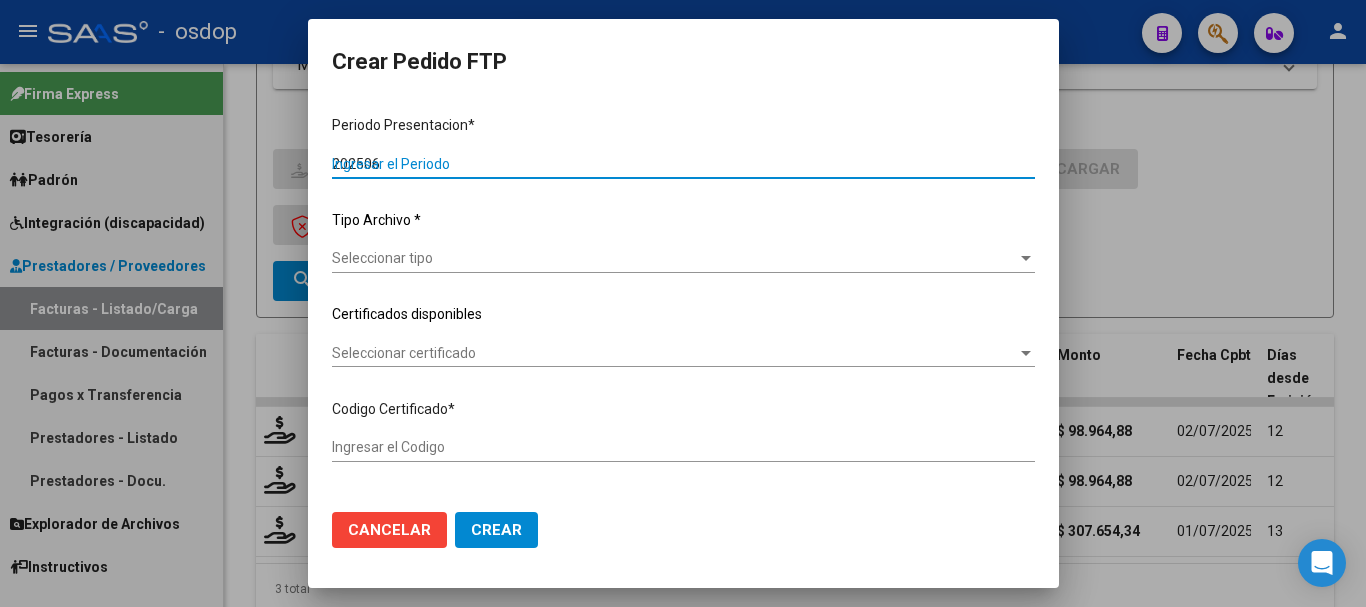 type on "202506" 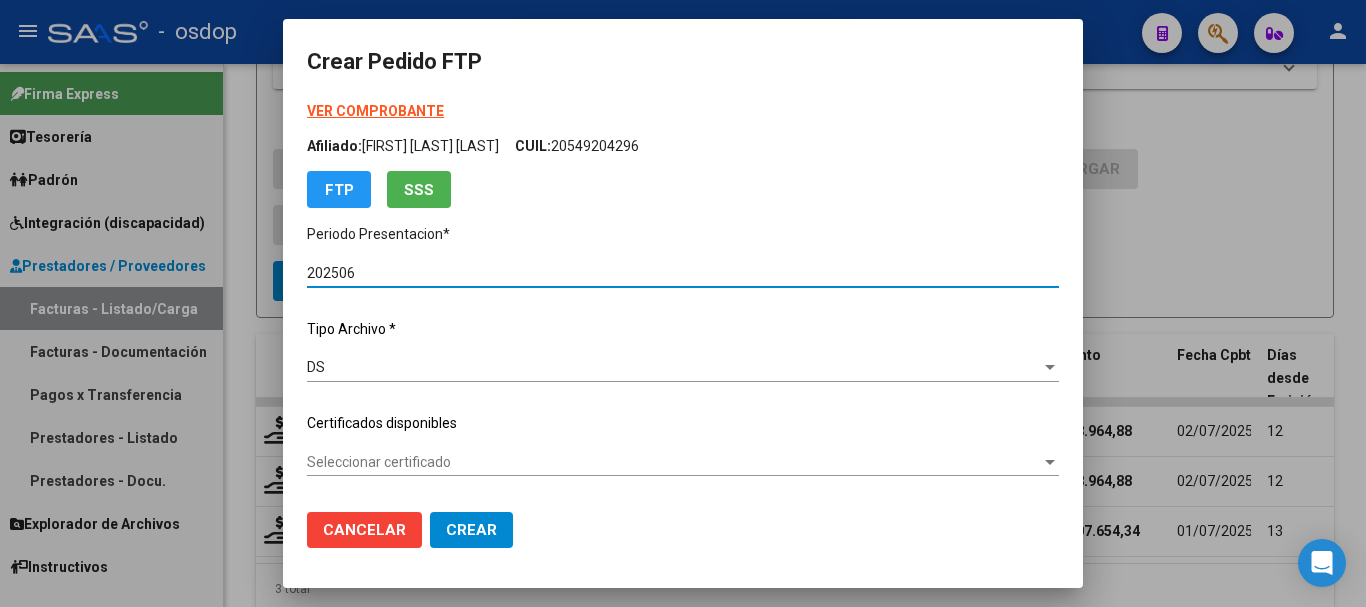 type on "3944079731" 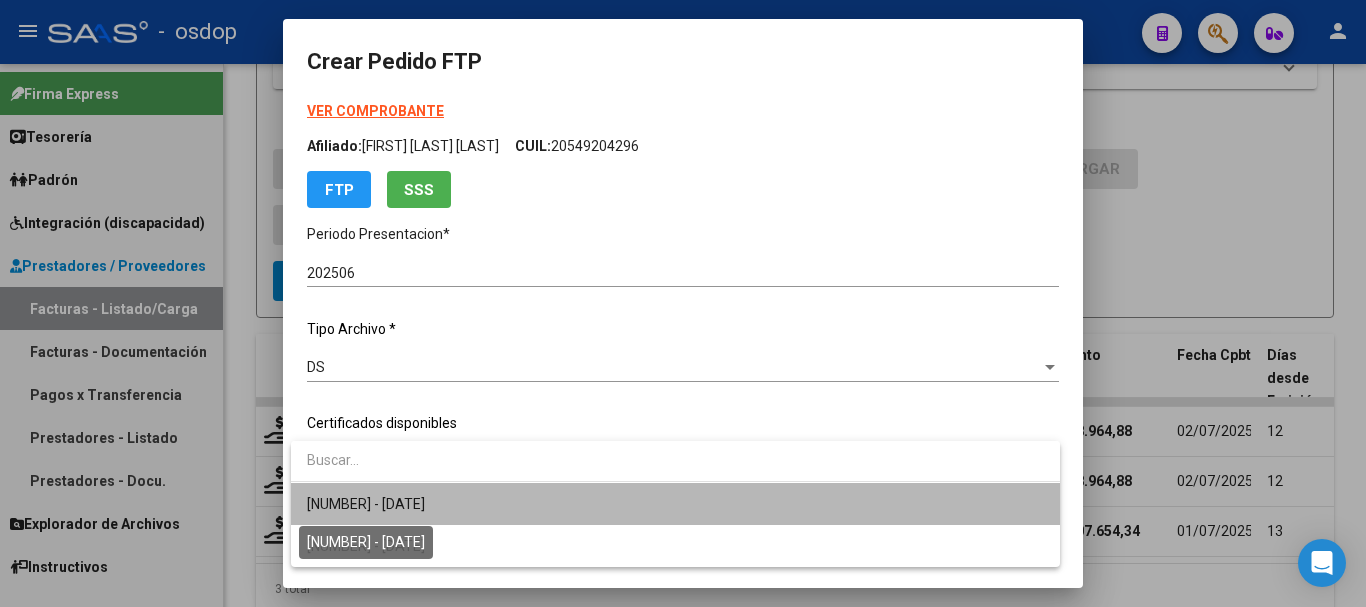 click on "3944079731 - 2025-10-20" at bounding box center (366, 504) 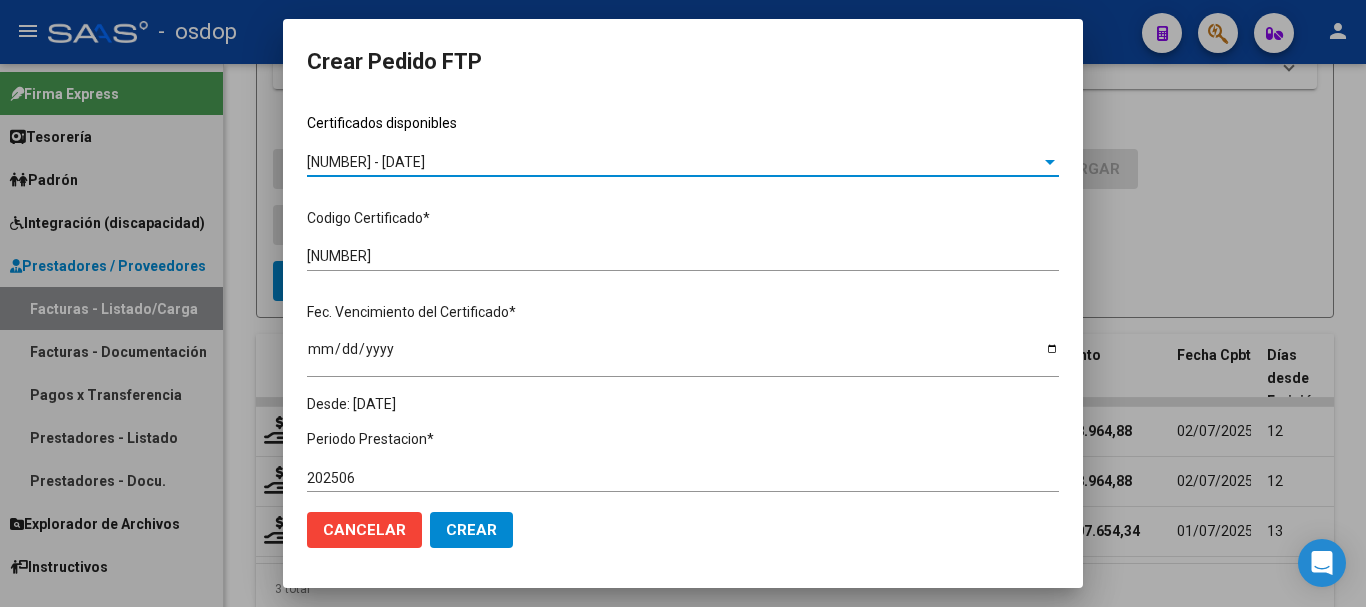 scroll, scrollTop: 600, scrollLeft: 0, axis: vertical 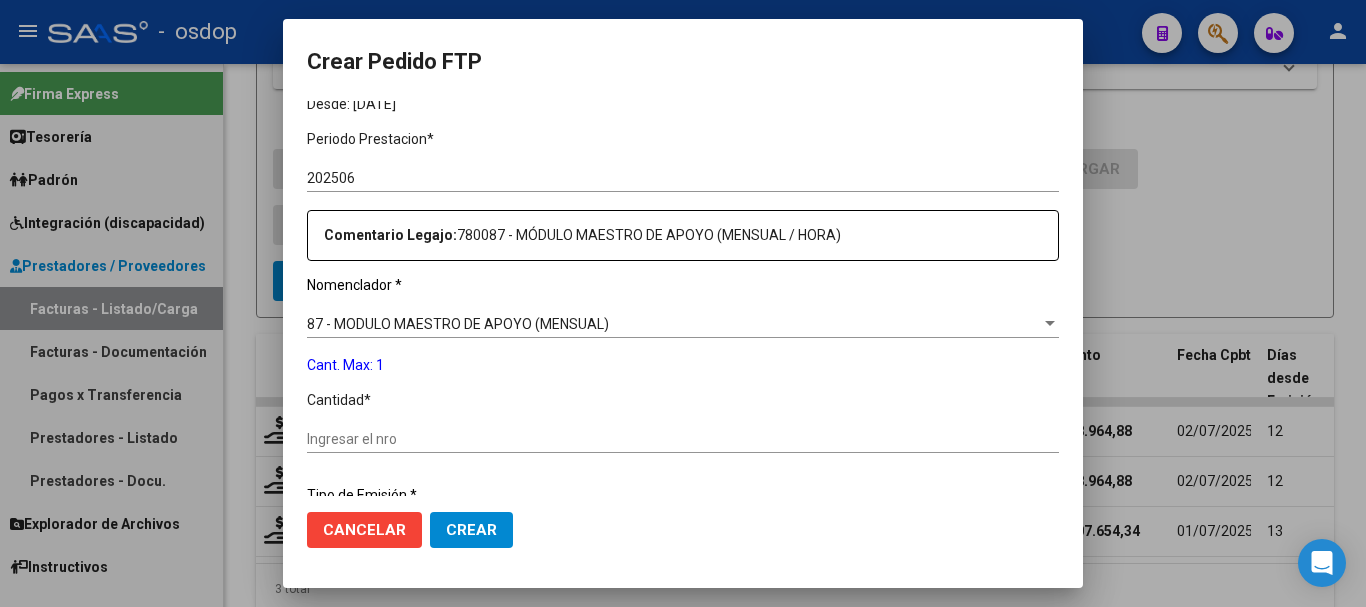 click on "Ingresar el nro" at bounding box center (683, 439) 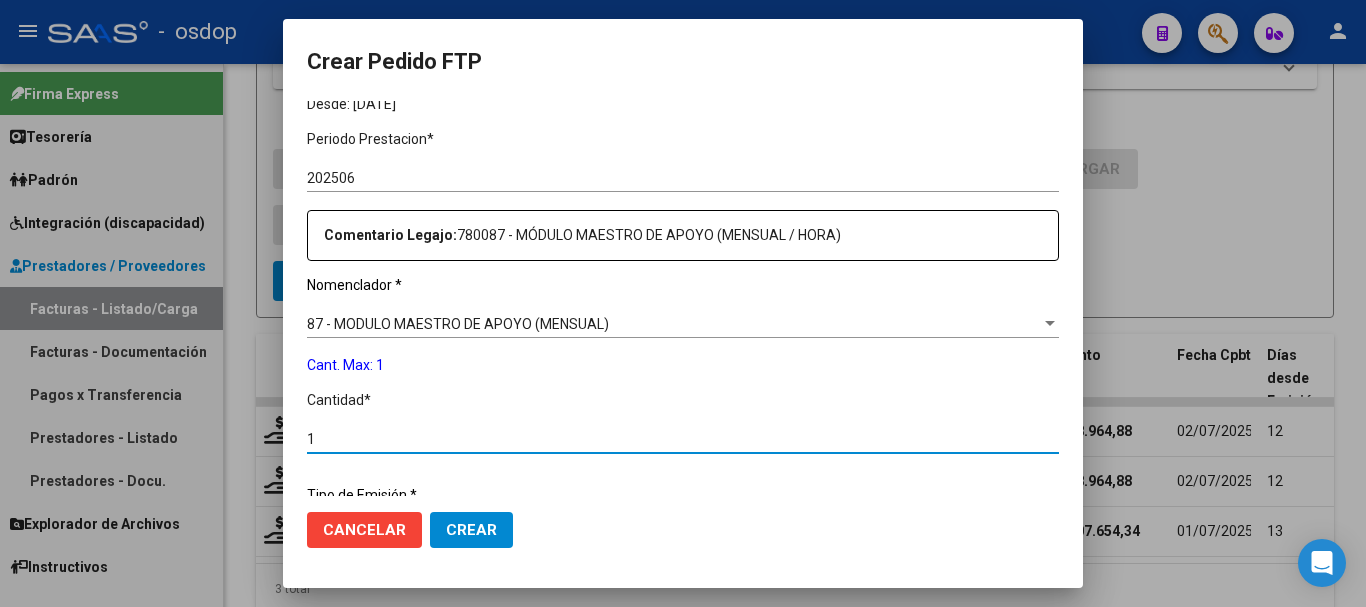 type on "1" 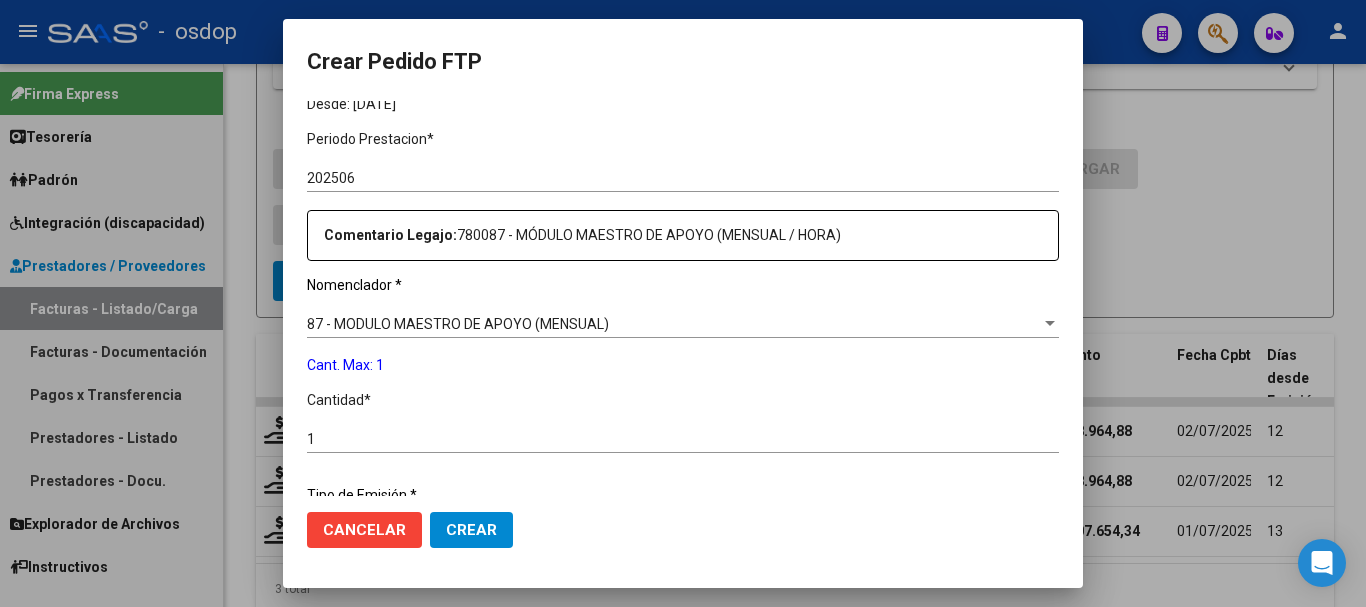 scroll, scrollTop: 858, scrollLeft: 0, axis: vertical 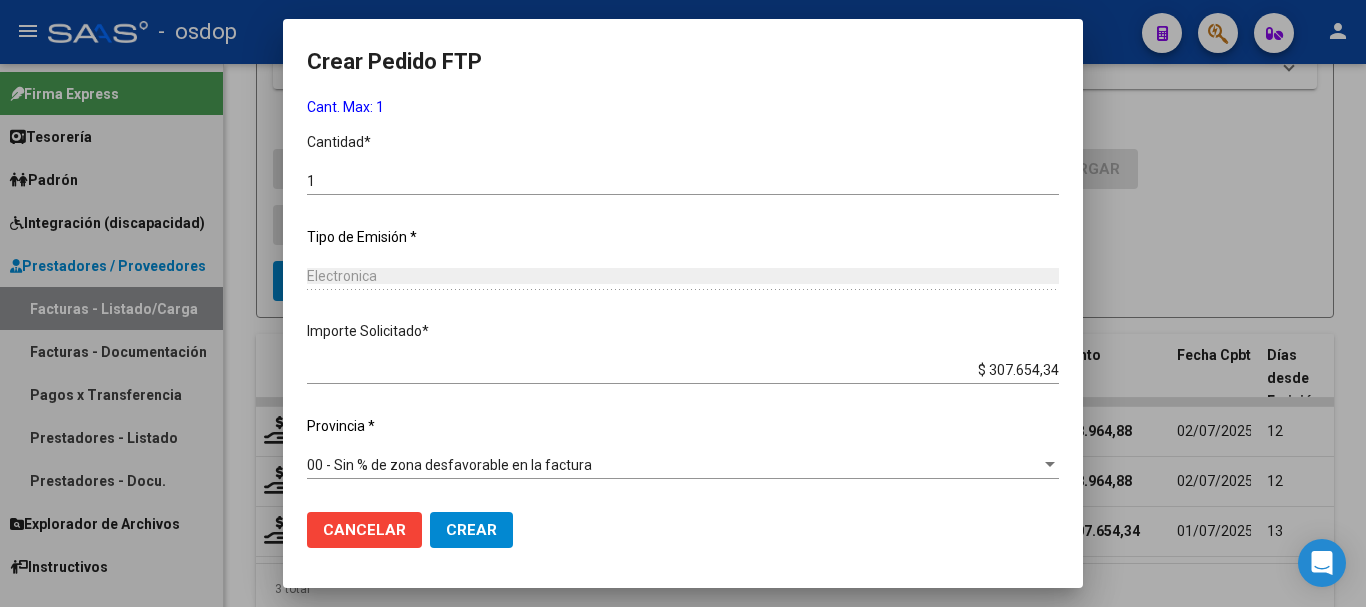 click on "Crear" 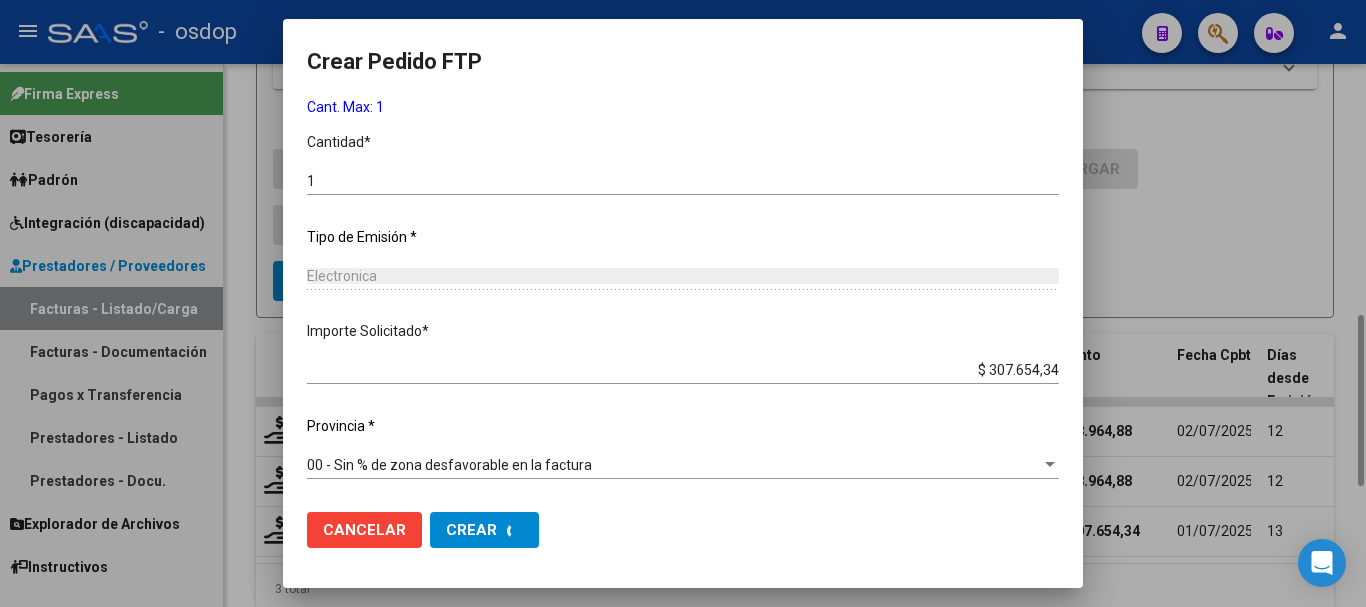 scroll, scrollTop: 0, scrollLeft: 0, axis: both 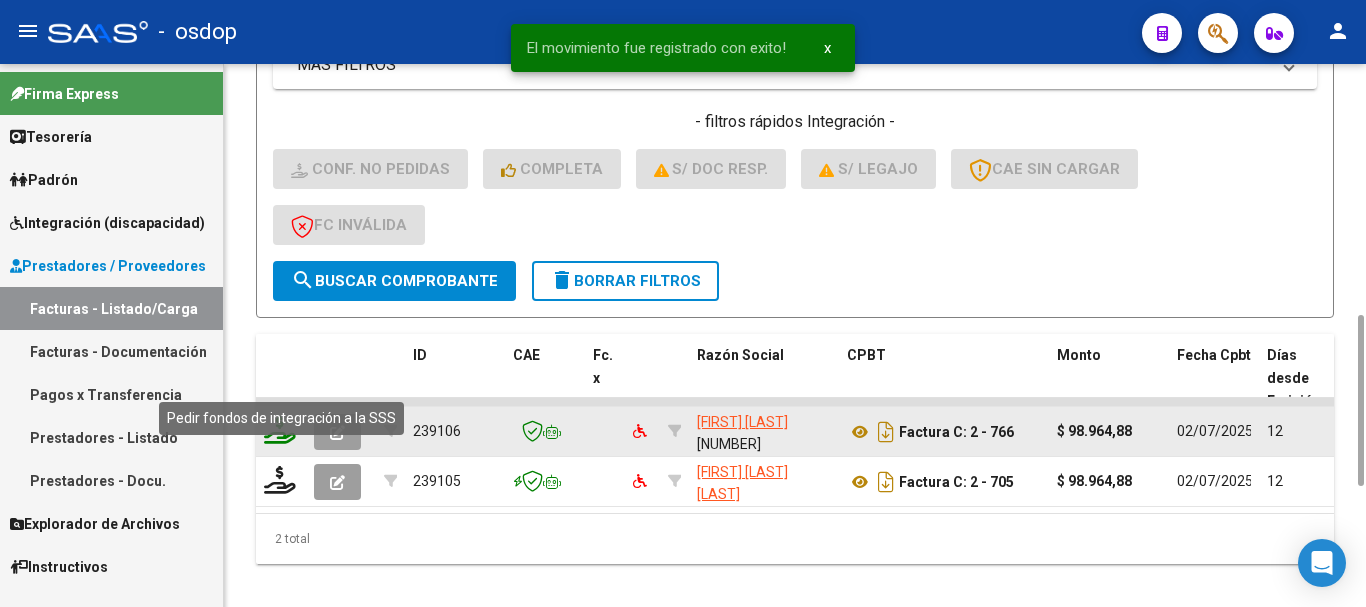 click 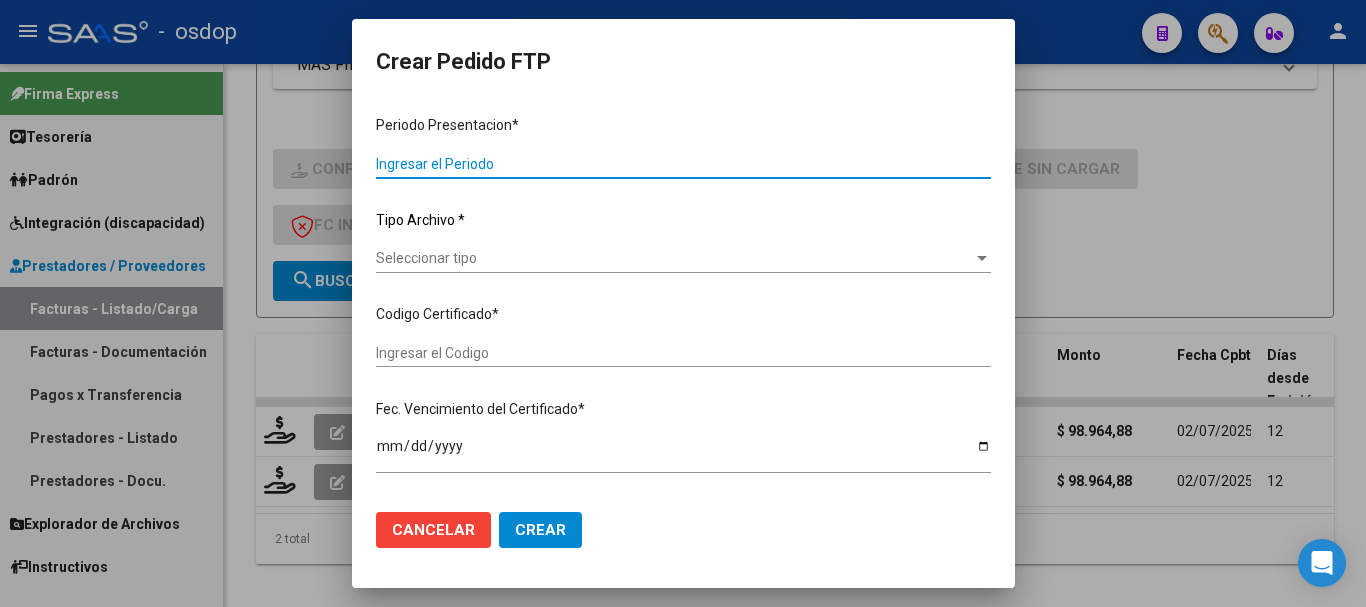 type on "202506" 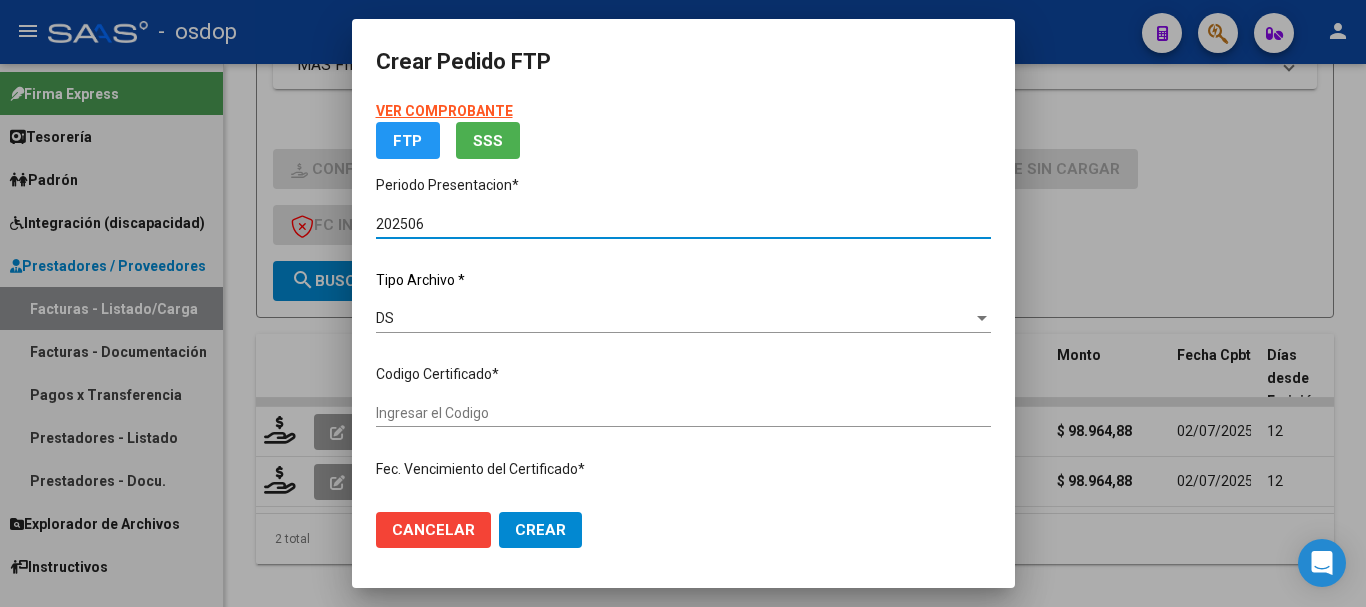 type on "3944079731" 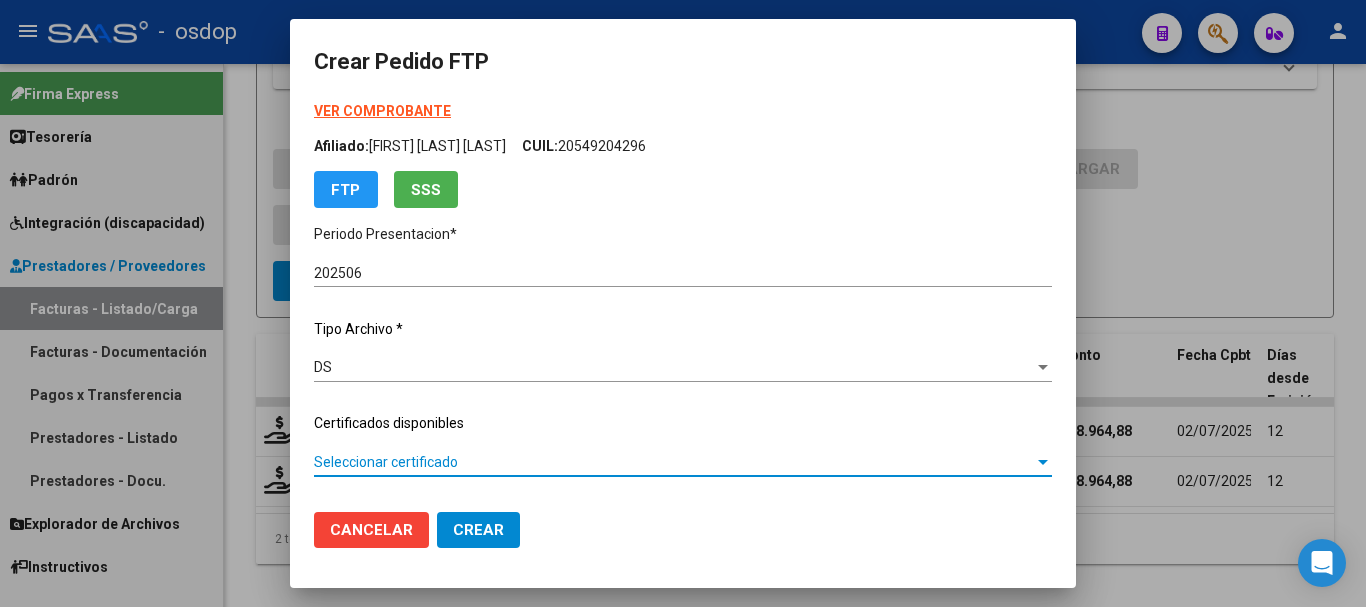 click on "Seleccionar certificado" at bounding box center (674, 462) 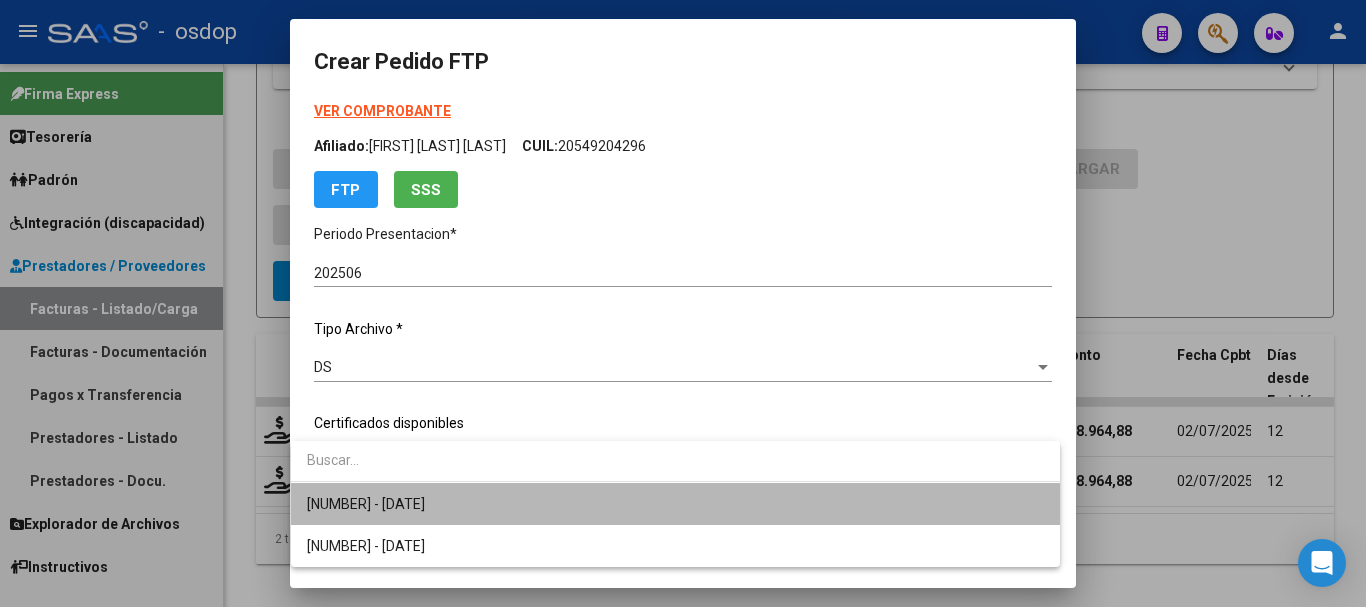 click on "3944079731 - 2025-10-20" at bounding box center (675, 504) 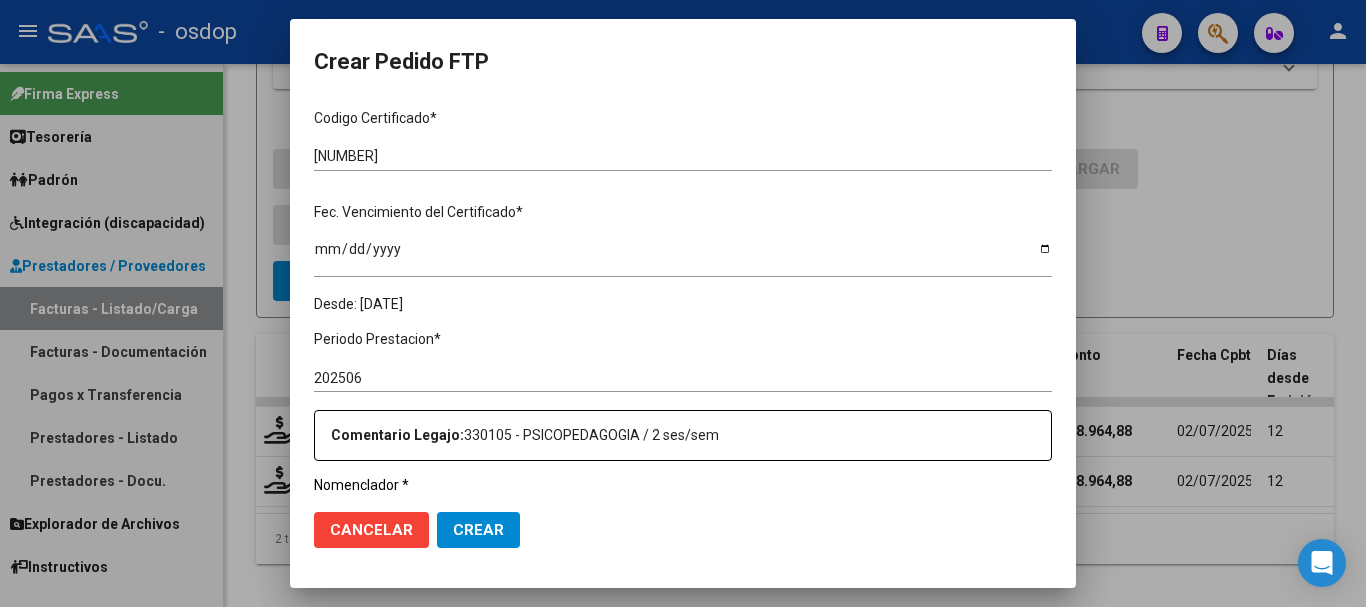 scroll, scrollTop: 600, scrollLeft: 0, axis: vertical 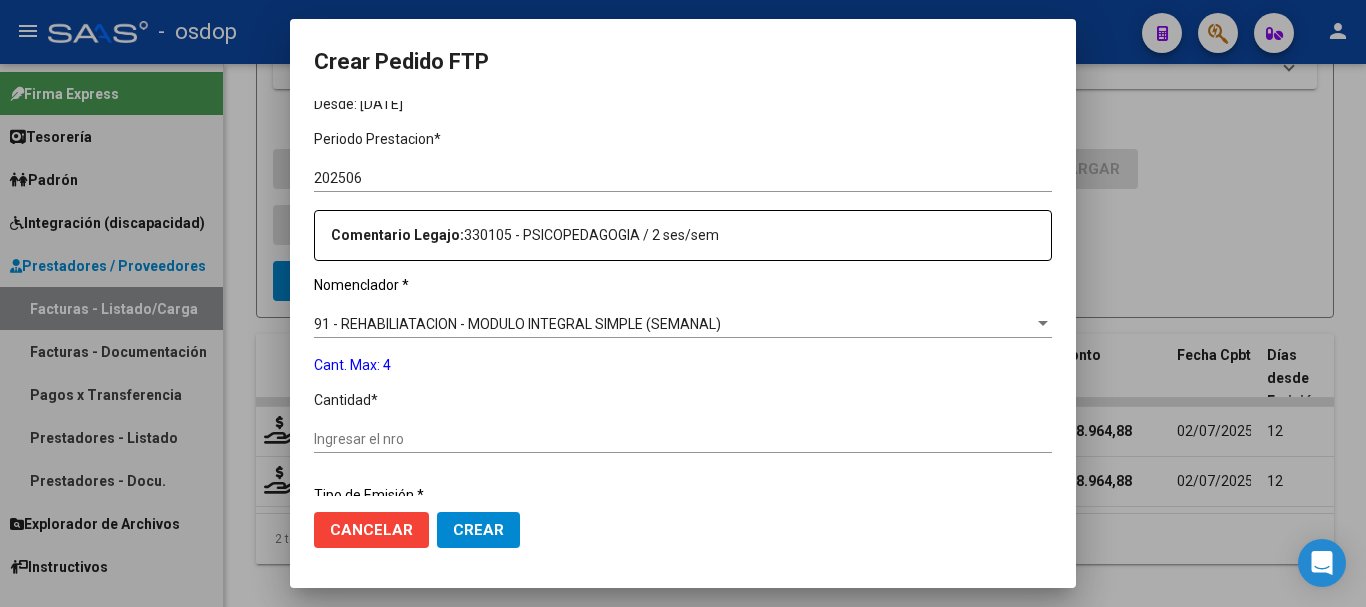click on "Ingresar el nro" at bounding box center (683, 439) 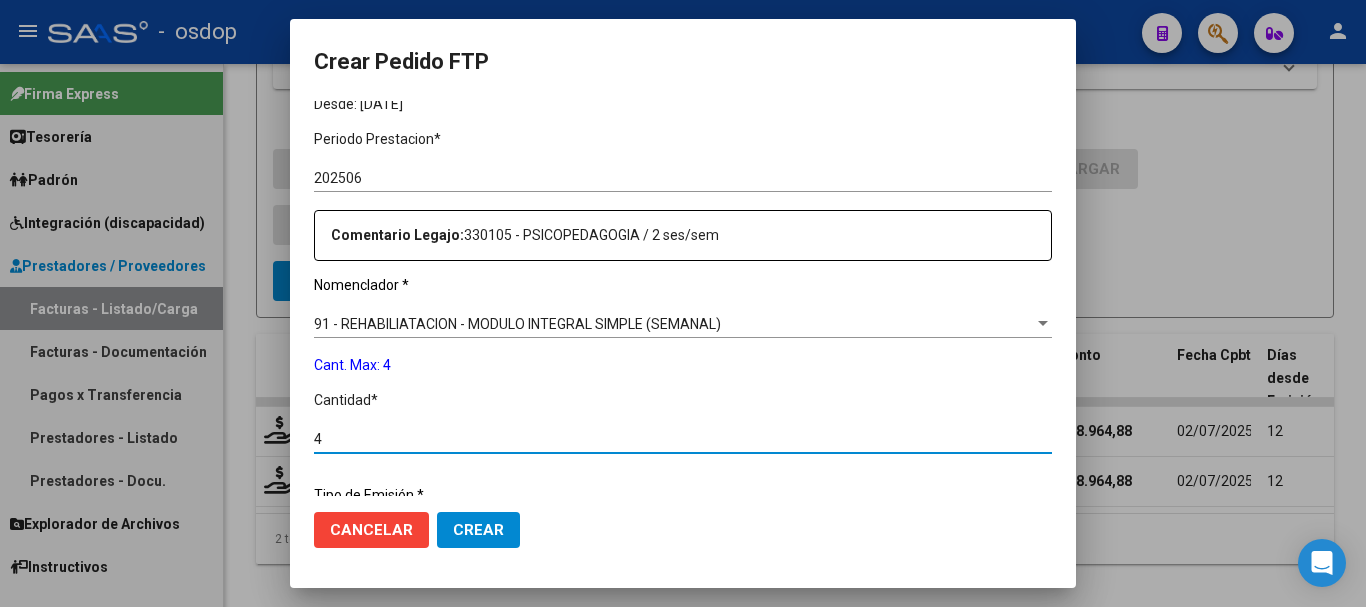 type on "4" 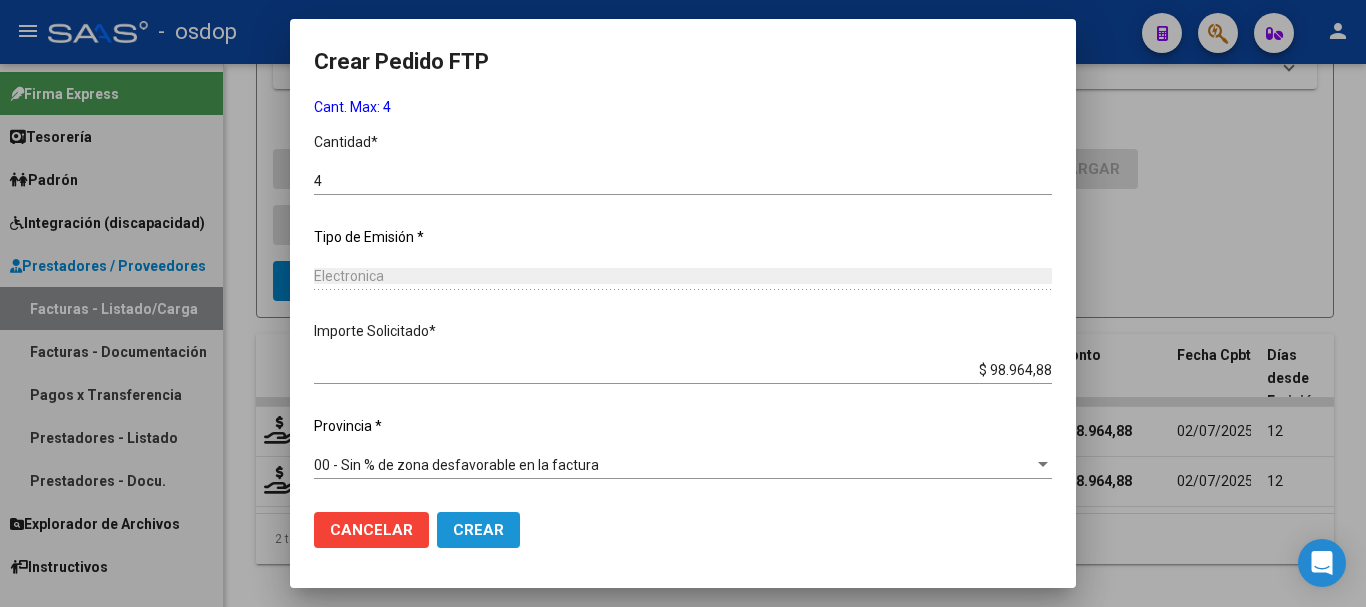click on "Crear" 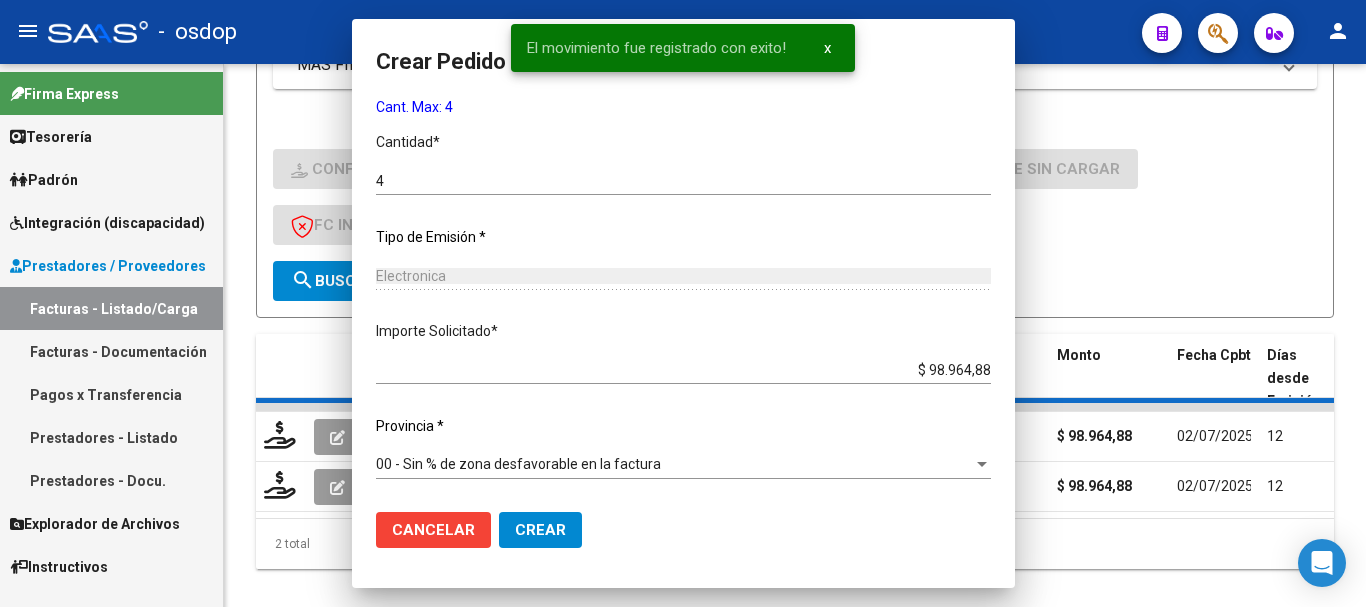 scroll, scrollTop: 749, scrollLeft: 0, axis: vertical 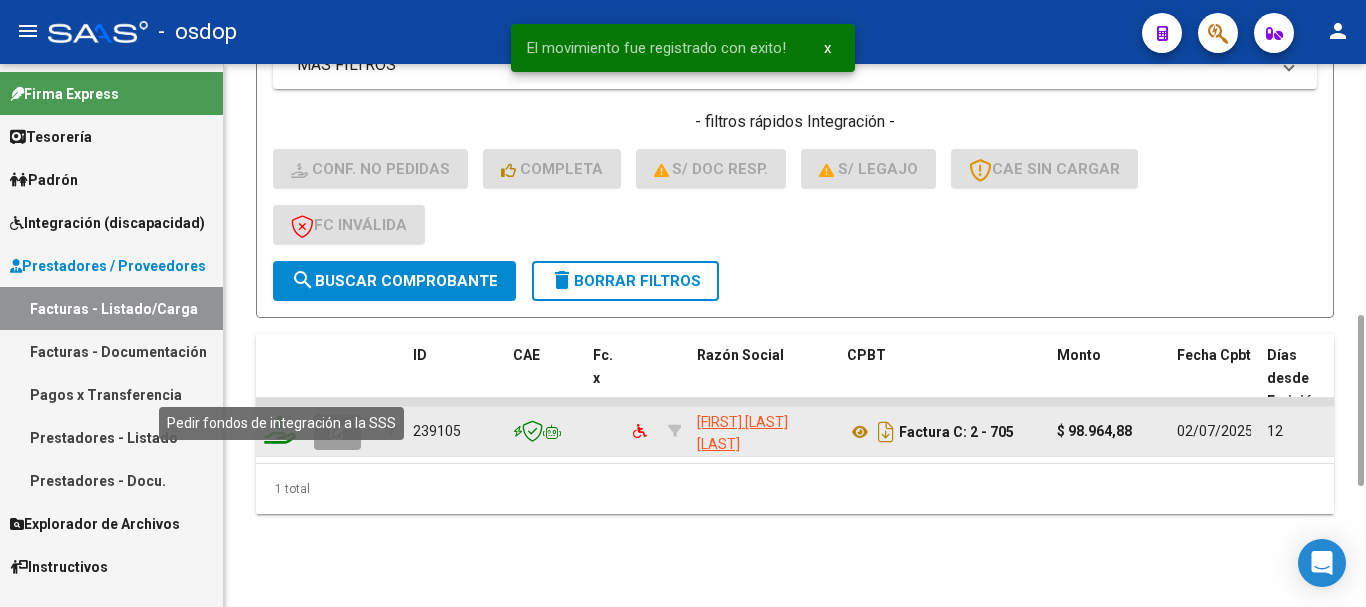 click 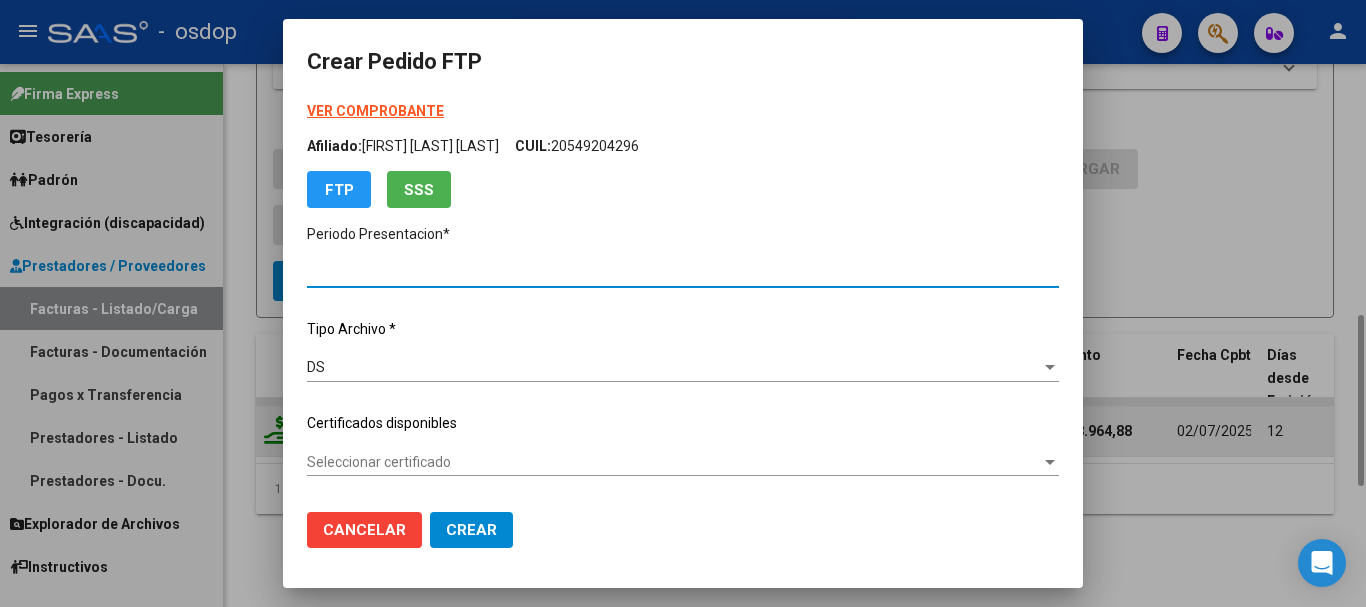 type on "202506" 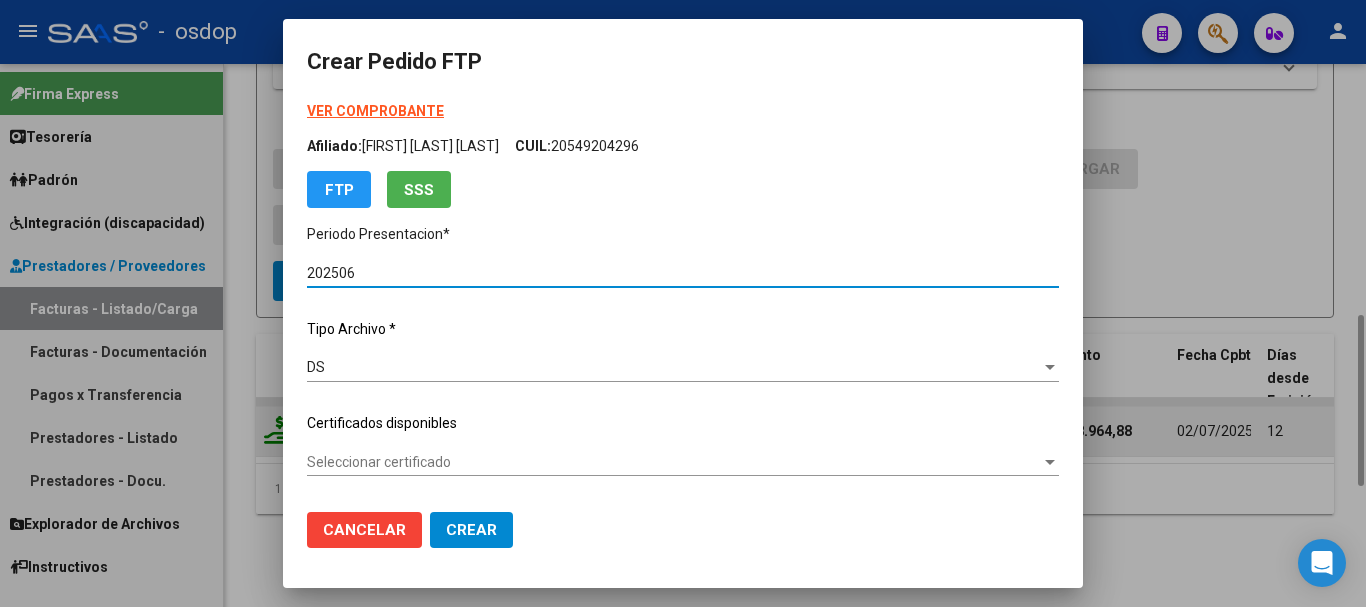 type on "3944079731" 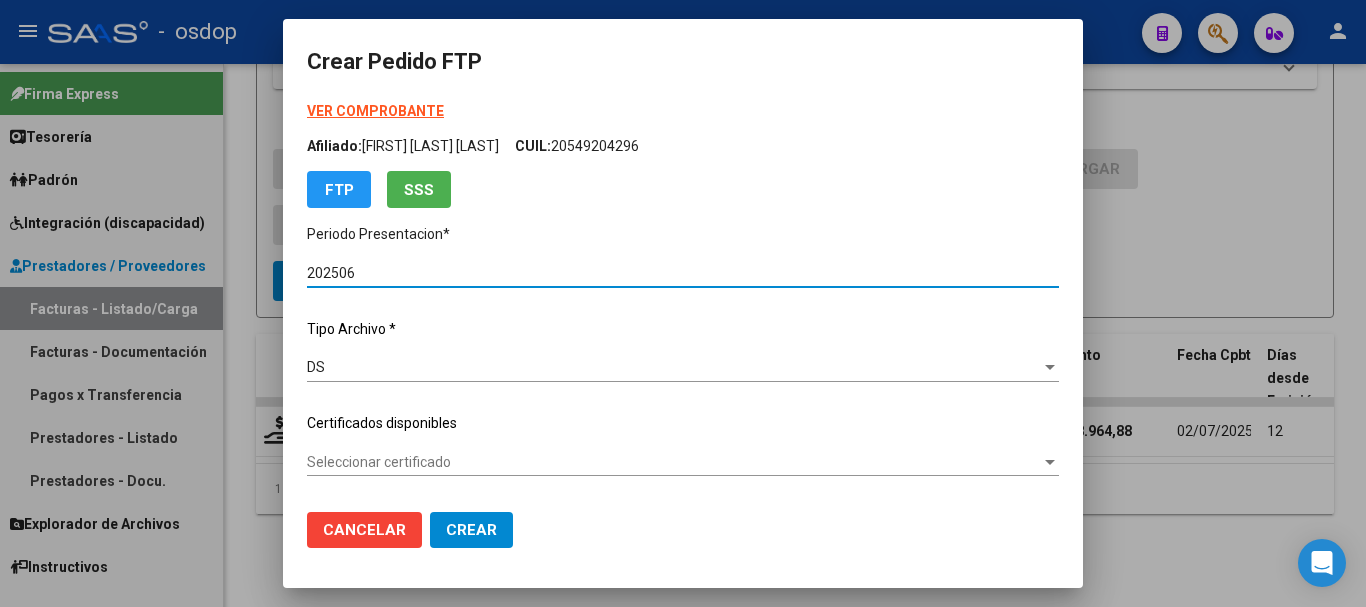click on "Seleccionar certificado" at bounding box center [674, 462] 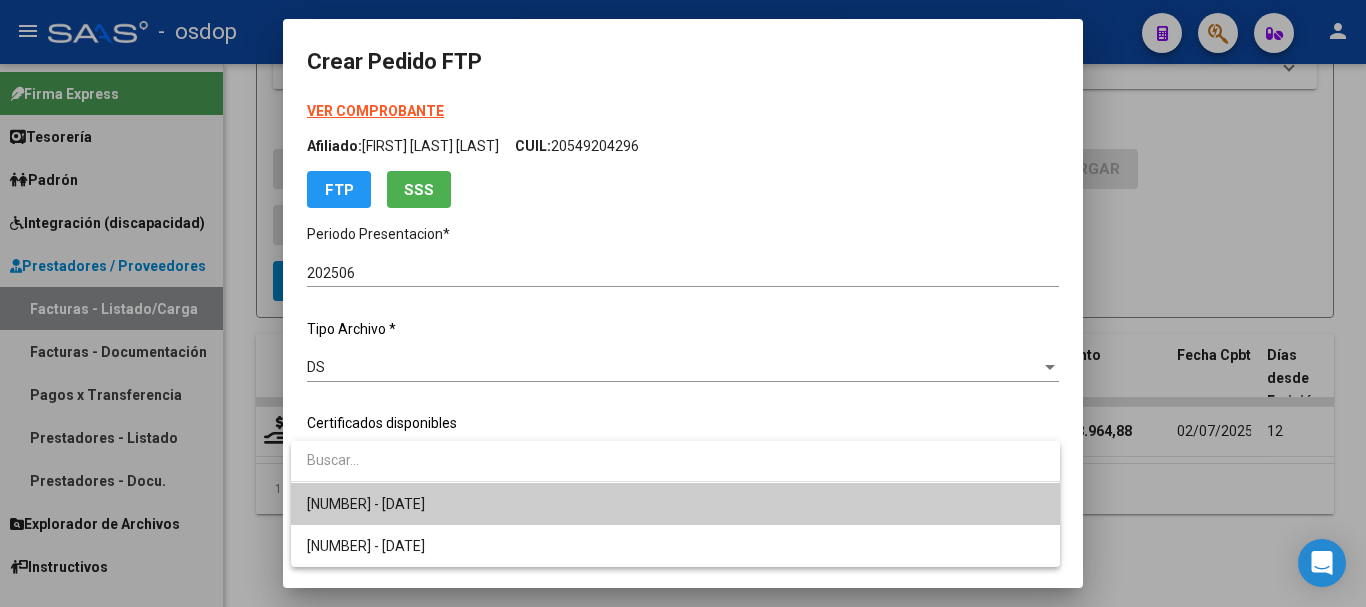 click on "3944079731 - 2025-10-20" at bounding box center [675, 504] 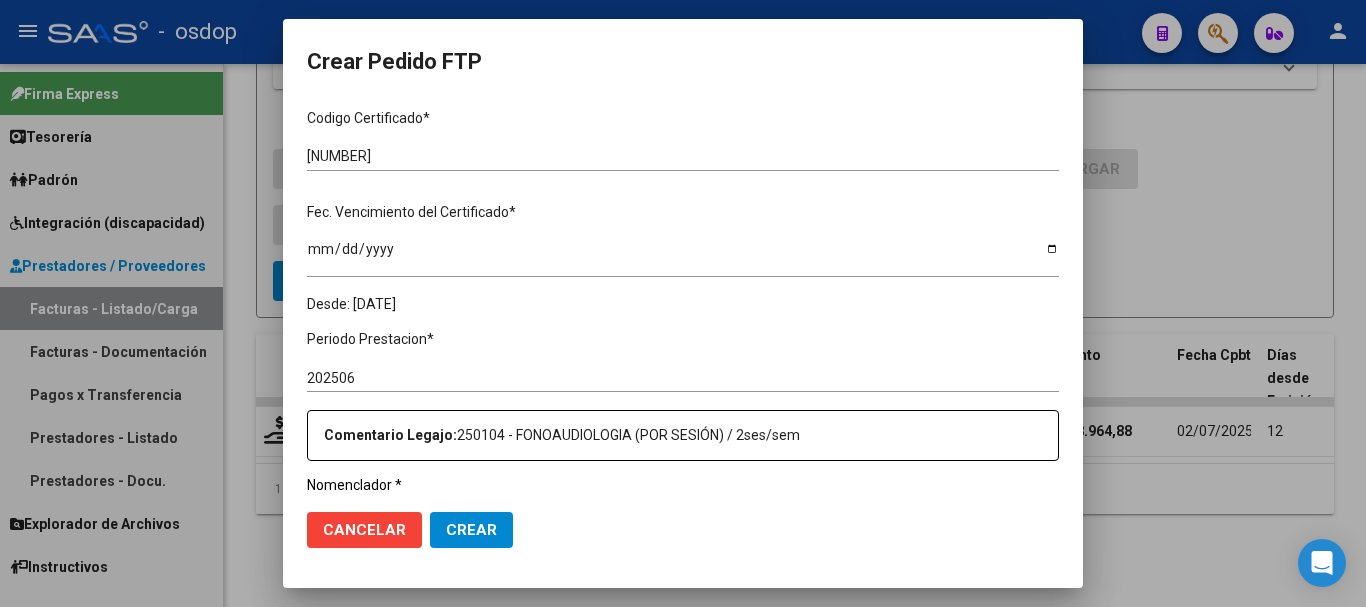 scroll, scrollTop: 700, scrollLeft: 0, axis: vertical 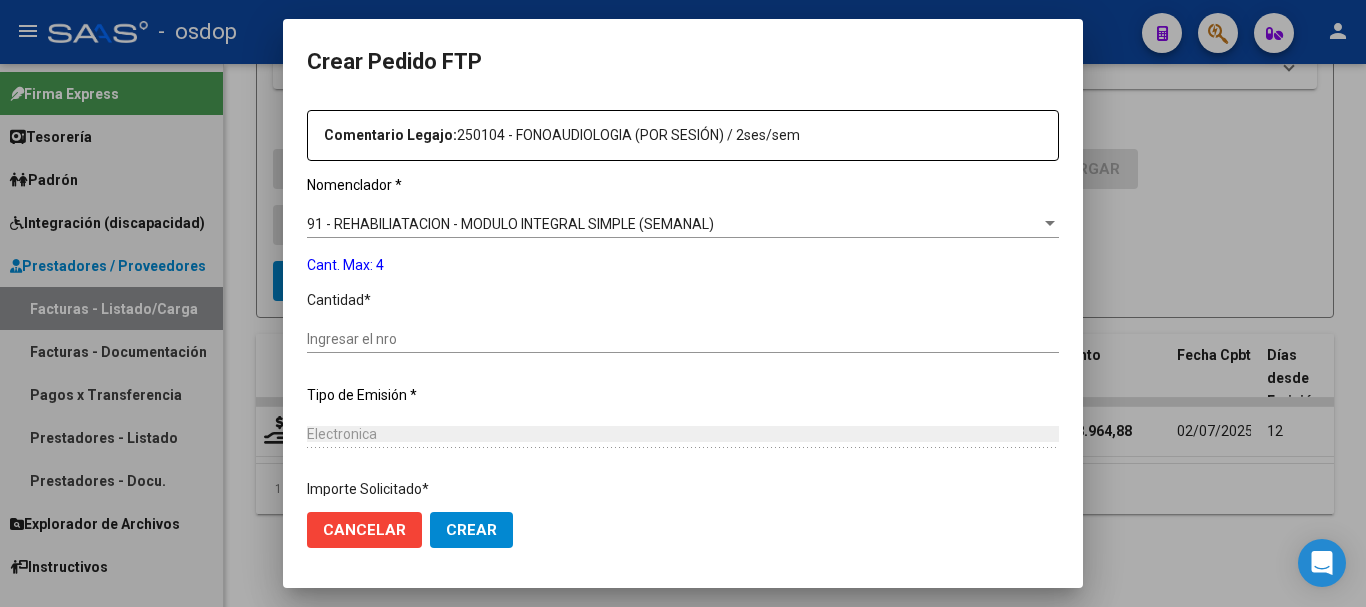 click on "Ingresar el nro" 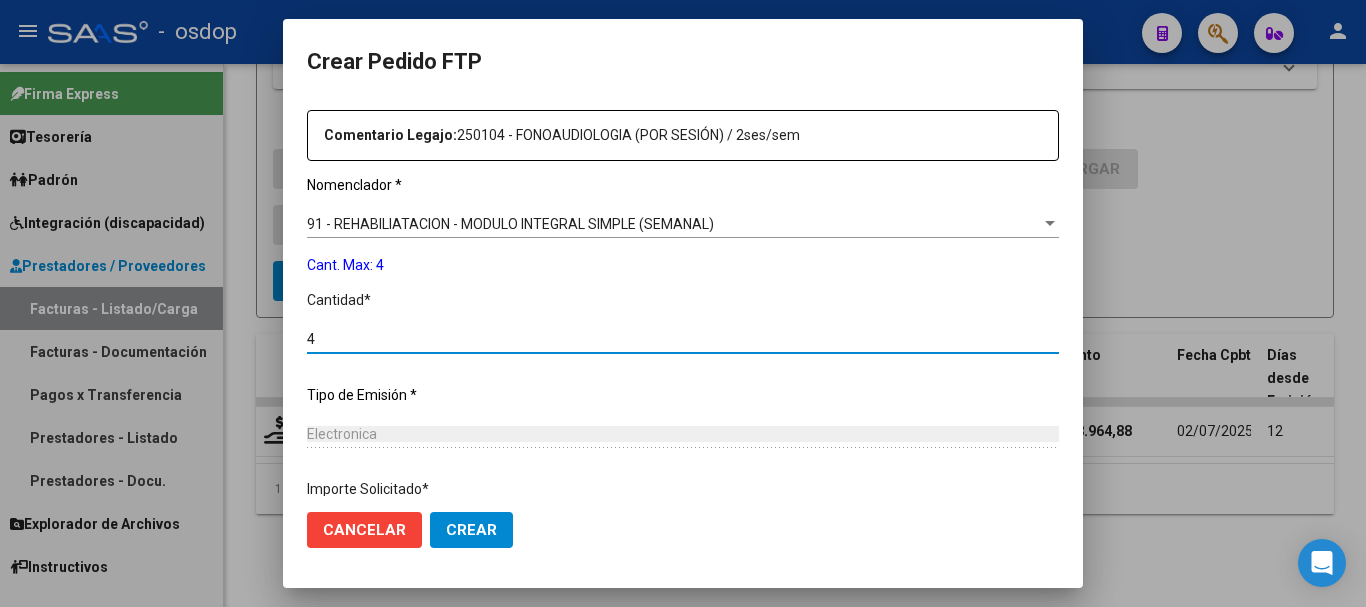 scroll, scrollTop: 858, scrollLeft: 0, axis: vertical 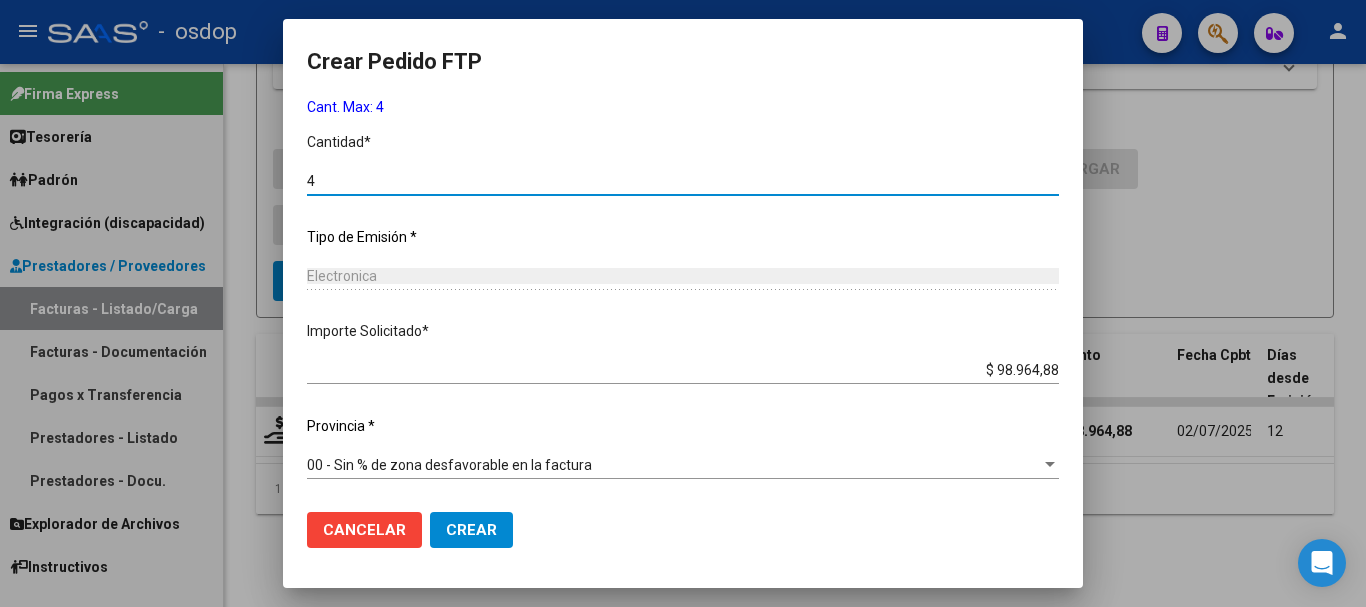 type on "4" 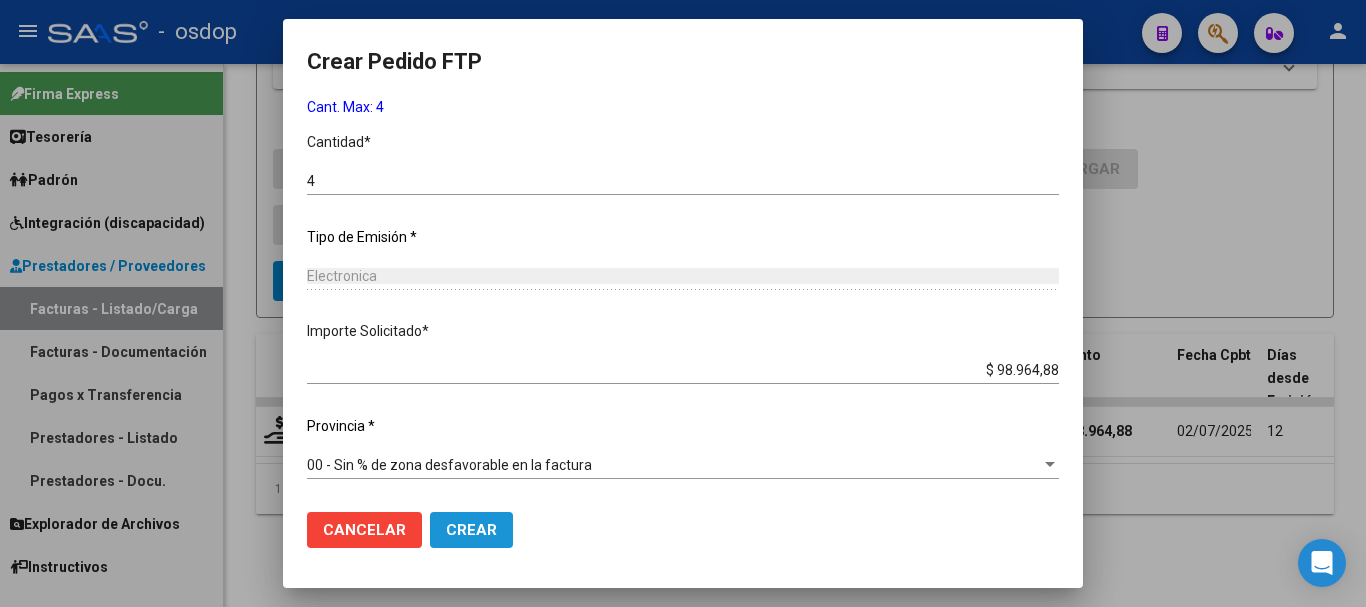 click on "Crear" 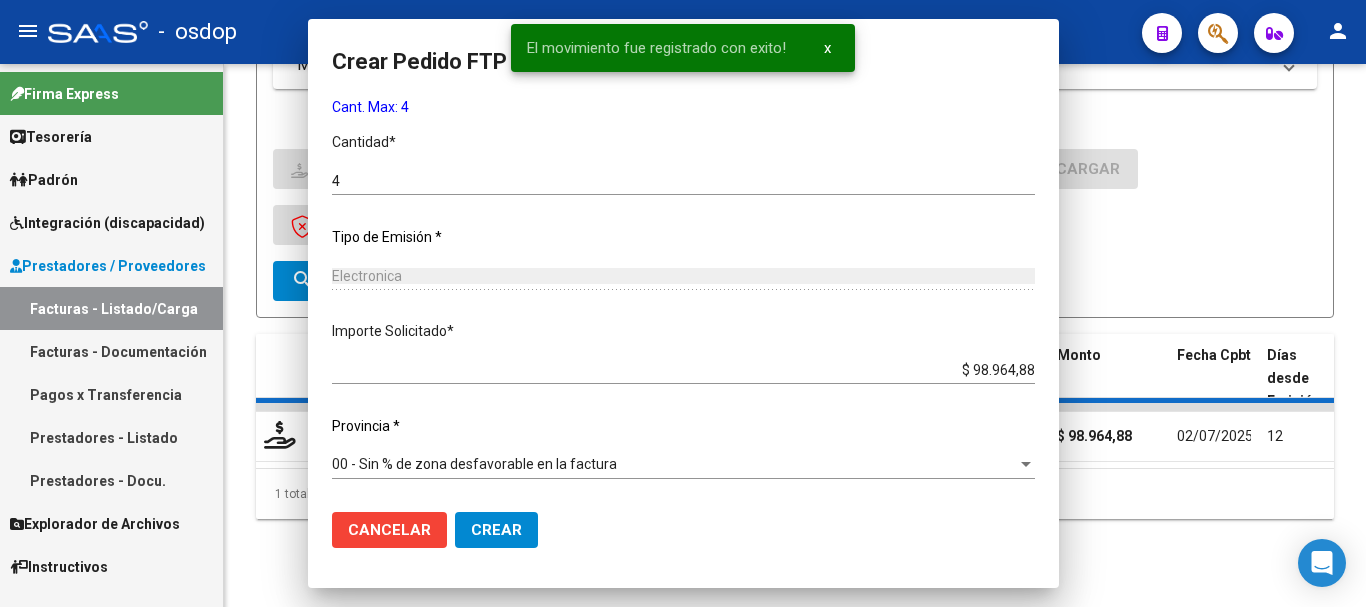 scroll, scrollTop: 749, scrollLeft: 0, axis: vertical 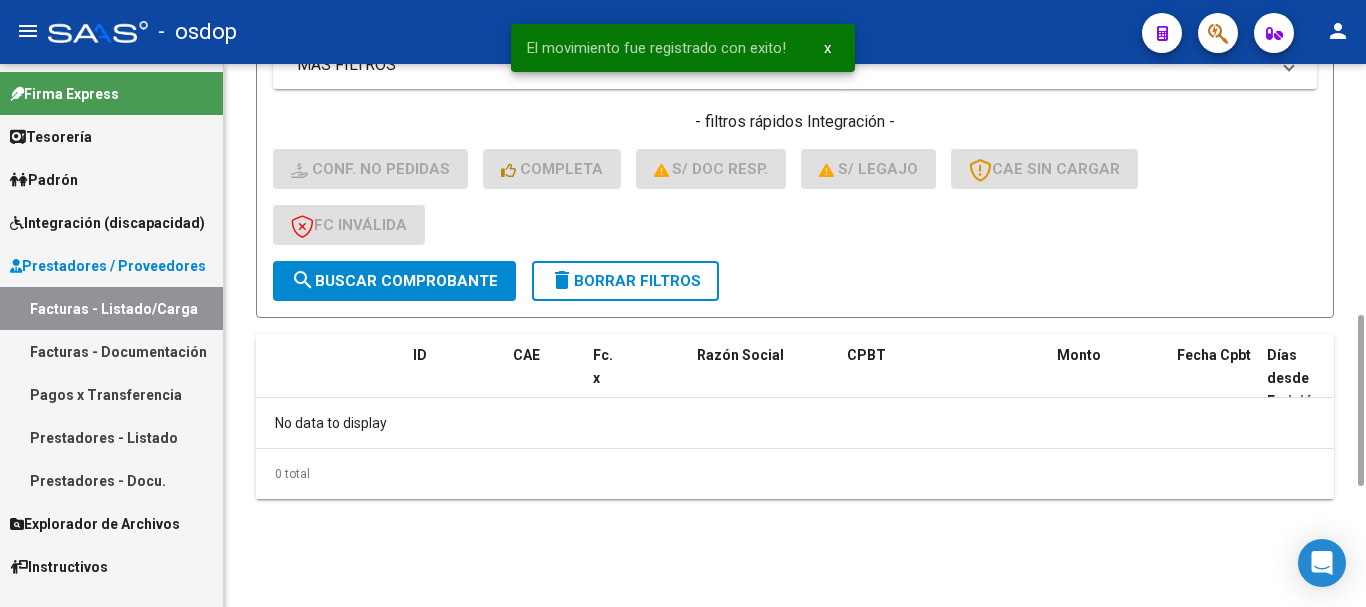 click on "delete  Borrar Filtros" 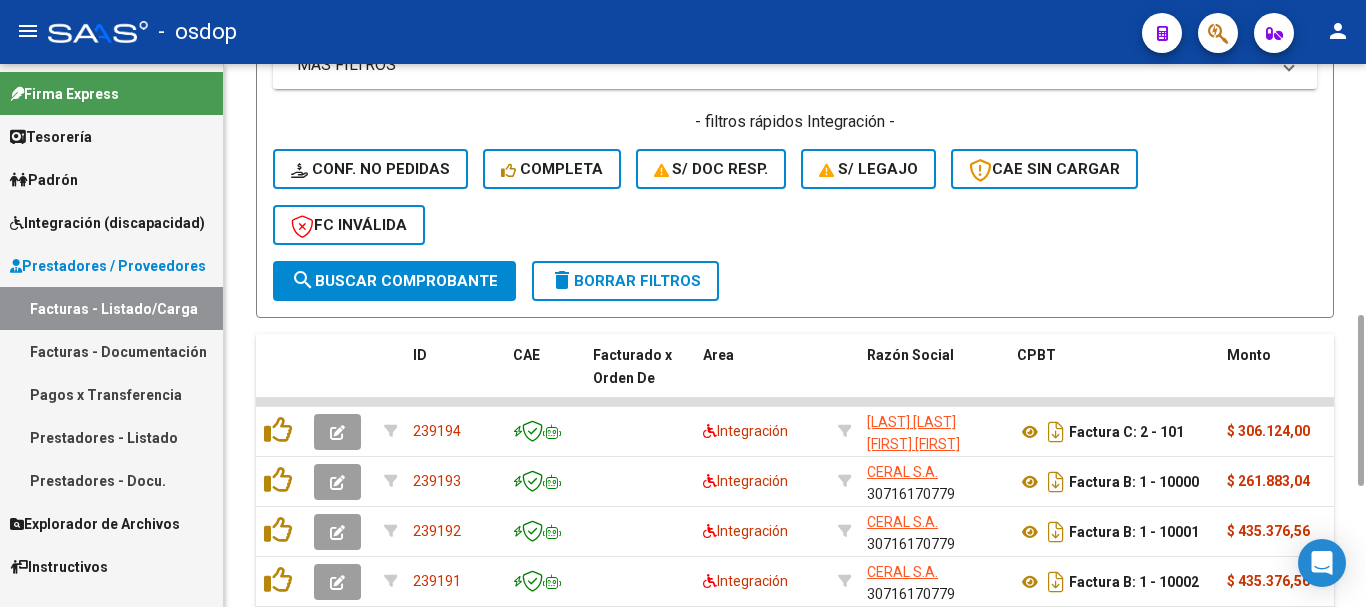 scroll, scrollTop: 600, scrollLeft: 0, axis: vertical 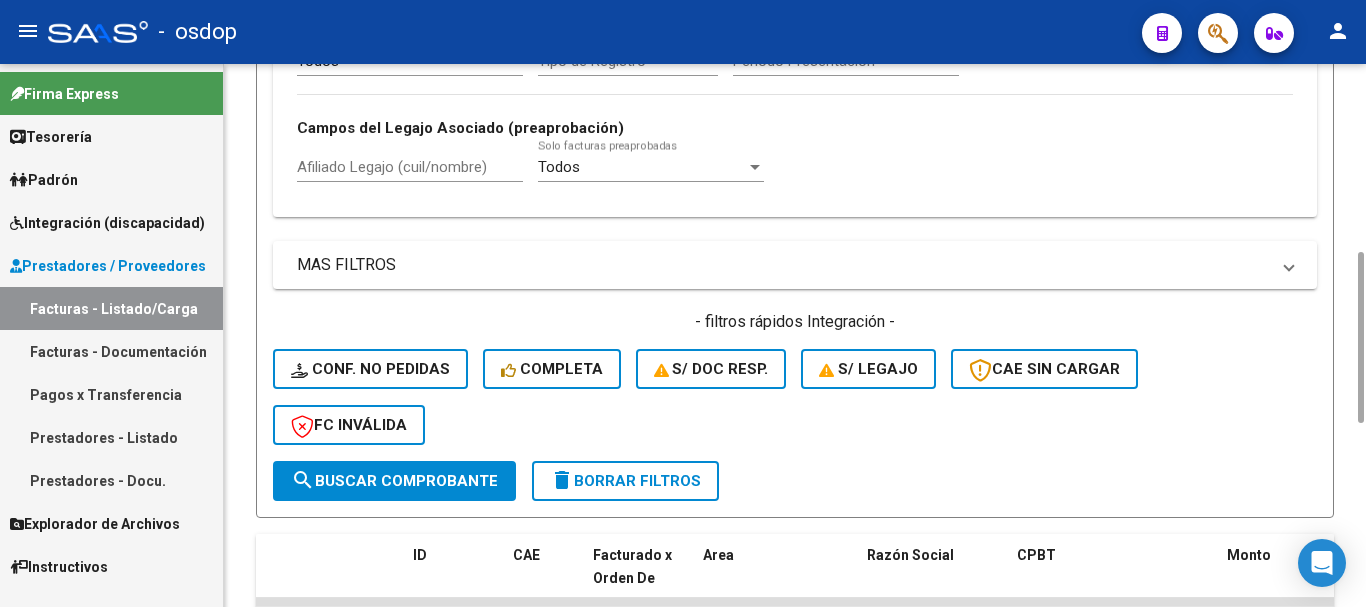 click on "Afiliado Legajo (cuil/nombre)" at bounding box center (410, 167) 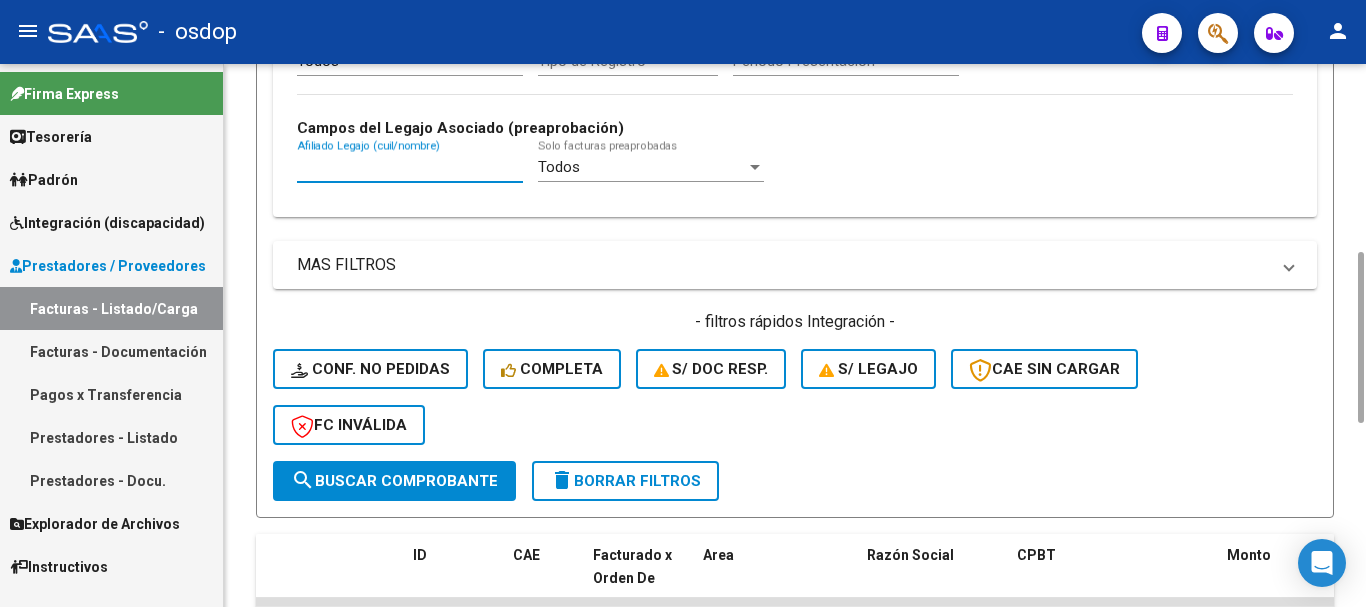 paste on "27531604615" 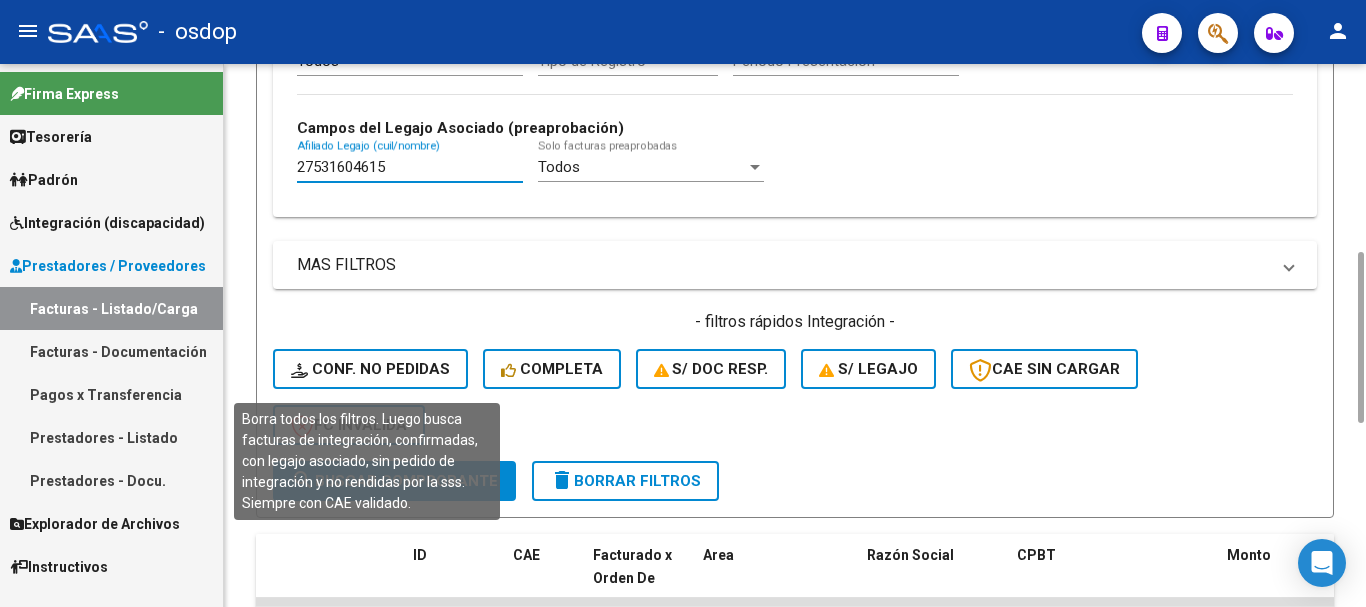 type on "27531604615" 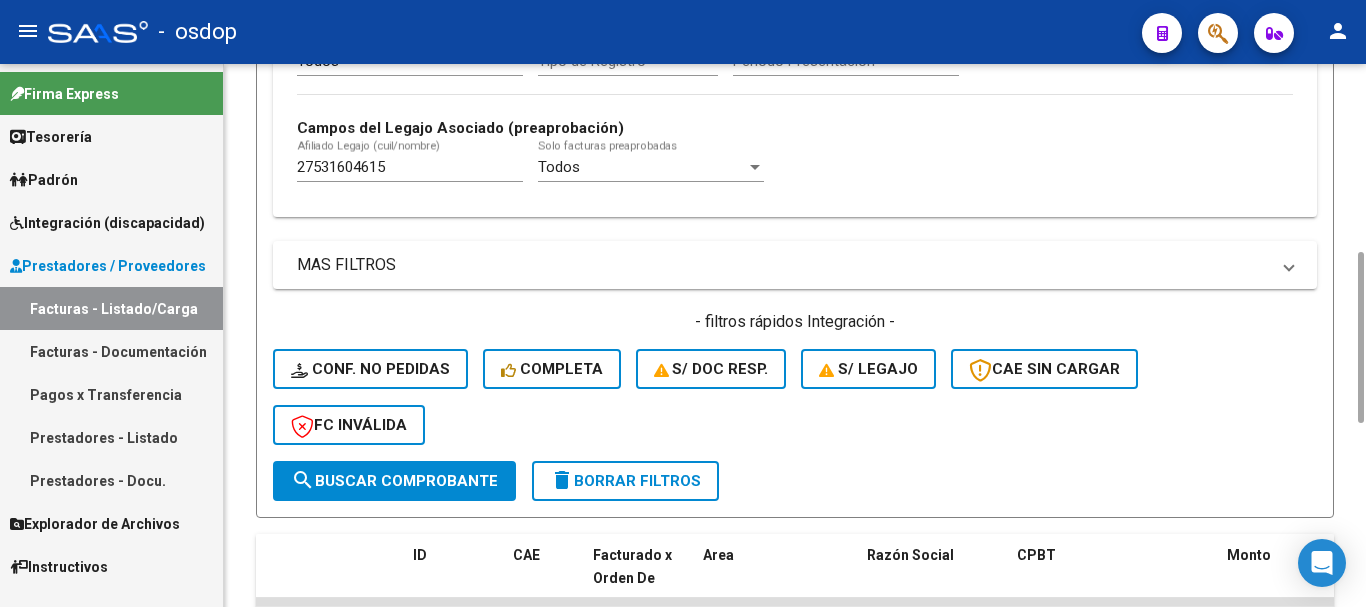 click on "- filtros rápidos Integración -    Conf. no pedidas    Completa    S/ Doc Resp.    S/ legajo  CAE SIN CARGAR  FC Inválida" 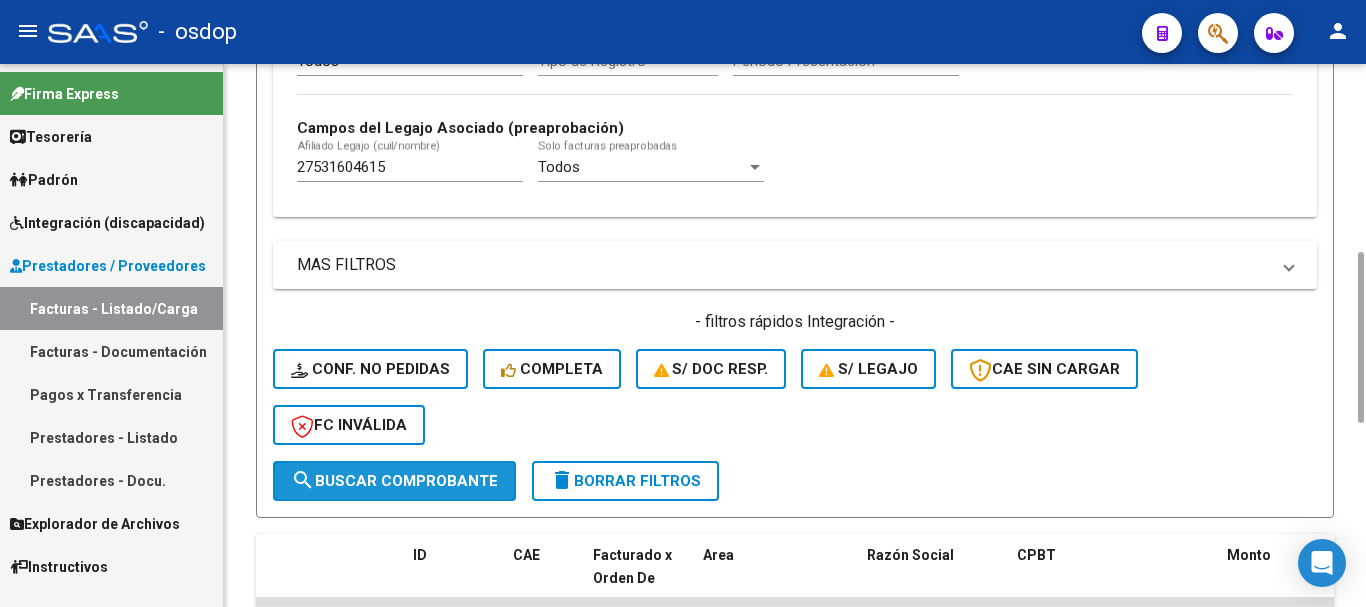click on "search  Buscar Comprobante" 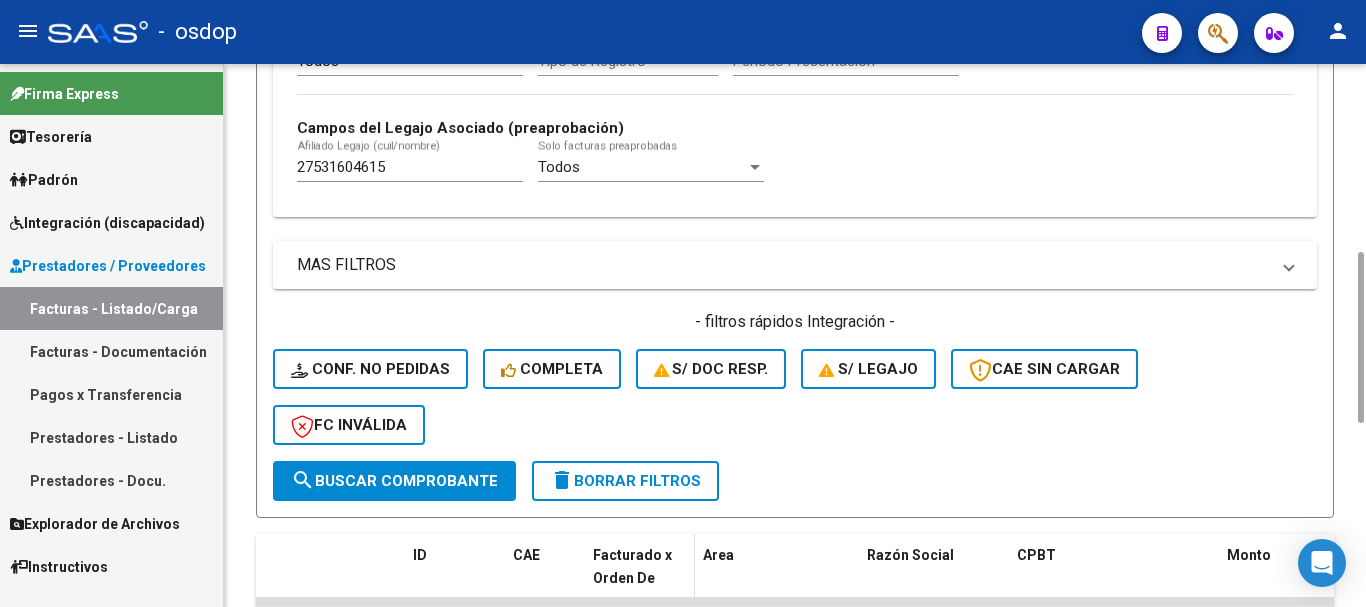 scroll, scrollTop: 781, scrollLeft: 0, axis: vertical 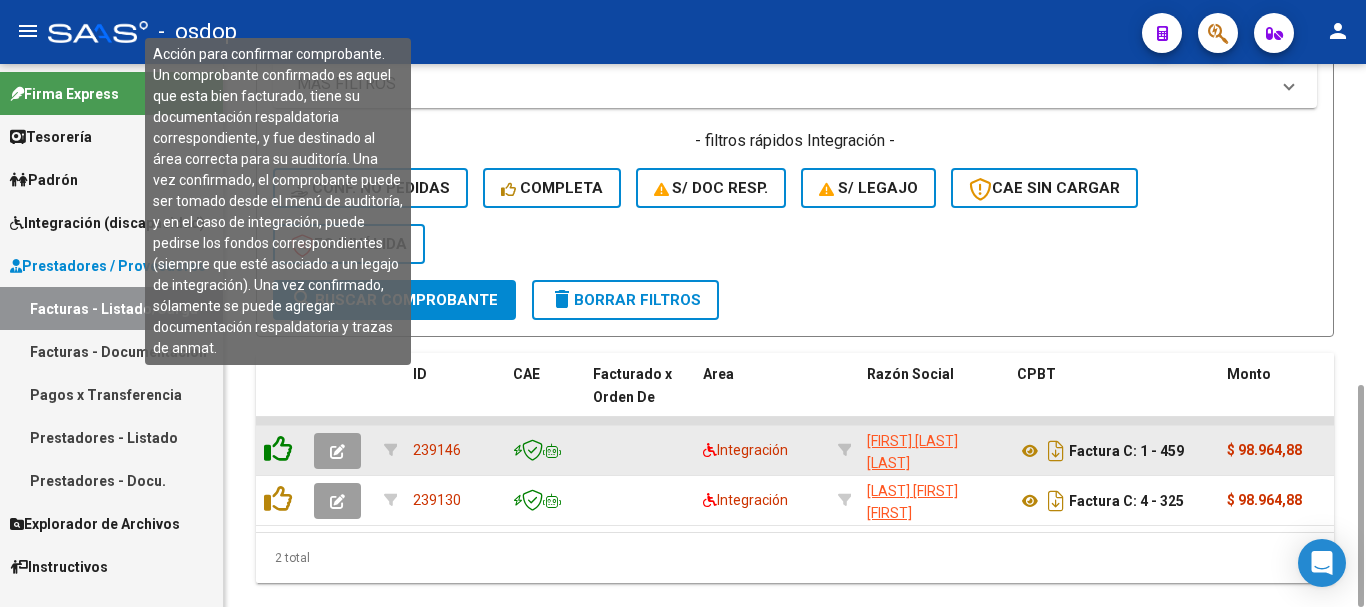 click 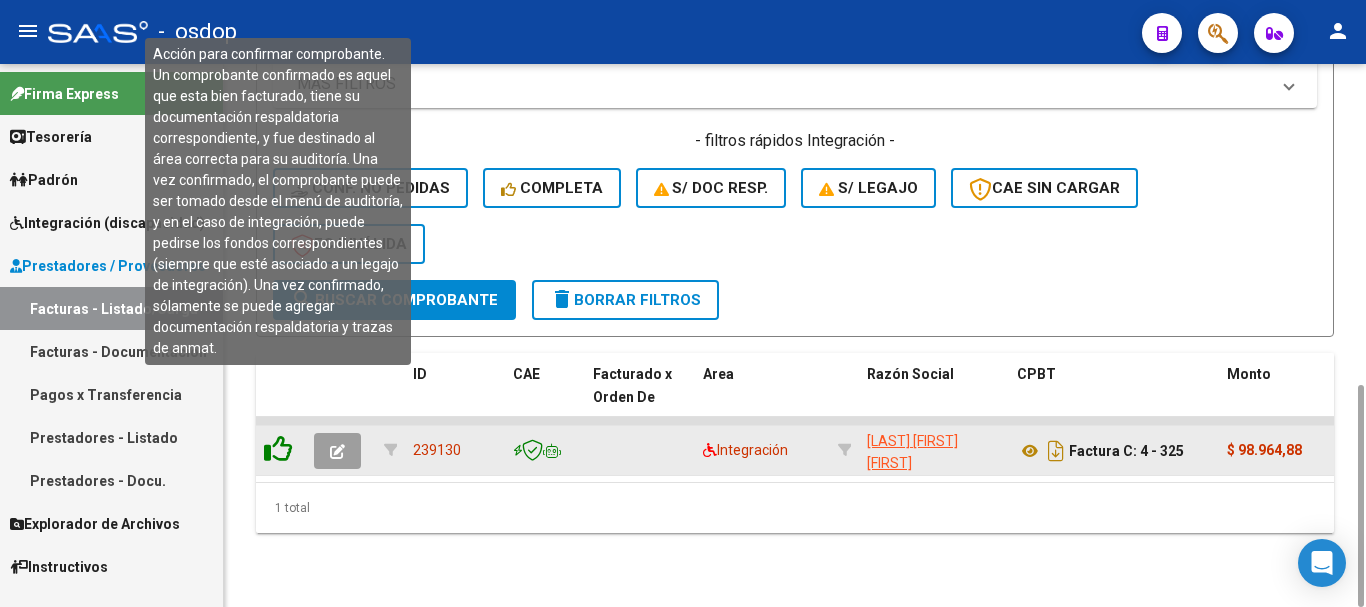 click 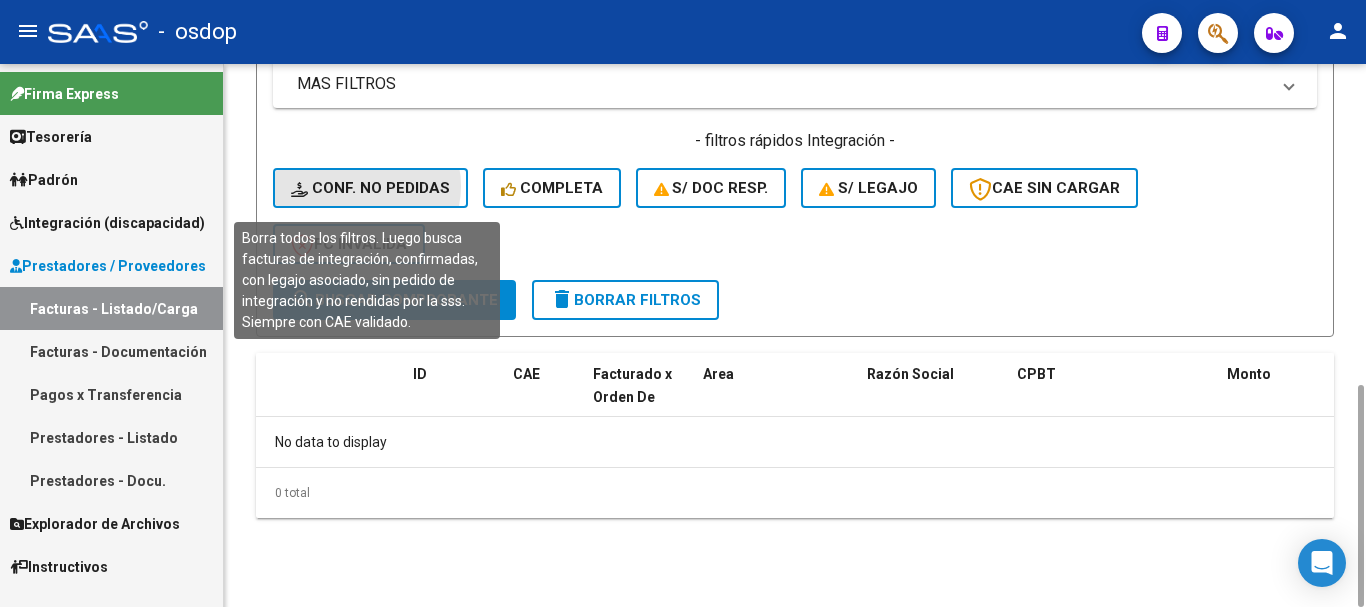 click on "Conf. no pedidas" 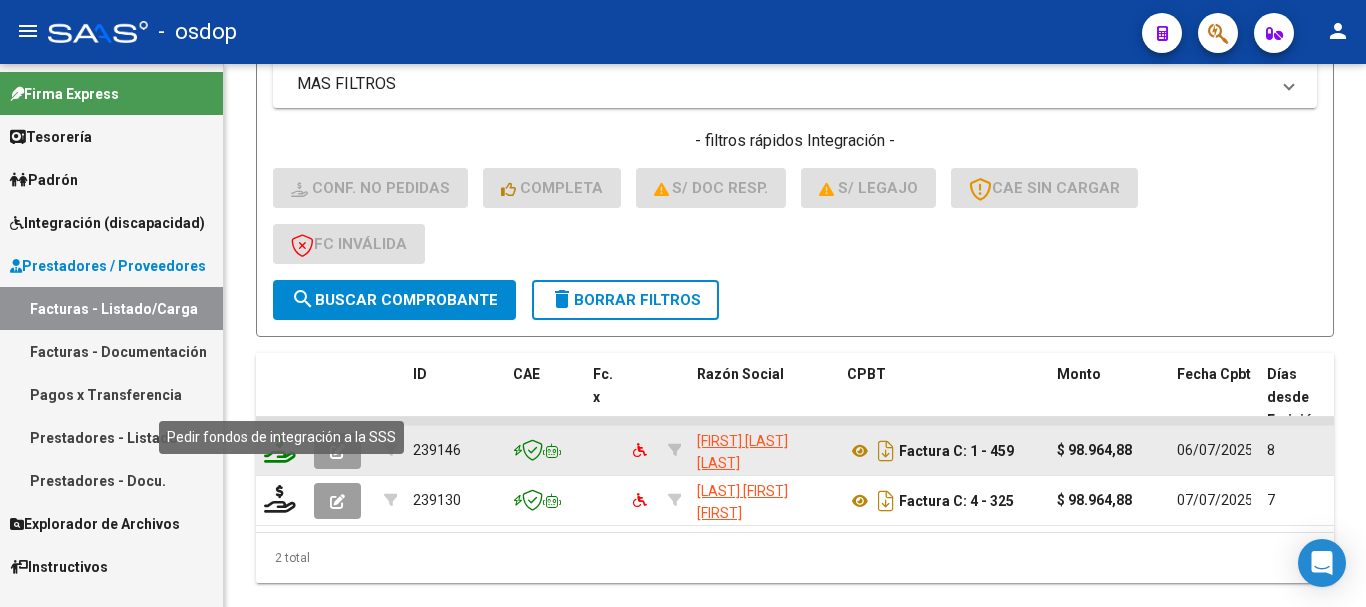 click 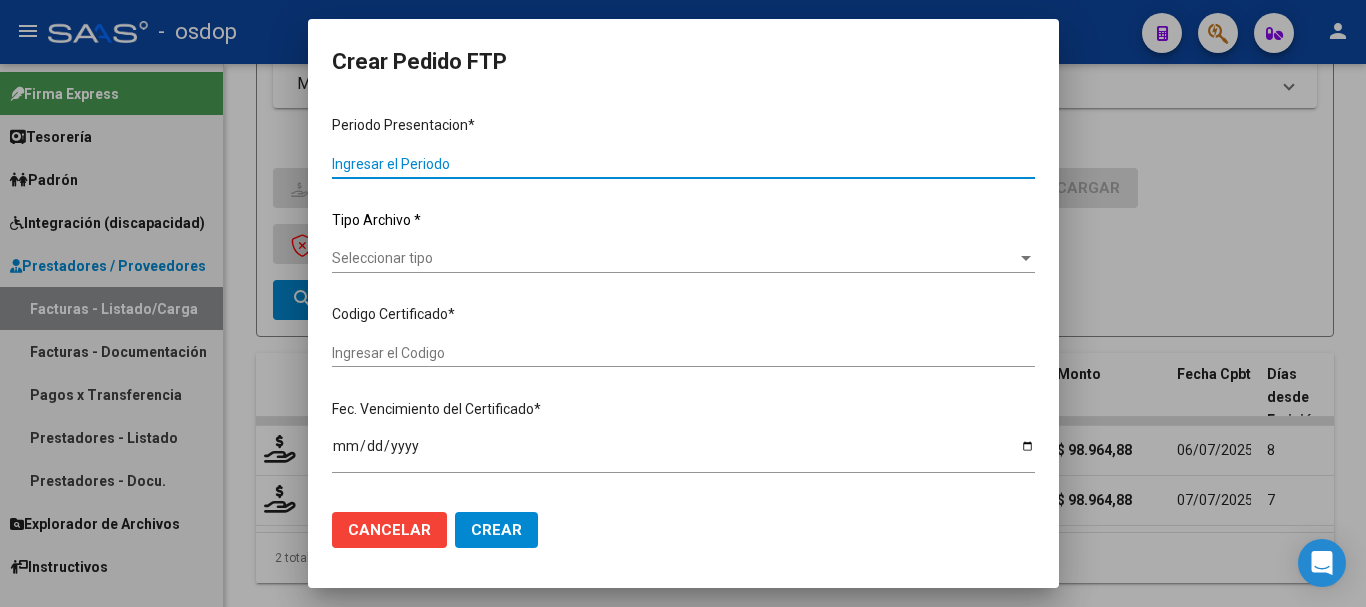 type on "202506" 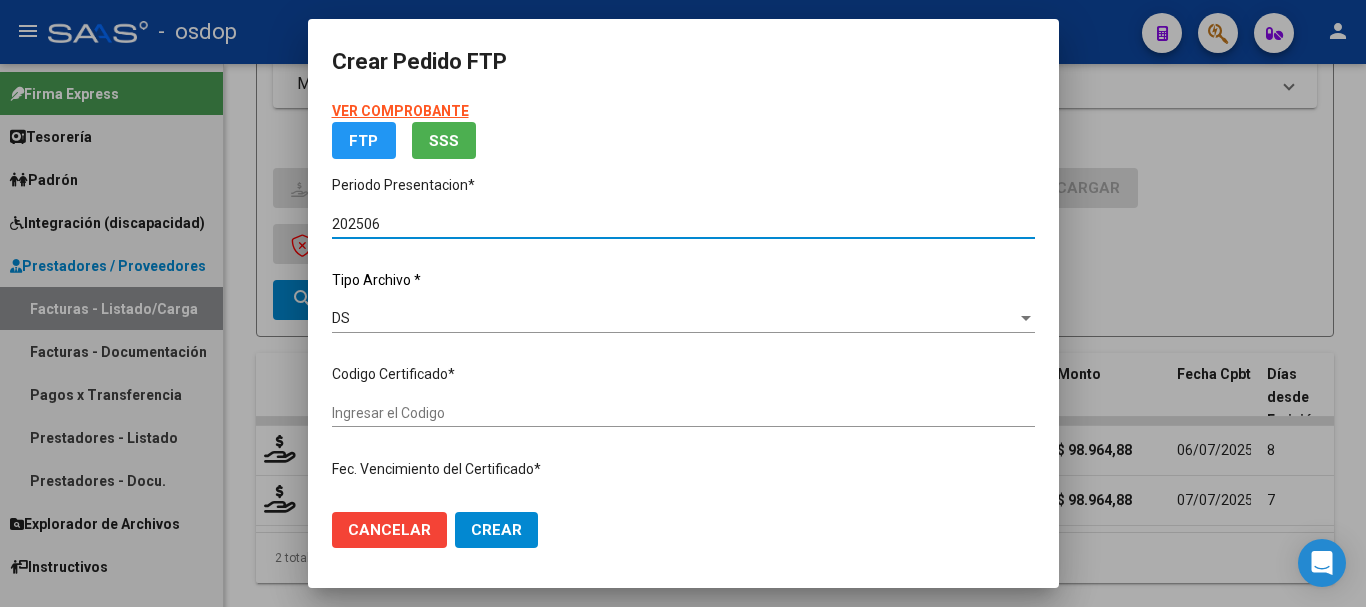 type on "731191451" 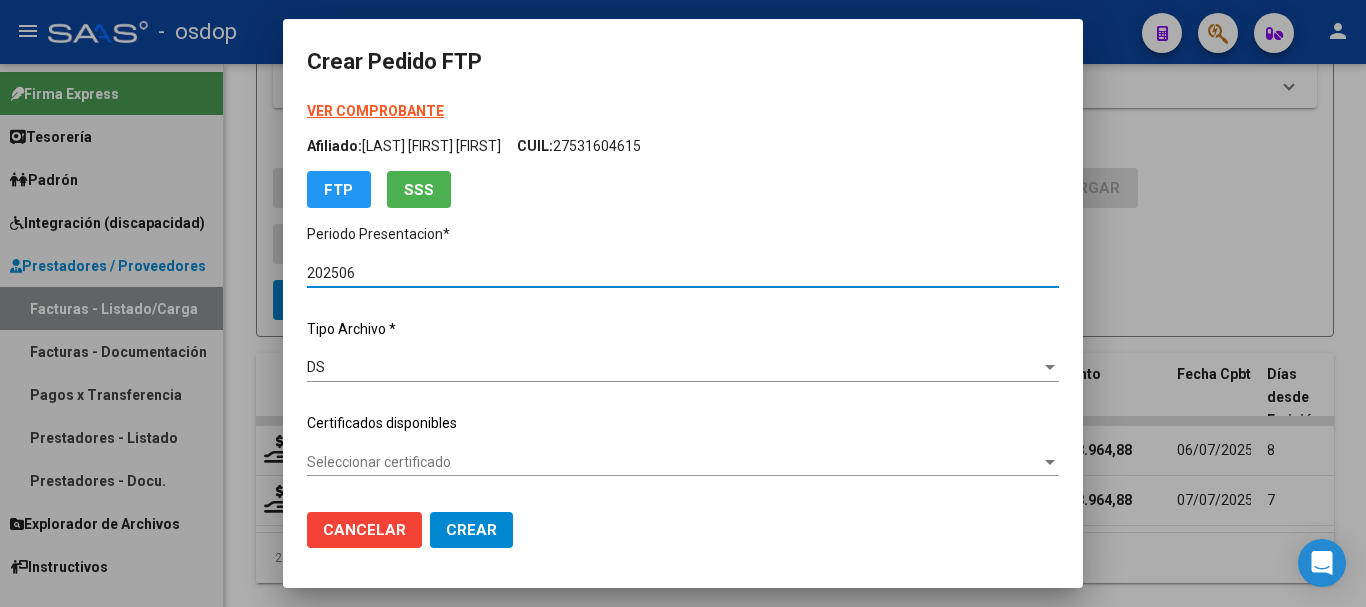 click on "Seleccionar certificado" at bounding box center (674, 462) 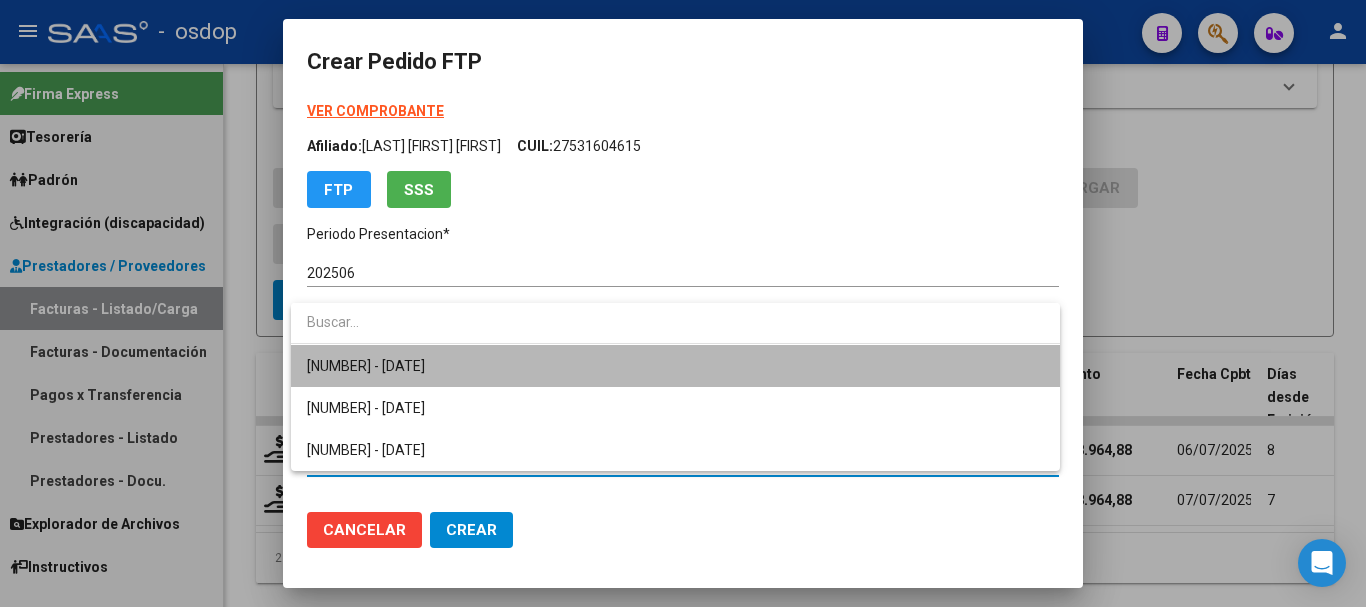 click on "731191451 - 2025-09-13" at bounding box center [675, 366] 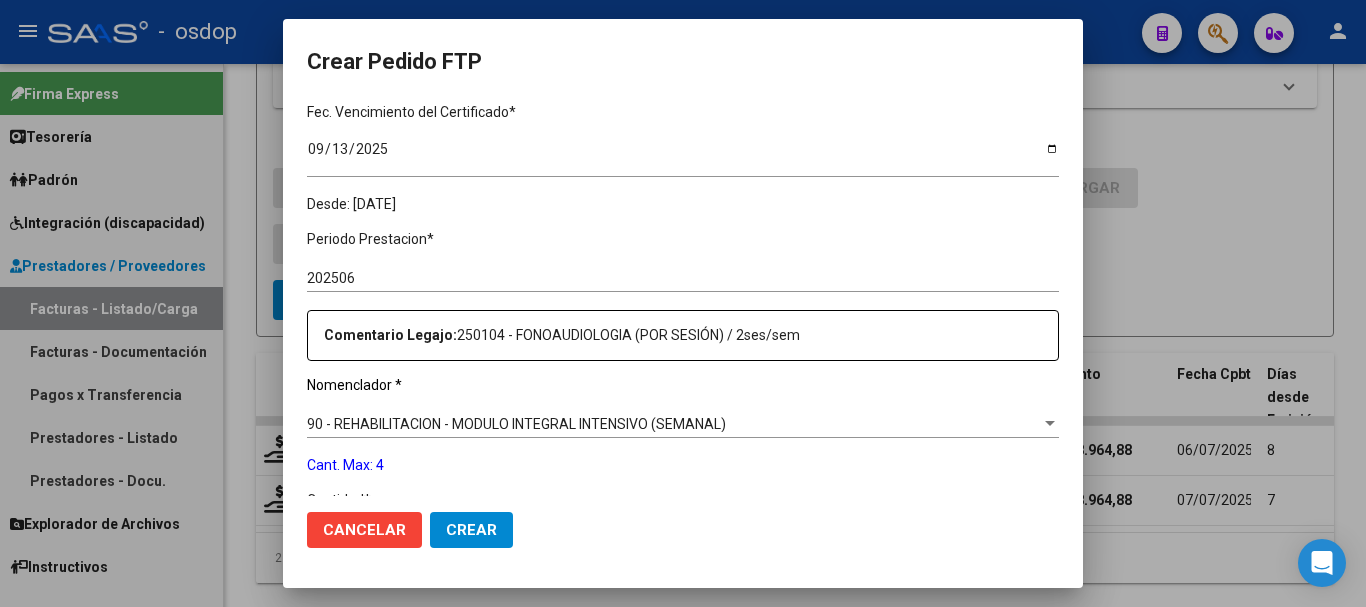 scroll, scrollTop: 600, scrollLeft: 0, axis: vertical 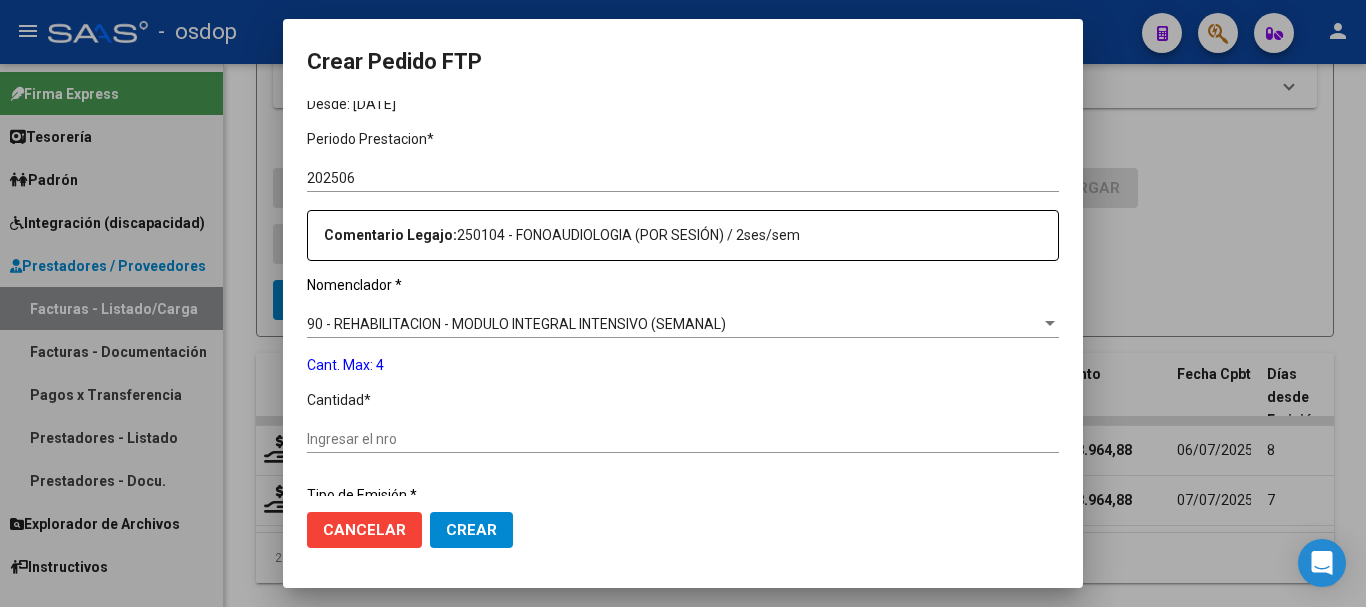 click on "Ingresar el nro" at bounding box center [683, 439] 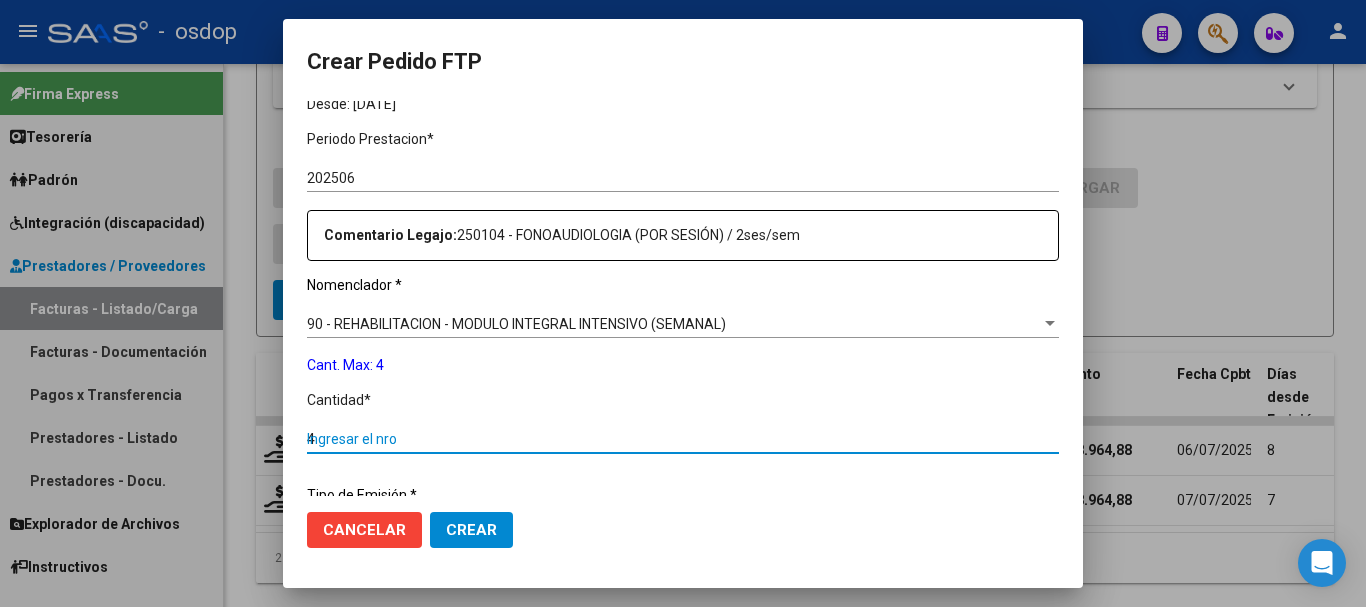 type on "4" 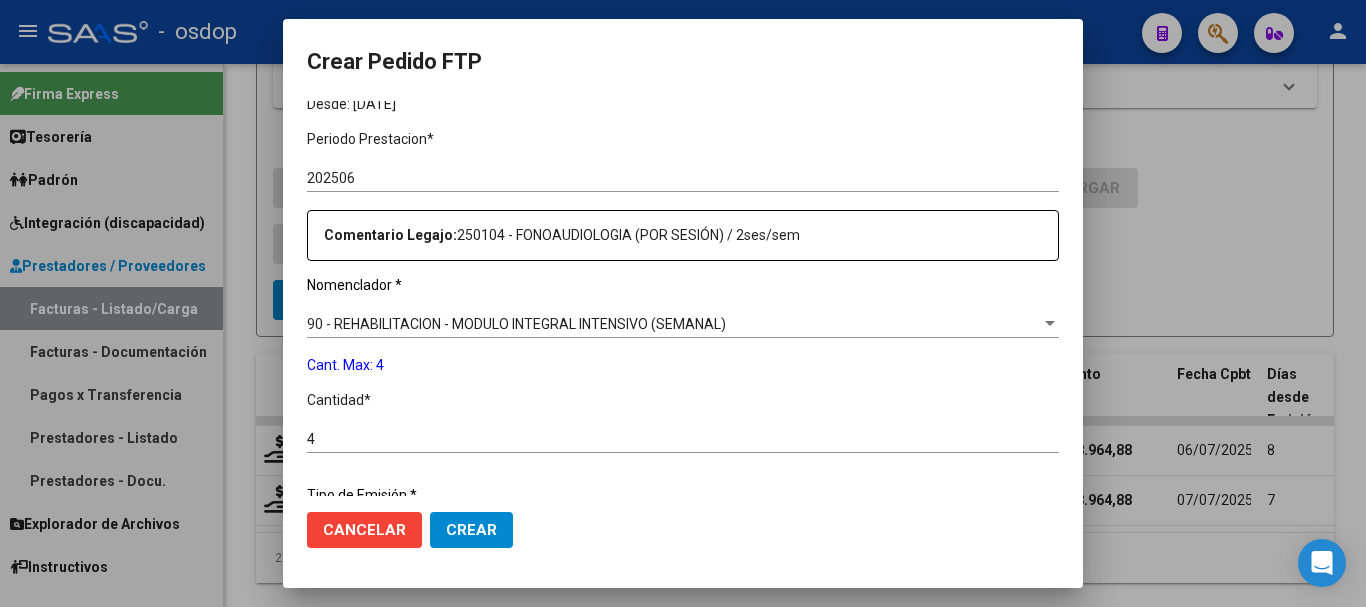 scroll, scrollTop: 858, scrollLeft: 0, axis: vertical 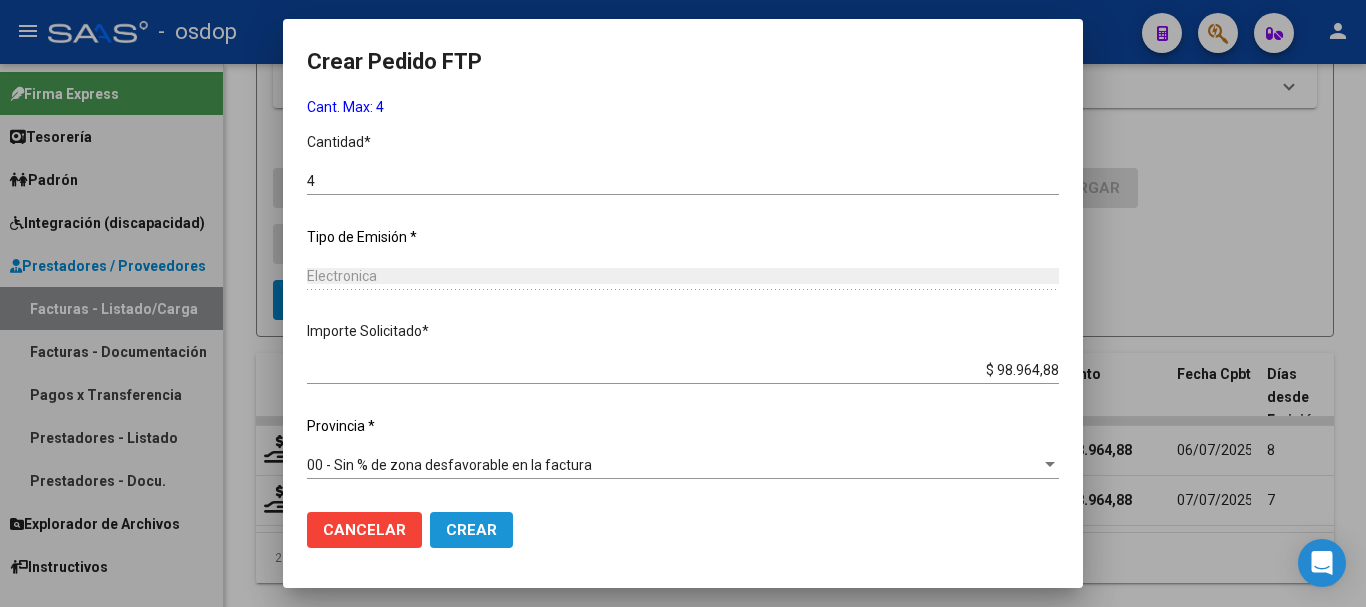 click on "Crear" 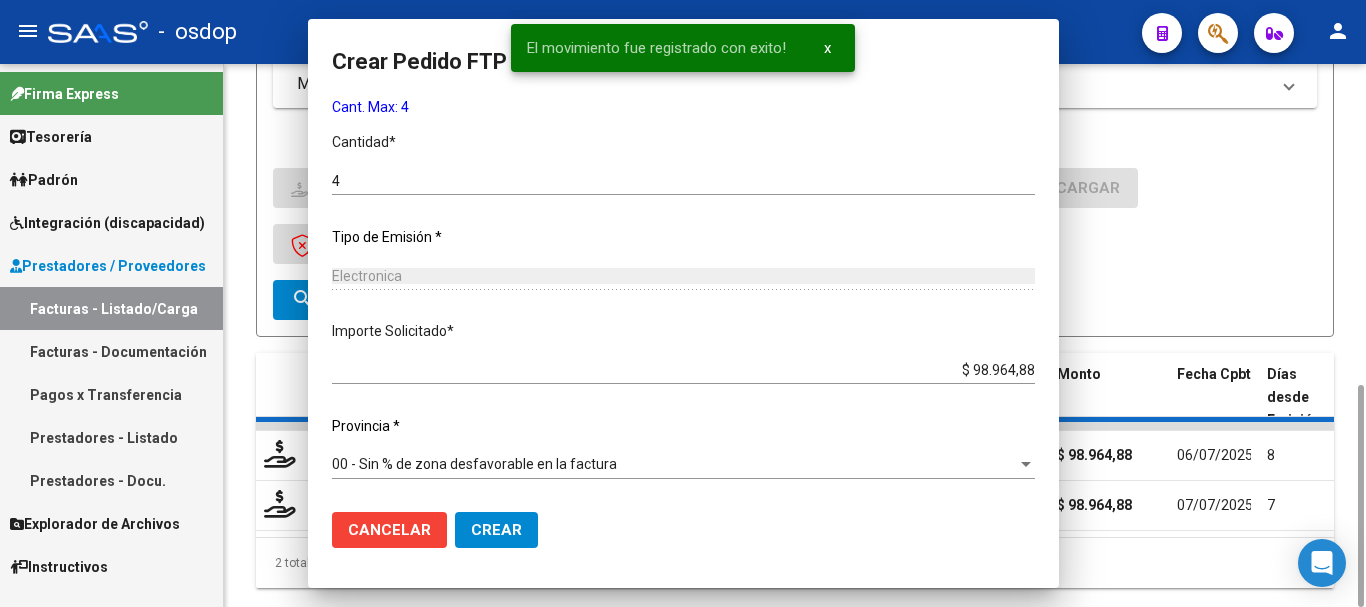 scroll, scrollTop: 0, scrollLeft: 0, axis: both 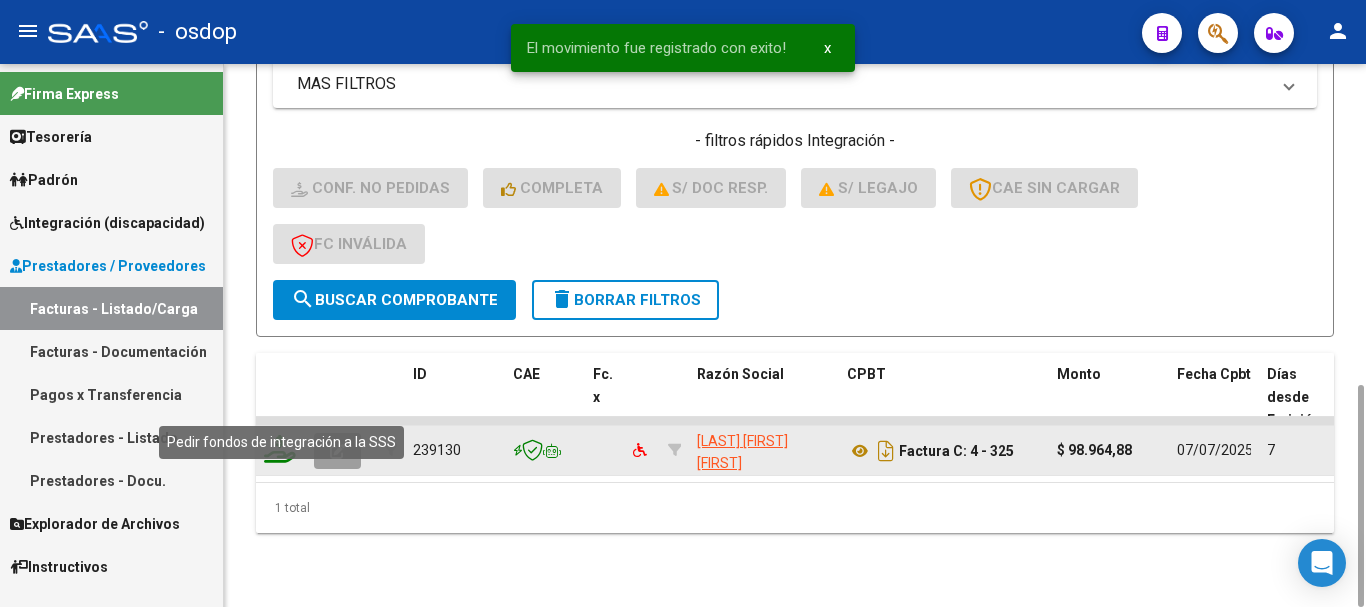click 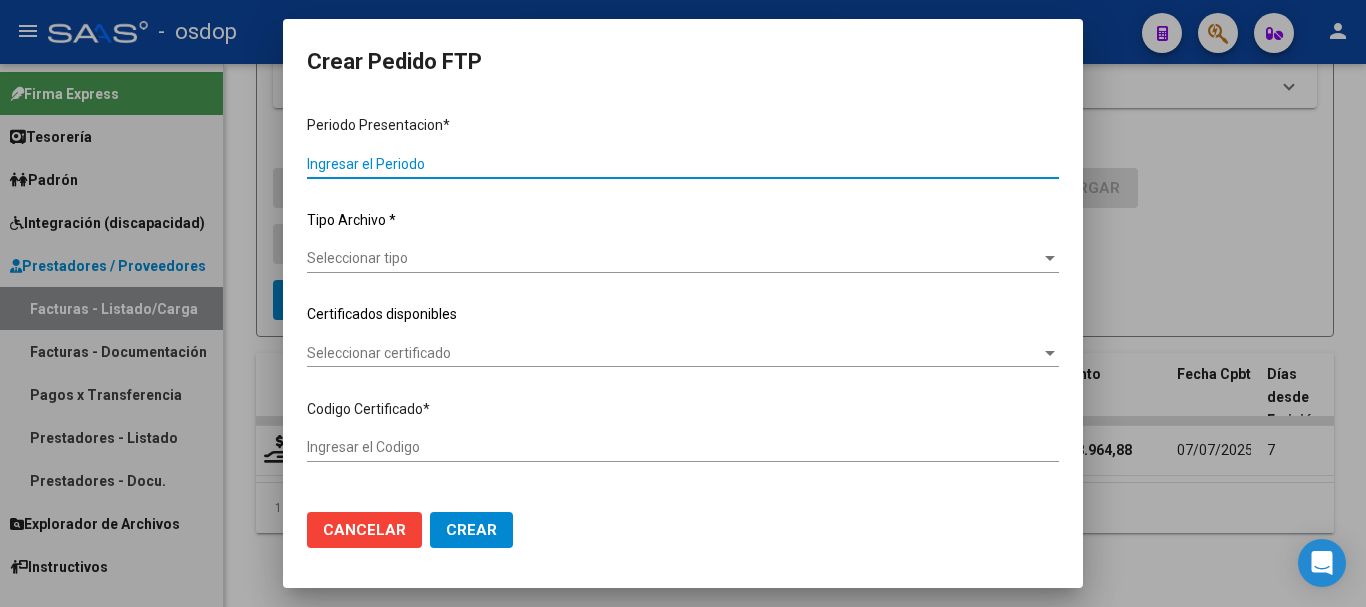 type on "202506" 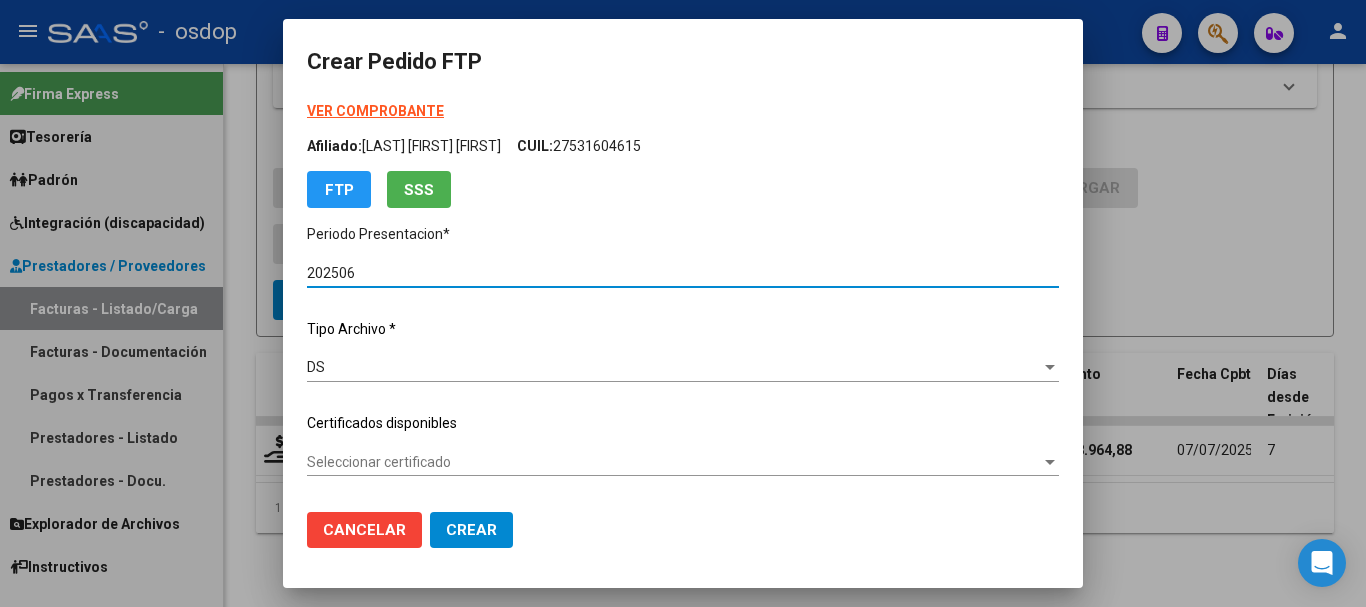 type on "731191451" 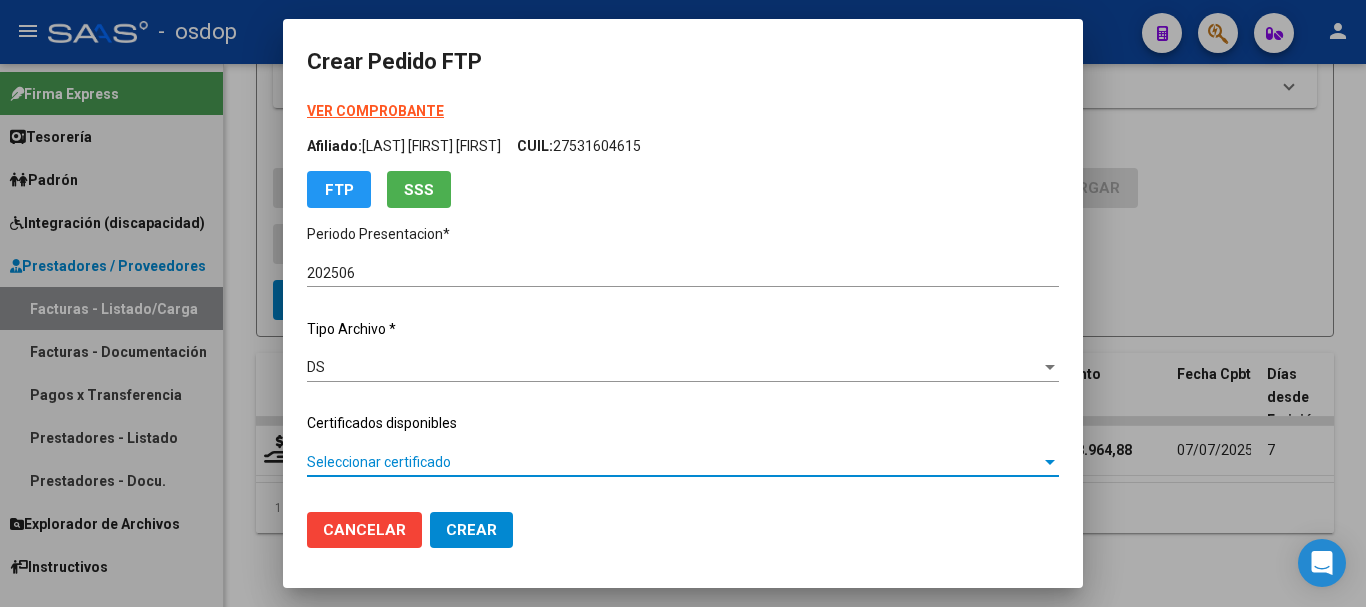 click on "Seleccionar certificado" at bounding box center (674, 462) 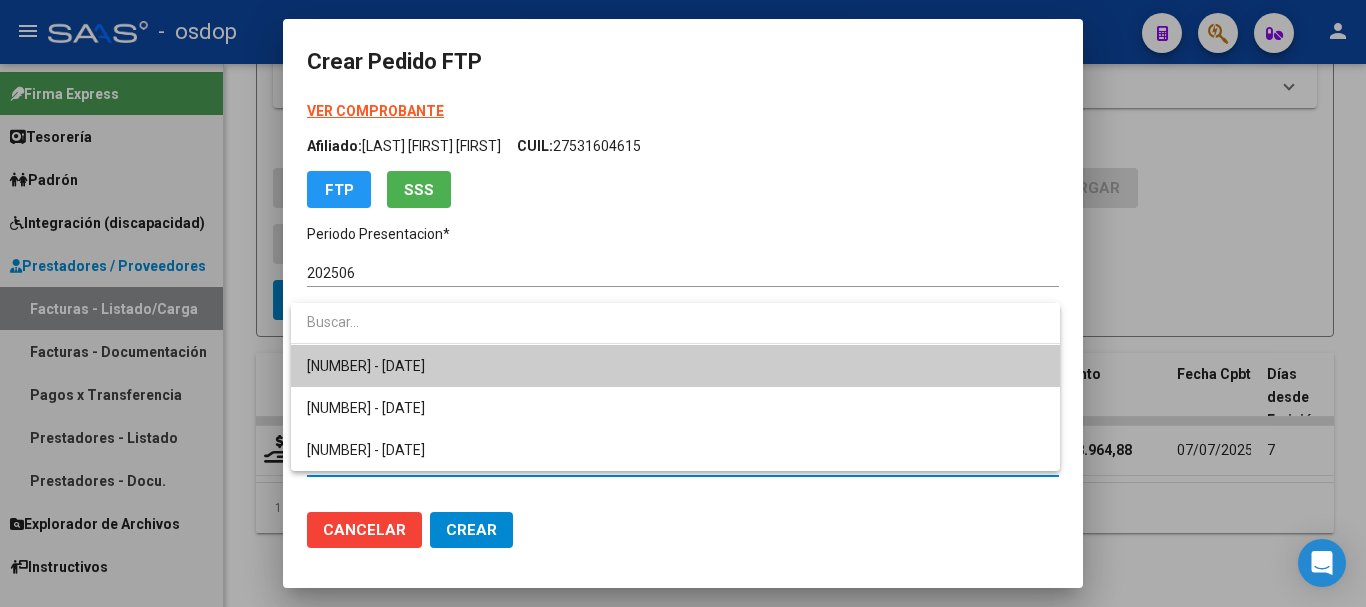 click on "731191451 - 2025-09-13" at bounding box center [675, 366] 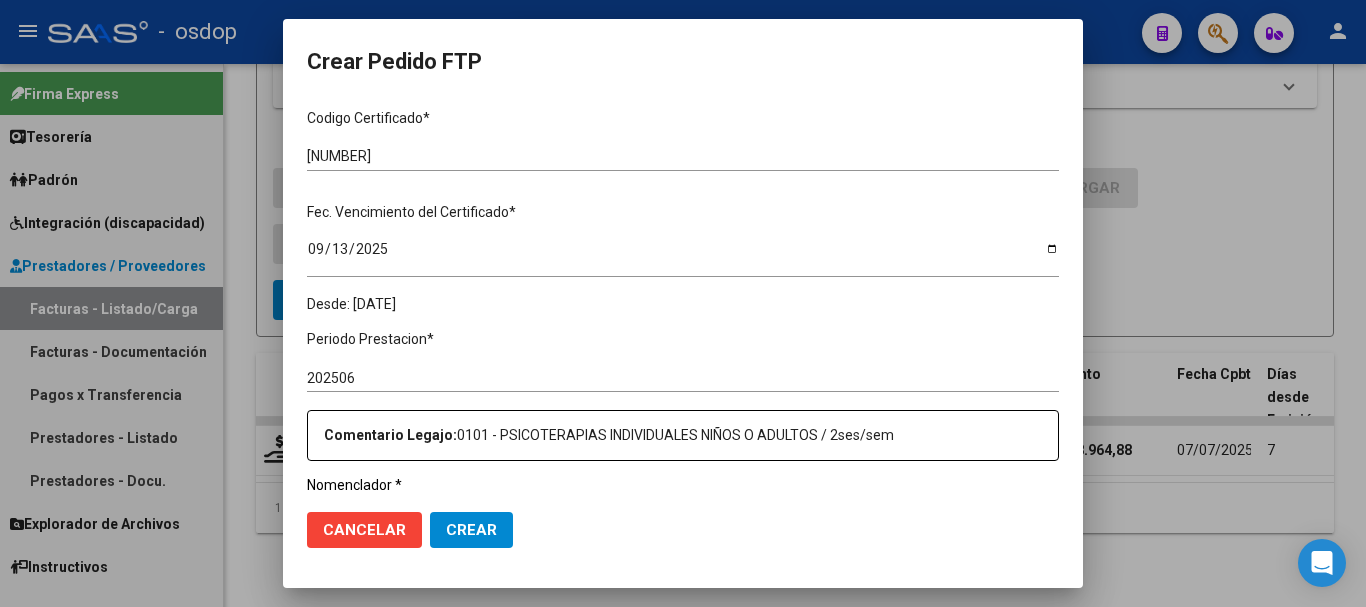 scroll, scrollTop: 600, scrollLeft: 0, axis: vertical 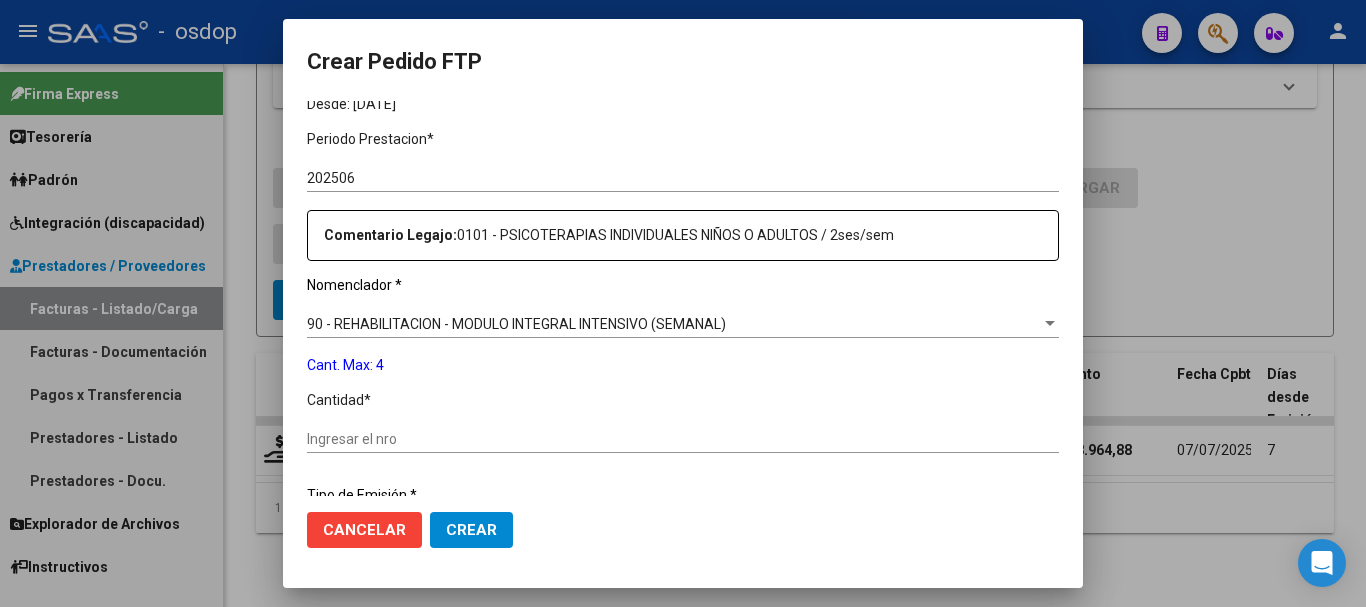 click on "Ingresar el nro" at bounding box center [683, 439] 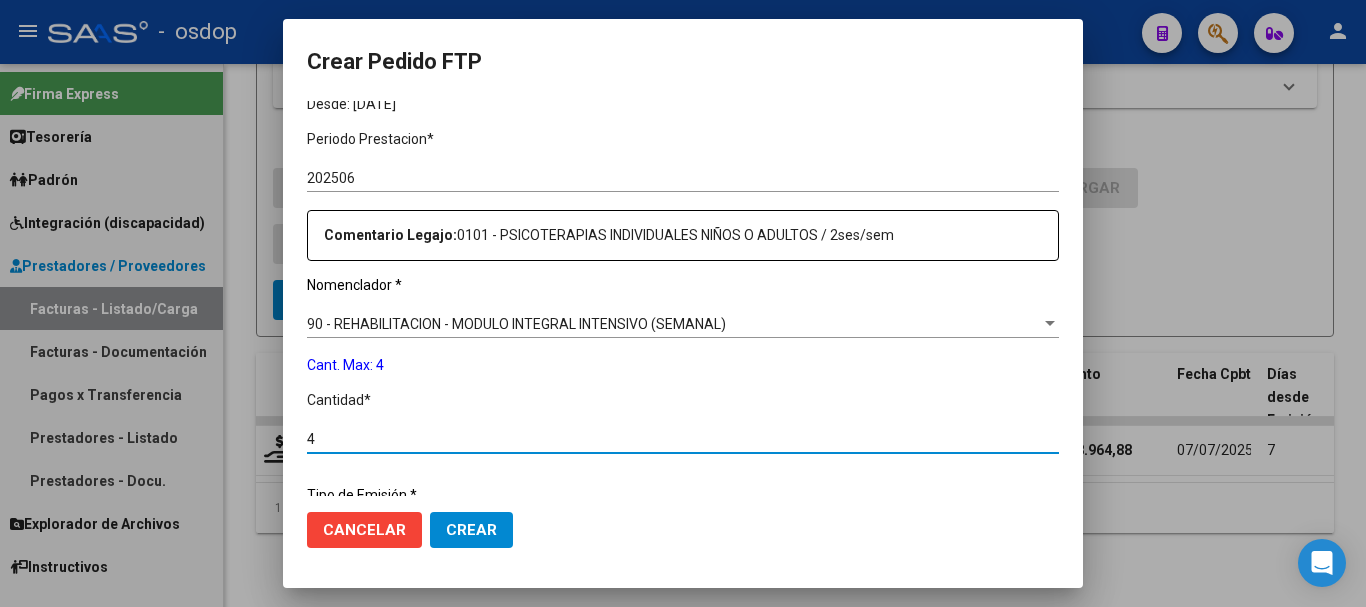 type on "4" 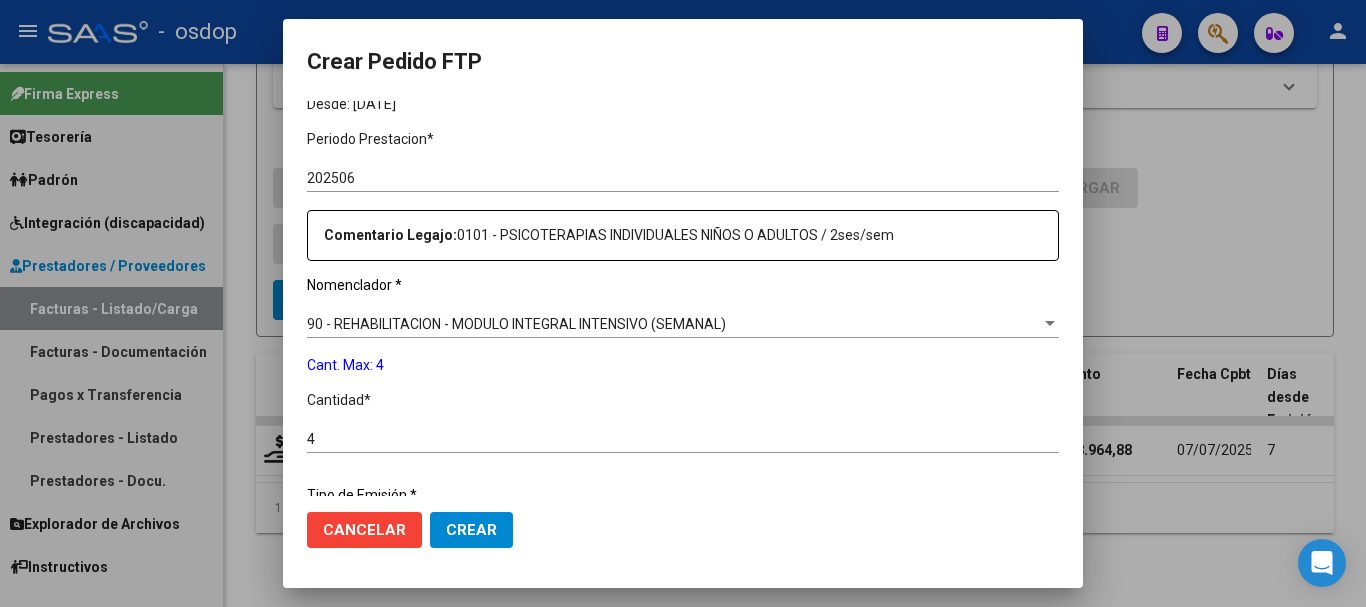 scroll, scrollTop: 858, scrollLeft: 0, axis: vertical 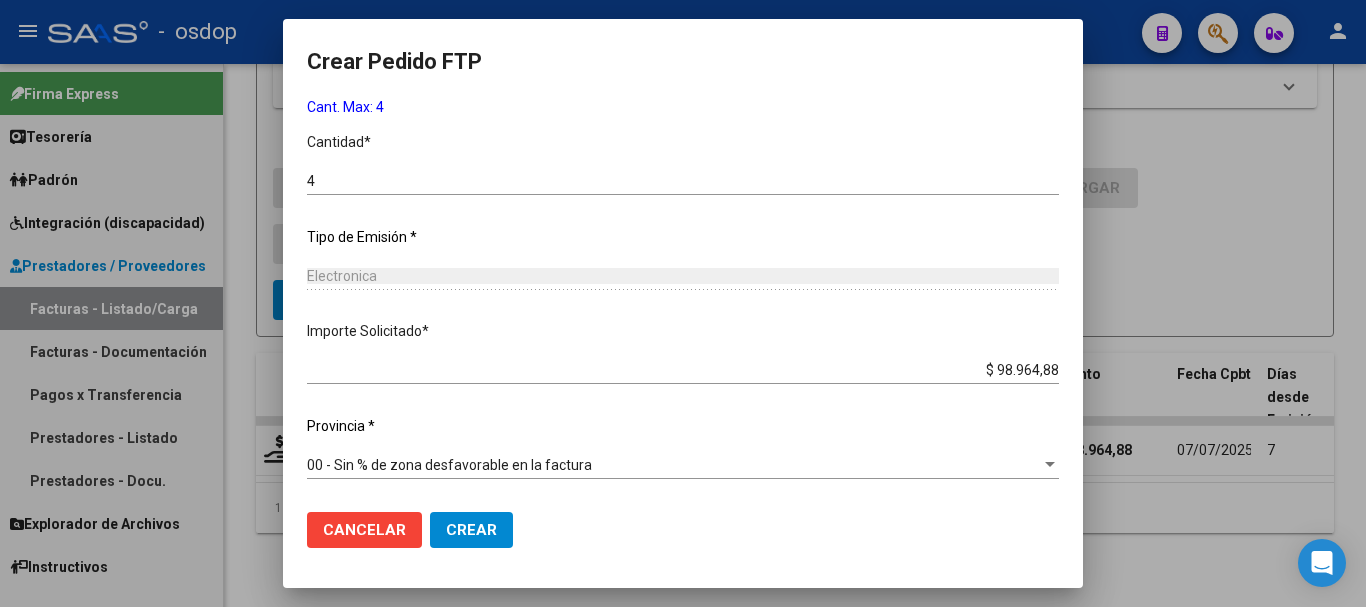 click on "Crear" 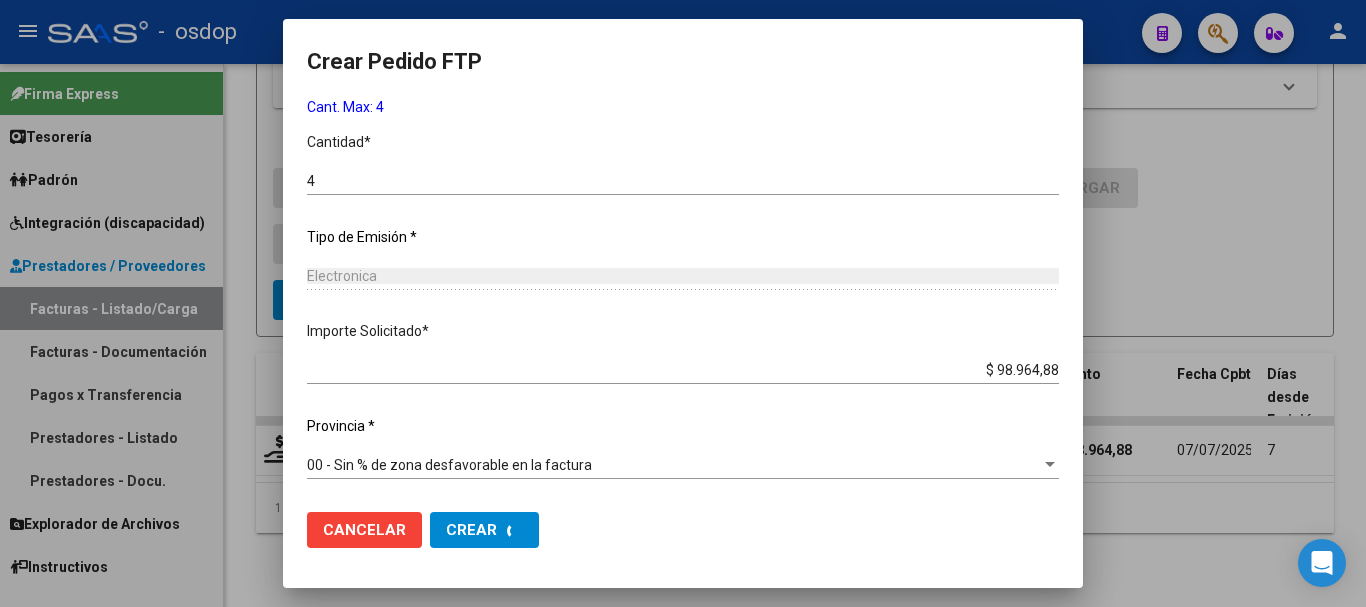 scroll, scrollTop: 0, scrollLeft: 0, axis: both 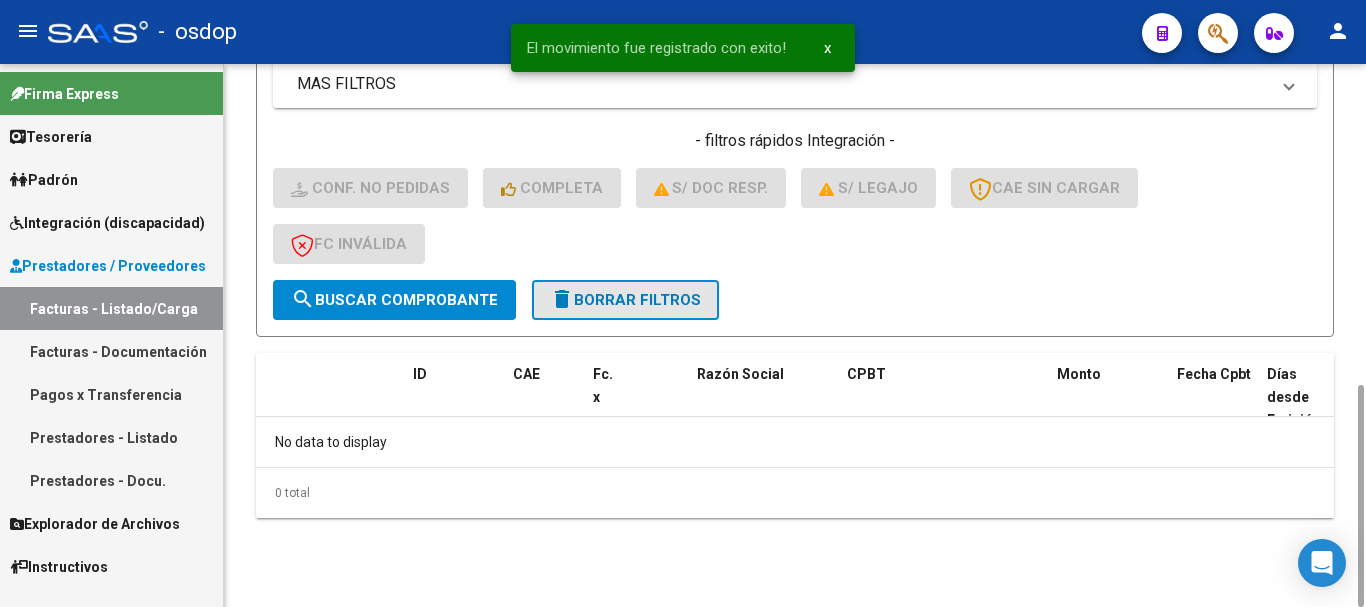 click on "delete  Borrar Filtros" 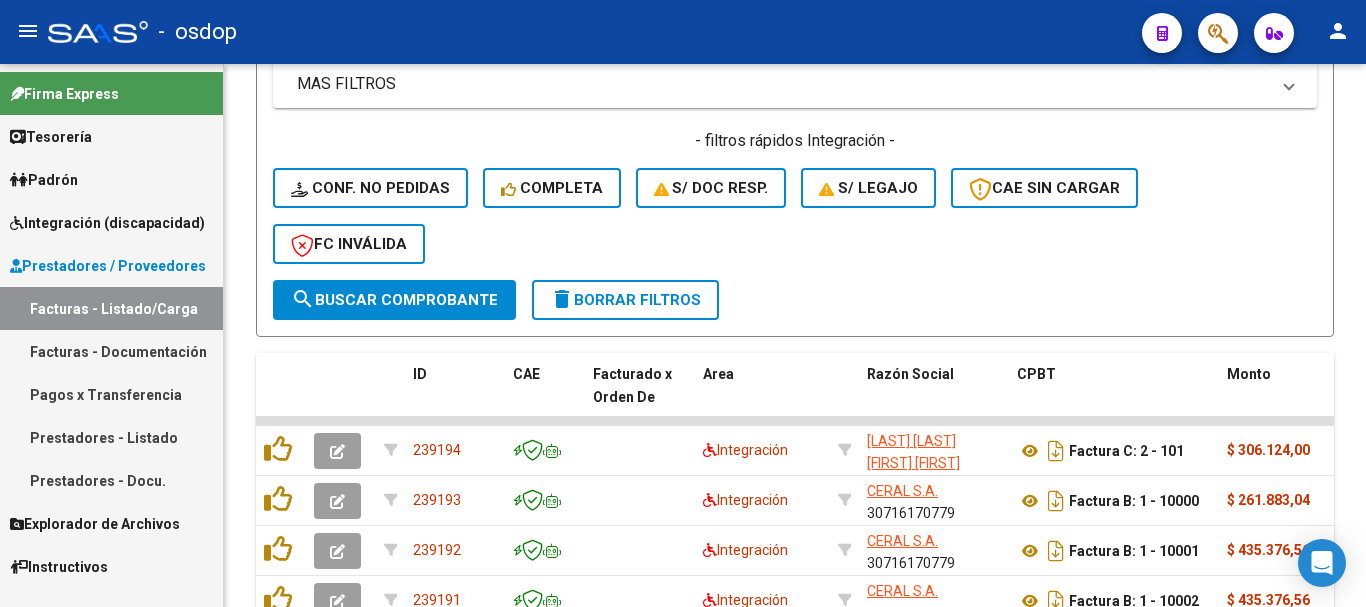 click on "Integración (discapacidad)" at bounding box center (107, 223) 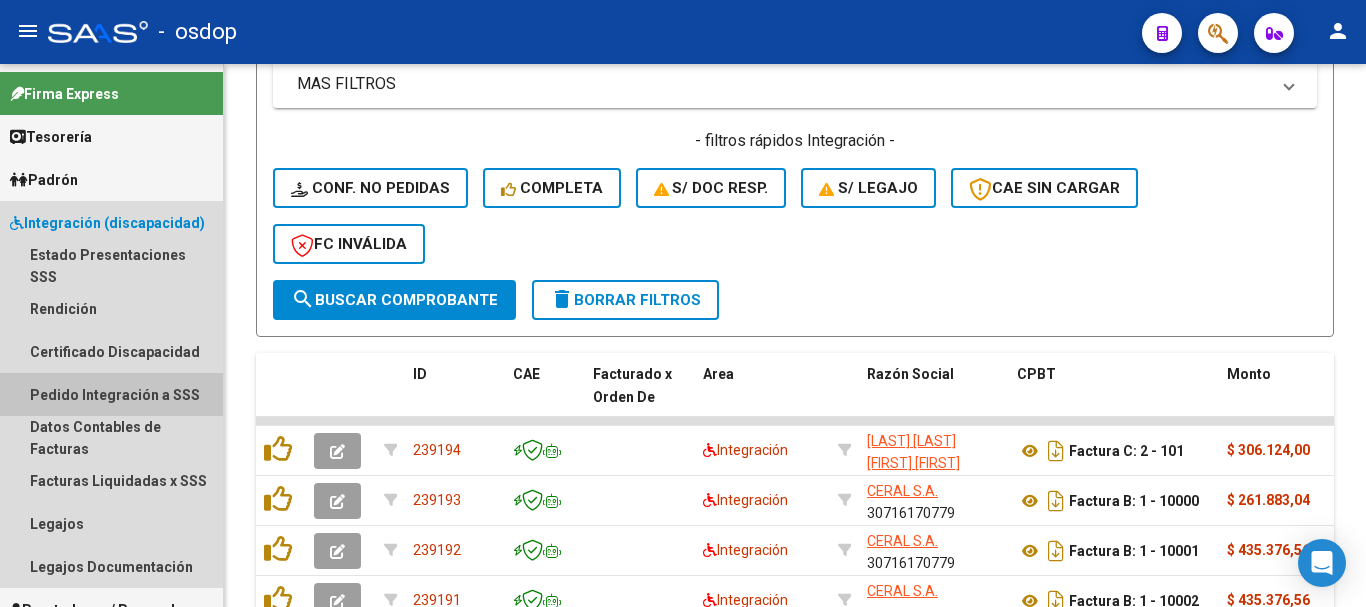 click on "Pedido Integración a SSS" at bounding box center [111, 394] 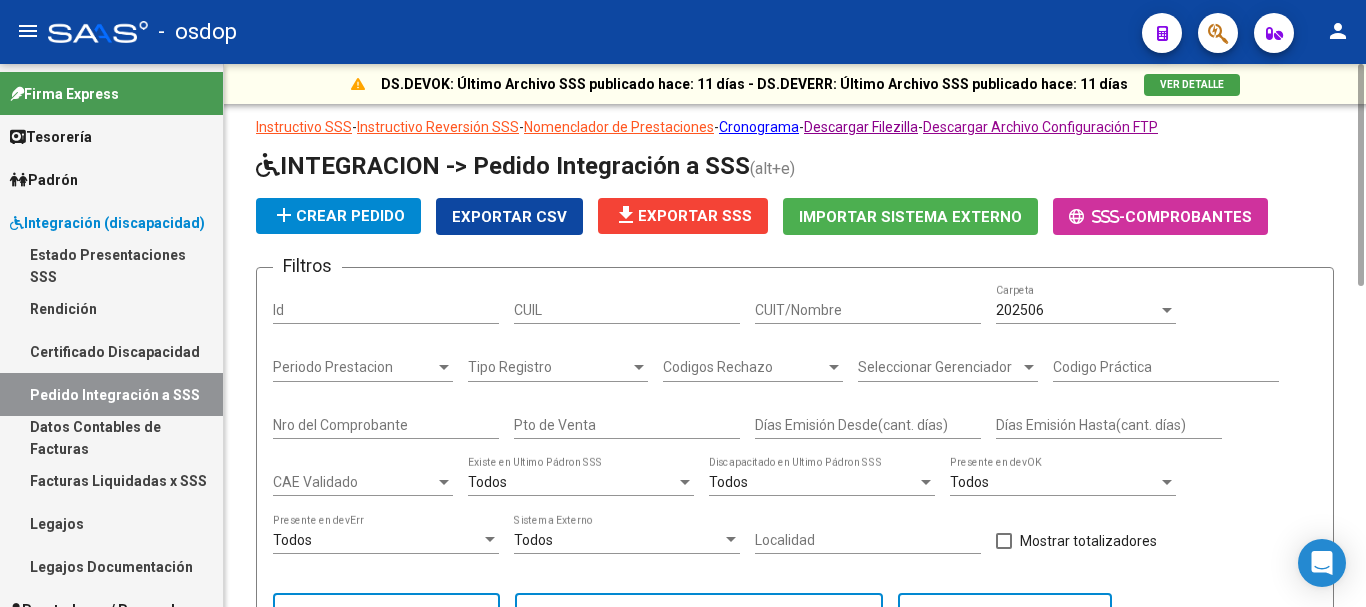scroll, scrollTop: 600, scrollLeft: 0, axis: vertical 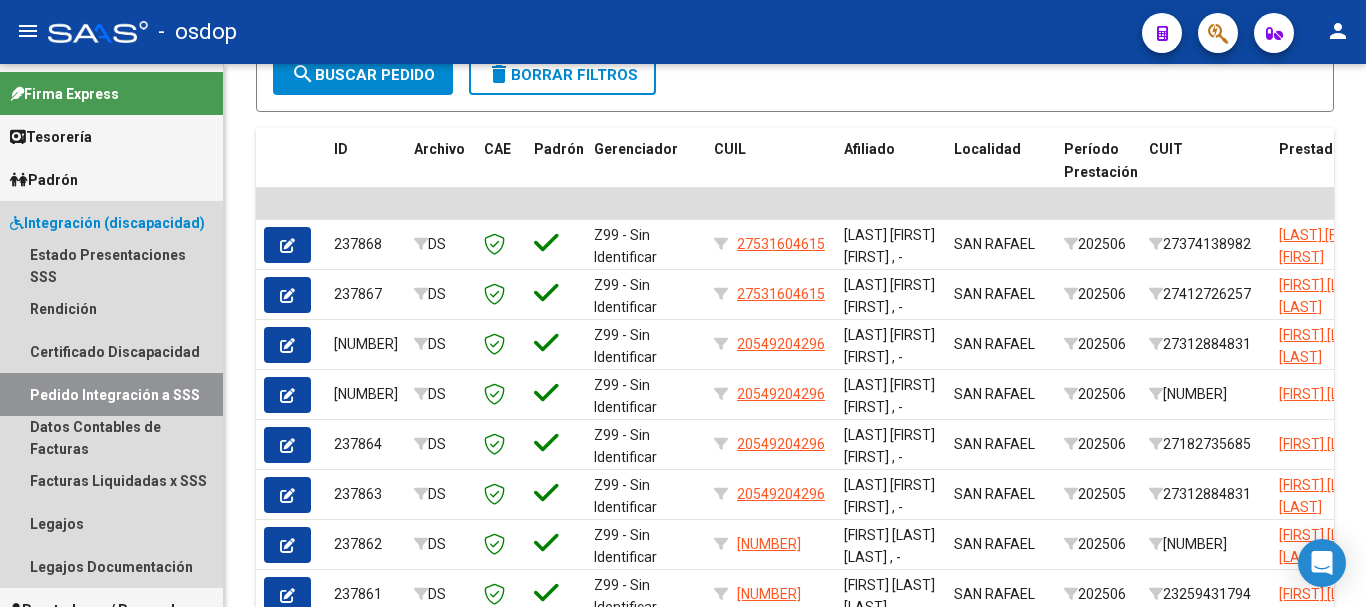 click on "Integración (discapacidad)" at bounding box center [107, 223] 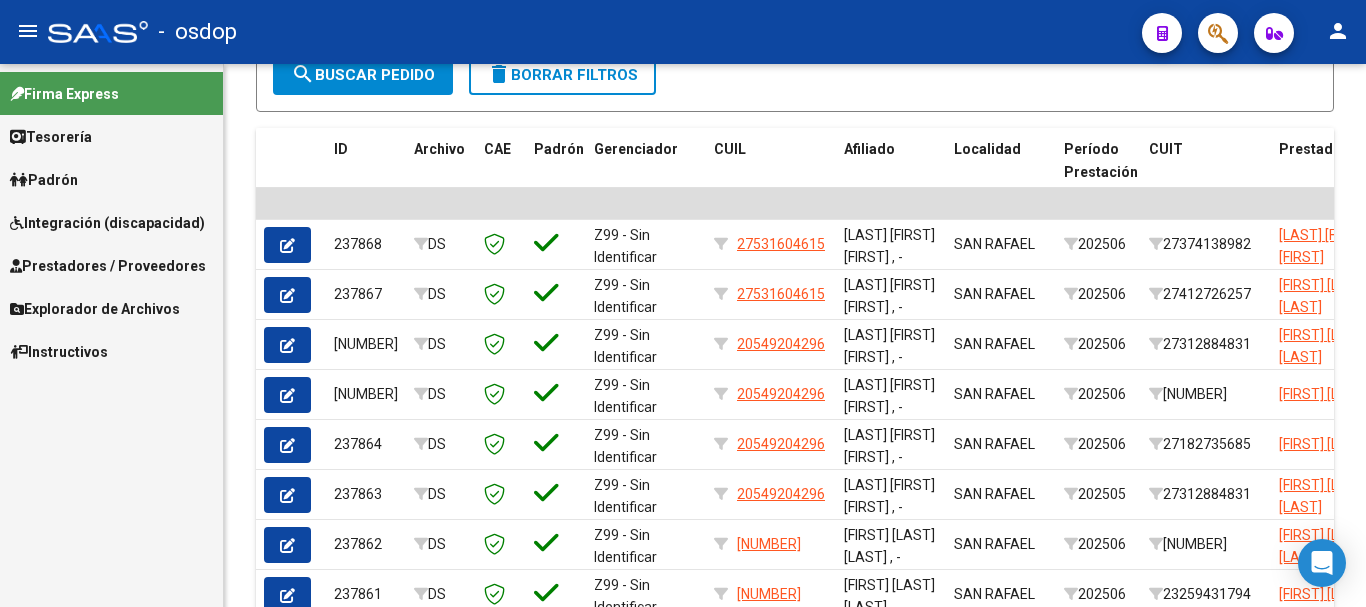 click on "Prestadores / Proveedores" at bounding box center [108, 266] 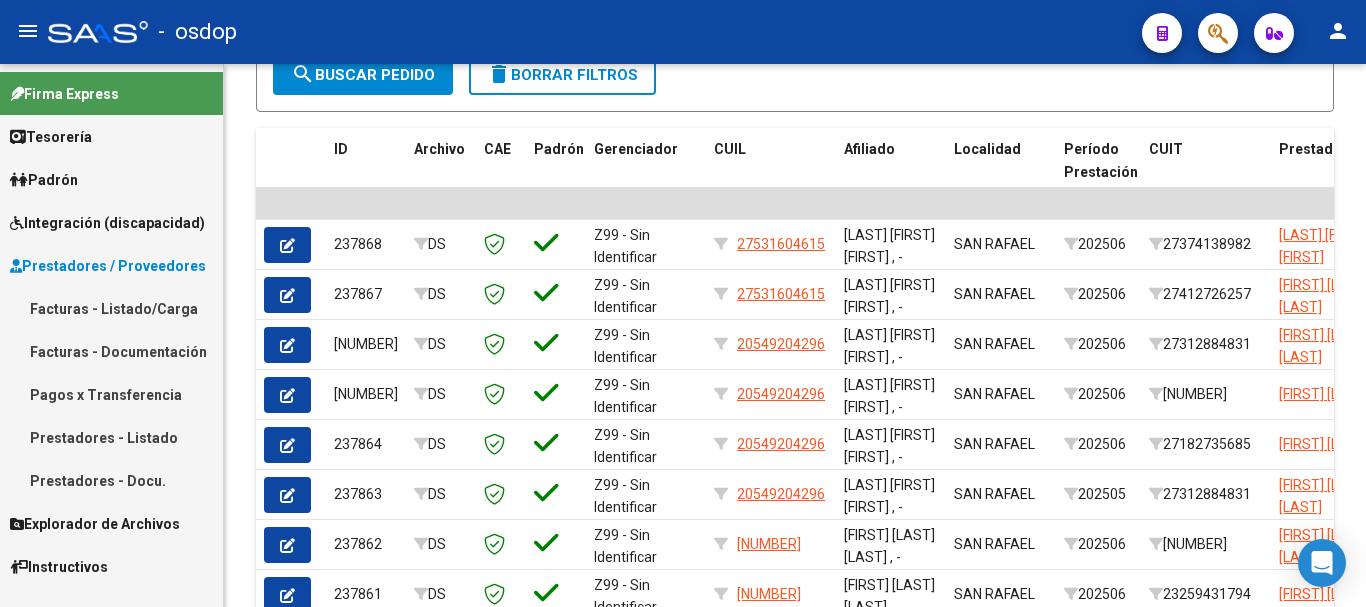 click on "Facturas - Listado/Carga" at bounding box center (111, 308) 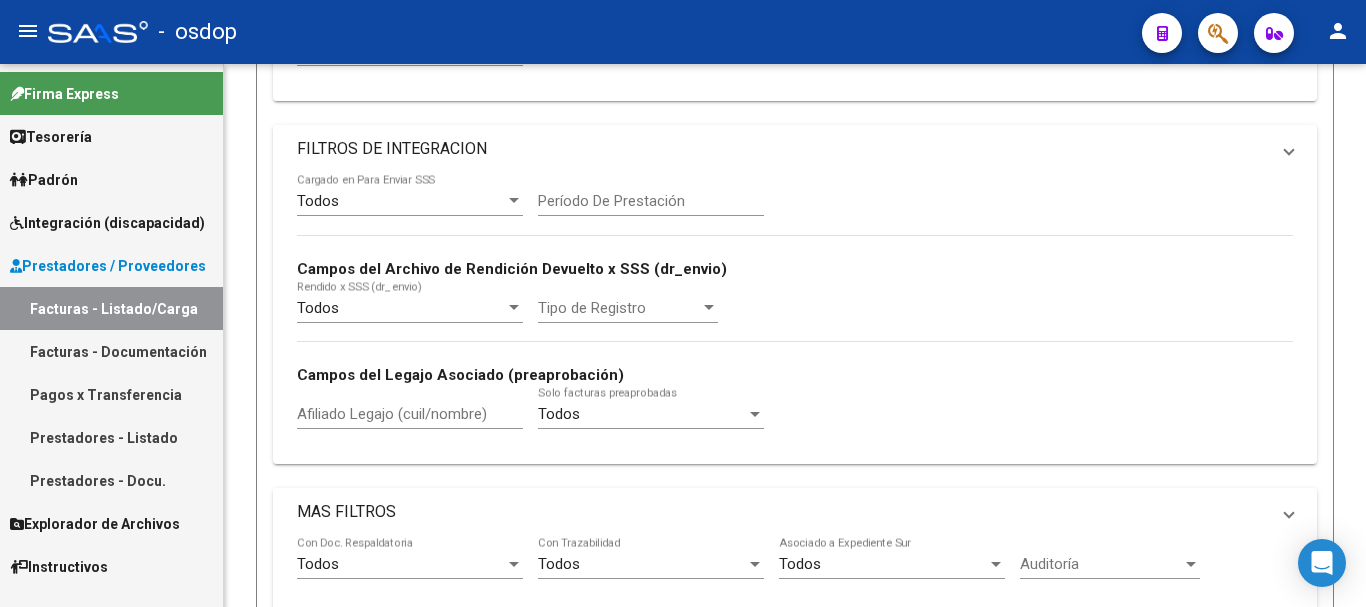 scroll, scrollTop: 0, scrollLeft: 0, axis: both 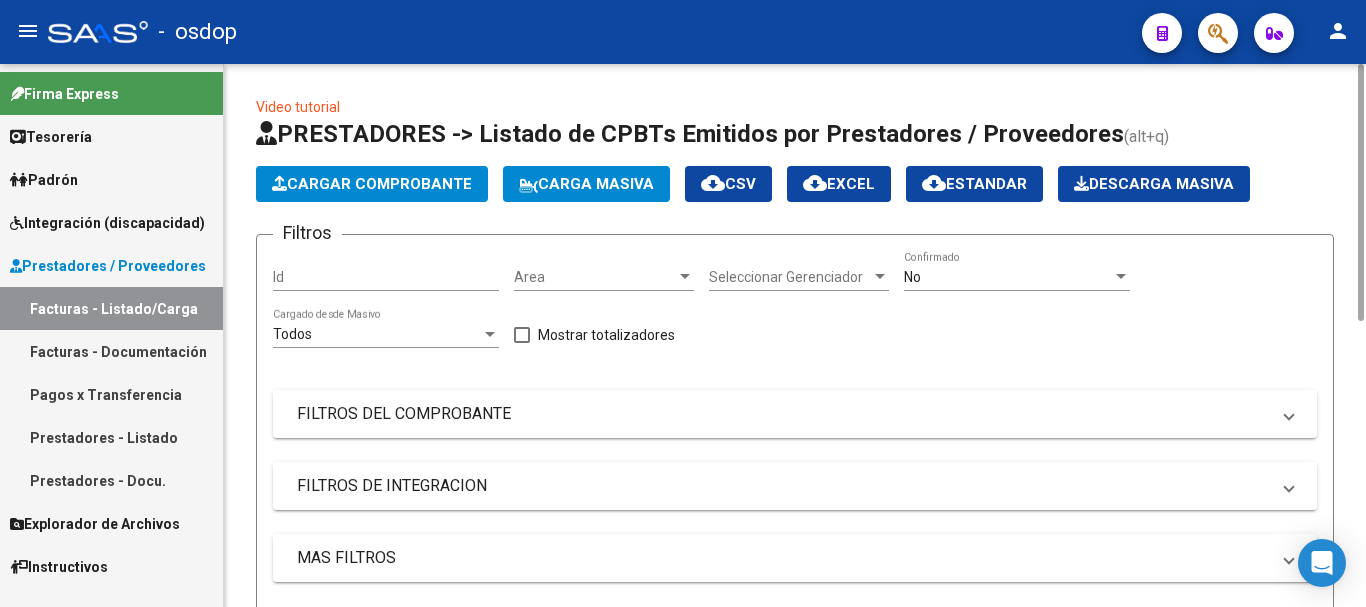 click on "FILTROS DE INTEGRACION" at bounding box center [783, 486] 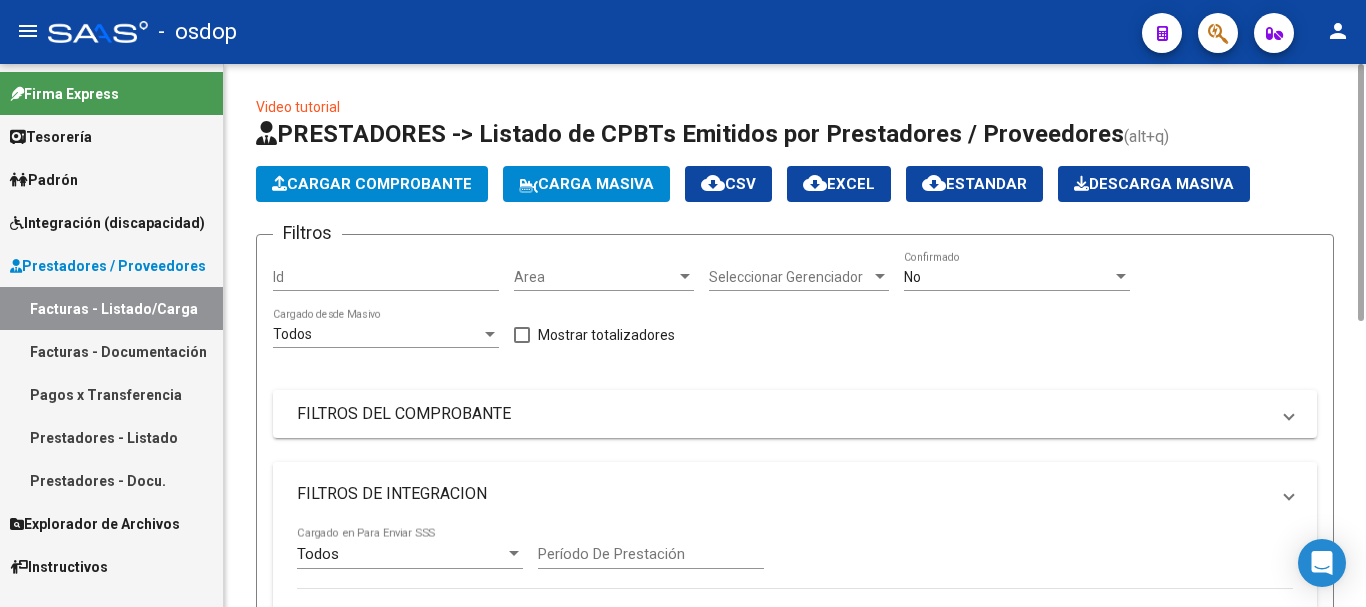 scroll, scrollTop: 400, scrollLeft: 0, axis: vertical 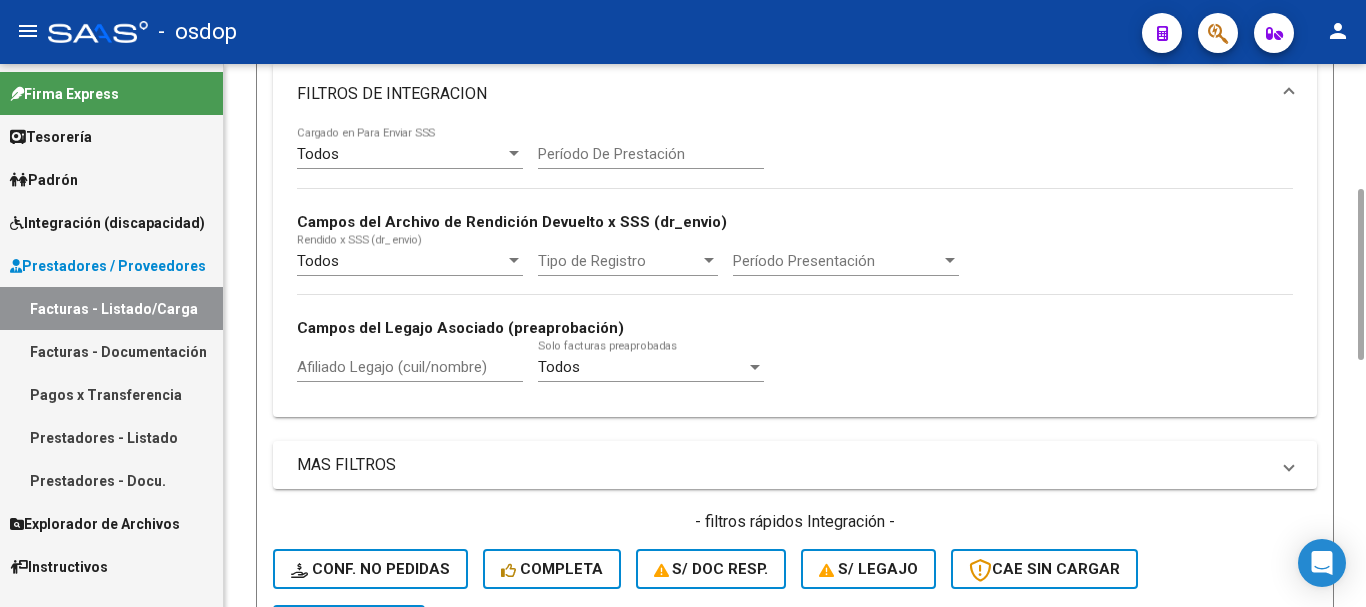 click on "Afiliado Legajo (cuil/nombre)" at bounding box center (410, 367) 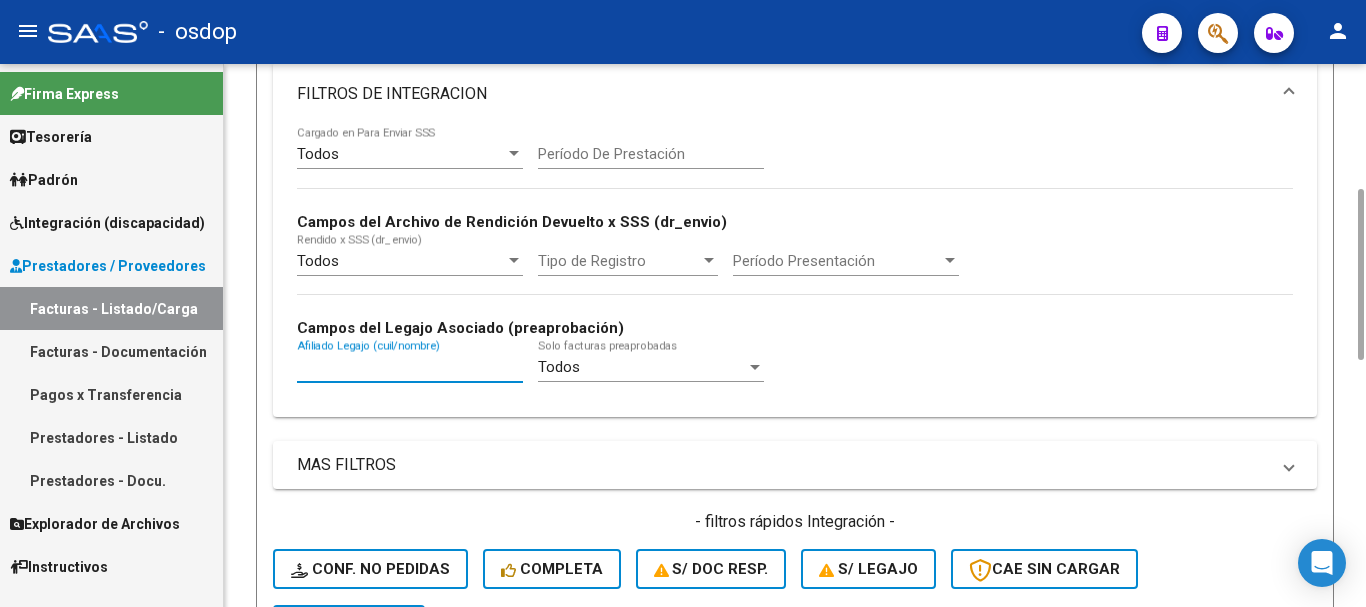 paste on "20265280588" 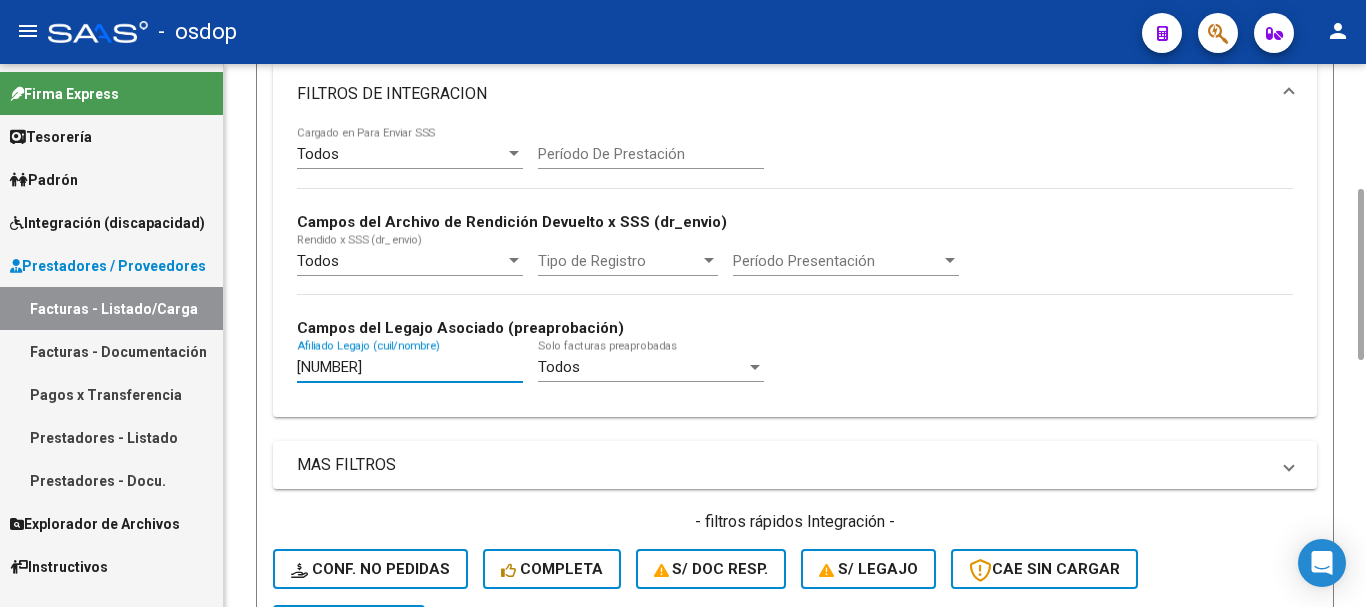 scroll, scrollTop: 800, scrollLeft: 0, axis: vertical 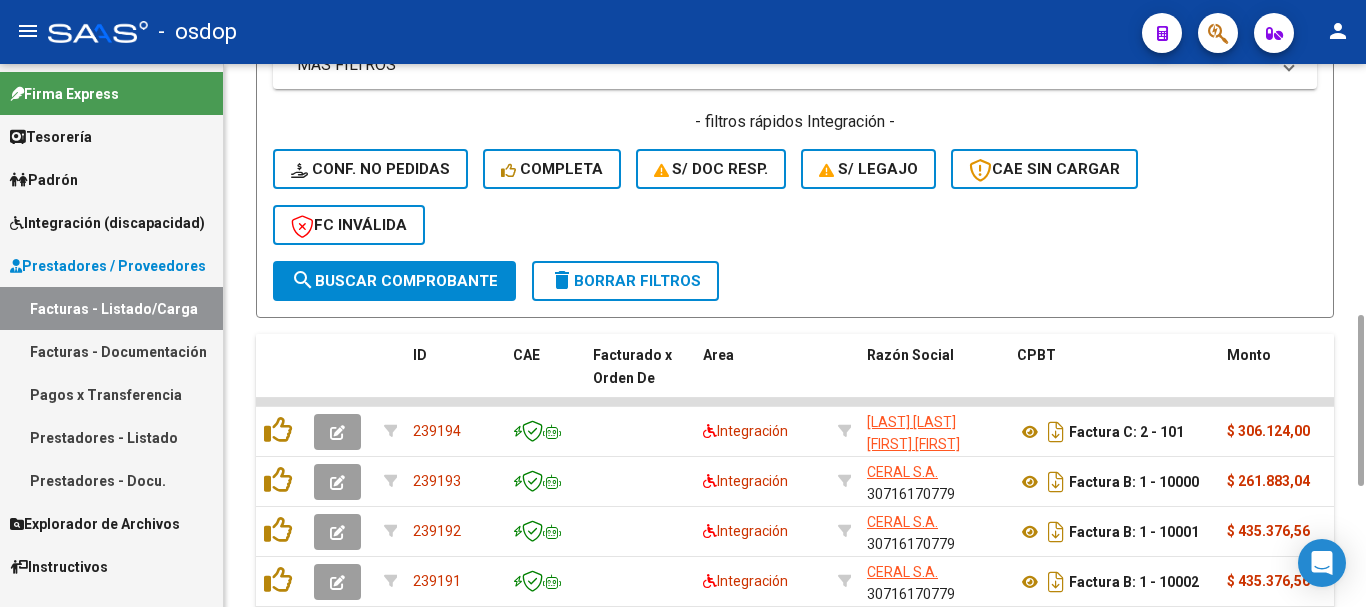 type on "20265280588" 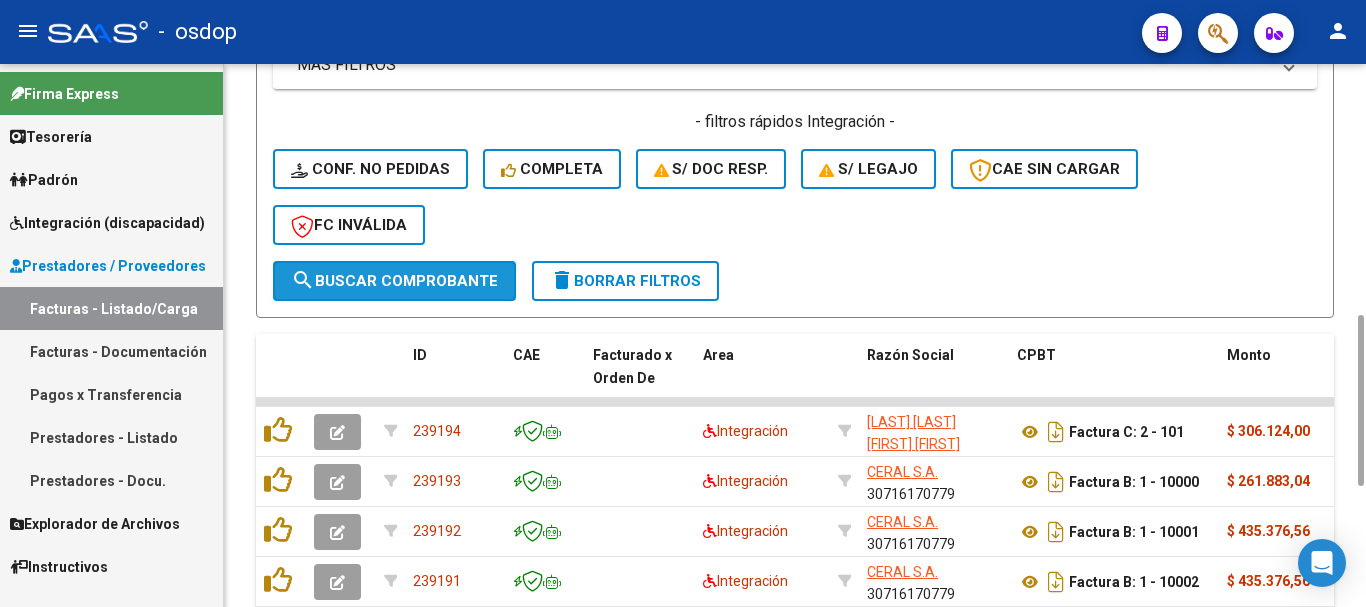 click on "search  Buscar Comprobante" 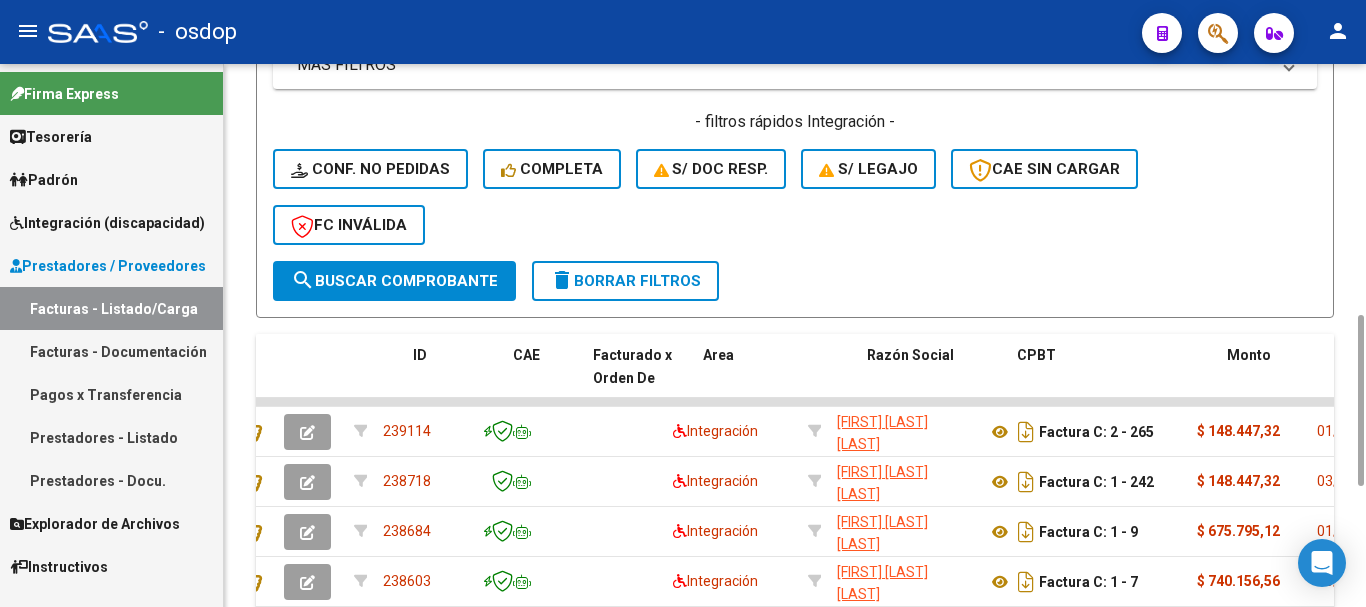 scroll, scrollTop: 0, scrollLeft: 0, axis: both 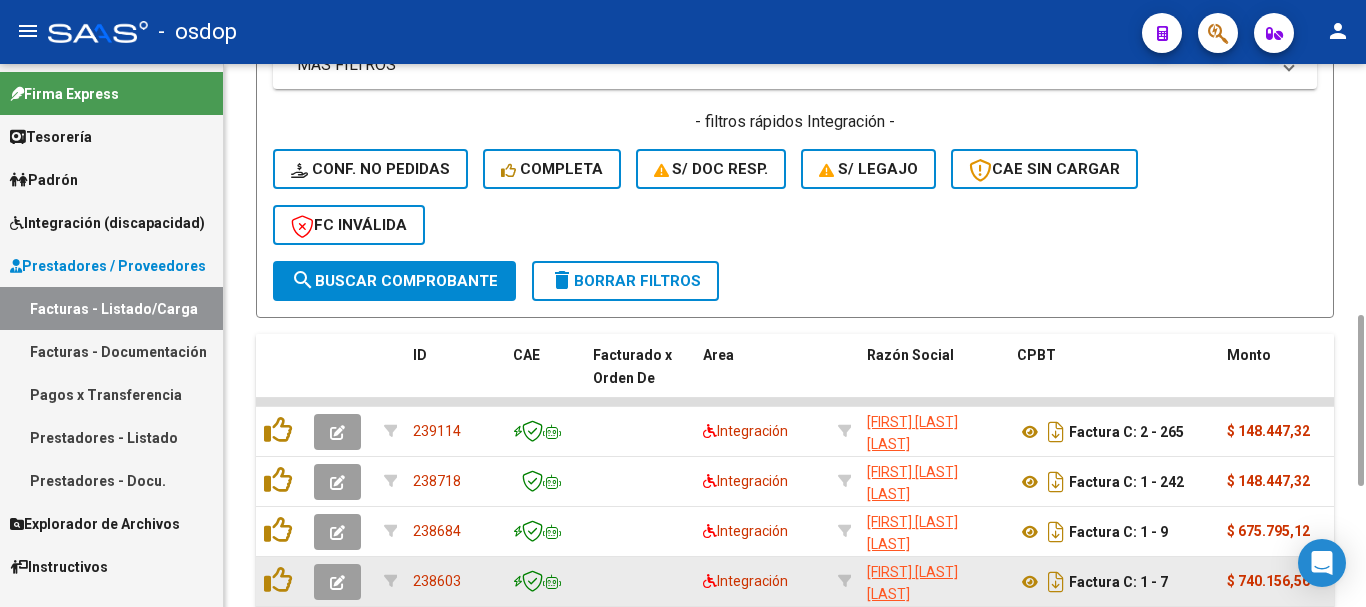 click 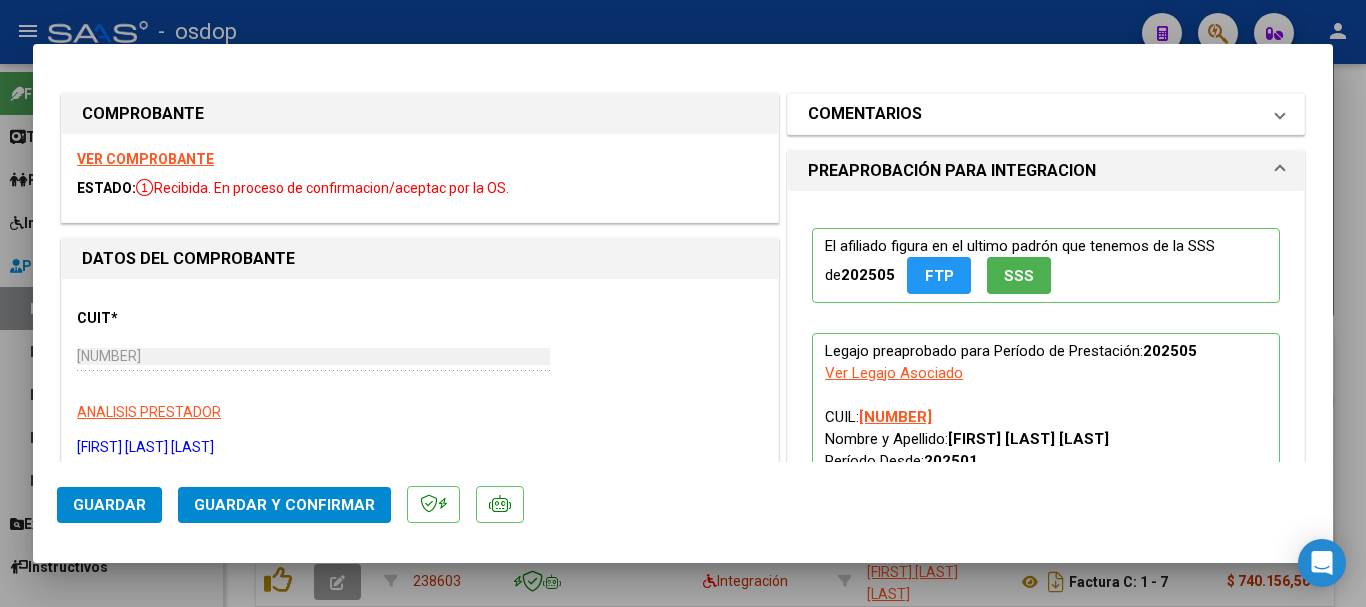 click on "COMENTARIOS" at bounding box center [865, 114] 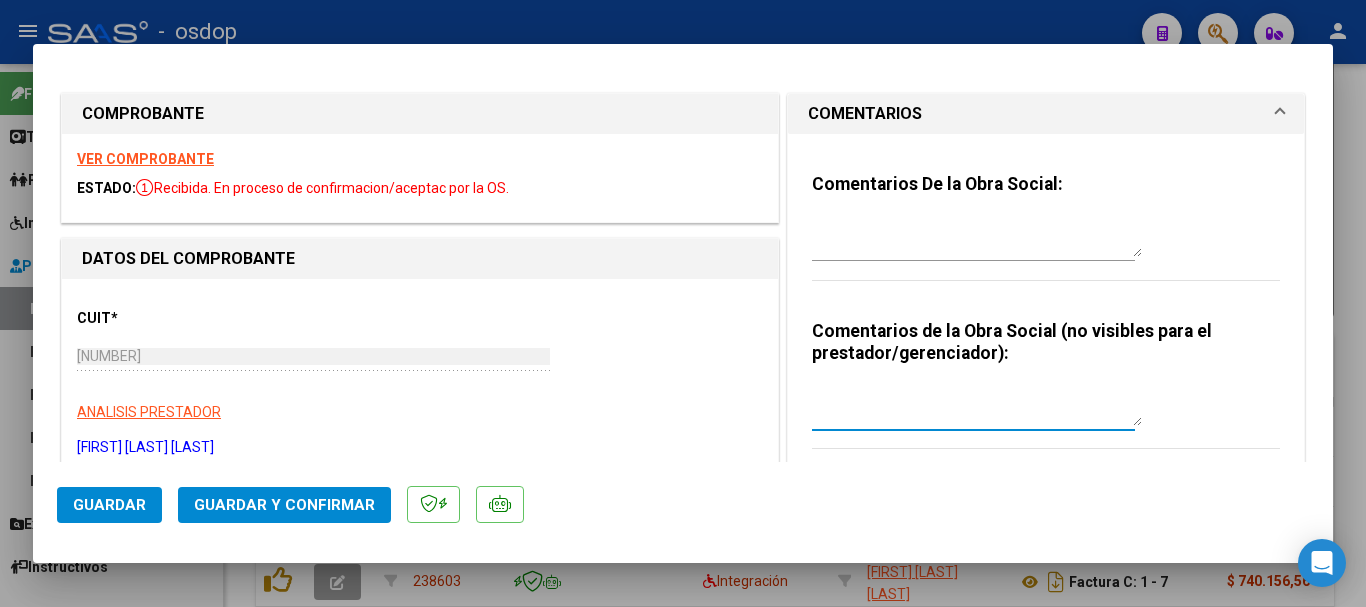 click at bounding box center (977, 406) 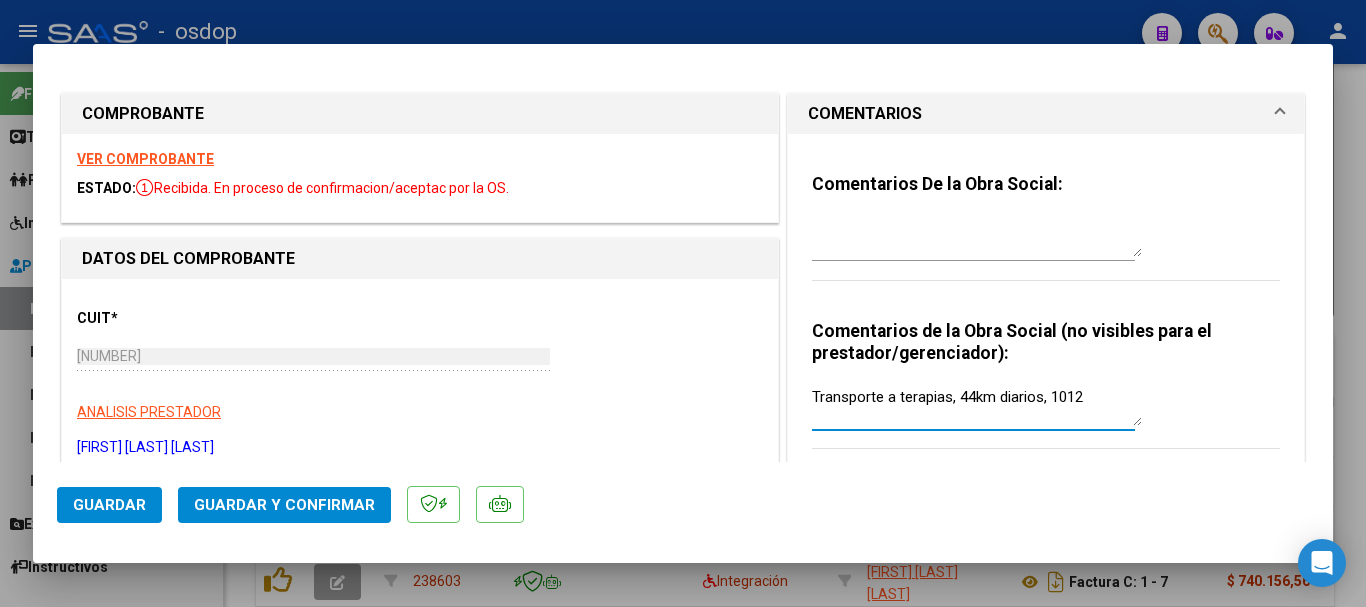 click on "Transporte a terapias, 44km diarios, 1012" at bounding box center [977, 406] 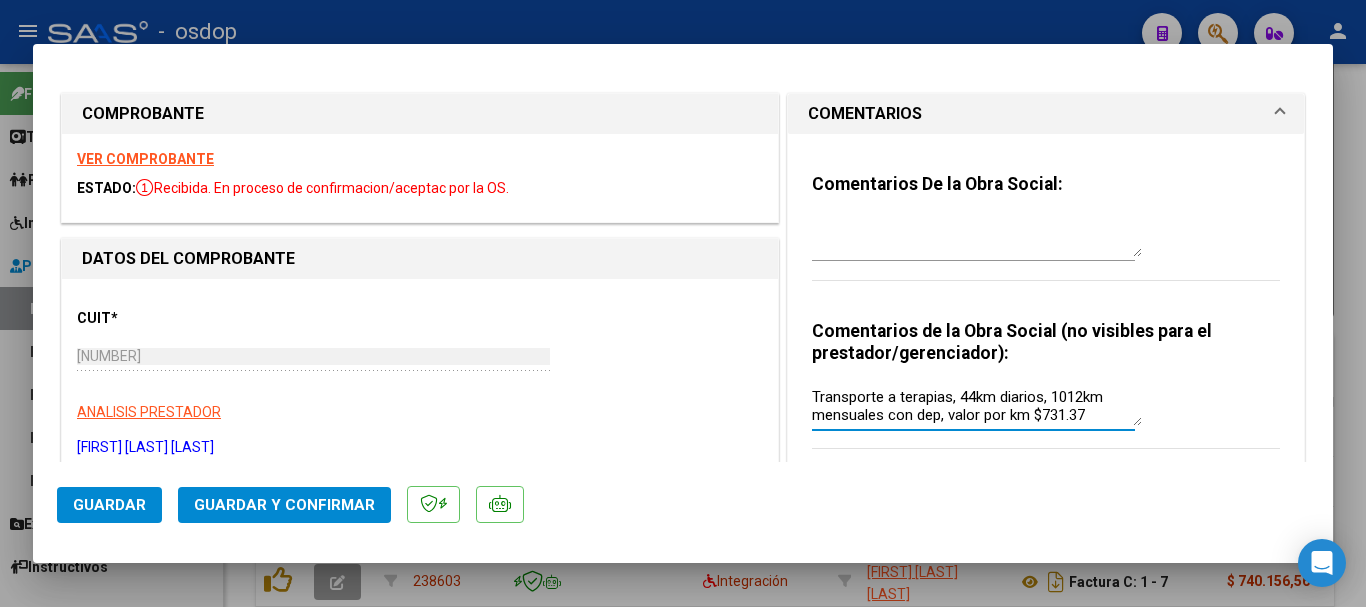 type on "Transporte a terapias, 44km diarios, 1012km mensuales con dep, valor por km $731.37" 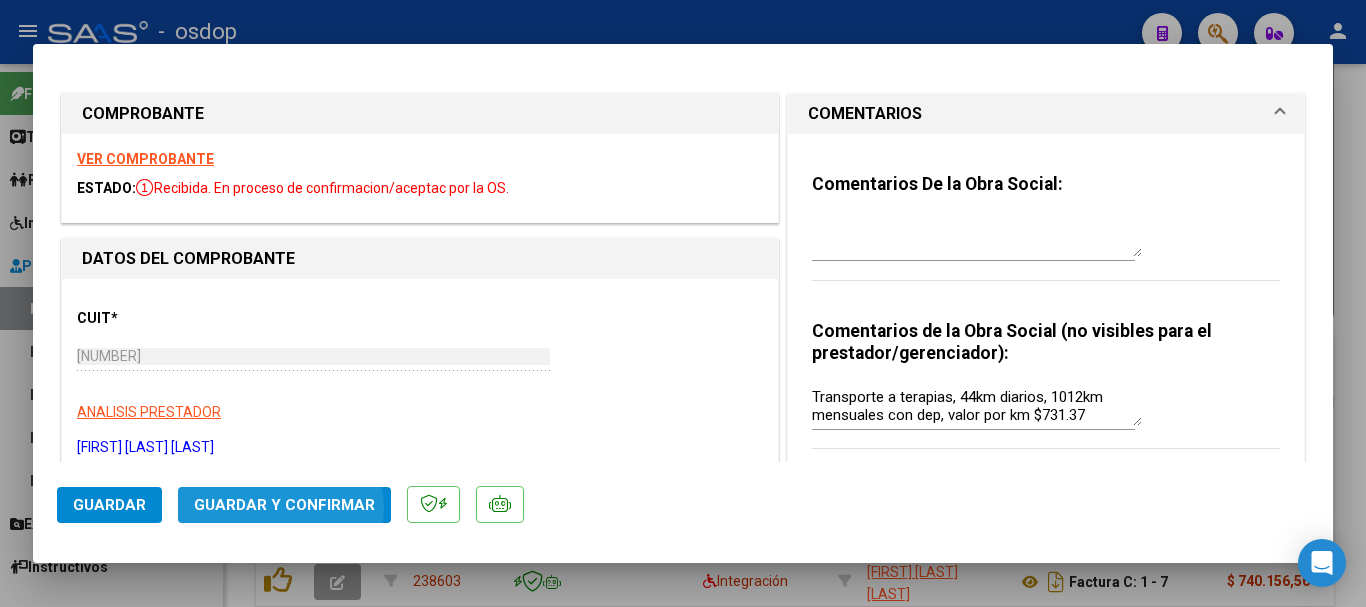 click on "Guardar y Confirmar" 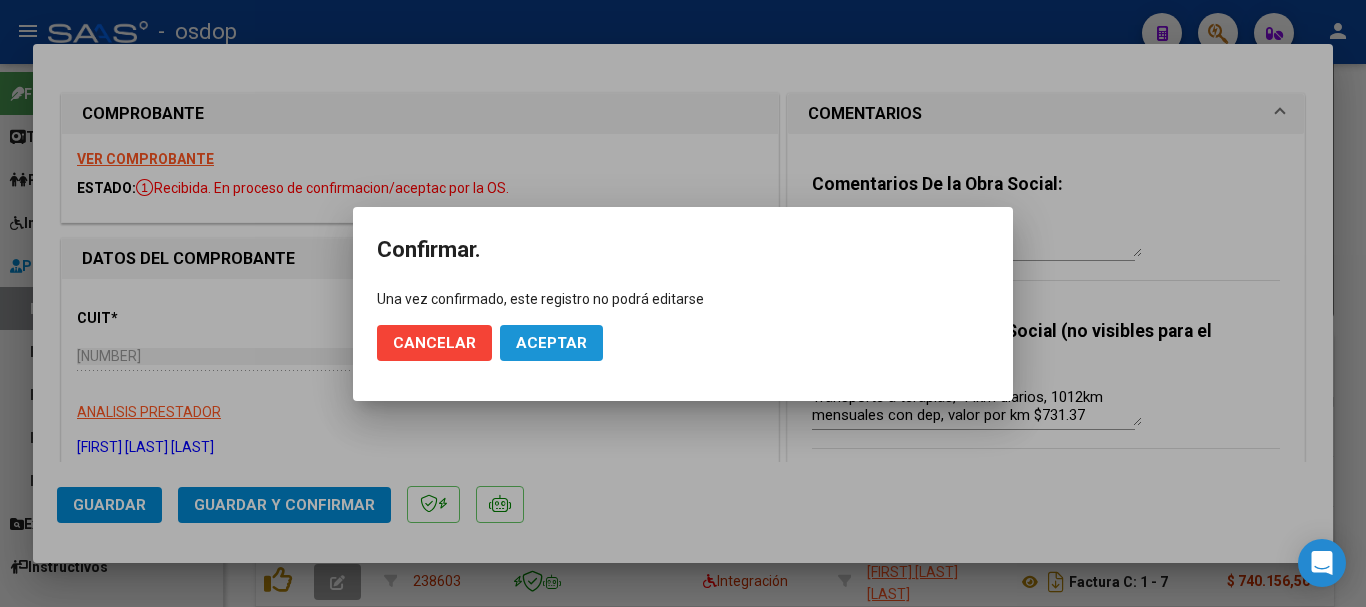 click on "Aceptar" 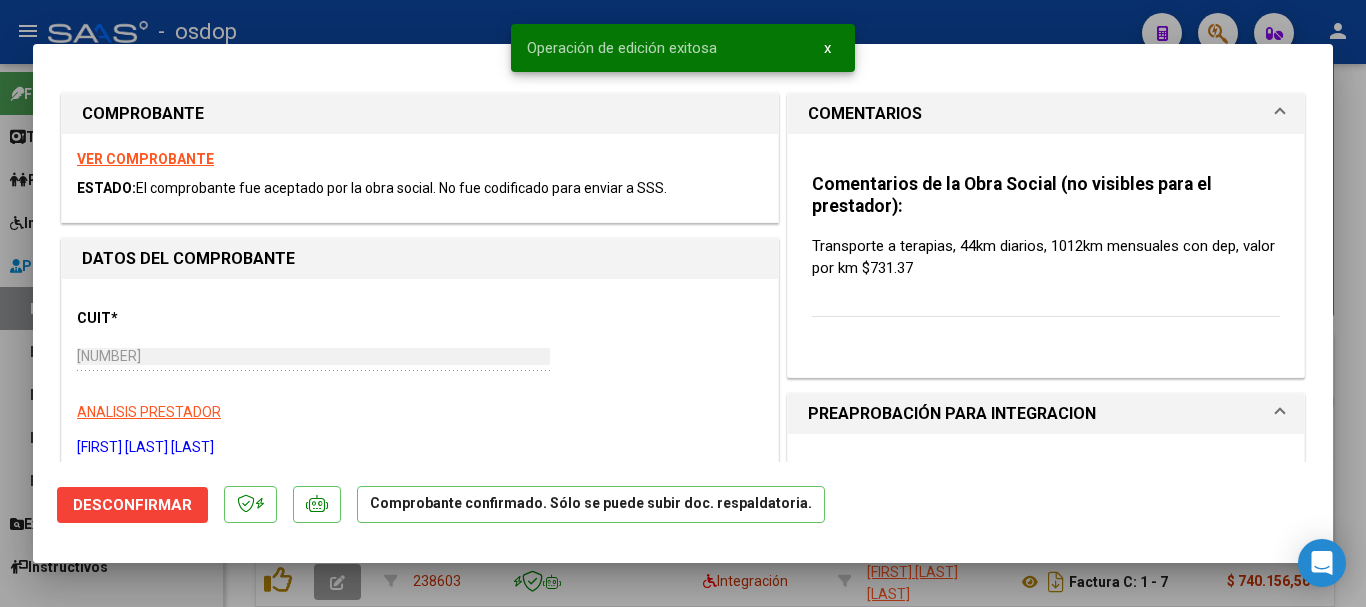 click at bounding box center (683, 303) 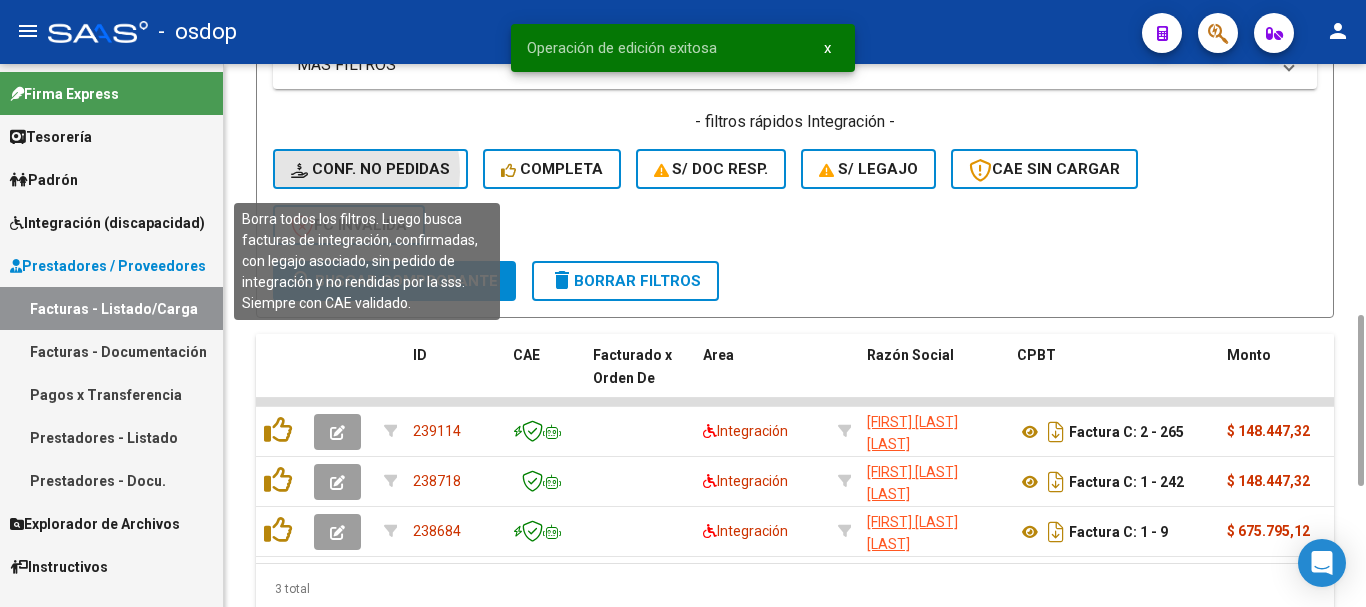 click on "Conf. no pedidas" 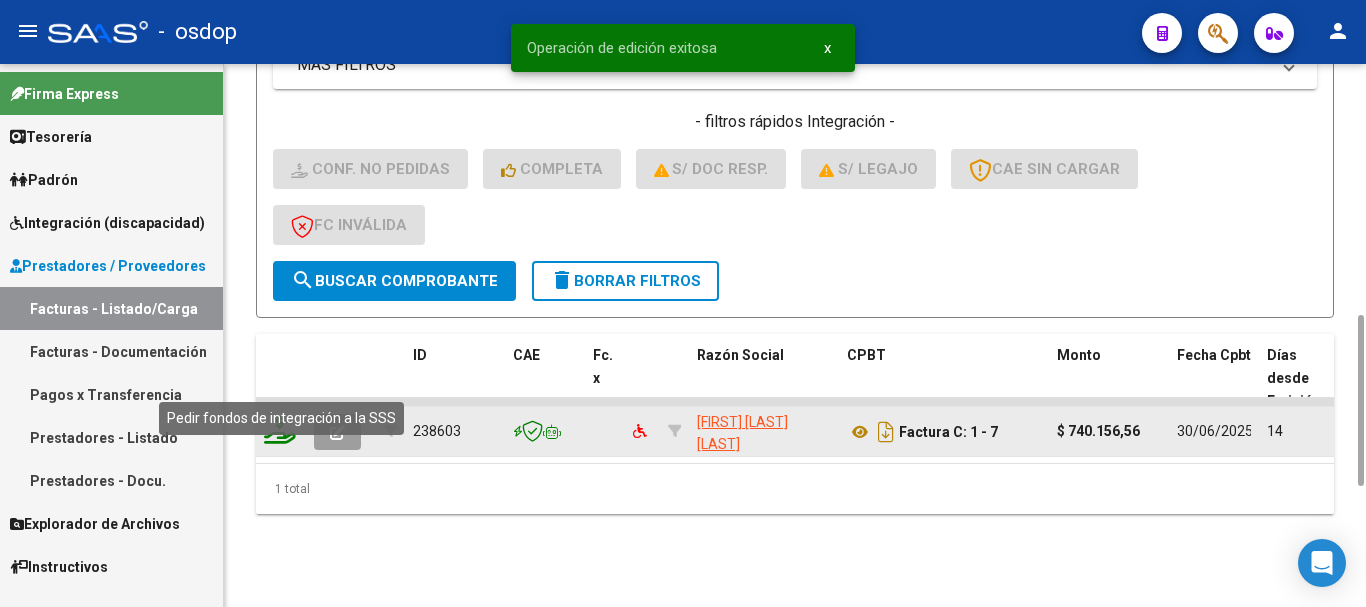 click 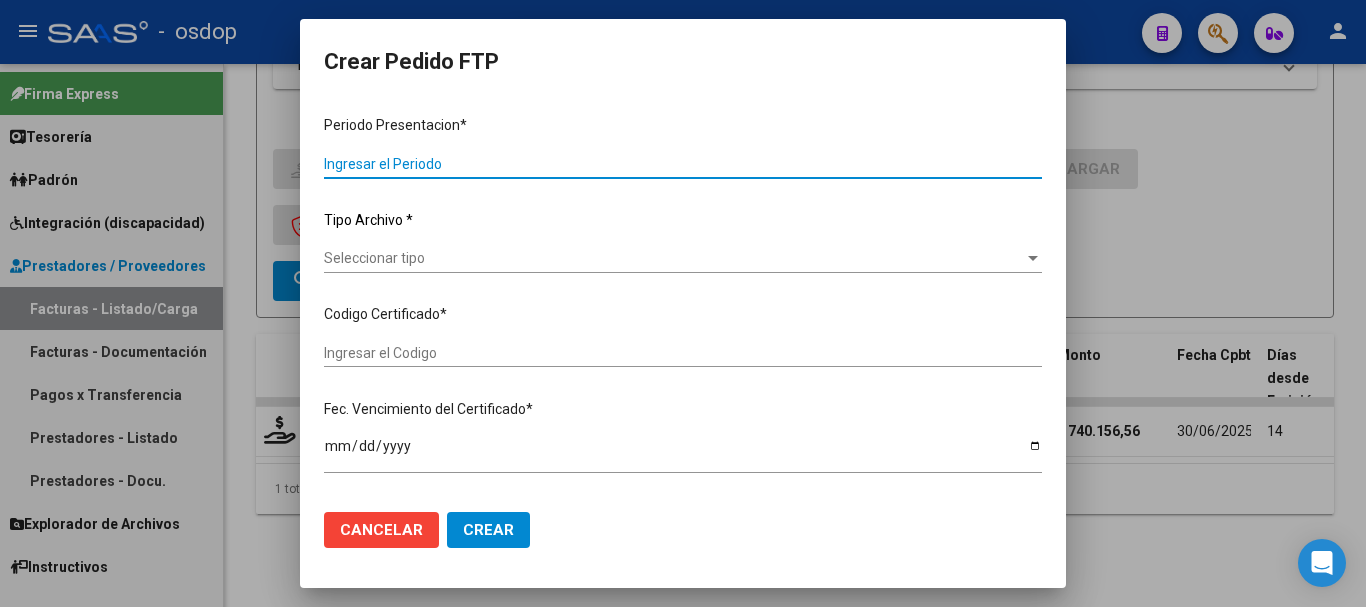 type on "202506" 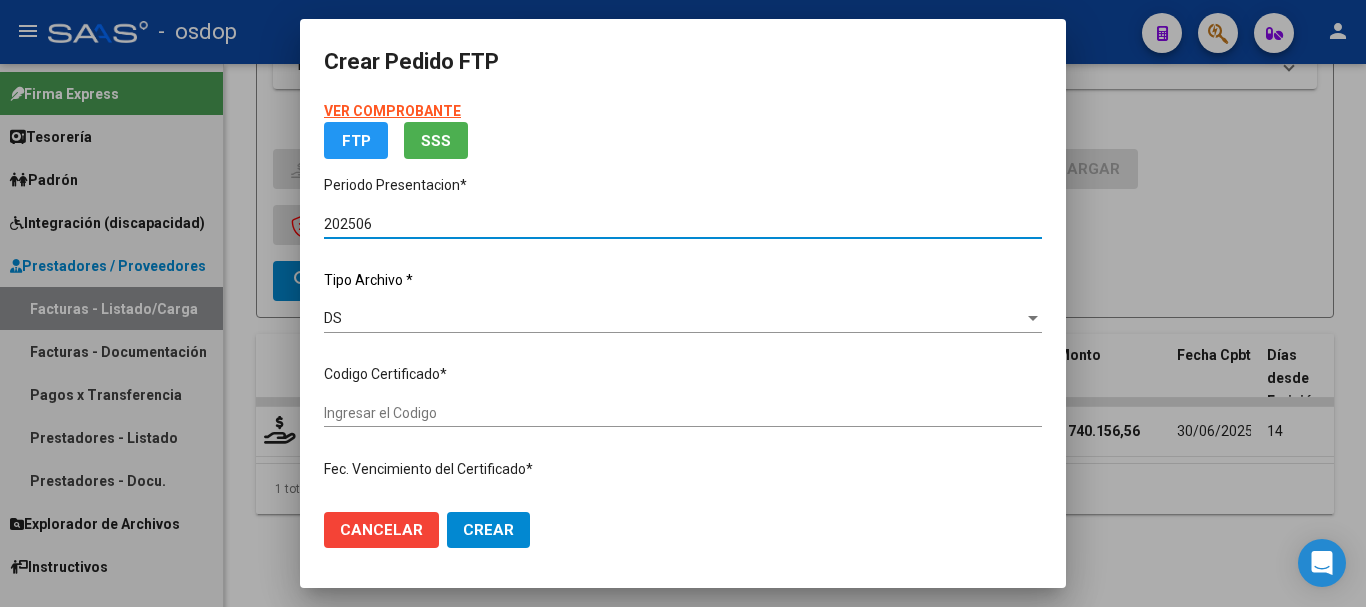 type on "6312856118" 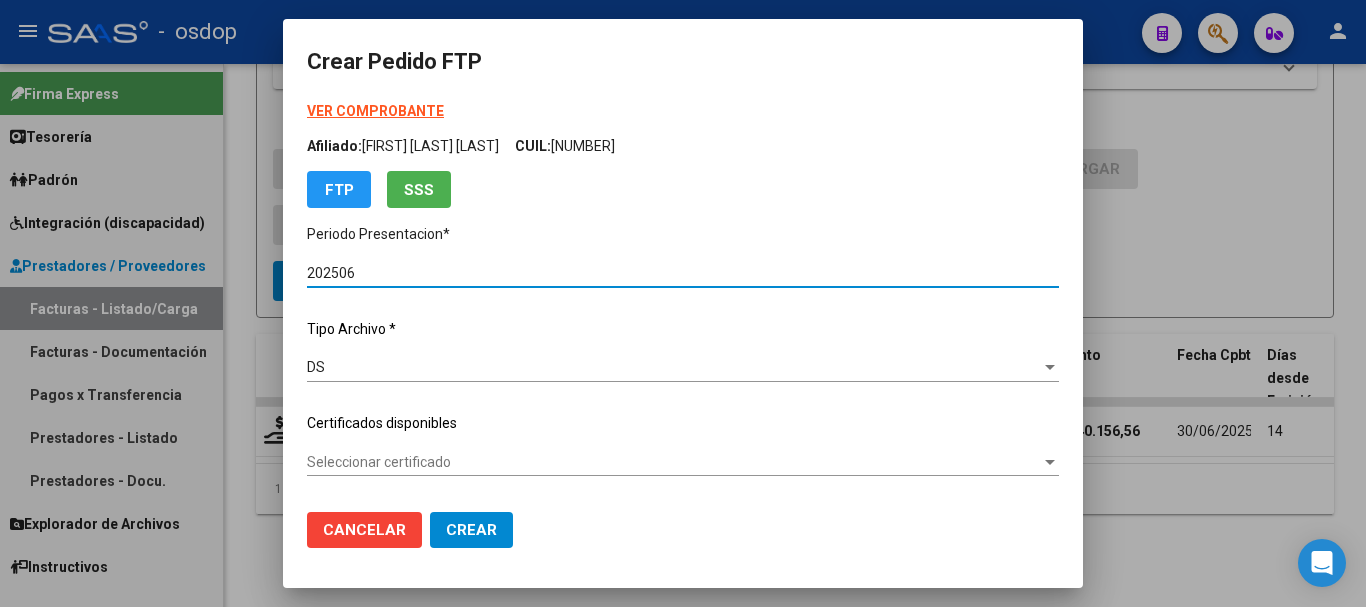 click on "Seleccionar certificado Seleccionar certificado" 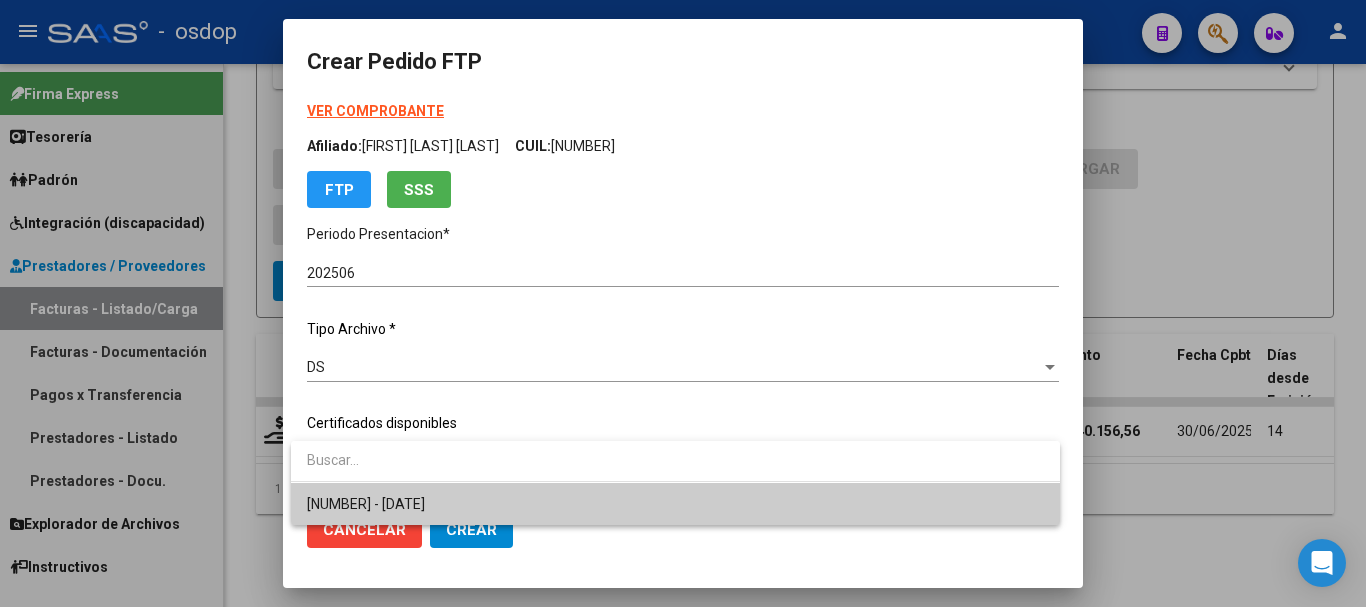 click on "6312856118 - 2032-10-16" at bounding box center [366, 504] 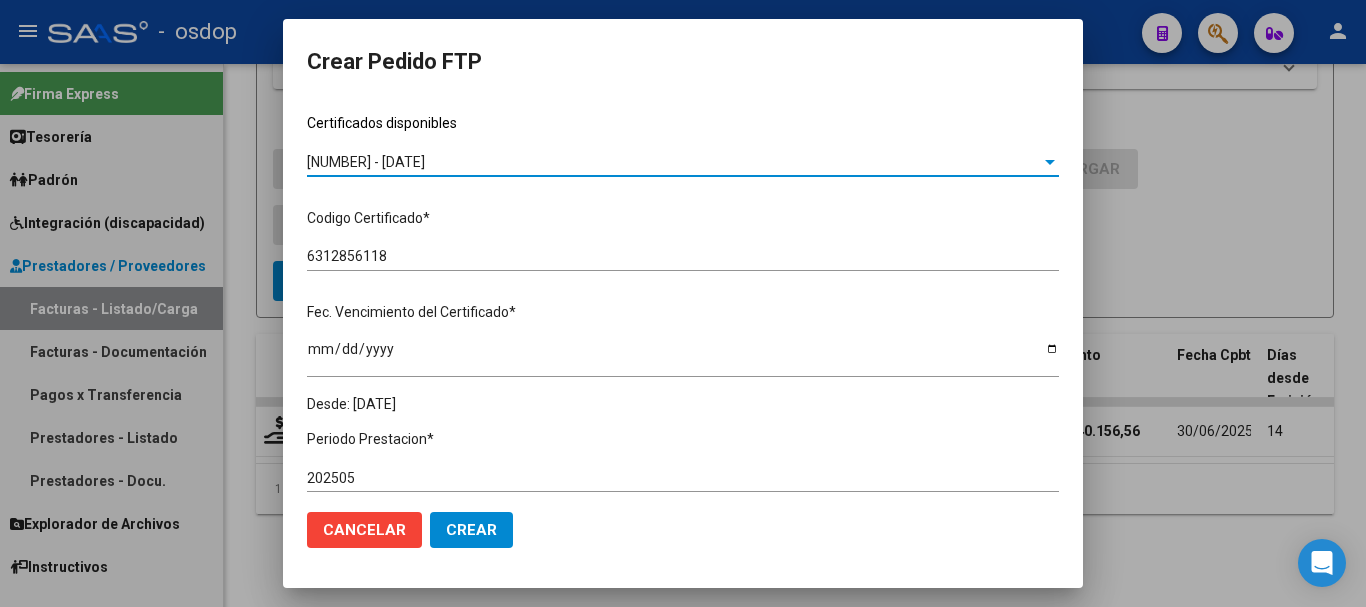 scroll, scrollTop: 600, scrollLeft: 0, axis: vertical 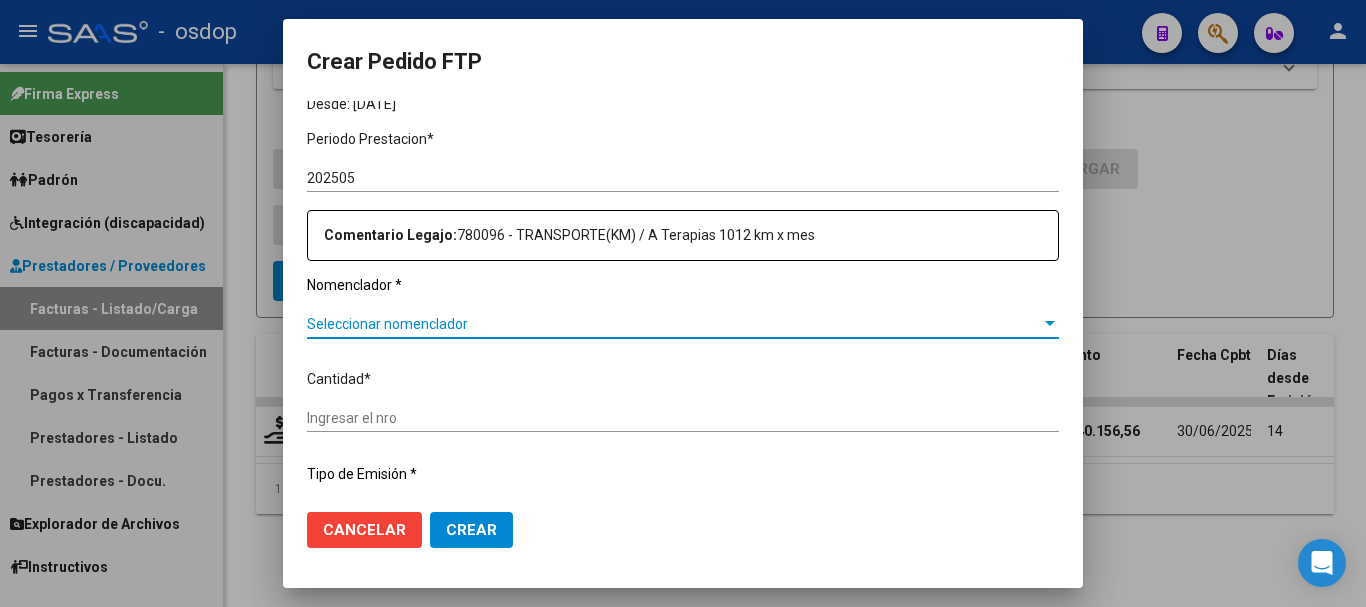 click on "Seleccionar nomenclador" at bounding box center [674, 324] 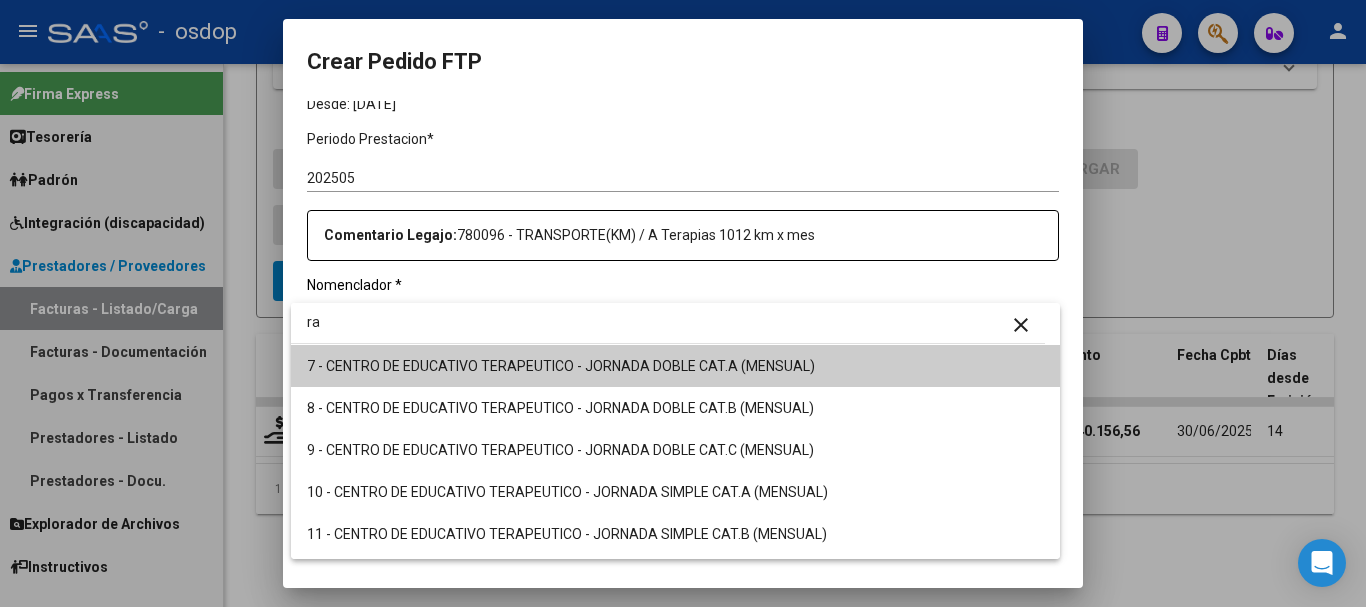 type on "r" 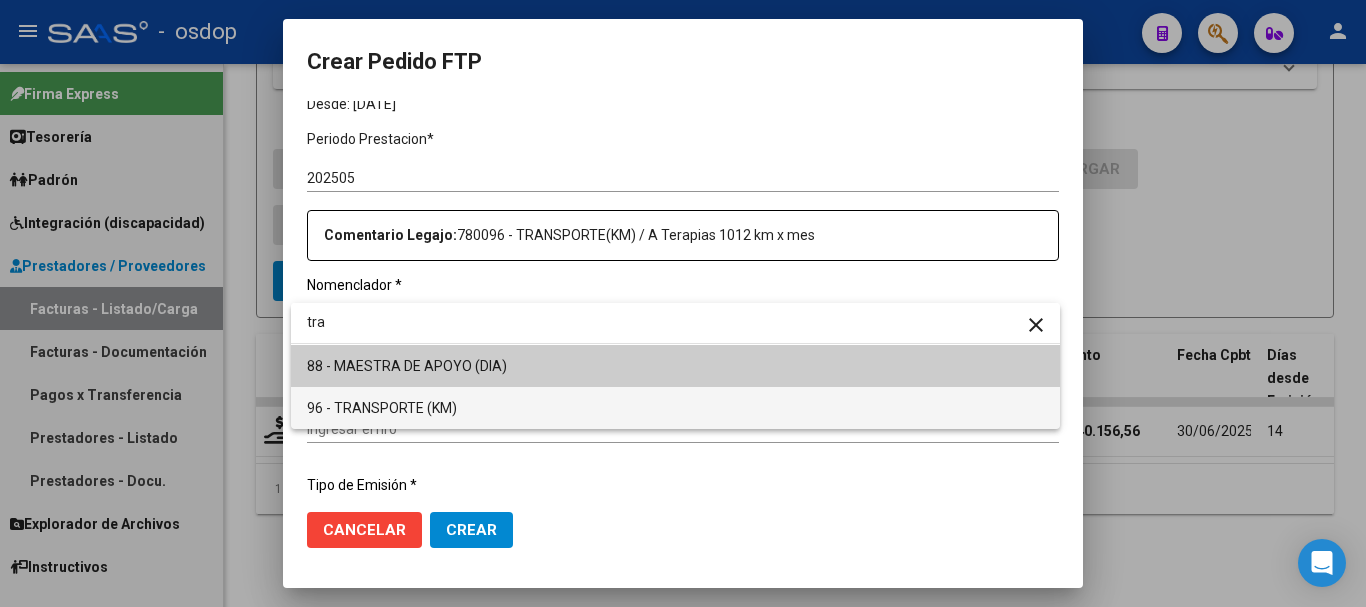 type on "tra" 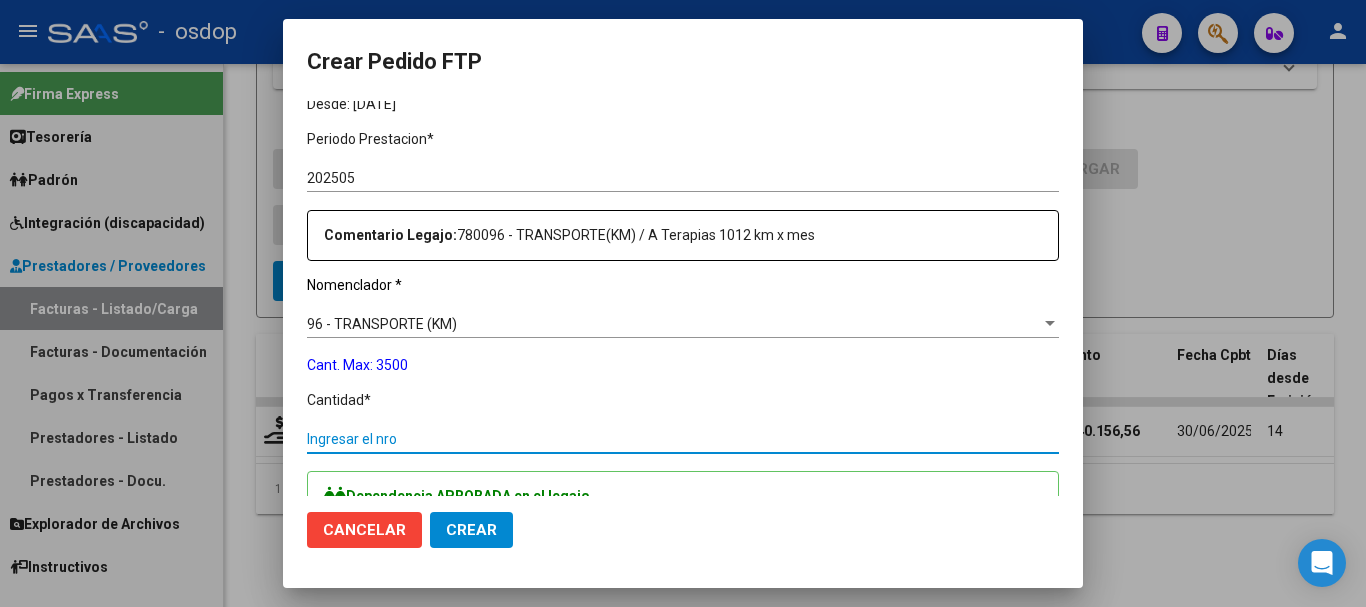 click on "Ingresar el nro" at bounding box center [683, 439] 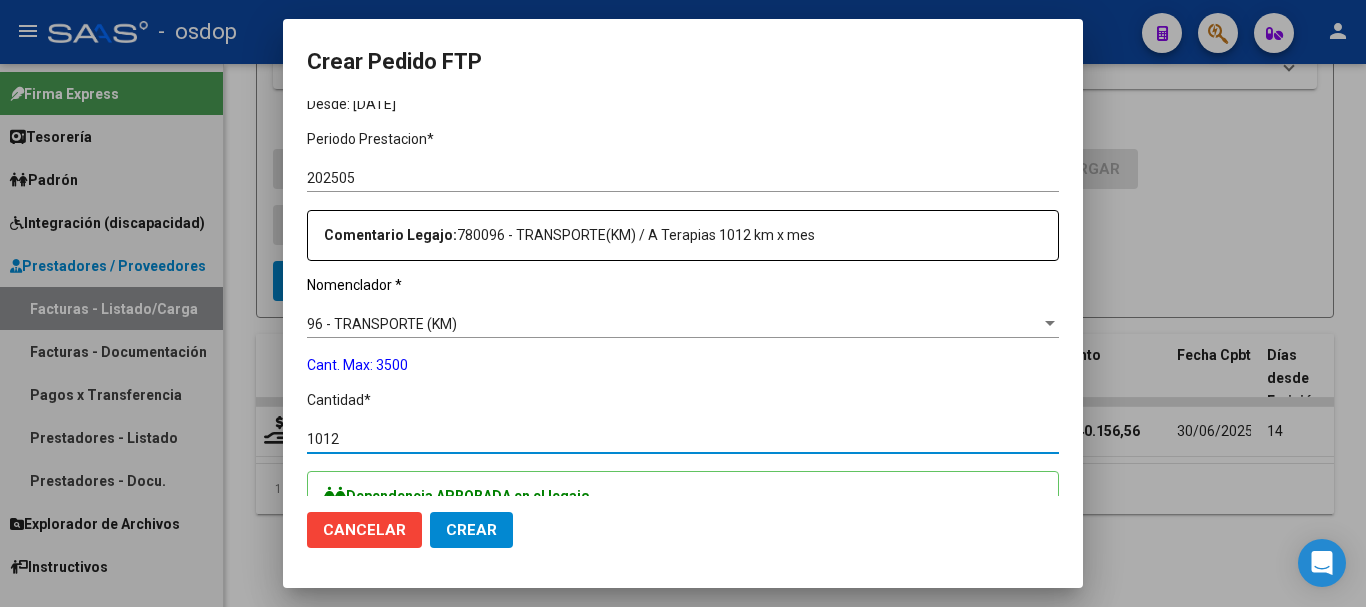 scroll, scrollTop: 800, scrollLeft: 0, axis: vertical 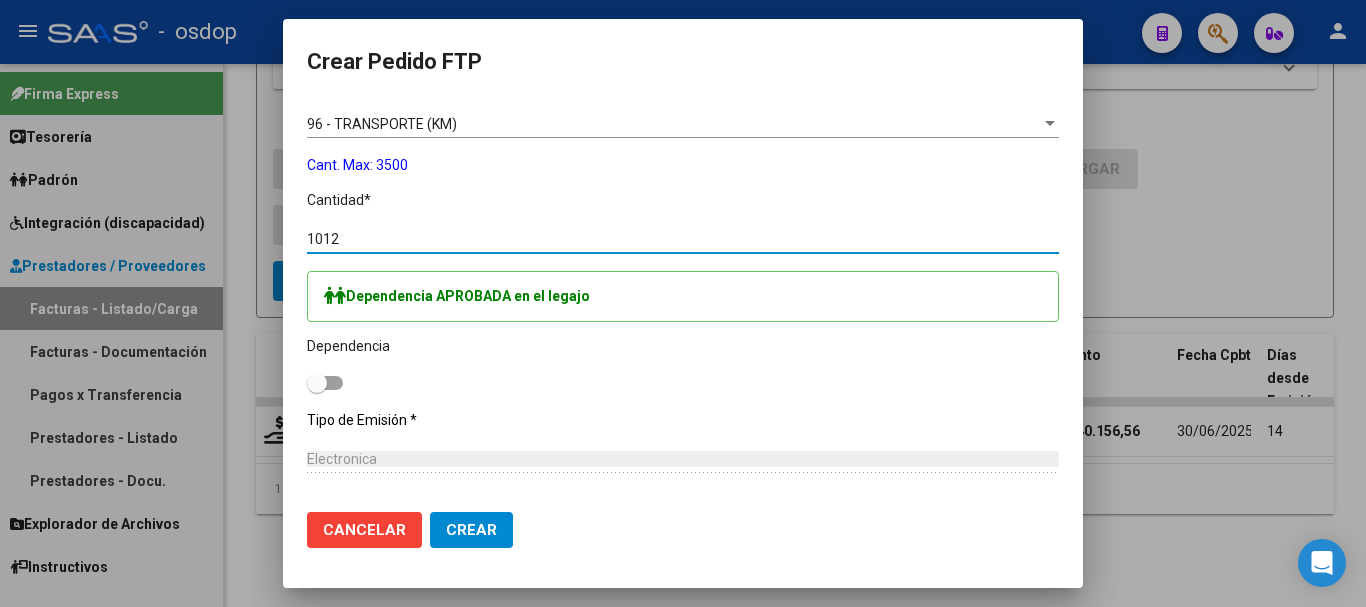 type on "1012" 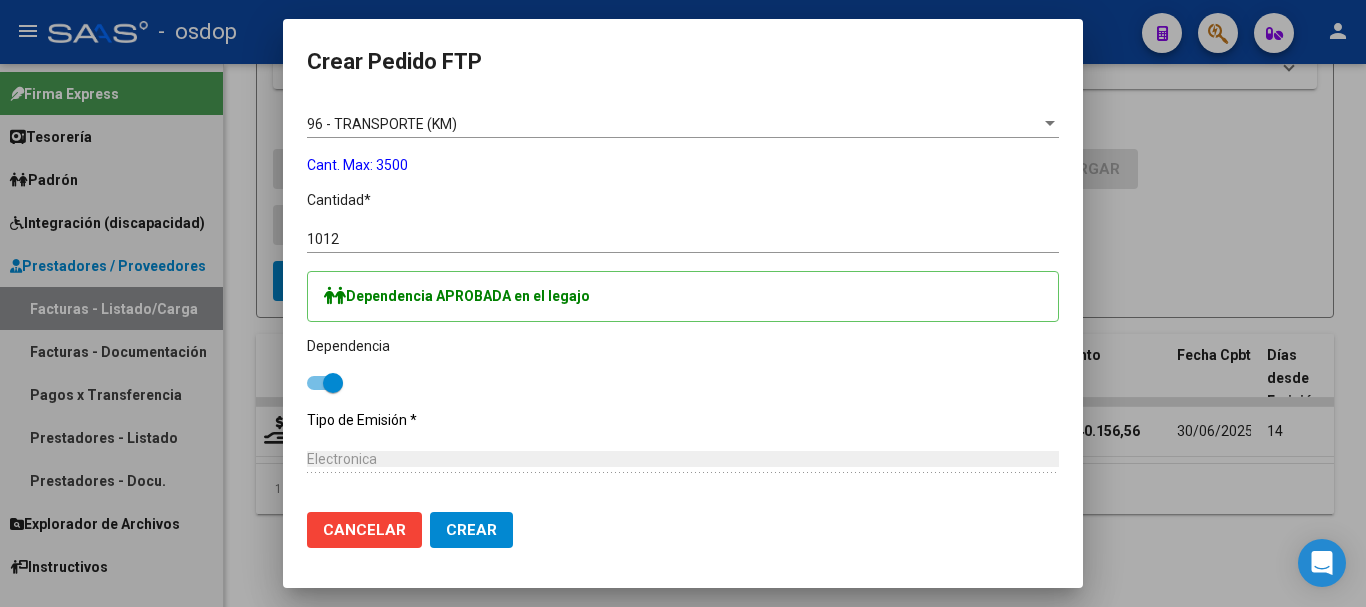 scroll, scrollTop: 1172, scrollLeft: 0, axis: vertical 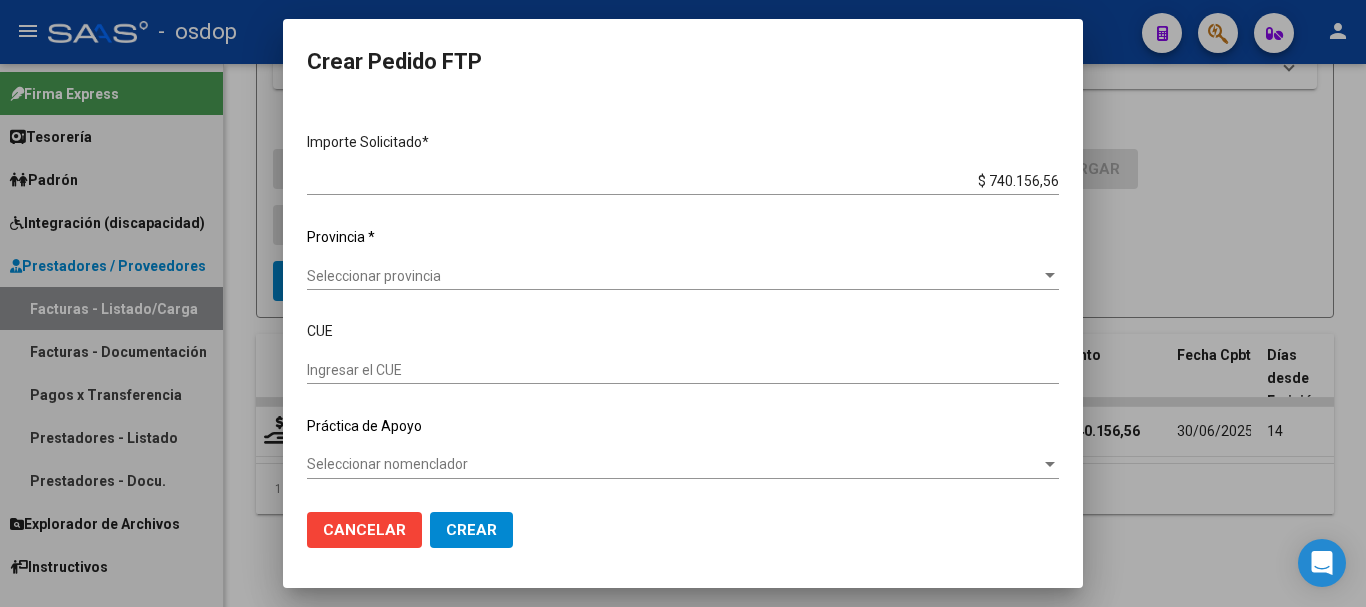 click on "Seleccionar provincia Seleccionar provincia" 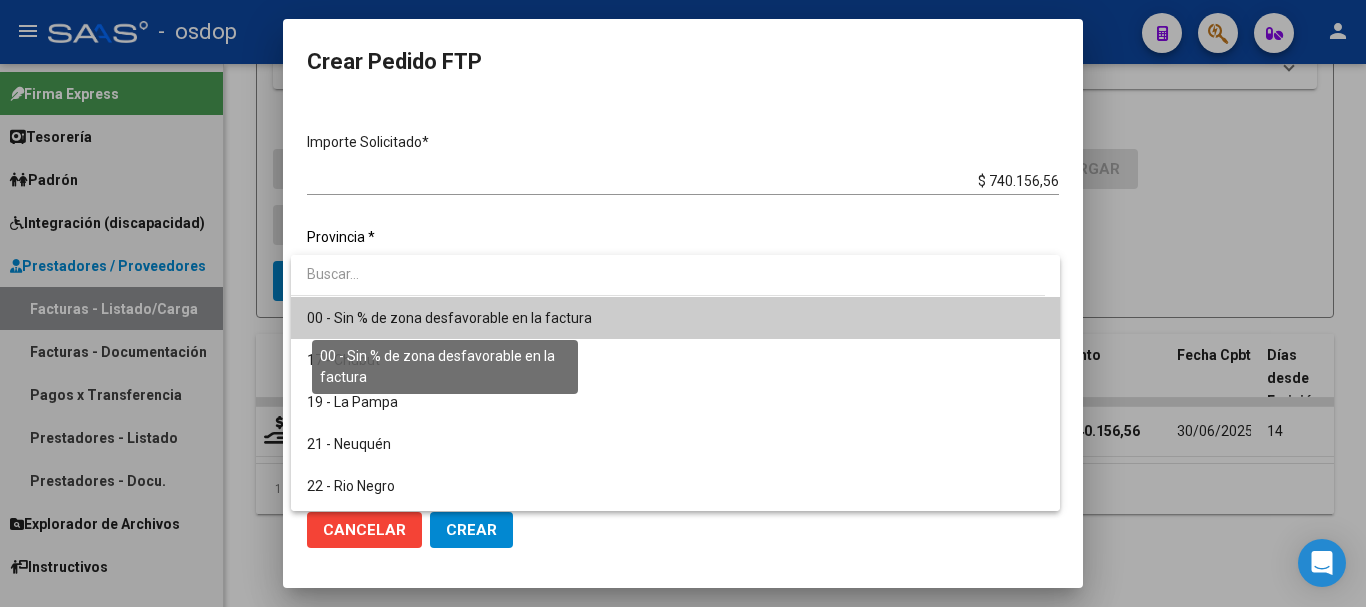 click on "00 - Sin % de zona desfavorable en la factura" at bounding box center (449, 318) 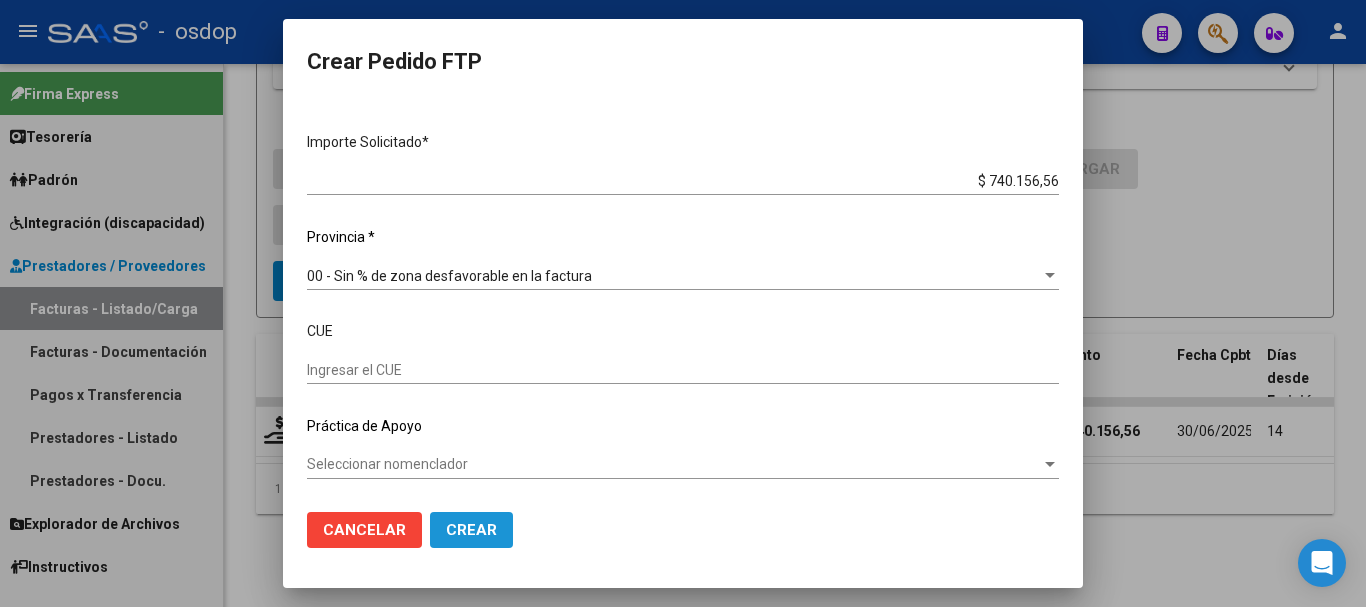 click on "Crear" 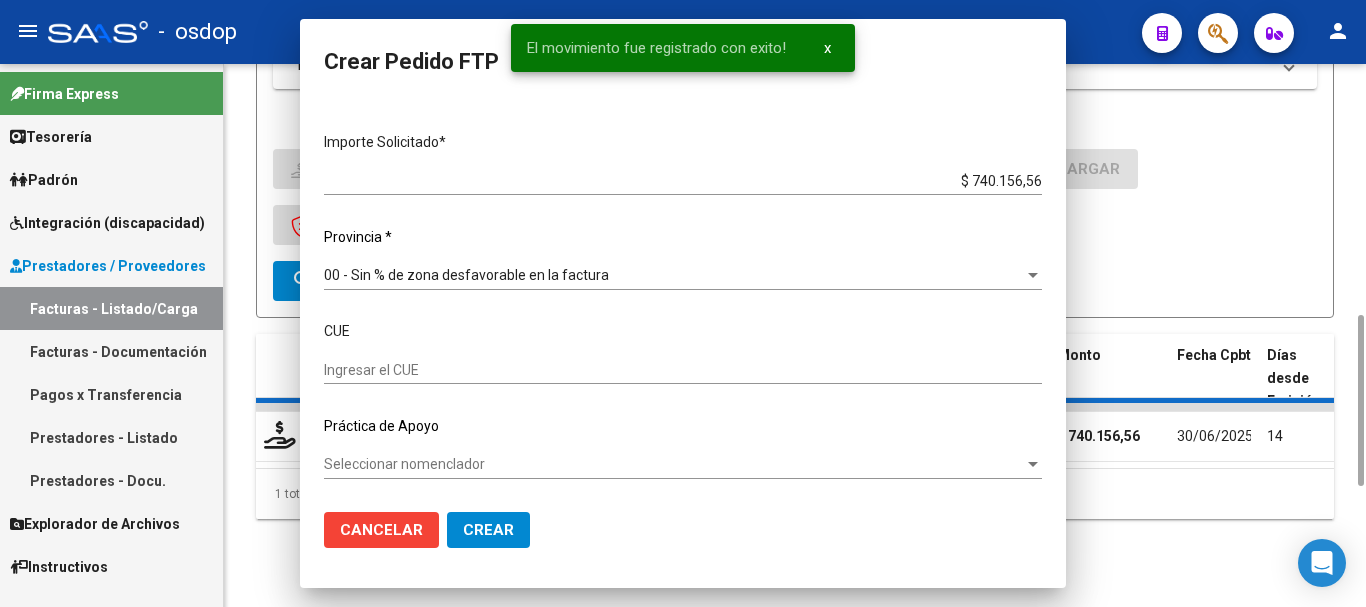 scroll, scrollTop: 0, scrollLeft: 0, axis: both 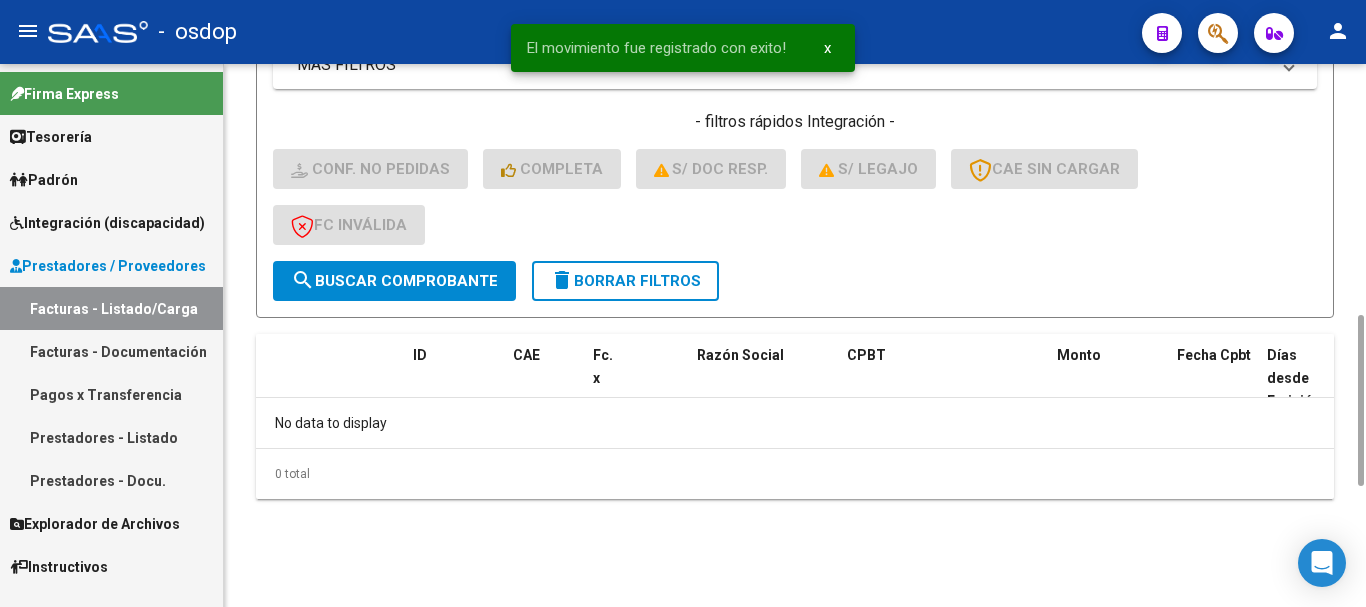 click on "delete  Borrar Filtros" 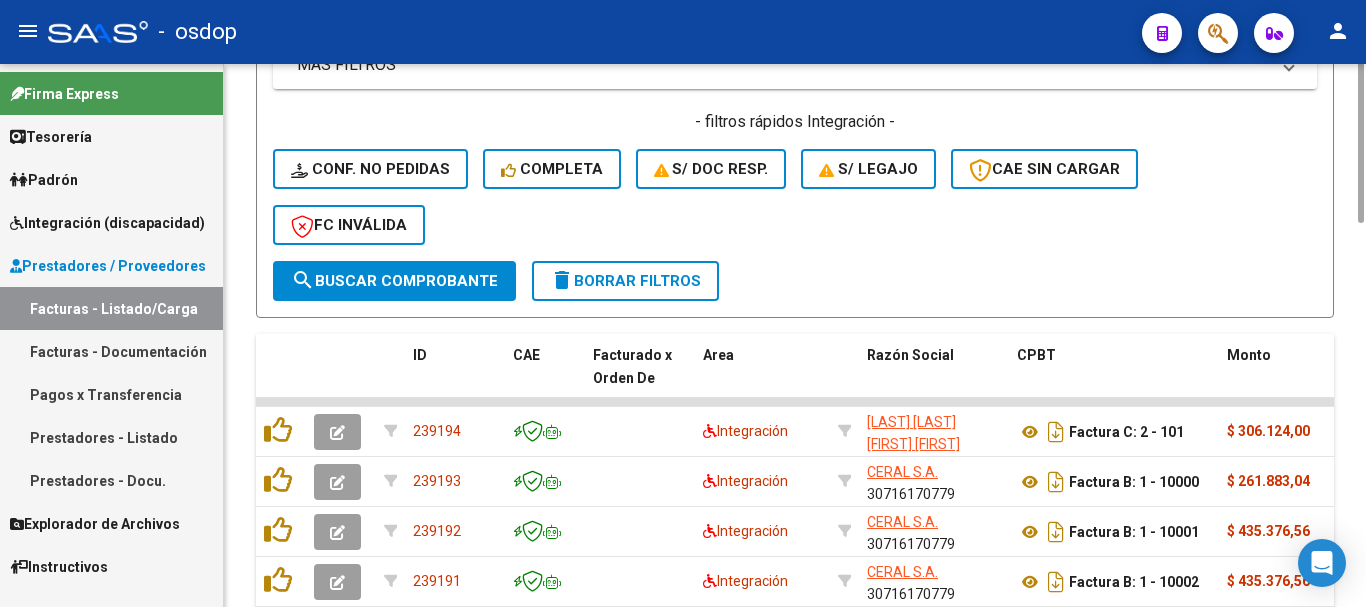 scroll, scrollTop: 600, scrollLeft: 0, axis: vertical 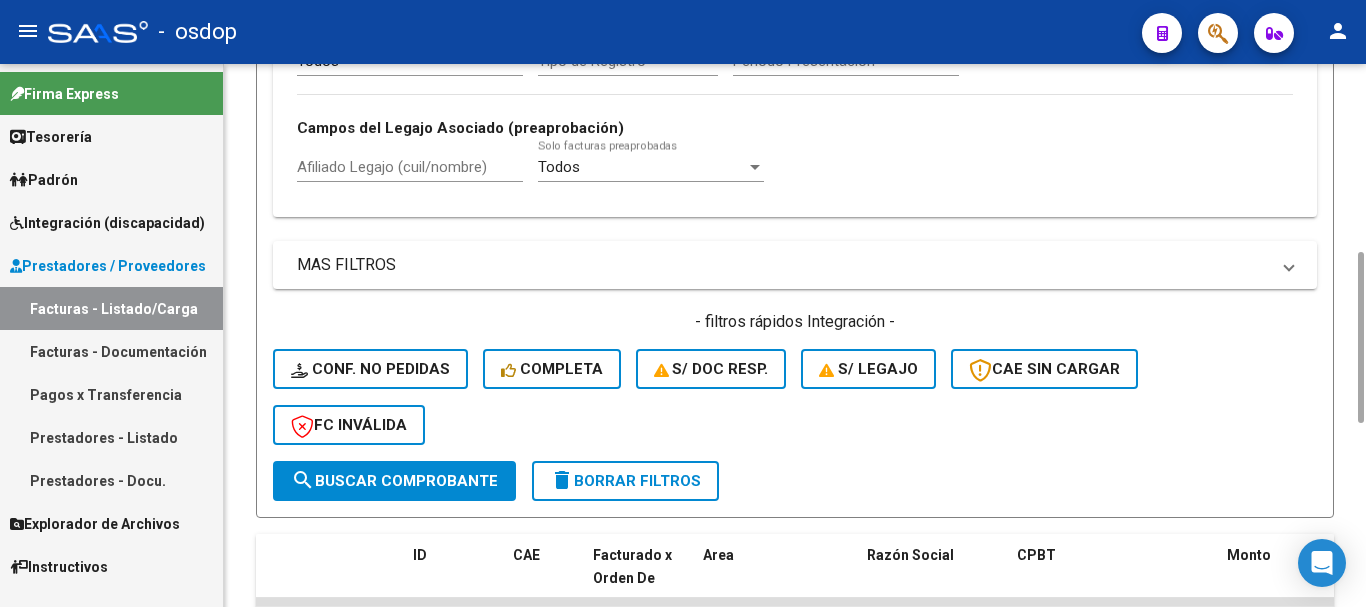 click on "Afiliado Legajo (cuil/nombre)" at bounding box center [410, 167] 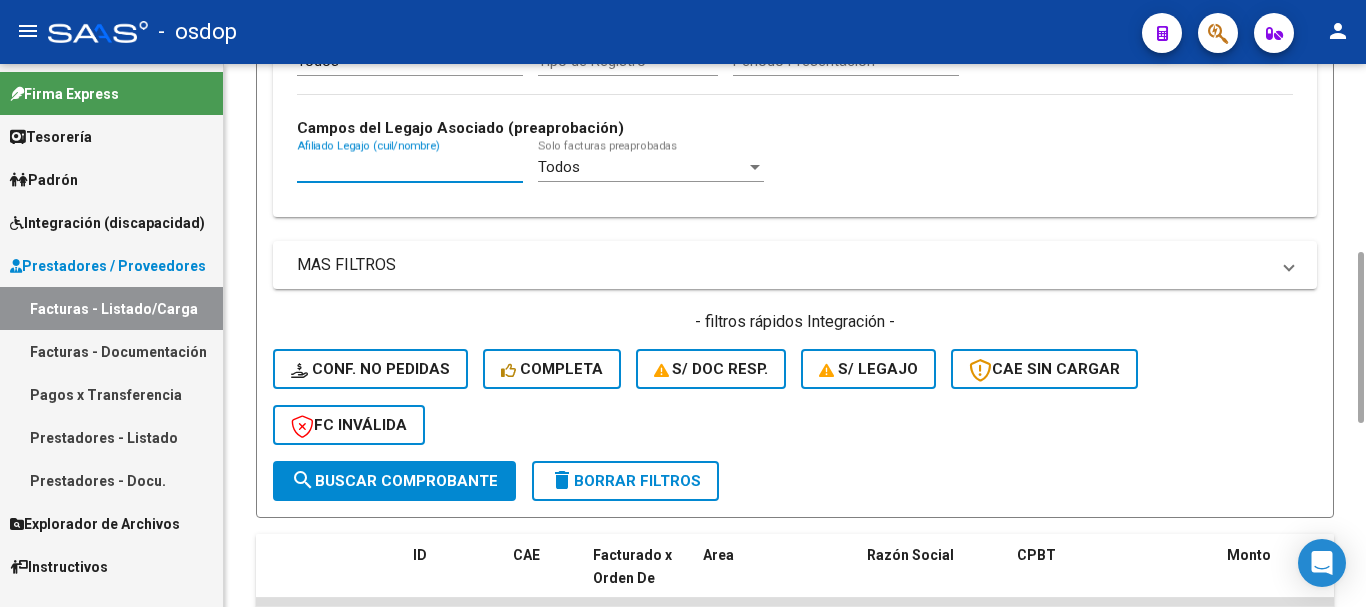 paste on "20265280588" 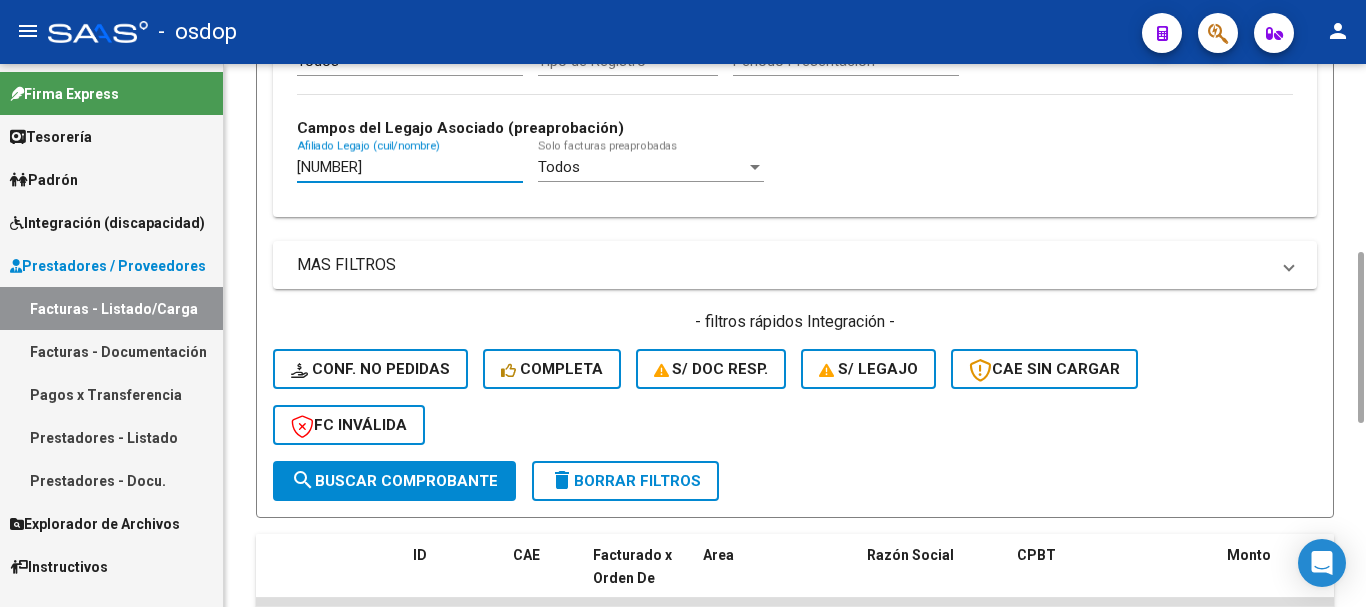 type on "20265280588" 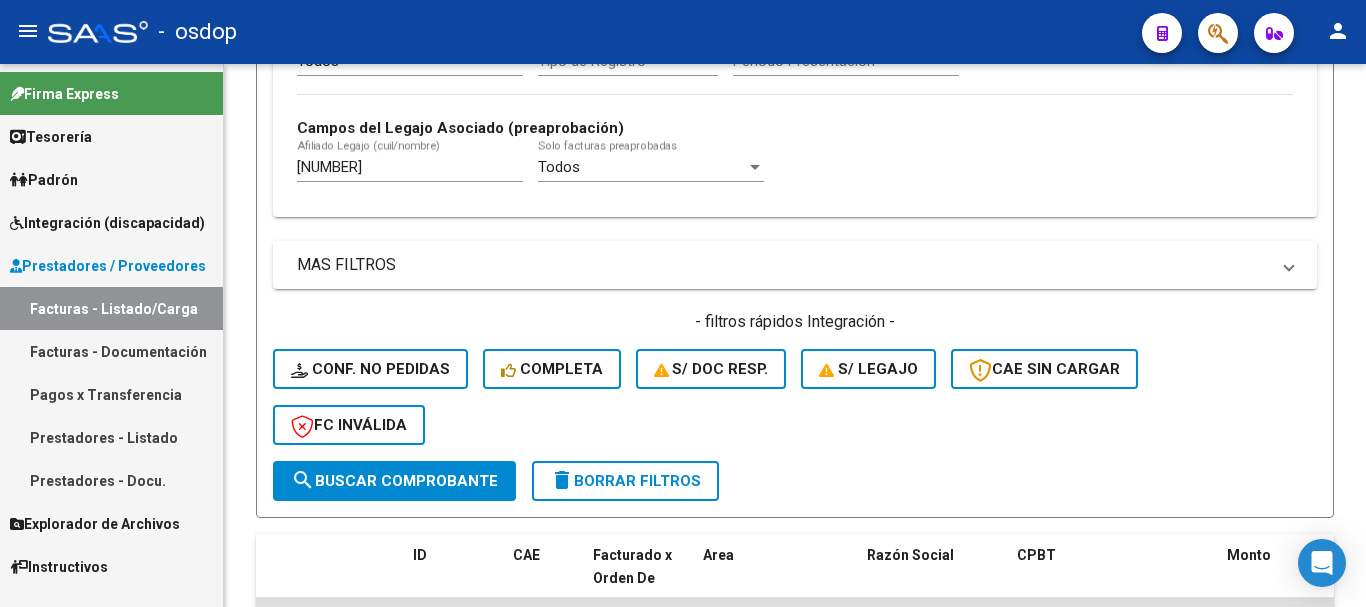 scroll, scrollTop: 831, scrollLeft: 0, axis: vertical 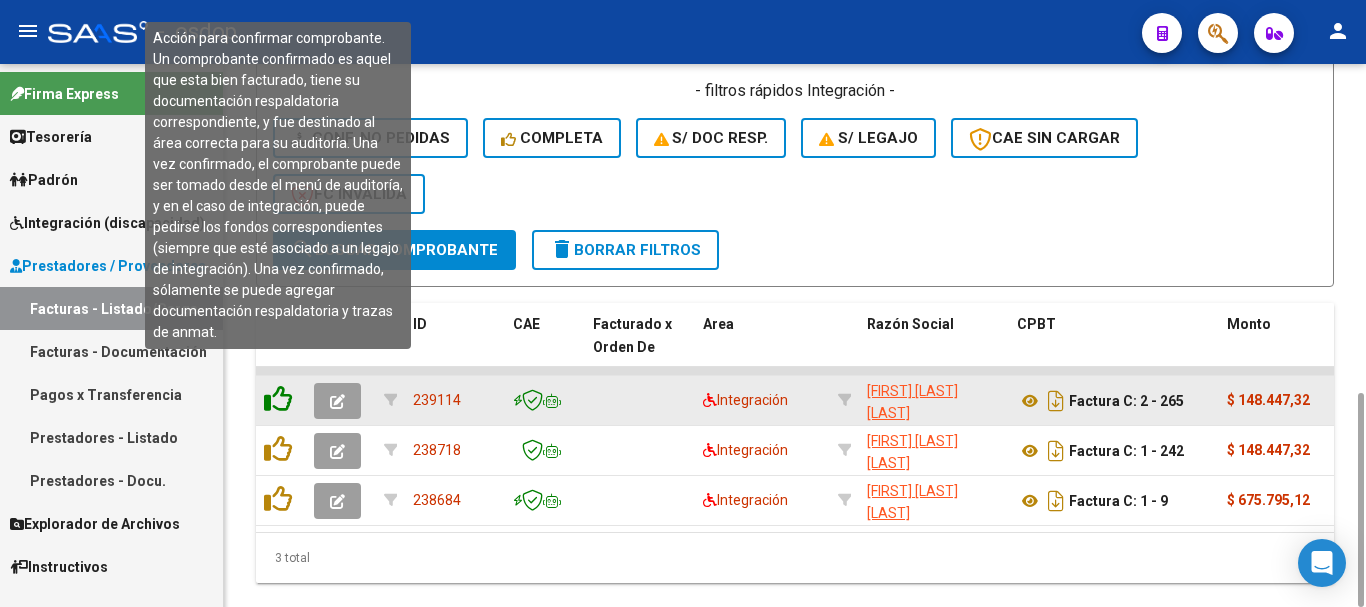 click 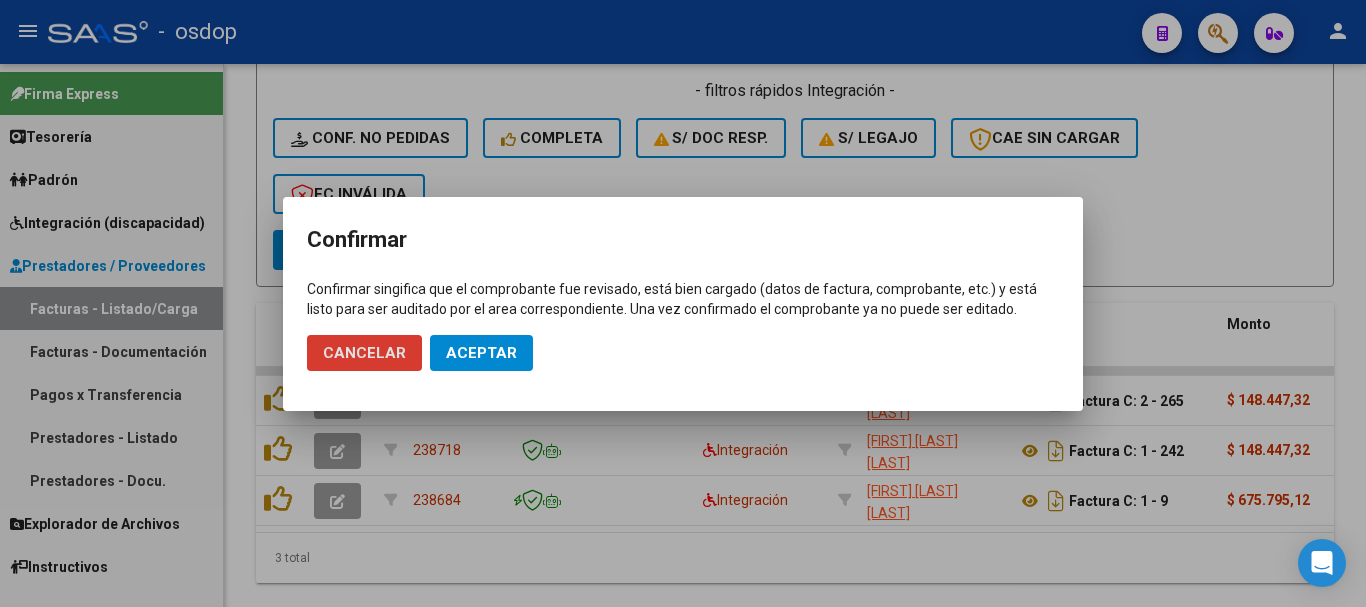 click on "Aceptar" 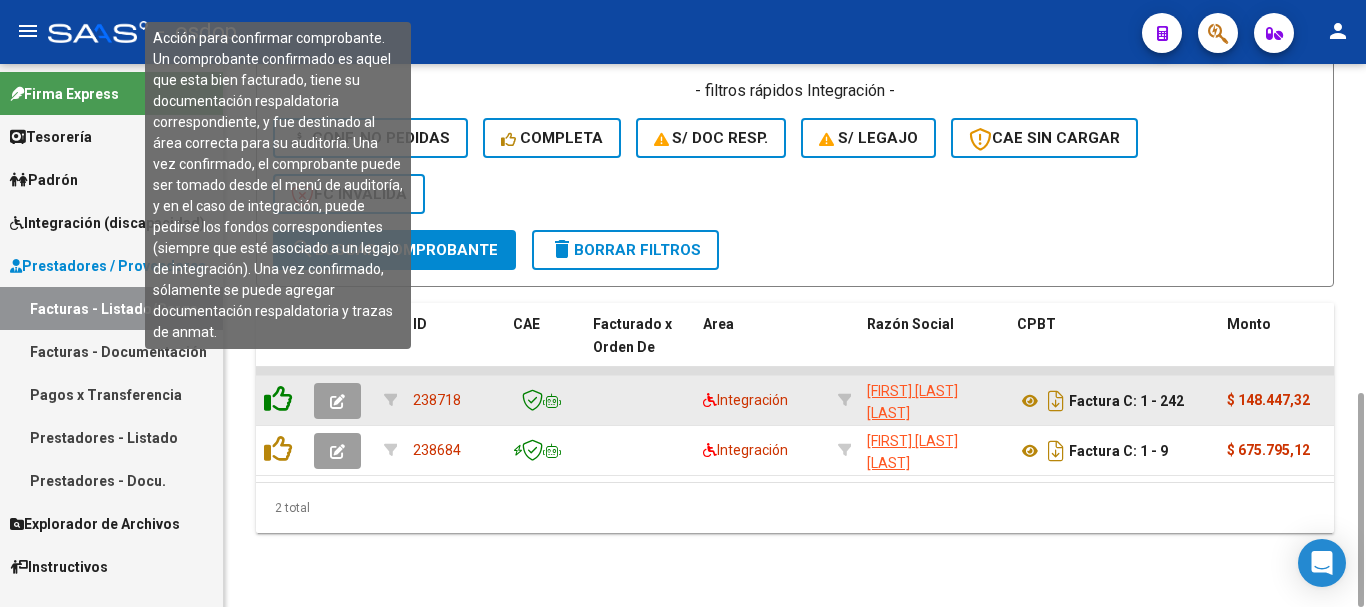 click 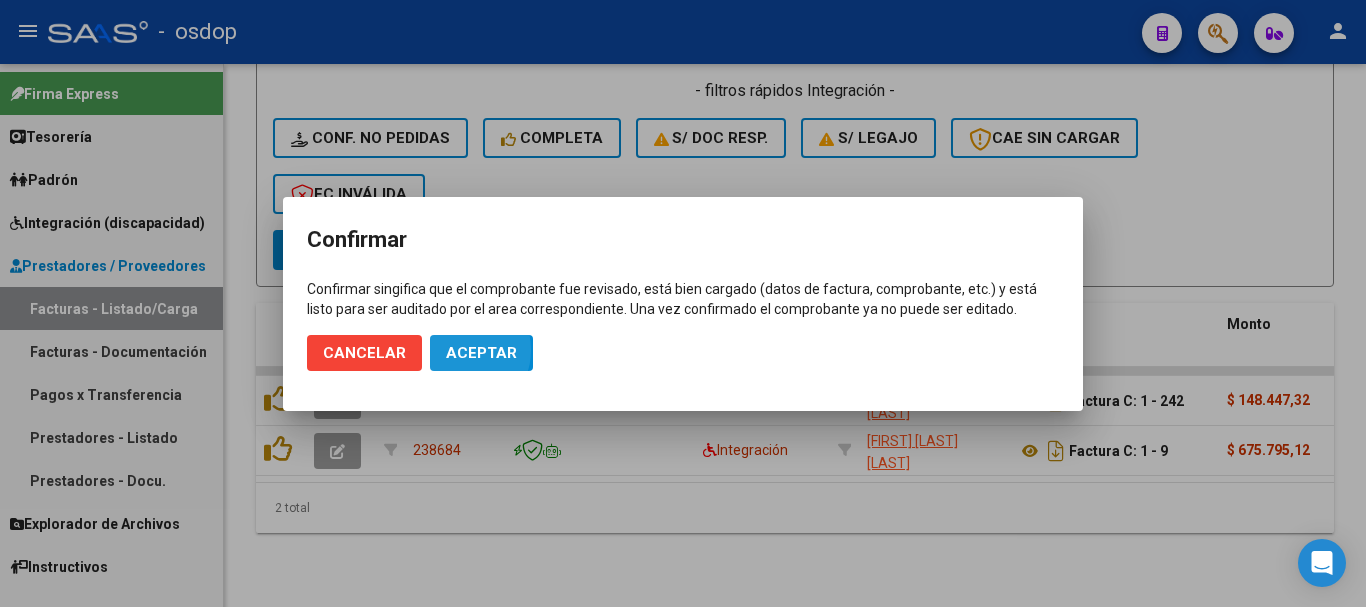 click on "Aceptar" 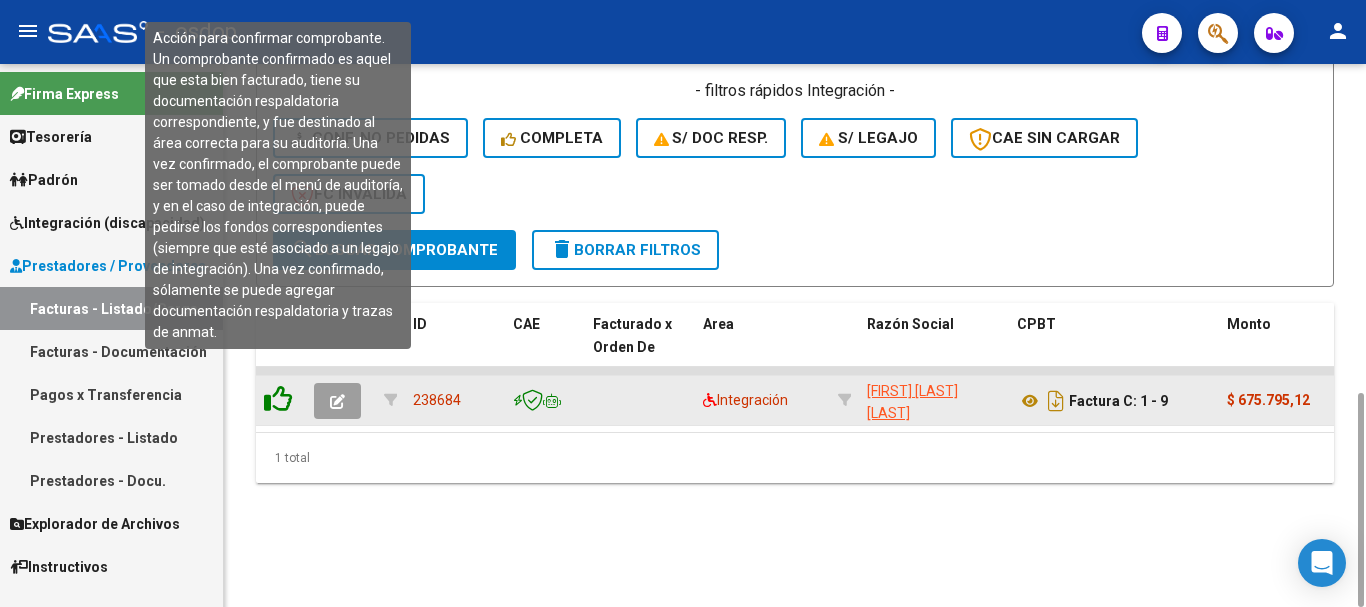 click 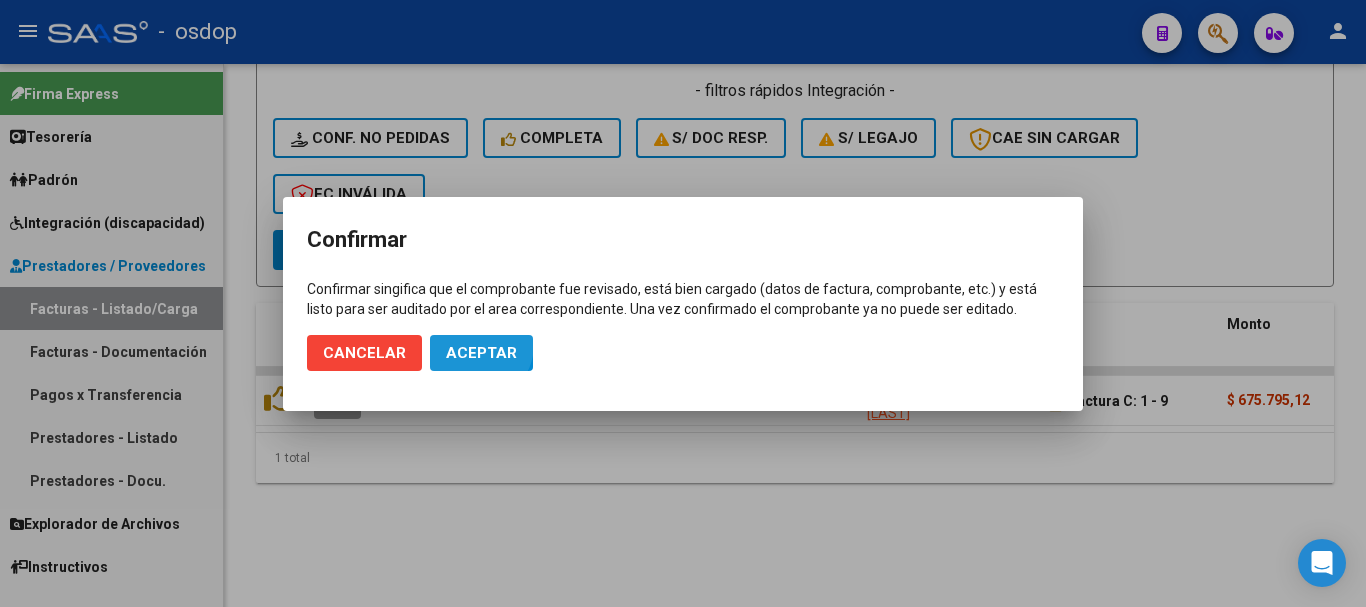 click on "Aceptar" 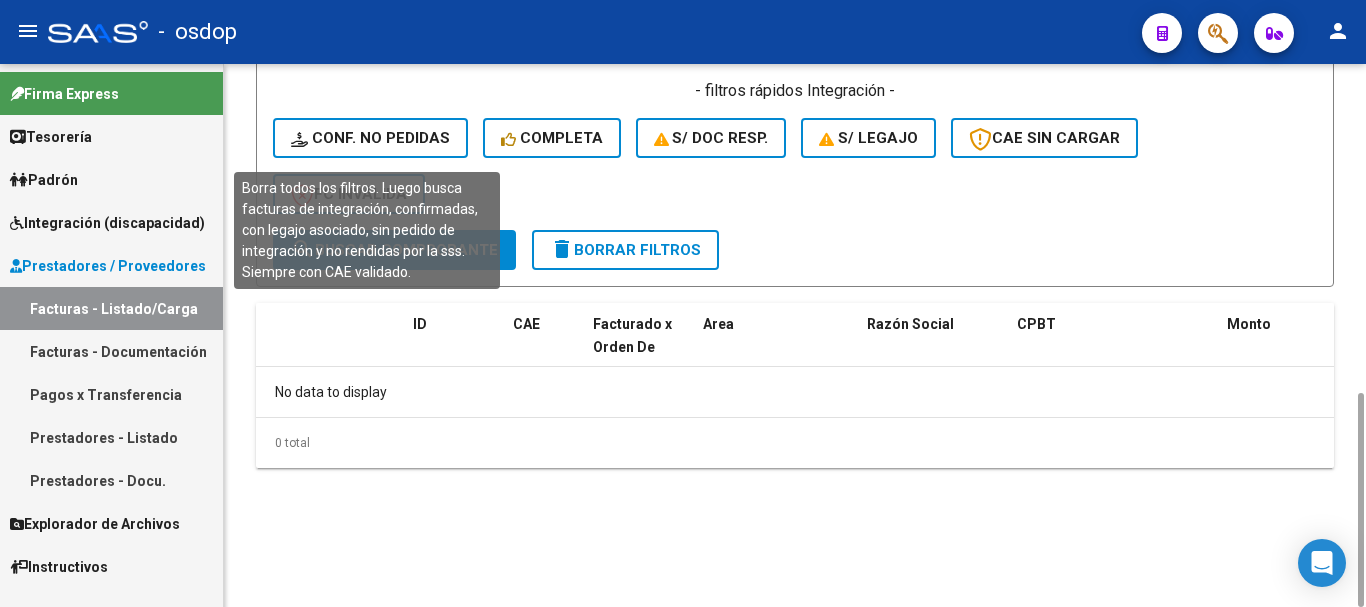 click on "Conf. no pedidas" 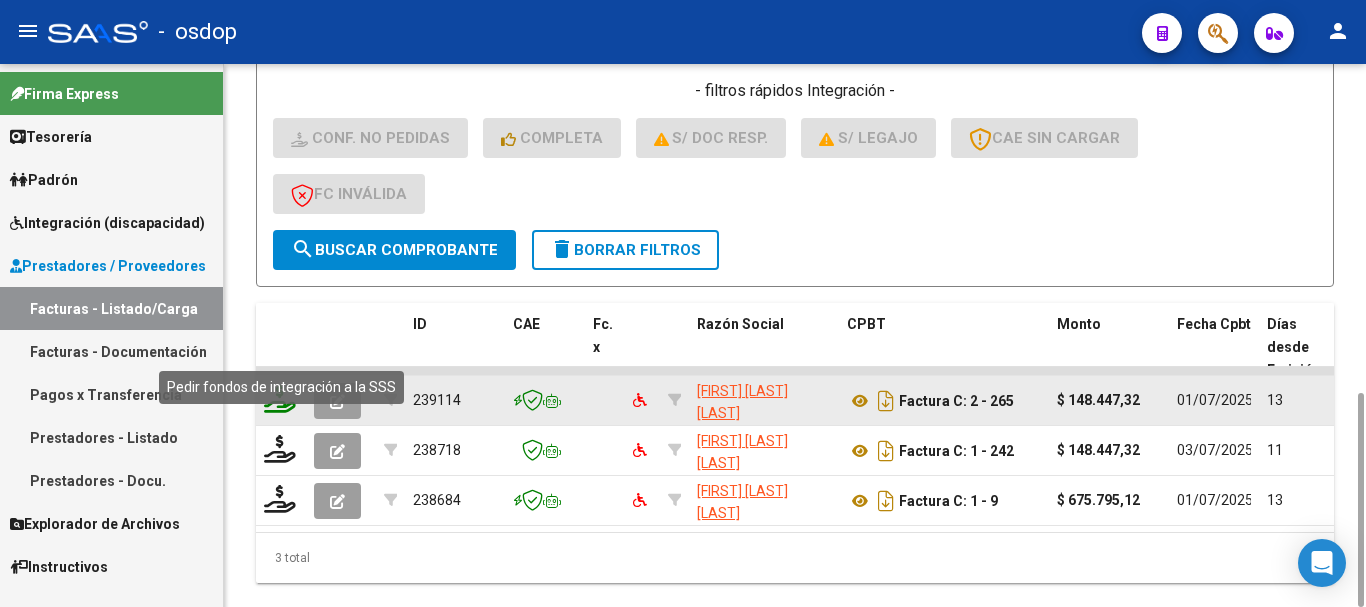 click 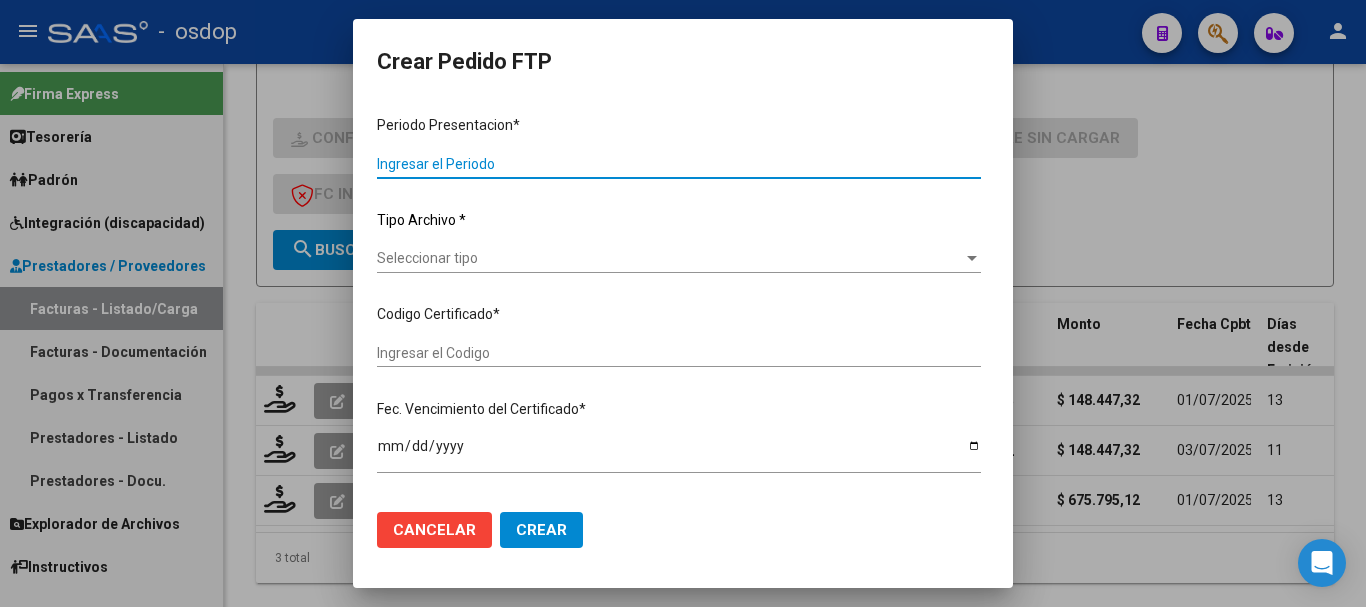 type on "202506" 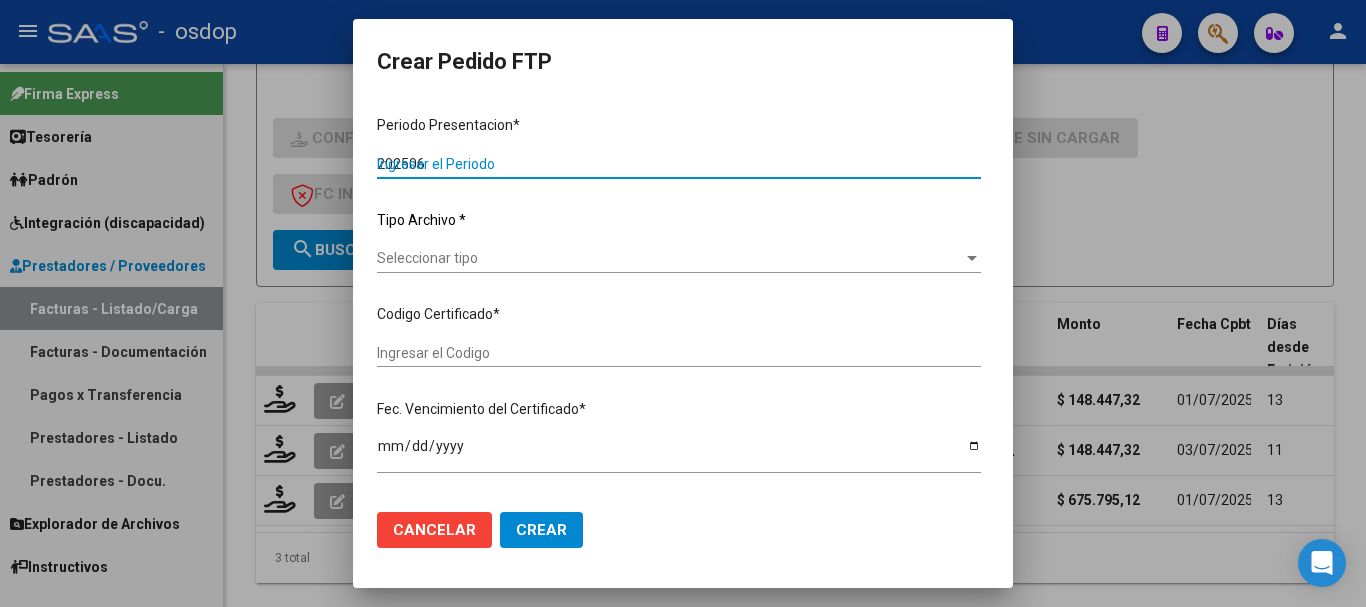 type on "$ 148.447,32" 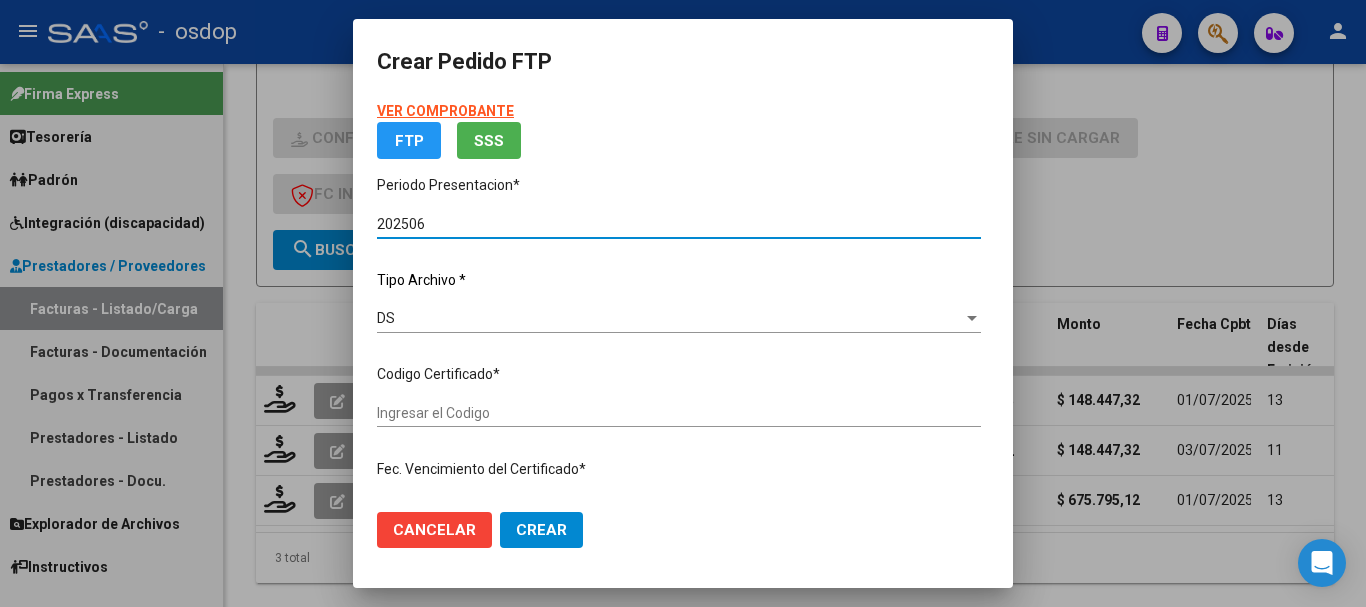 type on "6312856118" 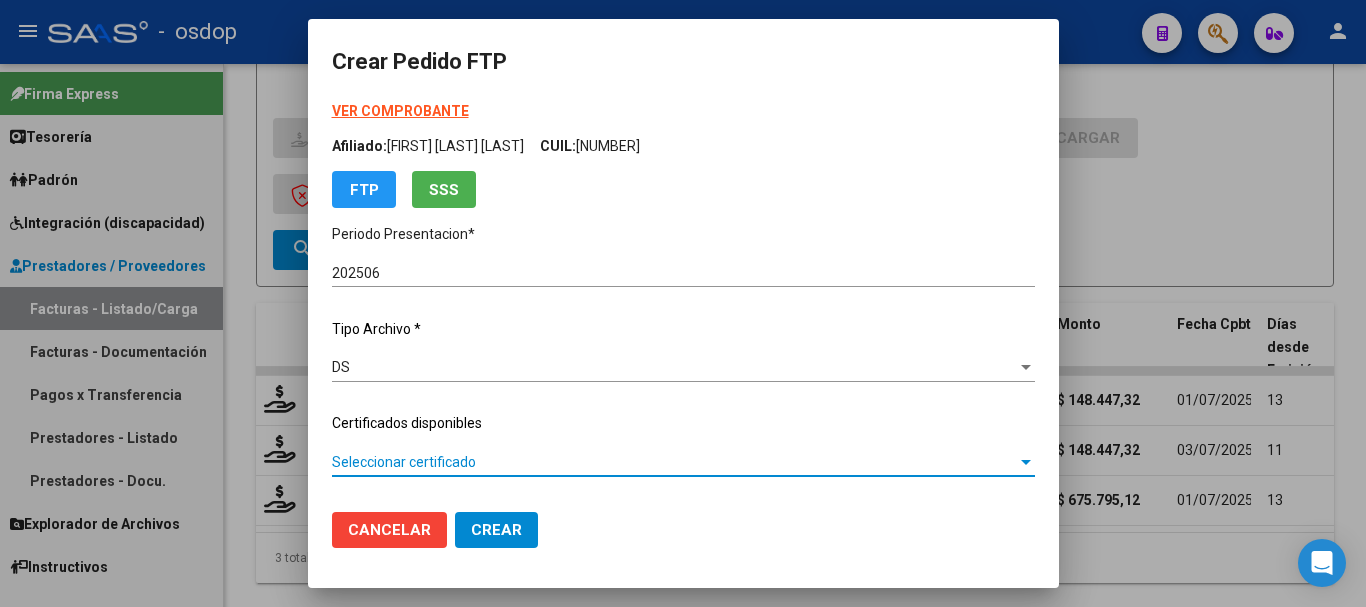 click on "Seleccionar certificado" at bounding box center [674, 462] 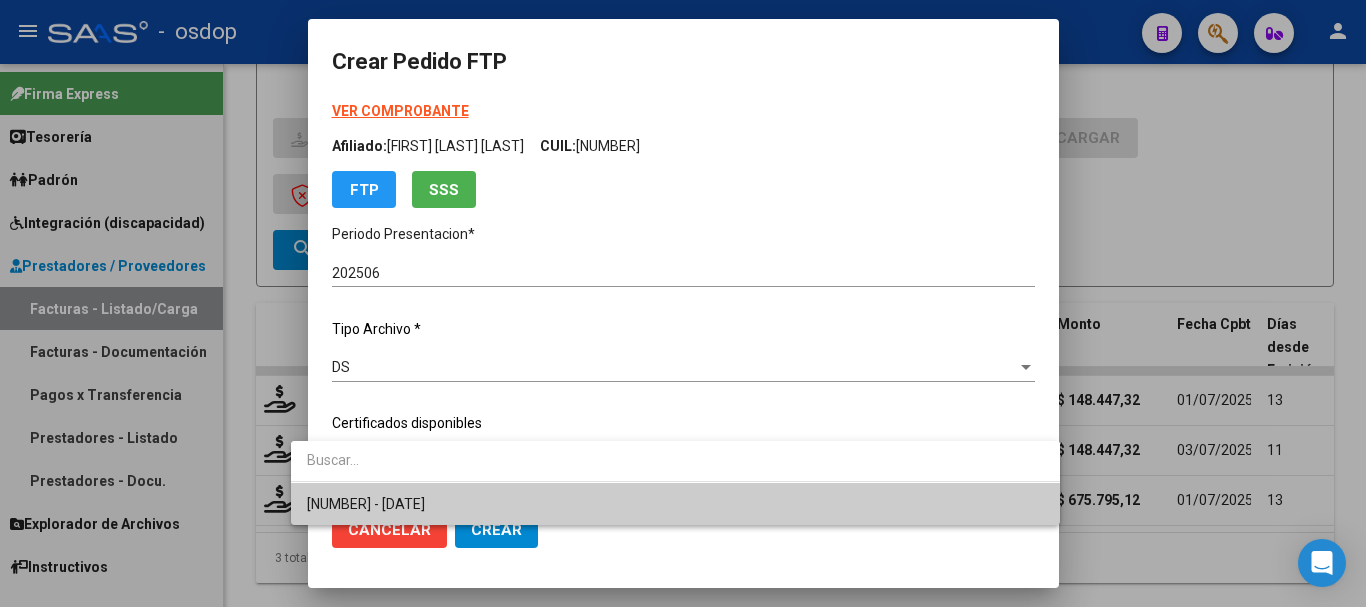 click on "6312856118 - 2032-10-16" at bounding box center [675, 504] 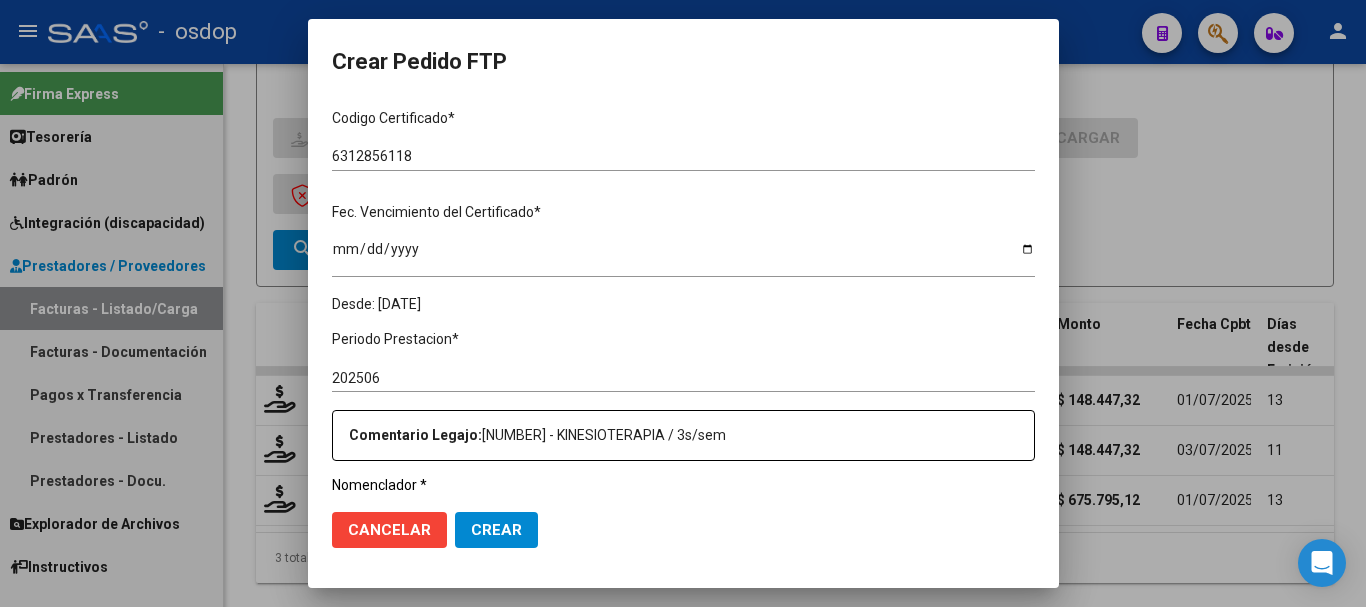 scroll, scrollTop: 600, scrollLeft: 0, axis: vertical 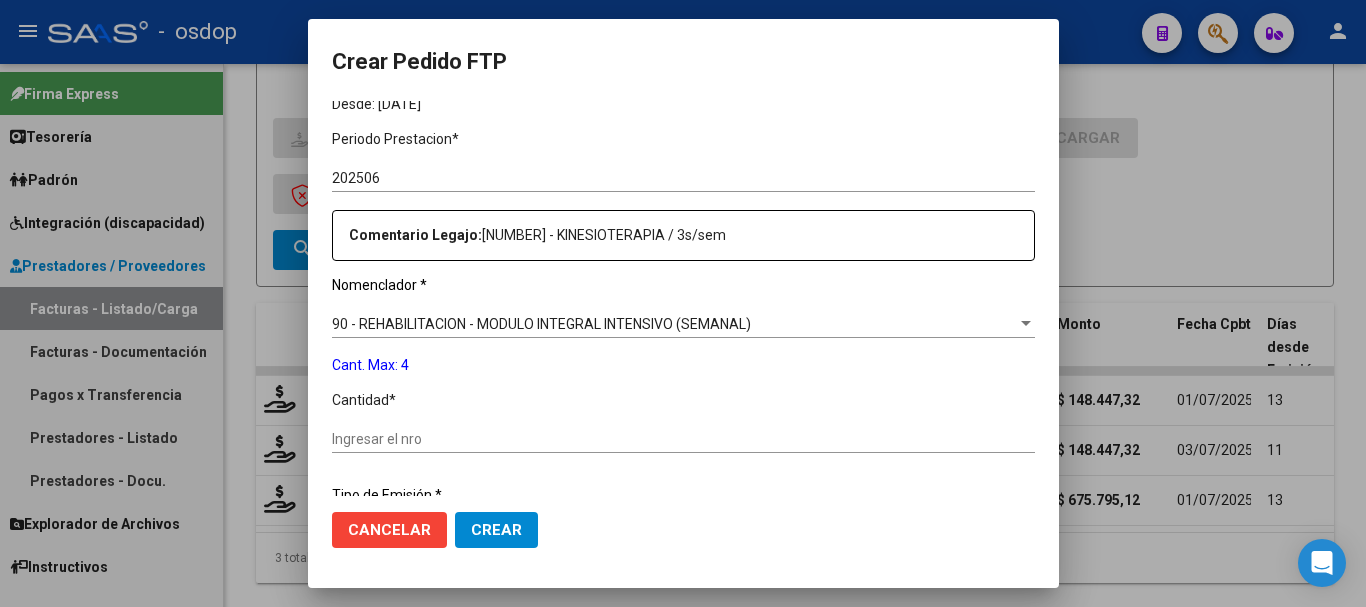 click on "Ingresar el nro" 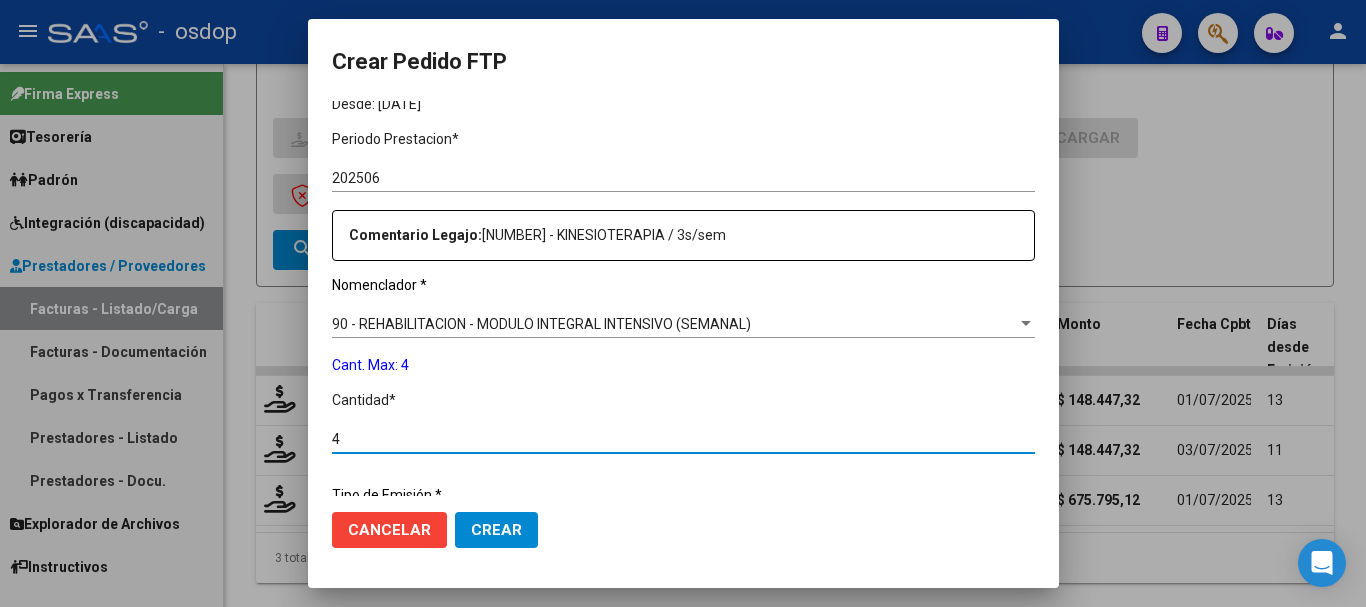 type on "4" 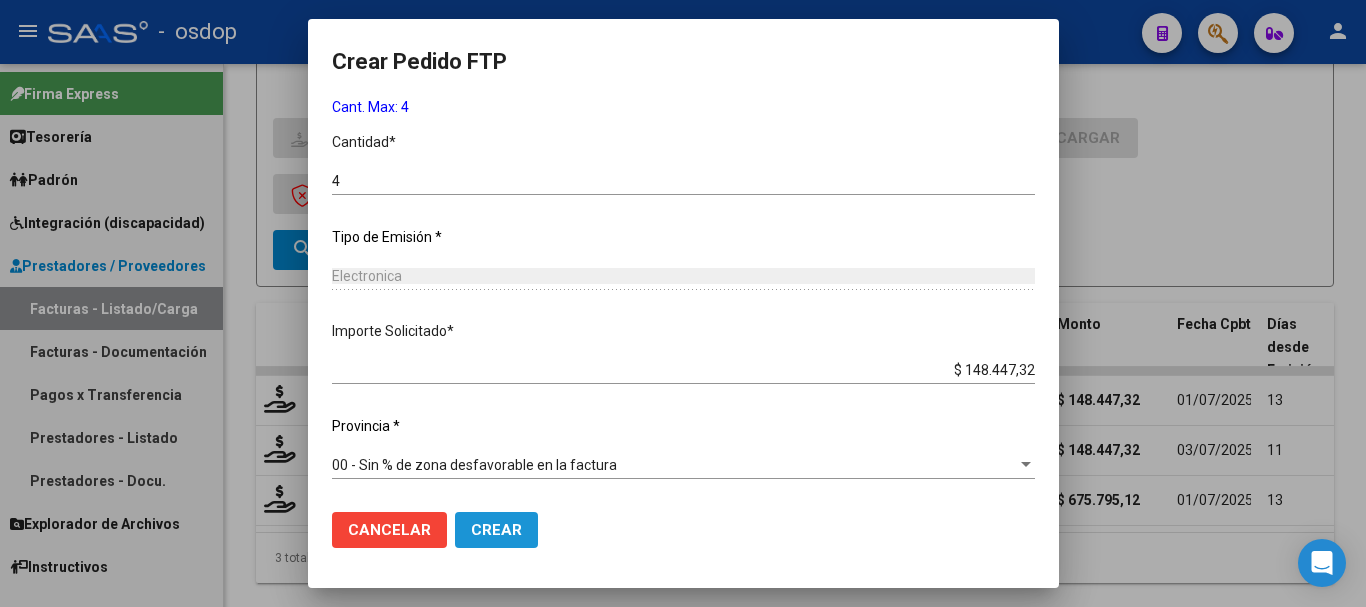 click on "Crear" 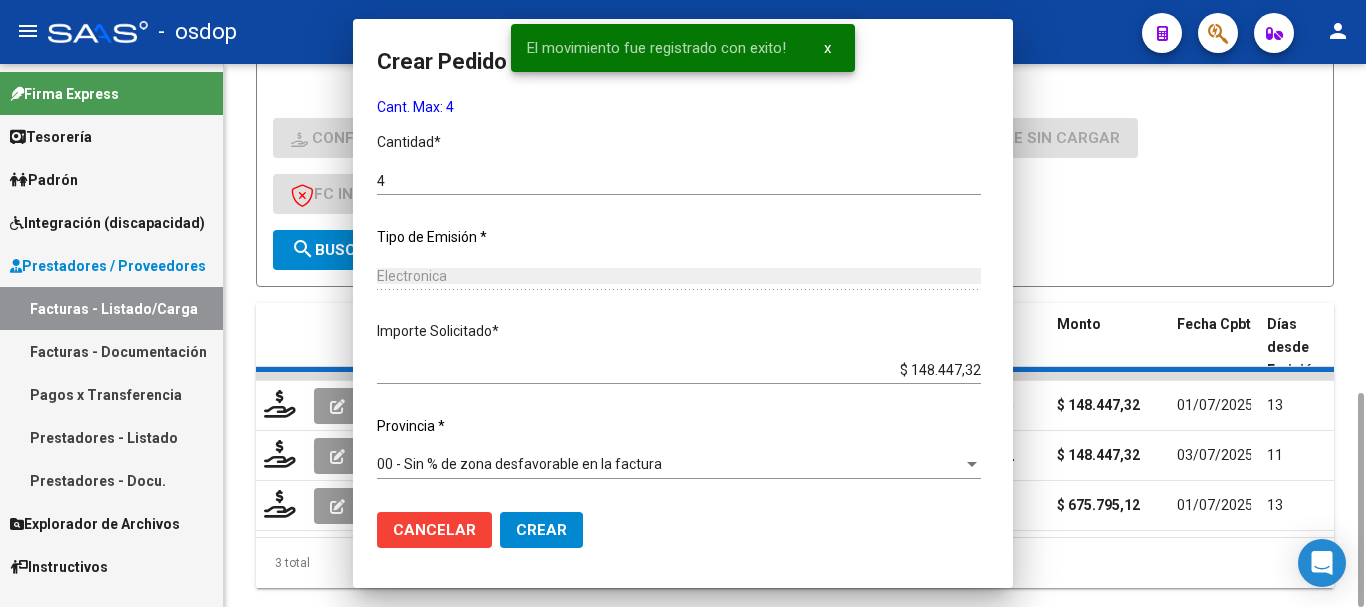 scroll, scrollTop: 0, scrollLeft: 0, axis: both 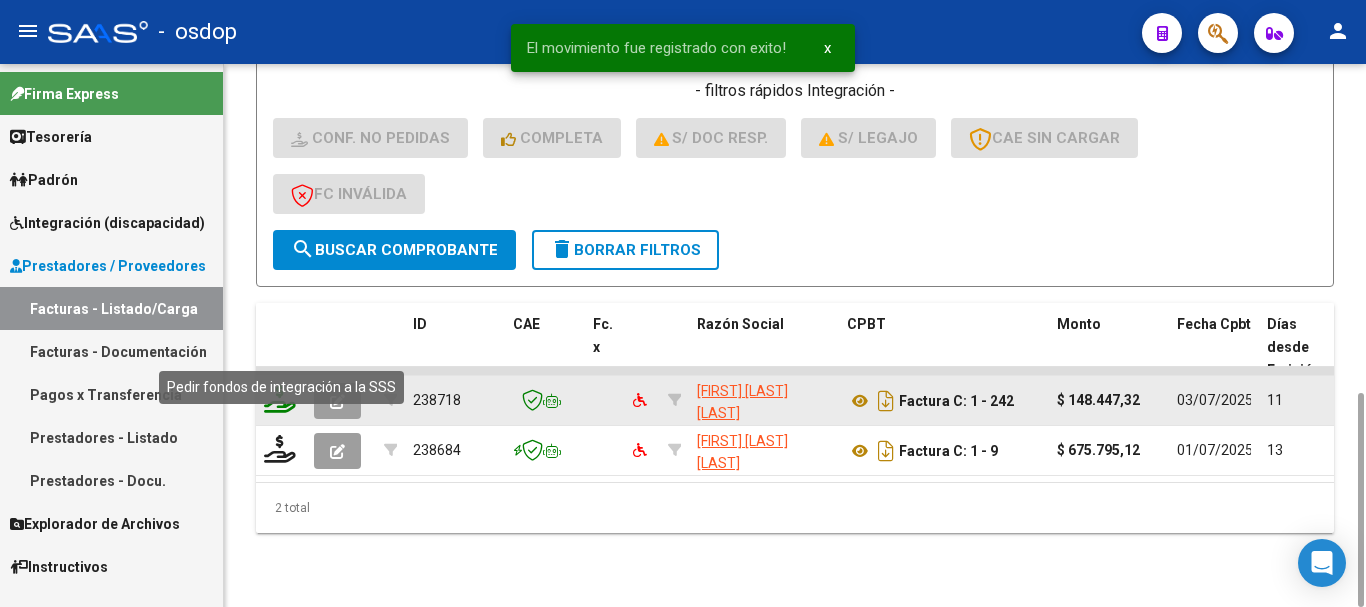 click 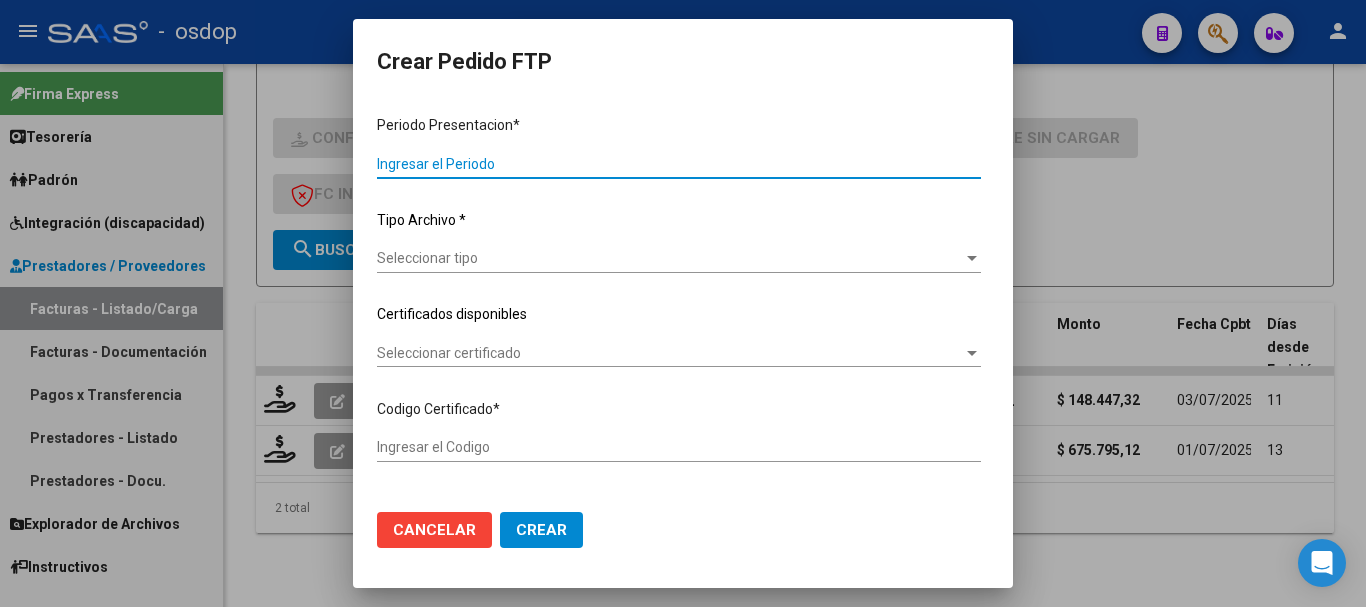 type on "202506" 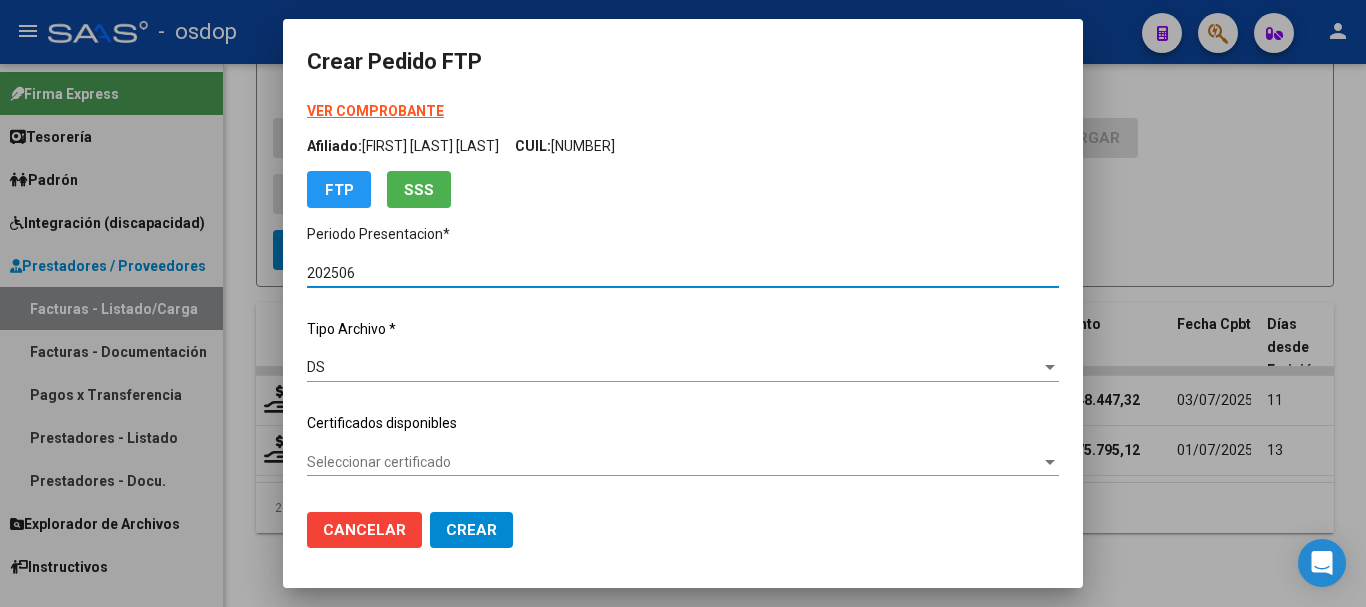 type on "6312856118" 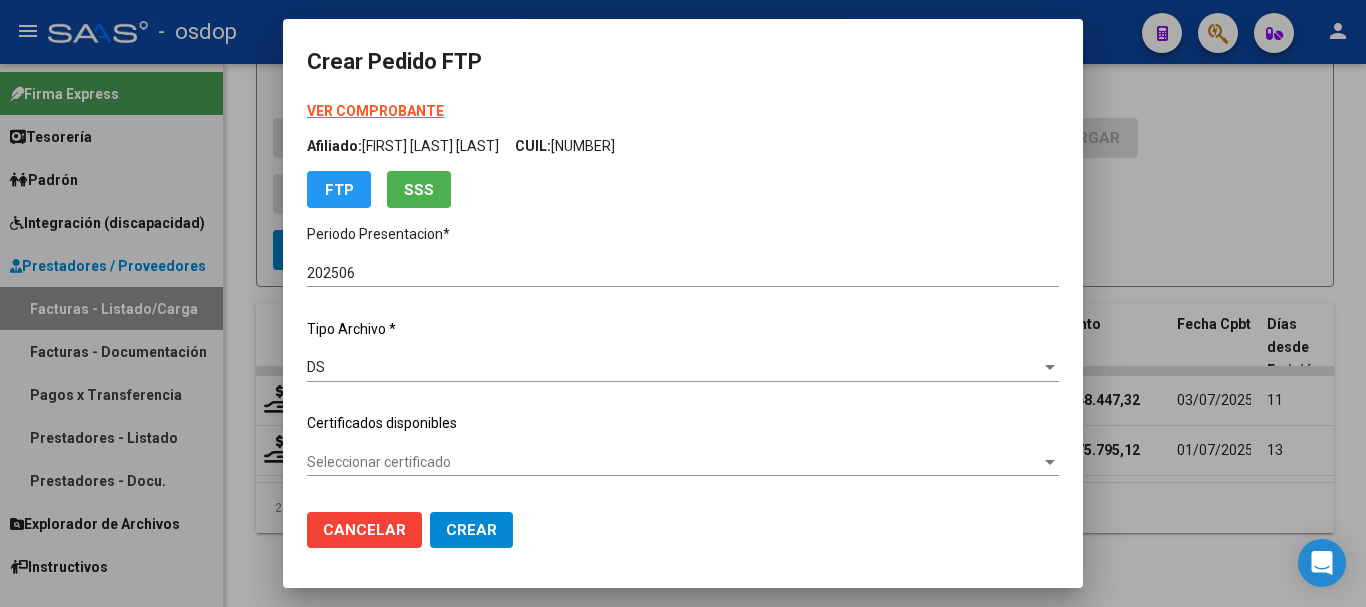 click on "Seleccionar certificado Seleccionar certificado" 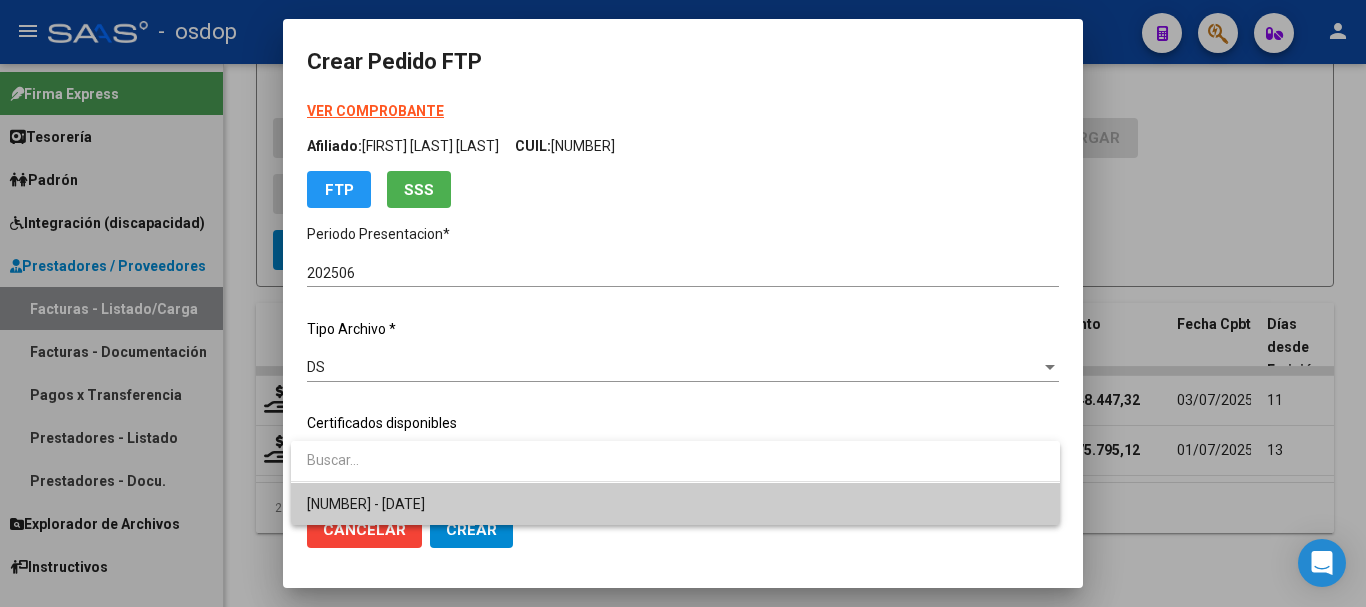click on "6312856118 - 2032-10-16" at bounding box center (675, 504) 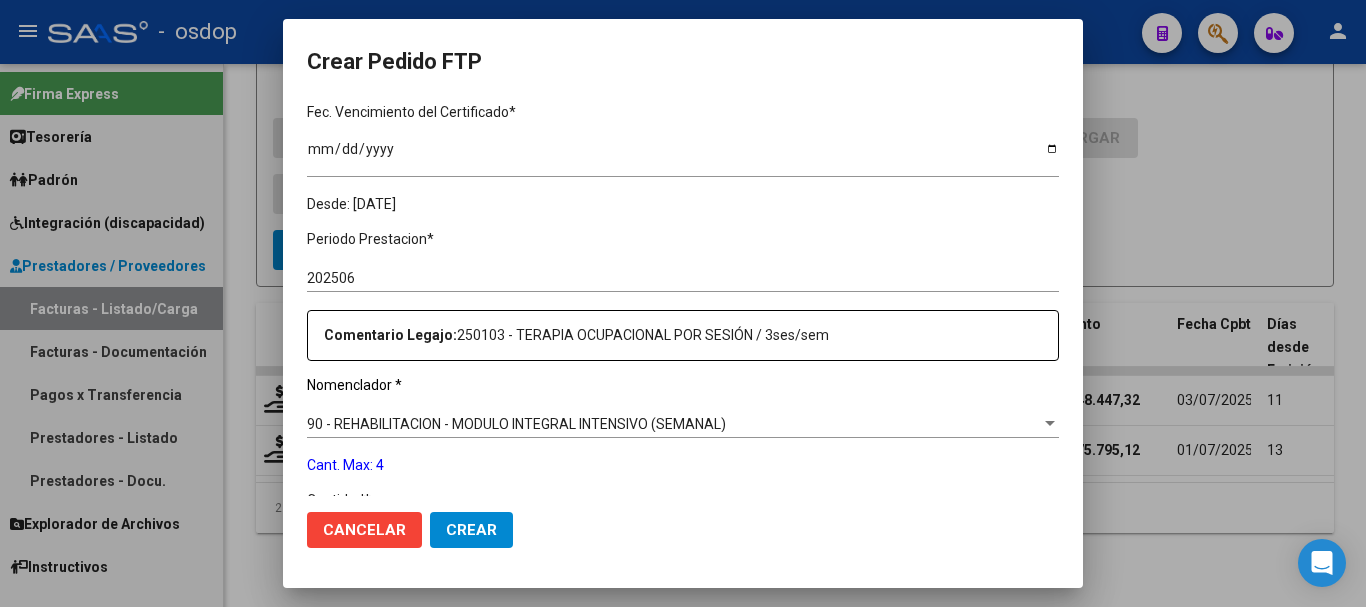 scroll, scrollTop: 700, scrollLeft: 0, axis: vertical 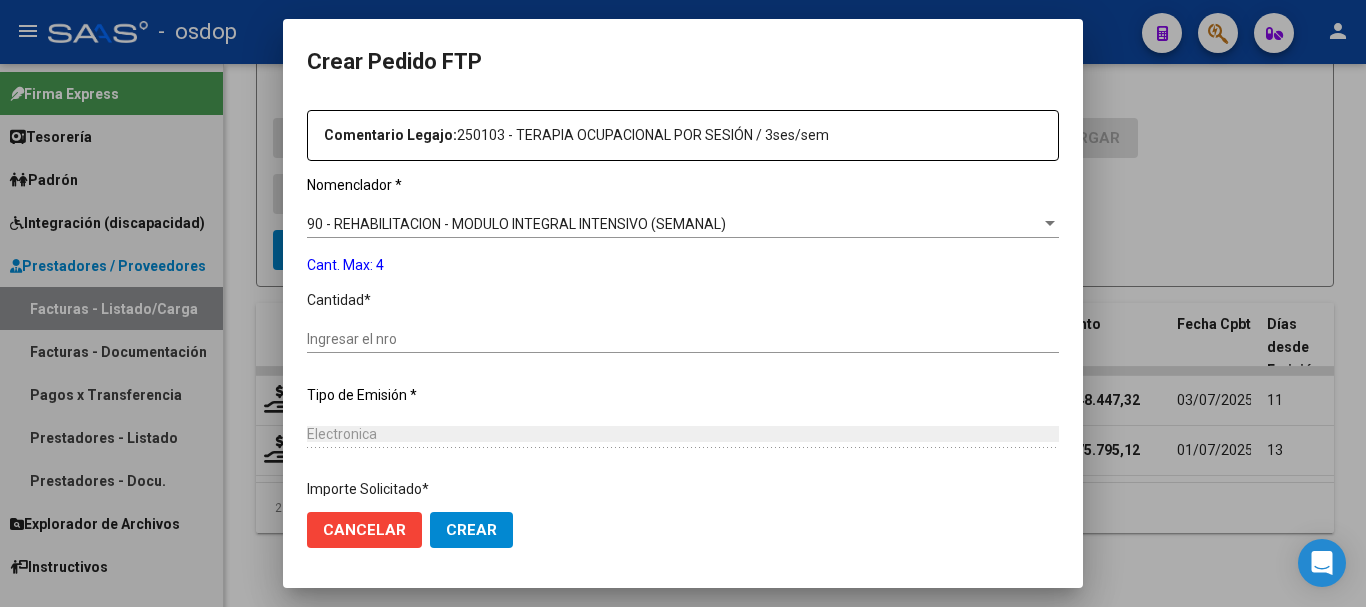 click on "Ingresar el nro" at bounding box center [683, 339] 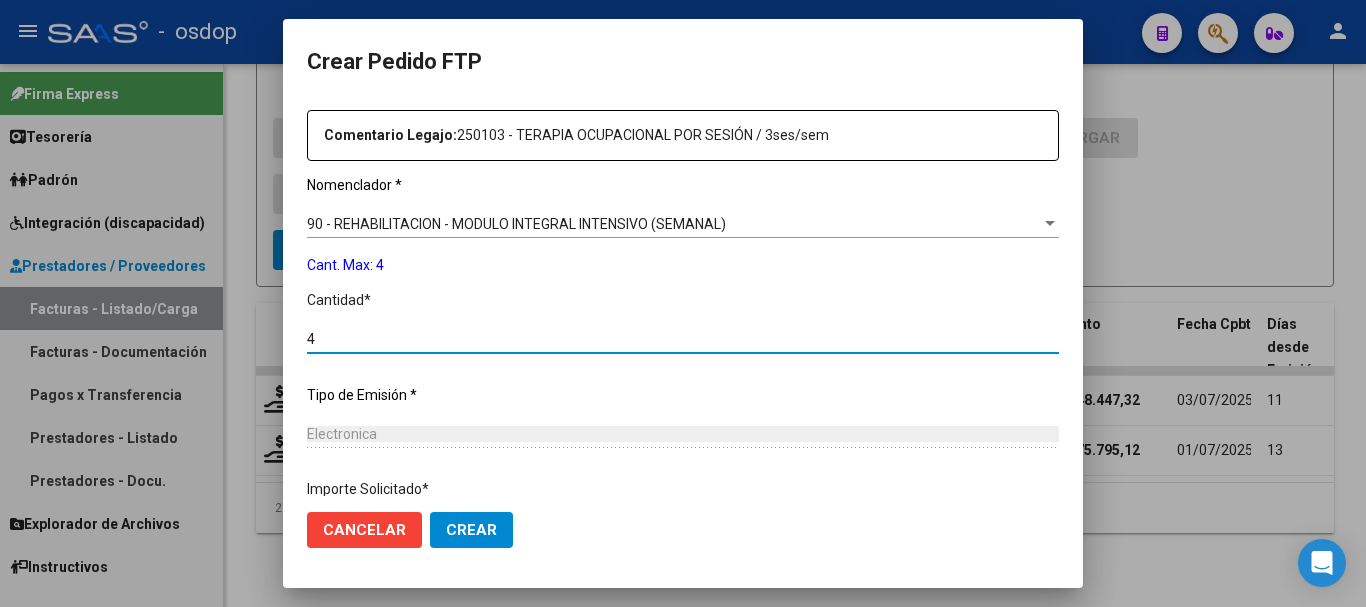 scroll, scrollTop: 858, scrollLeft: 0, axis: vertical 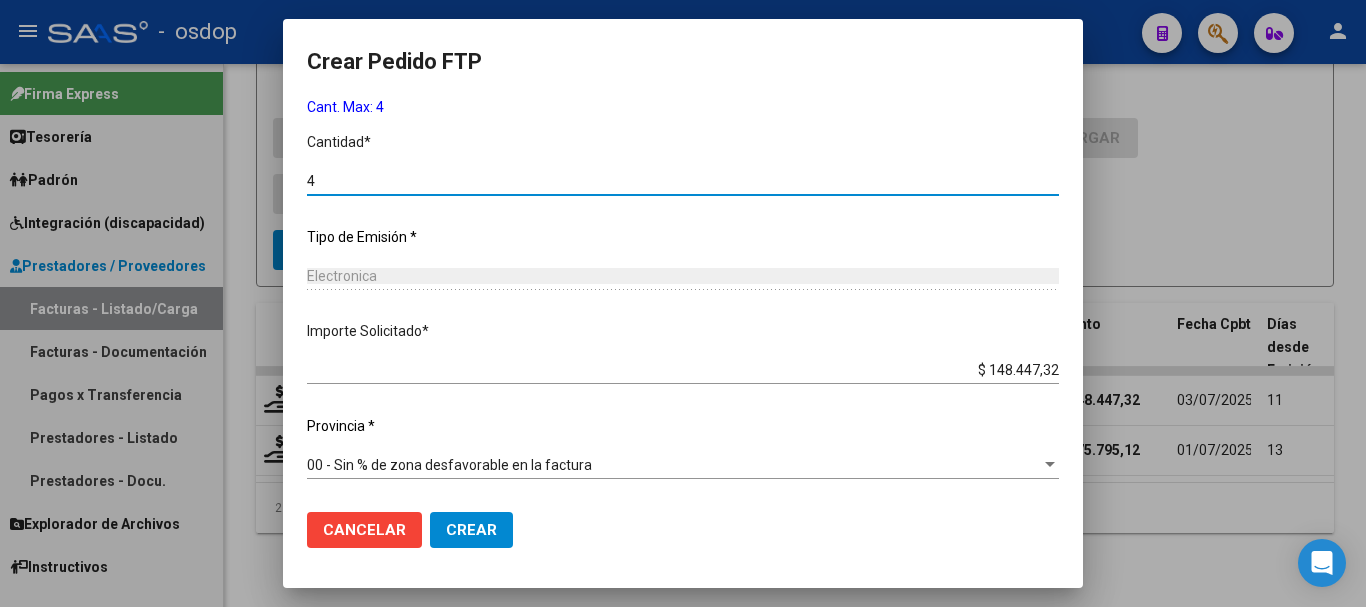 type on "4" 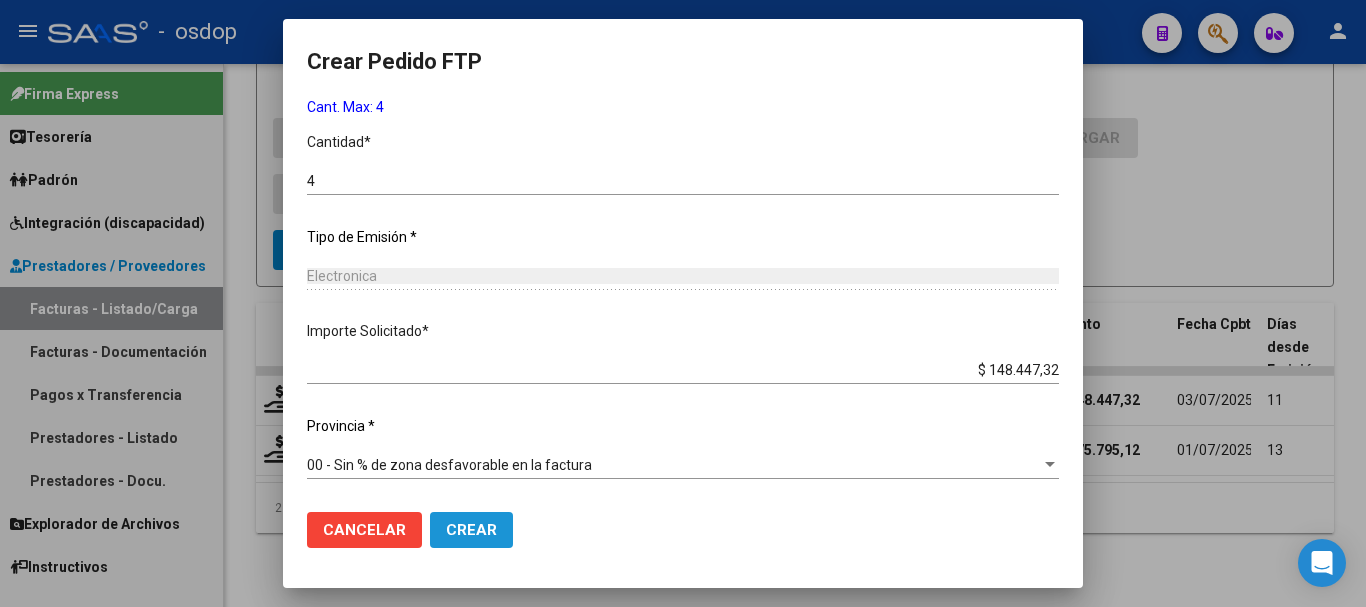 click on "Crear" 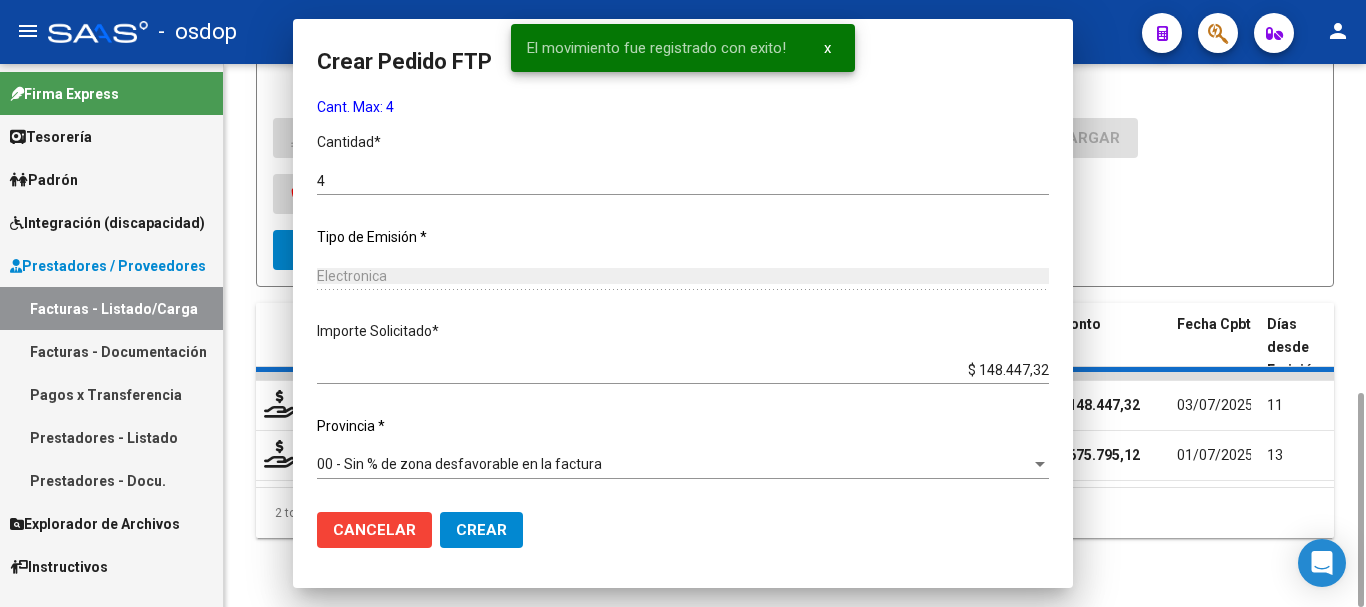 scroll, scrollTop: 0, scrollLeft: 0, axis: both 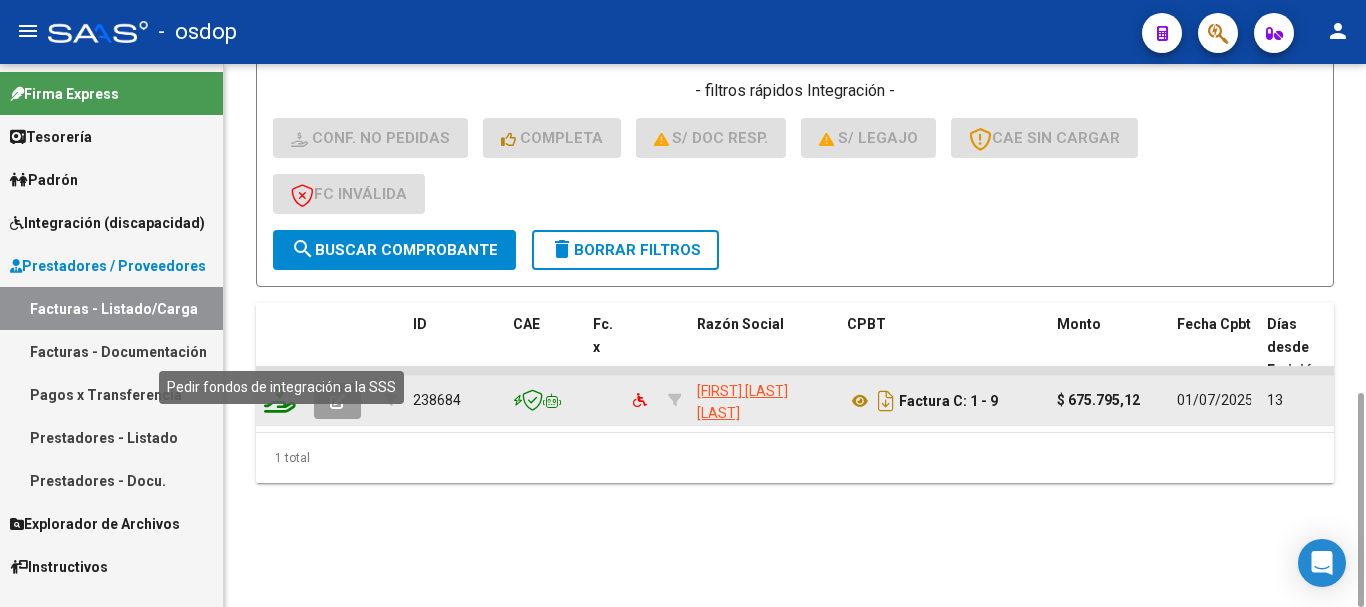 click 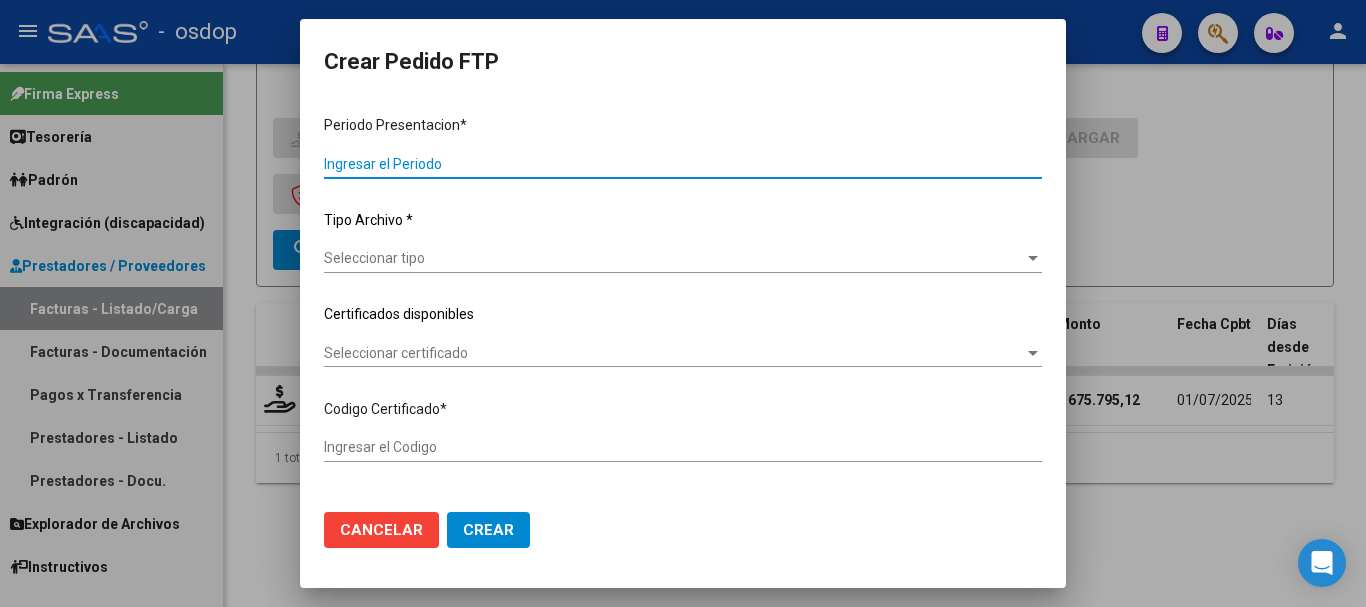type on "202506" 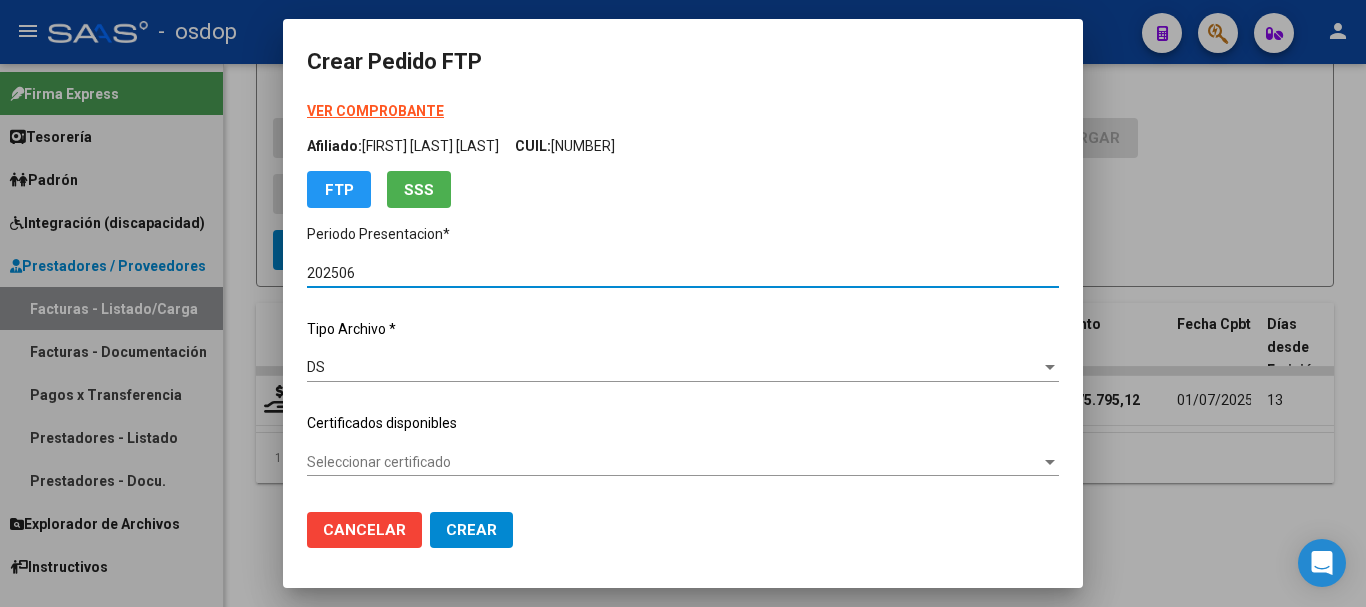 type on "6312856118" 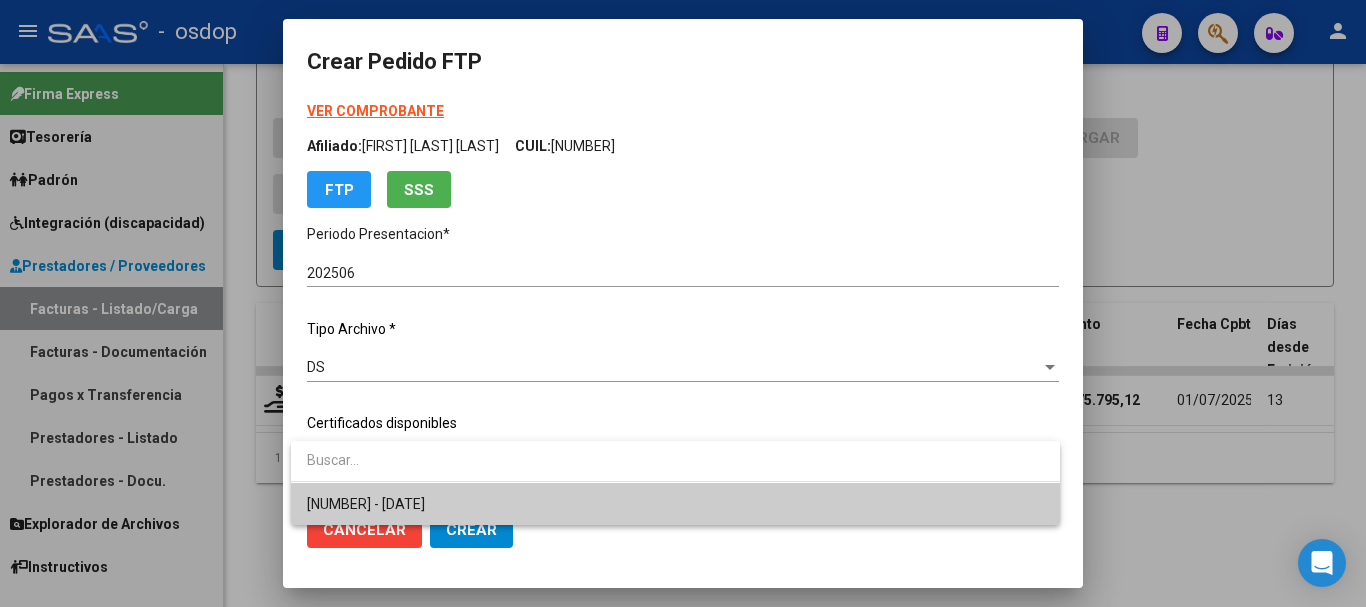 click on "6312856118 - 2032-10-16" at bounding box center [675, 504] 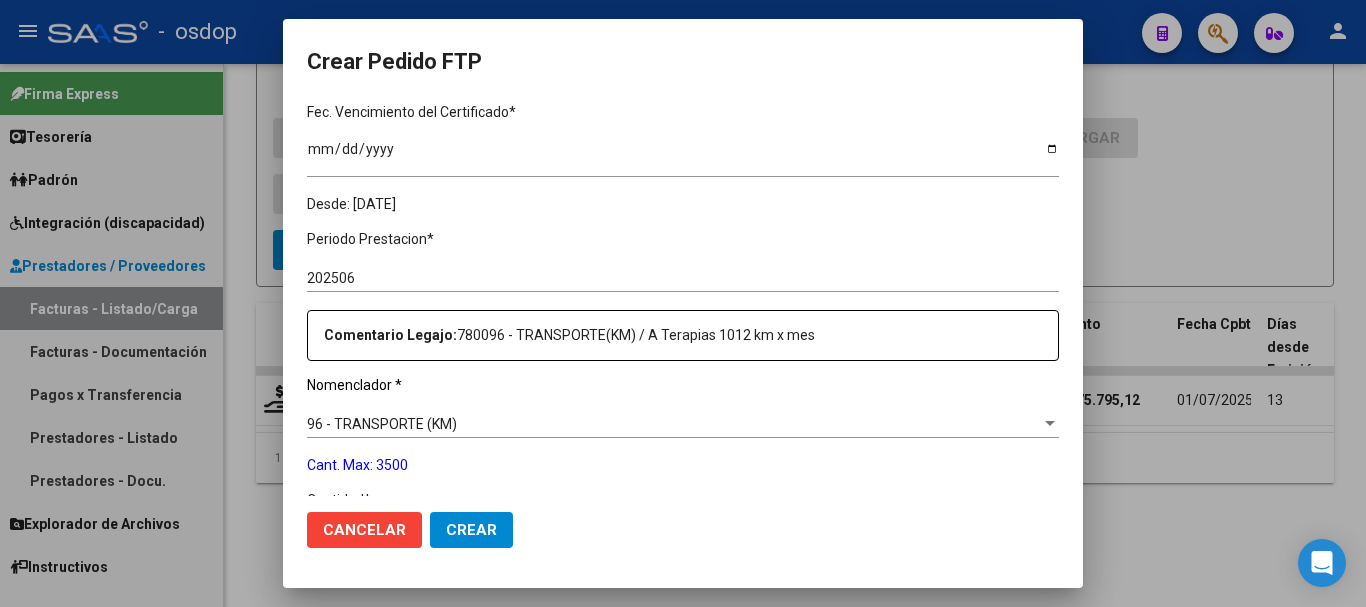 scroll, scrollTop: 700, scrollLeft: 0, axis: vertical 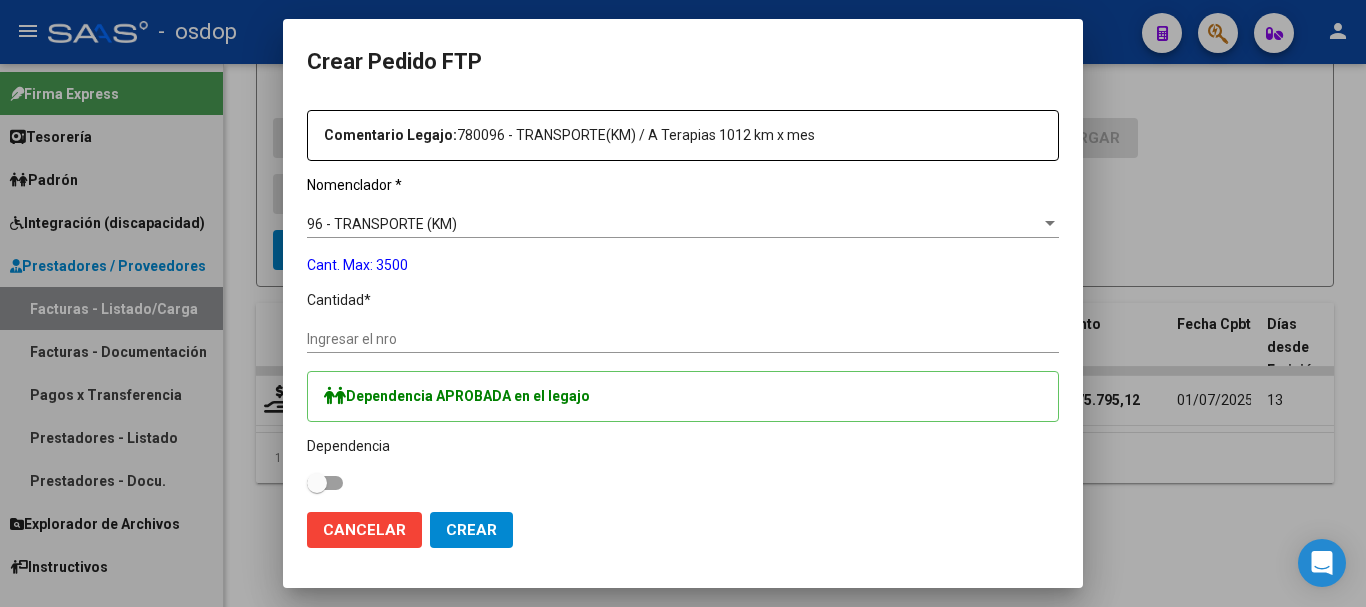 click on "Ingresar el nro" at bounding box center [683, 339] 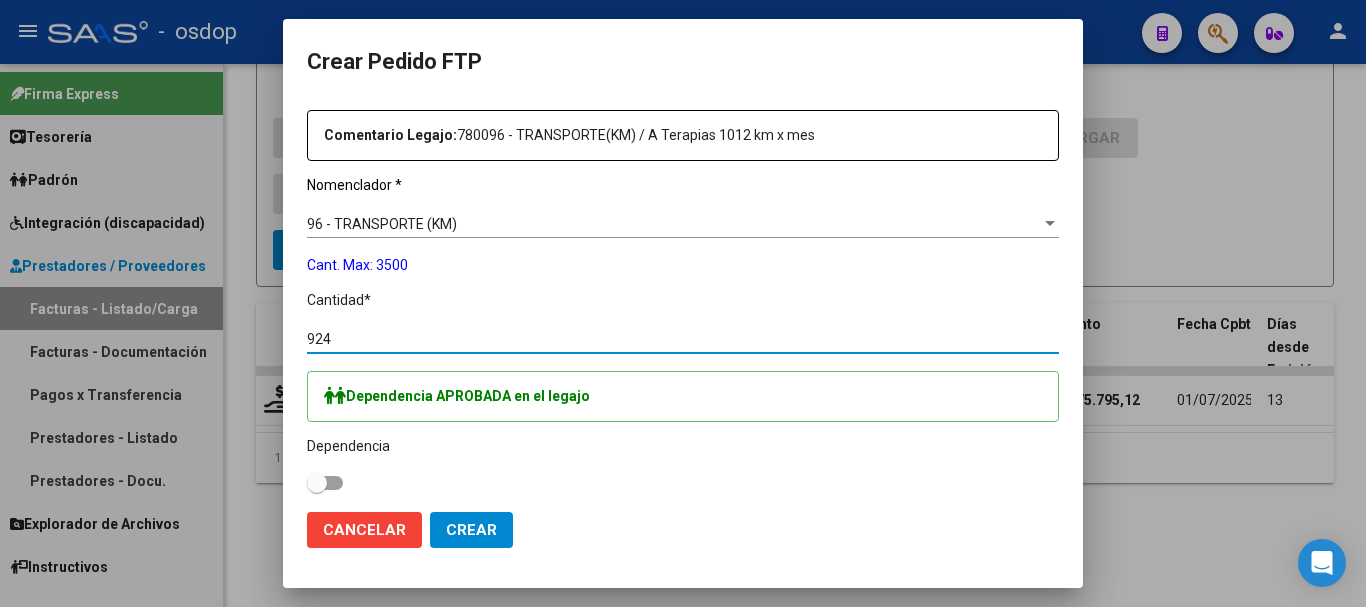 type on "924" 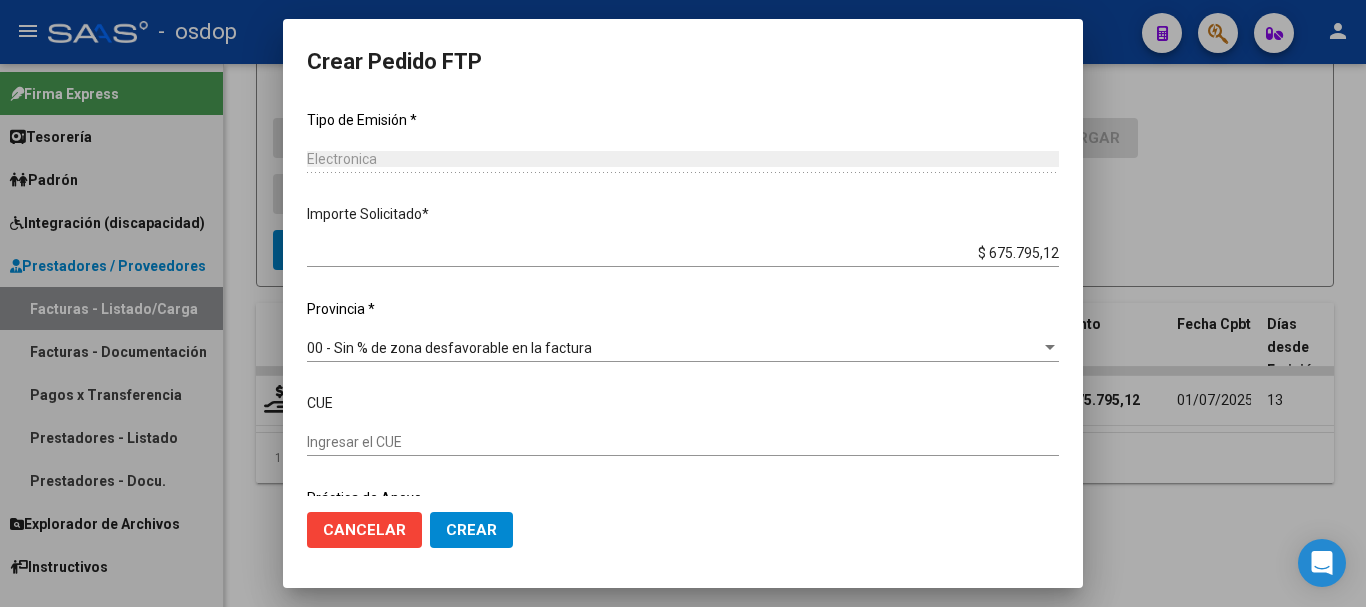 scroll, scrollTop: 1172, scrollLeft: 0, axis: vertical 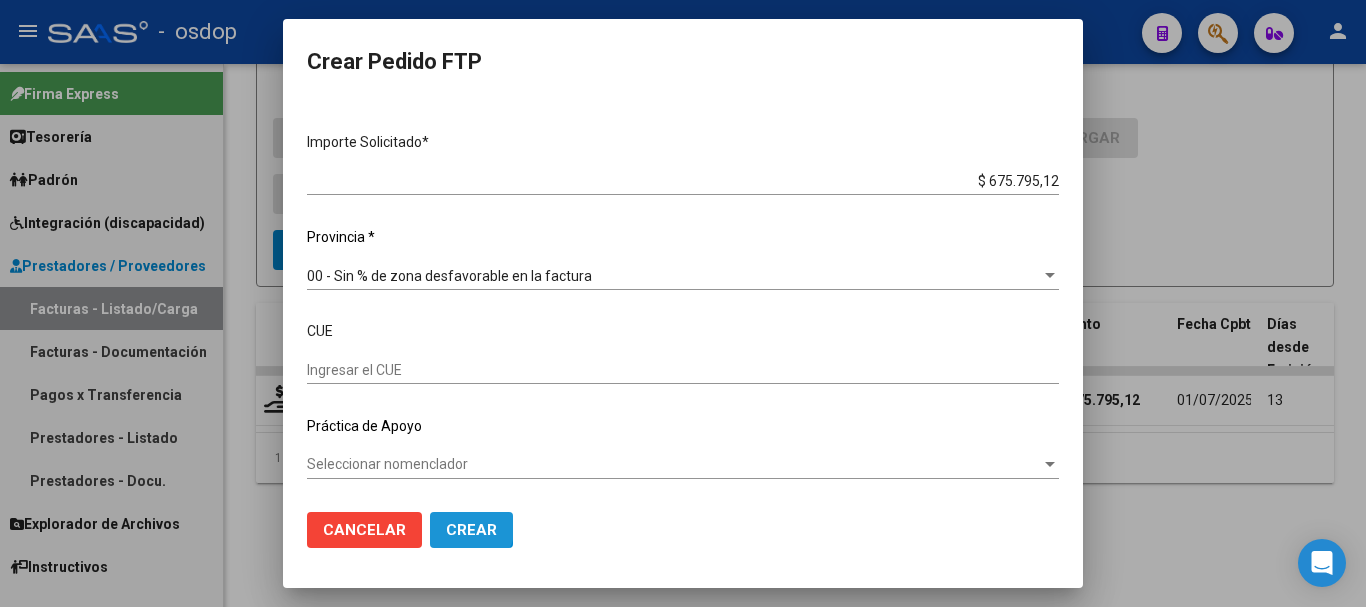 click on "Crear" 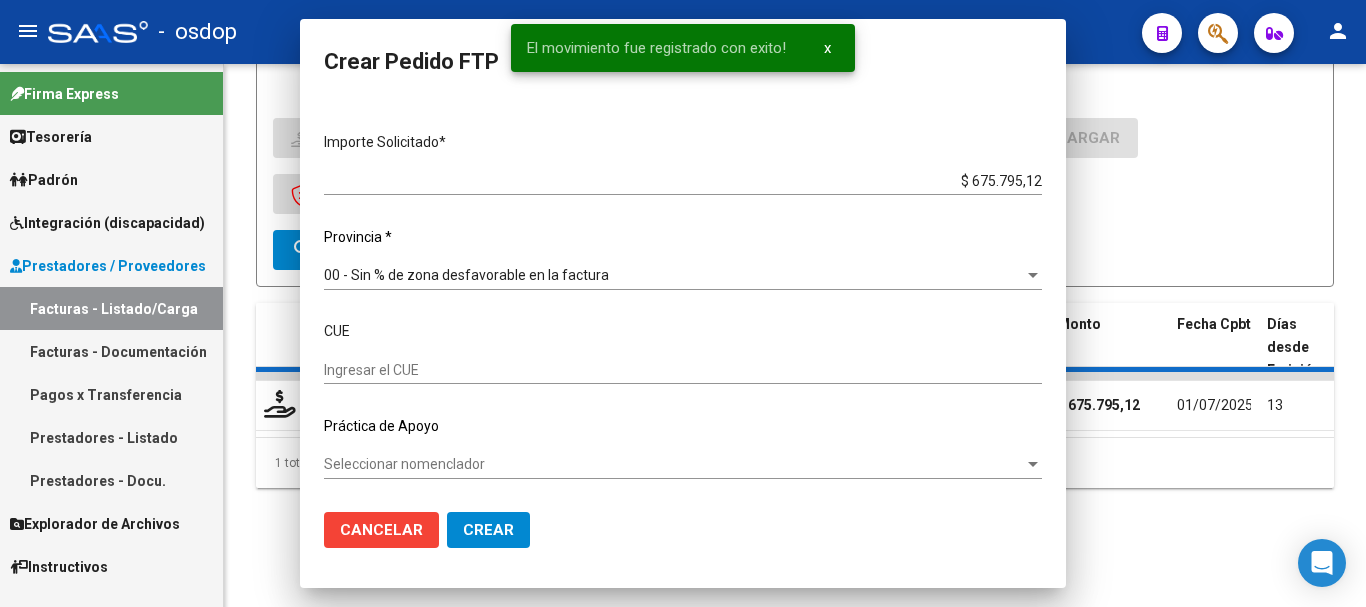 scroll, scrollTop: 0, scrollLeft: 0, axis: both 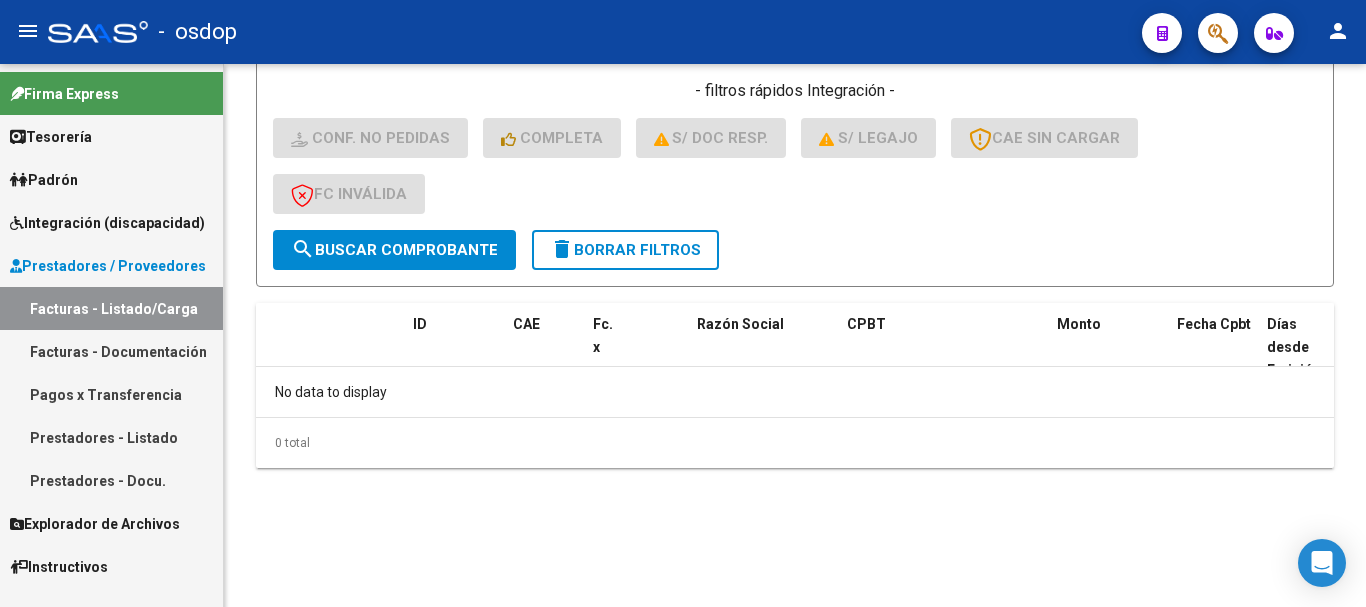 click on "Integración (discapacidad)" at bounding box center [107, 223] 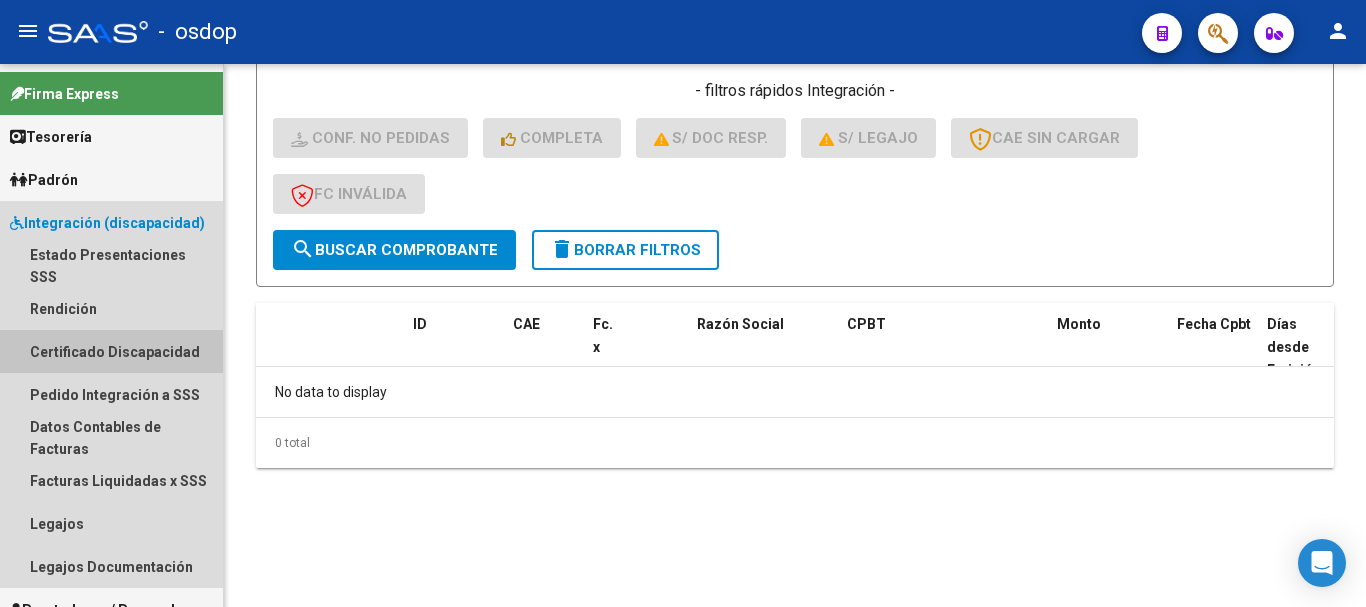 click on "Certificado Discapacidad" at bounding box center (111, 351) 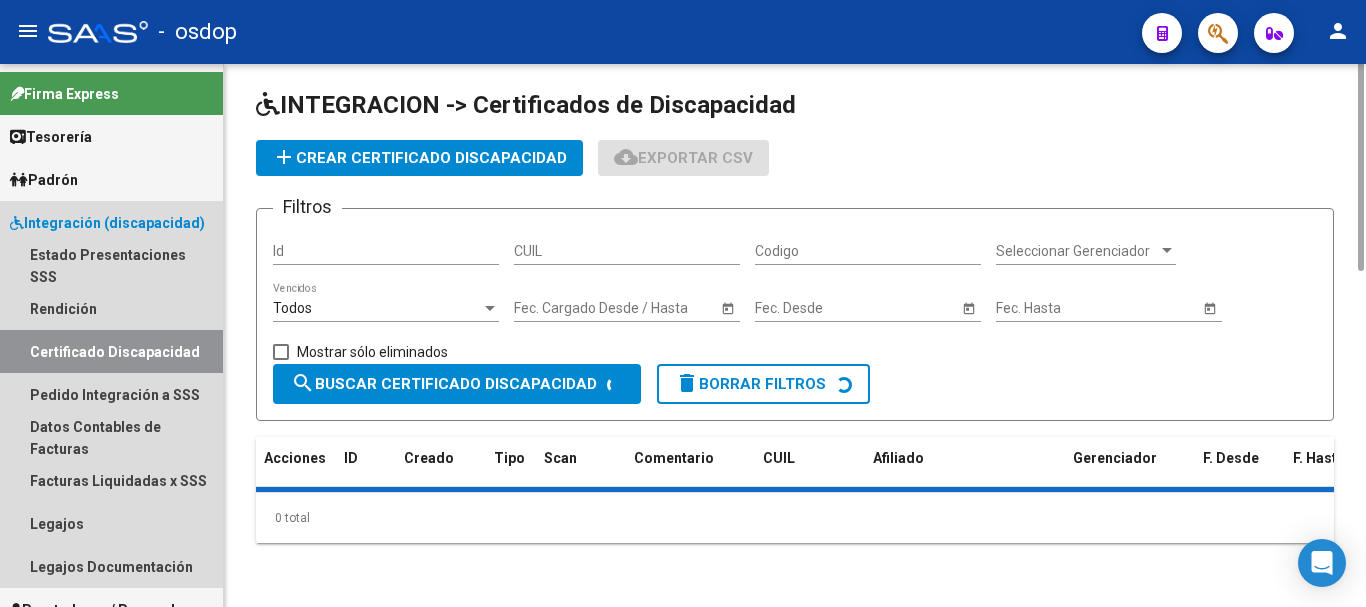 scroll, scrollTop: 0, scrollLeft: 0, axis: both 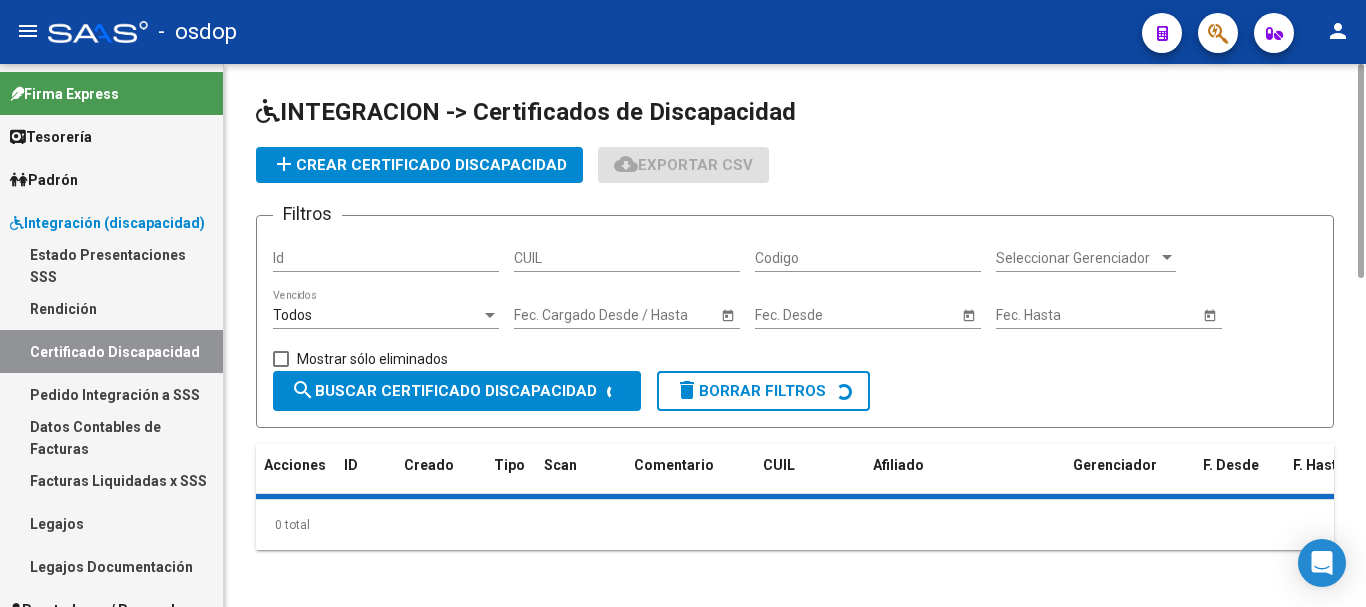 click on "Pedido Integración a SSS" at bounding box center [111, 394] 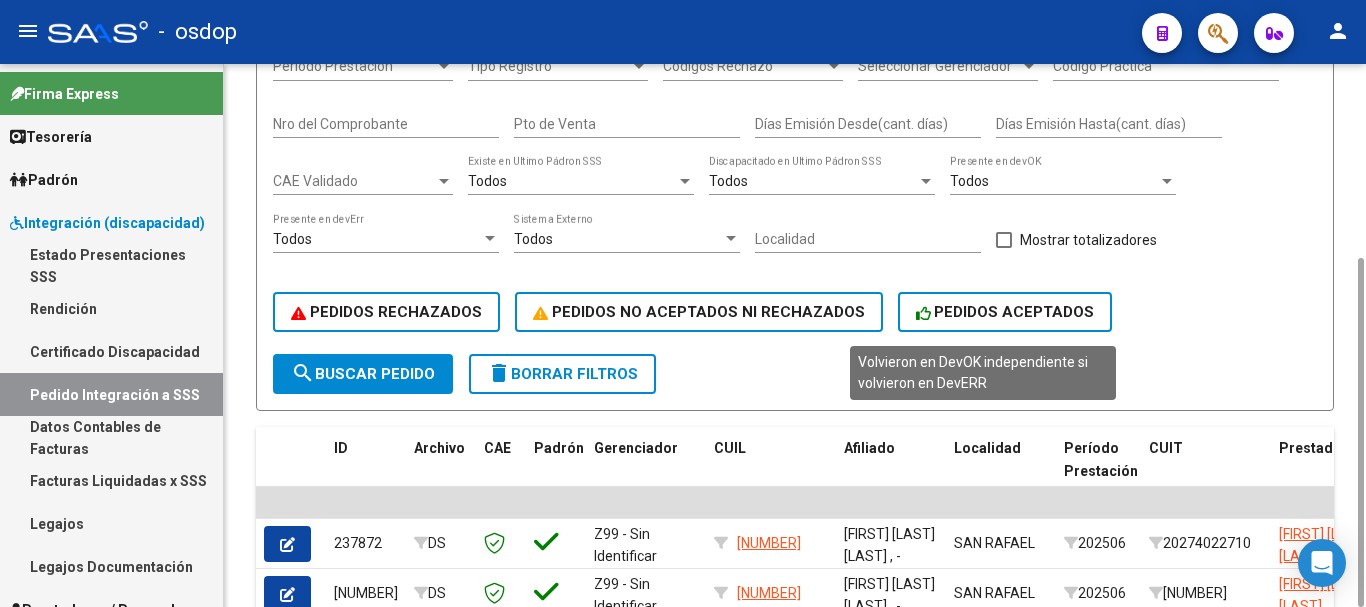 scroll, scrollTop: 701, scrollLeft: 0, axis: vertical 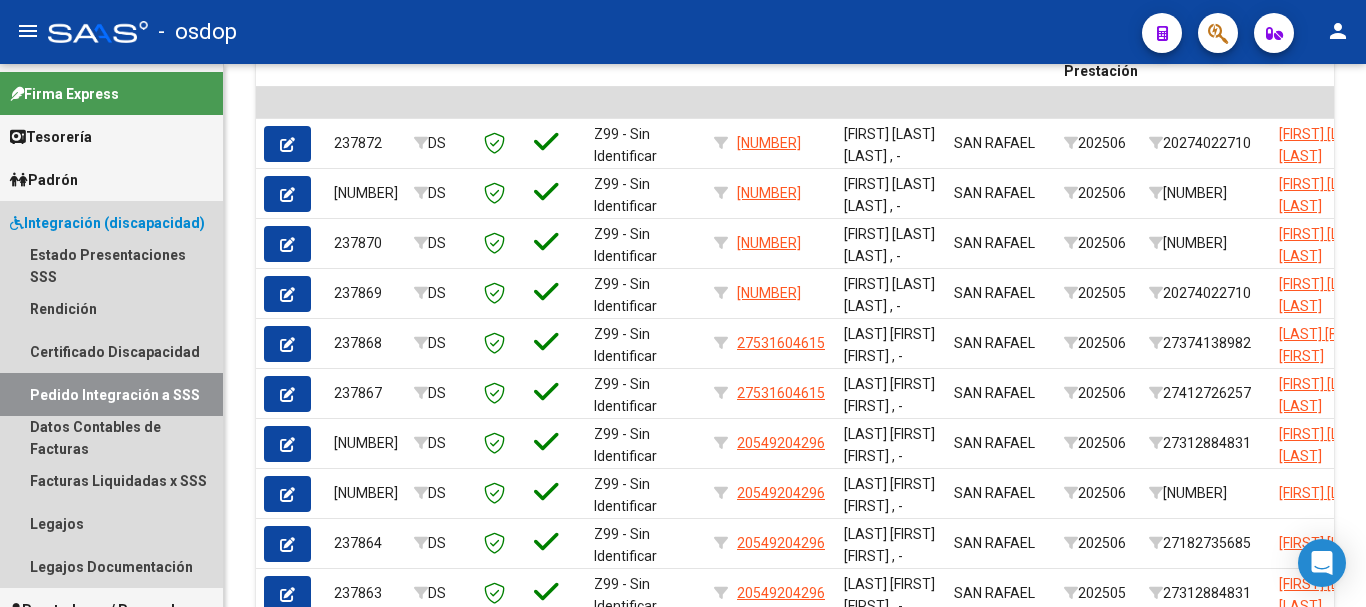 click on "Integración (discapacidad)" at bounding box center (107, 223) 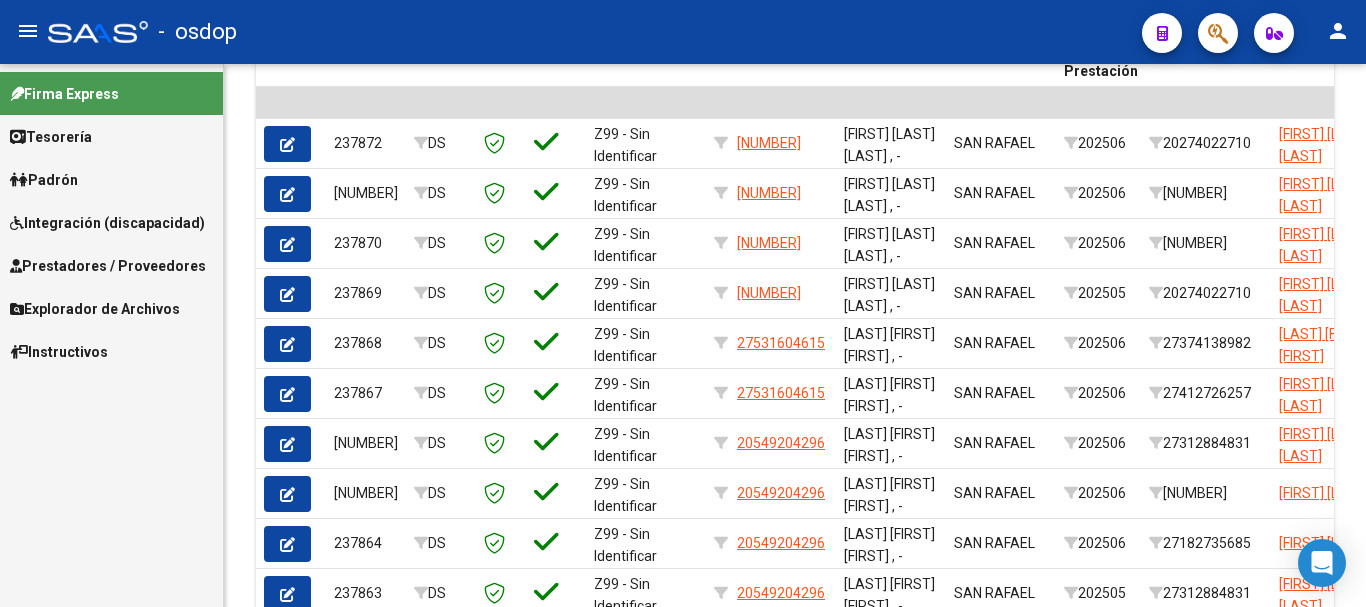 click on "Prestadores / Proveedores" at bounding box center (108, 266) 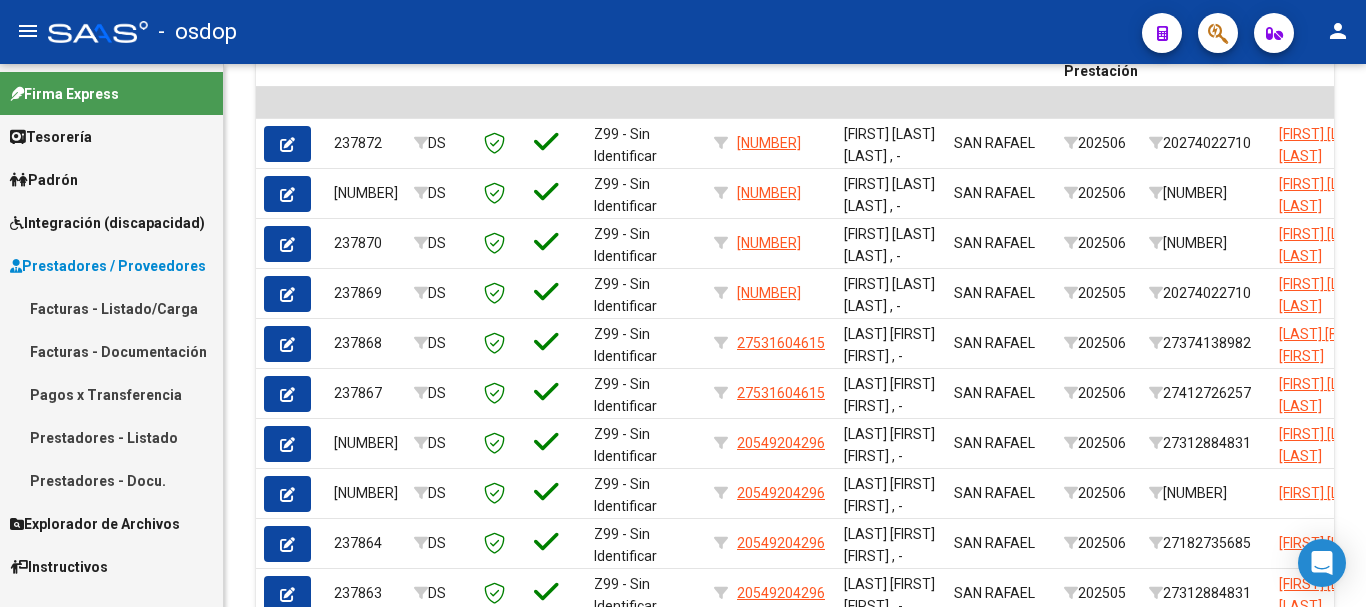 click on "Facturas - Listado/Carga" at bounding box center [111, 308] 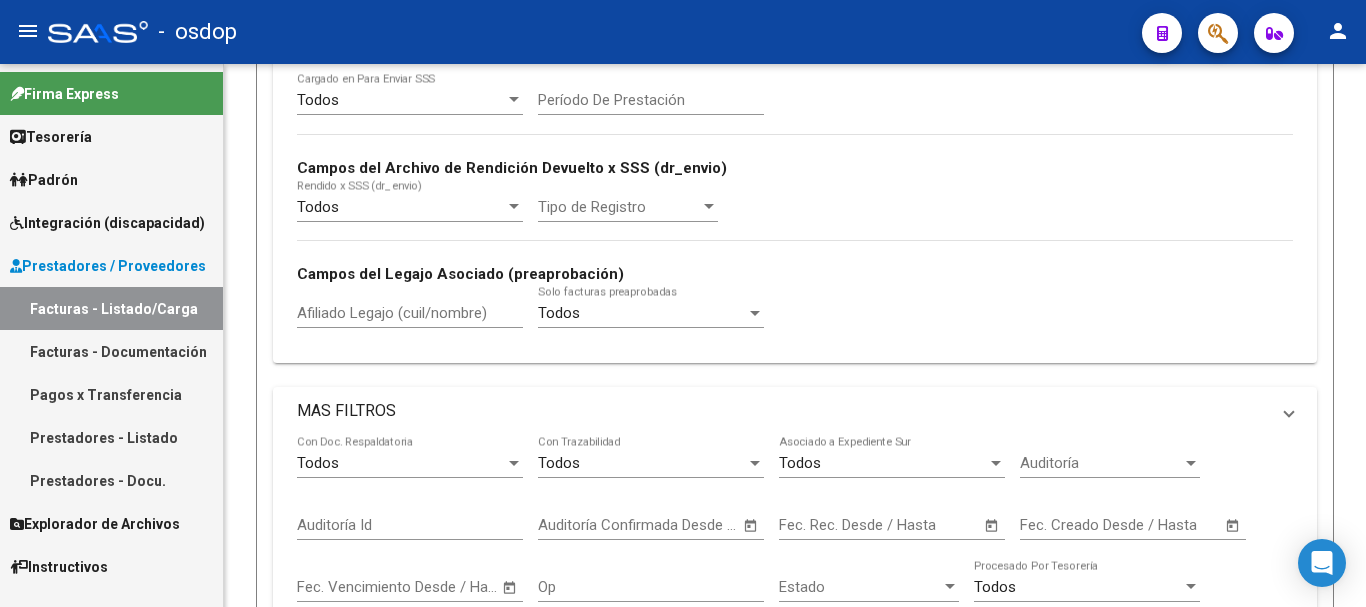 scroll, scrollTop: 0, scrollLeft: 0, axis: both 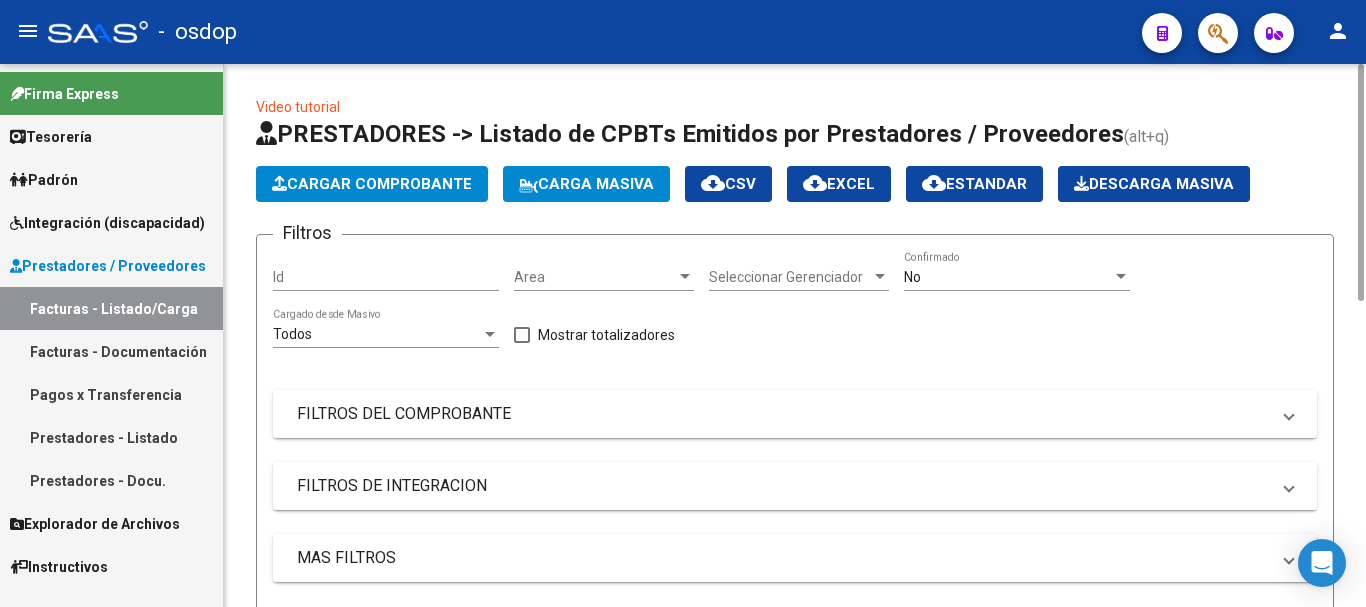 click on "FILTROS DE INTEGRACION" at bounding box center (783, 486) 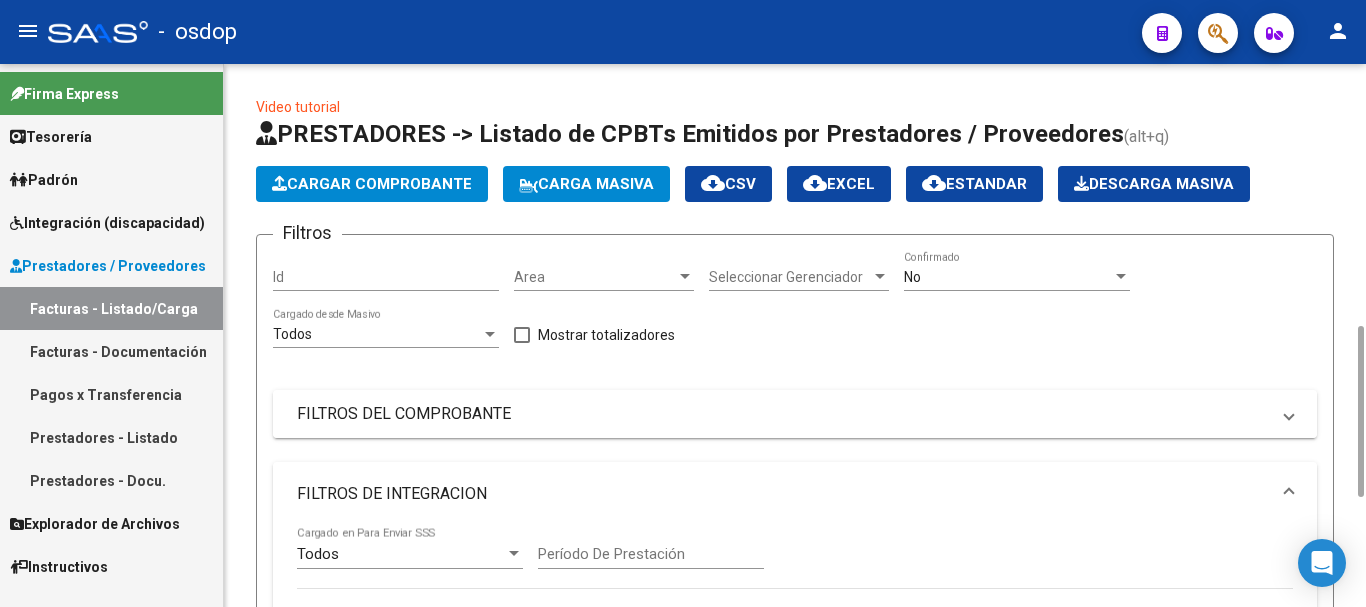 scroll, scrollTop: 400, scrollLeft: 0, axis: vertical 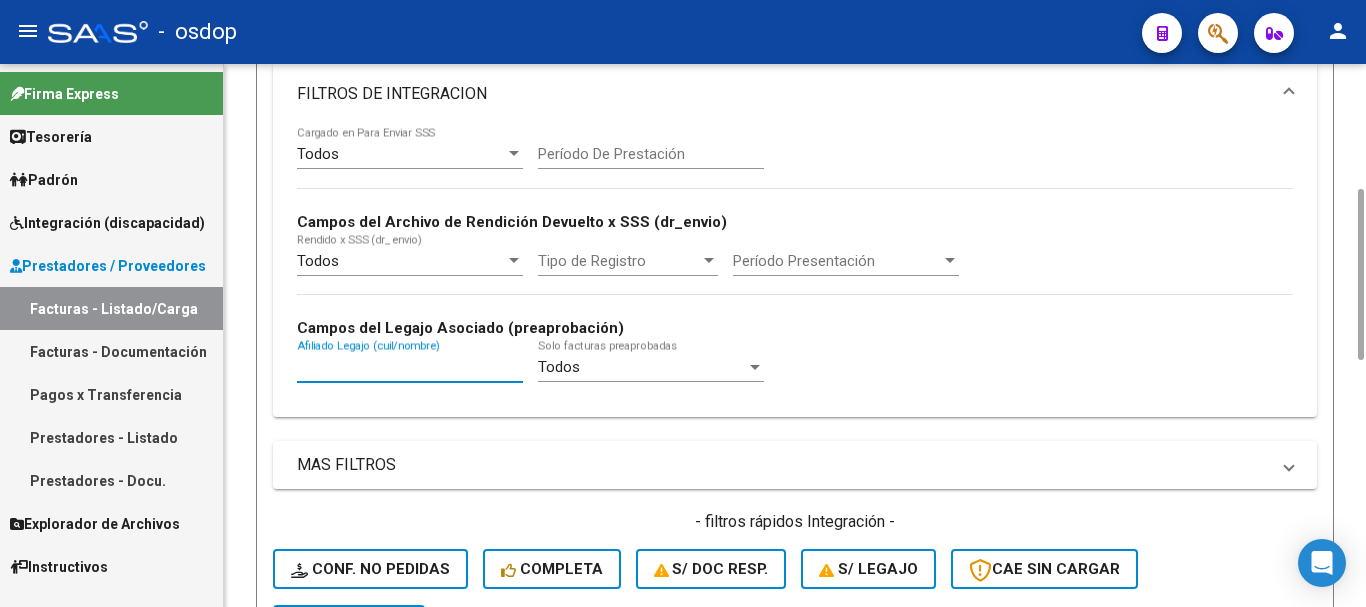 click on "Afiliado Legajo (cuil/nombre)" at bounding box center (410, 367) 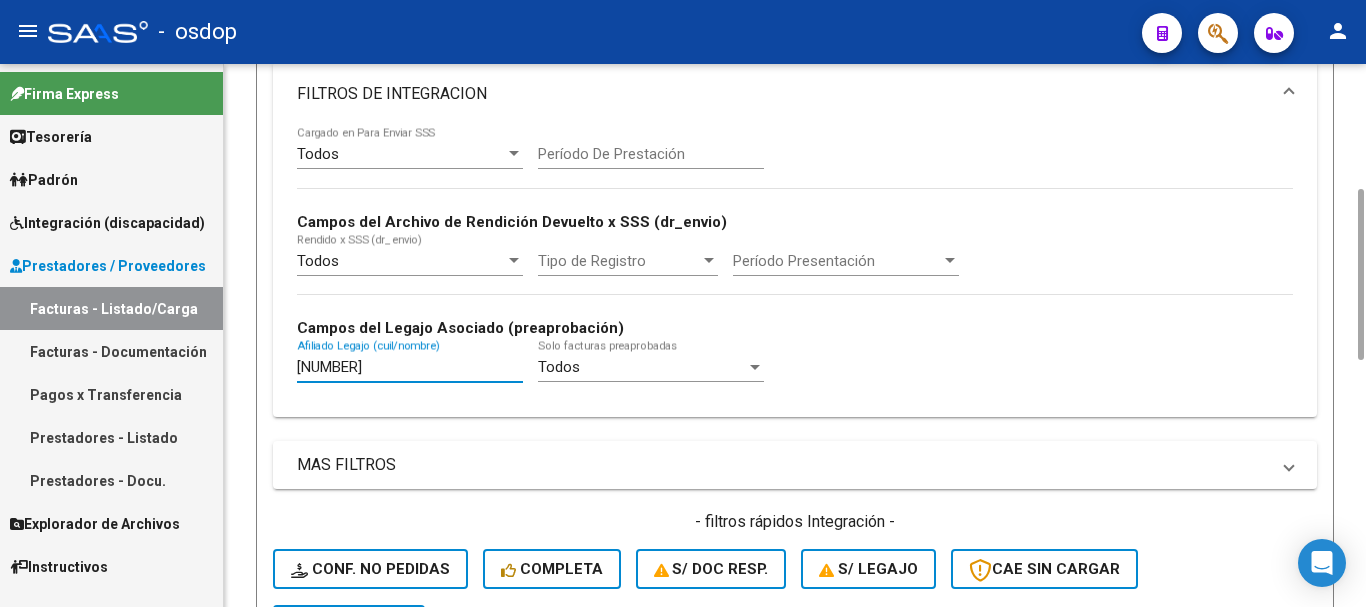 scroll, scrollTop: 800, scrollLeft: 0, axis: vertical 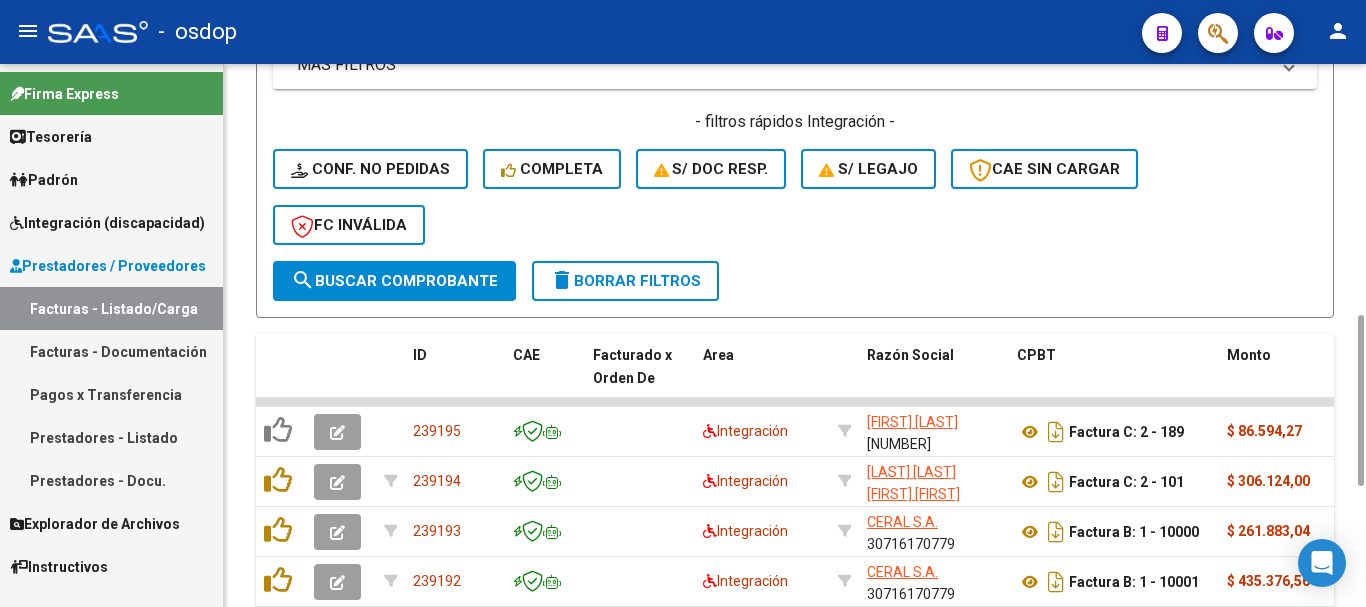 type on "20489157749" 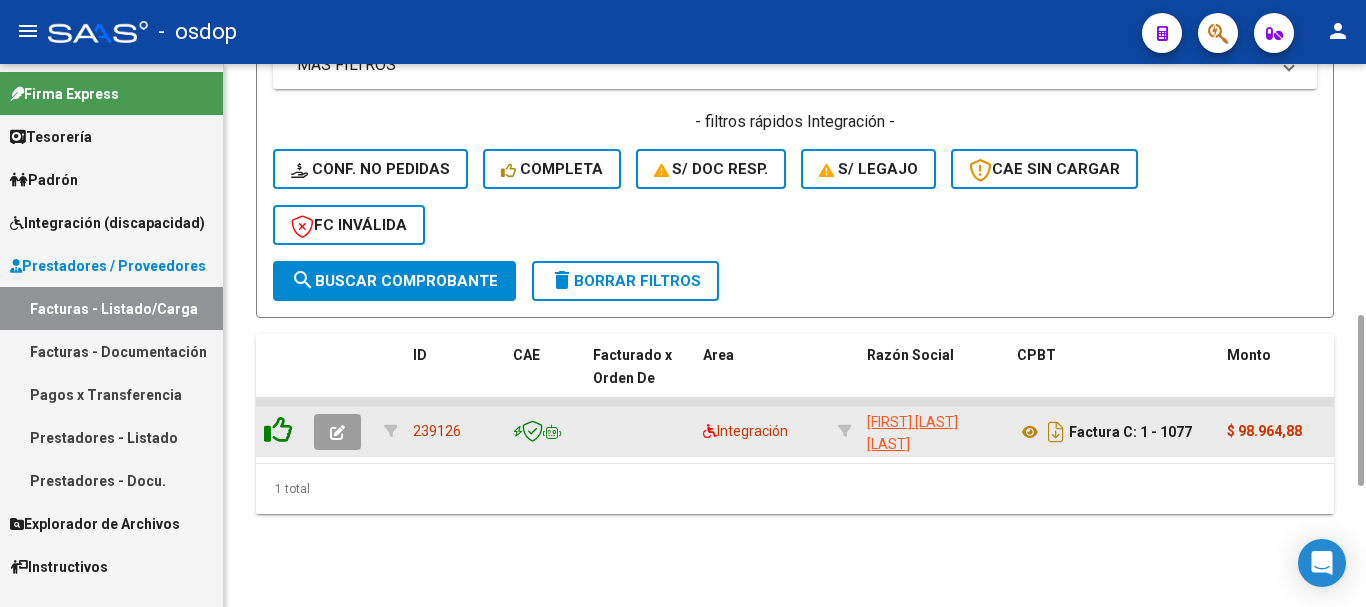click 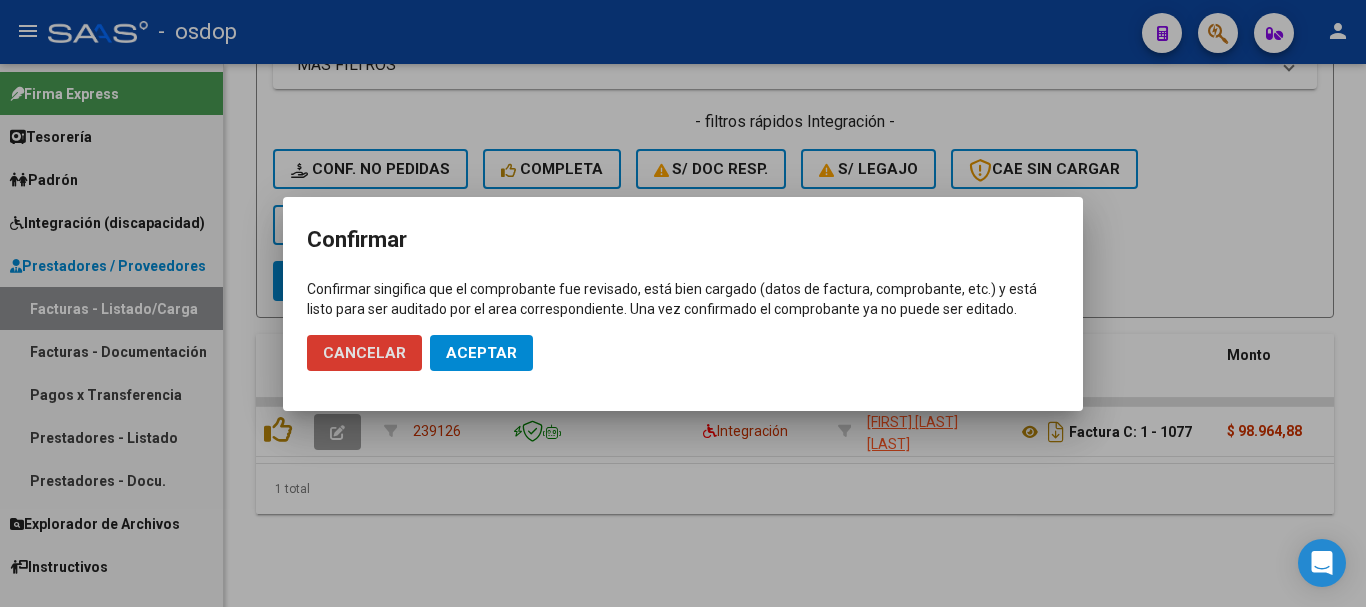 click on "Aceptar" 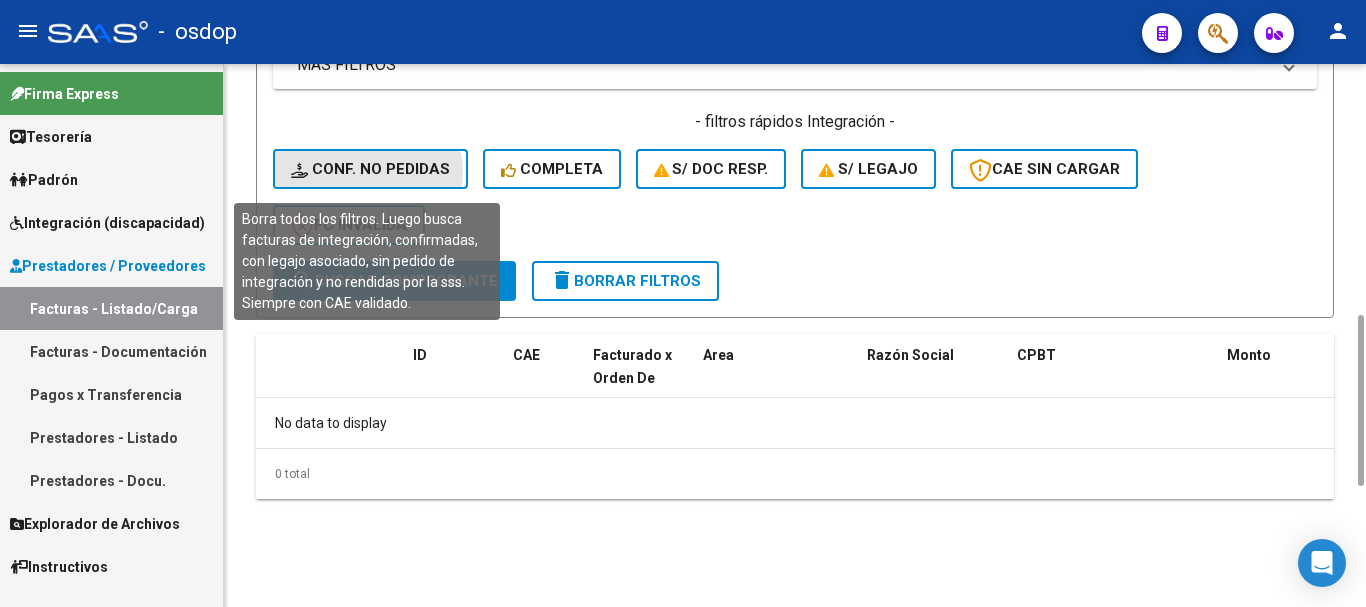 click on "Conf. no pedidas" 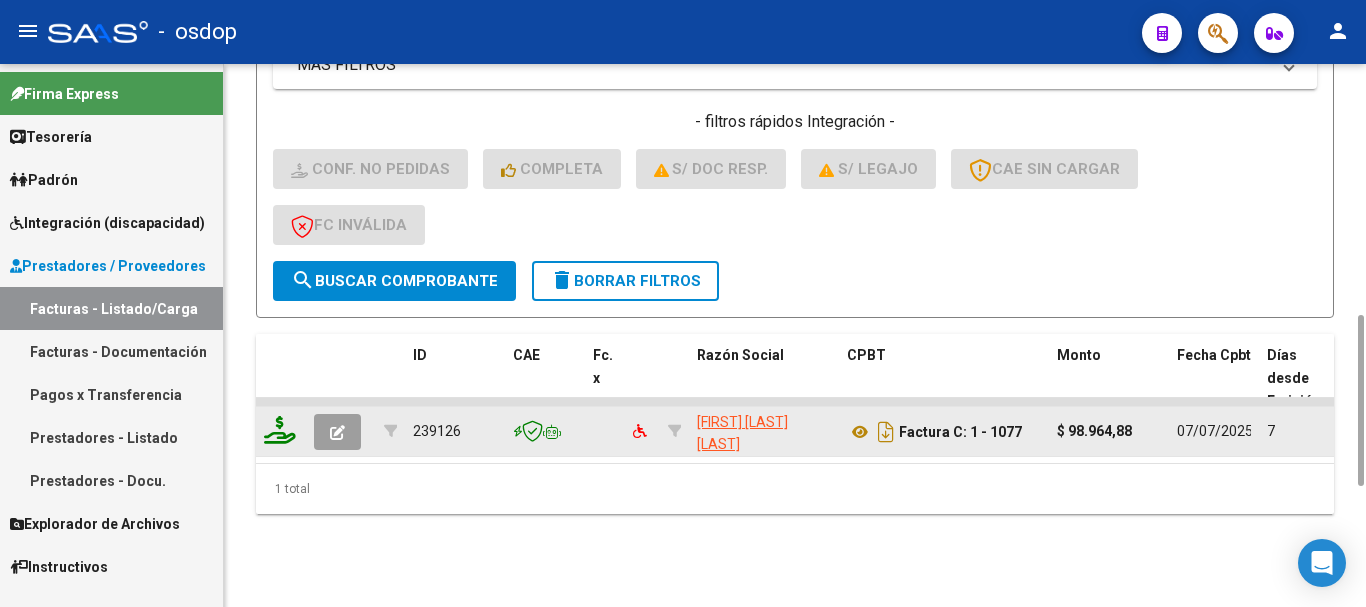 click 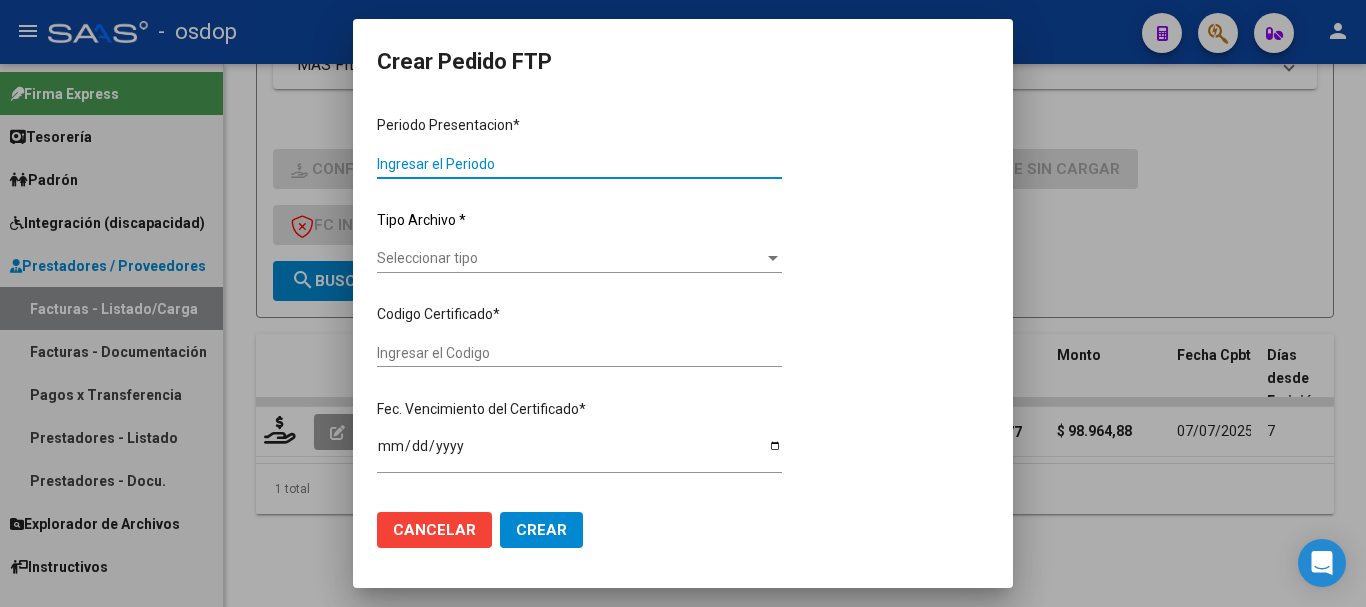 type on "202506" 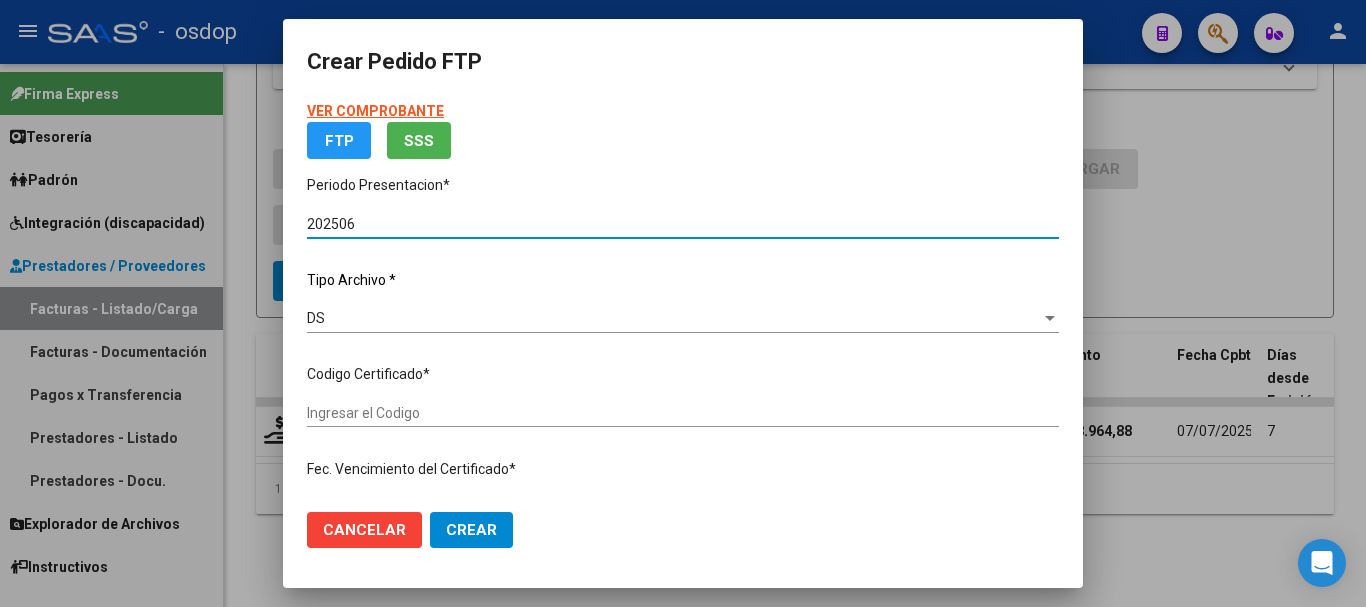 type on "4055340578" 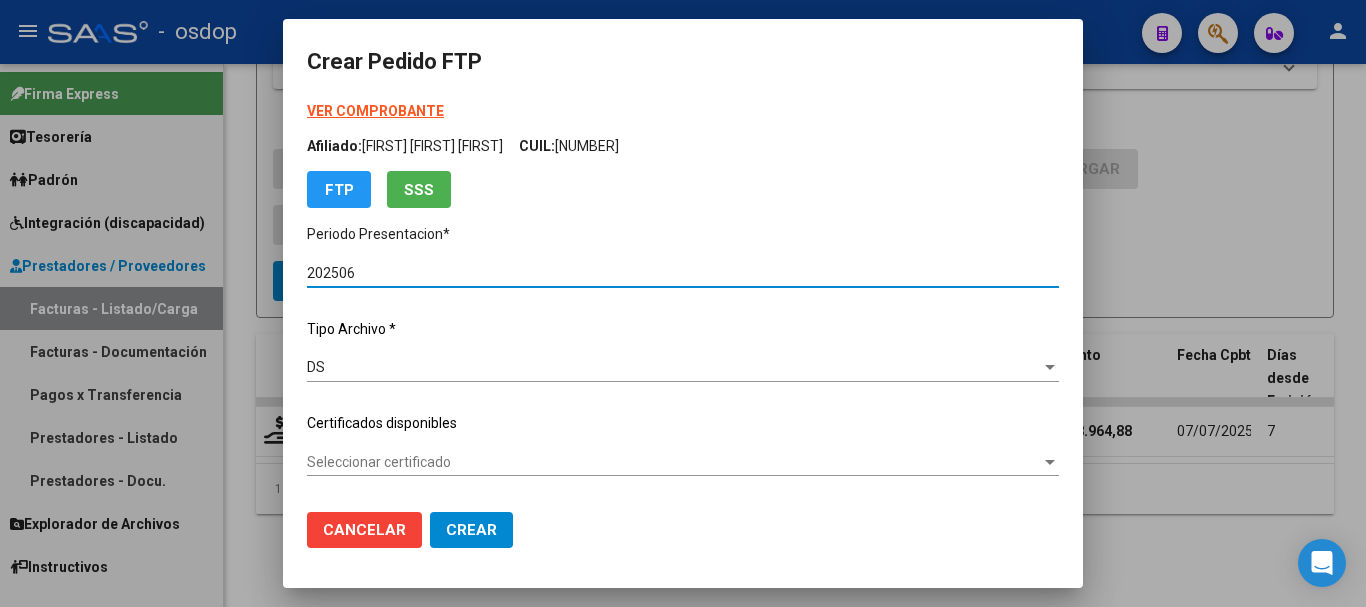 click on "Certificados disponibles" 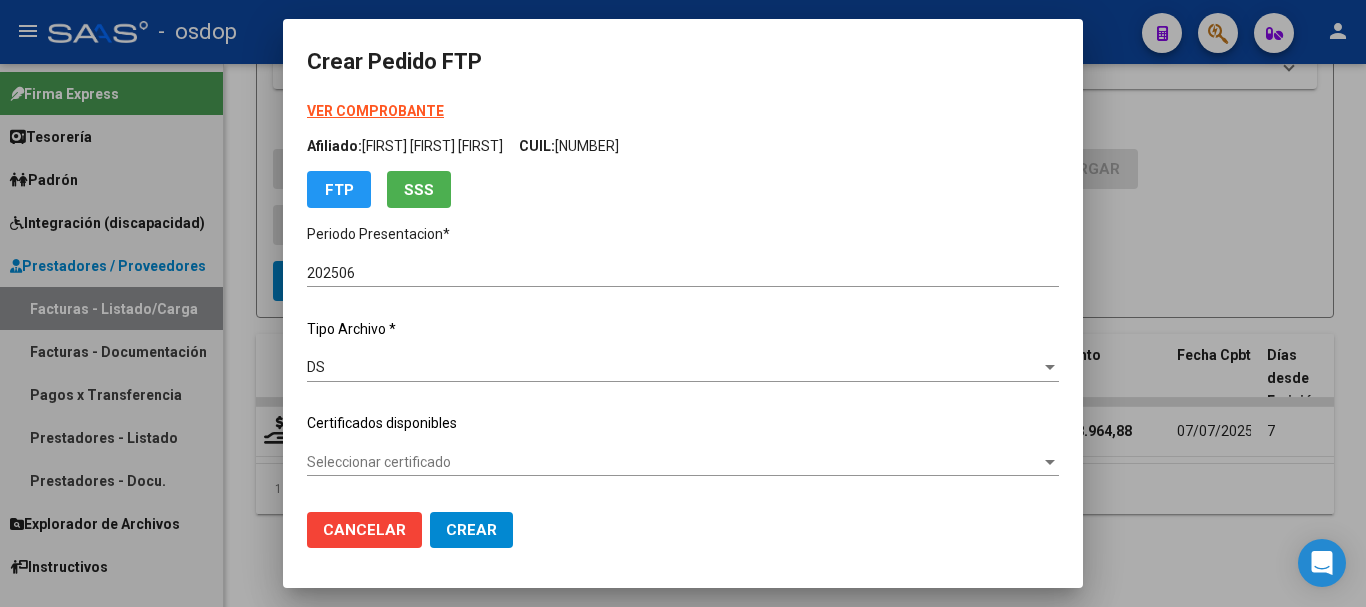click on "Seleccionar certificado Seleccionar certificado" 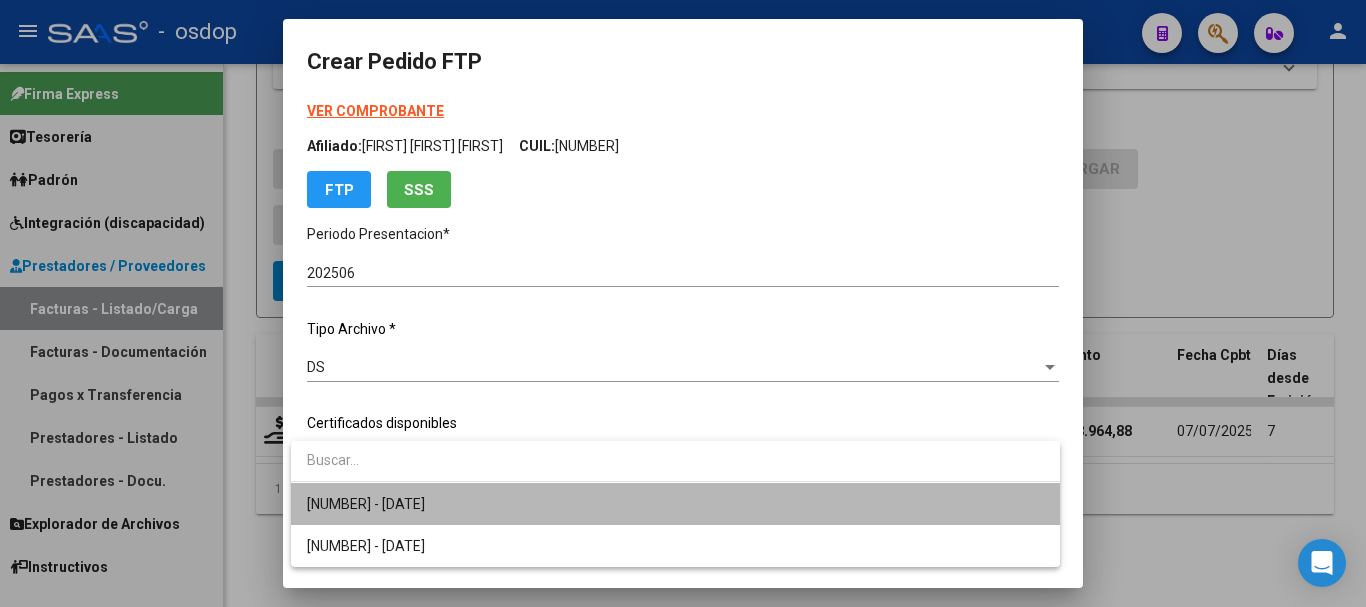 click on "4055340578 - 2026-04-22" at bounding box center [675, 504] 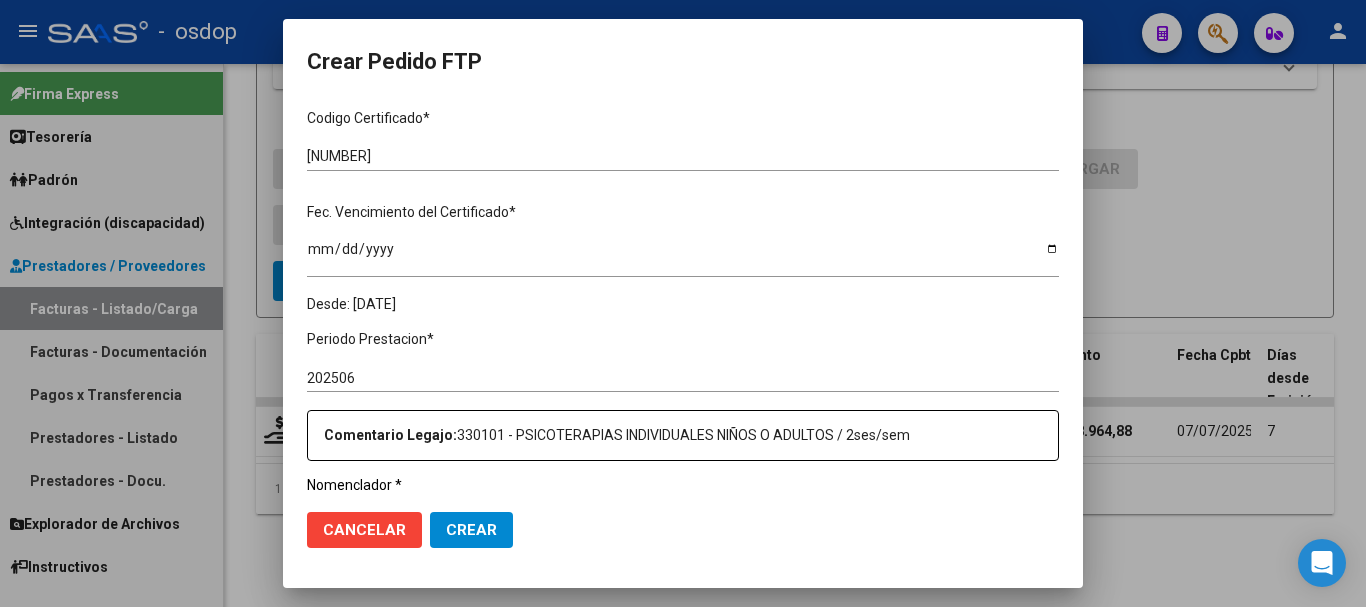 scroll, scrollTop: 600, scrollLeft: 0, axis: vertical 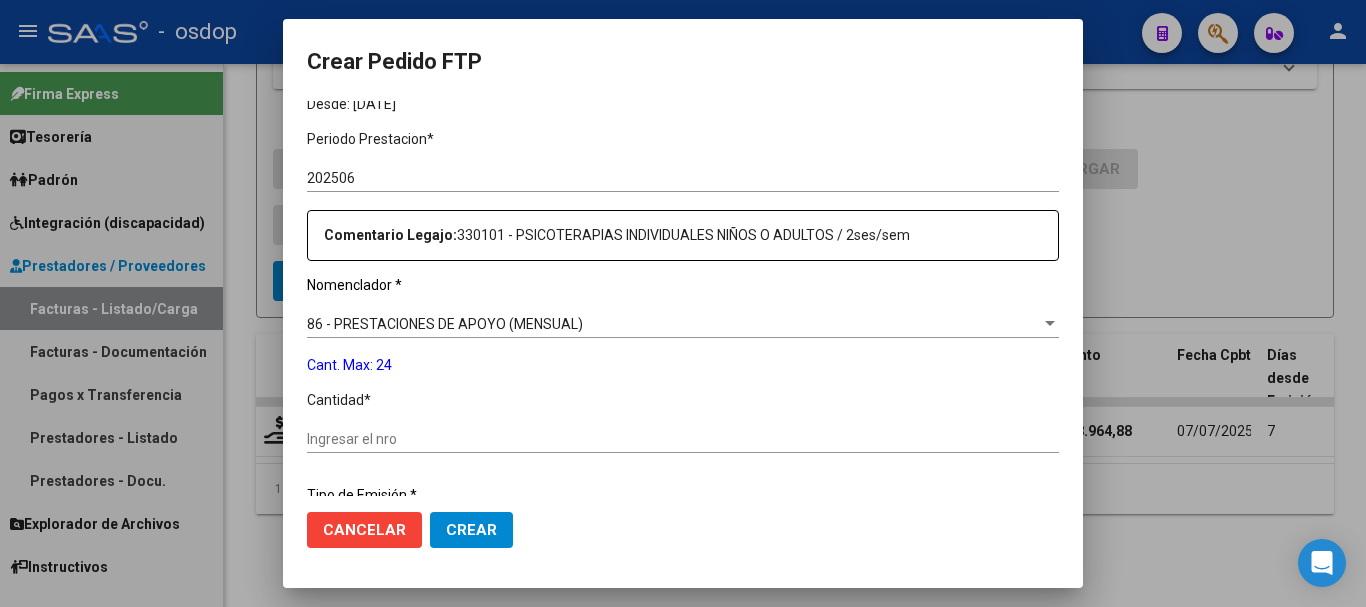 click on "Ingresar el nro" at bounding box center (683, 439) 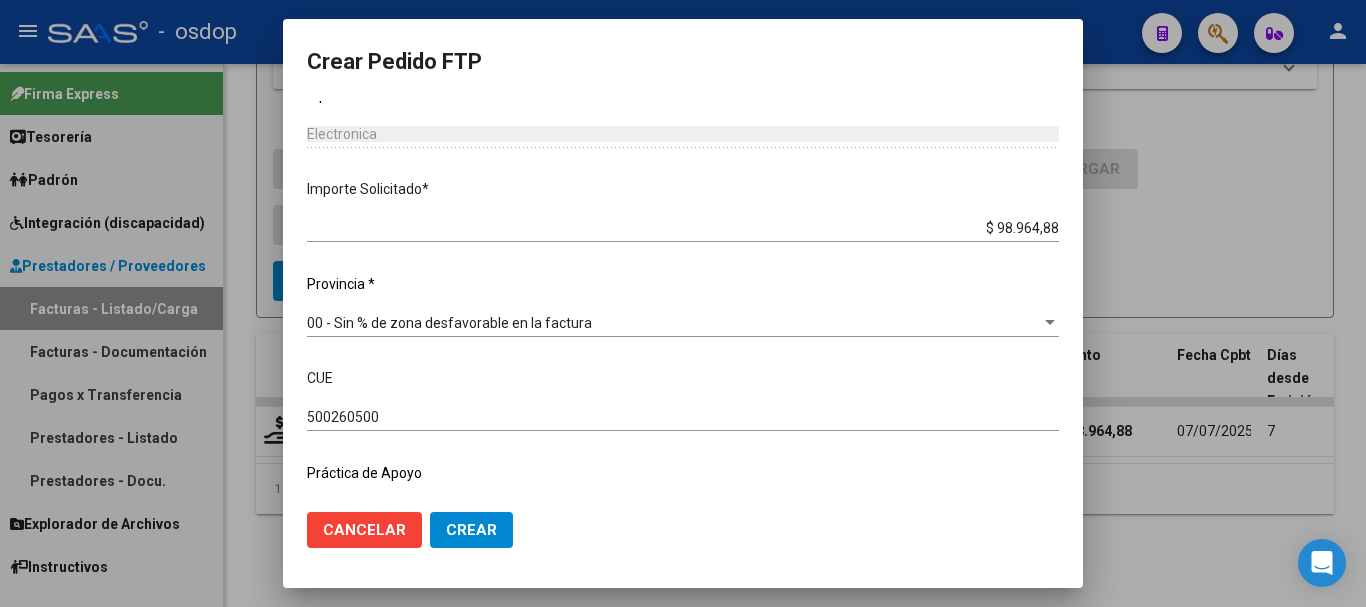 scroll, scrollTop: 1047, scrollLeft: 0, axis: vertical 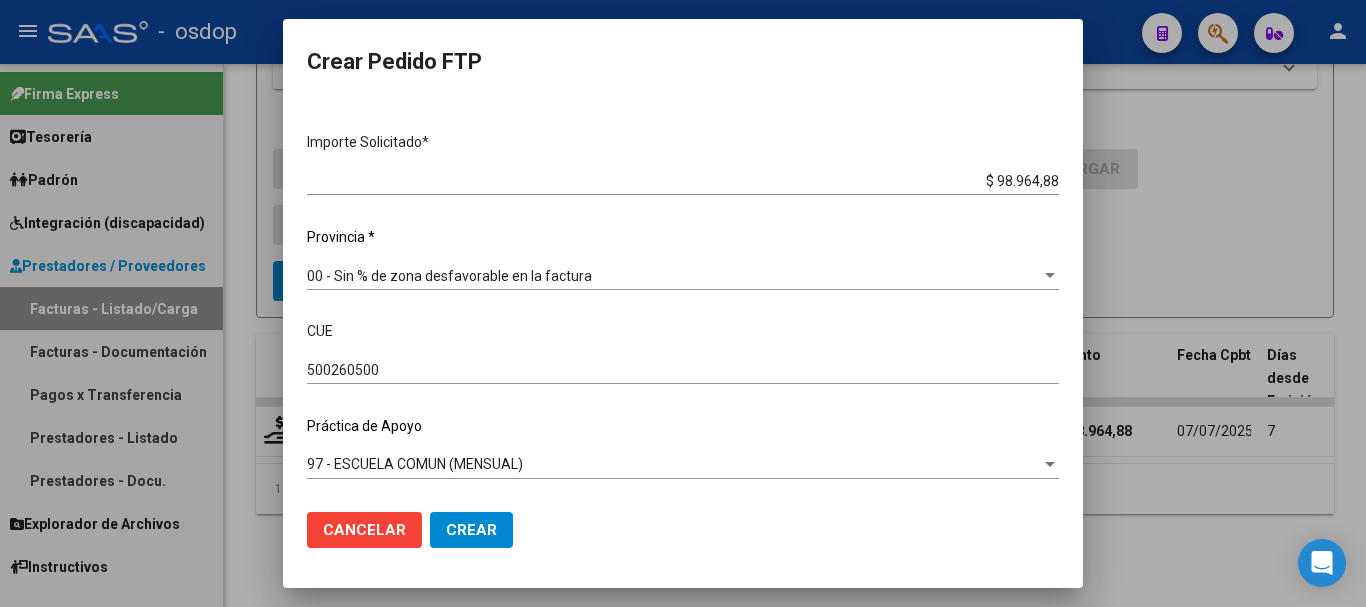 type on "8" 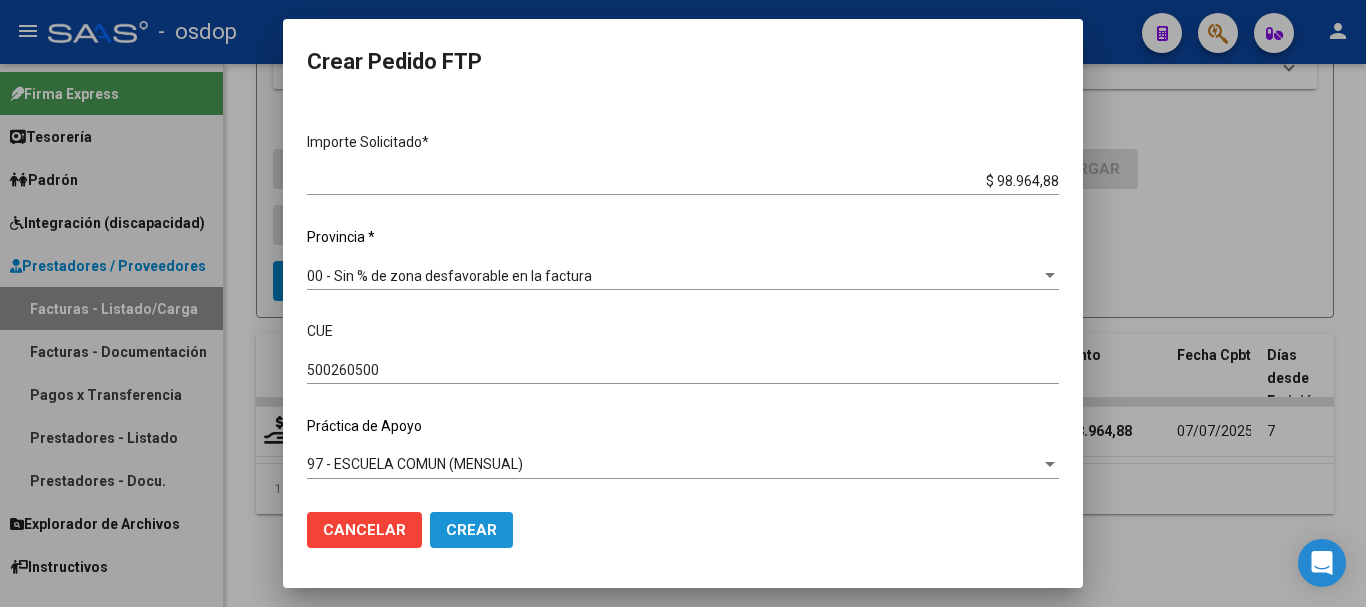 click on "Crear" 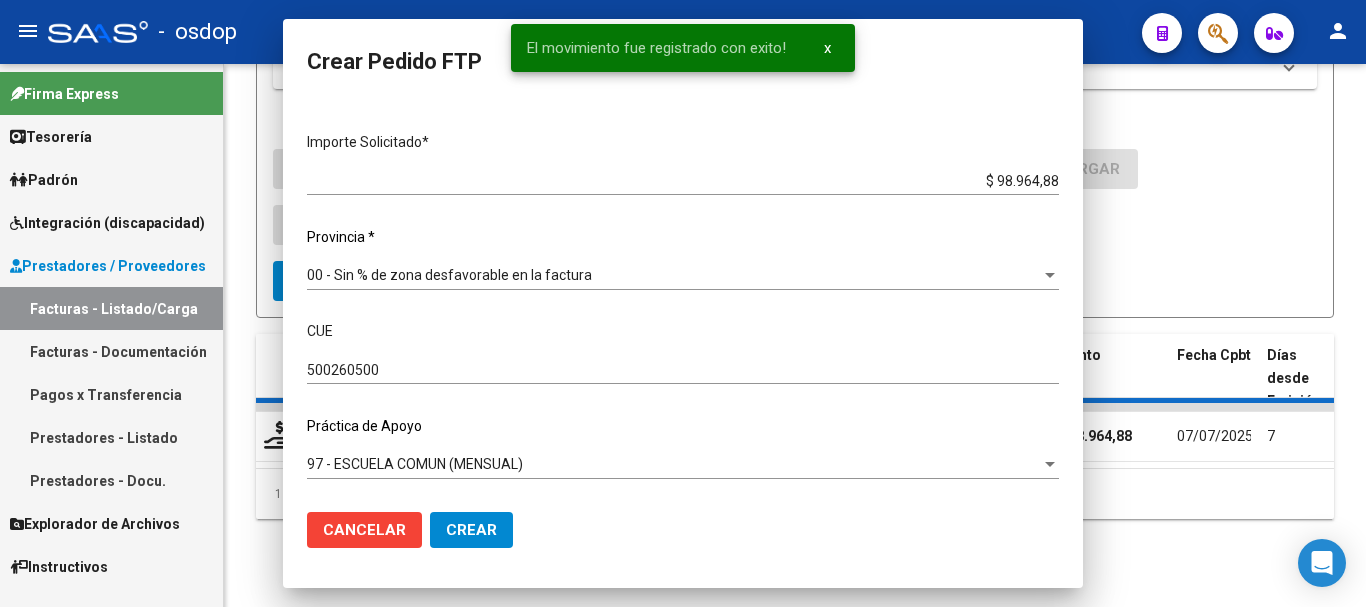 scroll, scrollTop: 938, scrollLeft: 0, axis: vertical 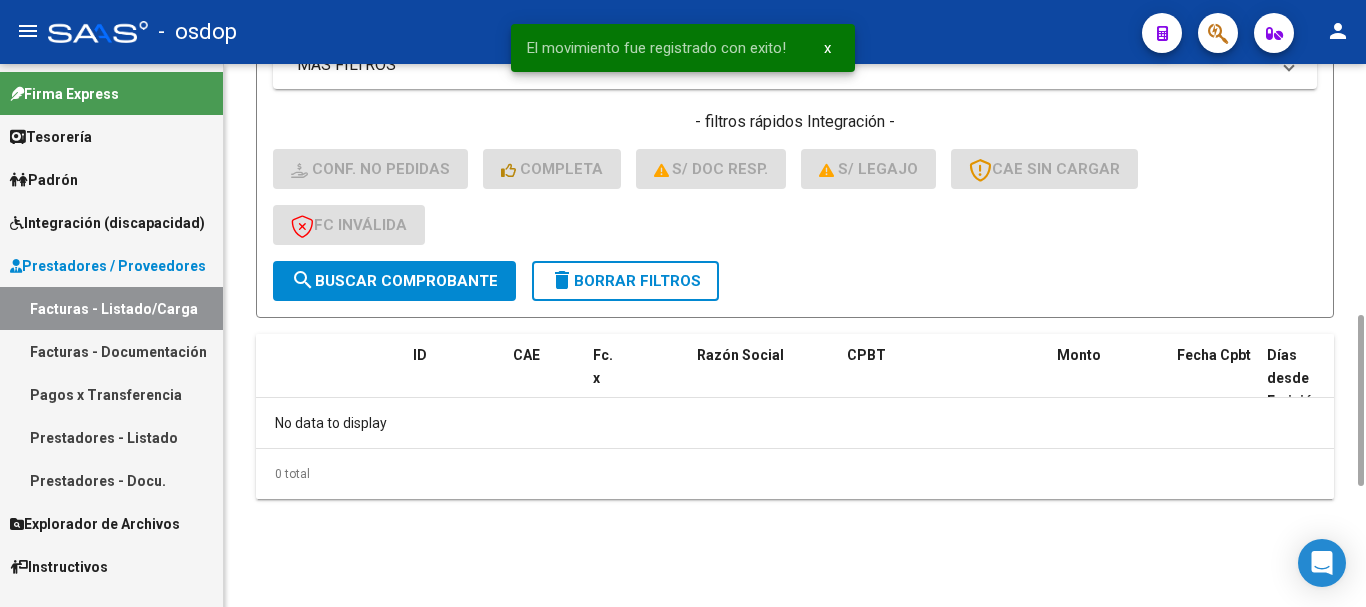 click on "delete  Borrar Filtros" 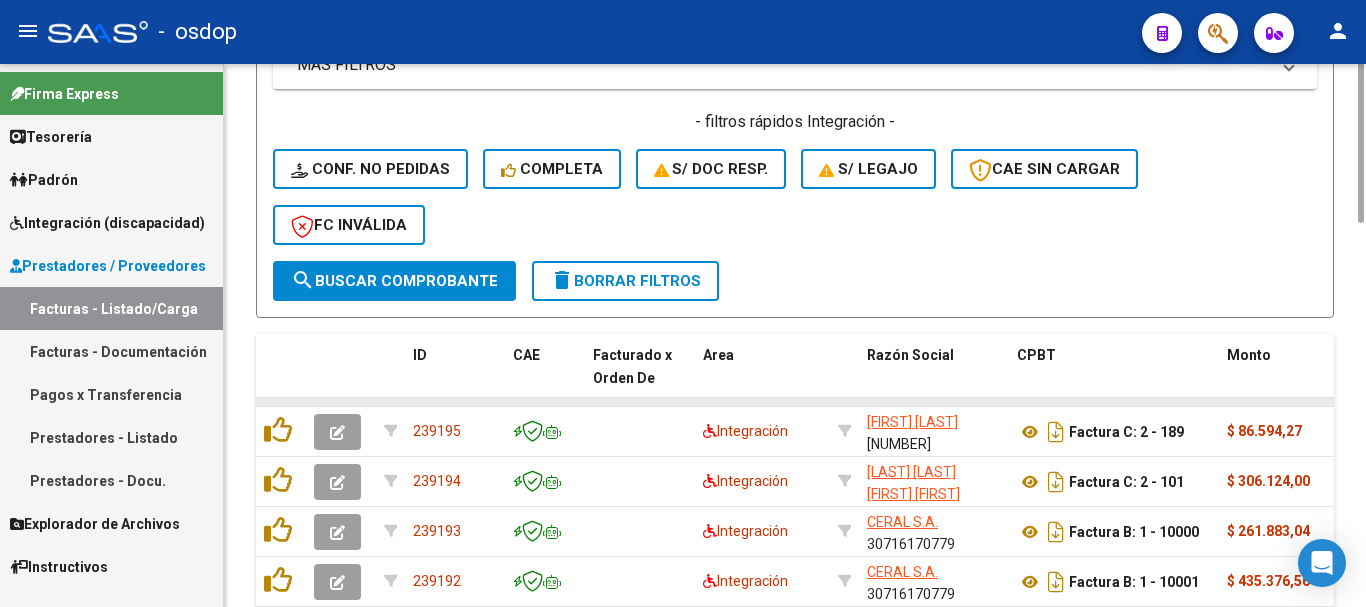 scroll, scrollTop: 600, scrollLeft: 0, axis: vertical 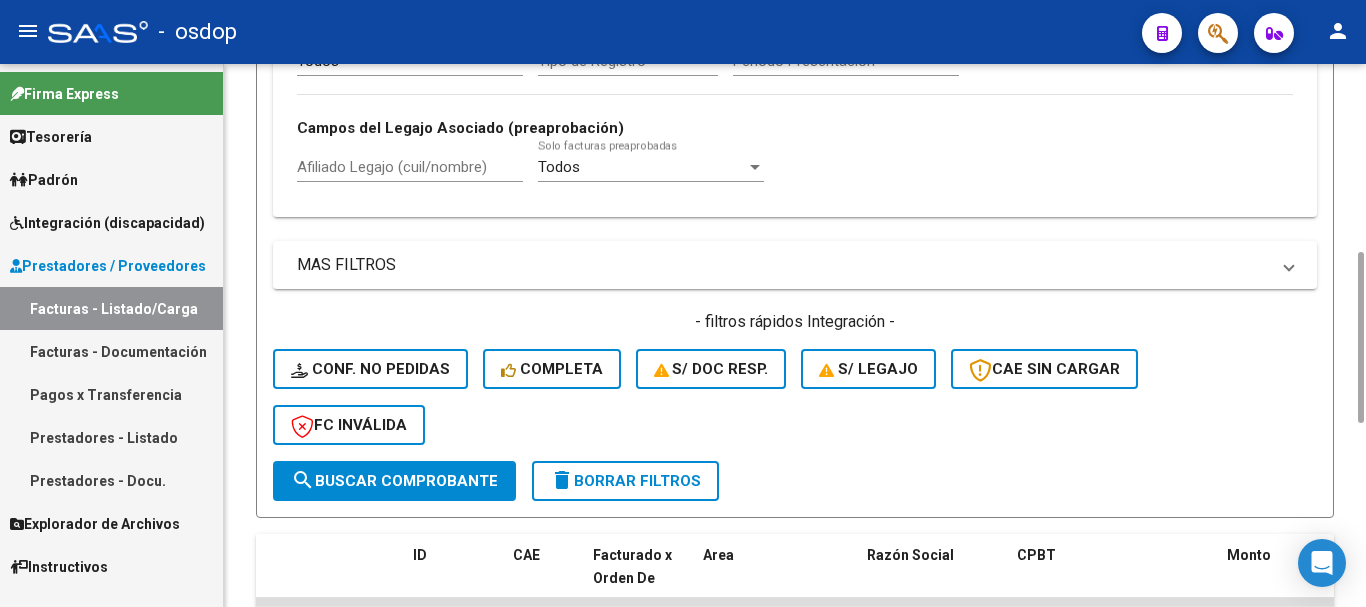 click on "Afiliado Legajo (cuil/nombre)" 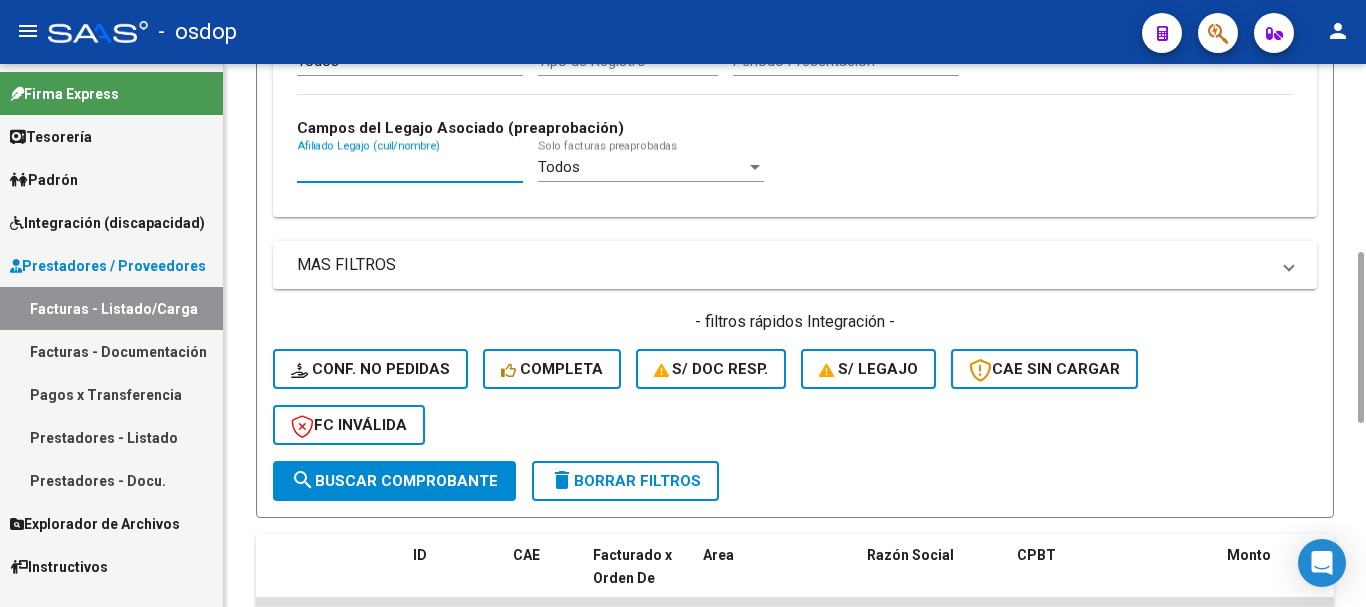 paste on "27513204464" 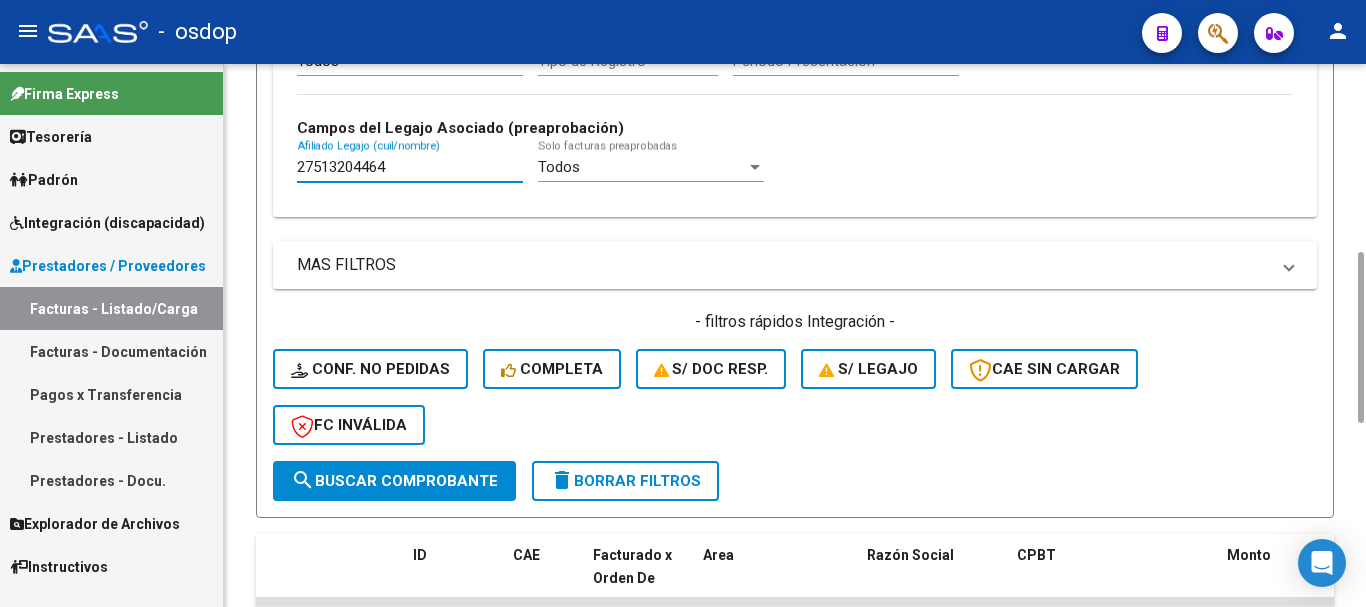 type on "27513204464" 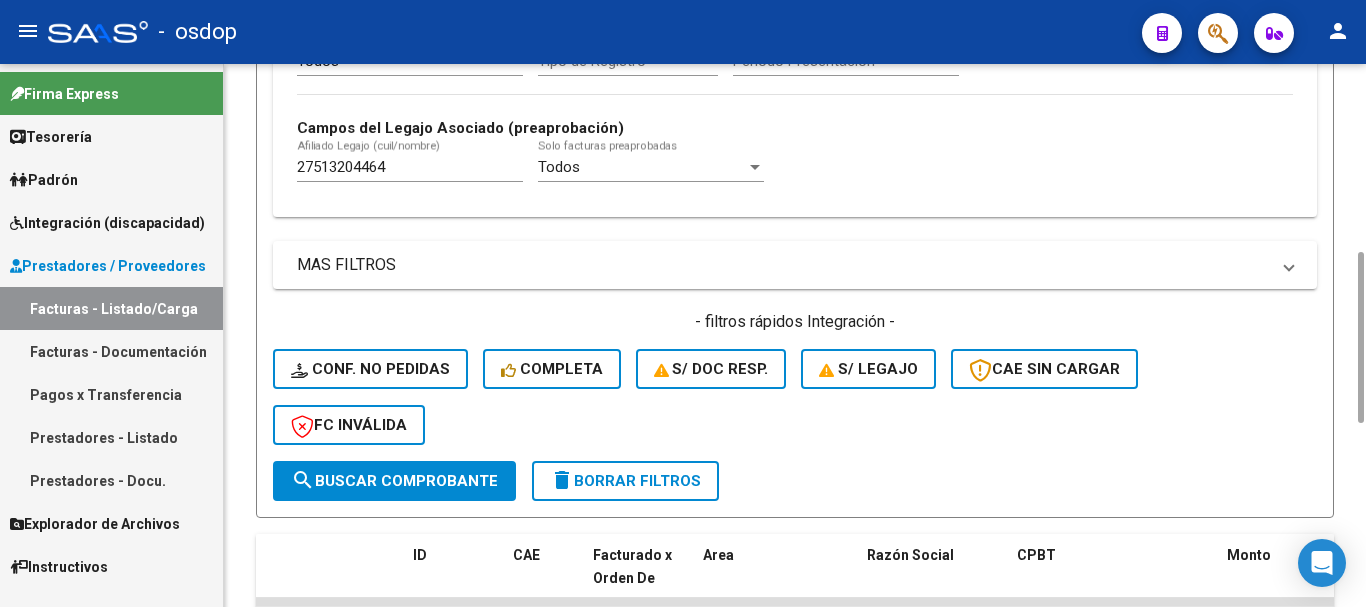 scroll, scrollTop: 831, scrollLeft: 0, axis: vertical 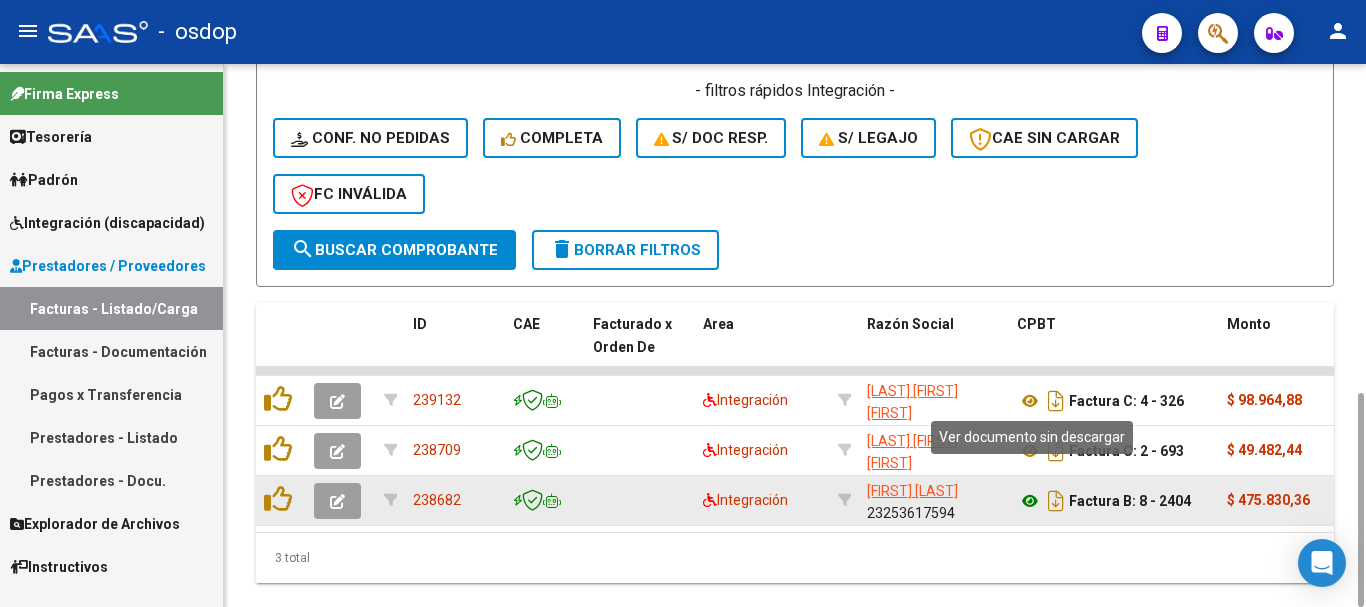 drag, startPoint x: 1024, startPoint y: 399, endPoint x: 1033, endPoint y: 436, distance: 38.078865 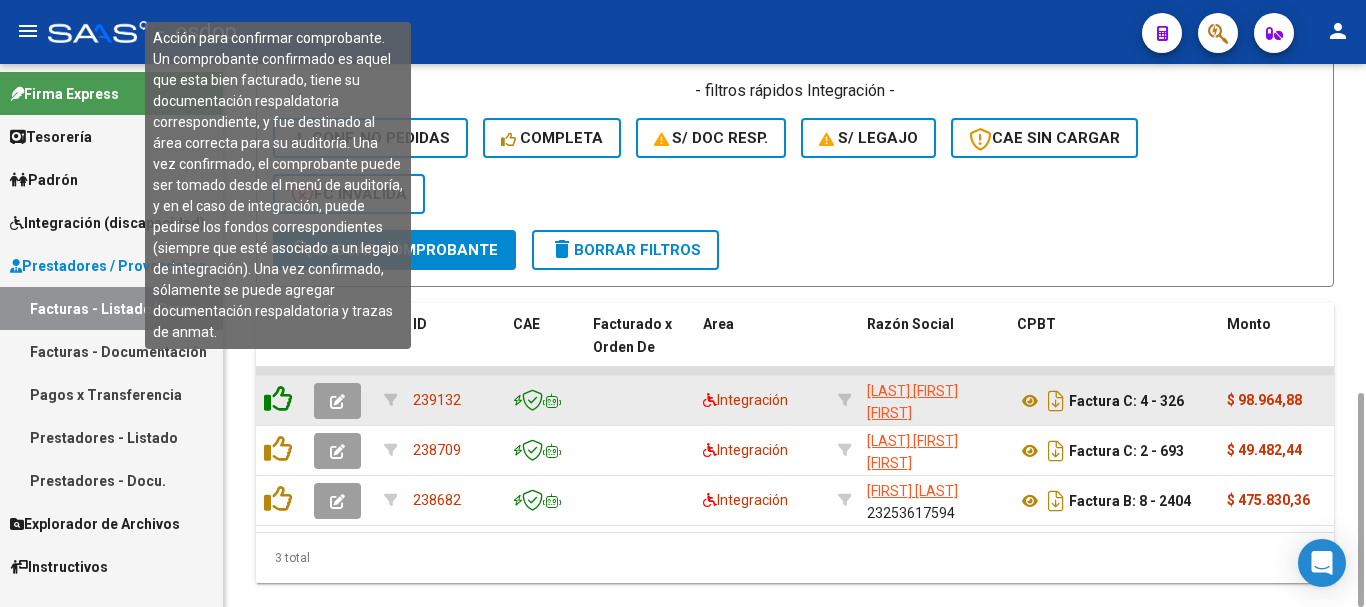 click 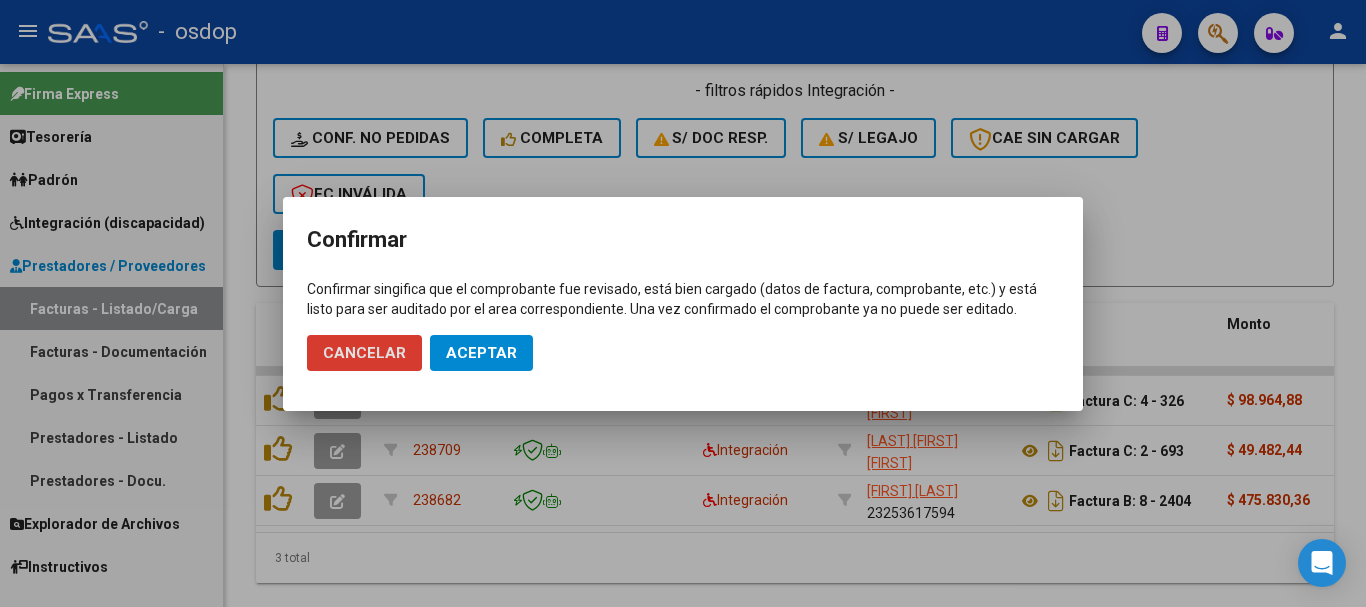 click on "Aceptar" 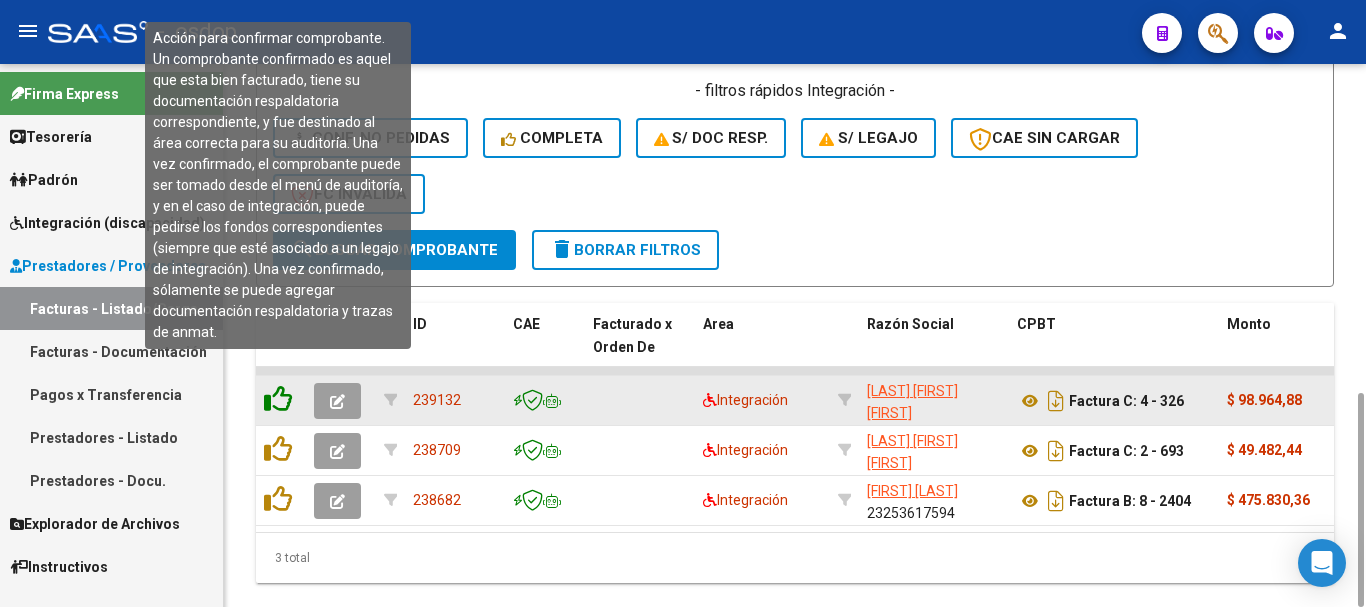 click 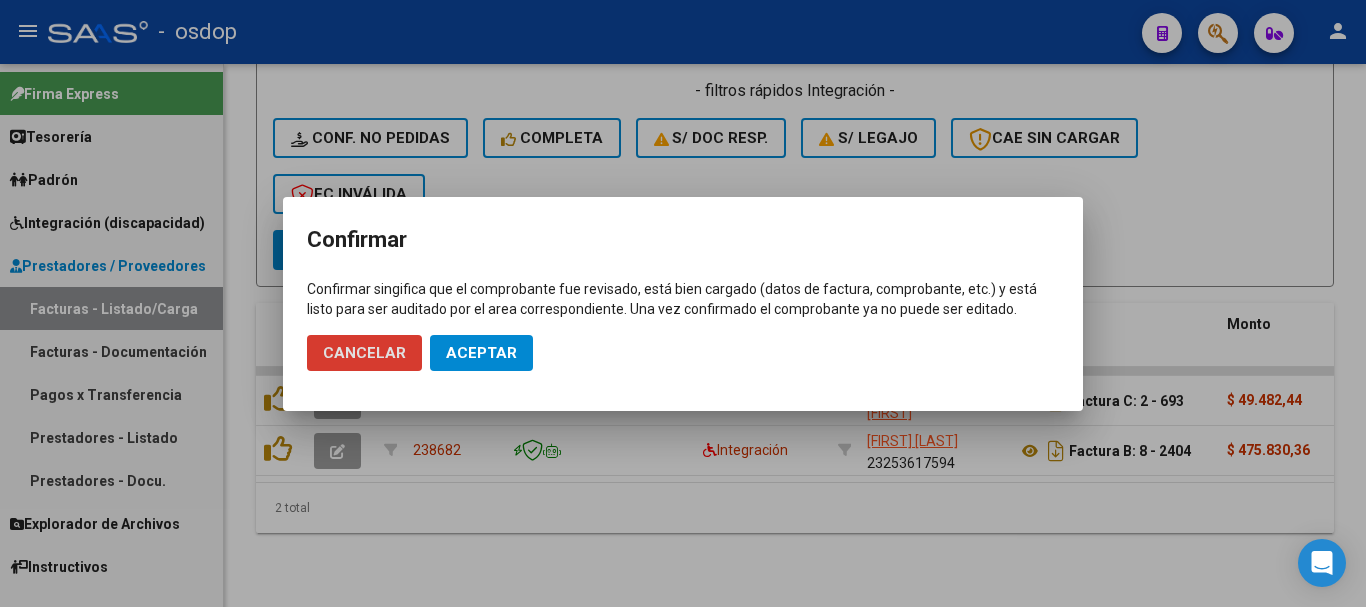 click on "Cancelar" 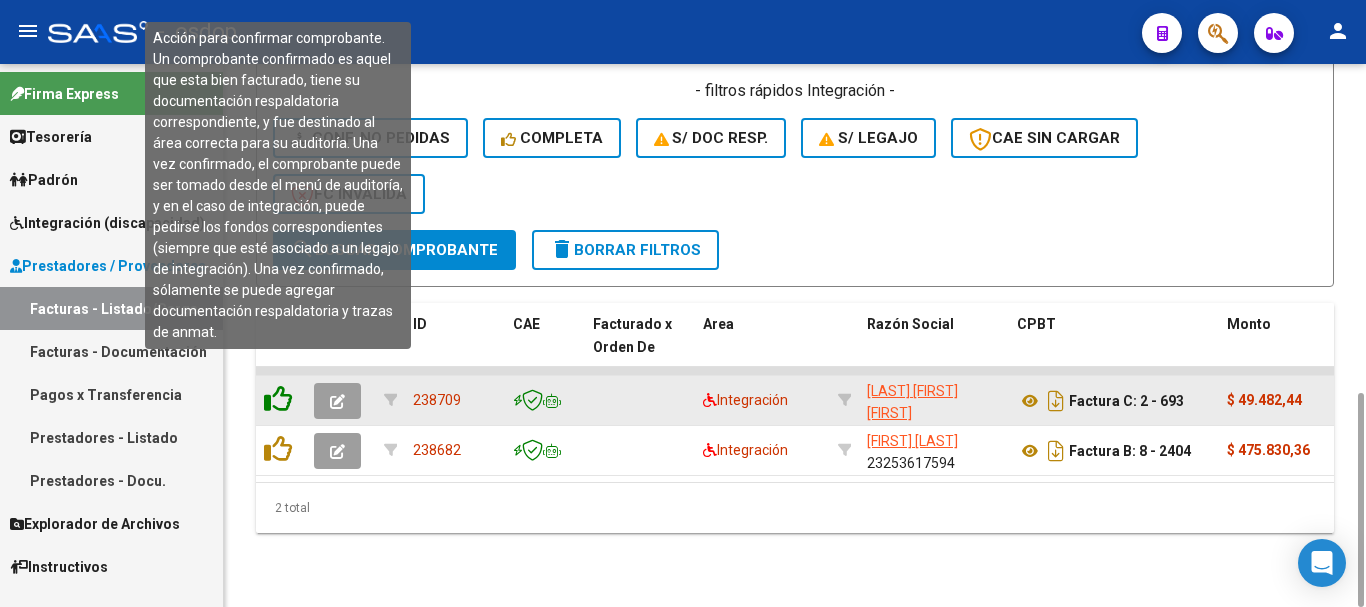 click 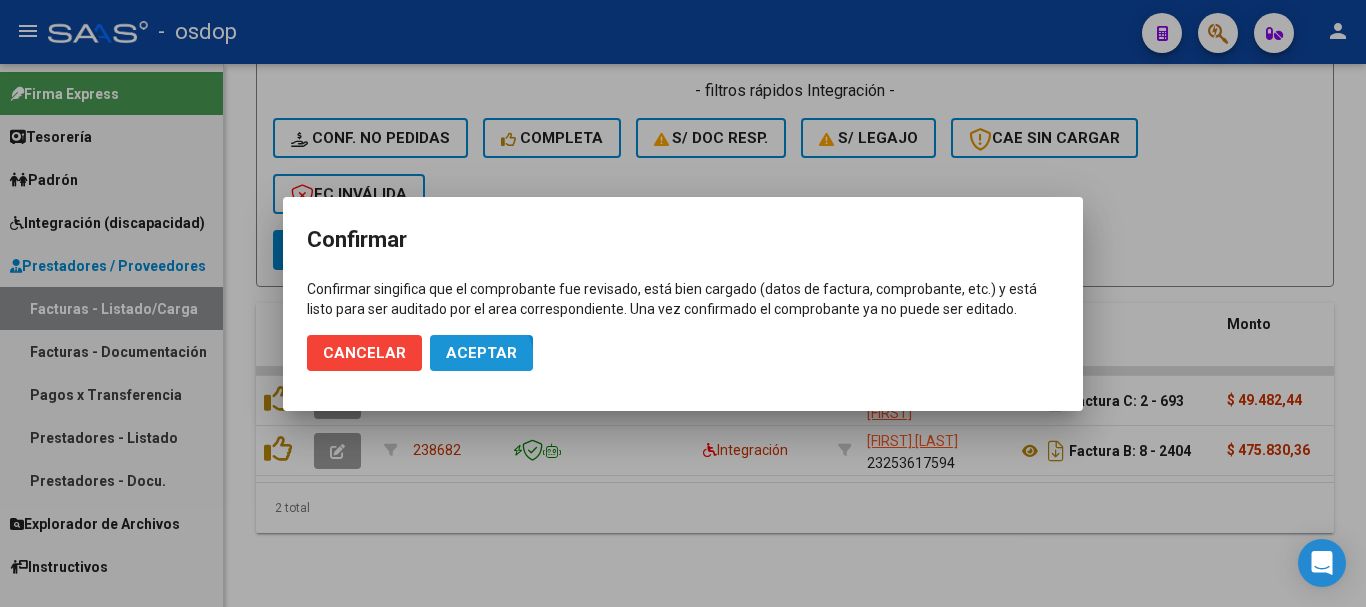 click on "Aceptar" 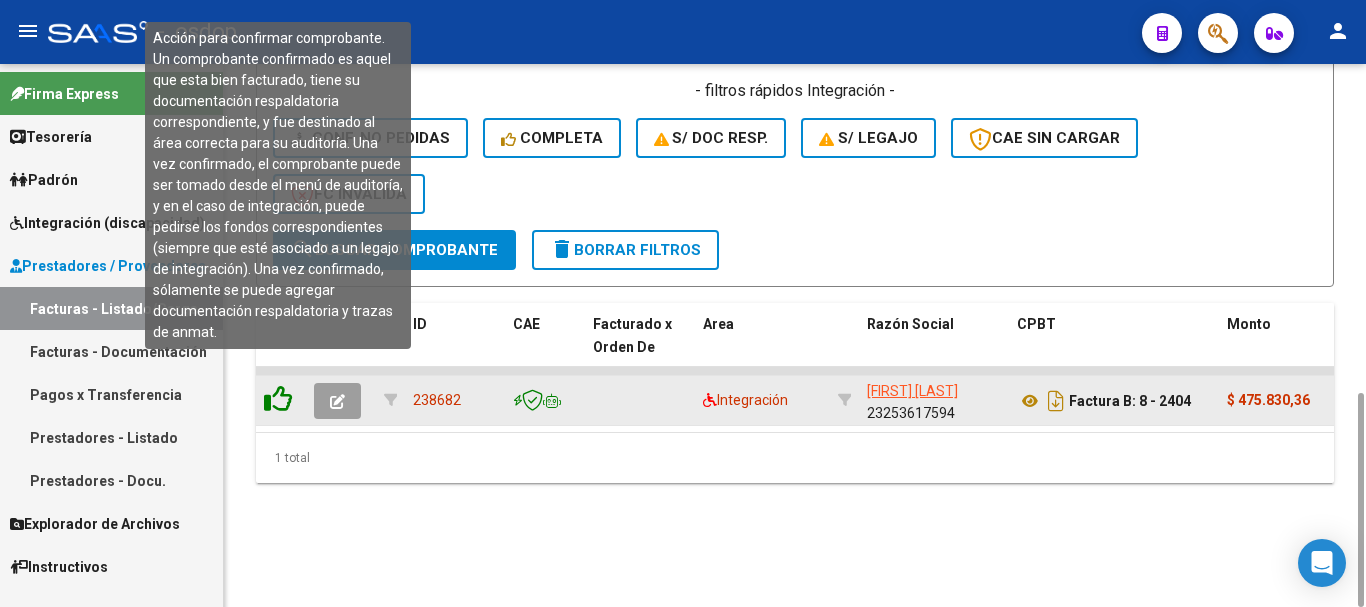 click 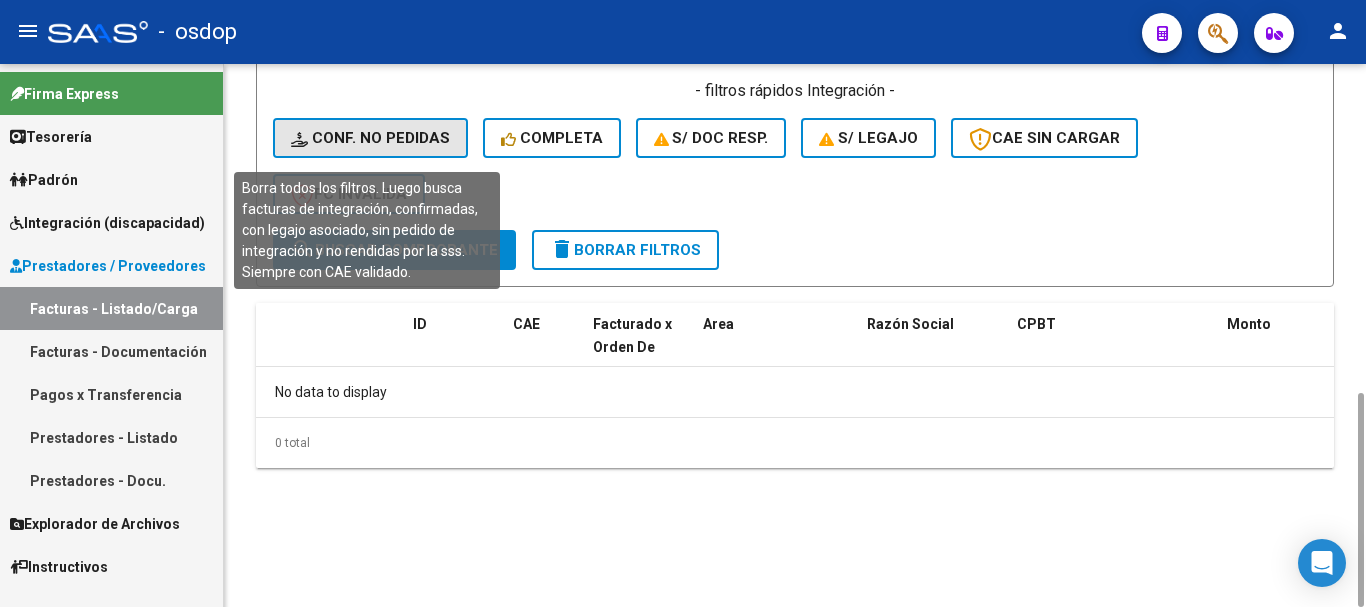 click on "Conf. no pedidas" 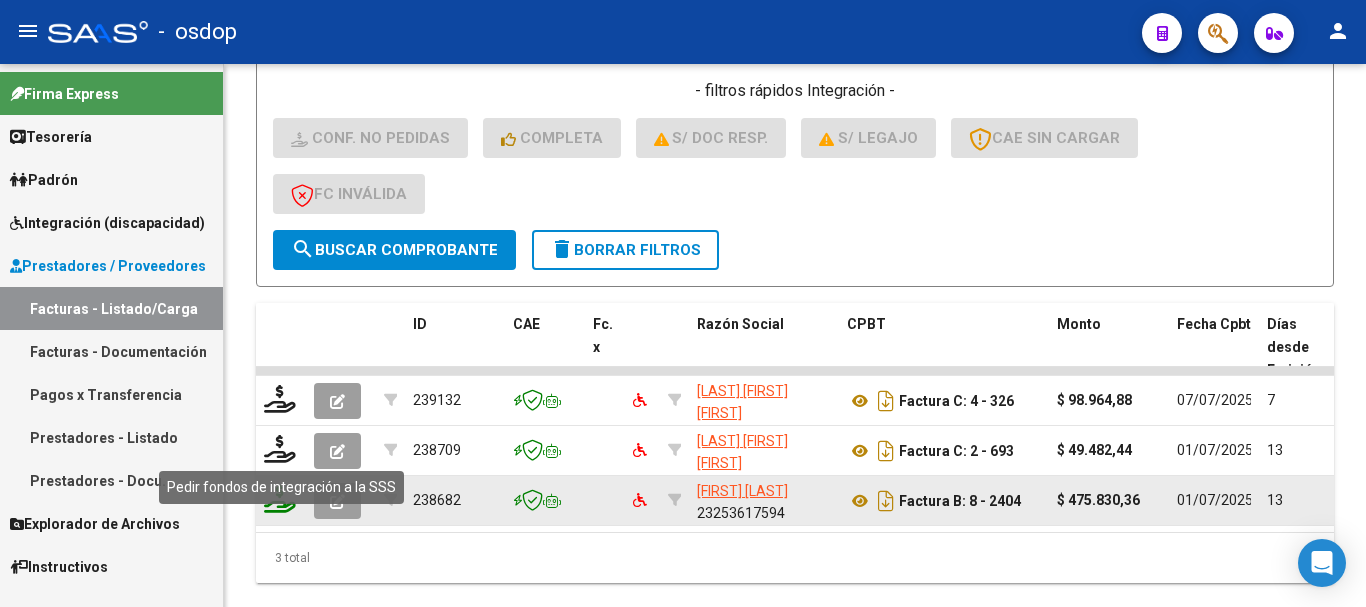 click 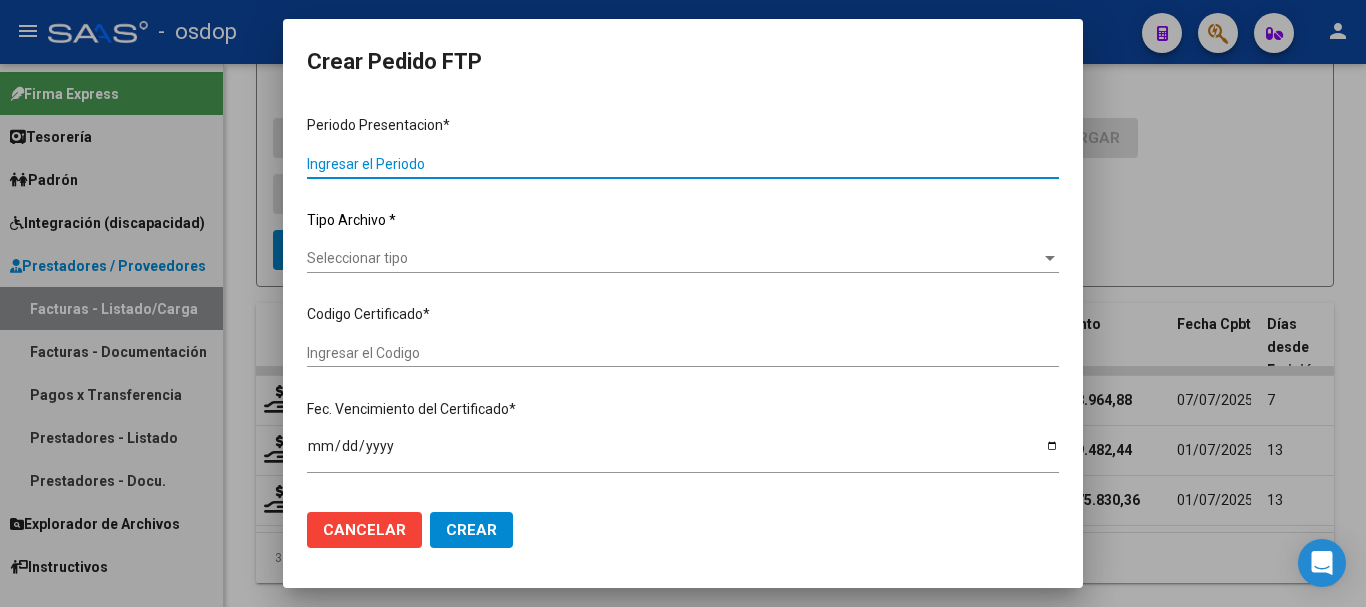 type on "202506" 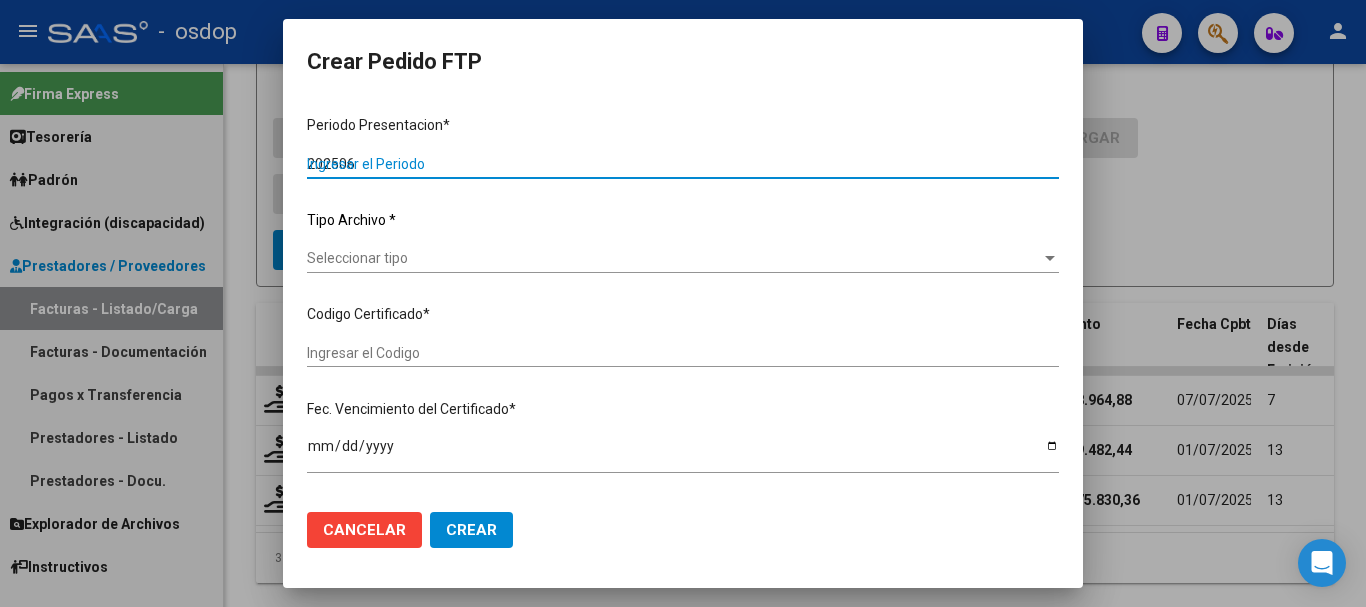 type on "202506" 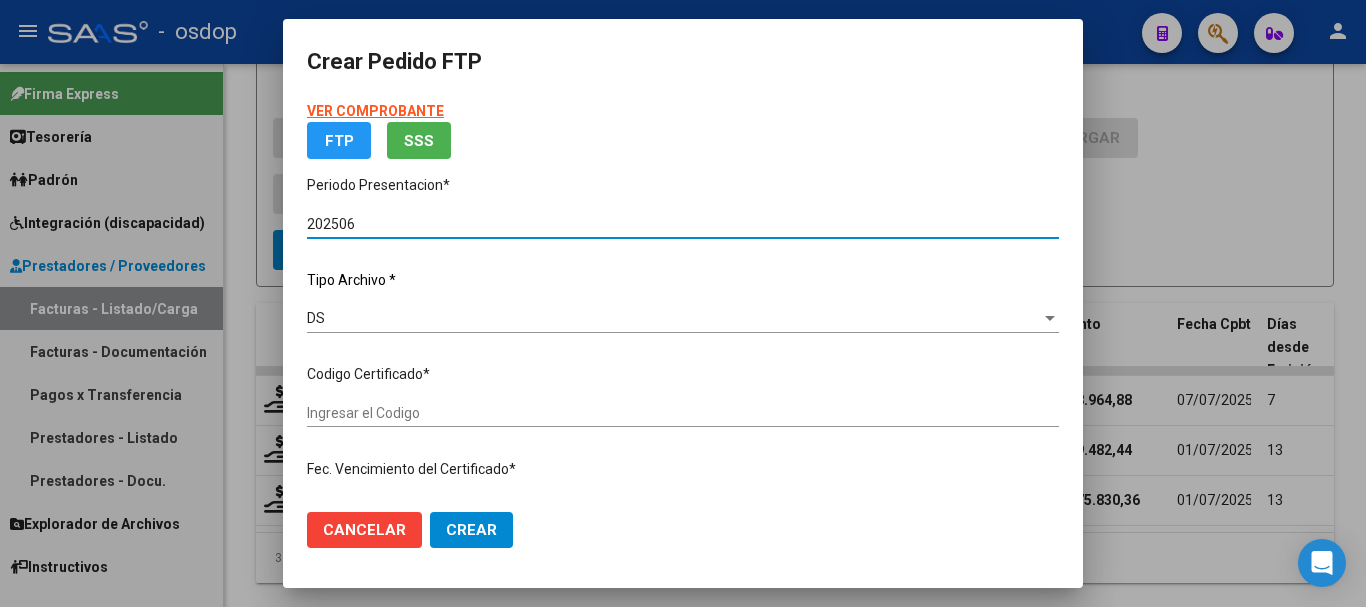 type on "7658115427" 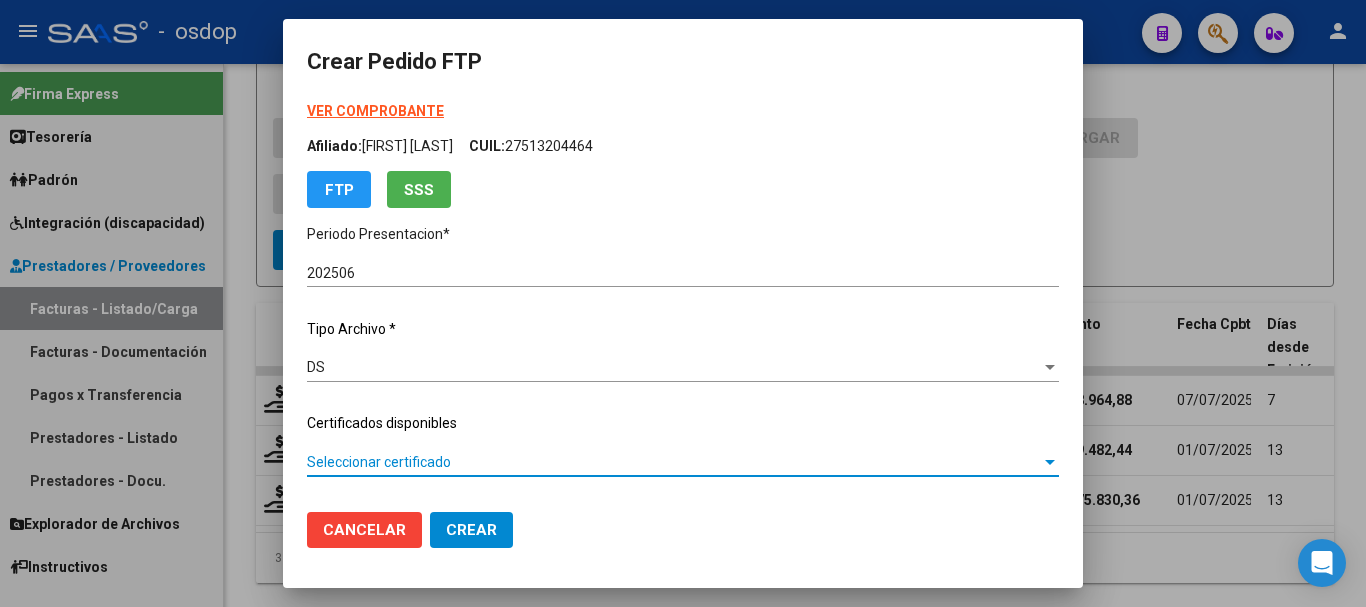 click on "Seleccionar certificado" at bounding box center [674, 462] 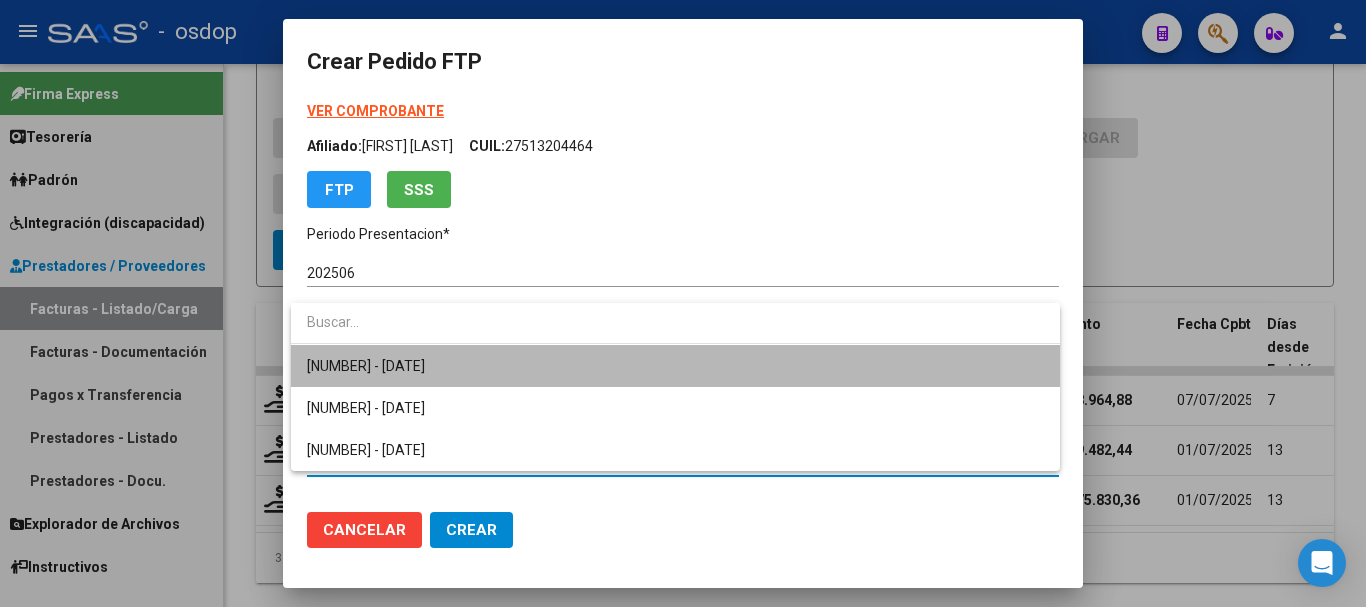 click on "7658115427 - 2031-02-16" at bounding box center (675, 366) 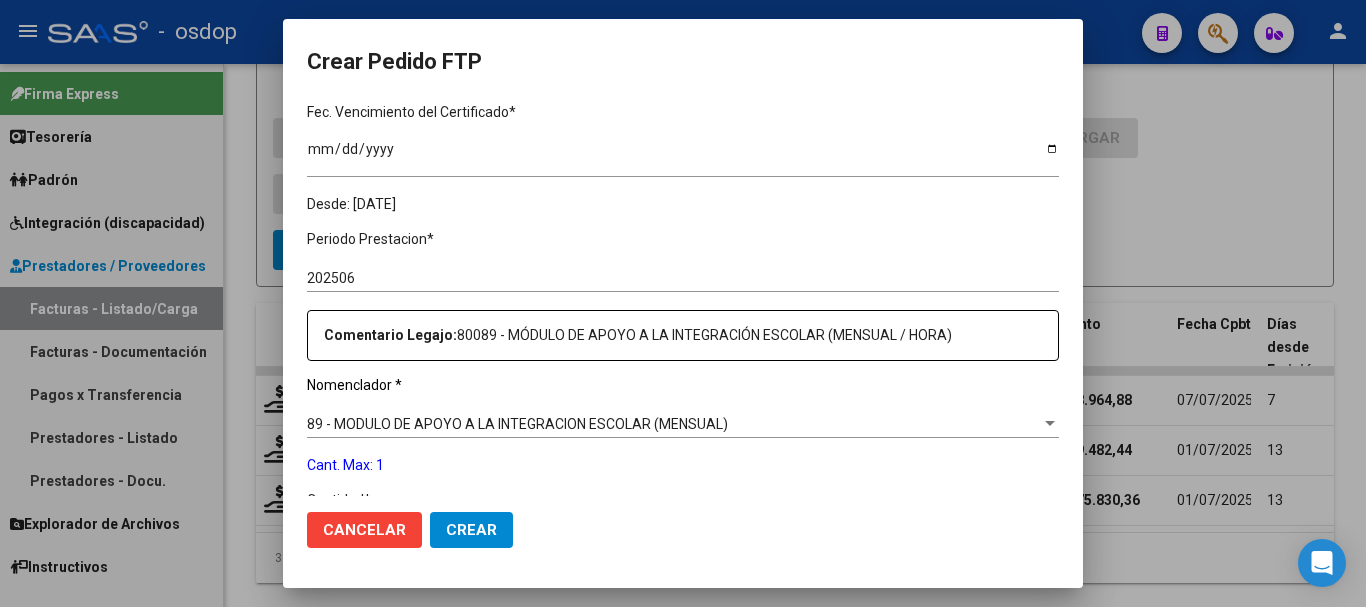scroll, scrollTop: 700, scrollLeft: 0, axis: vertical 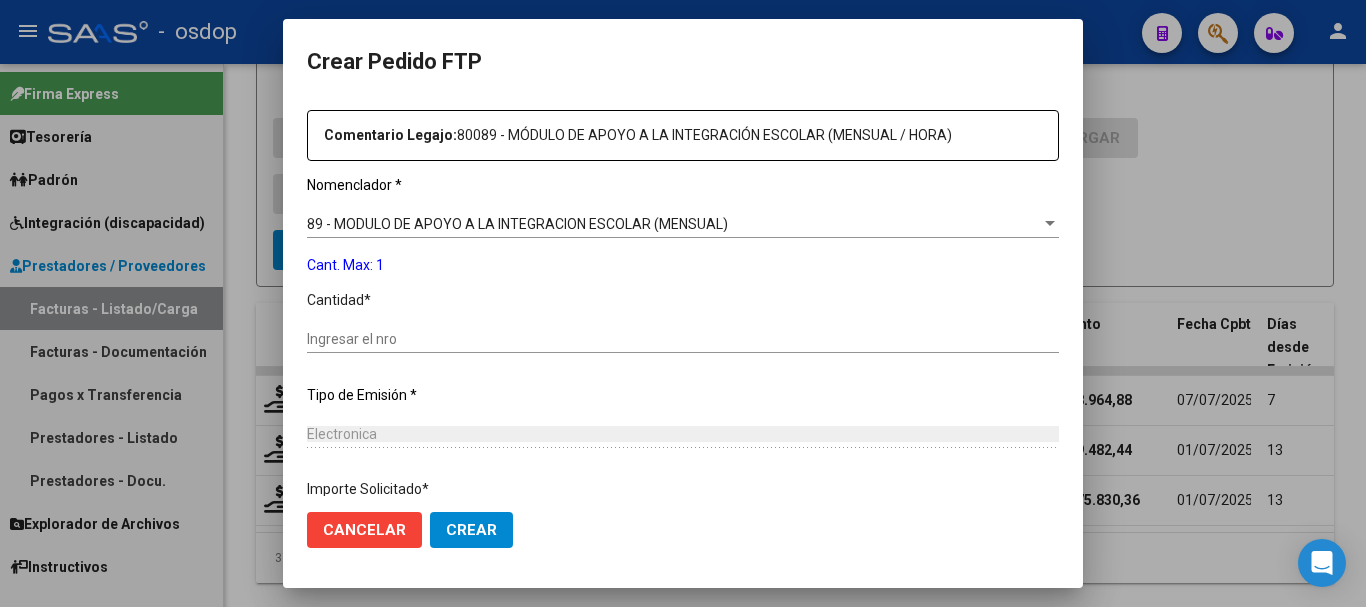 click on "Ingresar el nro" at bounding box center [683, 339] 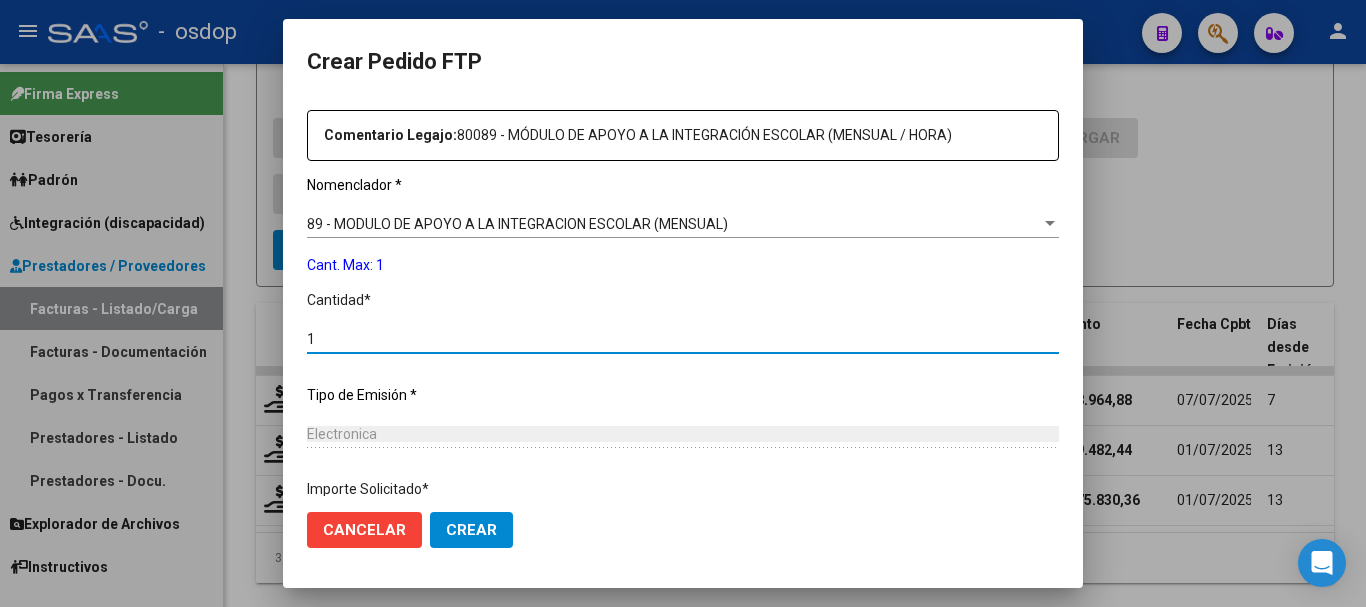 type on "1" 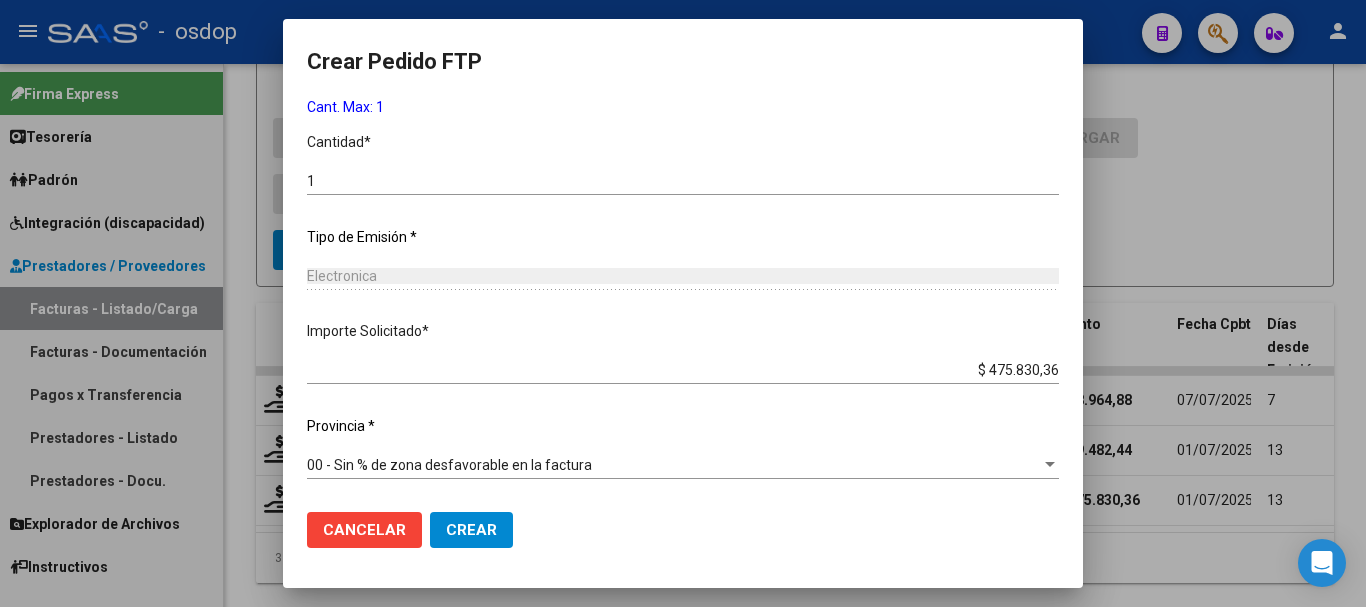 click on "Crear" 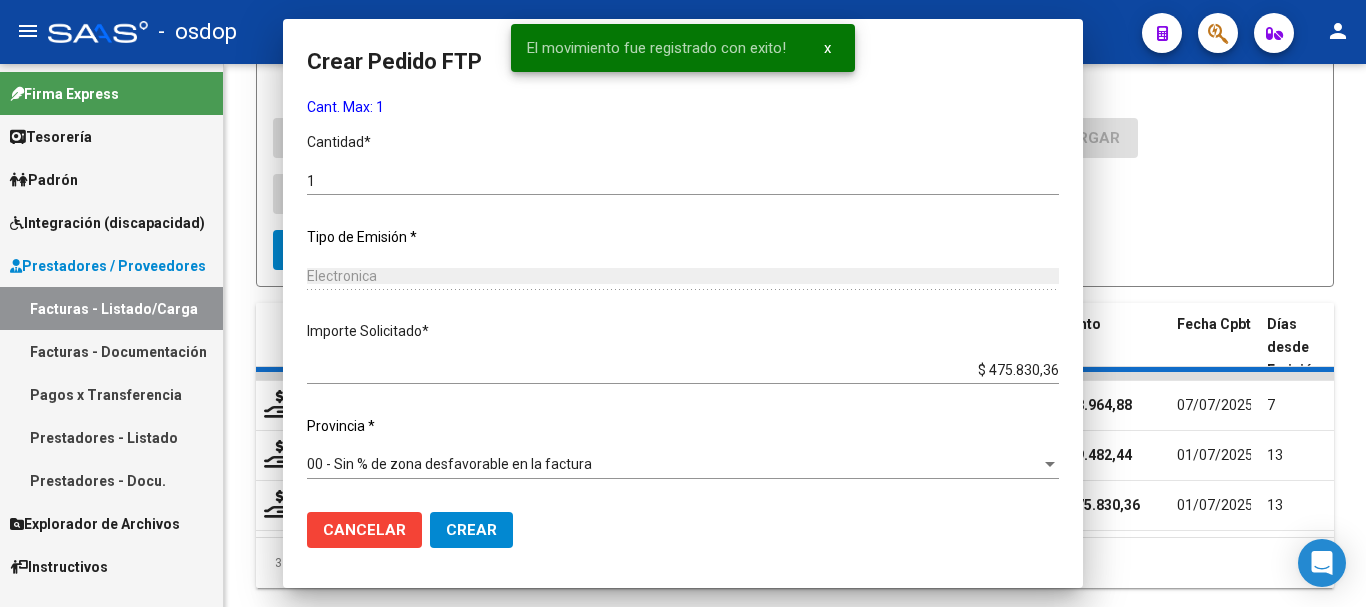 scroll, scrollTop: 0, scrollLeft: 0, axis: both 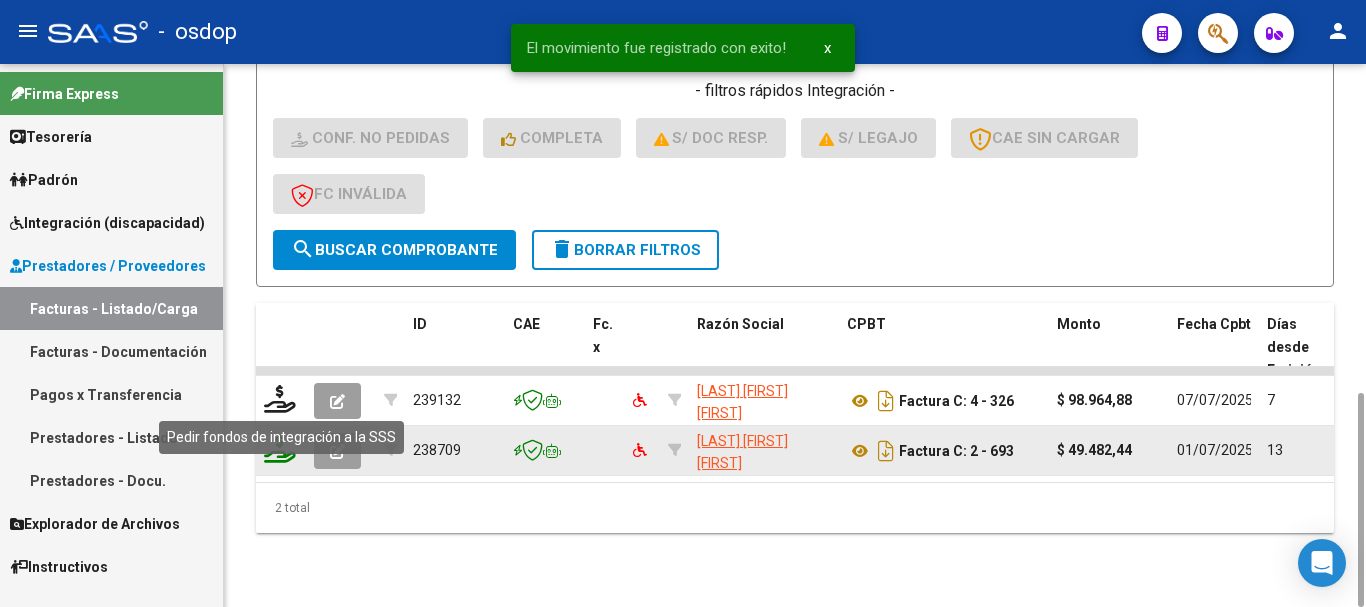 click 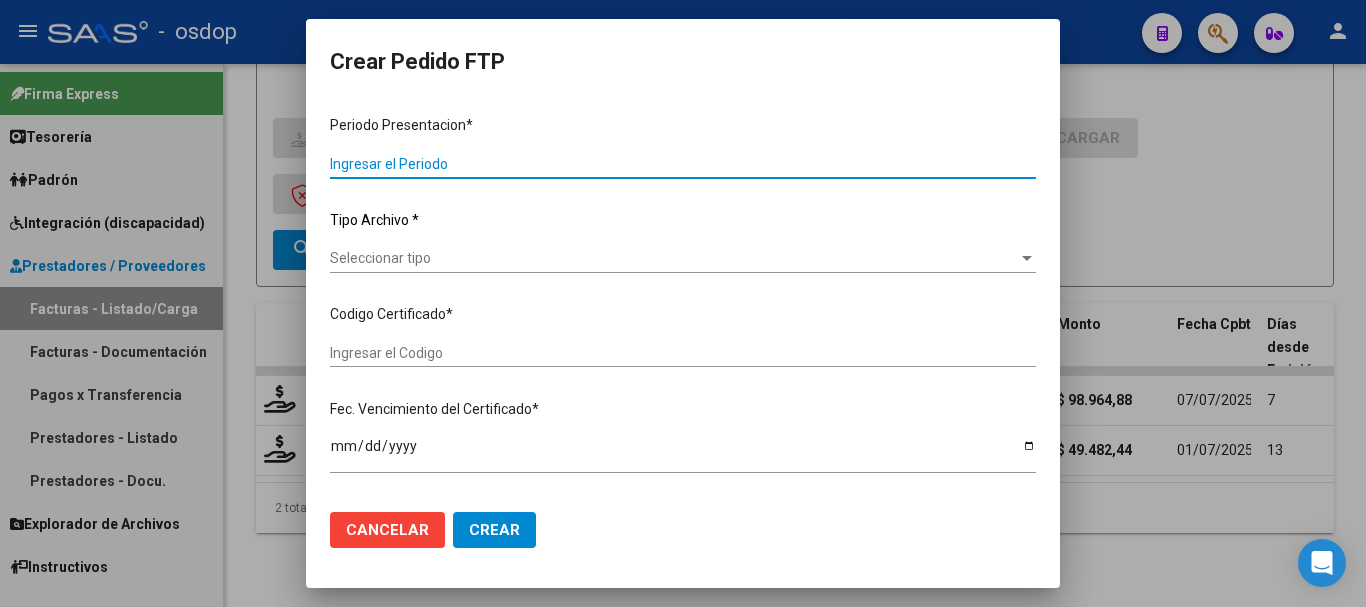 type on "202506" 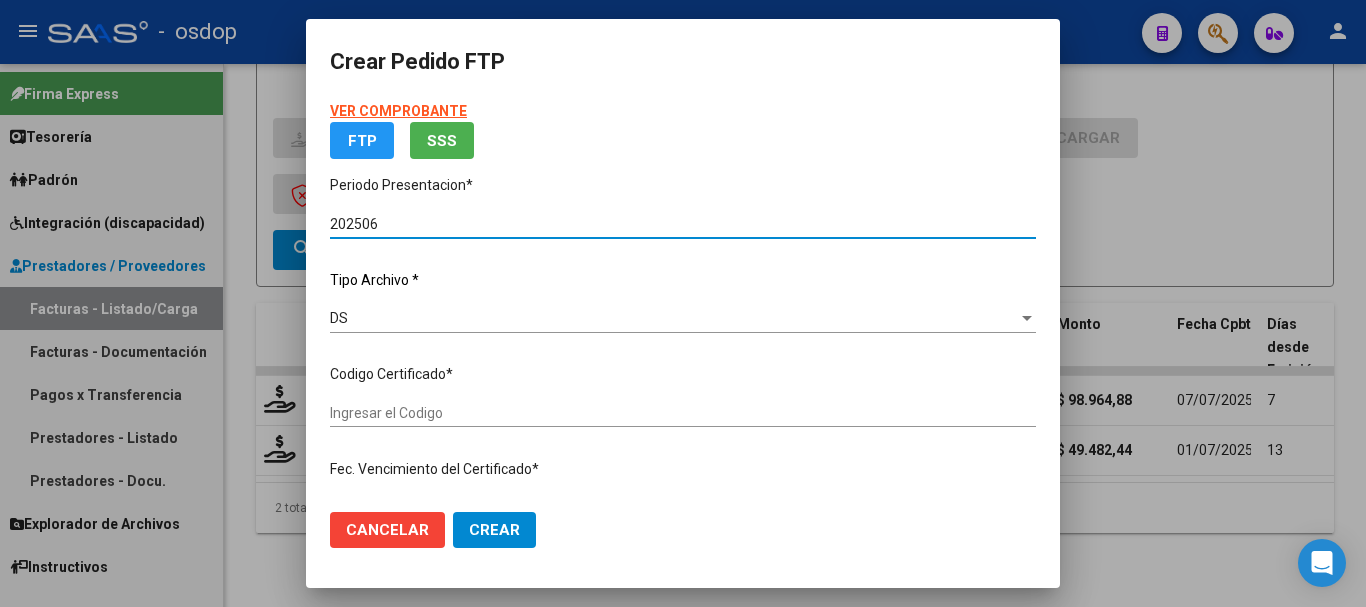 type on "7658115427" 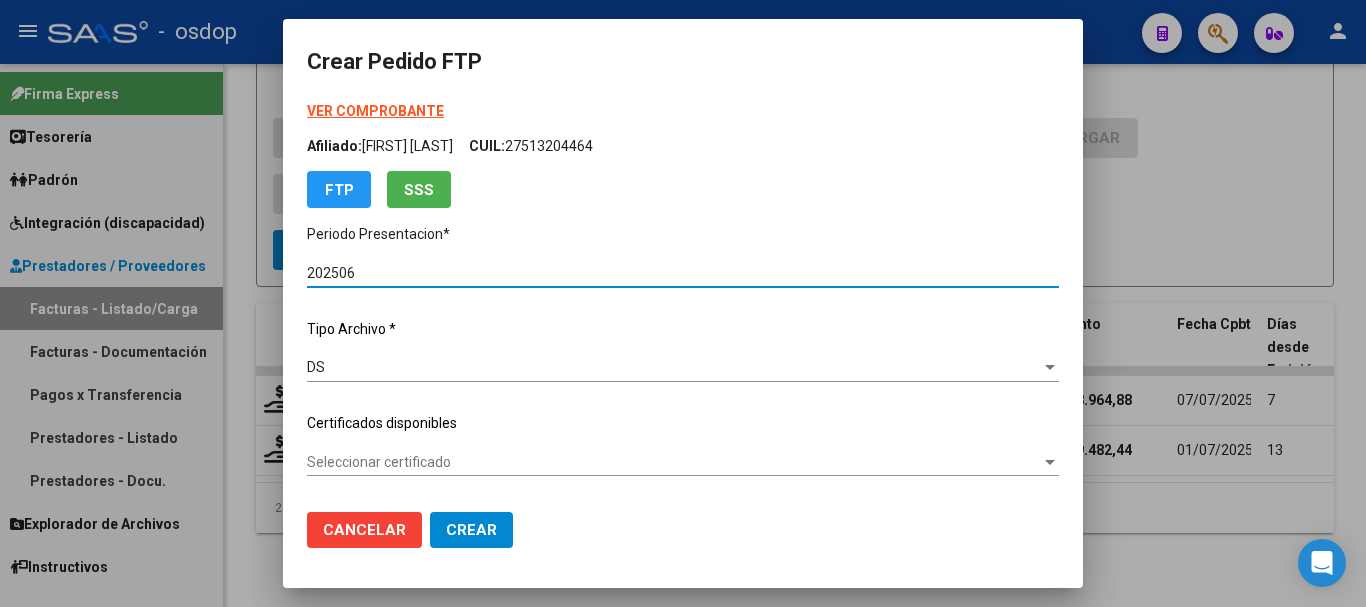 click on "Seleccionar certificado" at bounding box center [674, 462] 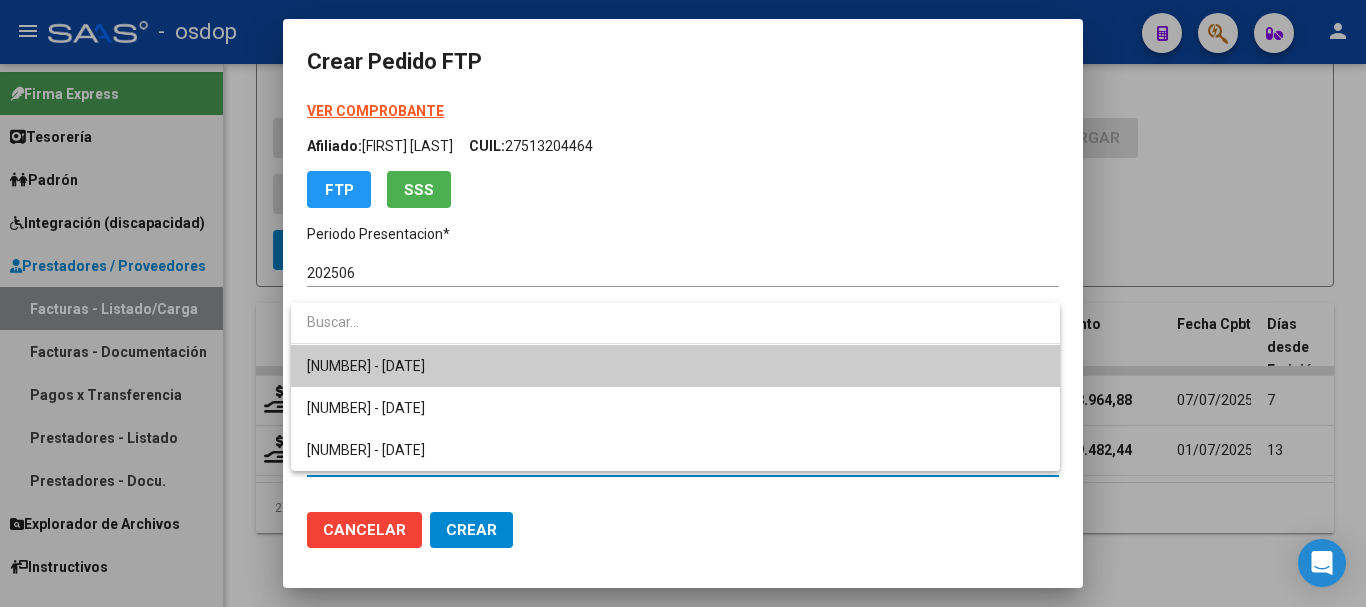 click on "7658115427 - 2031-02-16" at bounding box center (675, 366) 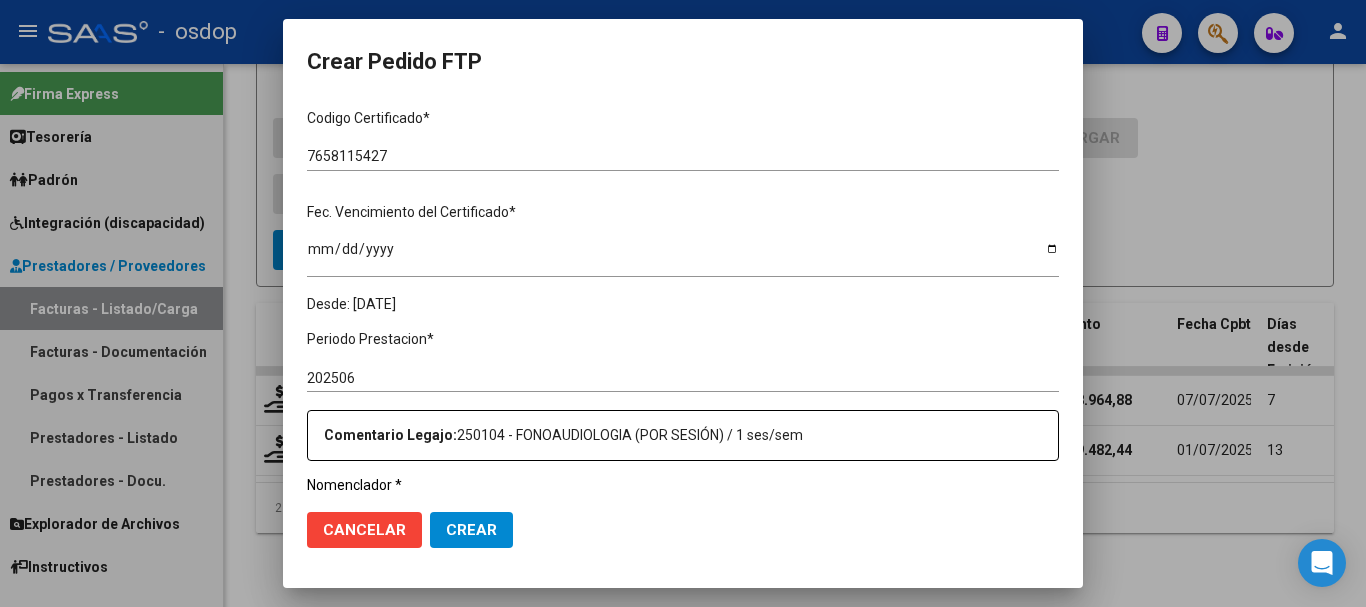 scroll, scrollTop: 600, scrollLeft: 0, axis: vertical 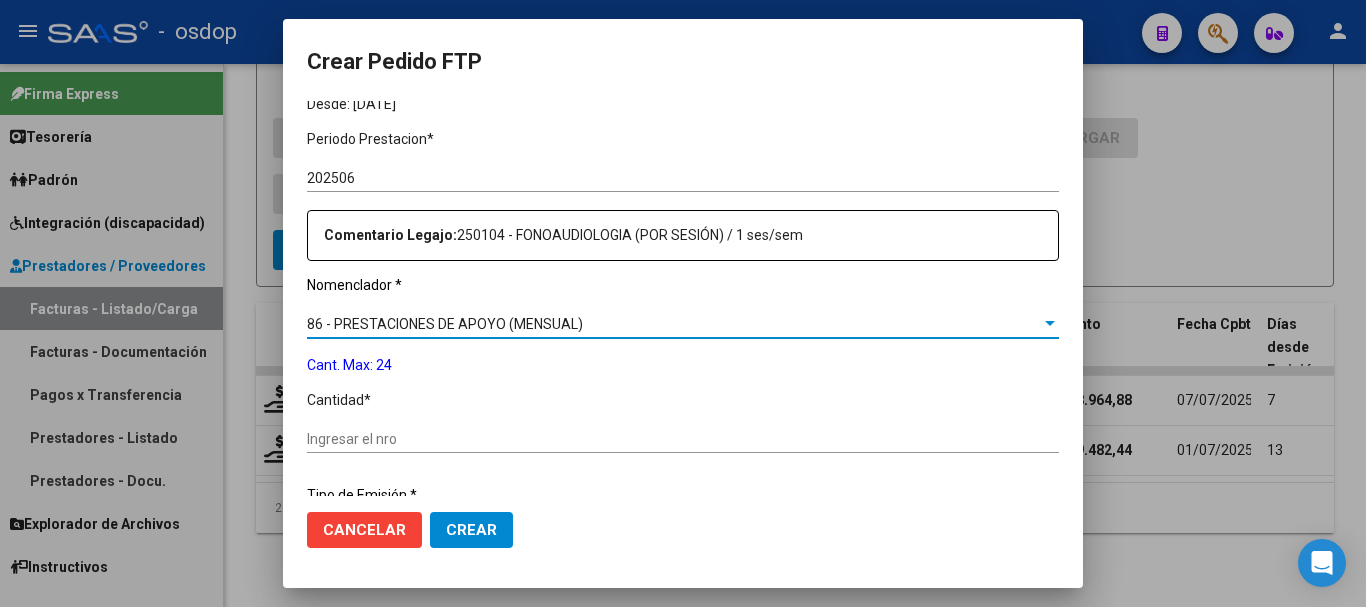 click on "86 - PRESTACIONES DE APOYO (MENSUAL)" at bounding box center (445, 324) 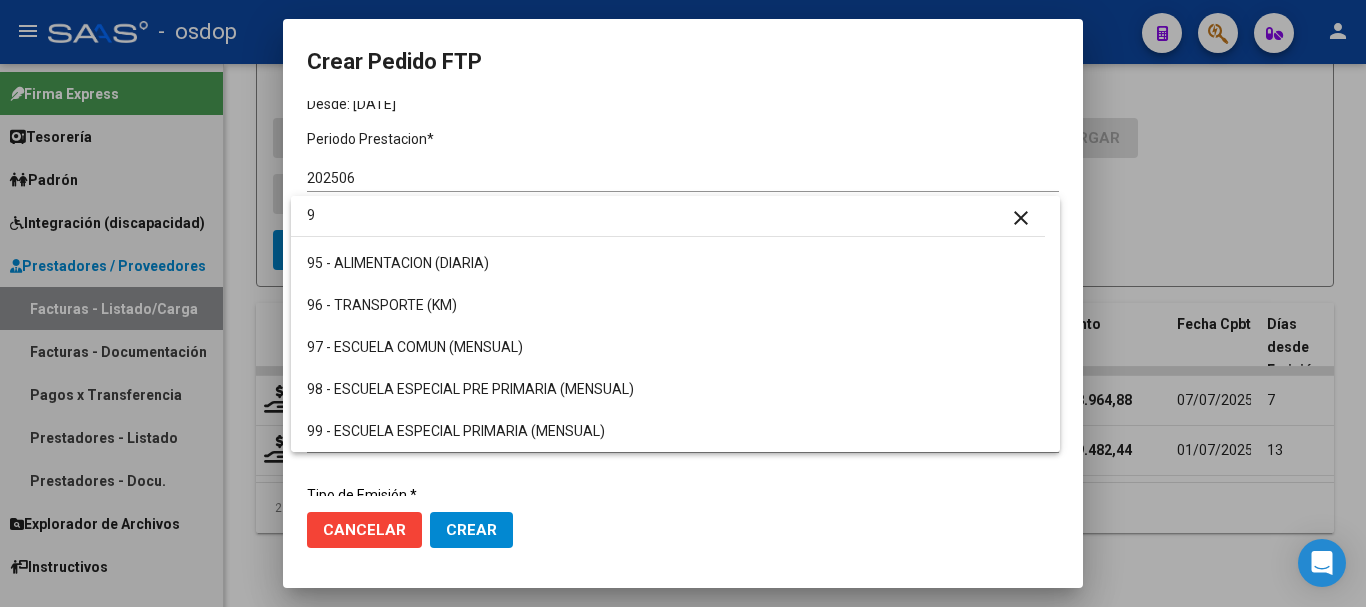 scroll, scrollTop: 0, scrollLeft: 0, axis: both 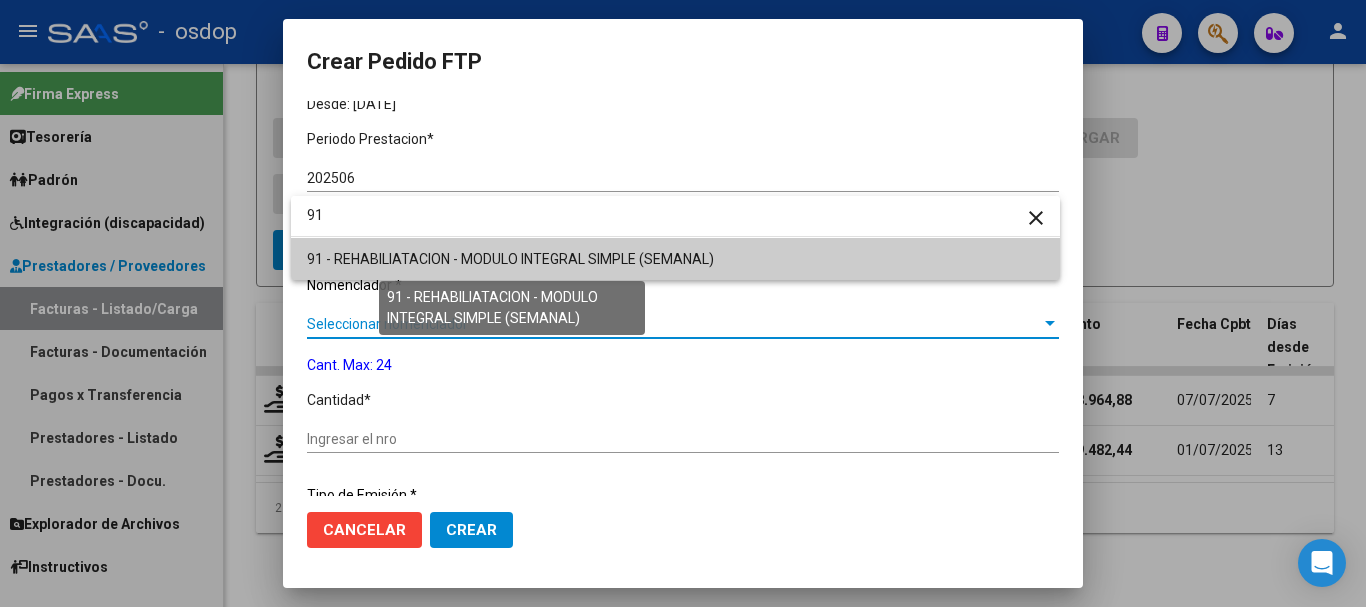 type on "91" 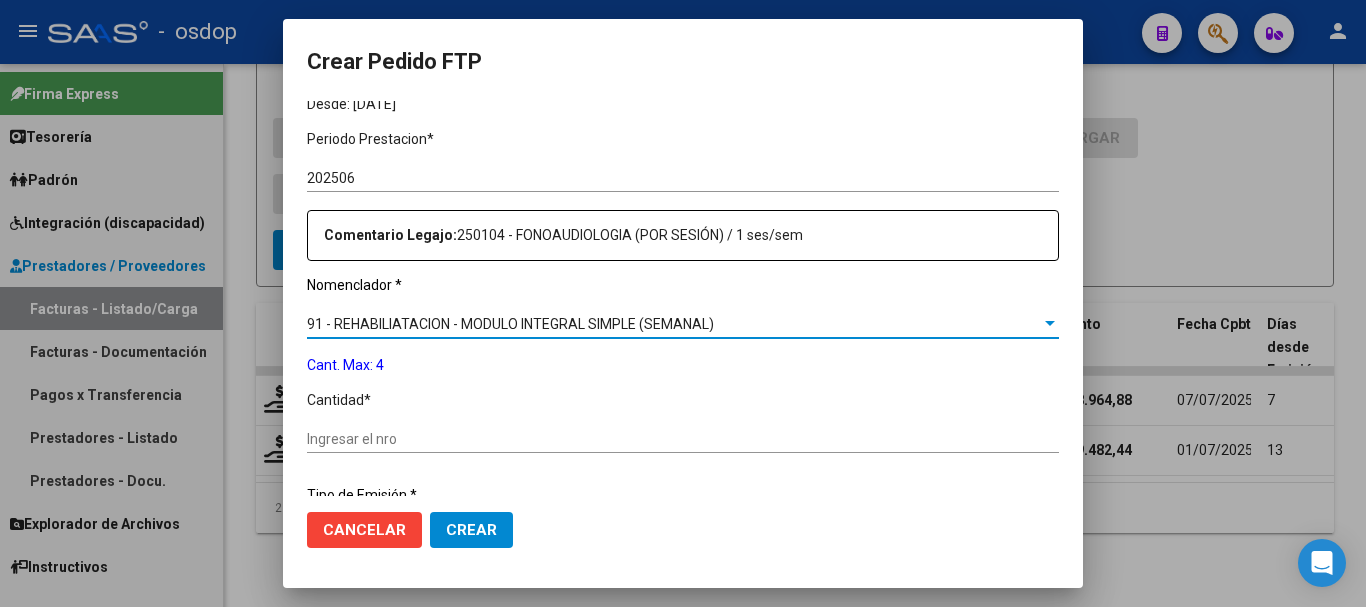 click on "Ingresar el nro" at bounding box center (683, 439) 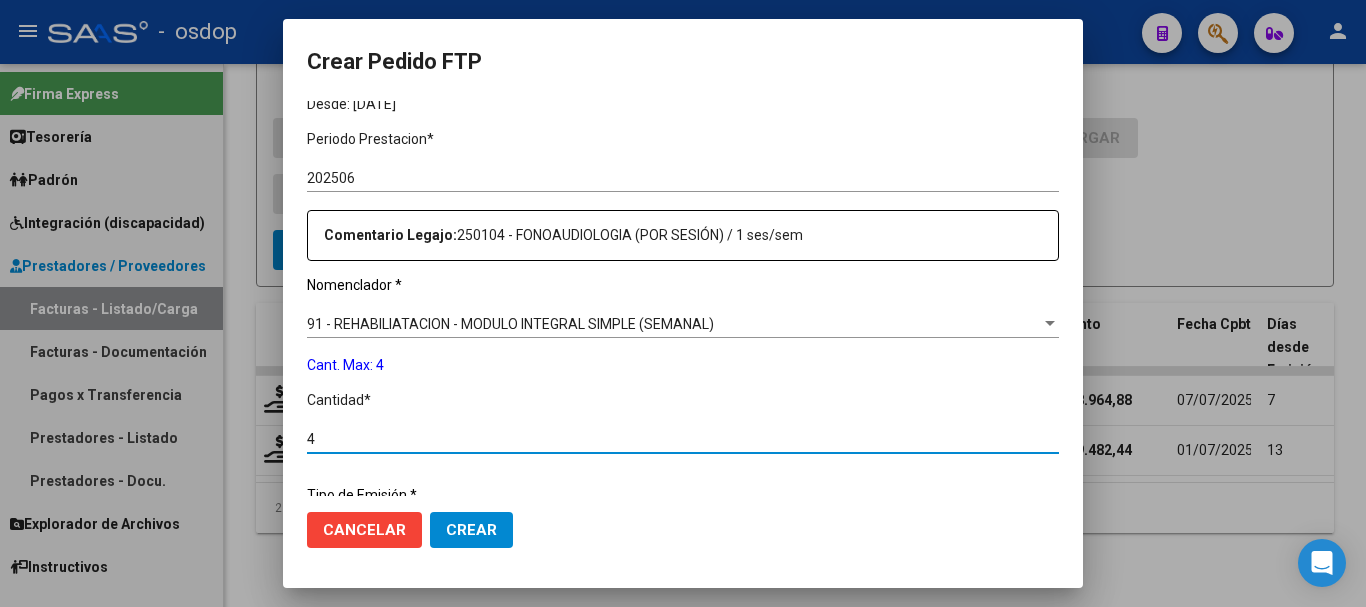type on "4" 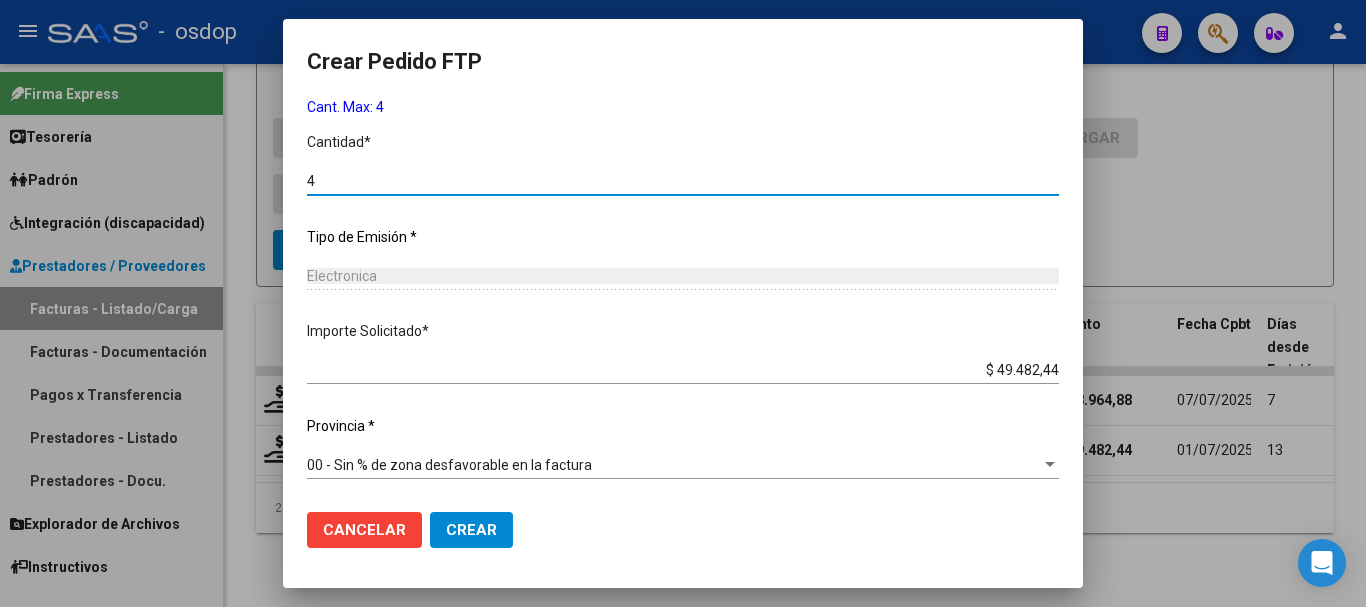 click on "Crear" 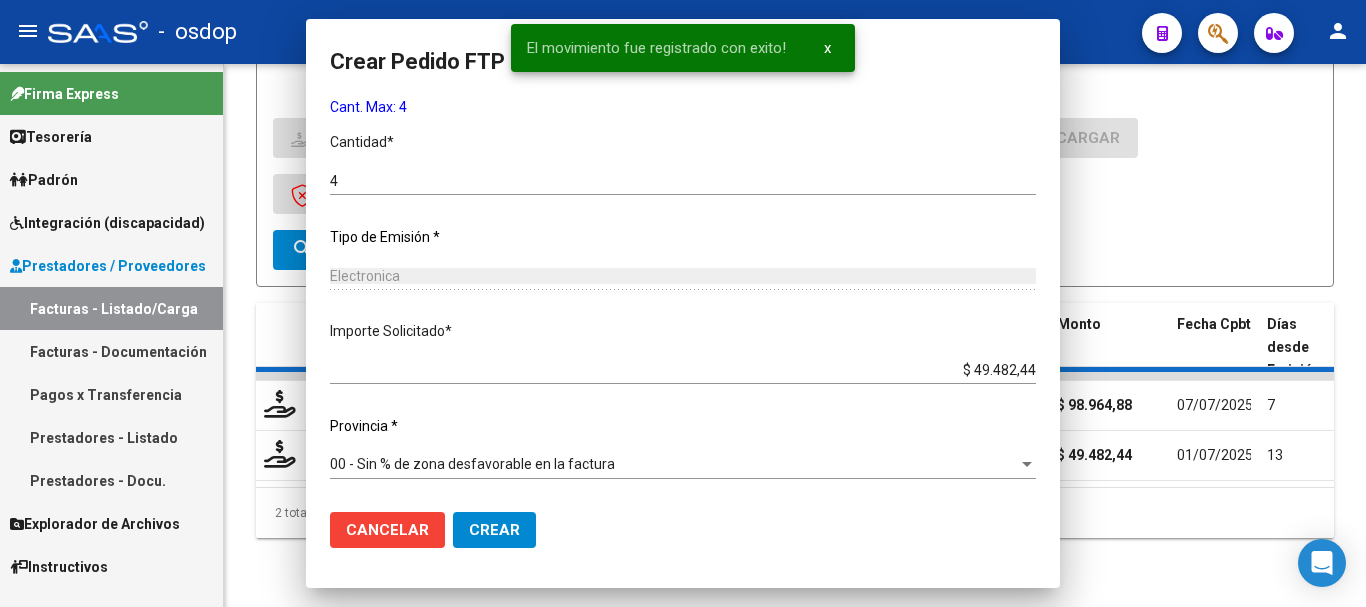 scroll, scrollTop: 0, scrollLeft: 0, axis: both 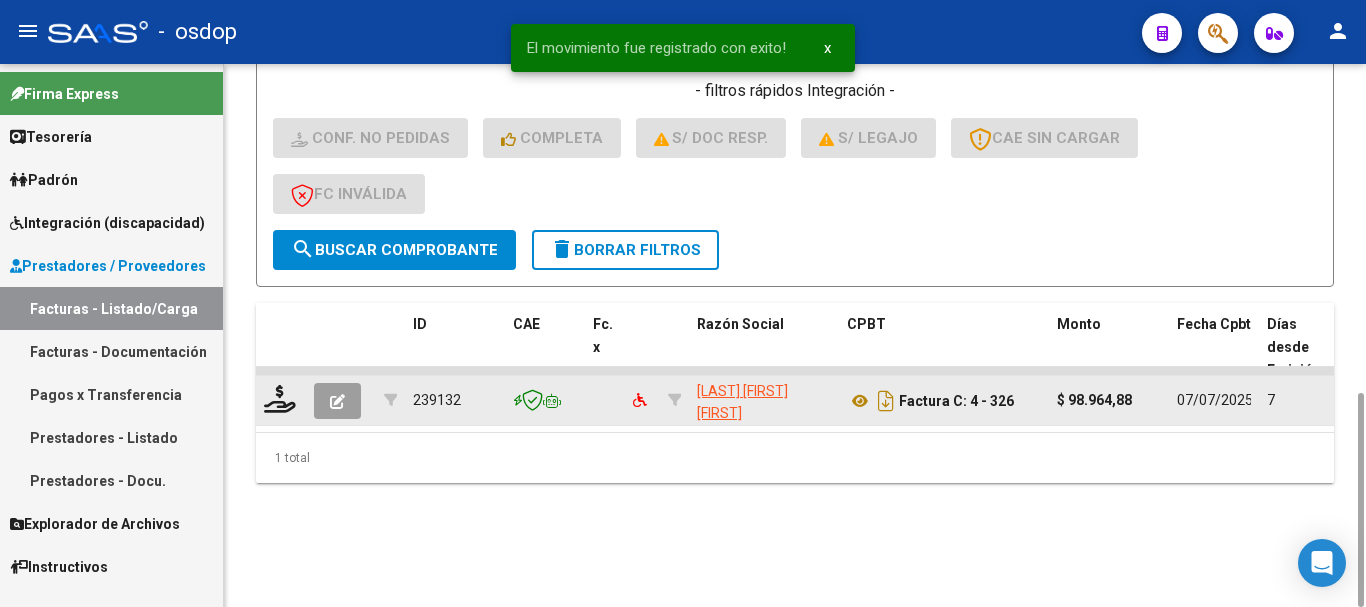 click 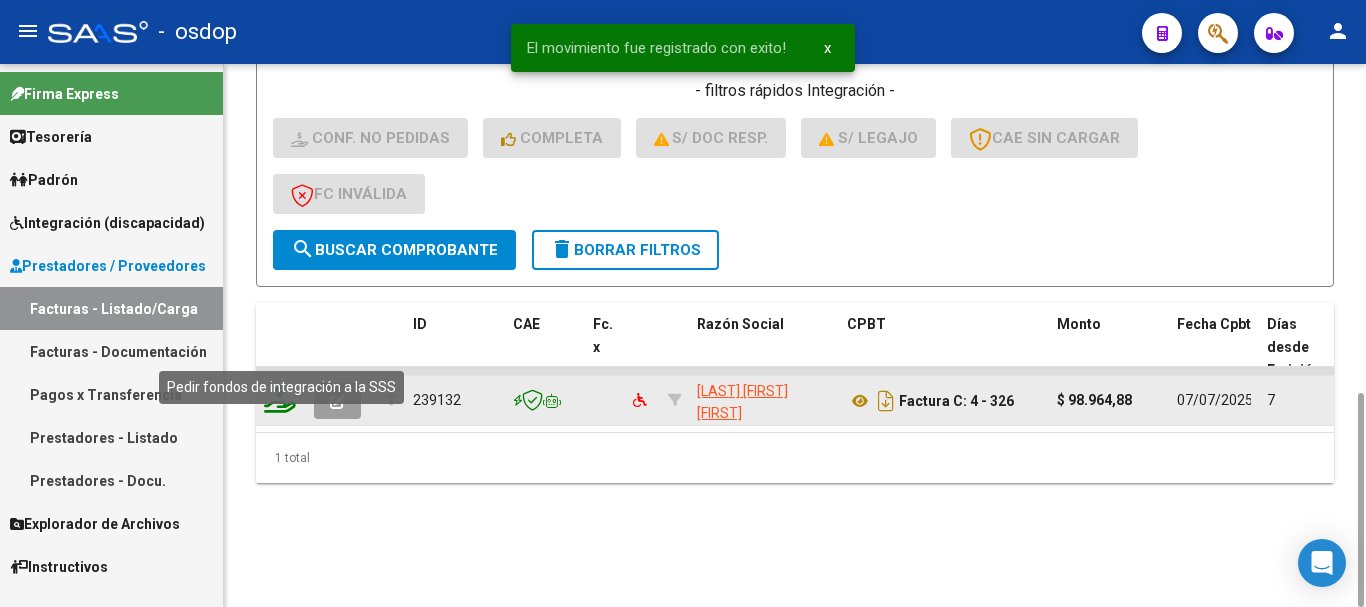 click 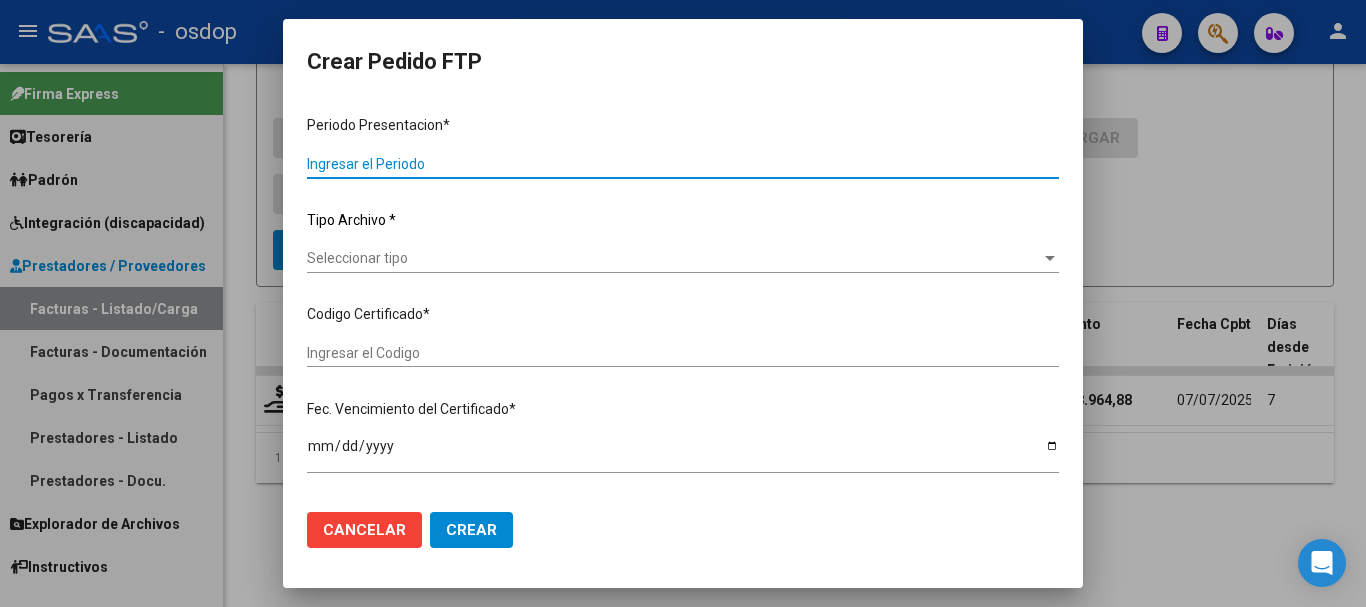 type on "202506" 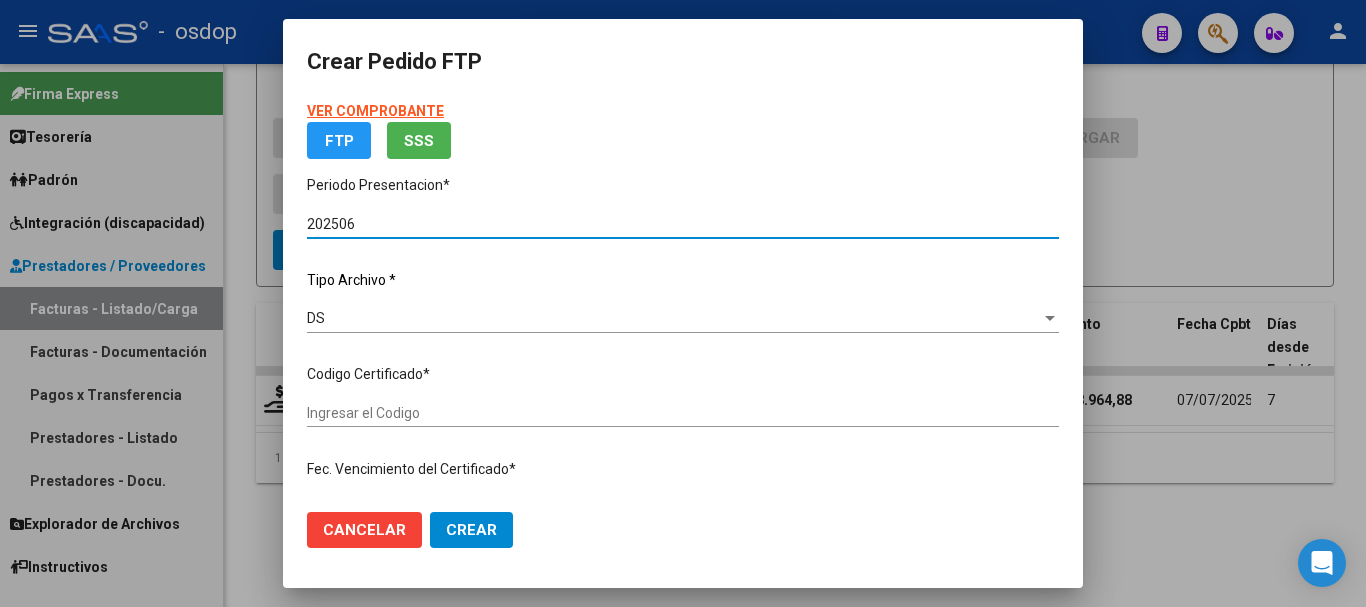 type on "7658115427" 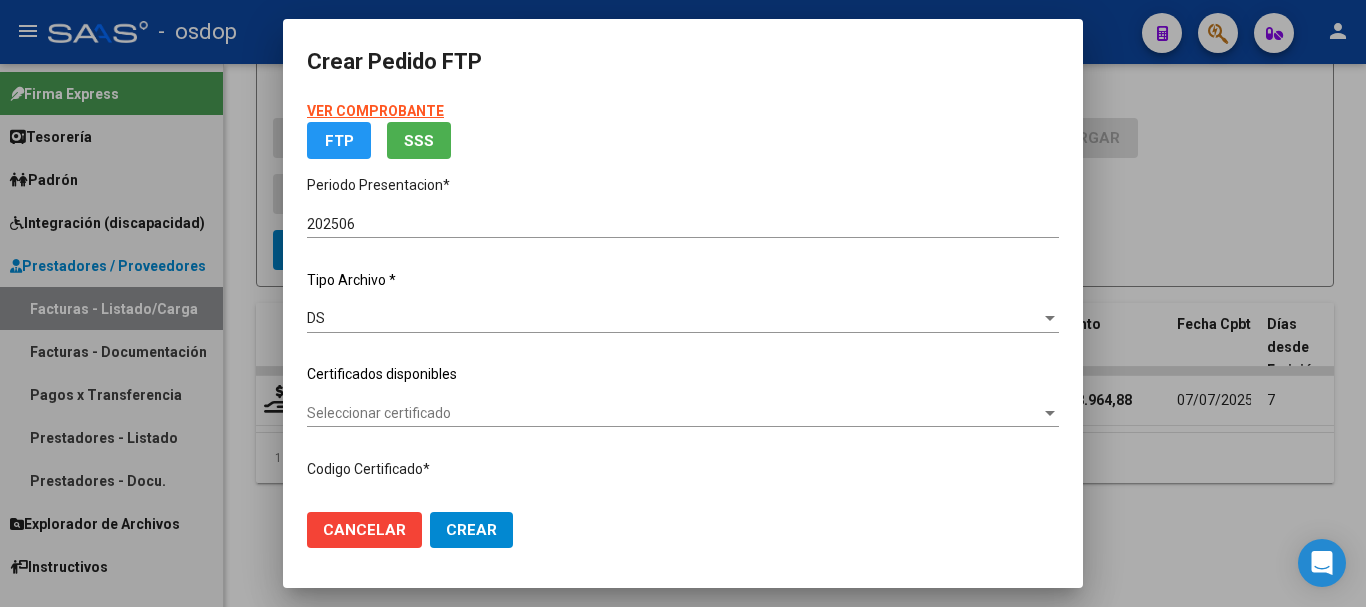 click on "Certificados disponibles  Seleccionar certificado Seleccionar certificado" 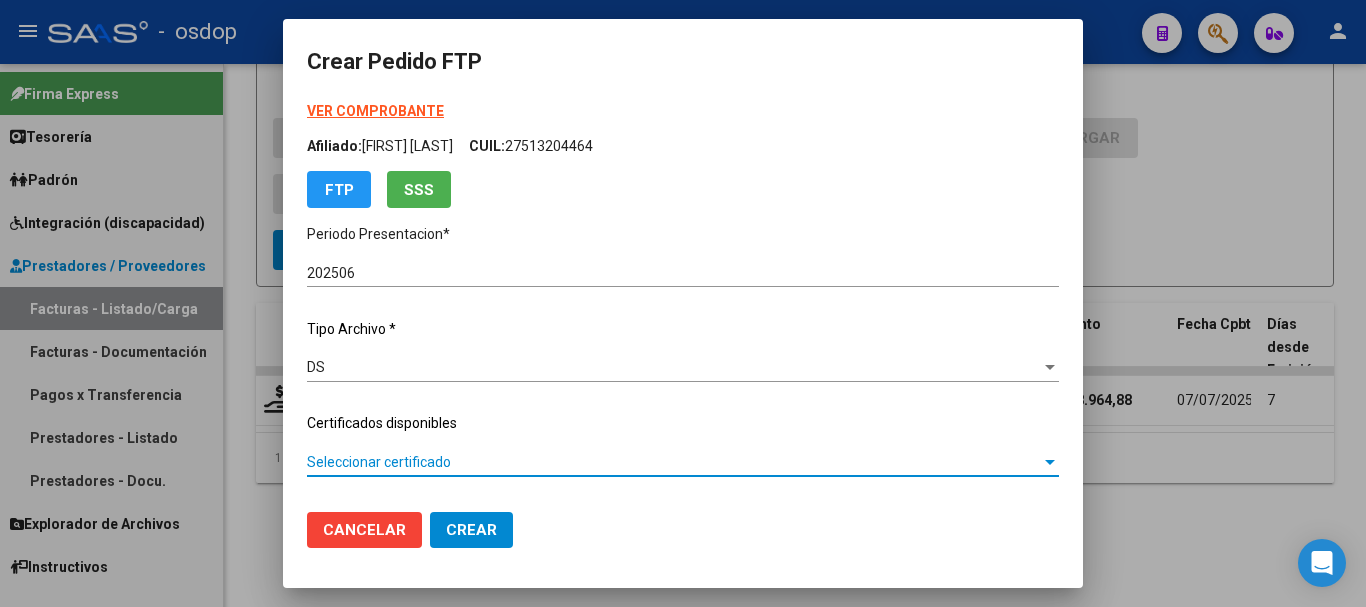 click on "Seleccionar certificado" at bounding box center [674, 462] 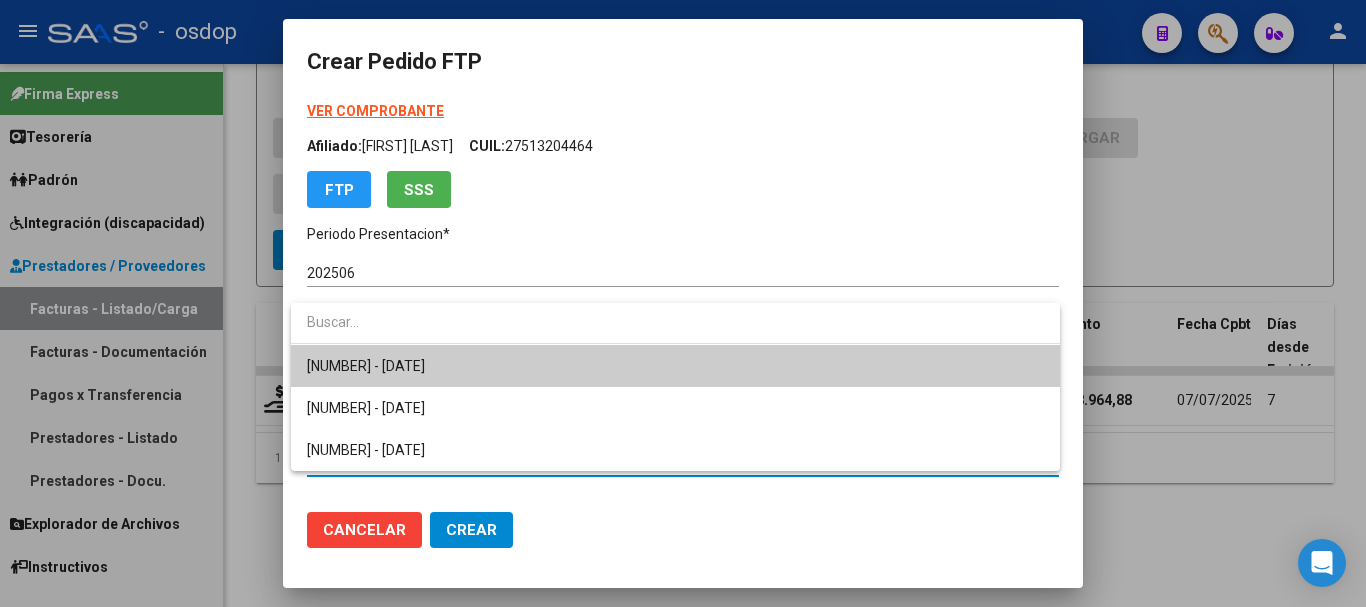 click at bounding box center (675, 322) 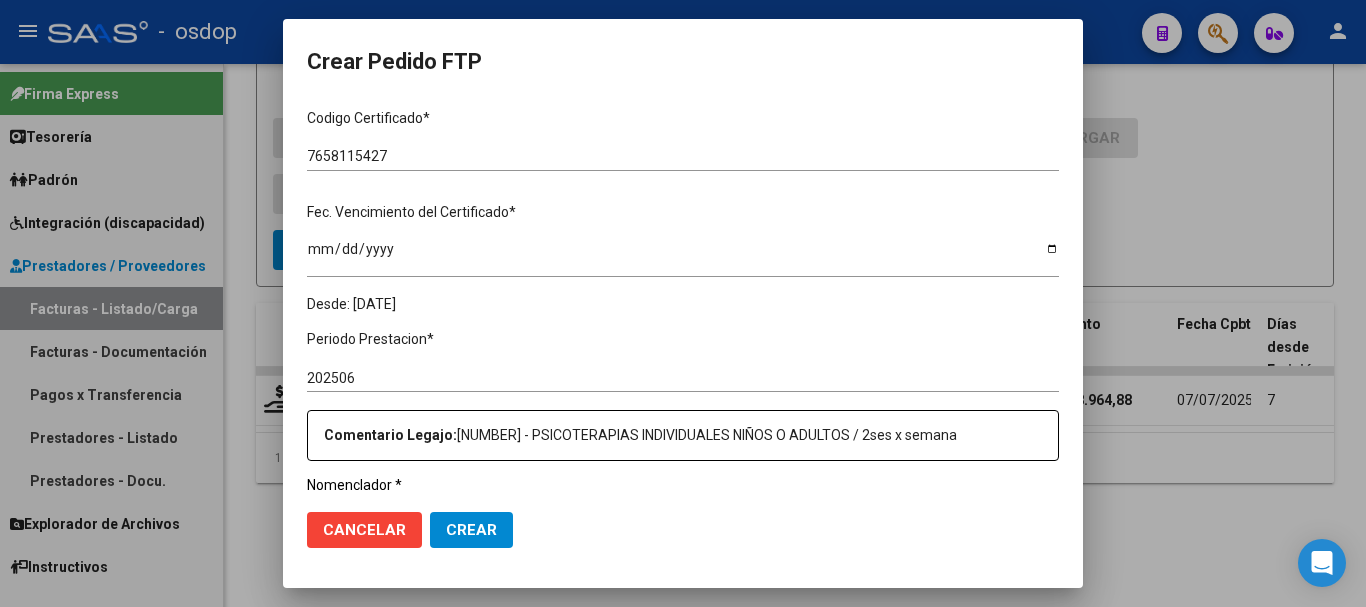 scroll, scrollTop: 600, scrollLeft: 0, axis: vertical 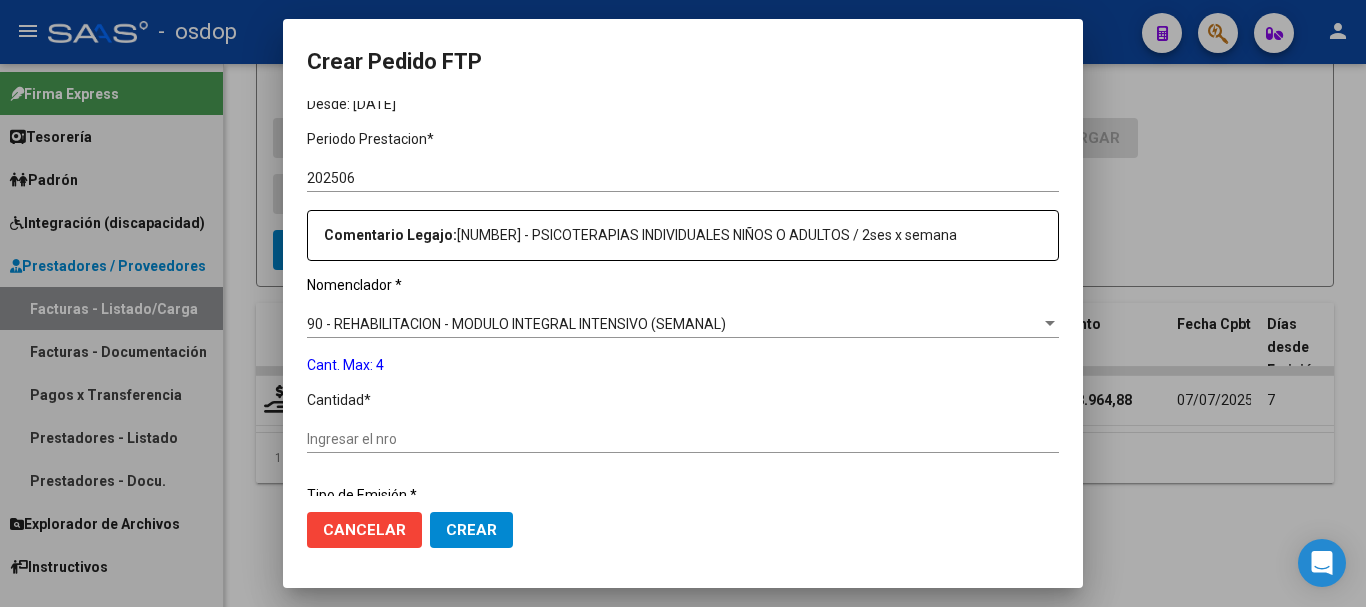 click on "Ingresar el nro" at bounding box center (683, 439) 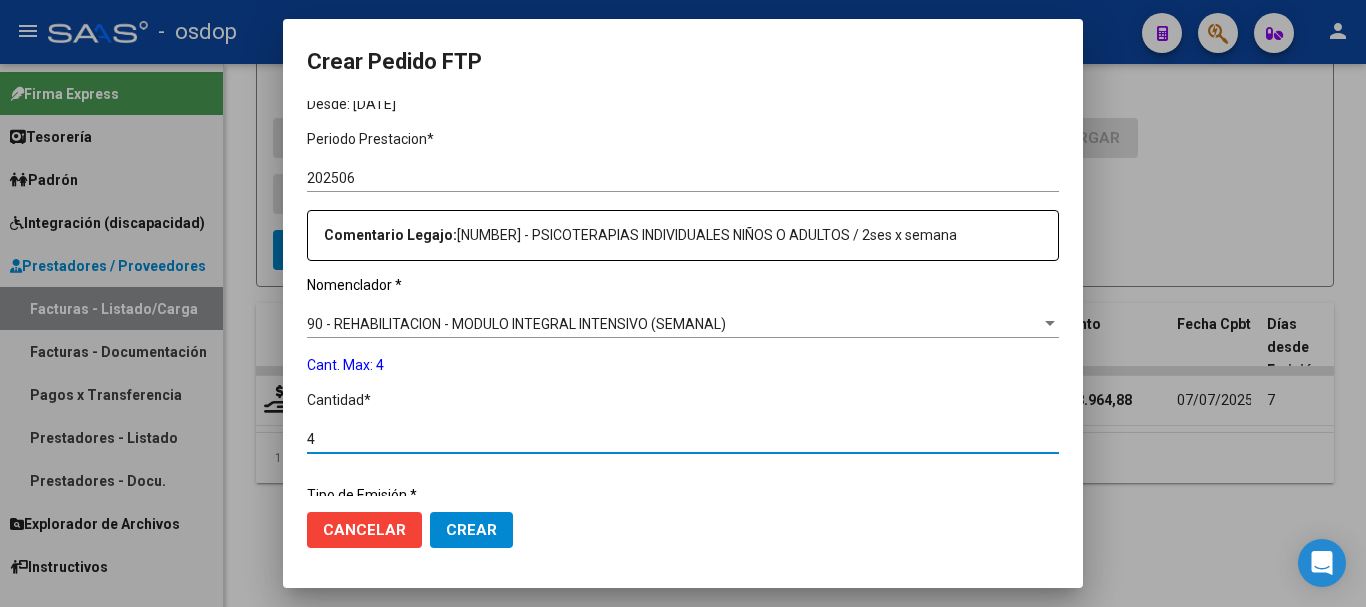type on "4" 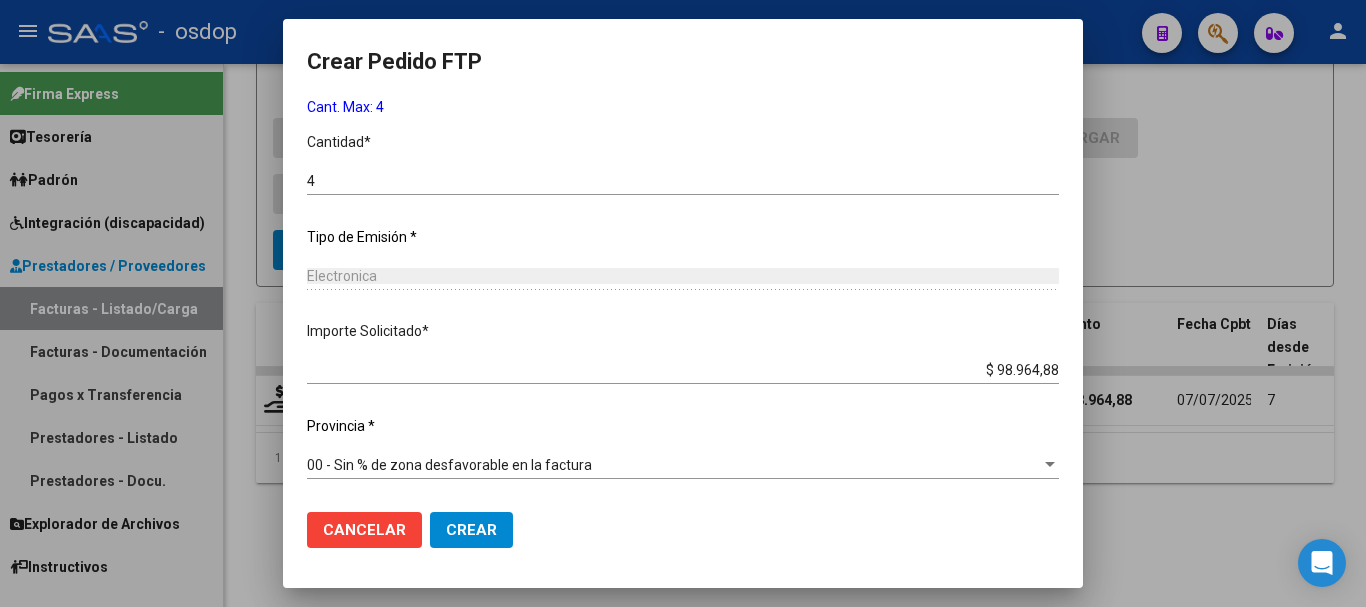click on "Crear" 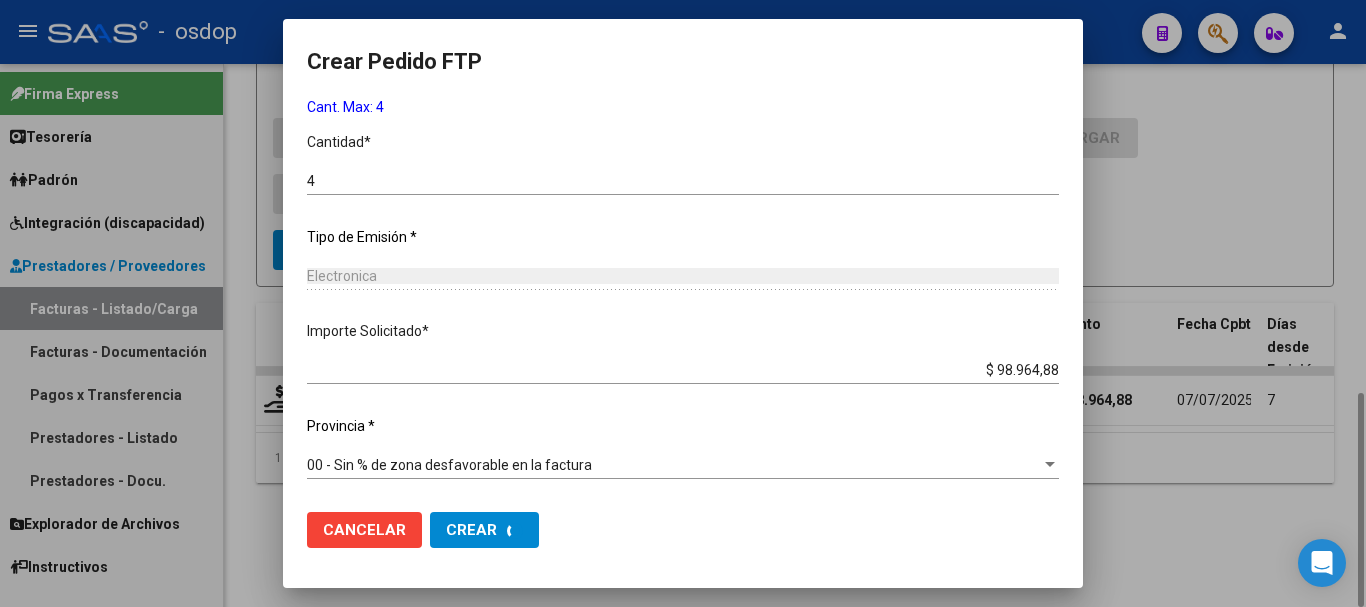 scroll, scrollTop: 0, scrollLeft: 0, axis: both 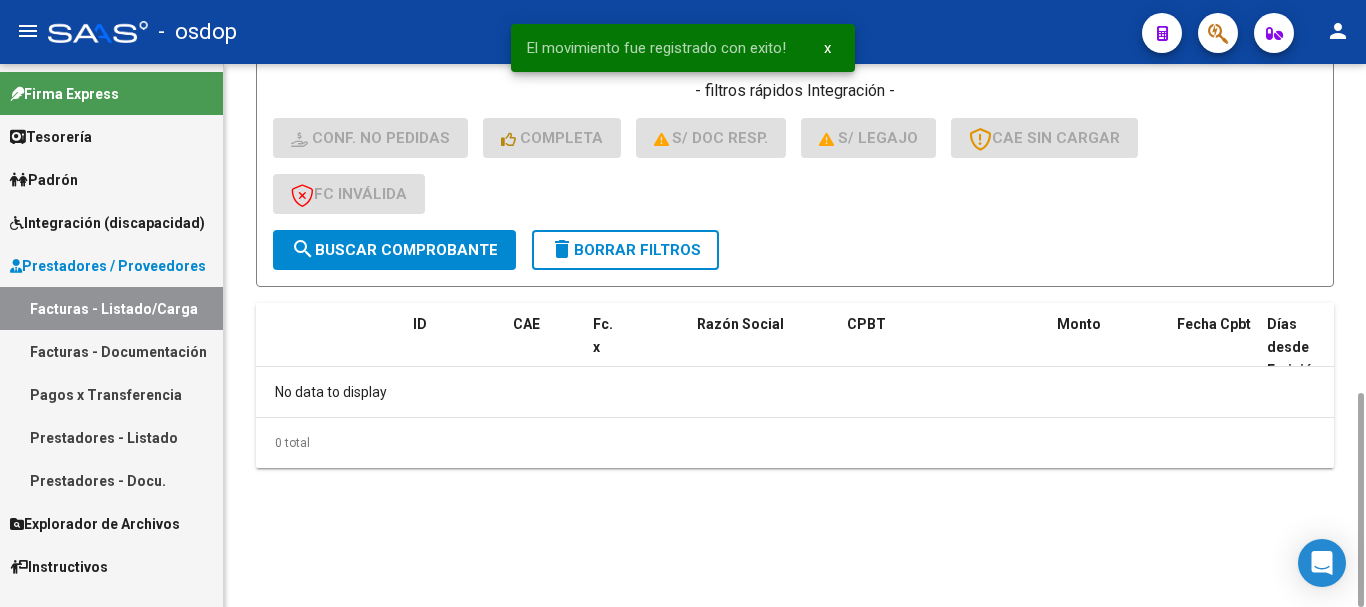 click on "delete  Borrar Filtros" 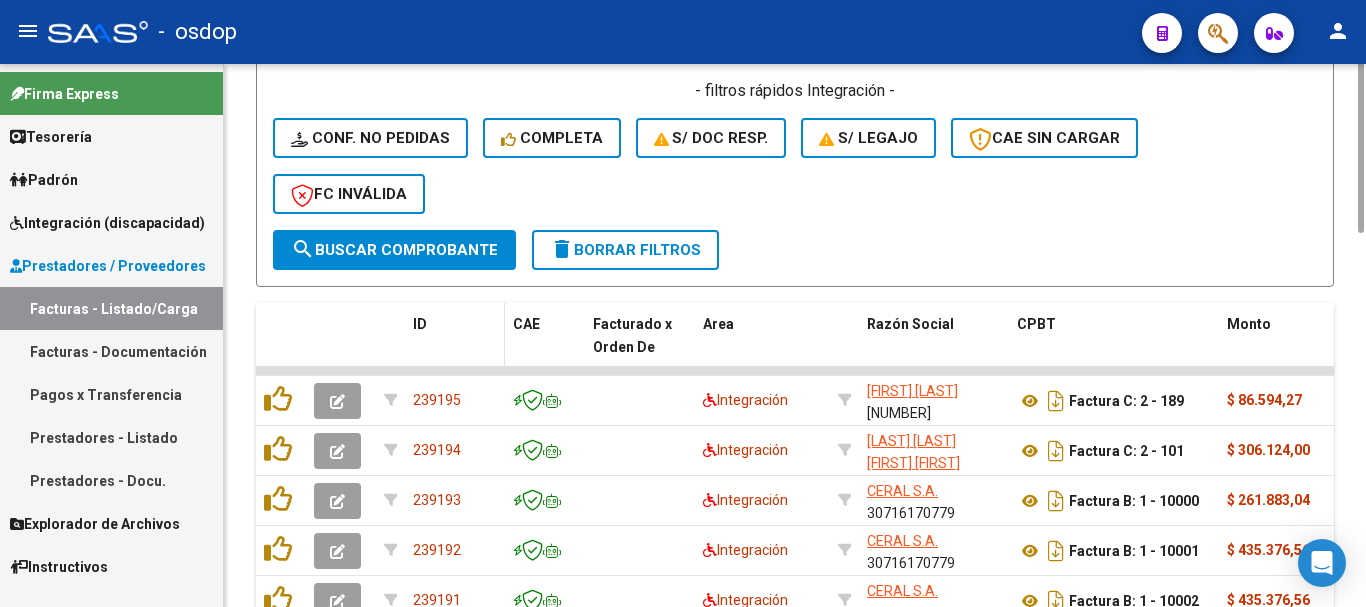 scroll, scrollTop: 431, scrollLeft: 0, axis: vertical 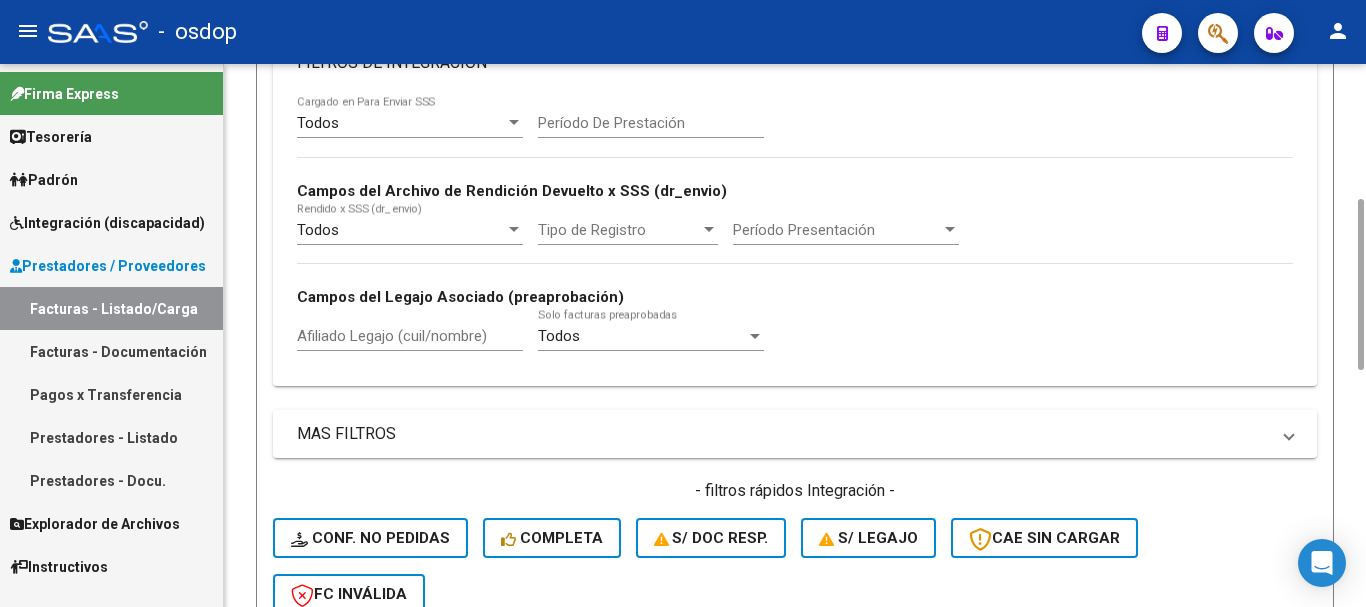 click on "Afiliado Legajo (cuil/nombre)" 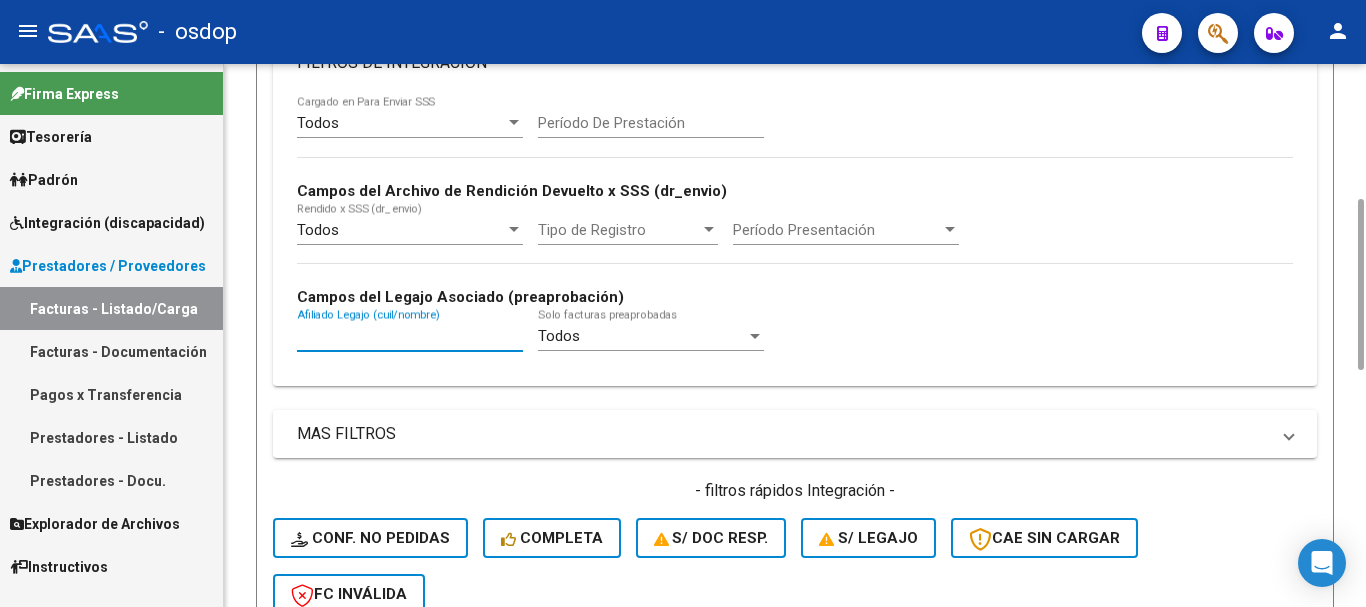paste on "20522890554" 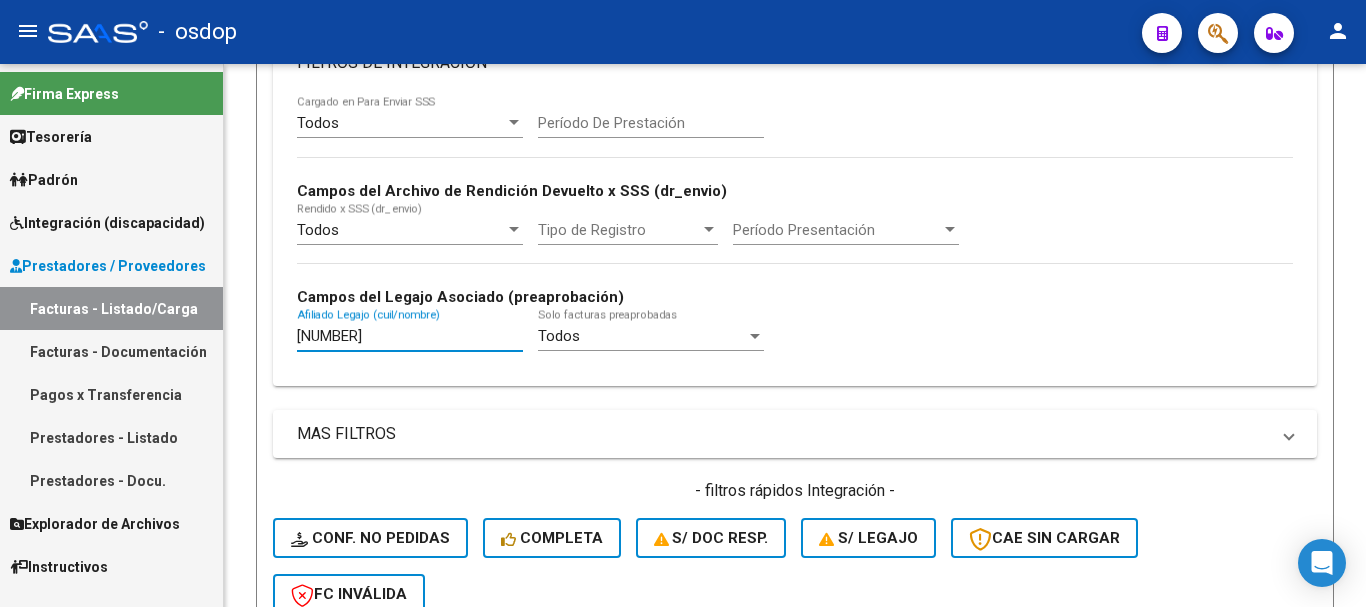 scroll, scrollTop: 831, scrollLeft: 0, axis: vertical 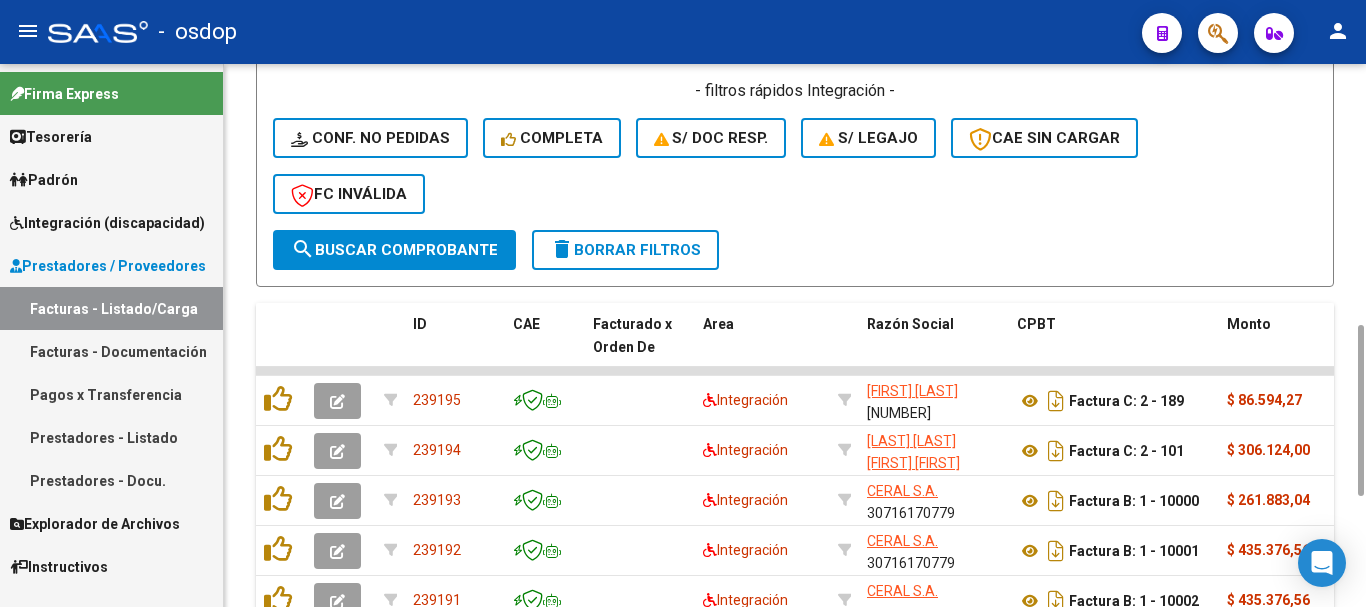 type on "20522890554" 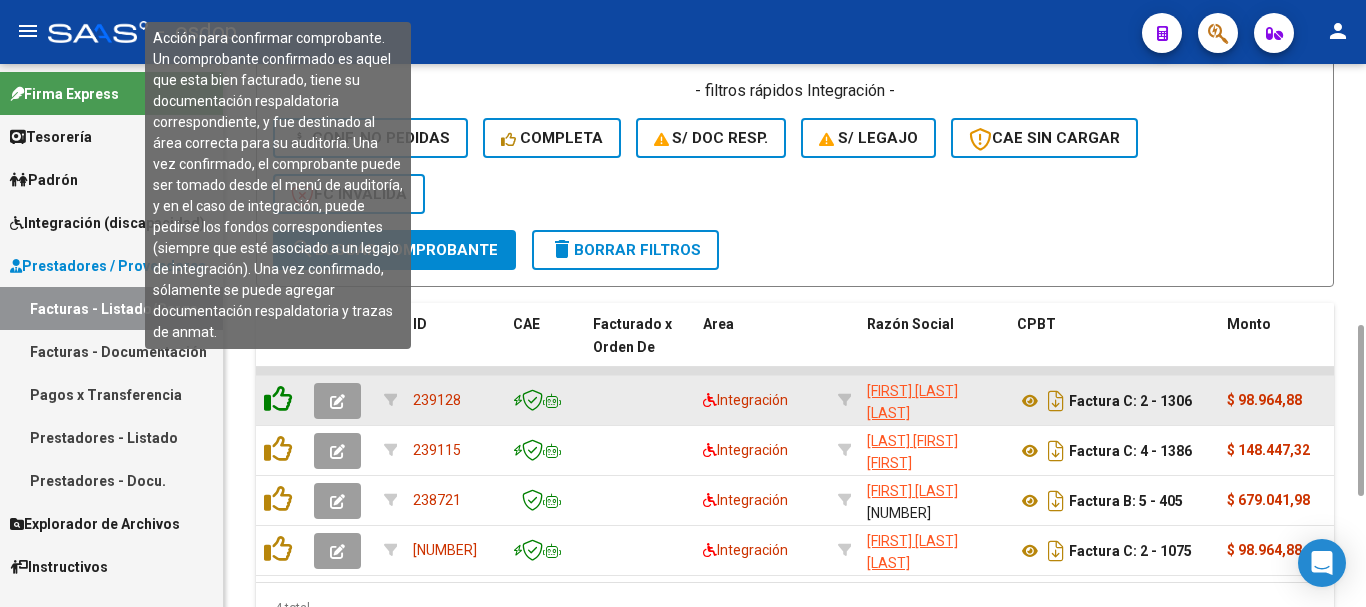 click 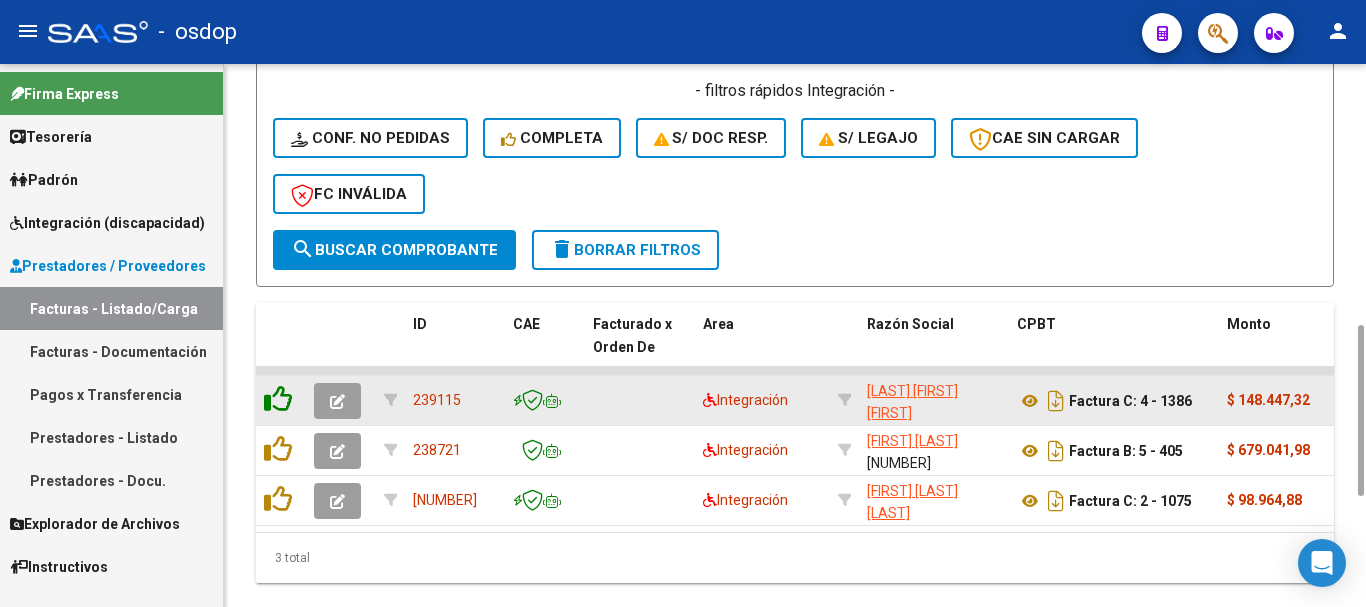 click 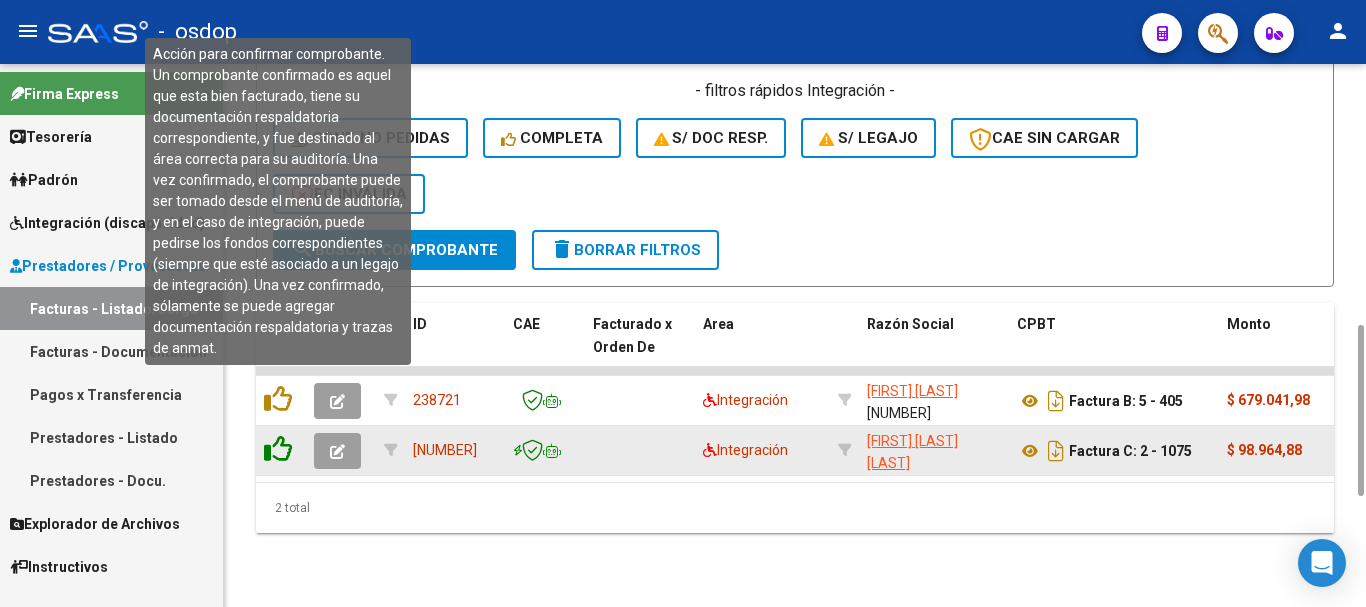 click 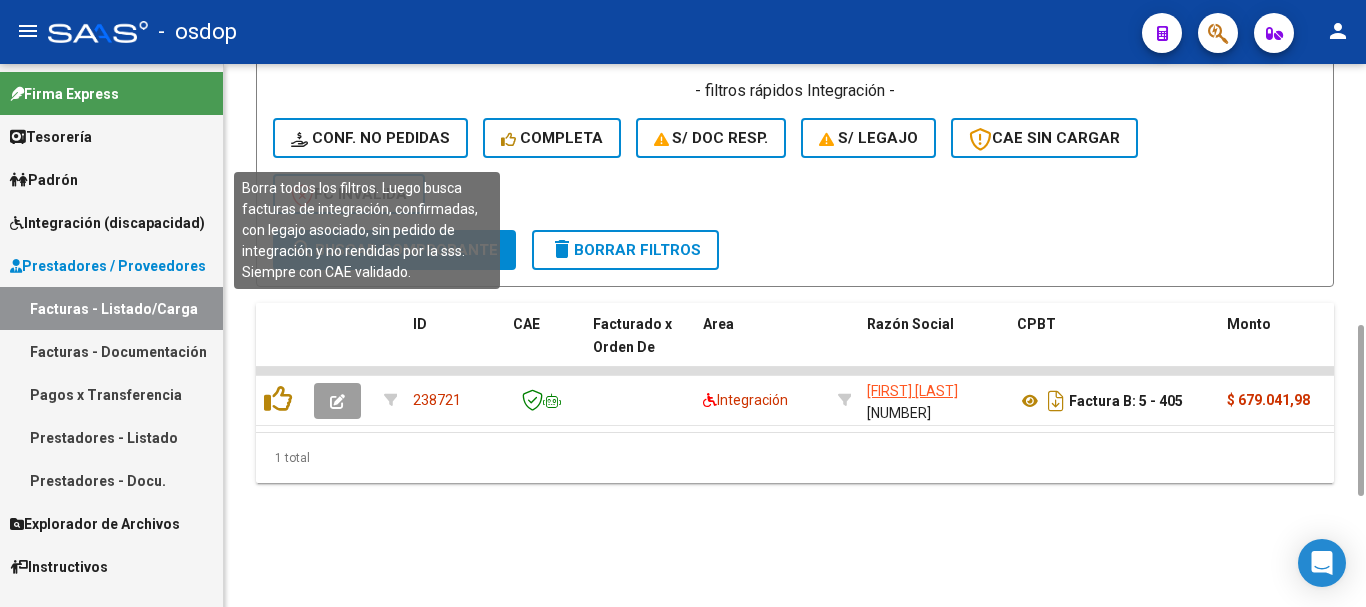 click on "Conf. no pedidas" 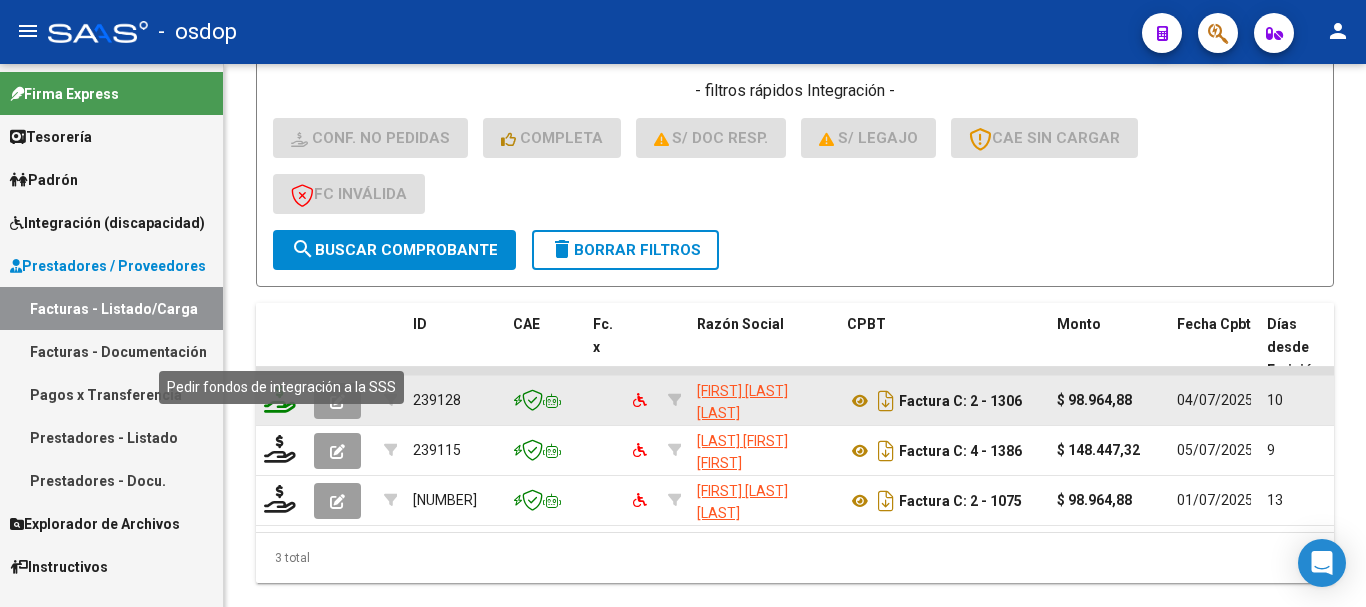 click 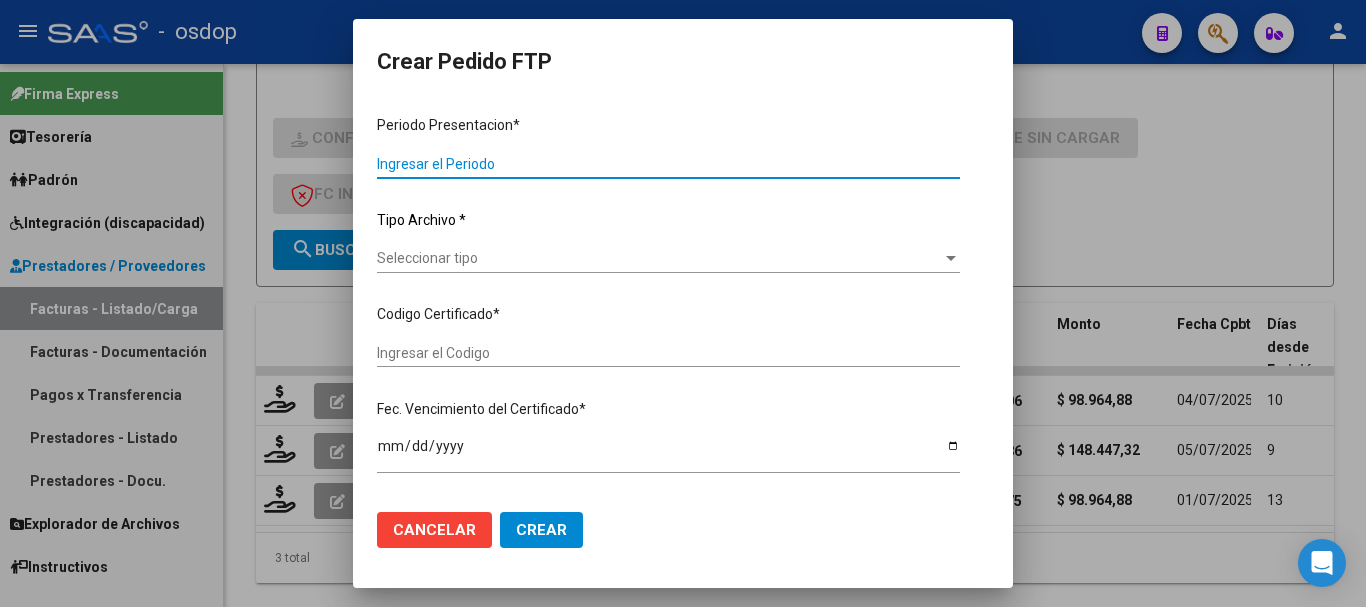 type on "202506" 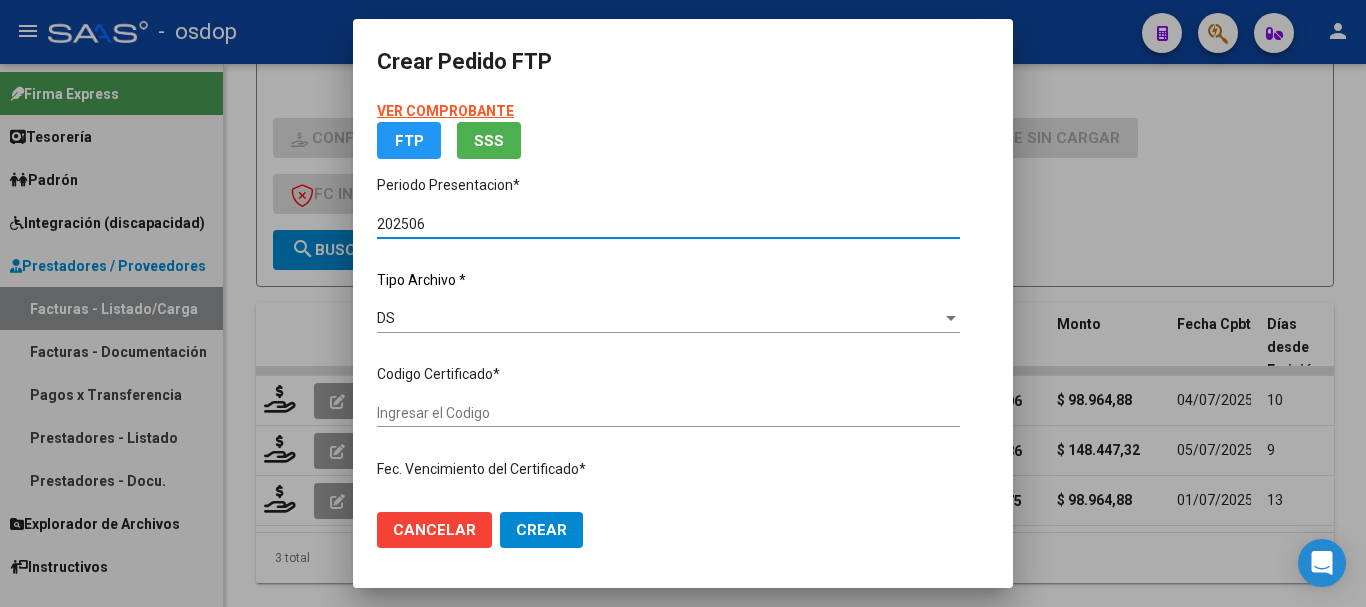 type on "8114104103" 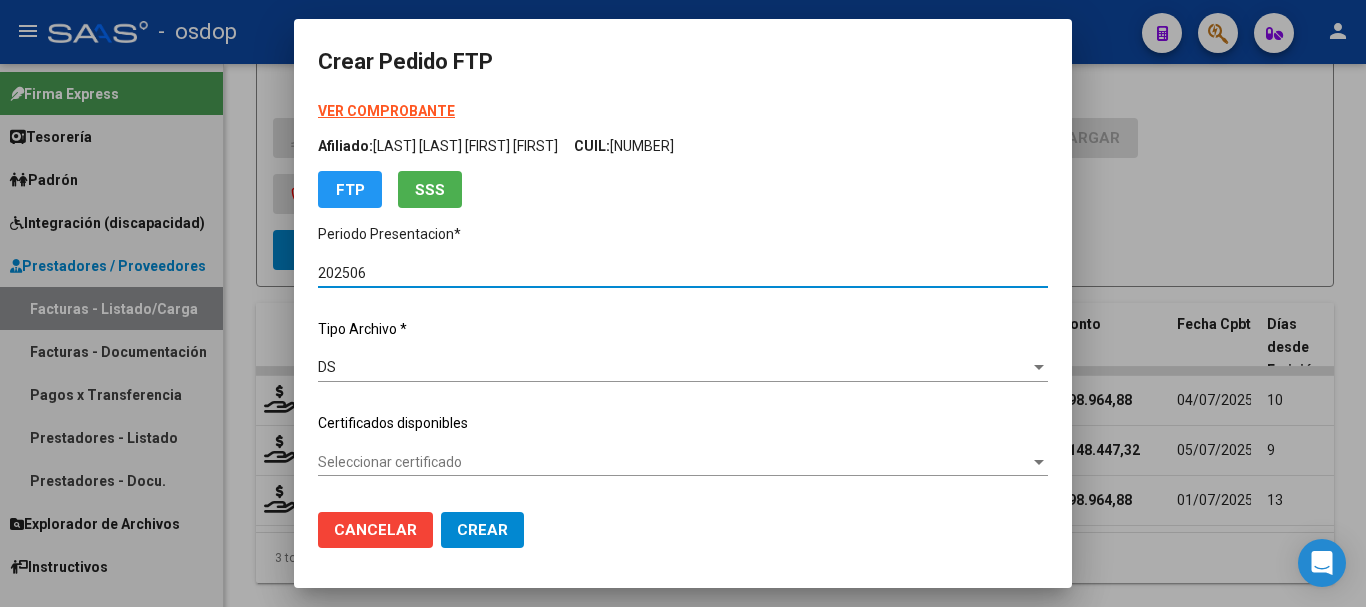 click on "Seleccionar certificado" at bounding box center [674, 462] 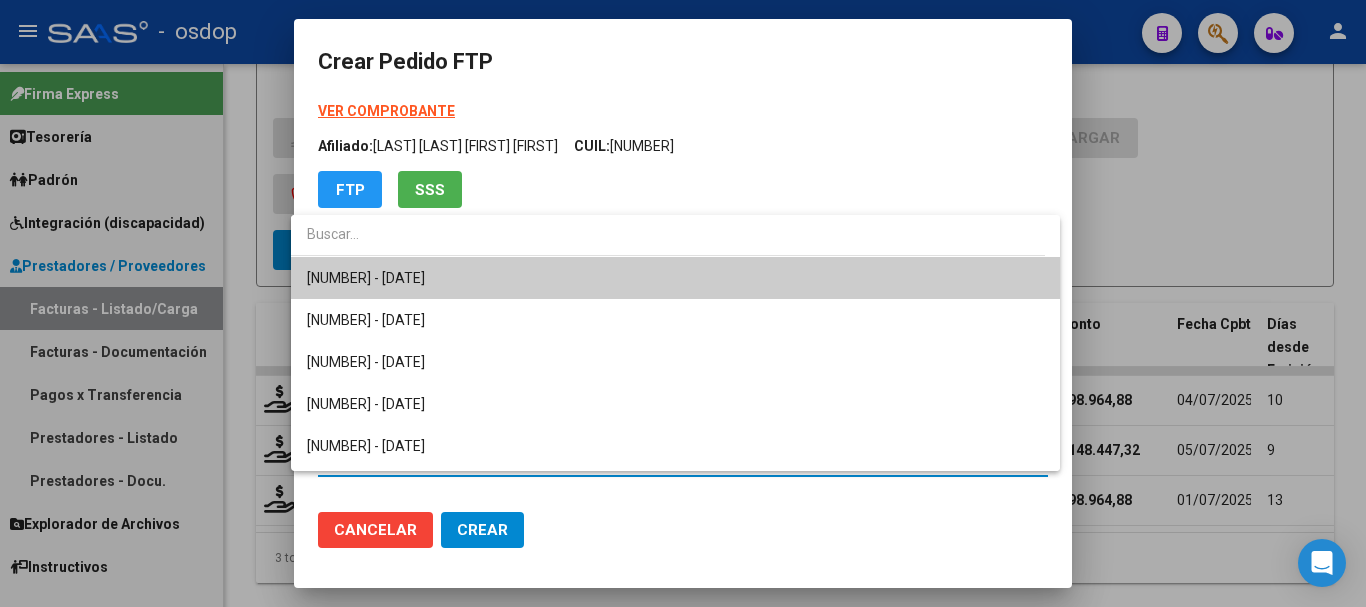 click on "8114104103 - 2025-12-16" at bounding box center (675, 278) 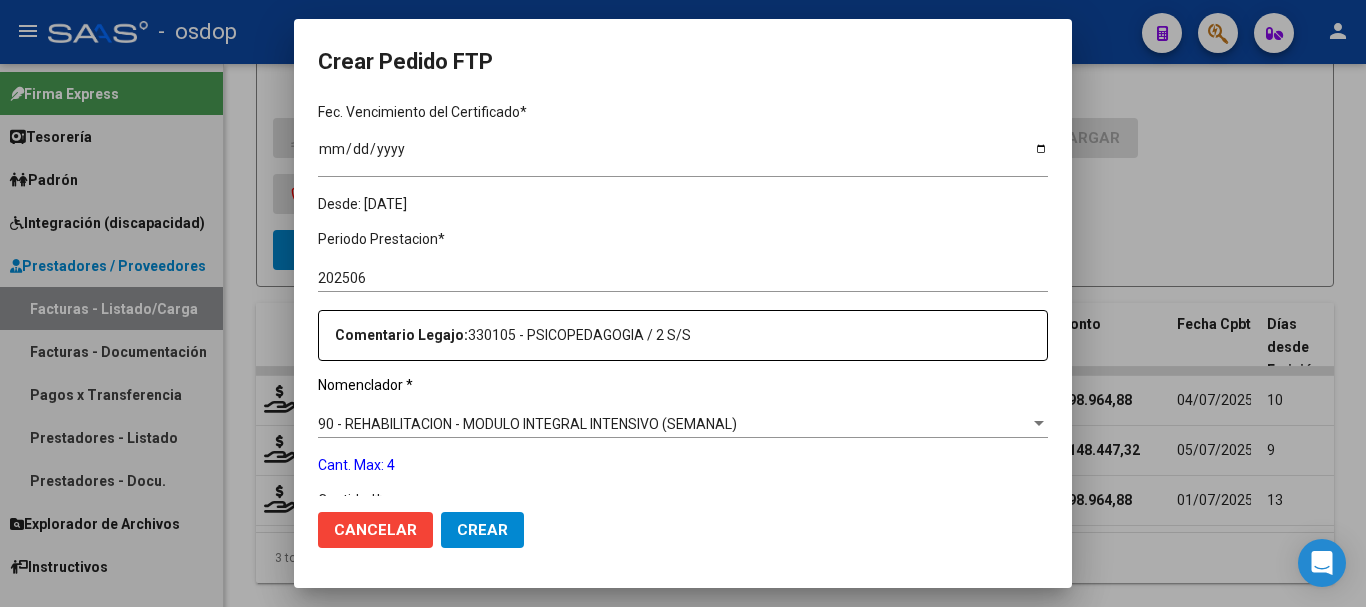 scroll, scrollTop: 600, scrollLeft: 0, axis: vertical 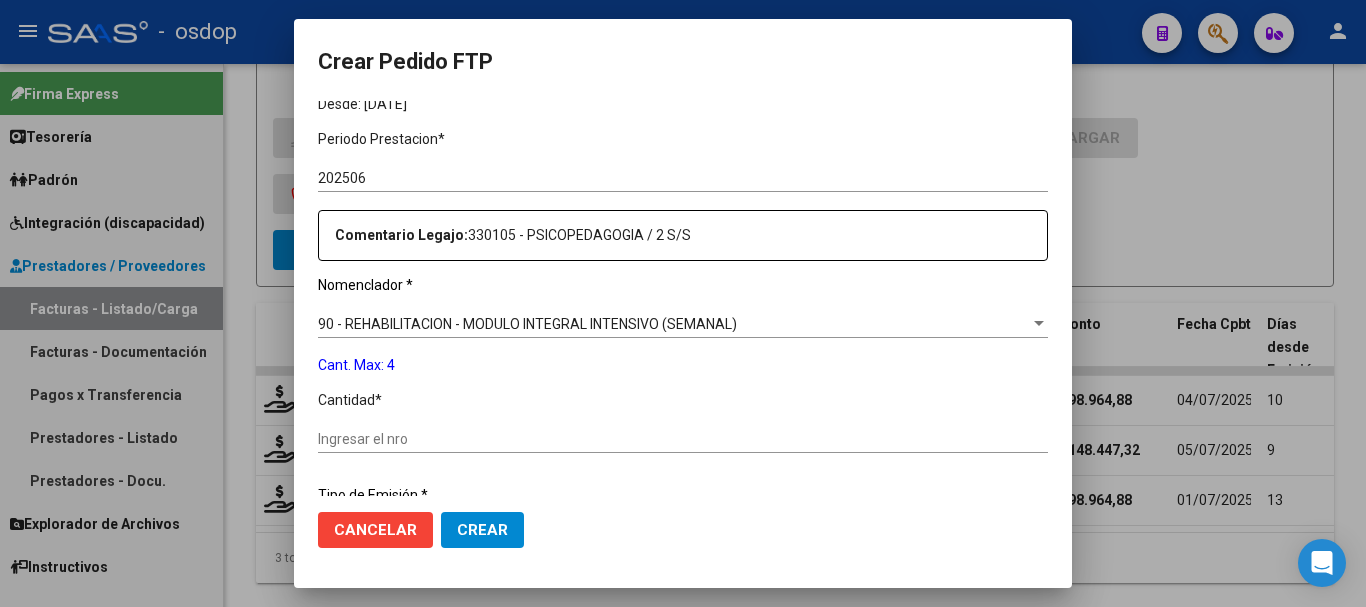 click on "Ingresar el nro" at bounding box center [683, 439] 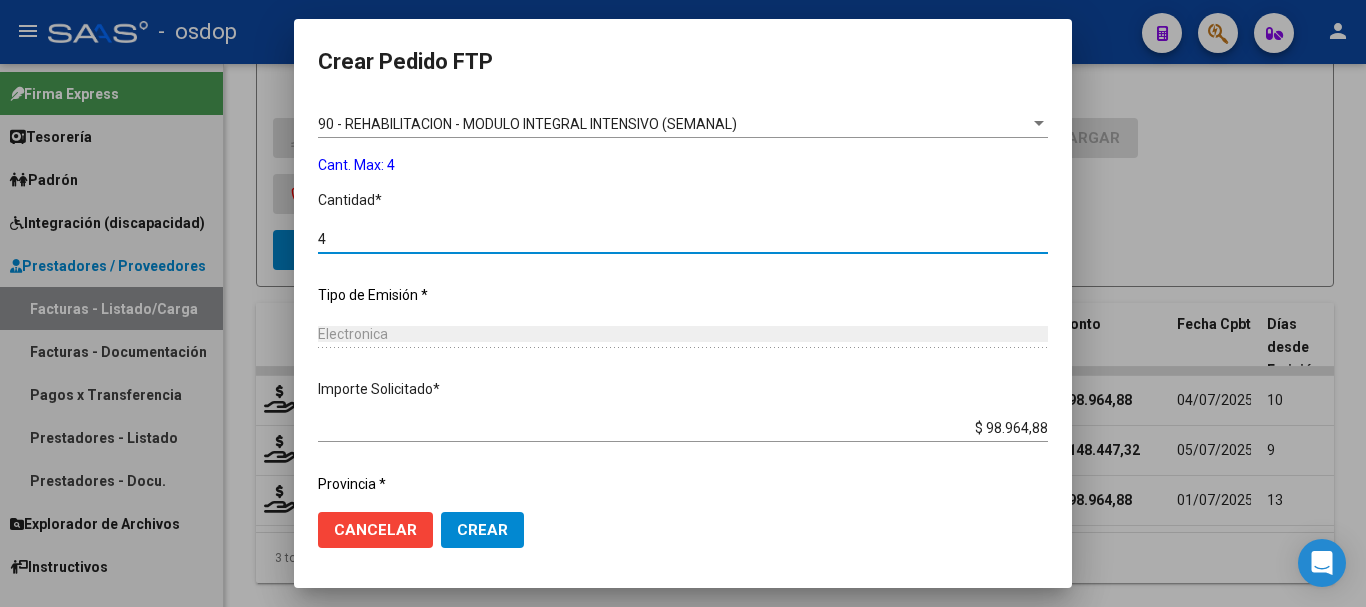scroll, scrollTop: 858, scrollLeft: 0, axis: vertical 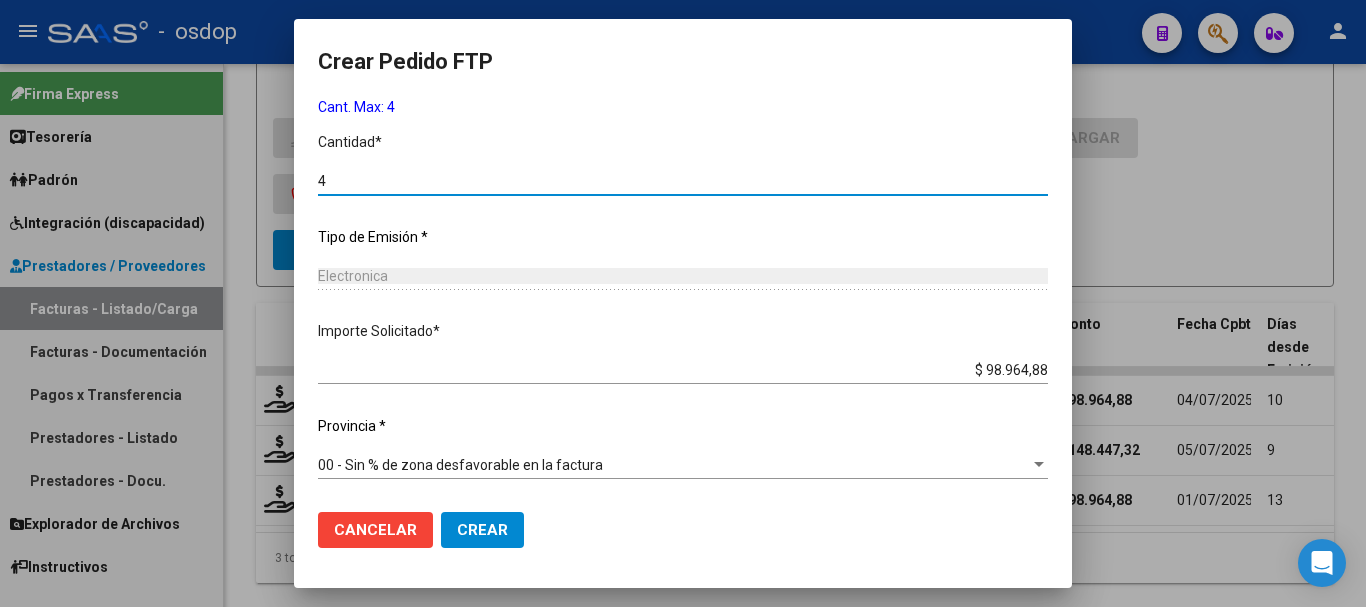 type on "4" 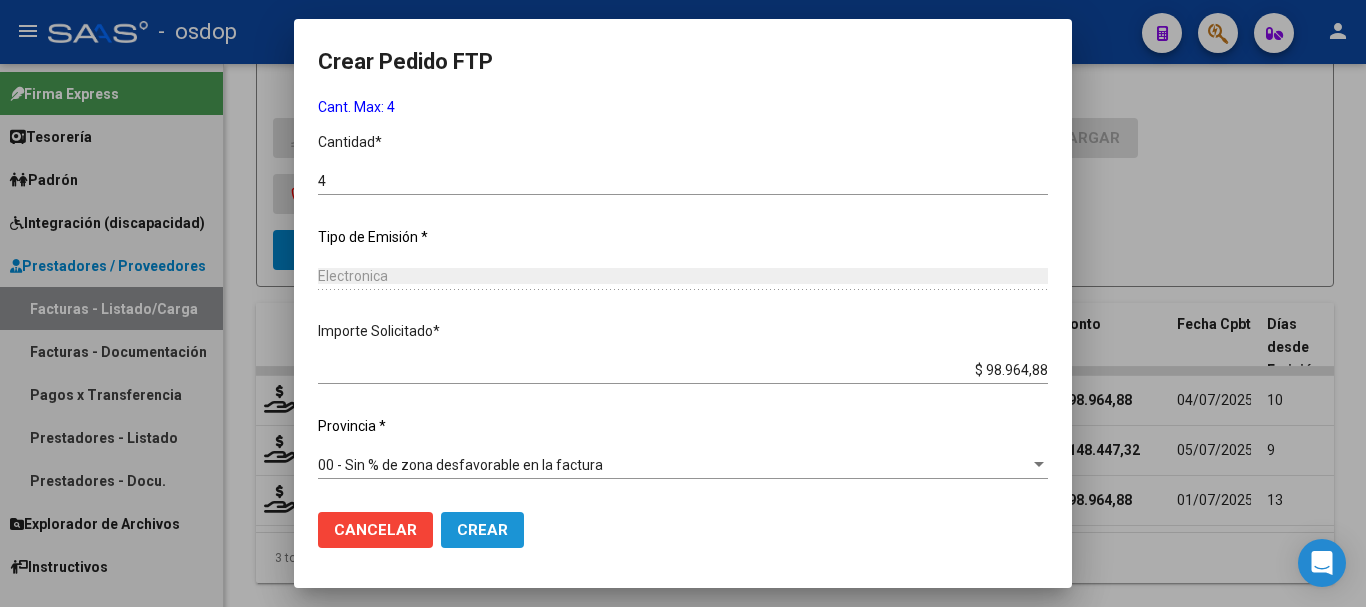 click on "Crear" 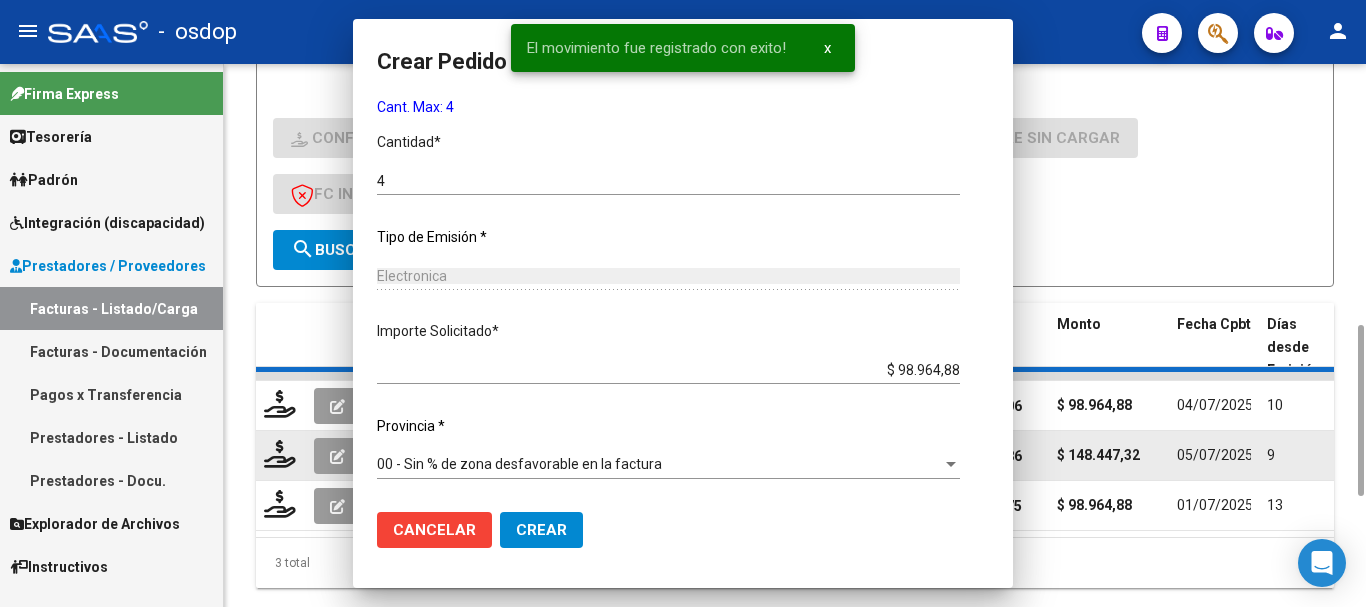 scroll, scrollTop: 0, scrollLeft: 0, axis: both 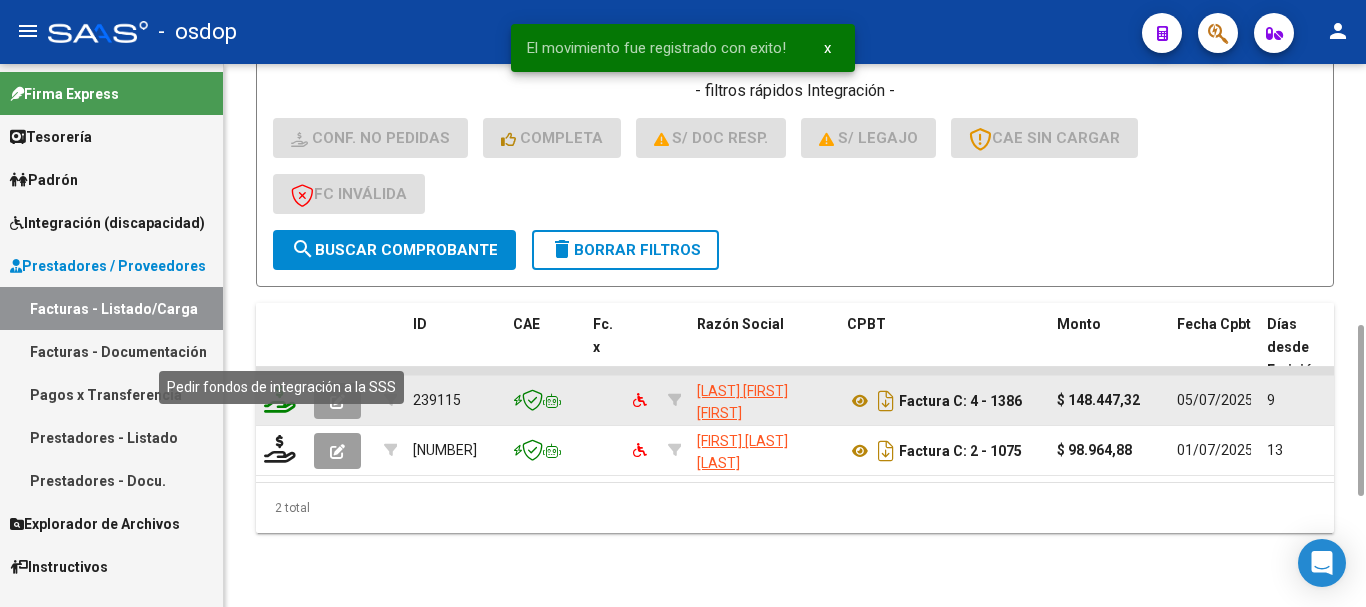 click 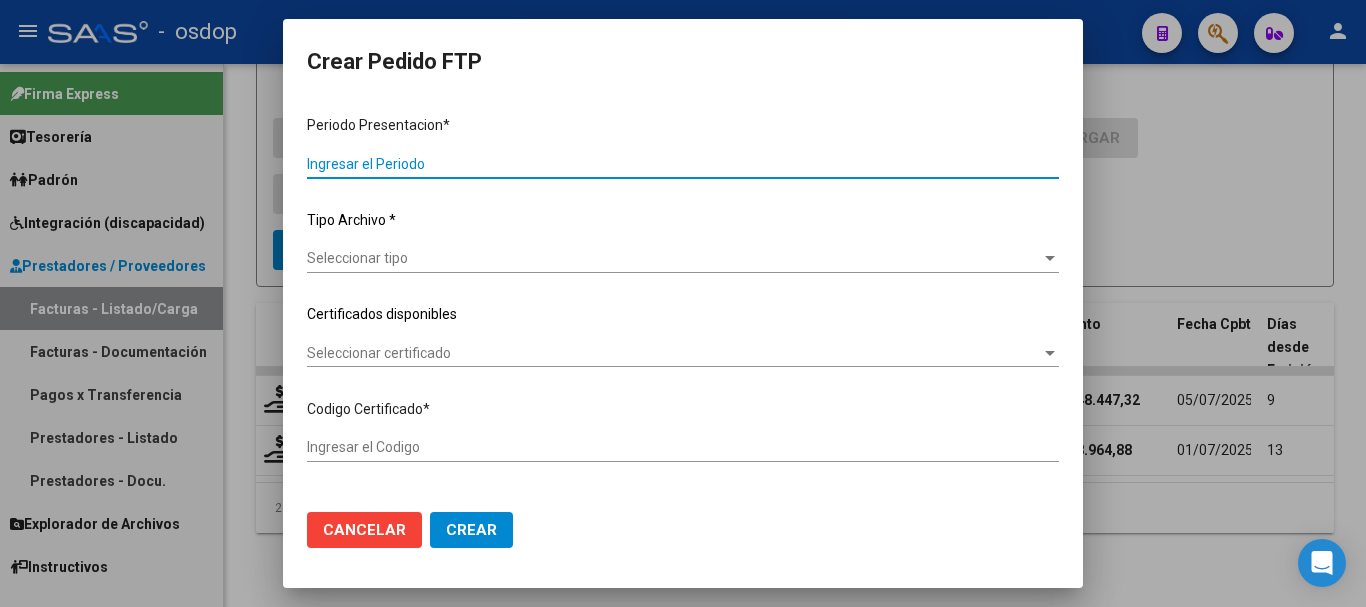 type on "202506" 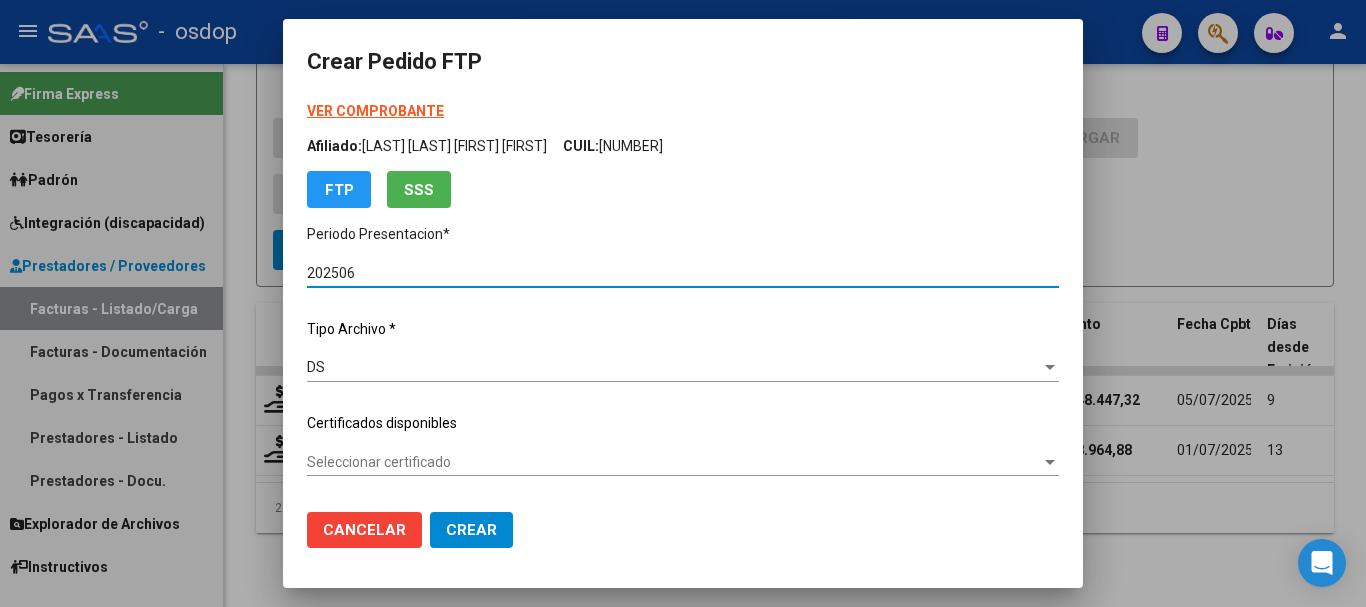 type on "8114104103" 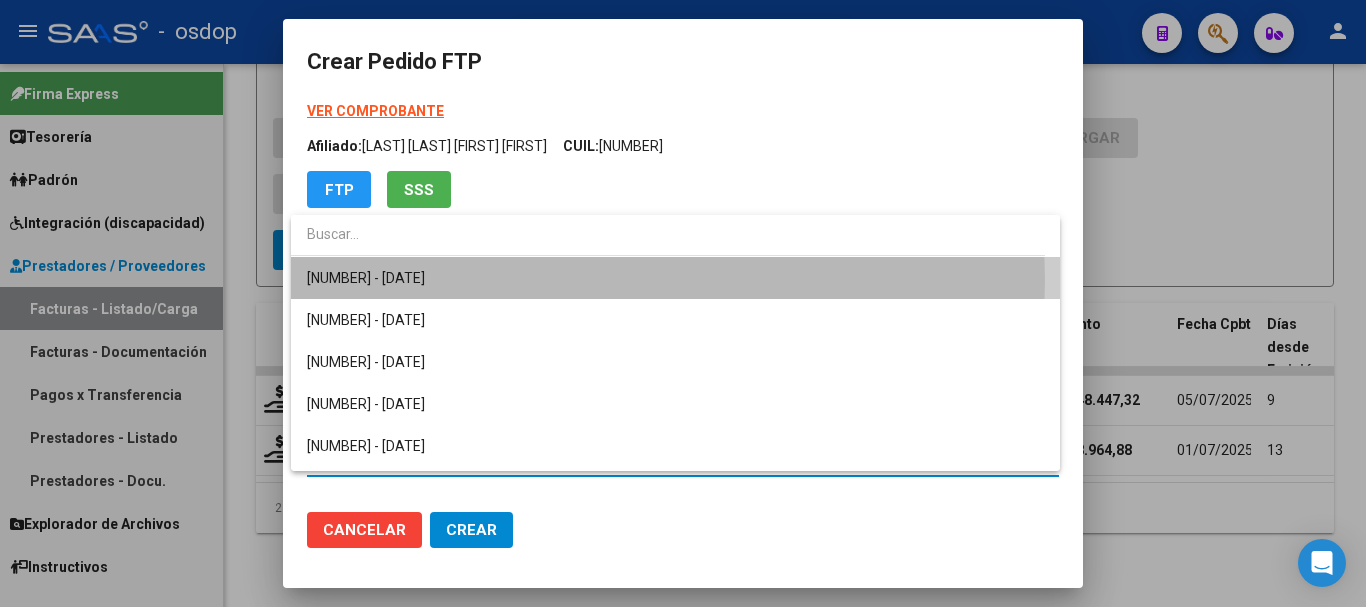 click on "8114104103 - 2025-12-16" at bounding box center (675, 278) 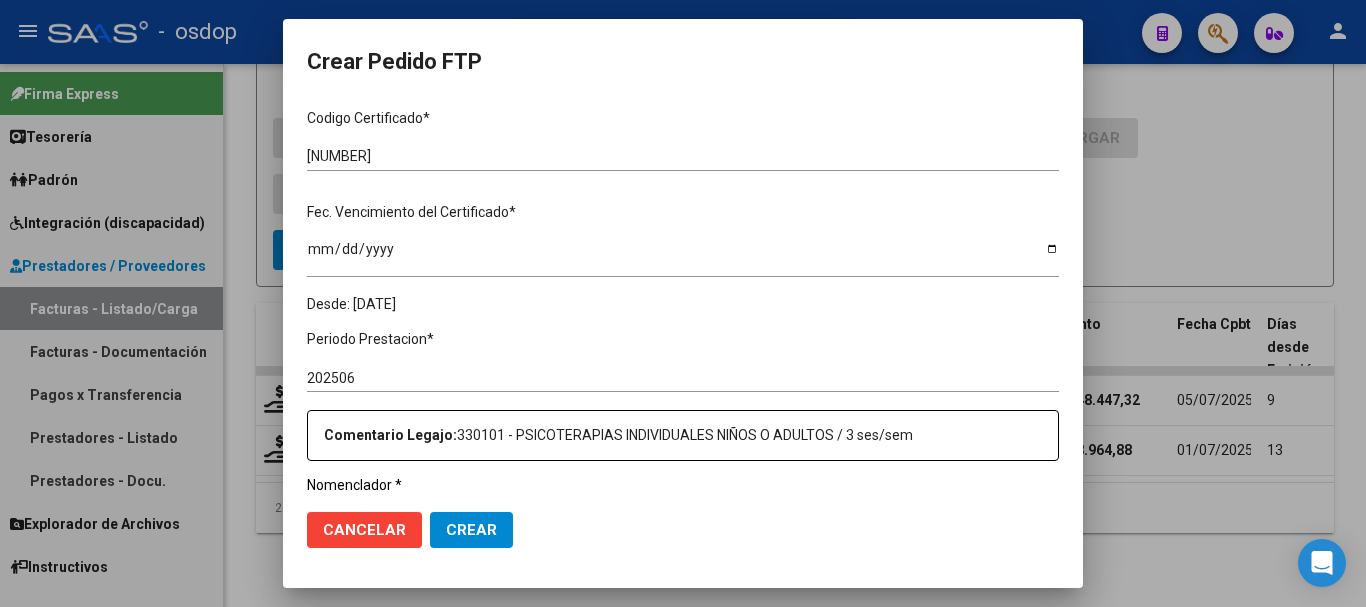 scroll, scrollTop: 700, scrollLeft: 0, axis: vertical 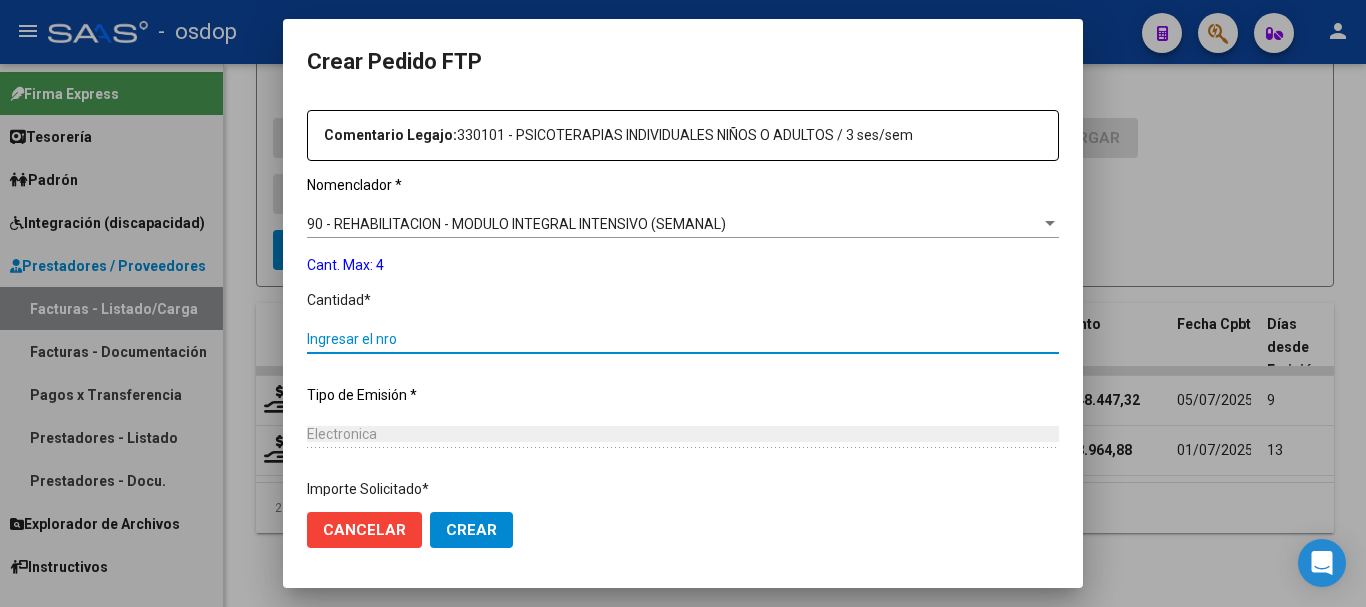 click on "Ingresar el nro" at bounding box center (683, 339) 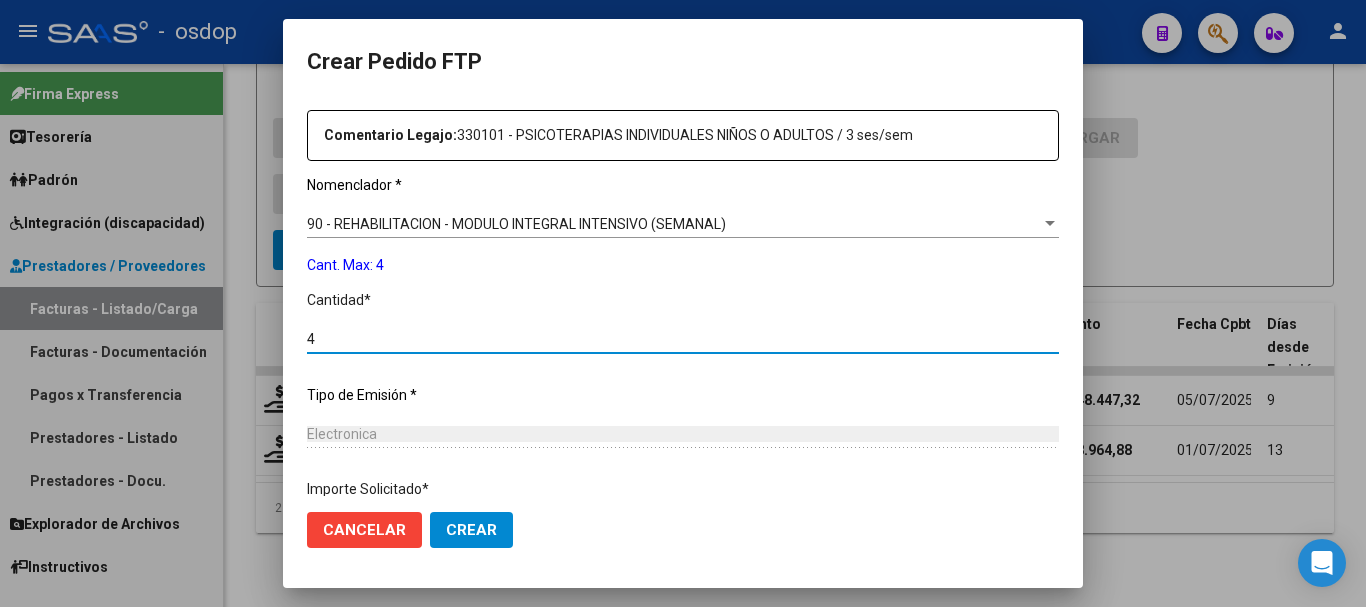type on "4" 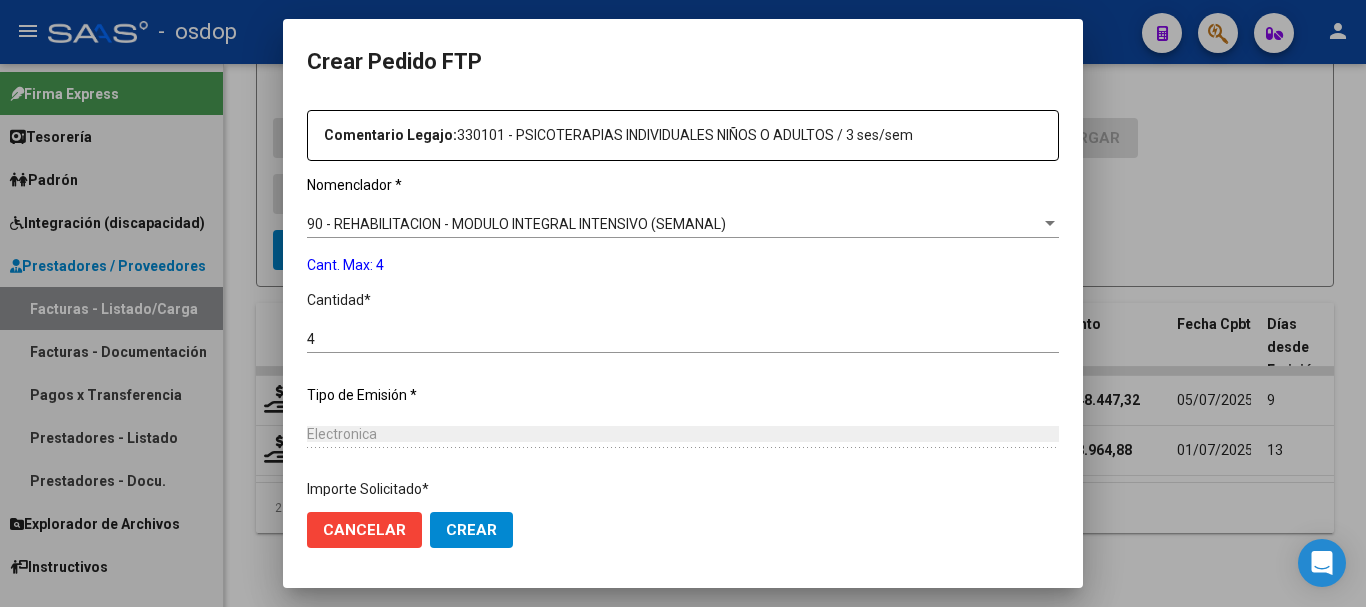 scroll, scrollTop: 858, scrollLeft: 0, axis: vertical 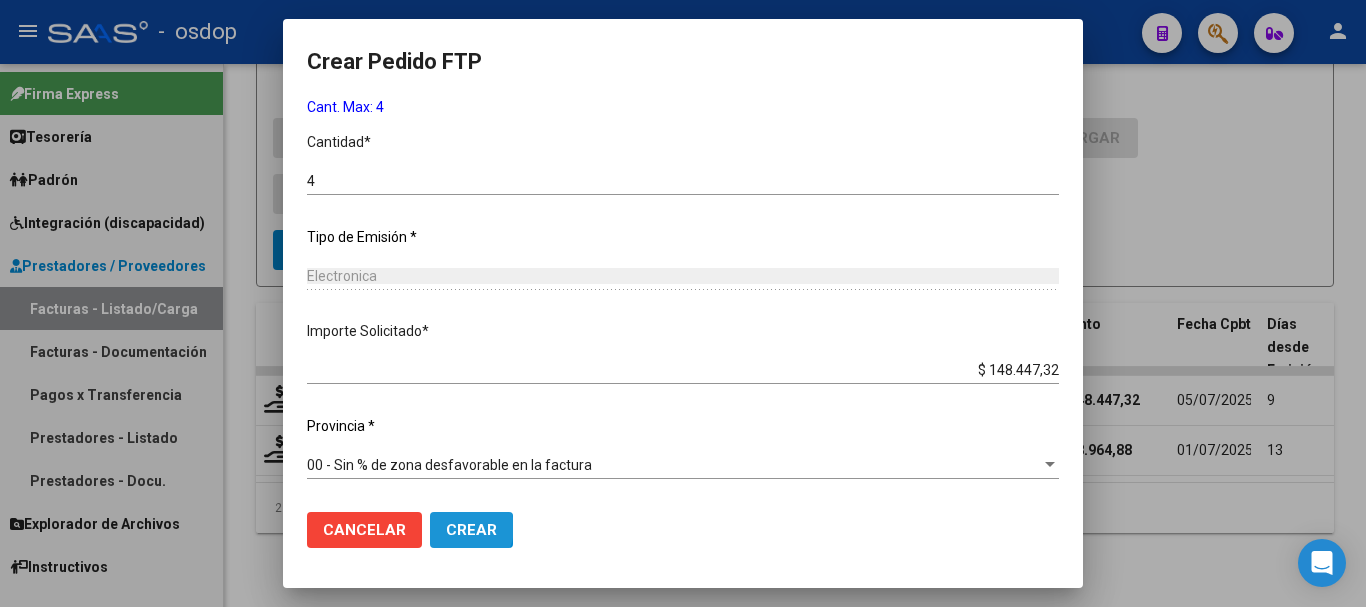 click on "Crear" 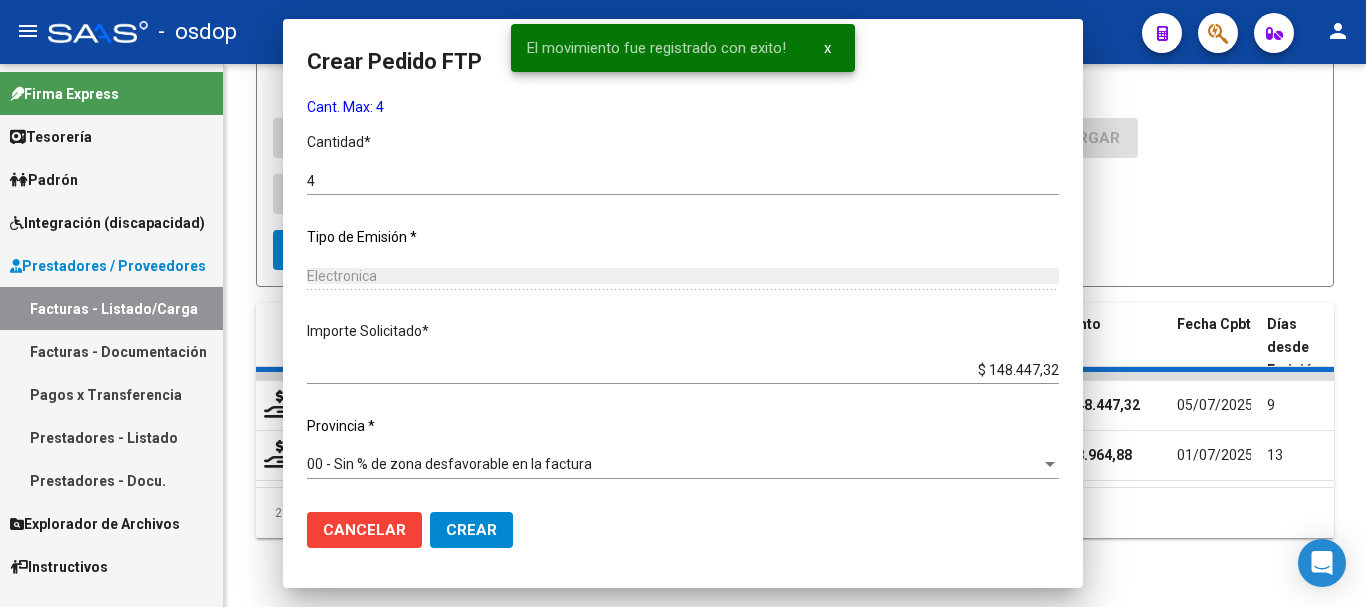 scroll, scrollTop: 0, scrollLeft: 0, axis: both 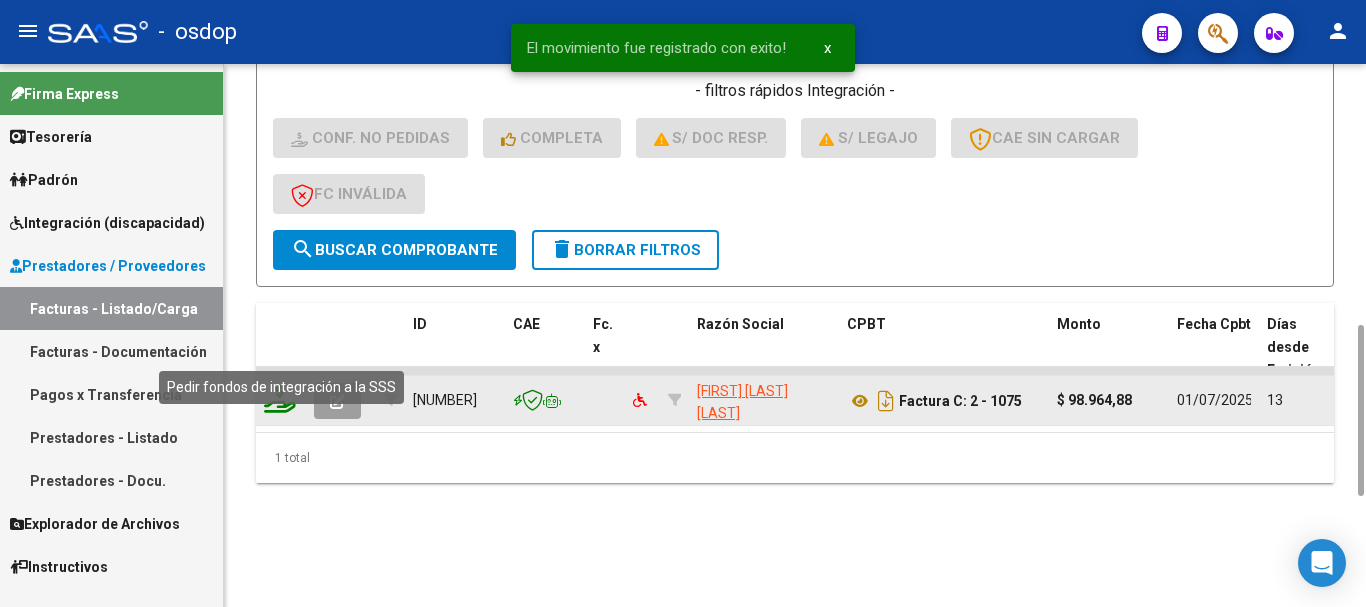 click 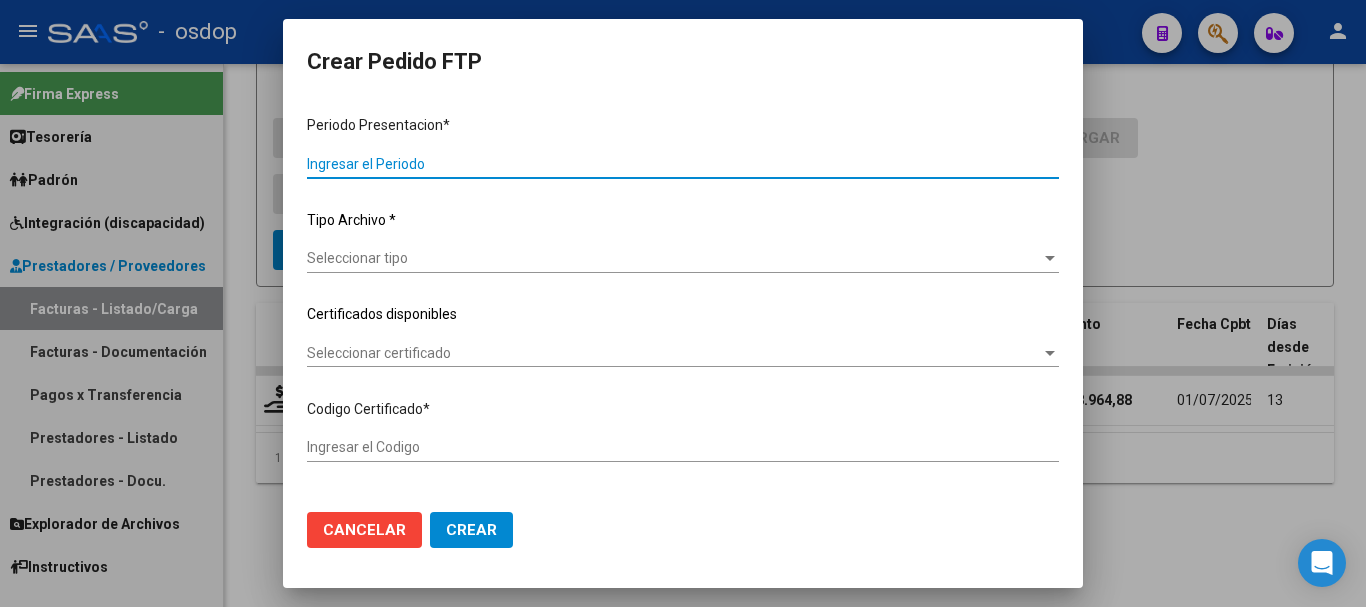 type on "202506" 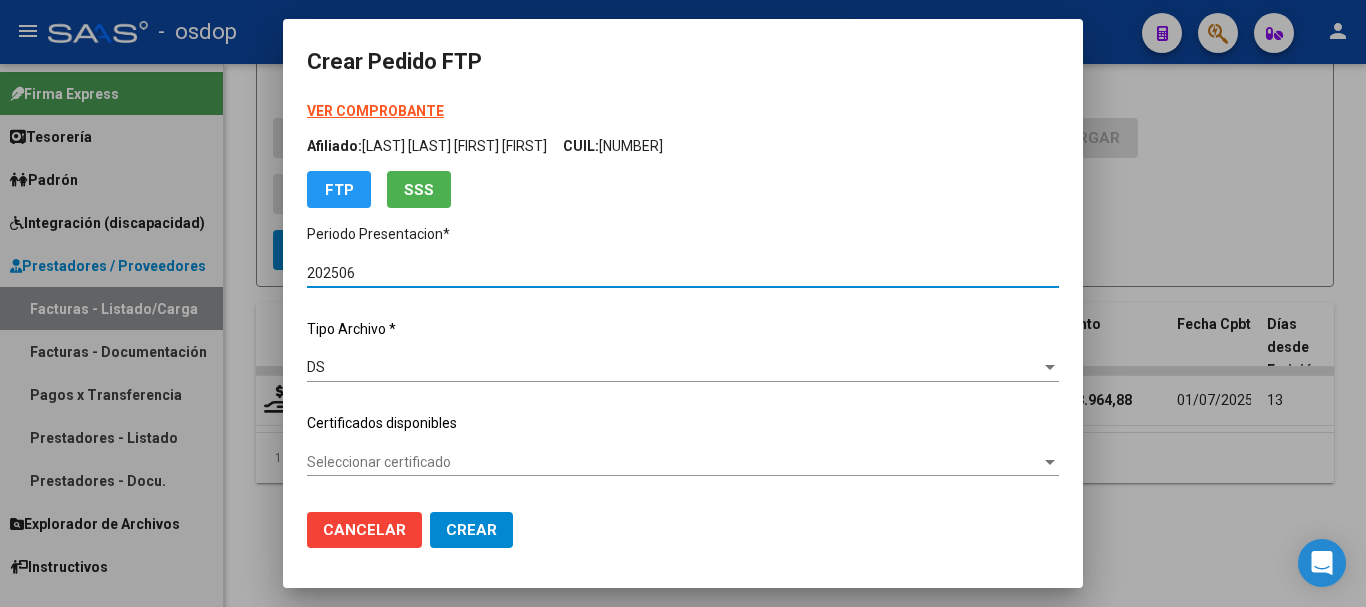 type on "8114104103" 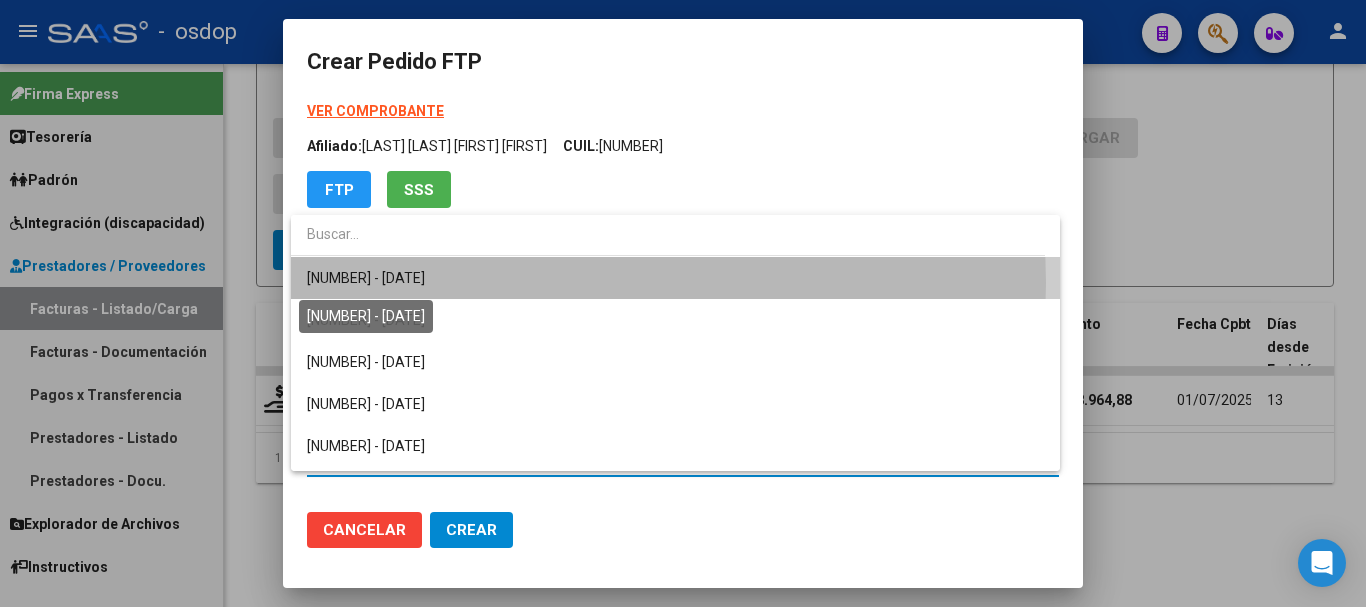 click on "8114104103 - 2025-12-16" at bounding box center (366, 278) 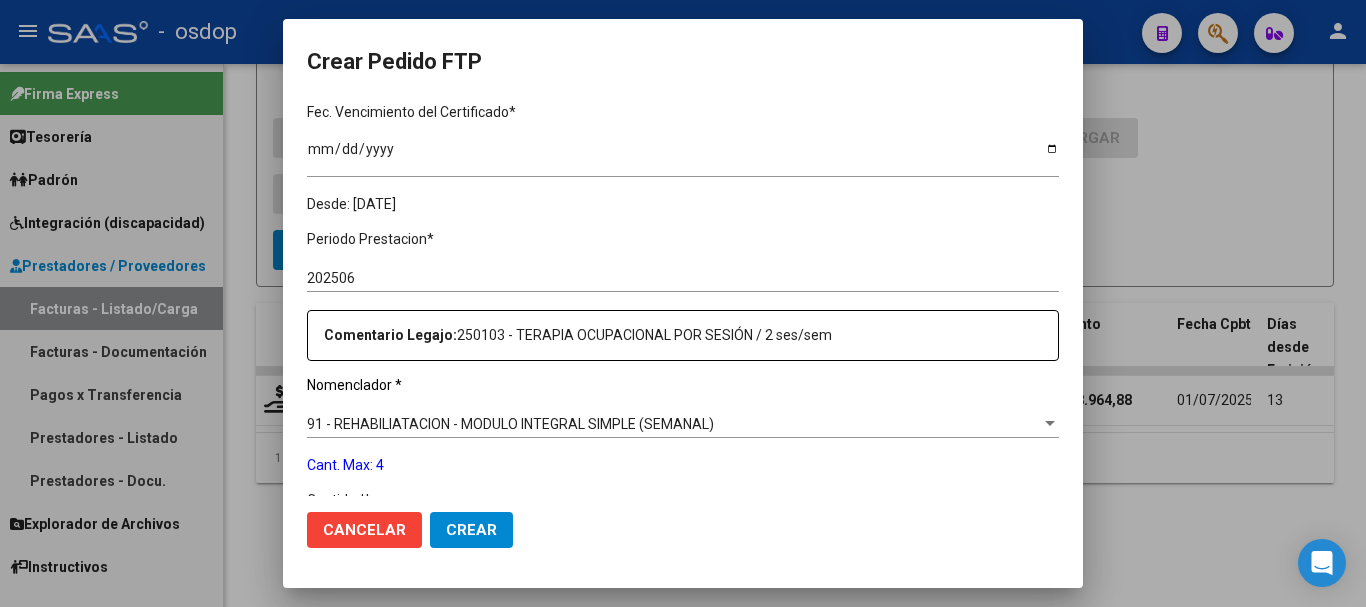 scroll, scrollTop: 700, scrollLeft: 0, axis: vertical 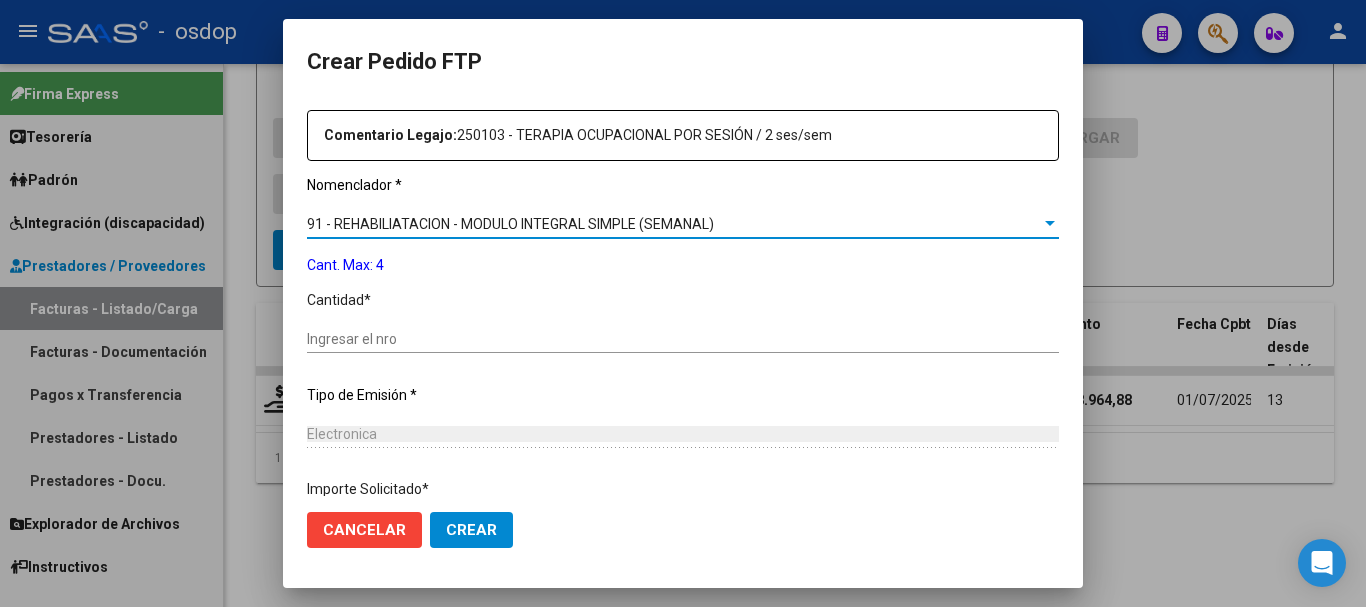 click on "91 - REHABILIATACION - MODULO INTEGRAL SIMPLE (SEMANAL)" at bounding box center [510, 224] 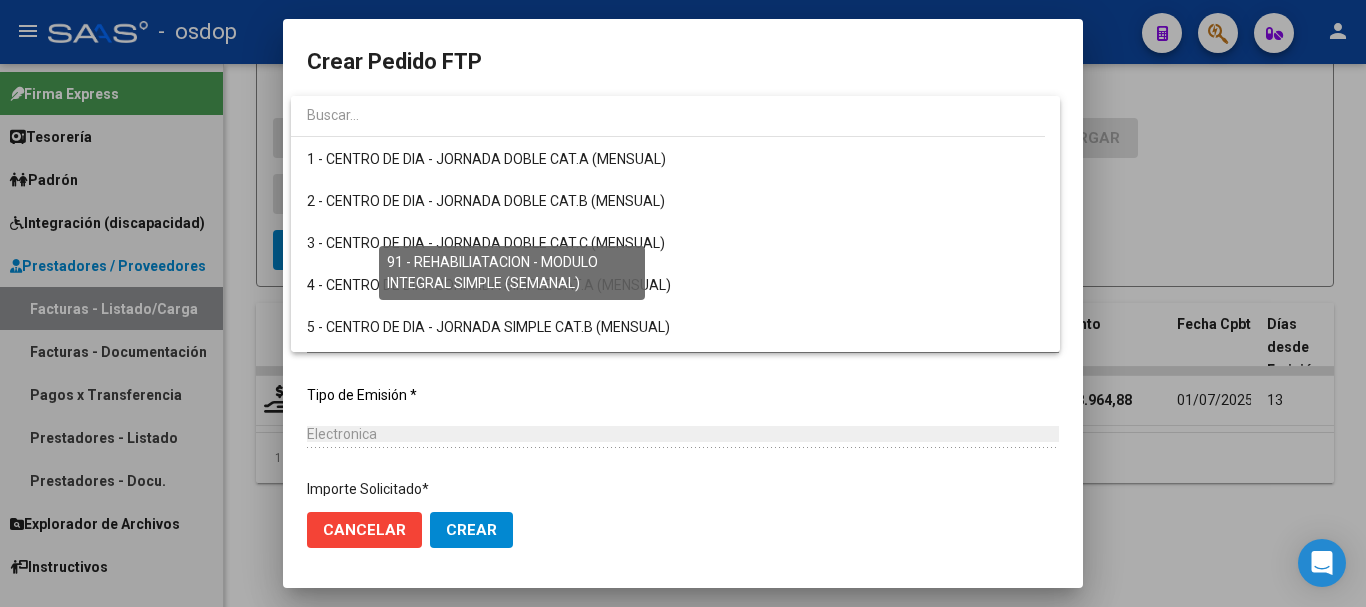 scroll, scrollTop: 3715, scrollLeft: 0, axis: vertical 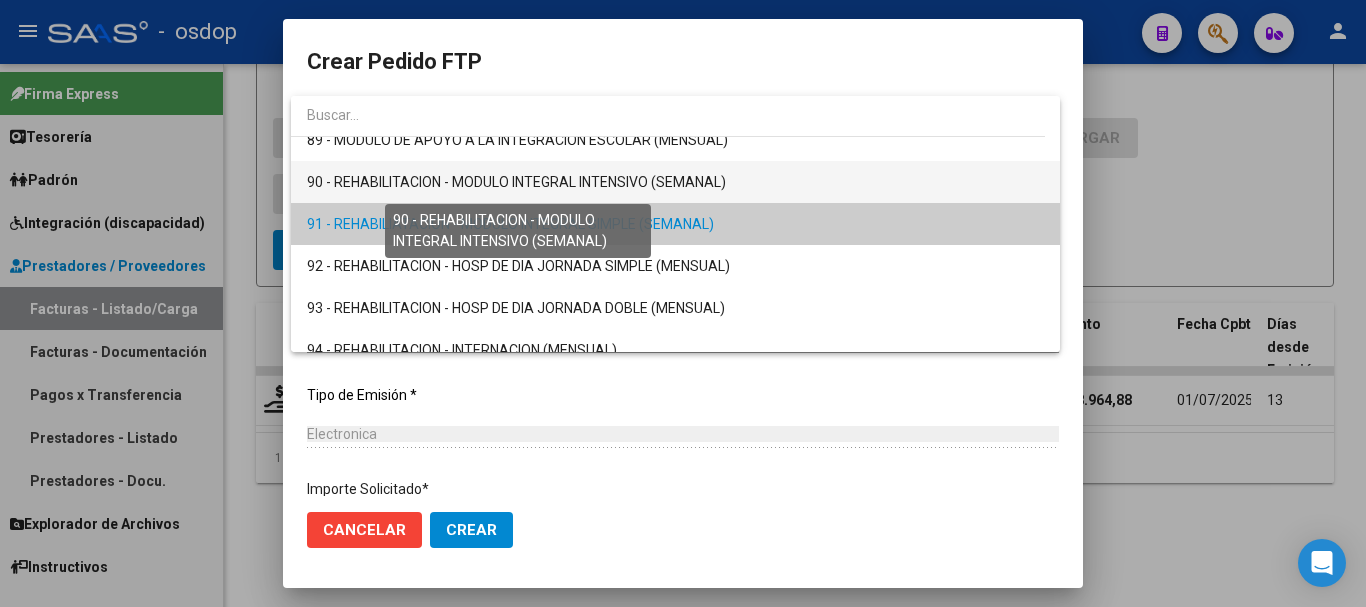 click on "90 - REHABILITACION - MODULO INTEGRAL INTENSIVO (SEMANAL)" at bounding box center (516, 182) 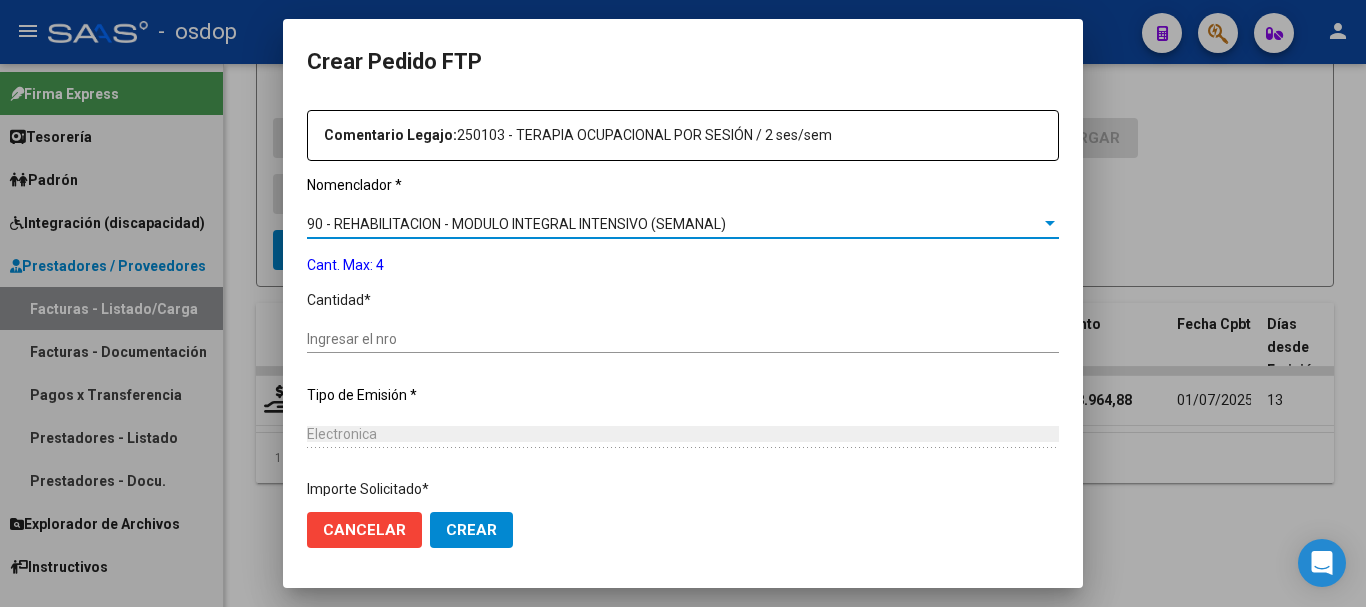 click on "Ingresar el nro" at bounding box center [683, 339] 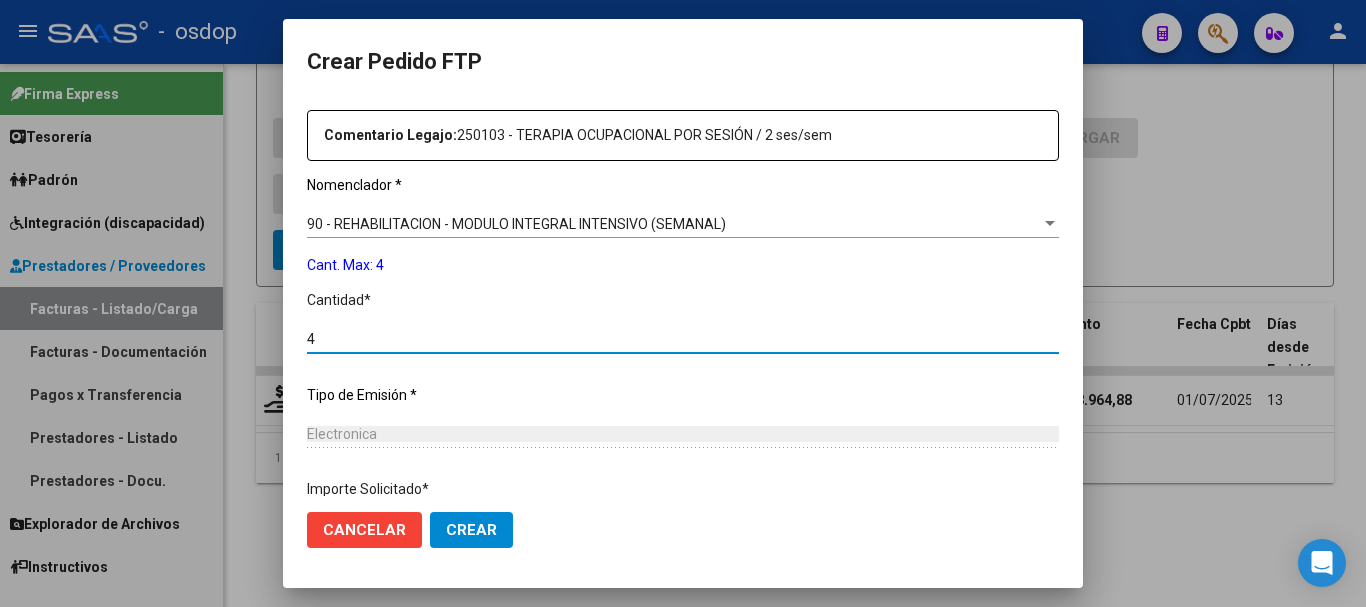 scroll, scrollTop: 858, scrollLeft: 0, axis: vertical 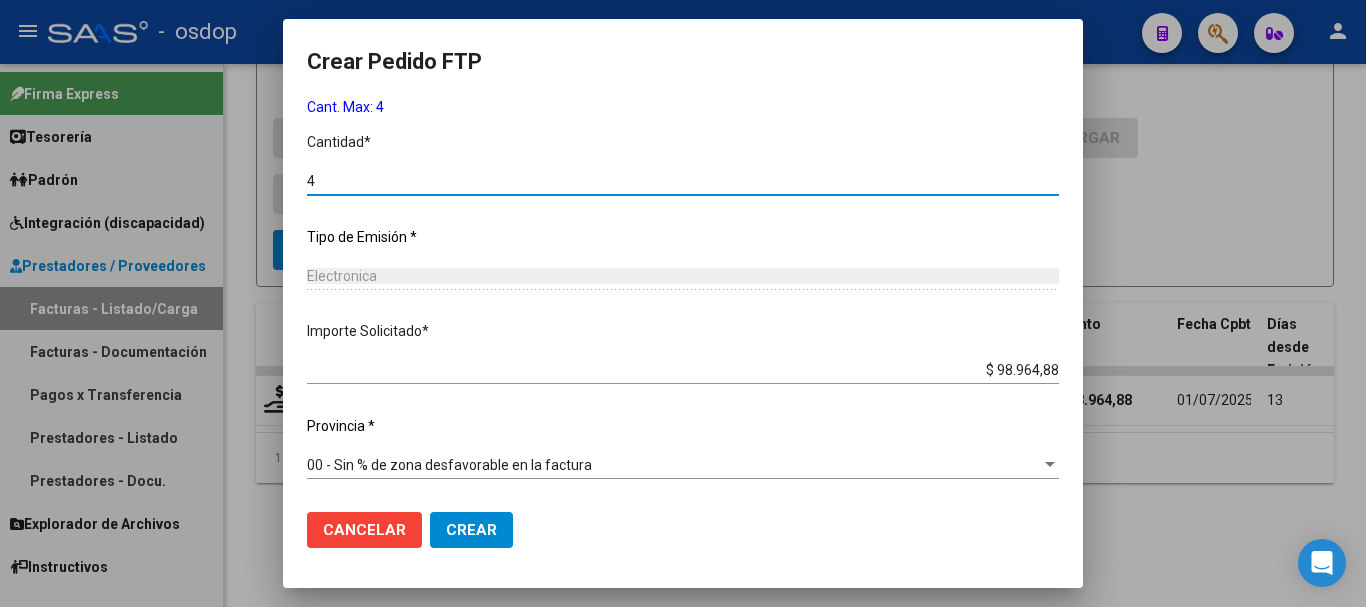 type on "4" 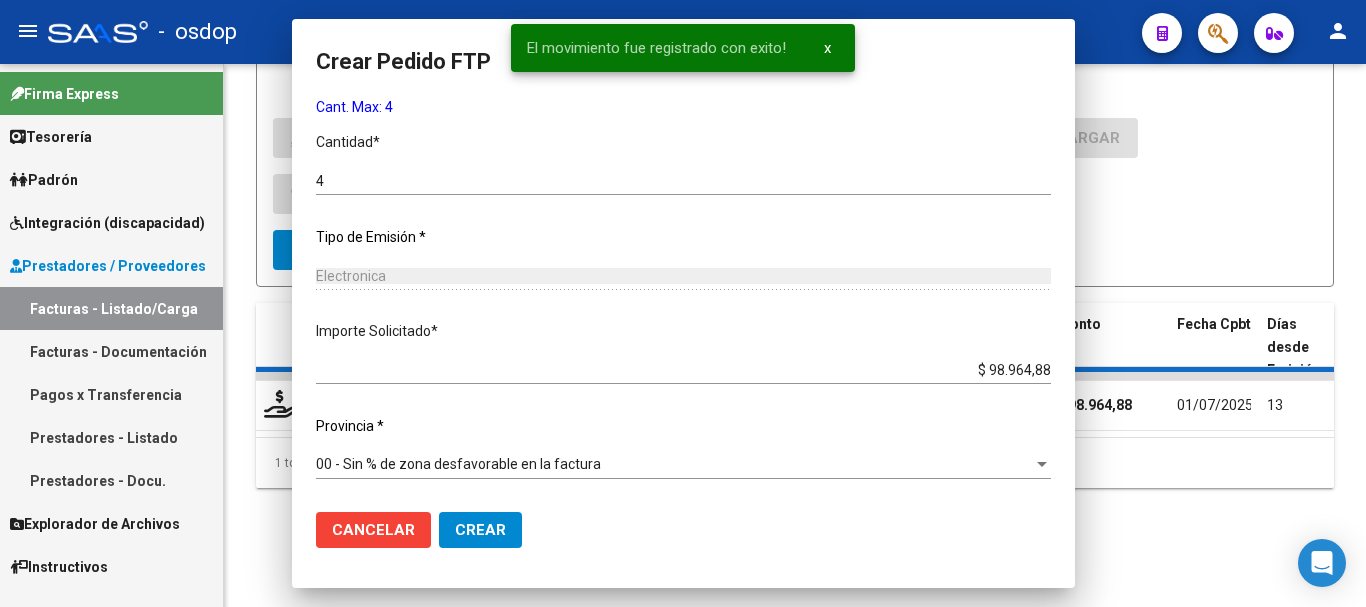 scroll, scrollTop: 0, scrollLeft: 0, axis: both 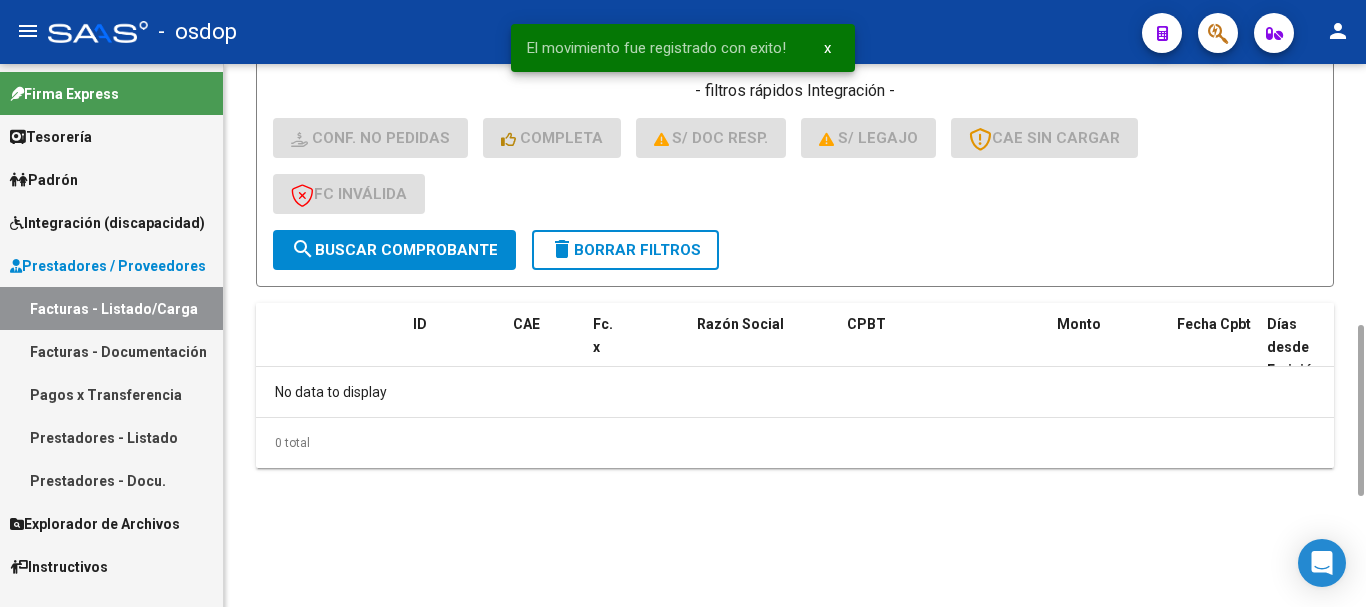 click on "delete  Borrar Filtros" 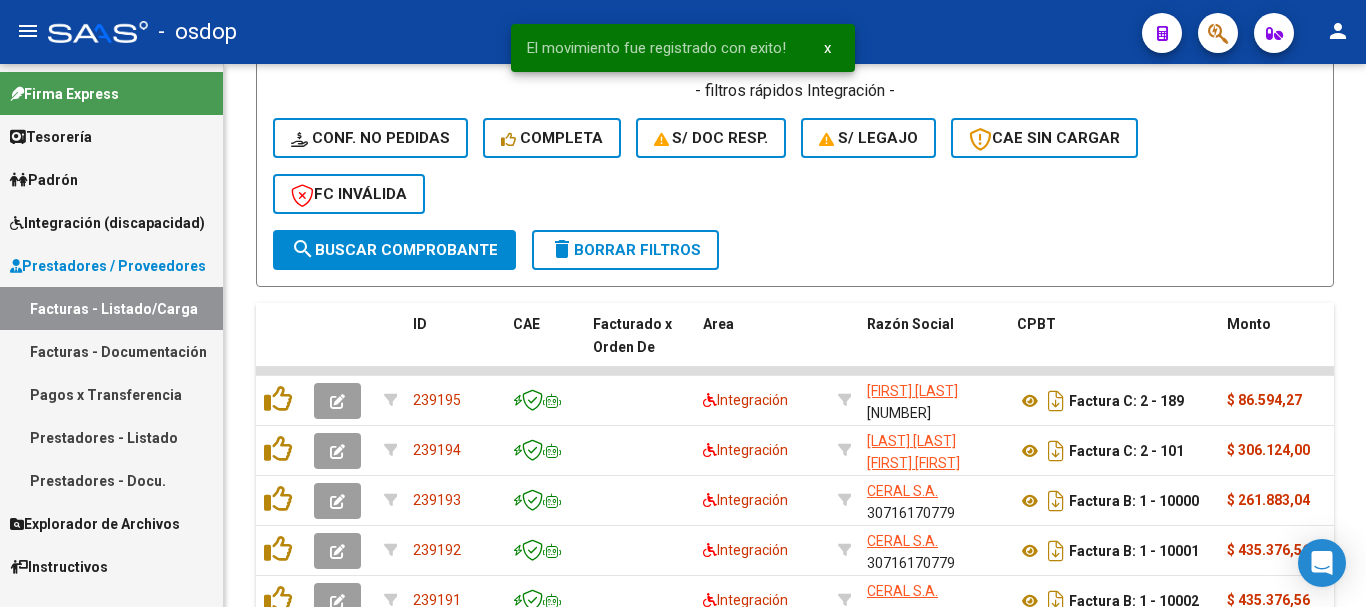 scroll, scrollTop: 431, scrollLeft: 0, axis: vertical 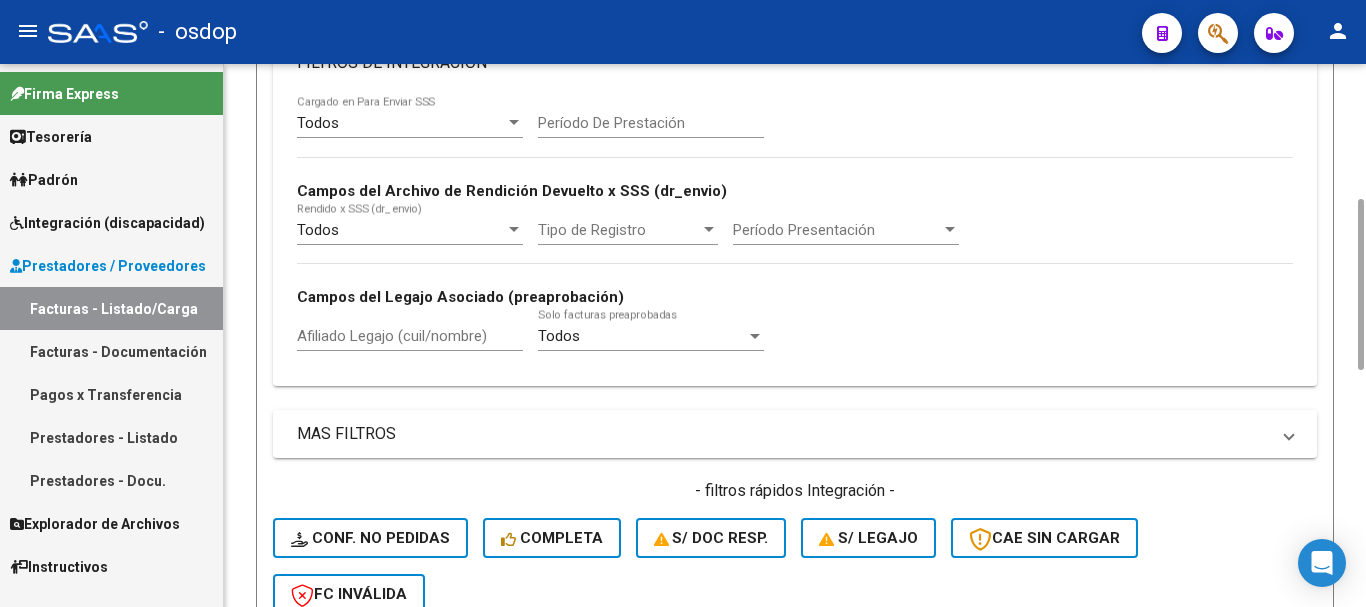 click on "Afiliado Legajo (cuil/nombre)" 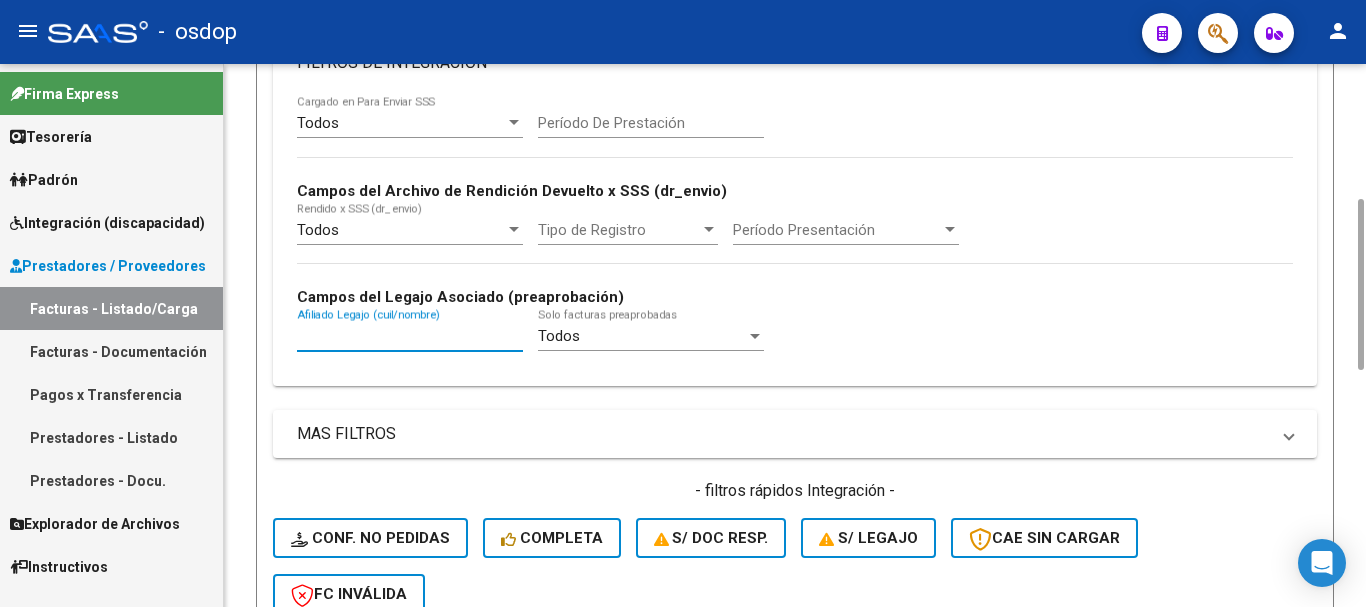 paste on "20522890554" 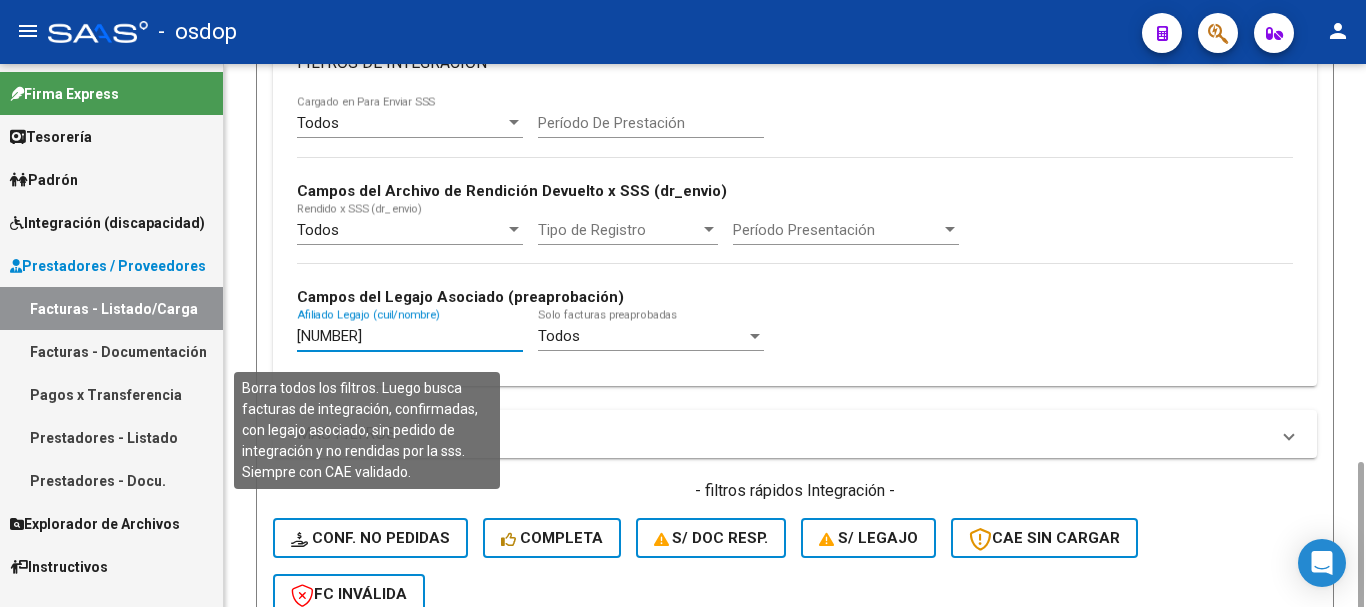 scroll, scrollTop: 631, scrollLeft: 0, axis: vertical 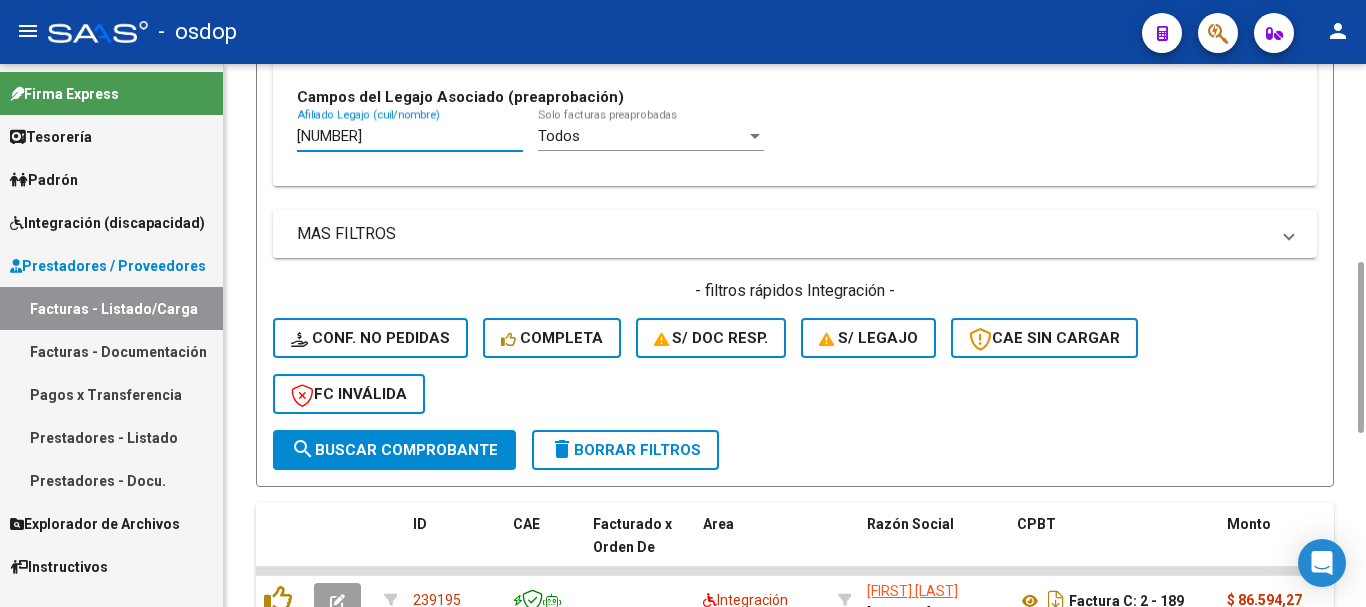 type on "20522890554" 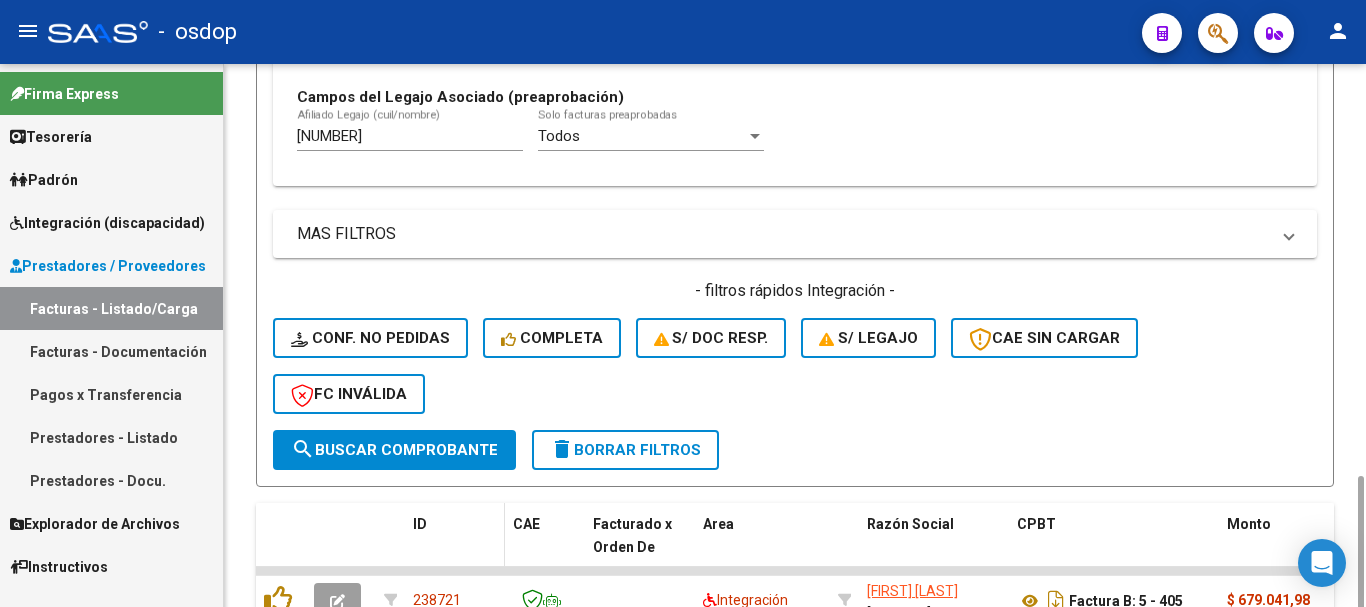 scroll, scrollTop: 731, scrollLeft: 0, axis: vertical 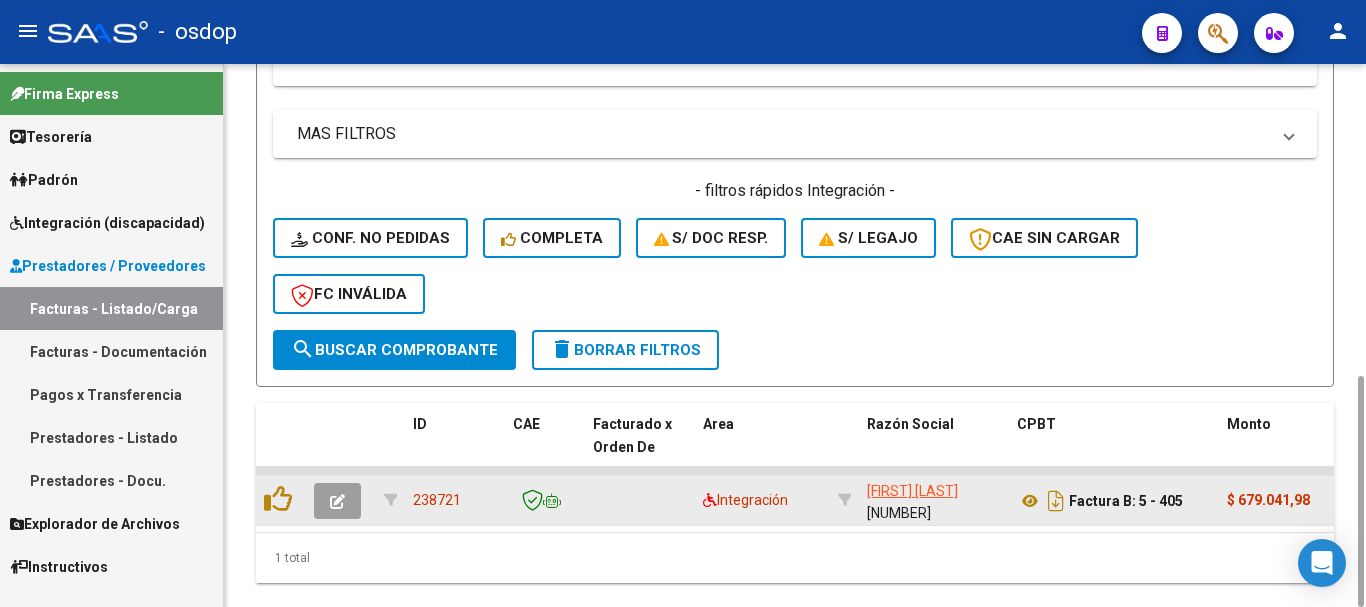 click 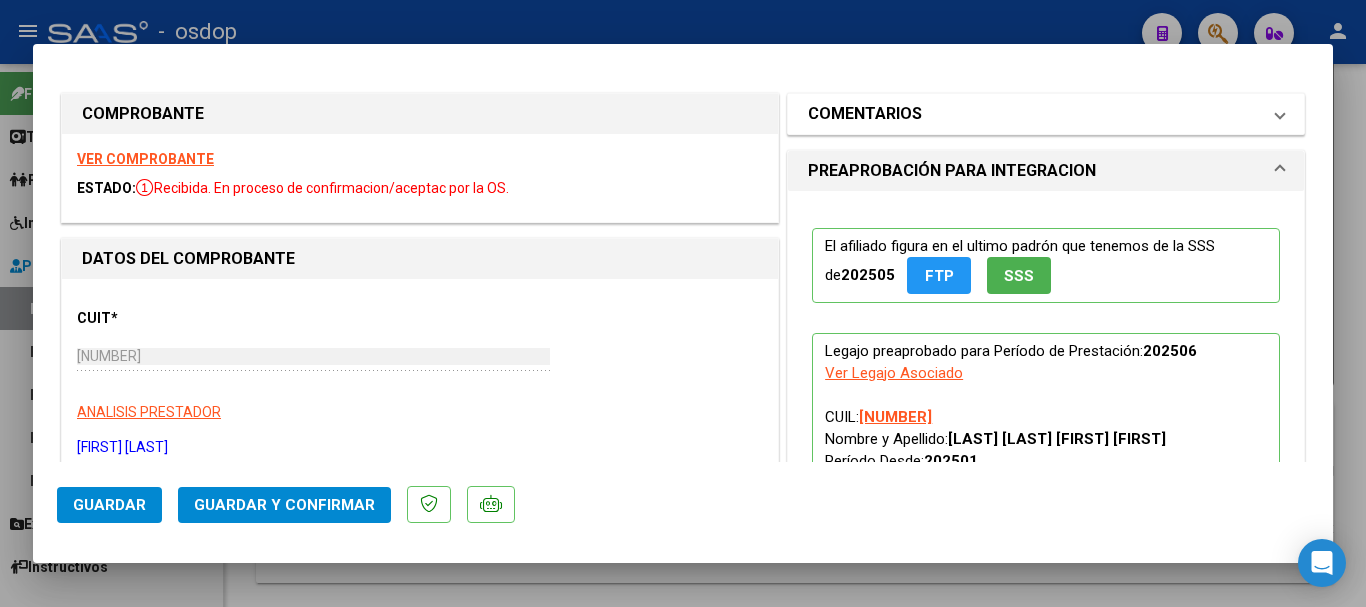 click on "COMENTARIOS" at bounding box center [865, 114] 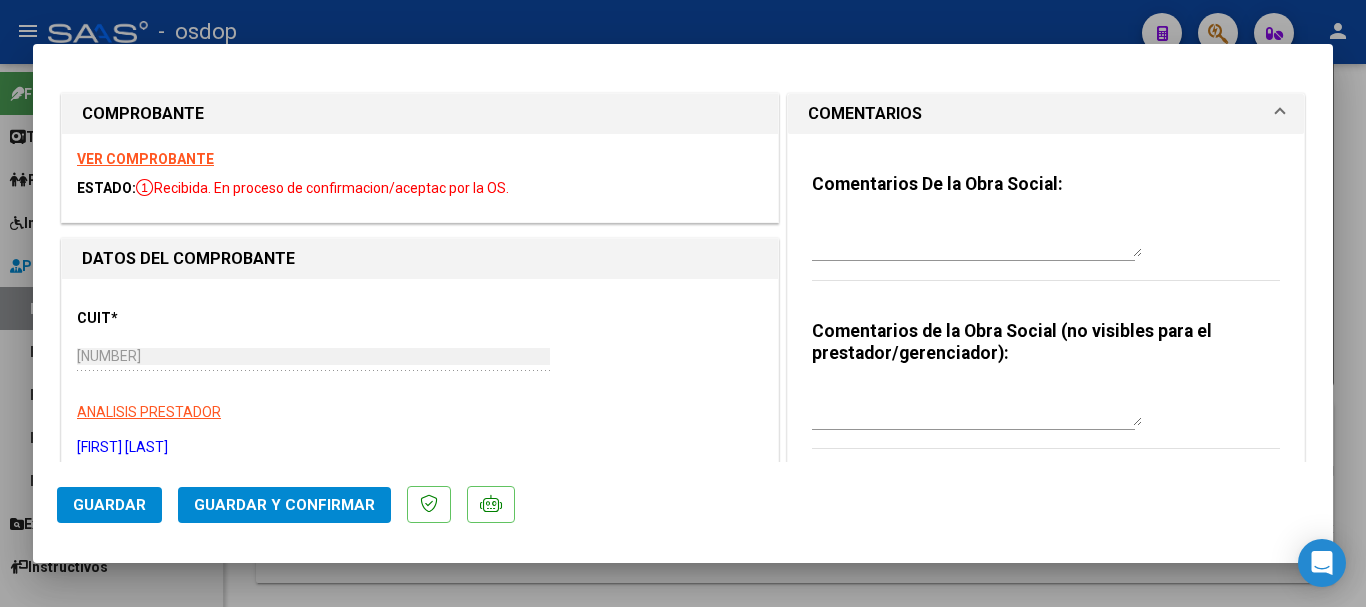 scroll, scrollTop: 100, scrollLeft: 0, axis: vertical 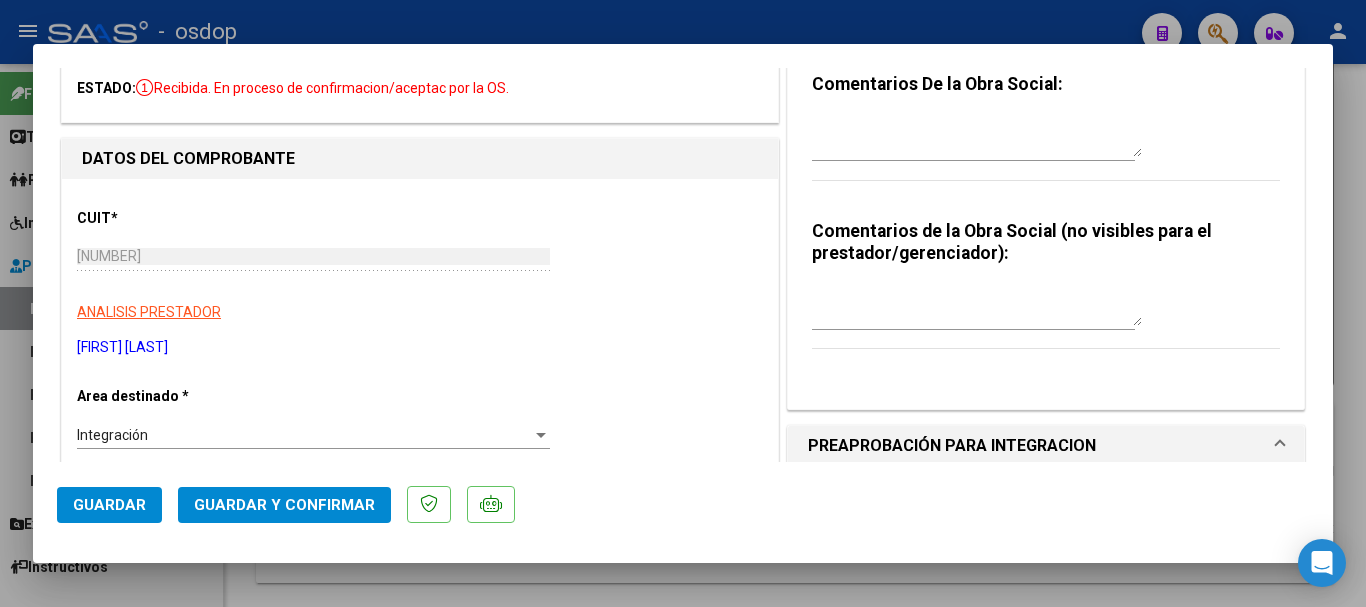 click at bounding box center (977, 306) 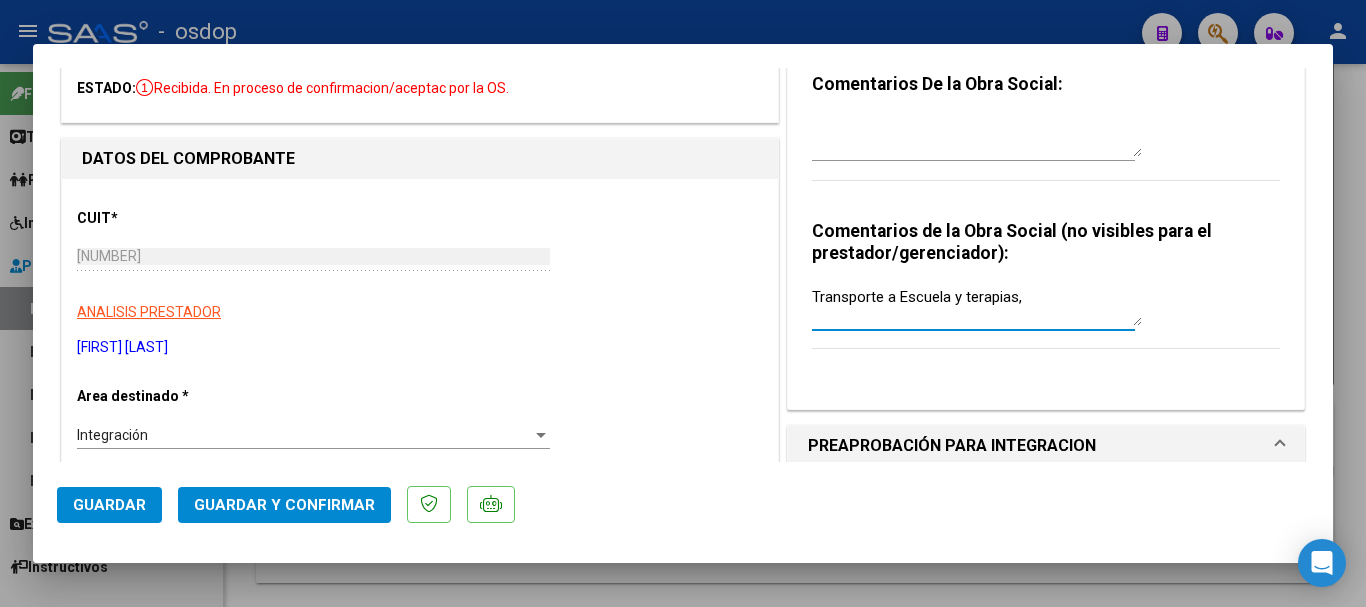 click on "Transporte a Escuela y terapias," at bounding box center [977, 306] 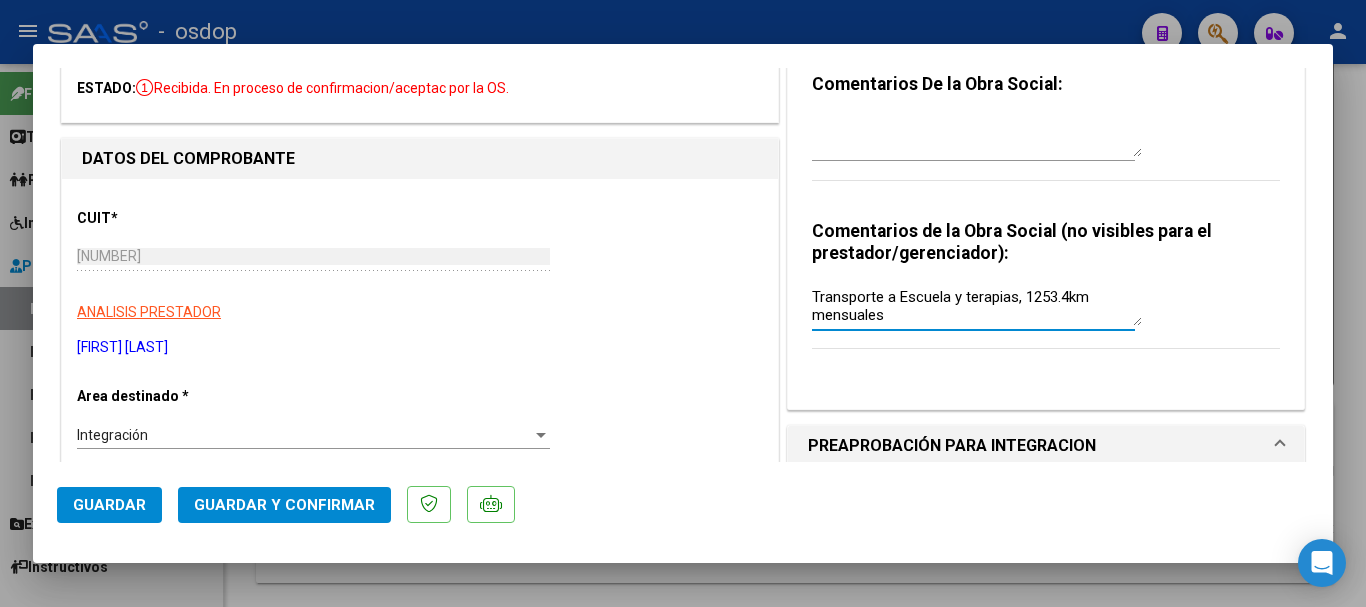 click on "Transporte a Escuela y terapias, 1253.4km mensuales" at bounding box center (977, 306) 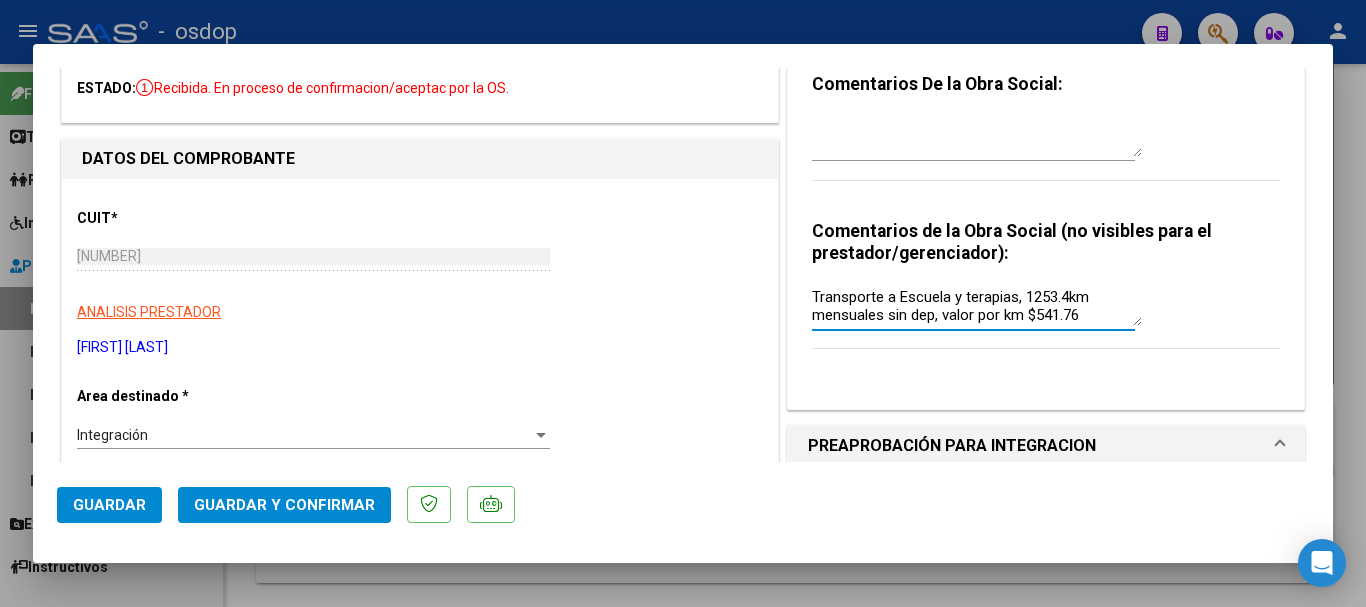 type on "Transporte a Escuela y terapias, 1253.4km mensuales sin dep, valor por km $541.76" 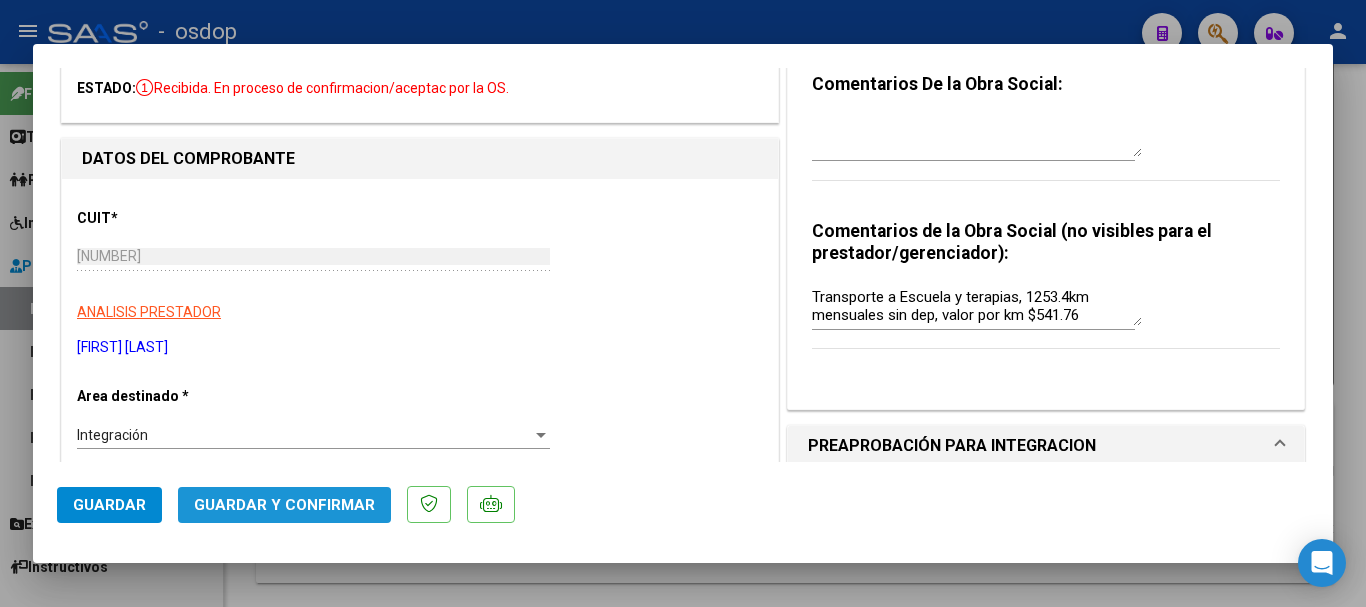 click on "Guardar y Confirmar" 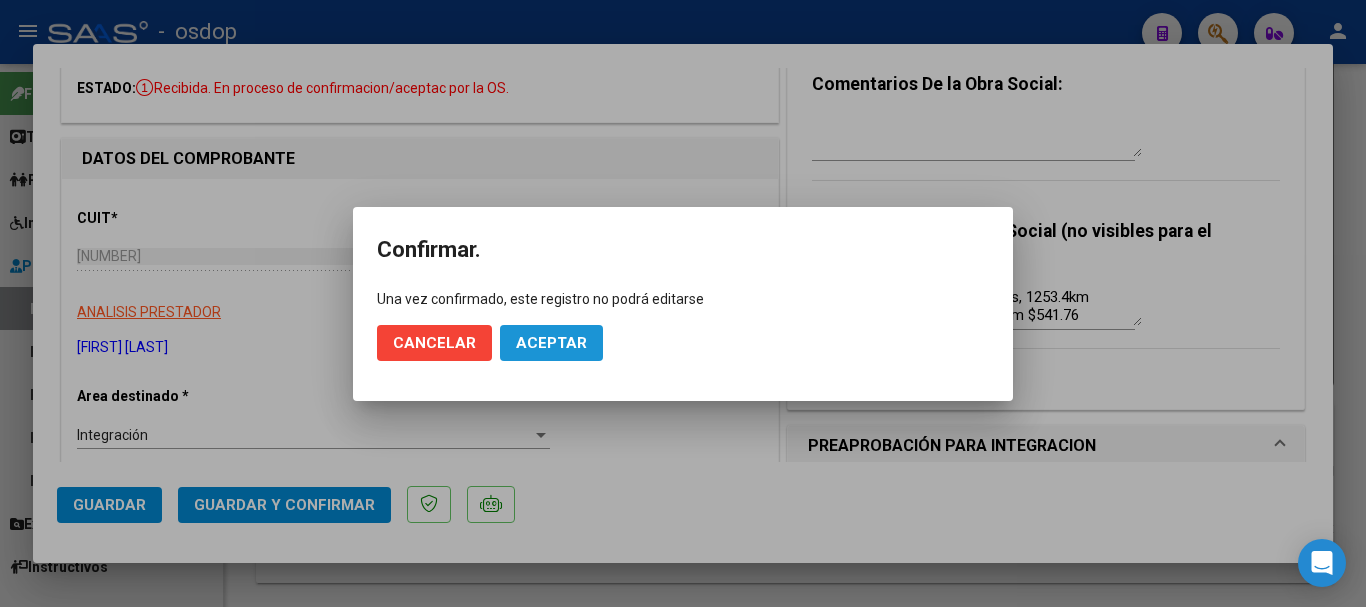 click on "Aceptar" 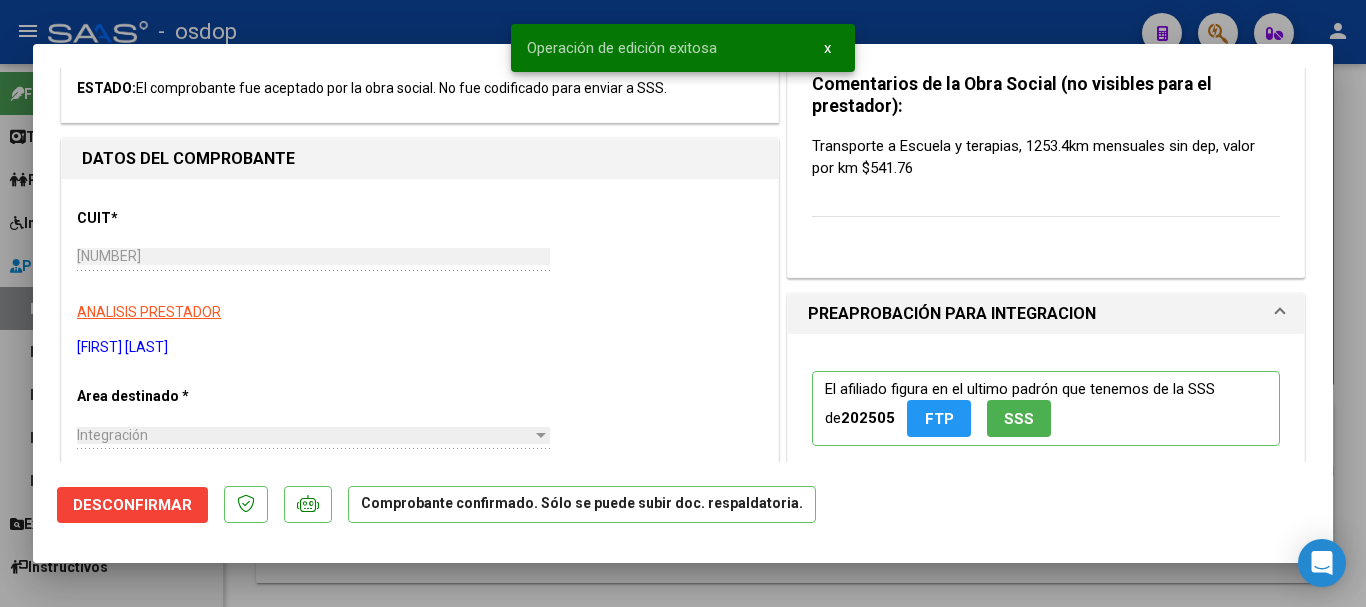 click at bounding box center (683, 303) 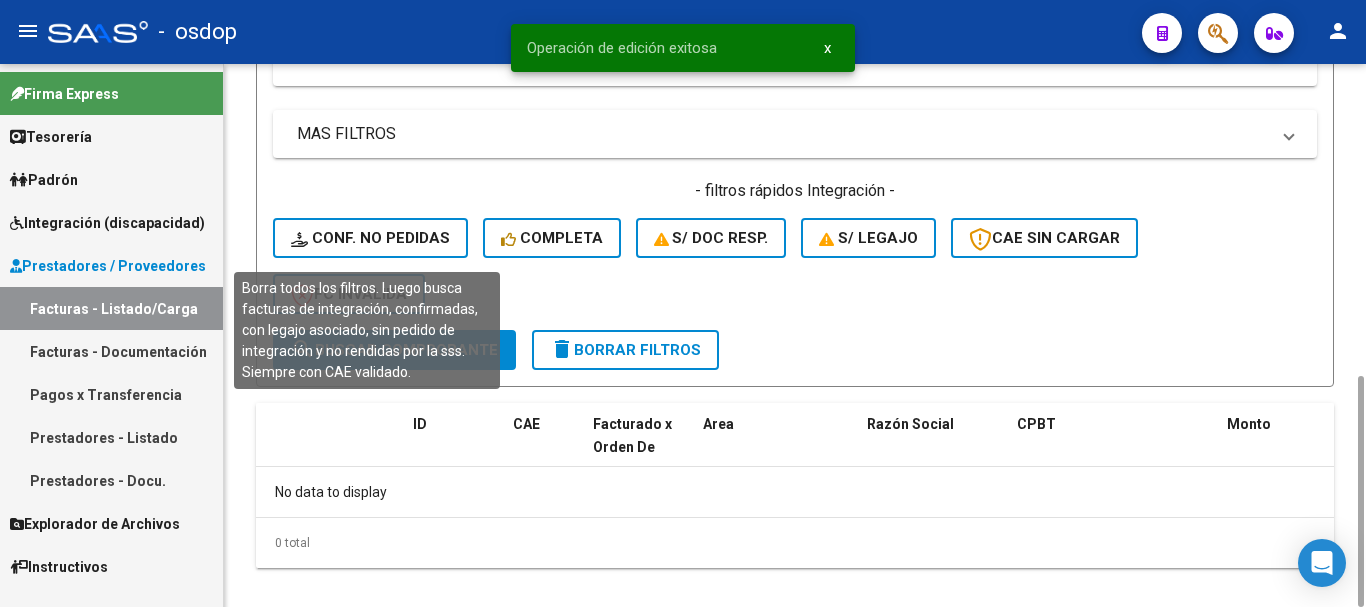 click on "Conf. no pedidas" 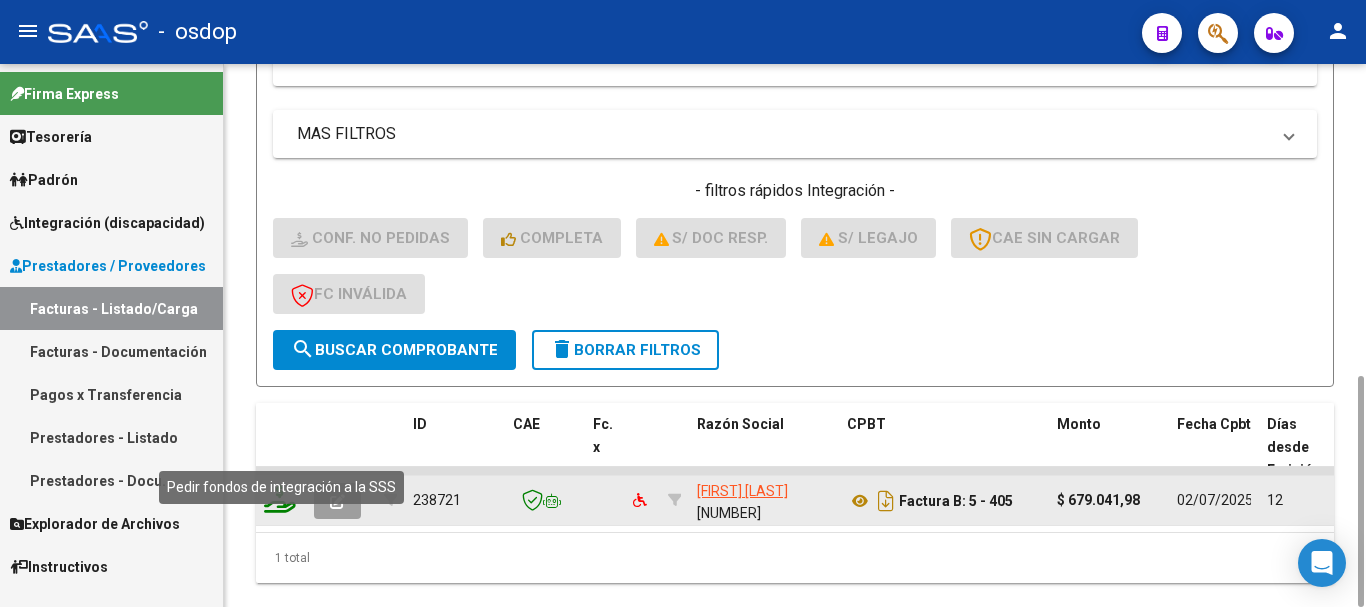 click 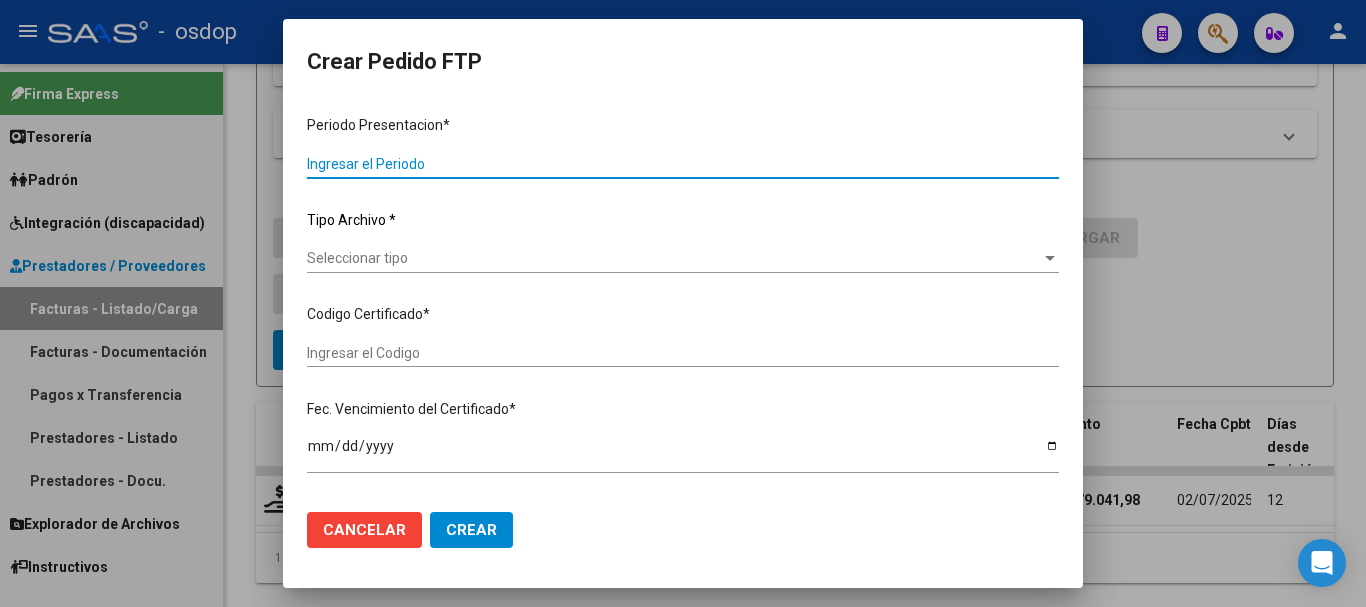 type on "202506" 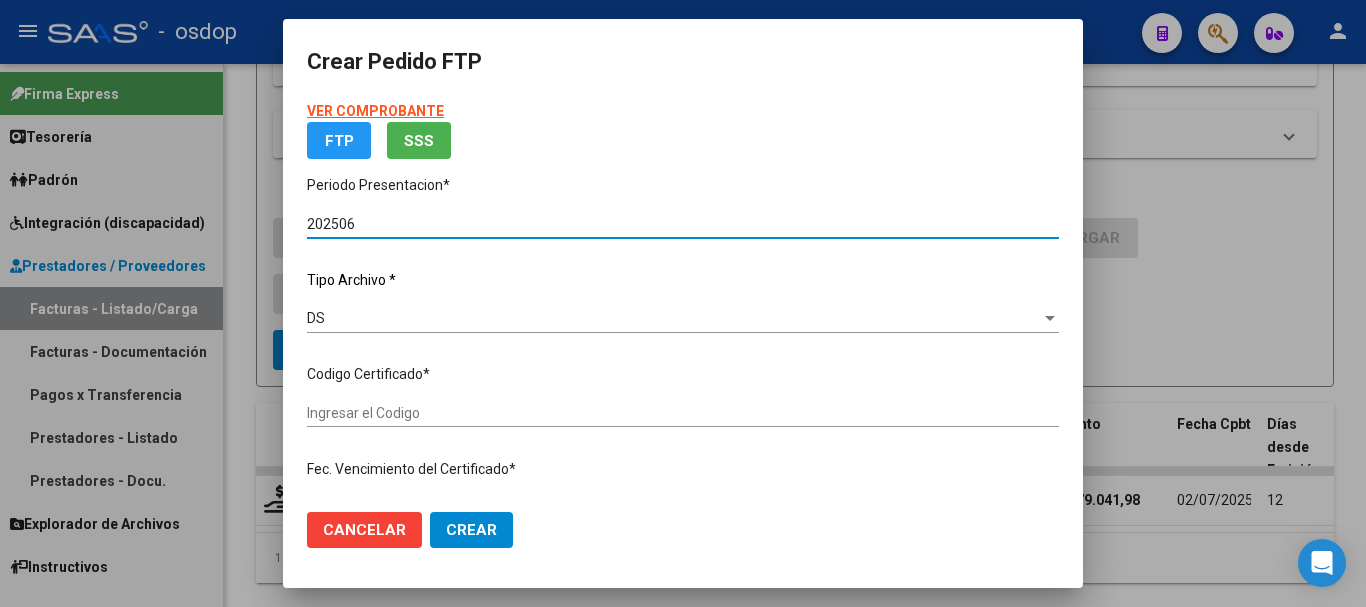 type on "8114104103" 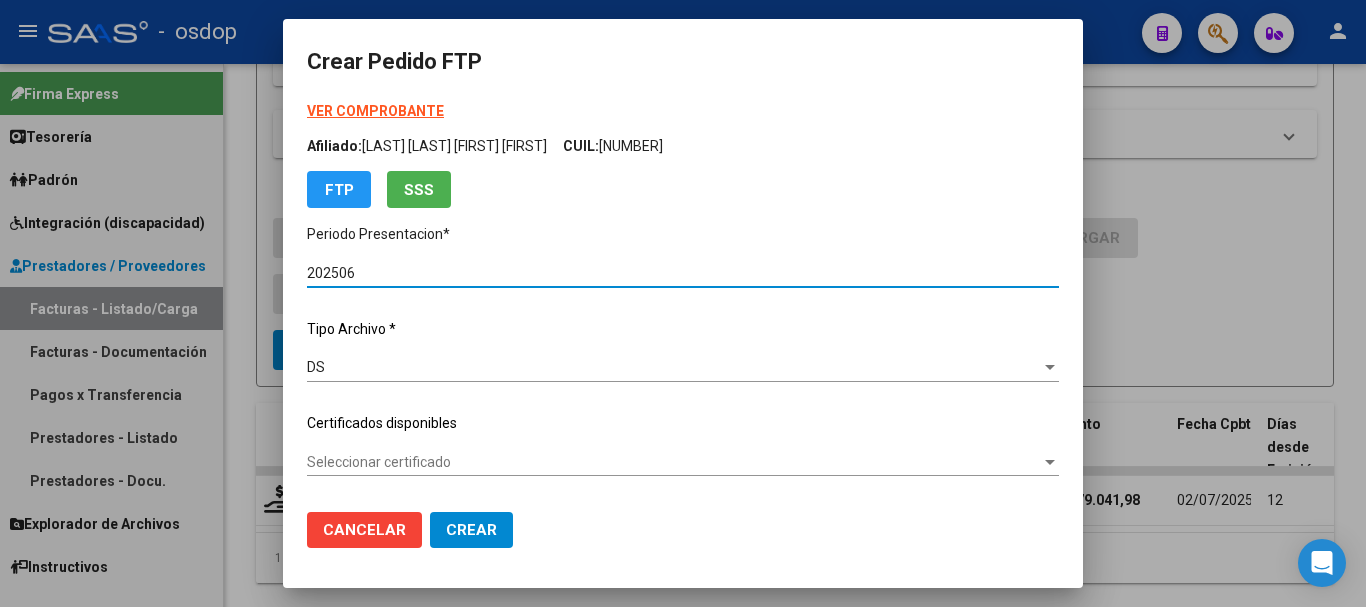 click on "Seleccionar certificado" at bounding box center (674, 462) 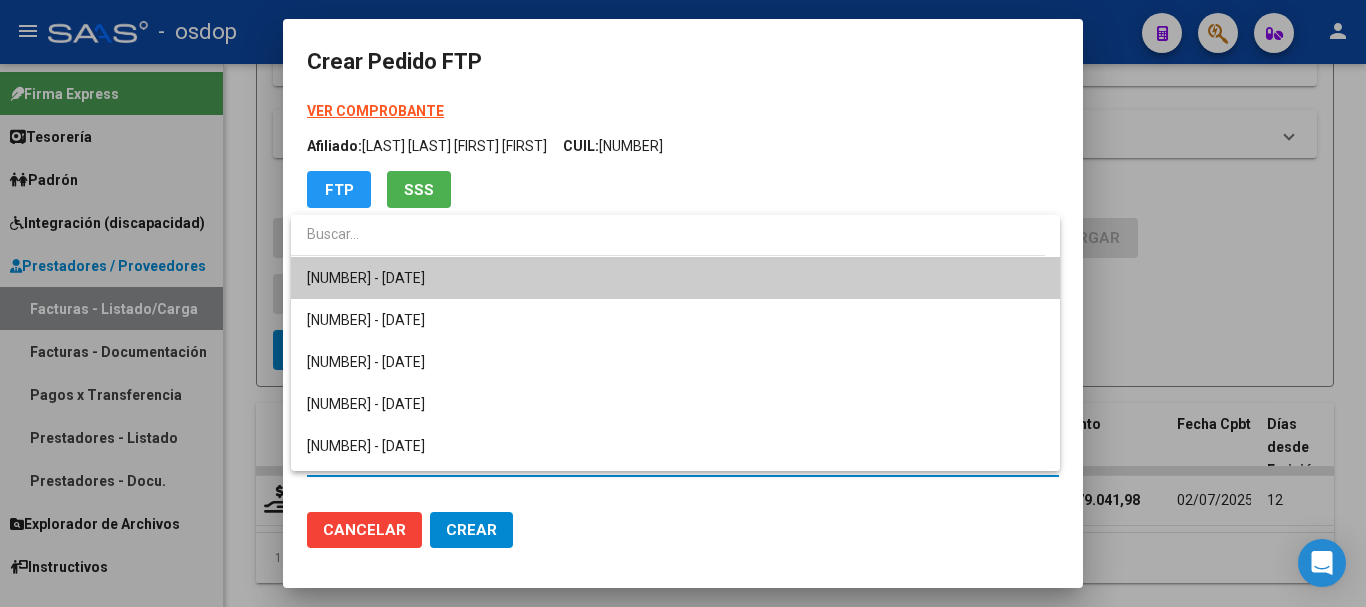 click on "8114104103 - 2025-12-16" at bounding box center (675, 278) 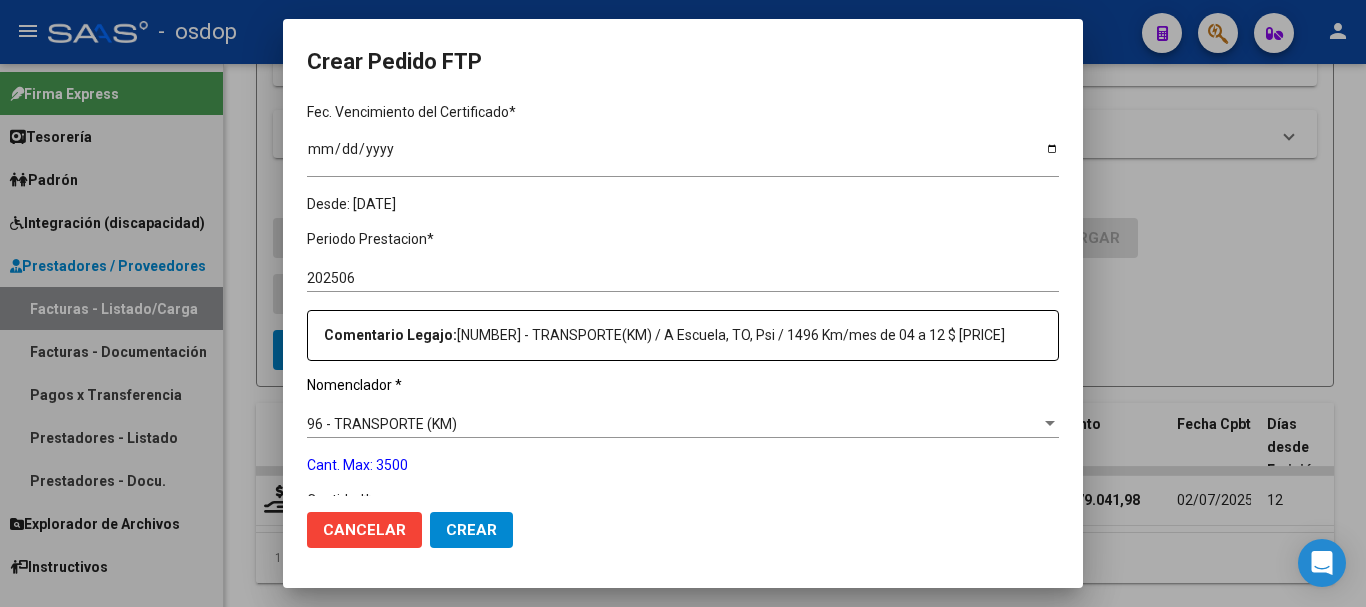 scroll, scrollTop: 600, scrollLeft: 0, axis: vertical 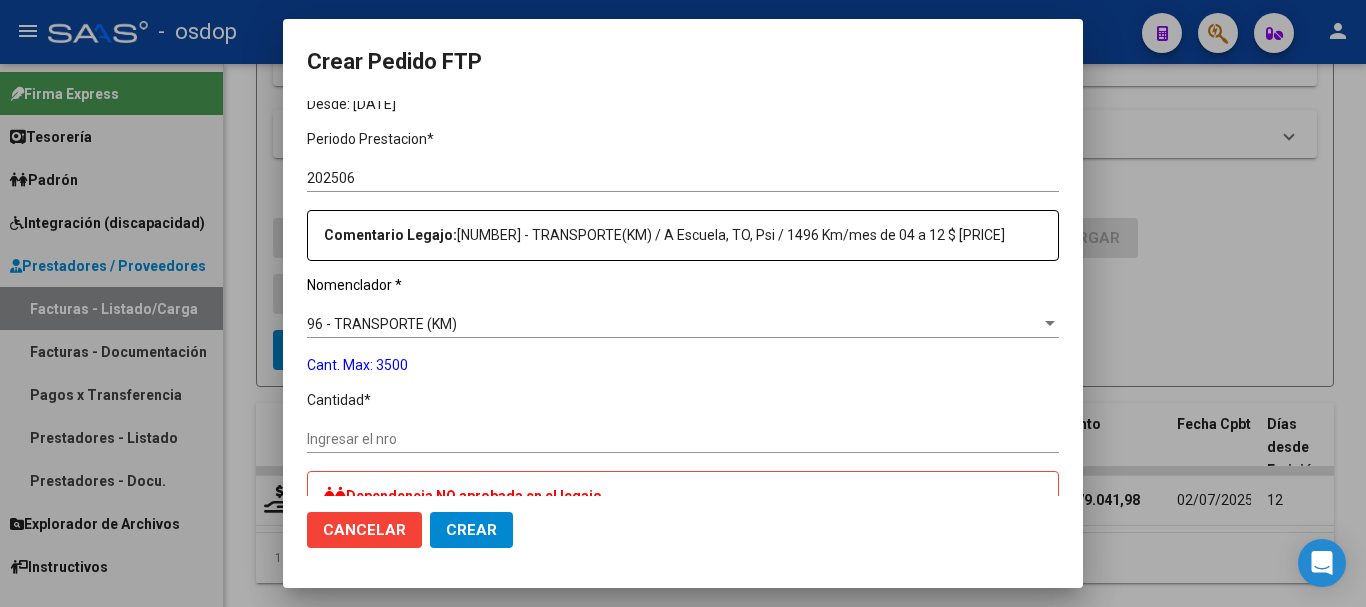 click on "Ingresar el nro" at bounding box center (683, 439) 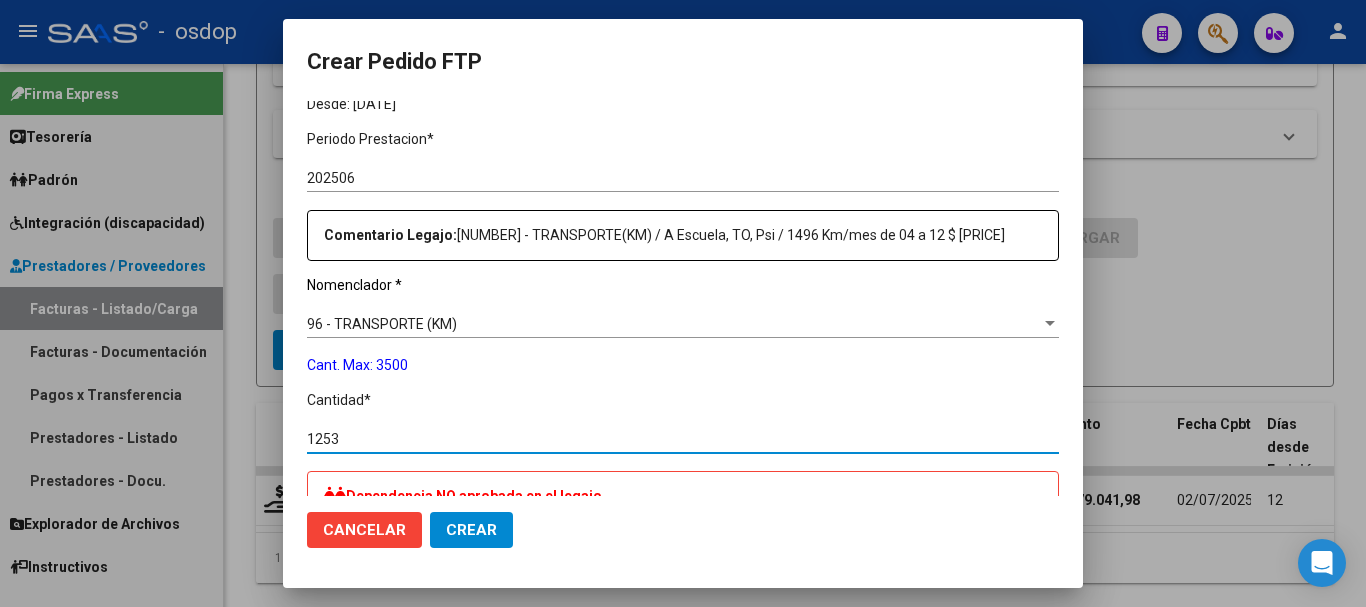 type on "1253" 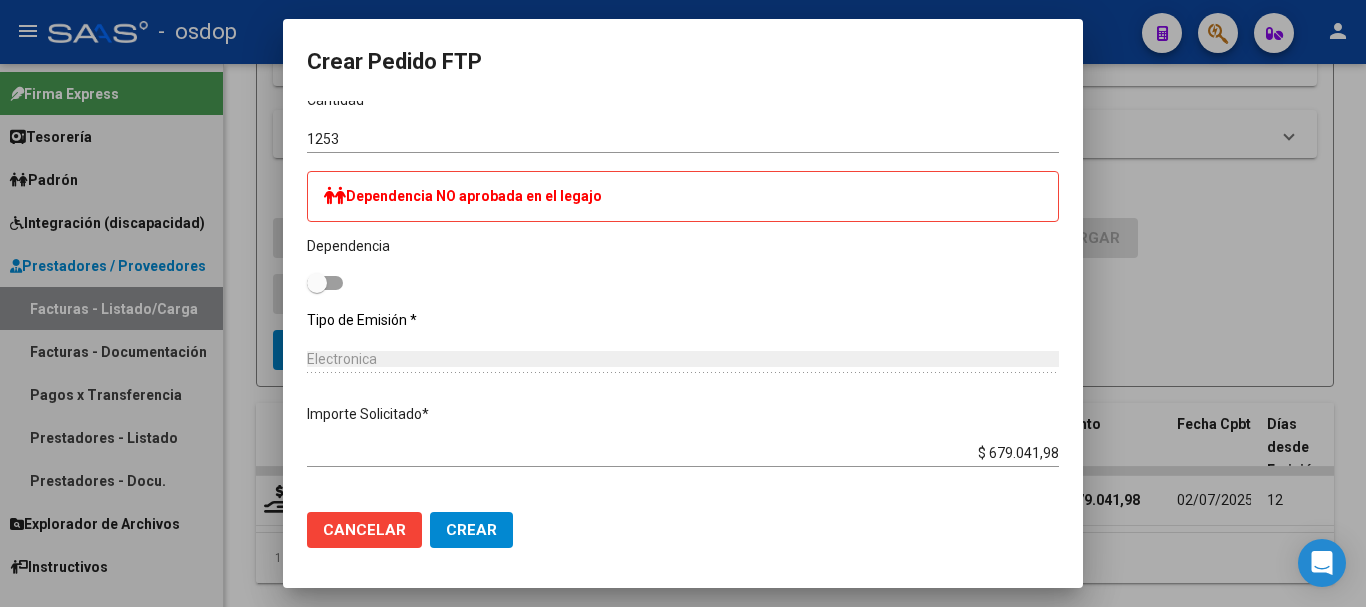 scroll, scrollTop: 1193, scrollLeft: 0, axis: vertical 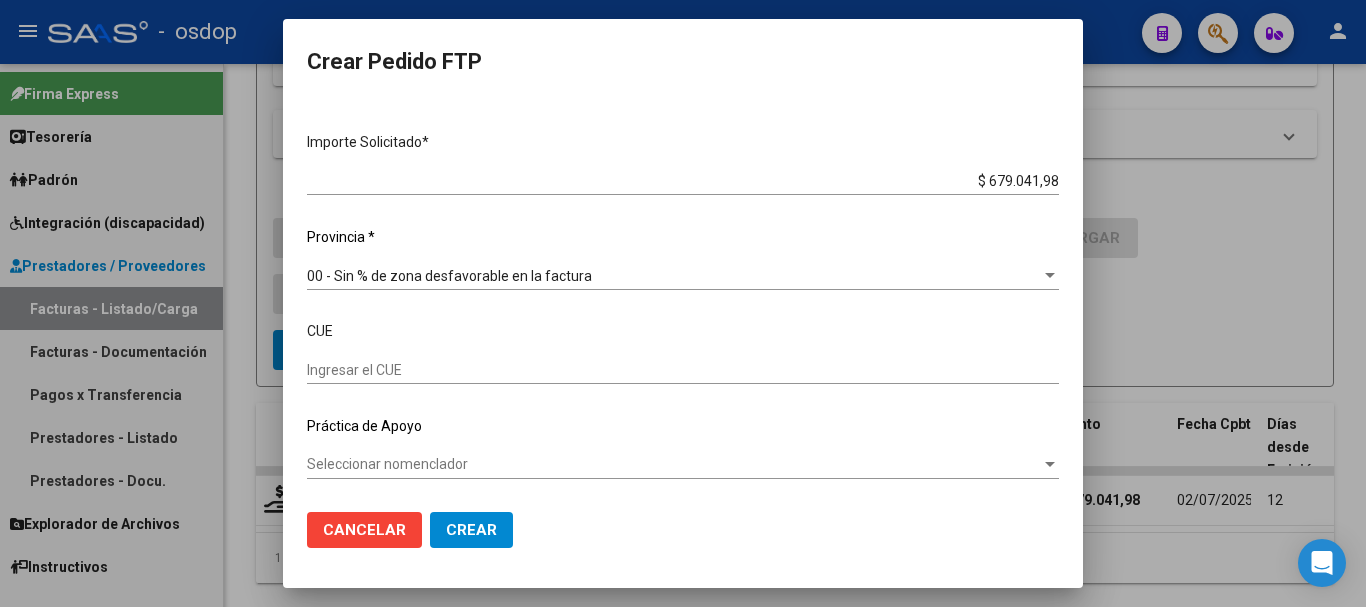 click on "Crear" 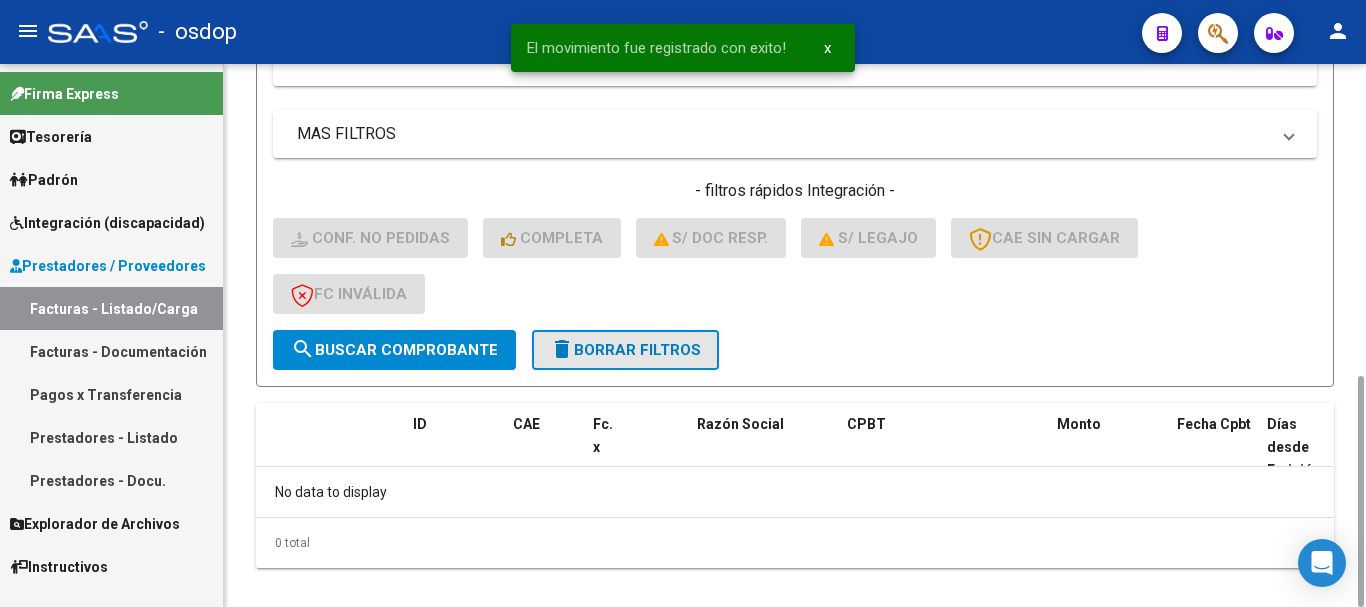 click on "delete  Borrar Filtros" 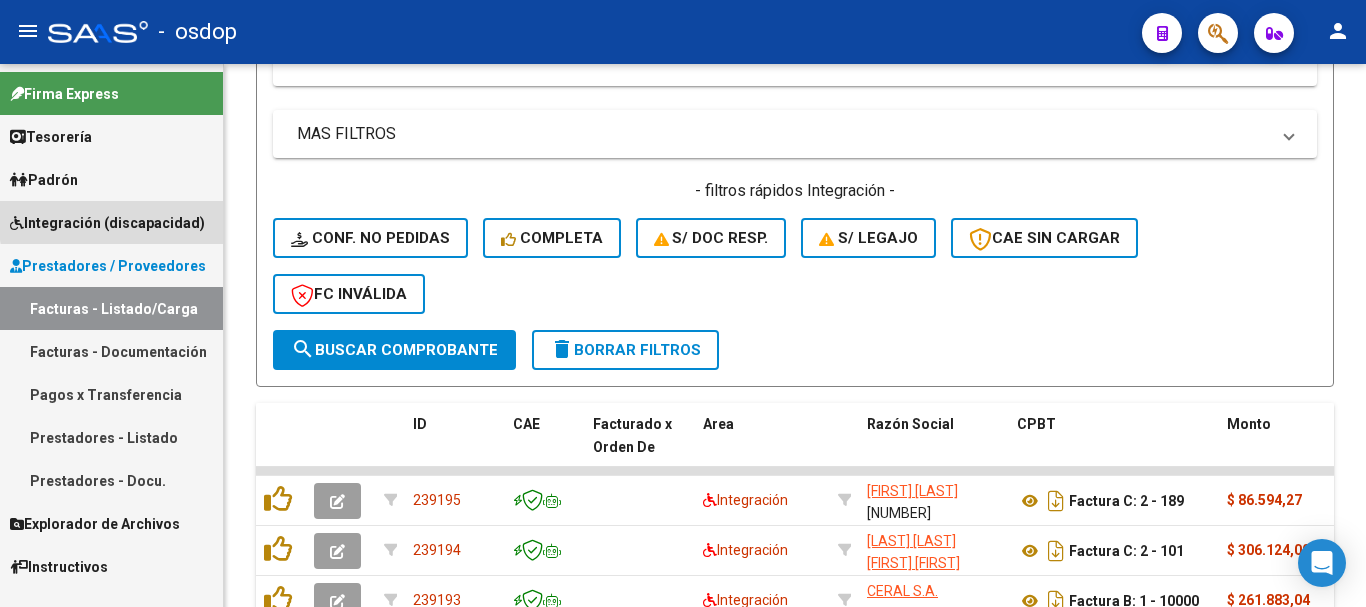 click on "Integración (discapacidad)" at bounding box center [107, 223] 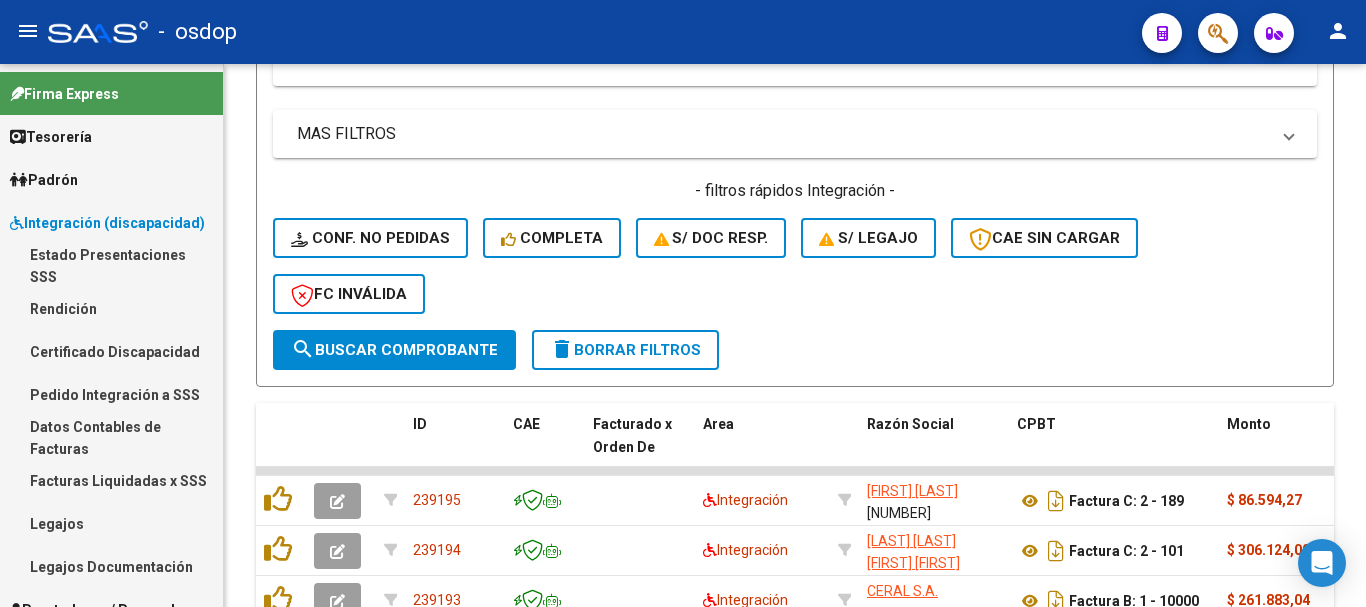 click on "Pedido Integración a SSS" at bounding box center [111, 394] 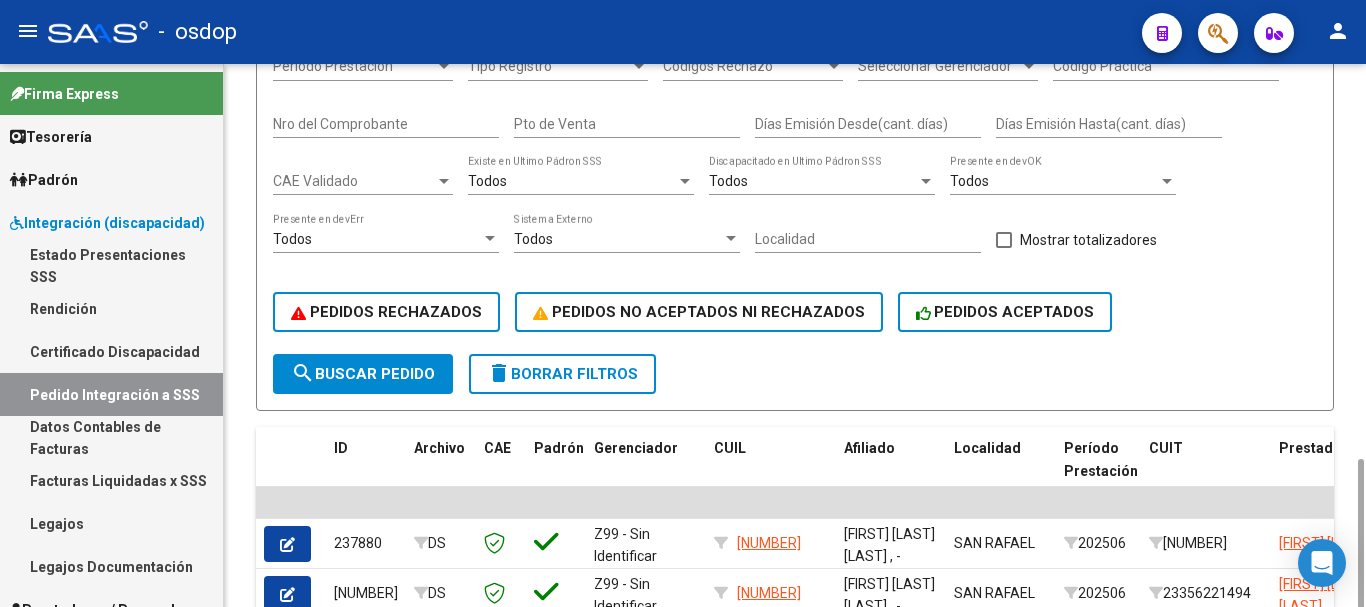 scroll, scrollTop: 701, scrollLeft: 0, axis: vertical 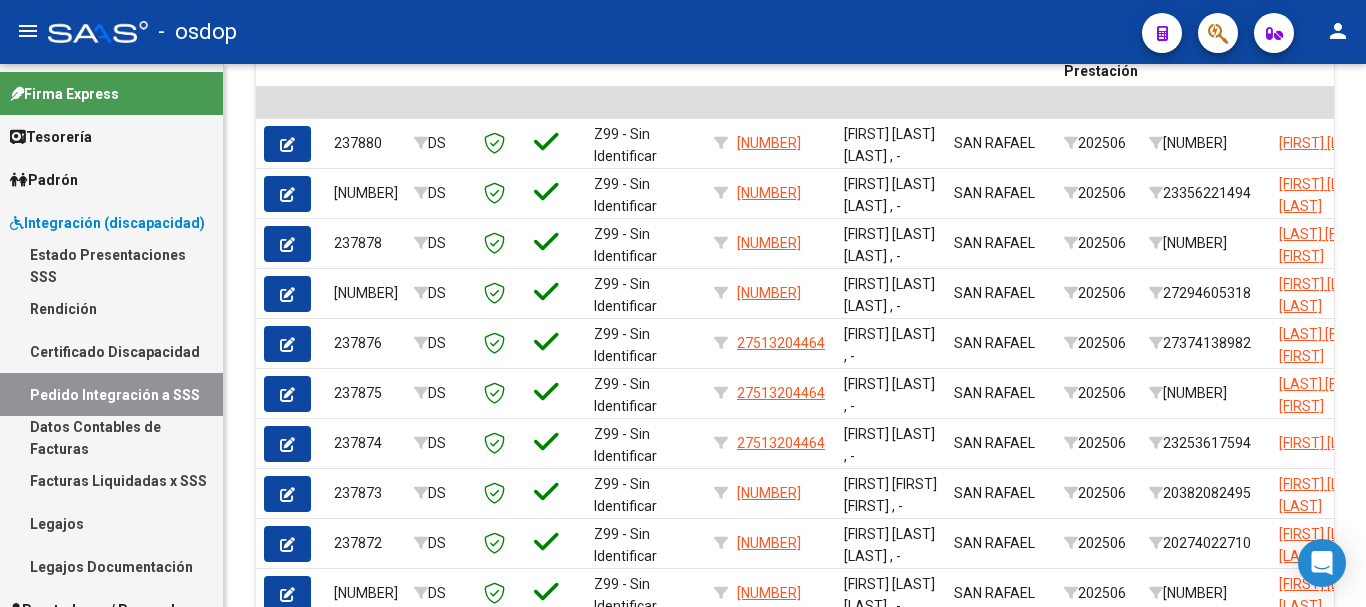 click on "Integración (discapacidad)" at bounding box center (107, 223) 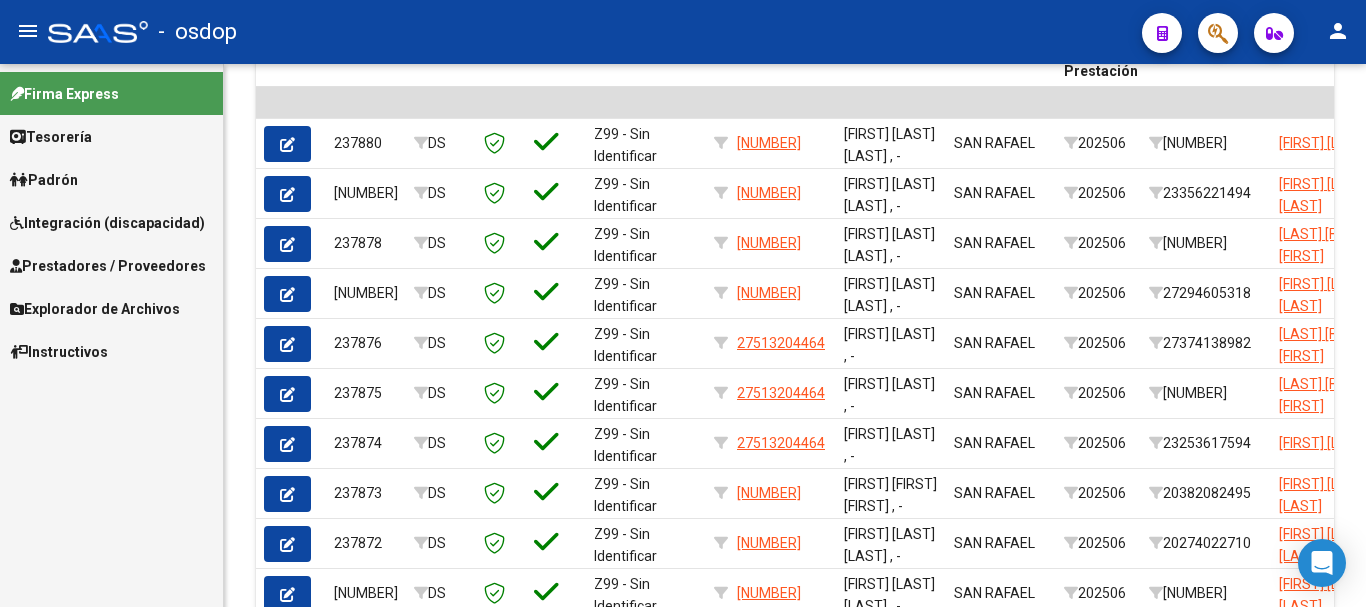 click on "Prestadores / Proveedores" at bounding box center [108, 266] 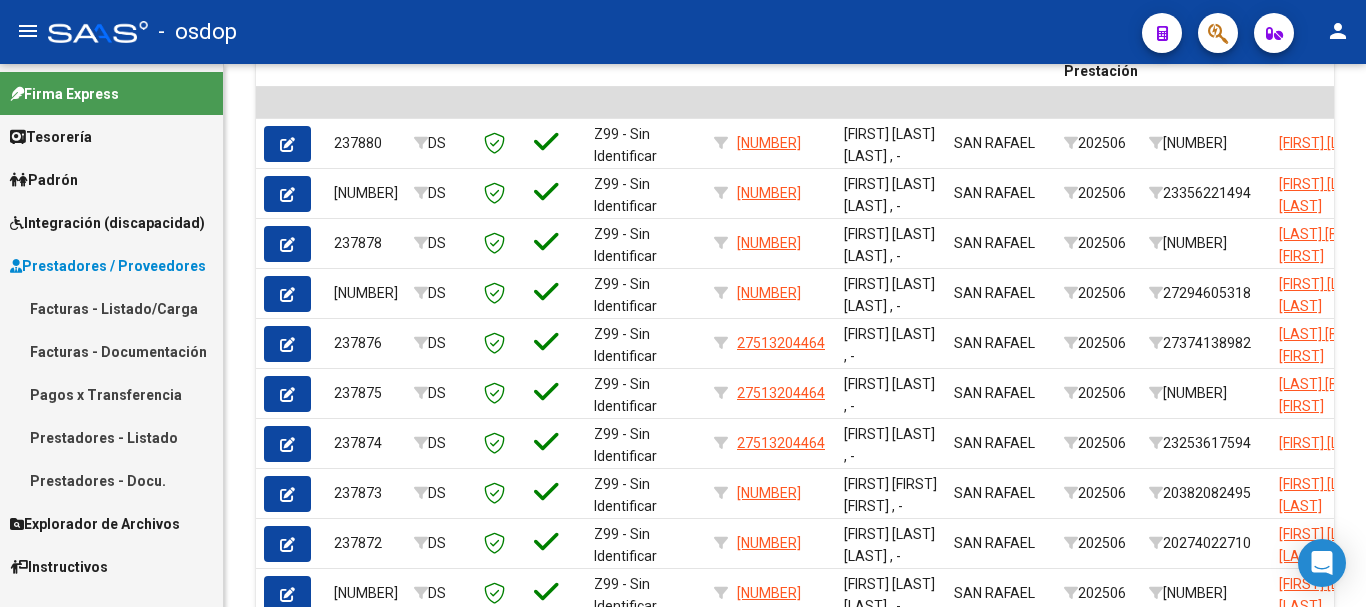 click on "Facturas - Listado/Carga" at bounding box center (111, 308) 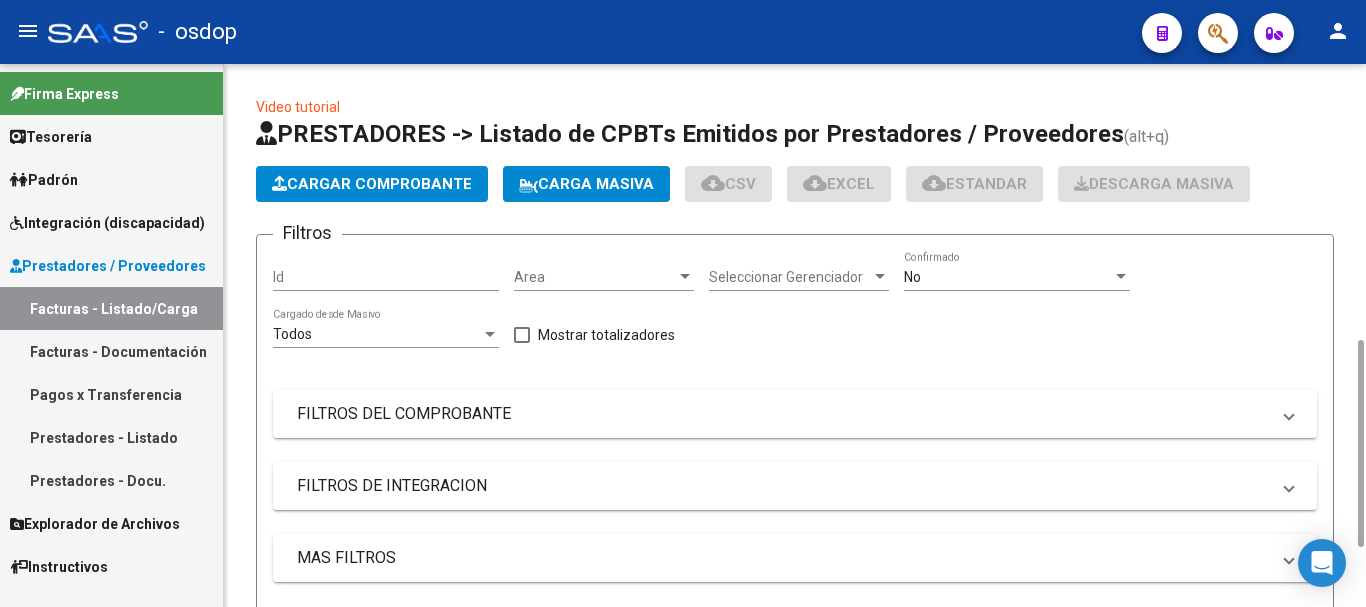 scroll, scrollTop: 400, scrollLeft: 0, axis: vertical 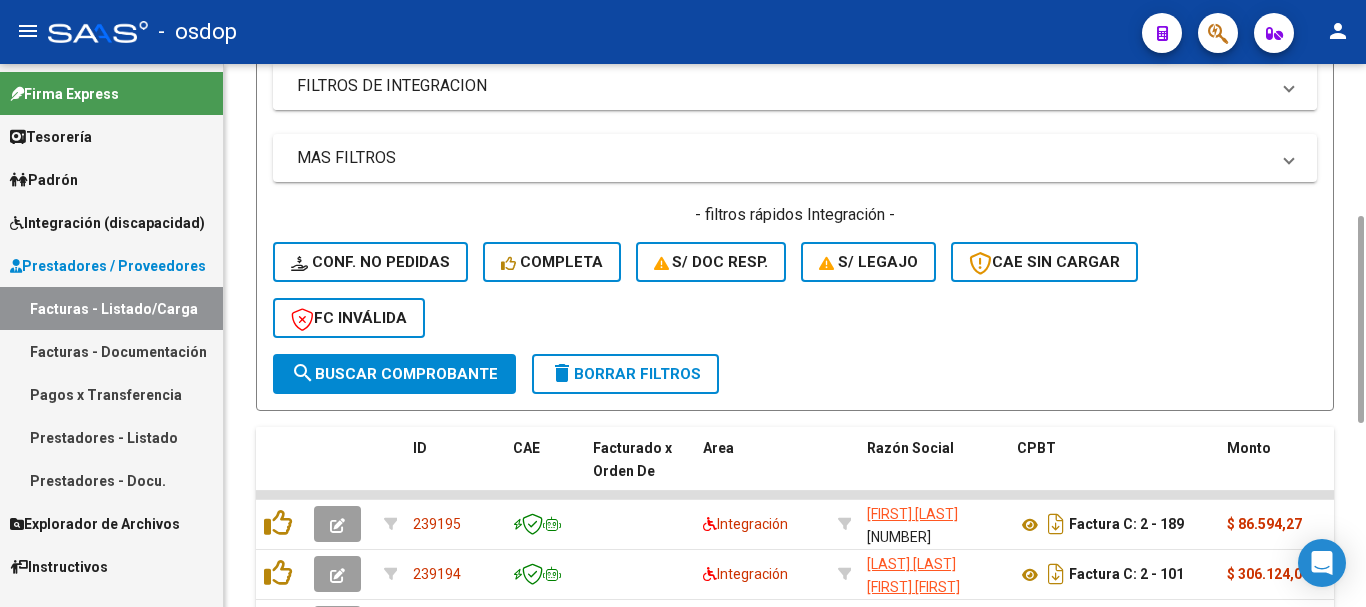 click on "FILTROS DE INTEGRACION" at bounding box center (783, 86) 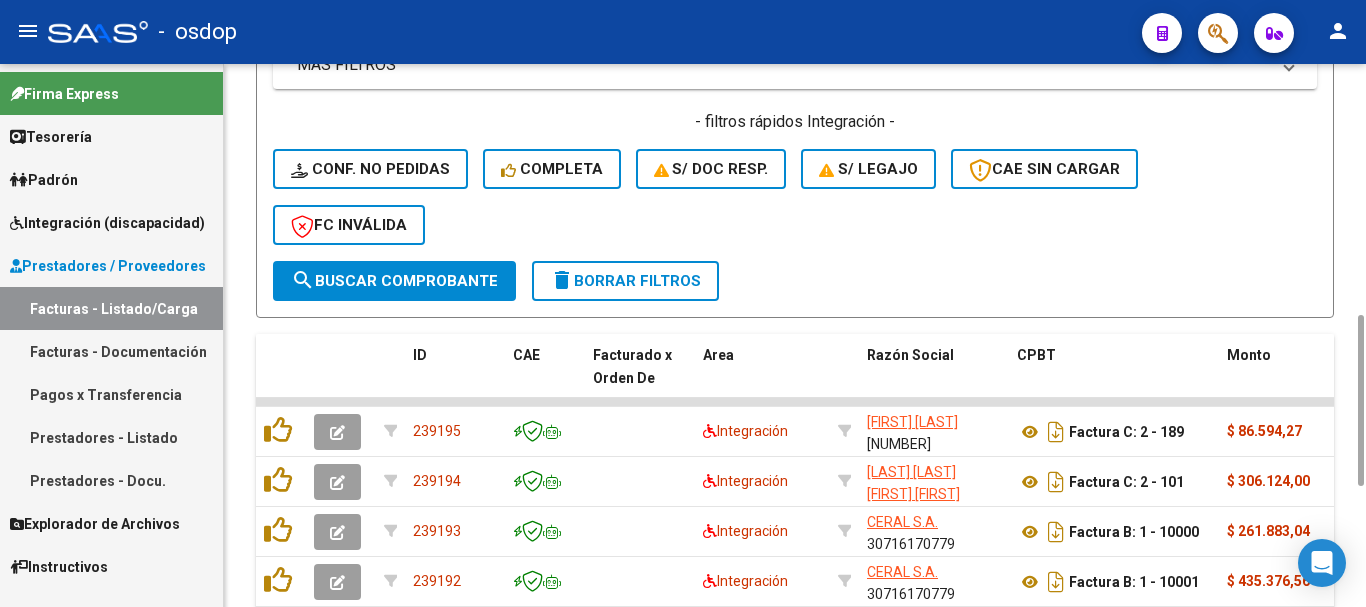 scroll, scrollTop: 600, scrollLeft: 0, axis: vertical 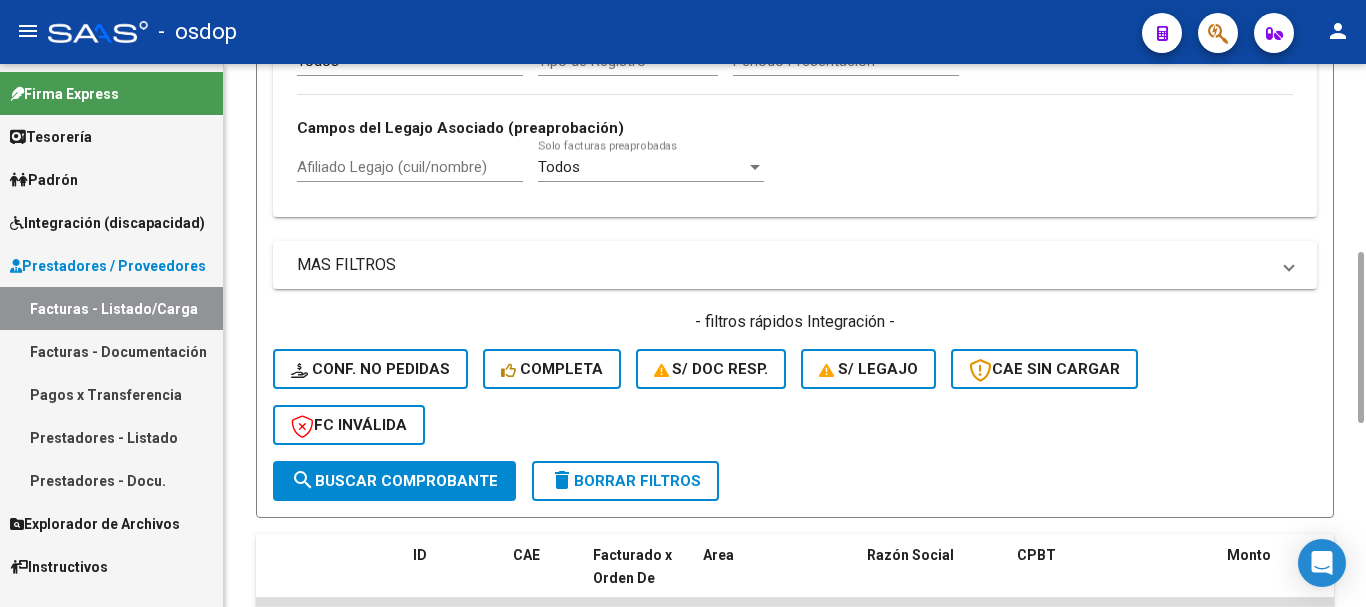 click on "Afiliado Legajo (cuil/nombre)" at bounding box center [410, 167] 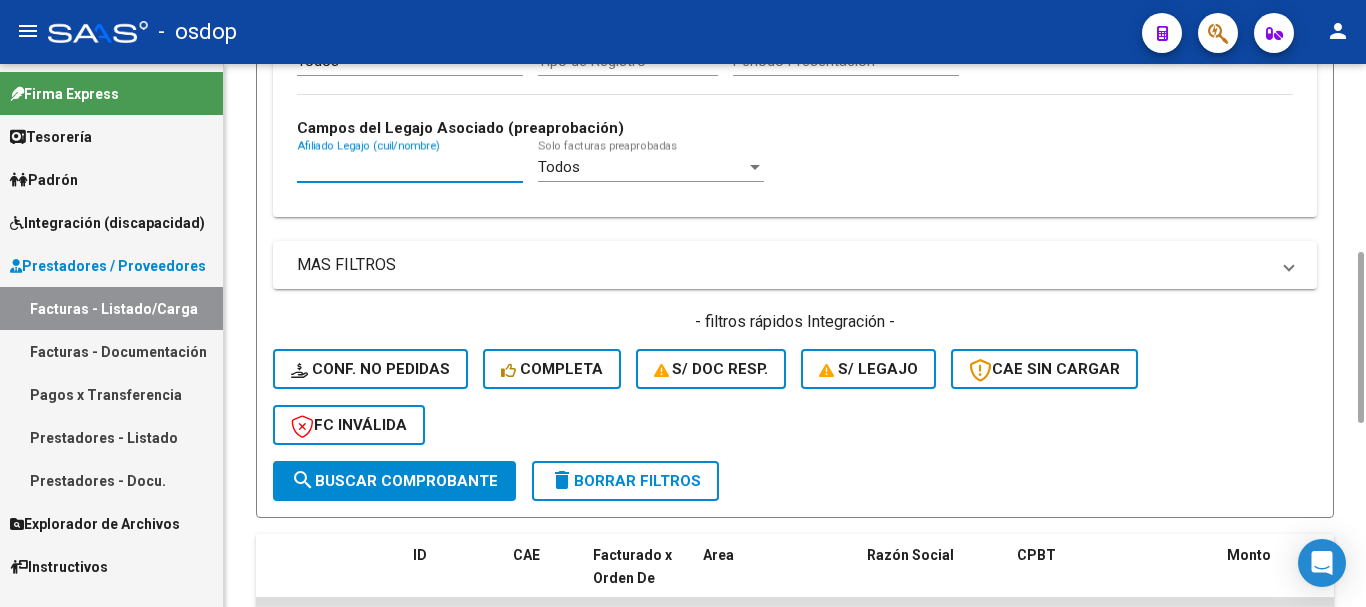 paste on "23549276679" 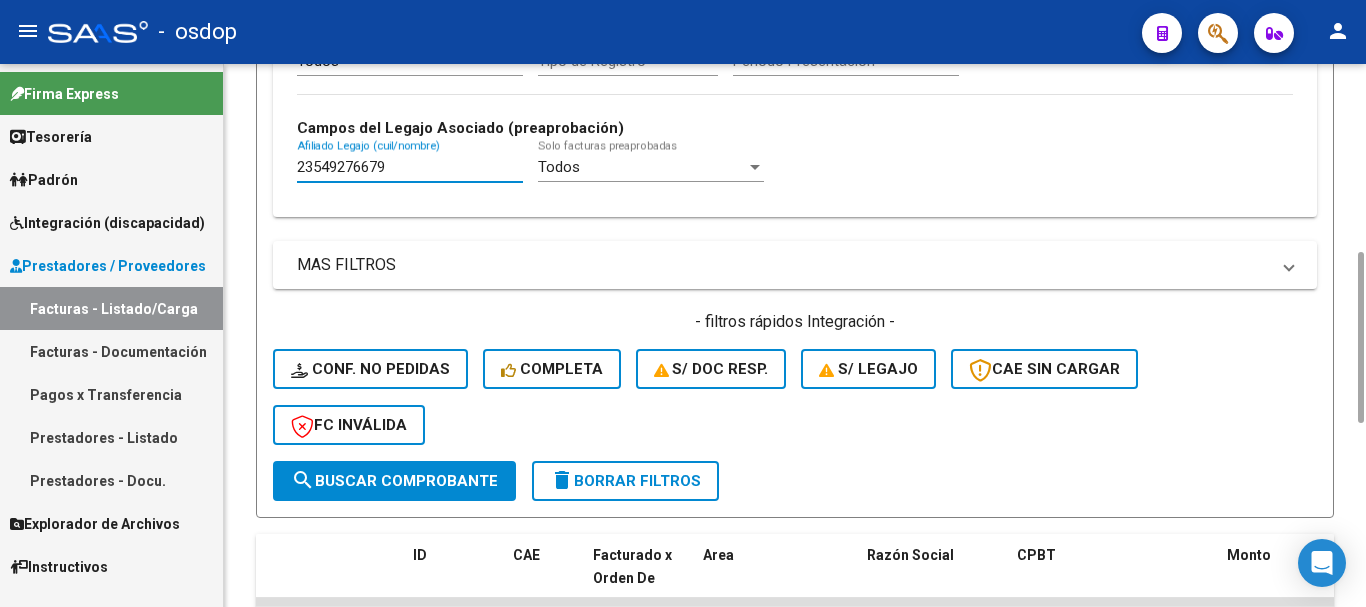 type on "23549276679" 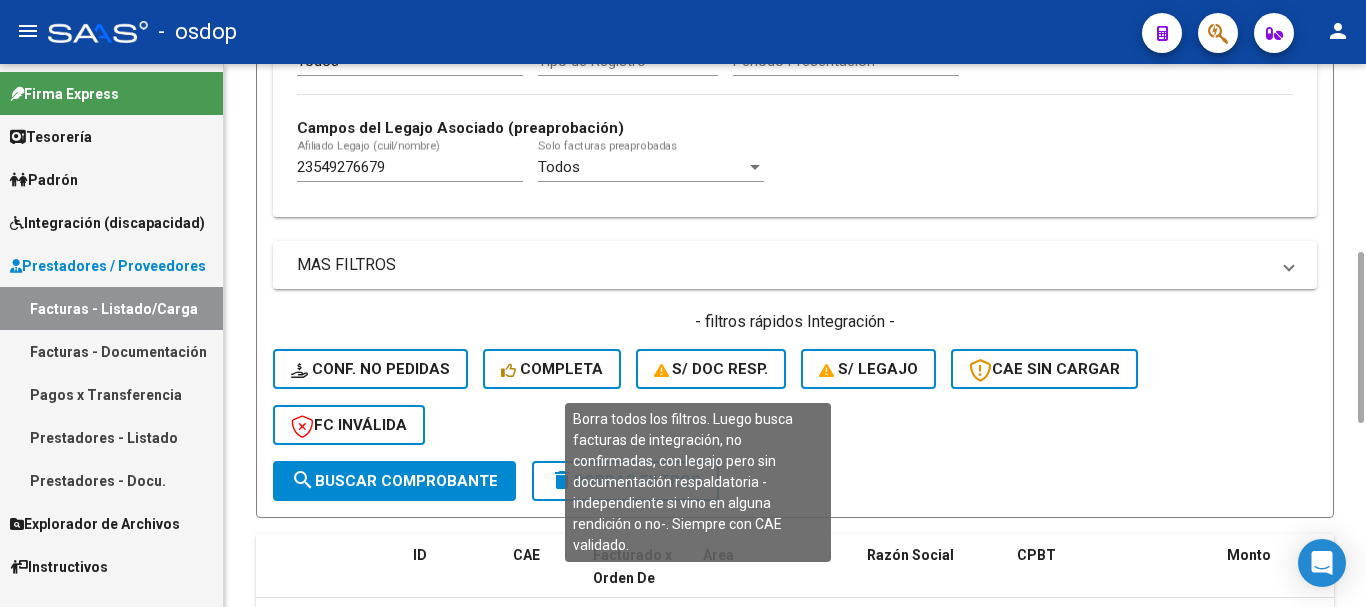 scroll, scrollTop: 700, scrollLeft: 0, axis: vertical 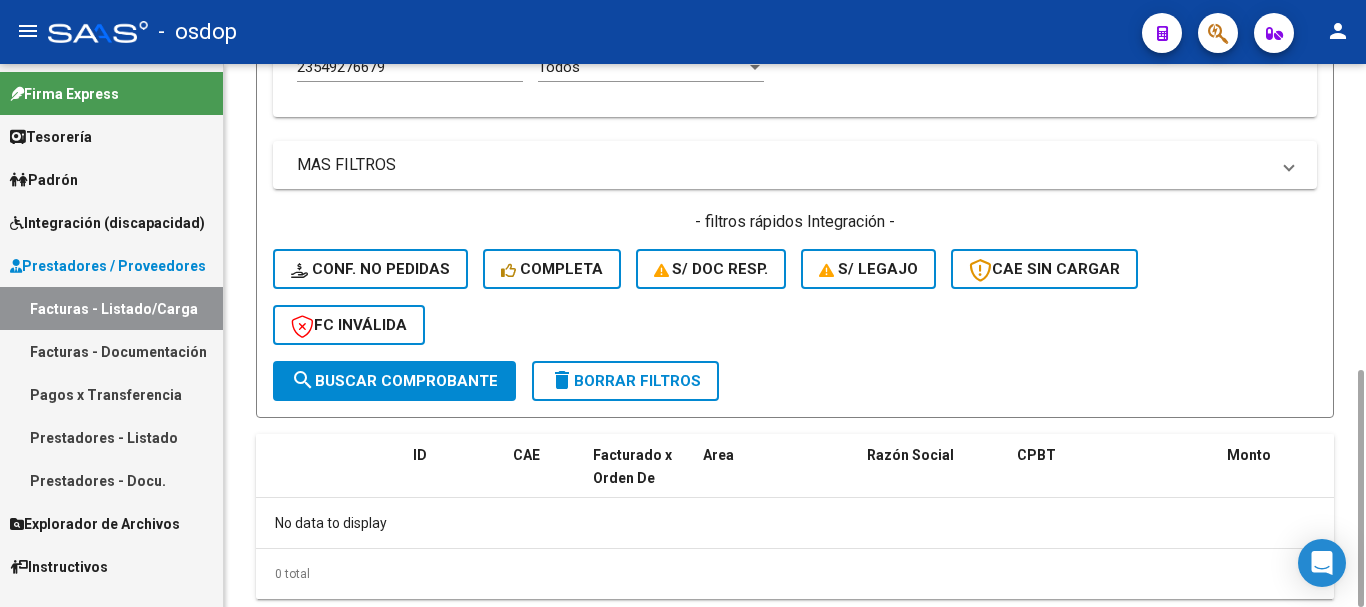 click on "delete  Borrar Filtros" 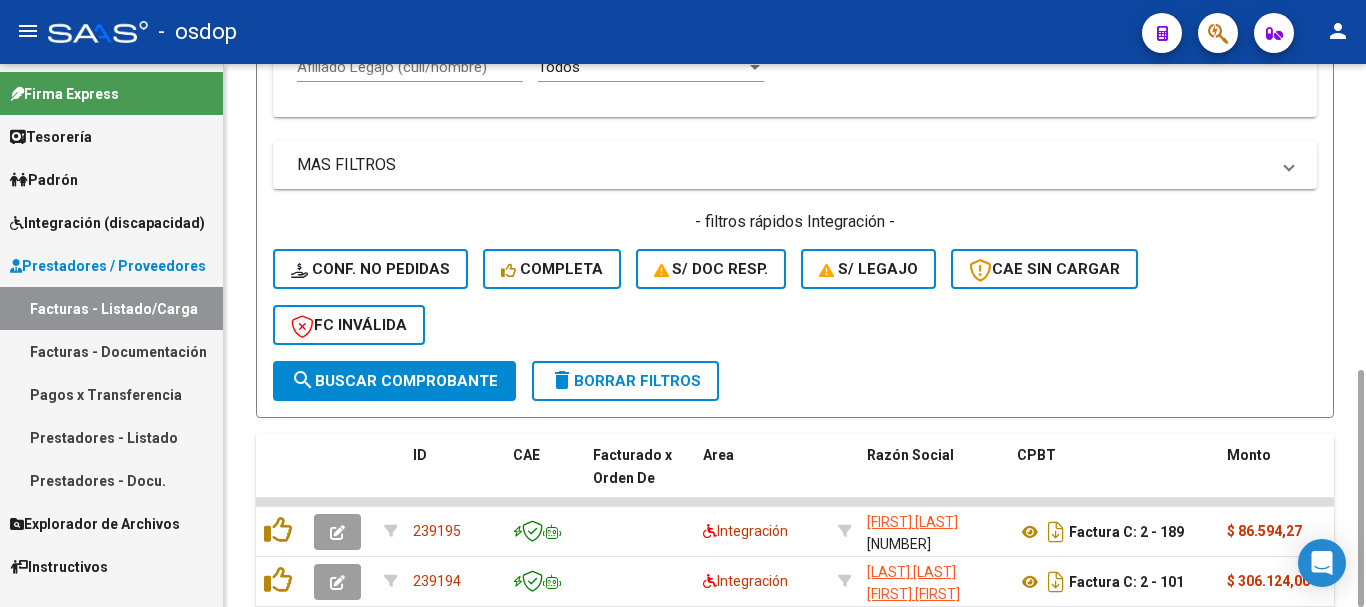 click on "Afiliado Legajo (cuil/nombre)" 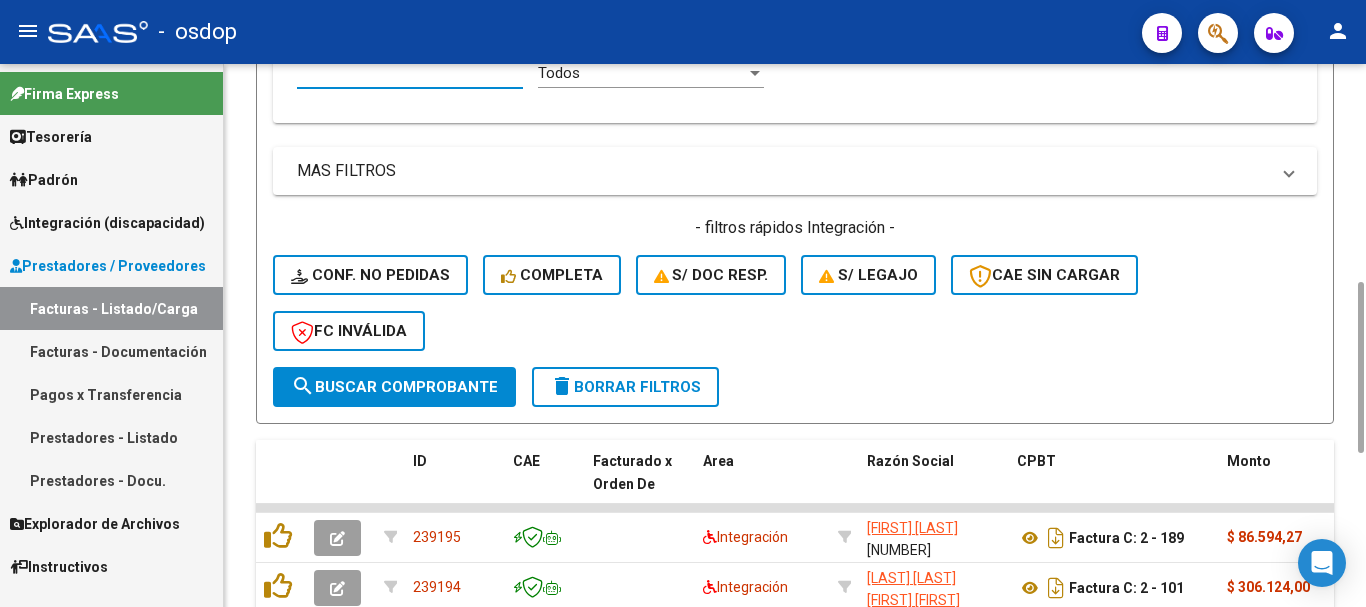 click on "Afiliado Legajo (cuil/nombre)" at bounding box center (410, 73) 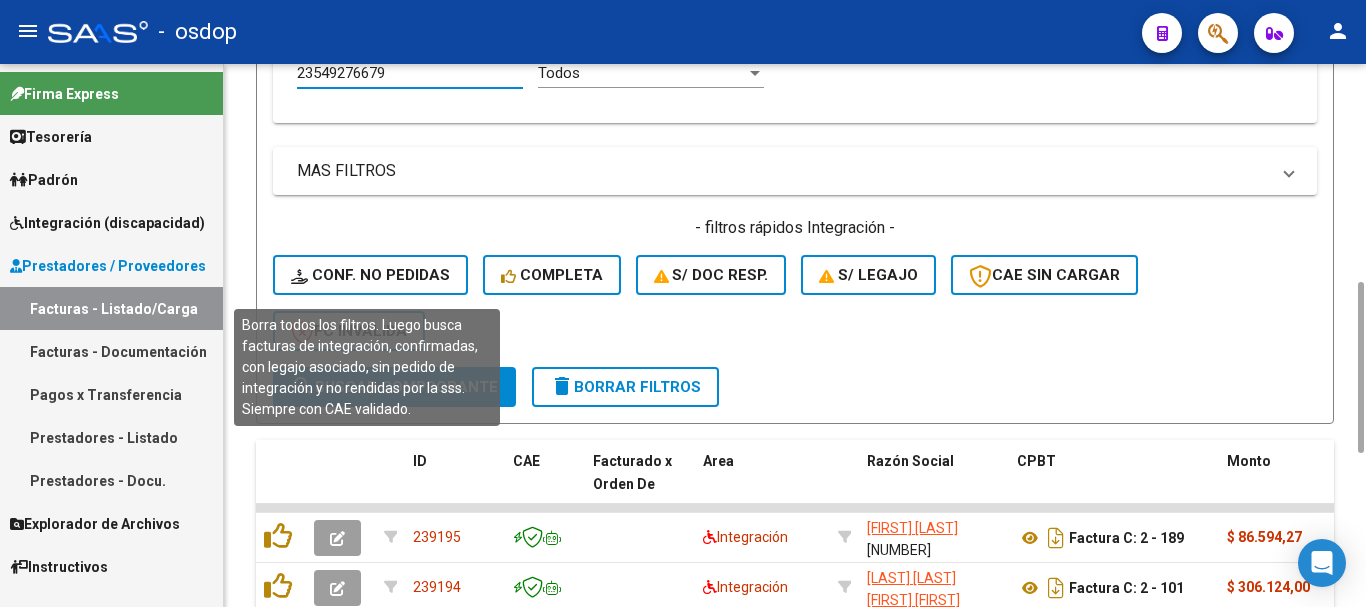 type on "23549276679" 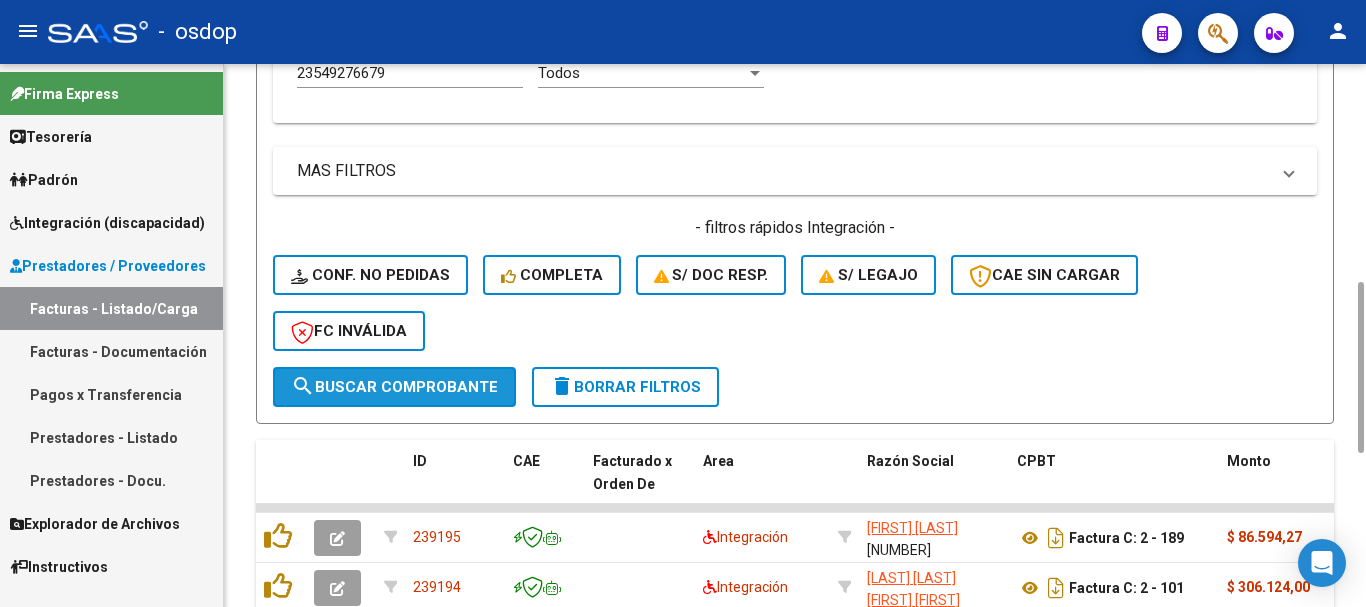 click on "search  Buscar Comprobante" 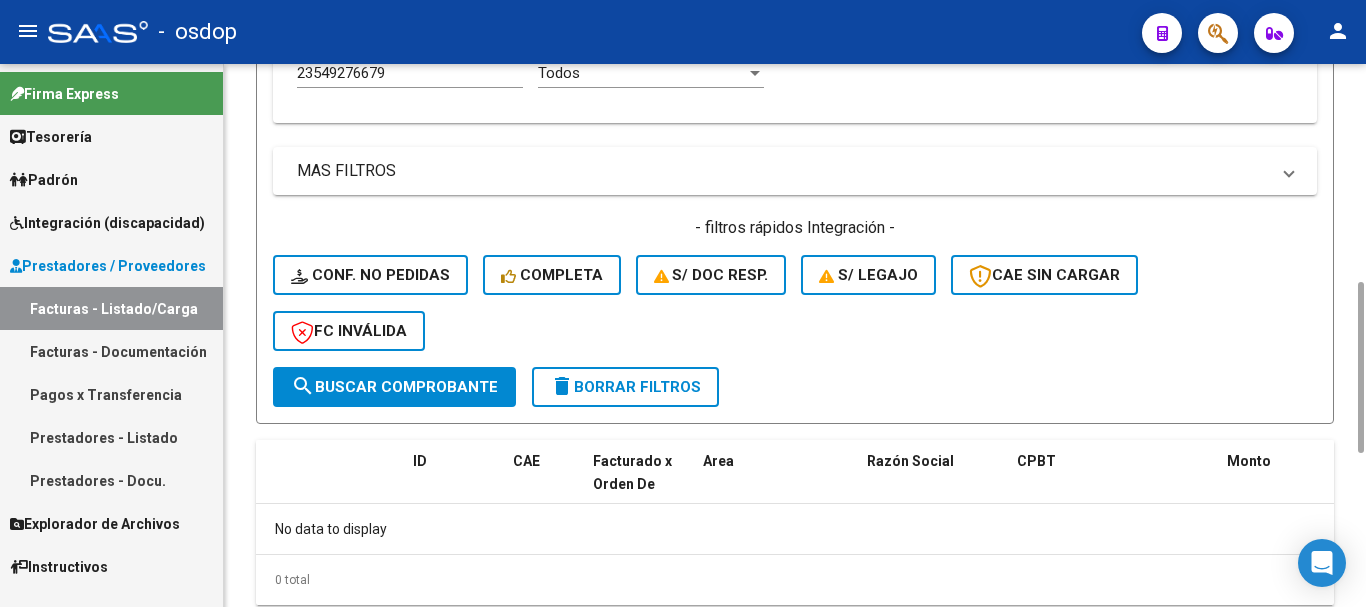 click on "delete  Borrar Filtros" 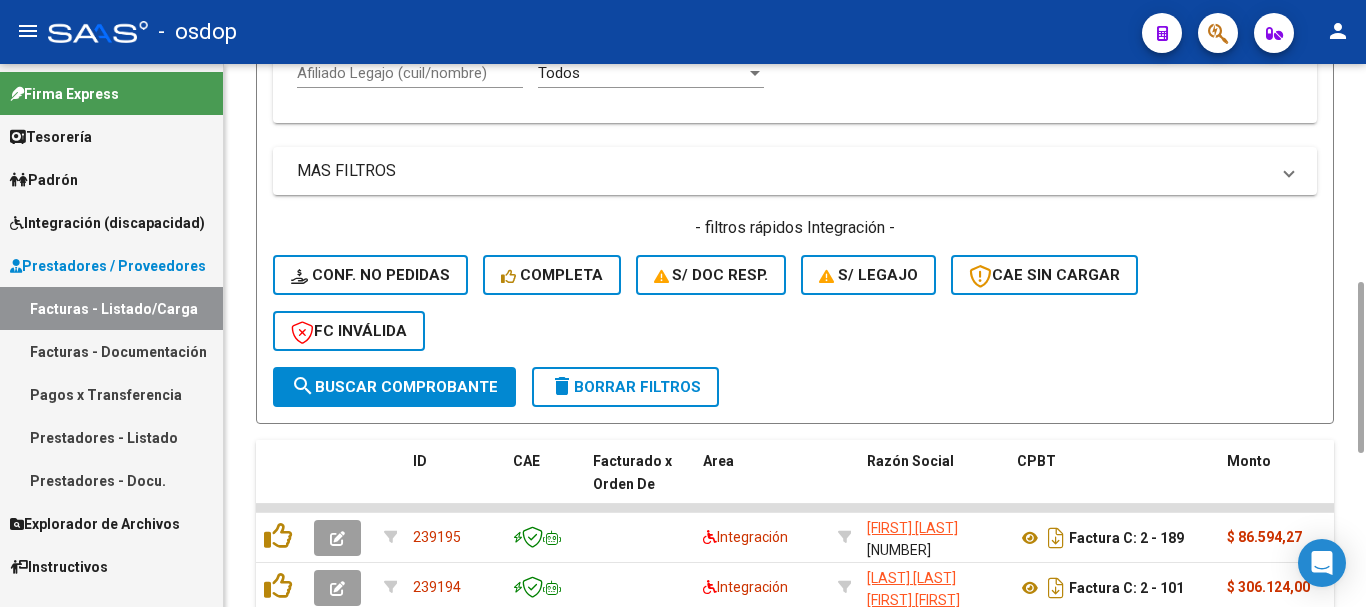 click on "Afiliado Legajo (cuil/nombre)" at bounding box center [410, 73] 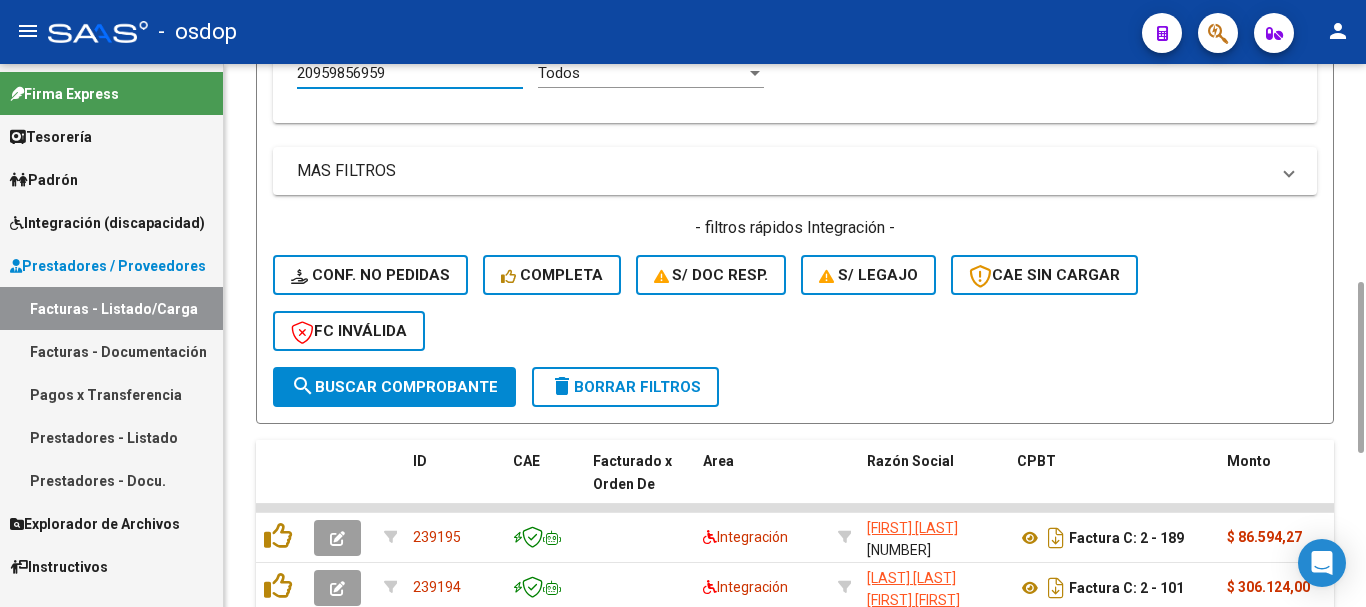 type on "20959856959" 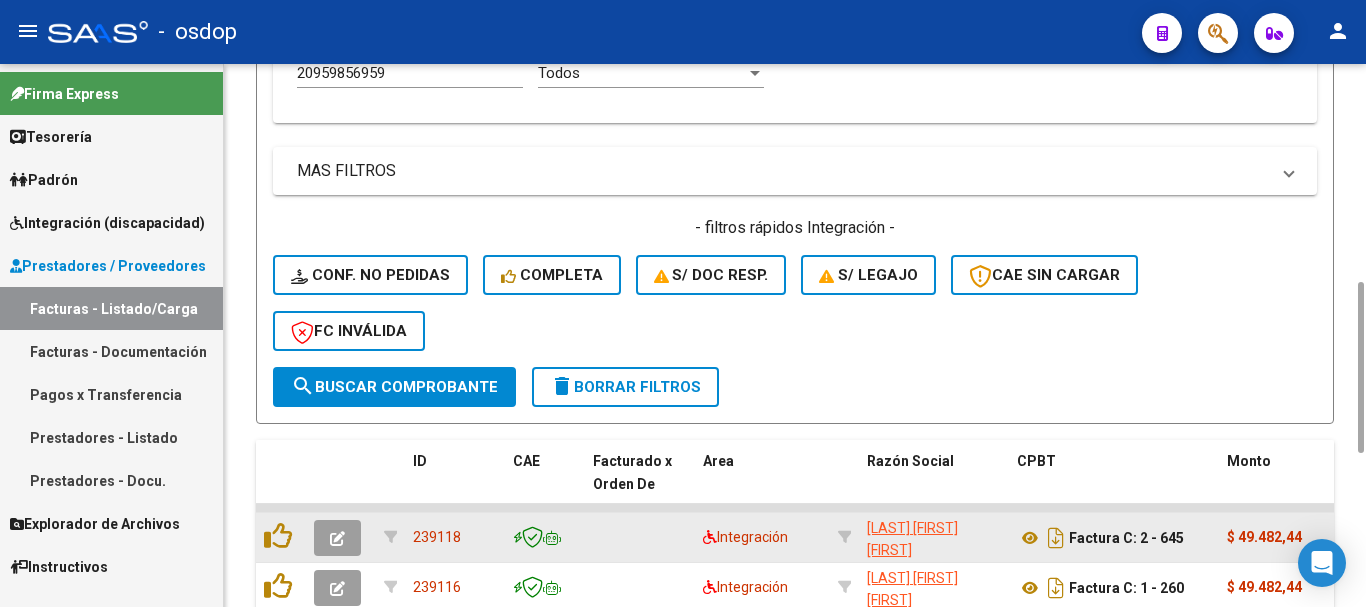 click 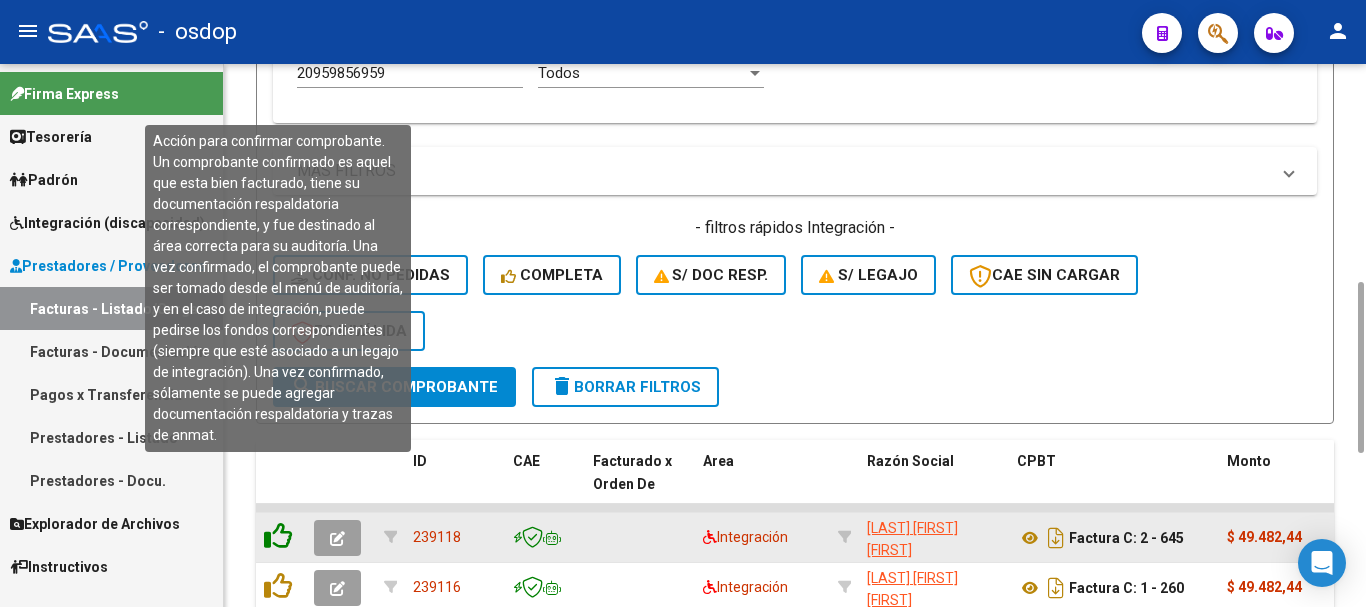 click 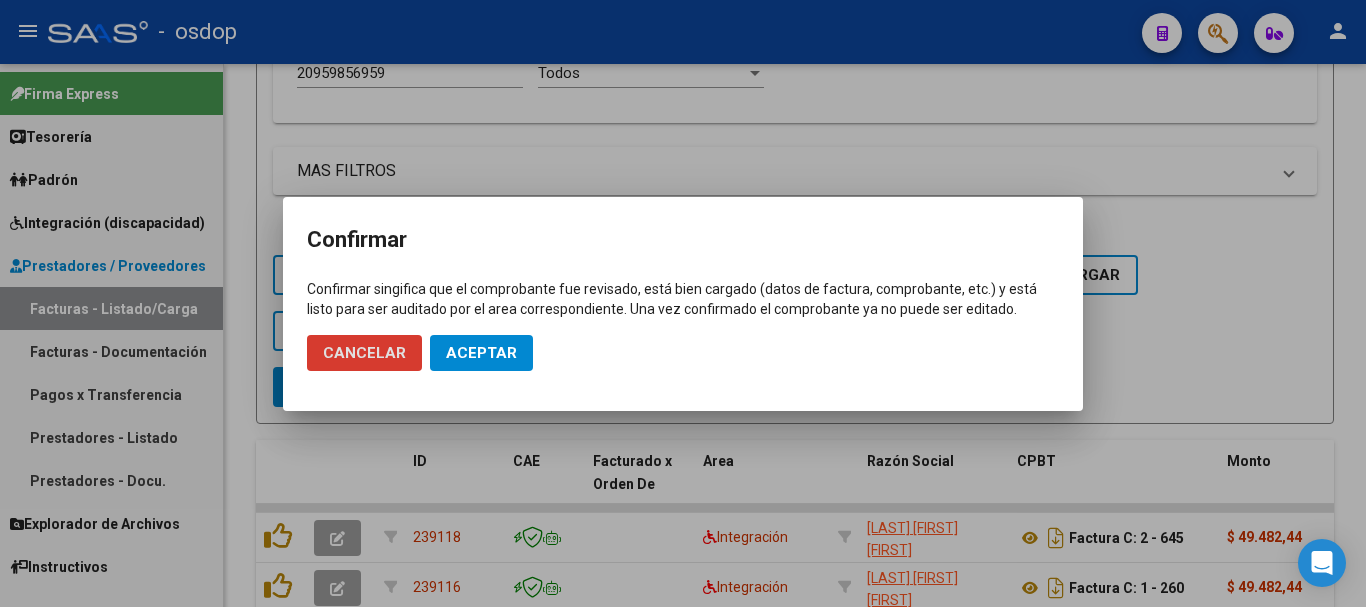 drag, startPoint x: 522, startPoint y: 322, endPoint x: 497, endPoint y: 339, distance: 30.232433 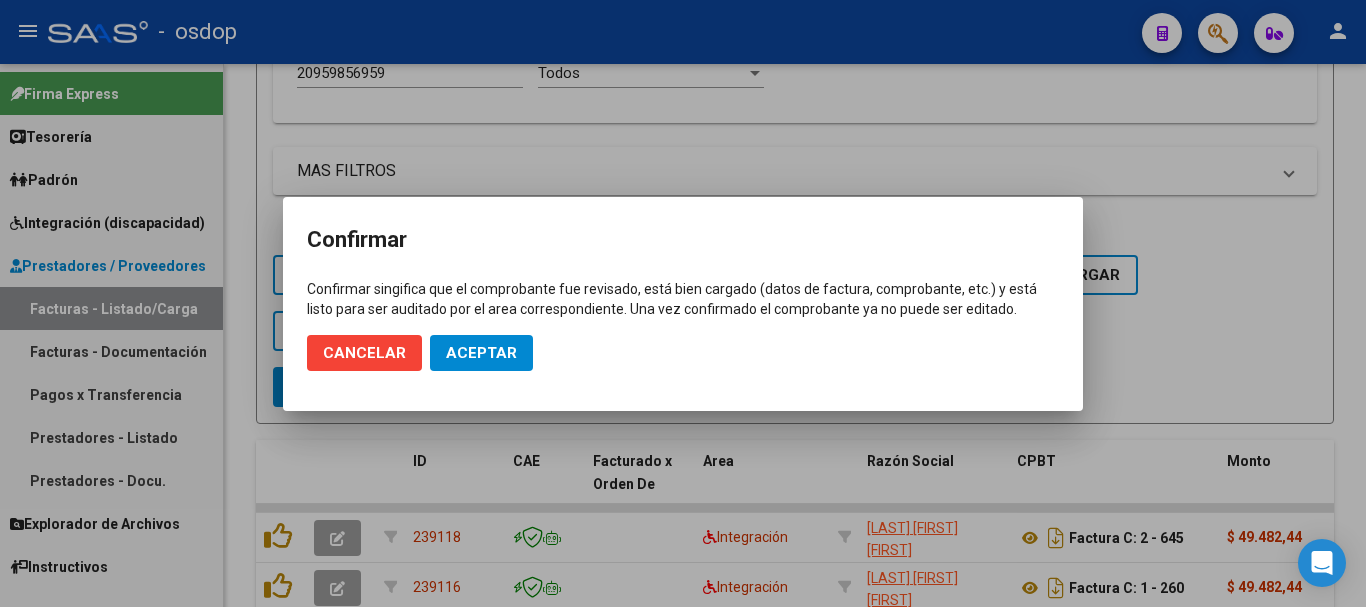 click on "Aceptar" 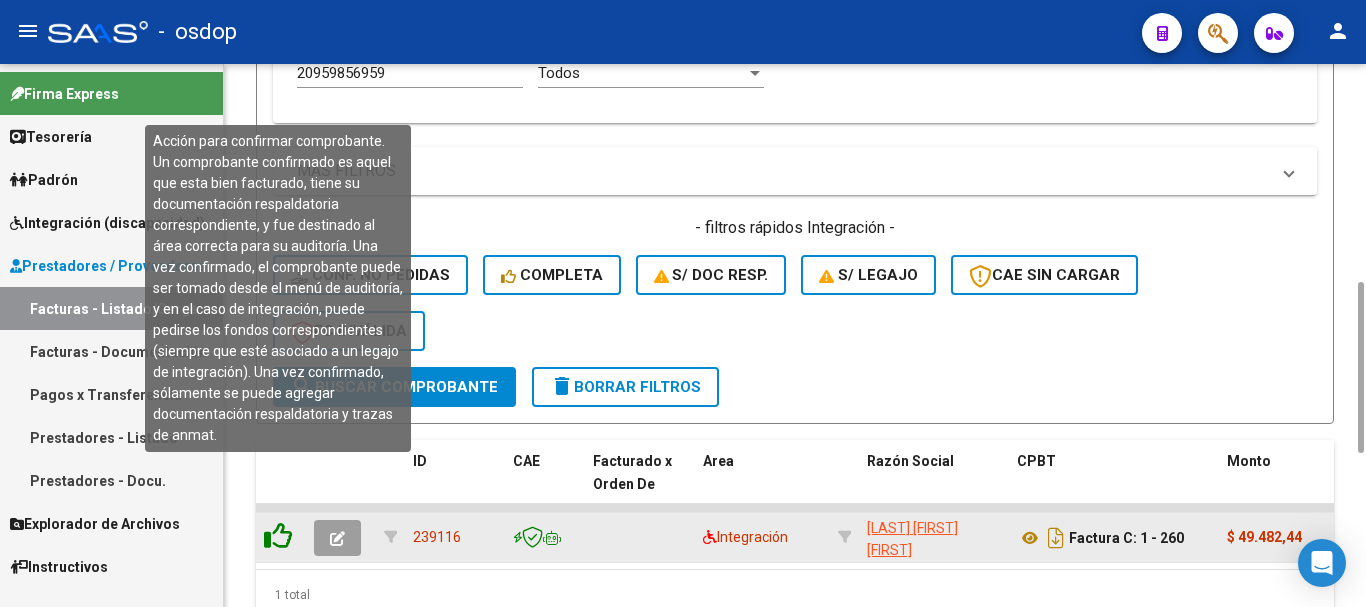 click 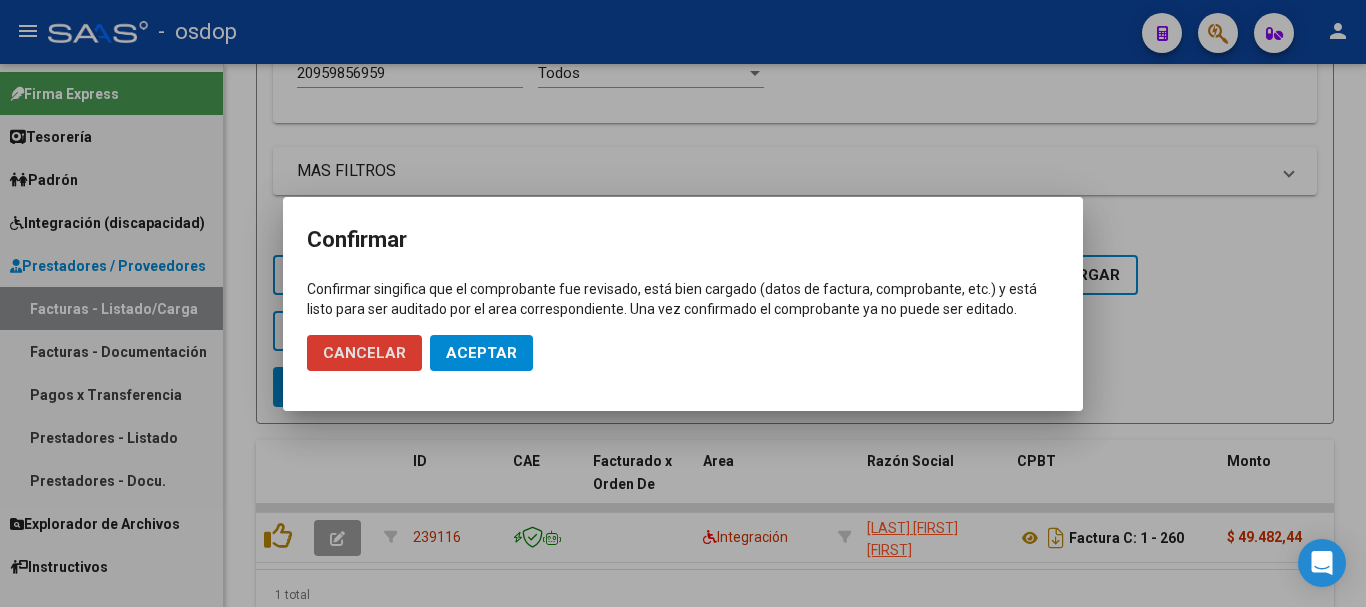 click on "Aceptar" 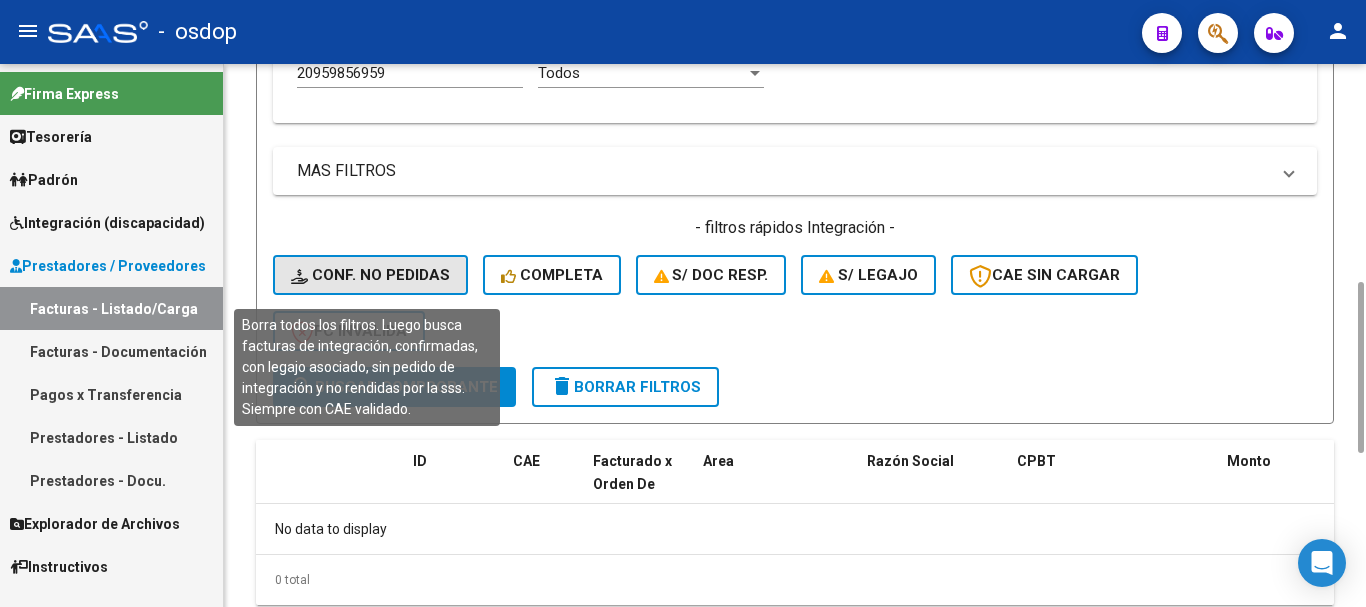 click on "Conf. no pedidas" 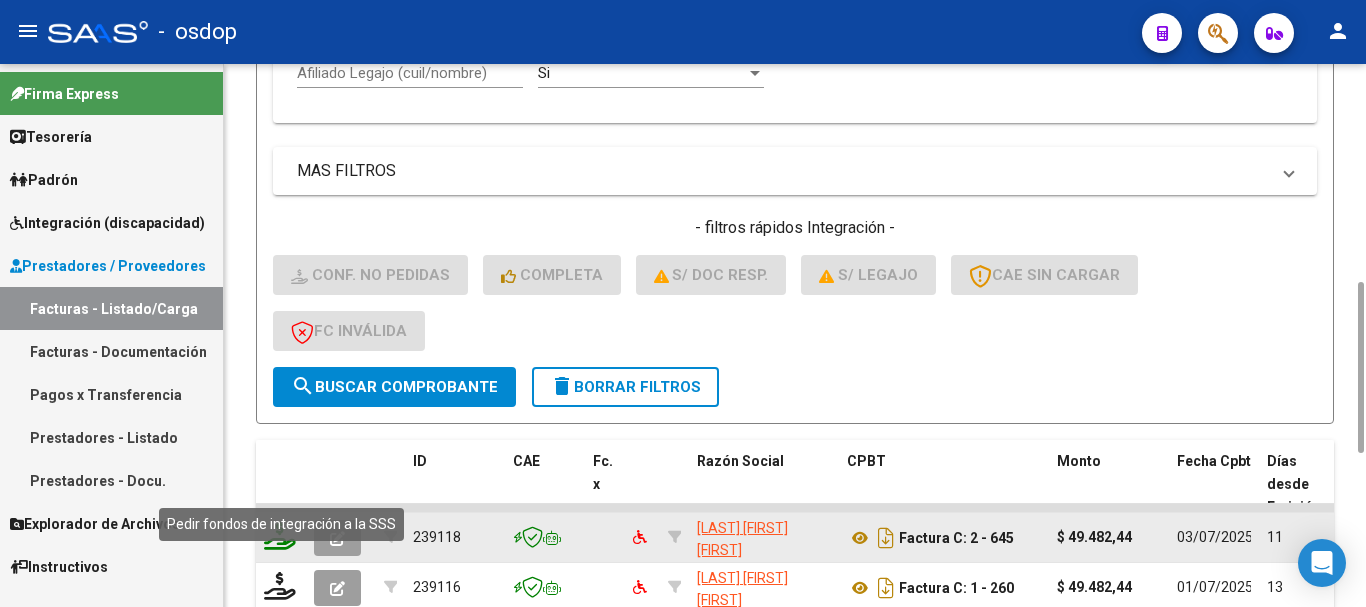 click 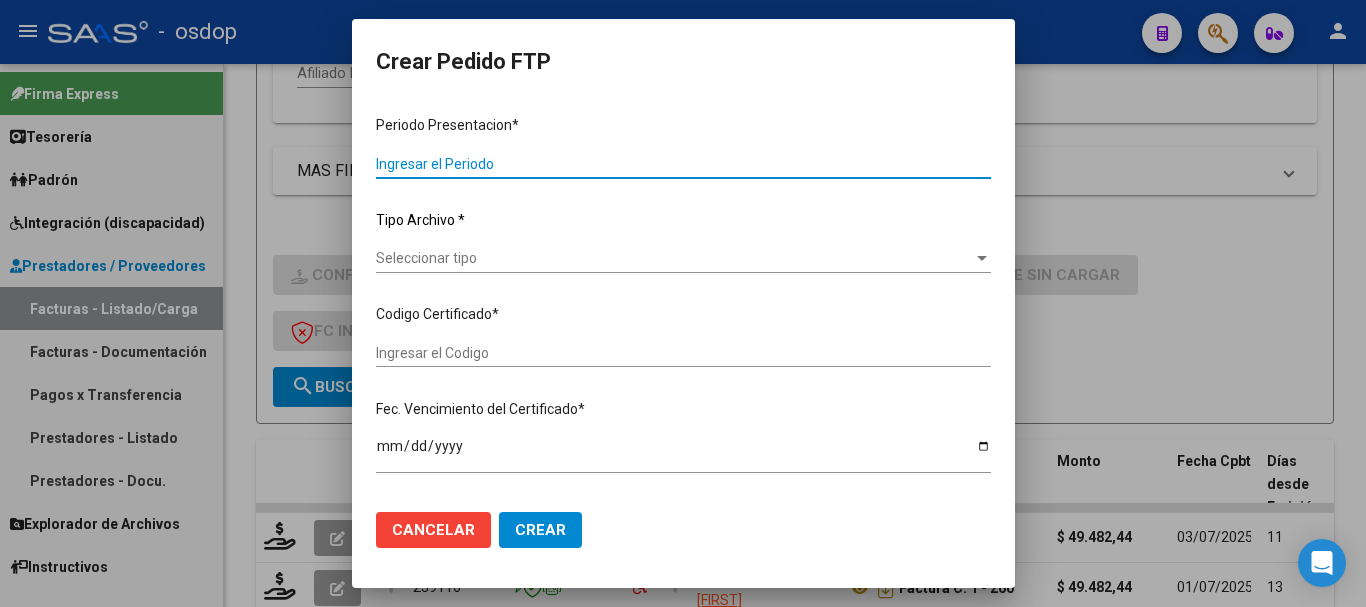 type on "202506" 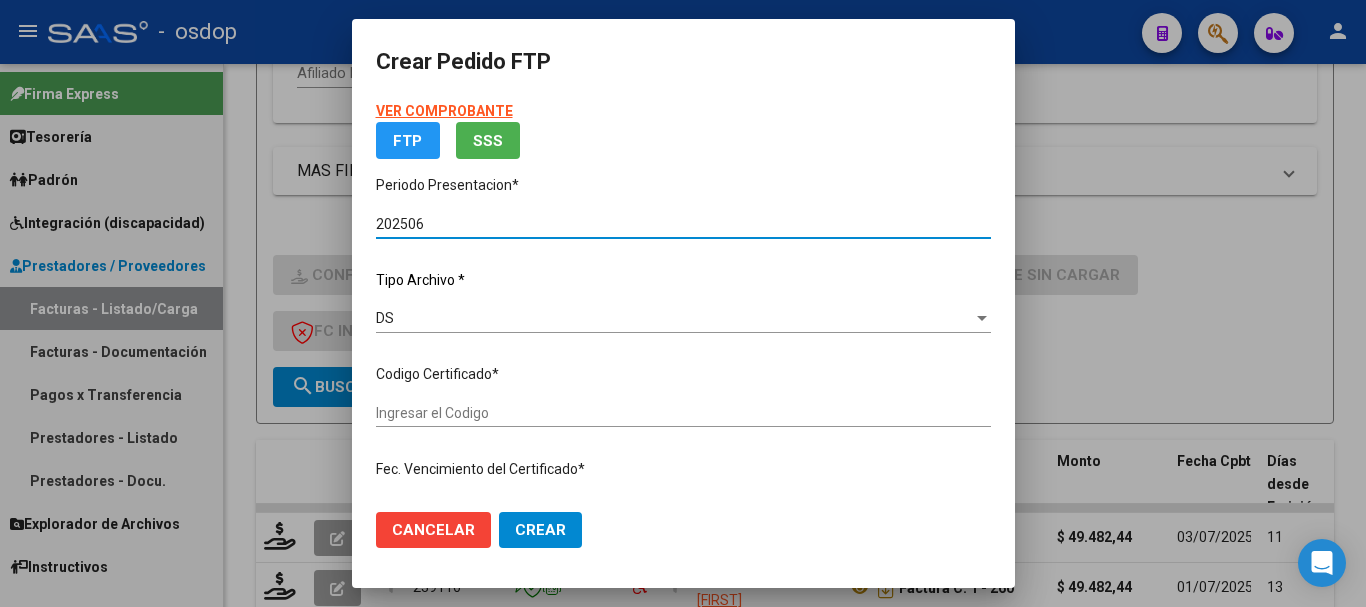 type on "5929084740" 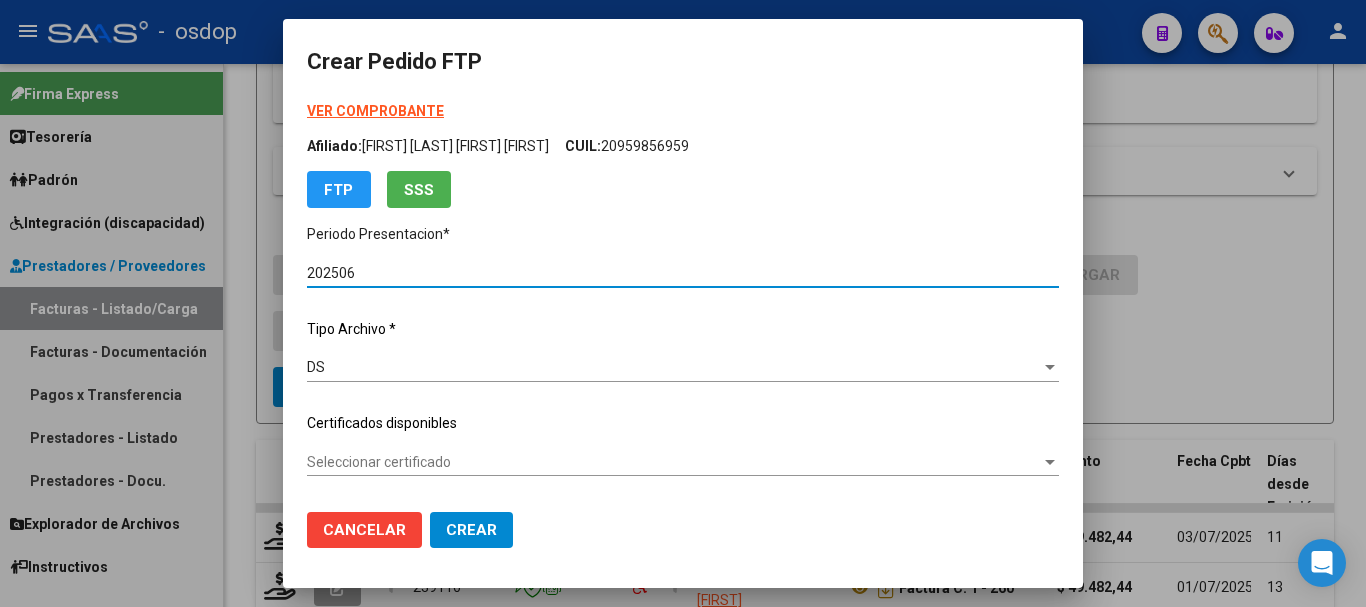 click on "Seleccionar certificado" at bounding box center (674, 462) 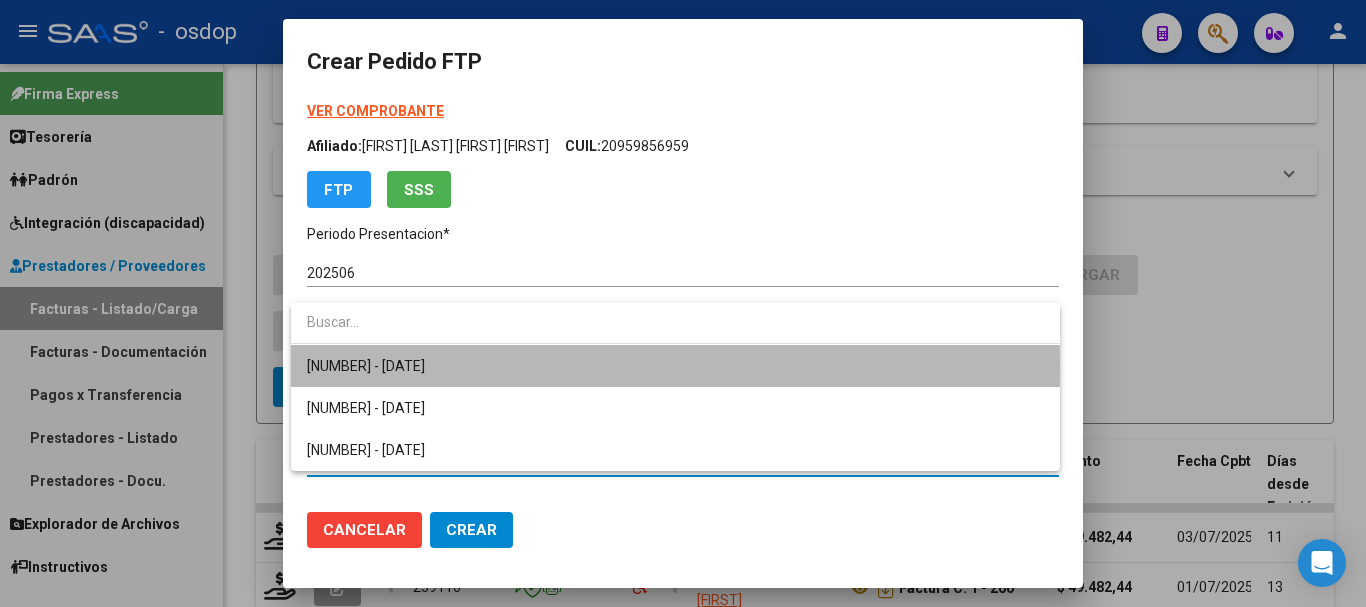 click on "5929084740 - 2026-12-23" at bounding box center [675, 366] 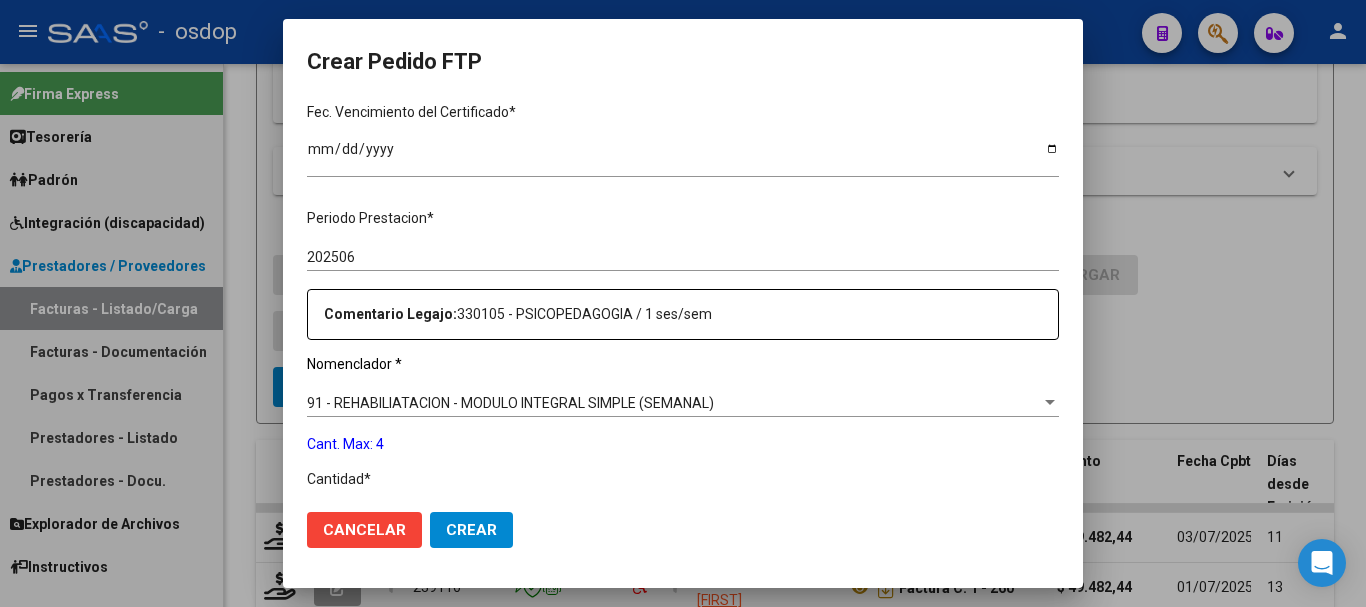 scroll, scrollTop: 600, scrollLeft: 0, axis: vertical 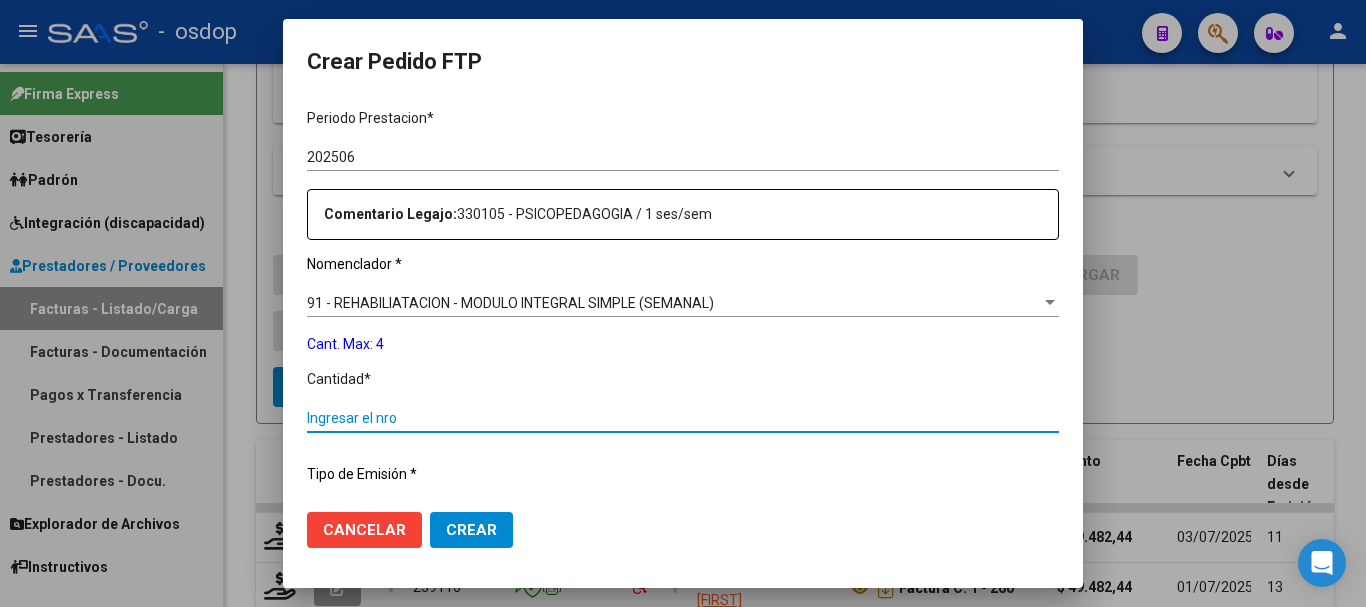 click on "Ingresar el nro" at bounding box center [683, 418] 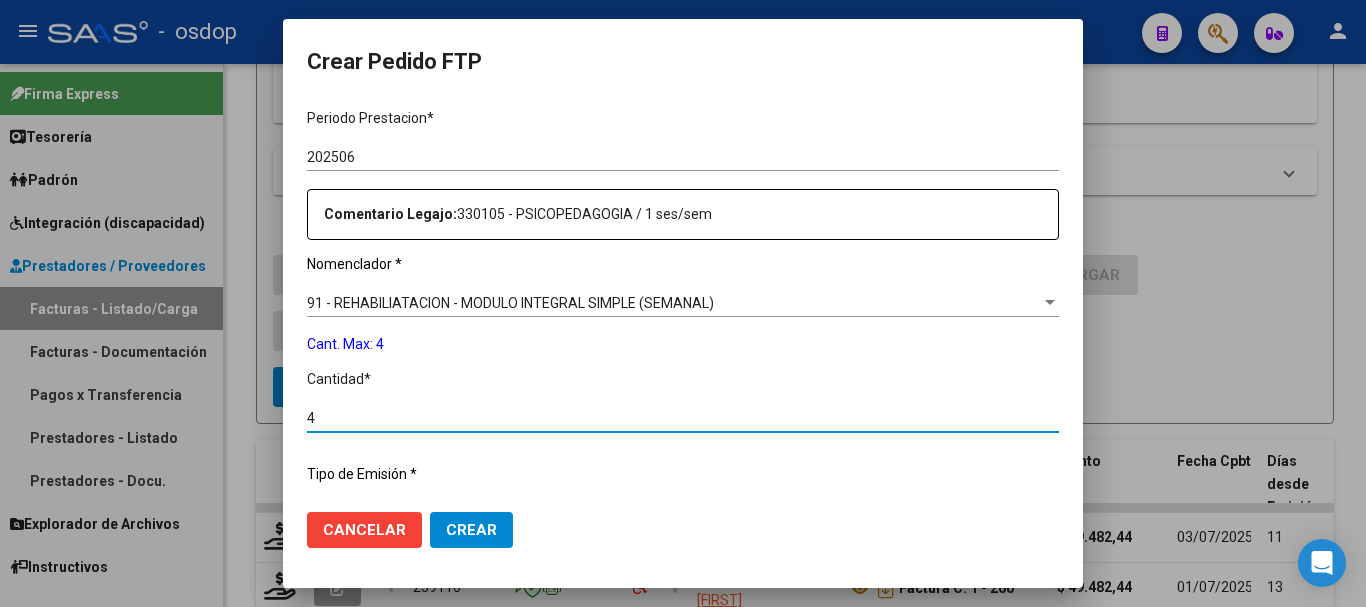 type on "4" 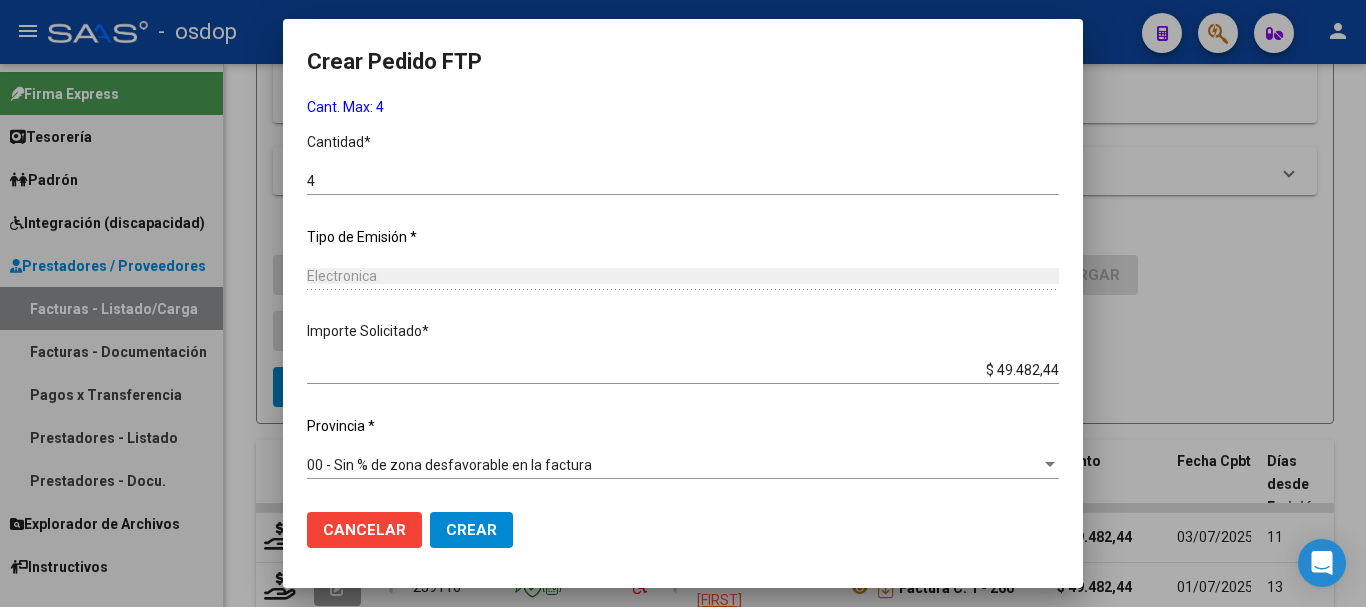 click on "Crear" 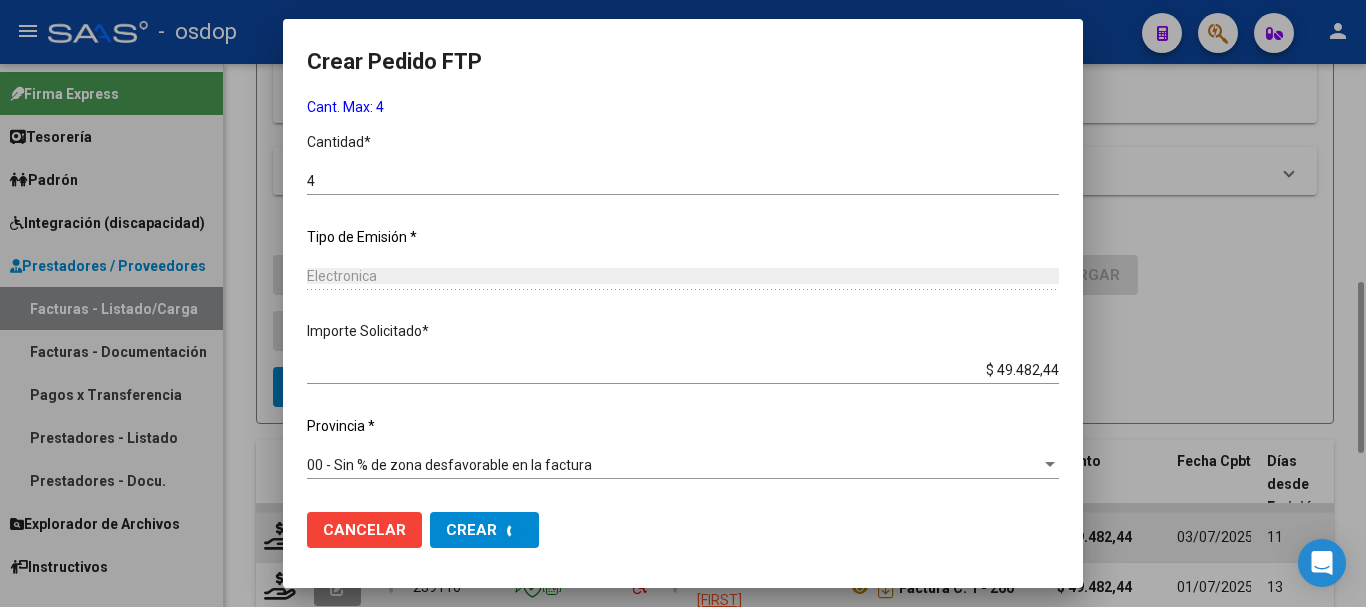 scroll, scrollTop: 0, scrollLeft: 0, axis: both 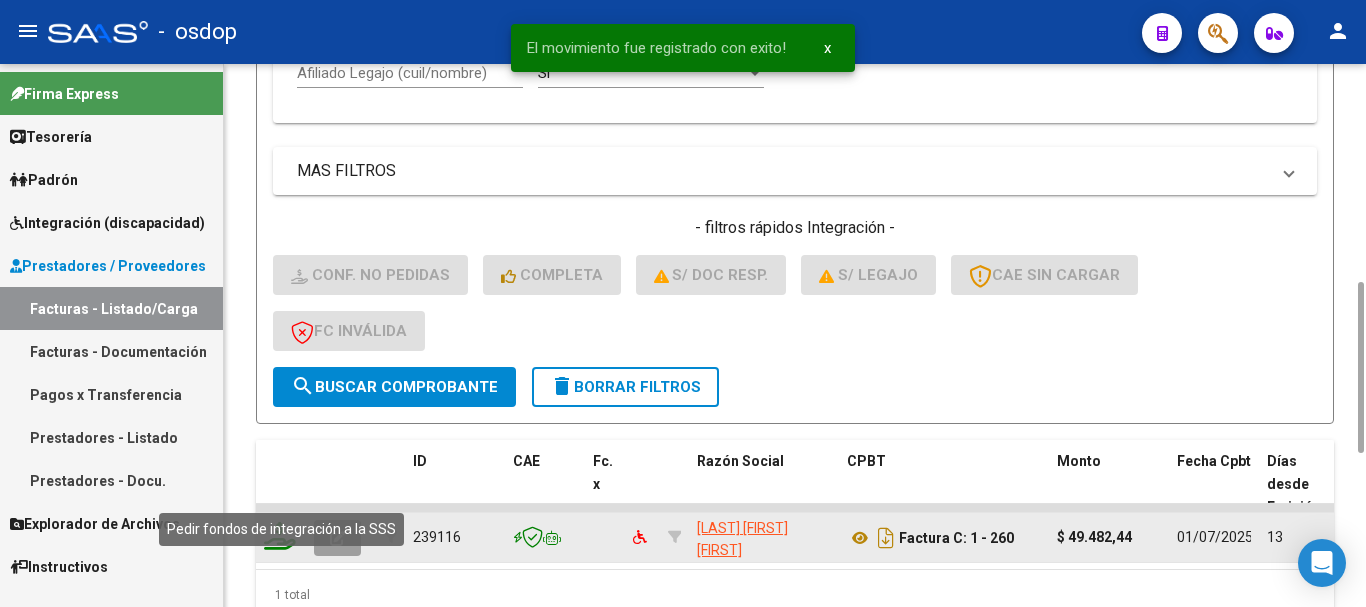 click 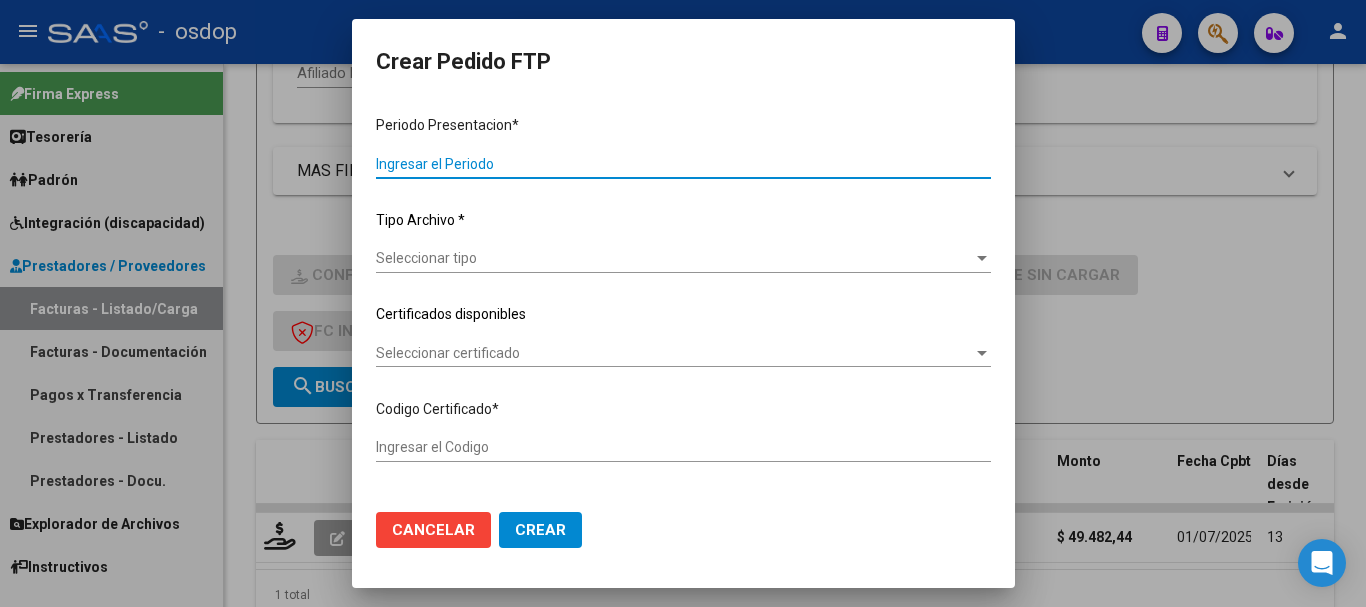 type on "202506" 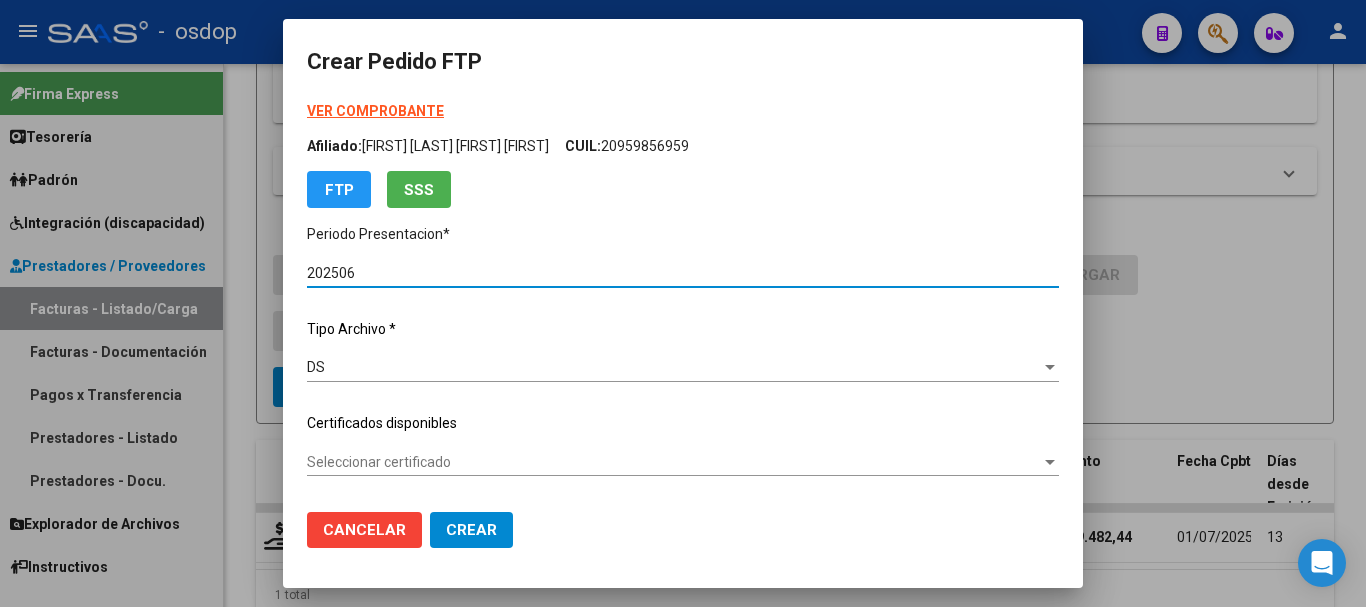 type on "5929084740" 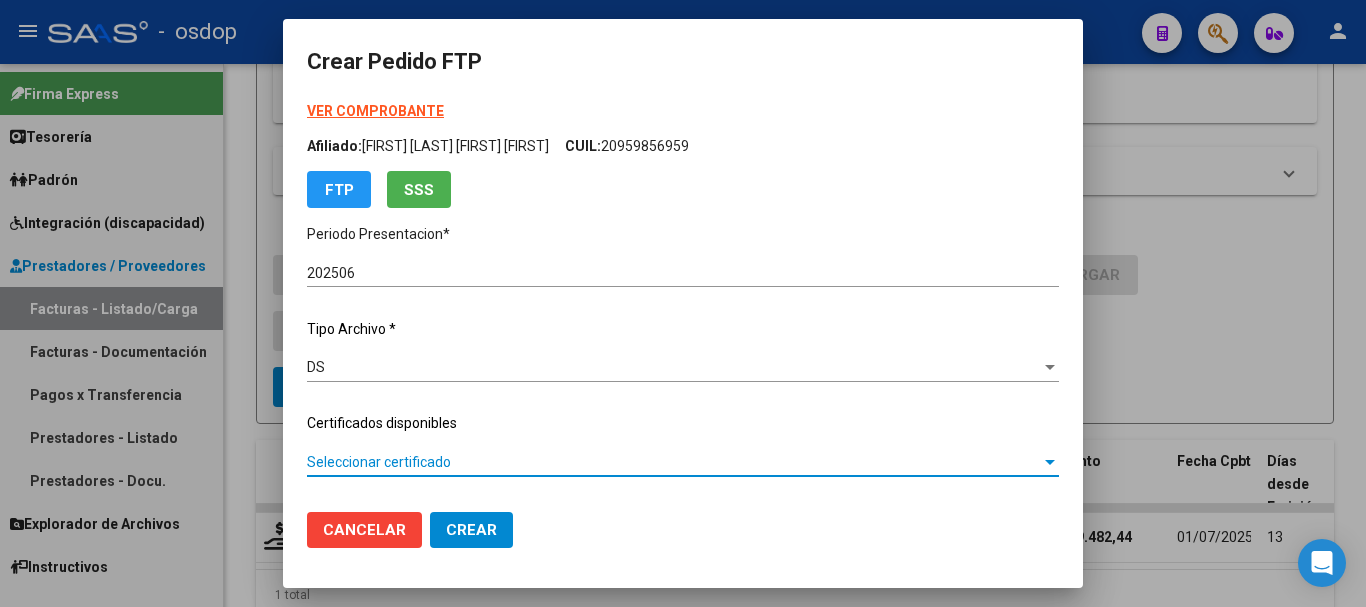 click on "Seleccionar certificado" at bounding box center (674, 462) 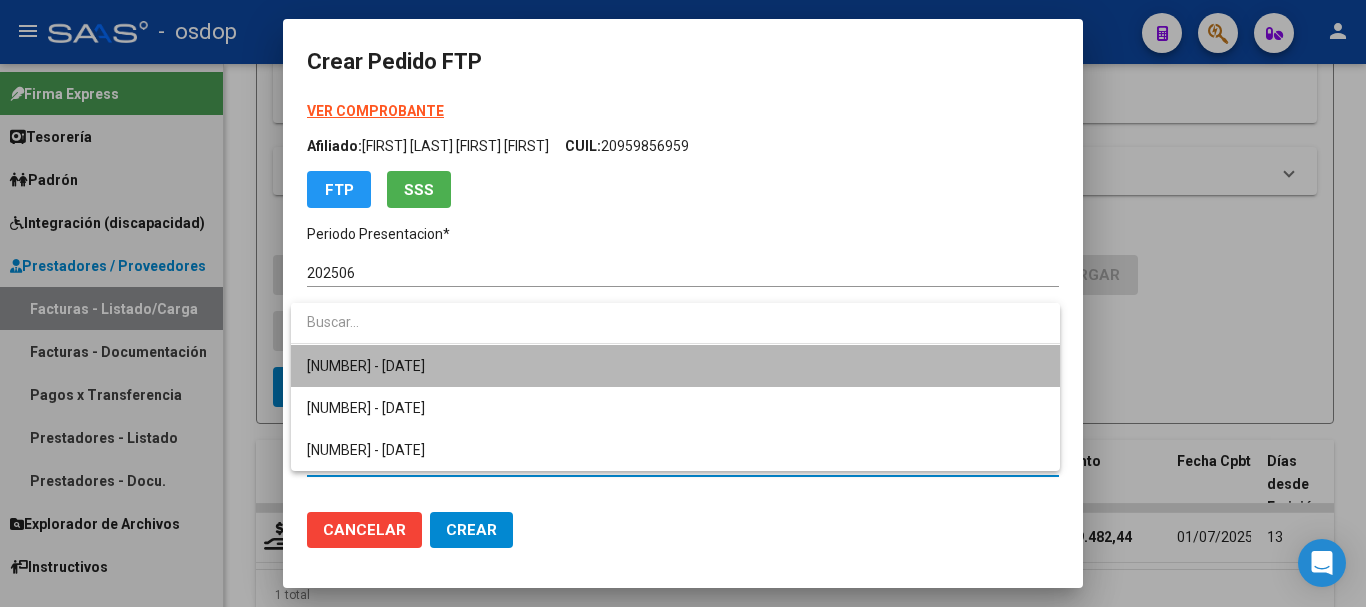 click on "5929084740 - 2026-12-23" at bounding box center (675, 366) 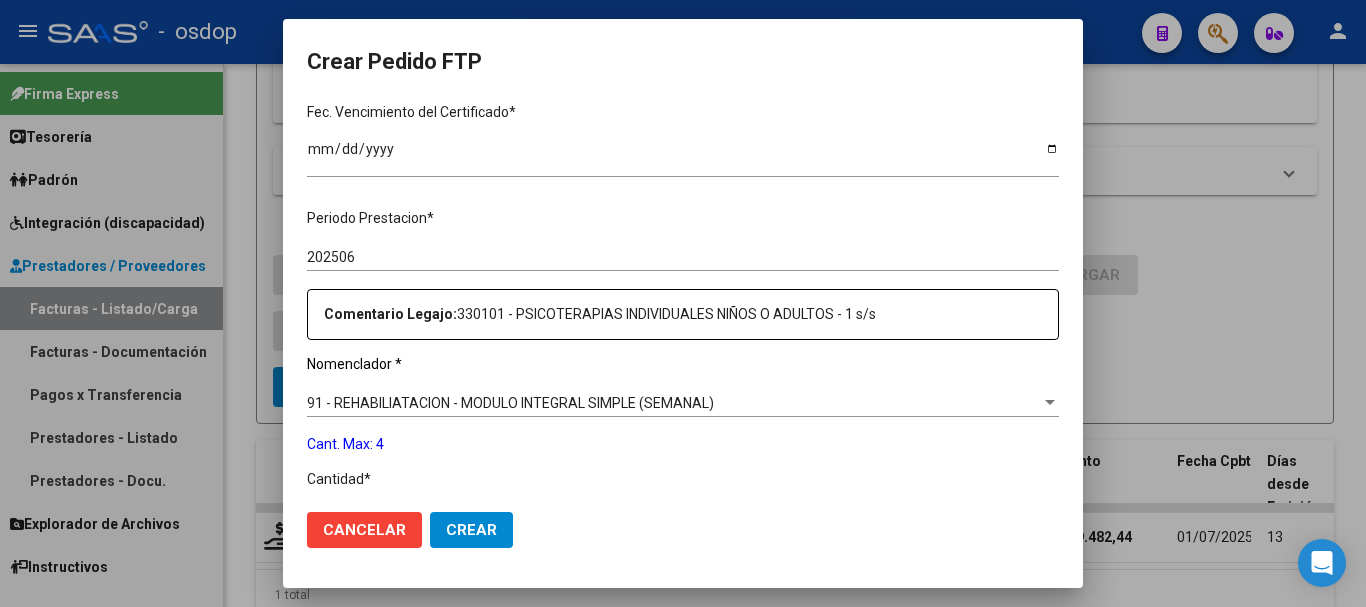 scroll, scrollTop: 600, scrollLeft: 0, axis: vertical 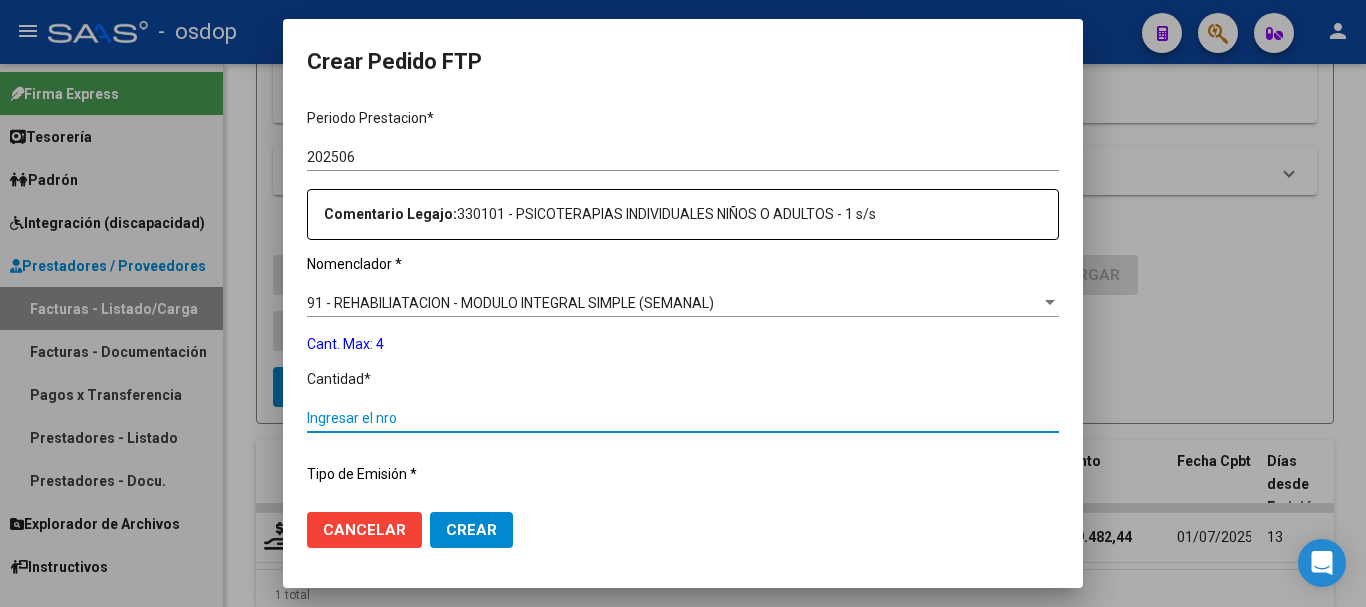 click on "Ingresar el nro" at bounding box center [683, 418] 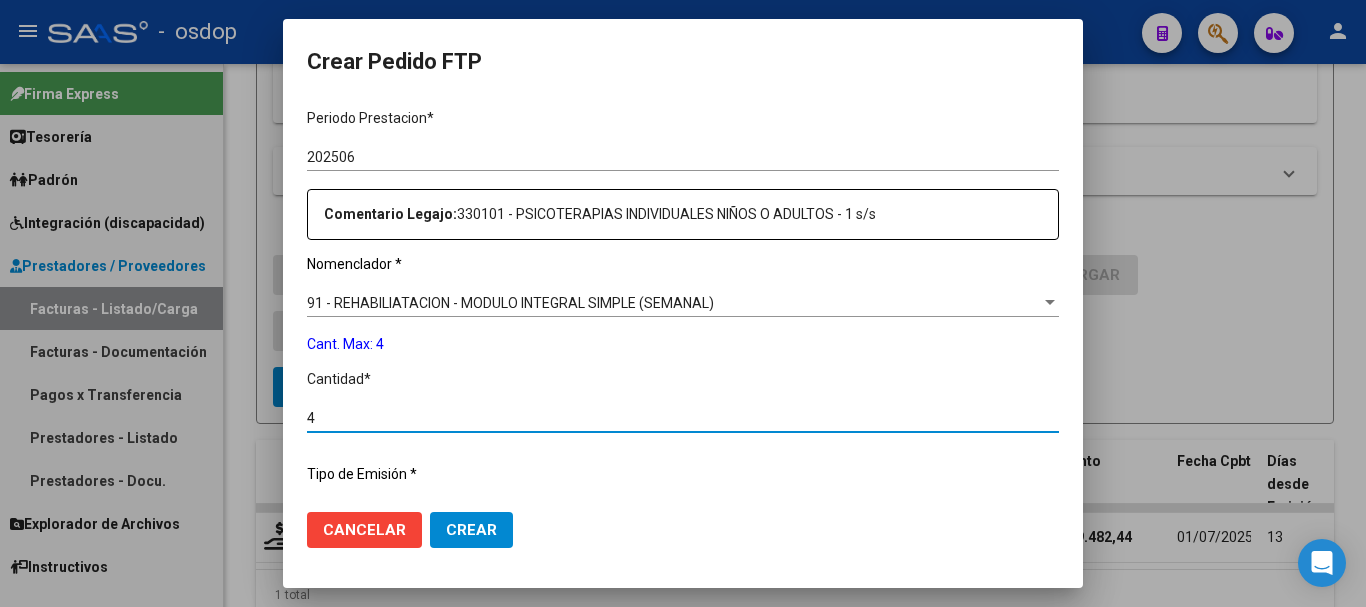 type on "4" 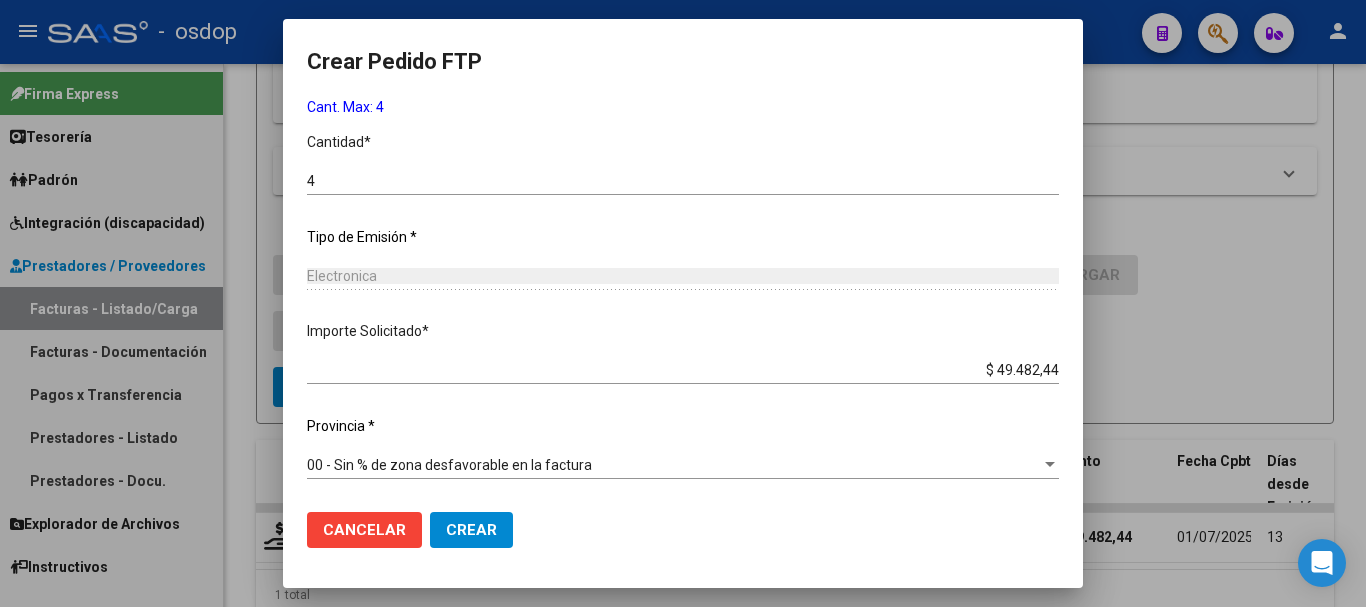 click on "Crear" 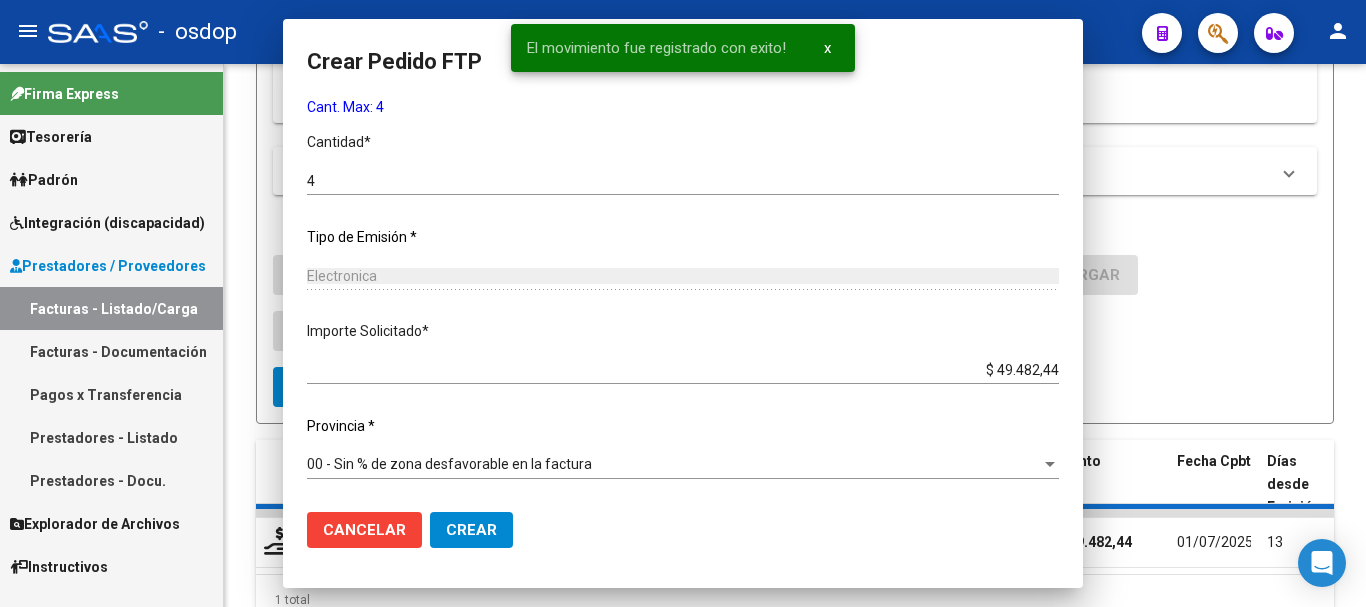 scroll, scrollTop: 728, scrollLeft: 0, axis: vertical 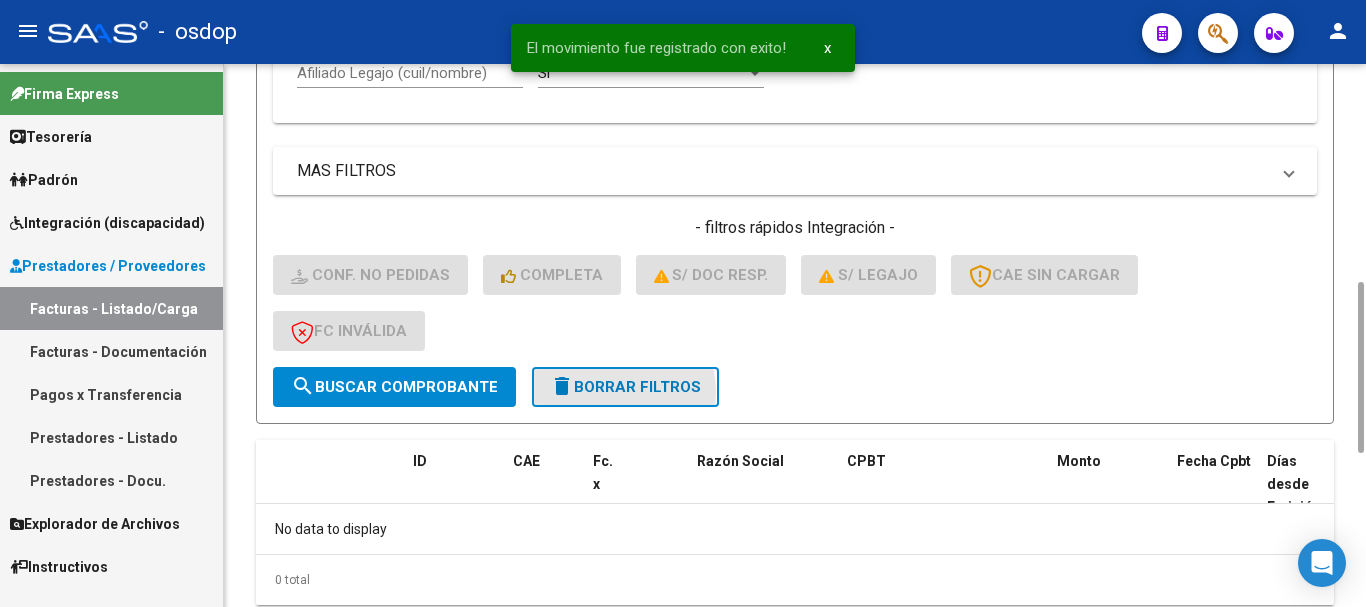 click on "delete  Borrar Filtros" 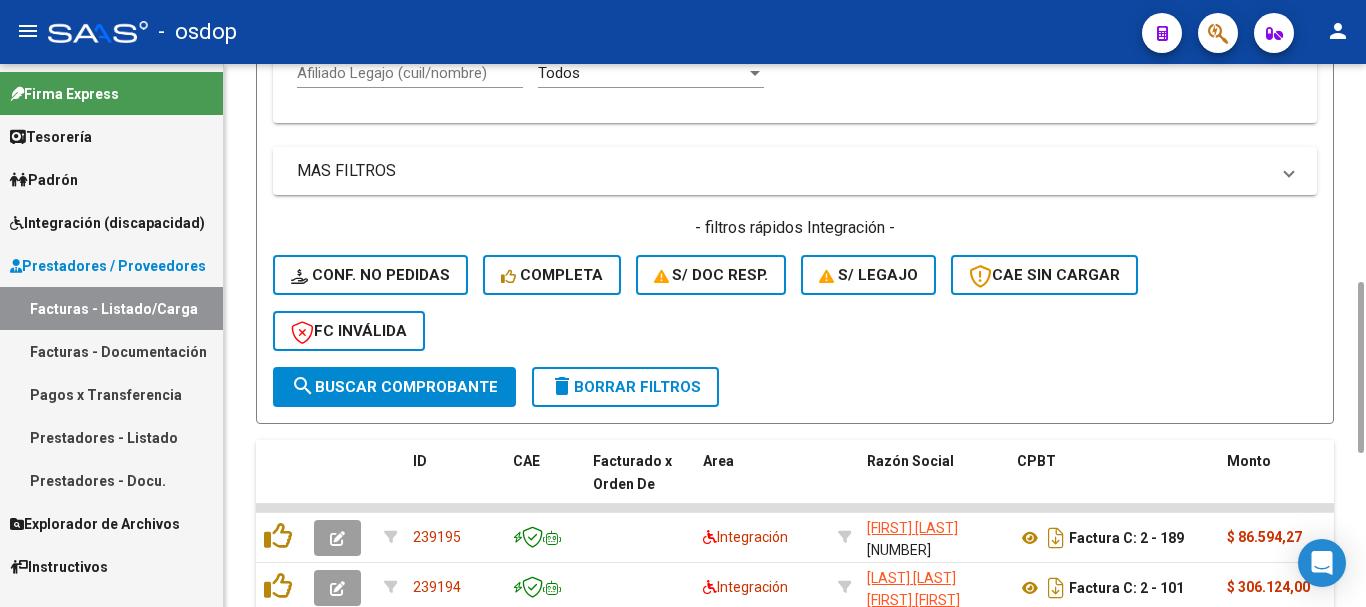click on "Afiliado Legajo (cuil/nombre)" at bounding box center [410, 73] 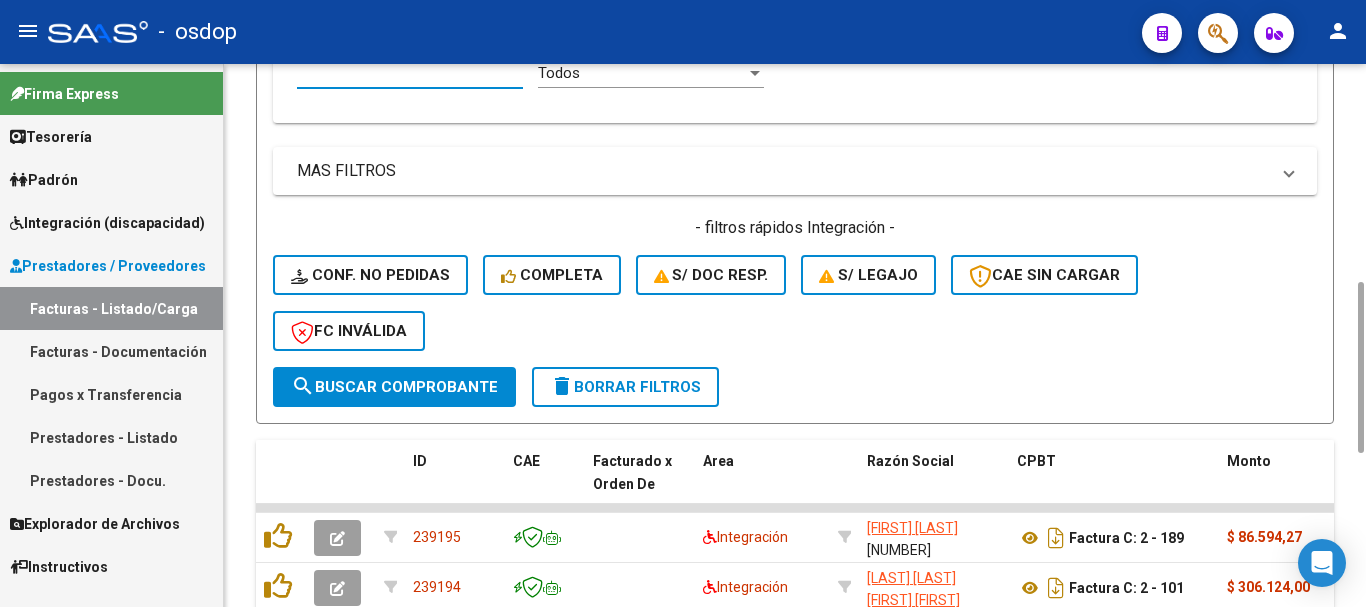 paste on "20566972345" 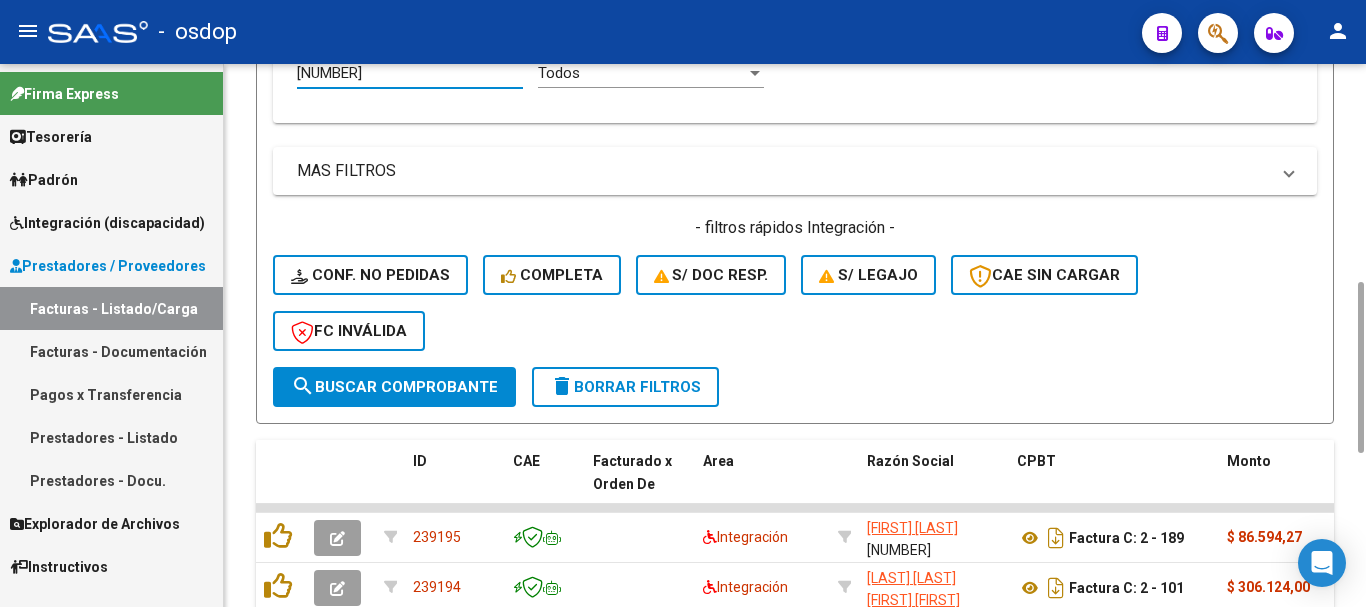 type on "20566972345" 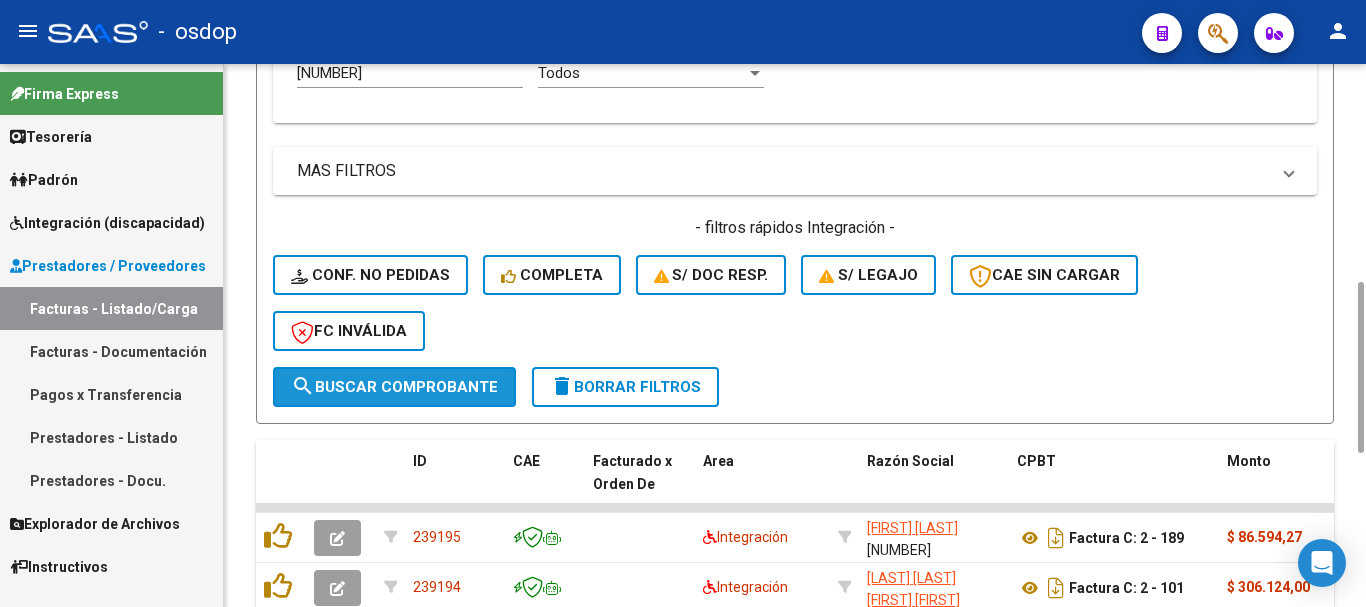 click on "search  Buscar Comprobante" 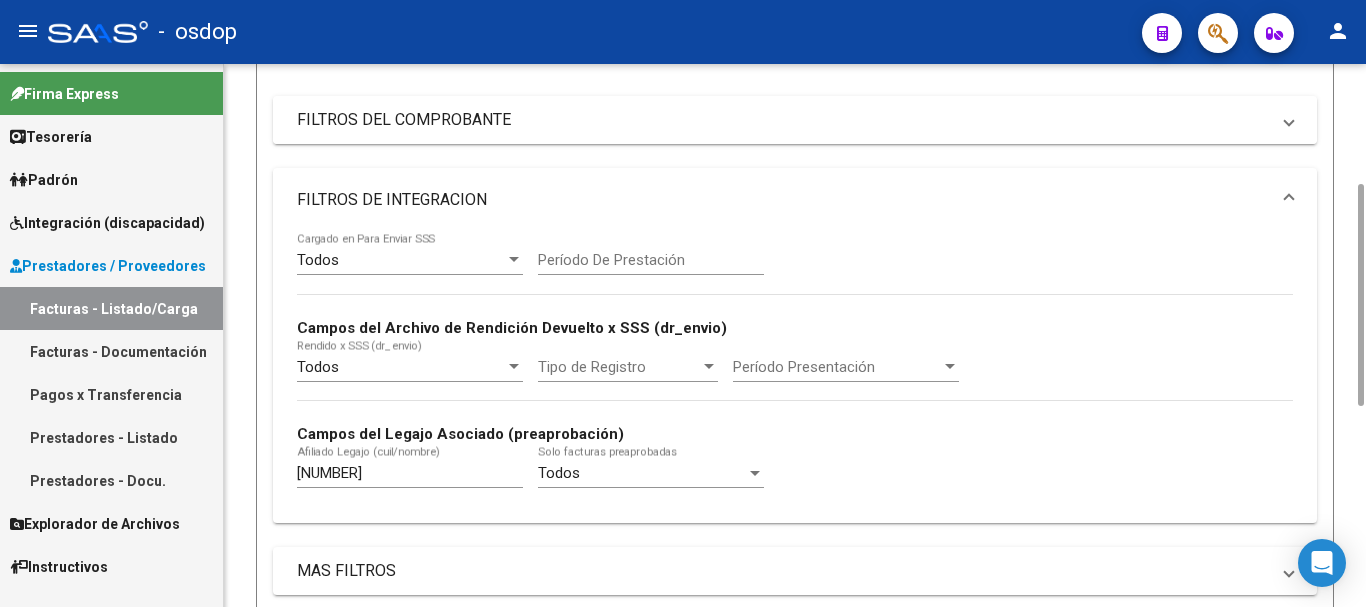 scroll, scrollTop: 0, scrollLeft: 0, axis: both 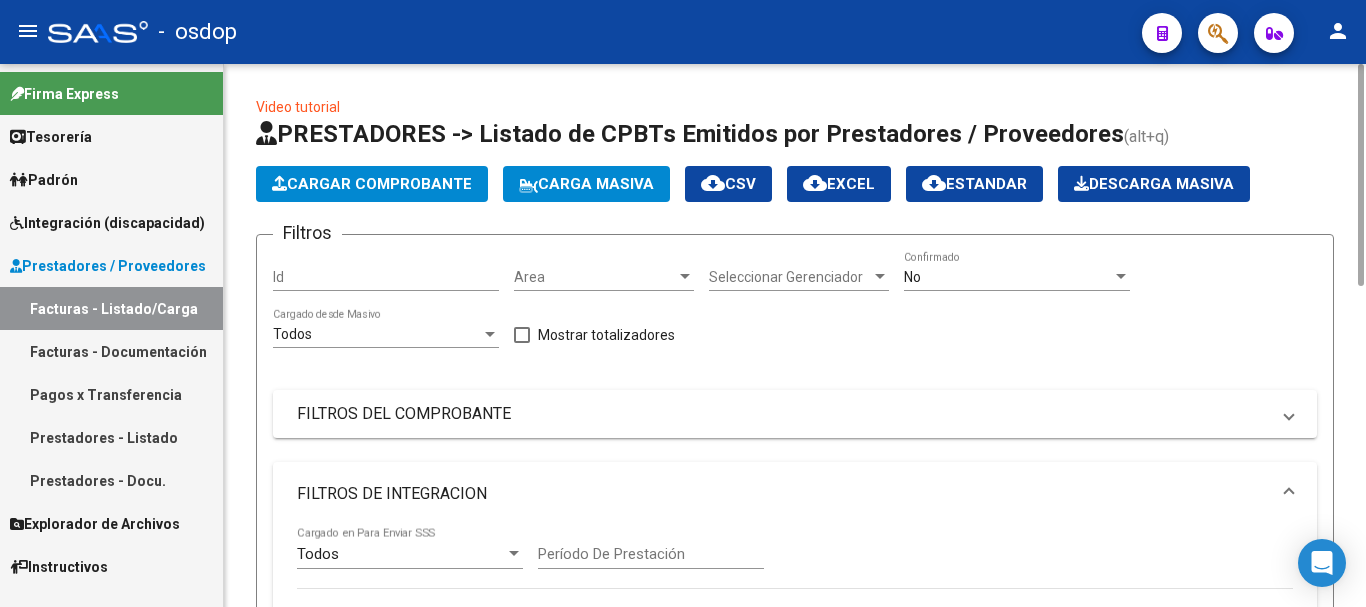 click on "No" at bounding box center [1008, 277] 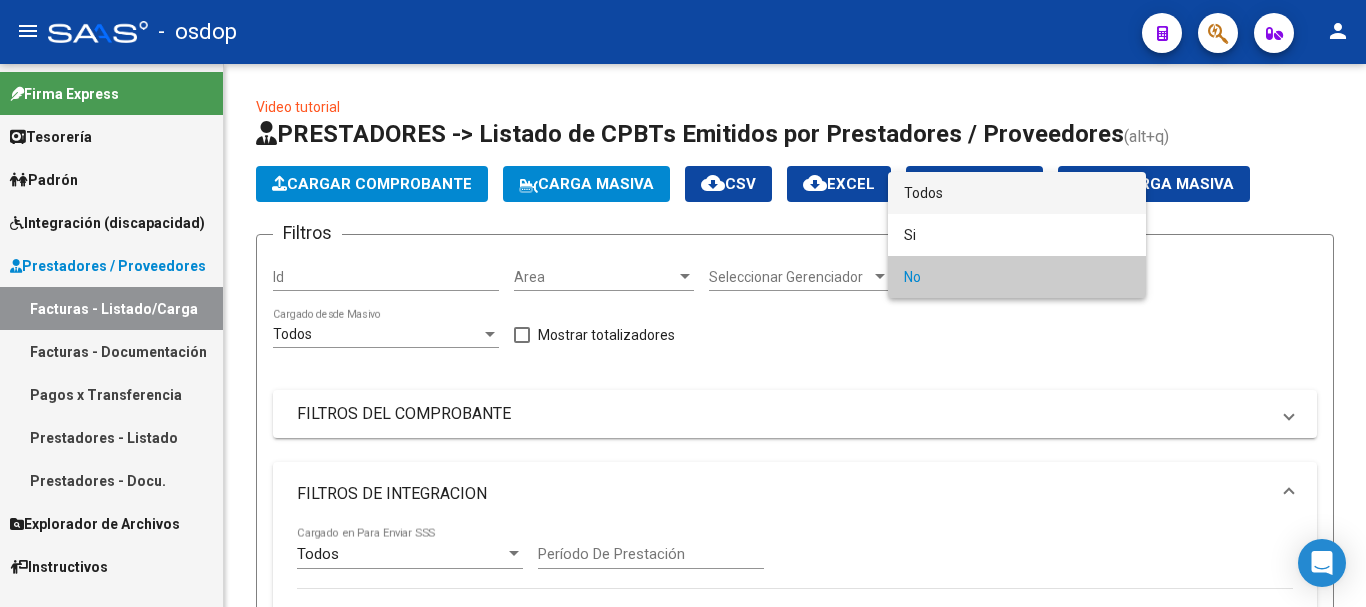 click on "Todos" at bounding box center [1017, 193] 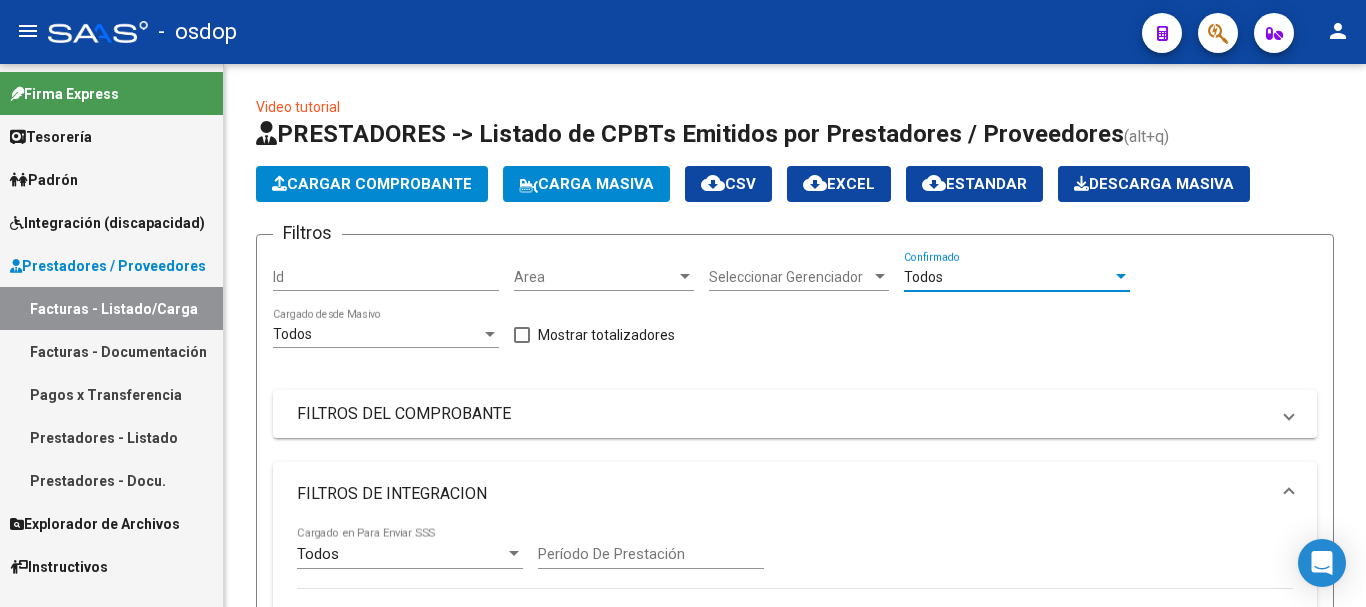 scroll, scrollTop: 600, scrollLeft: 0, axis: vertical 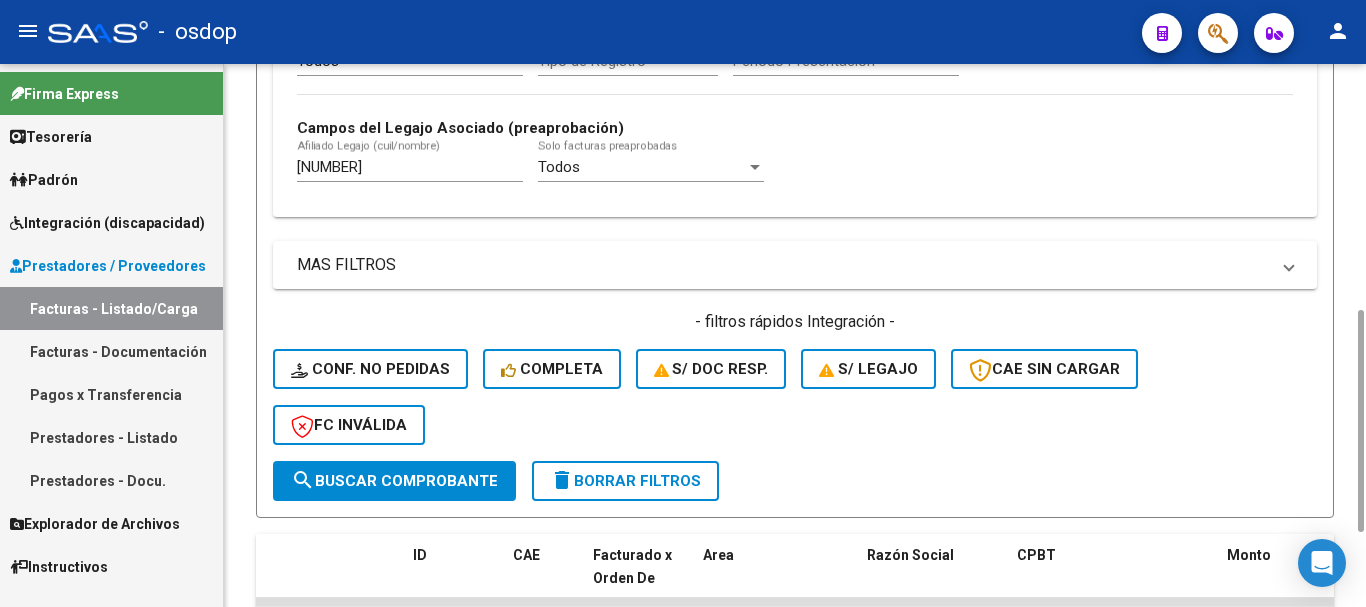click on "search  Buscar Comprobante" 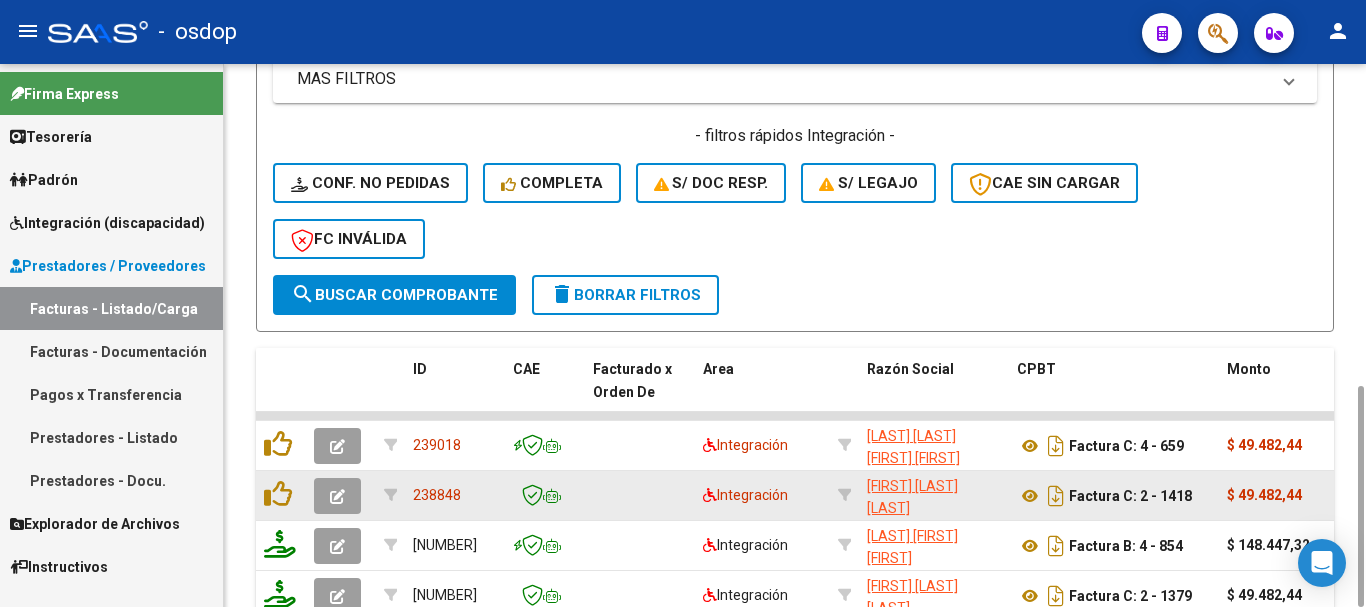 scroll, scrollTop: 981, scrollLeft: 0, axis: vertical 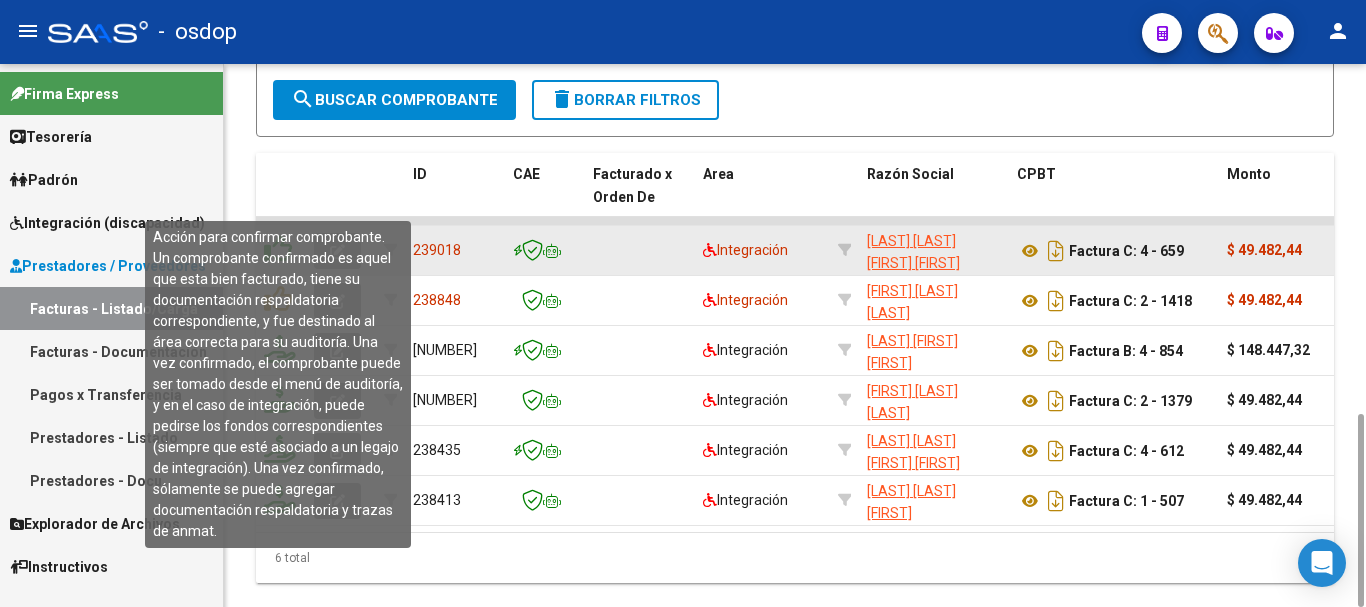 click 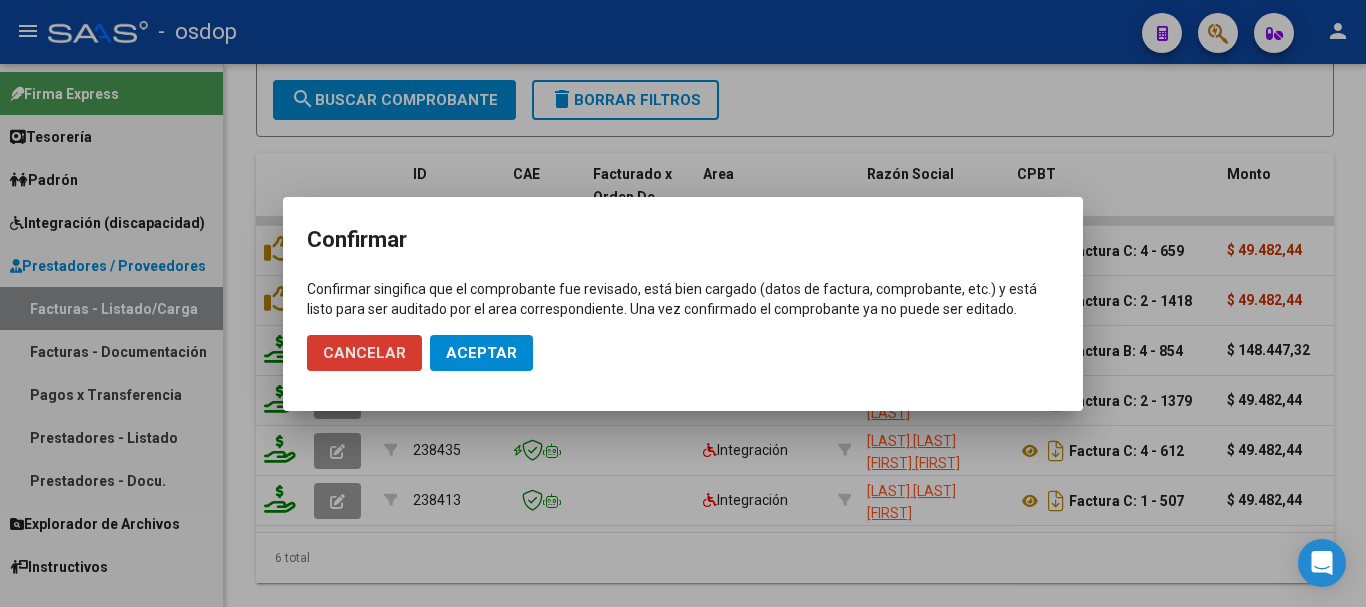 click on "Aceptar" 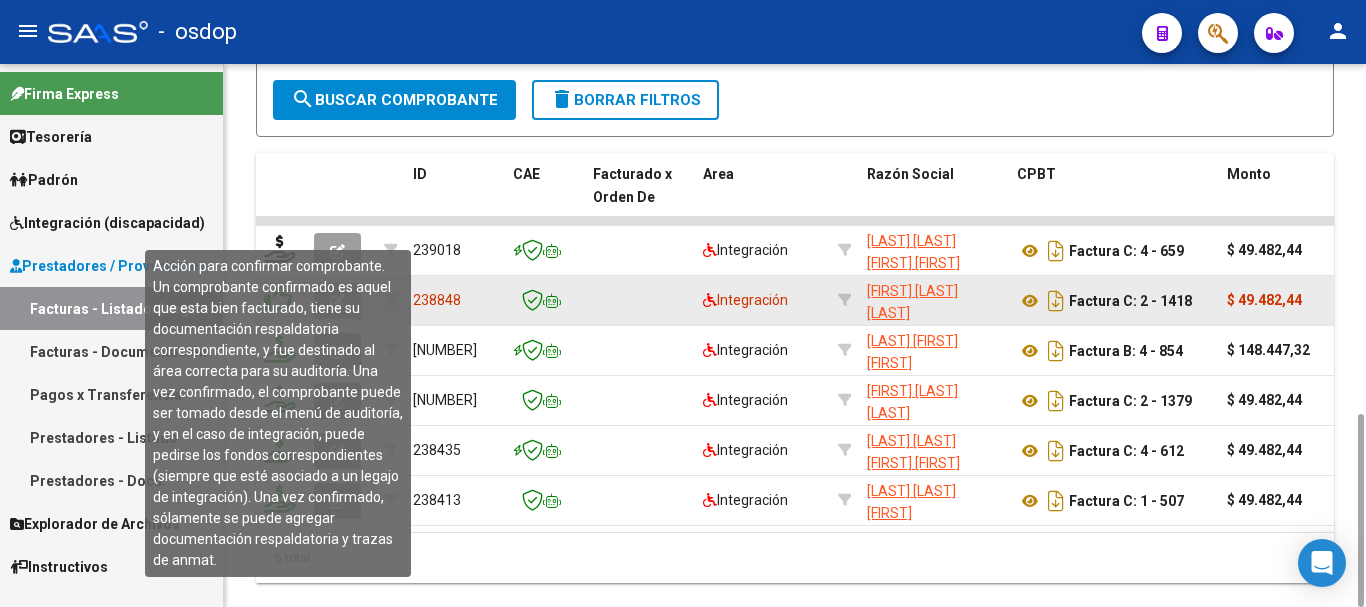 click 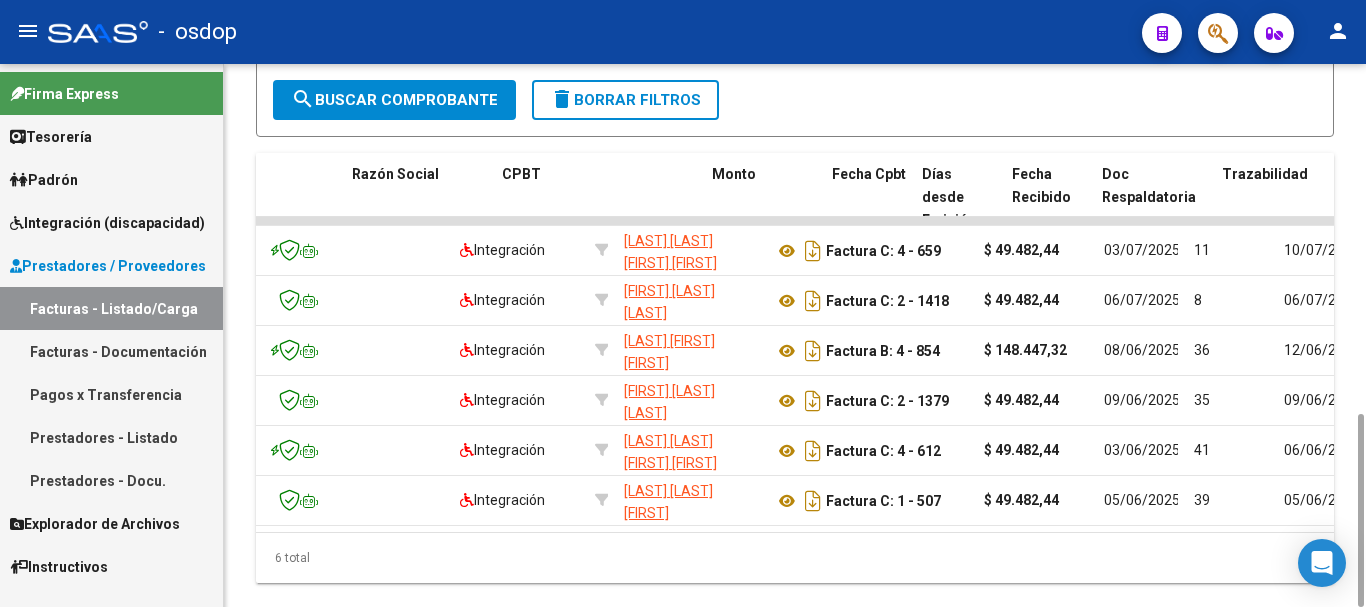 scroll, scrollTop: 0, scrollLeft: 0, axis: both 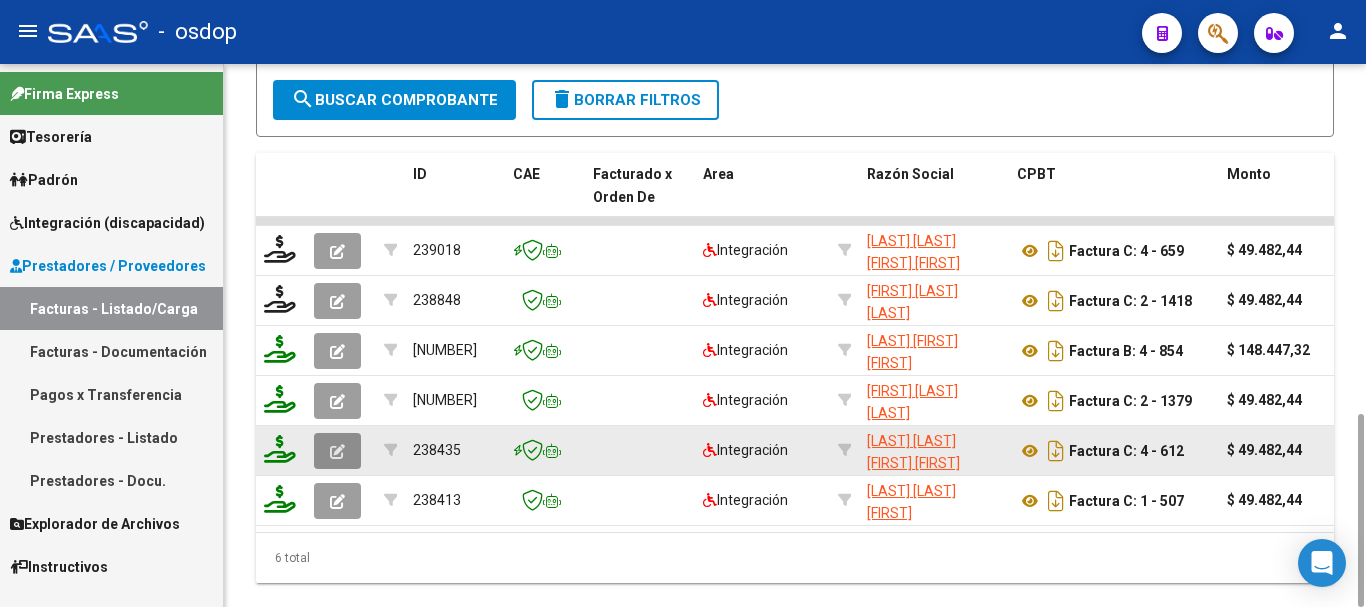 click 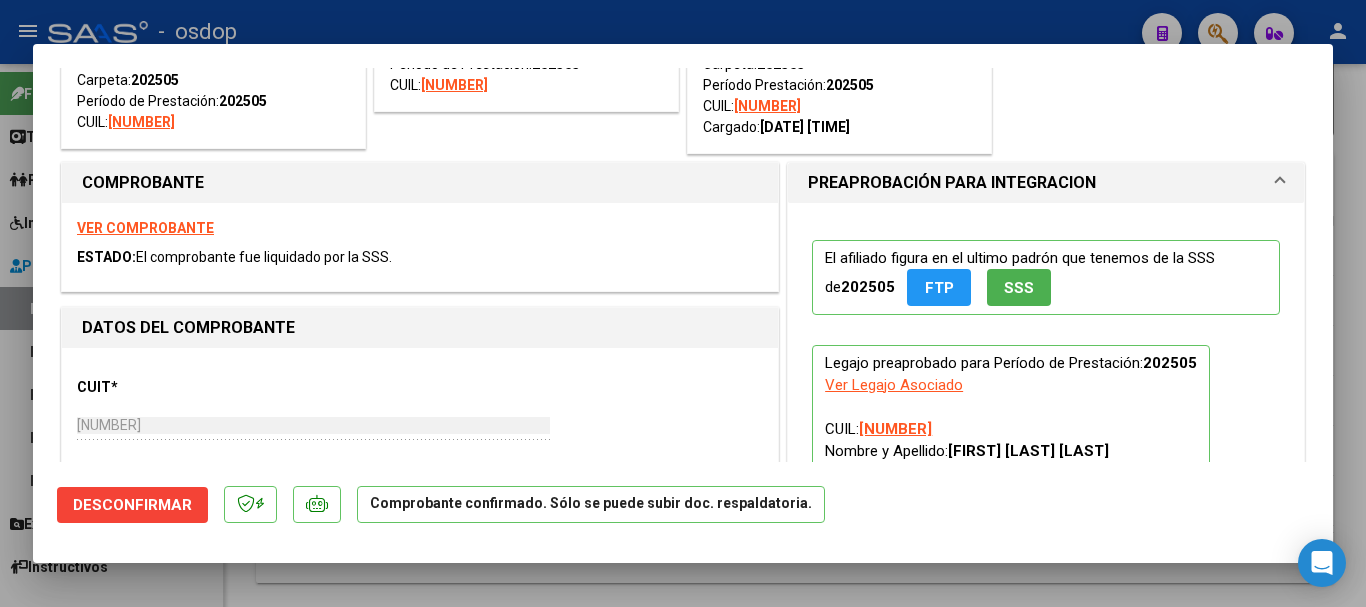 scroll, scrollTop: 0, scrollLeft: 0, axis: both 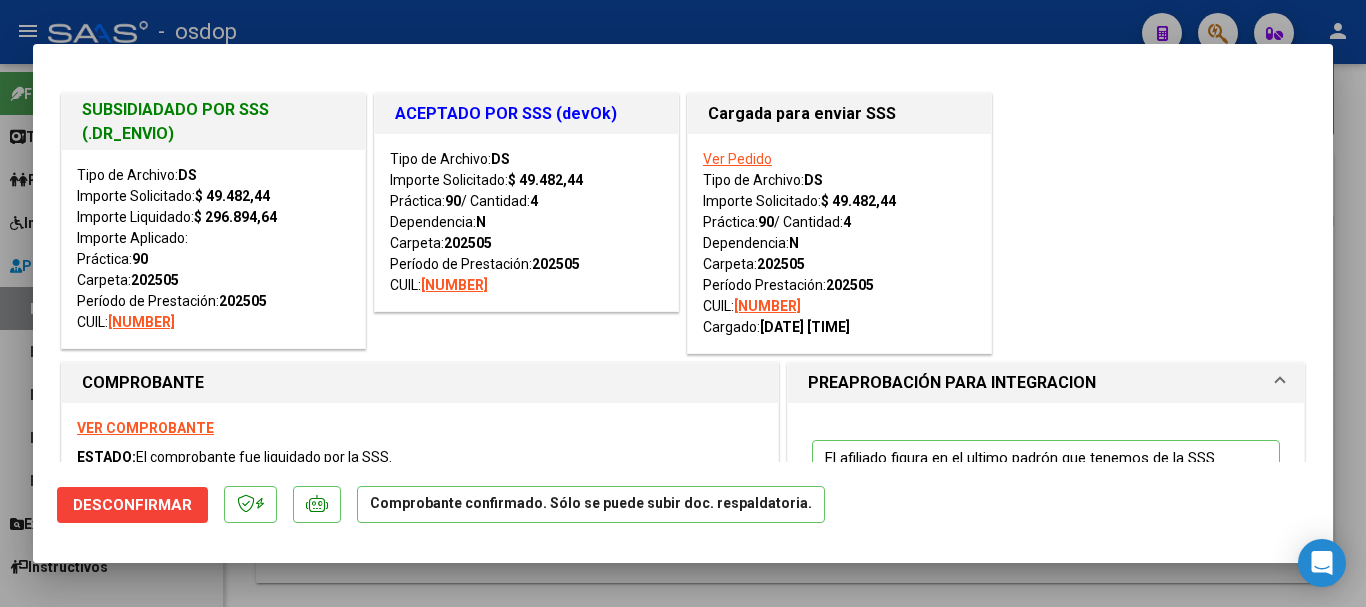 click at bounding box center (683, 303) 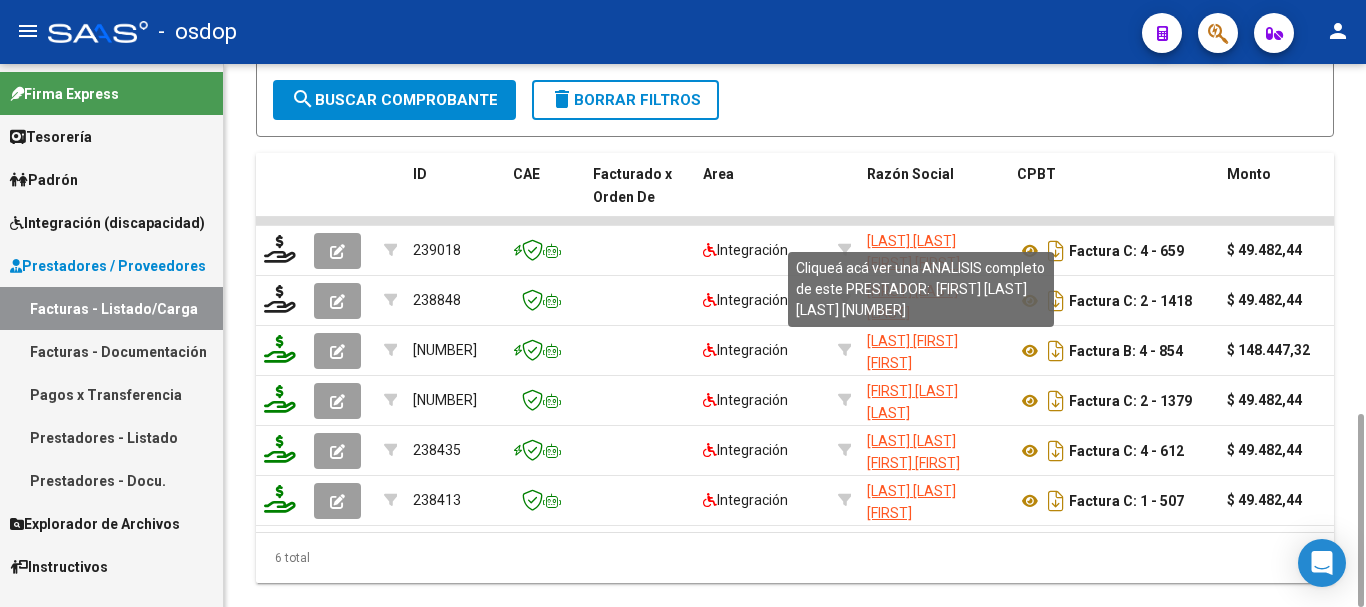 scroll, scrollTop: 781, scrollLeft: 0, axis: vertical 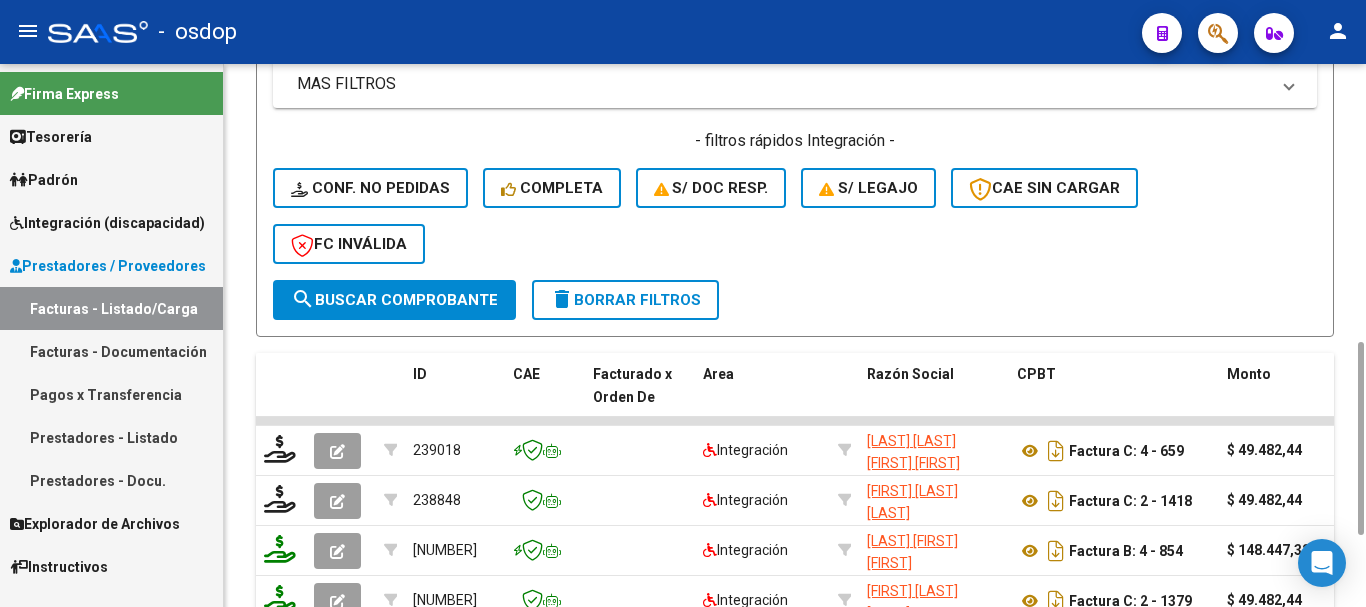 click on "delete  Borrar Filtros" 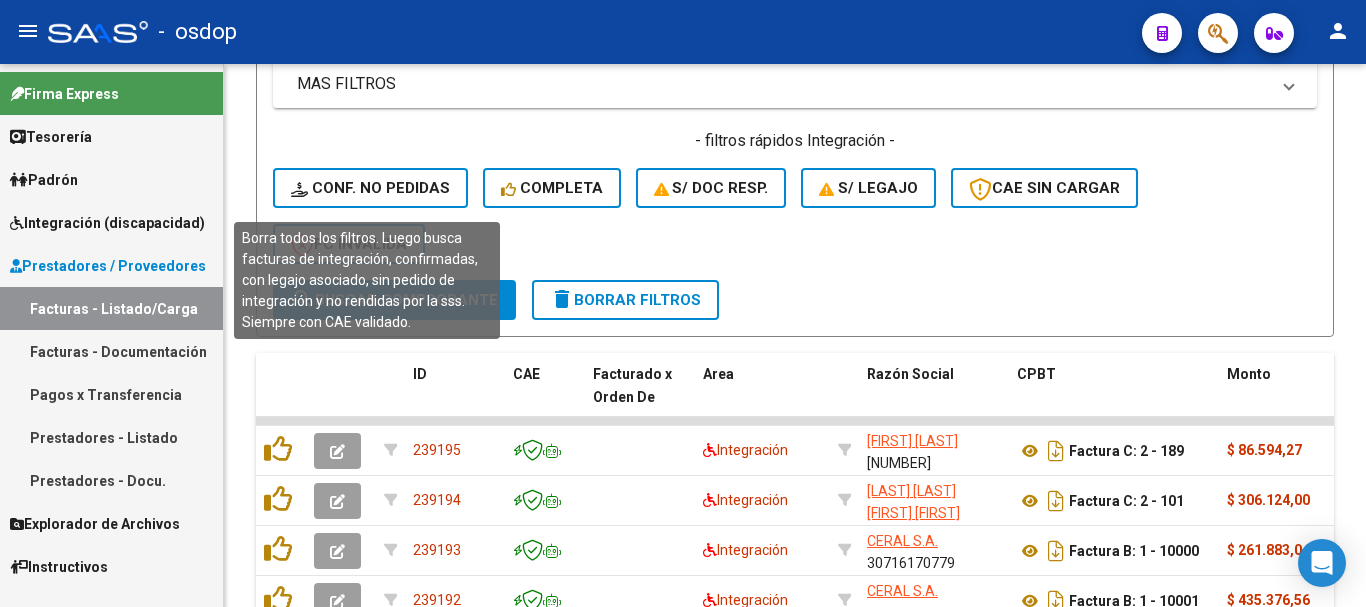 scroll, scrollTop: 381, scrollLeft: 0, axis: vertical 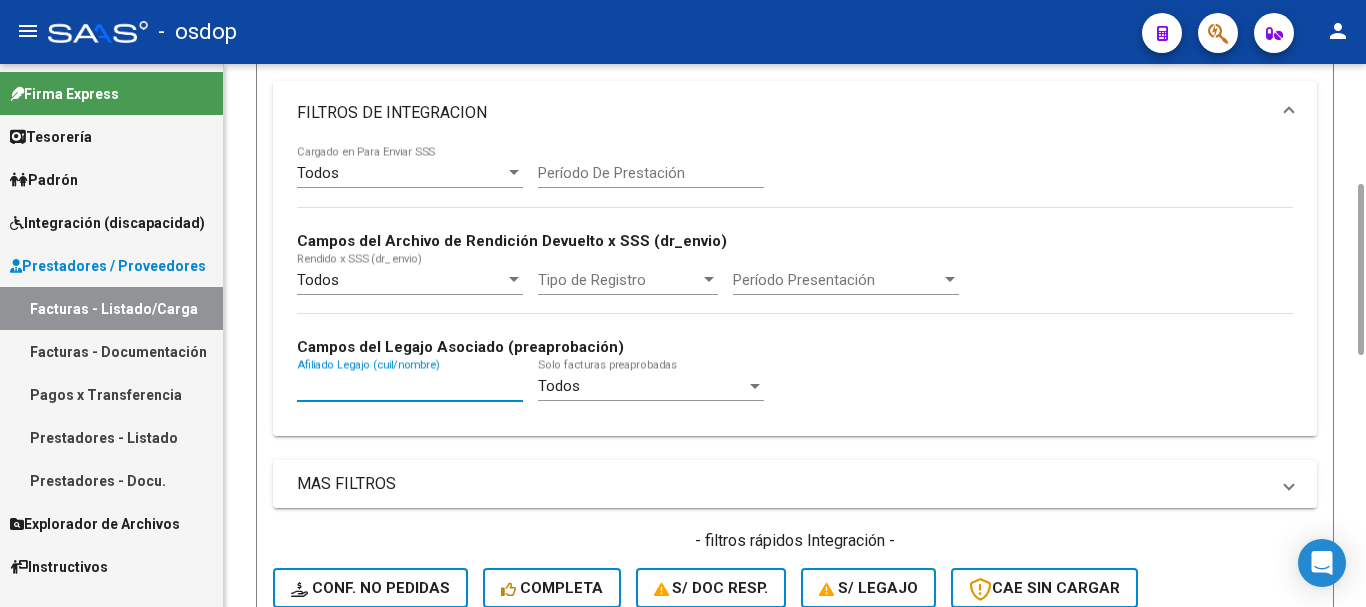 click on "Afiliado Legajo (cuil/nombre)" at bounding box center (410, 386) 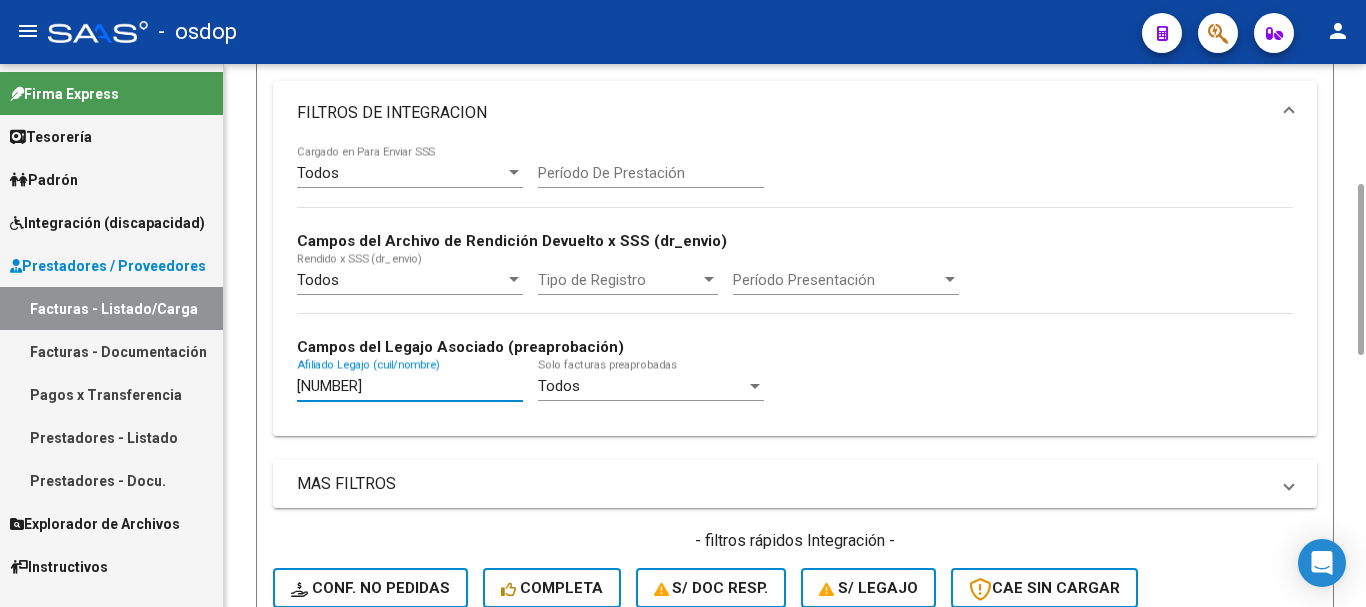 scroll, scrollTop: 781, scrollLeft: 0, axis: vertical 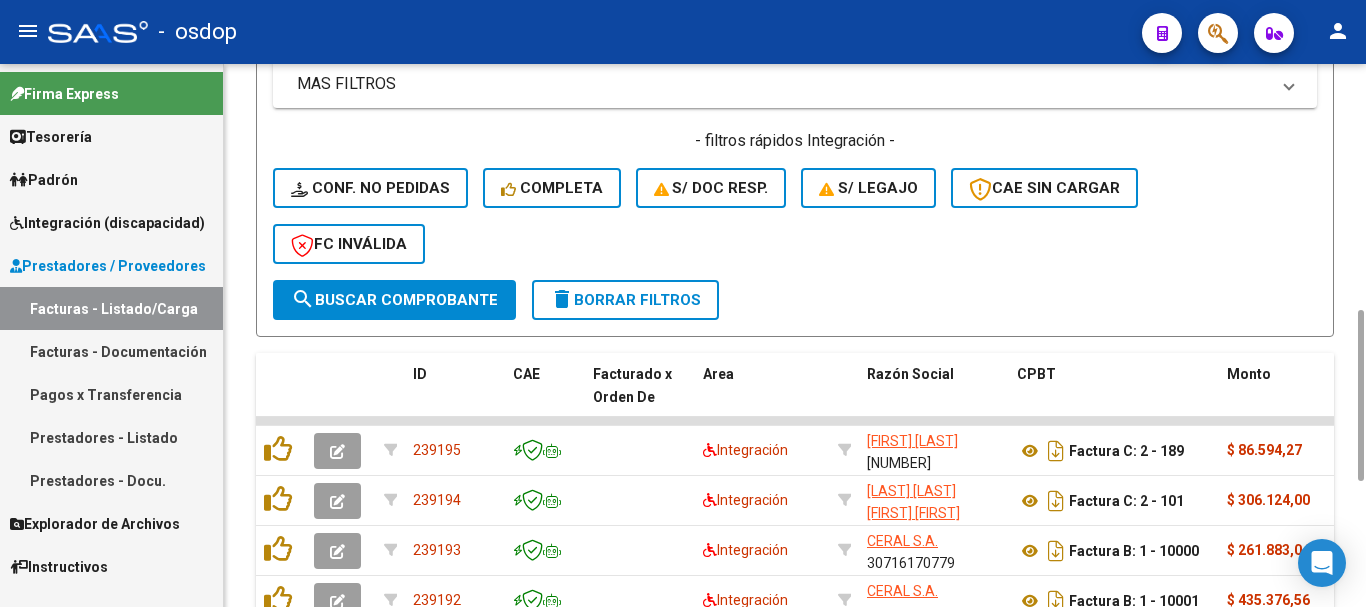 type on "20566972345" 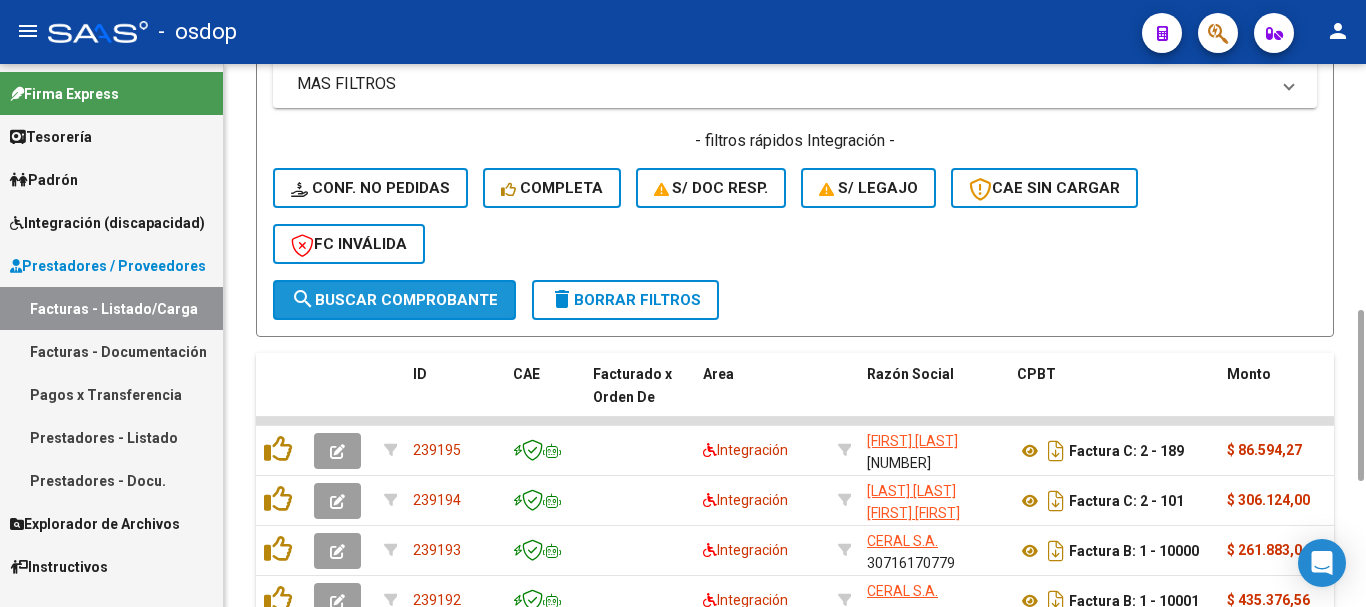 click on "search  Buscar Comprobante" 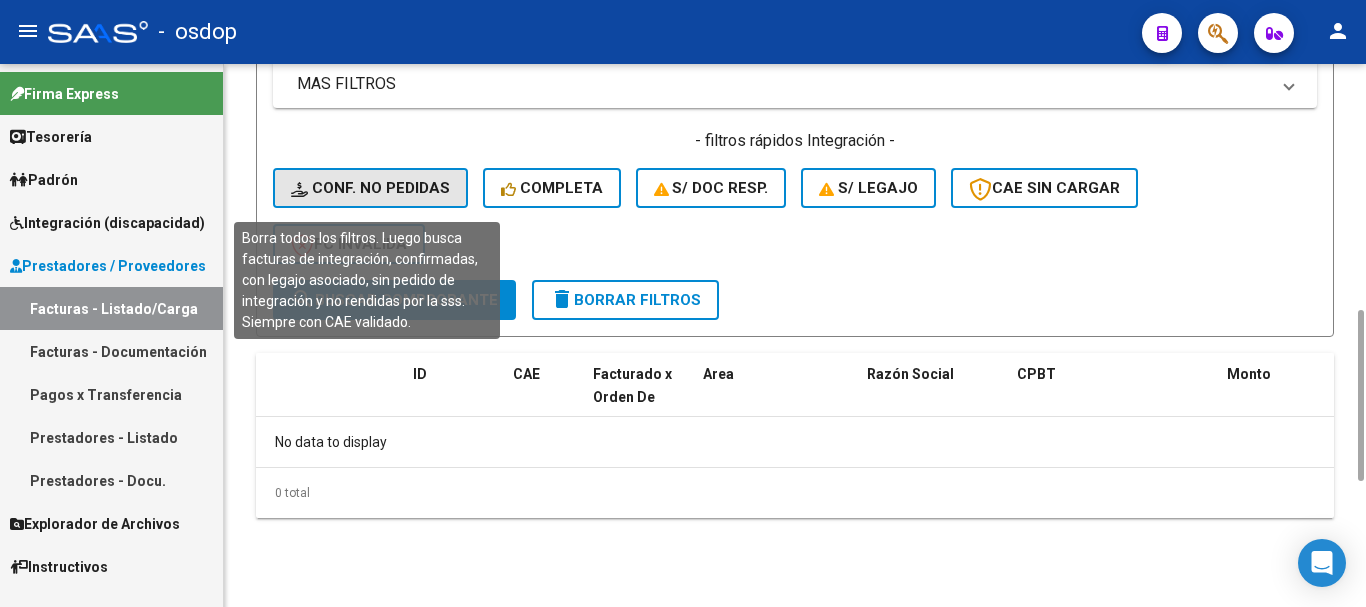 click on "Conf. no pedidas" 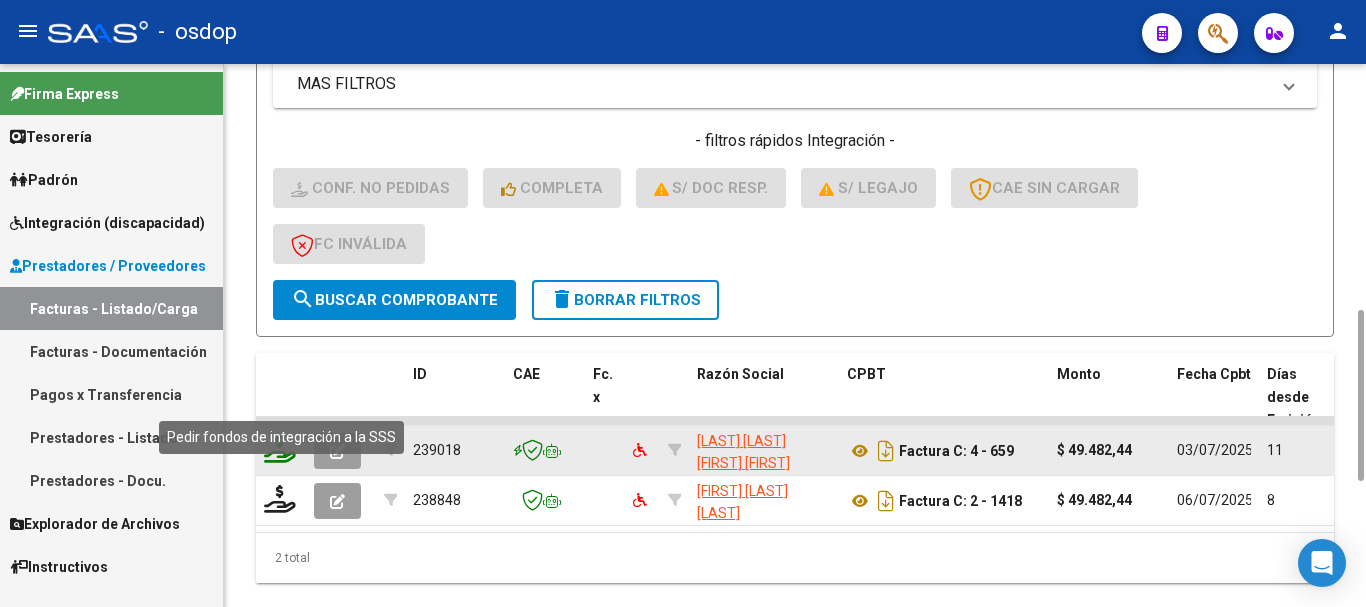 click 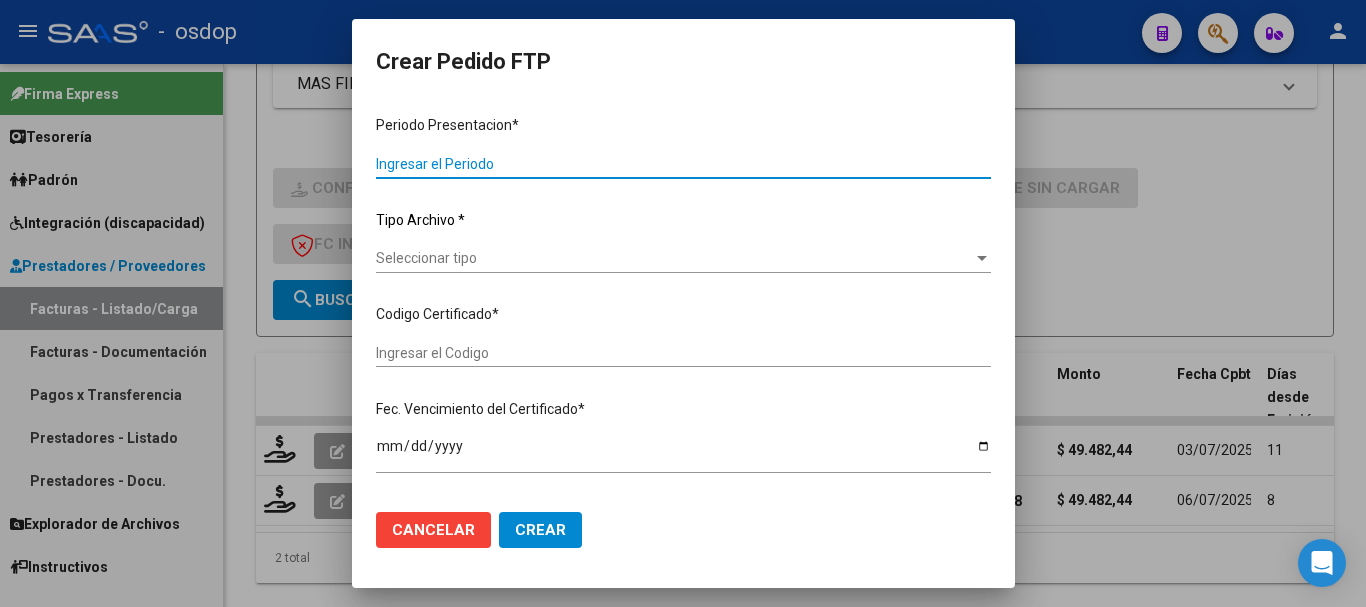 type on "202506" 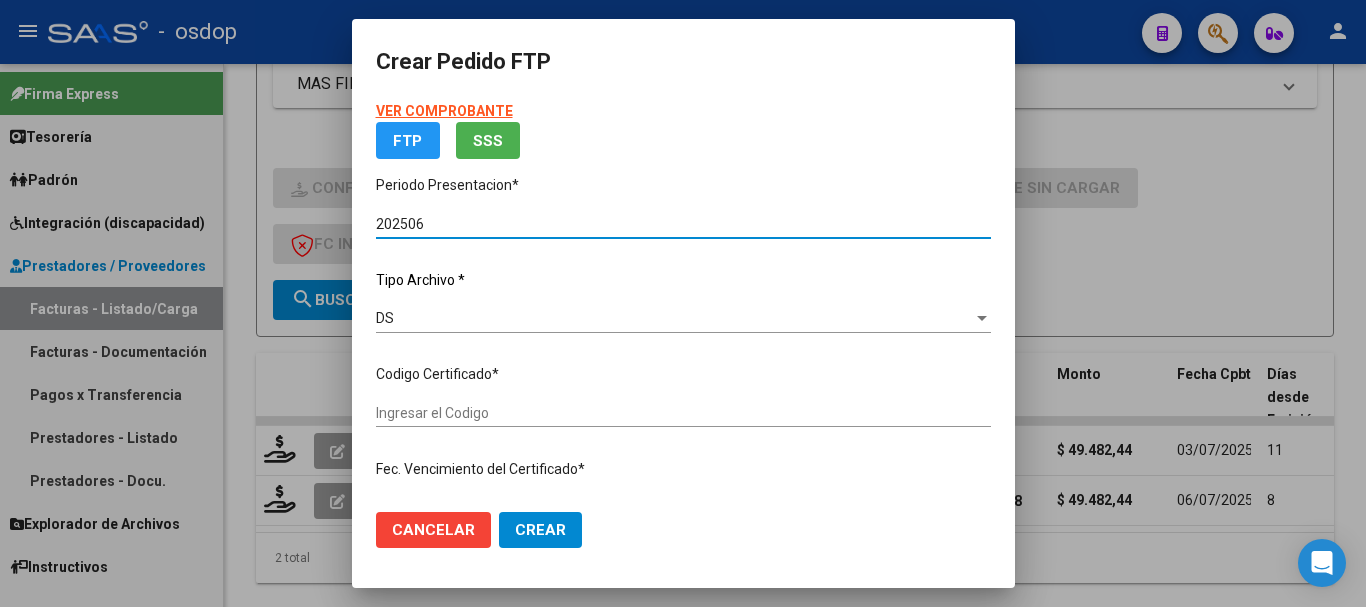 type on "774748662" 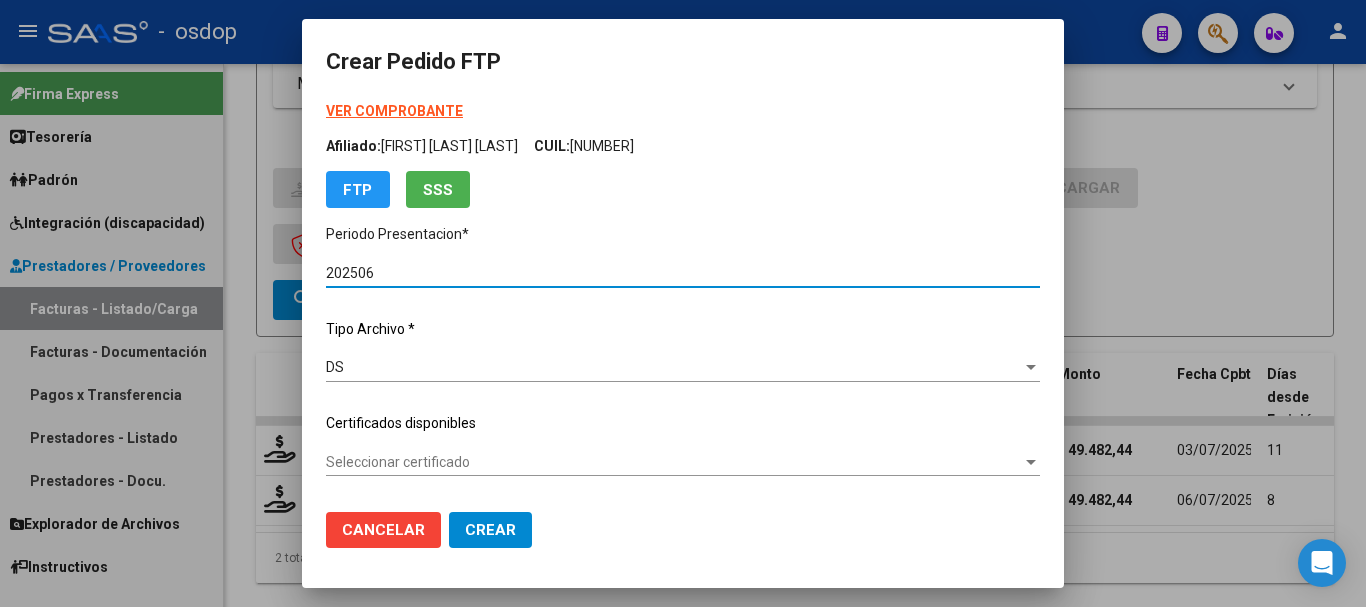 click on "Seleccionar certificado" at bounding box center [674, 462] 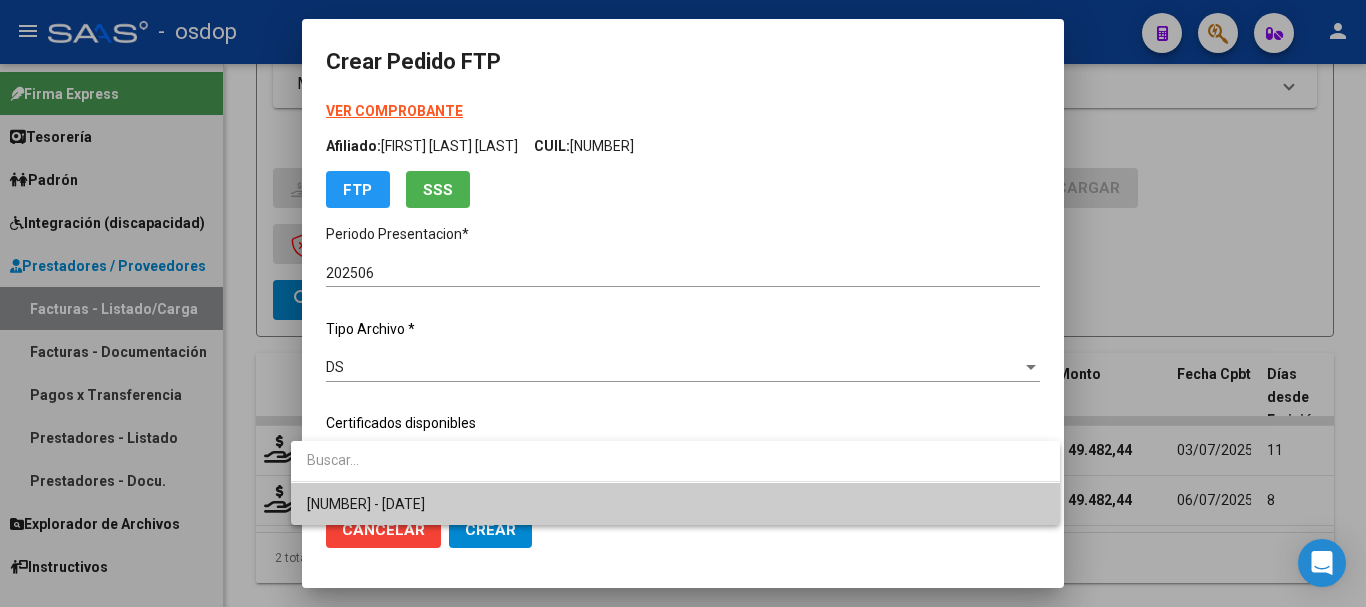 click on "774748662 - 2029-03-27" at bounding box center (675, 504) 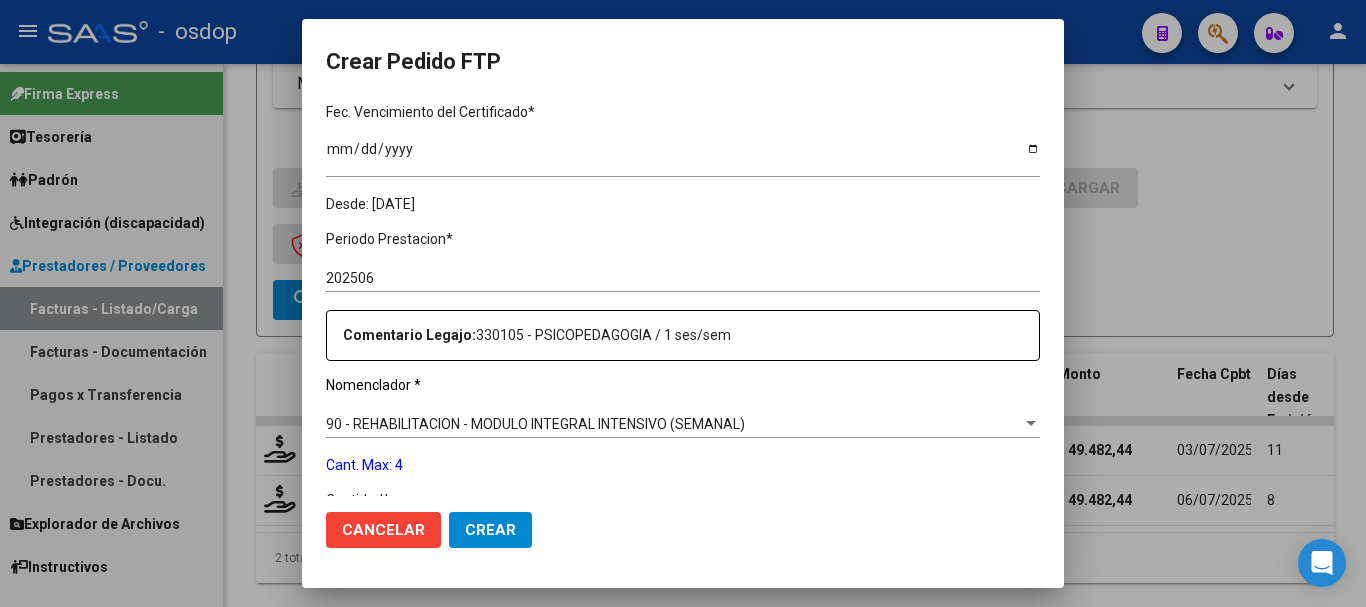scroll, scrollTop: 700, scrollLeft: 0, axis: vertical 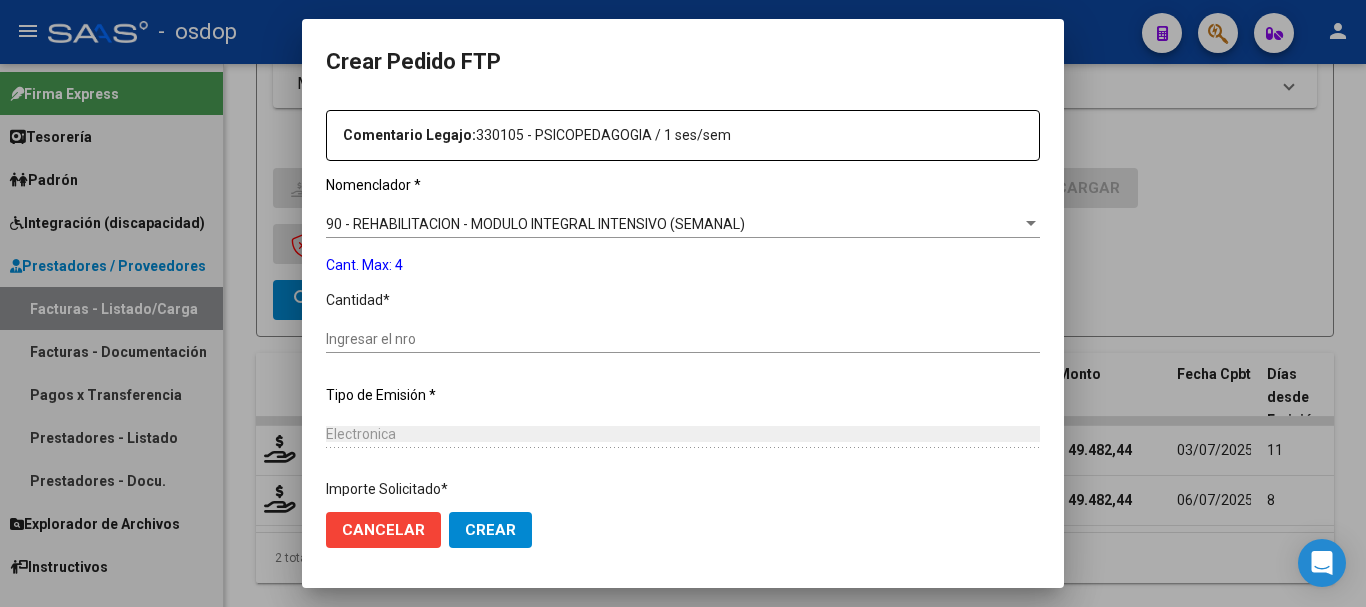 click on "Ingresar el nro" at bounding box center (683, 339) 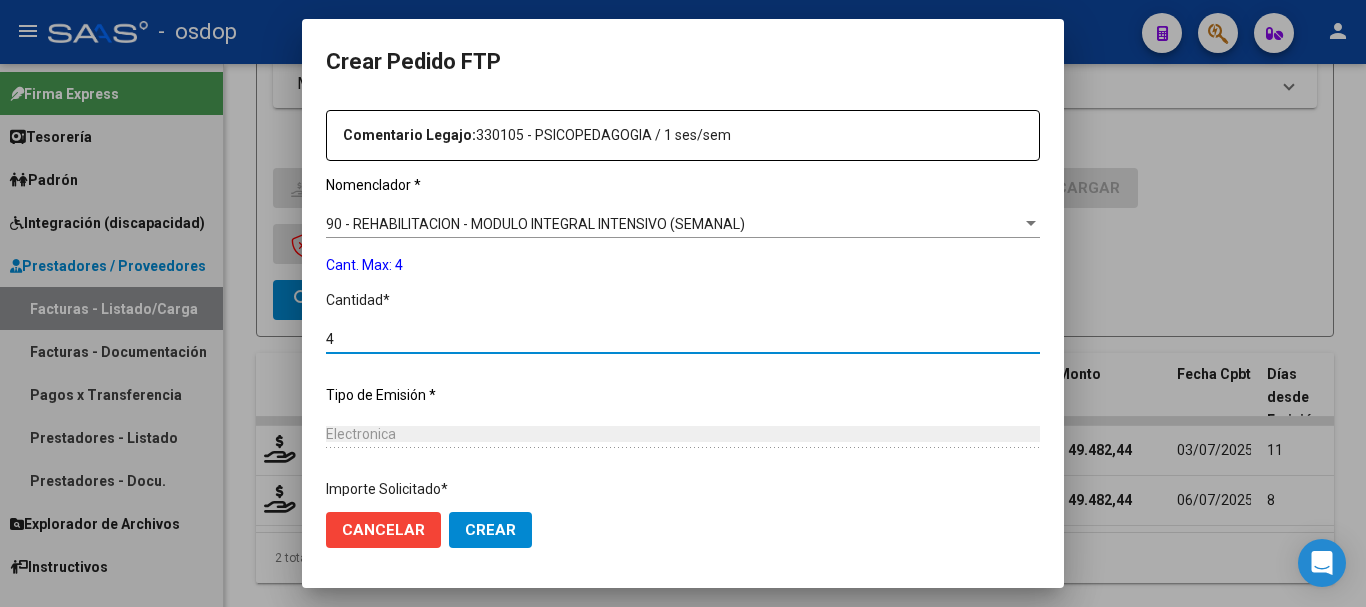 type on "4" 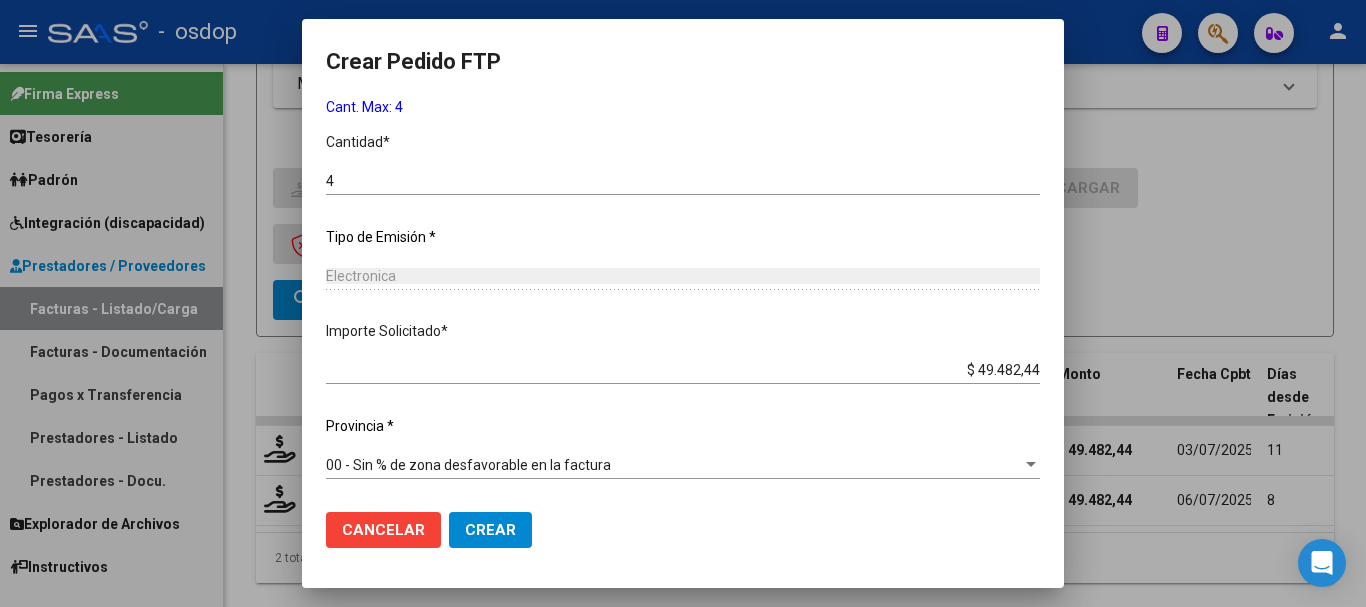 click on "Crear" 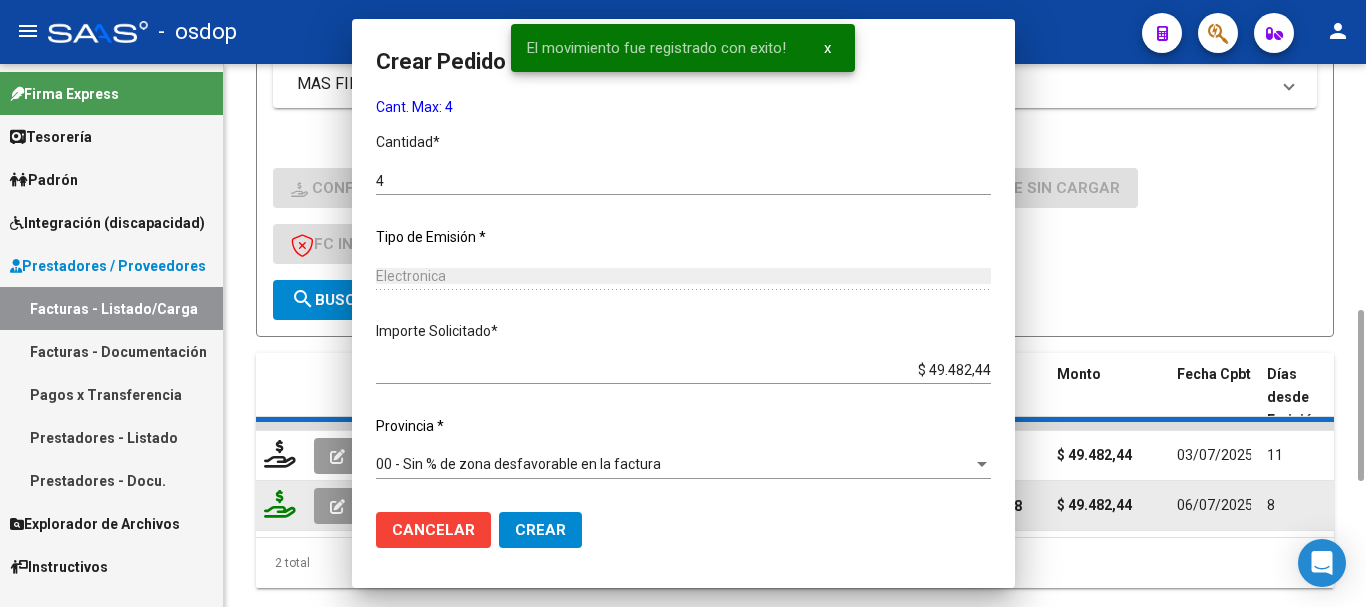 scroll, scrollTop: 749, scrollLeft: 0, axis: vertical 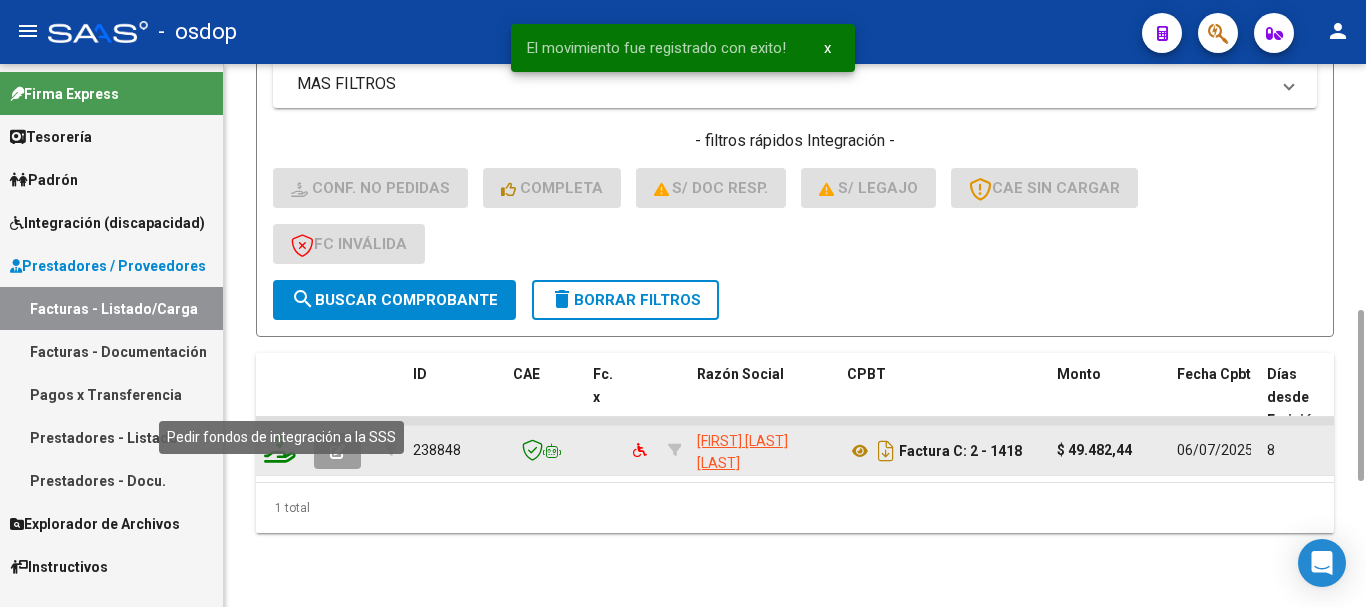 click 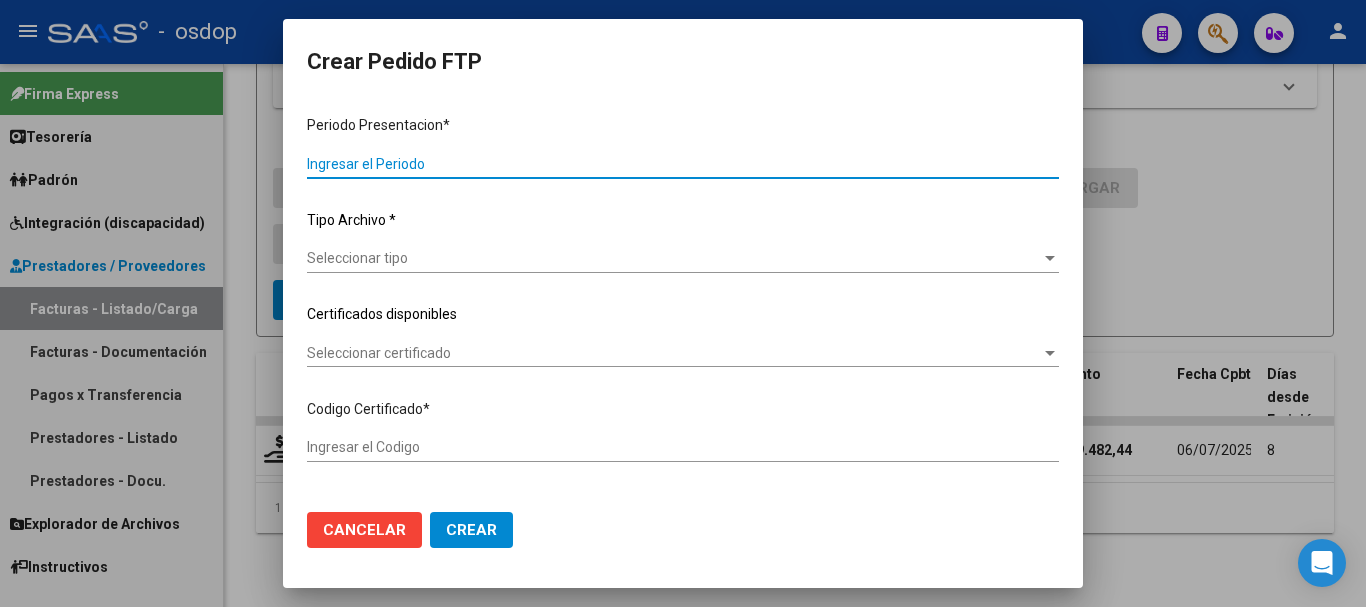 type on "202506" 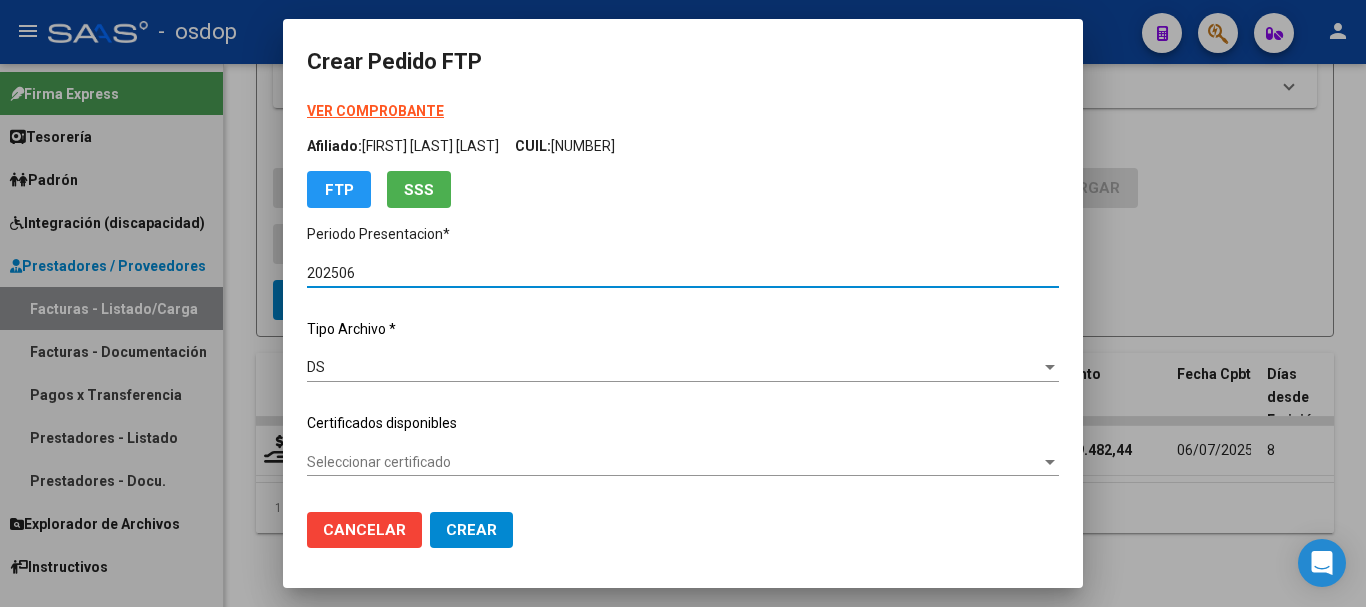 type on "774748662" 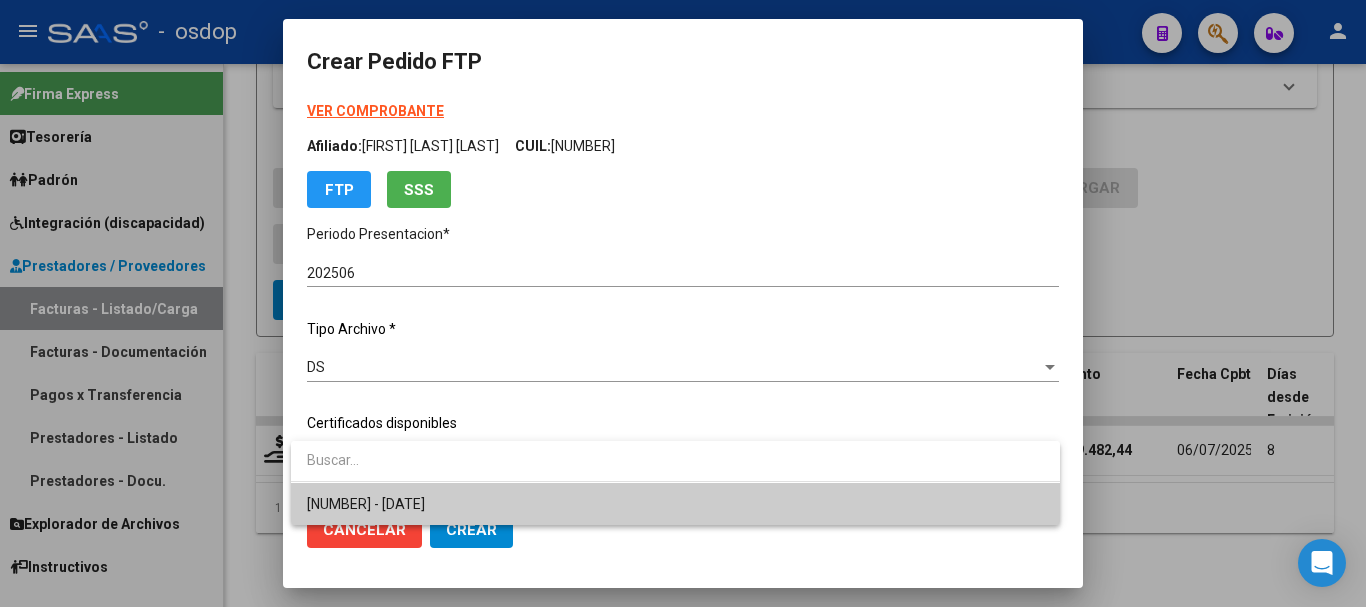 click on "774748662 - 2029-03-27" at bounding box center (675, 504) 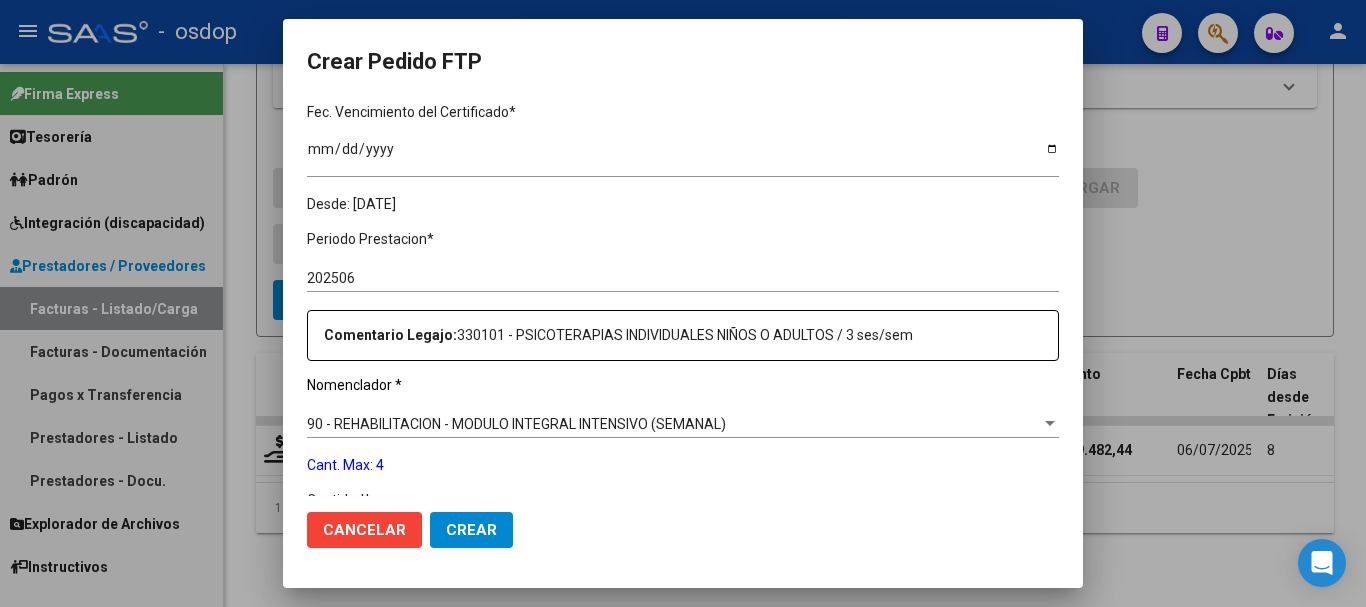 scroll, scrollTop: 700, scrollLeft: 0, axis: vertical 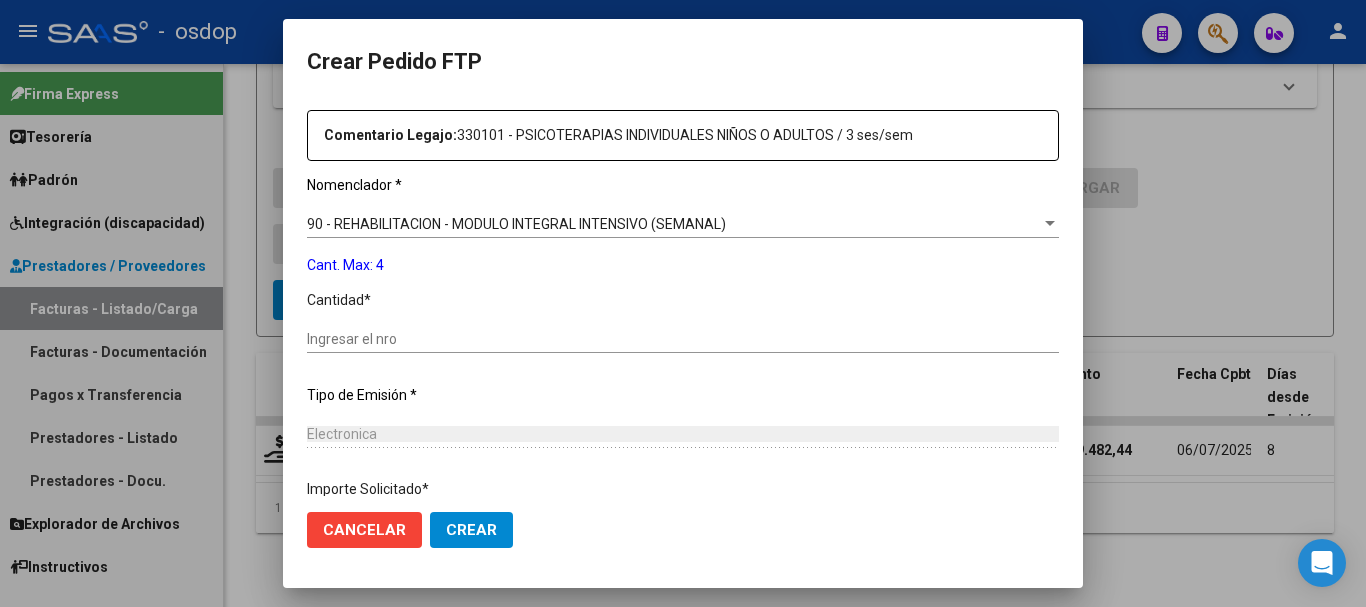 click on "Ingresar el nro" at bounding box center [683, 339] 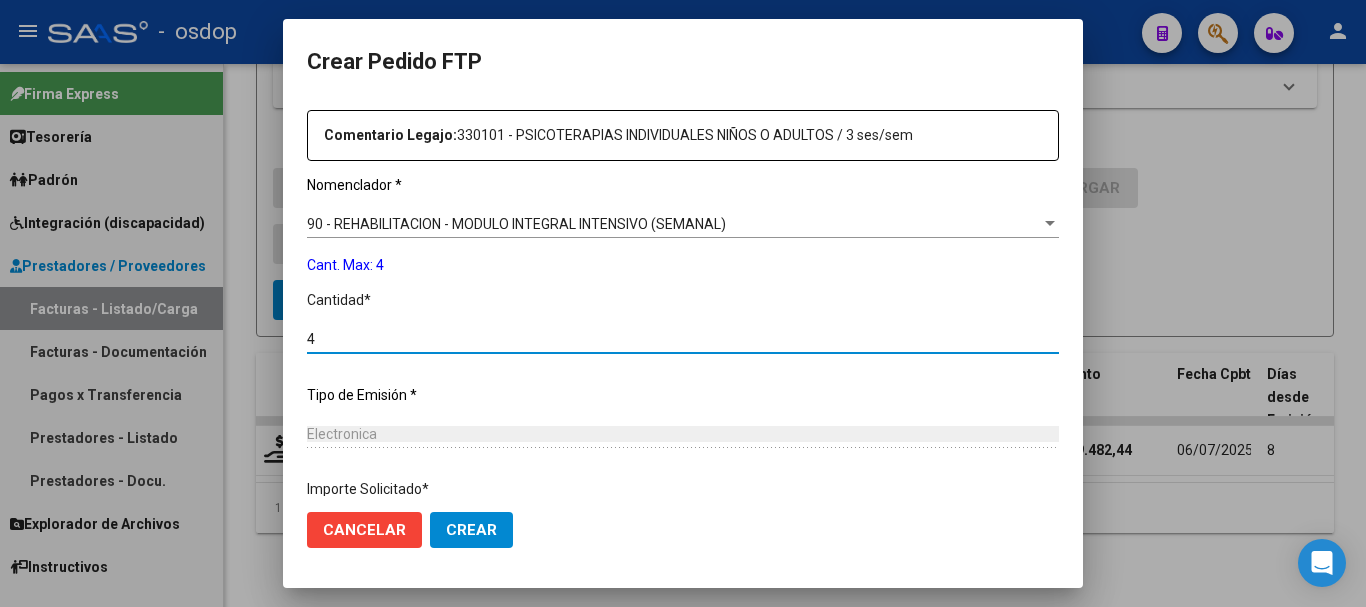 scroll, scrollTop: 858, scrollLeft: 0, axis: vertical 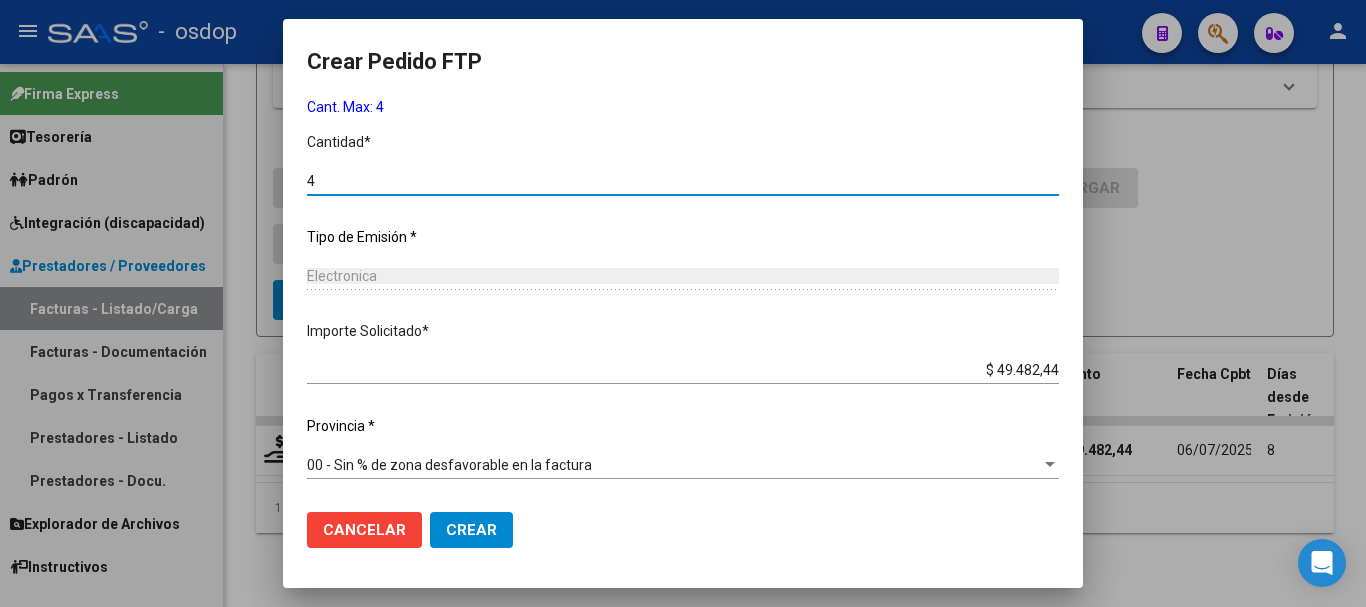 type on "4" 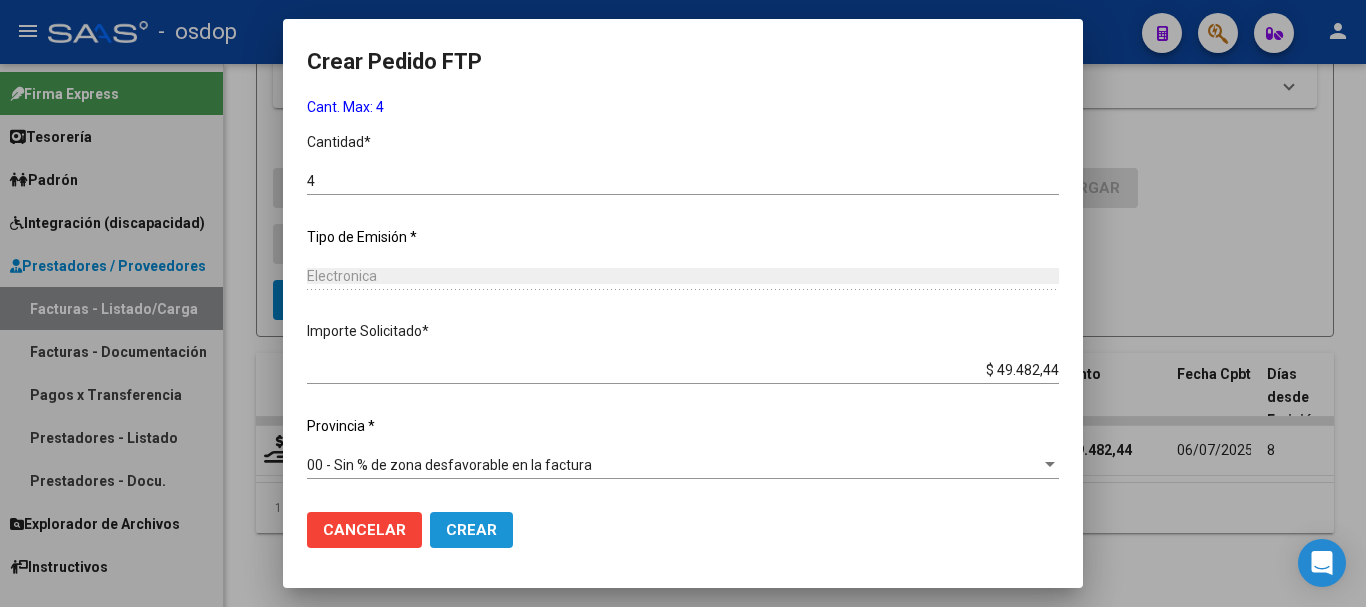 click on "Crear" 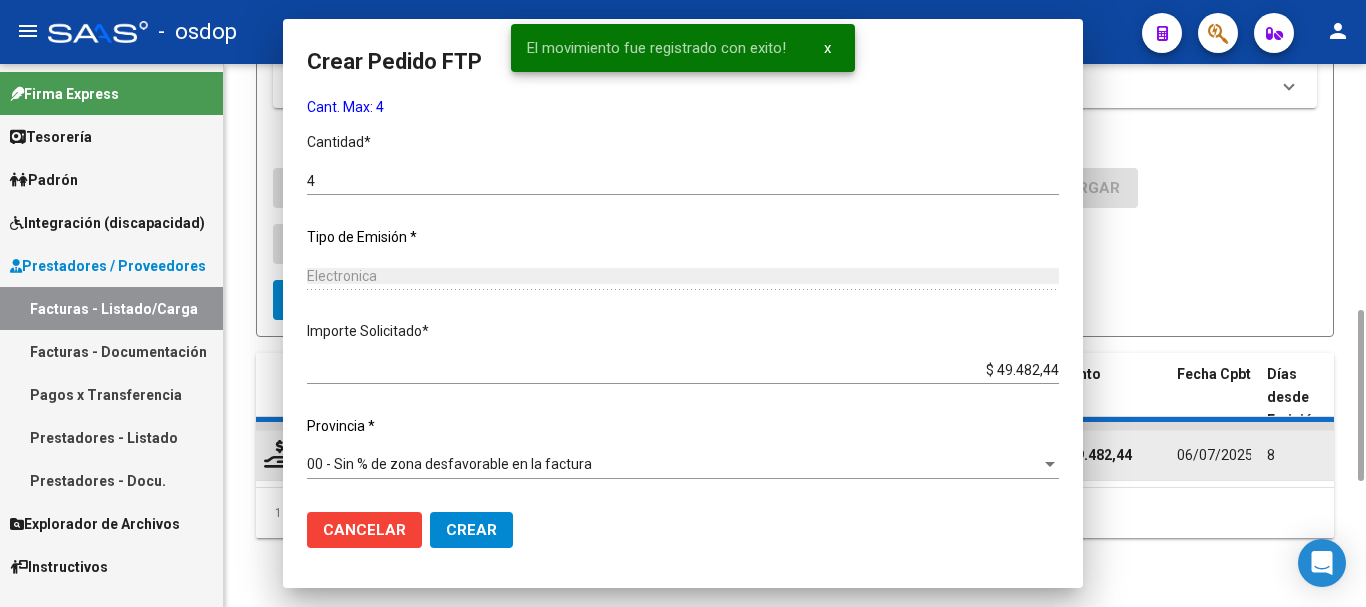 scroll, scrollTop: 0, scrollLeft: 0, axis: both 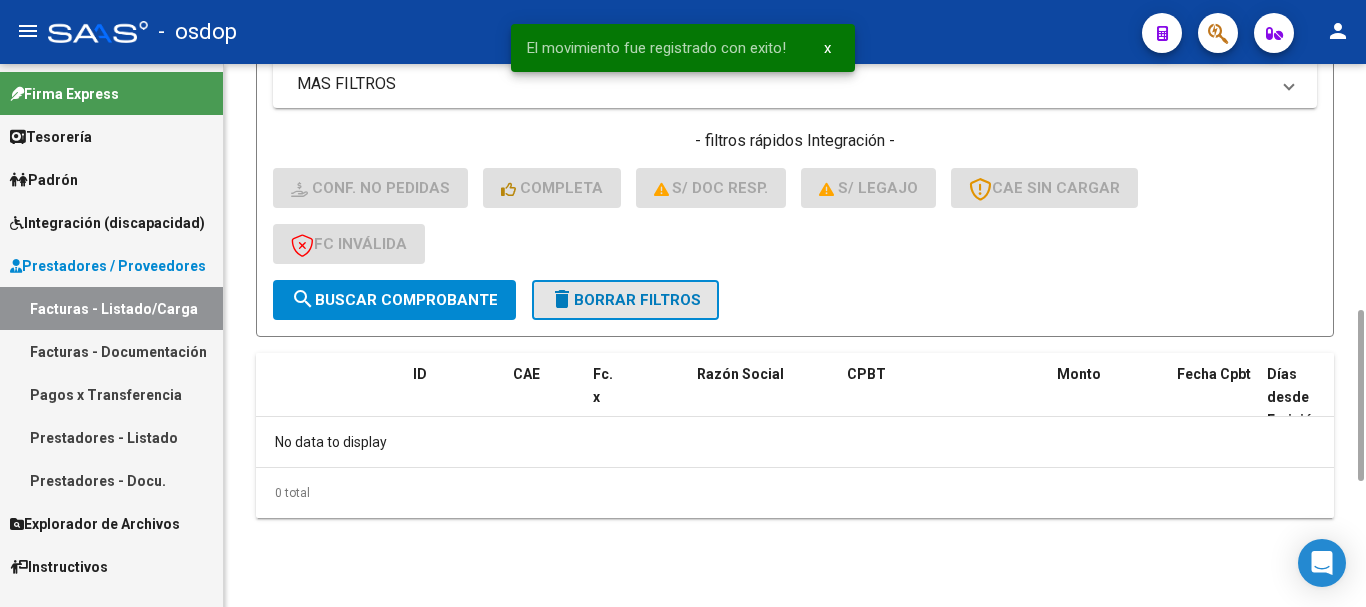 click on "delete  Borrar Filtros" 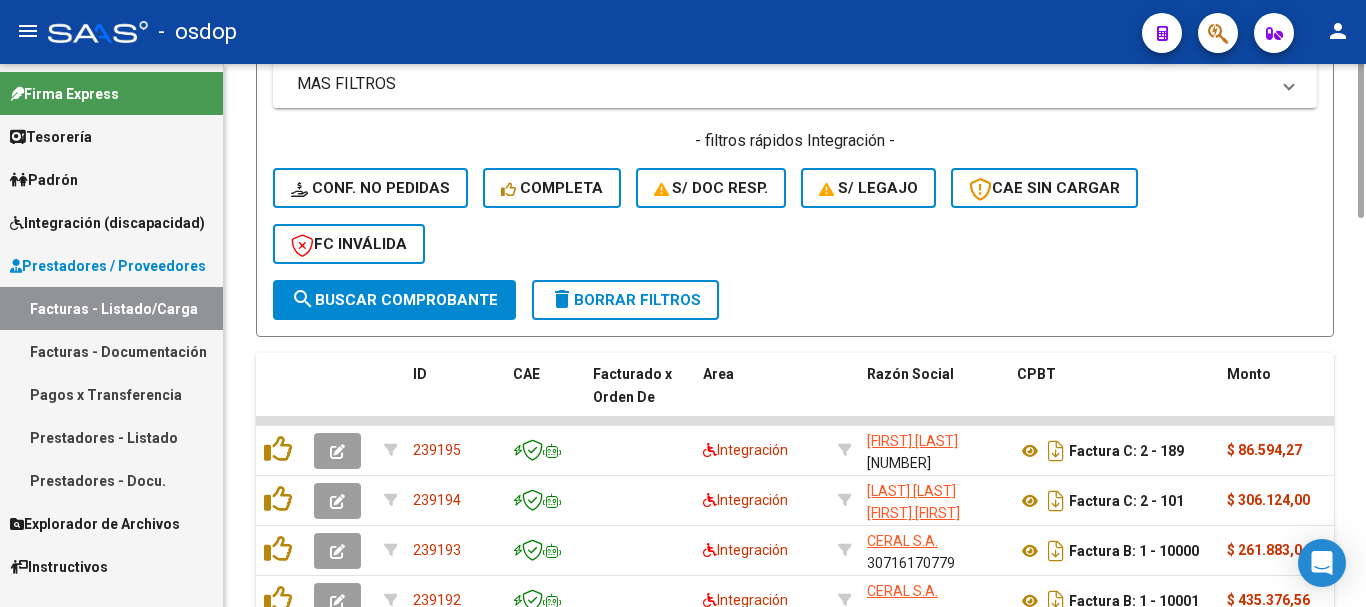 scroll, scrollTop: 581, scrollLeft: 0, axis: vertical 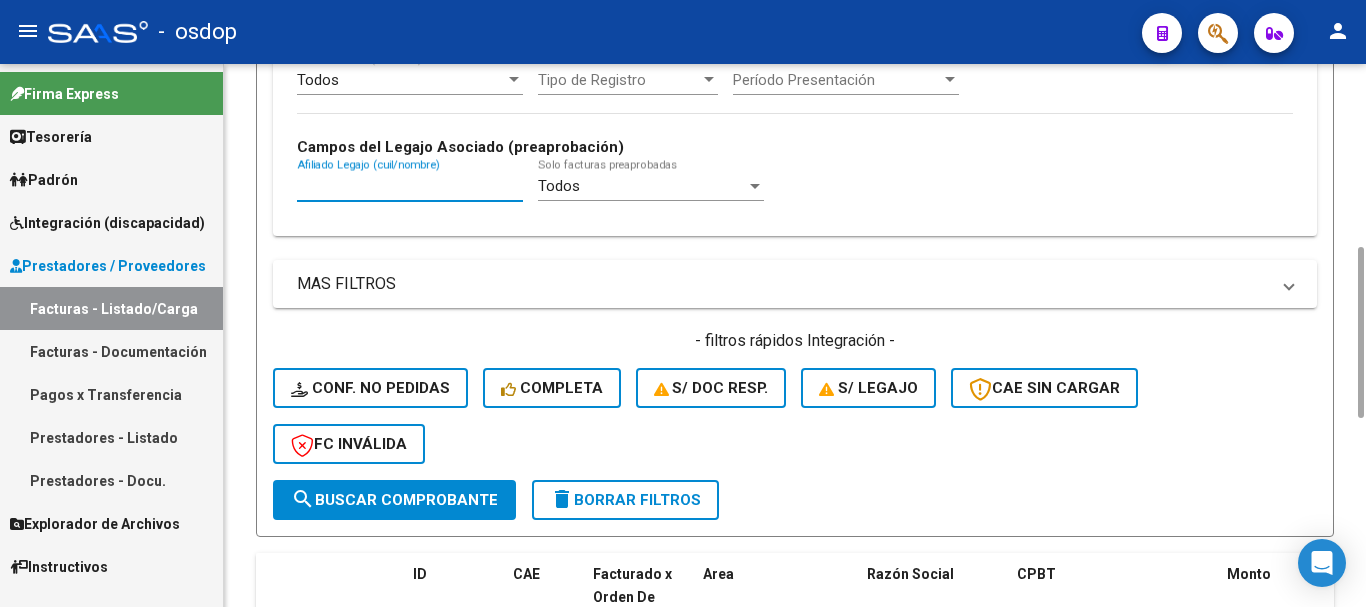 click on "Afiliado Legajo (cuil/nombre)" at bounding box center (410, 186) 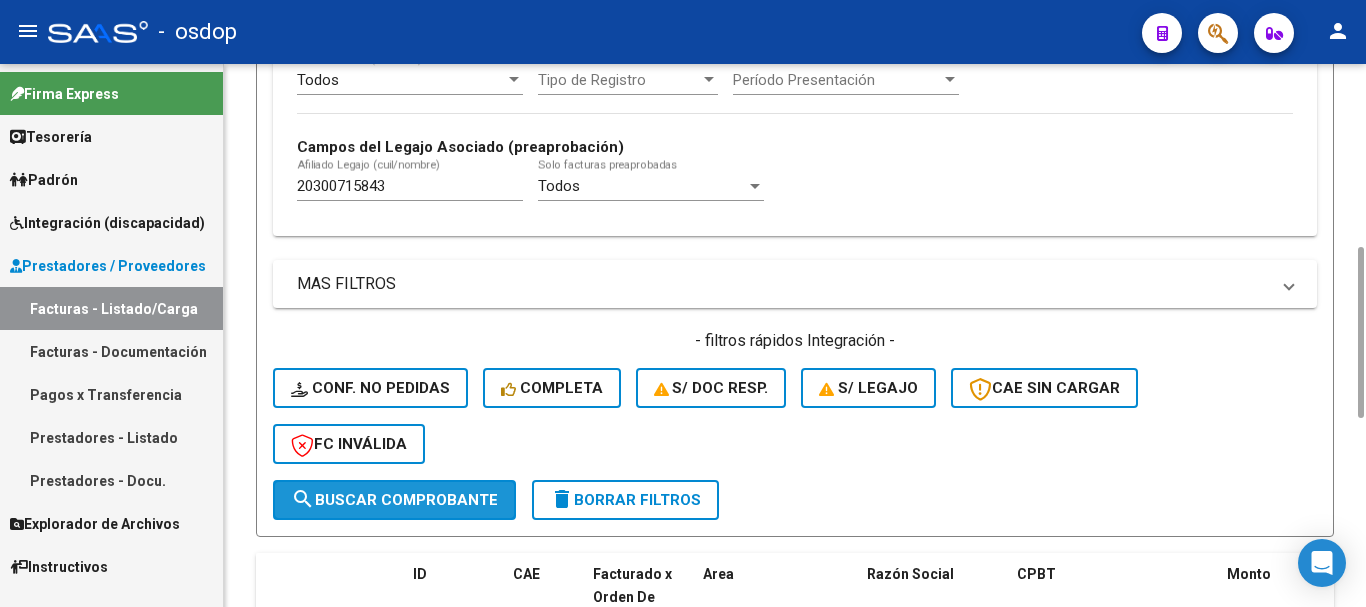 click on "search  Buscar Comprobante" 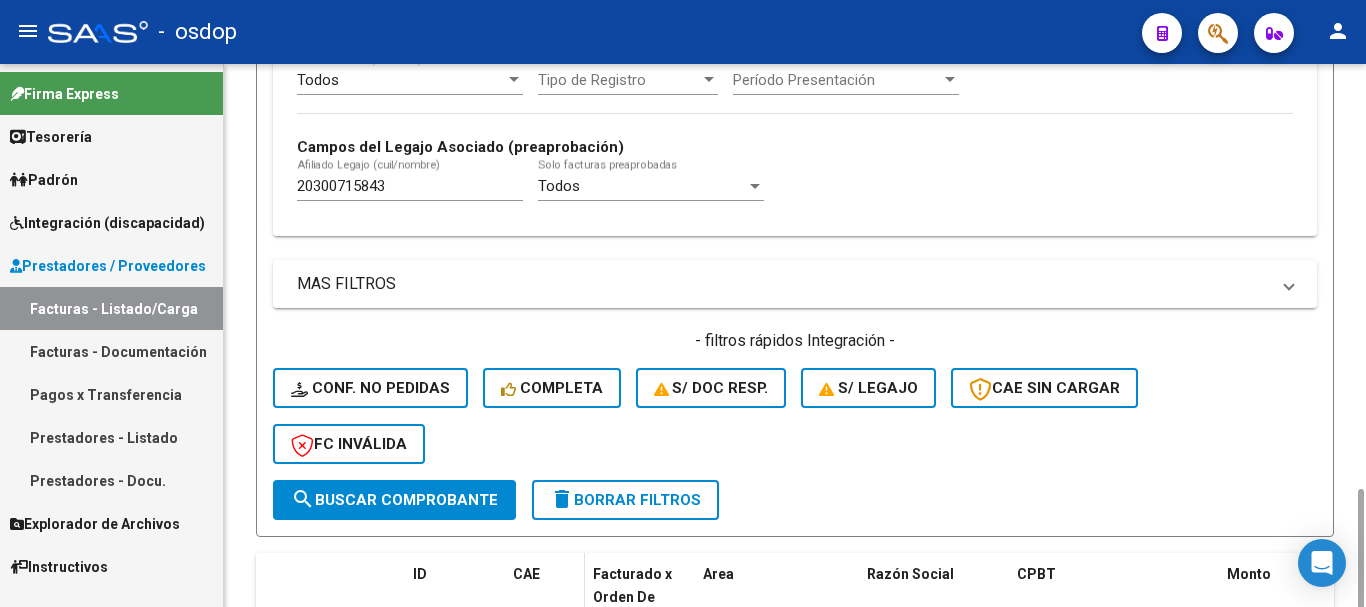 scroll, scrollTop: 700, scrollLeft: 0, axis: vertical 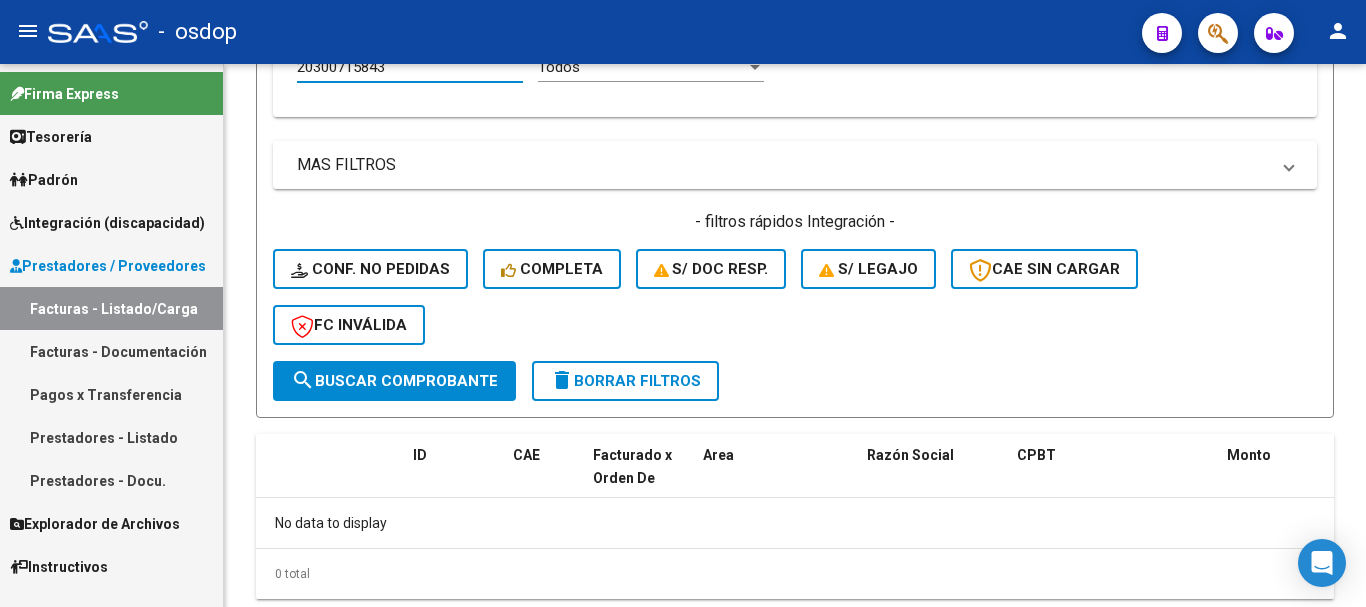 click on "20300715843" at bounding box center [410, 67] 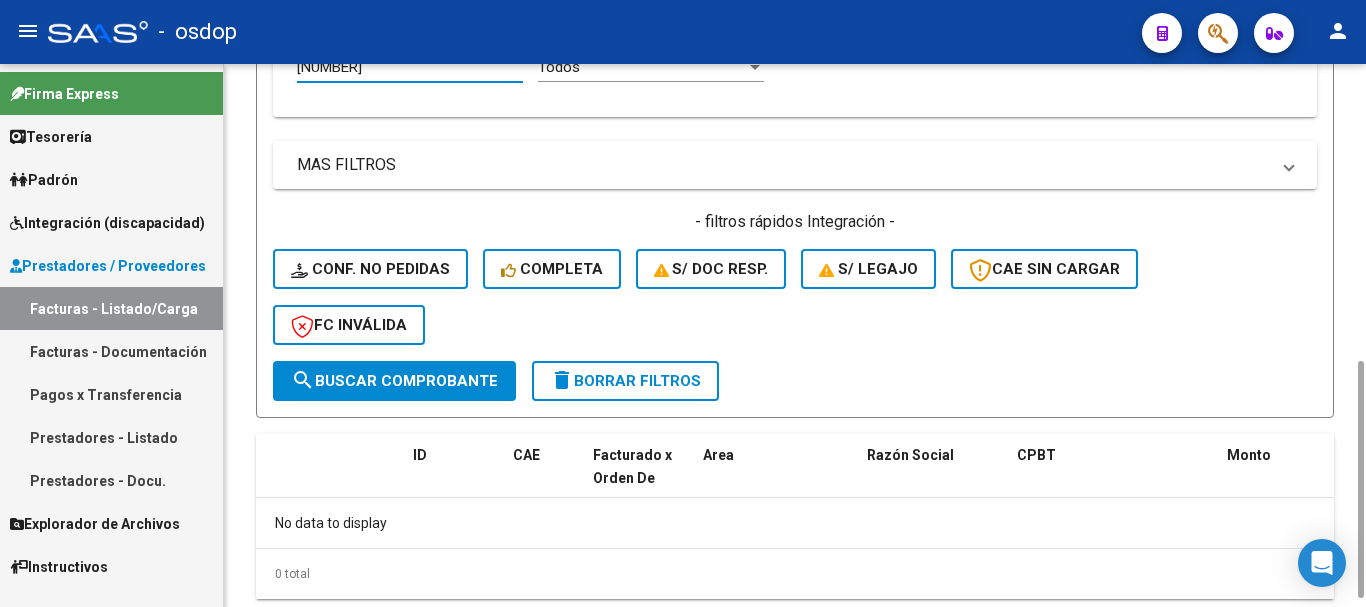 scroll, scrollTop: 694, scrollLeft: 0, axis: vertical 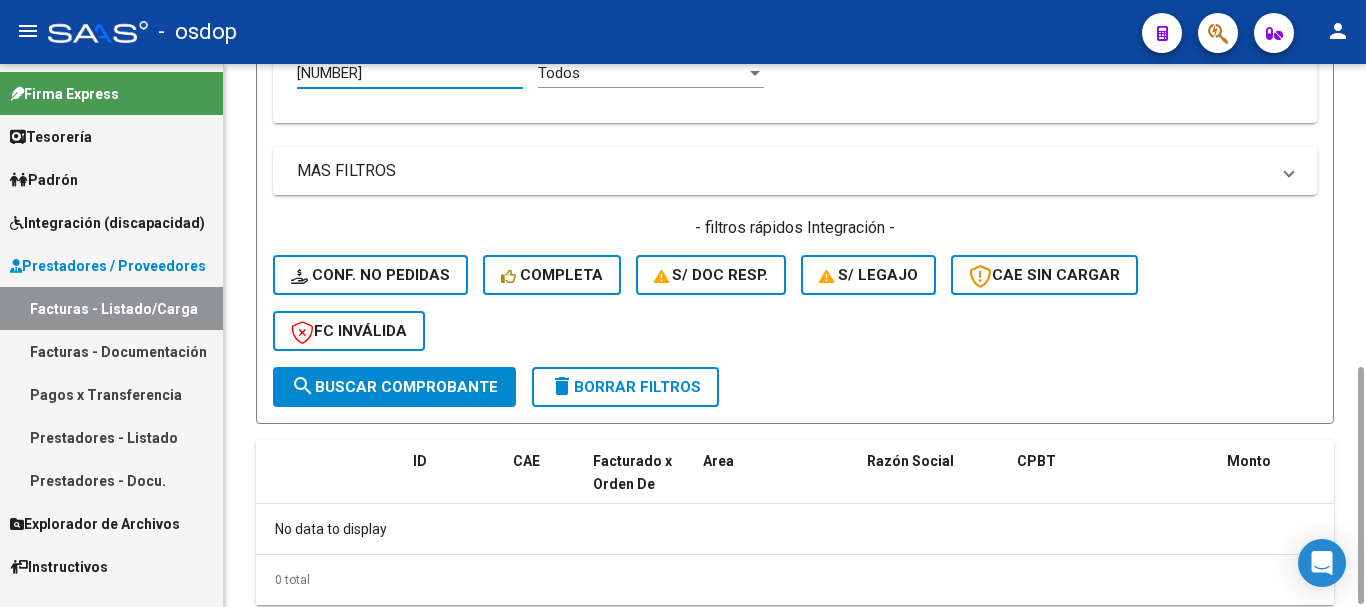 type on "20568013205" 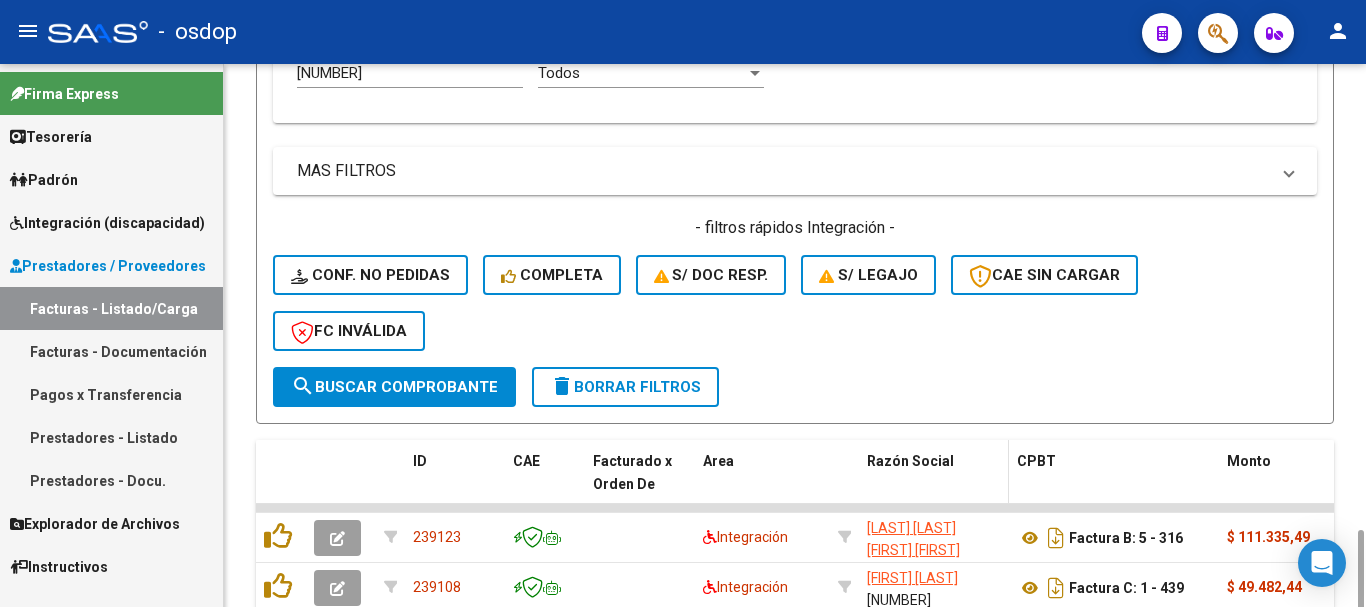 scroll, scrollTop: 831, scrollLeft: 0, axis: vertical 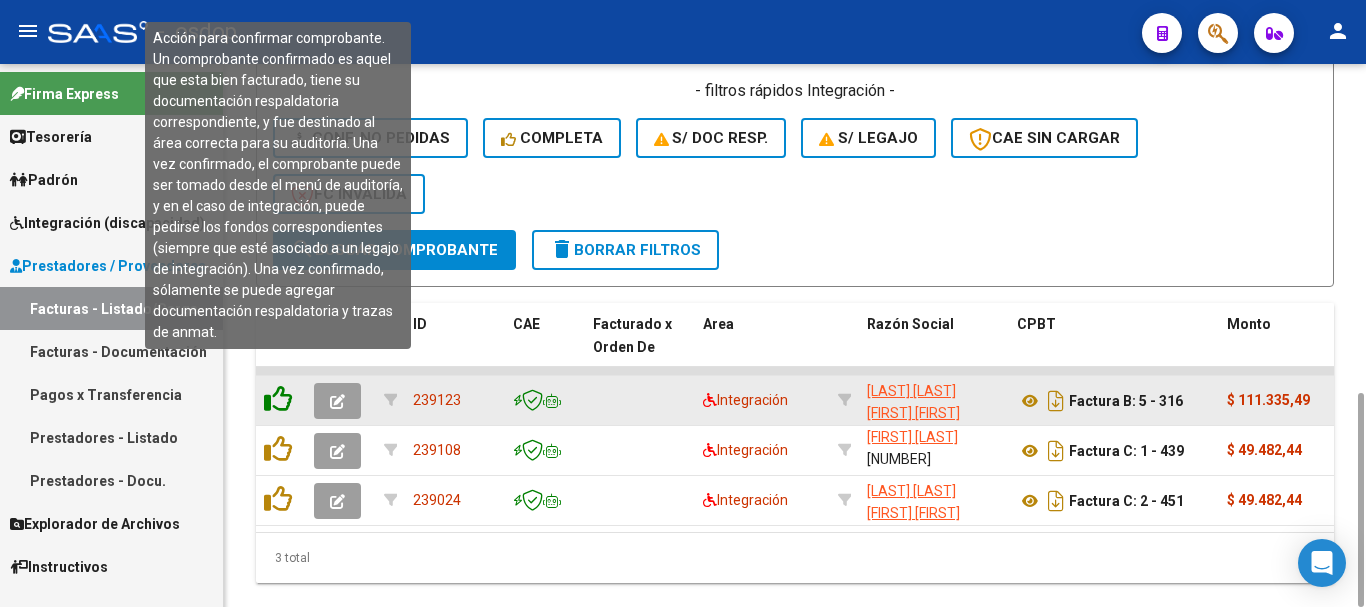 click 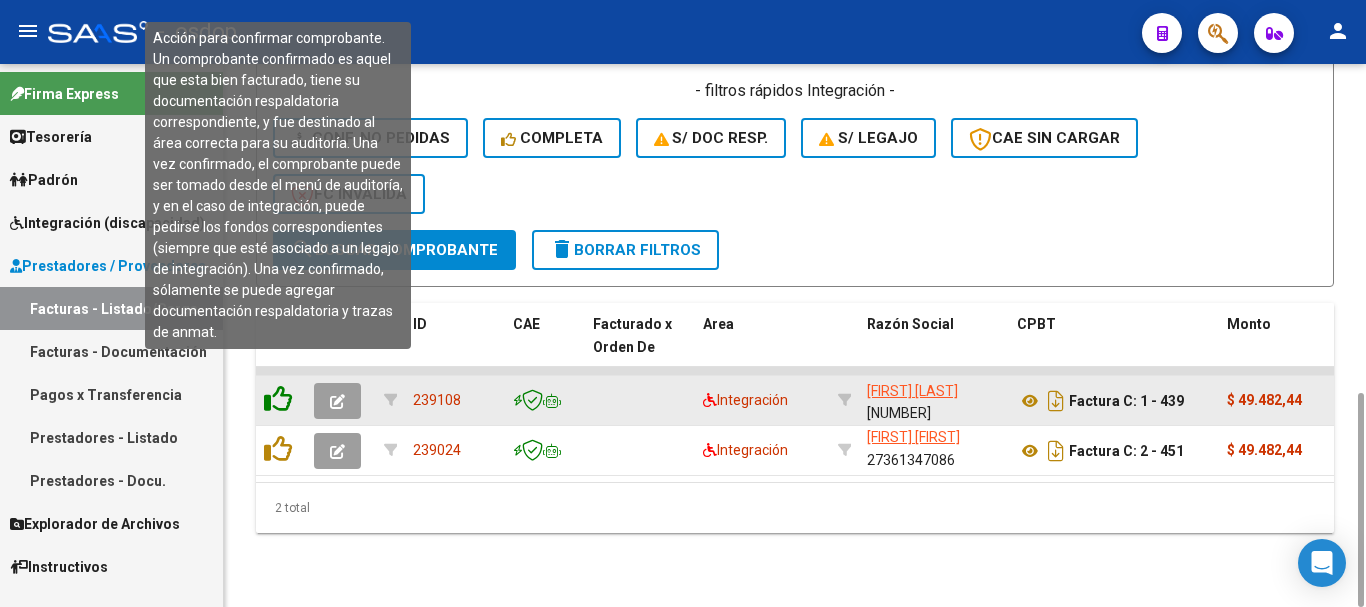 click 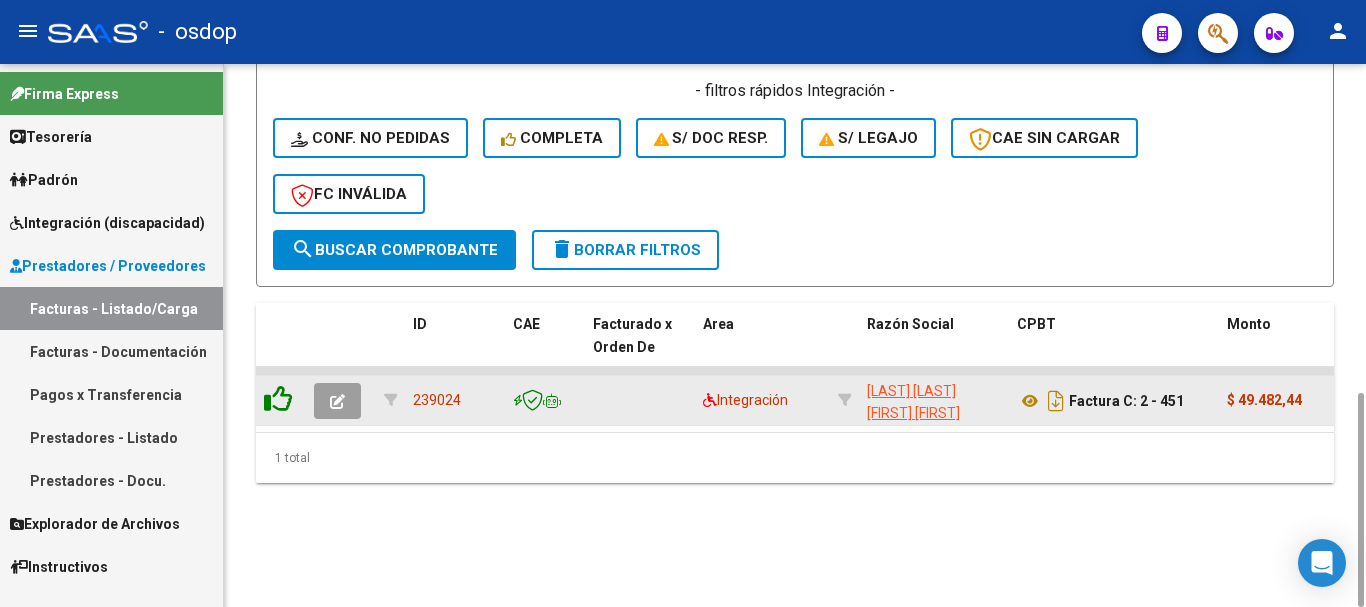 click 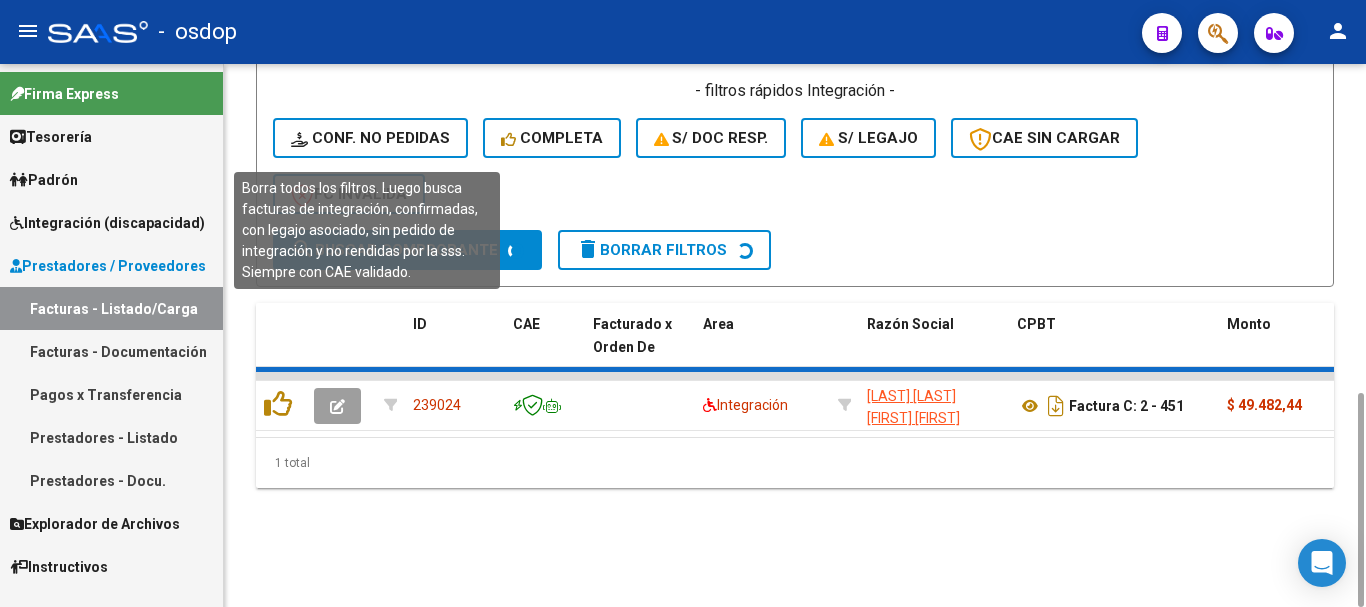 click on "Conf. no pedidas" 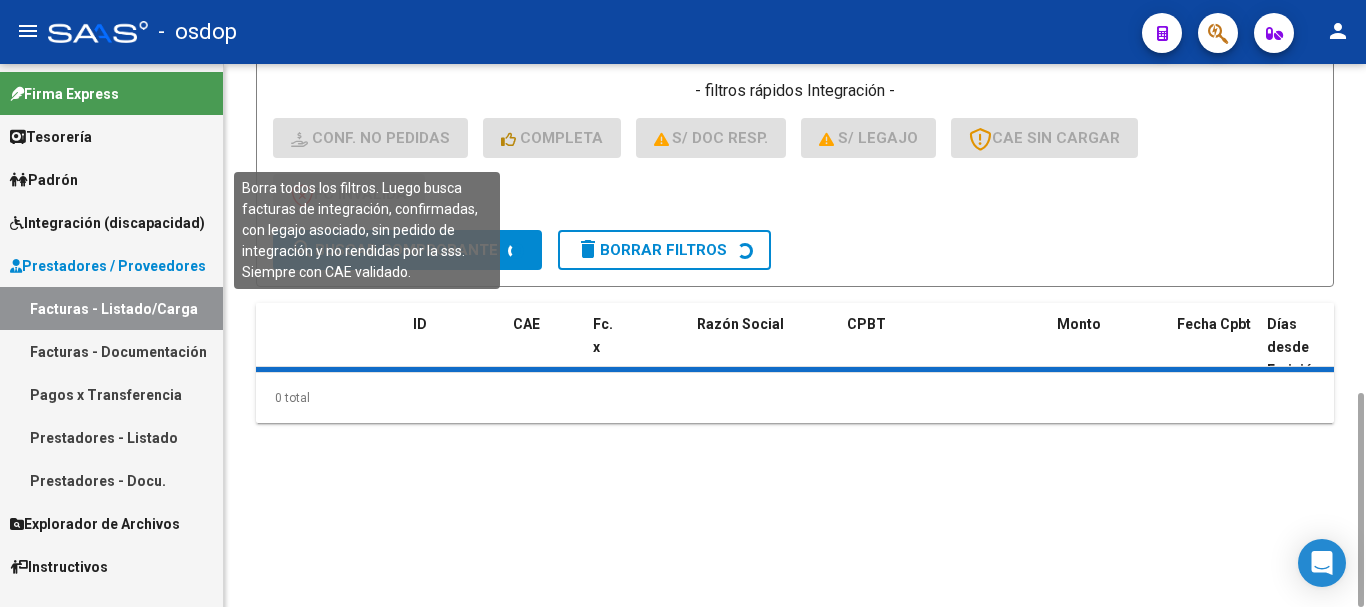 type 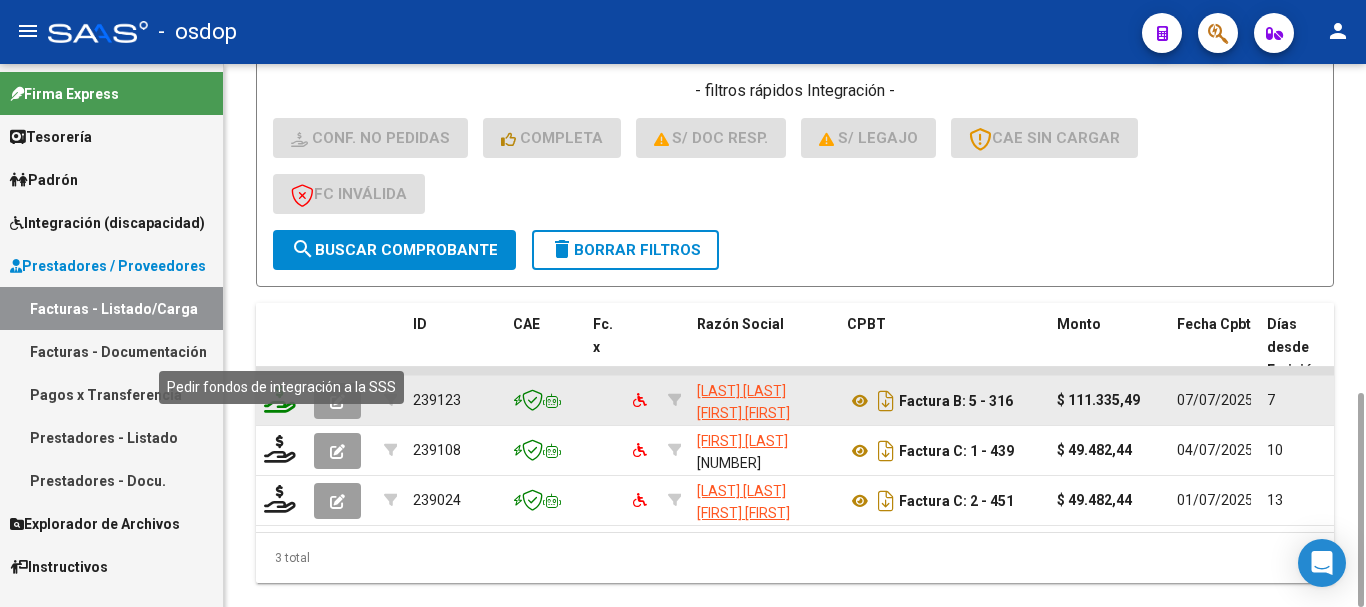 click 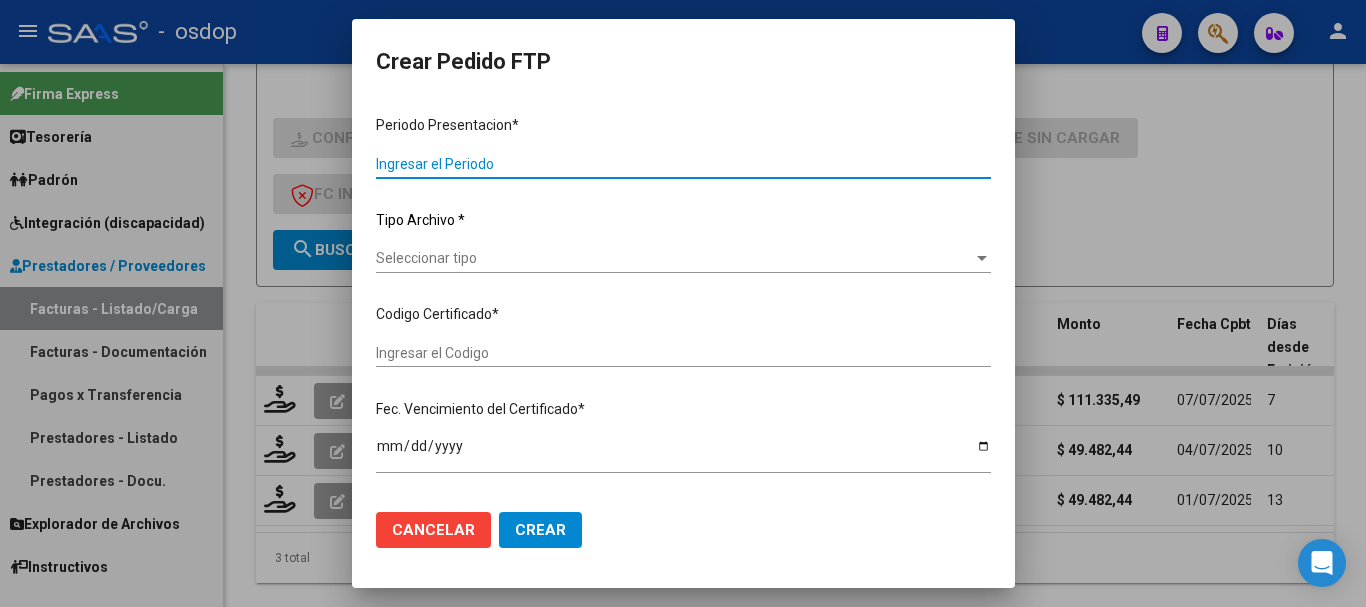 type on "202506" 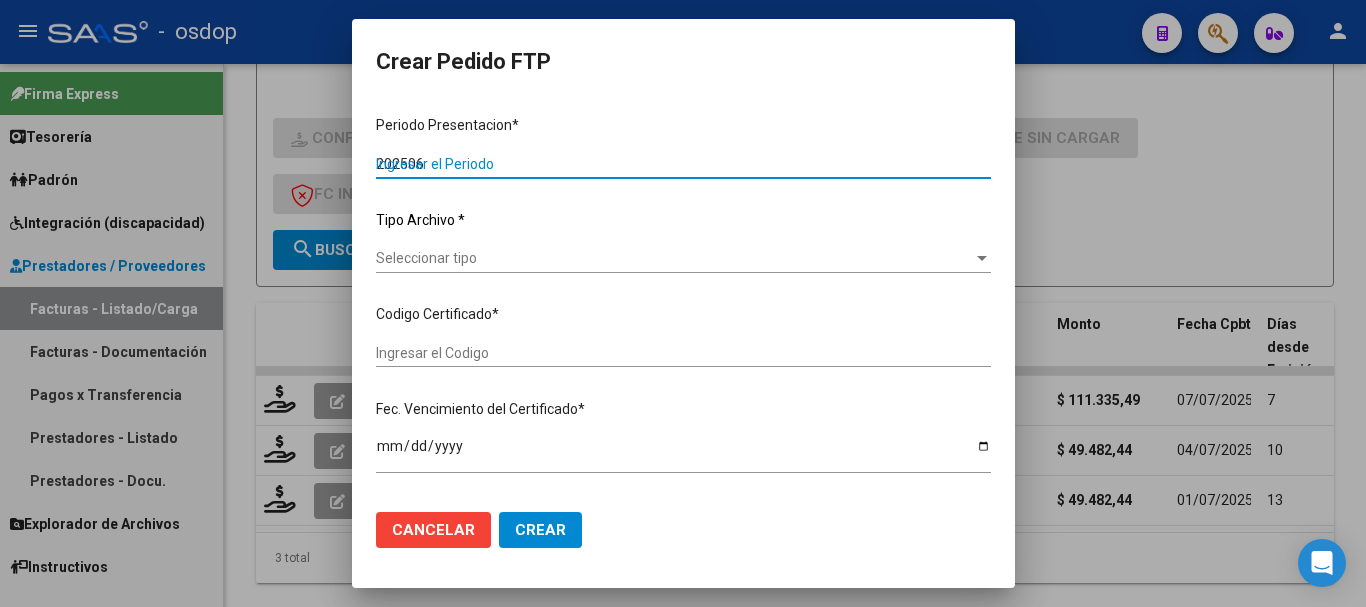 type on "202506" 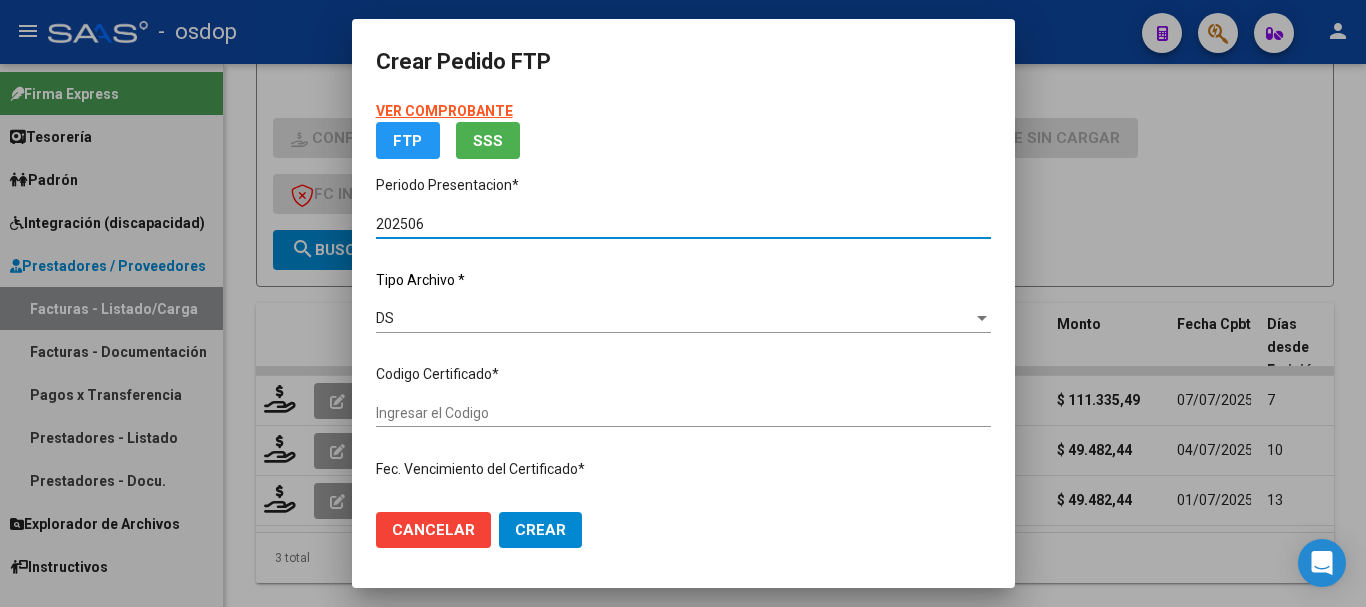 type on "6806215822" 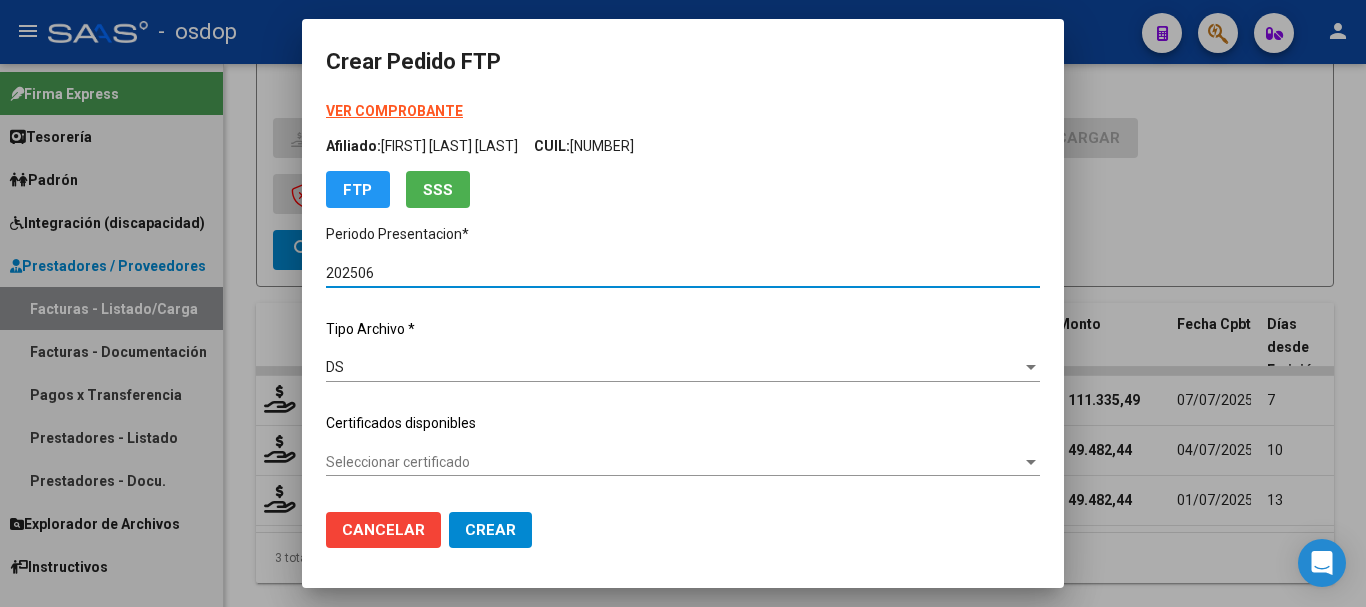 click on "Seleccionar certificado" at bounding box center (674, 462) 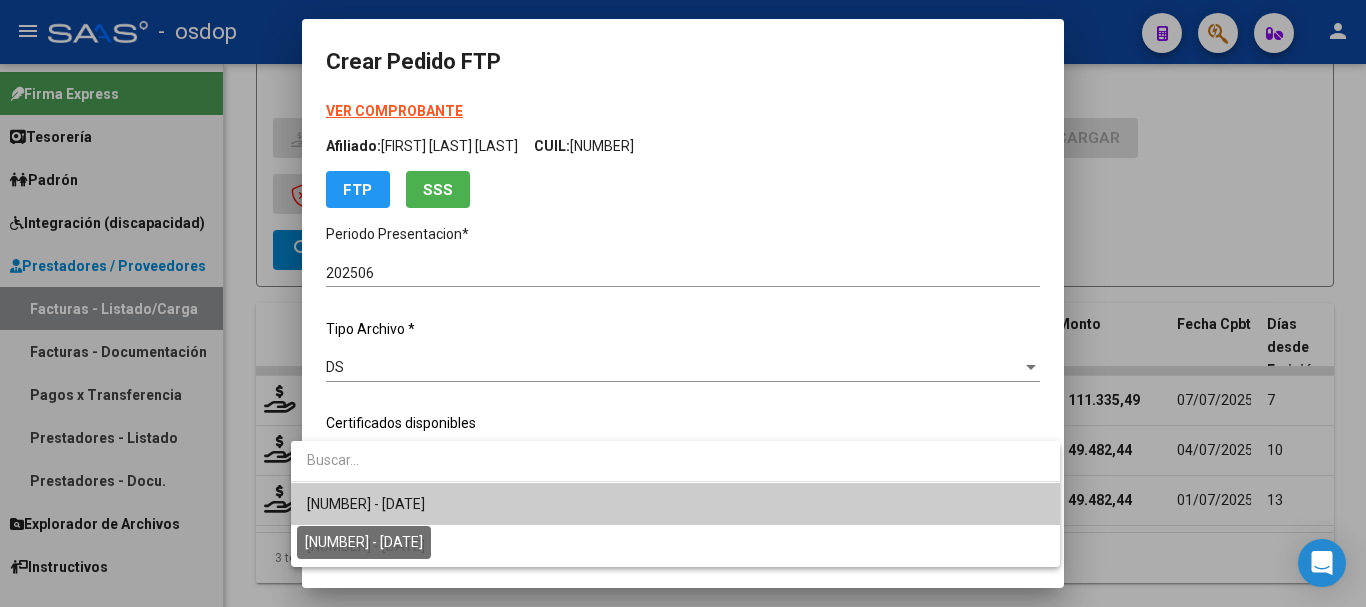 click on "6806215822 - 2026-07-27" at bounding box center [366, 504] 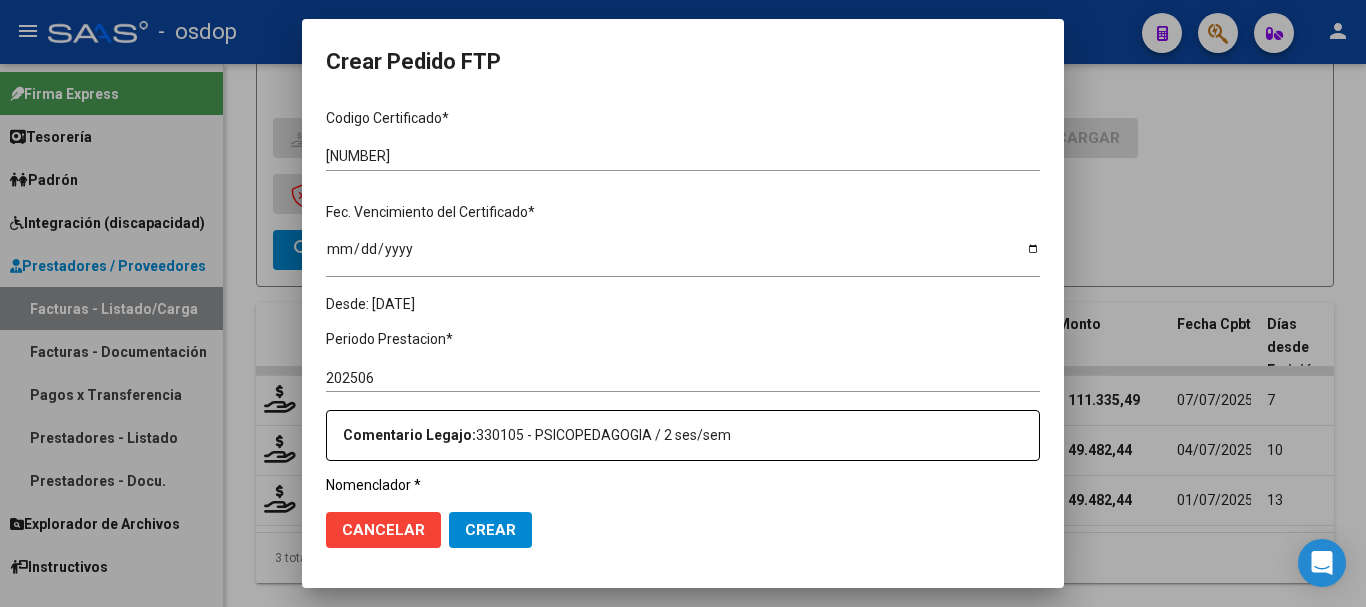 scroll, scrollTop: 600, scrollLeft: 0, axis: vertical 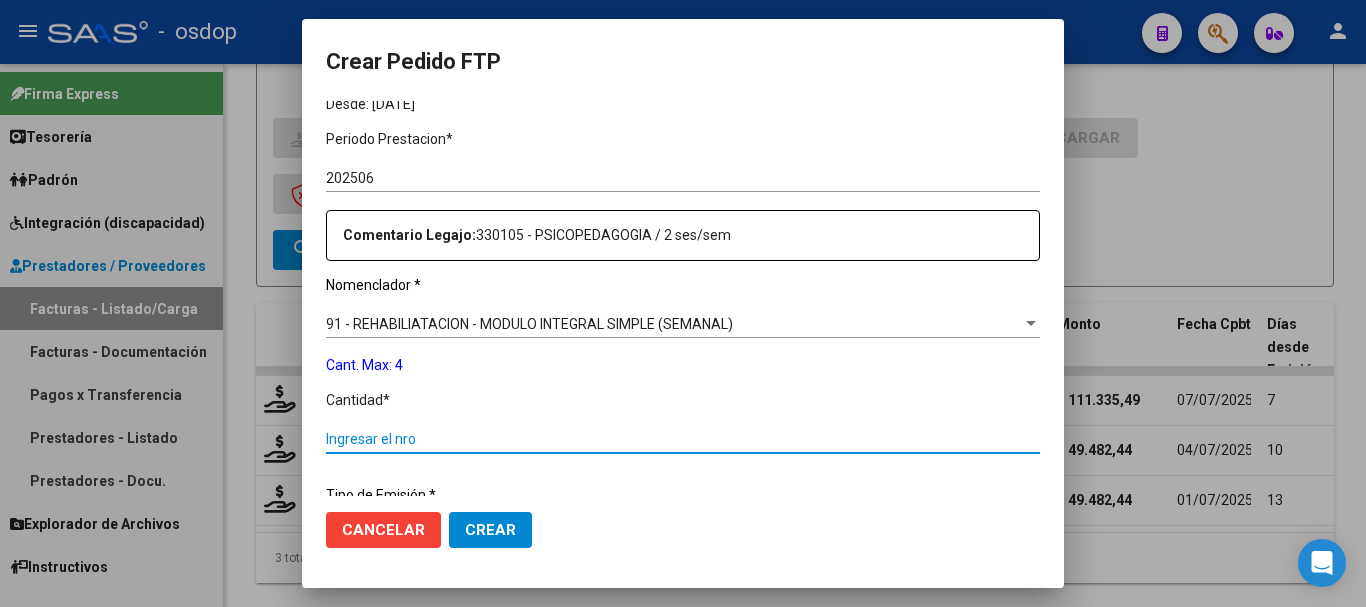 click on "Ingresar el nro" at bounding box center (683, 439) 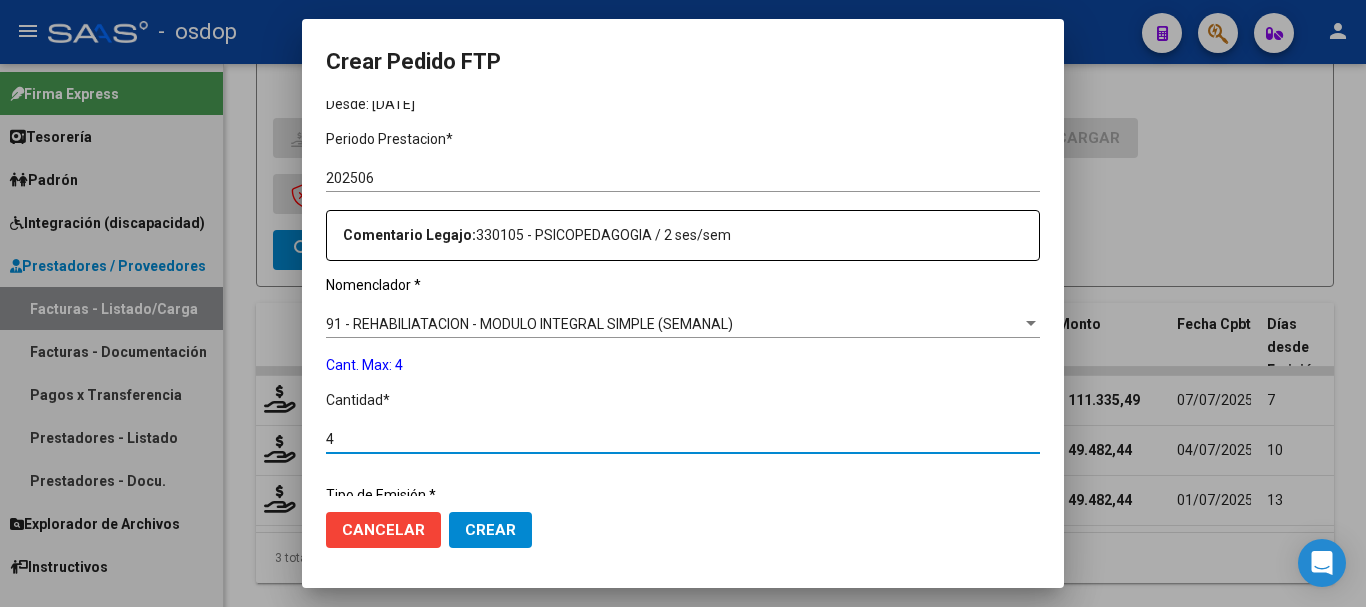 scroll, scrollTop: 858, scrollLeft: 0, axis: vertical 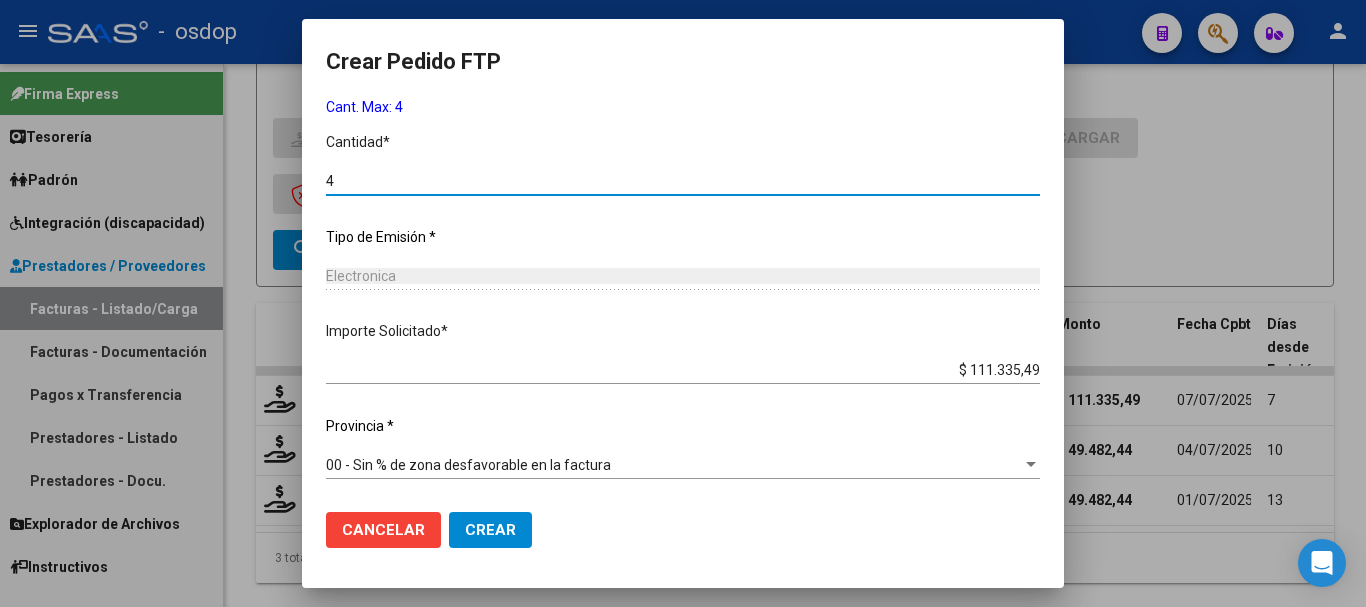 type on "4" 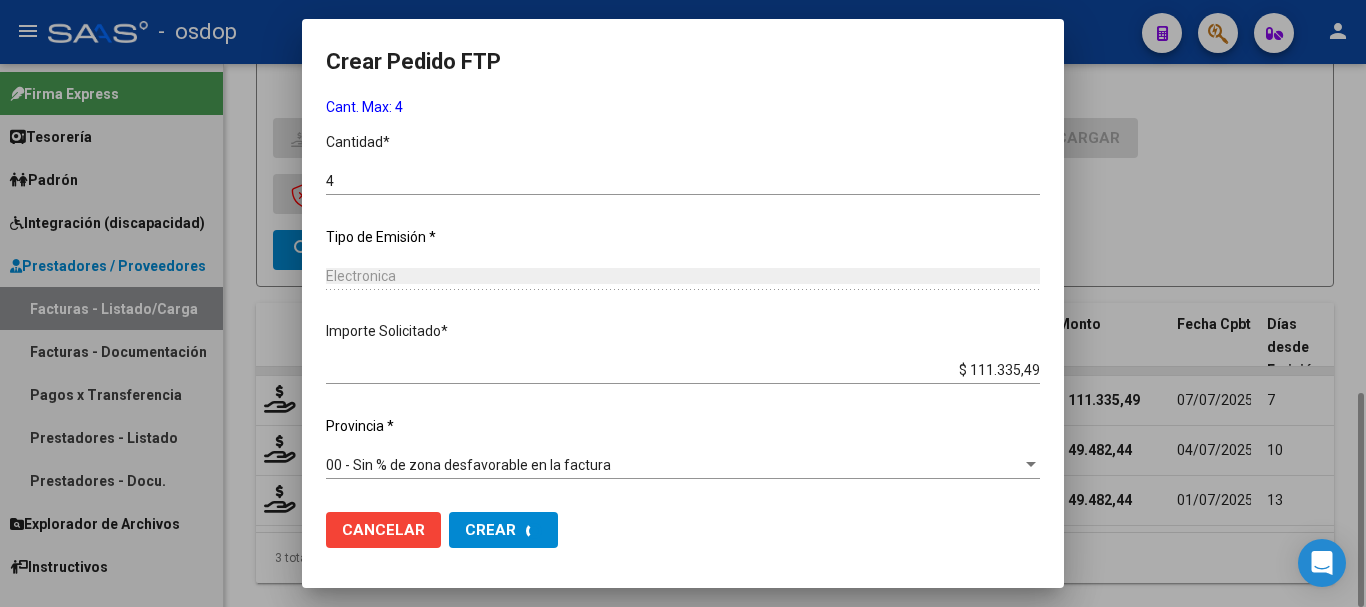 scroll, scrollTop: 0, scrollLeft: 0, axis: both 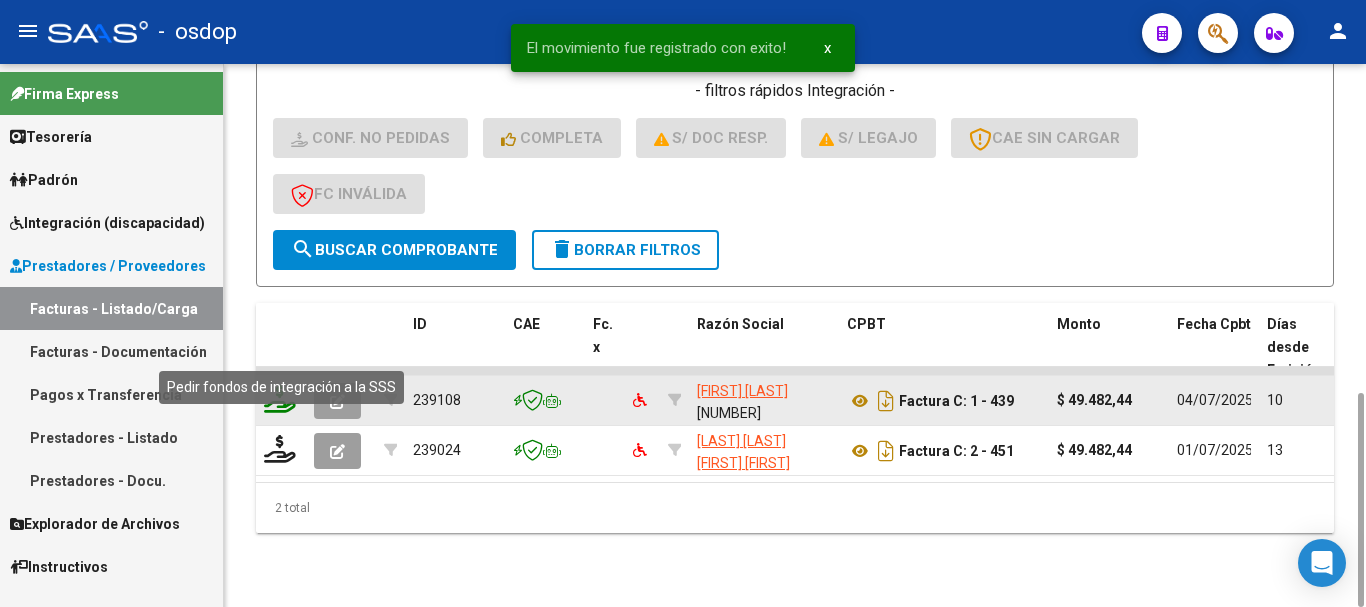 click 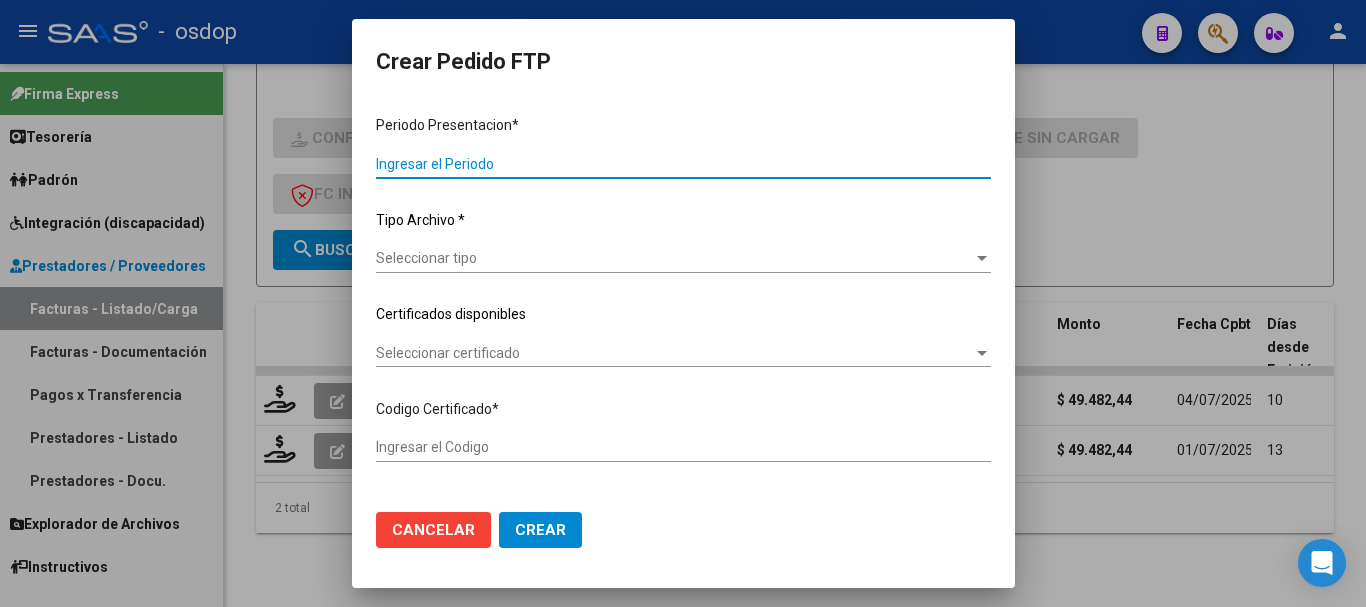 type on "202506" 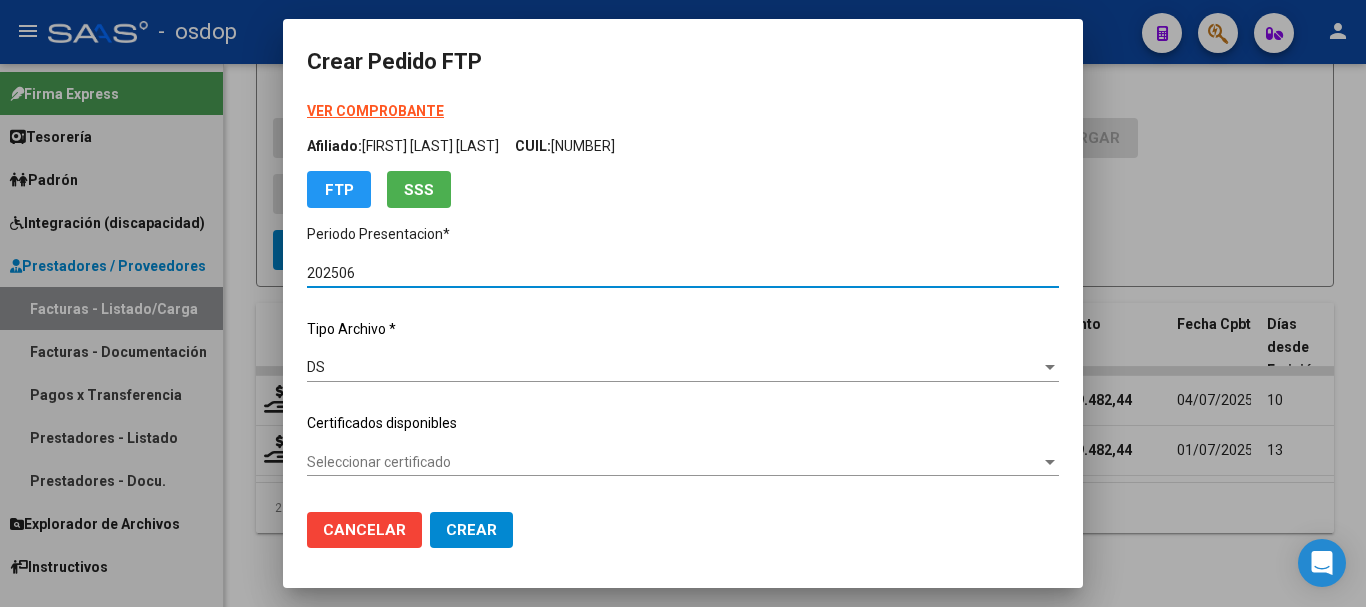 type on "6806215822" 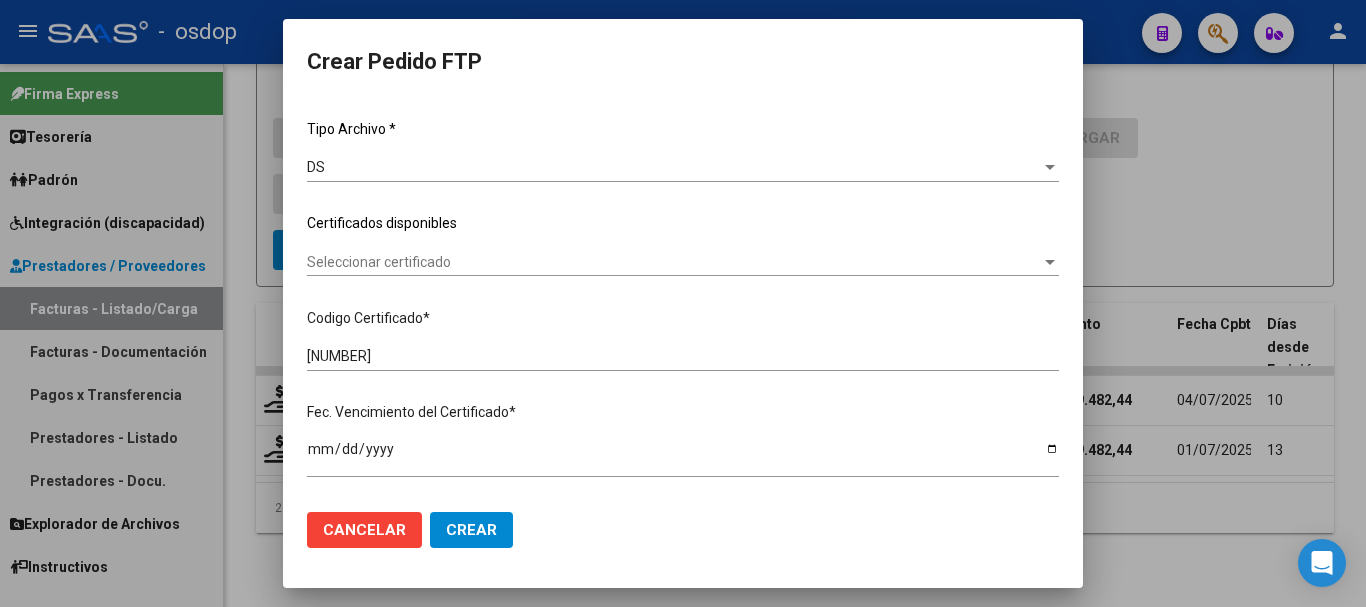 click on "VER COMPROBANTE ARCA Padrón Afiliado:  CLUCHINSKY NOHAN  CUIL:  20568013205  FTP SSS Periodo Presentacion  *   202506 Ingresar el Periodo   Tipo Archivo * DS Seleccionar tipo  Certificados disponibles  Seleccionar certificado Seleccionar certificado Codigo Certificado  *   6806215822 Ingresar el Codigo  Fec. Vencimiento del Certificado  *   2026-07-27 Ingresar el fecha  Desde: 2021-07-29" at bounding box center [683, 208] 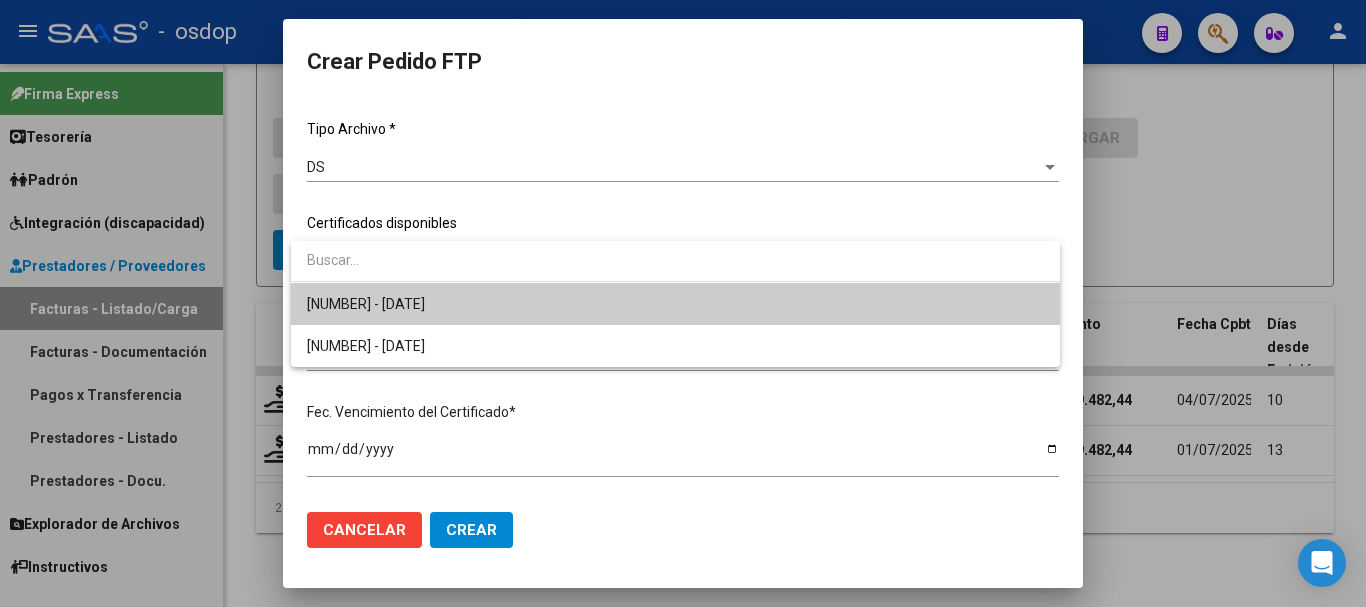 click on "6806215822 - 2026-07-27" at bounding box center (675, 304) 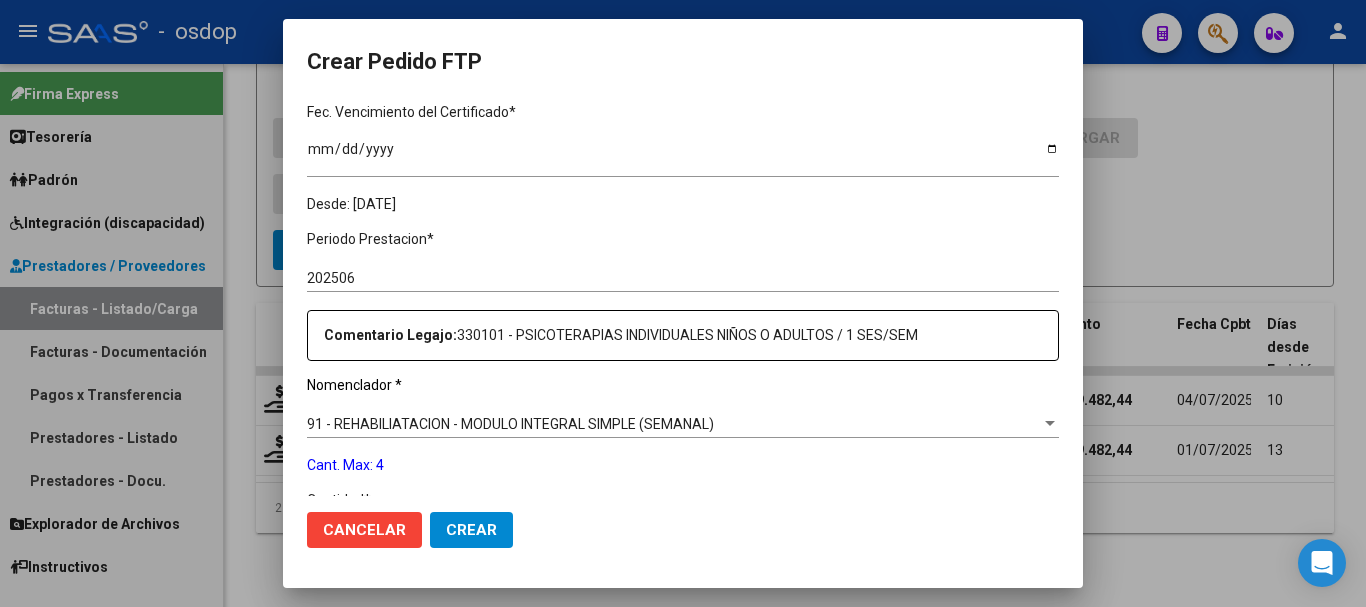 scroll, scrollTop: 700, scrollLeft: 0, axis: vertical 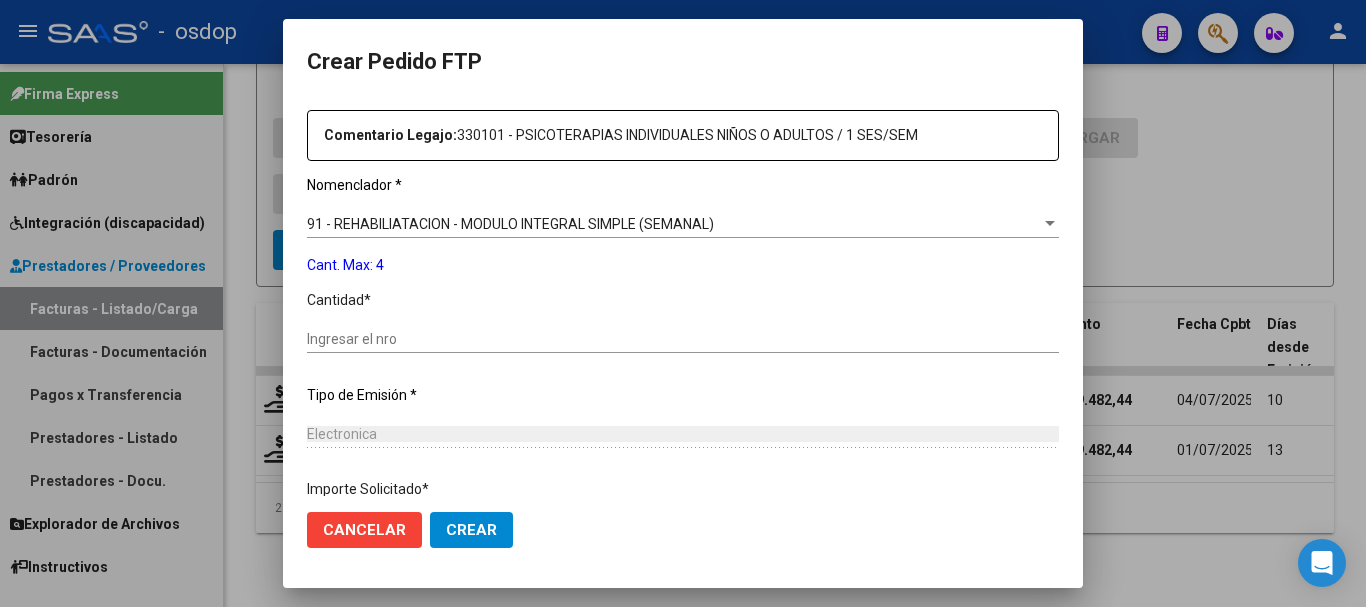 click on "Ingresar el nro" 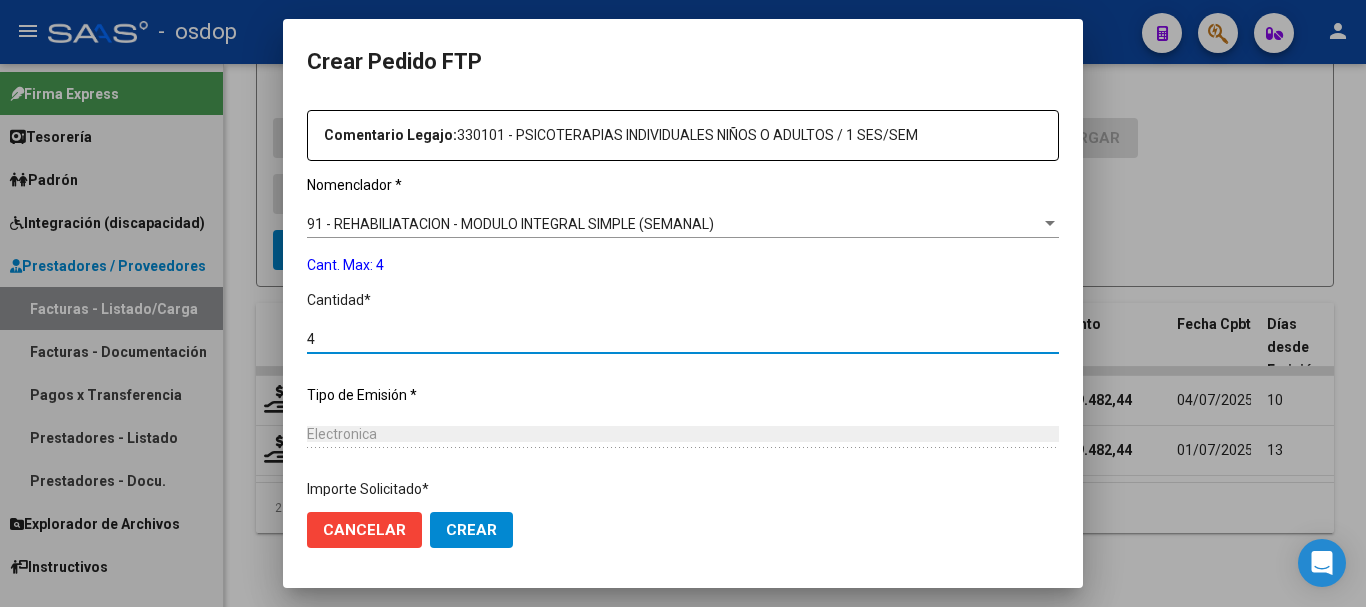 scroll, scrollTop: 858, scrollLeft: 0, axis: vertical 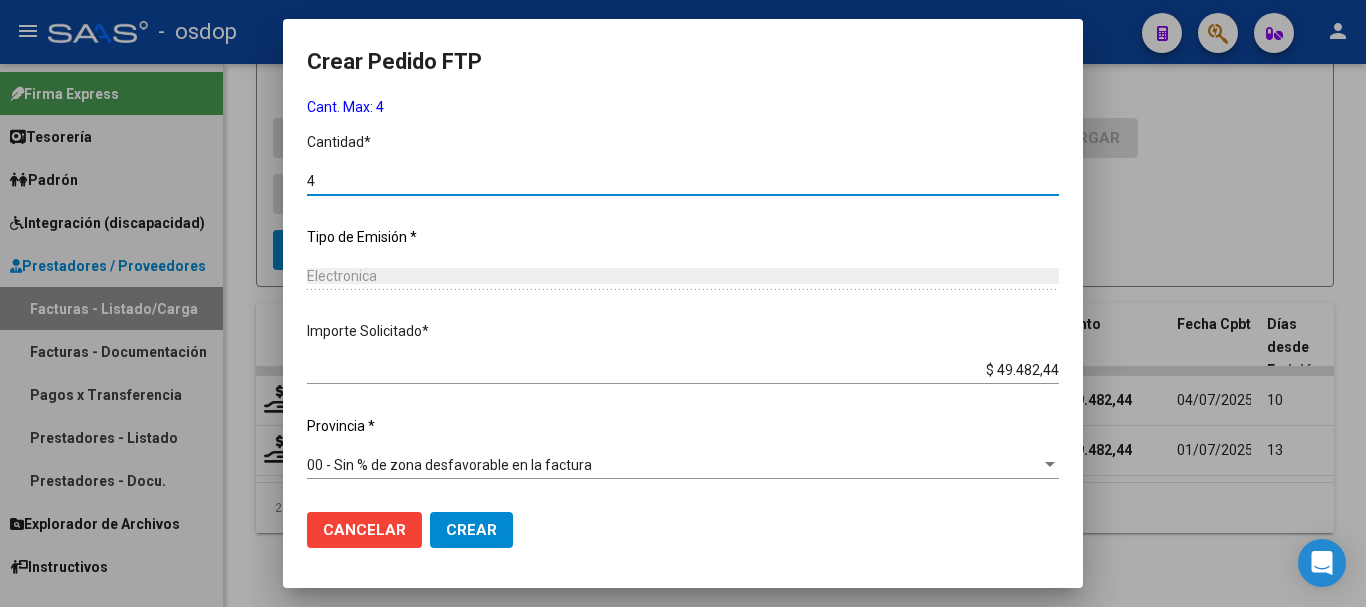 type on "4" 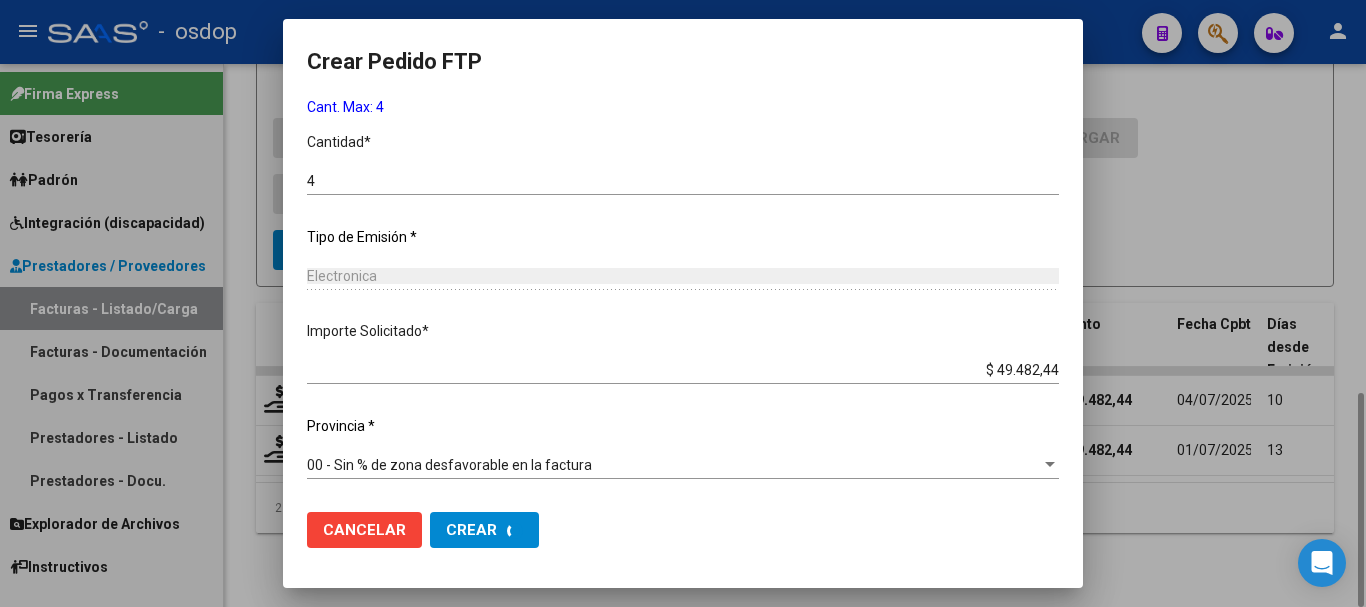 scroll, scrollTop: 0, scrollLeft: 0, axis: both 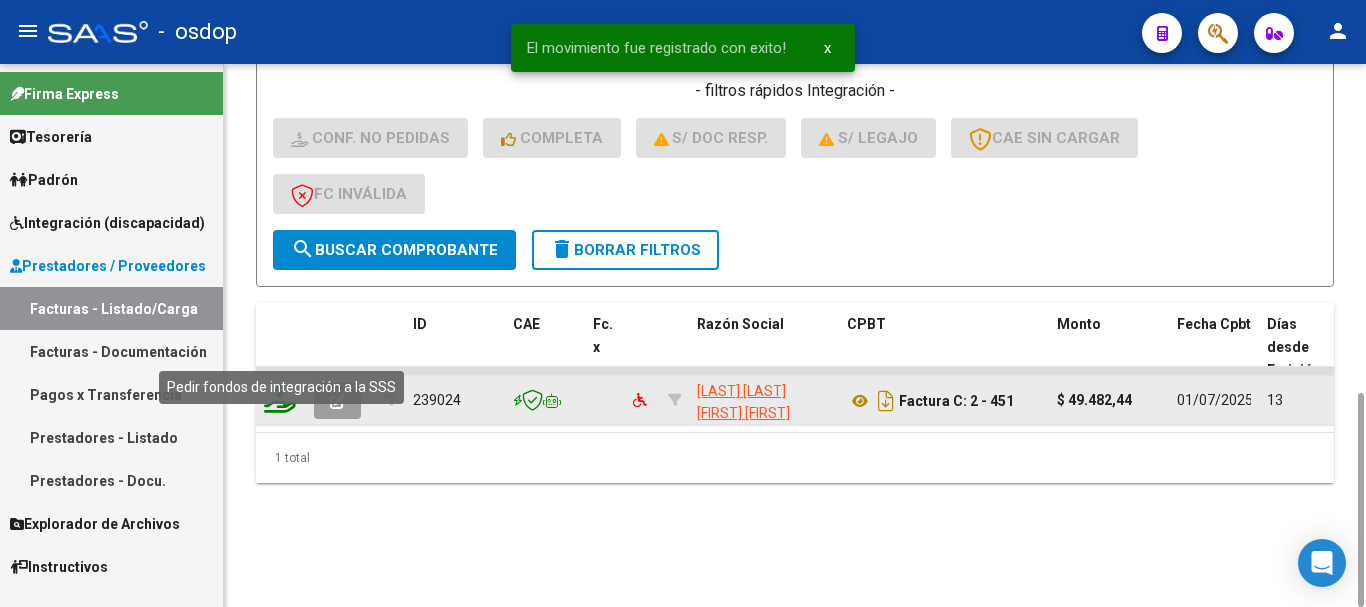 click 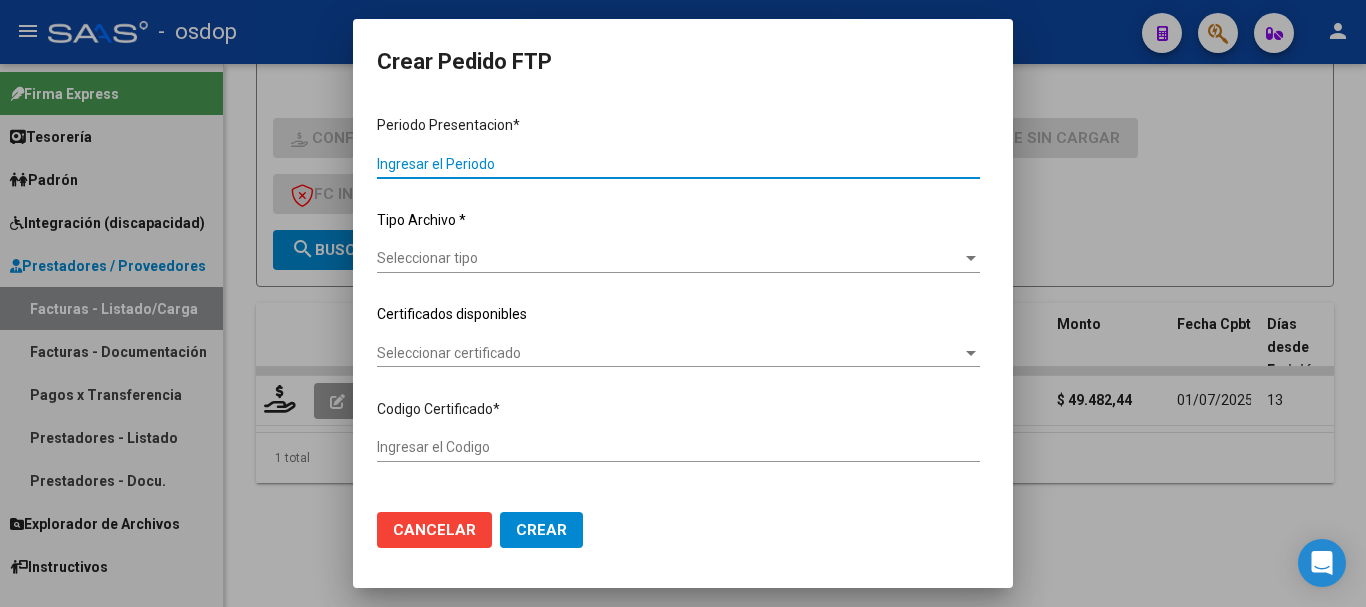type on "202506" 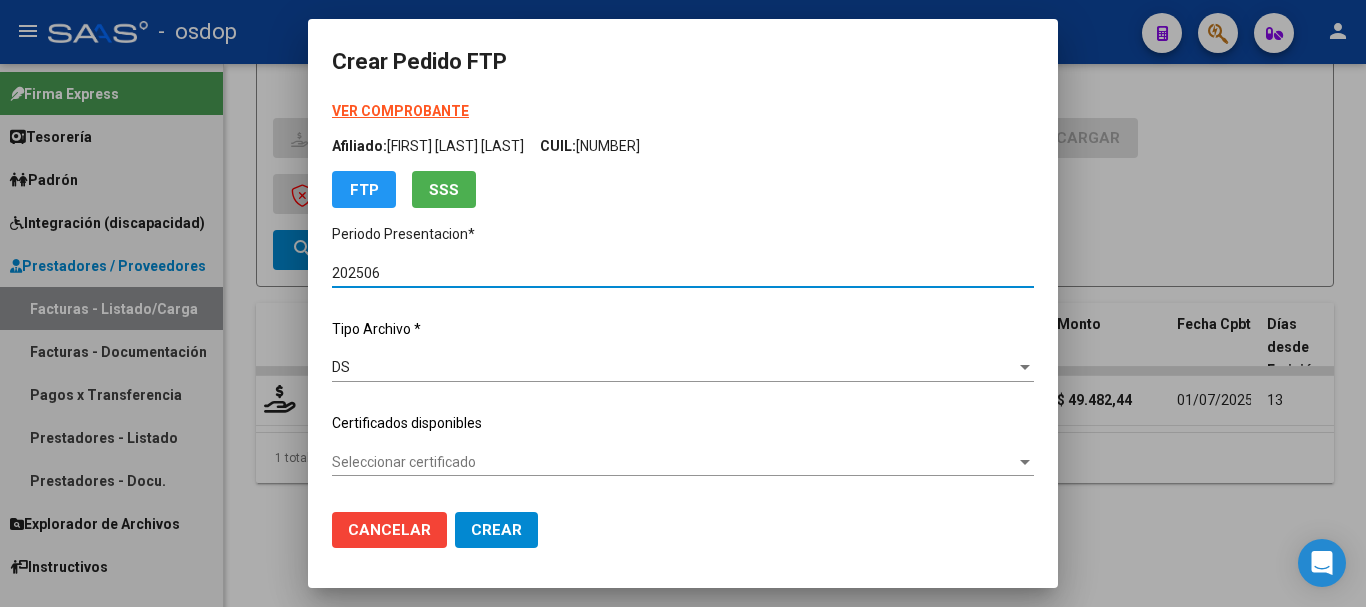 click on "Seleccionar certificado" at bounding box center [674, 462] 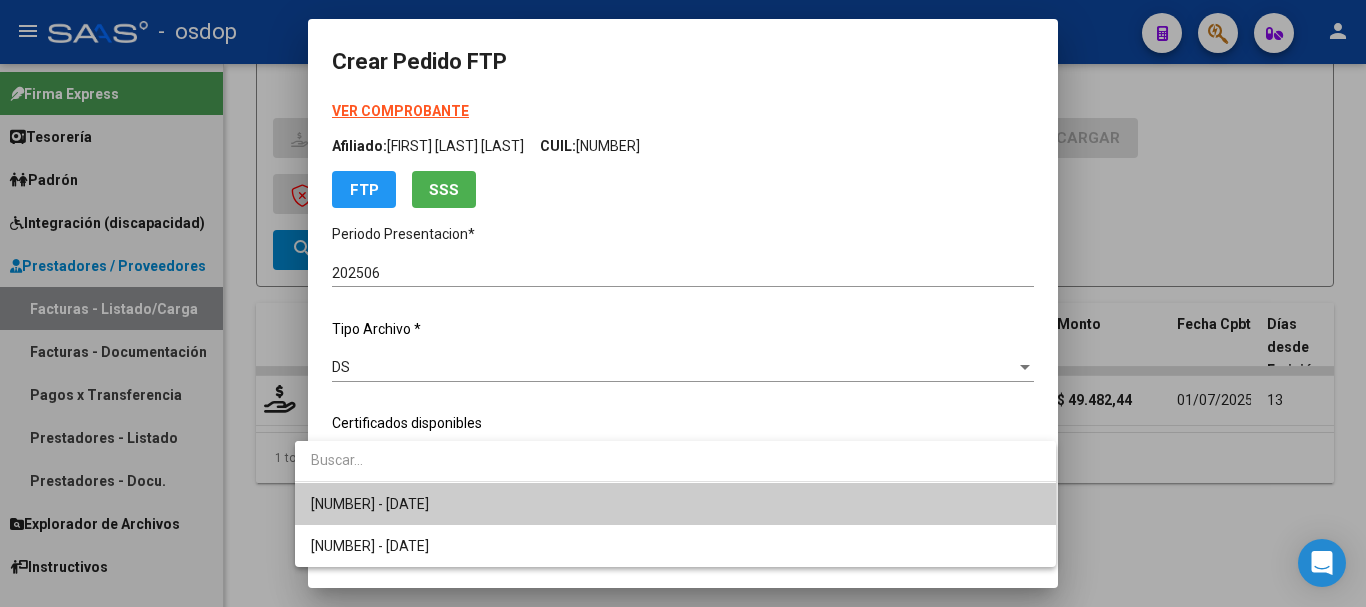 click on "6806215822 - 2026-07-27" at bounding box center [675, 504] 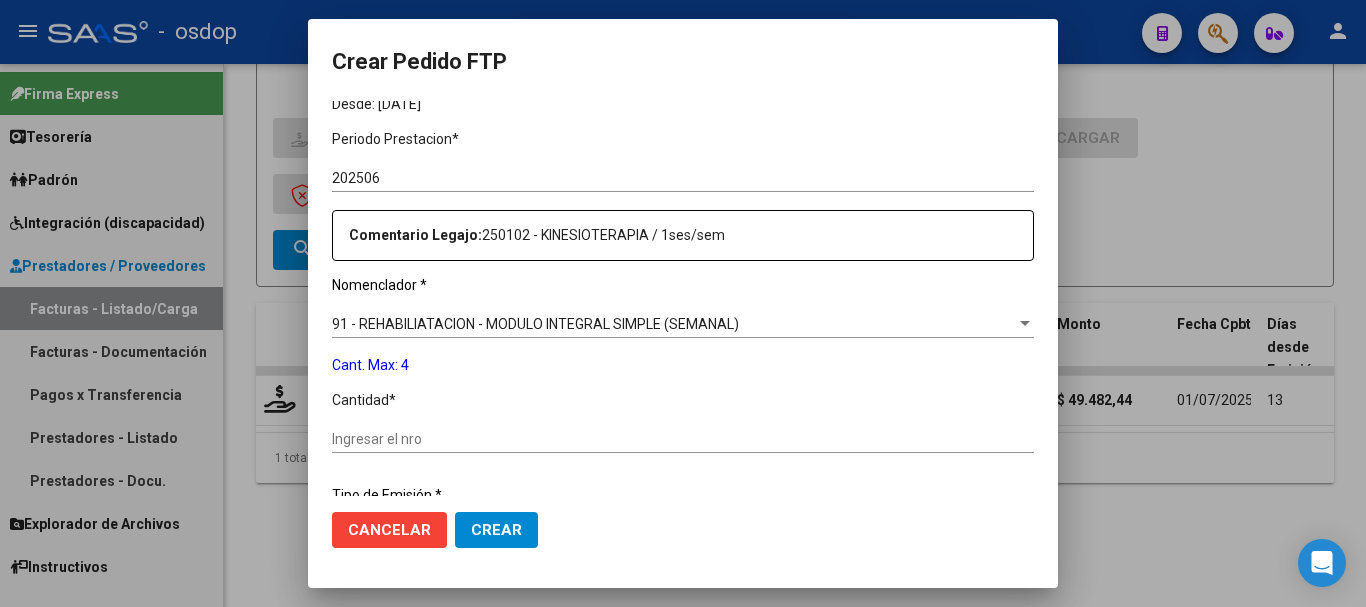scroll, scrollTop: 700, scrollLeft: 0, axis: vertical 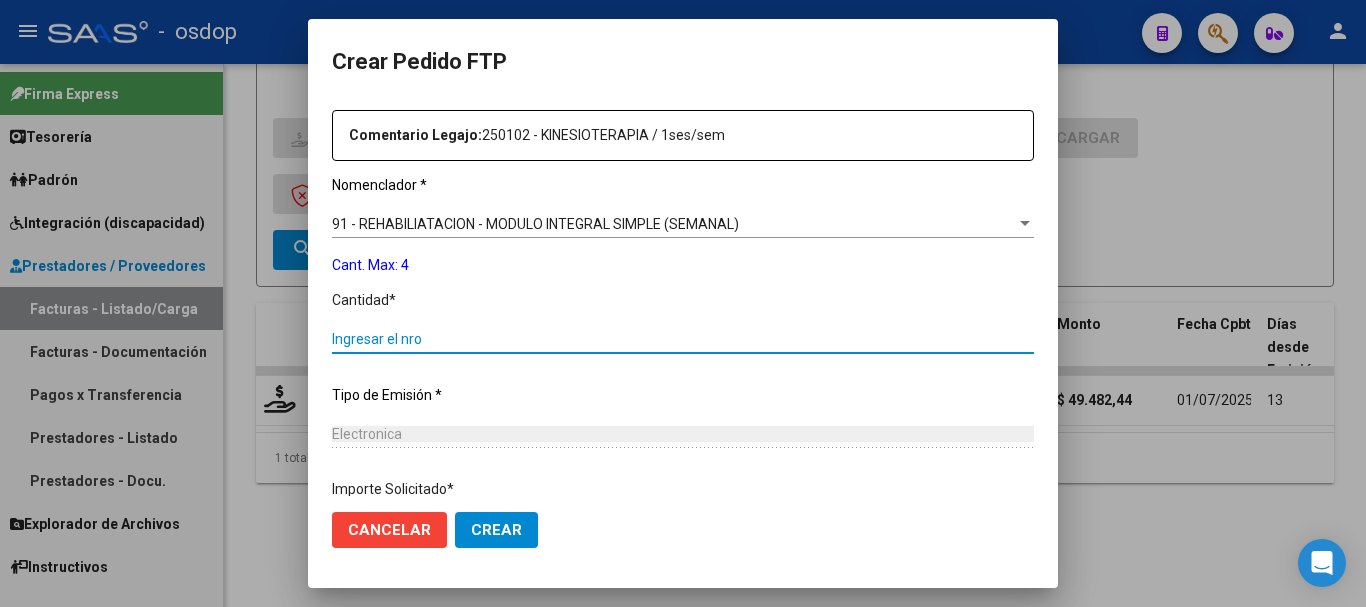 click on "Ingresar el nro" at bounding box center [683, 339] 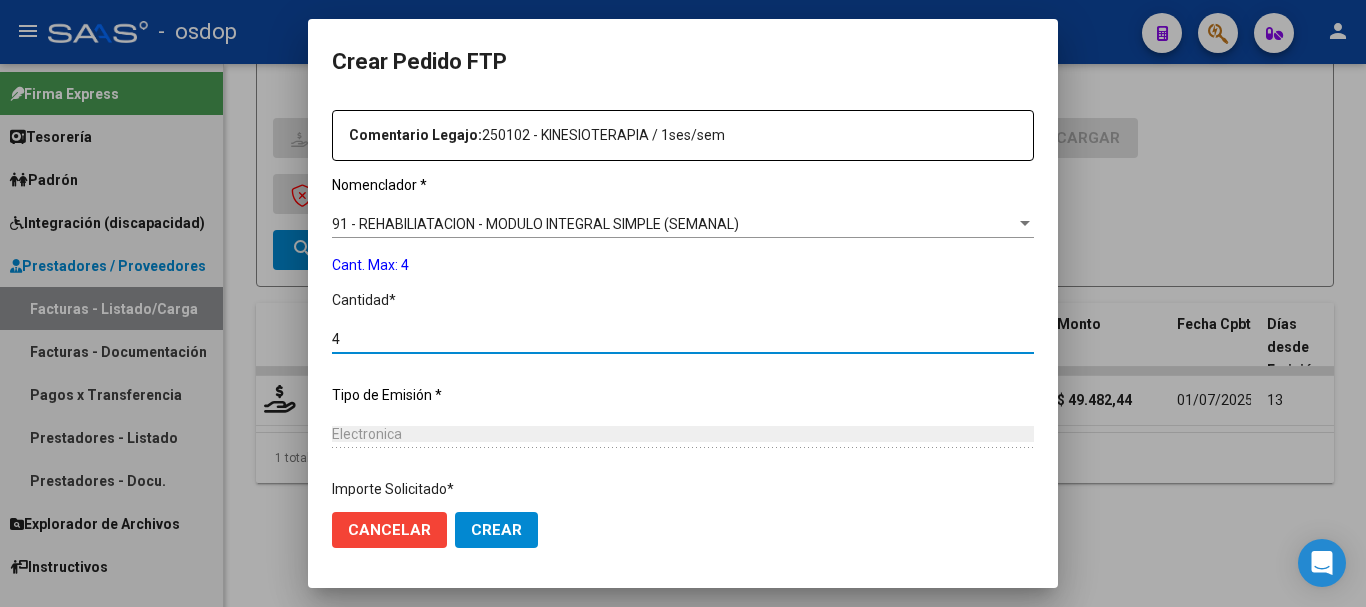 scroll, scrollTop: 858, scrollLeft: 0, axis: vertical 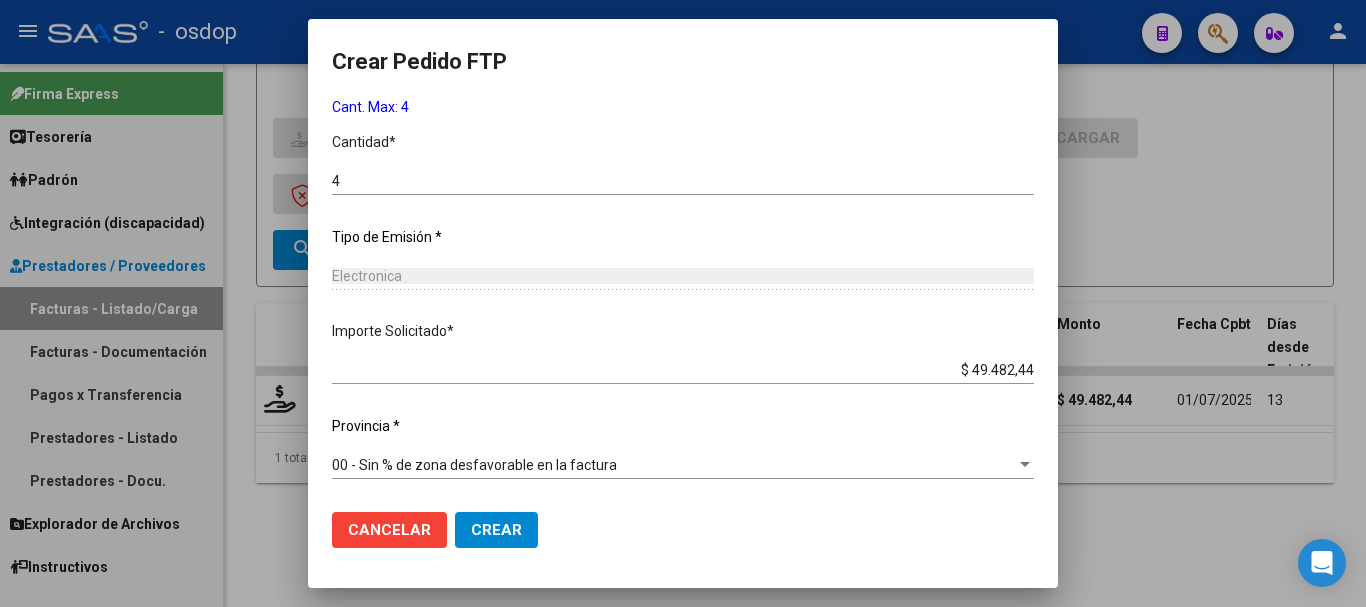 click on "Crear" 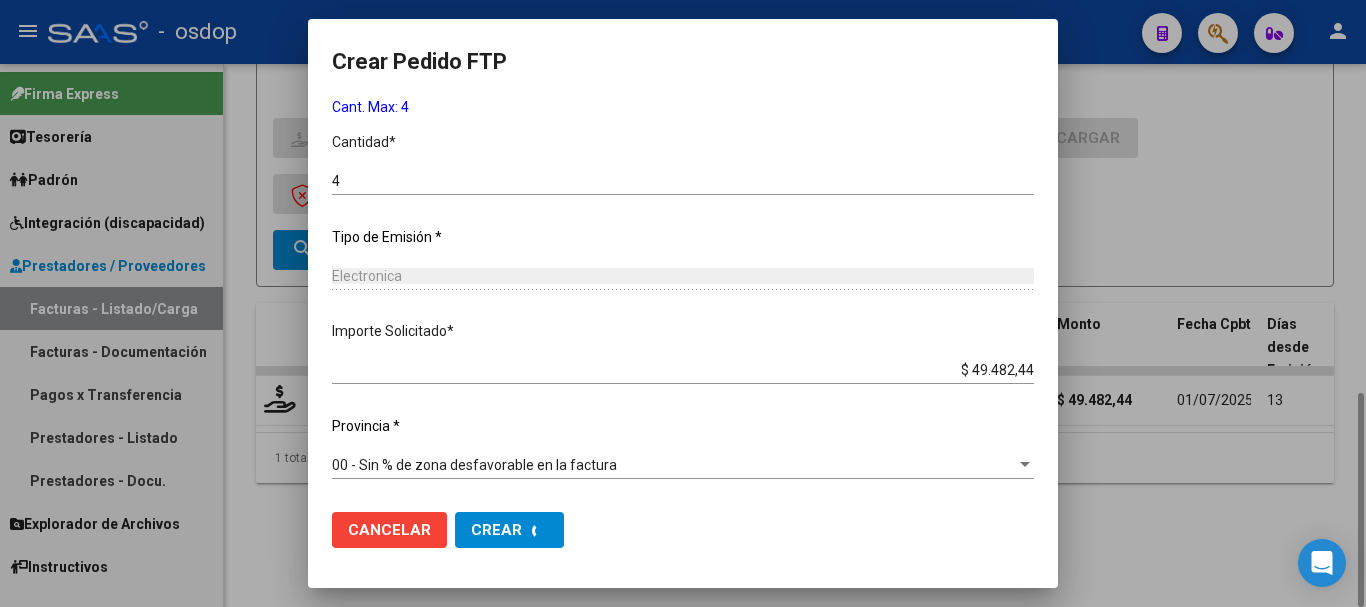 scroll, scrollTop: 0, scrollLeft: 0, axis: both 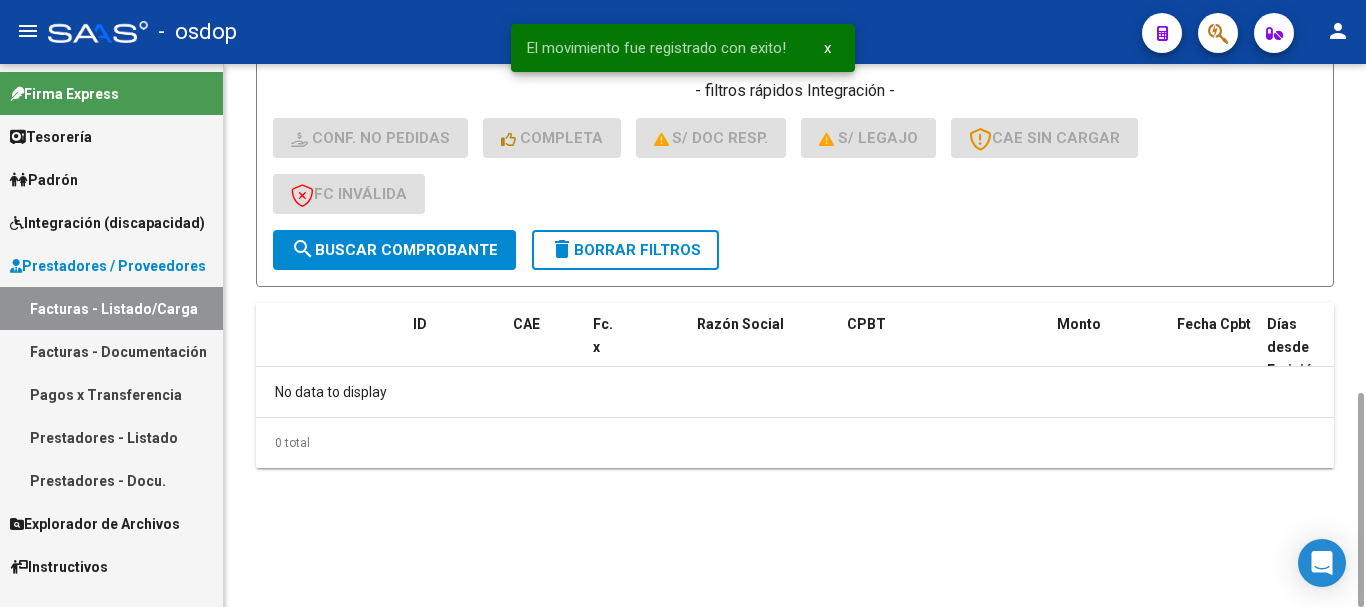 click on "delete  Borrar Filtros" 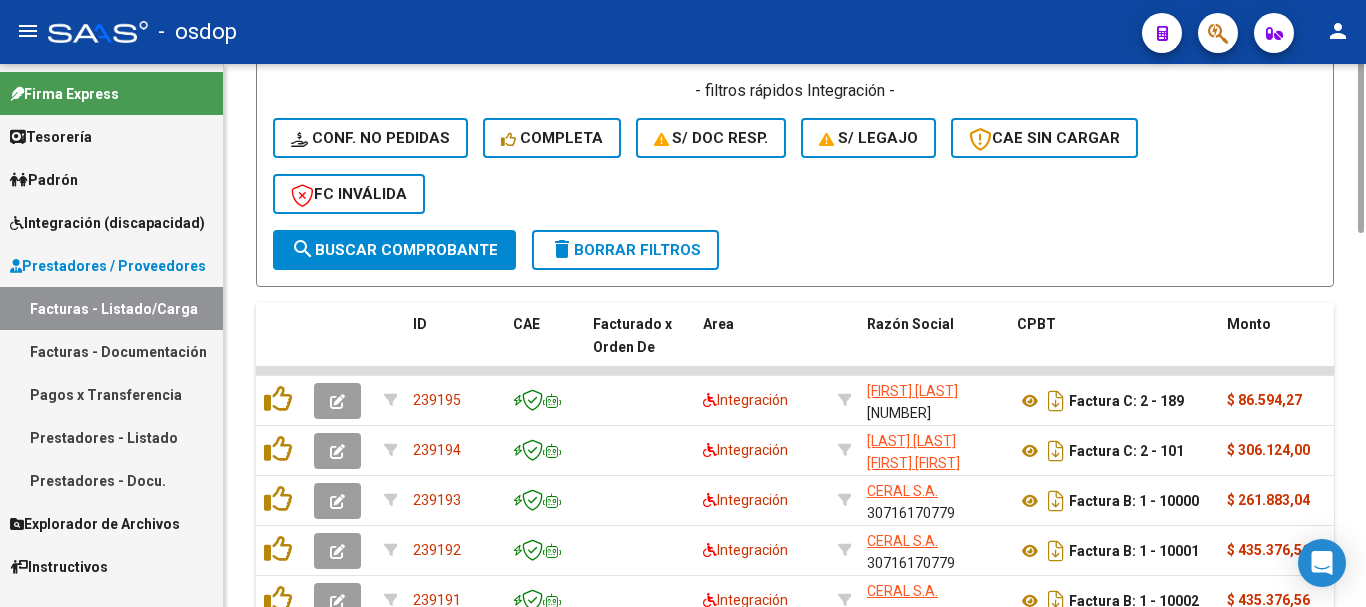 scroll, scrollTop: 631, scrollLeft: 0, axis: vertical 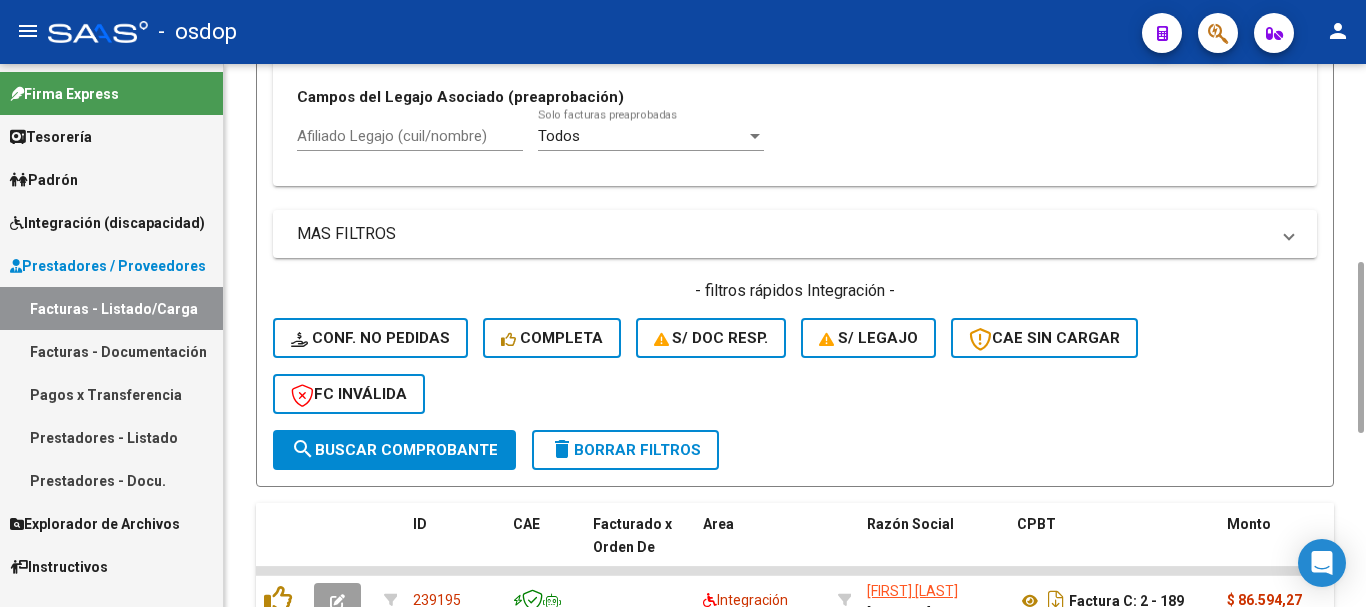click on "Afiliado Legajo (cuil/nombre)" at bounding box center (410, 136) 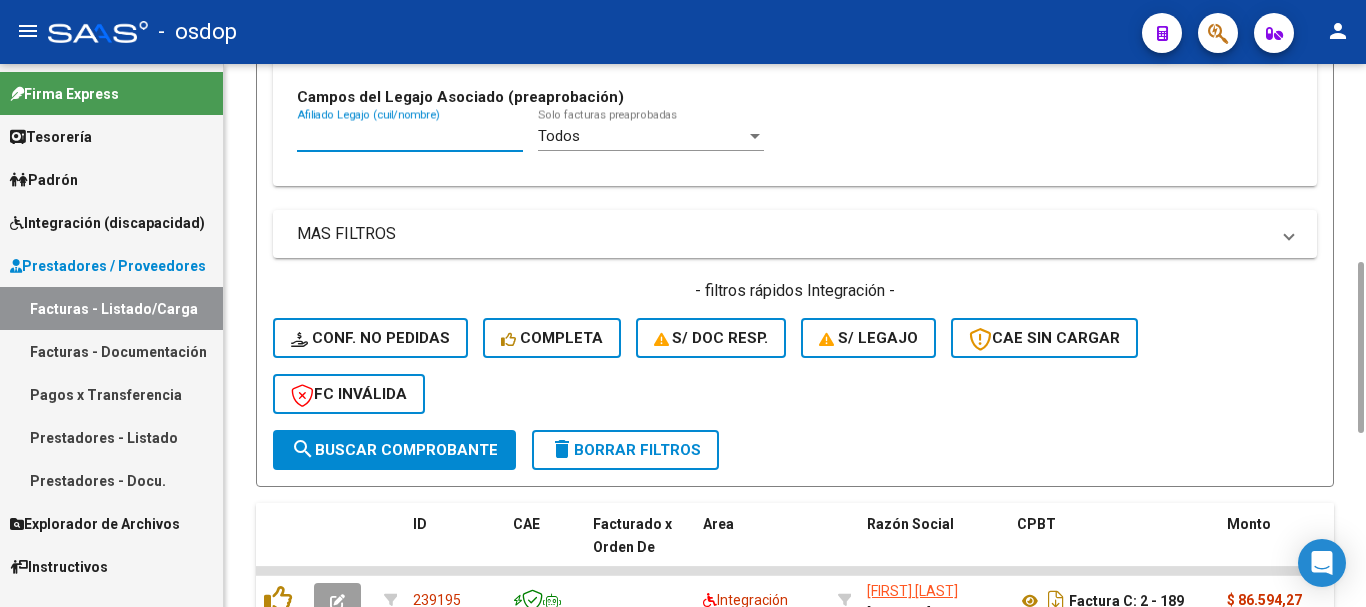paste on "23560863829" 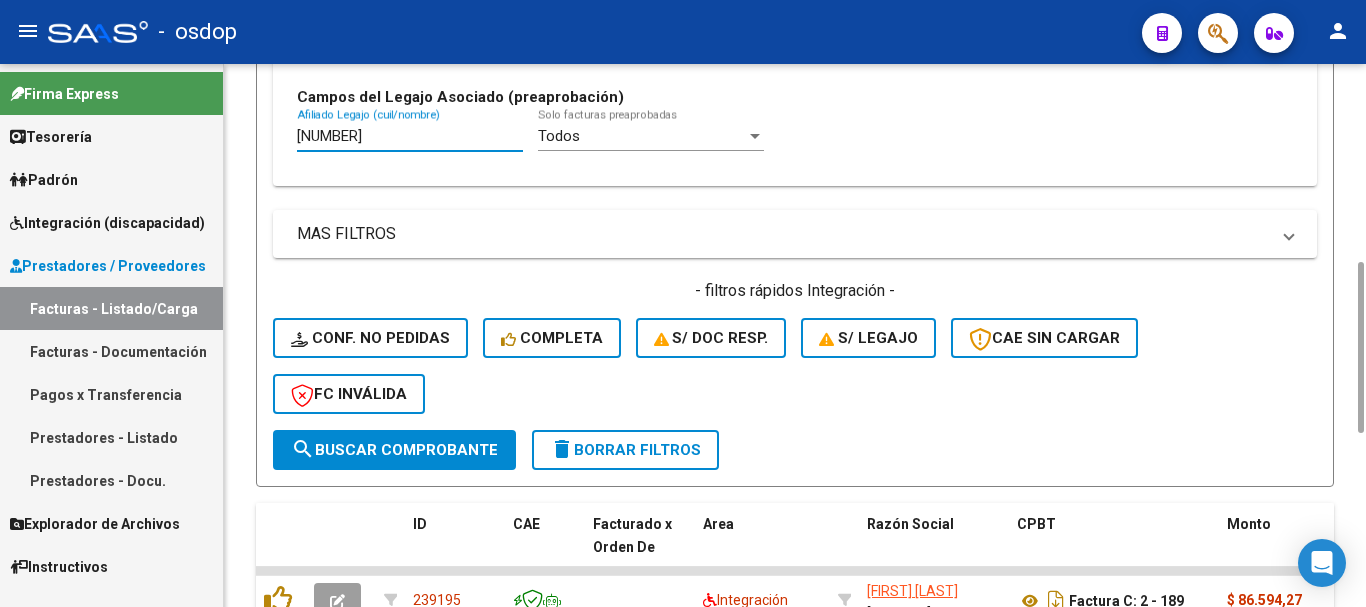 click on "search  Buscar Comprobante" 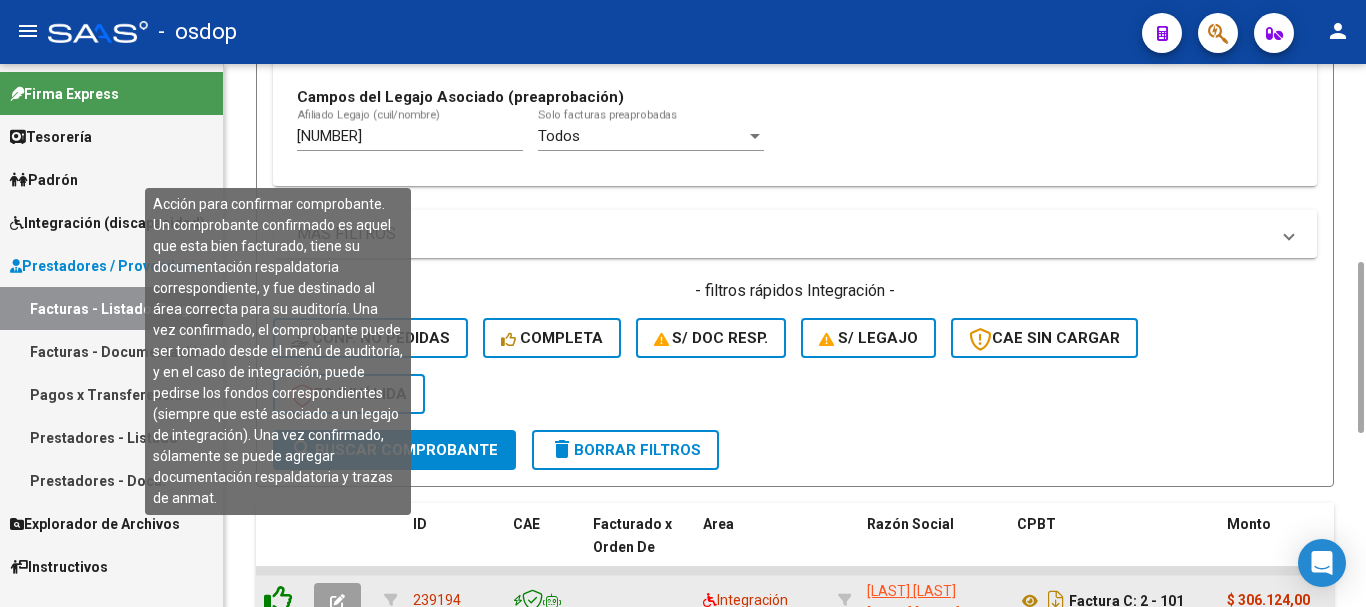 click 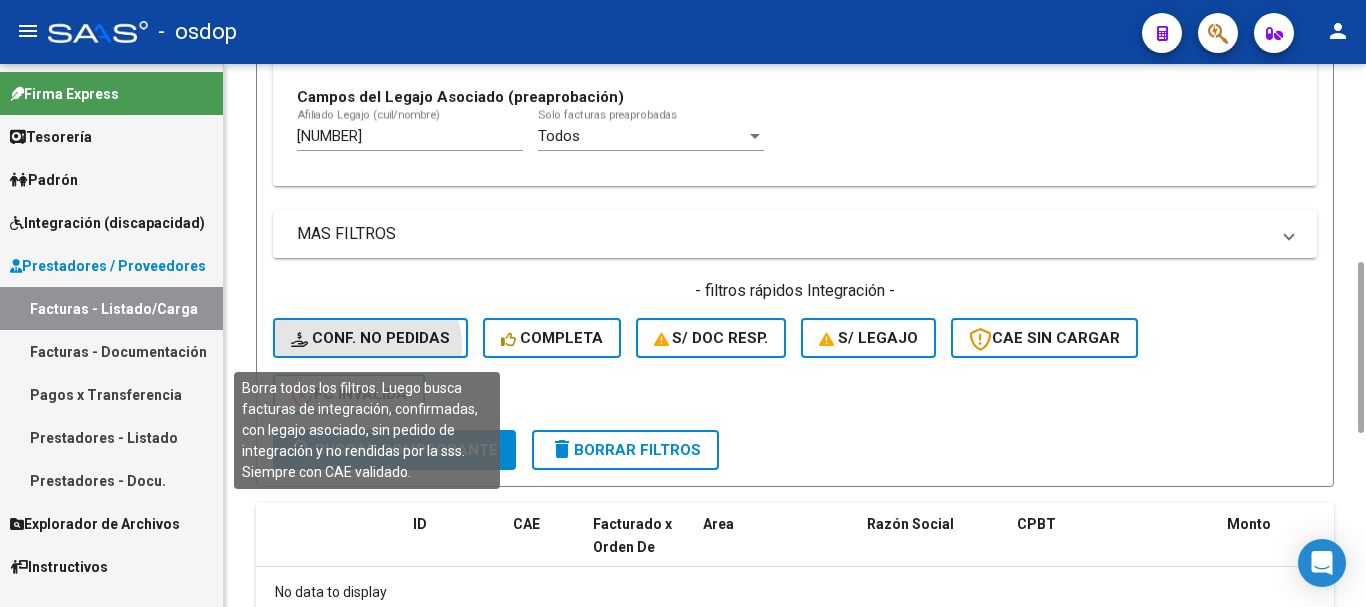 click on "Conf. no pedidas" 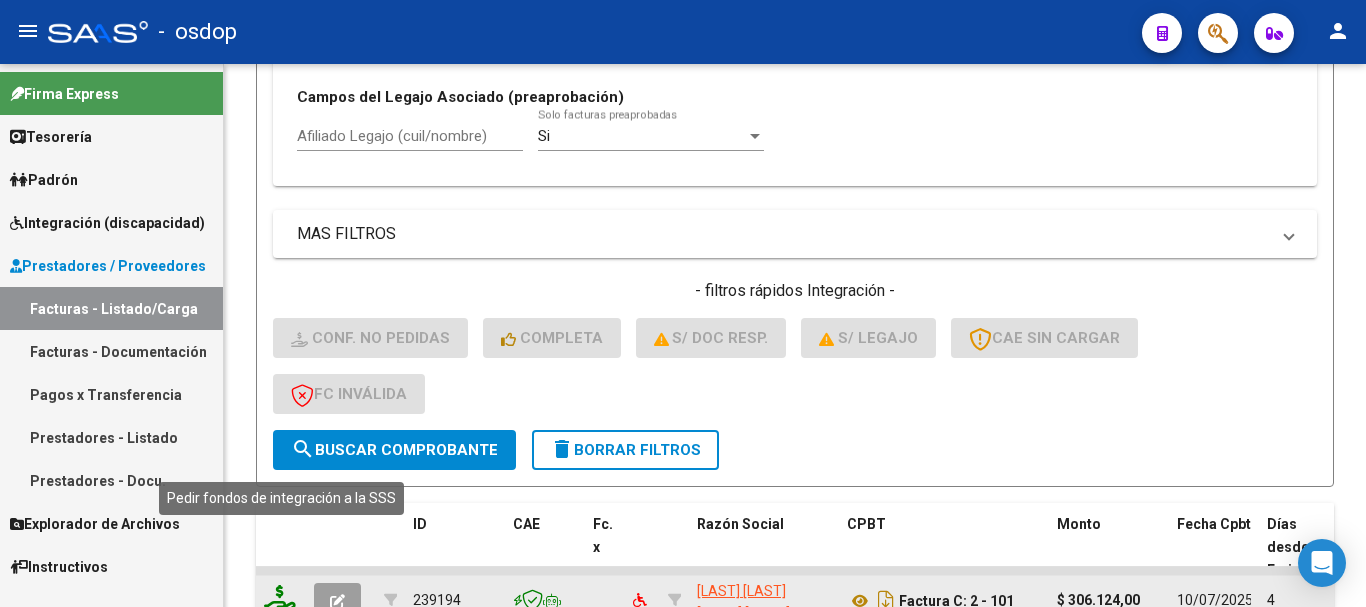 click 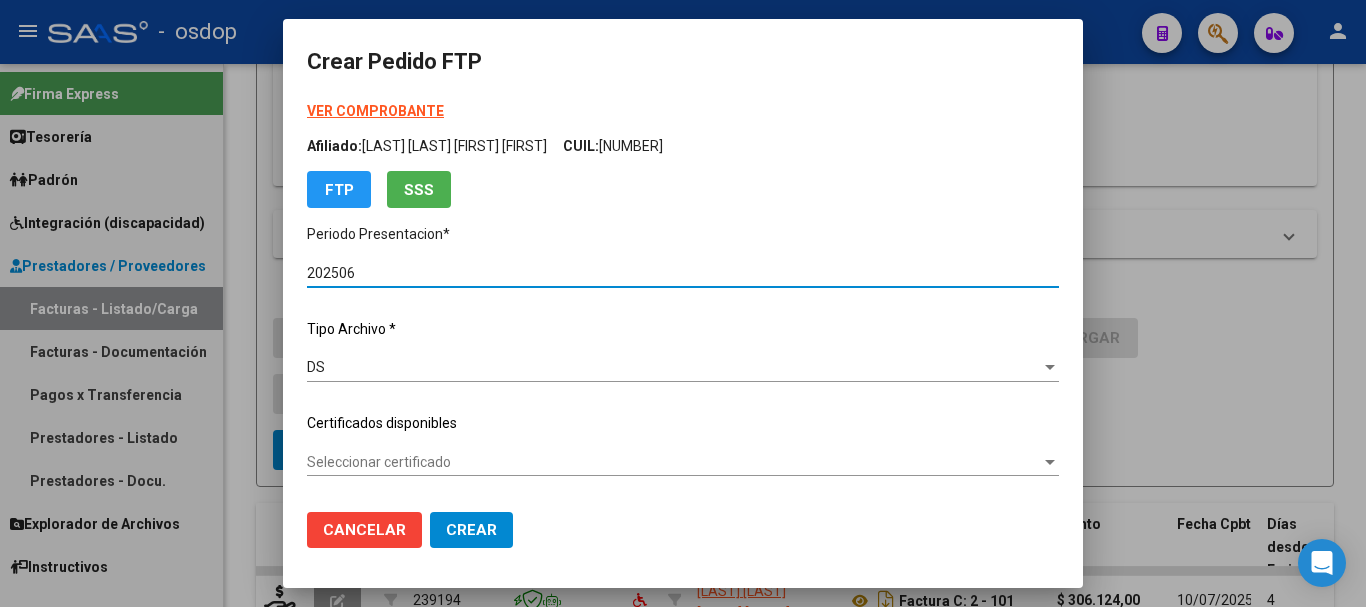 click on "Seleccionar certificado Seleccionar certificado" 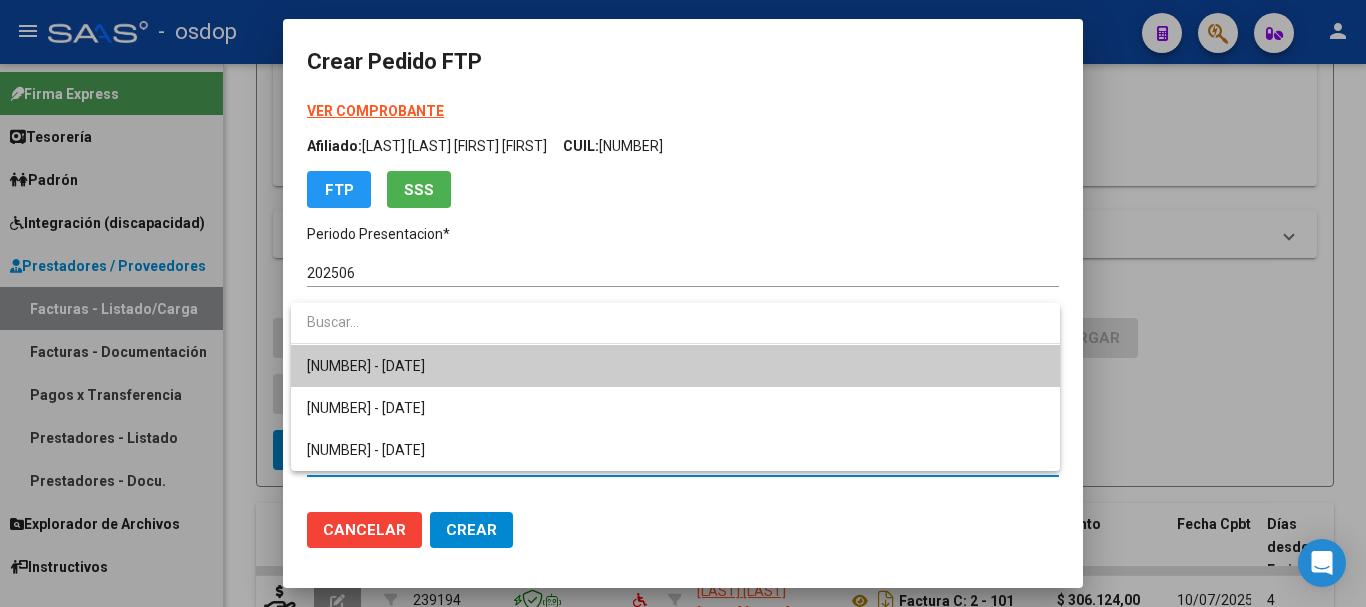 click on "9872028758 - 2026-05-17" at bounding box center (675, 366) 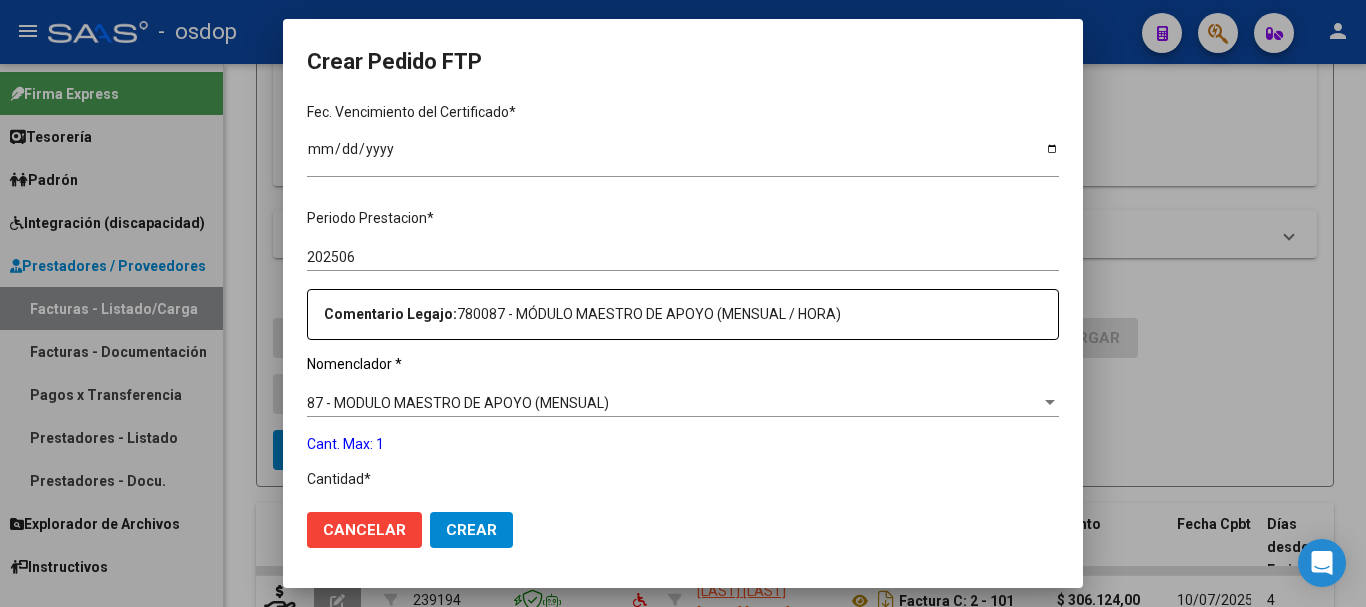 scroll, scrollTop: 600, scrollLeft: 0, axis: vertical 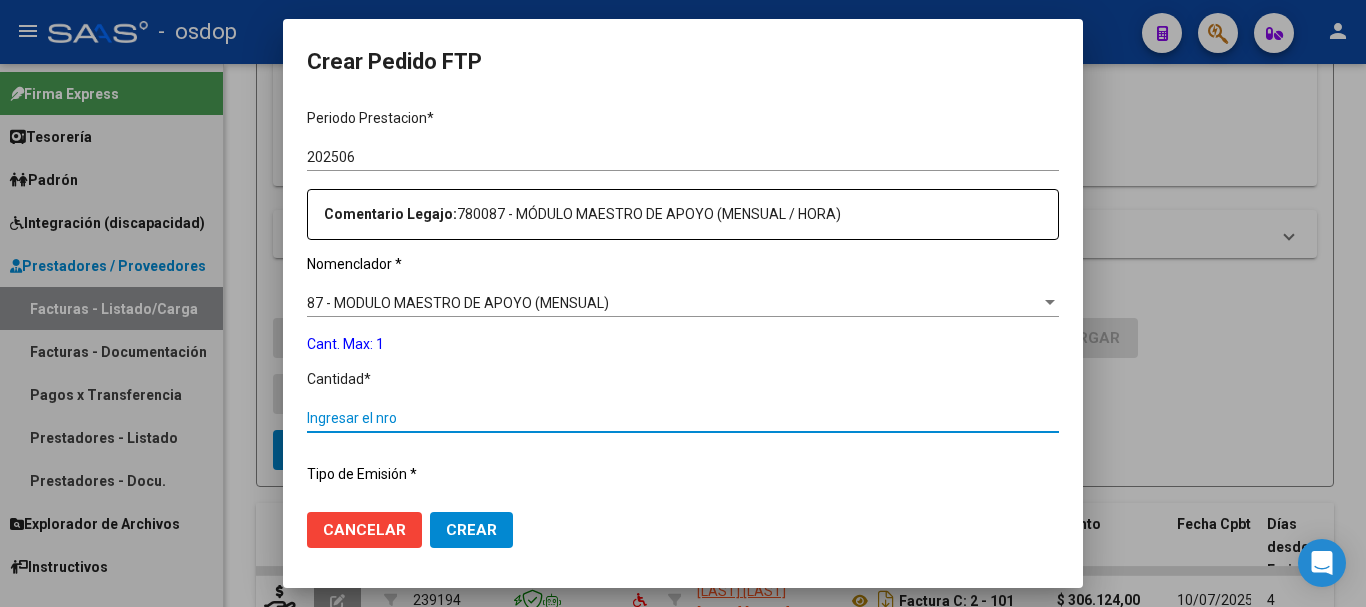 click on "Ingresar el nro" at bounding box center [683, 418] 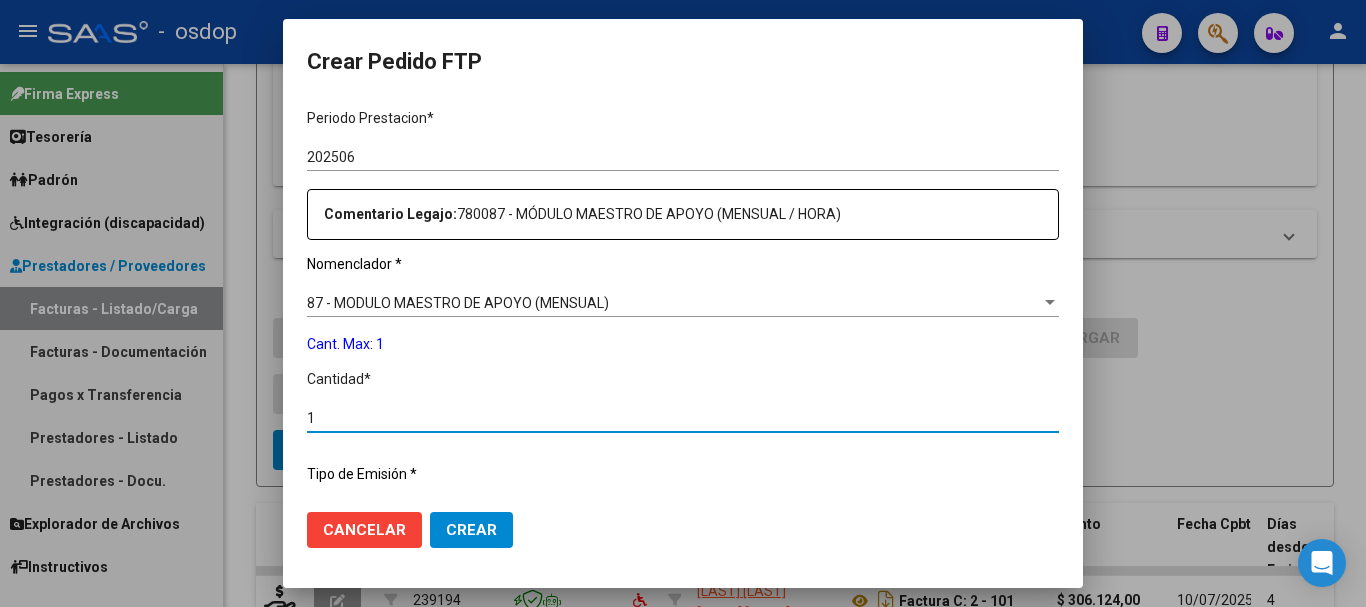 scroll, scrollTop: 837, scrollLeft: 0, axis: vertical 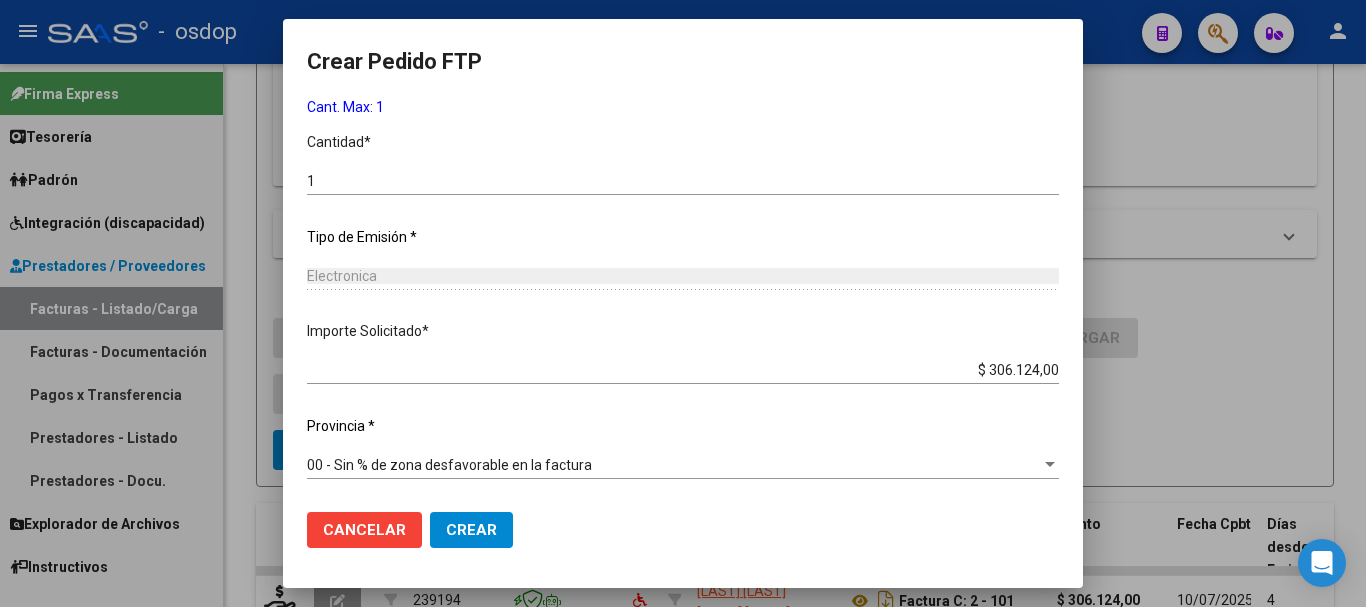 click on "Crear" 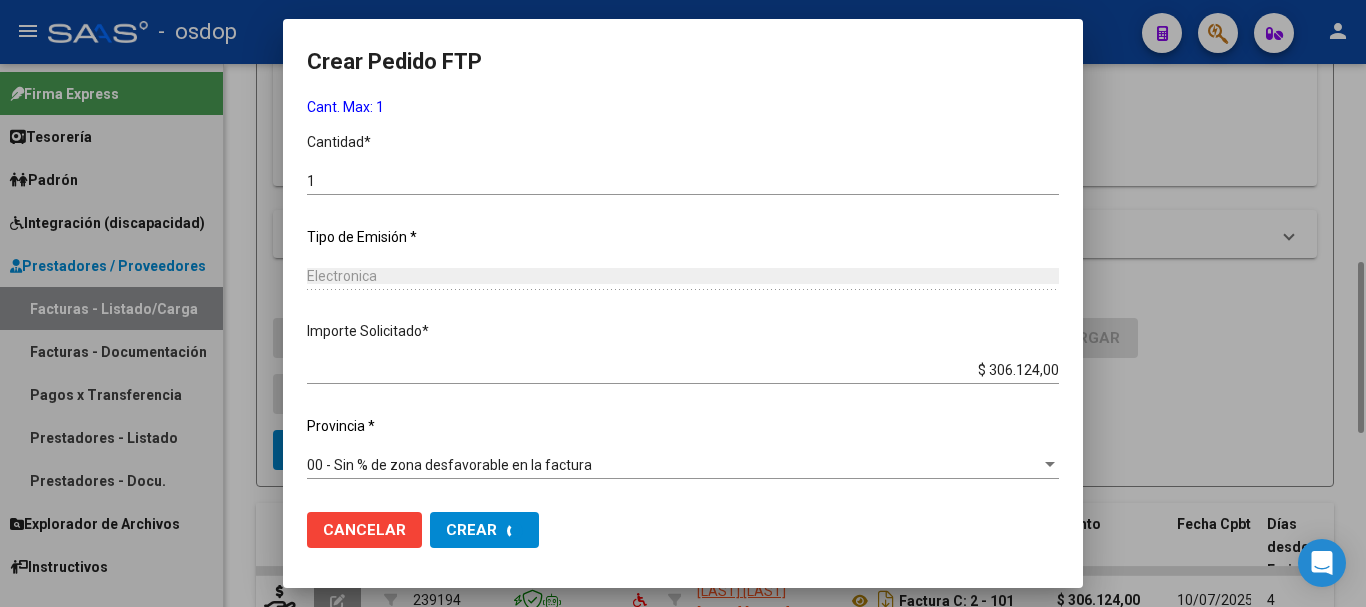 scroll, scrollTop: 0, scrollLeft: 0, axis: both 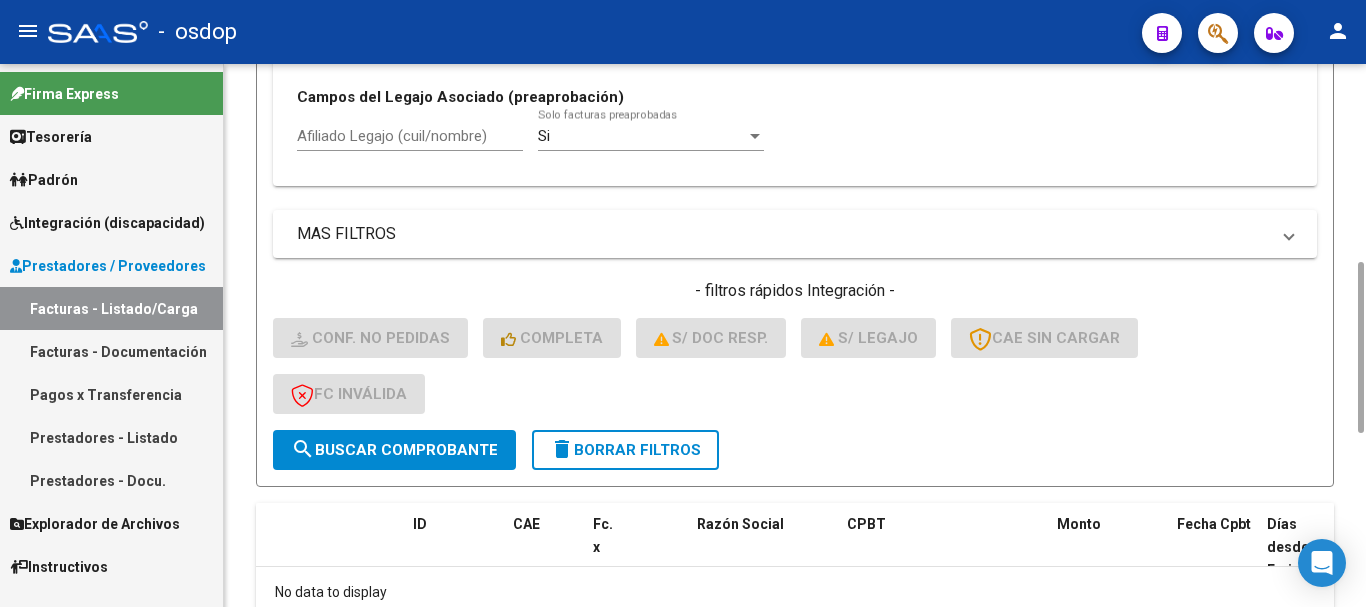click on "delete  Borrar Filtros" 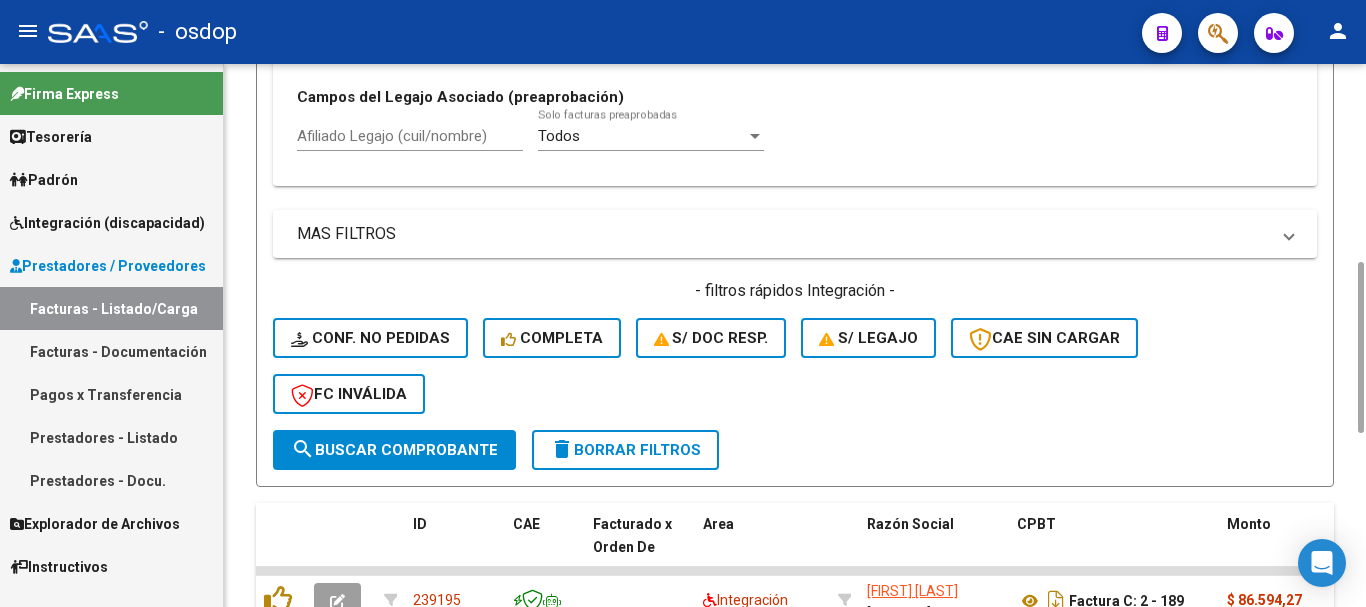 click on "Afiliado Legajo (cuil/nombre)" at bounding box center [410, 136] 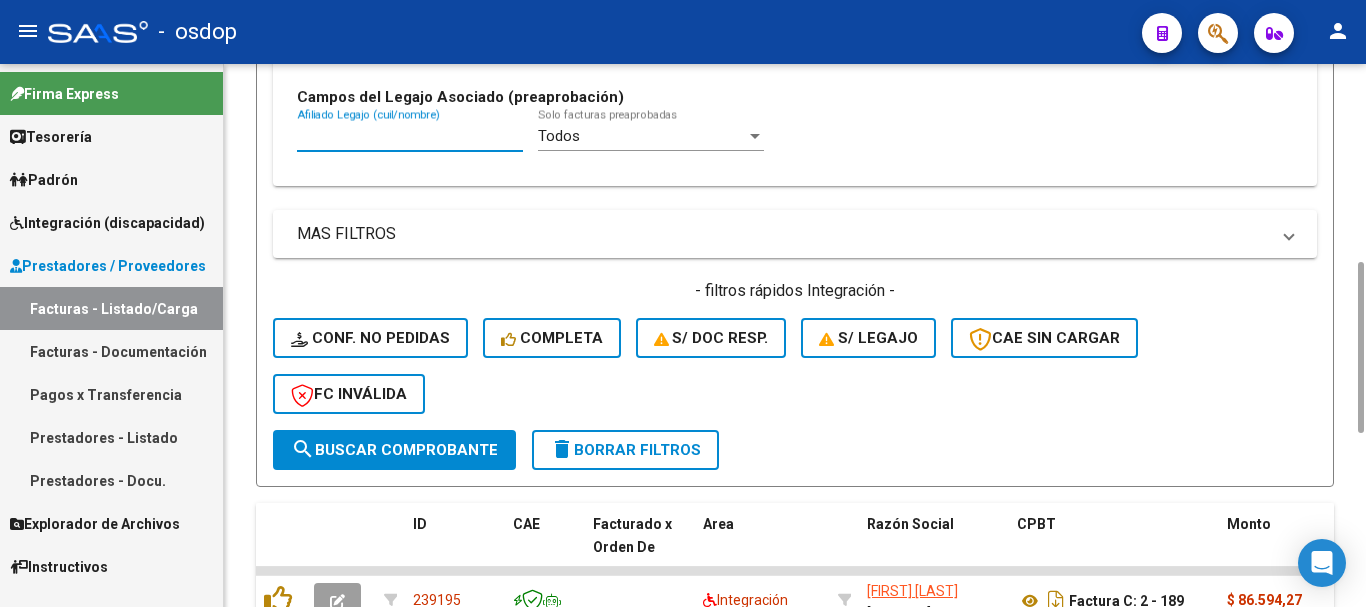 paste on "20536652729" 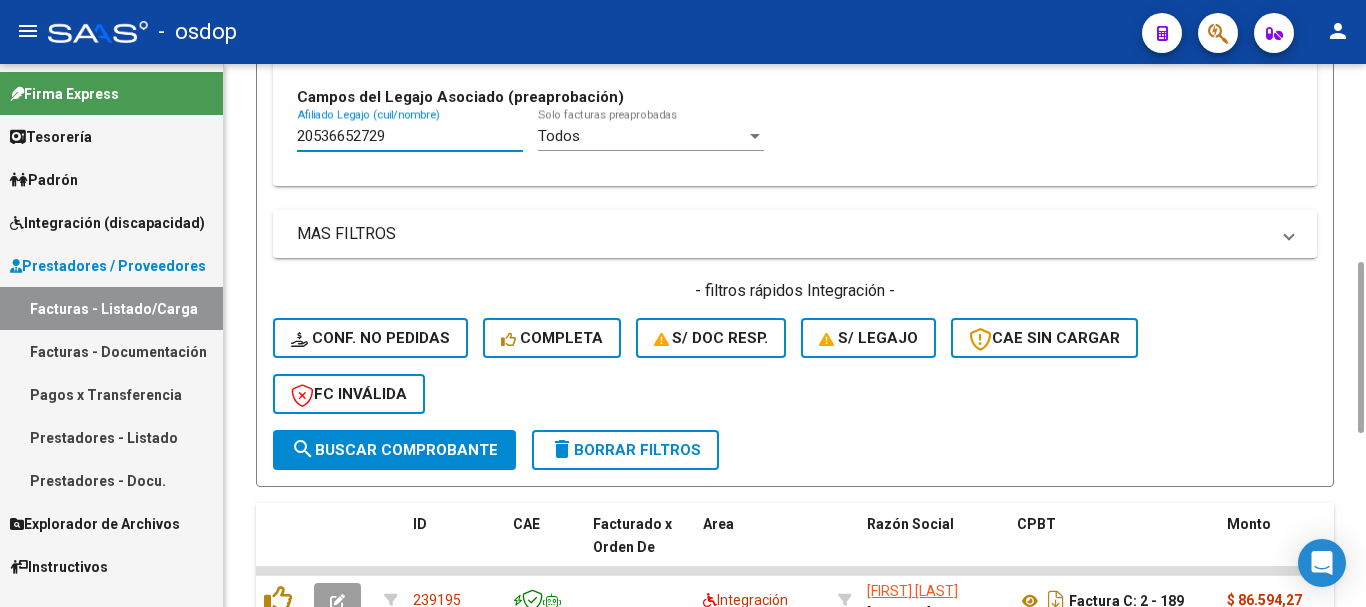 click on "search  Buscar Comprobante" 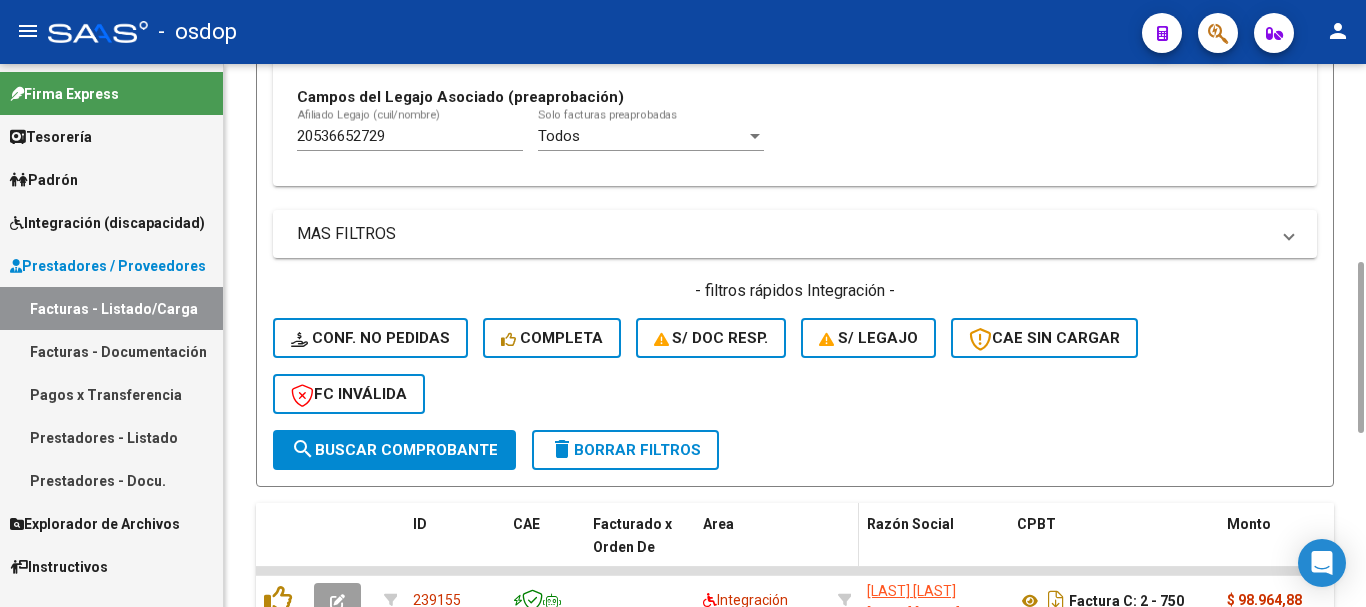 scroll, scrollTop: 831, scrollLeft: 0, axis: vertical 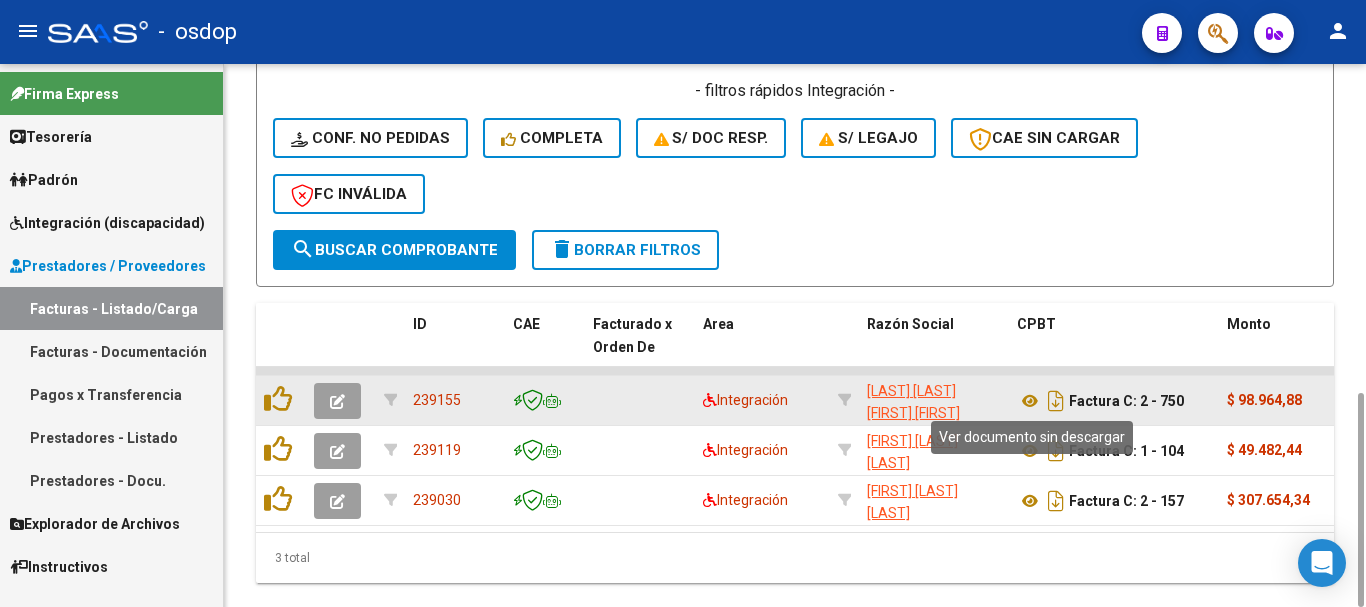 drag, startPoint x: 1027, startPoint y: 391, endPoint x: 998, endPoint y: 338, distance: 60.41523 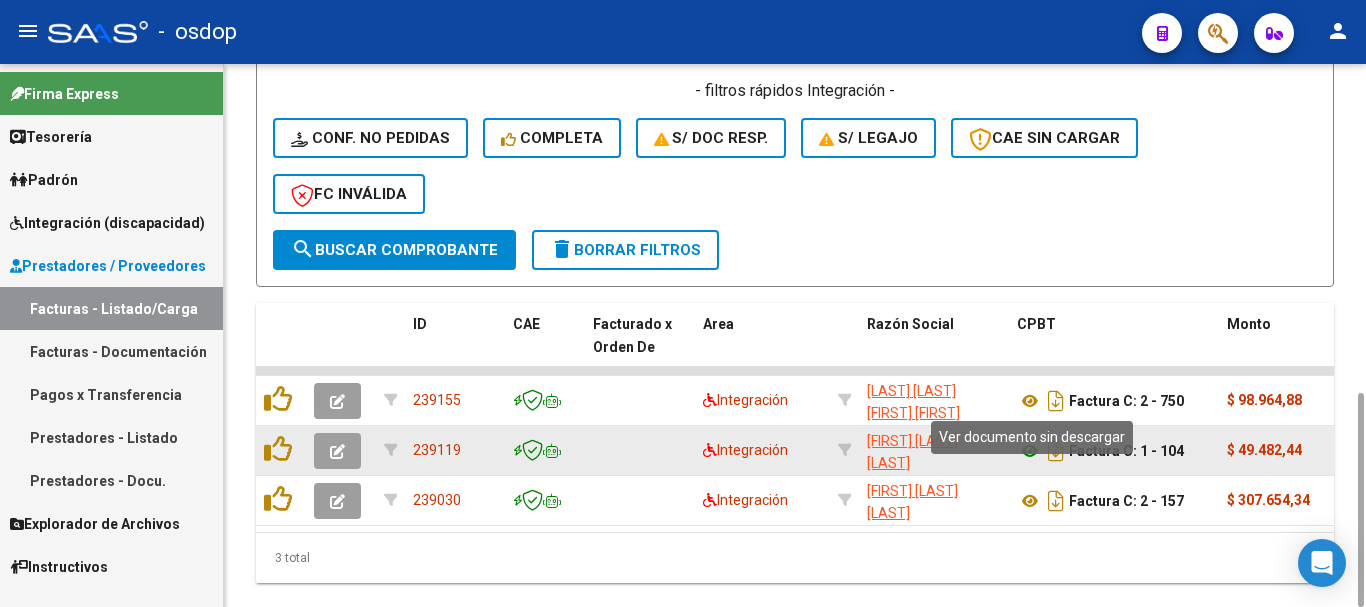 drag, startPoint x: 1028, startPoint y: 397, endPoint x: 1029, endPoint y: 386, distance: 11.045361 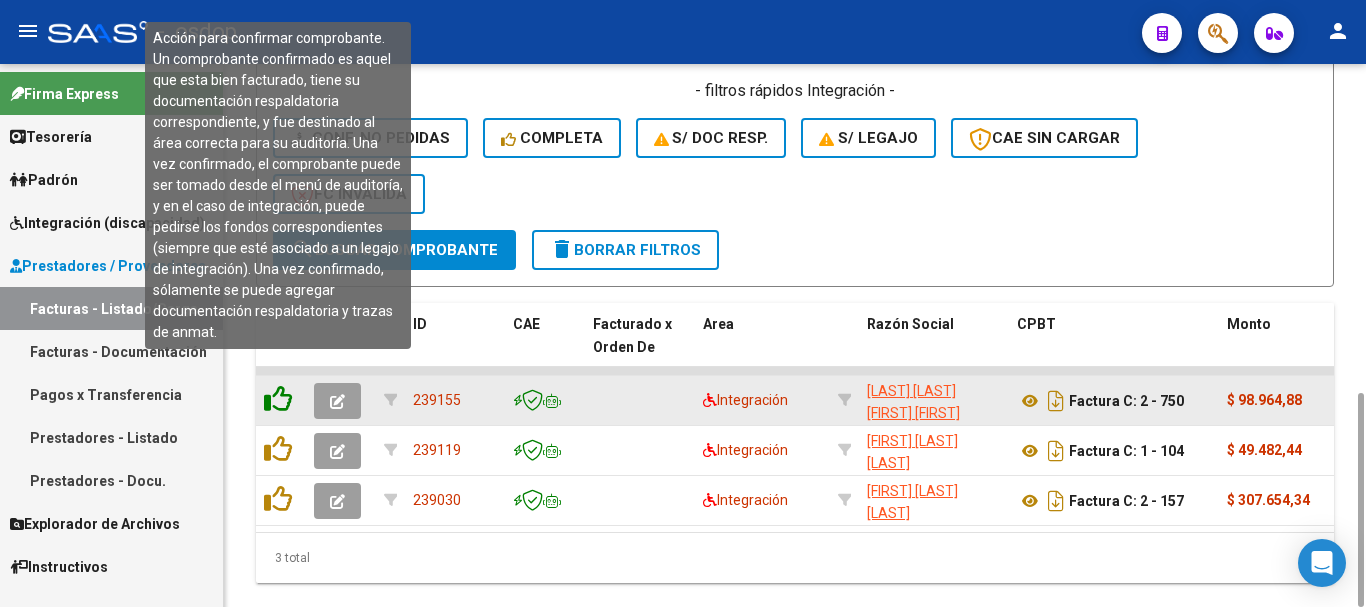 click 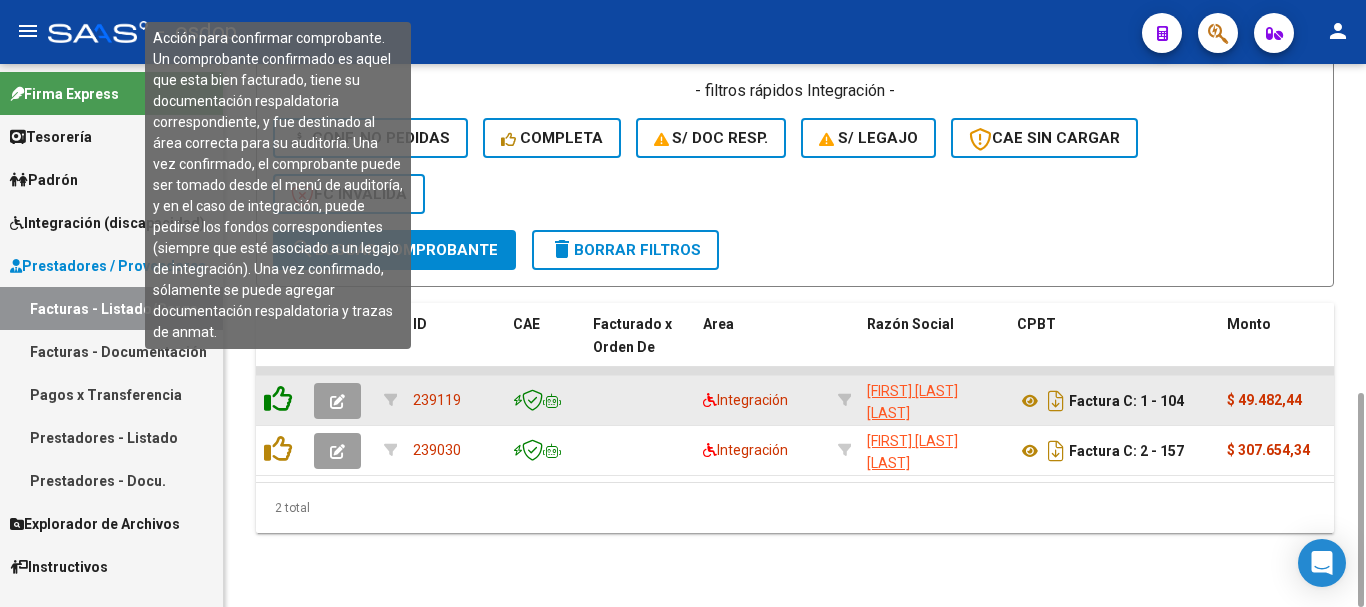 click 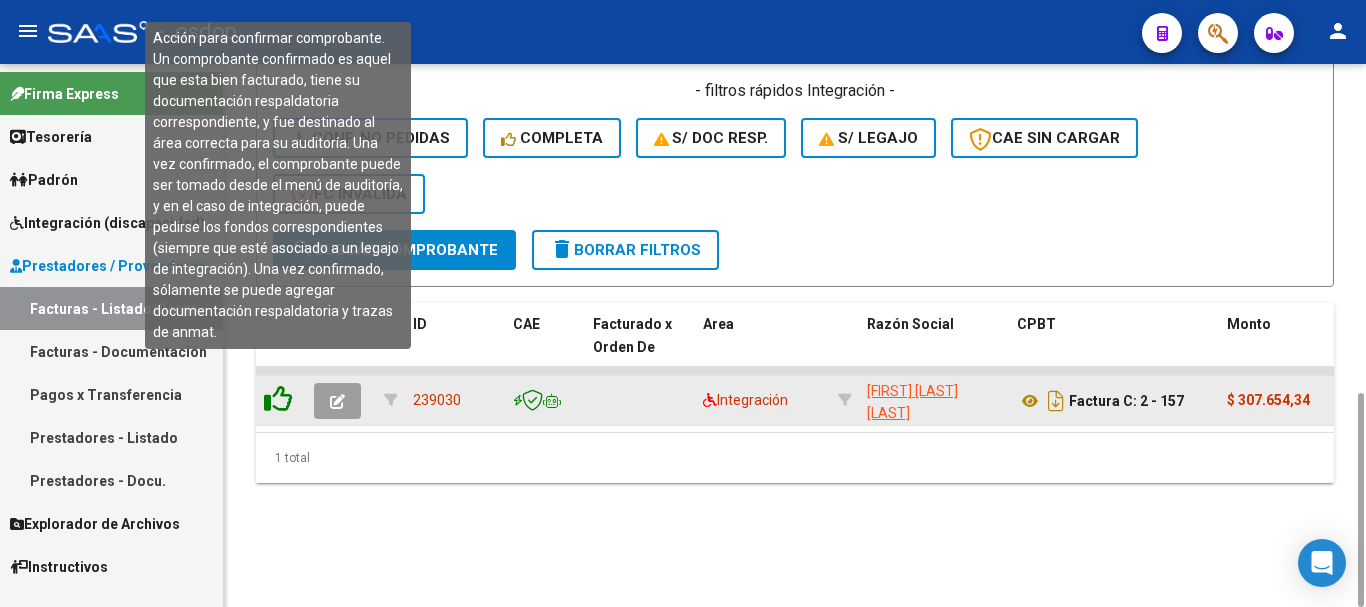 click 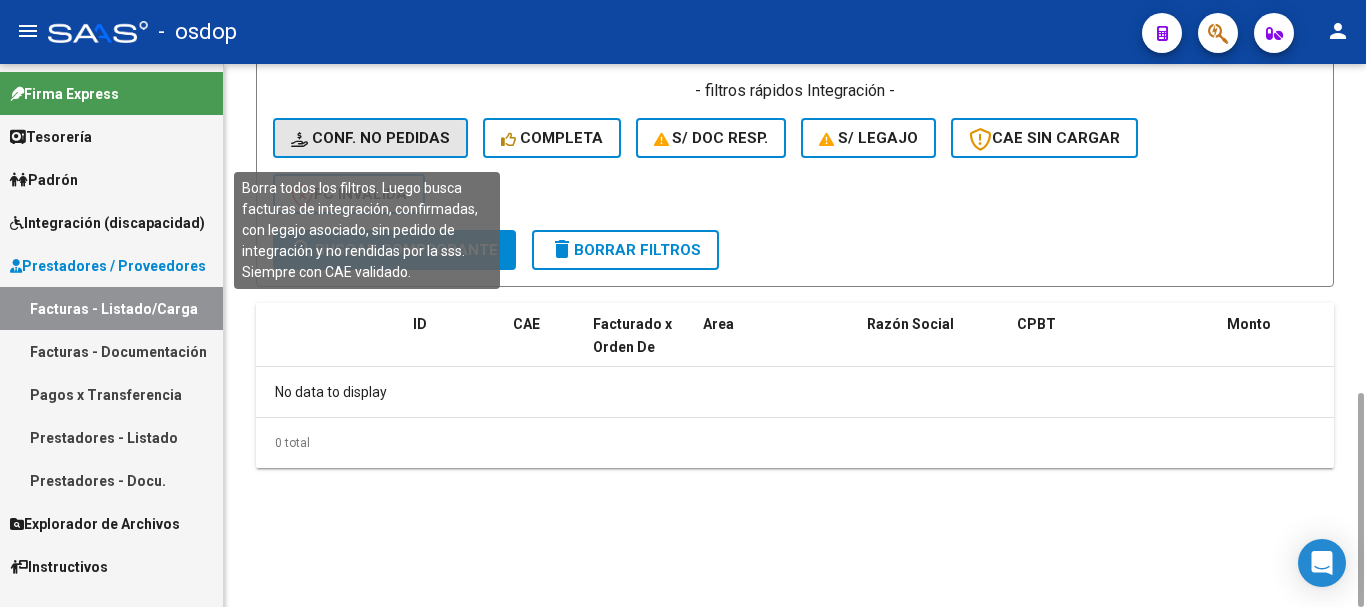 click on "Conf. no pedidas" 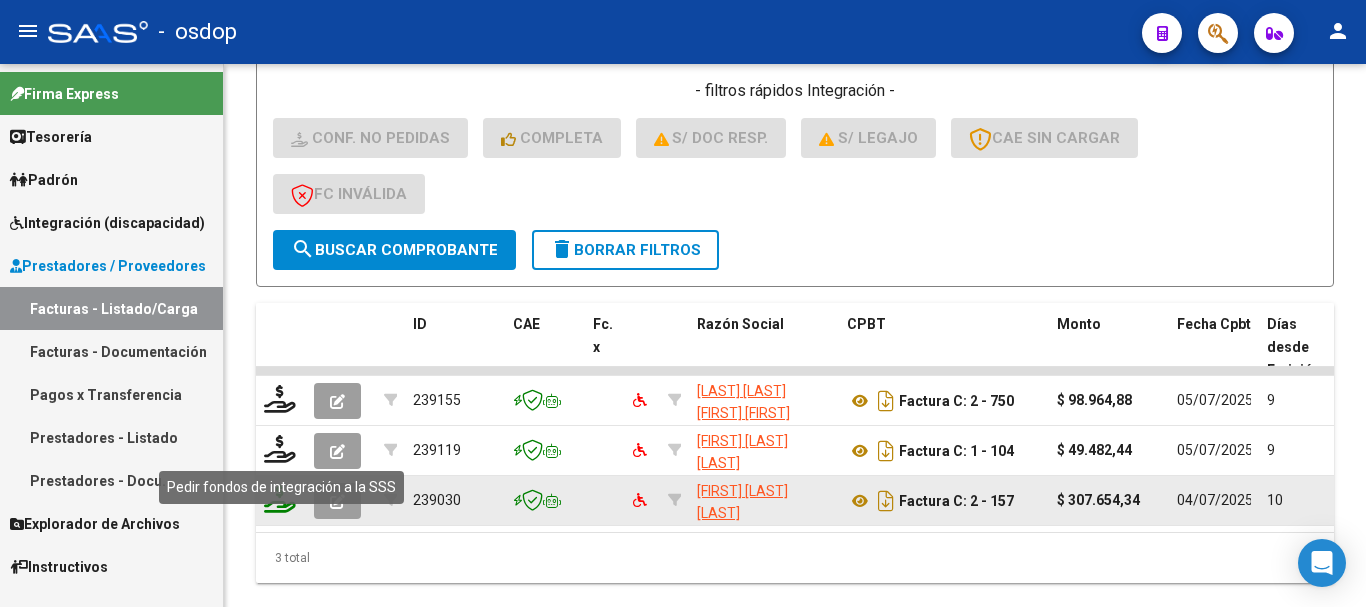 click 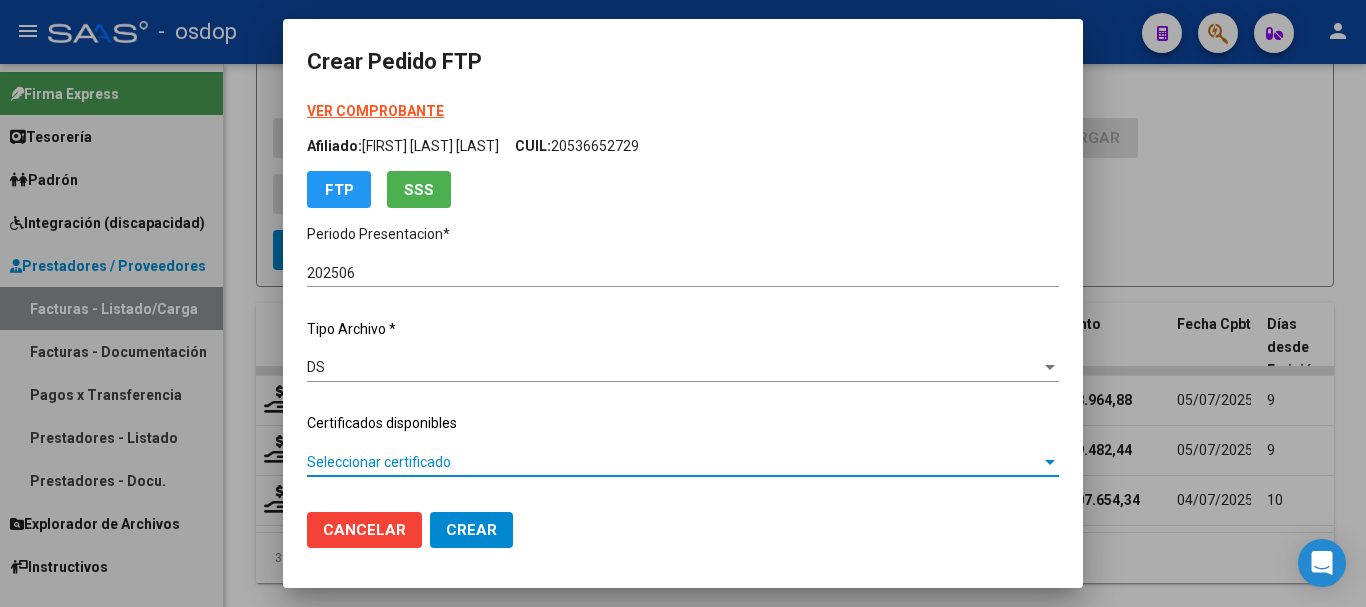 click on "Seleccionar certificado" at bounding box center (674, 462) 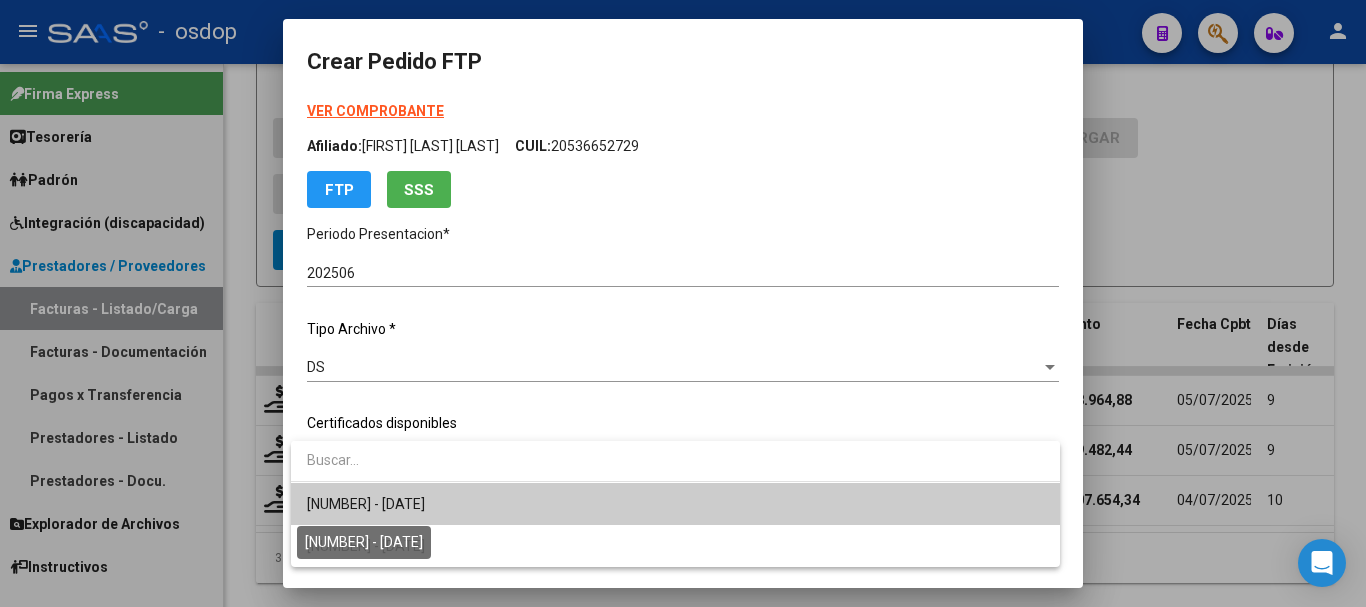 click on "7892939700 - 2029-11-26" at bounding box center [366, 504] 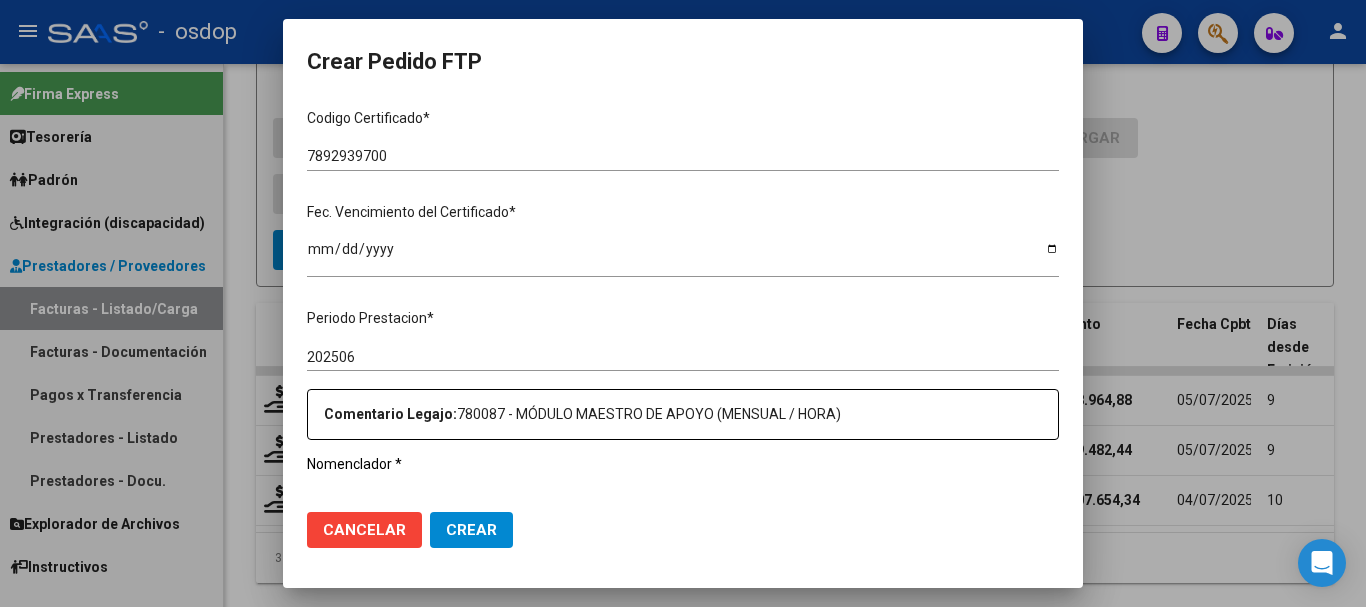 scroll, scrollTop: 600, scrollLeft: 0, axis: vertical 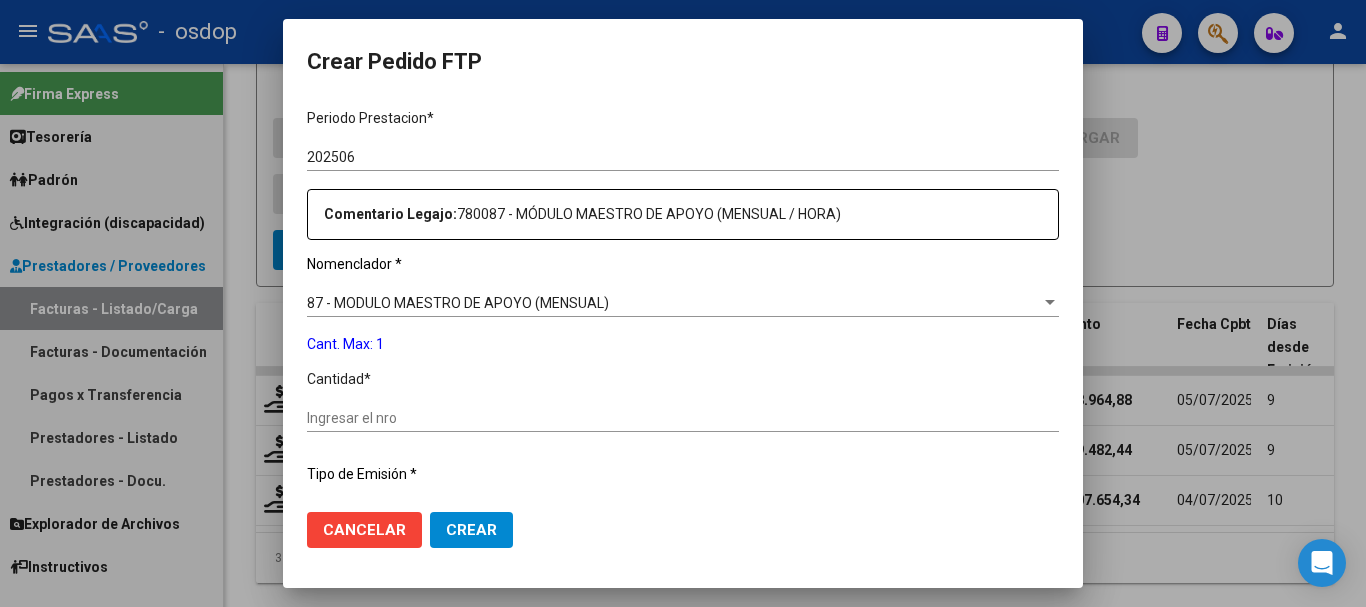 click on "Ingresar el nro" at bounding box center [683, 418] 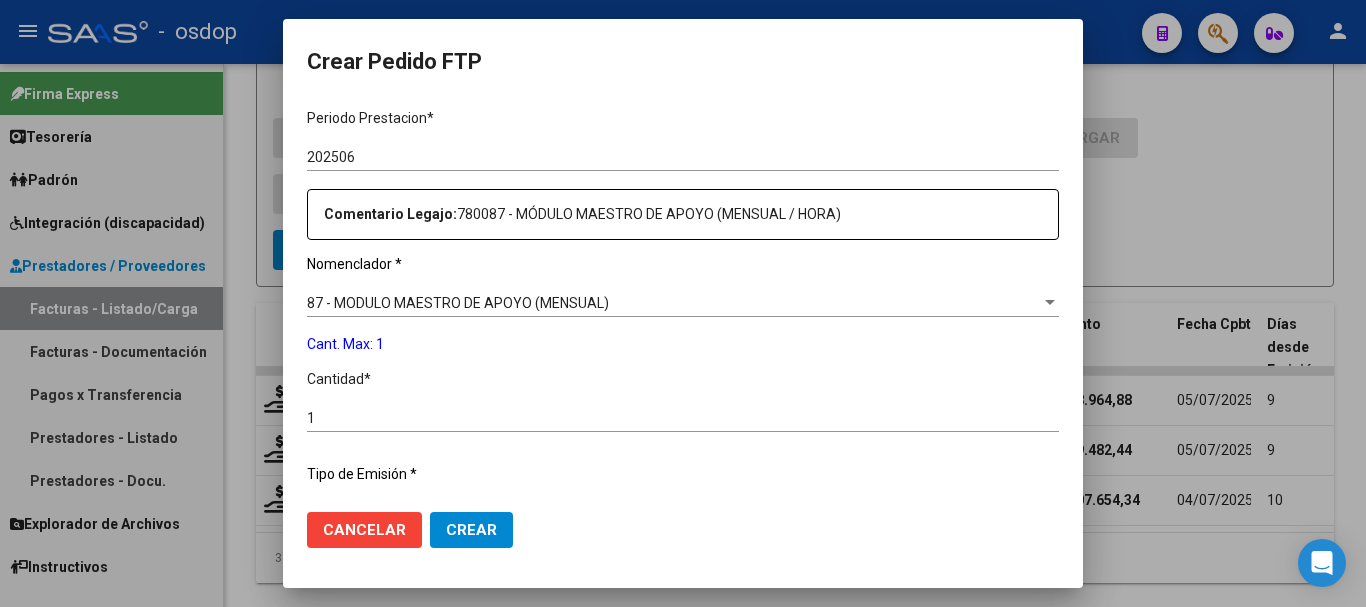scroll, scrollTop: 837, scrollLeft: 0, axis: vertical 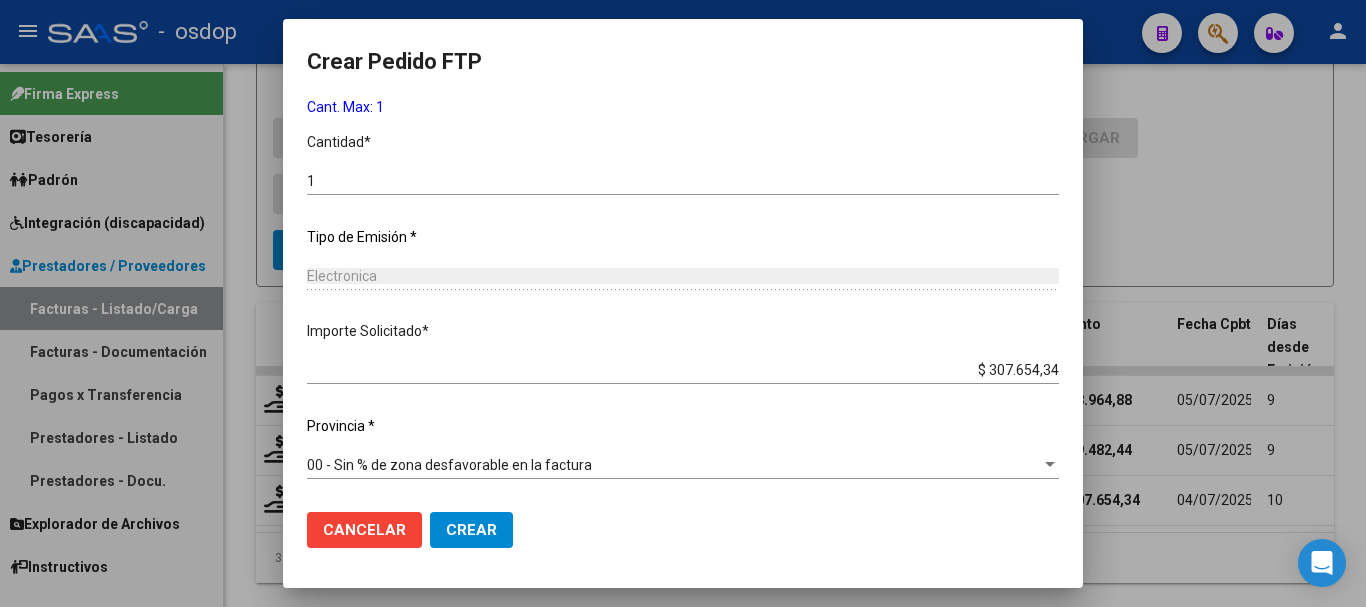 click on "Crear" 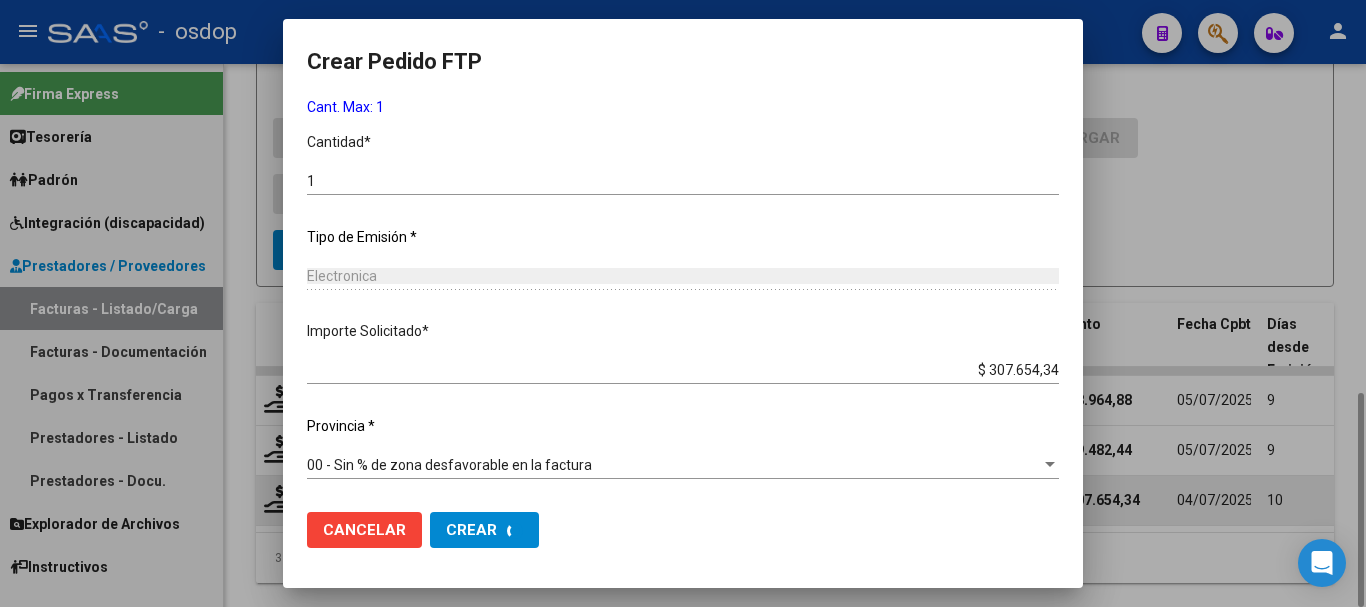 scroll, scrollTop: 0, scrollLeft: 0, axis: both 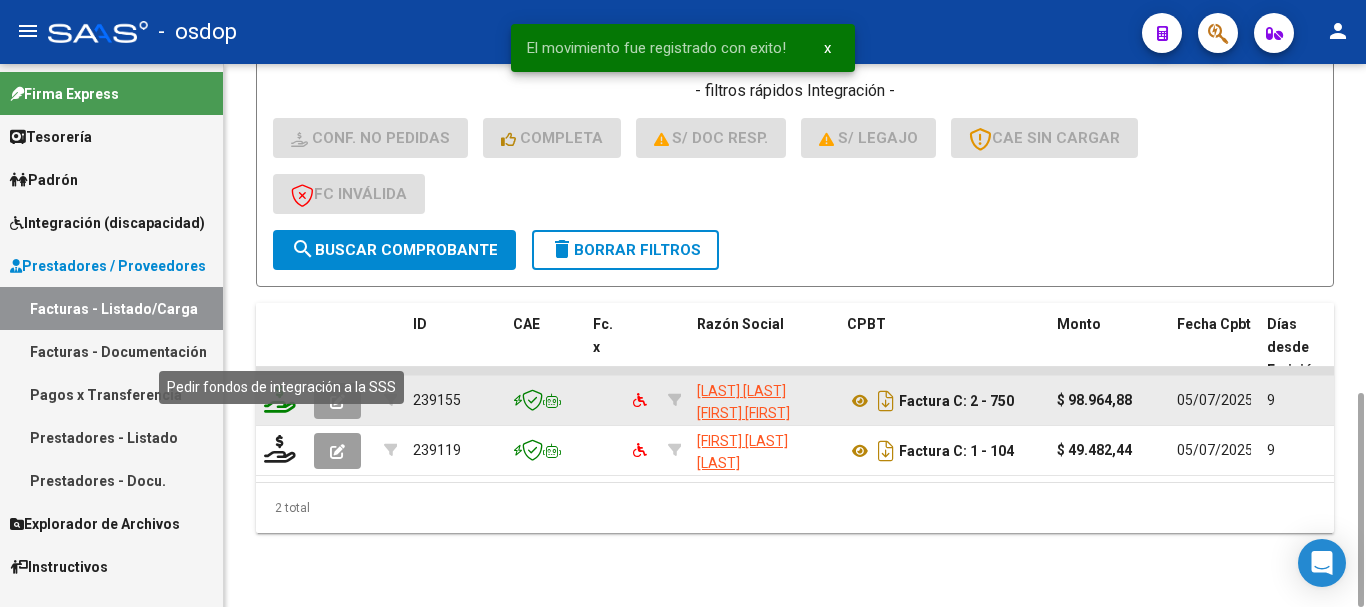 click 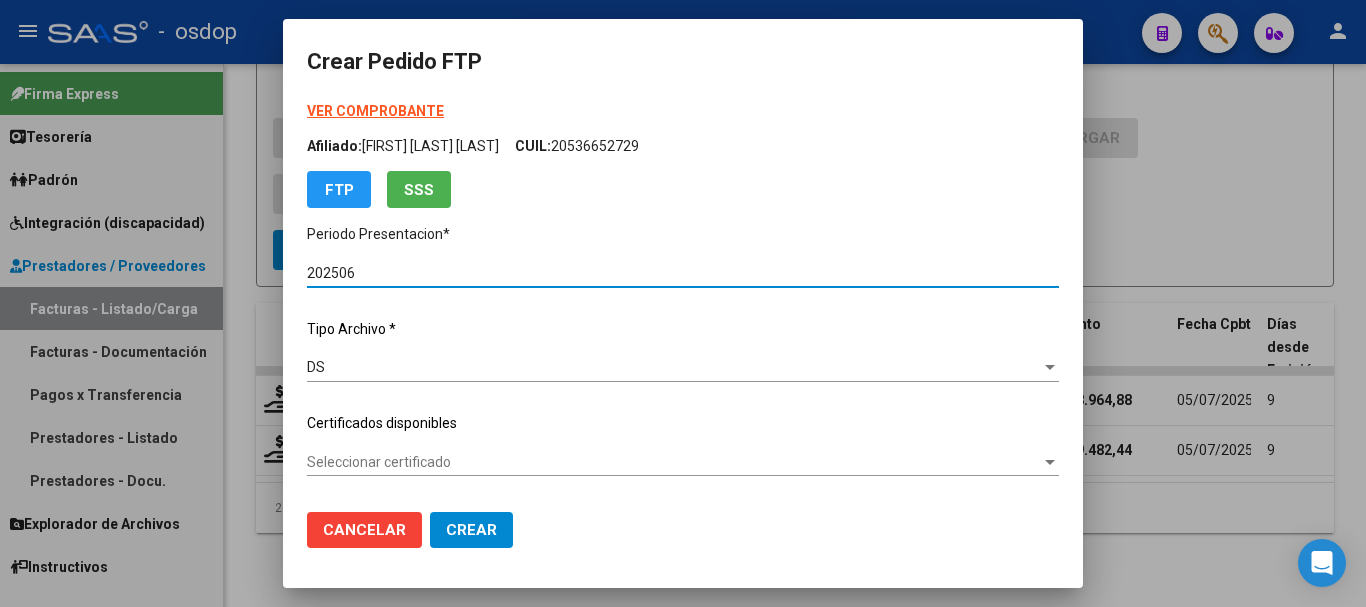 click on "Seleccionar certificado Seleccionar certificado" 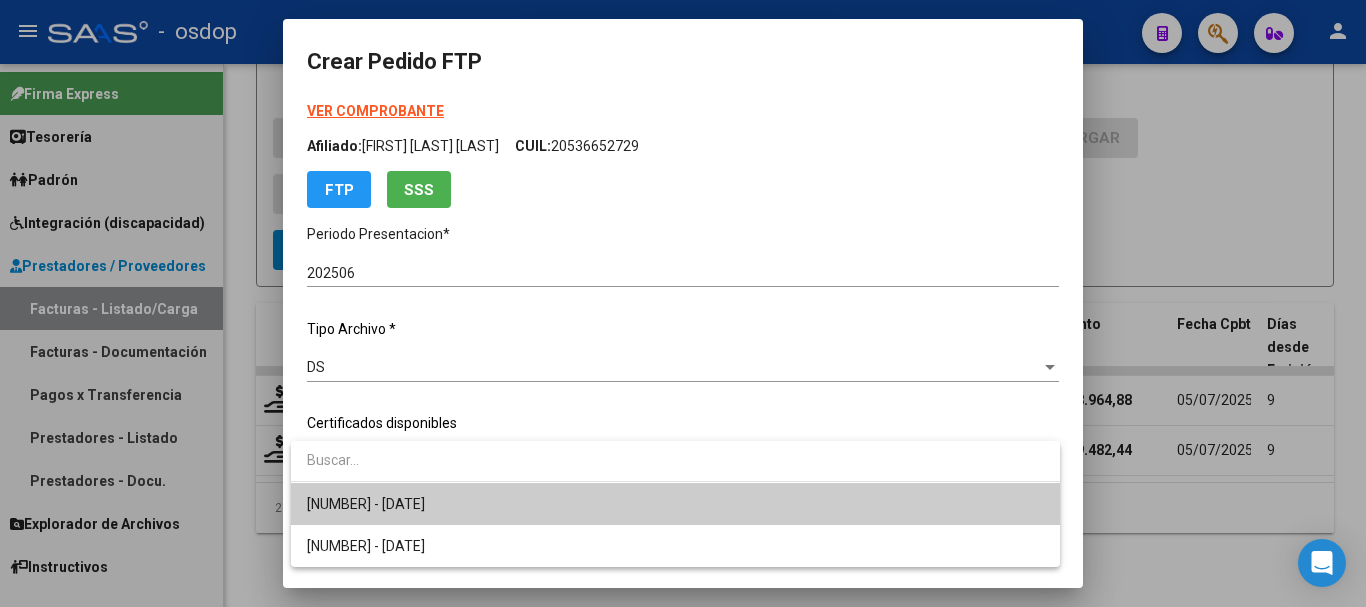 click on "7892939700 - 2029-11-26" at bounding box center [675, 504] 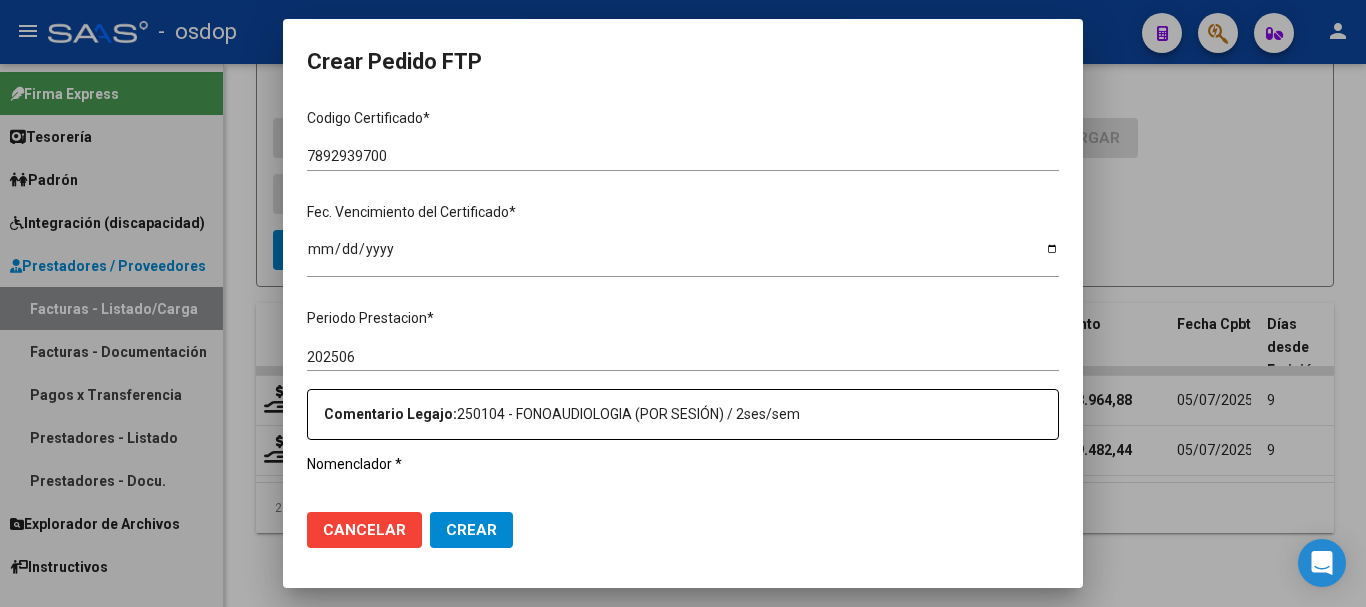 scroll, scrollTop: 700, scrollLeft: 0, axis: vertical 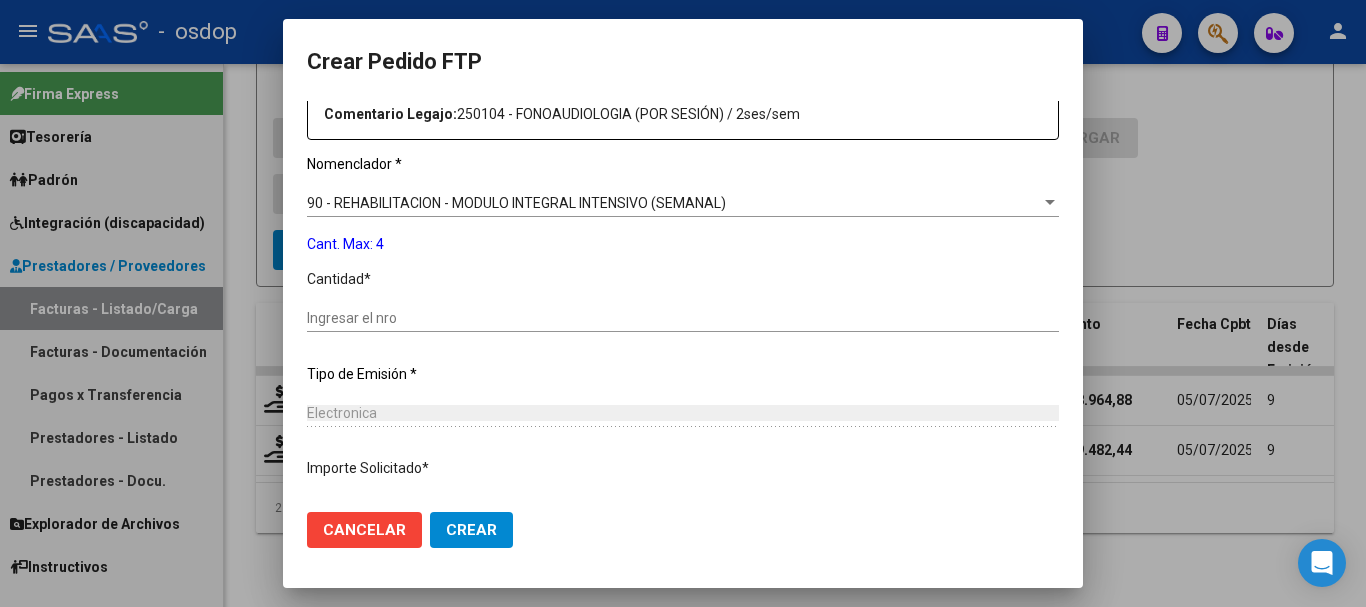click on "90 - REHABILITACION - MODULO INTEGRAL INTENSIVO (SEMANAL)" at bounding box center [516, 203] 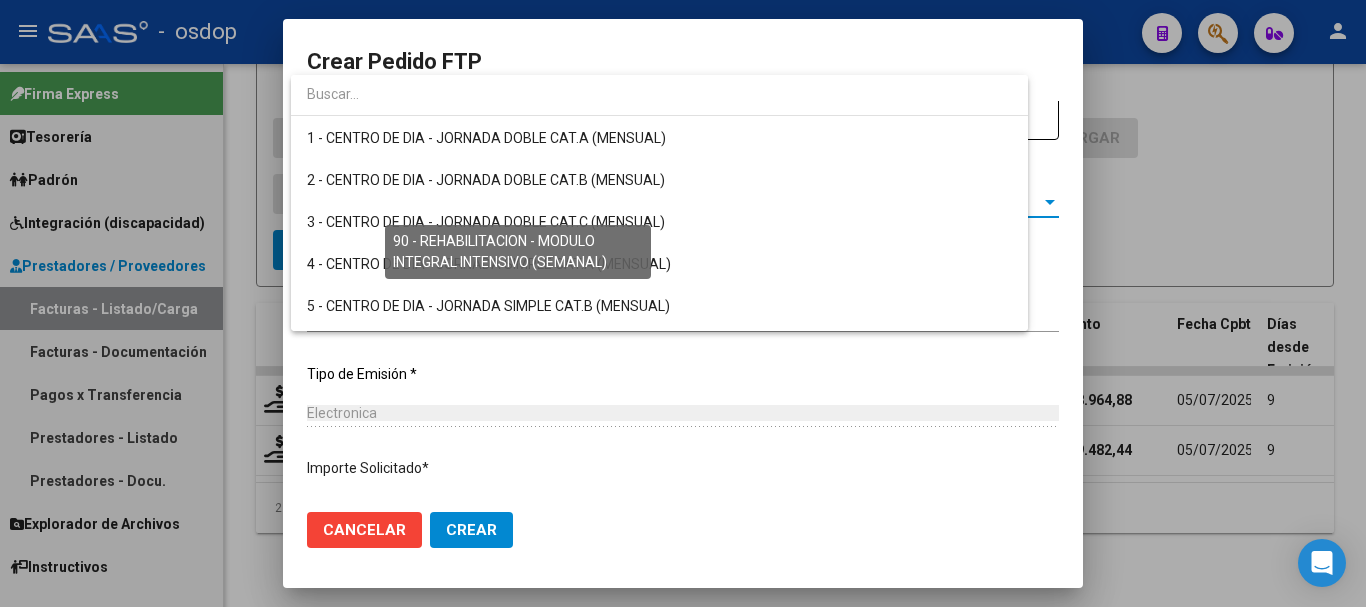 scroll, scrollTop: 3673, scrollLeft: 0, axis: vertical 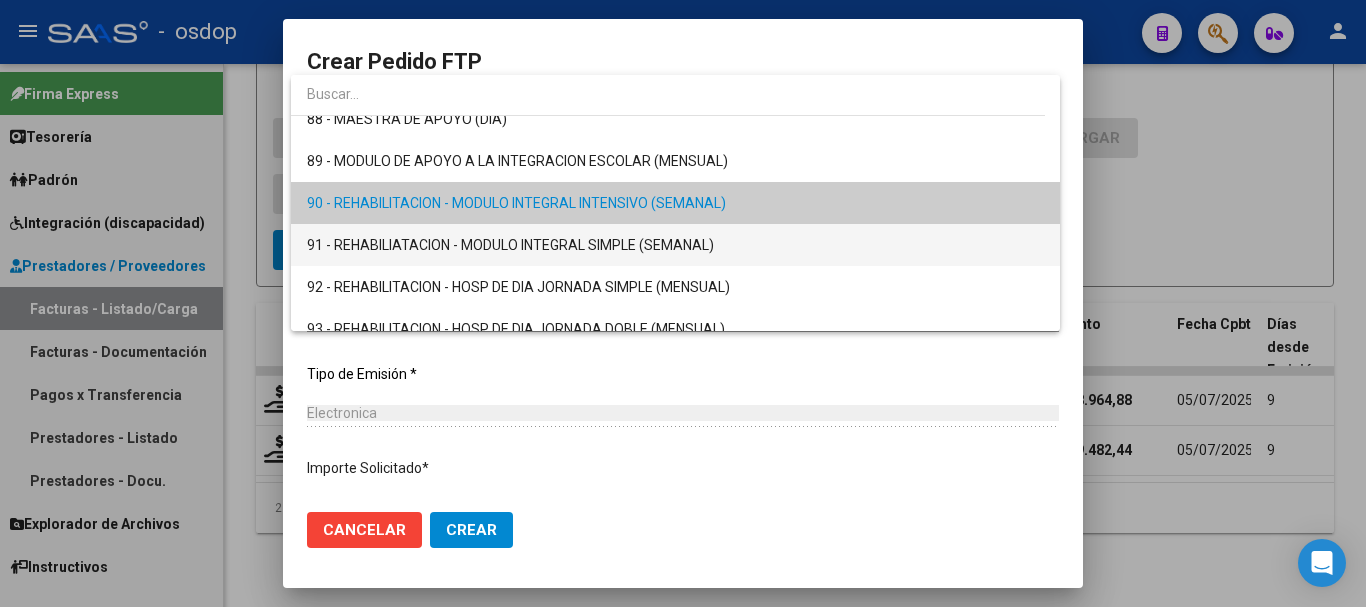 click on "91 - REHABILIATACION - MODULO INTEGRAL SIMPLE (SEMANAL)" at bounding box center [675, 245] 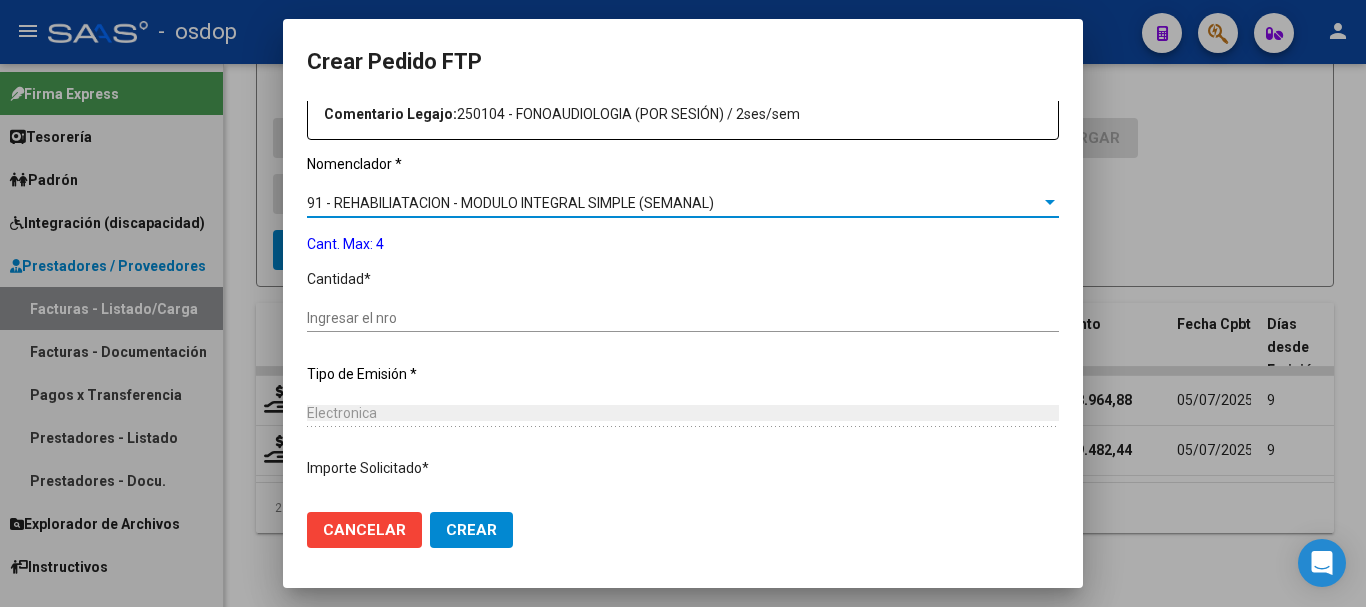 click on "Ingresar el nro" 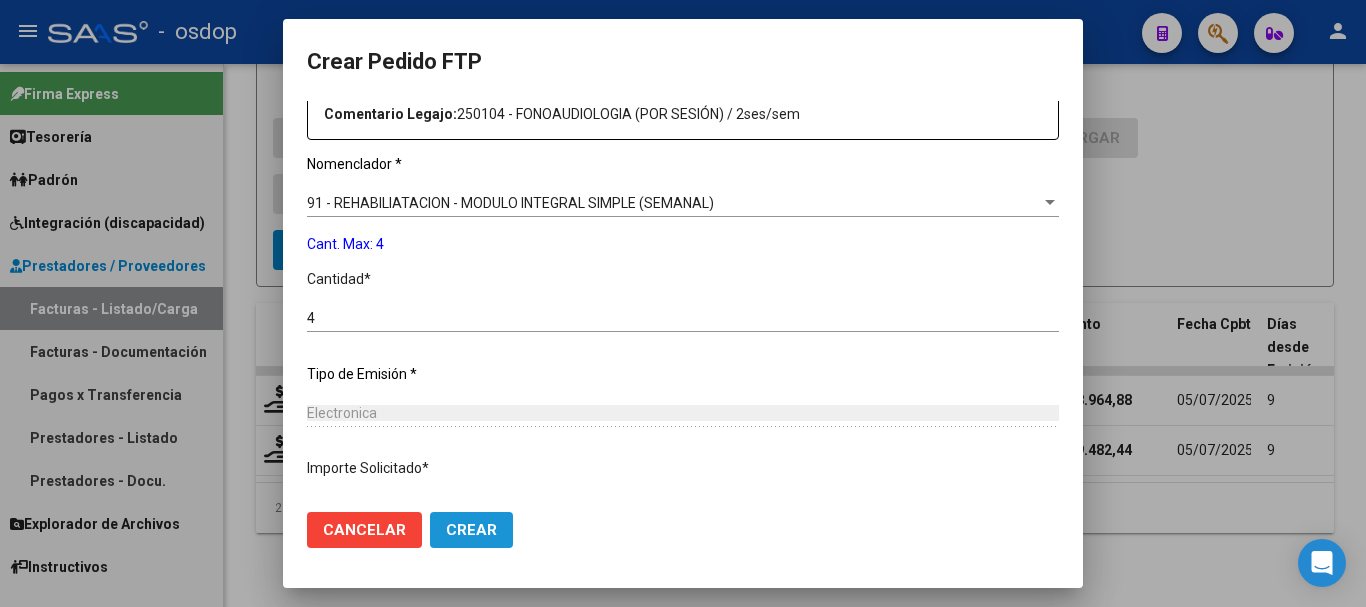 click on "Crear" 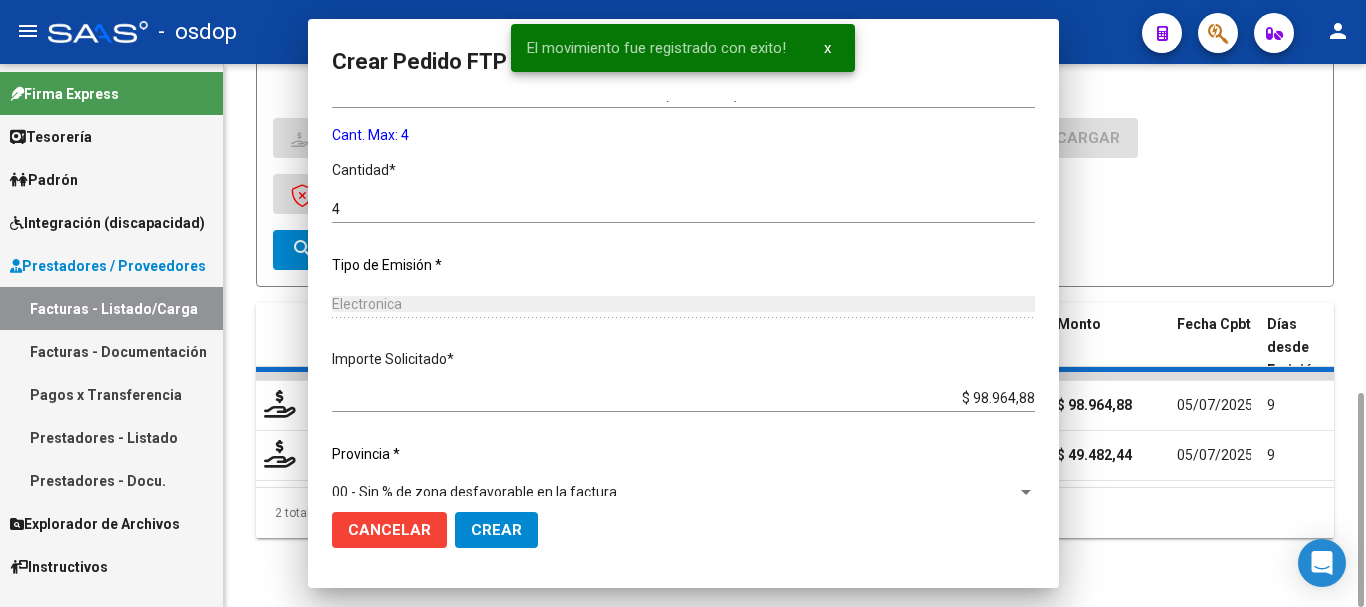 scroll, scrollTop: 0, scrollLeft: 0, axis: both 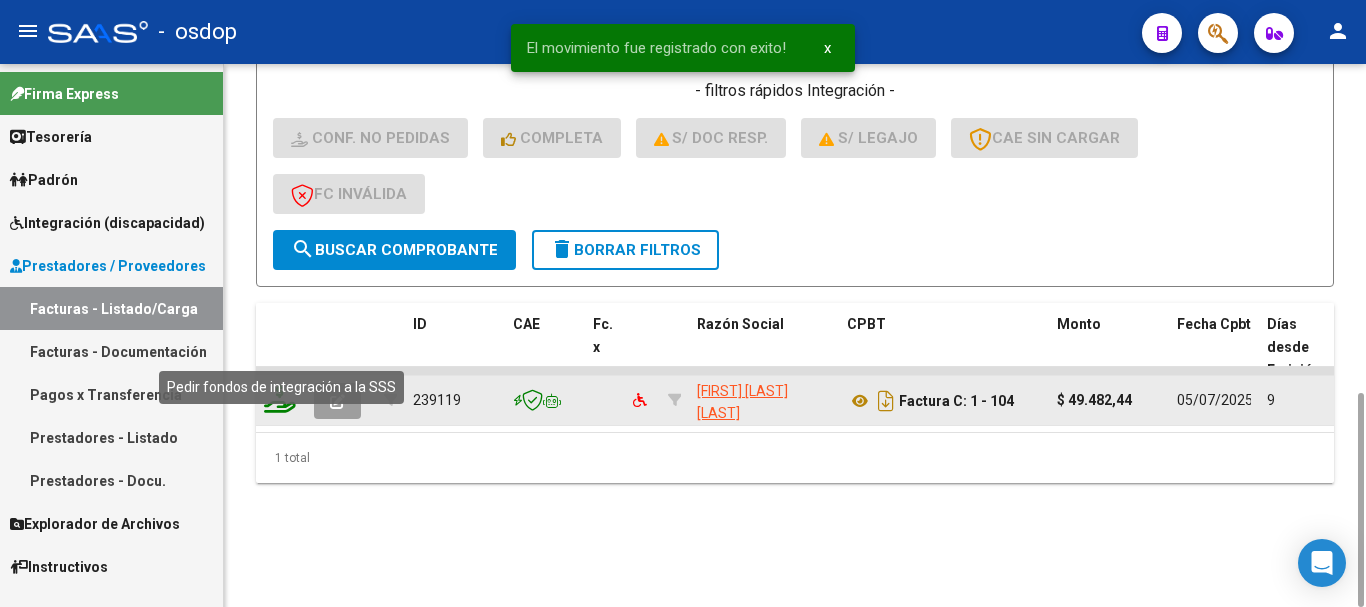 click 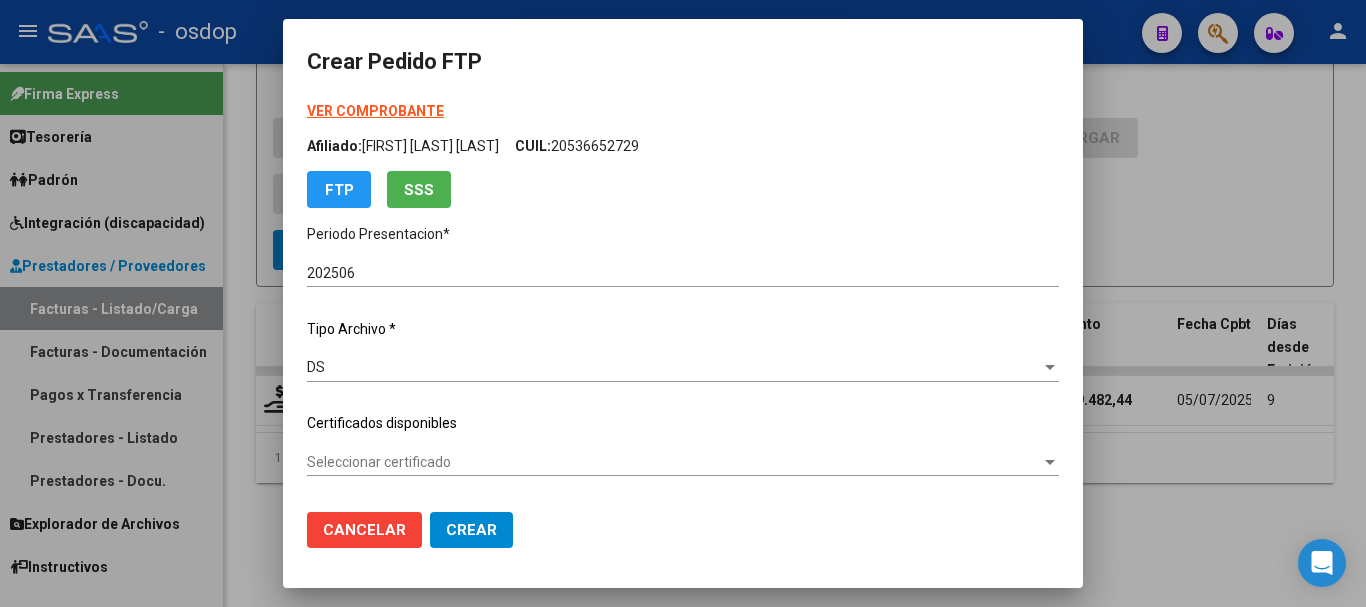 click on "Seleccionar certificado Seleccionar certificado" 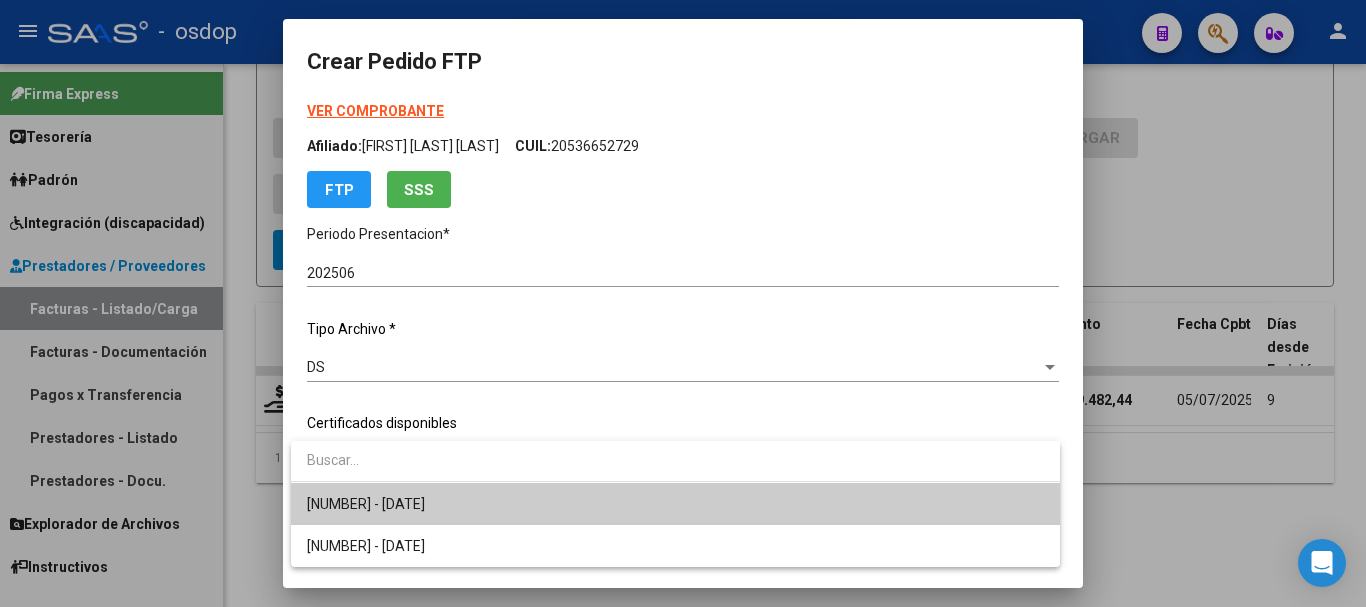 click on "7892939700 - 2029-11-26" at bounding box center [675, 504] 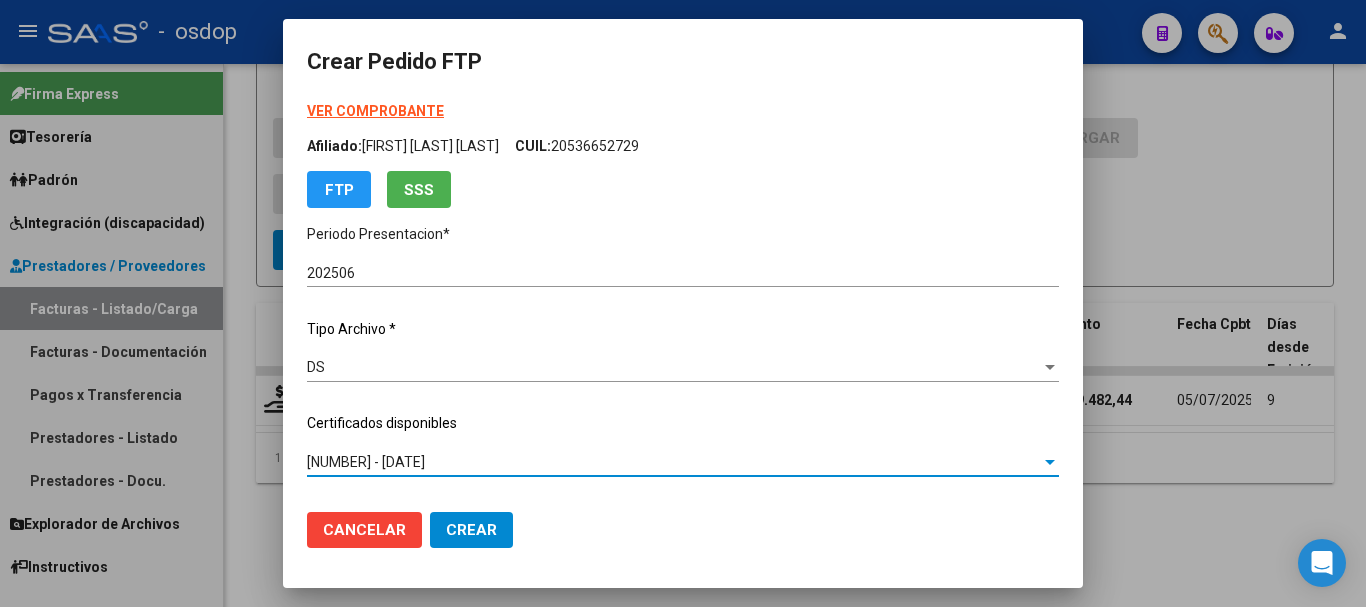 scroll, scrollTop: 300, scrollLeft: 0, axis: vertical 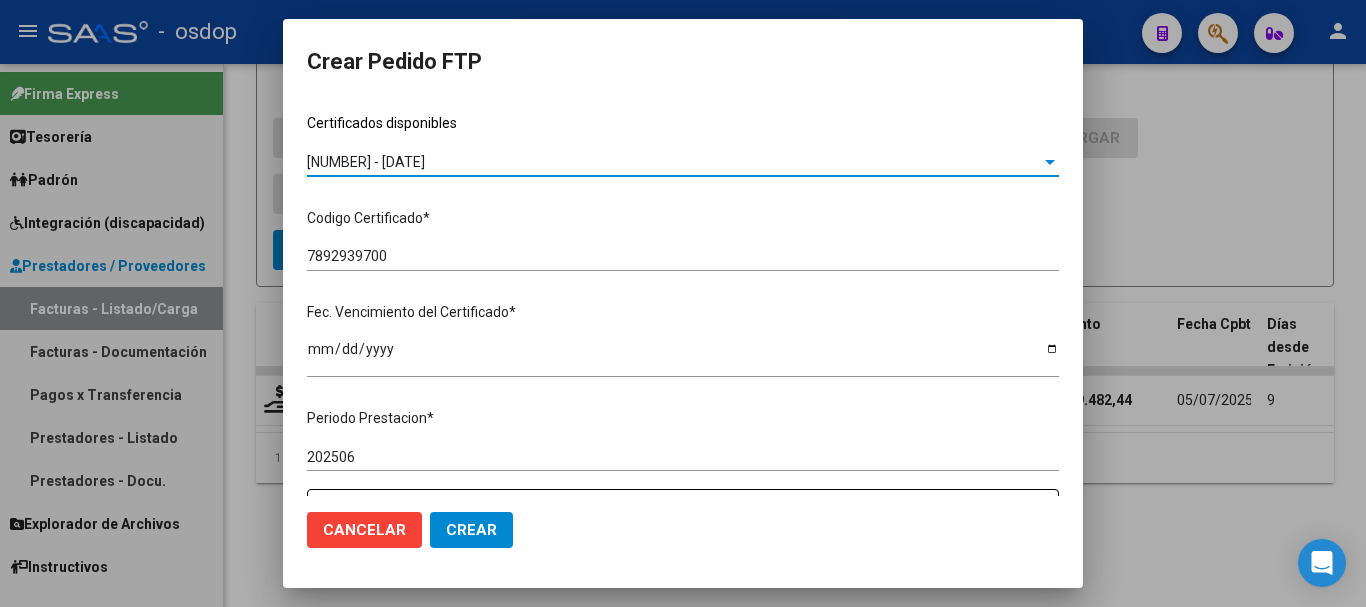 click on "7892939700 - 2029-11-26" at bounding box center (674, 162) 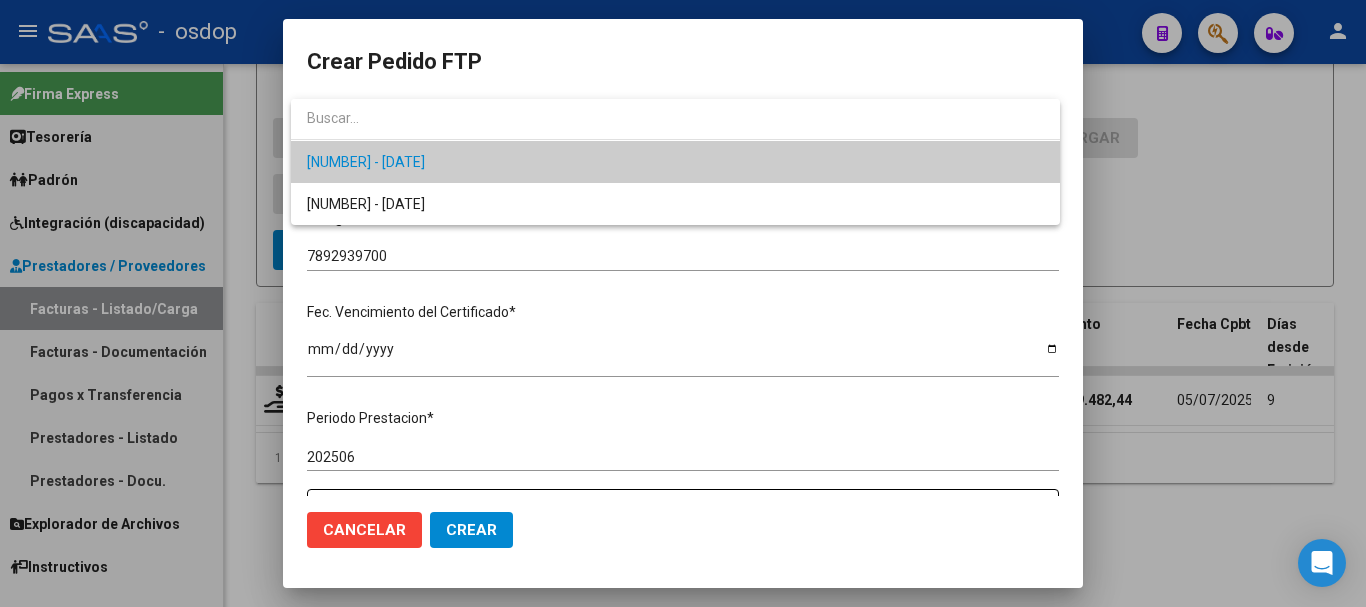 click on "7892939700 - 2029-11-26" at bounding box center [675, 162] 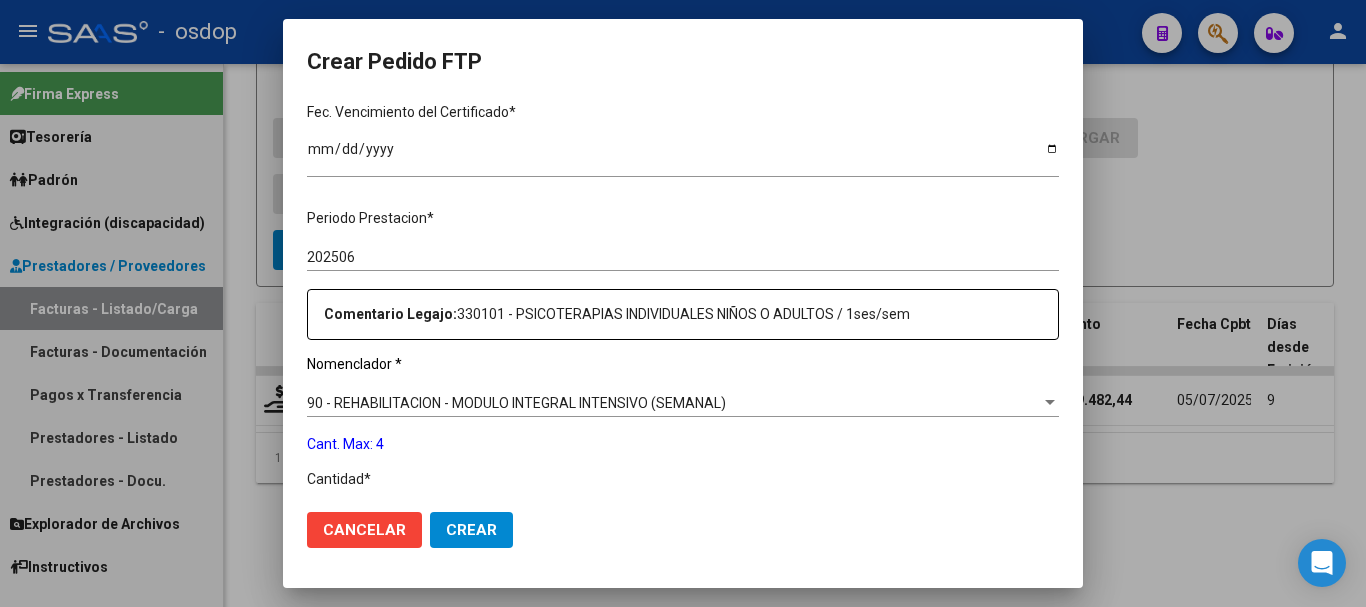 scroll, scrollTop: 600, scrollLeft: 0, axis: vertical 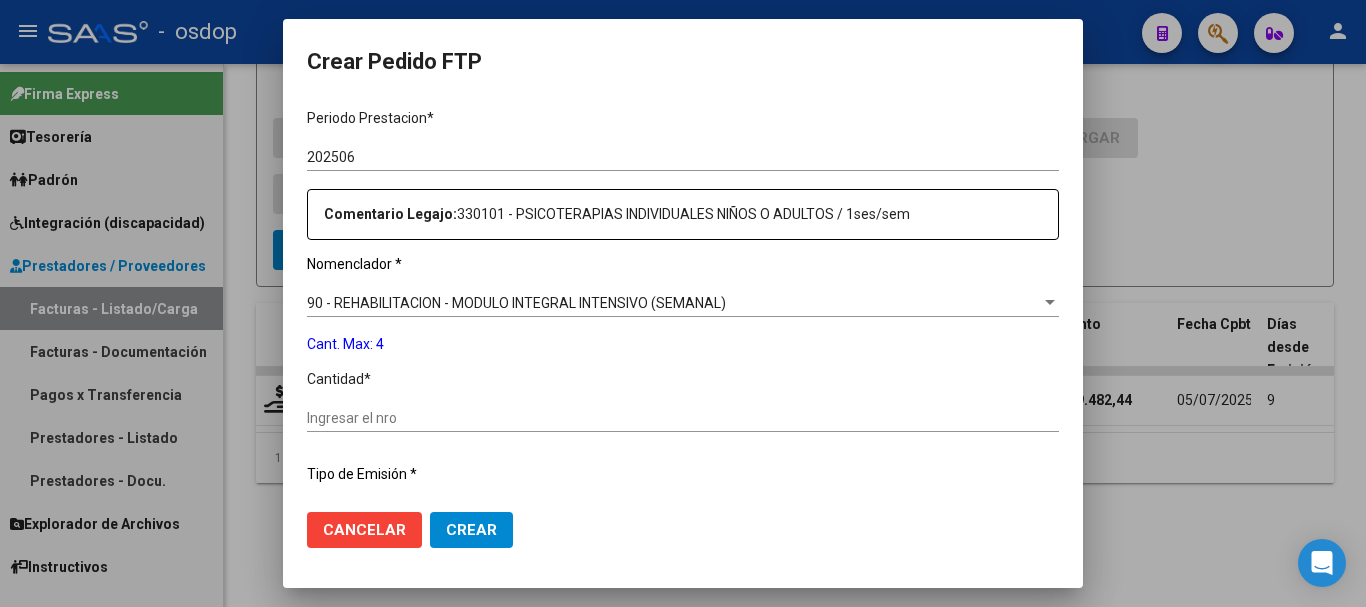 click on "90 - REHABILITACION - MODULO INTEGRAL INTENSIVO (SEMANAL)" at bounding box center (516, 303) 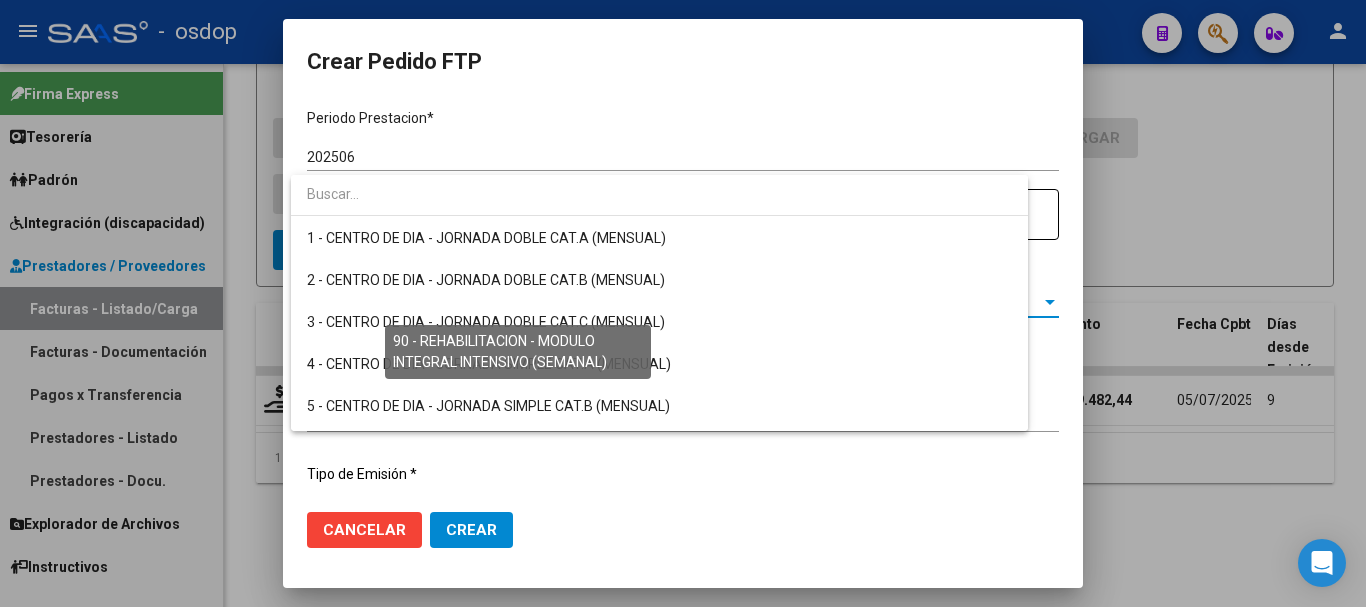 scroll, scrollTop: 3673, scrollLeft: 0, axis: vertical 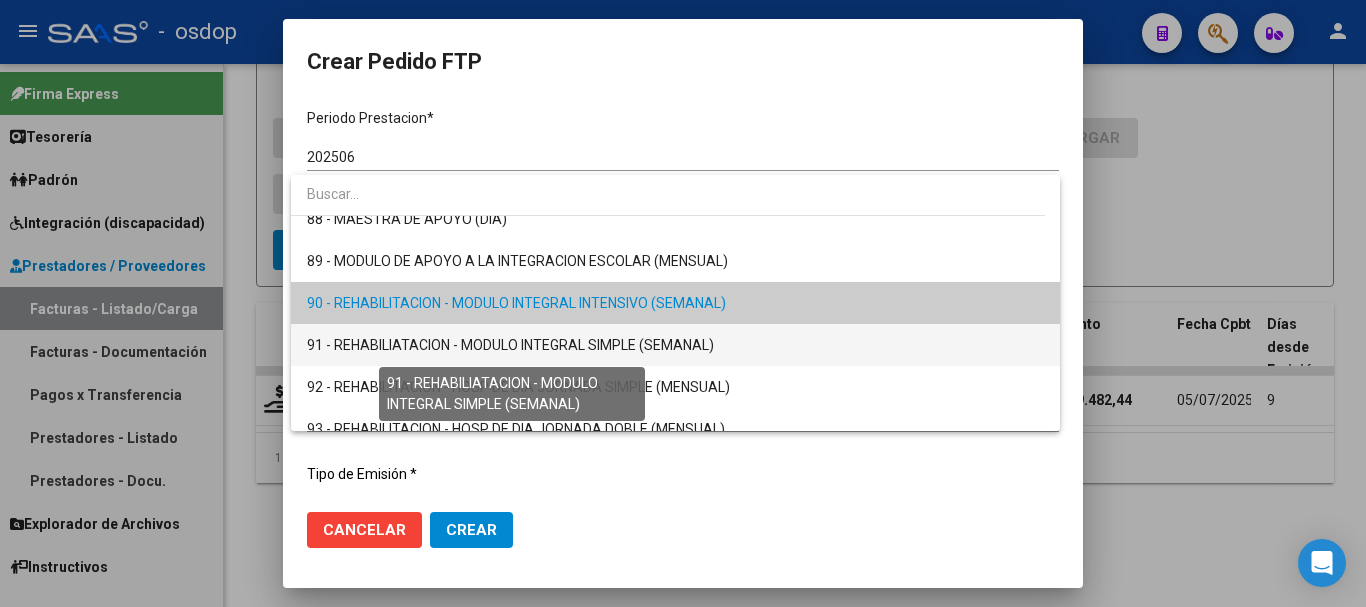 click on "91 - REHABILIATACION - MODULO INTEGRAL SIMPLE (SEMANAL)" at bounding box center [510, 345] 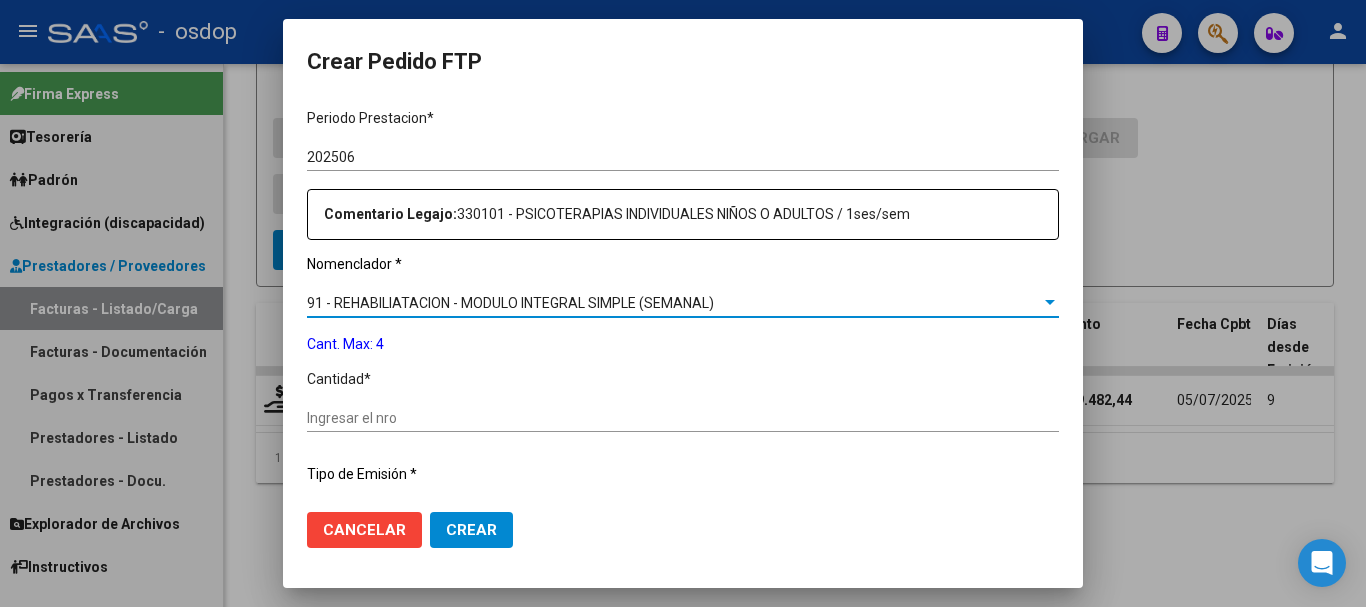 click on "Ingresar el nro" at bounding box center [683, 418] 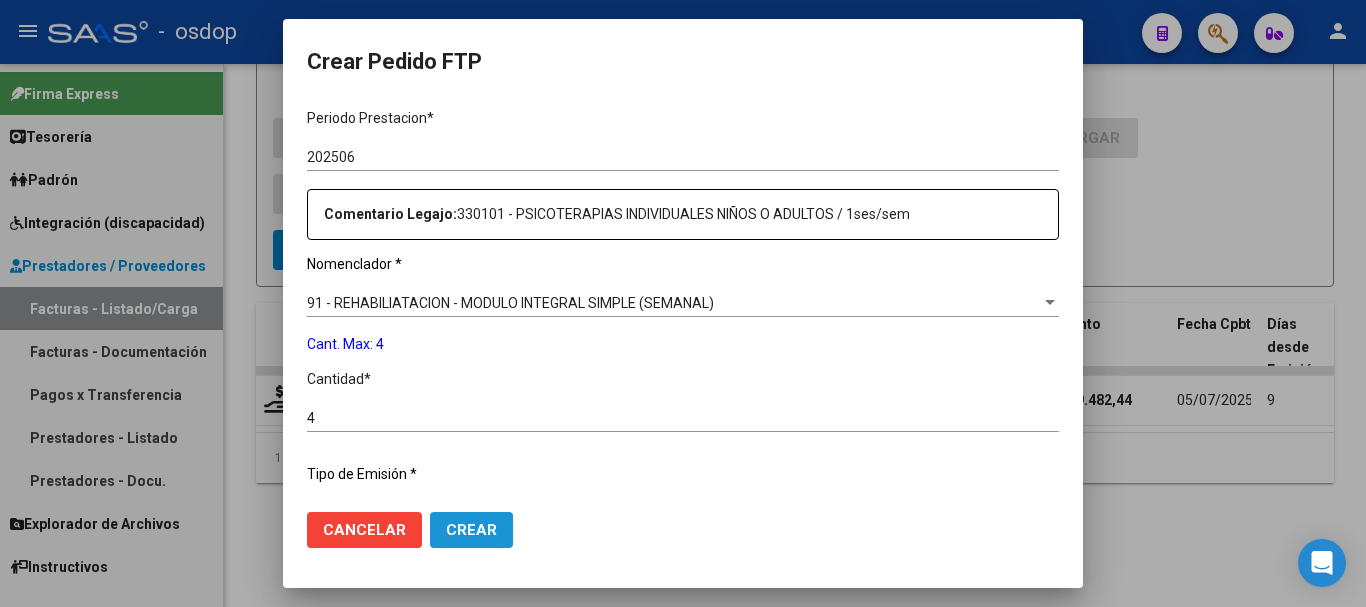 click on "Crear" 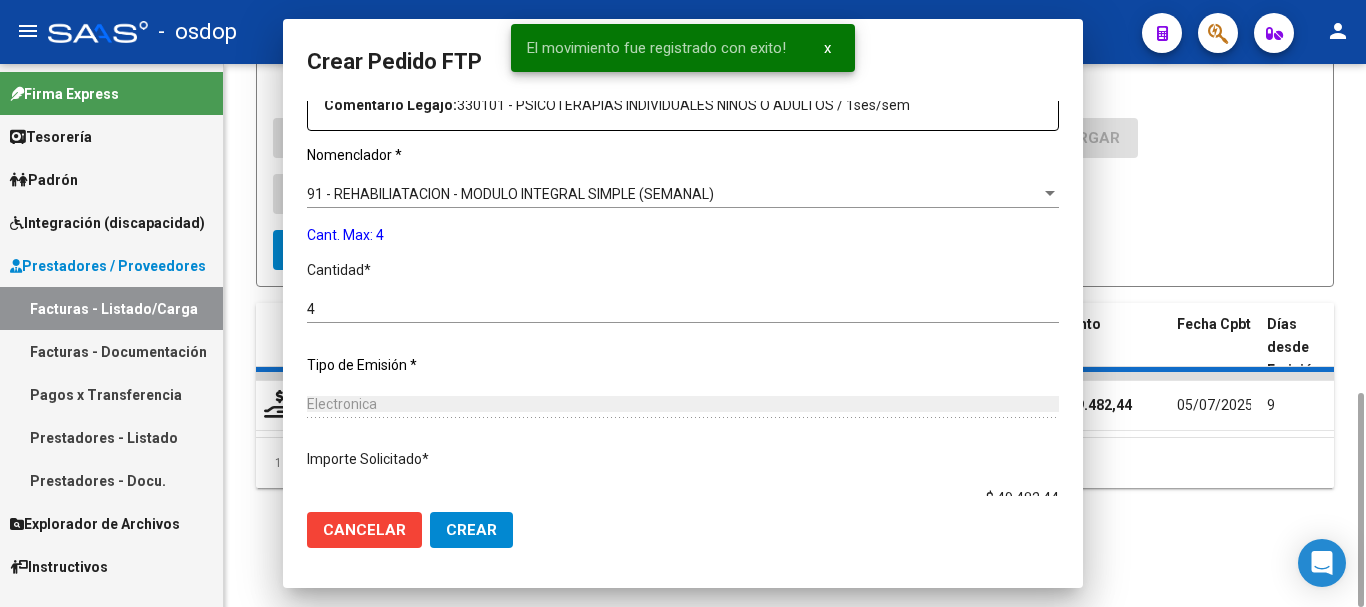 scroll, scrollTop: 0, scrollLeft: 0, axis: both 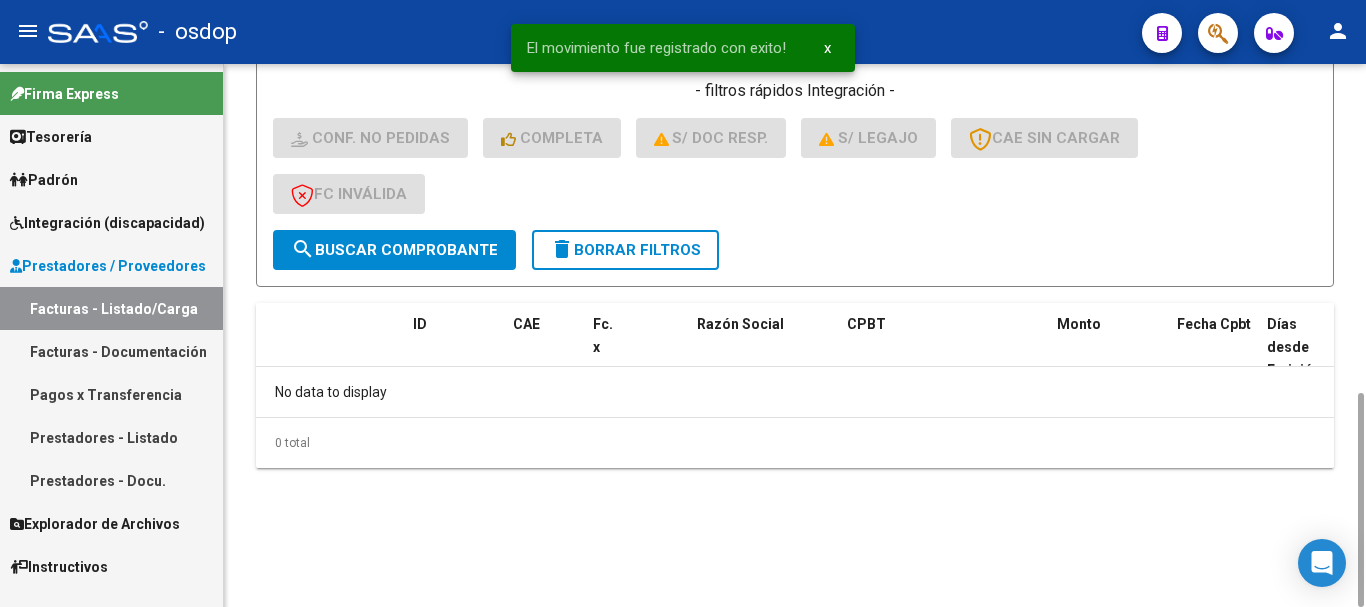click on "delete  Borrar Filtros" 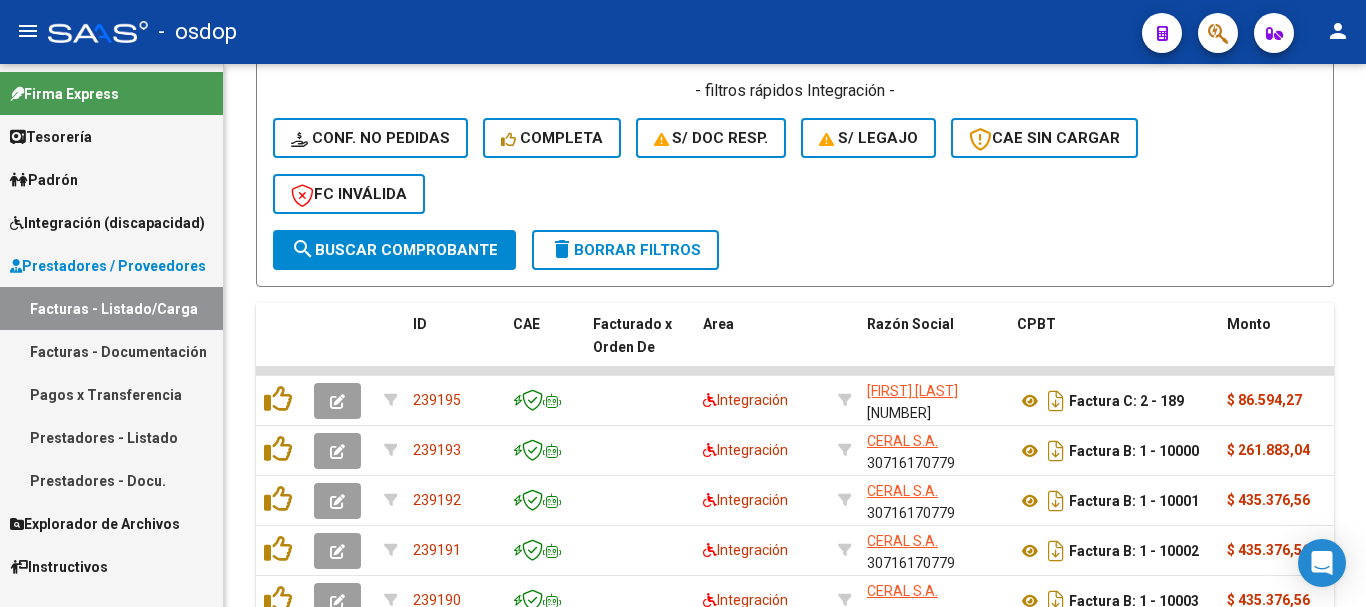 click on "Integración (discapacidad)" at bounding box center [107, 223] 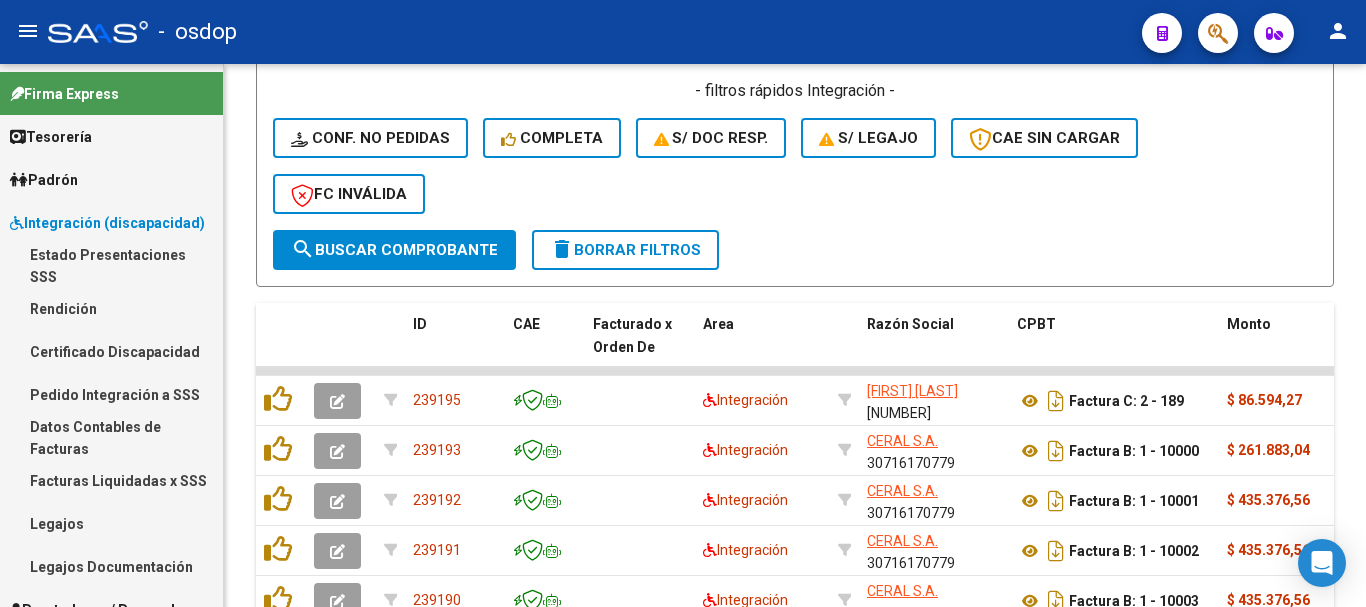 click on "Pedido Integración a SSS" at bounding box center (111, 394) 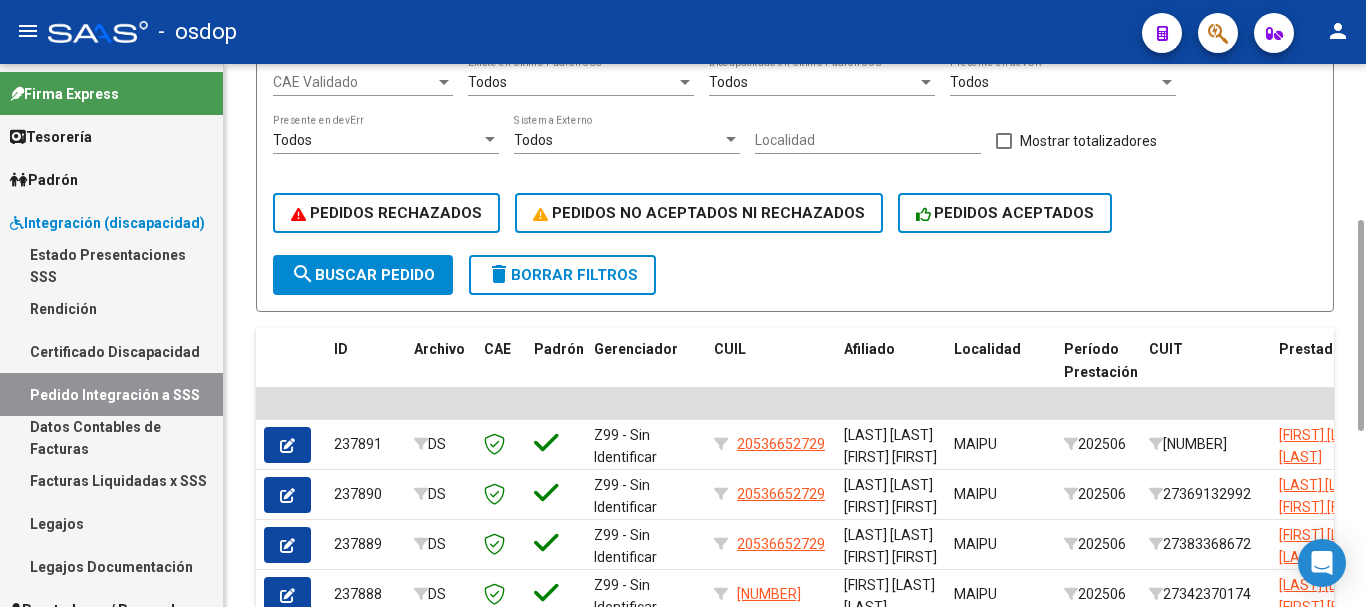 scroll, scrollTop: 850, scrollLeft: 0, axis: vertical 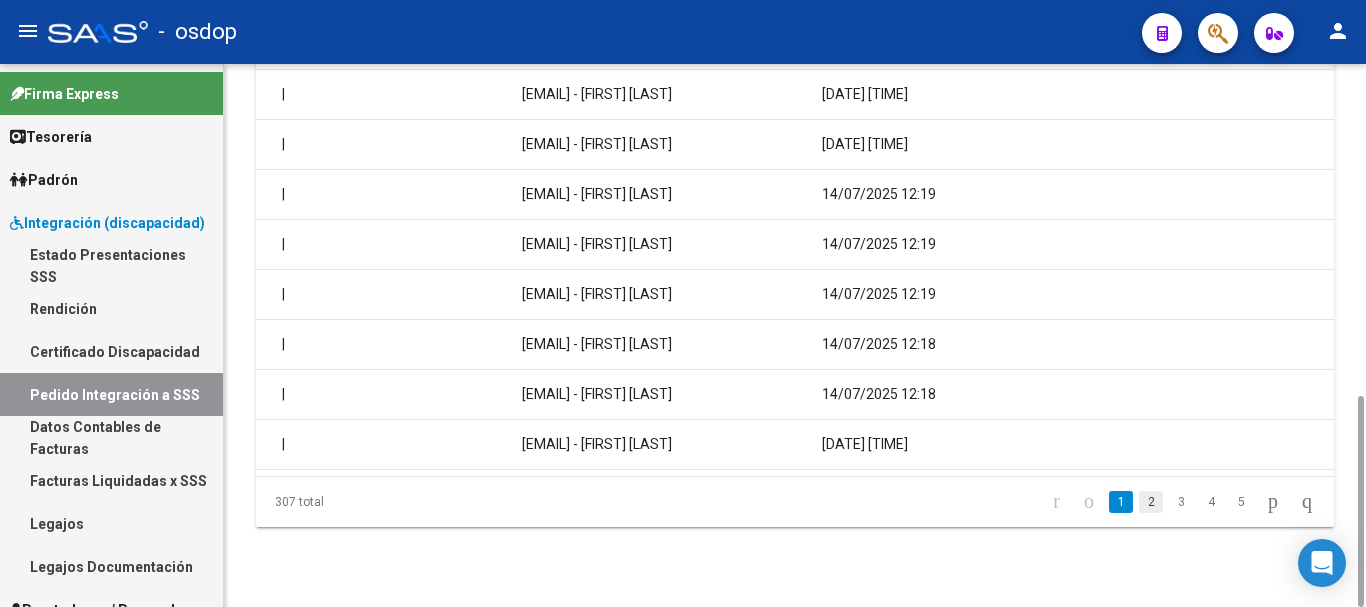 click on "2" 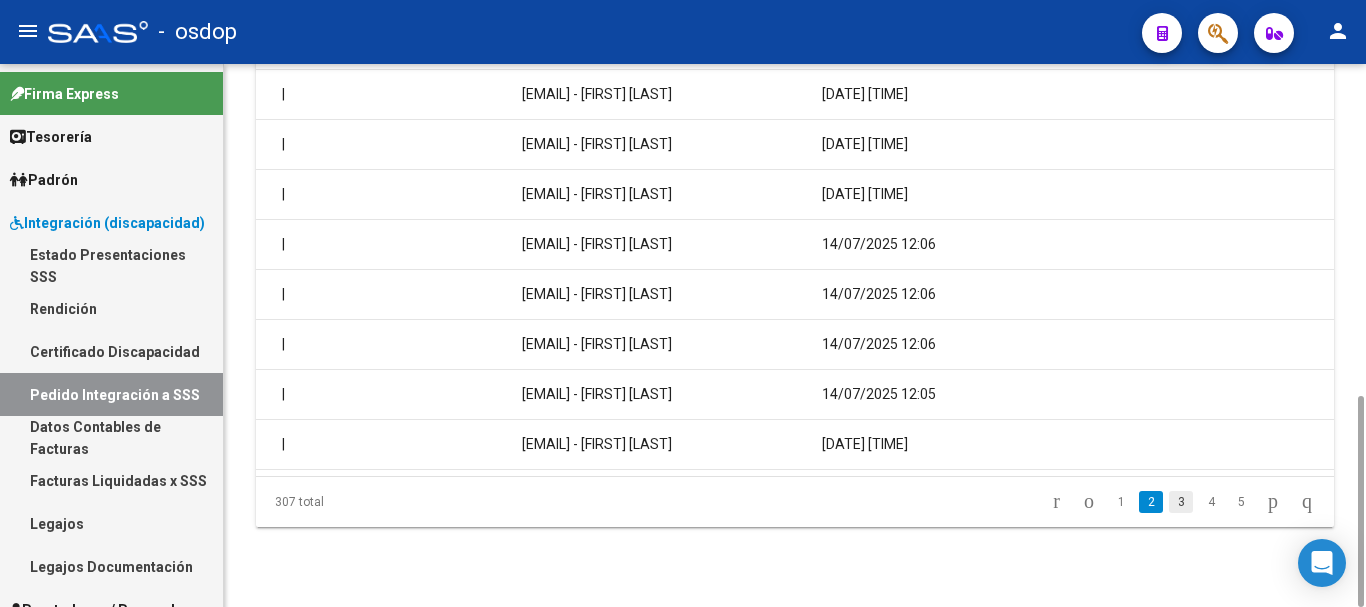 click on "3" 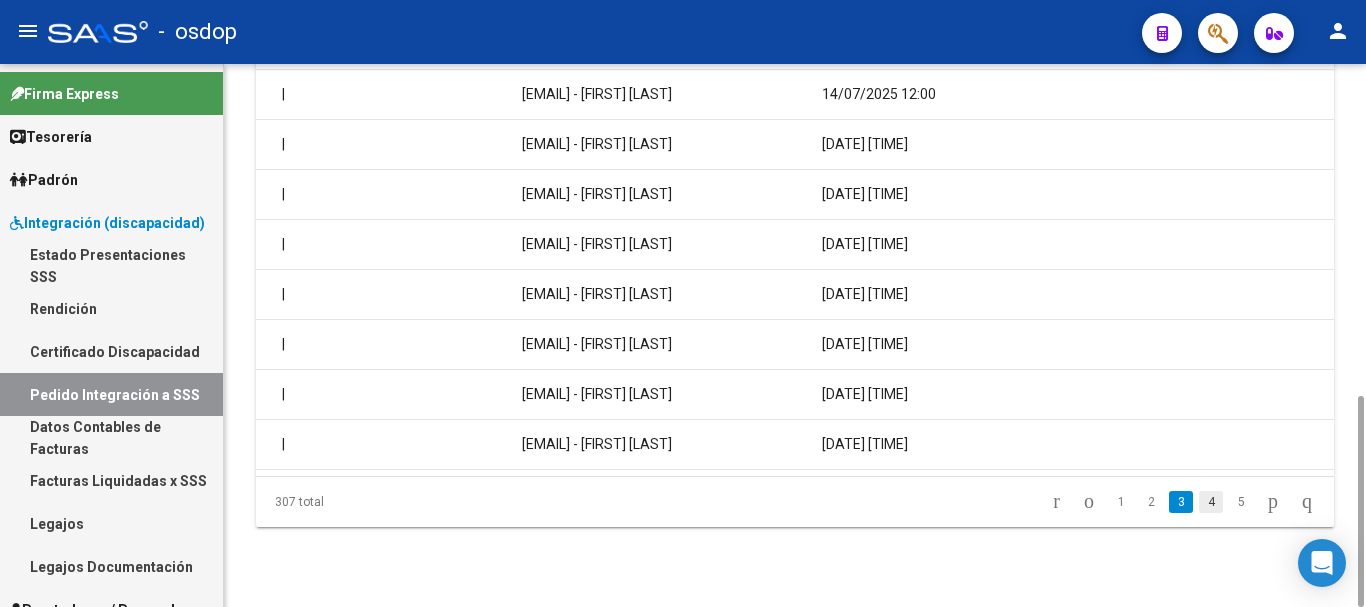 click on "4" 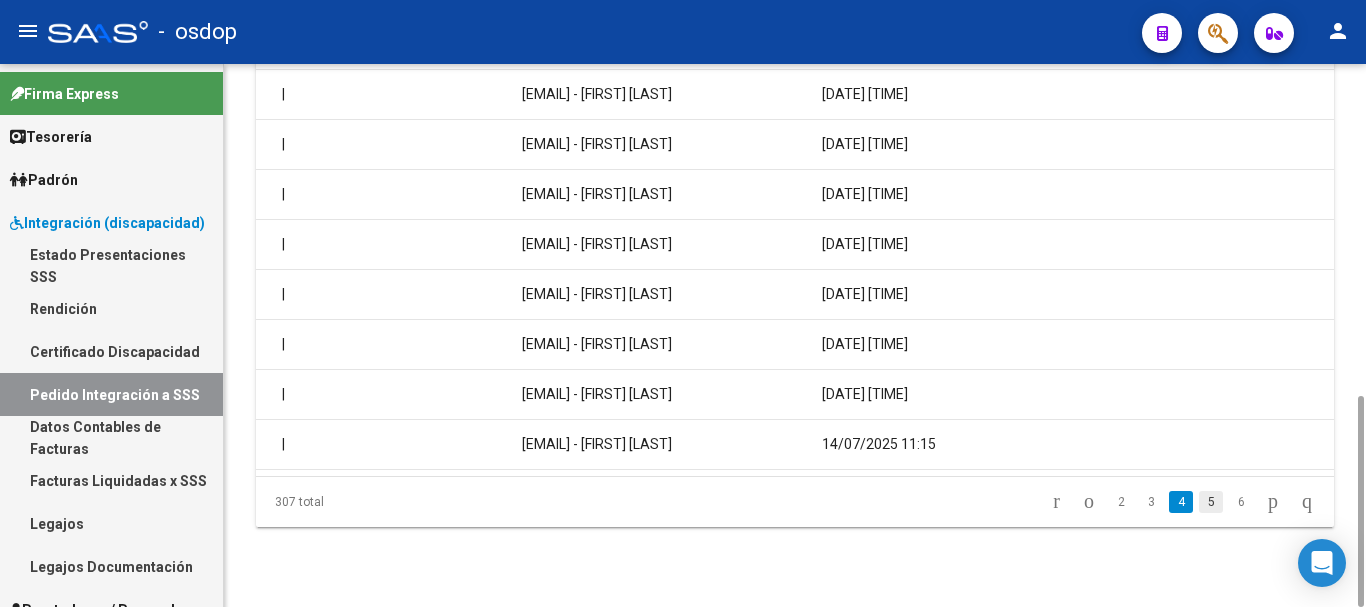 click on "5" 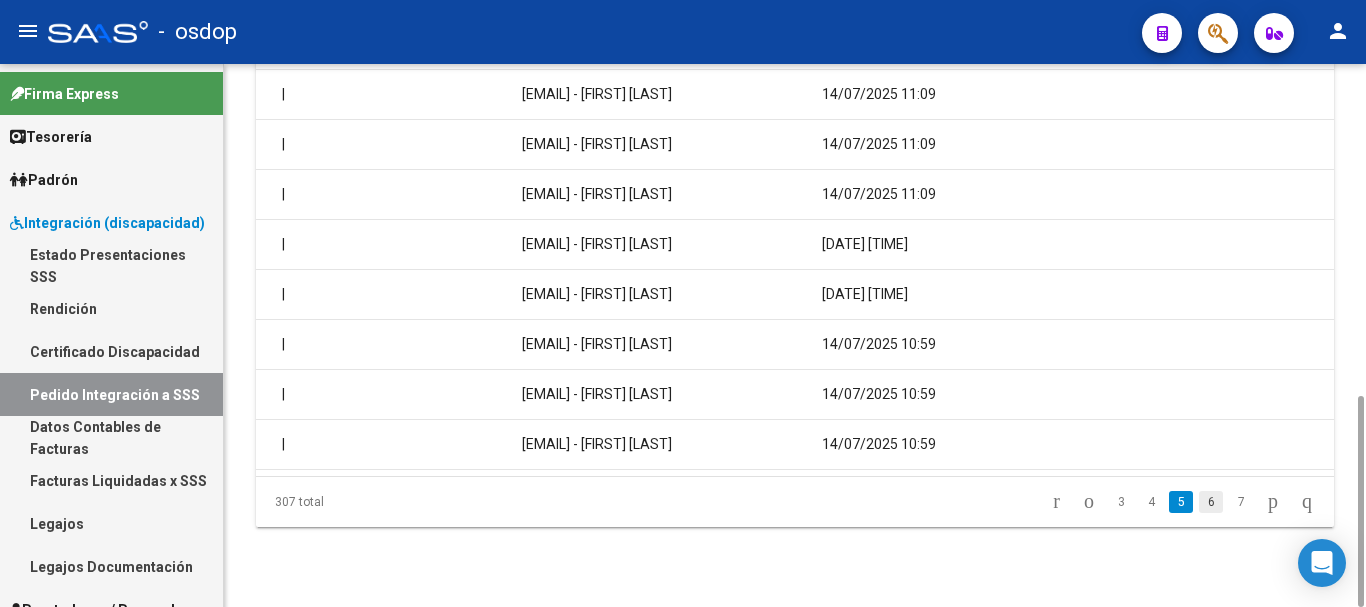 click on "6" 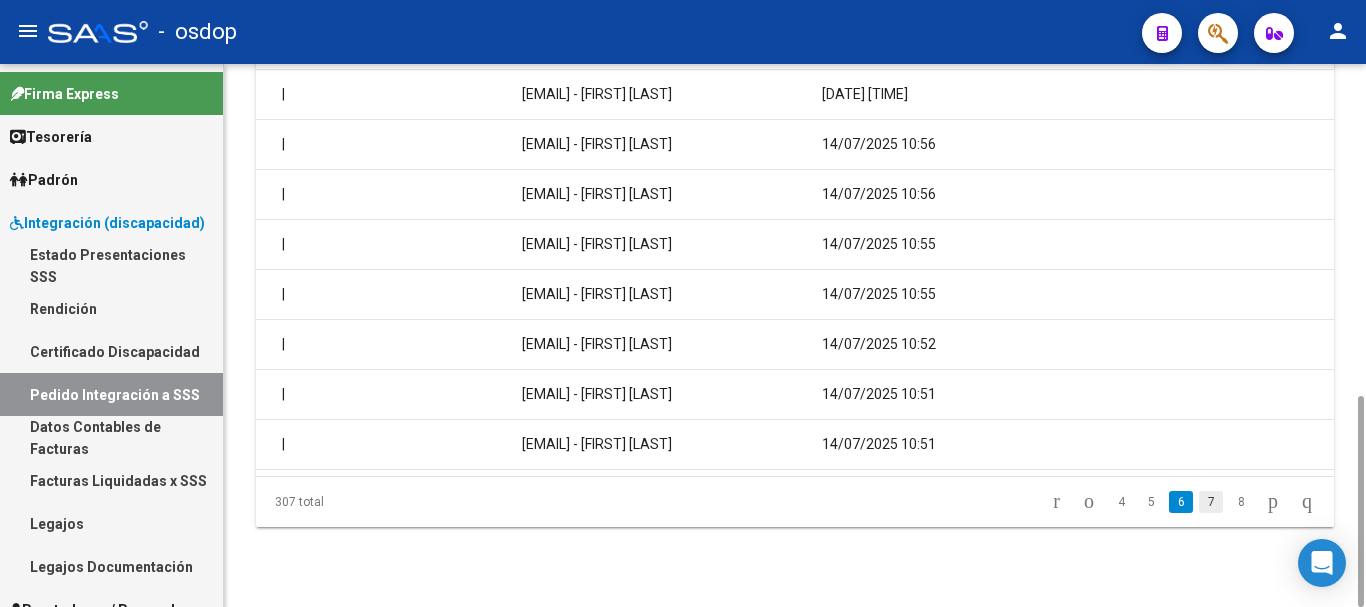 click on "7" 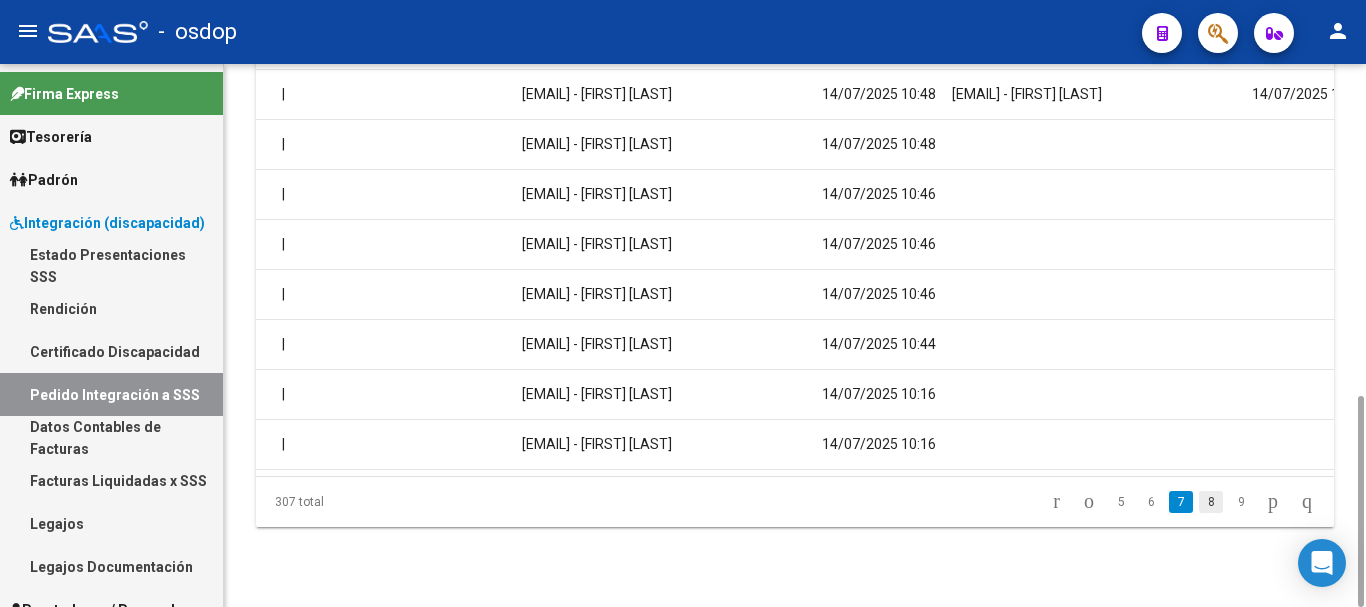 click on "8" 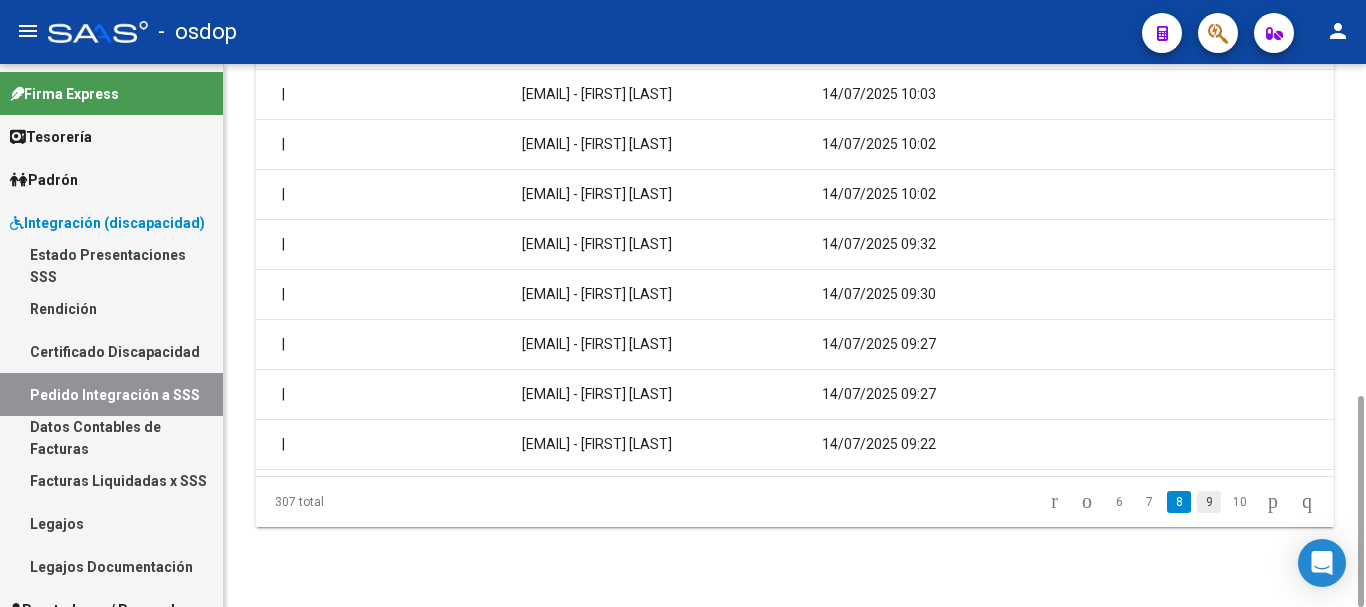 click on "9" 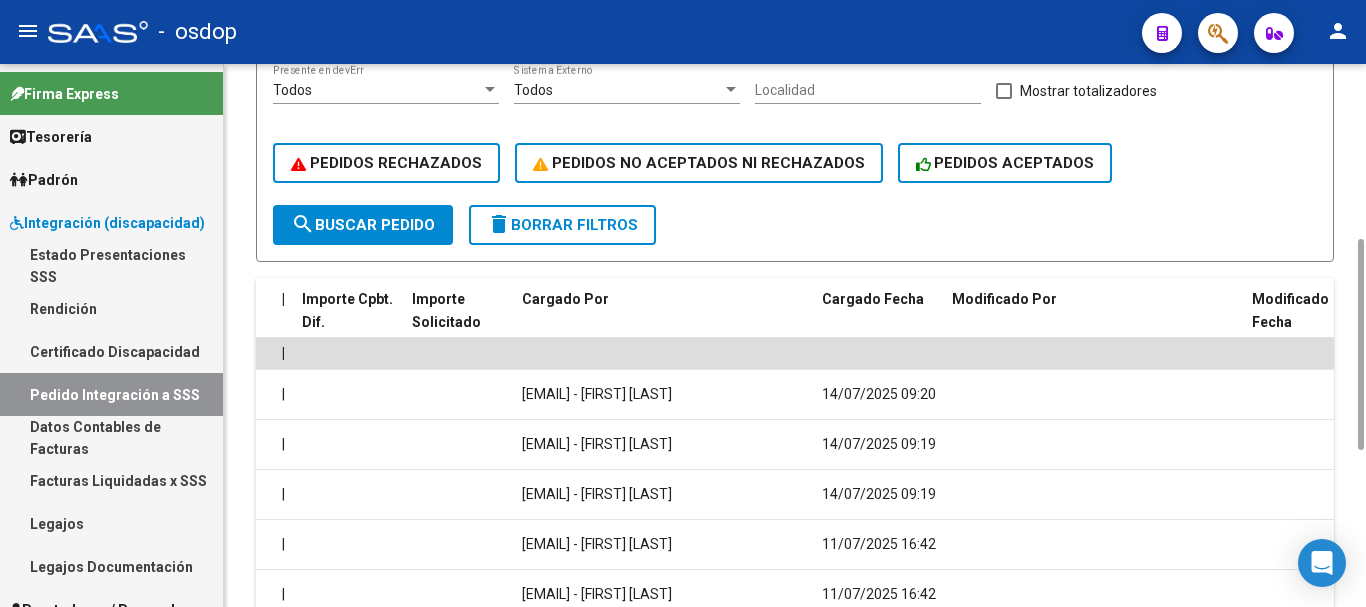 scroll, scrollTop: 850, scrollLeft: 0, axis: vertical 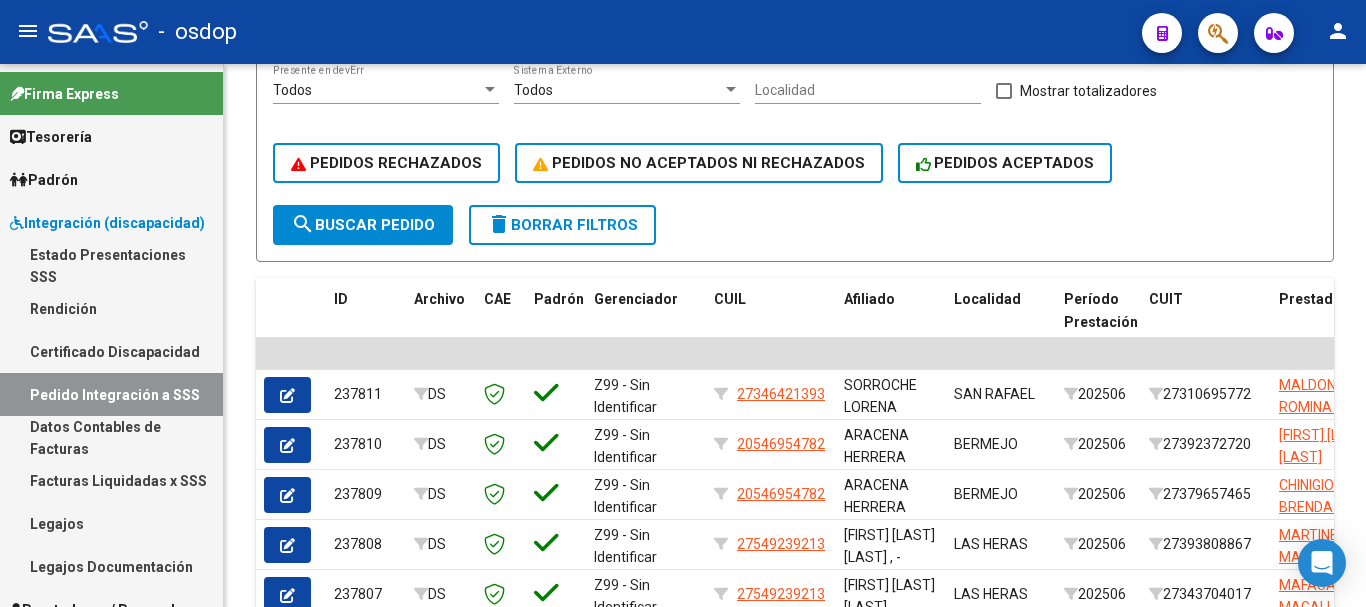click on "Integración (discapacidad)" at bounding box center (107, 223) 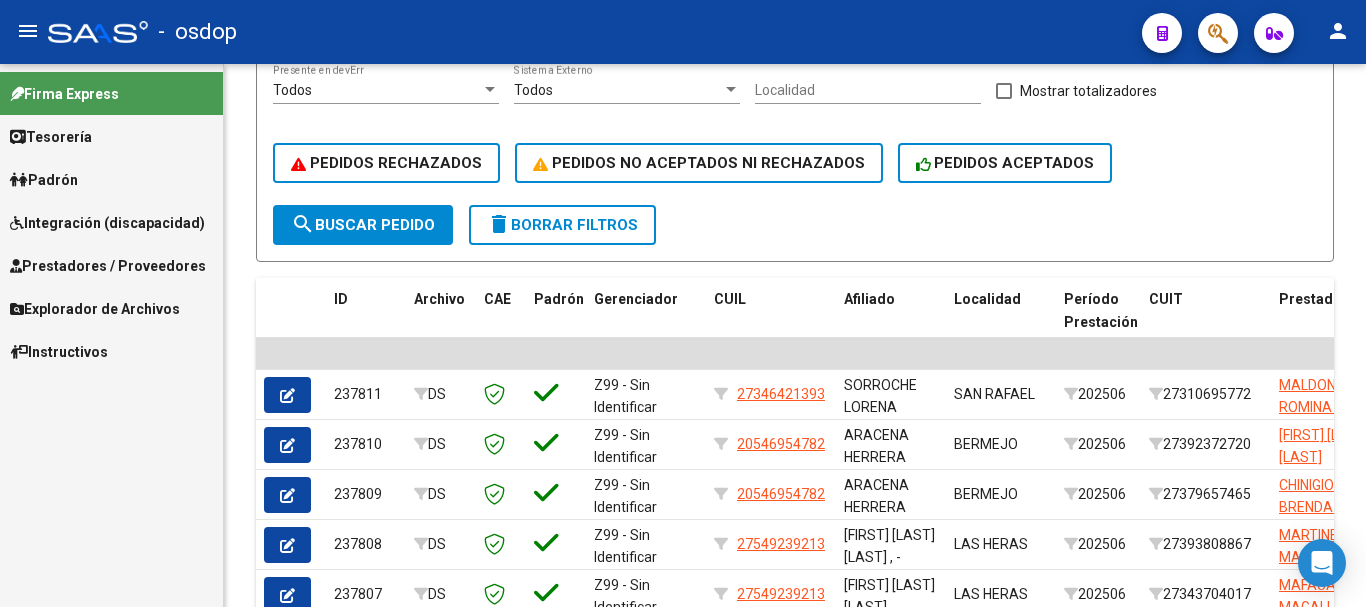 click on "Prestadores / Proveedores" at bounding box center (108, 266) 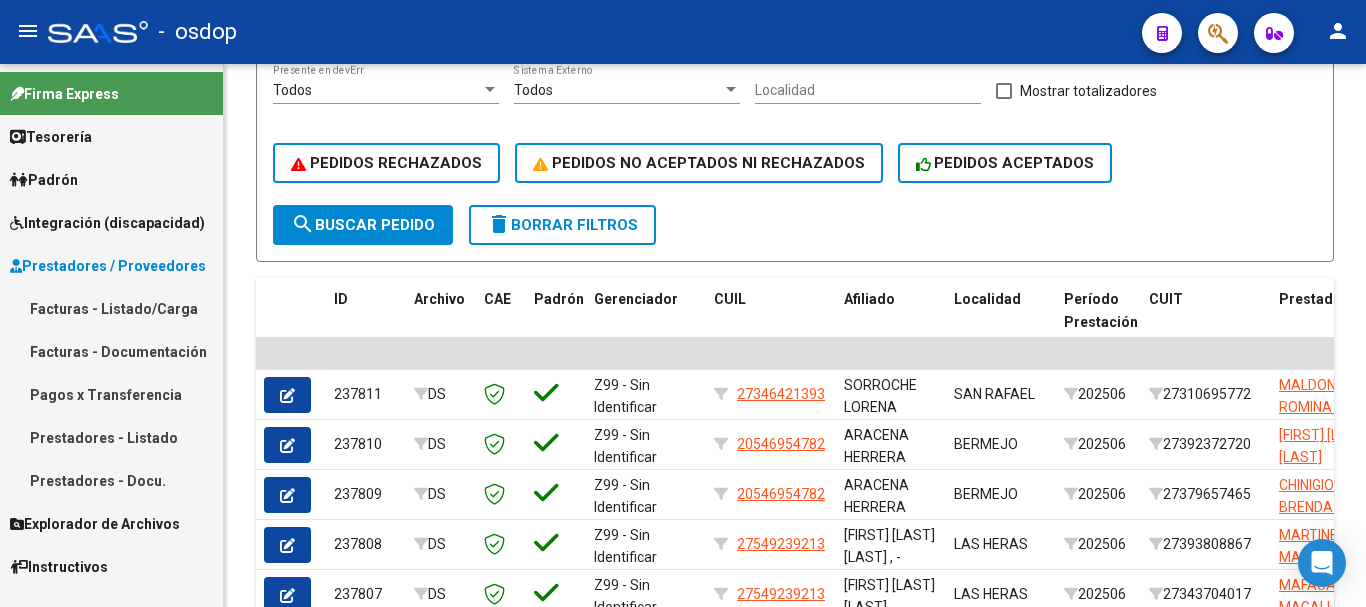 click on "Facturas - Listado/Carga" at bounding box center (111, 308) 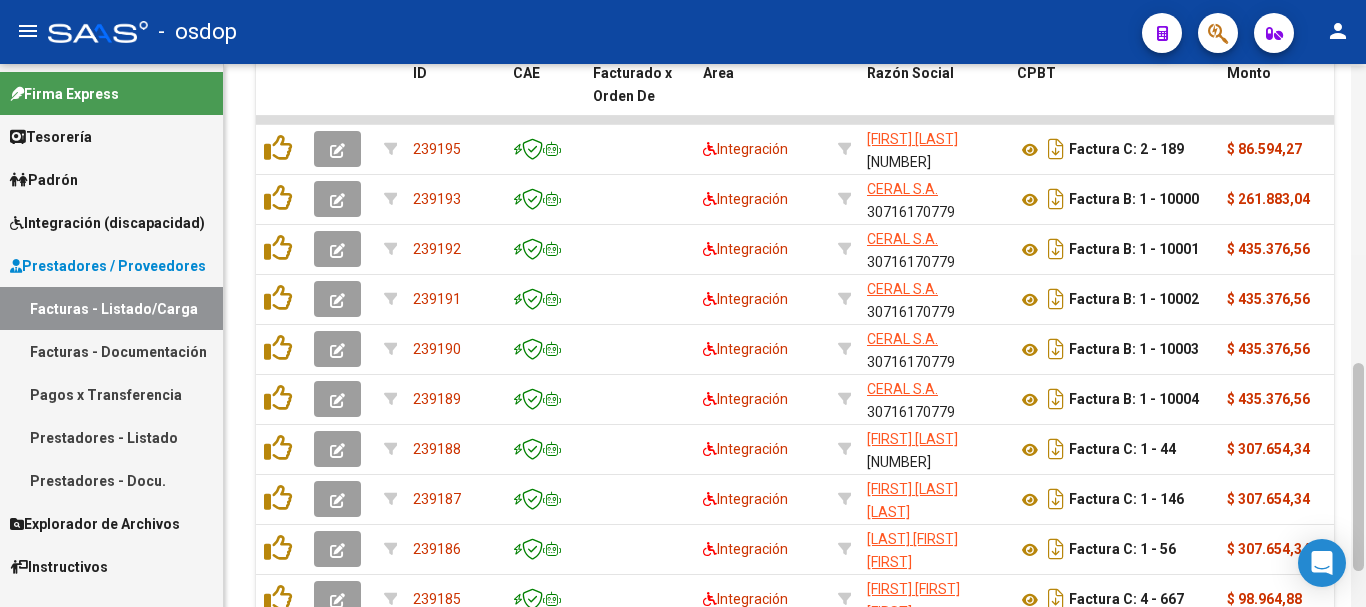 scroll, scrollTop: 777, scrollLeft: 0, axis: vertical 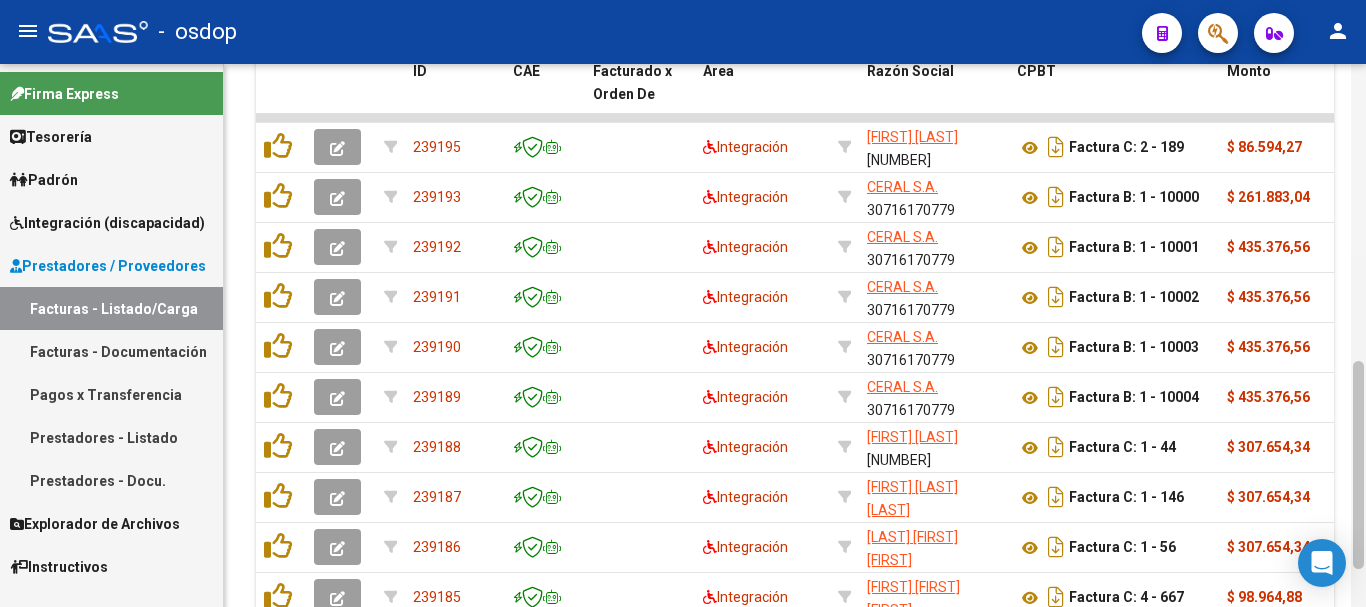 drag, startPoint x: 1362, startPoint y: 424, endPoint x: 1359, endPoint y: 387, distance: 37.12142 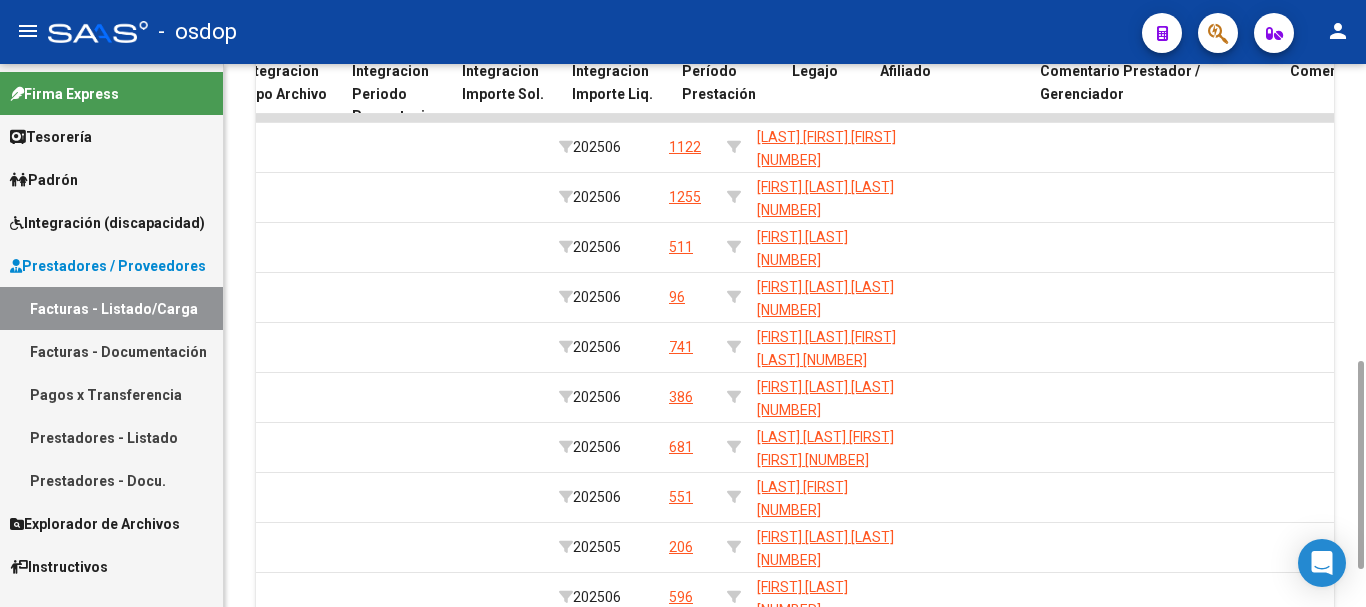 scroll, scrollTop: 0, scrollLeft: 2460, axis: horizontal 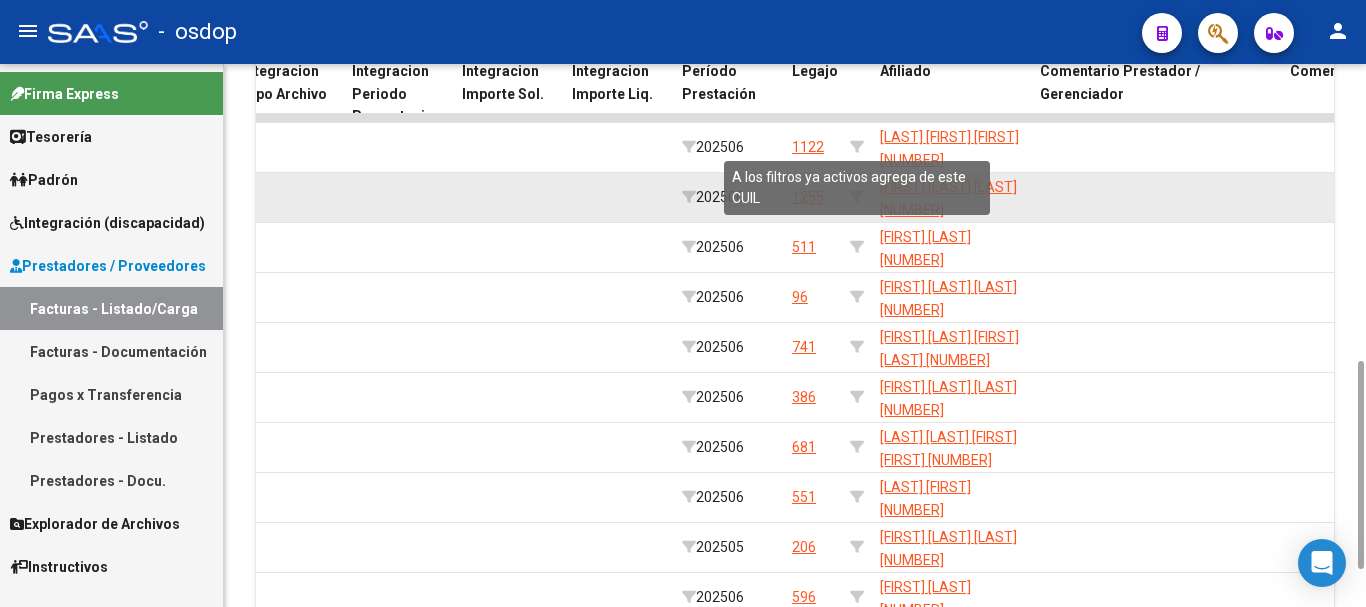 click 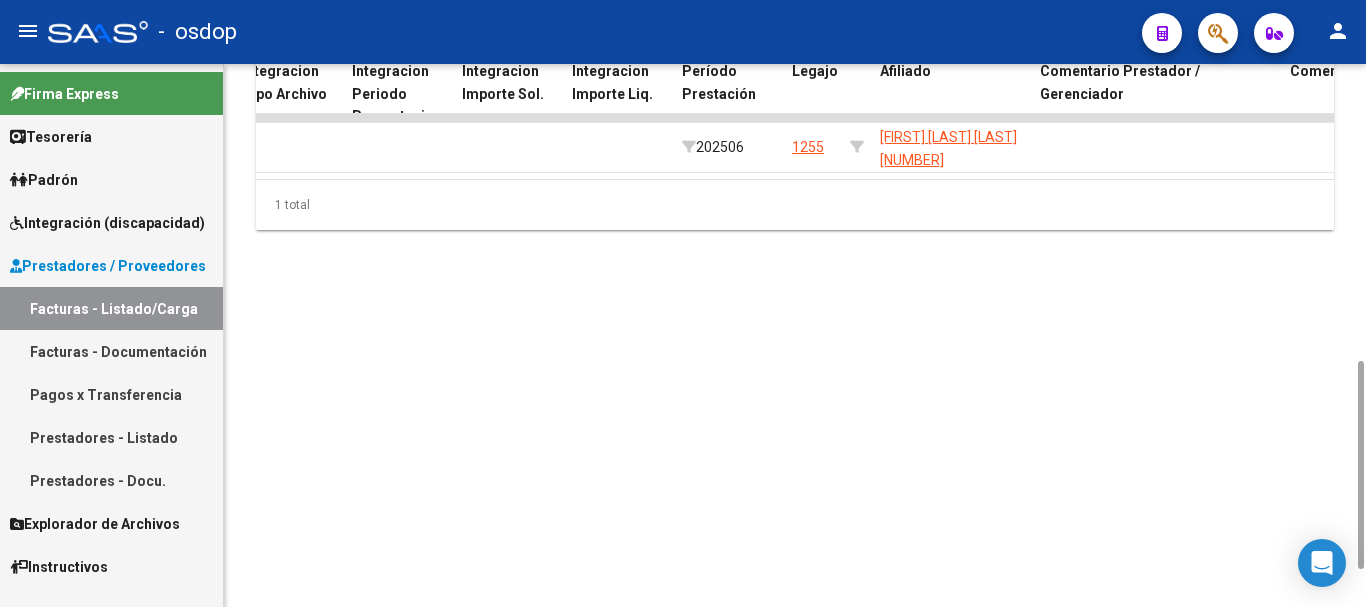 scroll, scrollTop: 377, scrollLeft: 0, axis: vertical 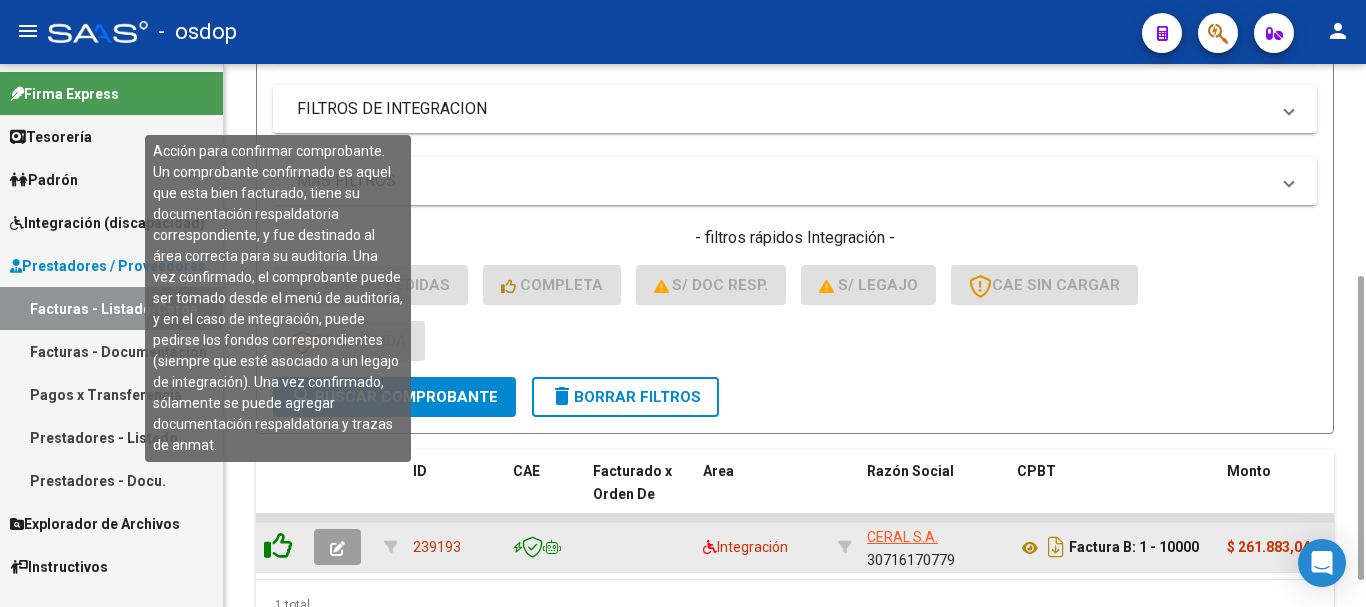 click 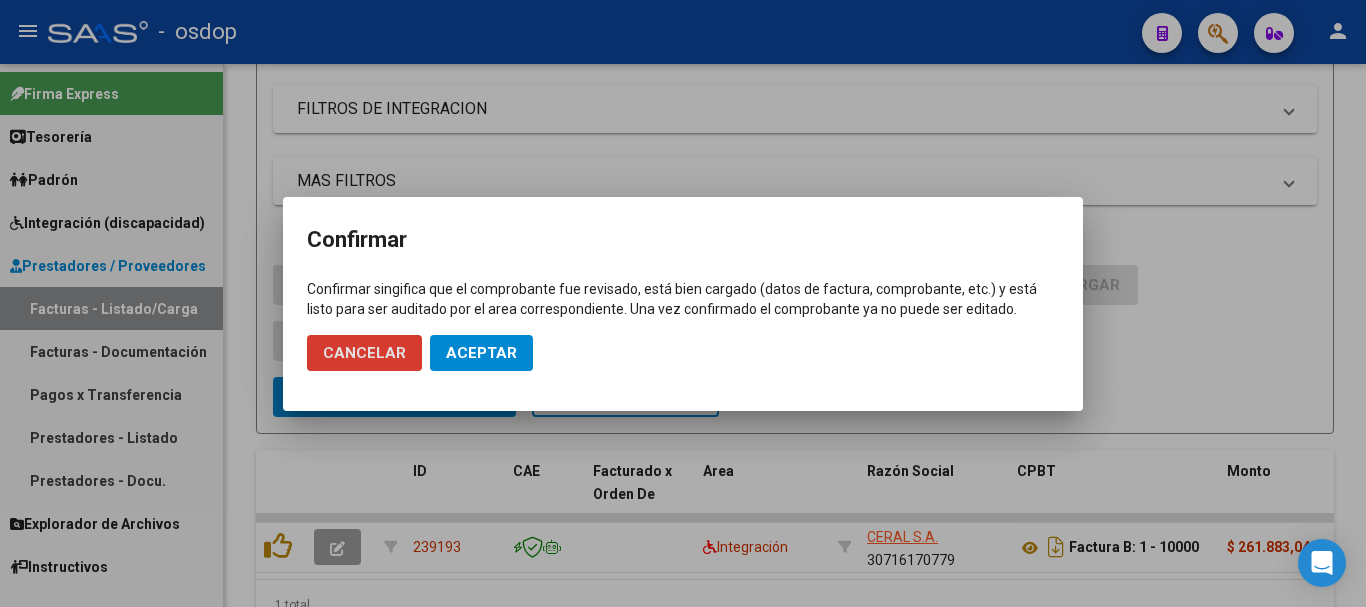 click on "Aceptar" 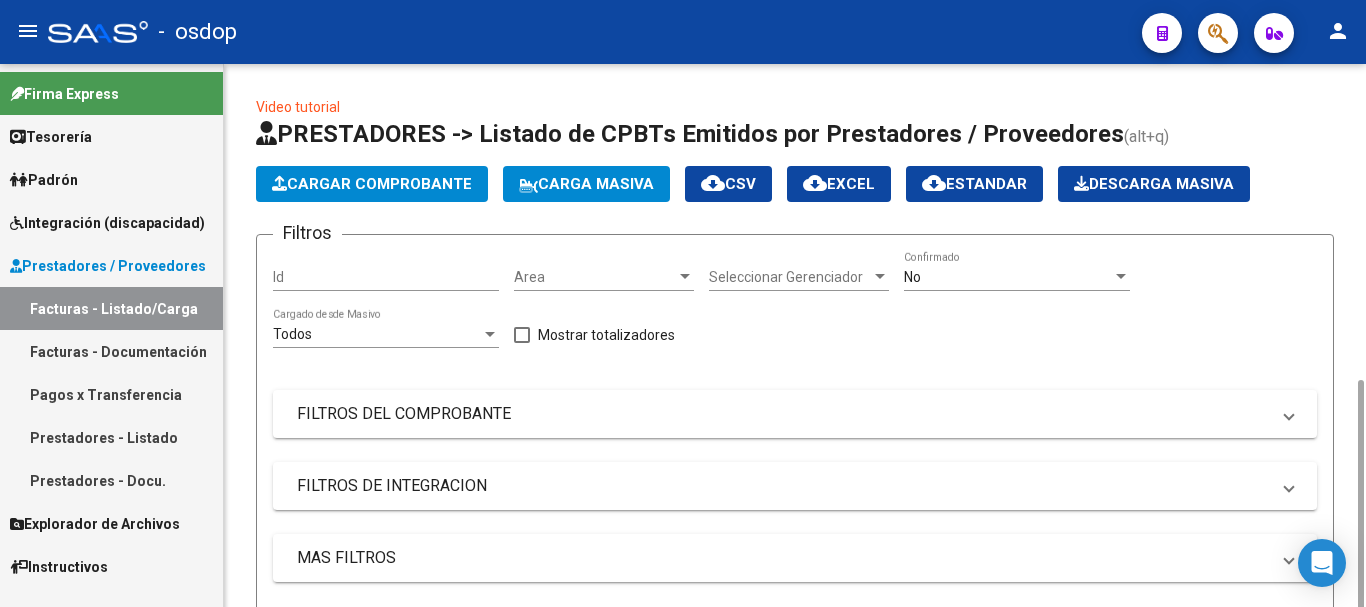 scroll, scrollTop: 200, scrollLeft: 0, axis: vertical 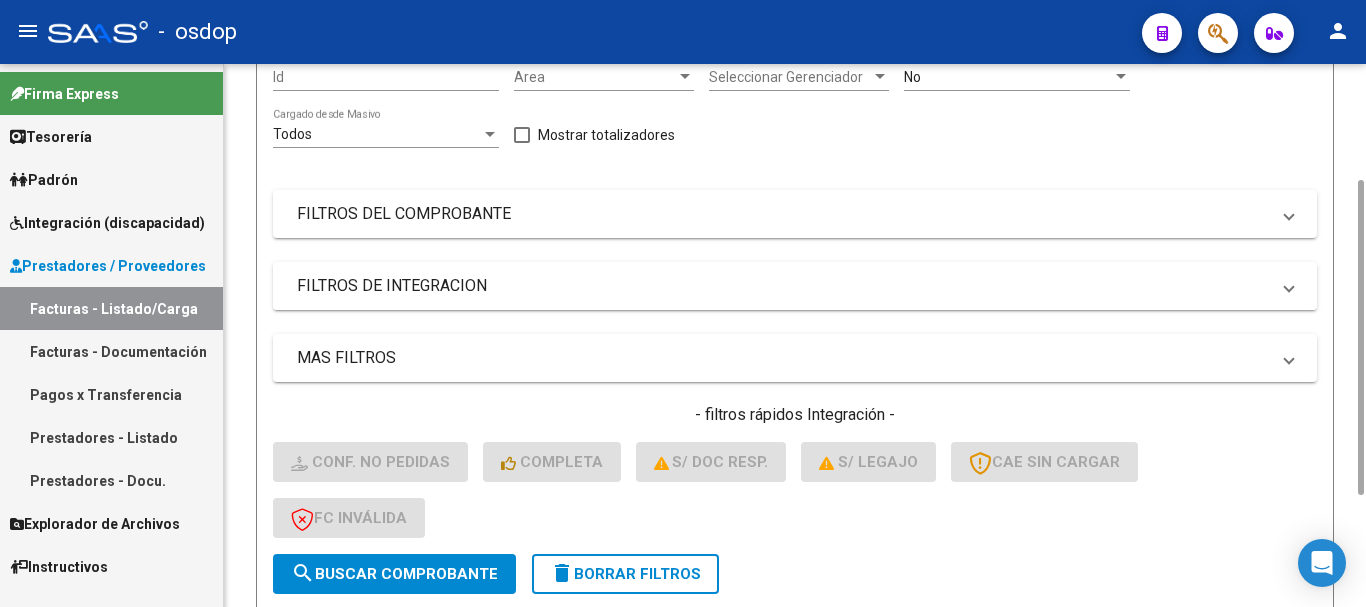 click on "FILTROS DE INTEGRACION" at bounding box center (783, 286) 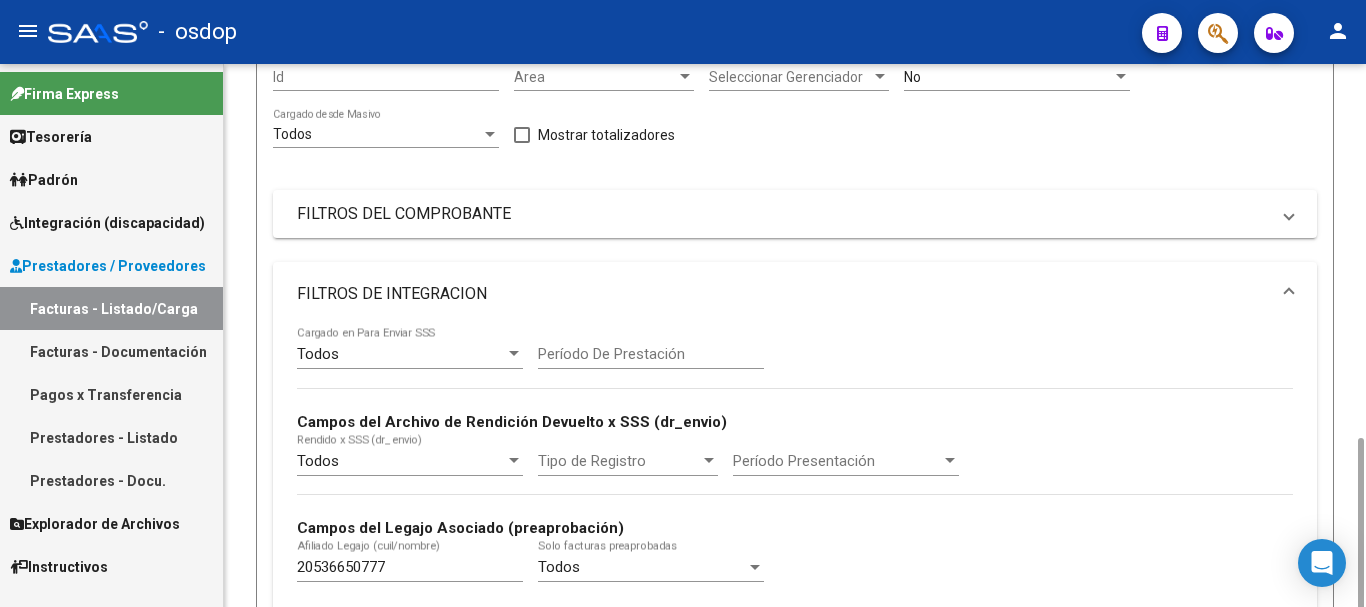 scroll, scrollTop: 400, scrollLeft: 0, axis: vertical 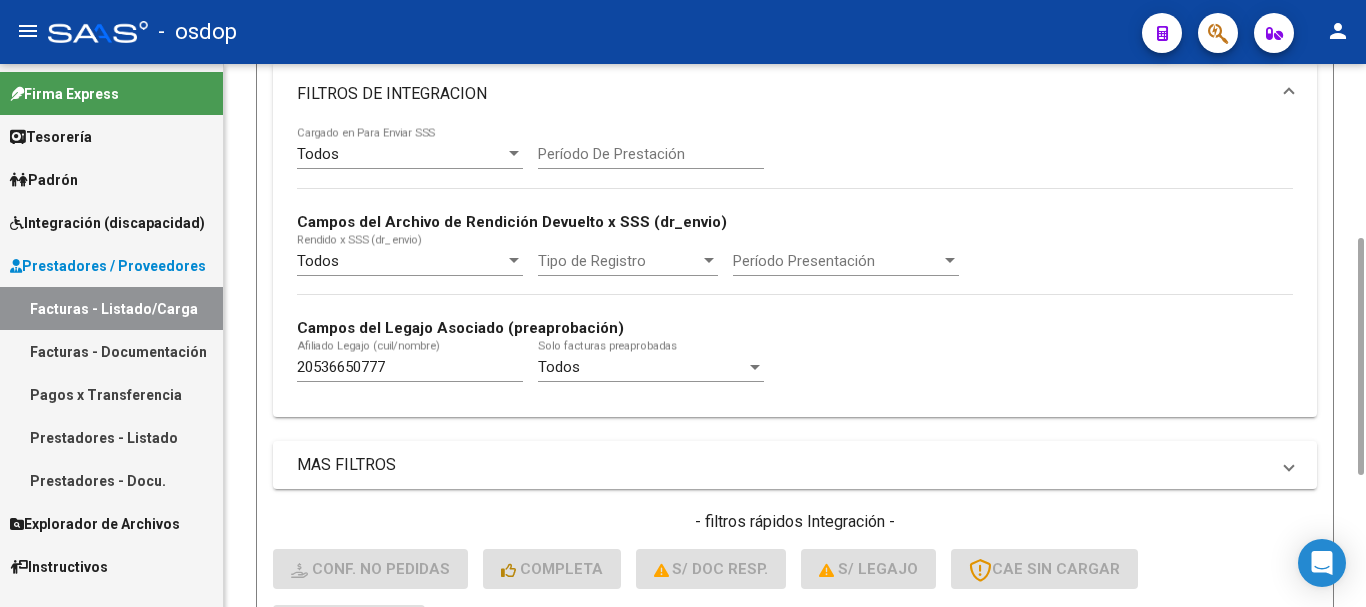 click on "20536650777" at bounding box center (410, 367) 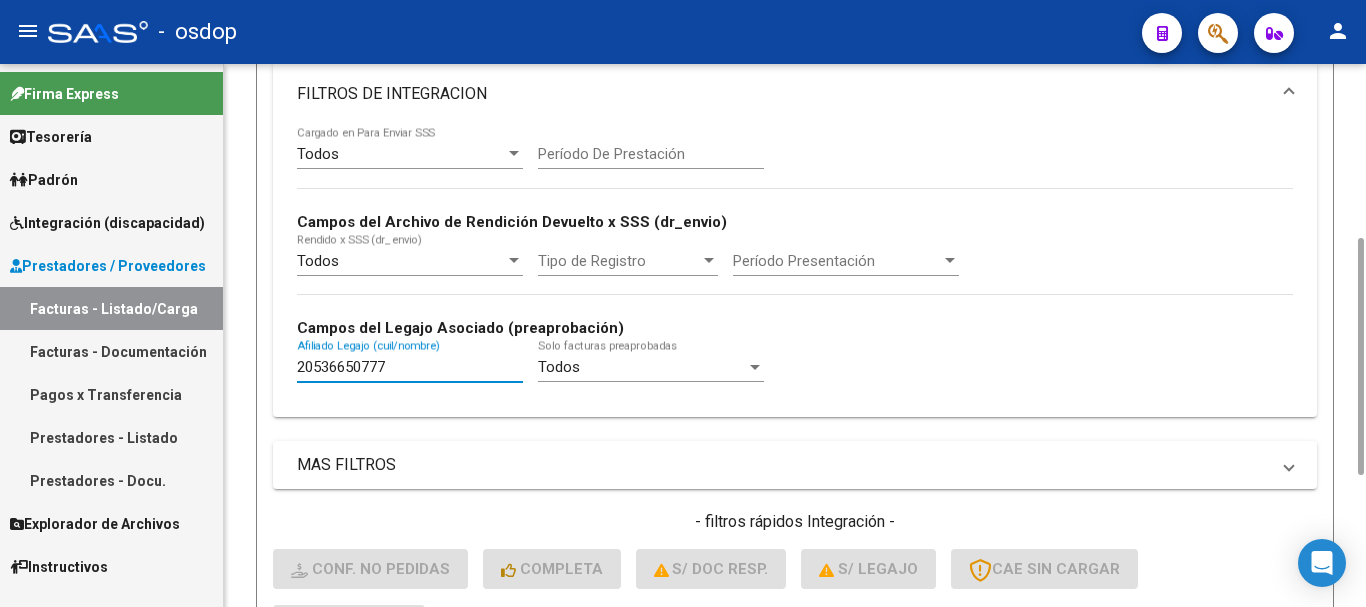 click on "20536650777" at bounding box center [410, 367] 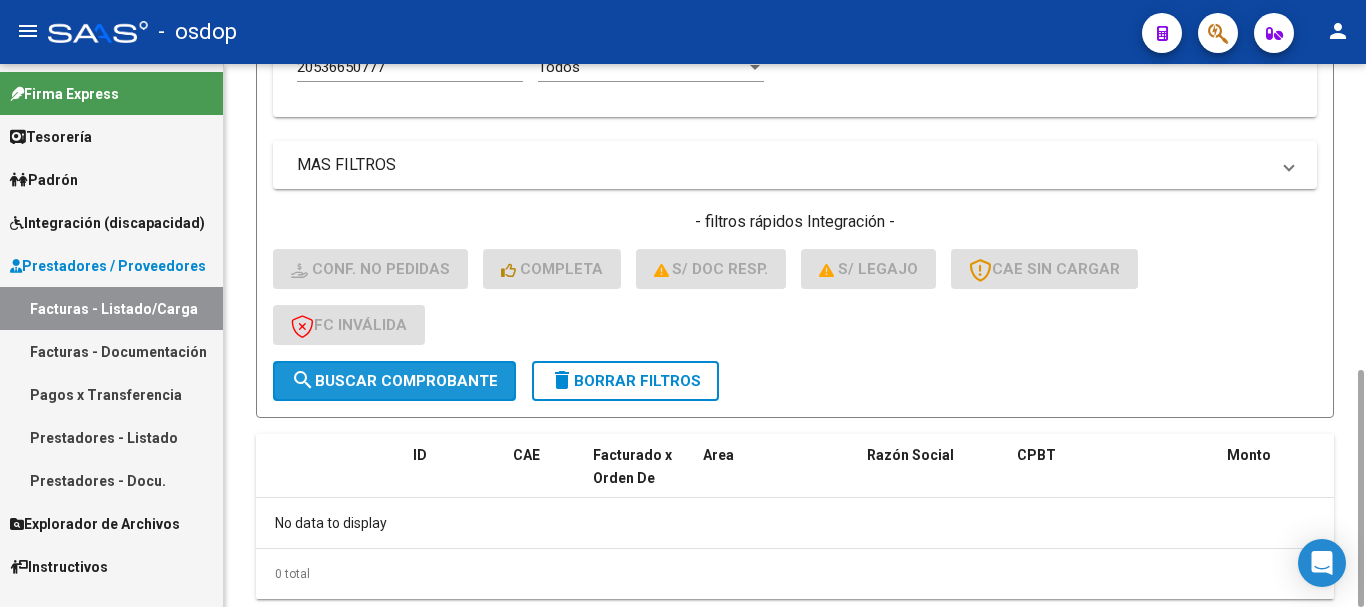 click on "search  Buscar Comprobante" 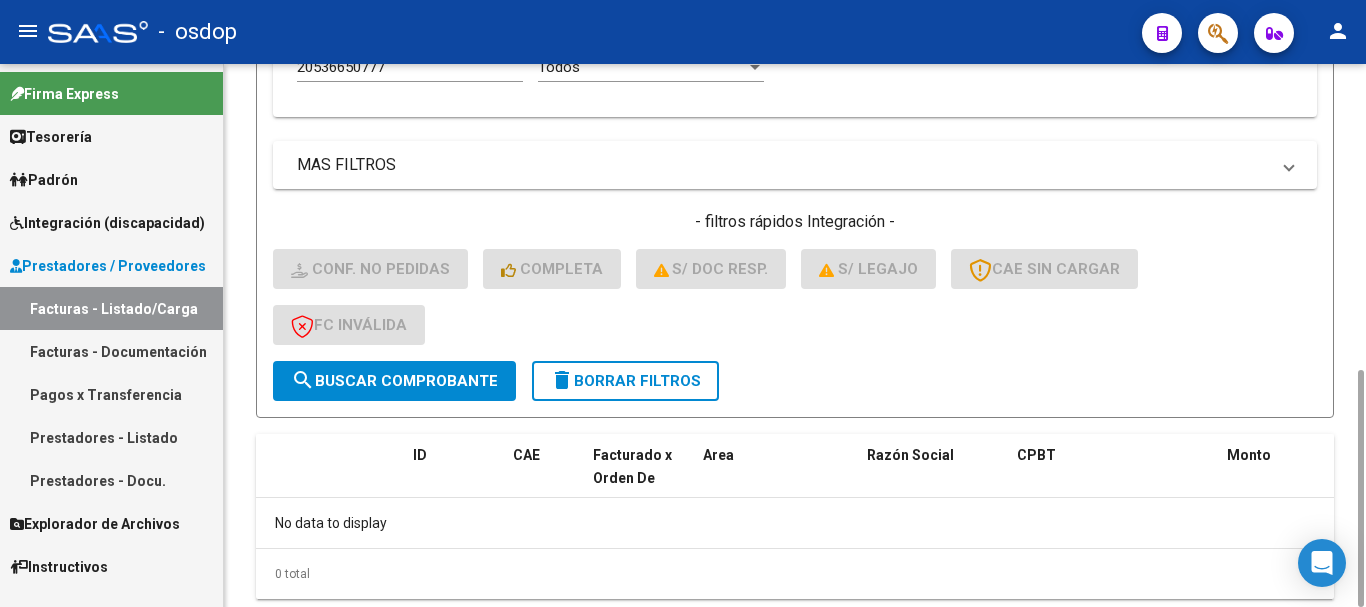 click on "delete  Borrar Filtros" 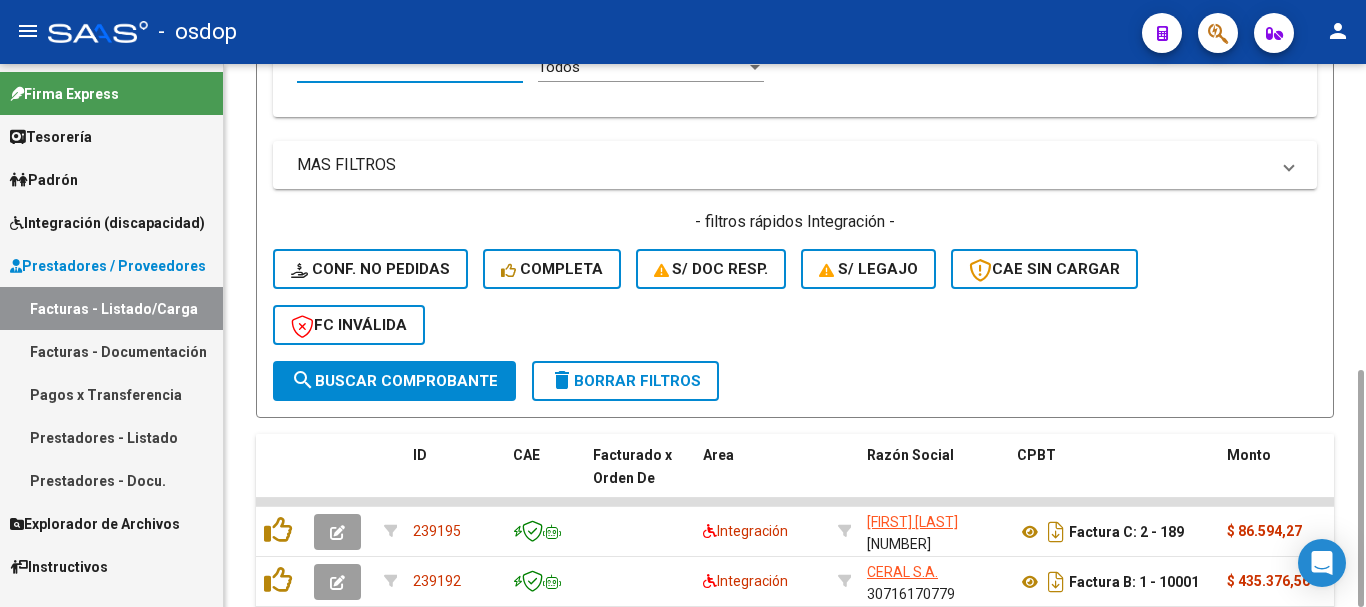 click on "Afiliado Legajo (cuil/nombre)" at bounding box center [410, 67] 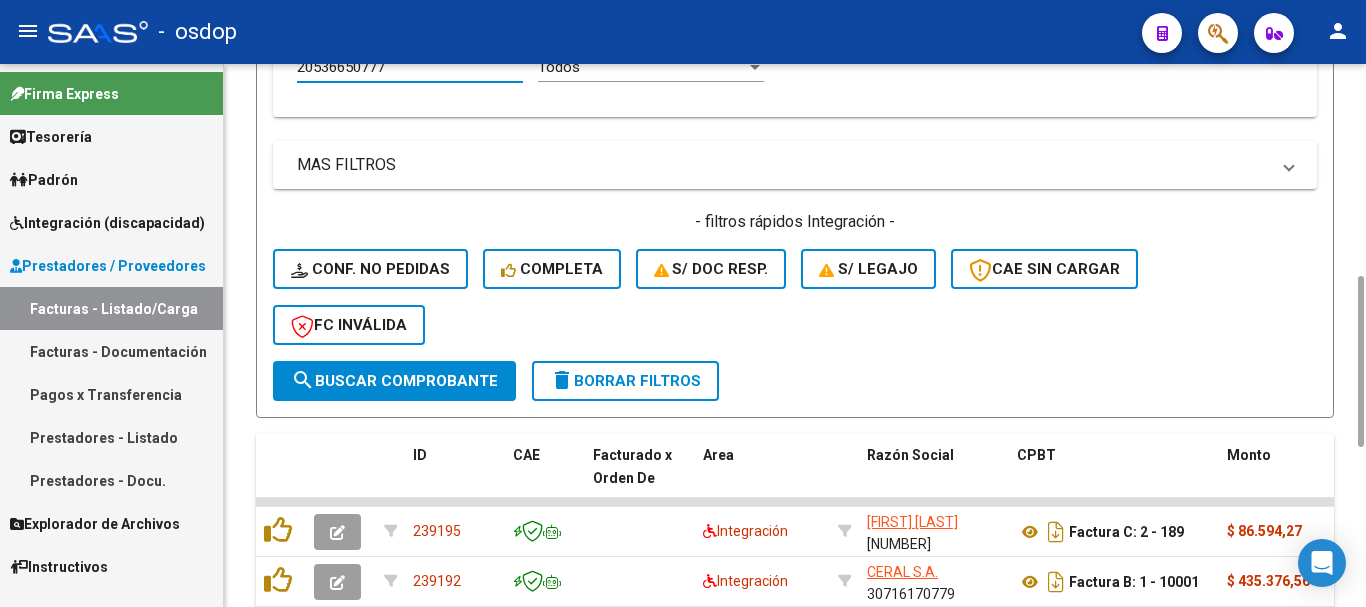 scroll, scrollTop: 694, scrollLeft: 0, axis: vertical 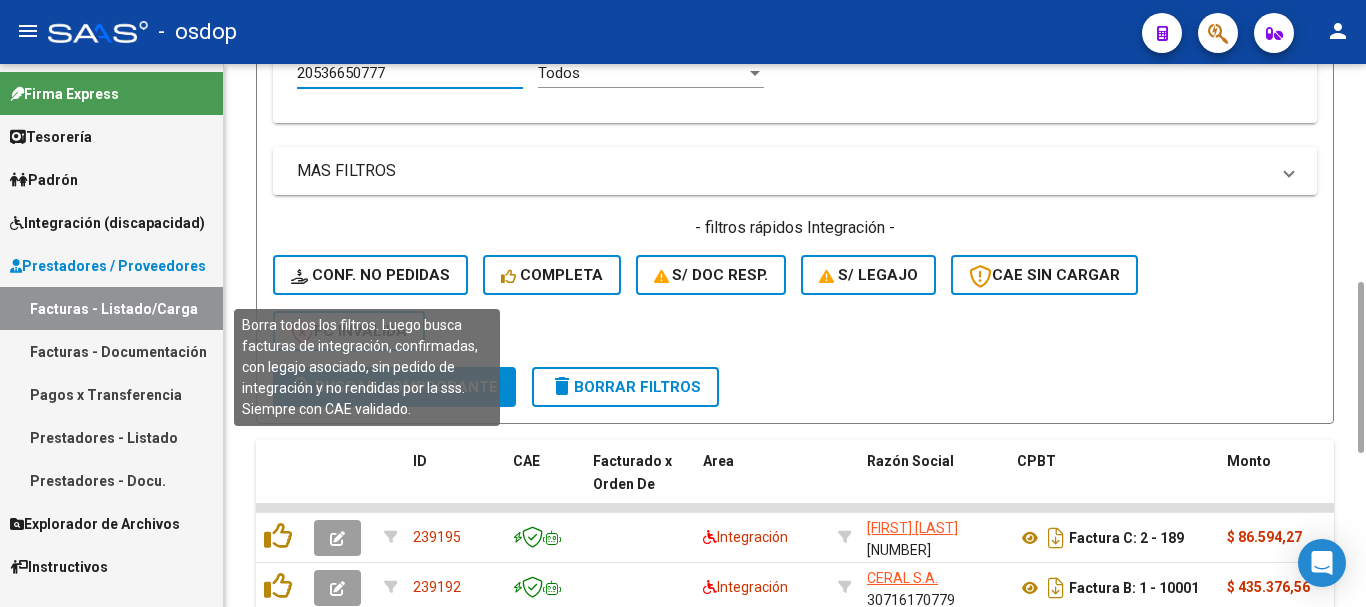 click on "Conf. no pedidas" 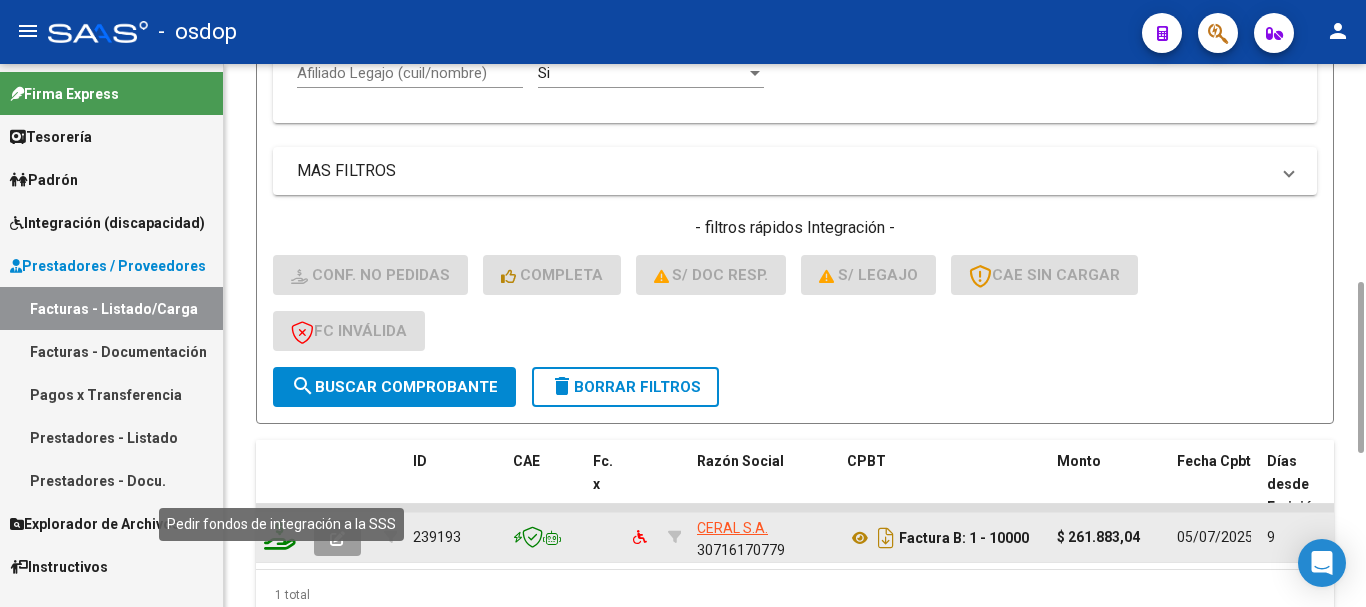 click 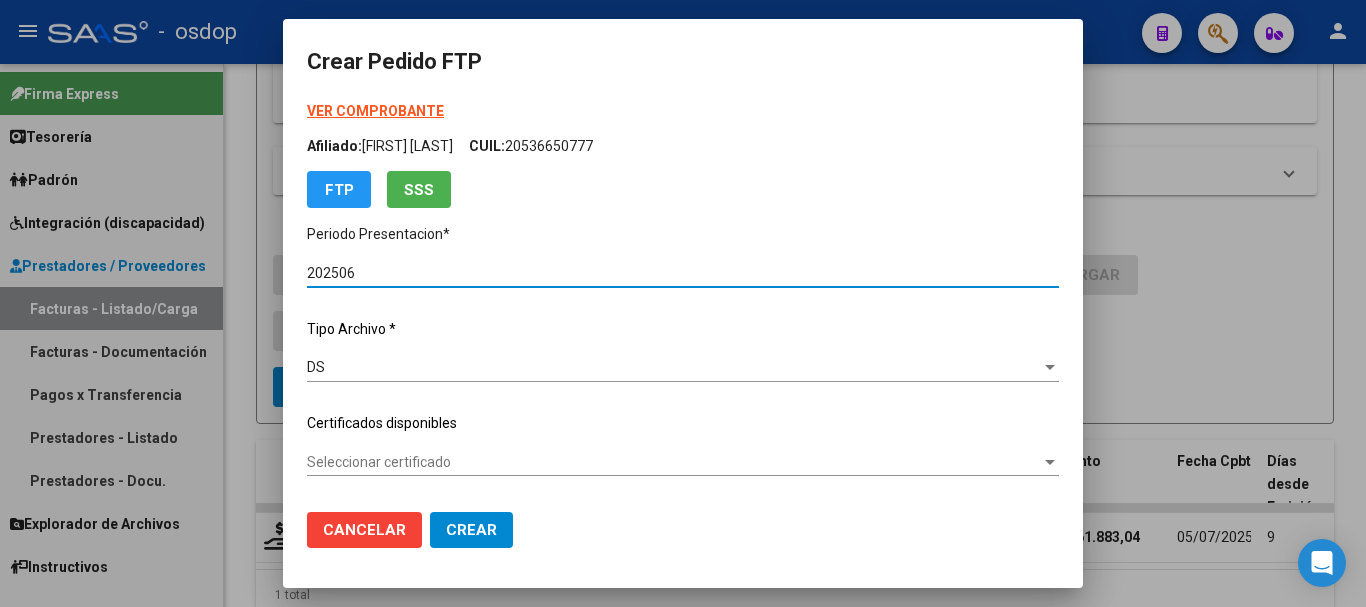 click on "Seleccionar certificado" at bounding box center (674, 462) 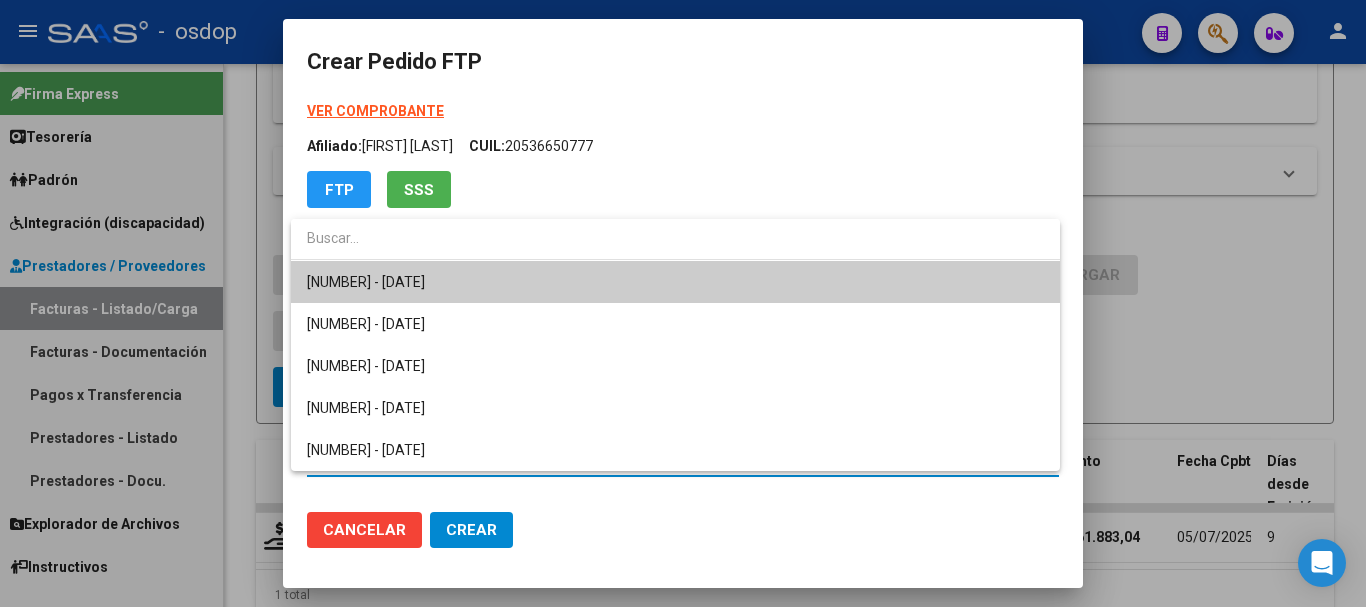 click on "9714434688 - 2027-08-16" at bounding box center [675, 282] 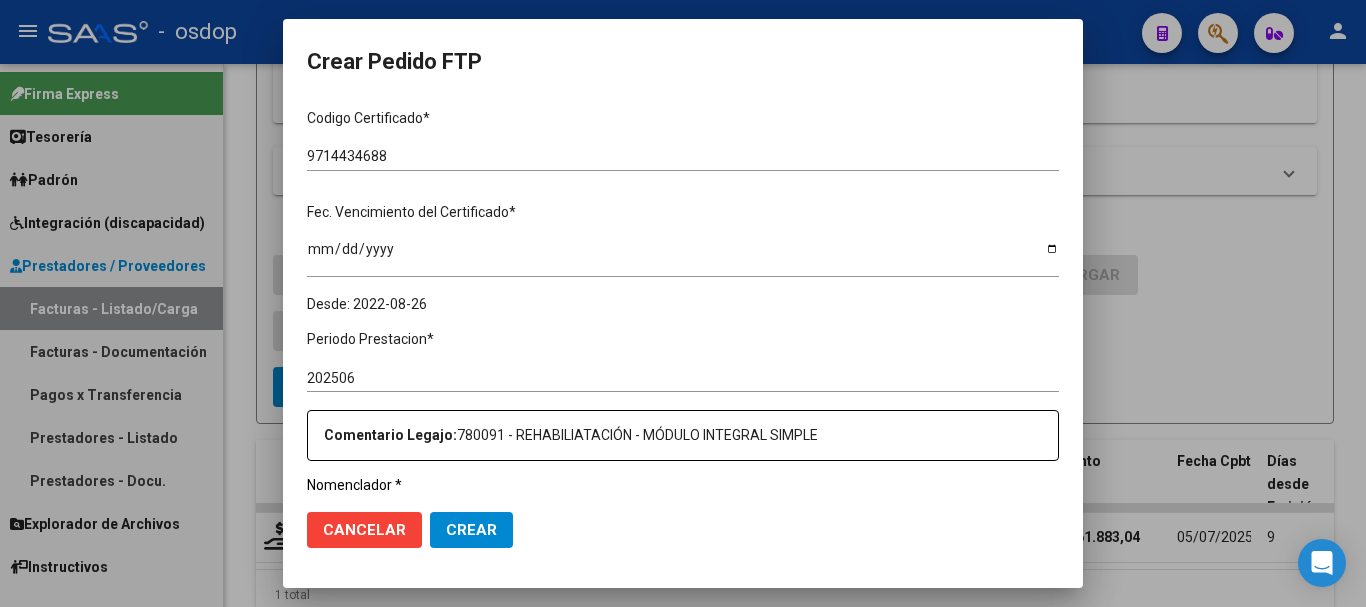 scroll, scrollTop: 600, scrollLeft: 0, axis: vertical 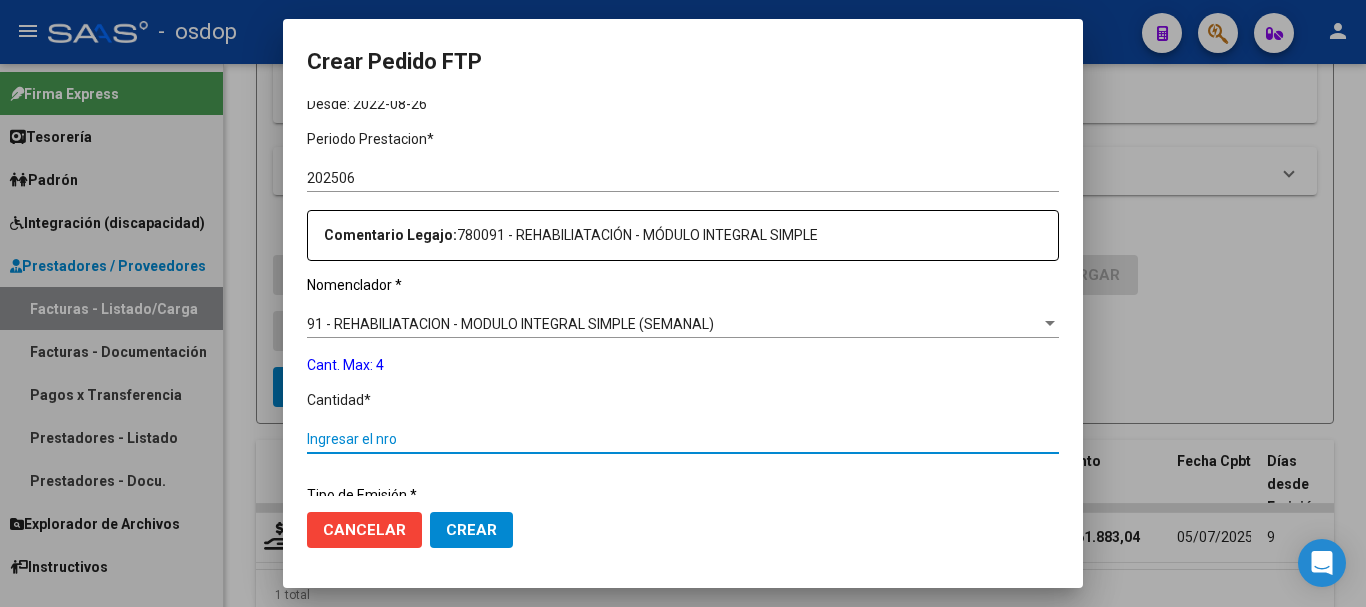 click on "Ingresar el nro" at bounding box center (683, 439) 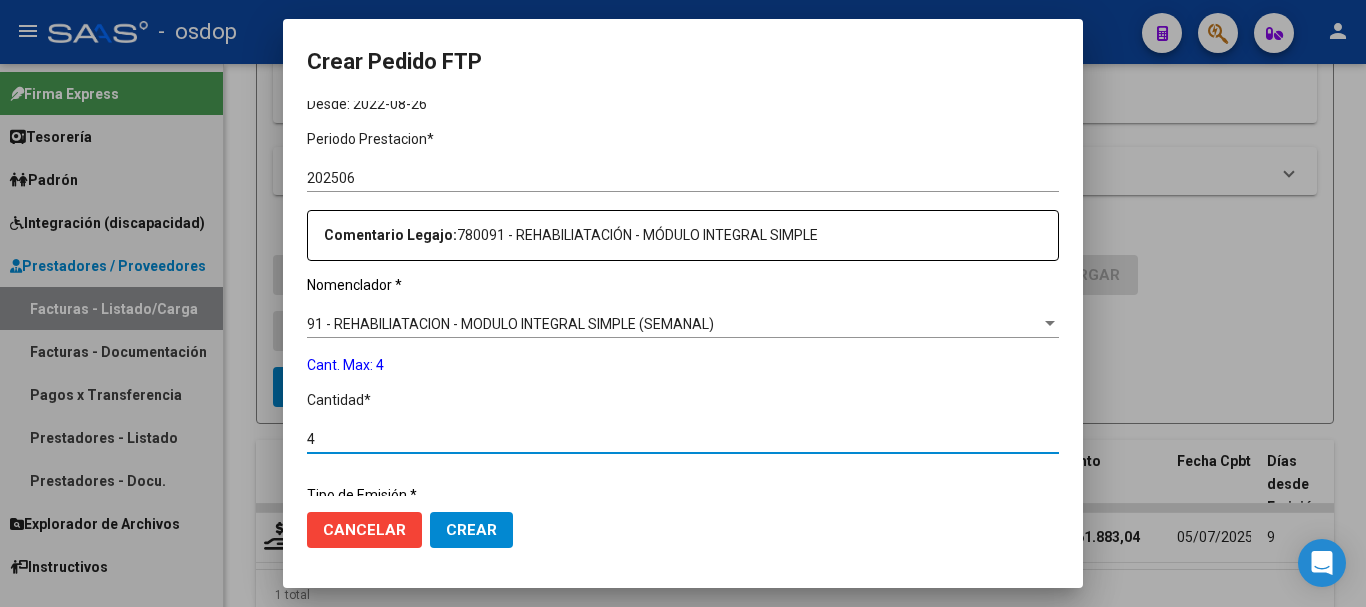 scroll, scrollTop: 858, scrollLeft: 0, axis: vertical 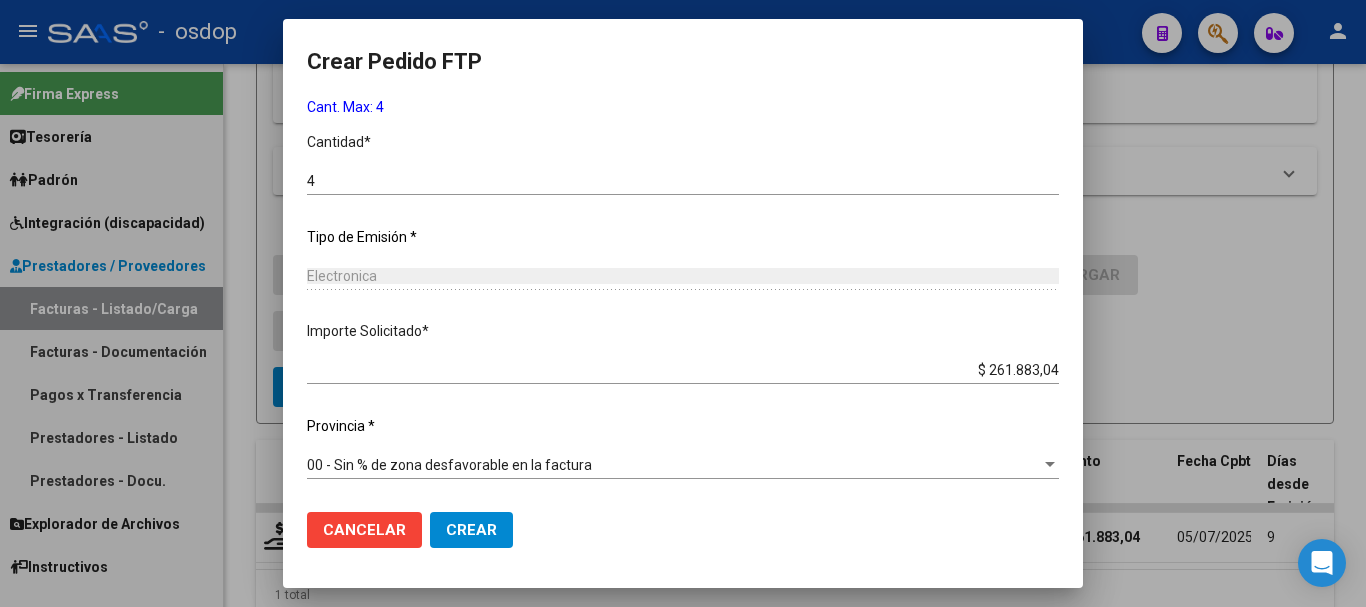 click on "Crear" 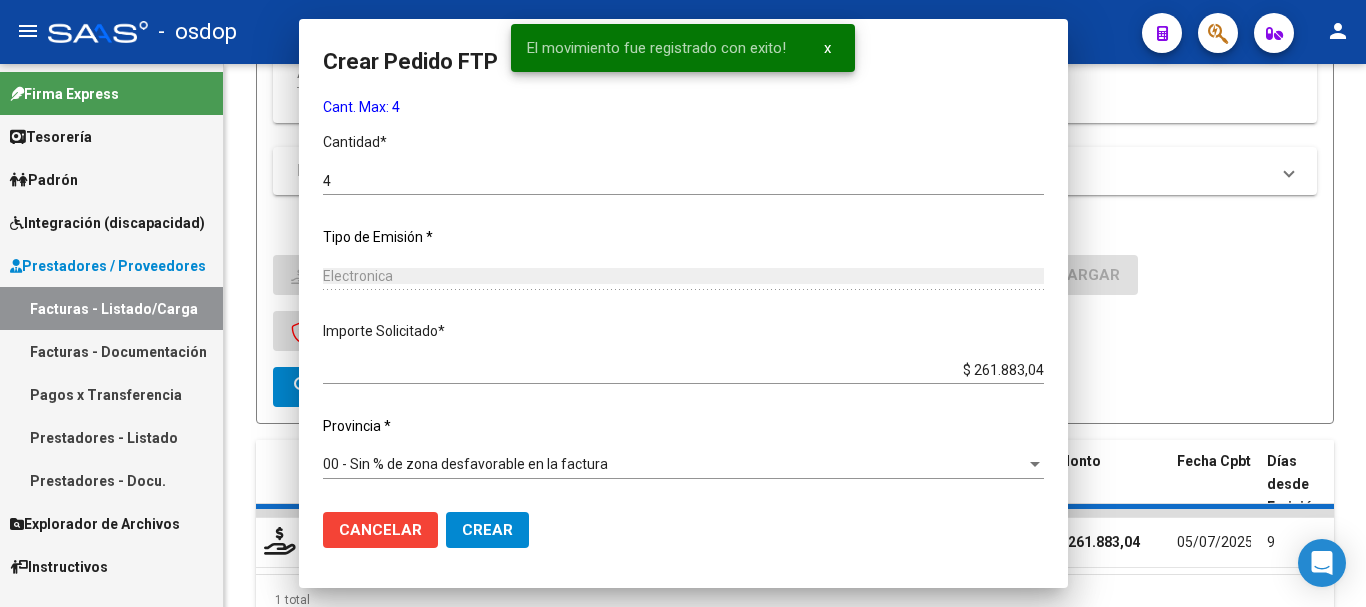 scroll, scrollTop: 0, scrollLeft: 0, axis: both 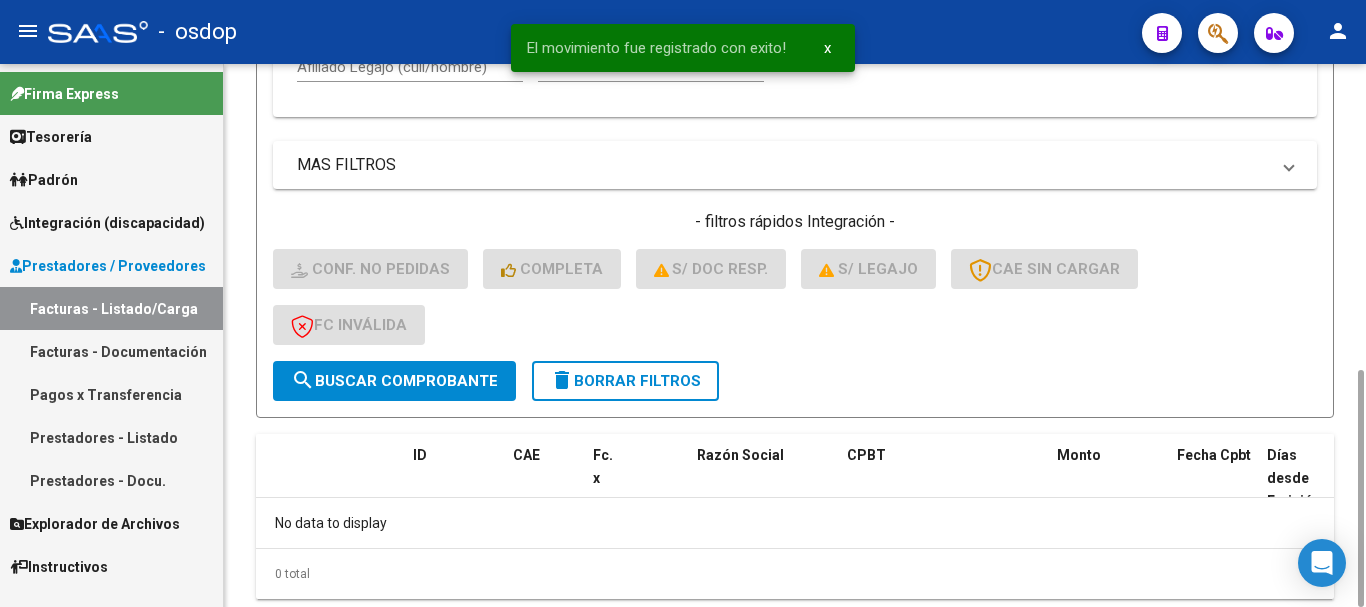 click on "delete  Borrar Filtros" 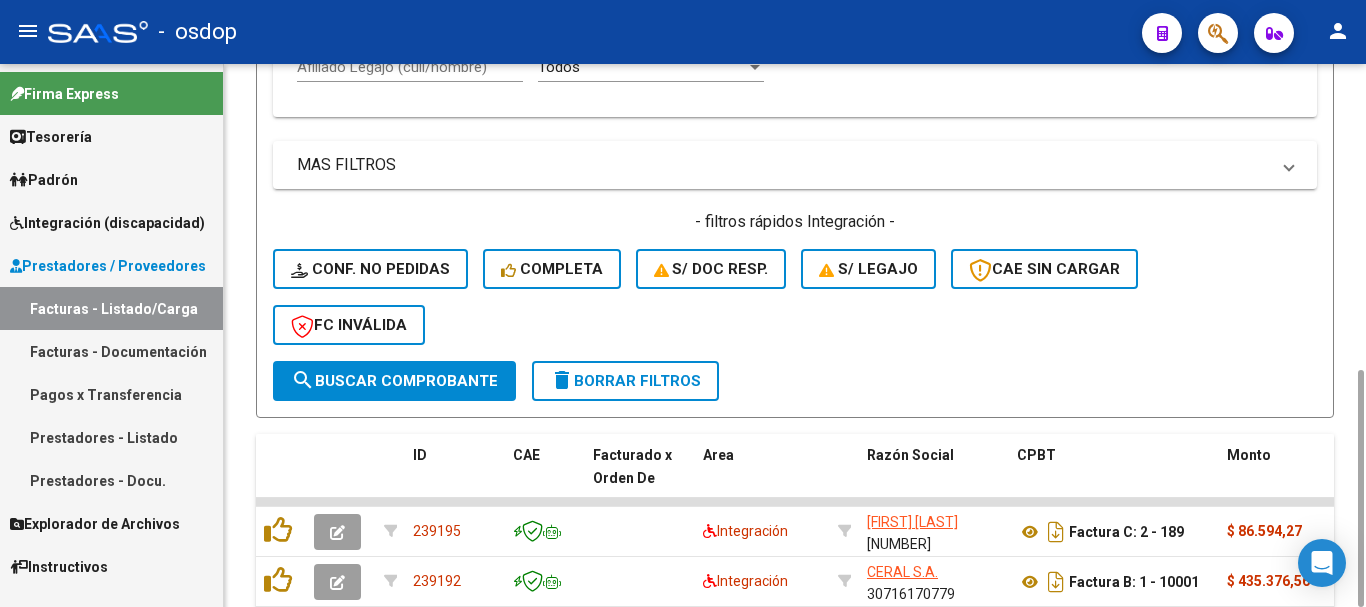 scroll, scrollTop: 1100, scrollLeft: 0, axis: vertical 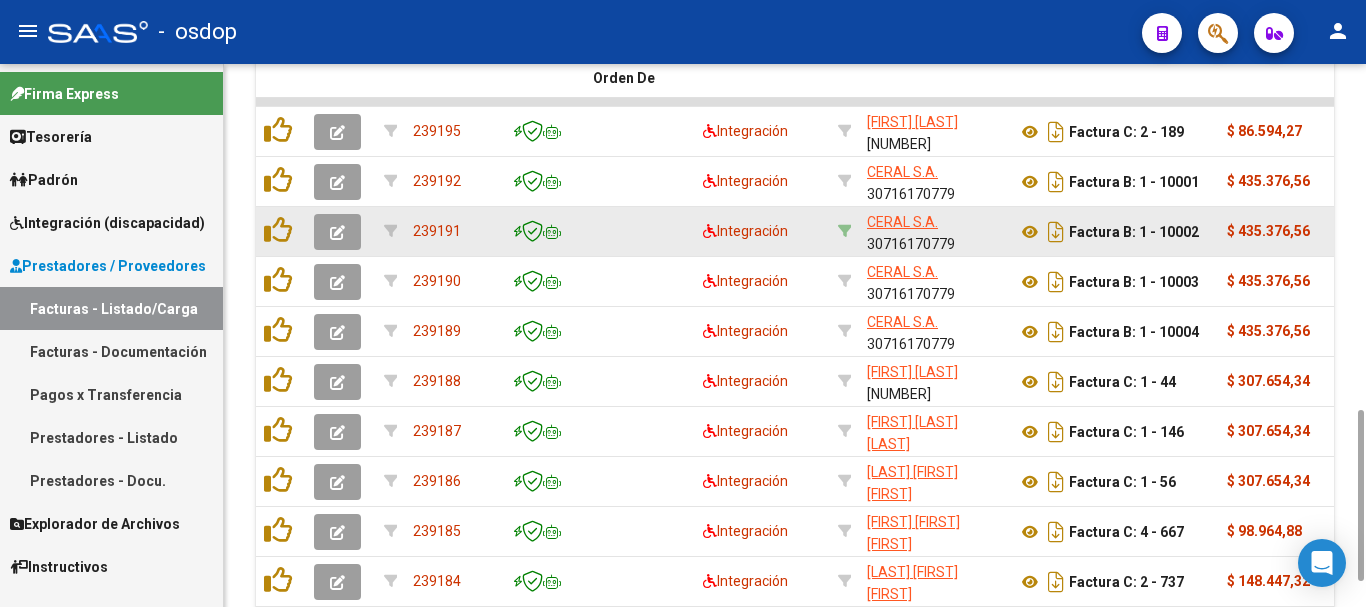 click 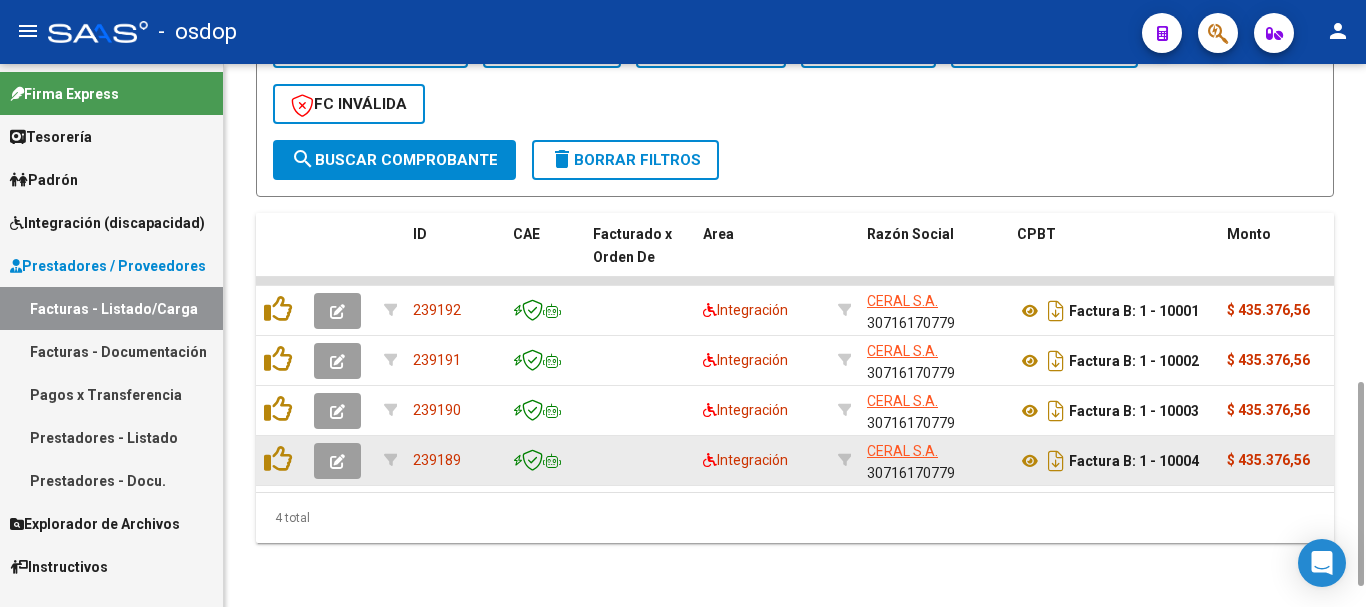 scroll, scrollTop: 900, scrollLeft: 0, axis: vertical 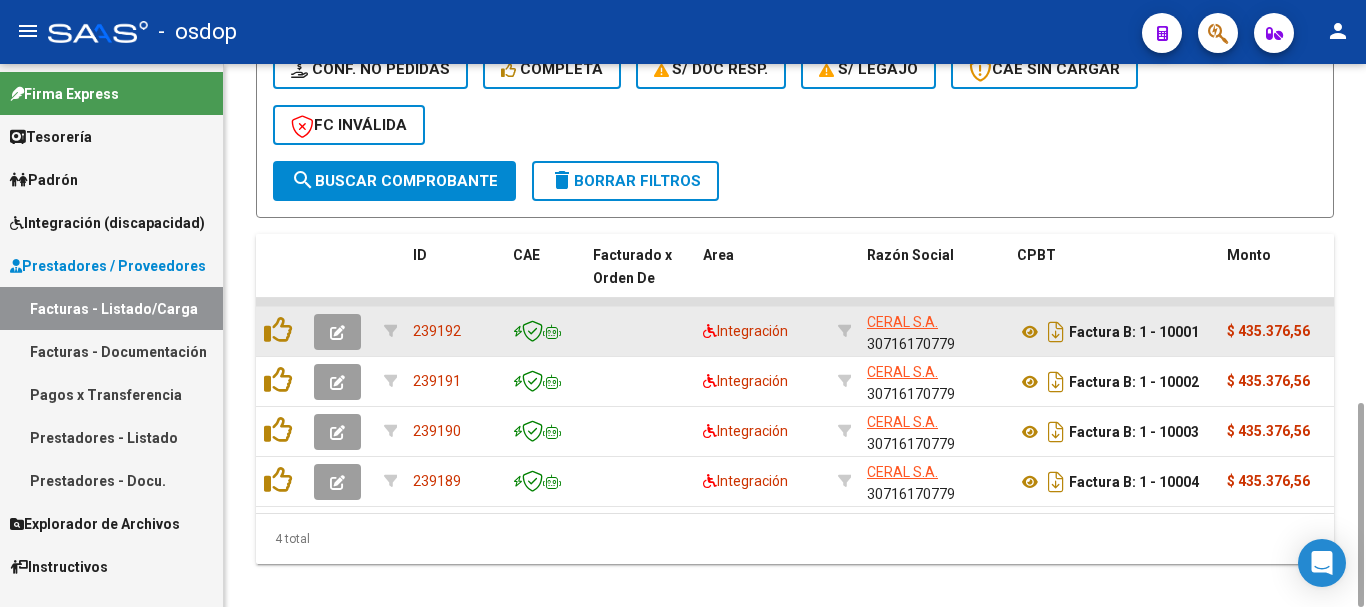 click 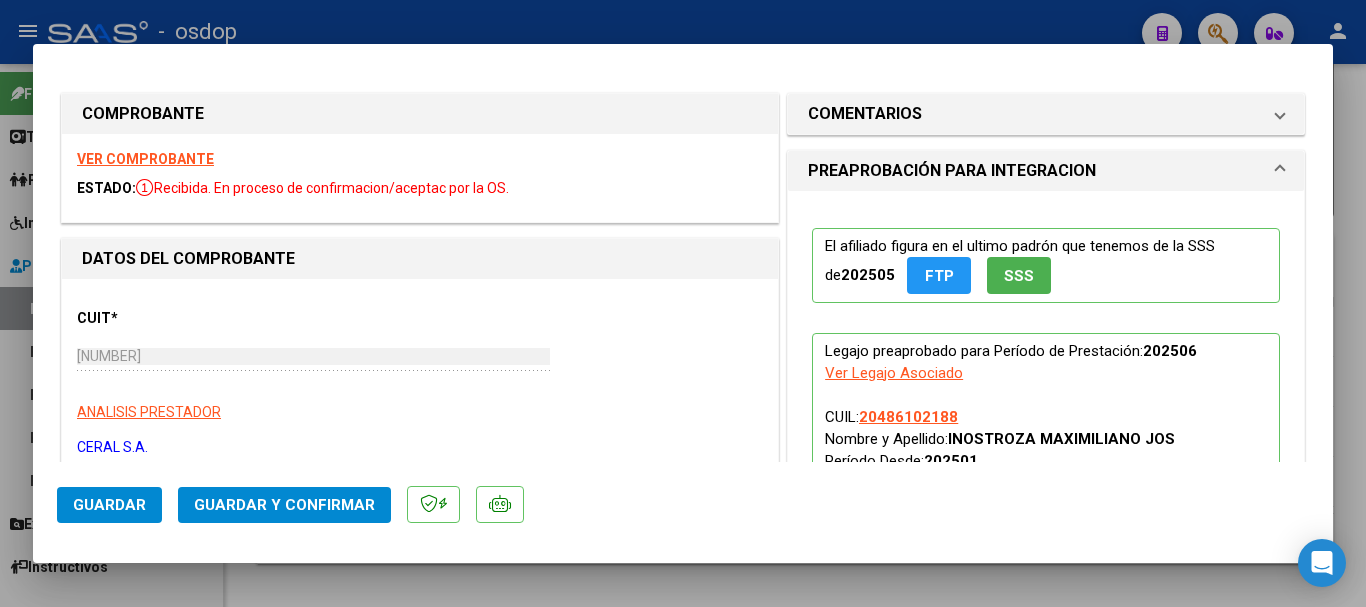 click on "VER COMPROBANTE" at bounding box center (145, 159) 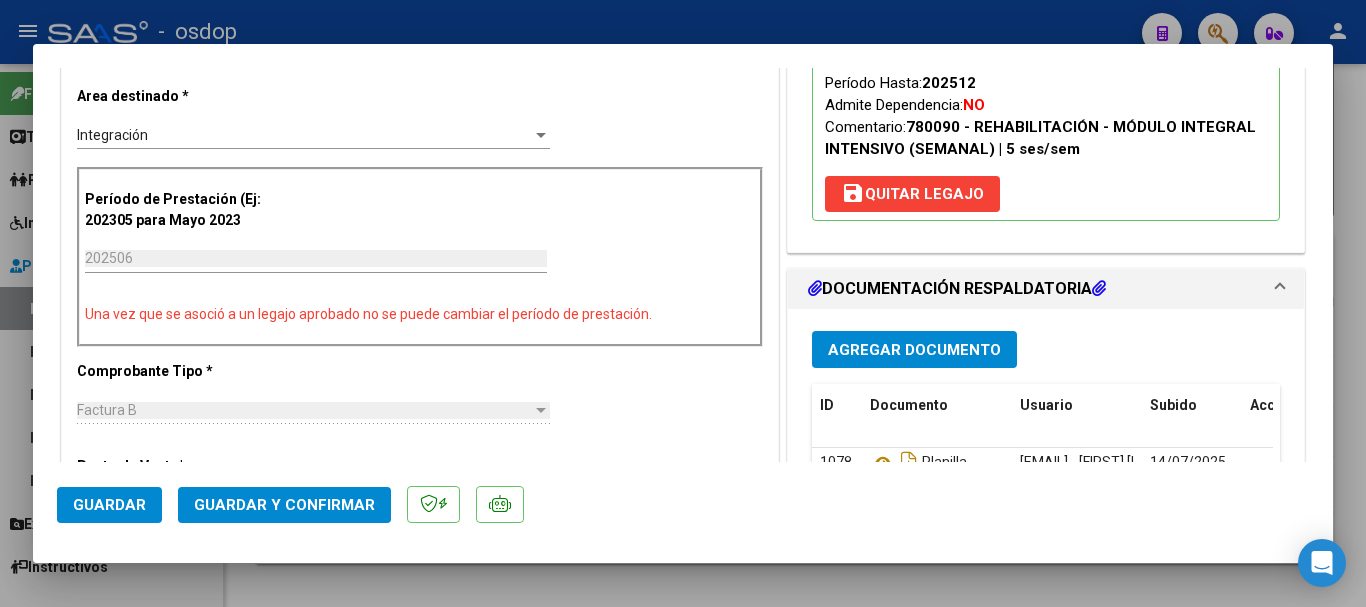 scroll, scrollTop: 1000, scrollLeft: 0, axis: vertical 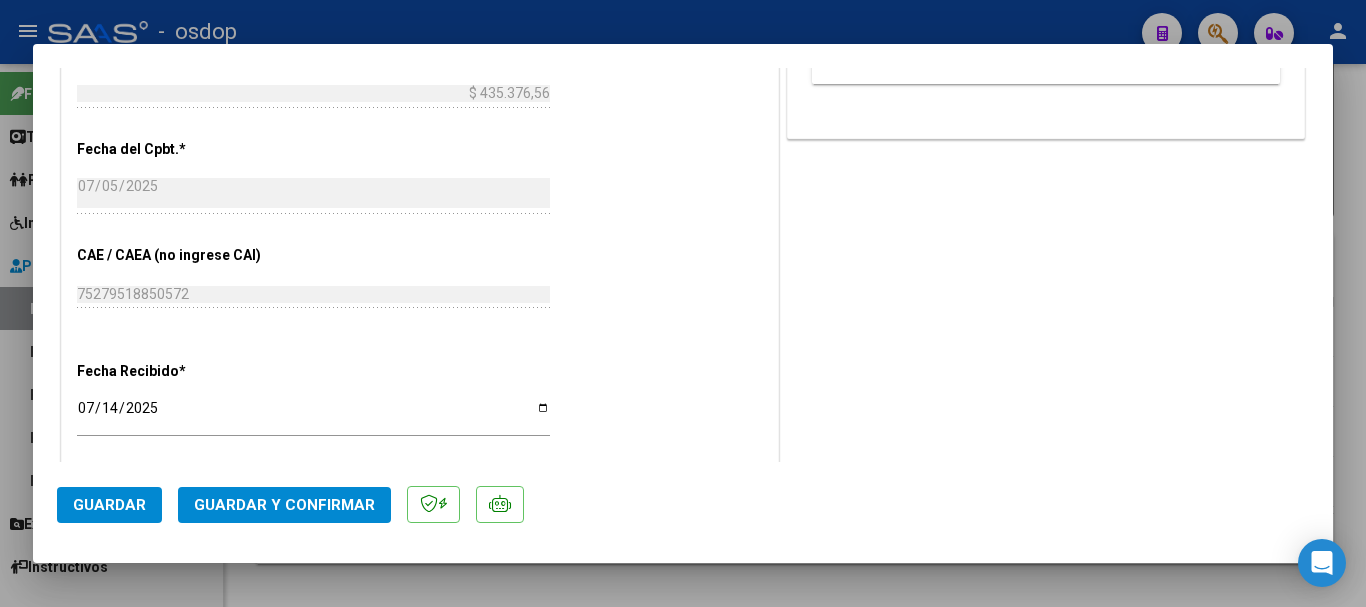 click on "Guardar y Confirmar" 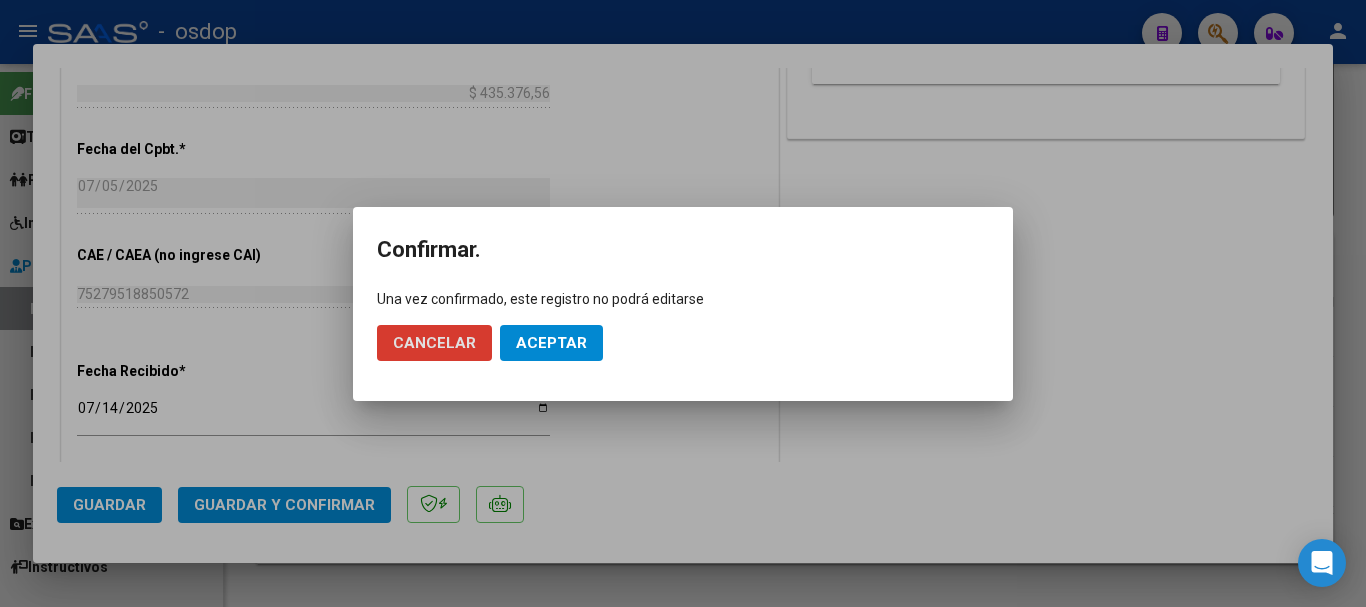 click on "Aceptar" 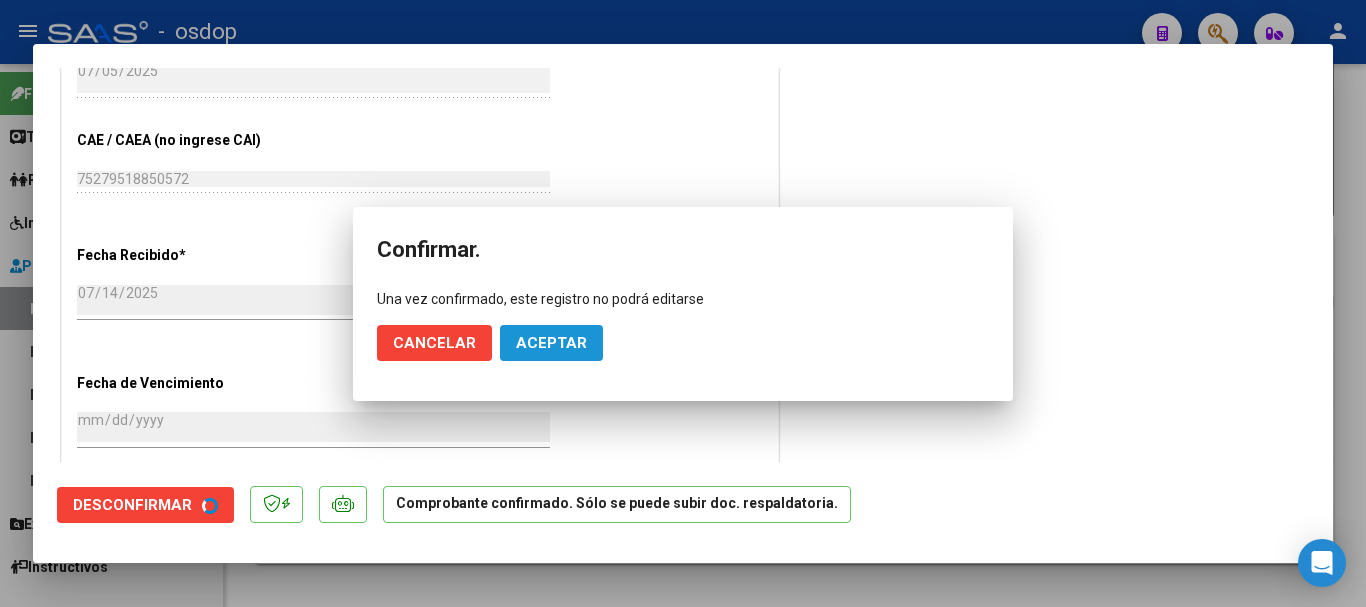 scroll, scrollTop: 885, scrollLeft: 0, axis: vertical 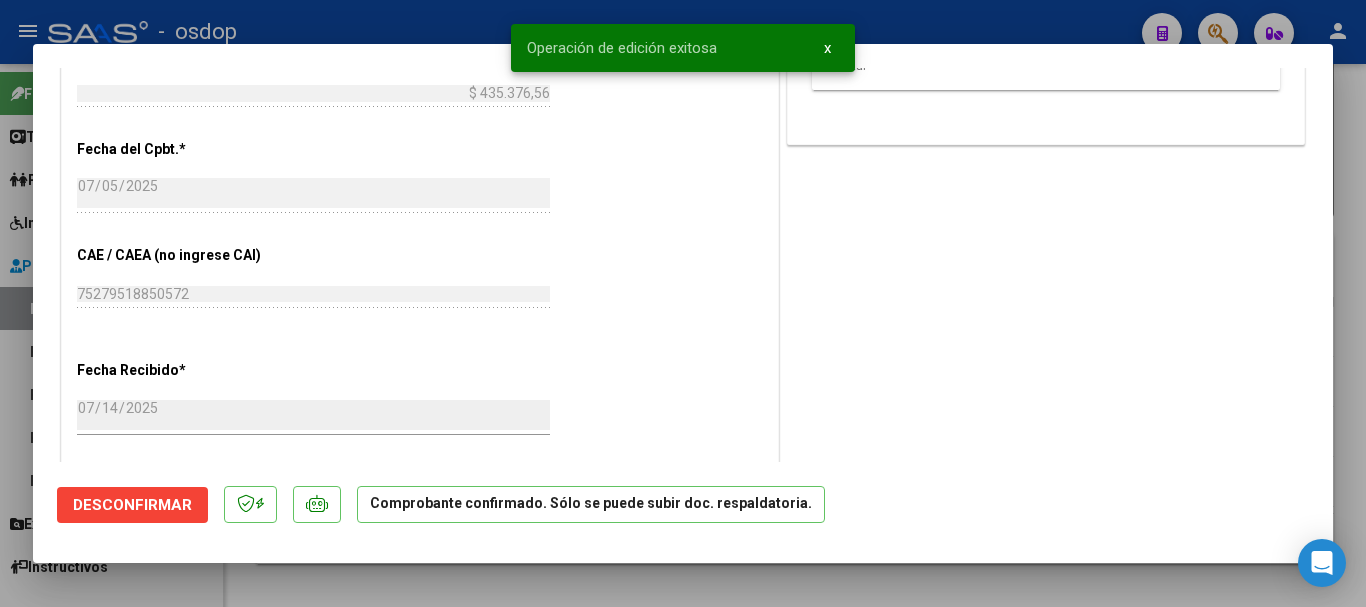 click at bounding box center (683, 303) 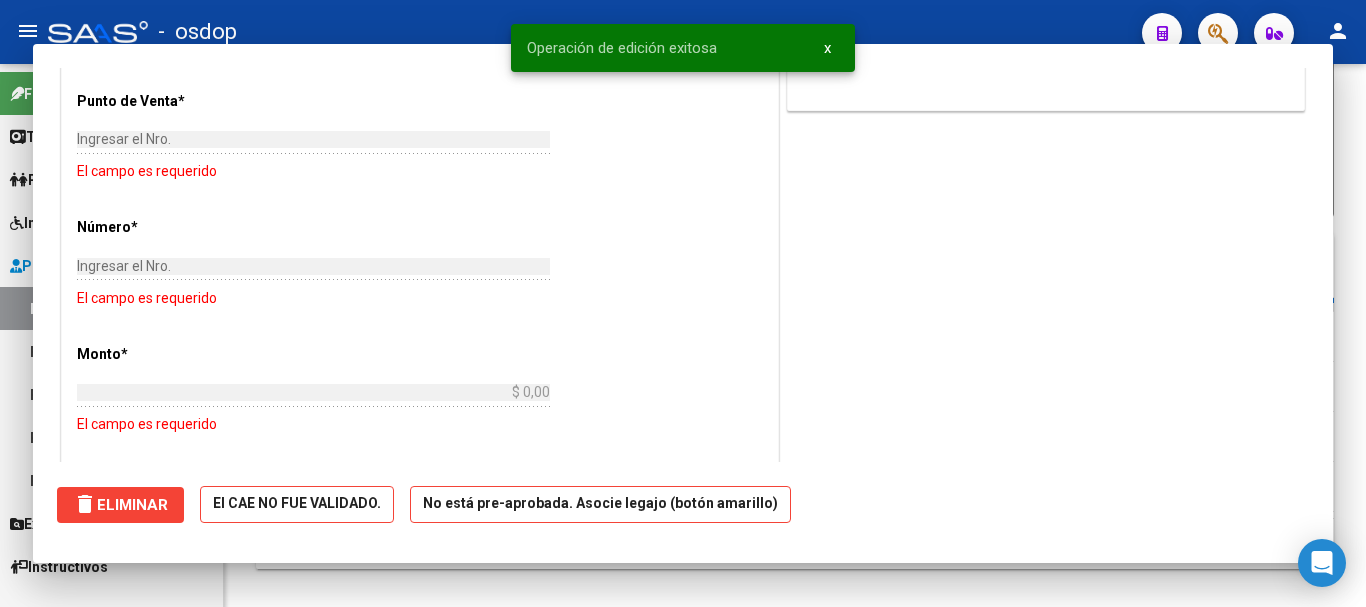 scroll, scrollTop: 0, scrollLeft: 0, axis: both 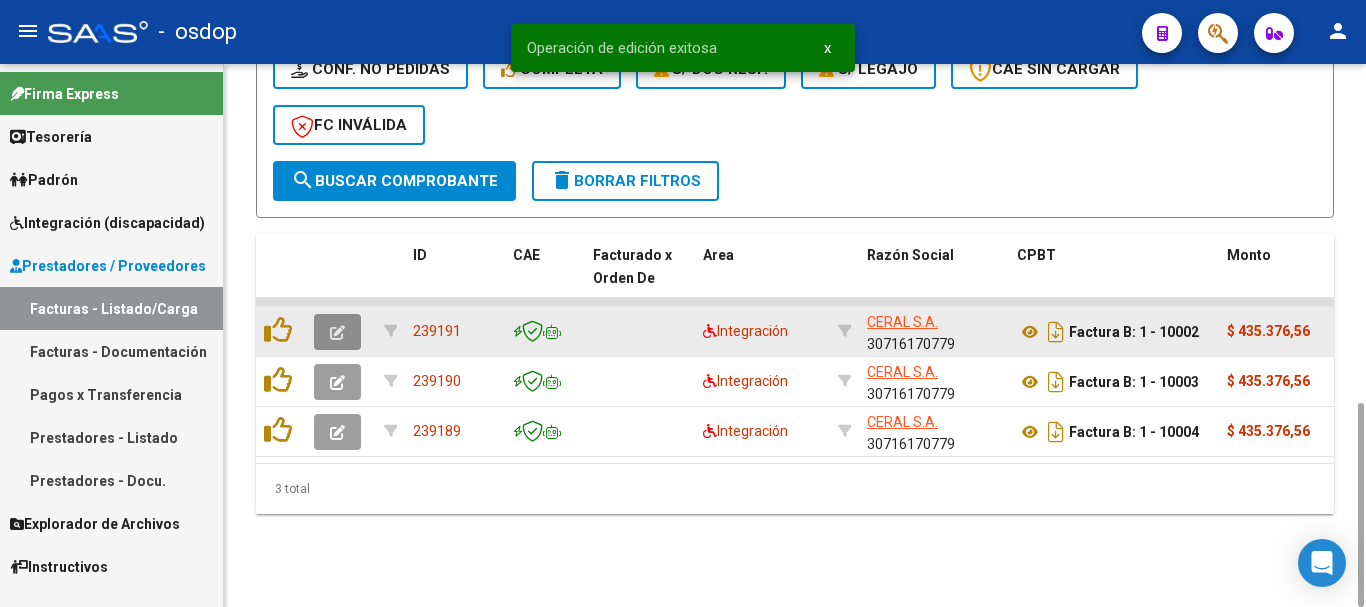 click 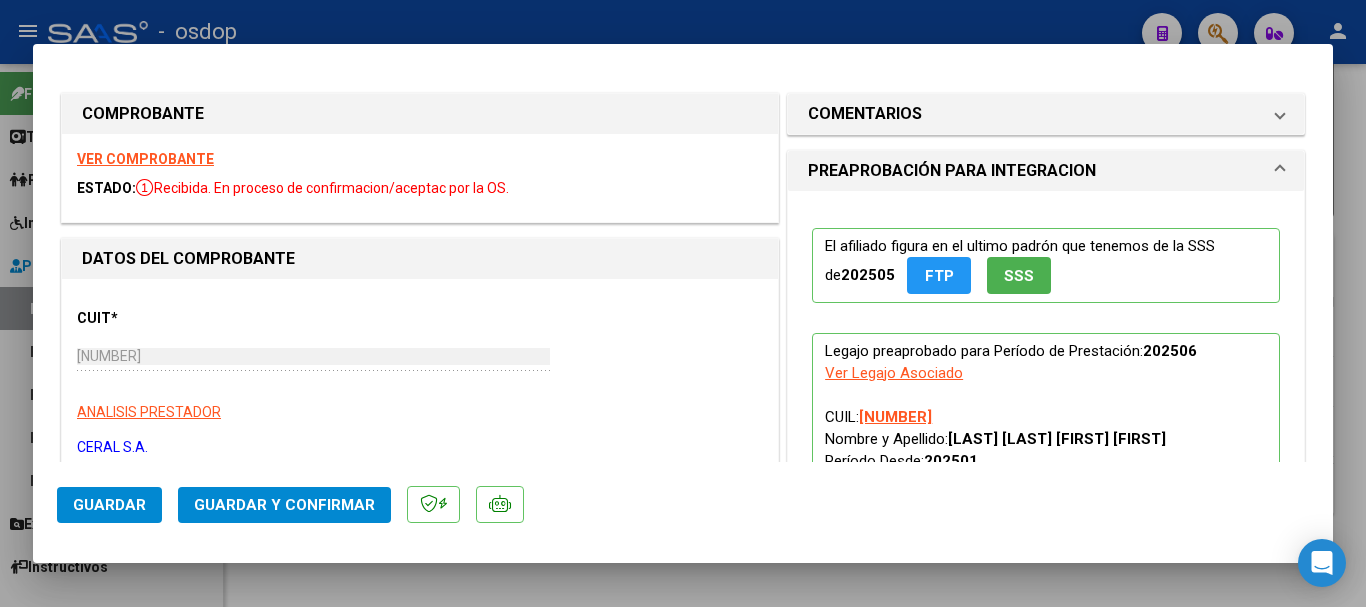 click on "VER COMPROBANTE" at bounding box center (145, 159) 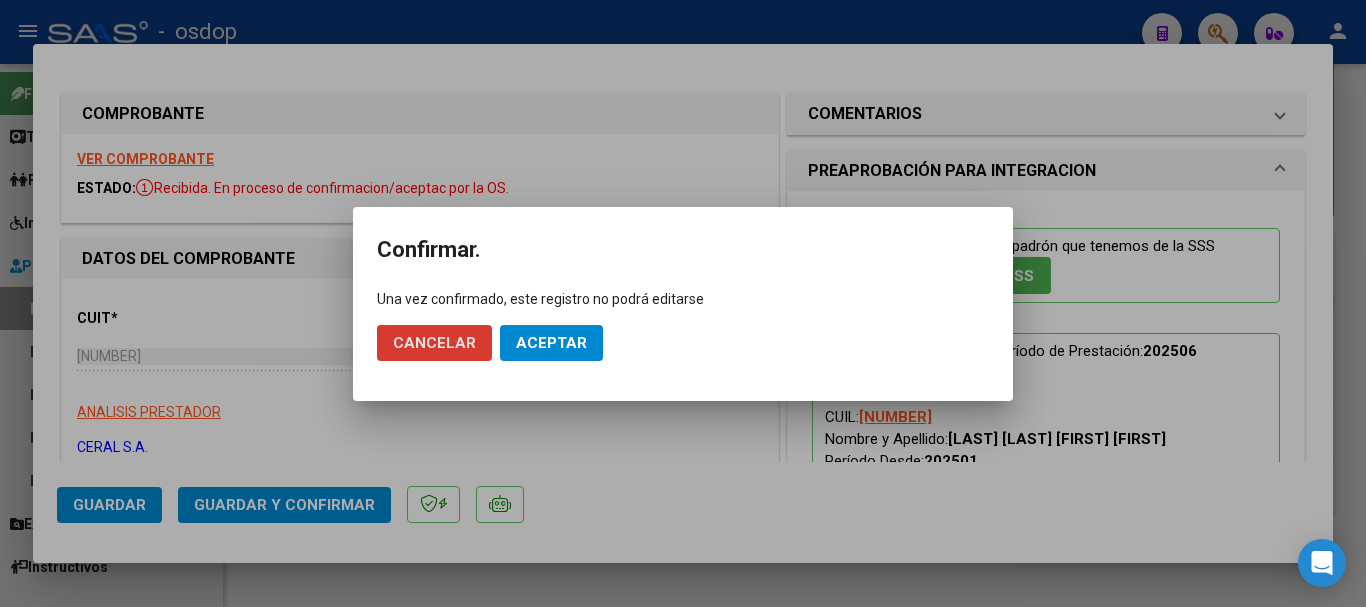 click on "Aceptar" 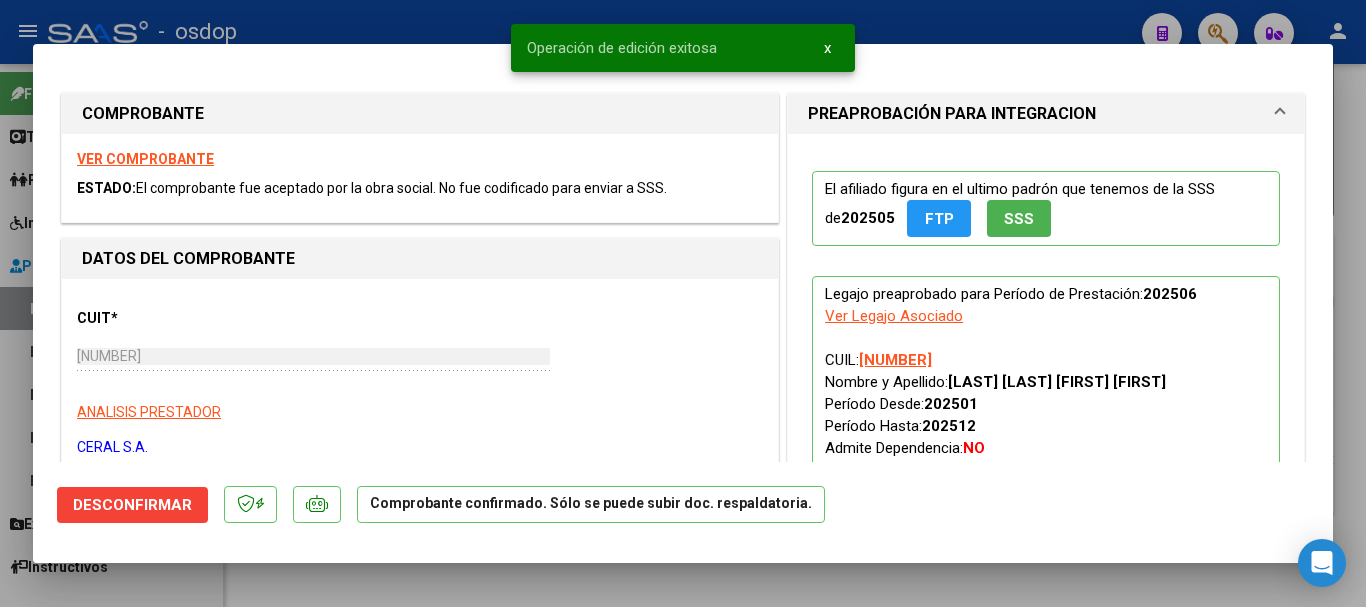 click at bounding box center [683, 303] 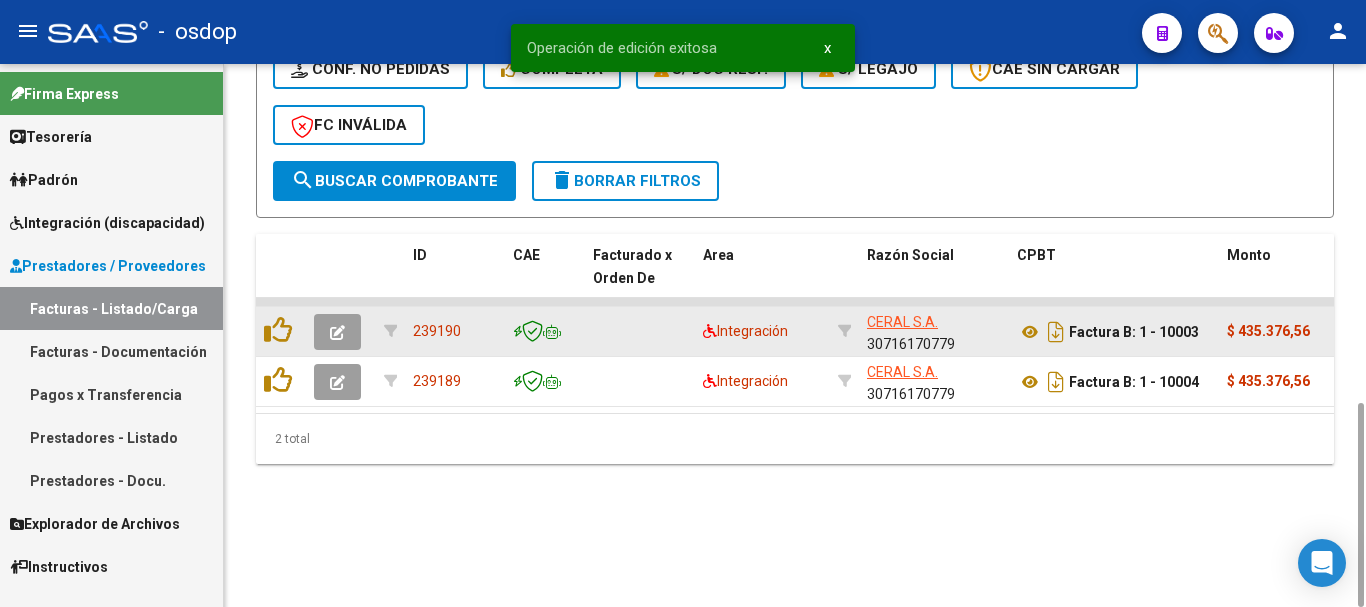 click 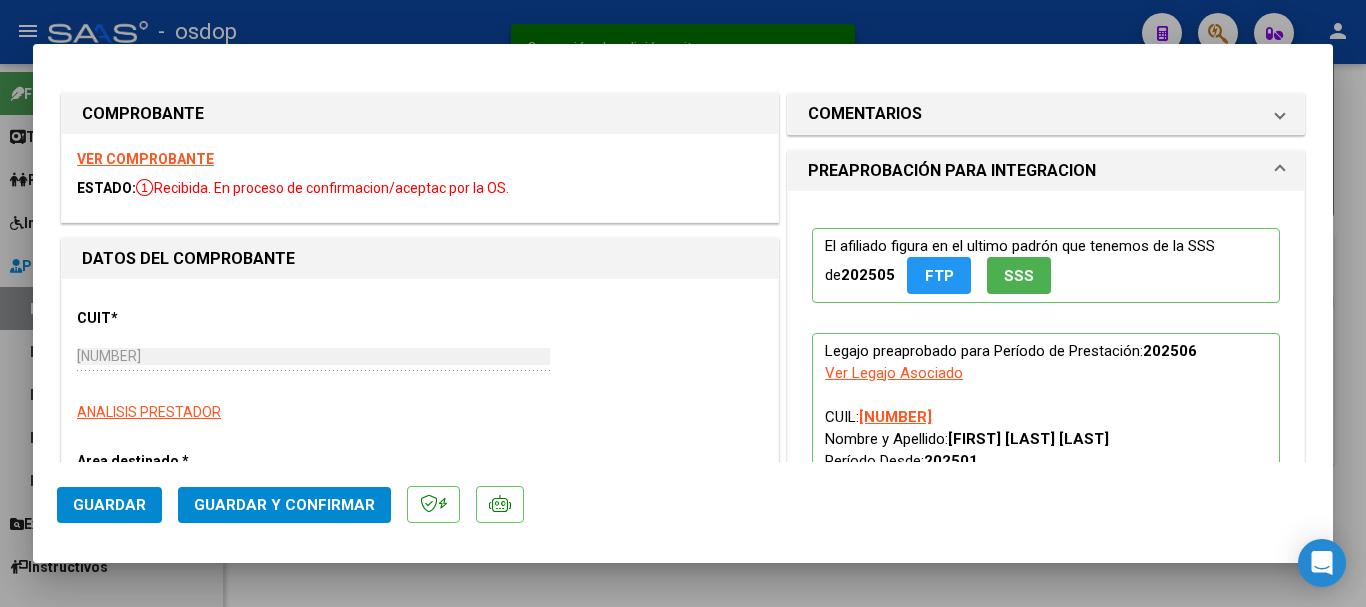 click on "VER COMPROBANTE" at bounding box center [145, 159] 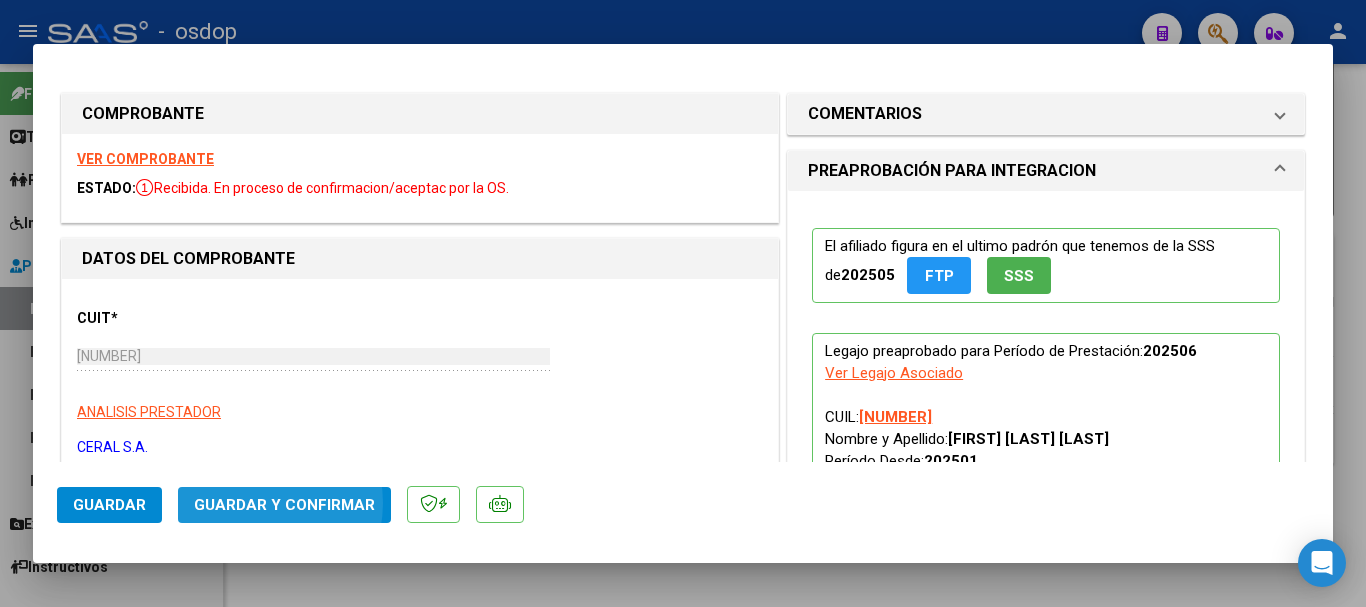 click on "Guardar y Confirmar" 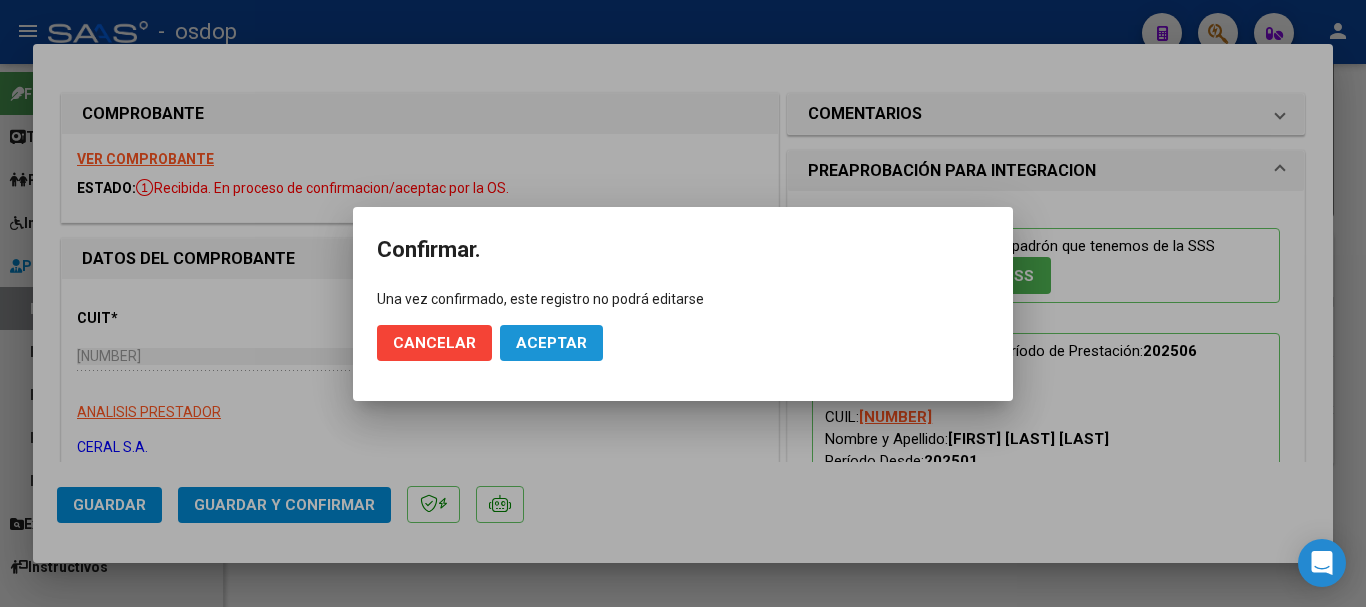 click on "Aceptar" 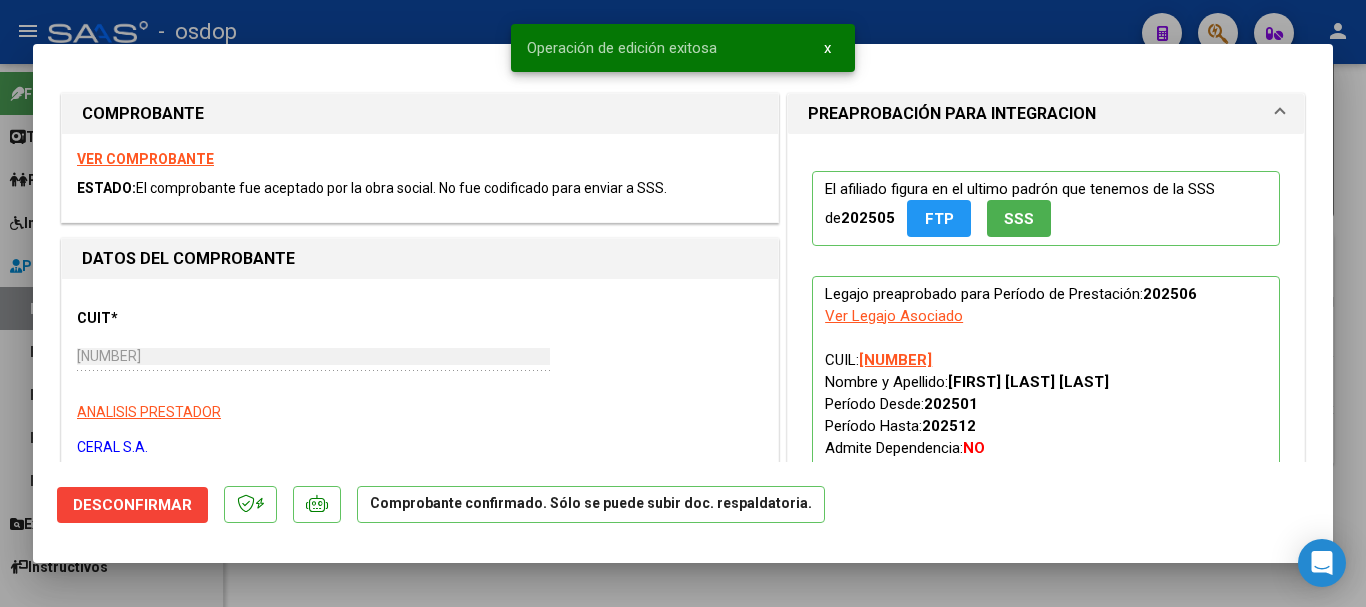click at bounding box center (683, 303) 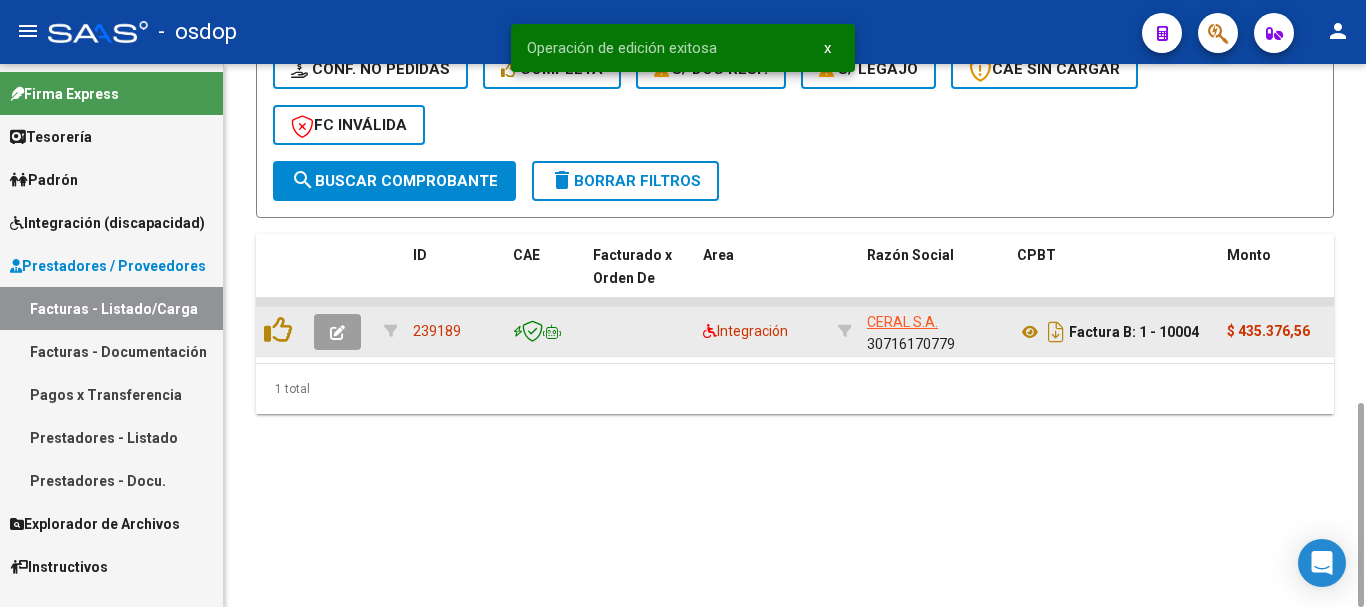 click 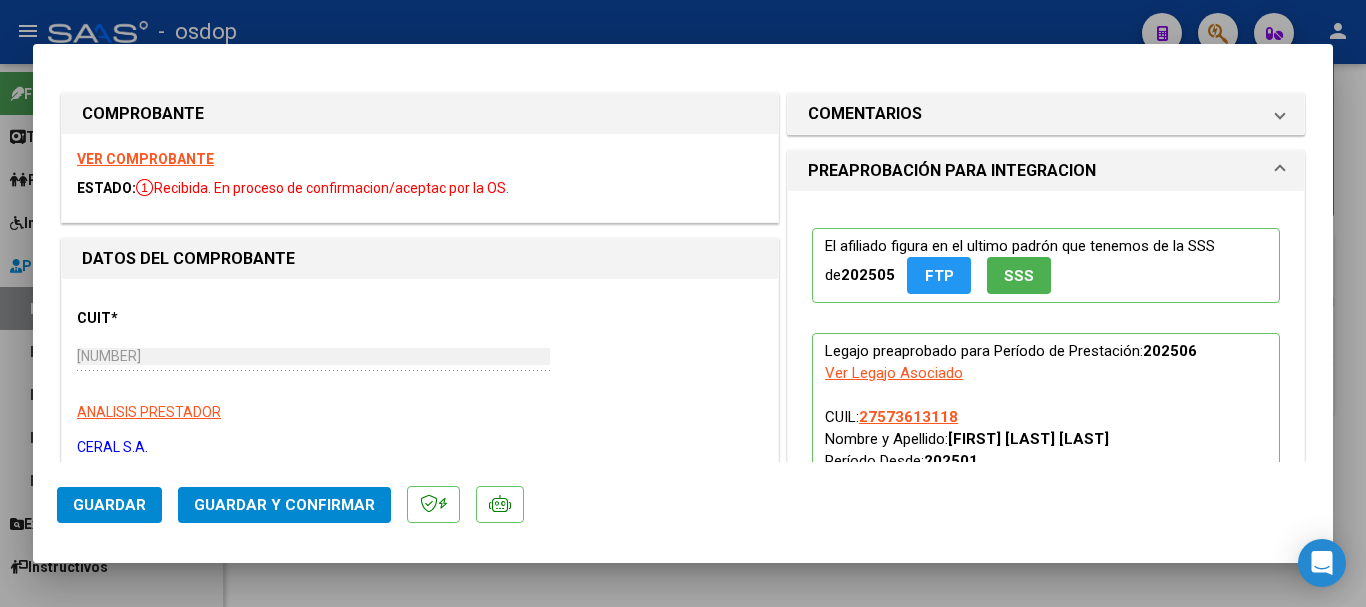click on "VER COMPROBANTE       ESTADO:   Recibida. En proceso de confirmacion/aceptac por la OS." at bounding box center (420, 178) 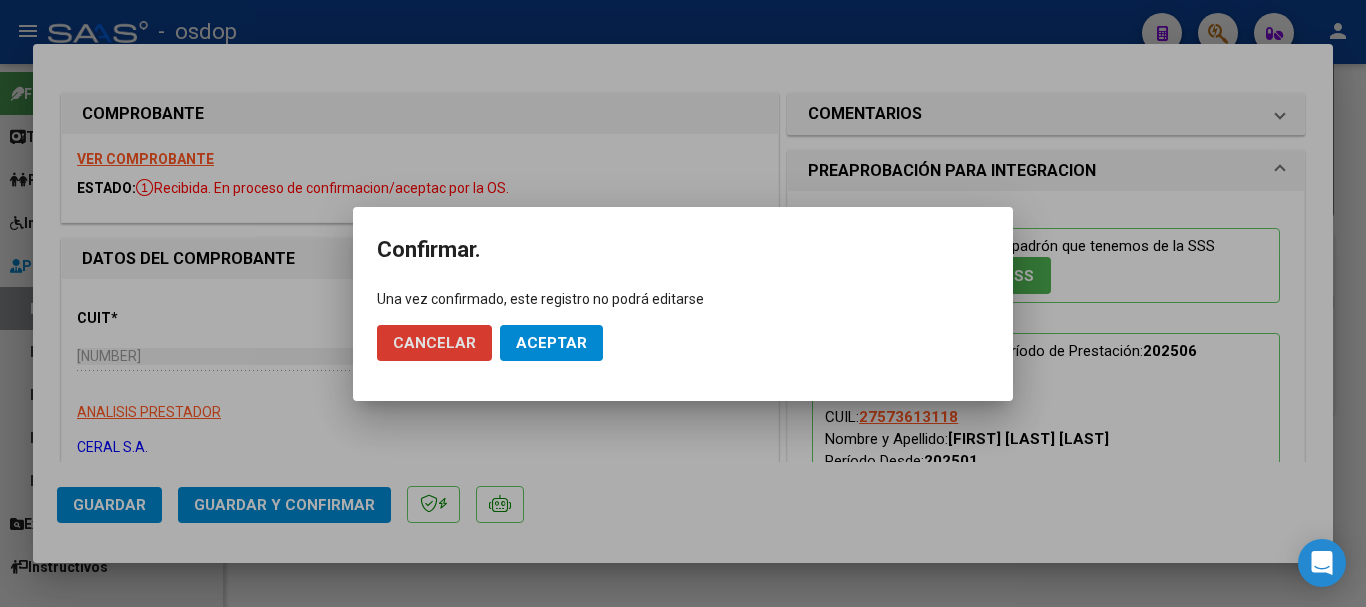 click on "Aceptar" 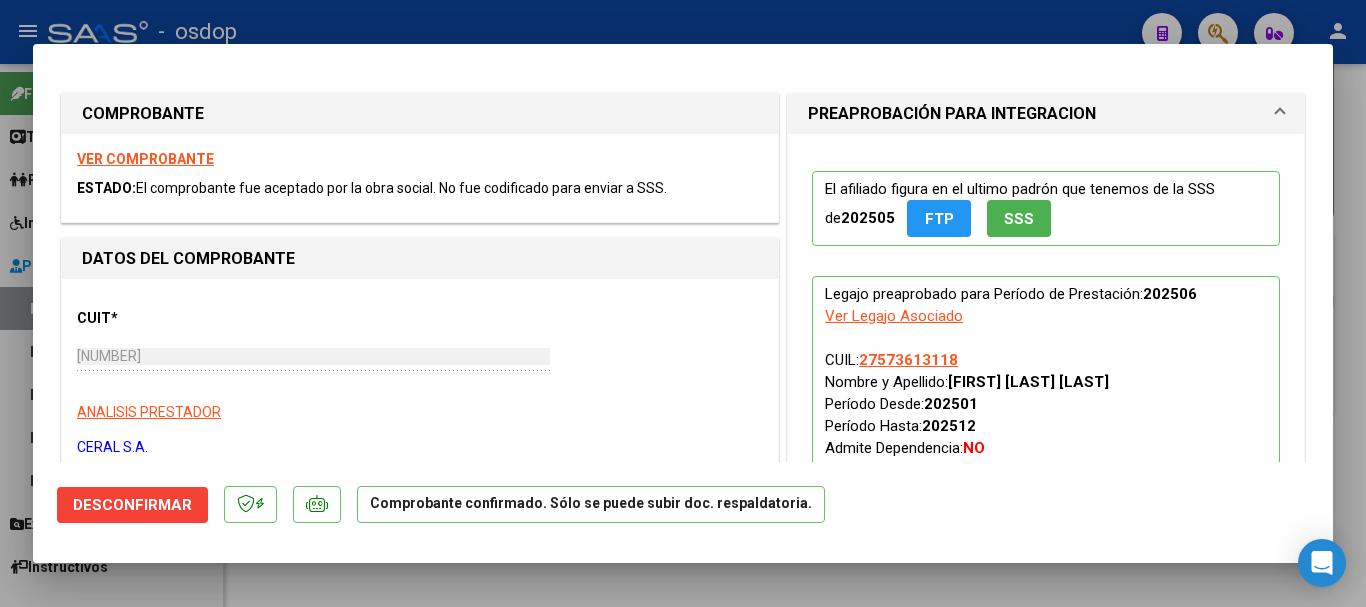 click at bounding box center [683, 303] 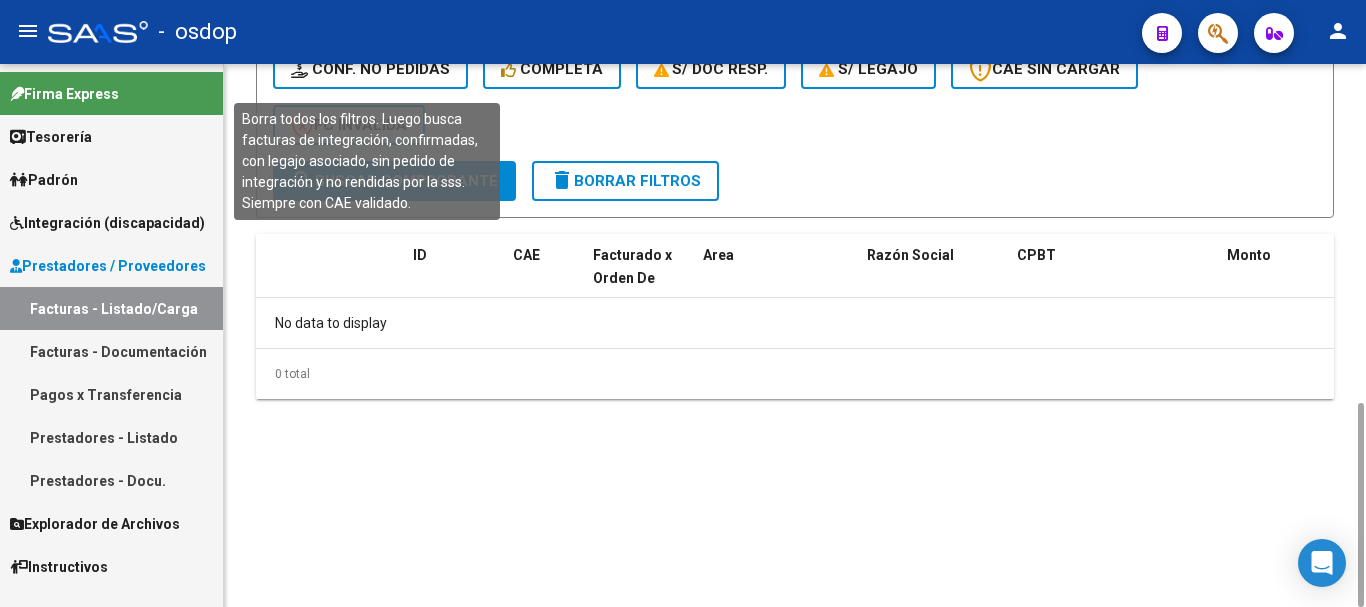 click on "Conf. no pedidas" 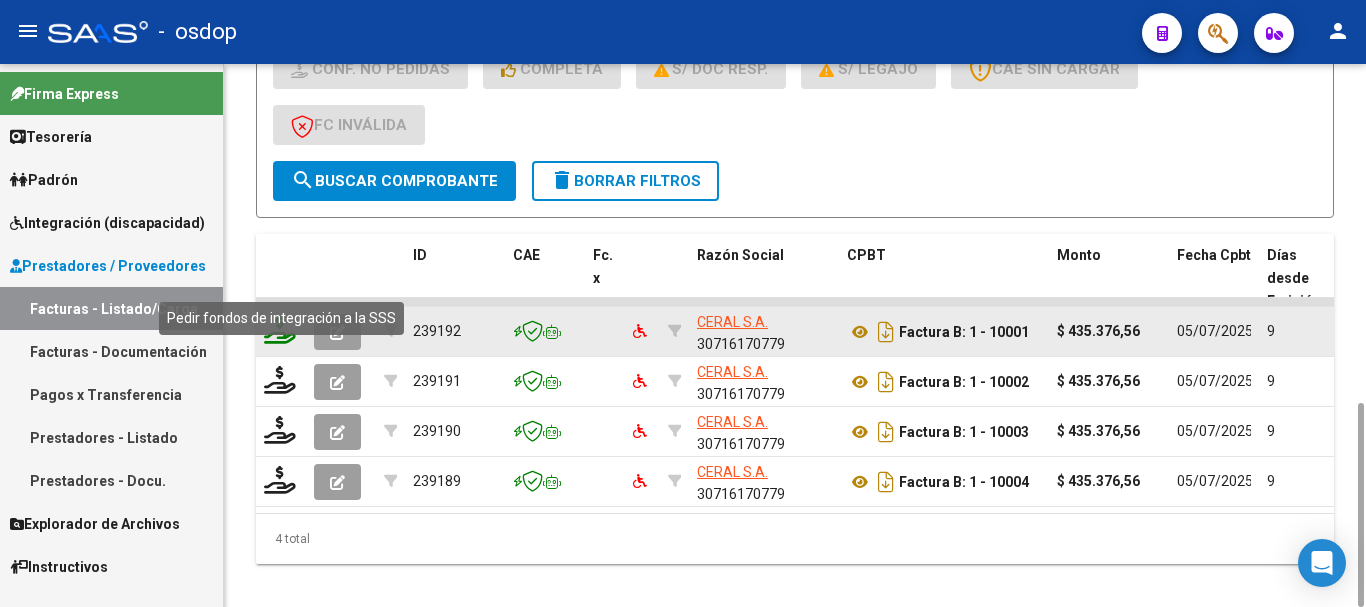 click 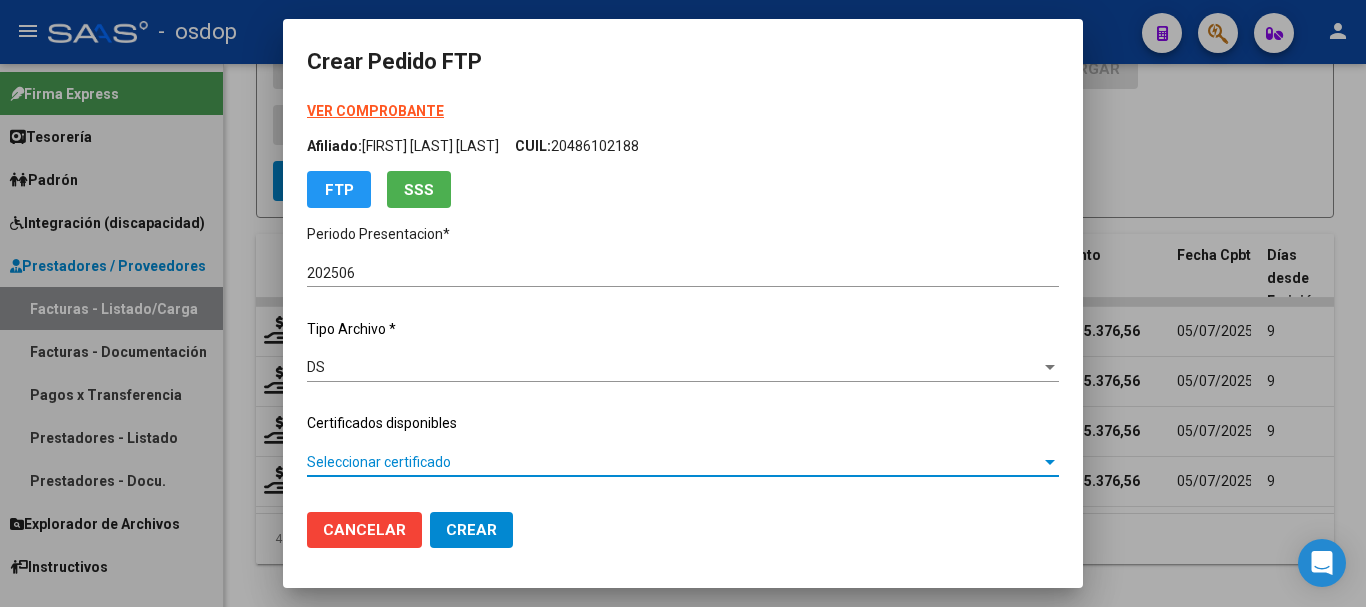 click on "Seleccionar certificado" at bounding box center (674, 462) 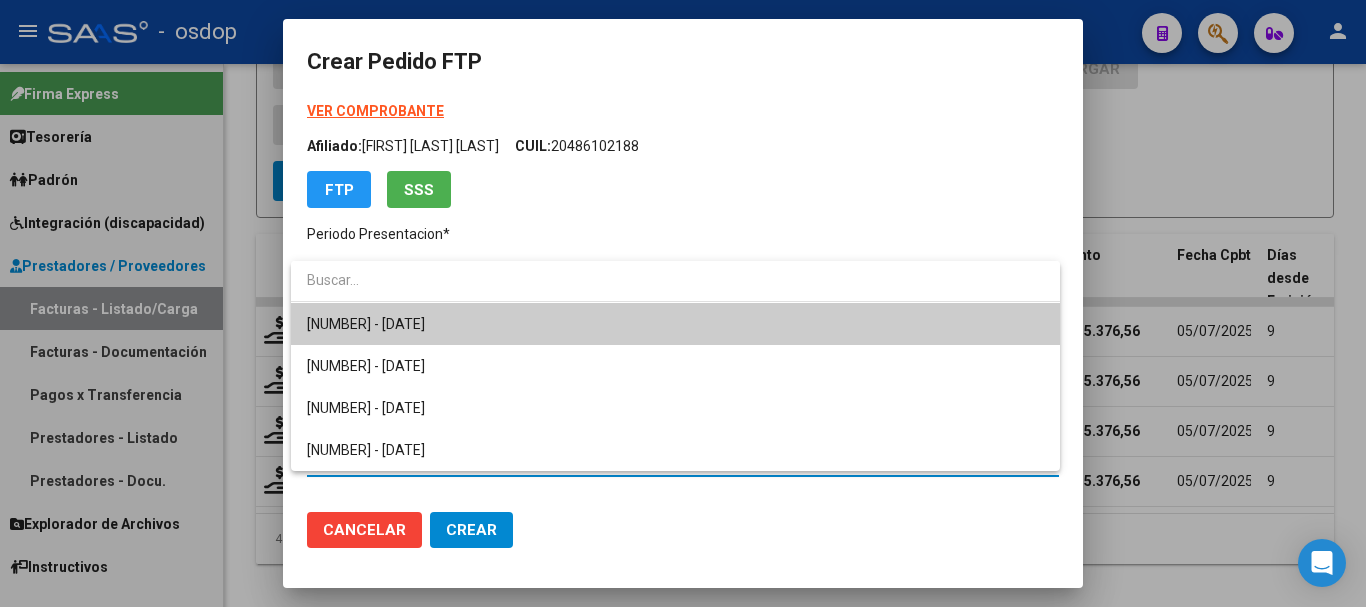 click on "992943204 - 2027-04-14" at bounding box center (675, 324) 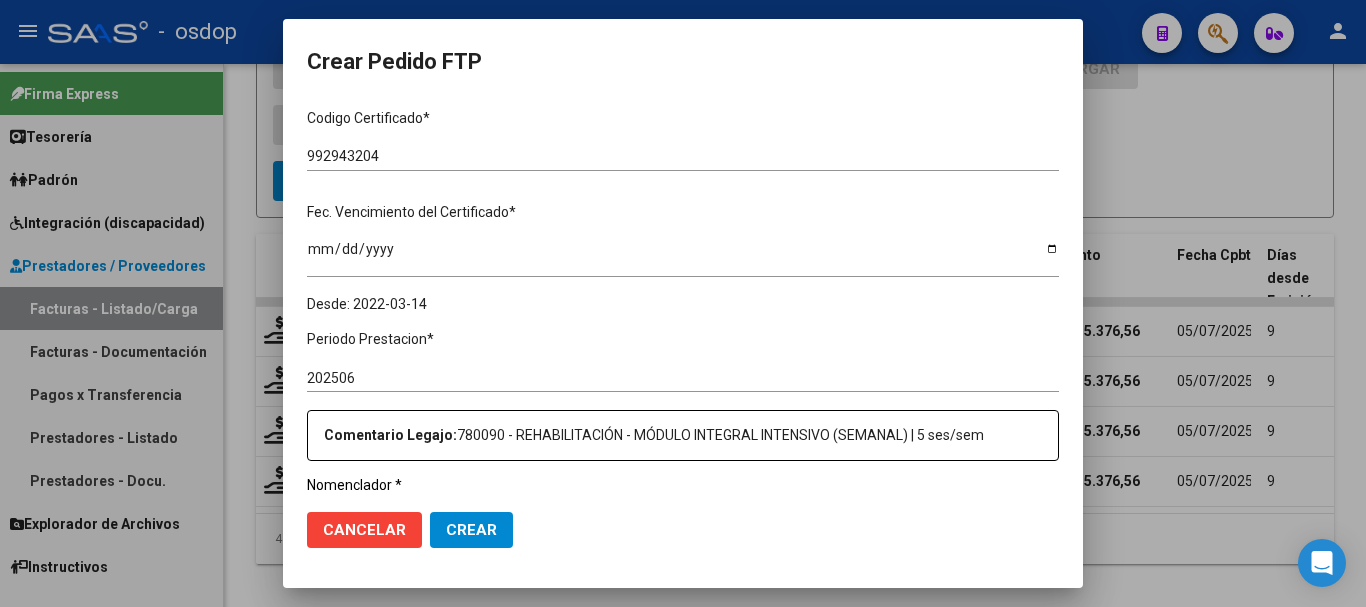 scroll, scrollTop: 600, scrollLeft: 0, axis: vertical 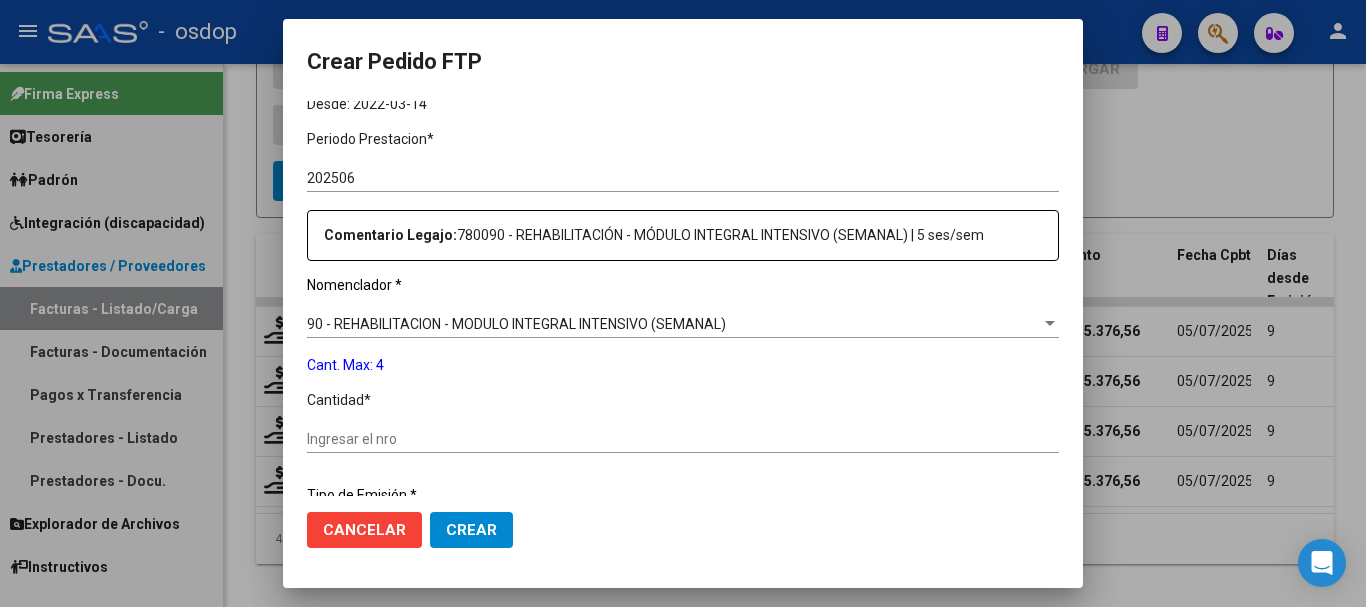 click on "Ingresar el nro" at bounding box center (683, 439) 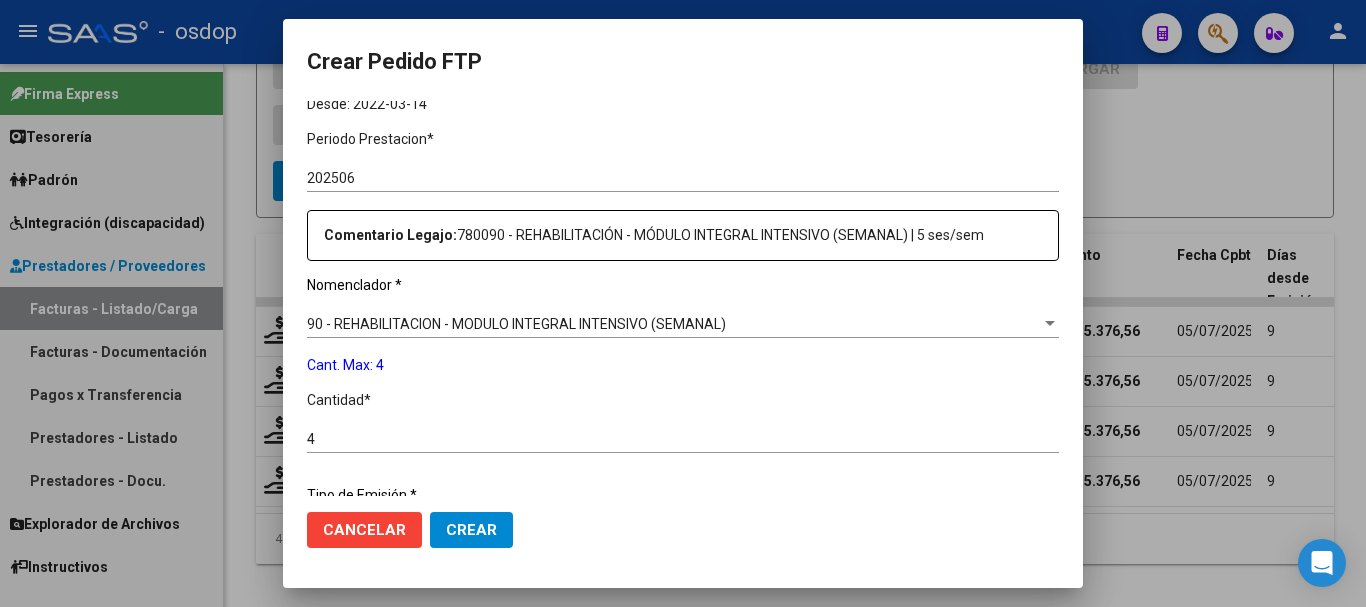 scroll, scrollTop: 858, scrollLeft: 0, axis: vertical 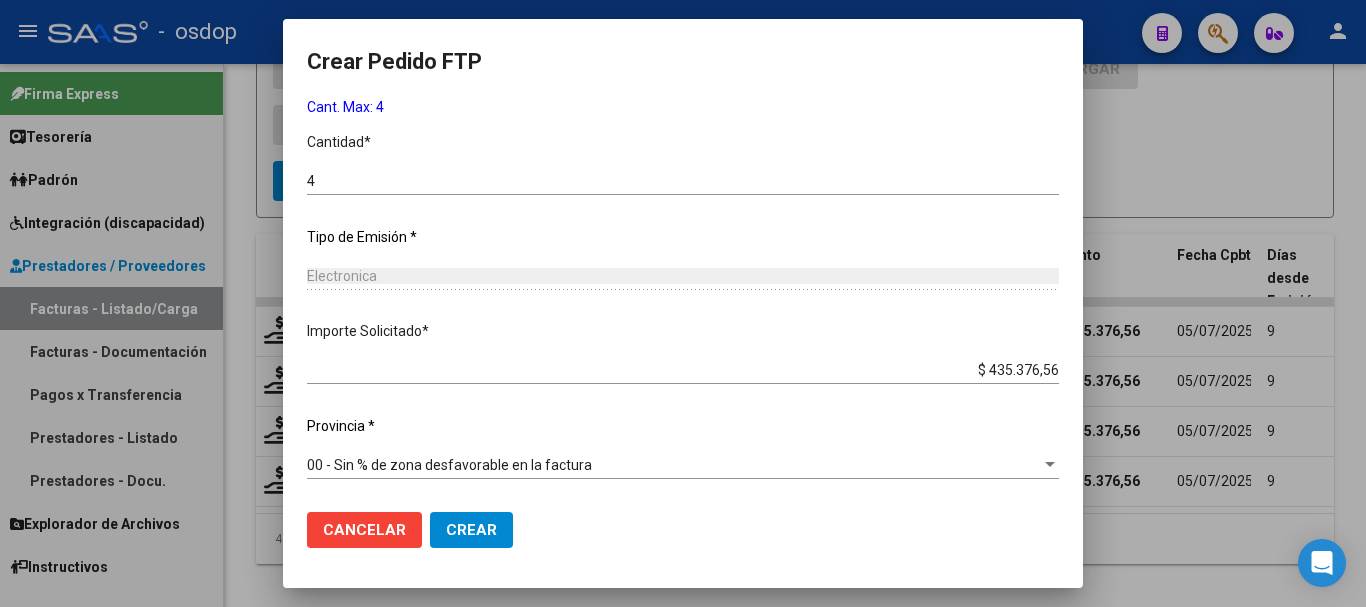 click on "Crear" 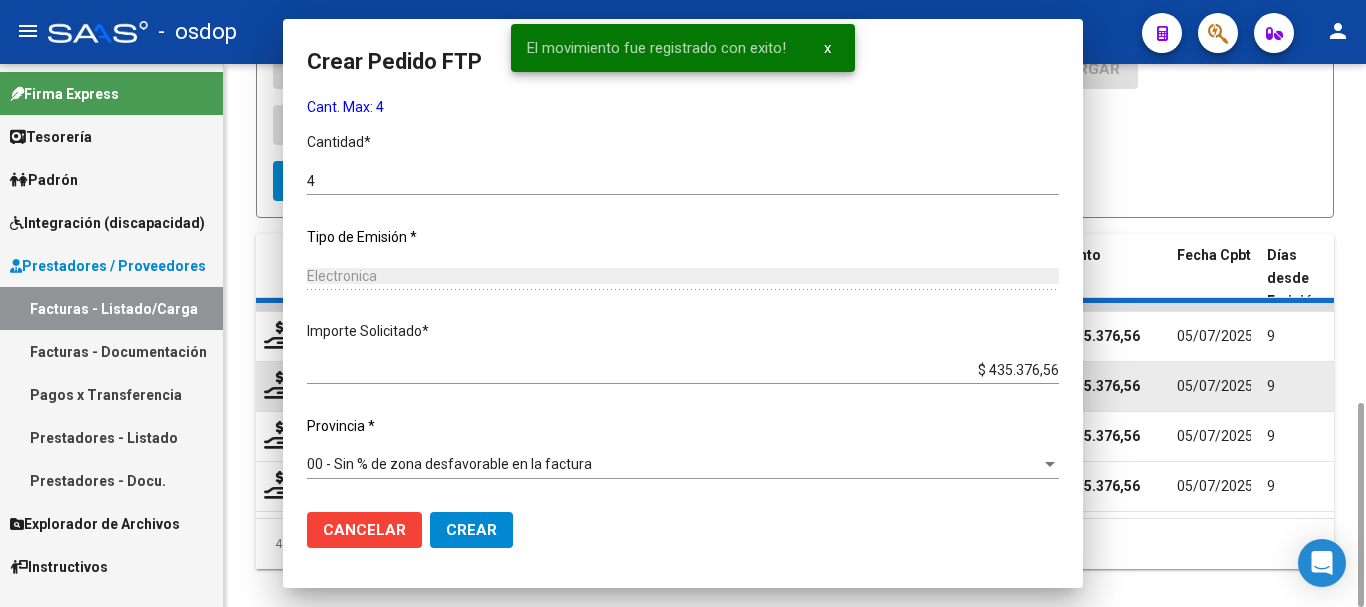 scroll, scrollTop: 0, scrollLeft: 0, axis: both 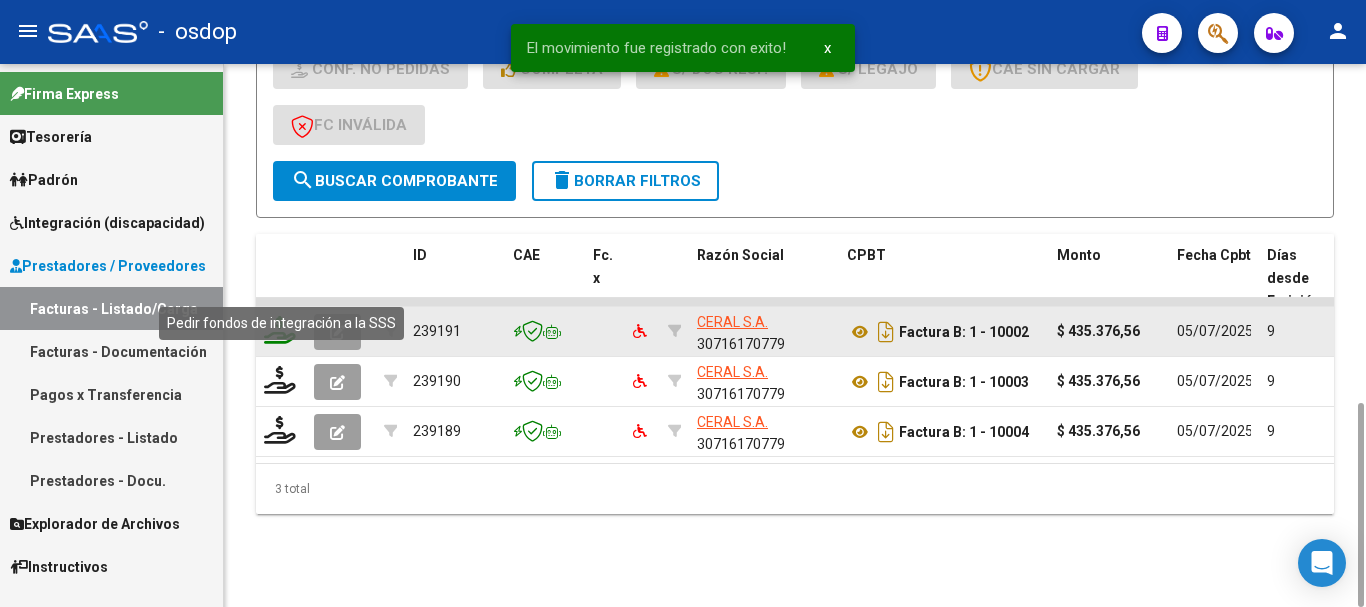 click 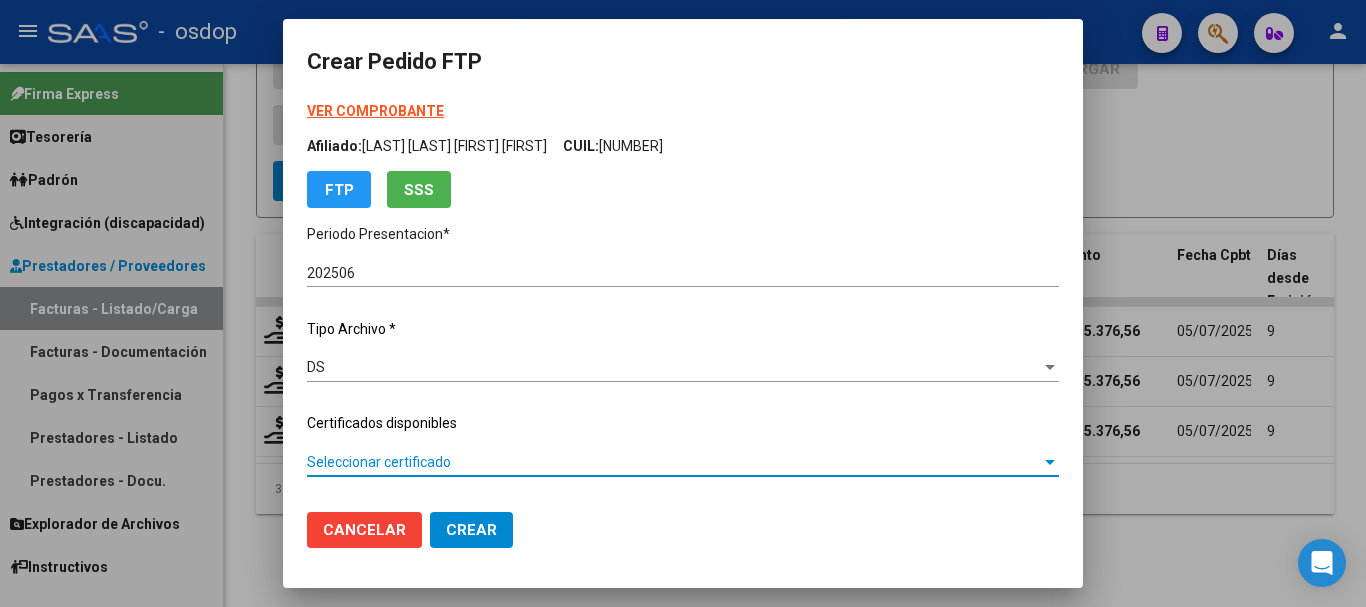click on "Seleccionar certificado" at bounding box center (674, 462) 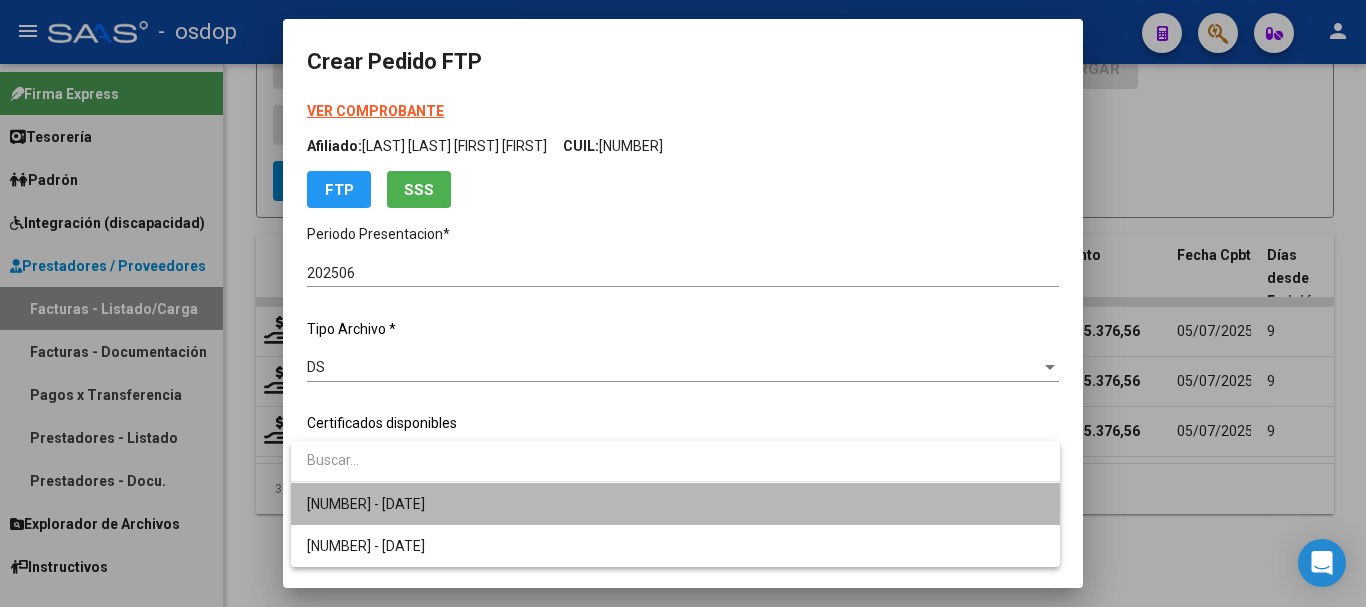 click on "9334438766 - 2026-11-28" at bounding box center (675, 504) 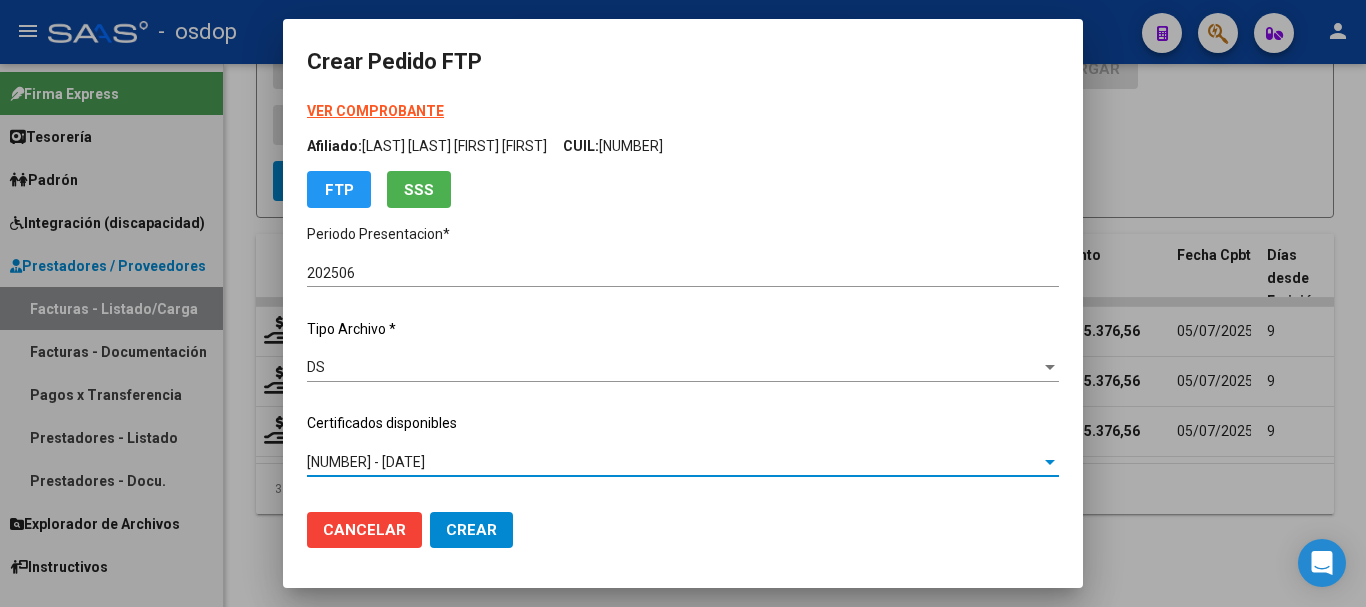 scroll, scrollTop: 600, scrollLeft: 0, axis: vertical 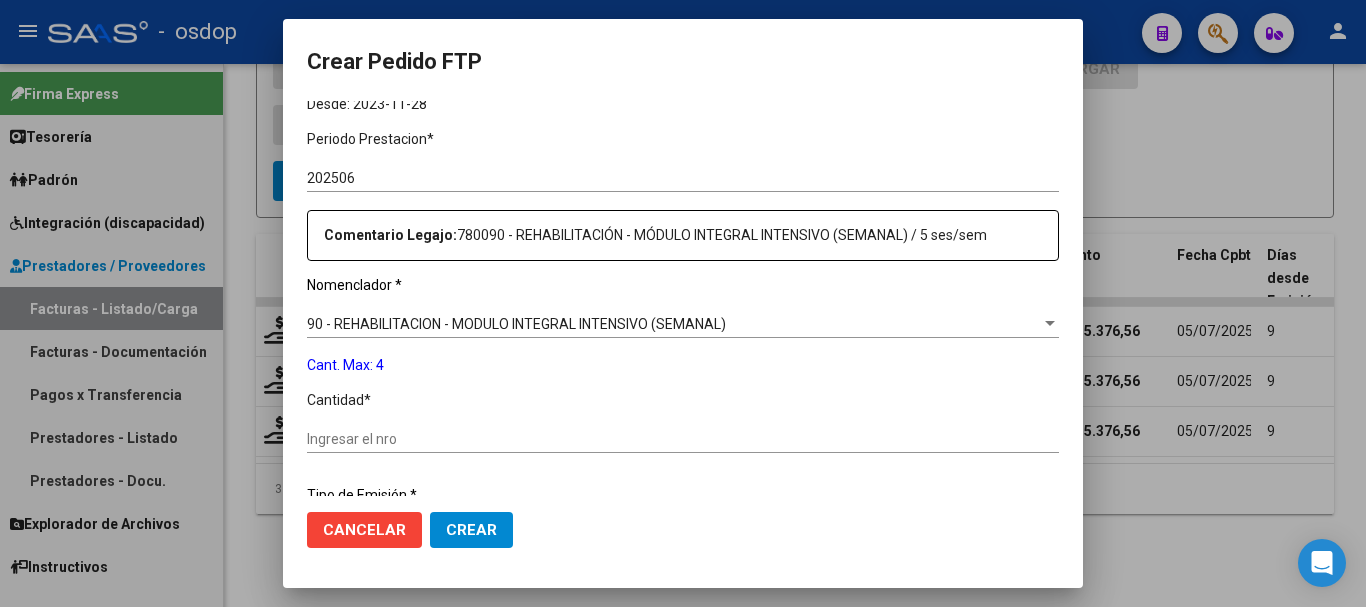 click on "Ingresar el nro" at bounding box center [683, 439] 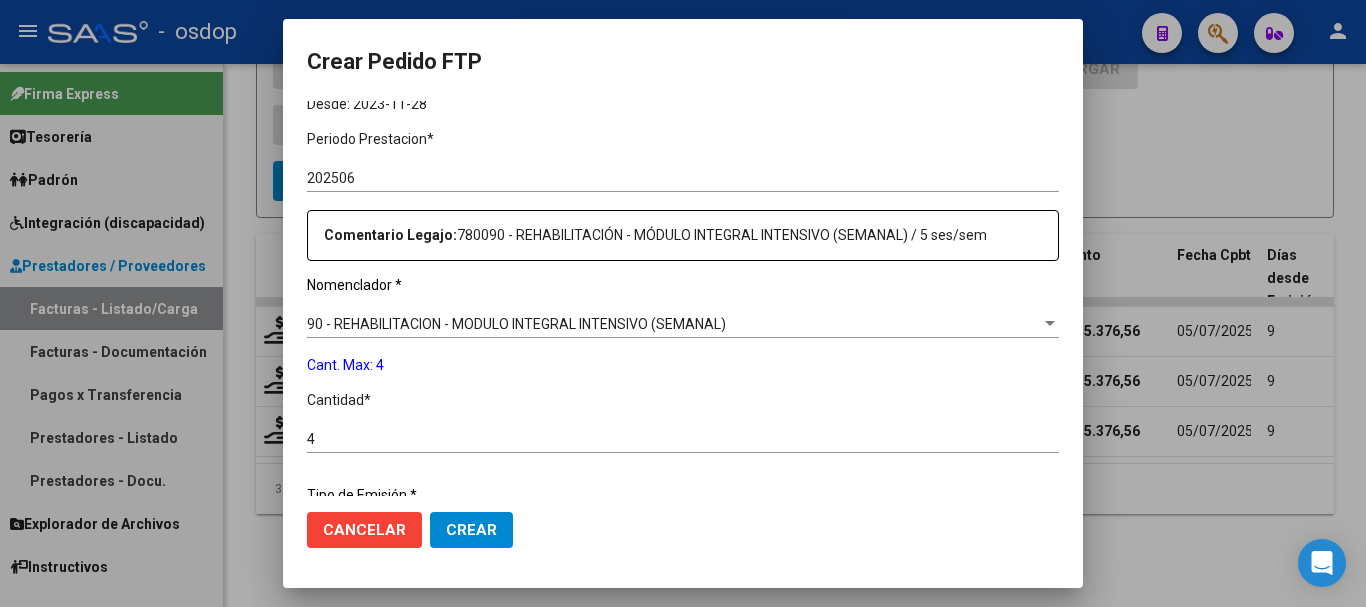 scroll, scrollTop: 858, scrollLeft: 0, axis: vertical 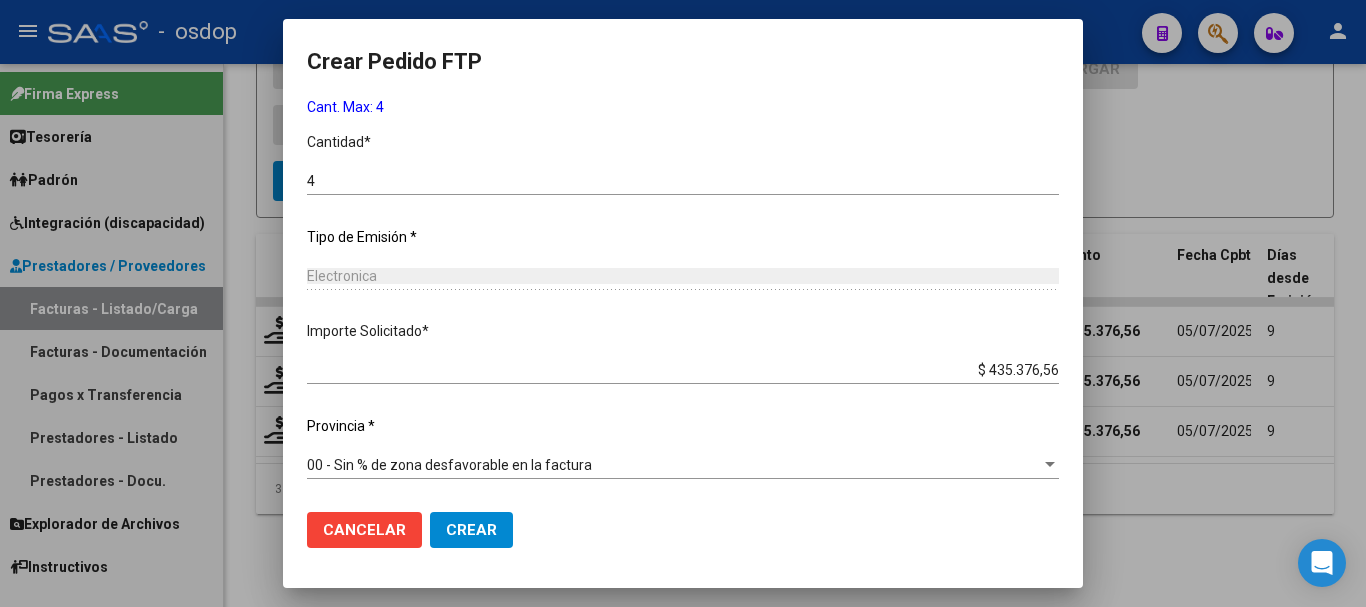click on "Crear" 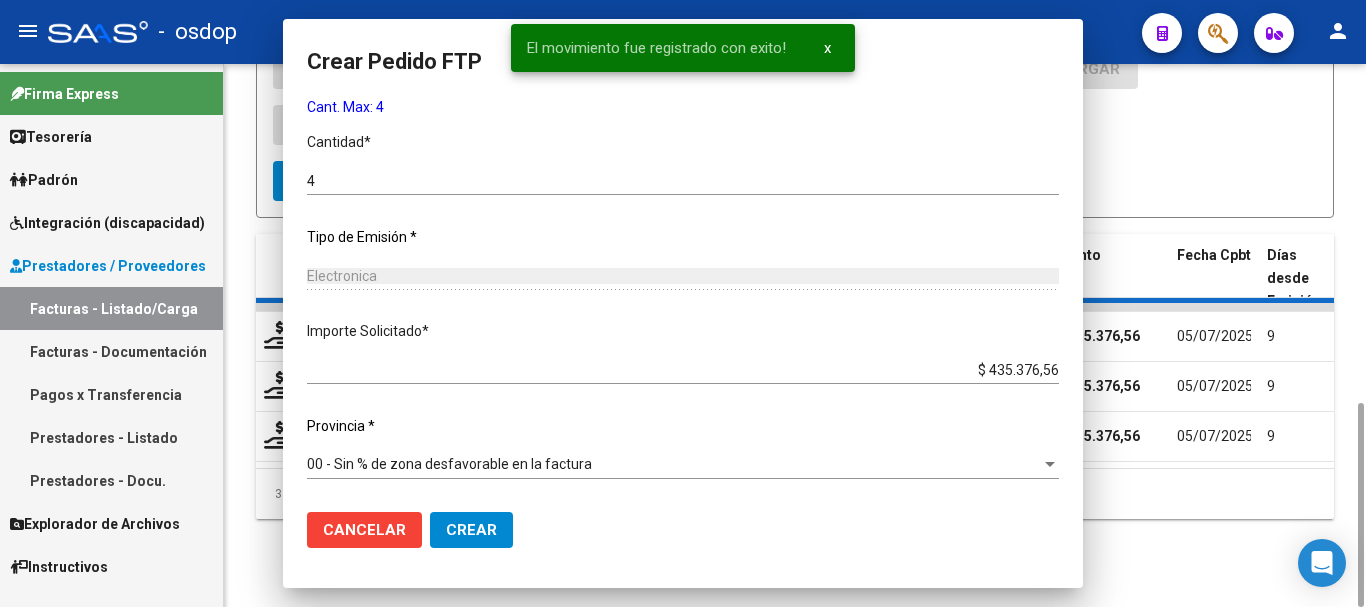 scroll, scrollTop: 0, scrollLeft: 0, axis: both 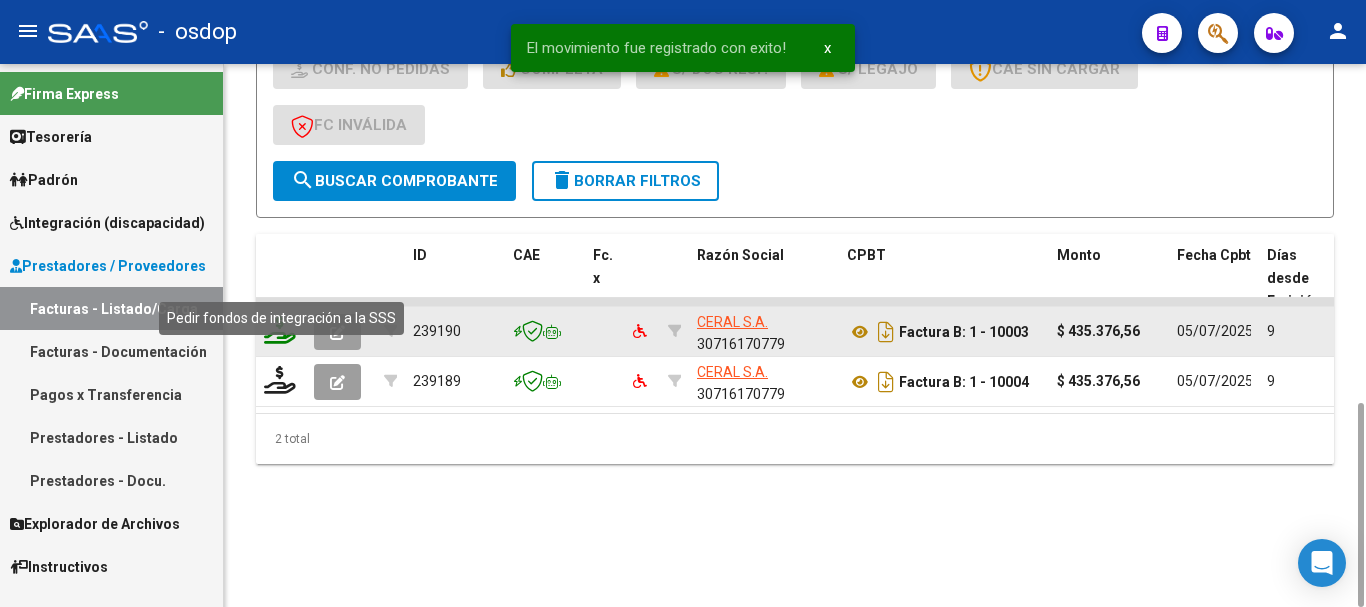 click 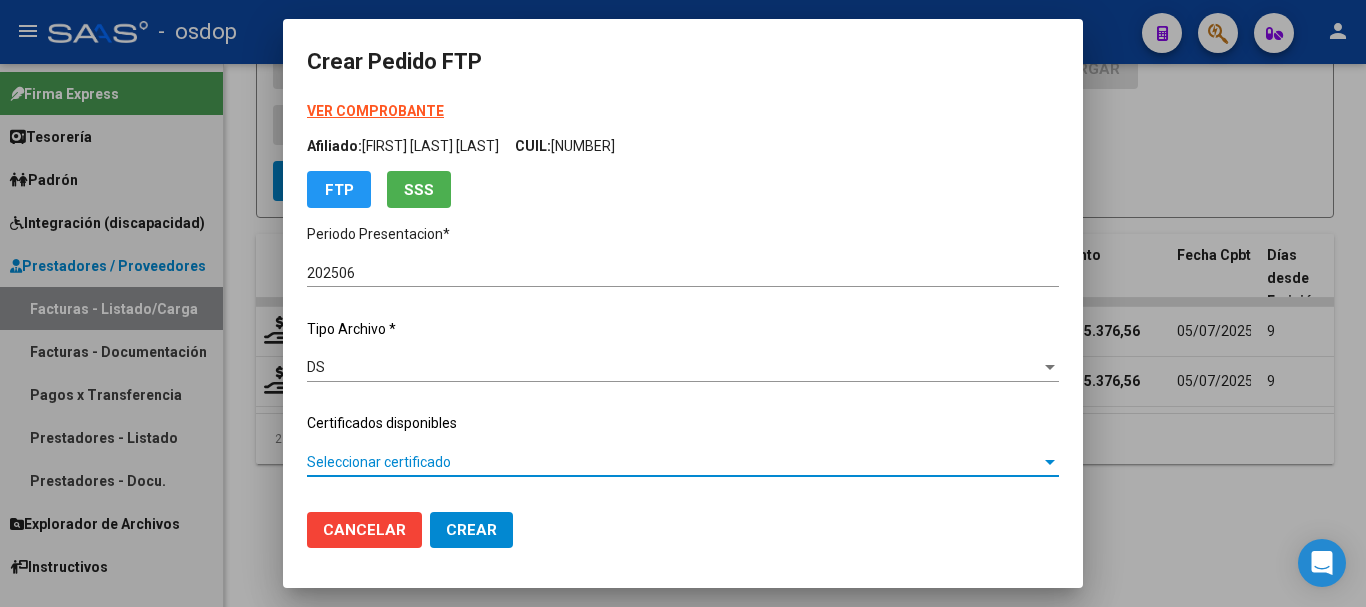 click on "Seleccionar certificado" at bounding box center [674, 462] 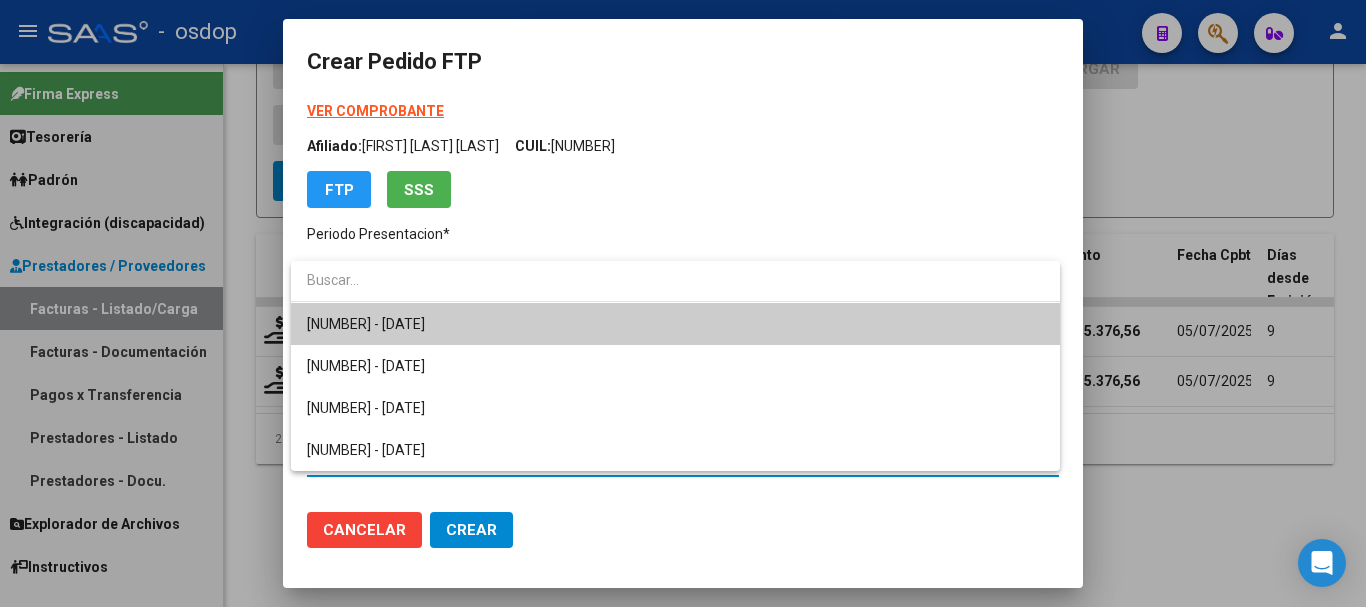 click on "8240809421 - 2026-09-06" at bounding box center (675, 324) 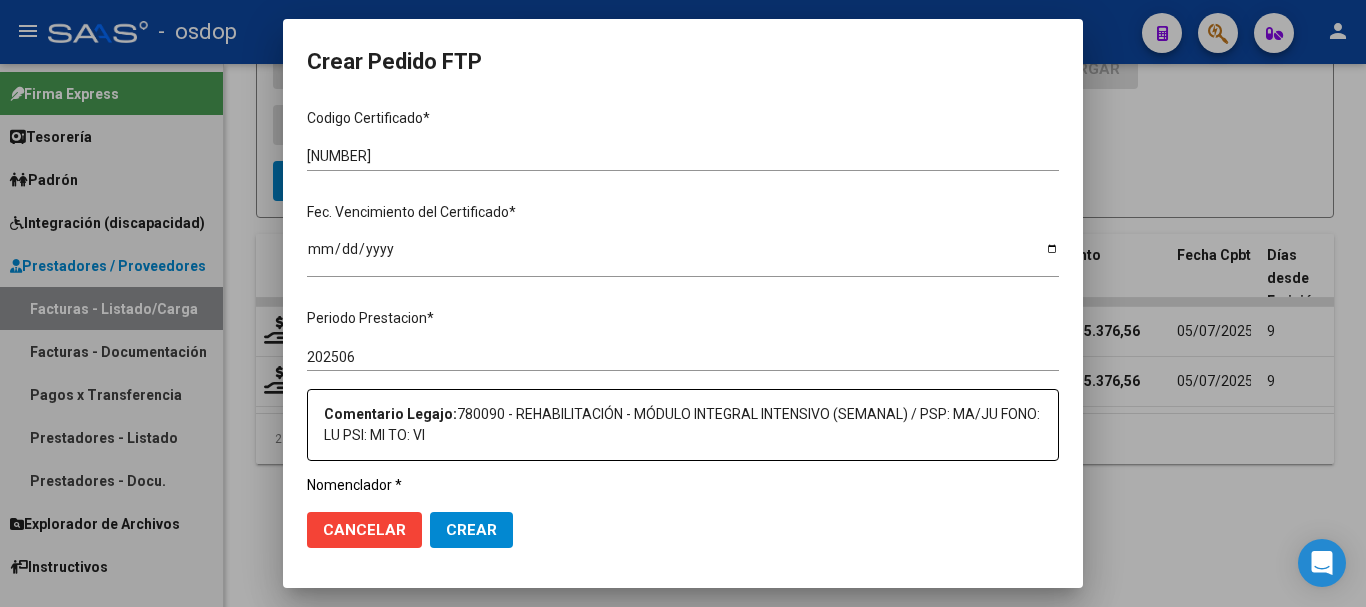 scroll, scrollTop: 600, scrollLeft: 0, axis: vertical 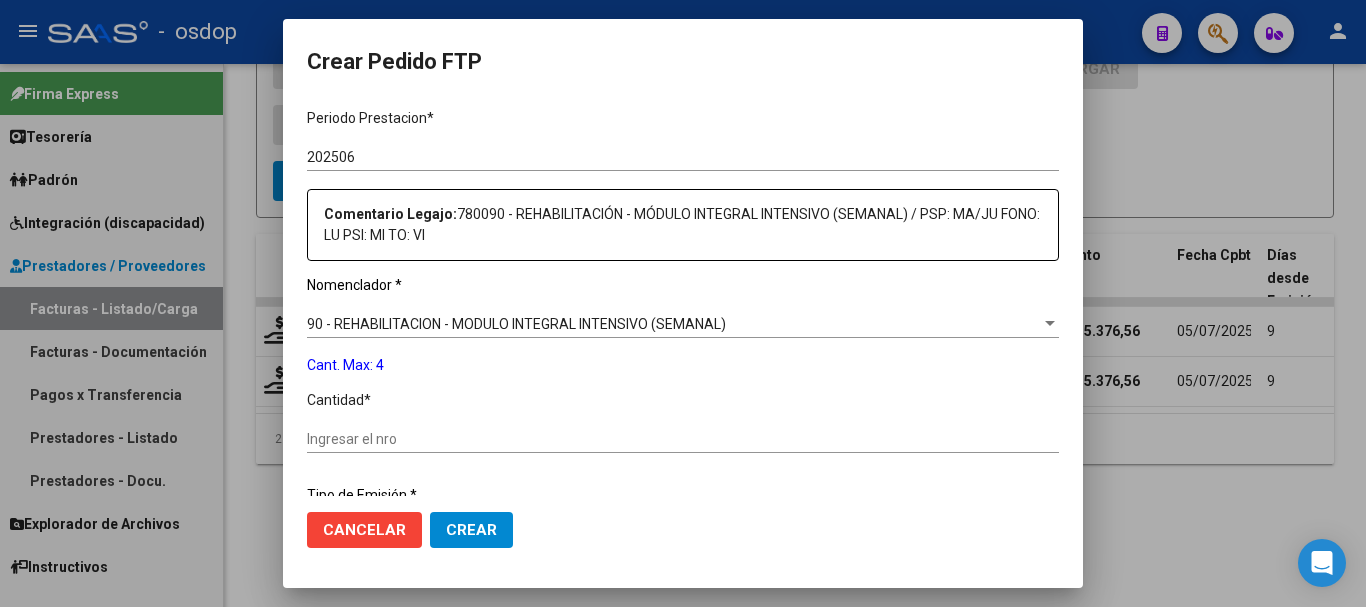 click on "Ingresar el nro" 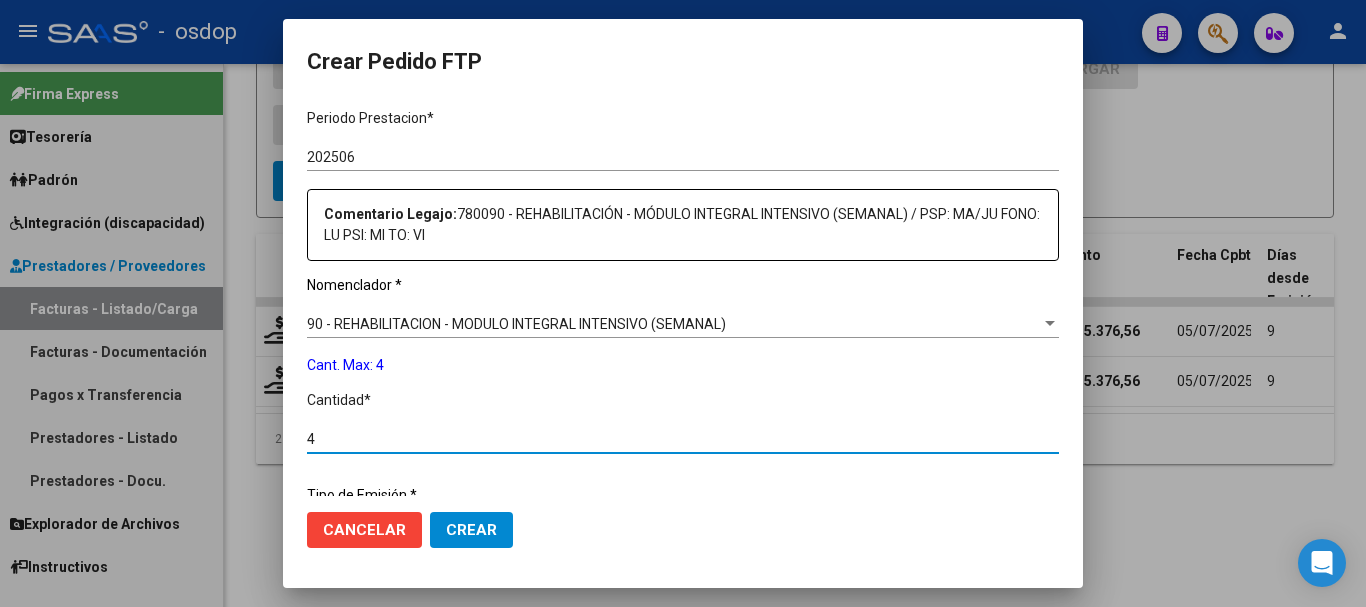 scroll, scrollTop: 858, scrollLeft: 0, axis: vertical 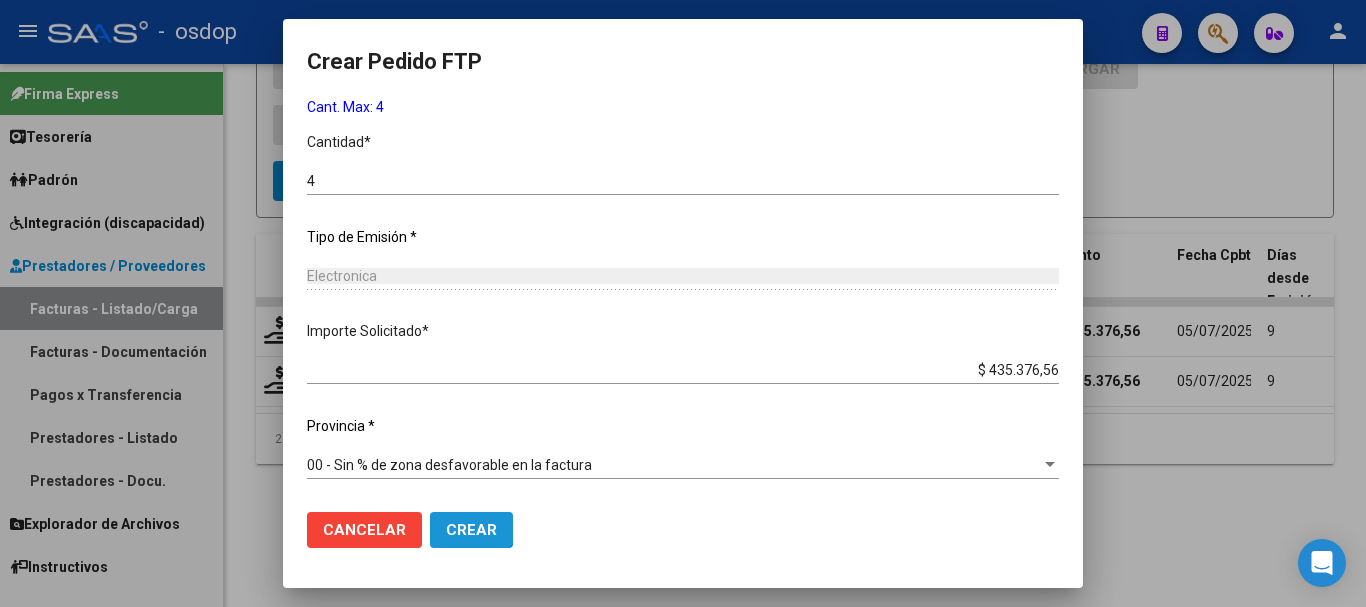 click on "Crear" 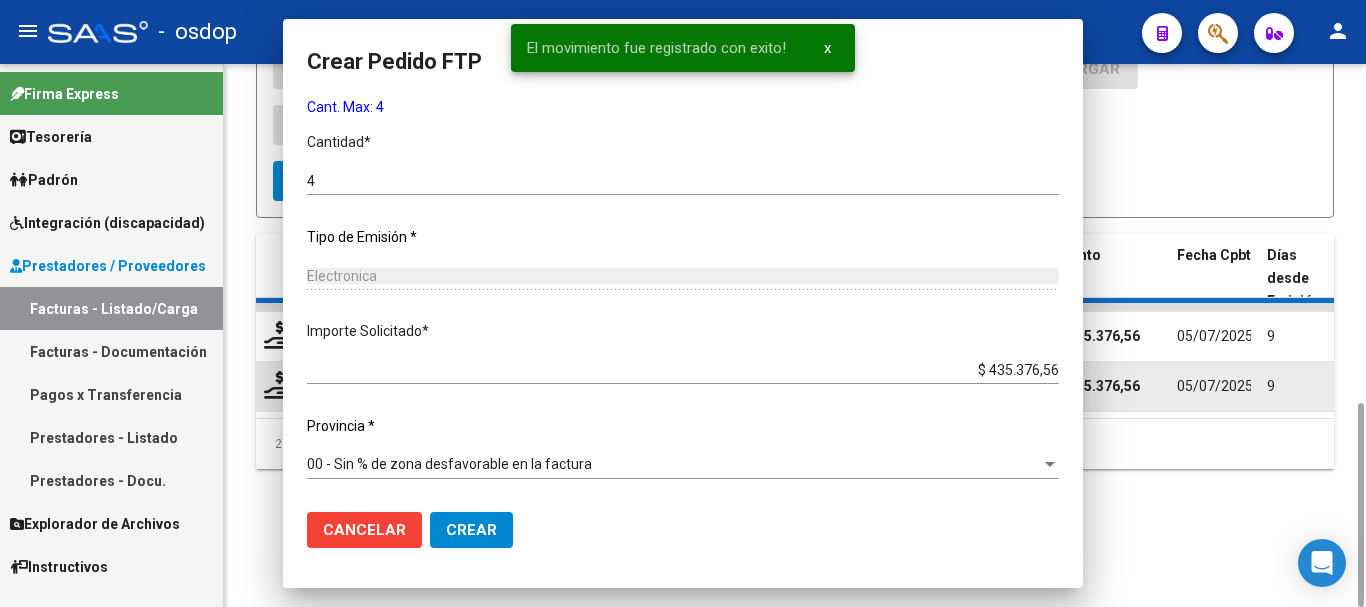 scroll, scrollTop: 0, scrollLeft: 0, axis: both 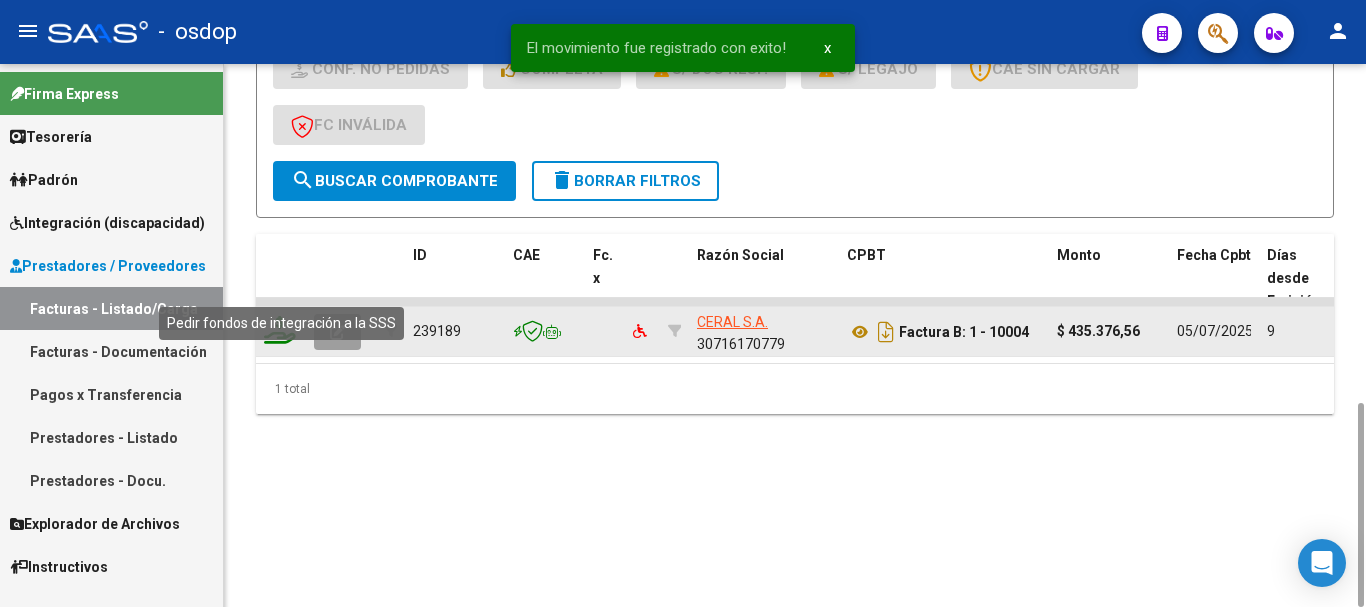click 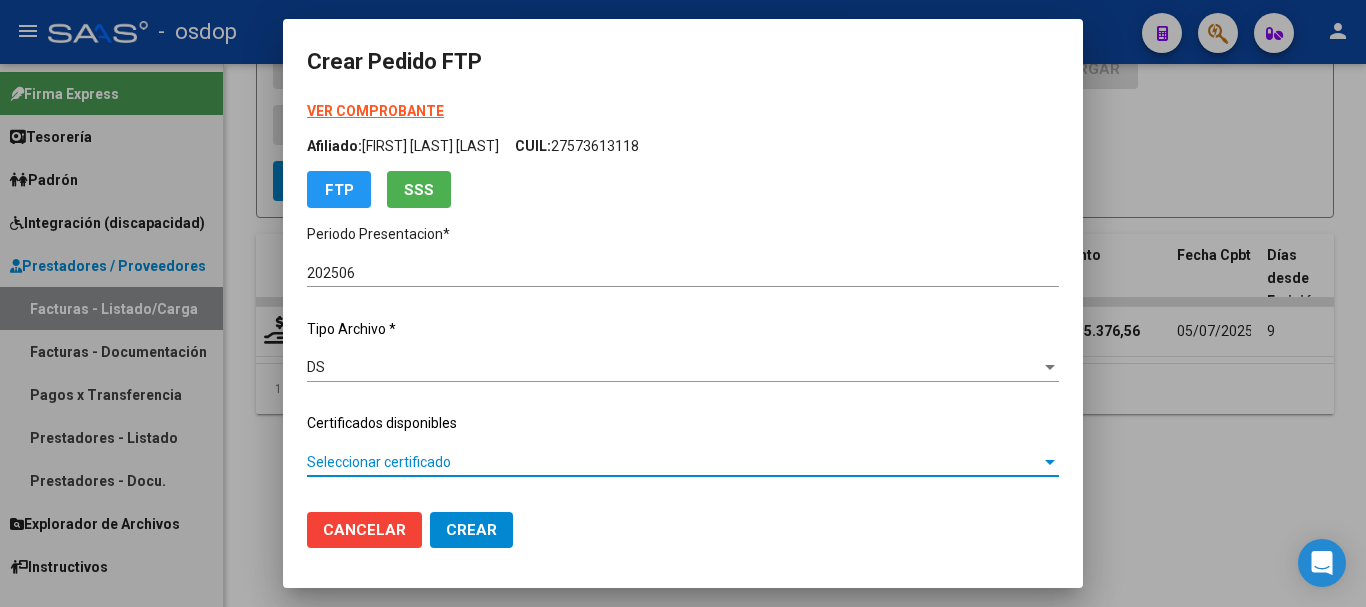 click on "Seleccionar certificado" at bounding box center [674, 462] 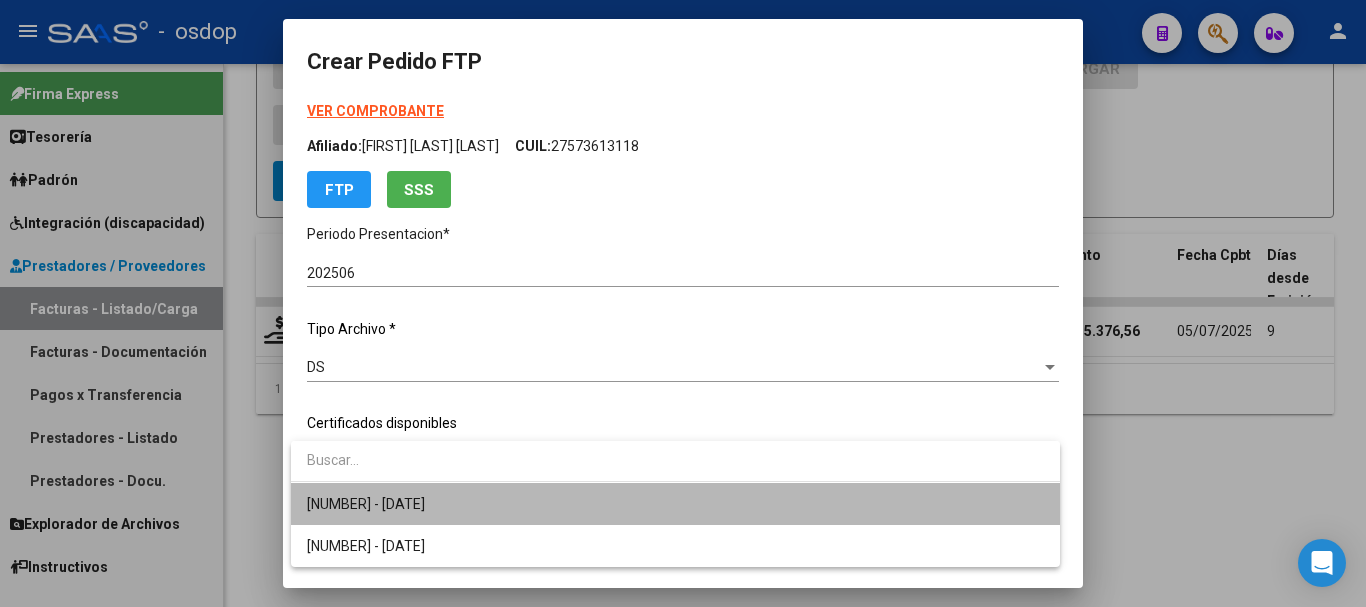 click on "7600504663 - 2028-05-19" at bounding box center (675, 504) 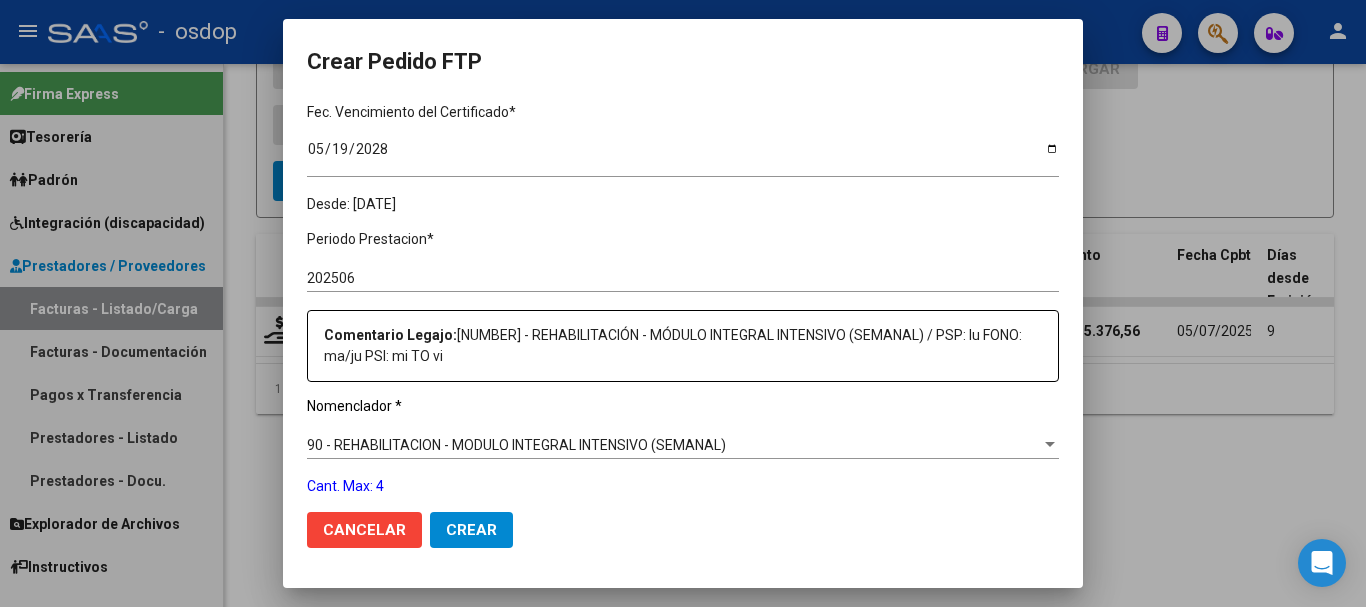 scroll, scrollTop: 700, scrollLeft: 0, axis: vertical 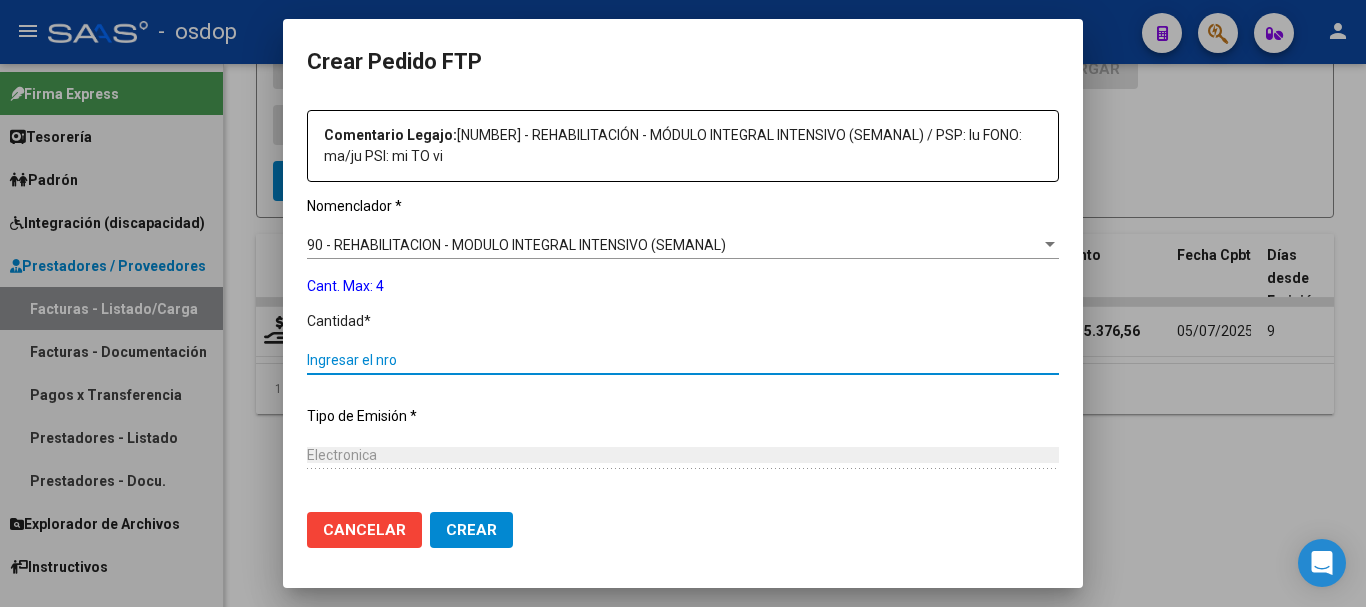 click on "Ingresar el nro" at bounding box center [683, 360] 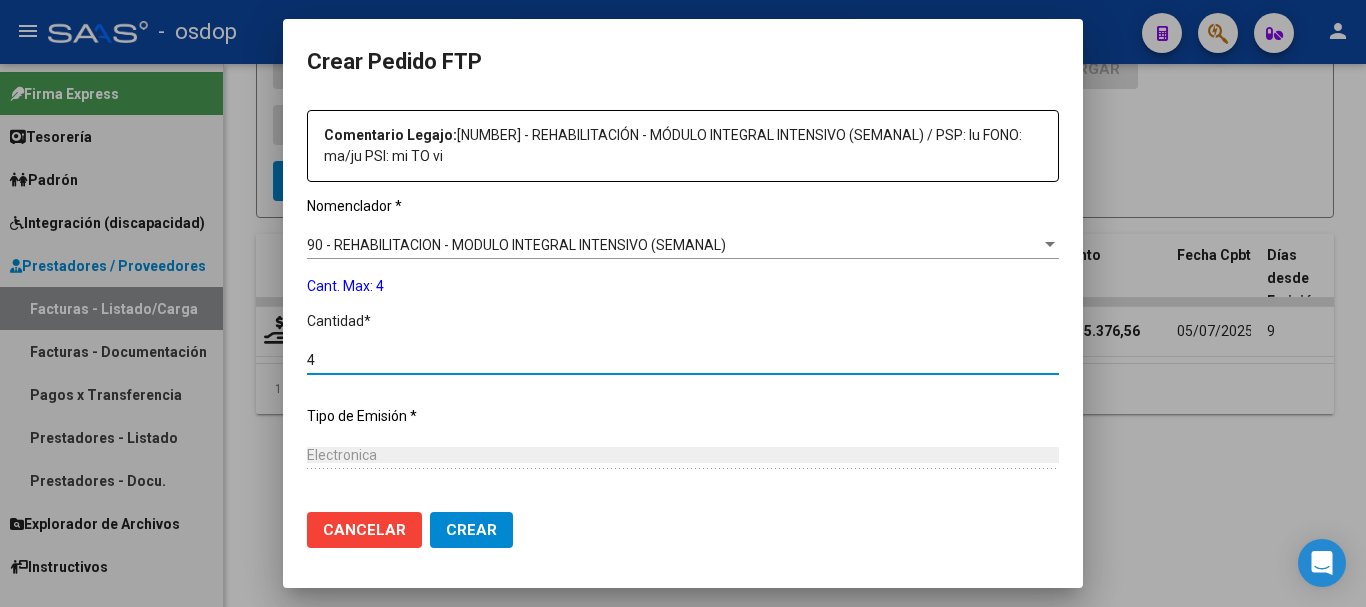 scroll, scrollTop: 879, scrollLeft: 0, axis: vertical 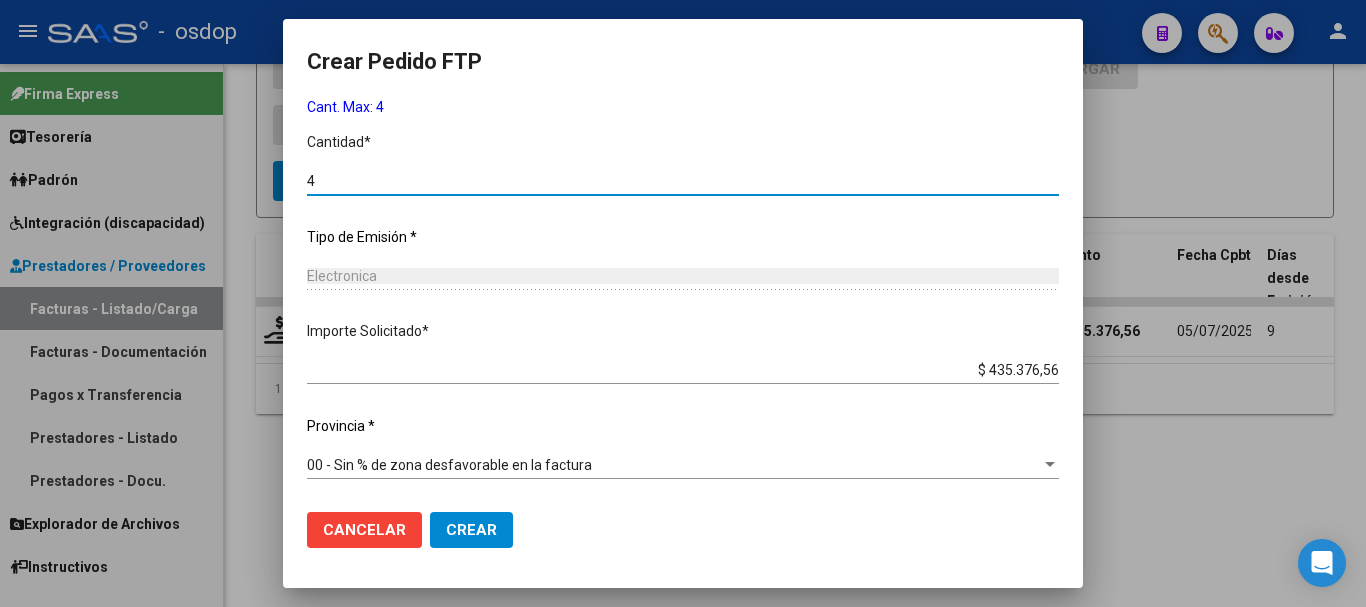 click on "Crear" 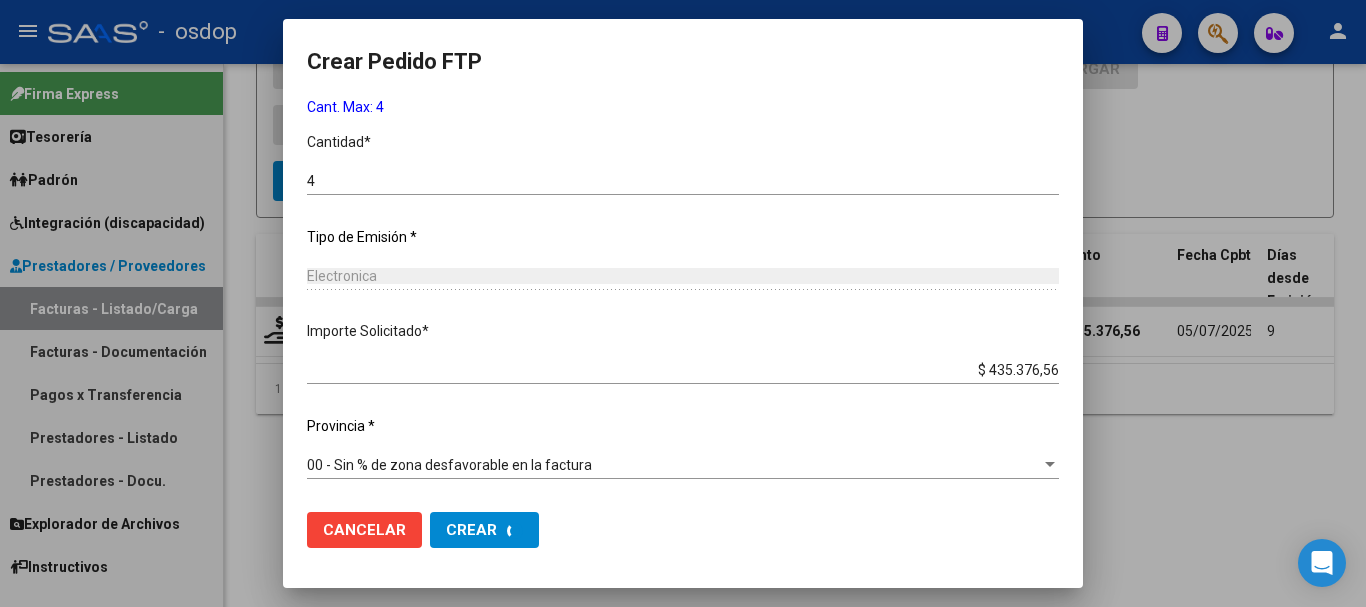 scroll, scrollTop: 0, scrollLeft: 0, axis: both 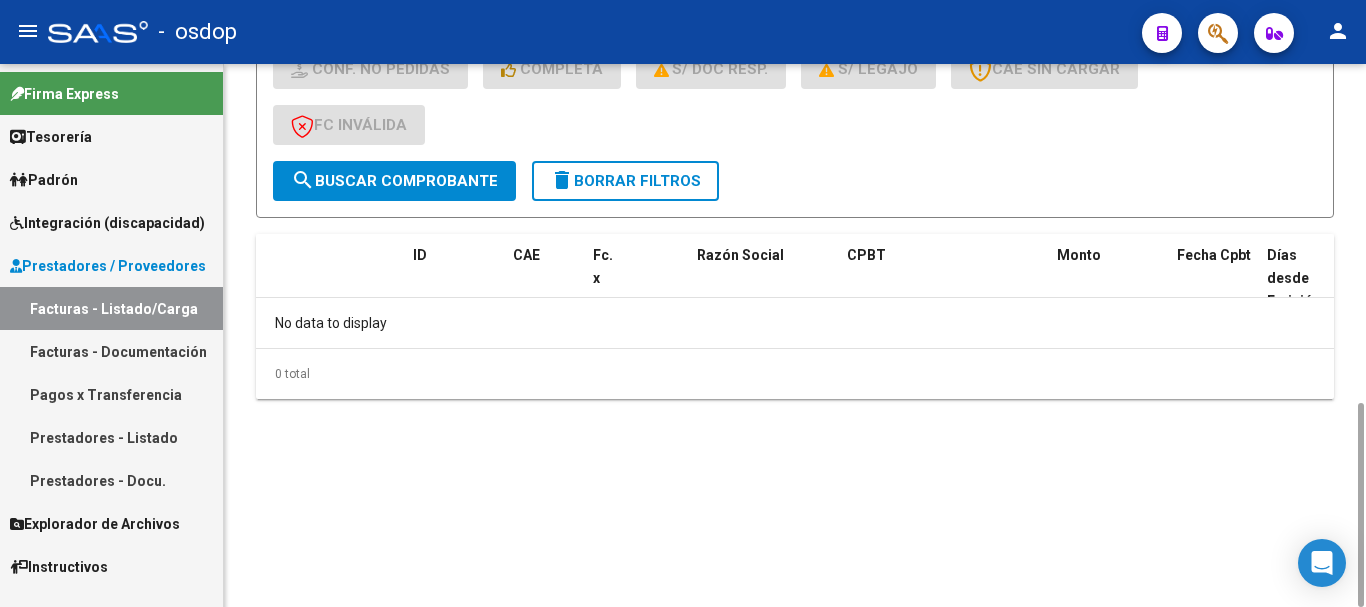 click on "Video tutorial   PRESTADORES -> Listado de CPBTs Emitidos por Prestadores / Proveedores (alt+q)   Cargar Comprobante
Carga Masiva  cloud_download  CSV  cloud_download  EXCEL  cloud_download  Estandar   Descarga Masiva
Filtros Id Integración Area Seleccionar Gerenciador Seleccionar Gerenciador Si  Confirmado Todos  Cargado desde Masivo   Mostrar totalizadores   FILTROS DEL COMPROBANTE  Comprobante Tipo Comprobante Tipo Start date – Fec. Comprobante Desde / Hasta Días Emisión Desde(cant. días) Días Emisión Hasta(cant. días) CUIT / Razón Social Pto. Venta Nro. Comprobante Código SSS CAE Válido CAE Válido Todos  Cargado Módulo Hosp. Todos  Tiene facturacion Apócrifa Hospital Refes  FILTROS DE INTEGRACION  No  Cargado en Para Enviar SSS Período De Prestación Campos del Archivo de Rendición Devuelto x SSS (dr_envio) No  Rendido x SSS (dr_envio) Tipo de Registro Tipo de Registro Período Presentación Período Presentación Campos del Legajo Asociado (preaprobación) Si   MAS FILTROS  –" 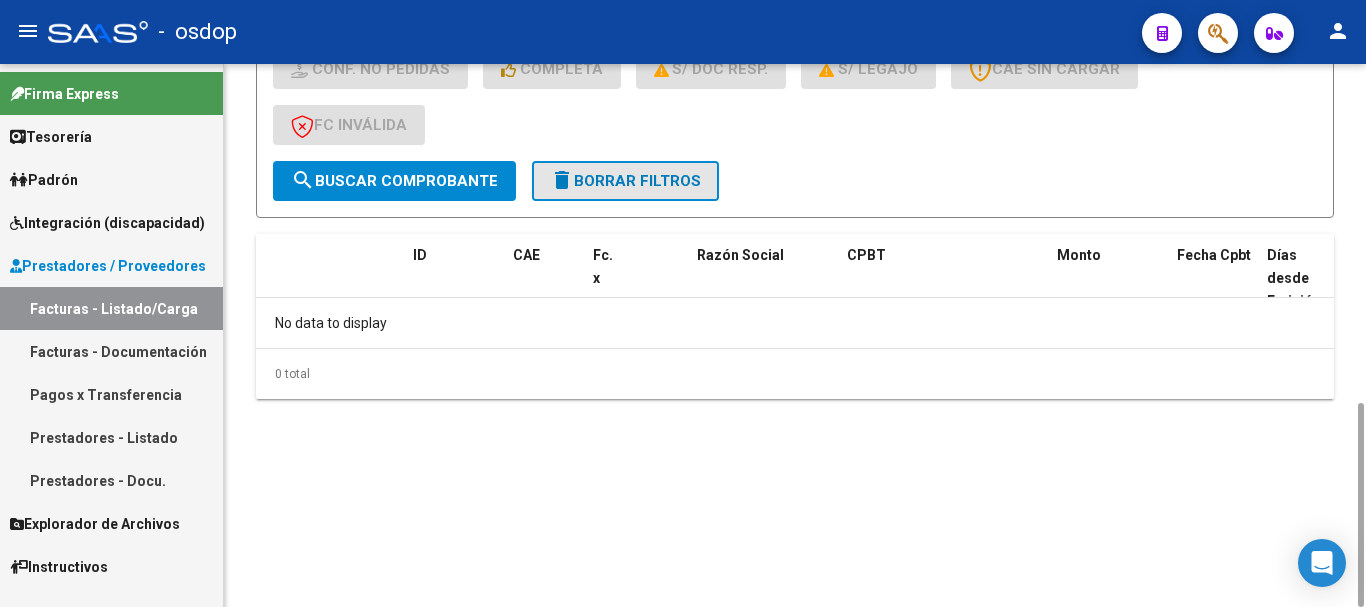 click on "delete  Borrar Filtros" 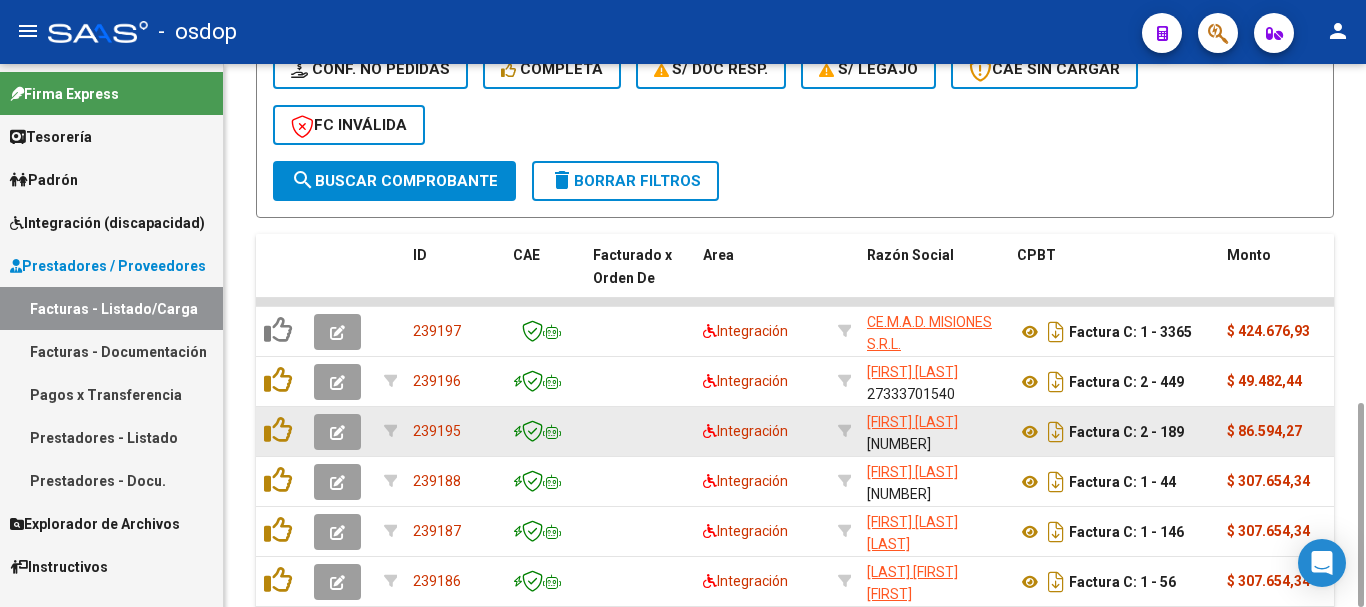 scroll, scrollTop: 1100, scrollLeft: 0, axis: vertical 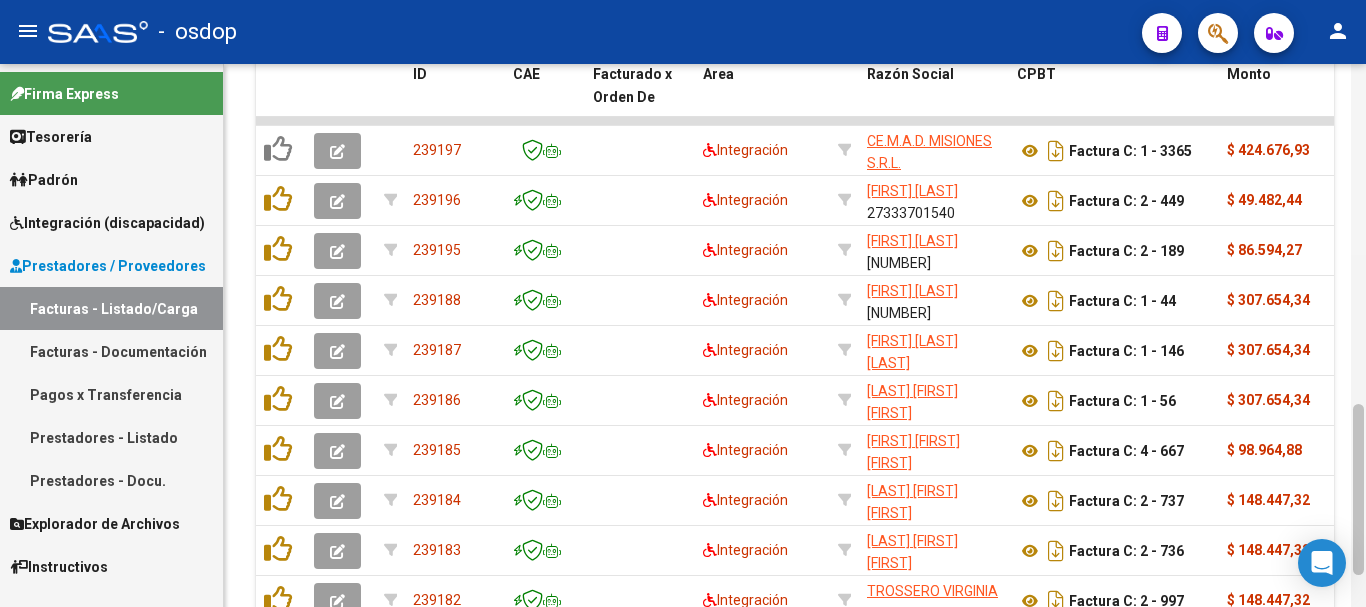 click 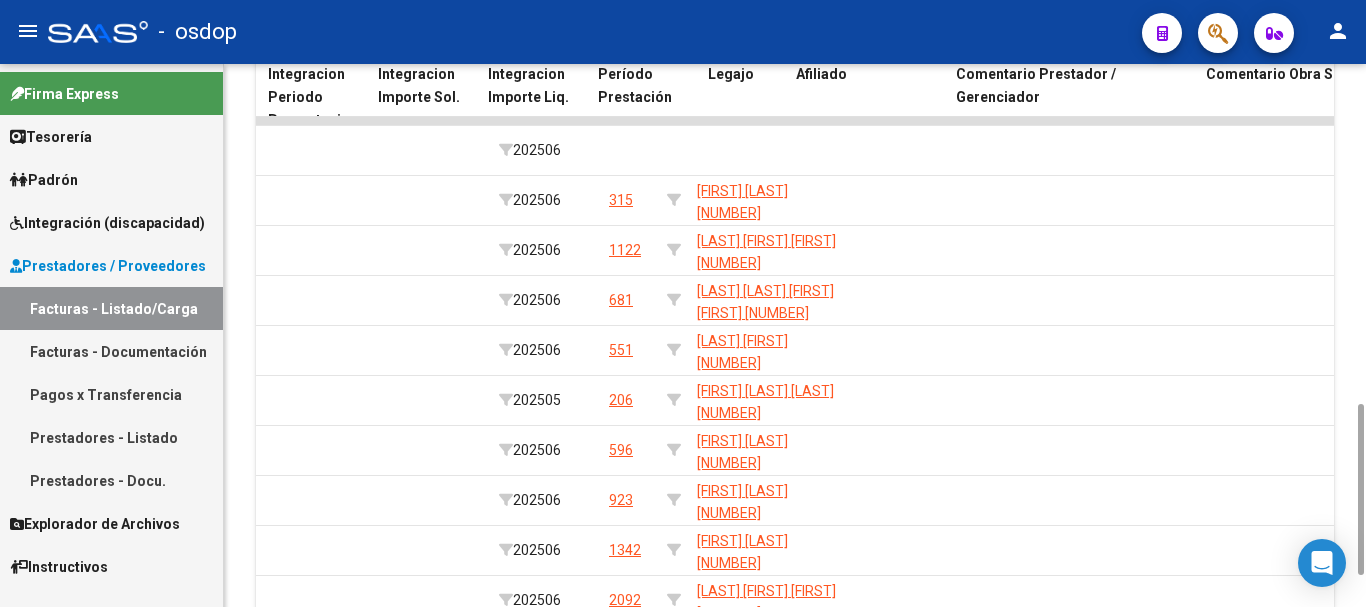 scroll, scrollTop: 0, scrollLeft: 2529, axis: horizontal 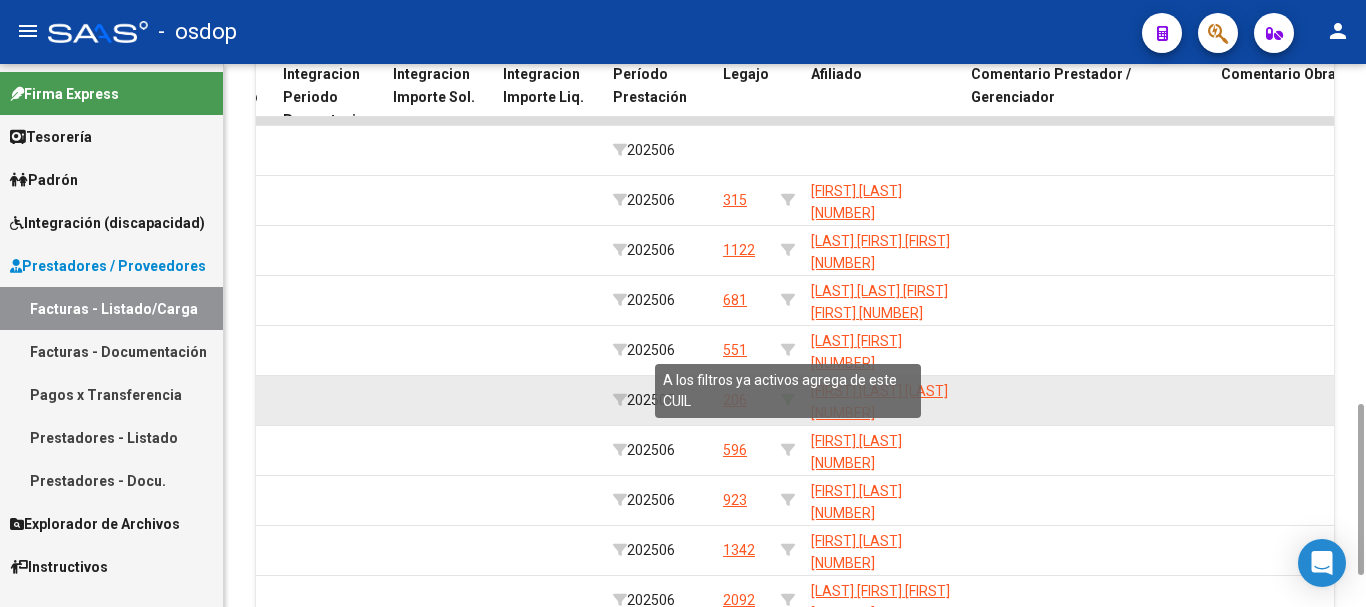 click 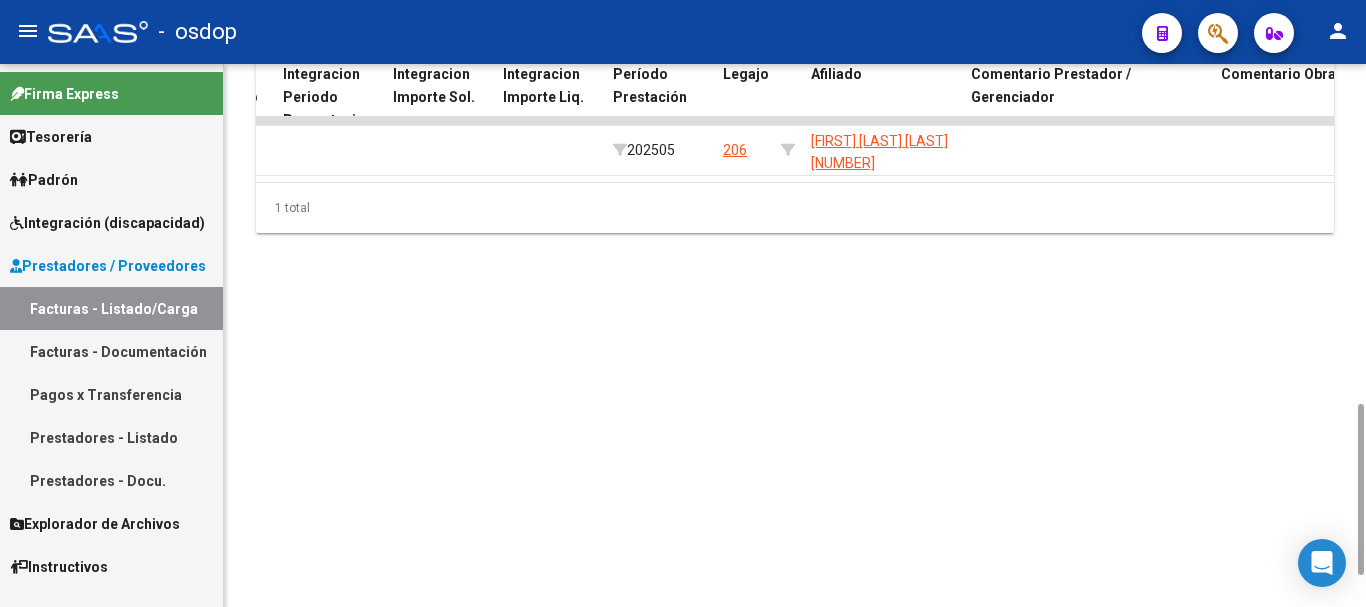 scroll, scrollTop: 881, scrollLeft: 0, axis: vertical 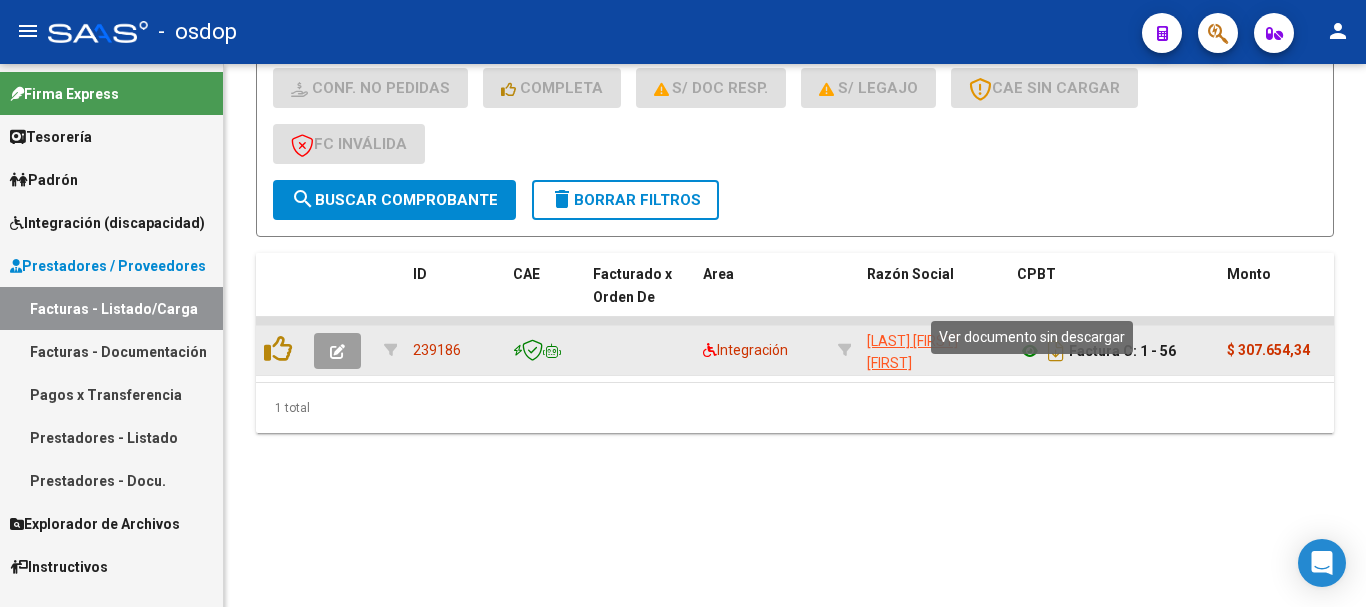 click 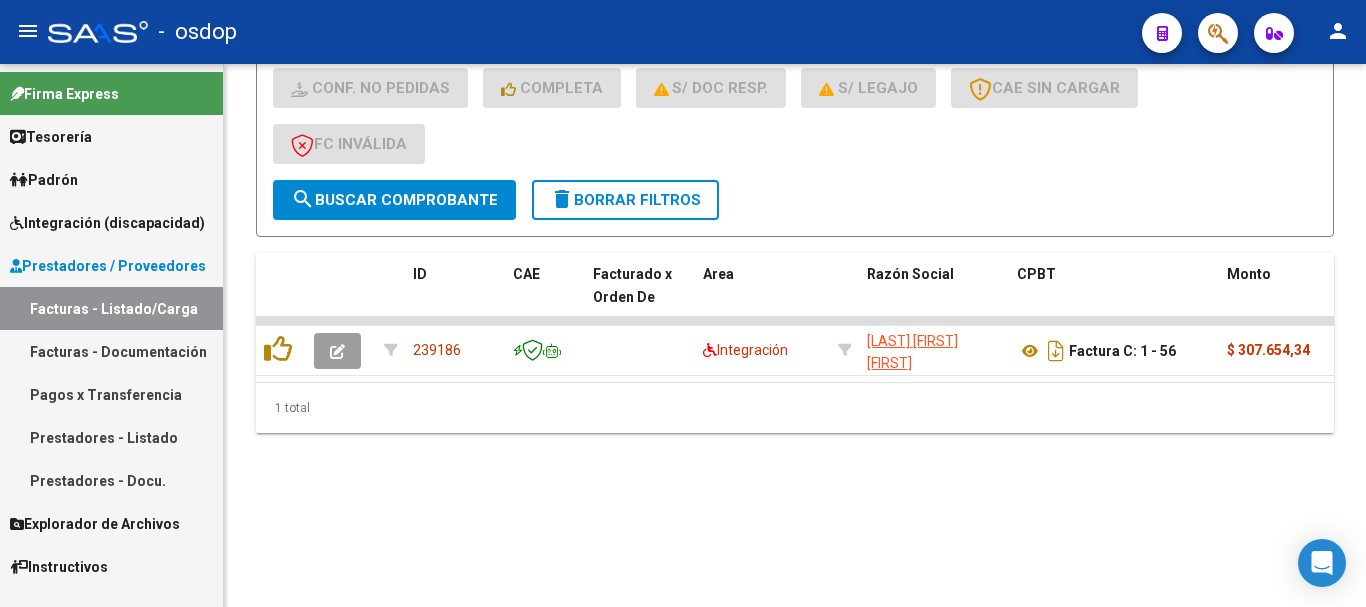 scroll, scrollTop: 481, scrollLeft: 0, axis: vertical 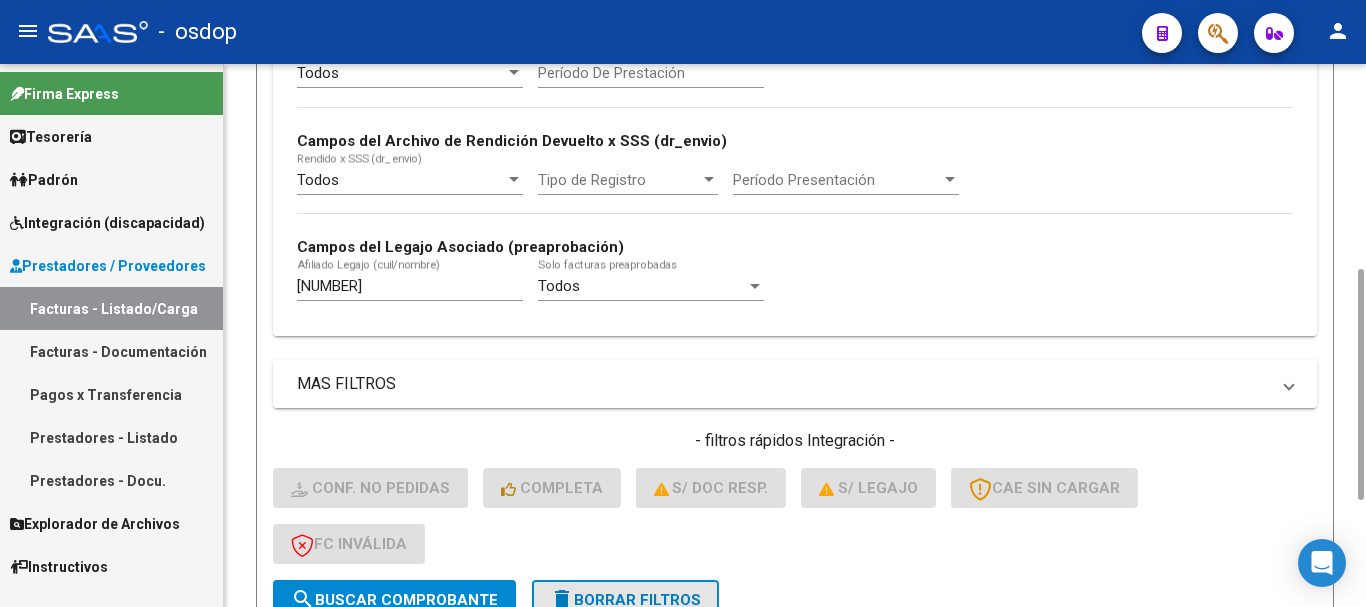 click on "delete  Borrar Filtros" 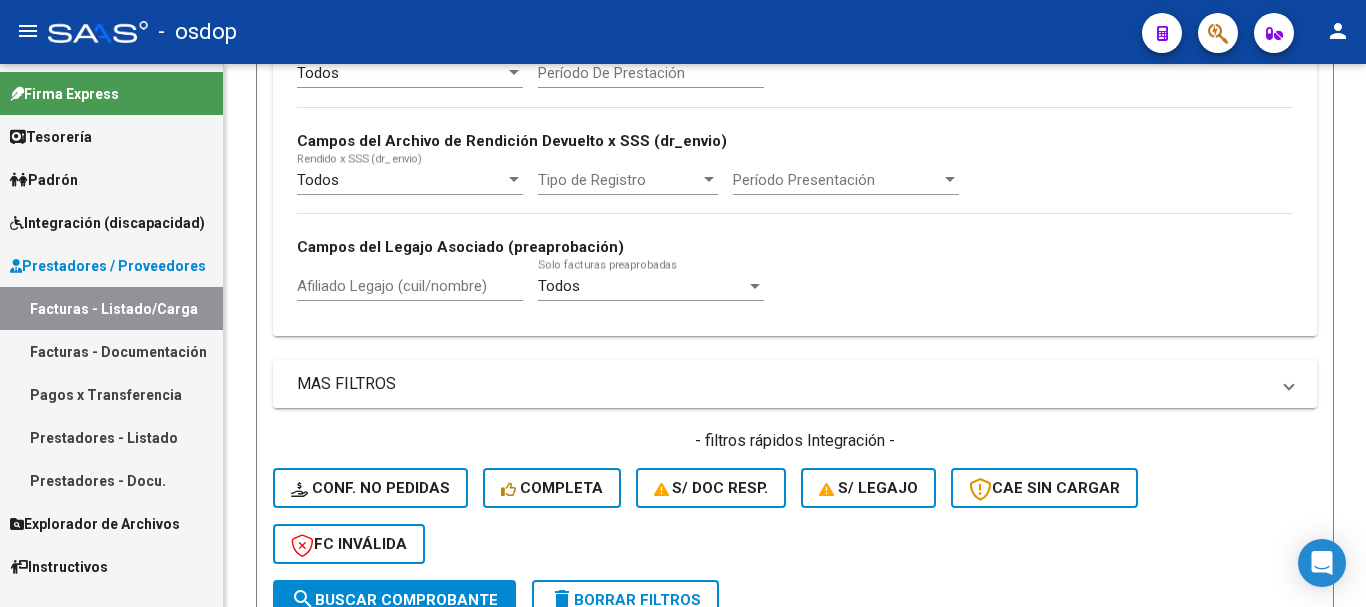 click on "Afiliado Legajo (cuil/nombre)" 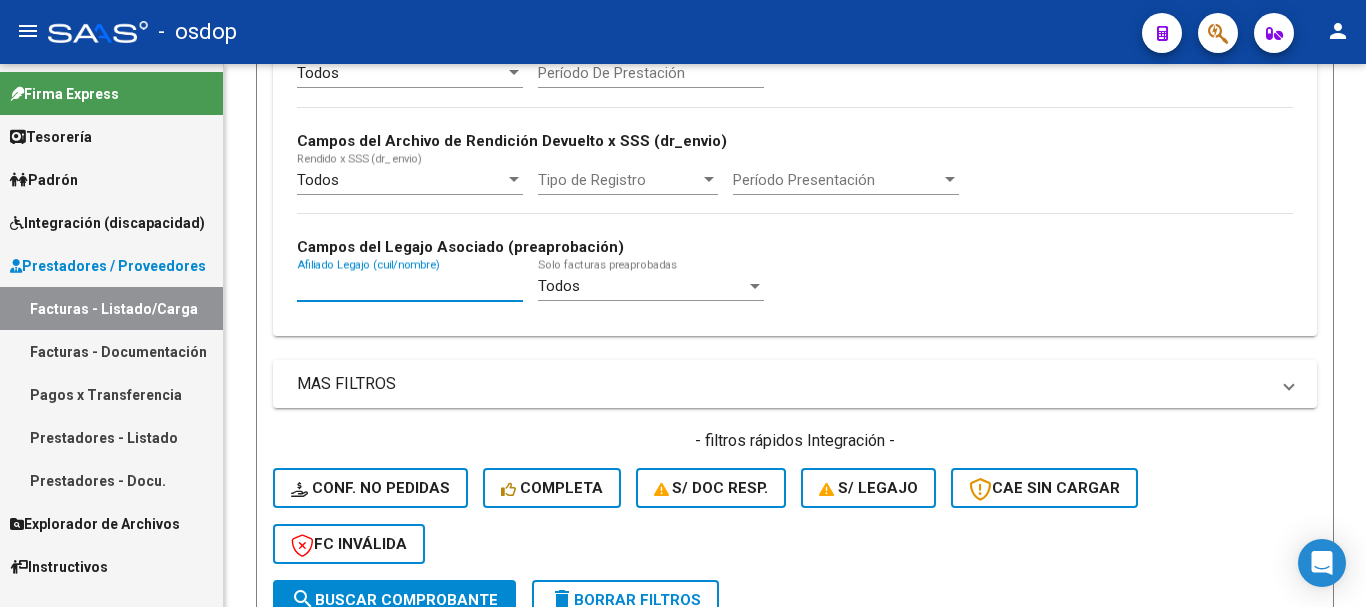 paste on "[NUMBER]" 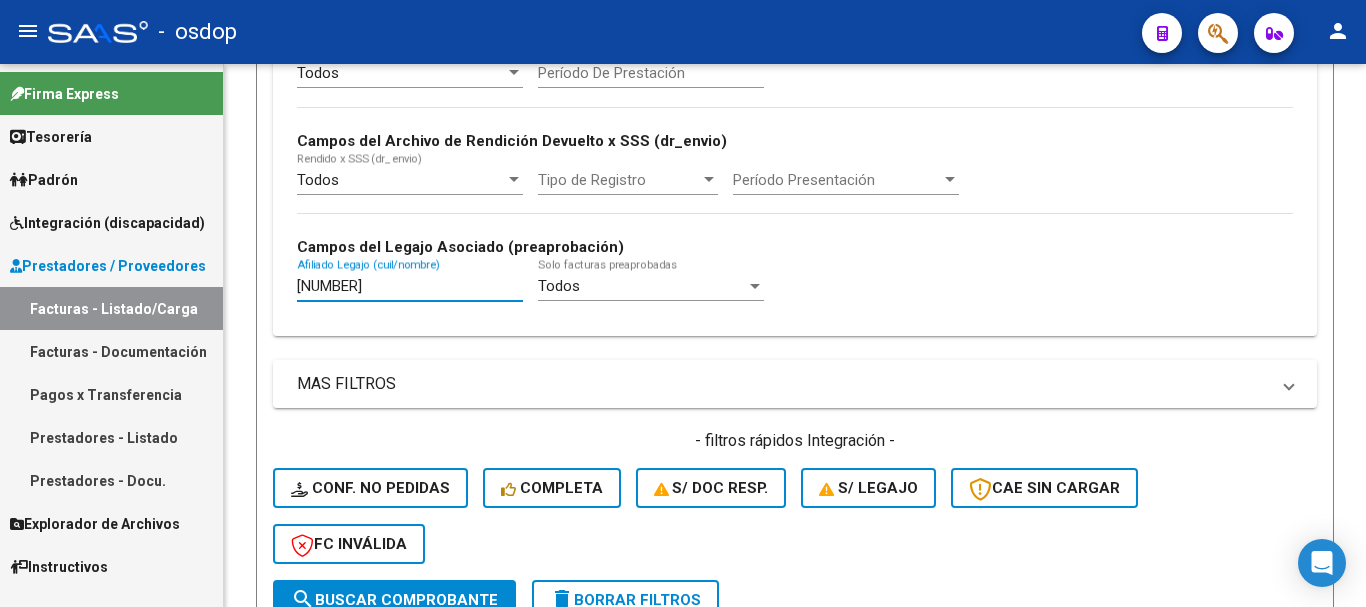 click on "search  Buscar Comprobante" 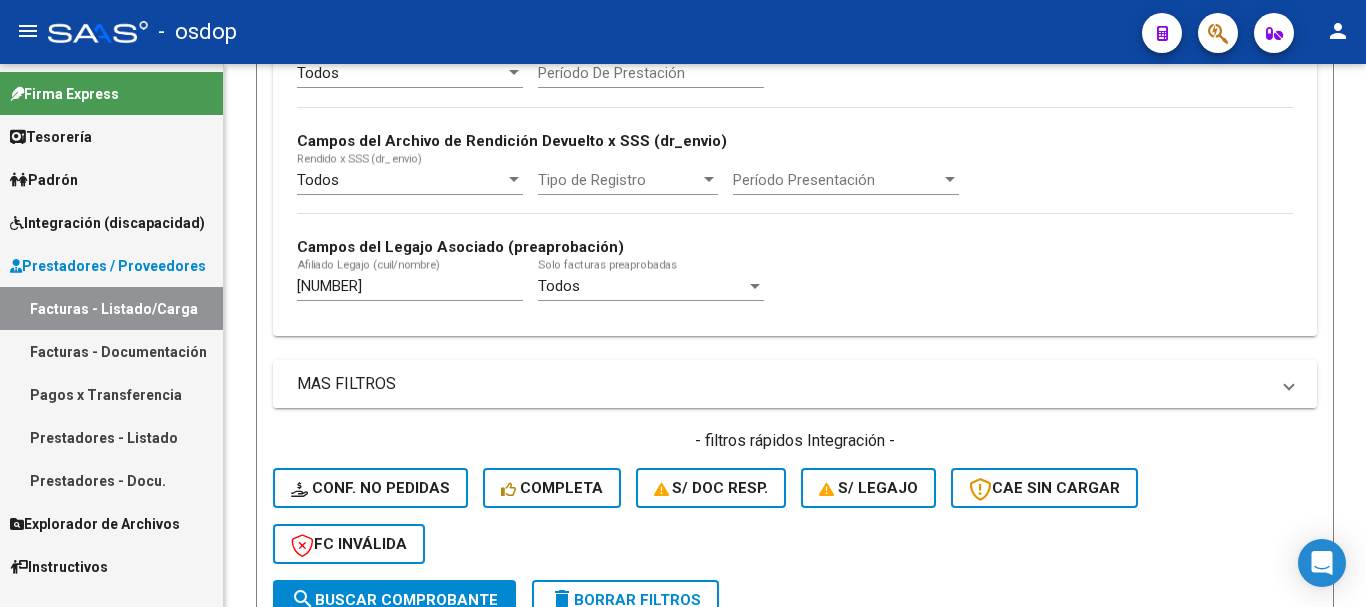 scroll, scrollTop: 831, scrollLeft: 0, axis: vertical 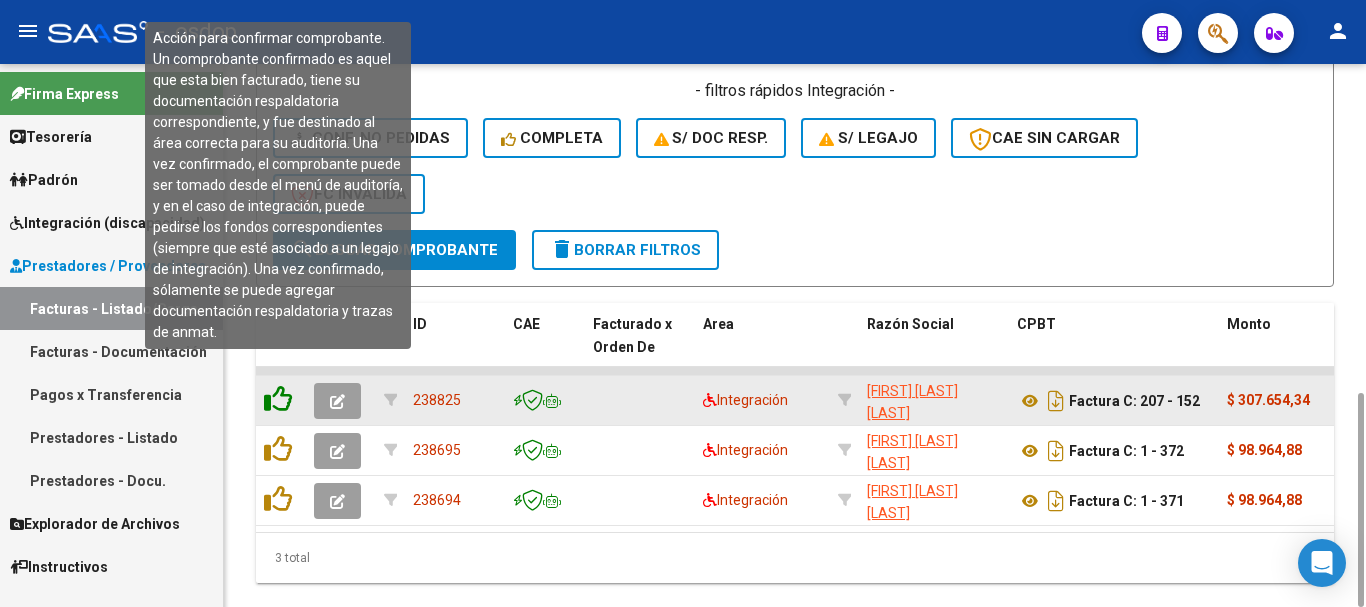 click 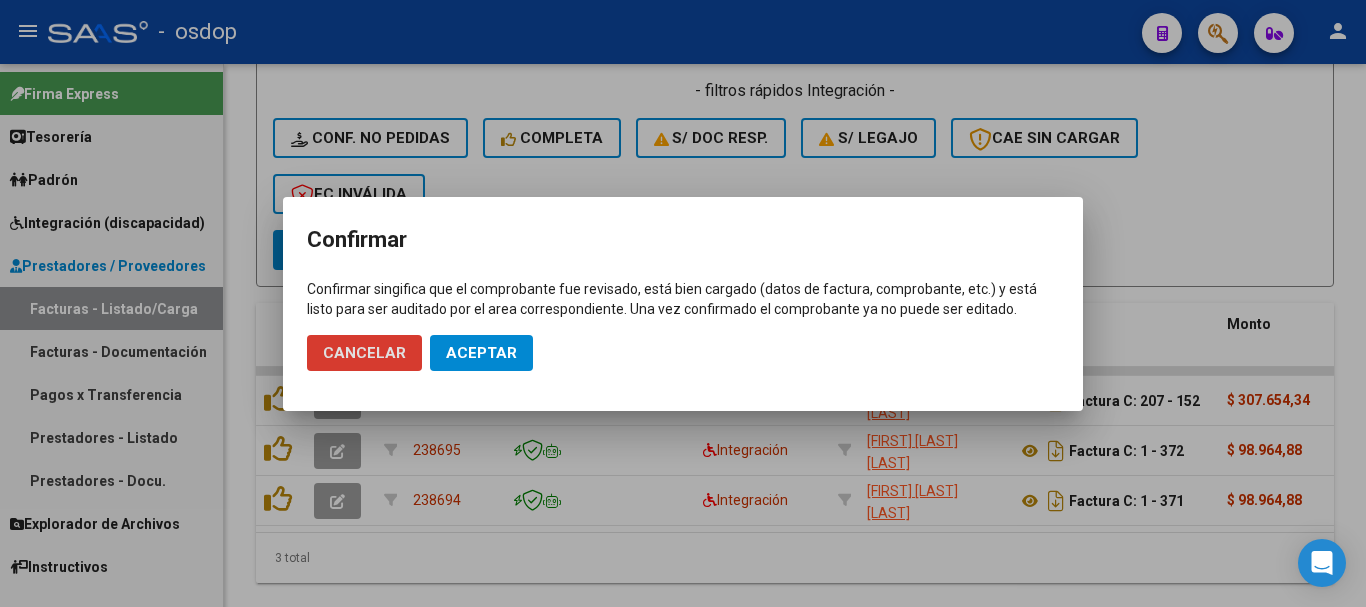 click on "Aceptar" 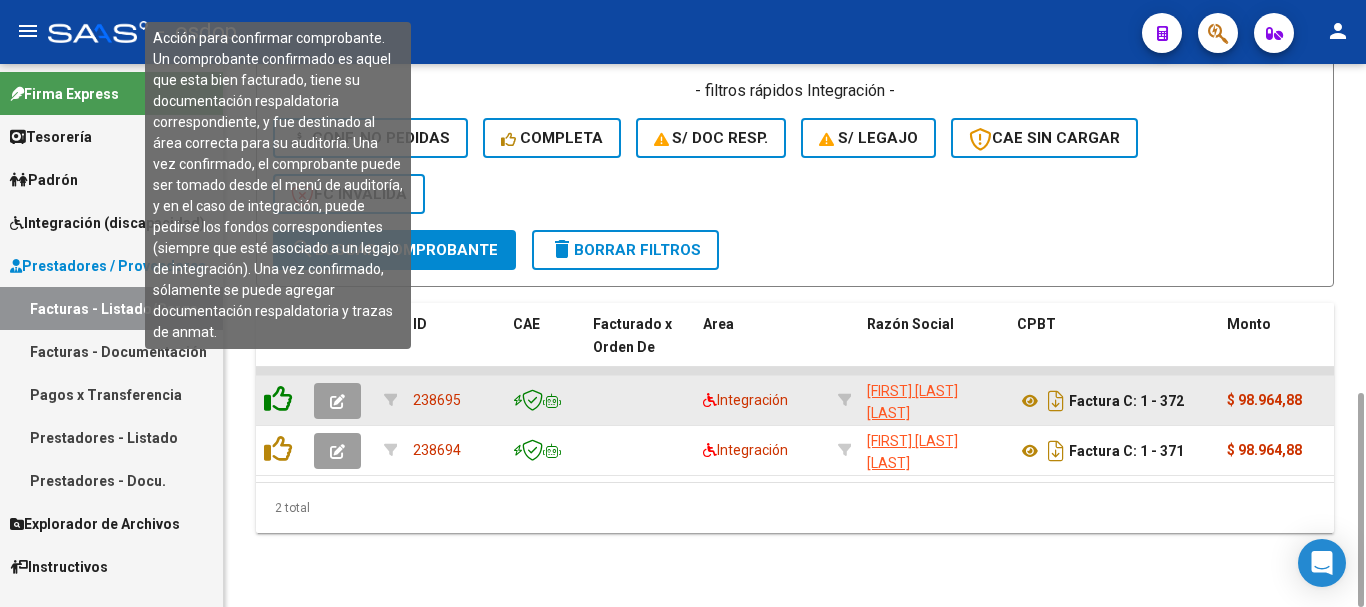 click 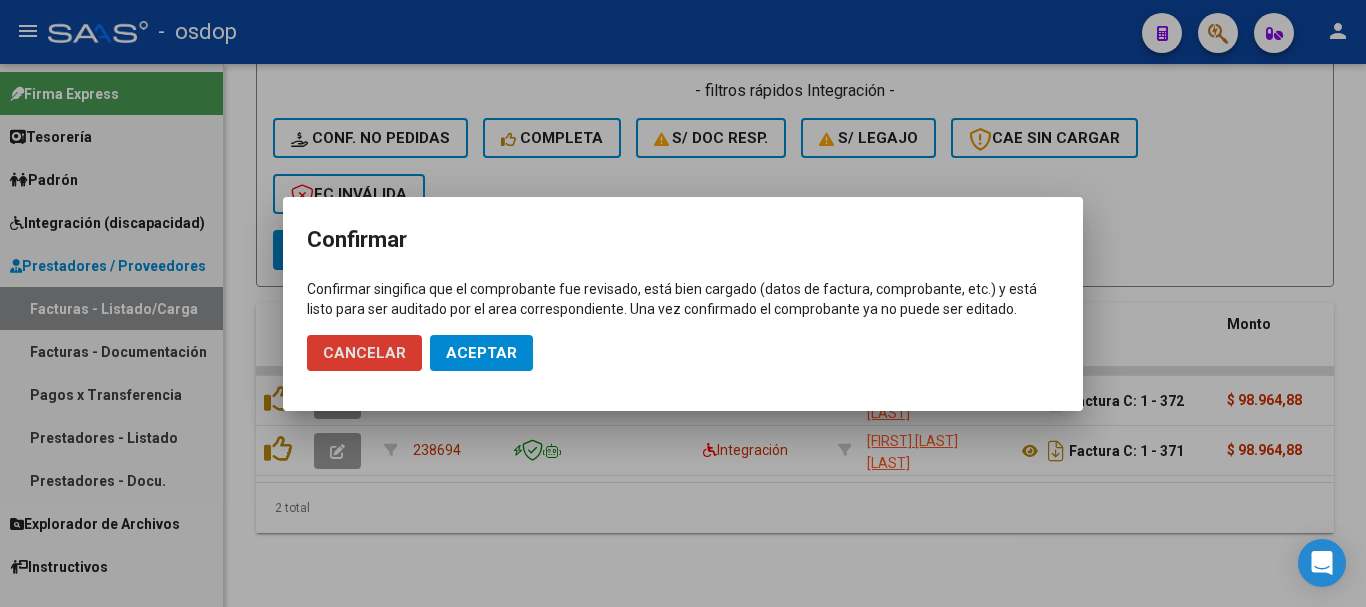 click on "Aceptar" 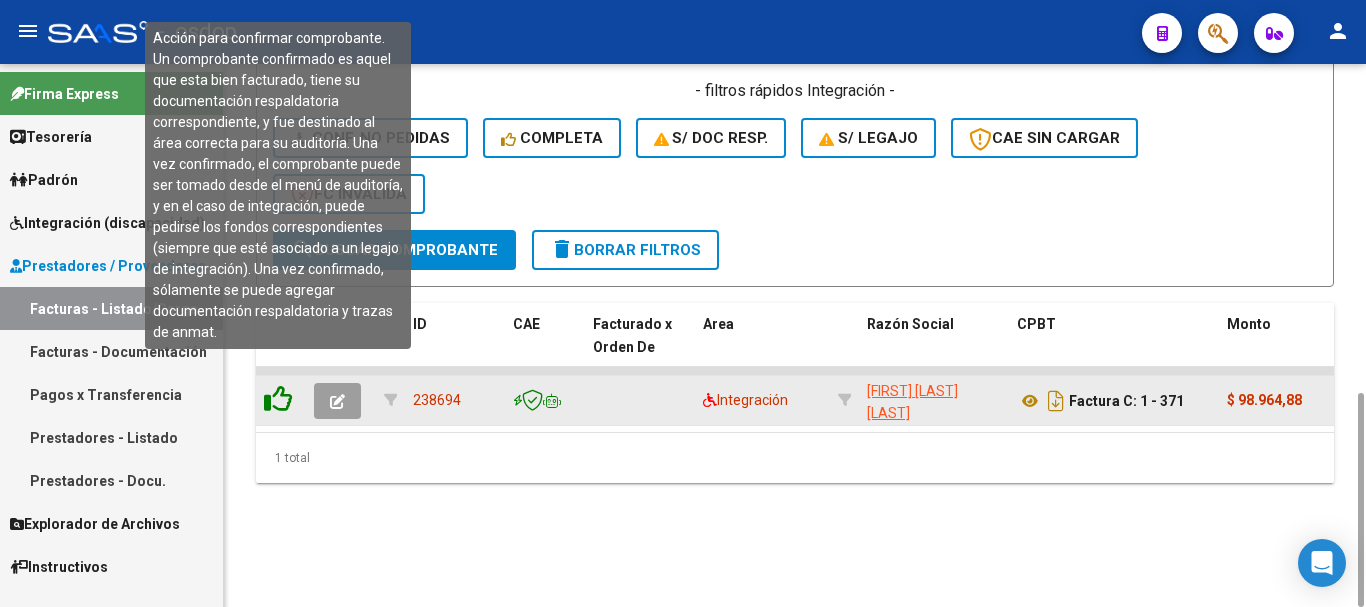 click 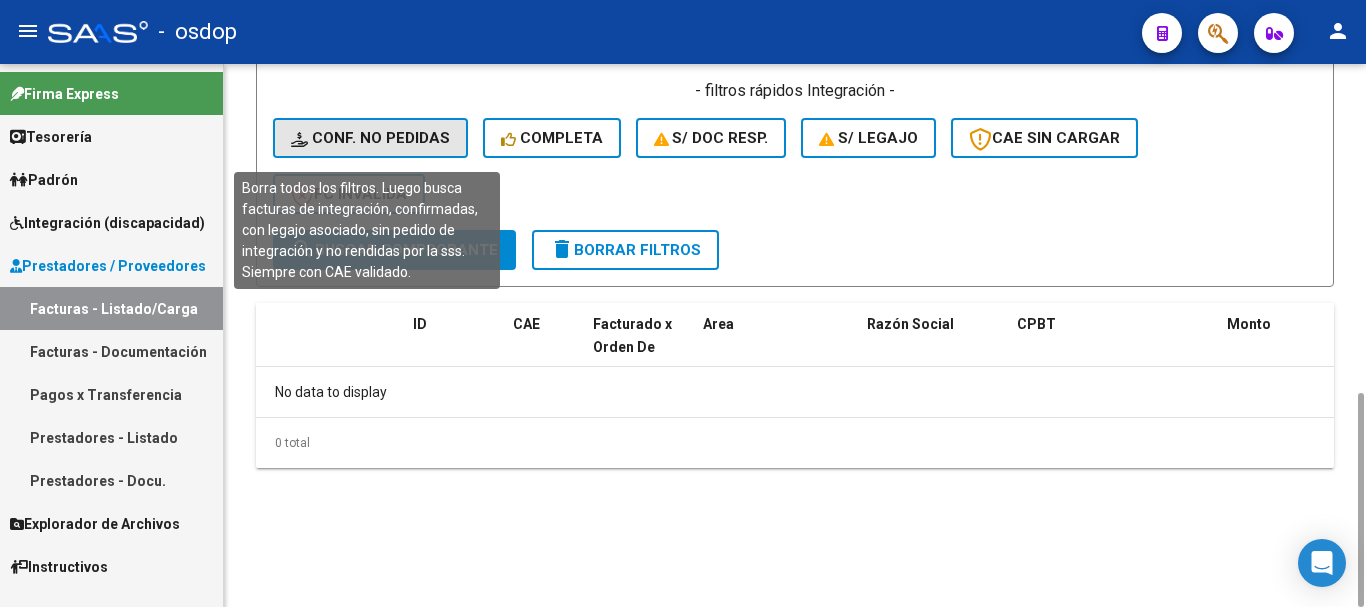 click on "Conf. no pedidas" 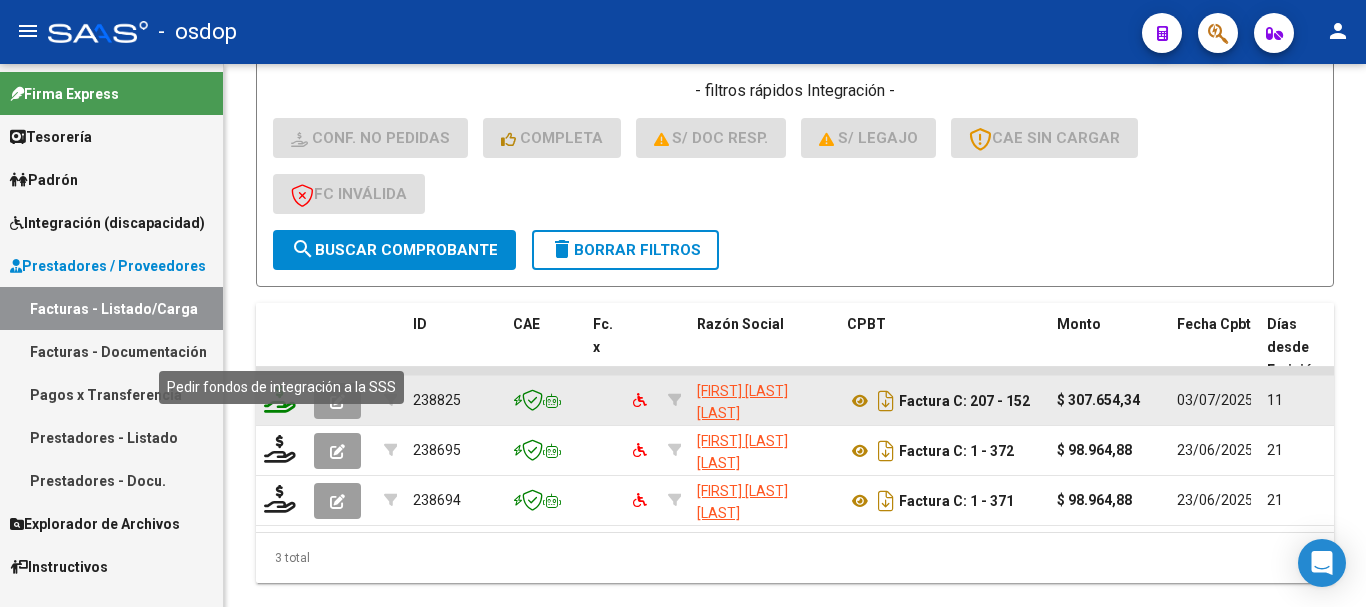 click 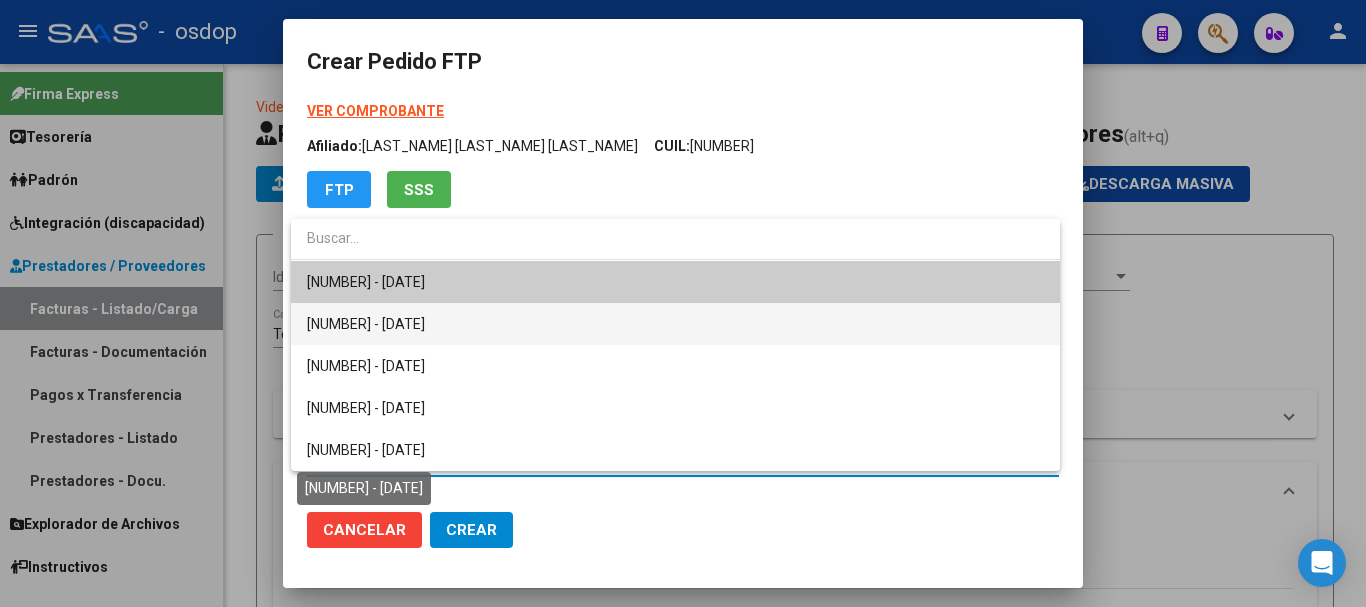 scroll, scrollTop: 0, scrollLeft: 0, axis: both 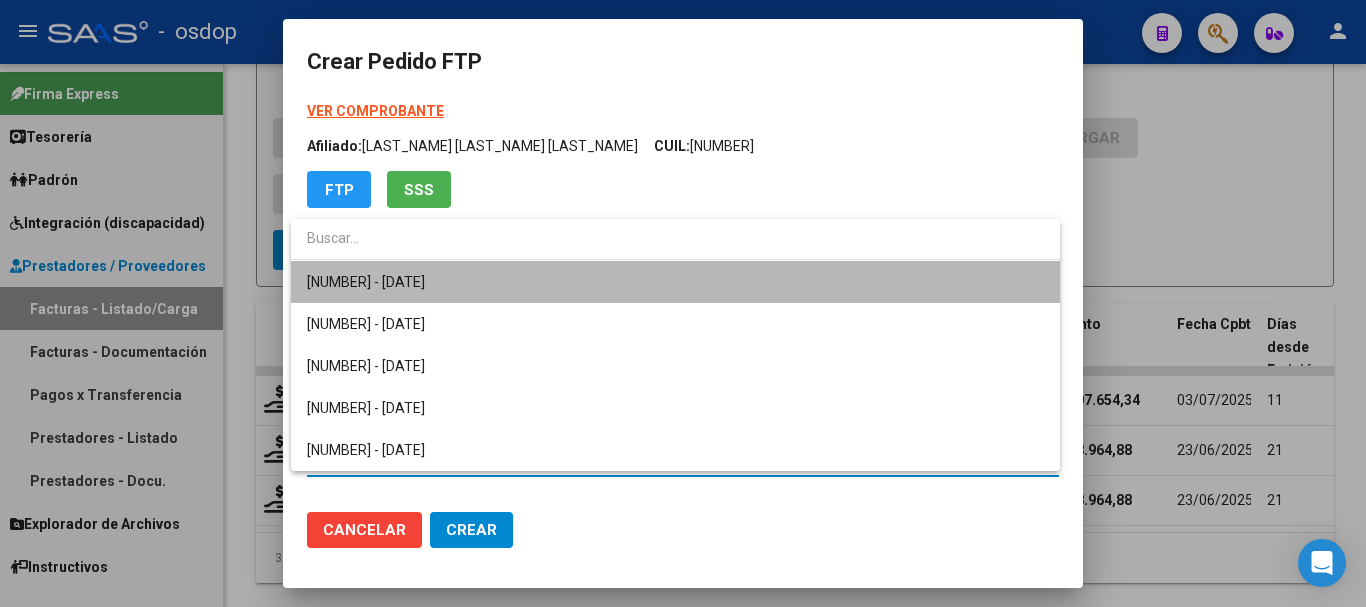 click on "[NUMBER] - [DATE]" at bounding box center [675, 282] 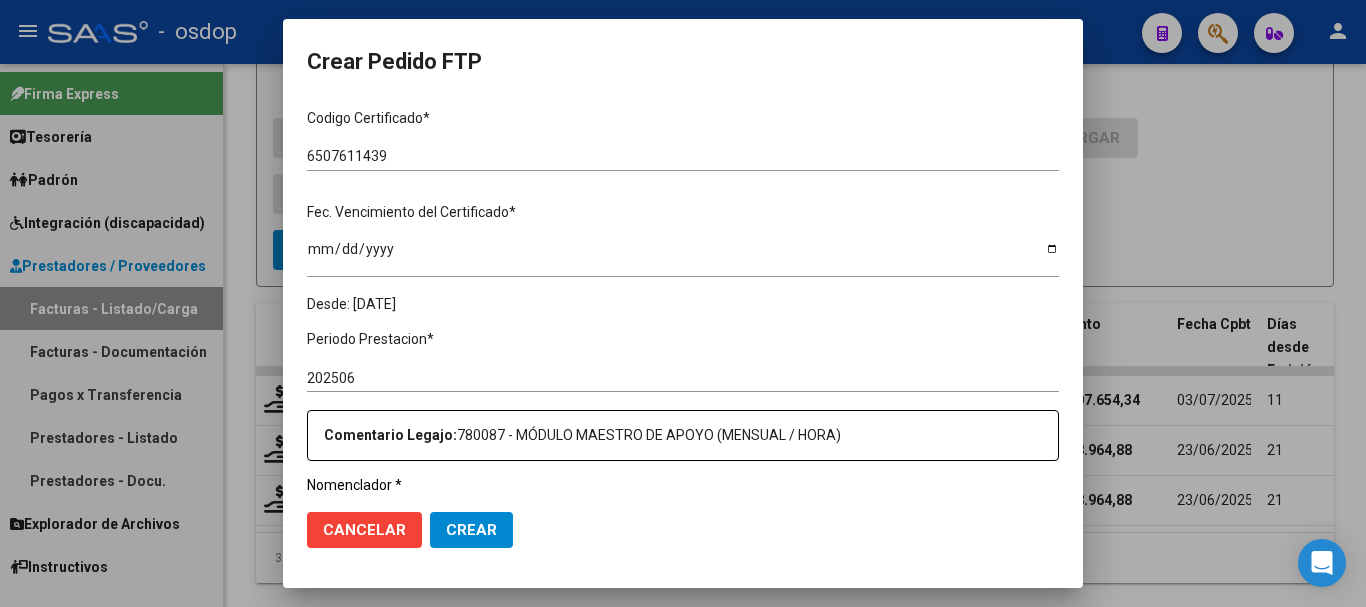 scroll, scrollTop: 700, scrollLeft: 0, axis: vertical 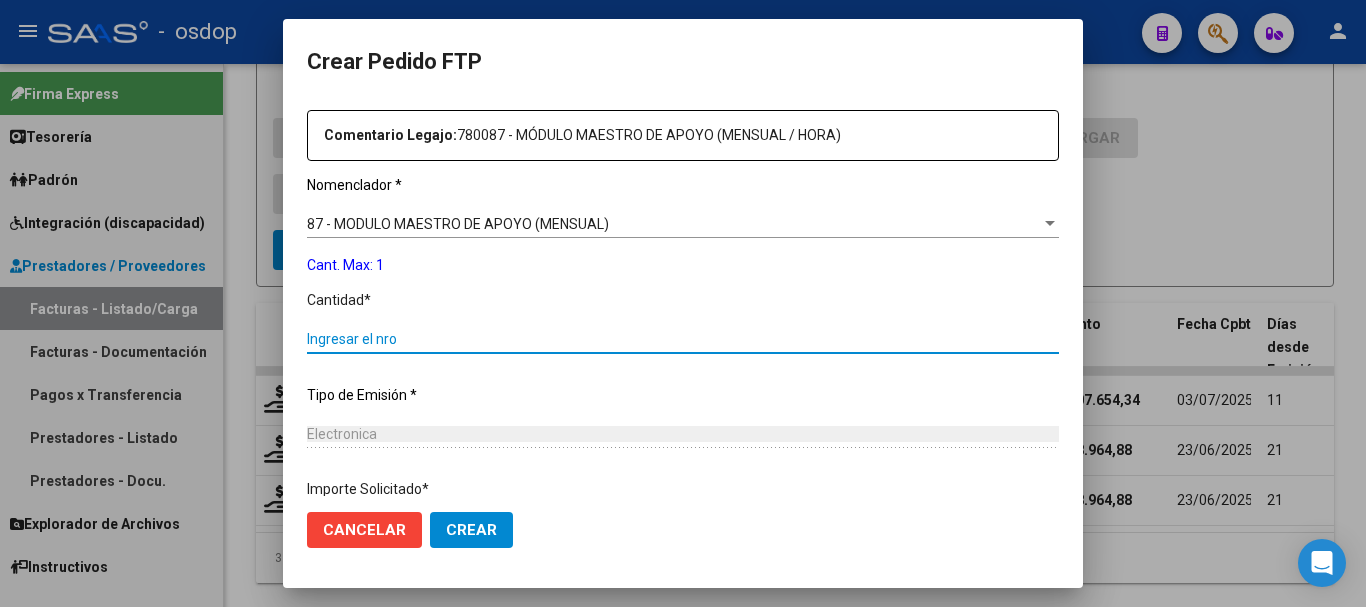 click on "Ingresar el nro" at bounding box center [683, 339] 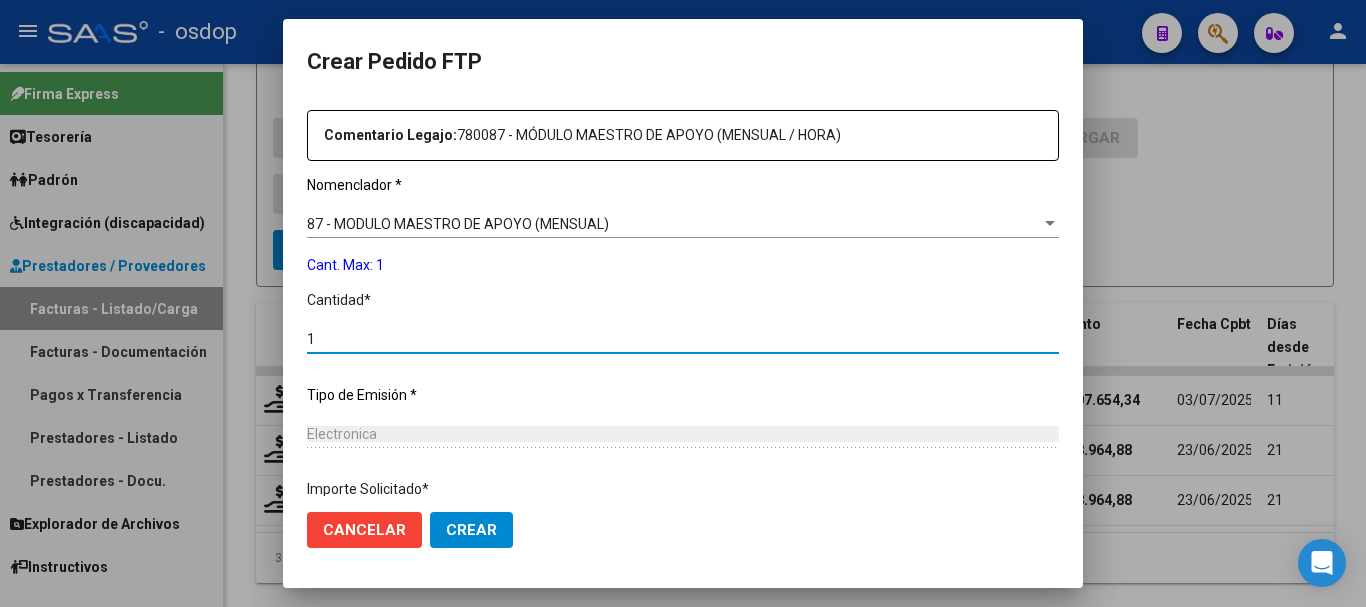 scroll, scrollTop: 858, scrollLeft: 0, axis: vertical 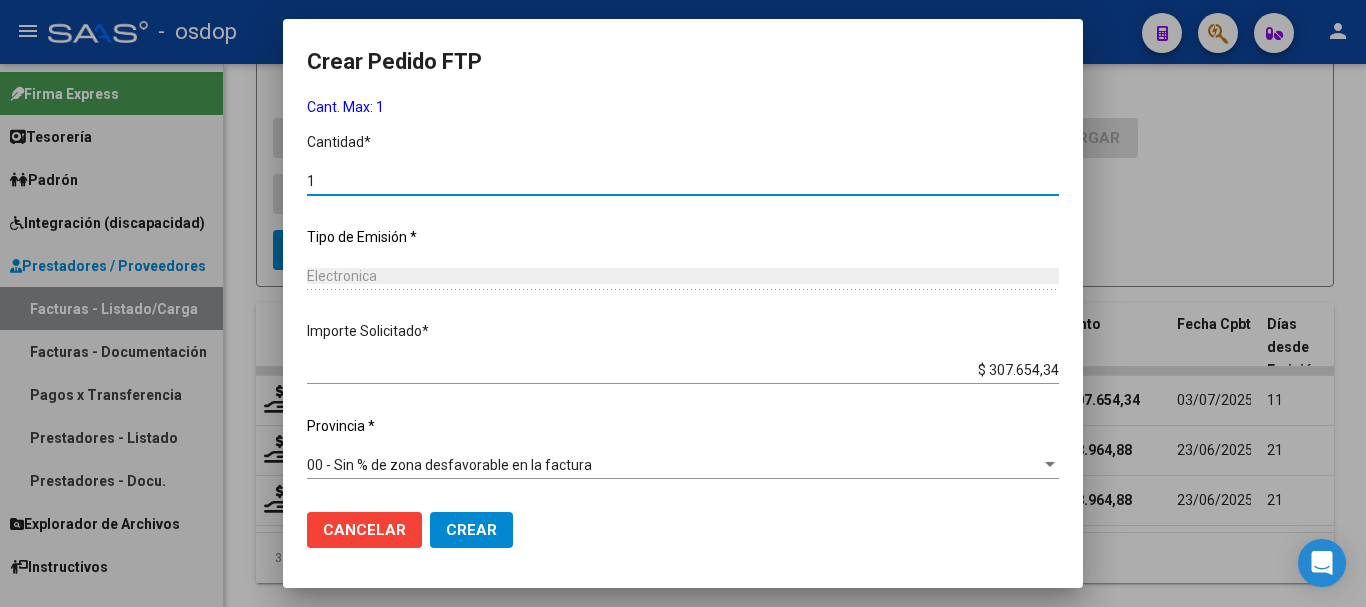 type on "1" 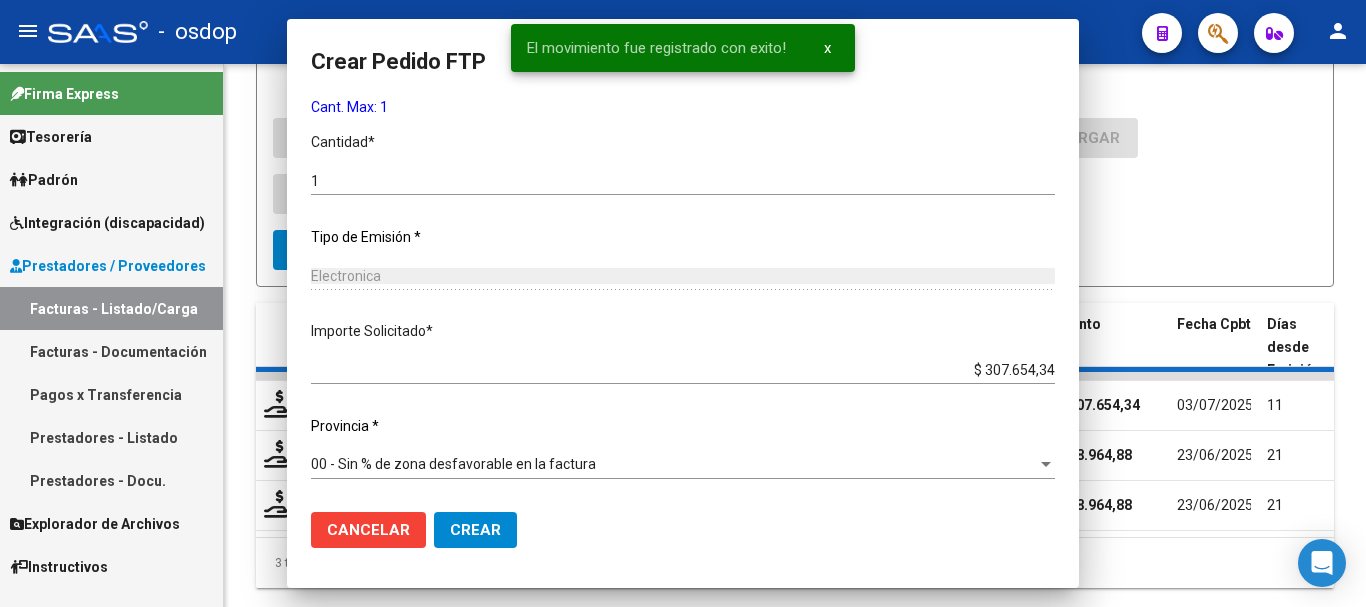 scroll, scrollTop: 0, scrollLeft: 0, axis: both 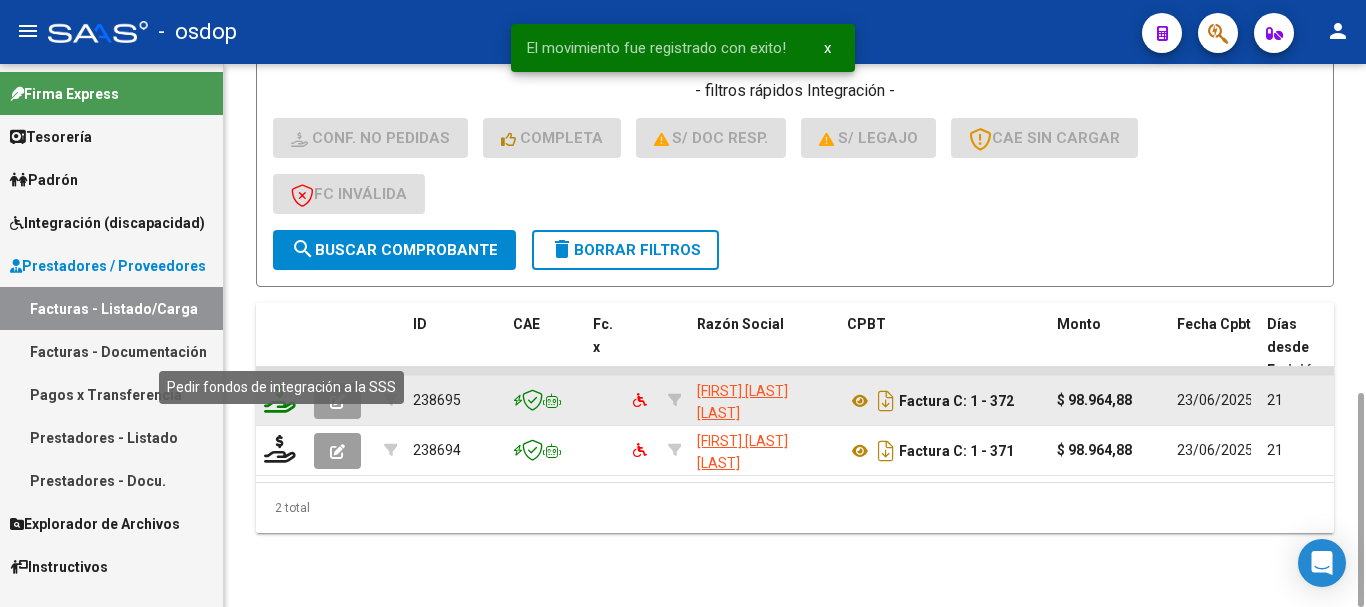 click 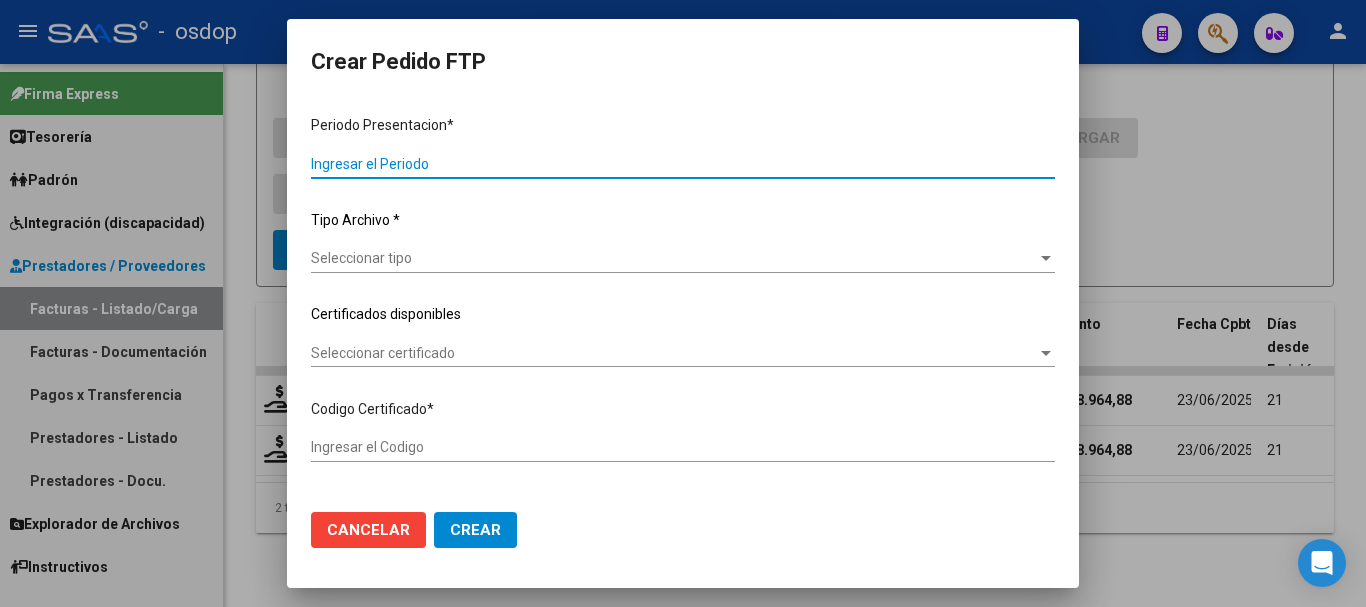 type on "202506" 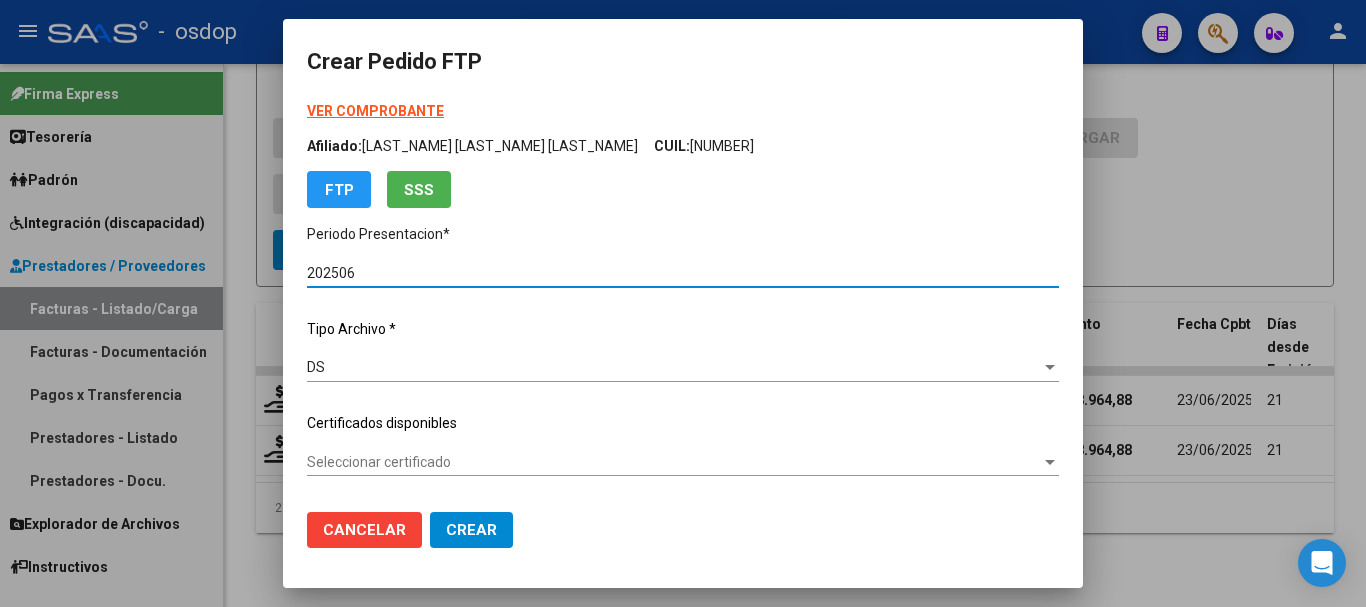 type on "6507611439" 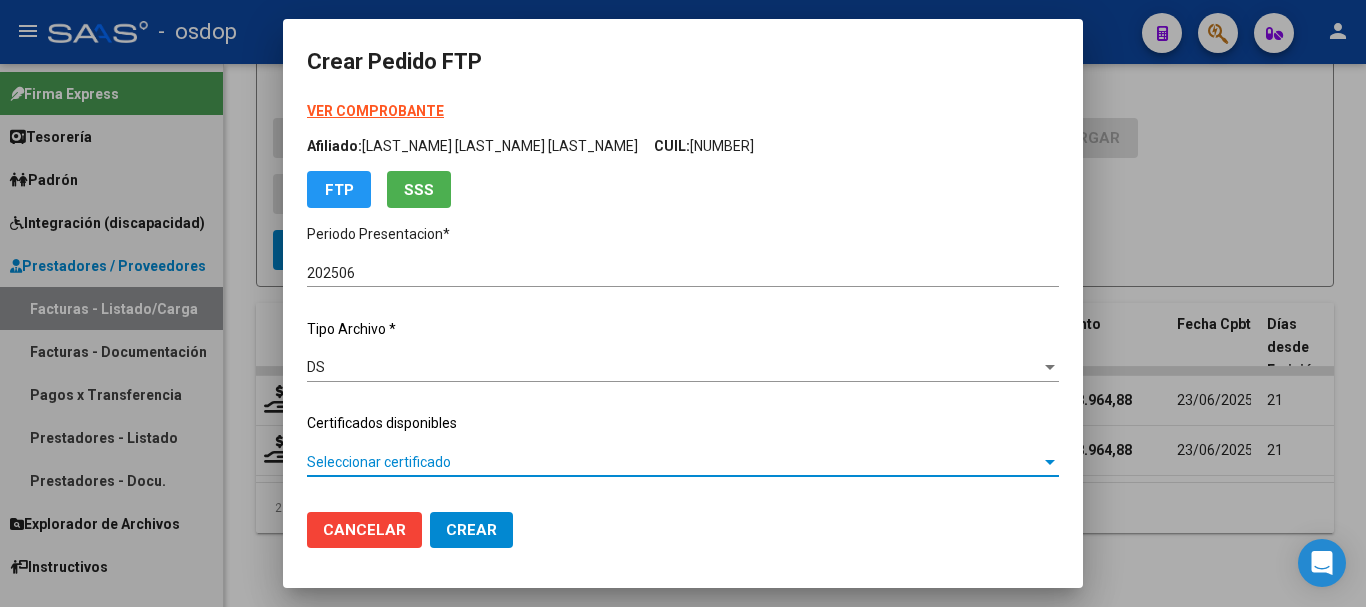 click on "Seleccionar certificado" at bounding box center (674, 462) 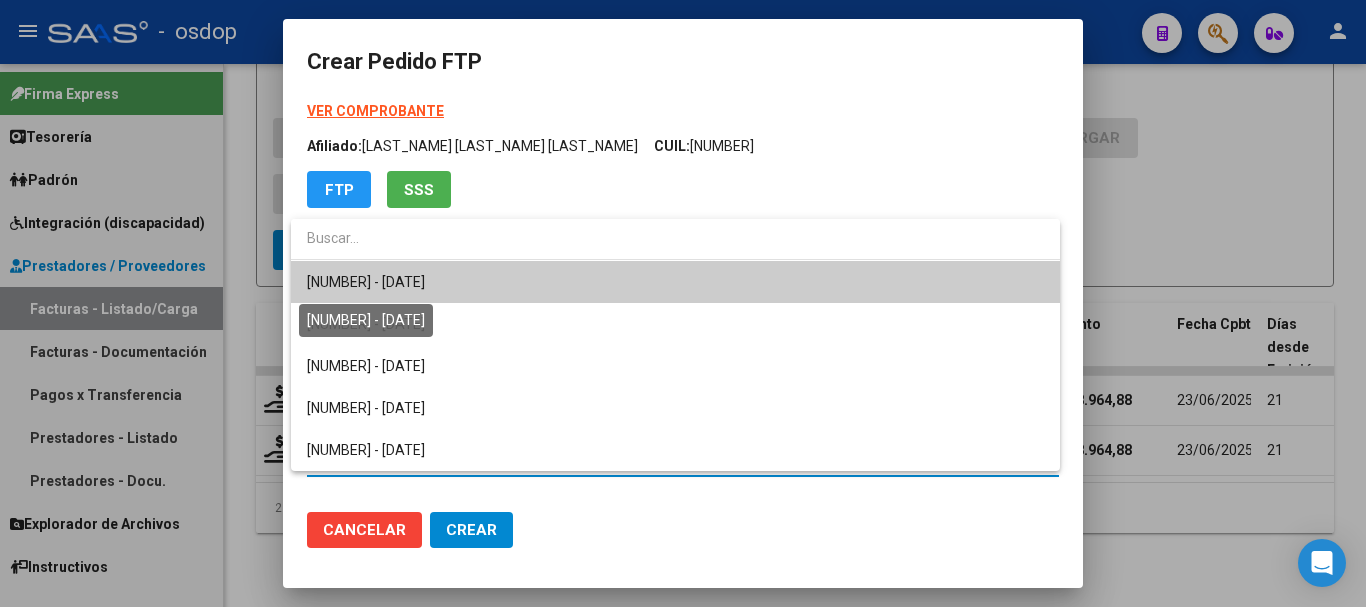 click on "[NUMBER] - [DATE]" at bounding box center [366, 282] 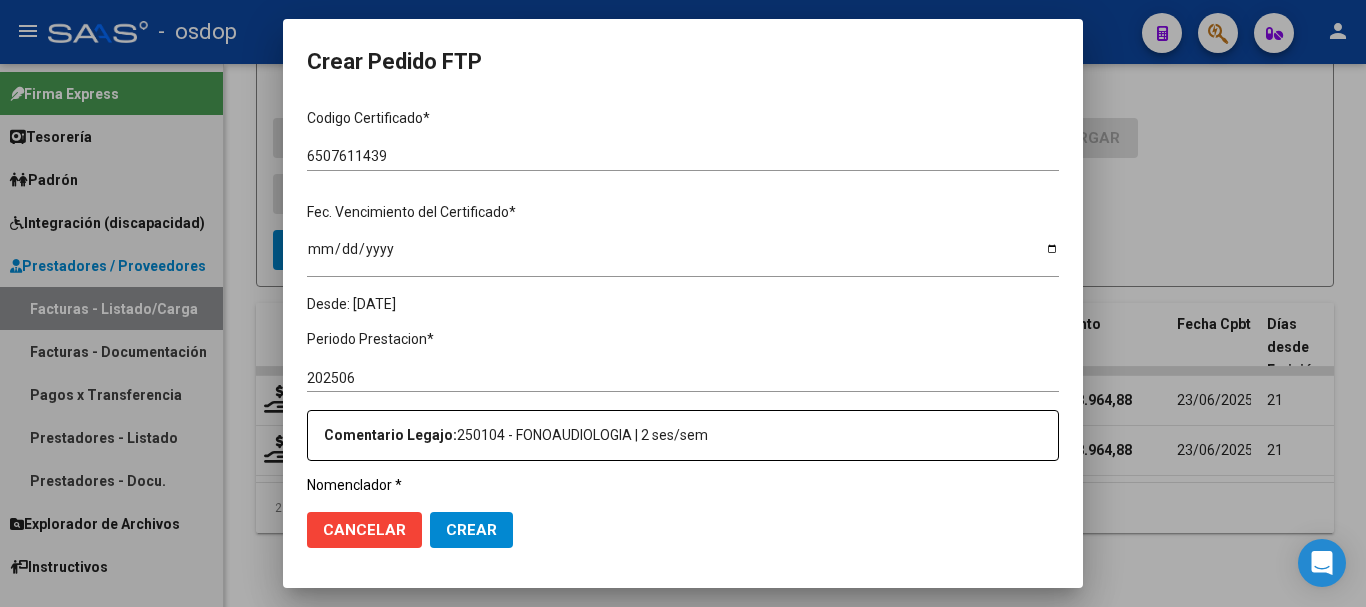 scroll, scrollTop: 700, scrollLeft: 0, axis: vertical 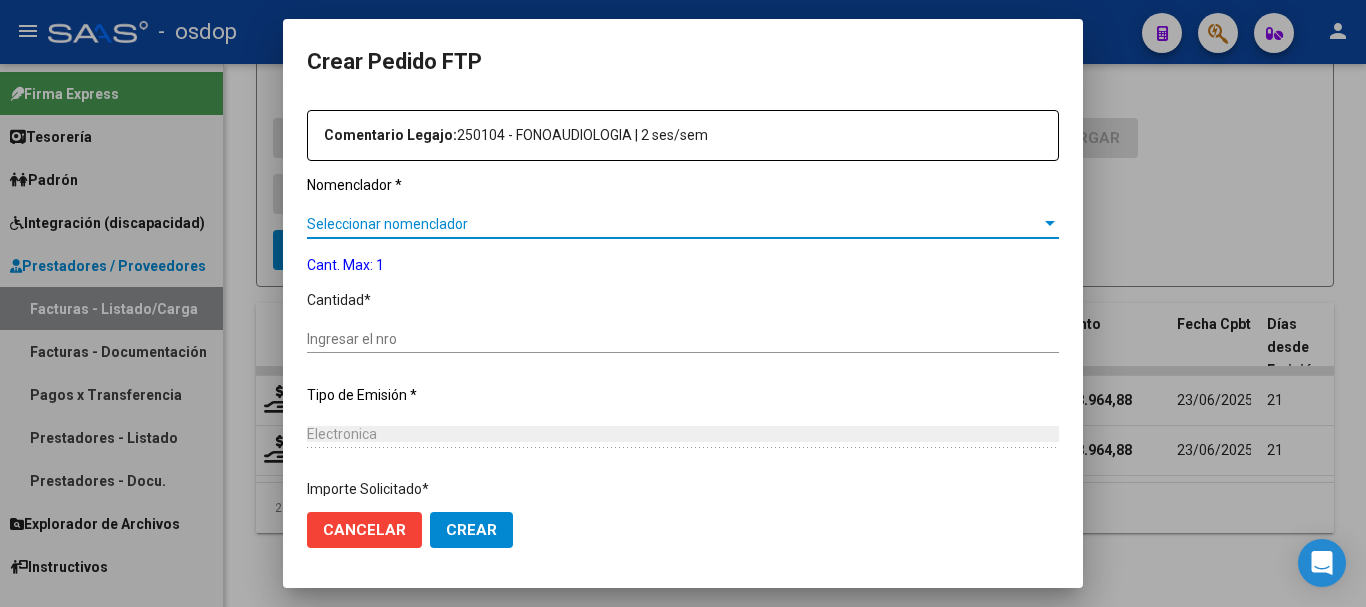 click on "Seleccionar nomenclador" at bounding box center (674, 224) 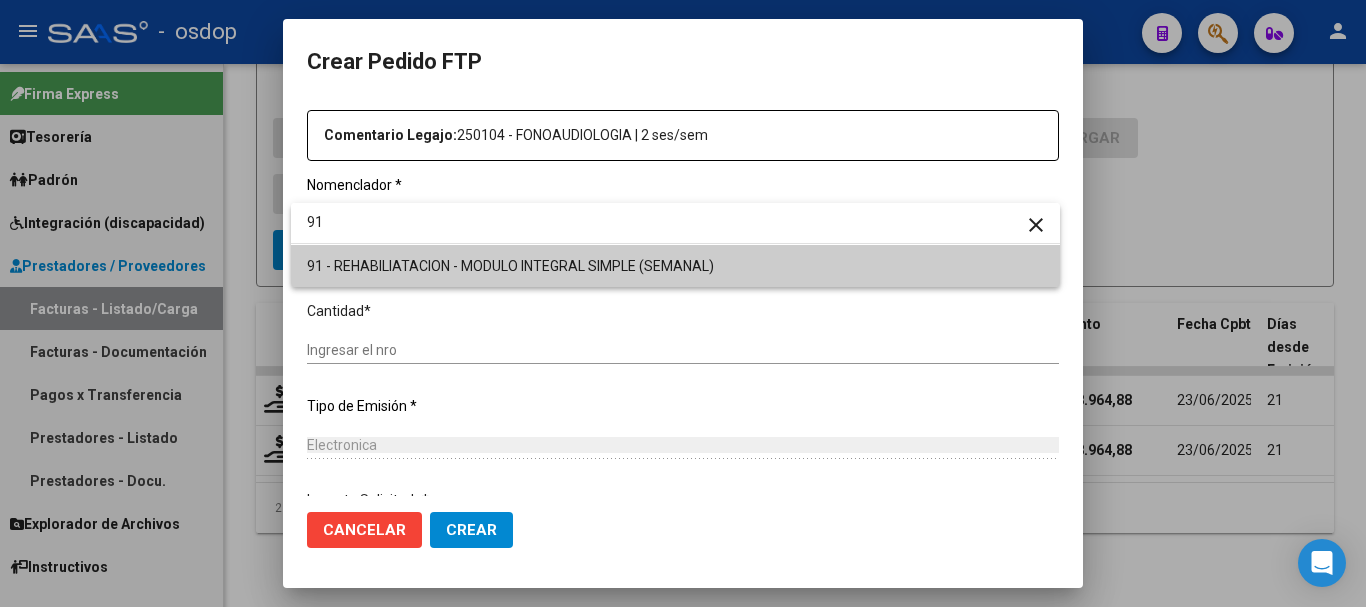 type on "91" 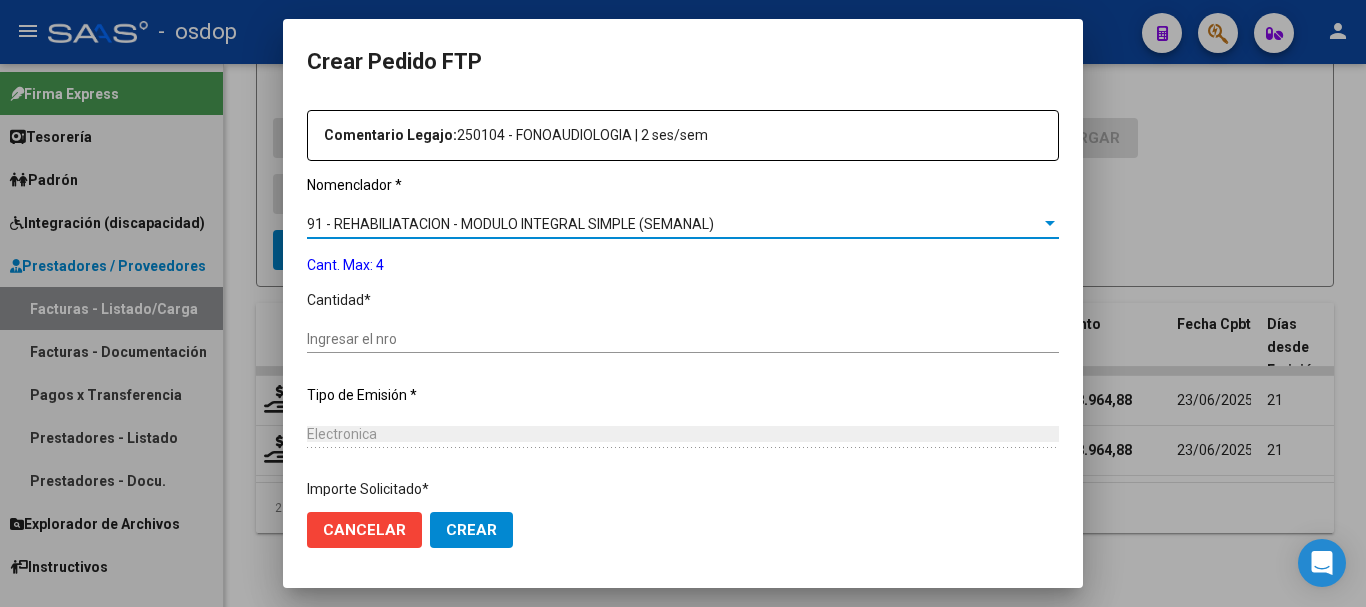 click on "Ingresar el nro" at bounding box center (683, 339) 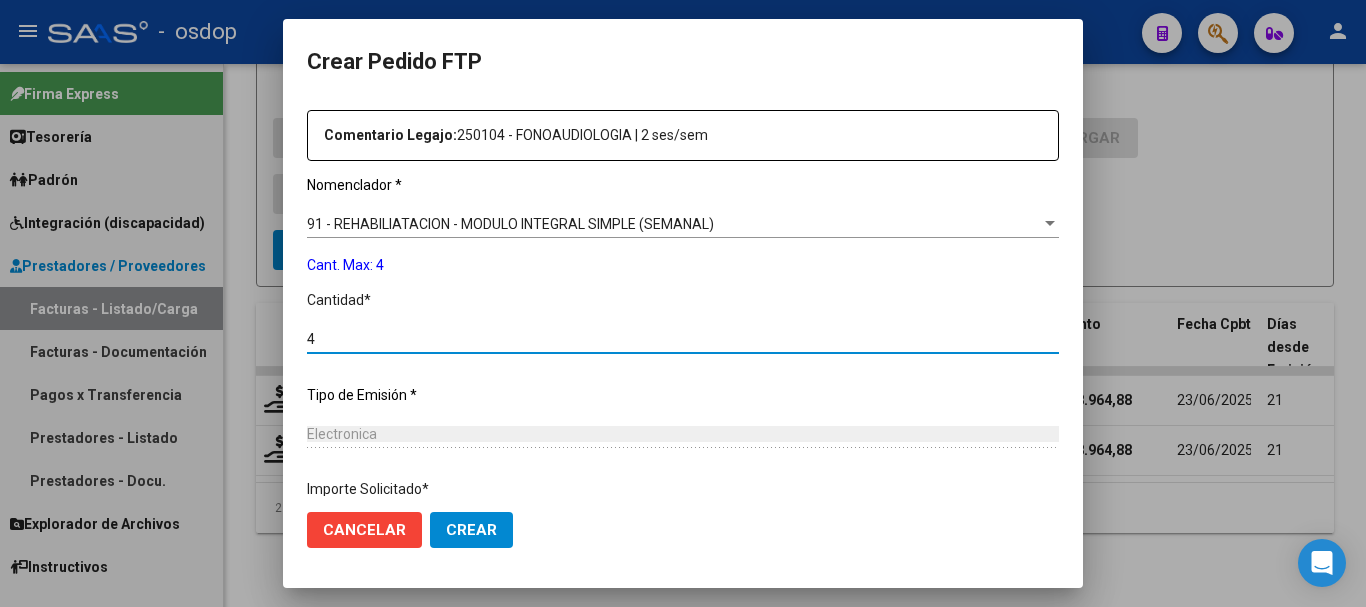 type on "4" 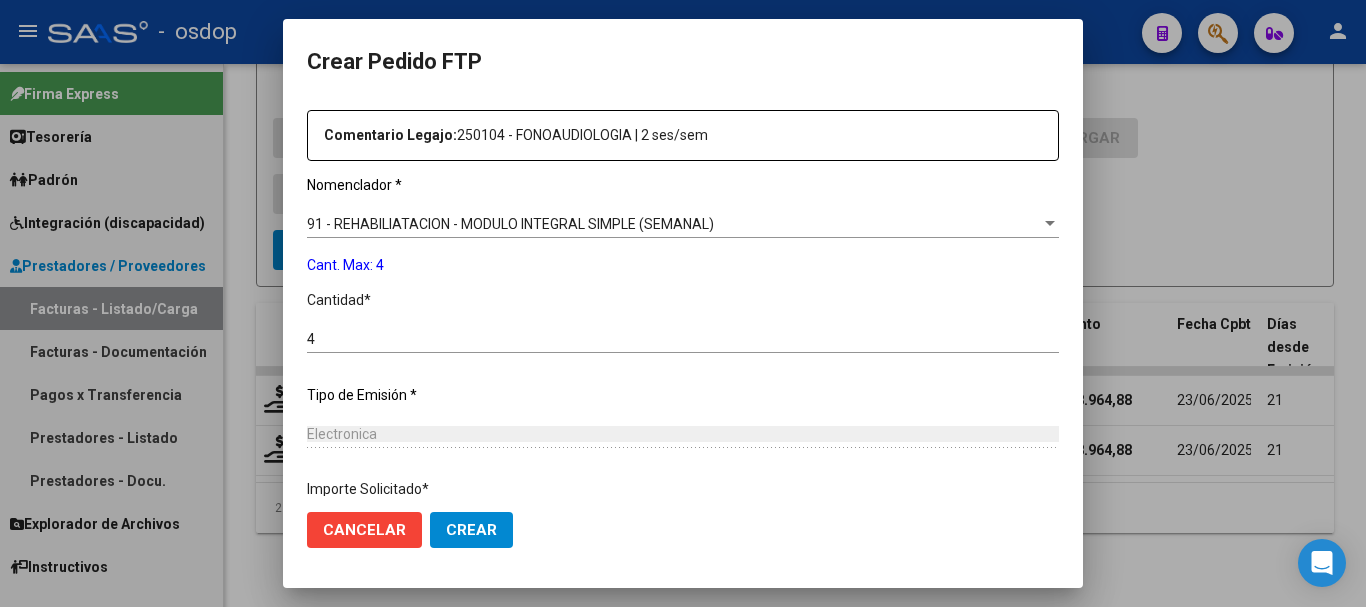 scroll, scrollTop: 858, scrollLeft: 0, axis: vertical 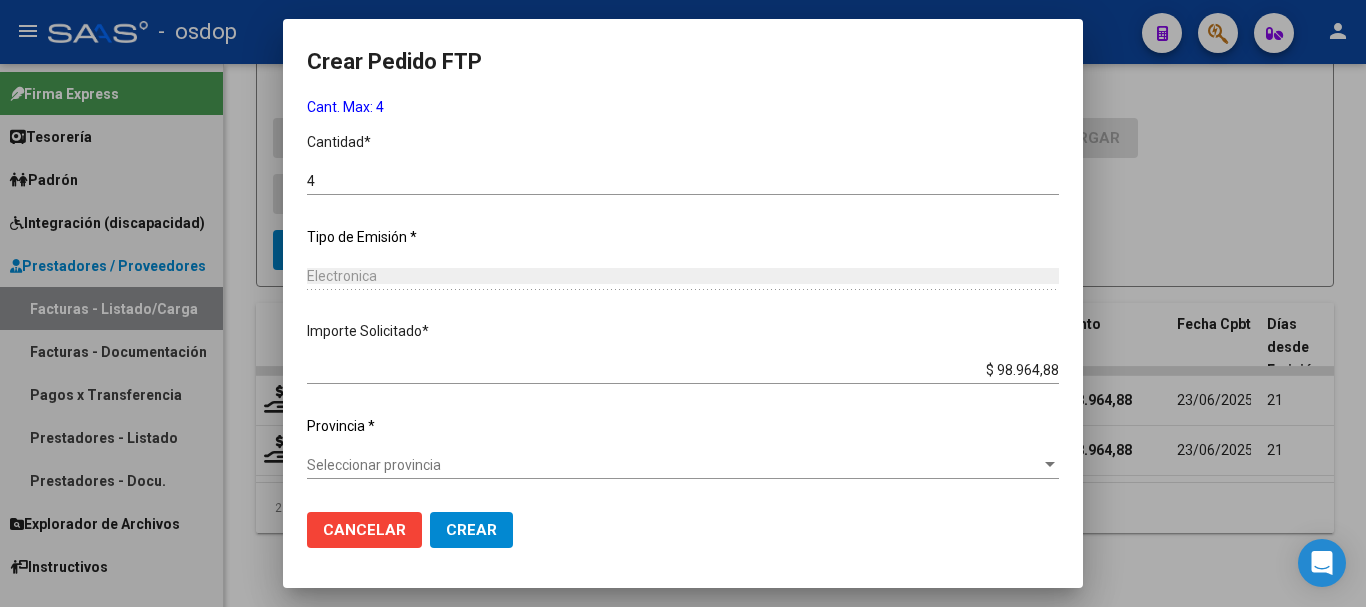 click on "Crear" 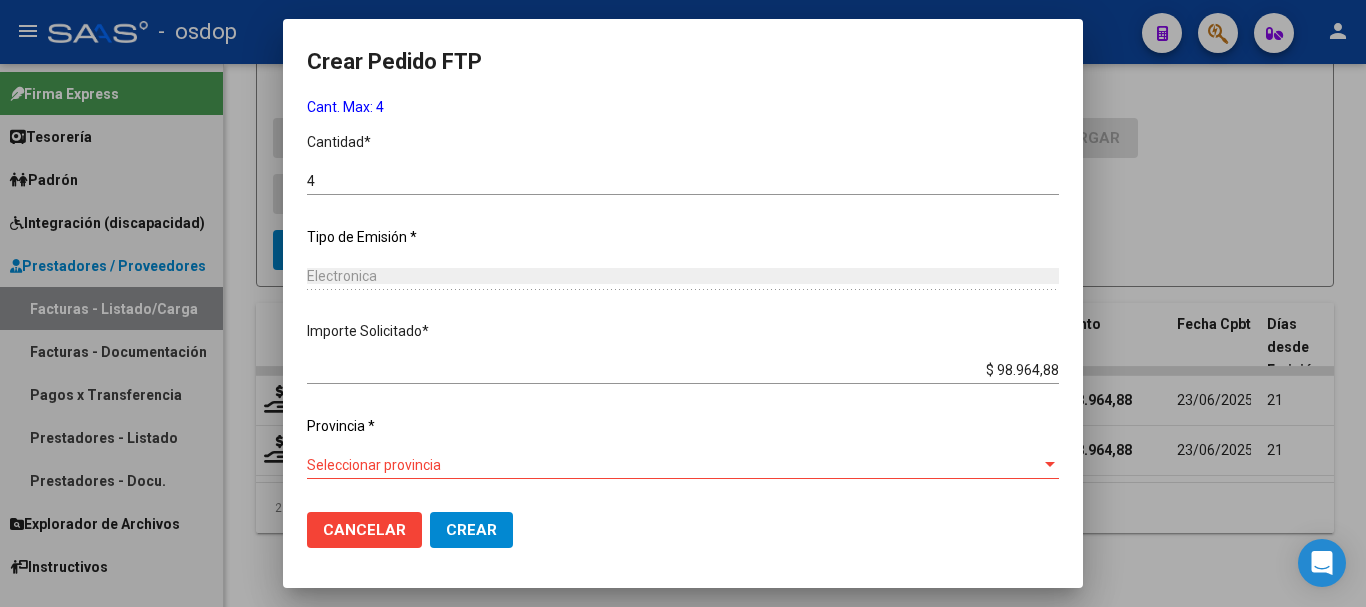 click on "Seleccionar provincia" at bounding box center (674, 465) 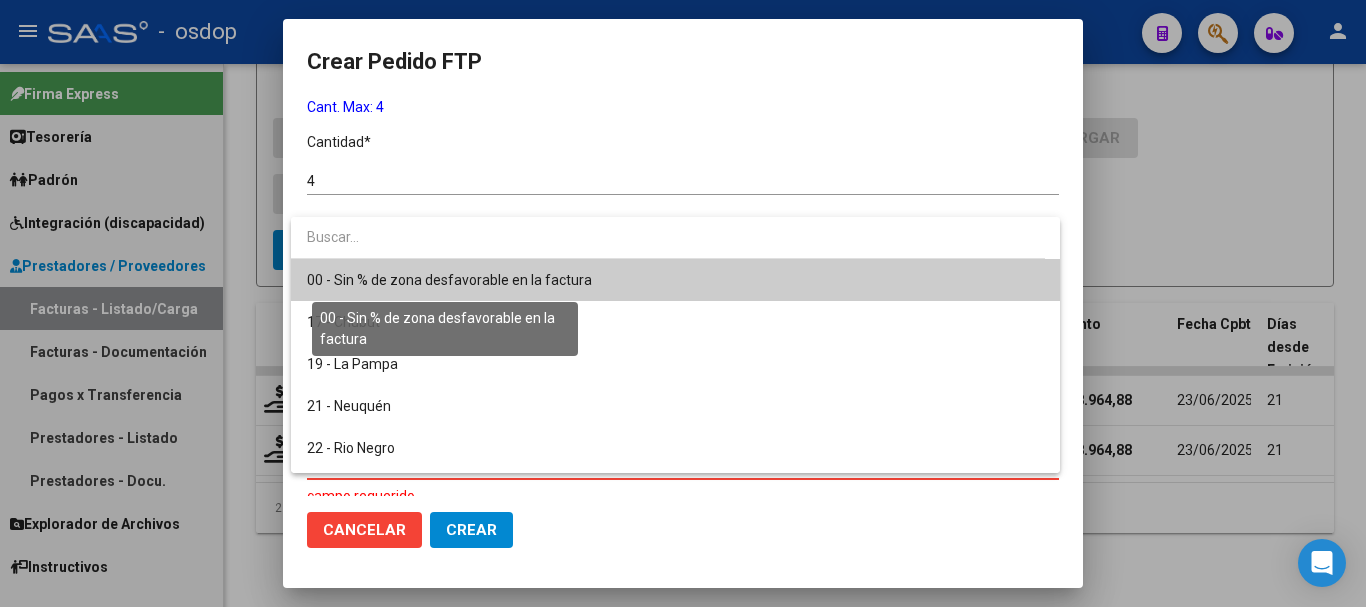 click on "00 - Sin % de zona desfavorable en la factura" at bounding box center [449, 280] 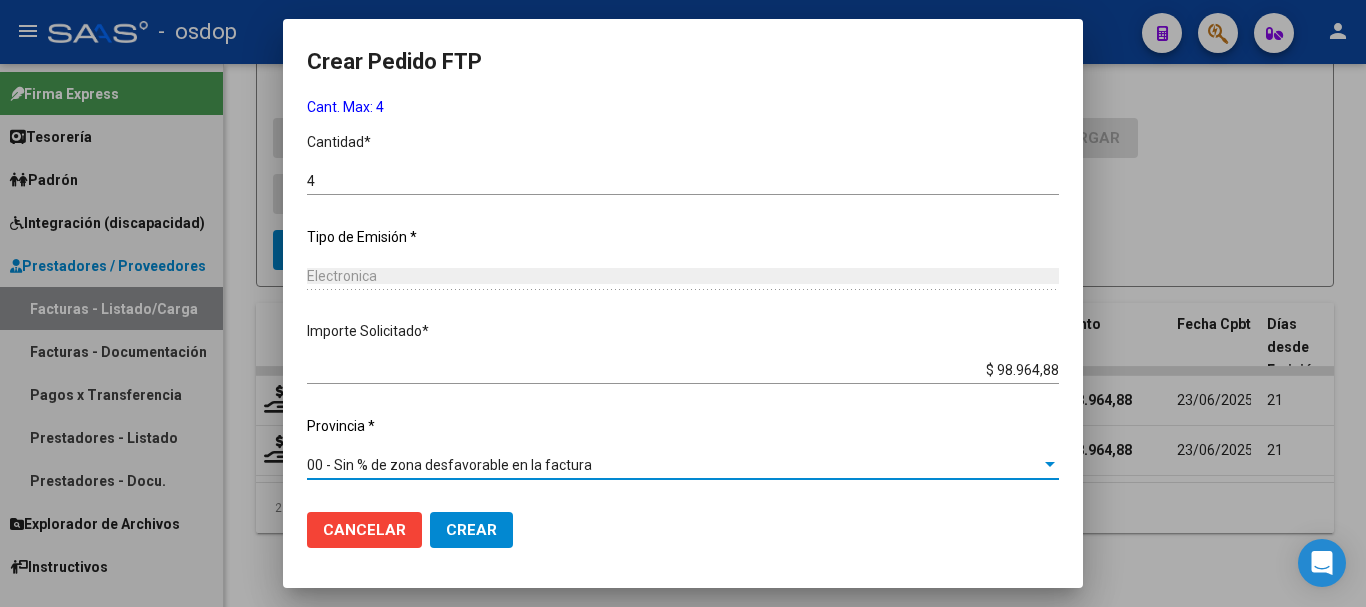 click on "Crear" 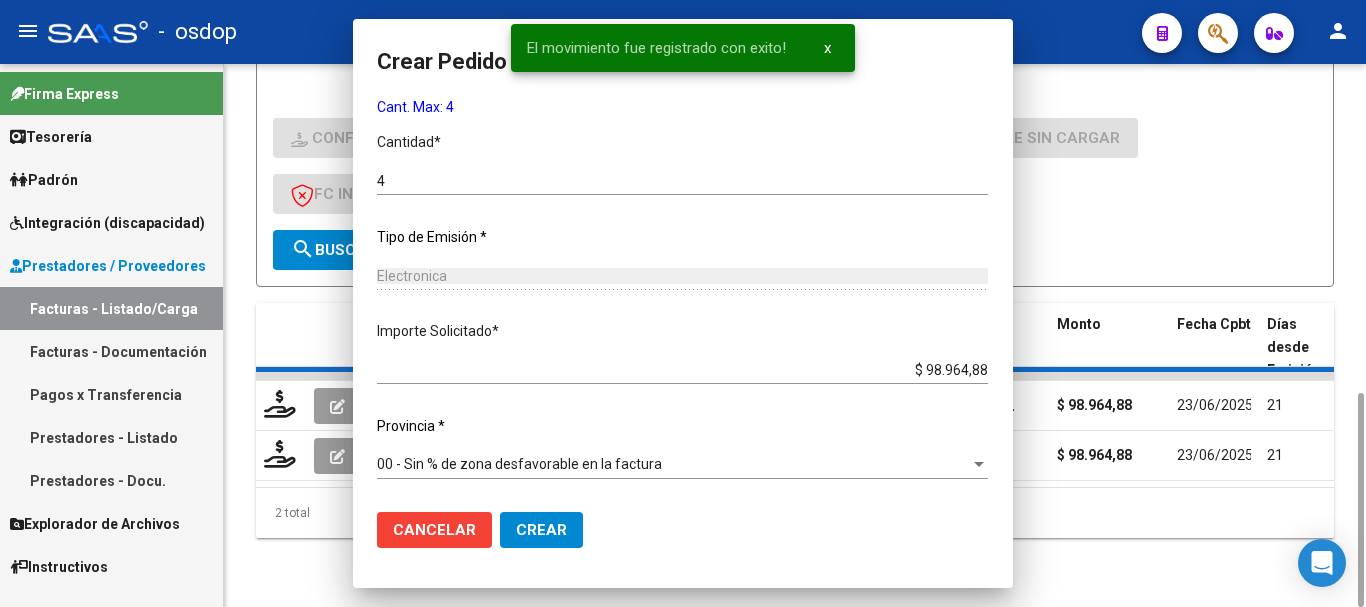 scroll, scrollTop: 0, scrollLeft: 0, axis: both 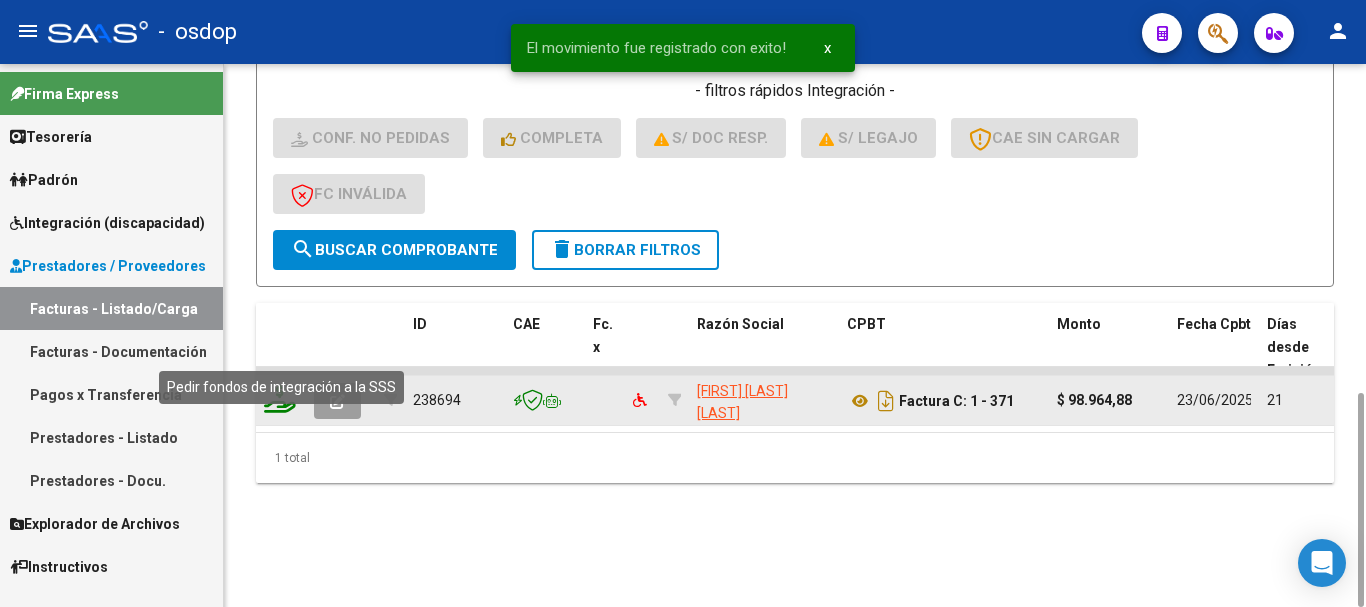 click 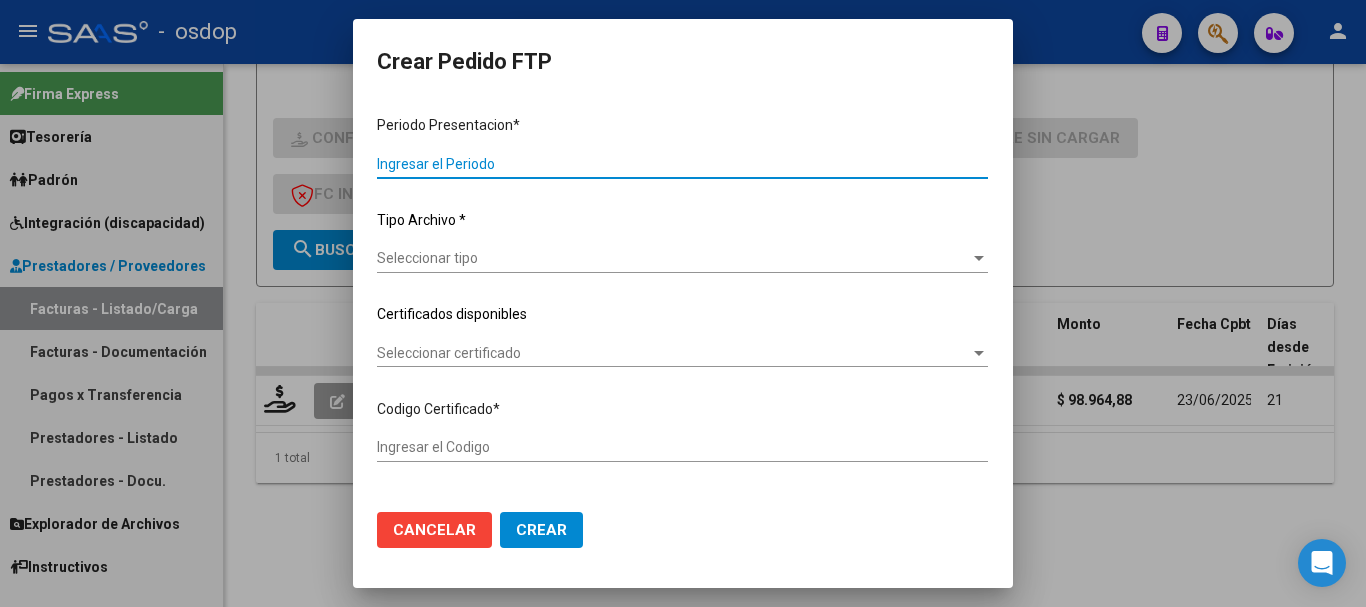 type on "202506" 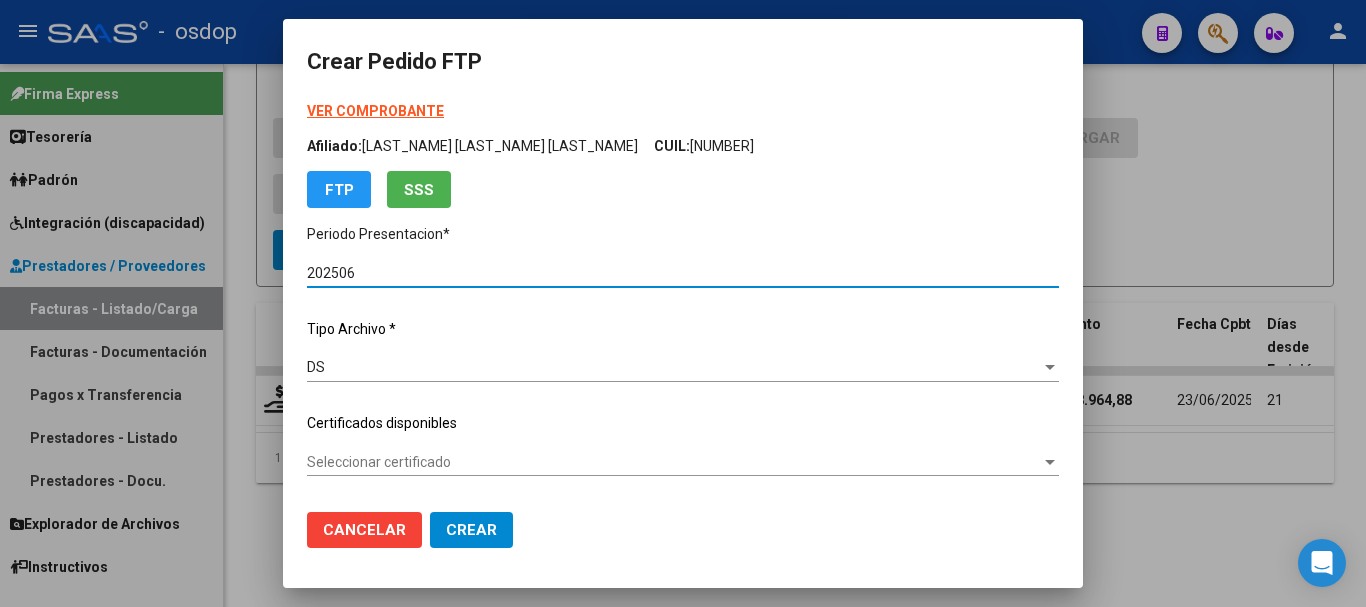 type on "6507611439" 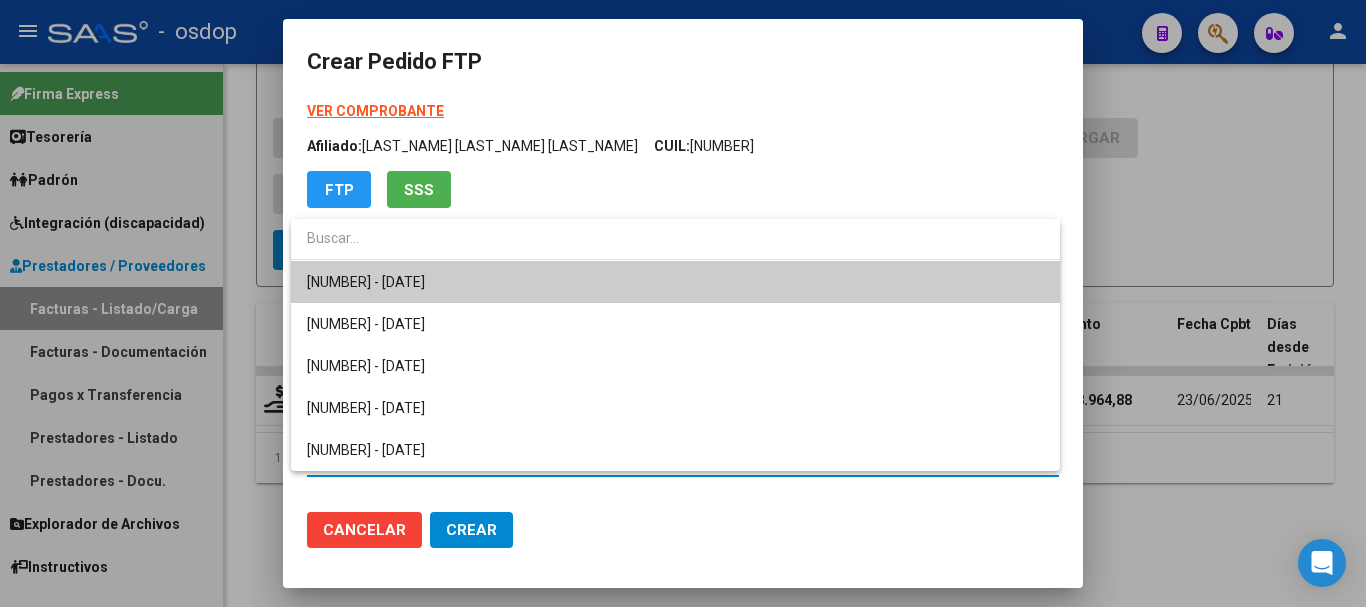 click on "[NUMBER] - [DATE]" at bounding box center (675, 282) 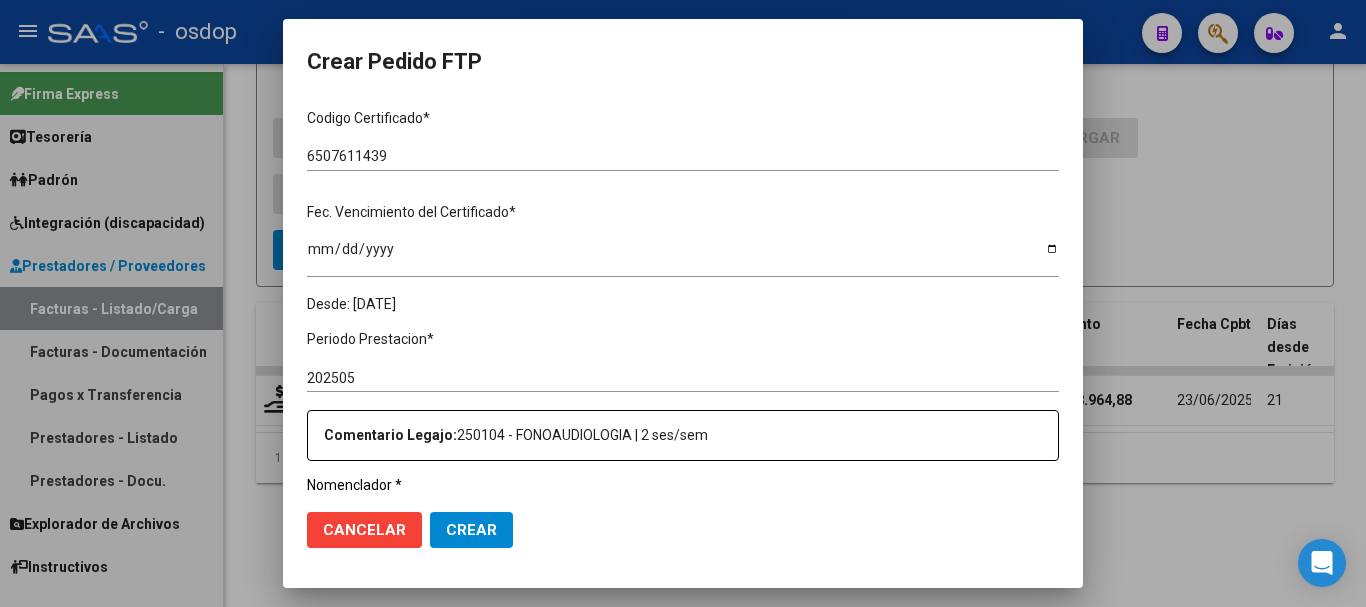 scroll, scrollTop: 700, scrollLeft: 0, axis: vertical 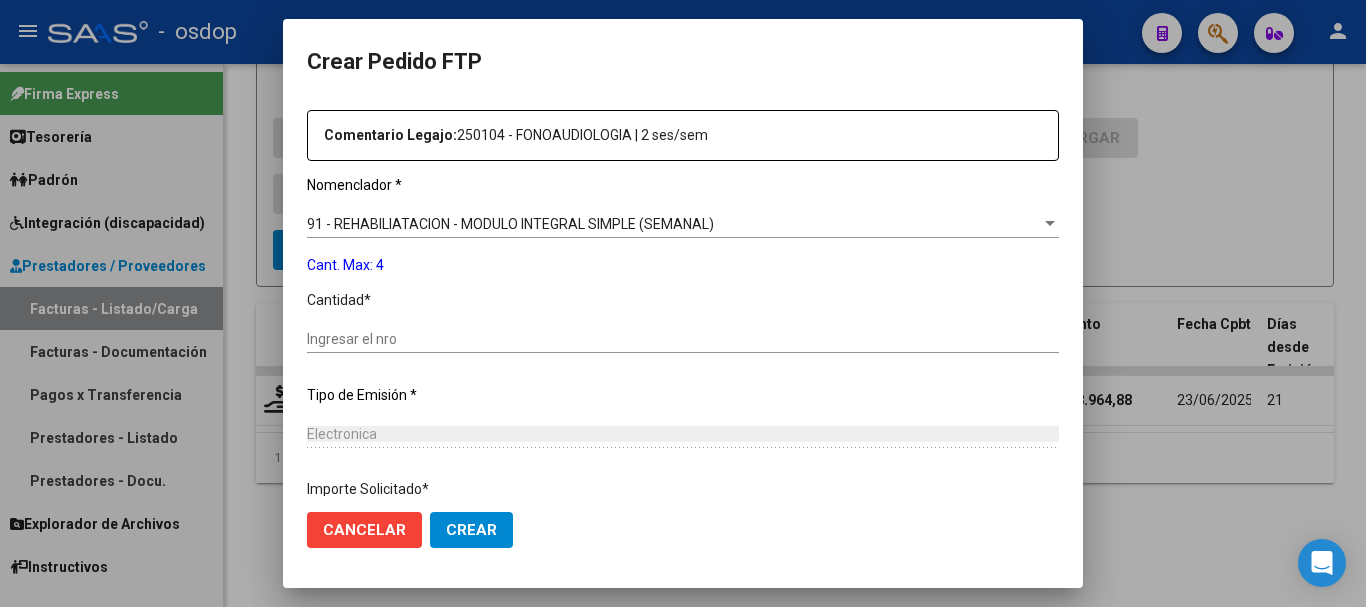 click on "Ingresar el nro" at bounding box center [683, 339] 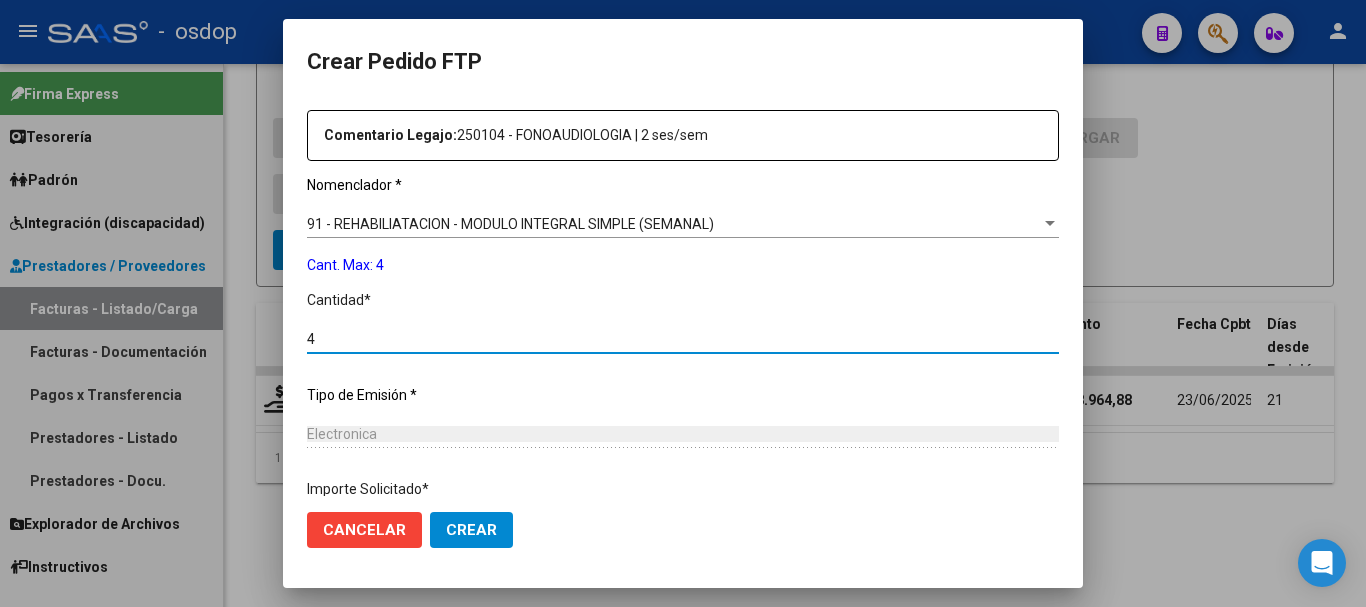 scroll, scrollTop: 858, scrollLeft: 0, axis: vertical 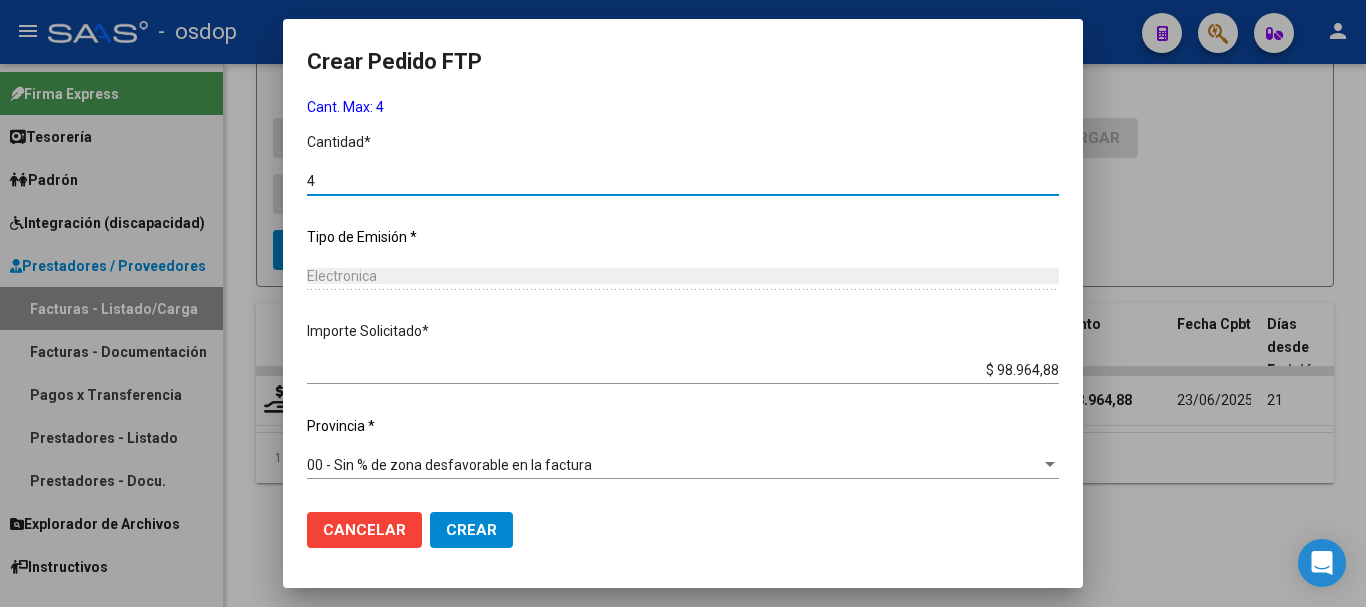 type on "4" 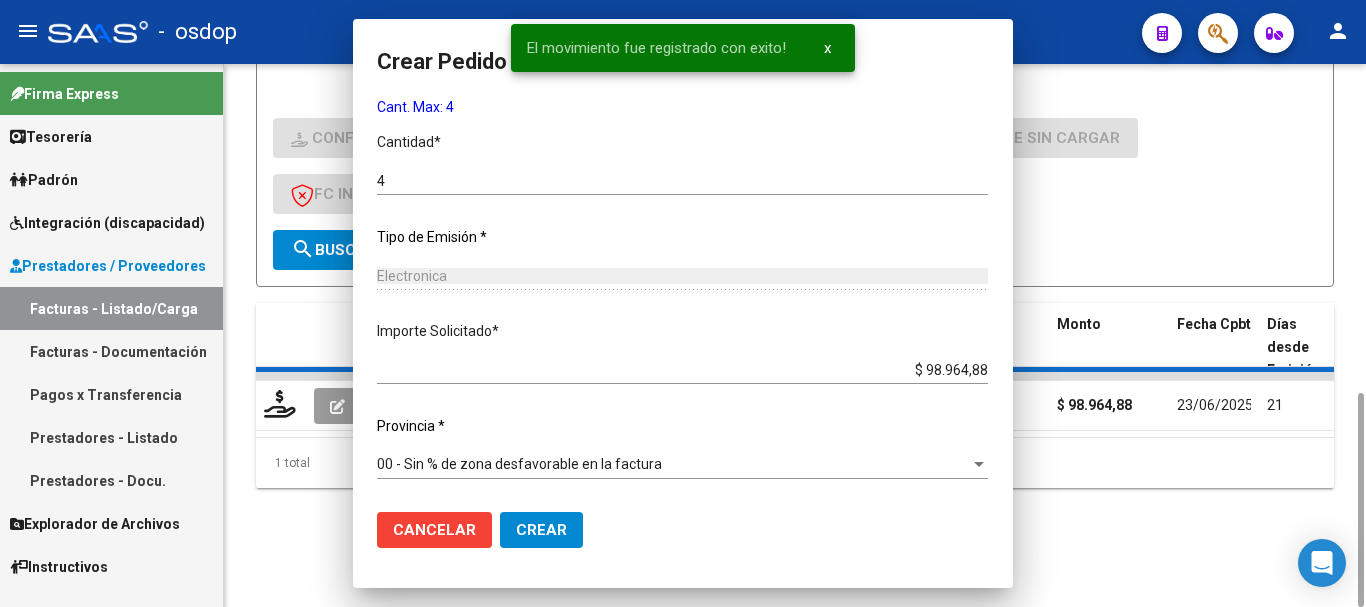 scroll, scrollTop: 0, scrollLeft: 0, axis: both 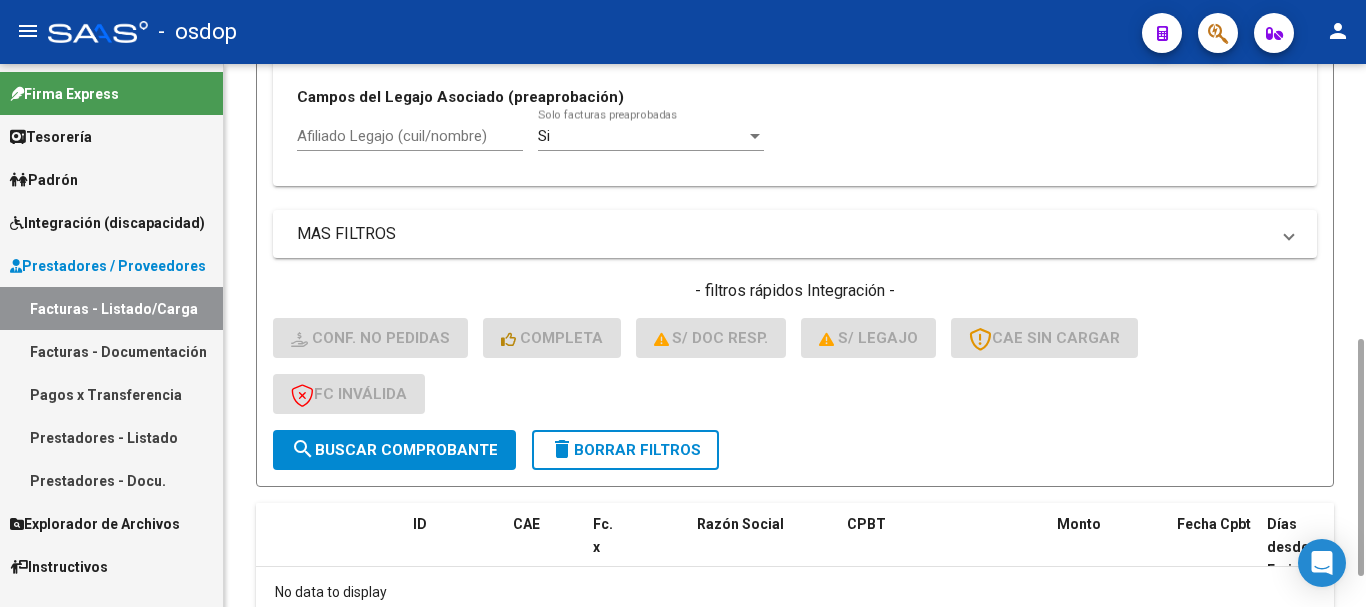 click on "delete  Borrar Filtros" 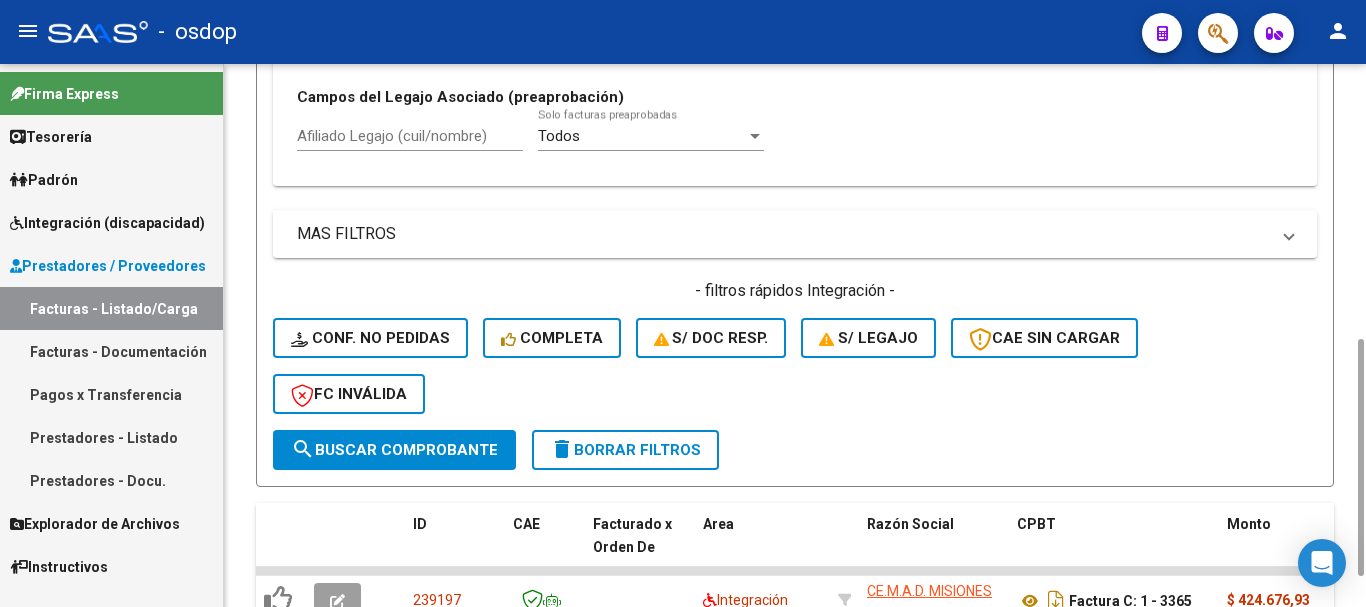 click on "Afiliado Legajo (cuil/nombre)" at bounding box center [410, 136] 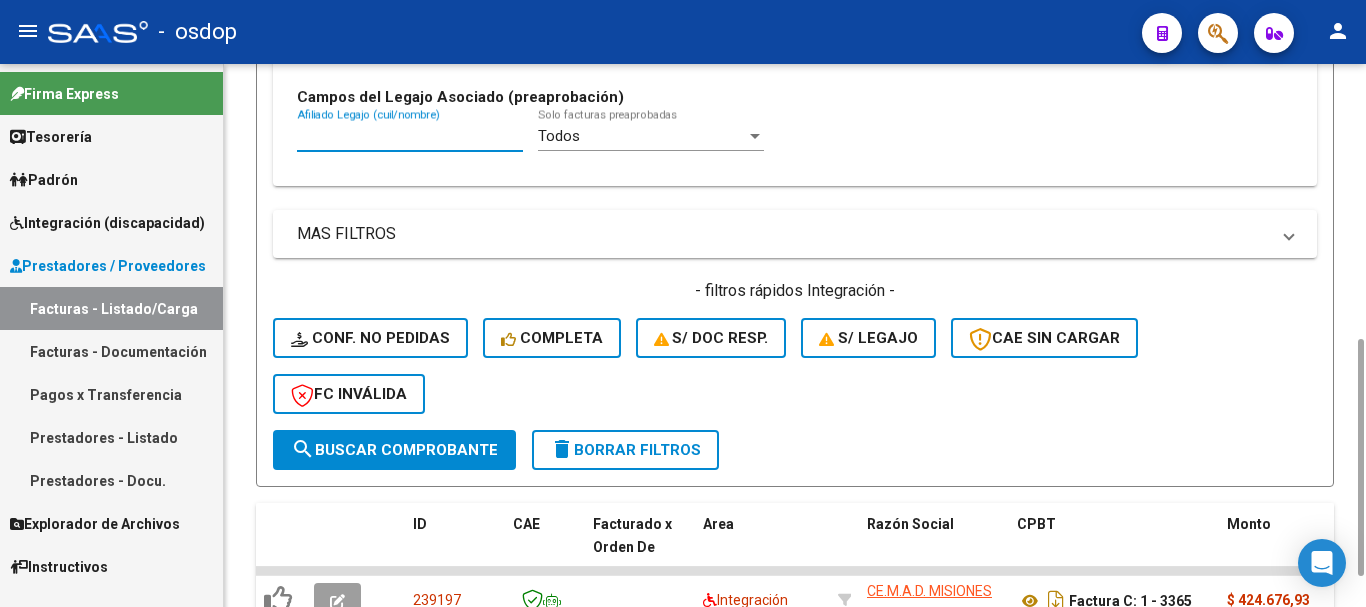 paste on "[NUMBER]" 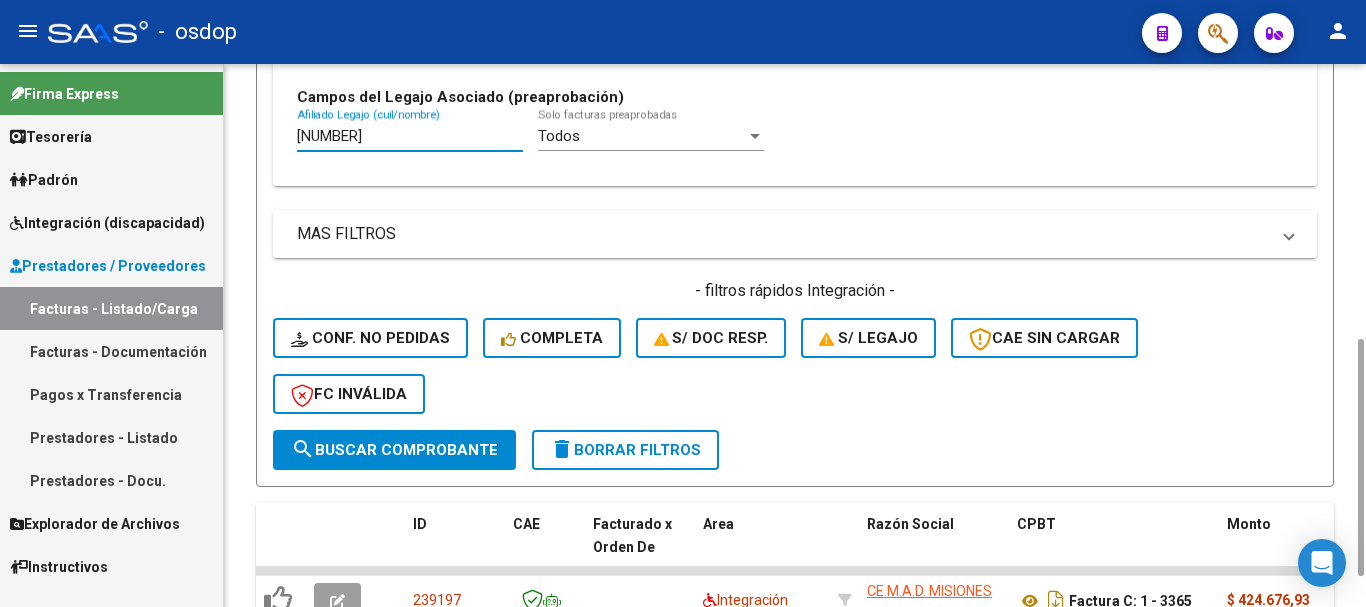 type on "[NUMBER]" 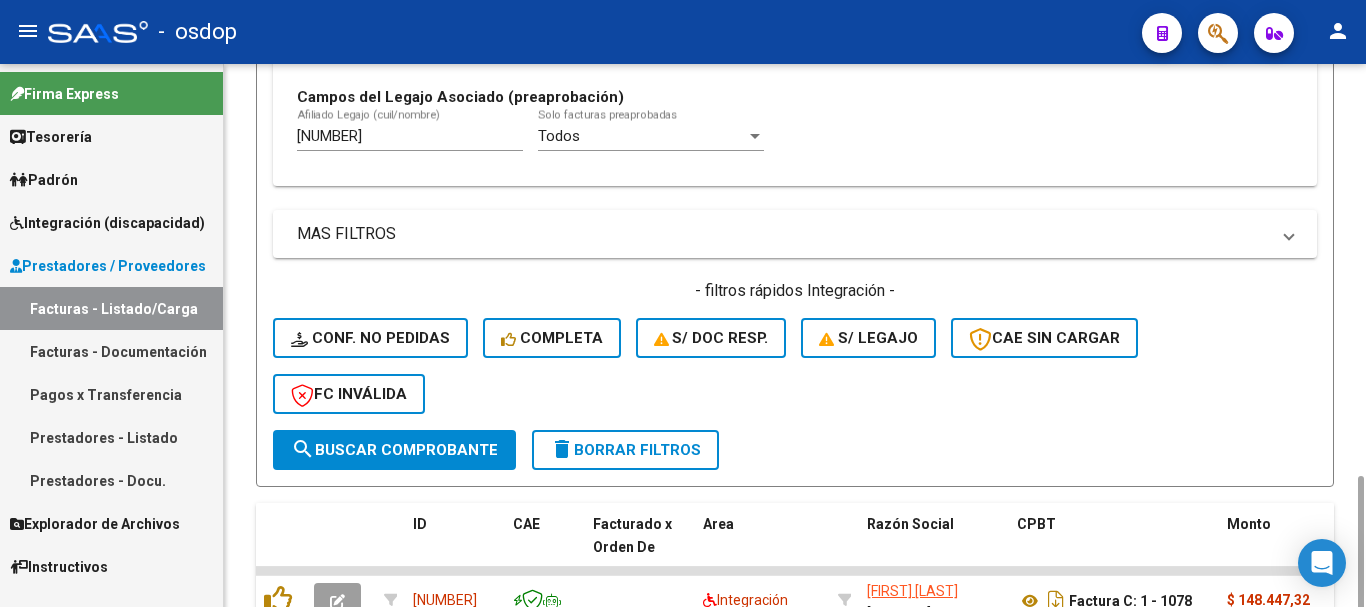 scroll, scrollTop: 731, scrollLeft: 0, axis: vertical 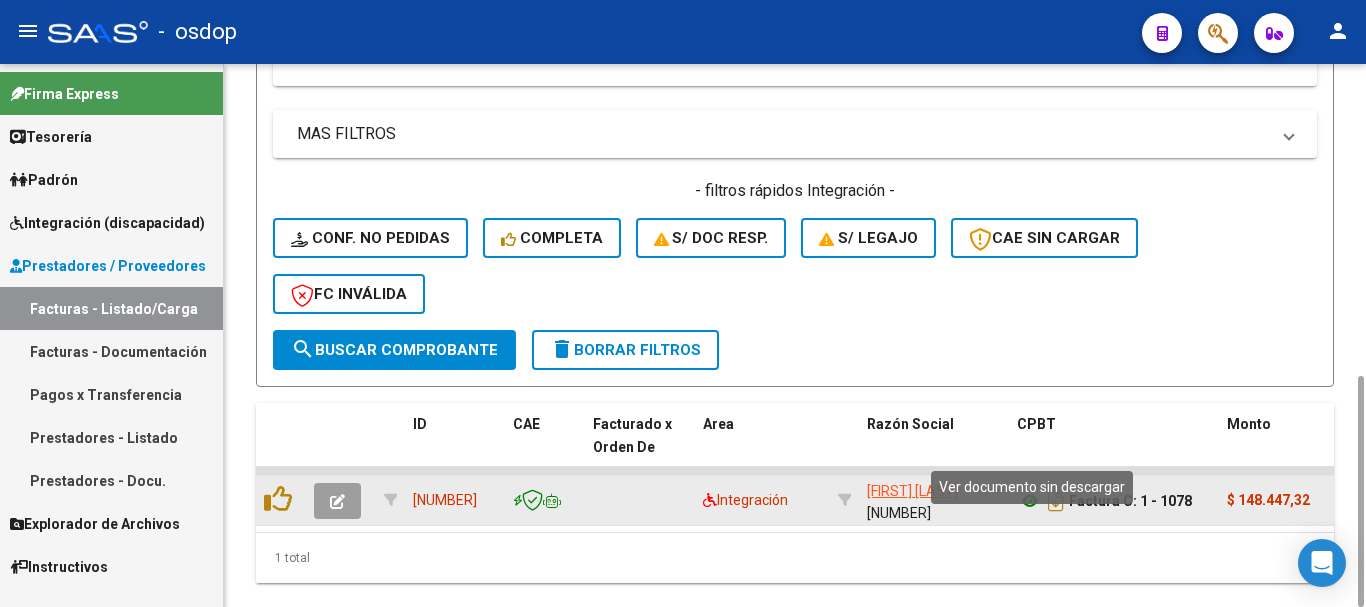click 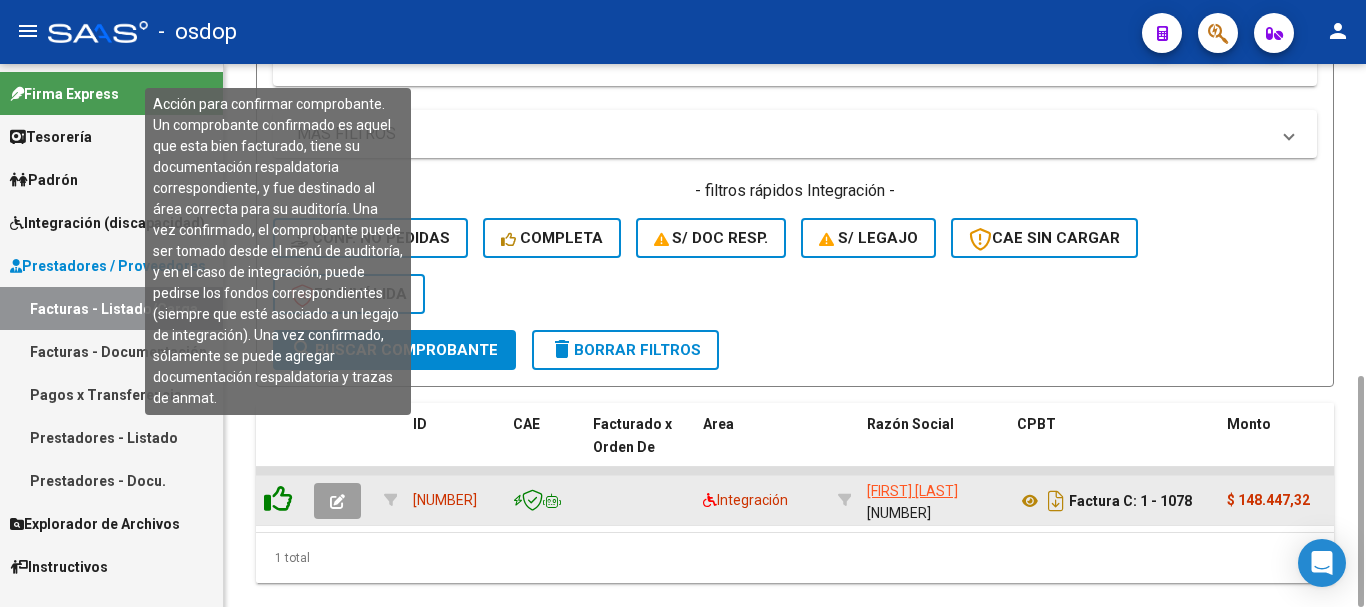 click 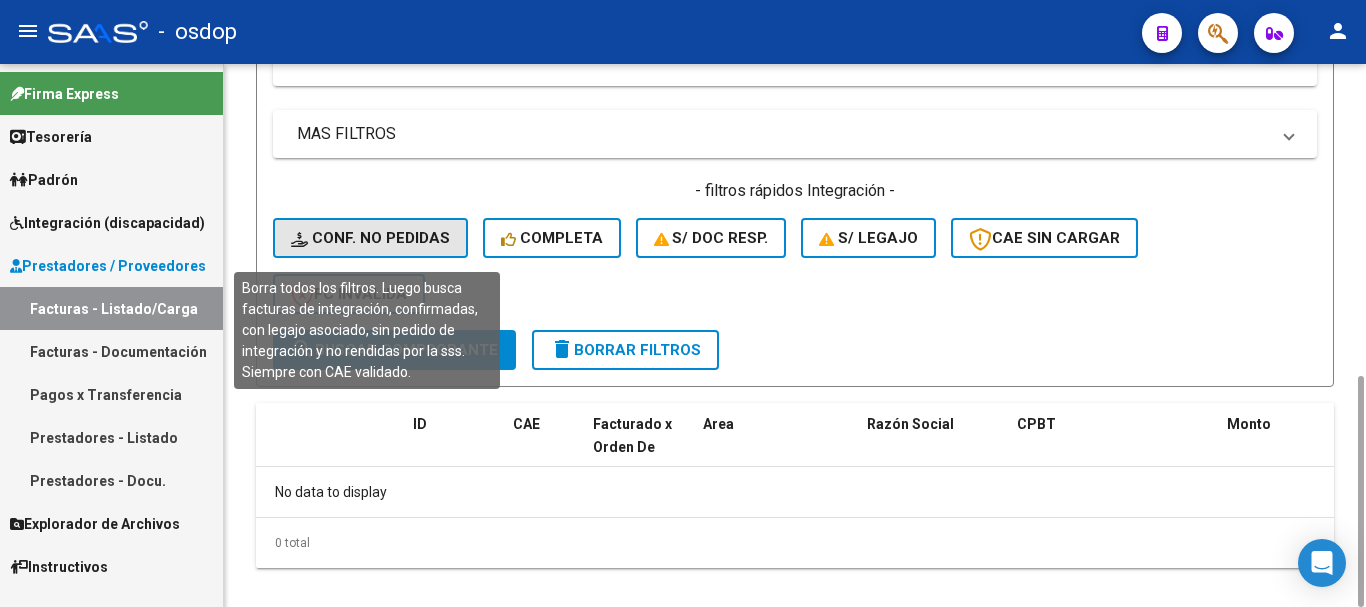 click on "Conf. no pedidas" 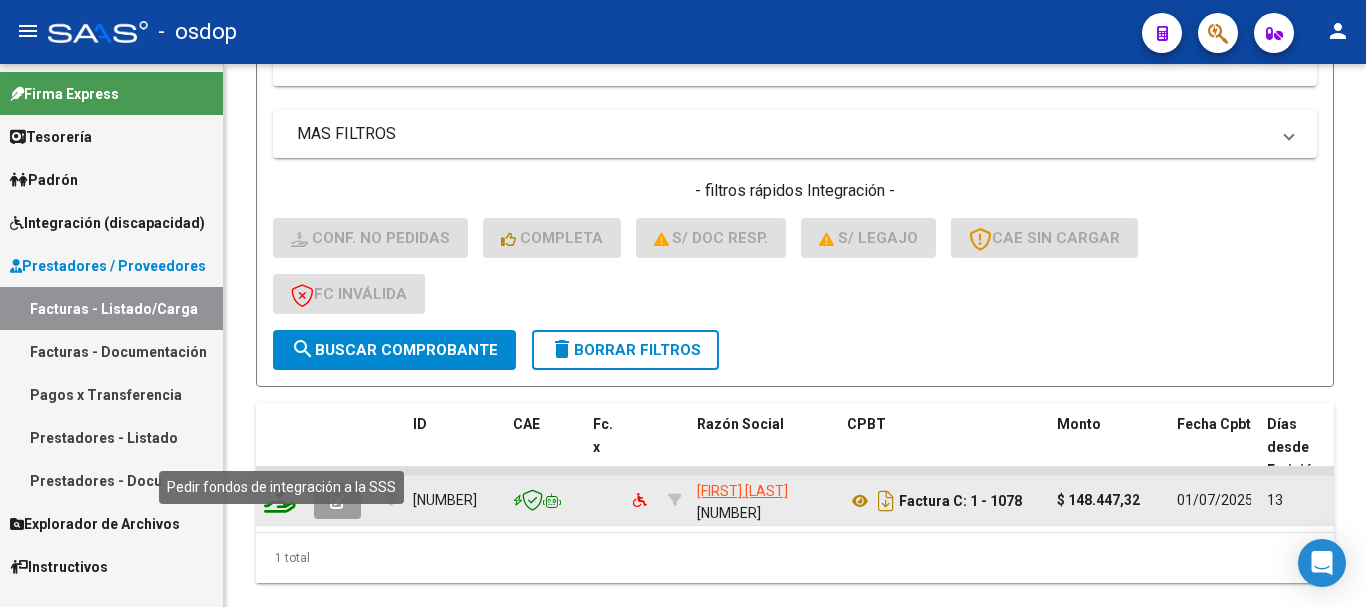 click 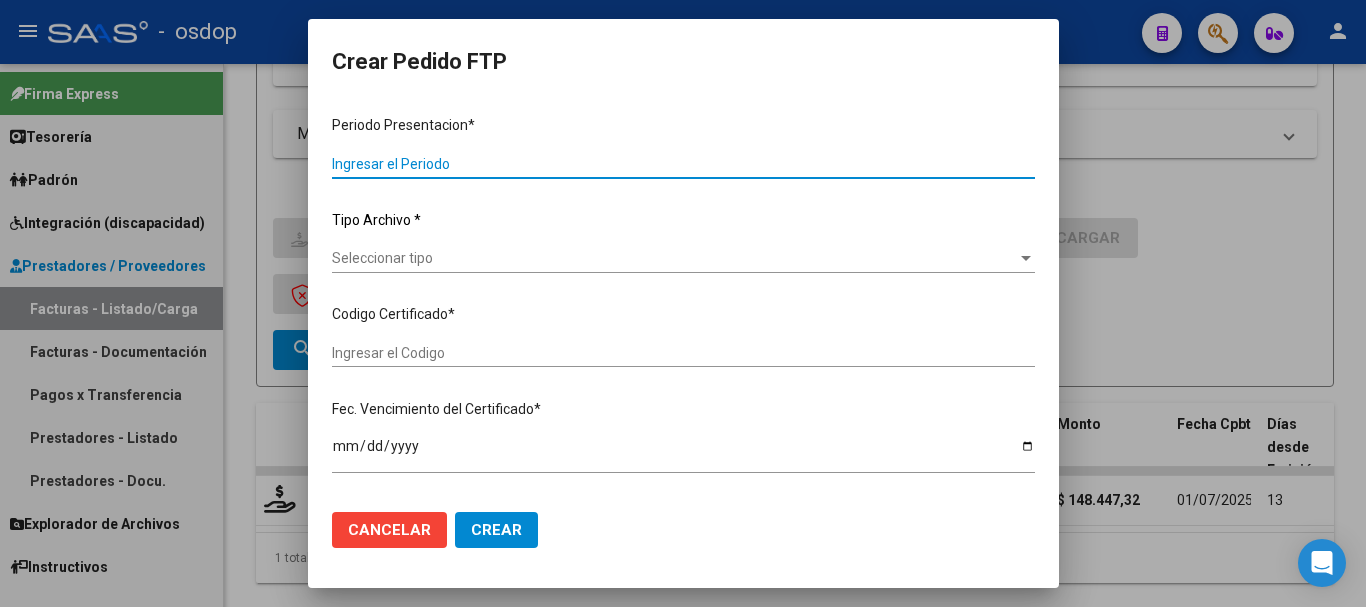 type on "202506" 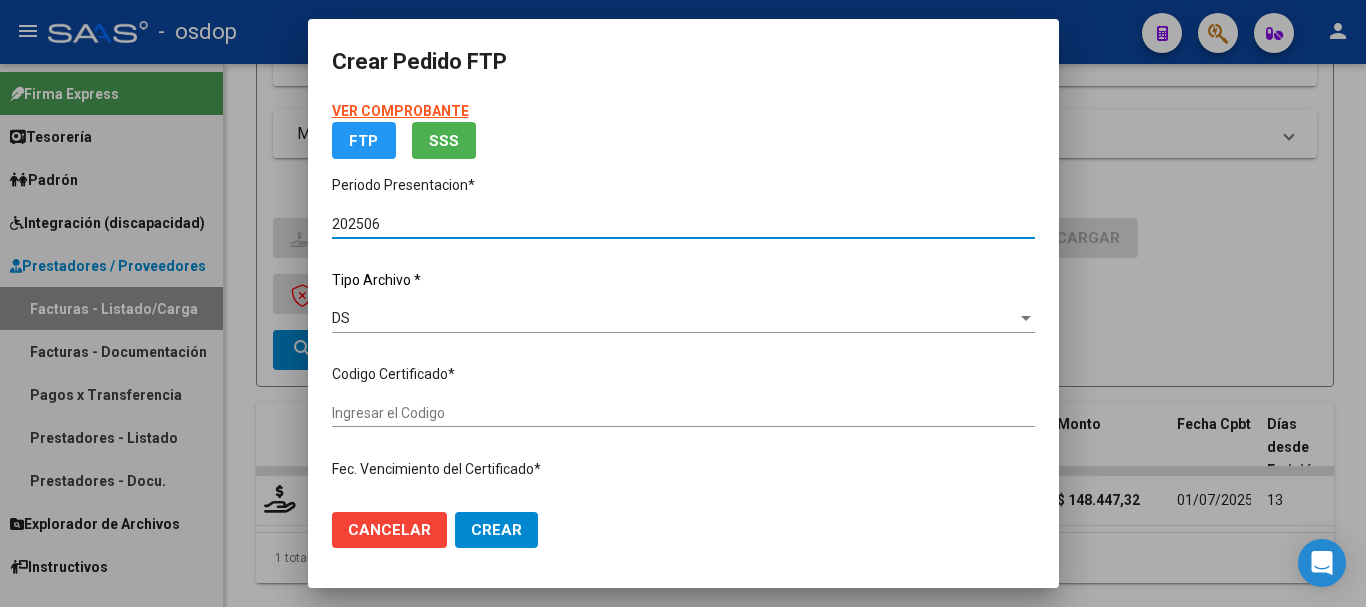 type on "[NUMBER]" 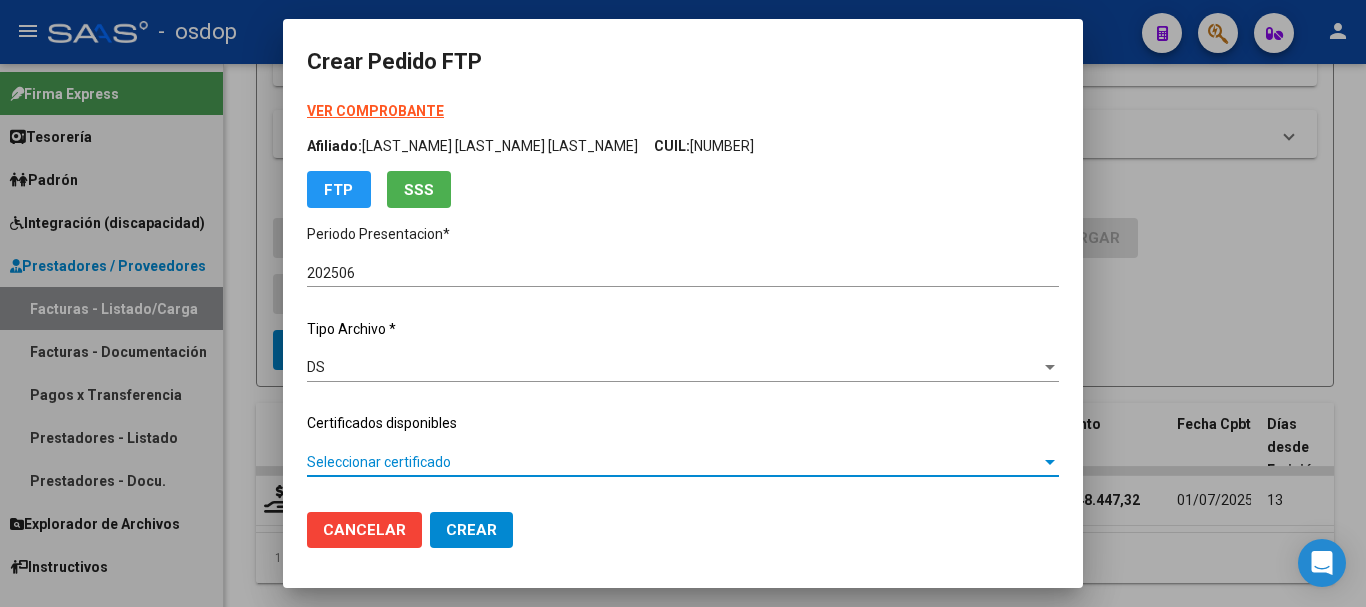 click on "Seleccionar certificado" at bounding box center [674, 462] 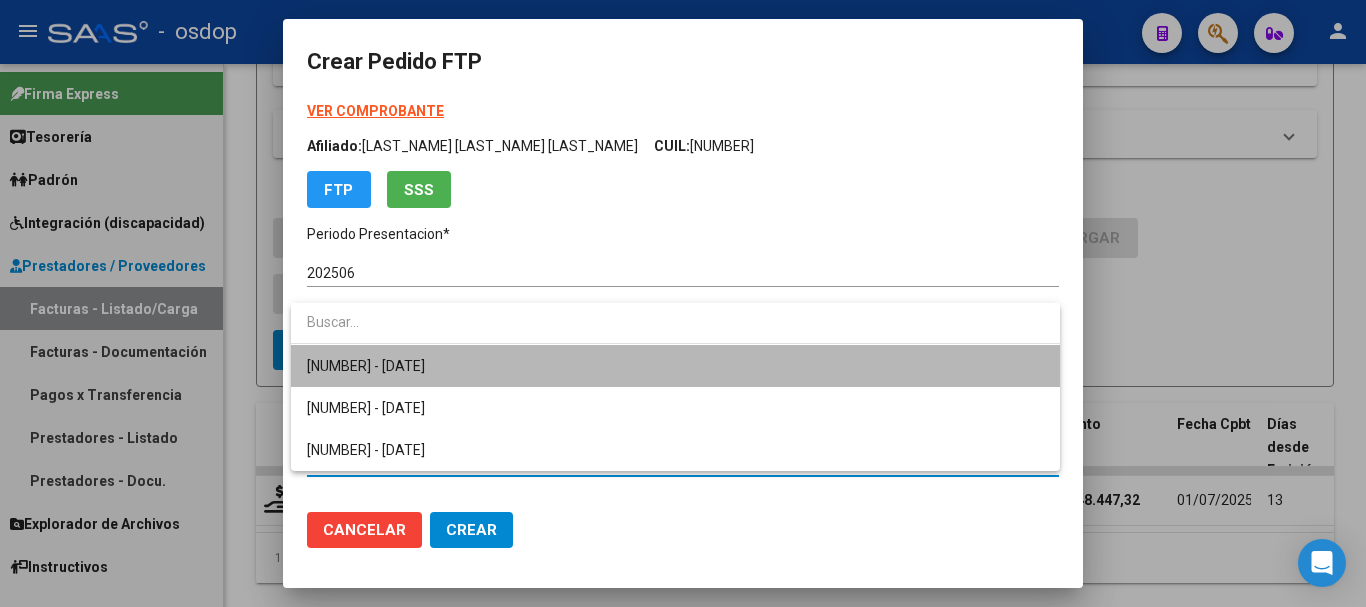 click on "[NUMBER] - [DATE]" at bounding box center [675, 366] 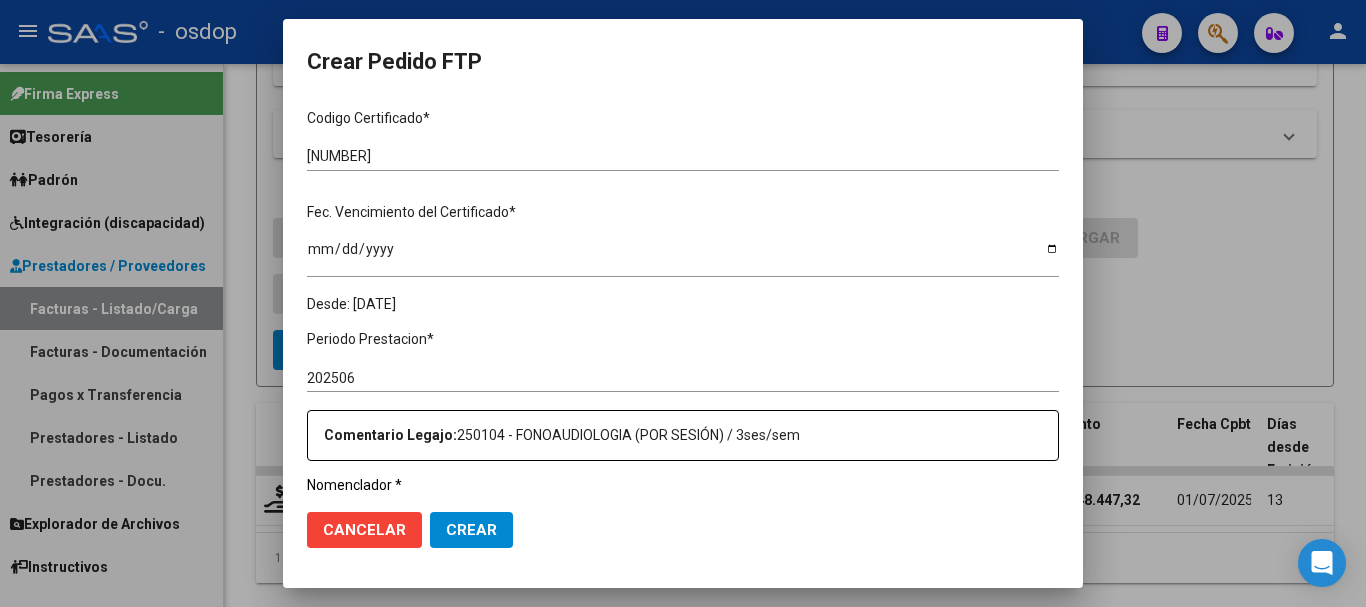 scroll, scrollTop: 600, scrollLeft: 0, axis: vertical 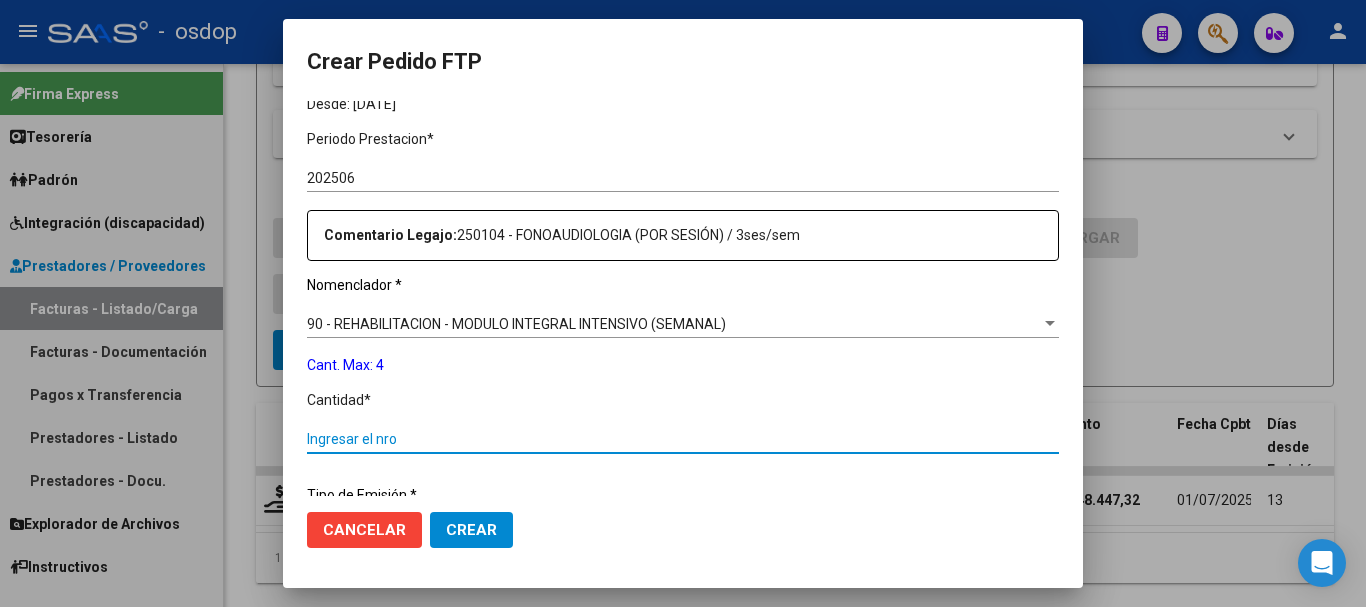 click on "Ingresar el nro" at bounding box center (683, 439) 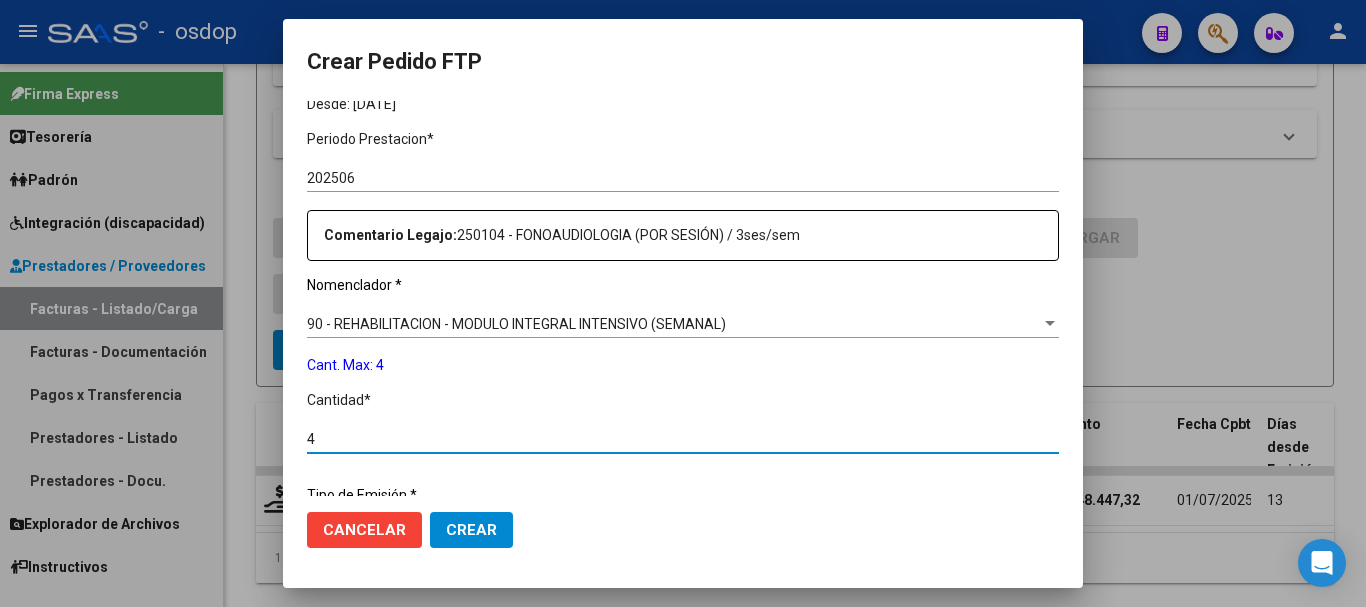 type on "4" 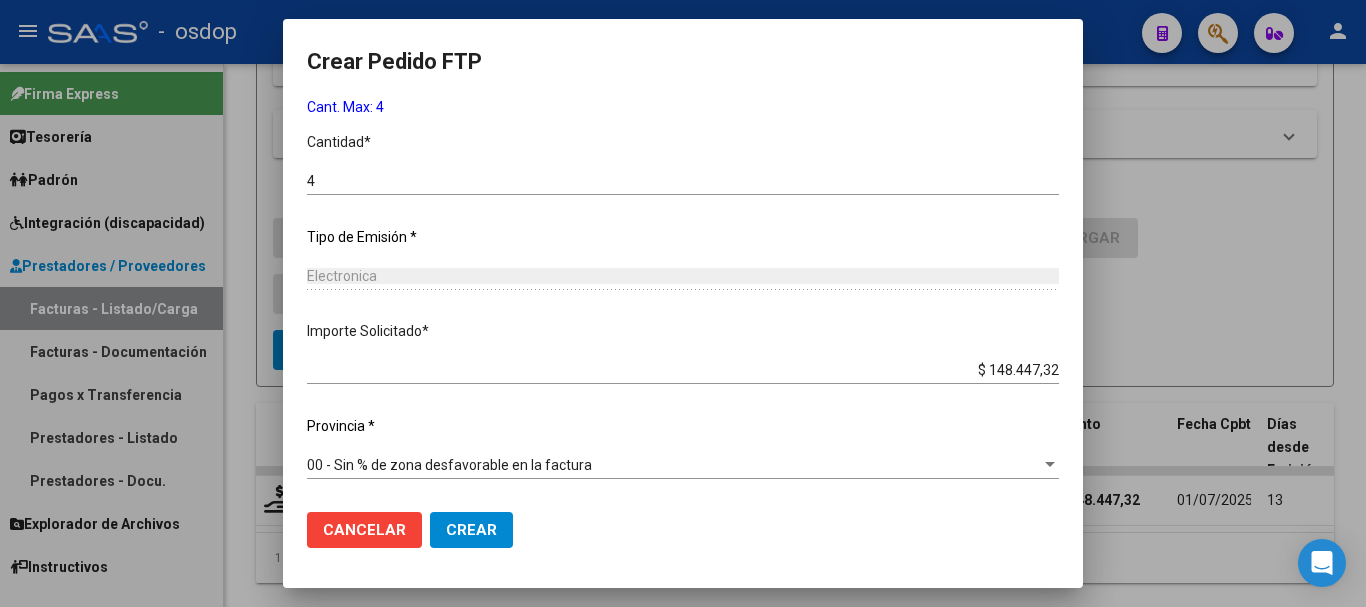 click on "Crear" 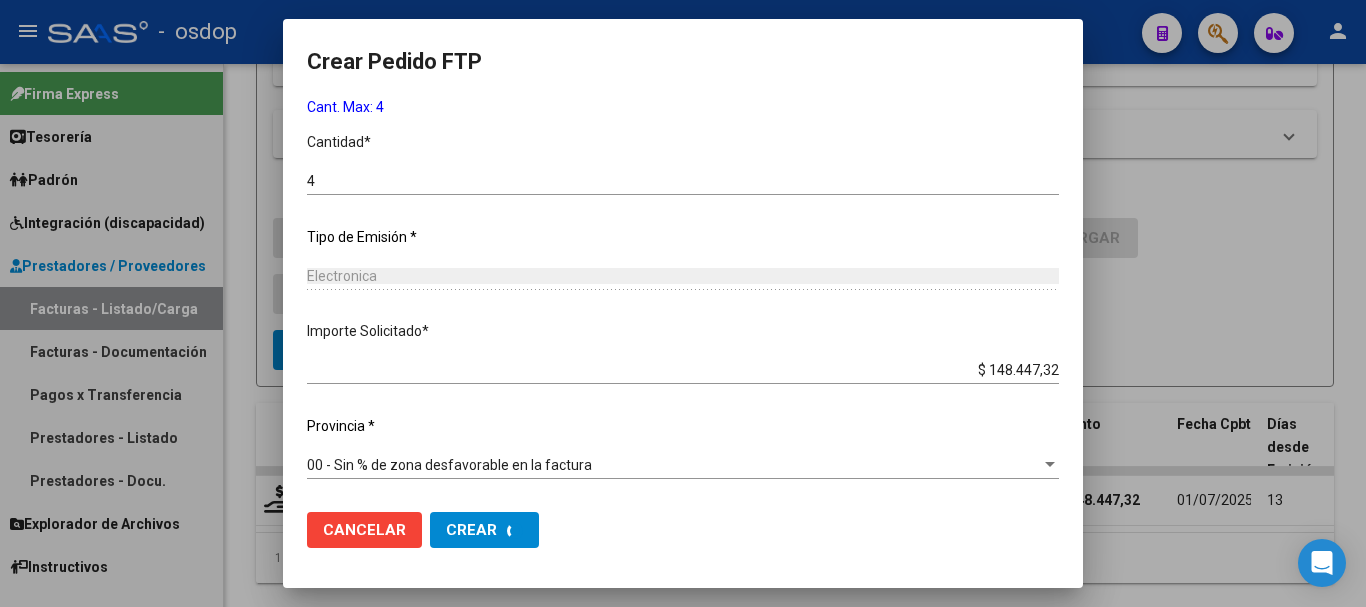 scroll, scrollTop: 0, scrollLeft: 0, axis: both 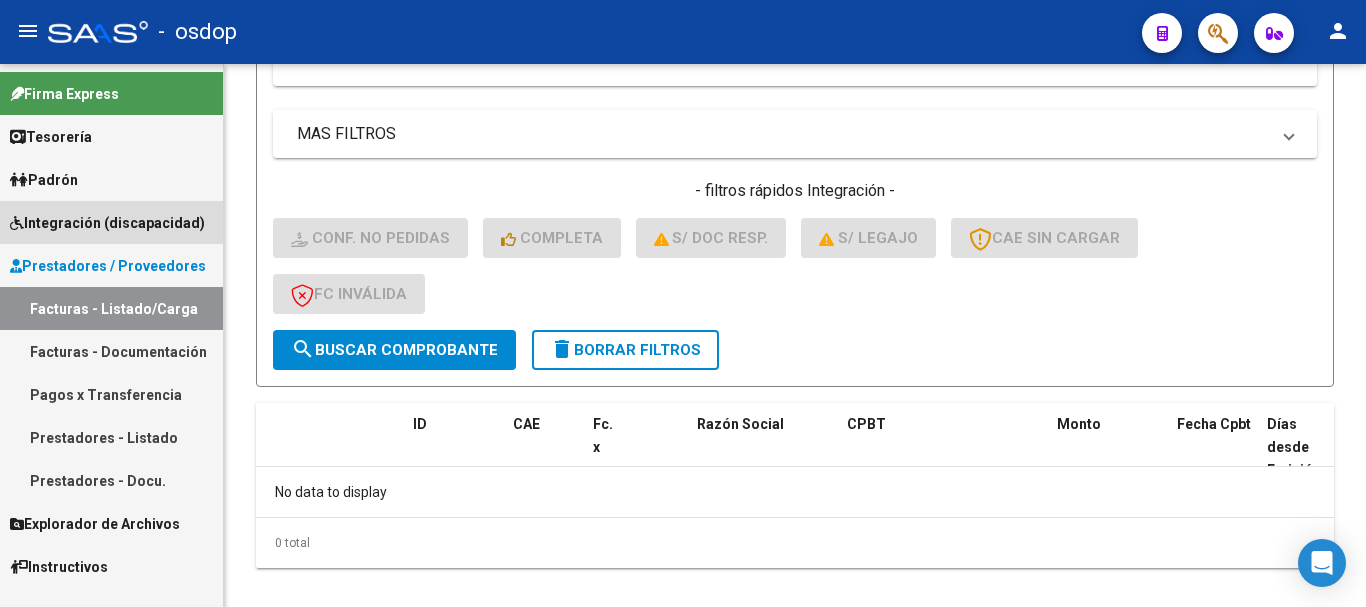 click on "Integración (discapacidad)" at bounding box center (107, 223) 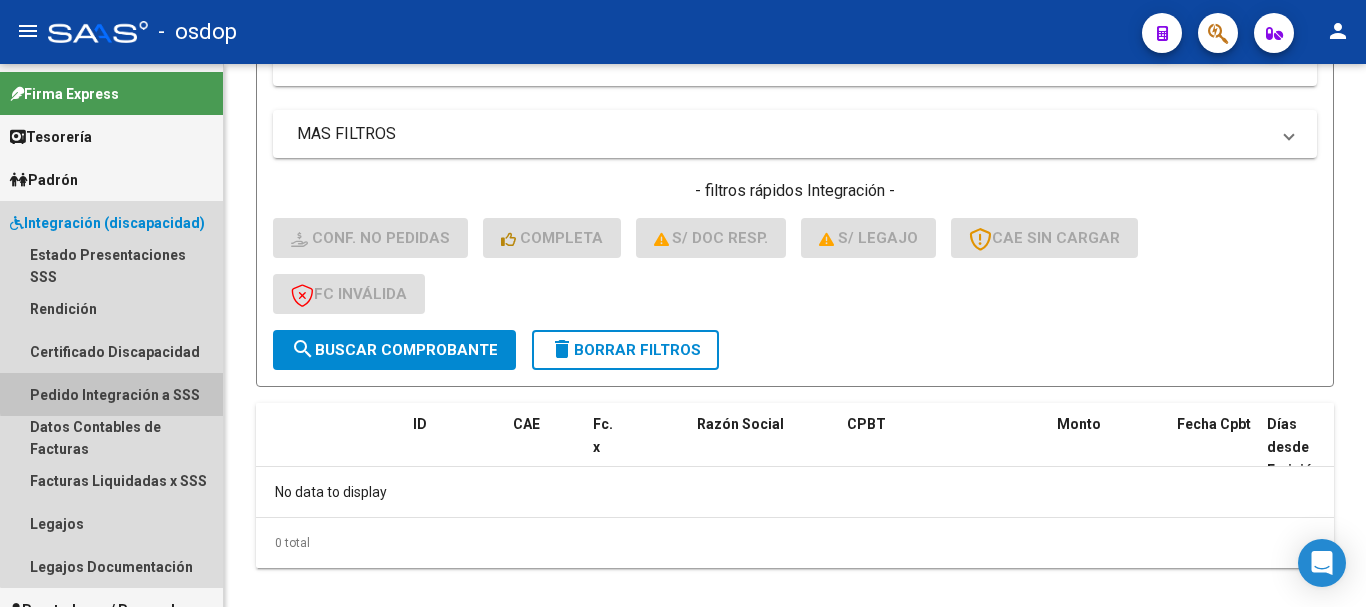 click on "Pedido Integración a SSS" at bounding box center (111, 394) 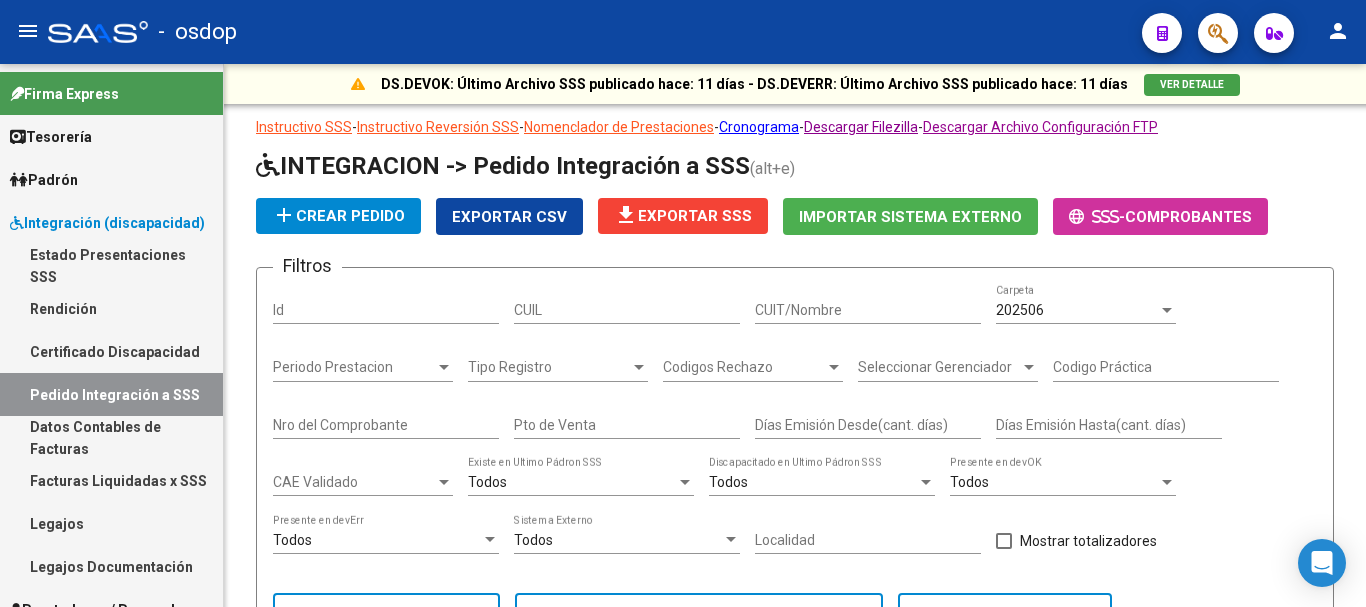 scroll, scrollTop: 600, scrollLeft: 0, axis: vertical 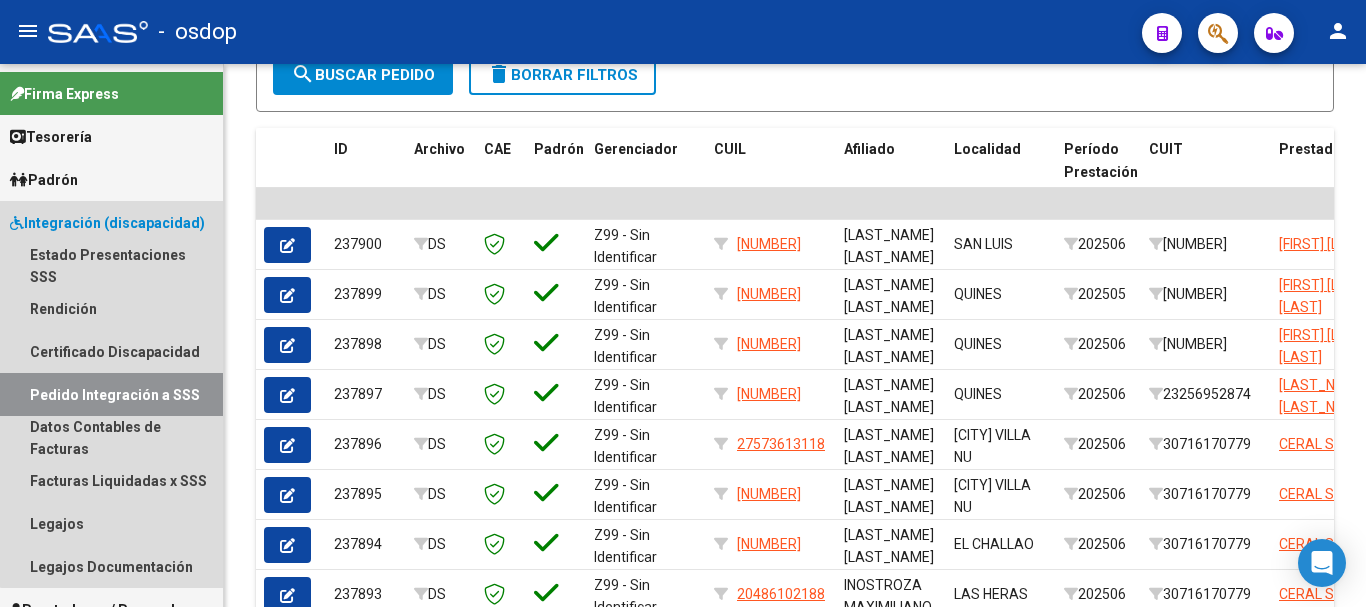 click on "Integración (discapacidad)" at bounding box center [107, 223] 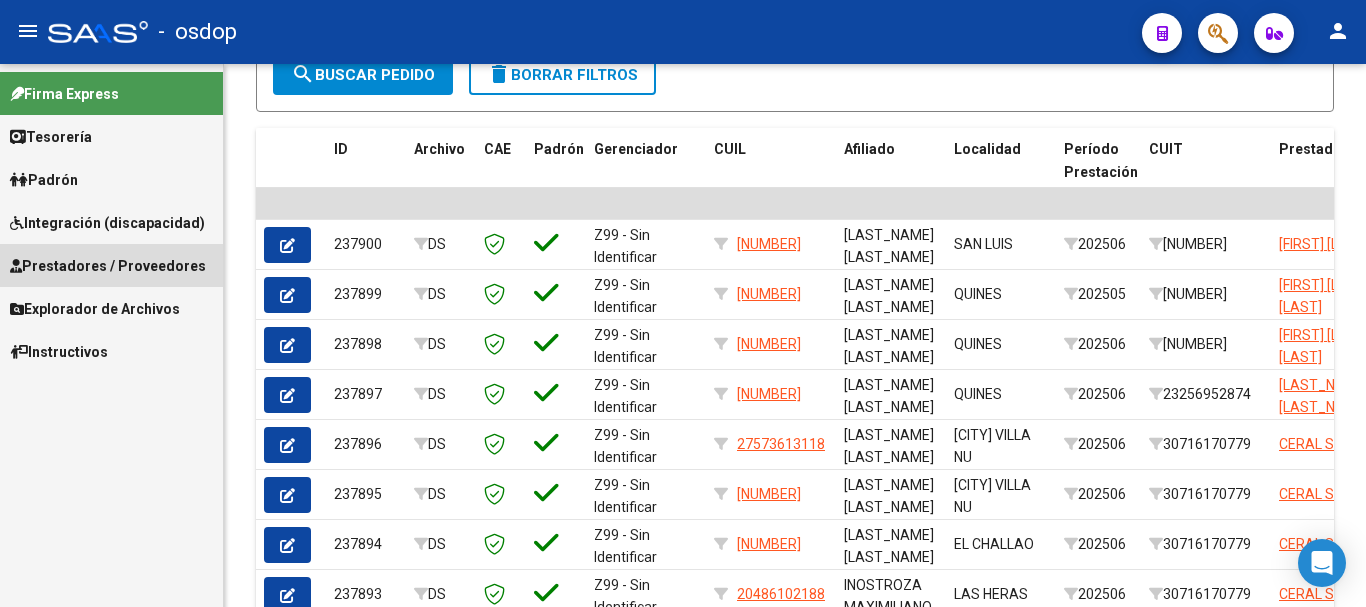 click on "Prestadores / Proveedores" at bounding box center [108, 266] 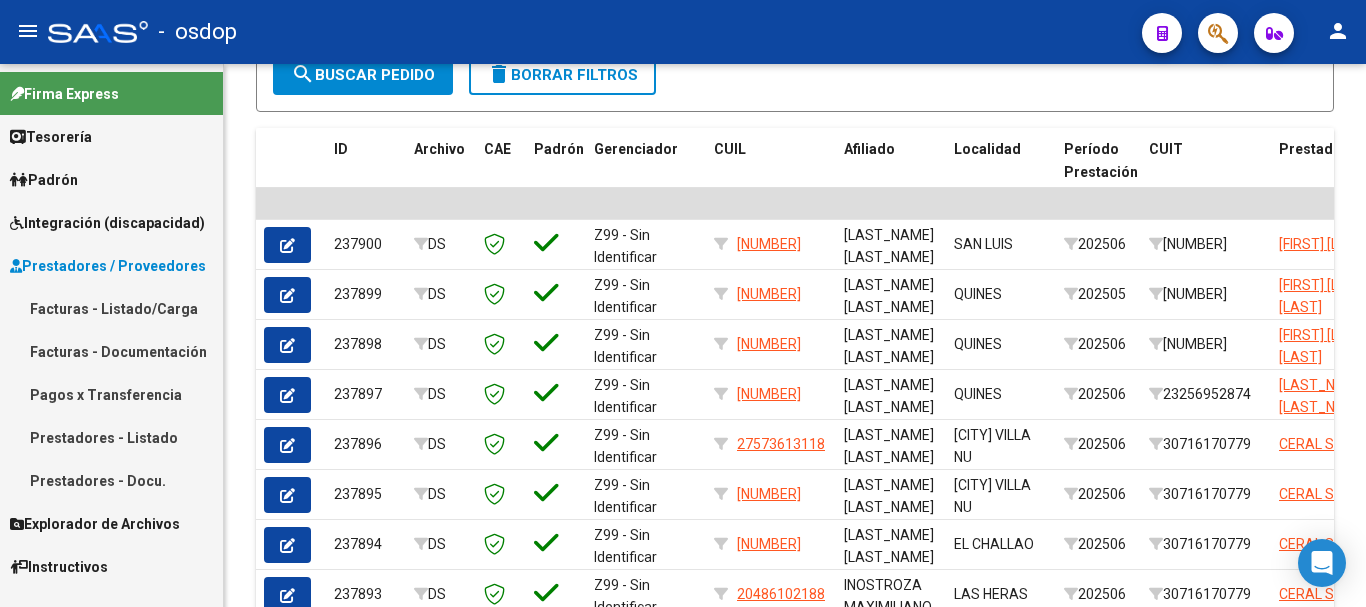 click on "Facturas - Listado/Carga" at bounding box center [111, 308] 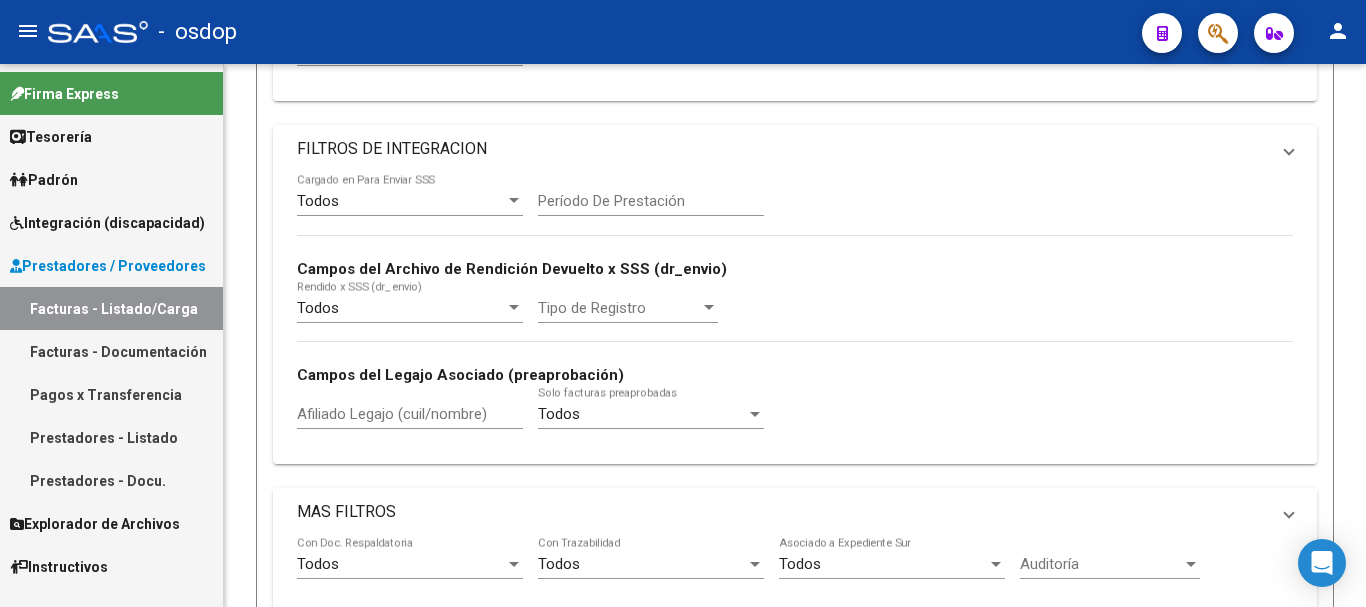 scroll, scrollTop: 0, scrollLeft: 0, axis: both 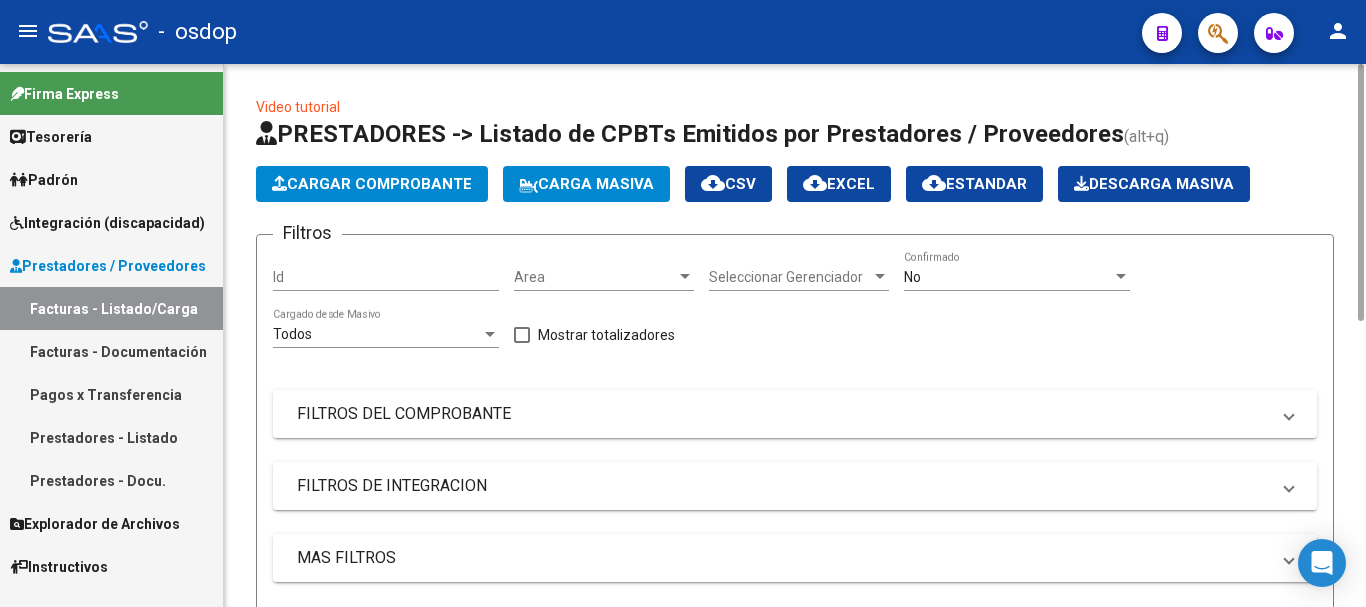 click on "FILTROS DE INTEGRACION" at bounding box center [795, 486] 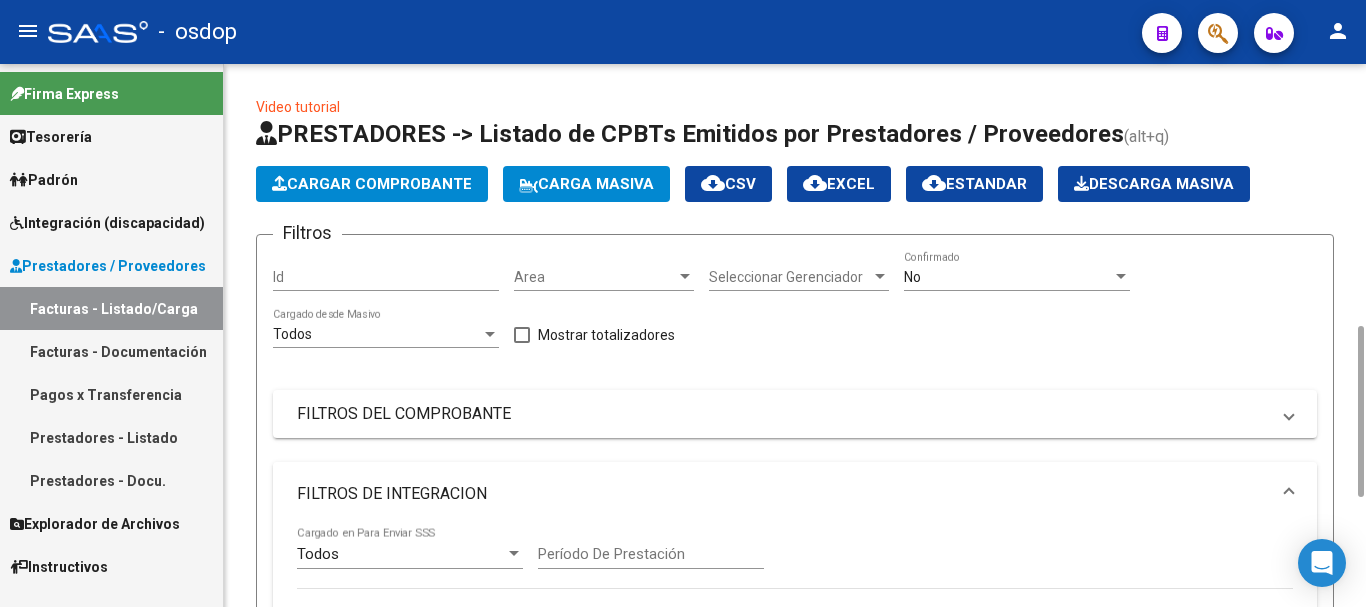 scroll, scrollTop: 400, scrollLeft: 0, axis: vertical 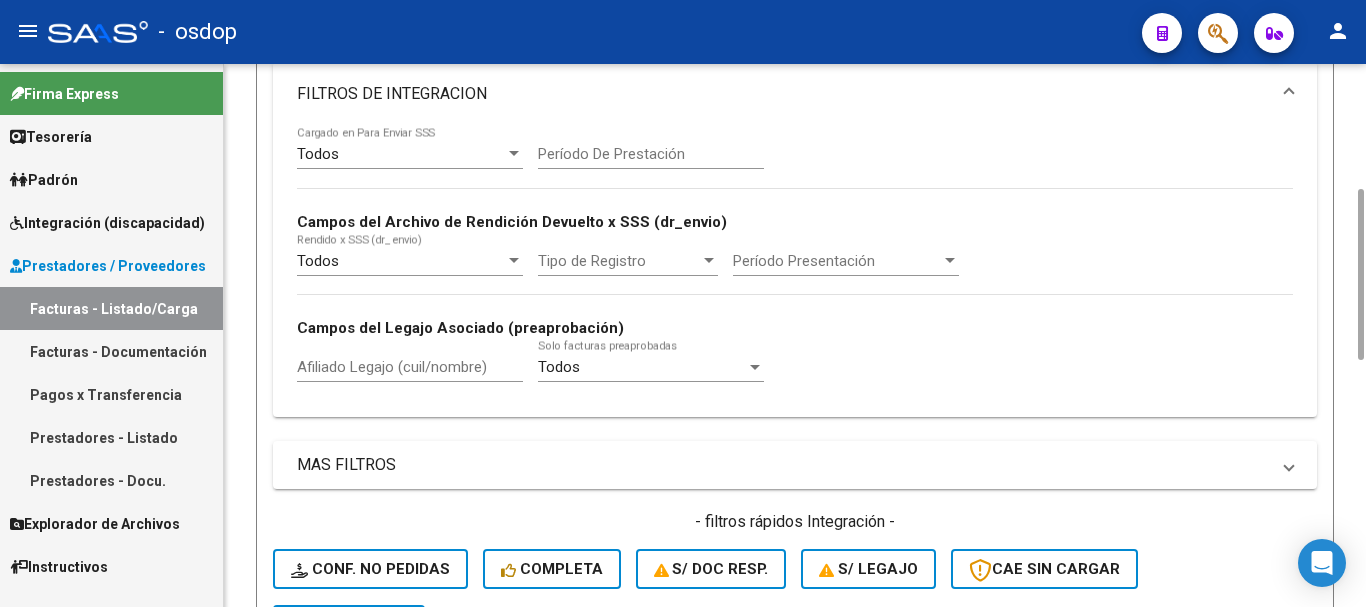 click on "Afiliado Legajo (cuil/nombre)" at bounding box center [410, 367] 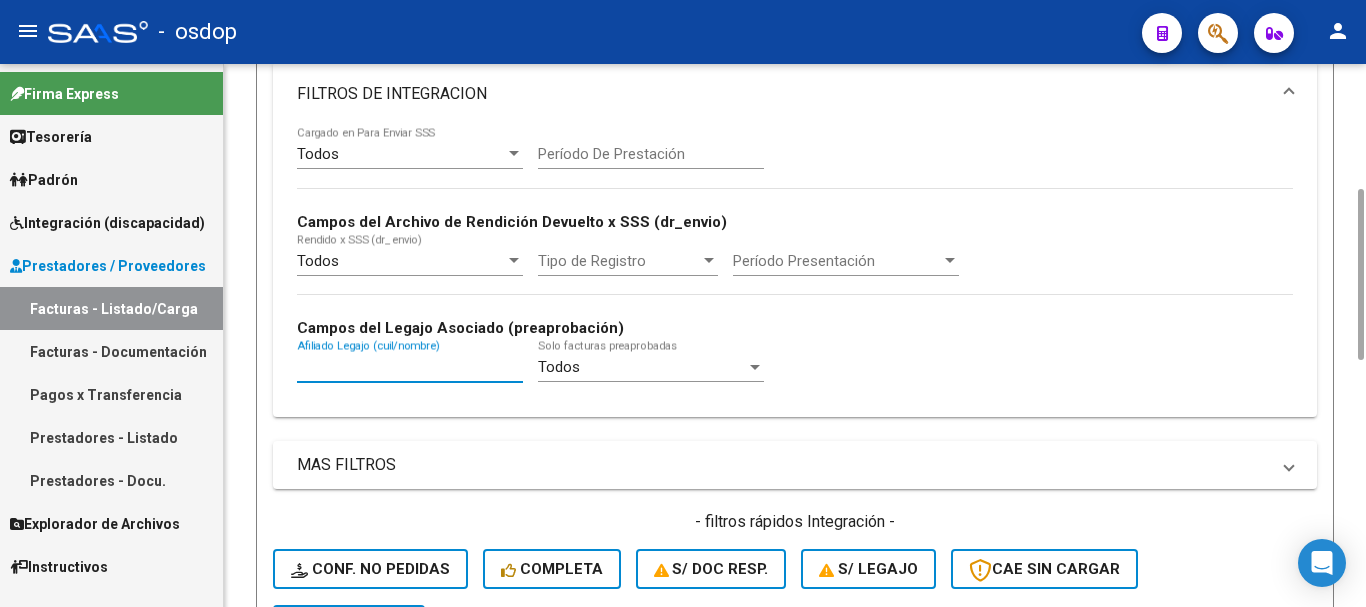 paste on "[NUMBER]" 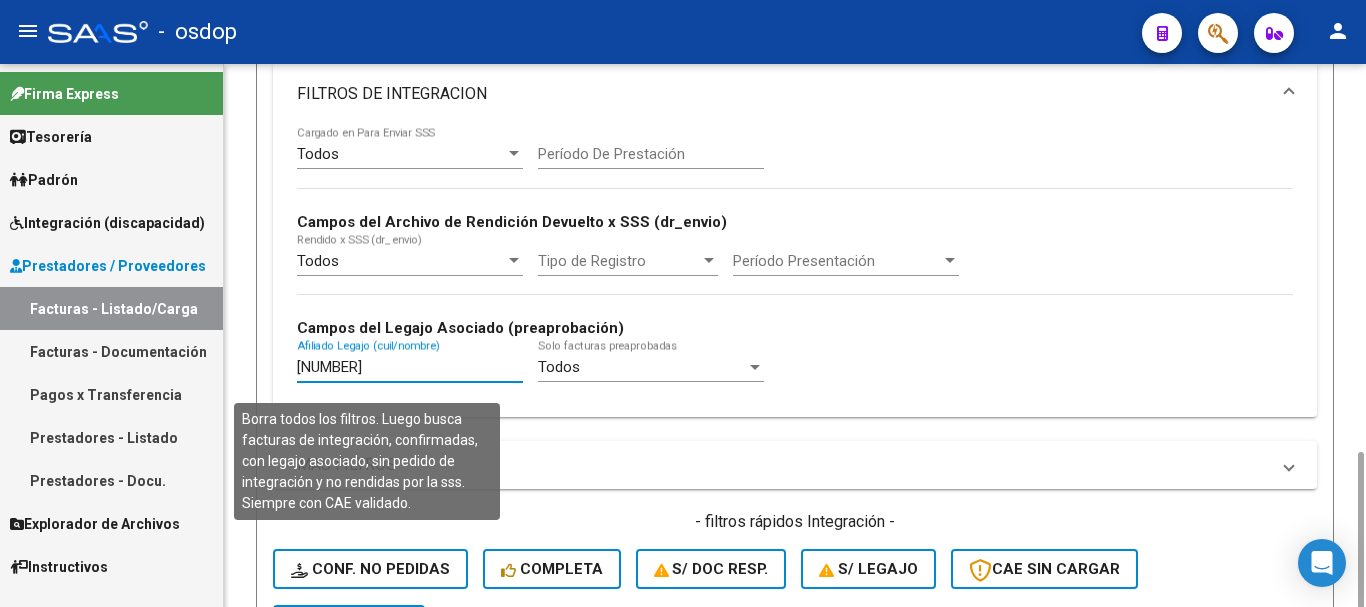 scroll, scrollTop: 600, scrollLeft: 0, axis: vertical 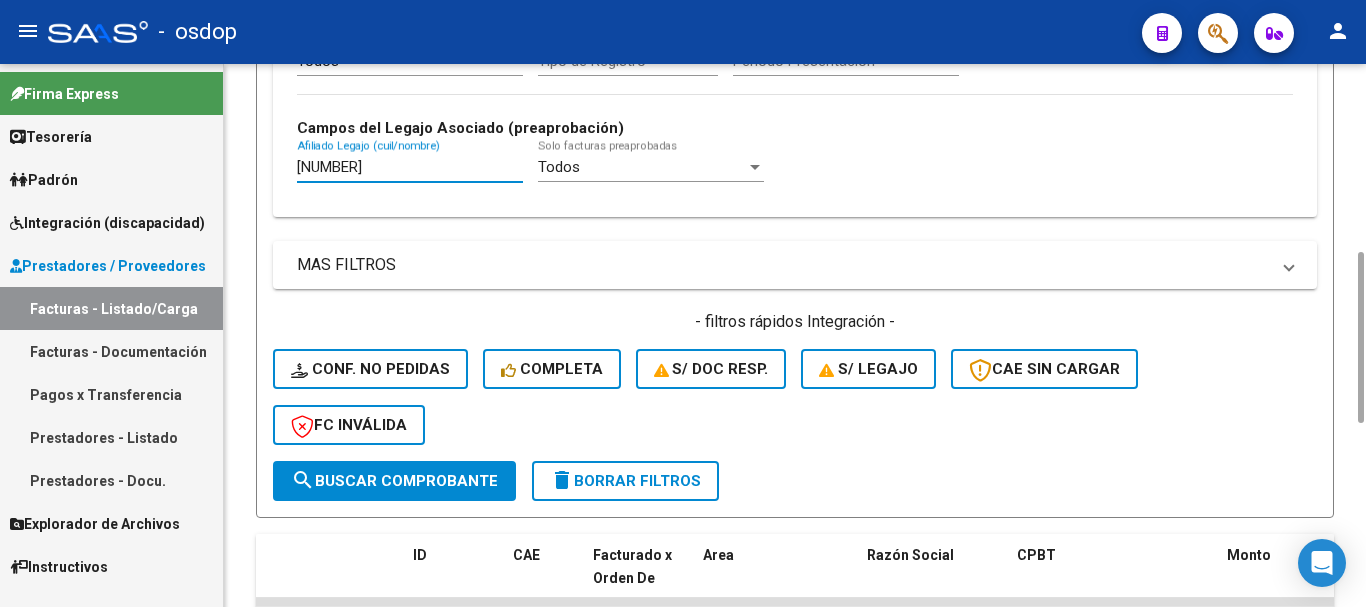 type on "[NUMBER]" 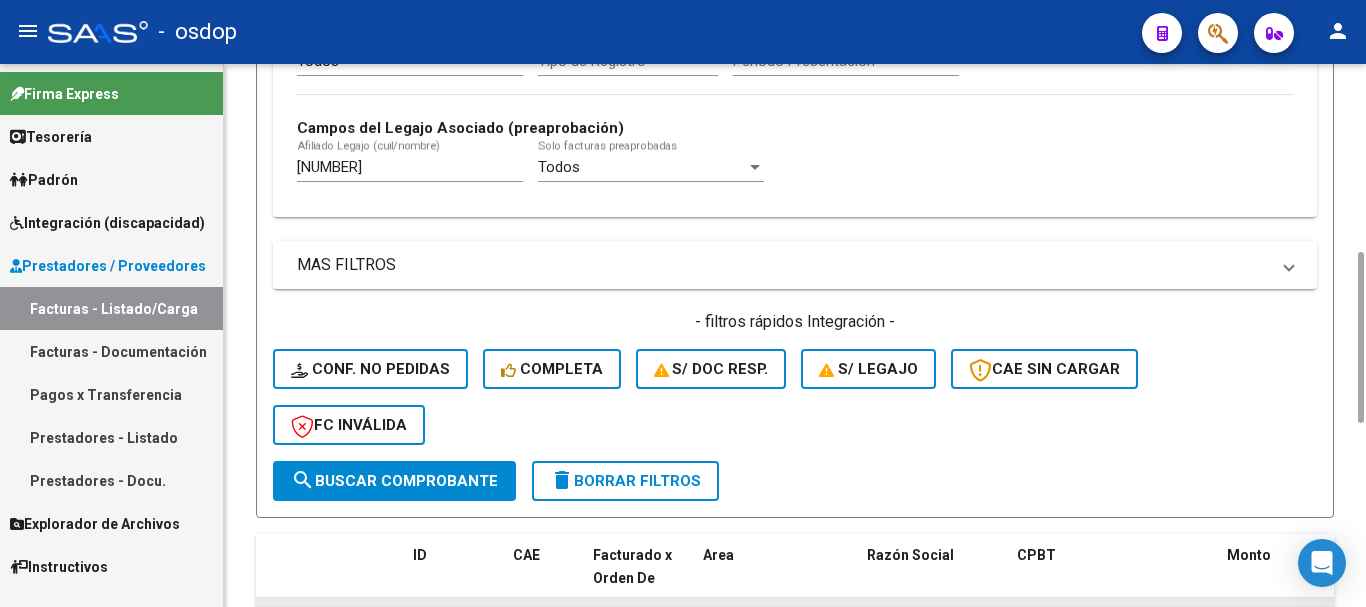 scroll, scrollTop: 731, scrollLeft: 0, axis: vertical 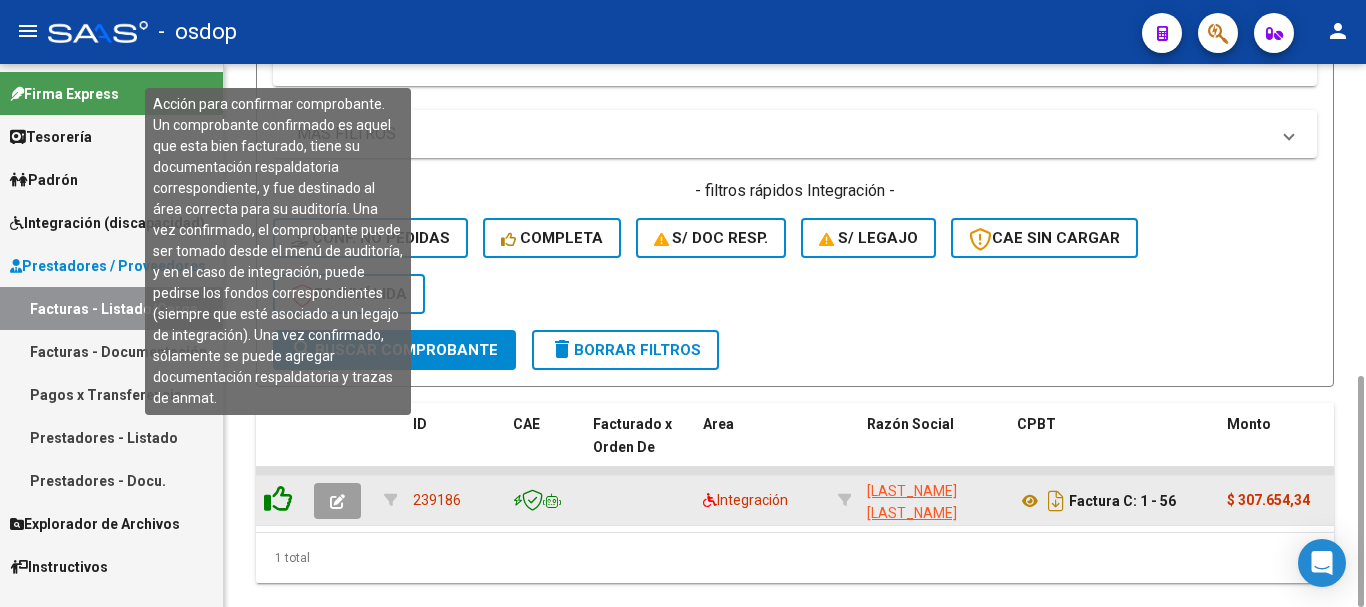click 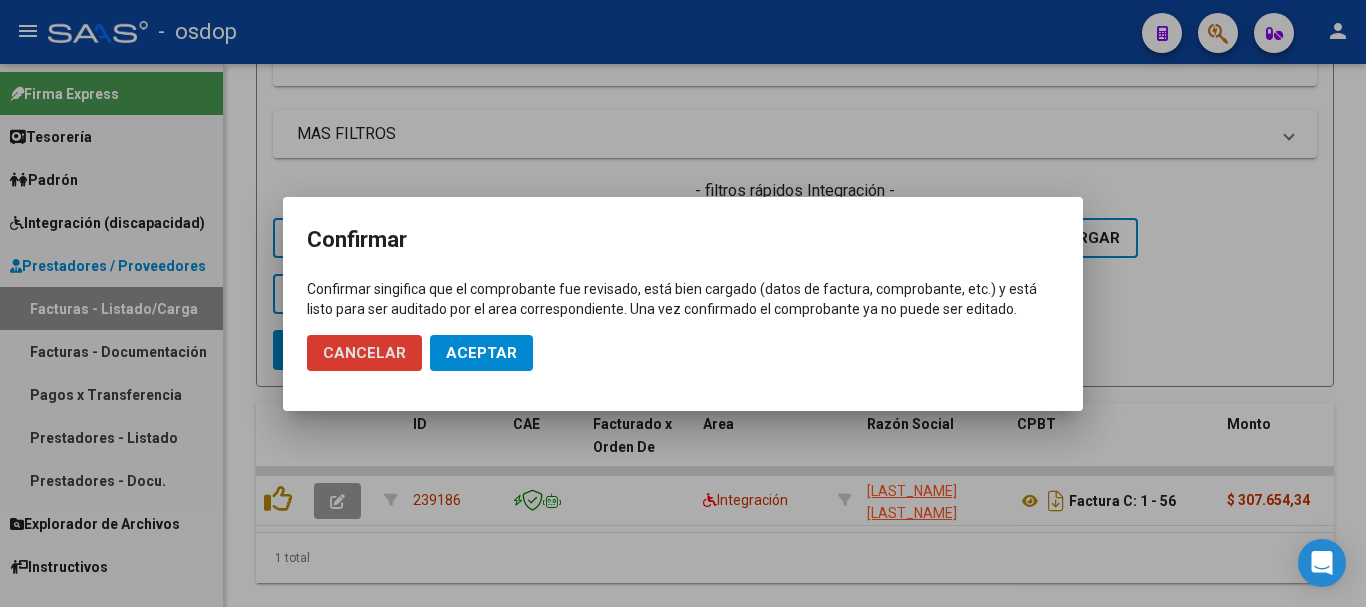 click on "Aceptar" 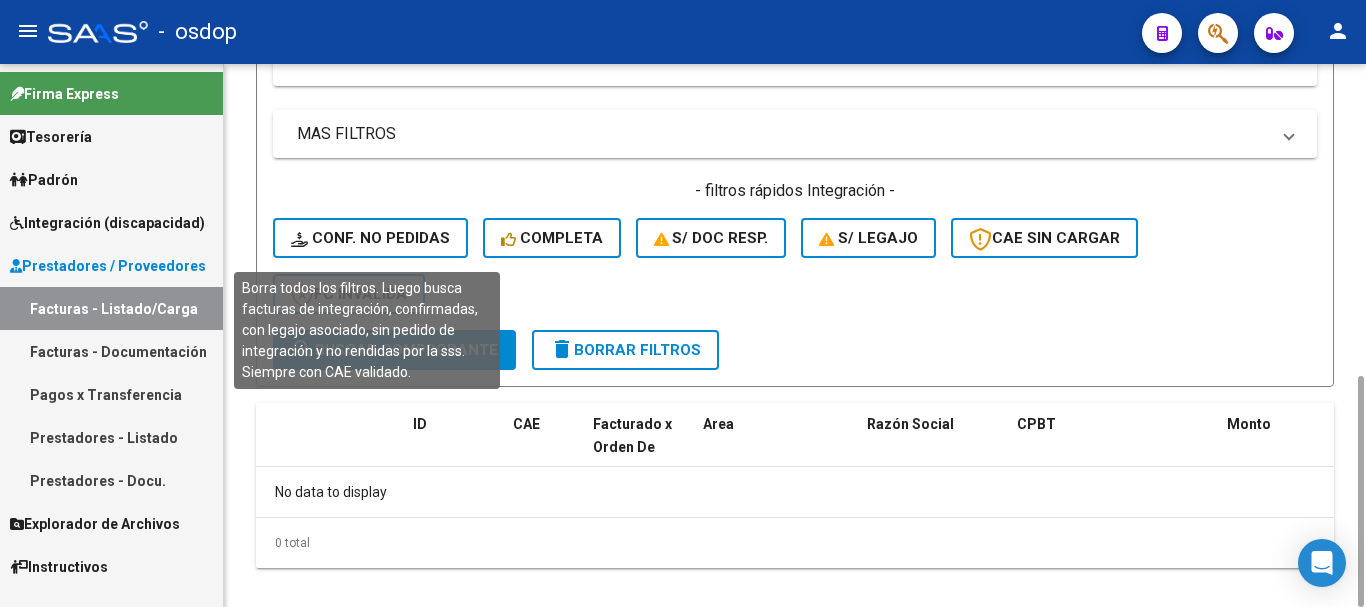 click on "Conf. no pedidas" 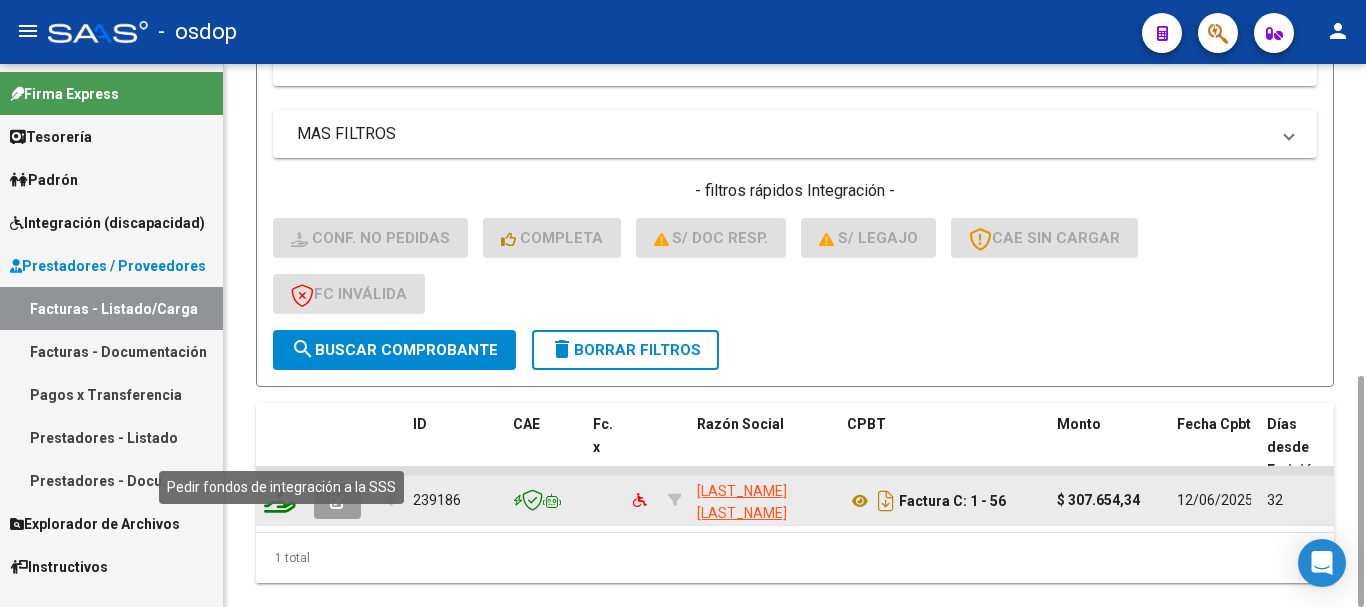 click 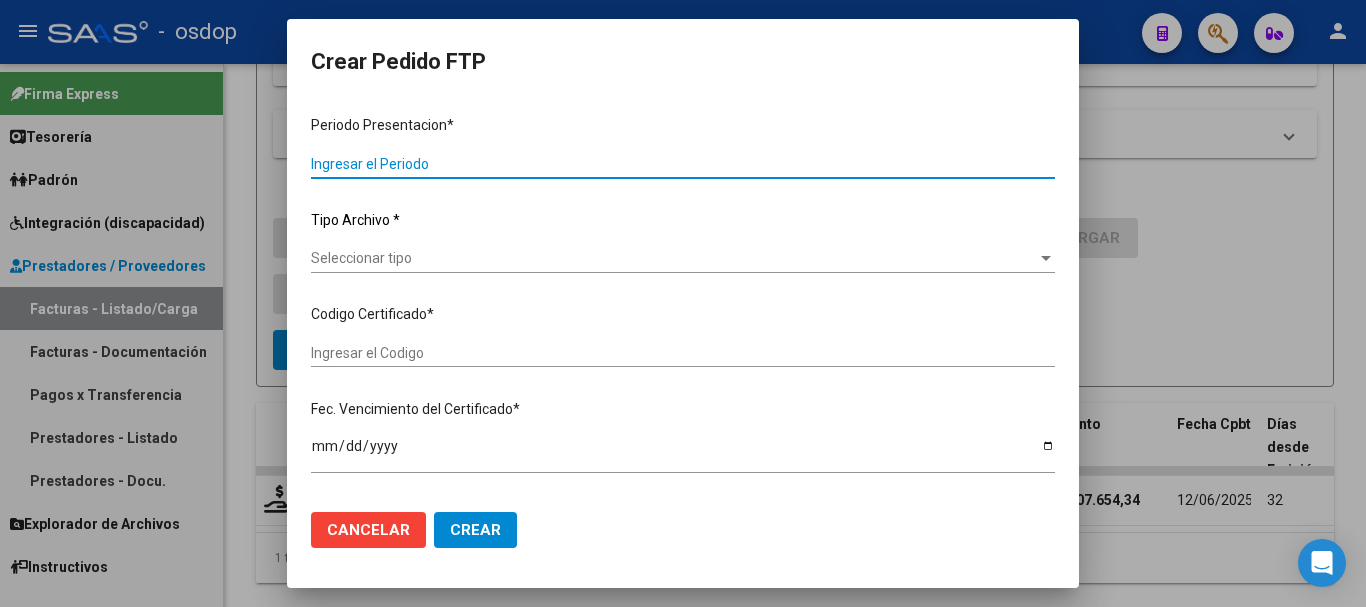 type on "202506" 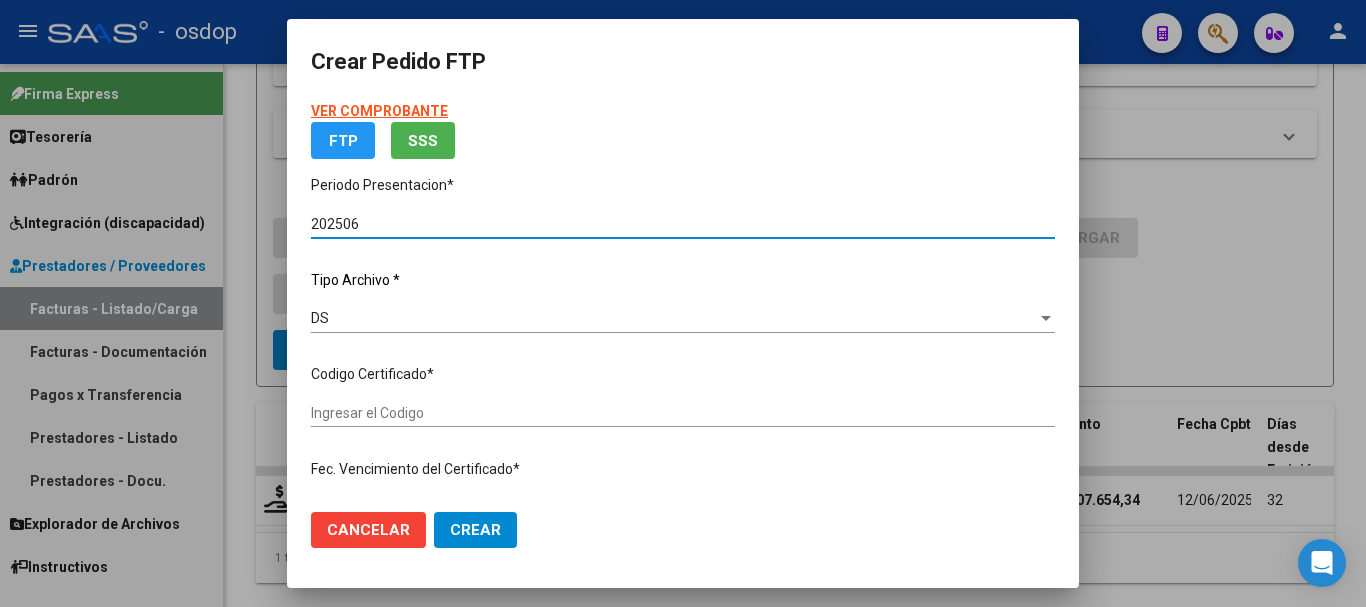 type on "[NUMBER]" 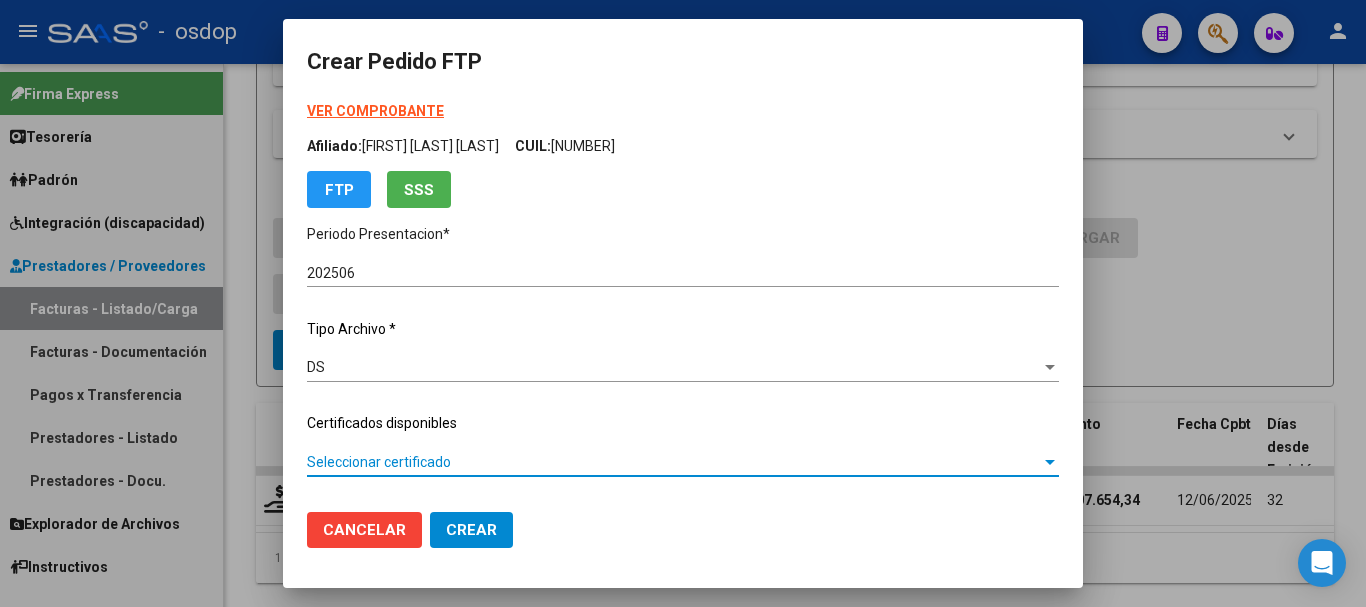 click on "Seleccionar certificado" at bounding box center (674, 462) 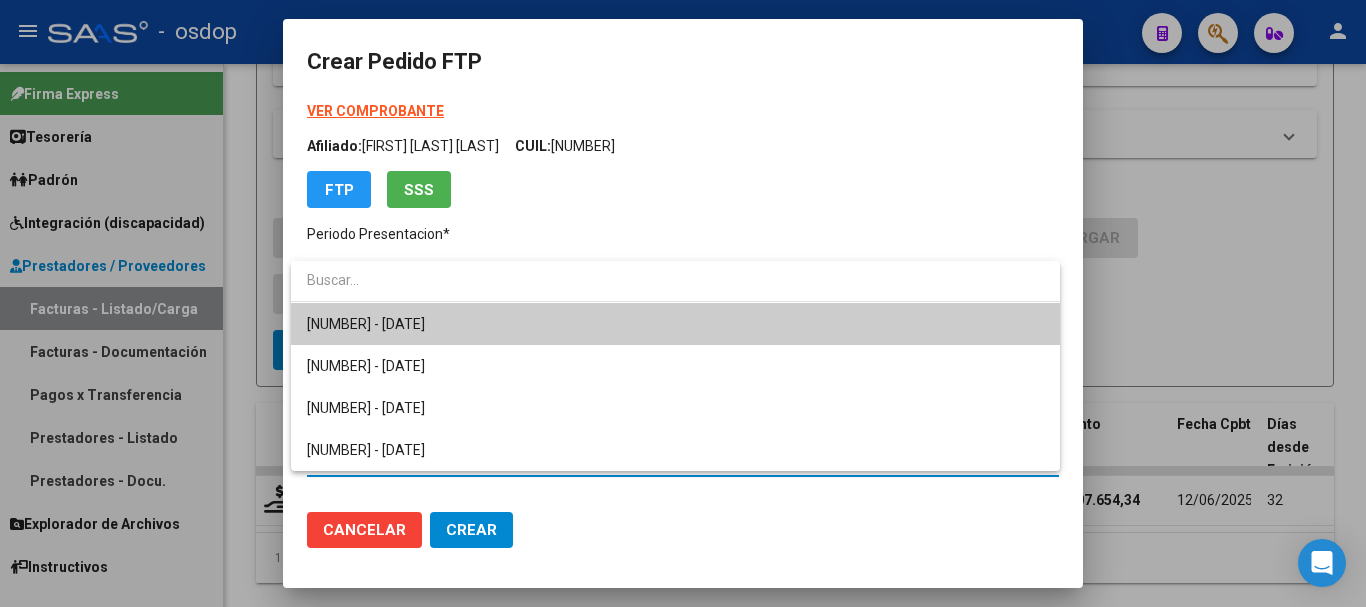 click on "[NUMBER] - [DATE]" at bounding box center [675, 324] 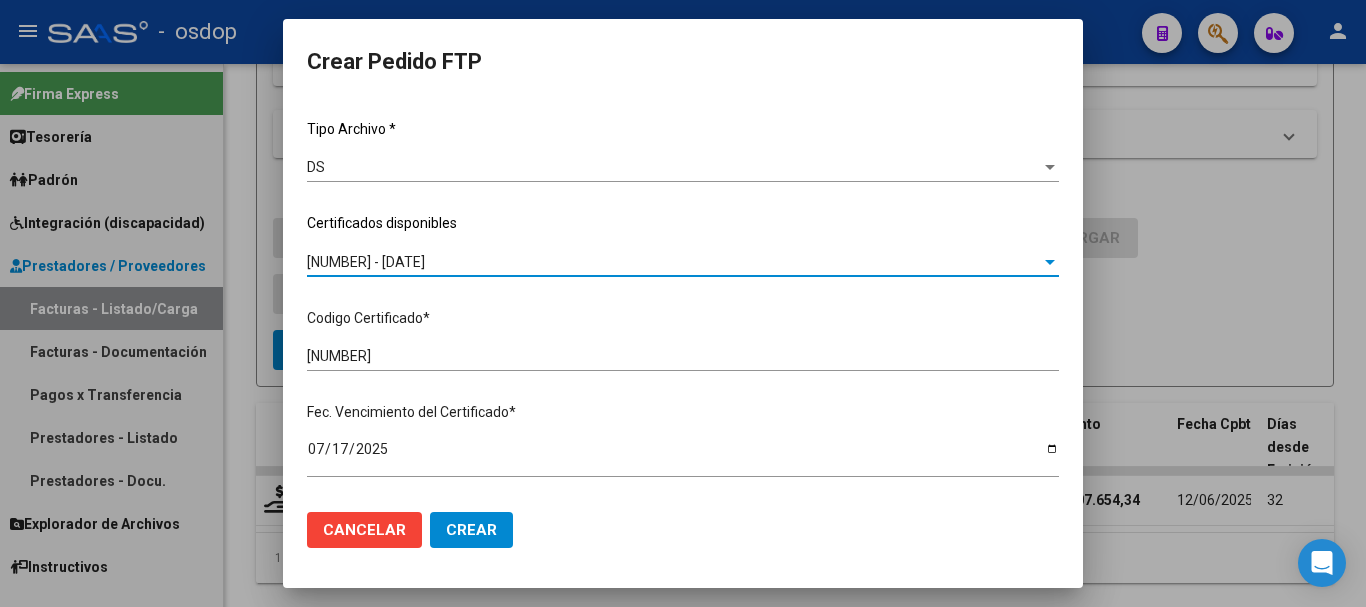 scroll, scrollTop: 500, scrollLeft: 0, axis: vertical 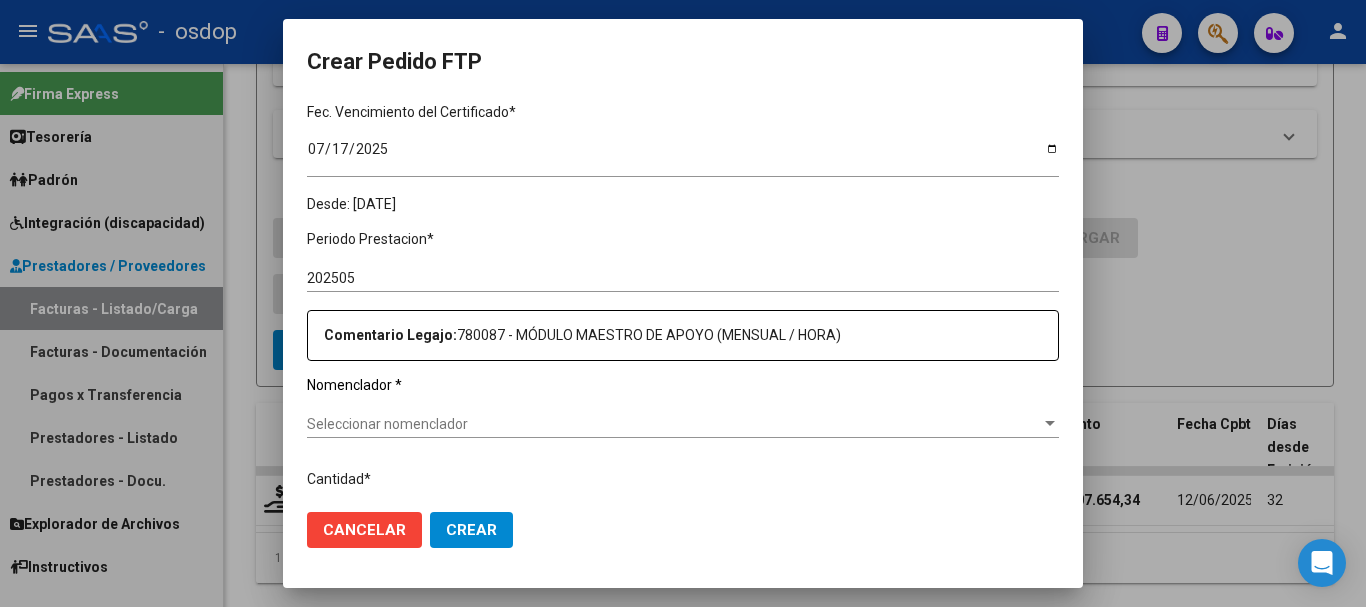 click on "Seleccionar nomenclador" at bounding box center (674, 424) 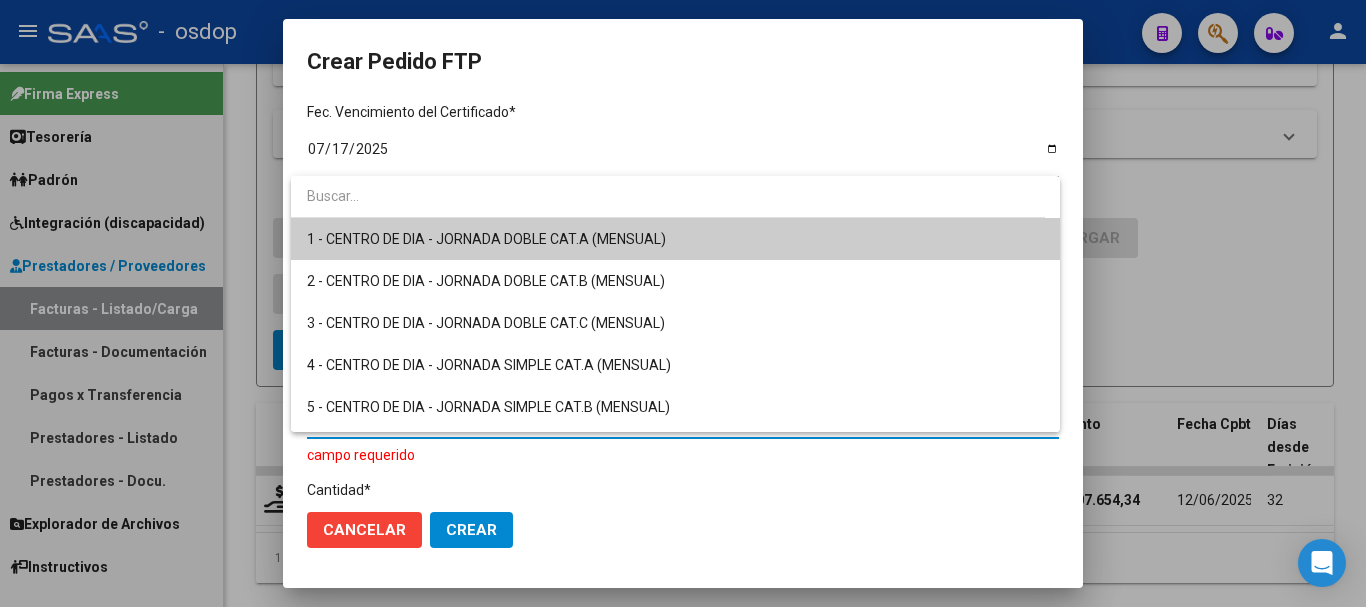 click at bounding box center [683, 303] 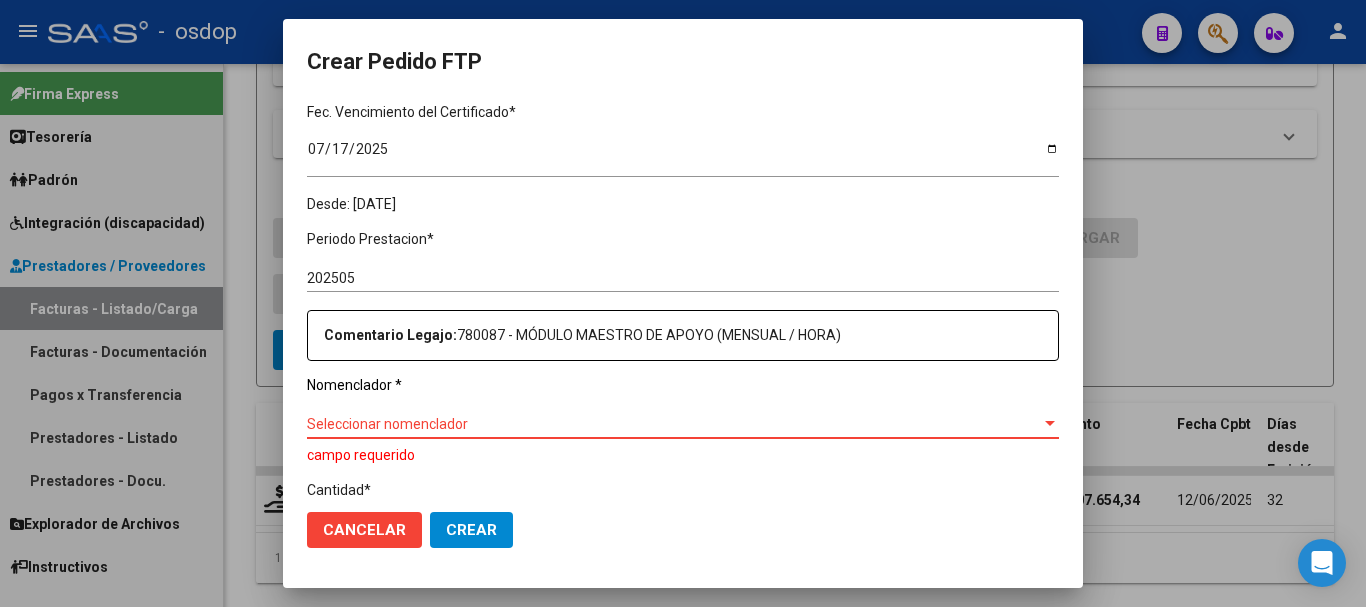click on "Seleccionar nomenclador" at bounding box center (674, 424) 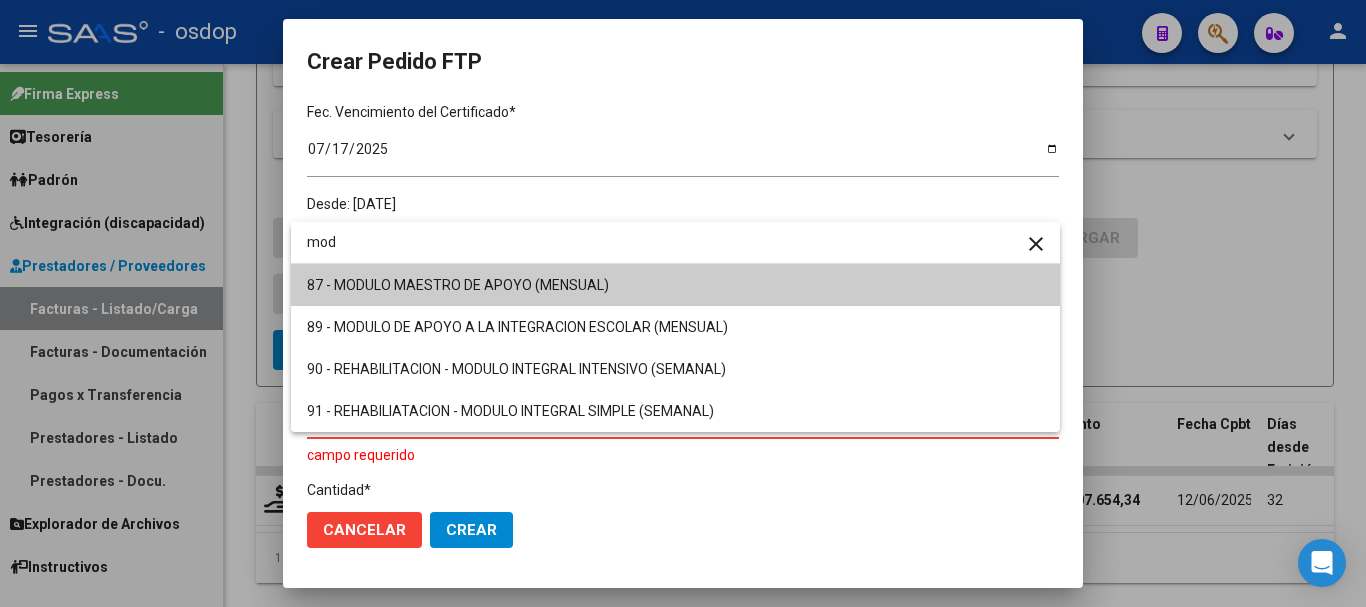 type on "mod" 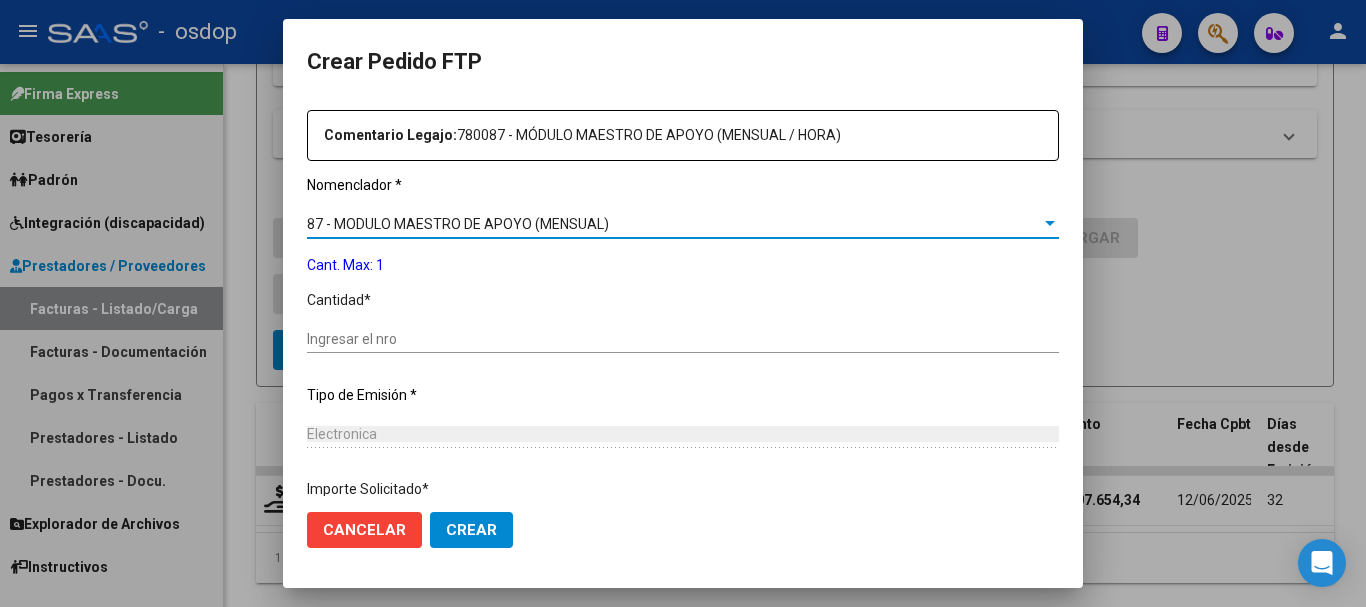 scroll, scrollTop: 800, scrollLeft: 0, axis: vertical 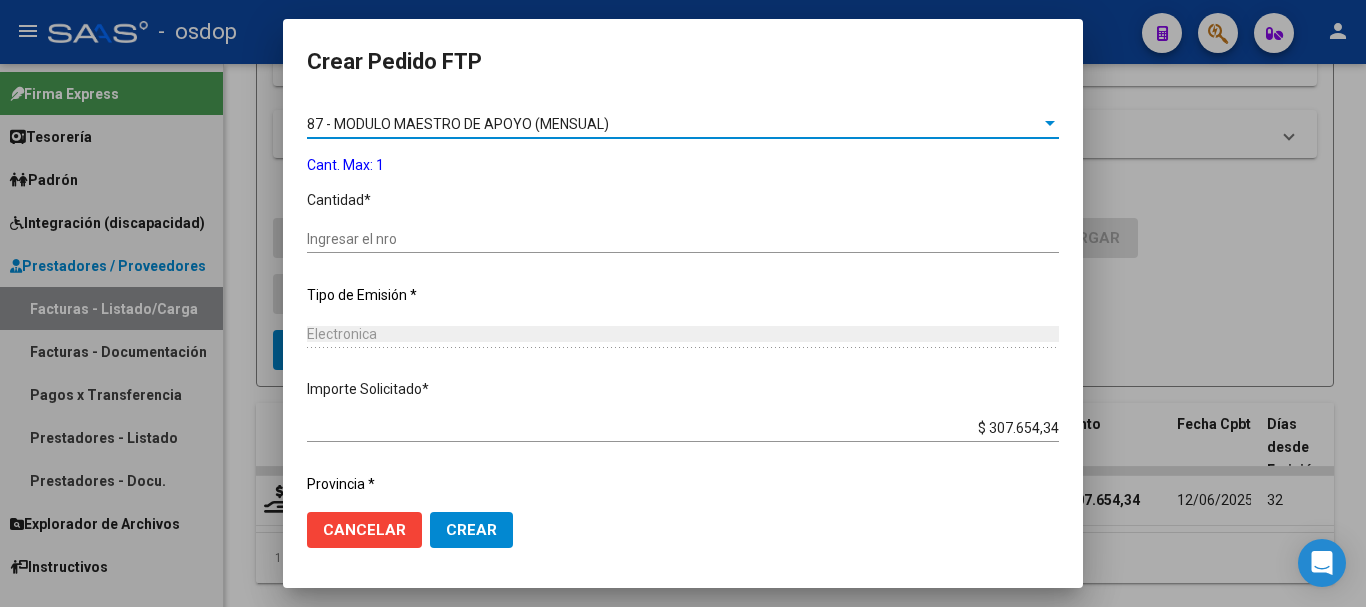 click on "Ingresar el nro" 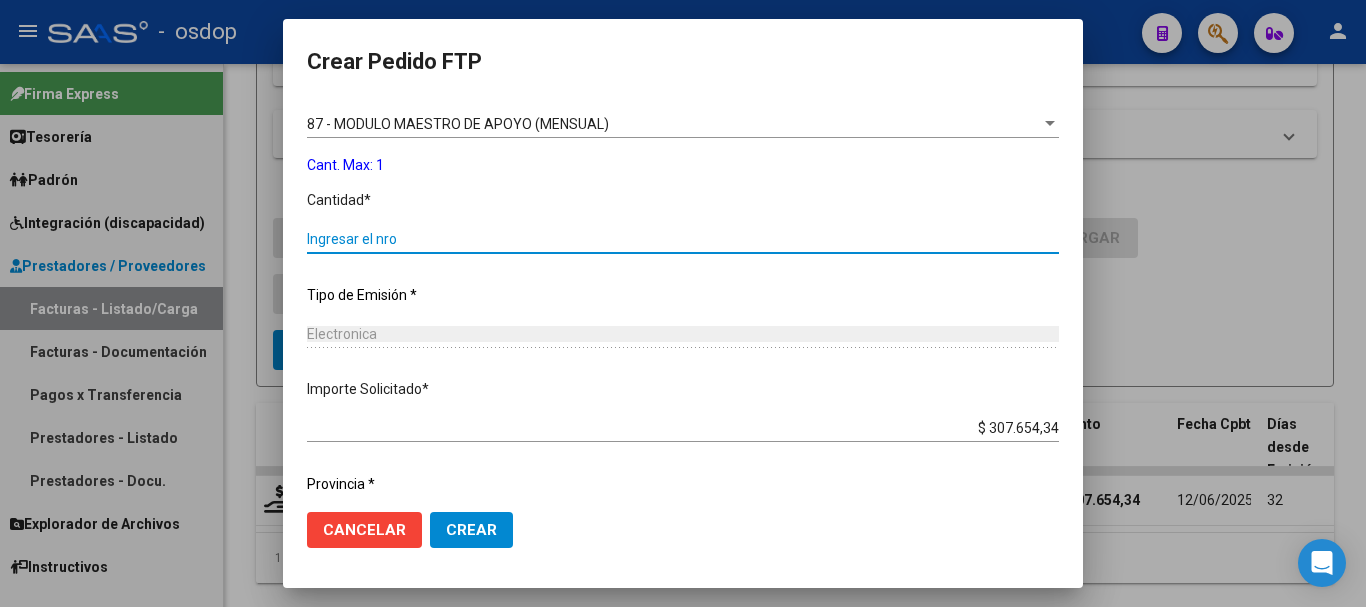 click on "Ingresar el nro" at bounding box center (683, 239) 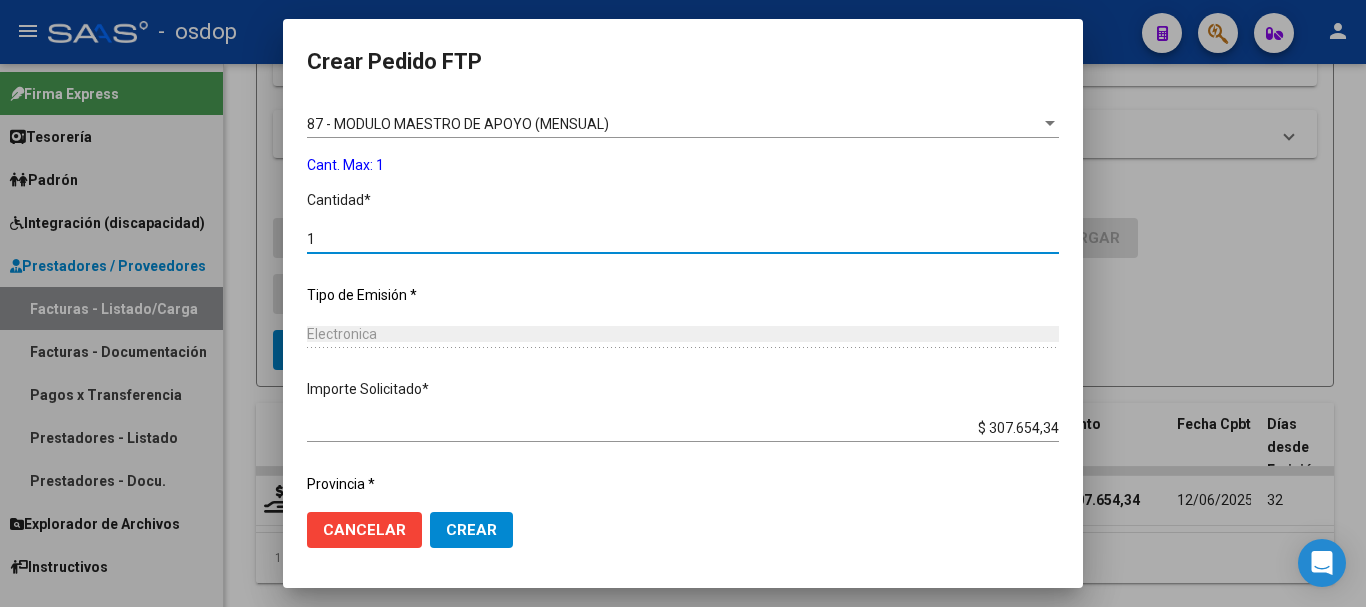 scroll, scrollTop: 858, scrollLeft: 0, axis: vertical 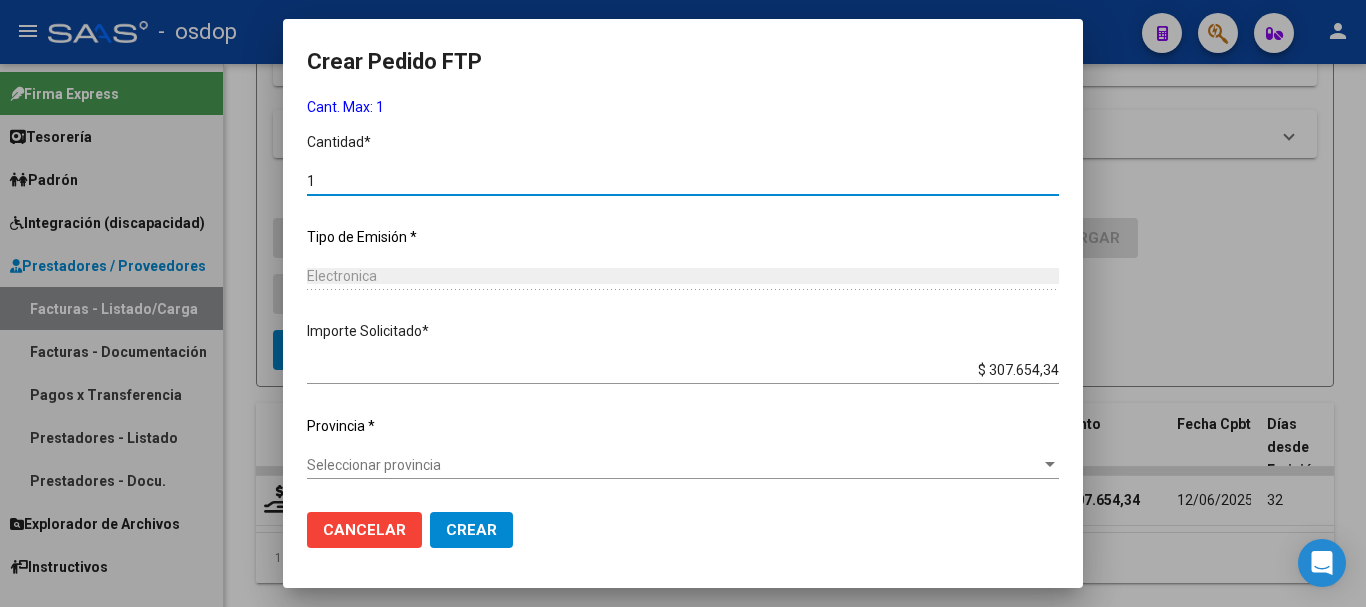 type on "1" 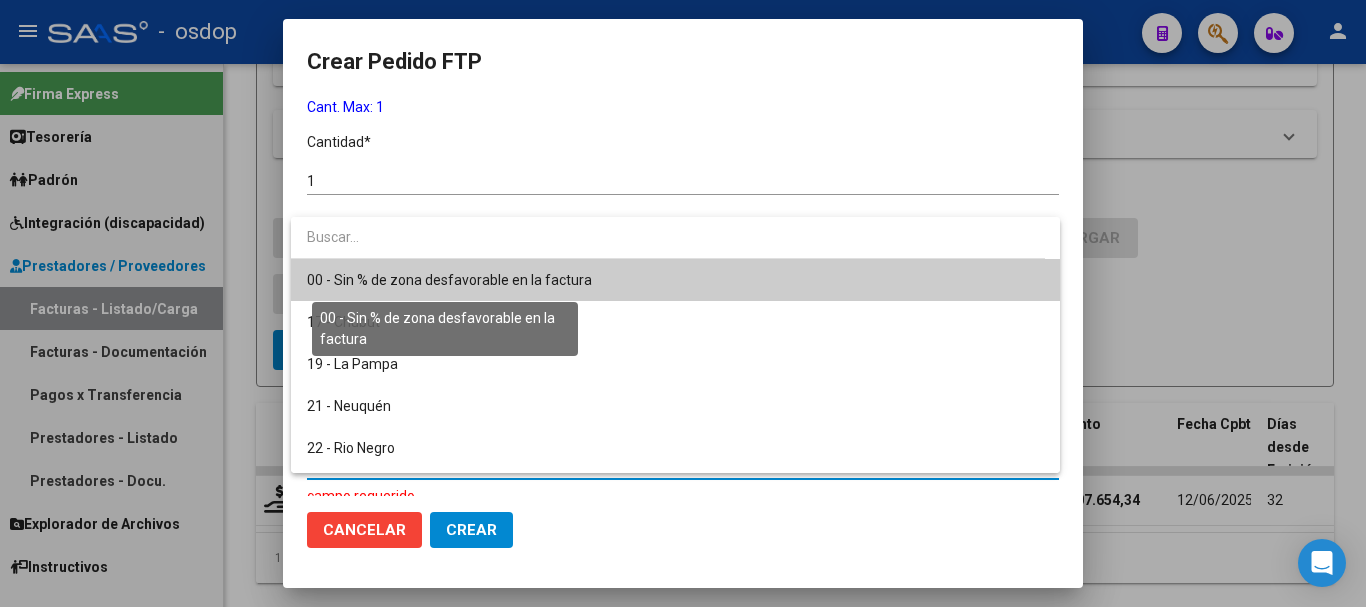 click on "00 - Sin % de zona desfavorable en la factura" at bounding box center (449, 280) 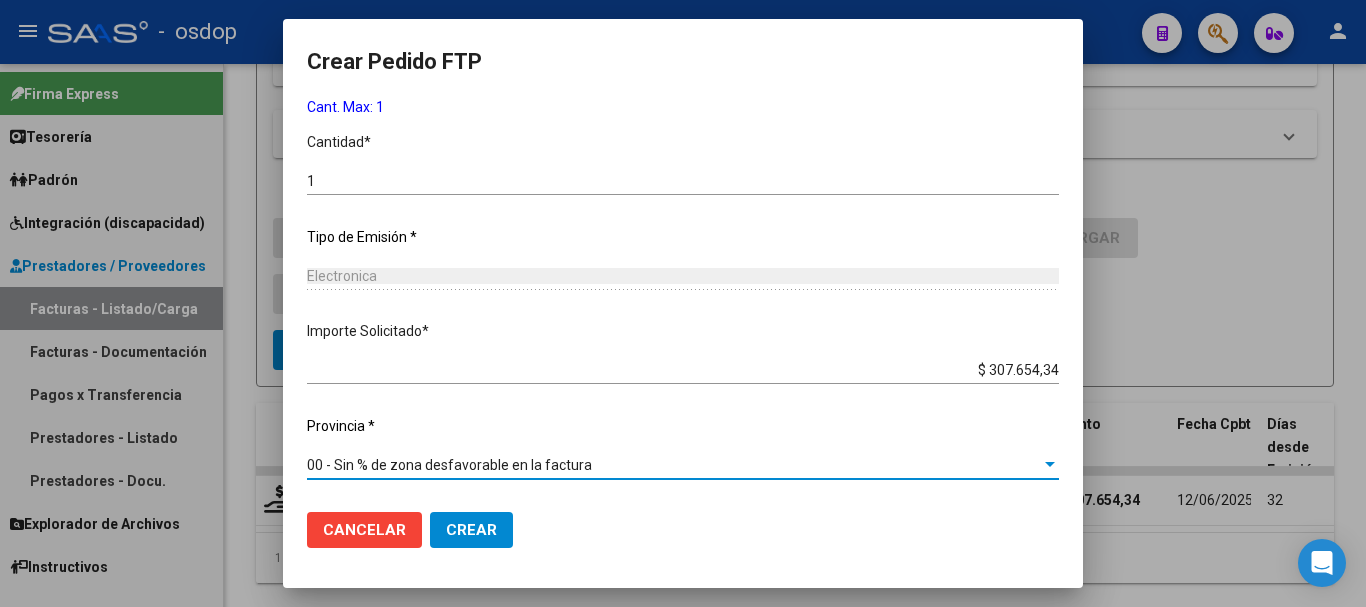 click on "Crear" 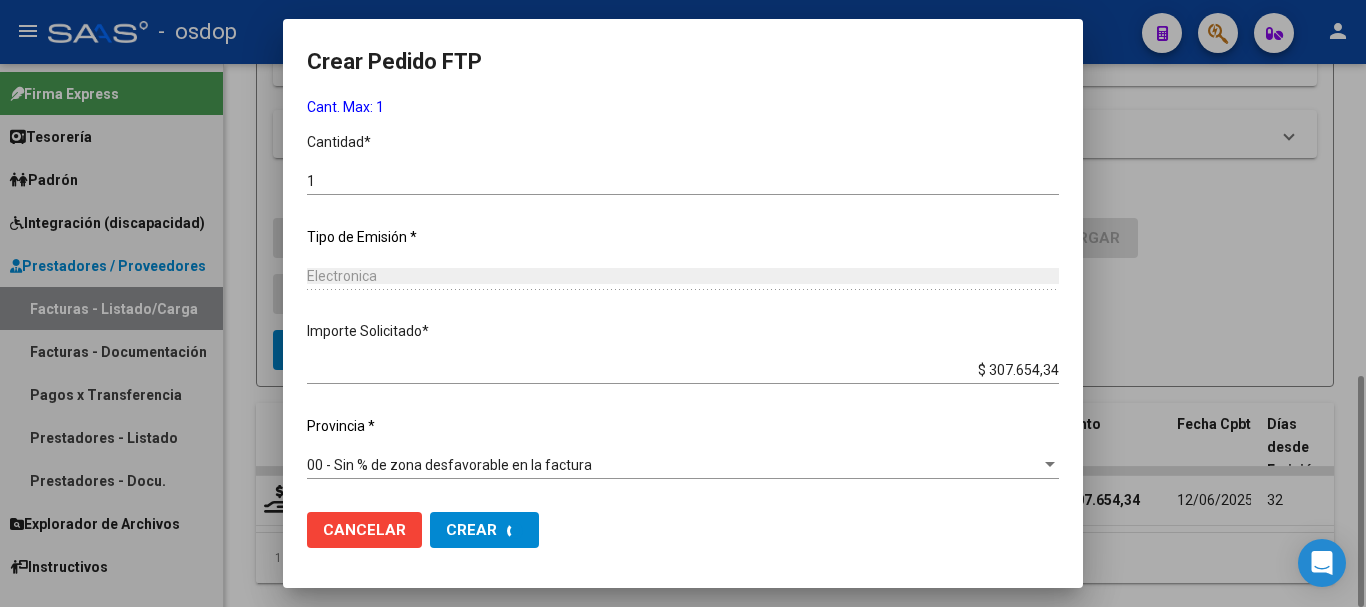 scroll, scrollTop: 0, scrollLeft: 0, axis: both 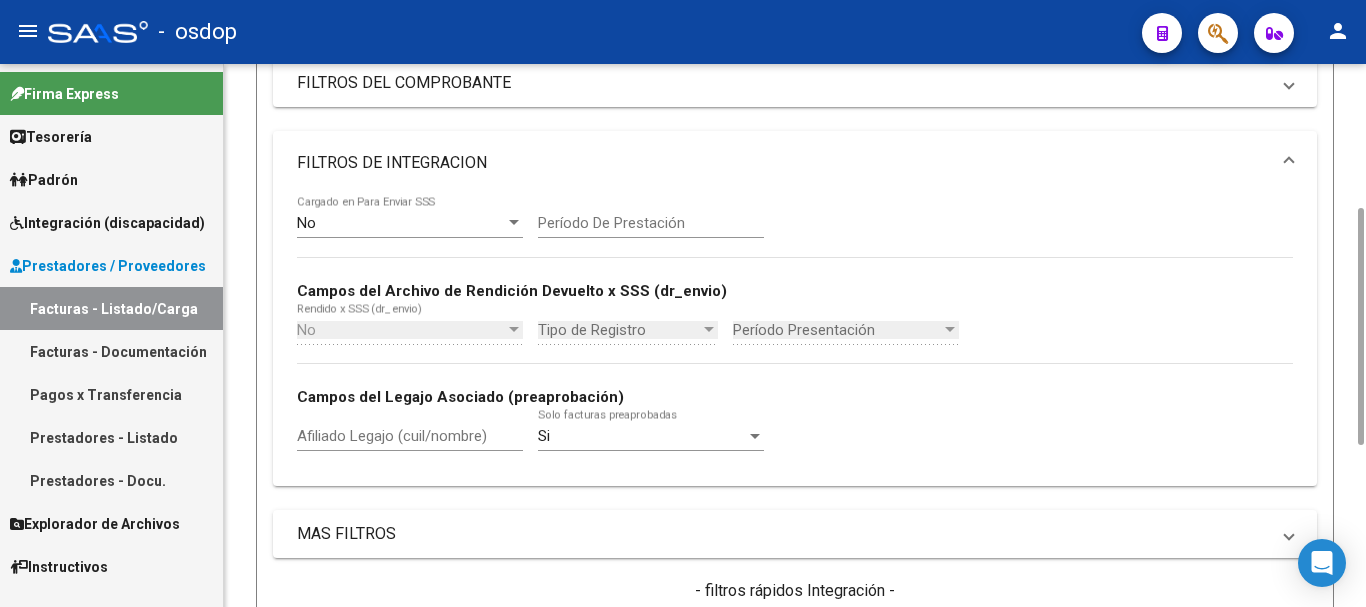 click on "Afiliado Legajo (cuil/nombre)" at bounding box center (410, 436) 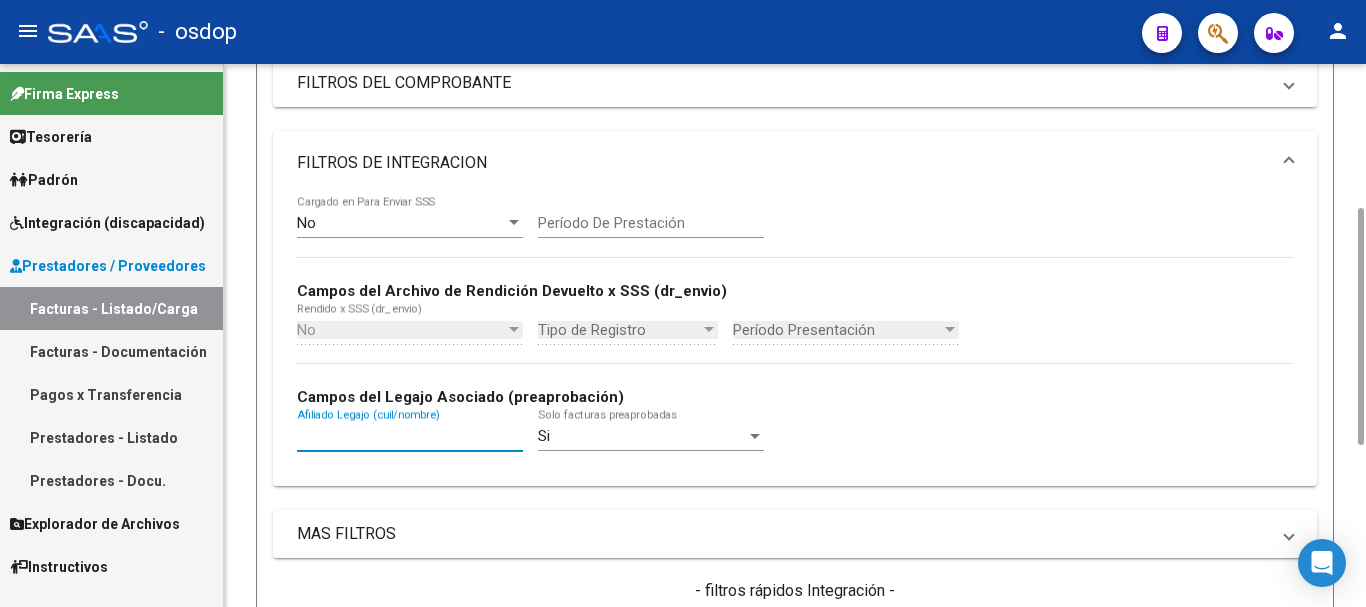 paste on "[NUMBER]" 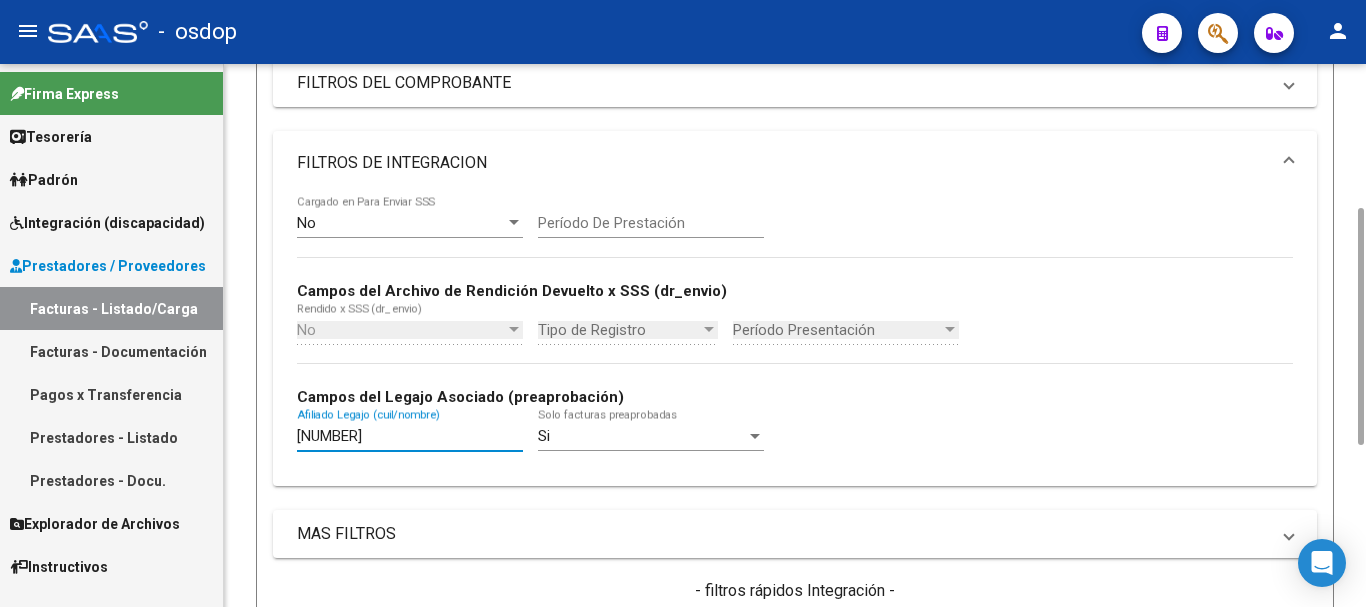 scroll, scrollTop: 700, scrollLeft: 0, axis: vertical 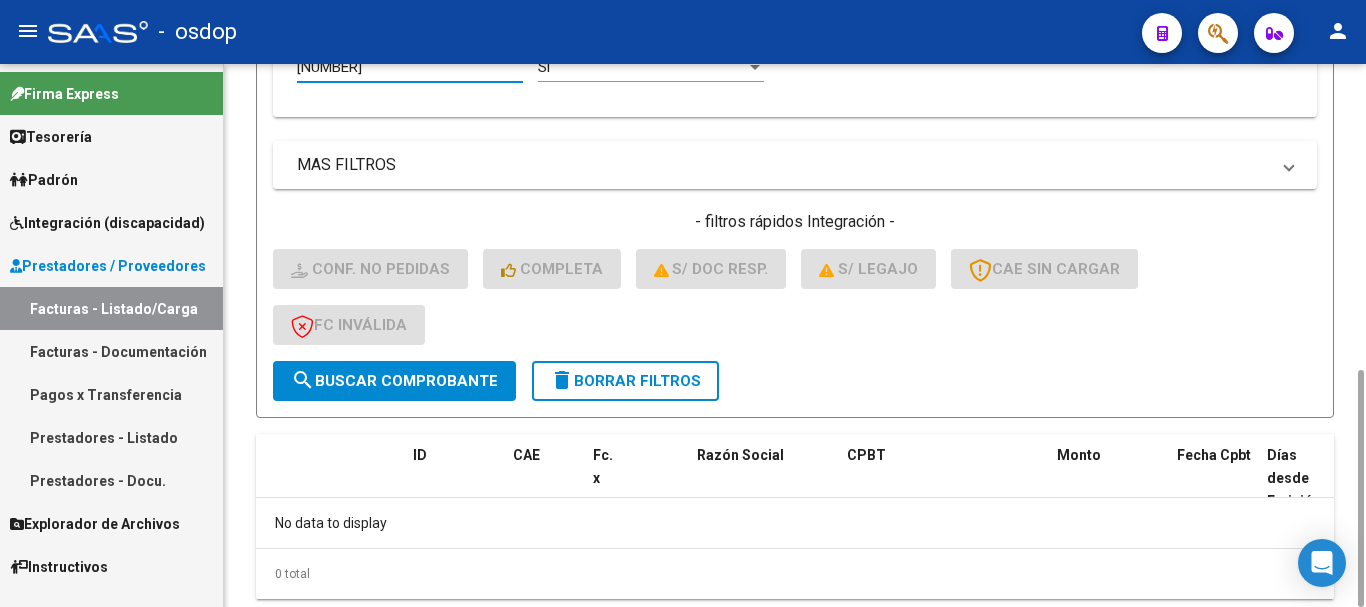 type on "[NUMBER]" 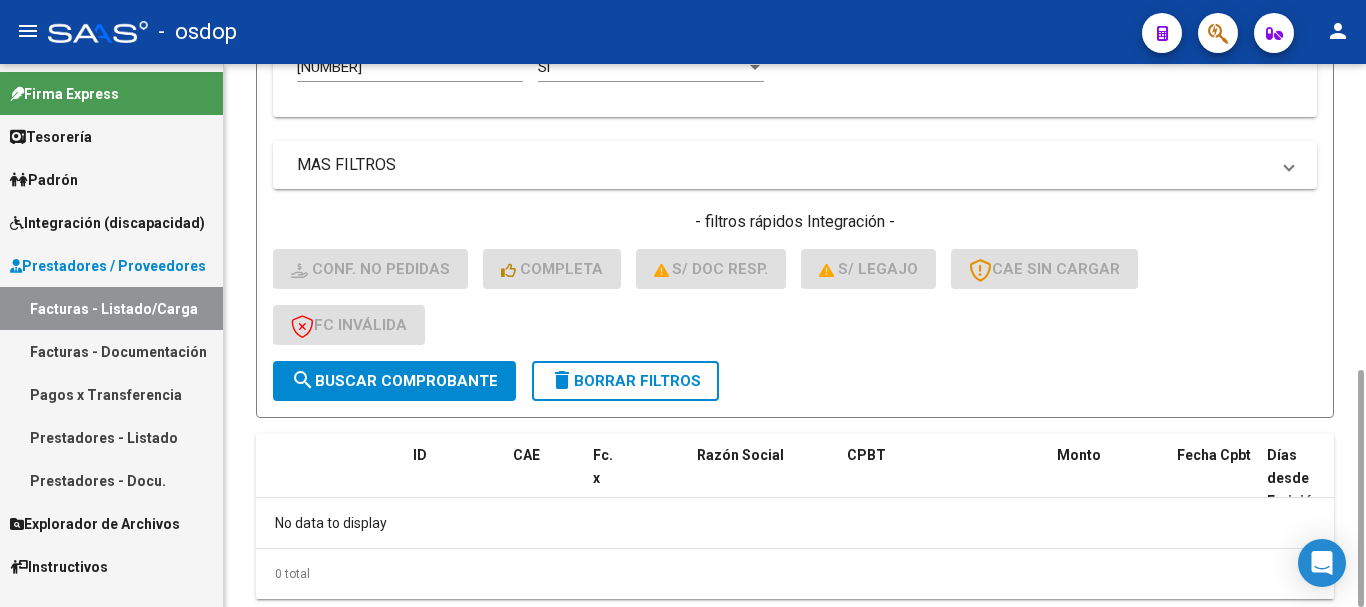 click on "Filtros Id Integración Area Seleccionar Gerenciador Seleccionar Gerenciador Si  Confirmado Todos  Cargado desde Masivo   Mostrar totalizadores   FILTROS DEL COMPROBANTE  Comprobante Tipo Comprobante Tipo Start date – Fec. Comprobante Desde / Hasta Días Emisión Desde(cant. días) Días Emisión Hasta(cant. días) CUIT / Razón Social Pto. Venta Nro. Comprobante Código SSS CAE Válido CAE Válido Todos  Cargado Módulo Hosp. Todos  Tiene facturacion Apócrifa Hospital Refes  FILTROS DE INTEGRACION  No  Cargado en Para Enviar SSS Período De Prestación Campos del Archivo de Rendición Devuelto x SSS (dr_envio) No  Rendido x SSS (dr_envio) Tipo de Registro Tipo de Registro Período Presentación Período Presentación Campos del Legajo Asociado (preaprobación) [NUMBER] Afiliado Legajo (cuil/nombre) Si  Solo facturas preaprobadas  MAS FILTROS  Todos  Con Doc. Respaldatoria Todos  Con Trazabilidad Todos  Asociado a Expediente Sur Auditoría Auditoría Auditoría Id Start date – Start date – – –" 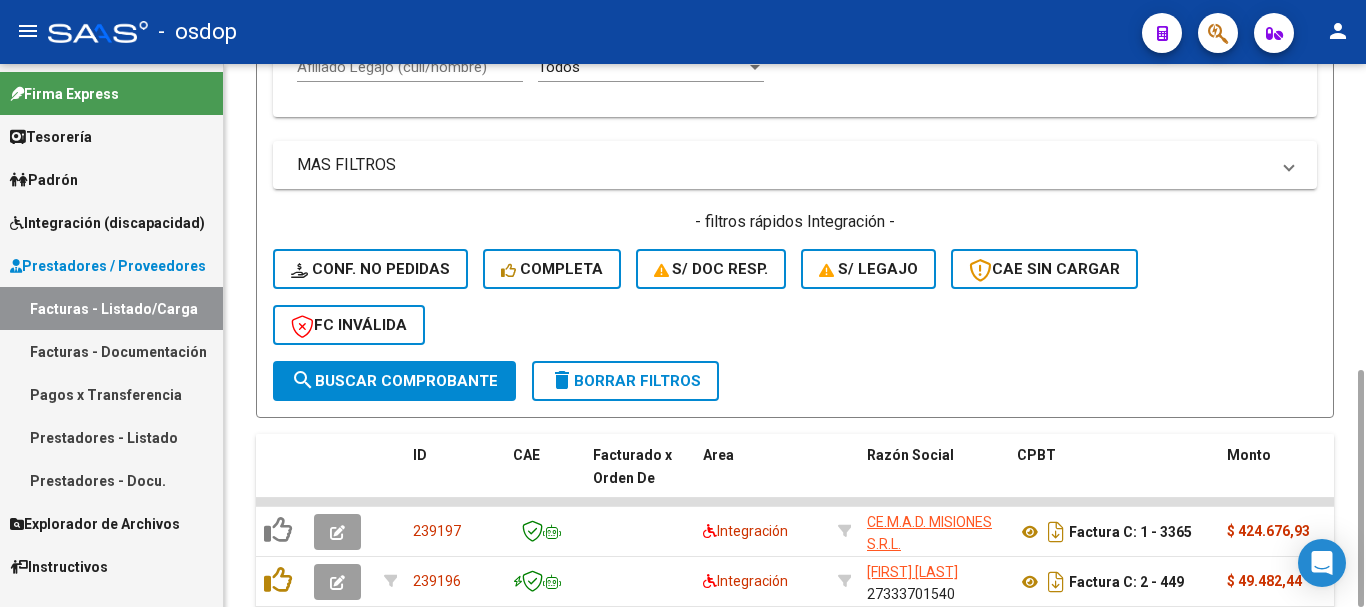 click on "Afiliado Legajo (cuil/nombre)" at bounding box center (410, 67) 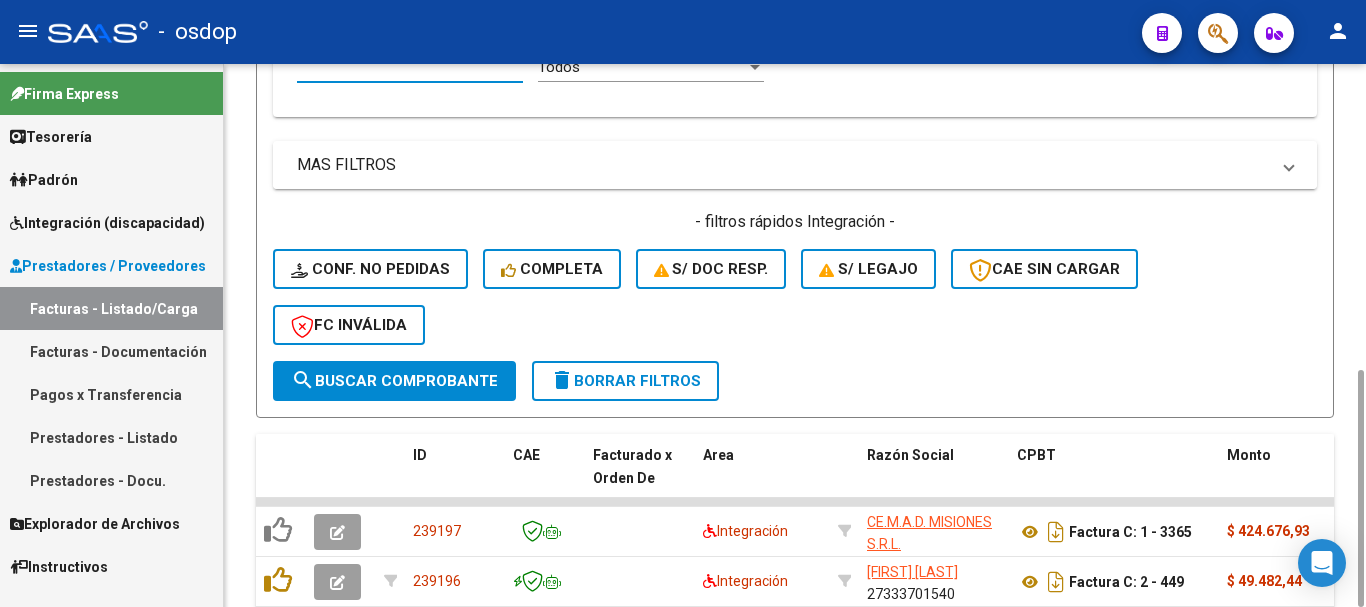 paste on "[NUMBER]" 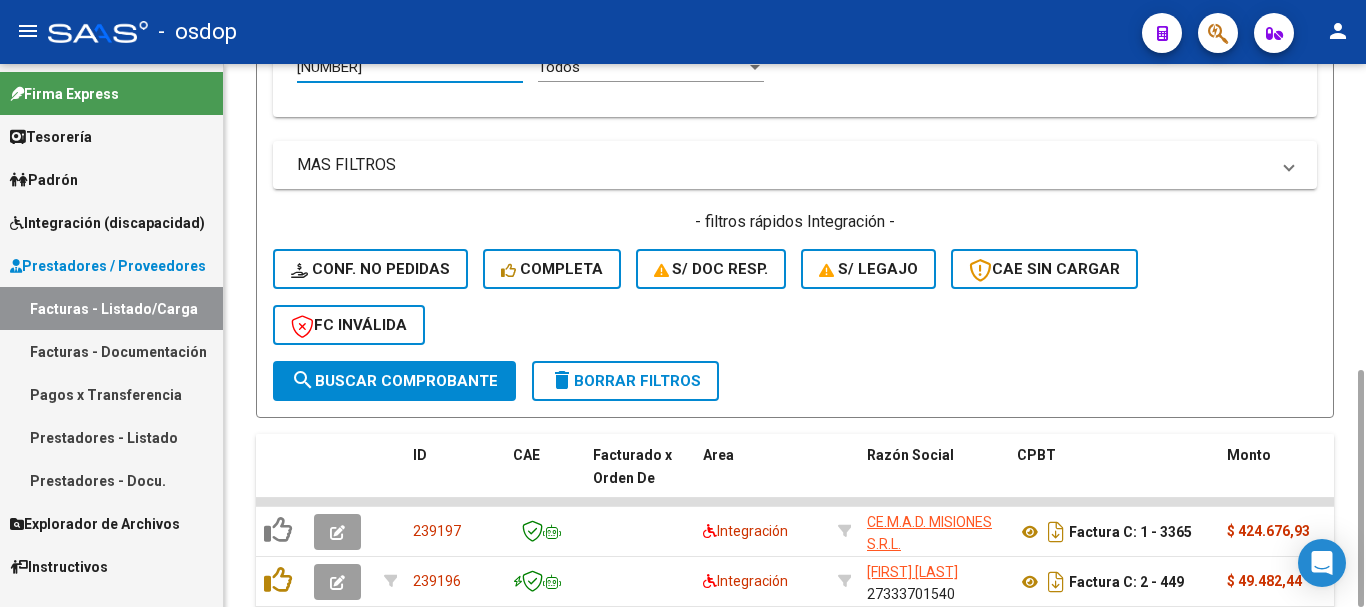 scroll, scrollTop: 694, scrollLeft: 0, axis: vertical 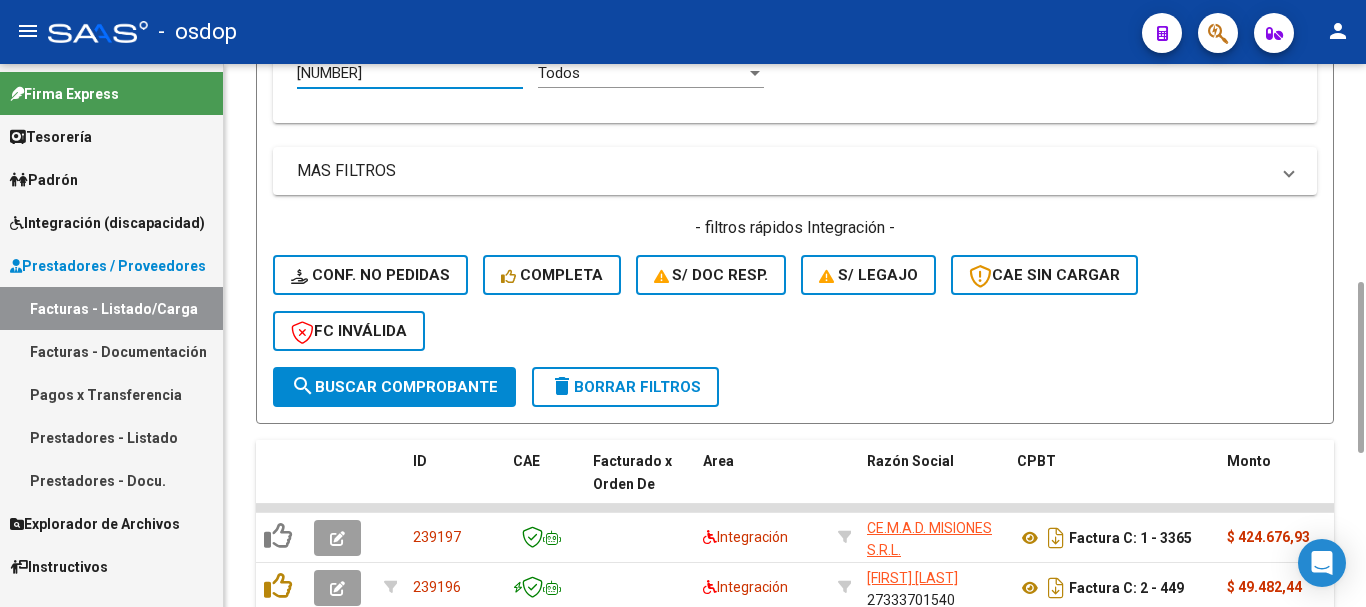 type on "[NUMBER]" 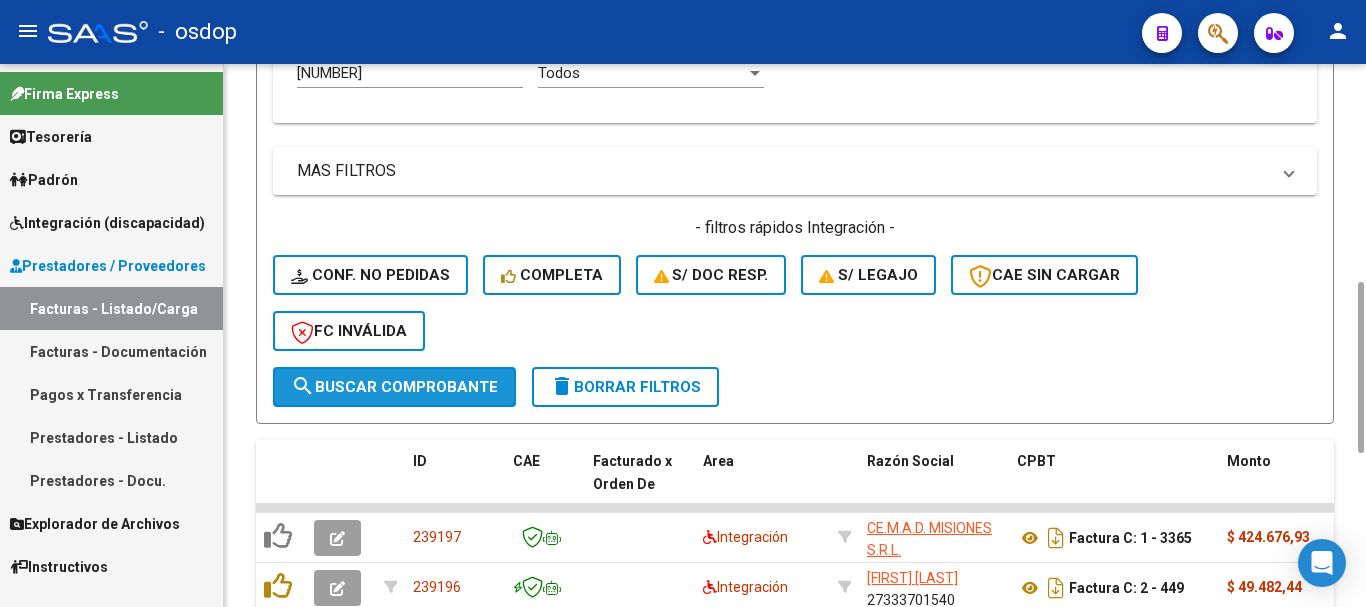 click on "search  Buscar Comprobante" 